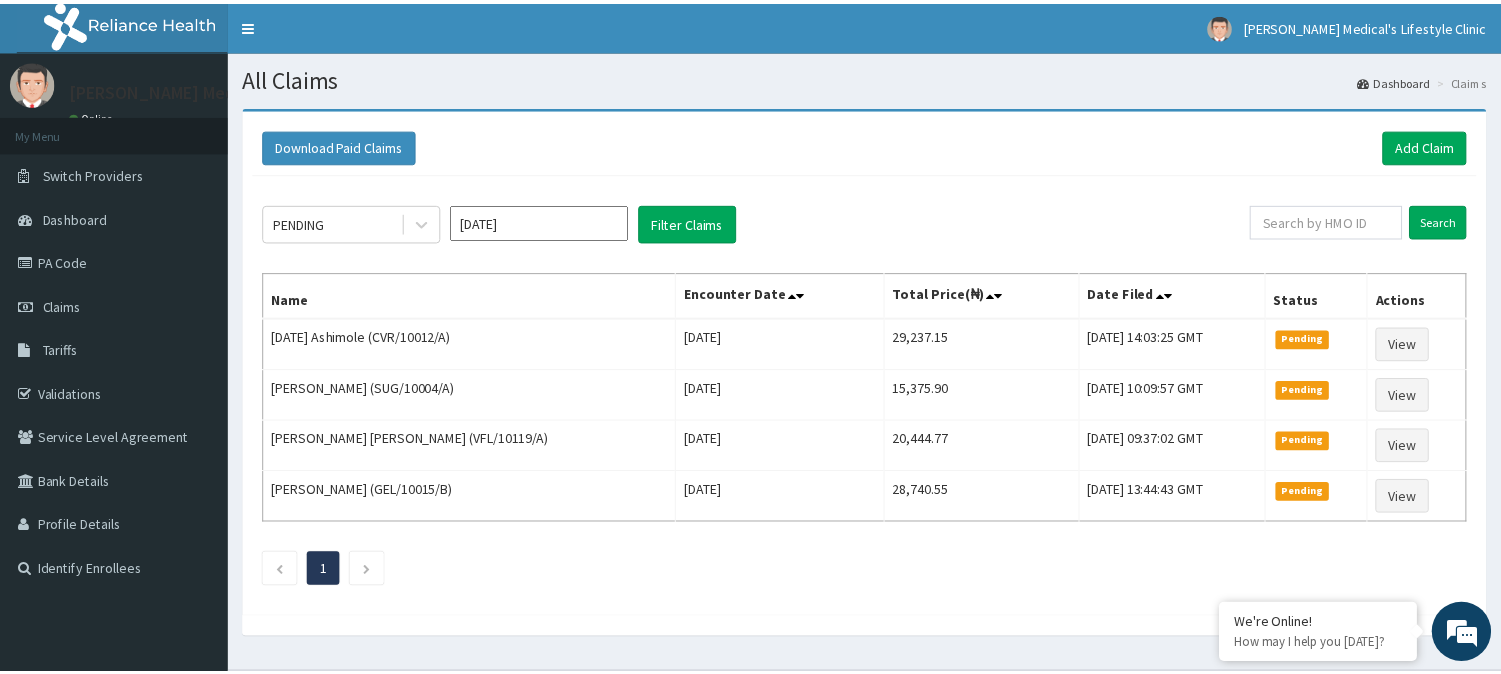 scroll, scrollTop: 0, scrollLeft: 0, axis: both 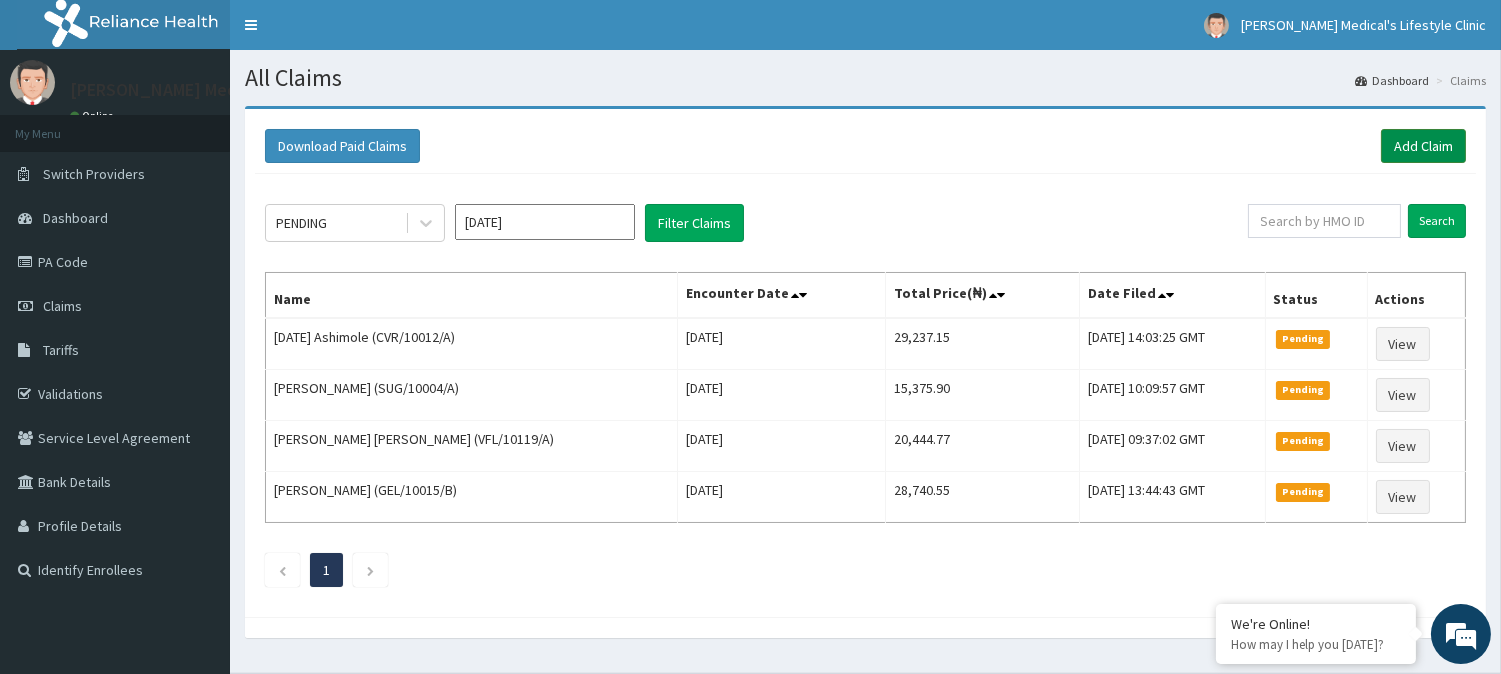 click on "Add Claim" at bounding box center (1423, 146) 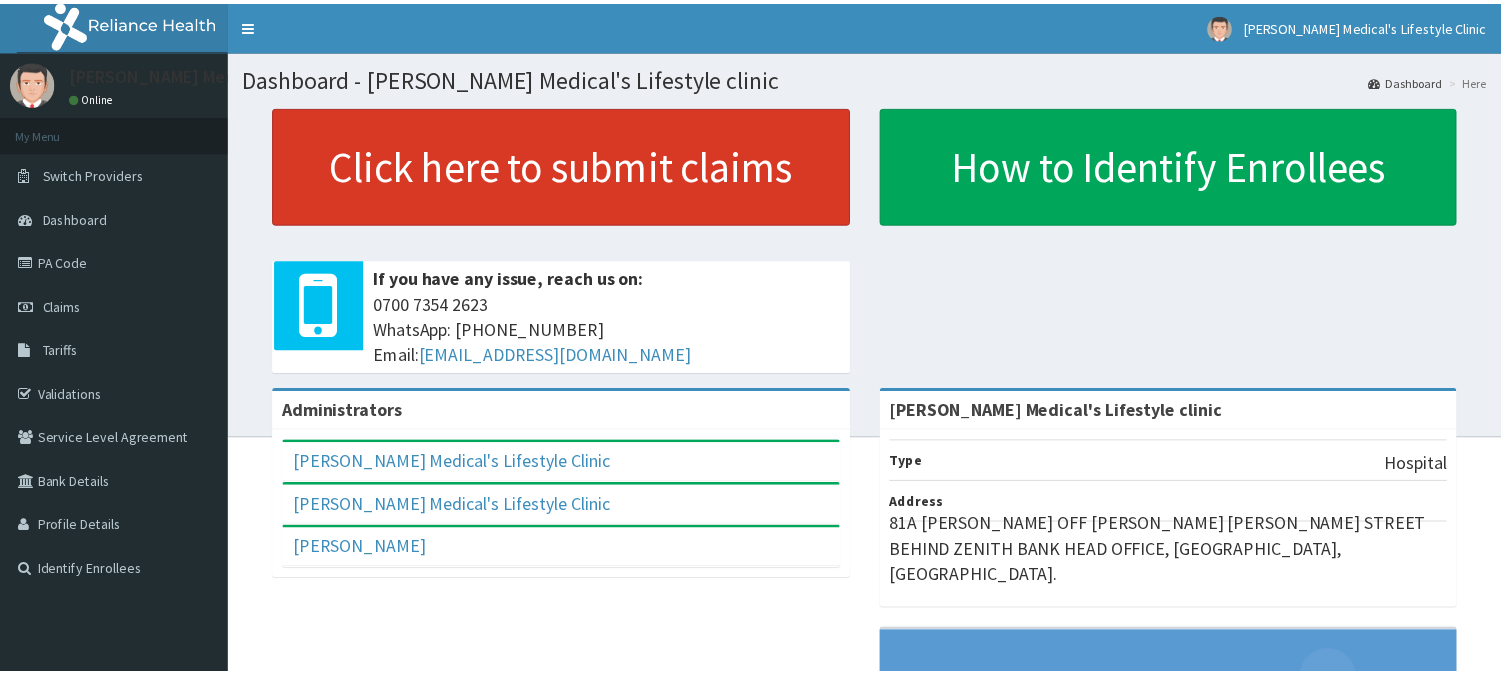 scroll, scrollTop: 0, scrollLeft: 0, axis: both 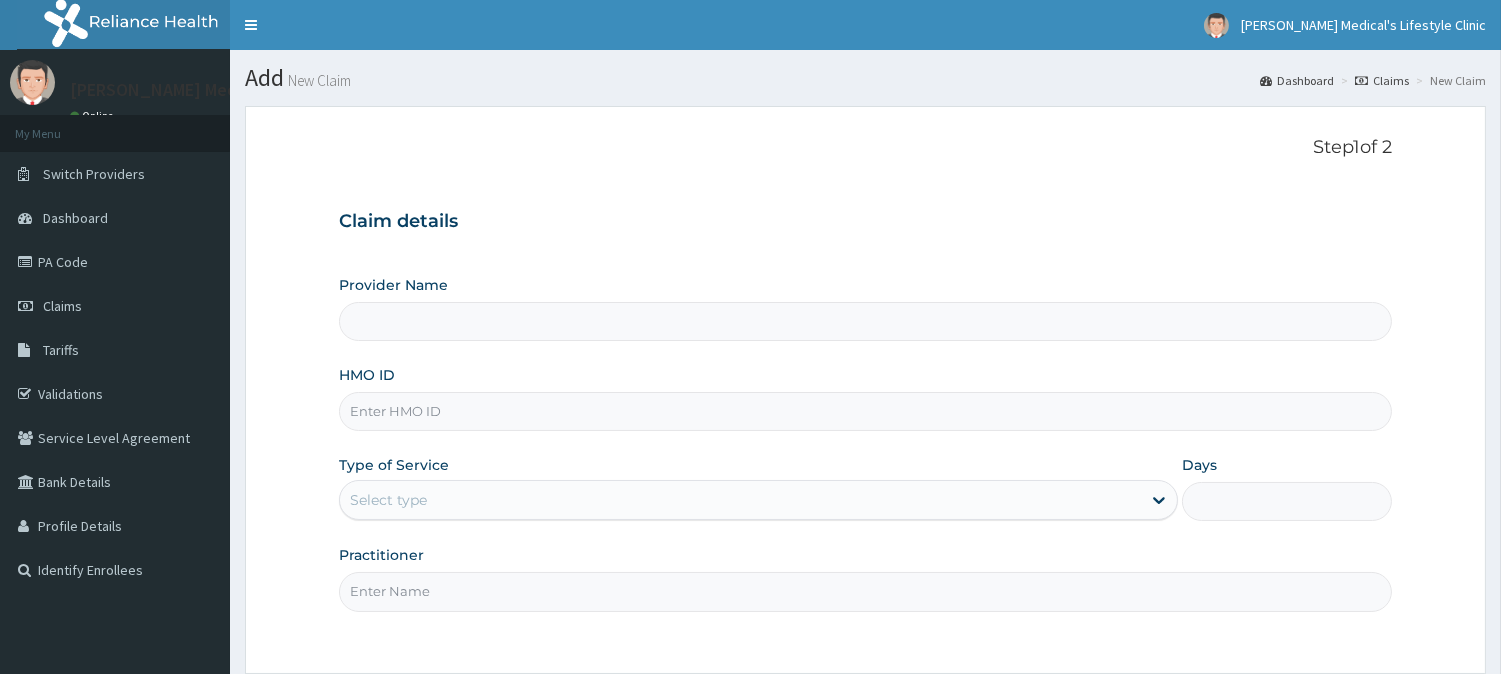 type on "[PERSON_NAME] Medical's Lifestyle clinic" 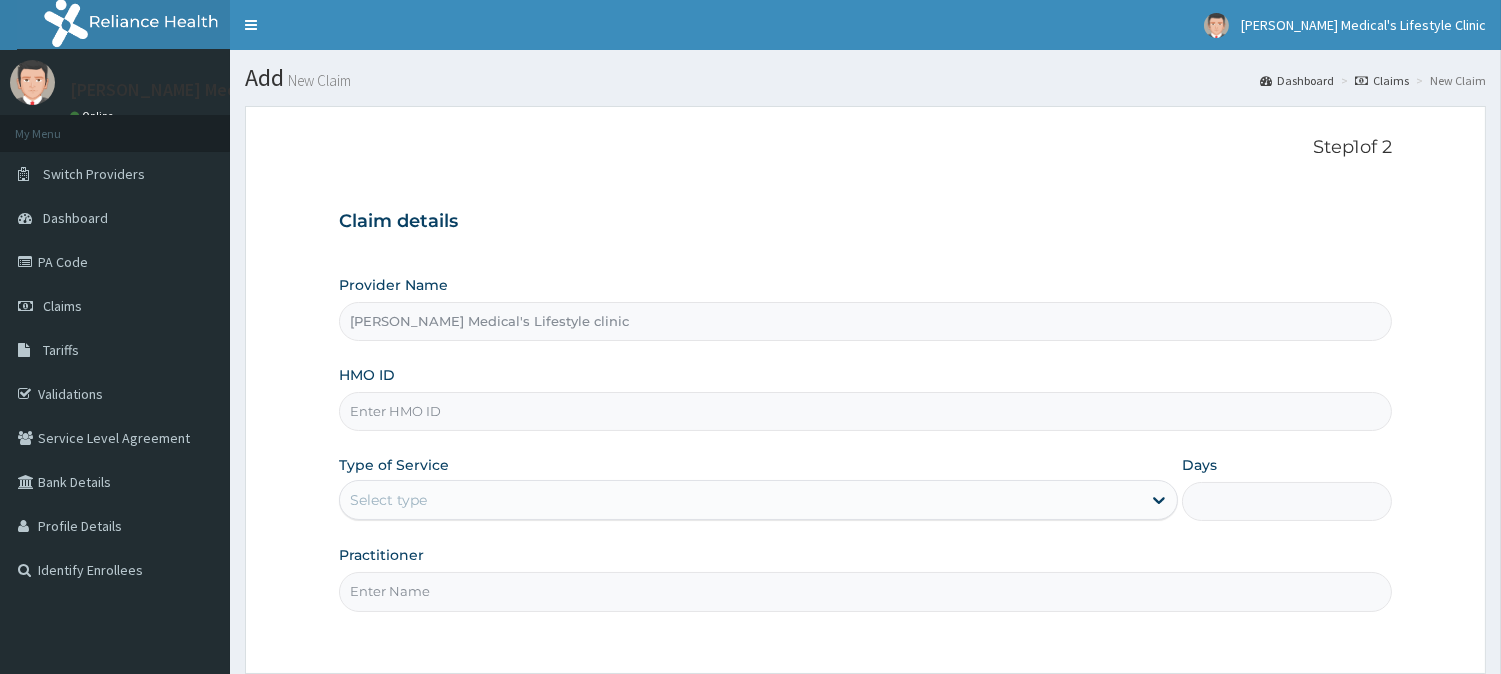 click on "HMO ID" at bounding box center (865, 411) 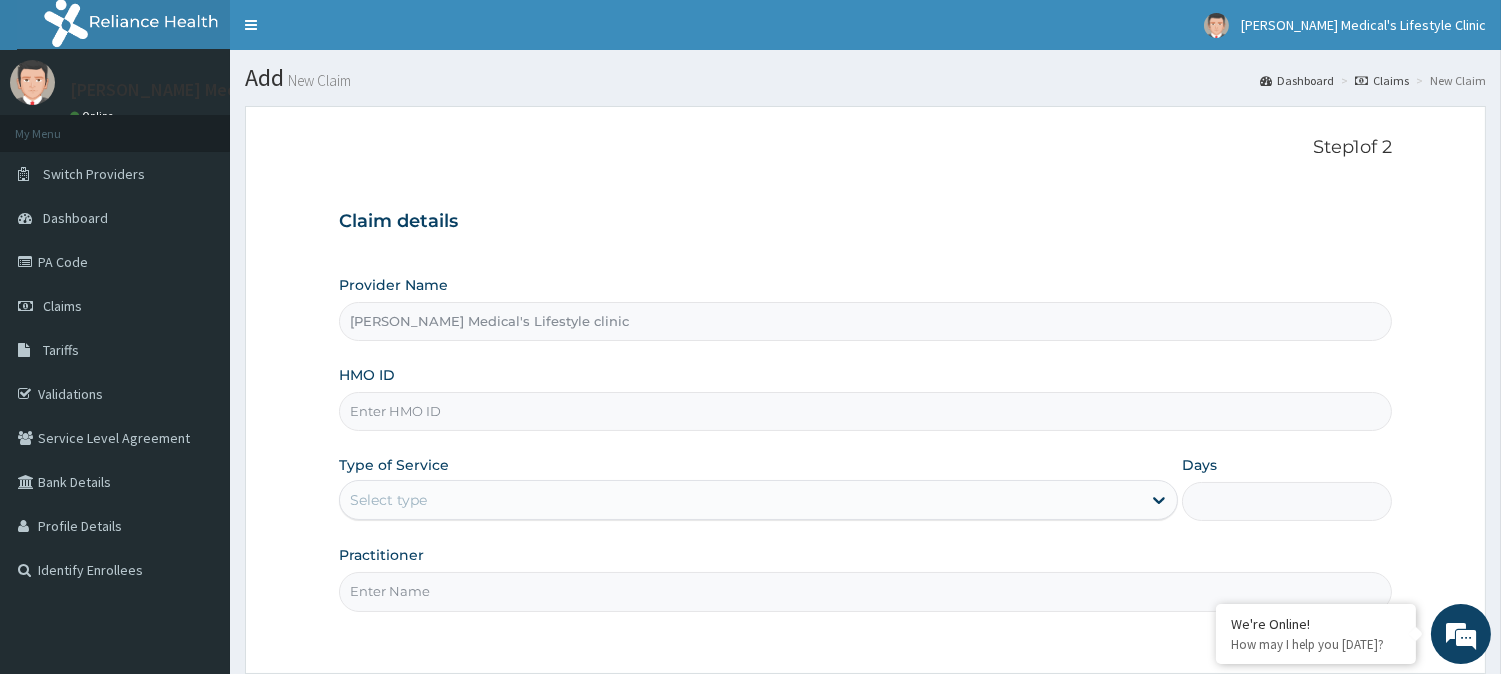 paste on "PMH/10346/A" 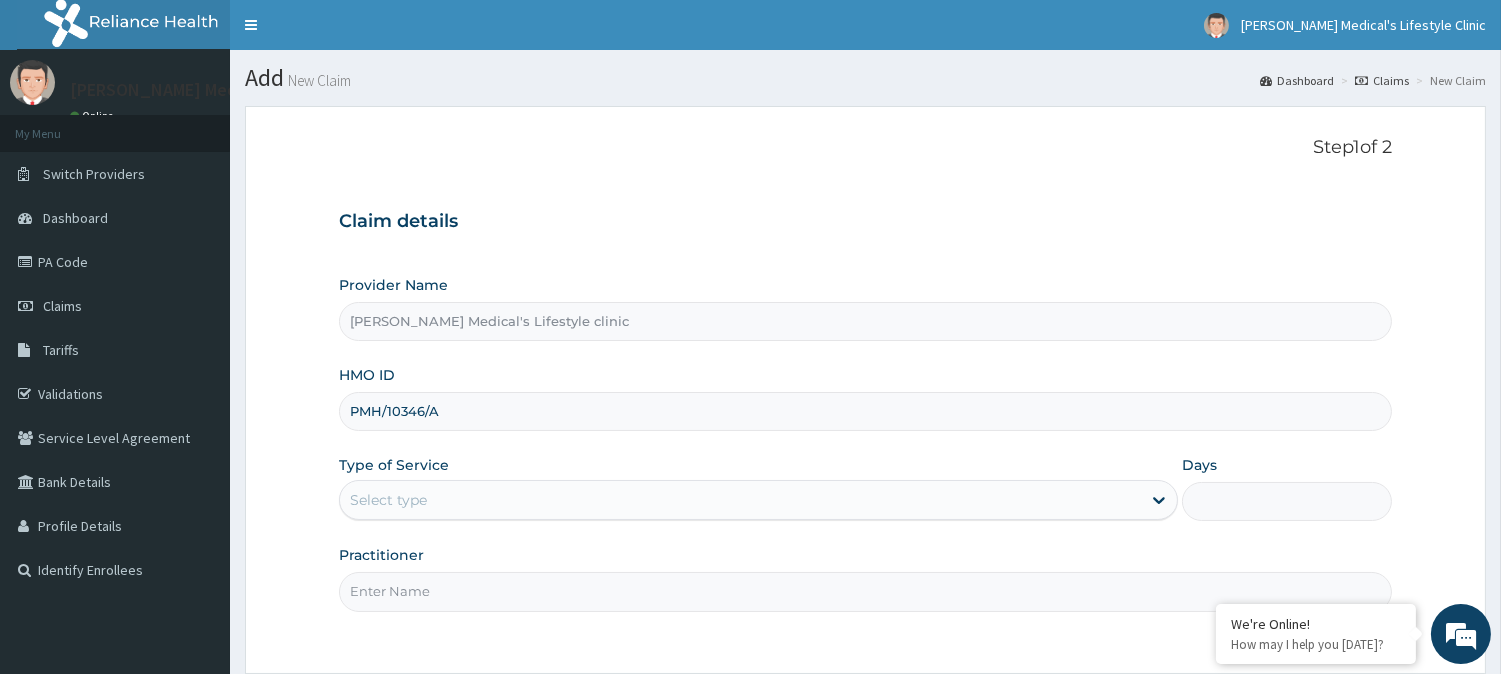 type on "PMH/10346/A" 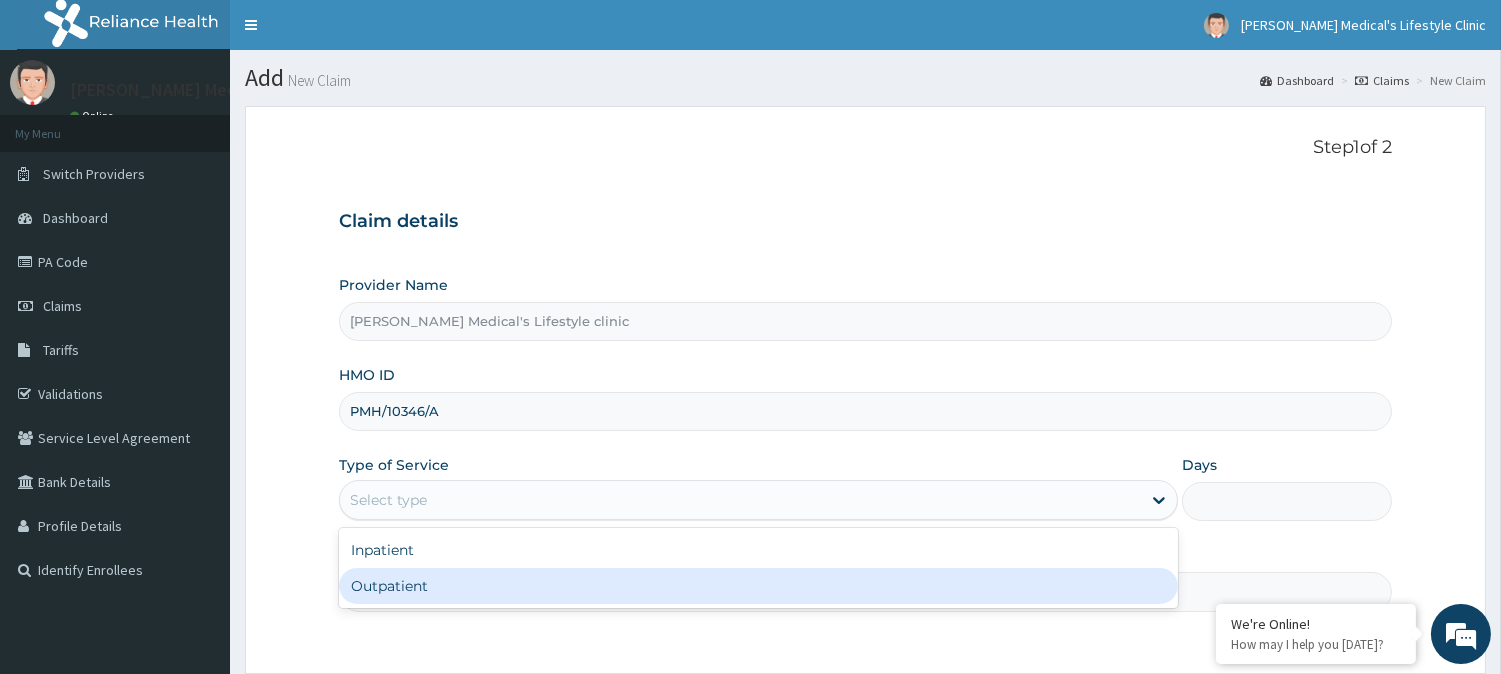 click on "Outpatient" at bounding box center (758, 586) 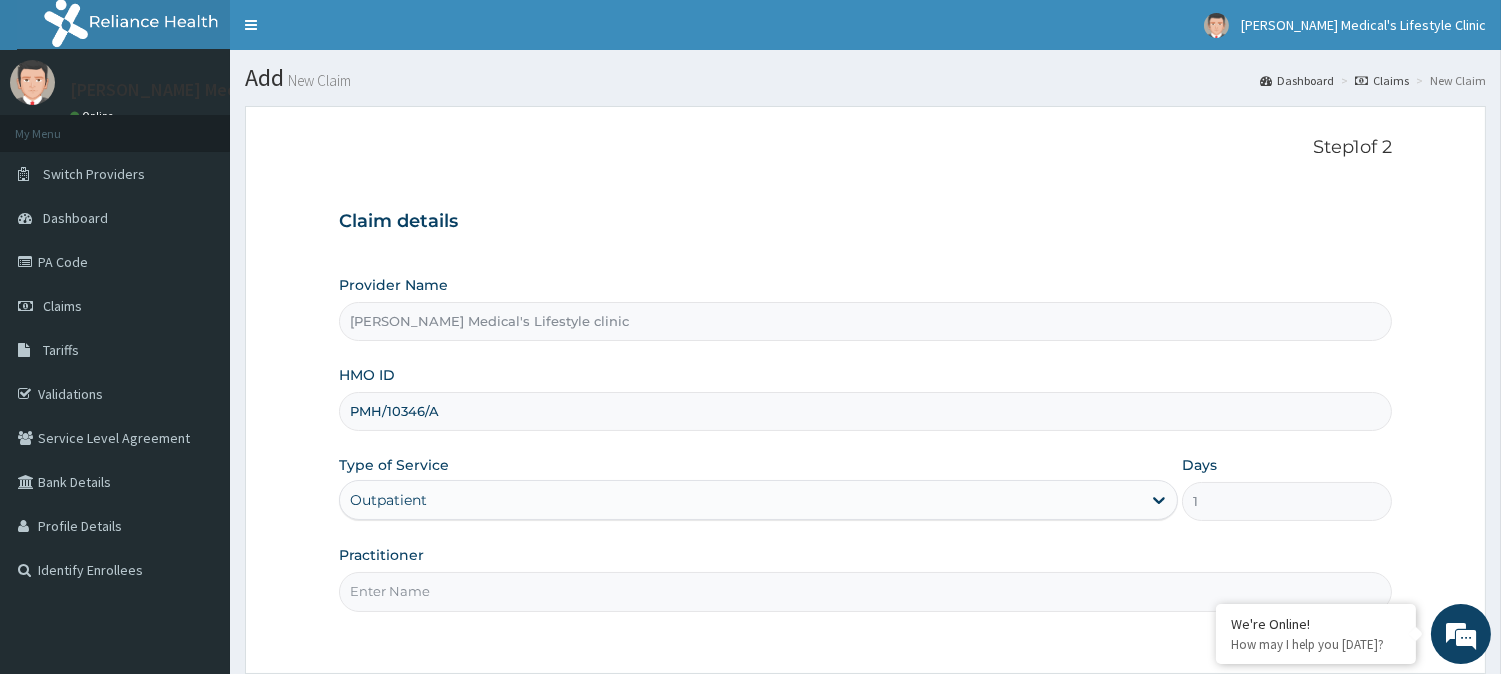 click on "Practitioner" at bounding box center [865, 591] 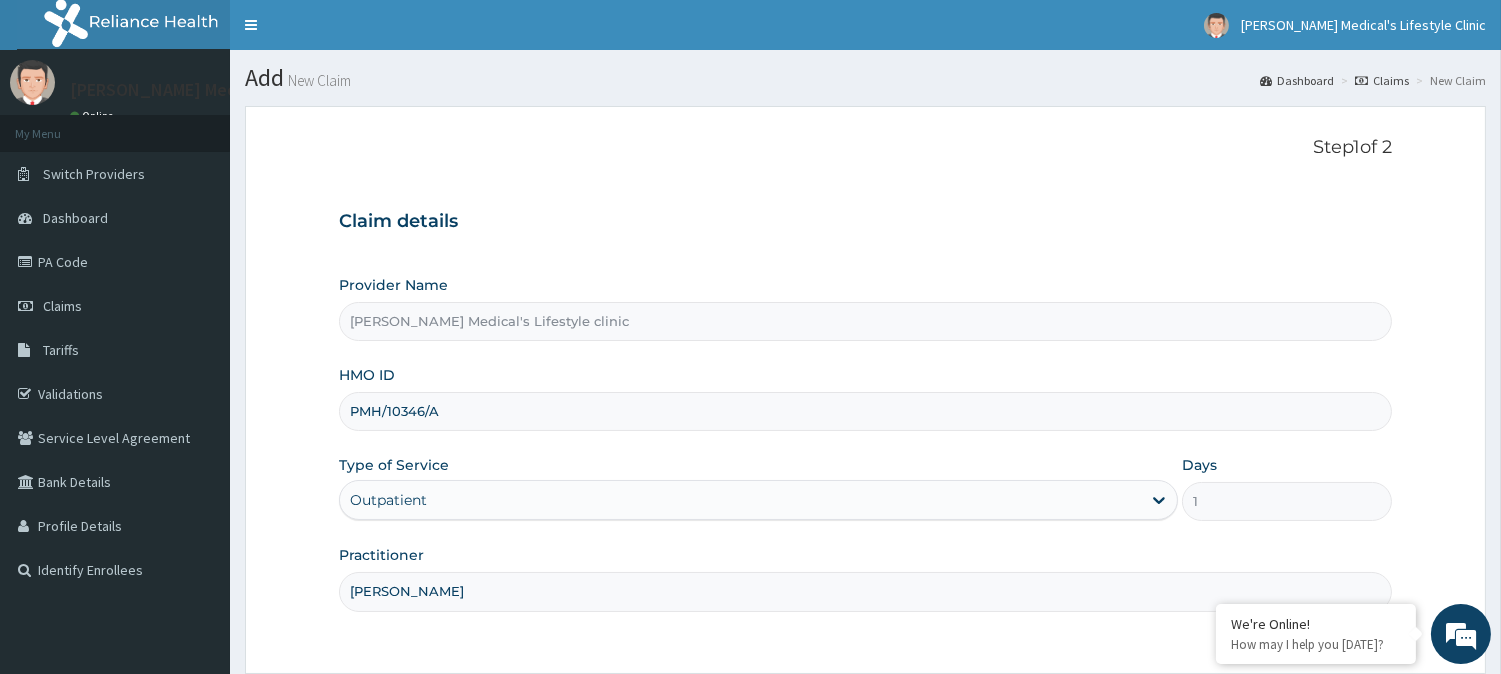 scroll, scrollTop: 0, scrollLeft: 0, axis: both 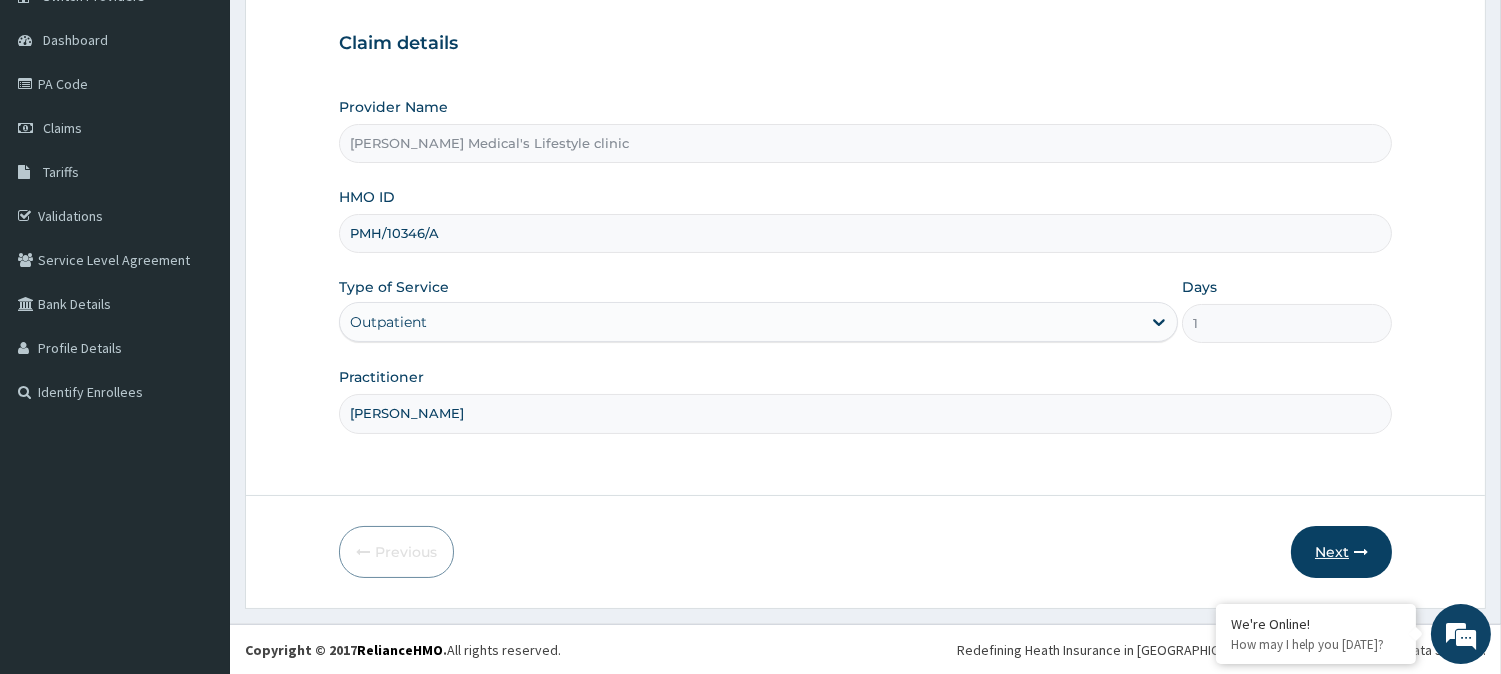 type on "DR MEZE" 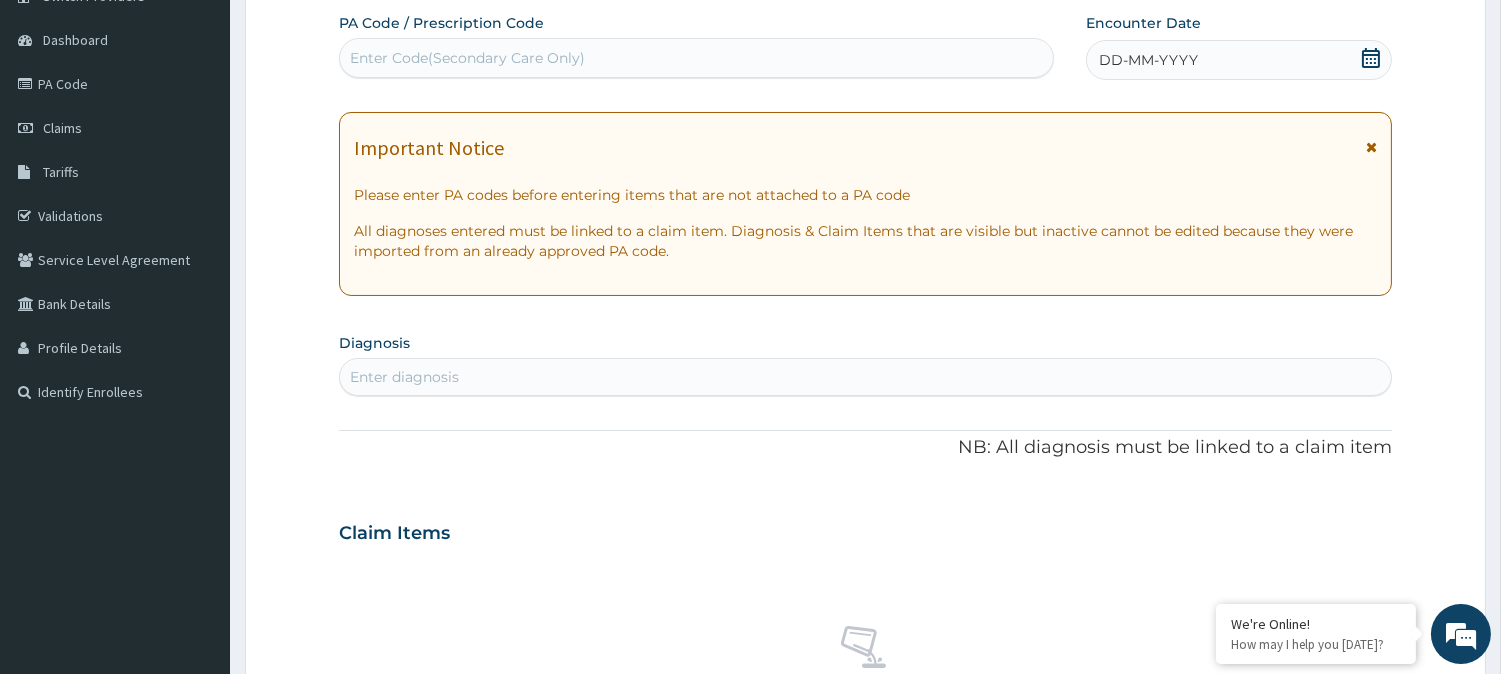 click on "Enter Code(Secondary Care Only)" at bounding box center [467, 58] 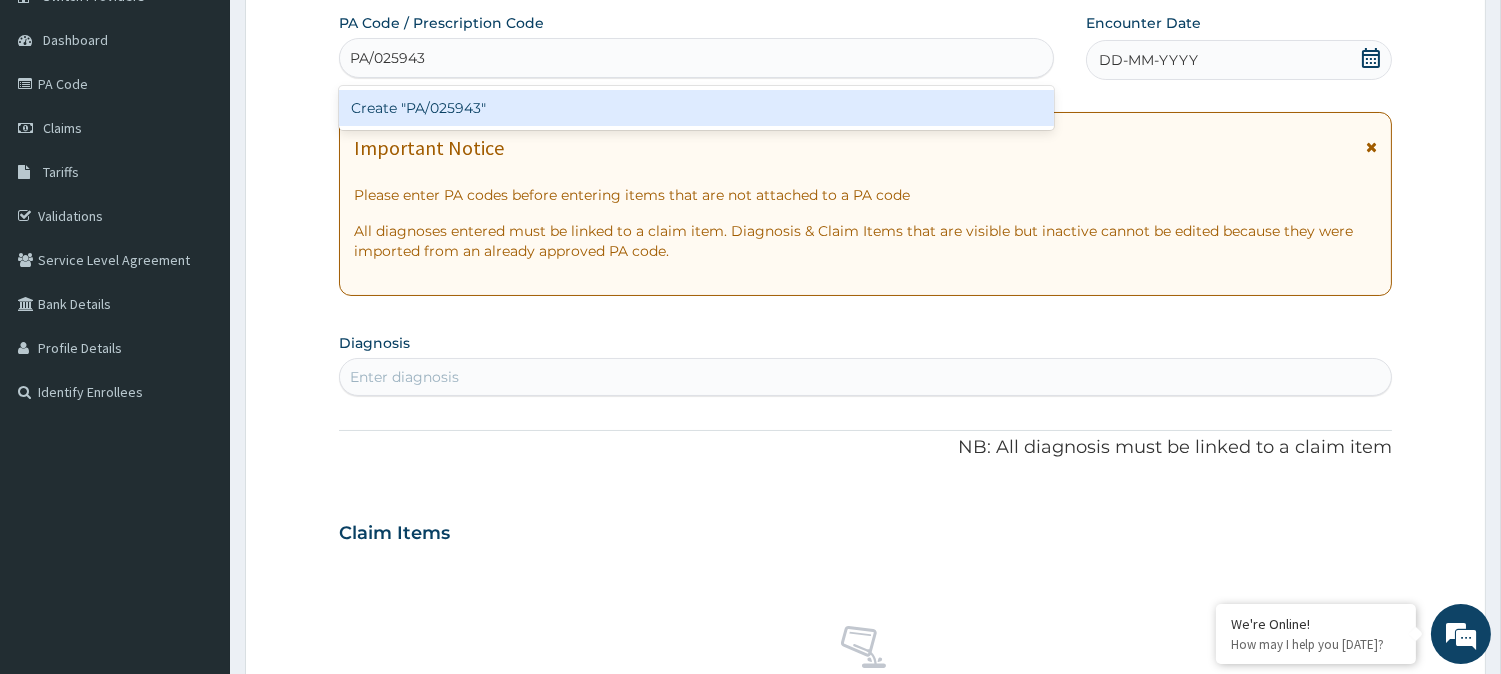 click on "Create "PA/025943"" at bounding box center (696, 108) 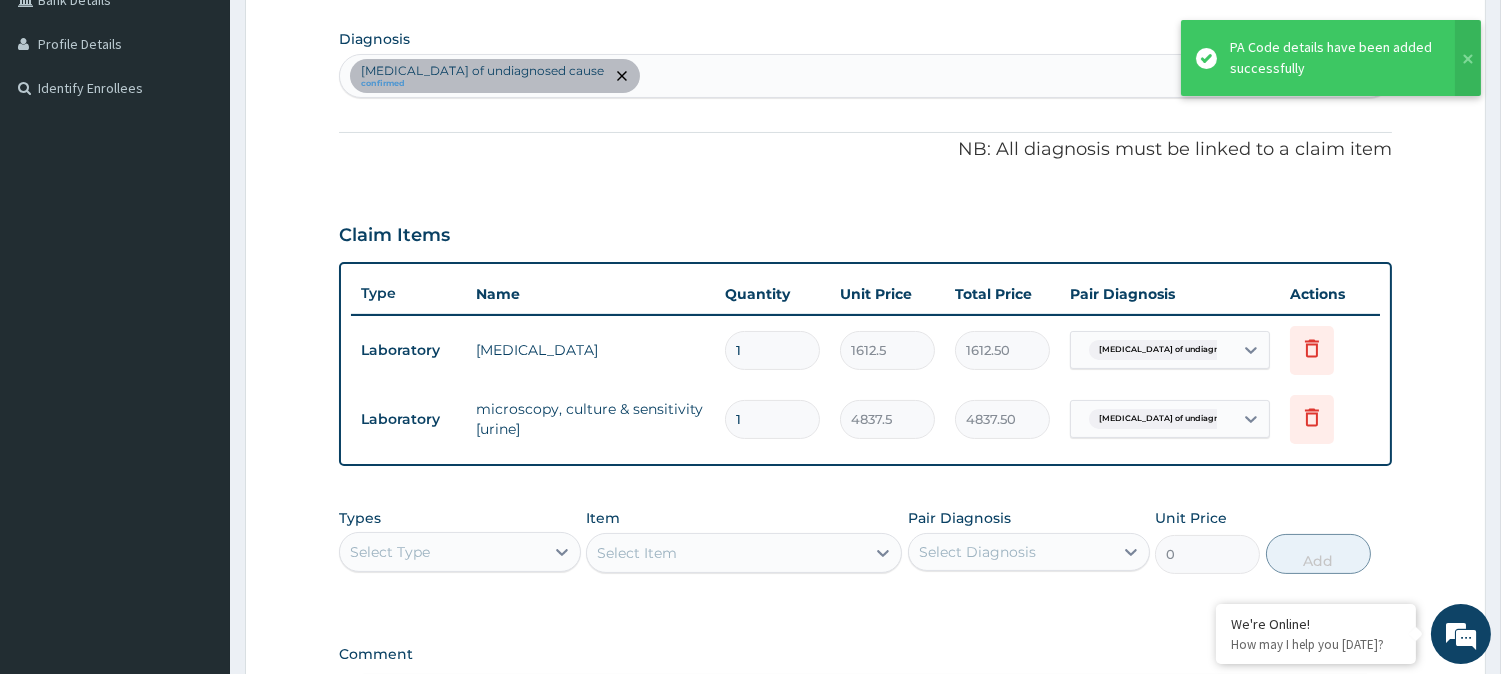 scroll, scrollTop: 377, scrollLeft: 0, axis: vertical 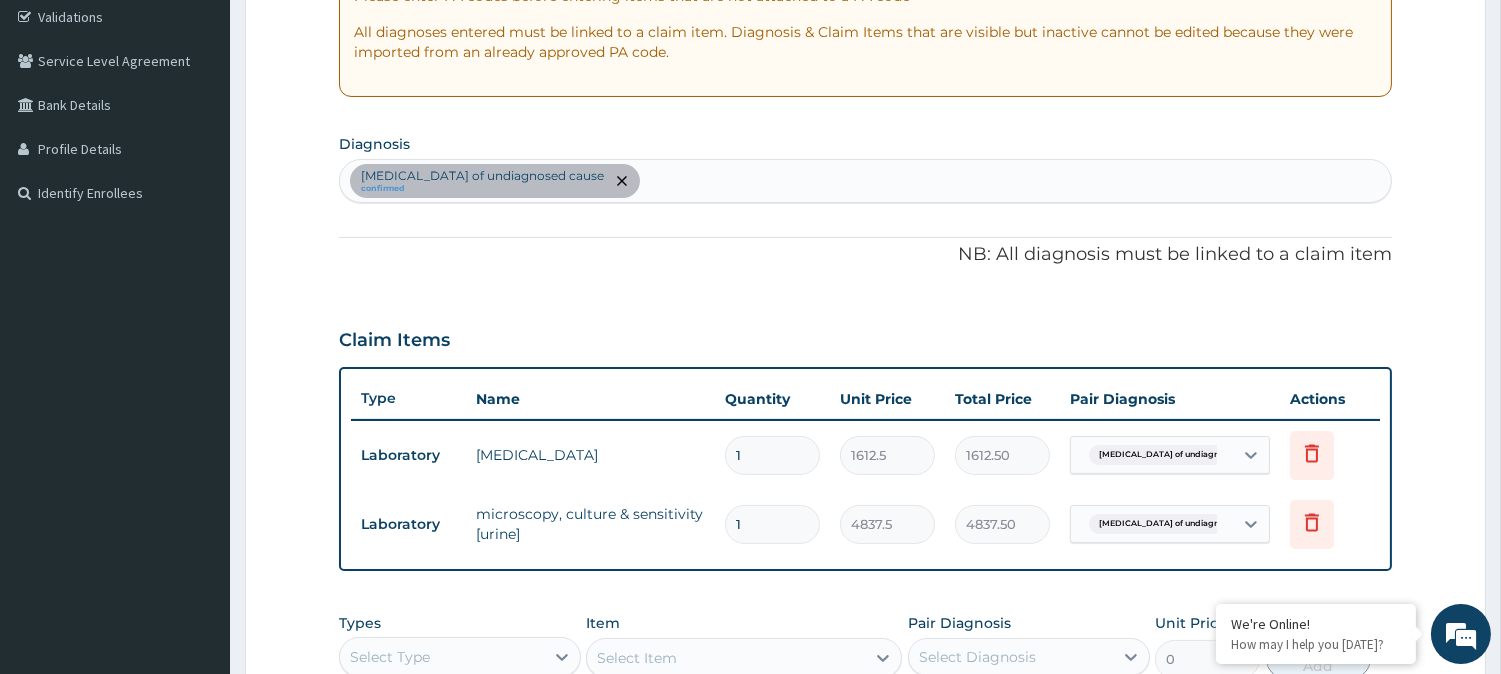 click on "Haematuria of undiagnosed cause confirmed" at bounding box center [865, 181] 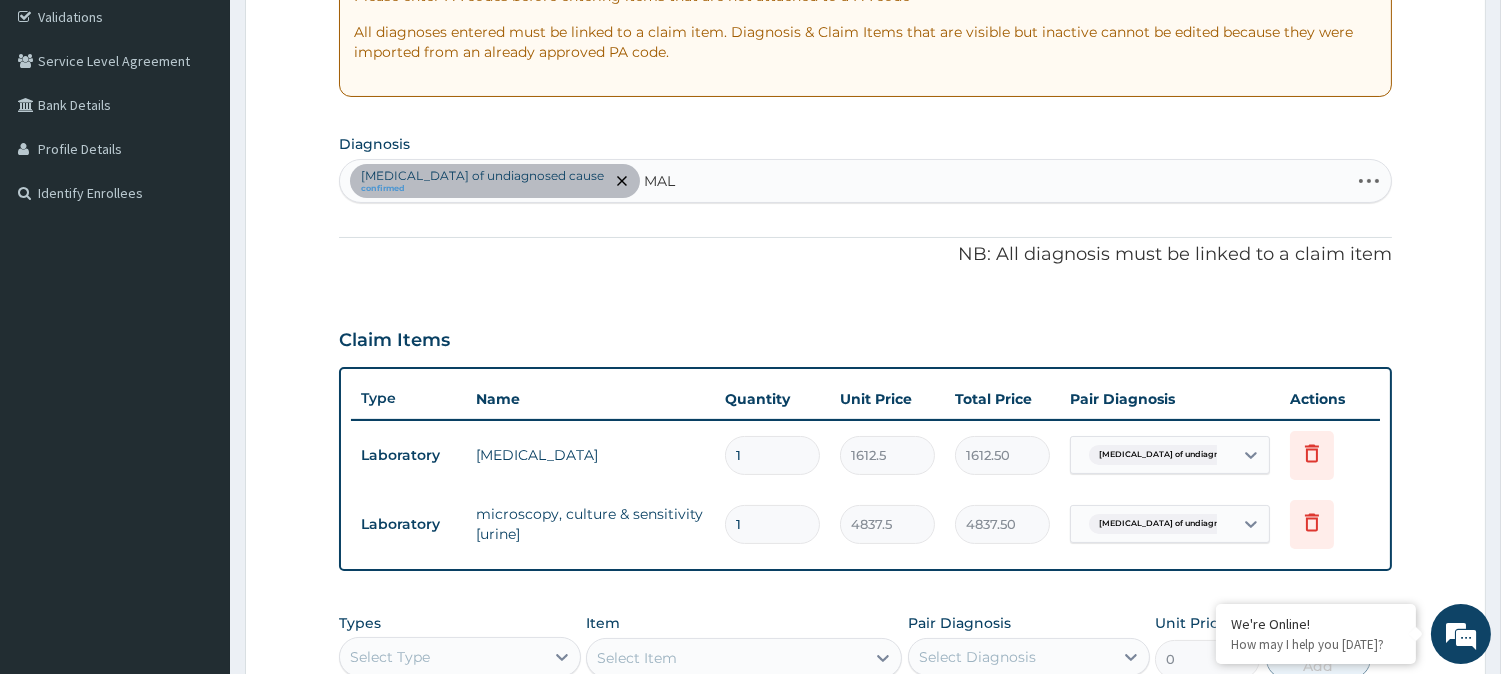 type on "MALA" 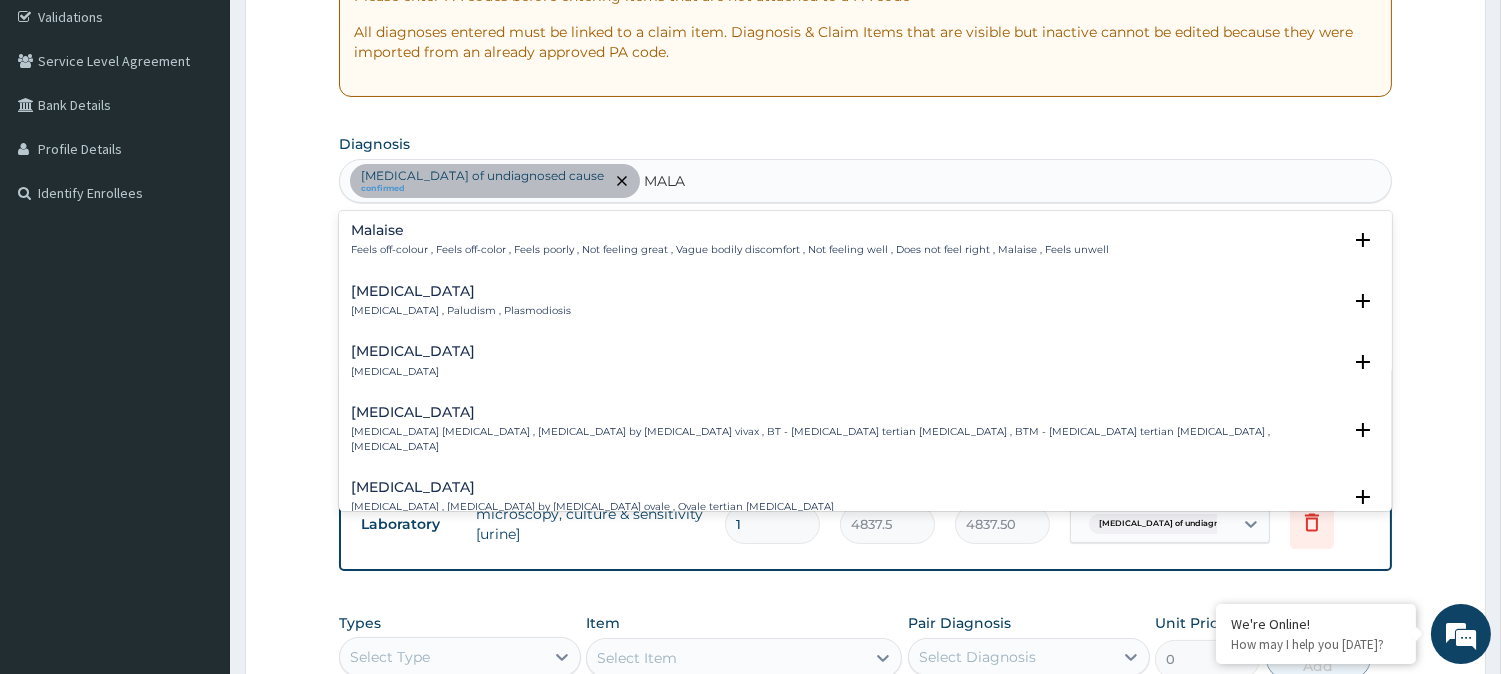 click on "Malaria , Paludism , Plasmodiosis" at bounding box center [461, 311] 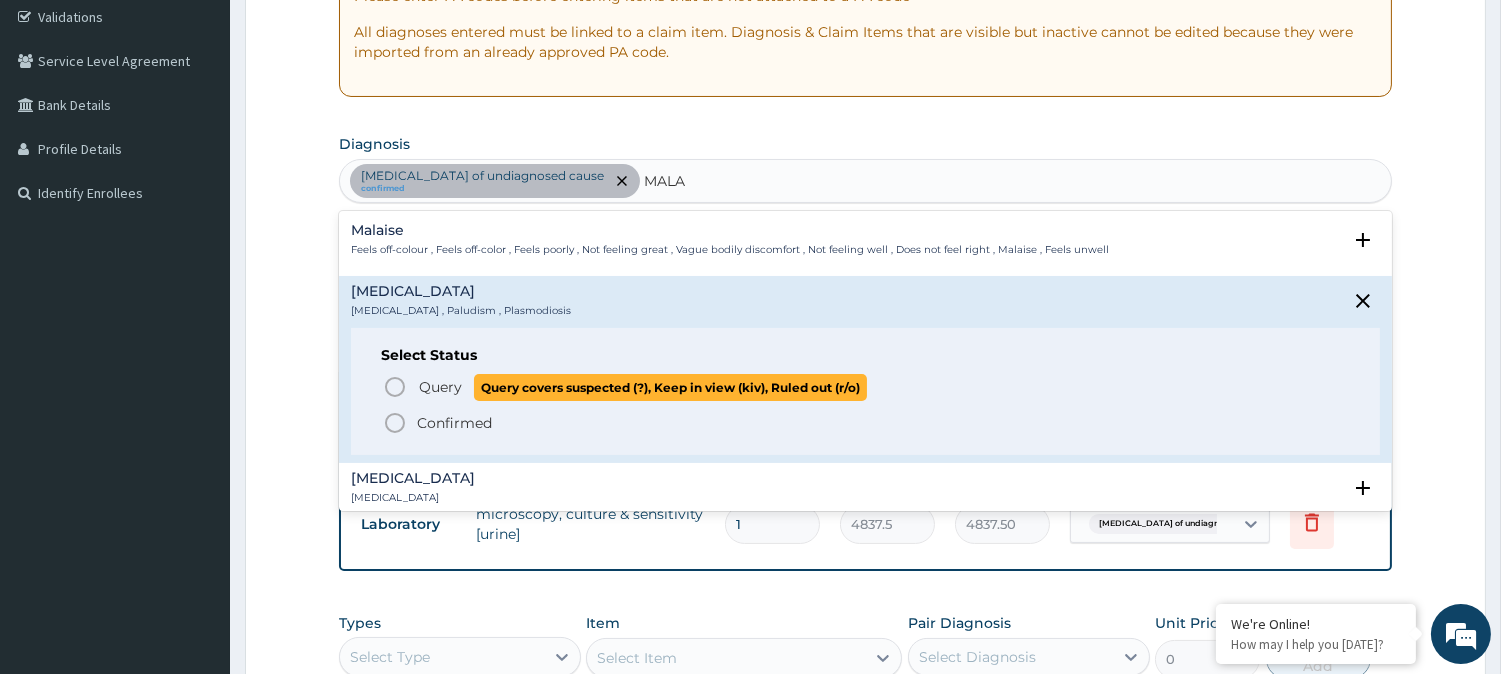click 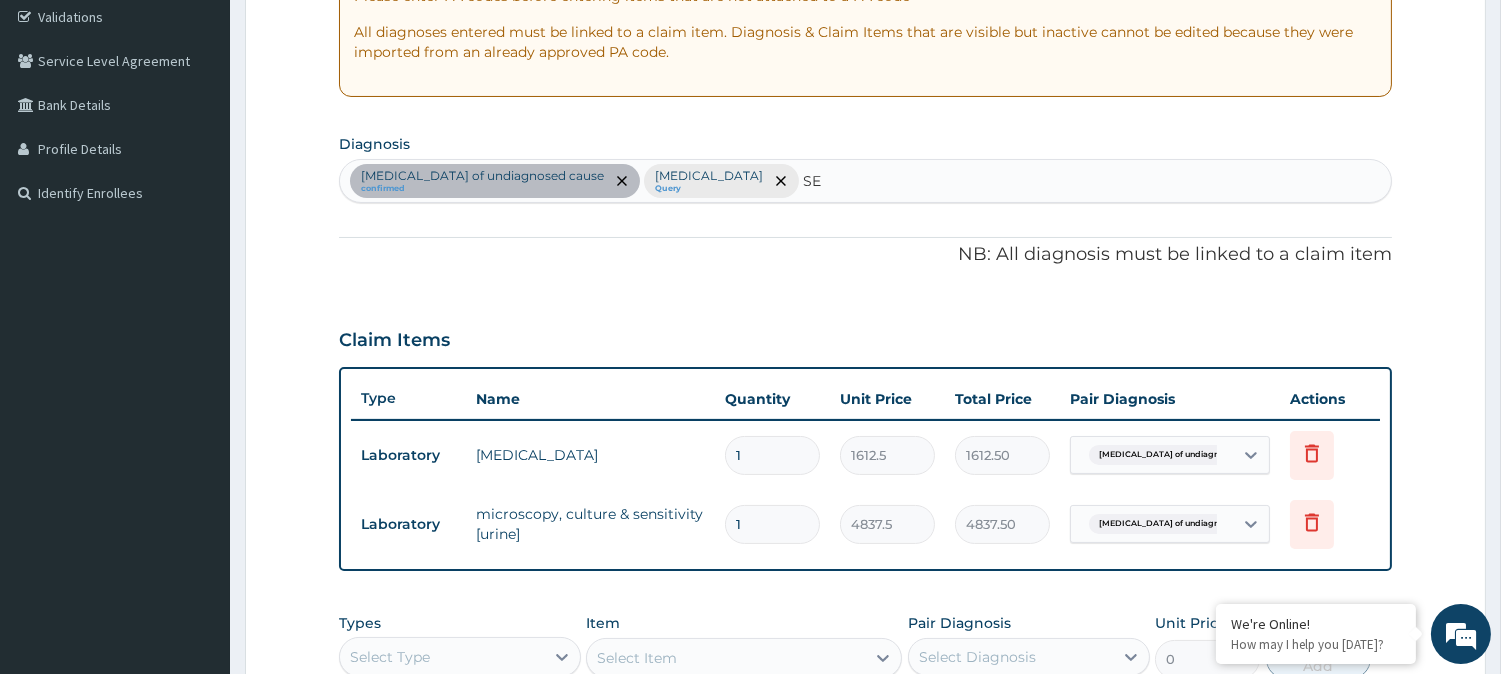 type on "SEP" 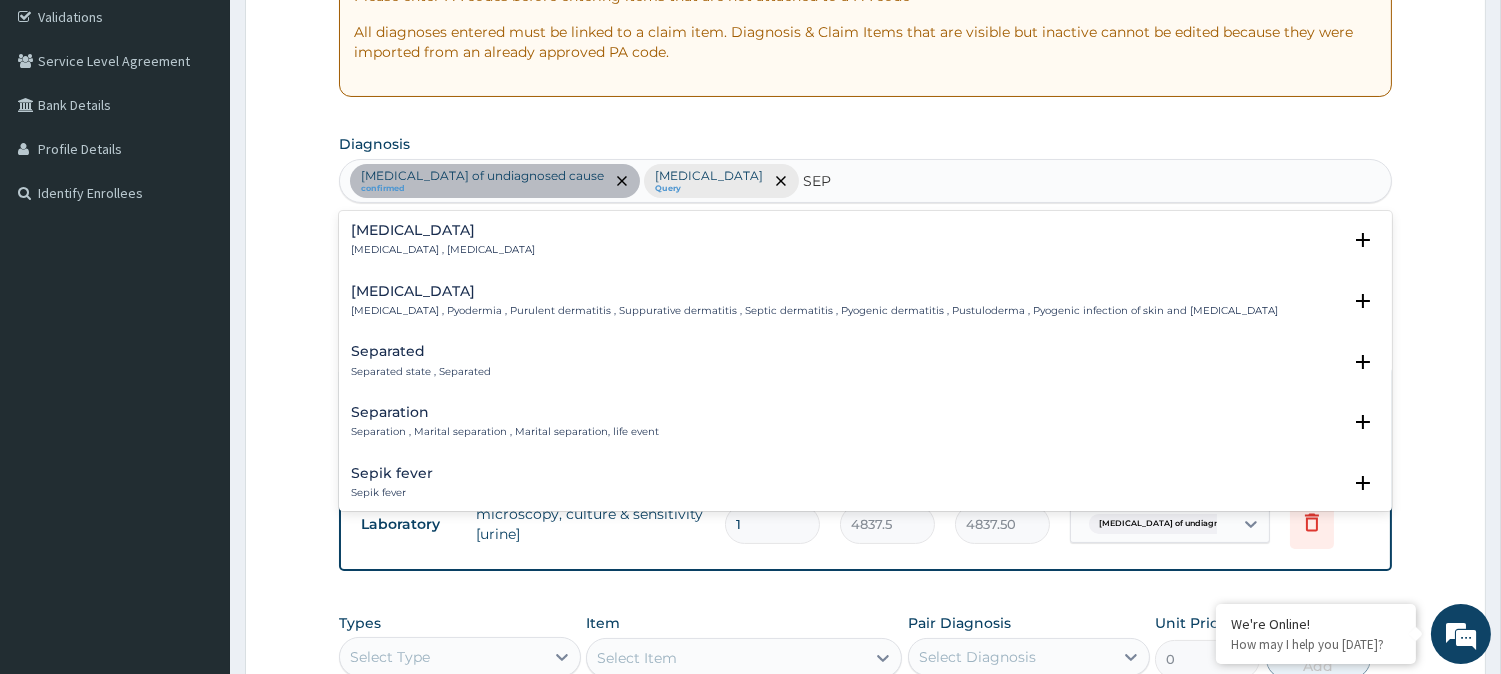 click on "Systemic infection , Sepsis" at bounding box center [443, 250] 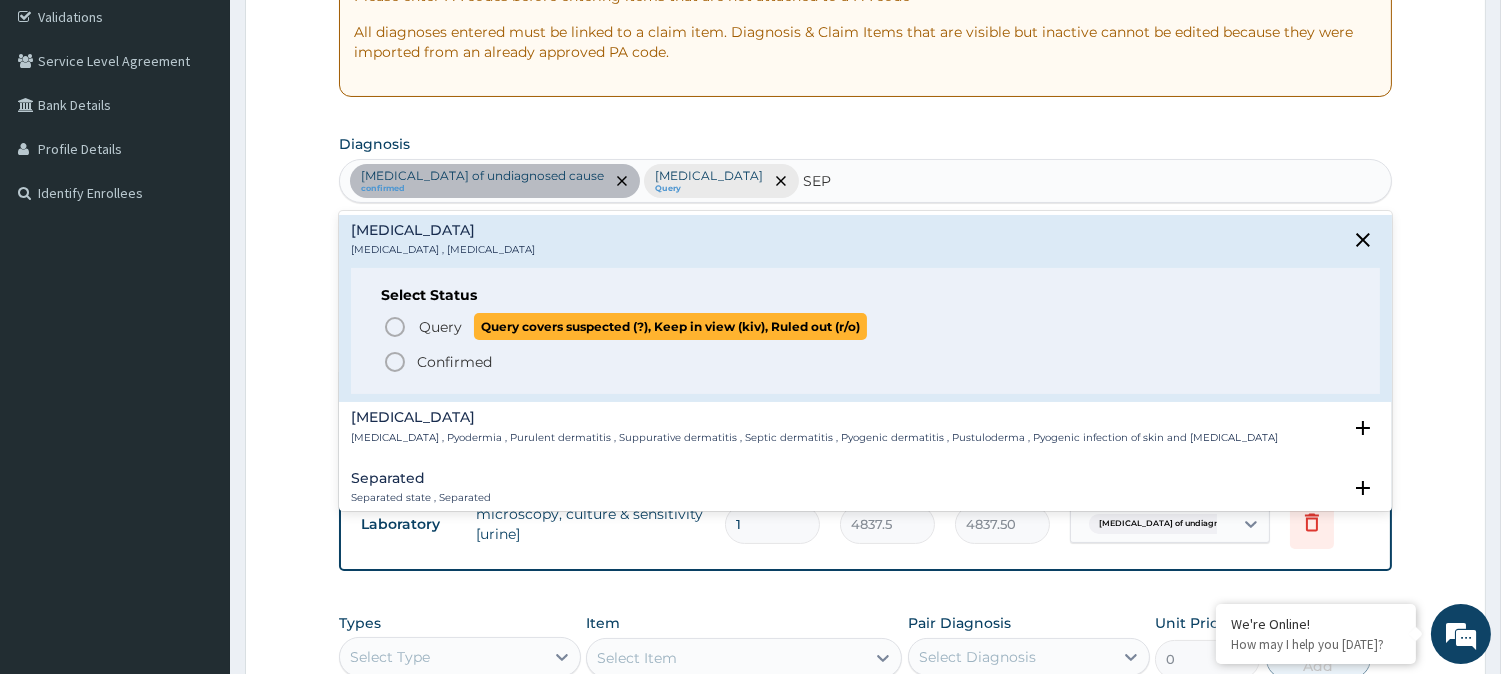 click 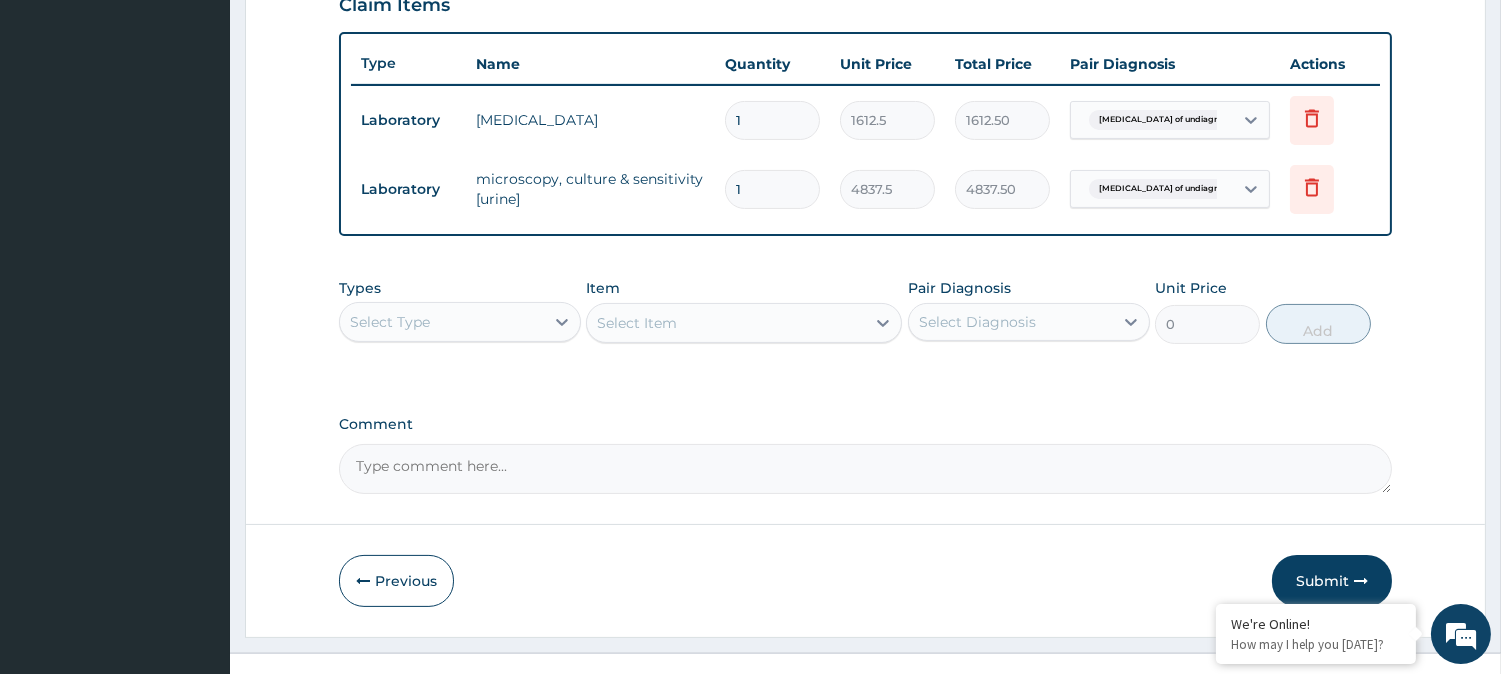 scroll, scrollTop: 740, scrollLeft: 0, axis: vertical 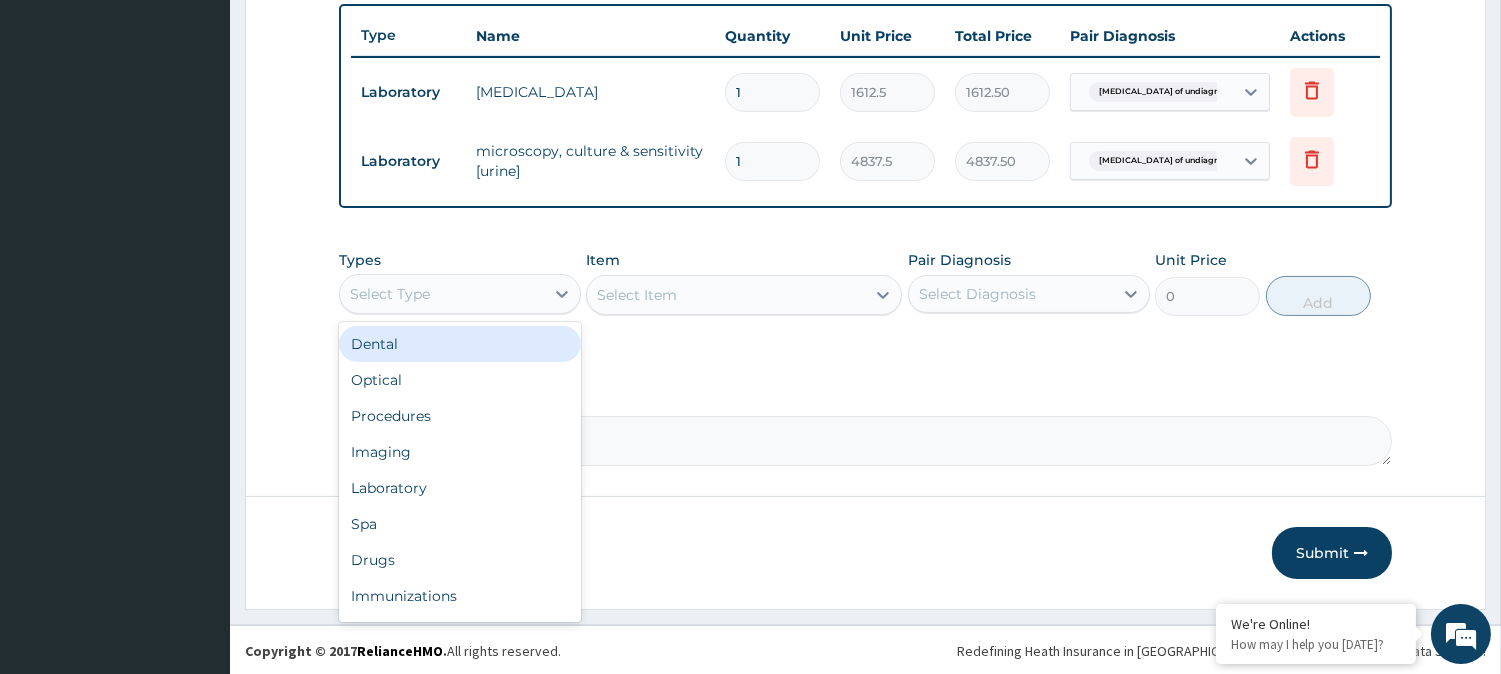click on "Select Type" at bounding box center [442, 294] 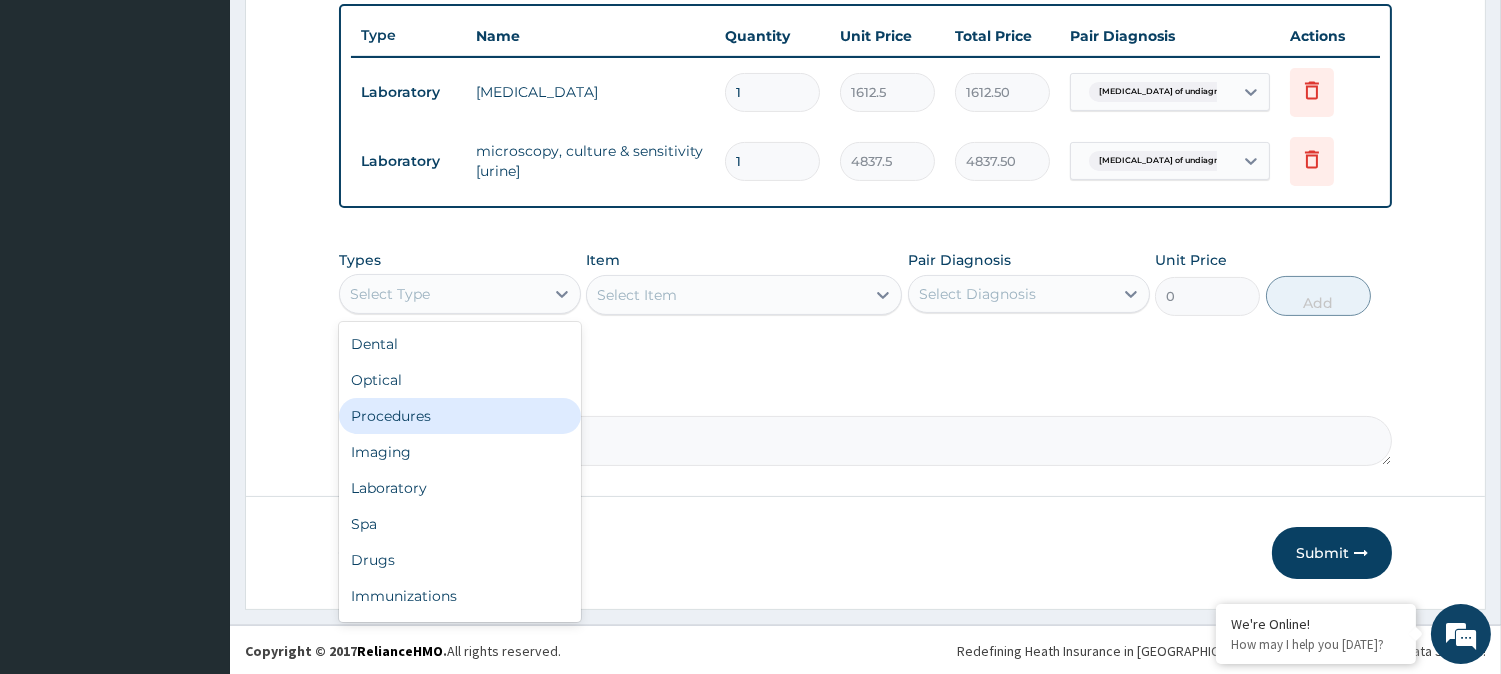click on "Procedures" at bounding box center [460, 416] 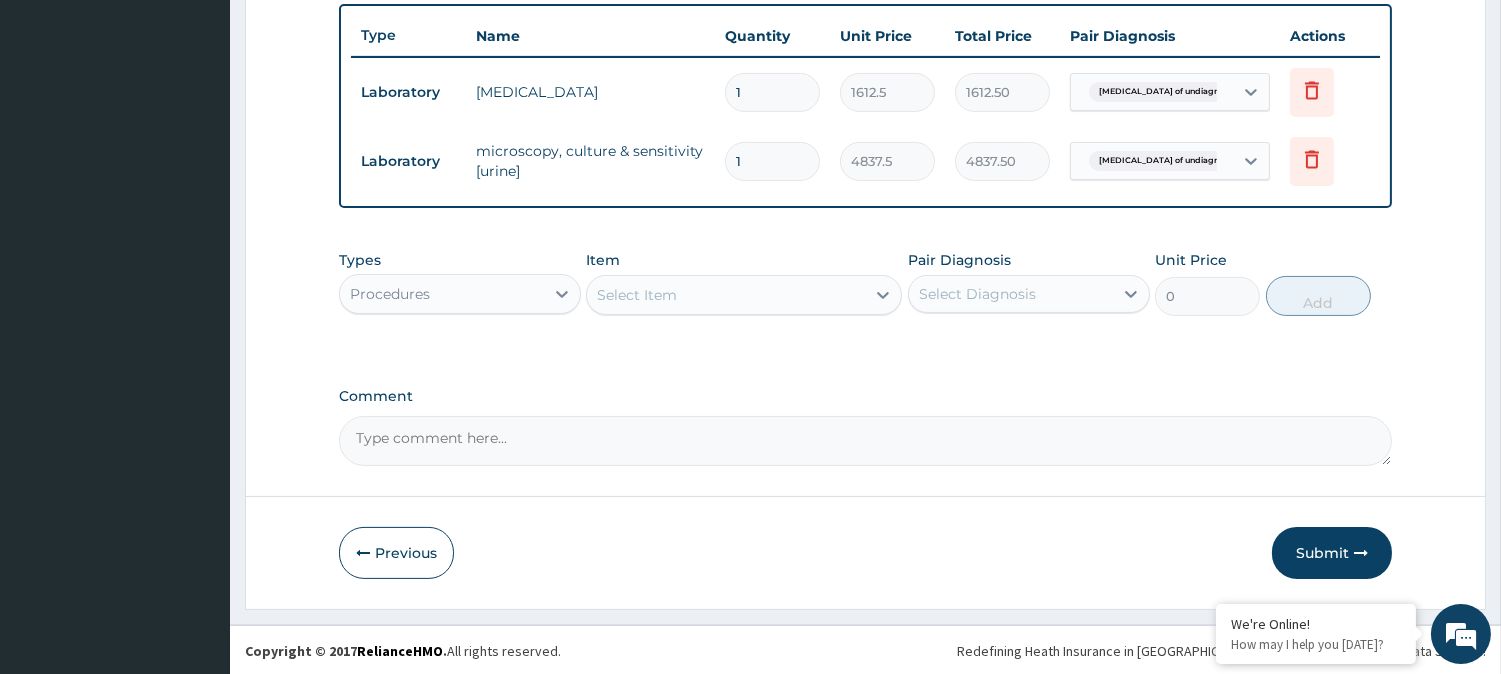 click on "Select Item" at bounding box center [726, 295] 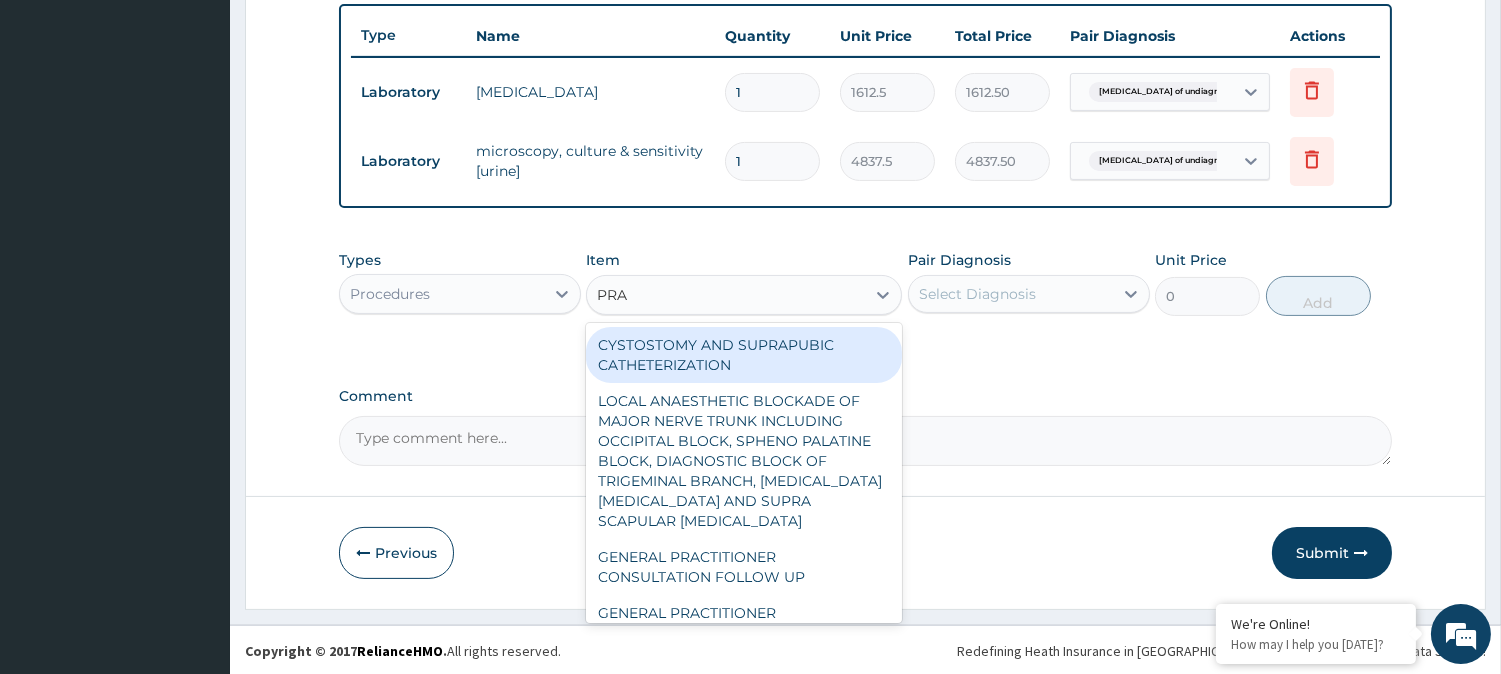 type on "PRAC" 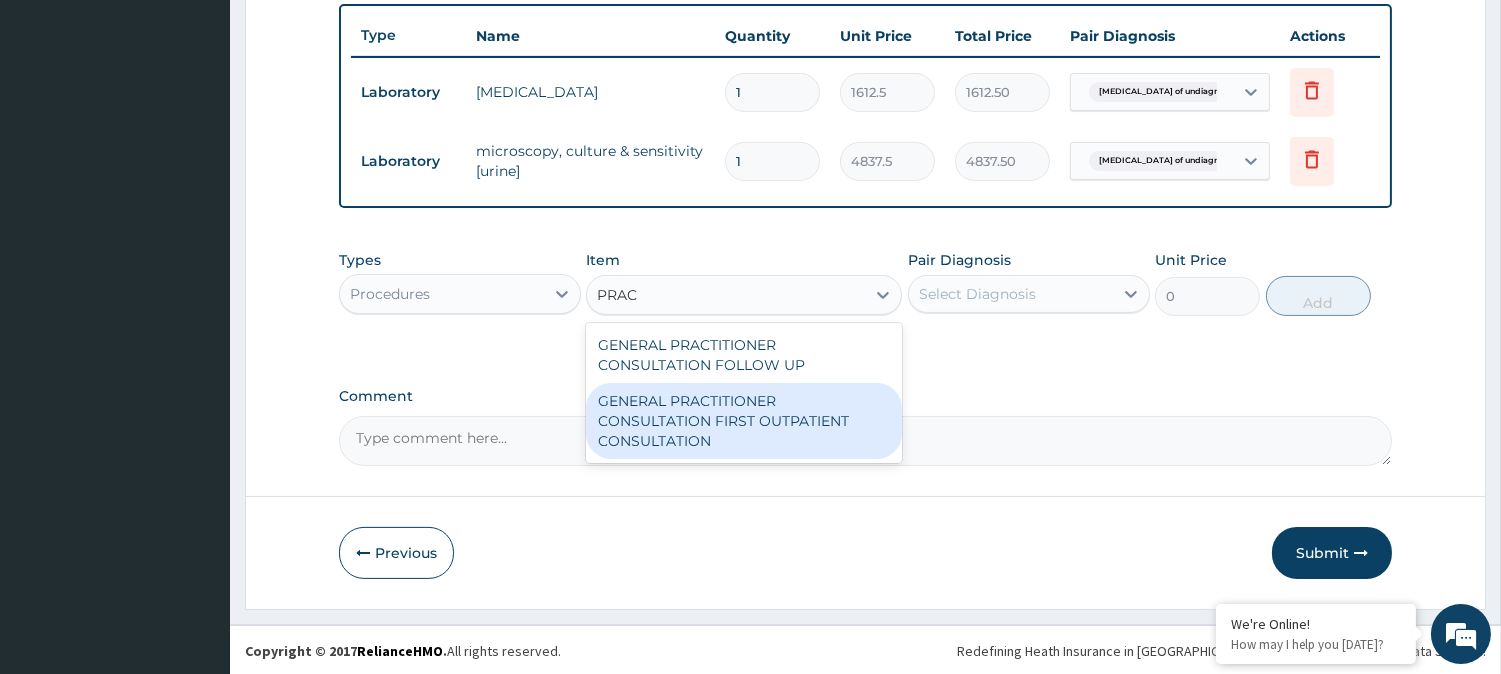 click on "GENERAL PRACTITIONER CONSULTATION FIRST OUTPATIENT CONSULTATION" at bounding box center [744, 421] 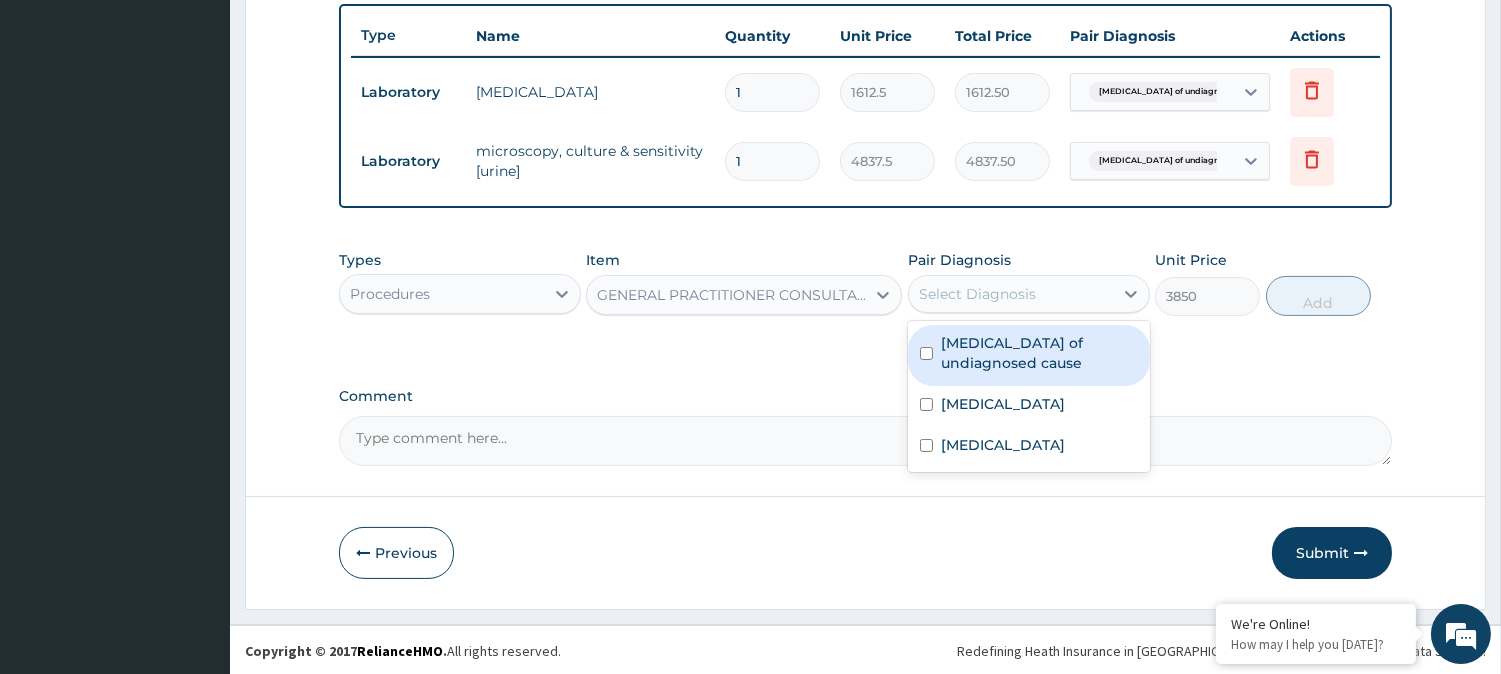 click on "Select Diagnosis" at bounding box center (977, 294) 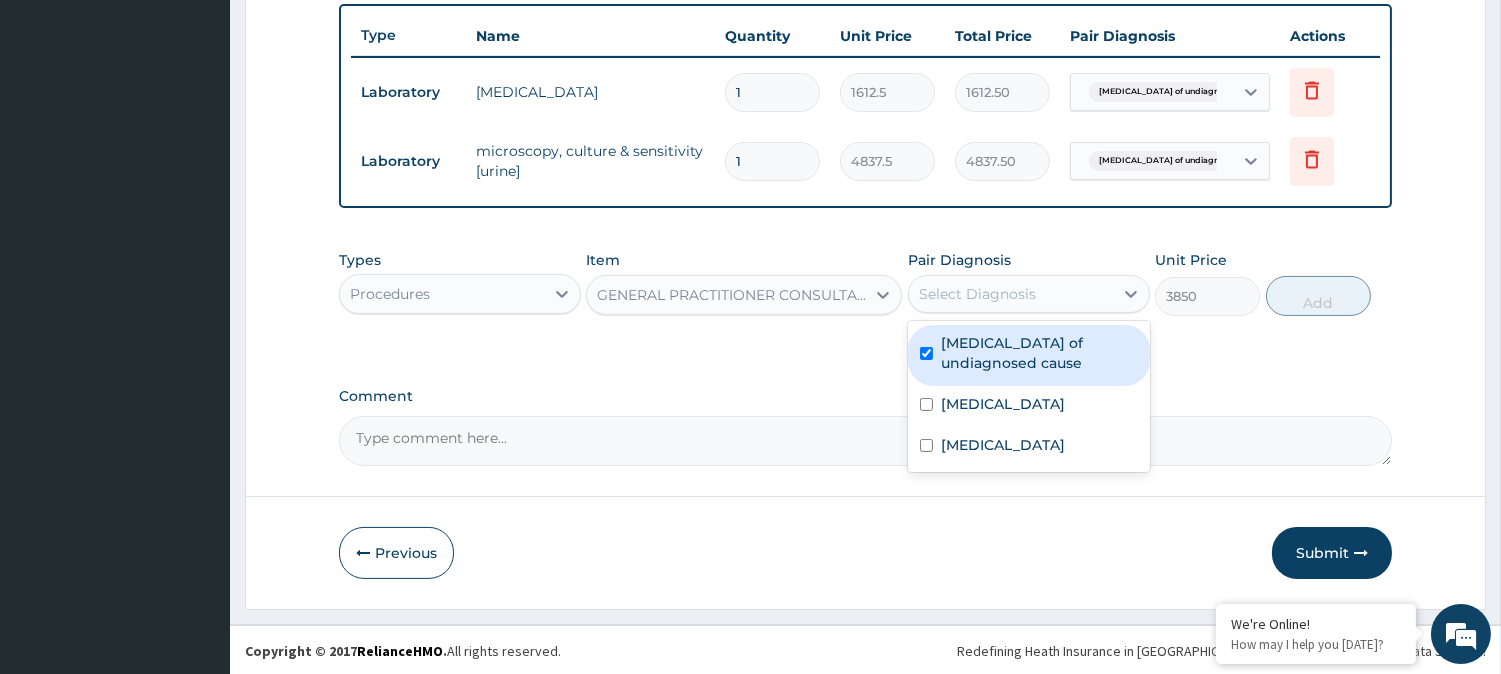 checkbox on "true" 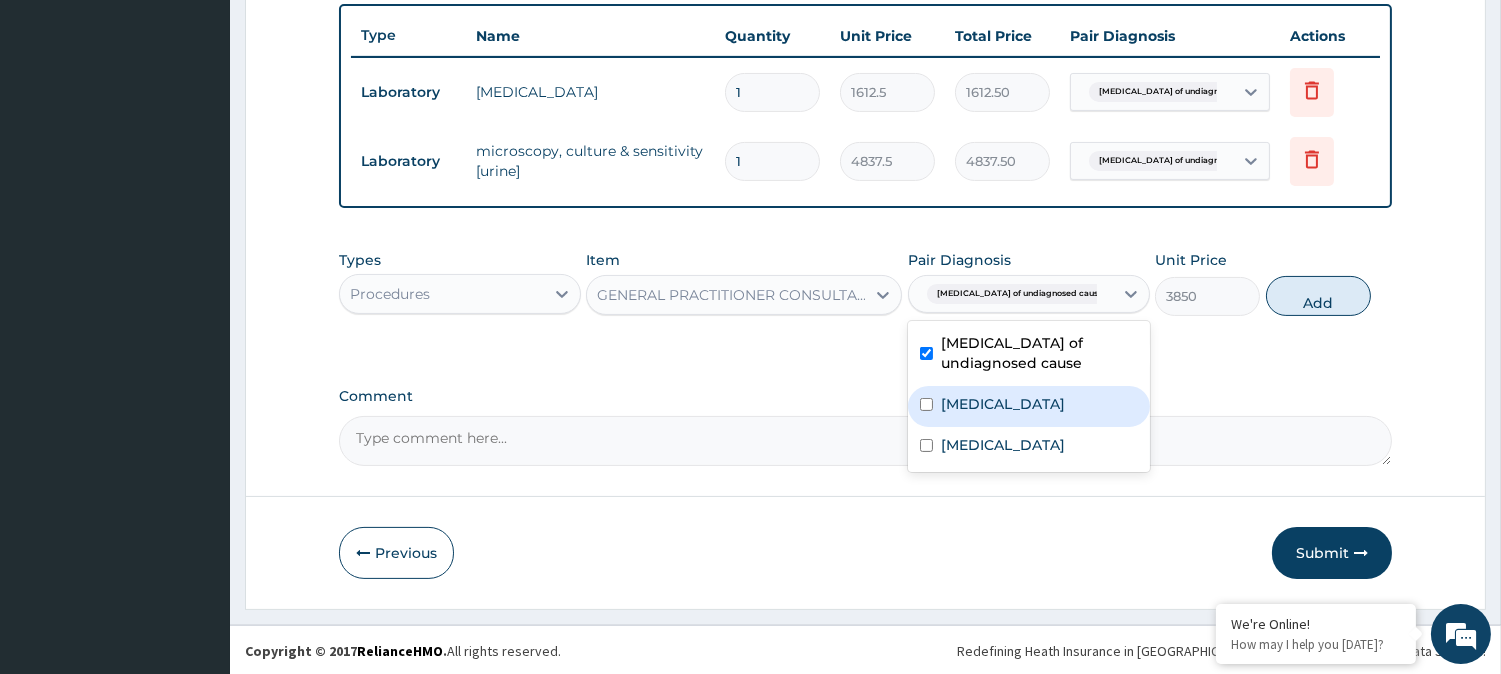 click on "Malaria" at bounding box center [1029, 406] 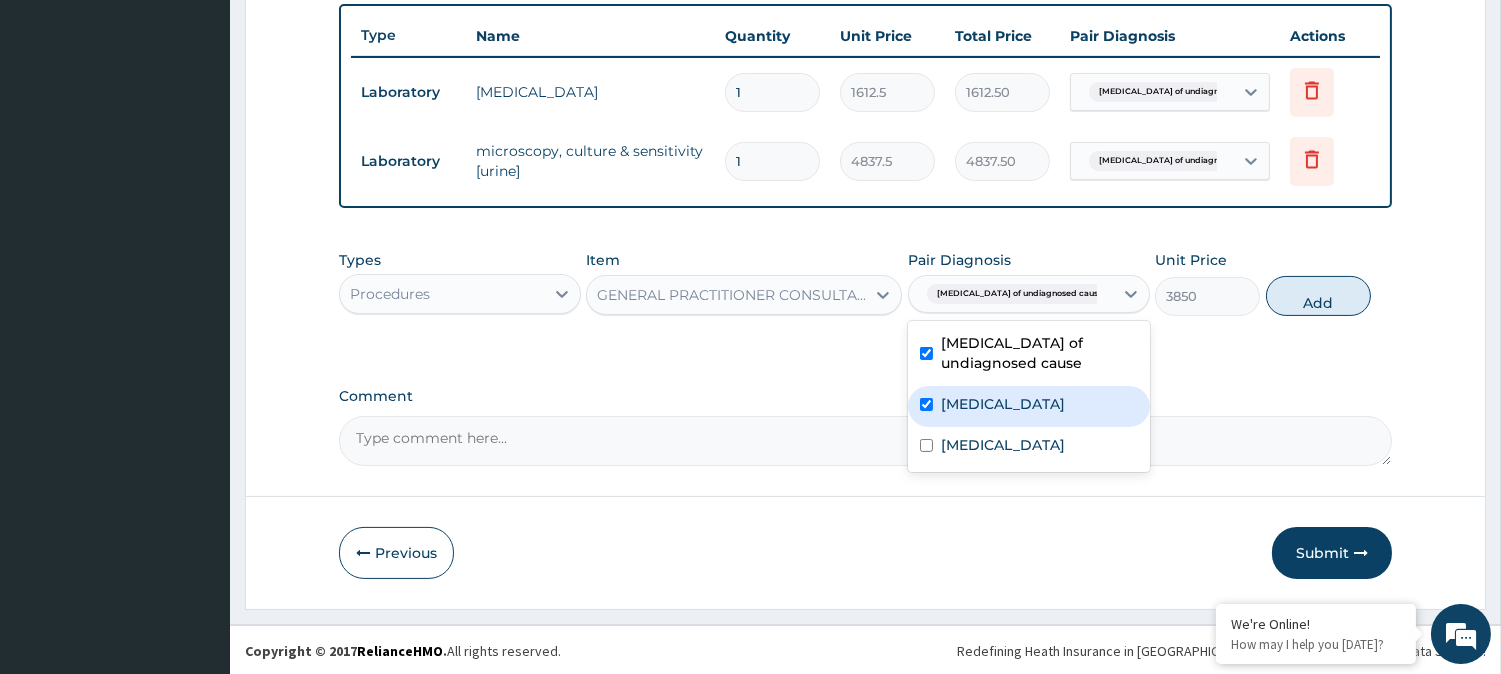 checkbox on "true" 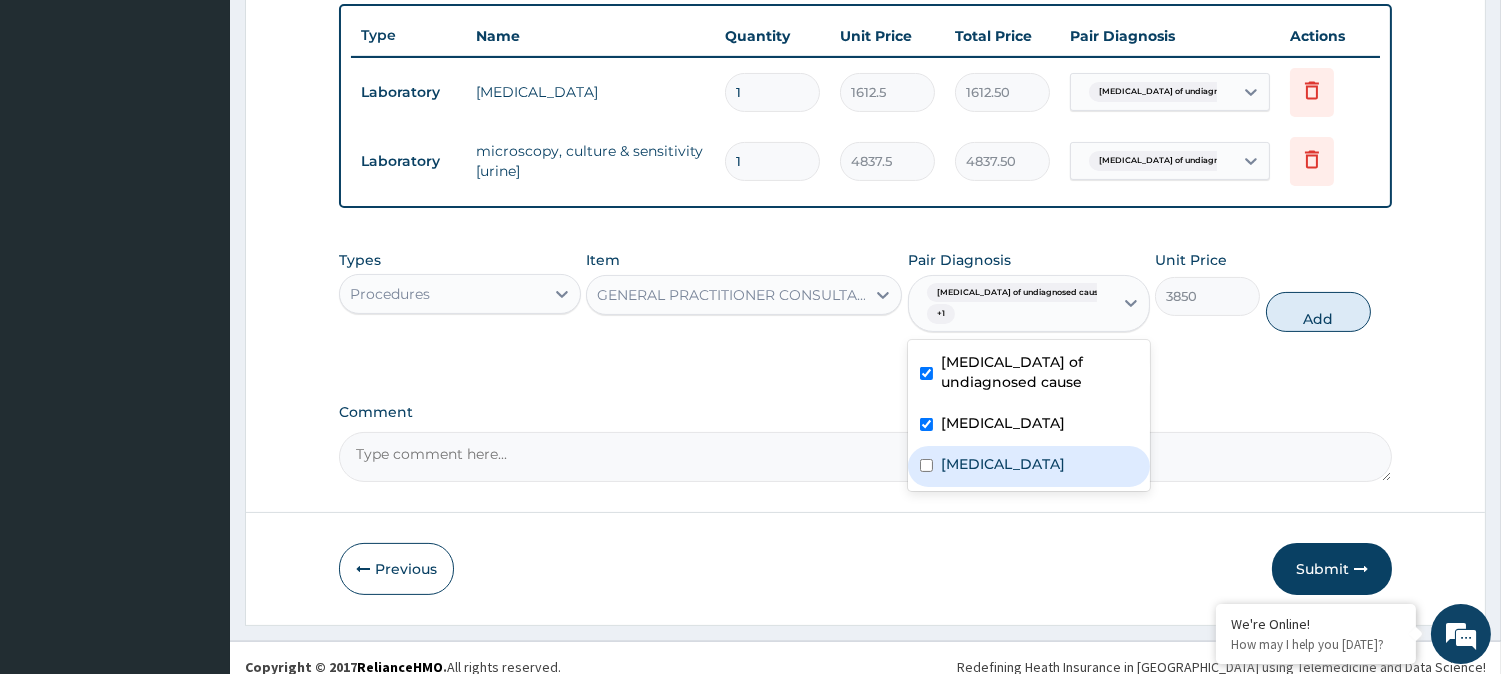 click at bounding box center (926, 465) 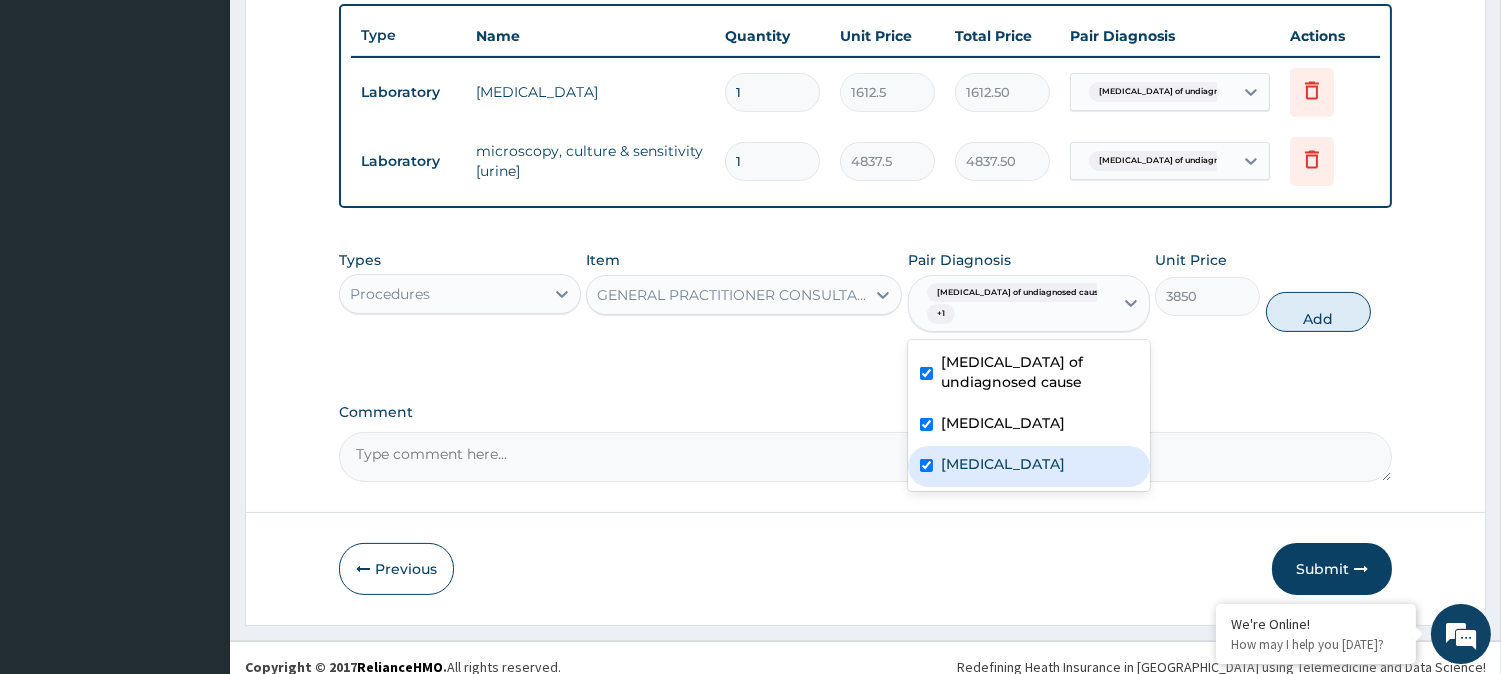 checkbox on "true" 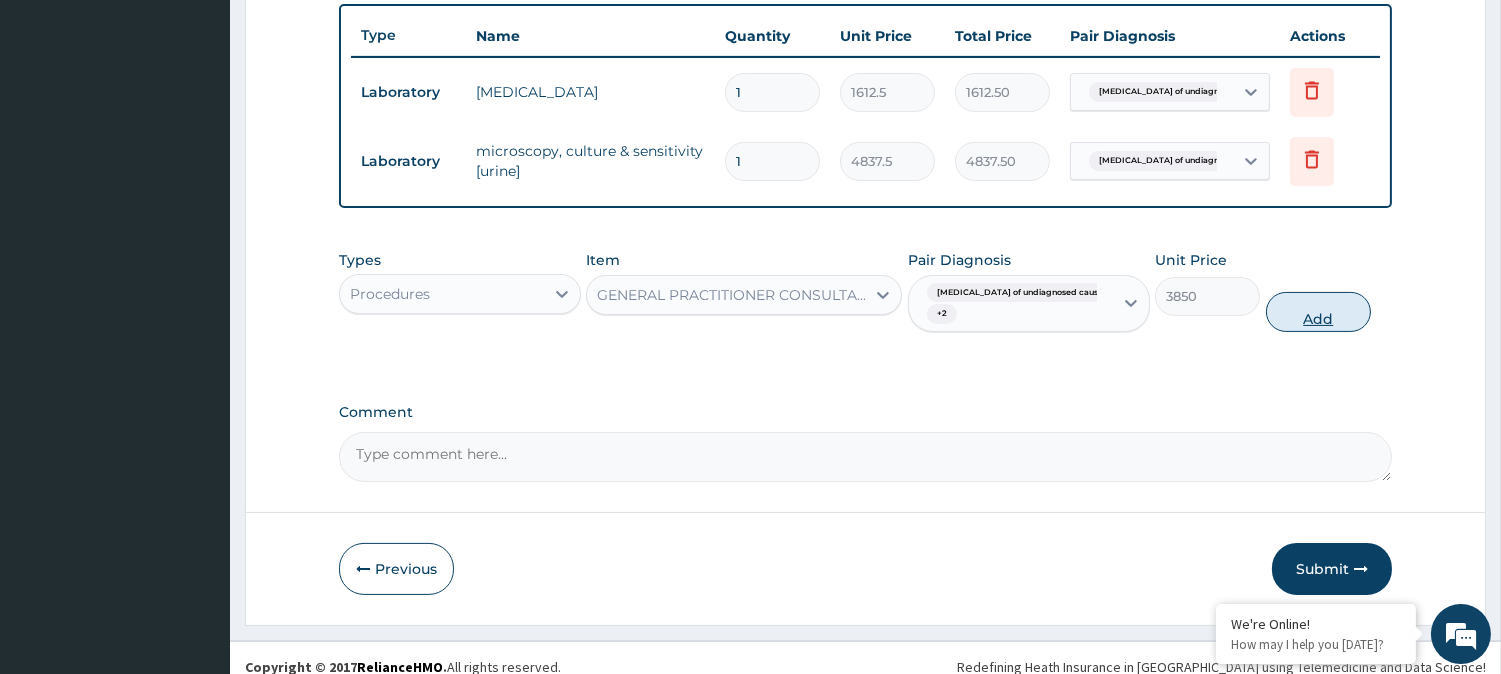 click on "Add" at bounding box center [1318, 312] 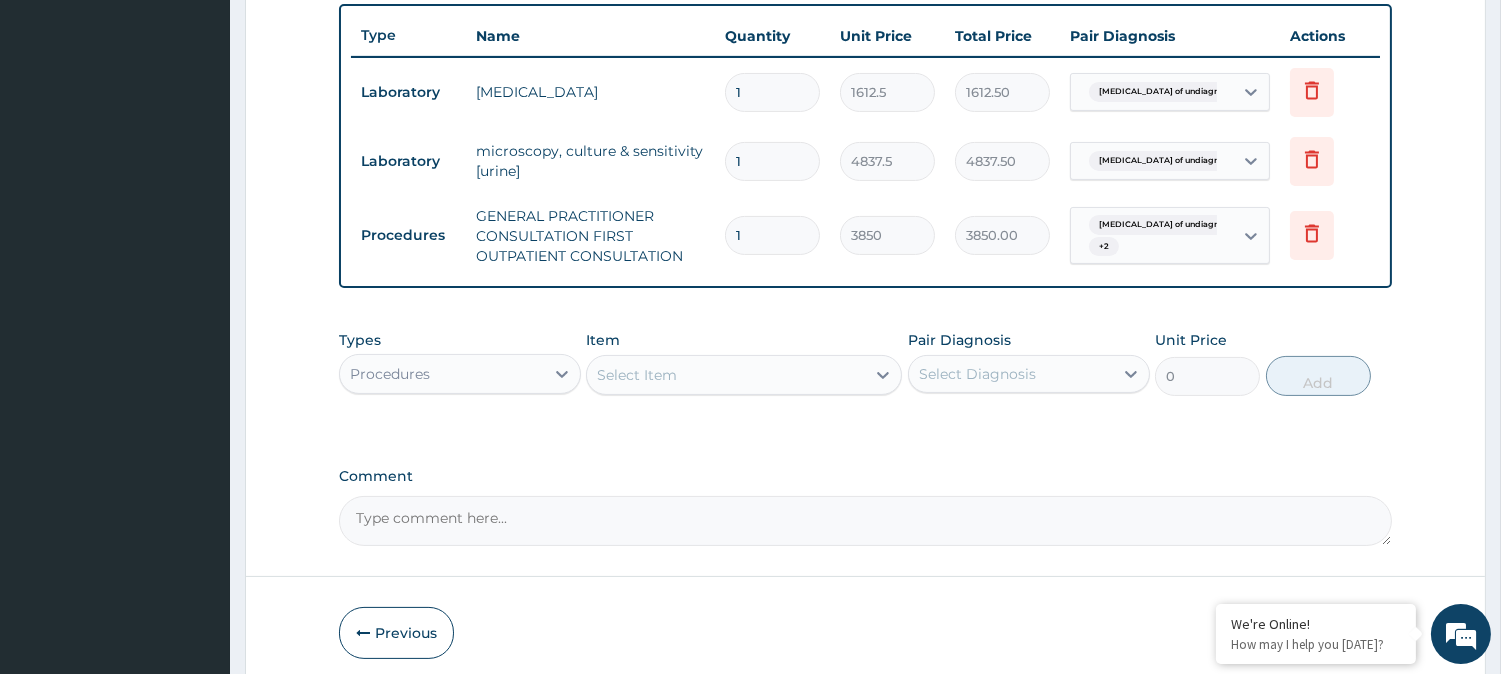 click on "Select Item" at bounding box center [726, 375] 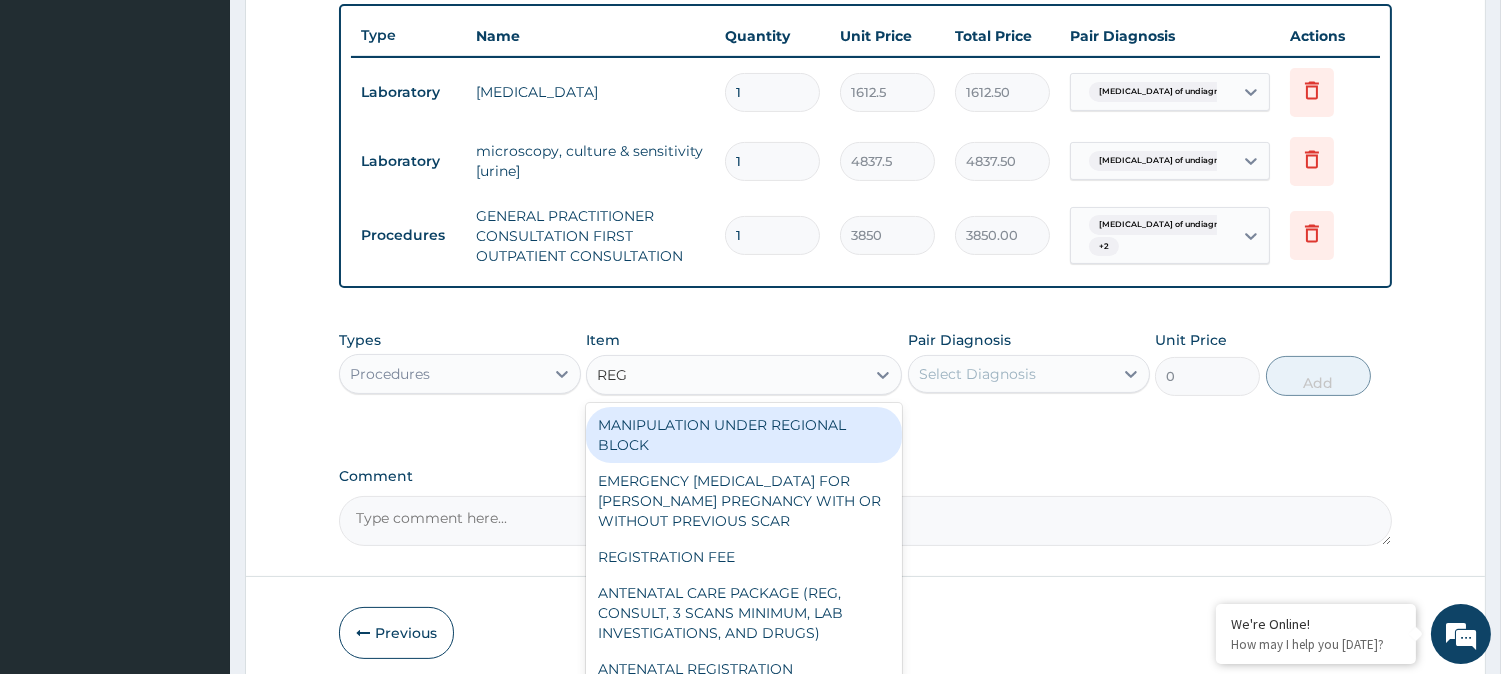 type on "REGI" 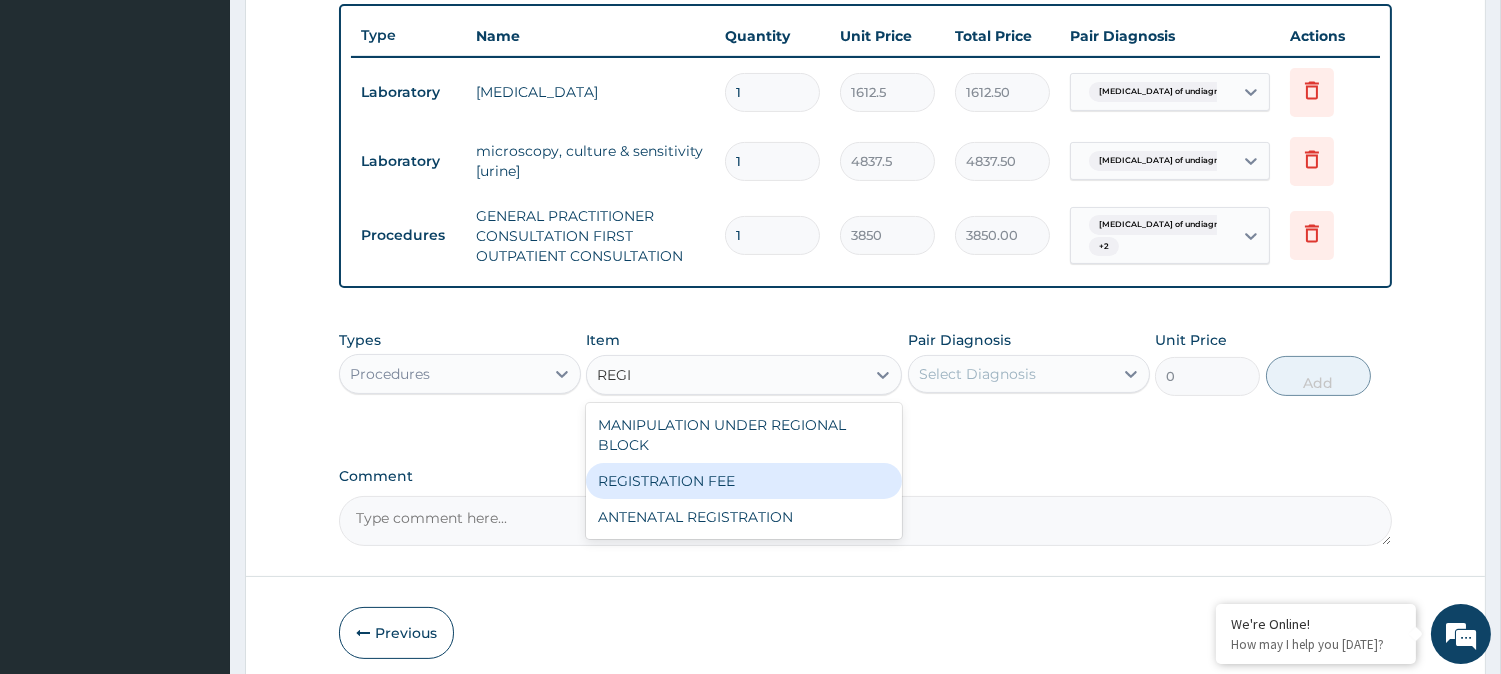 click on "REGISTRATION FEE" at bounding box center [744, 481] 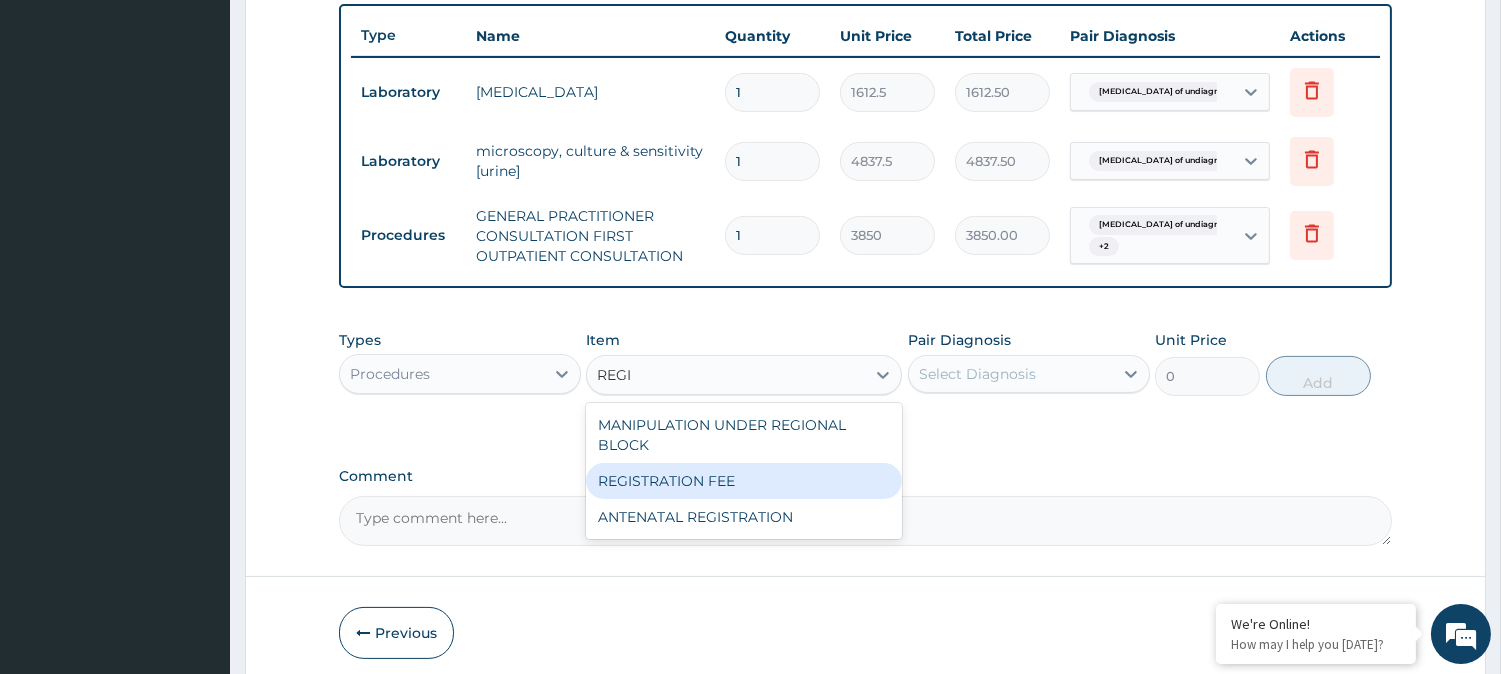type 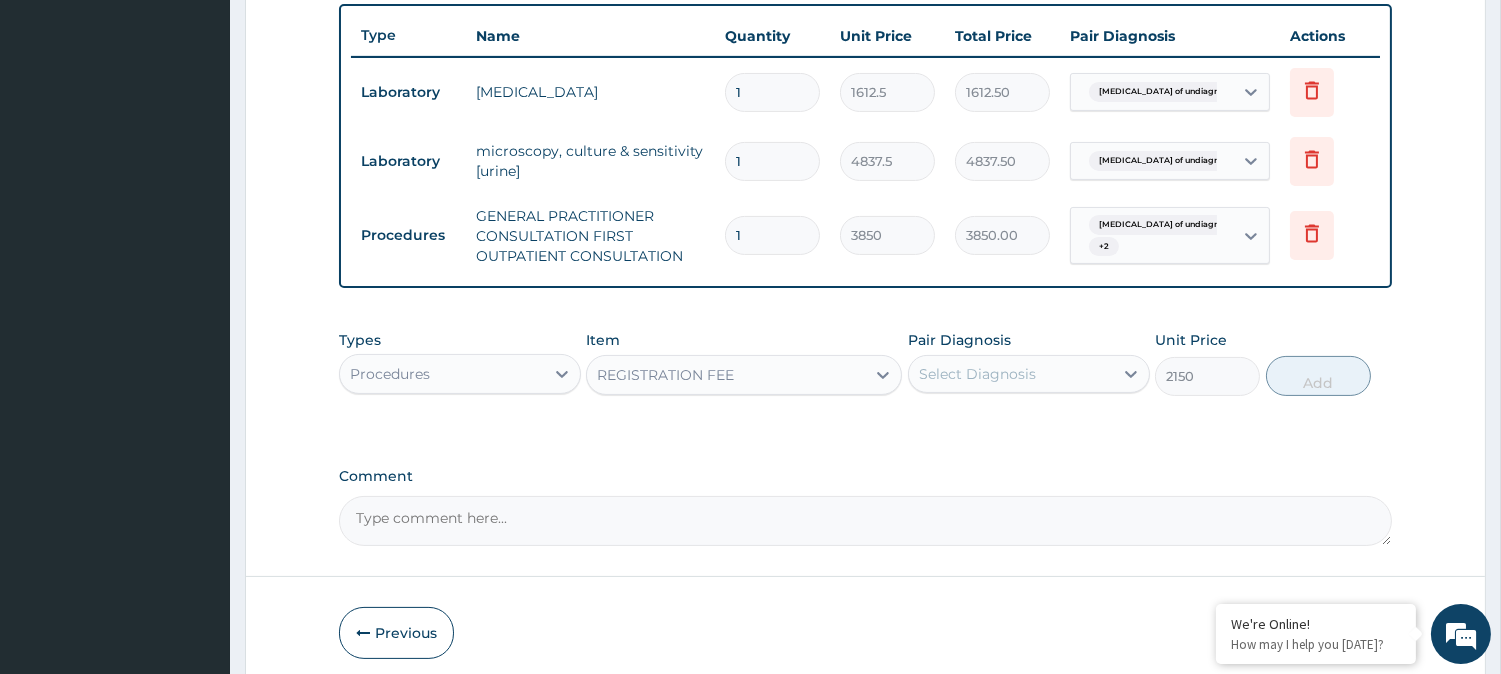 click on "Select Diagnosis" at bounding box center [1011, 374] 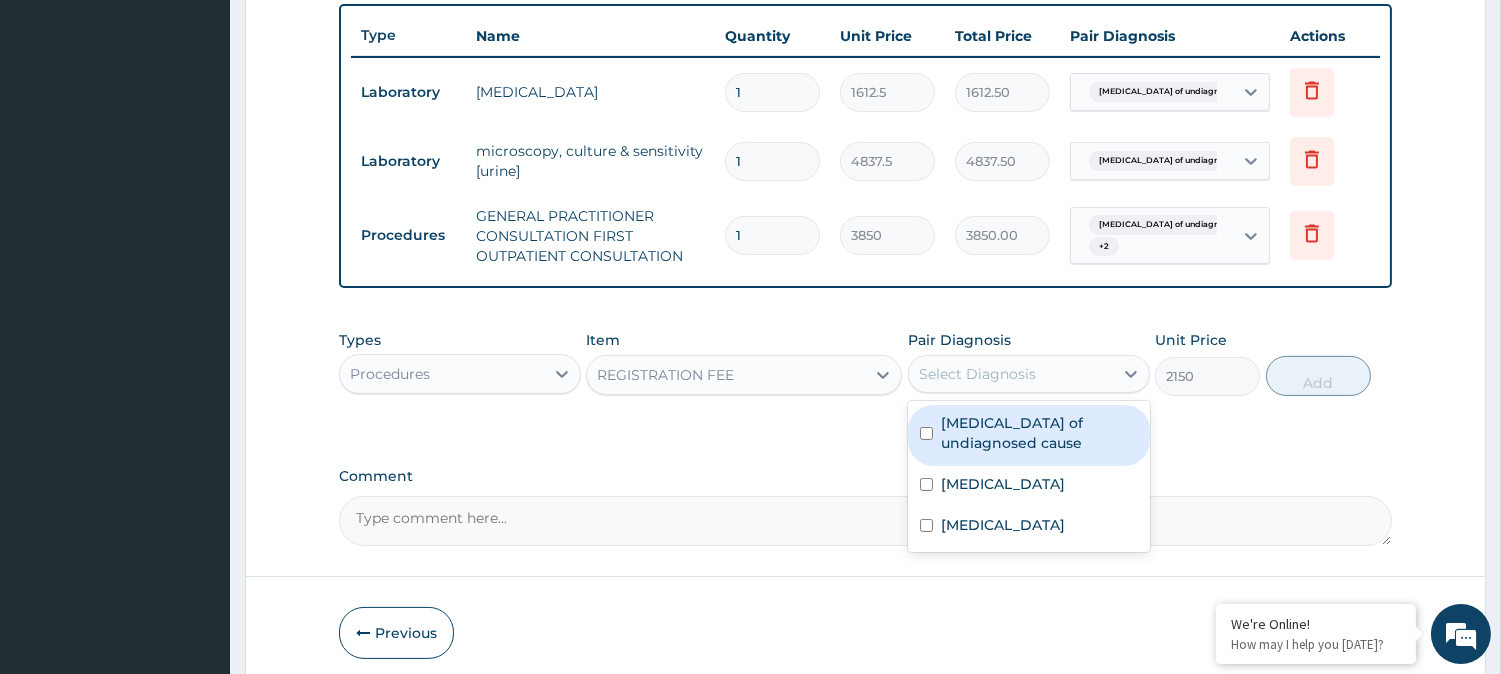 click on "Haematuria of undiagnosed cause" at bounding box center (1029, 435) 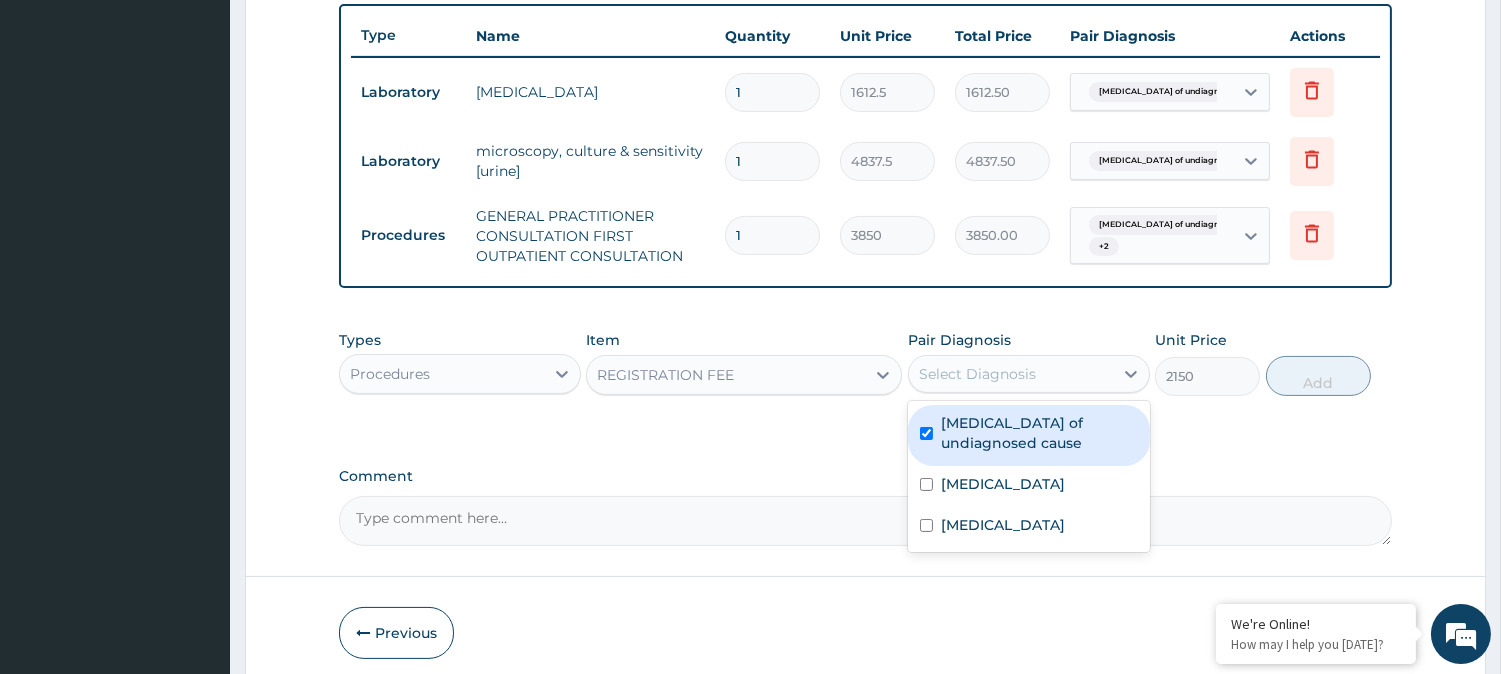click on "Haematuria of undiagnosed cause" at bounding box center (1029, 435) 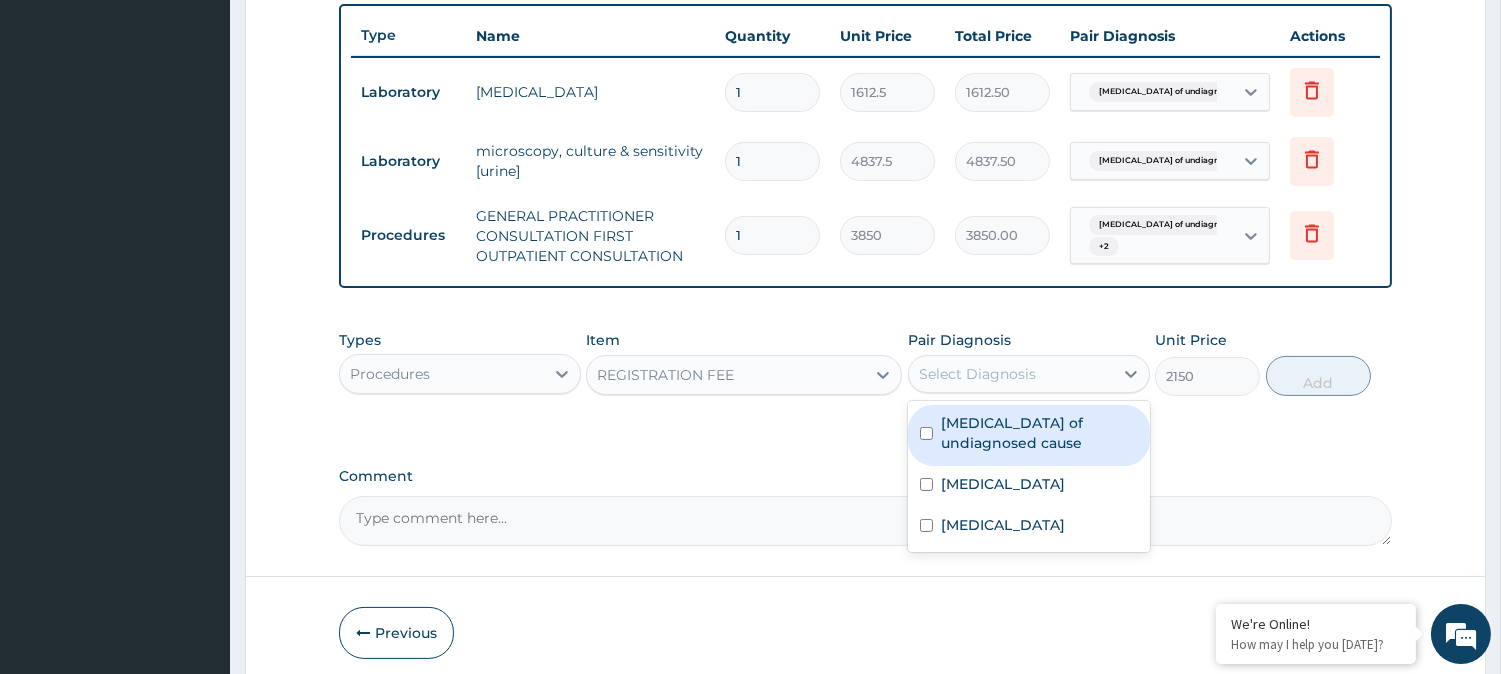 checkbox on "false" 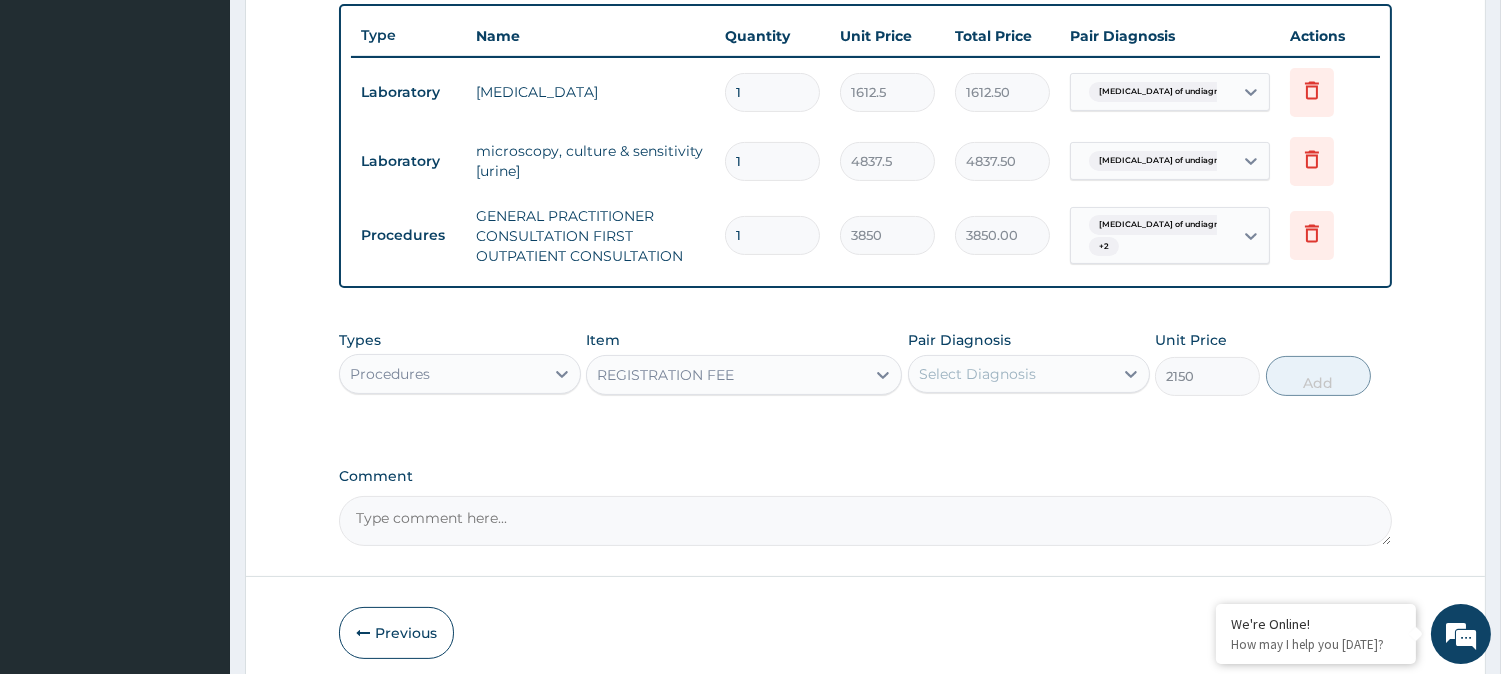 drag, startPoint x: 930, startPoint y: 476, endPoint x: 870, endPoint y: 474, distance: 60.033325 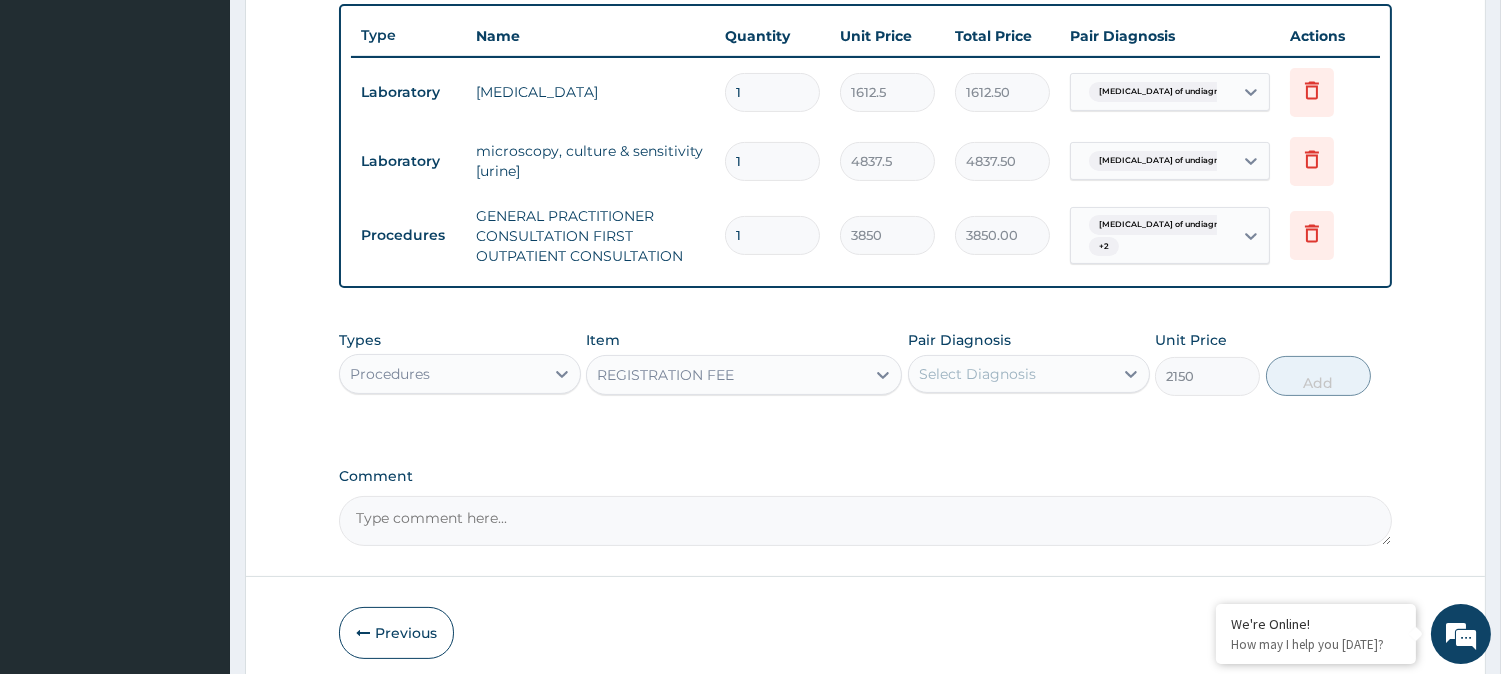 click on "Comment" at bounding box center (865, 476) 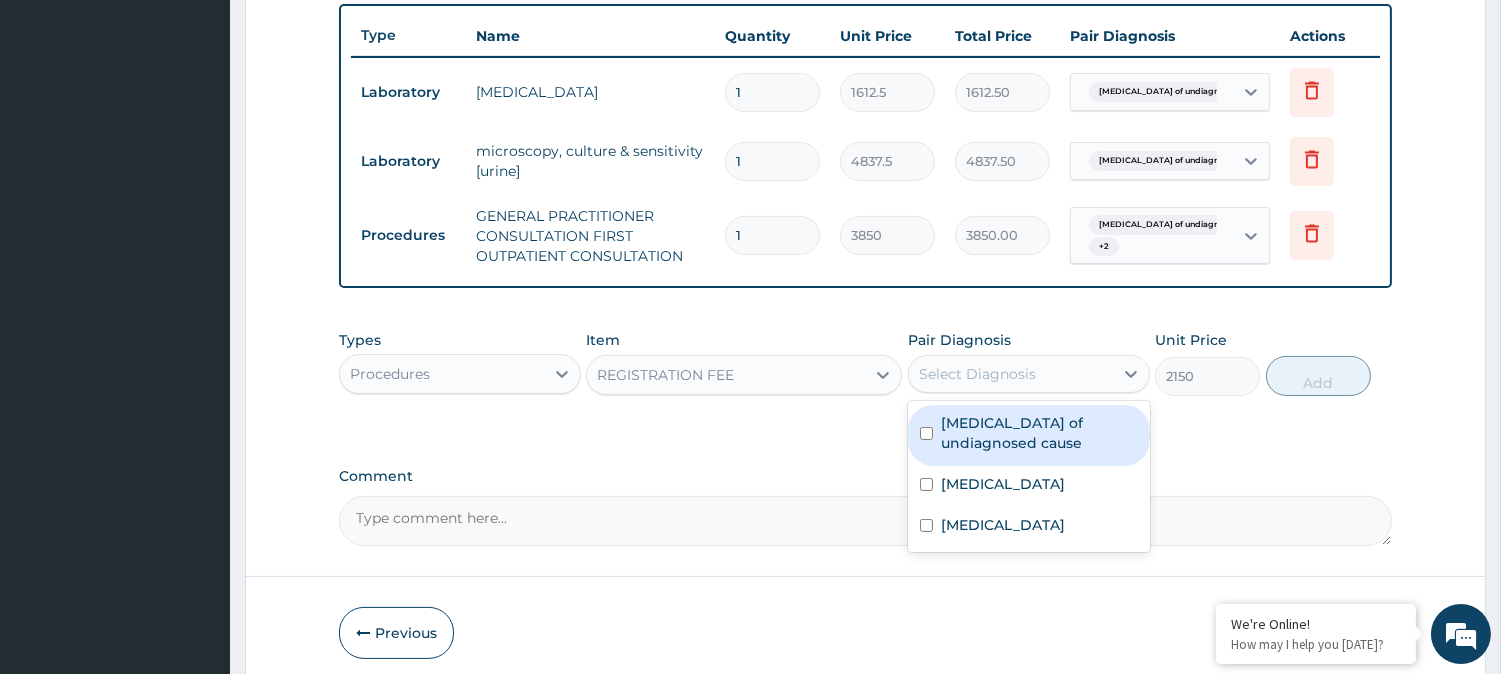 click on "Select Diagnosis" at bounding box center (977, 374) 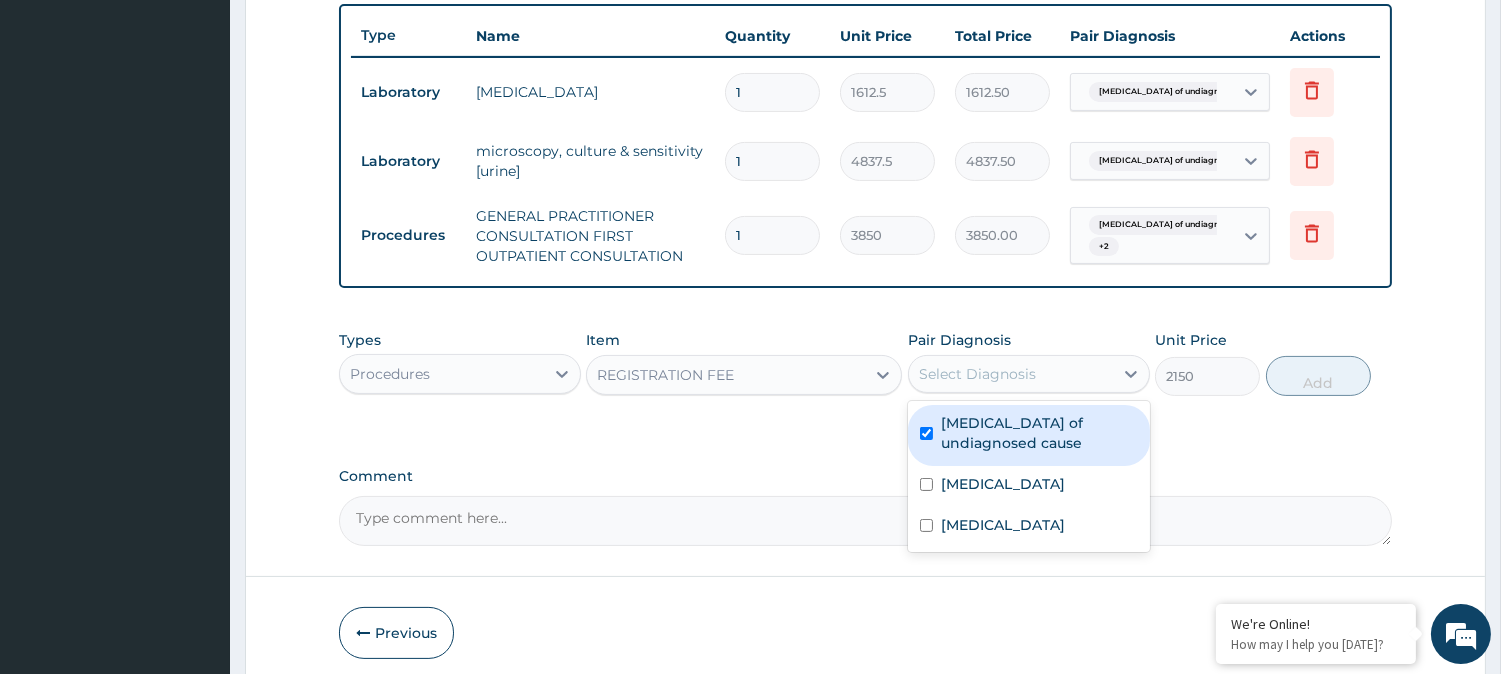 checkbox on "true" 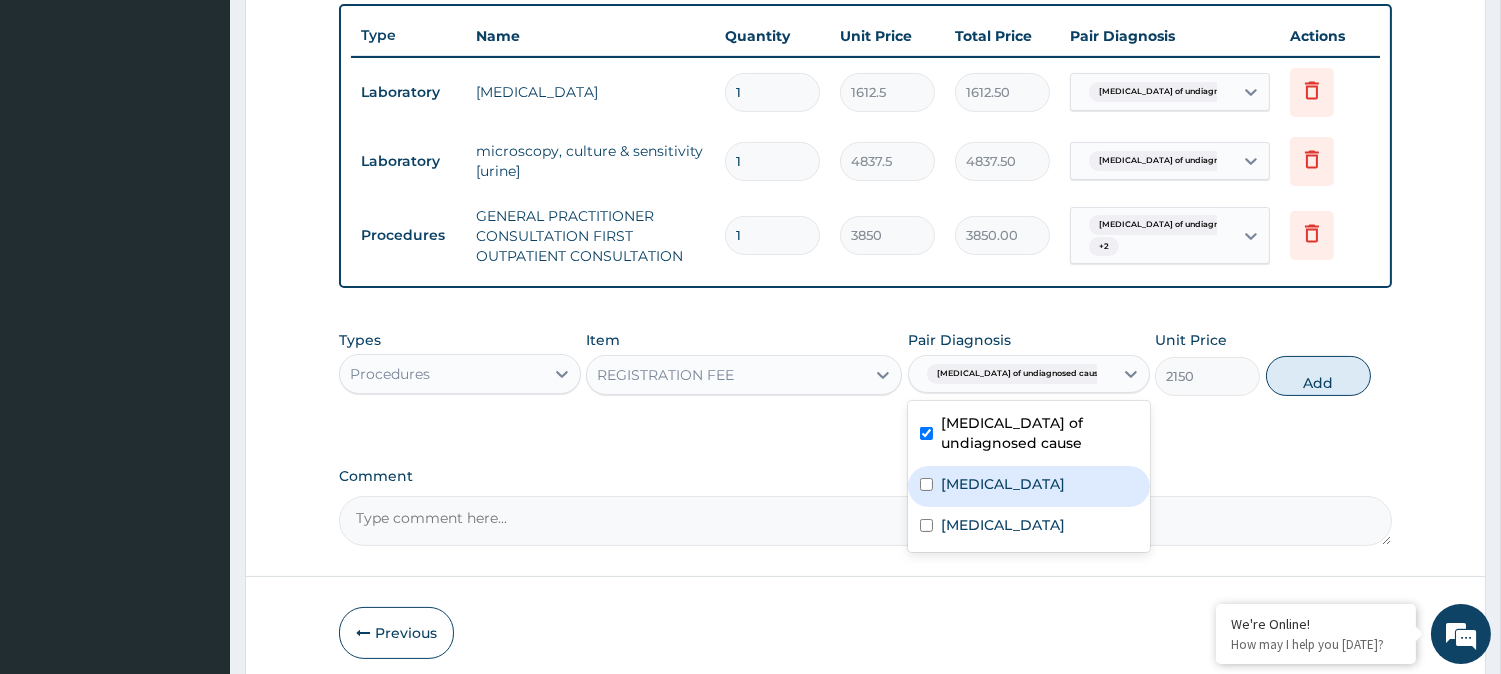 click on "Malaria" at bounding box center [1003, 484] 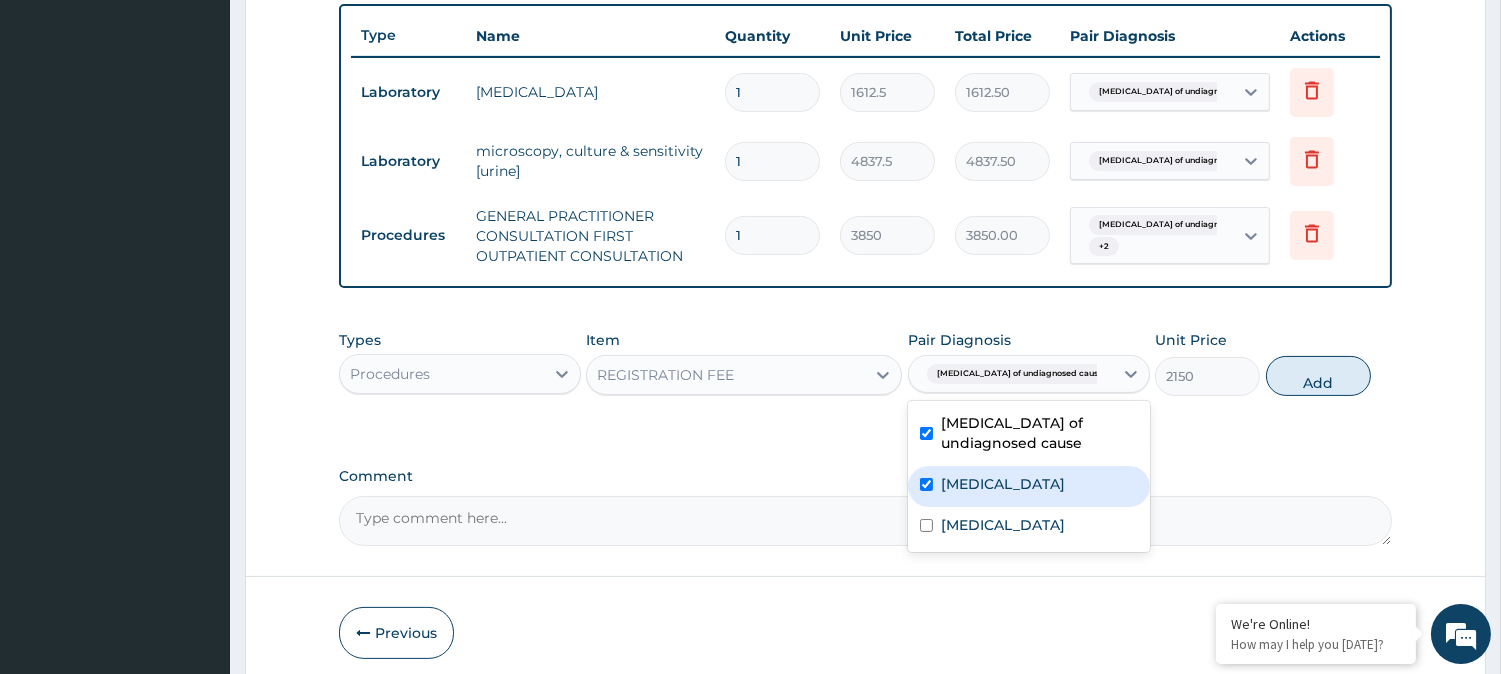 checkbox on "true" 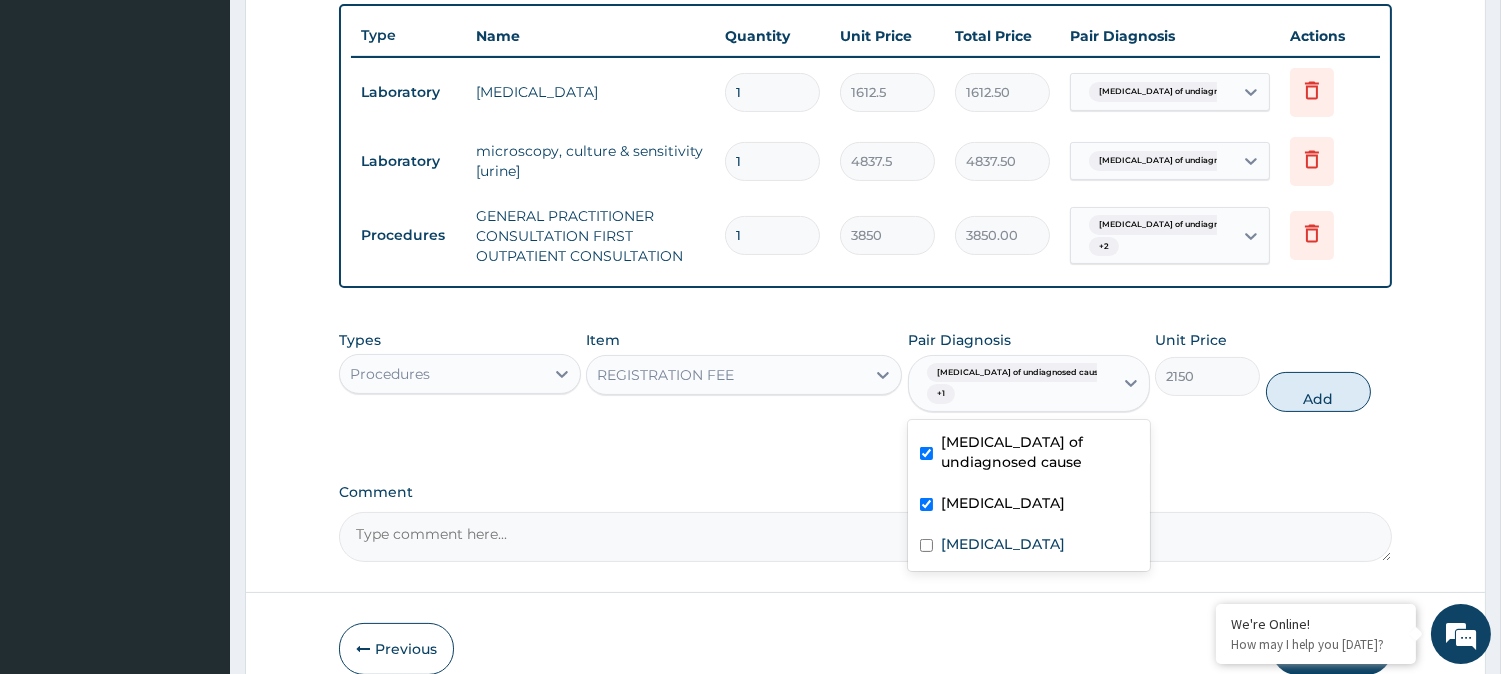 click on "Haematuria of undiagnosed cause" at bounding box center (1029, 454) 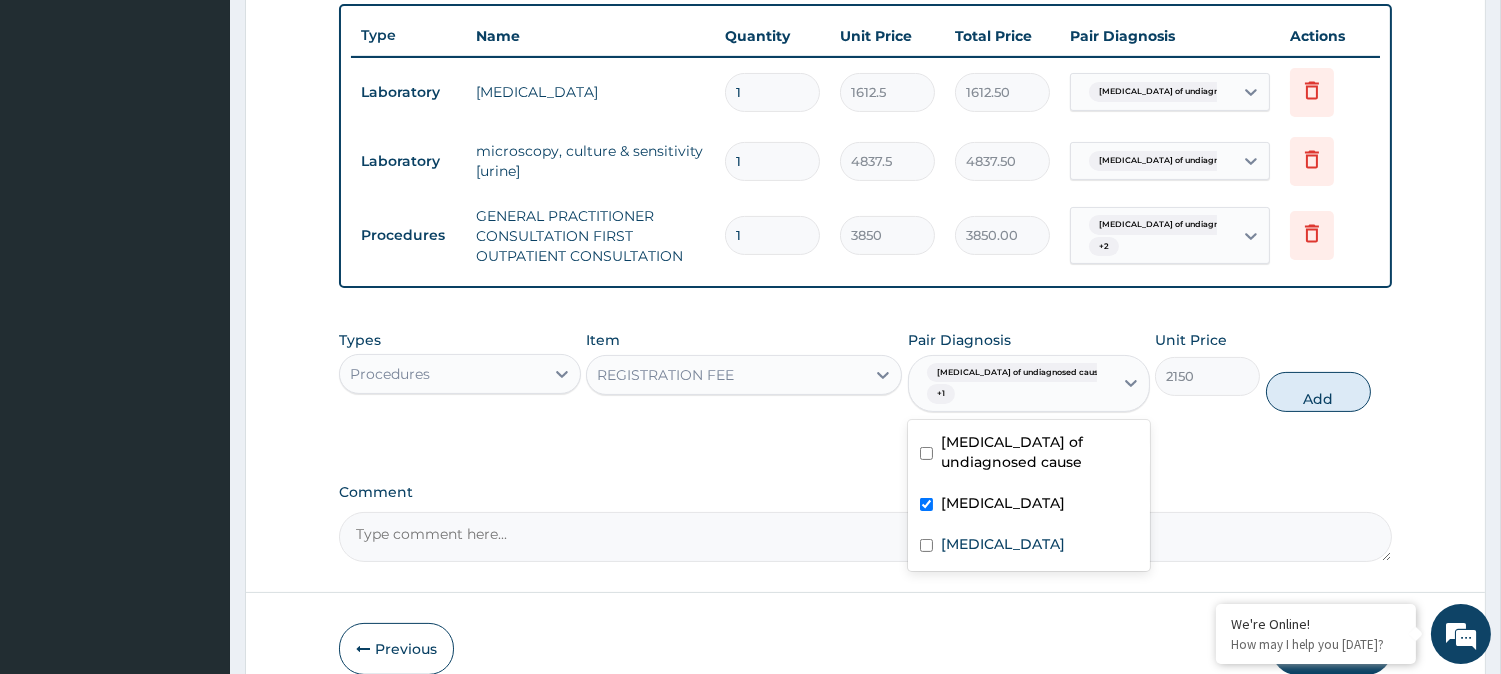 checkbox on "false" 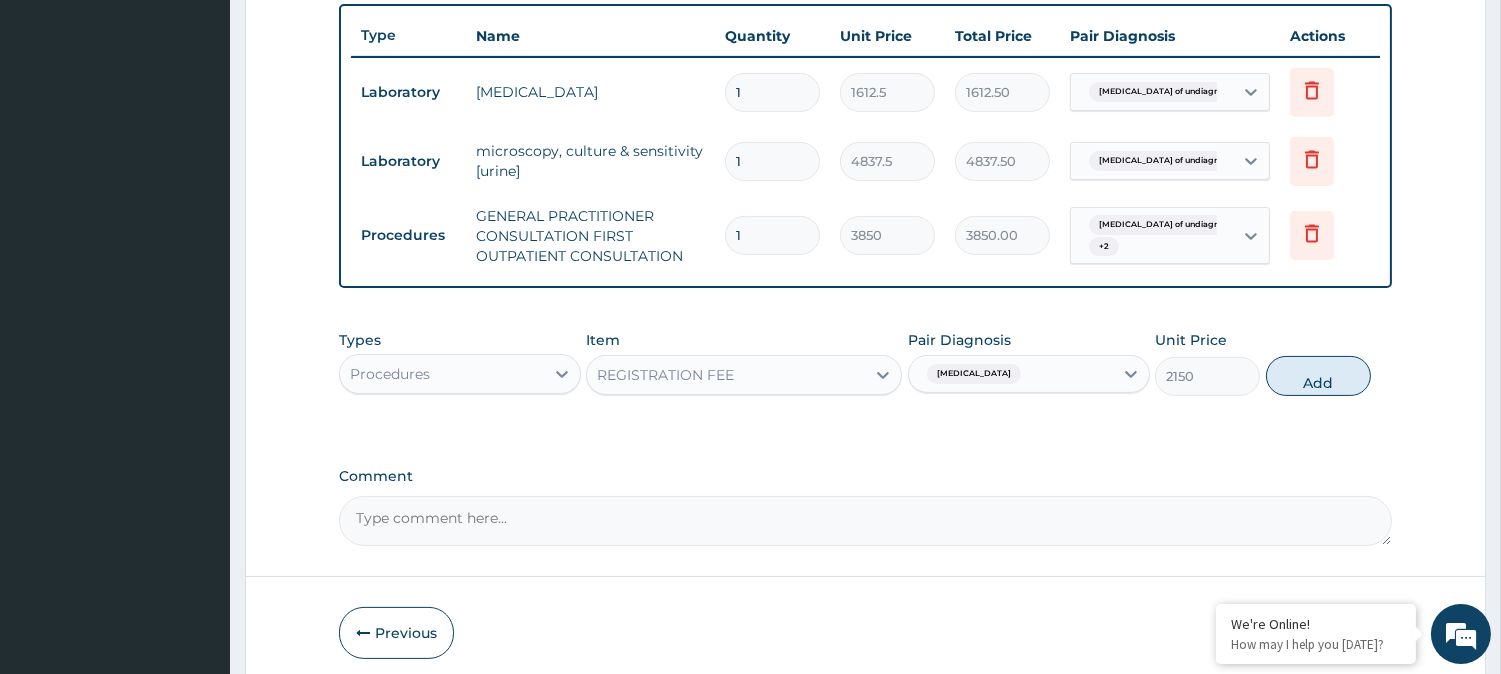 drag, startPoint x: 942, startPoint y: 508, endPoint x: 892, endPoint y: 458, distance: 70.71068 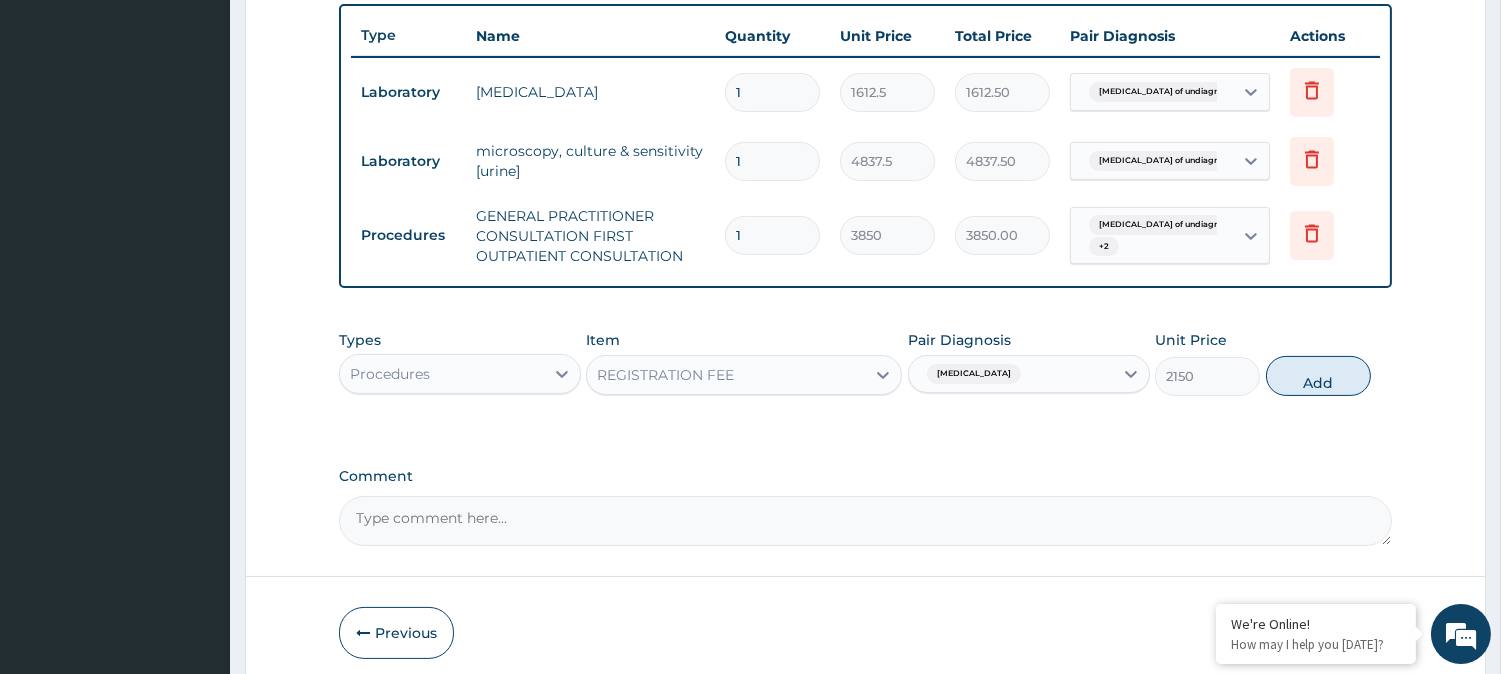click on "PA Code / Prescription Code PA/025943 Encounter Date 08-07-2025 Important Notice Please enter PA codes before entering items that are not attached to a PA code   All diagnoses entered must be linked to a claim item. Diagnosis & Claim Items that are visible but inactive cannot be edited because they were imported from an already approved PA code. Diagnosis Haematuria of undiagnosed cause confirmed Malaria Query Sepsis Query NB: All diagnosis must be linked to a claim item Claim Items Type Name Quantity Unit Price Total Price Pair Diagnosis Actions Laboratory urinalysis 1 1612.5 1612.50 Haematuria of undiagnosed caus... Delete Laboratory microscopy, culture & sensitivity [urine] 1 4837.5 4837.50 Haematuria of undiagnosed caus... Delete Procedures GENERAL PRACTITIONER CONSULTATION FIRST OUTPATIENT CONSULTATION 1 3850 3850.00 Haematuria of undiagnosed caus...  + 2 Delete Types Procedures Item REGISTRATION FEE Pair Diagnosis Malaria Unit Price 2150 Add Comment" at bounding box center (865, -2) 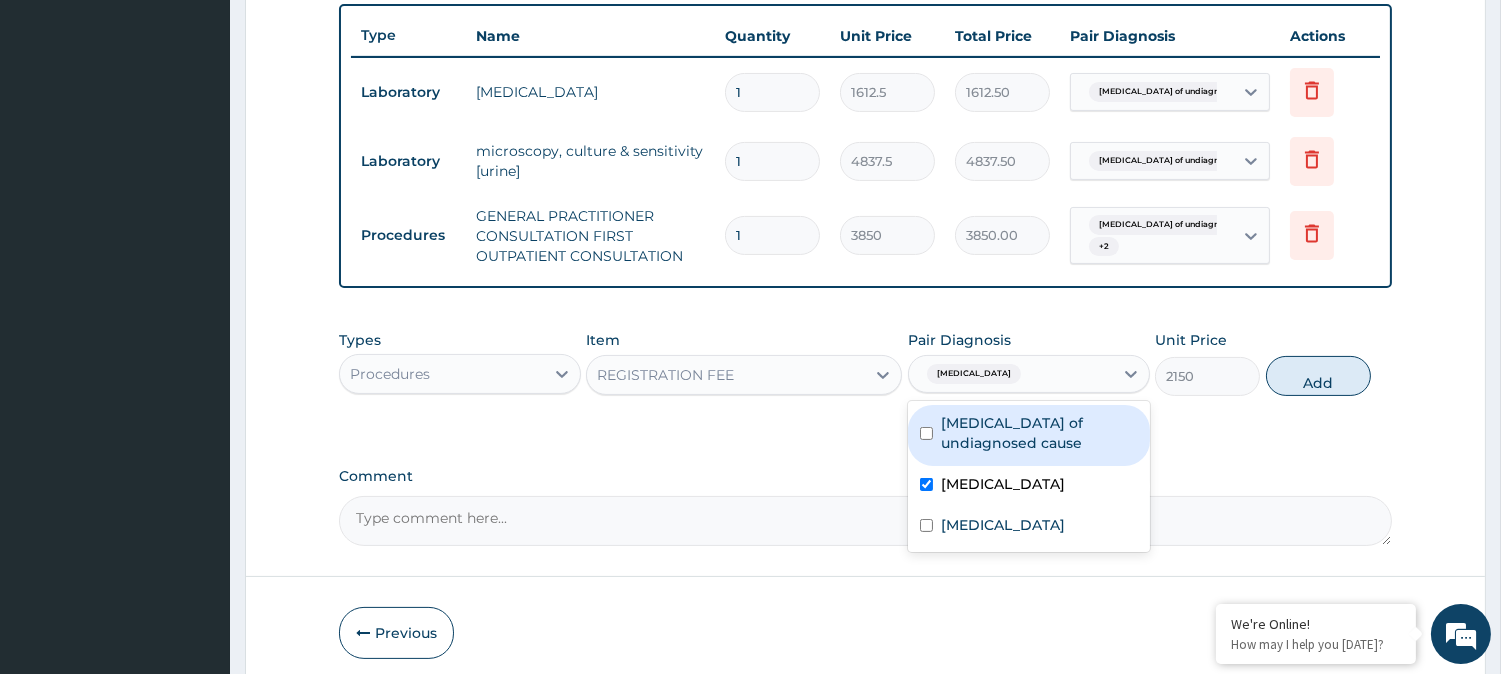 click at bounding box center [926, 433] 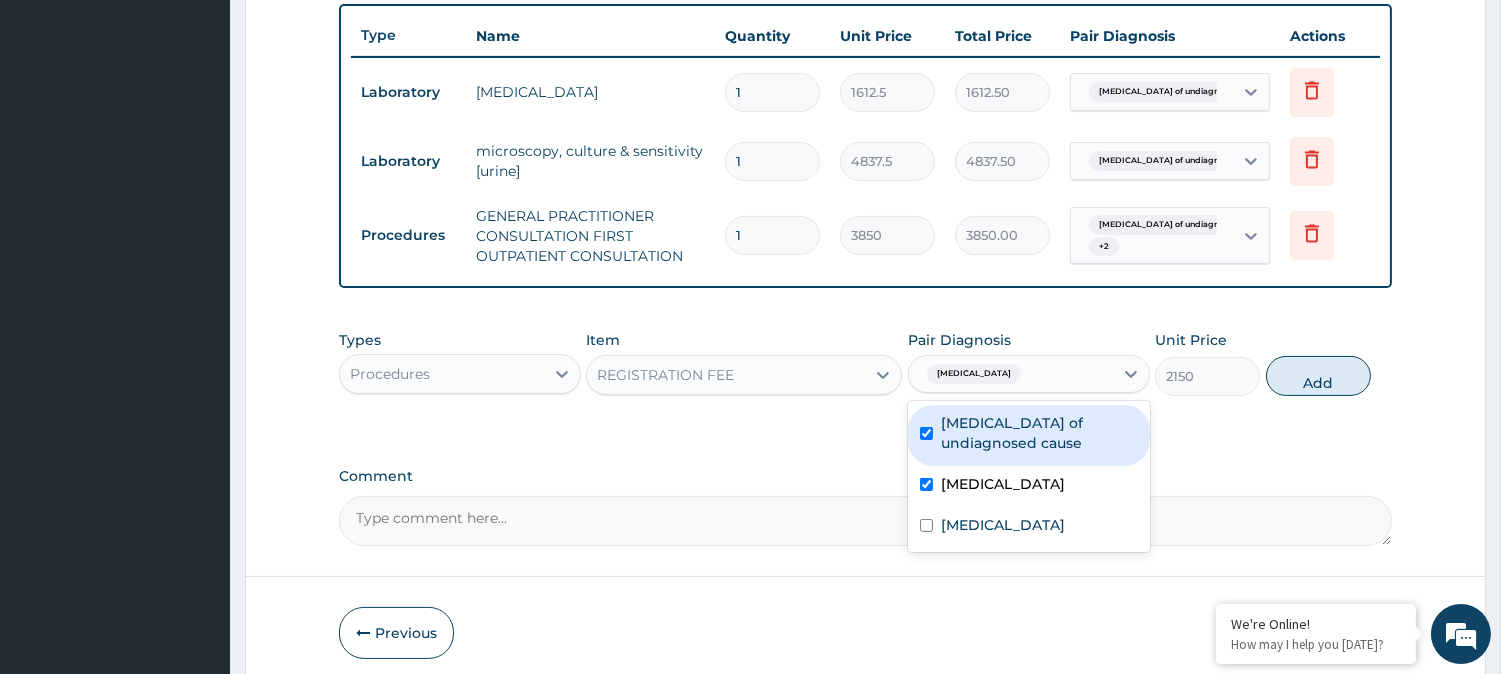 checkbox on "true" 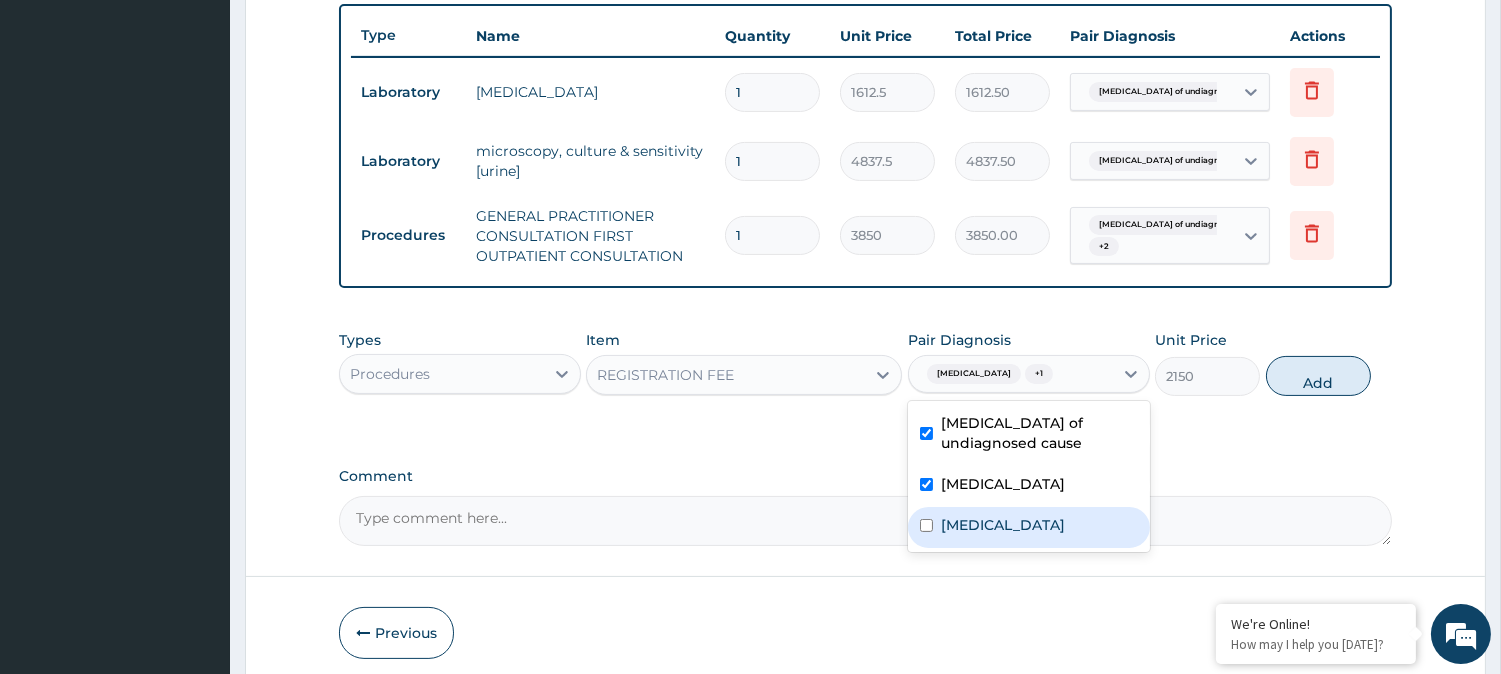click on "Sepsis" at bounding box center (1029, 527) 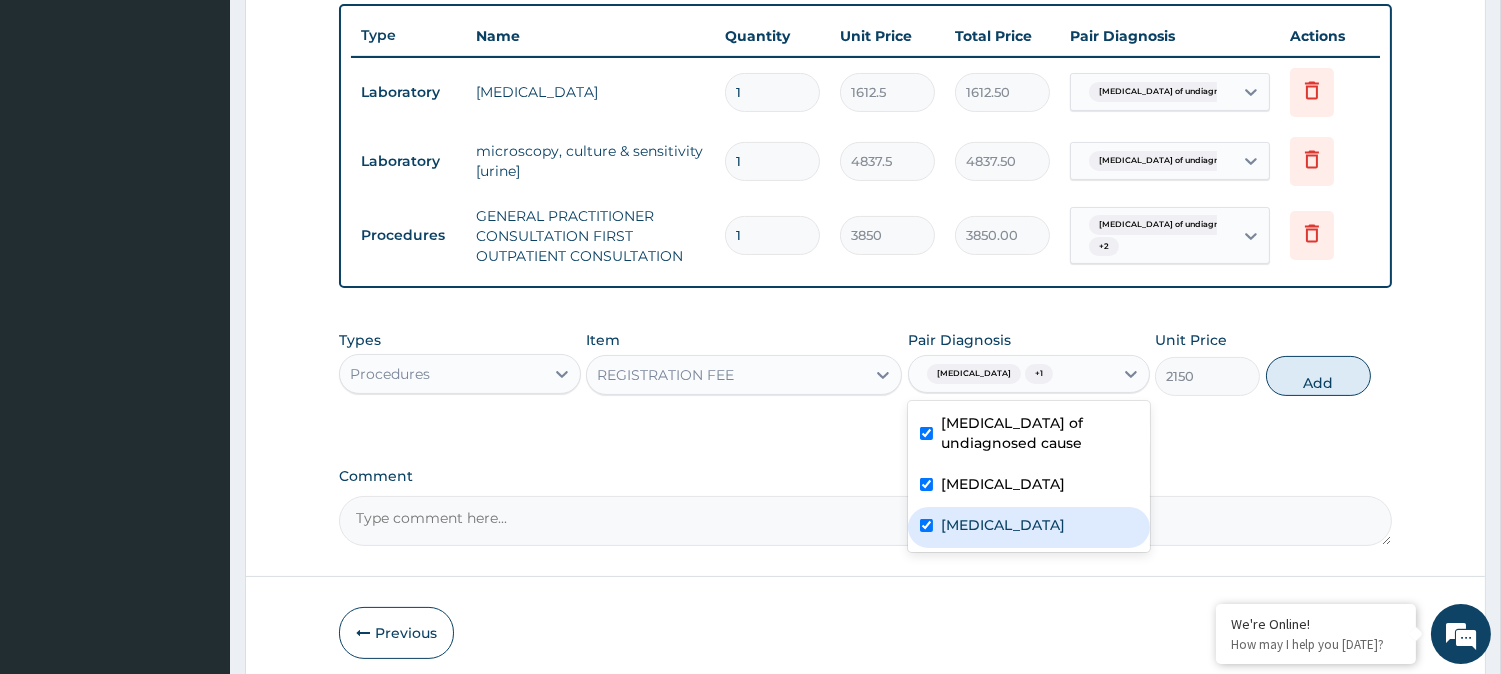 checkbox on "true" 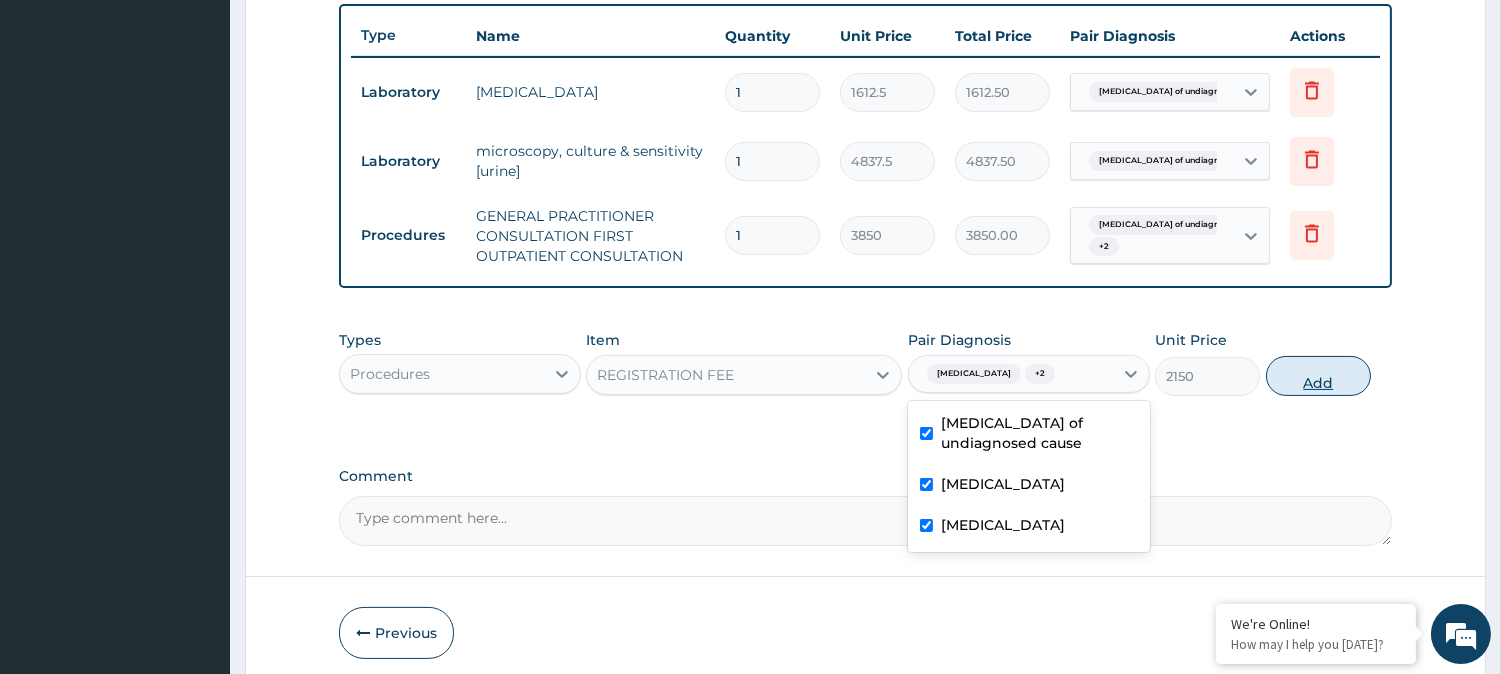 click on "Add" at bounding box center (1318, 376) 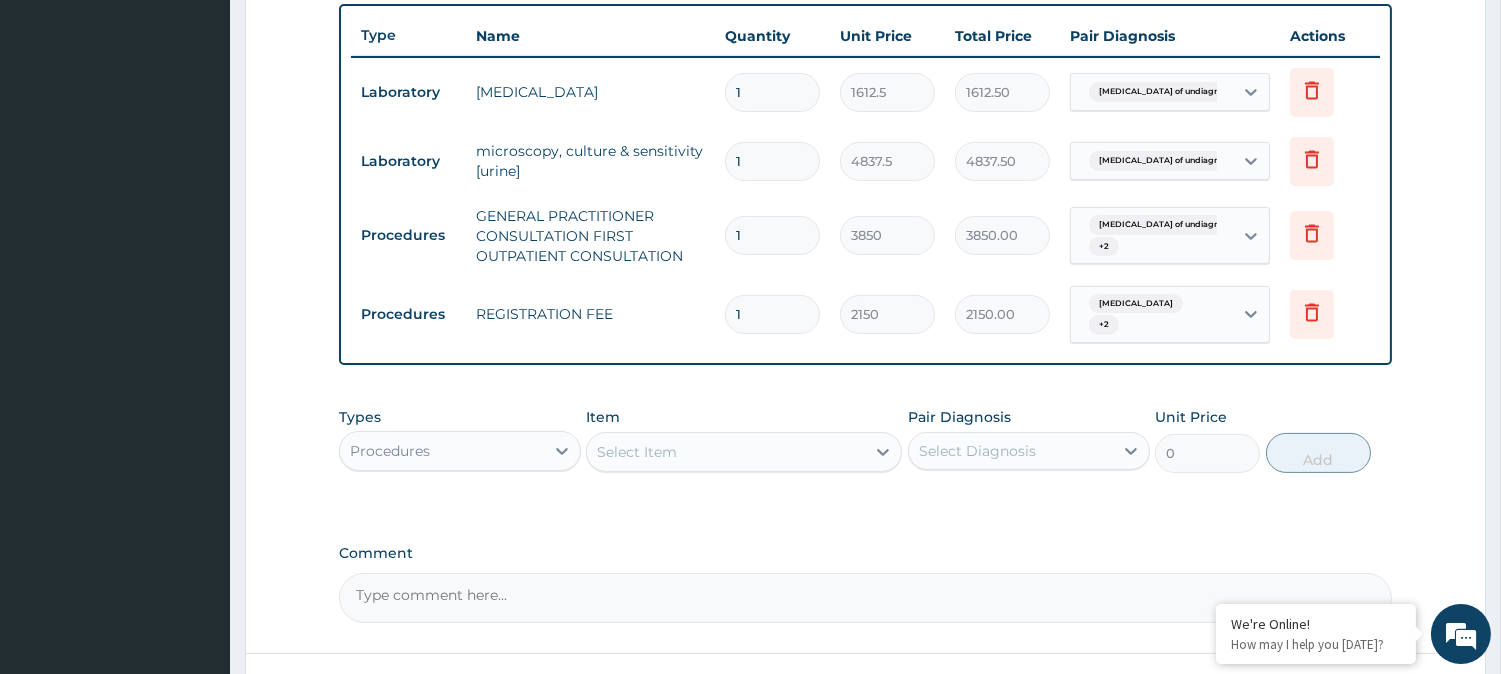 drag, startPoint x: 1295, startPoint y: 371, endPoint x: 804, endPoint y: 482, distance: 503.3905 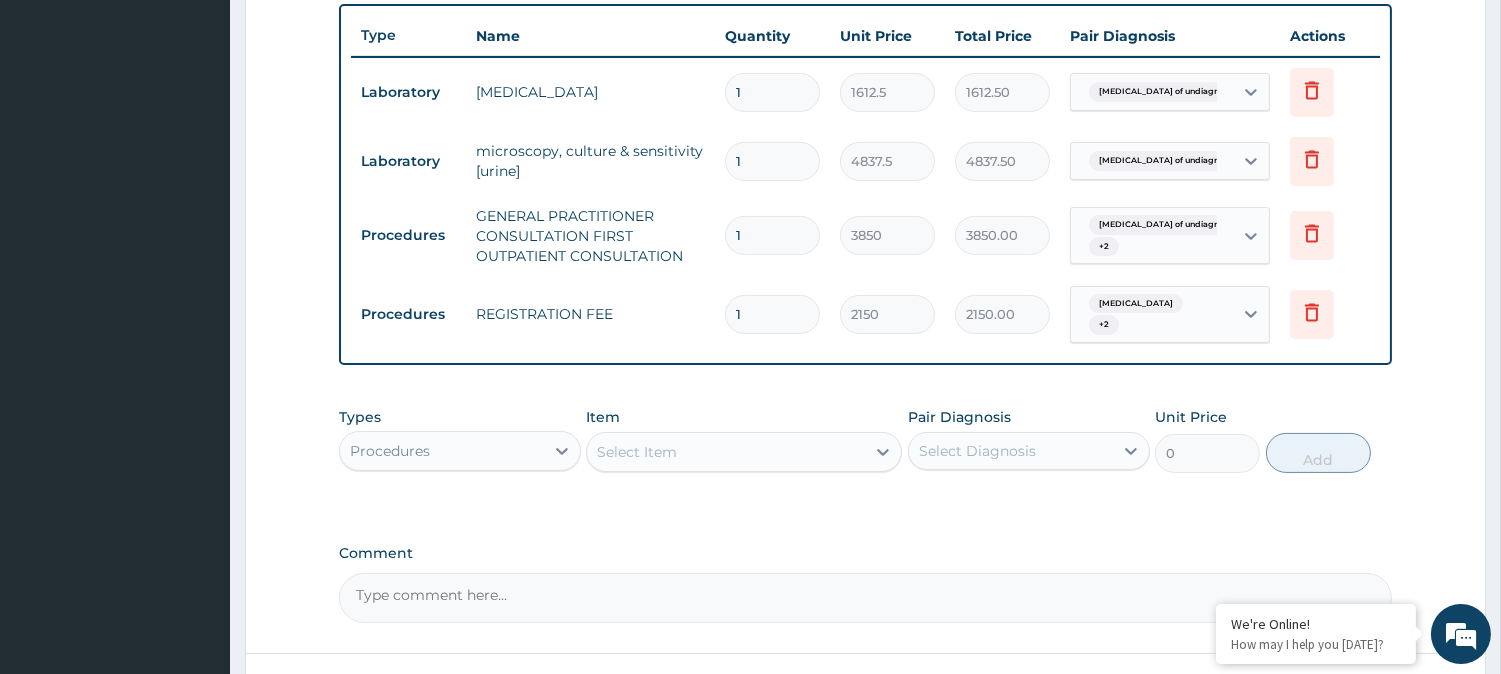 click on "Types Procedures Item Select Item Pair Diagnosis Select Diagnosis Unit Price 0 Add" at bounding box center [865, 455] 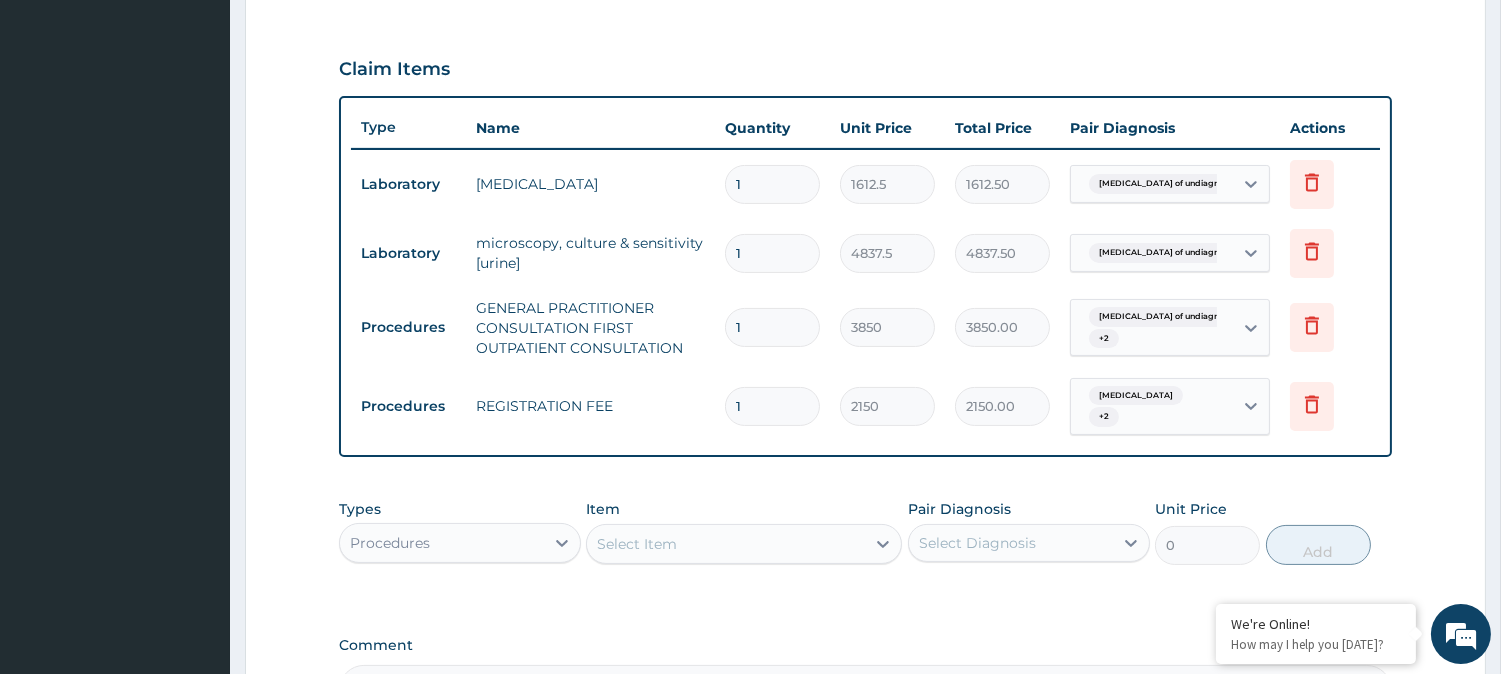 scroll, scrollTop: 890, scrollLeft: 0, axis: vertical 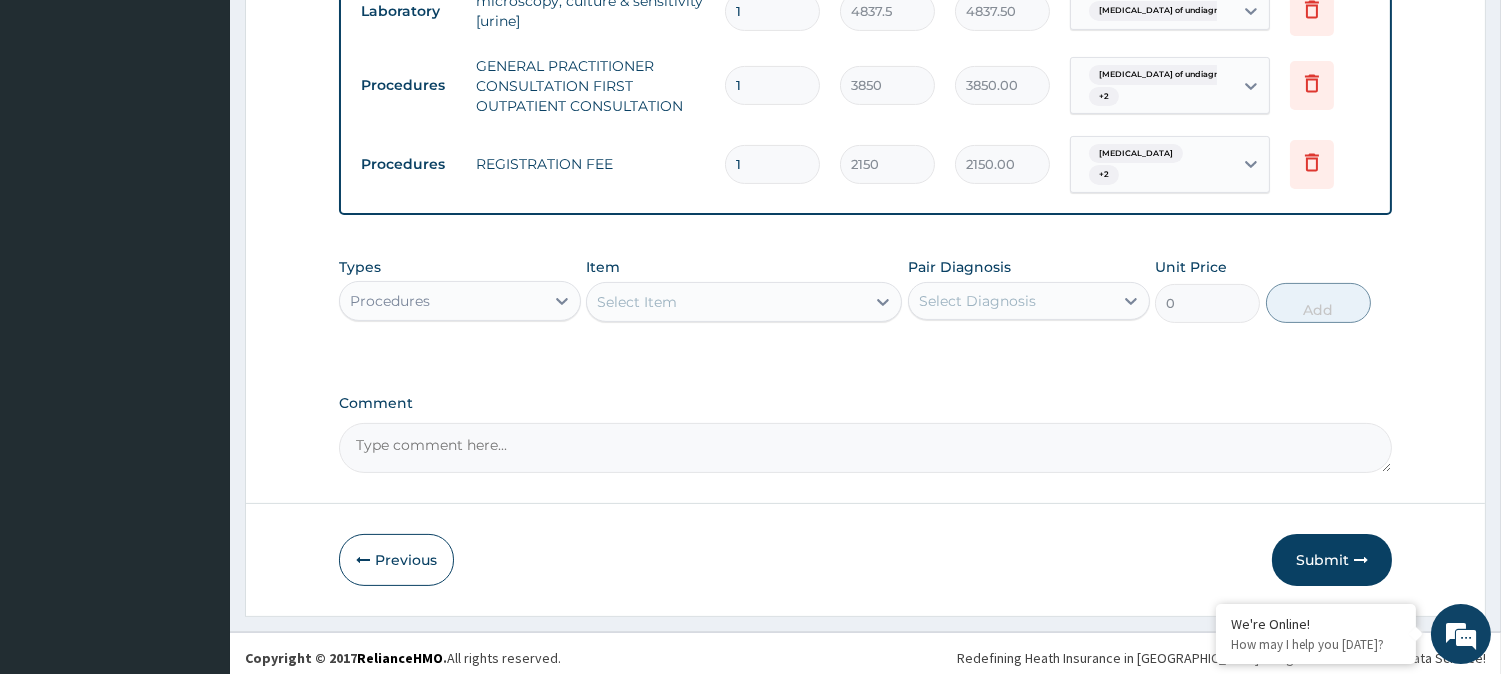 click on "Procedures" at bounding box center (442, 301) 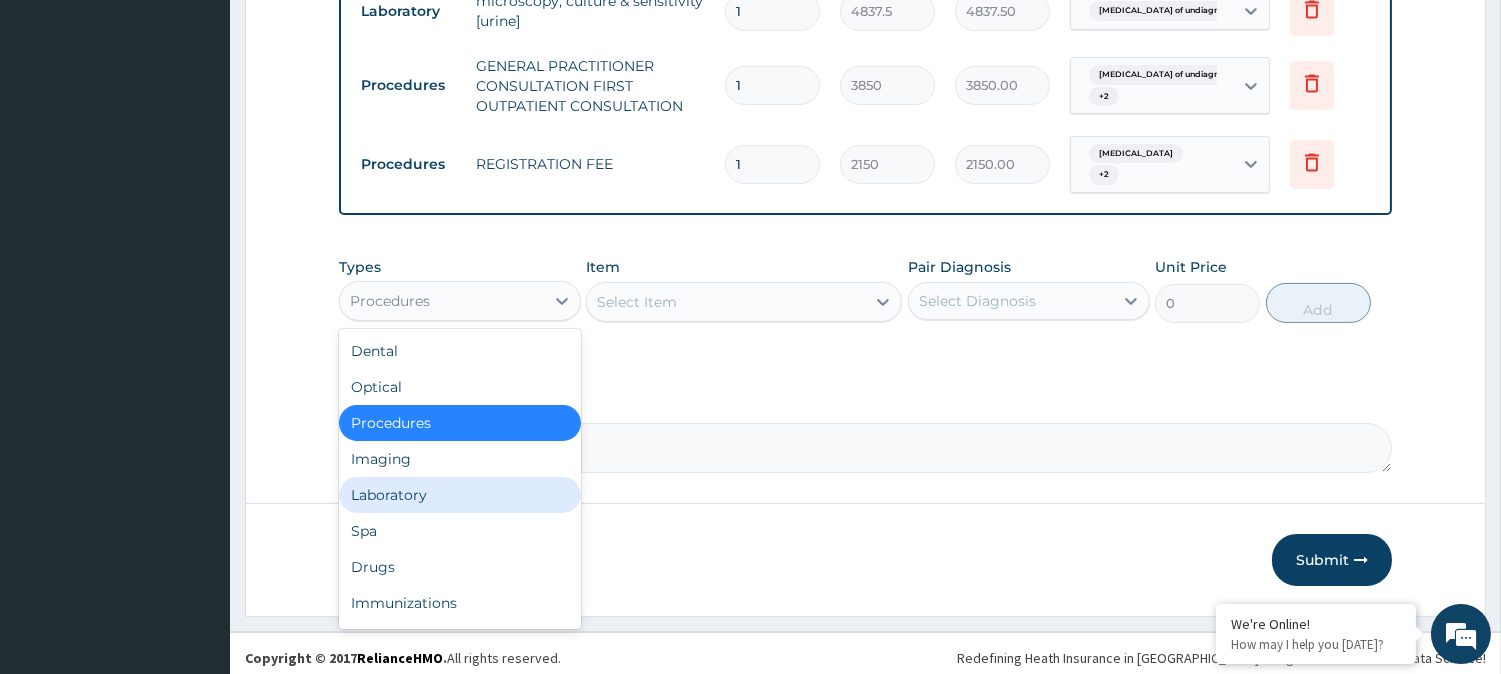 click on "Laboratory" at bounding box center [460, 495] 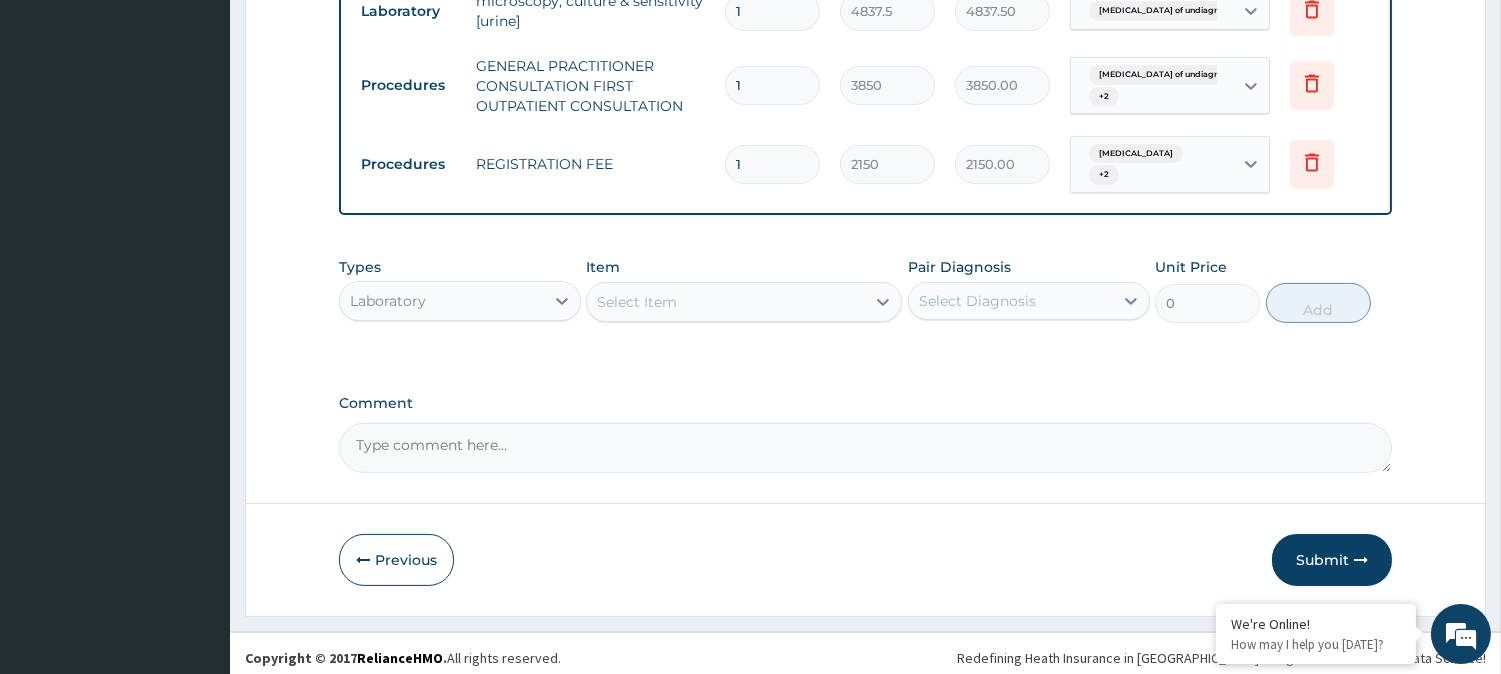 click on "Select Item" at bounding box center (726, 302) 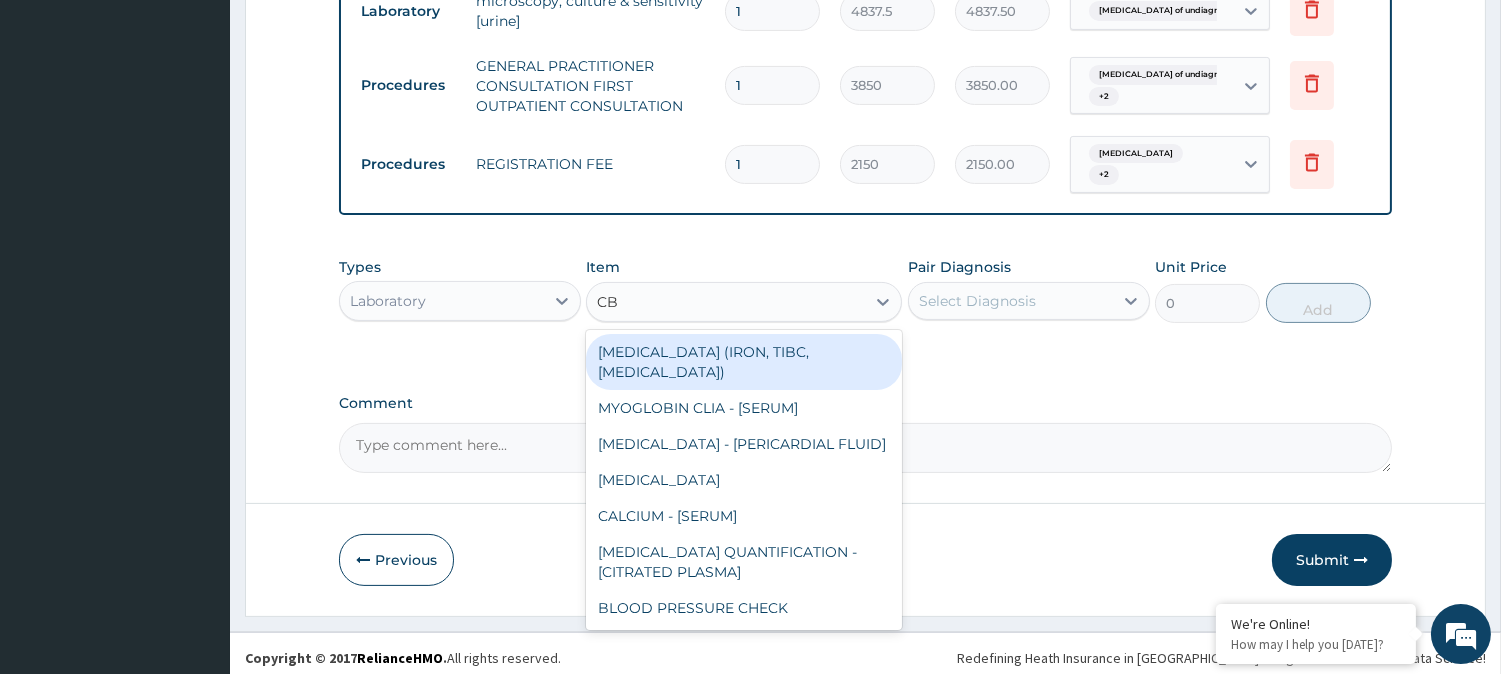 type on "CBC" 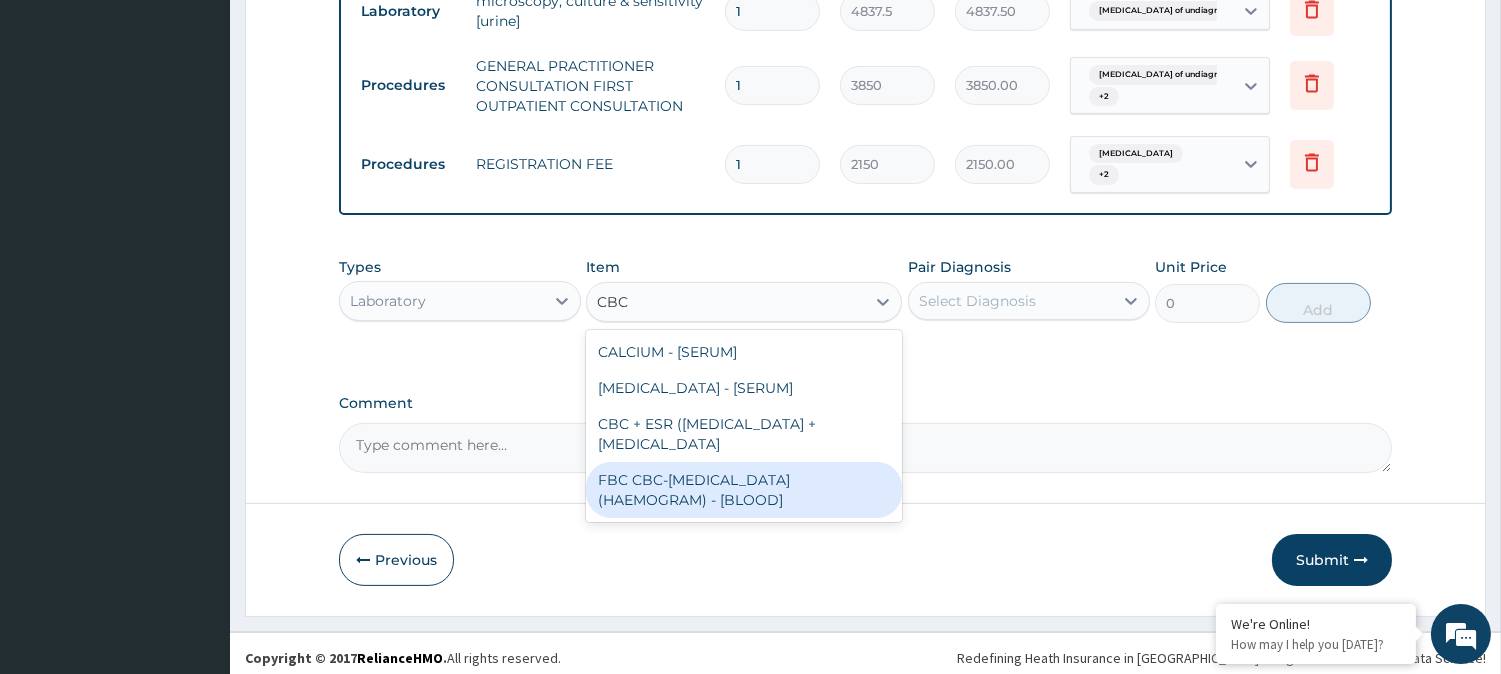 drag, startPoint x: 690, startPoint y: 481, endPoint x: 724, endPoint y: 458, distance: 41.04875 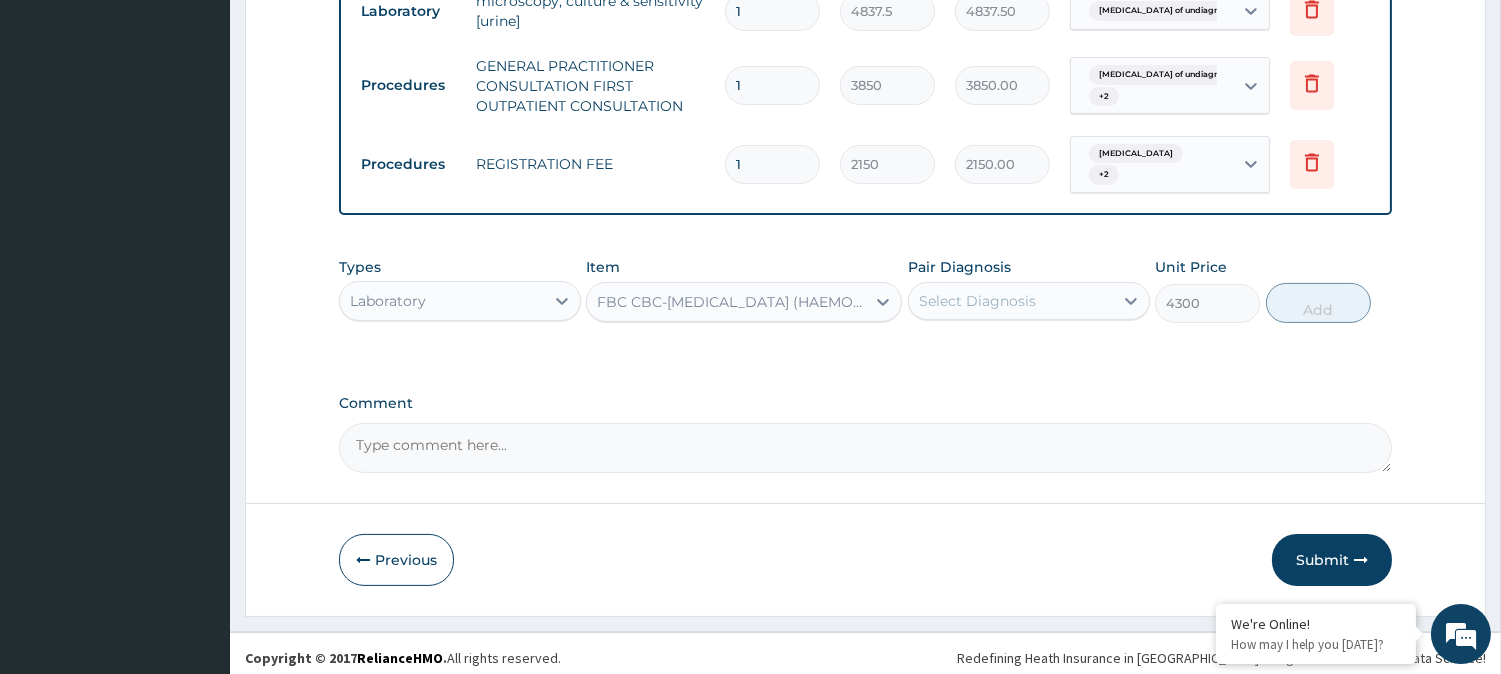 click on "Select Diagnosis" at bounding box center (1011, 301) 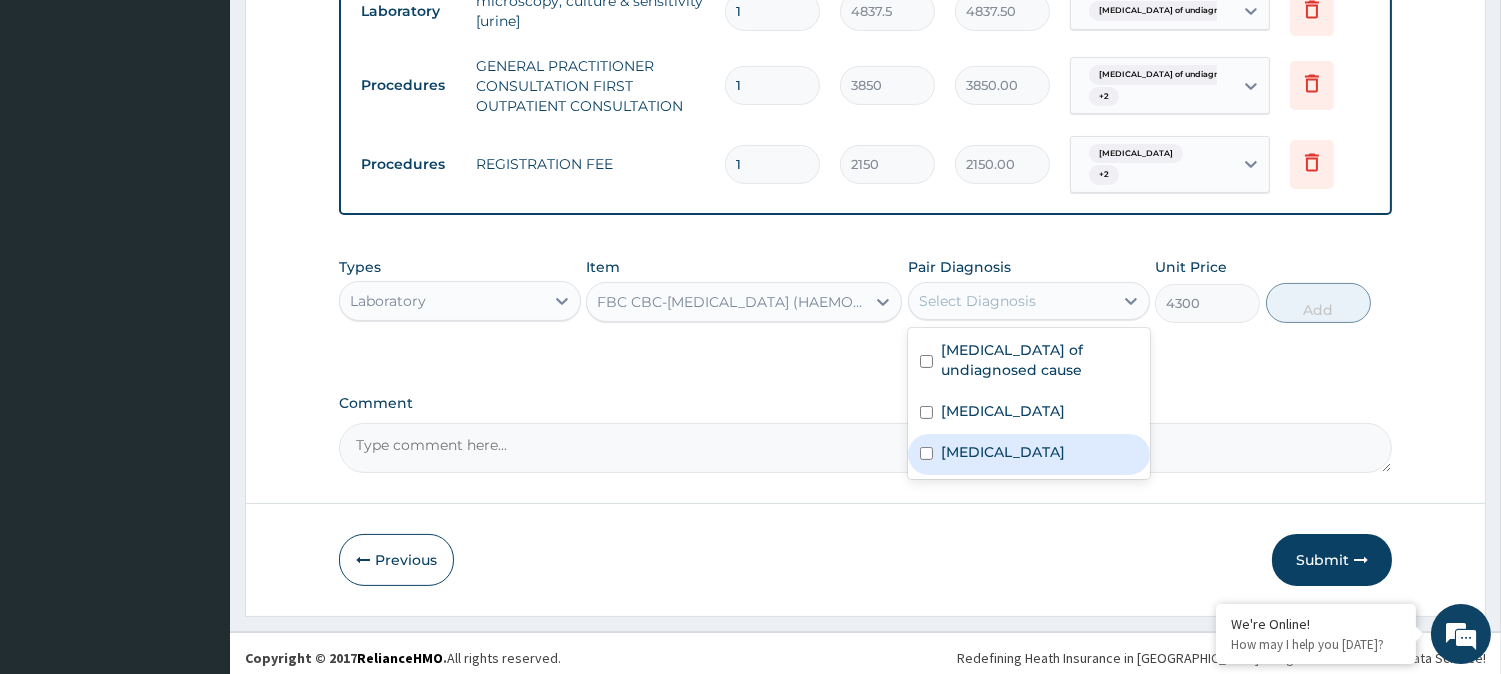 drag, startPoint x: 932, startPoint y: 397, endPoint x: 944, endPoint y: 443, distance: 47.539455 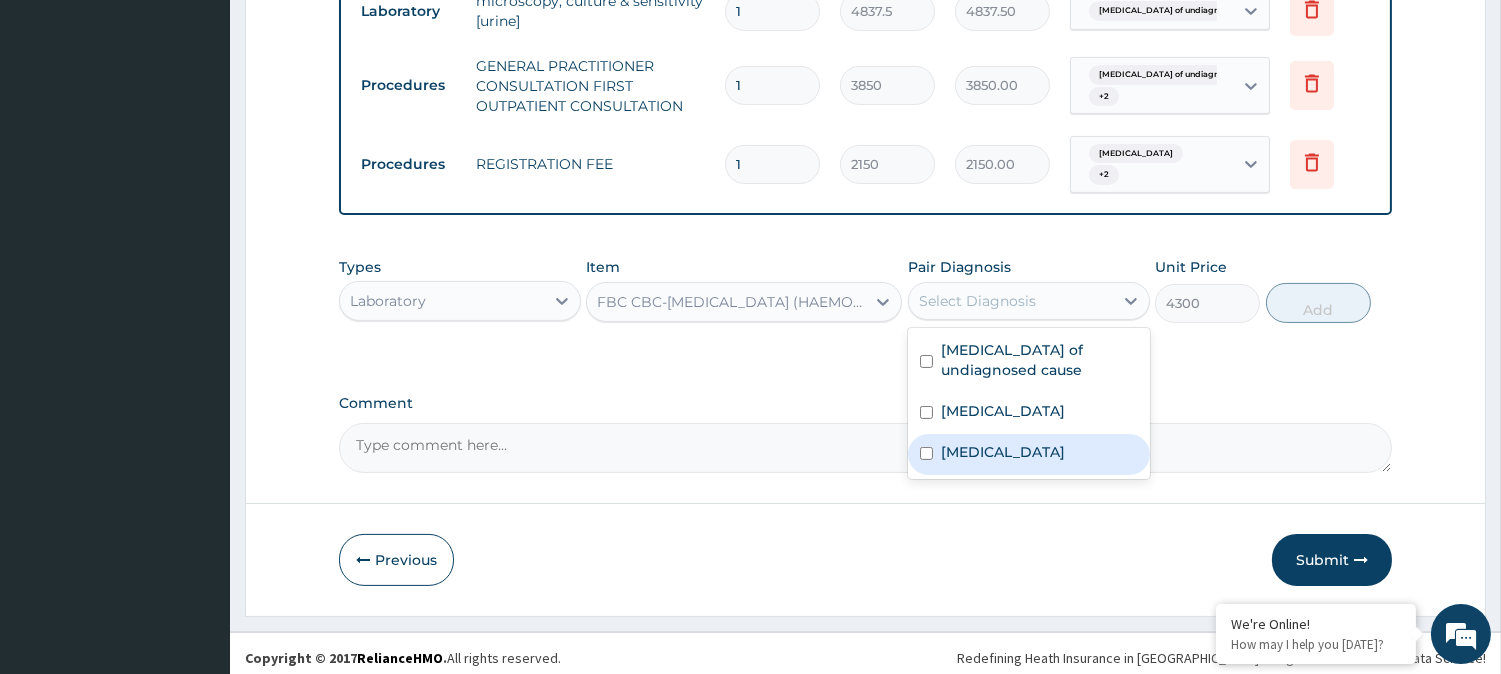 click on "Haematuria of undiagnosed cause Malaria Sepsis" at bounding box center [1029, 403] 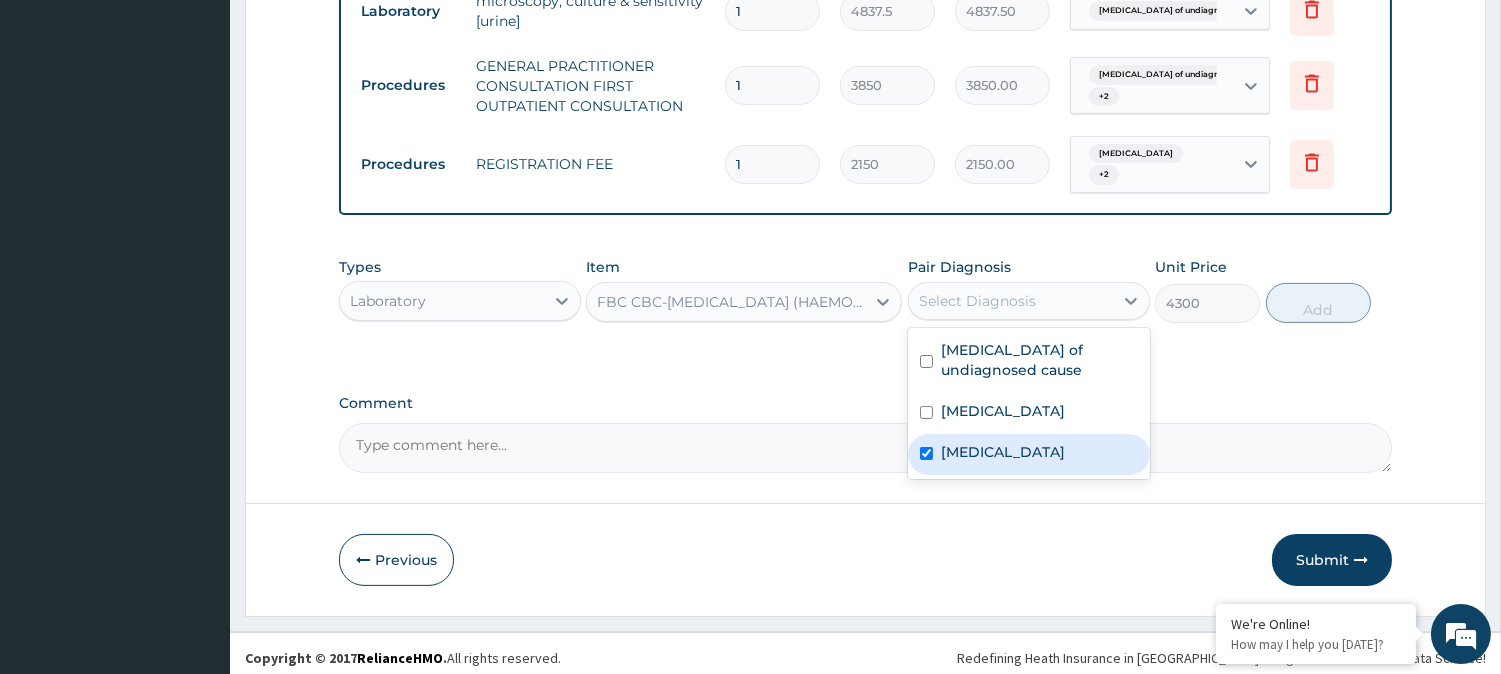 checkbox on "true" 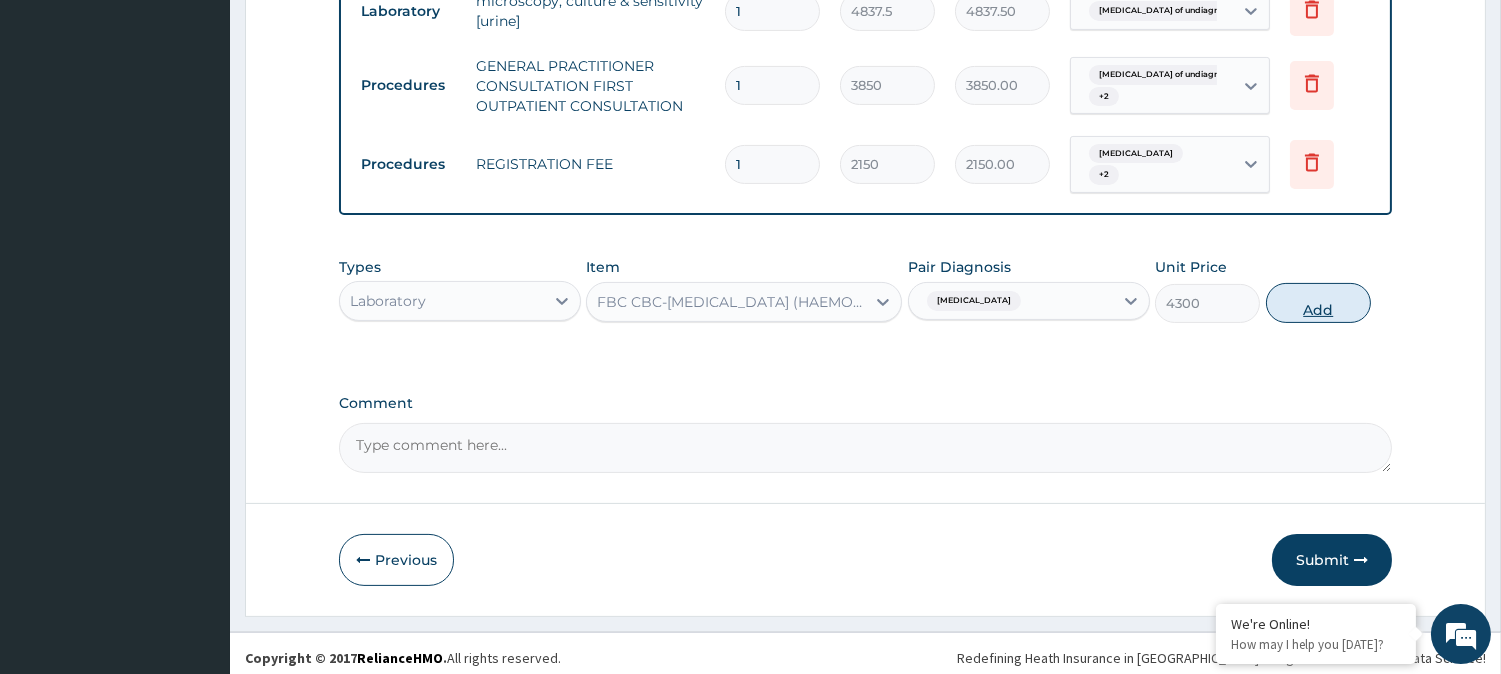 click on "Add" at bounding box center (1318, 303) 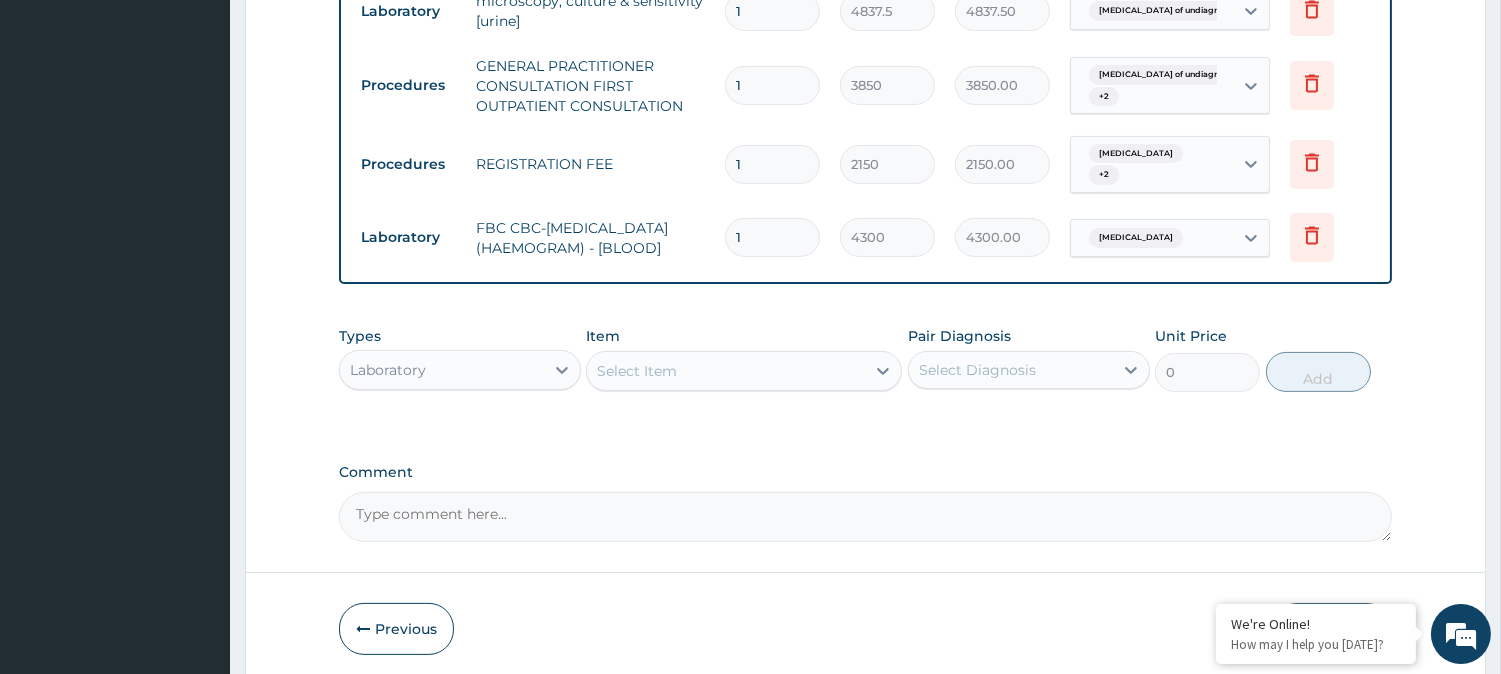 click on "Select Item" at bounding box center [726, 371] 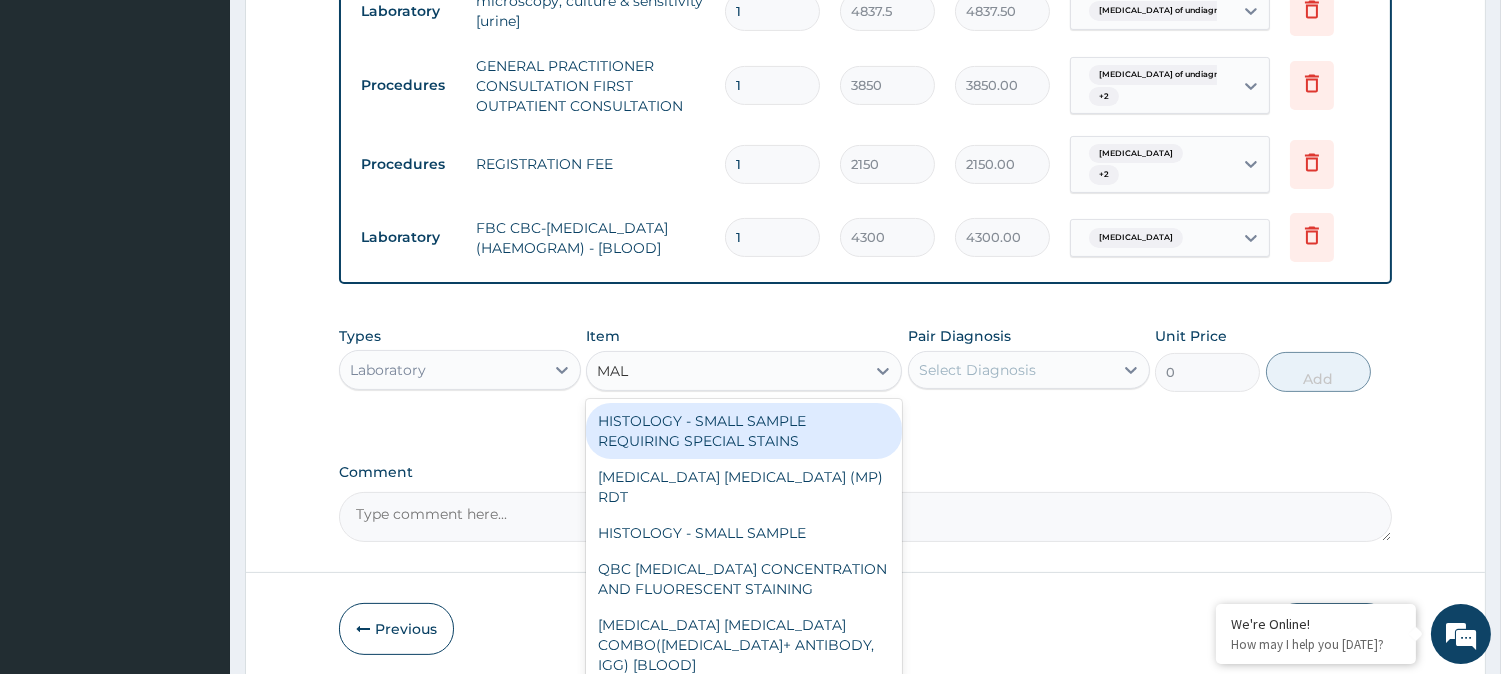 type on "MALA" 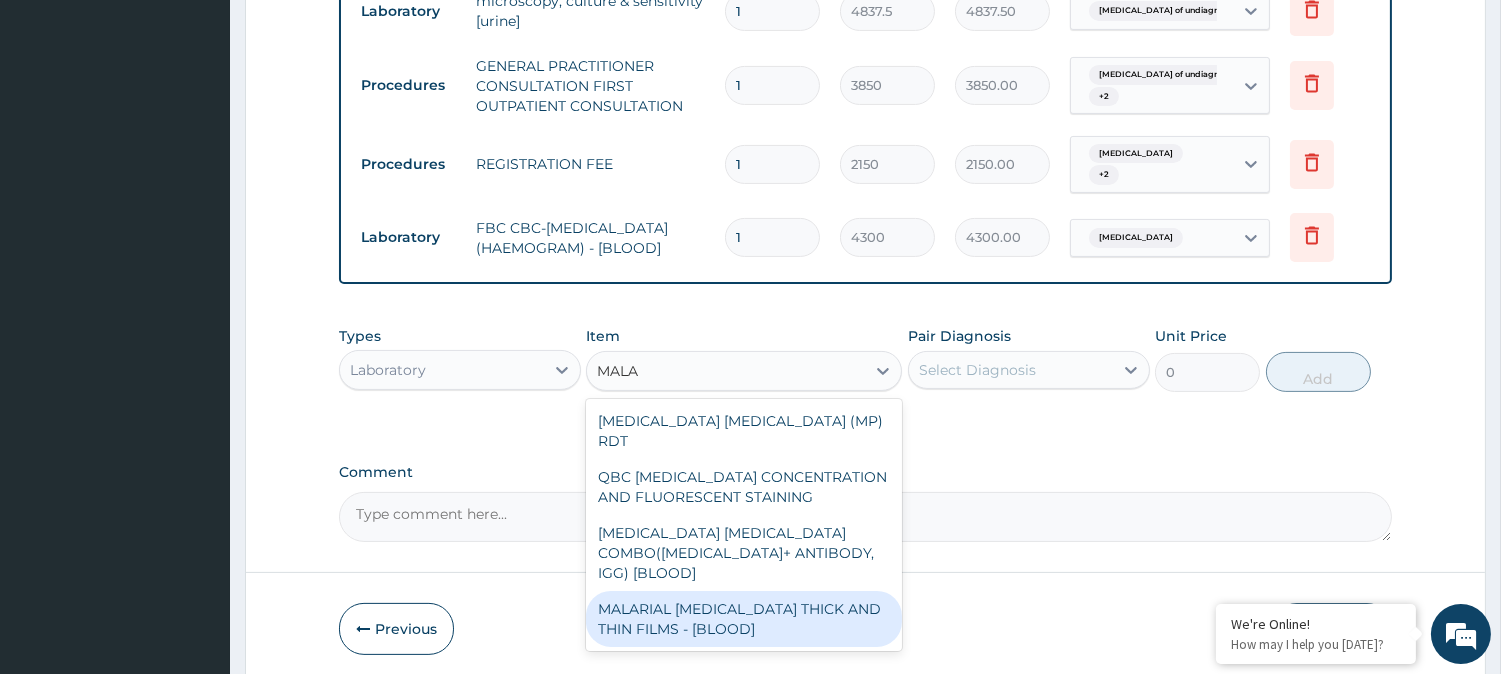 click on "MALARIAL PARASITE THICK AND THIN FILMS - [BLOOD]" at bounding box center (744, 619) 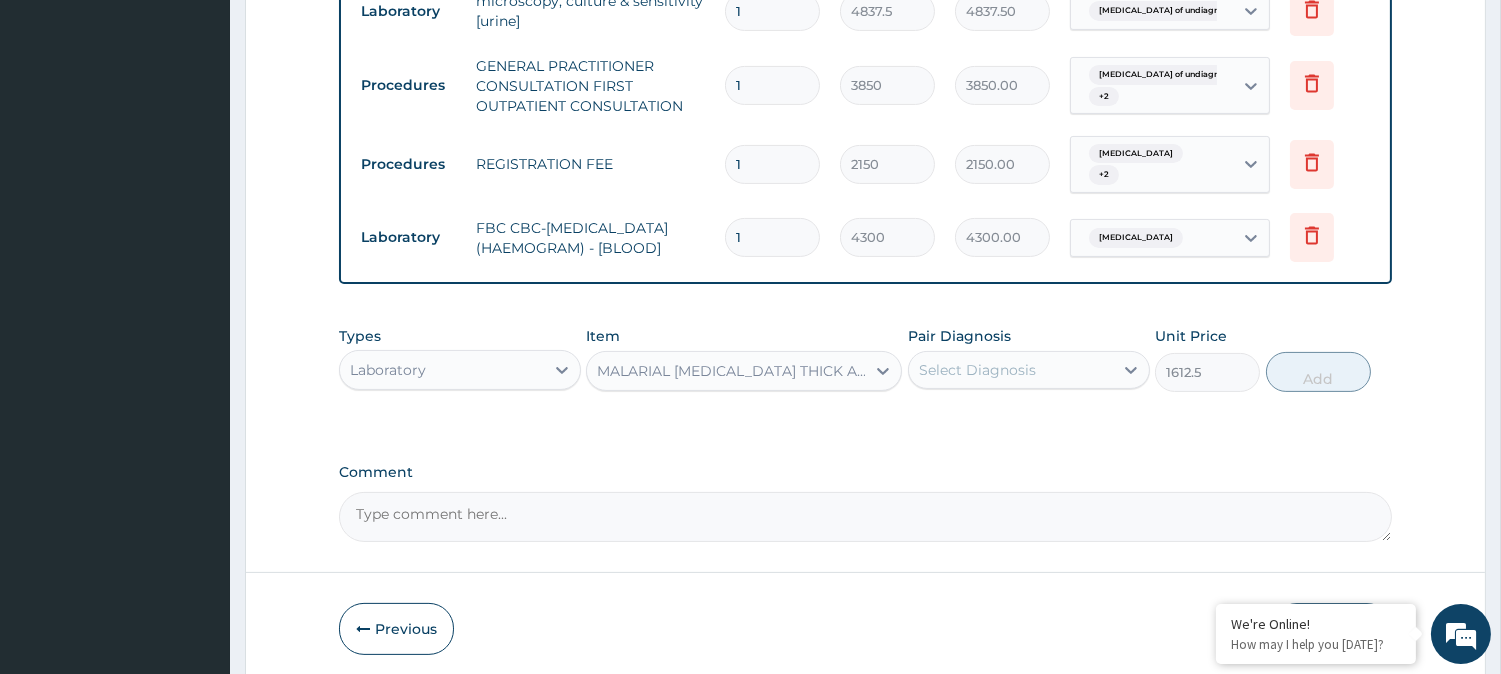 click on "Select Diagnosis" at bounding box center (1011, 370) 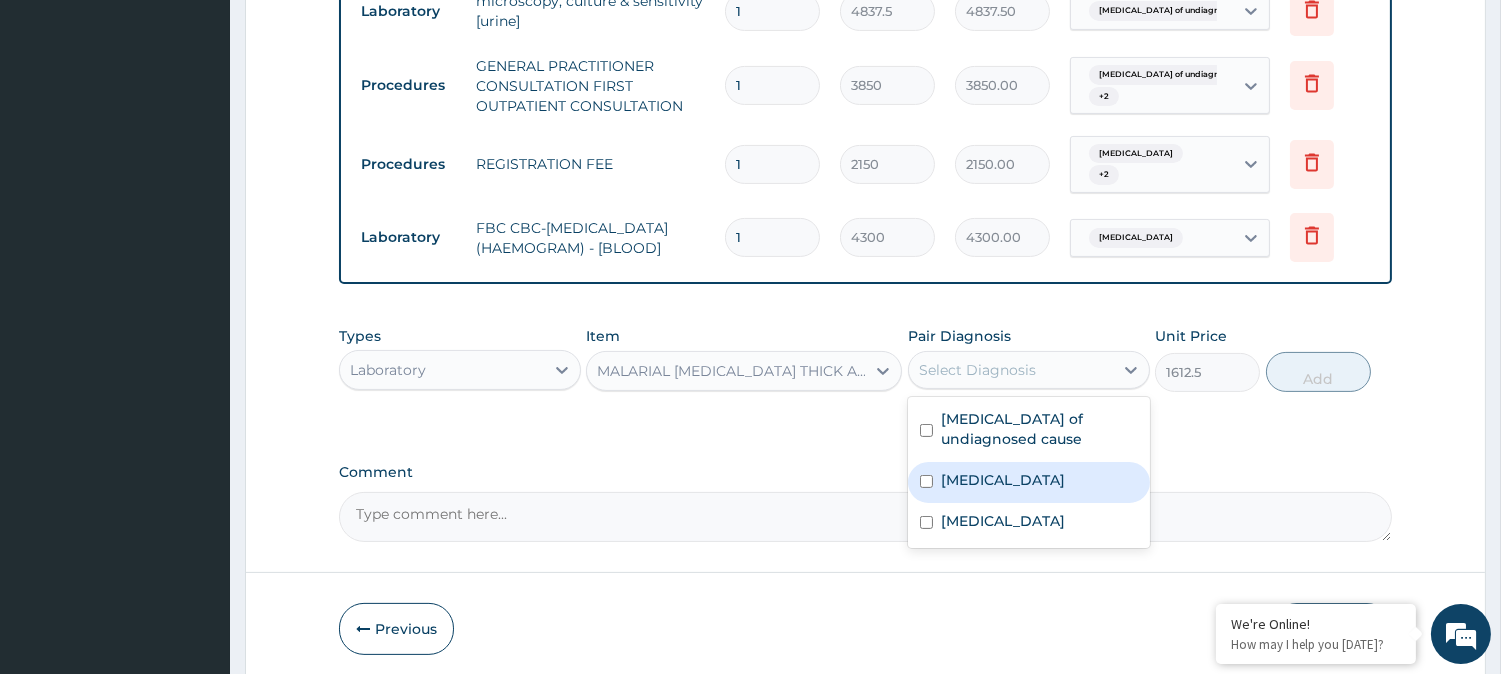 click on "Malaria" at bounding box center [1003, 480] 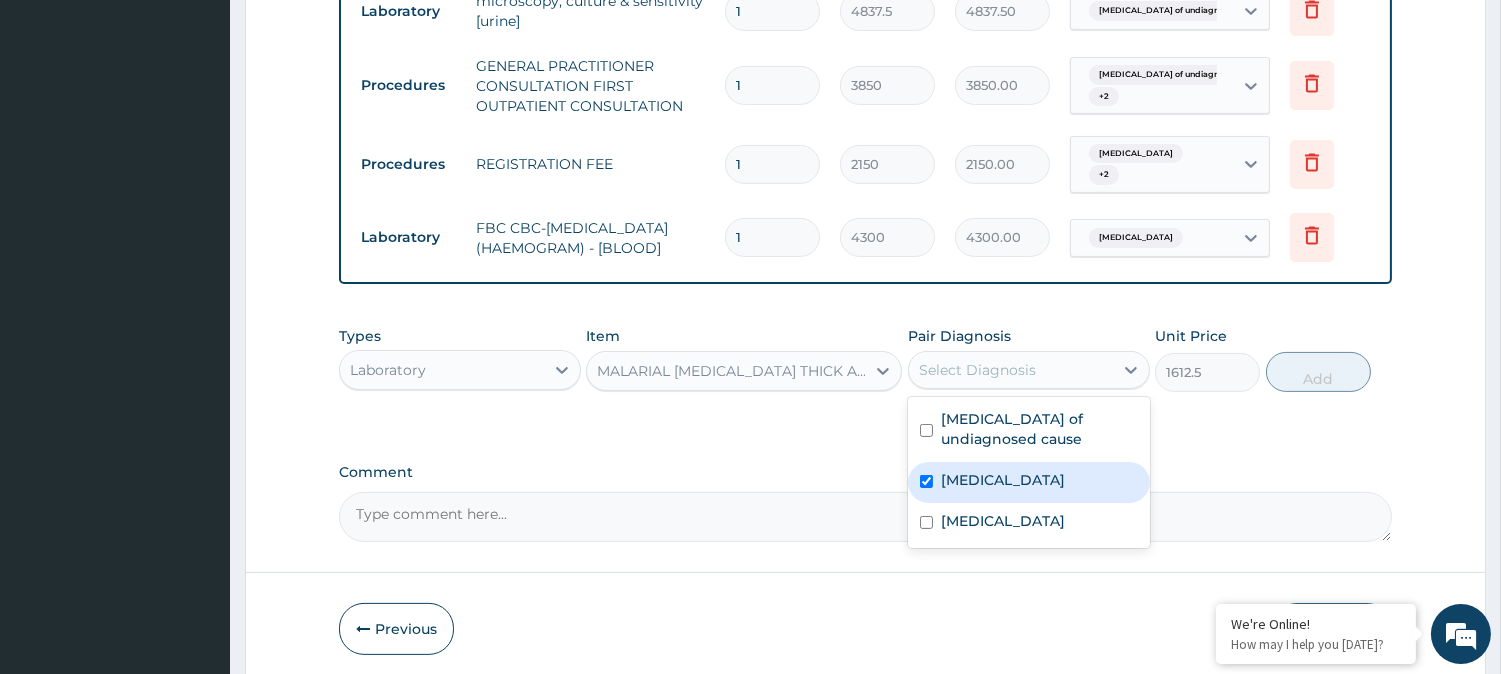 click on "Malaria" at bounding box center (1003, 480) 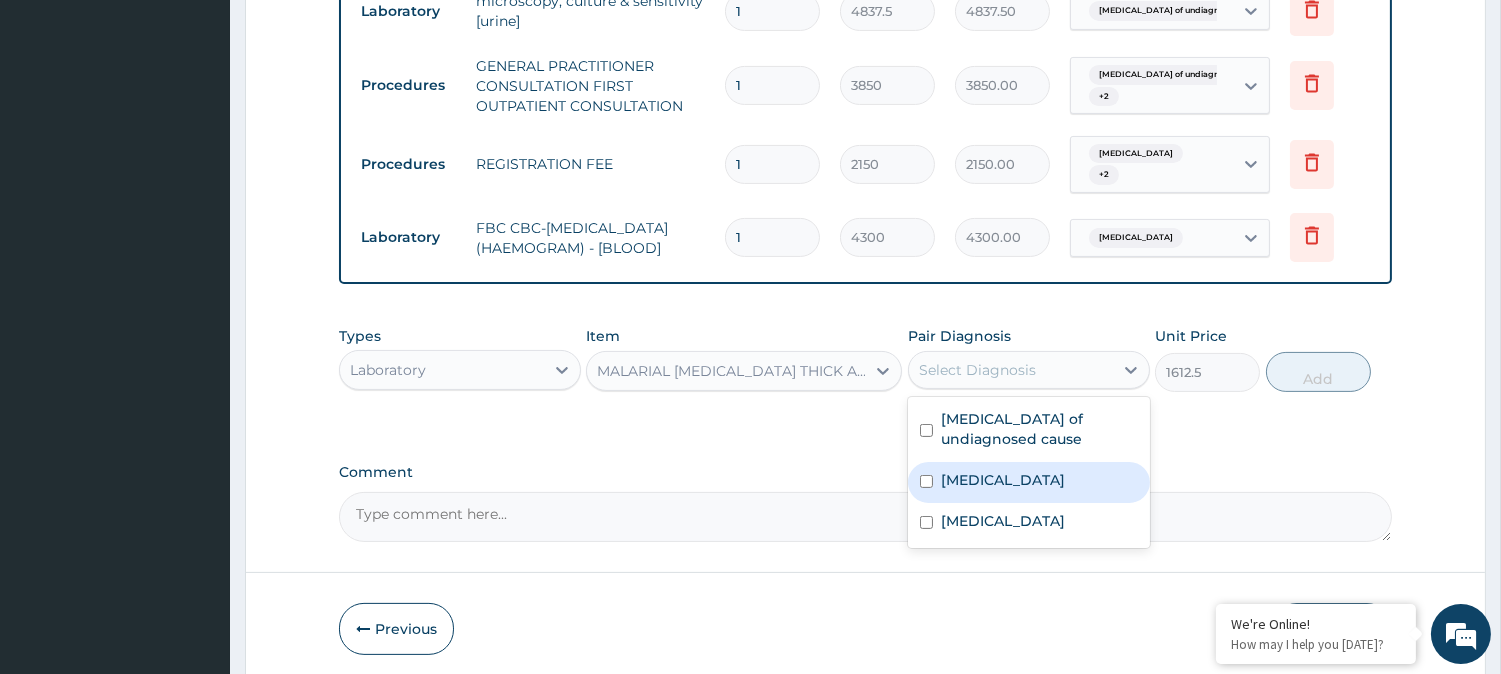 click on "Malaria" at bounding box center [1003, 480] 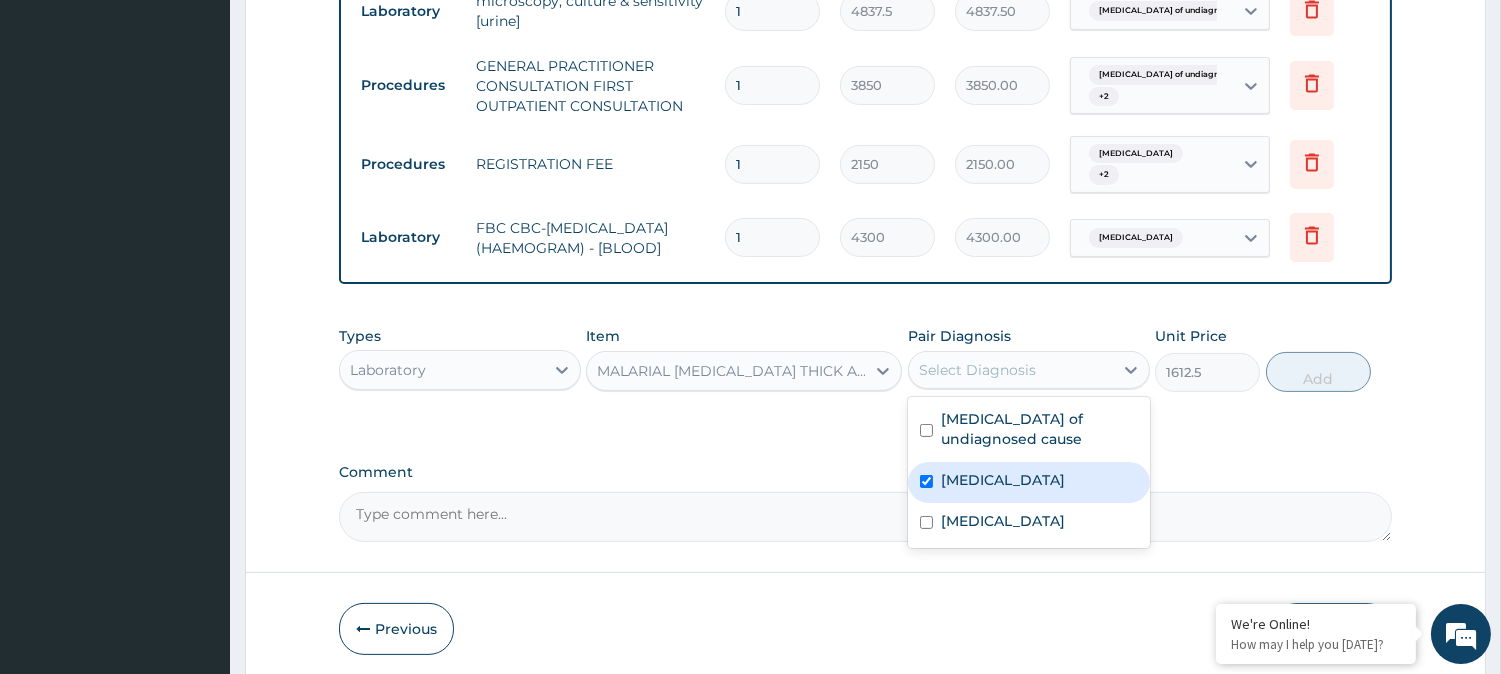 checkbox on "true" 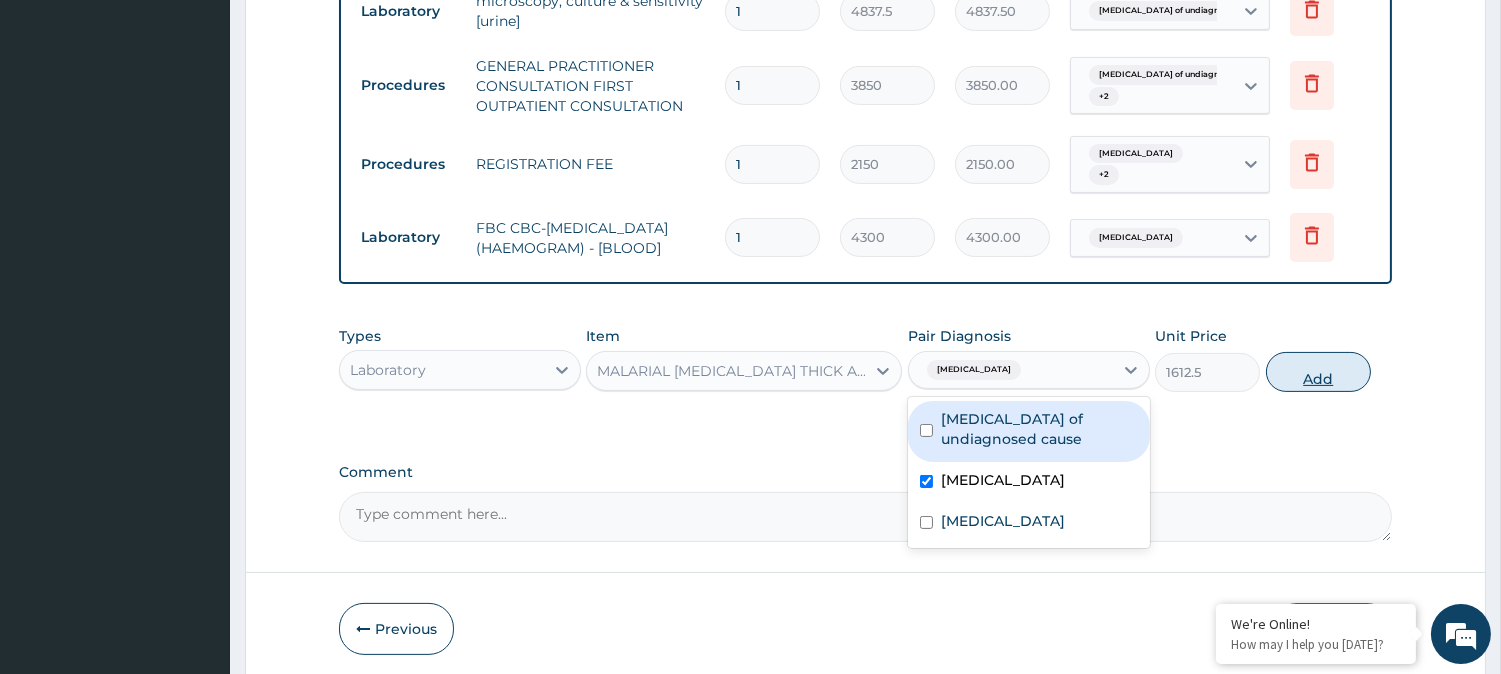 click on "Add" at bounding box center (1318, 372) 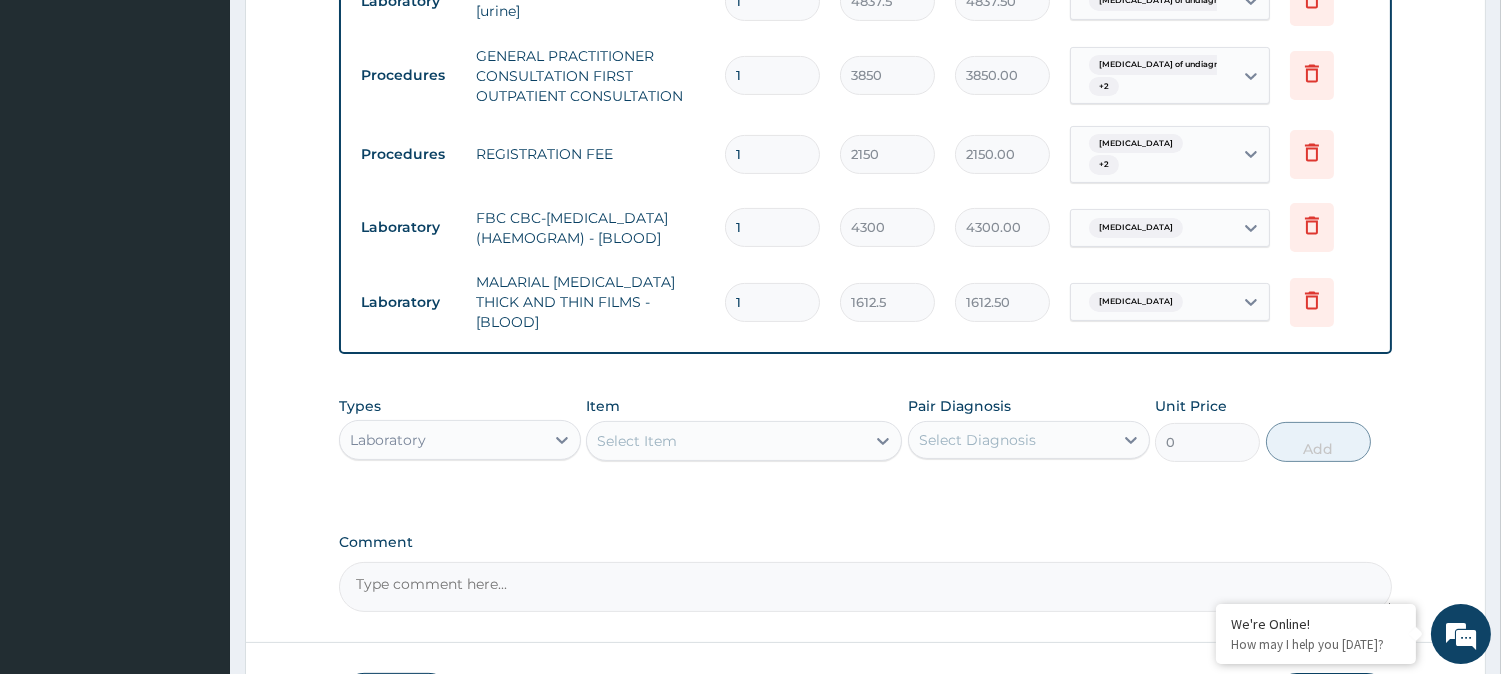 scroll, scrollTop: 1040, scrollLeft: 0, axis: vertical 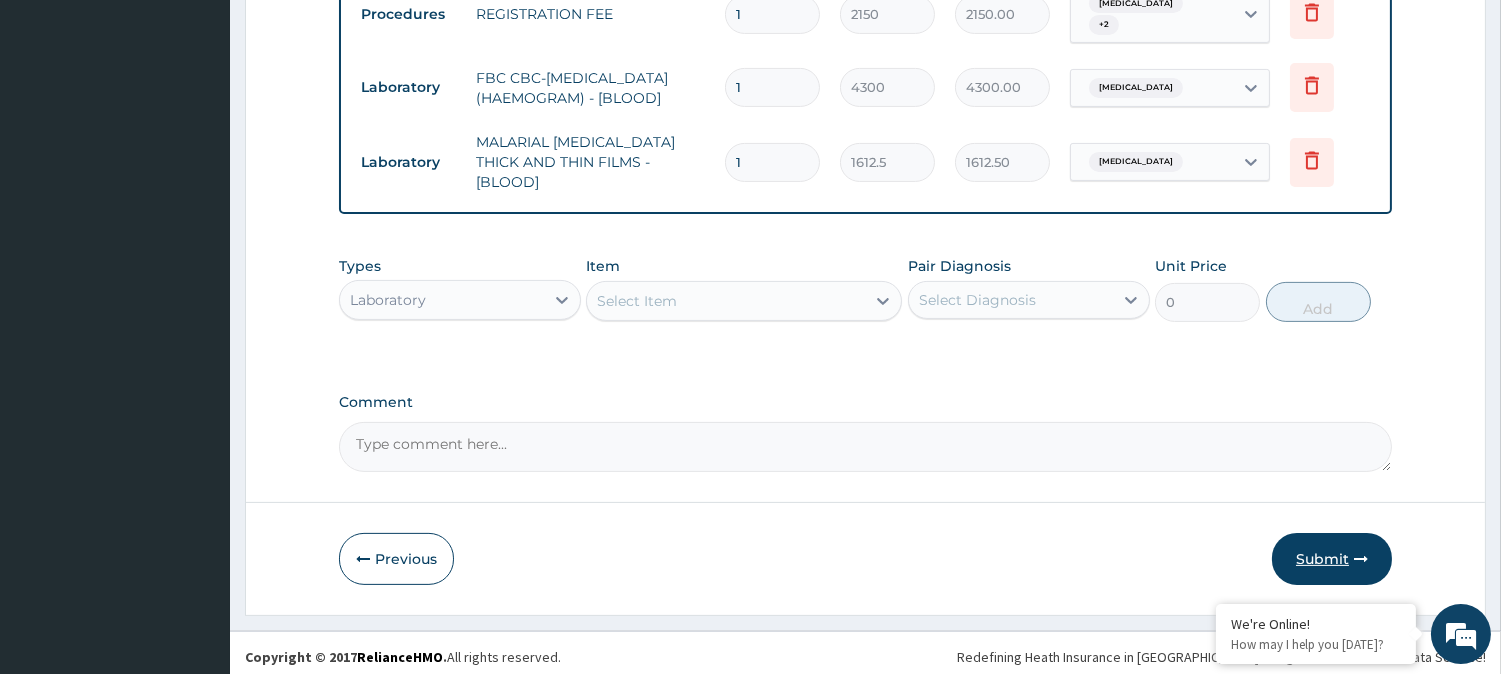 click on "Submit" at bounding box center [1332, 559] 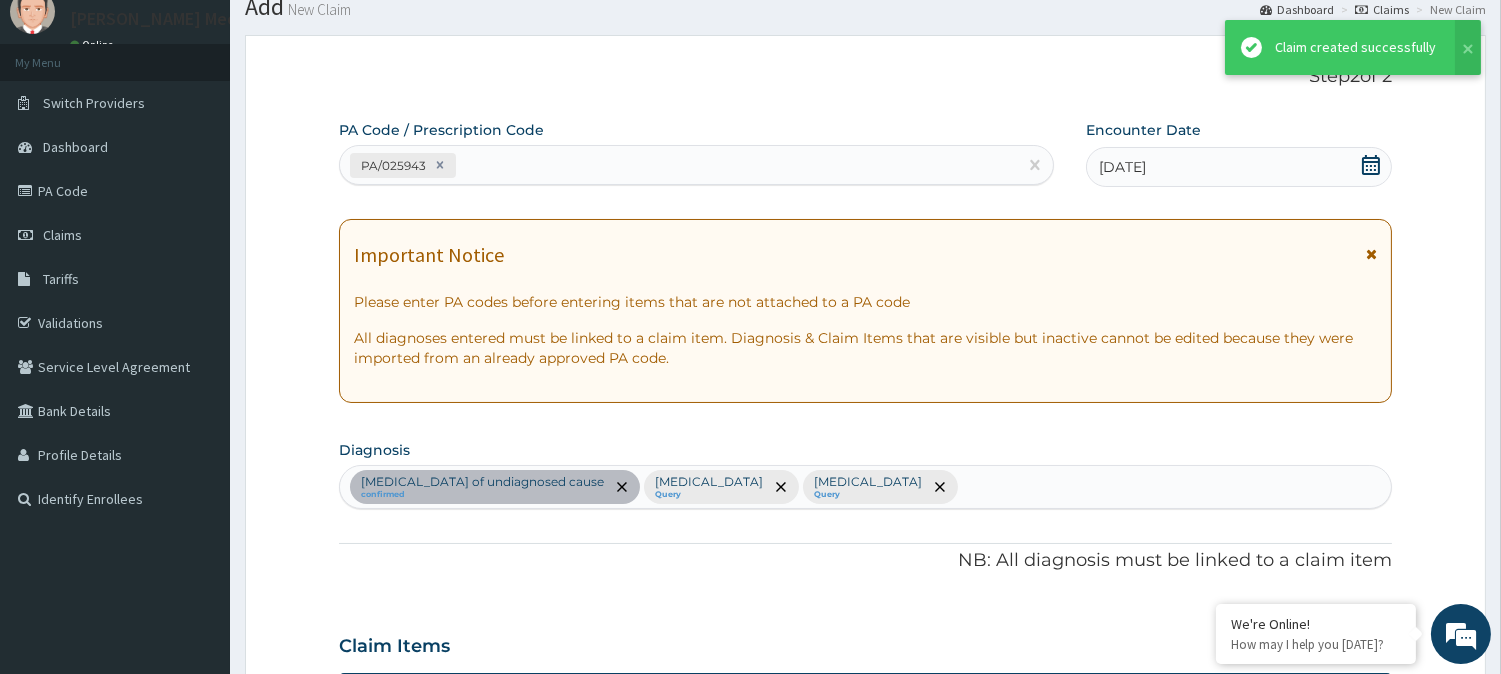 scroll, scrollTop: 1040, scrollLeft: 0, axis: vertical 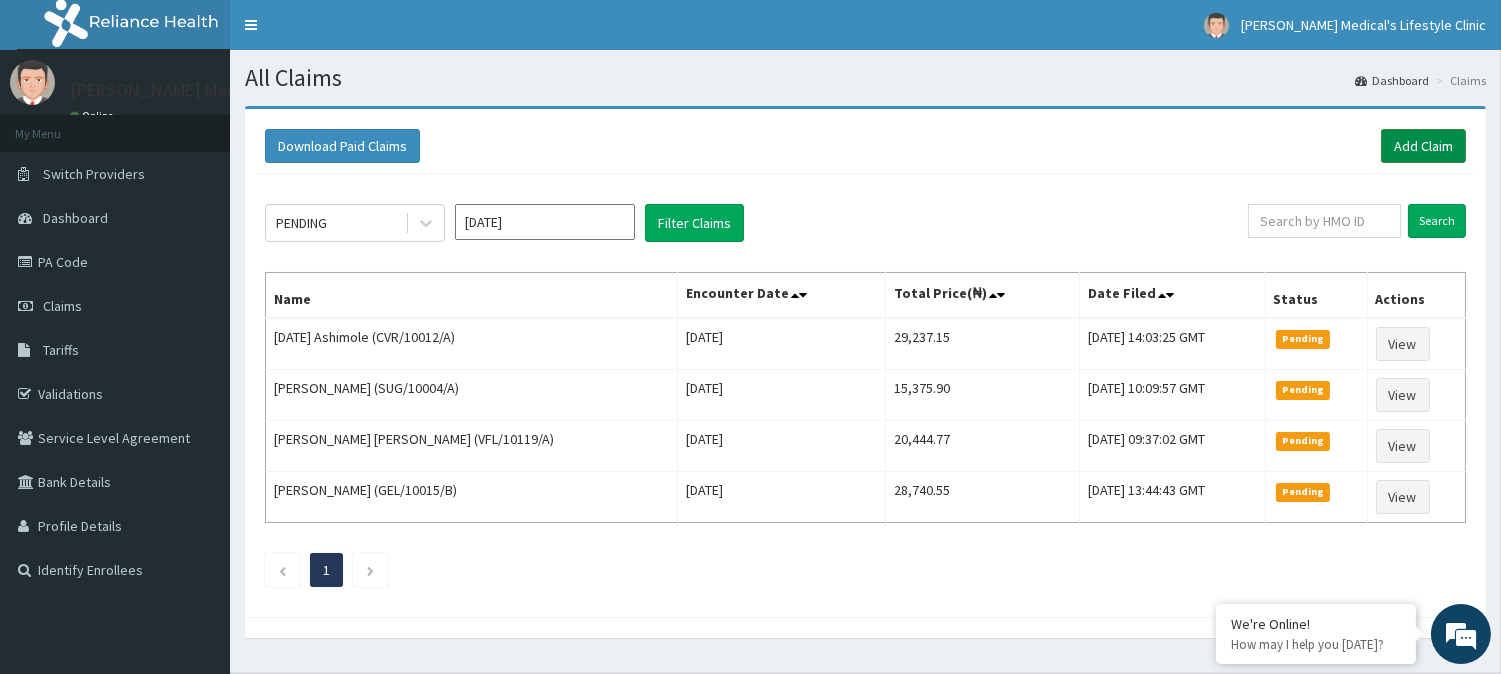 click on "Add Claim" at bounding box center [1423, 146] 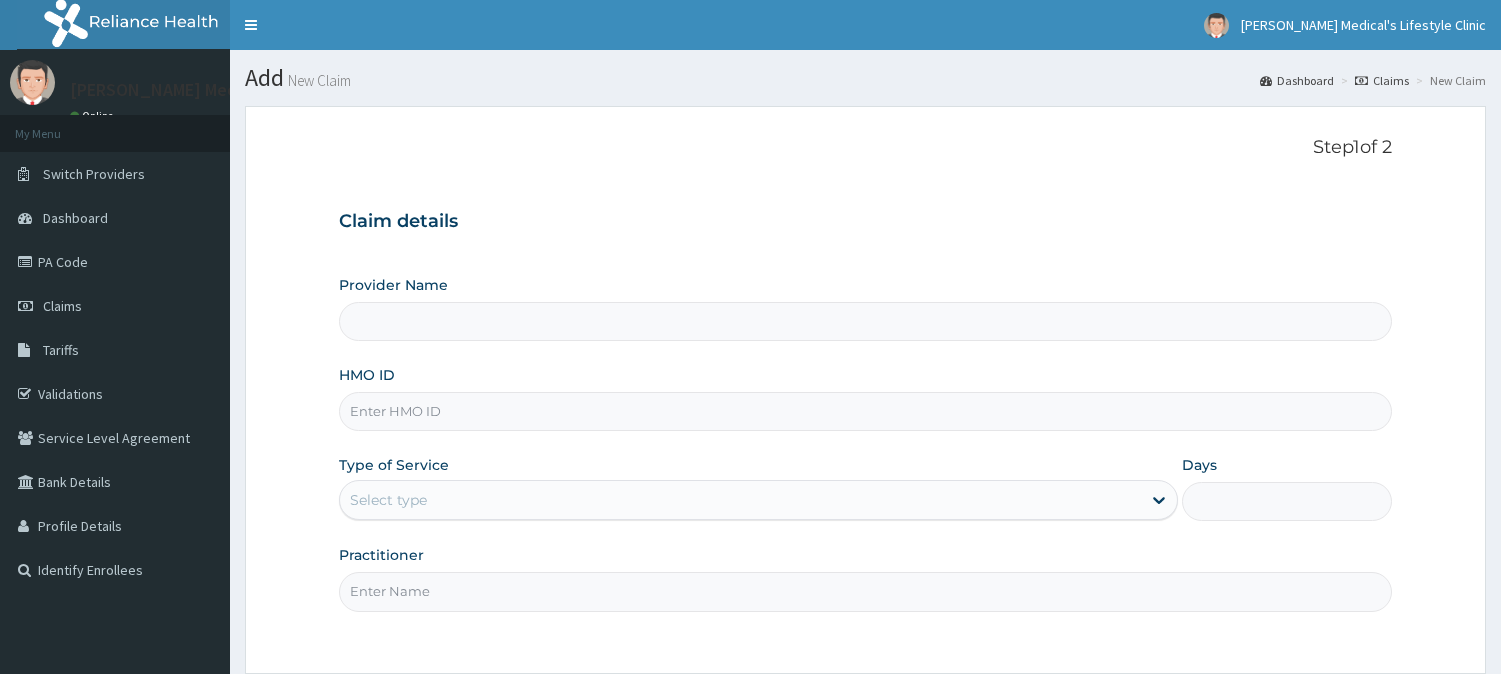 scroll, scrollTop: 0, scrollLeft: 0, axis: both 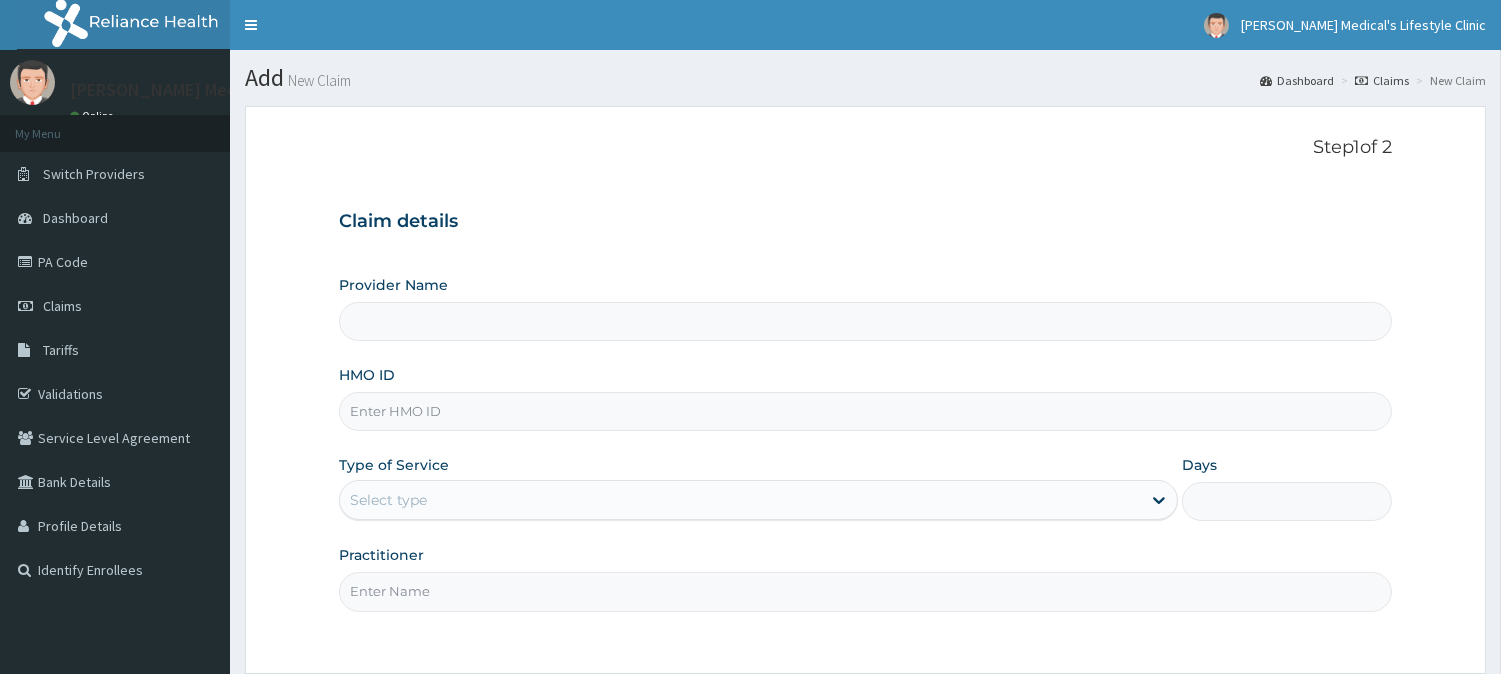 type on "[PERSON_NAME] Medical's Lifestyle clinic" 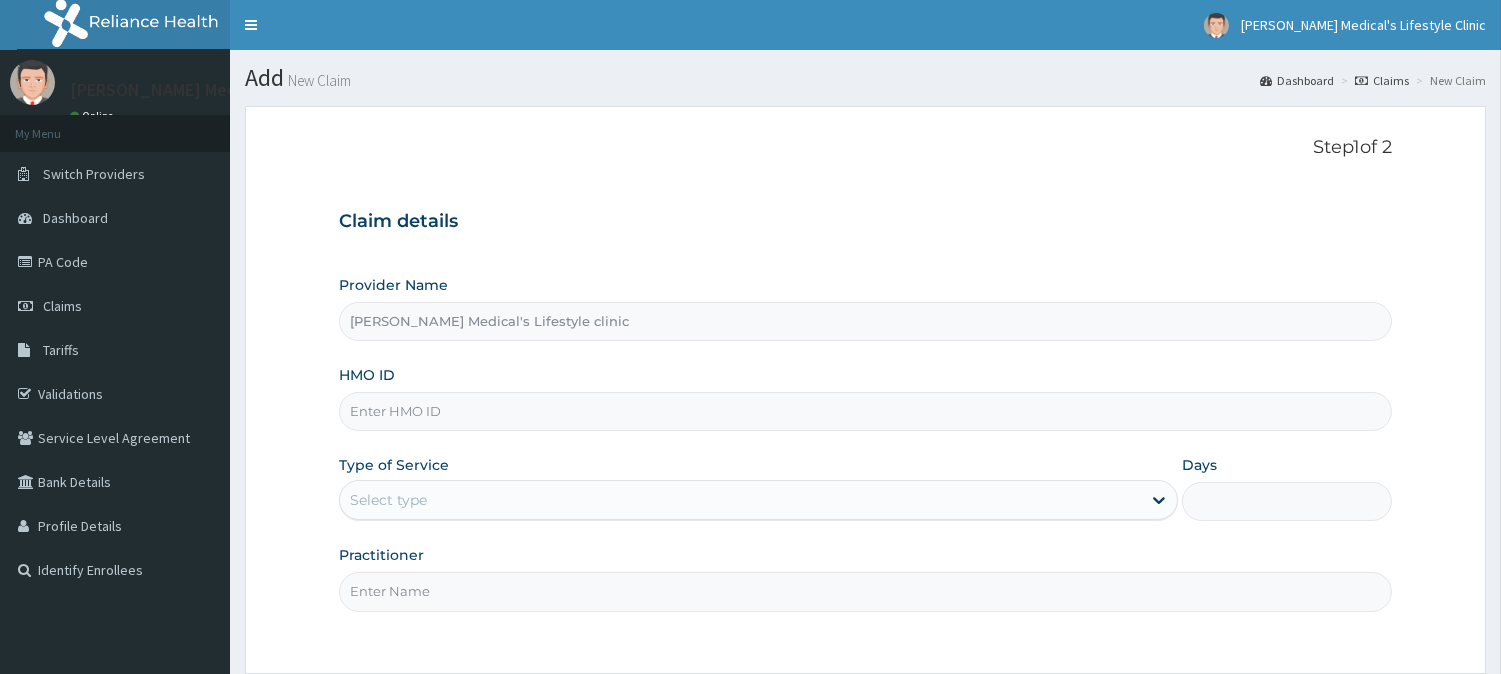 drag, startPoint x: 0, startPoint y: 0, endPoint x: 445, endPoint y: 422, distance: 613.2773 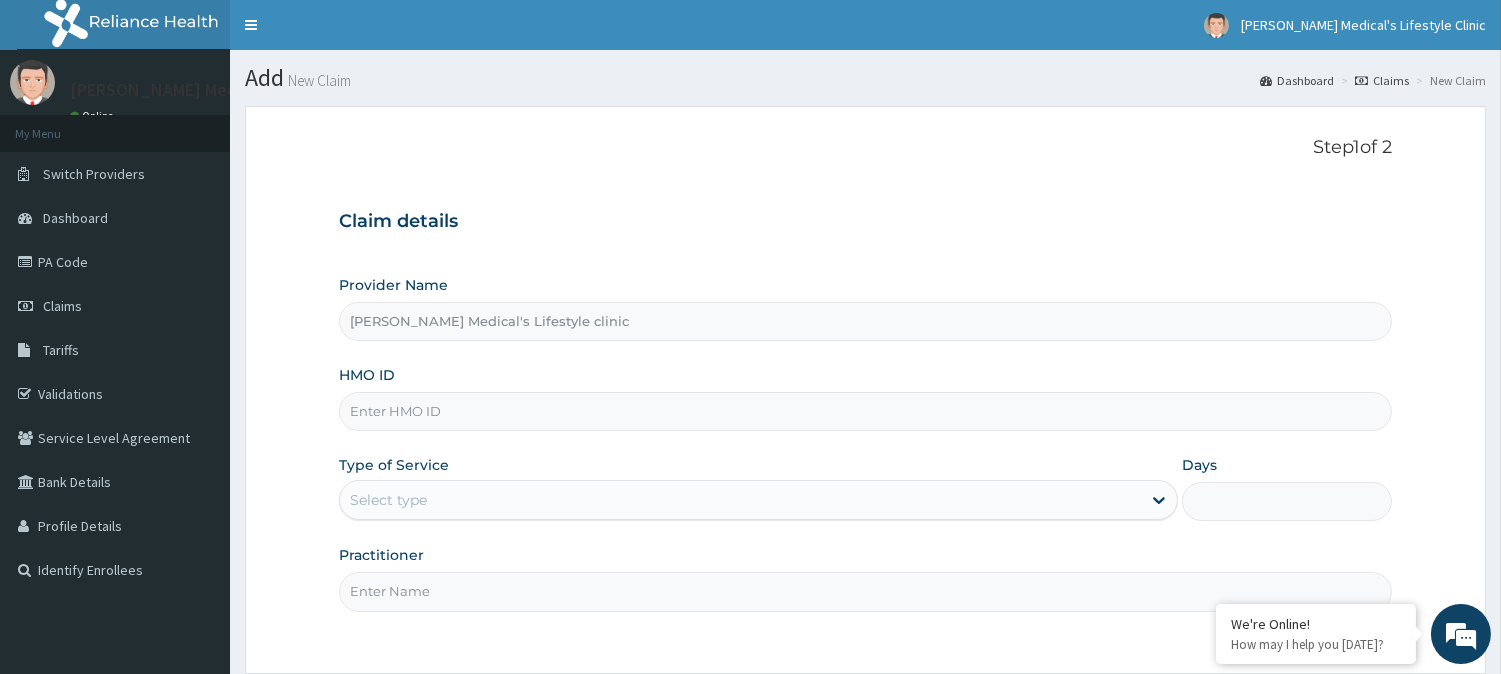 paste on "CDA/10007/A" 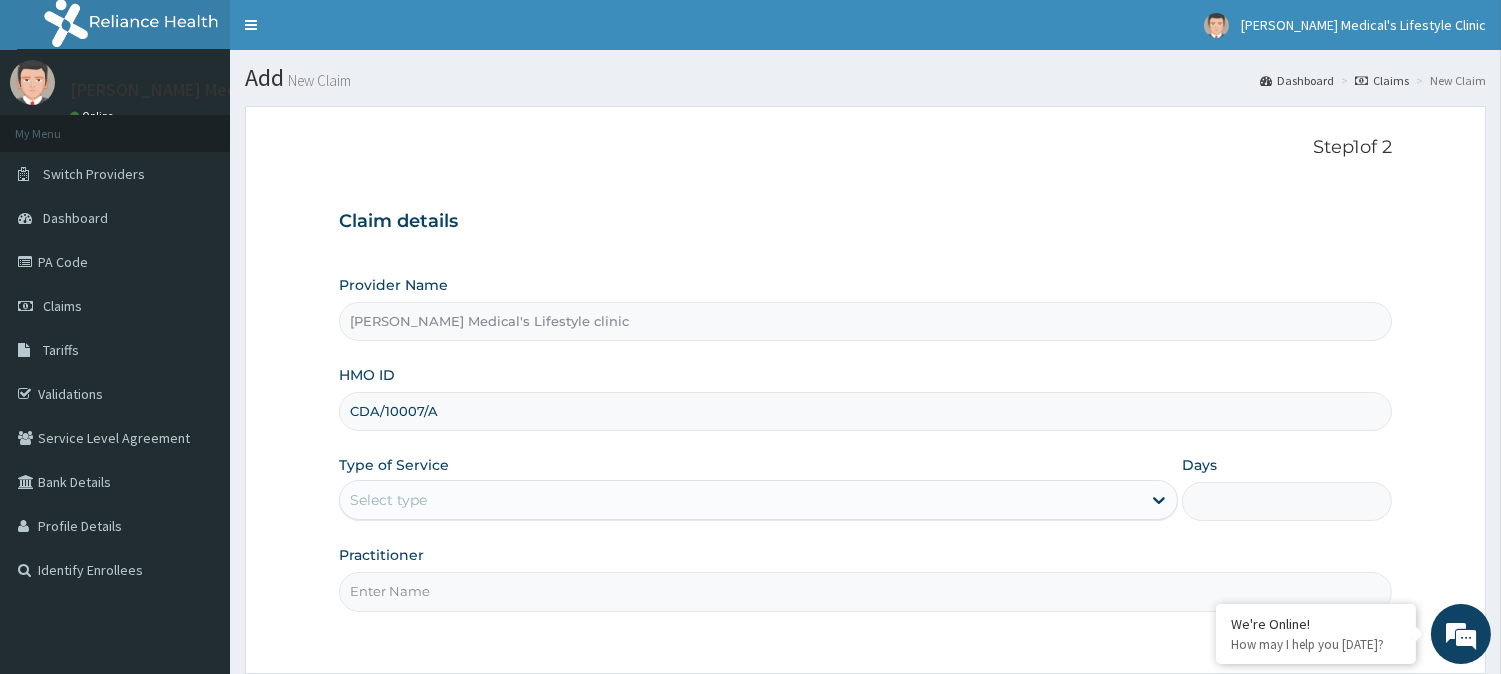 type on "CDA/10007/A" 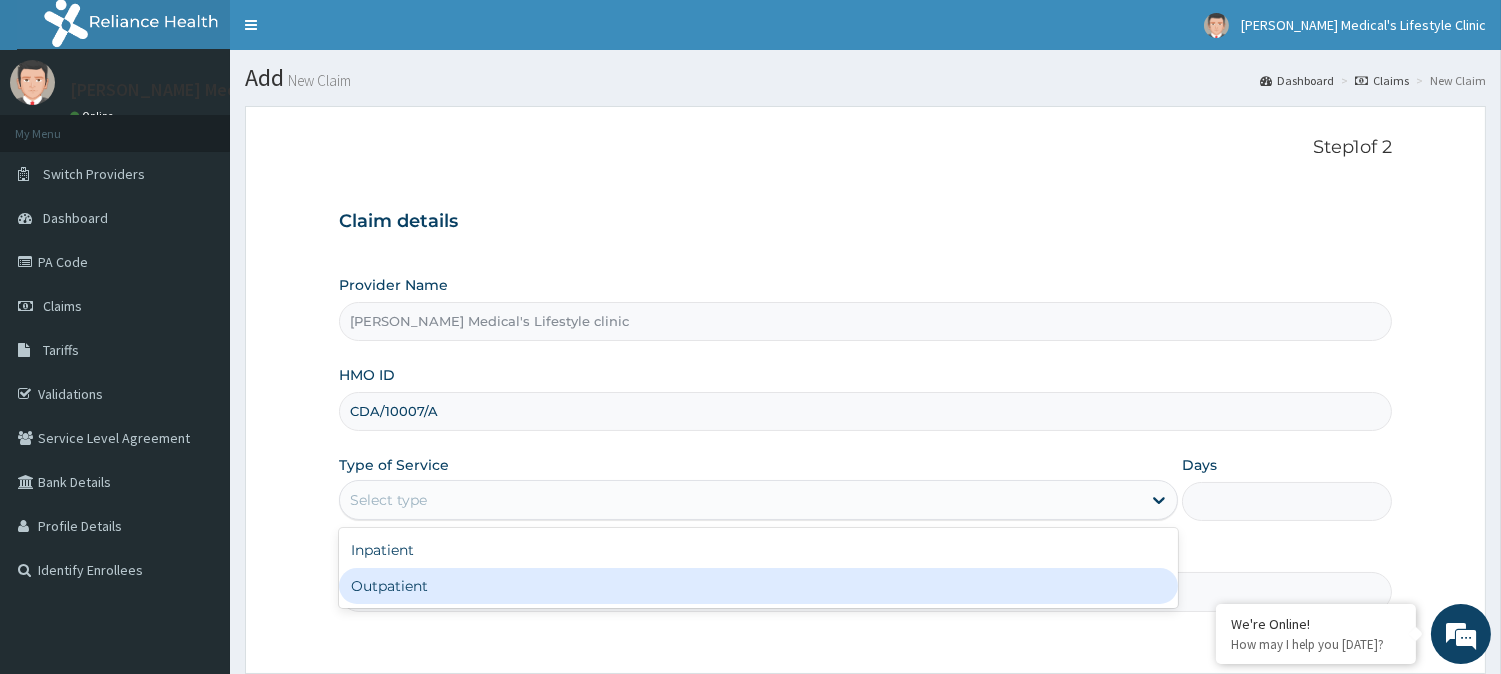 click on "Outpatient" at bounding box center (758, 586) 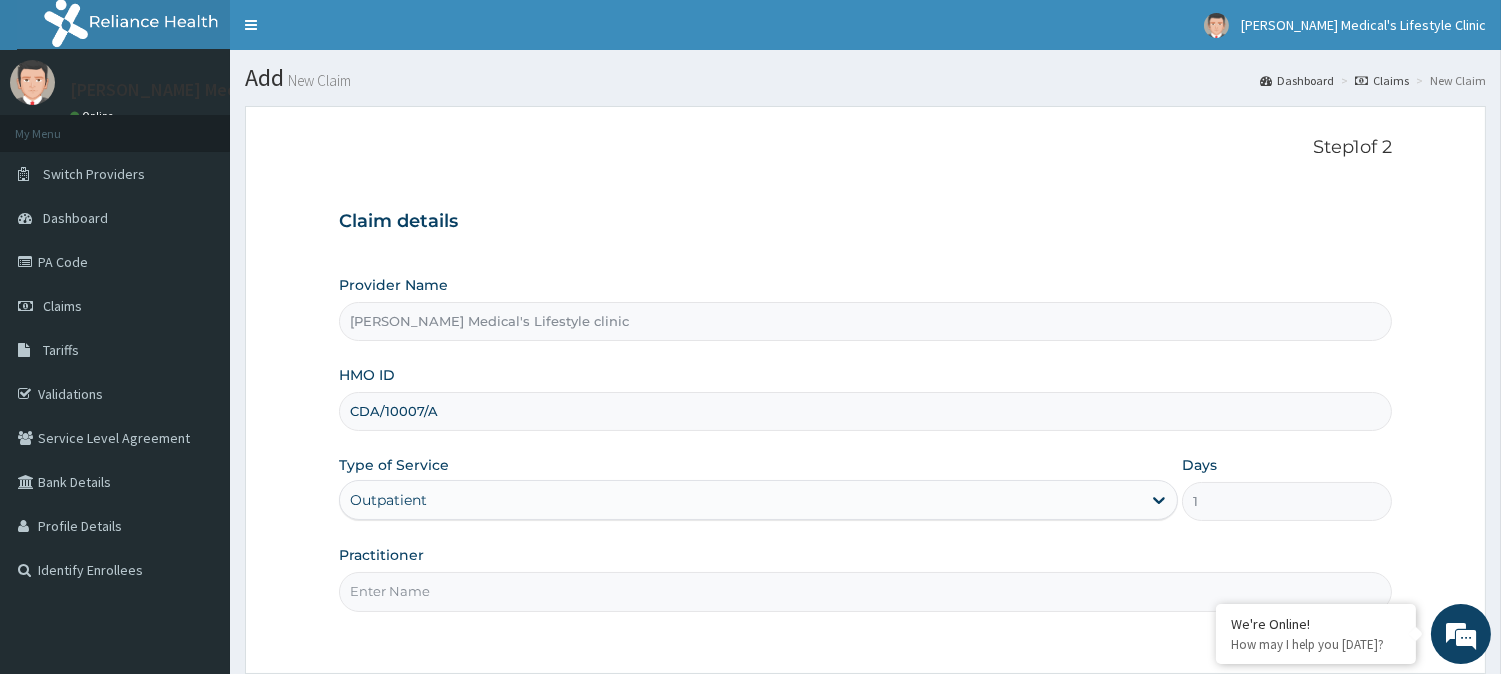 click on "Practitioner" at bounding box center [865, 591] 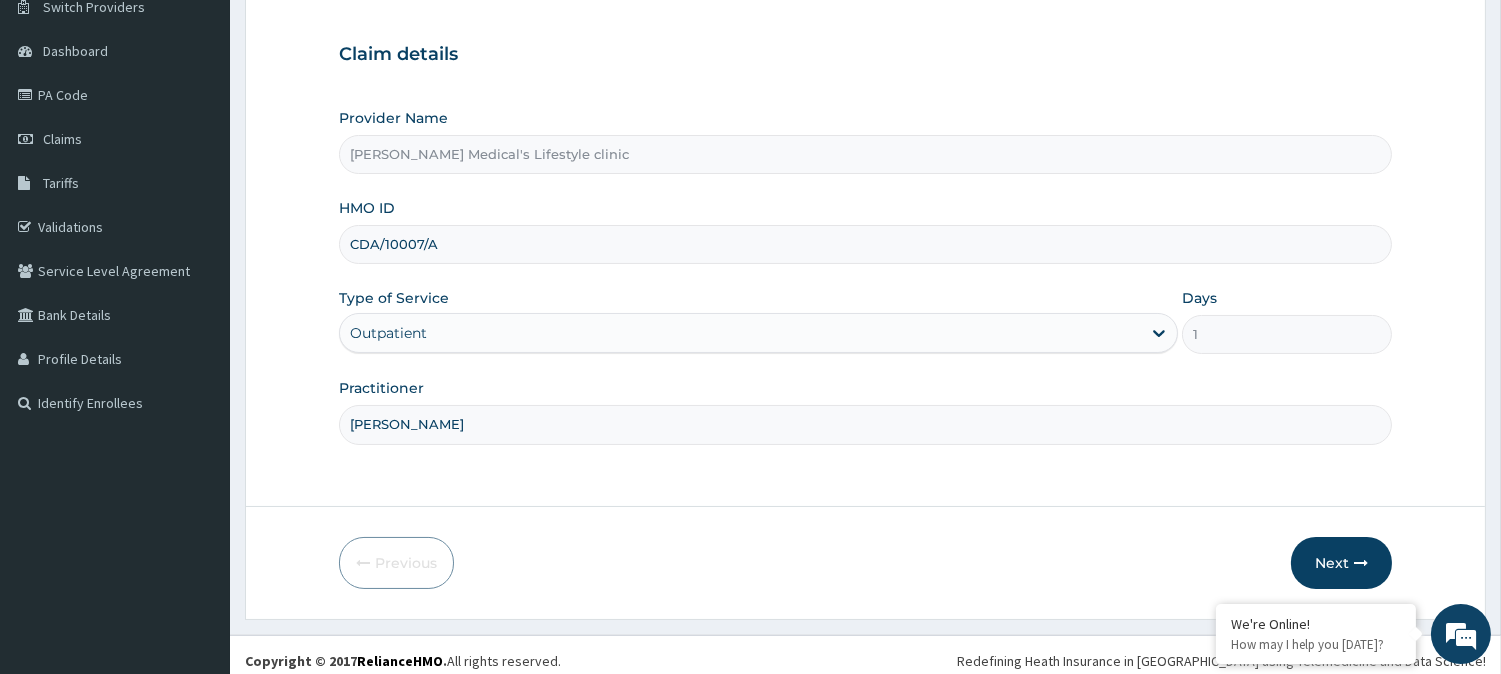 scroll, scrollTop: 178, scrollLeft: 0, axis: vertical 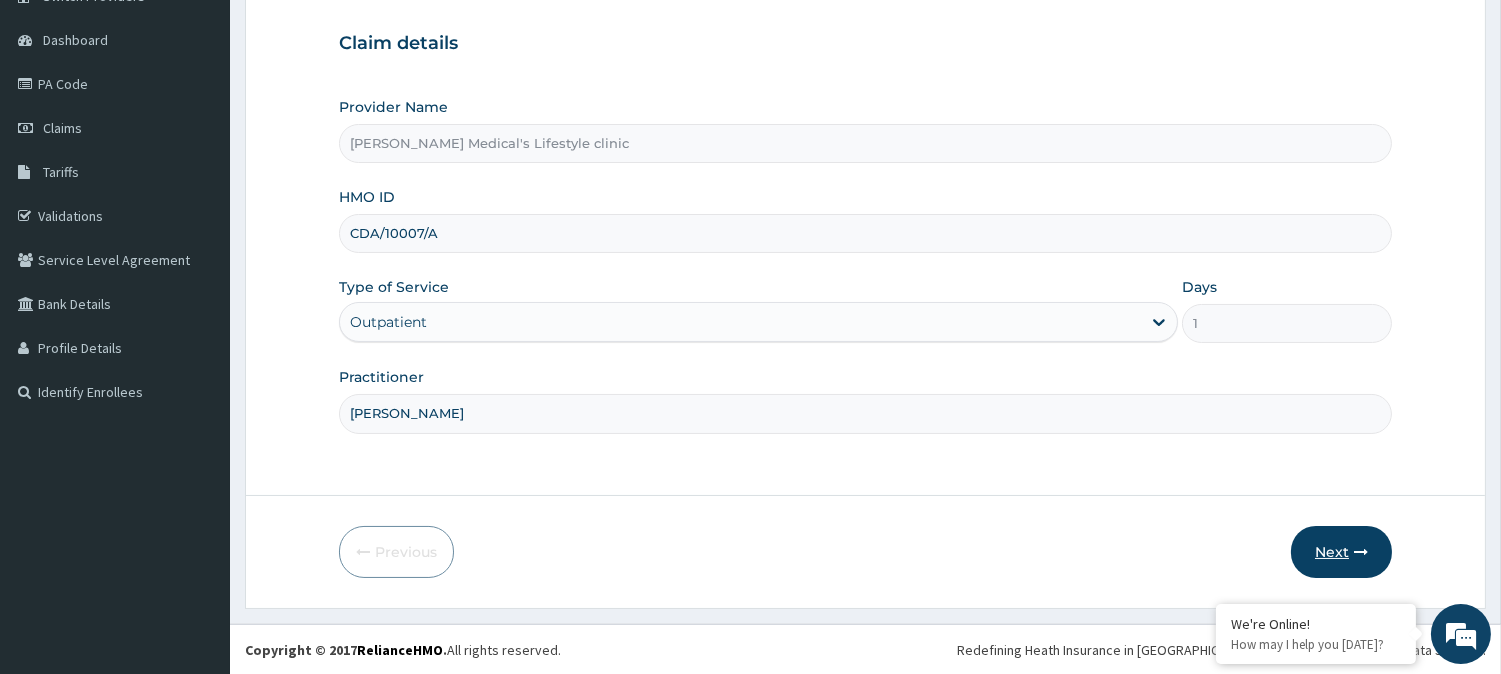 click on "Next" at bounding box center (1341, 552) 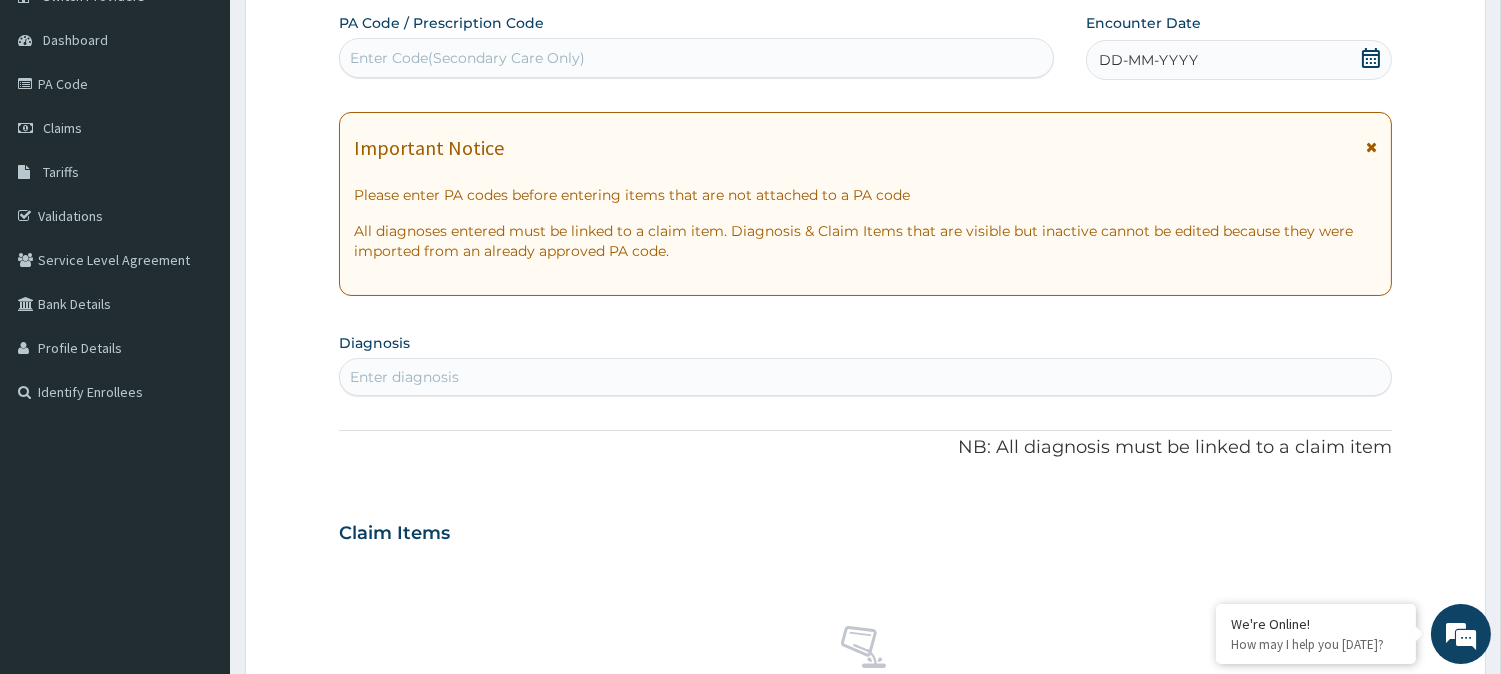 scroll, scrollTop: 0, scrollLeft: 0, axis: both 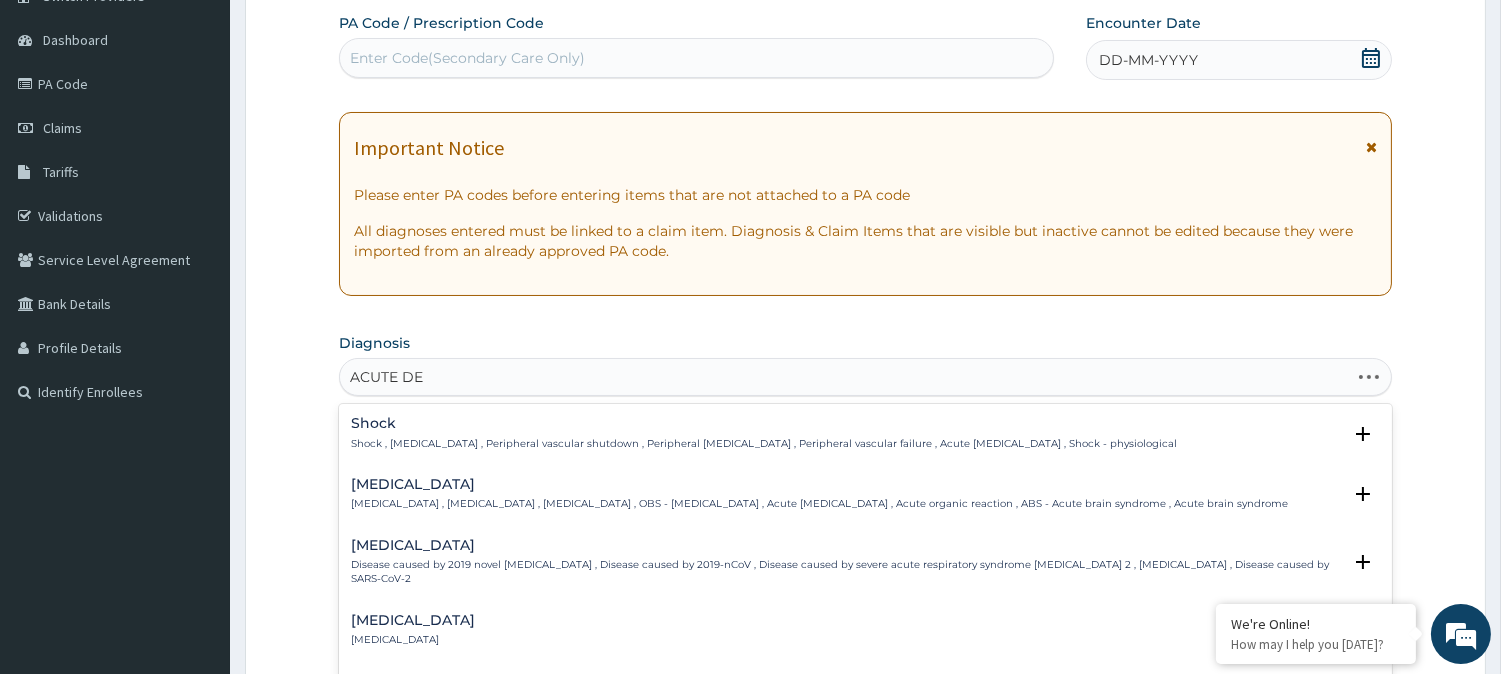 type on "ACUTE DER" 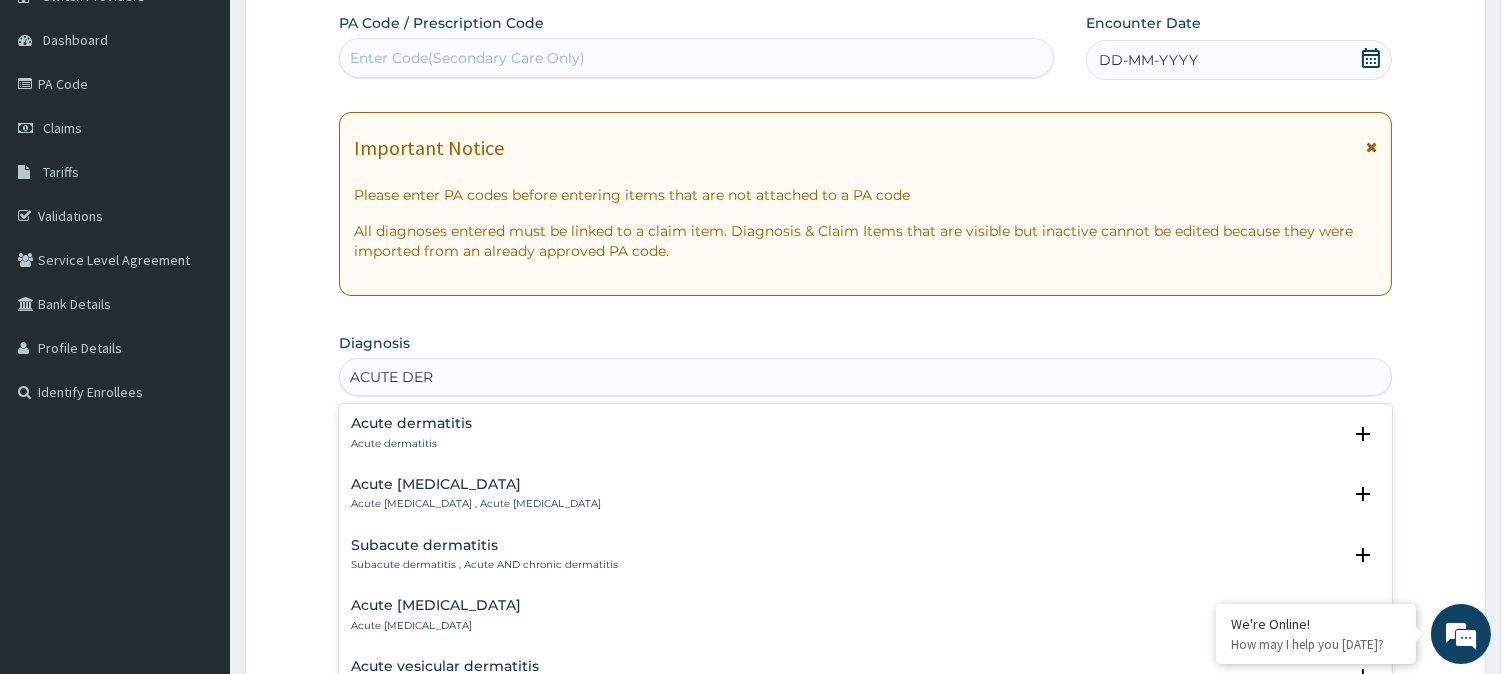 click on "Acute dermatitis" at bounding box center [411, 423] 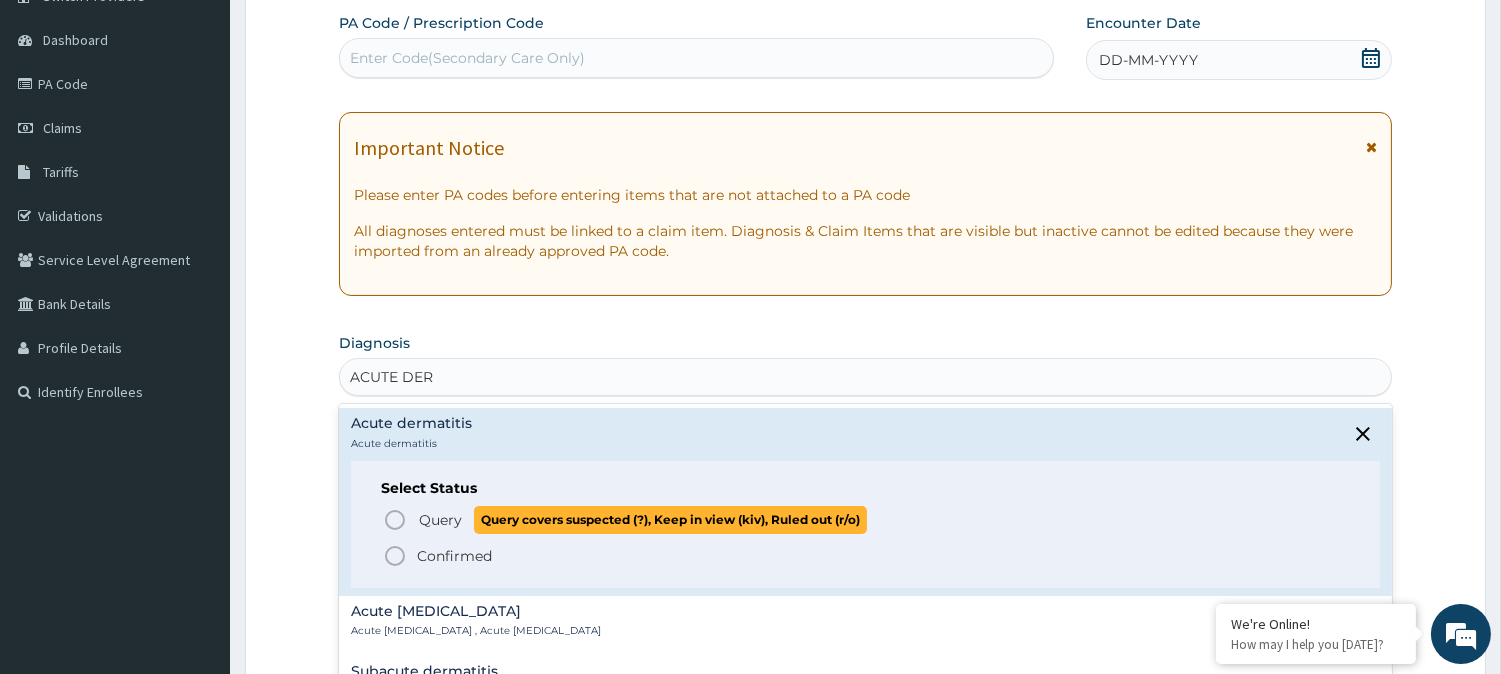 click 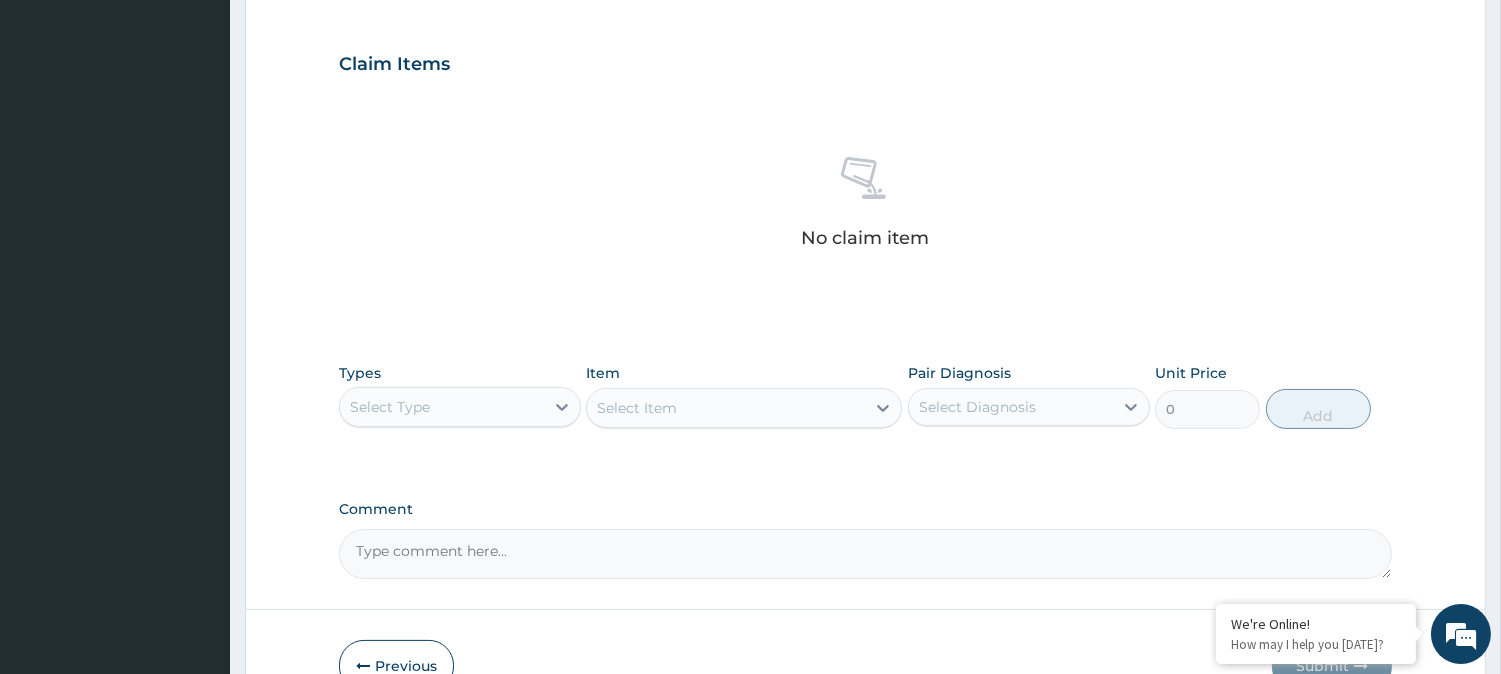 scroll, scrollTop: 734, scrollLeft: 0, axis: vertical 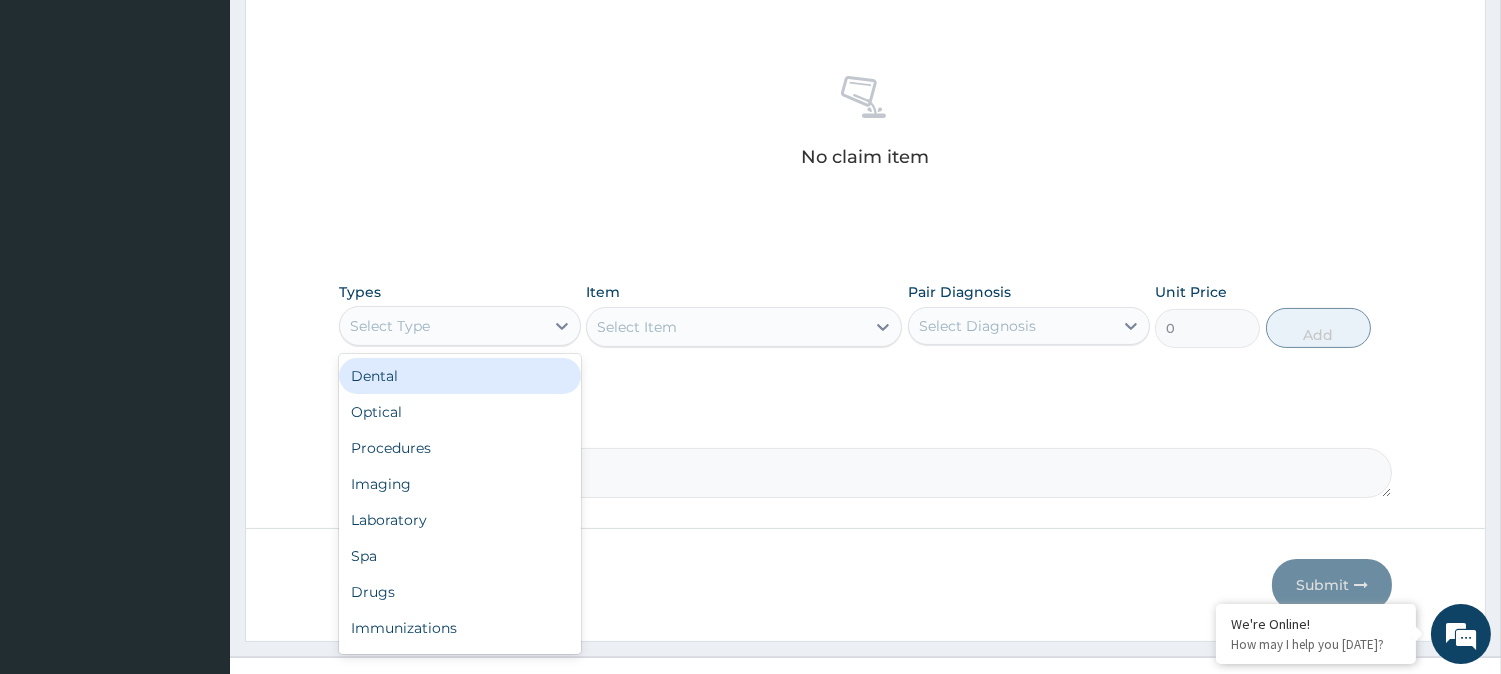 click on "Select Type" at bounding box center (442, 326) 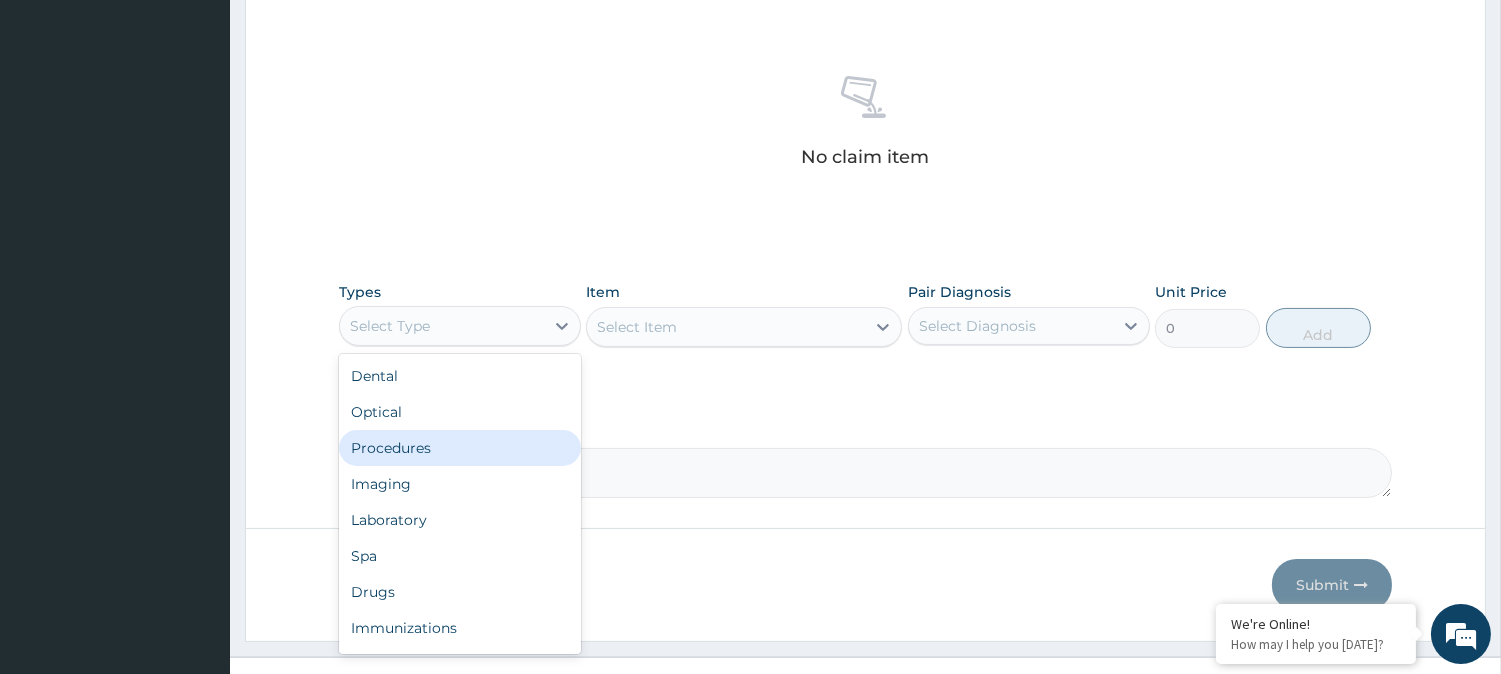 click on "Procedures" at bounding box center (460, 448) 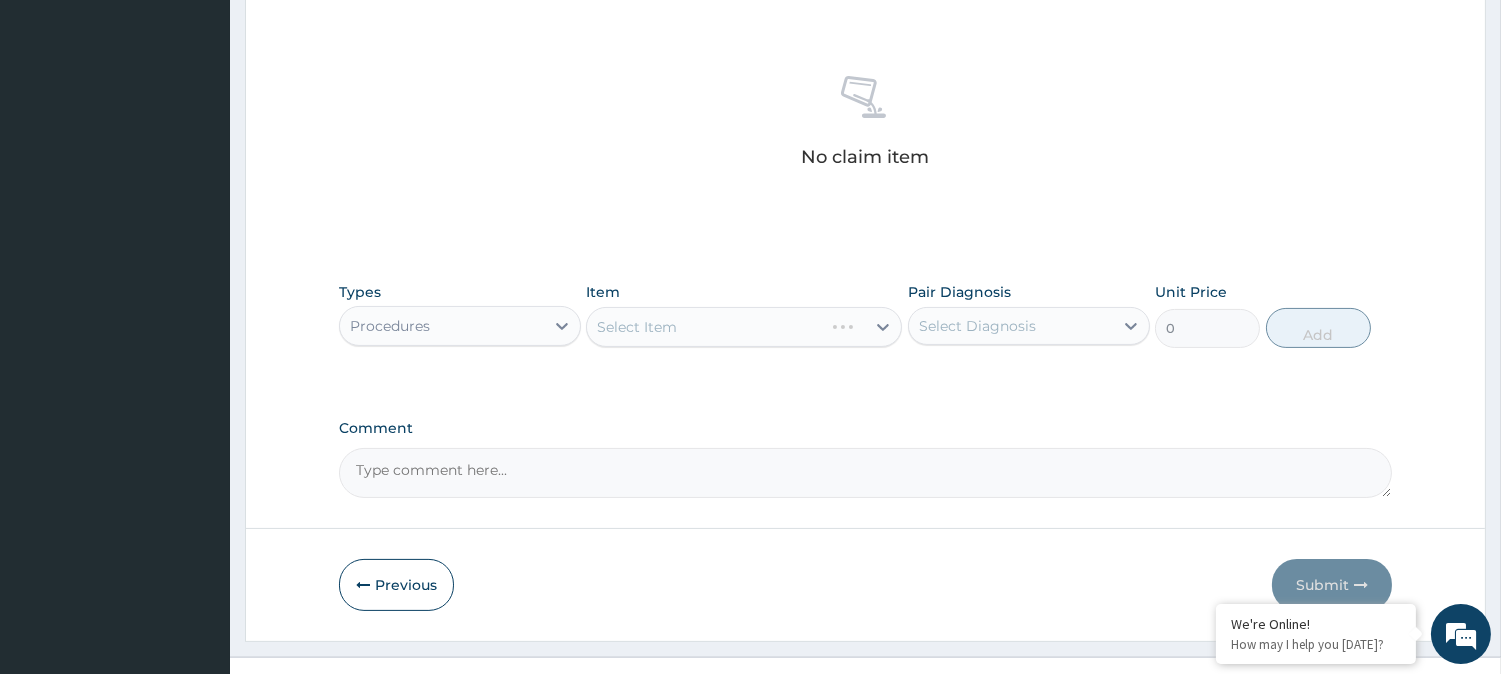 click on "Select Item" at bounding box center [744, 327] 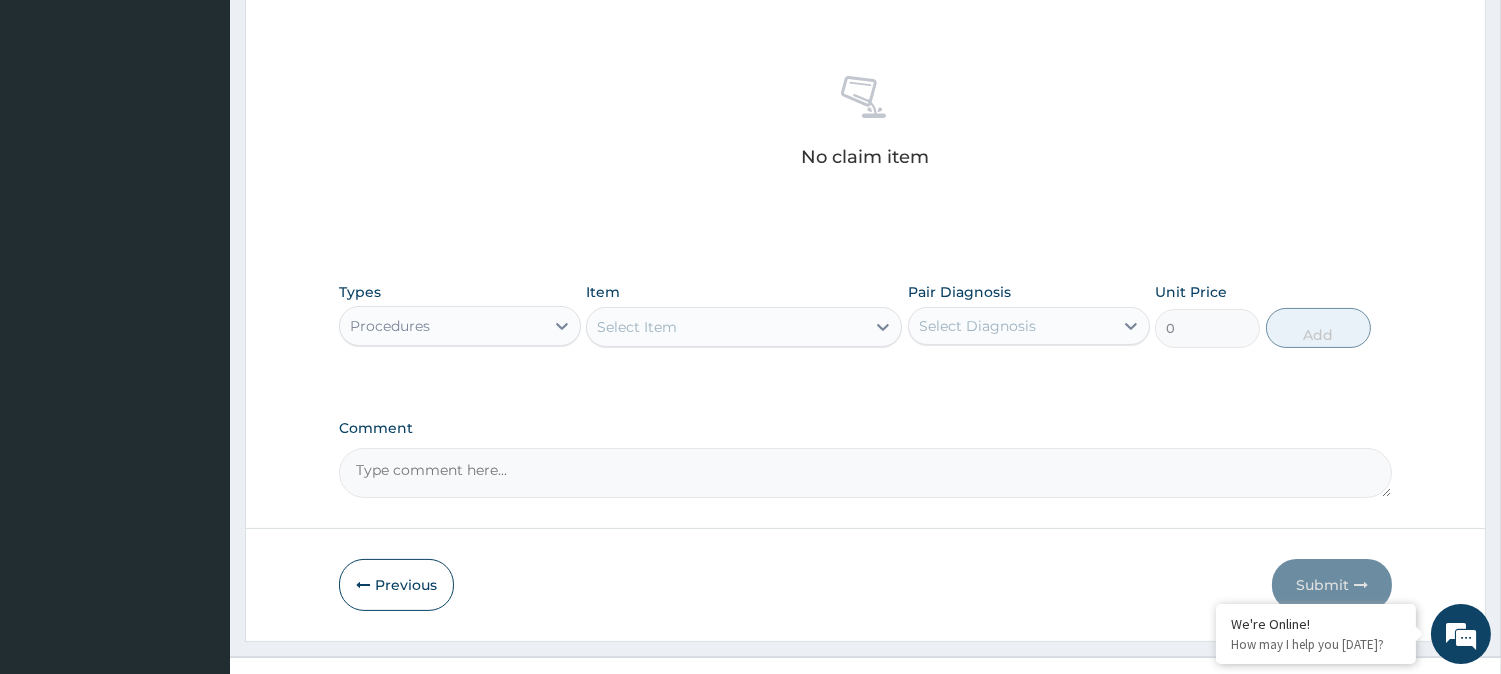 click on "Select Item" at bounding box center [726, 327] 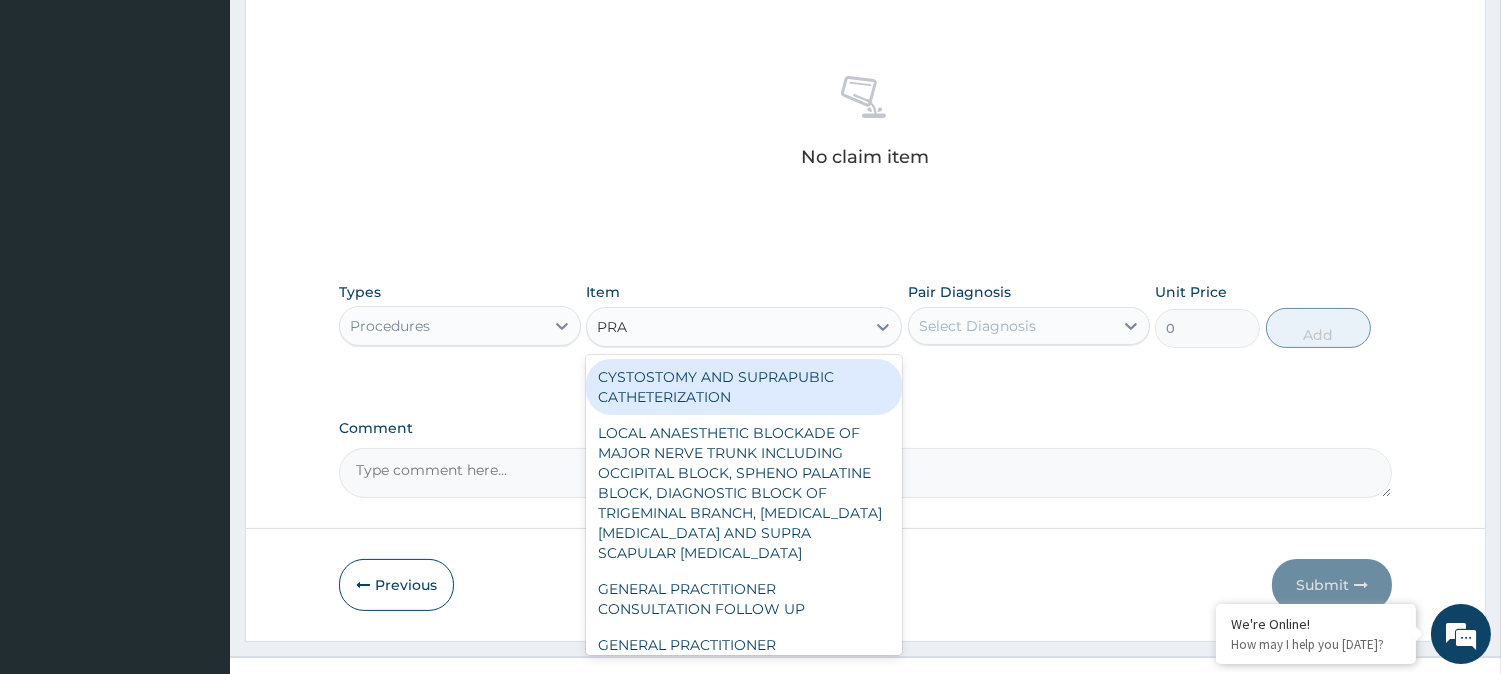 type on "PRAC" 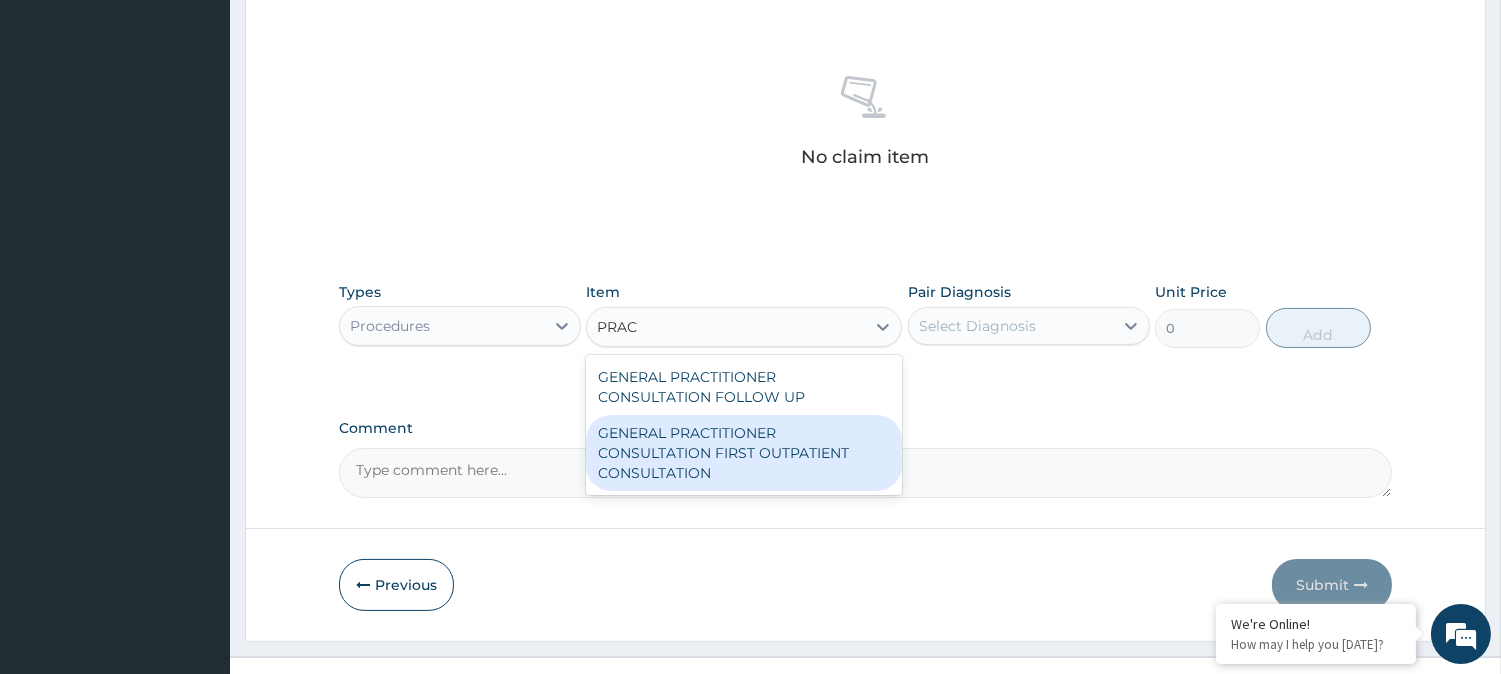 click on "GENERAL PRACTITIONER CONSULTATION FIRST OUTPATIENT CONSULTATION" at bounding box center [744, 453] 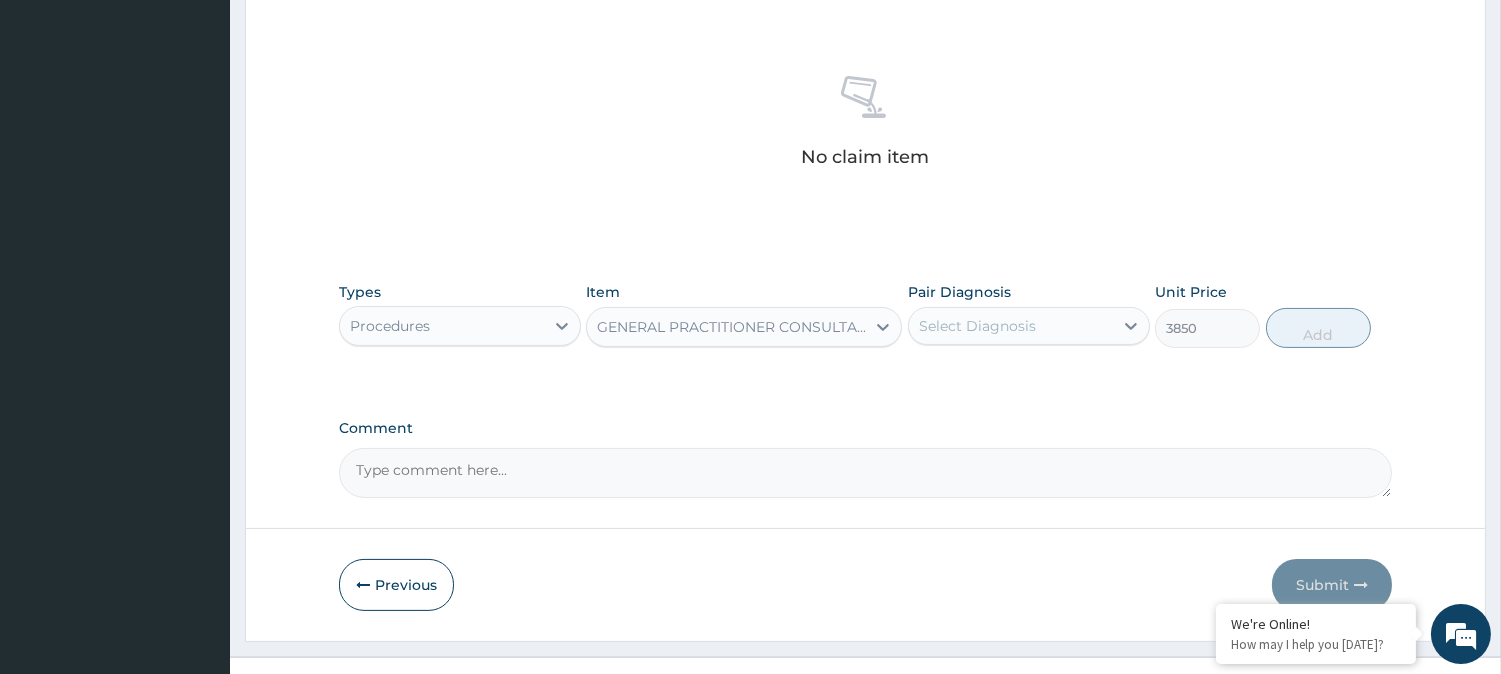 click on "Select Diagnosis" at bounding box center [977, 326] 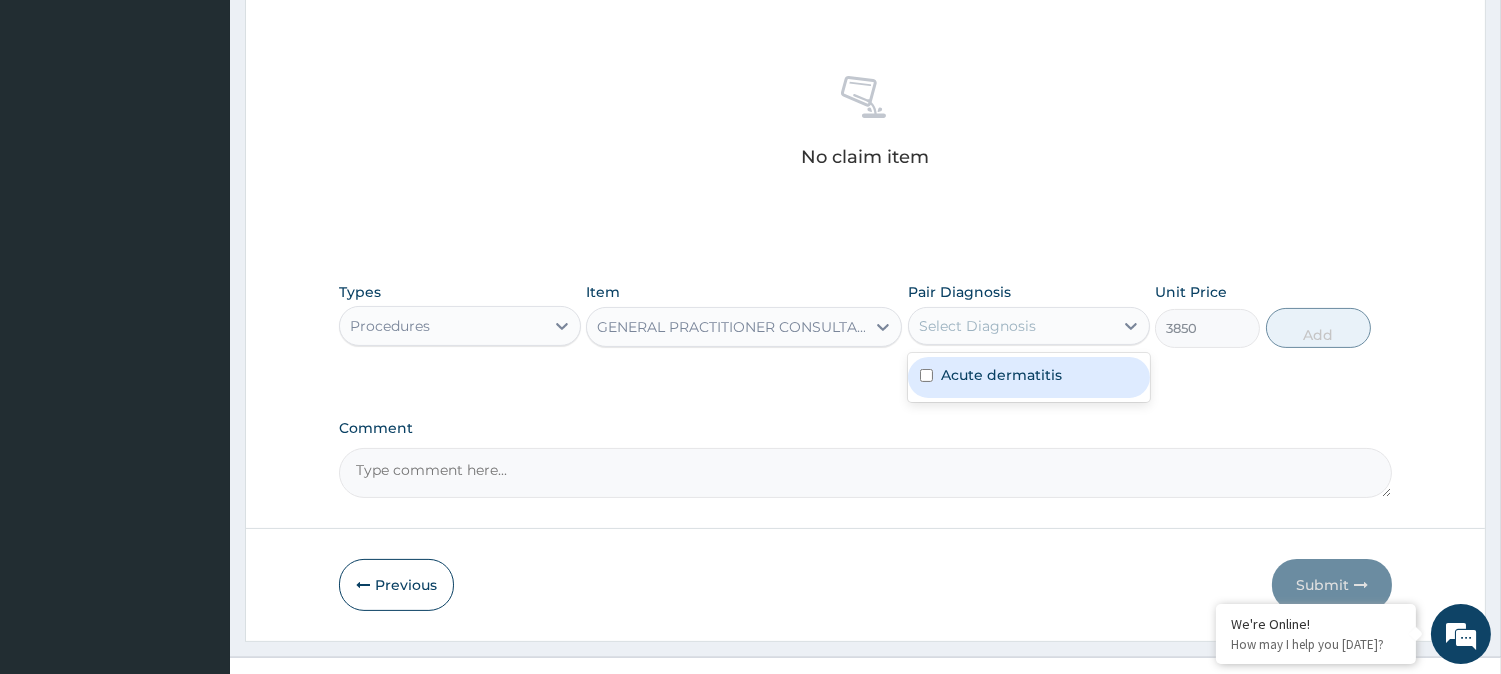 click on "Acute dermatitis" at bounding box center (1001, 375) 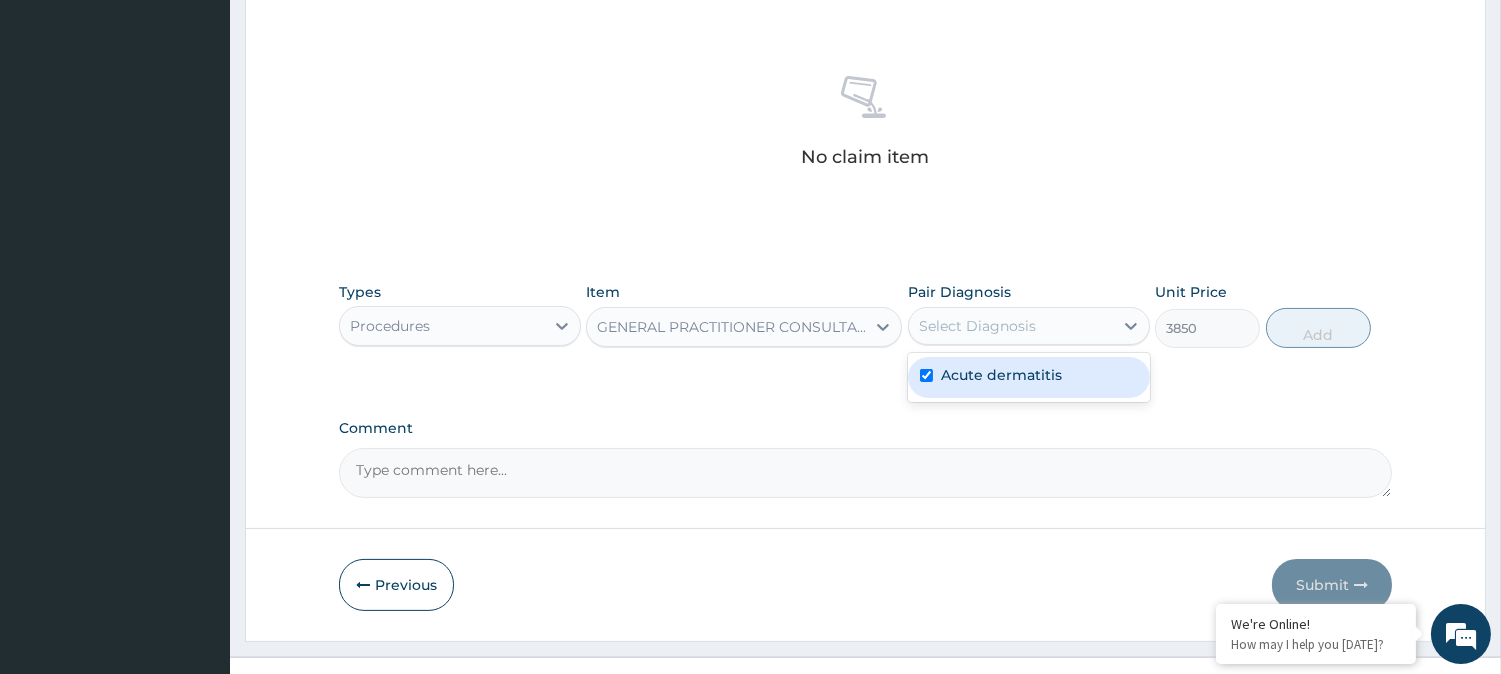 checkbox on "true" 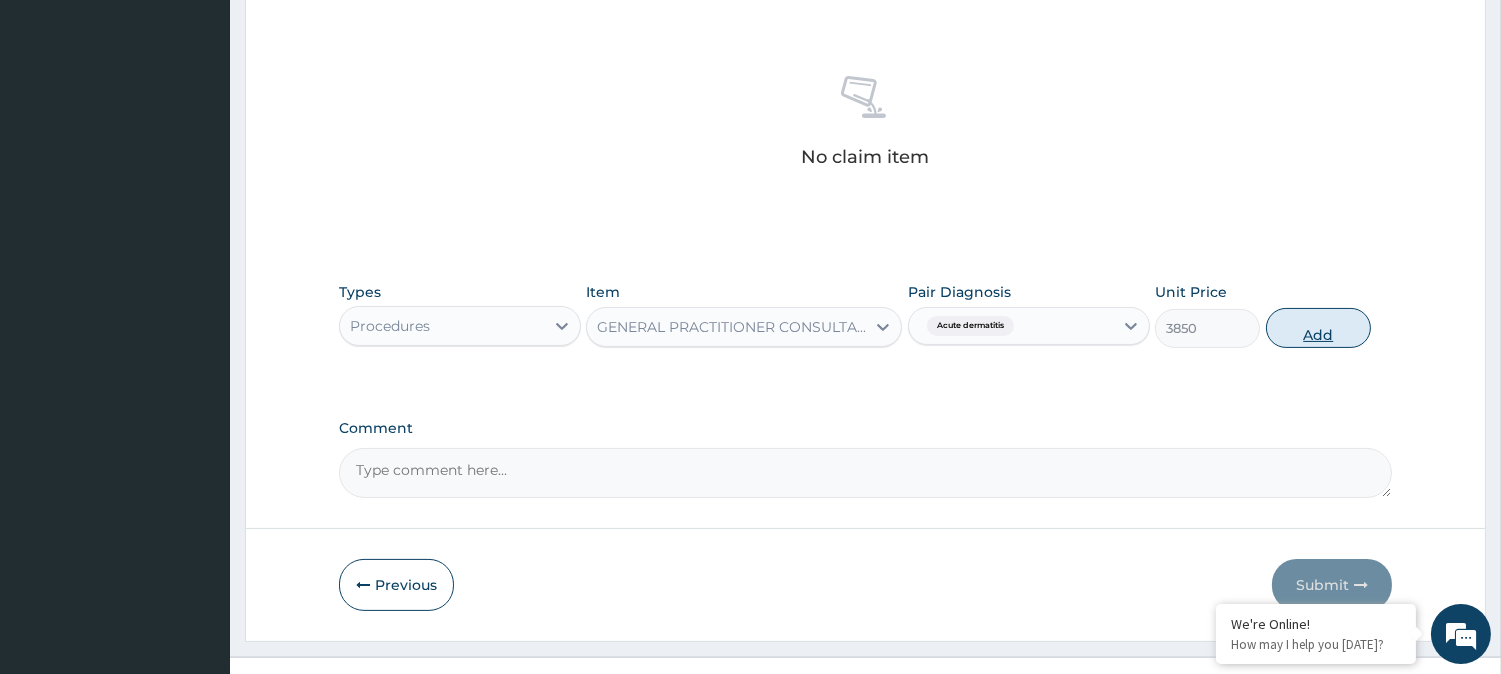 click on "Add" at bounding box center (1318, 328) 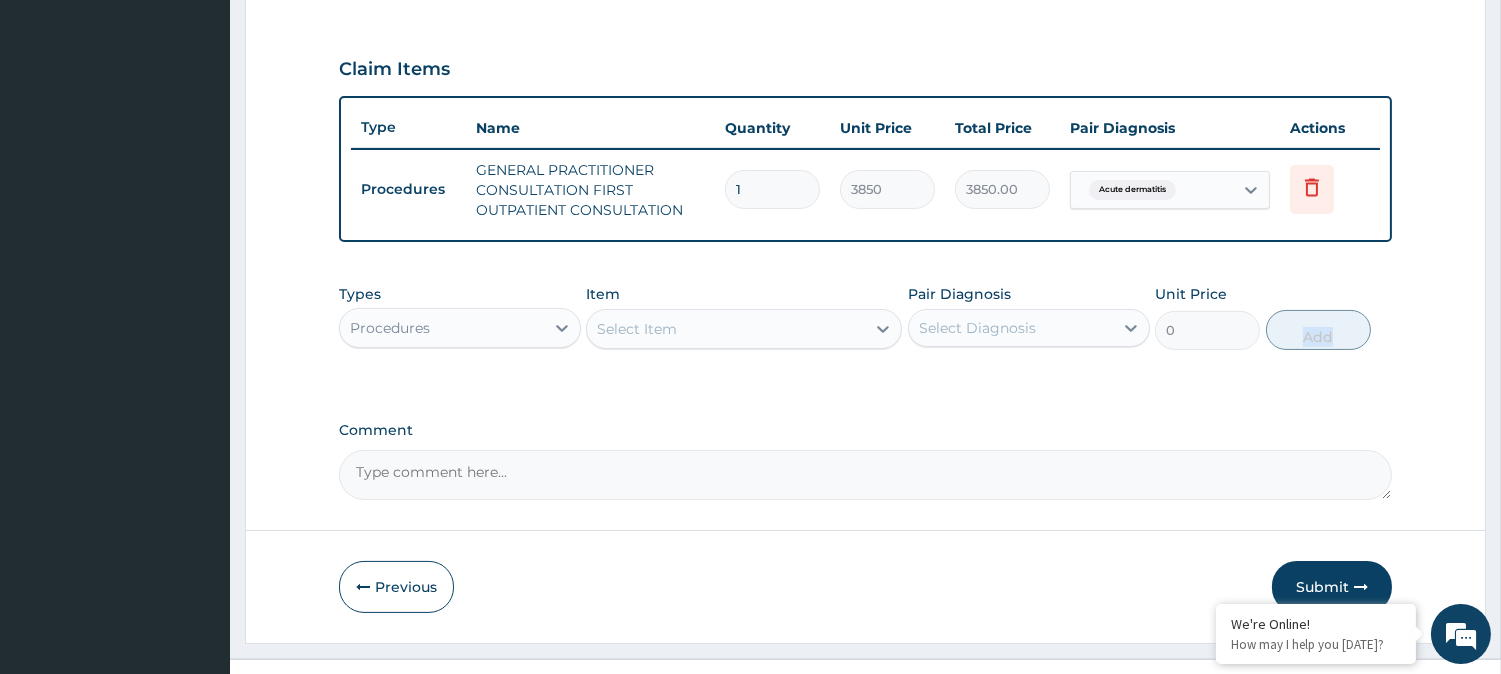 scroll, scrollTop: 681, scrollLeft: 0, axis: vertical 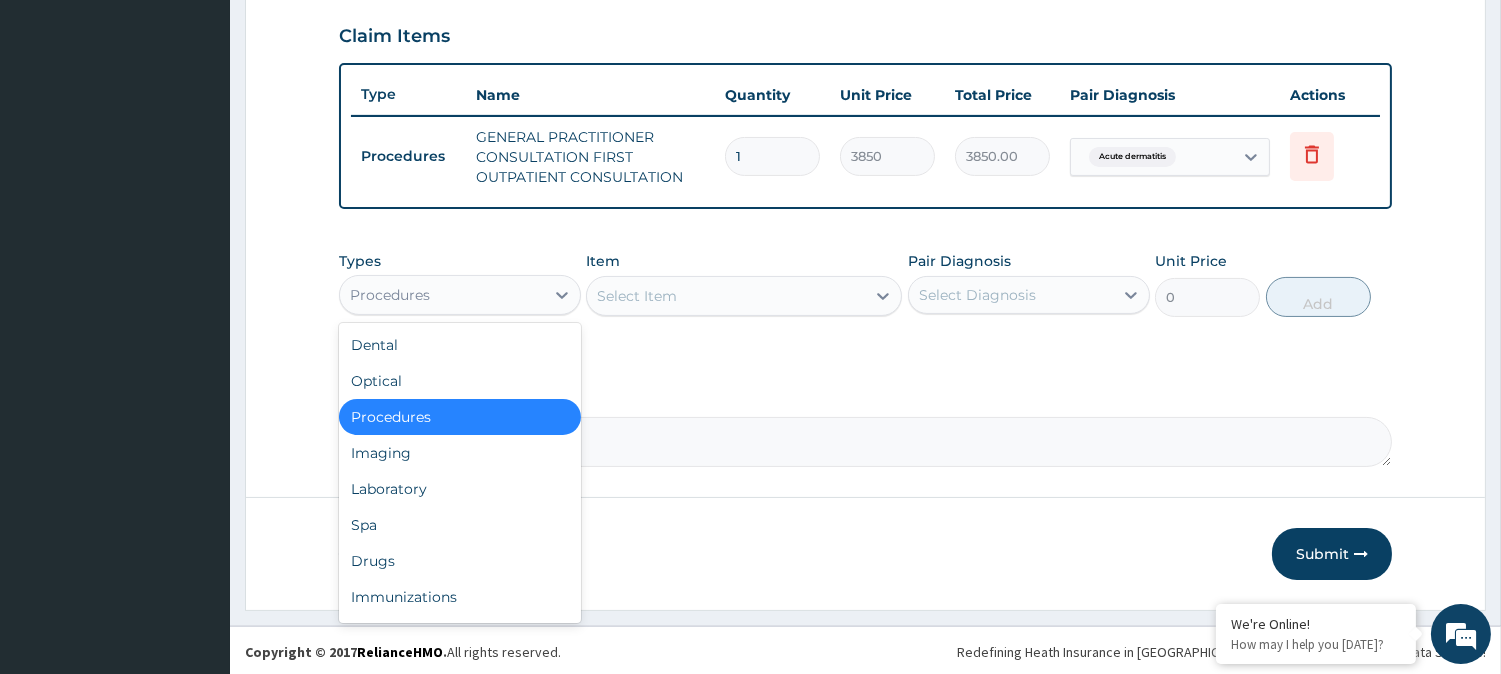 click on "Procedures" at bounding box center [390, 295] 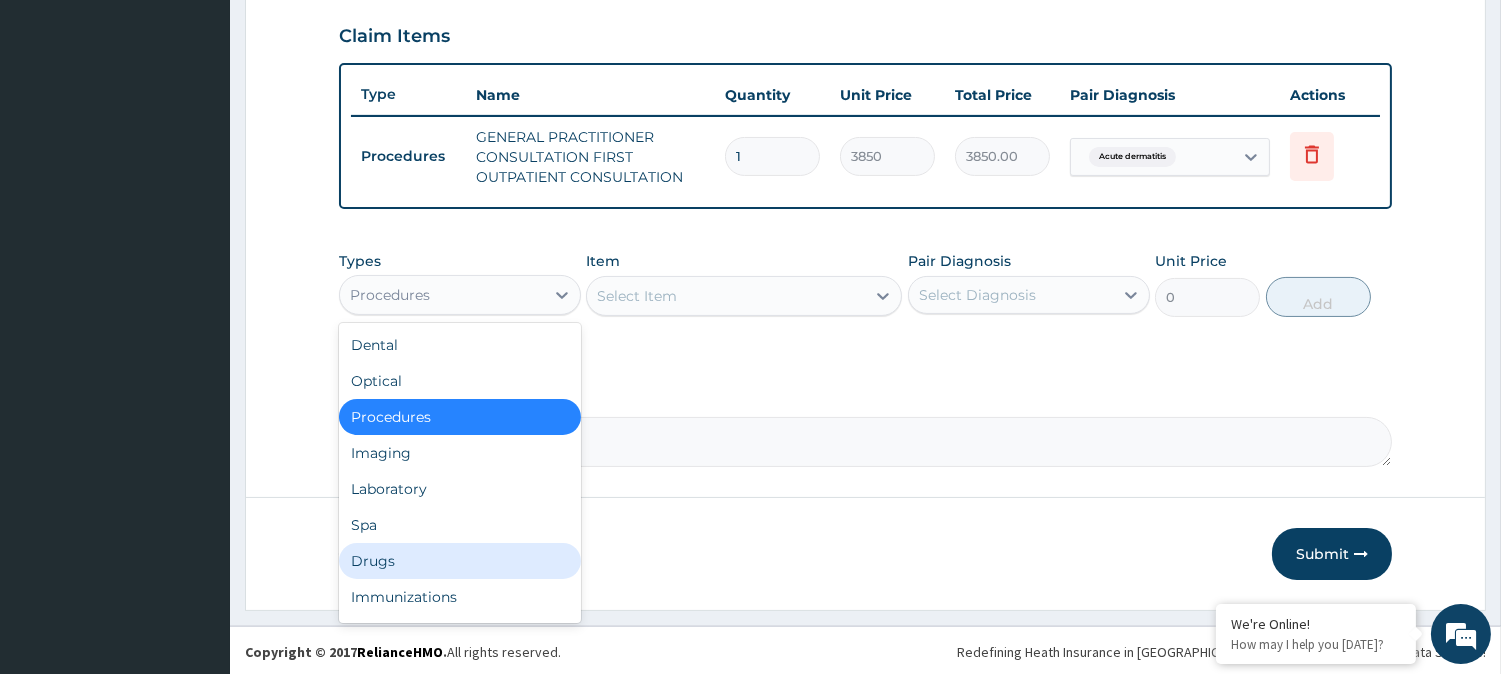 click on "Drugs" at bounding box center (460, 561) 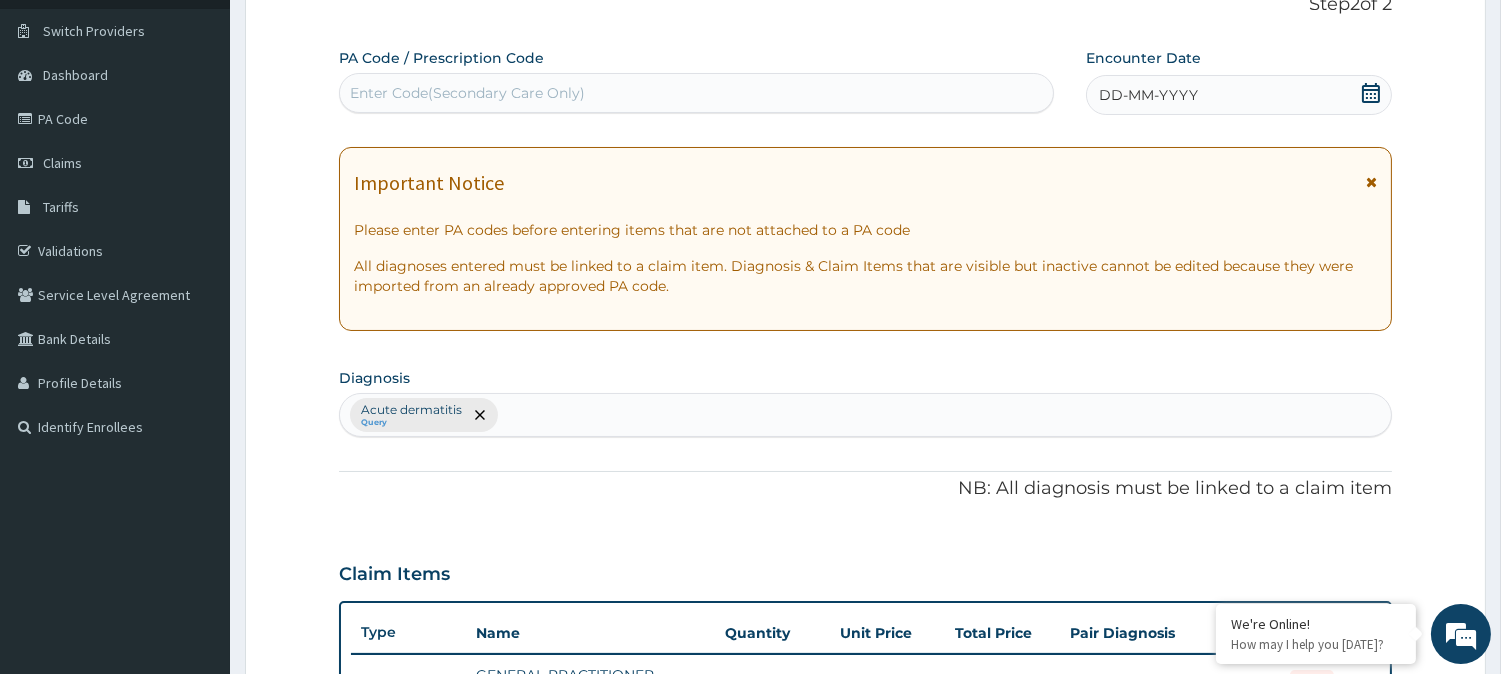 scroll, scrollTop: 125, scrollLeft: 0, axis: vertical 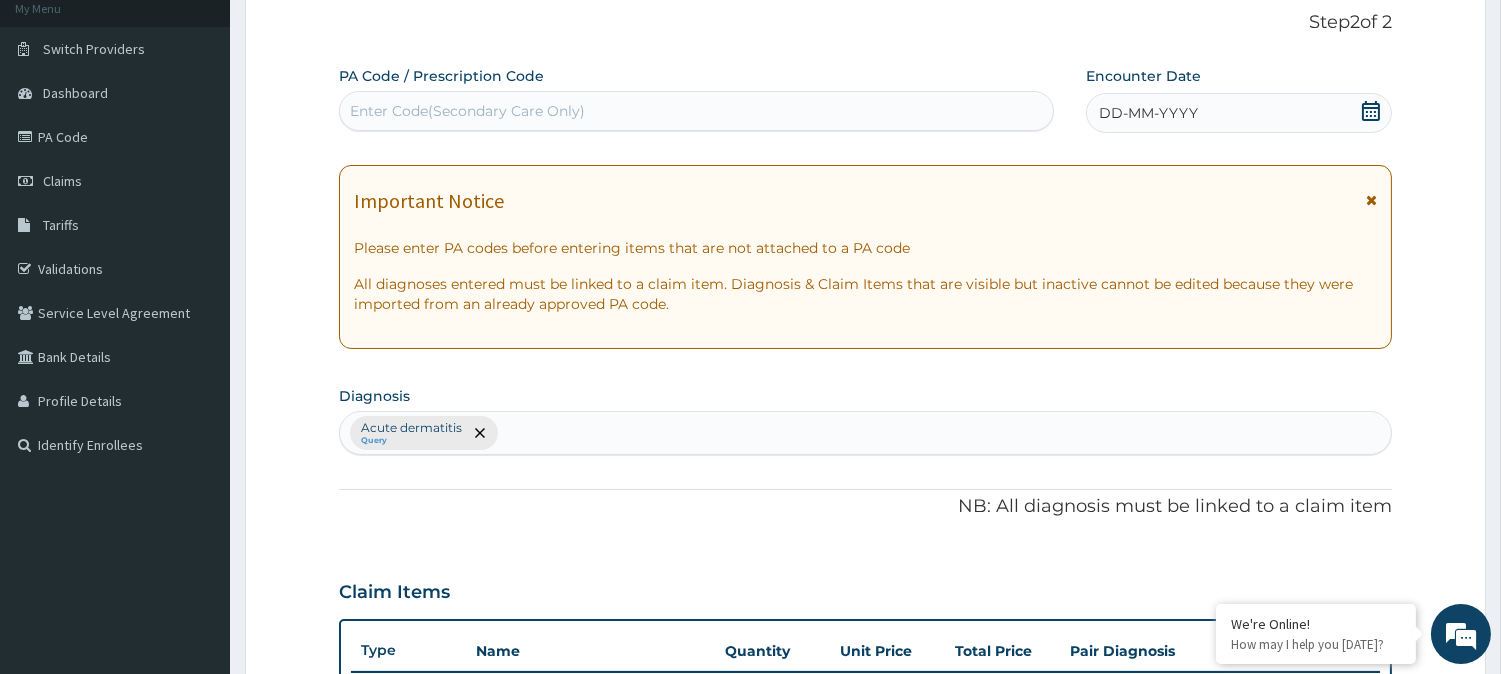 click on "Acute dermatitis Query" at bounding box center [865, 433] 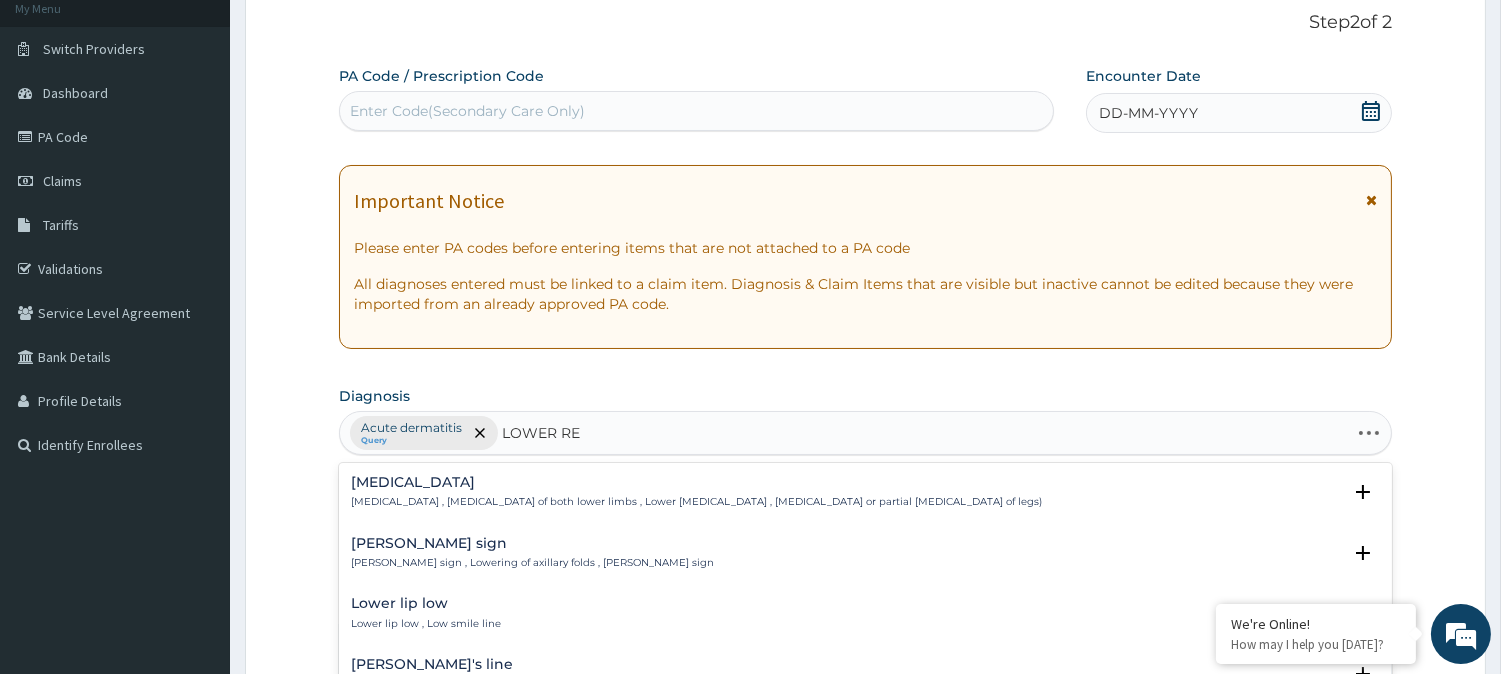 type on "LOWER RES" 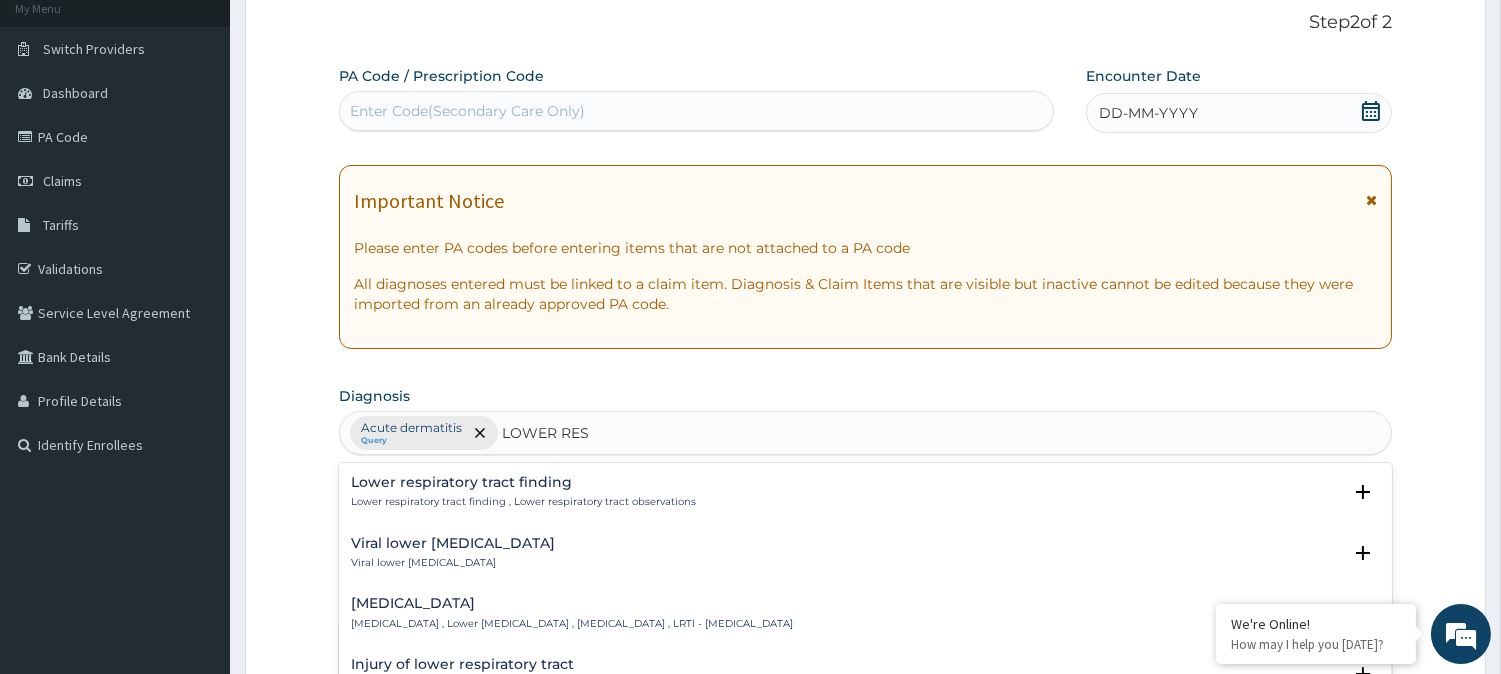 click on "Lower respiratory tract finding Lower respiratory tract finding , Lower respiratory tract observations" at bounding box center [523, 492] 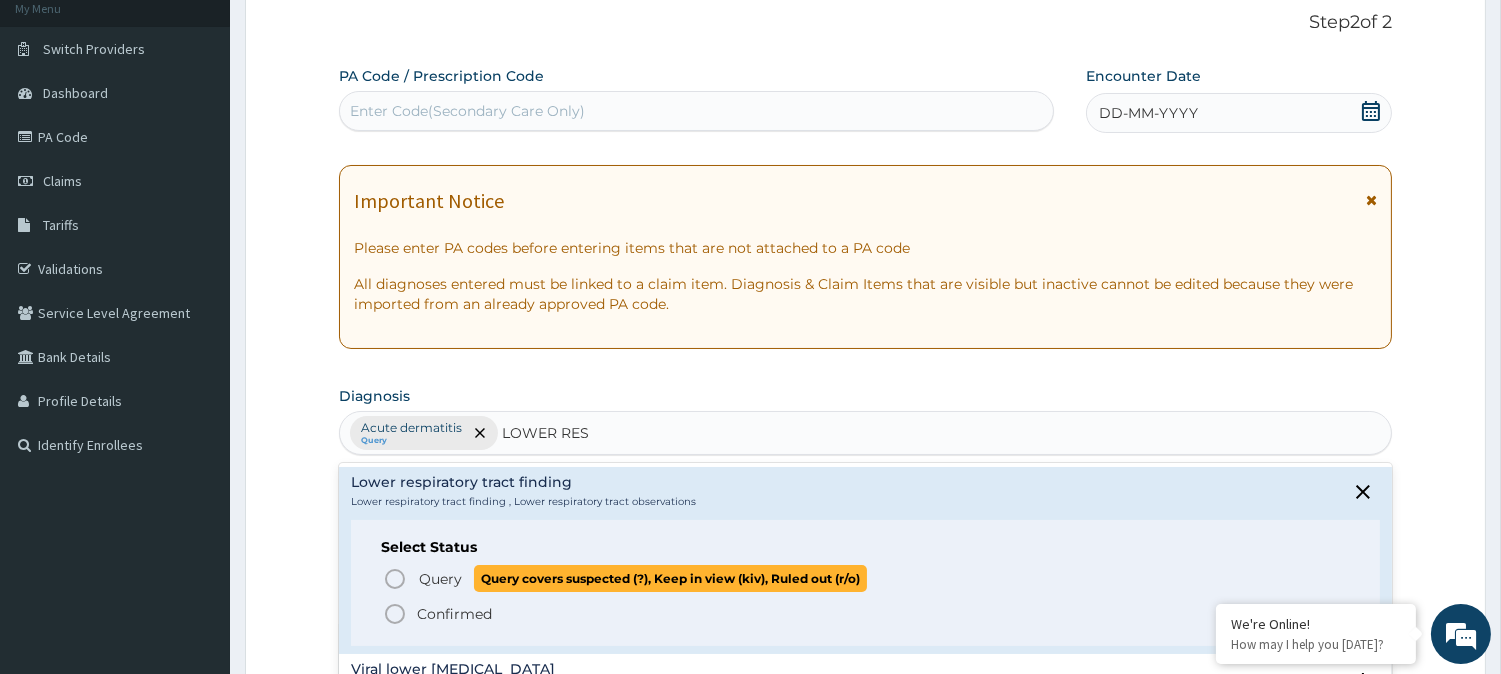 click 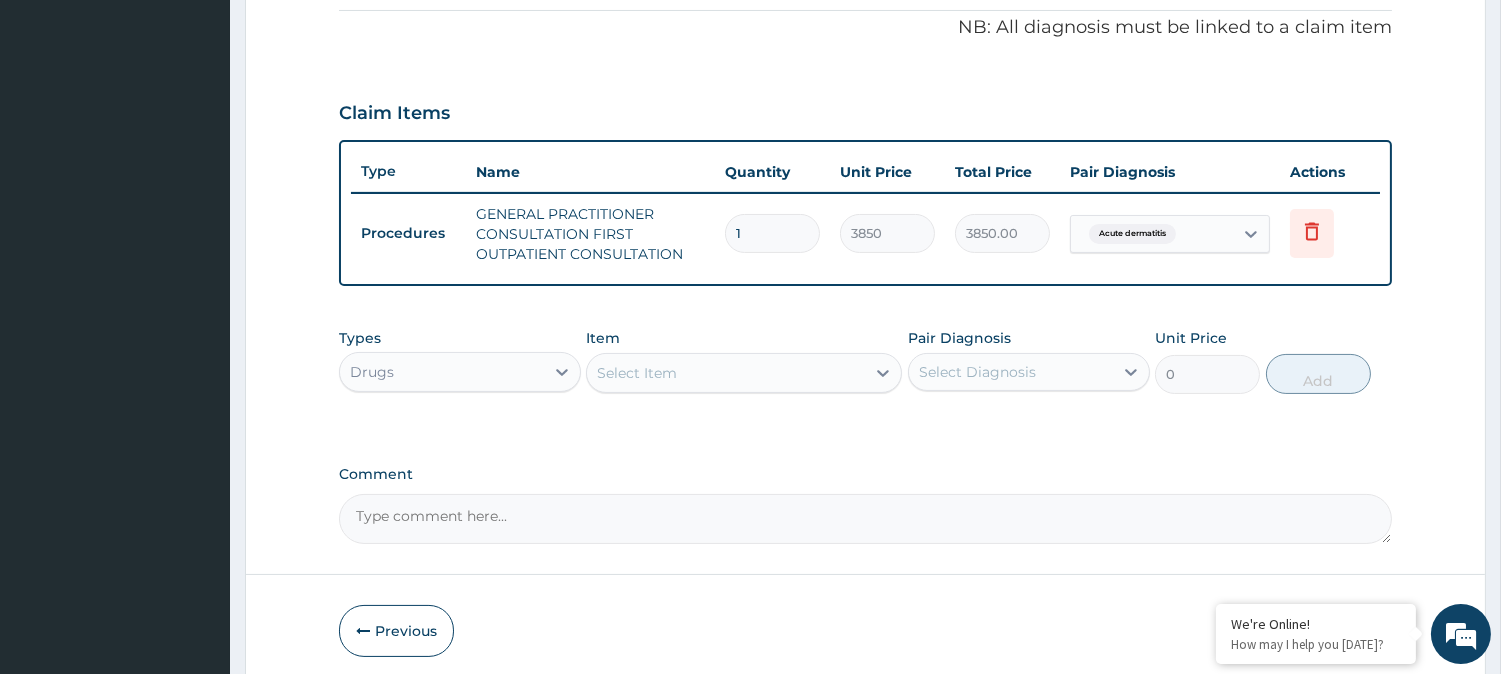 scroll, scrollTop: 681, scrollLeft: 0, axis: vertical 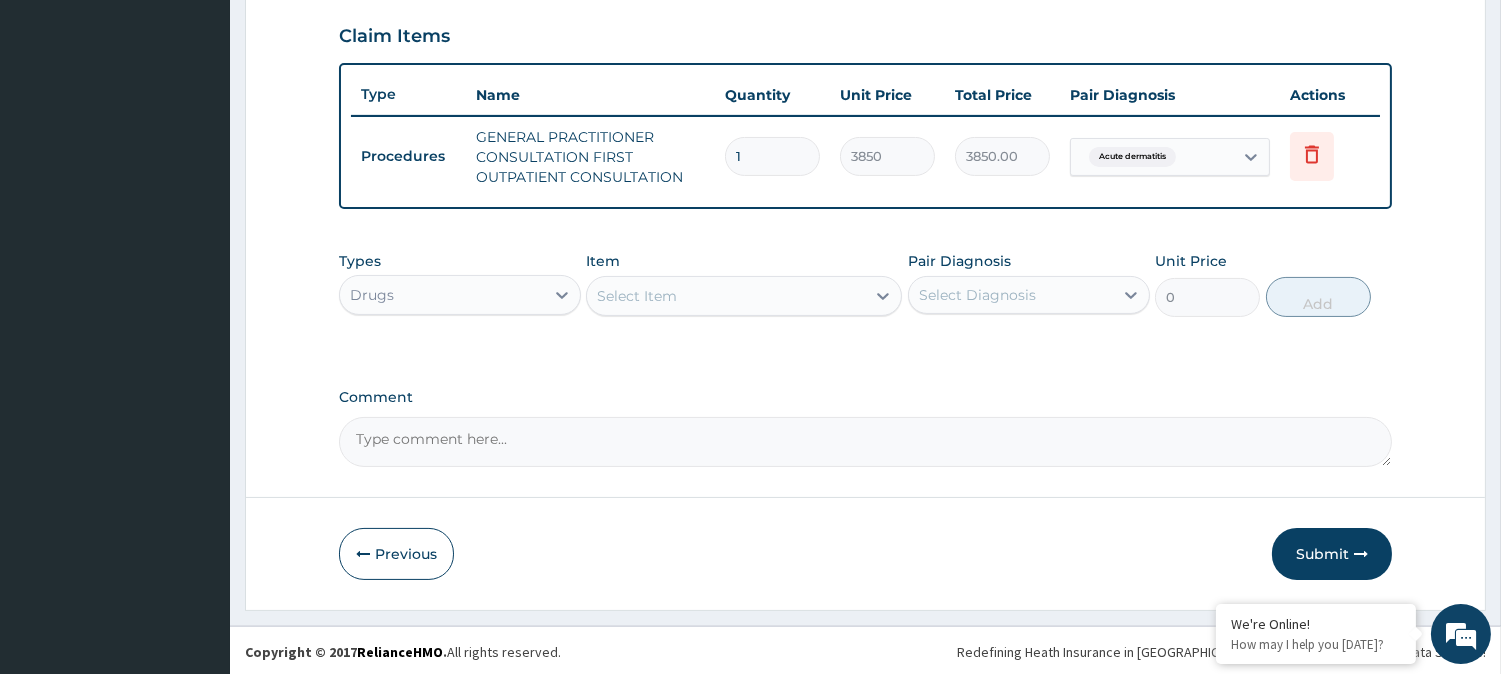 click on "Select Item" at bounding box center [726, 296] 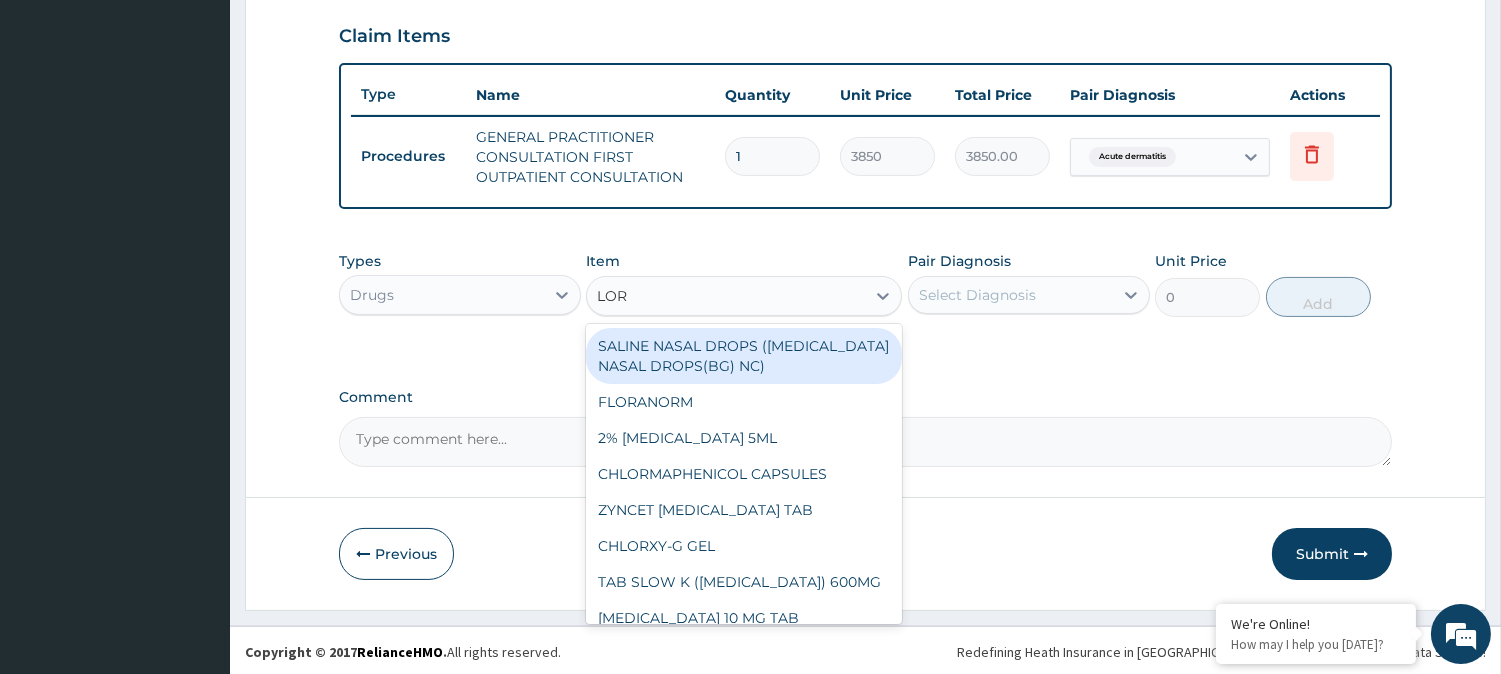 type on "LORA" 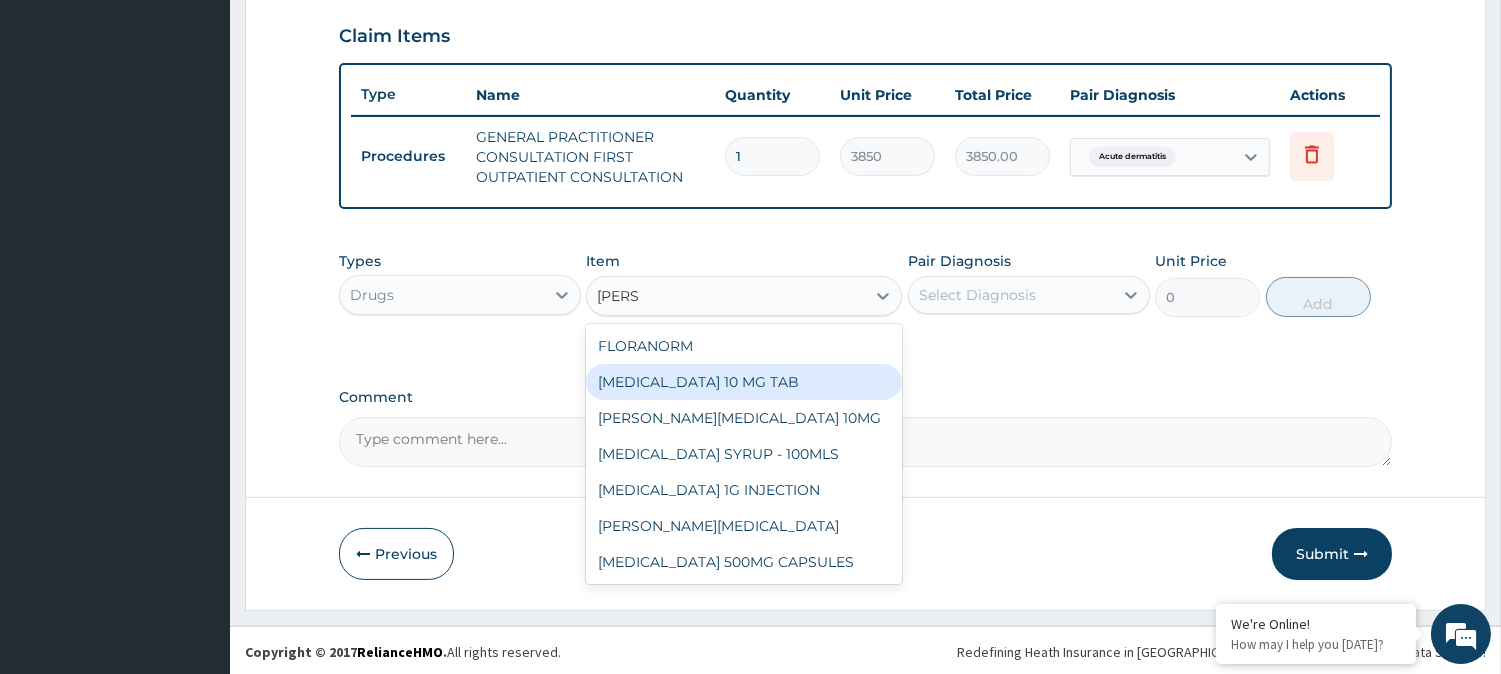 click on "LORATADINE 10 MG TAB" at bounding box center [744, 382] 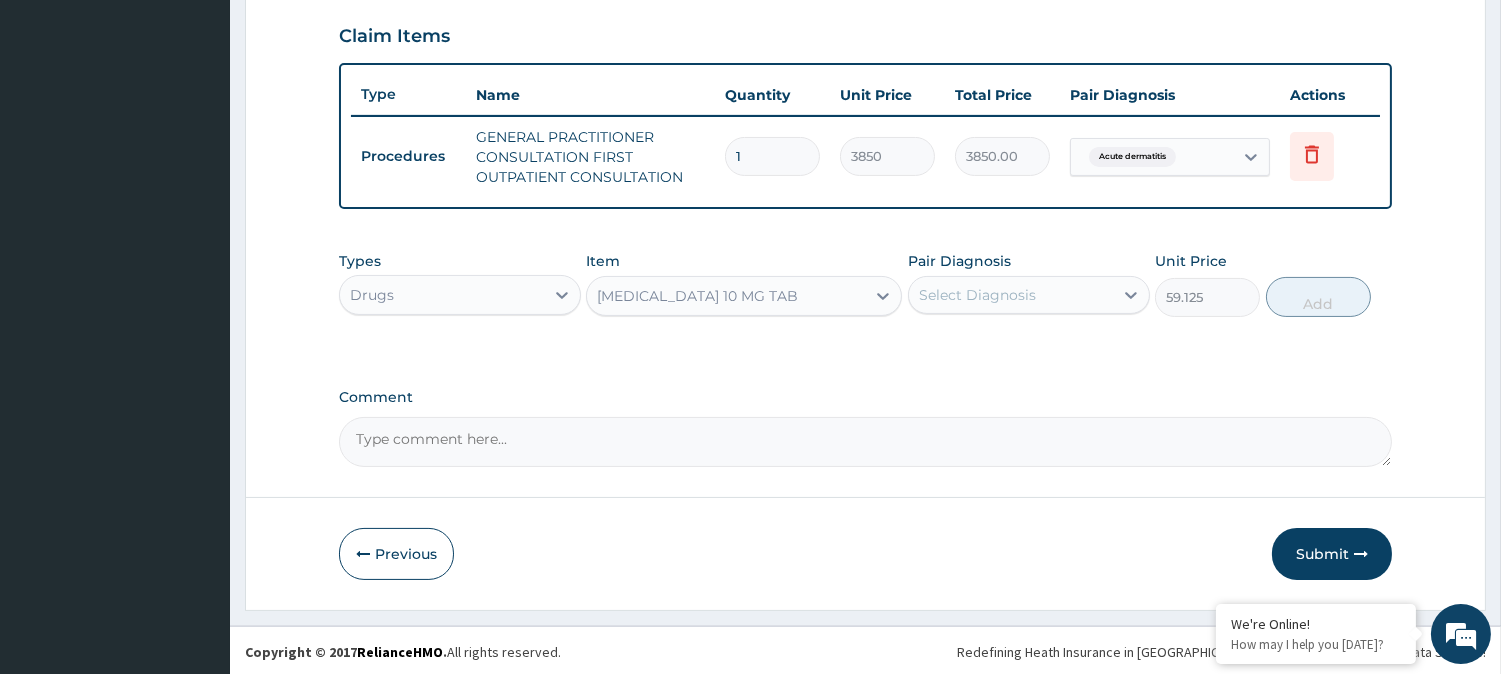 click on "Select Diagnosis" at bounding box center [977, 295] 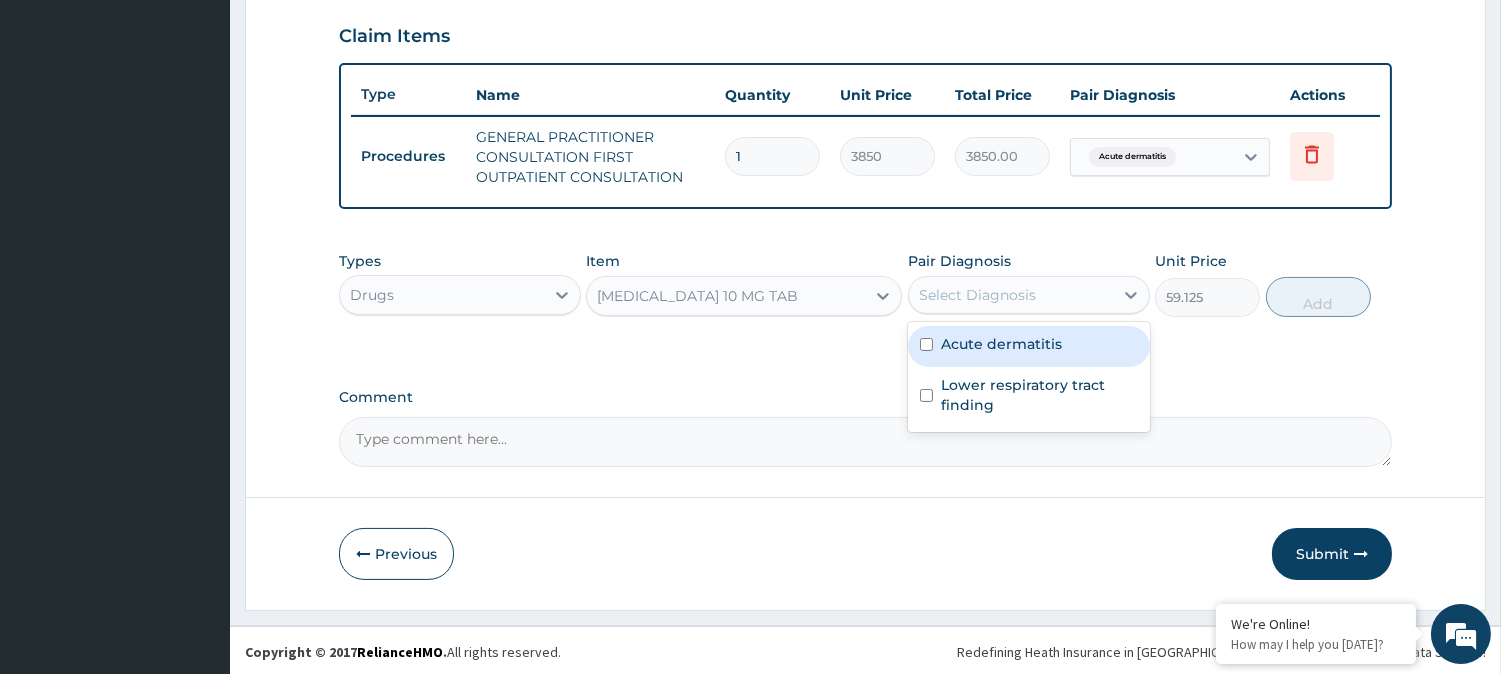 click on "Acute dermatitis" at bounding box center (1001, 344) 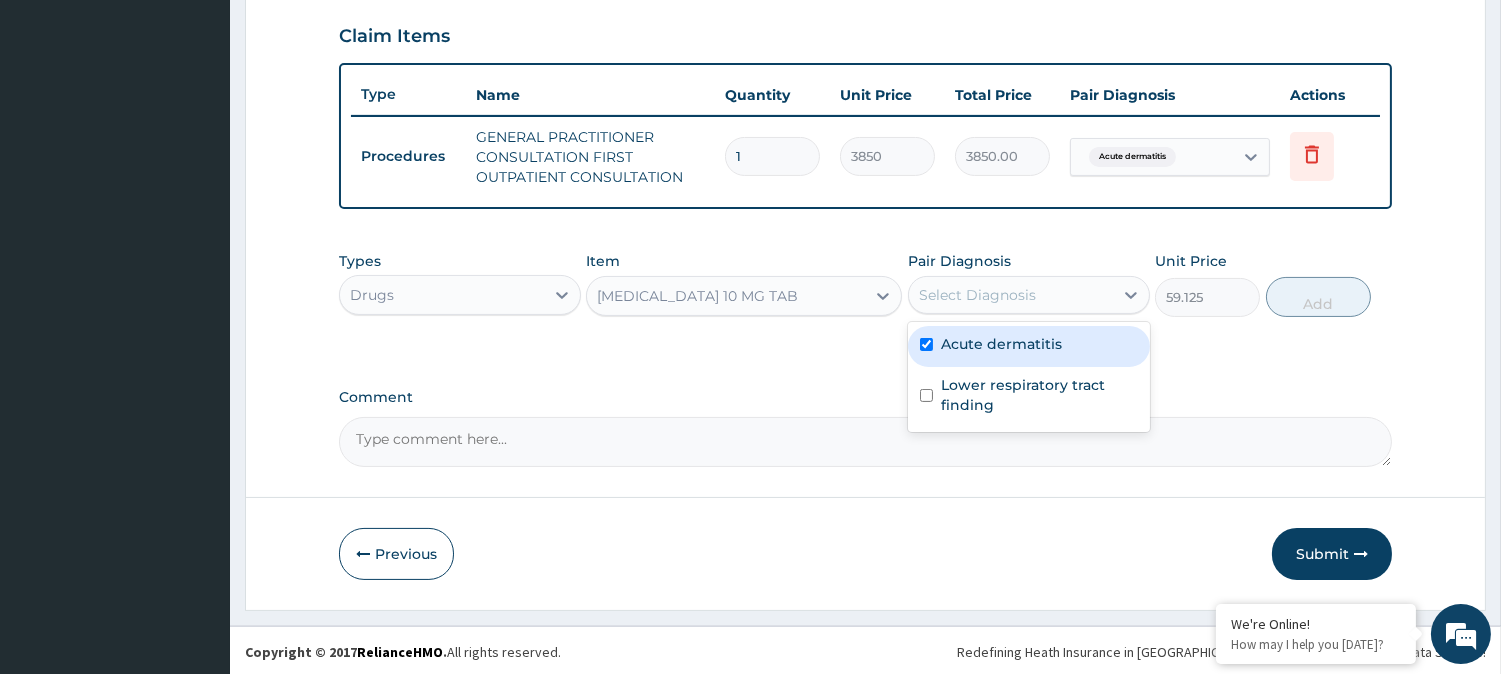checkbox on "true" 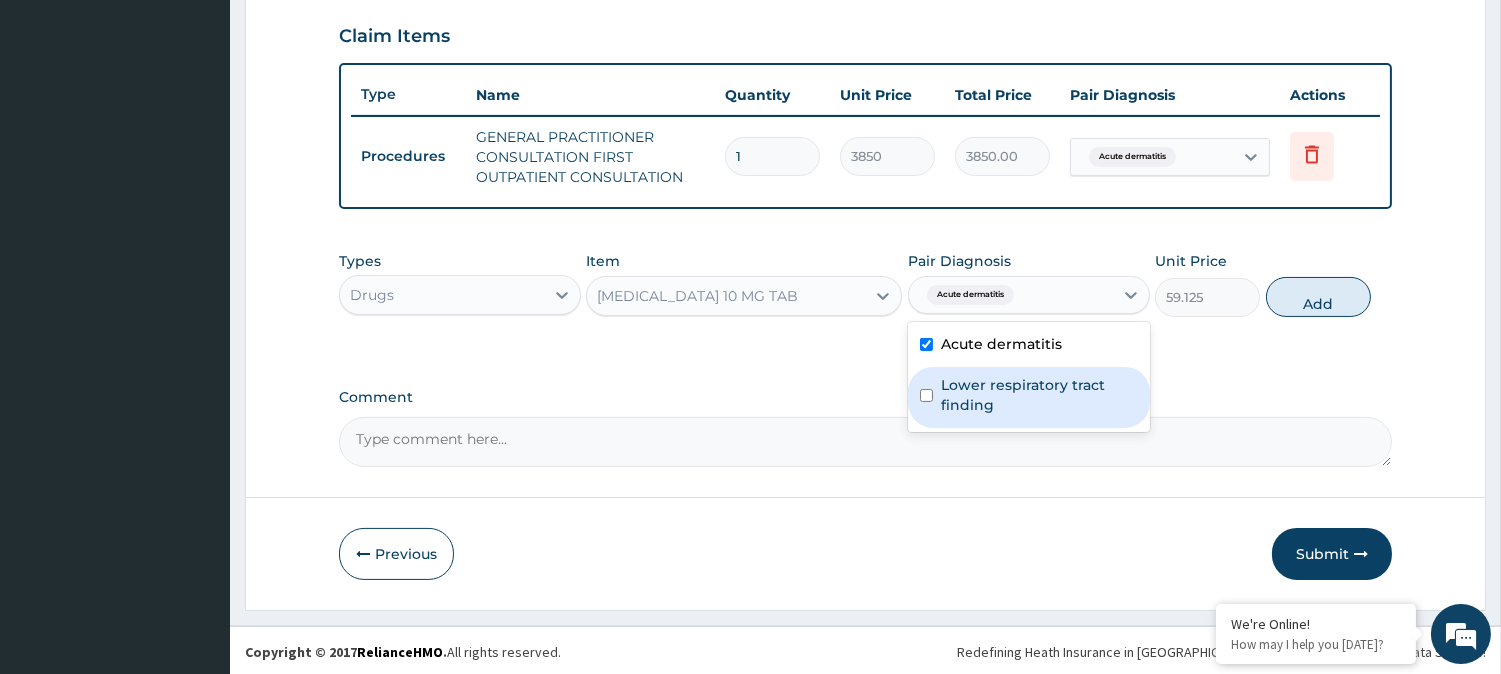 click on "Lower respiratory tract finding" at bounding box center [1039, 395] 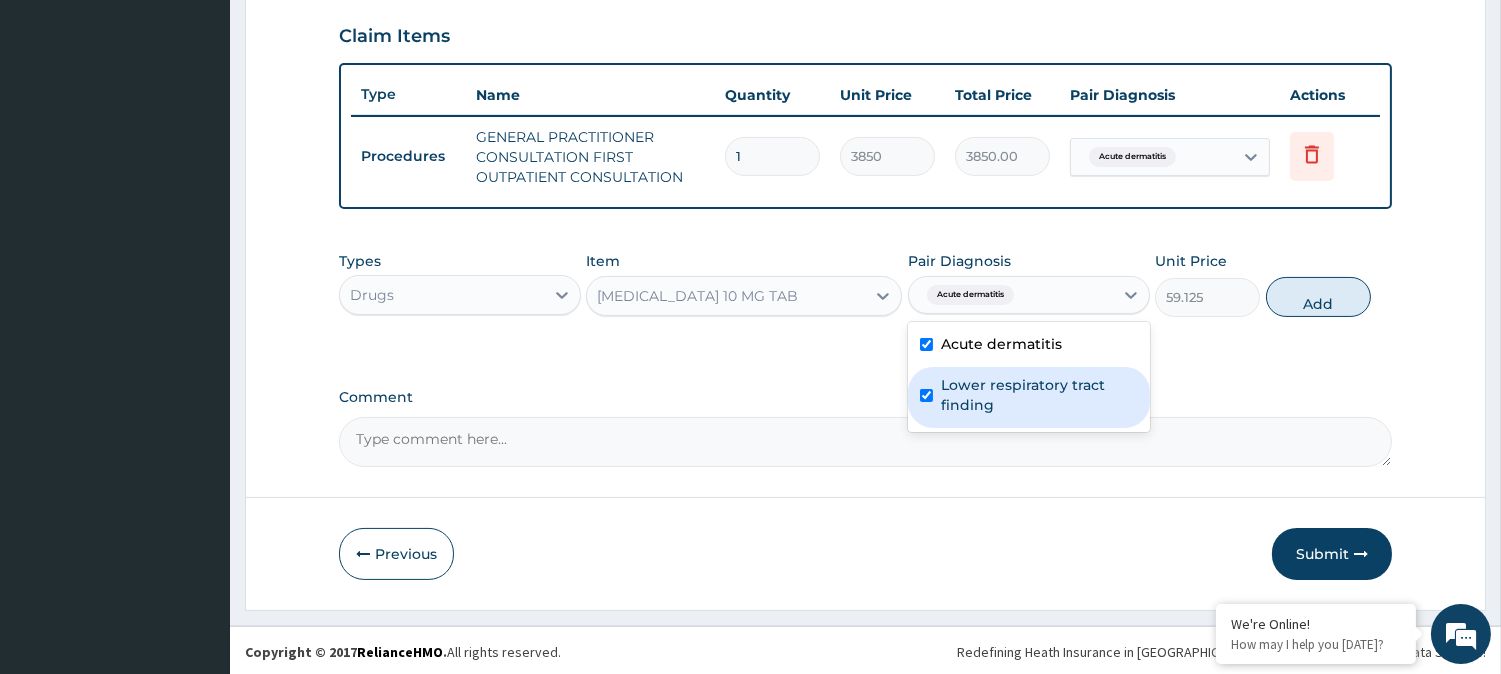 checkbox on "true" 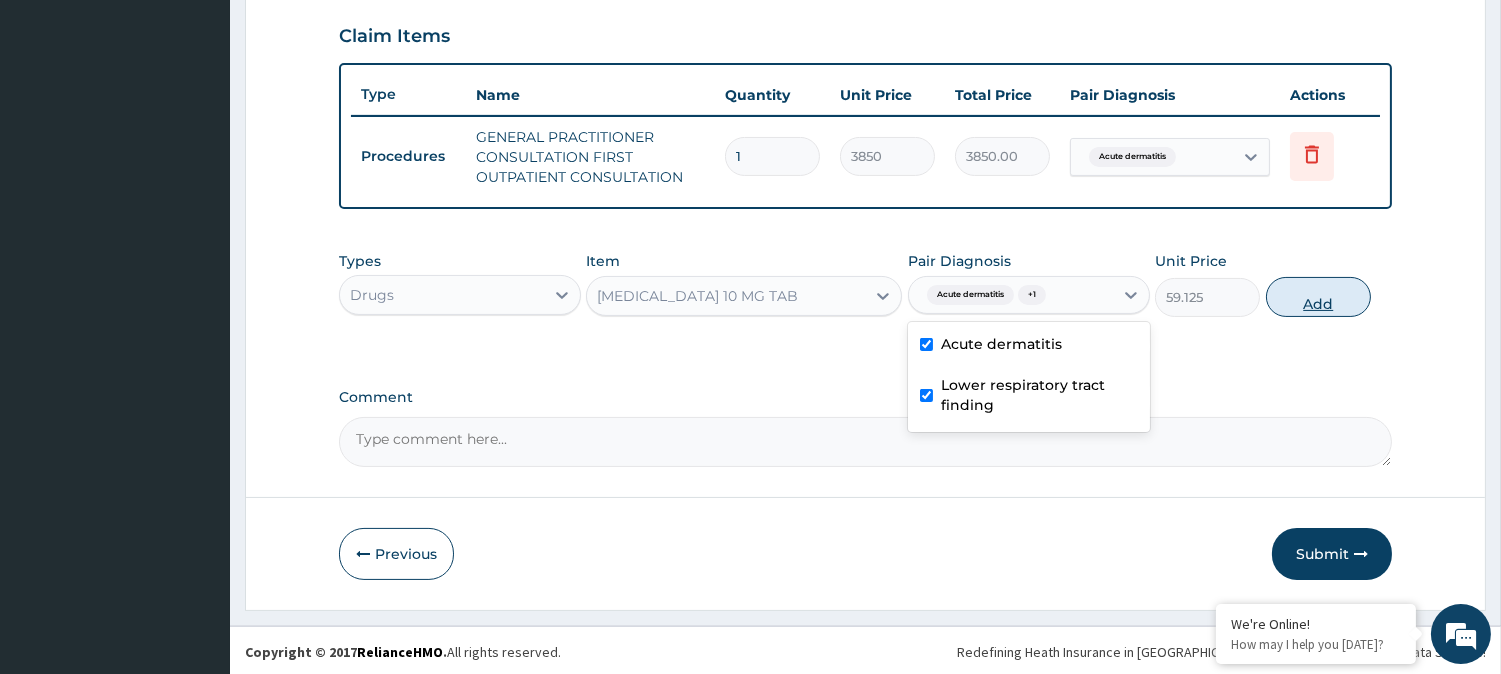 click on "Add" at bounding box center [1318, 297] 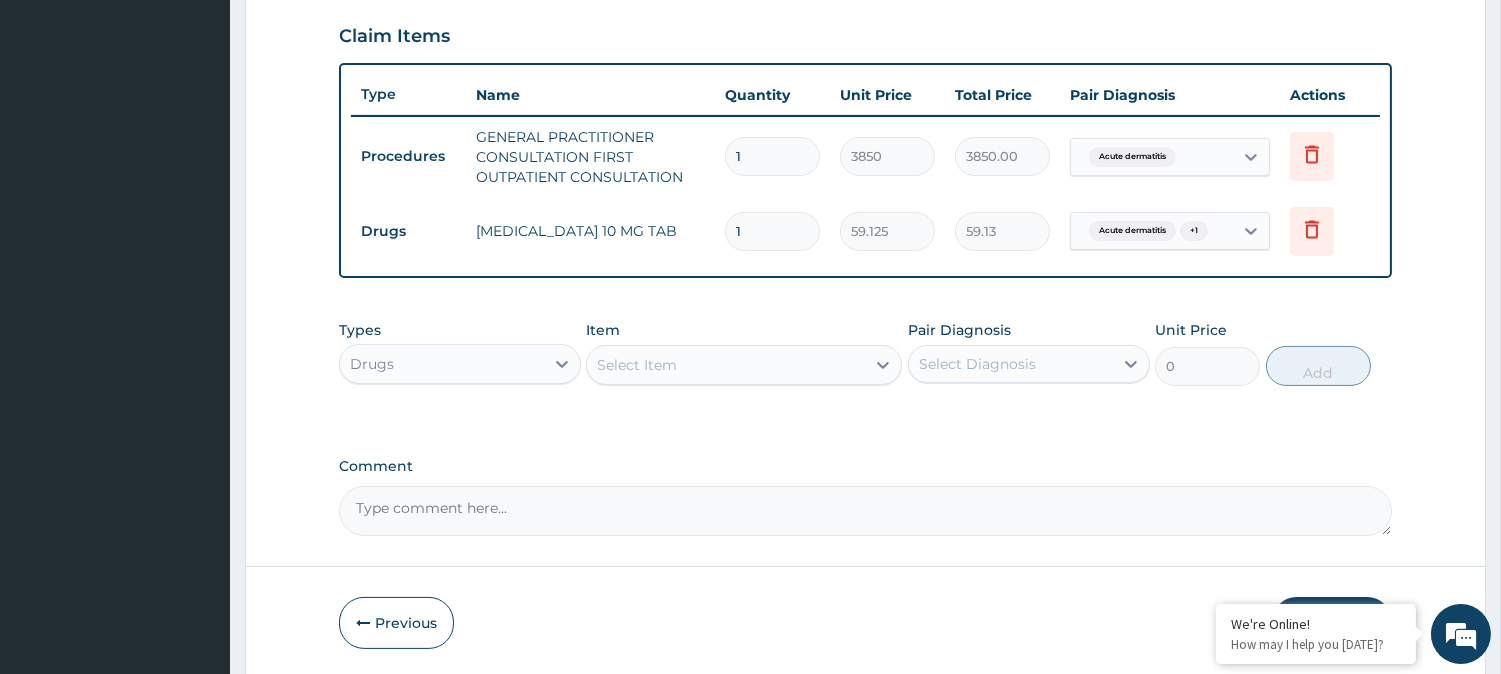 type on "10" 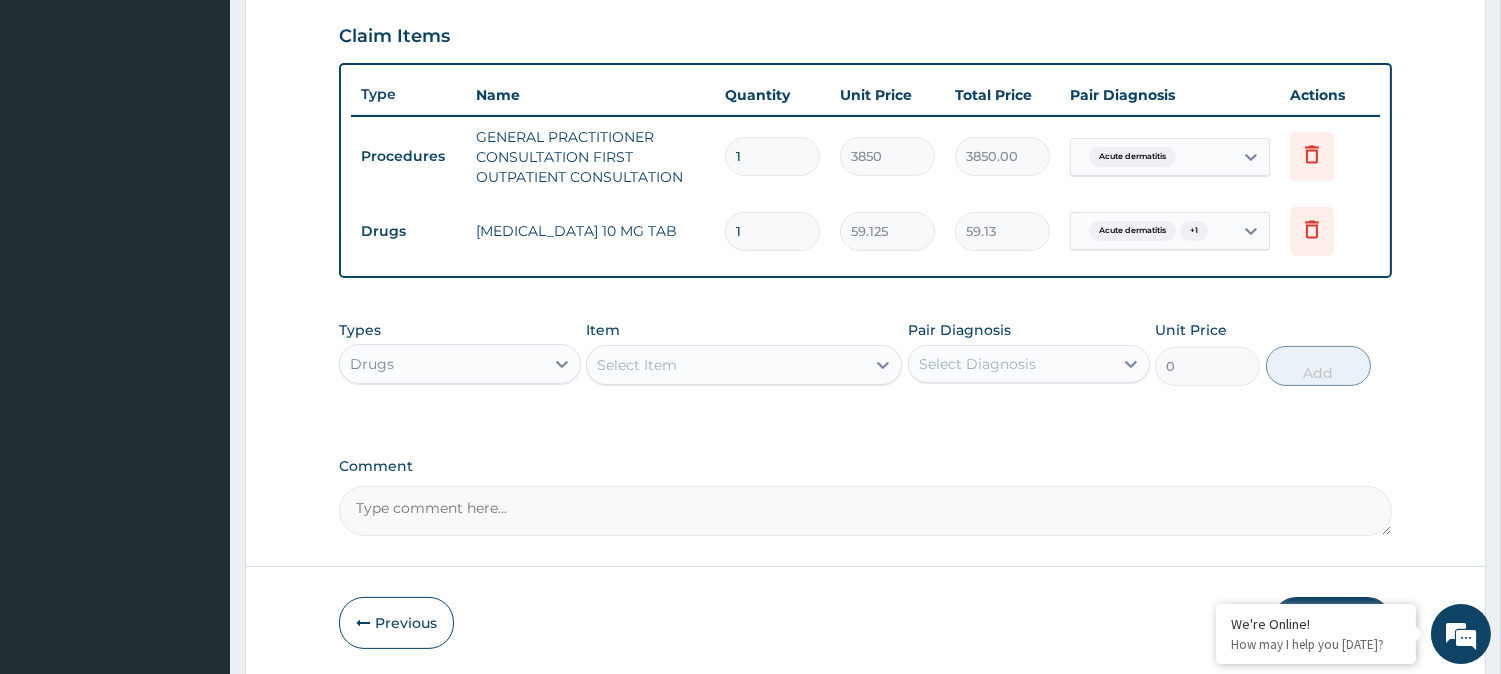 type on "591.25" 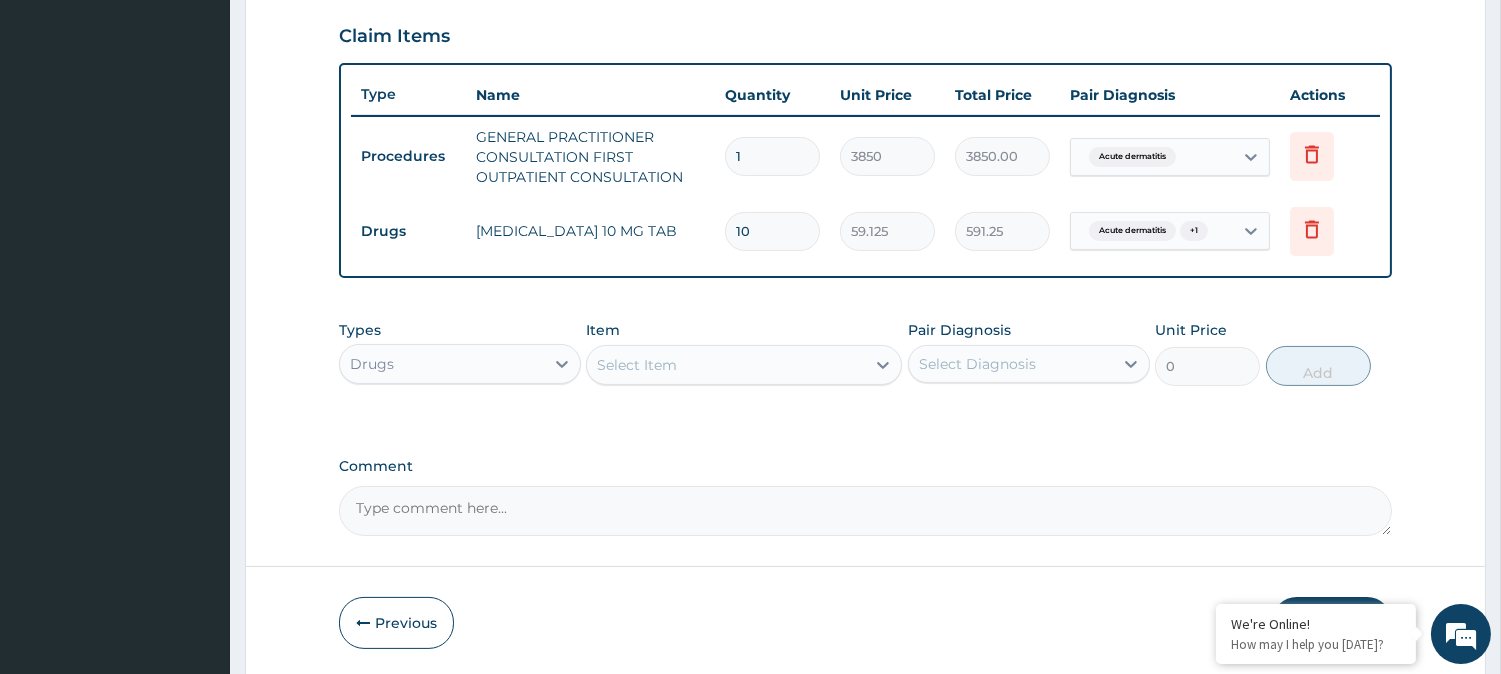 type on "10" 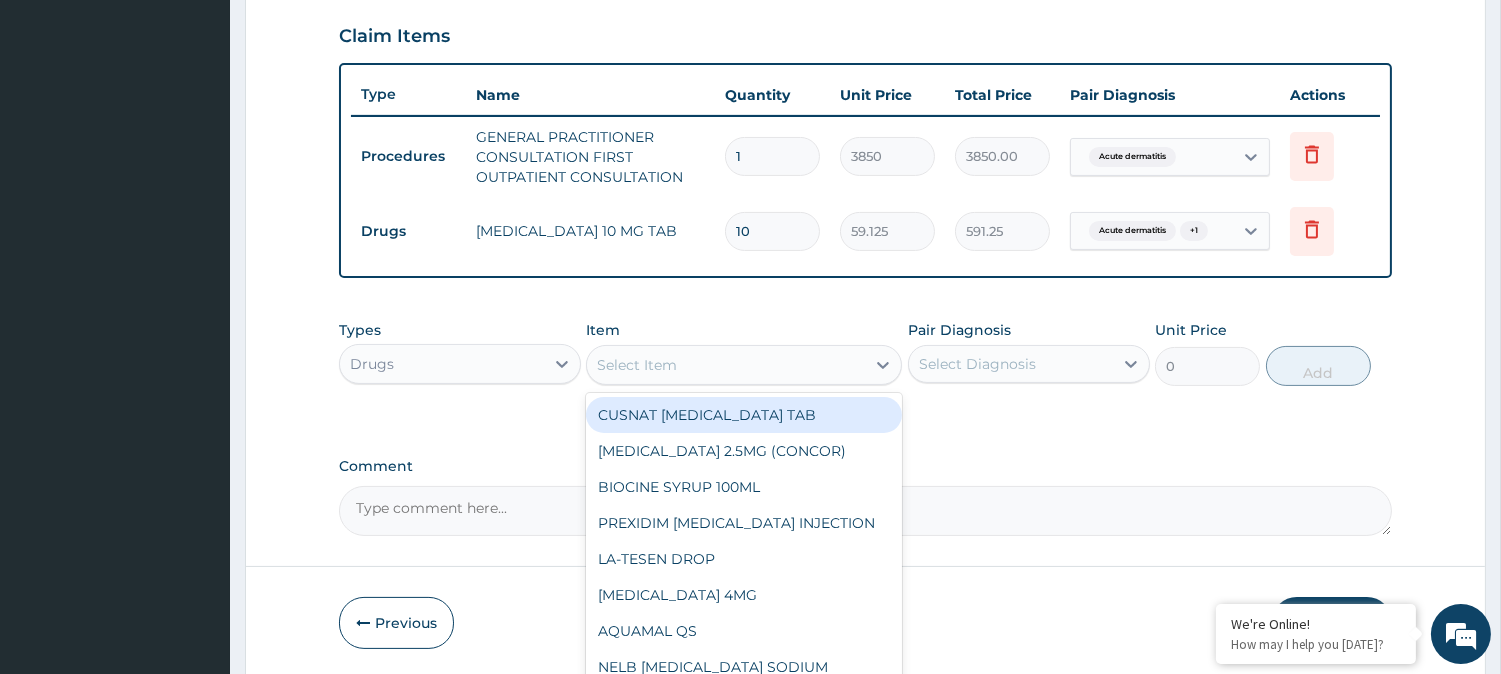 click on "Select Item" at bounding box center [726, 365] 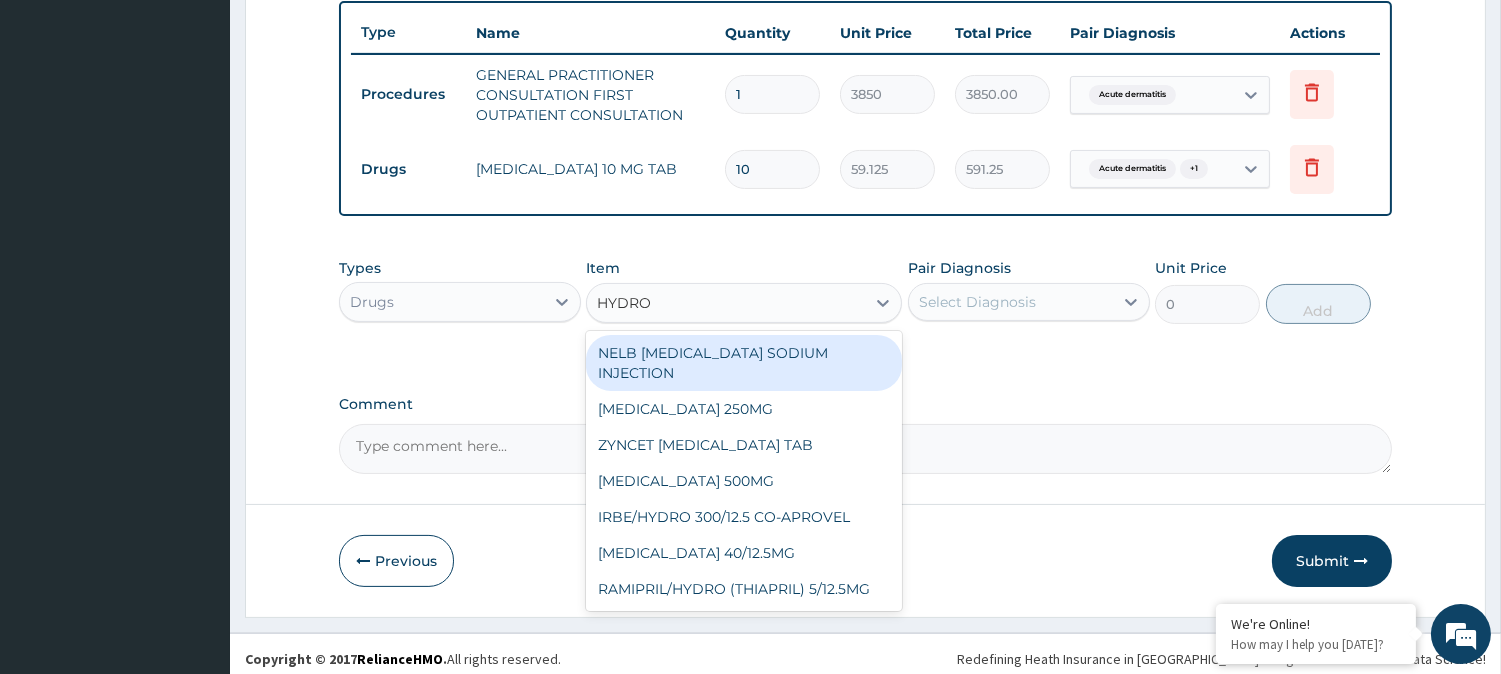 scroll, scrollTop: 751, scrollLeft: 0, axis: vertical 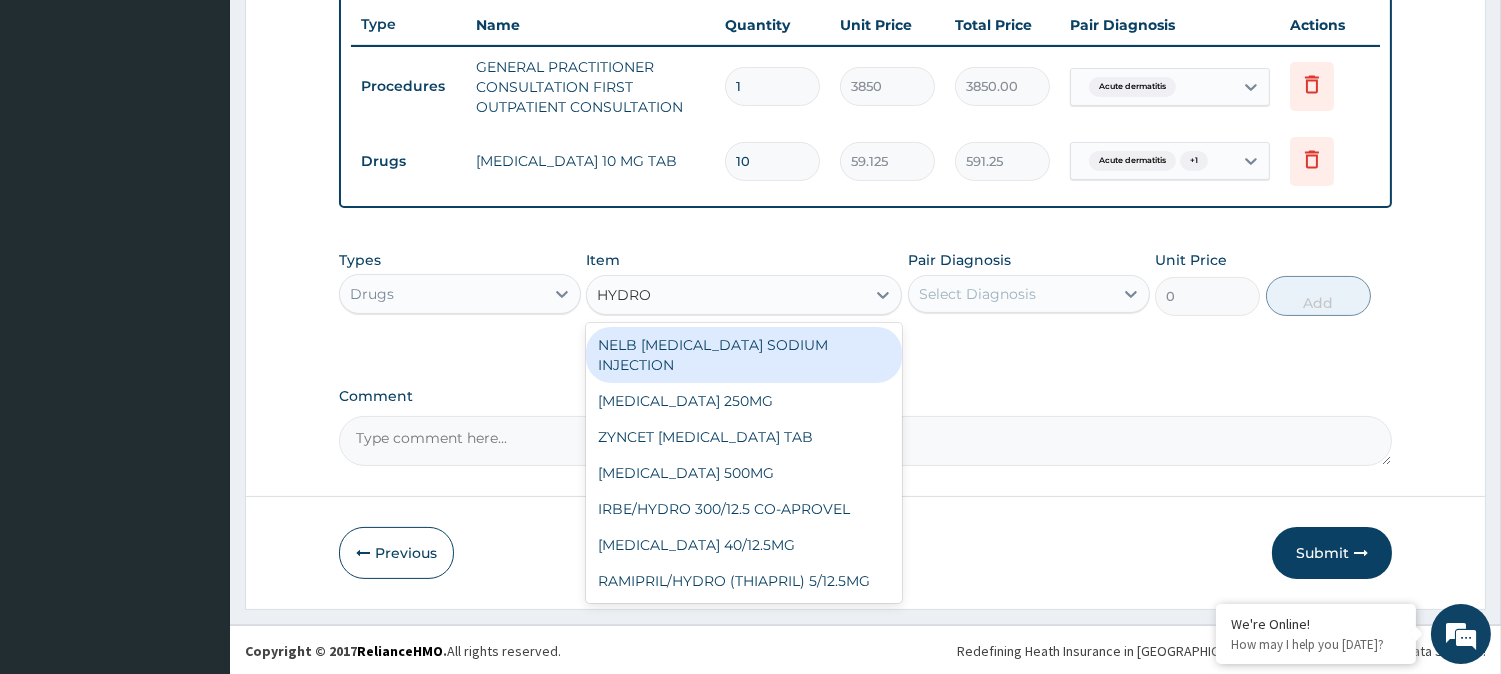 type on "HYDRO" 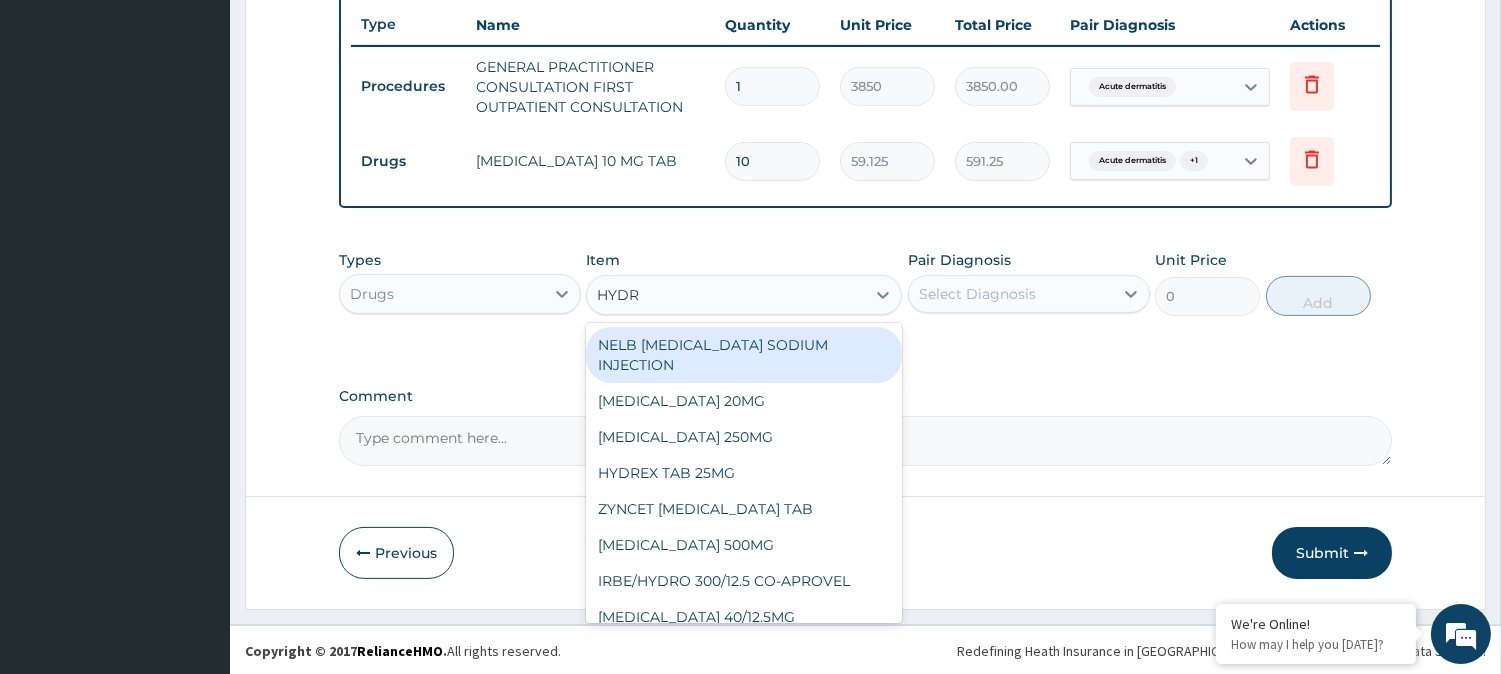 type on "HYDRO" 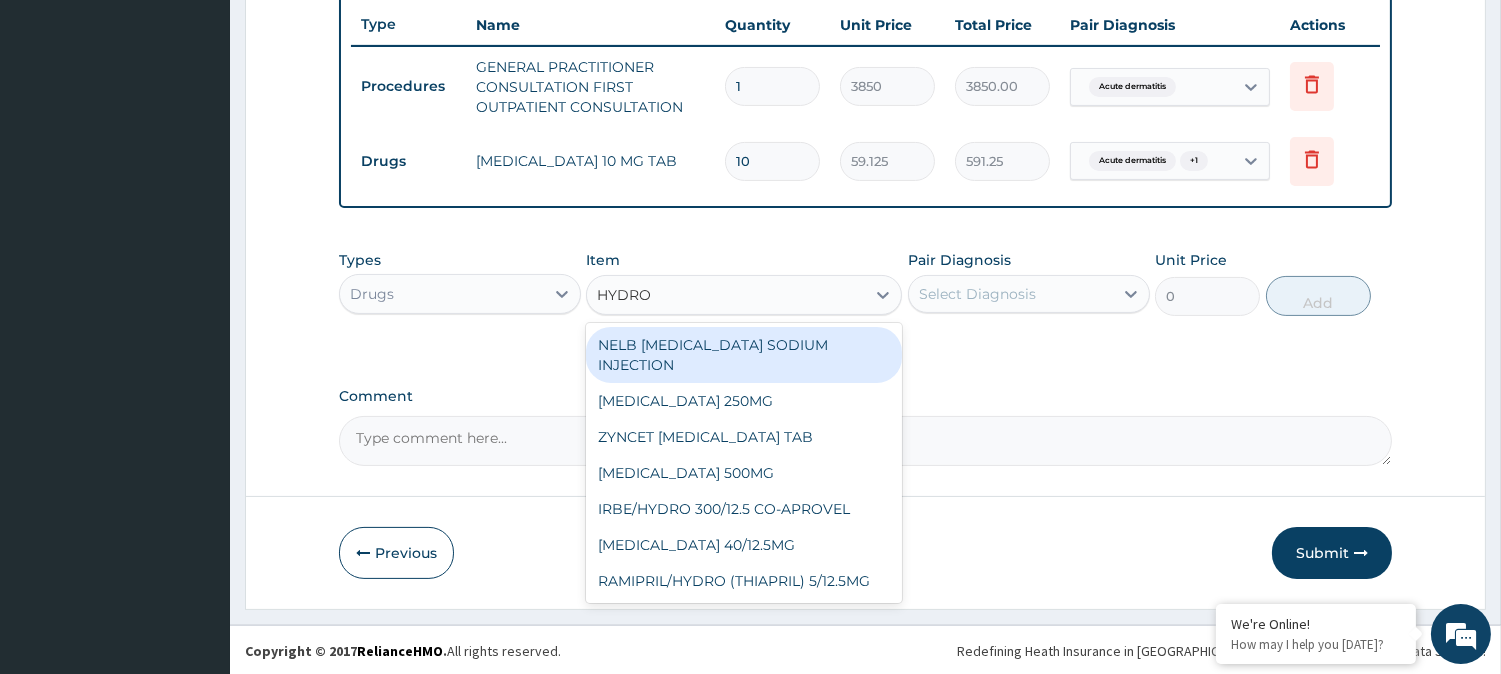 click on "NELB HYDROCORTISONE SODIUM INJECTION" at bounding box center [744, 355] 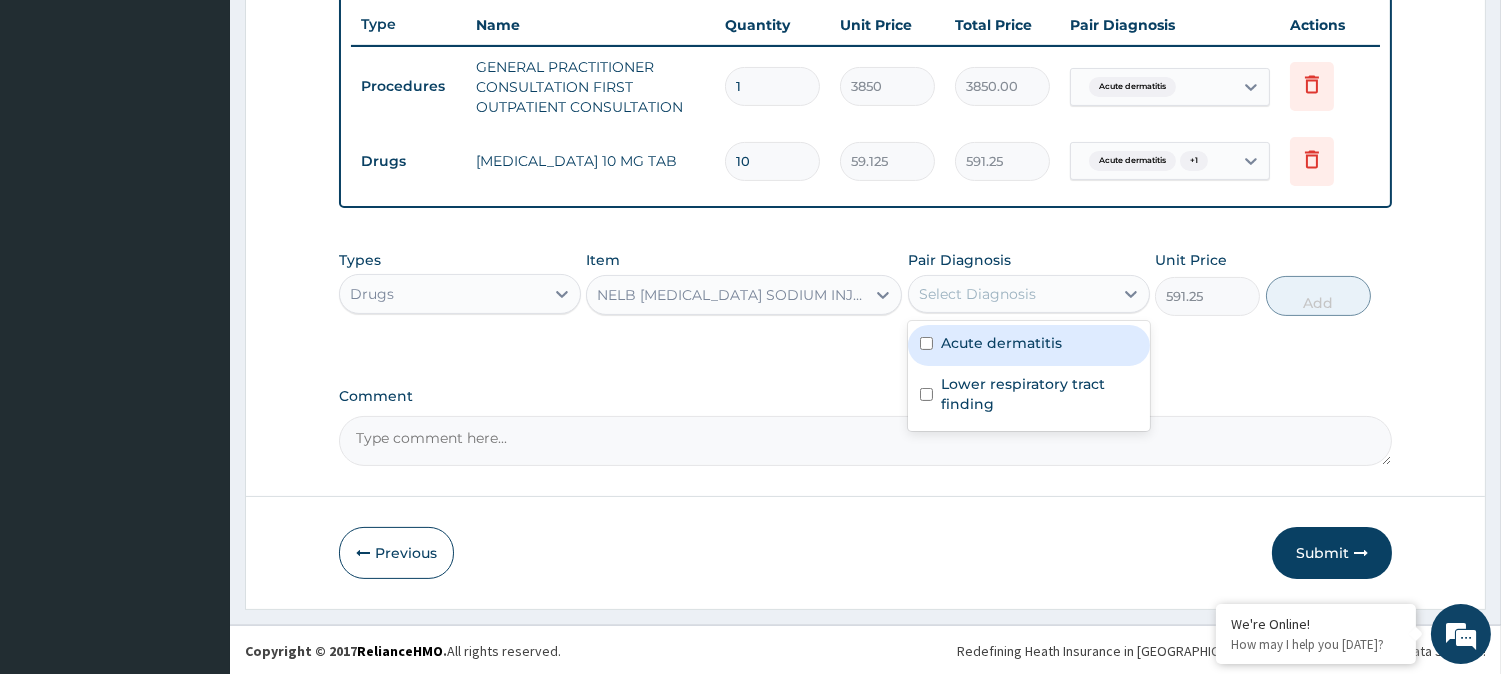 click on "Select Diagnosis" at bounding box center (977, 294) 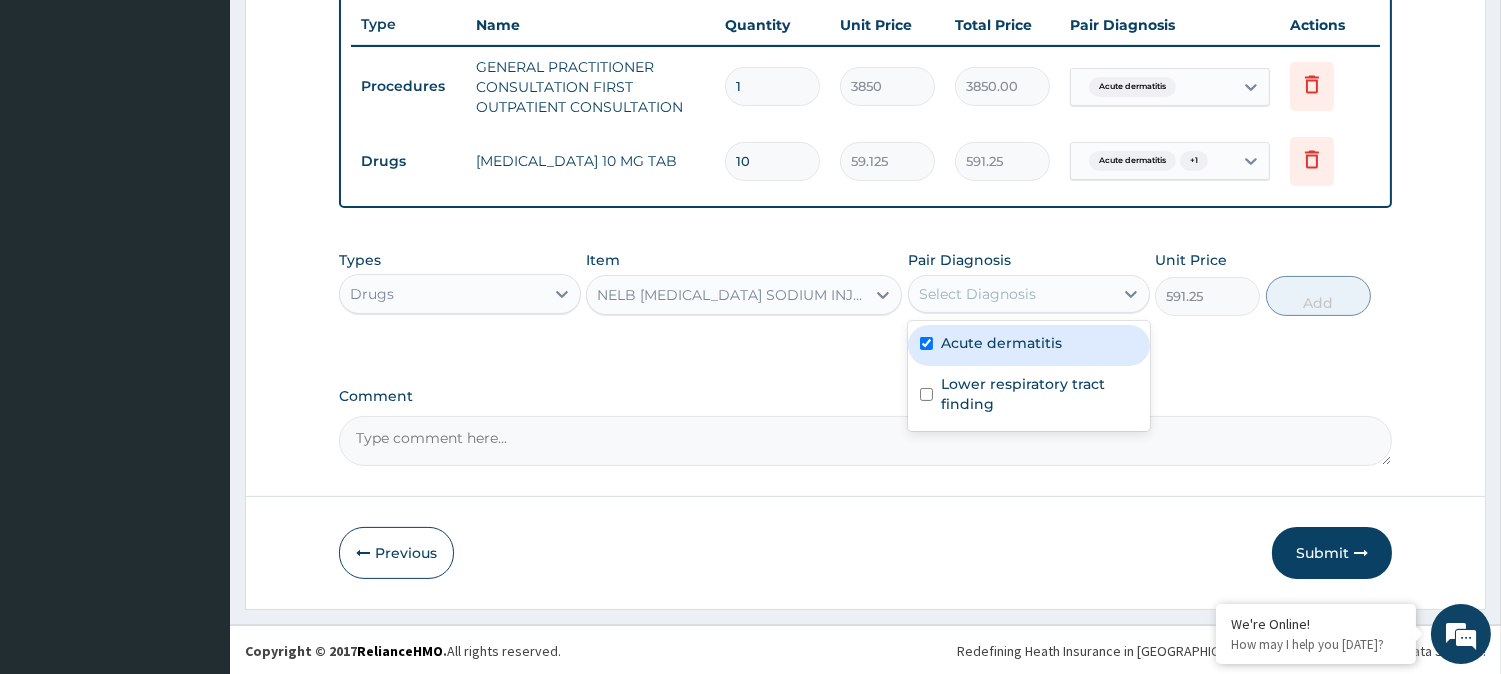 checkbox on "true" 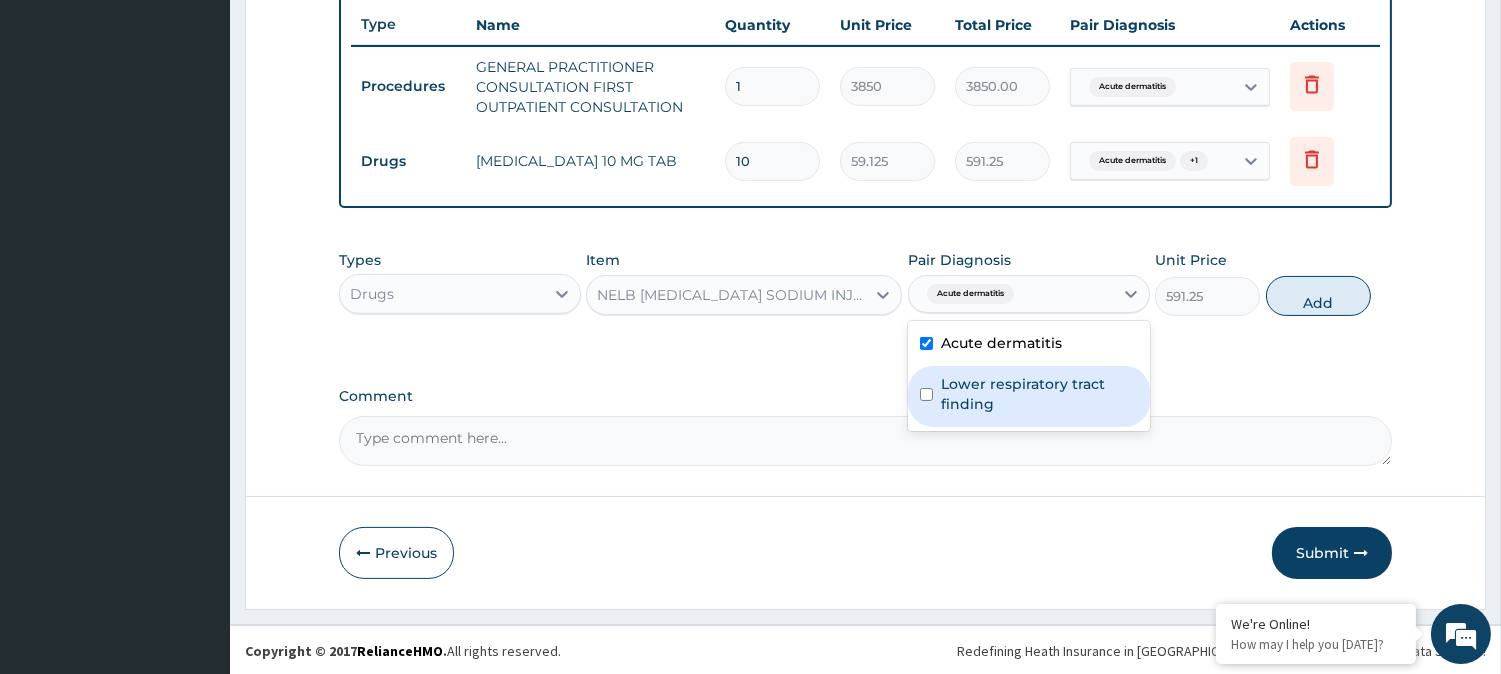 click on "Lower respiratory tract finding" at bounding box center [1039, 394] 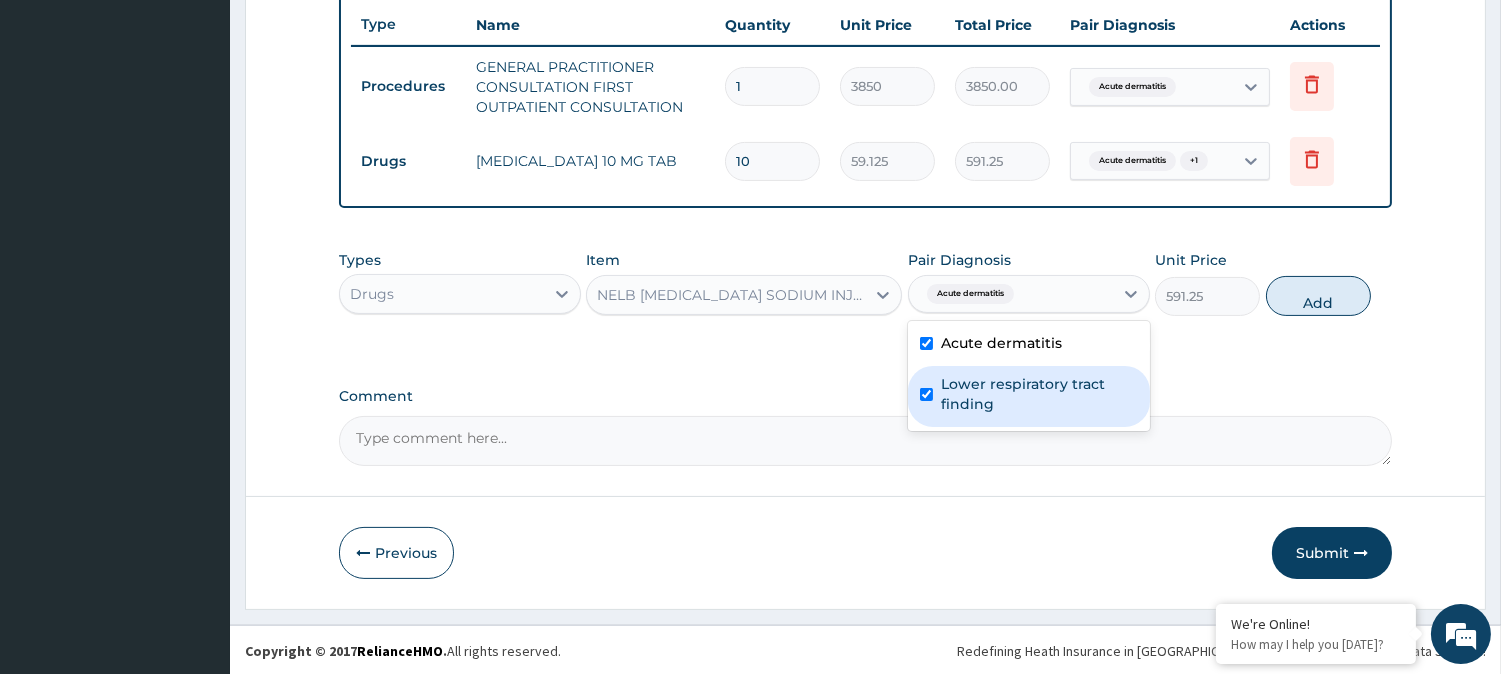 checkbox on "true" 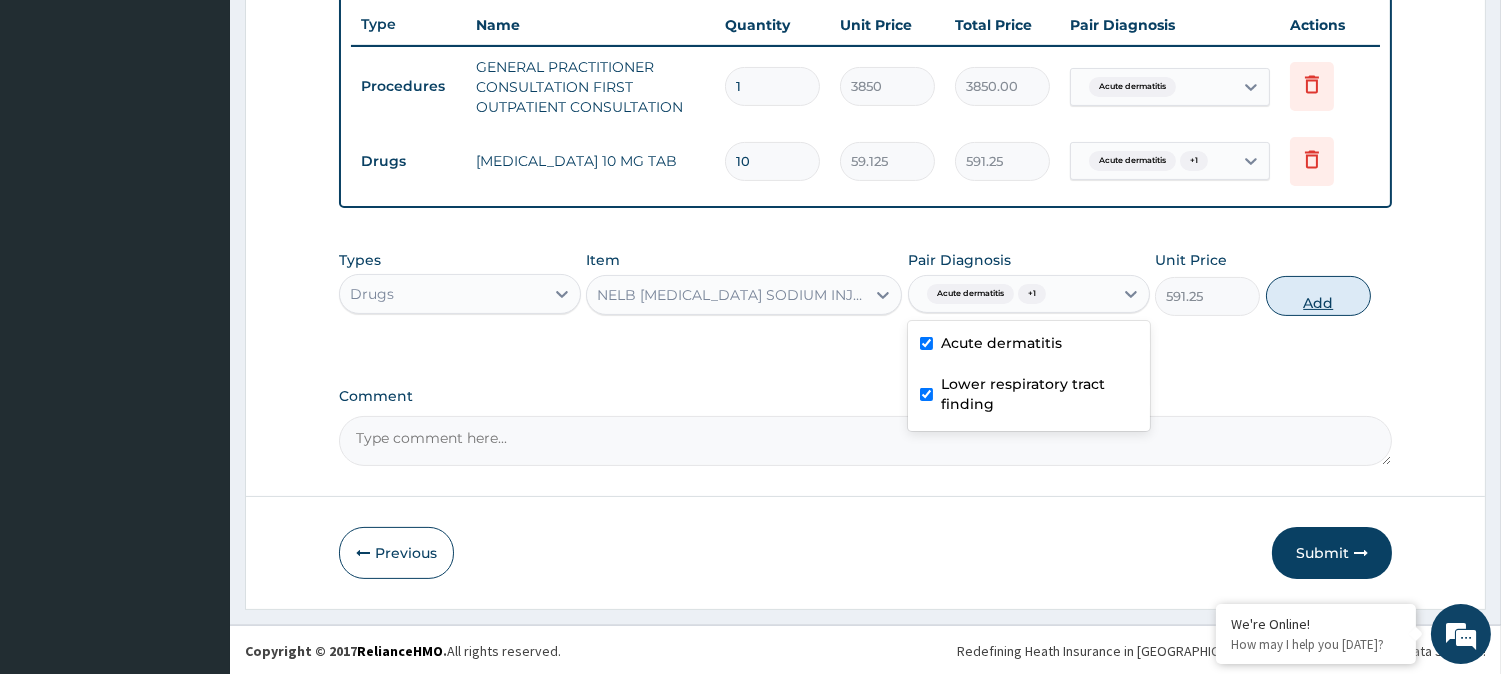 click on "Add" at bounding box center (1318, 296) 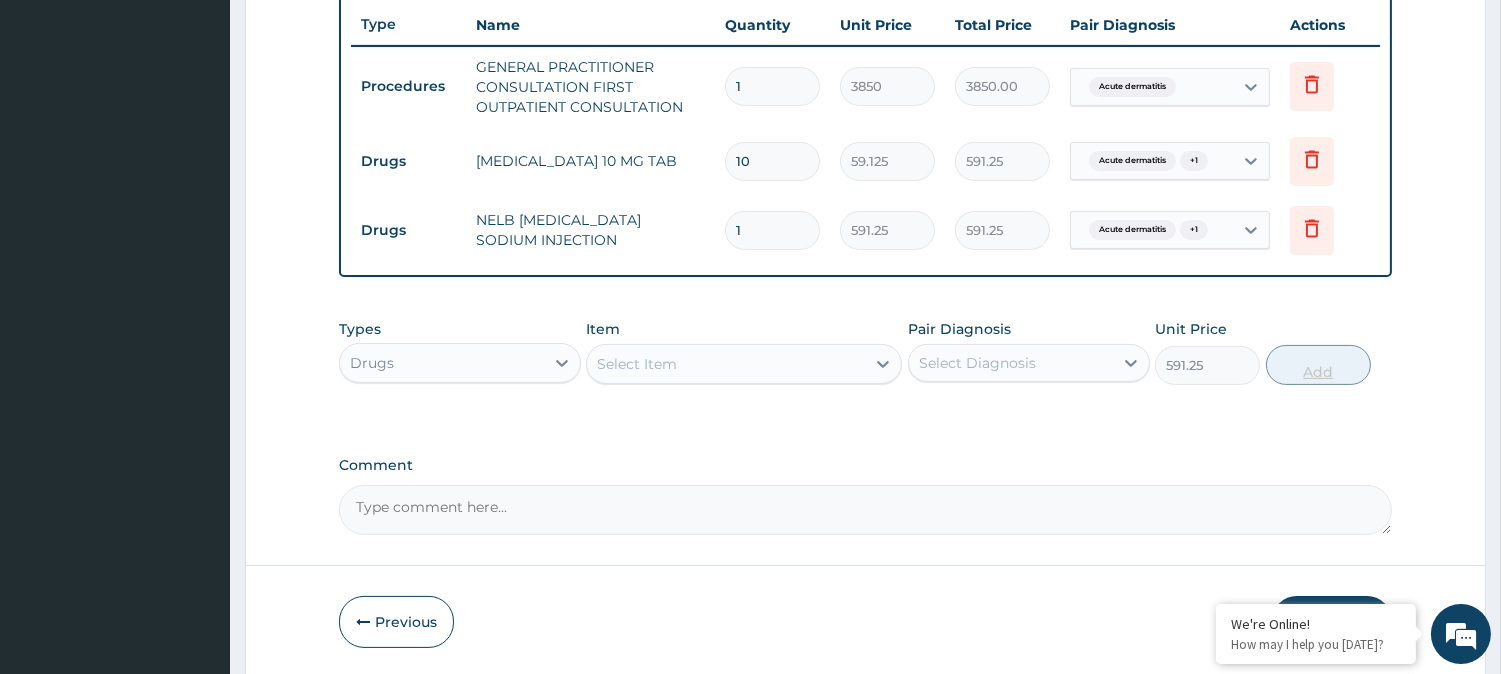 type on "0" 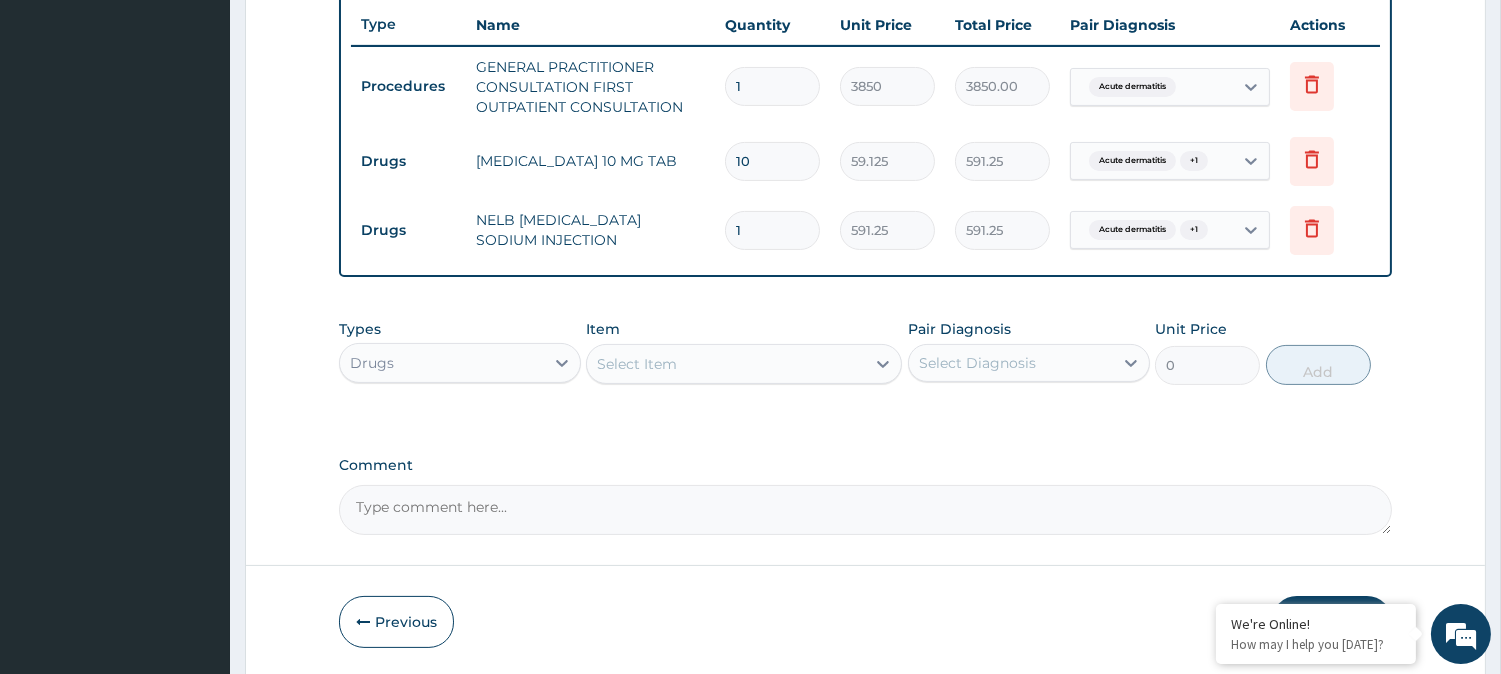 type 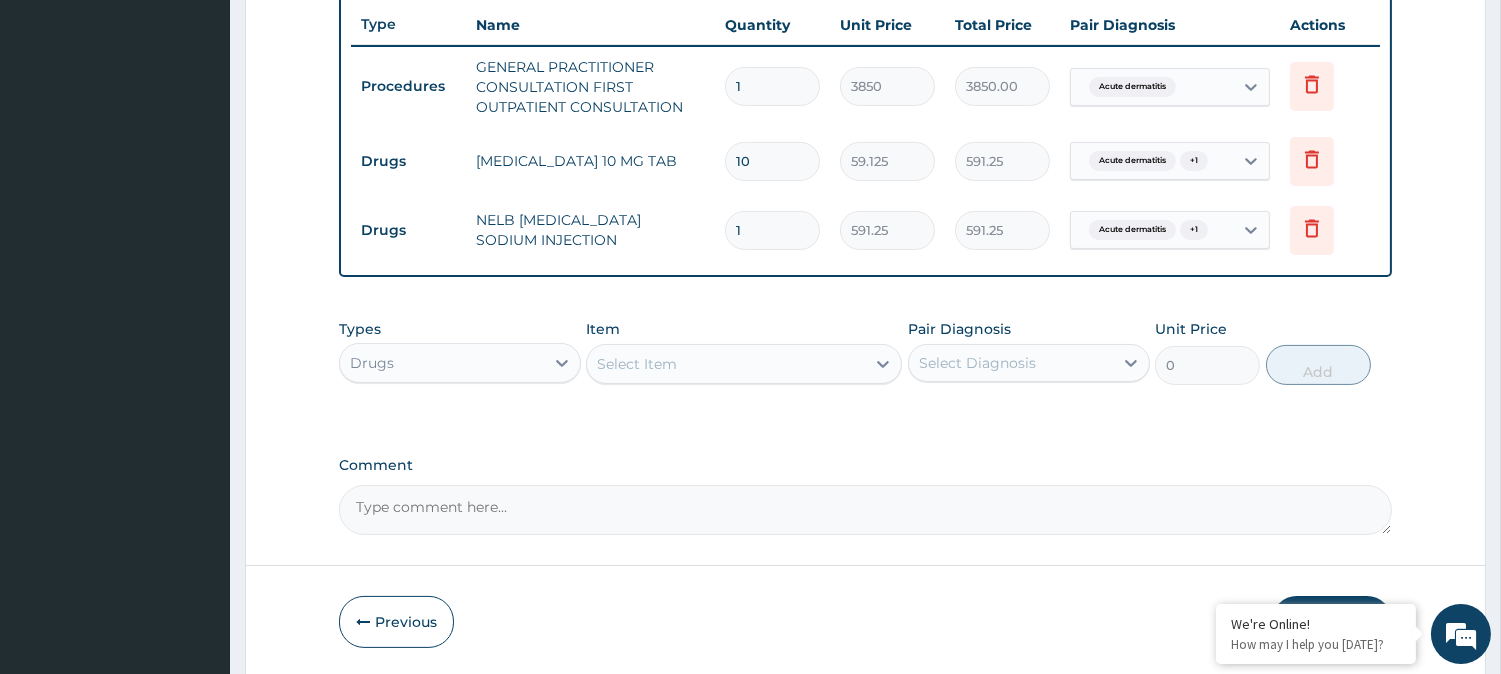 type on "0.00" 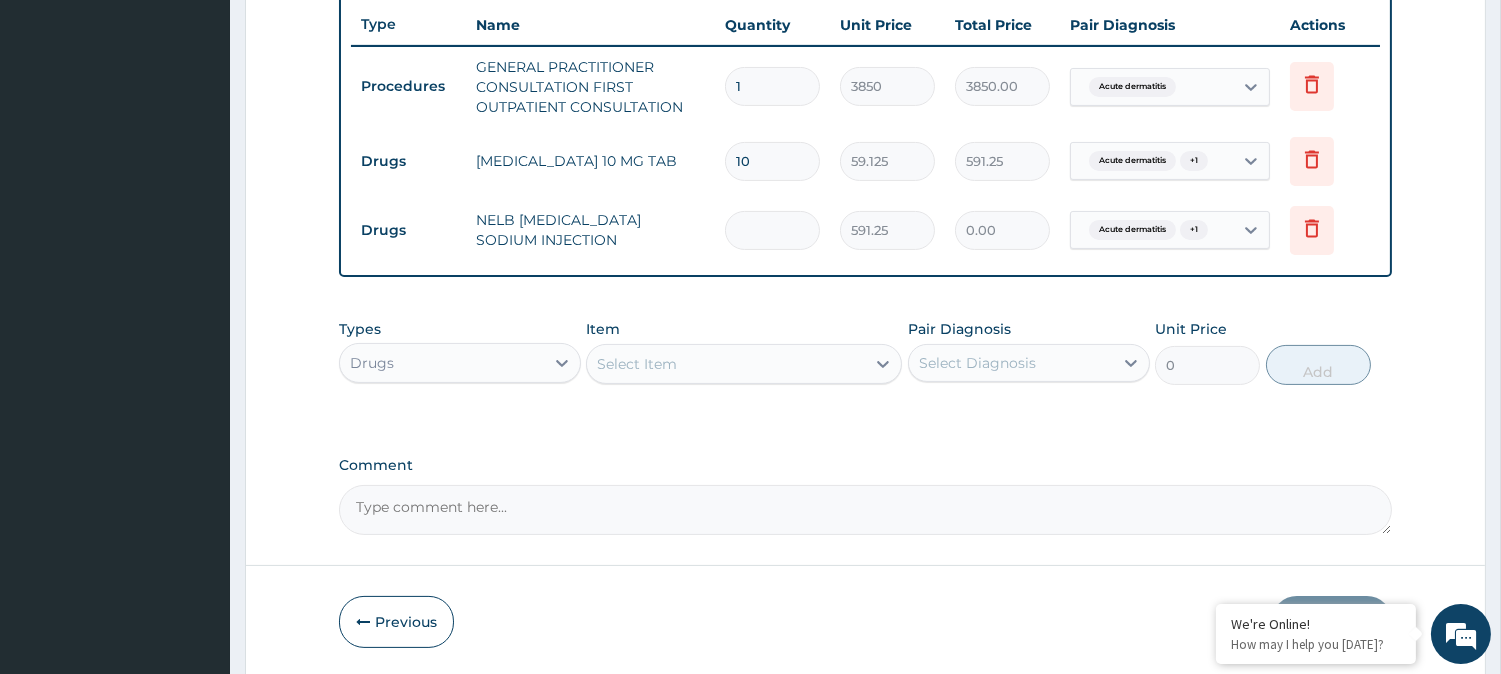 type on "2" 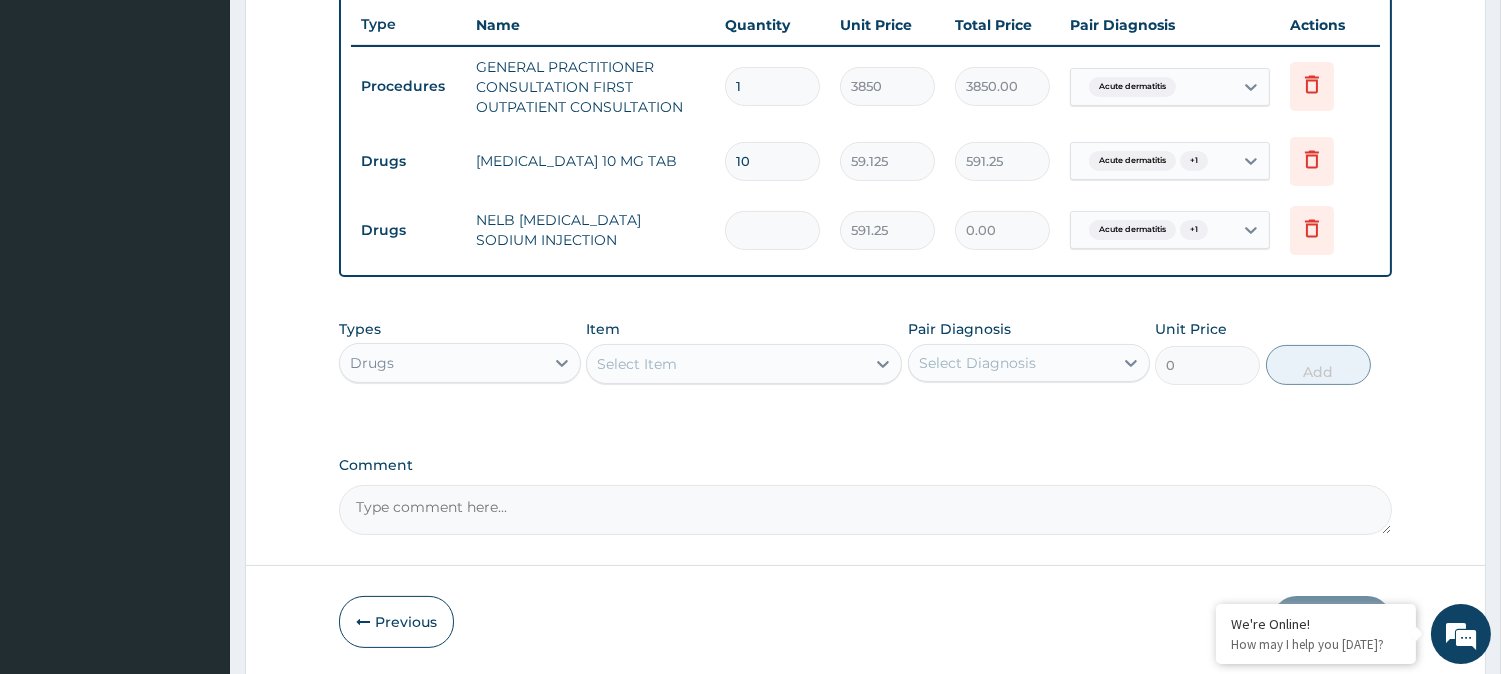 type on "1182.50" 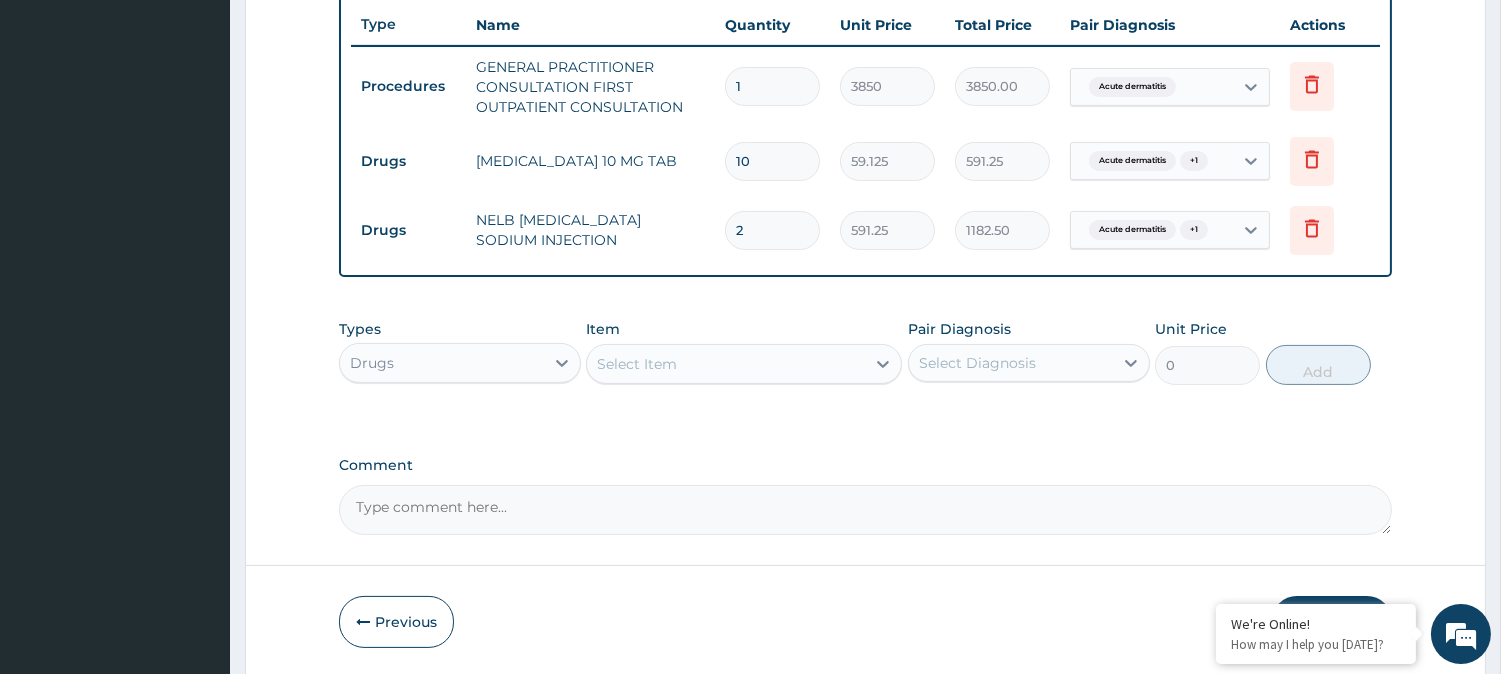 type on "2" 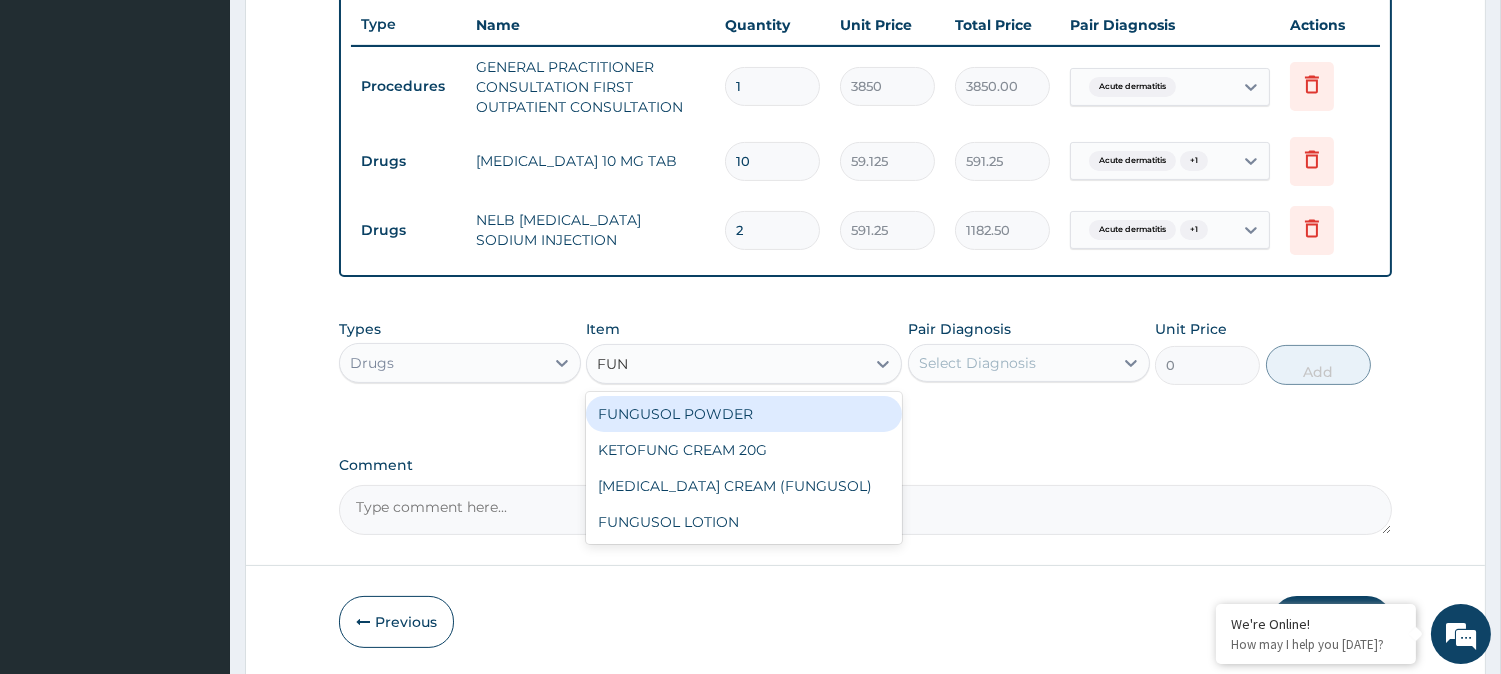 type on "FUN" 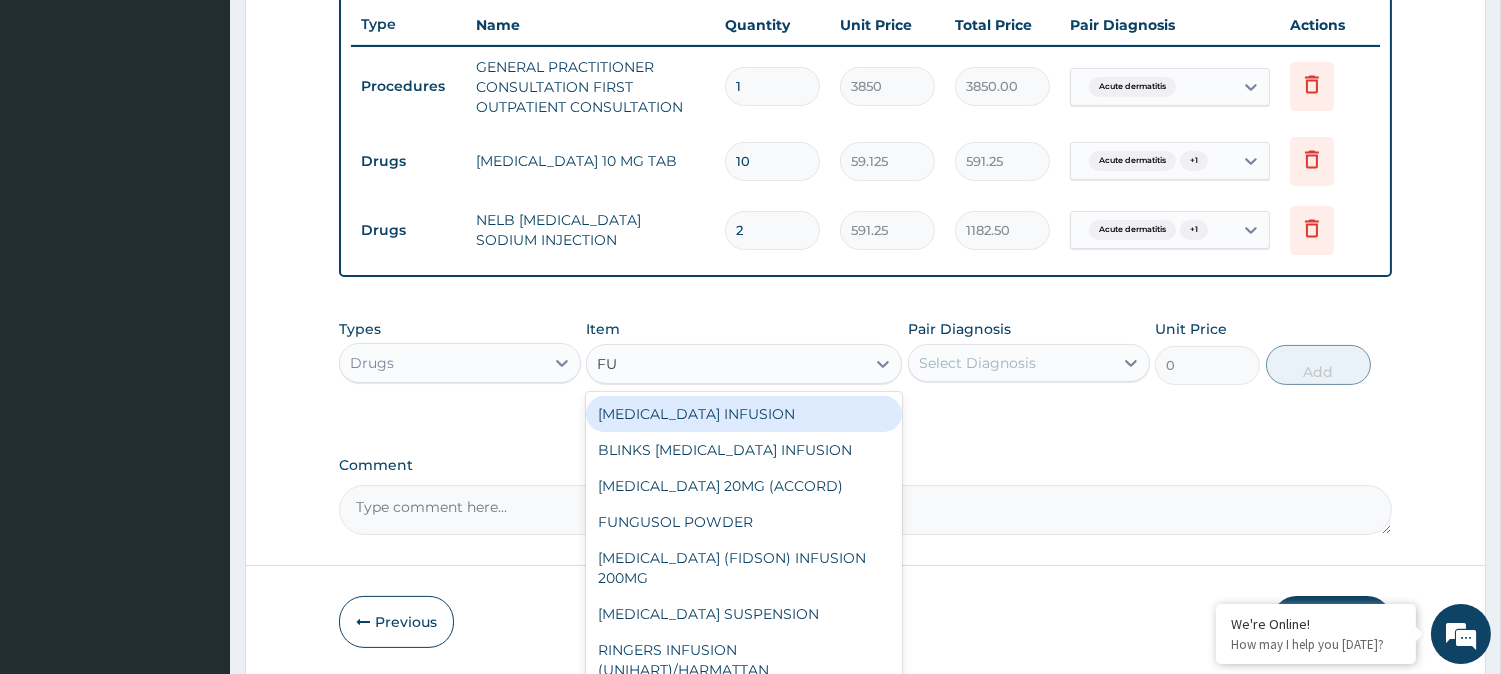 type on "FUN" 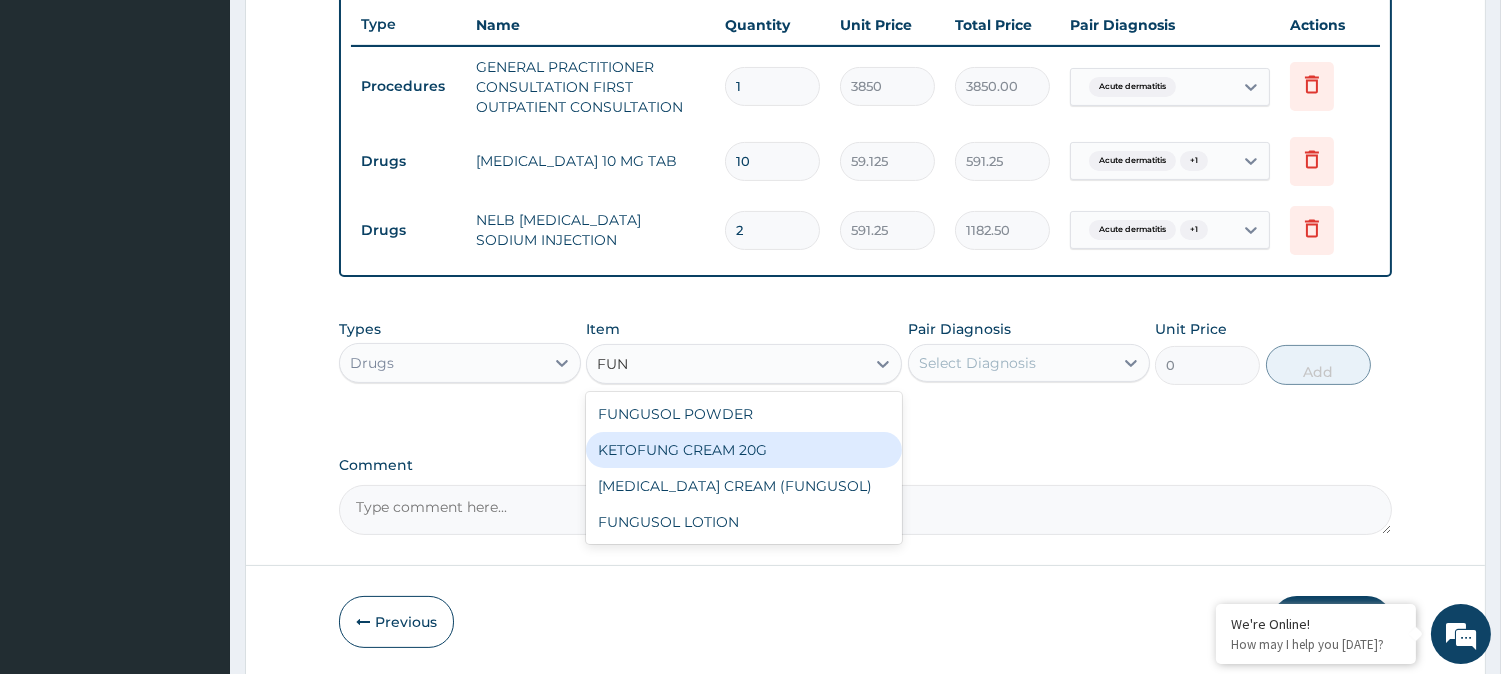 click on "KETOFUNG CREAM 20G" at bounding box center [744, 450] 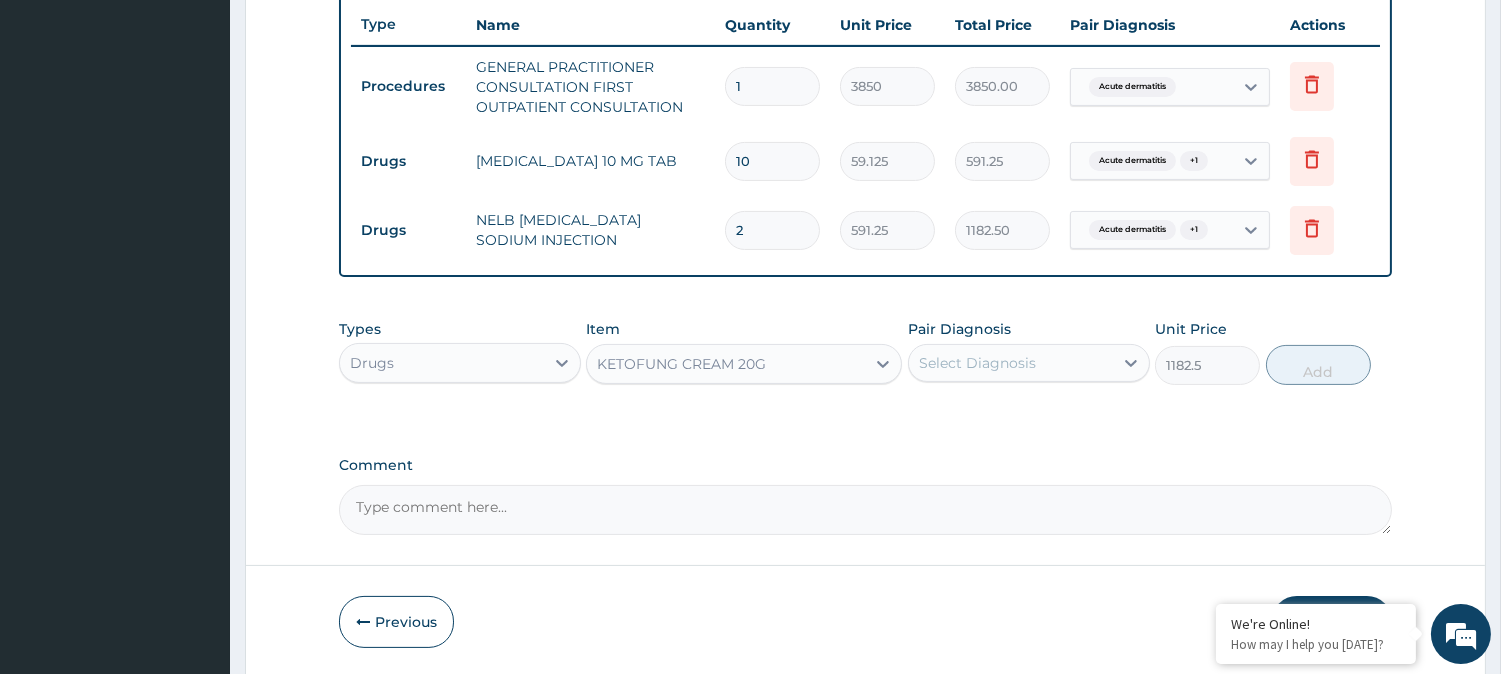 click on "KETOFUNG CREAM 20G" at bounding box center [681, 364] 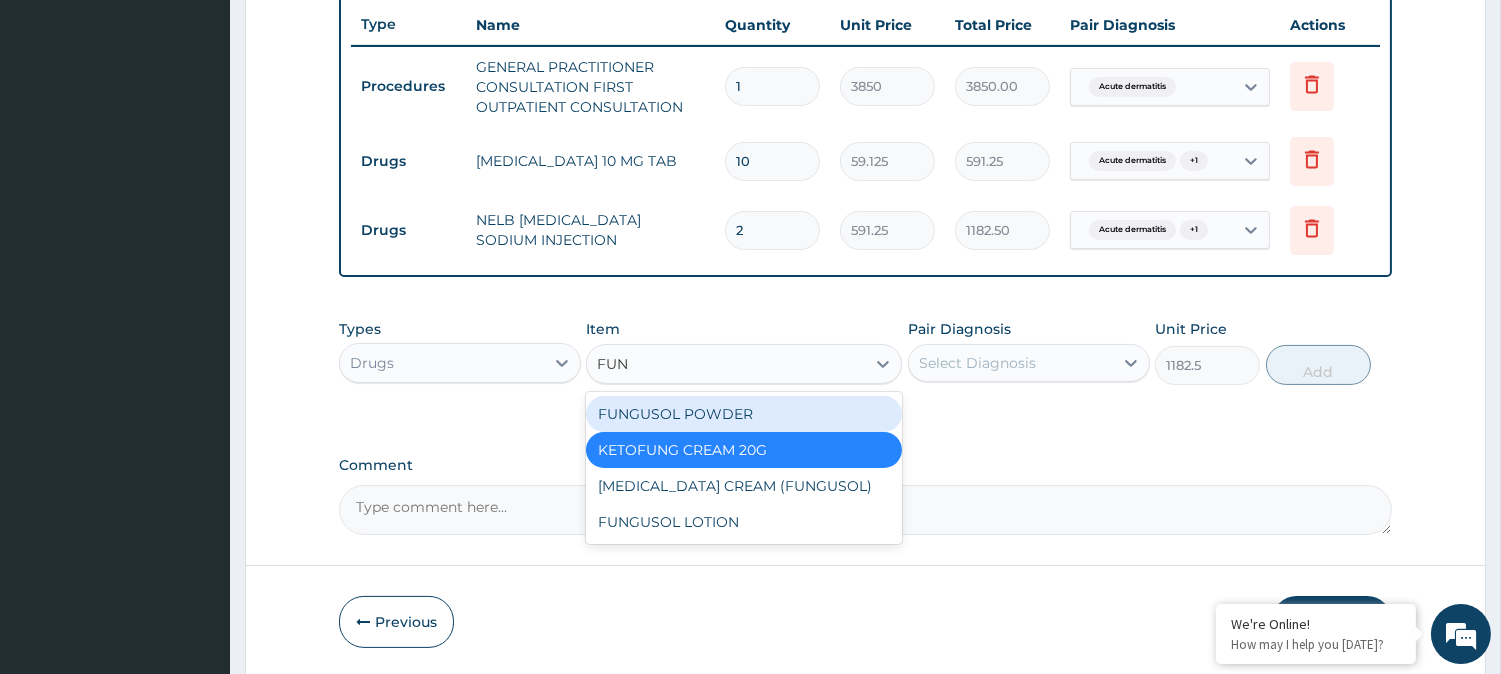 type on "FUNG" 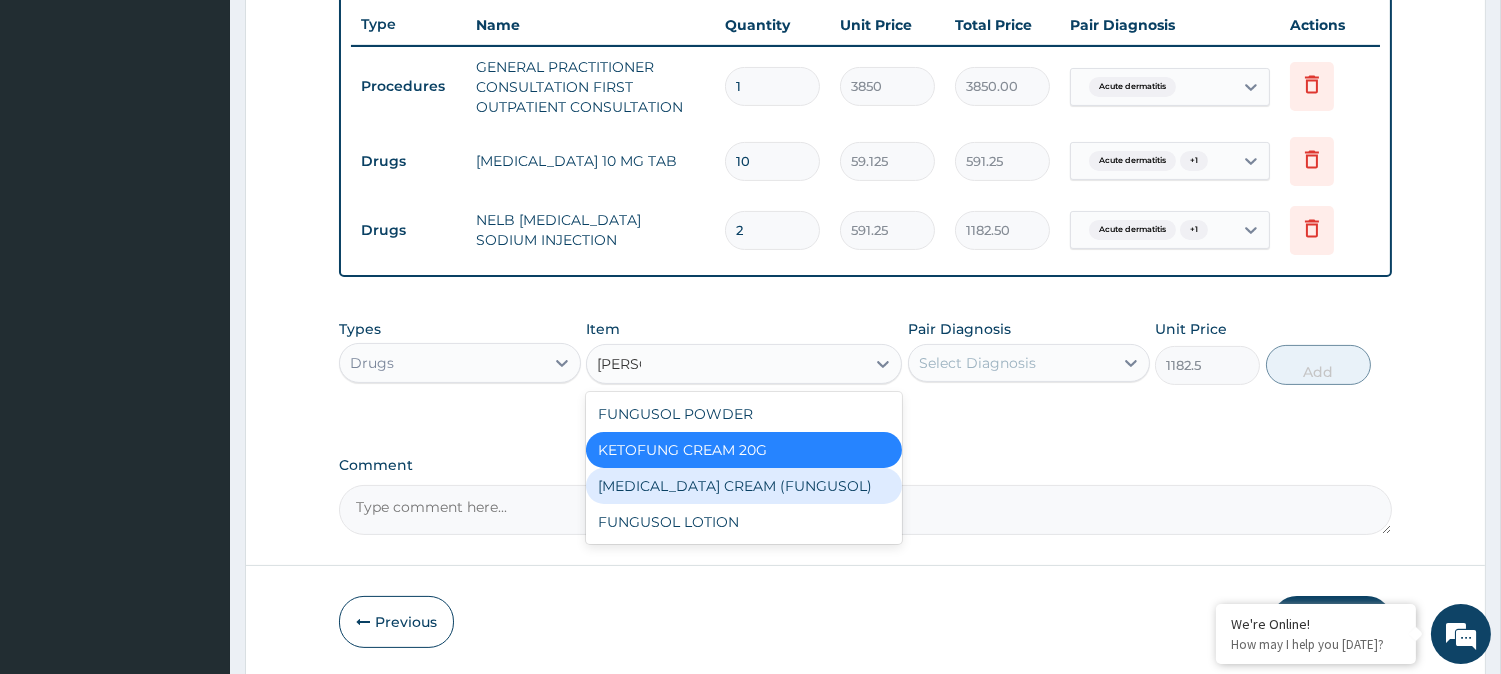 click on "MICONAZOLE CREAM (FUNGUSOL)" at bounding box center (744, 486) 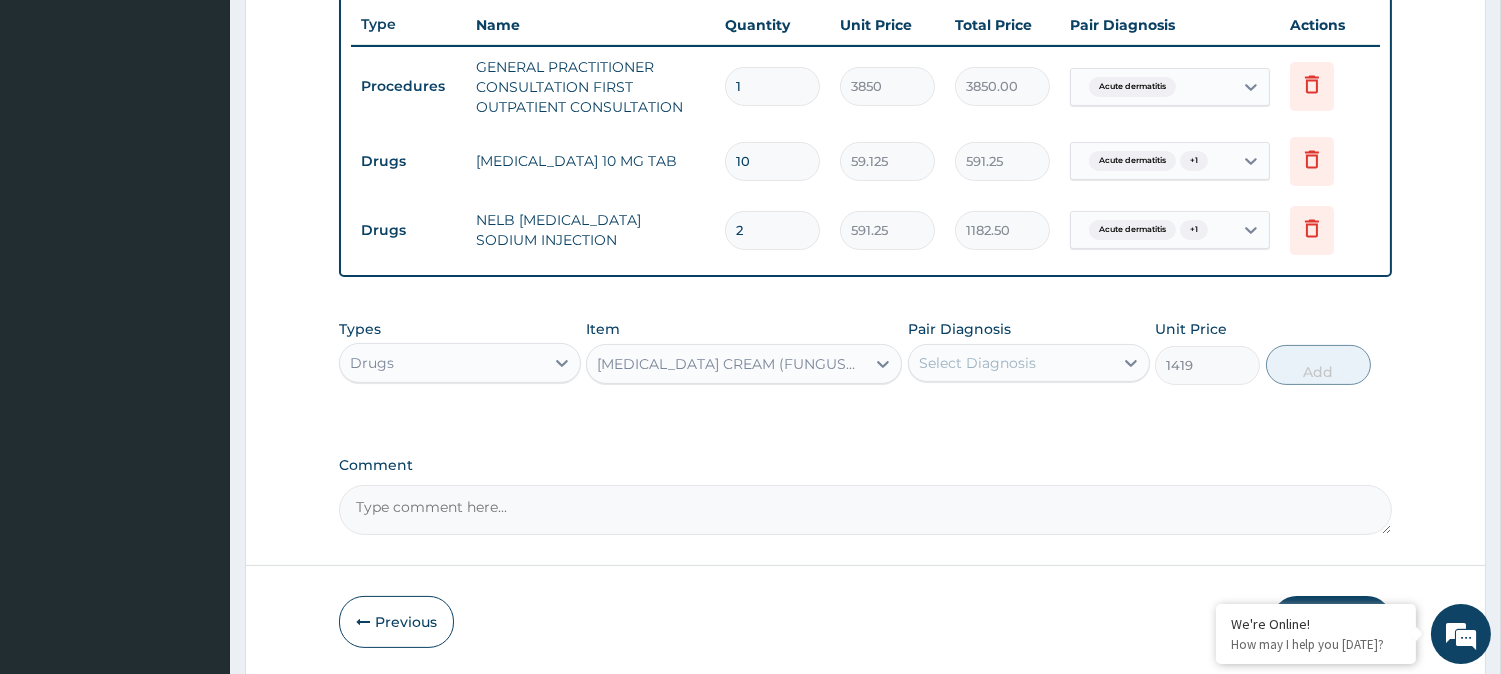 click on "Select Diagnosis" at bounding box center (977, 363) 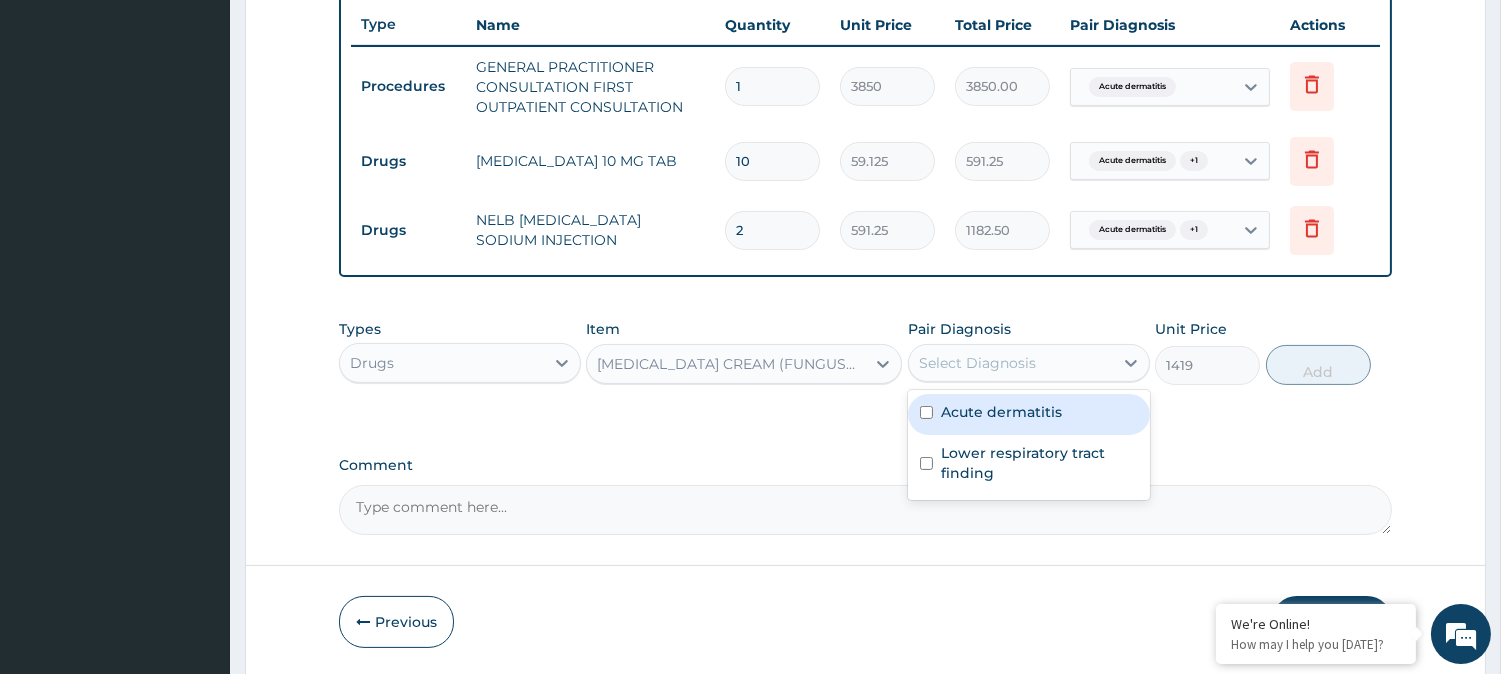 click on "Acute dermatitis" at bounding box center (1029, 414) 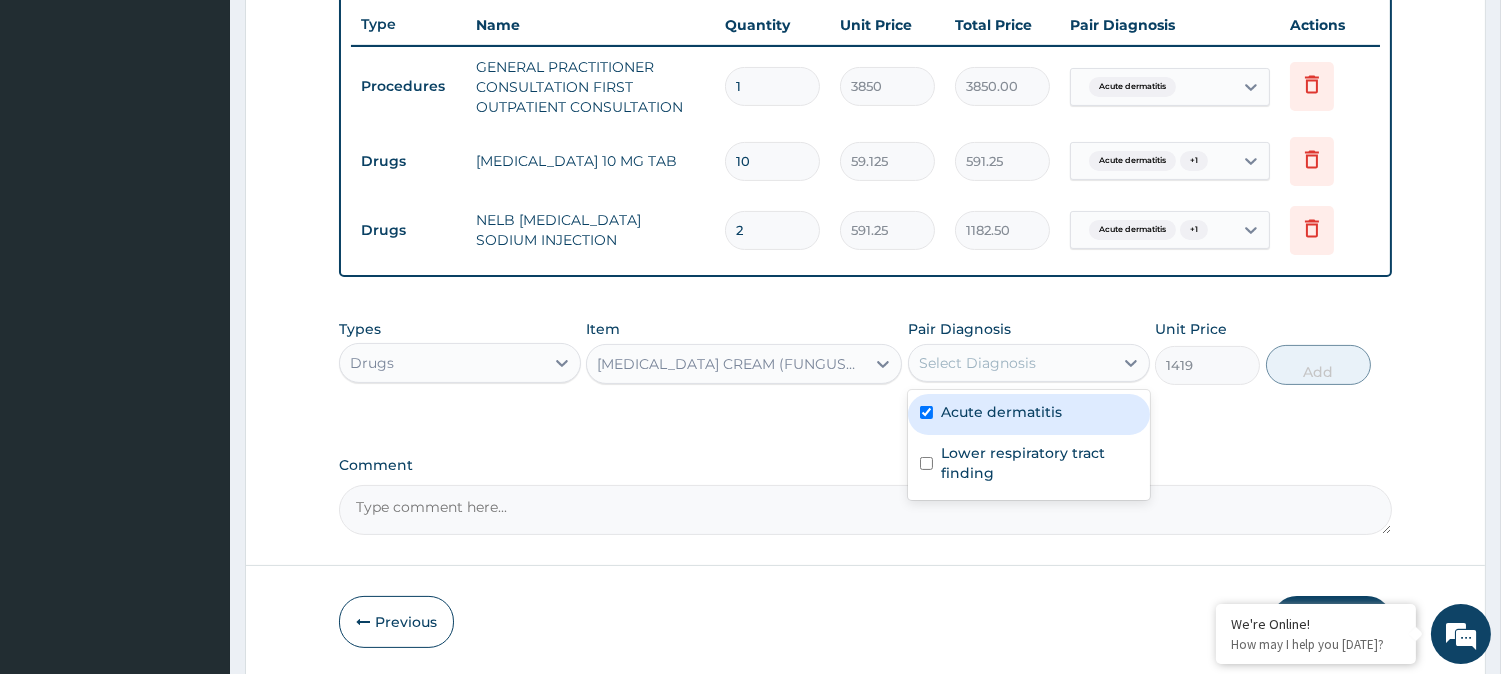 checkbox on "true" 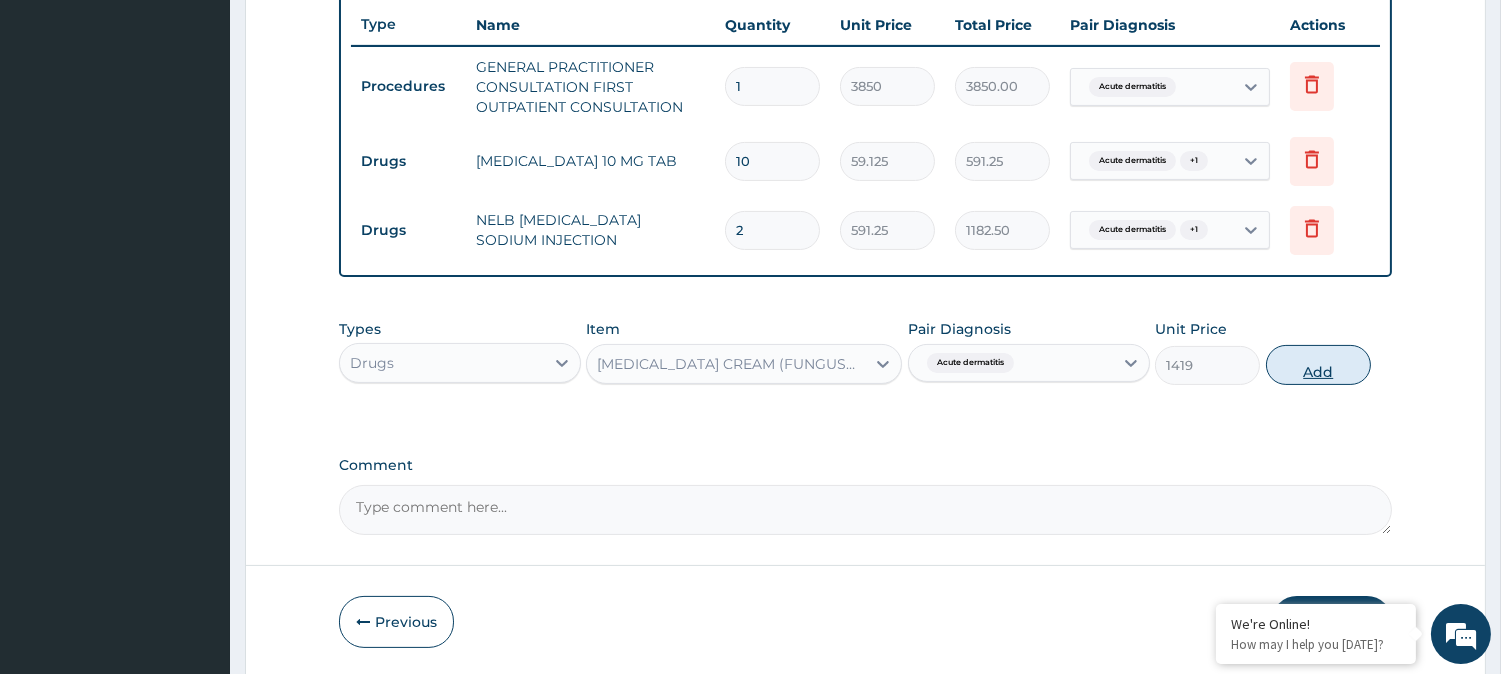 click on "Add" at bounding box center [1318, 365] 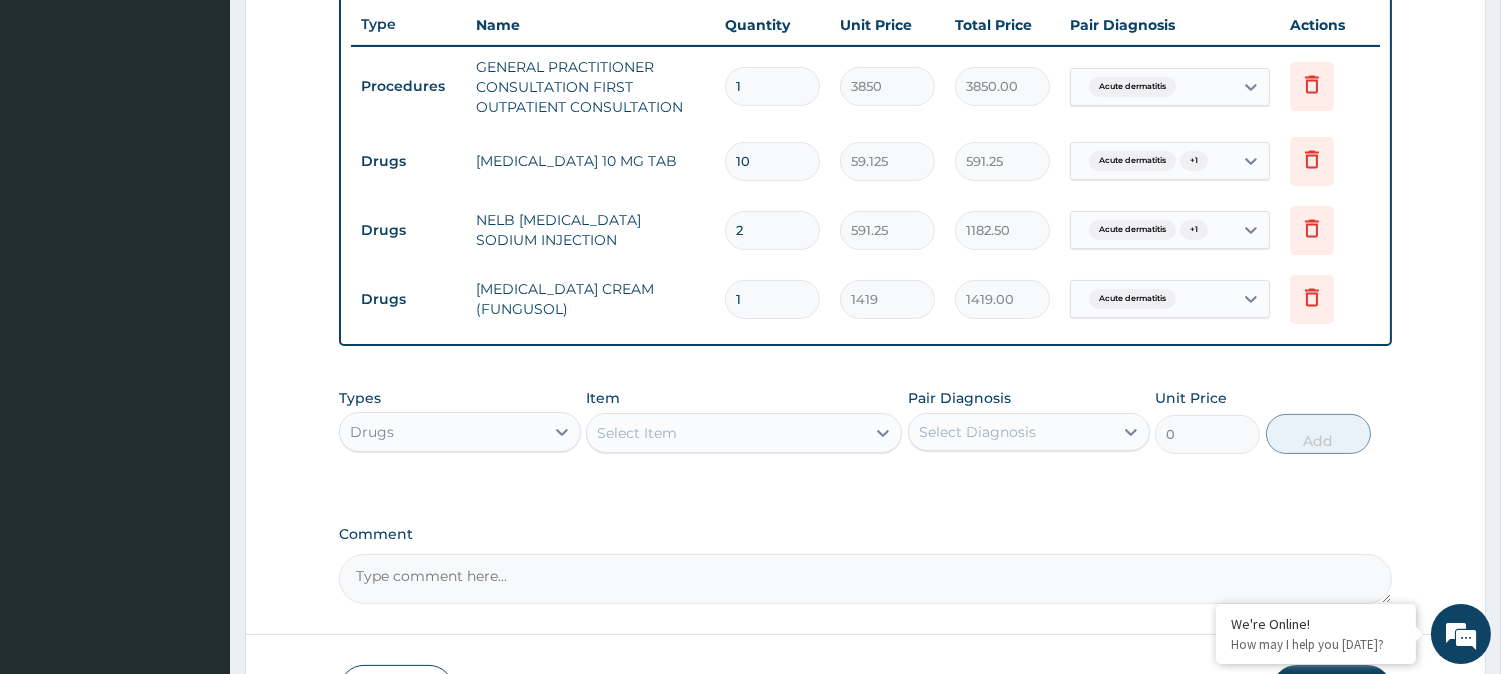 scroll, scrollTop: 0, scrollLeft: 0, axis: both 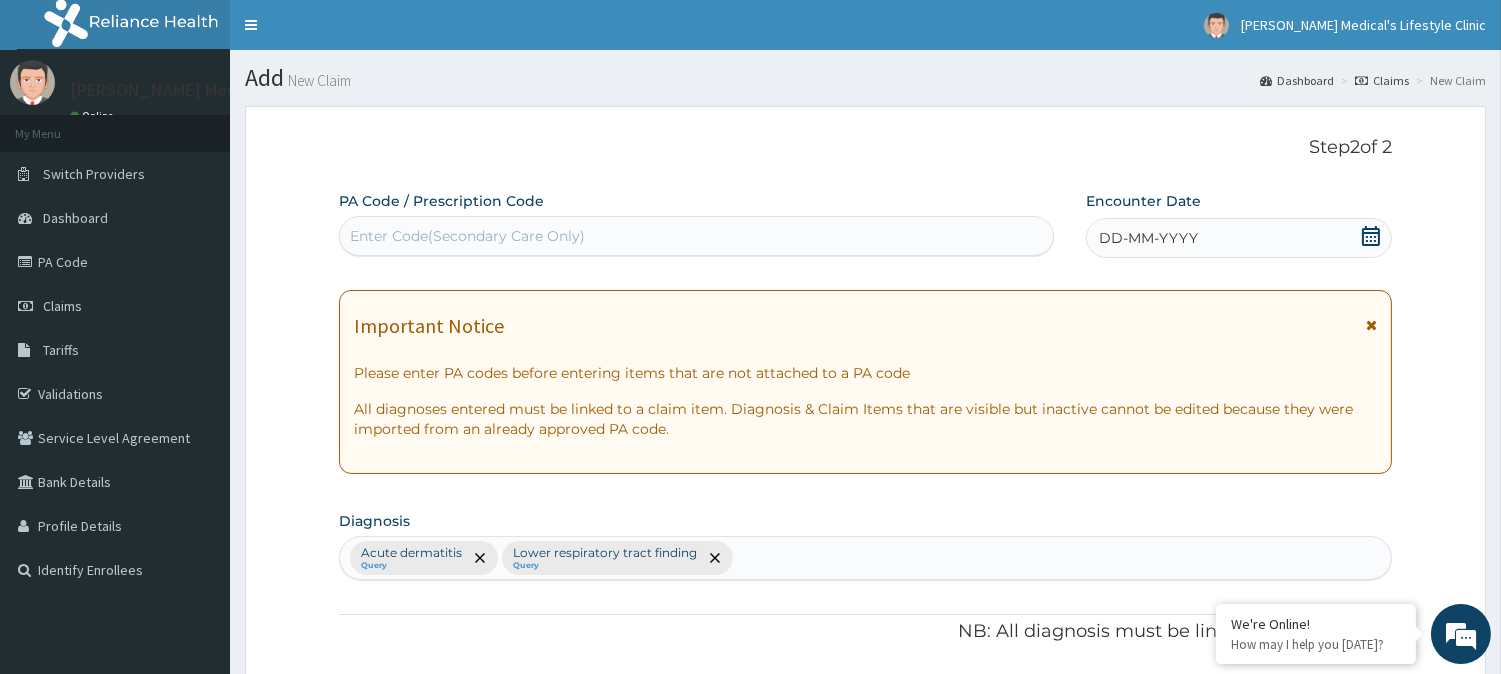 click on "Encounter Date DD-MM-YYYY" at bounding box center (1239, 224) 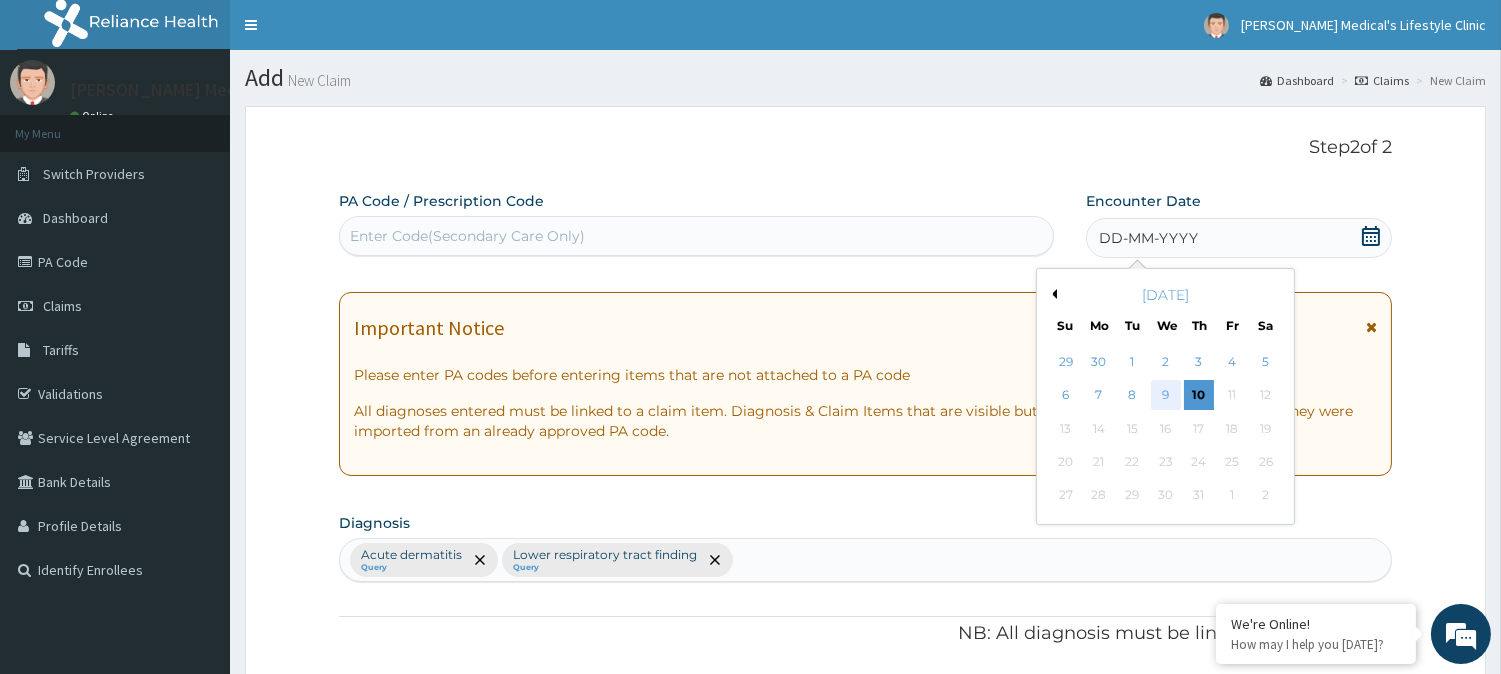 click on "9" at bounding box center [1165, 396] 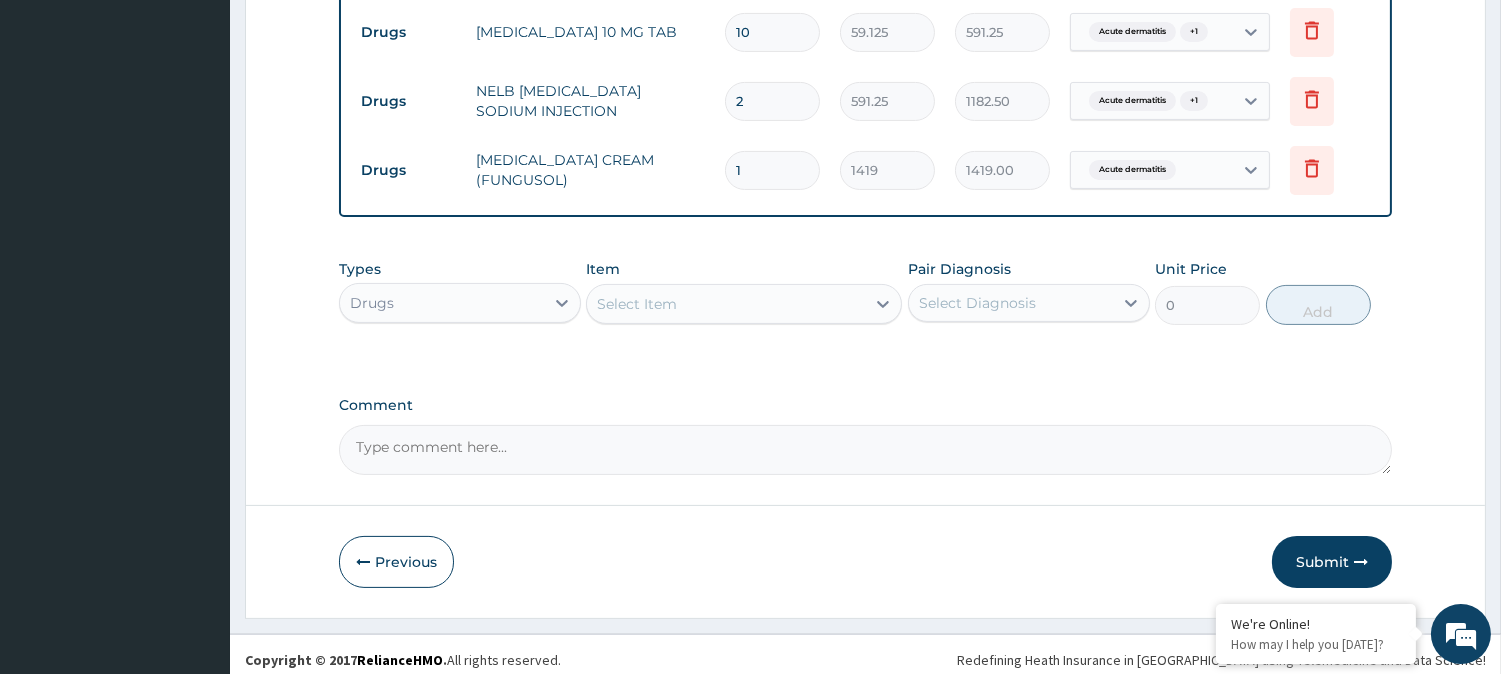 scroll, scrollTop: 890, scrollLeft: 0, axis: vertical 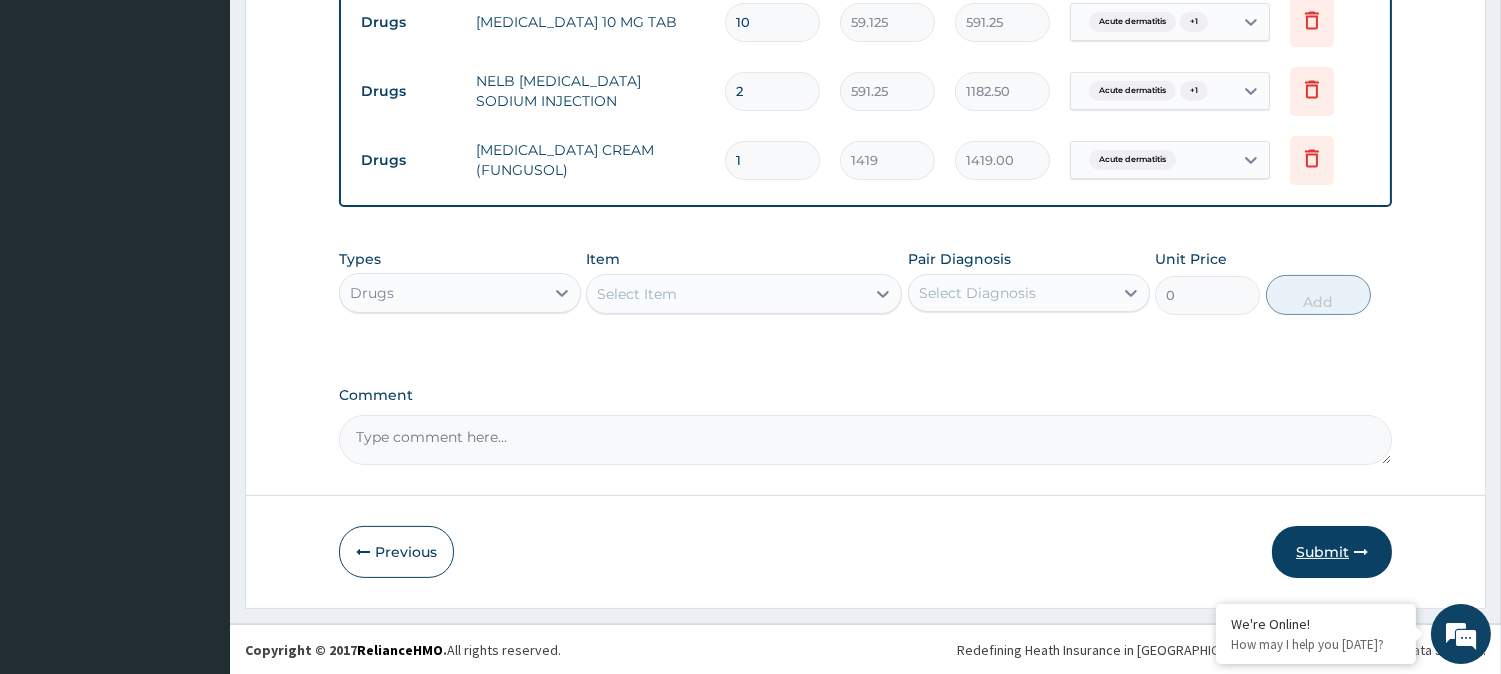 click on "Submit" at bounding box center [1332, 552] 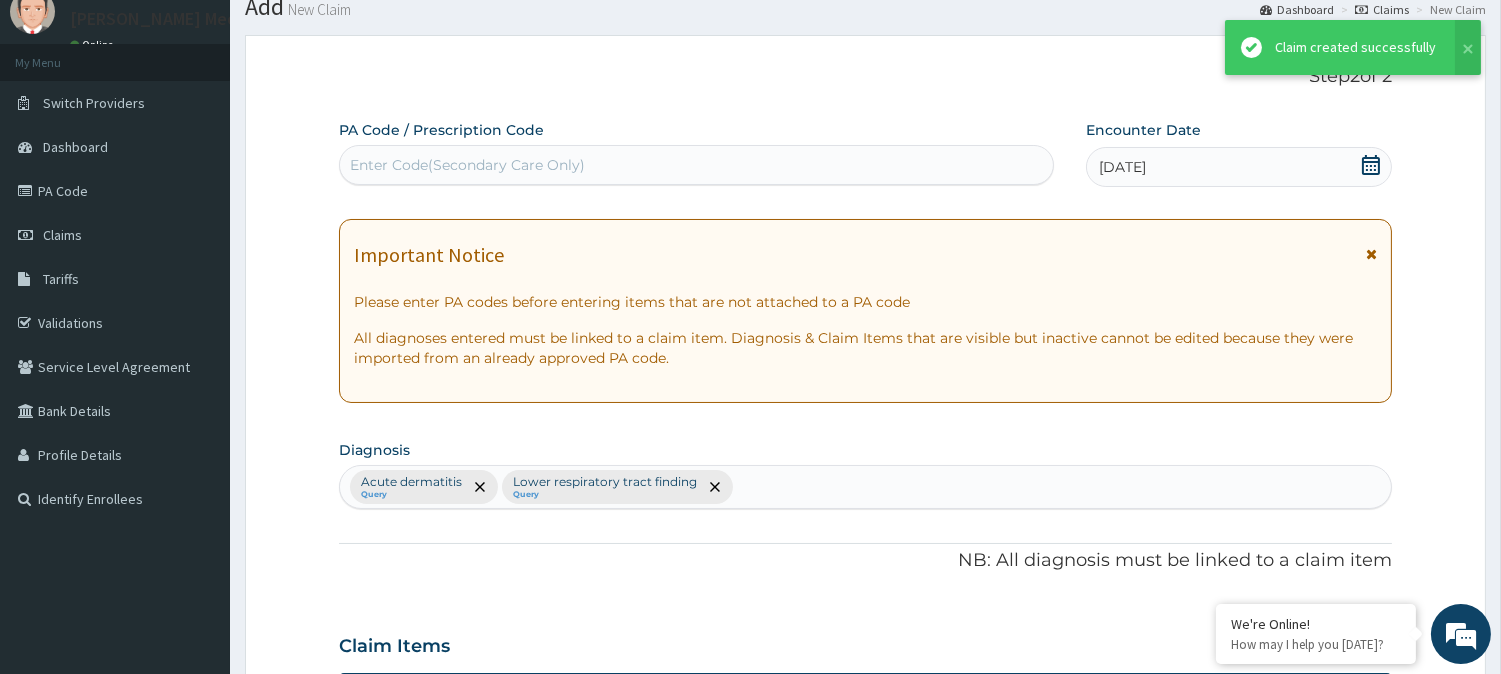 scroll, scrollTop: 890, scrollLeft: 0, axis: vertical 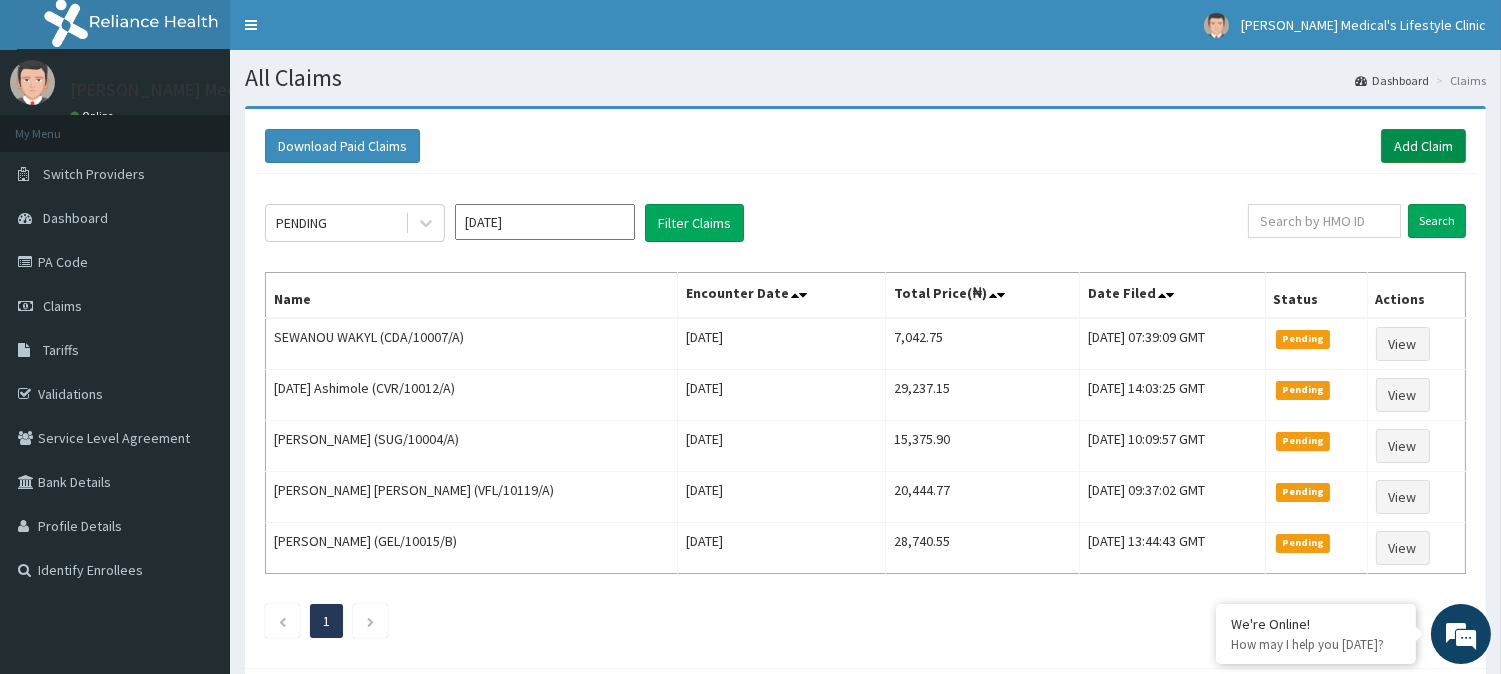 click on "Add Claim" at bounding box center (1423, 146) 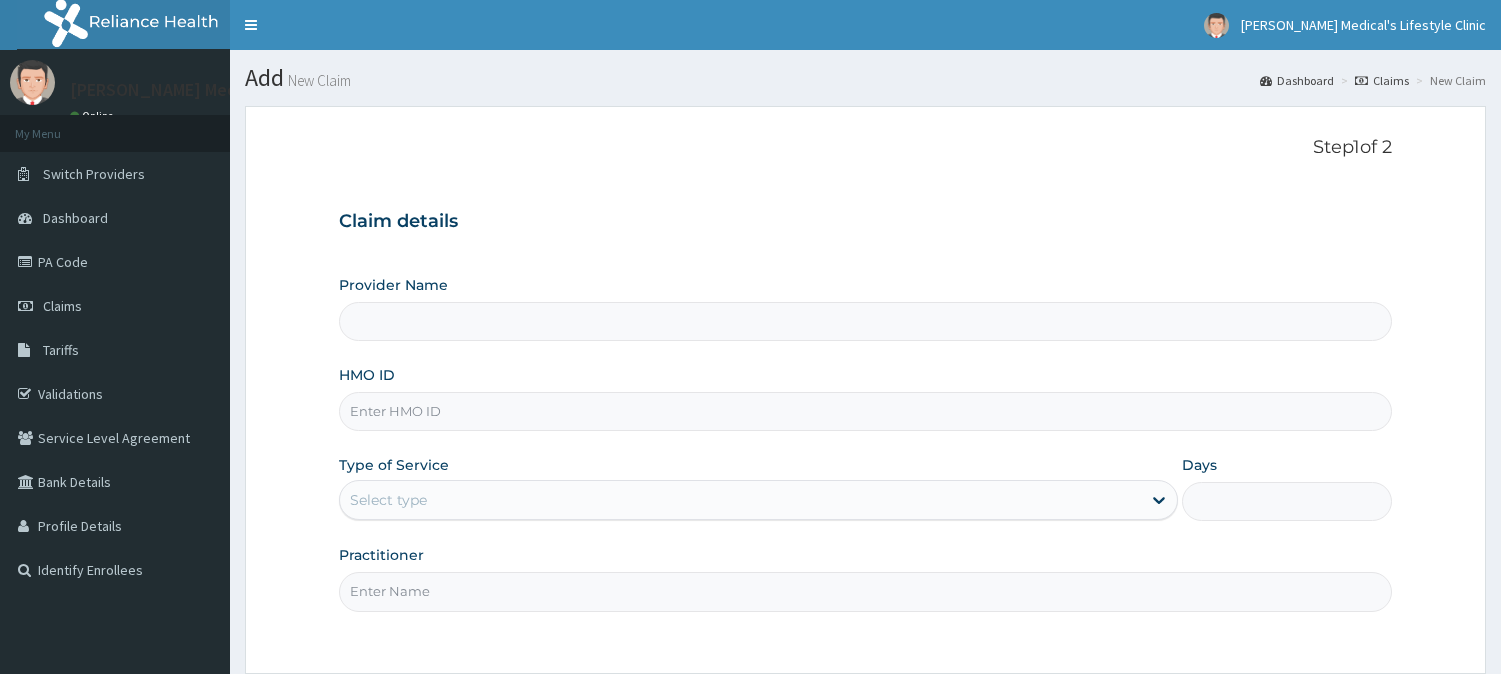 scroll, scrollTop: 0, scrollLeft: 0, axis: both 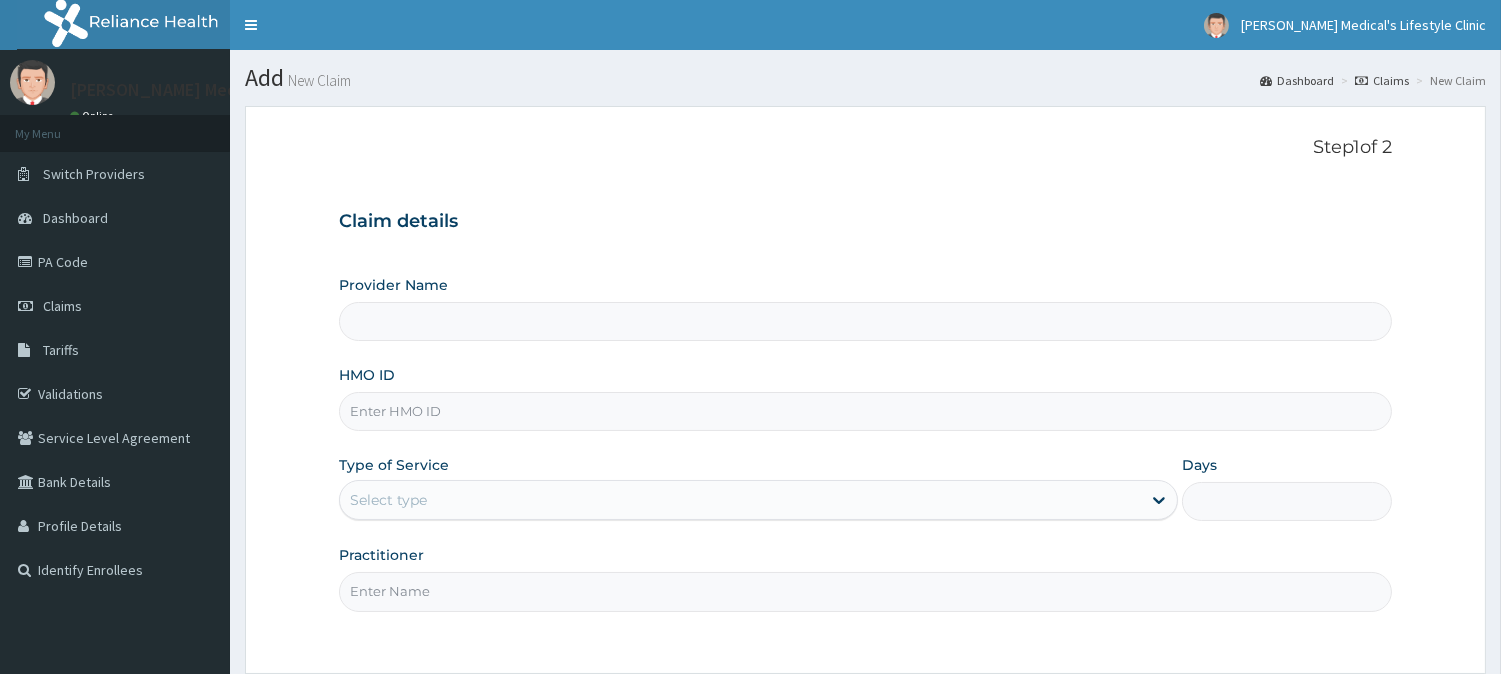 type on "[PERSON_NAME] Medical's Lifestyle clinic" 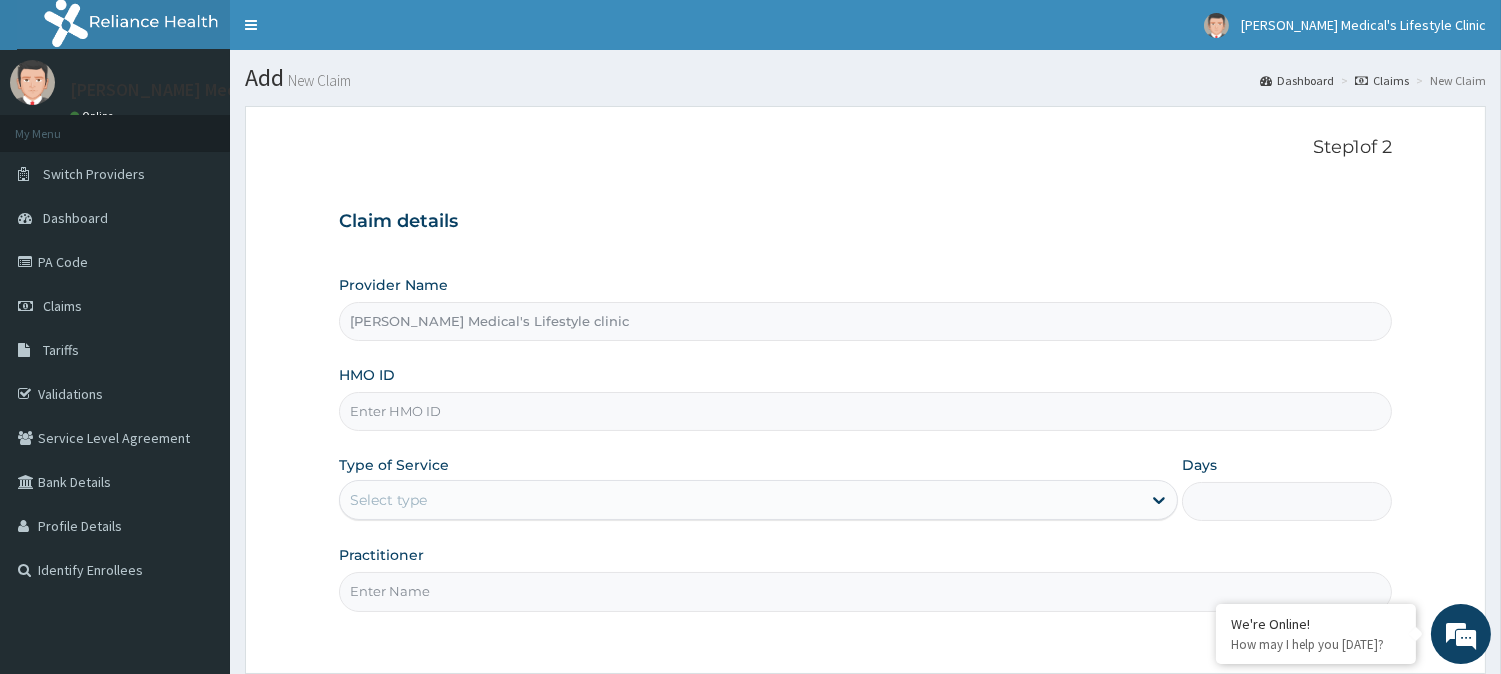 click on "HMO ID" at bounding box center (865, 411) 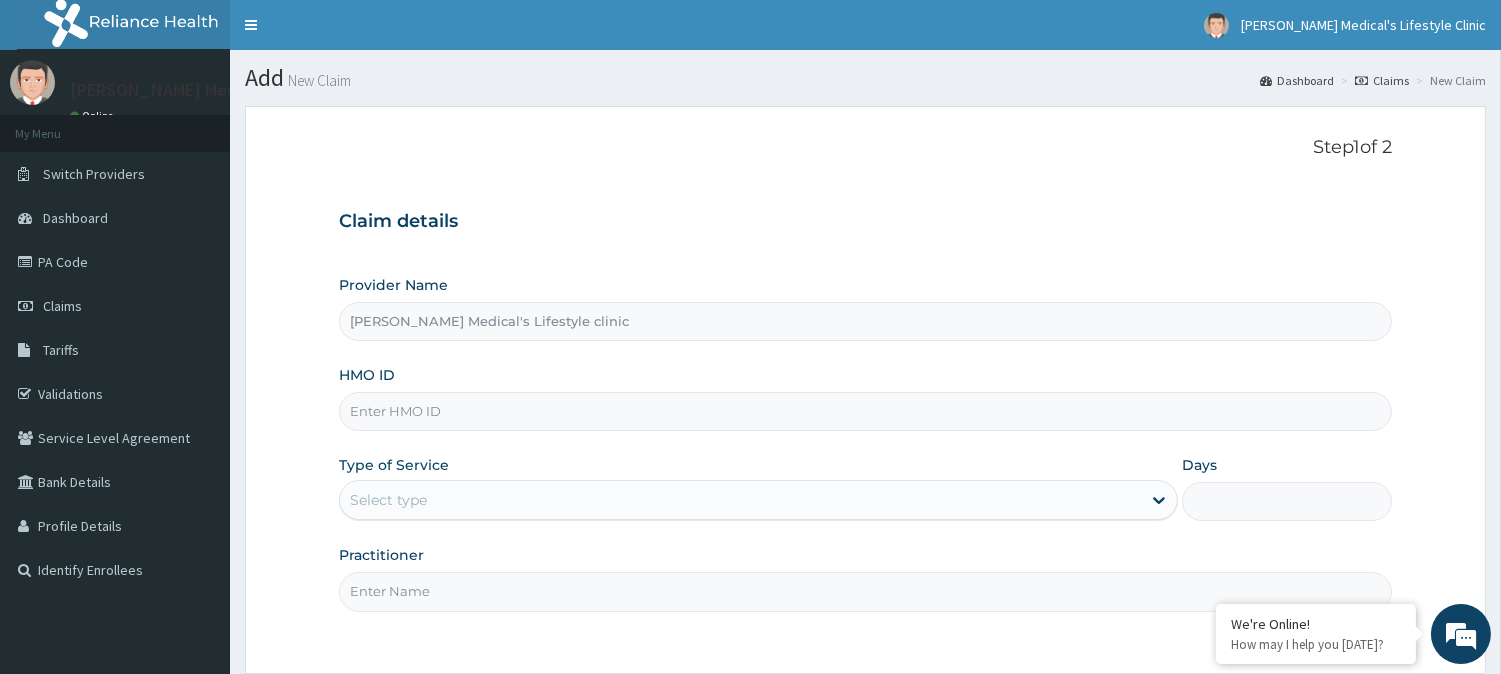 paste on "CDA/10015/A" 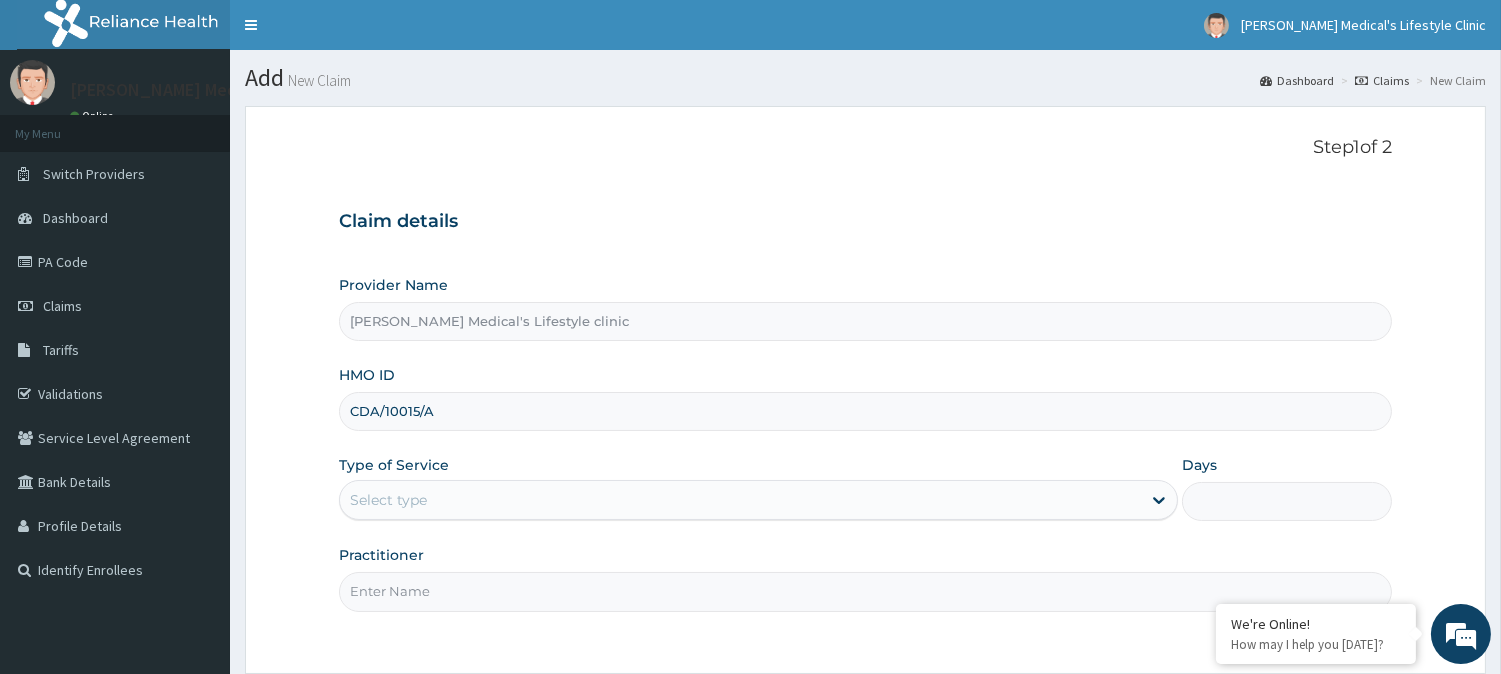 type on "CDA/10015/A" 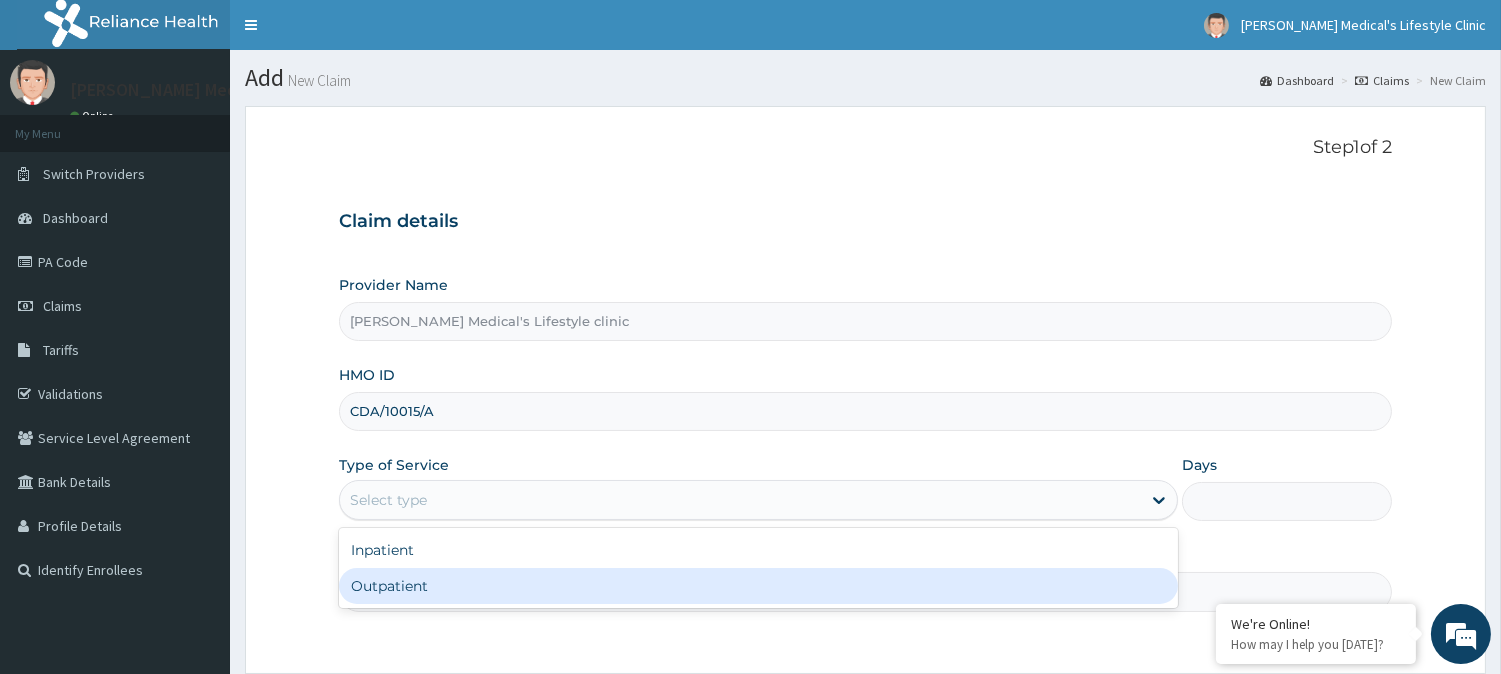 click on "Outpatient" at bounding box center (758, 586) 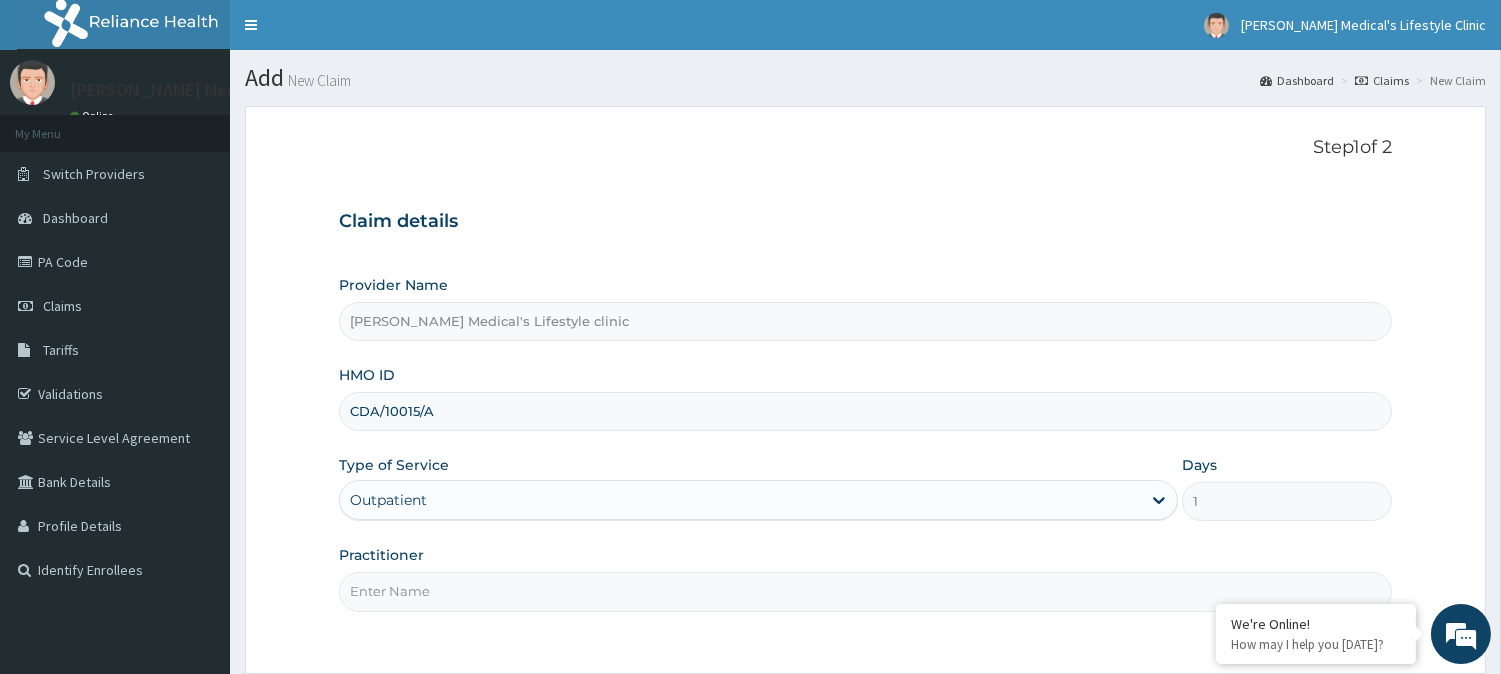 click on "Practitioner" at bounding box center (865, 591) 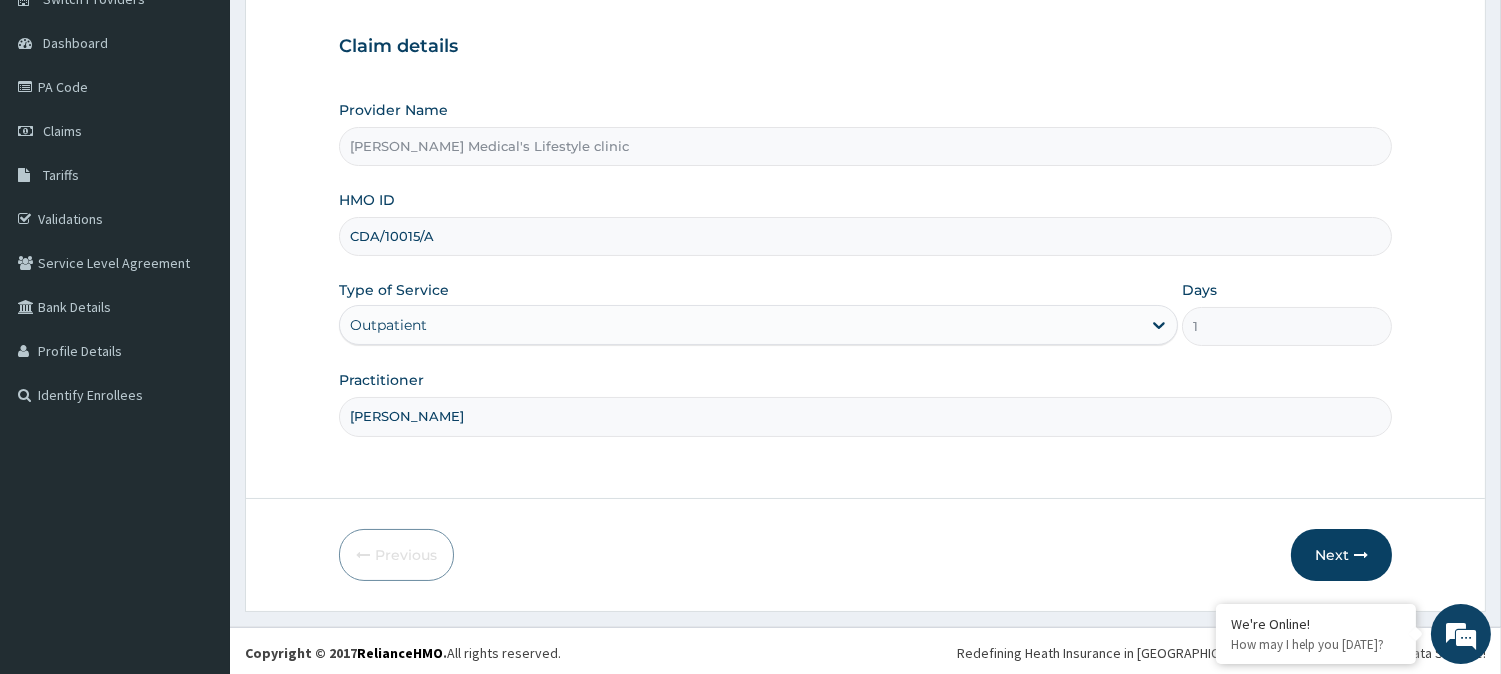 scroll, scrollTop: 178, scrollLeft: 0, axis: vertical 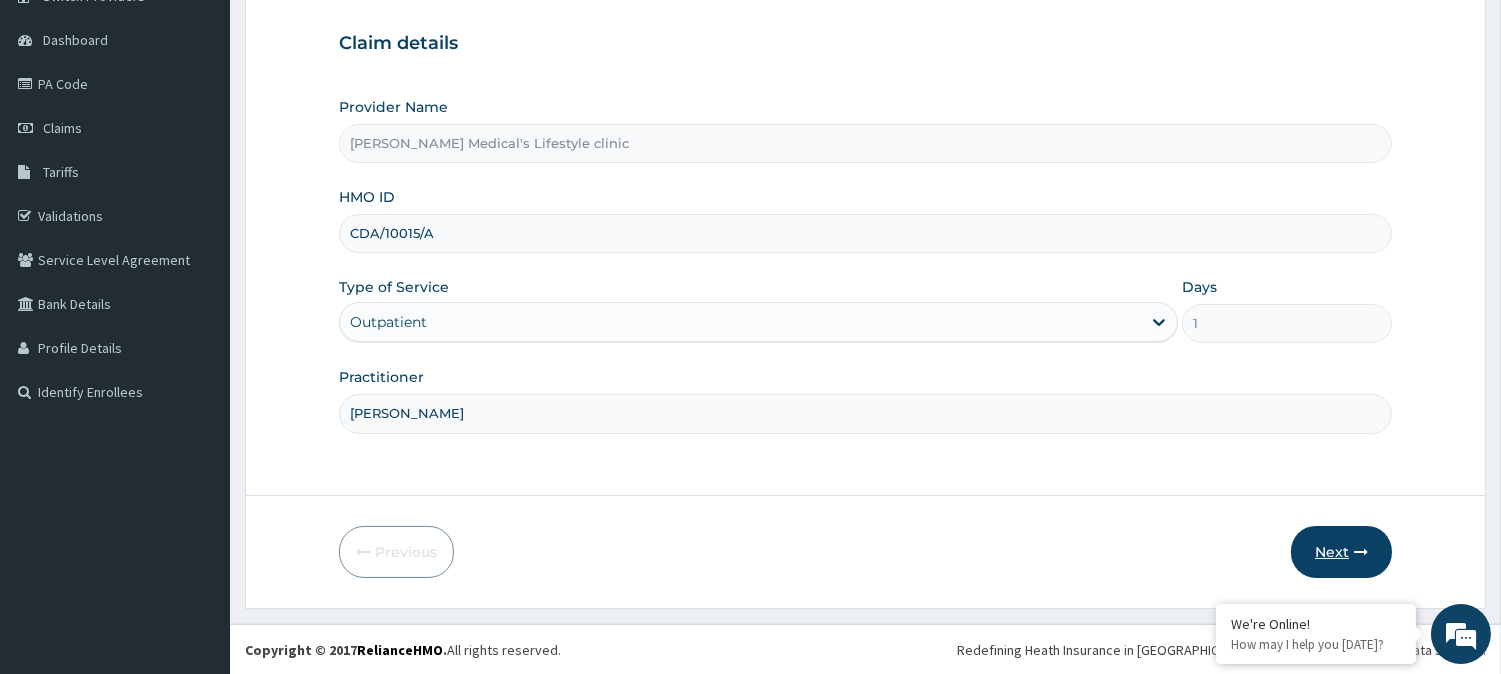 click on "Next" at bounding box center (1341, 552) 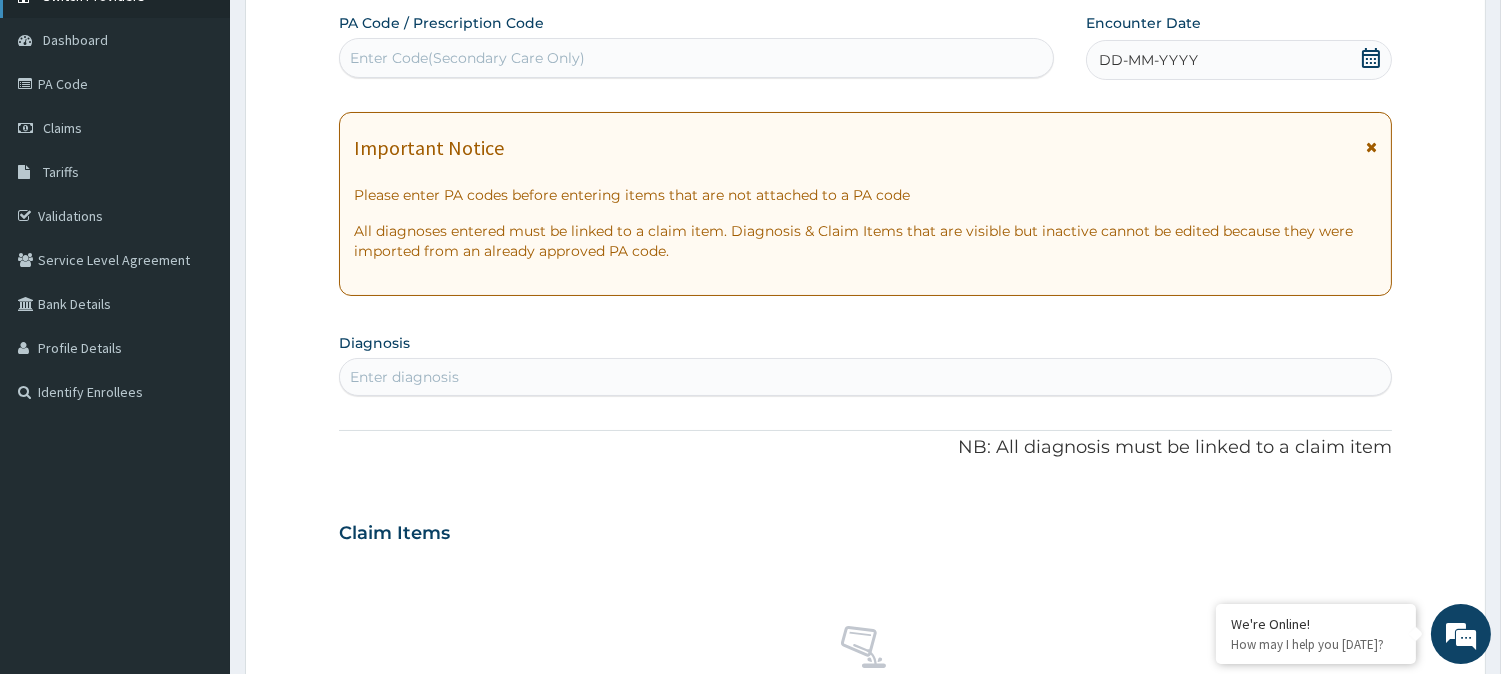 scroll, scrollTop: 0, scrollLeft: 0, axis: both 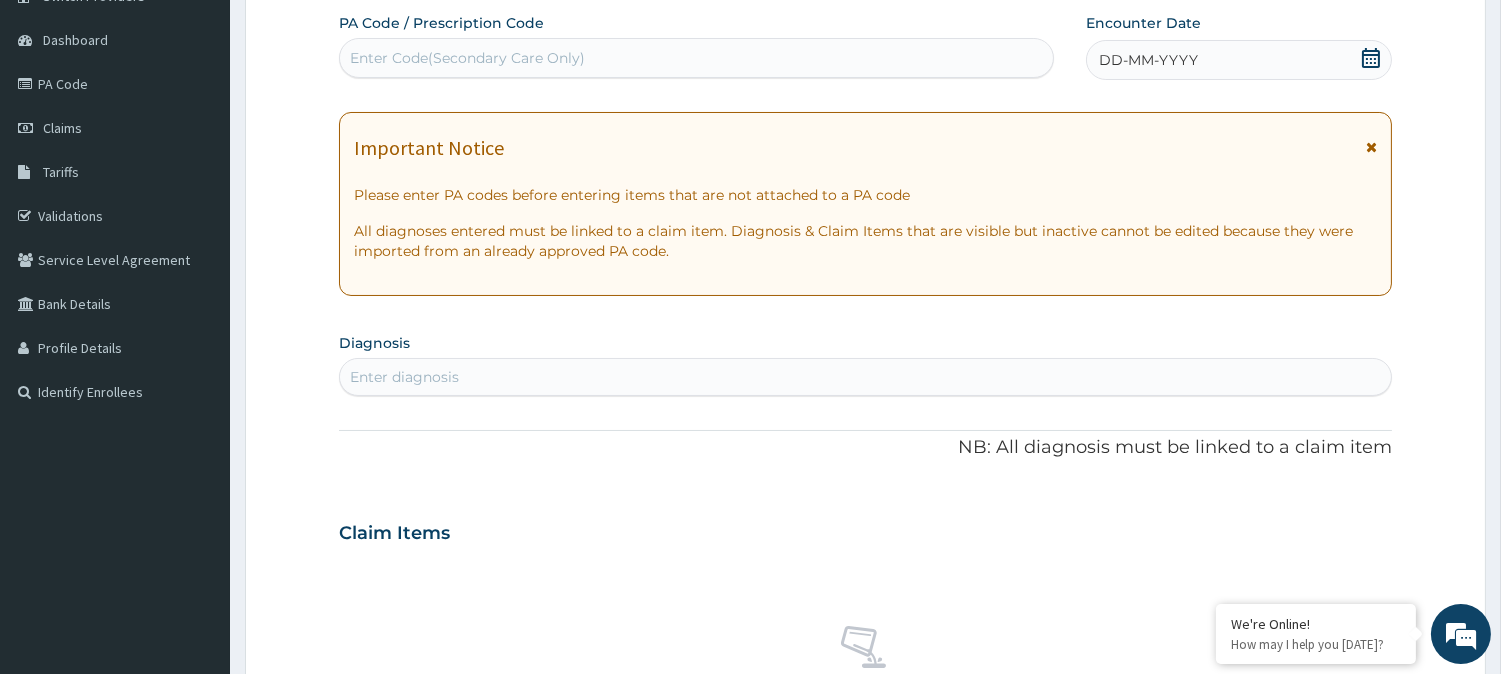 click on "Enter diagnosis" at bounding box center [865, 377] 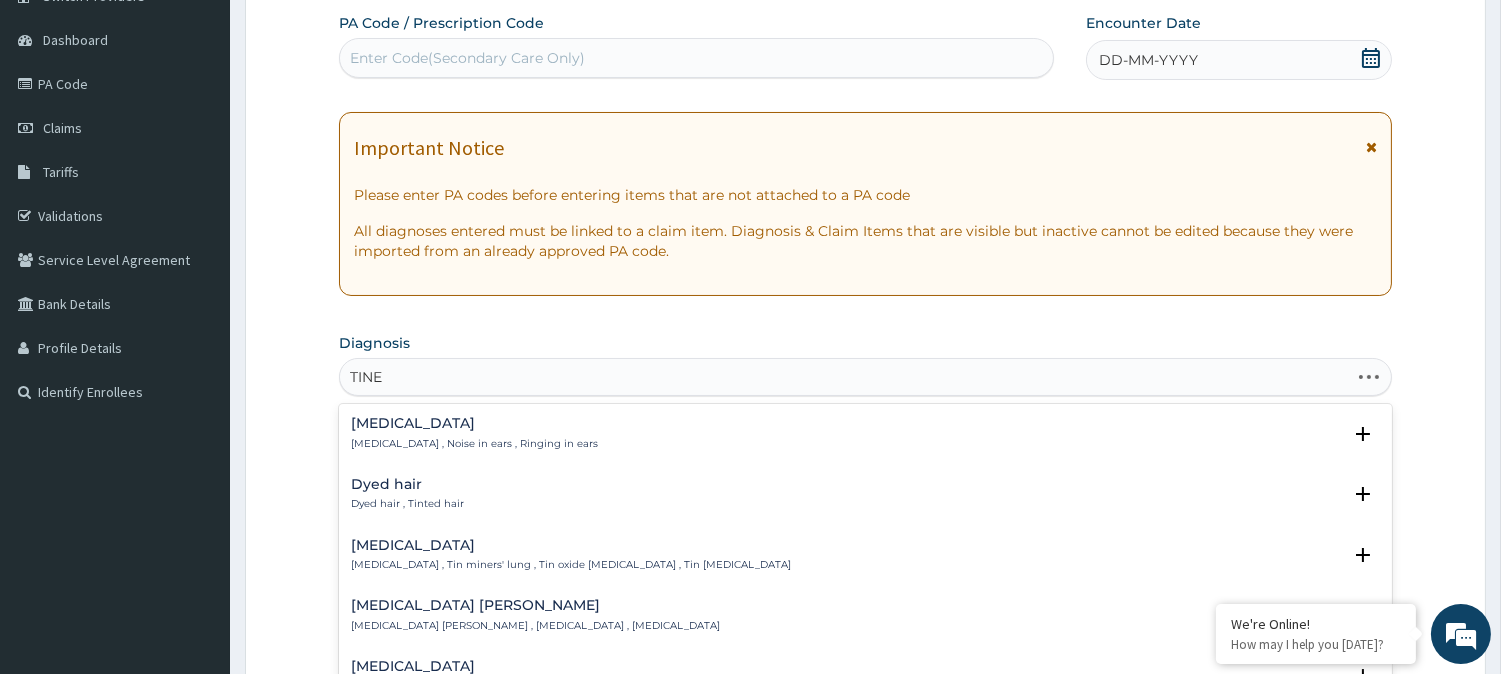 type on "TINEA" 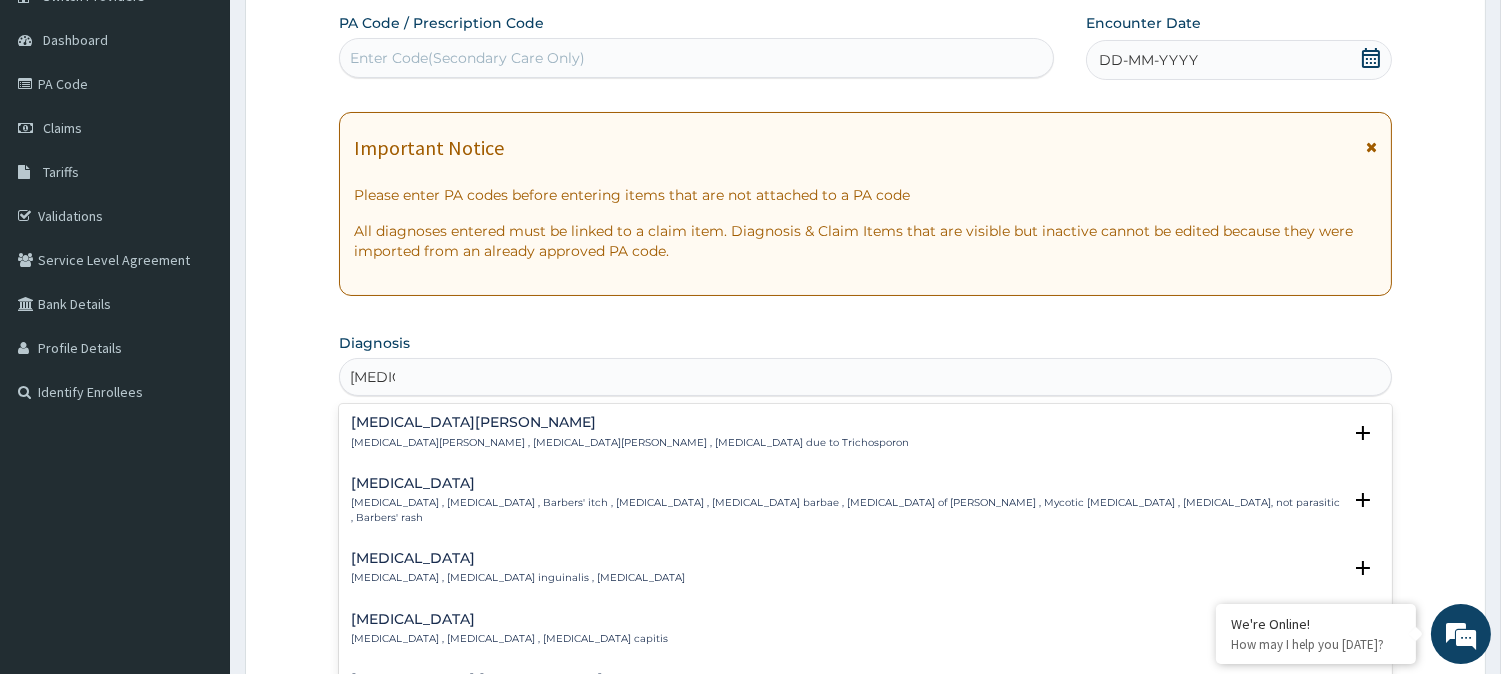 scroll, scrollTop: 185, scrollLeft: 0, axis: vertical 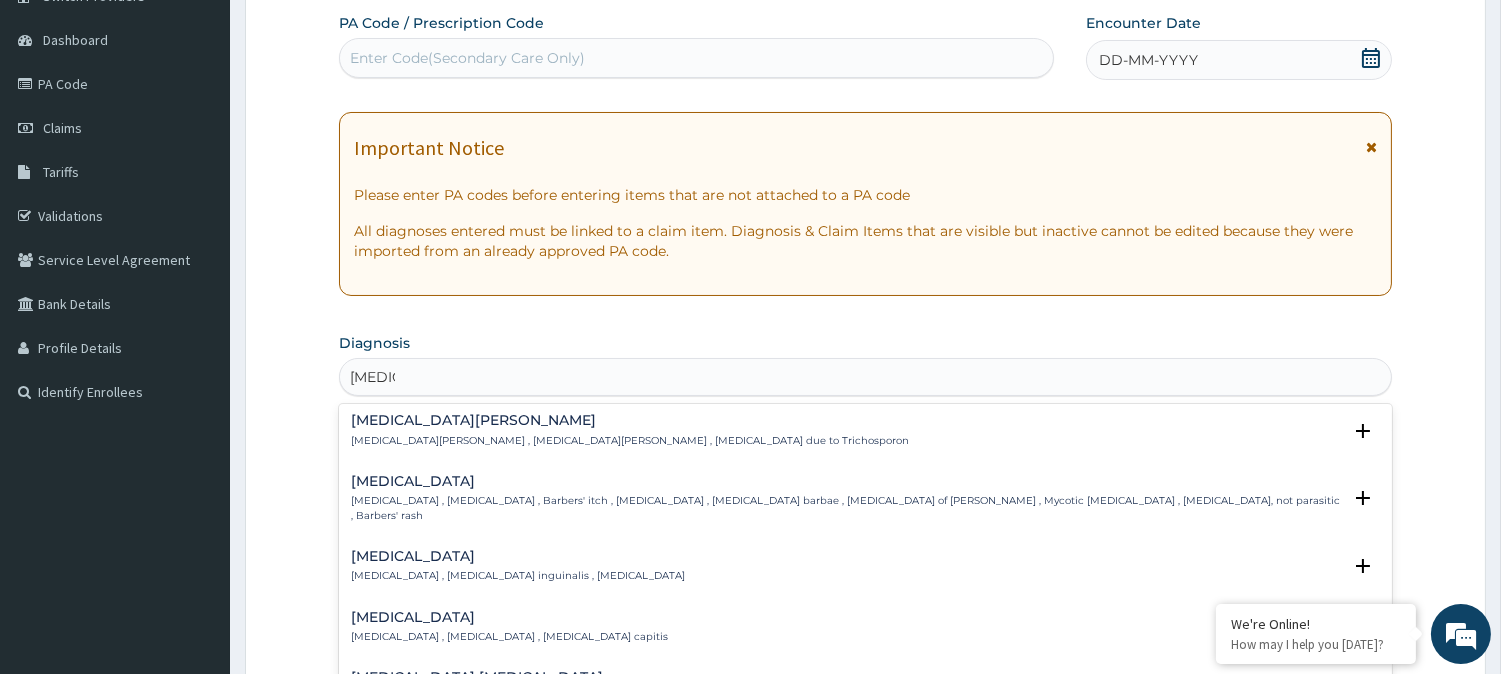 click on "Tinea cruris" at bounding box center (518, 556) 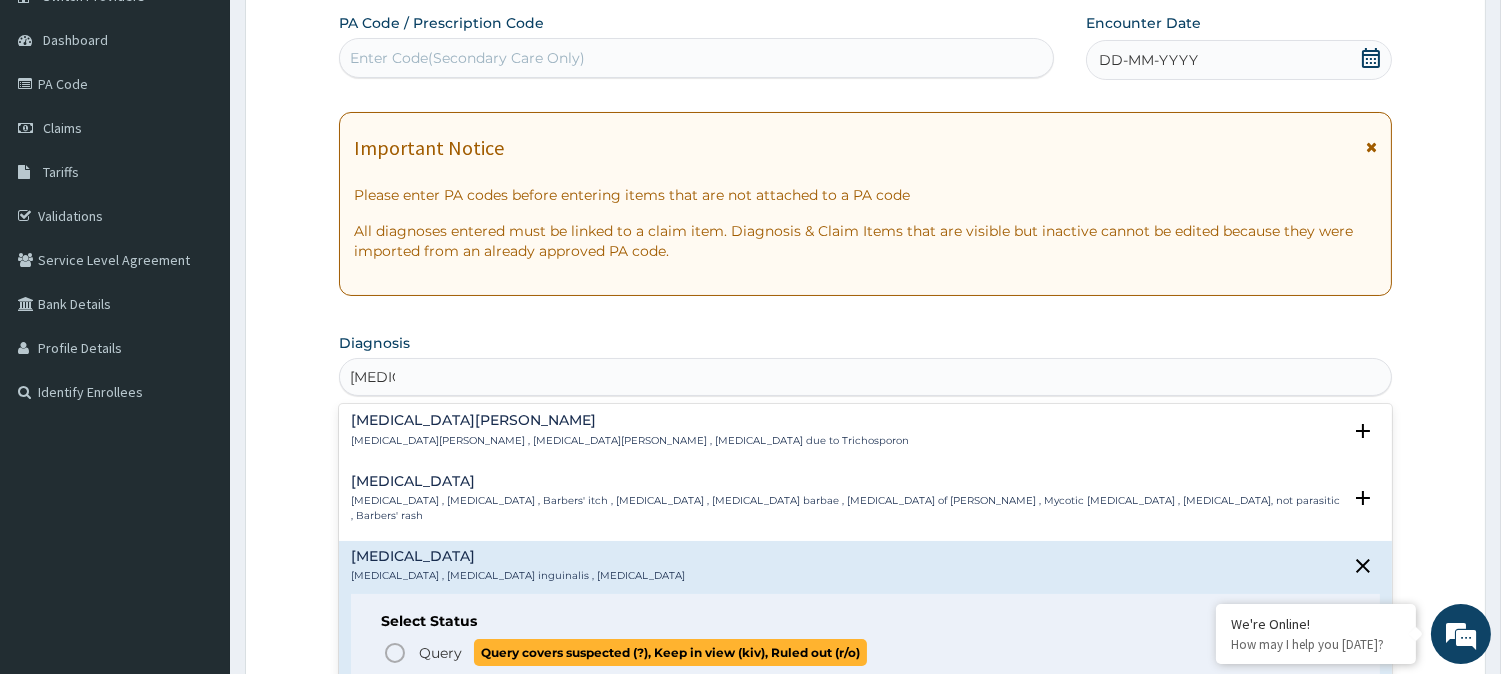 click 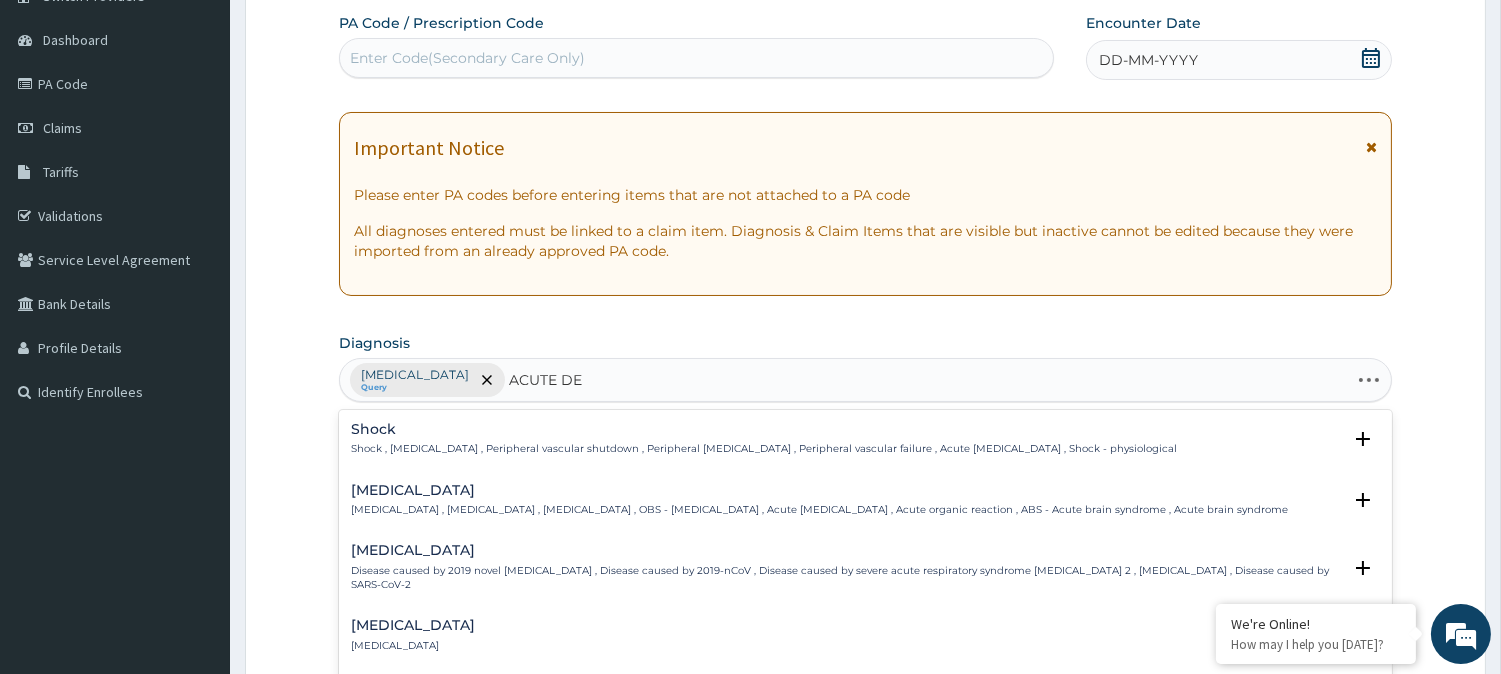 type on "ACUTE DER" 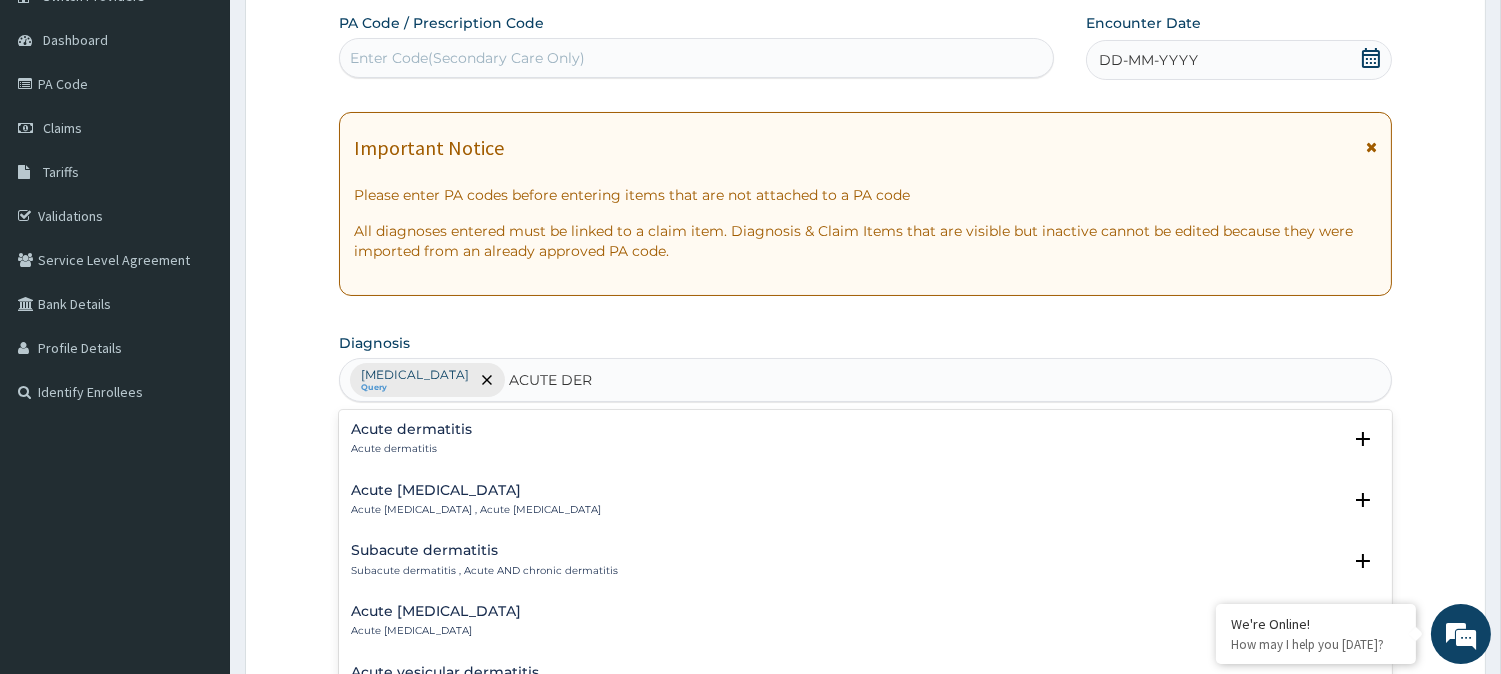 click on "Acute dermatitis" at bounding box center (411, 429) 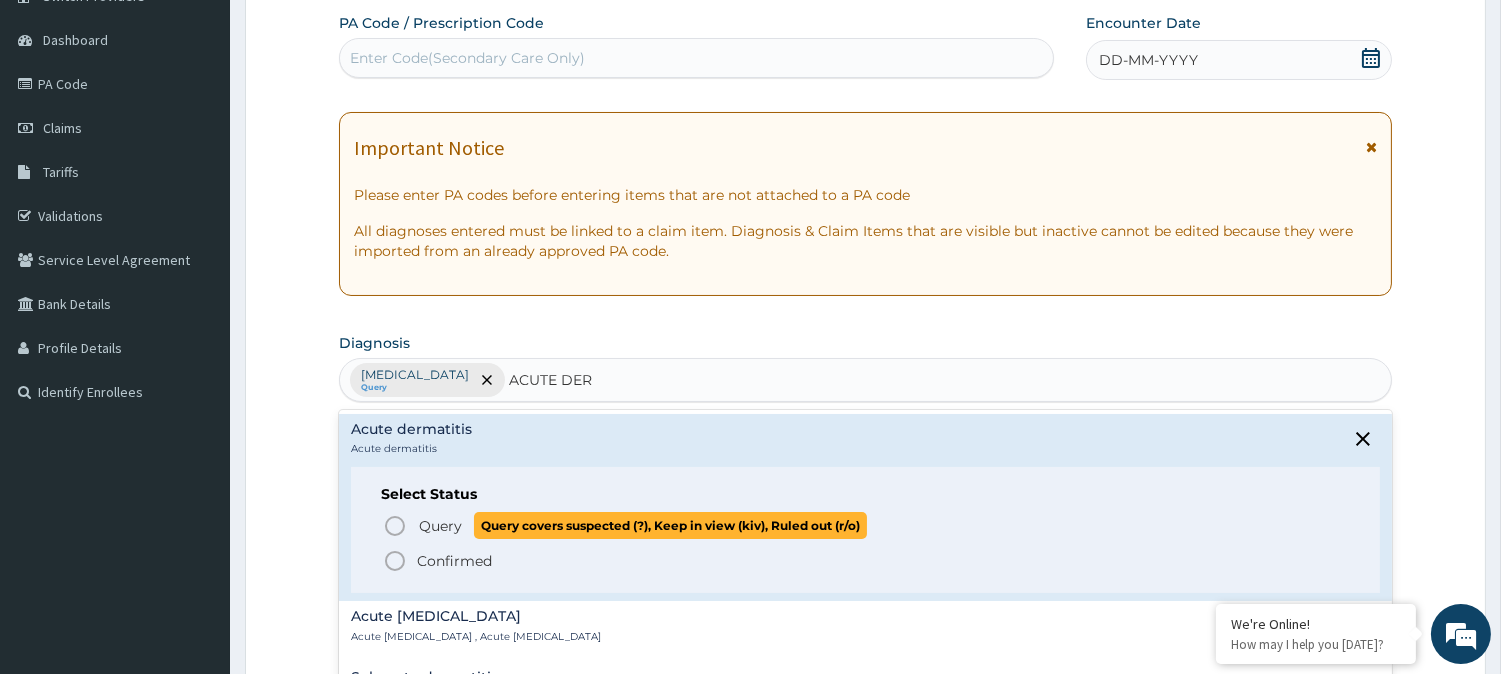 click 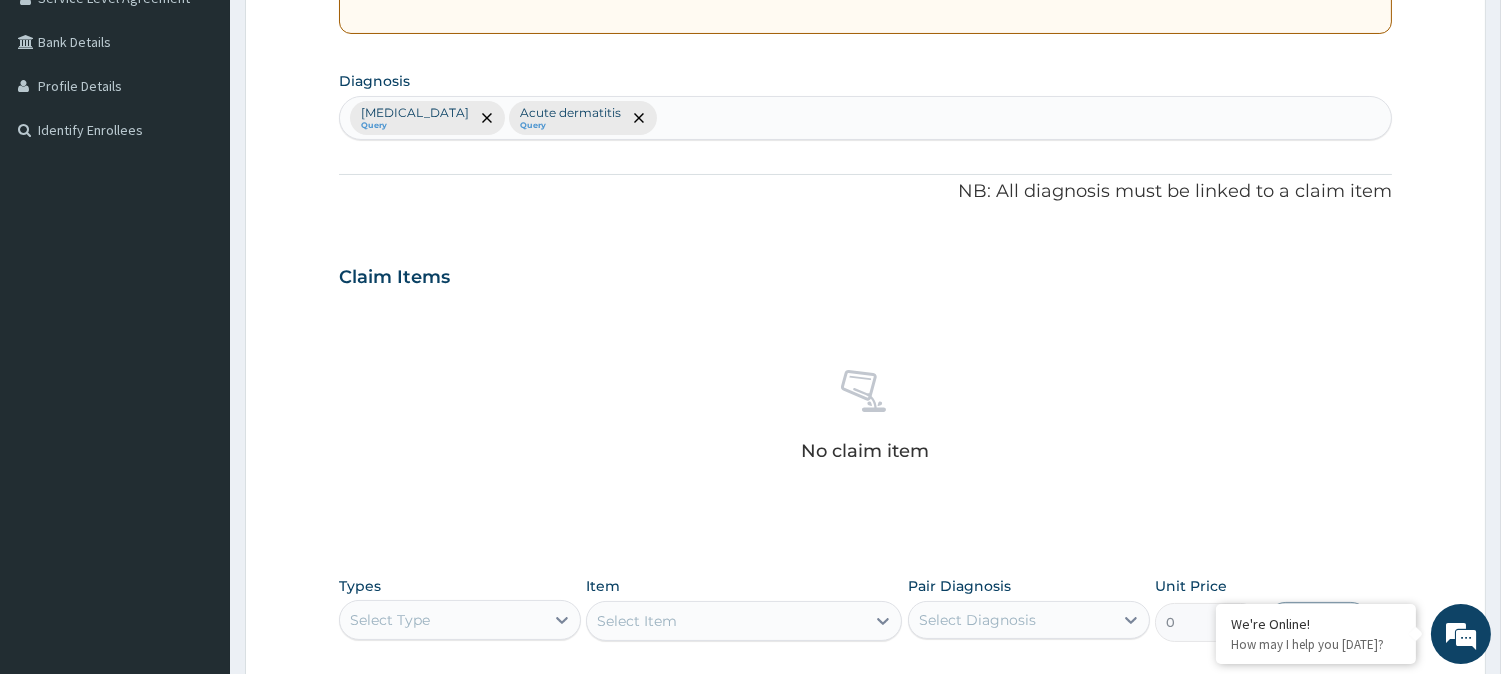 scroll, scrollTop: 734, scrollLeft: 0, axis: vertical 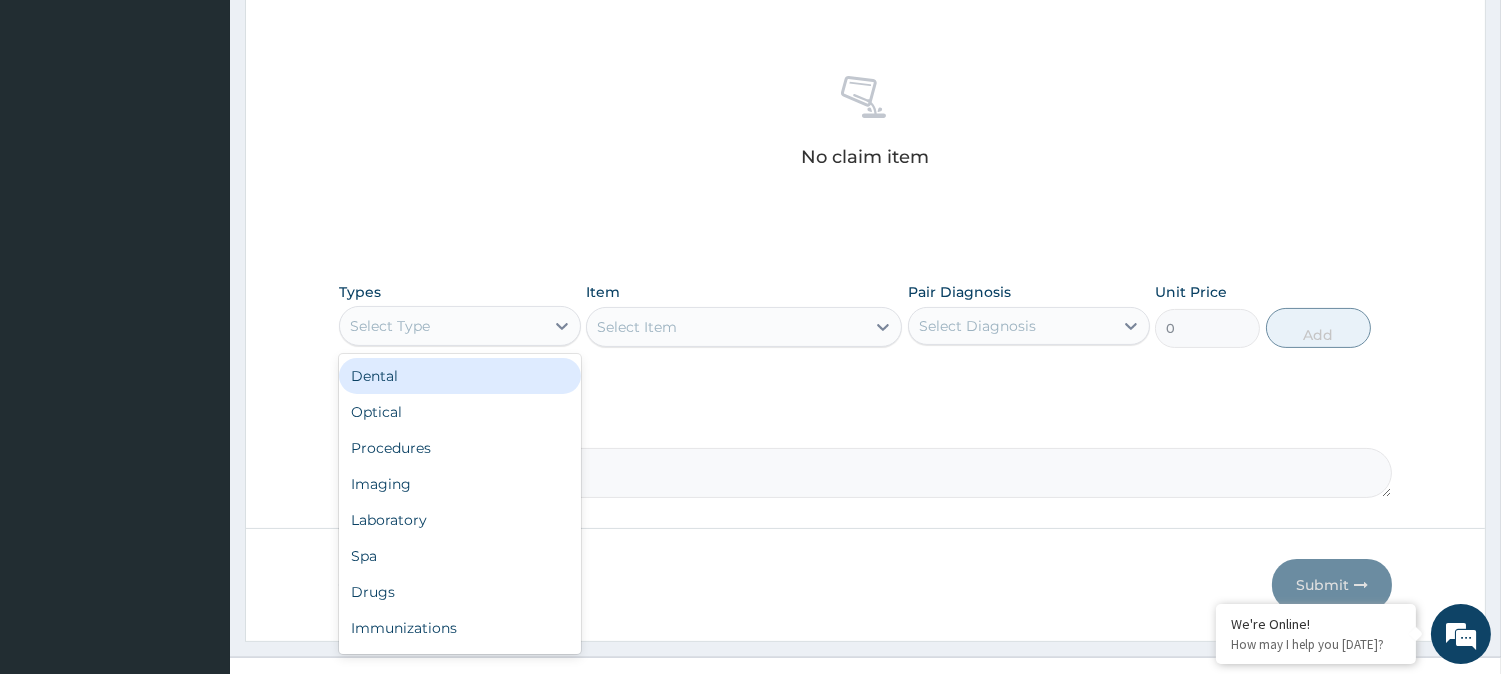 click on "Select Type" at bounding box center (442, 326) 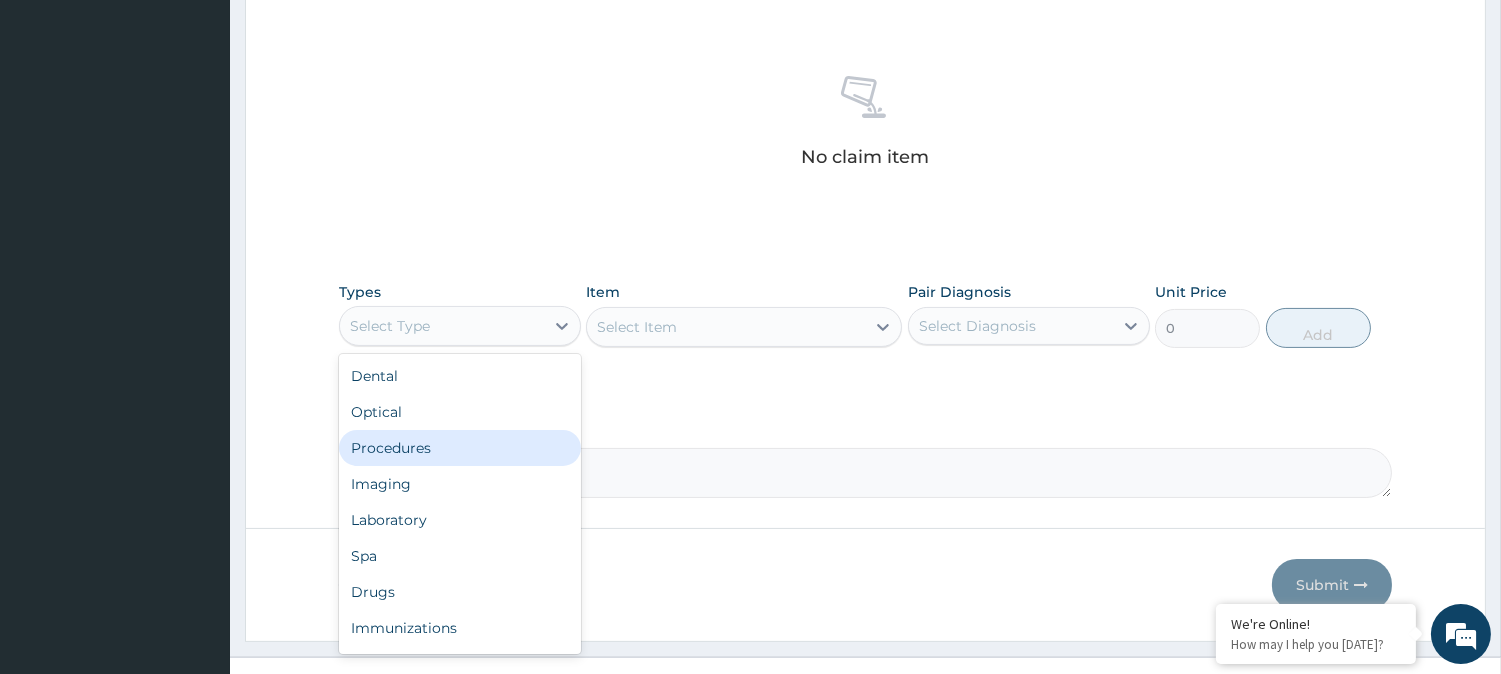 click on "Procedures" at bounding box center (460, 448) 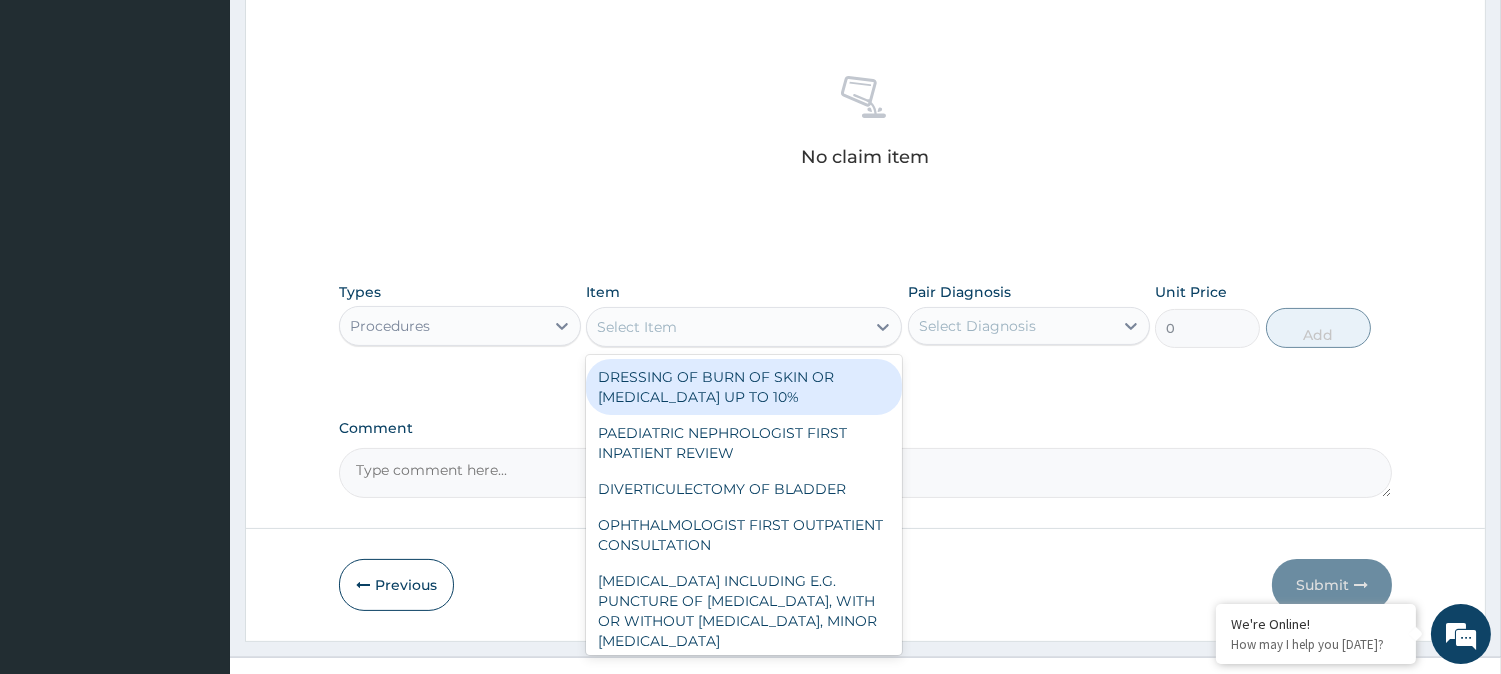 click on "Select Item" at bounding box center (726, 327) 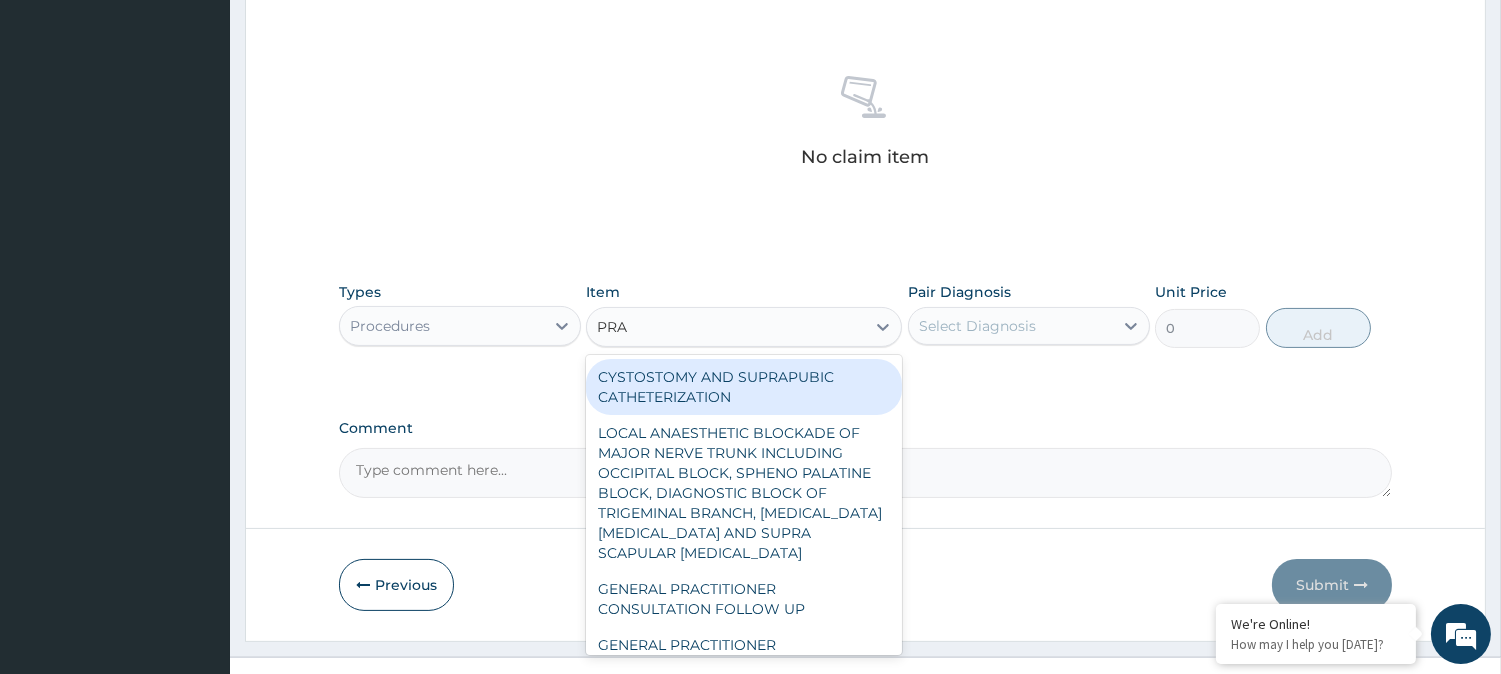 type on "PRAC" 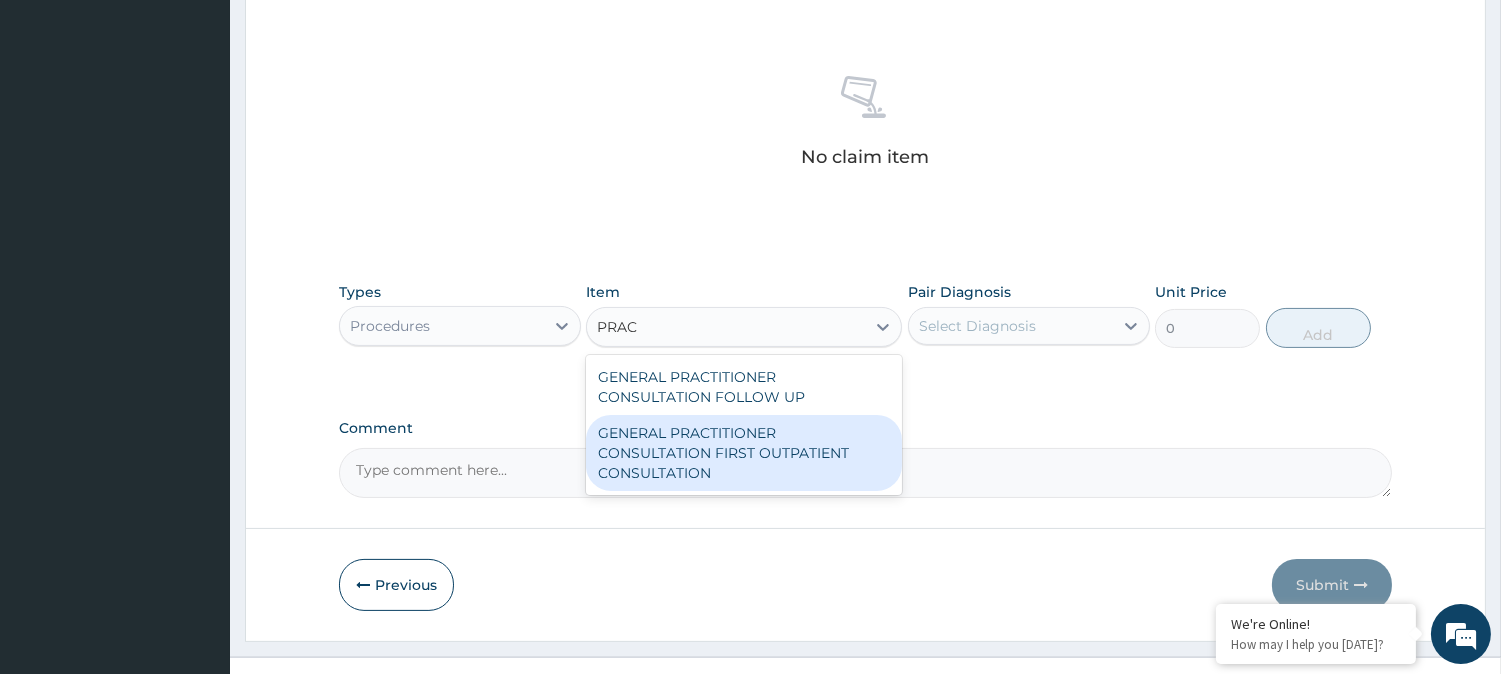 click on "GENERAL PRACTITIONER CONSULTATION FIRST OUTPATIENT CONSULTATION" at bounding box center [744, 453] 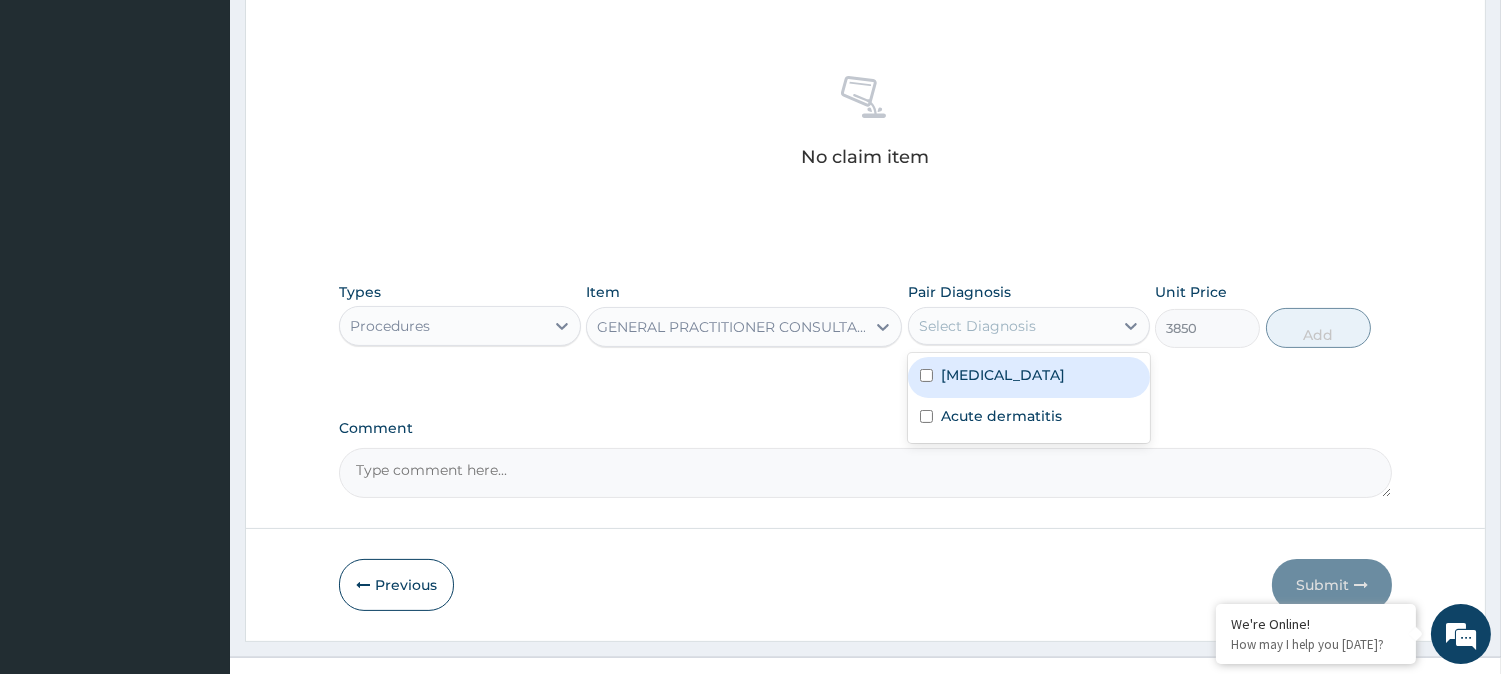 click on "Select Diagnosis" at bounding box center [977, 326] 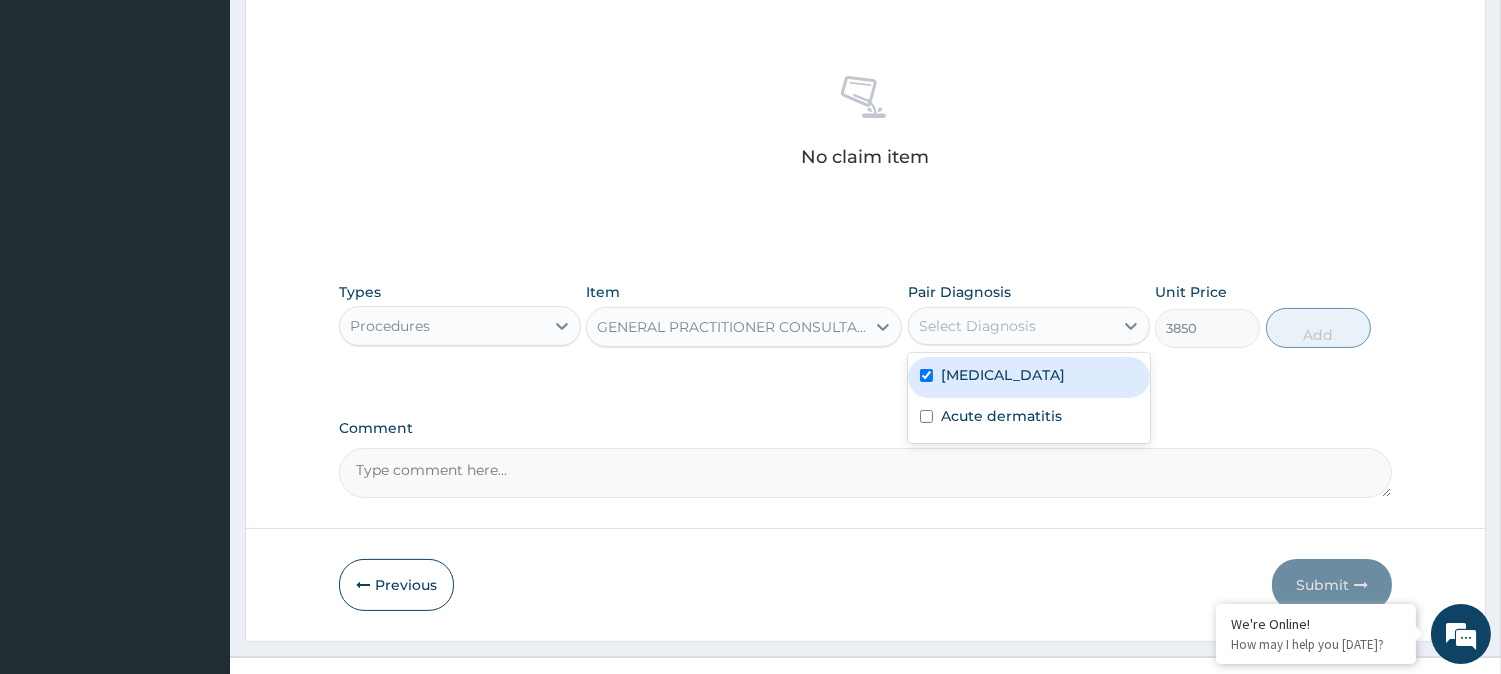 checkbox on "true" 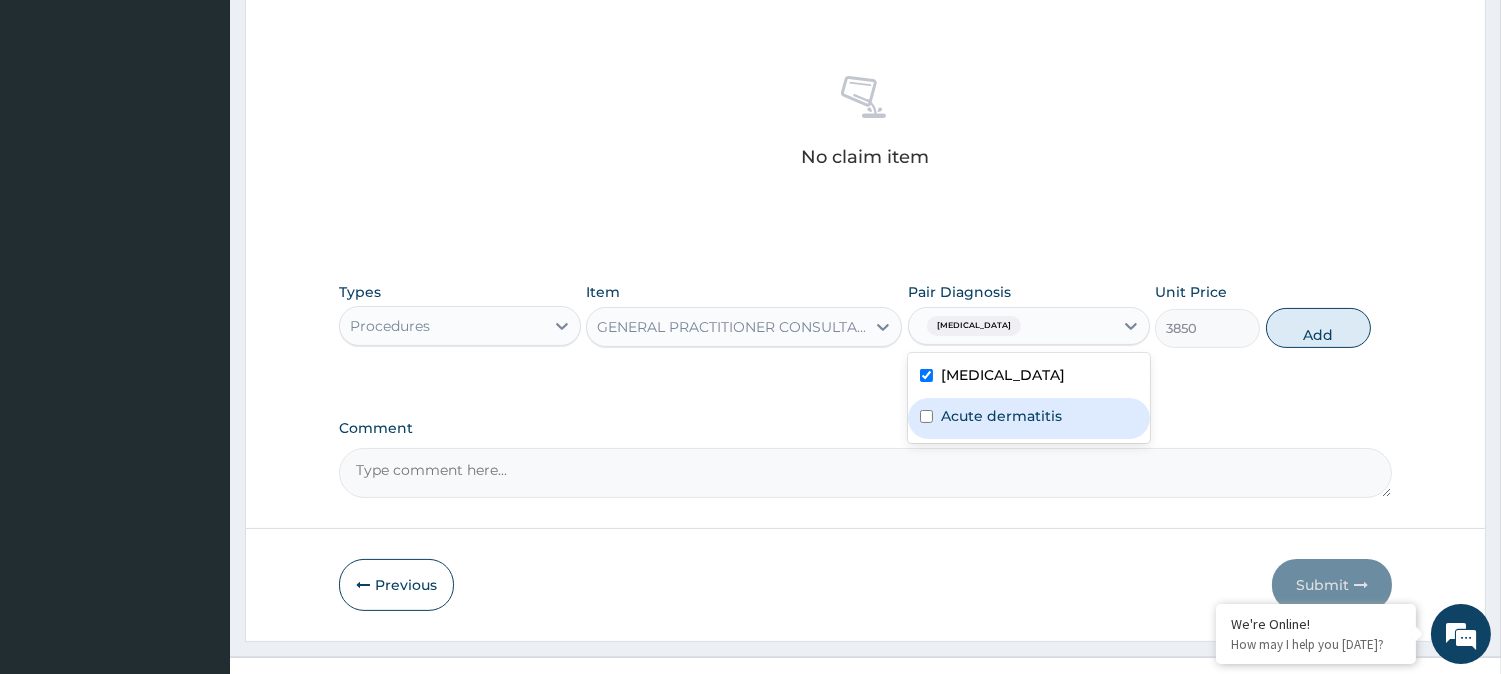 click on "Acute dermatitis" at bounding box center [1001, 416] 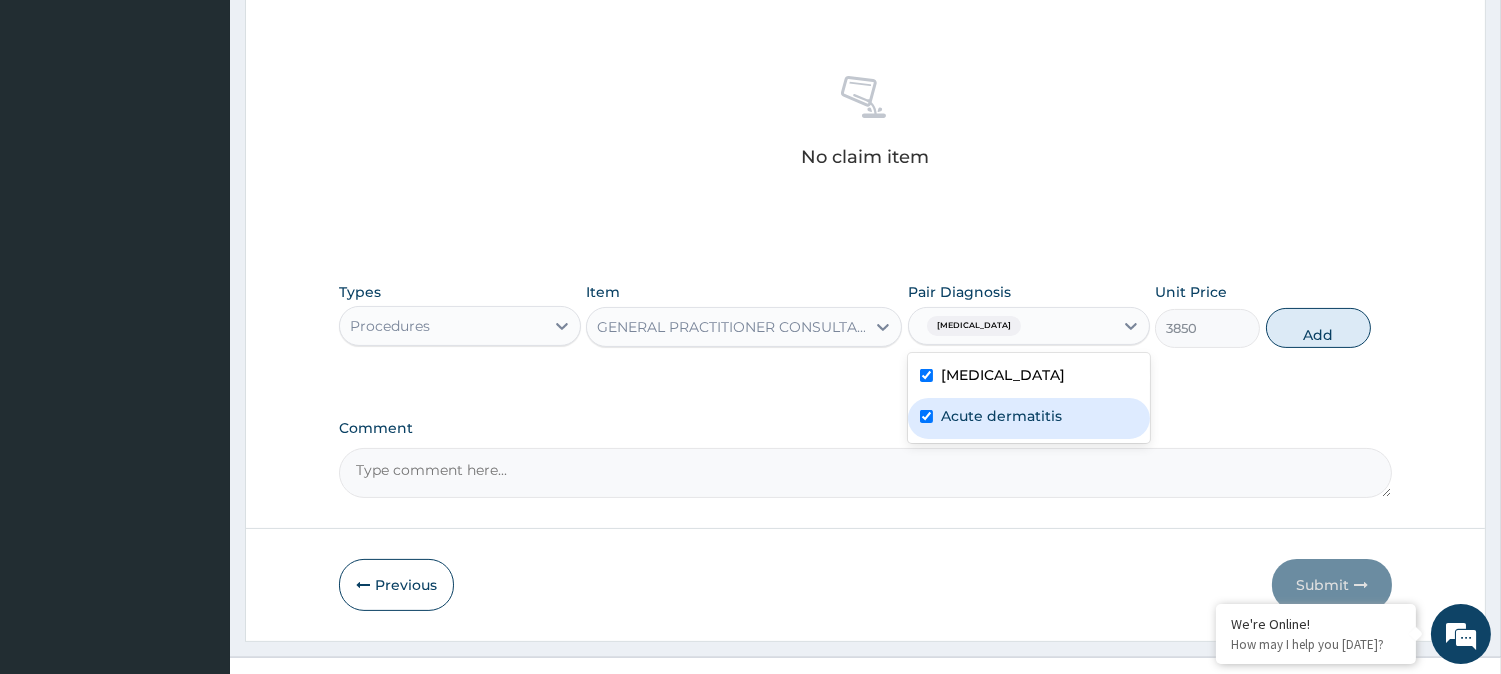 checkbox on "true" 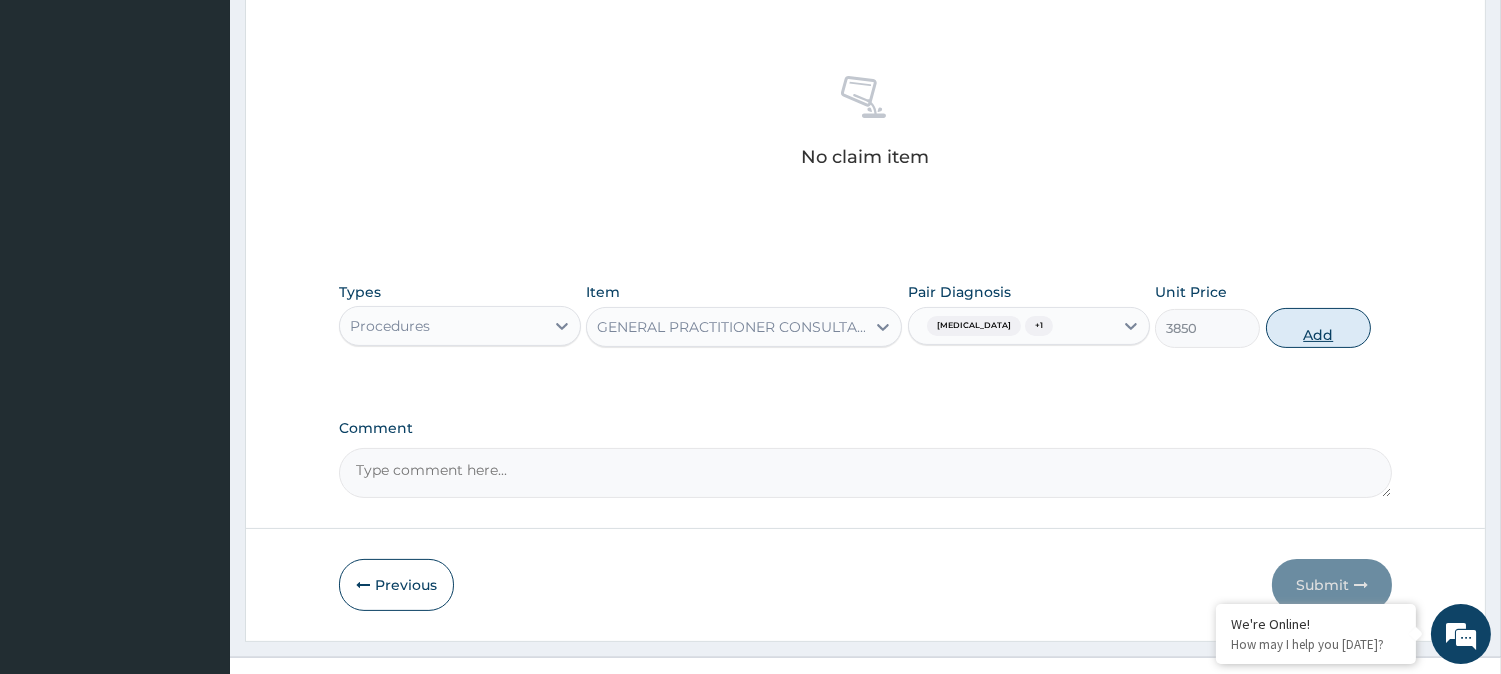 click on "Add" at bounding box center (1318, 328) 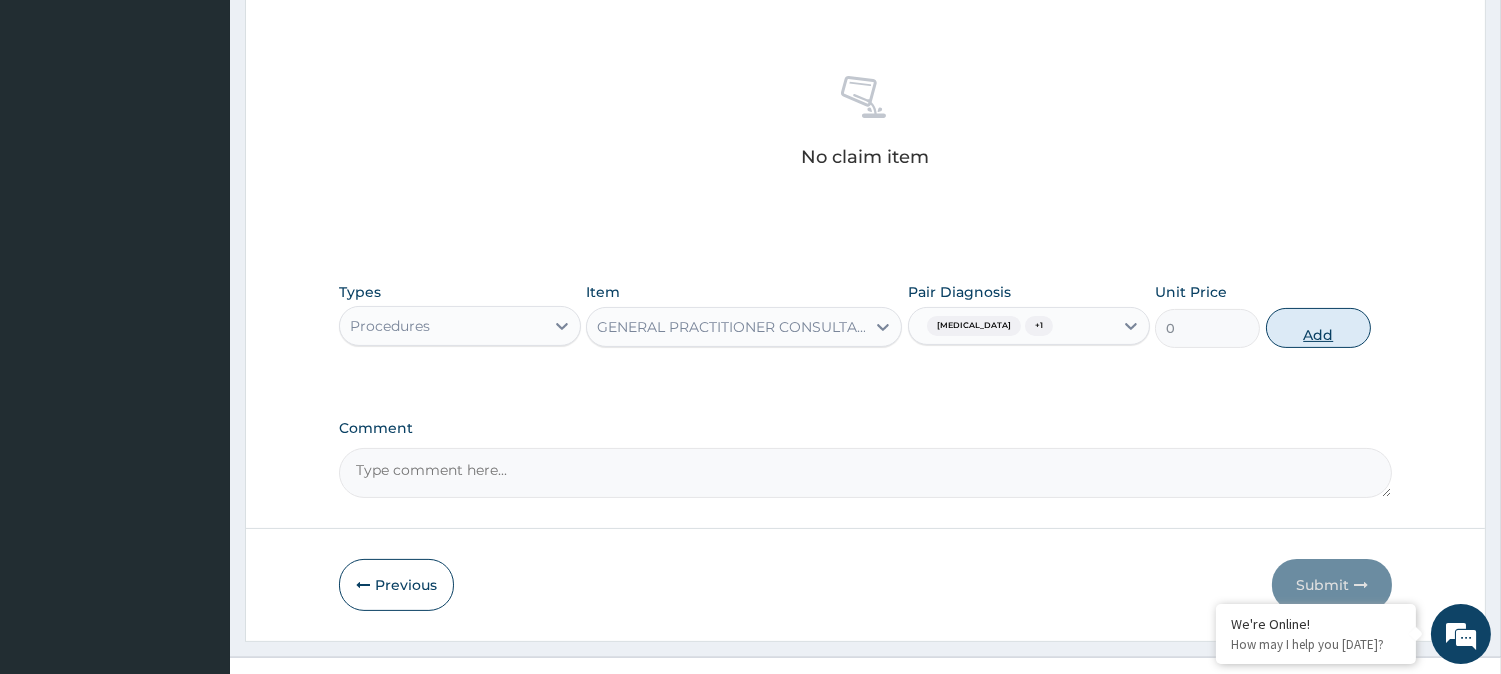 scroll, scrollTop: 681, scrollLeft: 0, axis: vertical 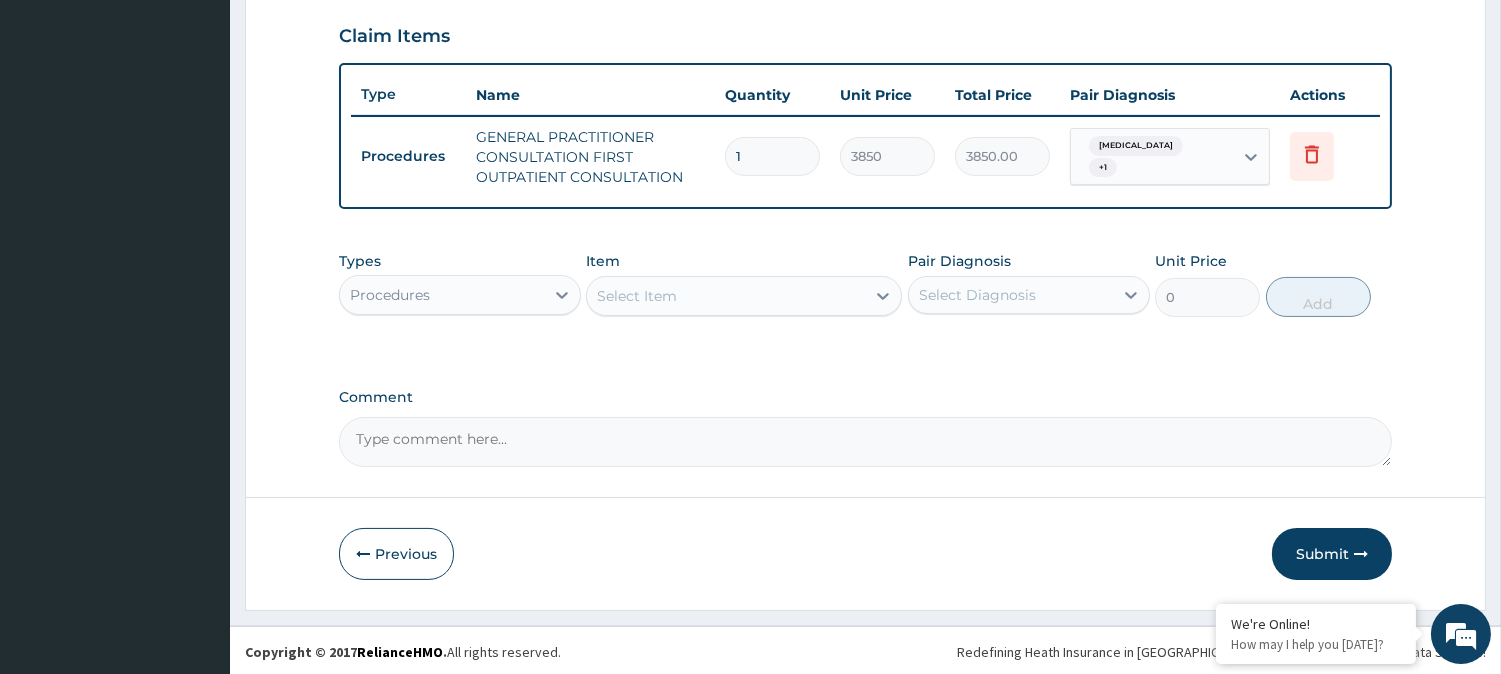 click on "Select Item" at bounding box center (726, 296) 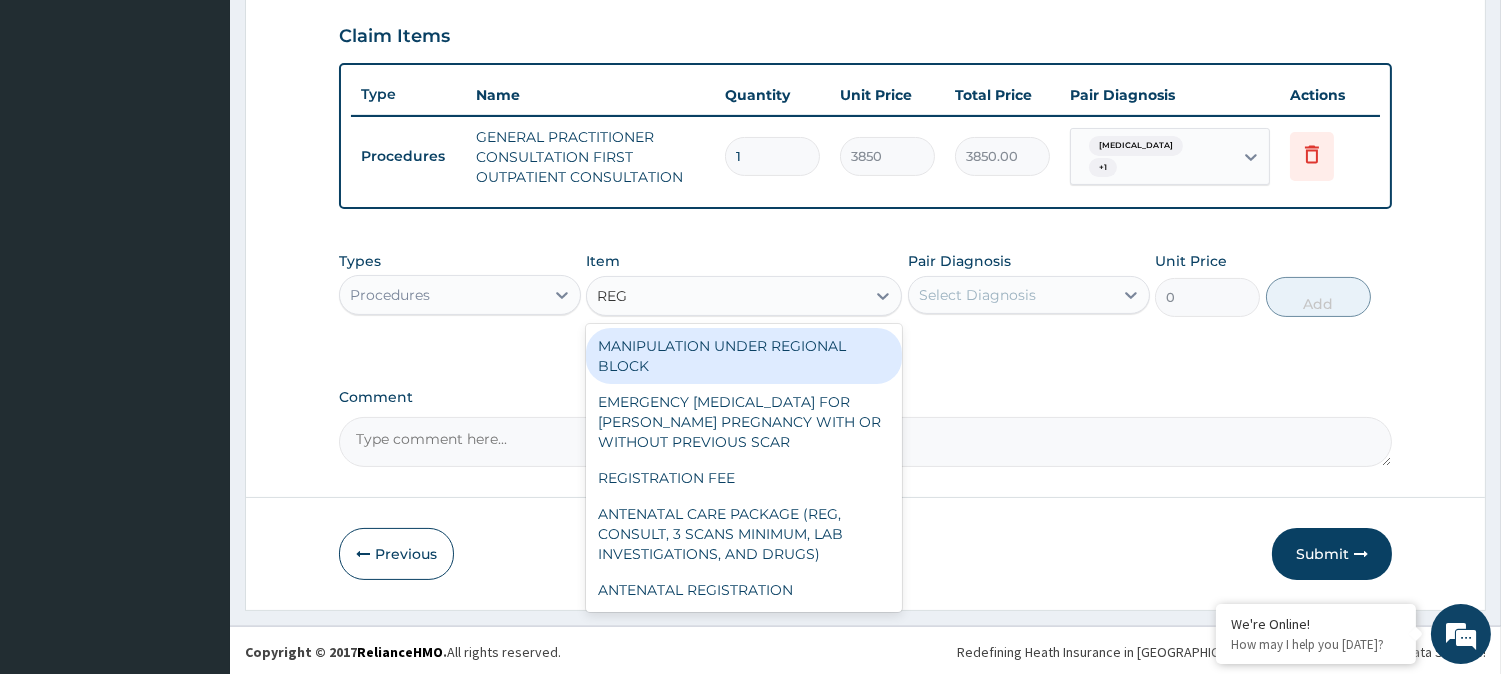 type on "REGI" 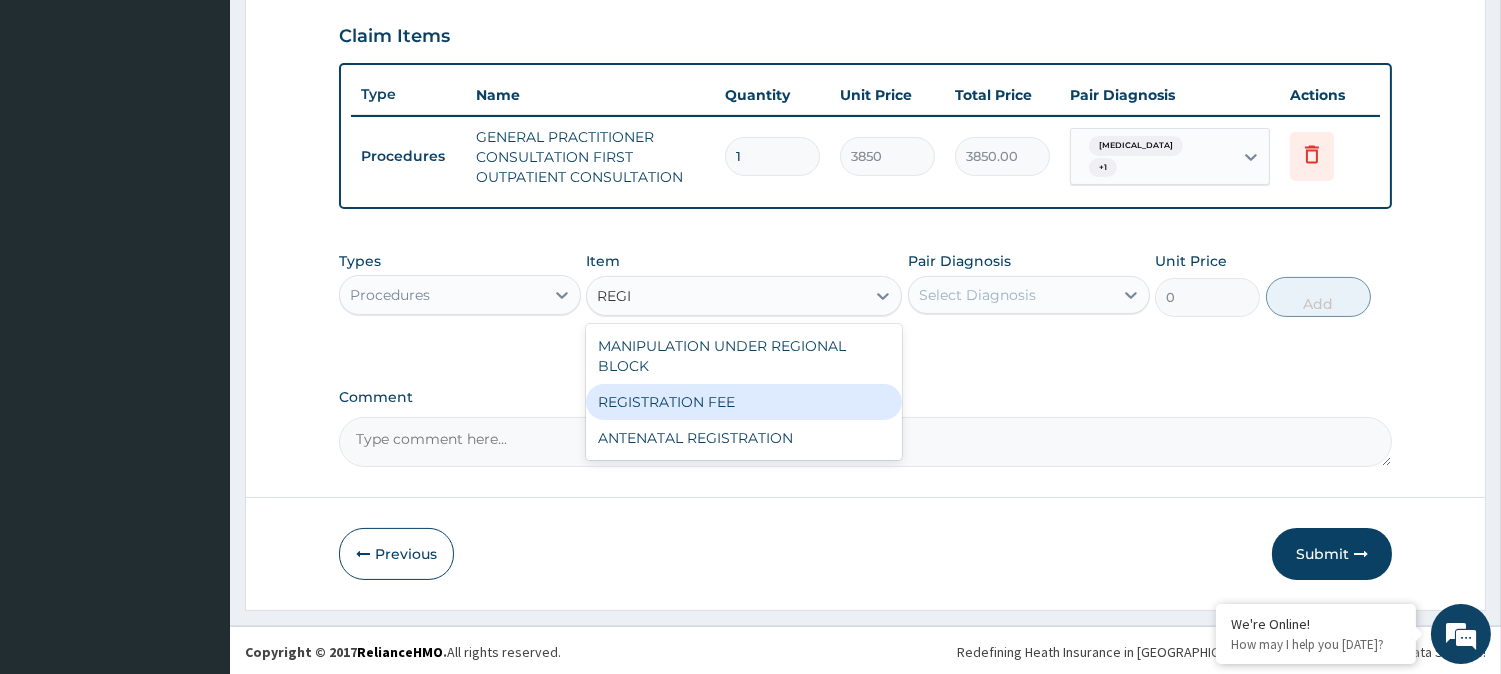 click on "REGISTRATION FEE" at bounding box center [744, 402] 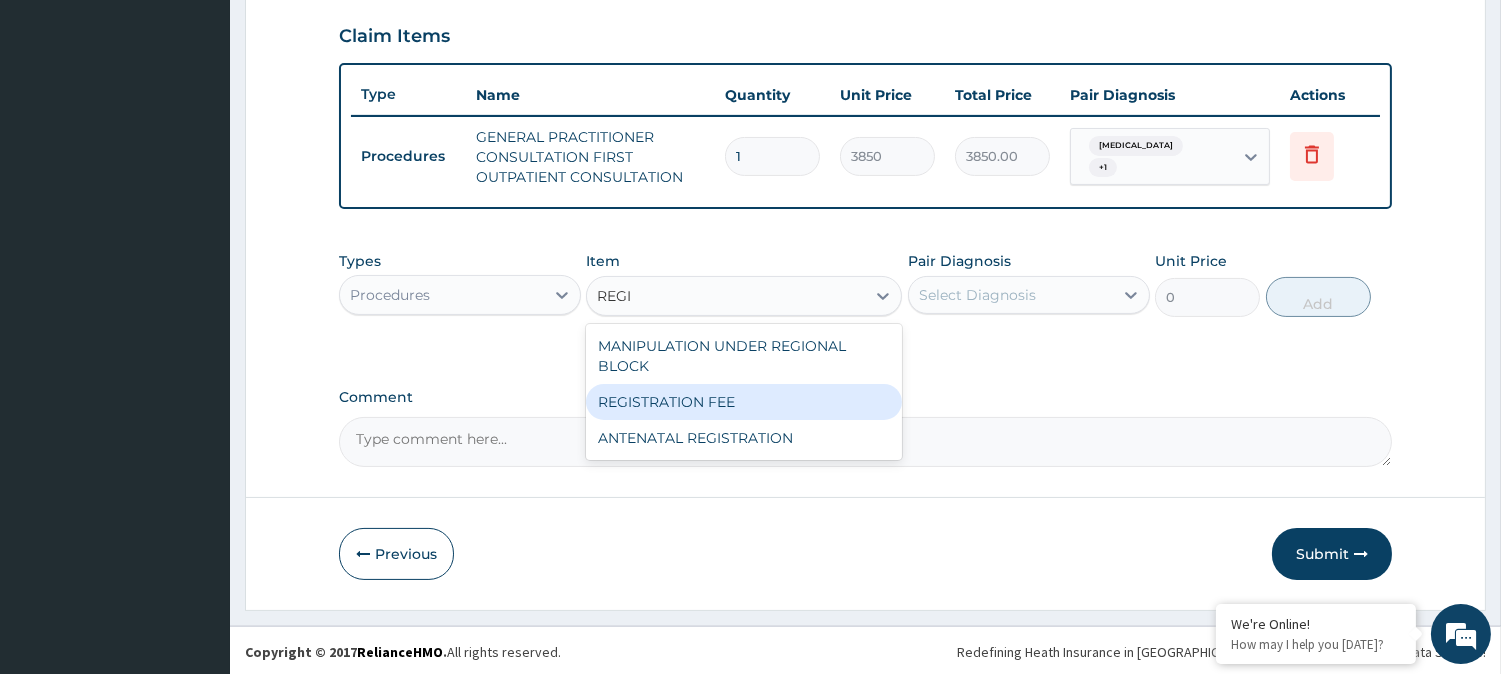 type 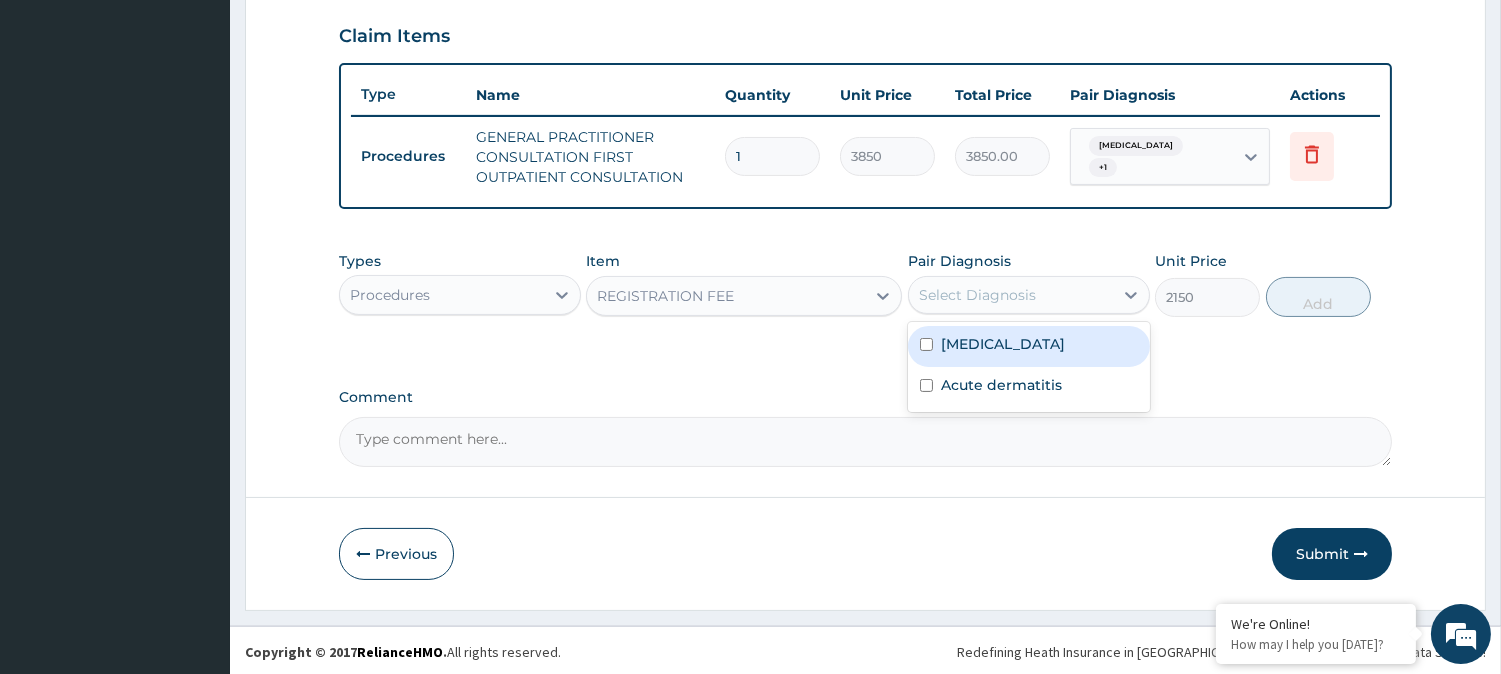 click on "Select Diagnosis" at bounding box center [977, 295] 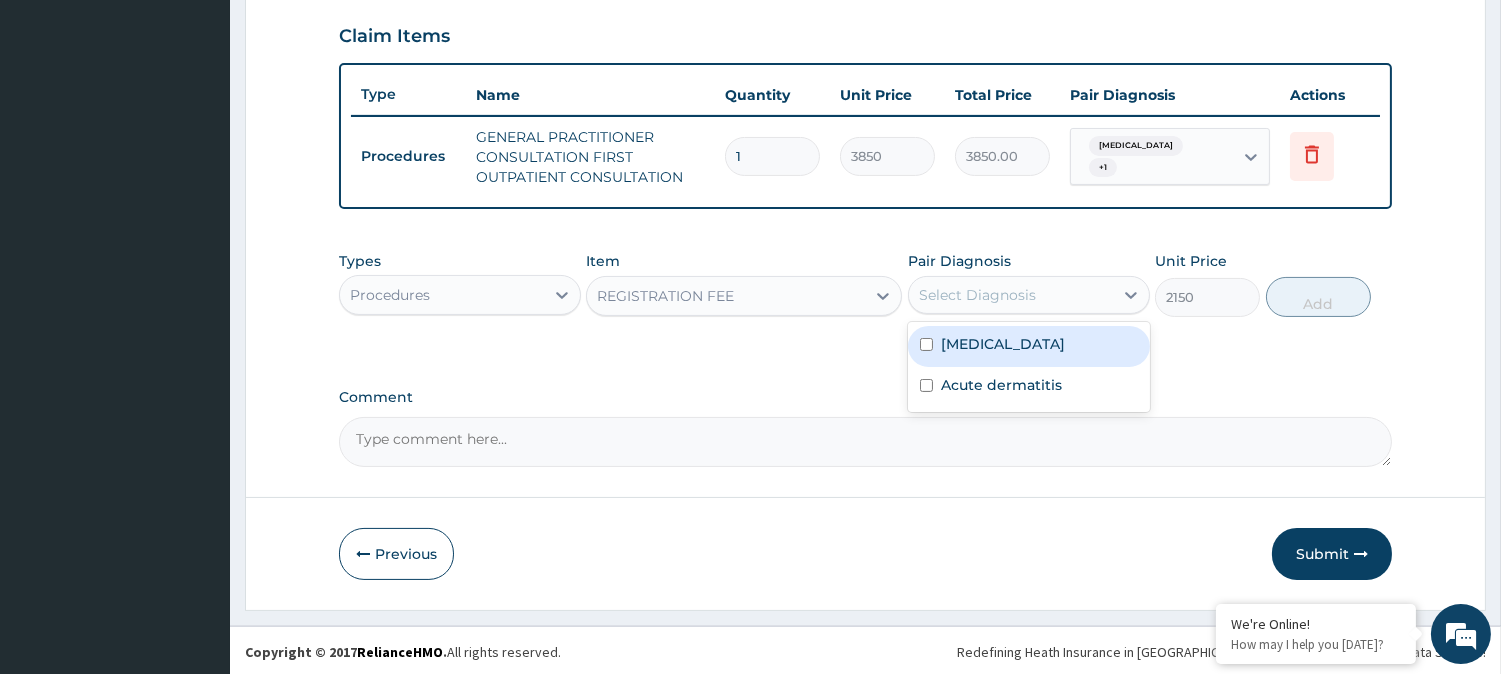 click on "Tinea cruris" at bounding box center [1003, 344] 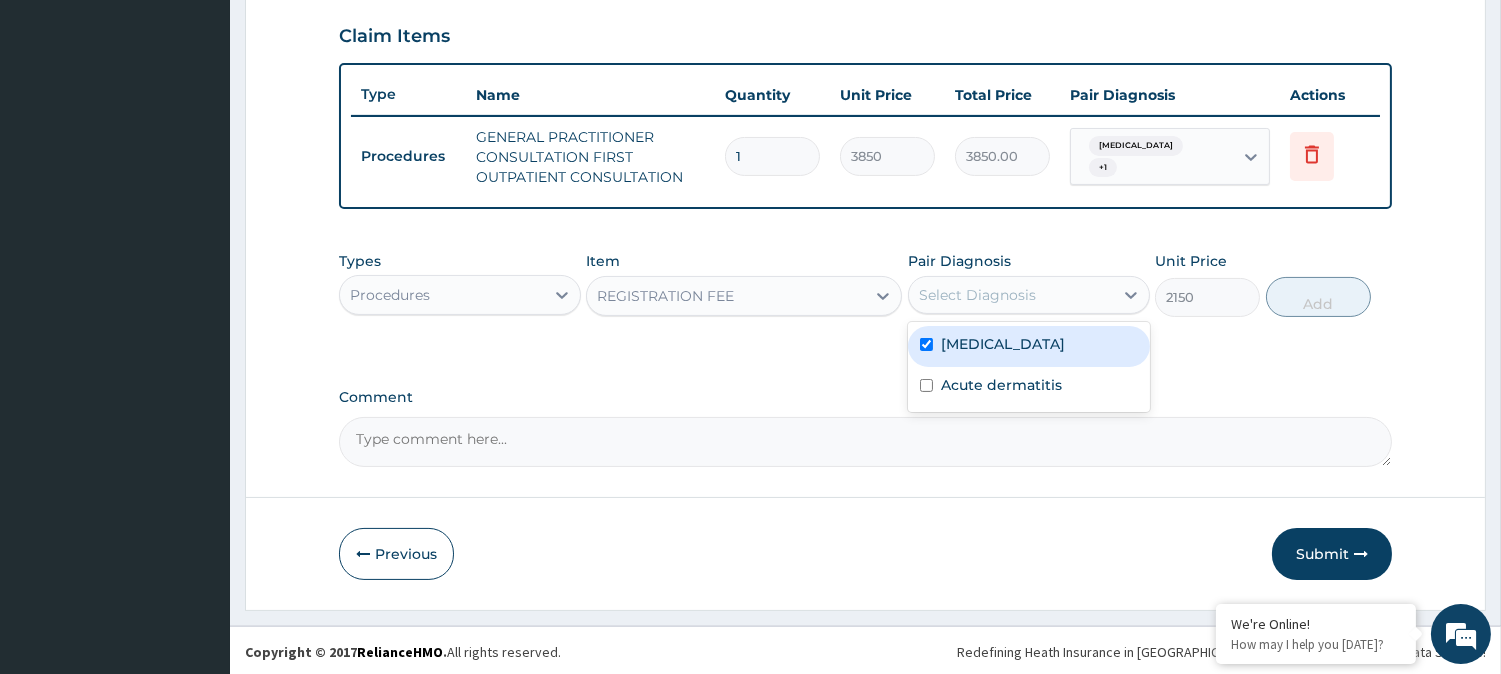 checkbox on "true" 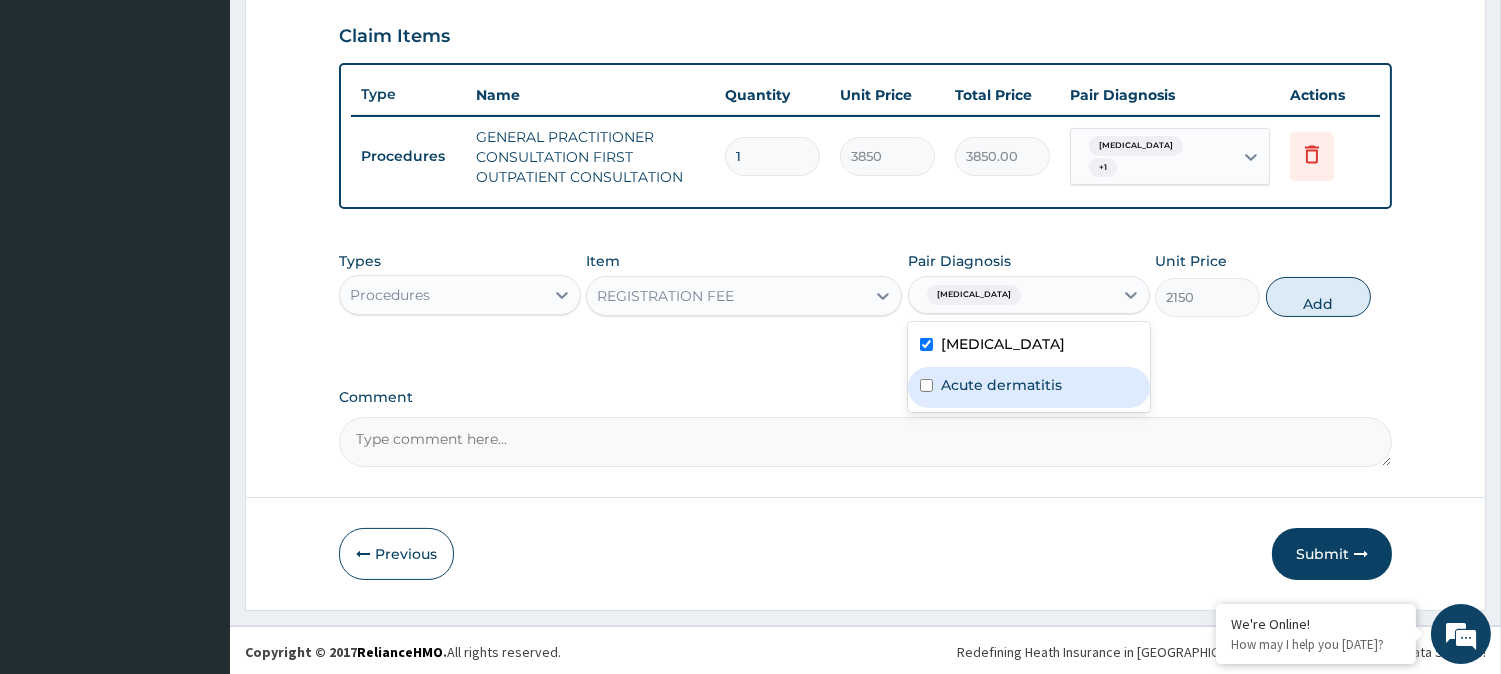 click on "Acute dermatitis" at bounding box center [1001, 385] 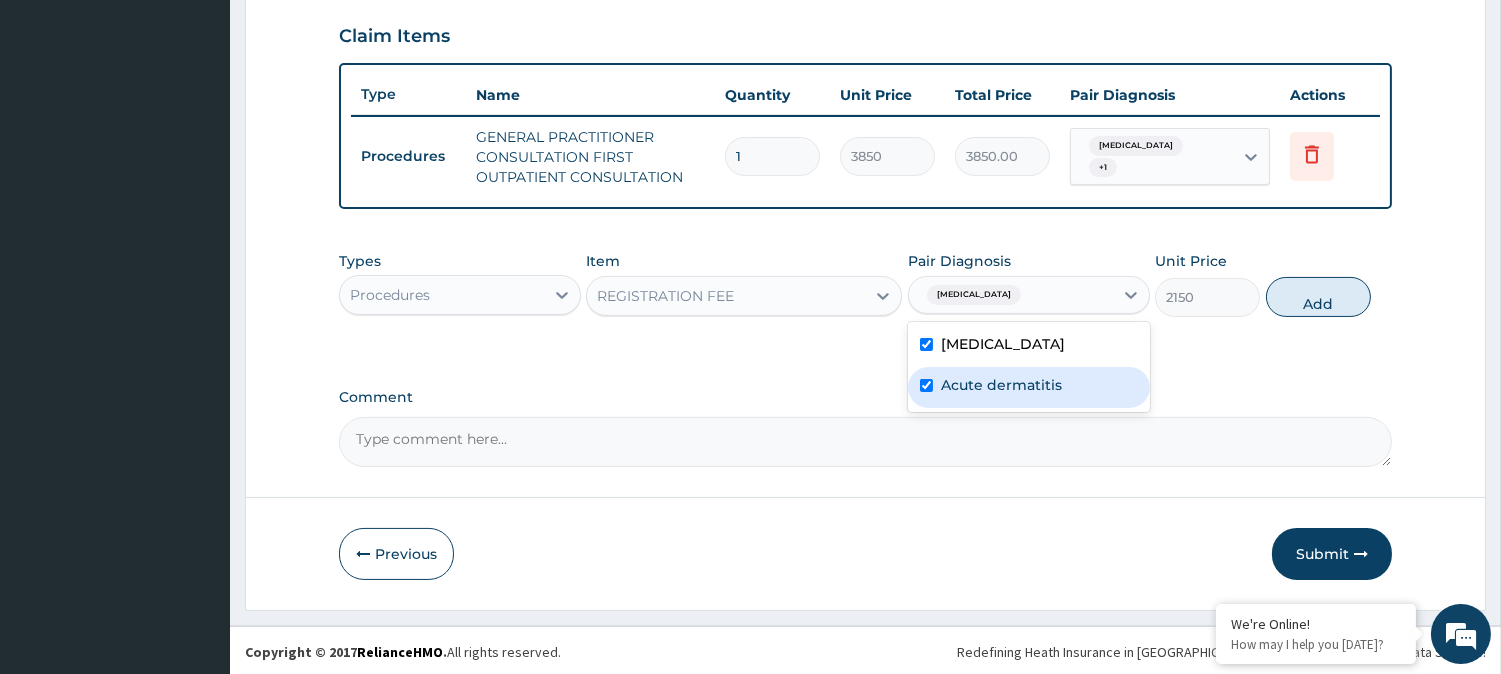 checkbox on "true" 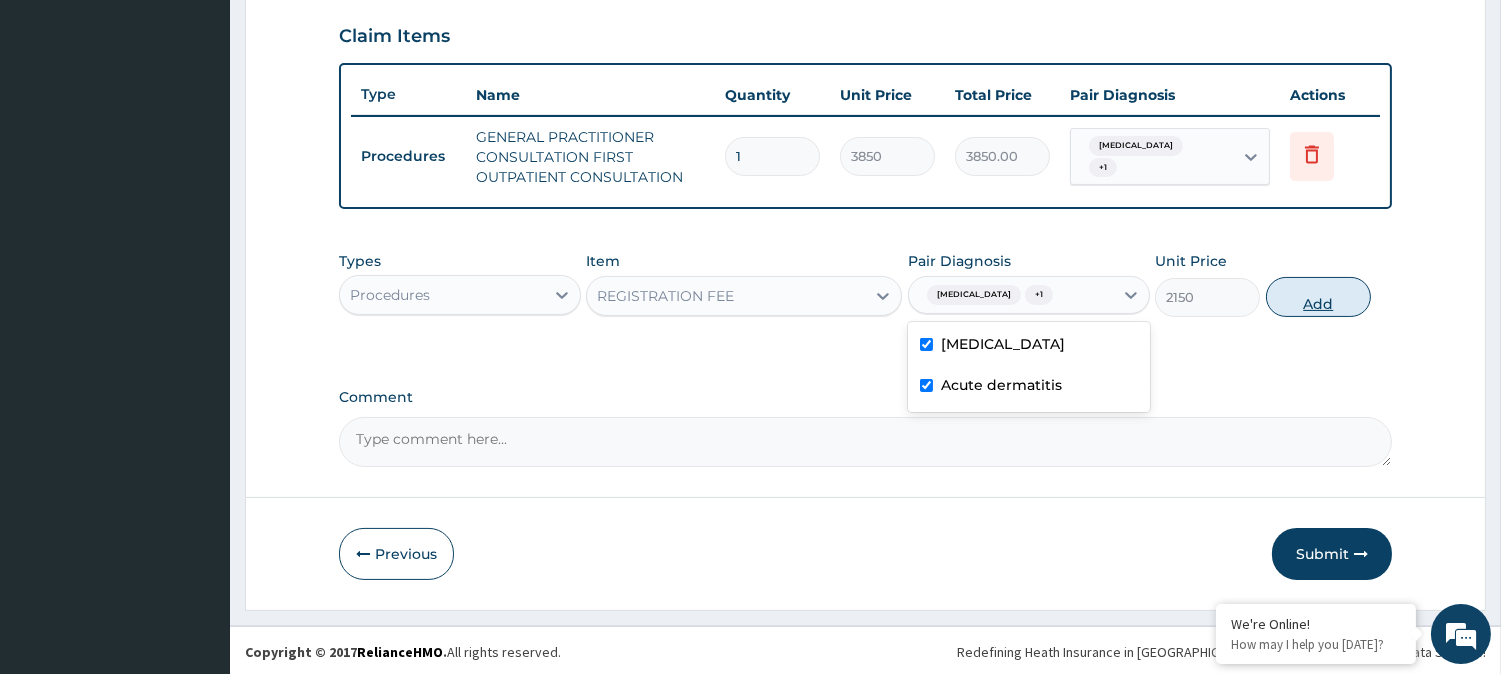click on "Add" at bounding box center (1318, 297) 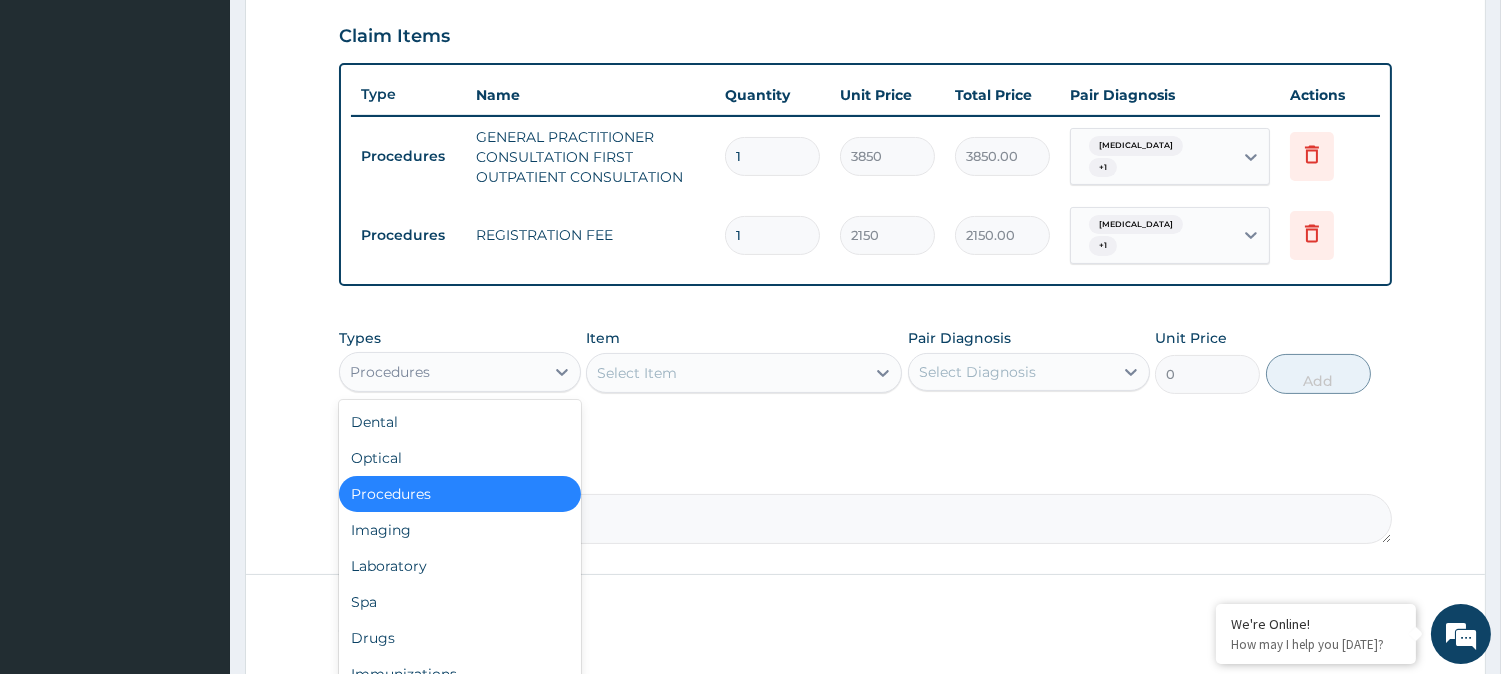 click on "Procedures" at bounding box center (442, 372) 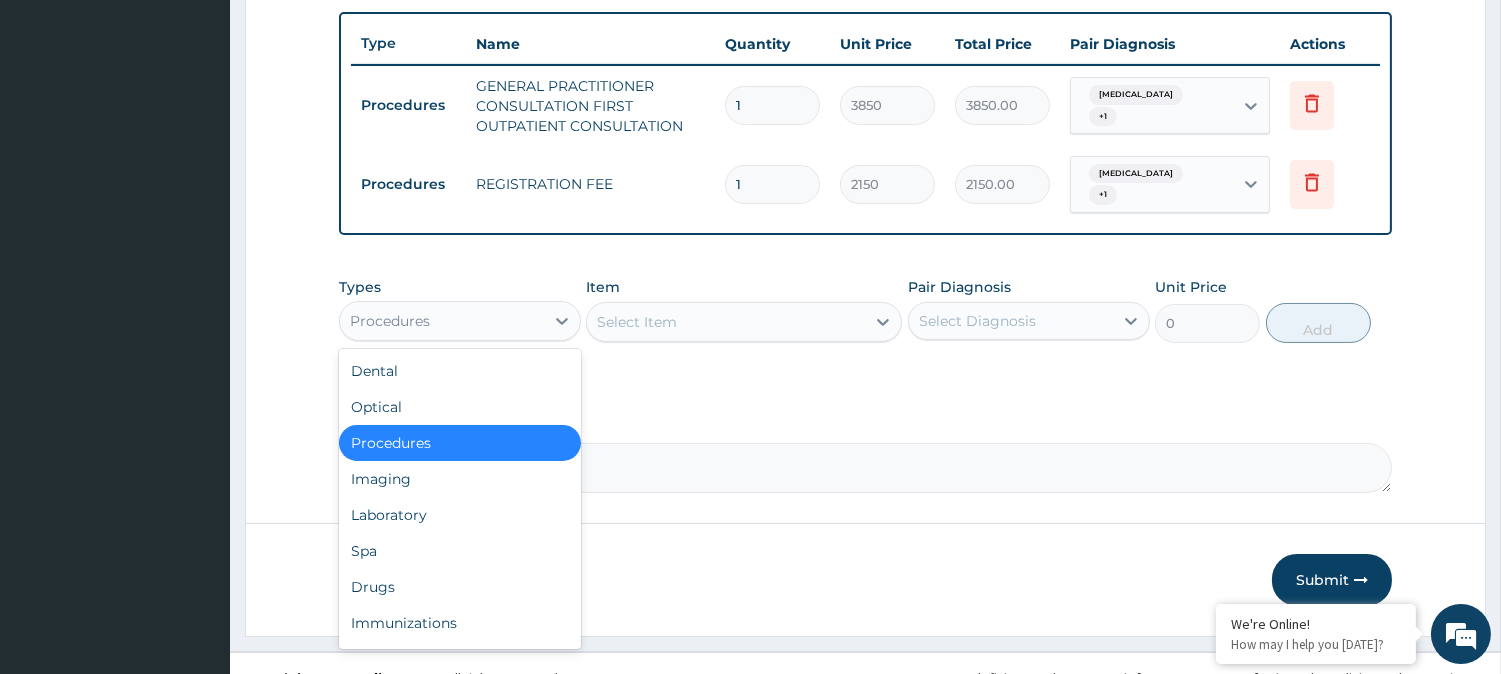 scroll, scrollTop: 751, scrollLeft: 0, axis: vertical 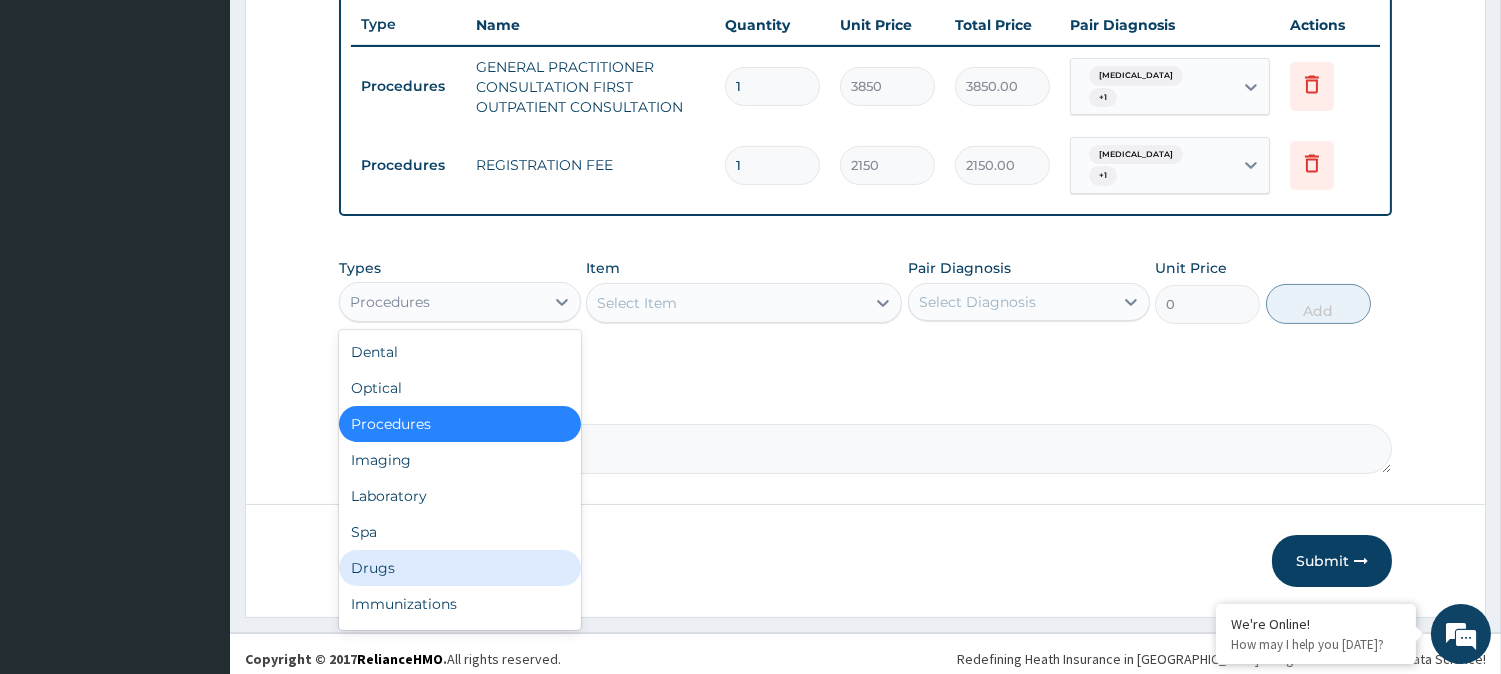 click on "Drugs" at bounding box center (460, 568) 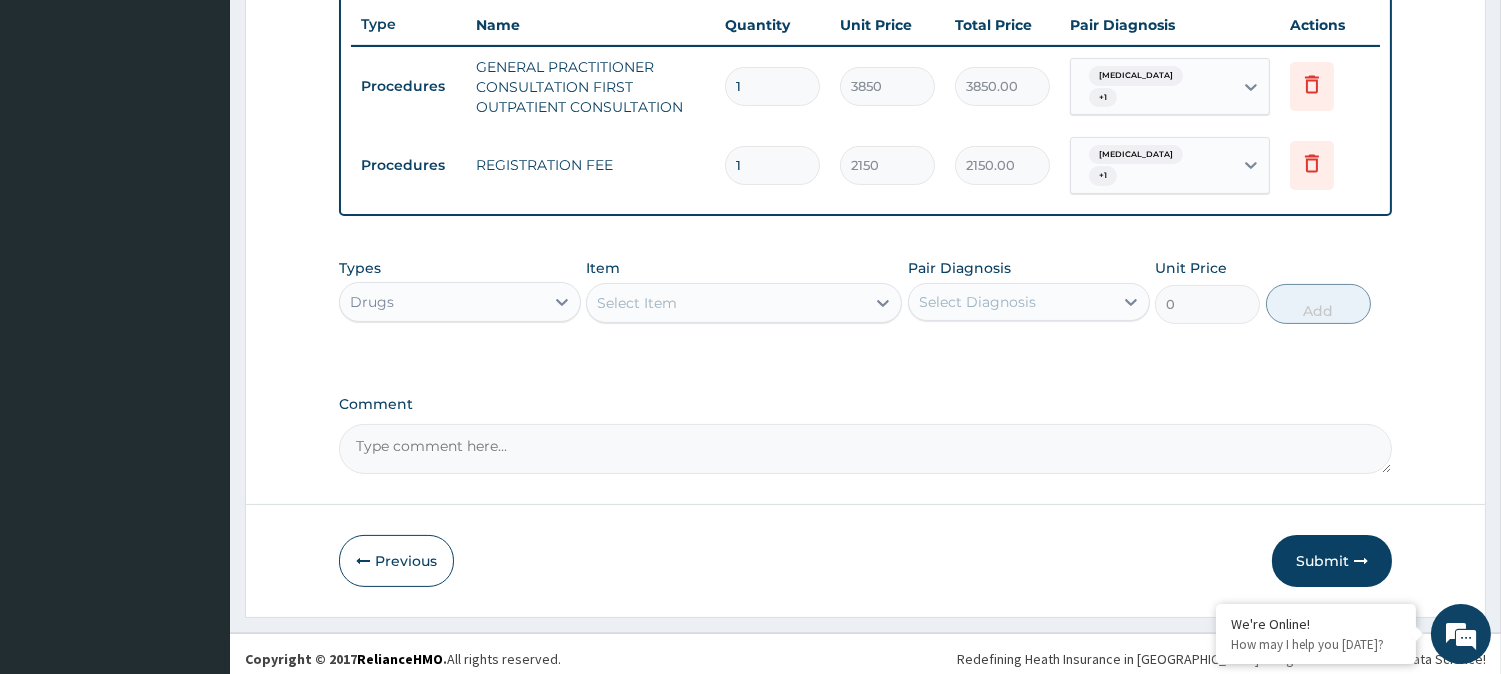 click on "Select Item" at bounding box center (726, 303) 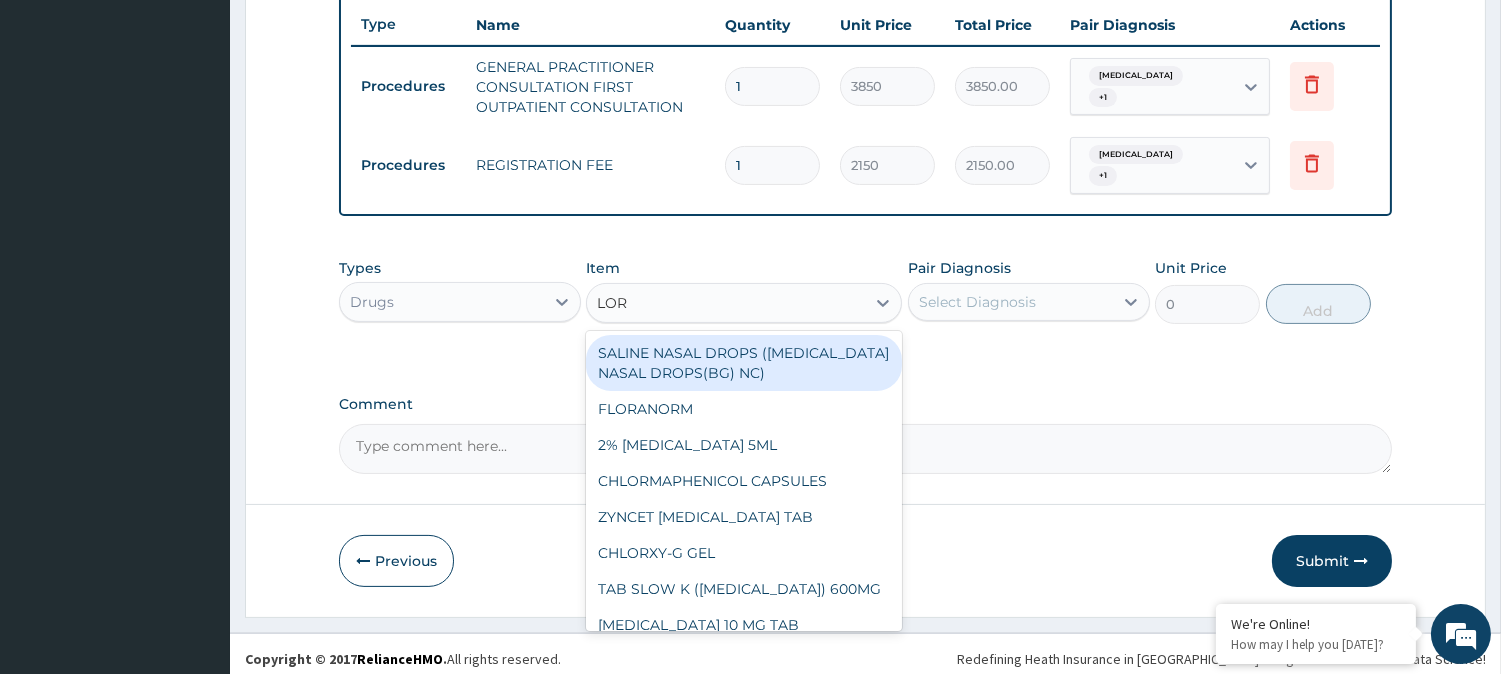 type on "LORA" 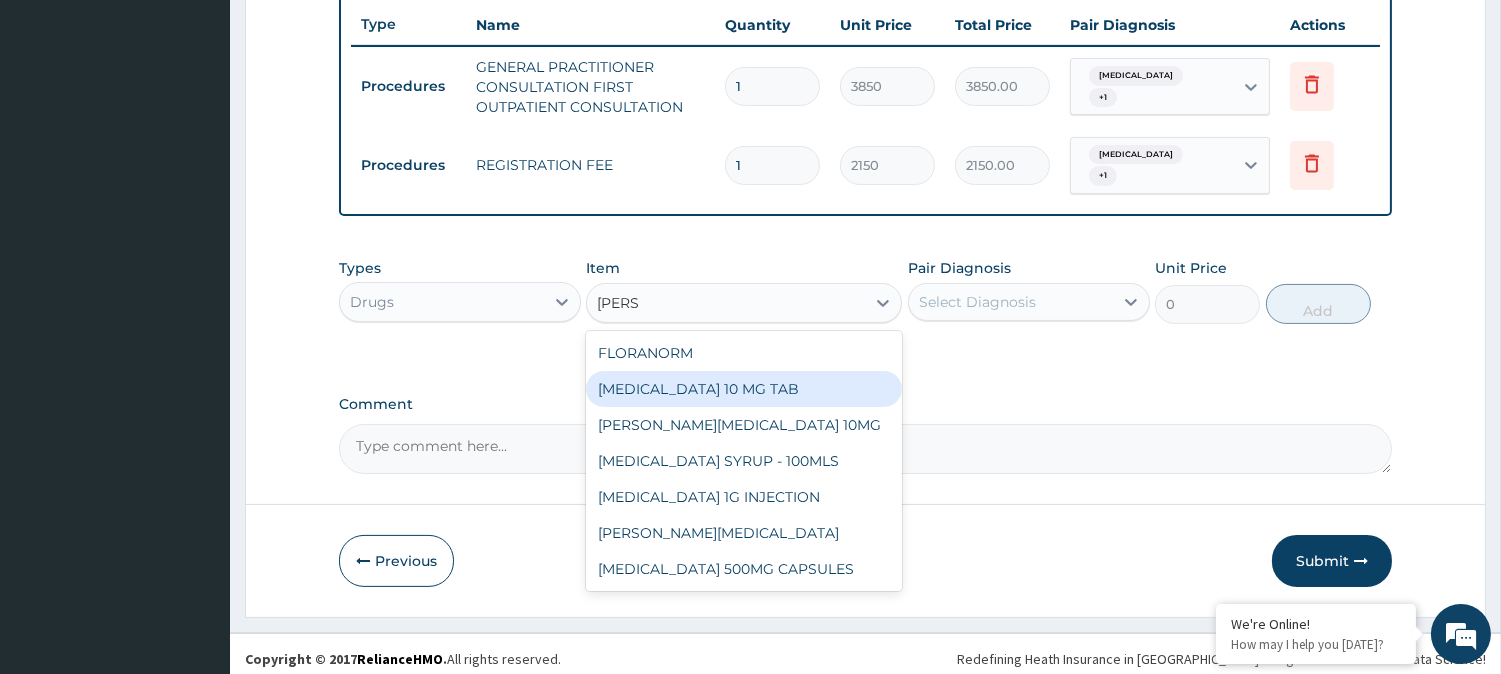 click on "LORATADINE 10 MG TAB" at bounding box center (744, 389) 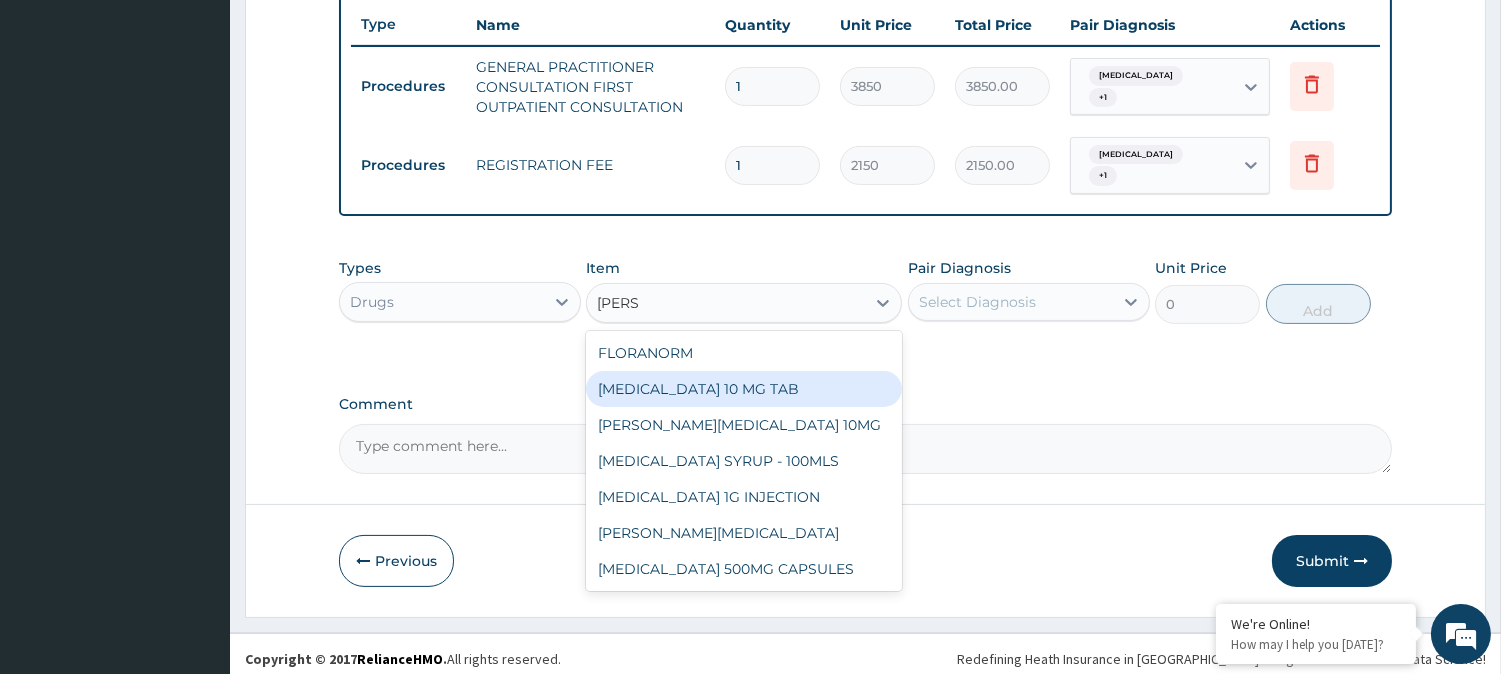 type 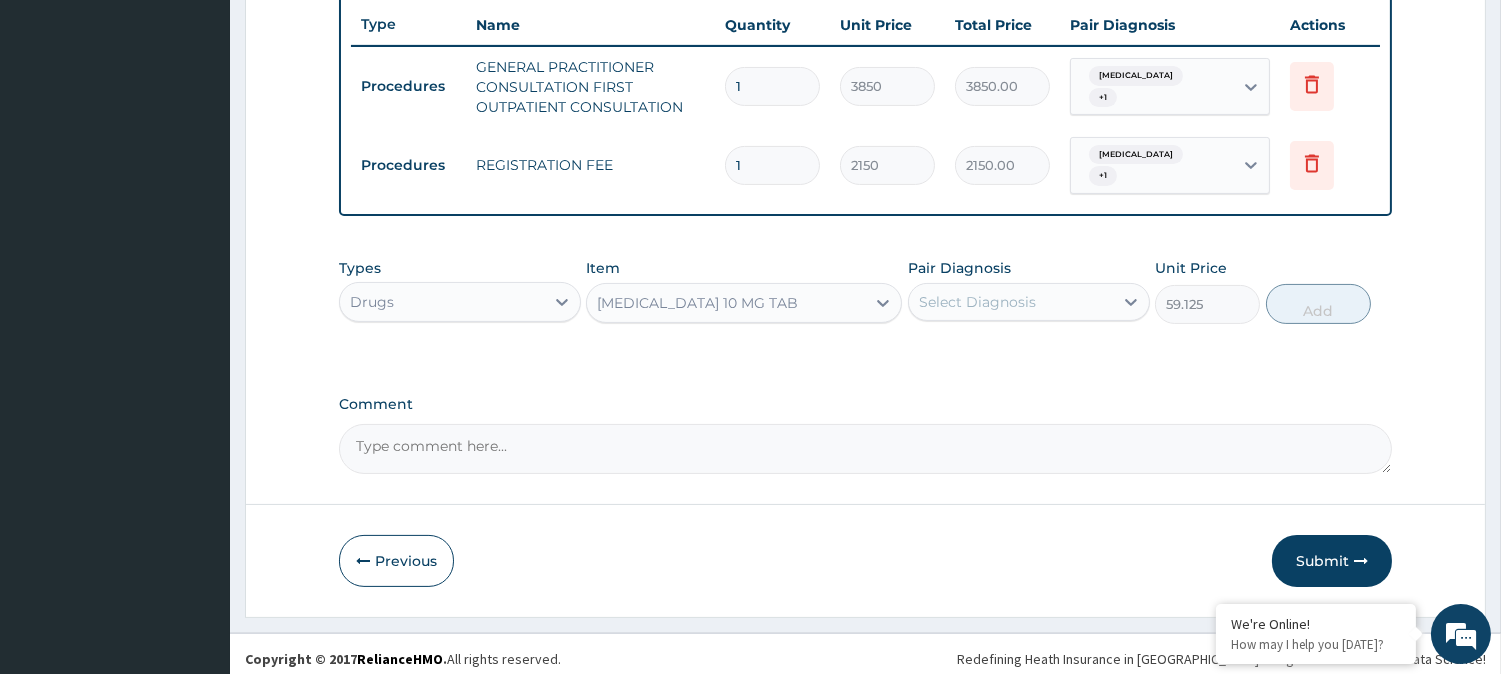 click on "Select Diagnosis" at bounding box center (977, 302) 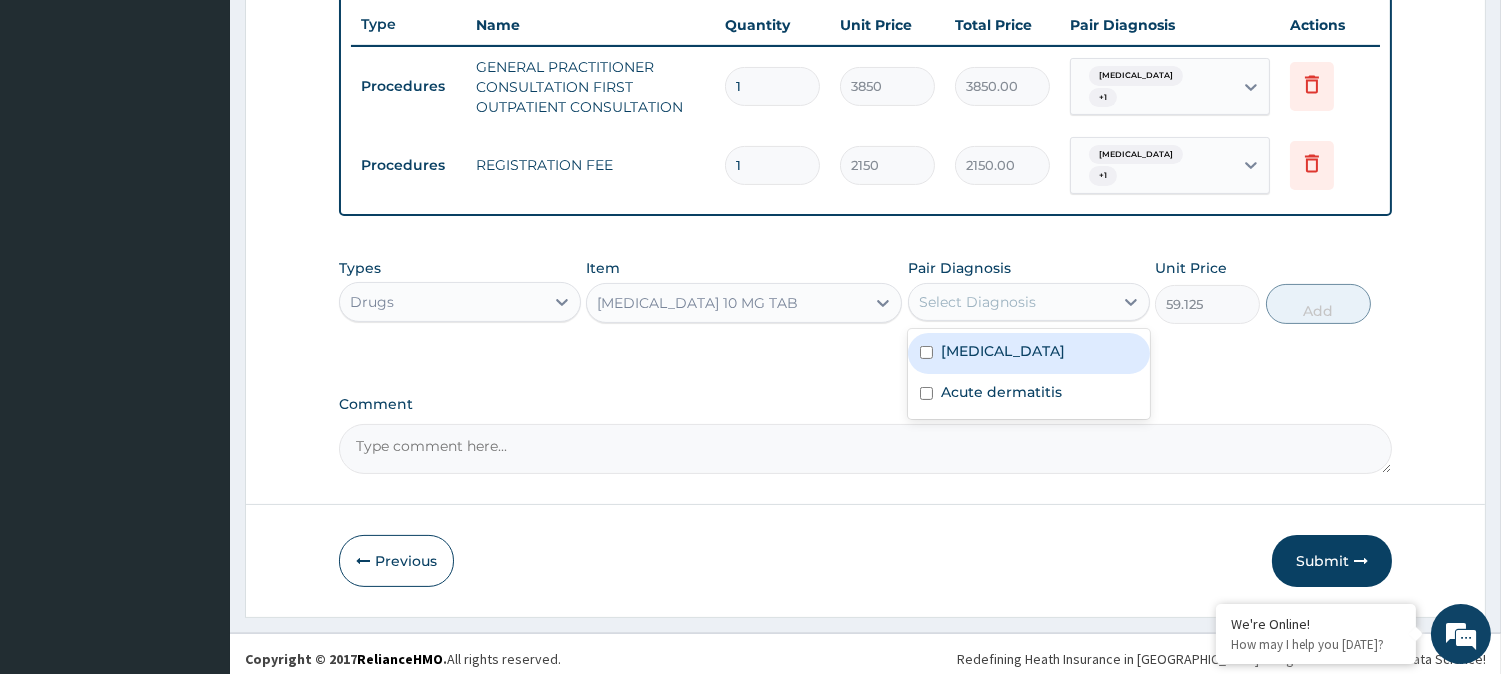 click at bounding box center [926, 352] 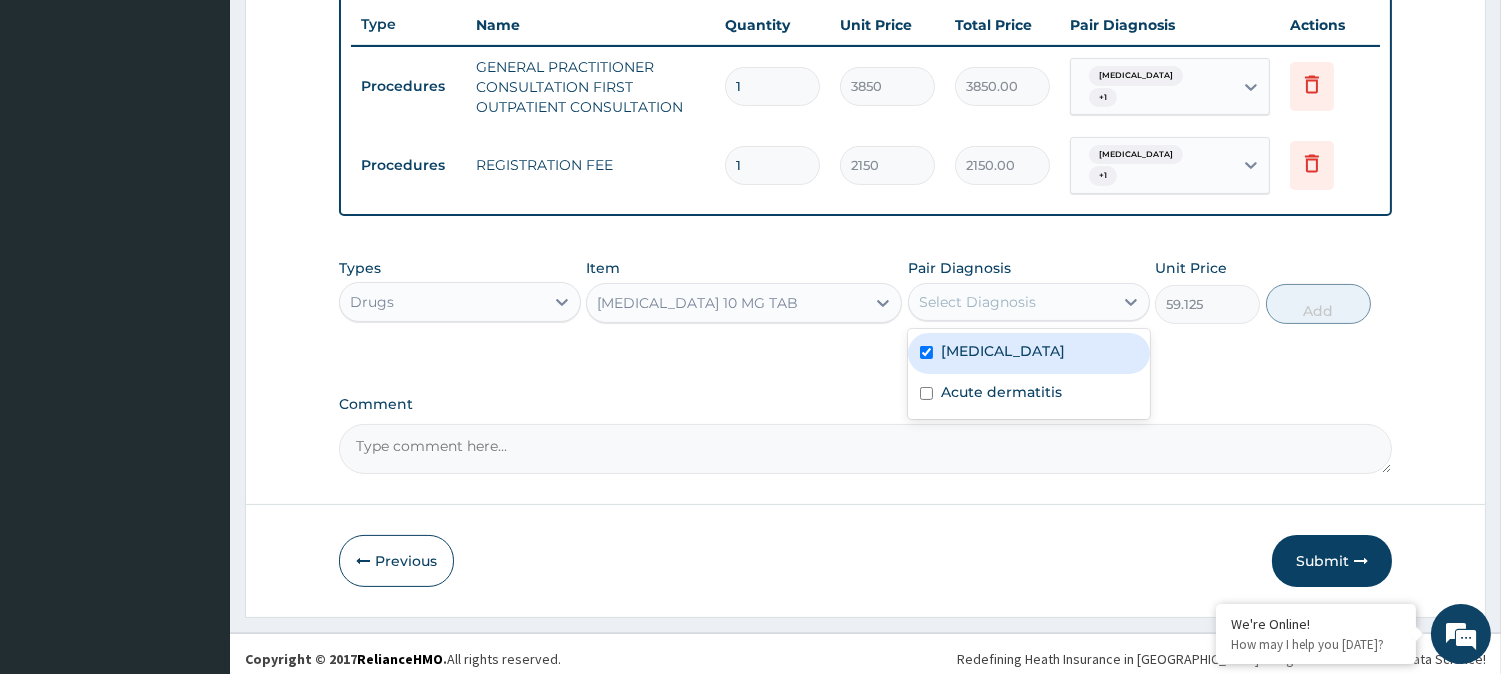 checkbox on "true" 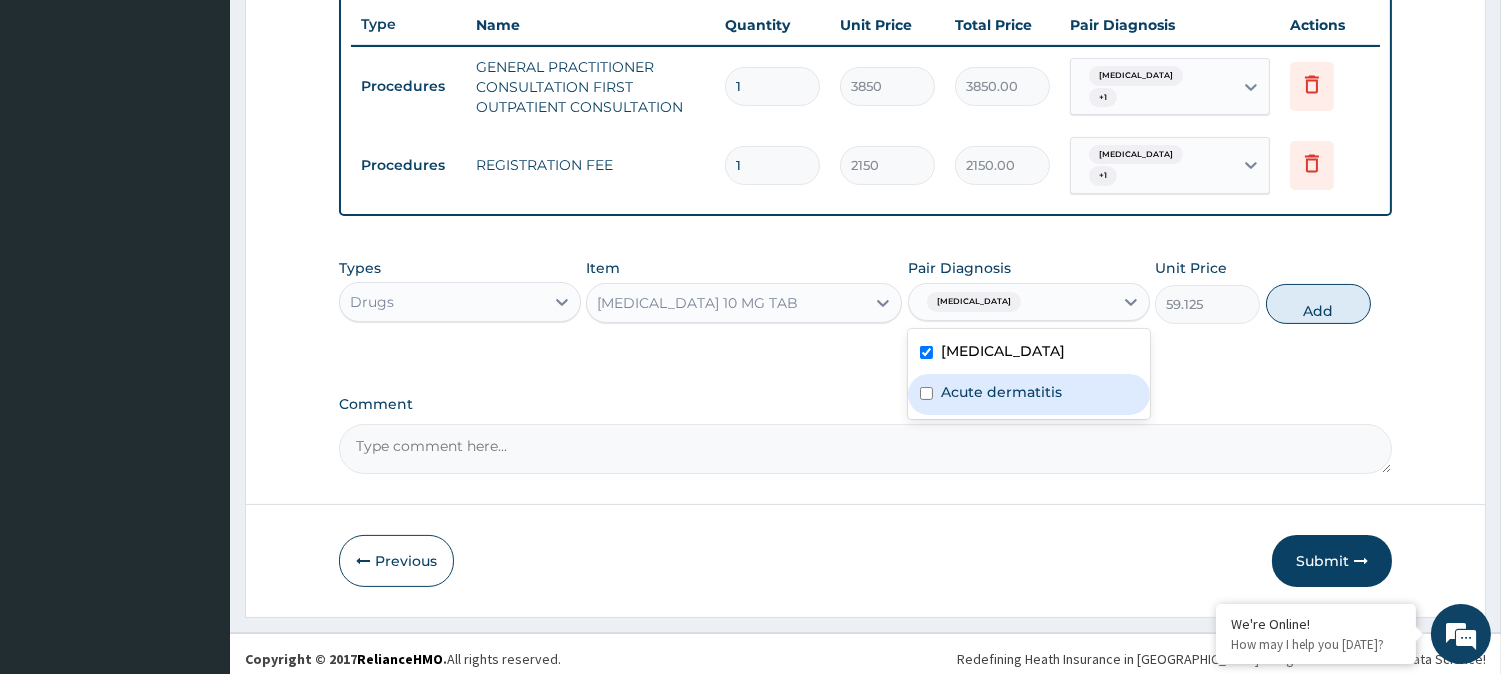 click on "Acute dermatitis" at bounding box center [1029, 394] 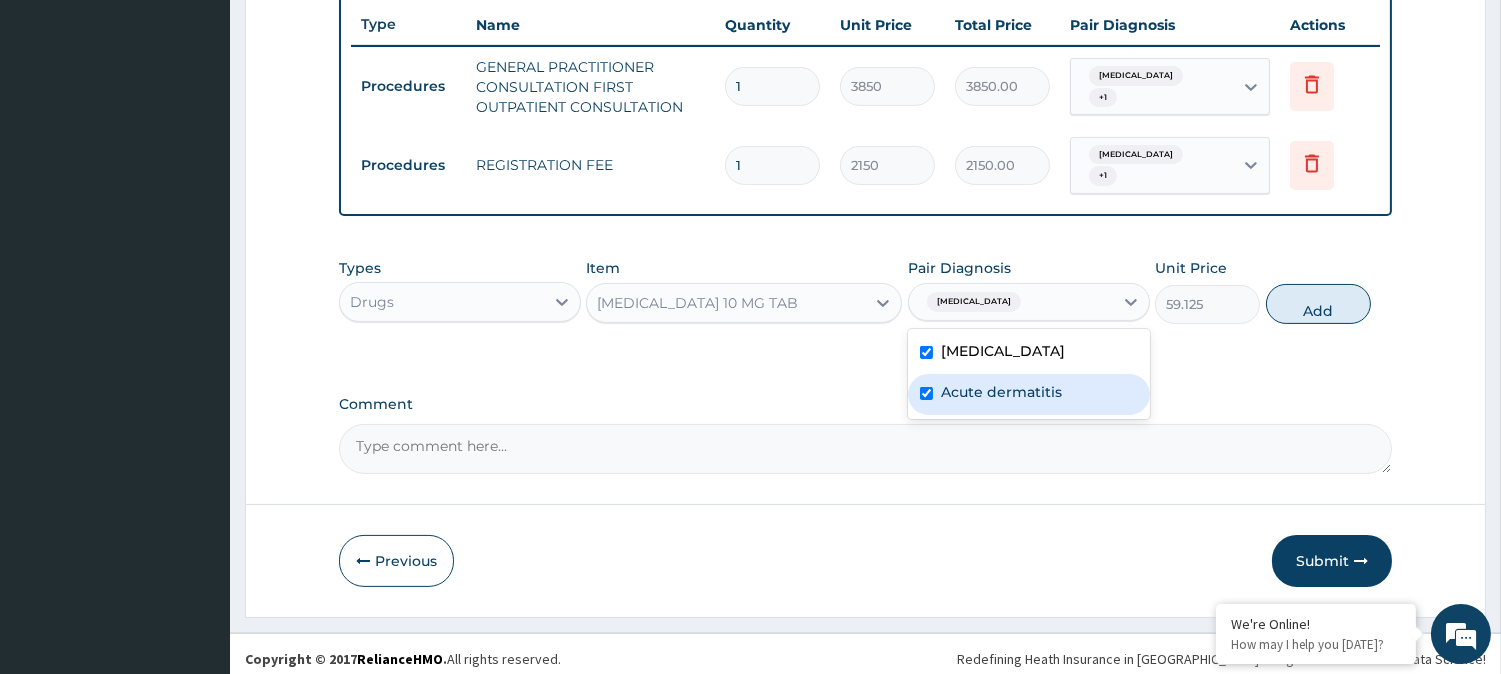 checkbox on "true" 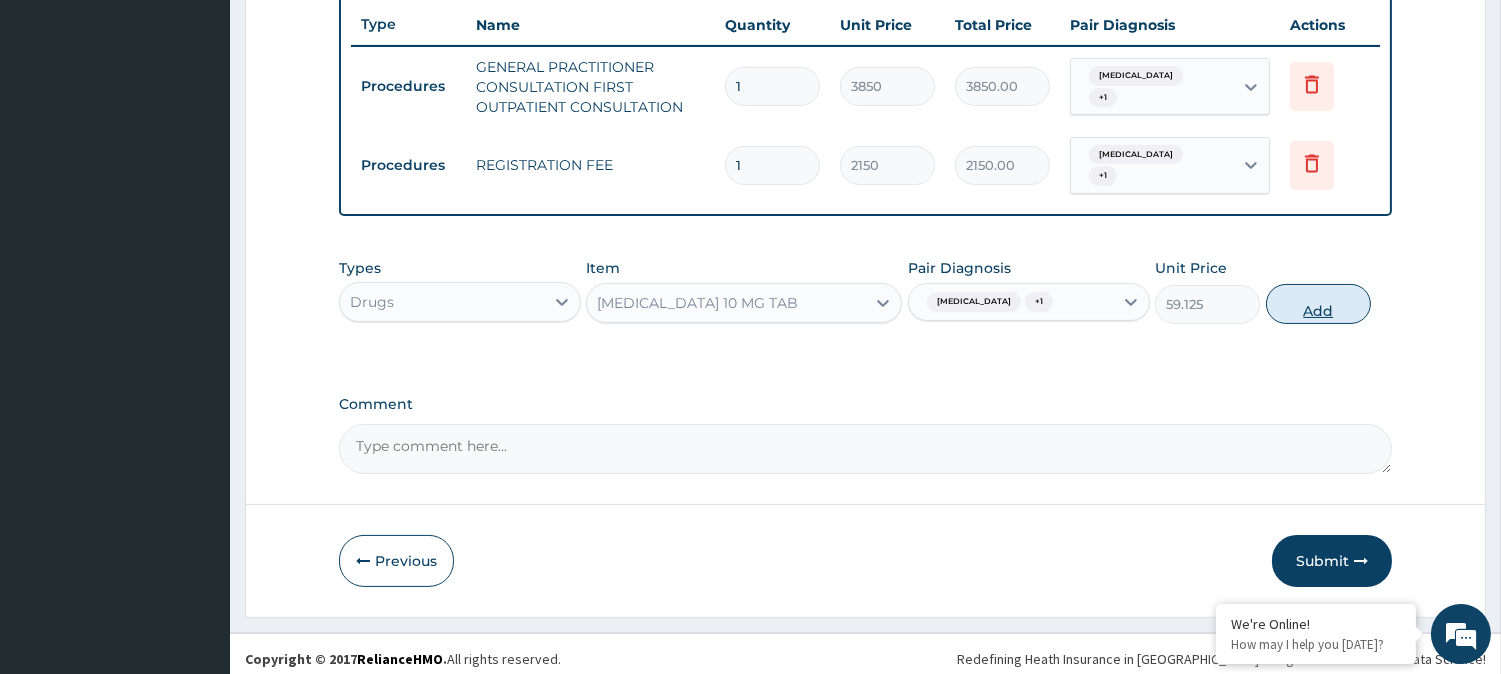 click on "Add" at bounding box center (1318, 304) 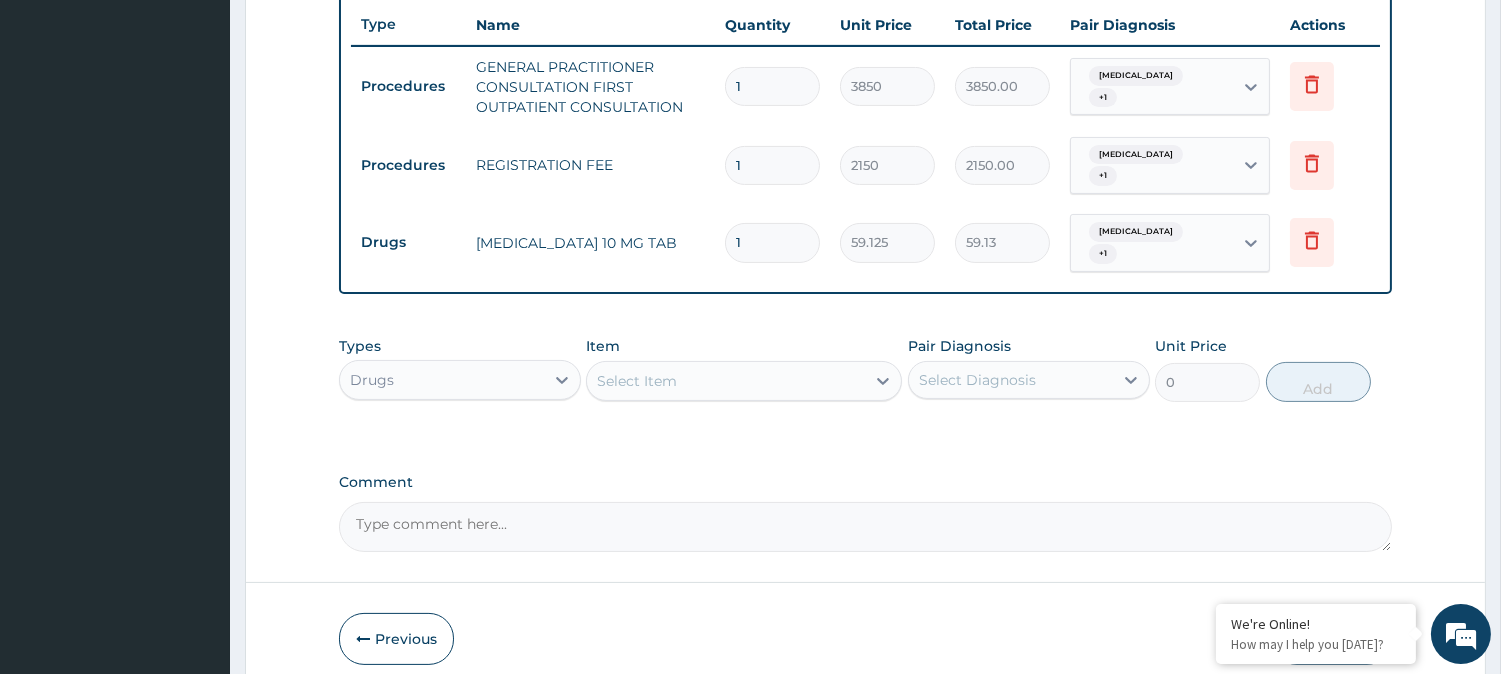 type on "10" 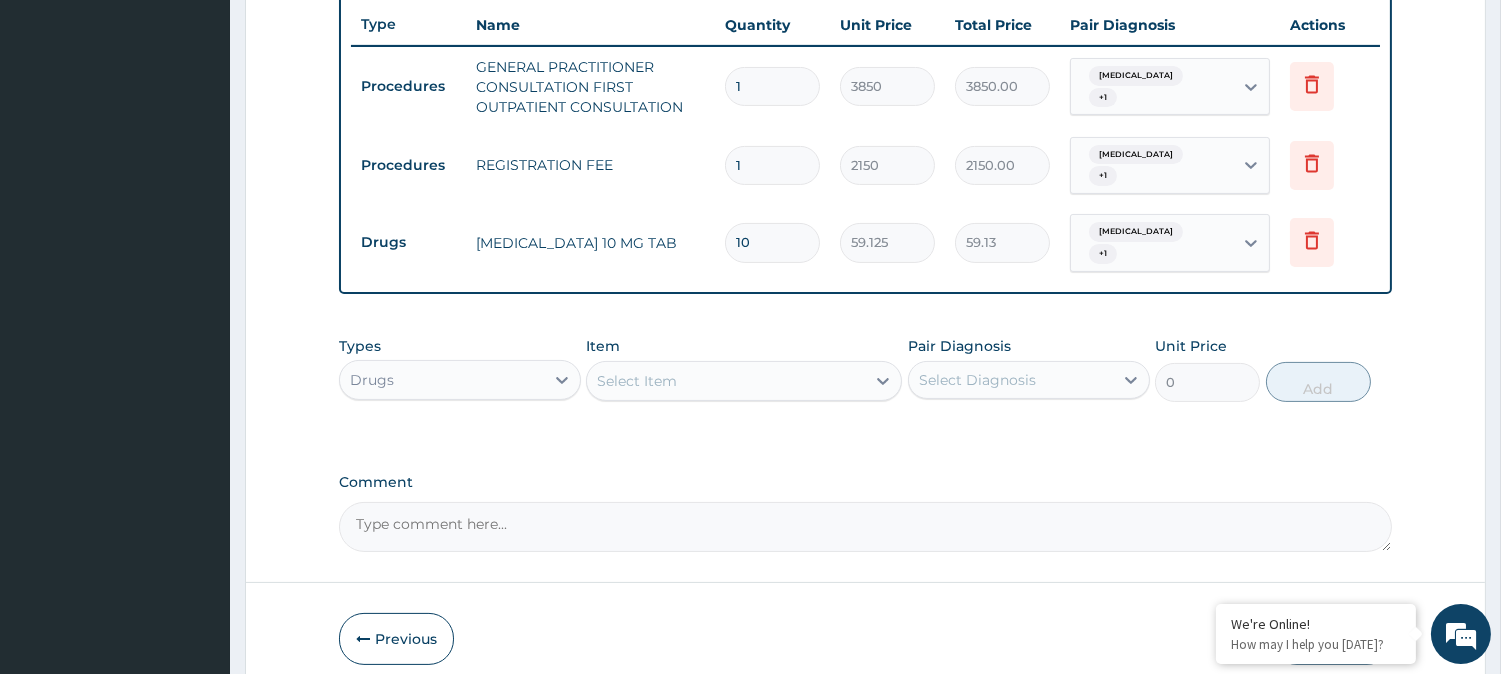 type on "591.25" 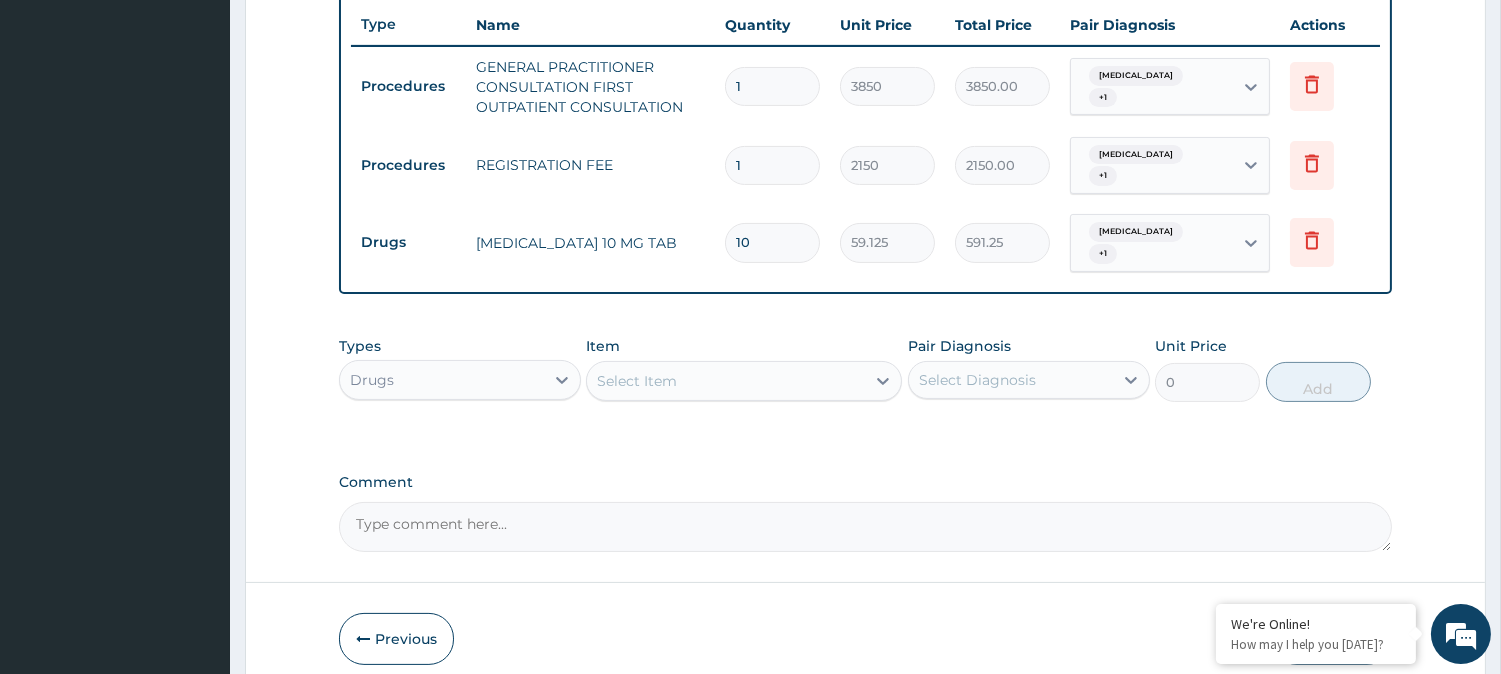 type on "10" 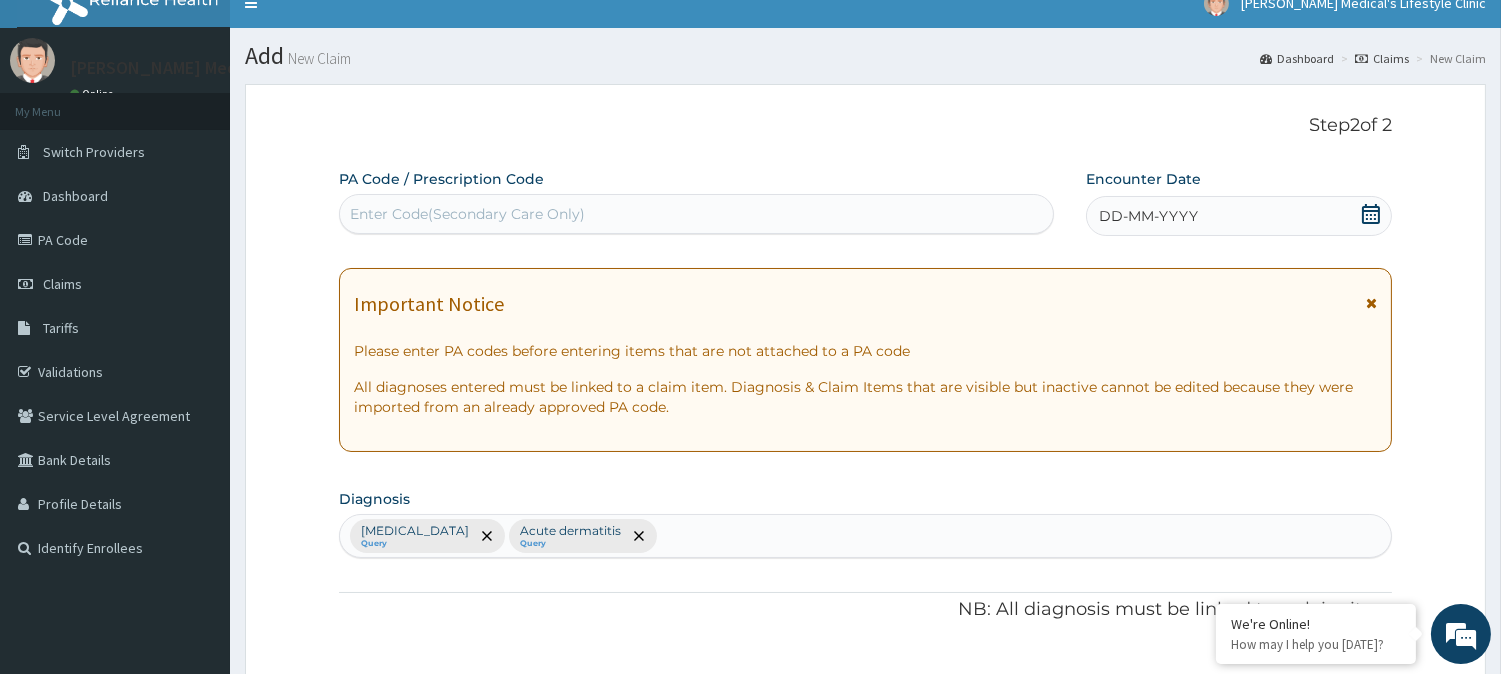 scroll, scrollTop: 0, scrollLeft: 0, axis: both 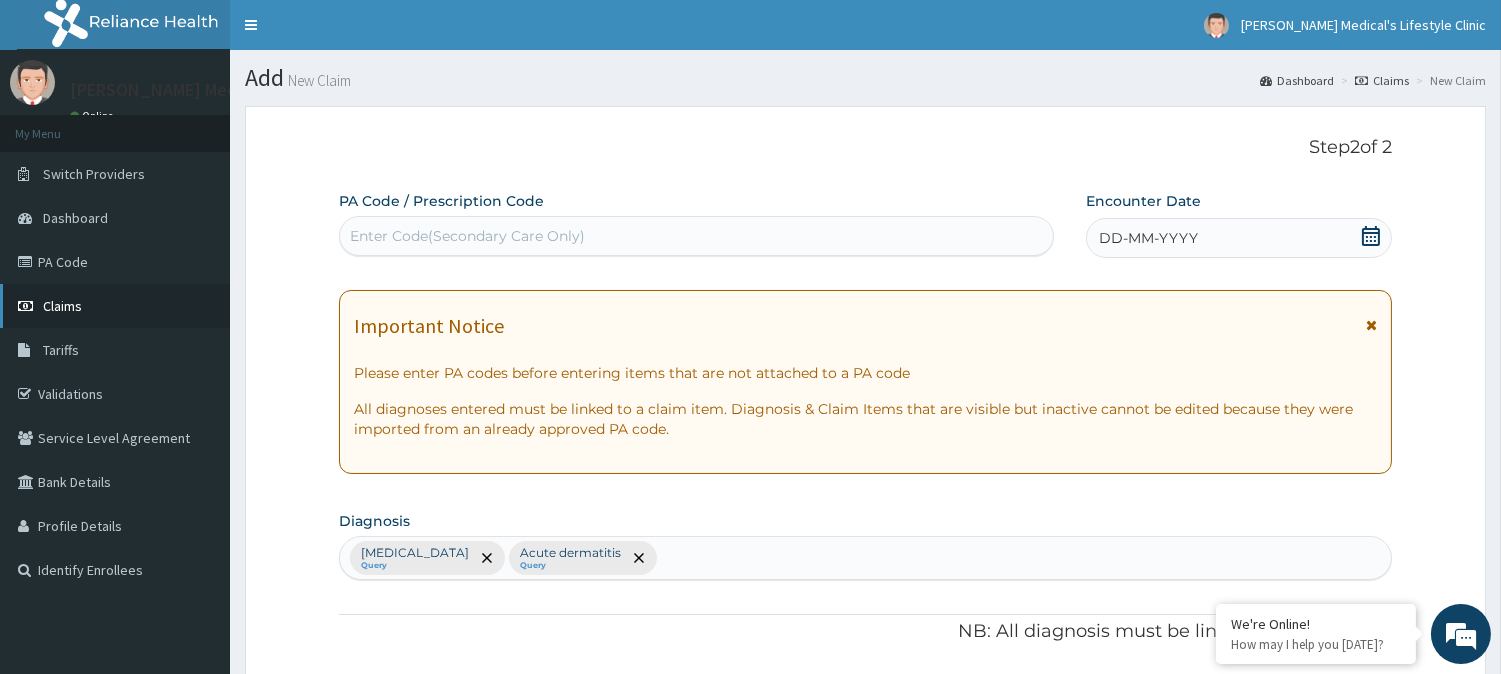 click on "Claims" at bounding box center (115, 306) 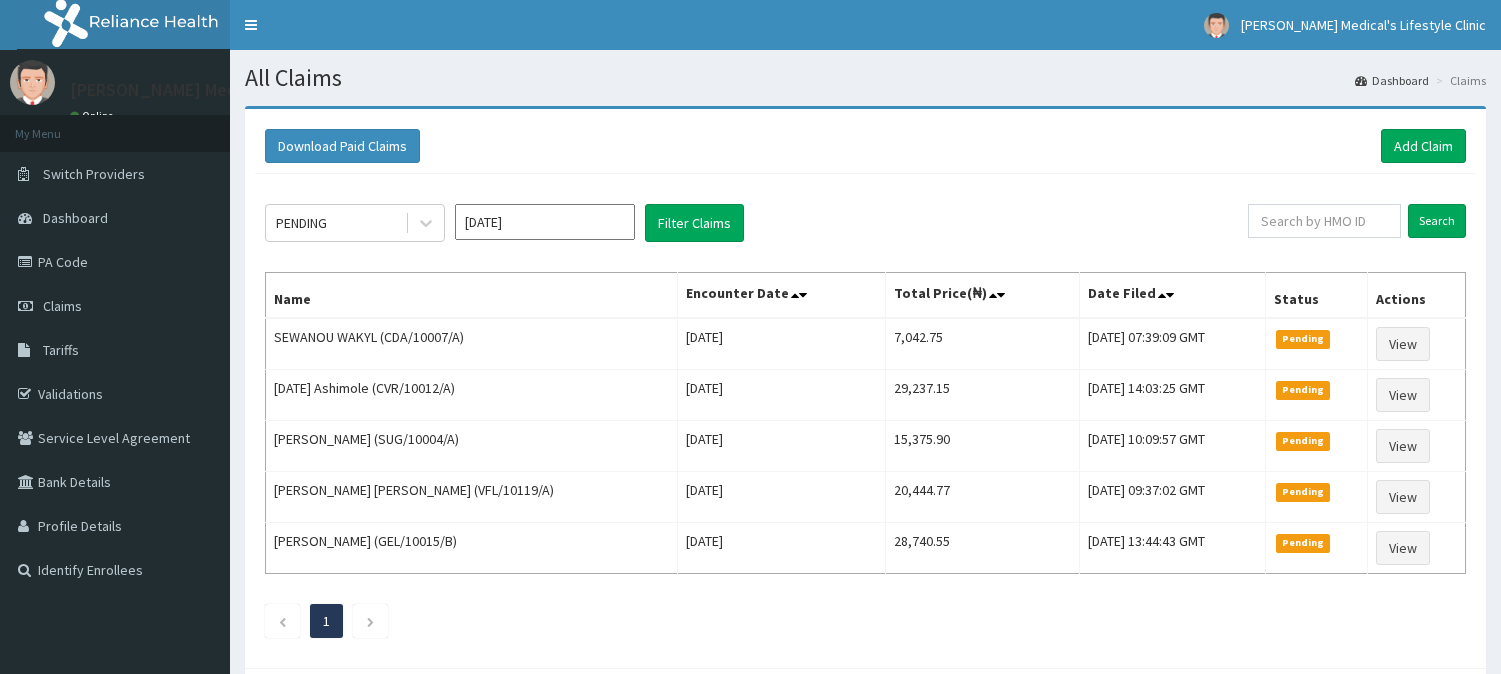 scroll, scrollTop: 0, scrollLeft: 0, axis: both 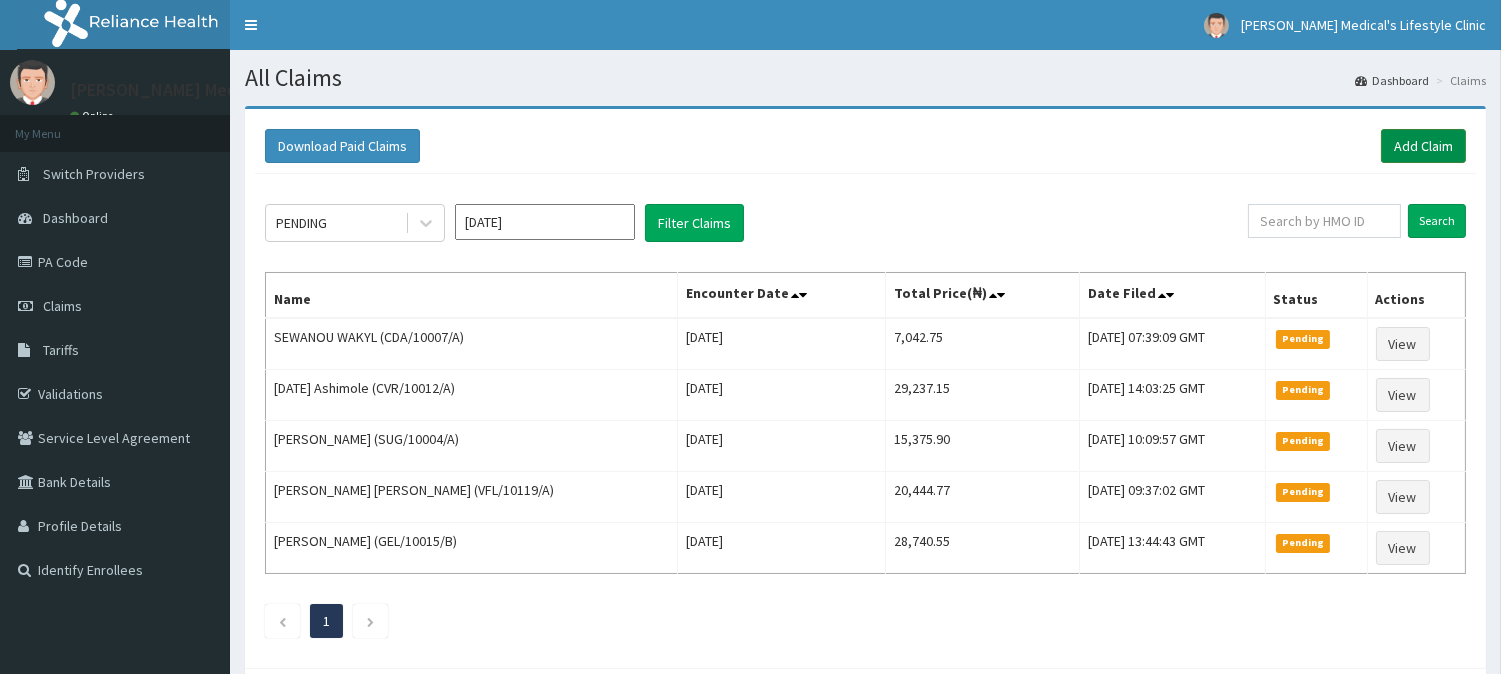 click on "Add Claim" at bounding box center (1423, 146) 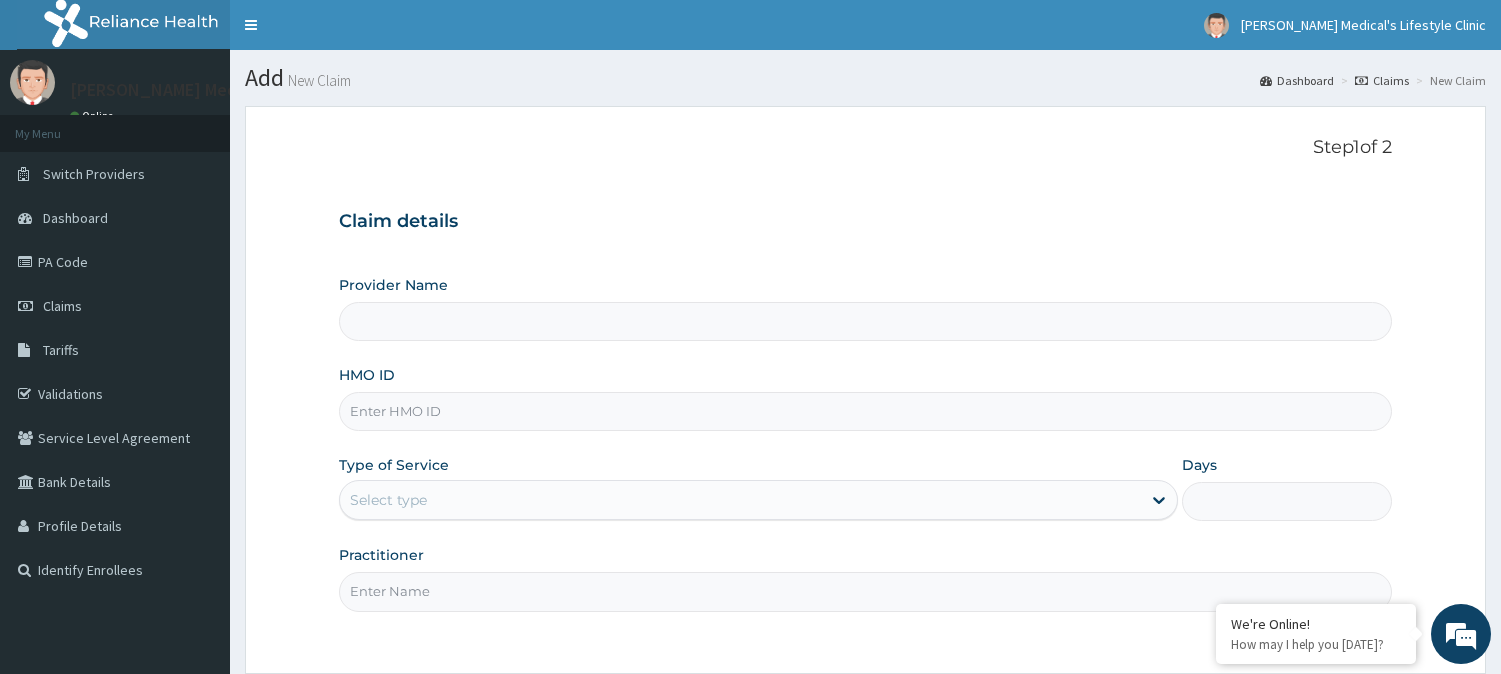 scroll, scrollTop: 0, scrollLeft: 0, axis: both 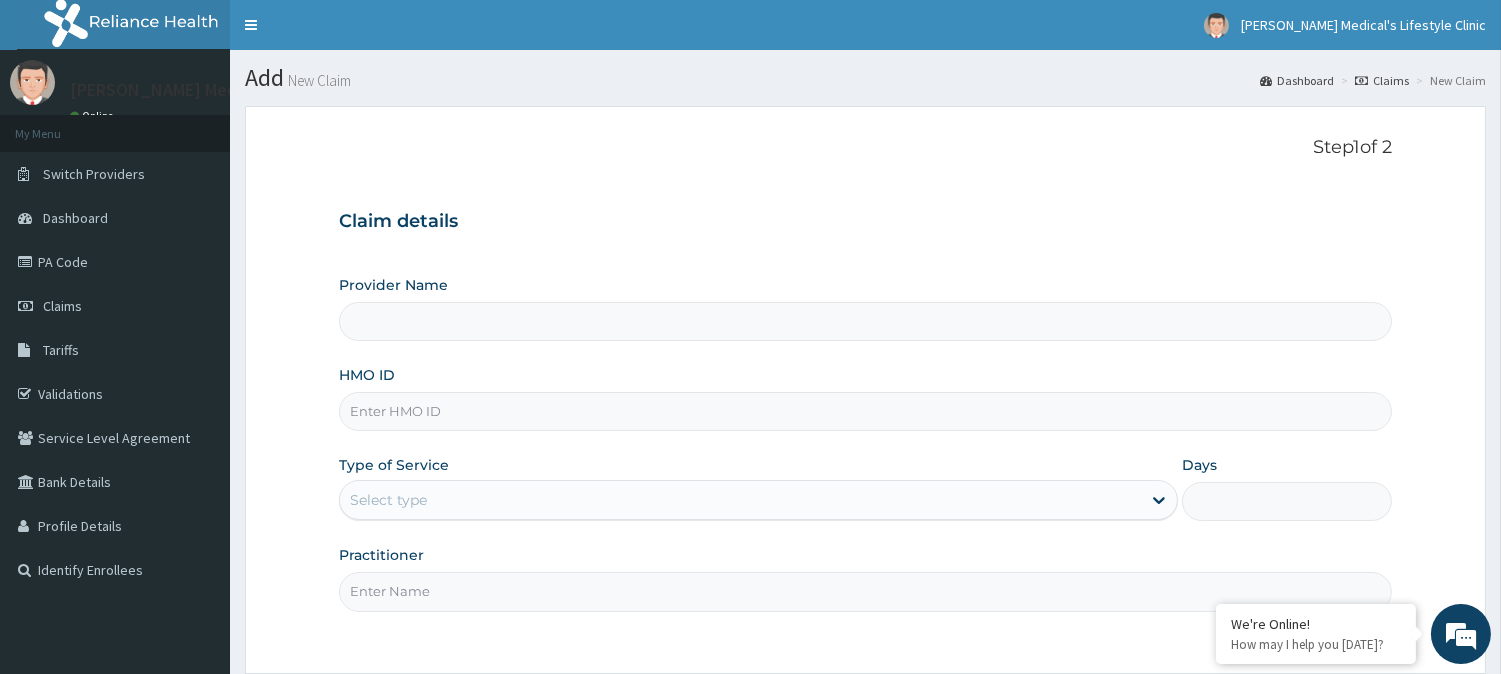 type on "[PERSON_NAME] Medical's Lifestyle clinic" 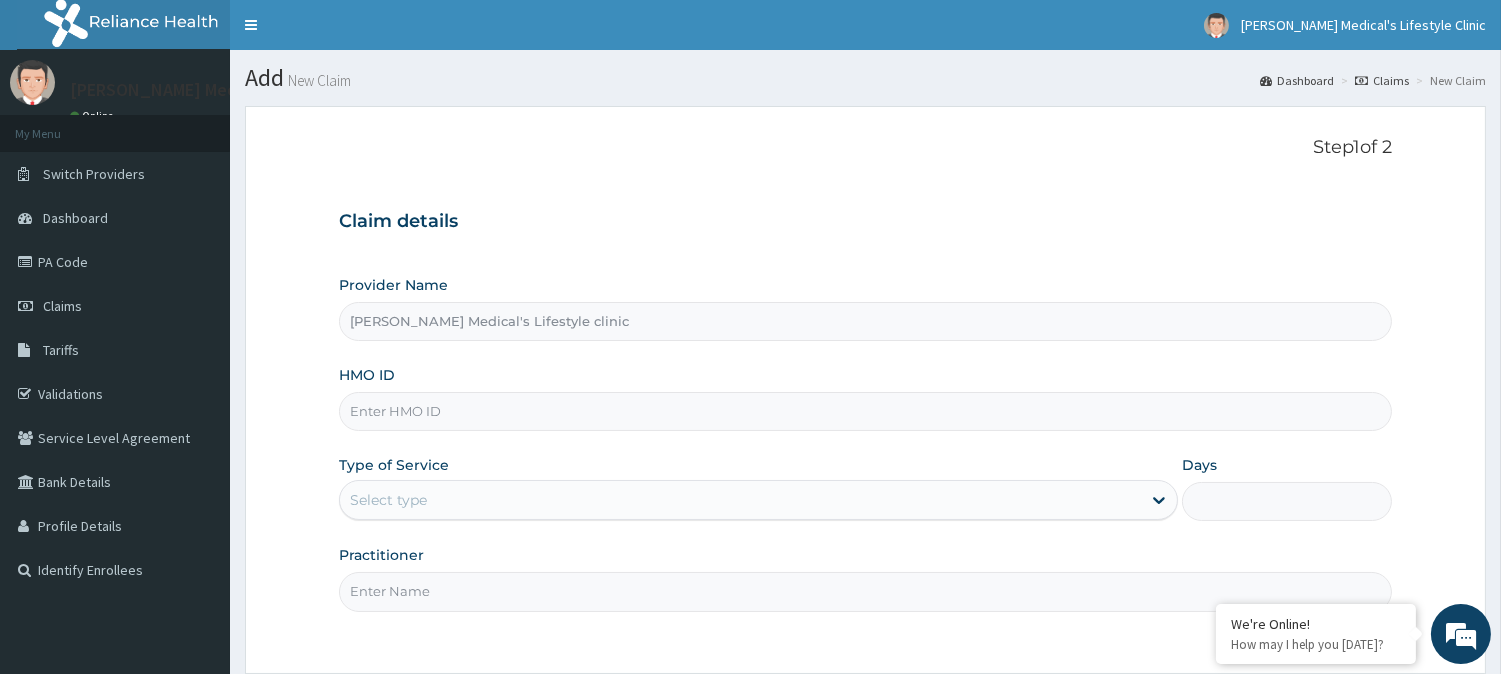 click on "HMO ID" at bounding box center (865, 411) 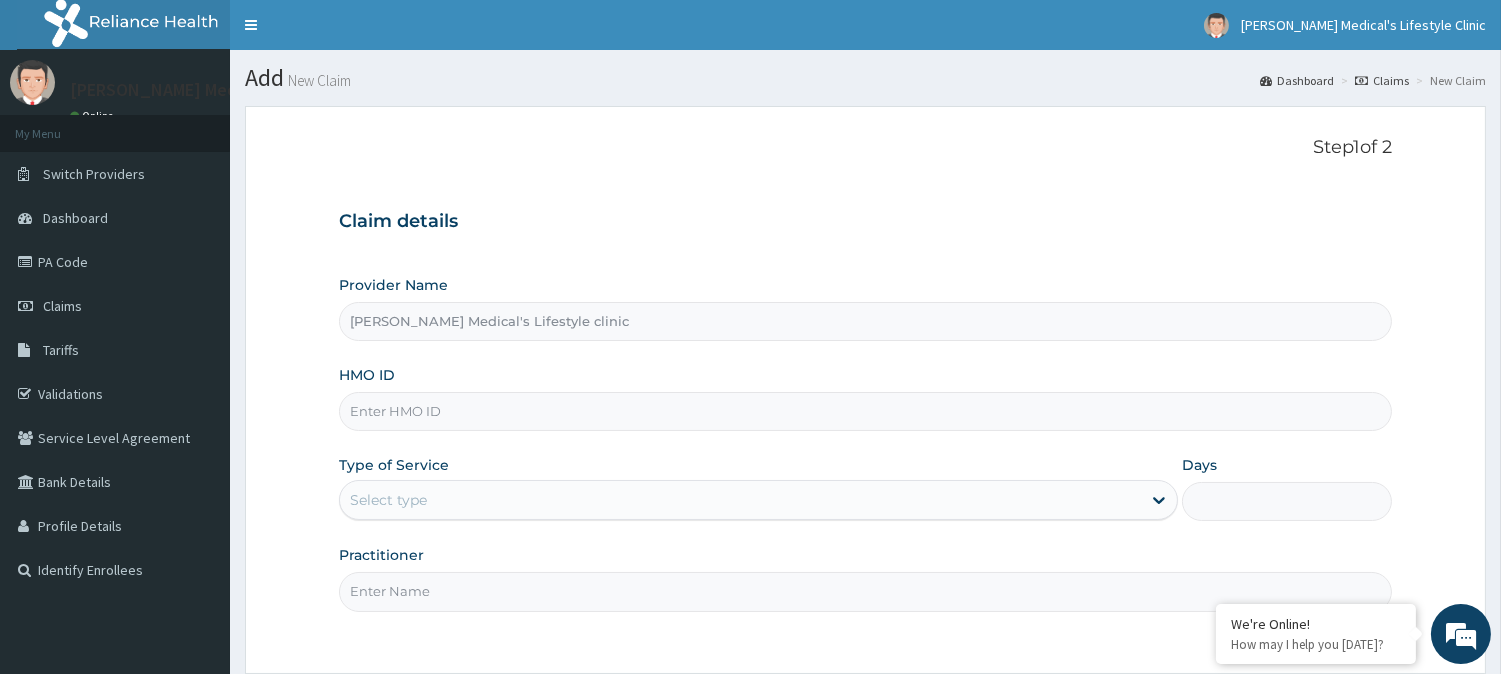 paste on "STS/10543/A" 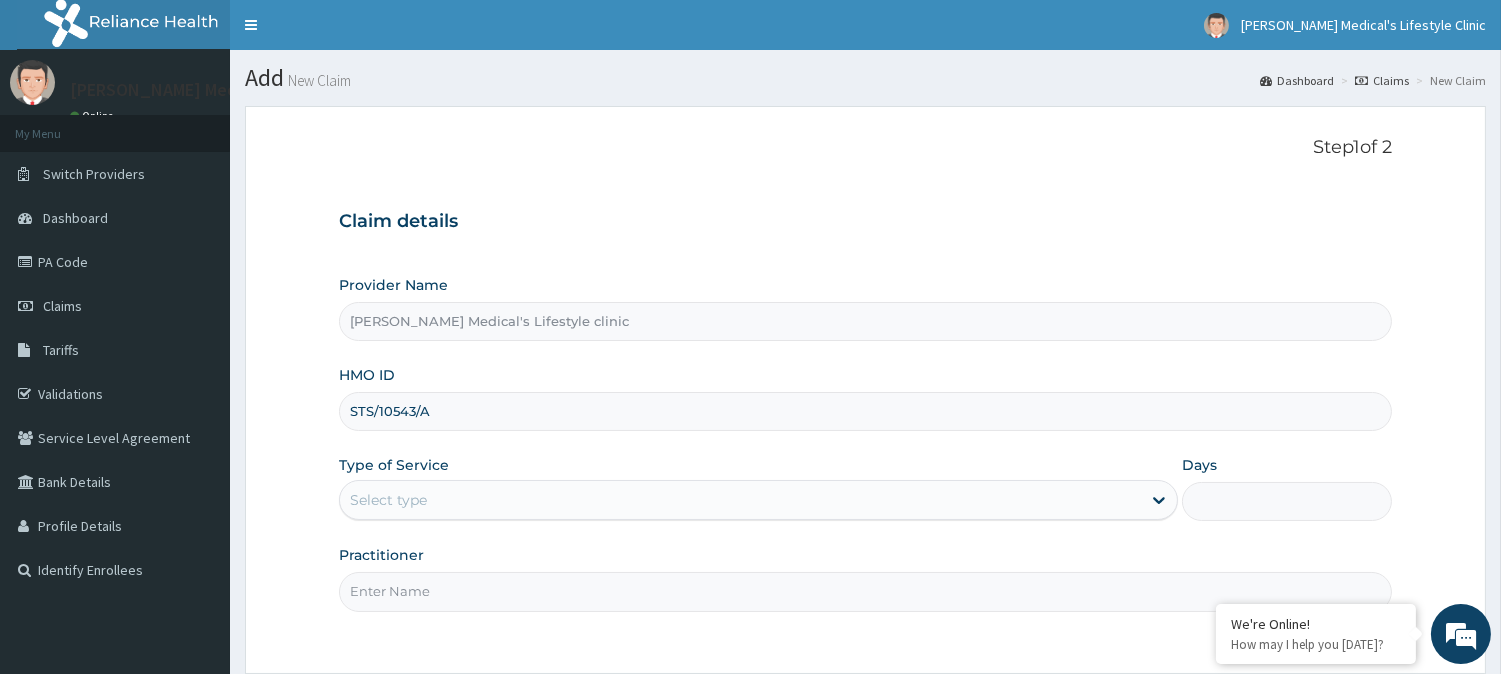 type on "STS/10543/A" 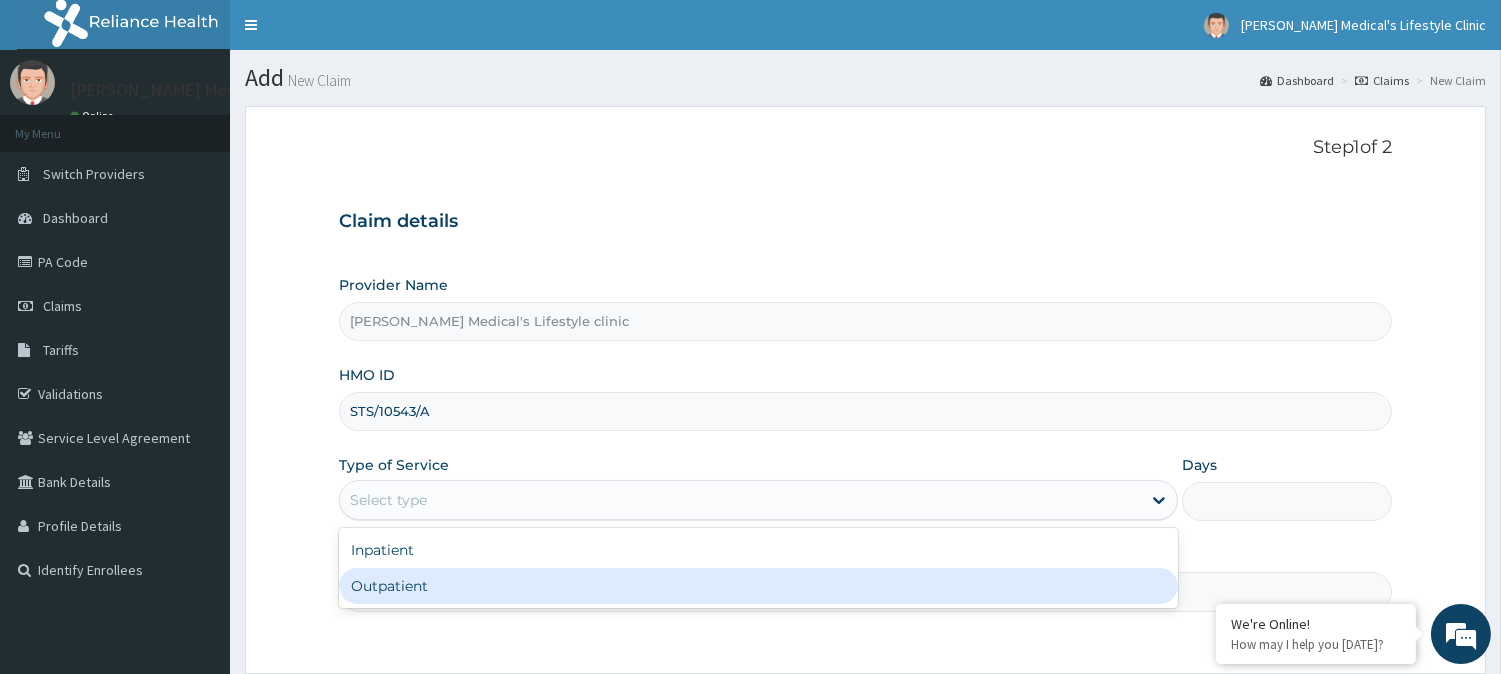 click on "Outpatient" at bounding box center (758, 586) 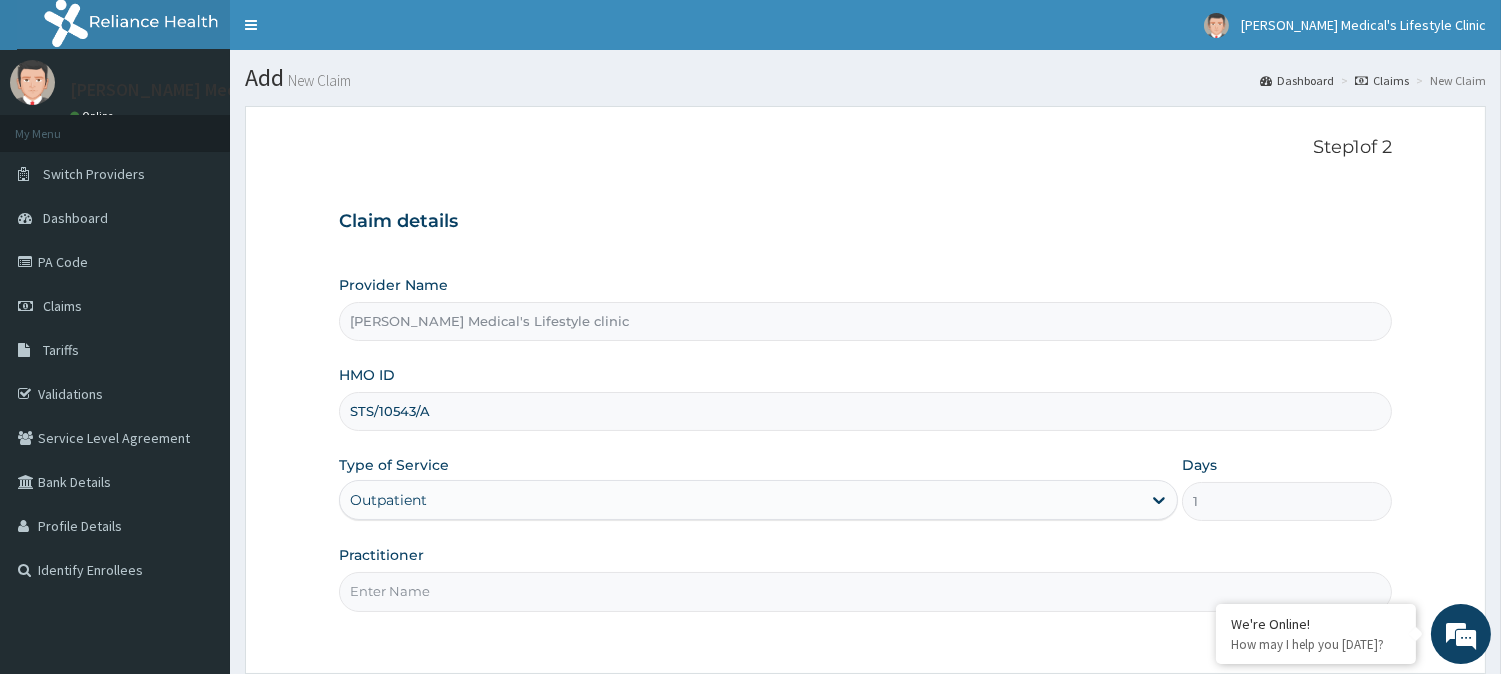click on "Practitioner" at bounding box center (865, 591) 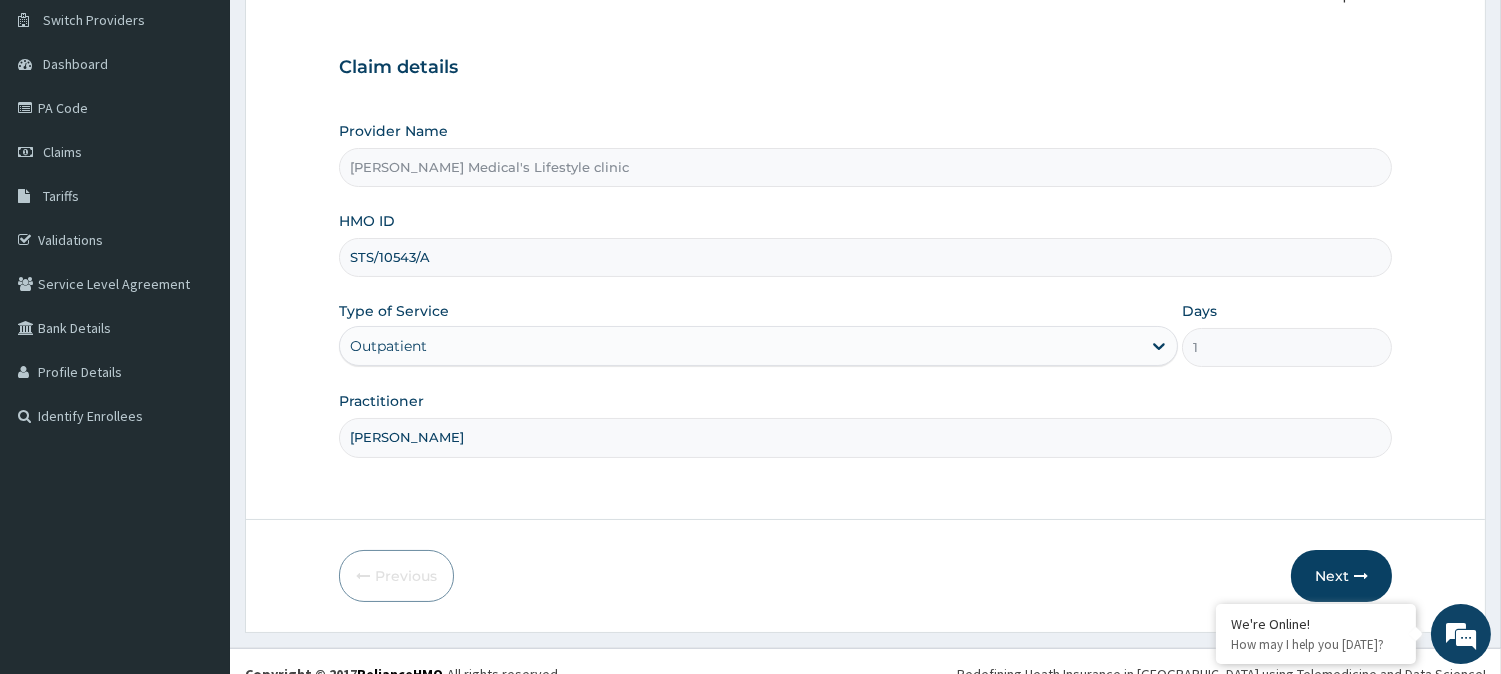 scroll, scrollTop: 178, scrollLeft: 0, axis: vertical 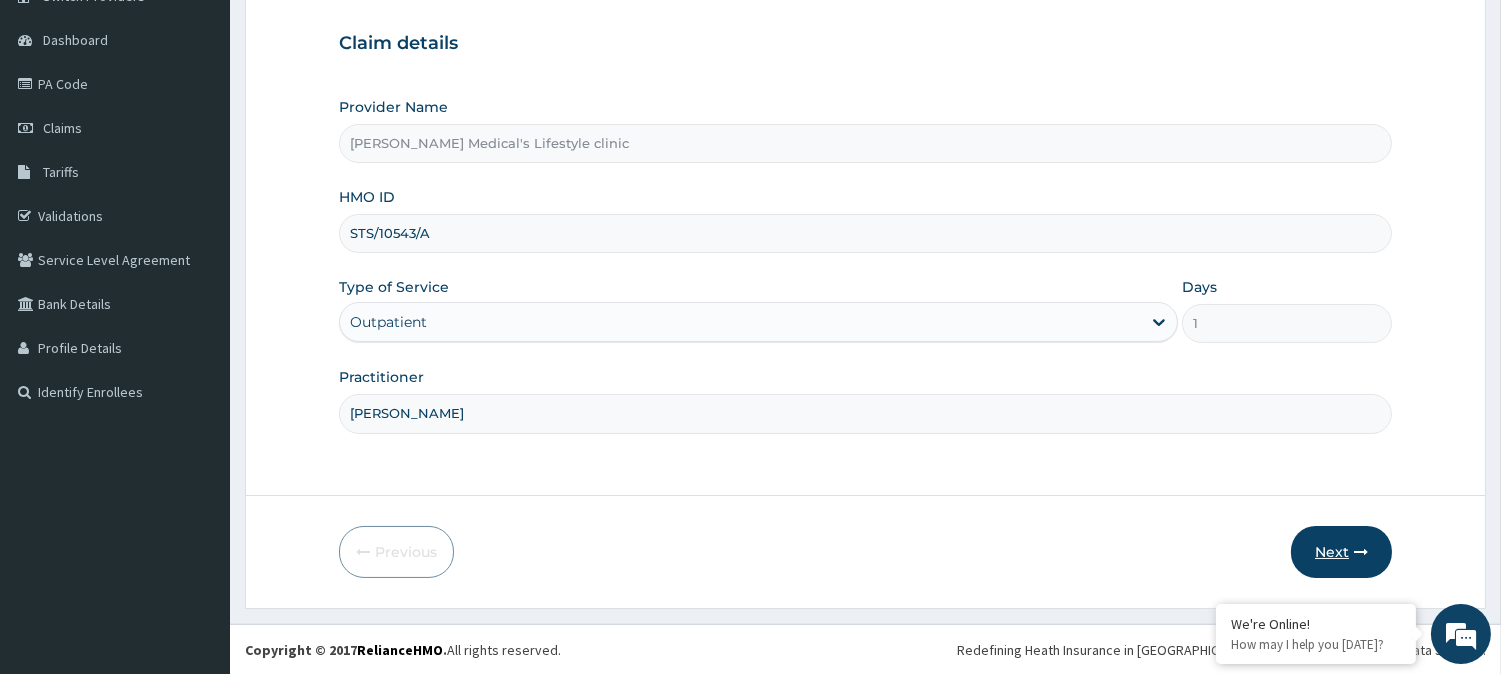 click on "Next" at bounding box center [1341, 552] 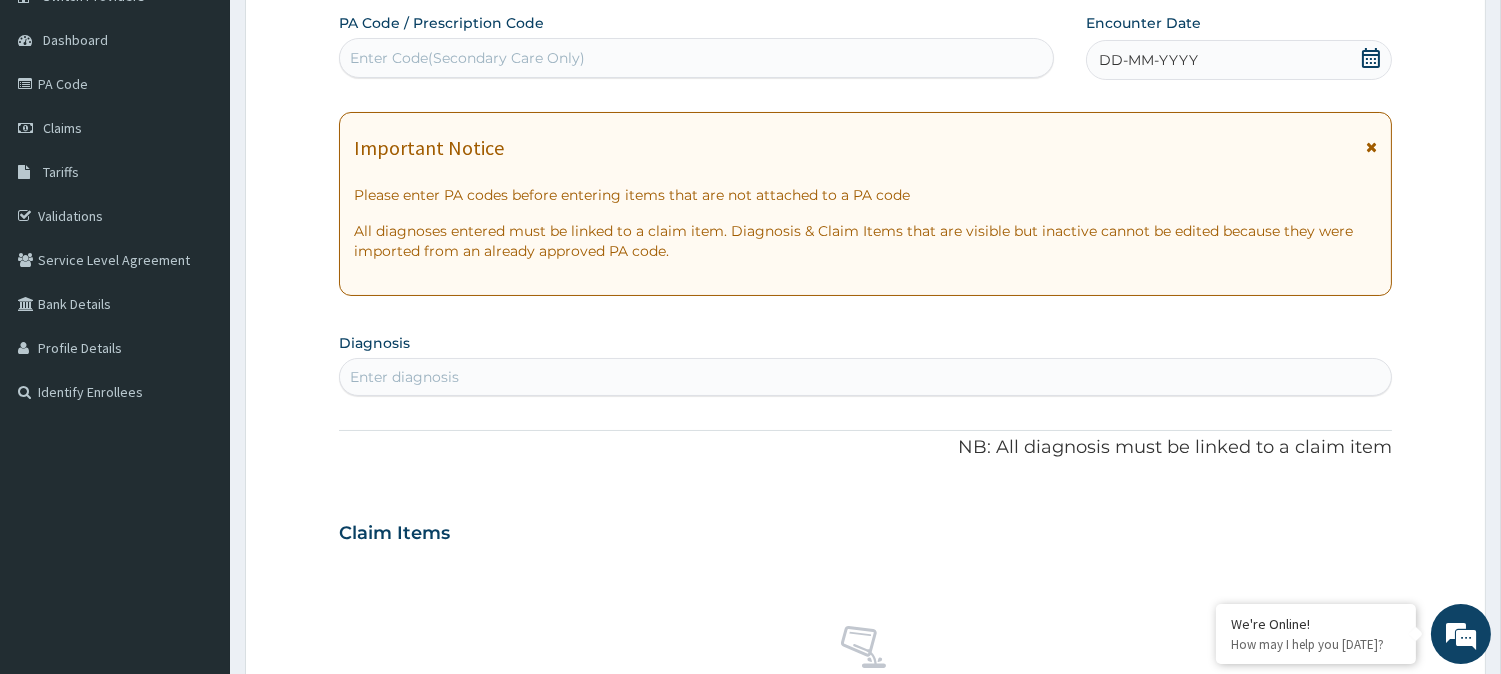 scroll, scrollTop: 0, scrollLeft: 0, axis: both 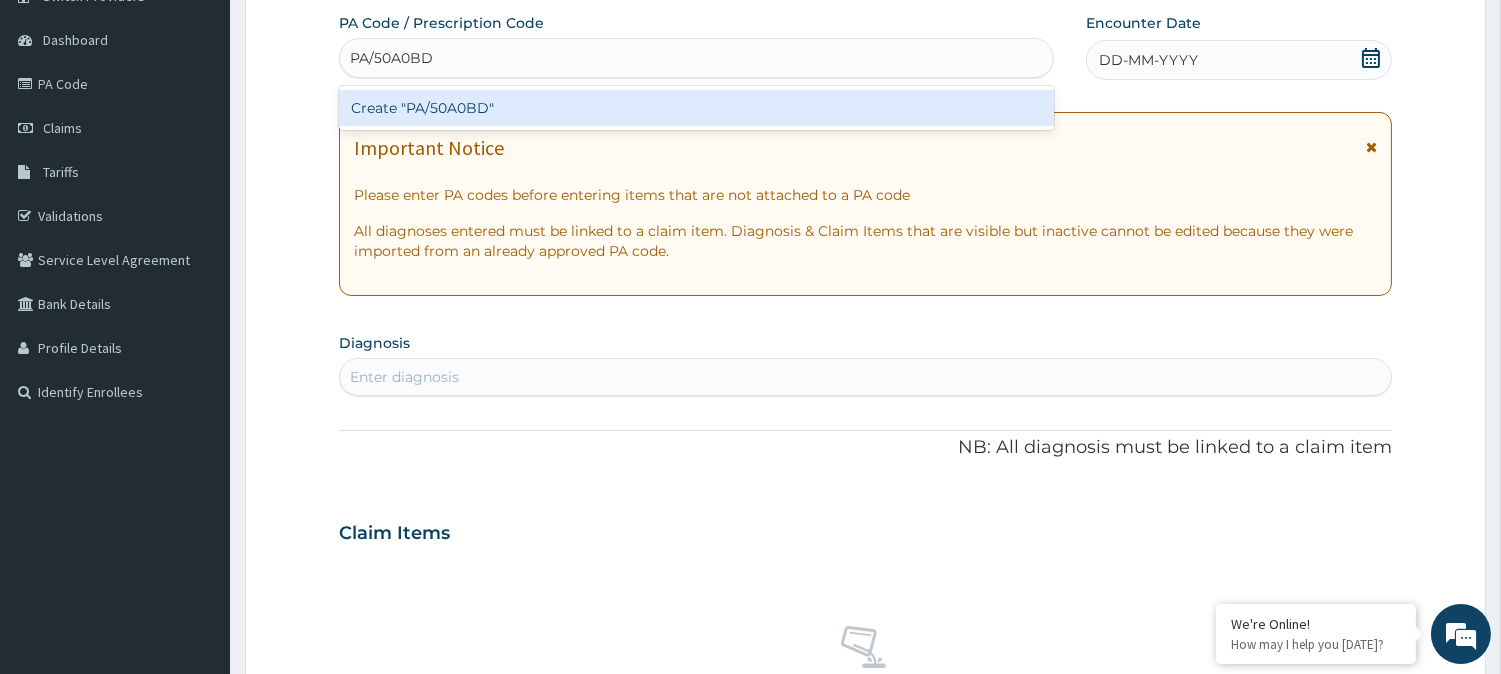 click on "Create "PA/50A0BD"" at bounding box center (696, 108) 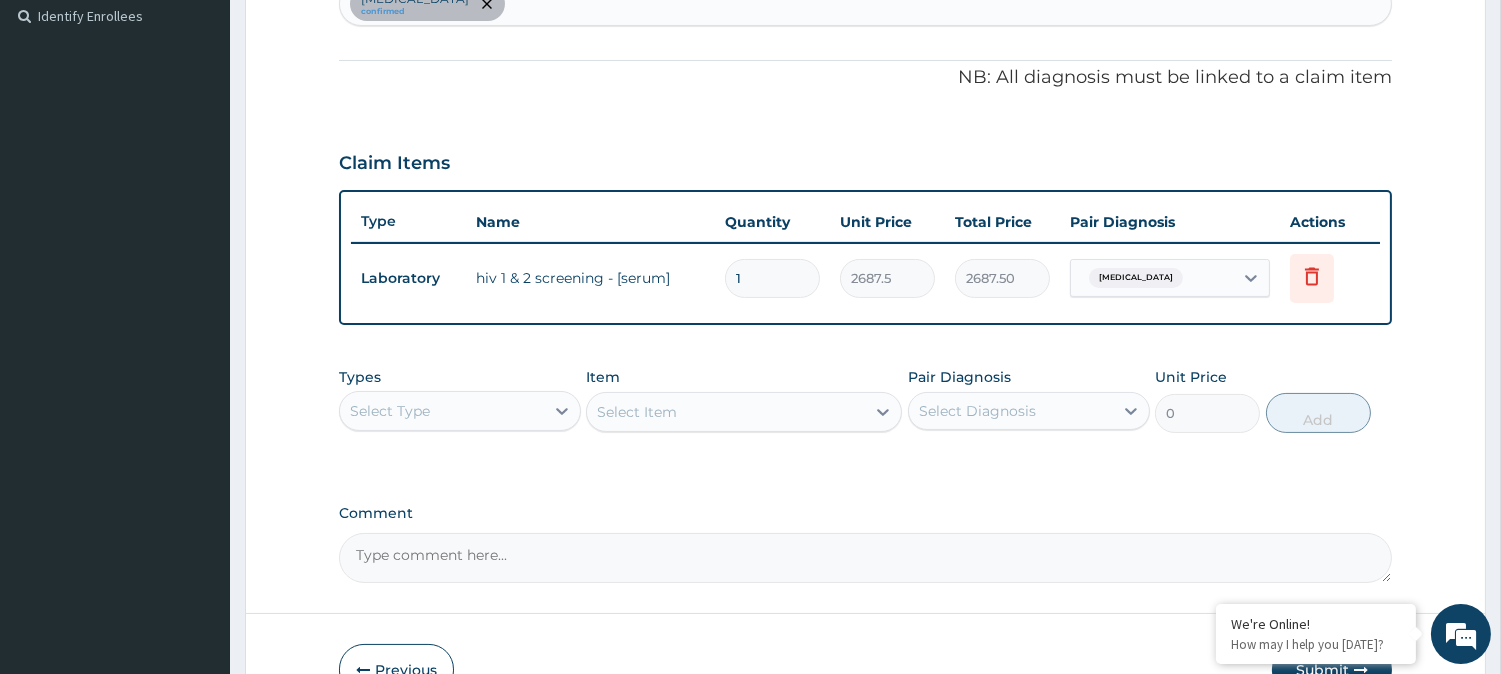scroll, scrollTop: 671, scrollLeft: 0, axis: vertical 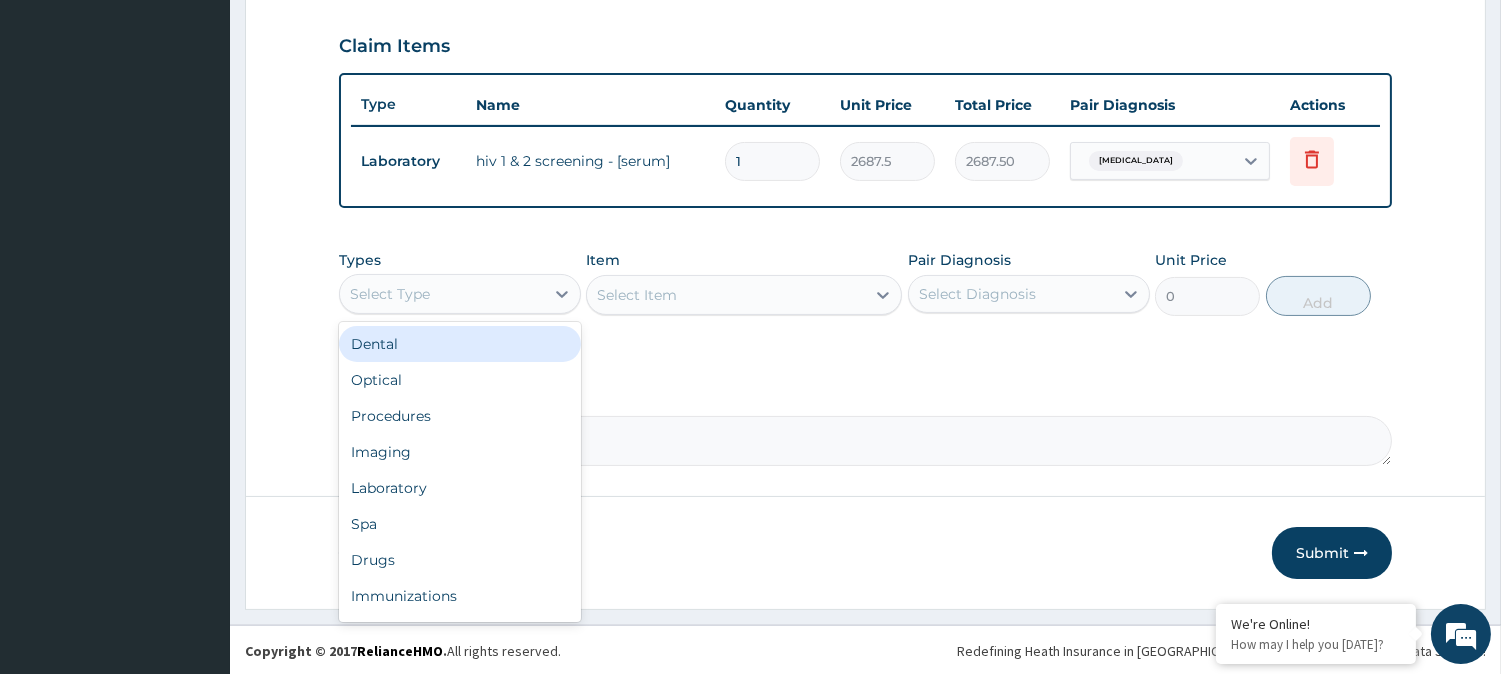 click on "Select Type" at bounding box center [442, 294] 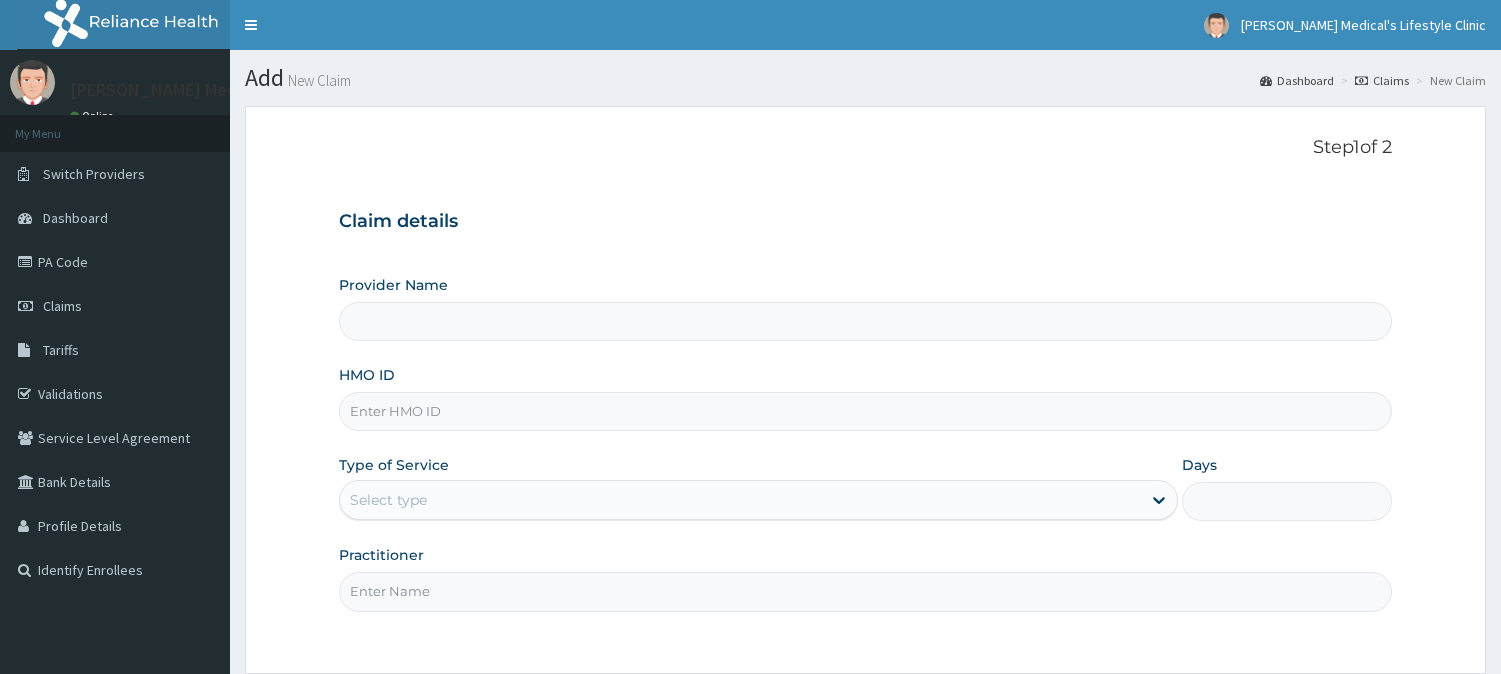 scroll, scrollTop: 178, scrollLeft: 0, axis: vertical 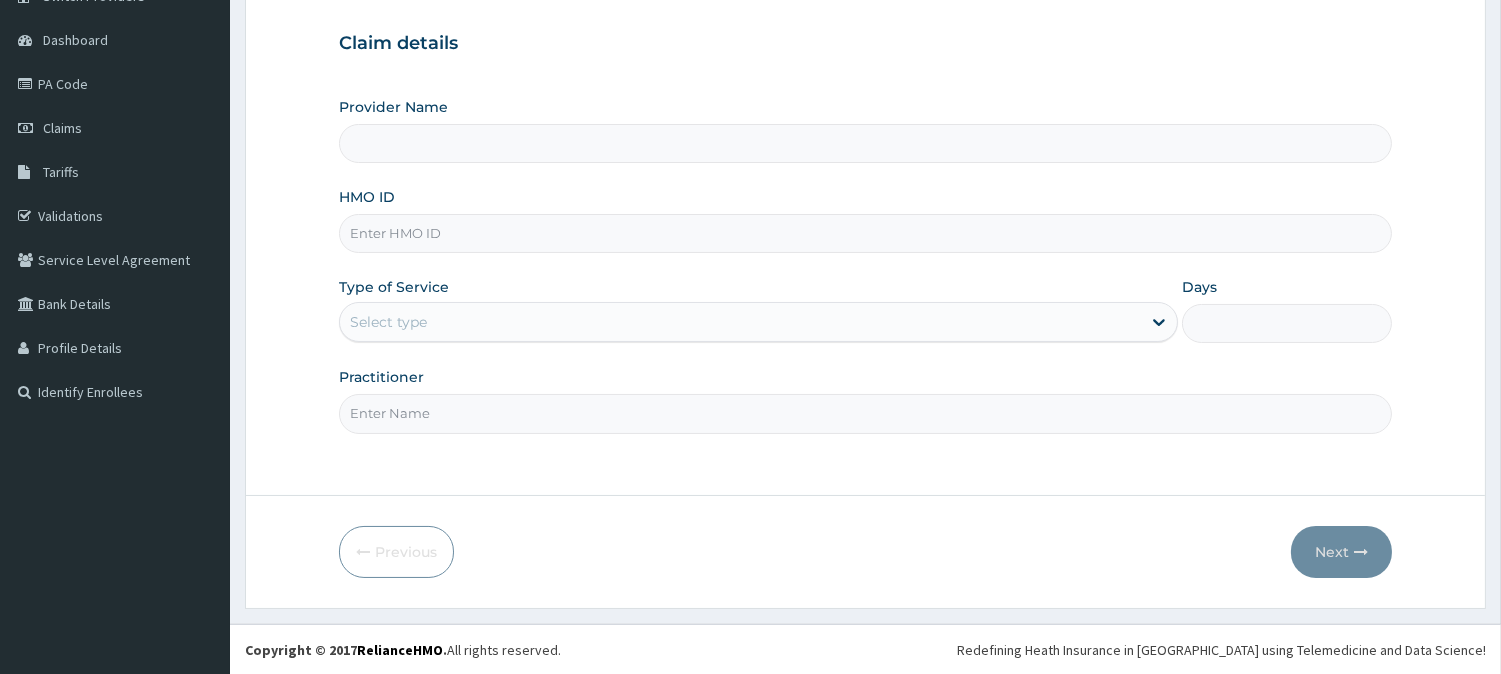 type on "[PERSON_NAME] Medical's Lifestyle clinic" 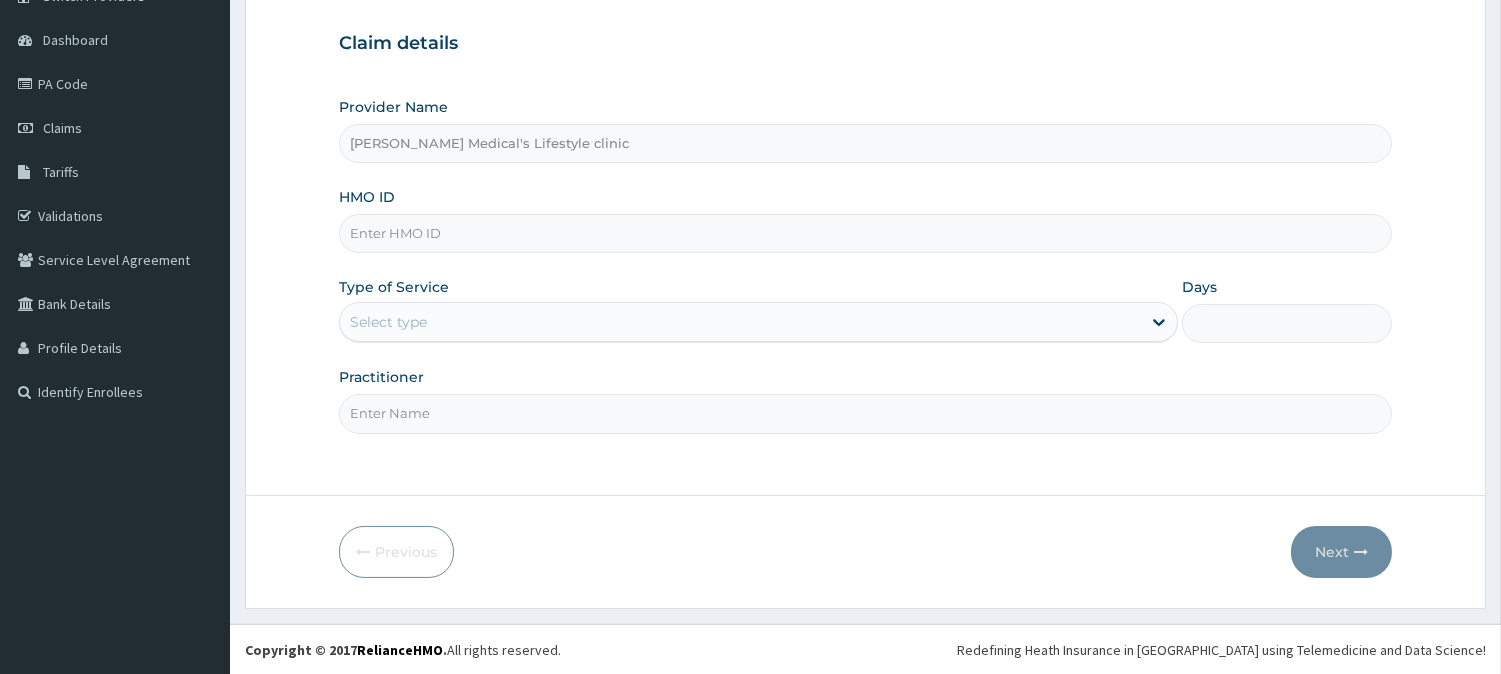 scroll, scrollTop: 0, scrollLeft: 0, axis: both 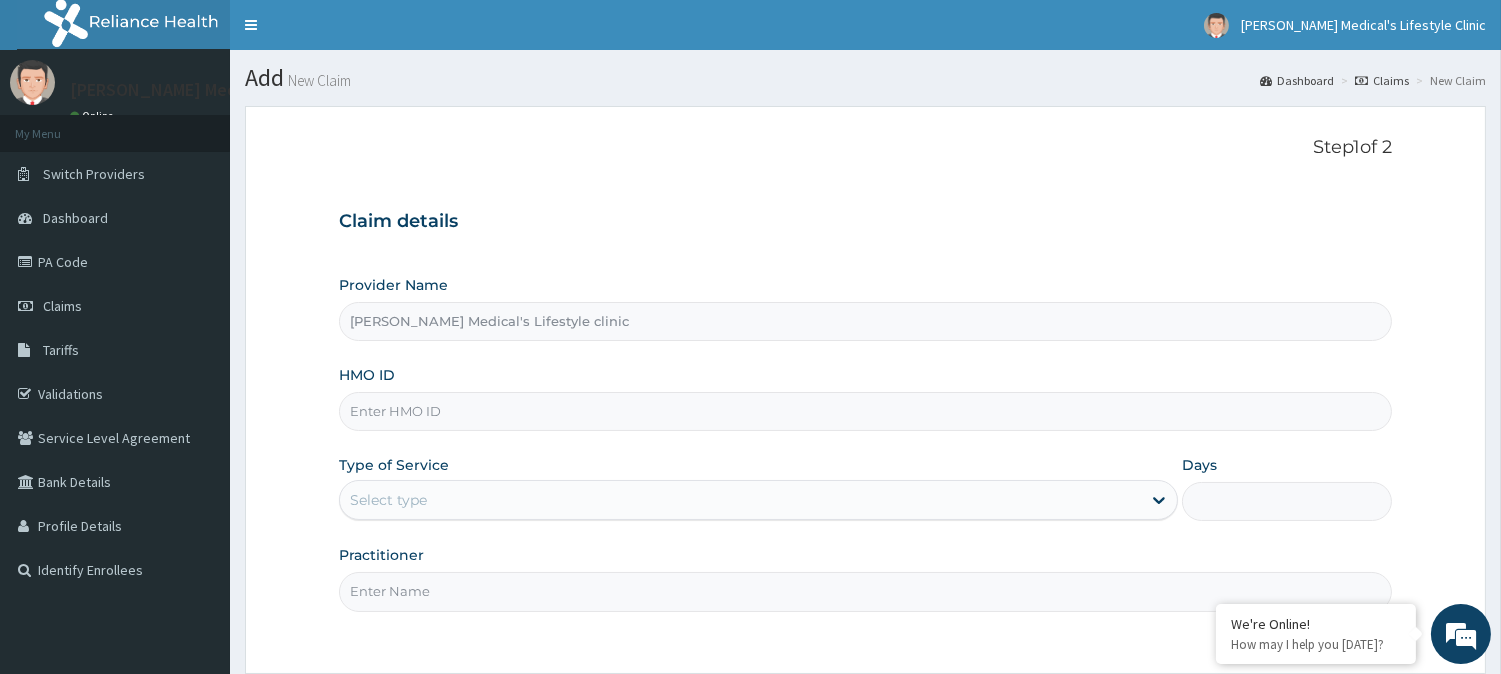 click on "HMO ID" at bounding box center (865, 411) 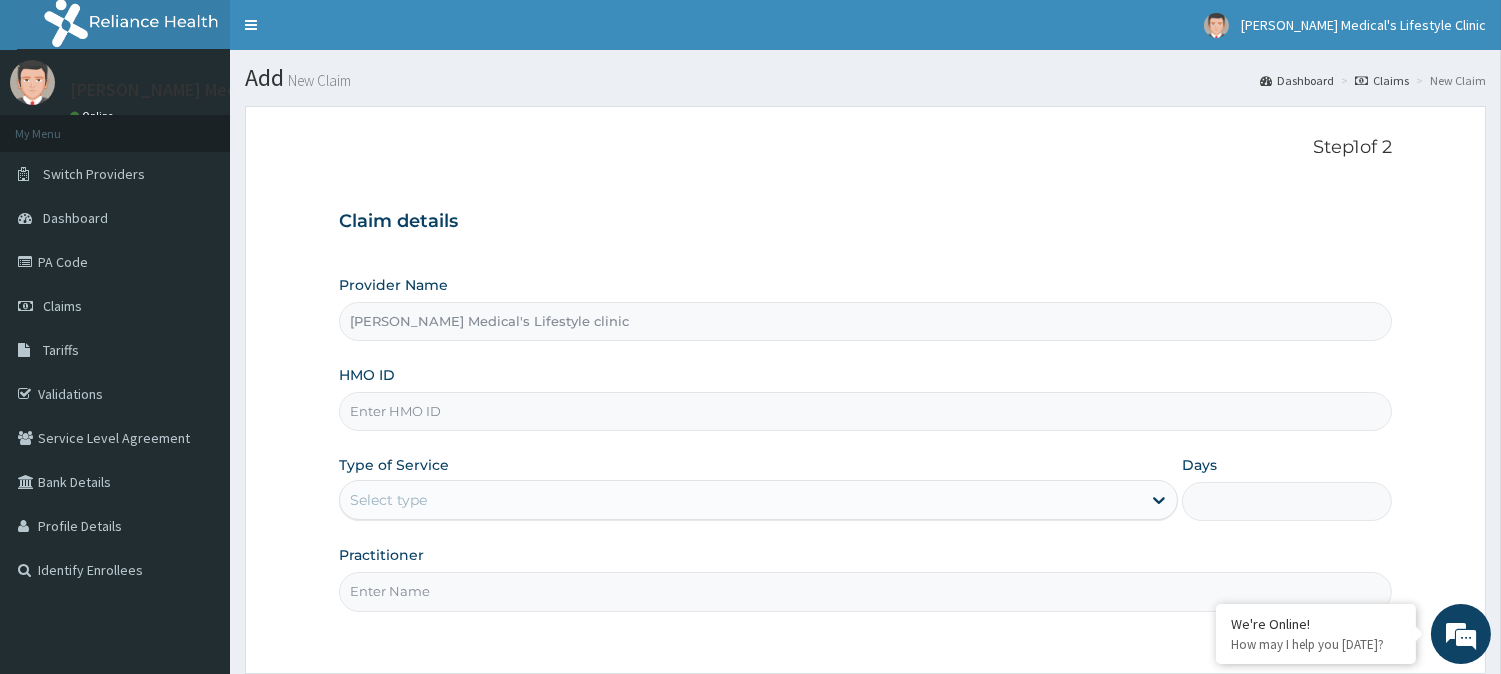 paste on "STS/10543/A" 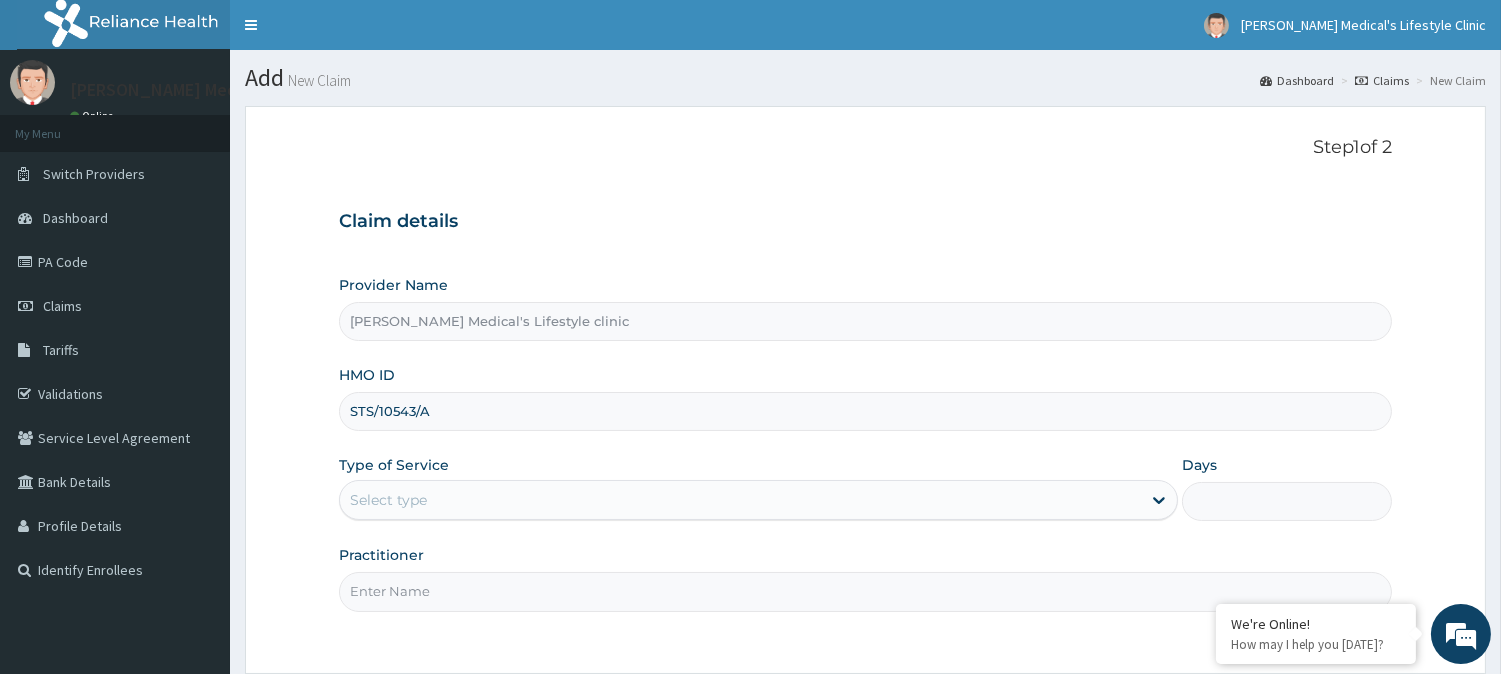 type on "STS/10543/A" 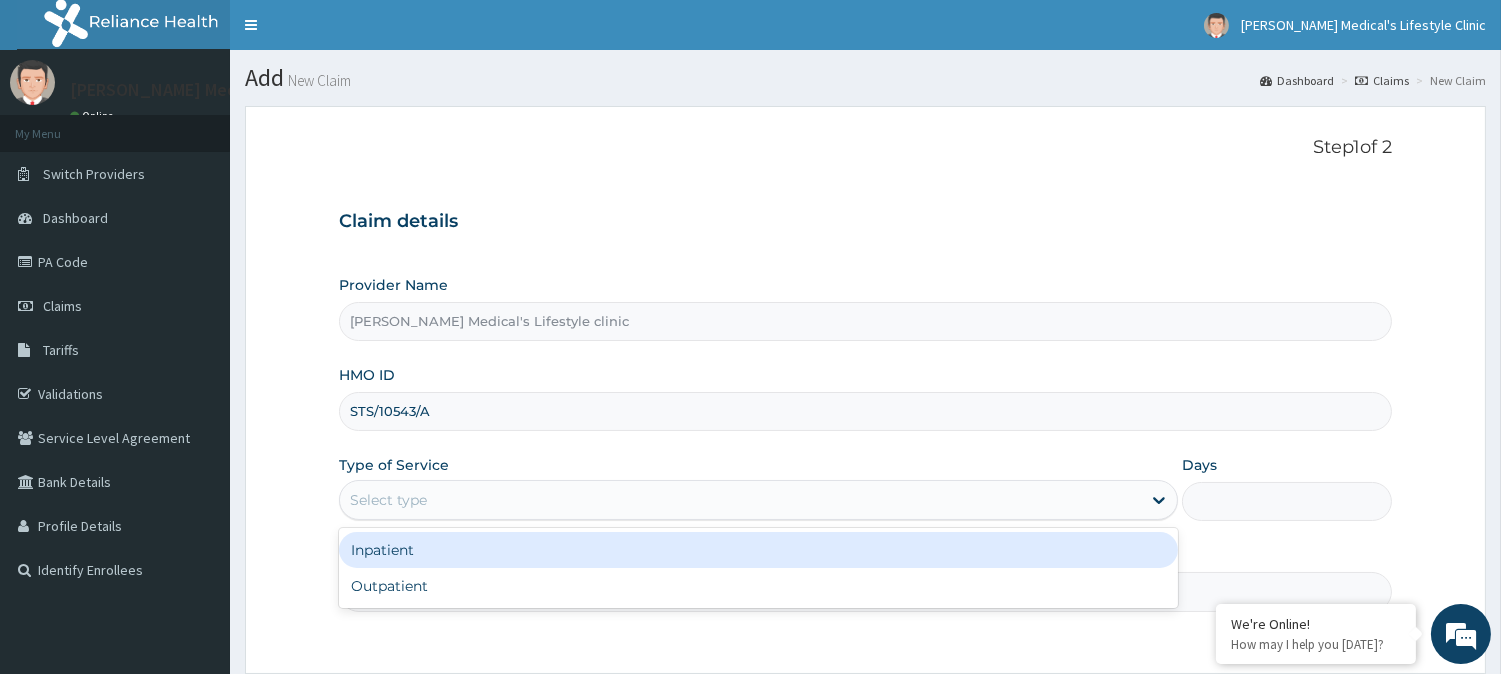 click on "Select type" at bounding box center [740, 500] 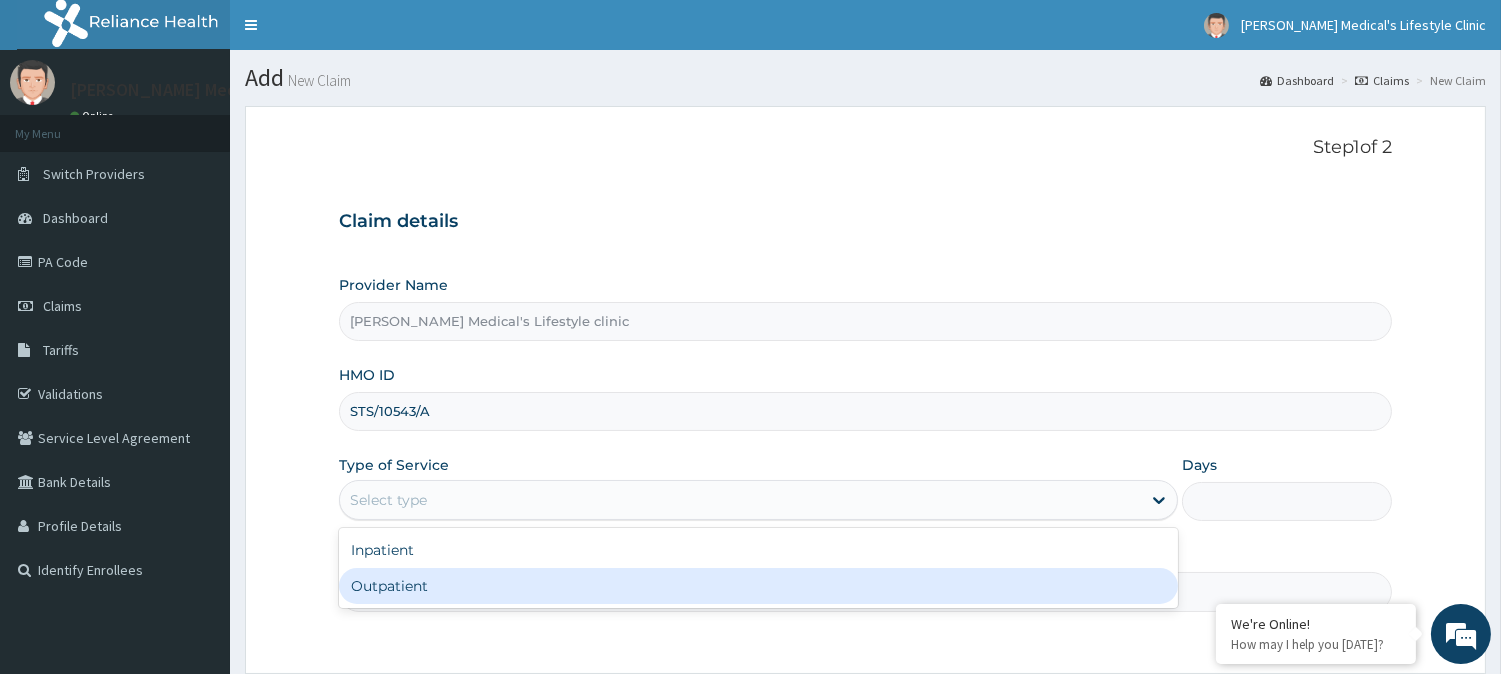 click on "Outpatient" at bounding box center [758, 586] 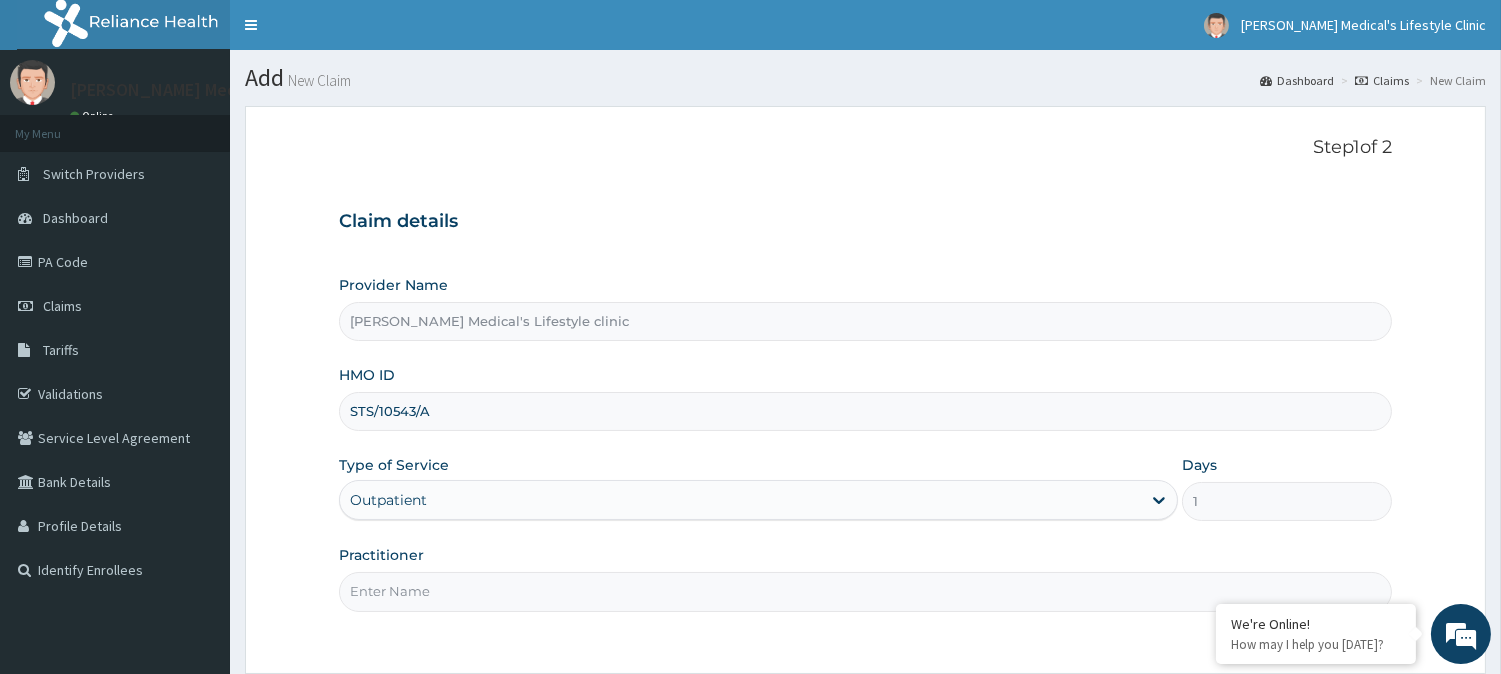 click on "Practitioner" at bounding box center (865, 591) 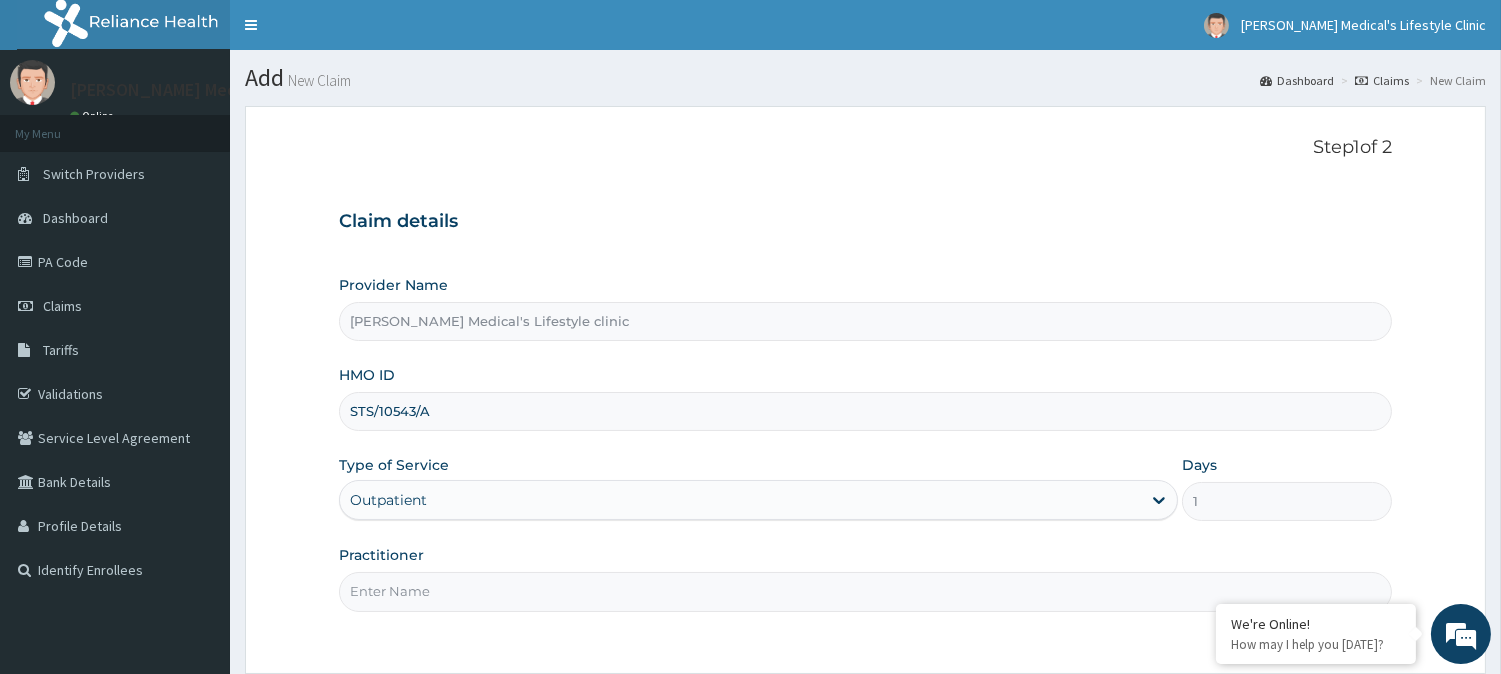 type on "[PERSON_NAME]" 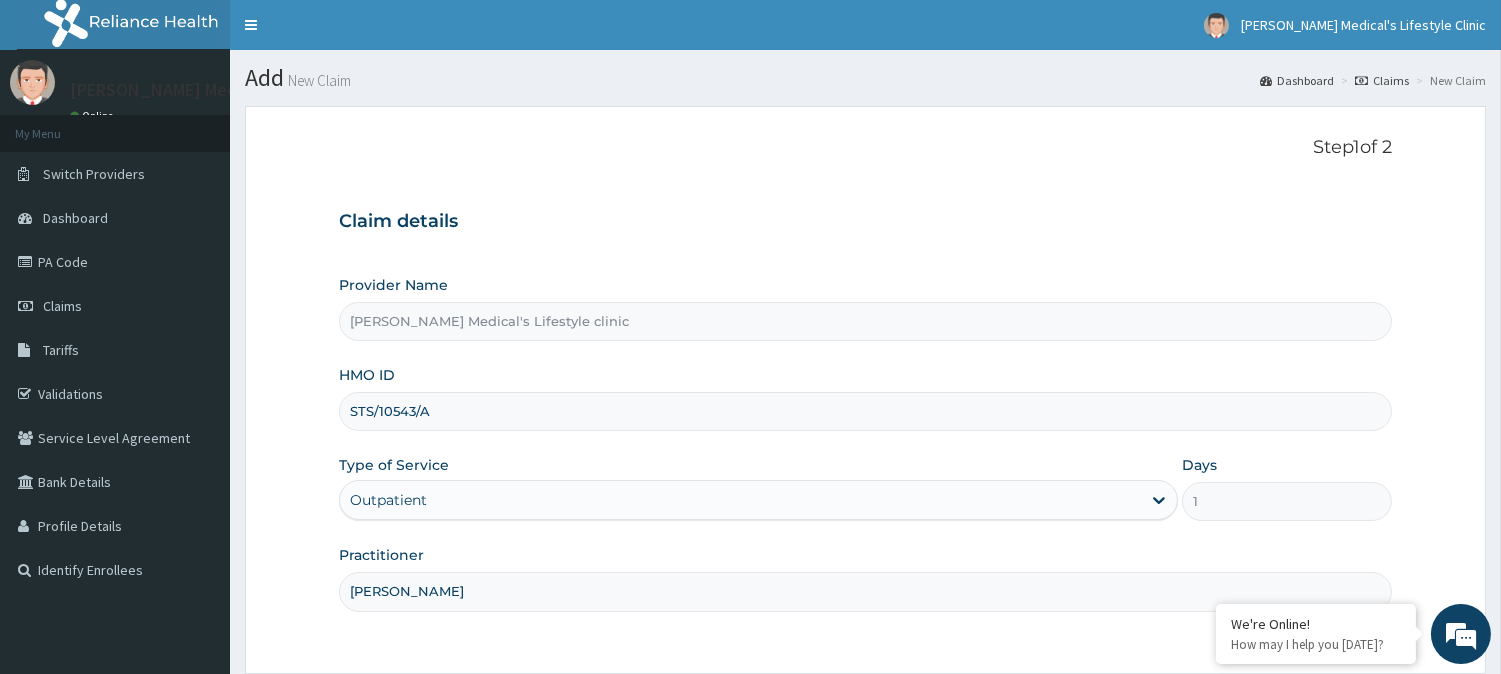 scroll, scrollTop: 178, scrollLeft: 0, axis: vertical 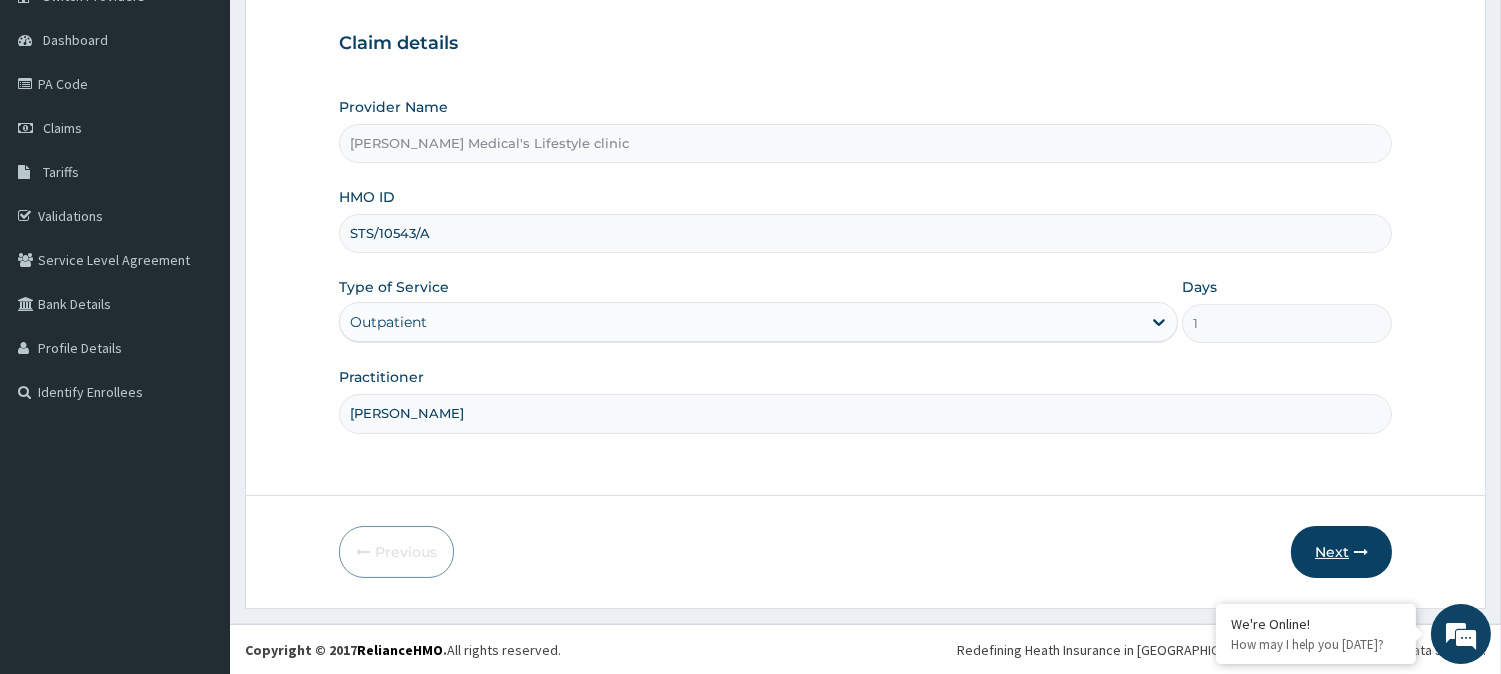 click at bounding box center [1361, 552] 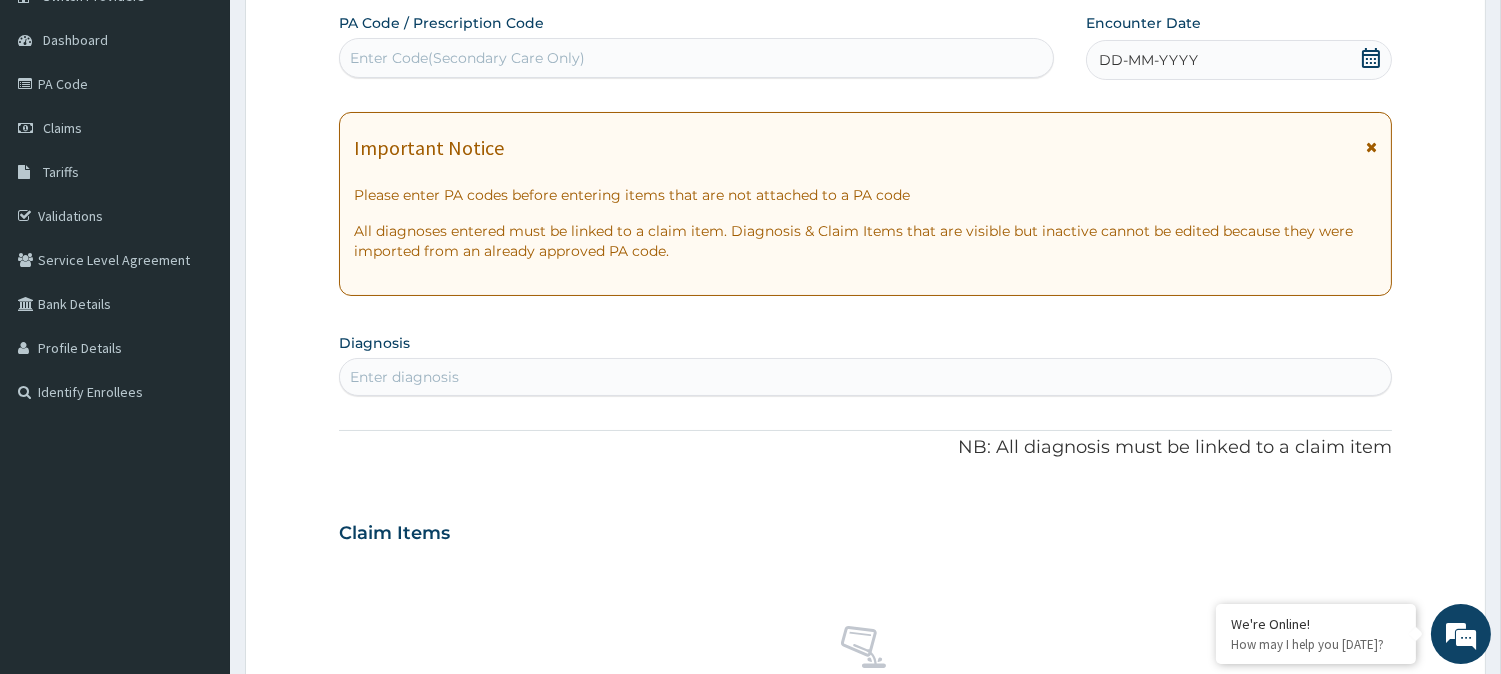 click on "Enter Code(Secondary Care Only)" at bounding box center [696, 58] 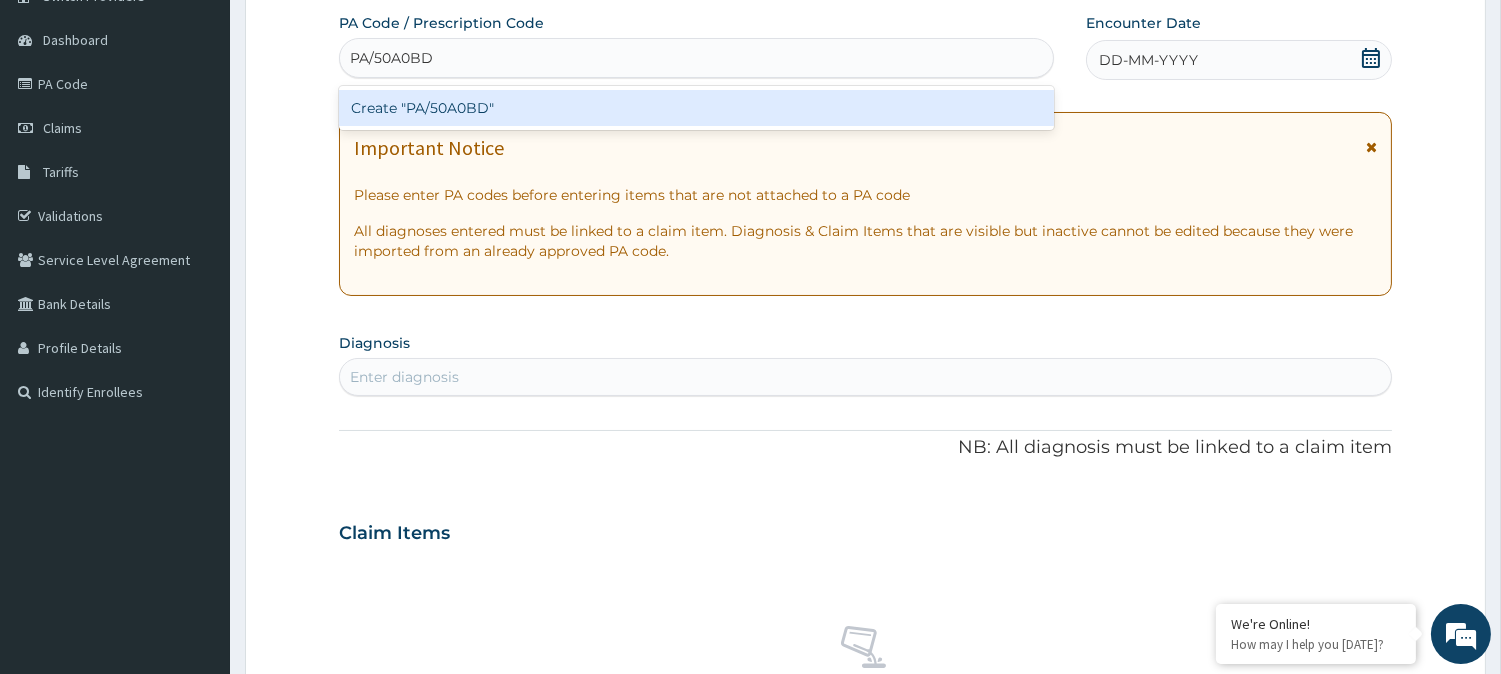 click on "Create "PA/50A0BD"" at bounding box center (696, 108) 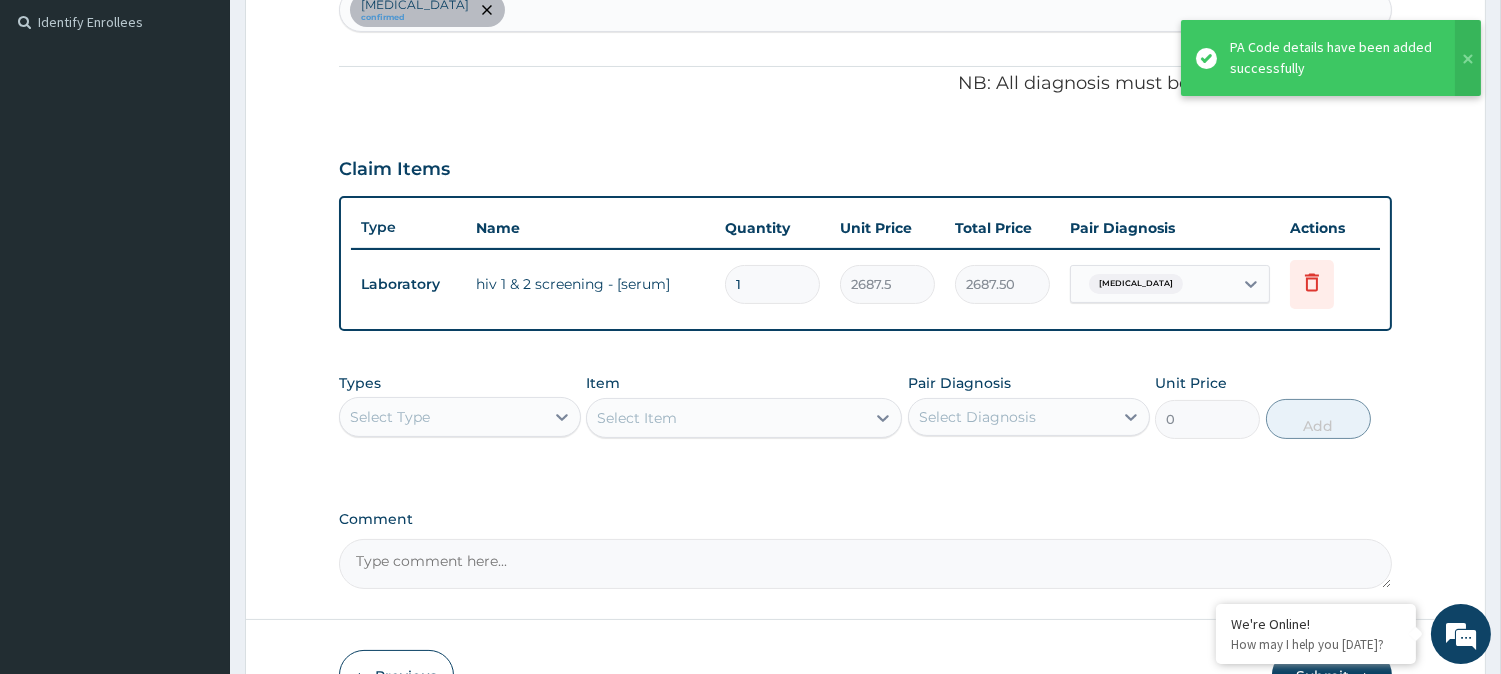 scroll, scrollTop: 671, scrollLeft: 0, axis: vertical 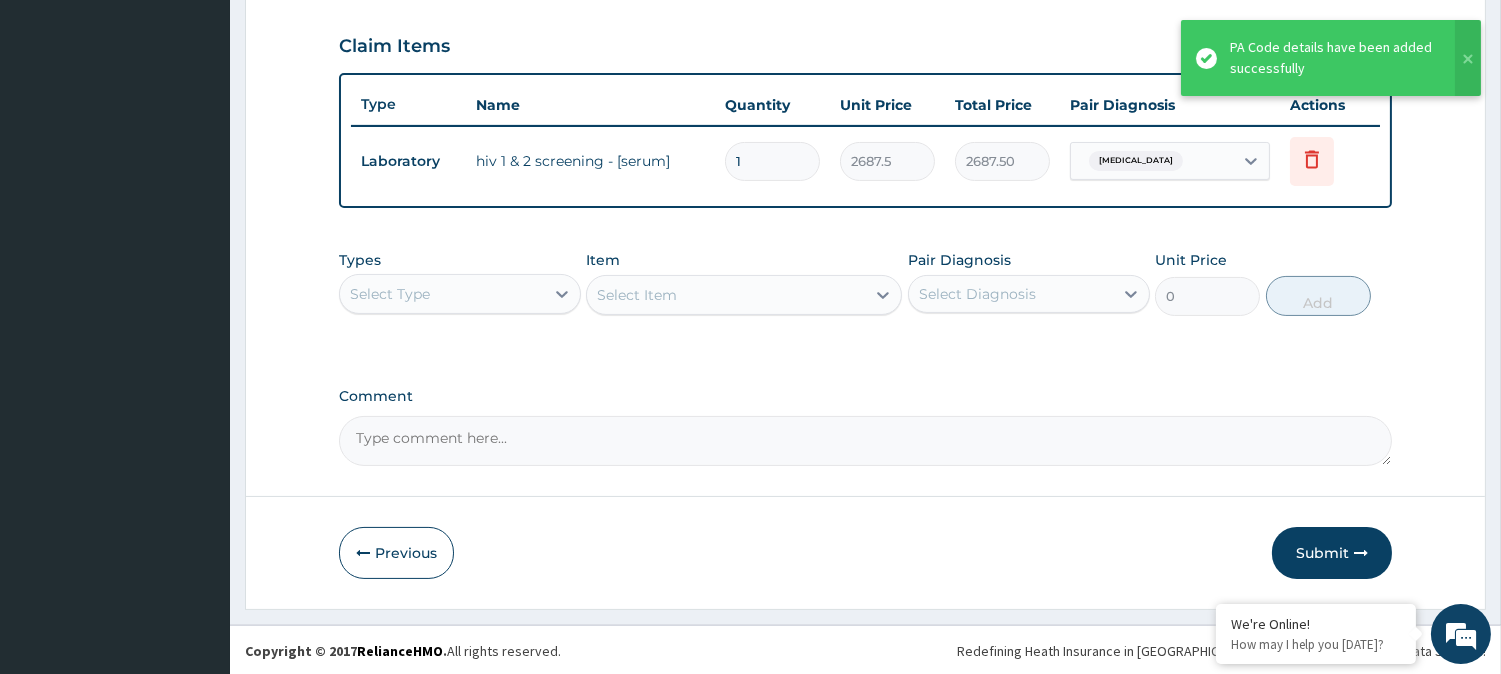 click on "Select Type" at bounding box center [442, 294] 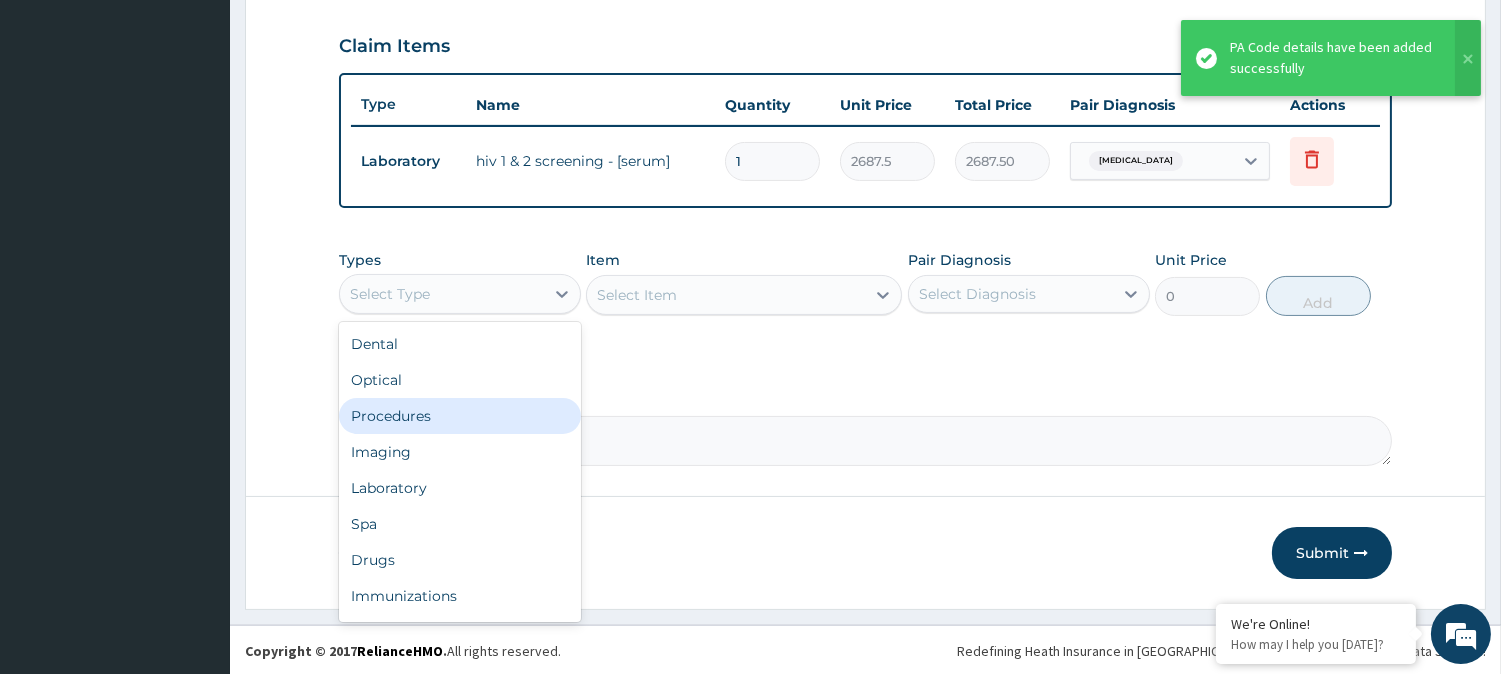 click on "Procedures" at bounding box center (460, 416) 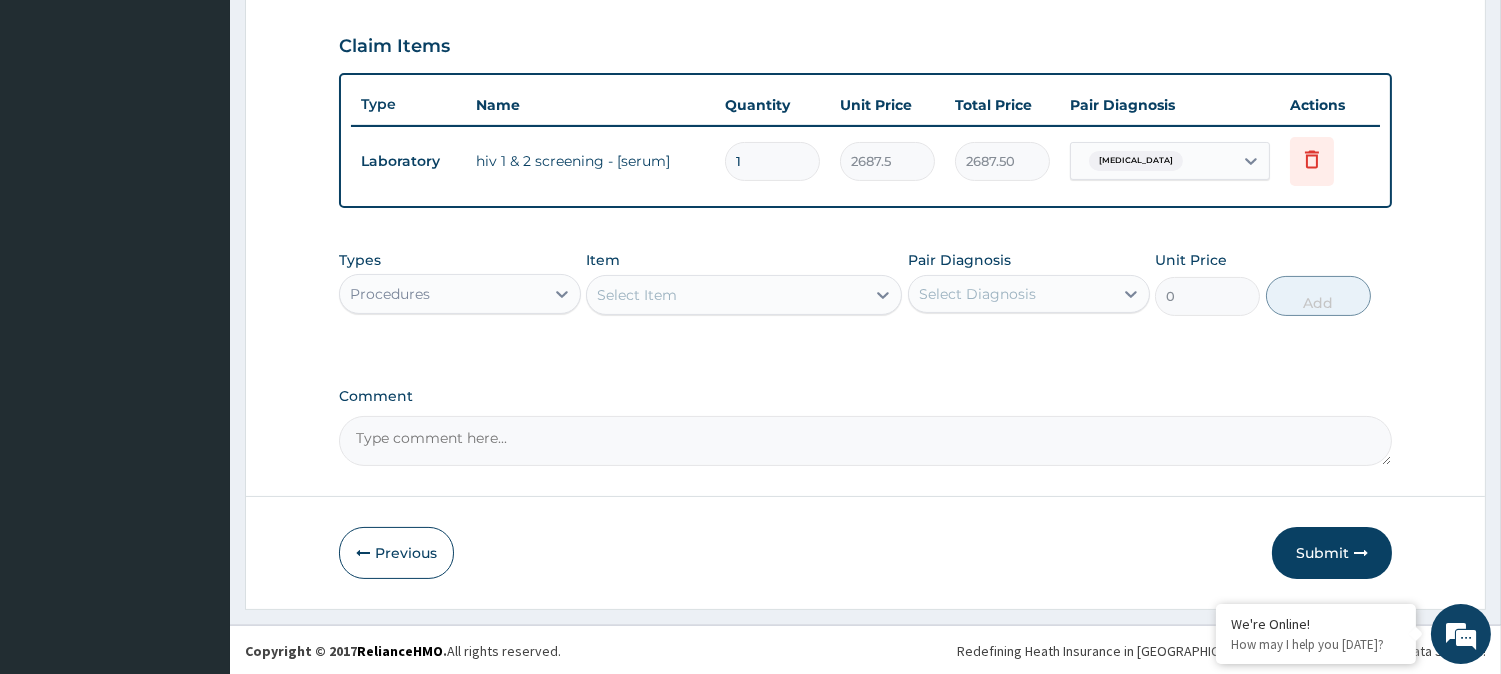 click on "Select Item" at bounding box center [726, 295] 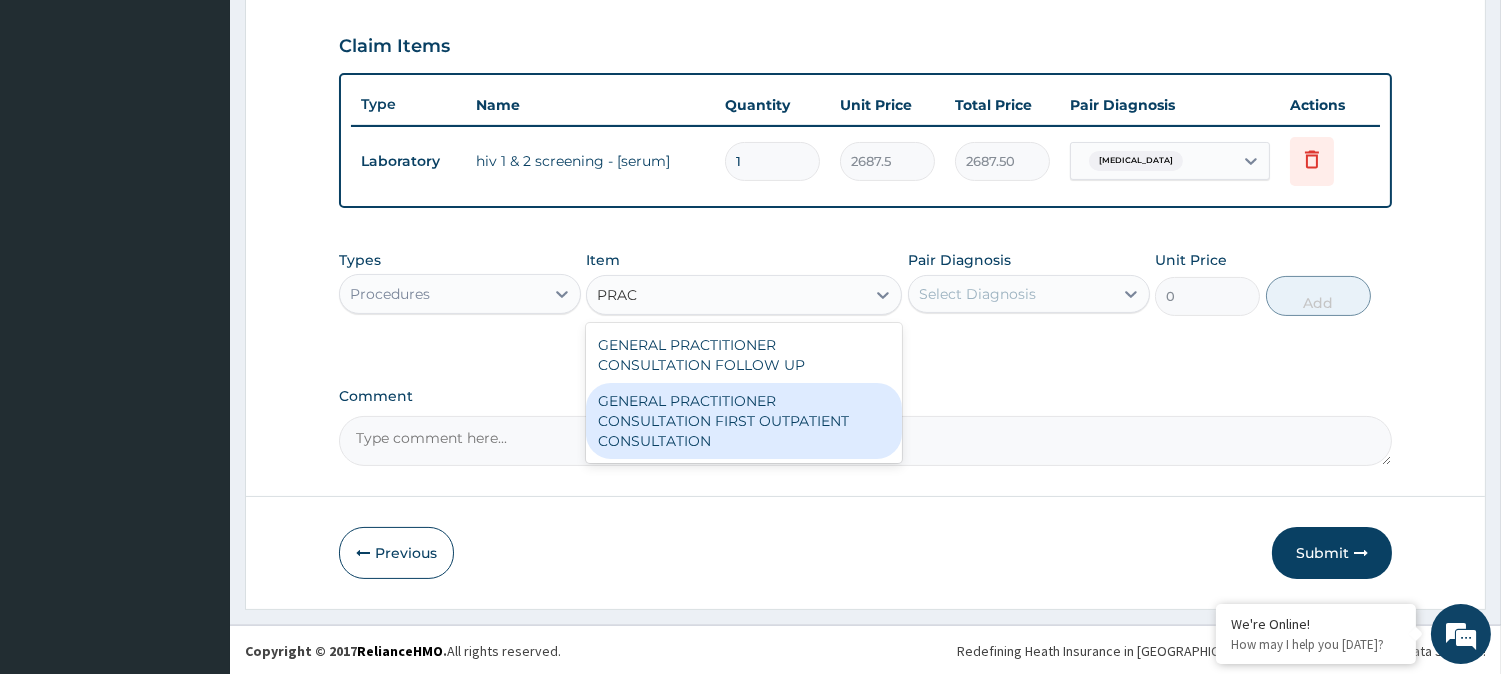 type on "PRAC" 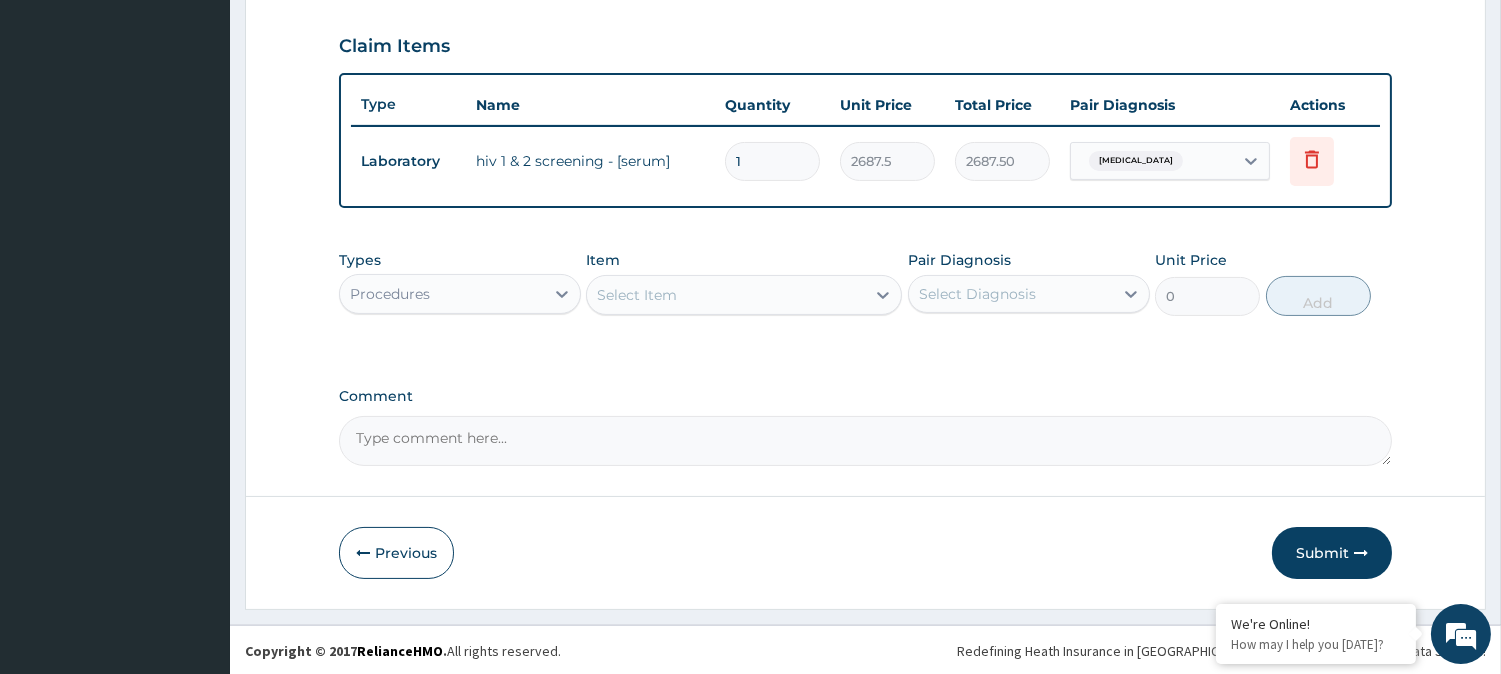 drag, startPoint x: 730, startPoint y: 430, endPoint x: 652, endPoint y: 290, distance: 160.26228 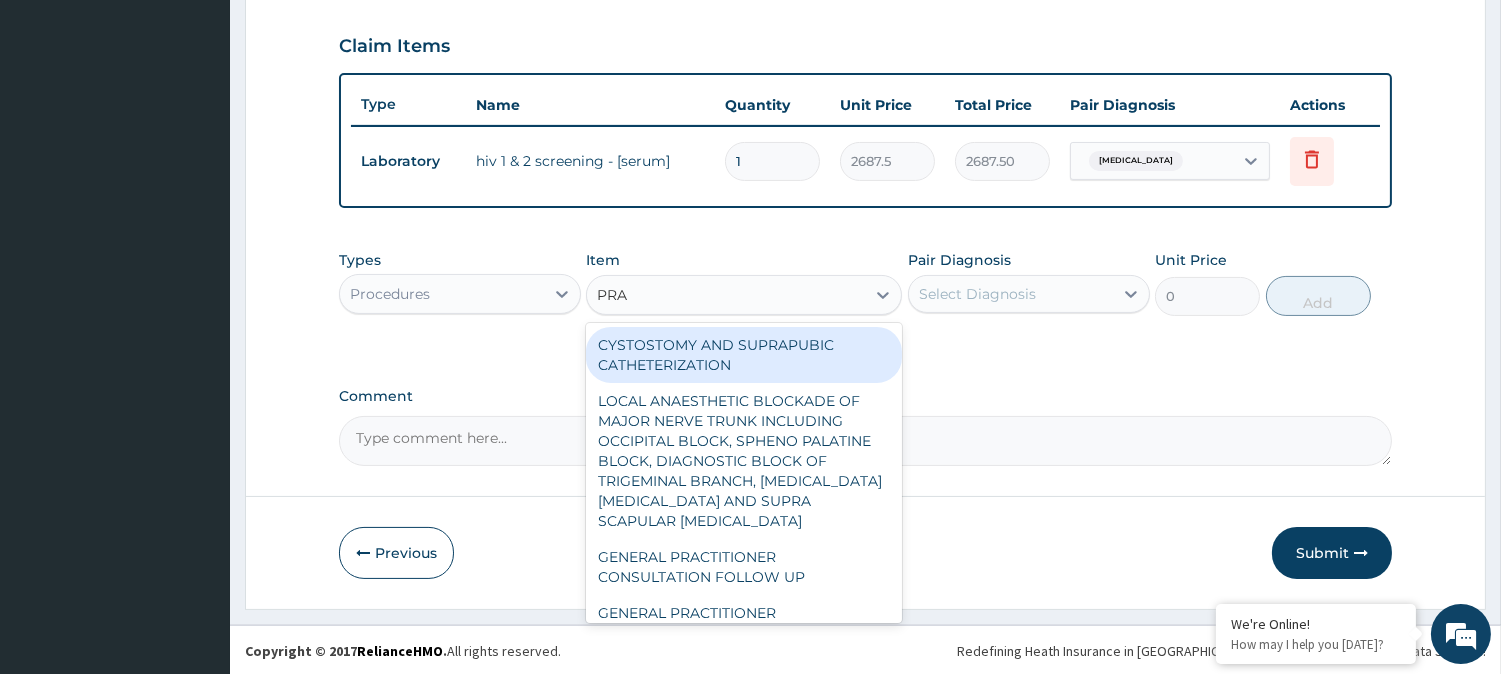 type on "PRAC" 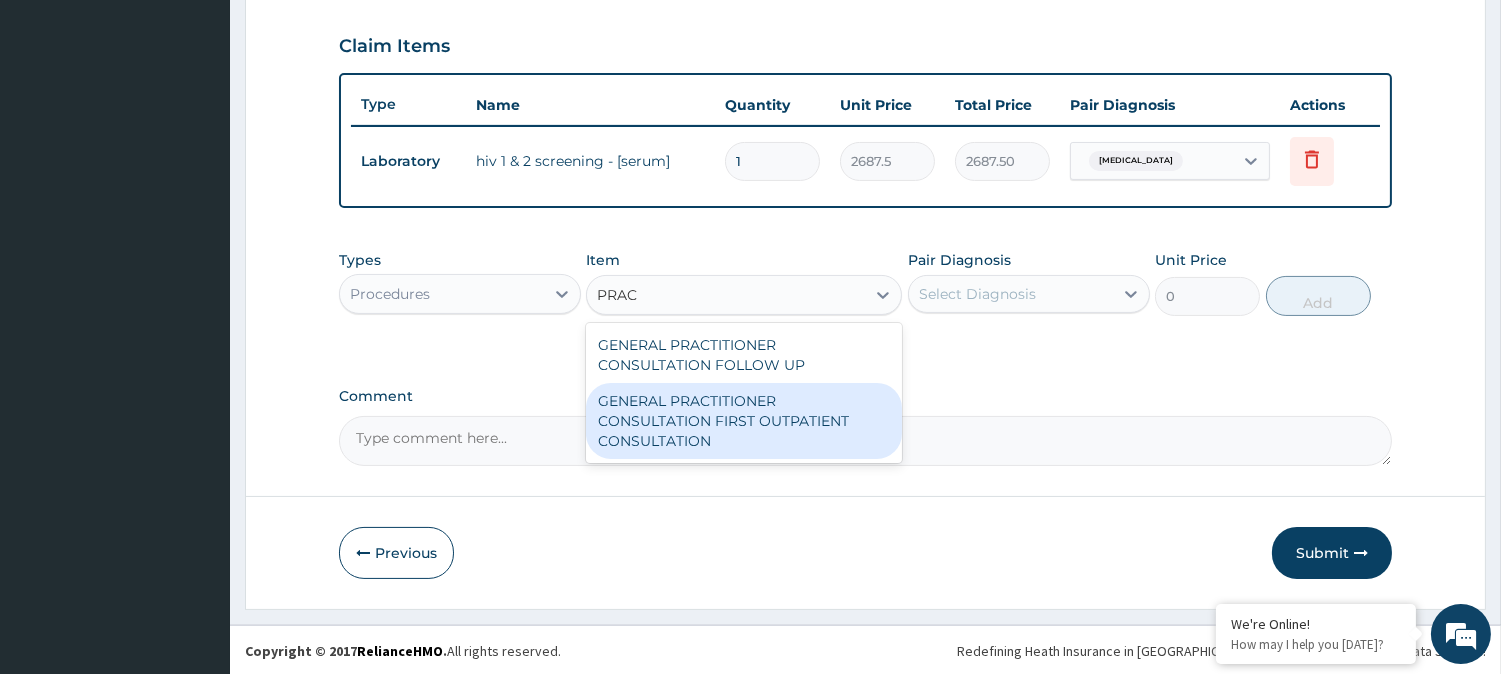 click on "GENERAL PRACTITIONER CONSULTATION FIRST OUTPATIENT CONSULTATION" at bounding box center (744, 421) 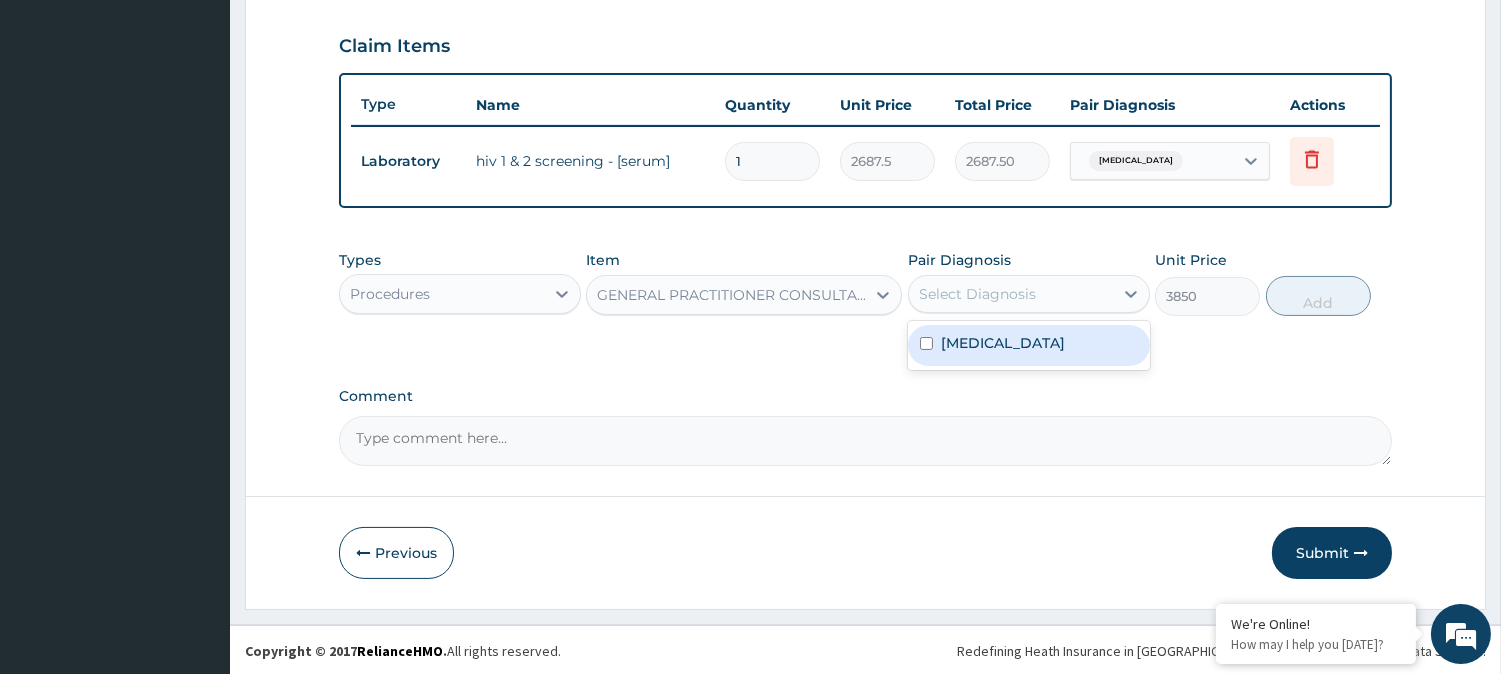 click on "Select Diagnosis" at bounding box center (977, 294) 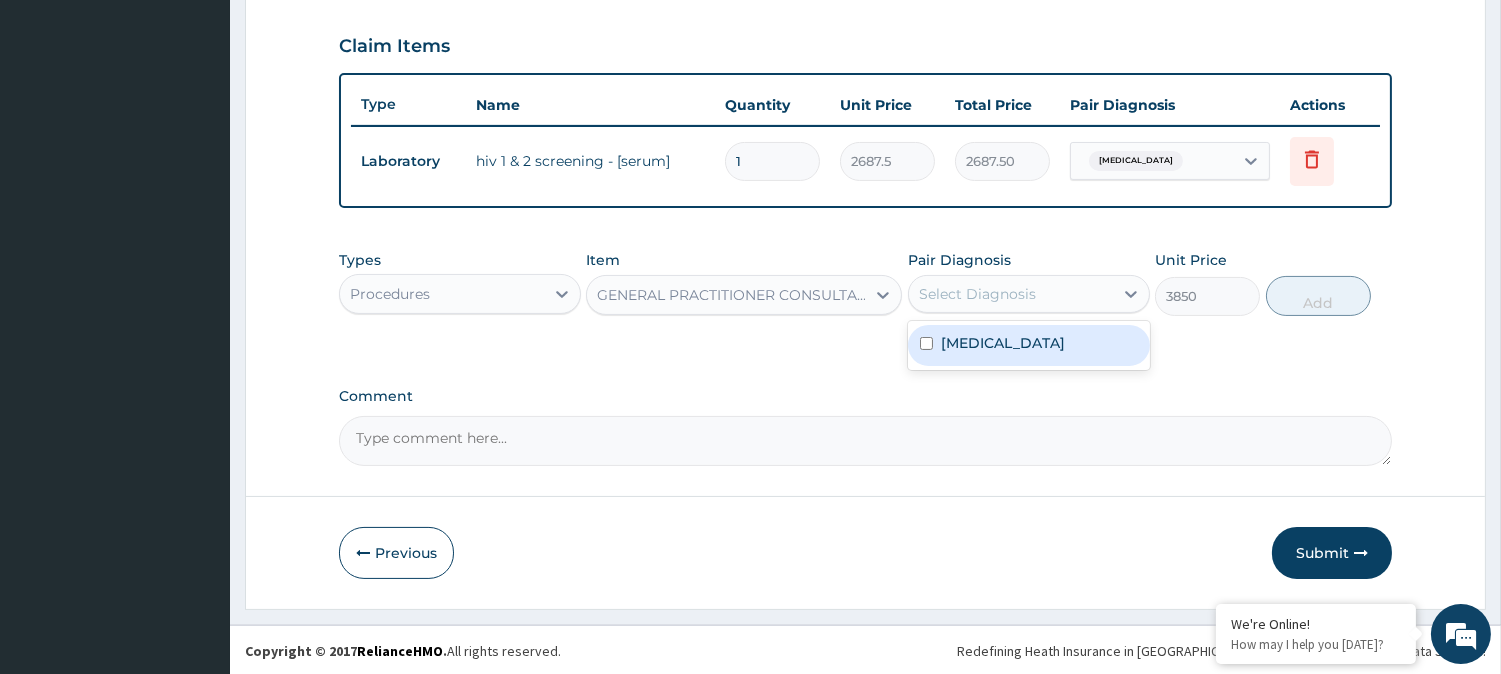 click on "Immunosuppression" at bounding box center [1003, 343] 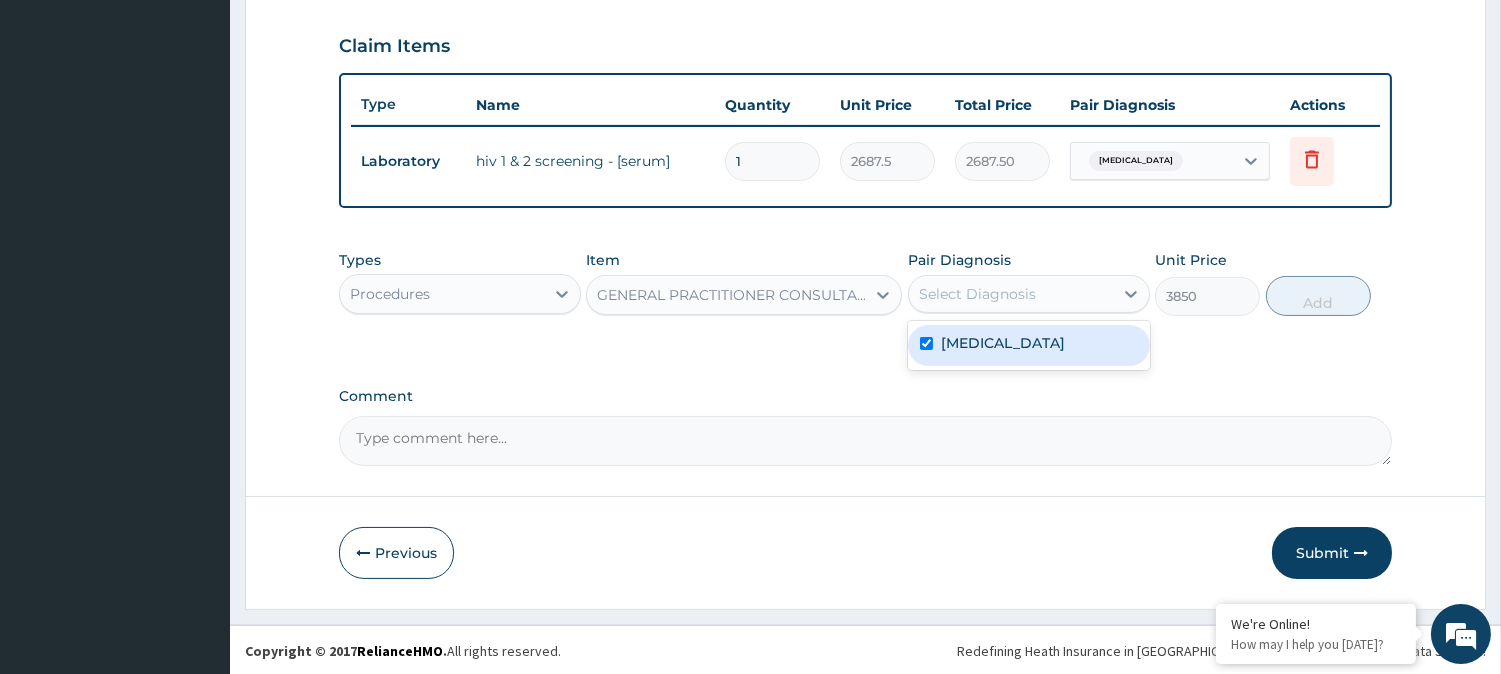 checkbox on "true" 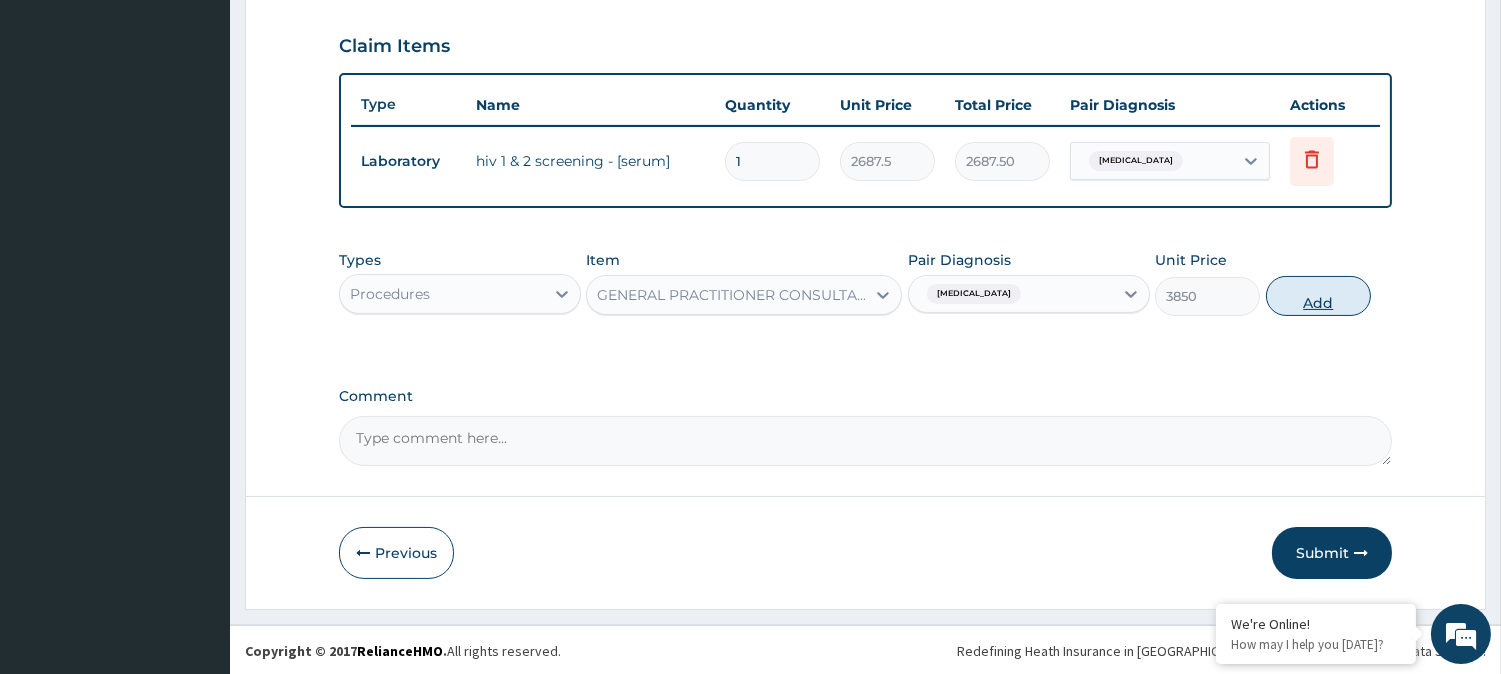 click on "Add" at bounding box center [1318, 296] 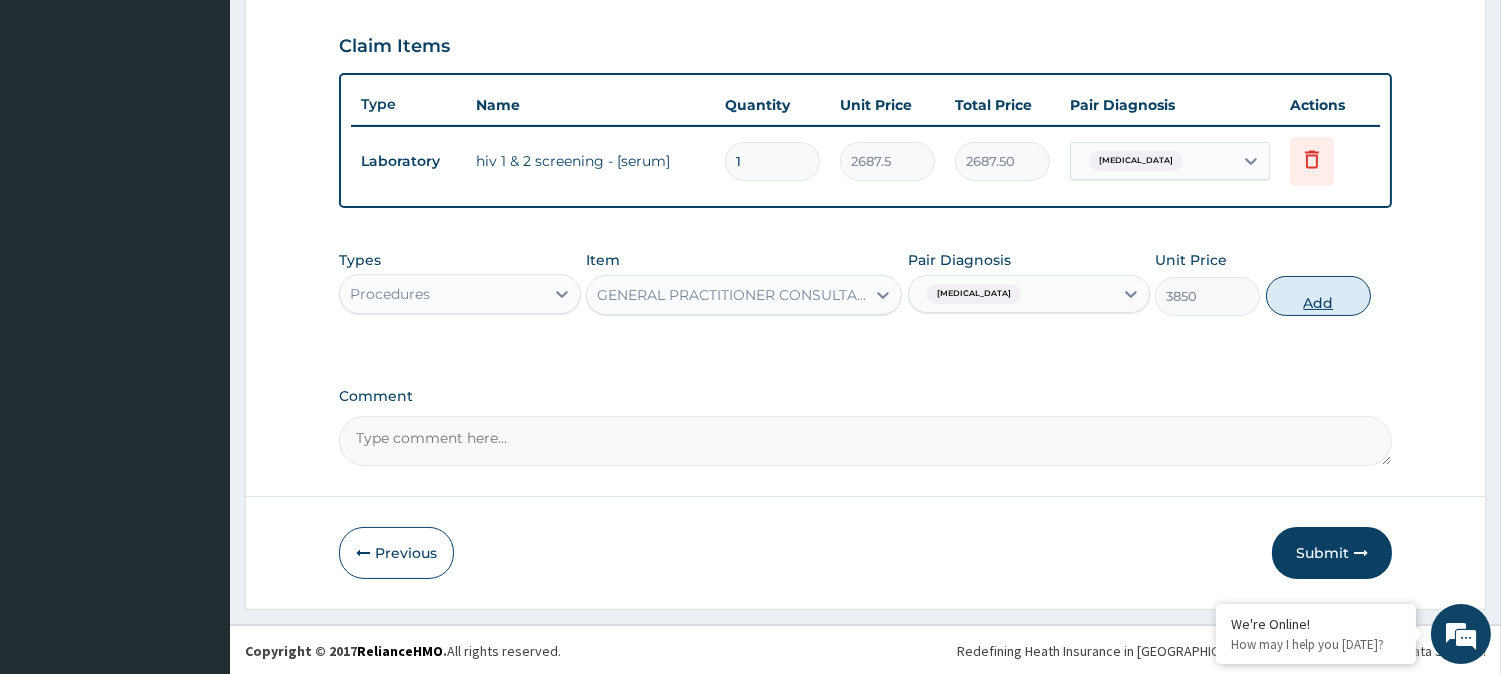 type on "0" 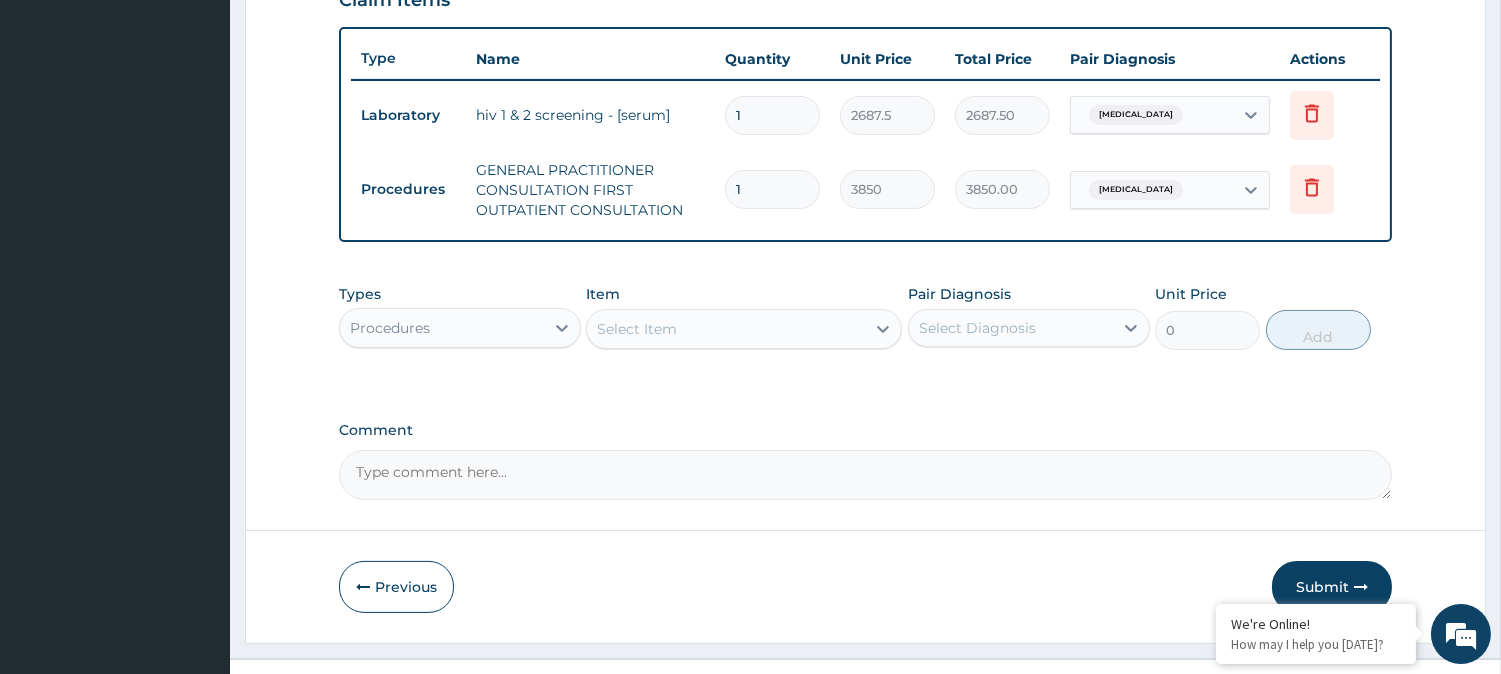 scroll, scrollTop: 751, scrollLeft: 0, axis: vertical 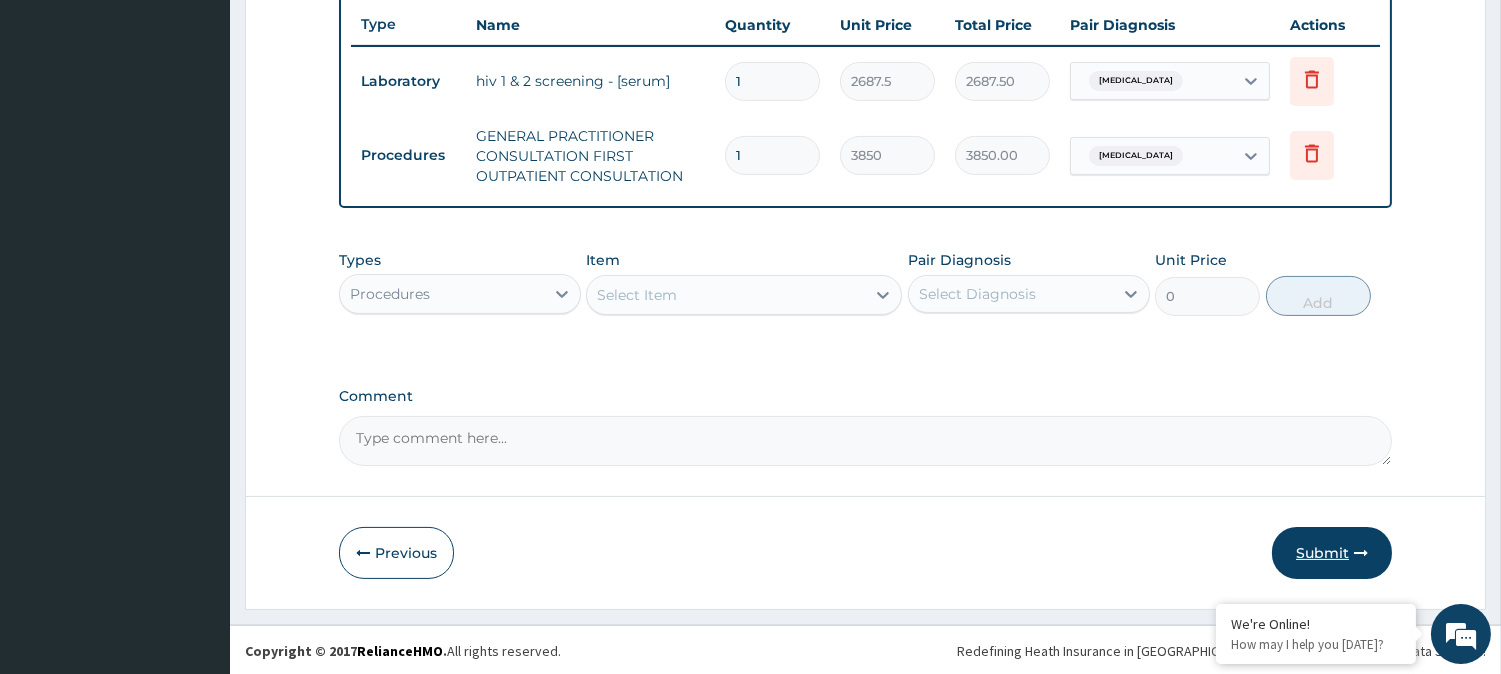 click on "Submit" at bounding box center (1332, 553) 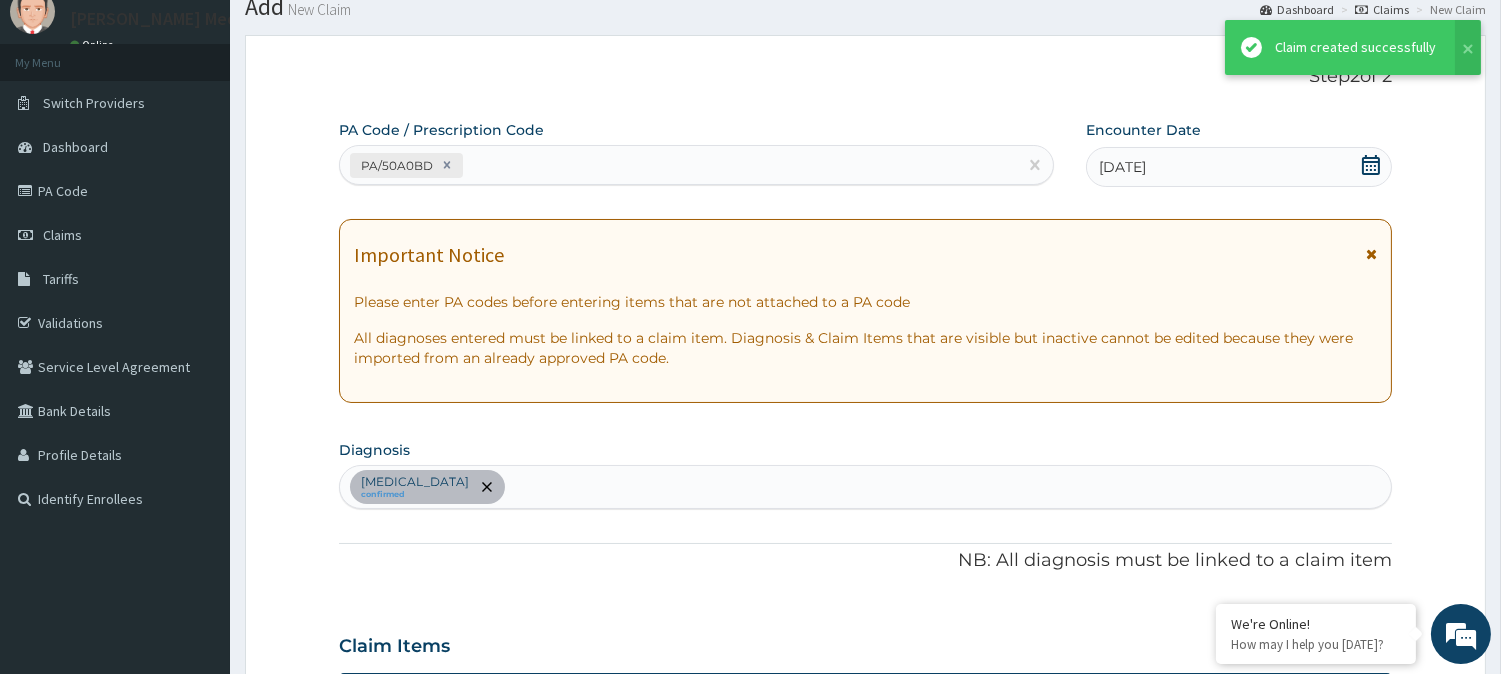 scroll, scrollTop: 751, scrollLeft: 0, axis: vertical 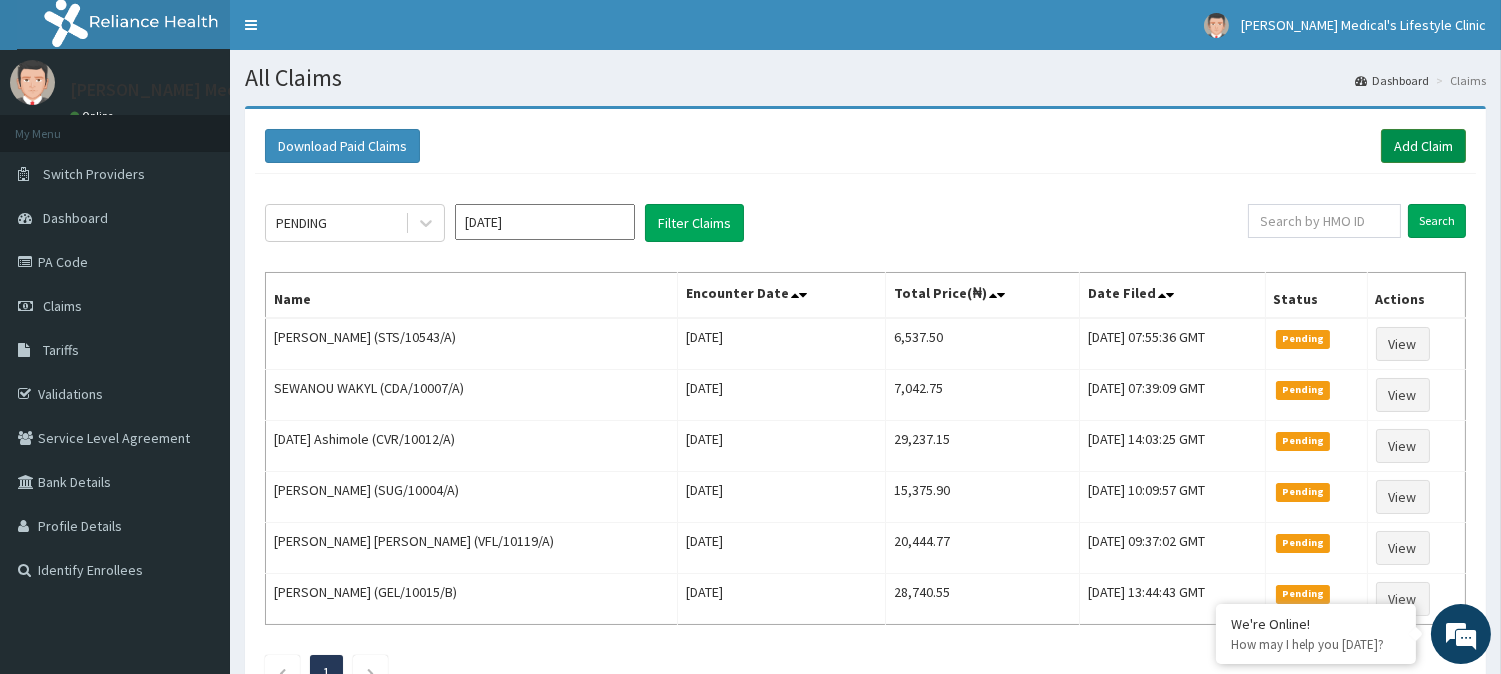 click on "Add Claim" at bounding box center (1423, 146) 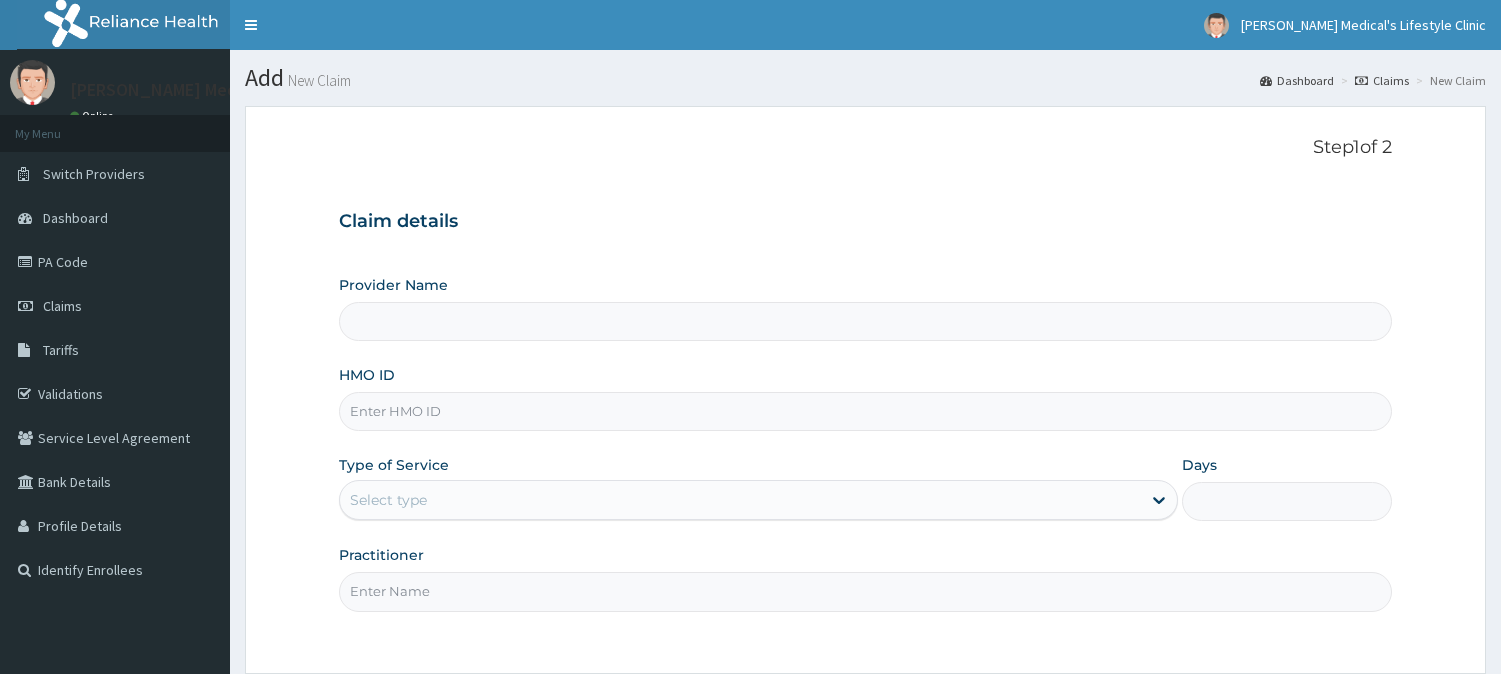 scroll, scrollTop: 0, scrollLeft: 0, axis: both 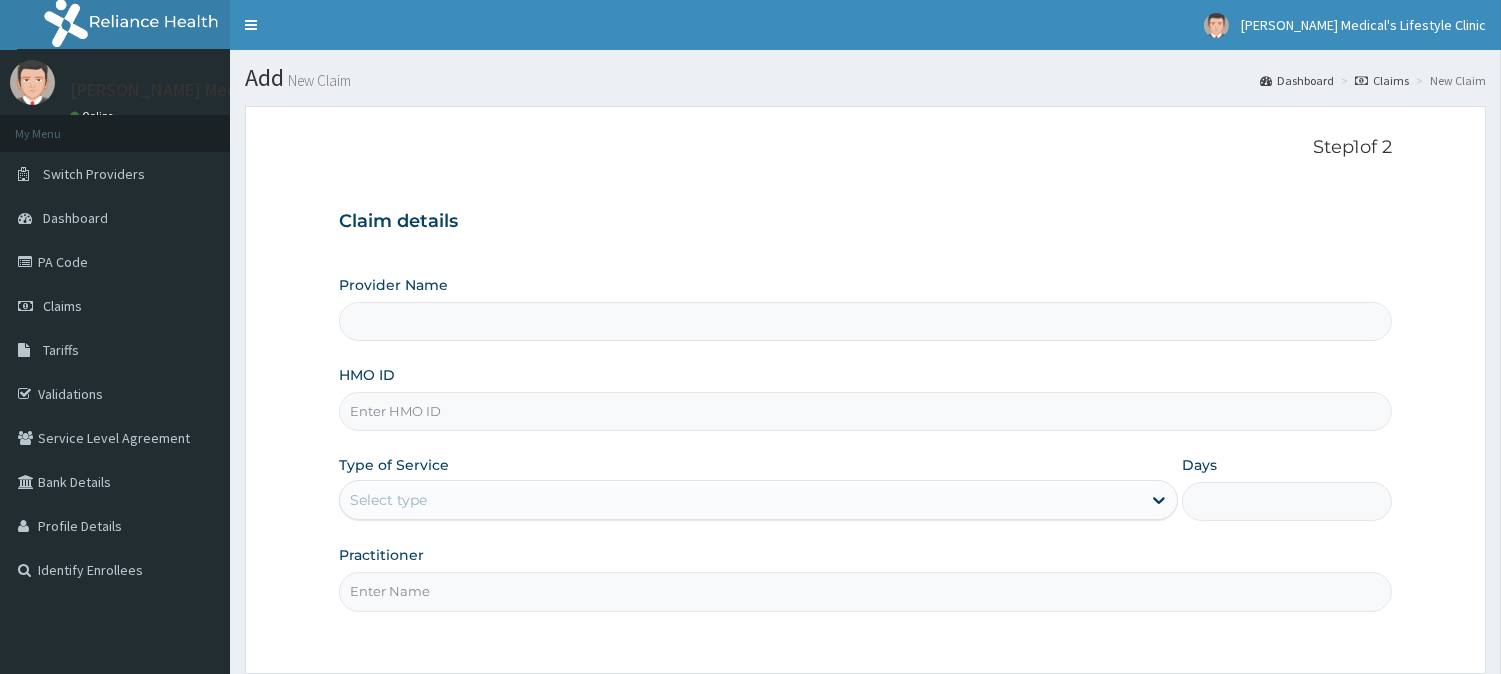 type on "Grover Medical's Lifestyle clinic" 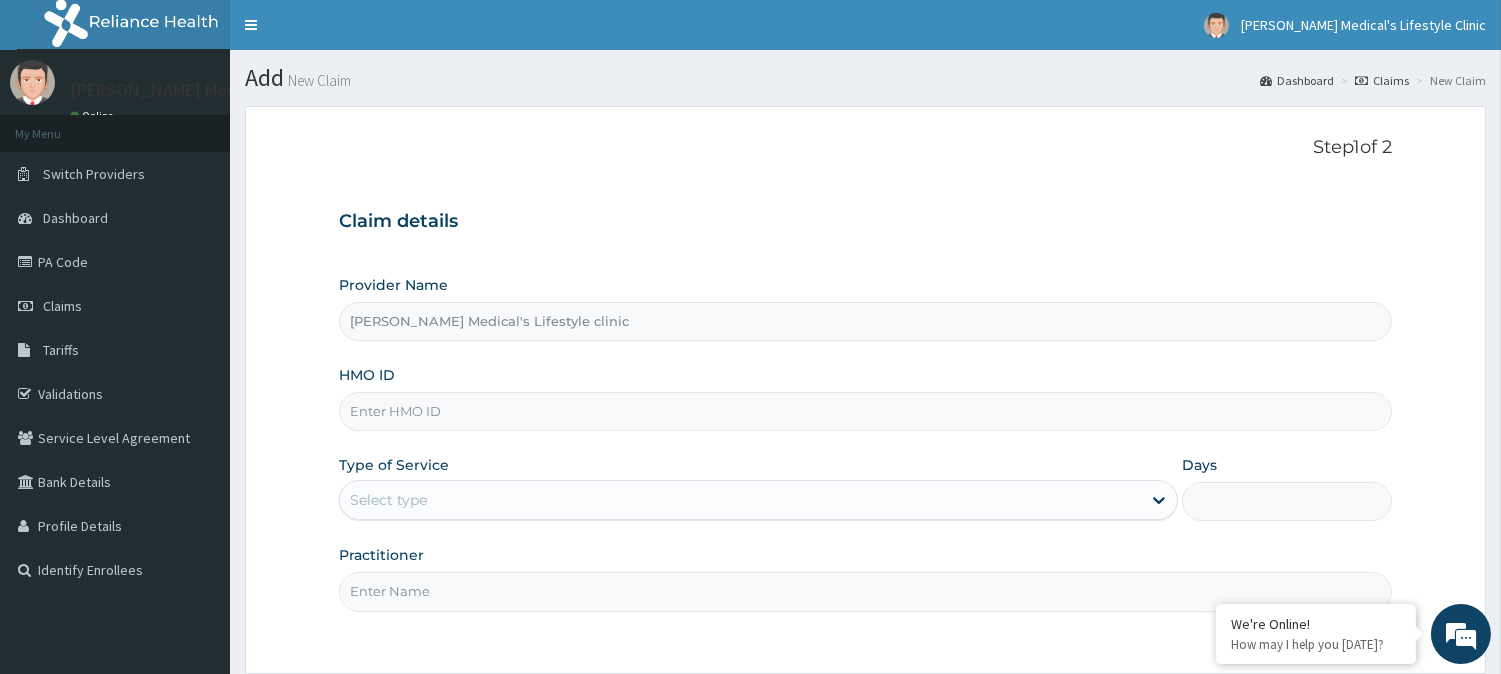 click on "HMO ID" at bounding box center [865, 411] 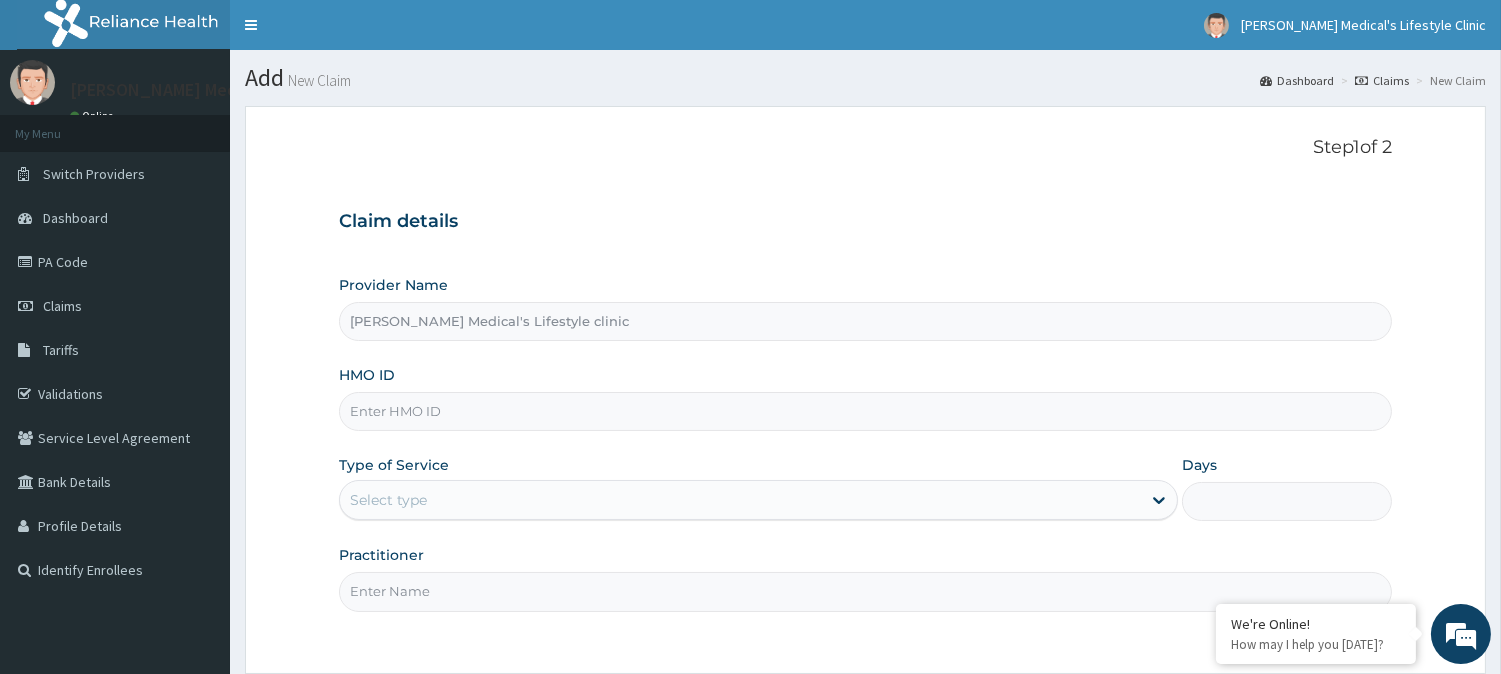 paste on "PMH/10407/A" 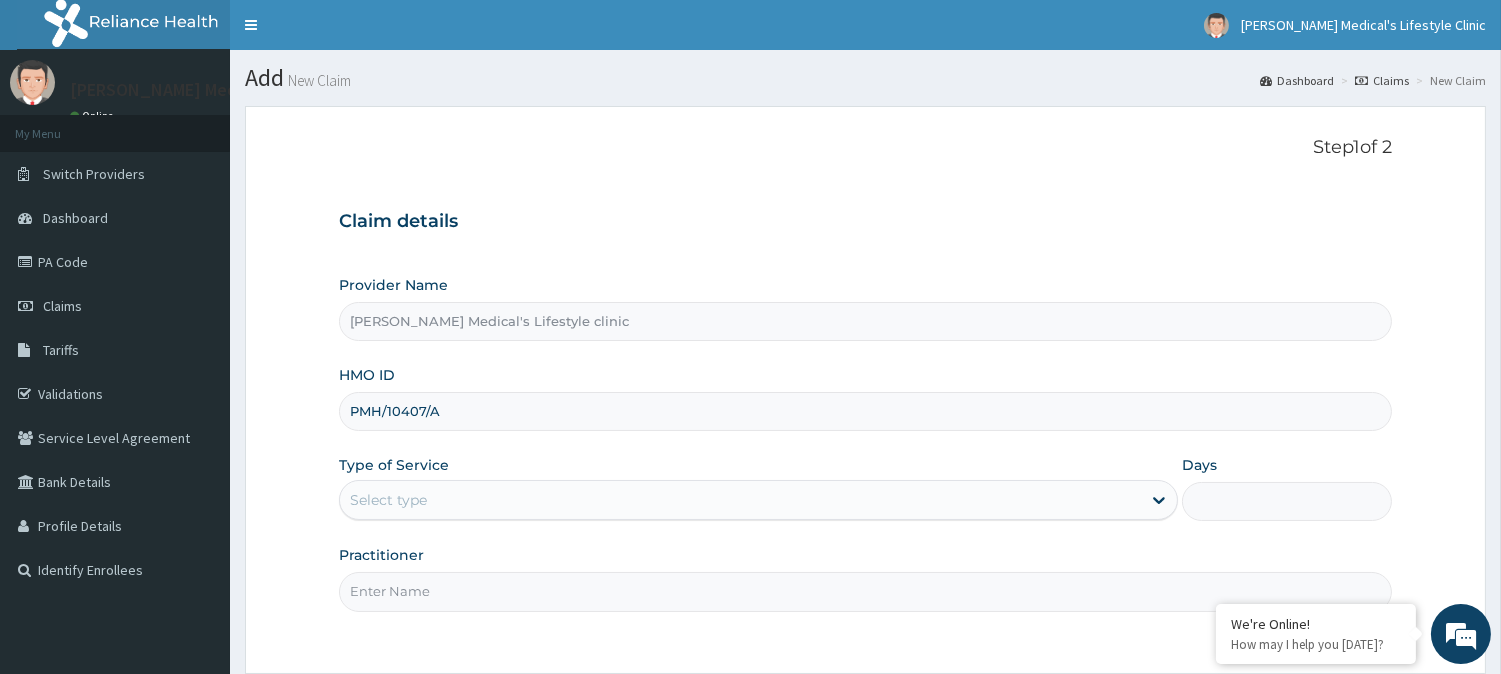 type on "PMH/10407/A" 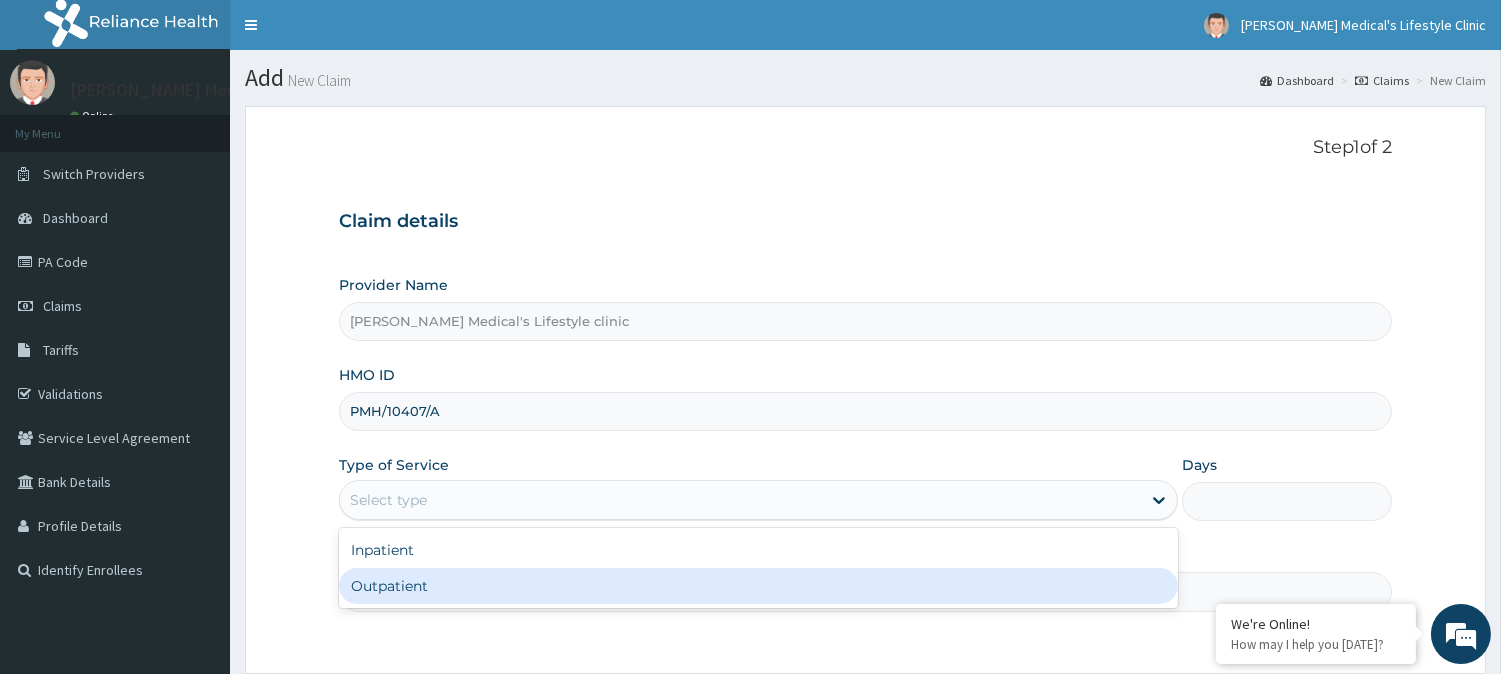 click on "Outpatient" at bounding box center (758, 586) 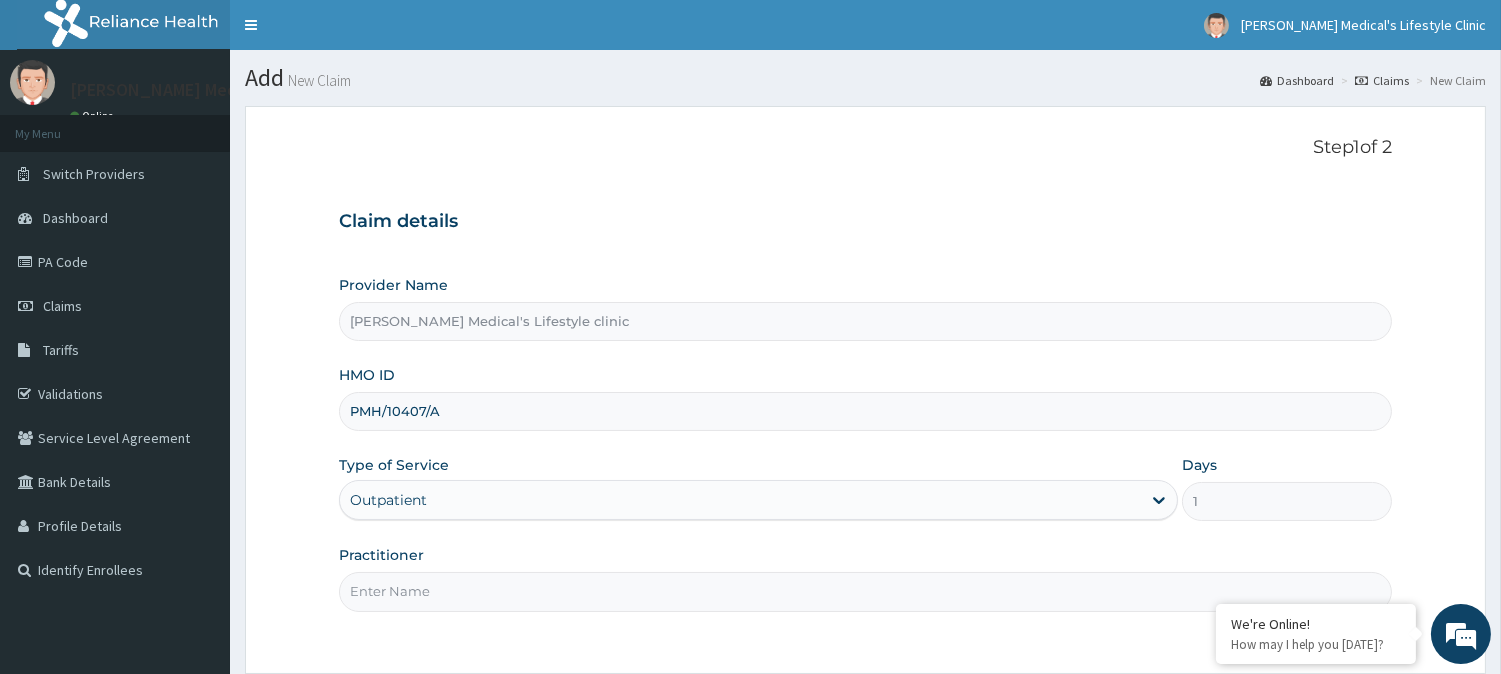 click on "Practitioner" at bounding box center [865, 591] 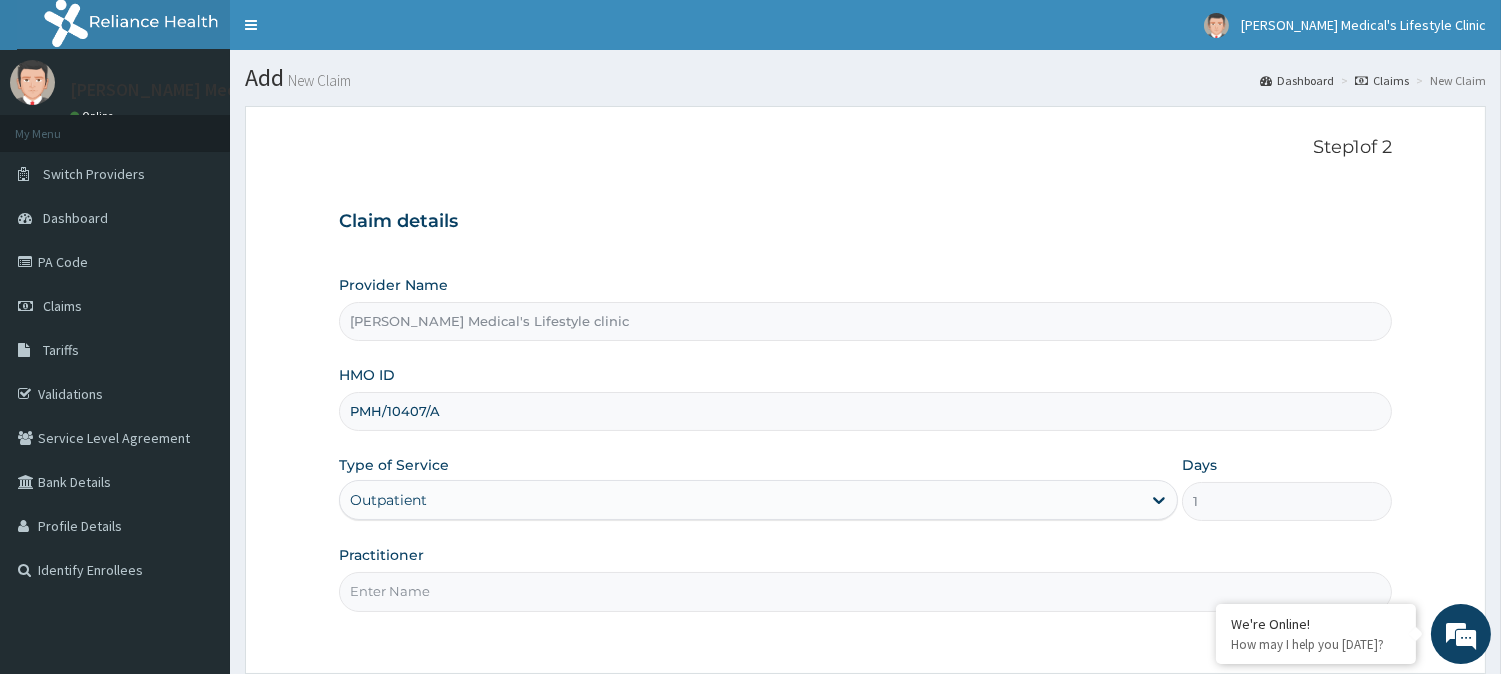 type on "DR kolawole" 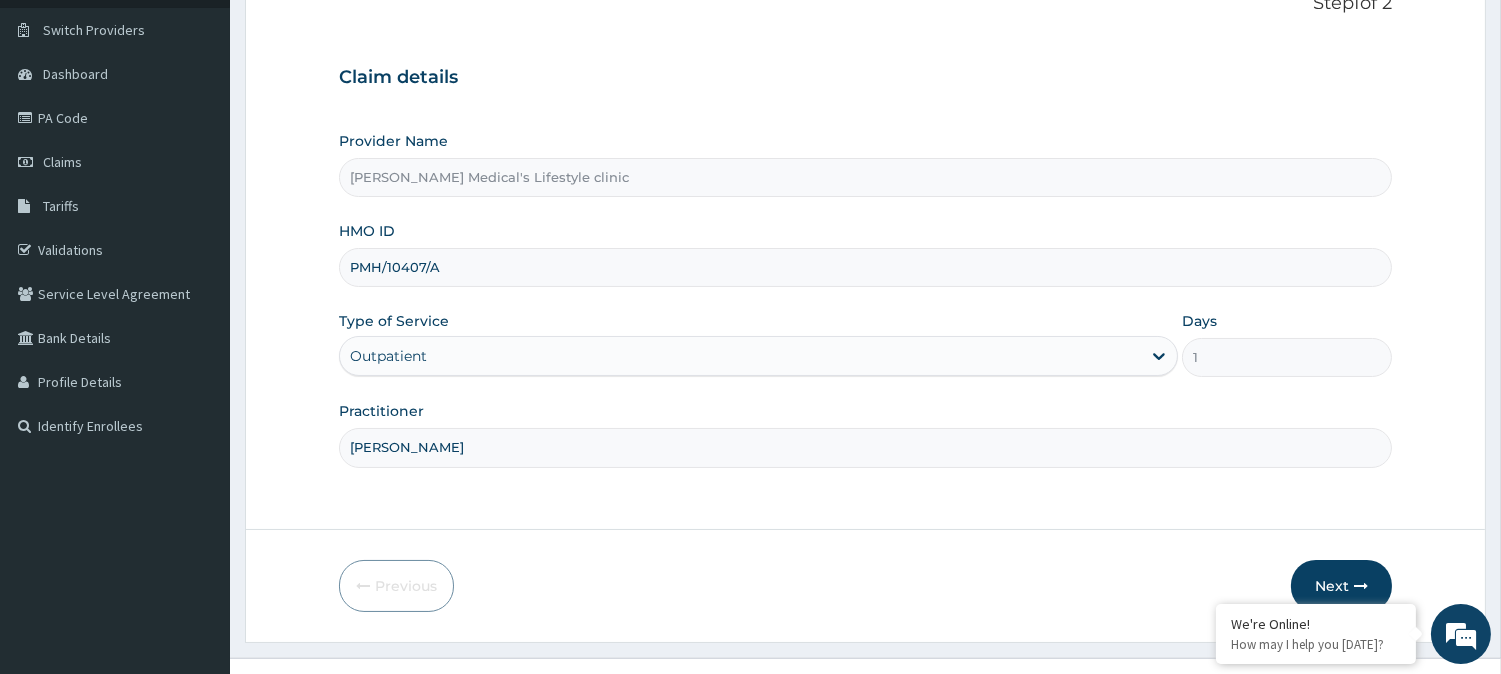 scroll, scrollTop: 178, scrollLeft: 0, axis: vertical 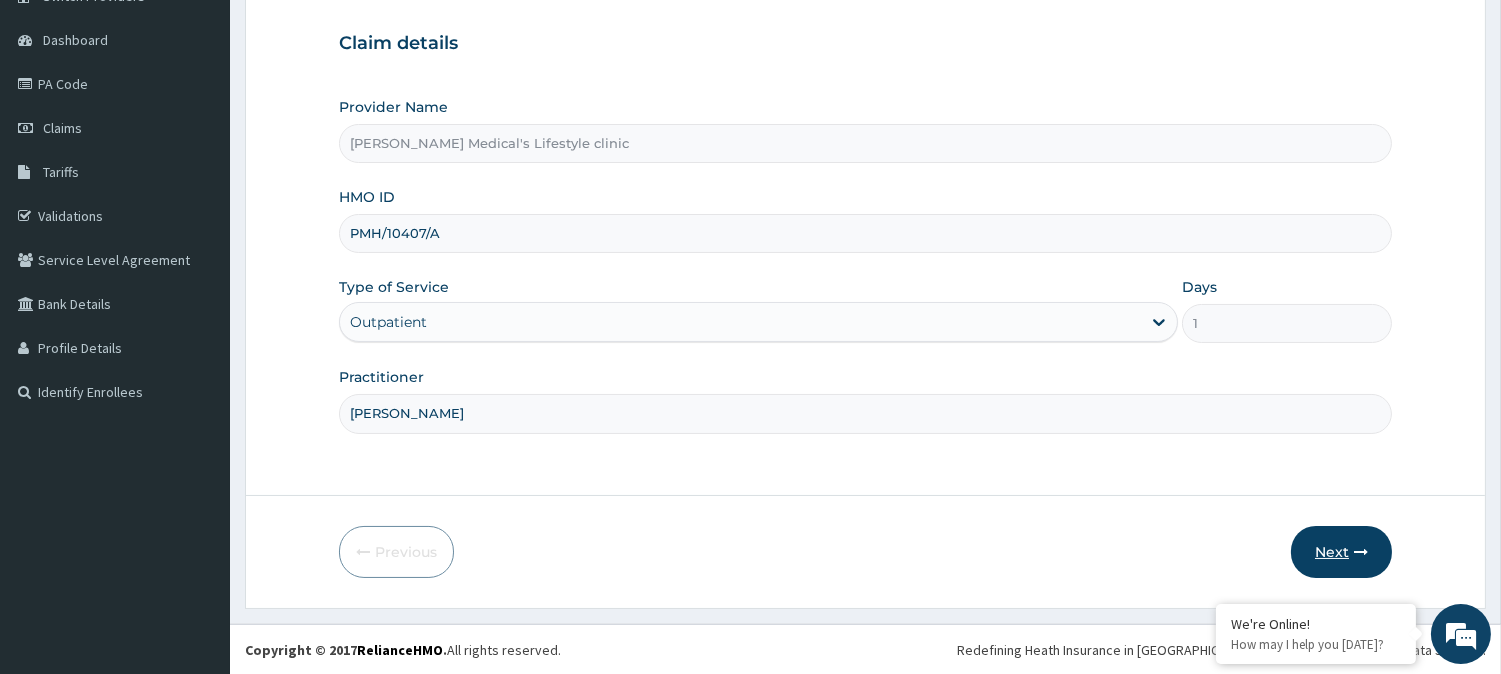 click on "Next" at bounding box center (1341, 552) 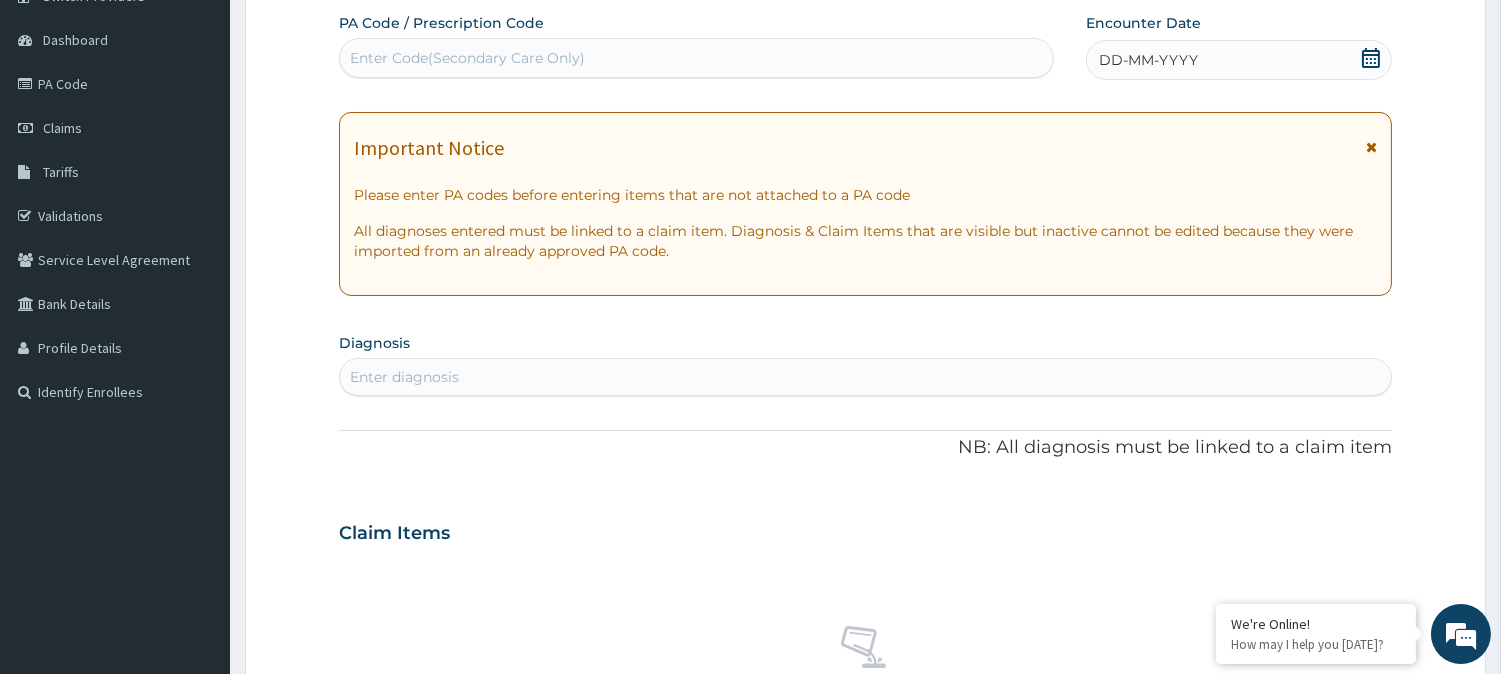 click on "Enter diagnosis" at bounding box center [404, 377] 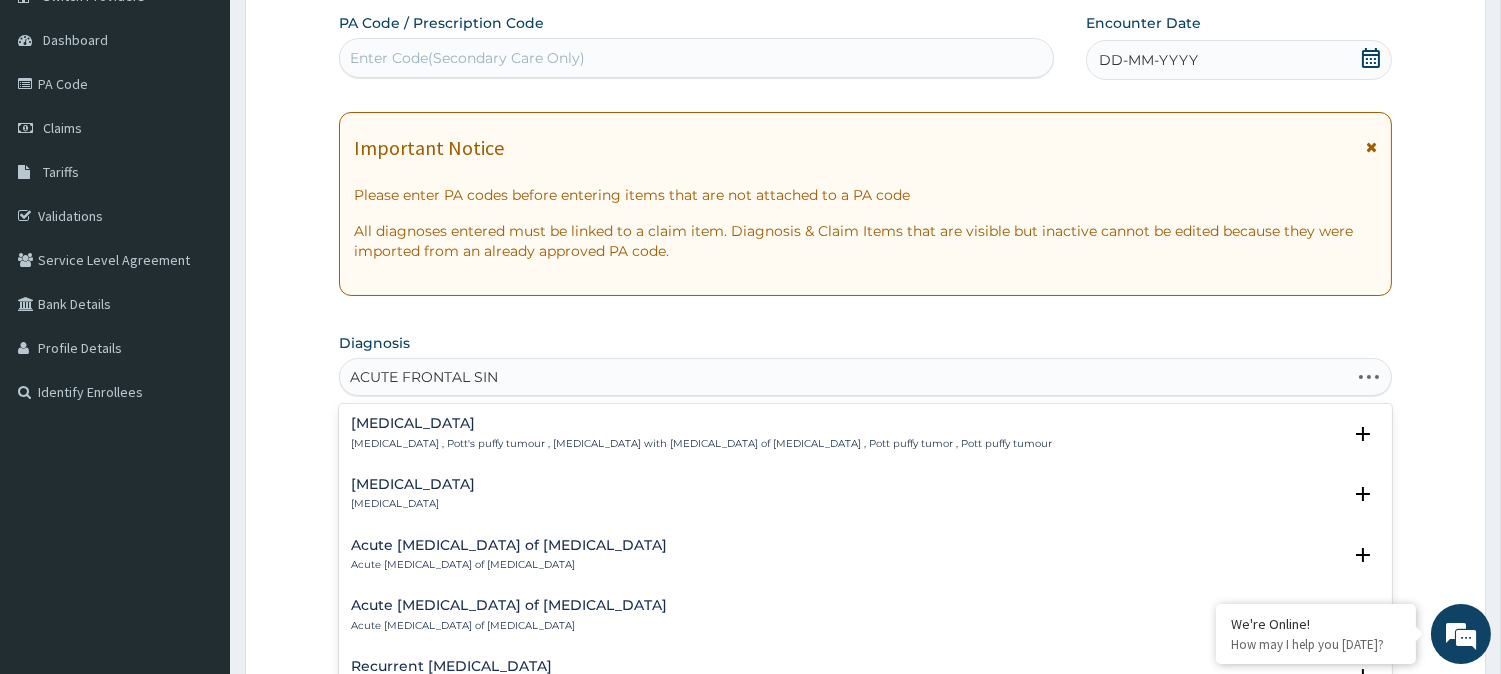 type on "ACUTE FRONTAL SINU" 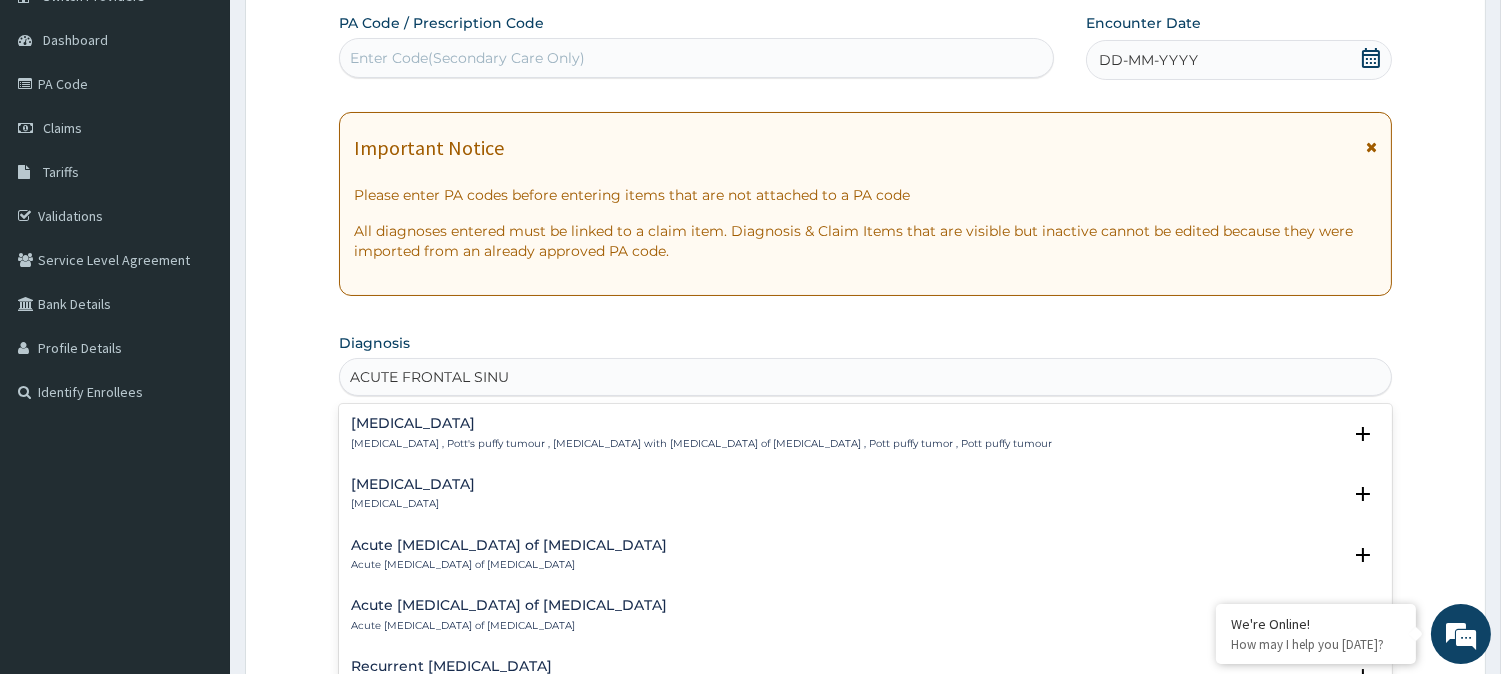 click on "Acute frontal sinusitis Acute frontal sinusitis Select Status Query Query covers suspected (?), Keep in view (kiv), Ruled out (r/o) Confirmed" at bounding box center [865, 499] 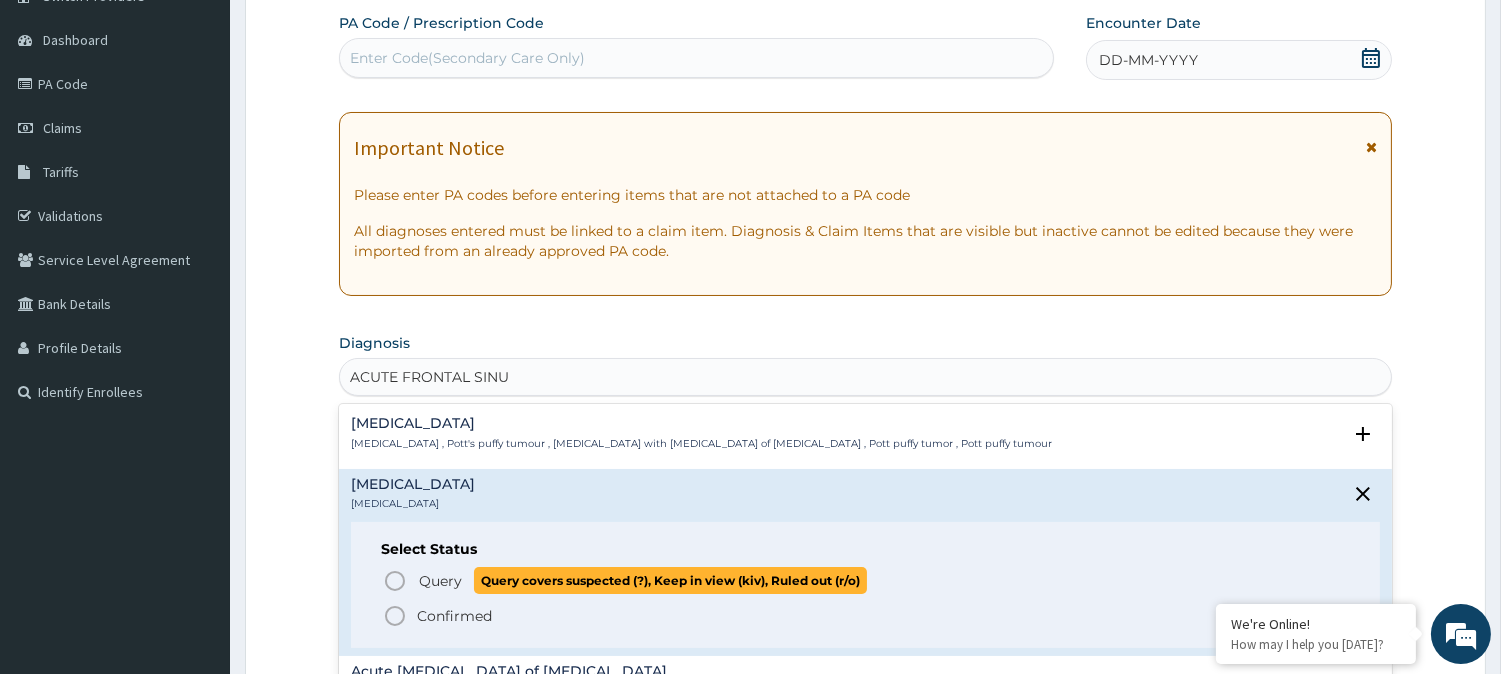 click 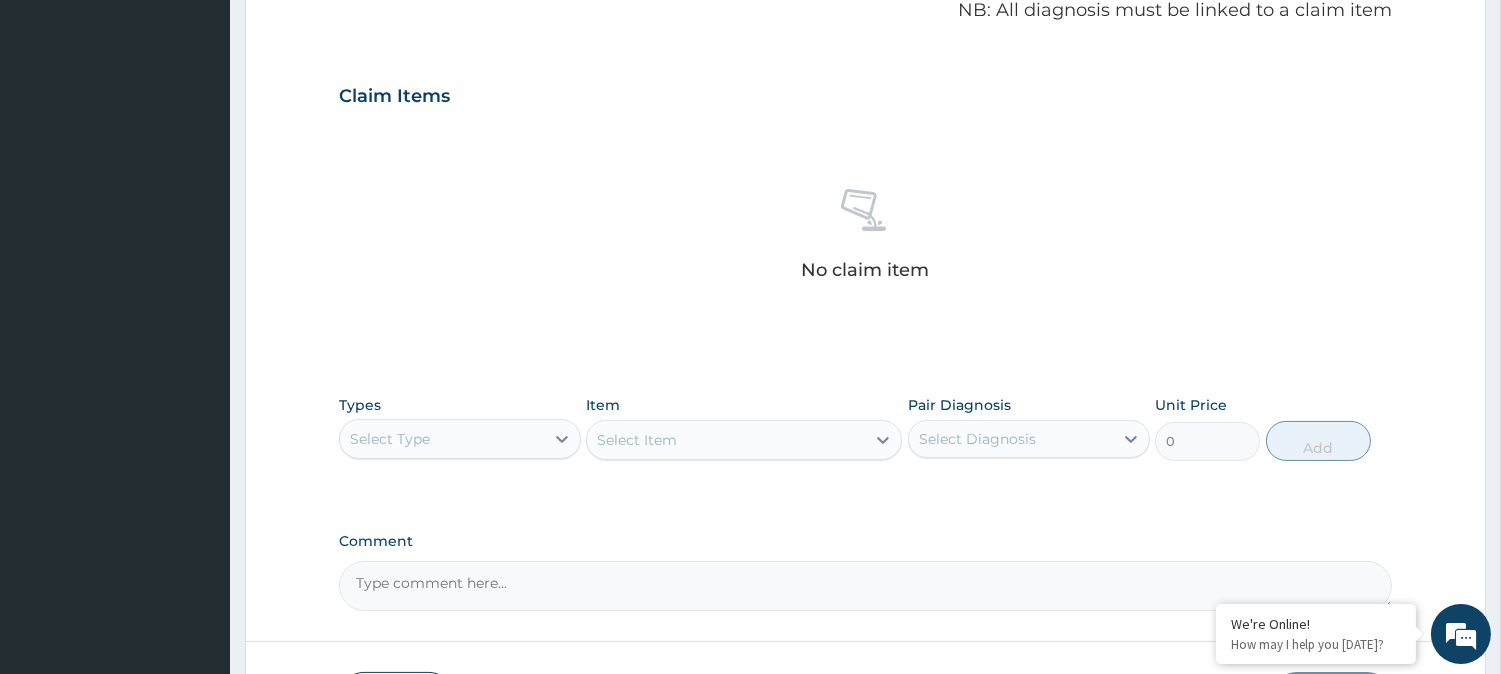 scroll, scrollTop: 767, scrollLeft: 0, axis: vertical 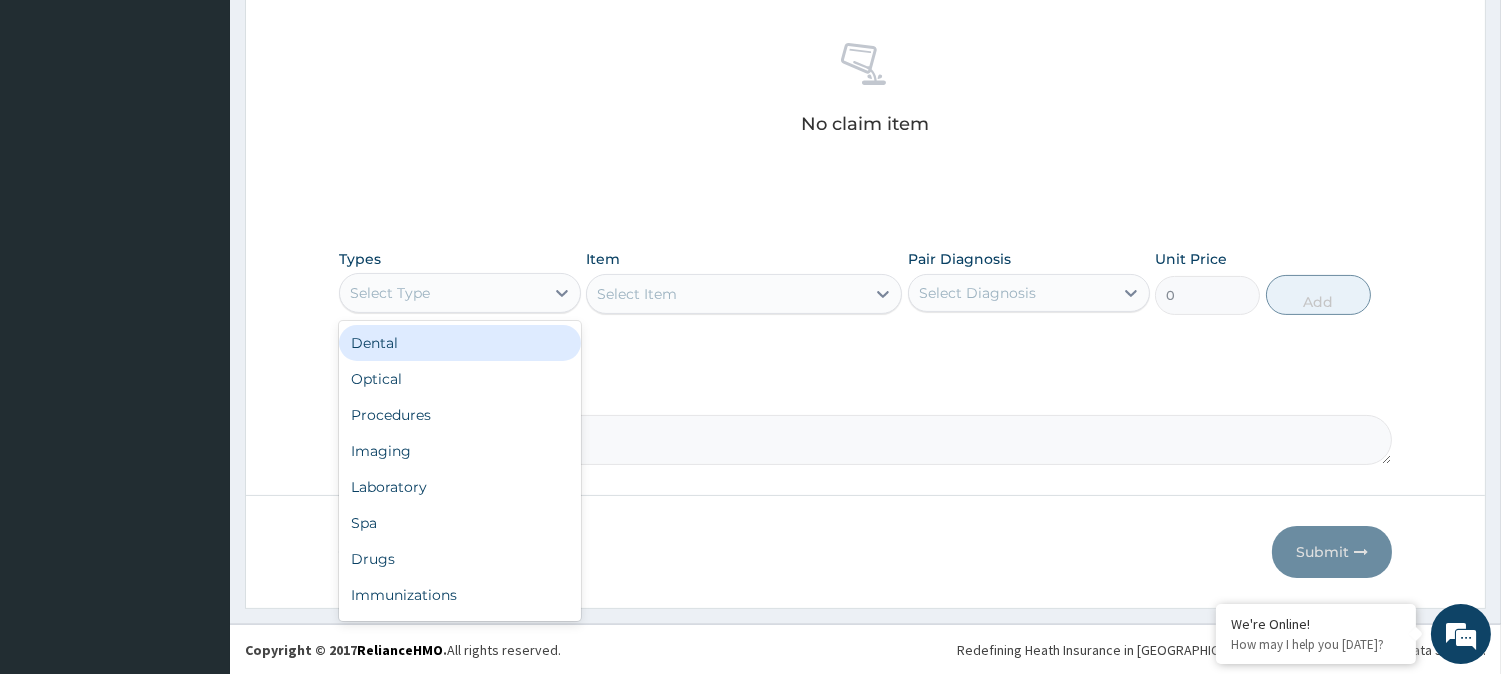 click on "Select Type" at bounding box center (442, 293) 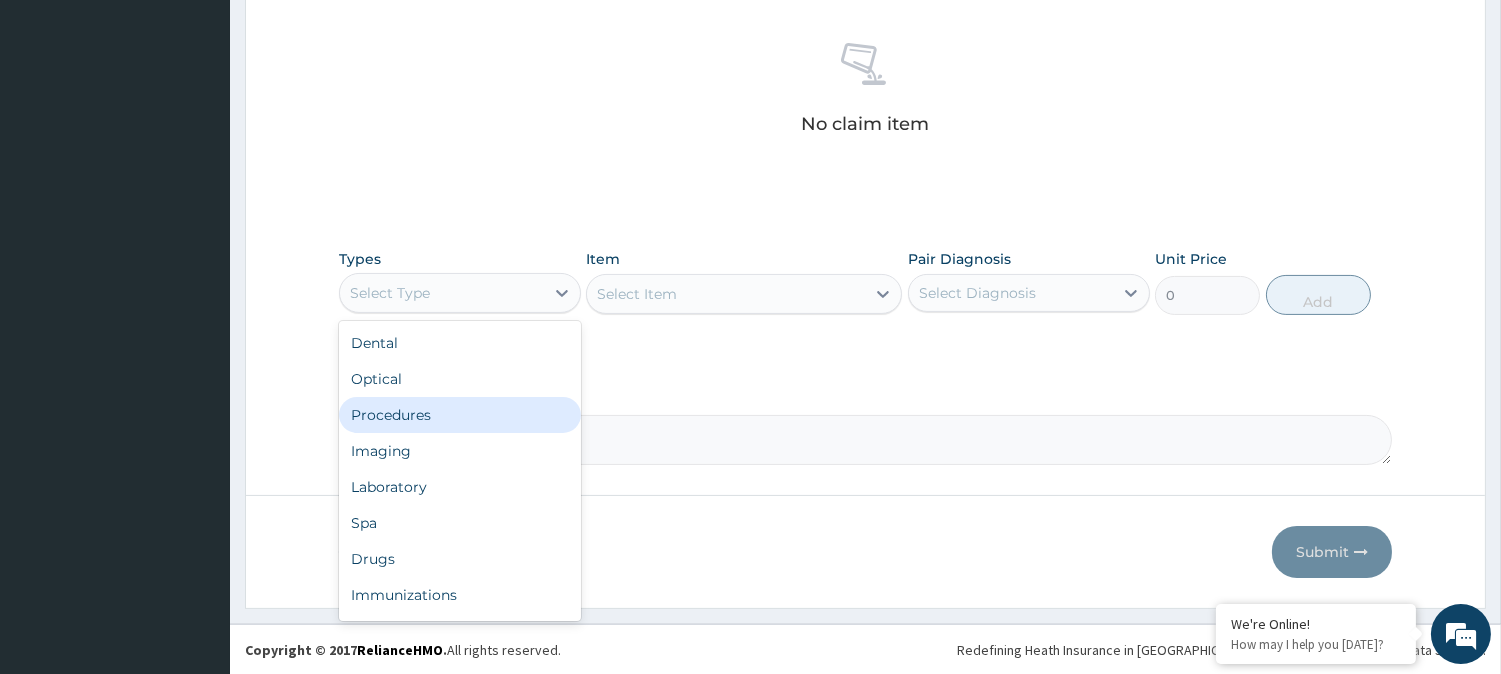click on "Procedures" at bounding box center [460, 415] 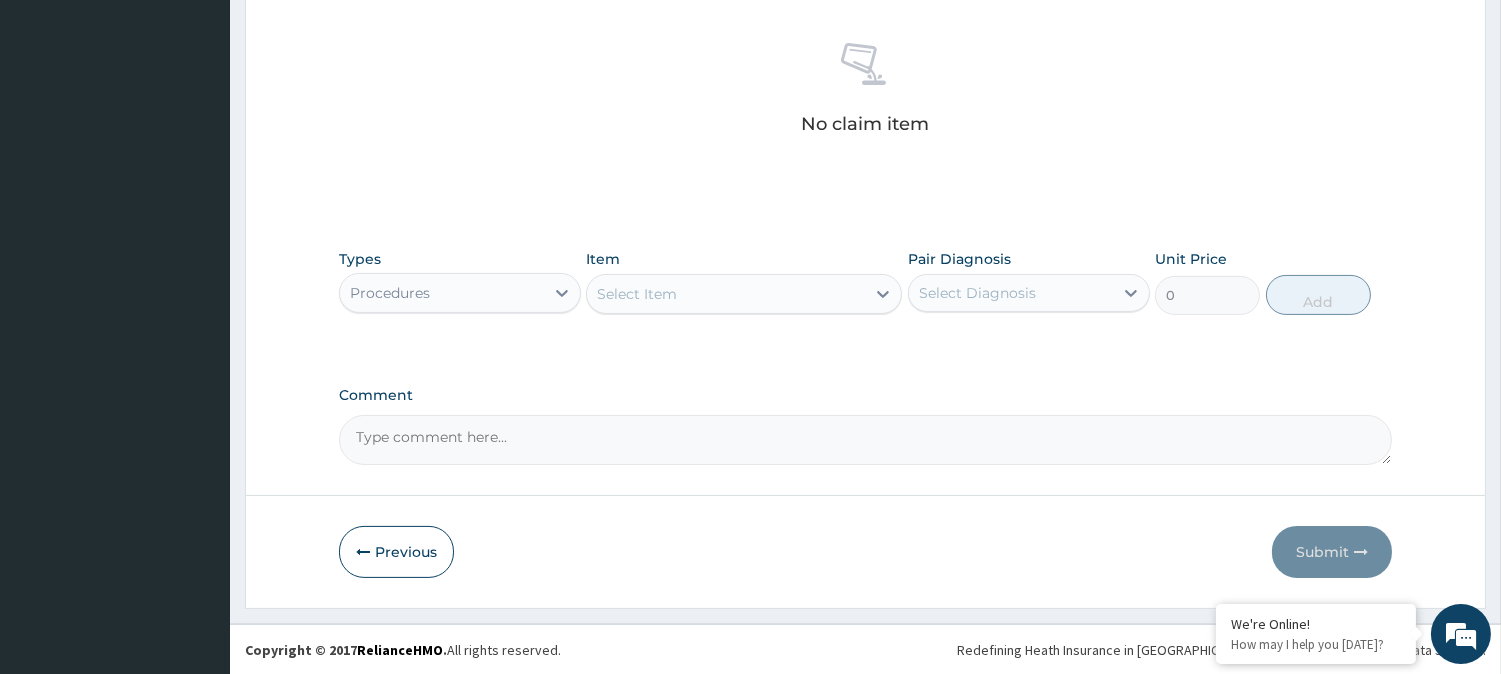 click on "Select Item" at bounding box center (744, 294) 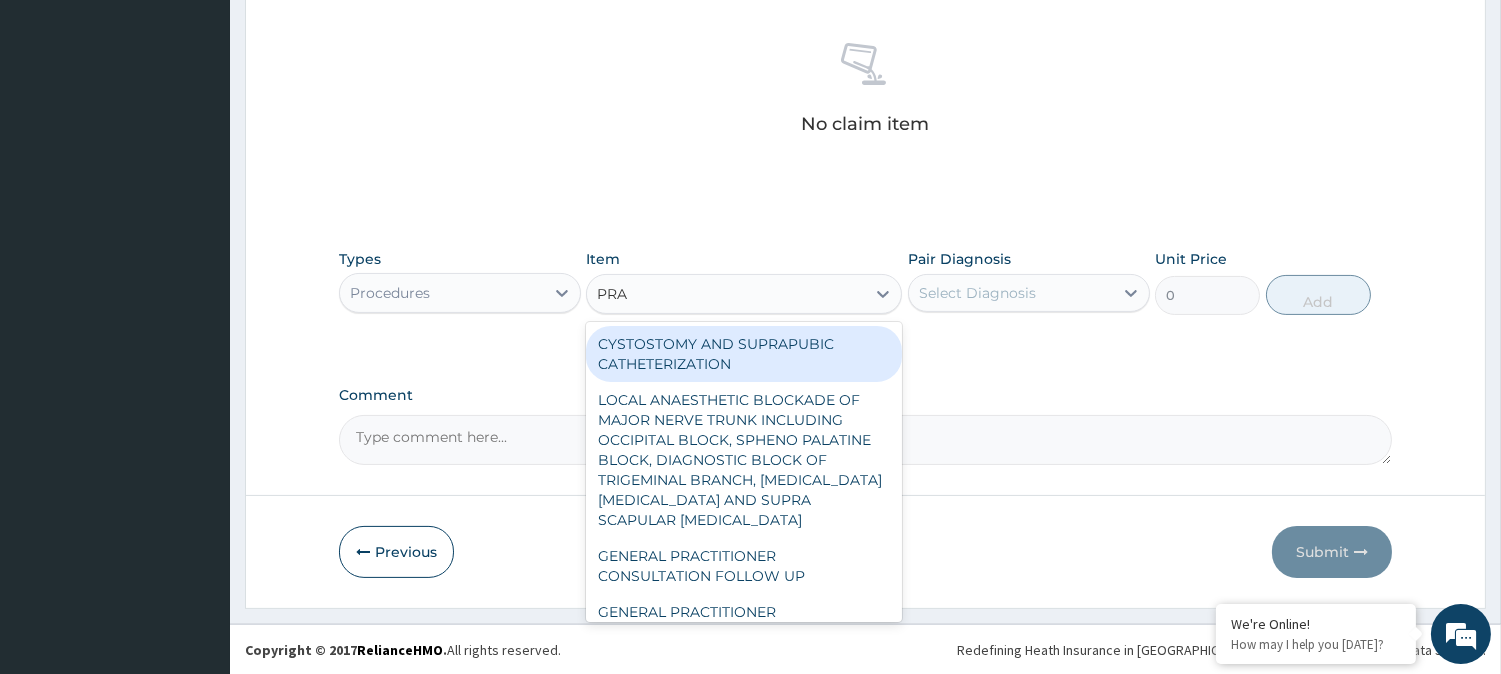 type on "PRAC" 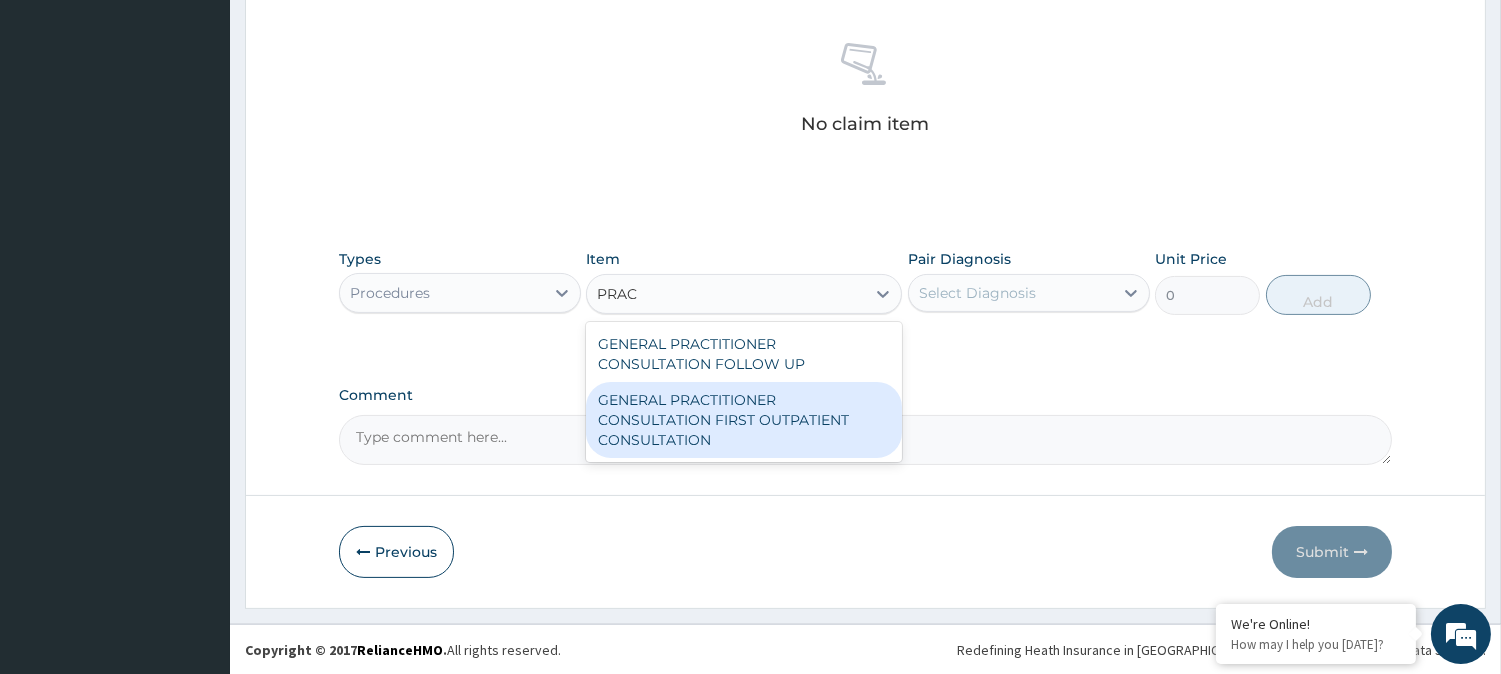 click on "GENERAL PRACTITIONER CONSULTATION FIRST OUTPATIENT CONSULTATION" at bounding box center (744, 420) 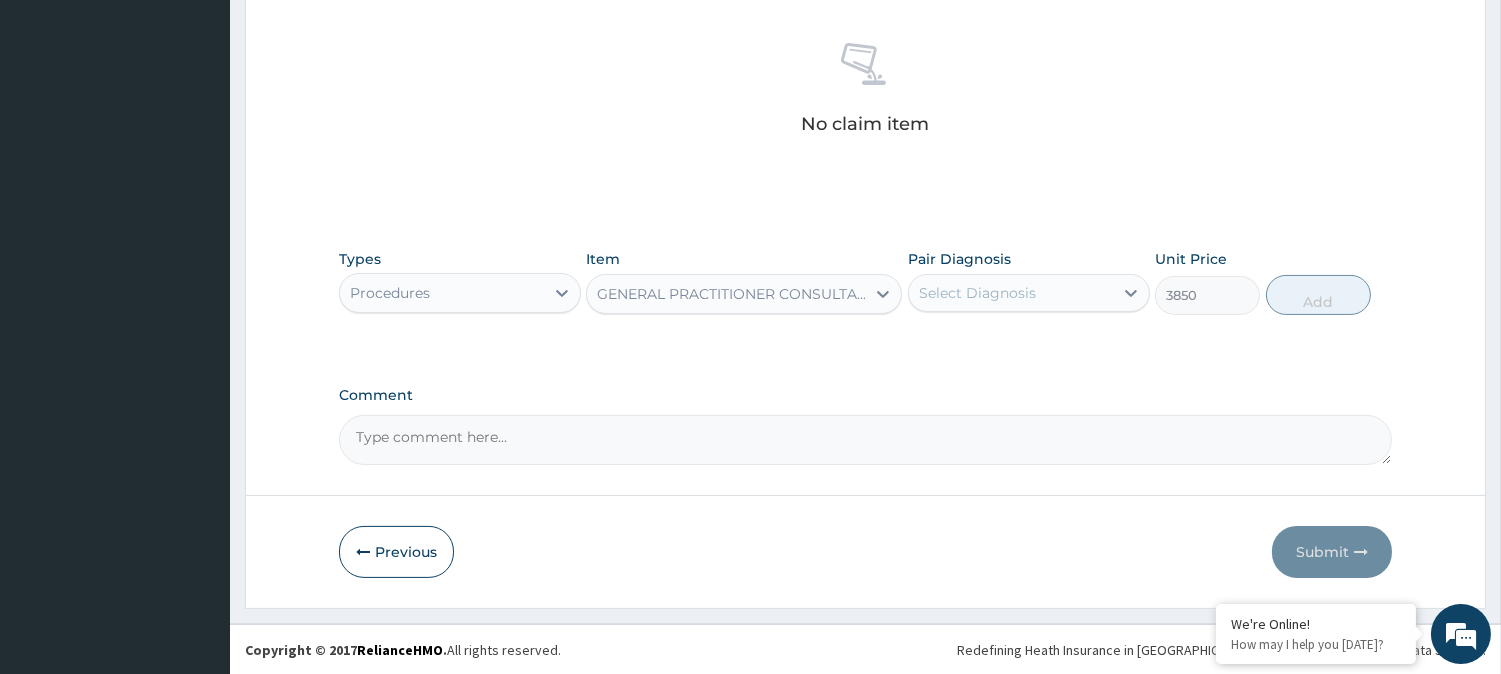click on "Select Diagnosis" at bounding box center (977, 293) 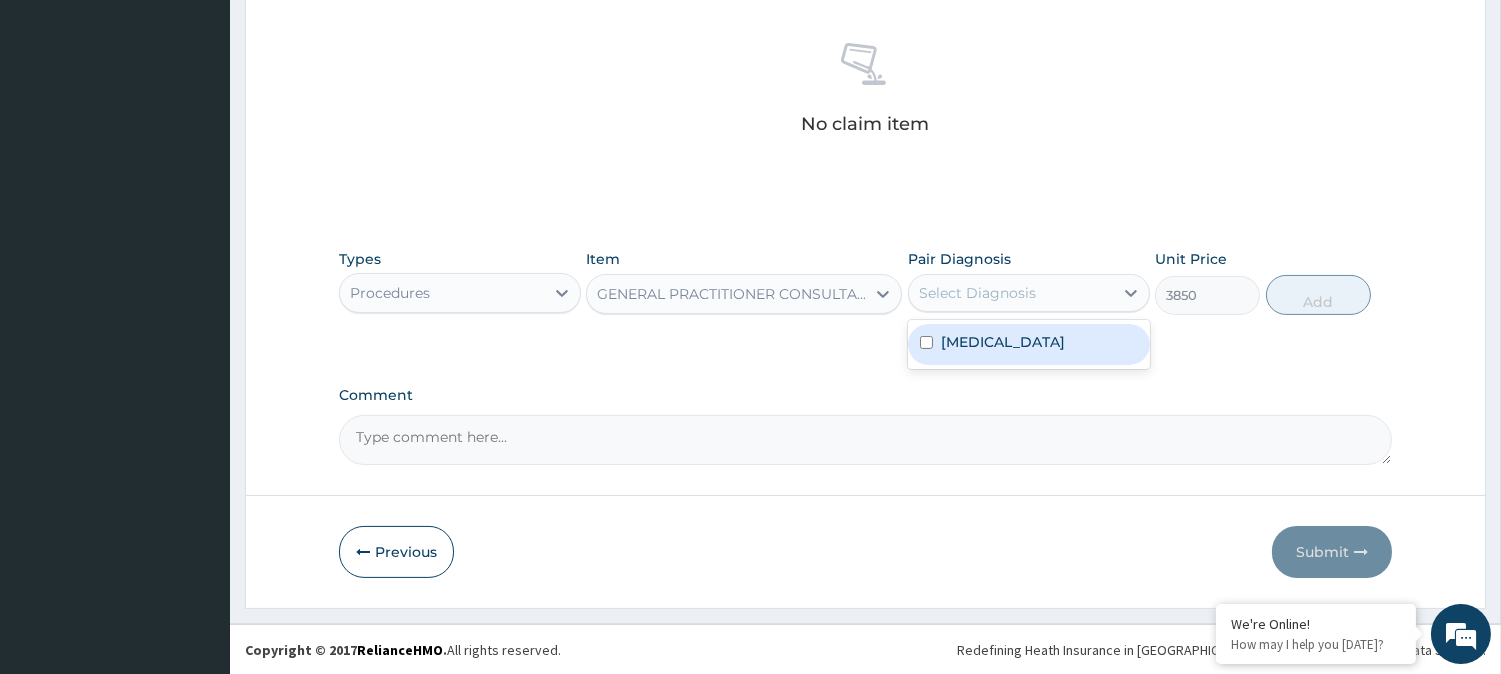 click on "Acute frontal sinusitis" at bounding box center [1029, 344] 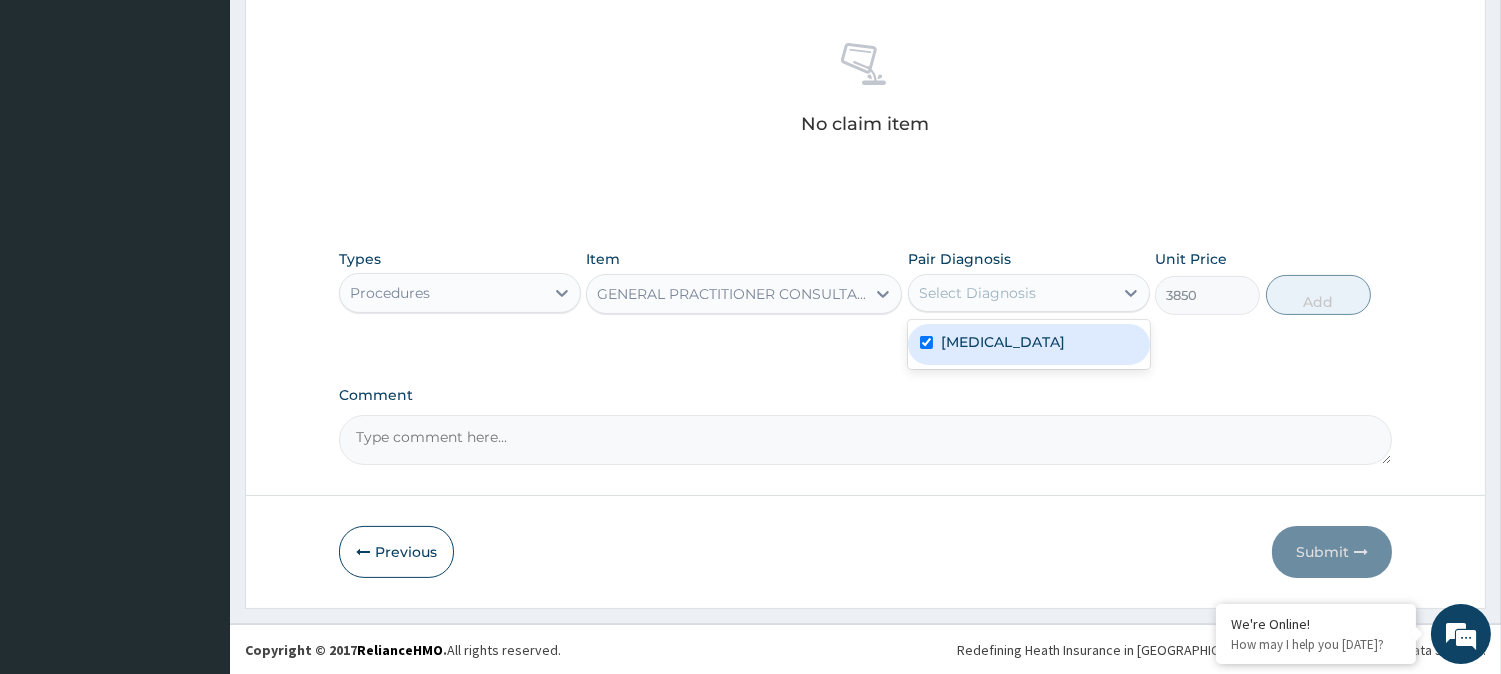 checkbox on "true" 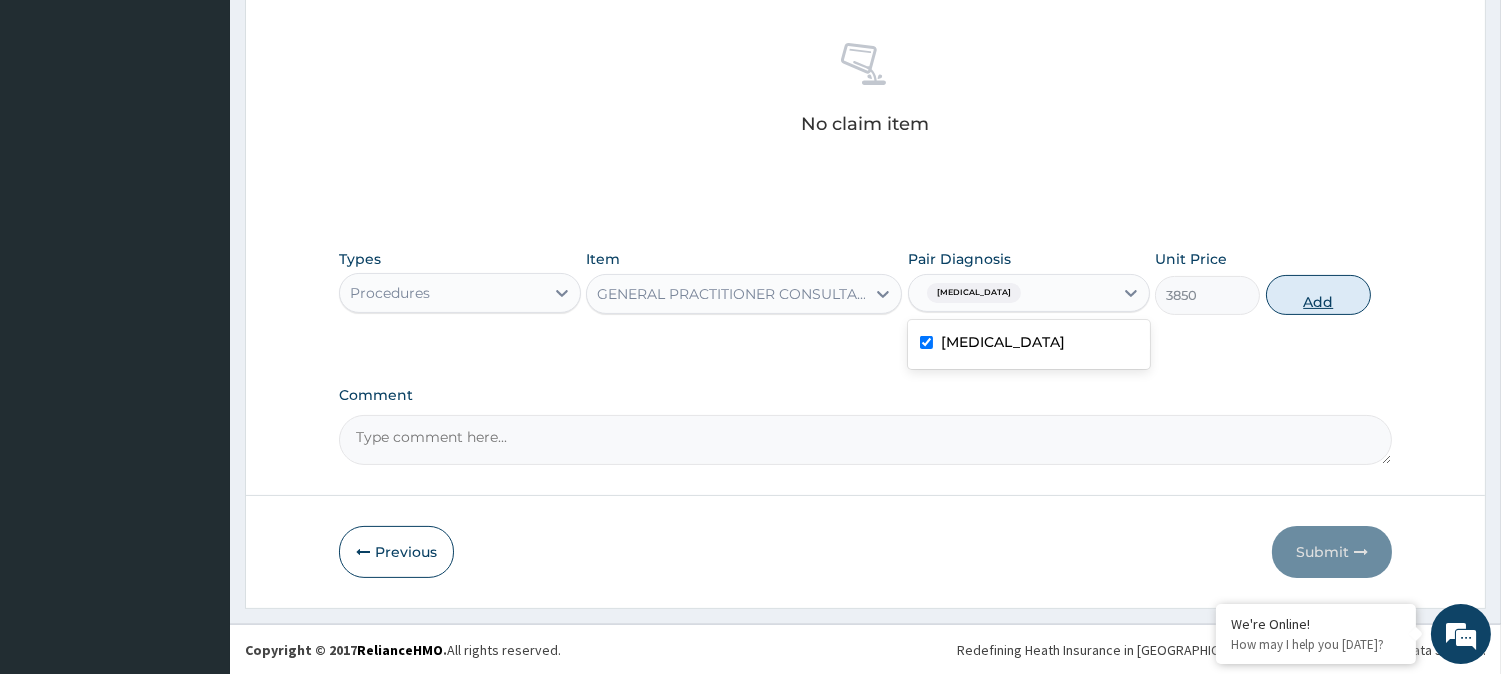 click on "Add" at bounding box center [1318, 295] 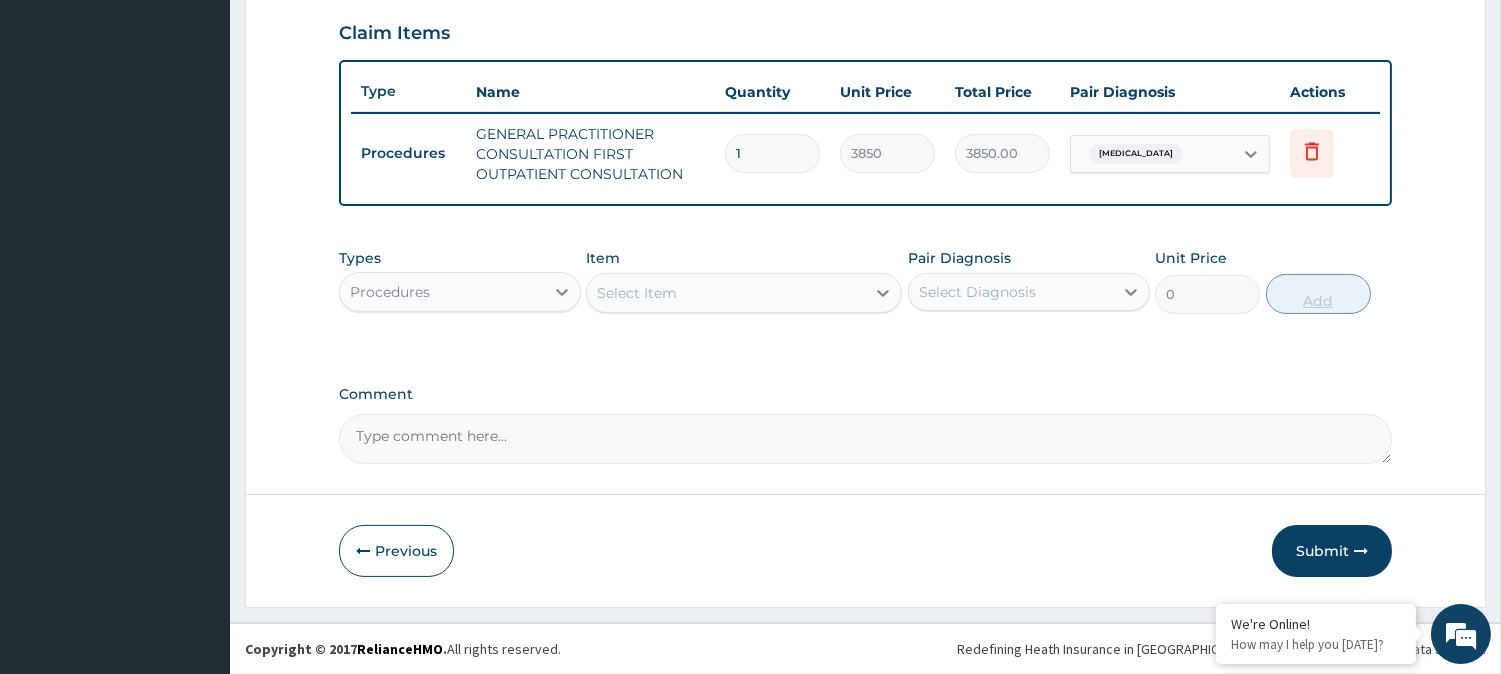 scroll, scrollTop: 681, scrollLeft: 0, axis: vertical 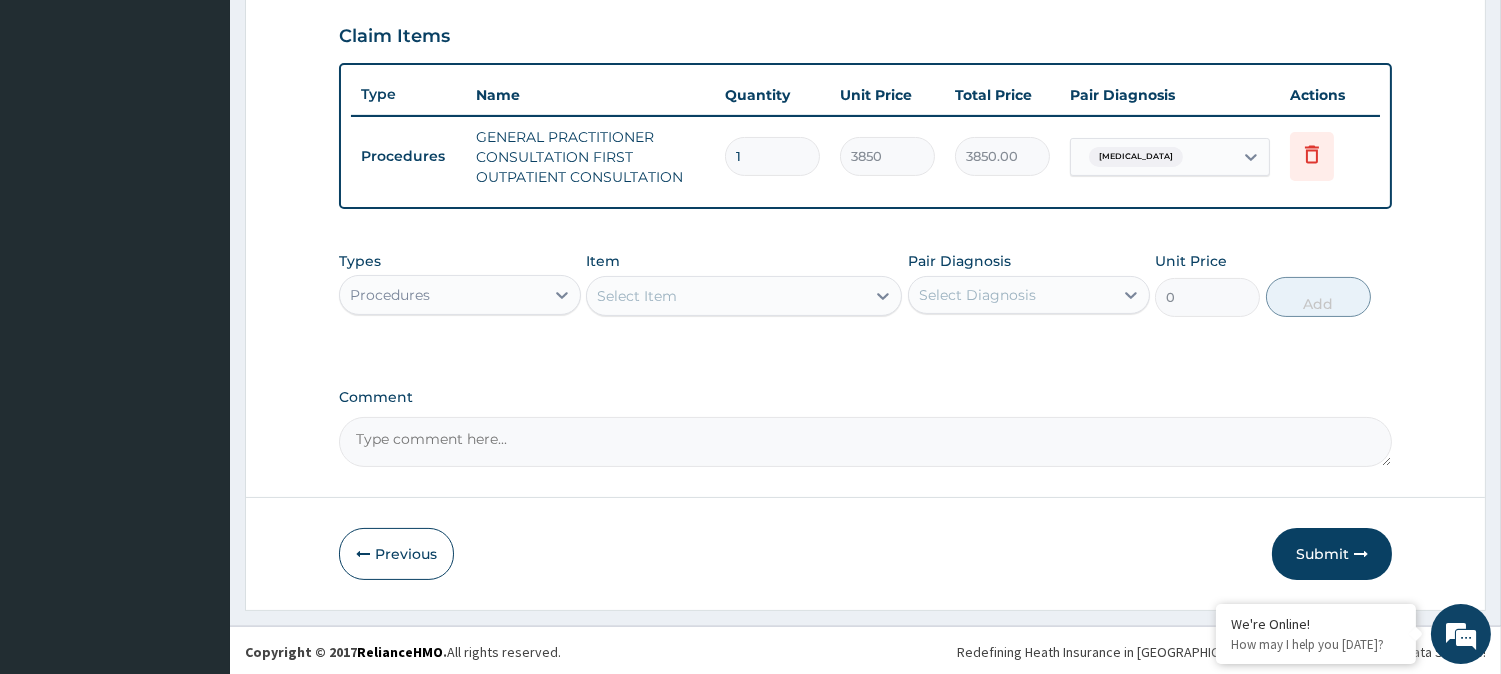 click on "Select Item" at bounding box center [726, 296] 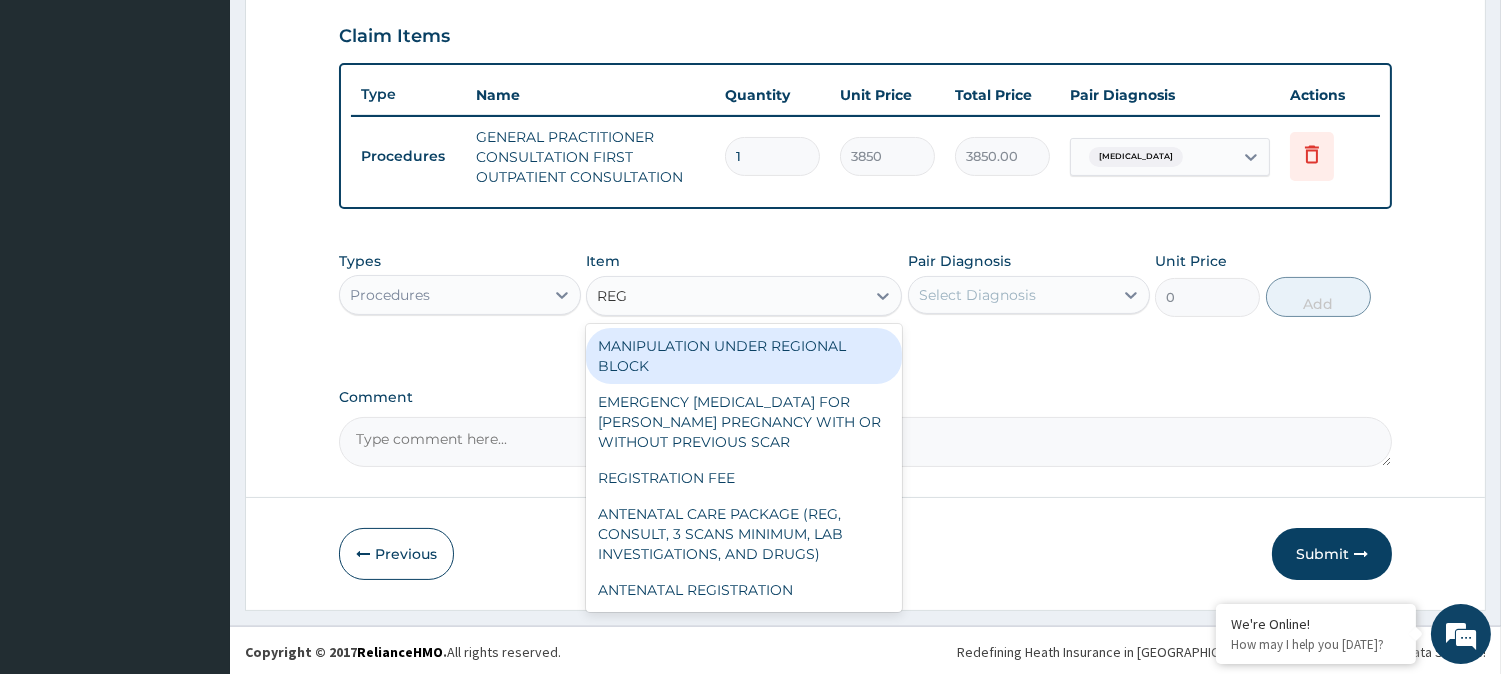 type on "REGI" 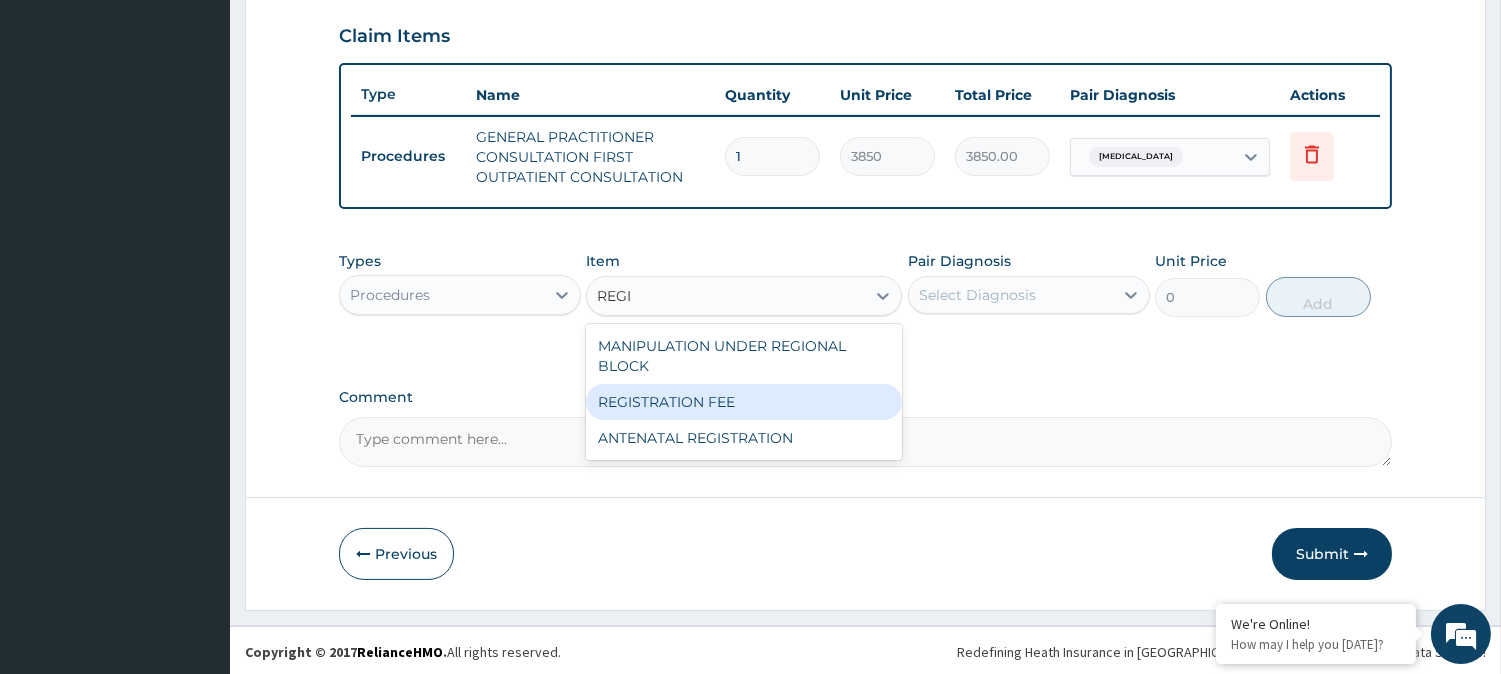 click on "REGISTRATION FEE" at bounding box center (744, 402) 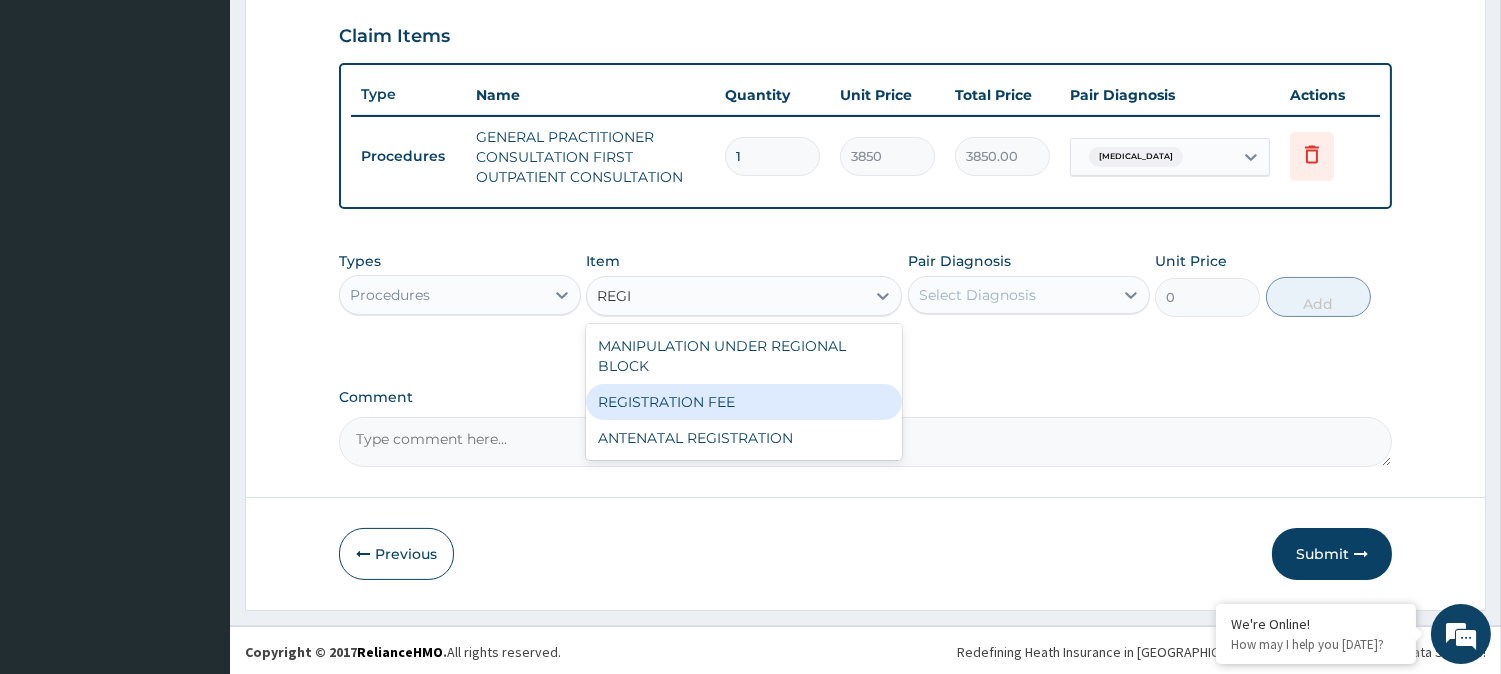type 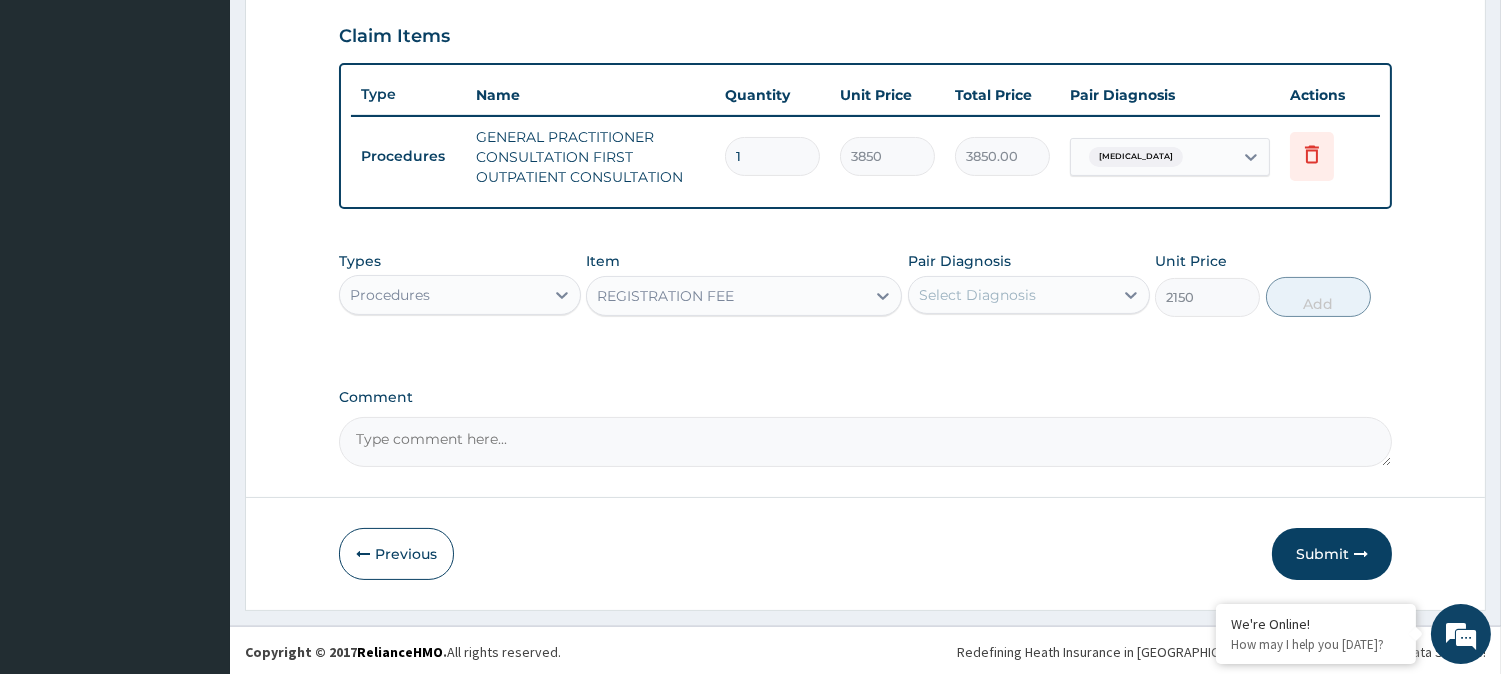 click on "Select Diagnosis" at bounding box center (977, 295) 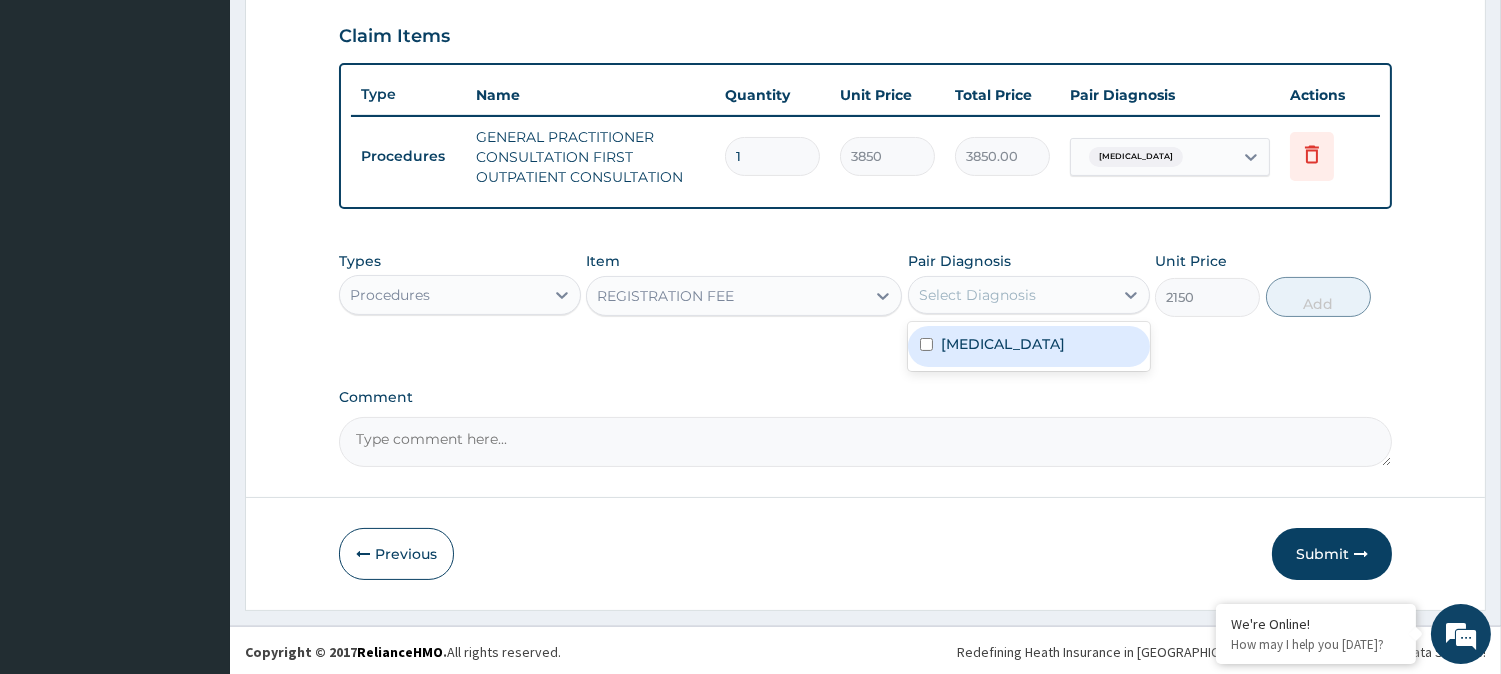 click on "Acute frontal sinusitis" at bounding box center (1029, 346) 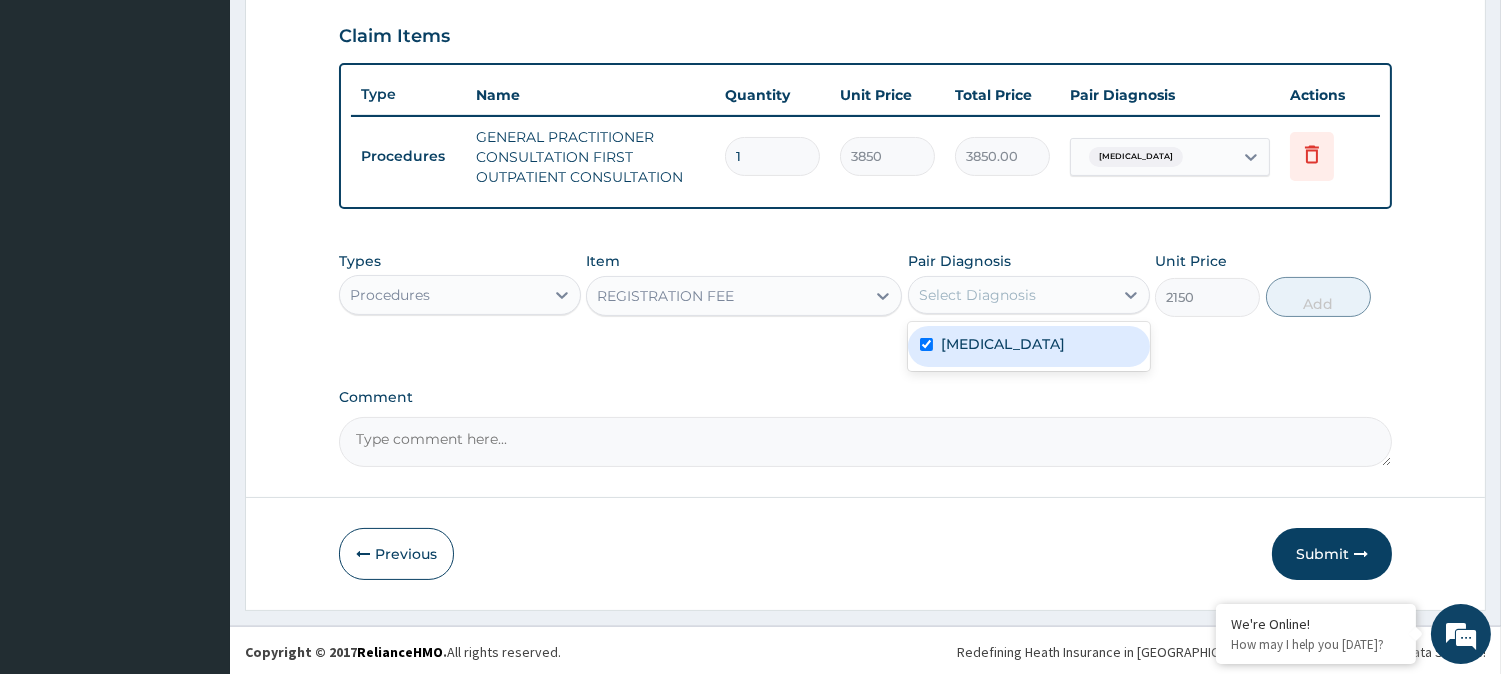 checkbox on "true" 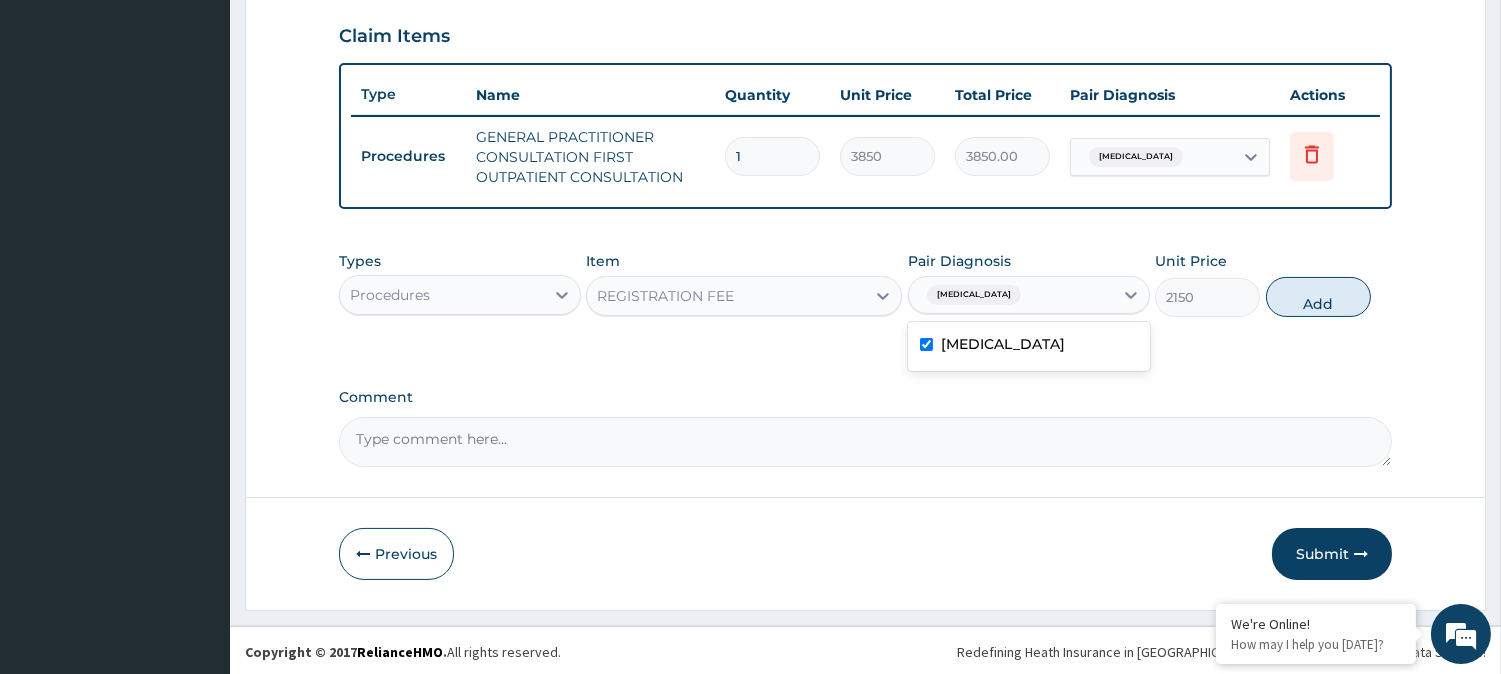 click on "Add" at bounding box center (1318, 297) 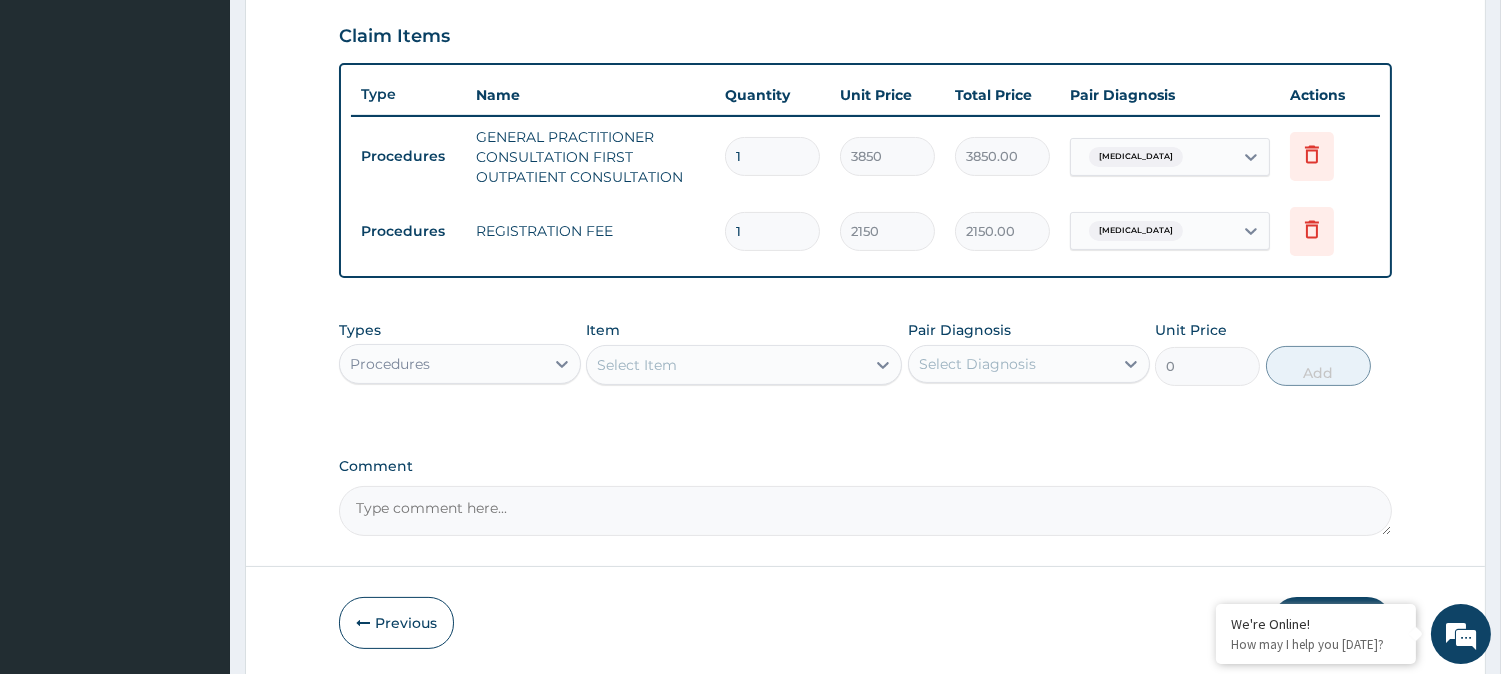 click on "Procedures" at bounding box center [442, 364] 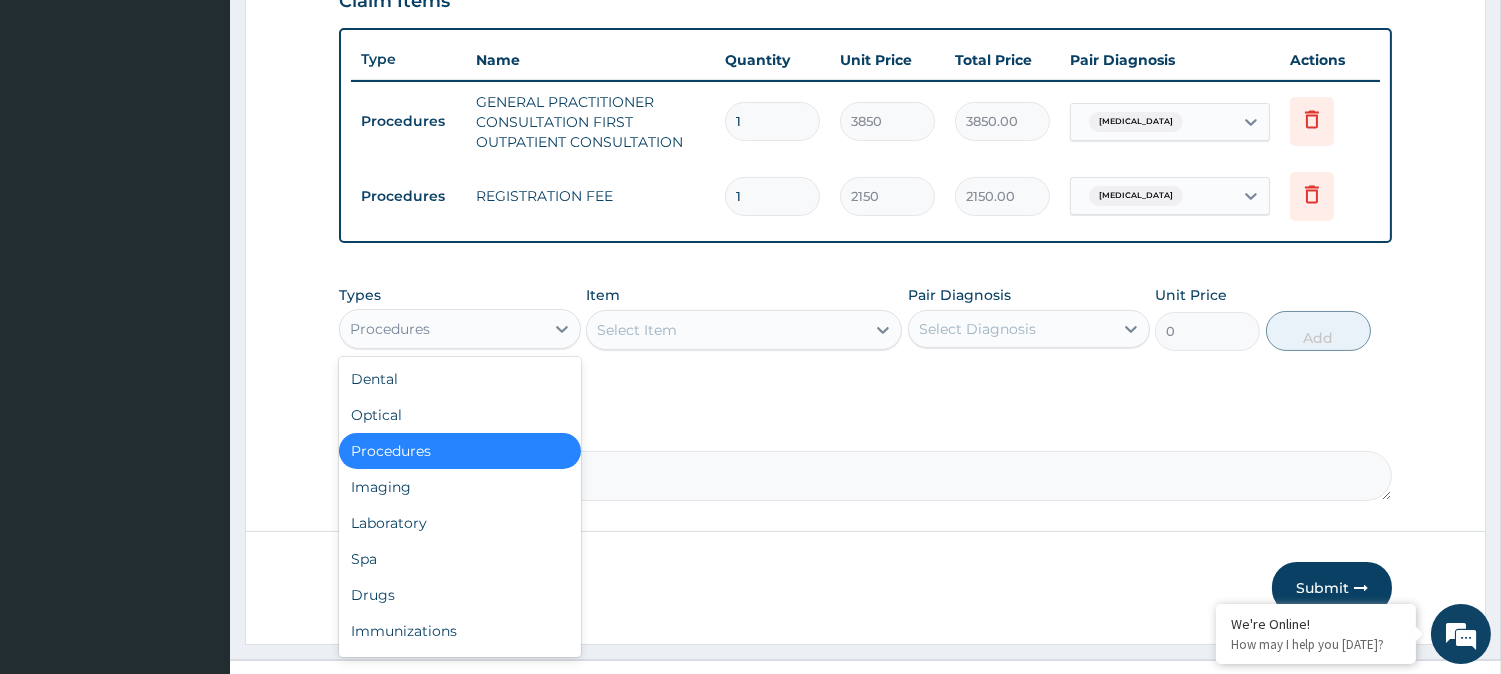 scroll, scrollTop: 751, scrollLeft: 0, axis: vertical 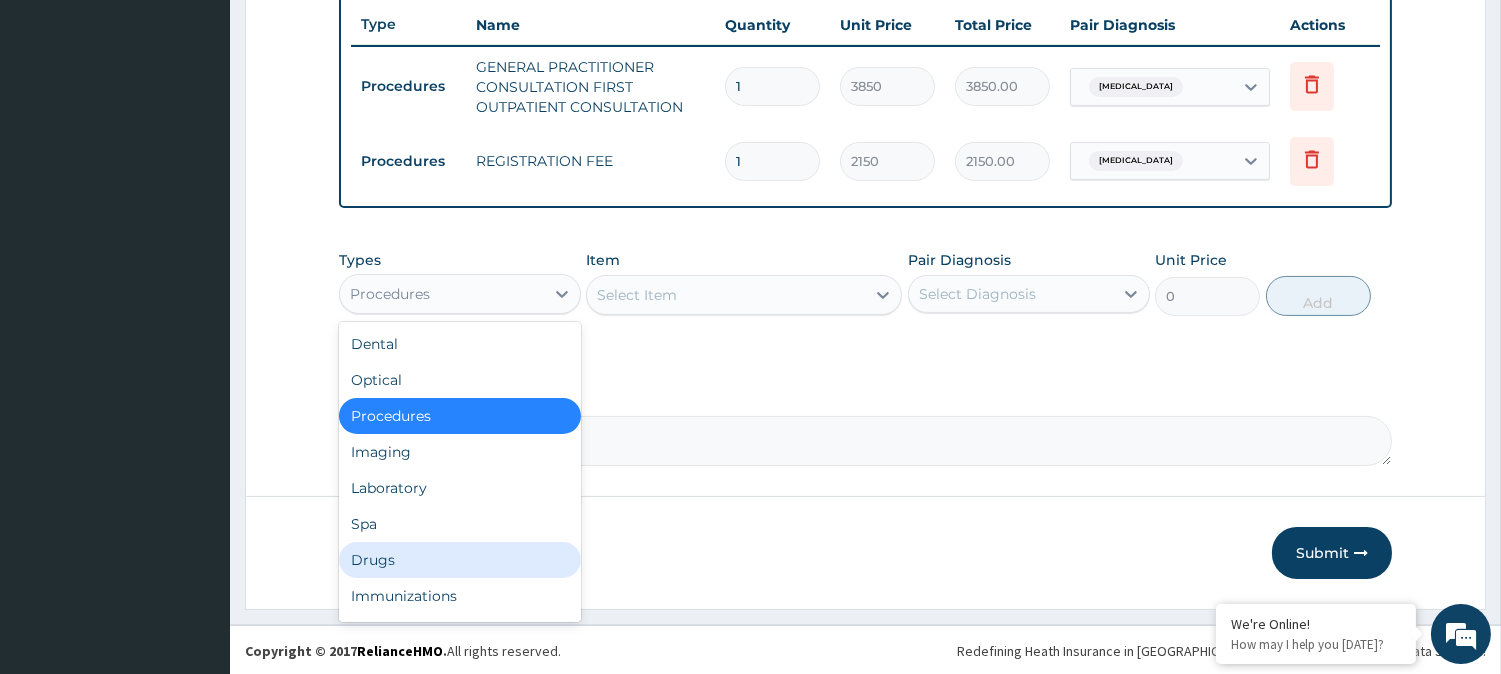 click on "Drugs" at bounding box center (460, 560) 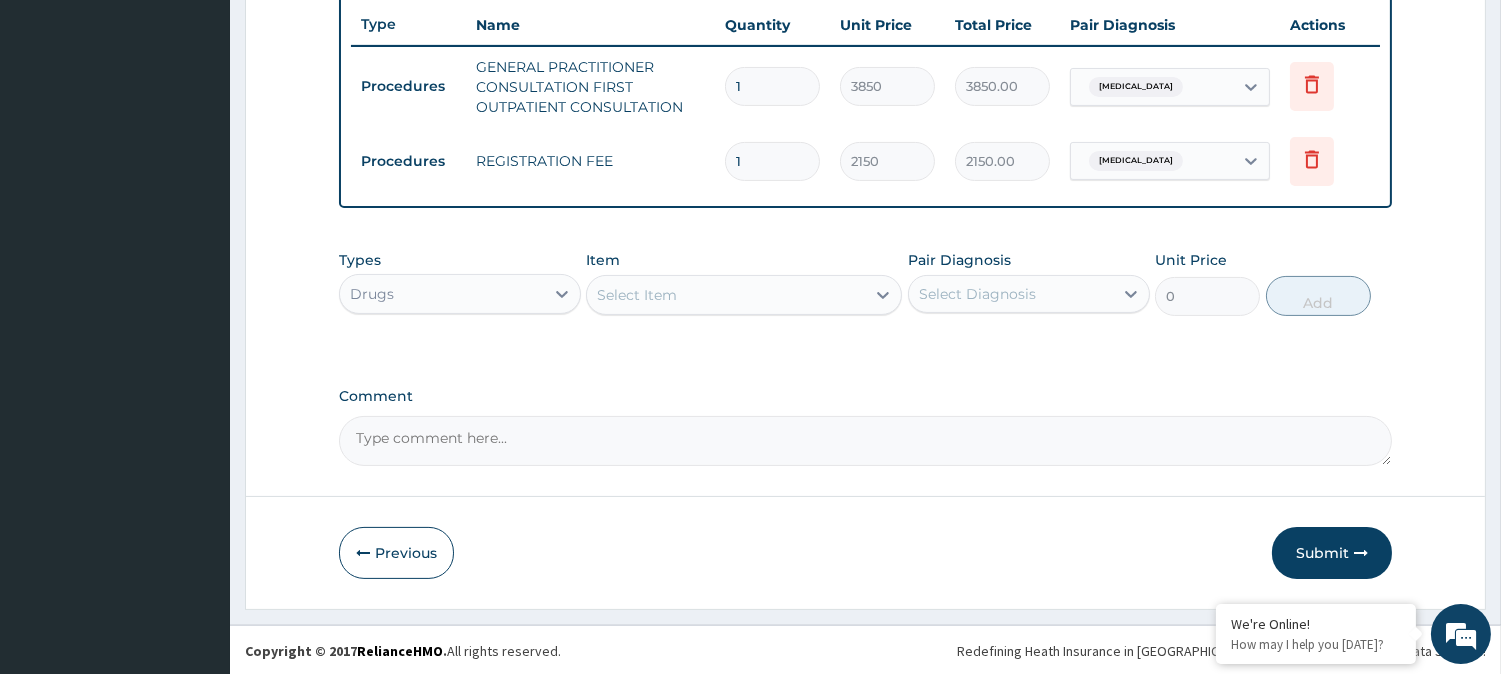 click on "Select Item" at bounding box center [637, 295] 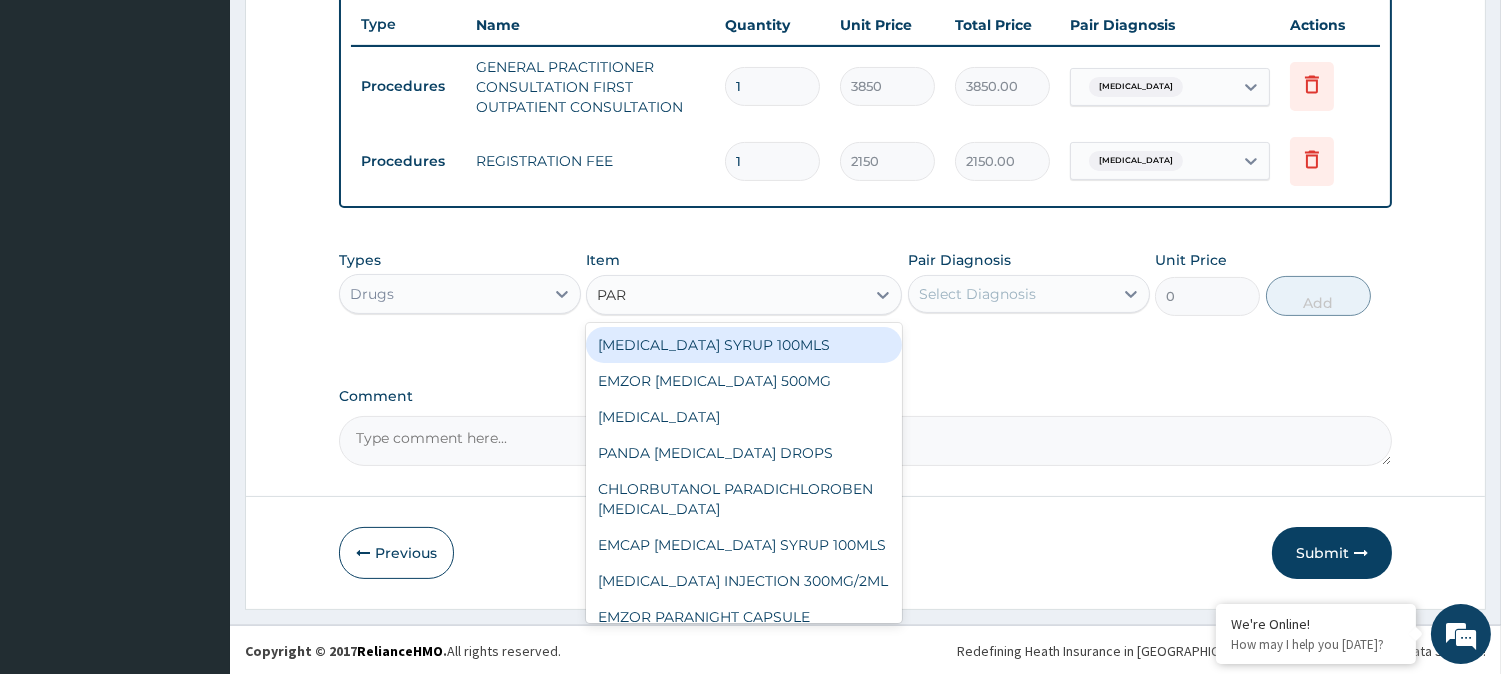 type on "PARA" 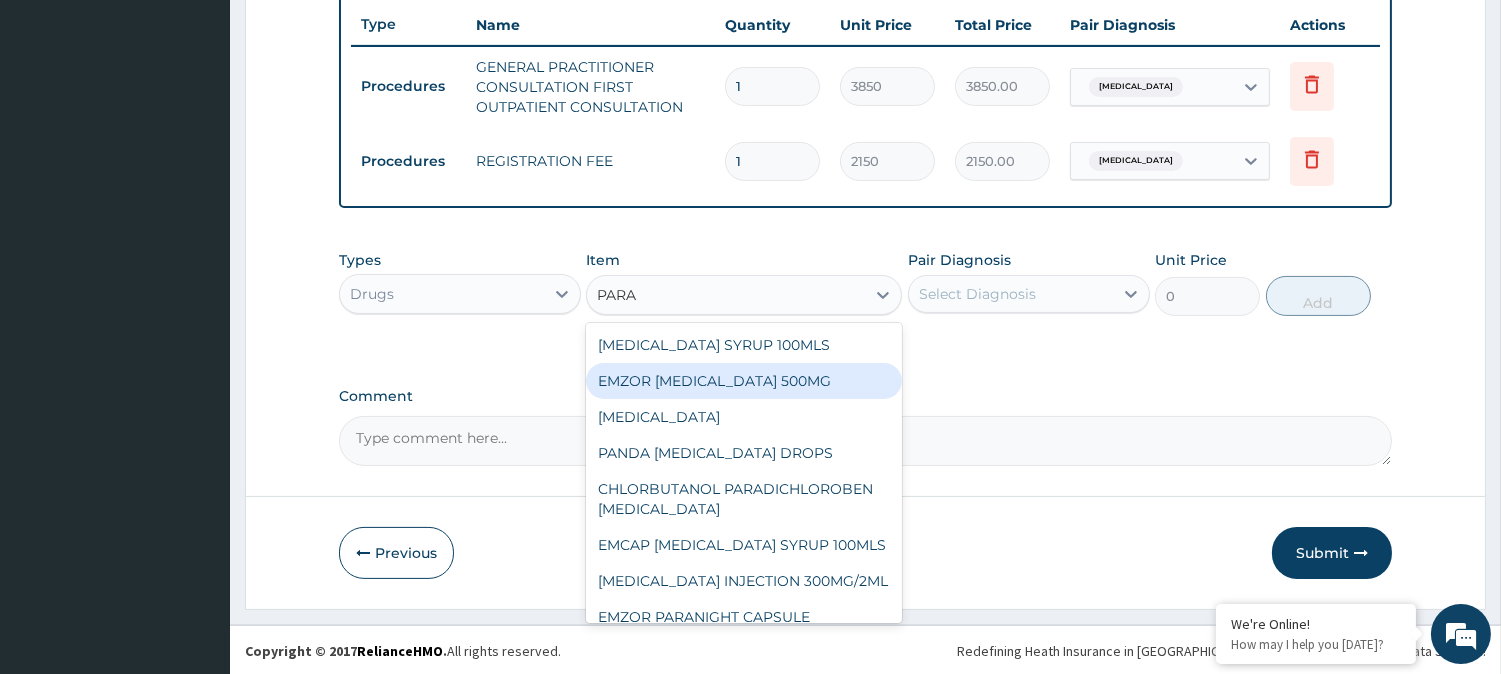 click on "EMZOR [MEDICAL_DATA] 500MG" at bounding box center (744, 381) 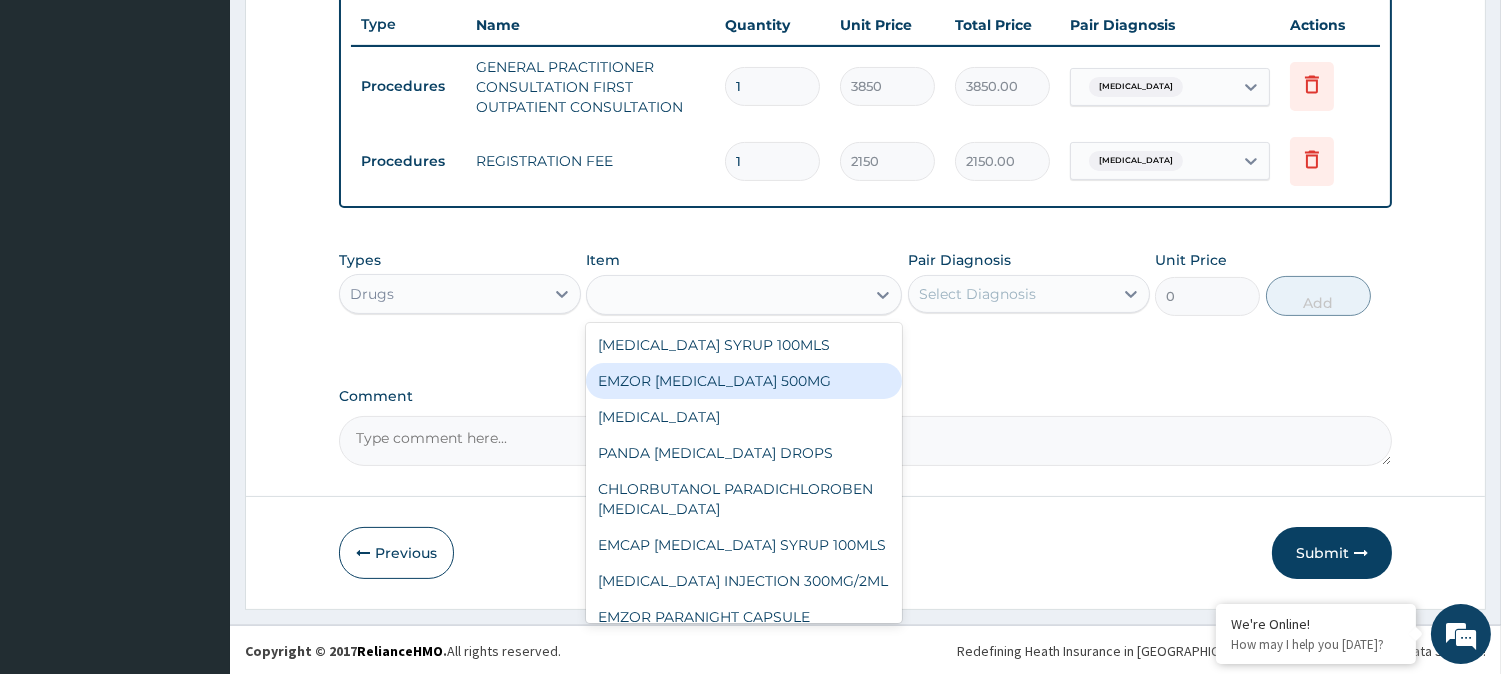 type on "23.64999961853027" 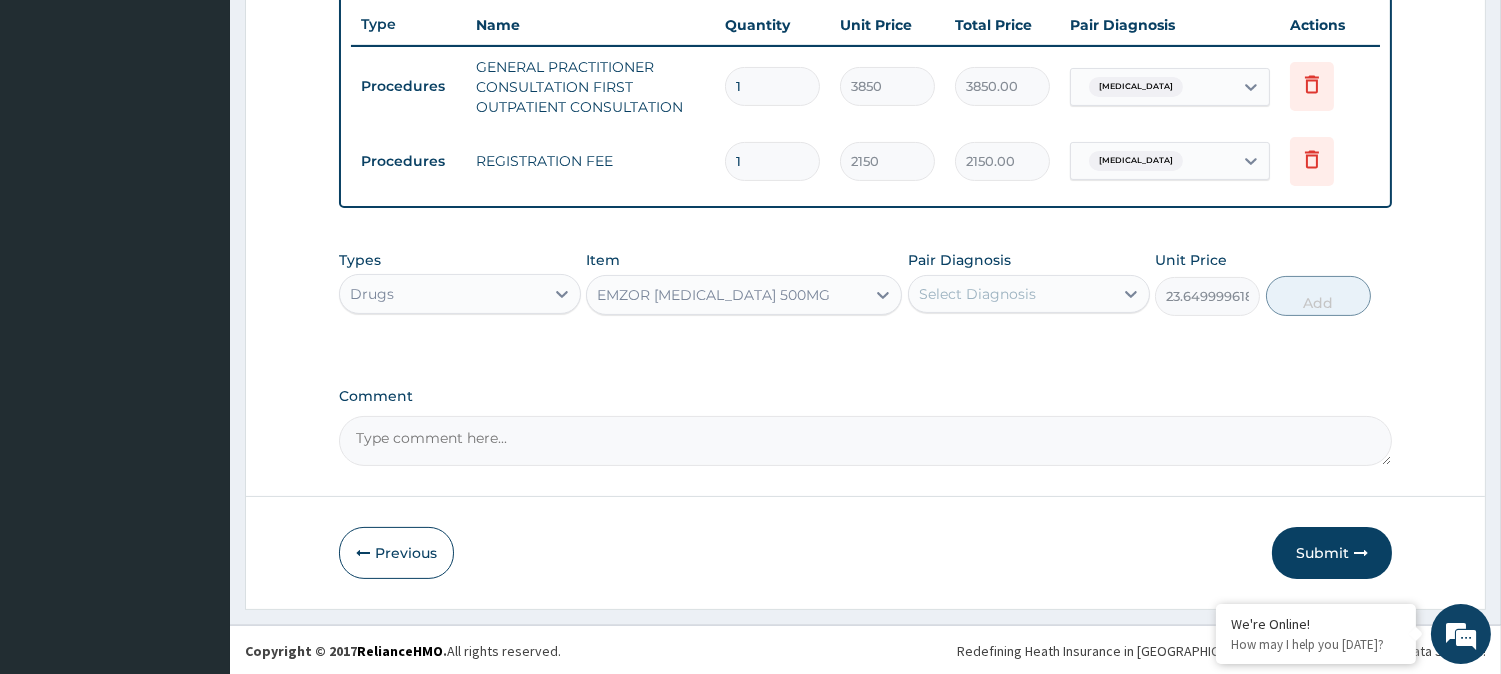 click on "Select Diagnosis" at bounding box center [977, 294] 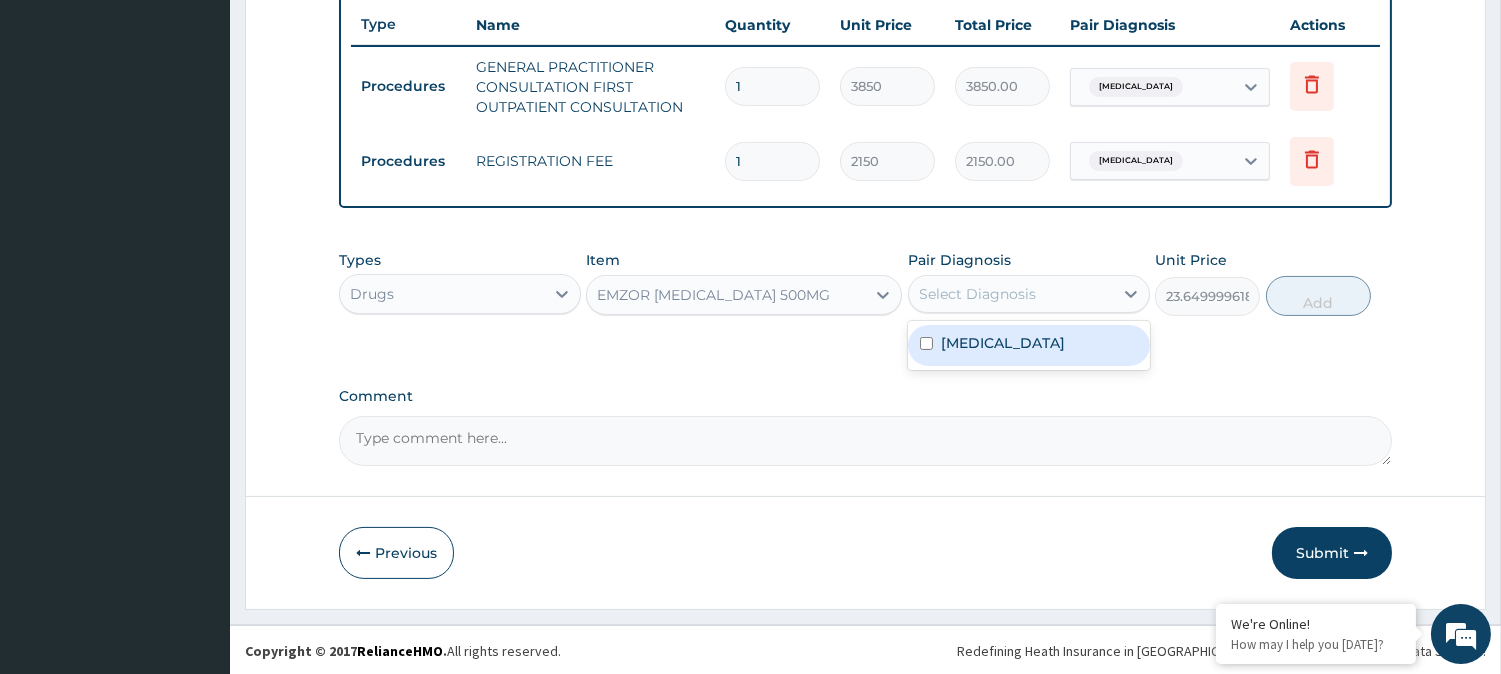 click on "Acute frontal sinusitis" at bounding box center (1003, 343) 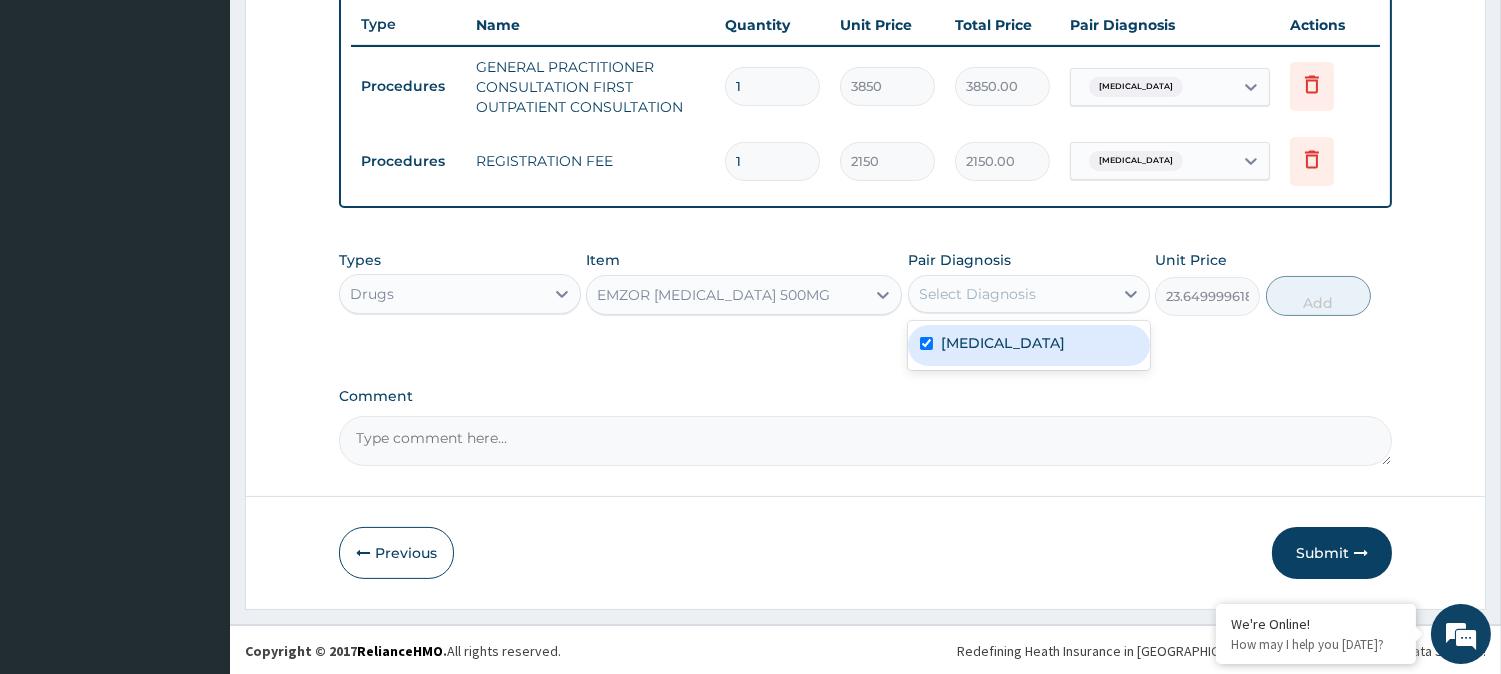 checkbox on "true" 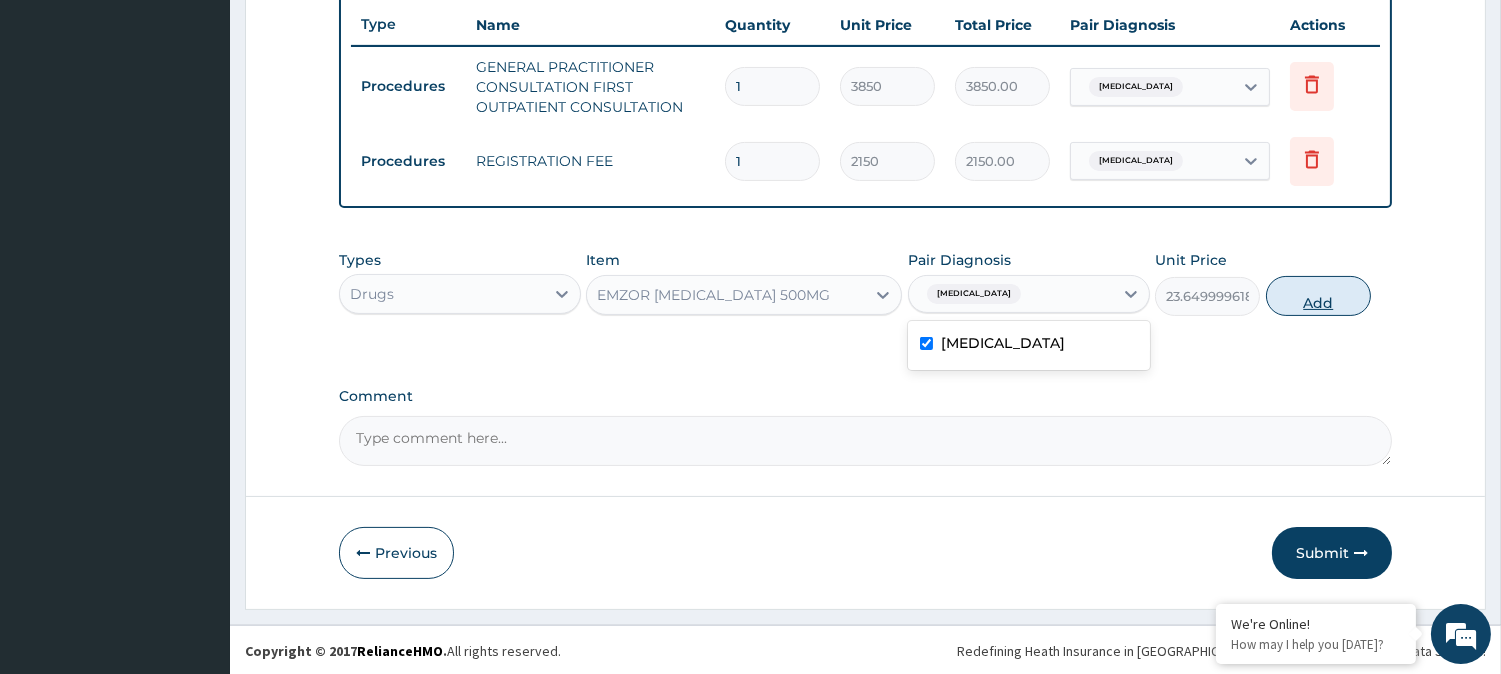 click on "Add" at bounding box center (1318, 296) 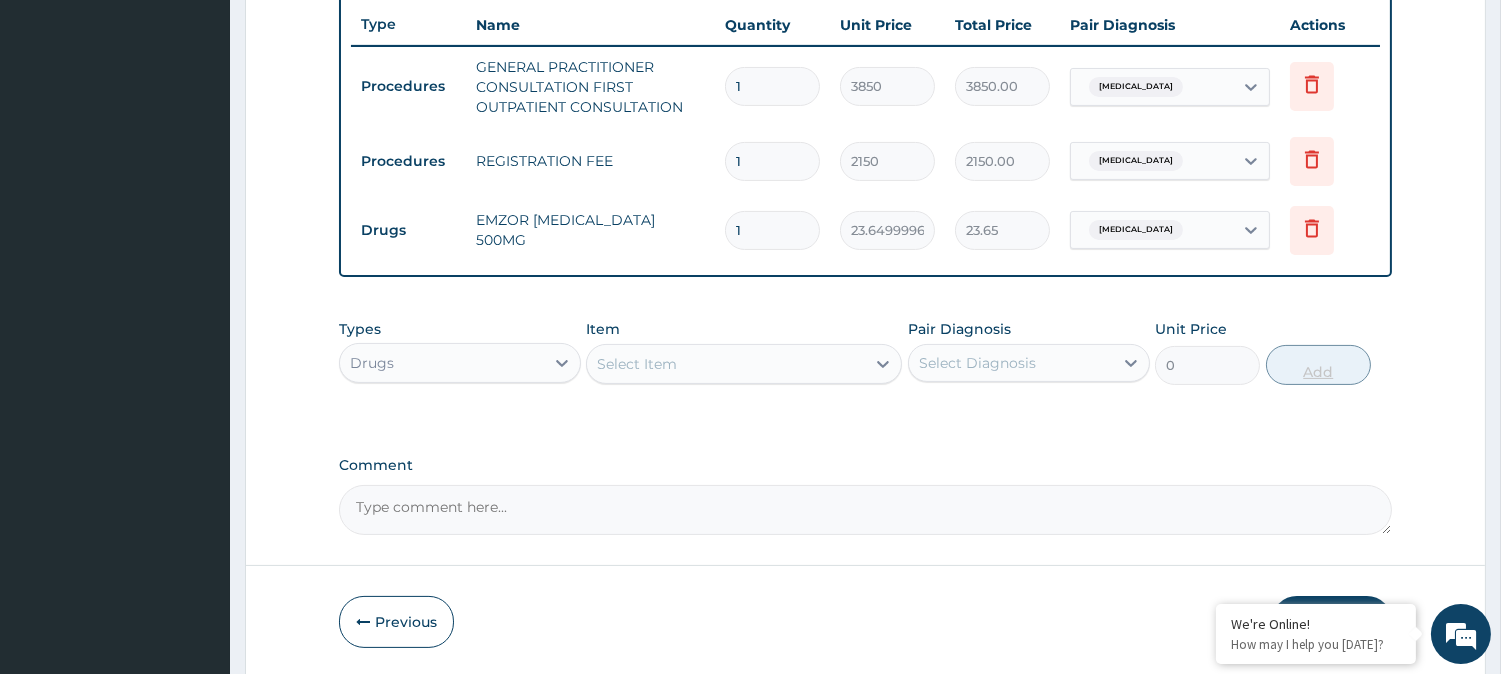 type on "18" 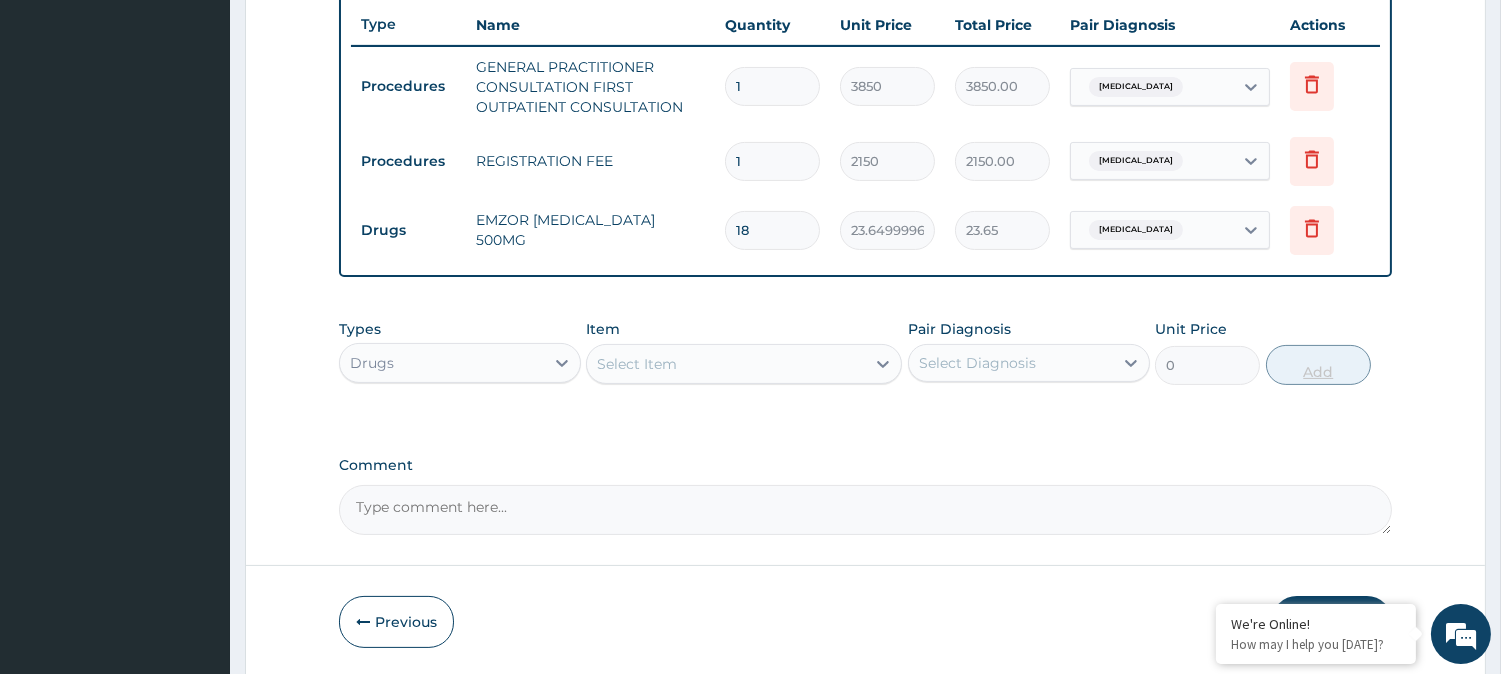 type on "425.70" 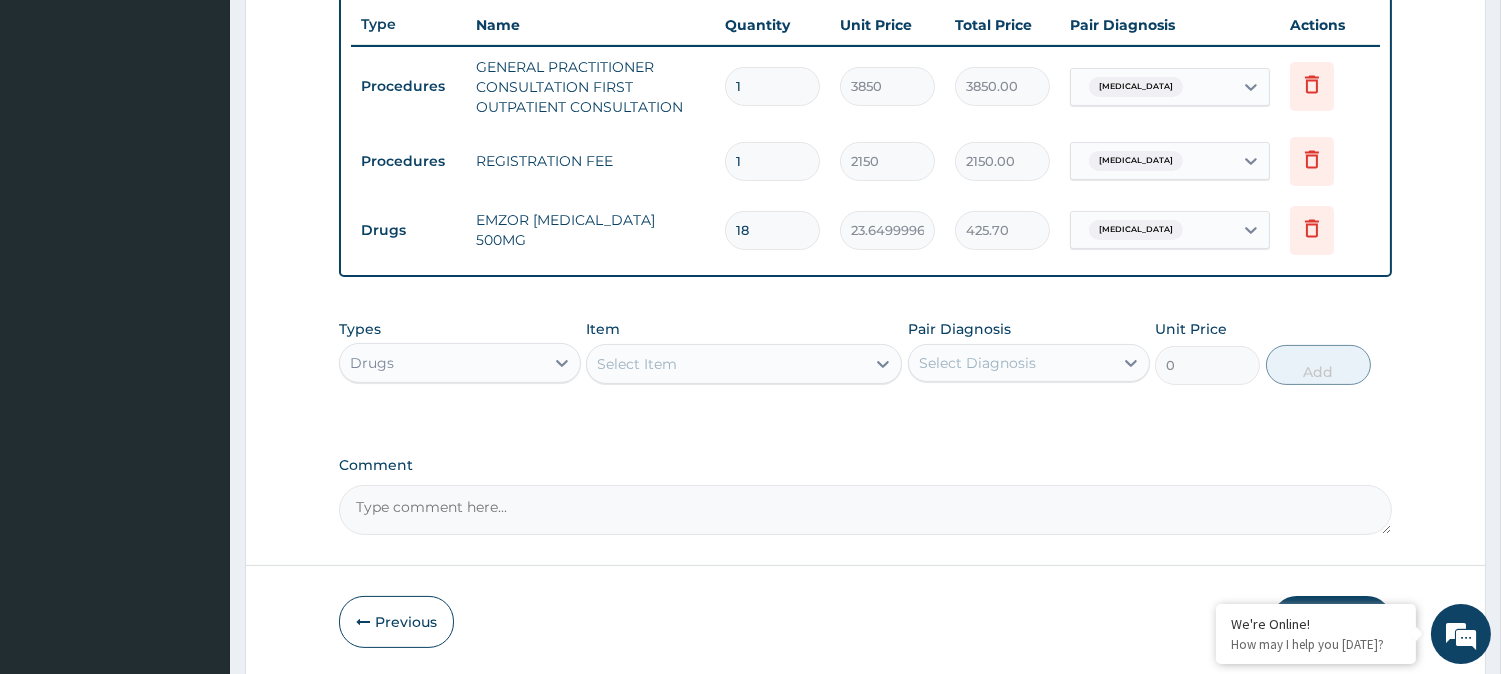 type on "18" 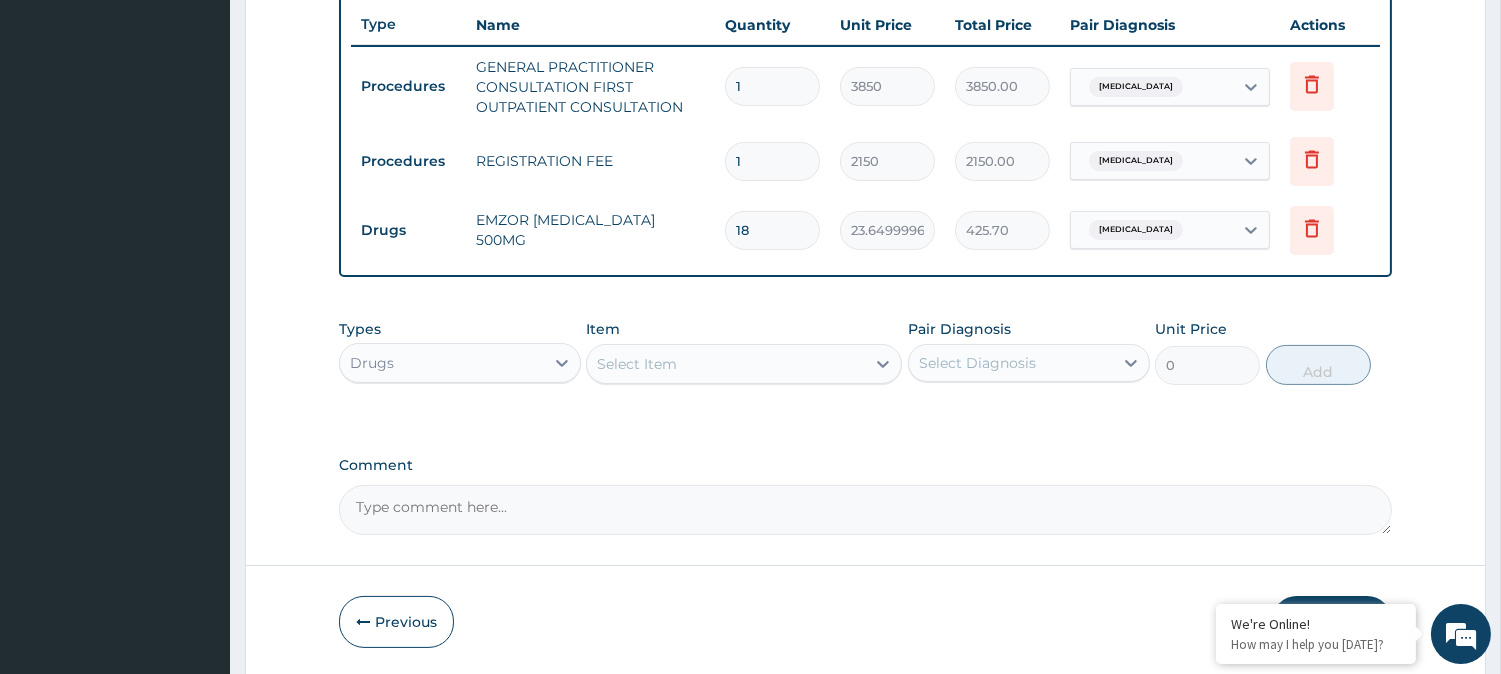 click on "Select Item" at bounding box center (726, 364) 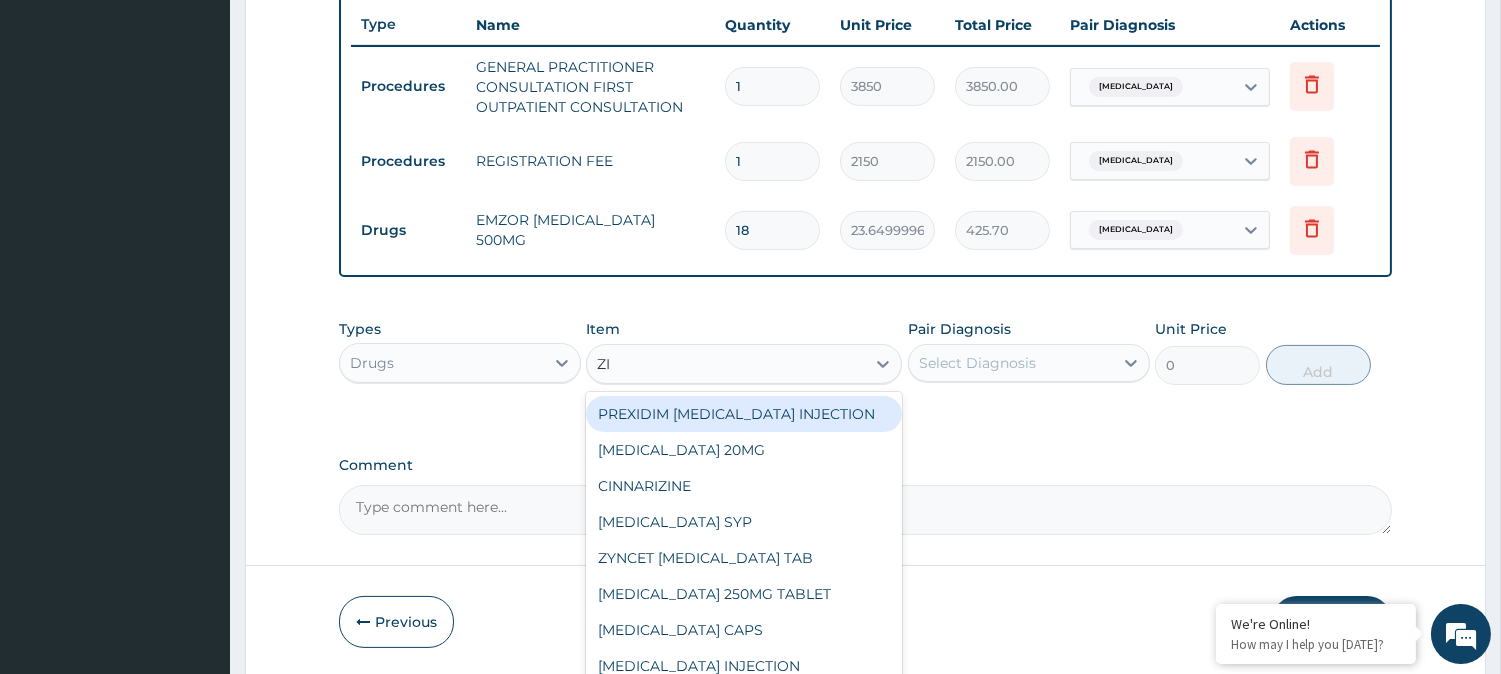 type on "ZIT" 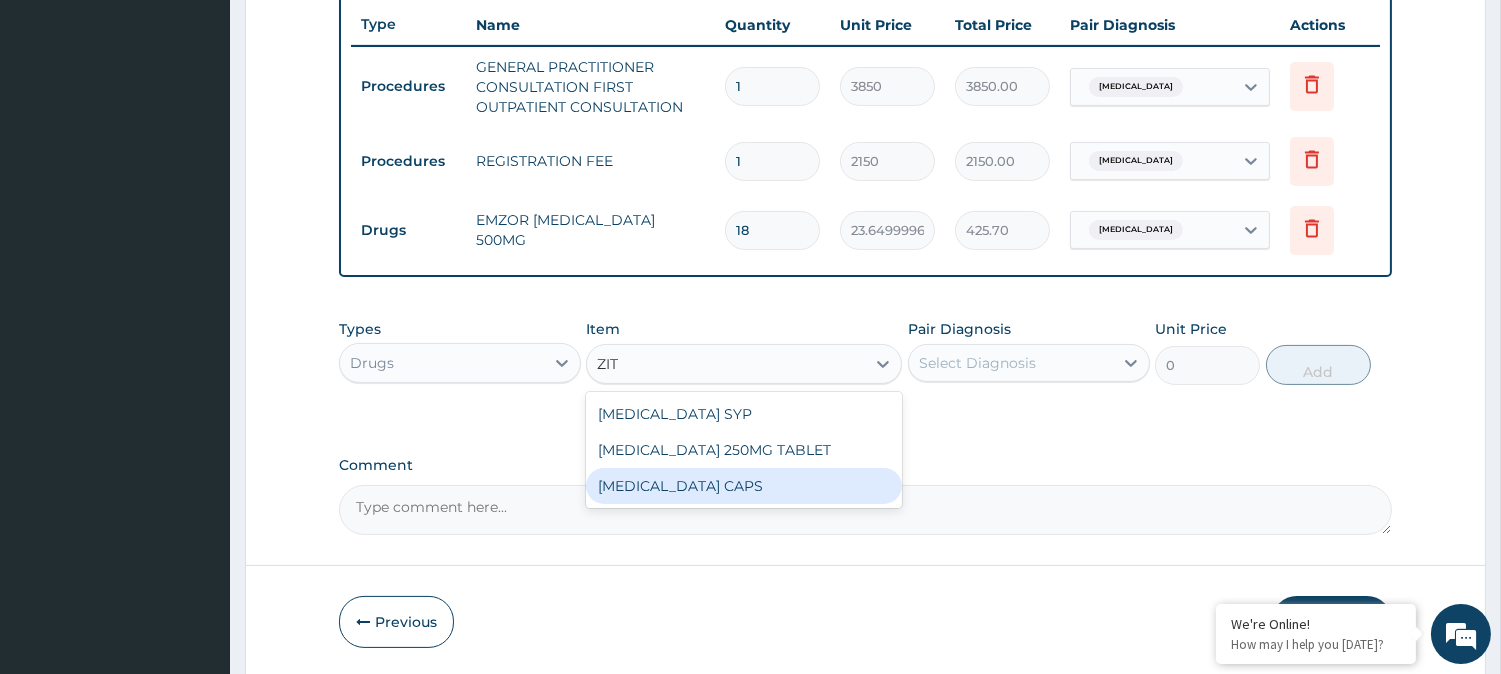 click on "[MEDICAL_DATA] CAPS" at bounding box center [744, 486] 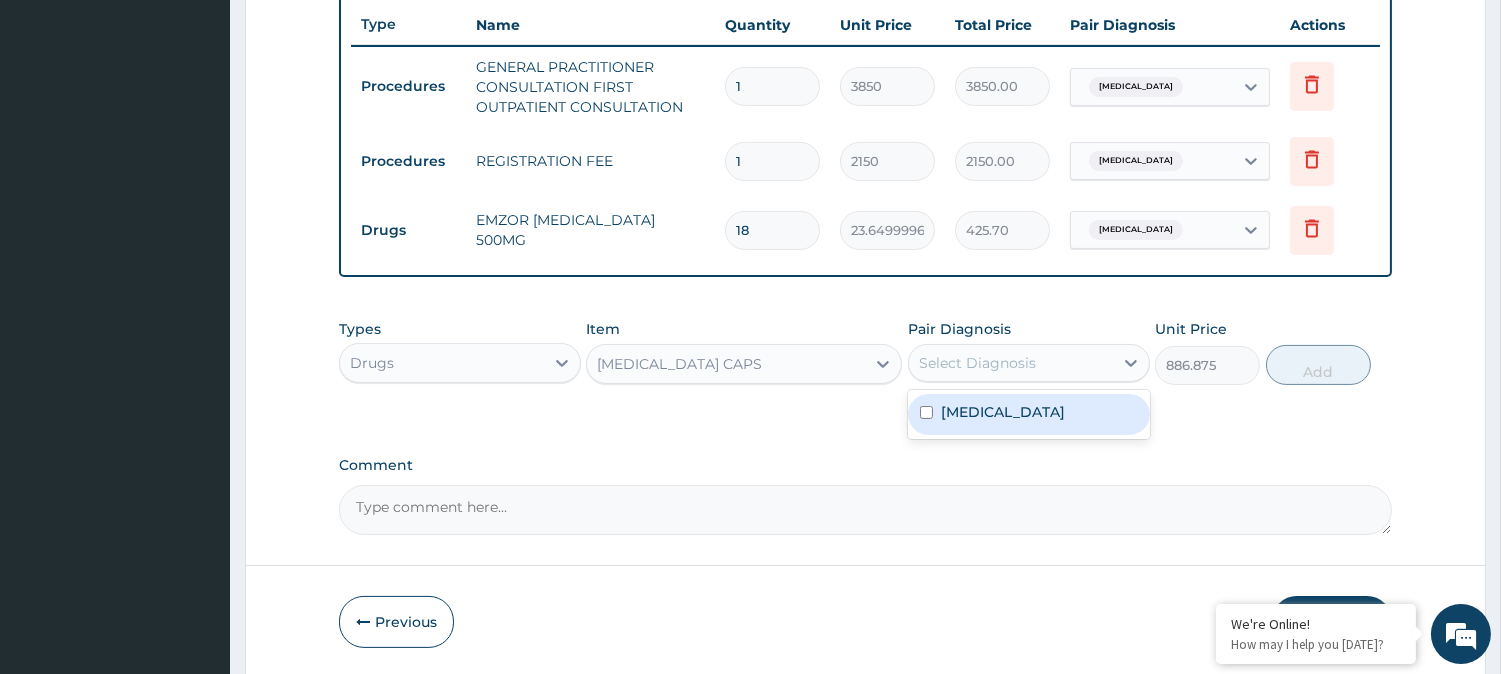 click on "Select Diagnosis" at bounding box center [977, 363] 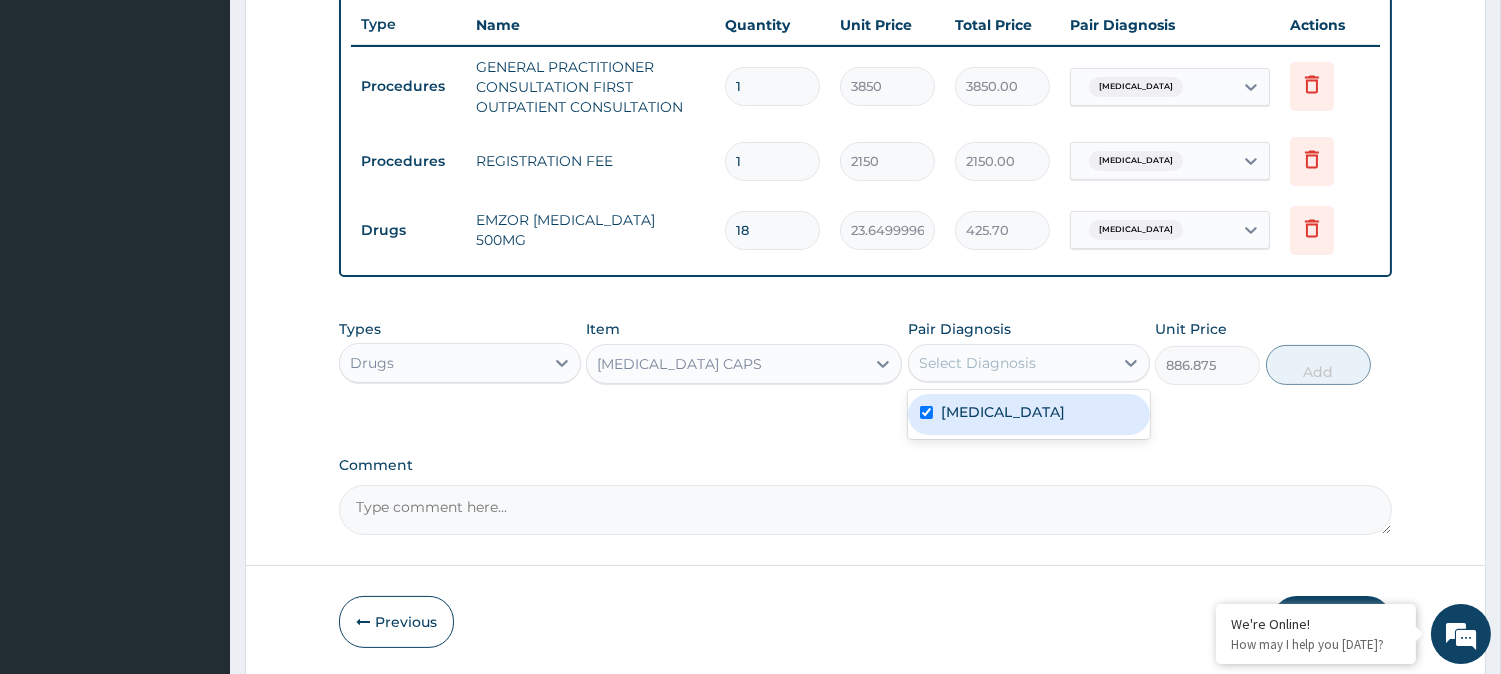 checkbox on "true" 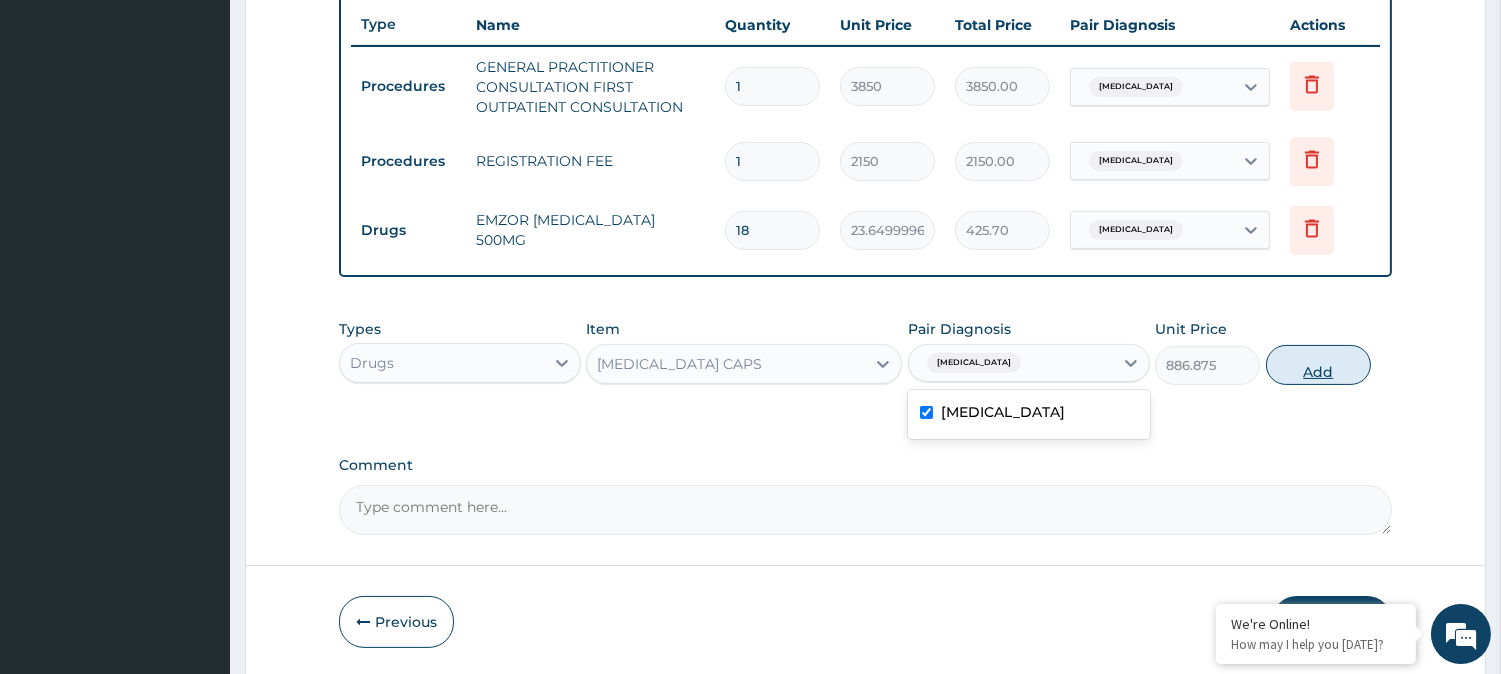 click on "Add" at bounding box center [1318, 365] 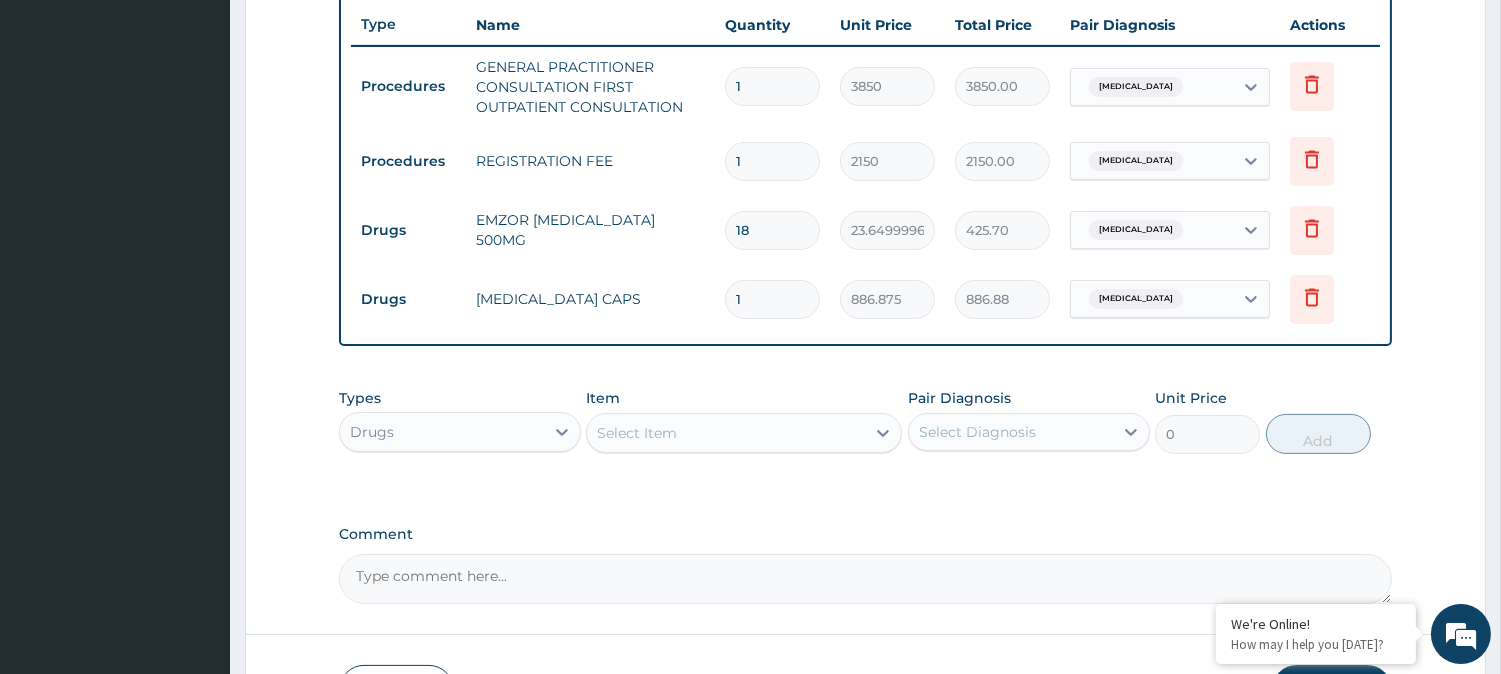 type 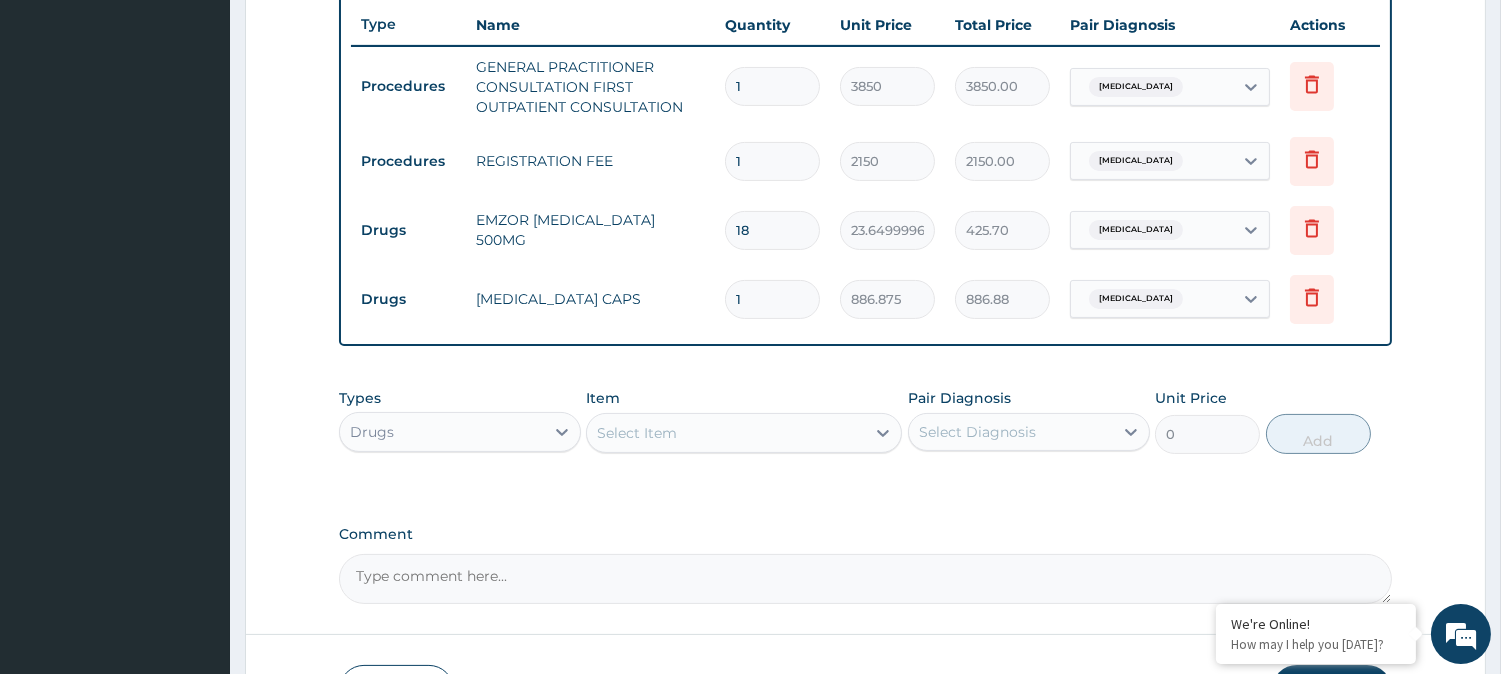 type on "0.00" 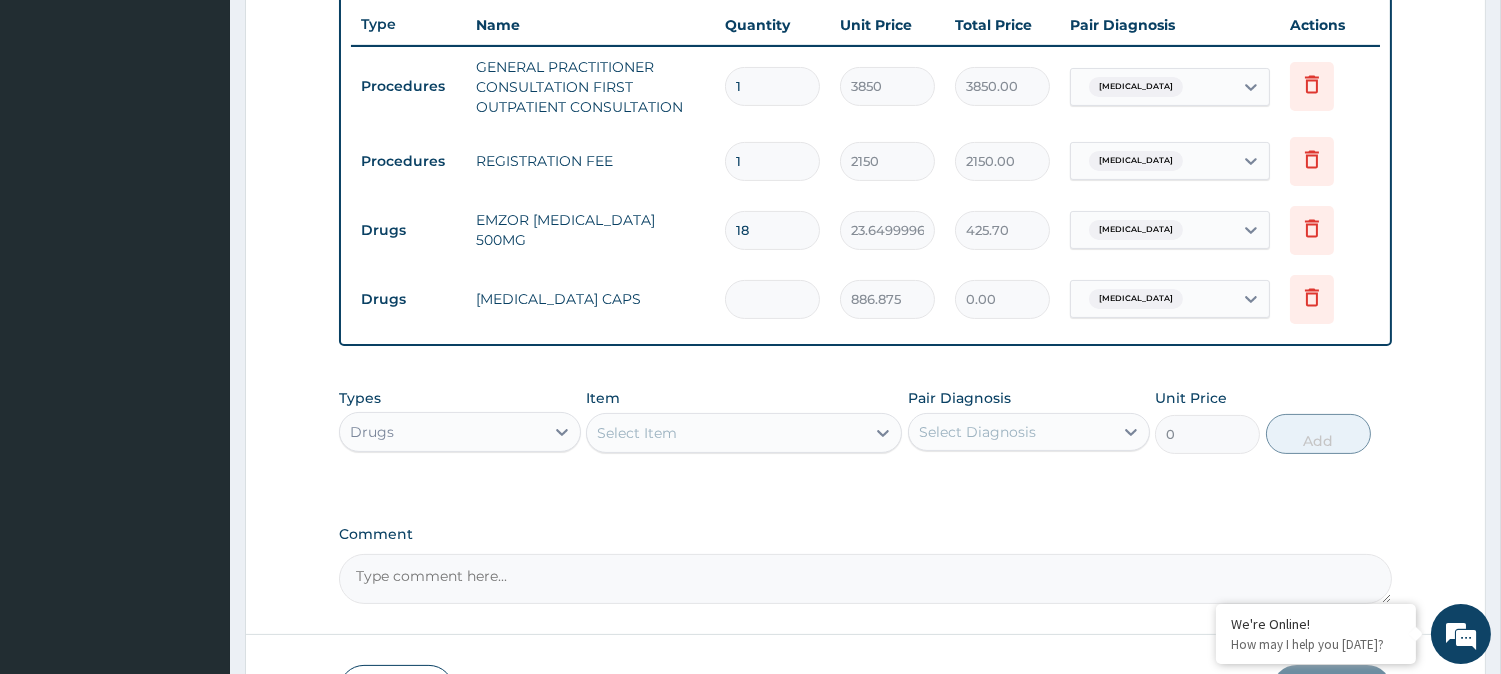type on "5" 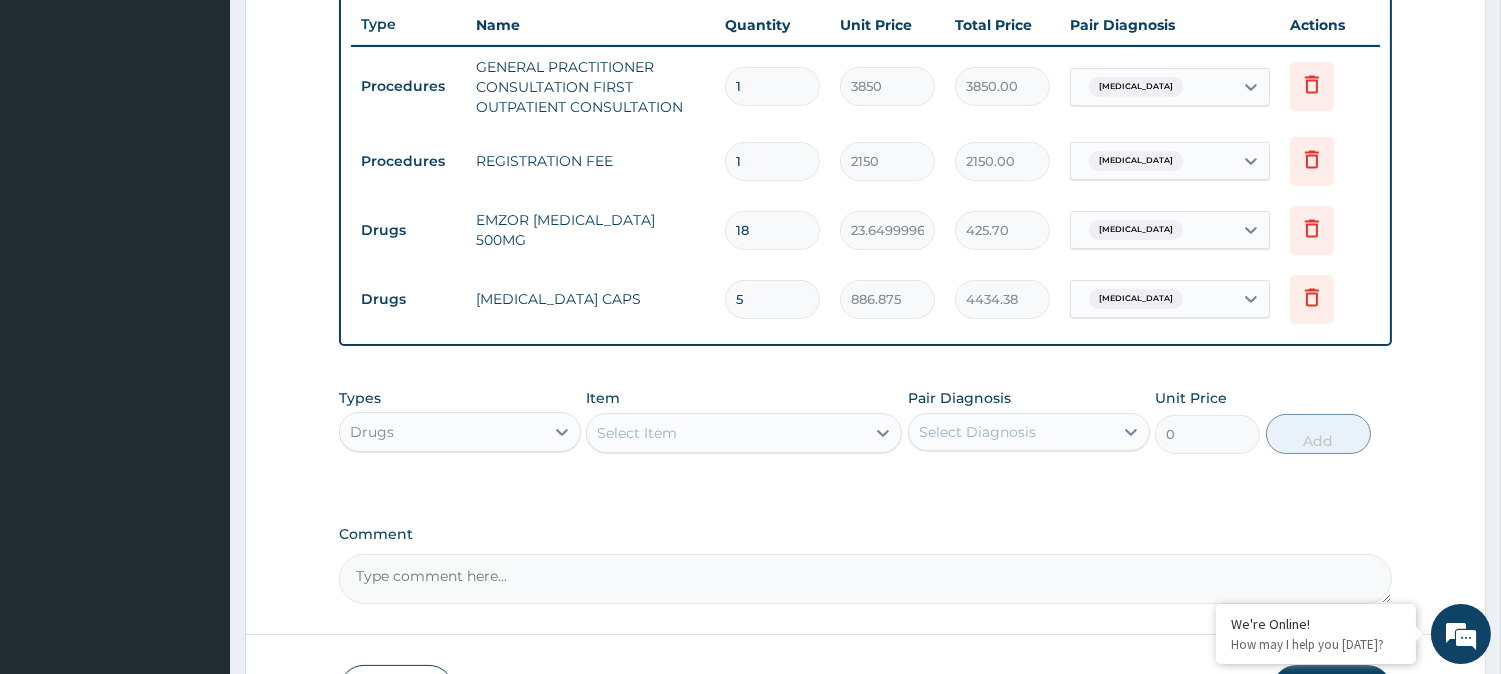 type on "5" 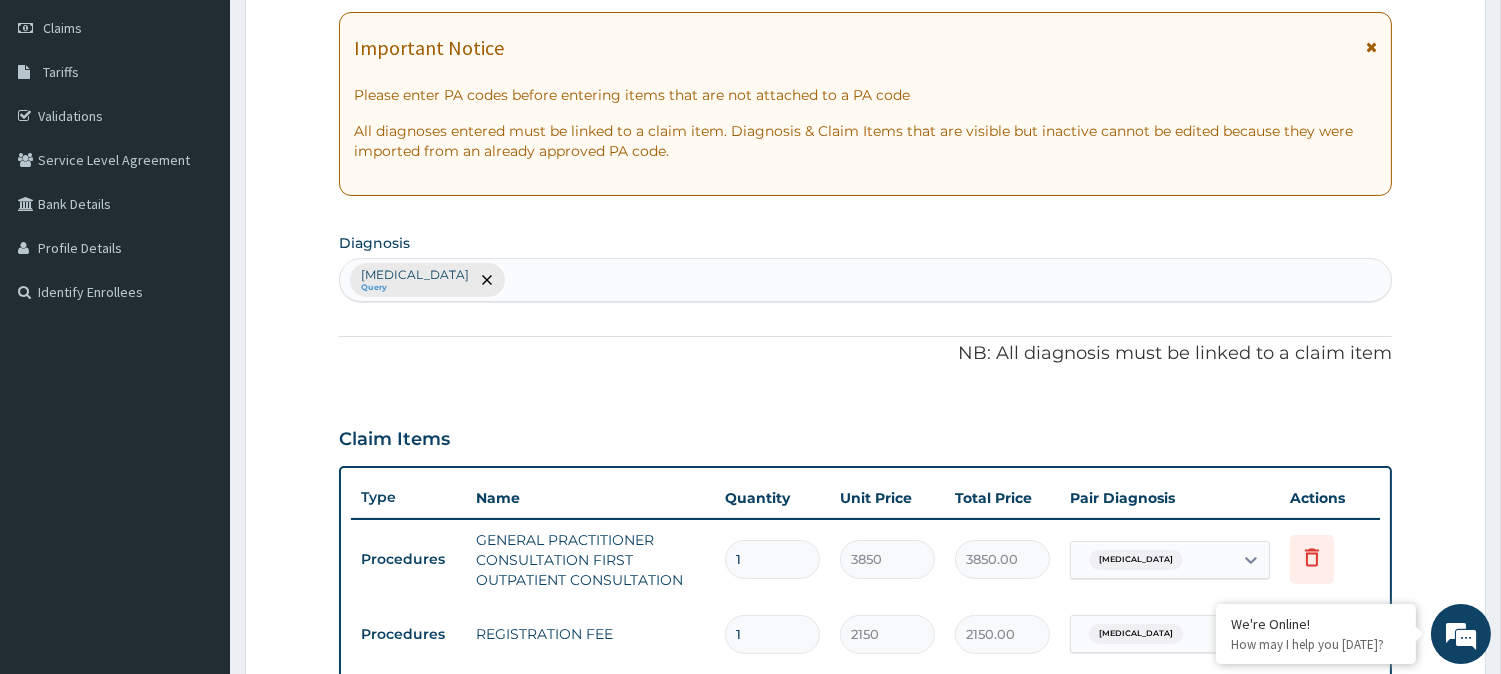 scroll, scrollTop: 10, scrollLeft: 0, axis: vertical 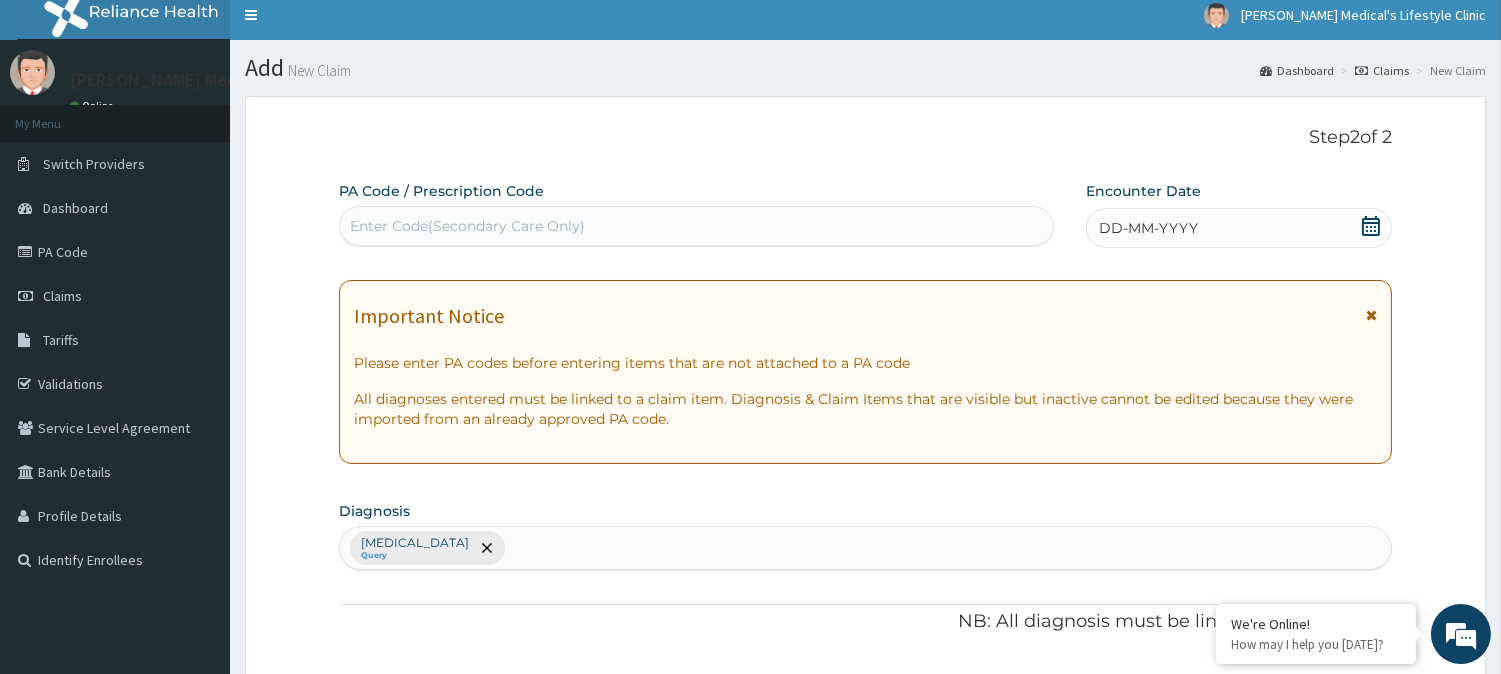 click on "DD-MM-YYYY" at bounding box center (1239, 228) 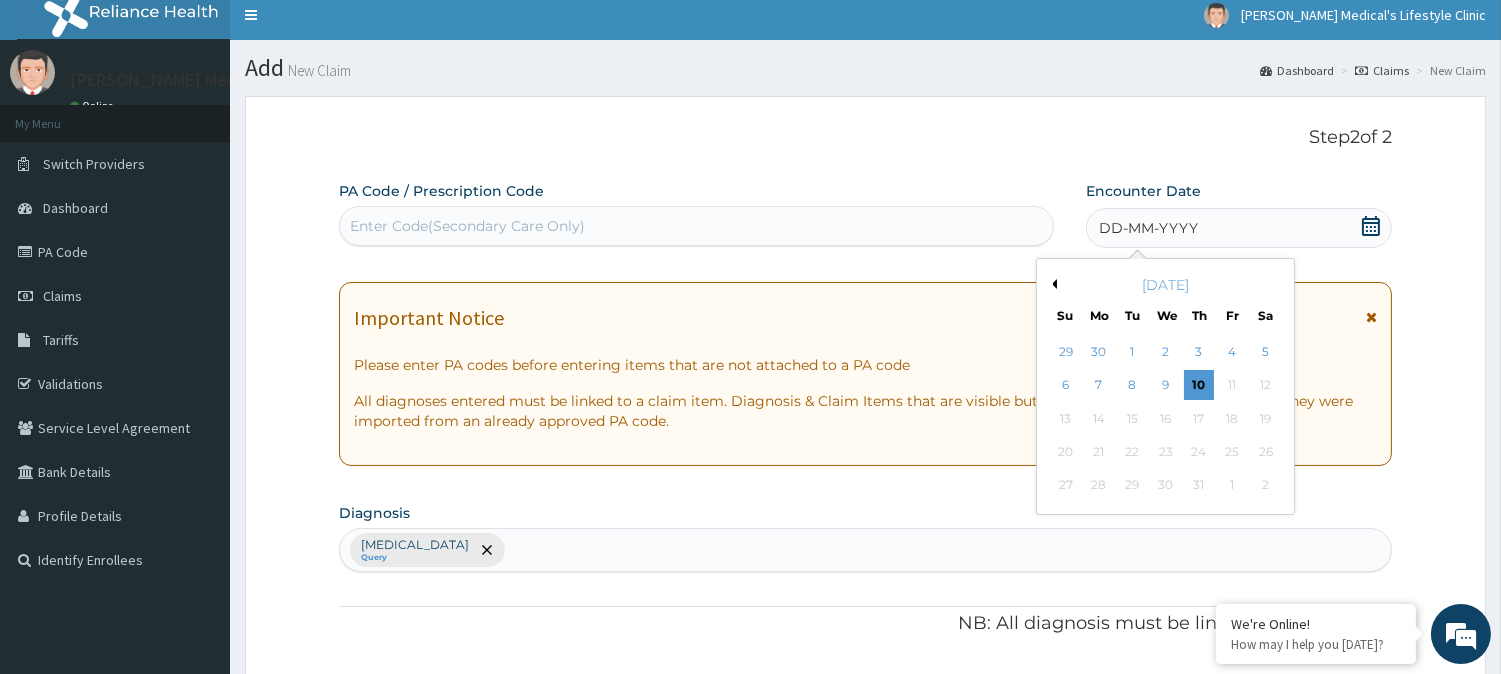 click on "9" at bounding box center (1165, 386) 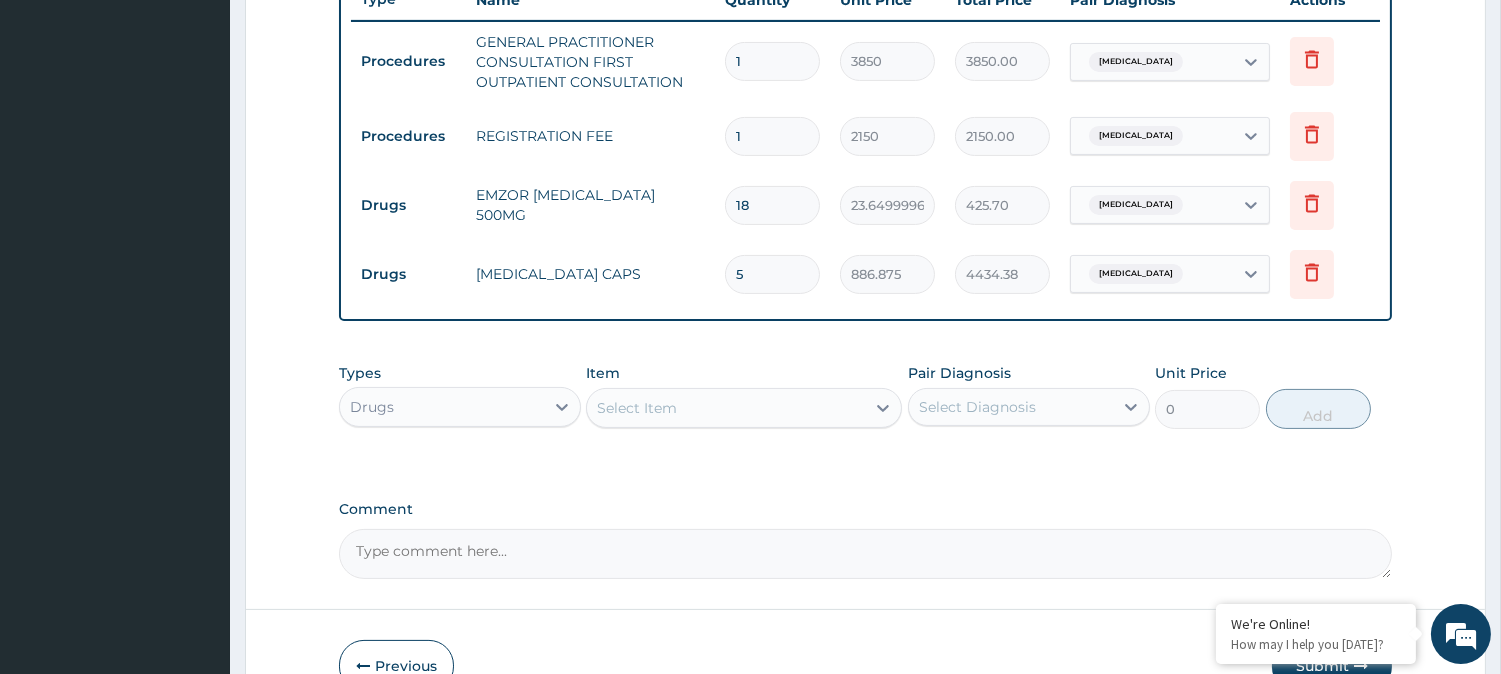 scroll, scrollTop: 890, scrollLeft: 0, axis: vertical 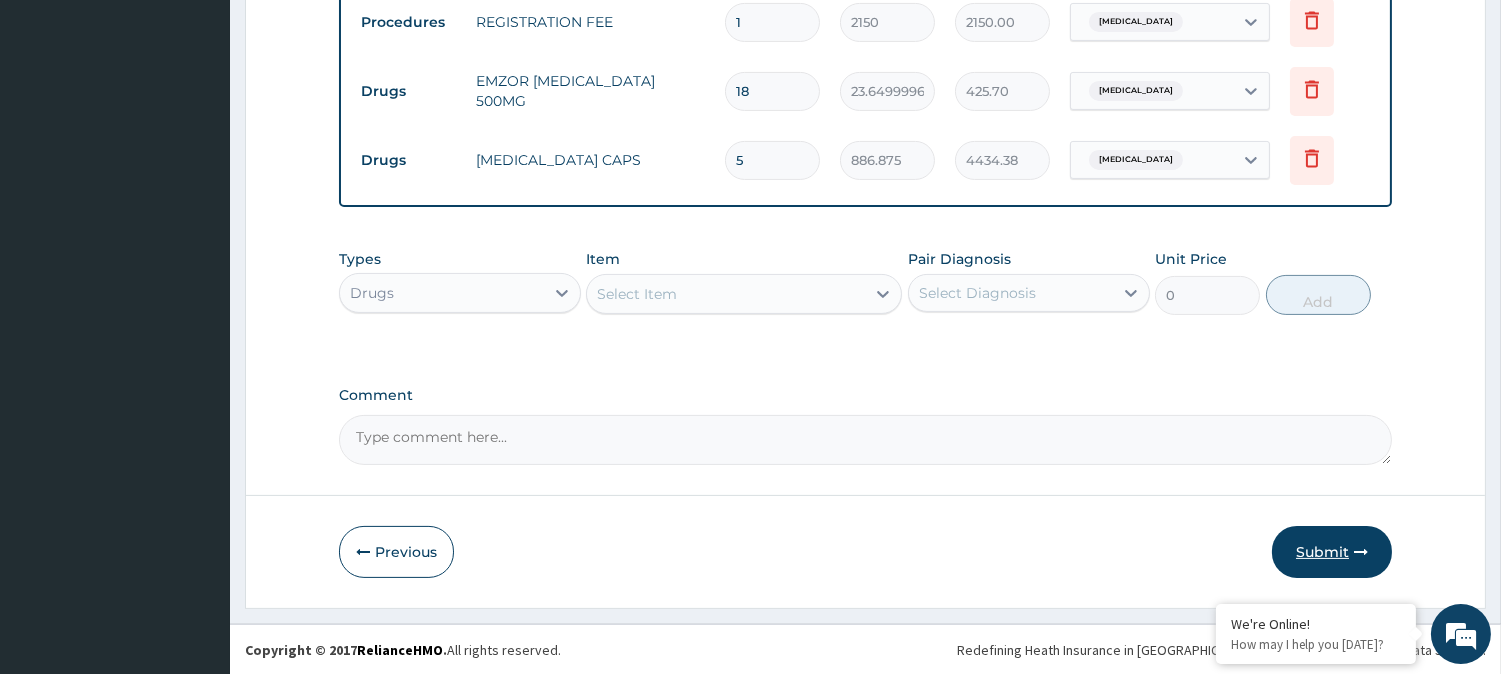 click on "Submit" at bounding box center [1332, 552] 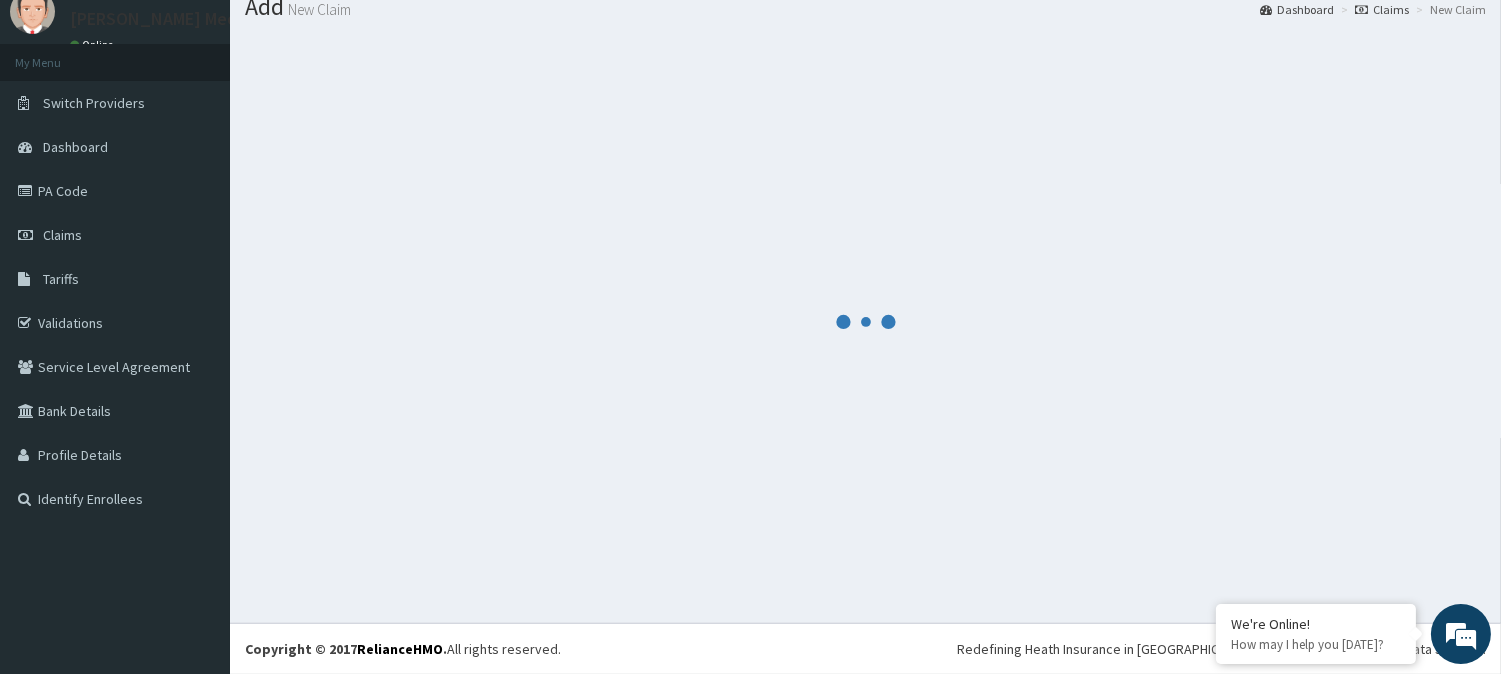 scroll, scrollTop: 890, scrollLeft: 0, axis: vertical 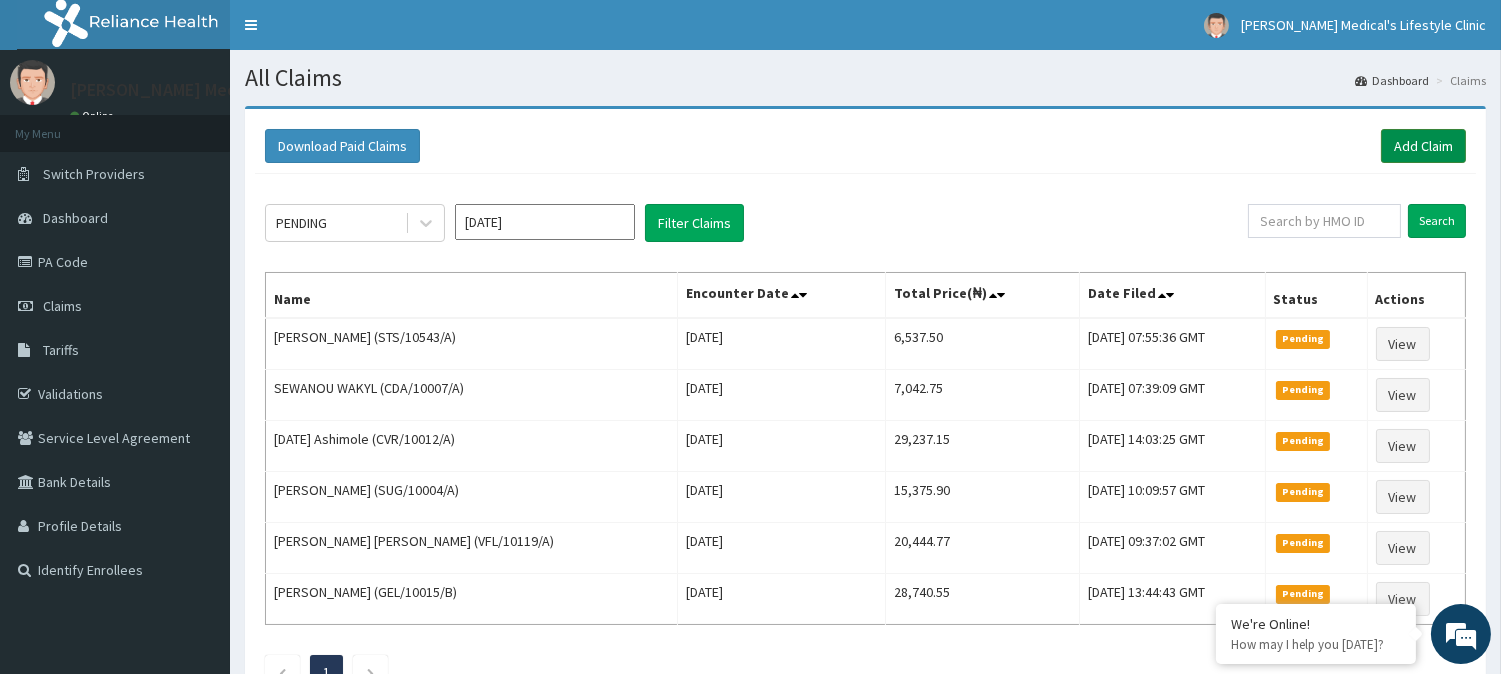 click on "Add Claim" at bounding box center [1423, 146] 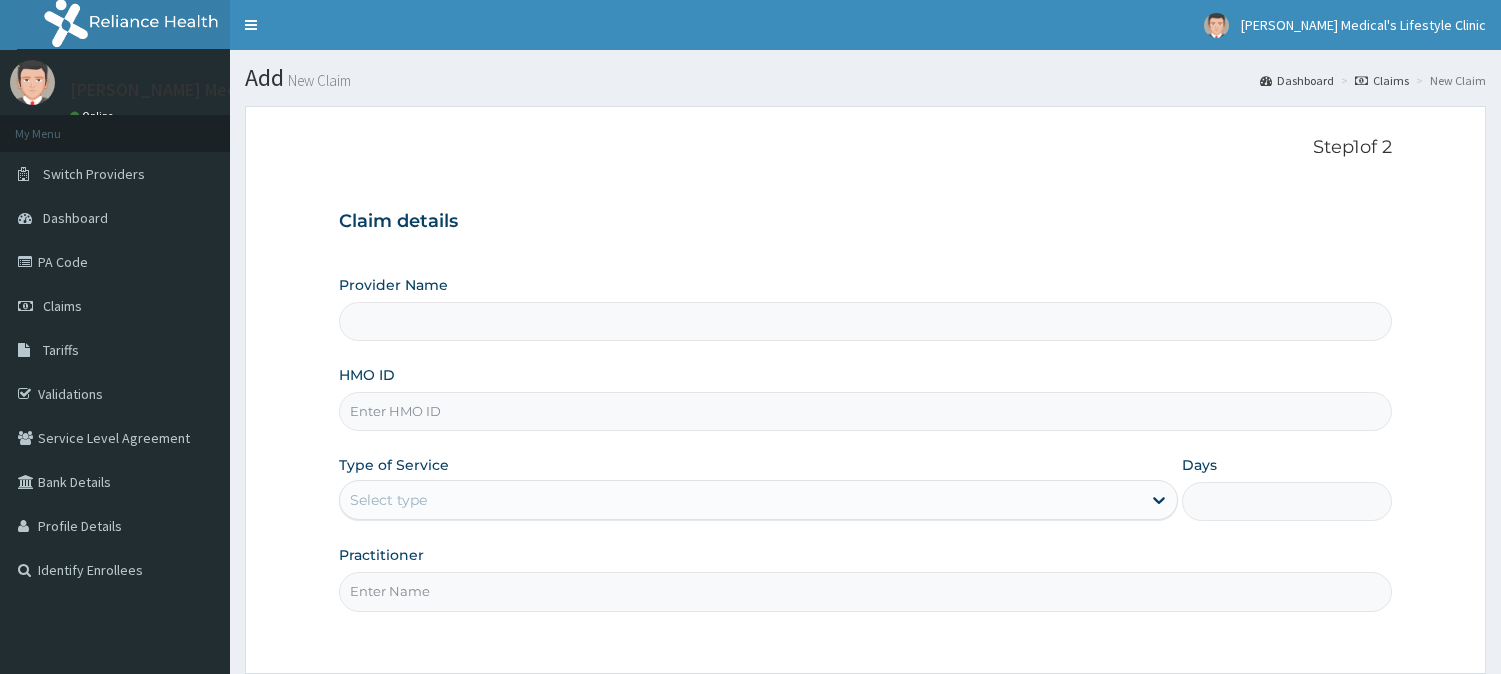 scroll, scrollTop: 0, scrollLeft: 0, axis: both 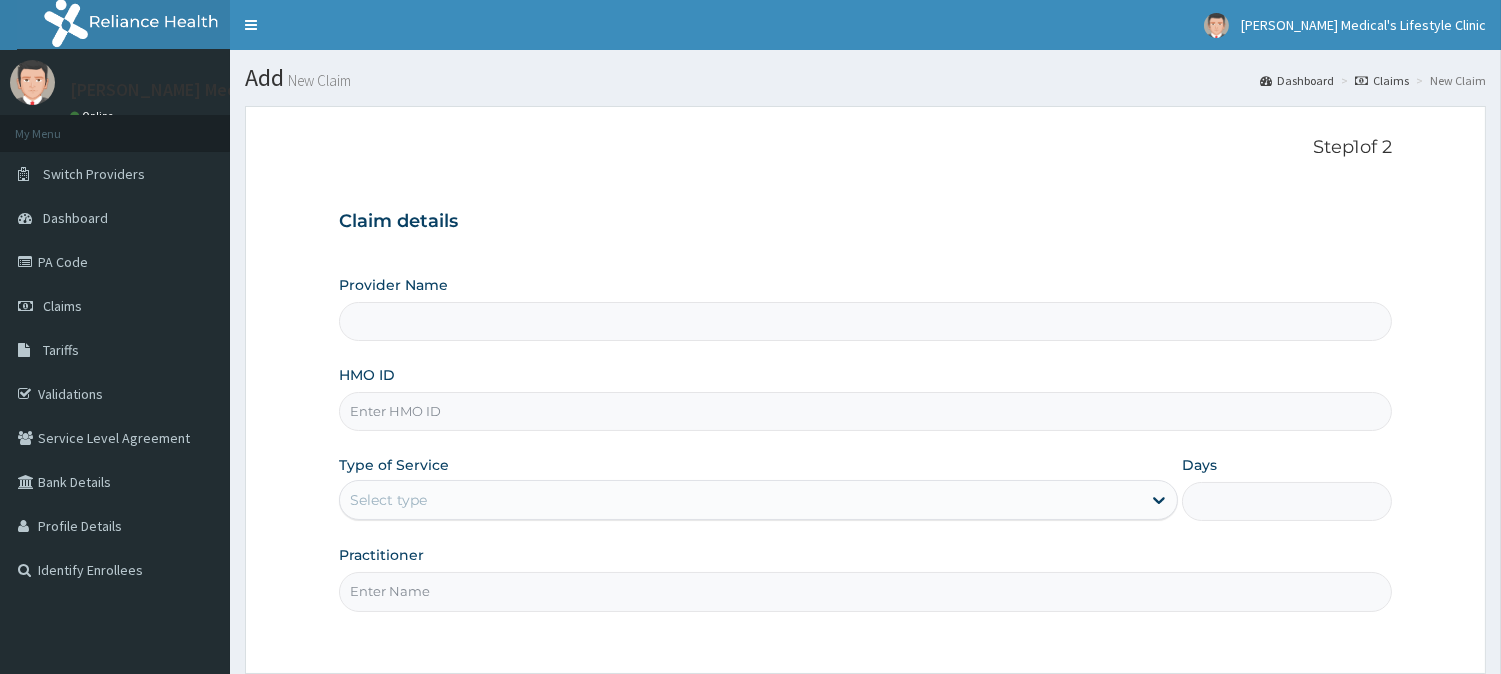 click on "HMO ID" at bounding box center [865, 411] 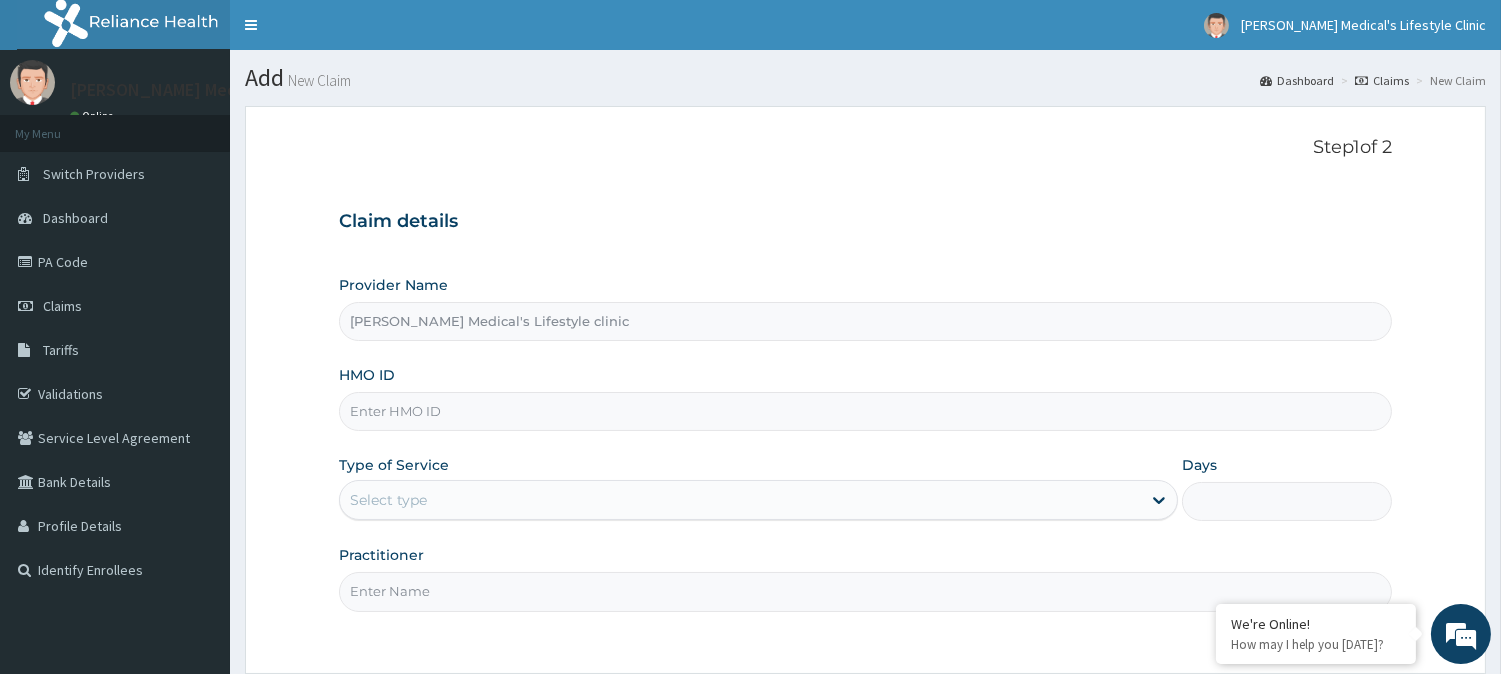 paste on "KSB/10530/A" 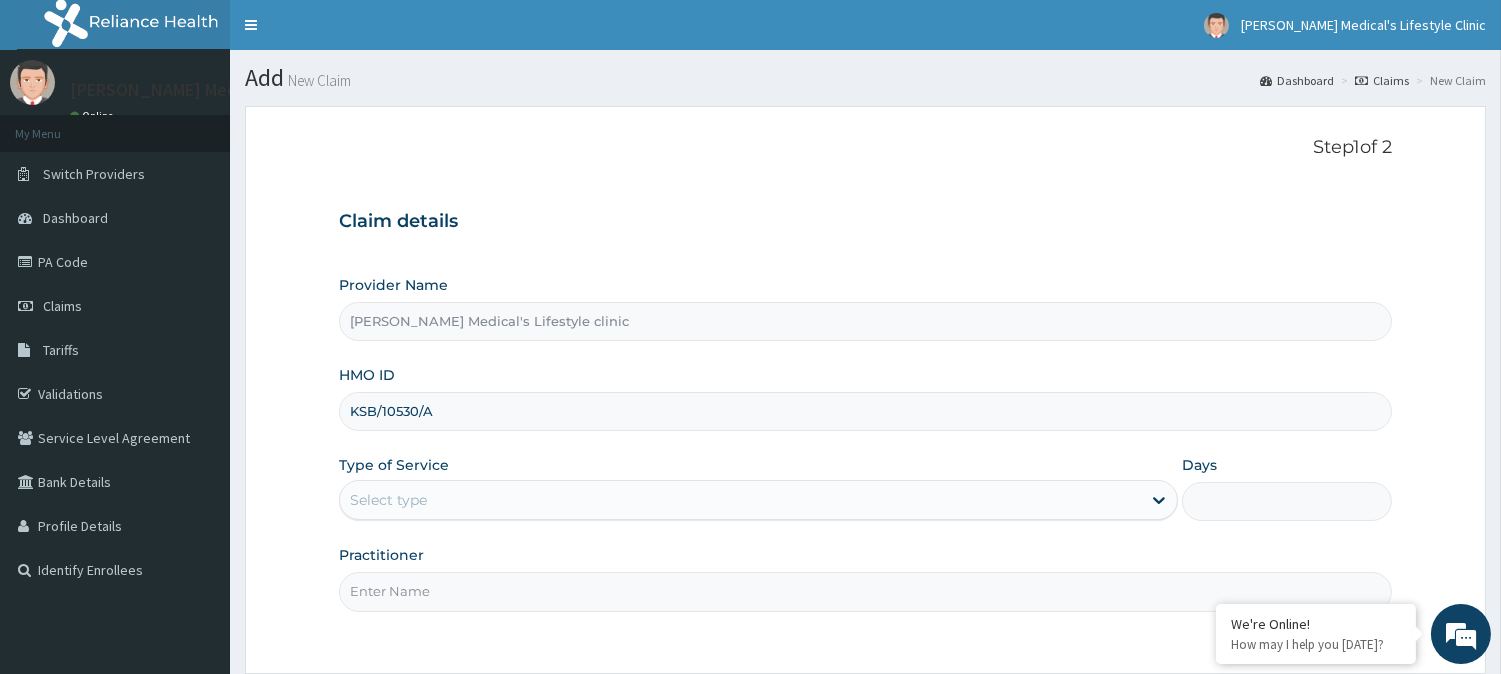 type on "KSB/10530/A" 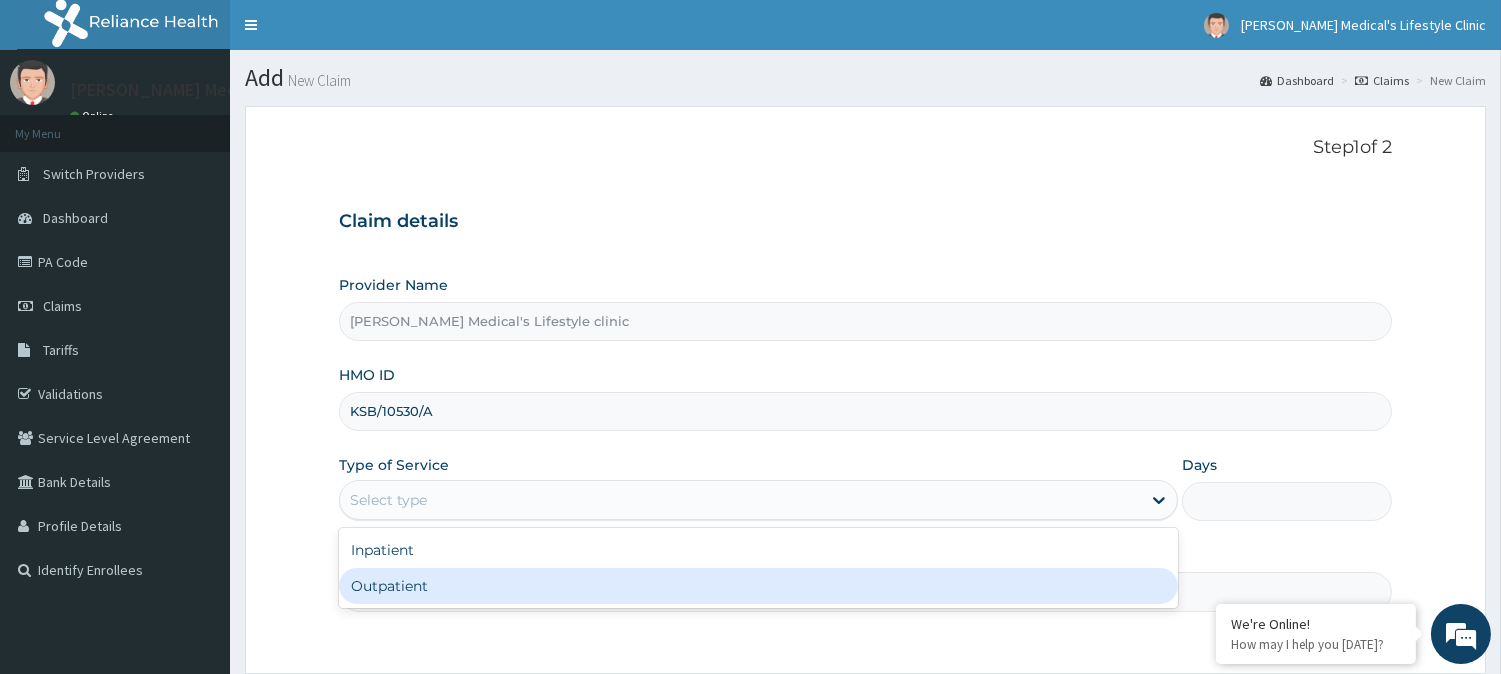 click on "Outpatient" at bounding box center [758, 586] 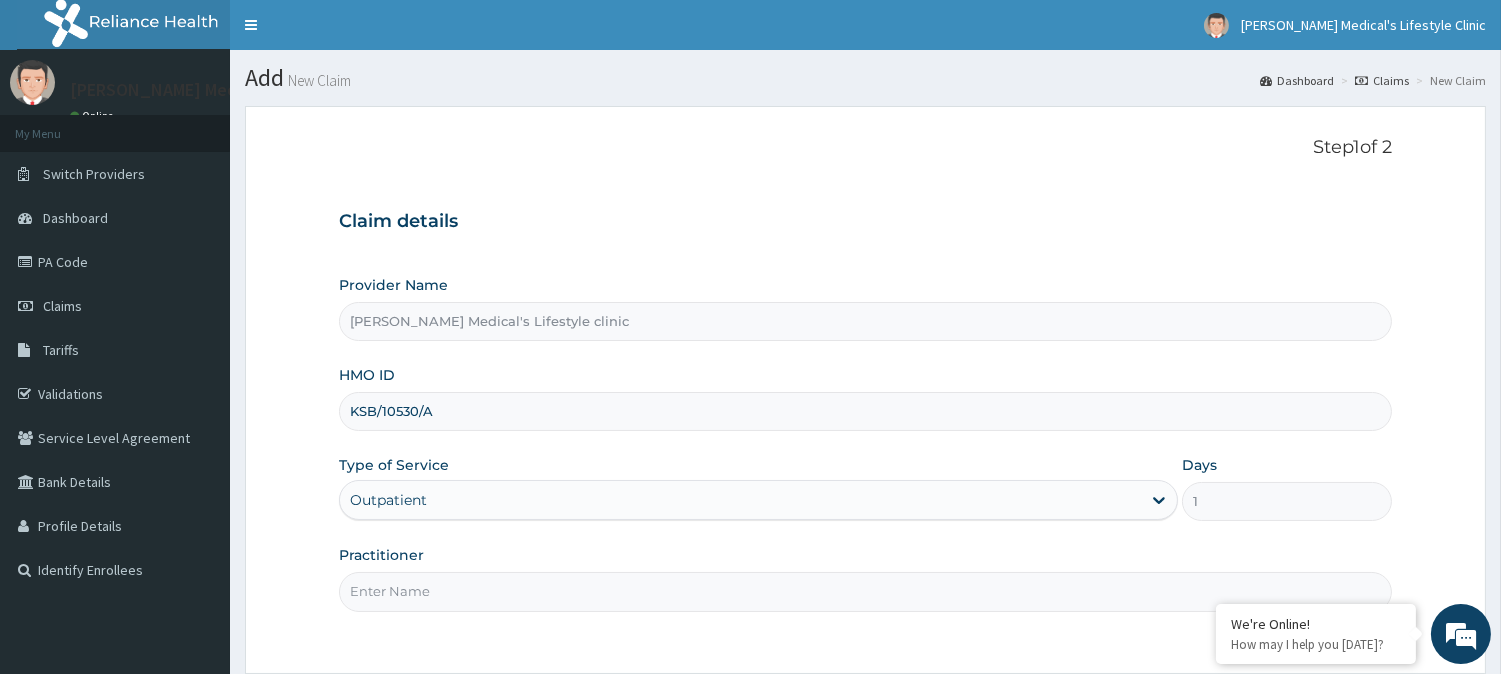 click on "Practitioner" at bounding box center (865, 591) 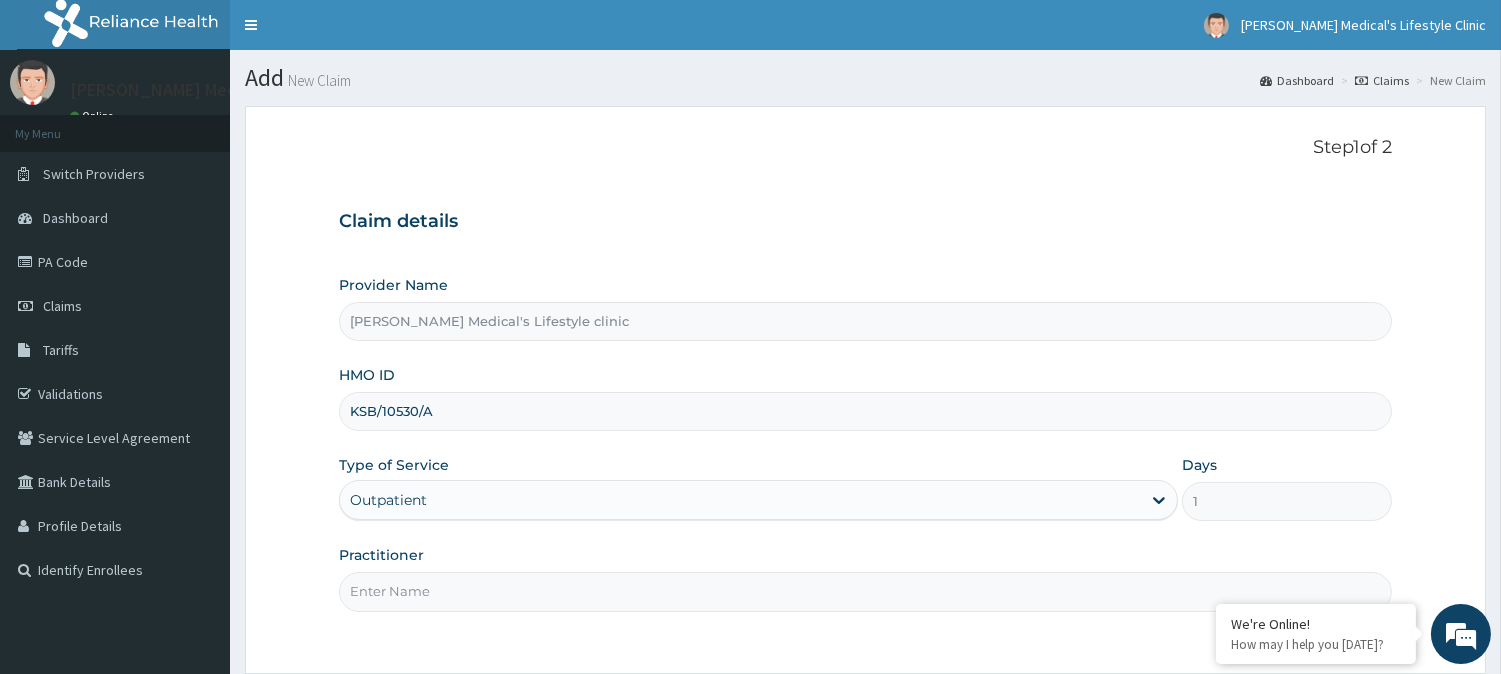 type on "DR Jerry Itaman" 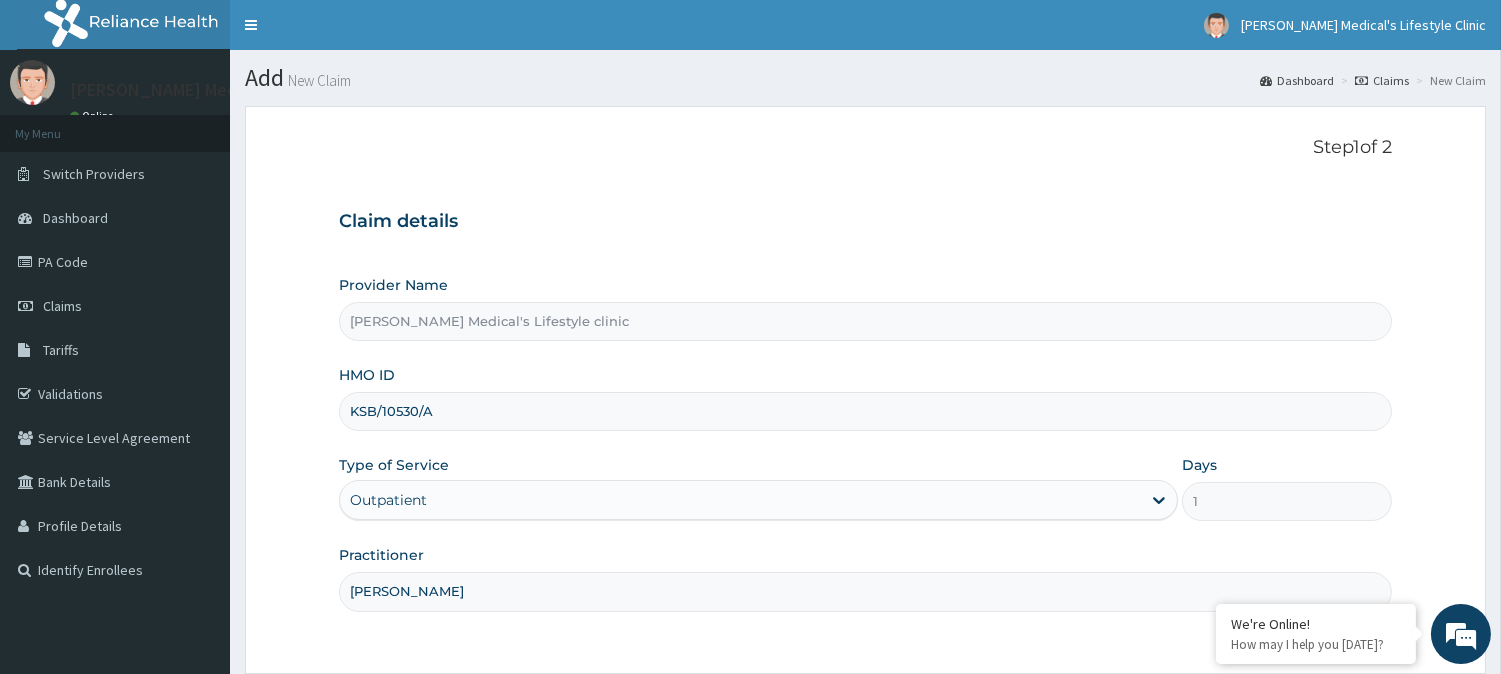 scroll, scrollTop: 0, scrollLeft: 0, axis: both 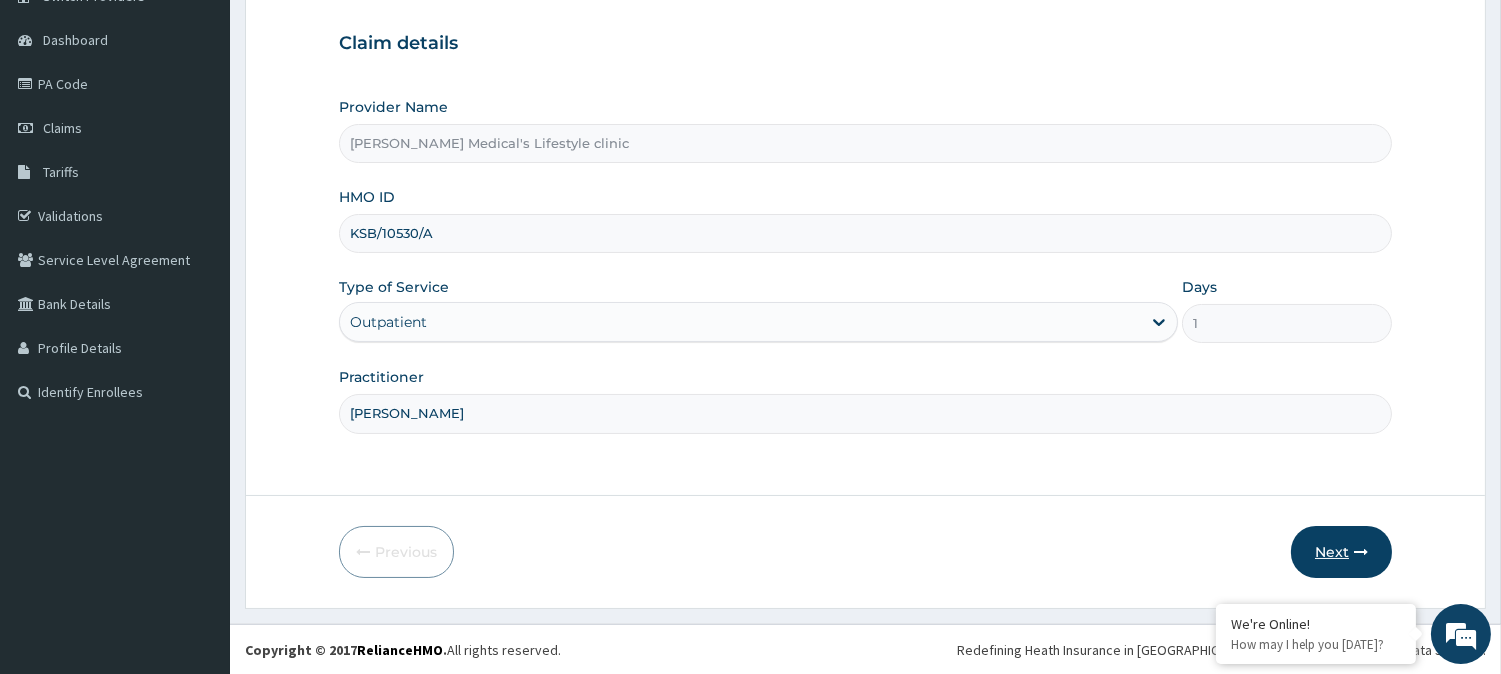 click on "Next" at bounding box center [1341, 552] 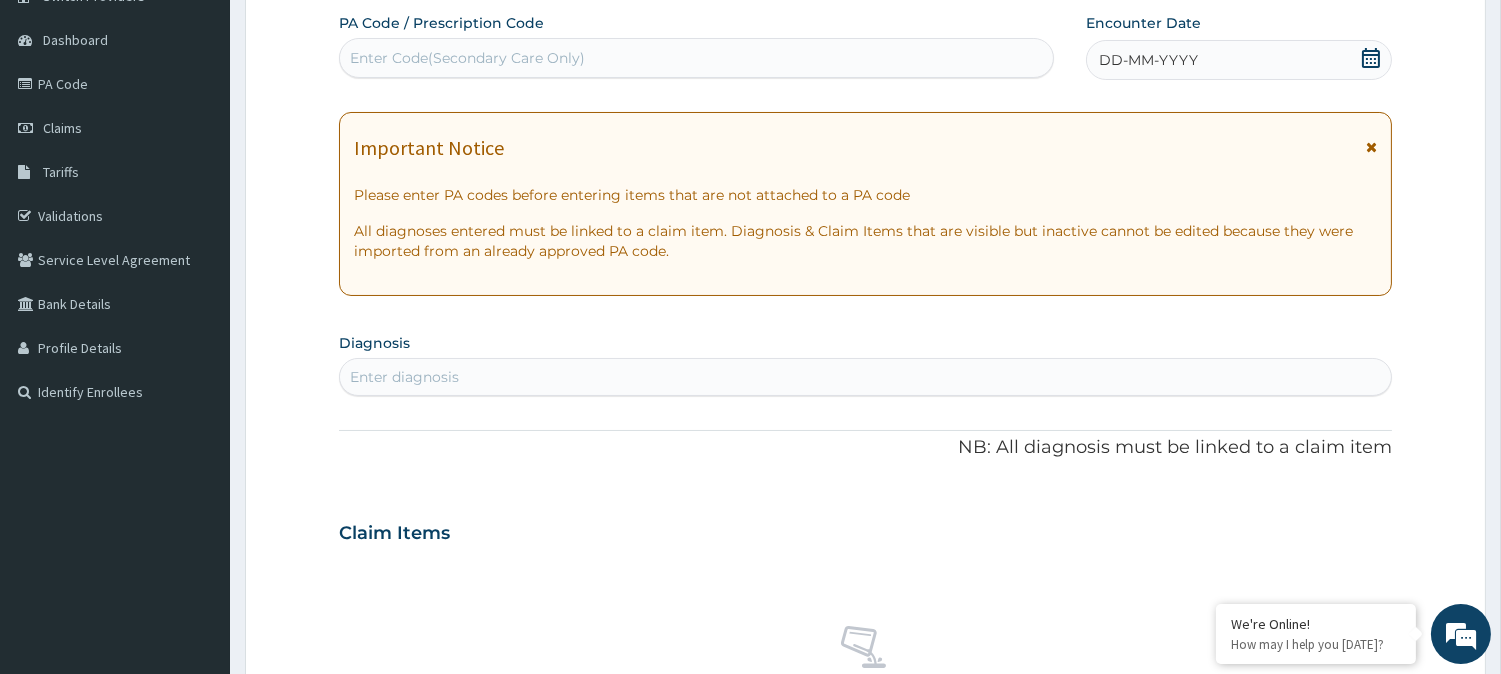 click on "Enter Code(Secondary Care Only)" at bounding box center [467, 58] 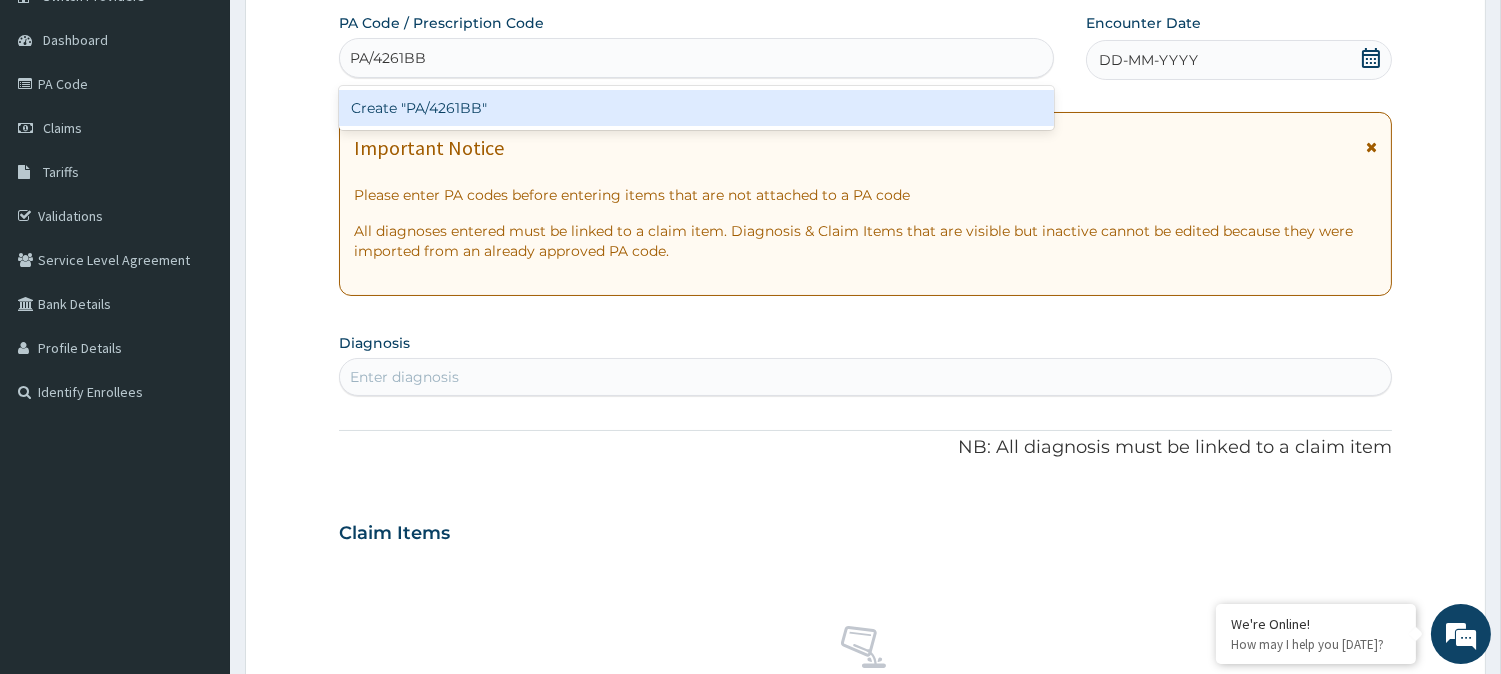 click on "Create "PA/4261BB"" at bounding box center [696, 108] 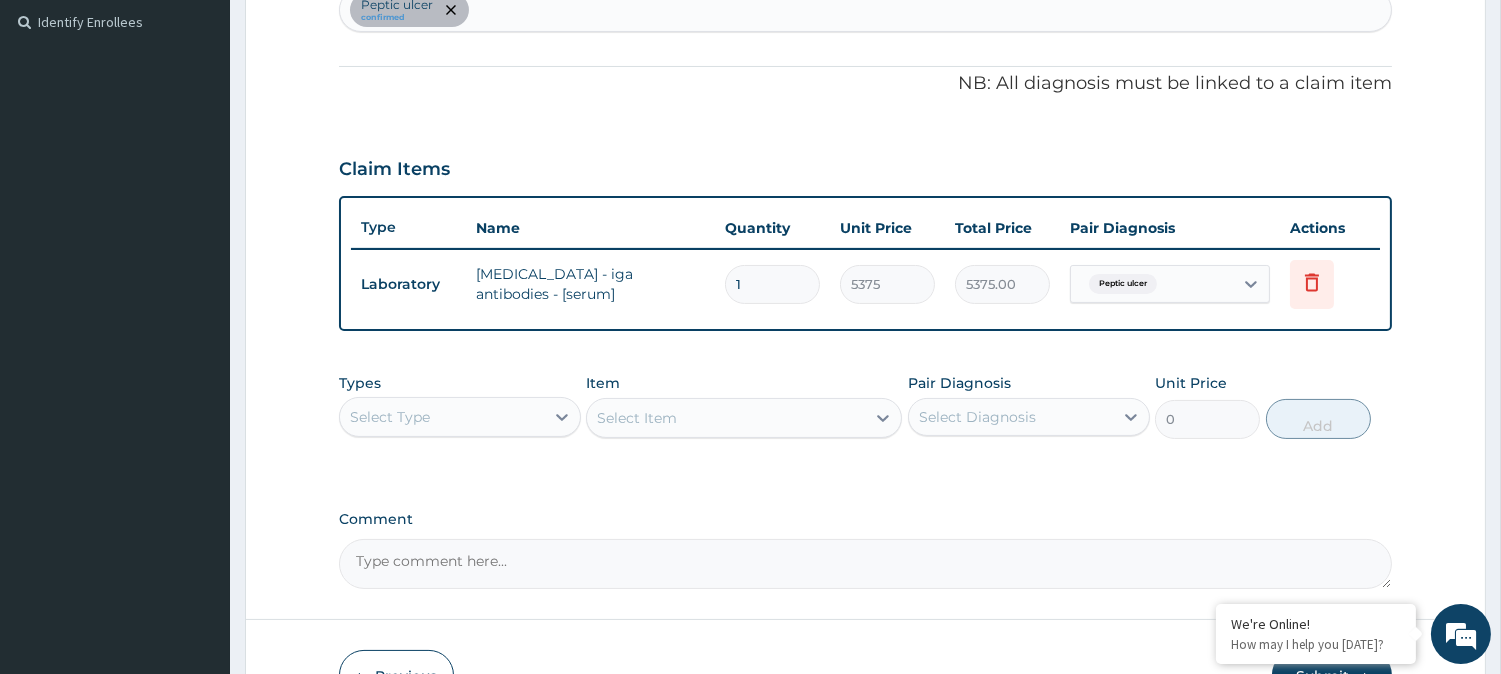 scroll, scrollTop: 671, scrollLeft: 0, axis: vertical 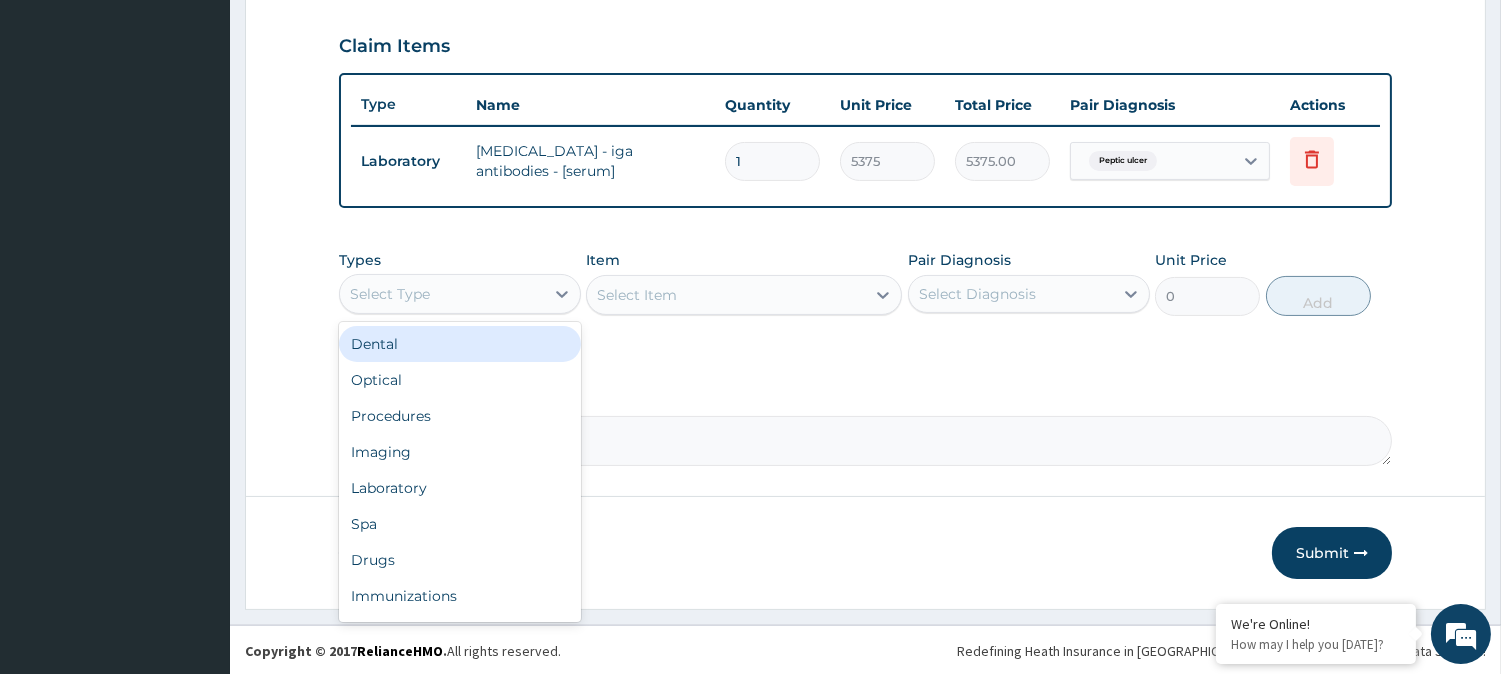 click on "Select Type" at bounding box center (442, 294) 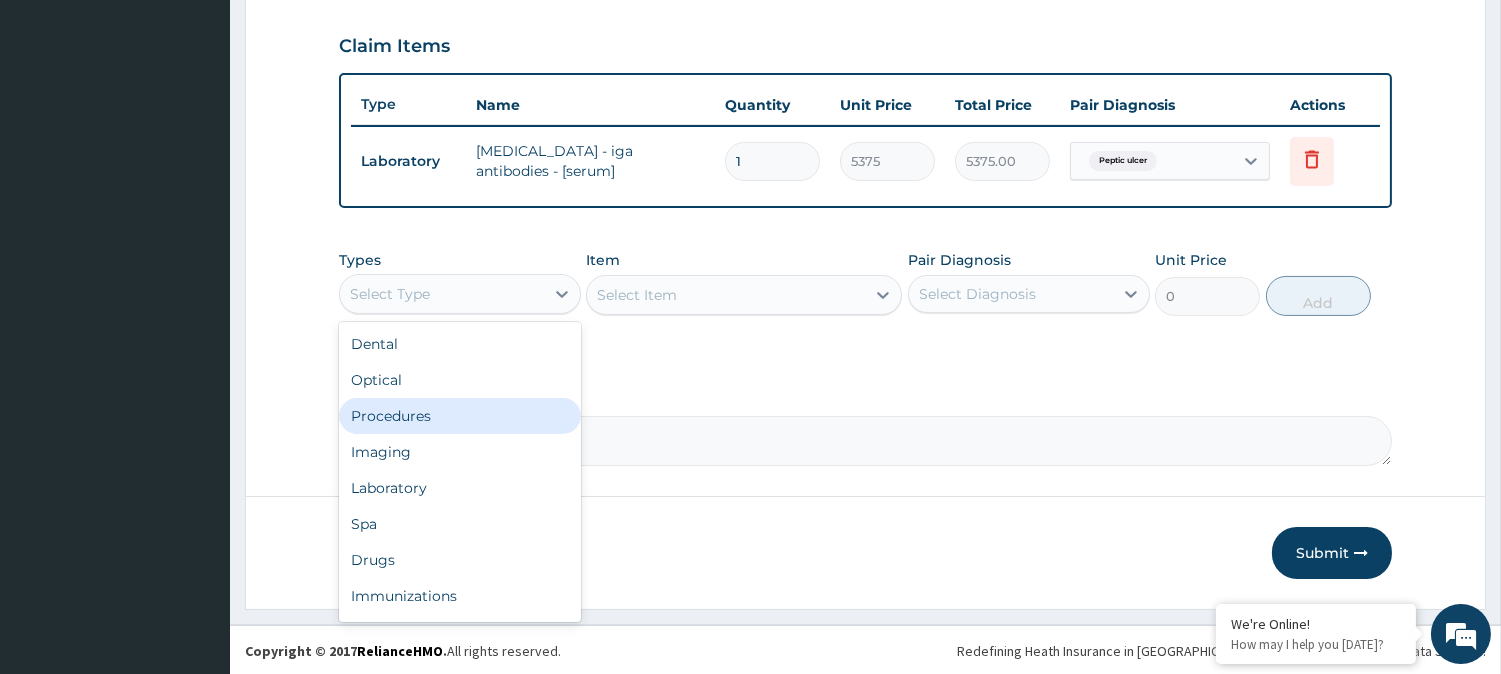 click on "Procedures" at bounding box center [460, 416] 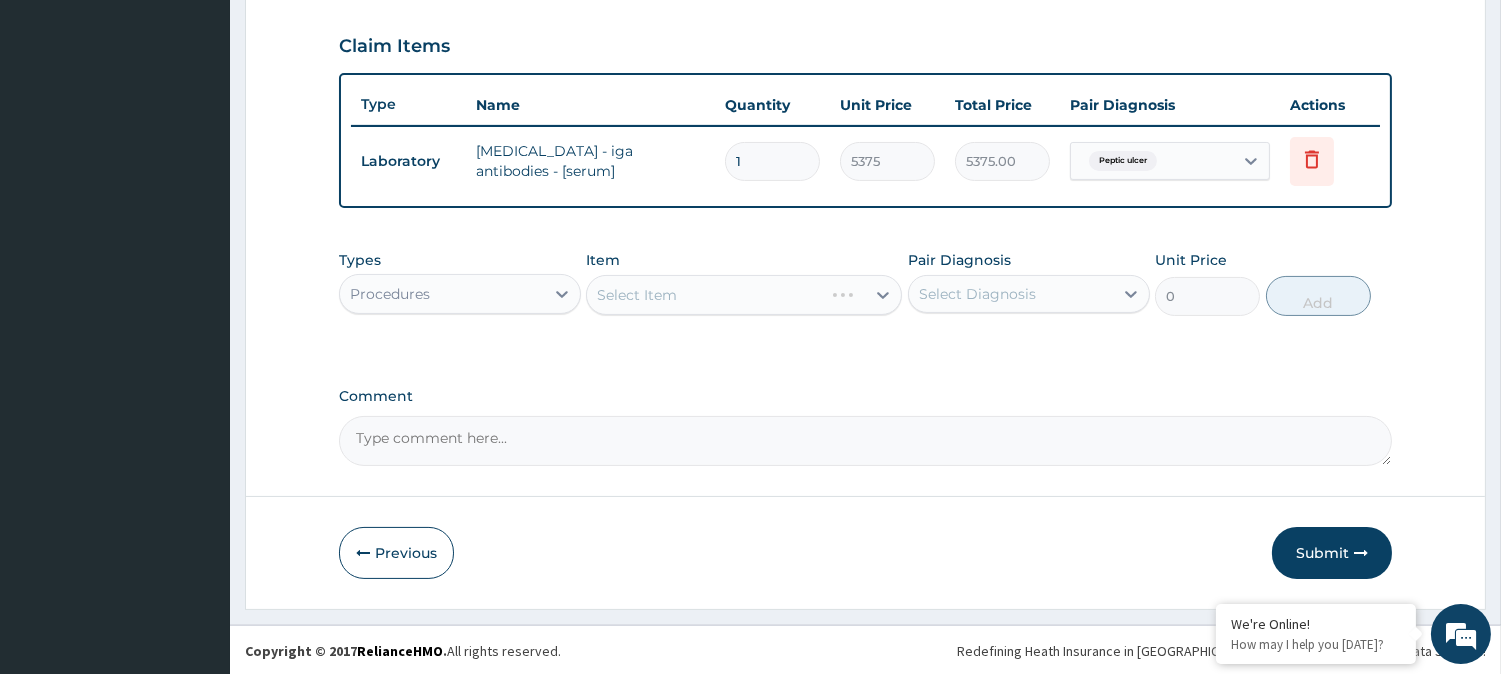 click on "Select Item" at bounding box center [705, 295] 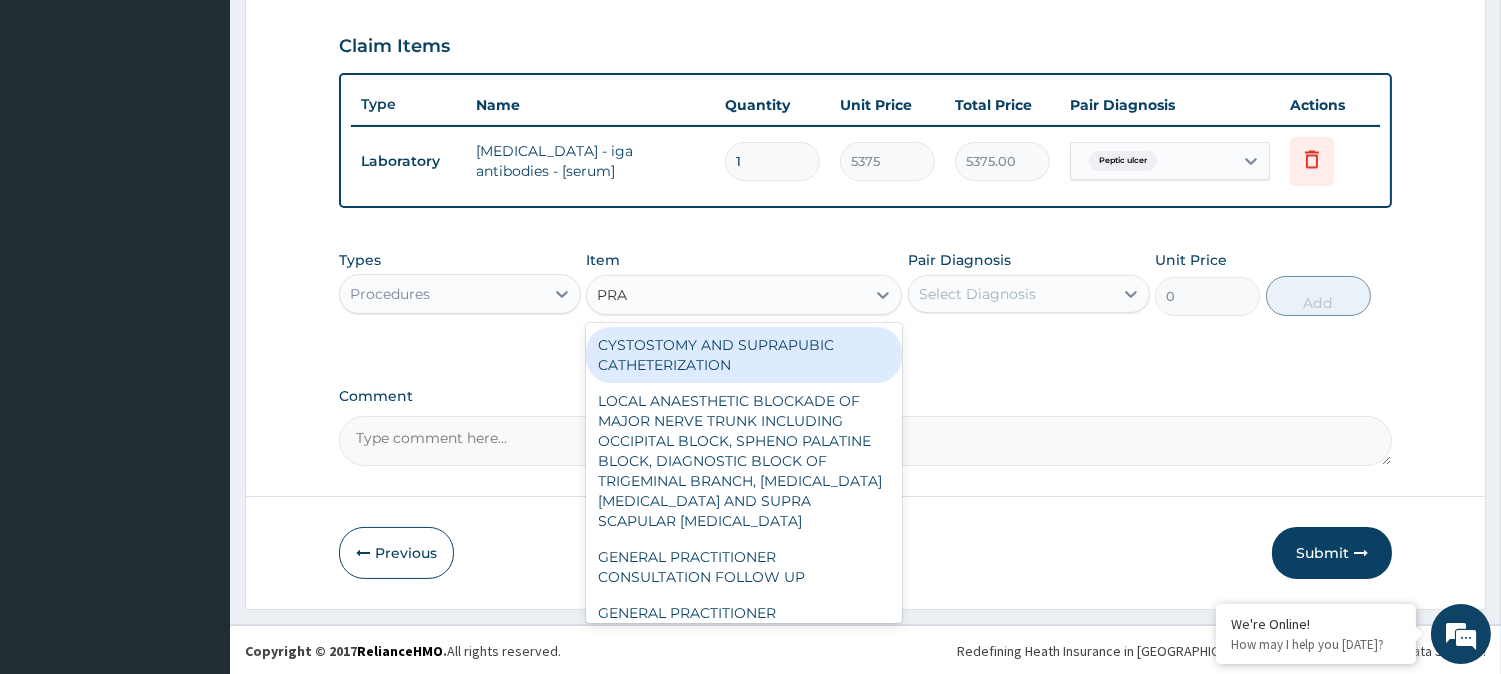 type on "PRAC" 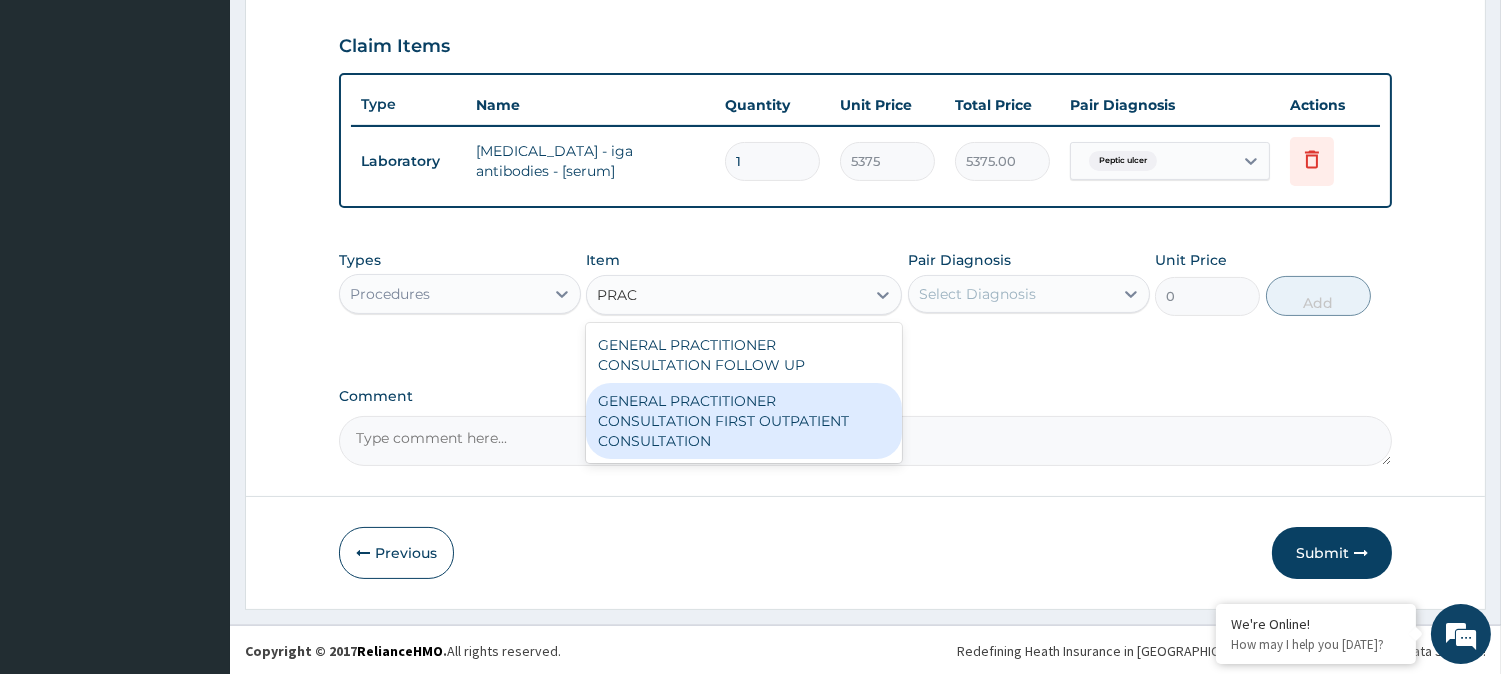 click on "GENERAL PRACTITIONER CONSULTATION FIRST OUTPATIENT CONSULTATION" at bounding box center (744, 421) 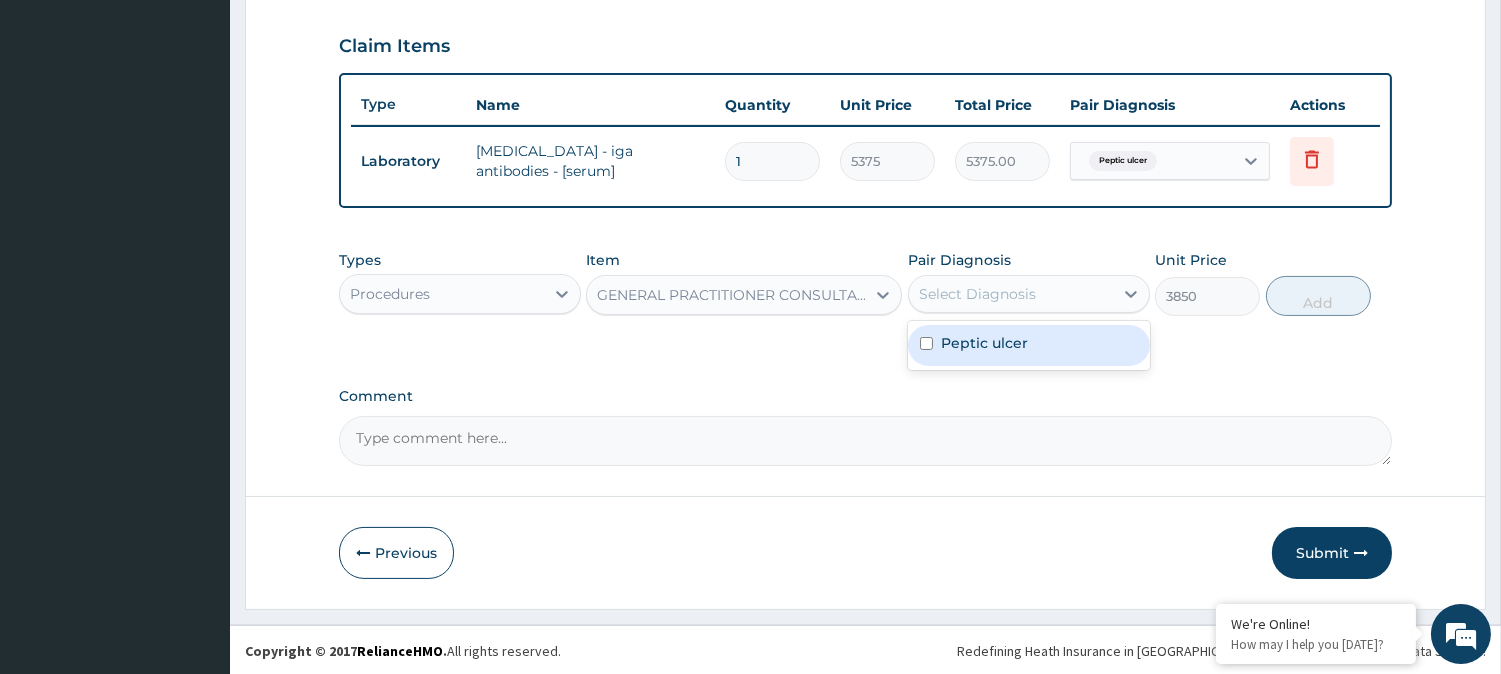 click on "Select Diagnosis" at bounding box center (977, 294) 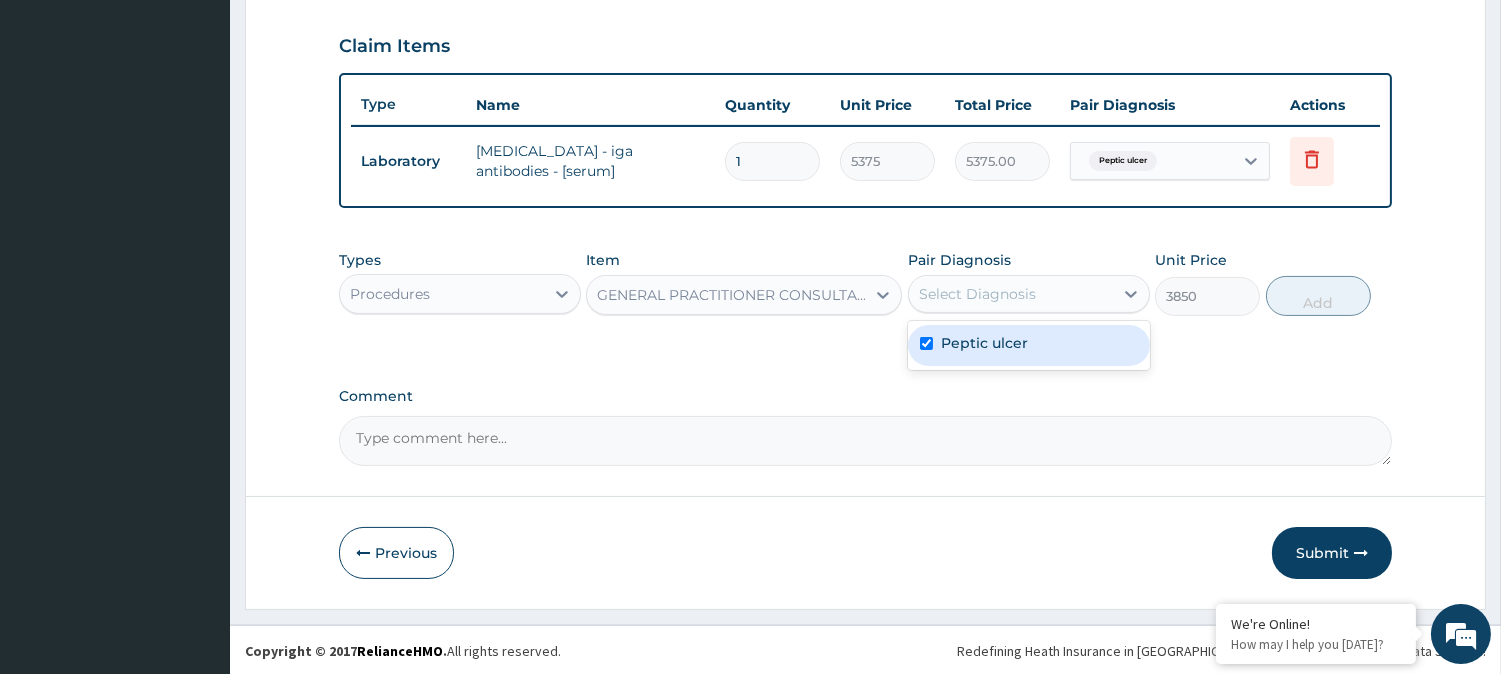 checkbox on "true" 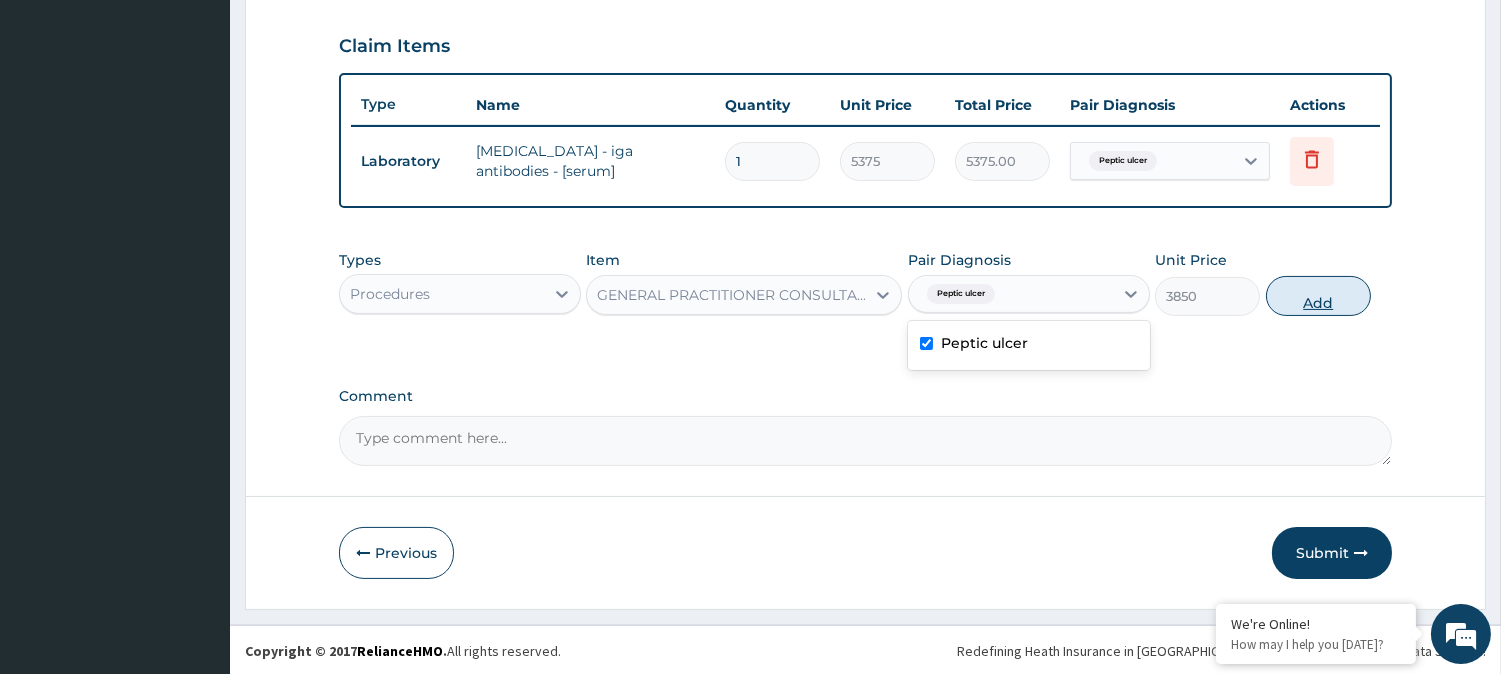 click on "Add" at bounding box center [1318, 296] 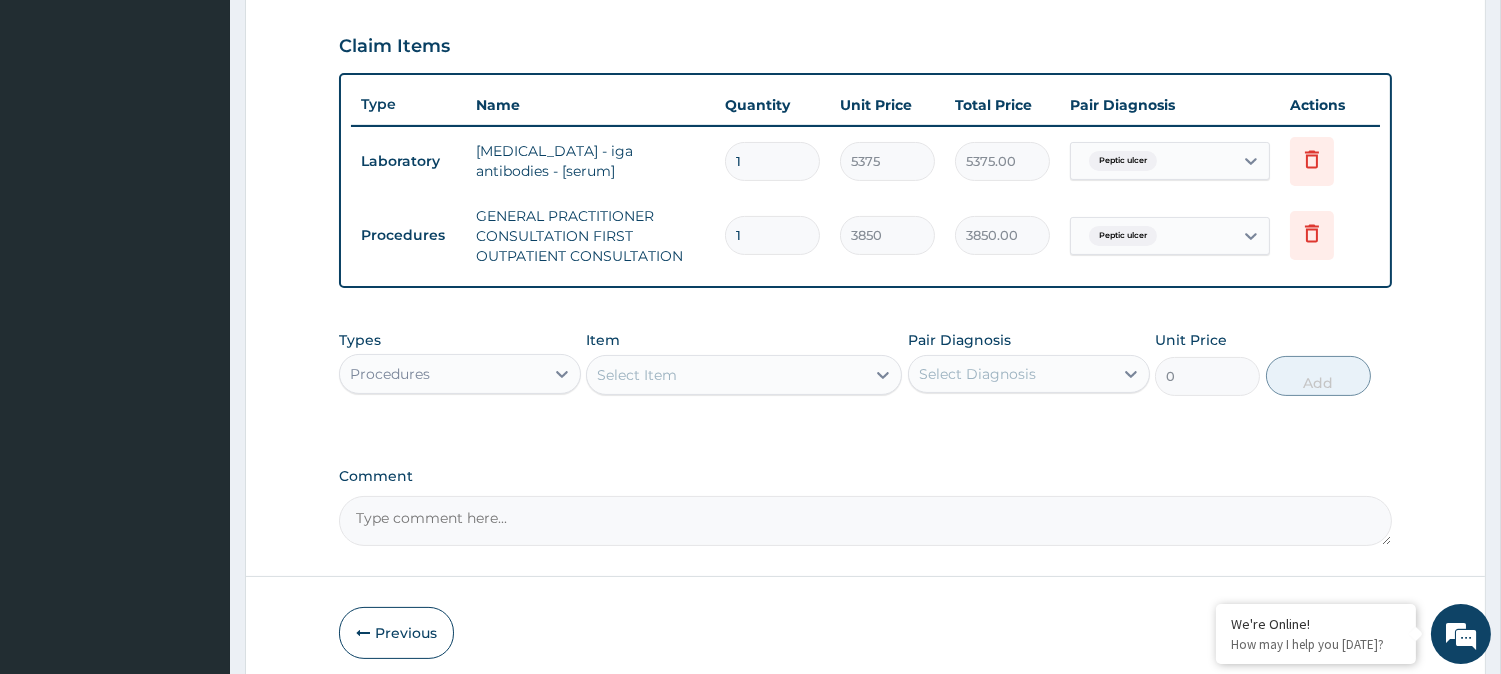 click on "Select Item" at bounding box center (726, 375) 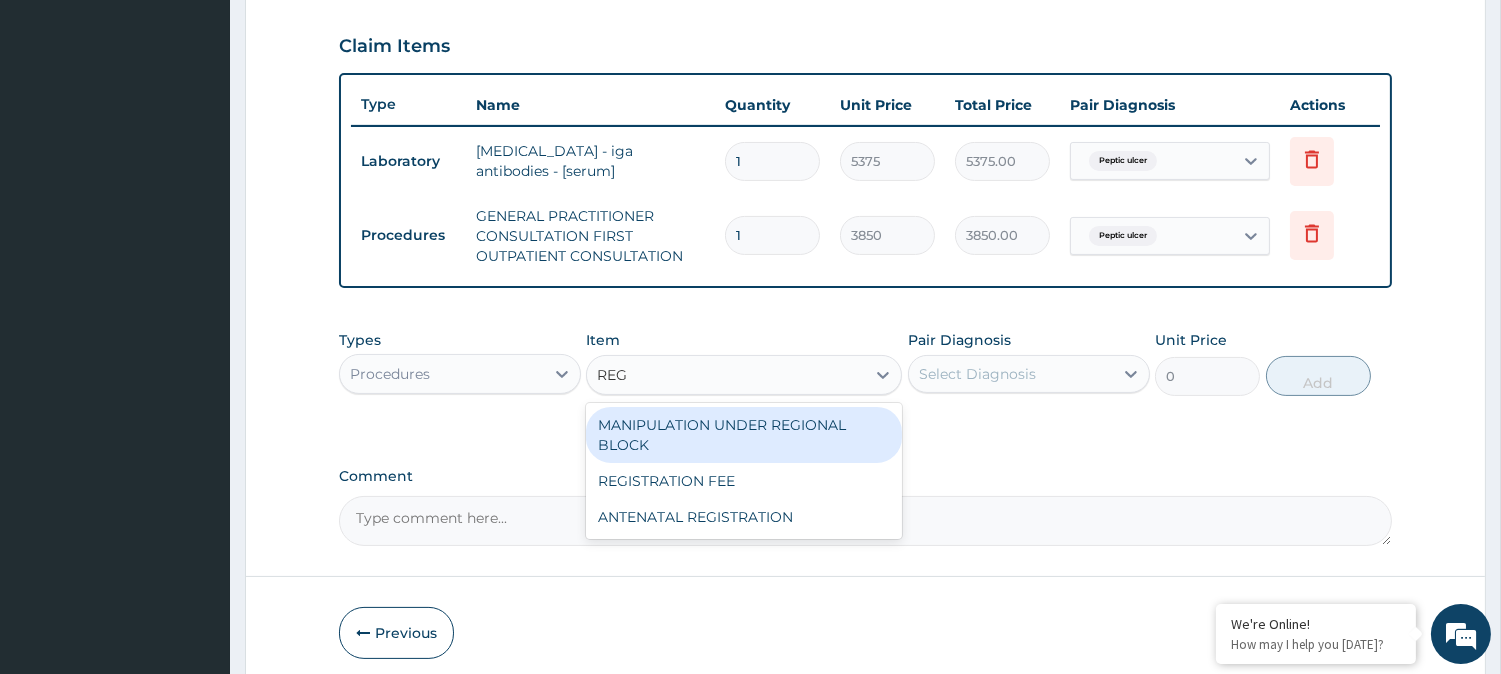 type on "REGI" 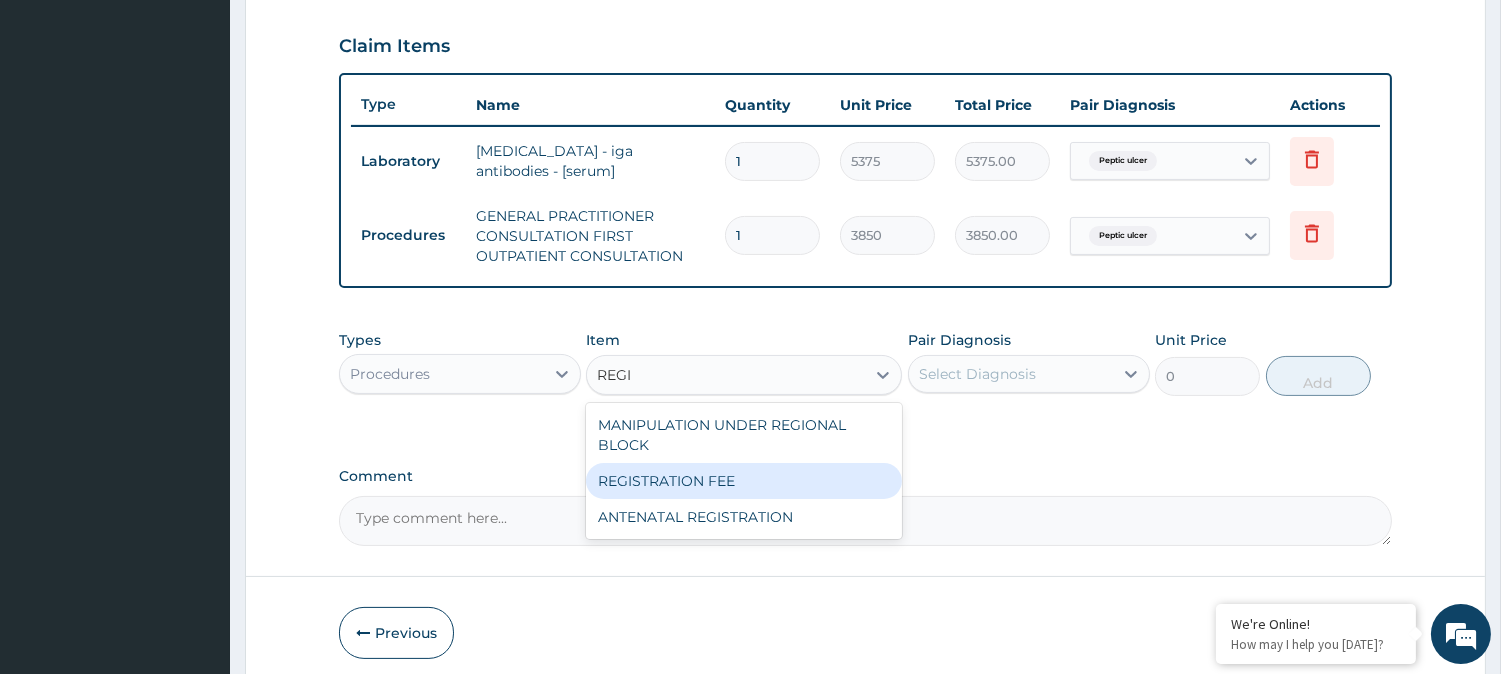 click on "REGISTRATION FEE" at bounding box center [744, 481] 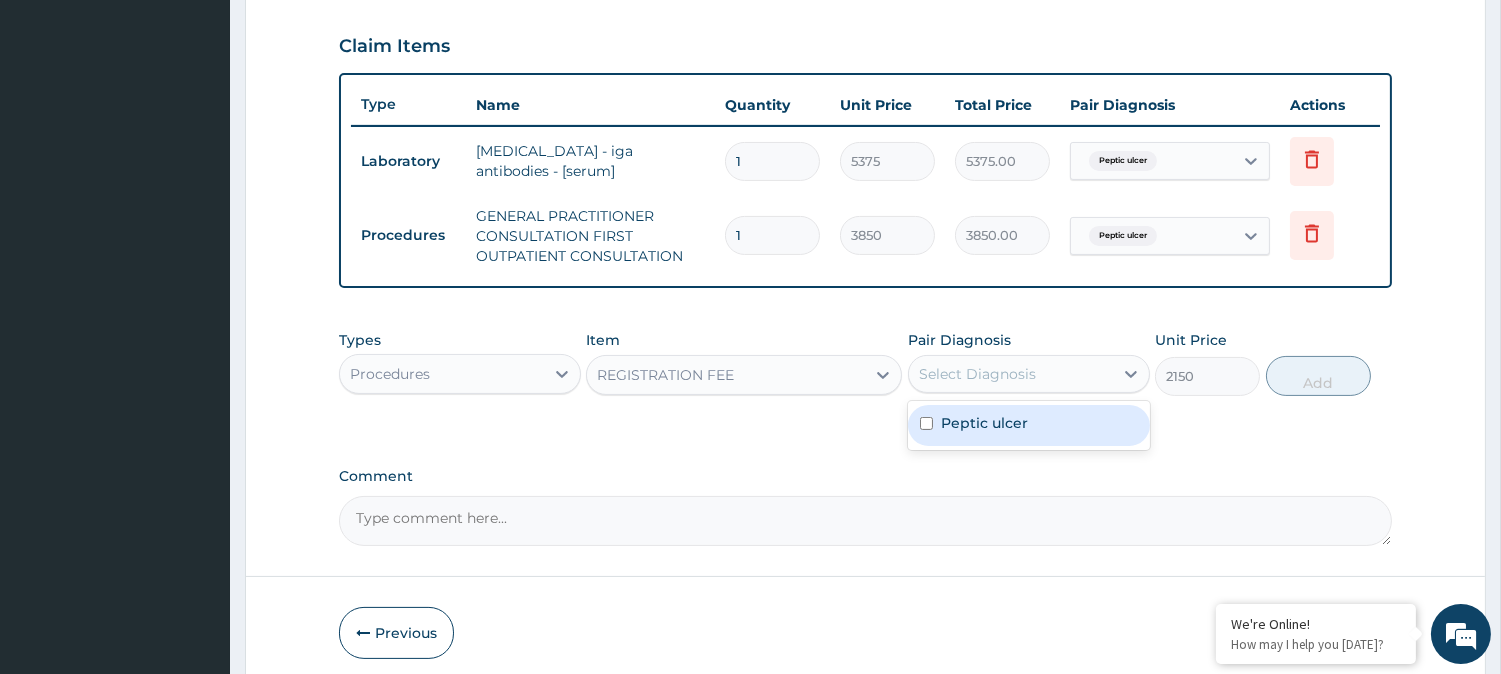 click on "Select Diagnosis" at bounding box center (977, 374) 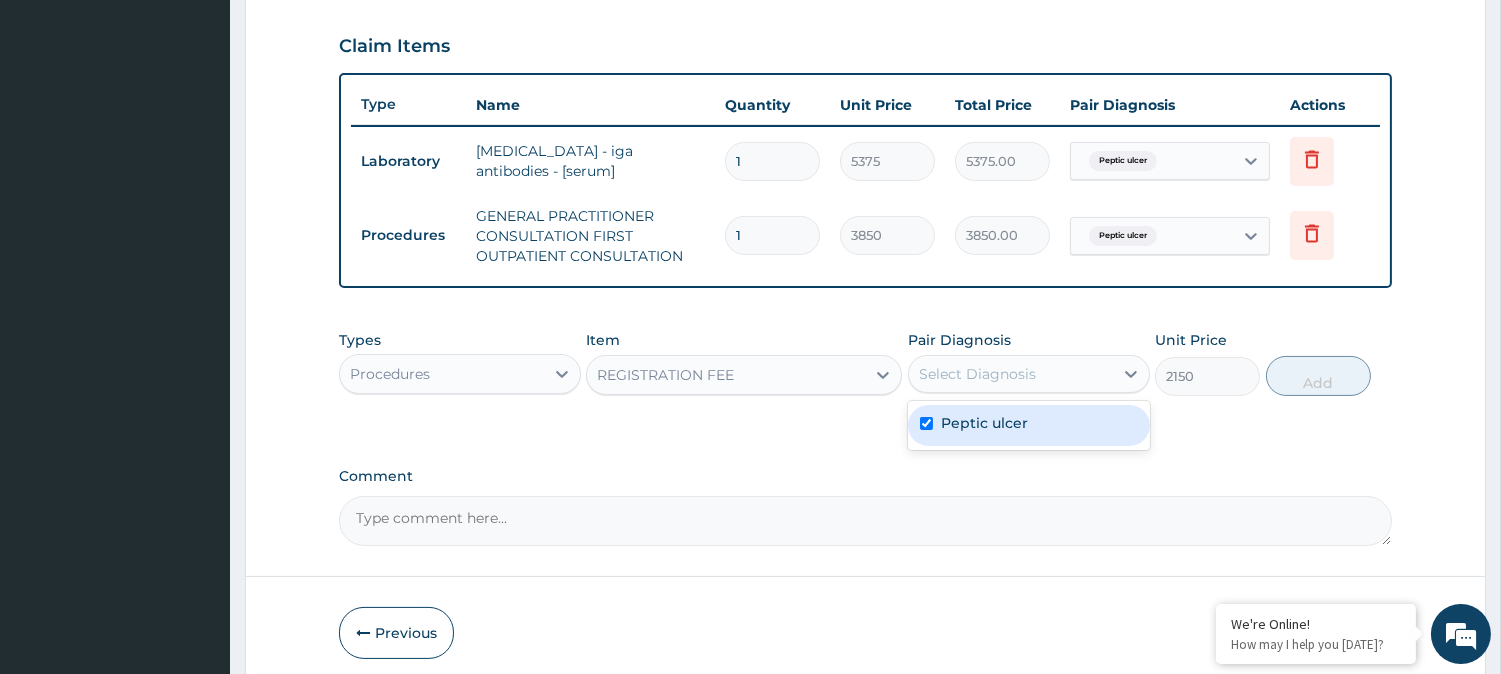 checkbox on "true" 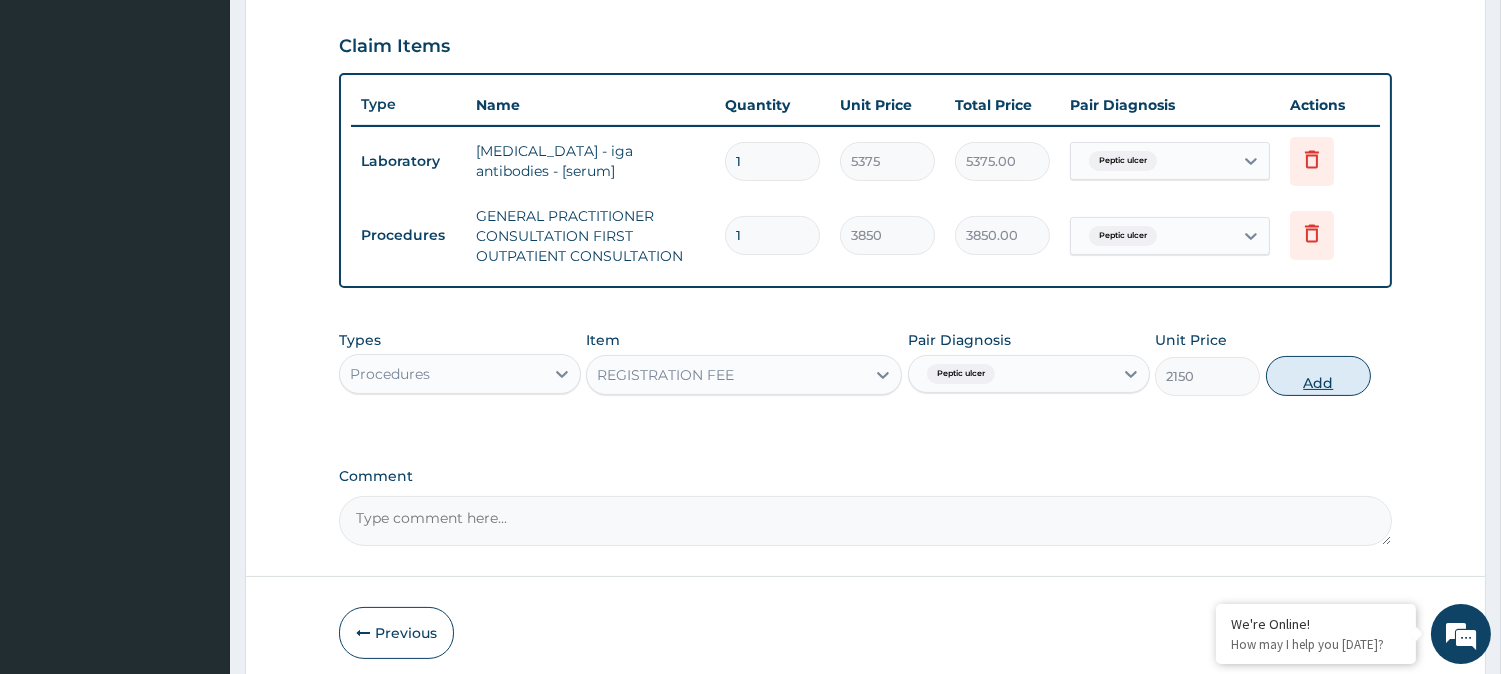 click on "Add" at bounding box center (1318, 376) 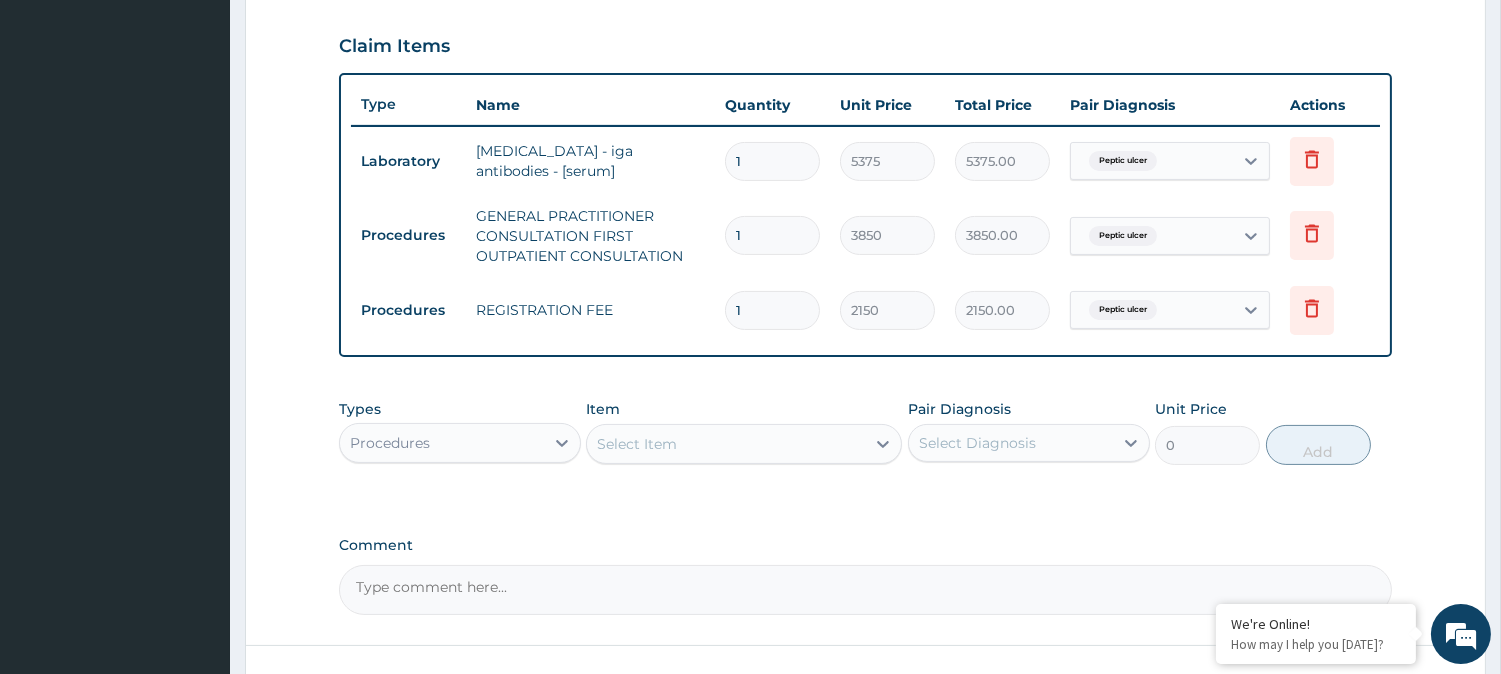 click on "Procedures" at bounding box center [442, 443] 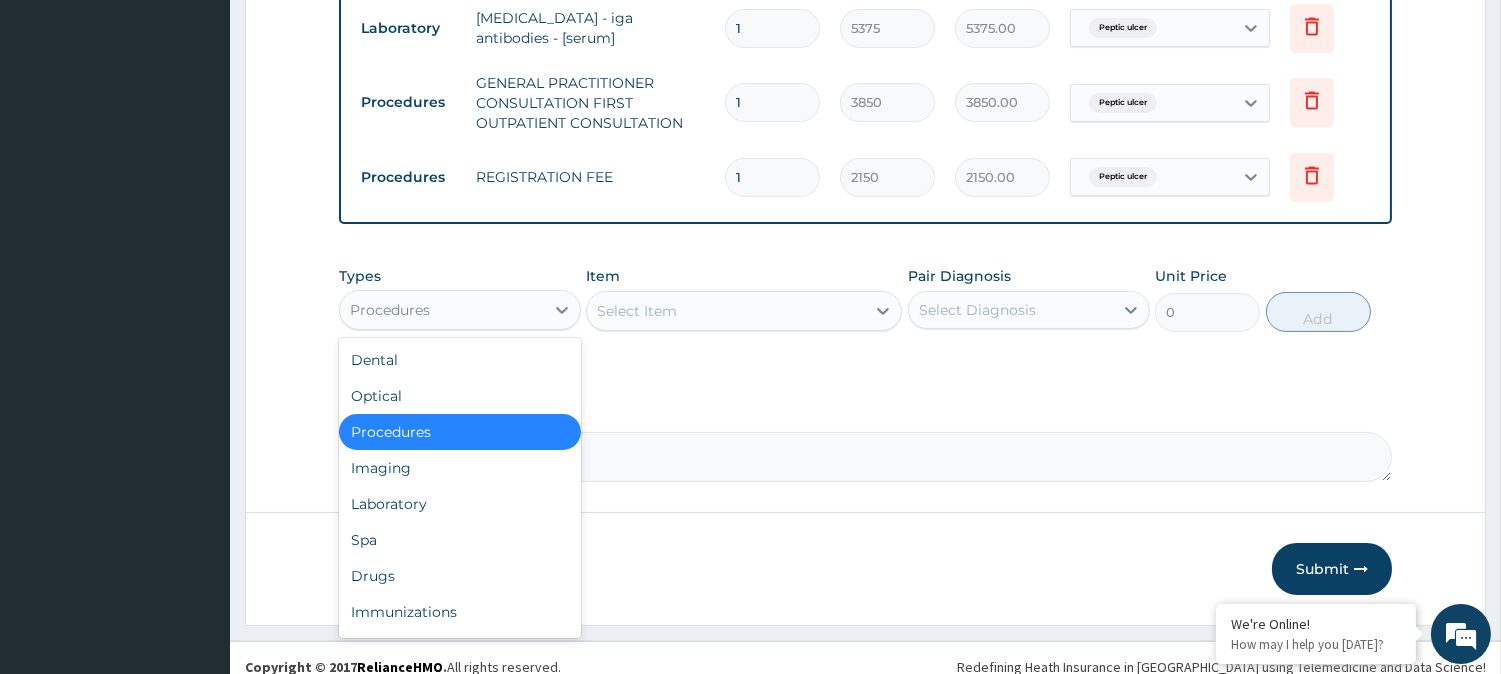 scroll, scrollTop: 820, scrollLeft: 0, axis: vertical 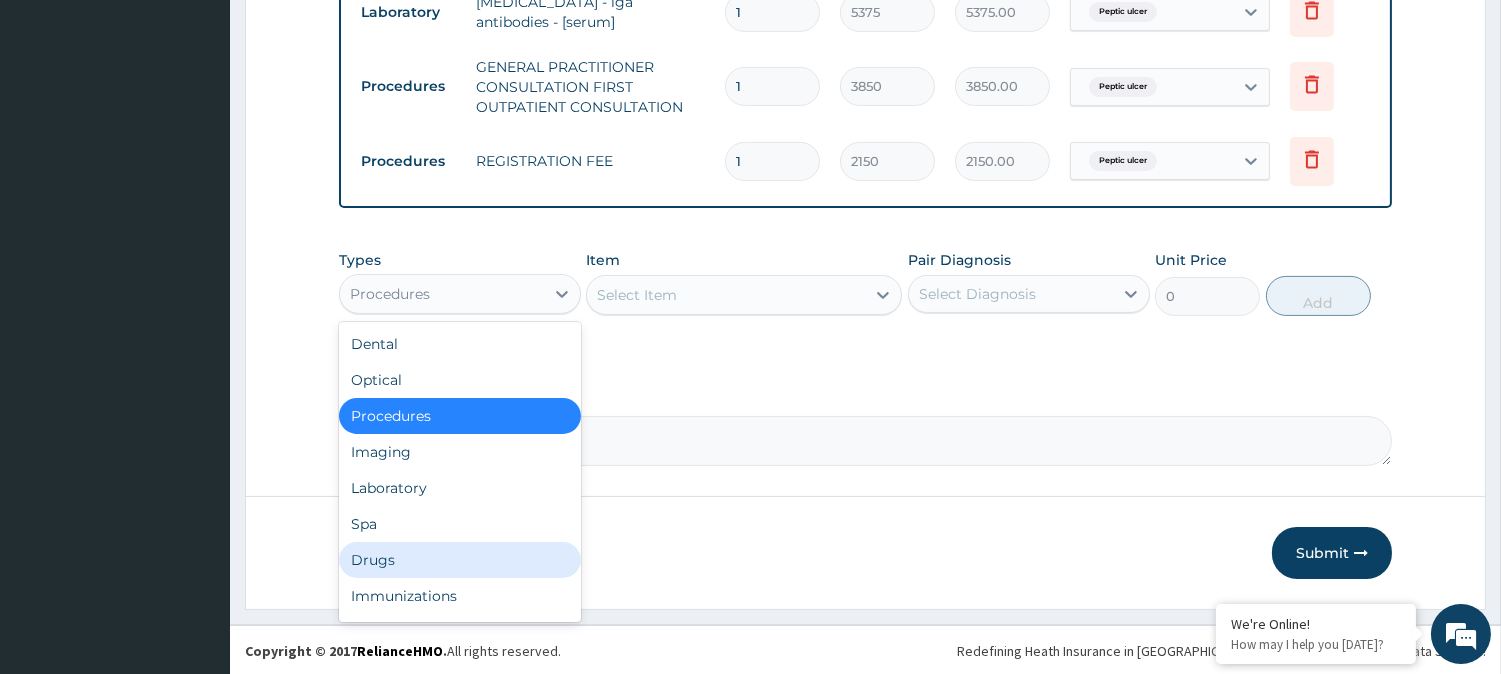 click on "Drugs" at bounding box center (460, 560) 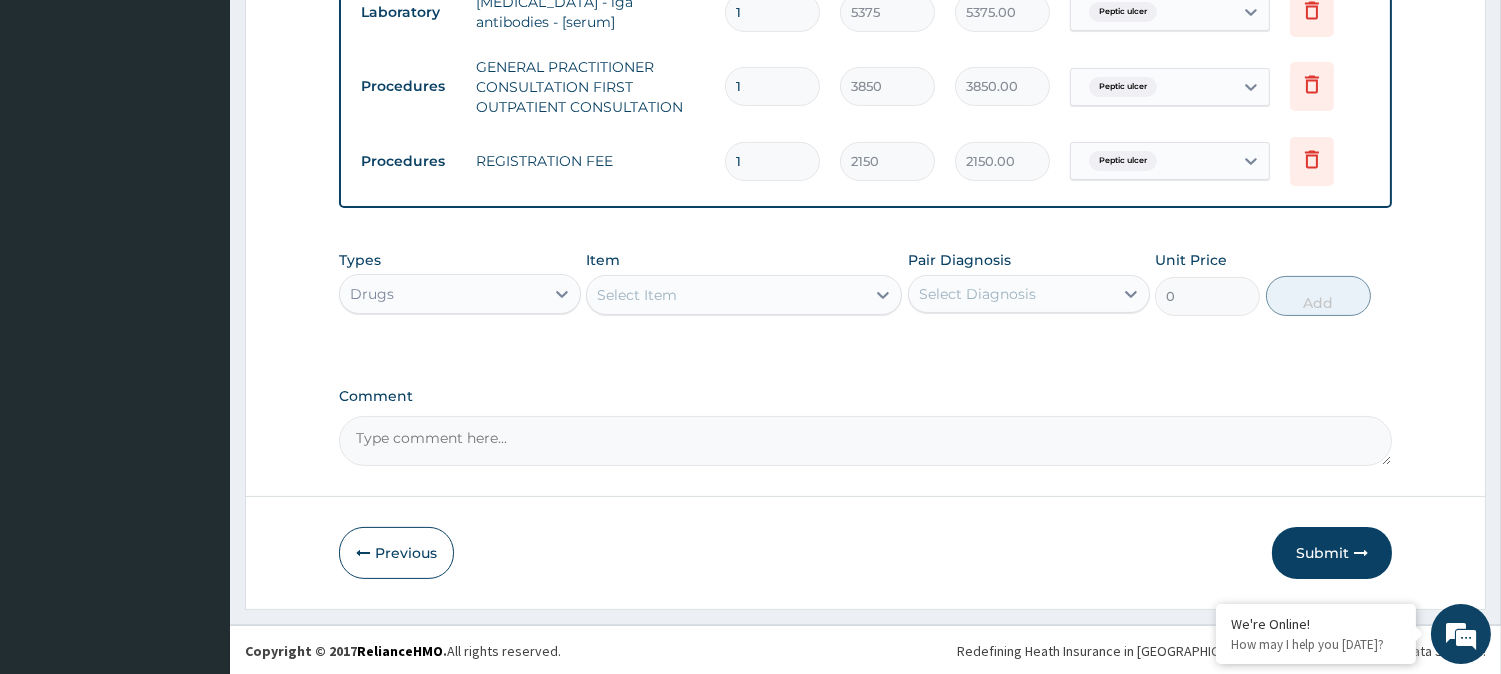 click on "Select Item" at bounding box center [726, 295] 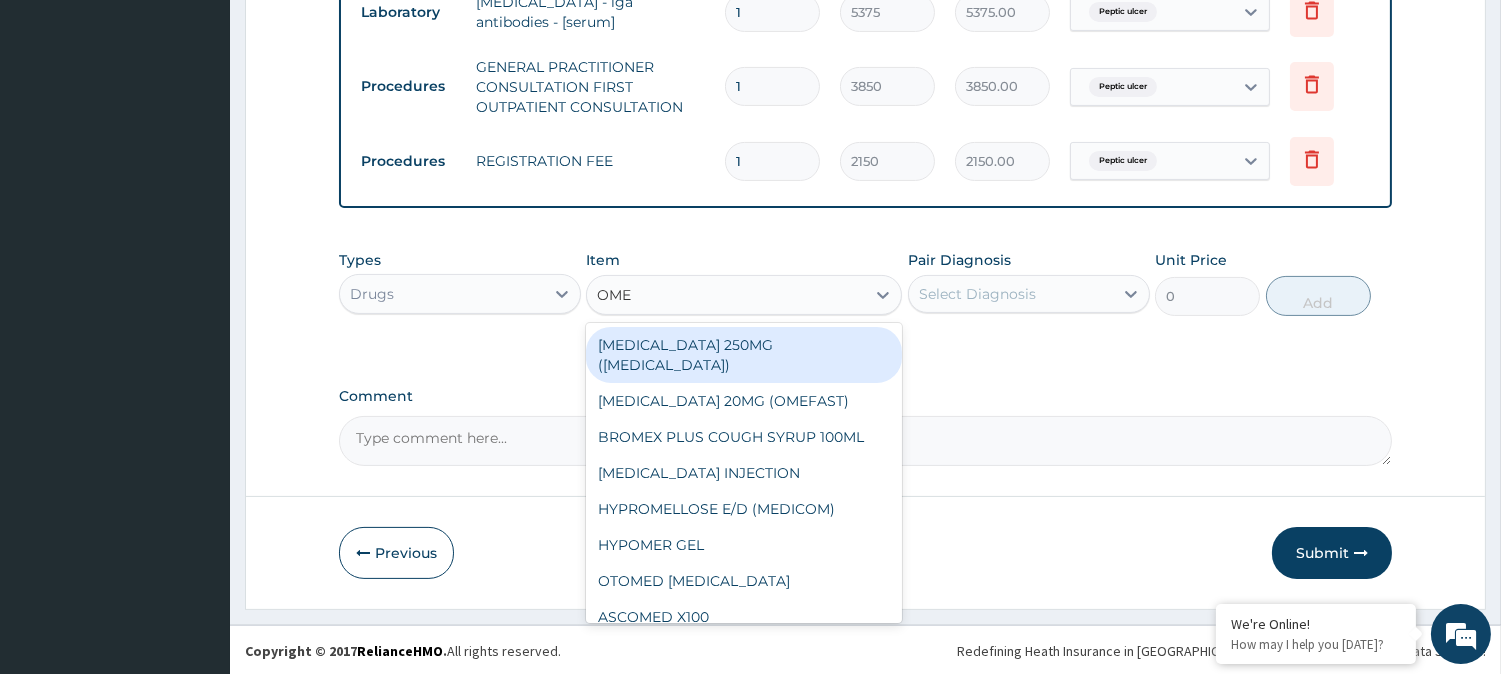 type on "OMEP" 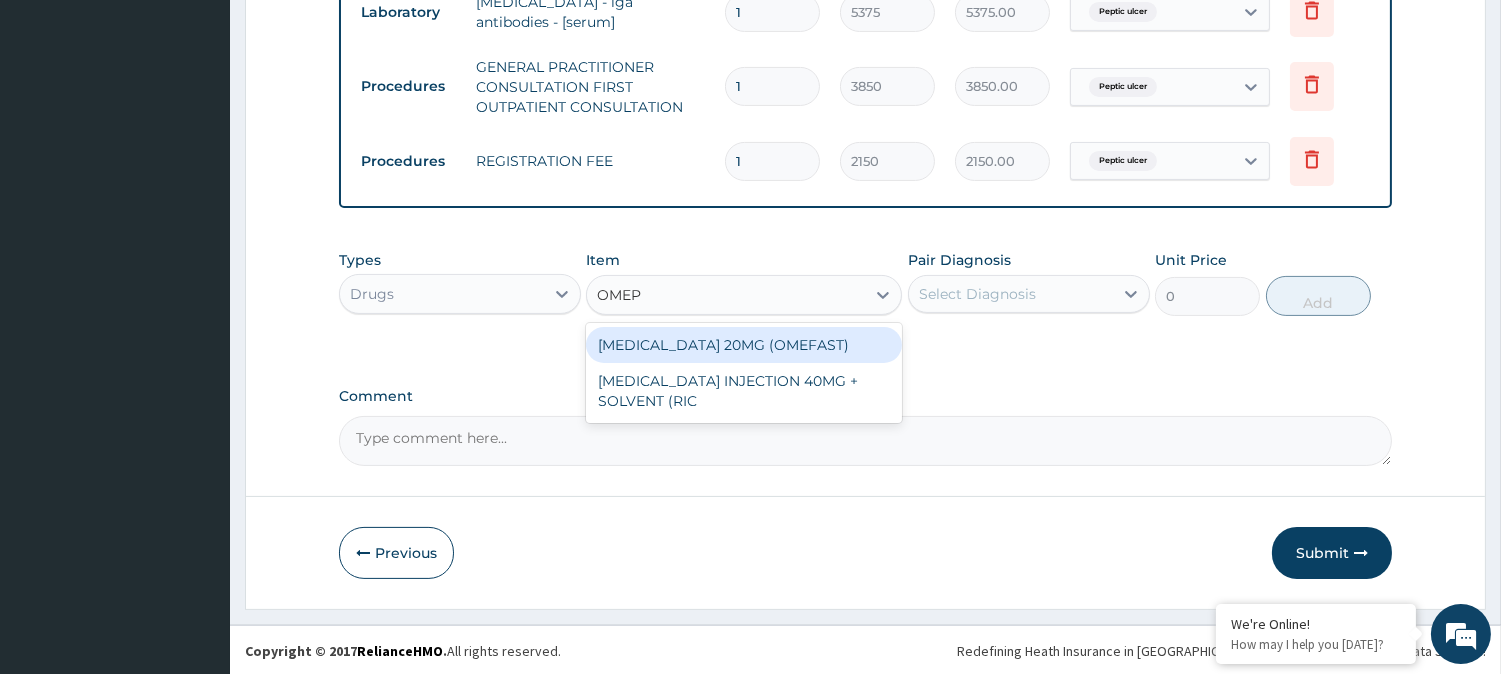 click on "[MEDICAL_DATA] 20MG (OMEFAST)" at bounding box center [744, 345] 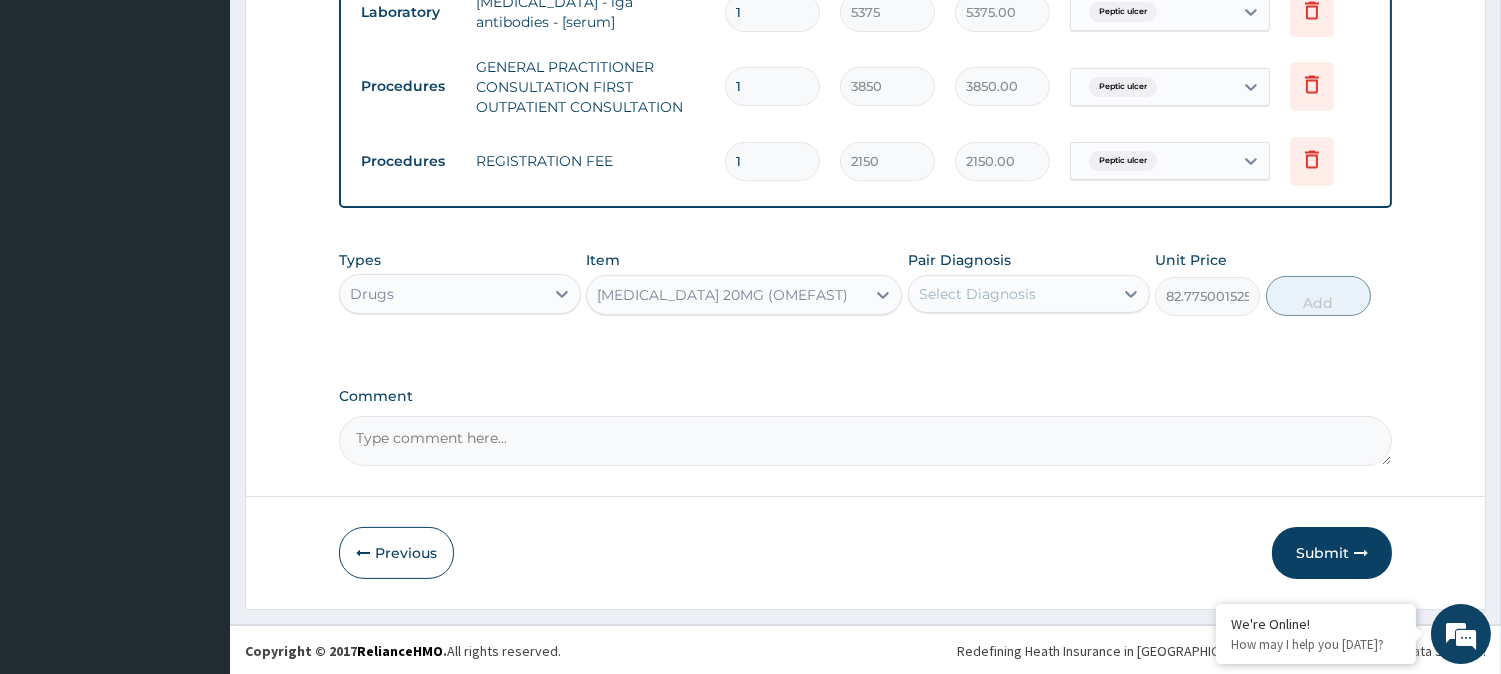 click on "Select Diagnosis" at bounding box center (977, 294) 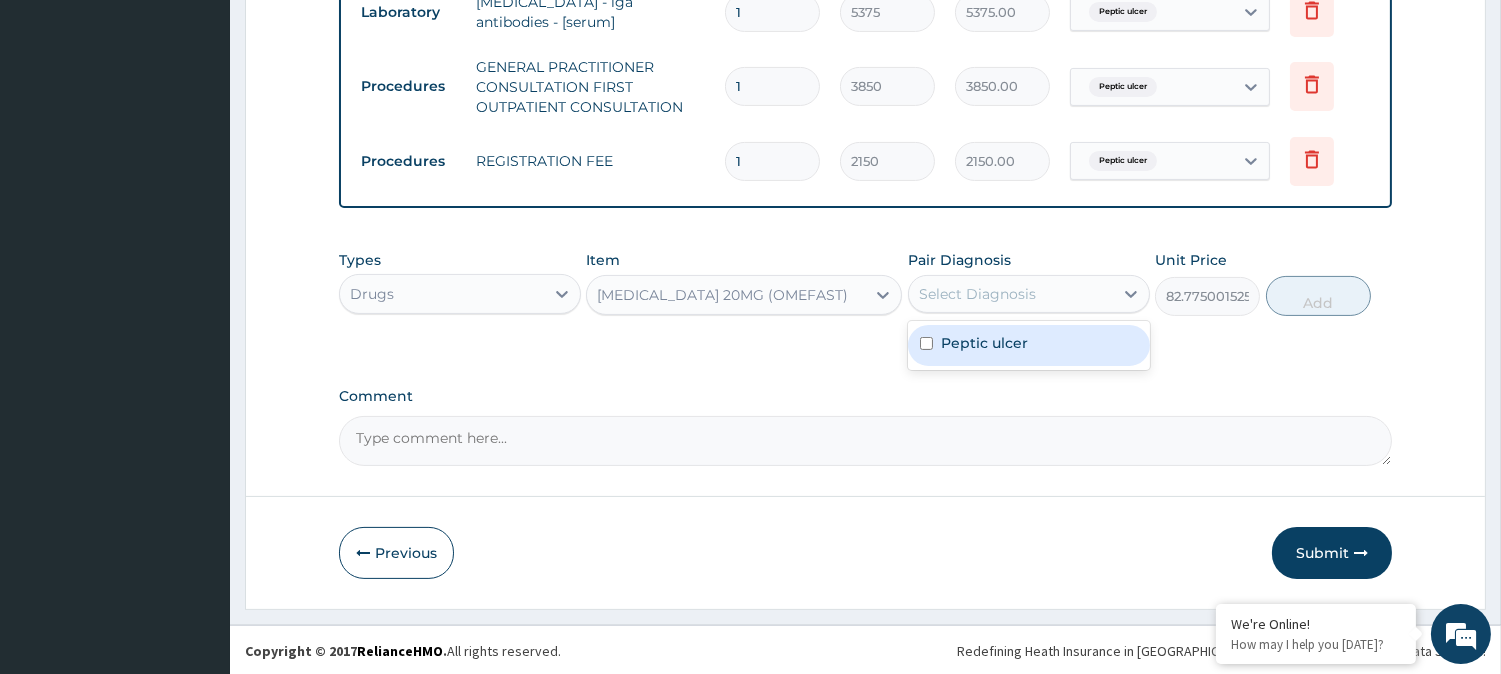 click on "Peptic ulcer" at bounding box center (984, 343) 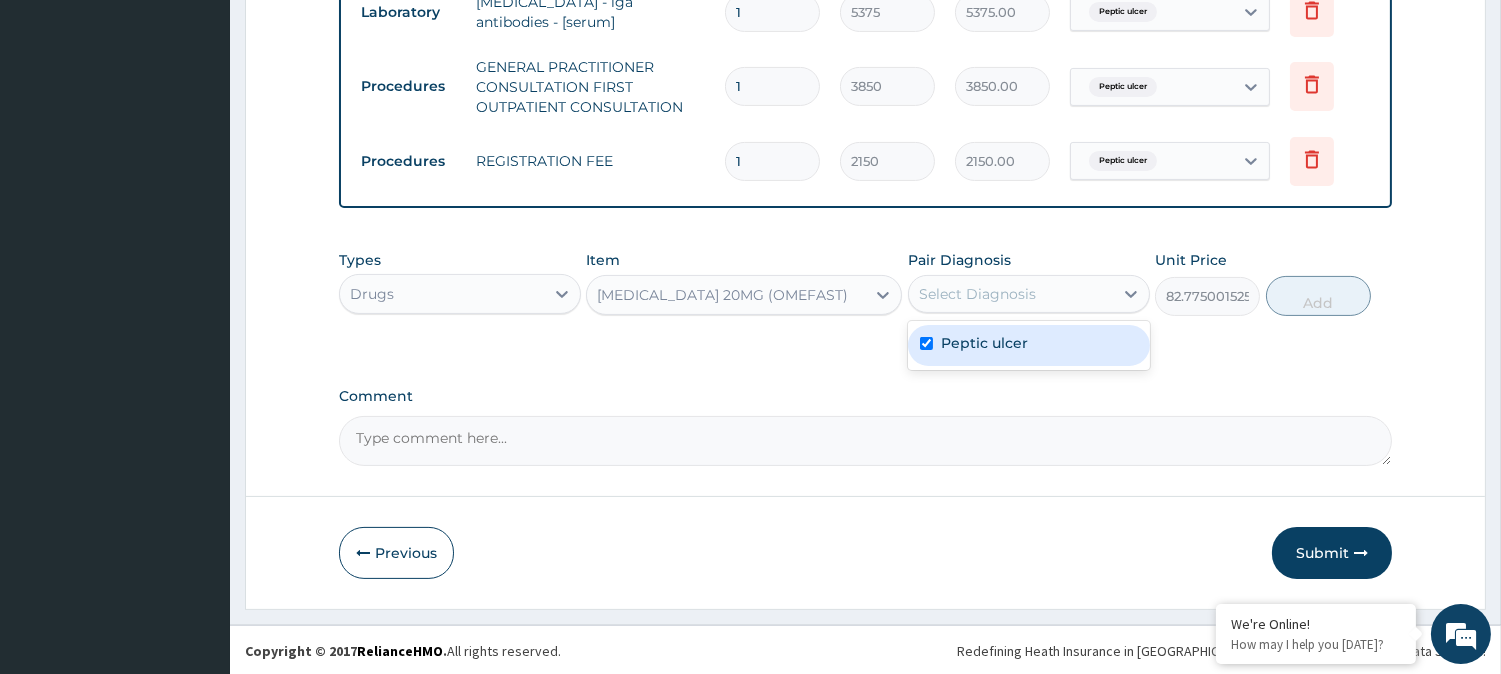 checkbox on "true" 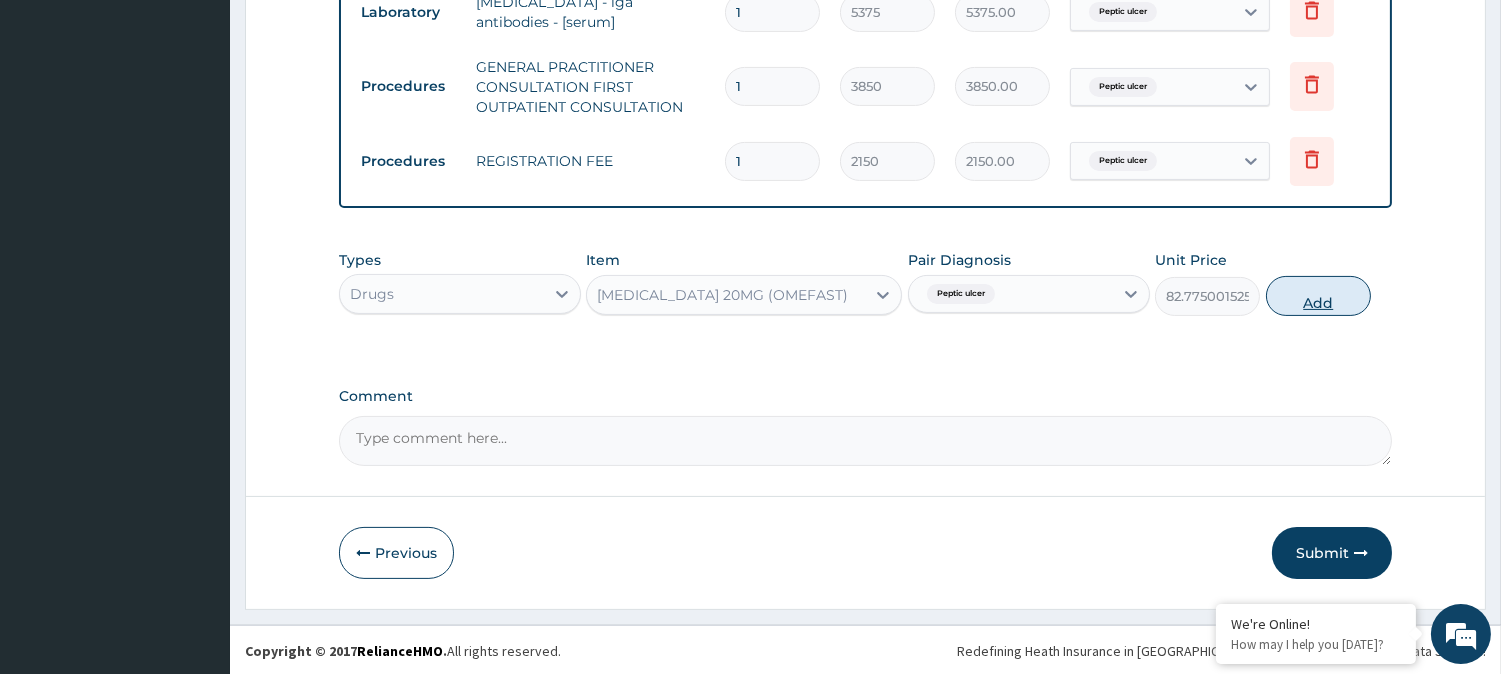 click on "Add" at bounding box center (1318, 296) 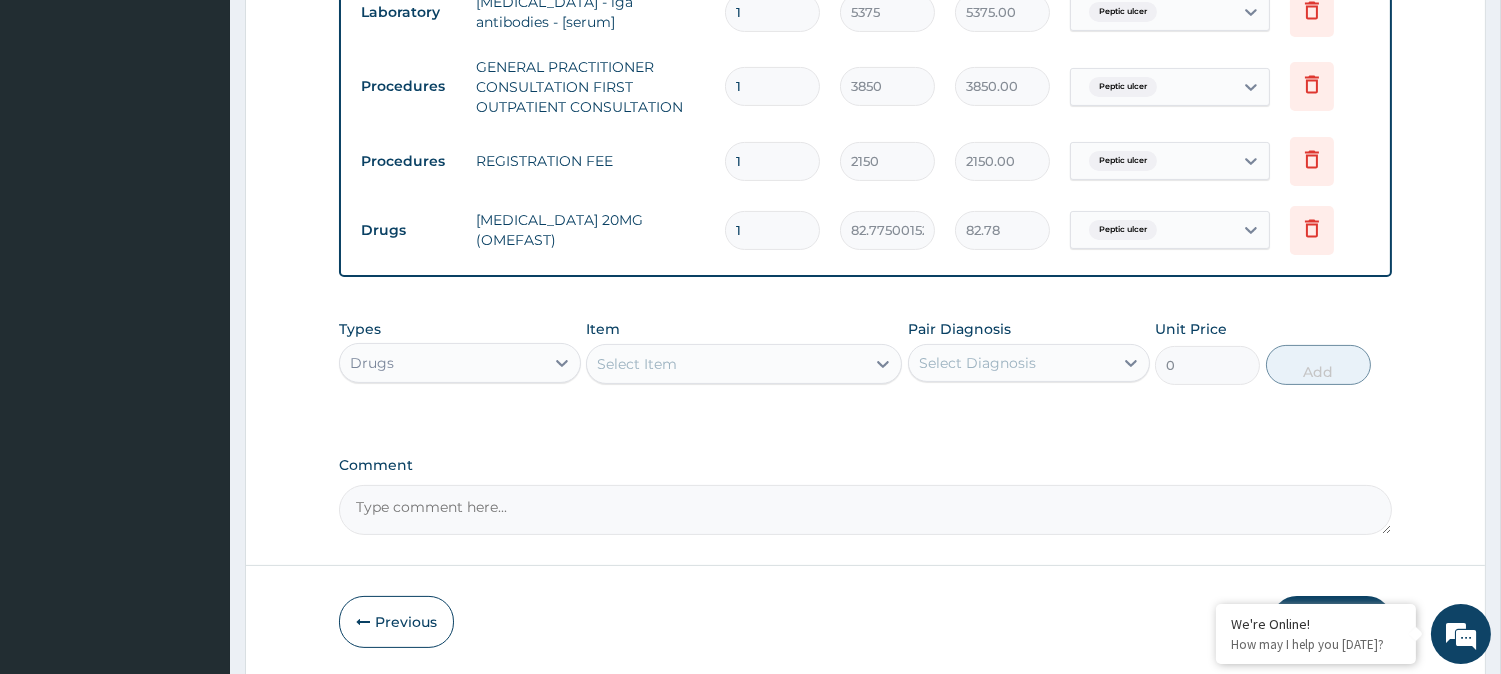 type on "14" 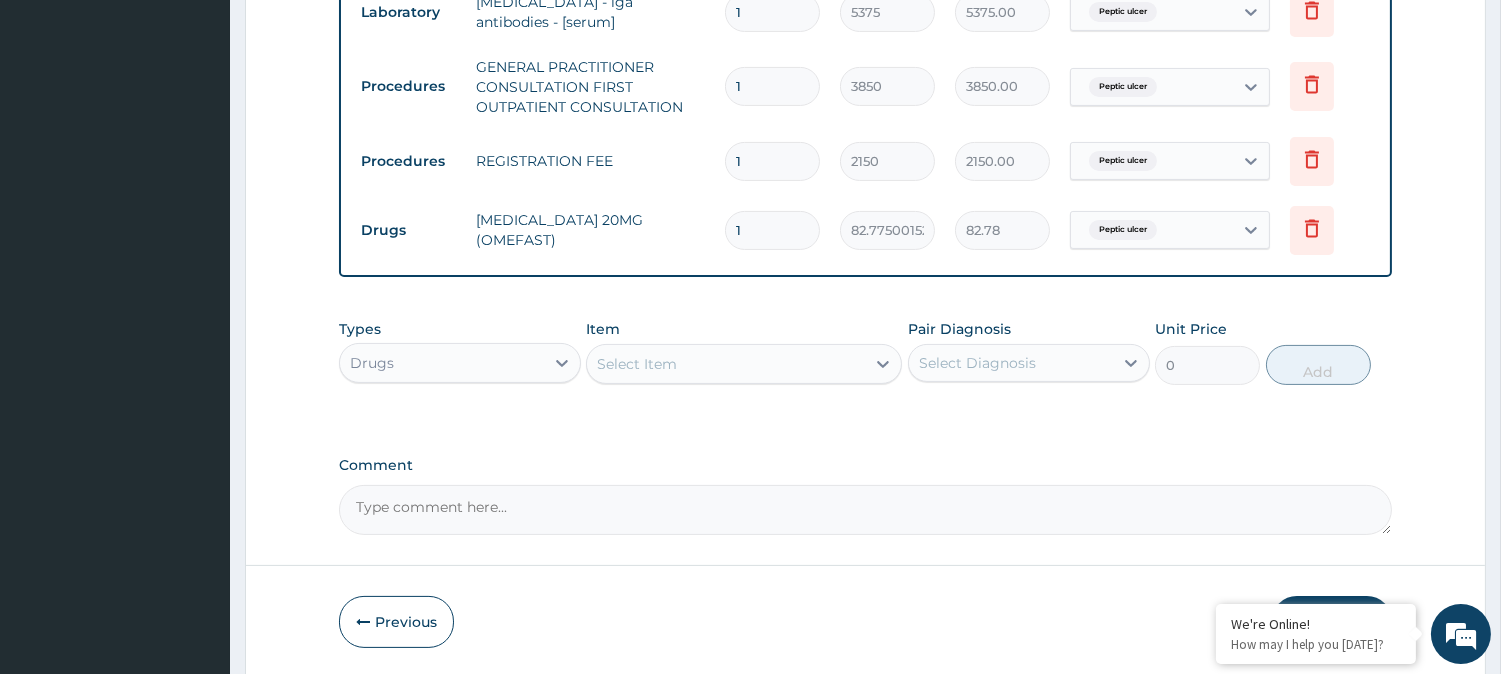 type on "1158.85" 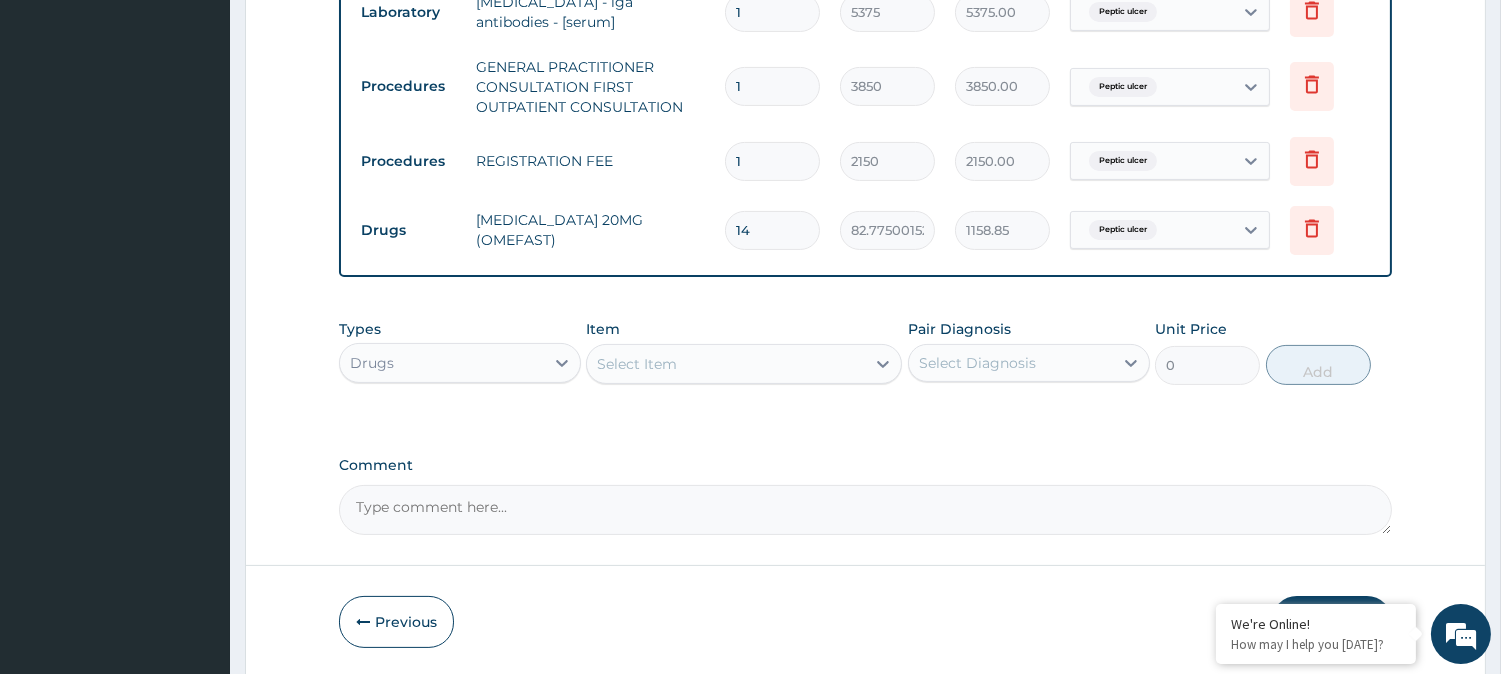 type on "14" 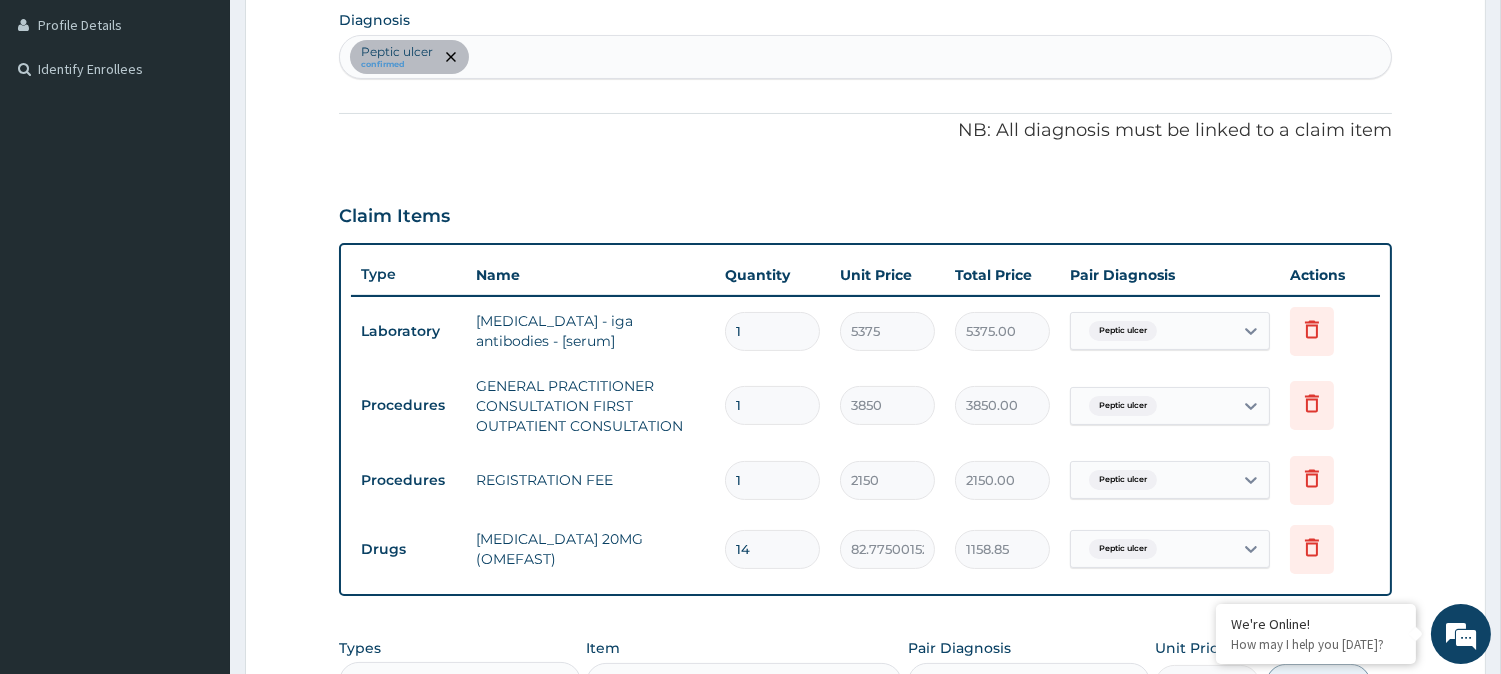 scroll, scrollTop: 450, scrollLeft: 0, axis: vertical 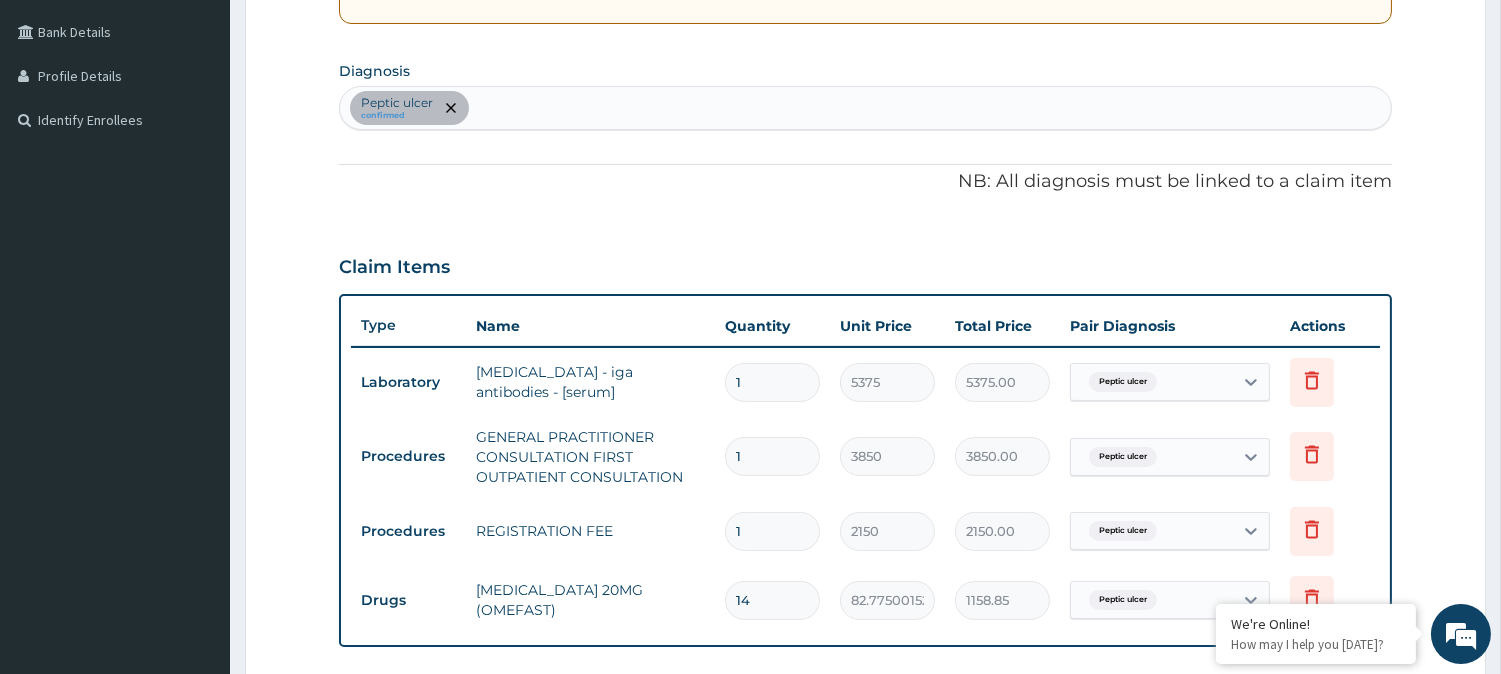 click on "Peptic ulcer confirmed" at bounding box center [865, 108] 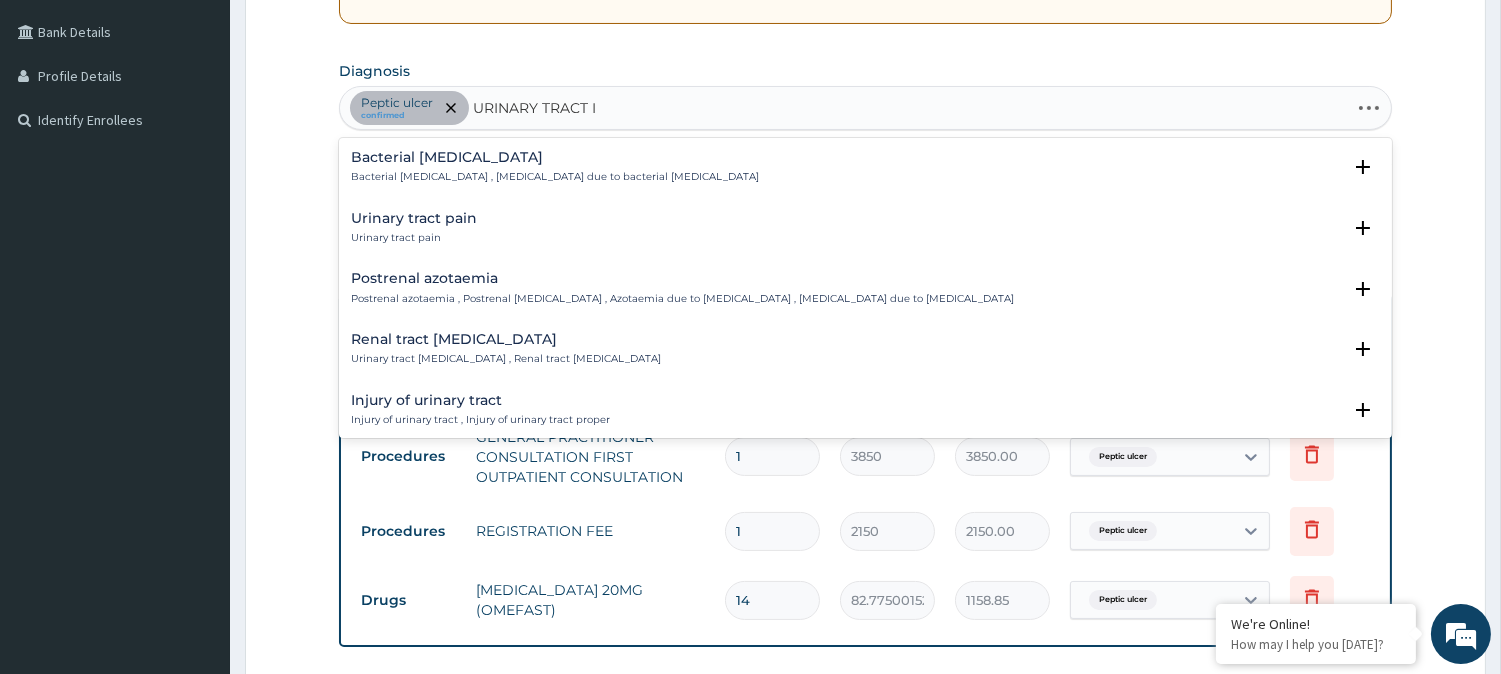 type on "URINARY TRACT IN" 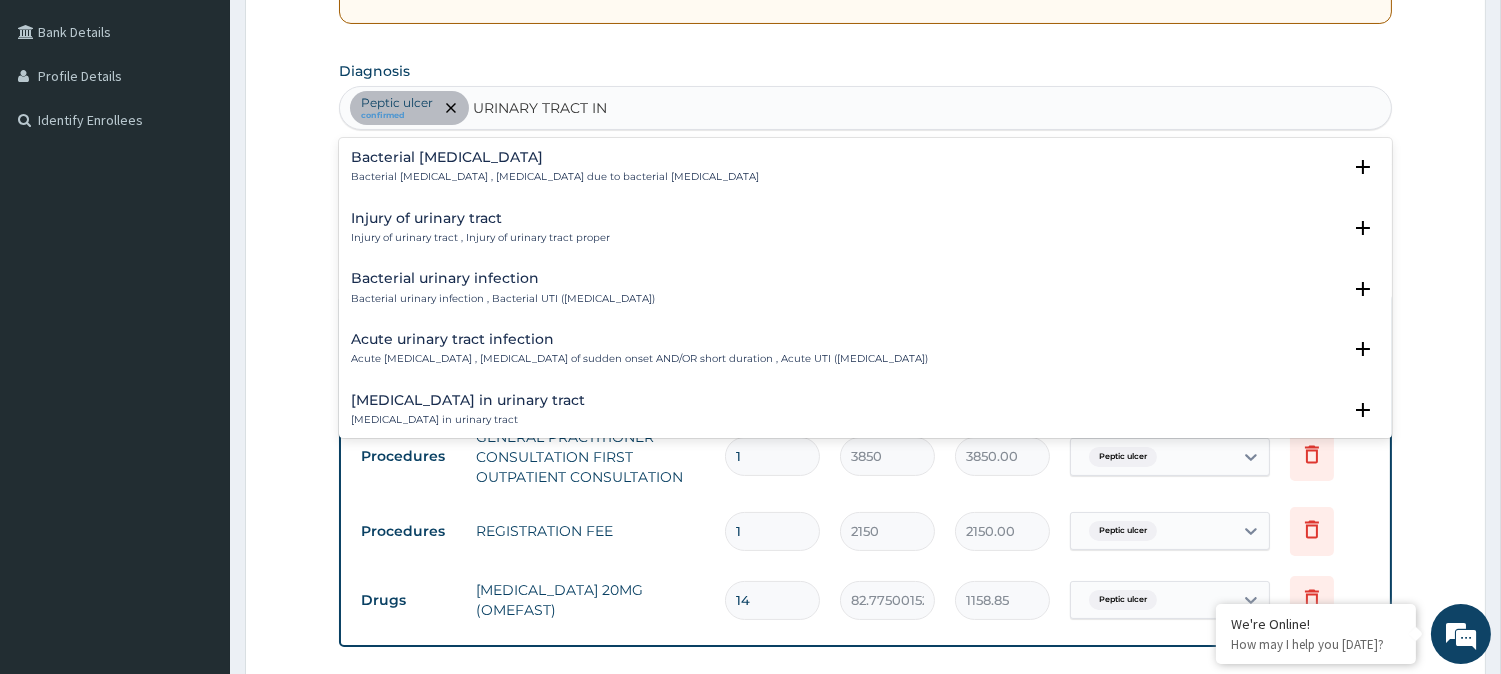click on "Bacterial urinary infection" at bounding box center [503, 278] 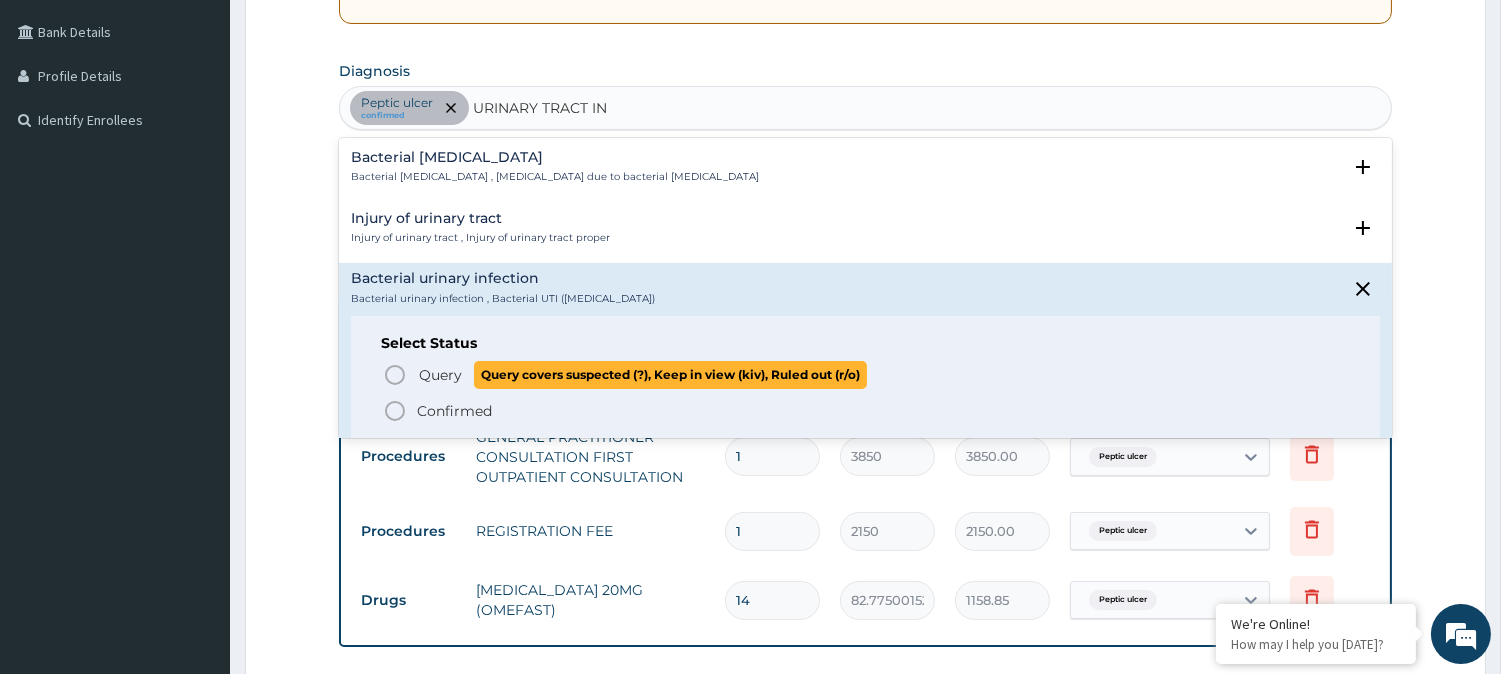 click on "Query Query covers suspected (?), Keep in view (kiv), Ruled out (r/o)" at bounding box center (866, 374) 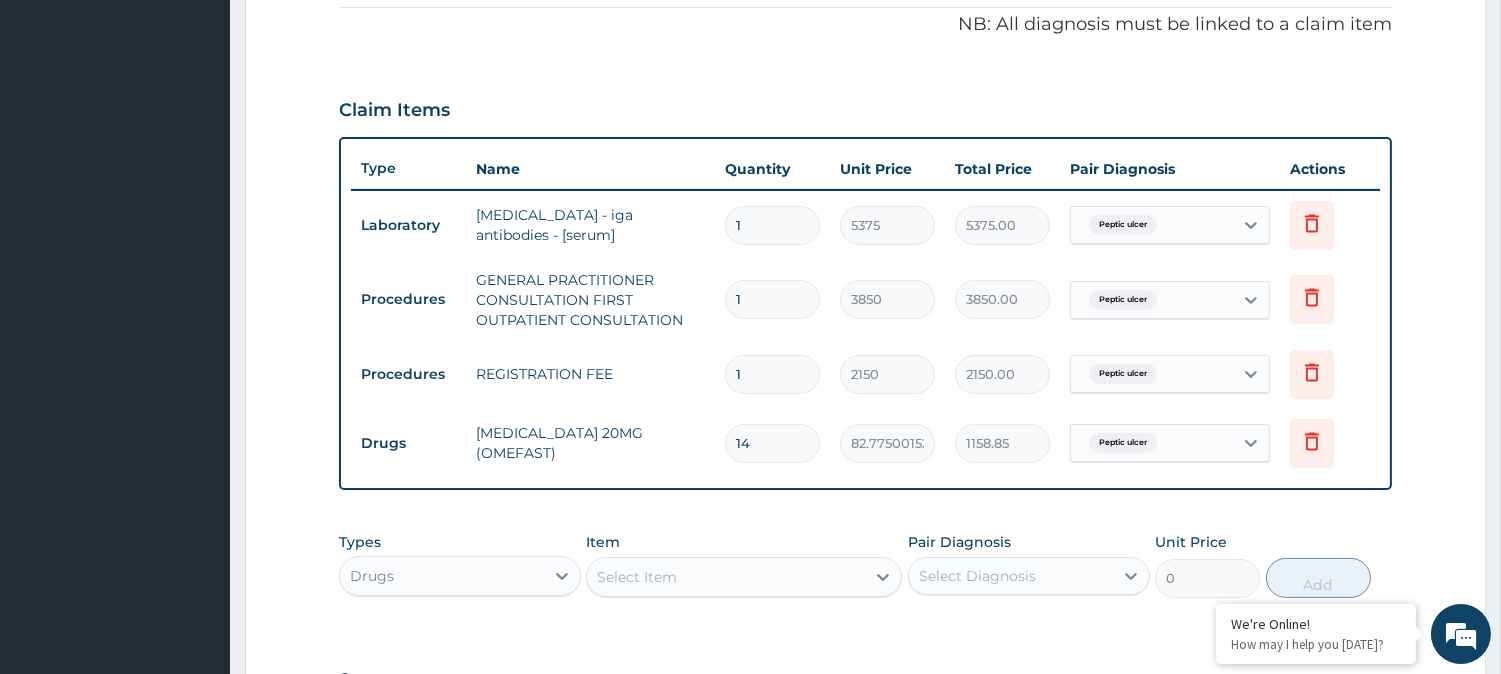 scroll, scrollTop: 820, scrollLeft: 0, axis: vertical 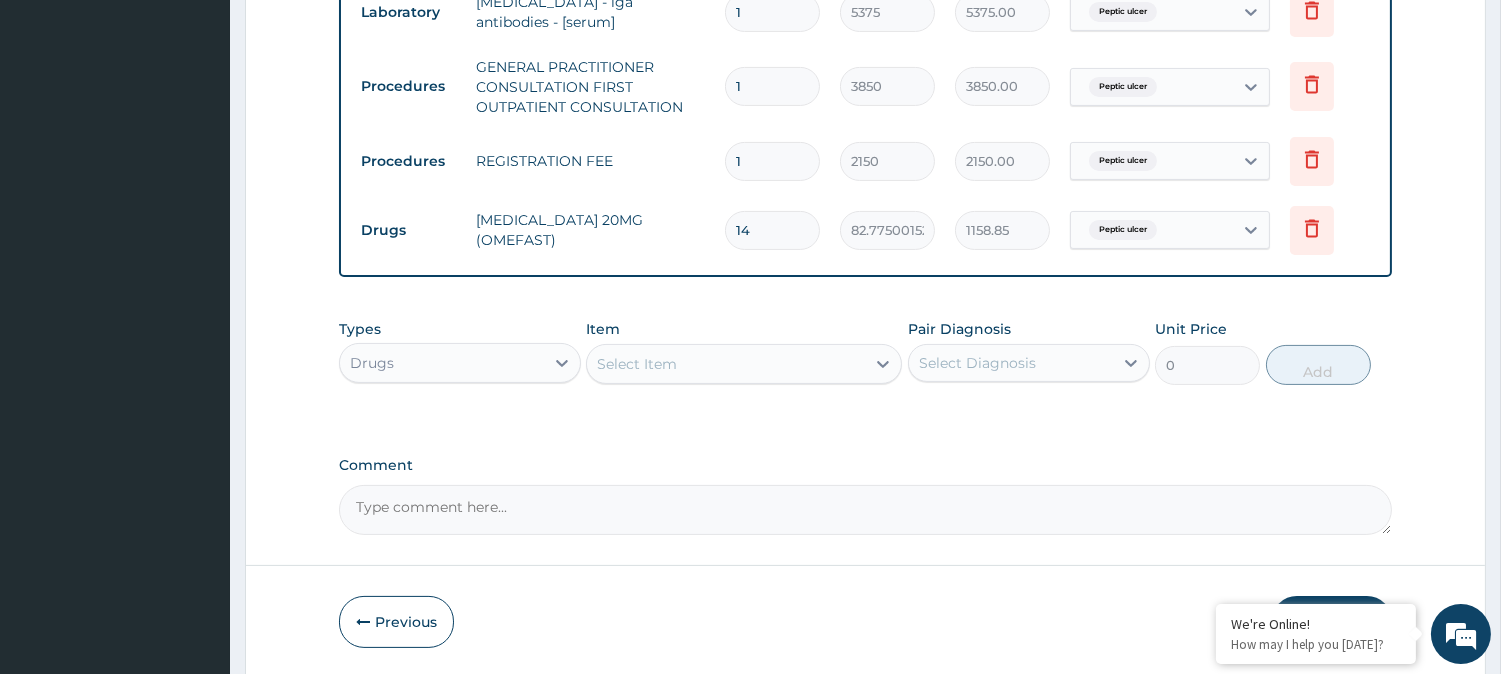 click on "Select Item" at bounding box center (726, 364) 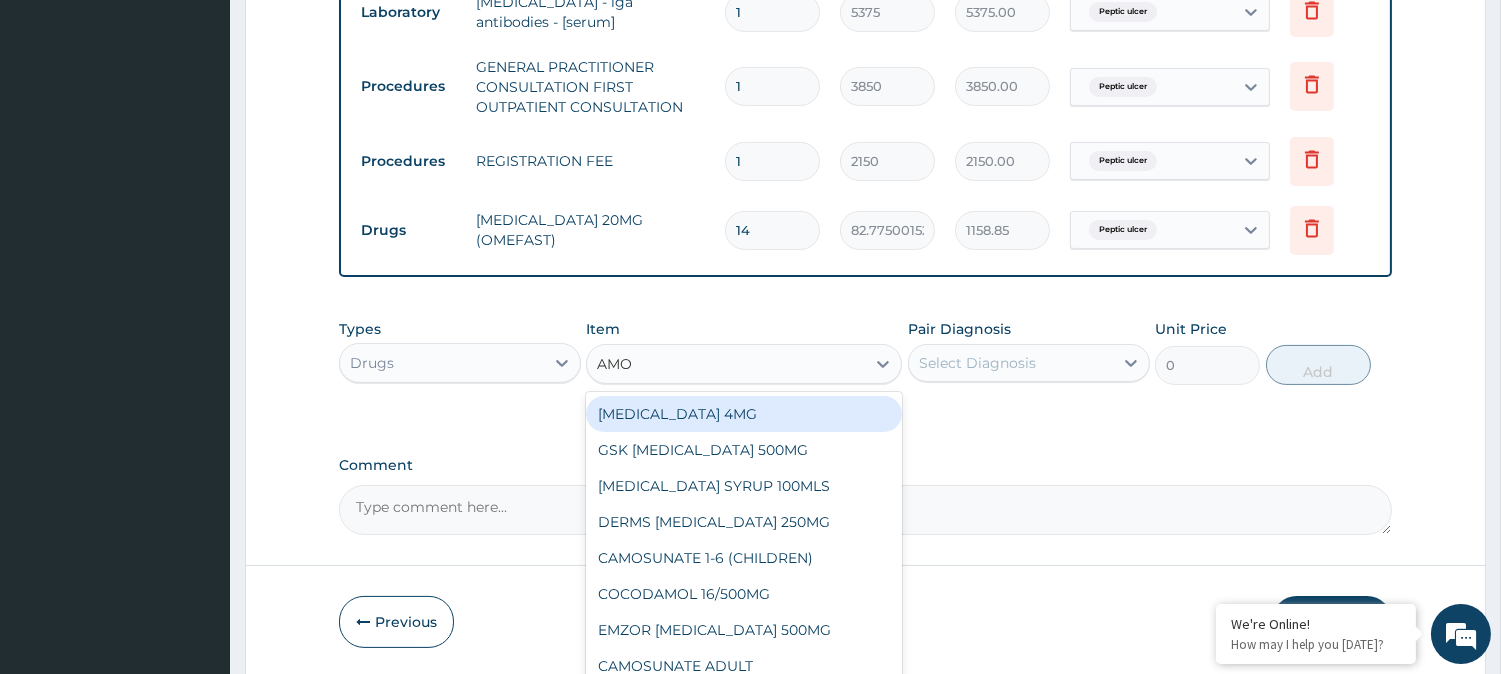 type on "AMOX" 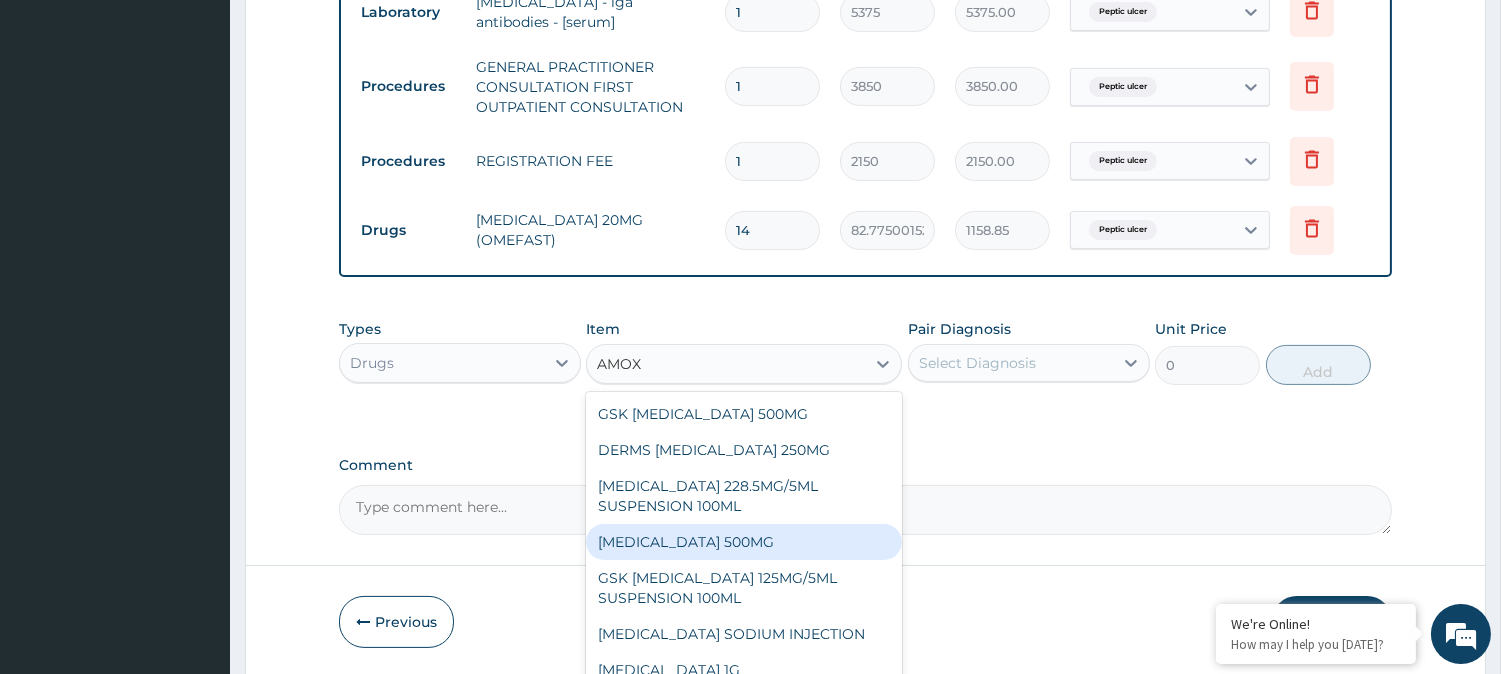 click on "AMOXICILLIN 500MG" at bounding box center (744, 542) 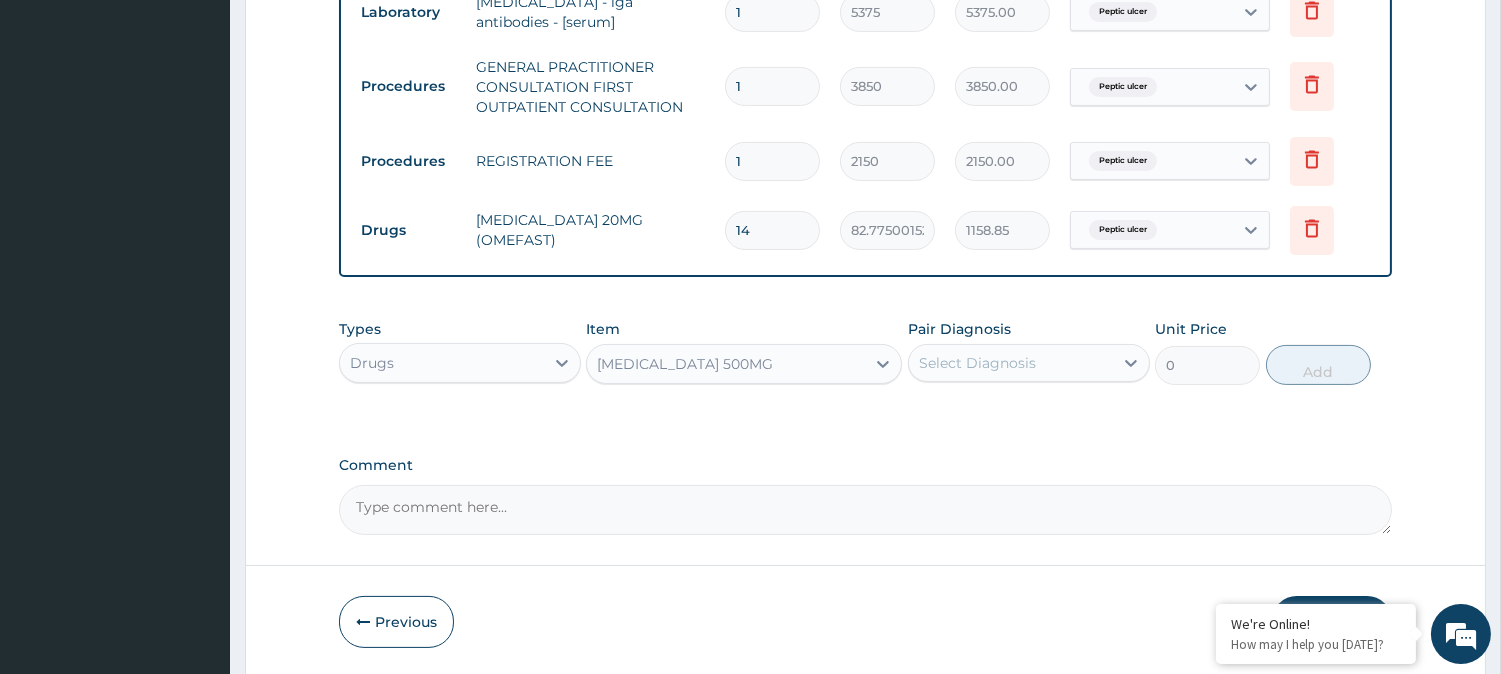 type 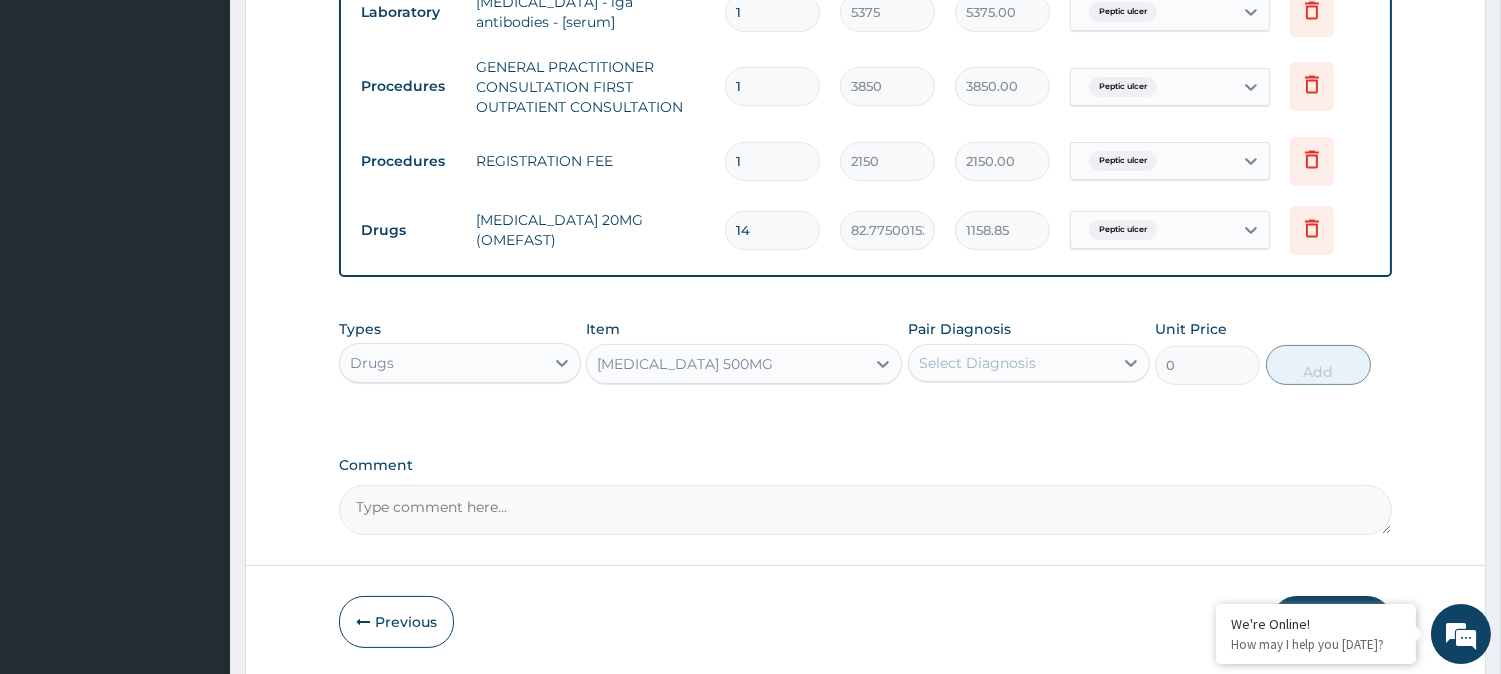 type on "70.94999694824219" 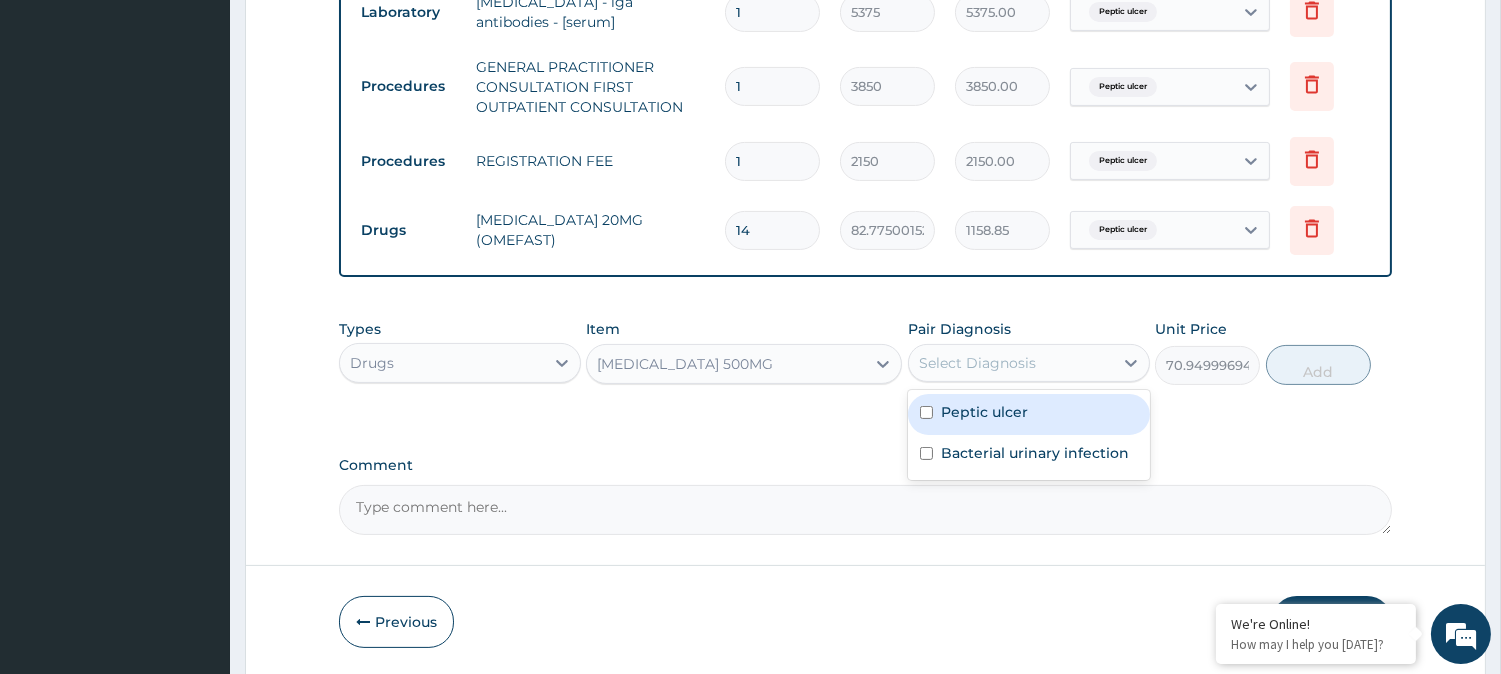 click on "Select Diagnosis" at bounding box center (977, 363) 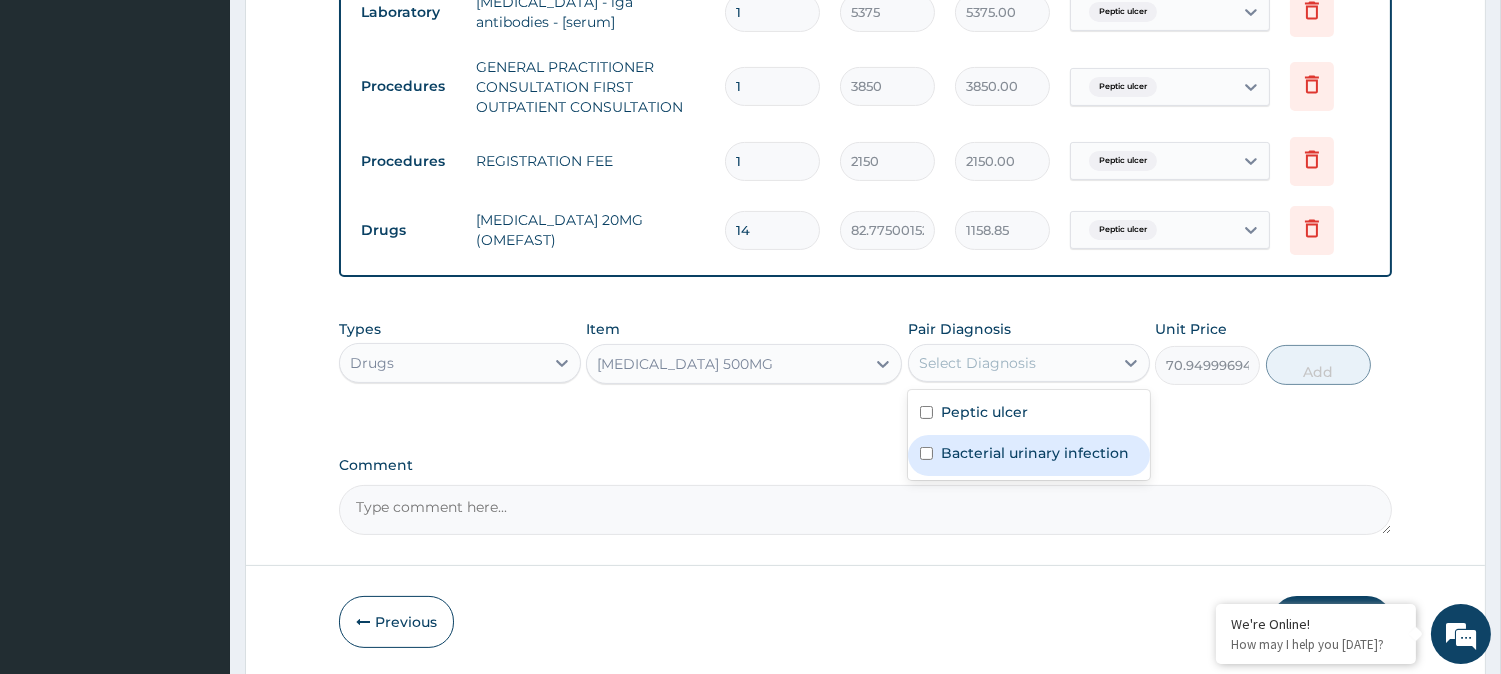 click on "Bacterial urinary infection" at bounding box center (1035, 453) 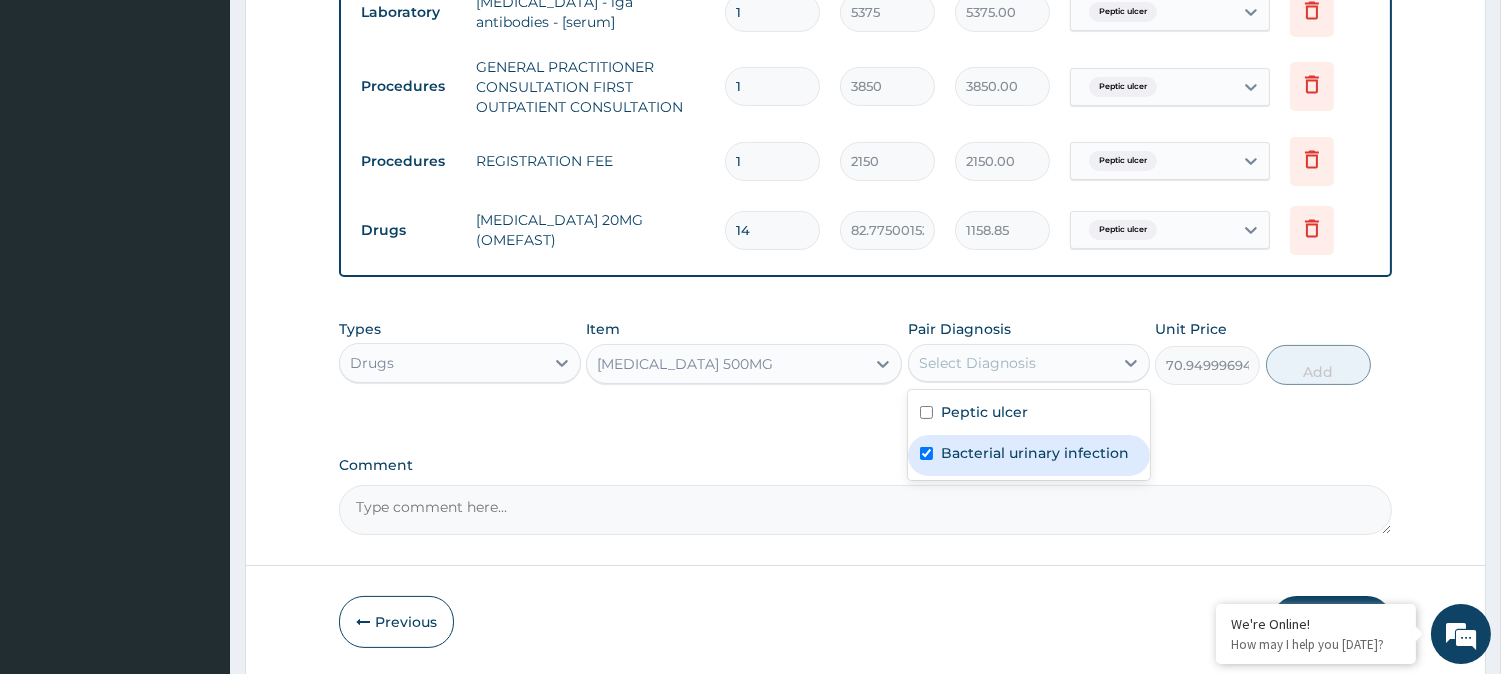 checkbox on "true" 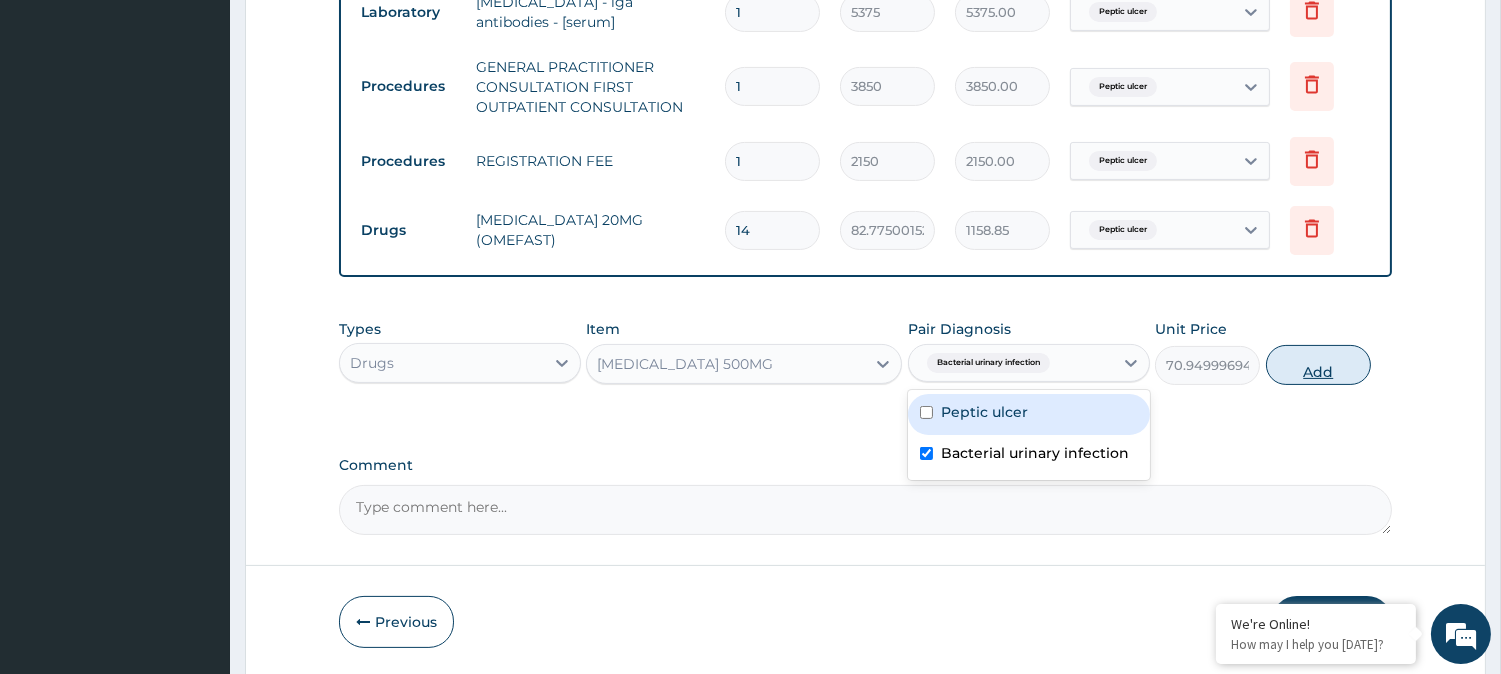 click on "Add" at bounding box center (1318, 365) 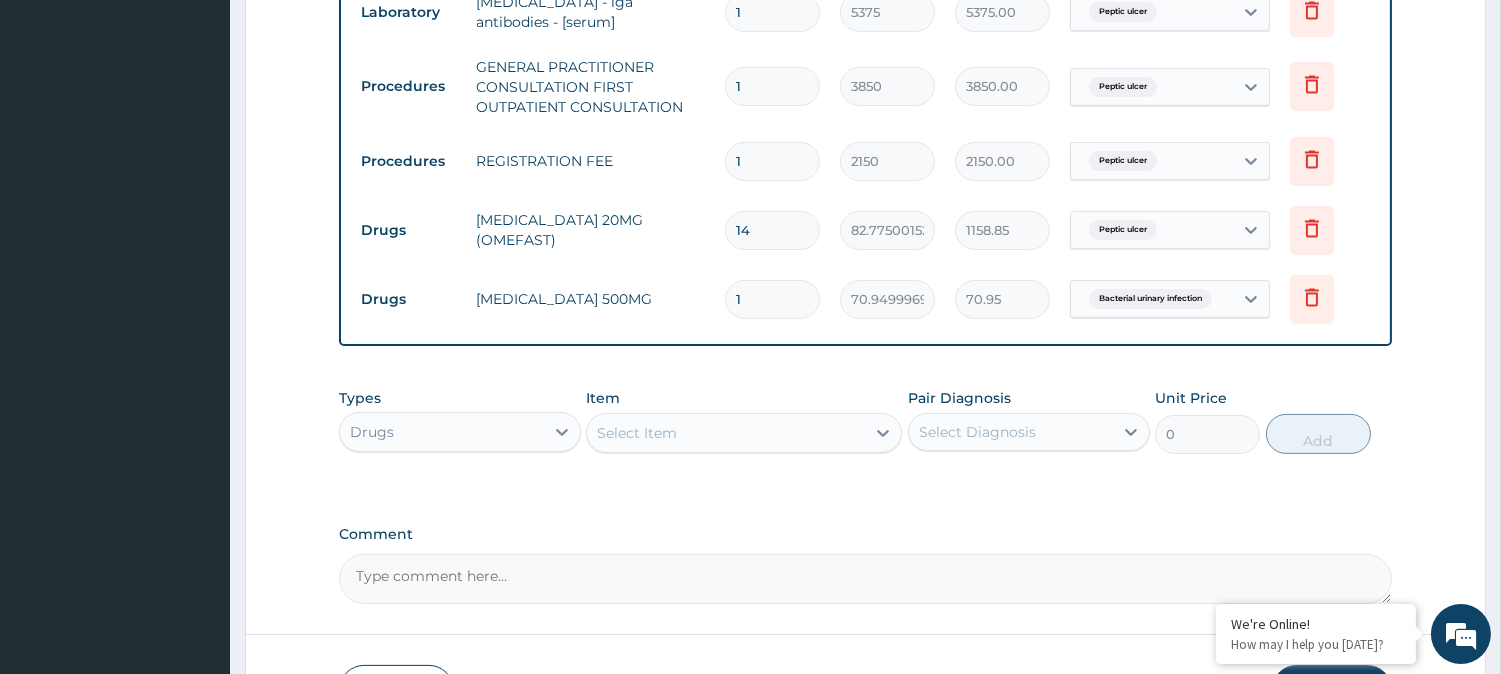 type 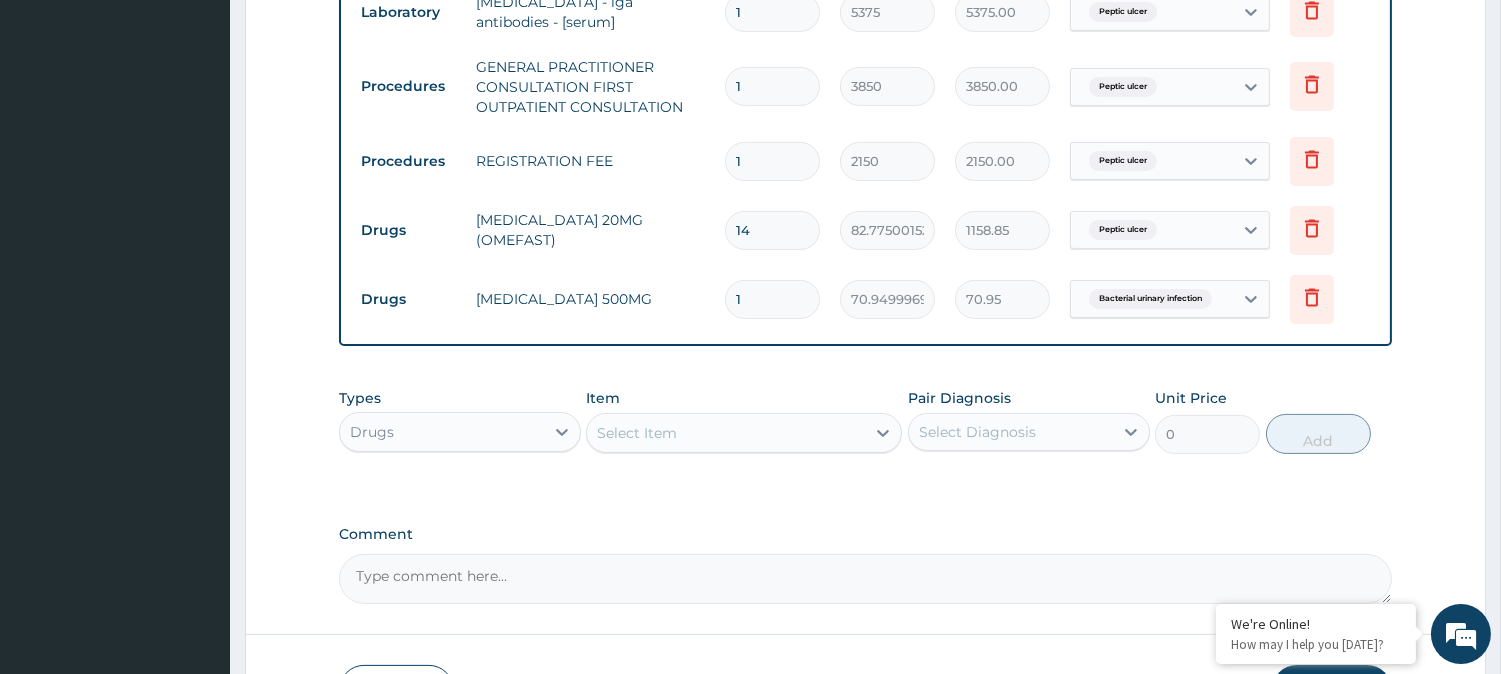 type on "0.00" 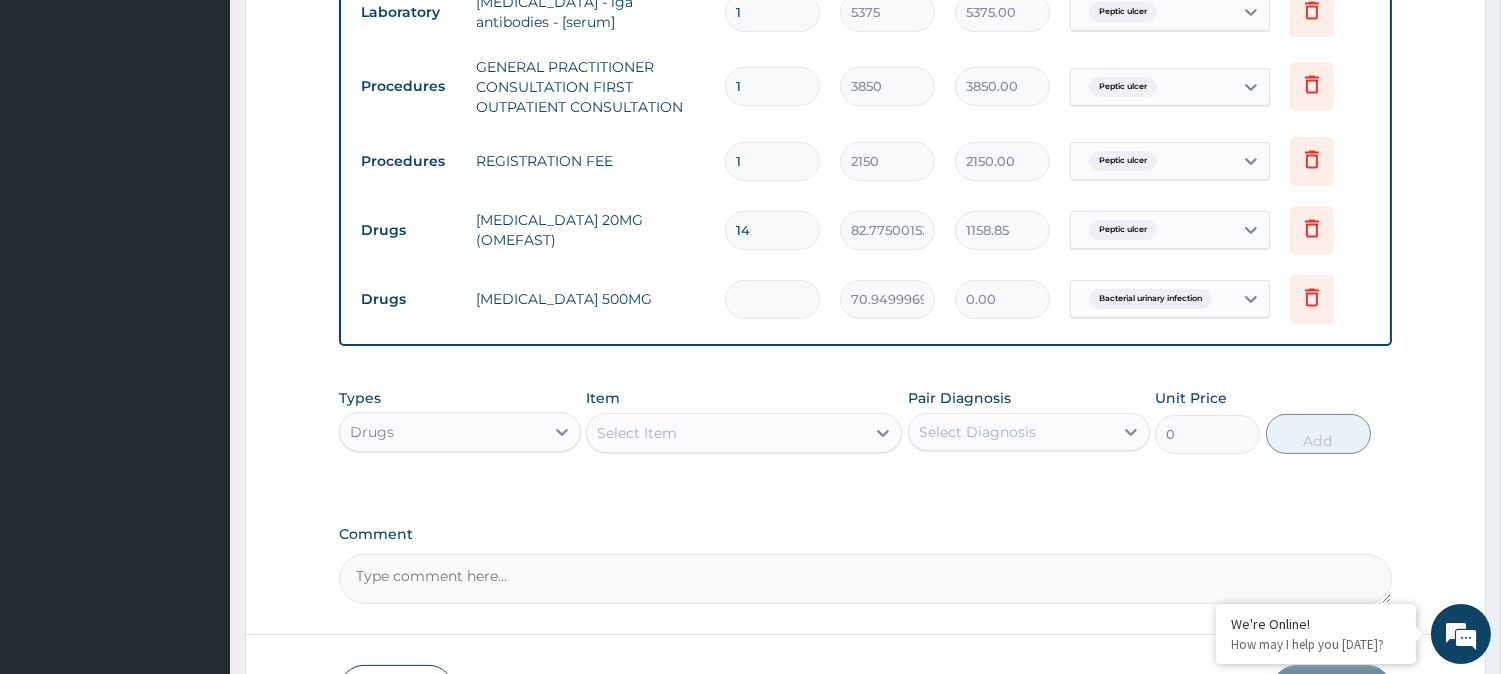 type on "2" 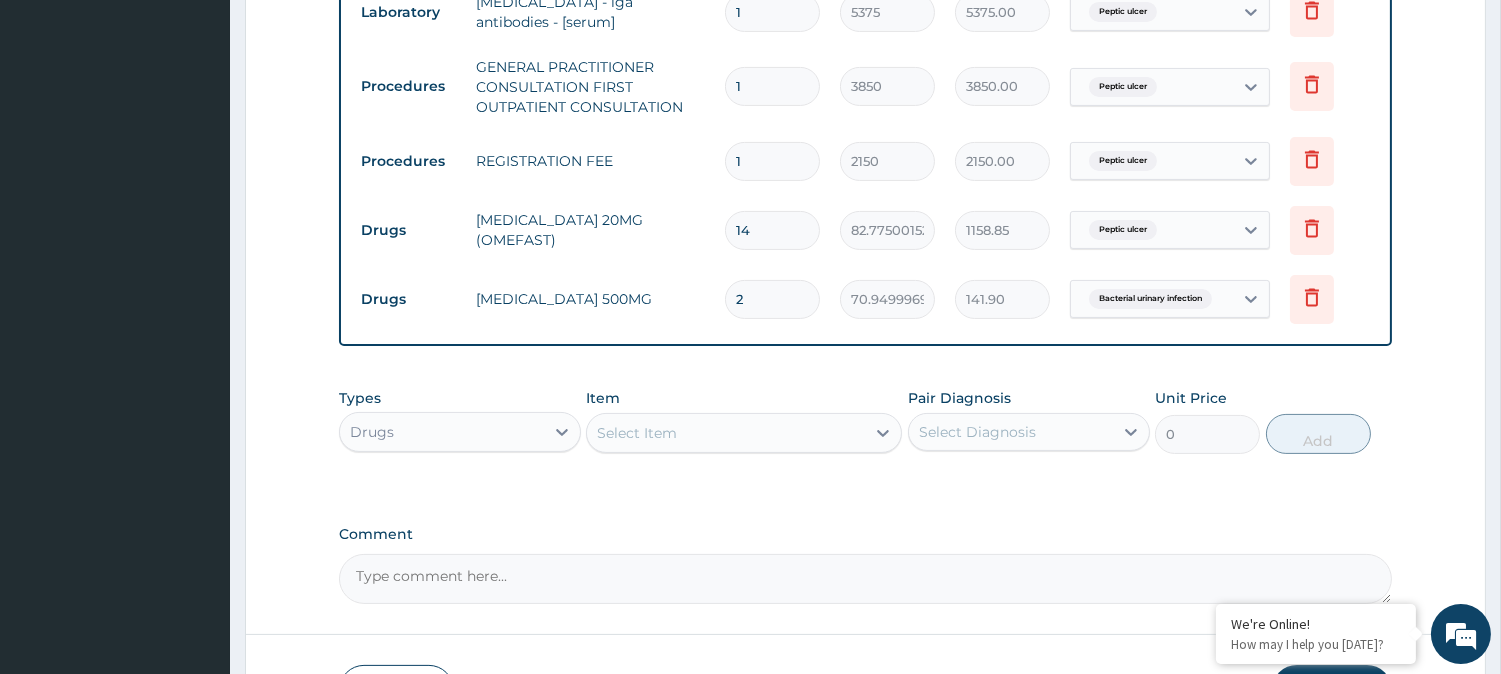 type on "20" 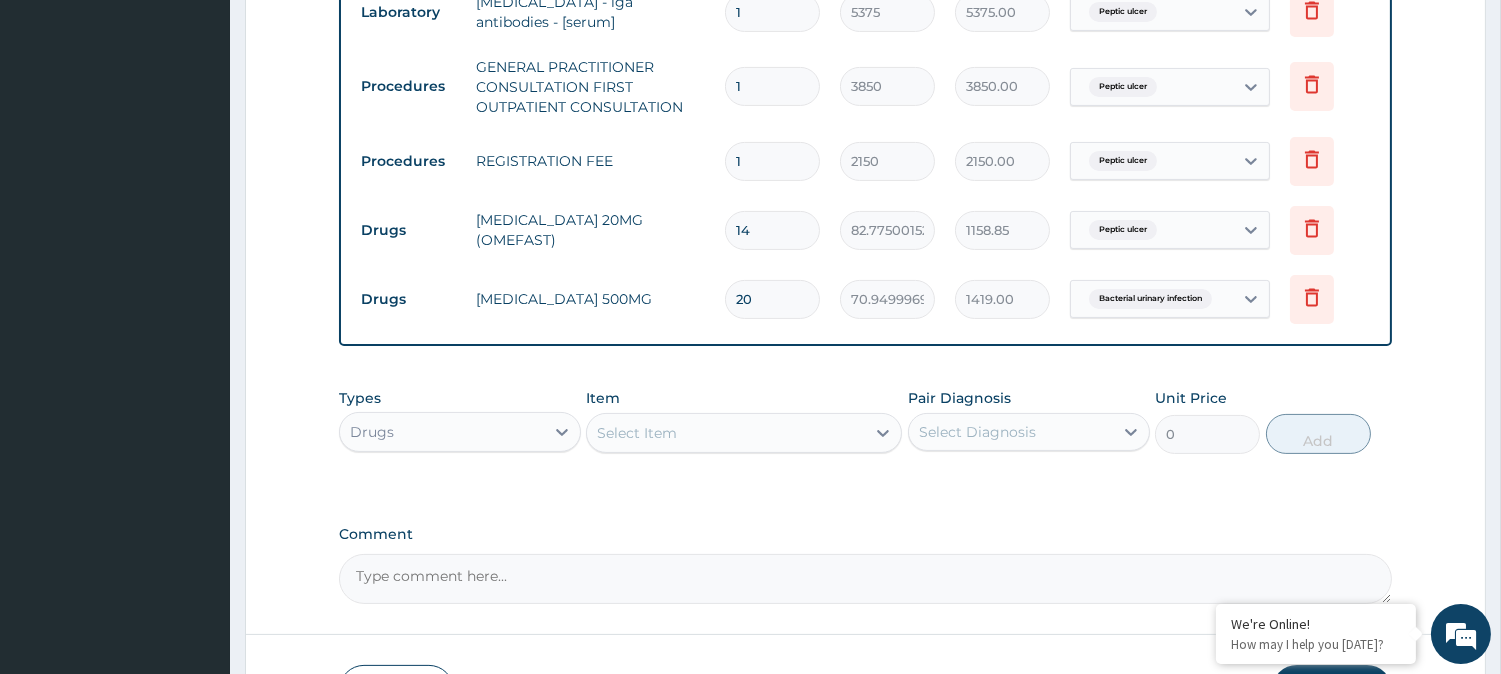 type on "20" 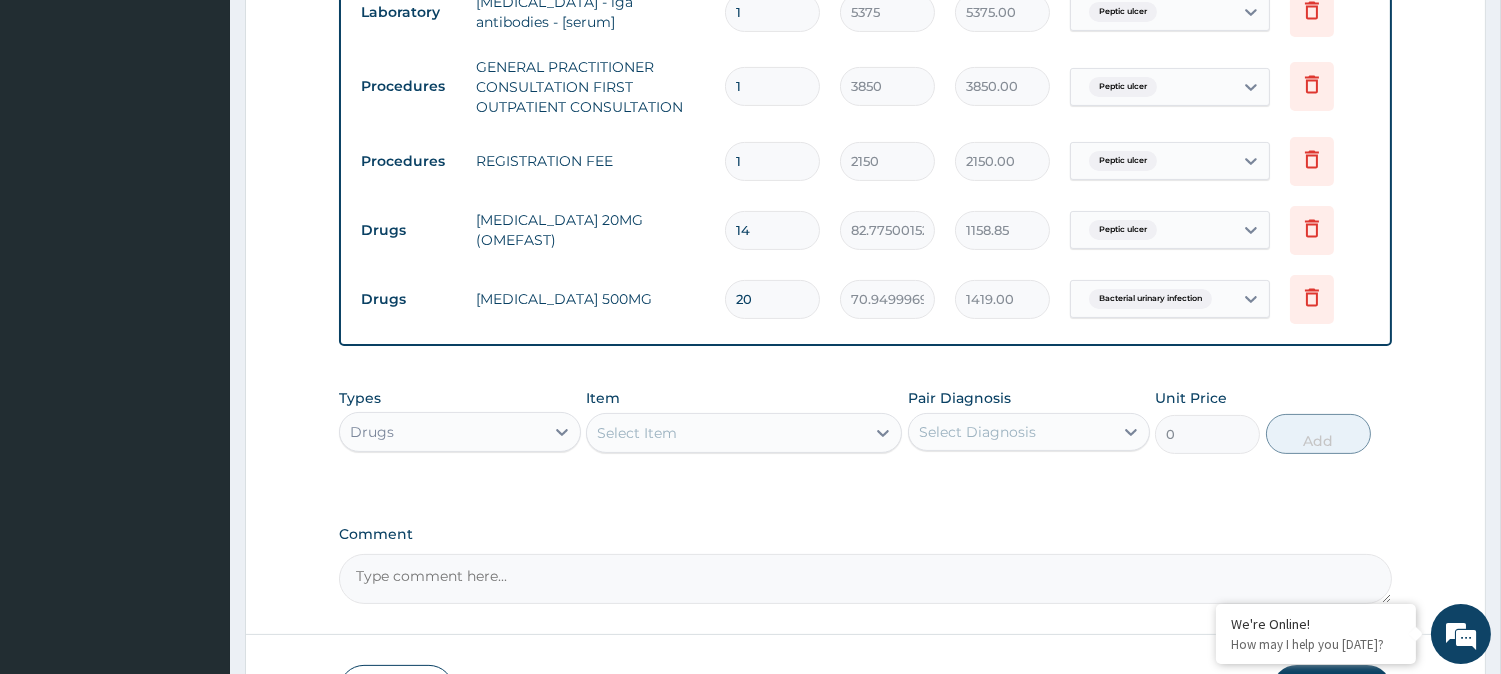 click on "Select Item" at bounding box center (726, 433) 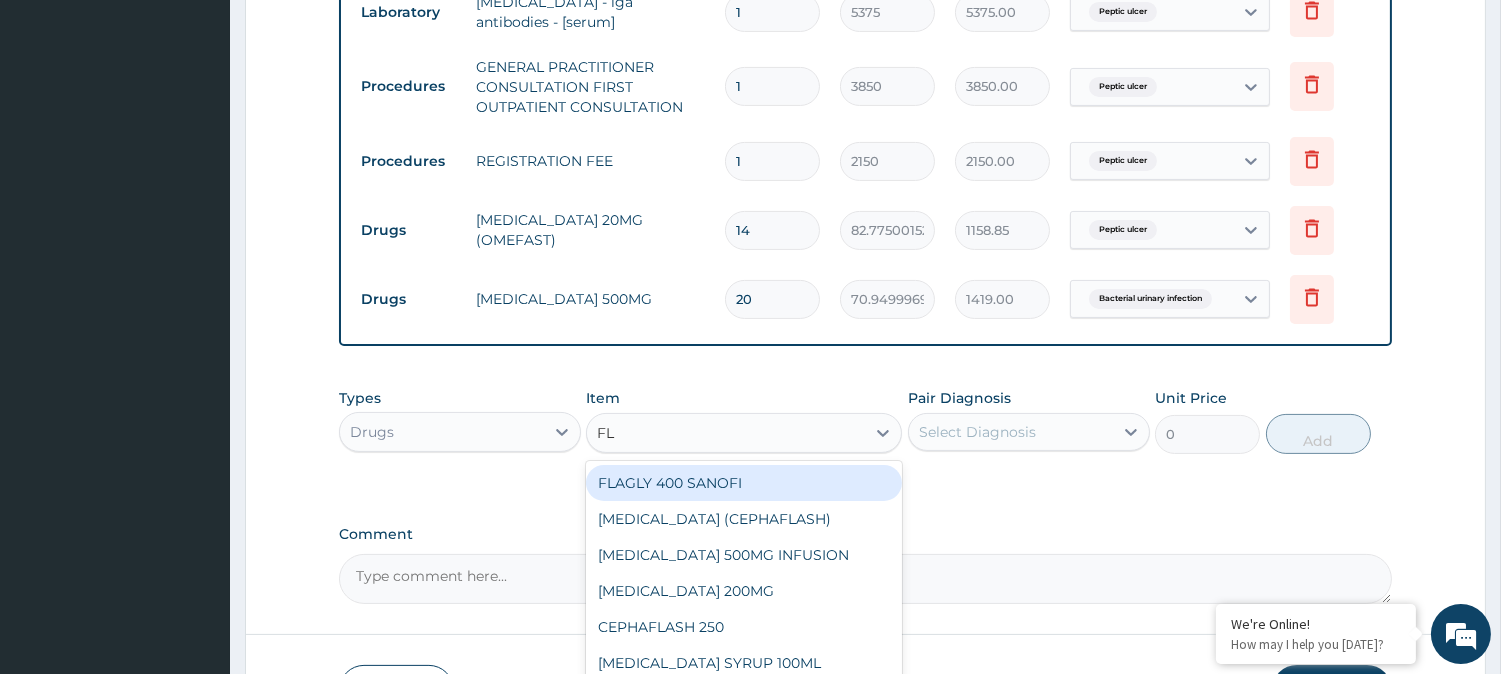 type on "FLA" 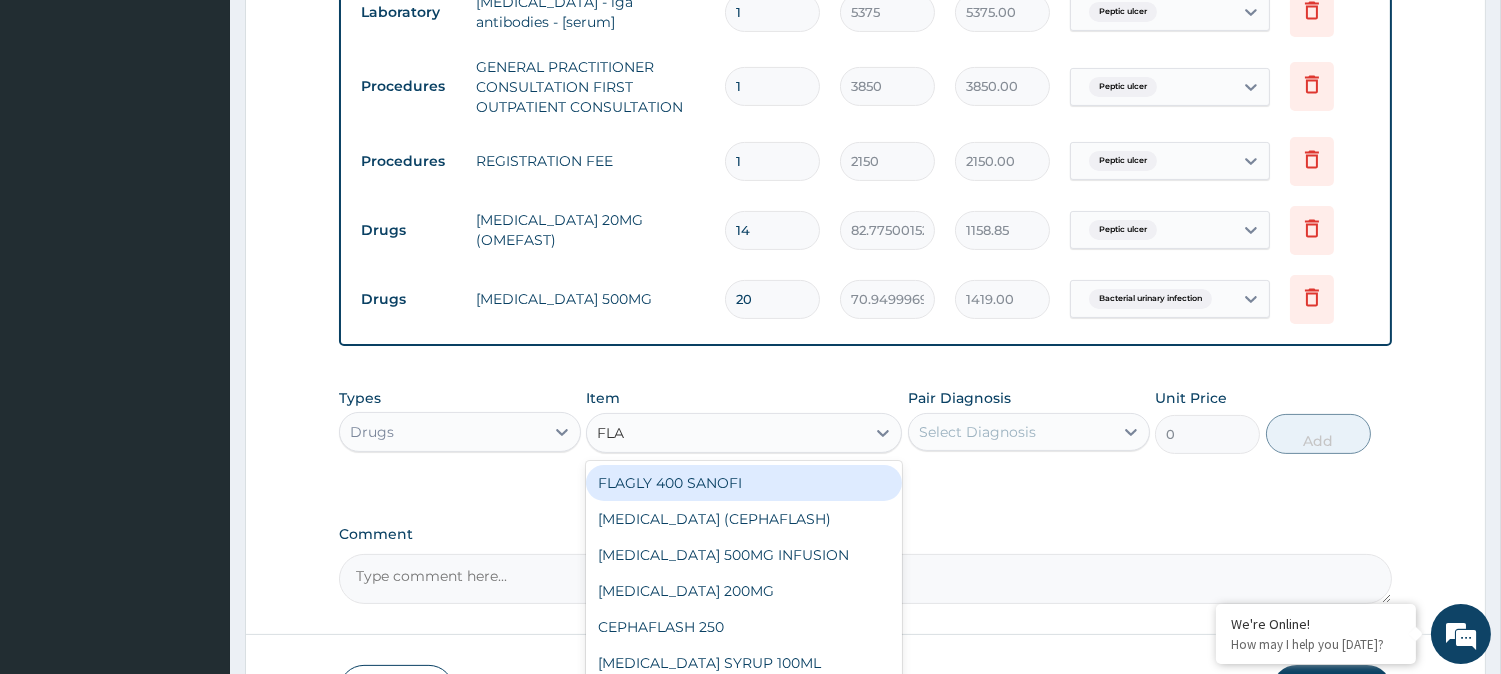 click on "FLAGLY 400 SANOFI" at bounding box center [744, 483] 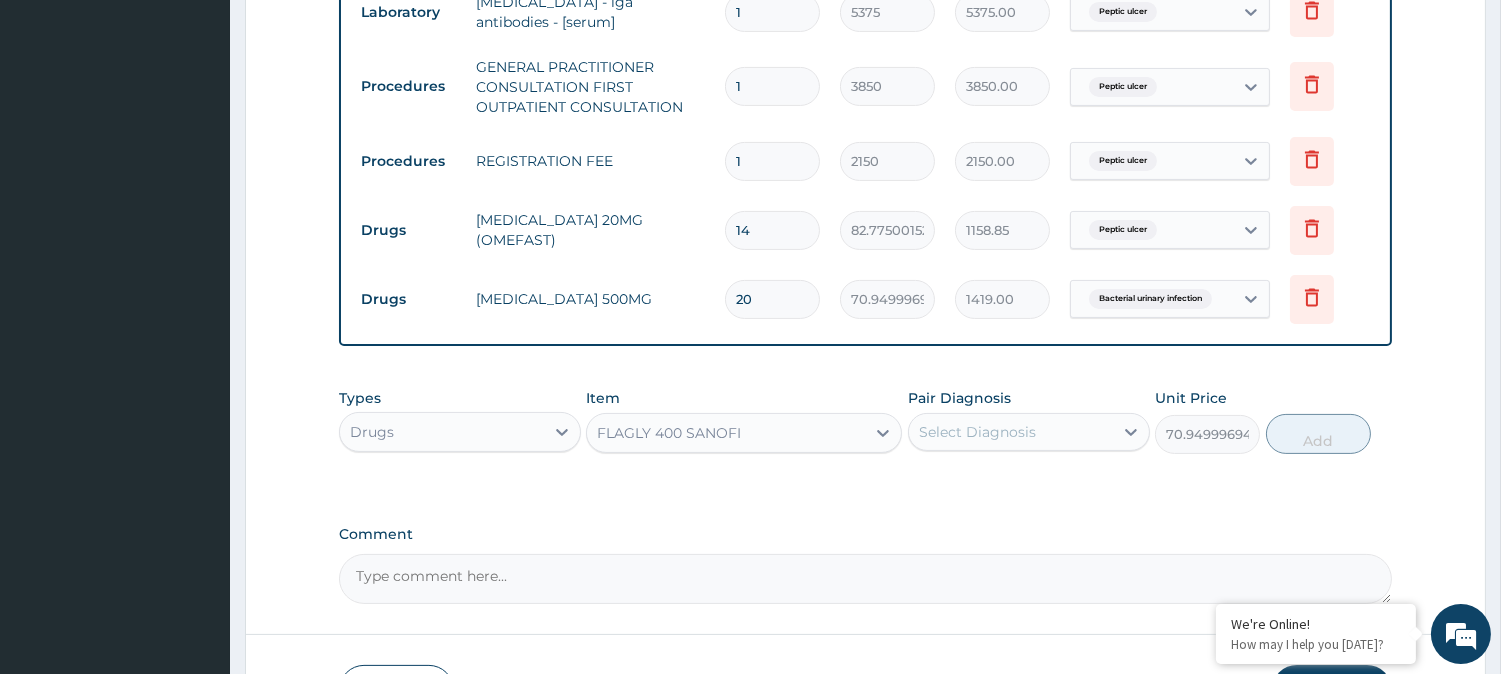 click on "Select Diagnosis" at bounding box center [977, 432] 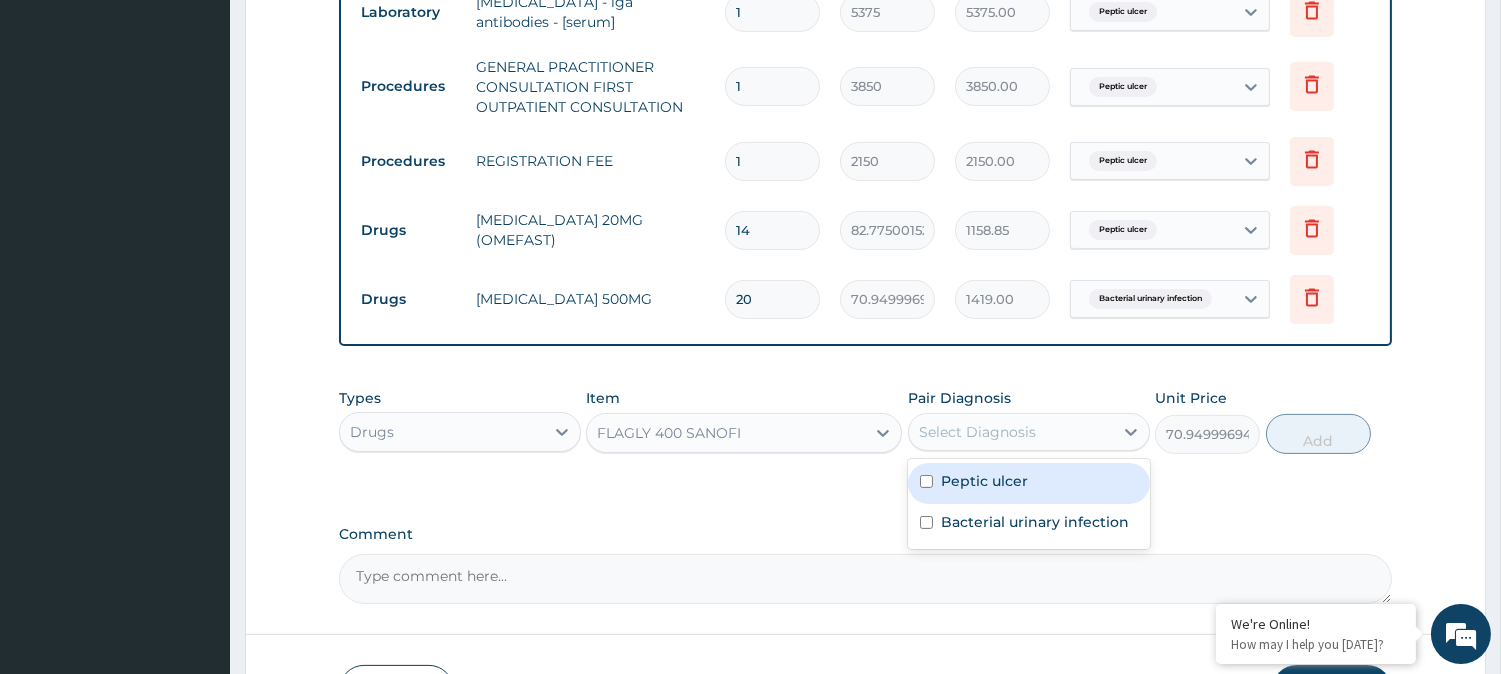 click on "Peptic ulcer" at bounding box center (1029, 483) 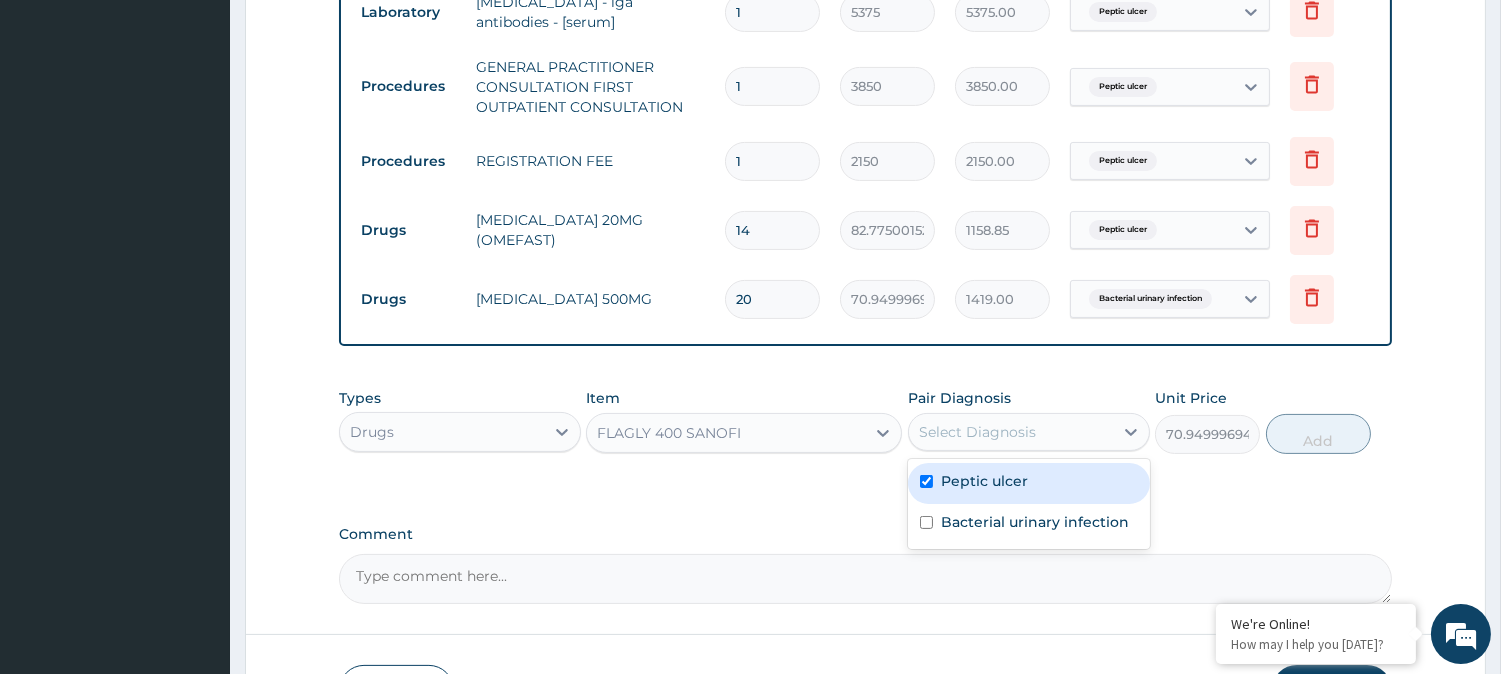 checkbox on "true" 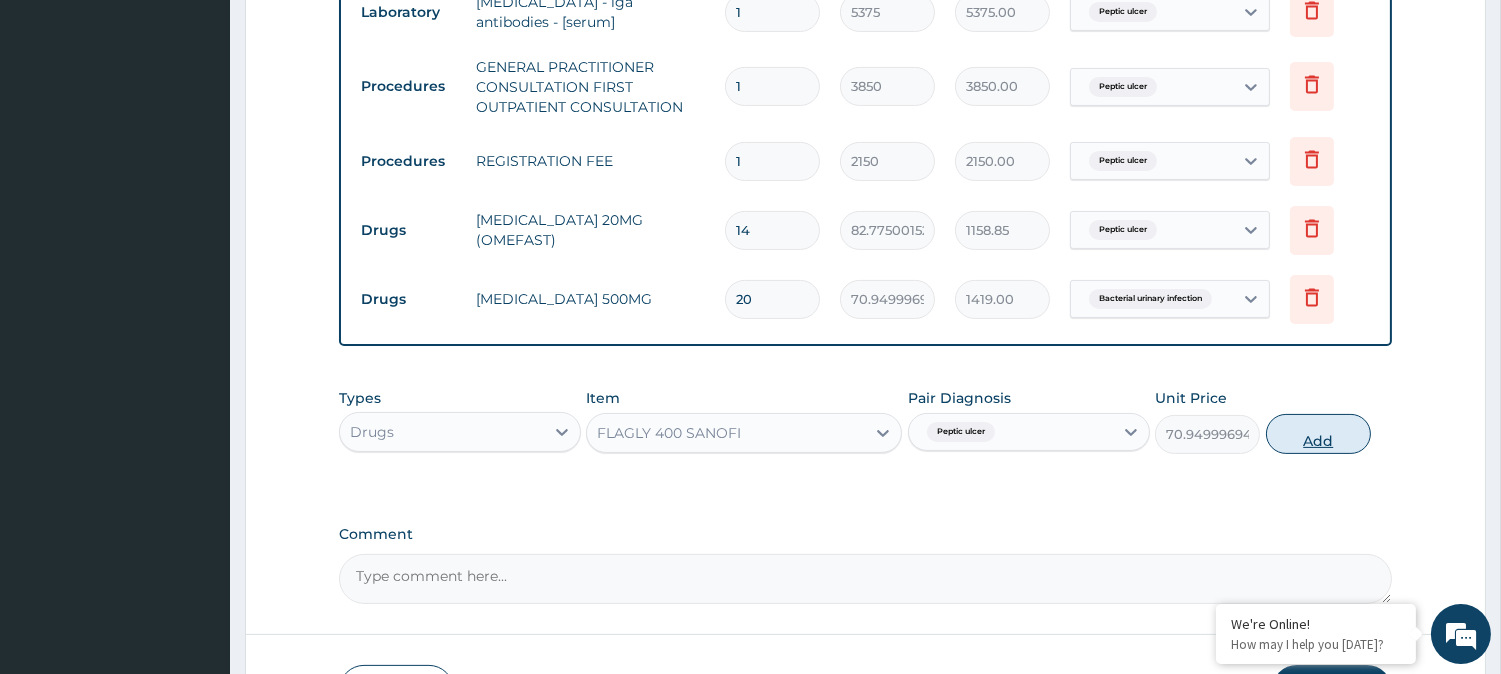 click on "Add" at bounding box center (1318, 434) 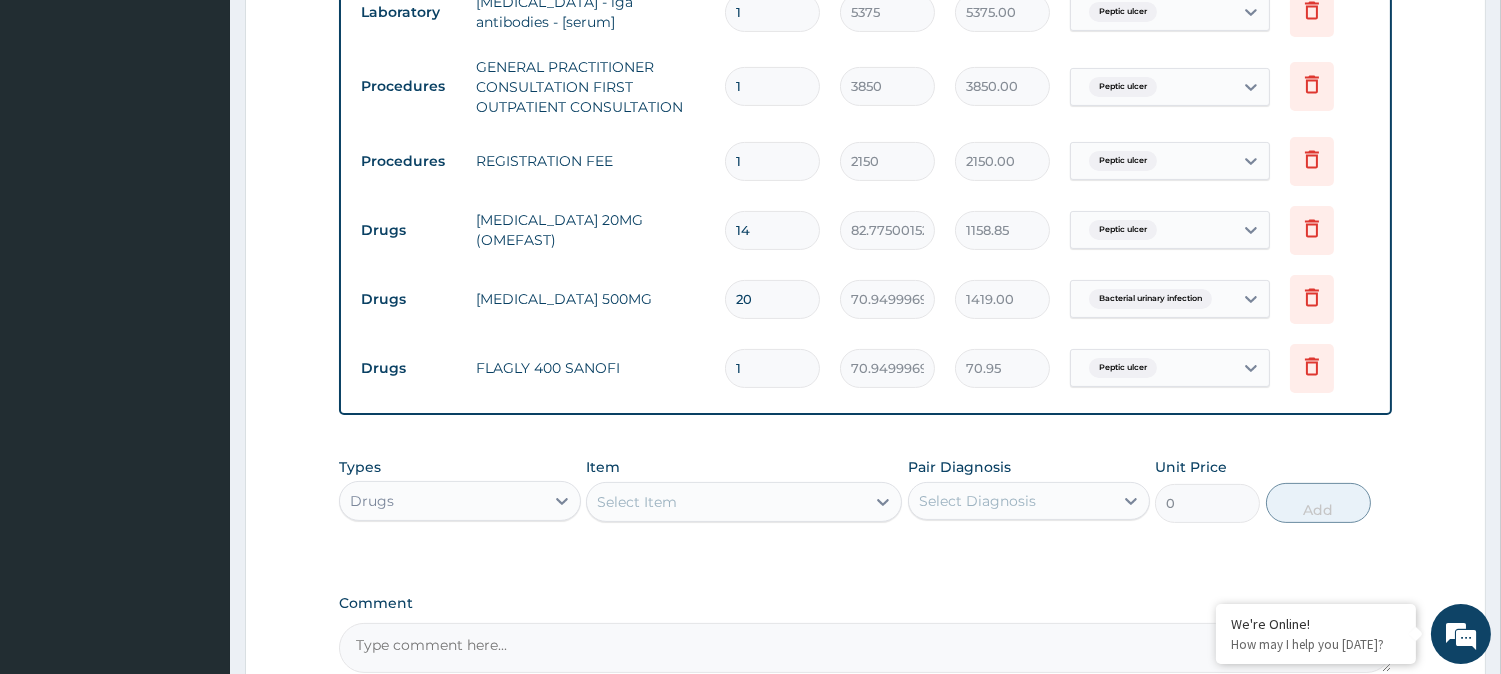 type 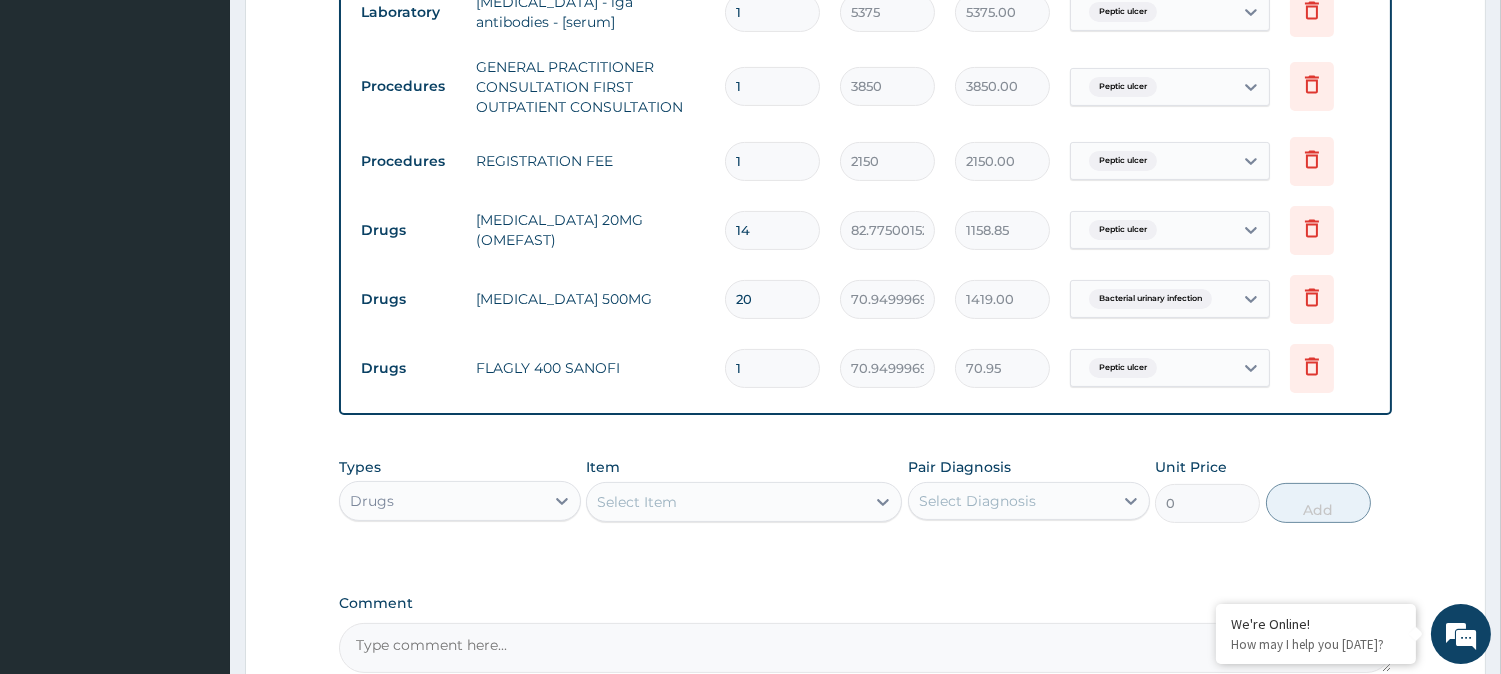 type on "0.00" 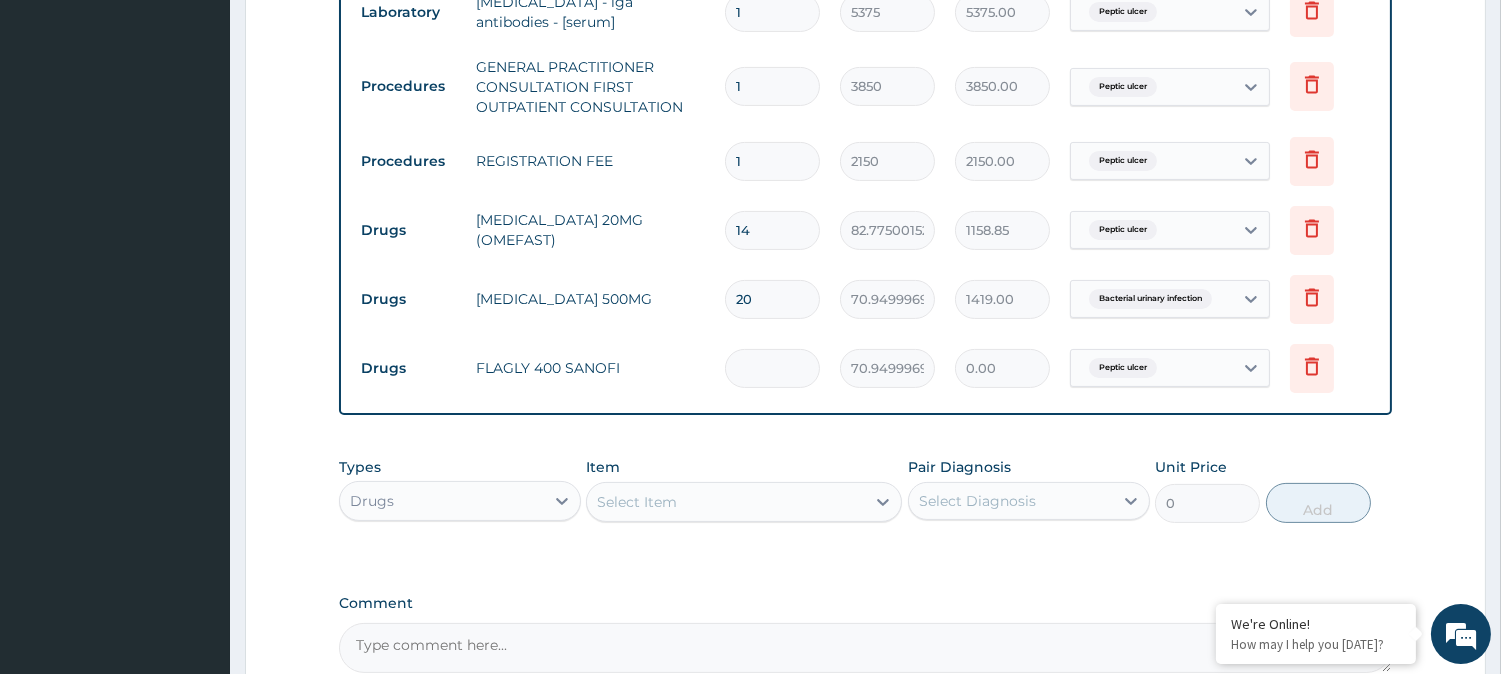 type on "2" 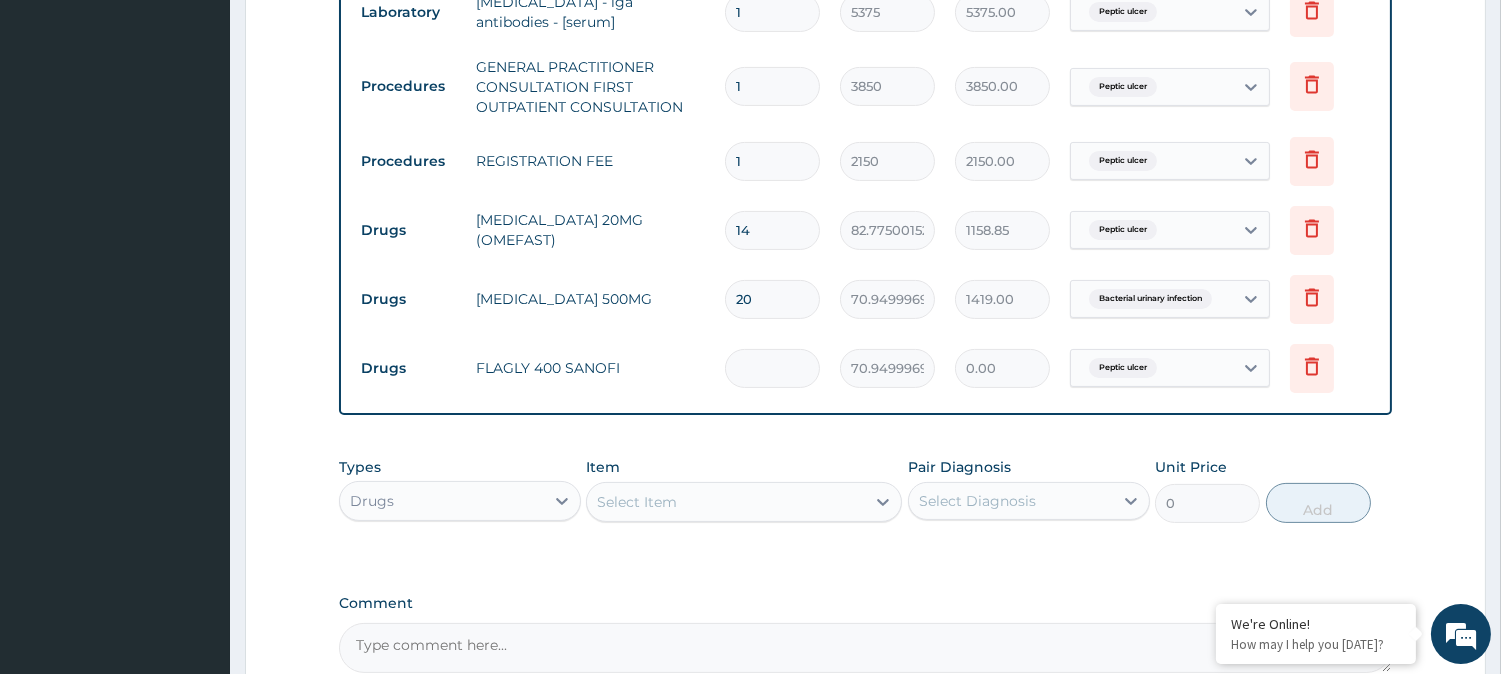 type on "141.90" 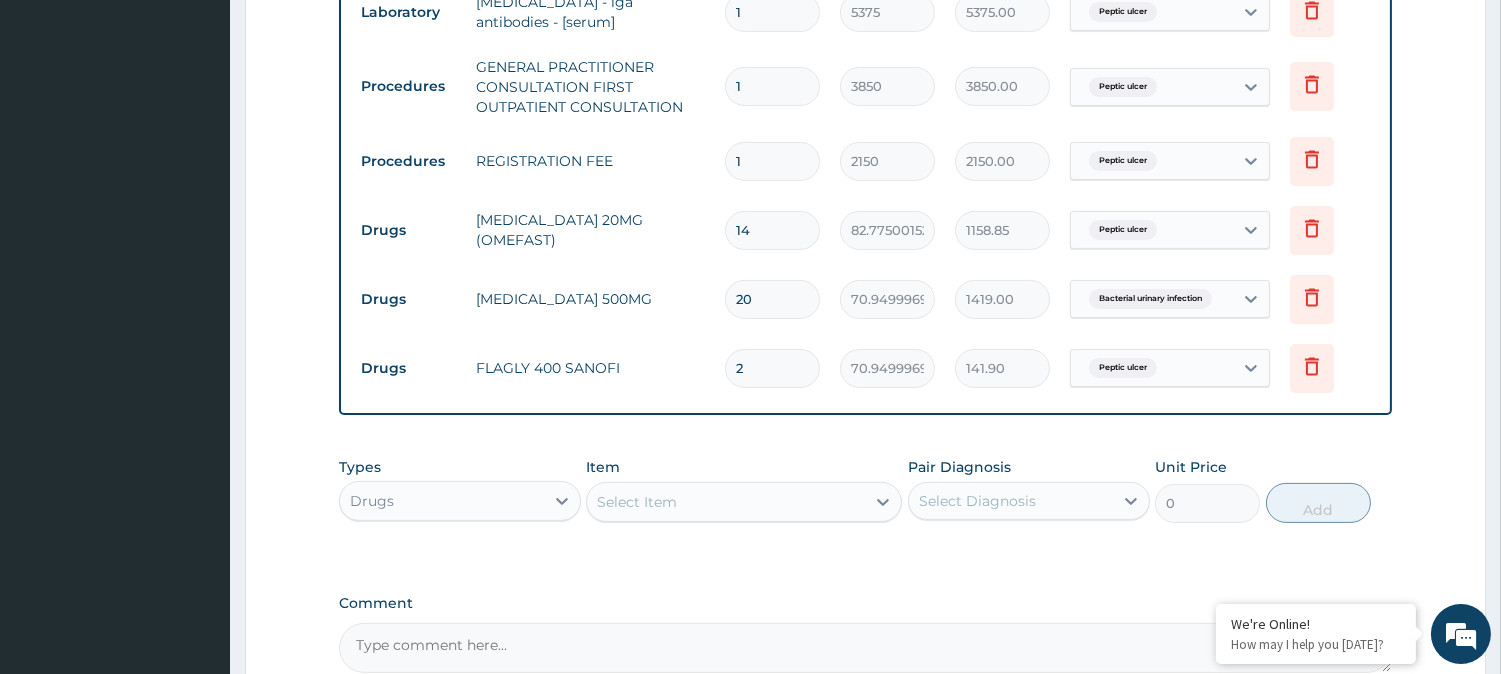 type on "20" 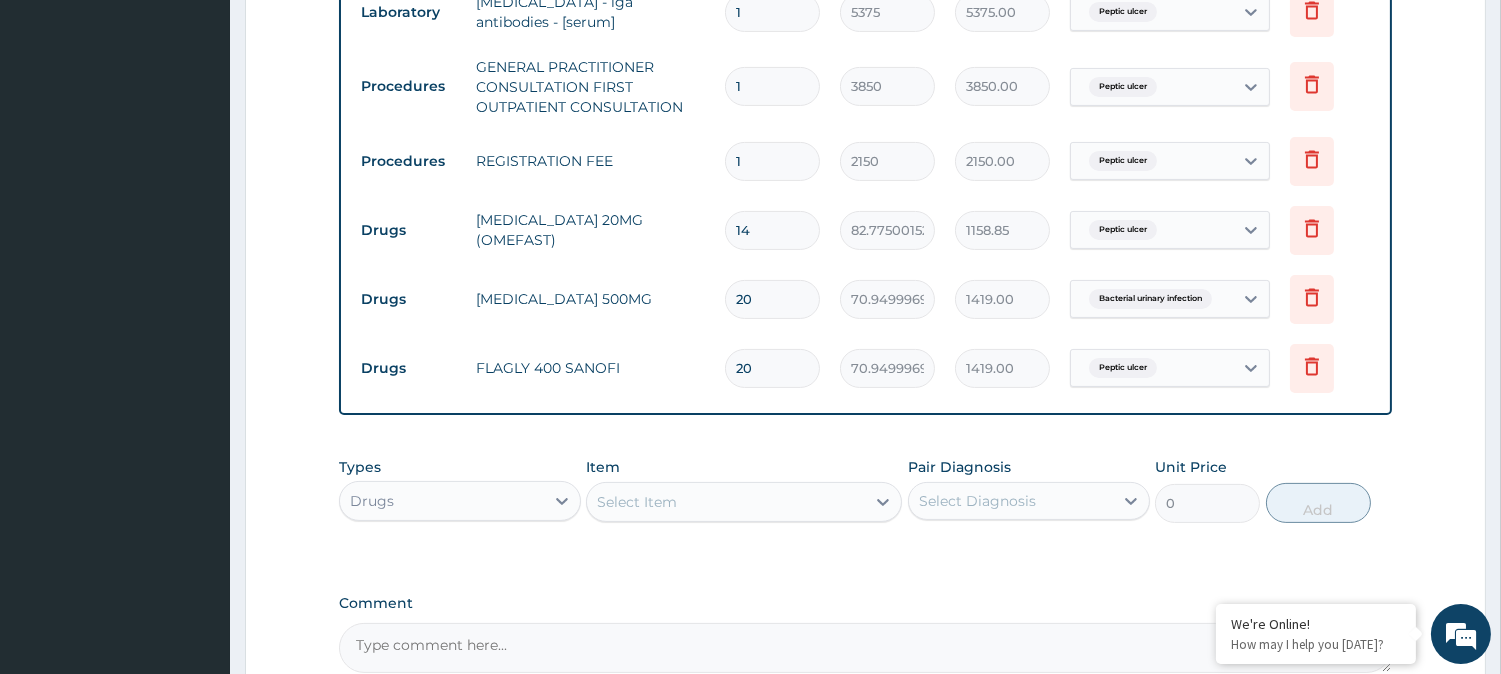 type on "20" 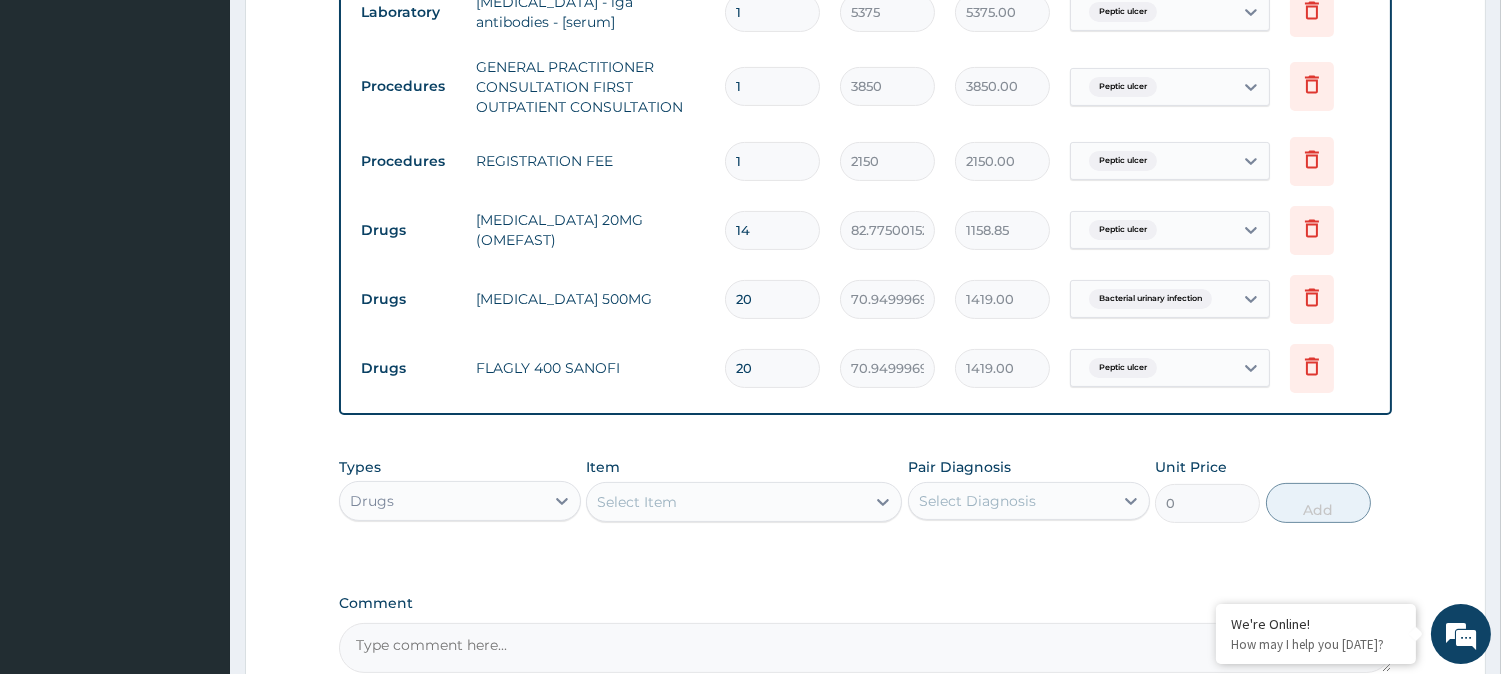 click on "Select Item" at bounding box center [726, 502] 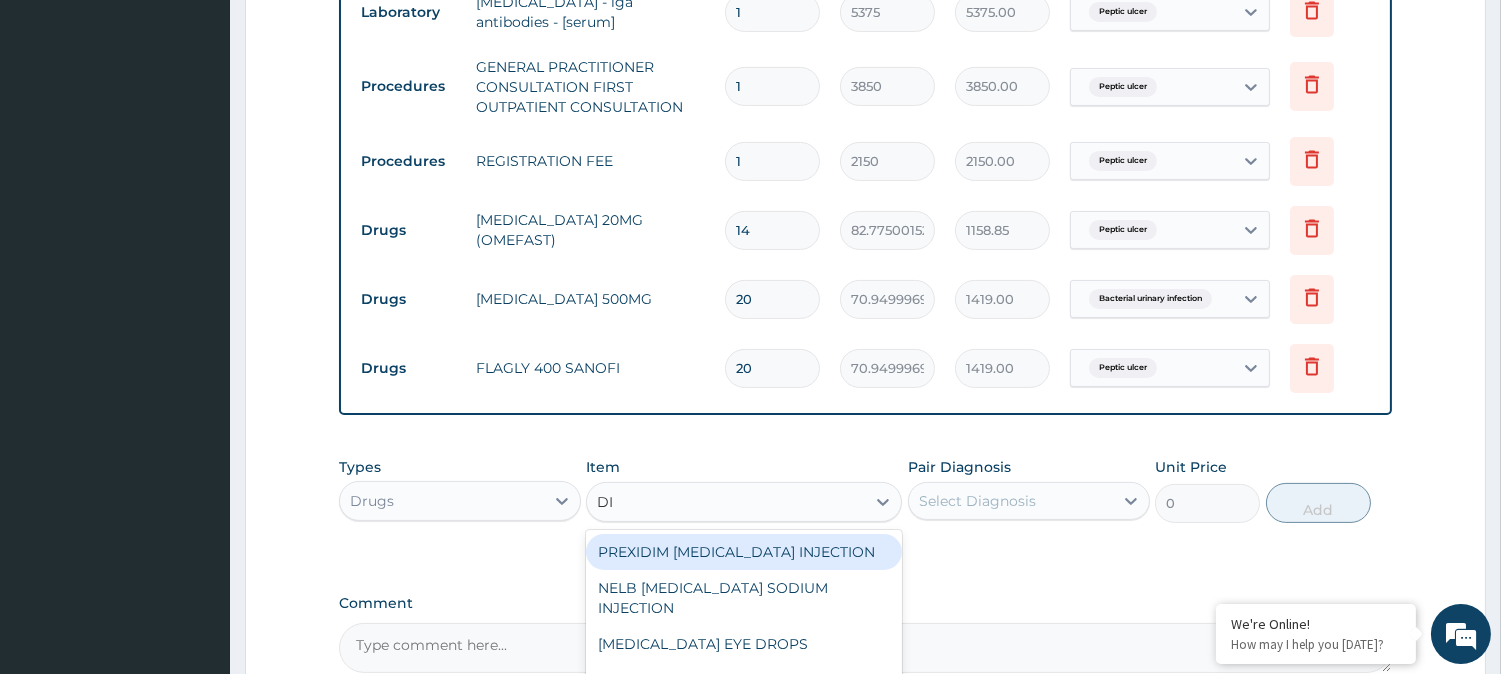 type on "DIA" 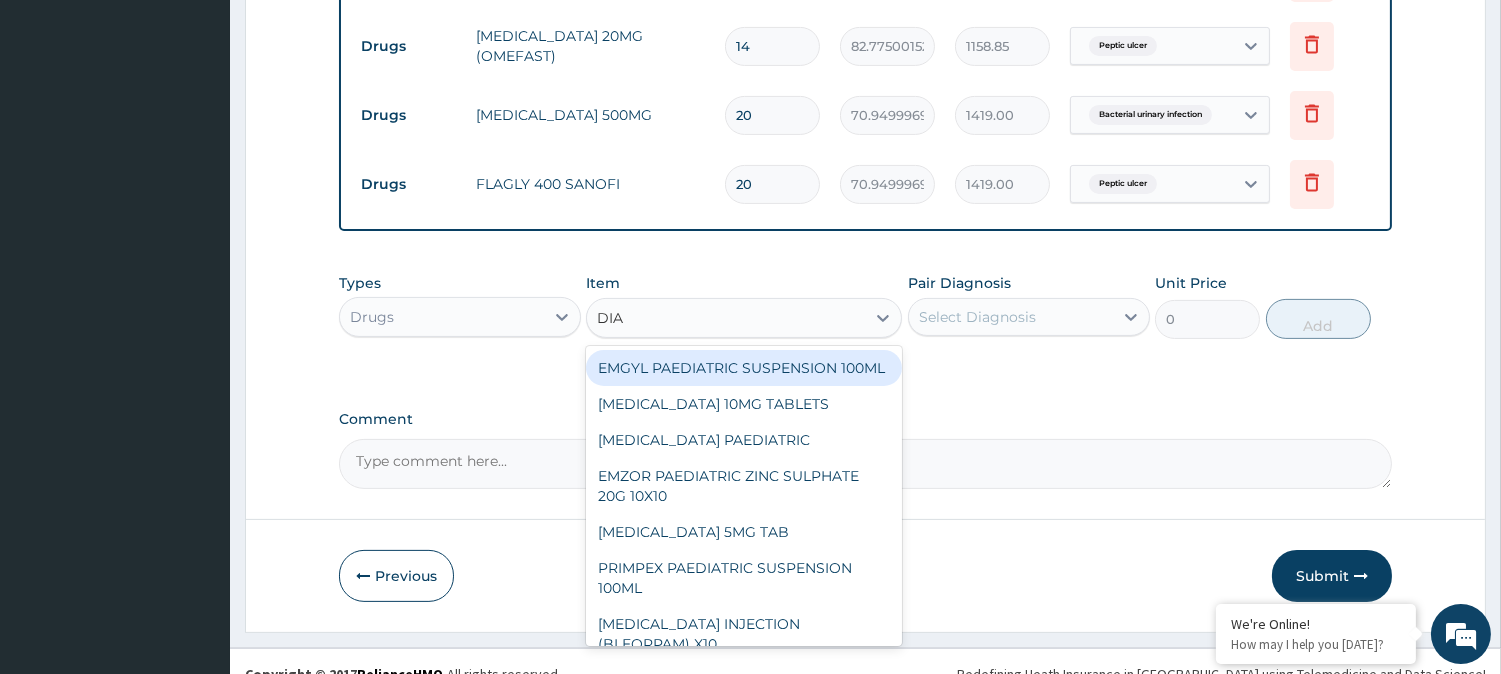 scroll, scrollTop: 1028, scrollLeft: 0, axis: vertical 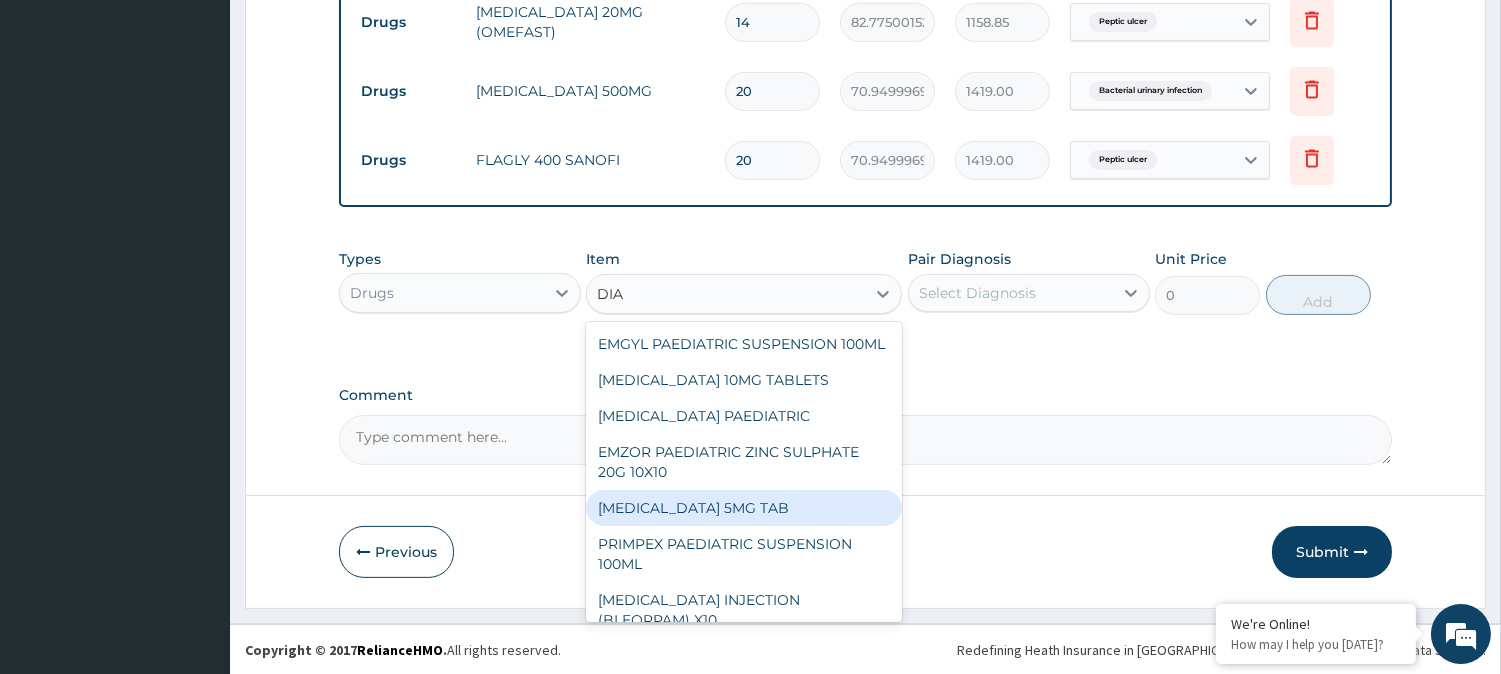 click on "DIAZEPAM 5MG TAB" at bounding box center [744, 508] 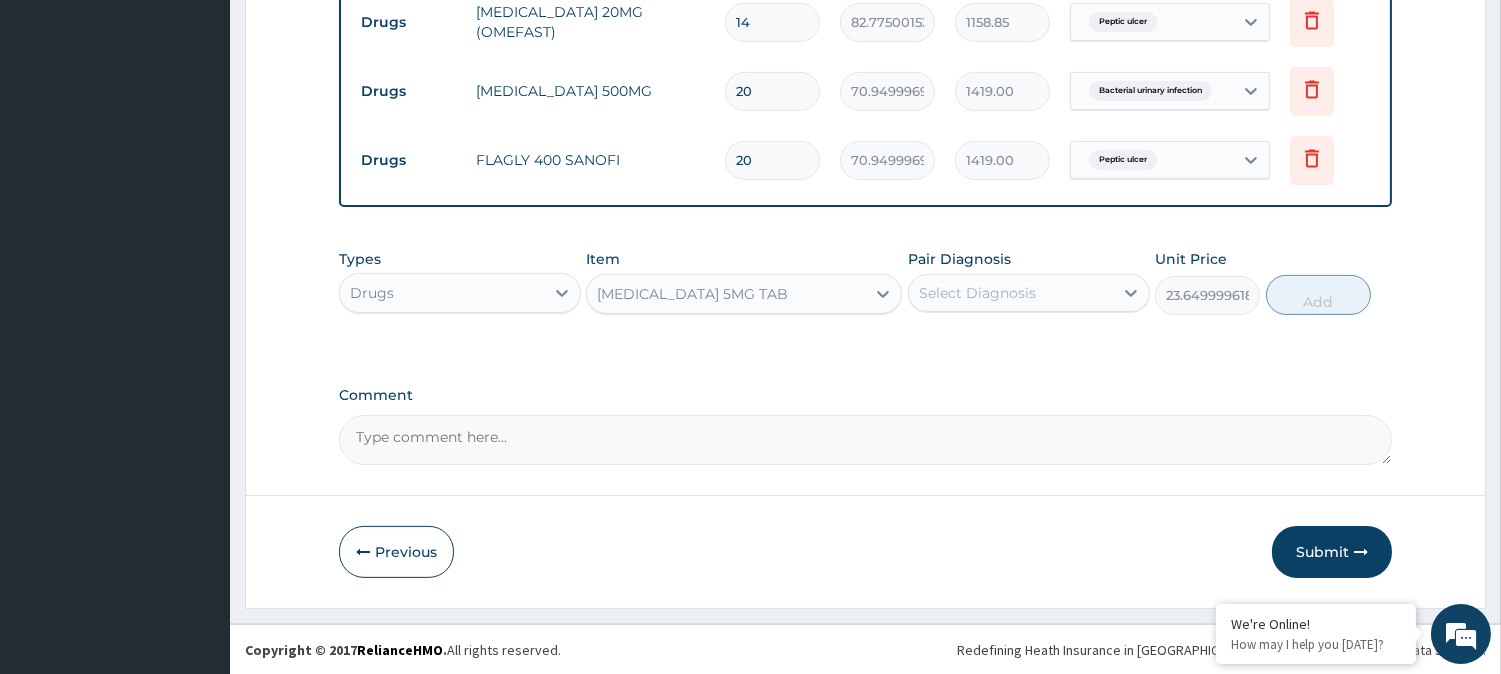 click on "Select Diagnosis" at bounding box center (1011, 293) 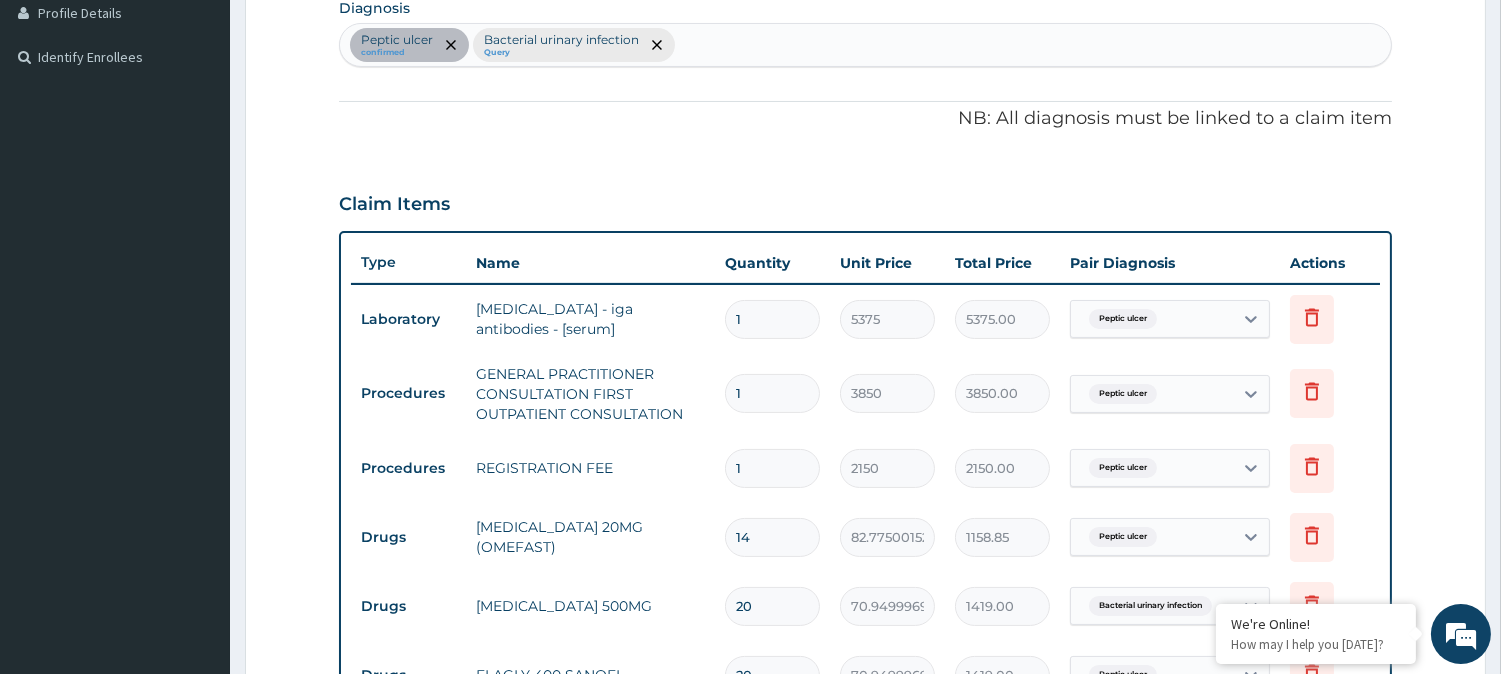 scroll, scrollTop: 473, scrollLeft: 0, axis: vertical 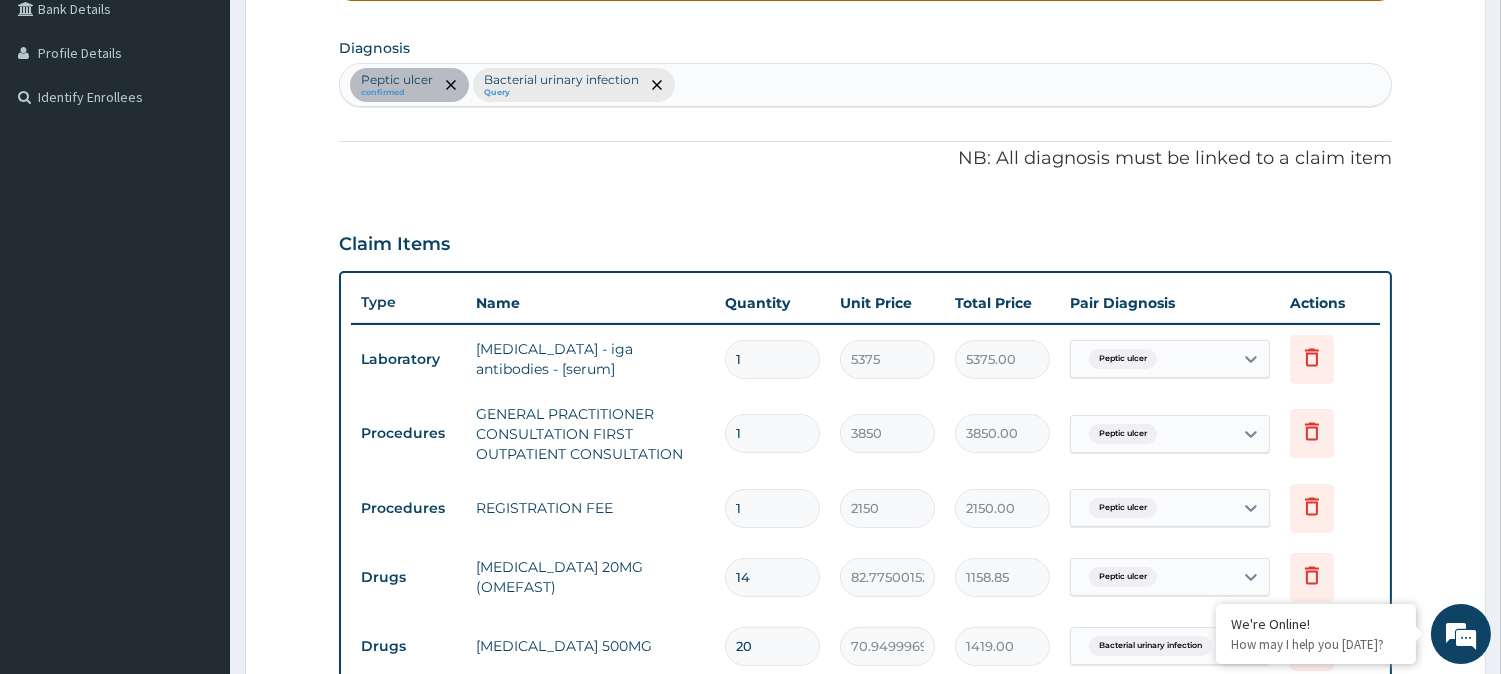 click on "Peptic ulcer confirmed Bacterial urinary infection Query" at bounding box center [865, 85] 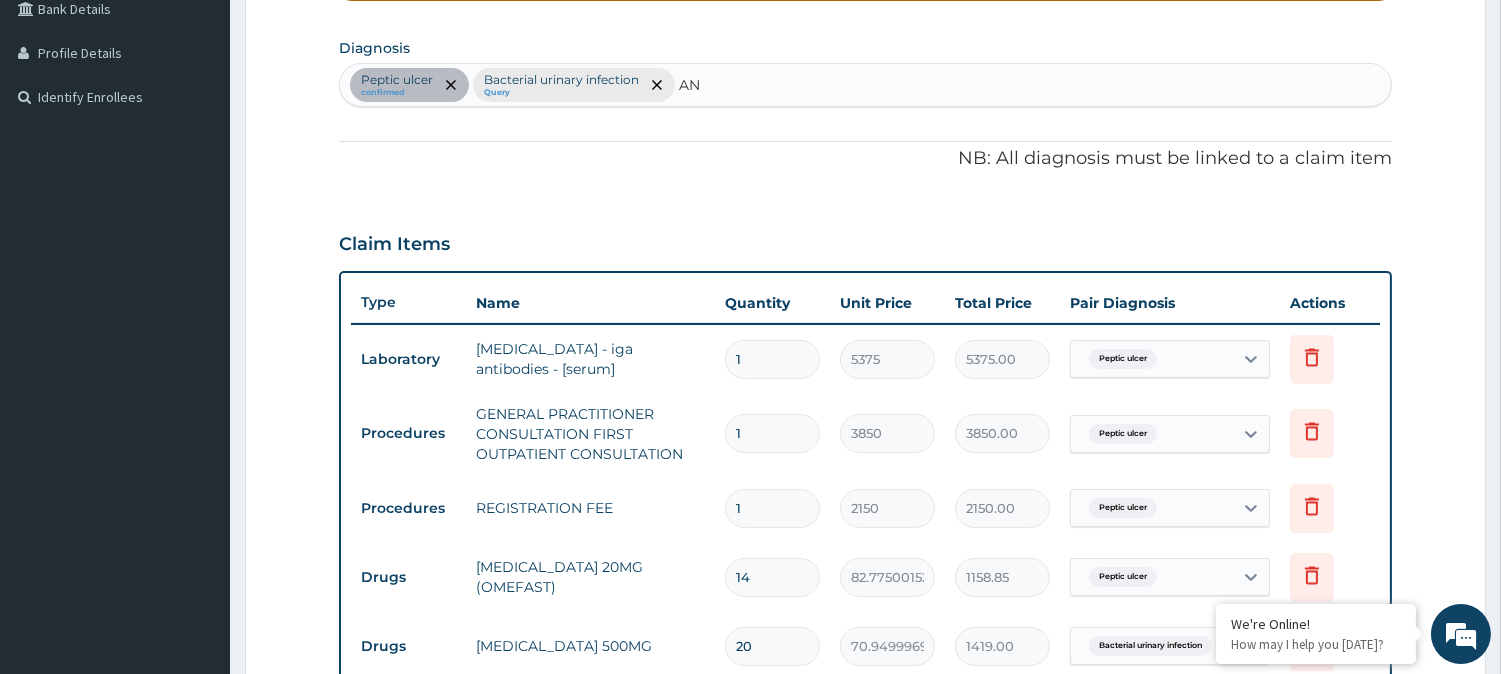 type on "ANX" 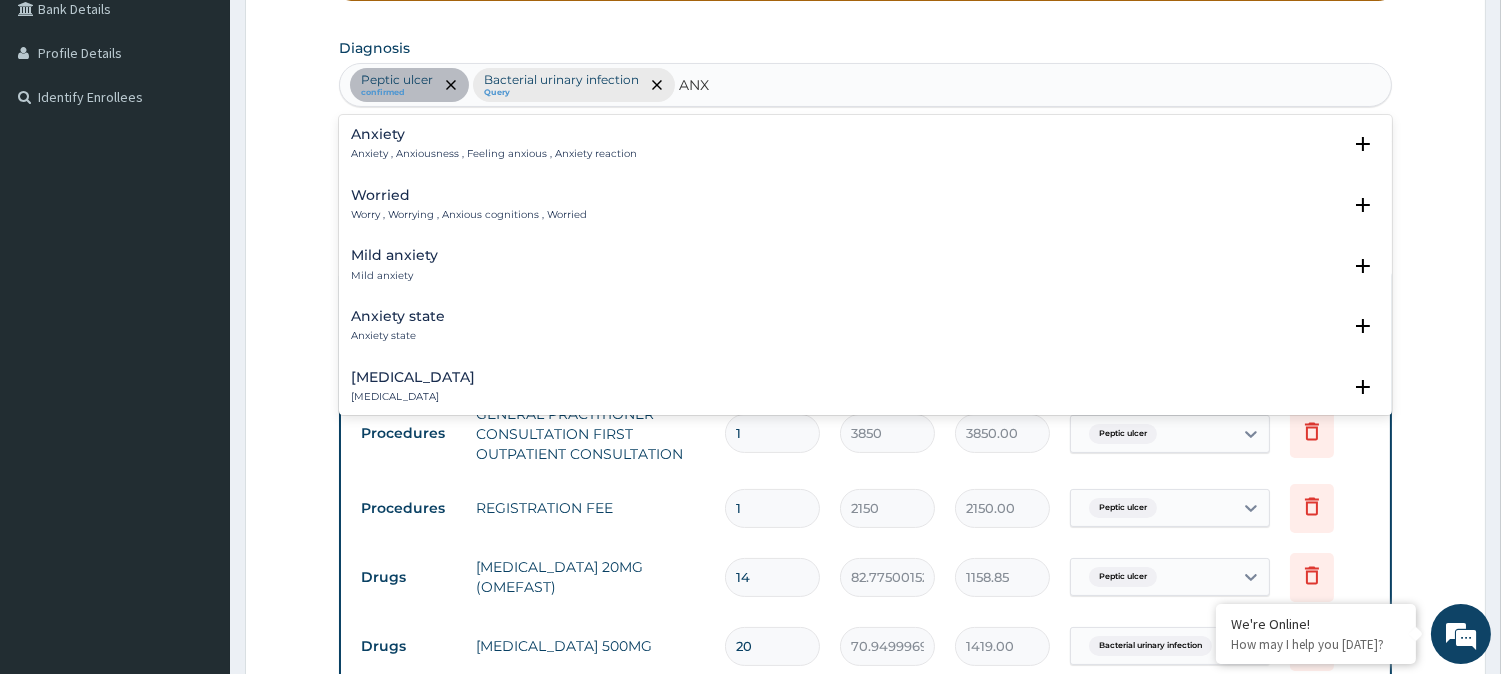 click on "Anxiety , Anxiousness , Feeling anxious , Anxiety reaction" at bounding box center (494, 154) 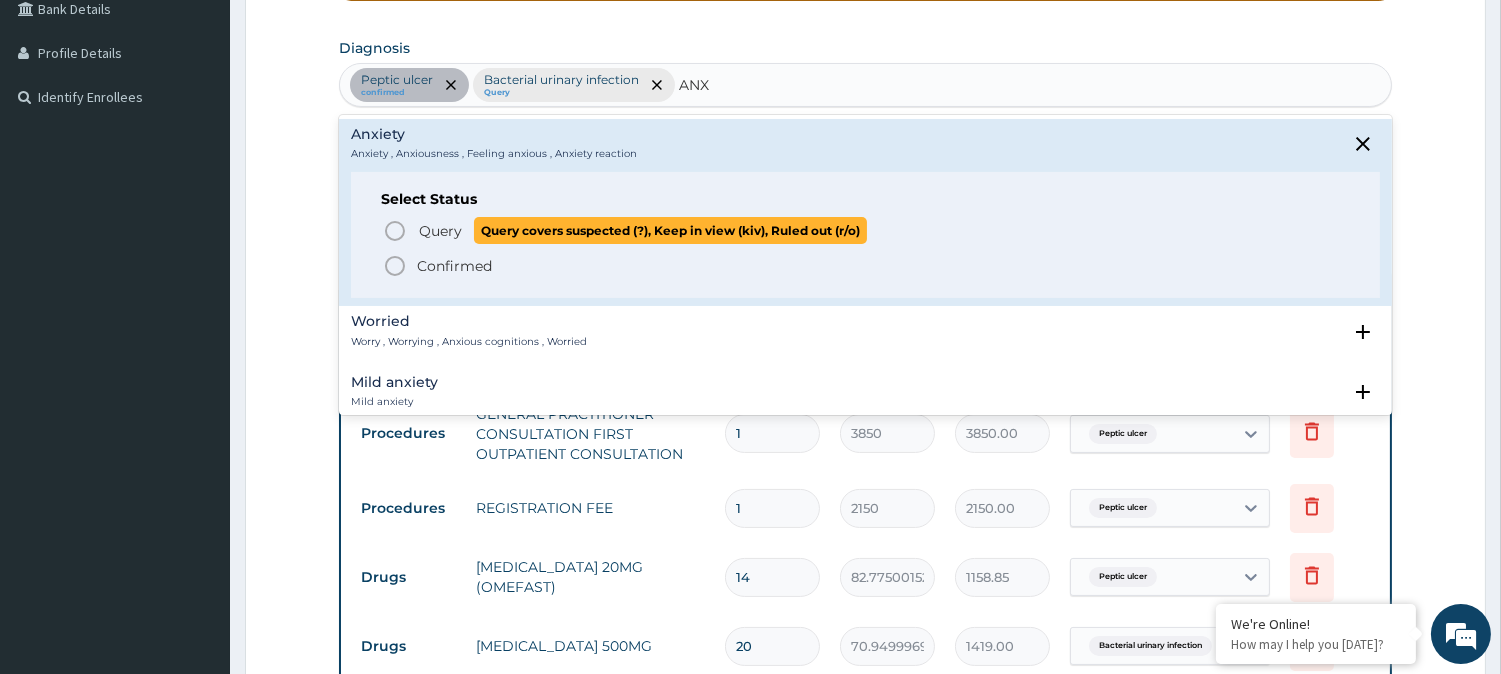 click on "Query" at bounding box center (440, 231) 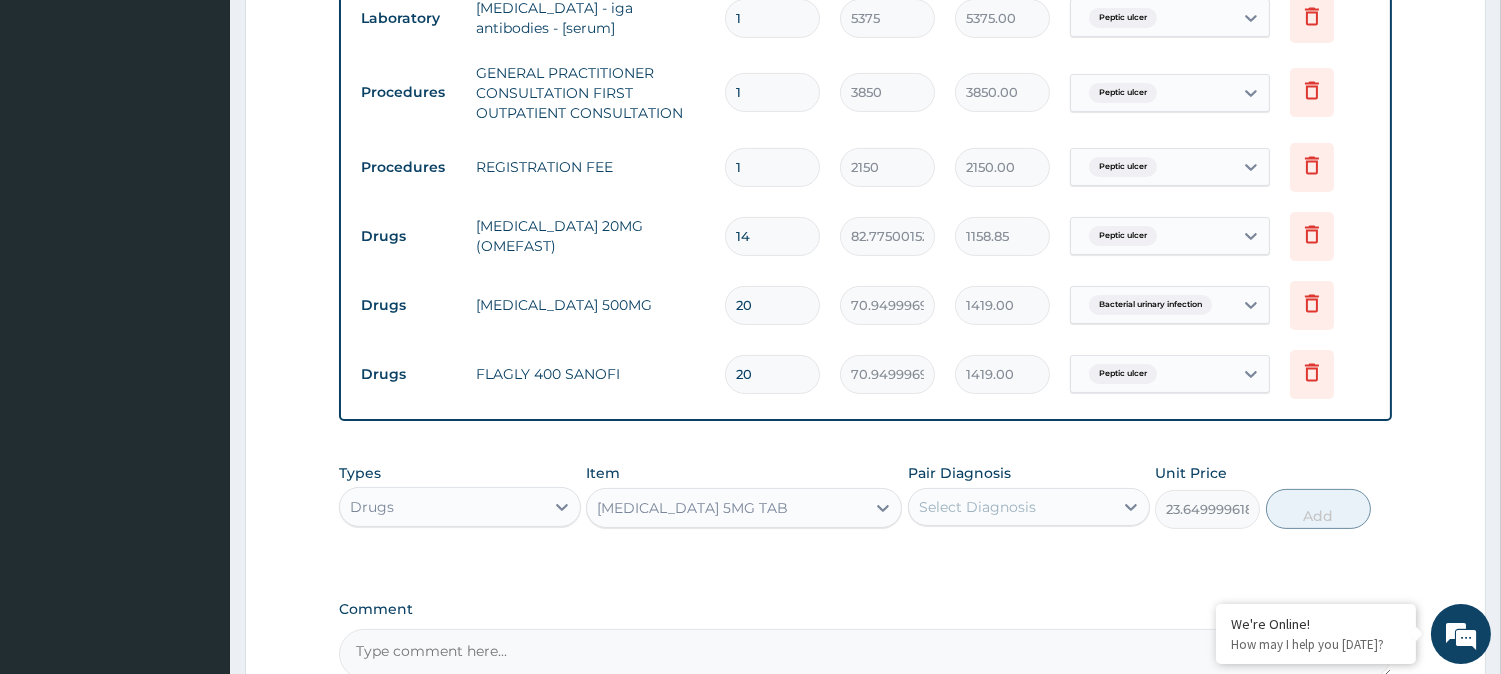 scroll, scrollTop: 1028, scrollLeft: 0, axis: vertical 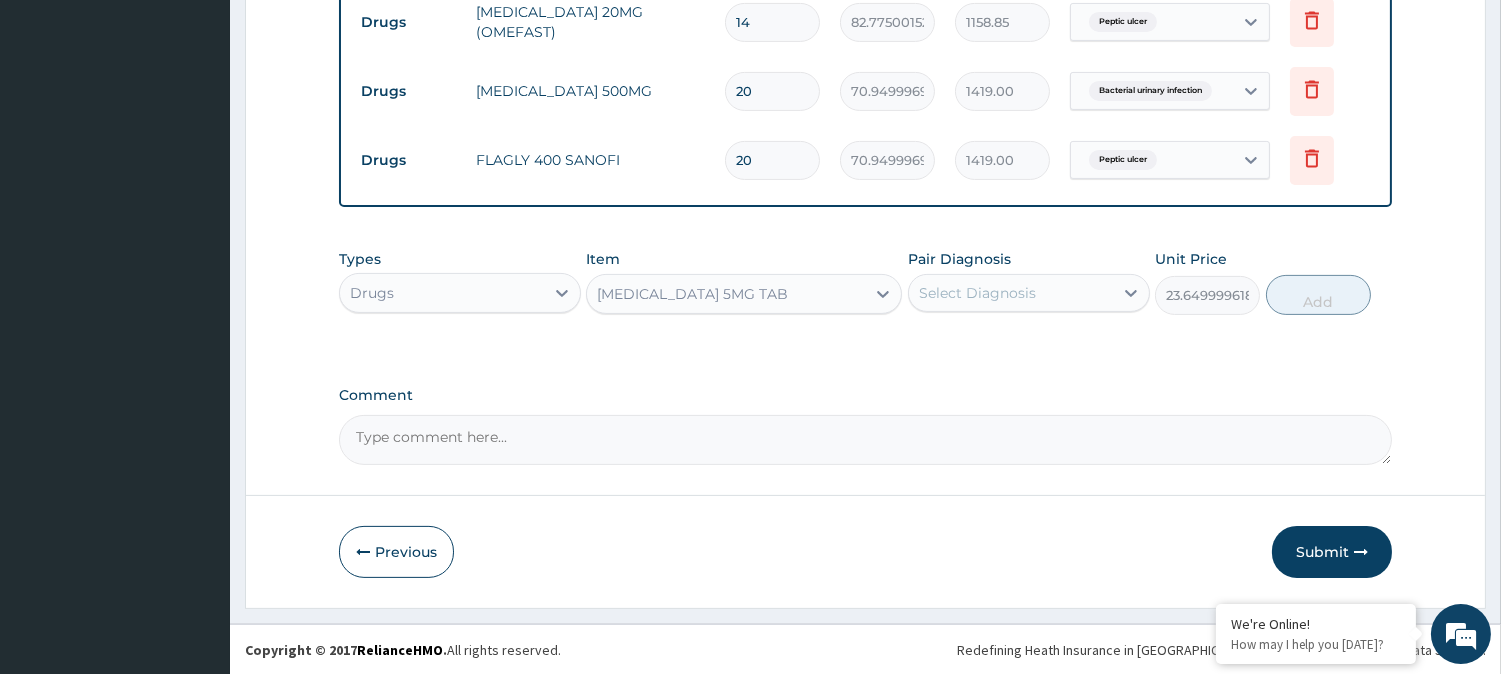 click on "Select Diagnosis" at bounding box center (977, 293) 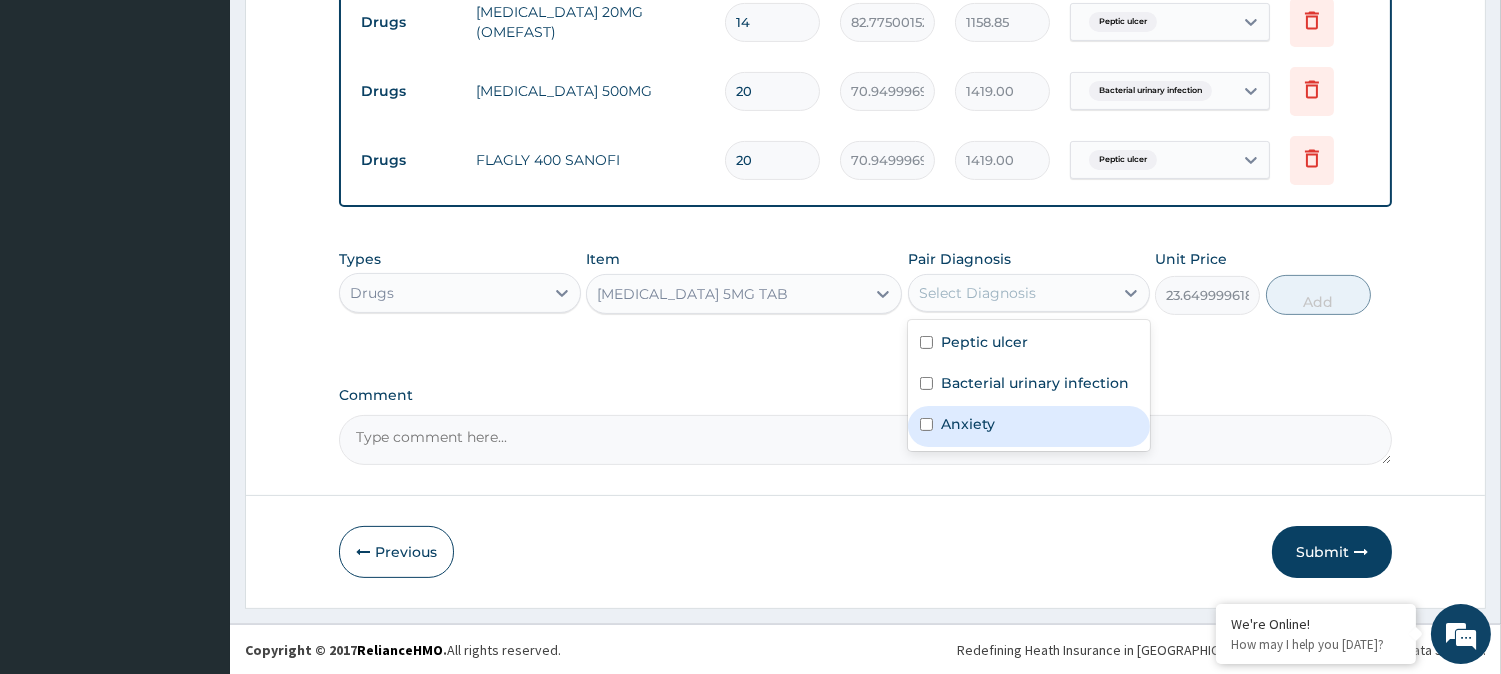 click on "Anxiety" at bounding box center [968, 424] 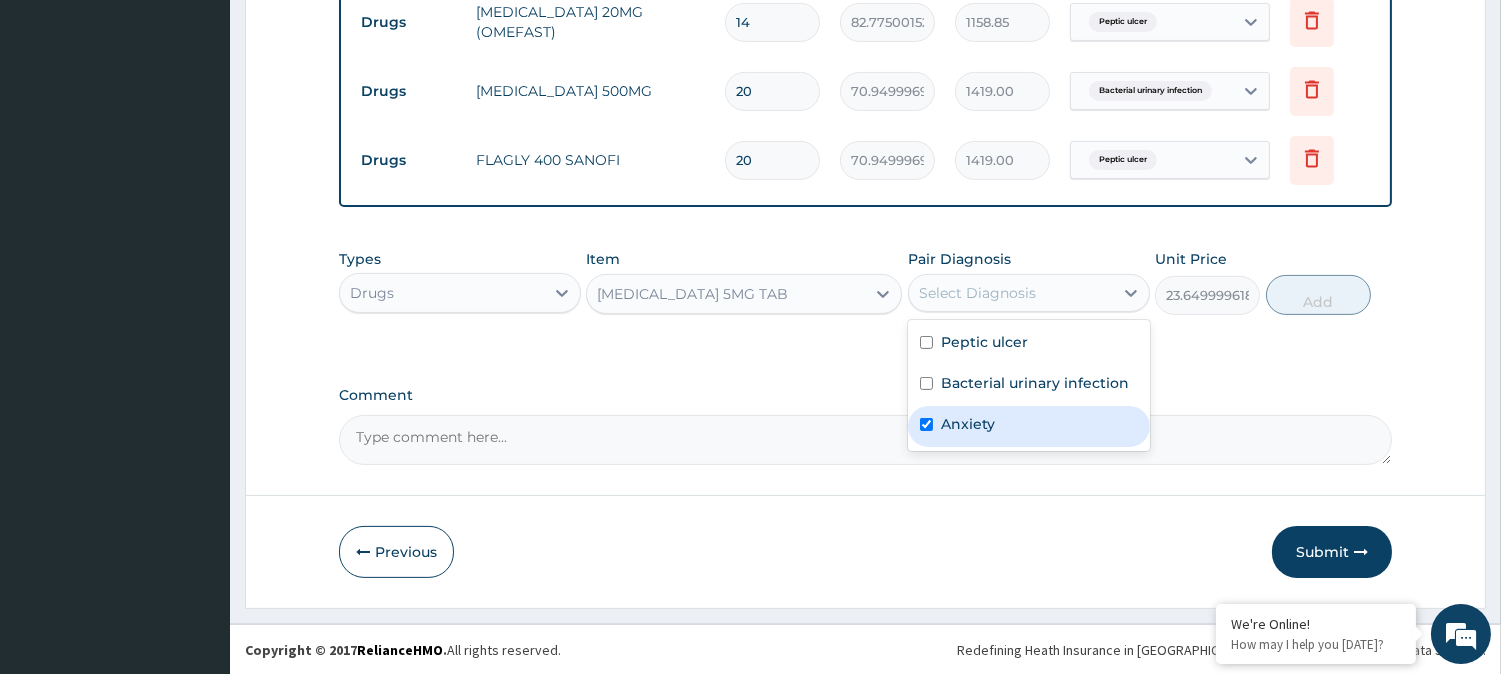 checkbox on "true" 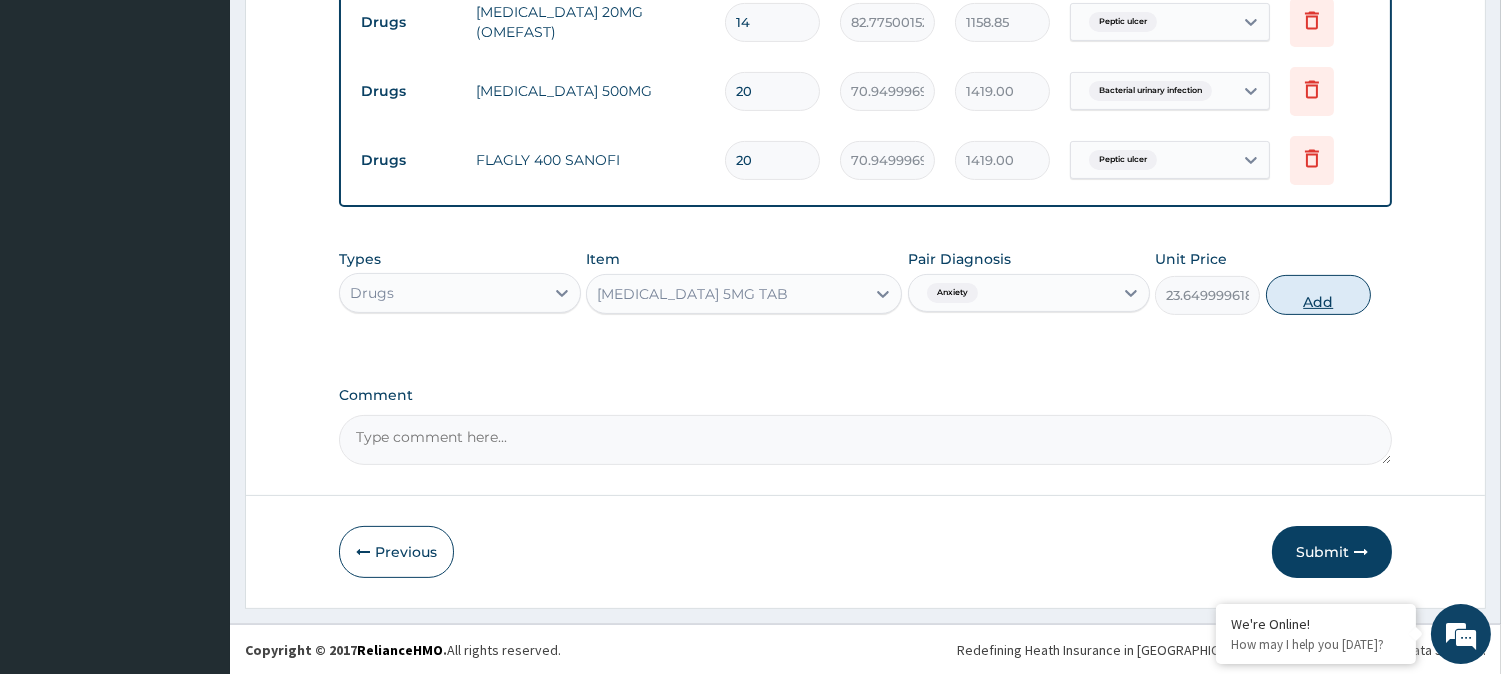 click on "Add" at bounding box center (1318, 295) 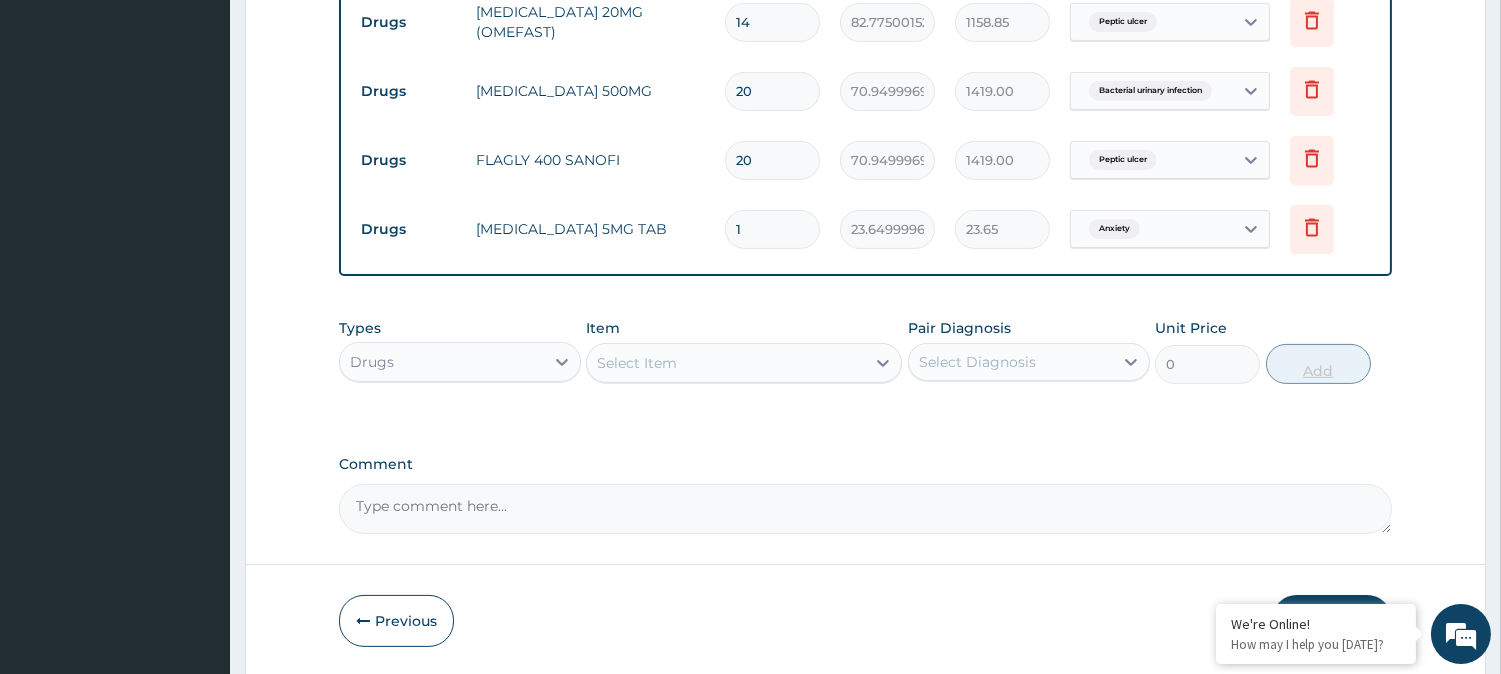 type 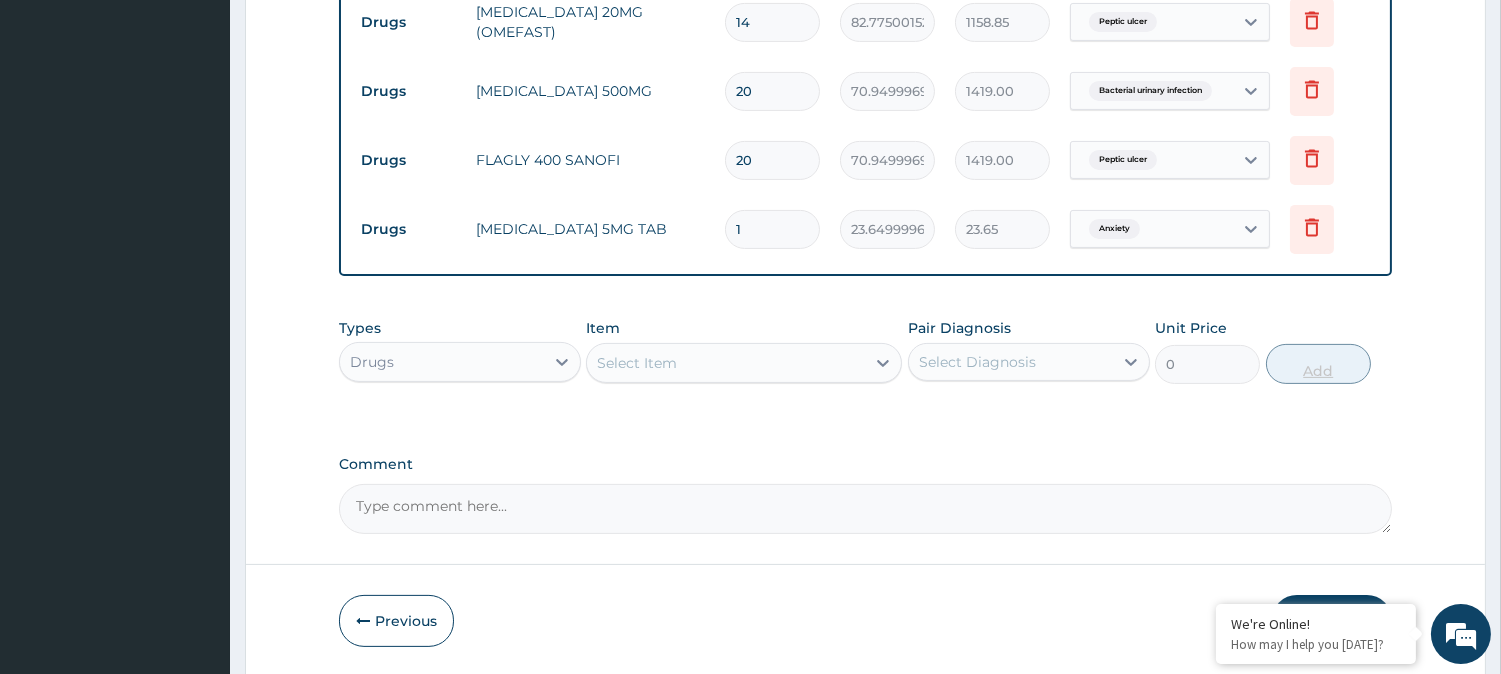 type on "0.00" 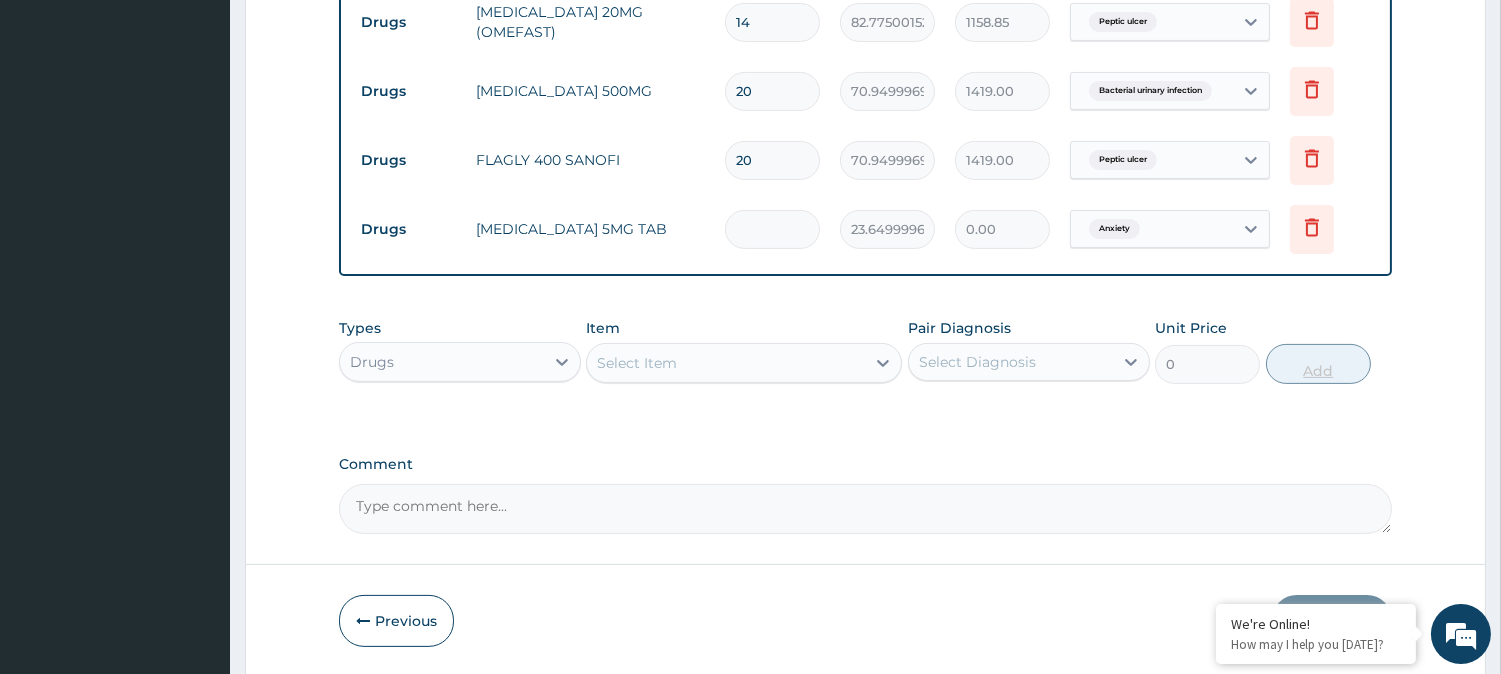 type on "3" 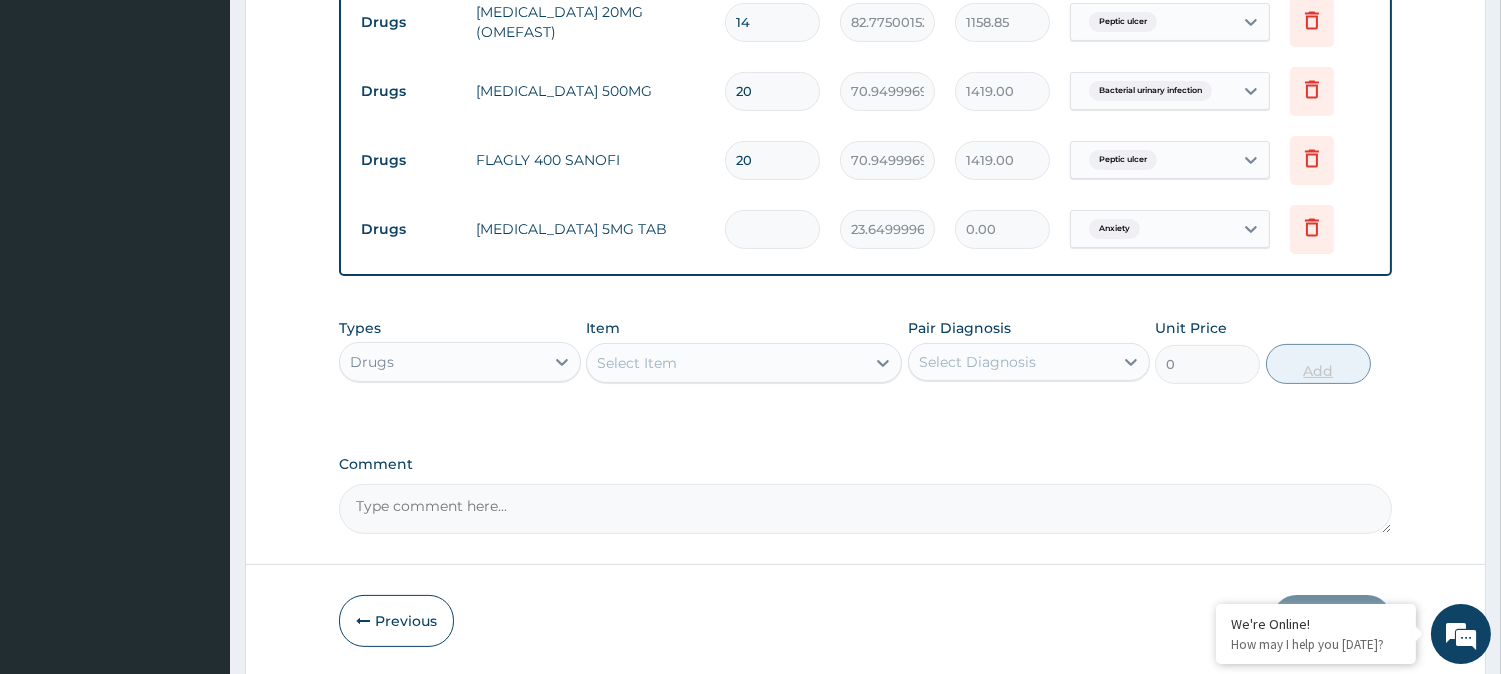 type on "70.95" 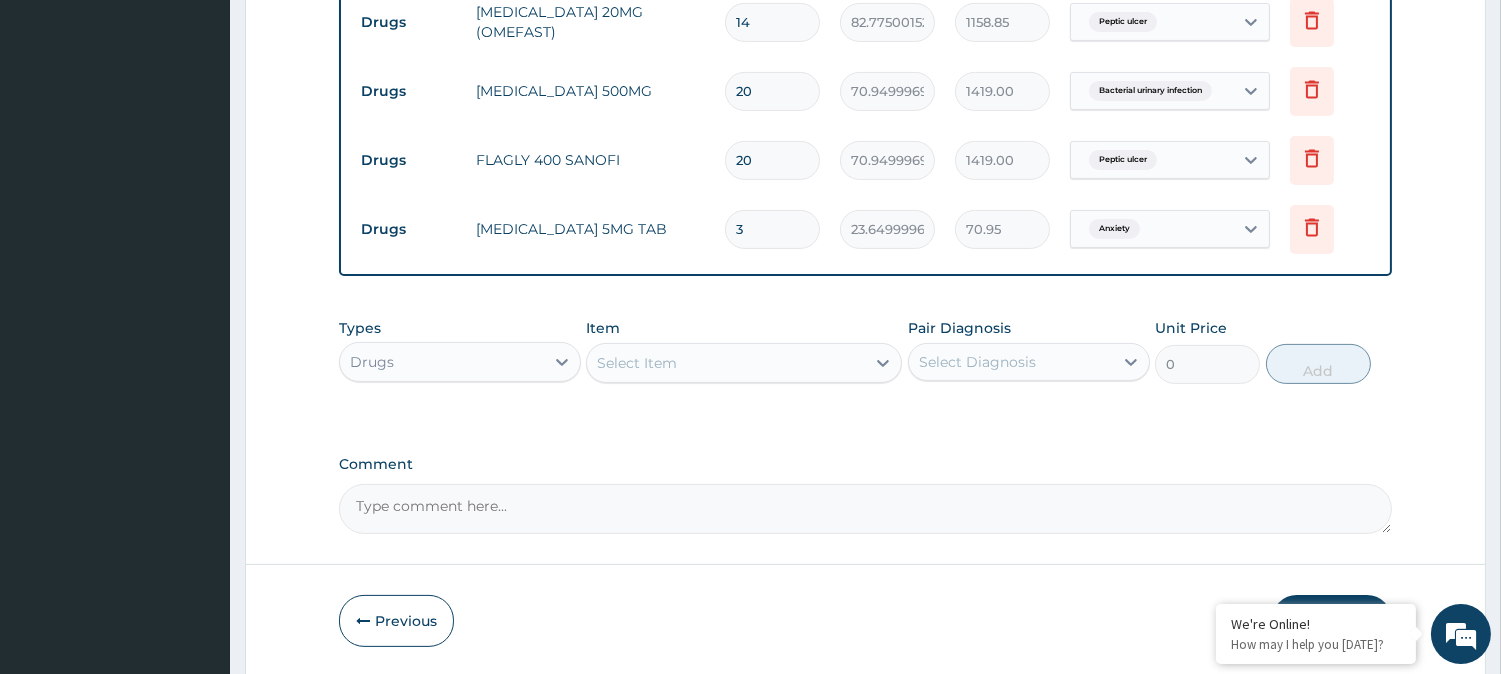 type on "3" 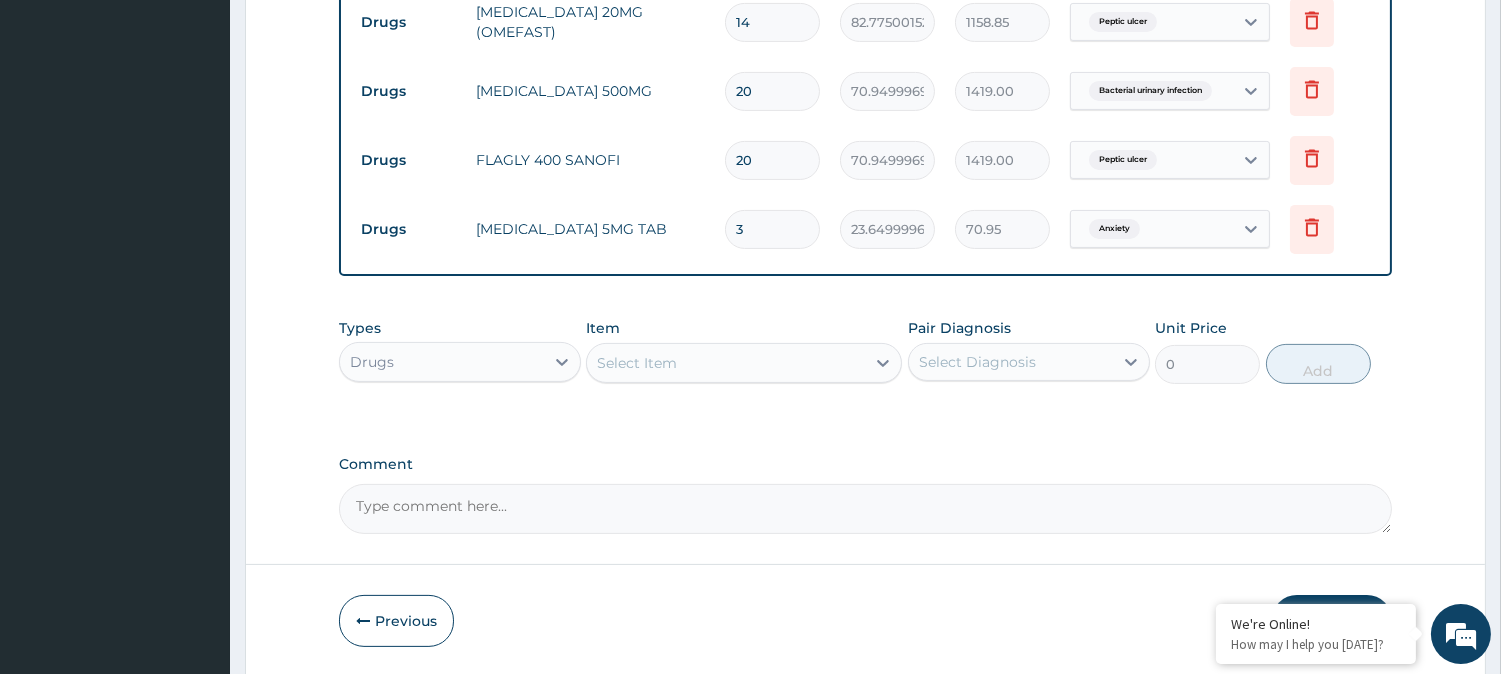click on "Select Item" at bounding box center (726, 363) 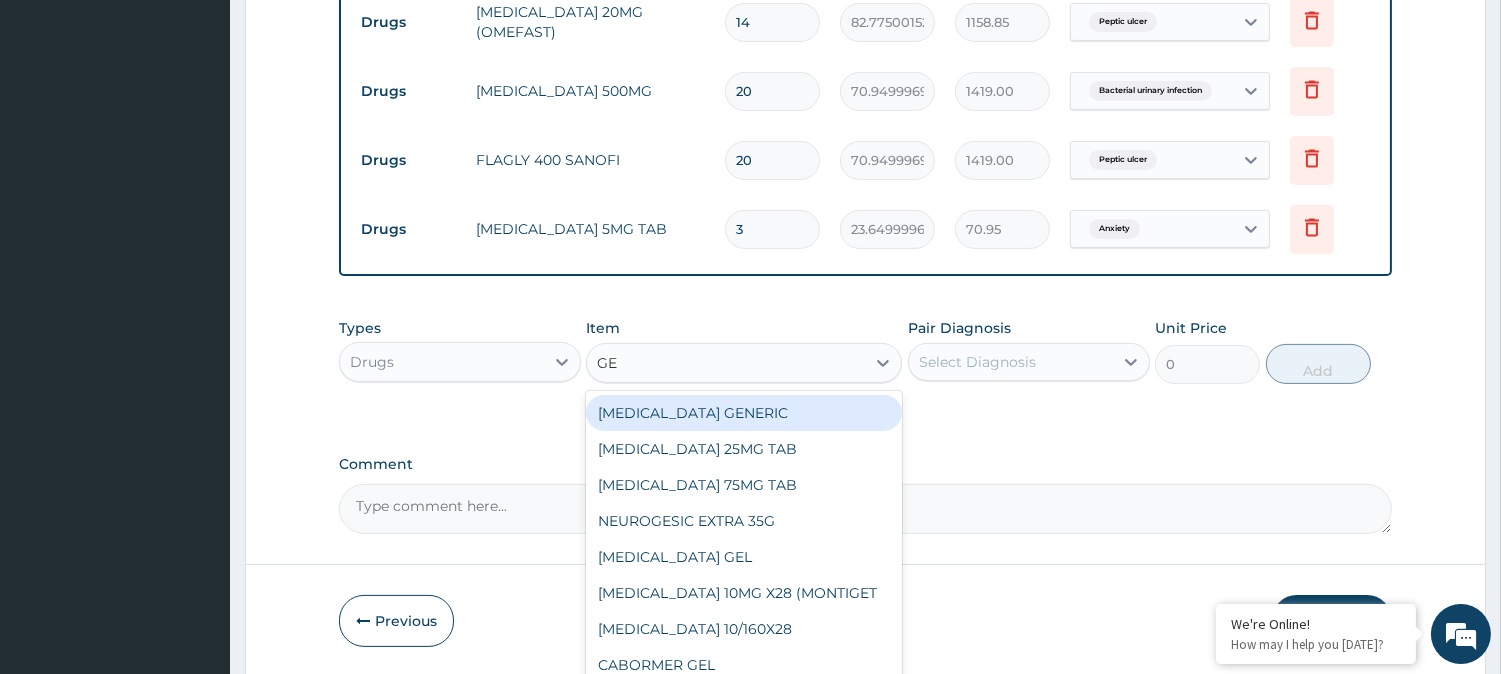 type on "GES" 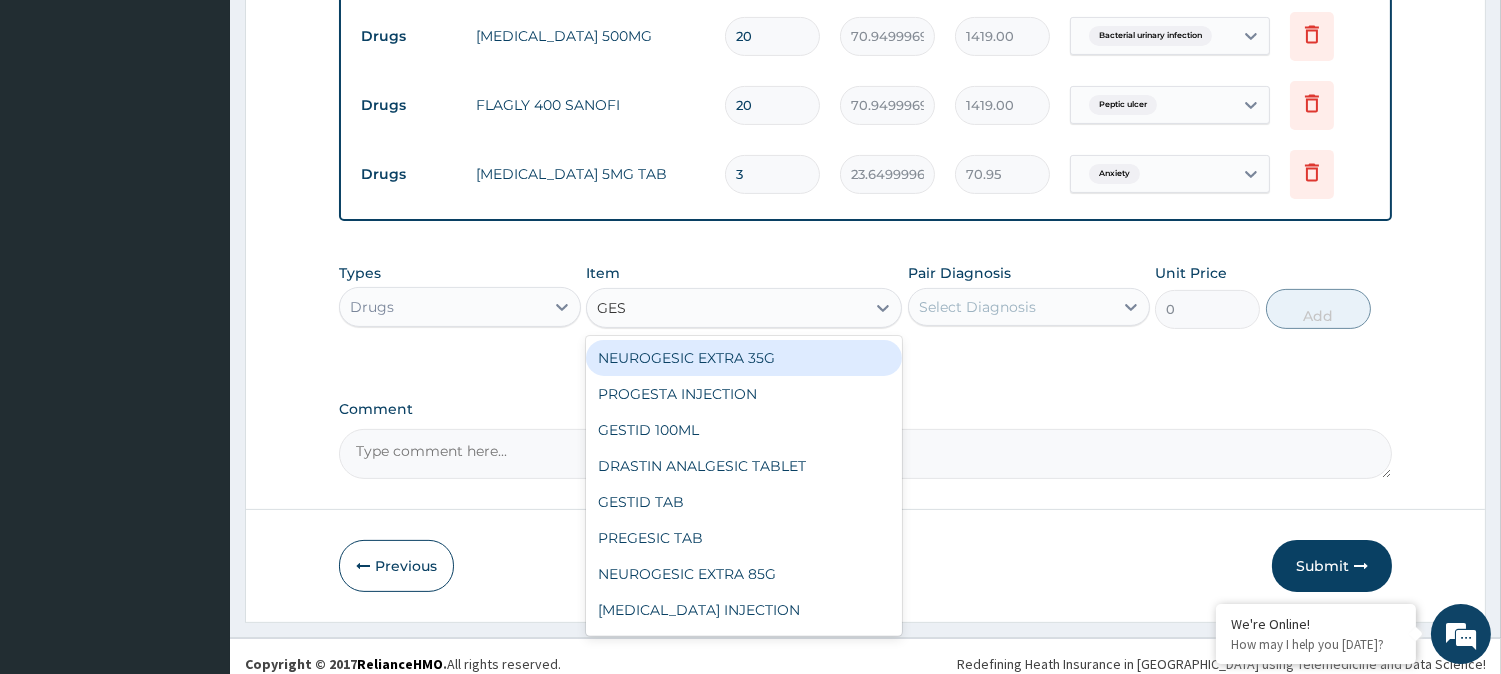 scroll, scrollTop: 1098, scrollLeft: 0, axis: vertical 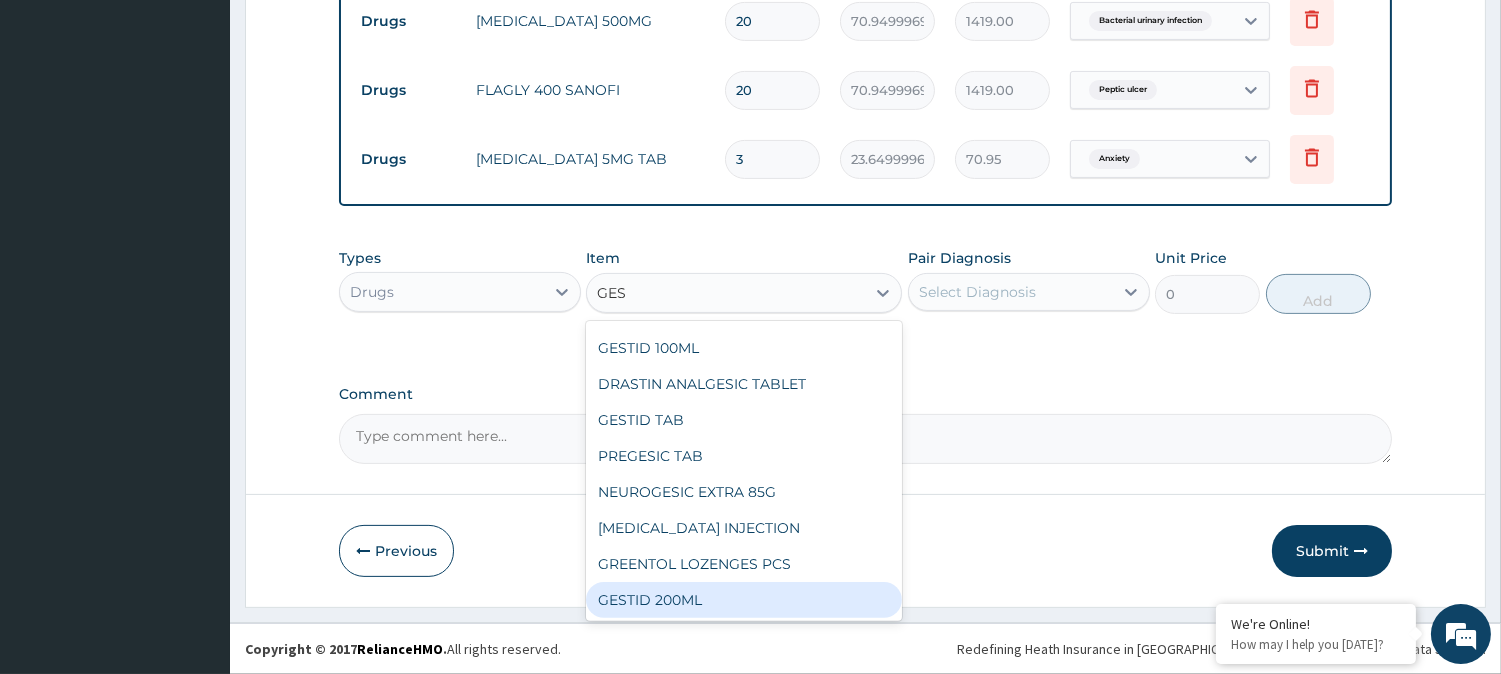 click on "GESTID 200ML" at bounding box center (744, 600) 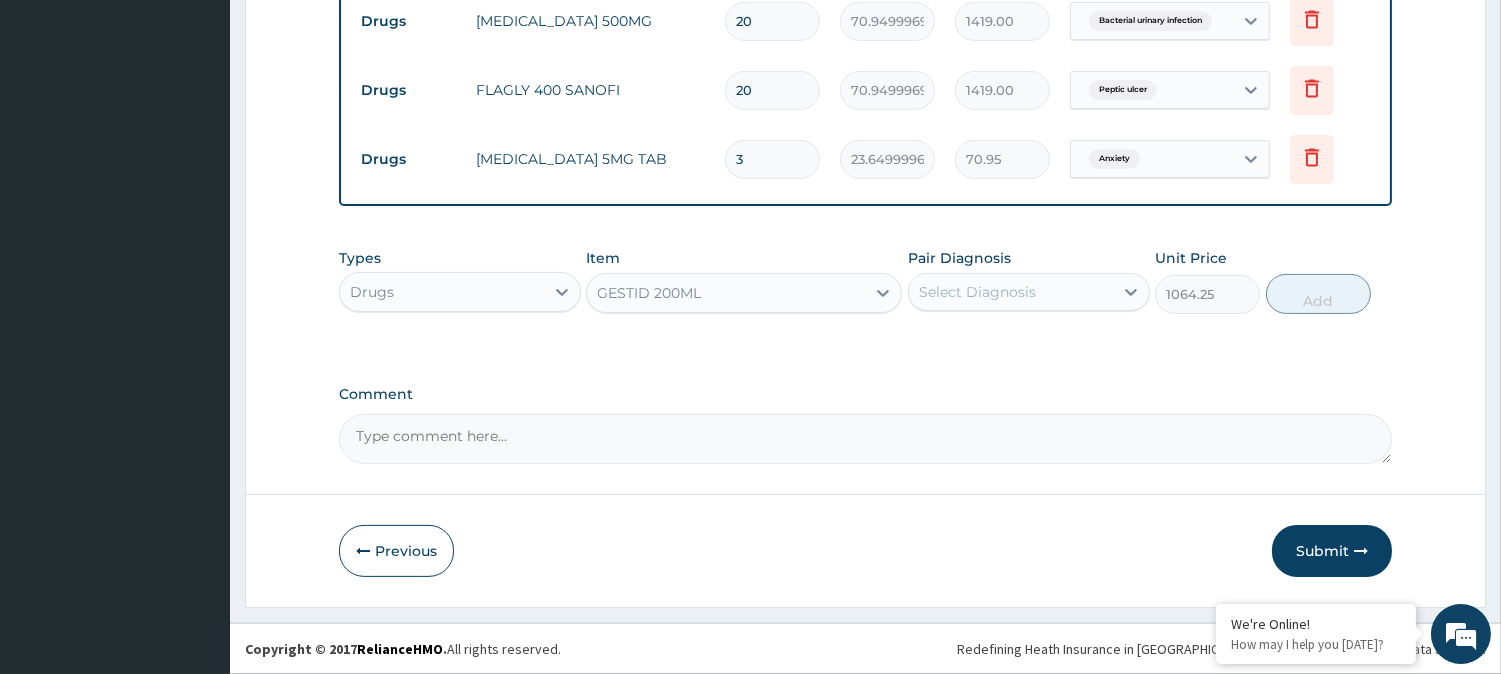 click on "Select Diagnosis" at bounding box center (977, 292) 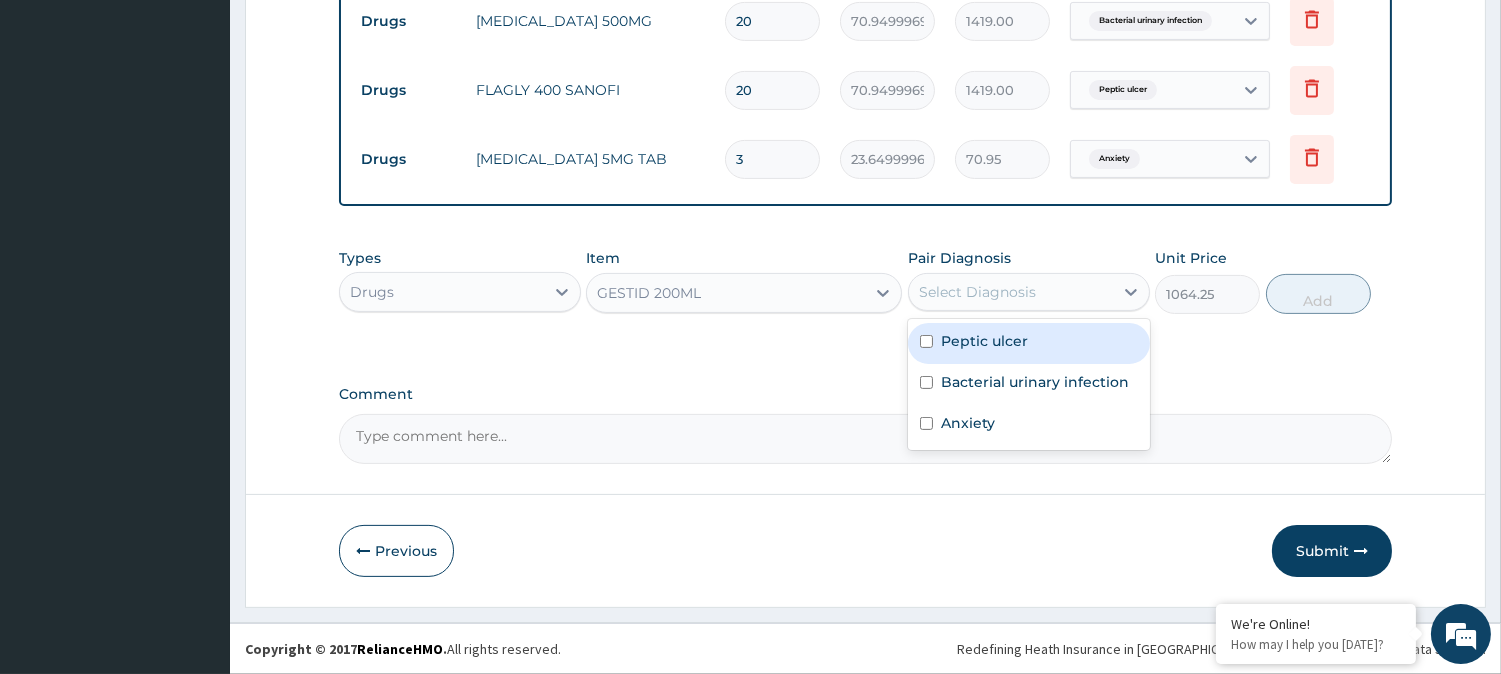 click on "Peptic ulcer" at bounding box center (984, 341) 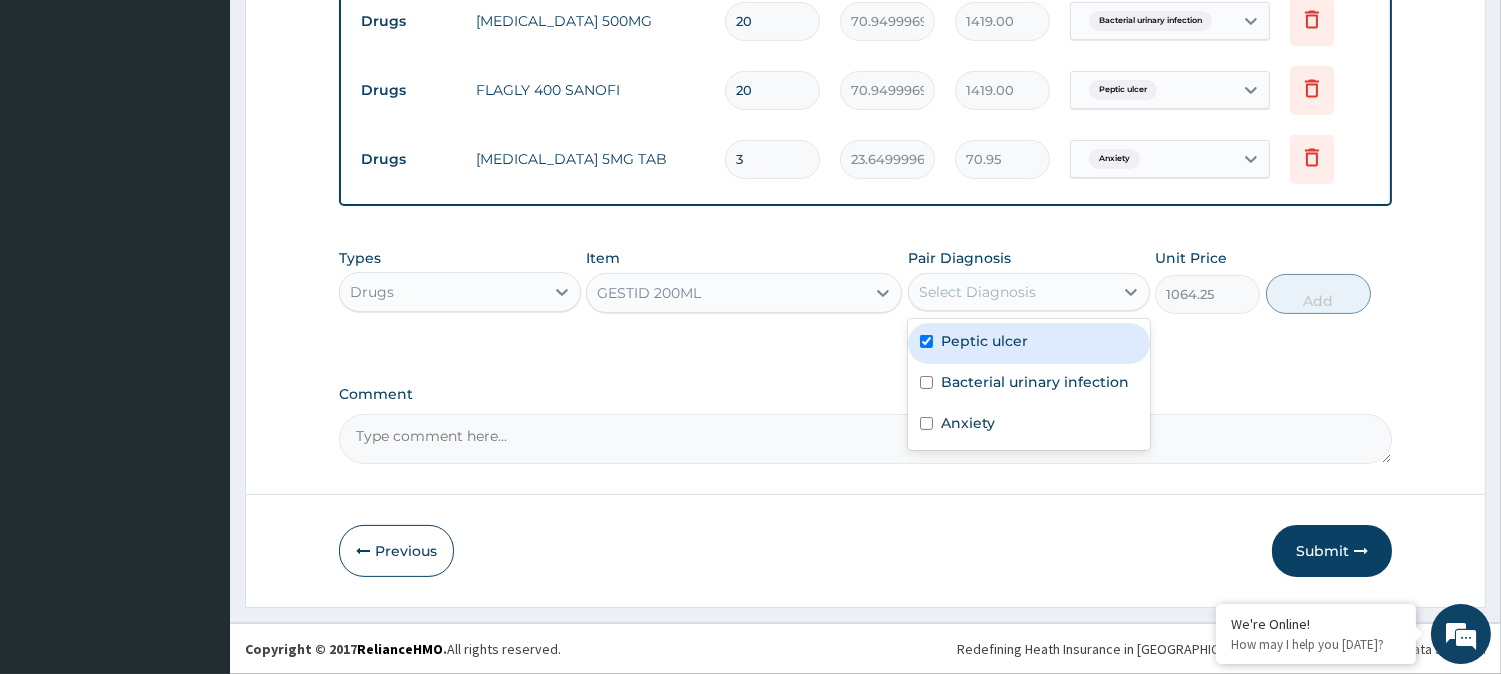 checkbox on "true" 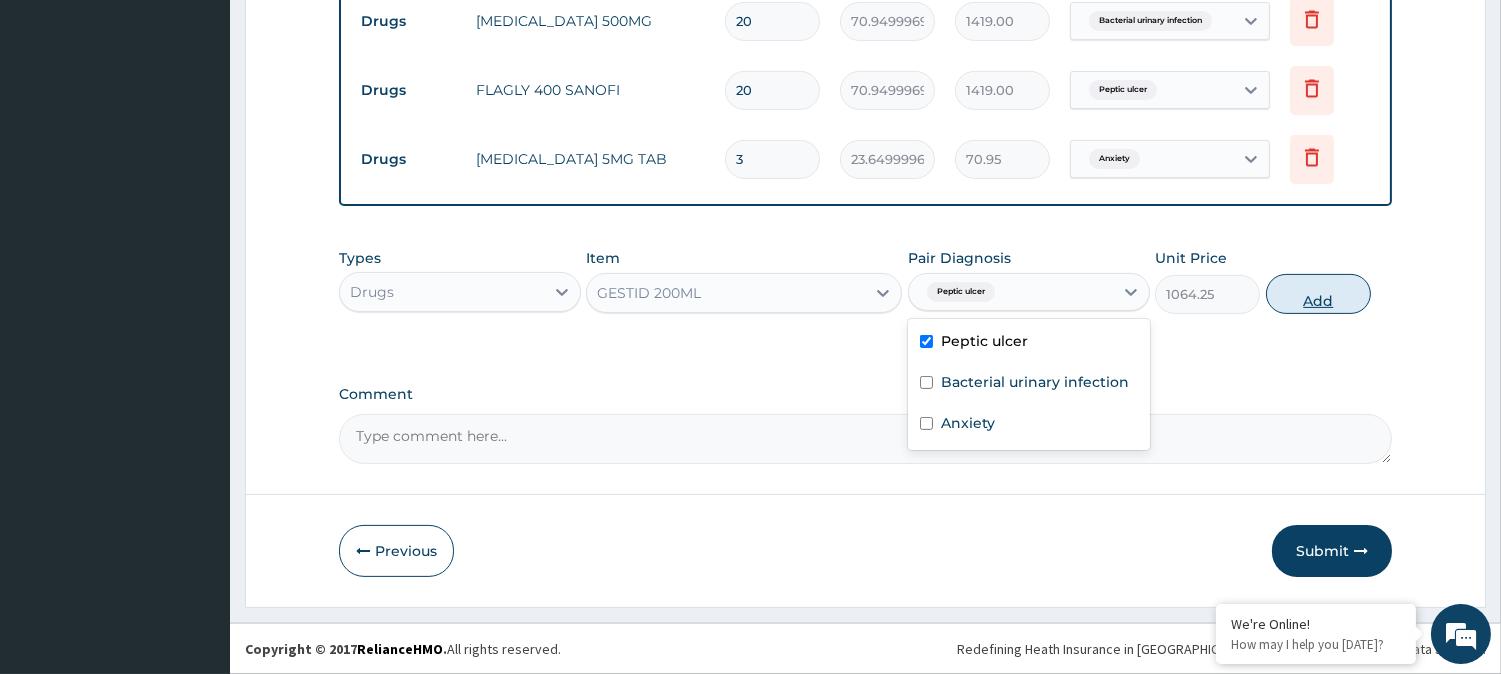 click on "Add" at bounding box center [1318, 294] 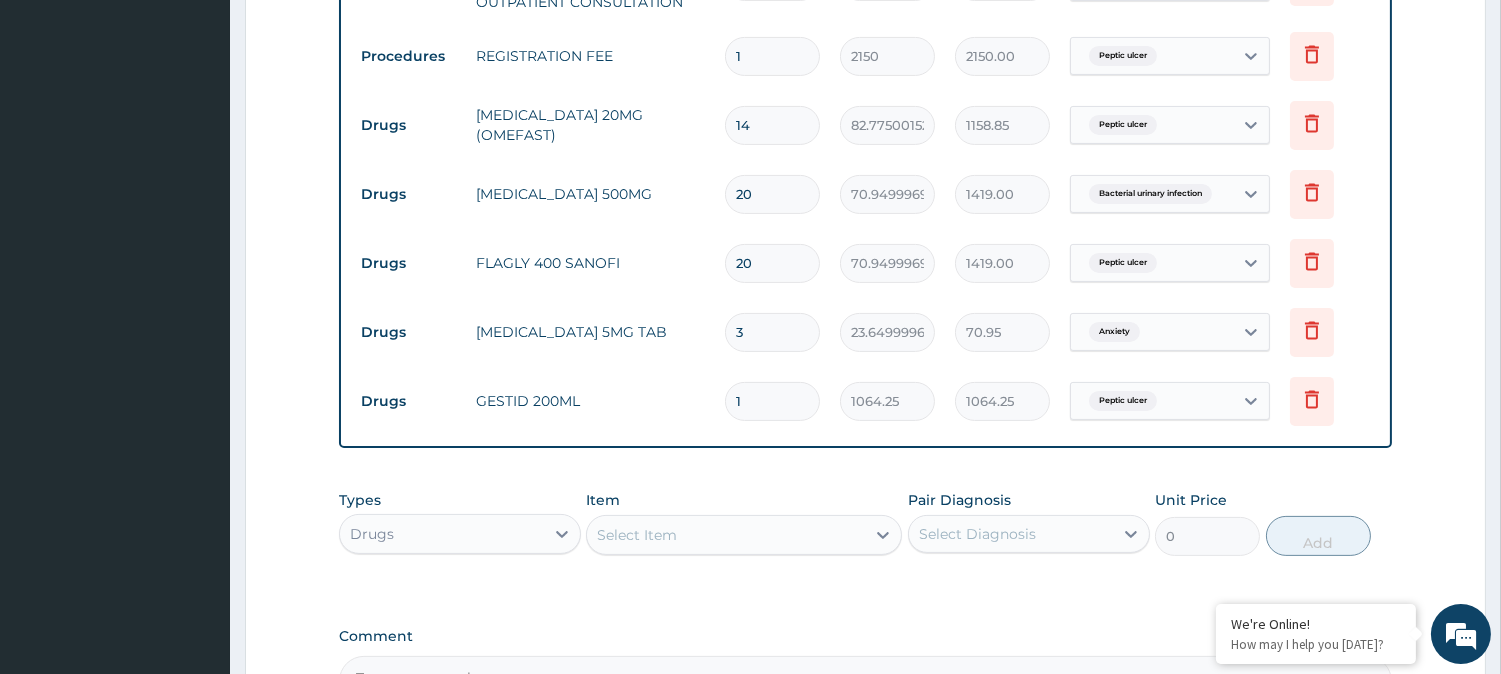 scroll, scrollTop: 913, scrollLeft: 0, axis: vertical 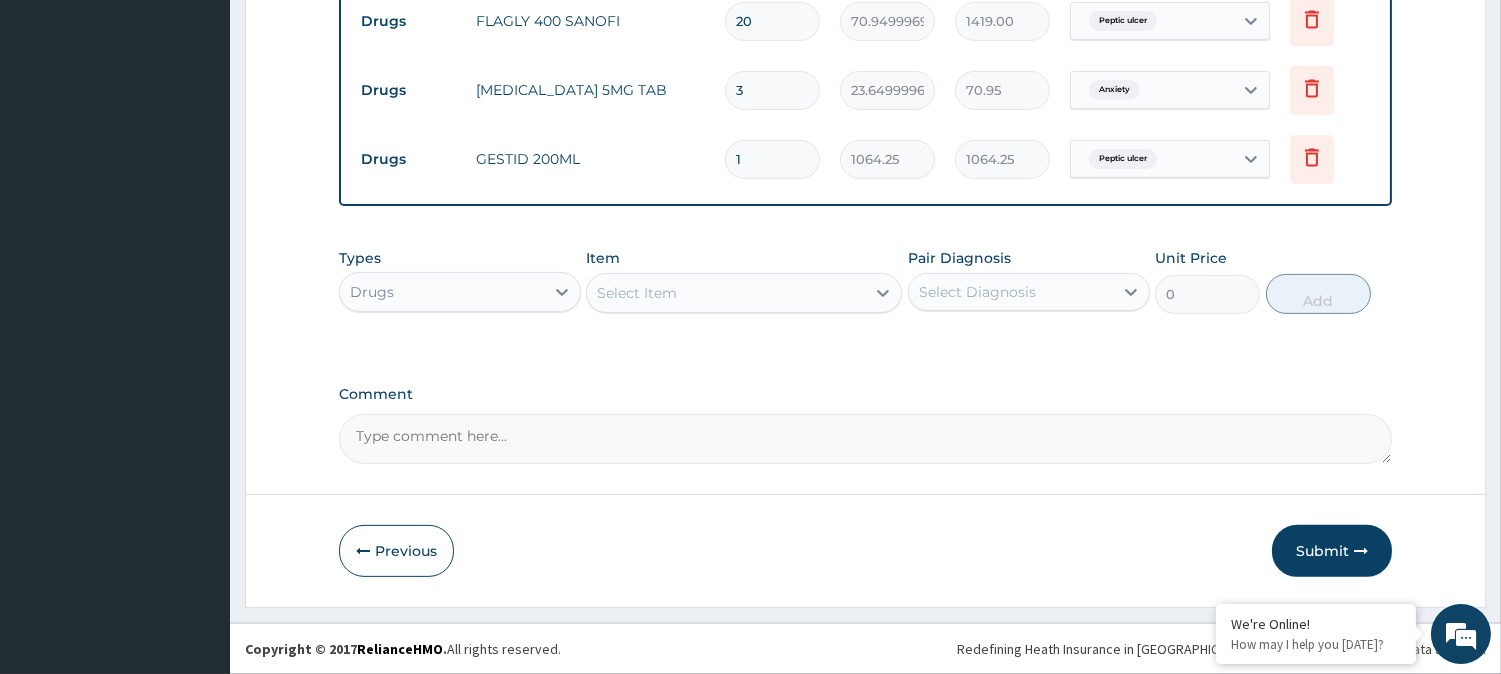 click on "Select Item" at bounding box center (726, 293) 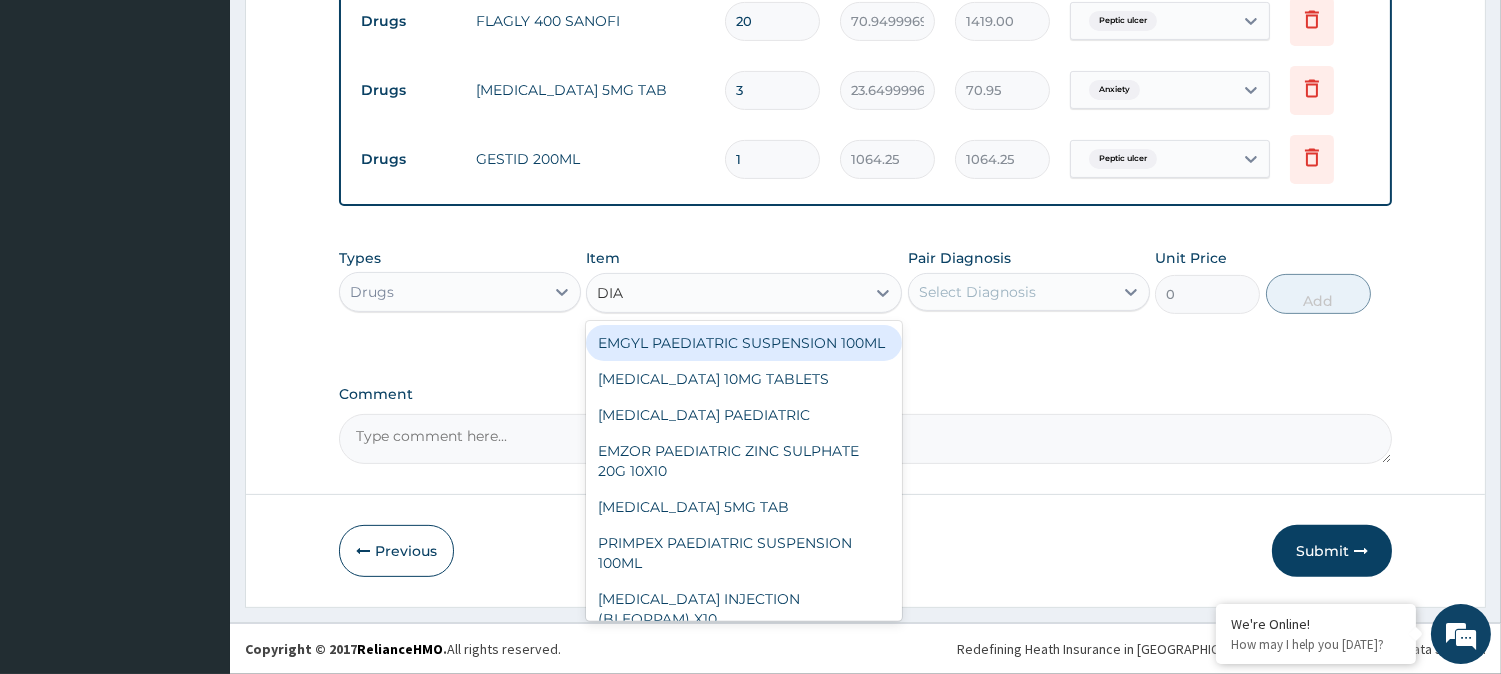 type on "DIAZ" 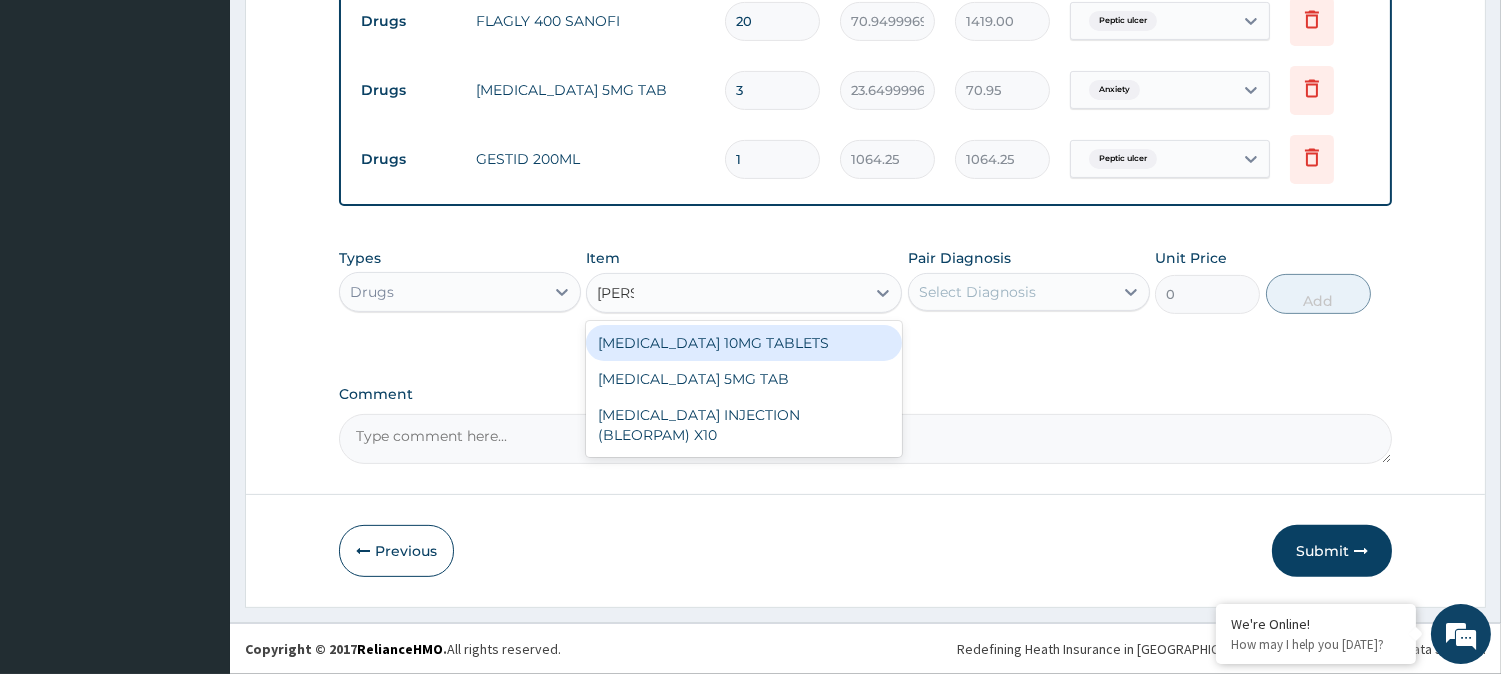 click on "[MEDICAL_DATA] 10MG TABLETS" at bounding box center [744, 343] 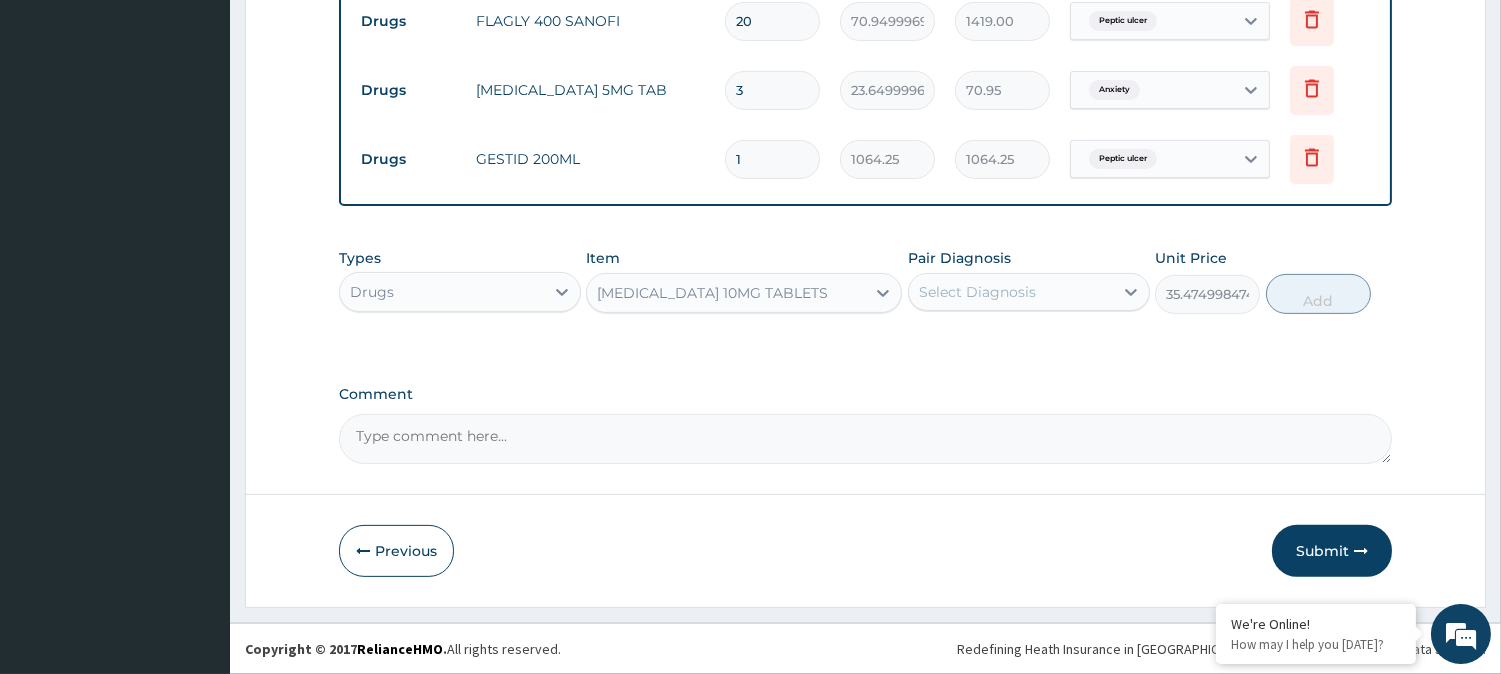 click on "Select Diagnosis" at bounding box center (977, 292) 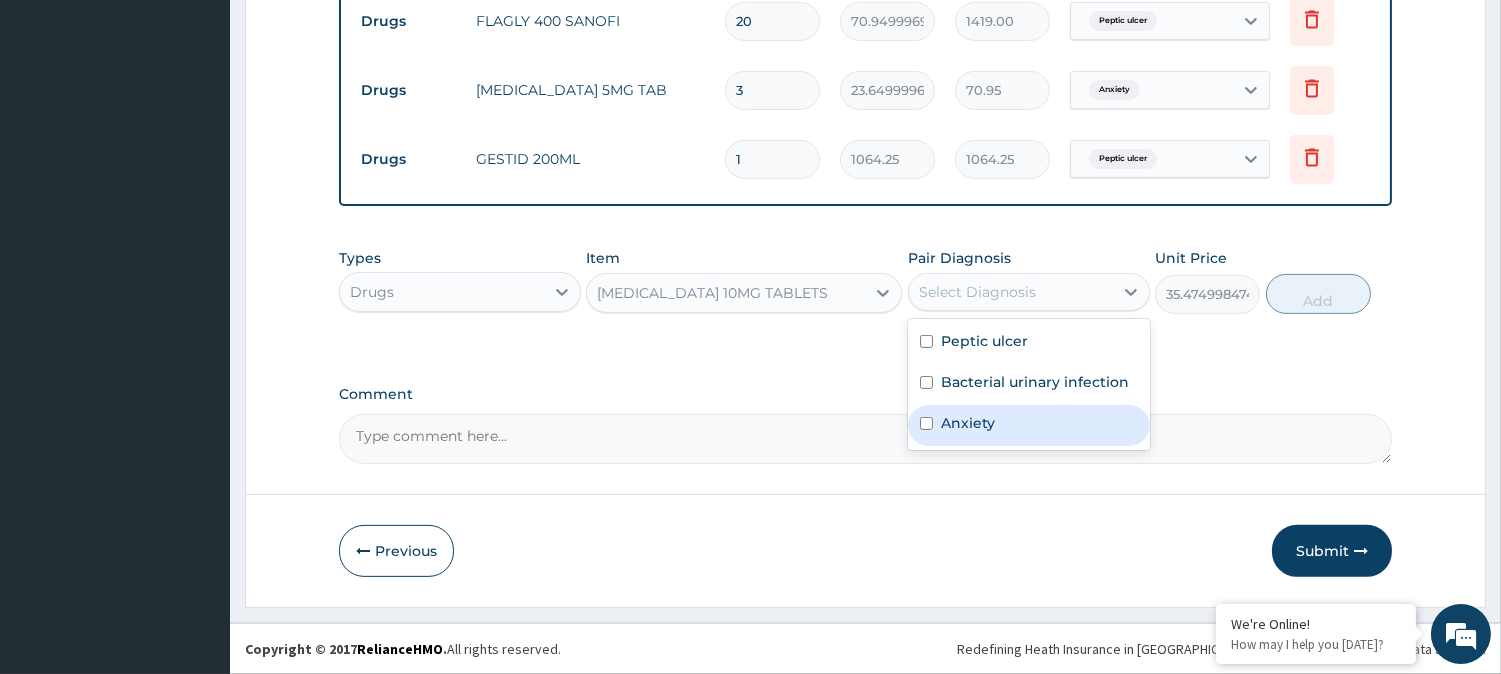 click on "Anxiety" at bounding box center (1029, 425) 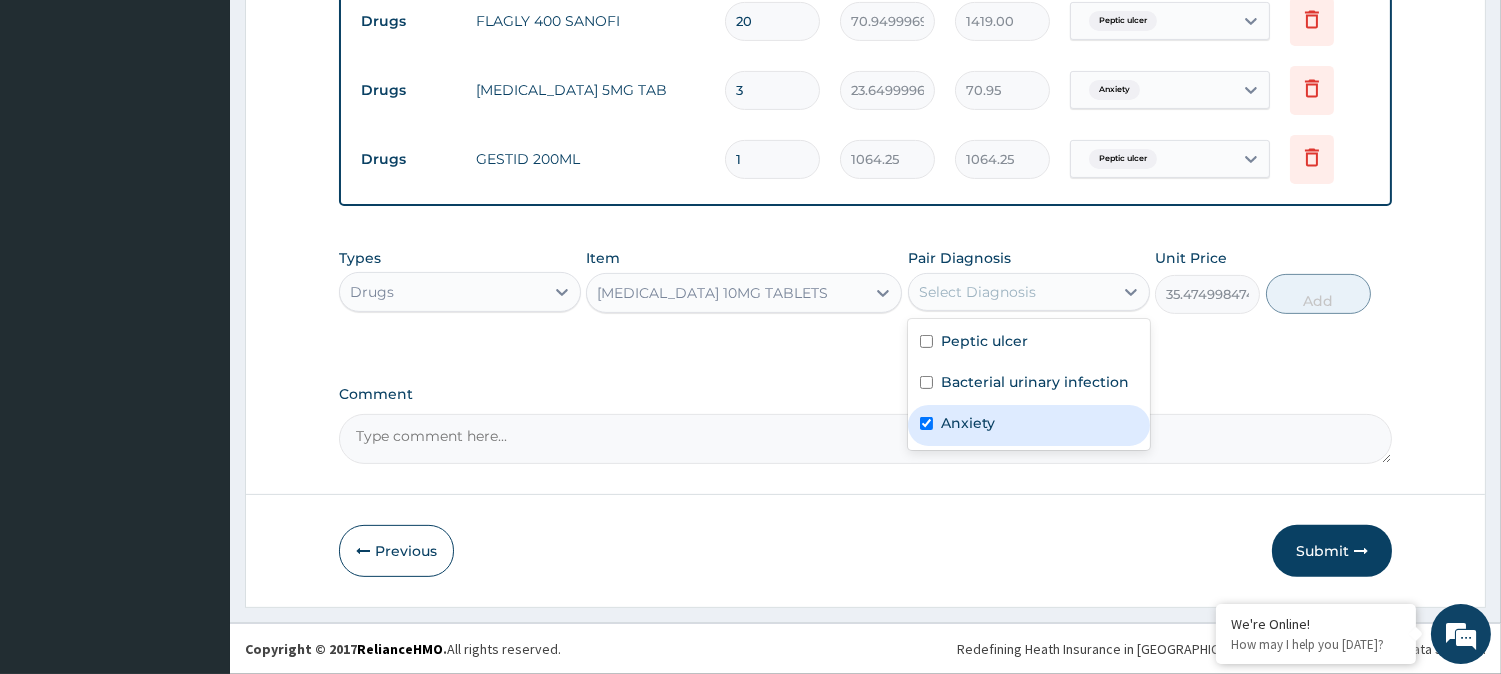 checkbox on "true" 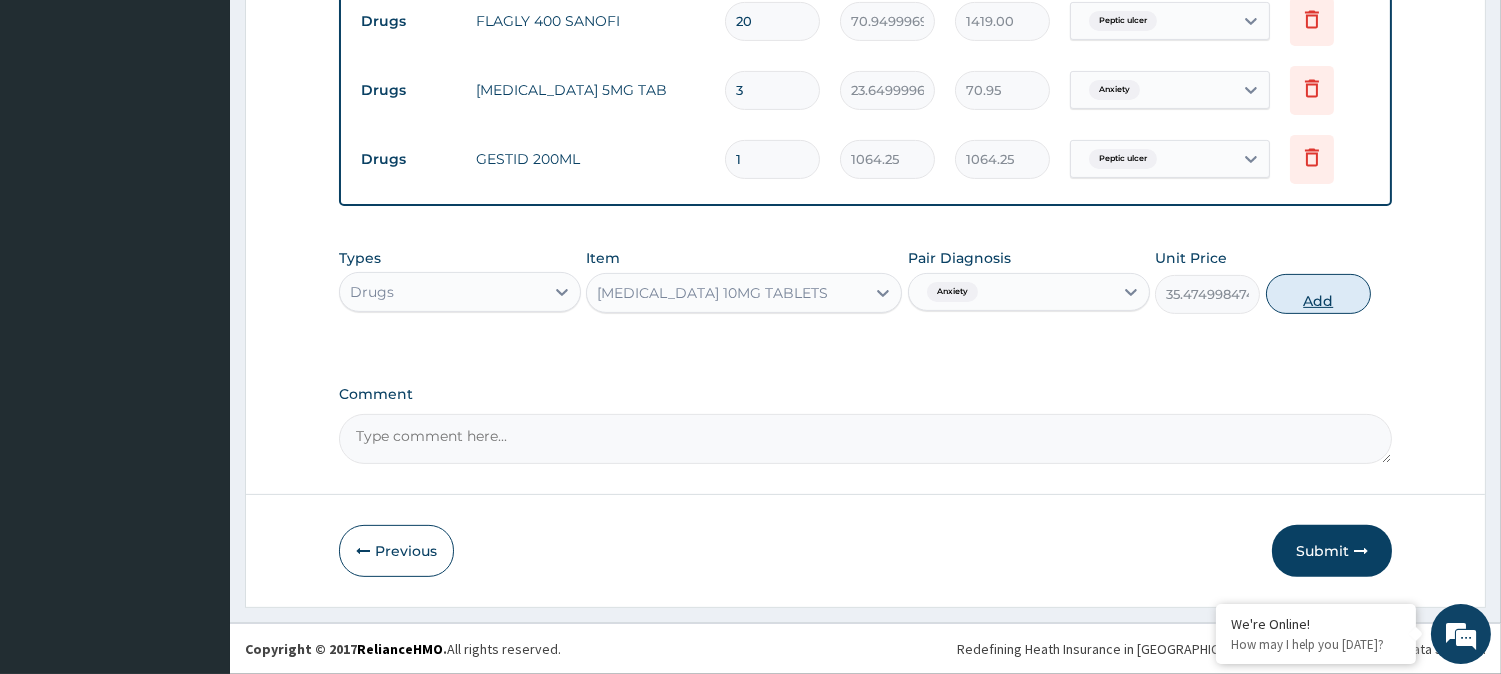 click on "Add" at bounding box center (1318, 294) 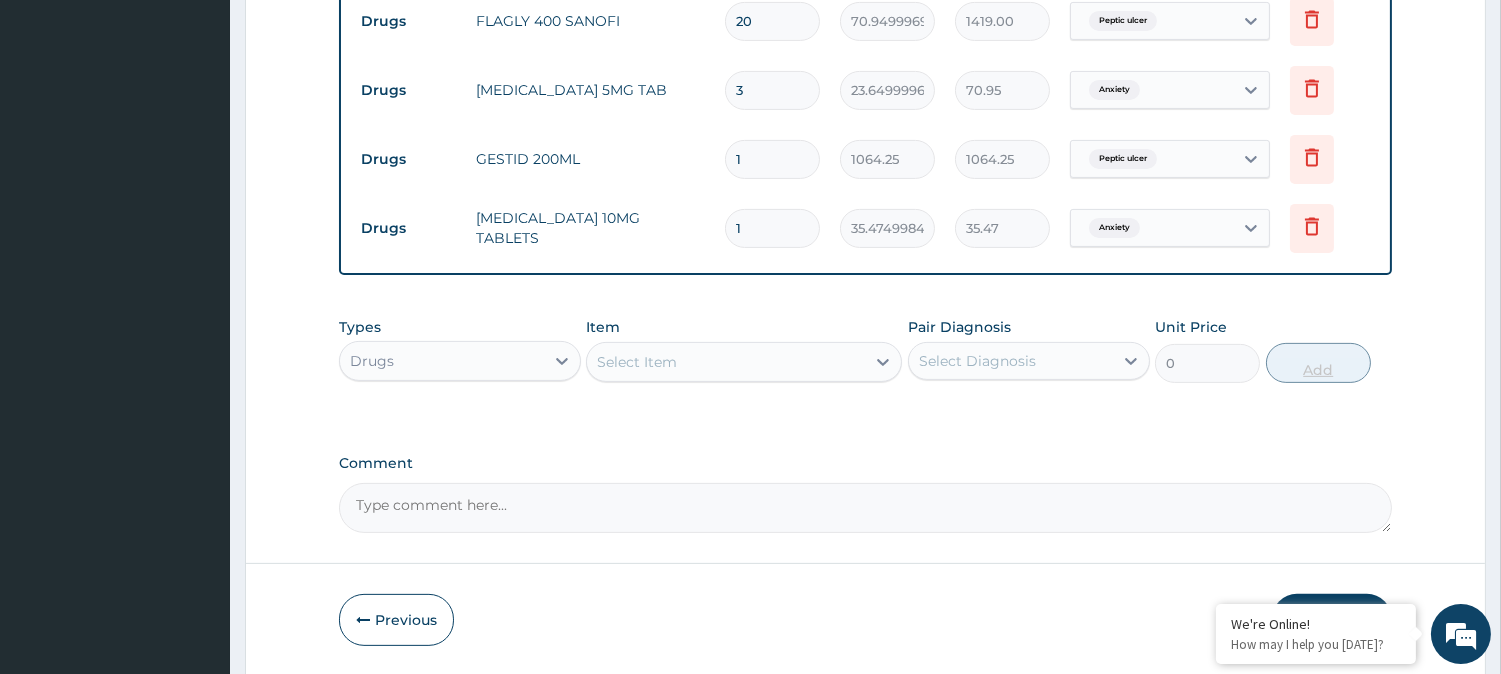 type 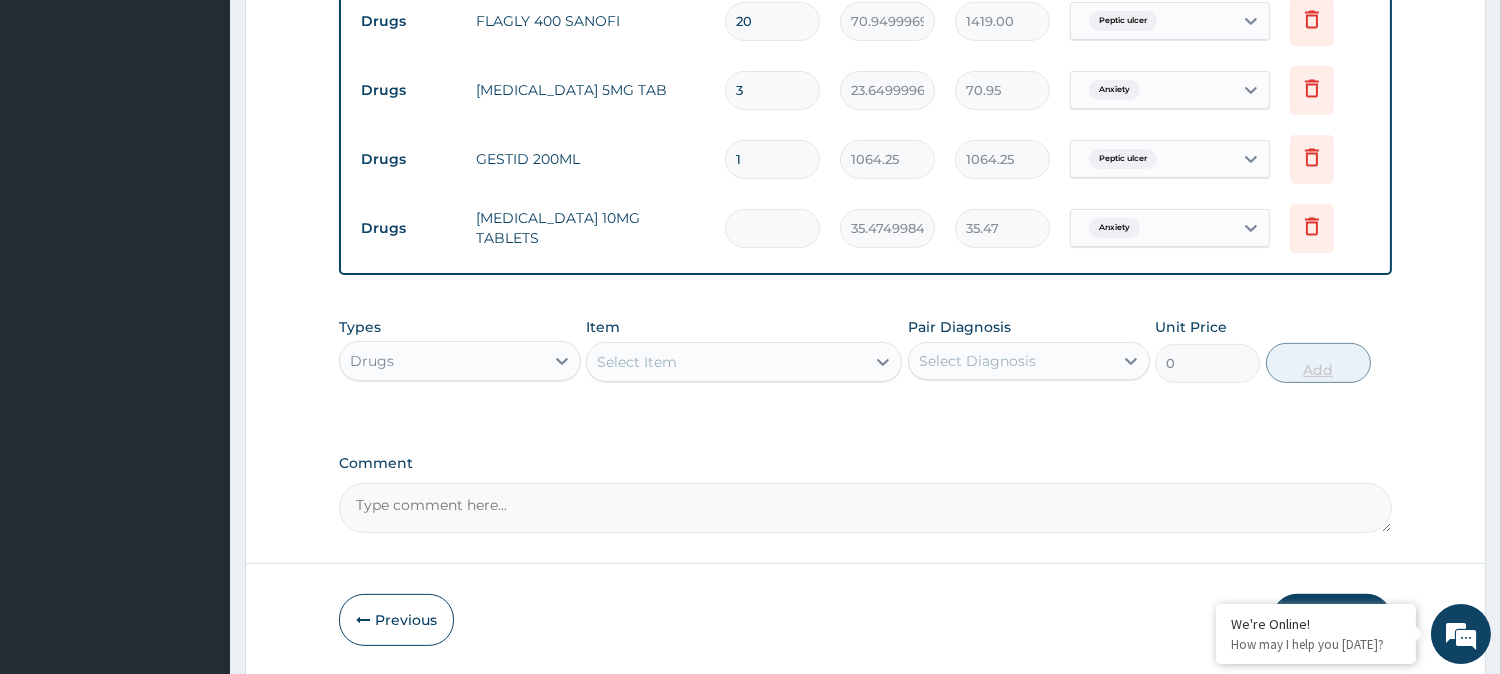 type on "0.00" 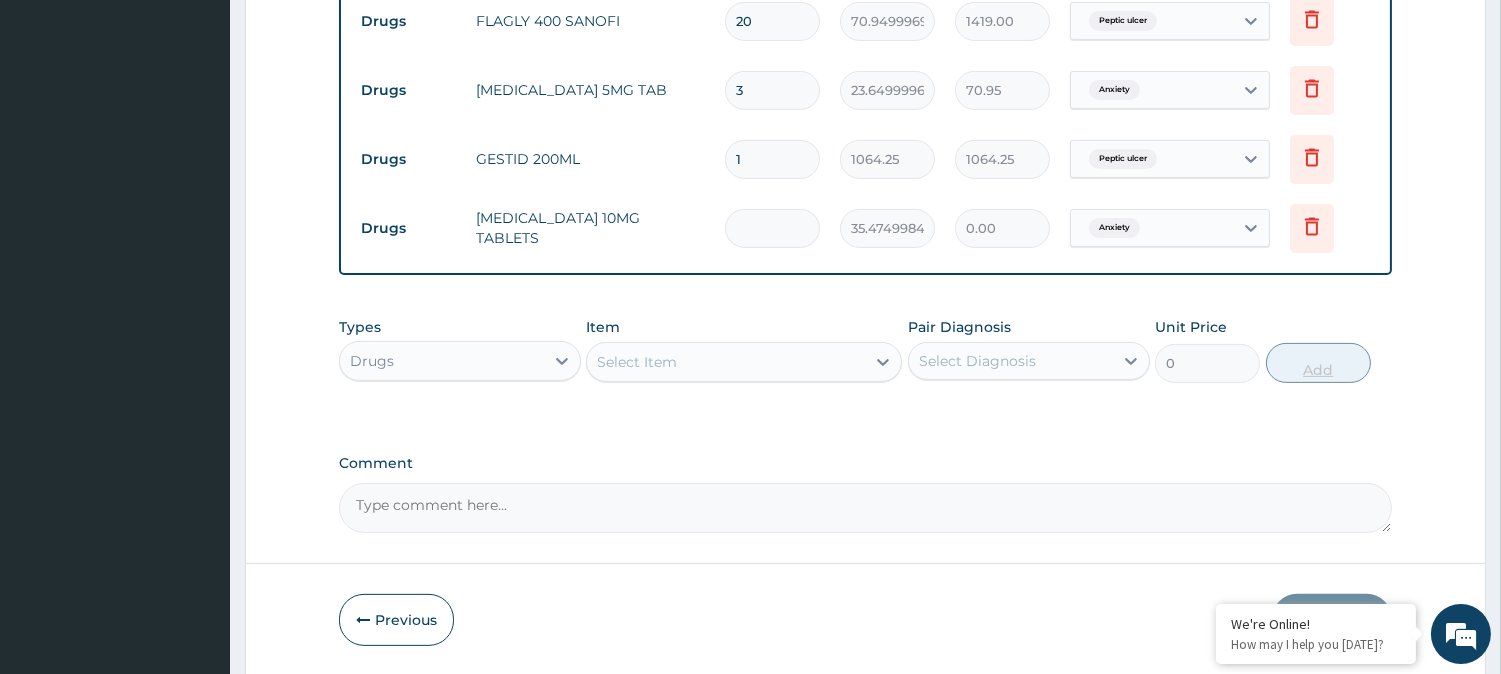 type on "3" 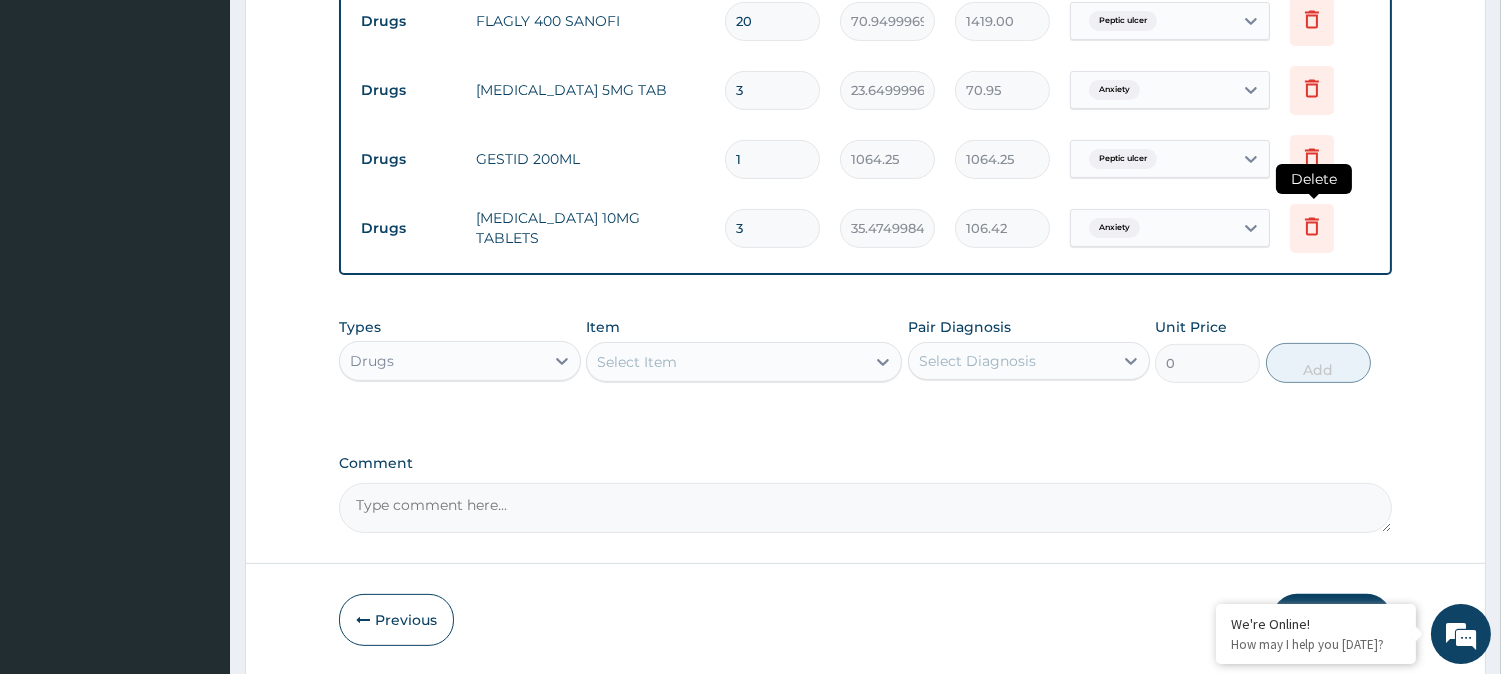 type on "3" 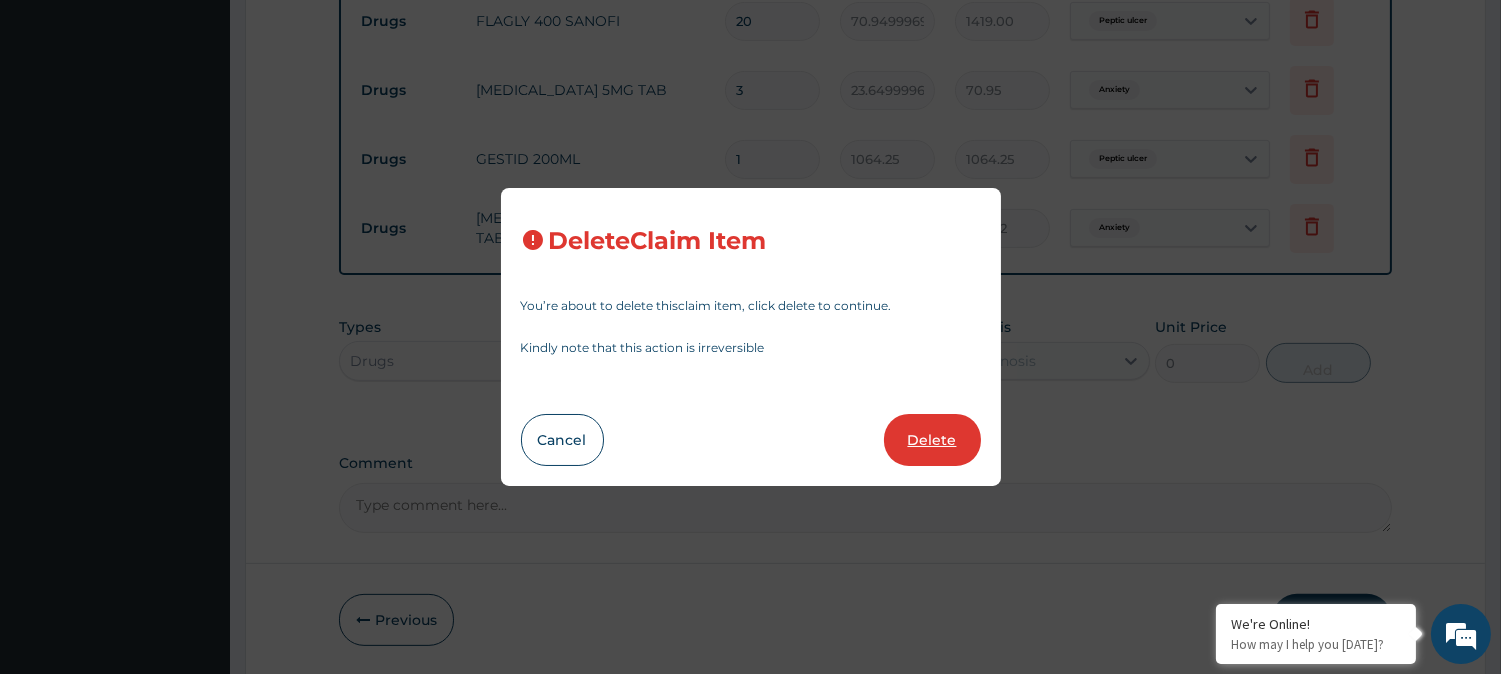 click on "Delete" at bounding box center [932, 440] 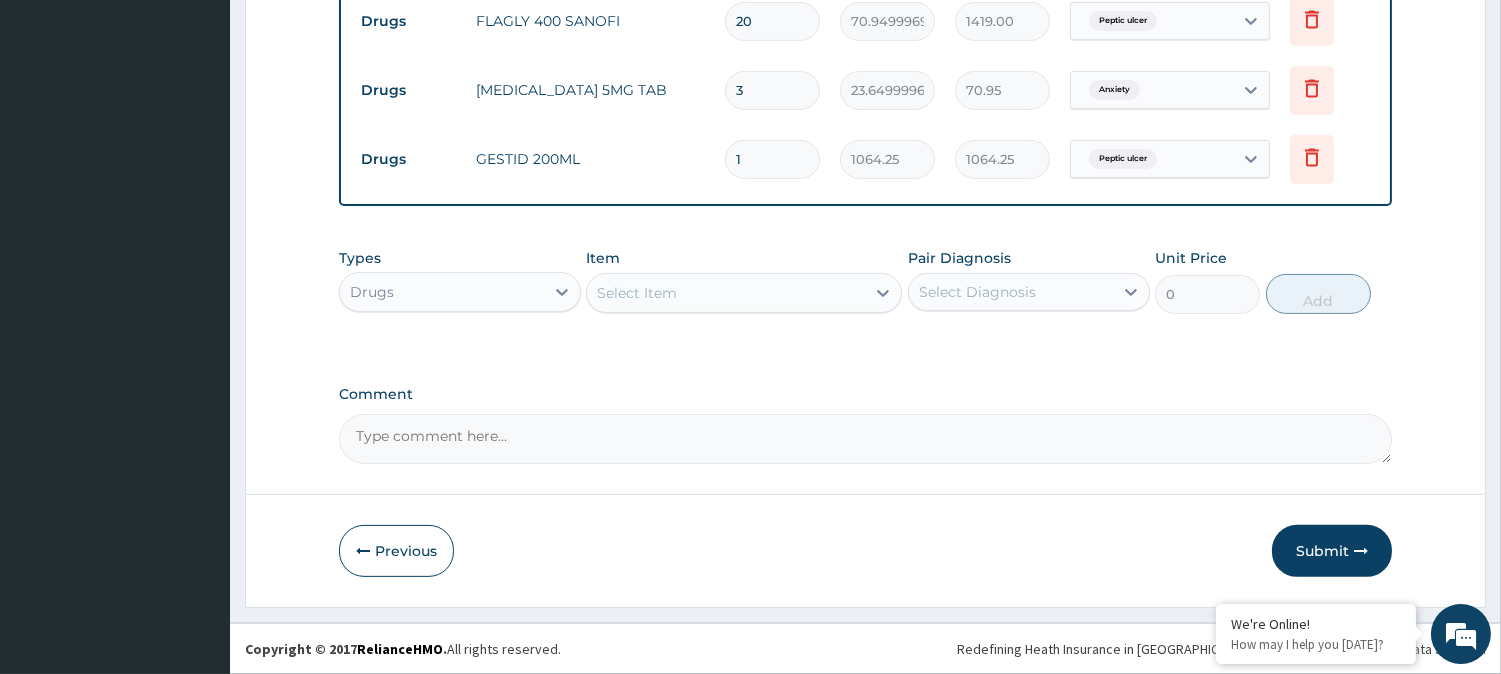 click on "Item Select Item" at bounding box center (744, 281) 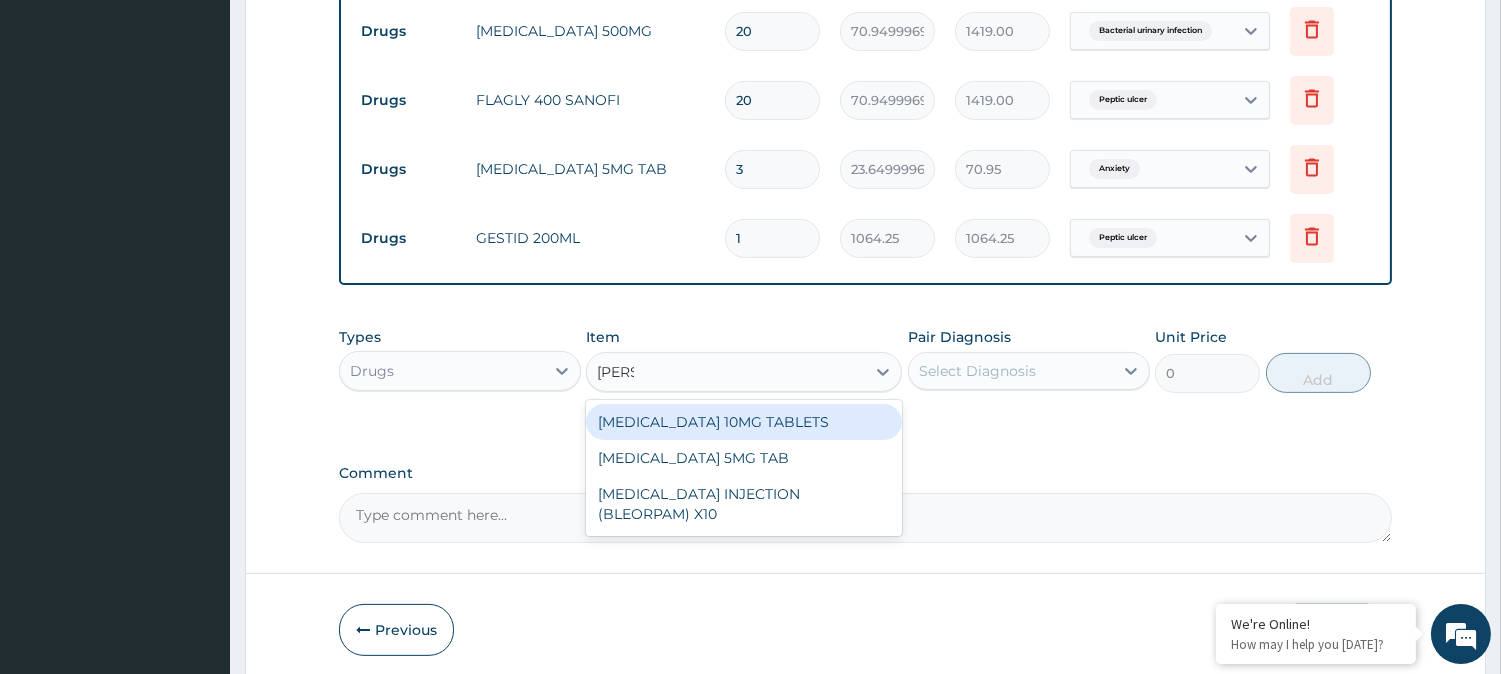 scroll, scrollTop: 1167, scrollLeft: 0, axis: vertical 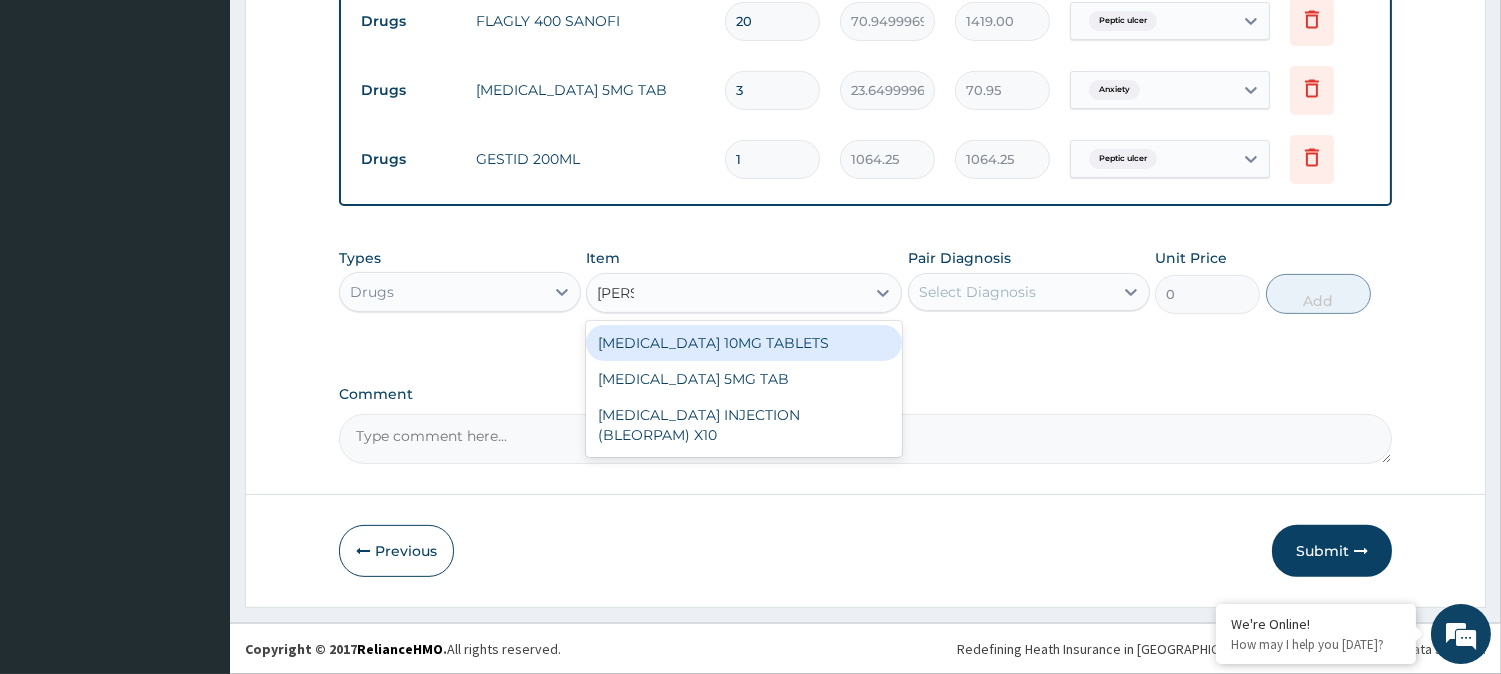 type on "DIAZ" 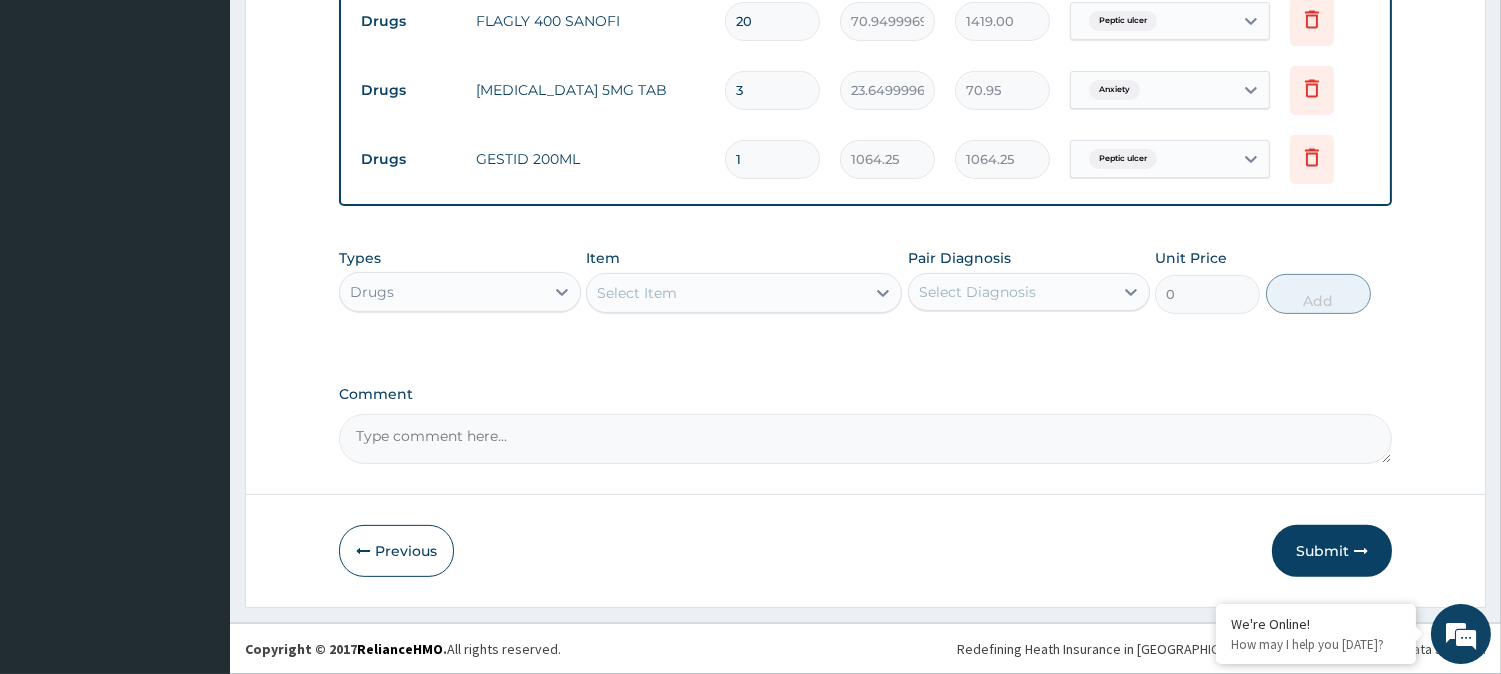 click on "3" at bounding box center (772, 90) 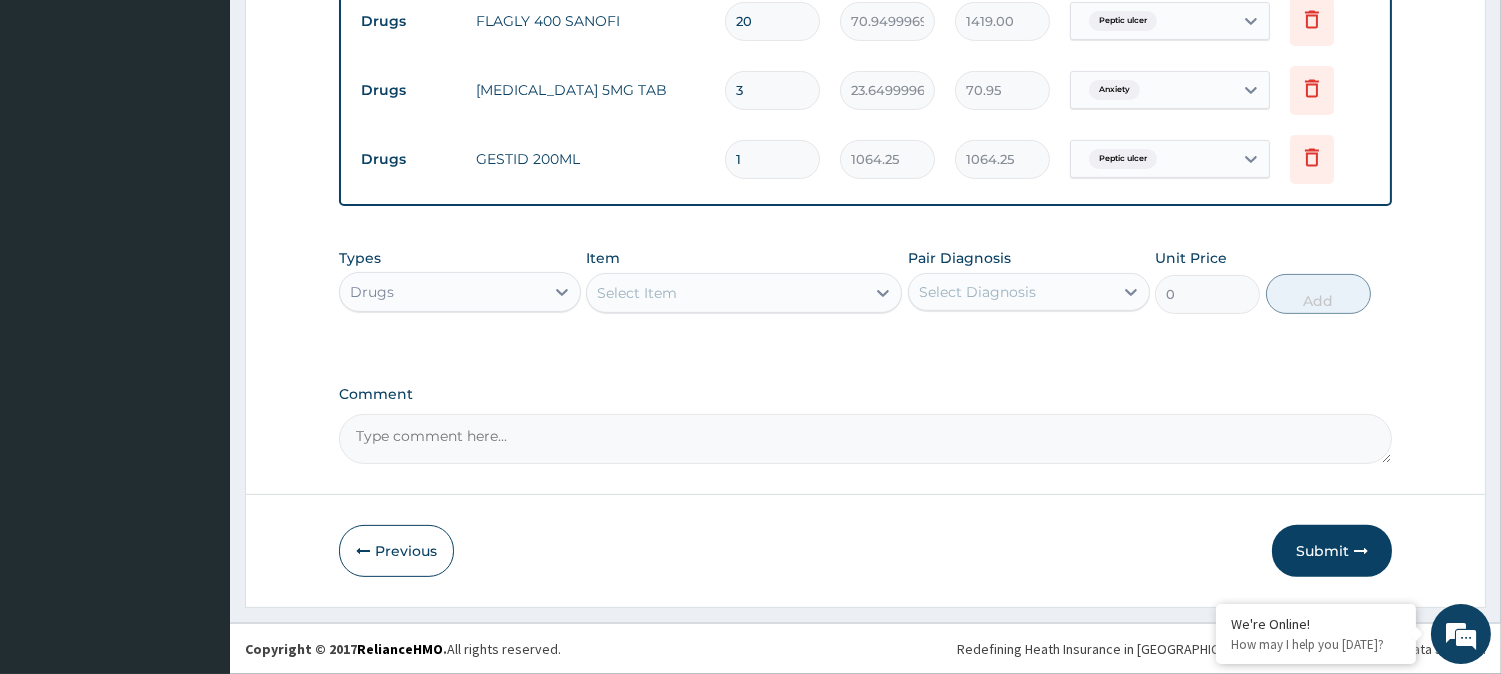 type 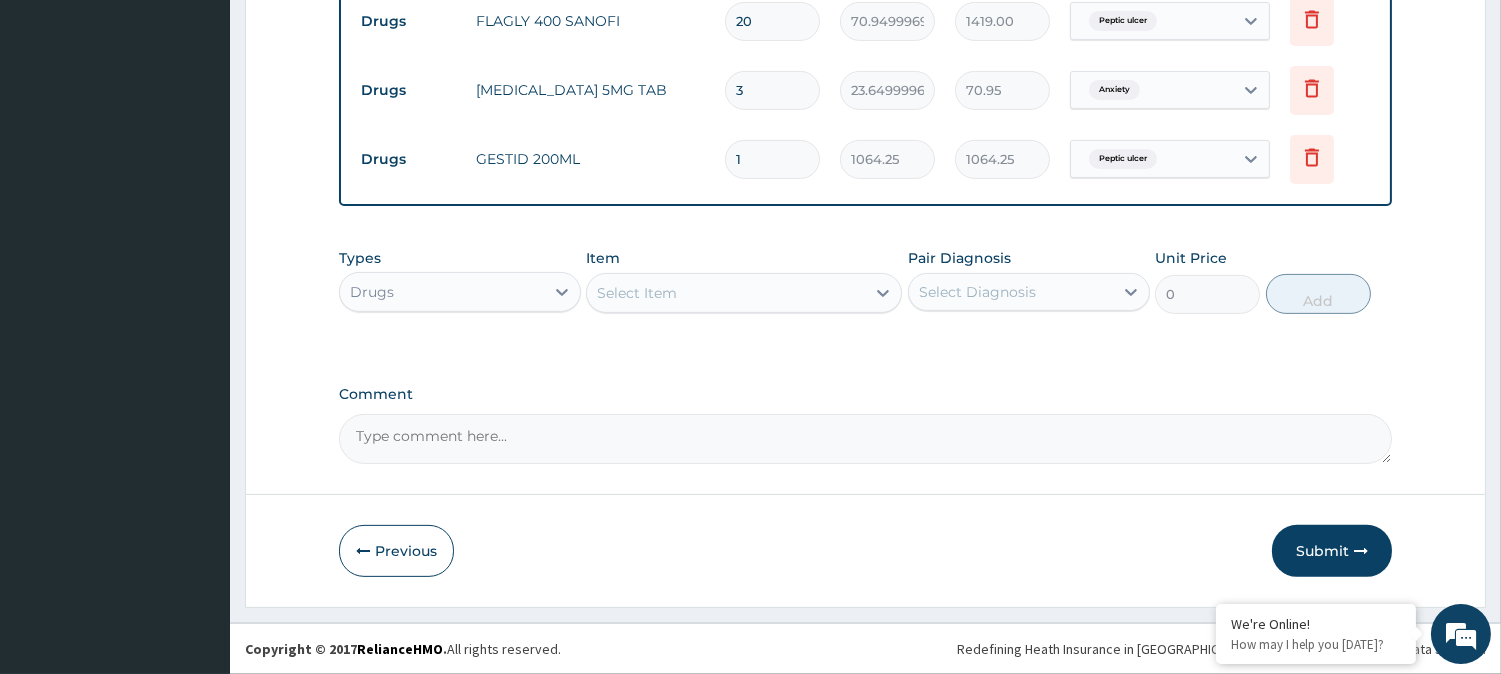 type on "0.00" 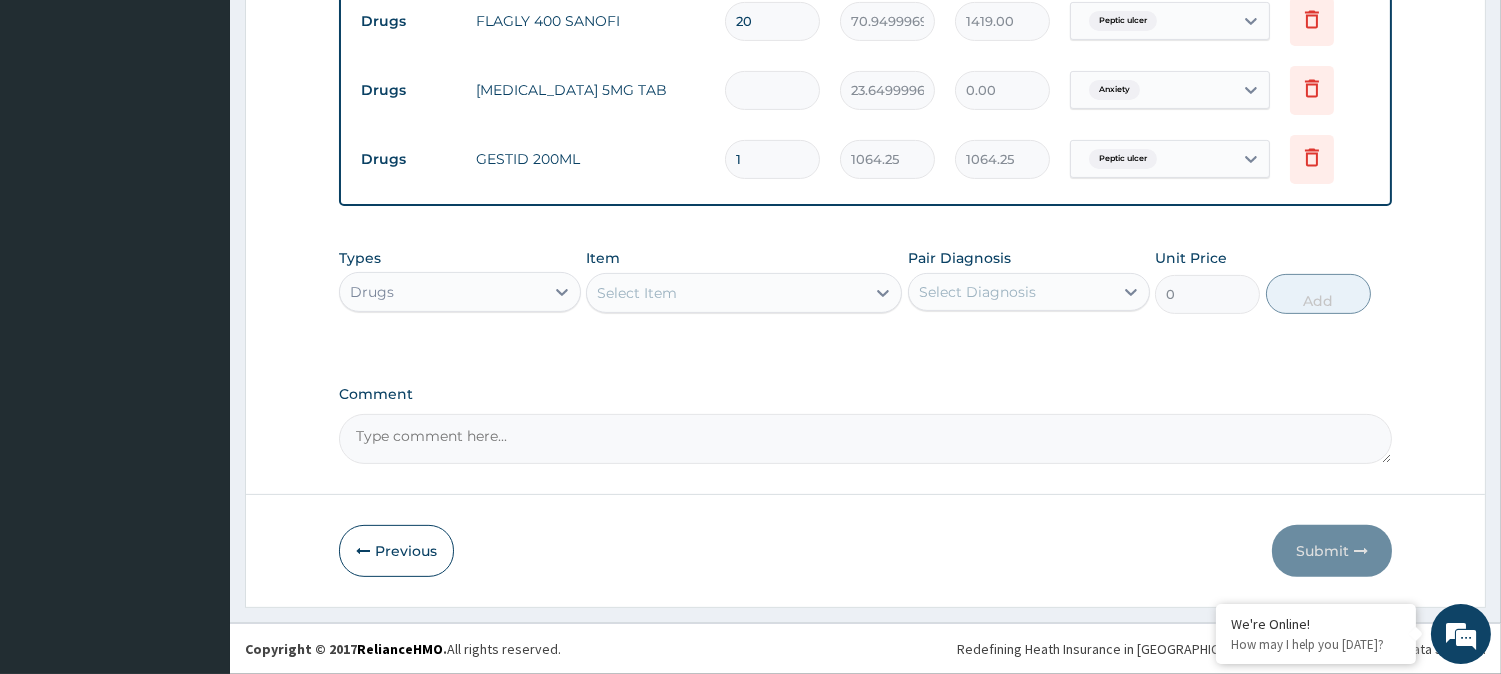 type on "6" 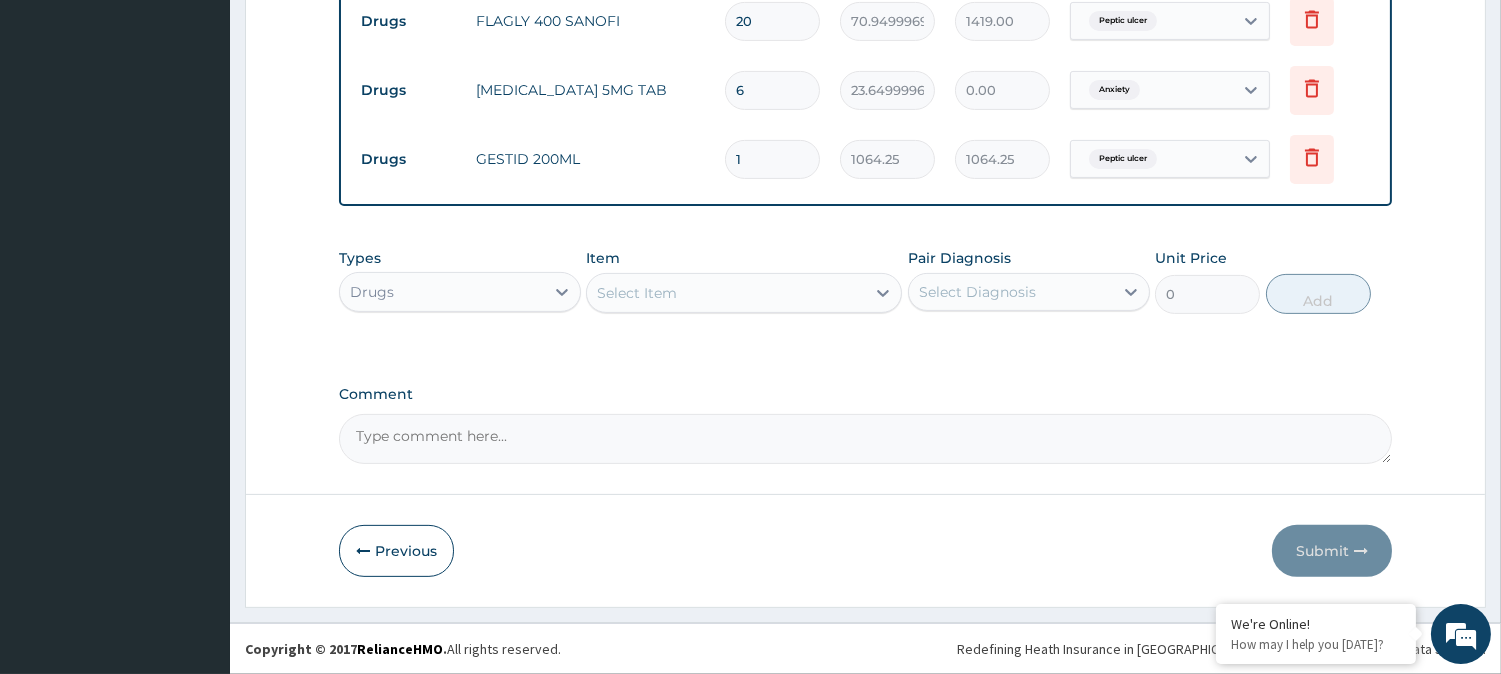 type on "141.90" 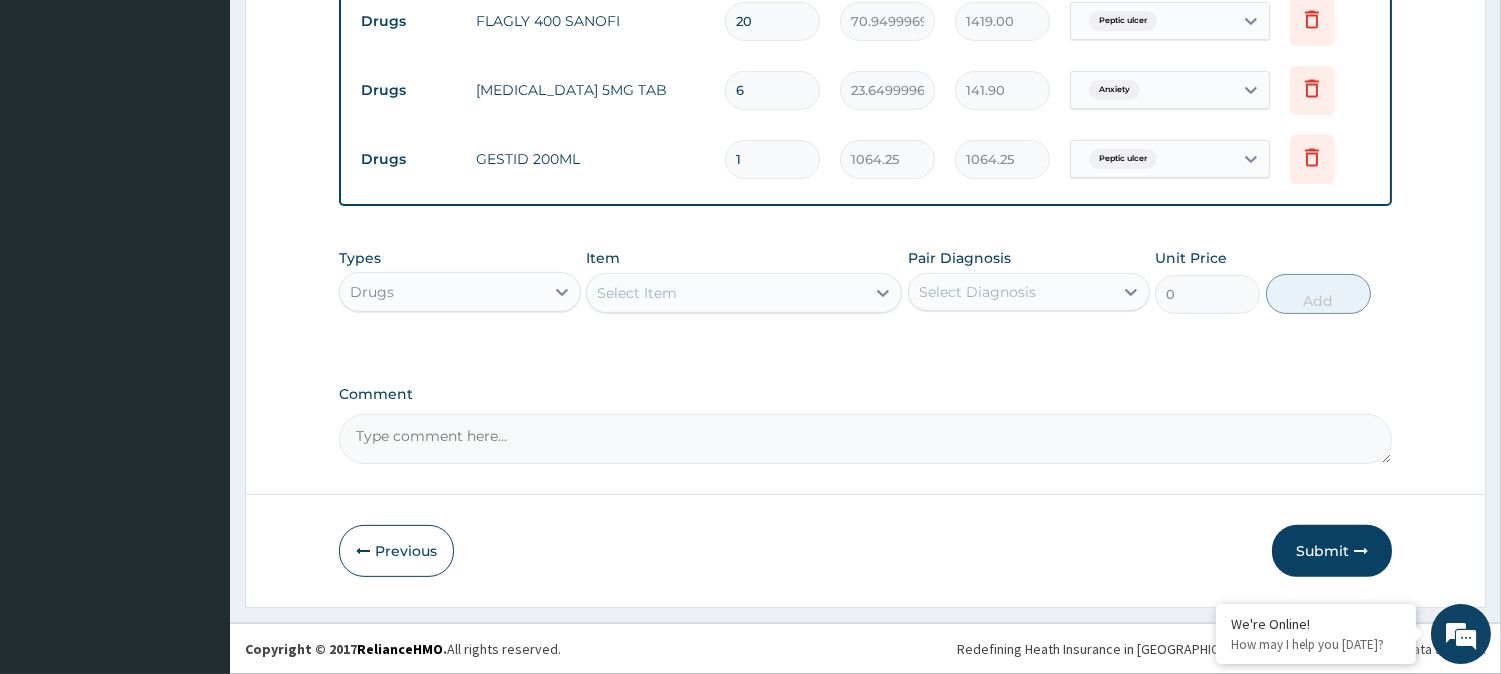 type 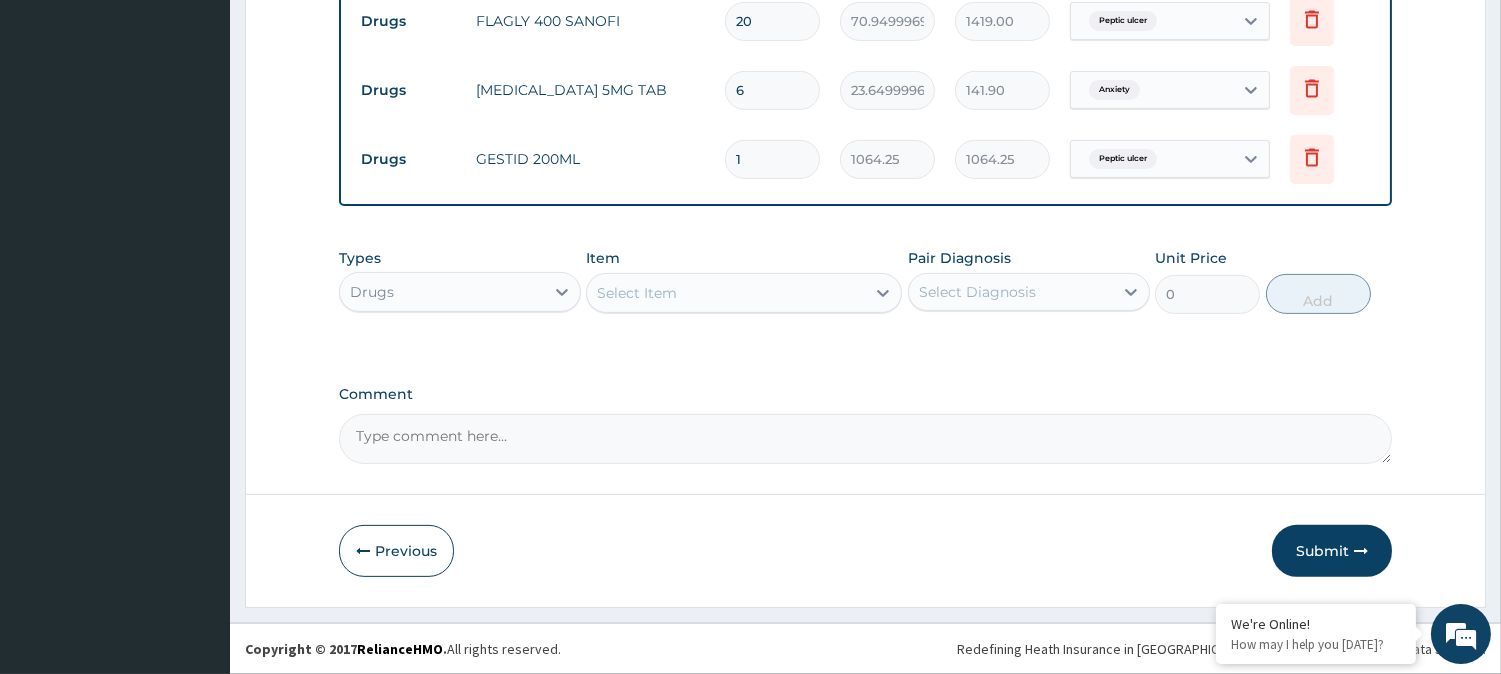 type on "0.00" 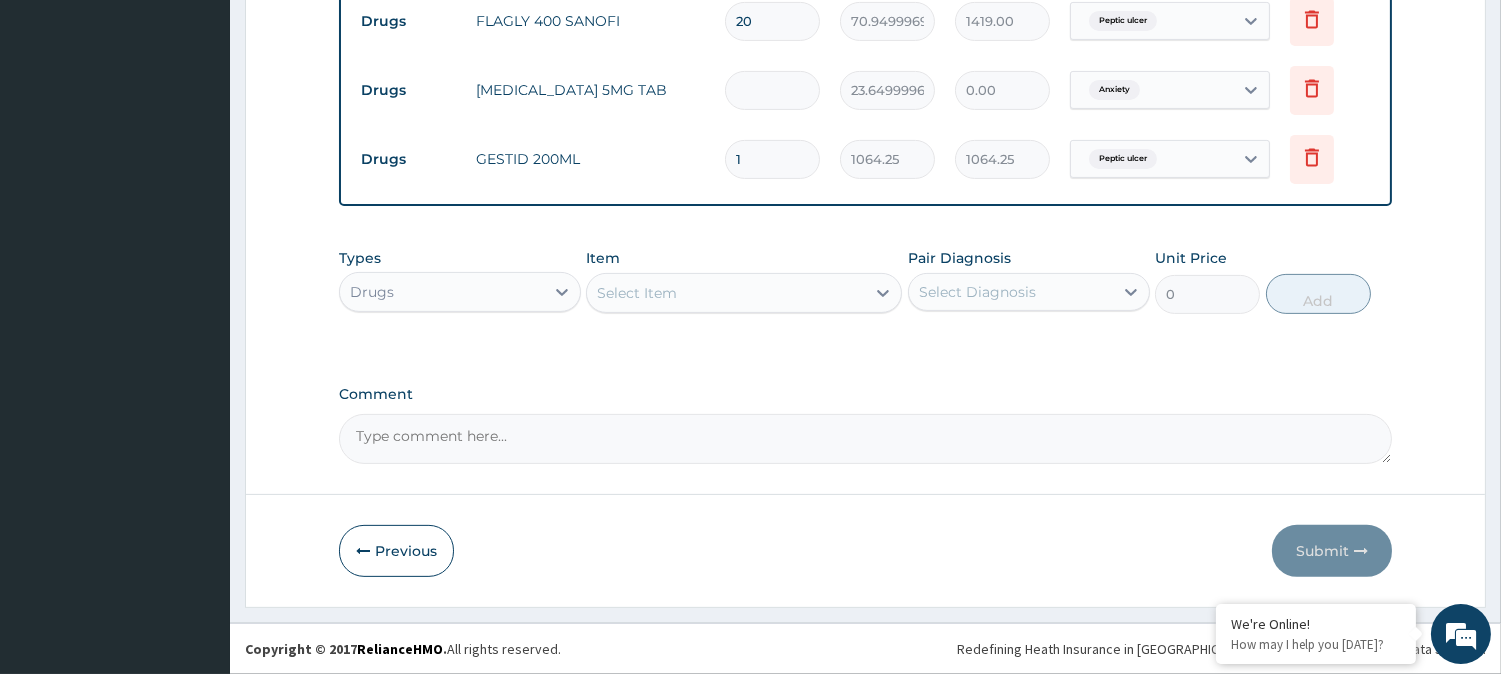 type on "1" 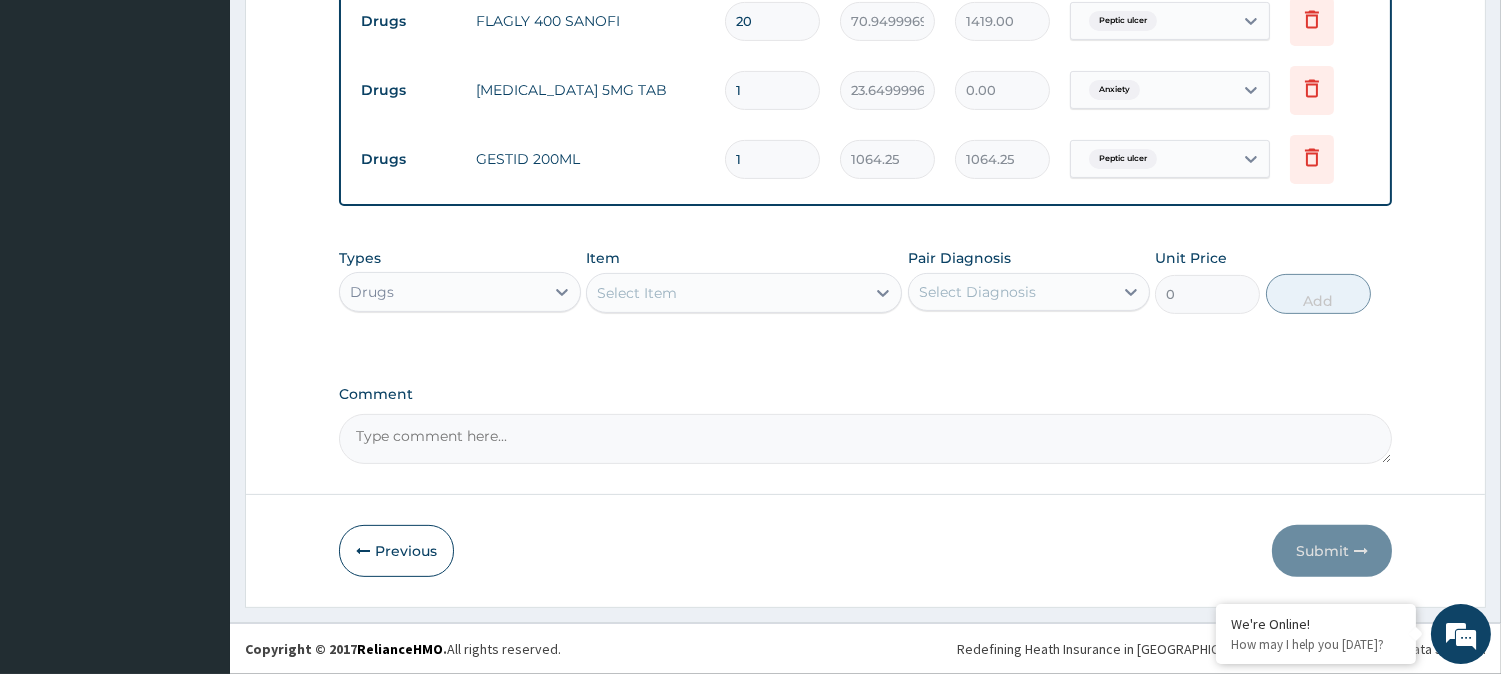 type on "23.65" 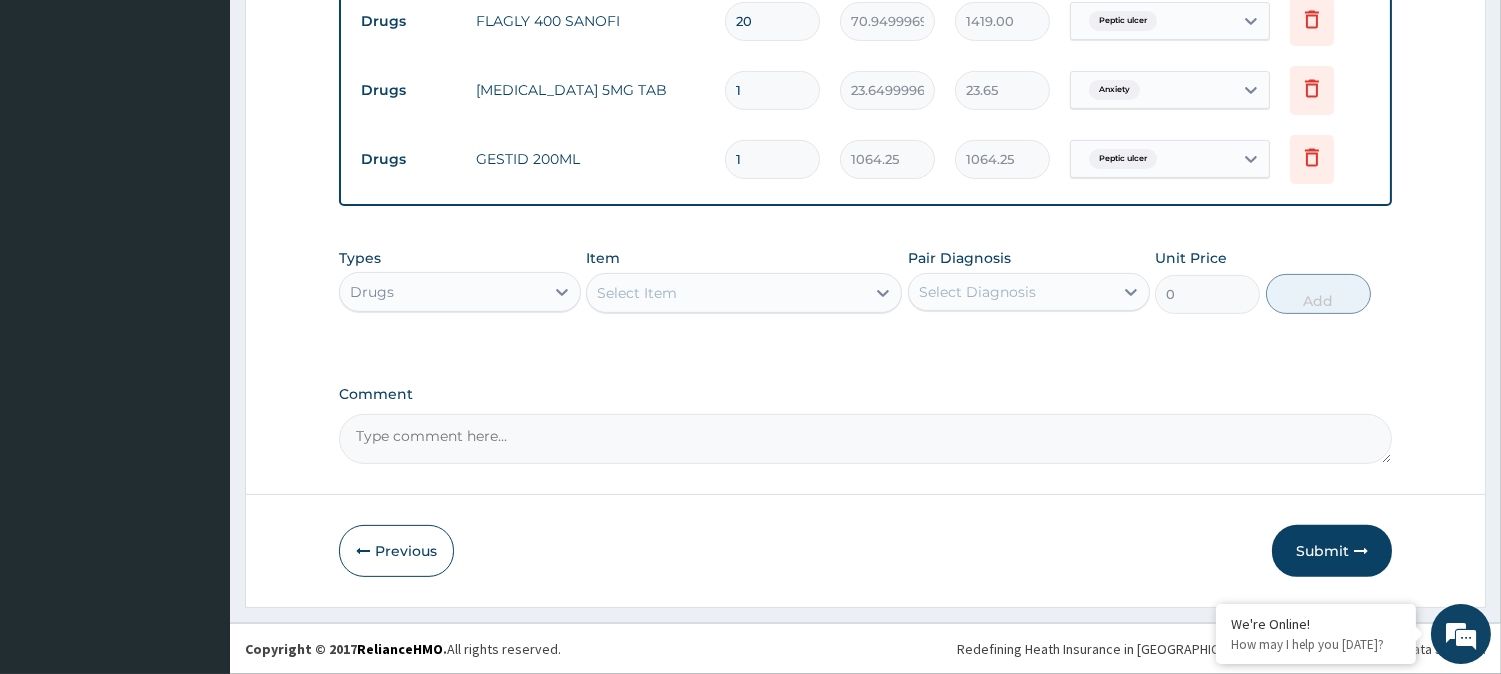type on "10" 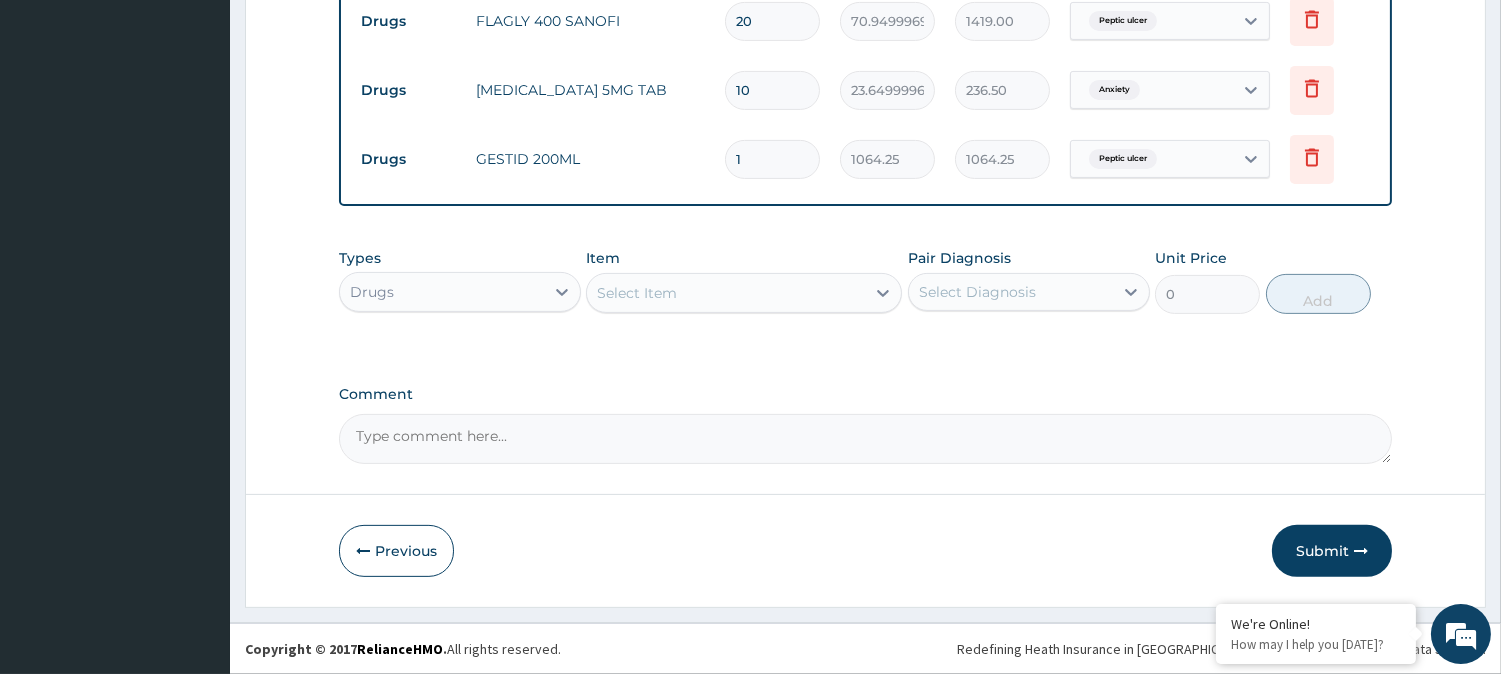 type on "1" 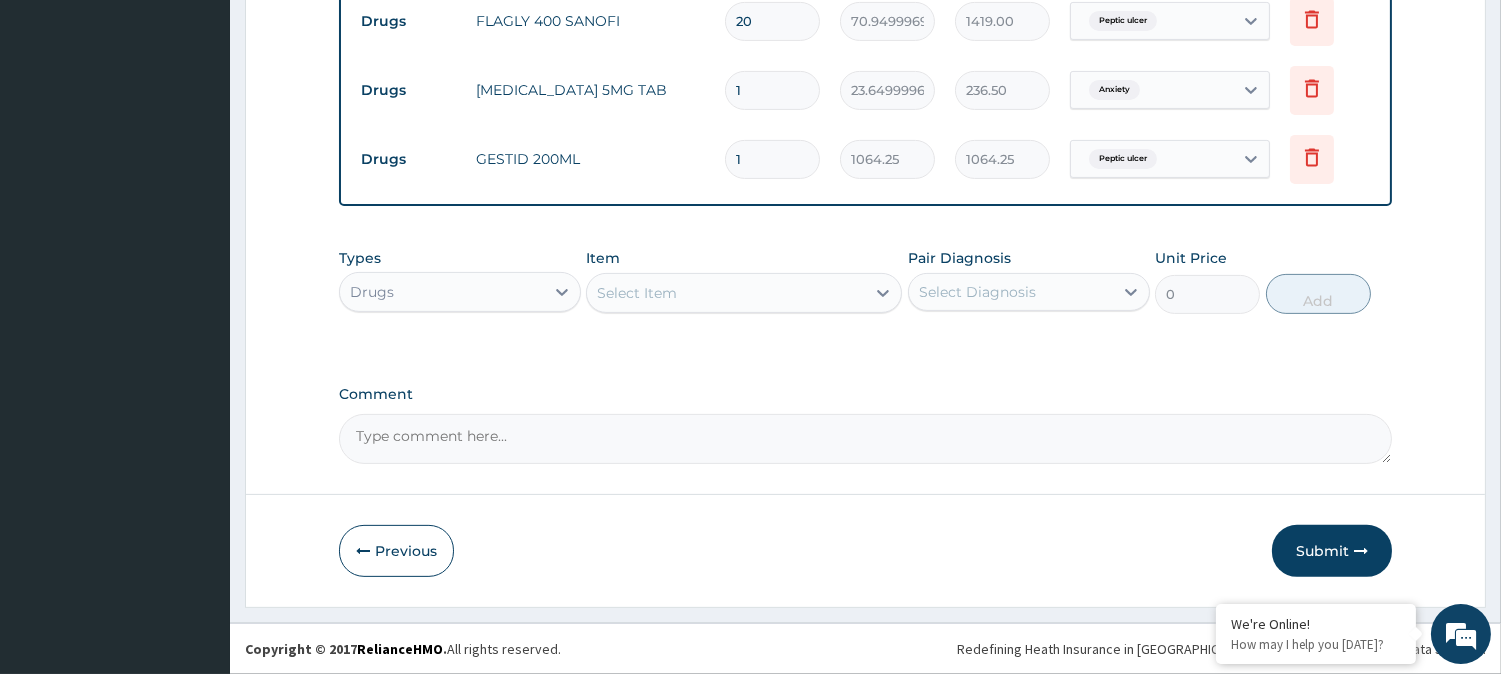 type on "23.65" 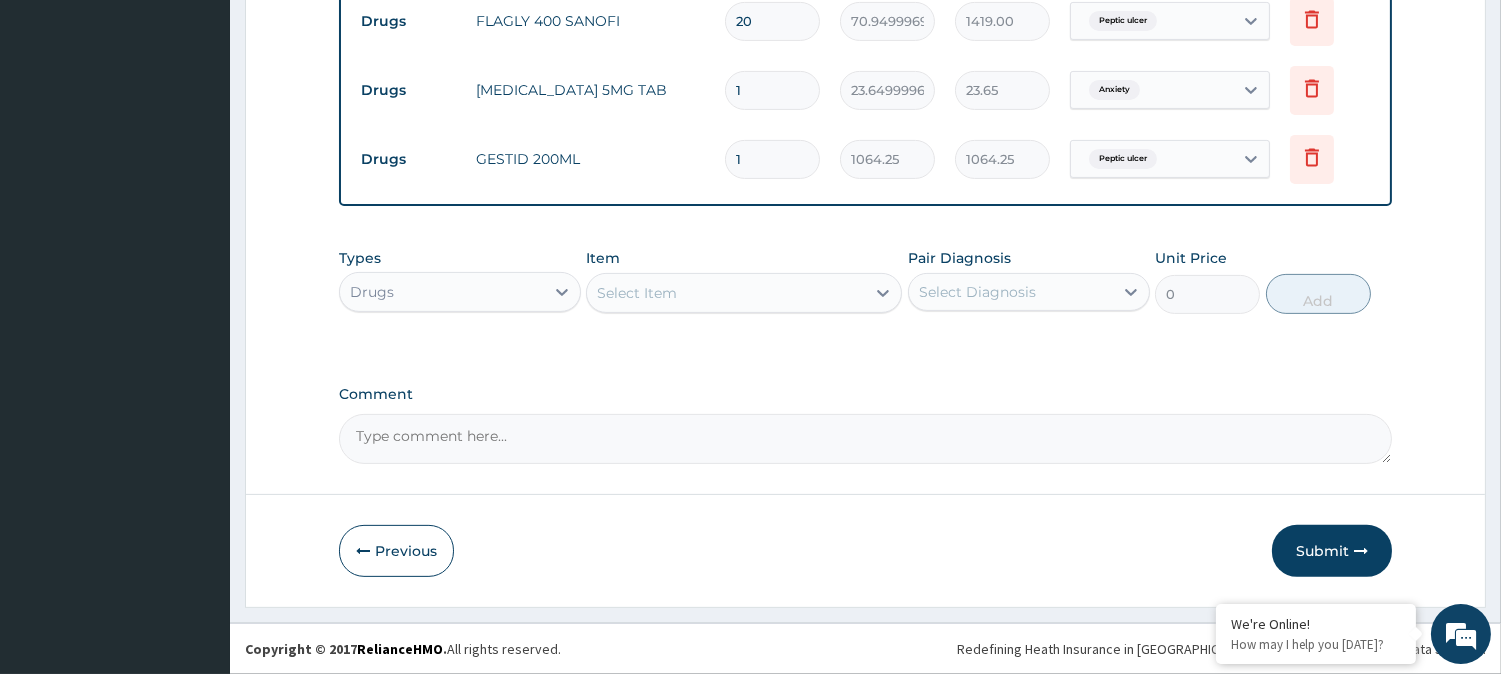 type 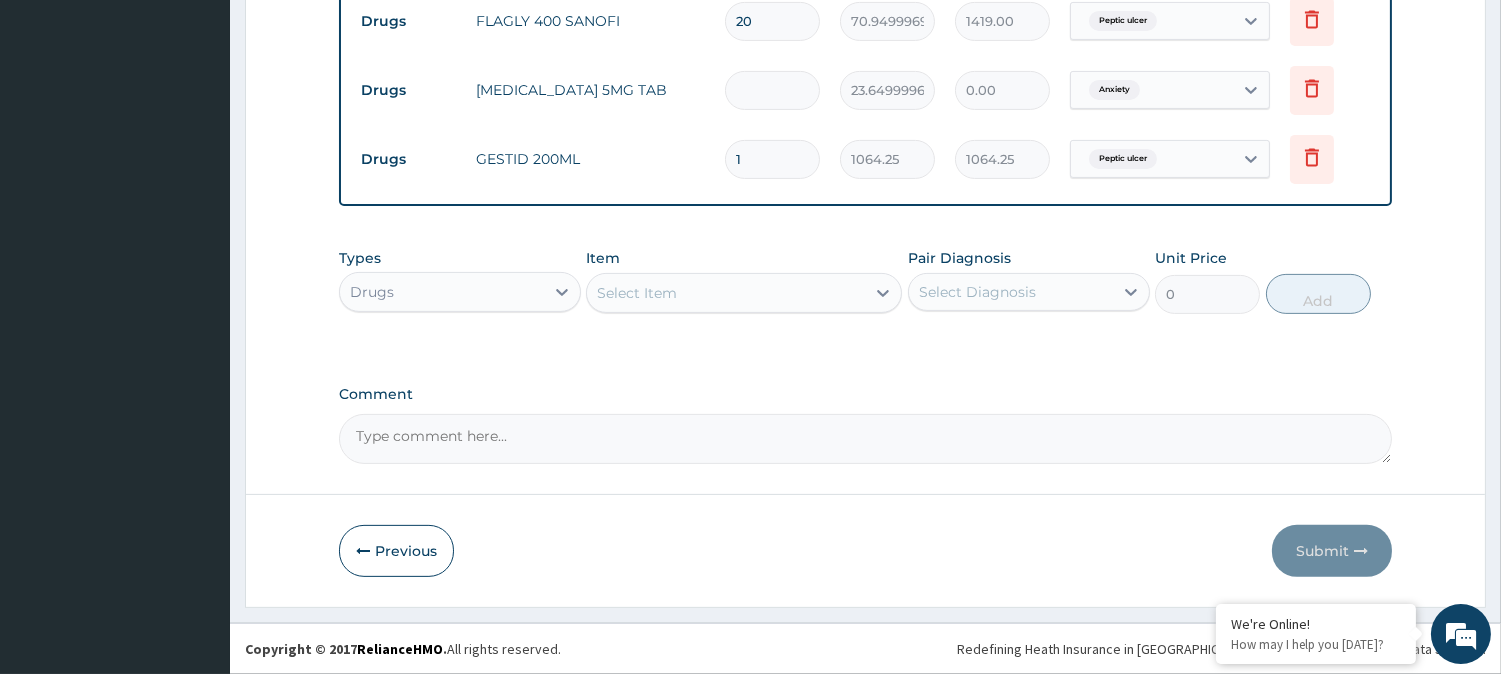 type on "7" 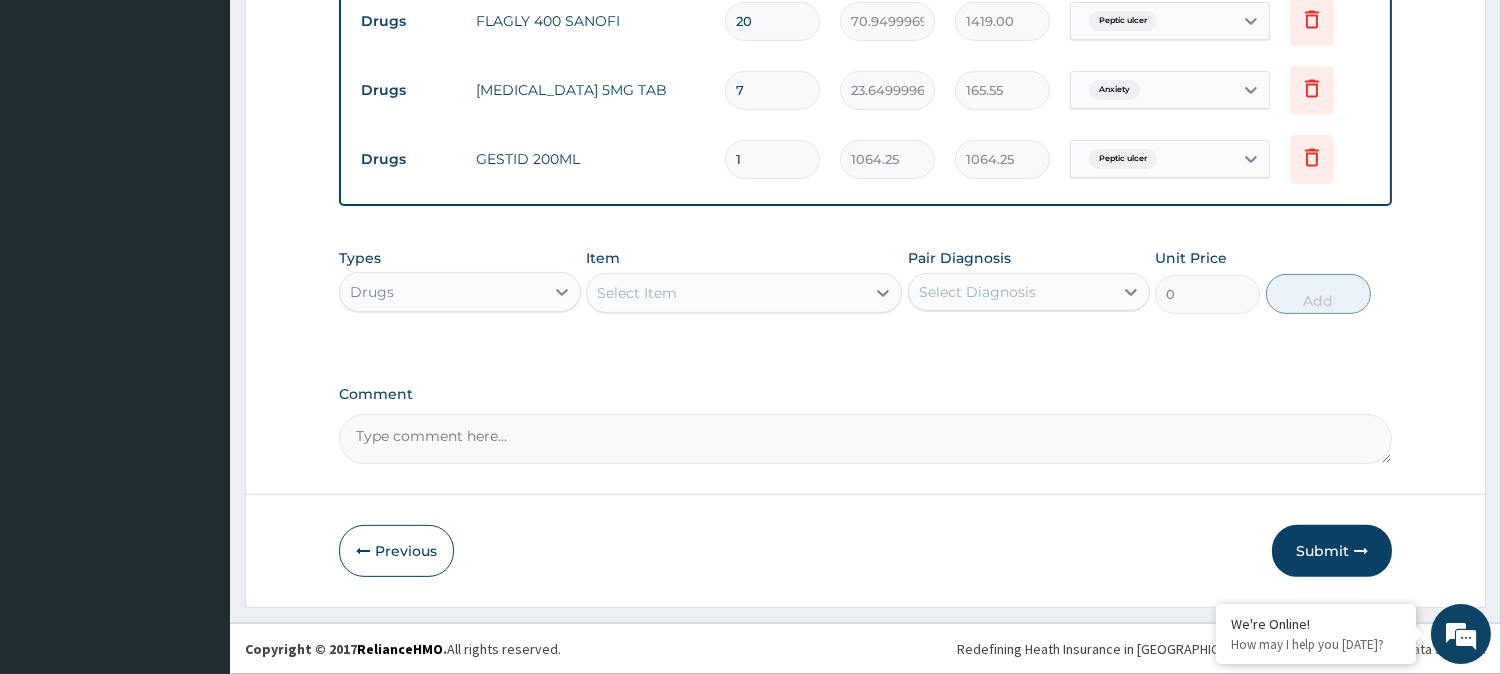 type 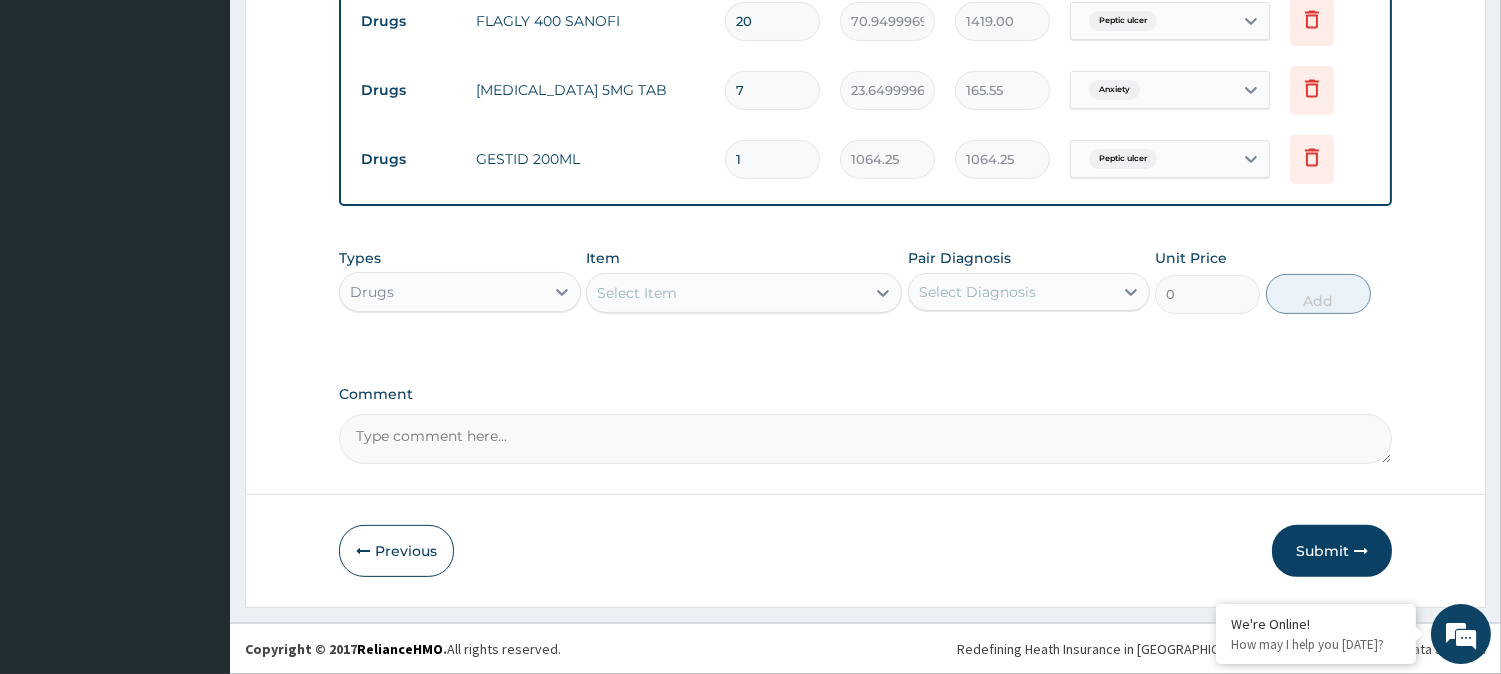type on "0.00" 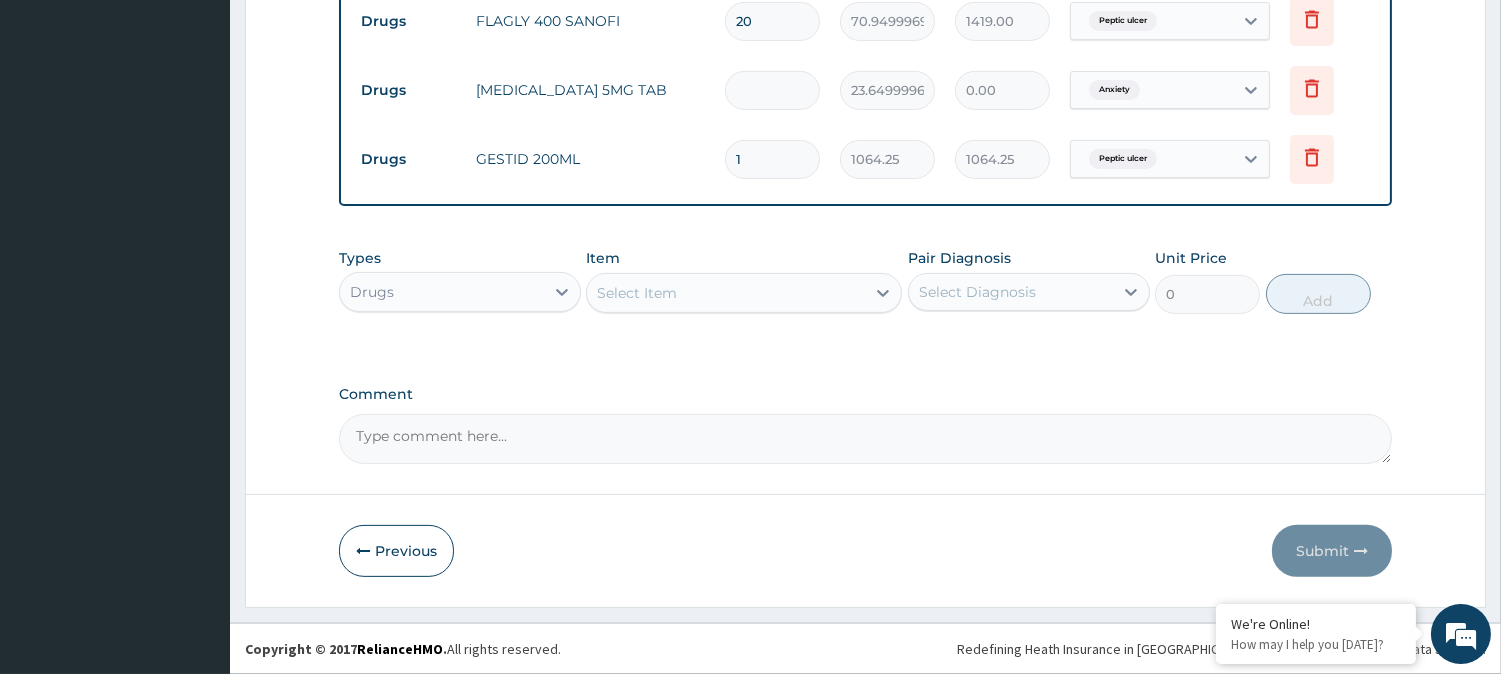 type on "8" 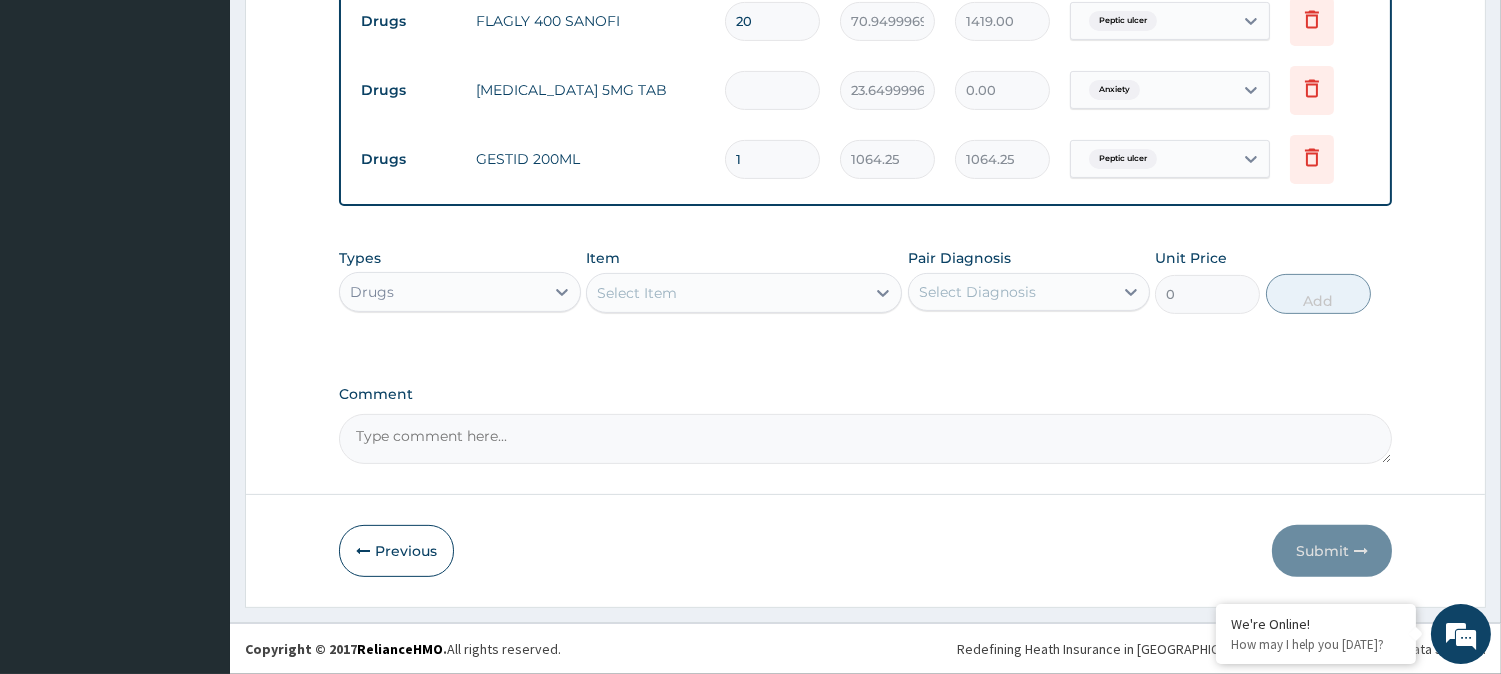type on "189.20" 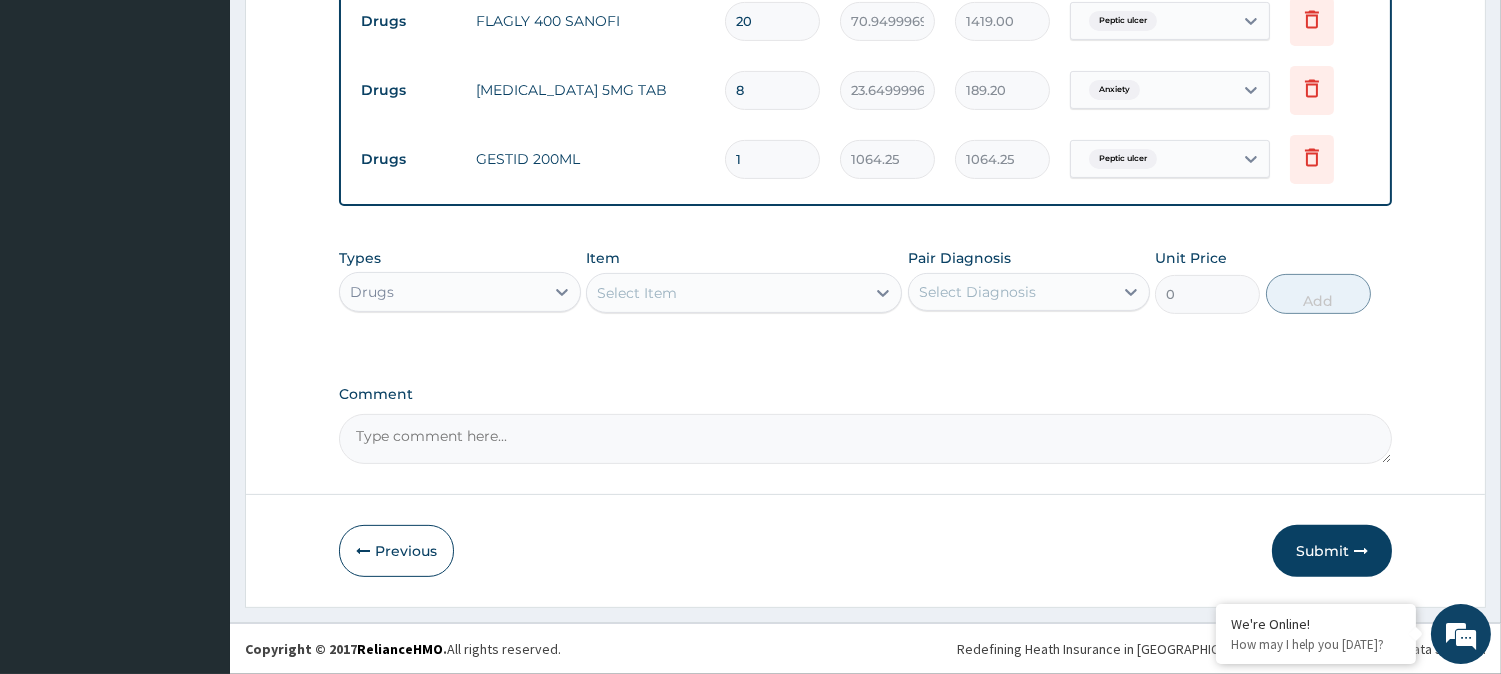 type on "8" 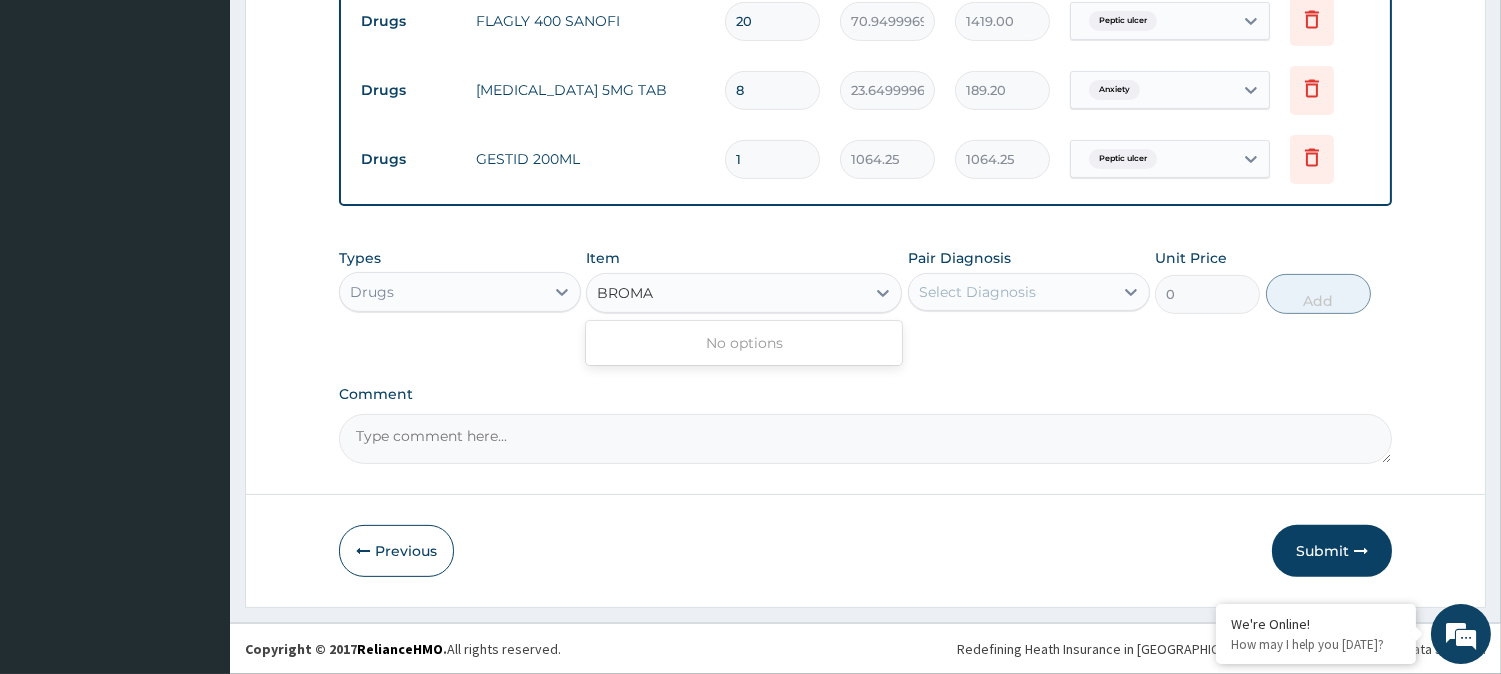 type on "BROMA" 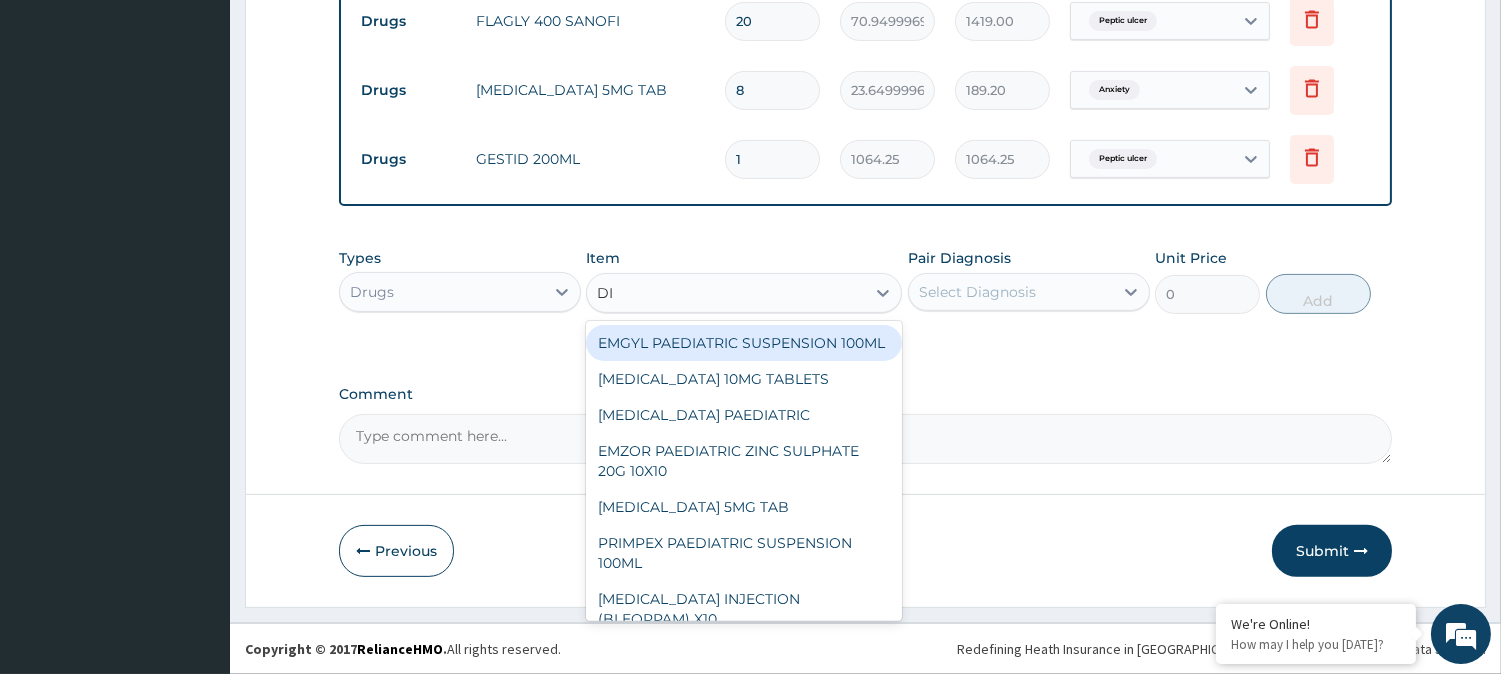 type on "DIA" 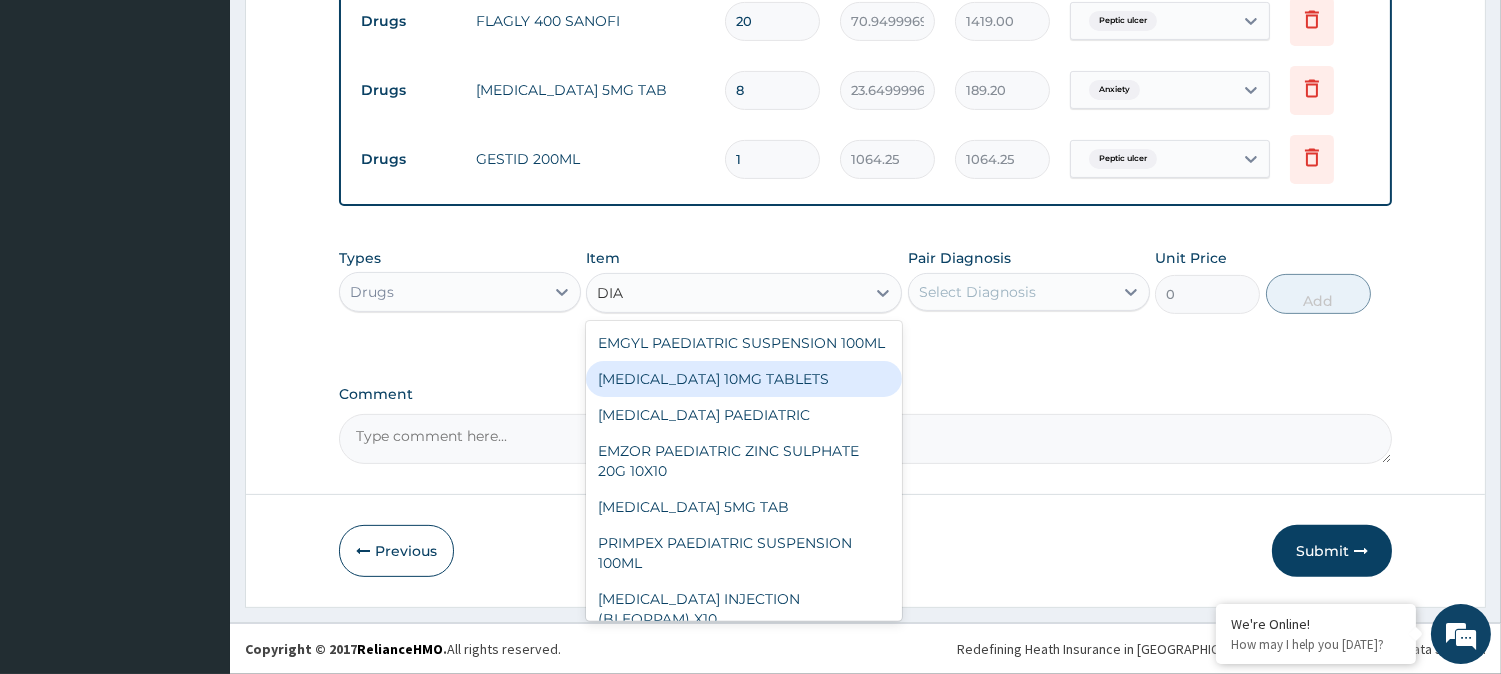 click on "[MEDICAL_DATA] 10MG TABLETS" at bounding box center (744, 379) 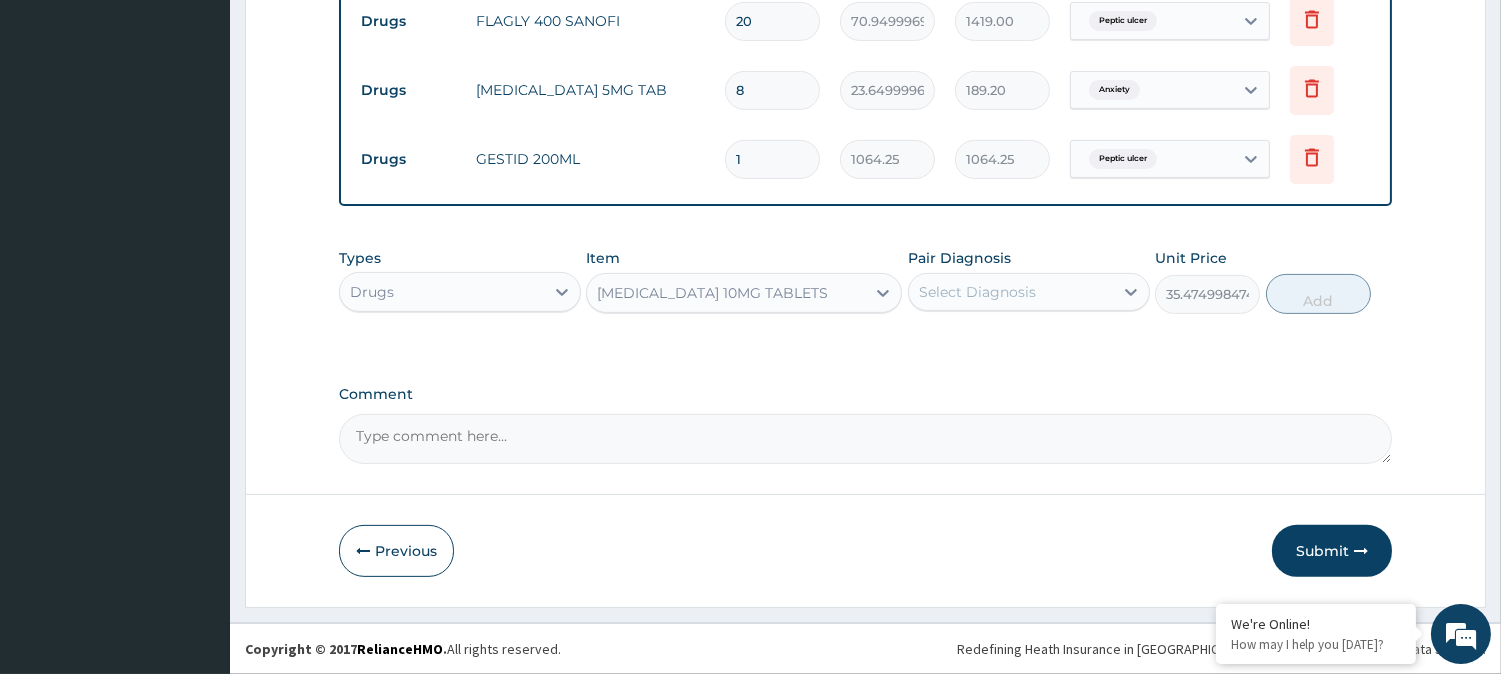 click on "Select Diagnosis" at bounding box center (977, 292) 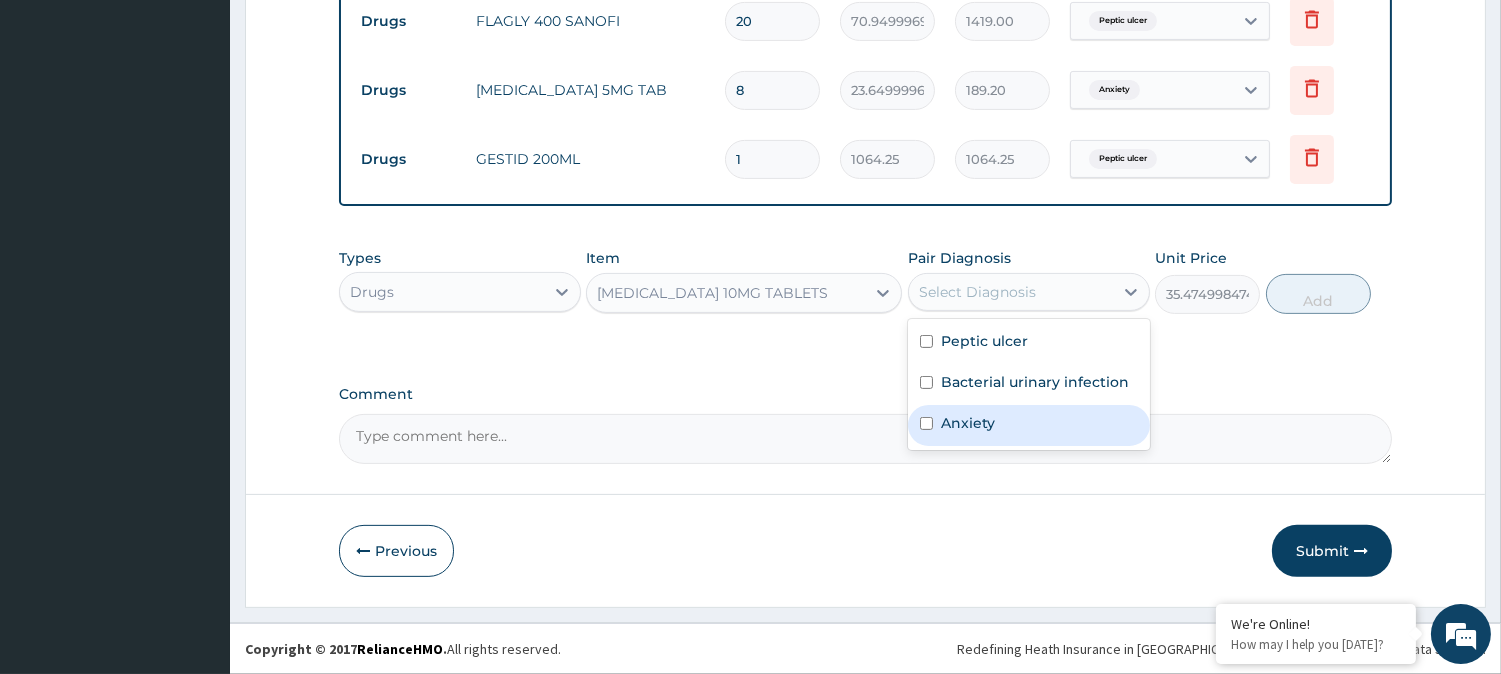 click on "Anxiety" at bounding box center (968, 423) 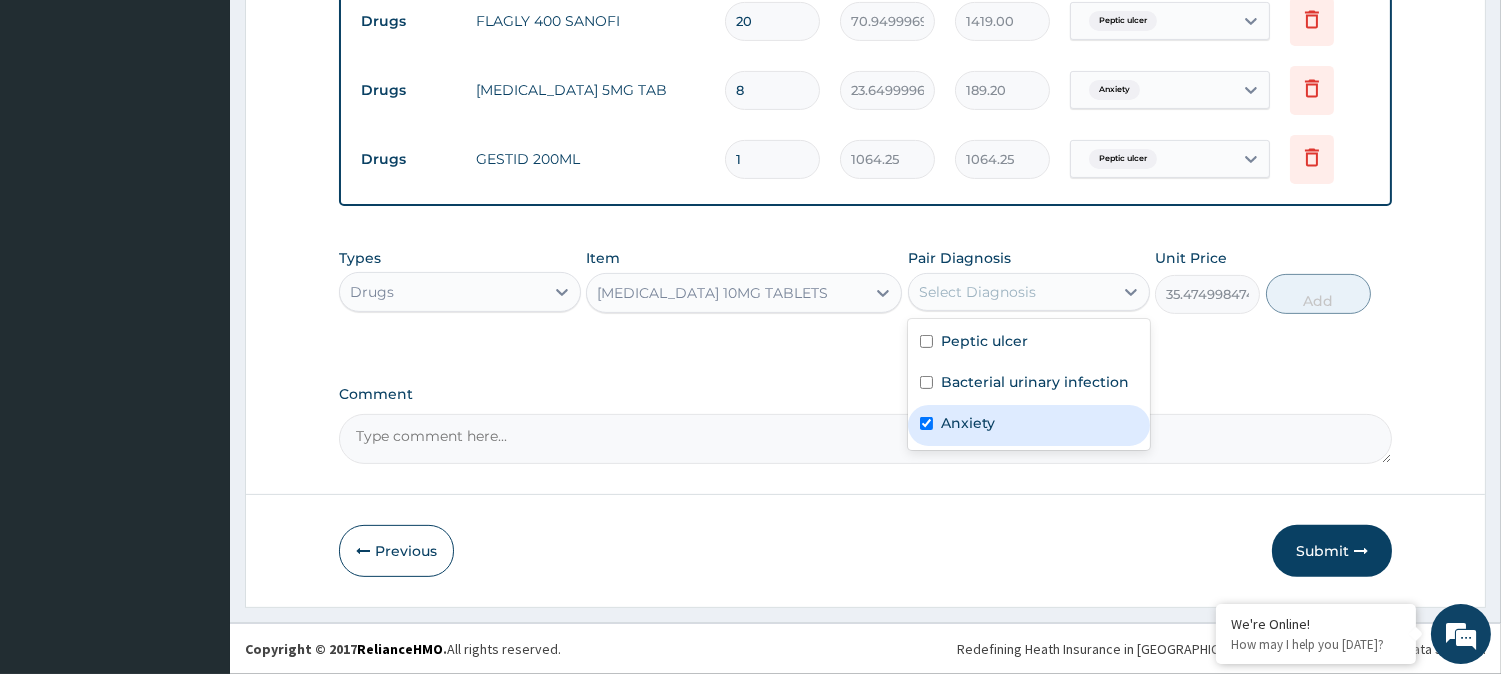 checkbox on "true" 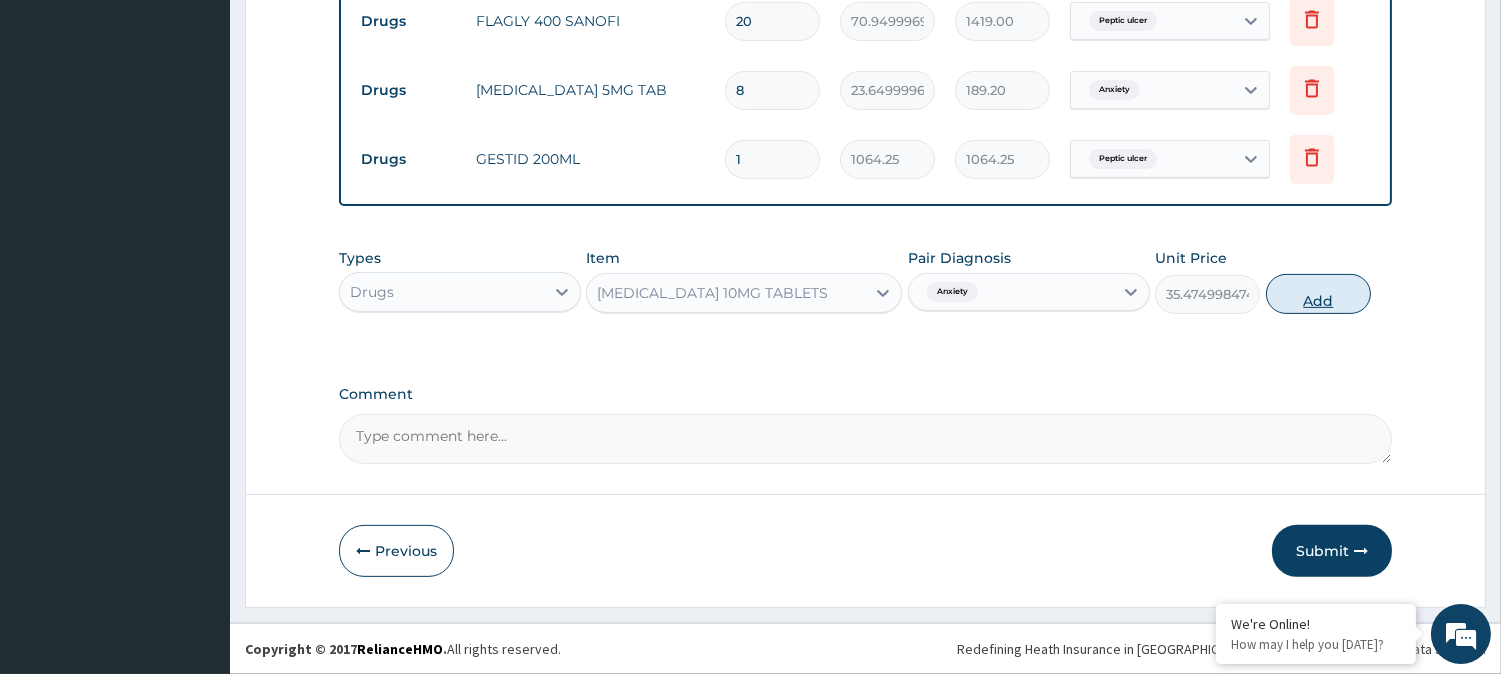 click on "Add" at bounding box center [1318, 294] 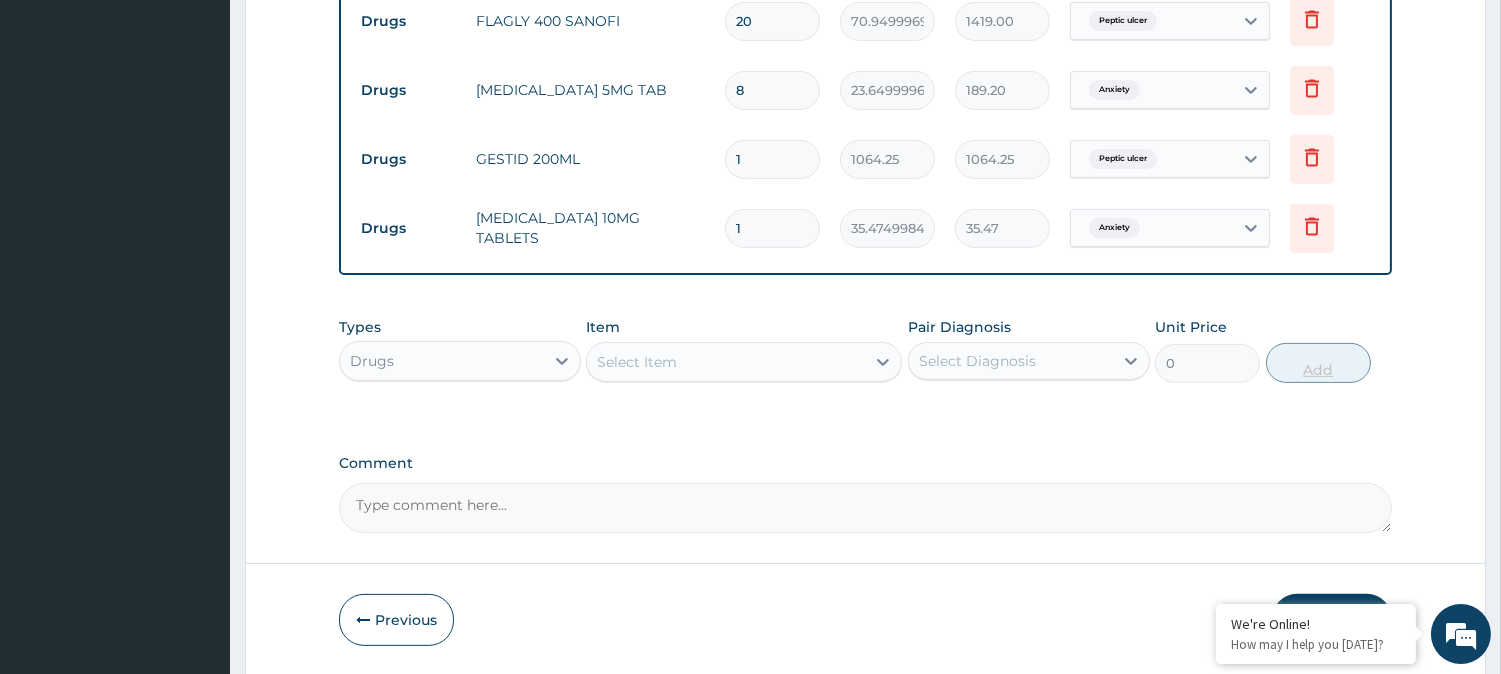 type 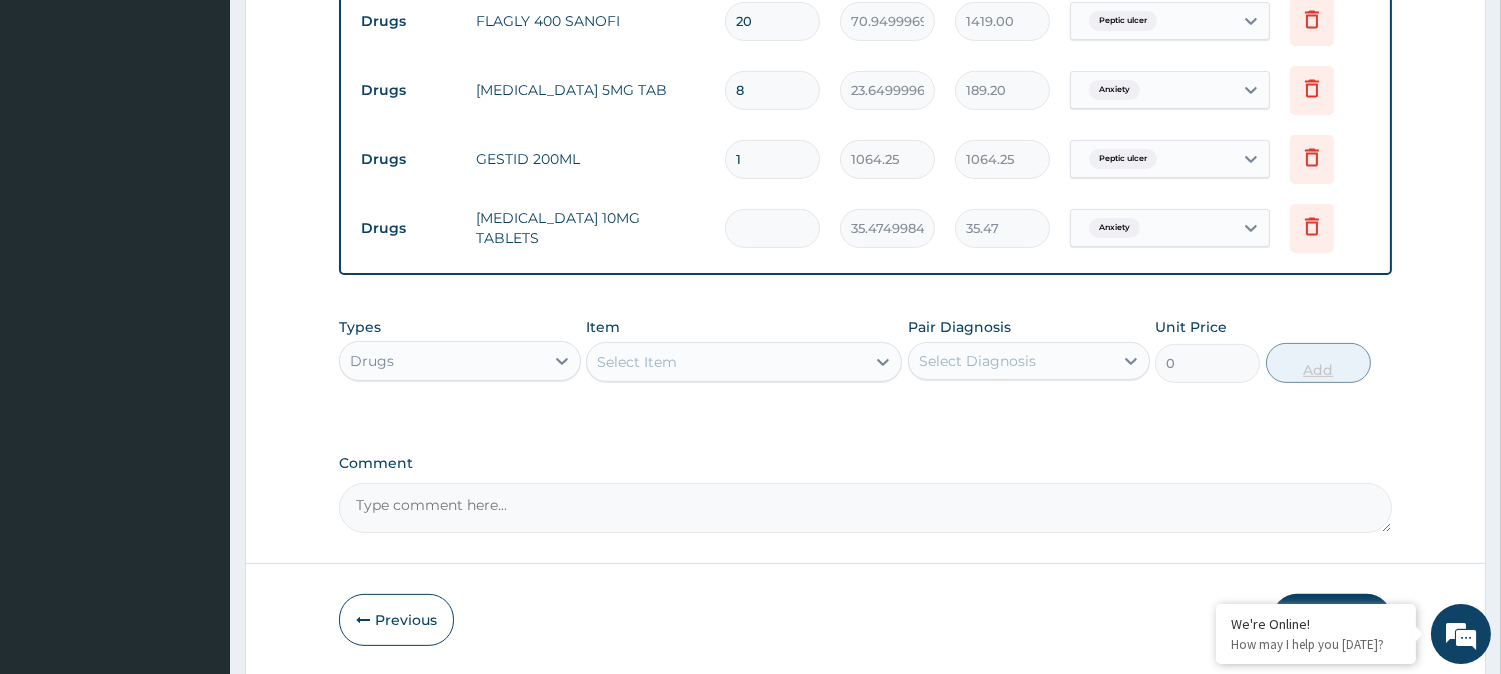 type on "0.00" 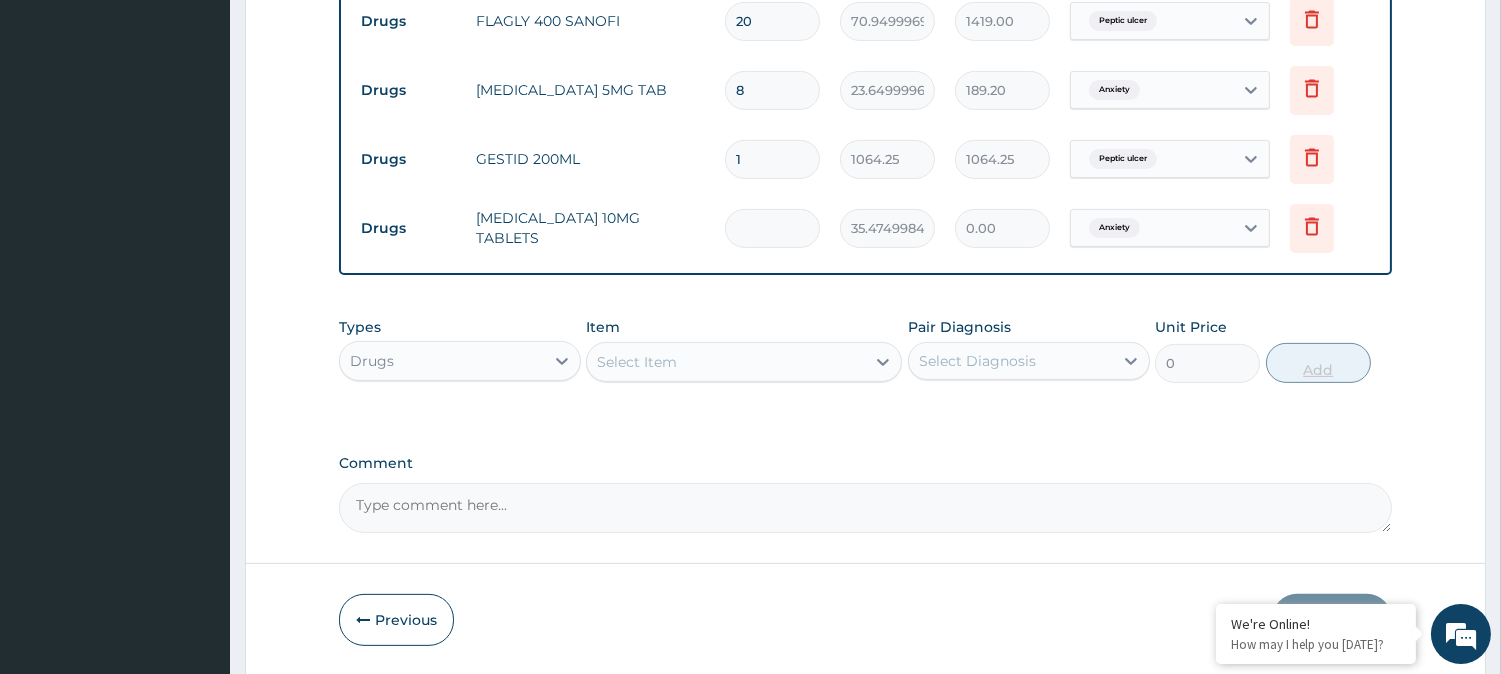 type on "7" 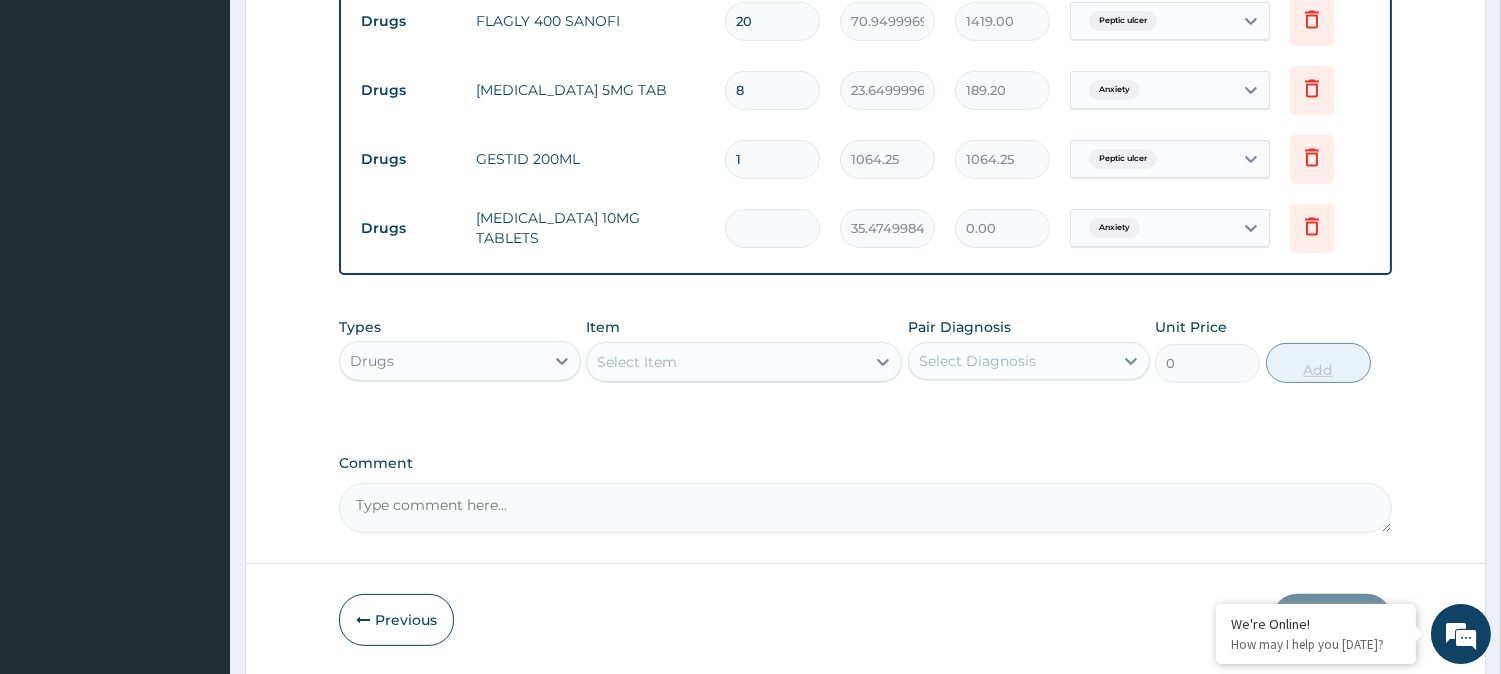 type on "248.32" 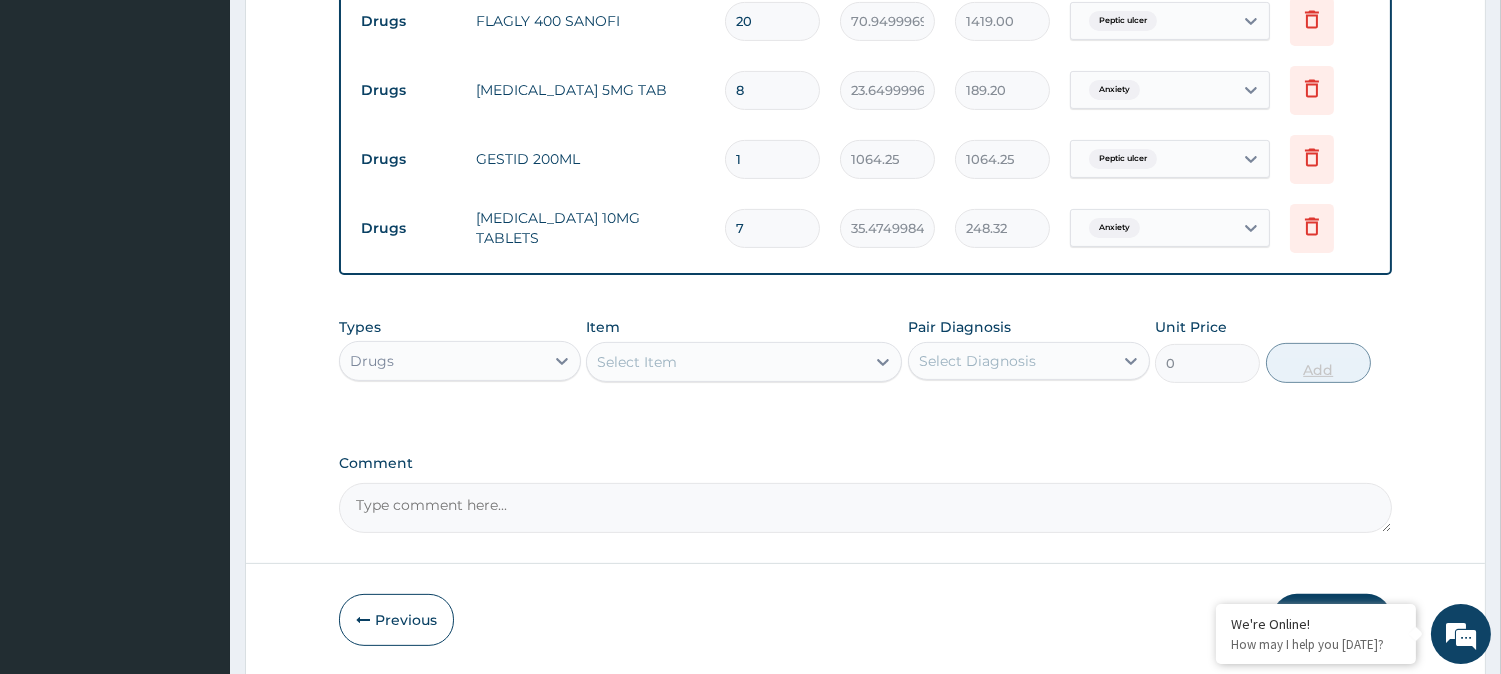 type 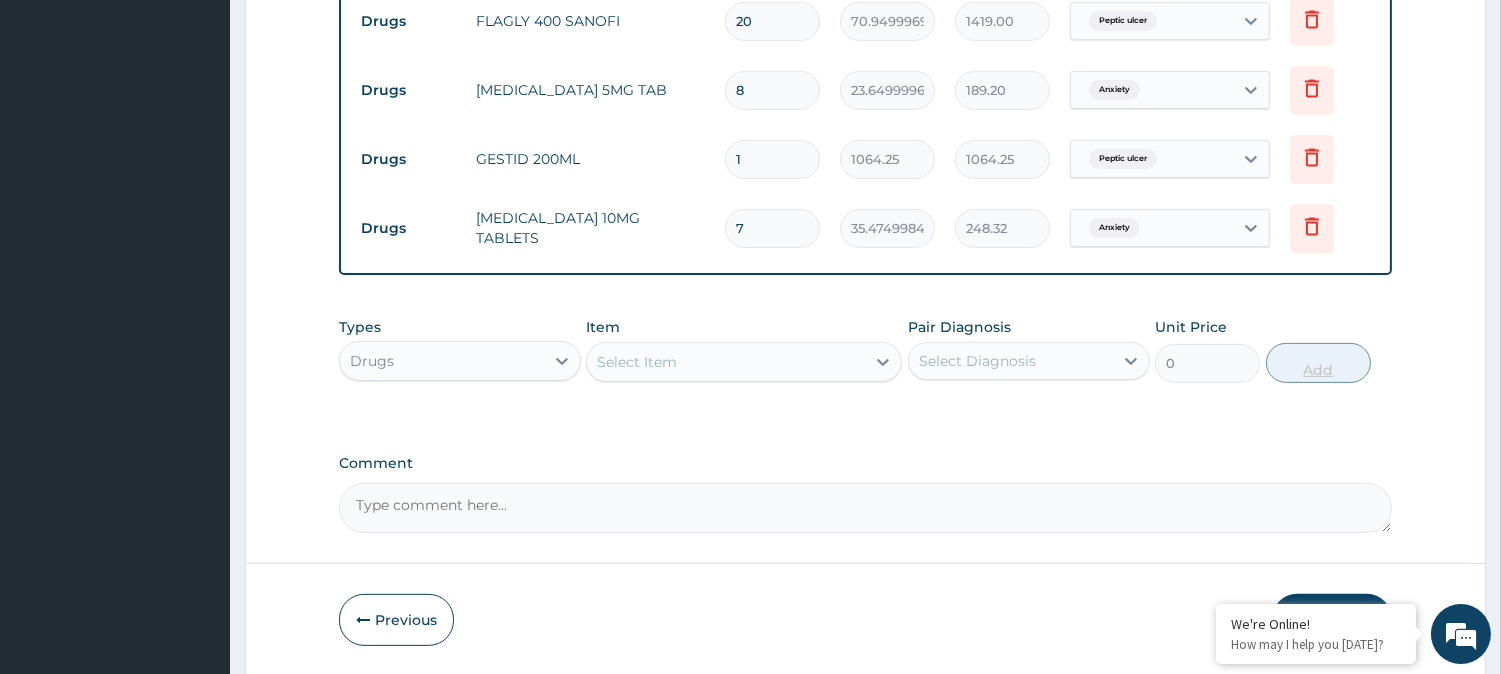type on "0.00" 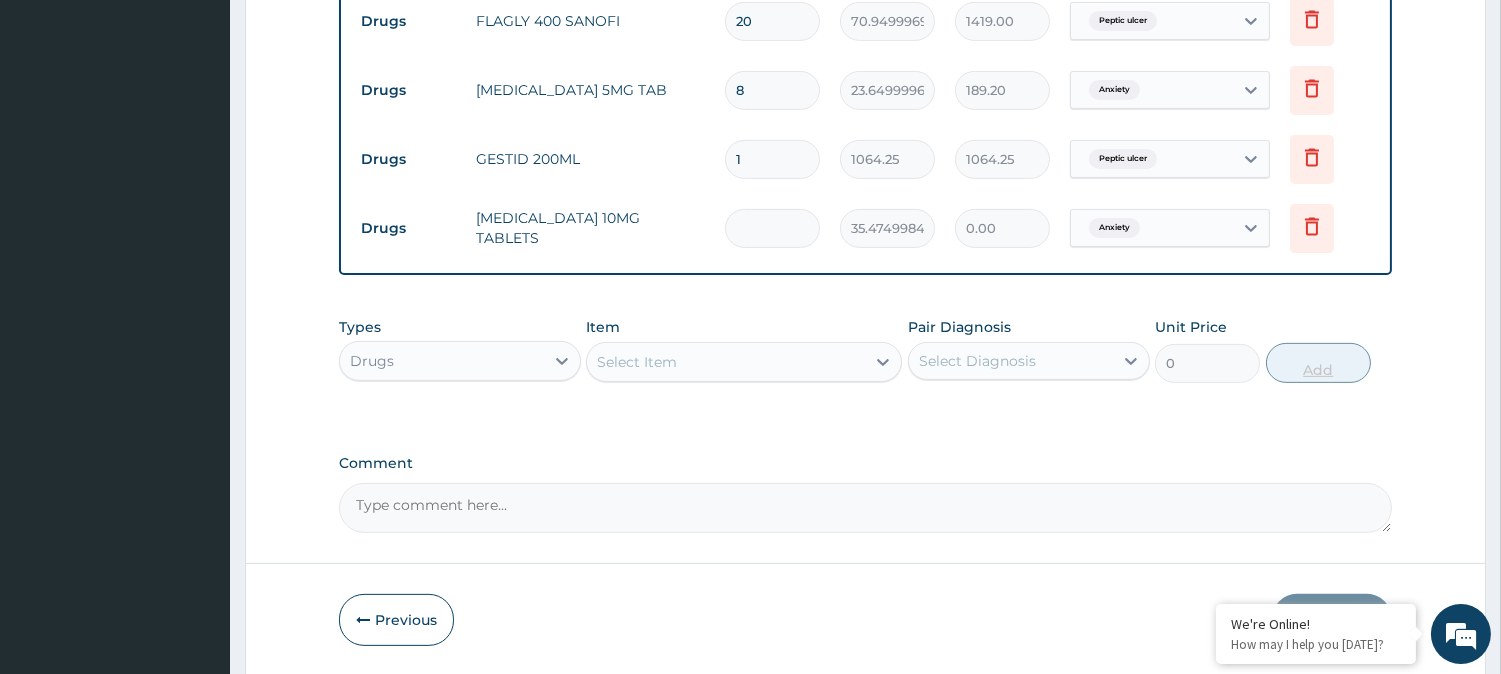 type on "5" 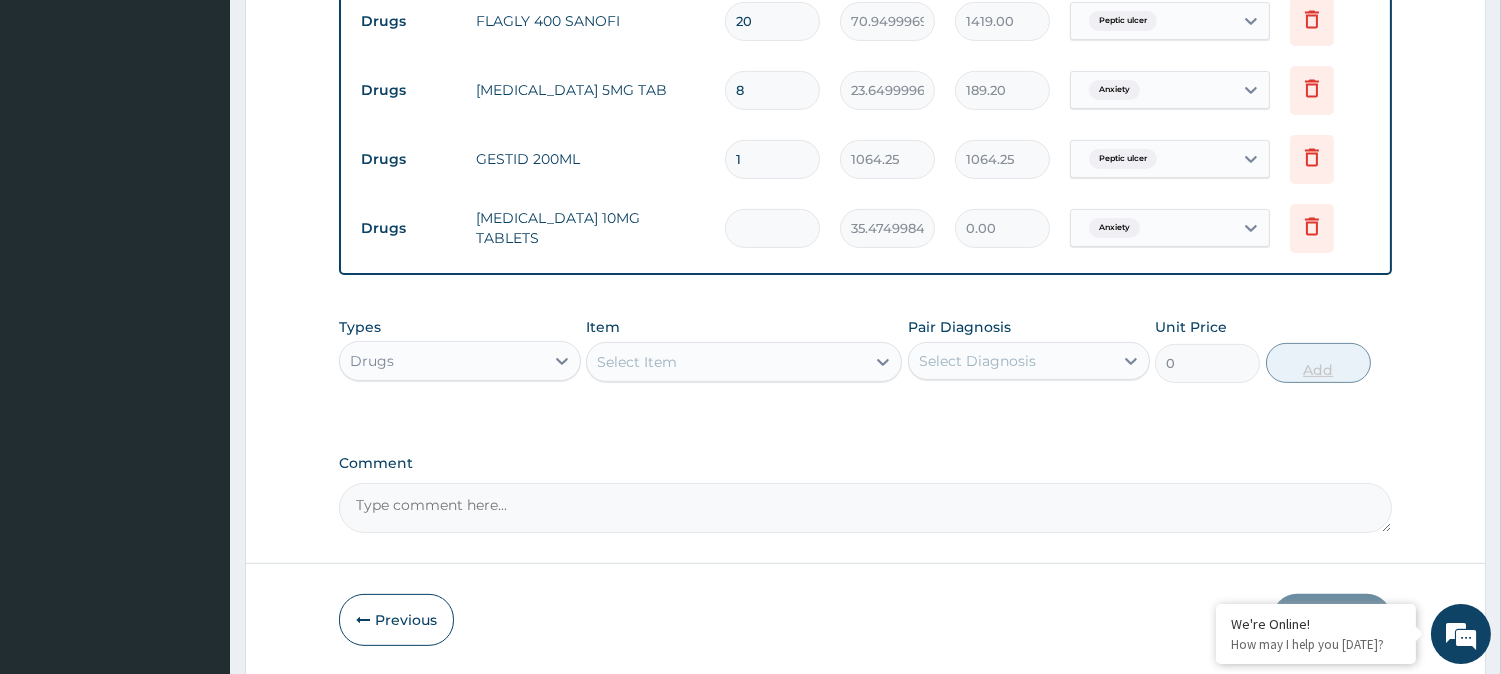 type on "177.37" 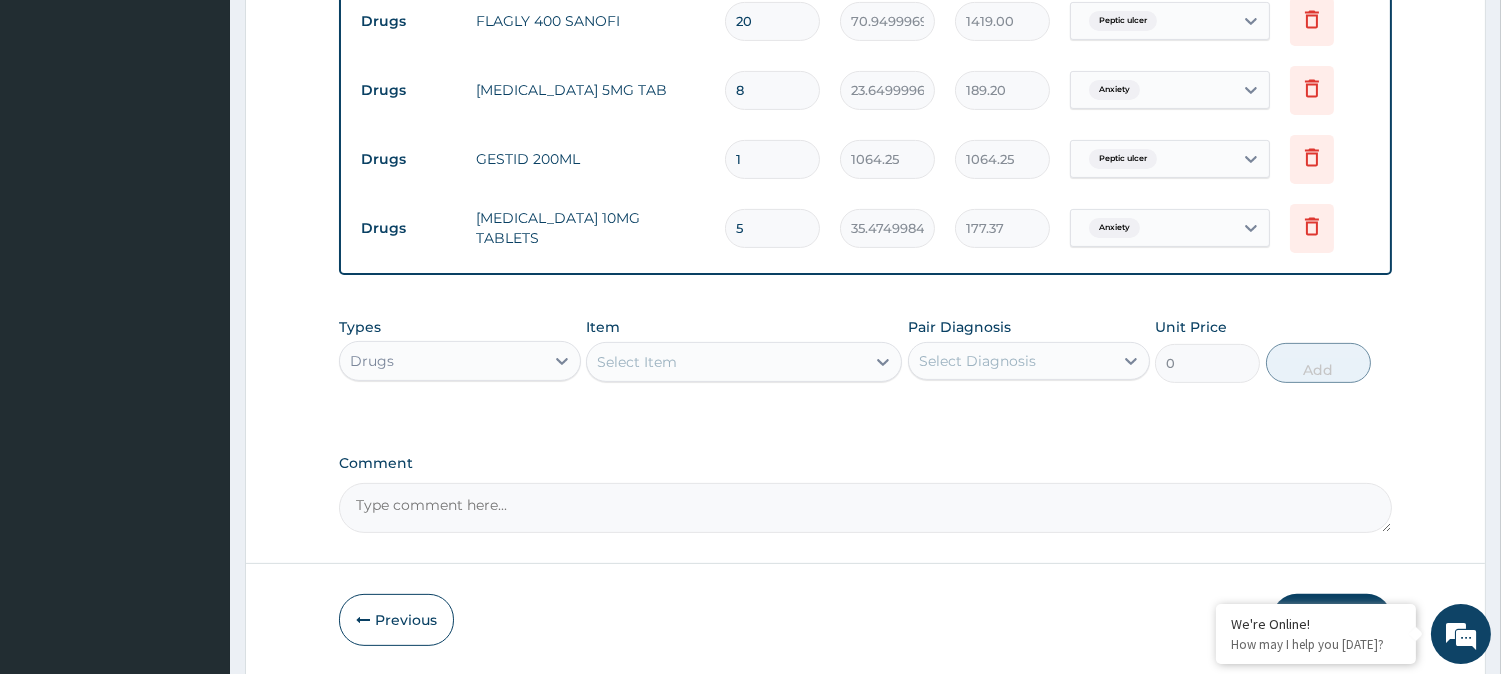 scroll, scrollTop: 982, scrollLeft: 0, axis: vertical 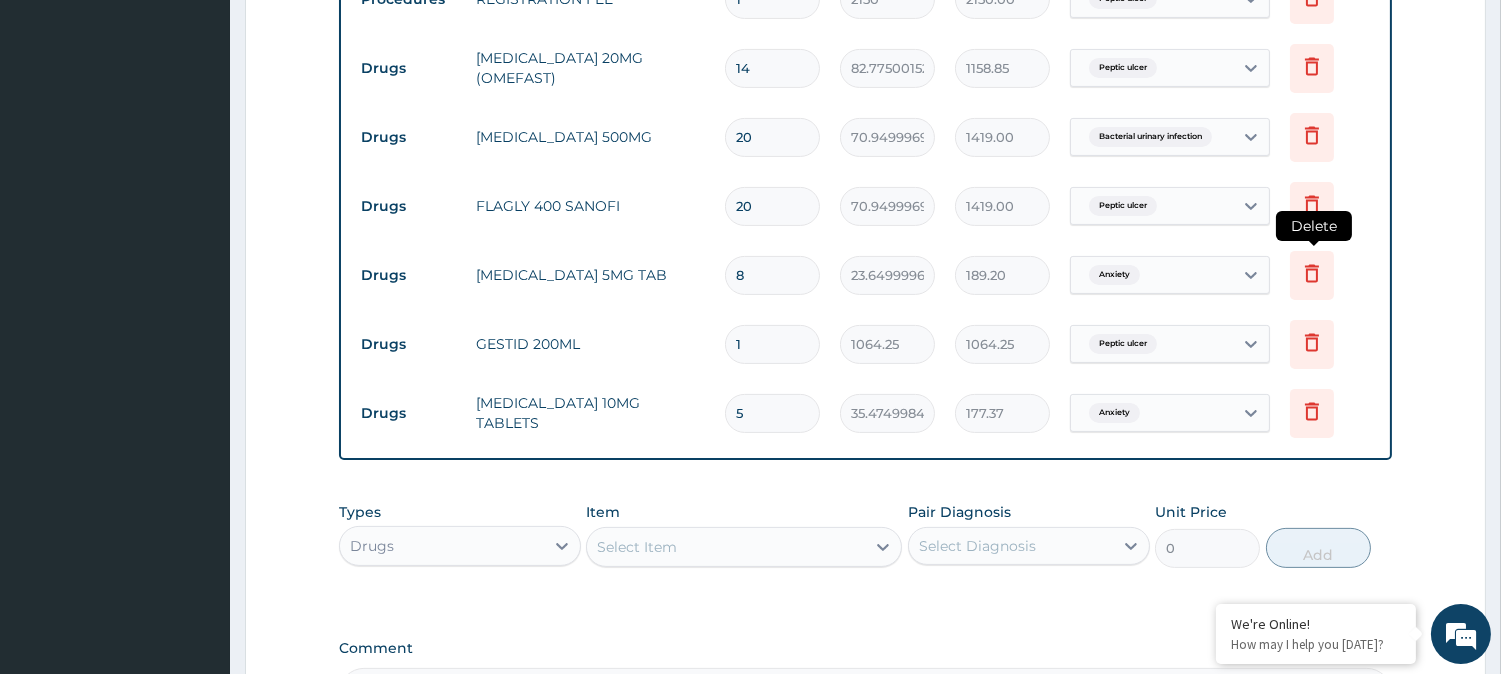 type on "5" 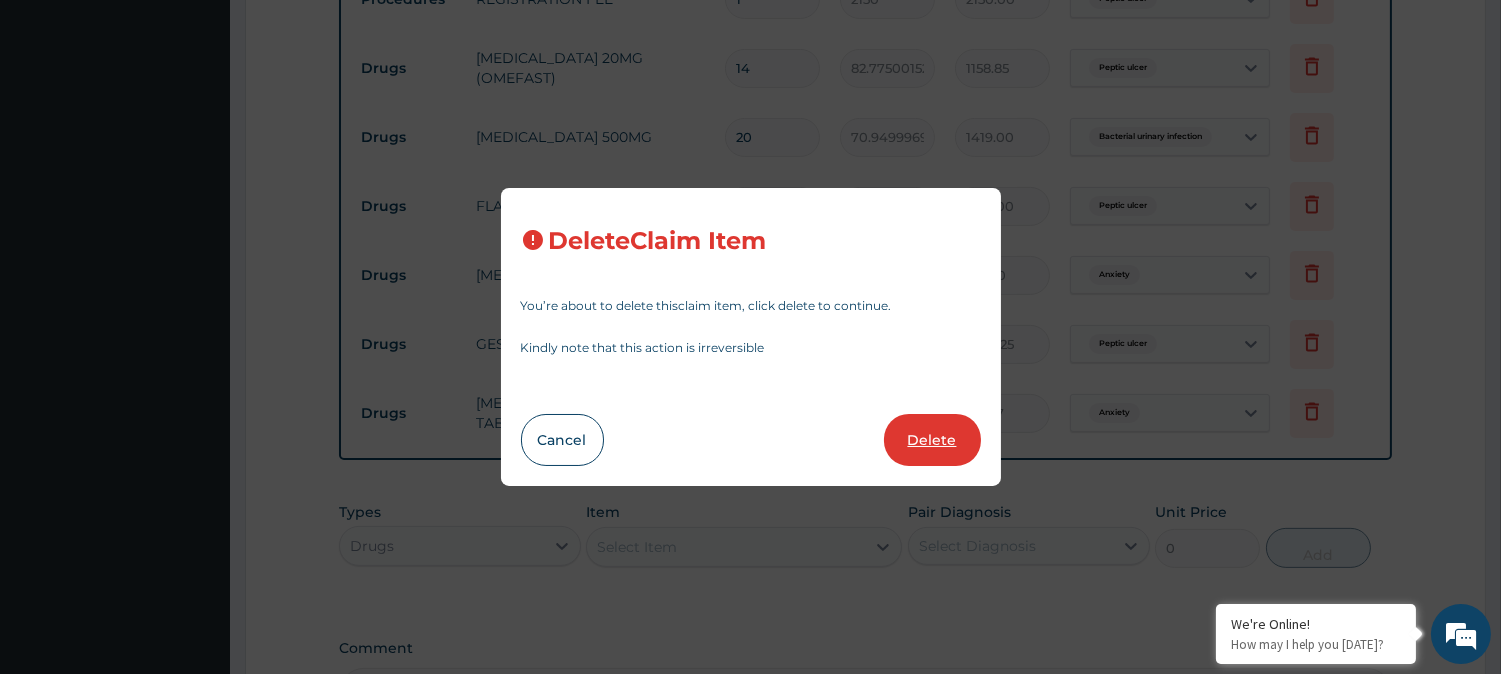 click on "Delete" at bounding box center [932, 440] 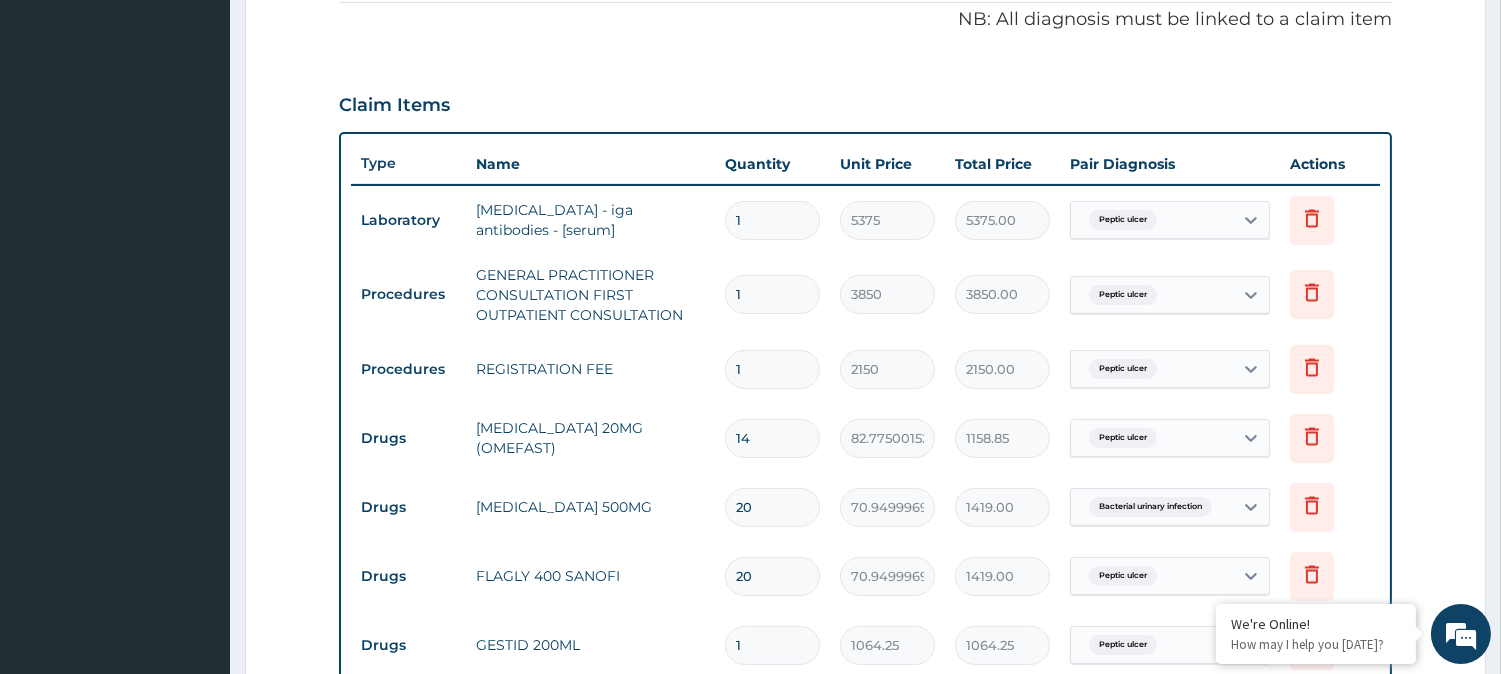 scroll, scrollTop: 1167, scrollLeft: 0, axis: vertical 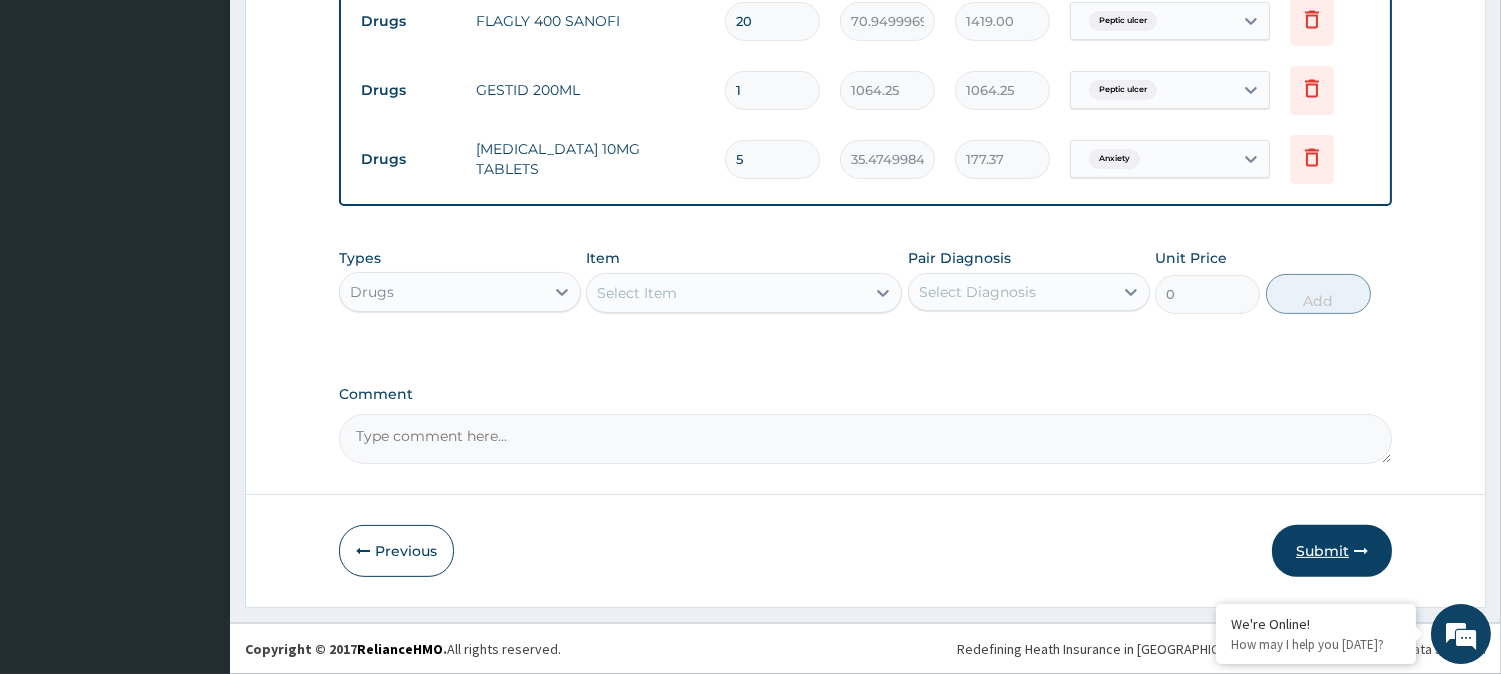 click on "Submit" at bounding box center (1332, 551) 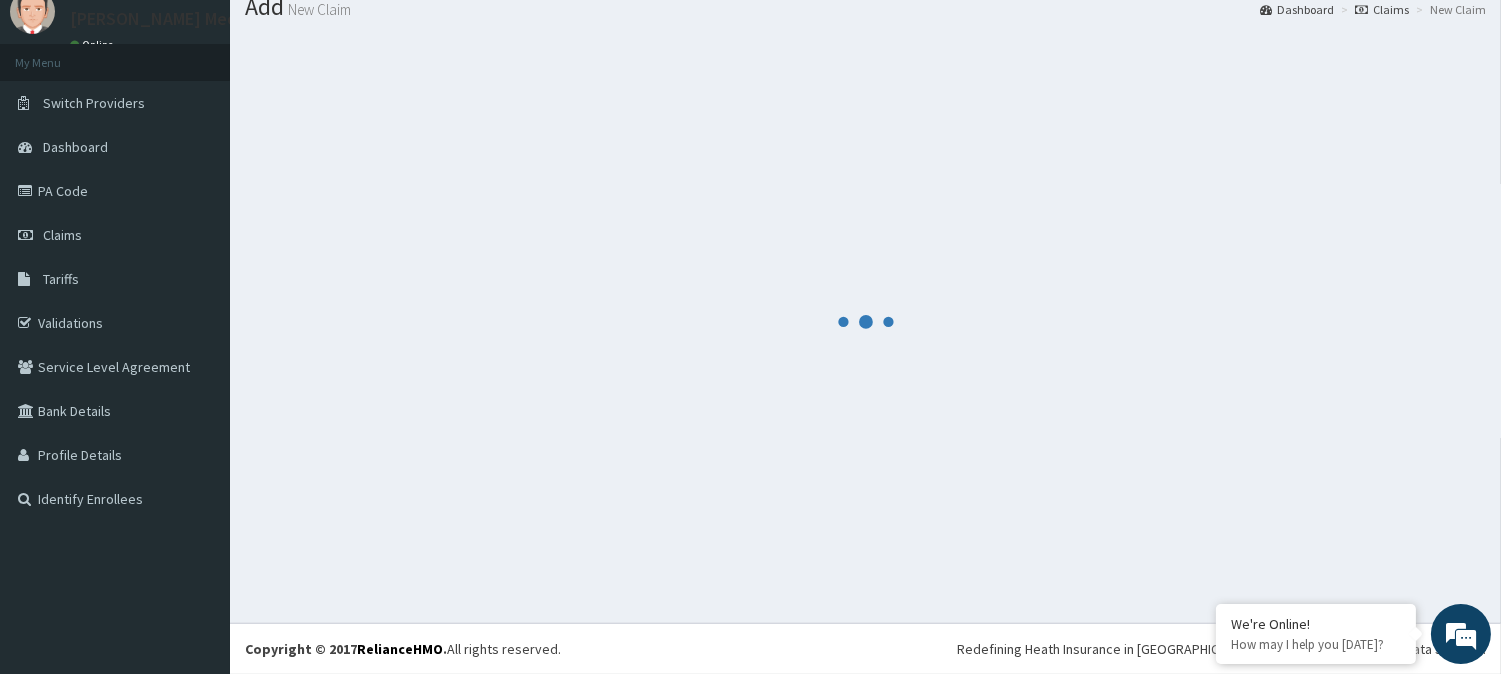 scroll, scrollTop: 1167, scrollLeft: 0, axis: vertical 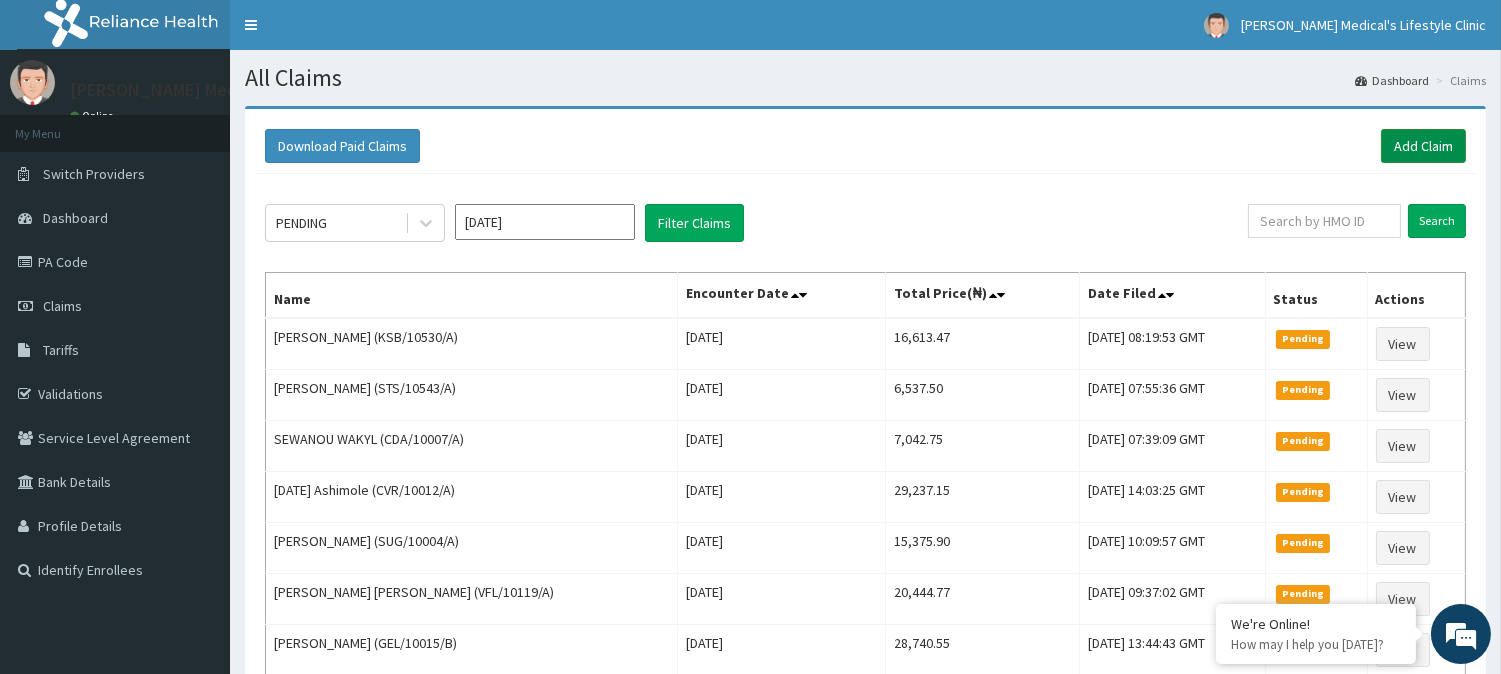 click on "Add Claim" at bounding box center [1423, 146] 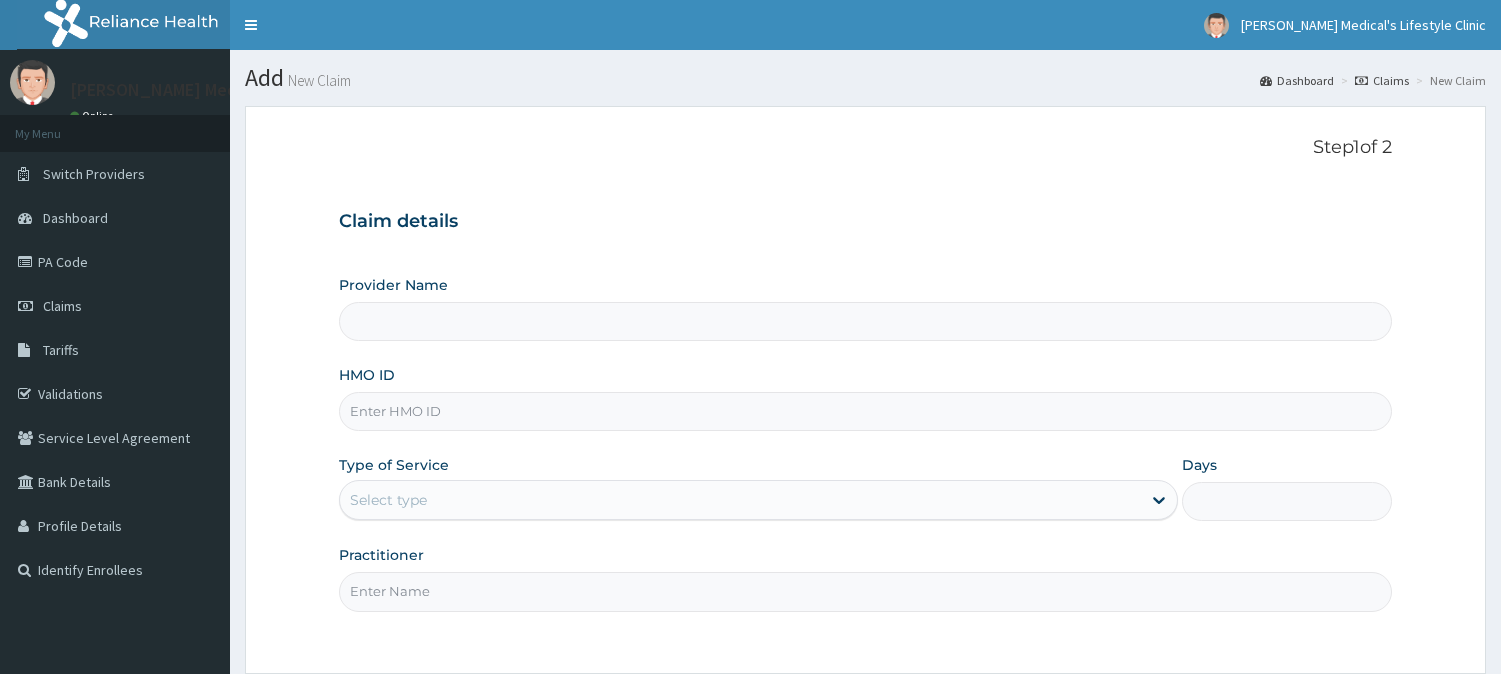 scroll, scrollTop: 0, scrollLeft: 0, axis: both 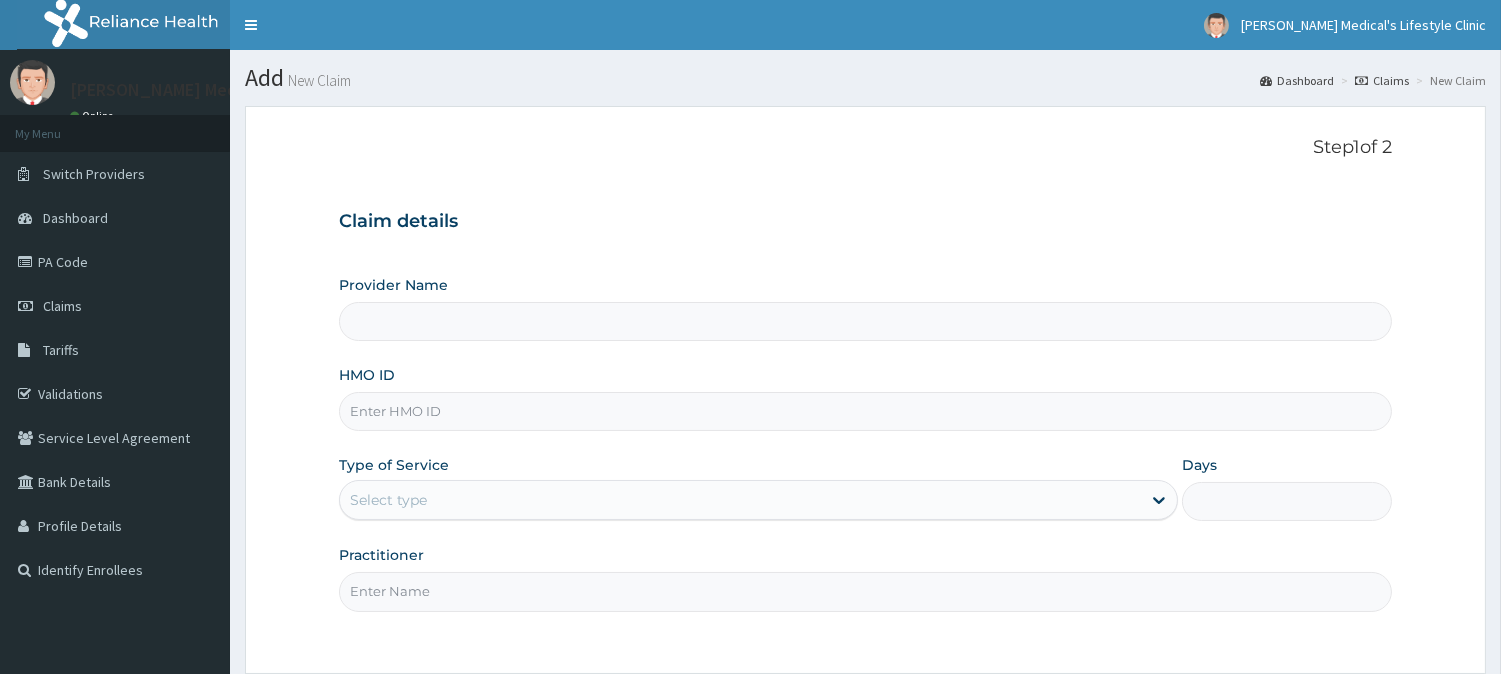 type on "[PERSON_NAME] Medical's Lifestyle clinic" 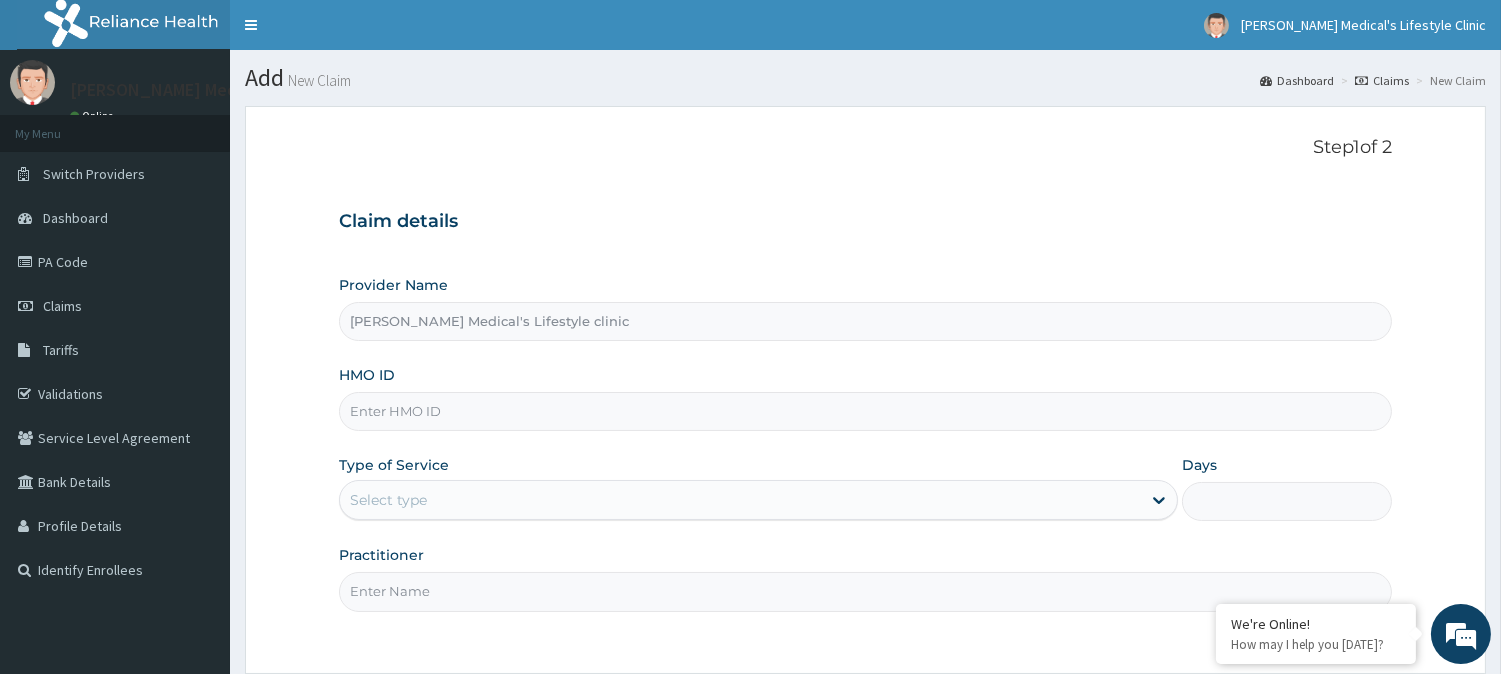 scroll, scrollTop: 178, scrollLeft: 0, axis: vertical 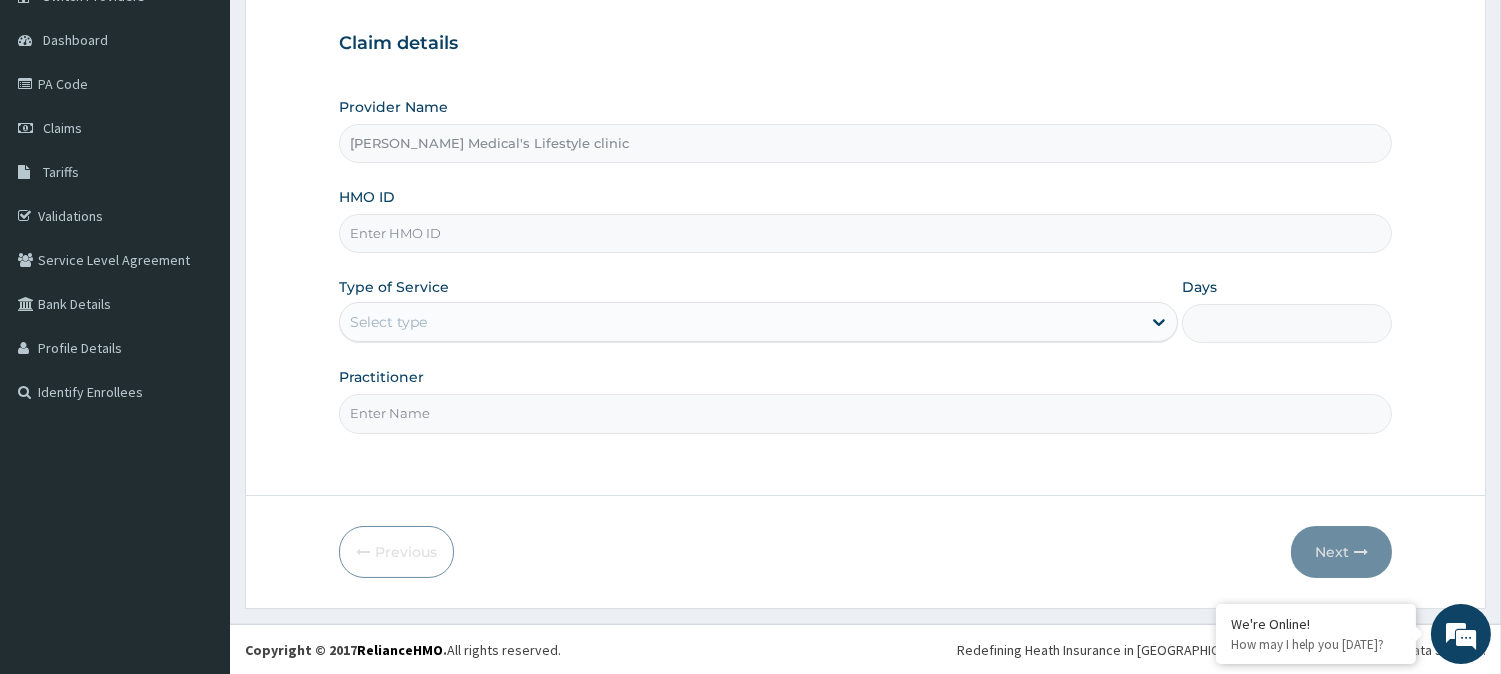 click on "HMO ID" at bounding box center (865, 233) 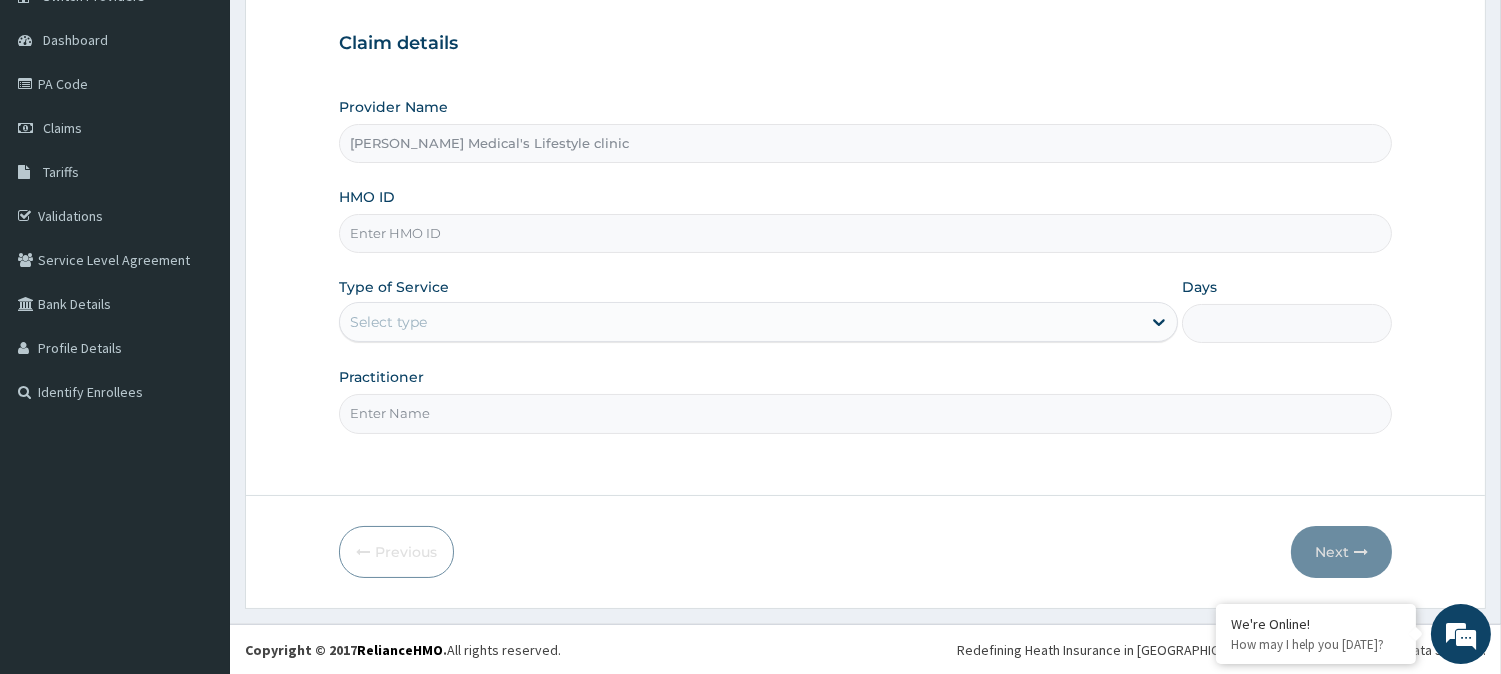 paste on "HOO/10009/A" 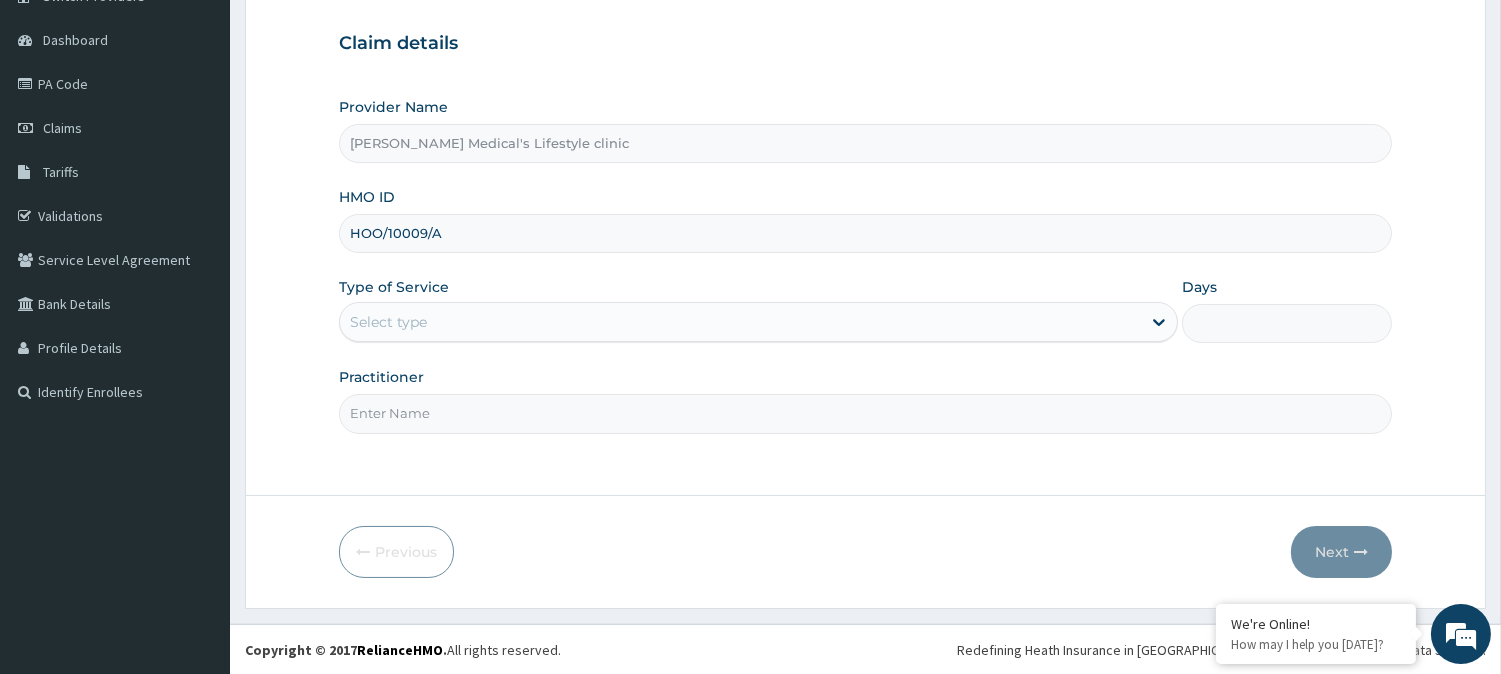type on "HOO/10009/A" 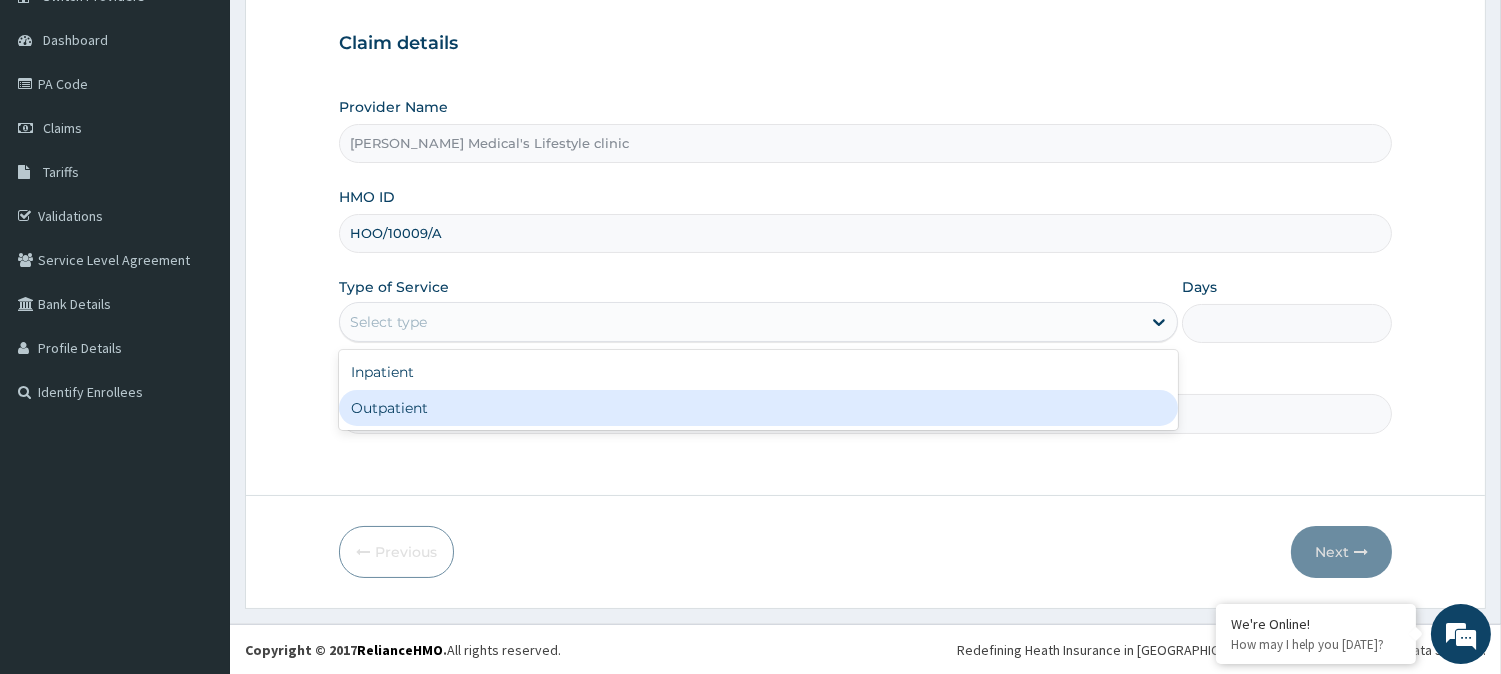 click on "Outpatient" at bounding box center [758, 408] 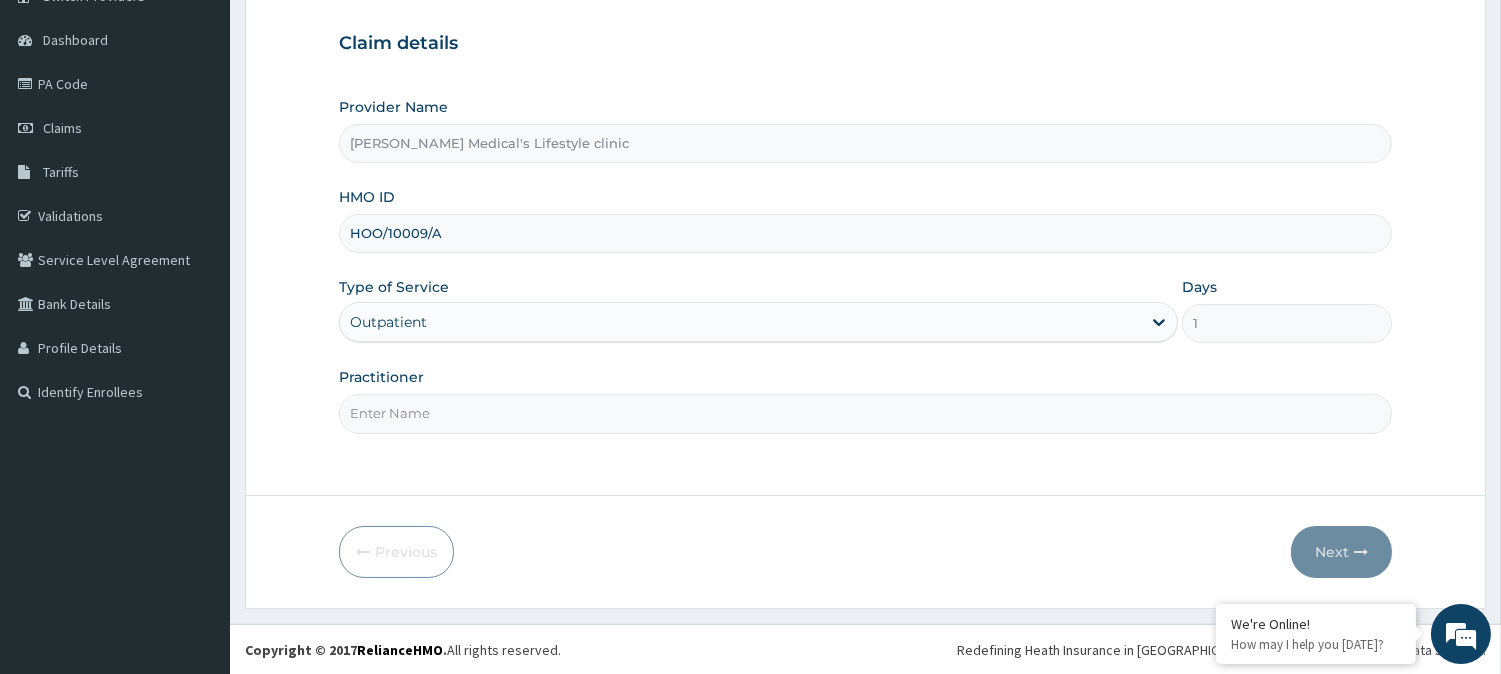 click on "Practitioner" at bounding box center [865, 413] 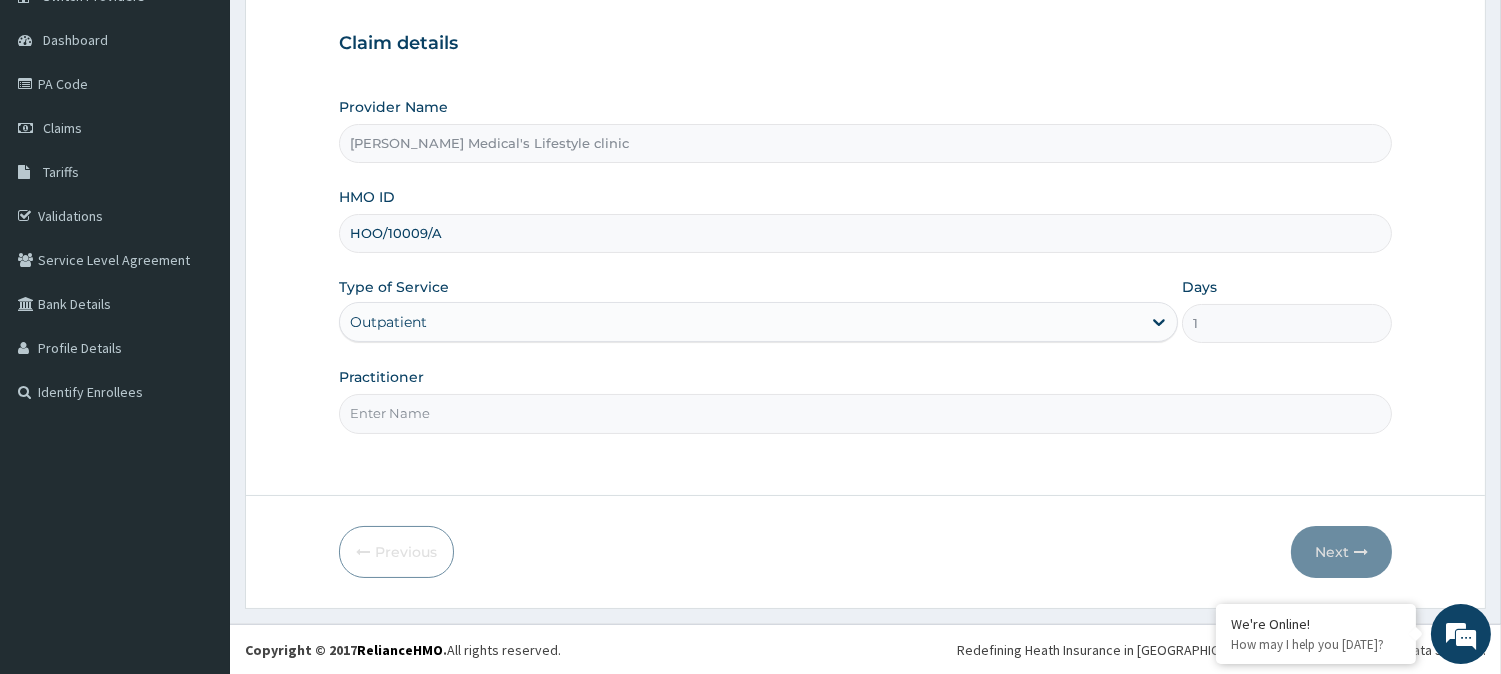 type on "[PERSON_NAME]" 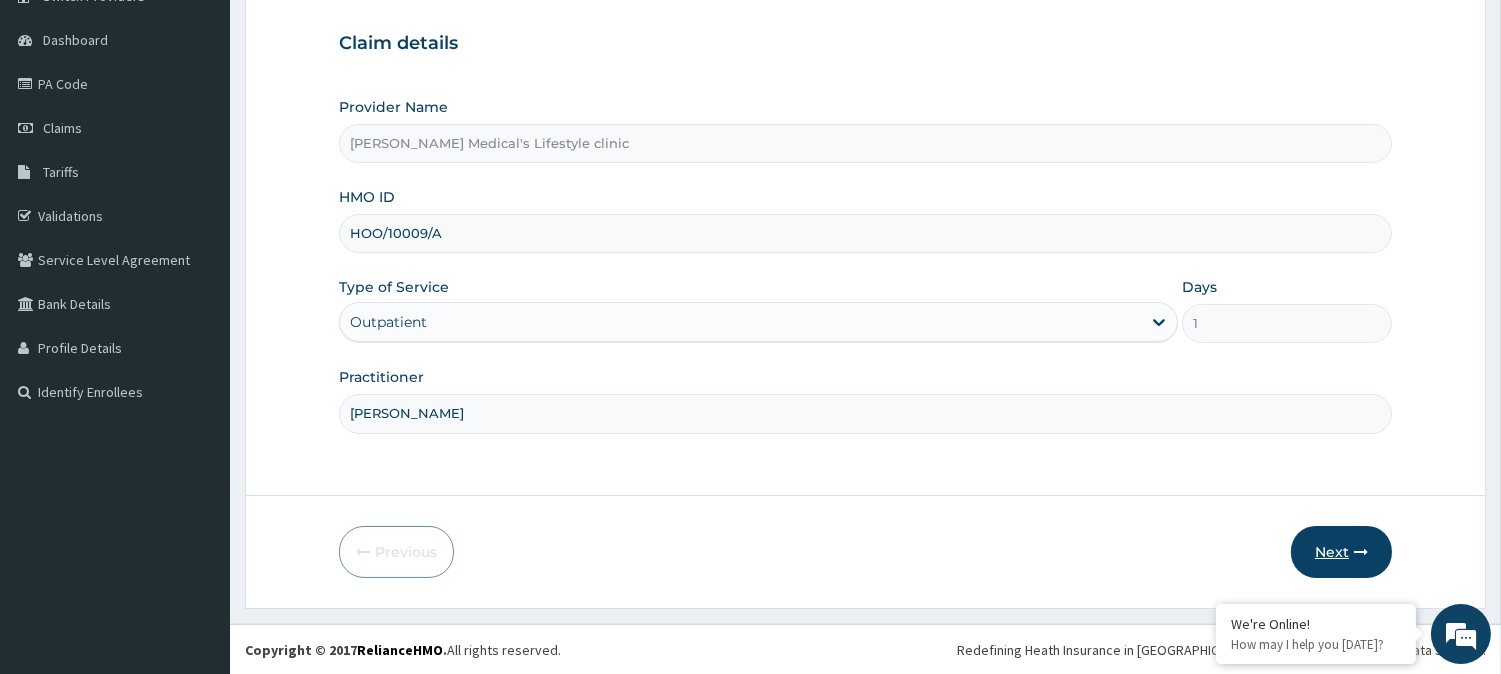 click on "Next" at bounding box center (1341, 552) 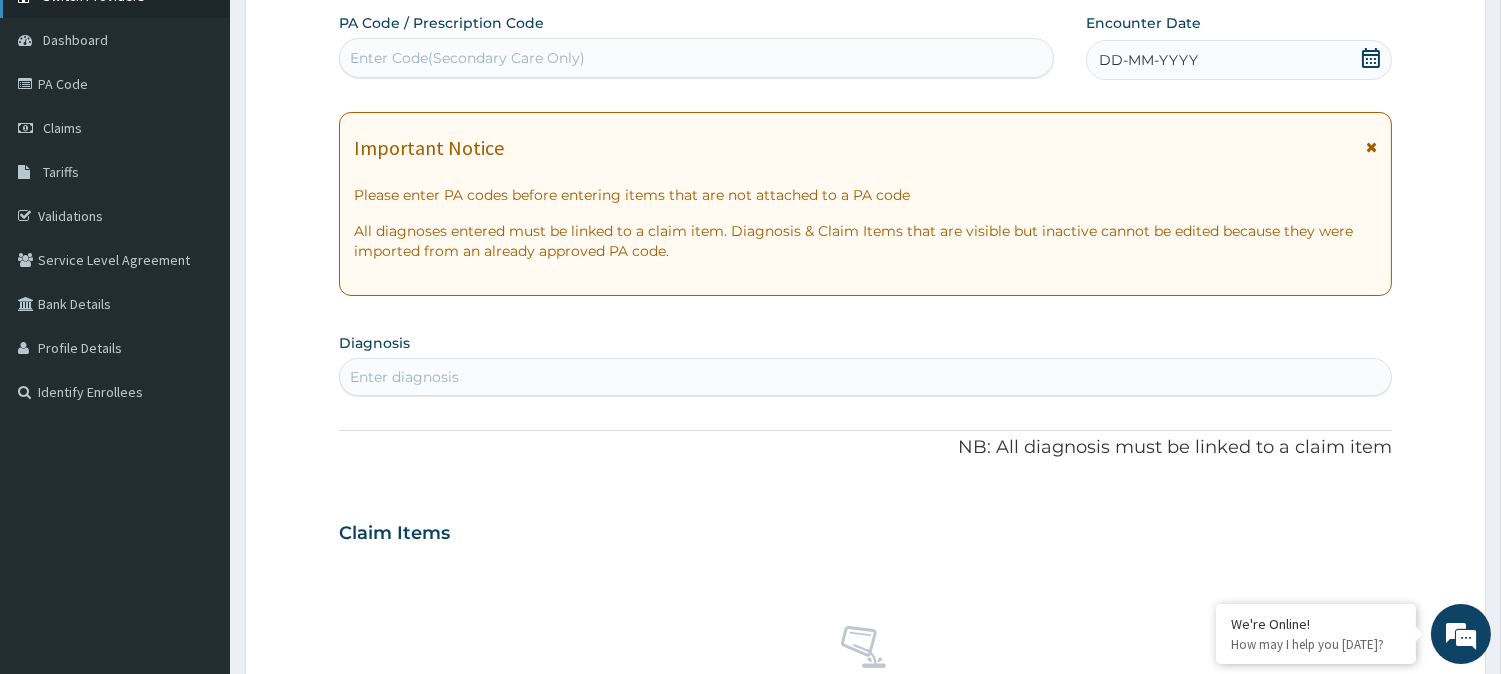 scroll, scrollTop: 0, scrollLeft: 0, axis: both 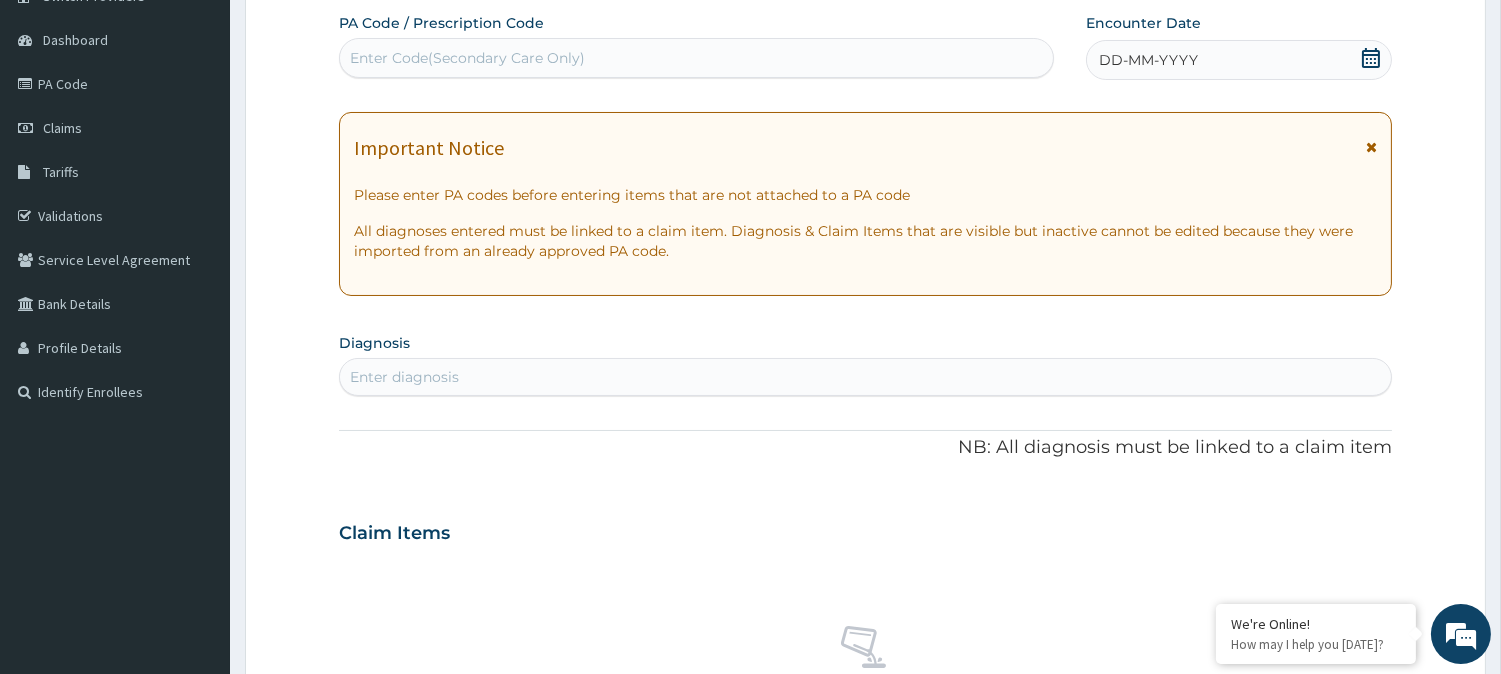 click on "Enter diagnosis" at bounding box center (865, 377) 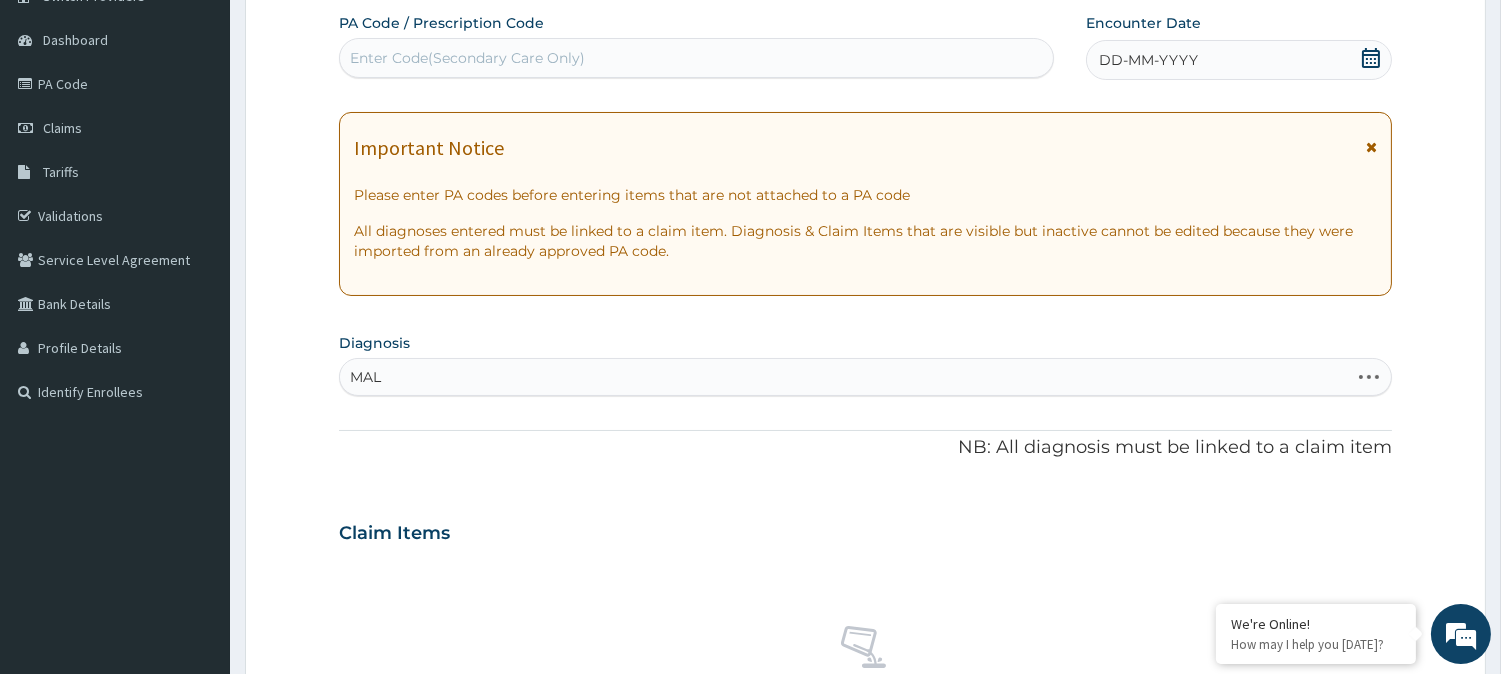 type on "MALA" 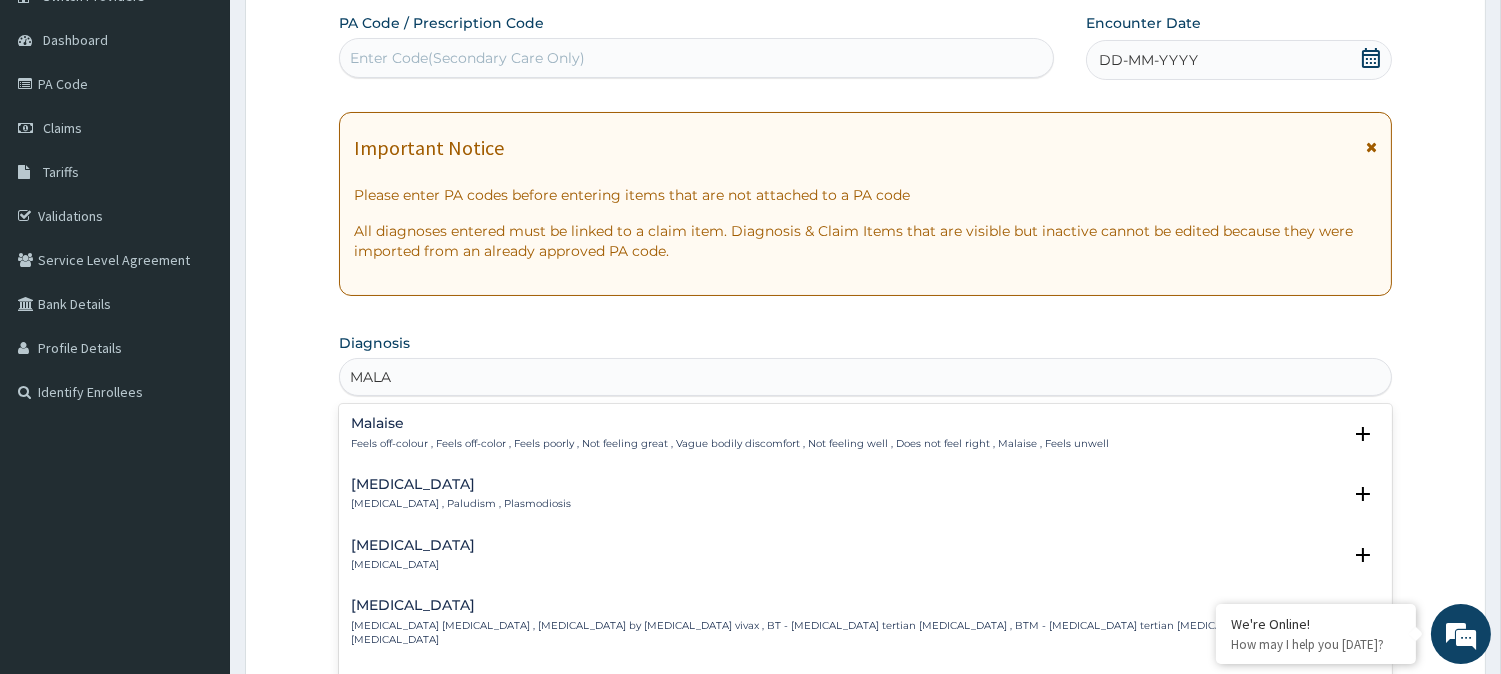 click on "[MEDICAL_DATA]" at bounding box center [461, 484] 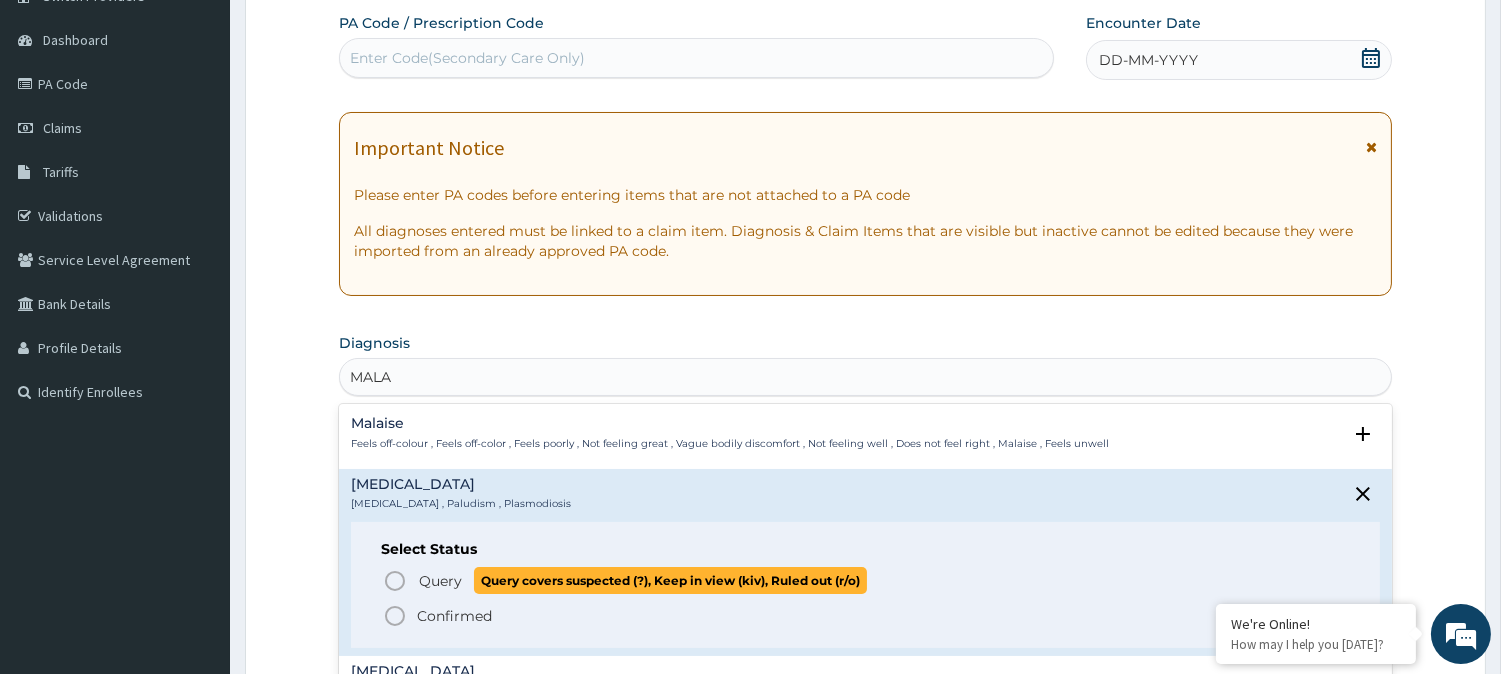 click on "Query Query covers suspected (?), Keep in view (kiv), Ruled out (r/o)" at bounding box center [866, 580] 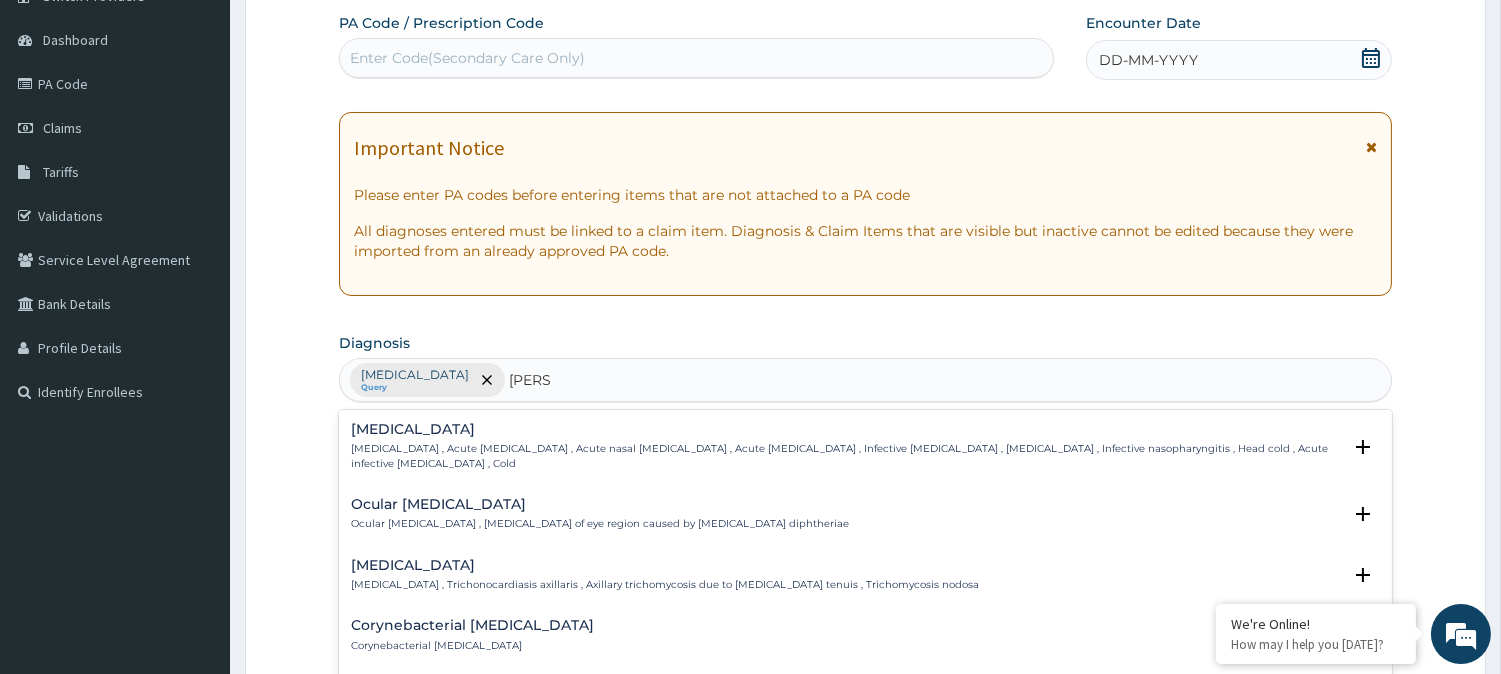 type on "CORYZ" 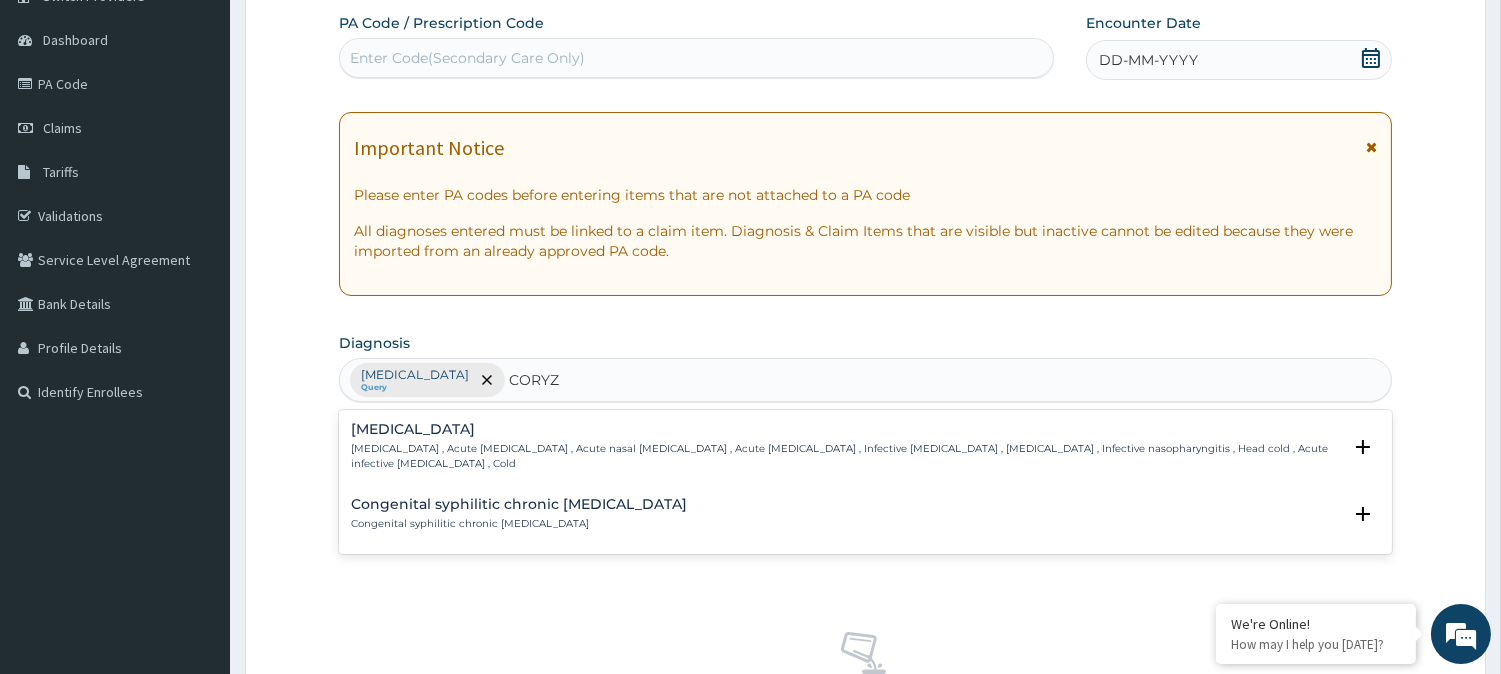 drag, startPoint x: 643, startPoint y: 484, endPoint x: 632, endPoint y: 457, distance: 29.15476 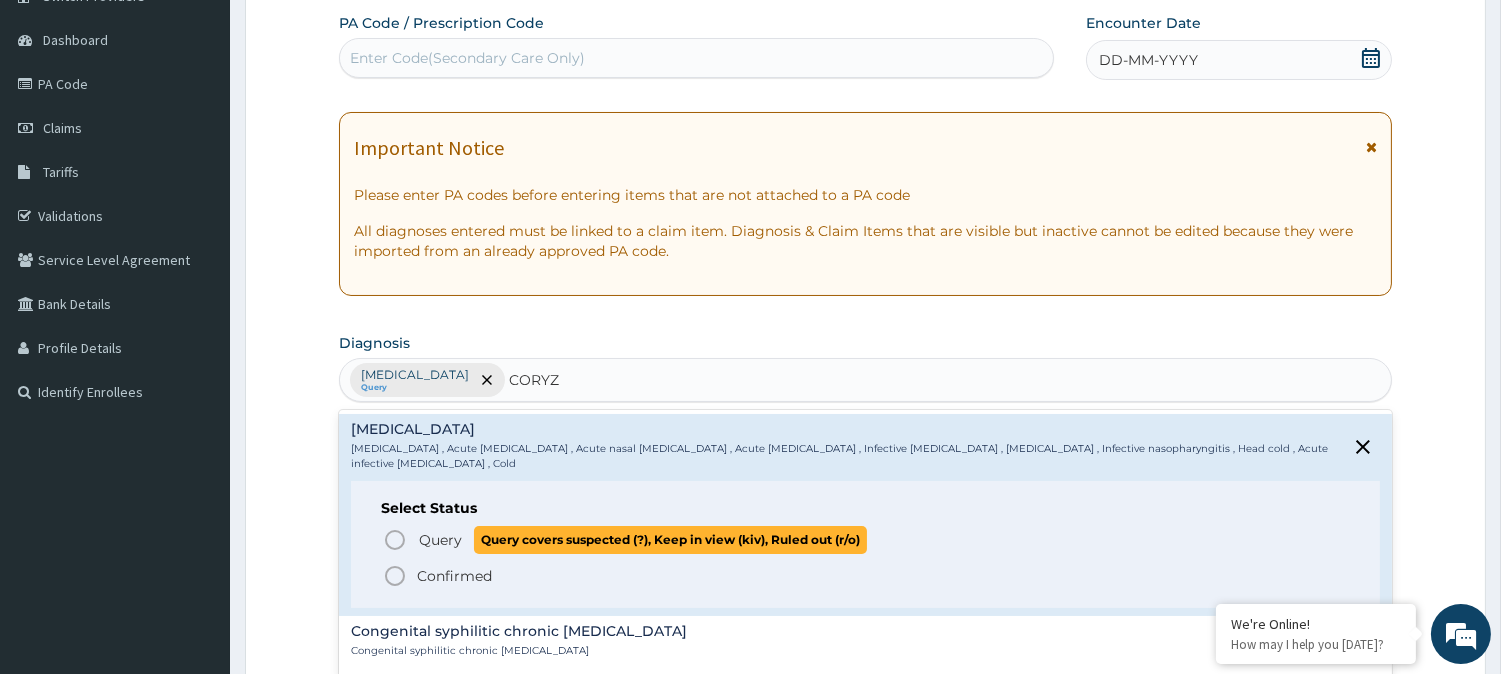 click on "Query Query covers suspected (?), Keep in view (kiv), Ruled out (r/o)" at bounding box center [866, 539] 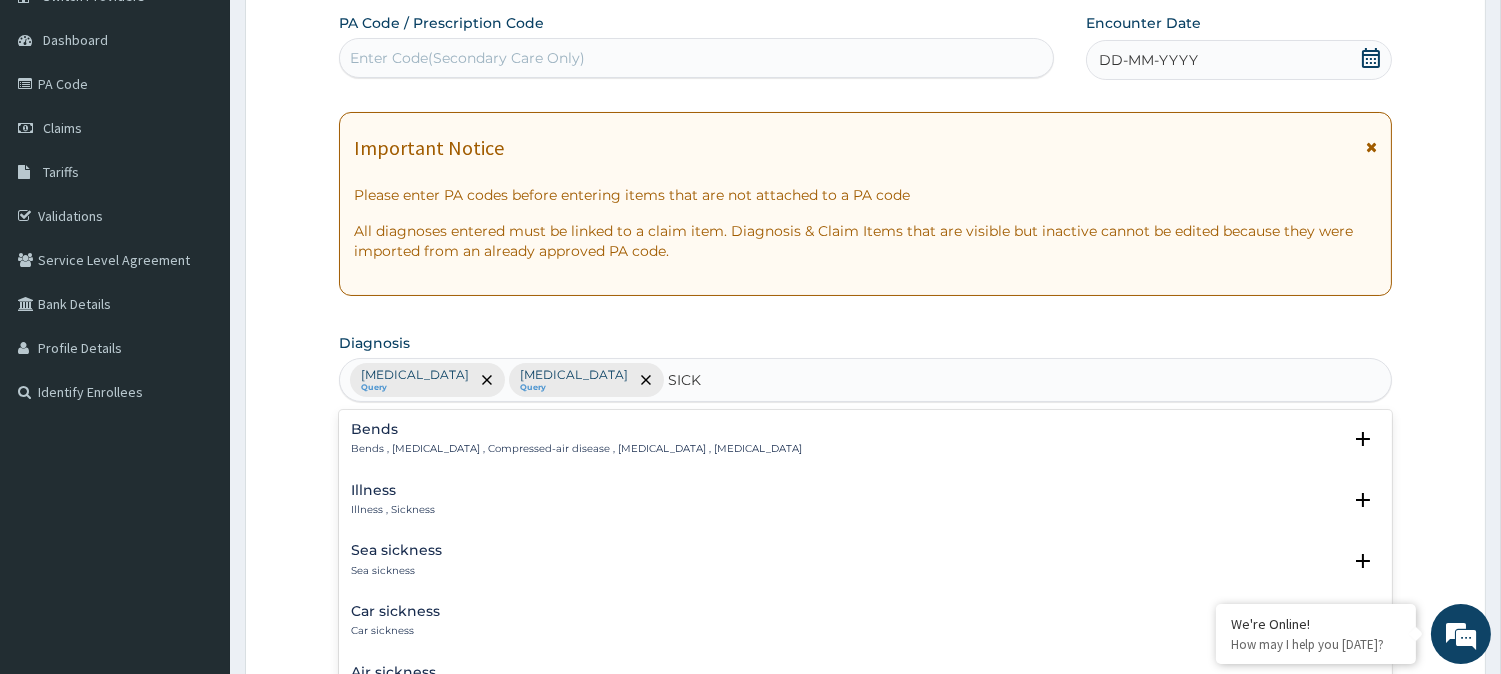 type on "SICKL" 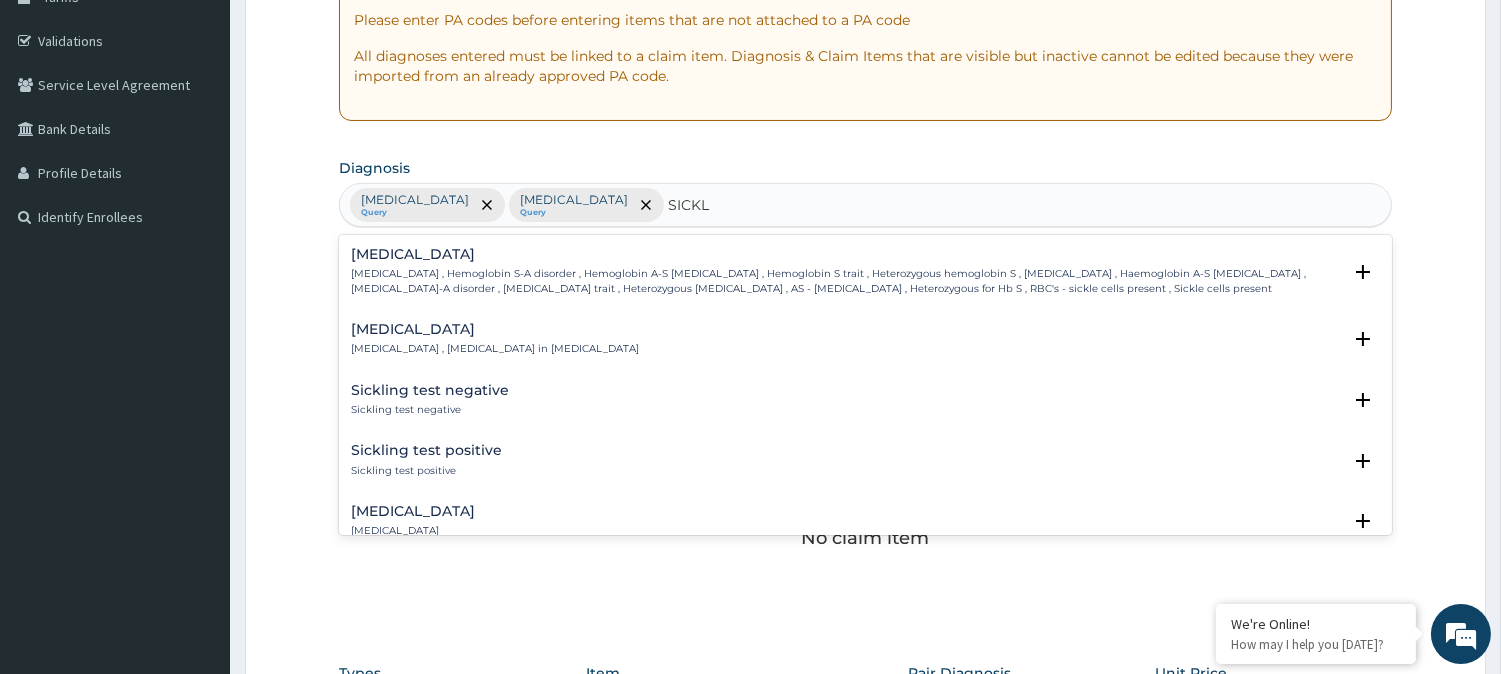 scroll, scrollTop: 364, scrollLeft: 0, axis: vertical 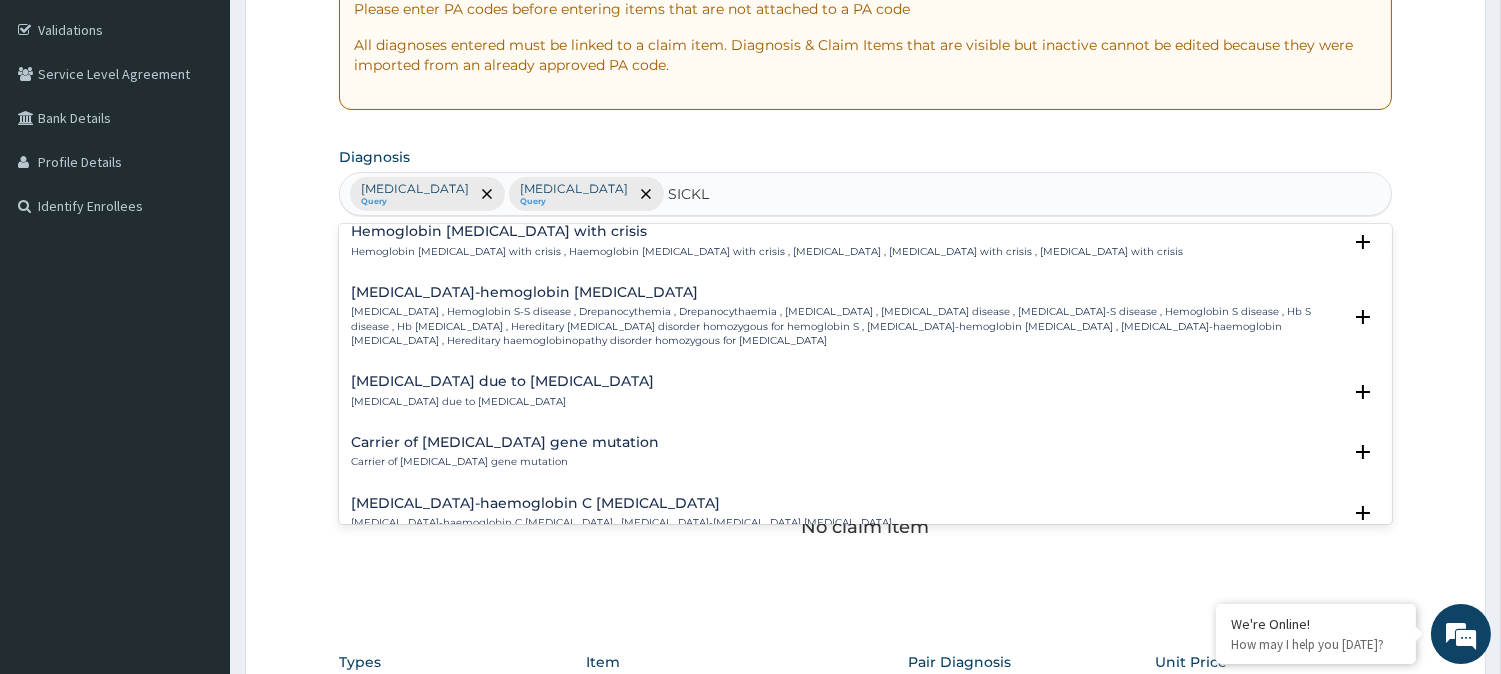 click on "Sickle cell anemia , Hemoglobin S-S disease , Drepanocythemia , Drepanocythaemia , Sickle cell anaemia , Haemoglobin S disease , Haemoglobin S-S disease , Hemoglobin S disease , Hb S disease , Hb SS disease , Hereditary hemoglobinopathy disorder homozygous for hemoglobin S , Sickle cell-hemoglobin SS disease , Sickle cell-haemoglobin SS disease , Hereditary haemoglobinopathy disorder homozygous for haemoglobin S" at bounding box center [846, 326] 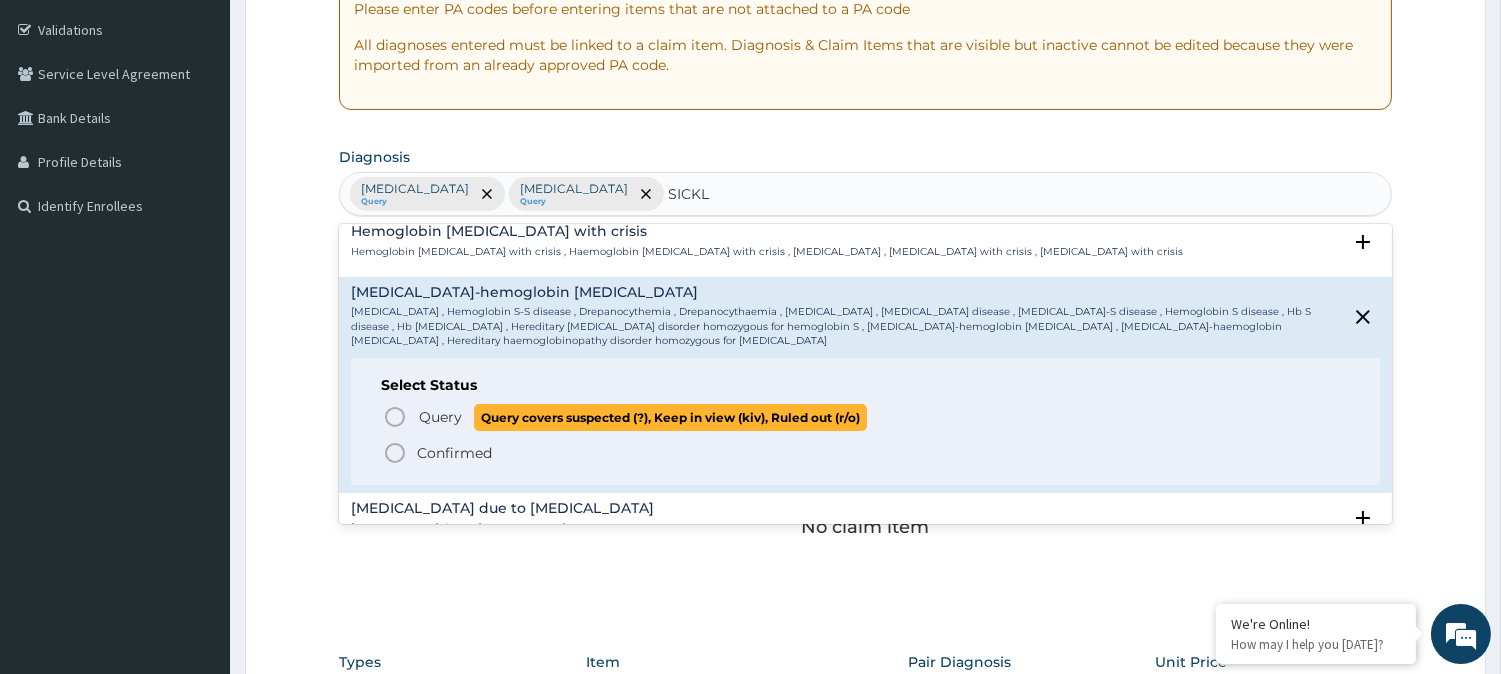click 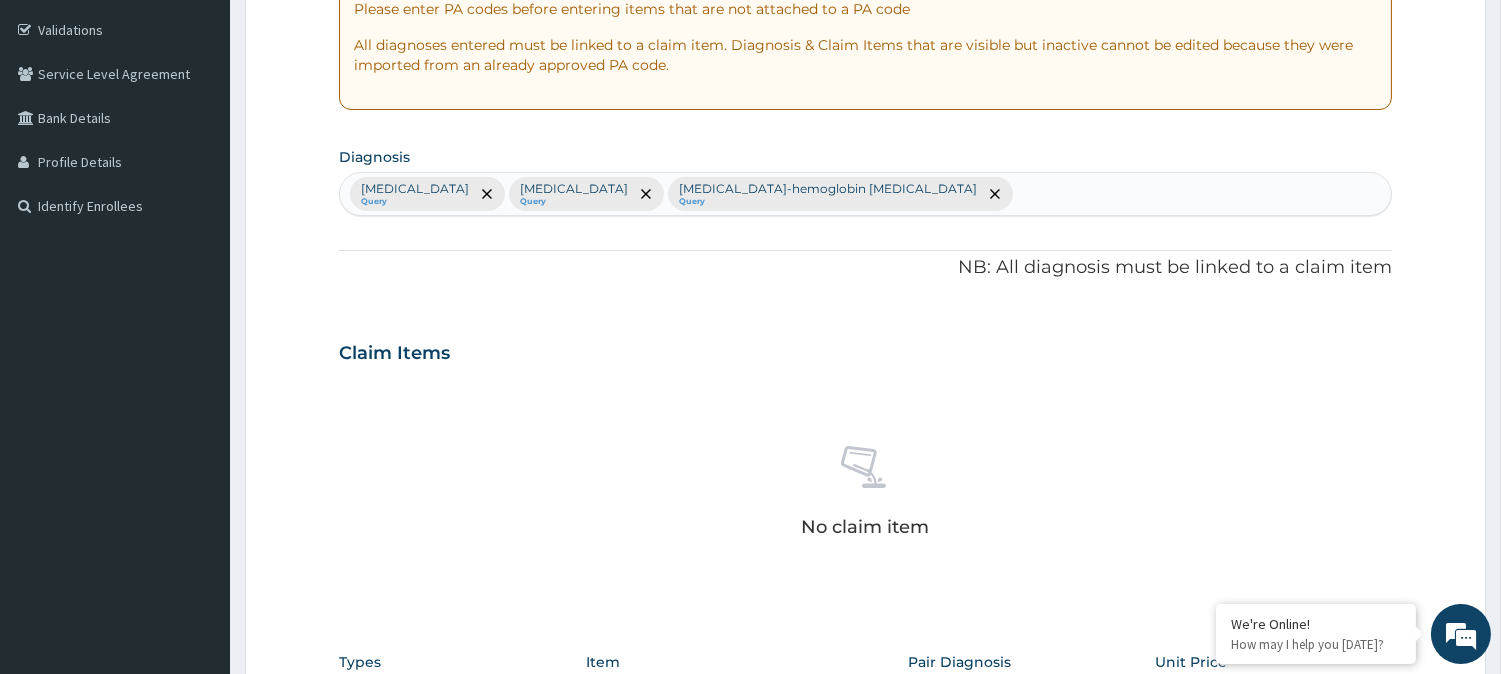 click on "Query" at bounding box center (828, 202) 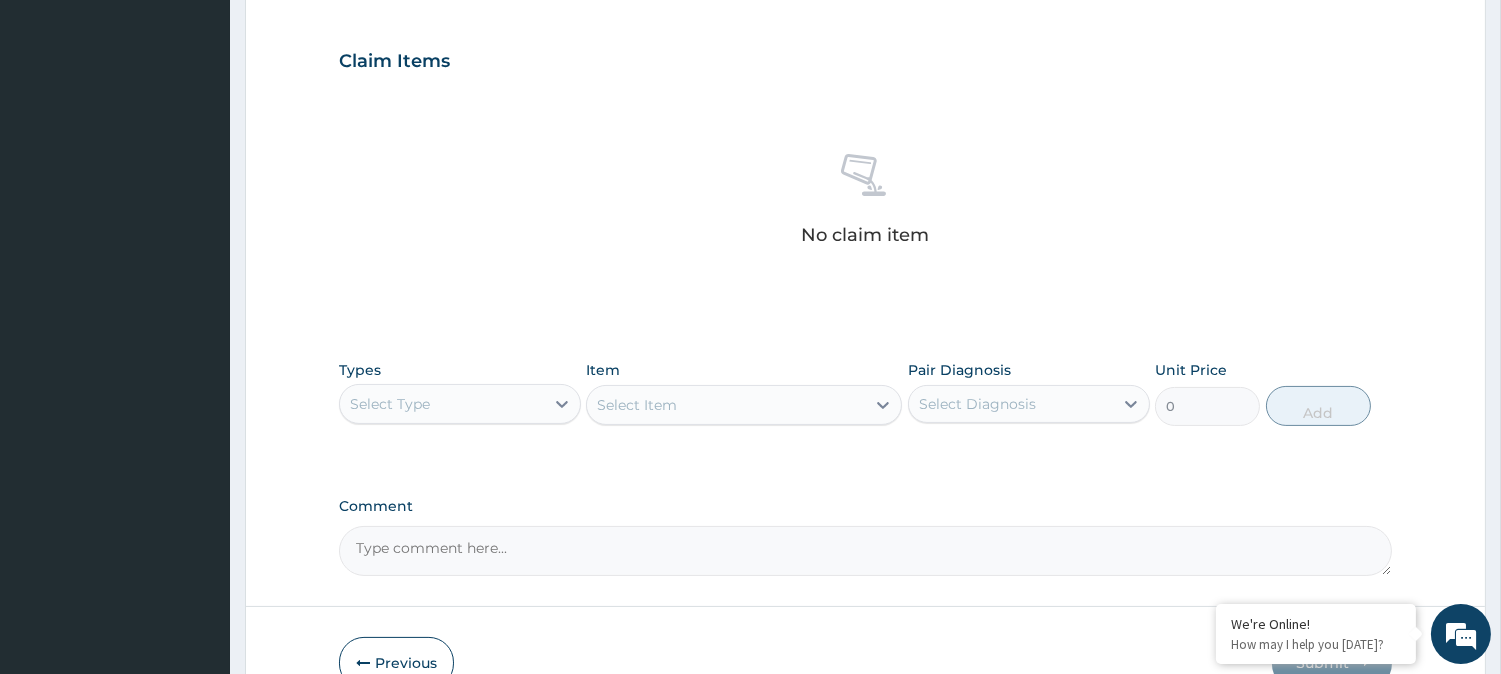scroll, scrollTop: 767, scrollLeft: 0, axis: vertical 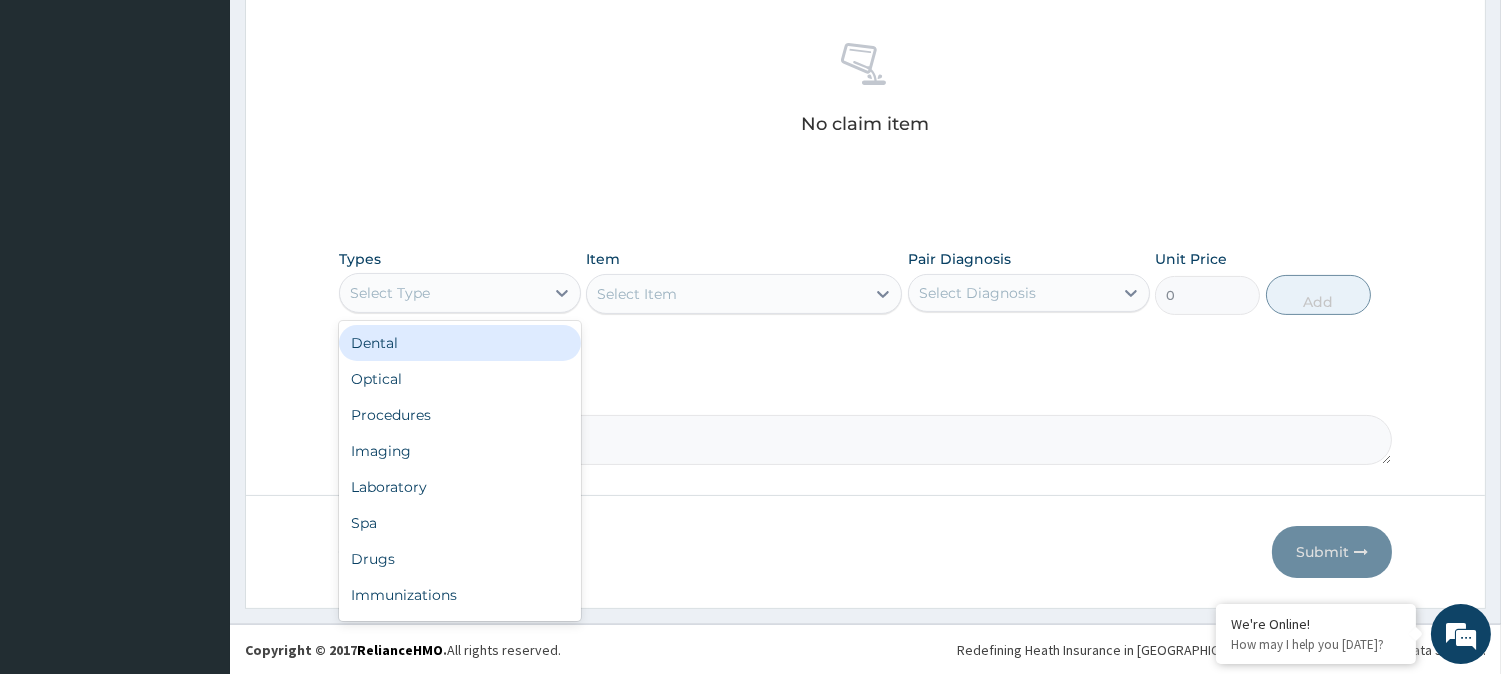 click on "Select Type" at bounding box center [390, 293] 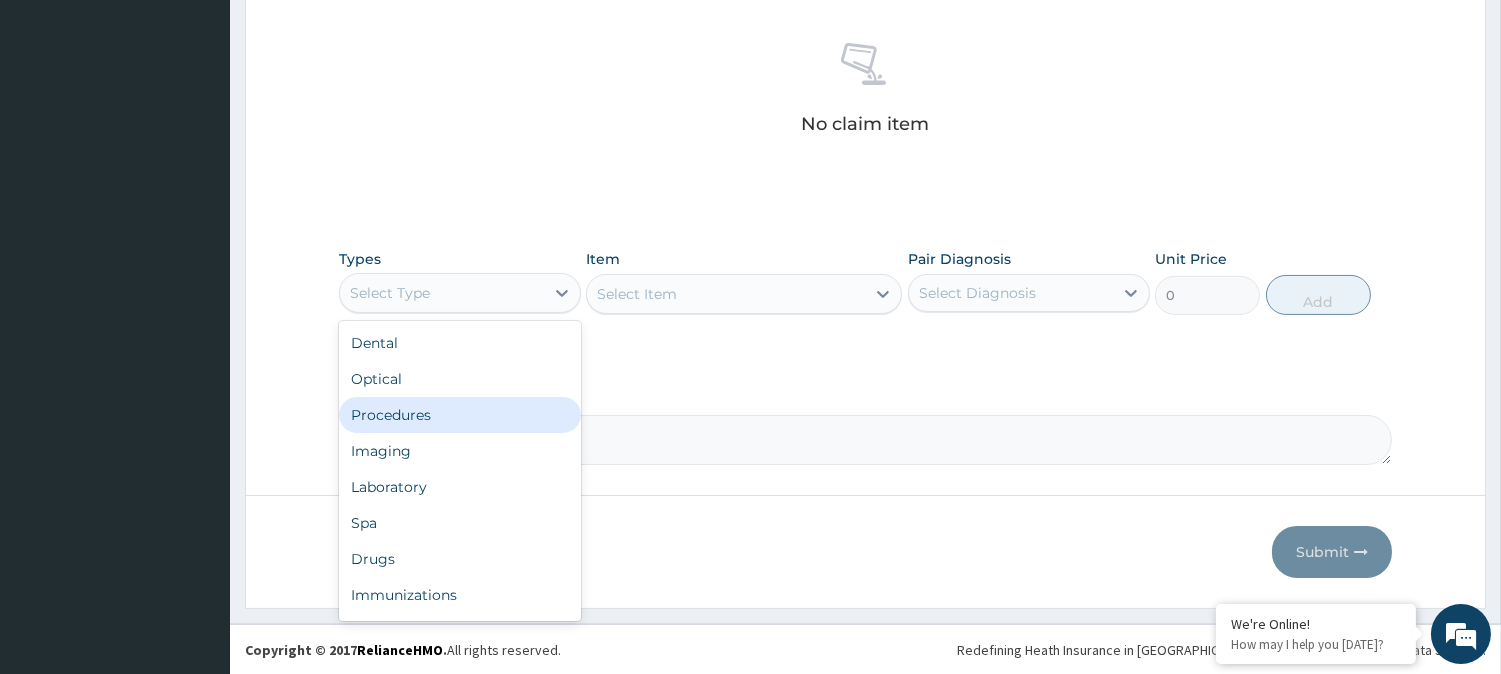 click on "Procedures" at bounding box center [460, 415] 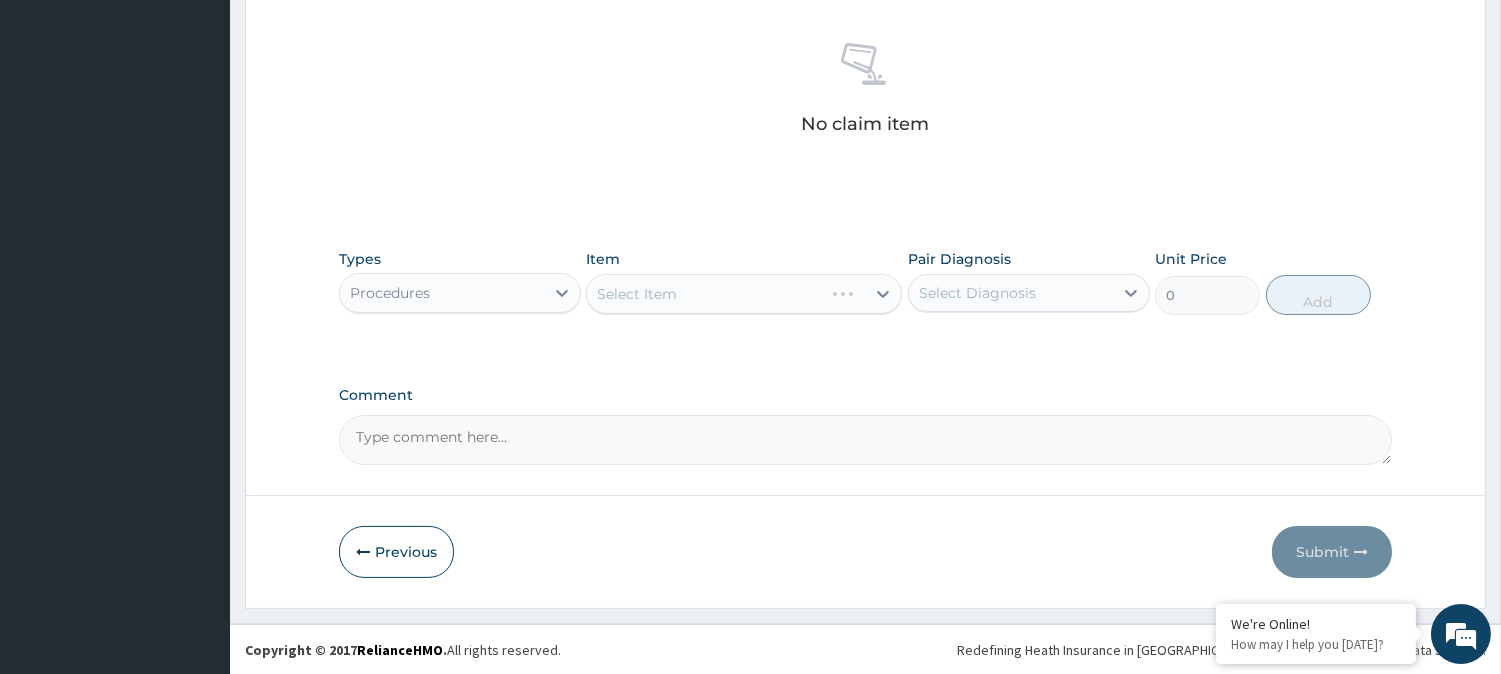 click on "Select Item" at bounding box center (744, 294) 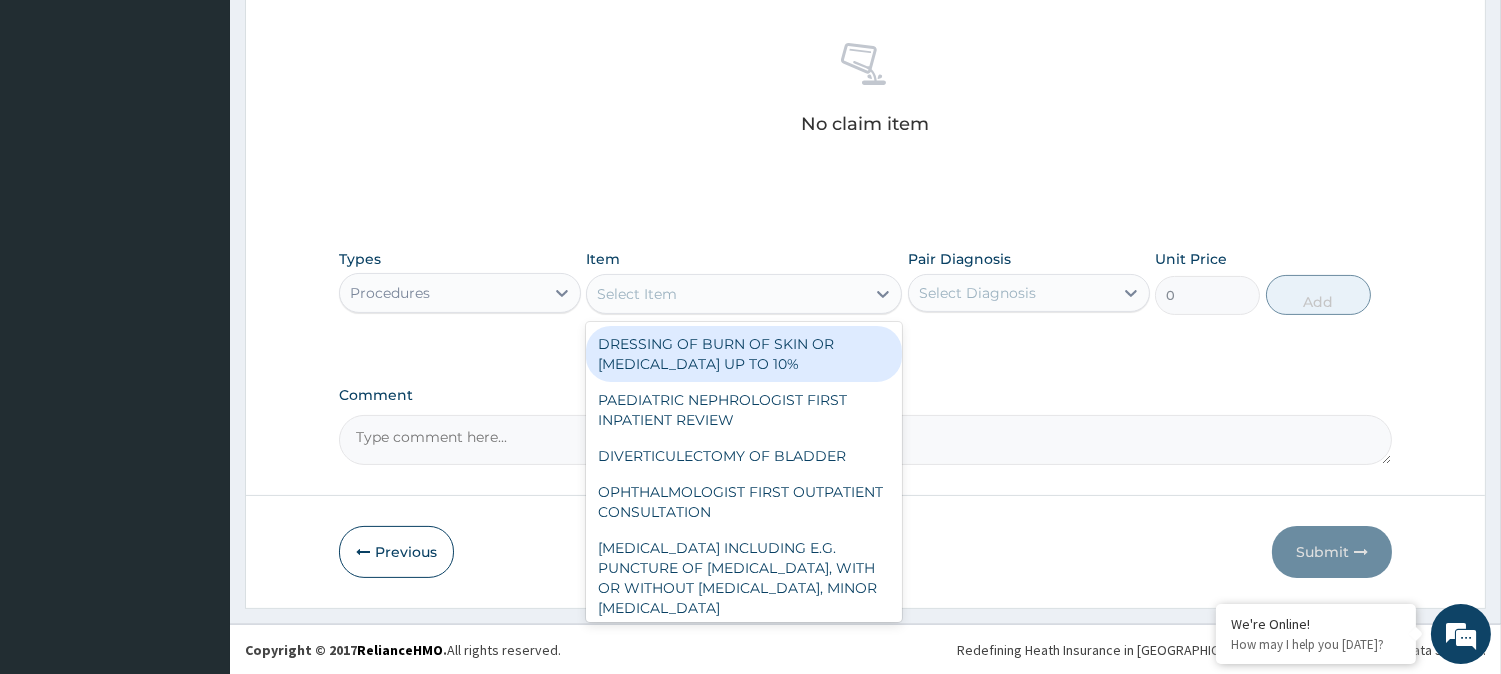 click on "Select Item" at bounding box center [726, 294] 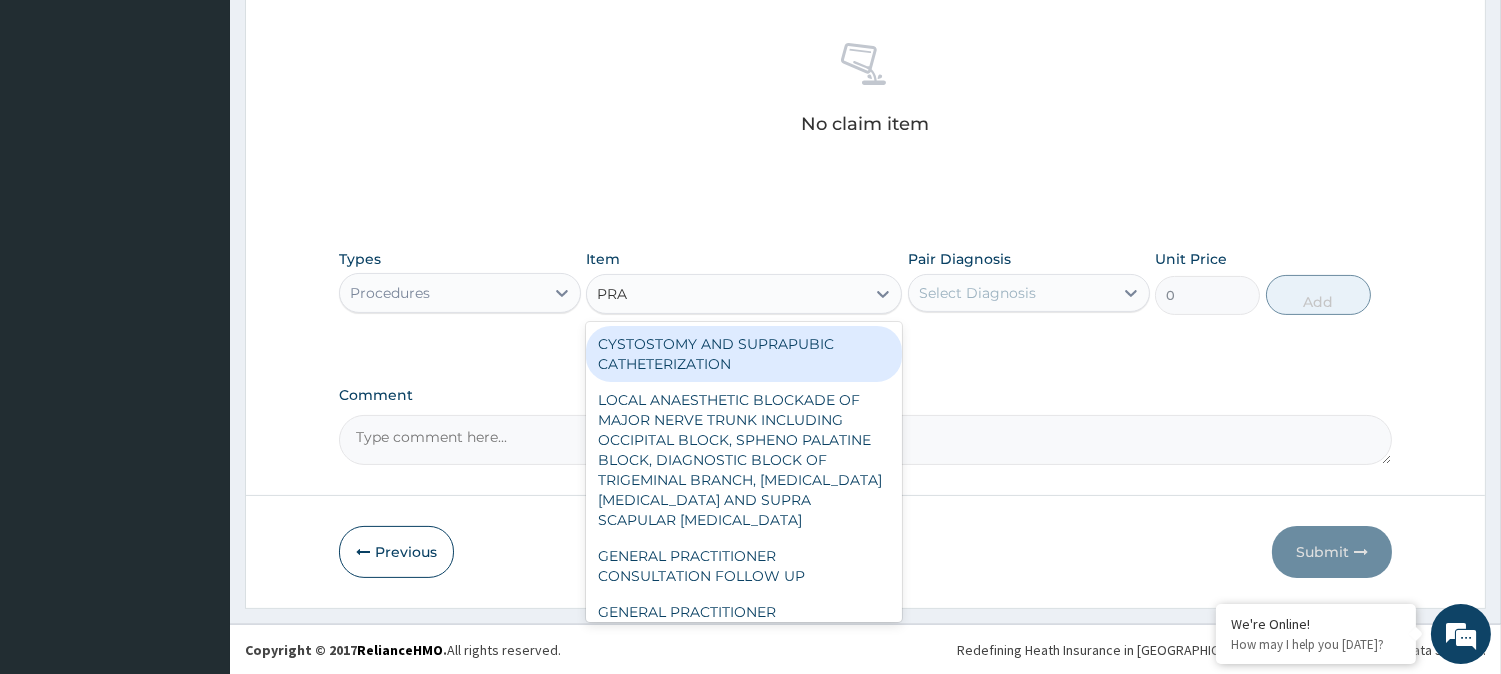 type on "PRAC" 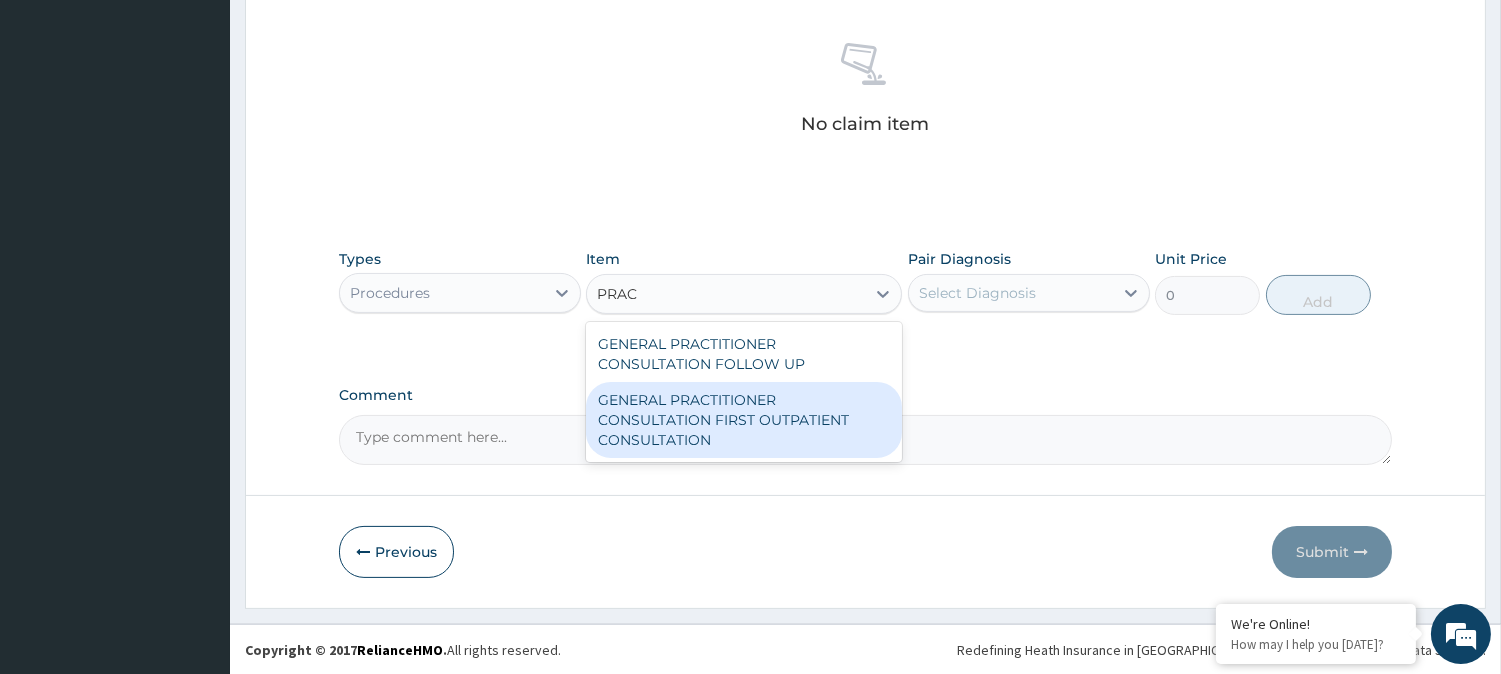 click on "GENERAL PRACTITIONER CONSULTATION FIRST OUTPATIENT CONSULTATION" at bounding box center [744, 420] 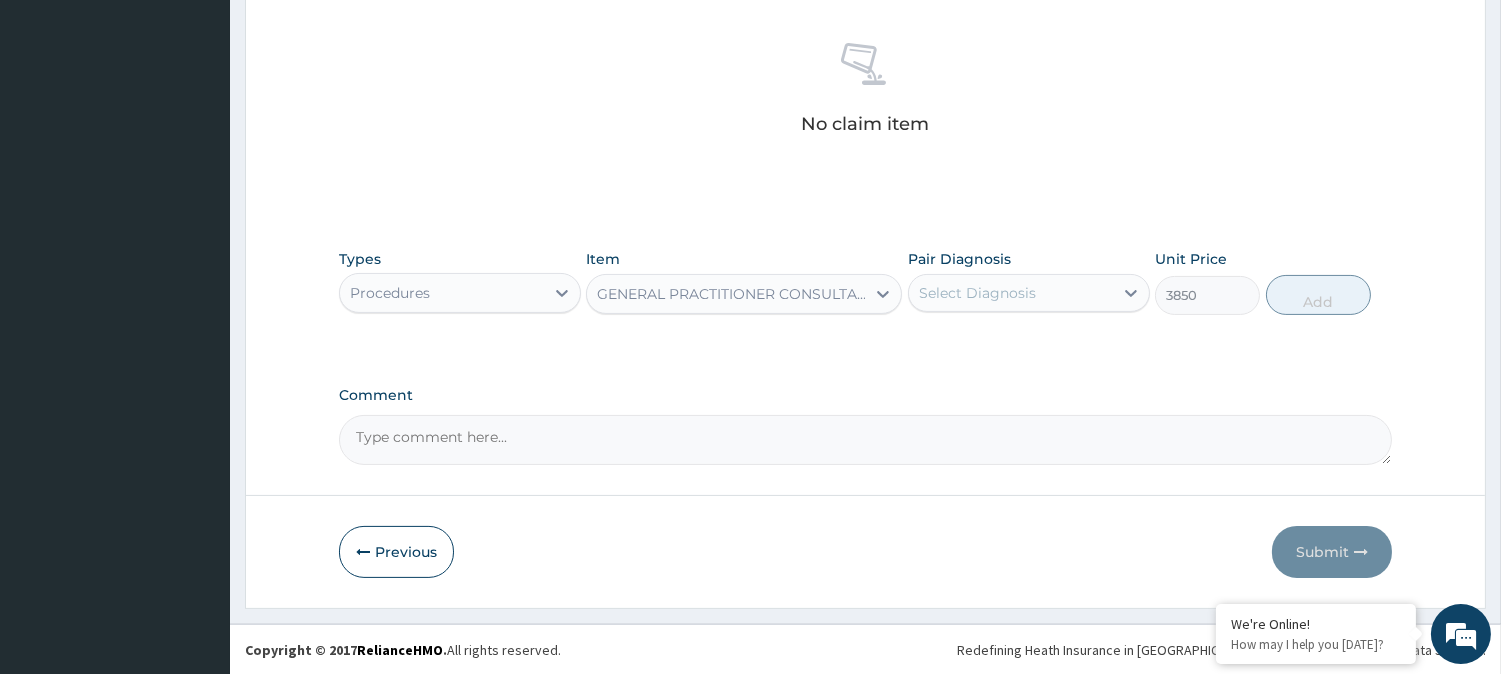 click on "Select Diagnosis" at bounding box center [977, 293] 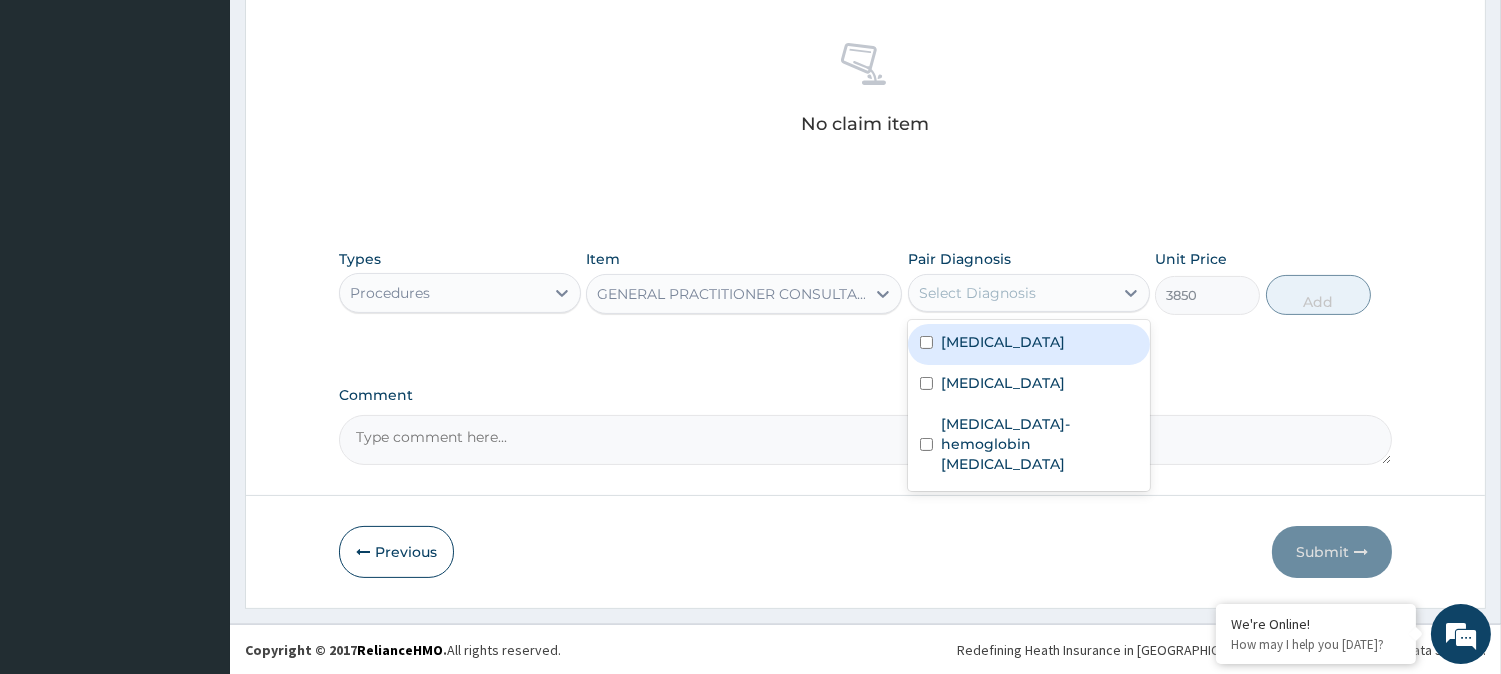click on "[MEDICAL_DATA]" at bounding box center [1003, 342] 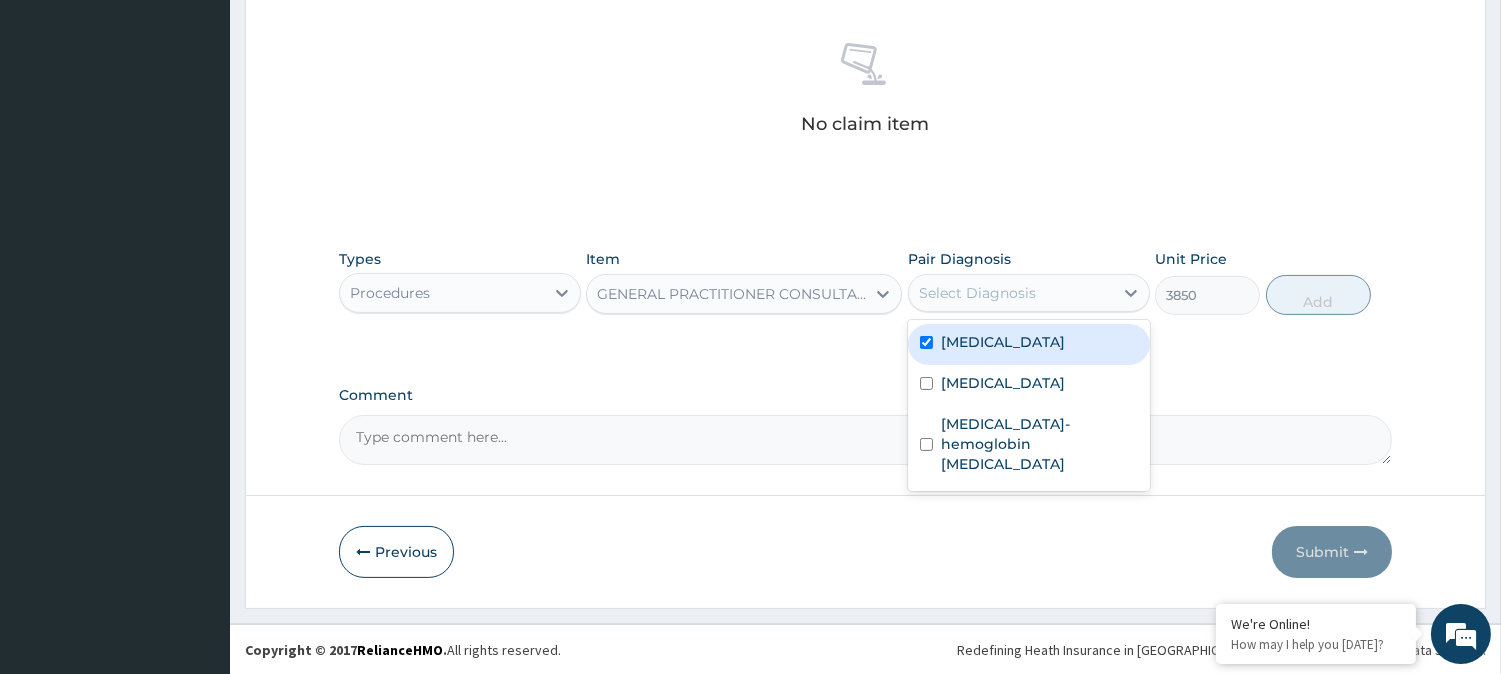 checkbox on "true" 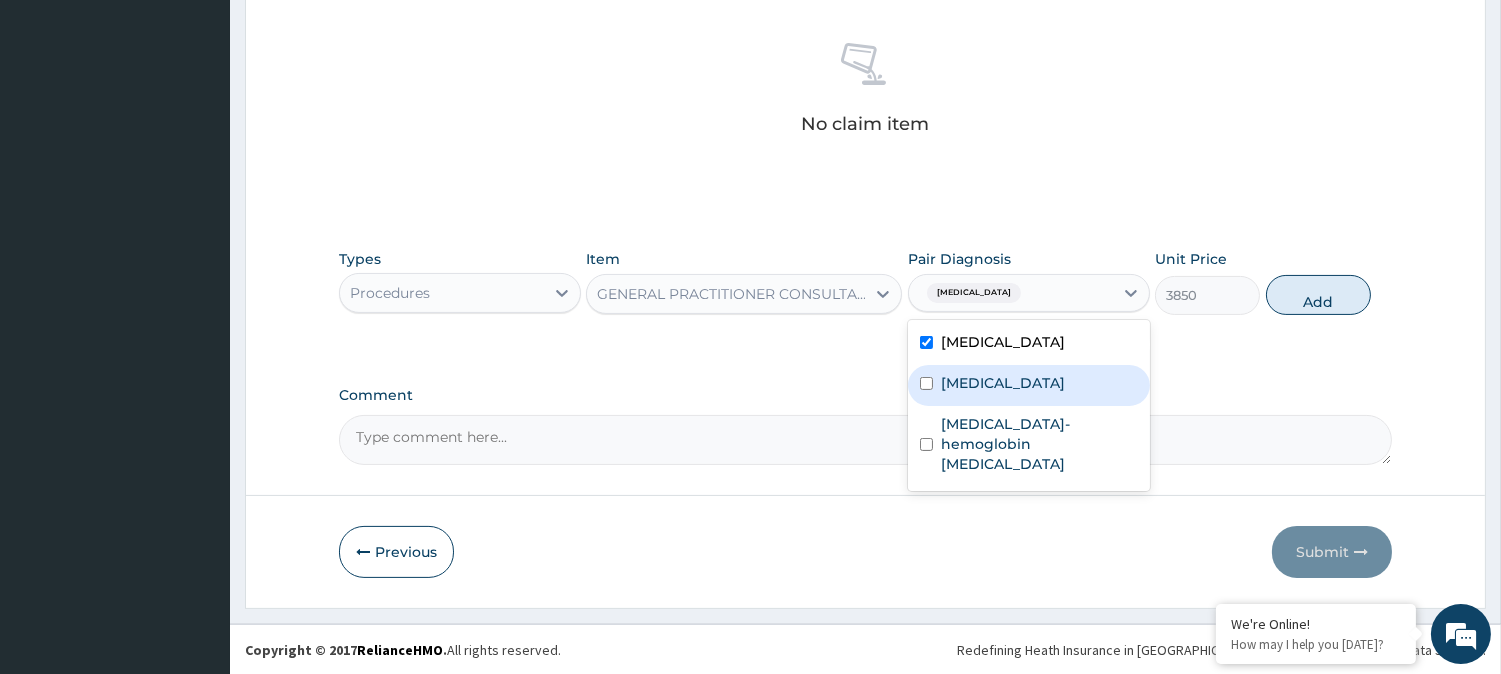 click on "[MEDICAL_DATA]" at bounding box center (1029, 385) 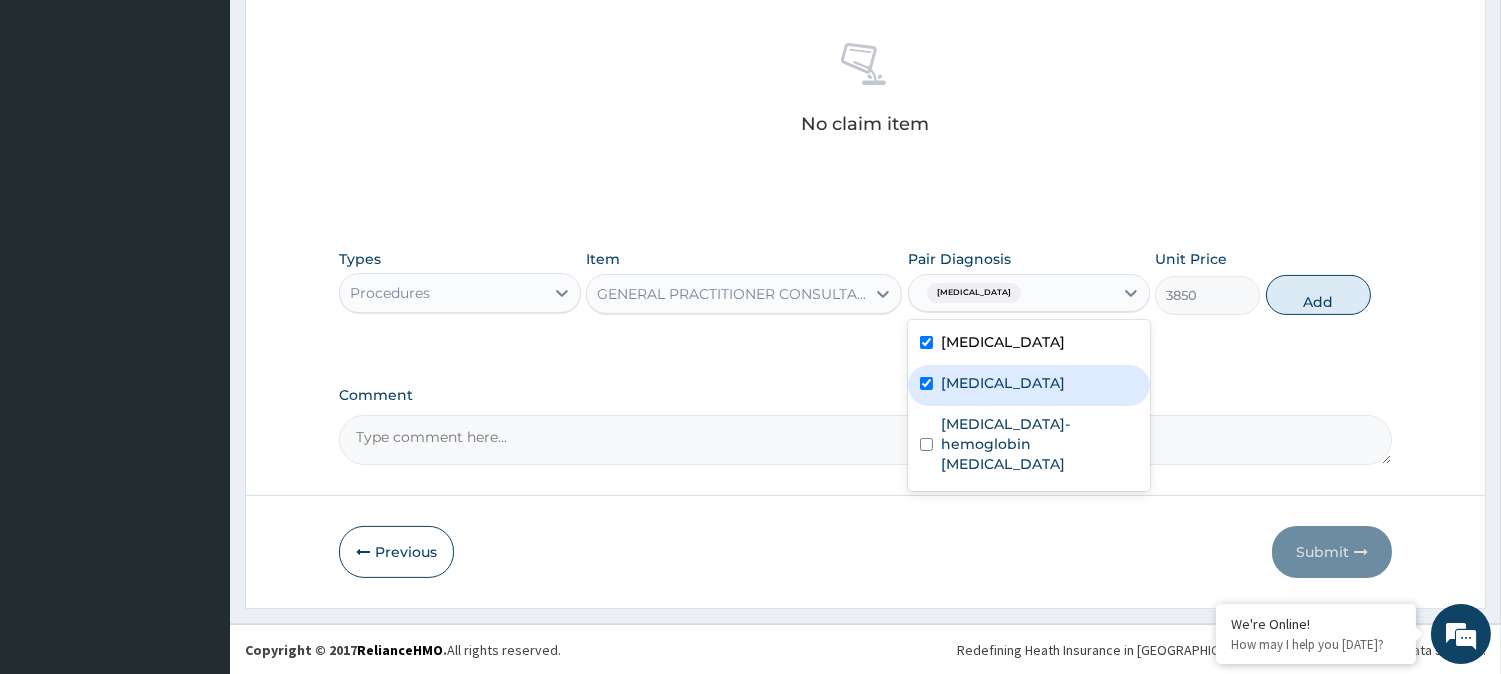checkbox on "true" 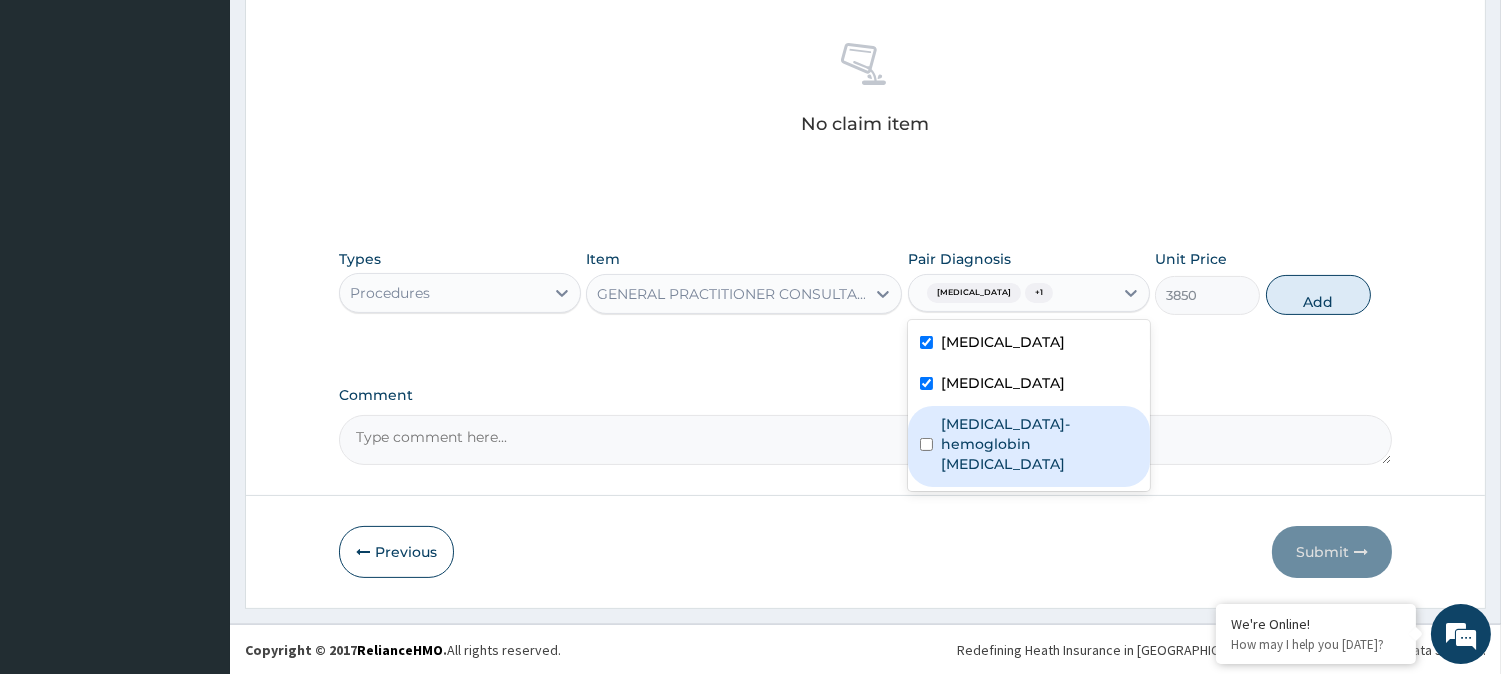click on "Sickle cell-hemoglobin SS disease" at bounding box center (1029, 446) 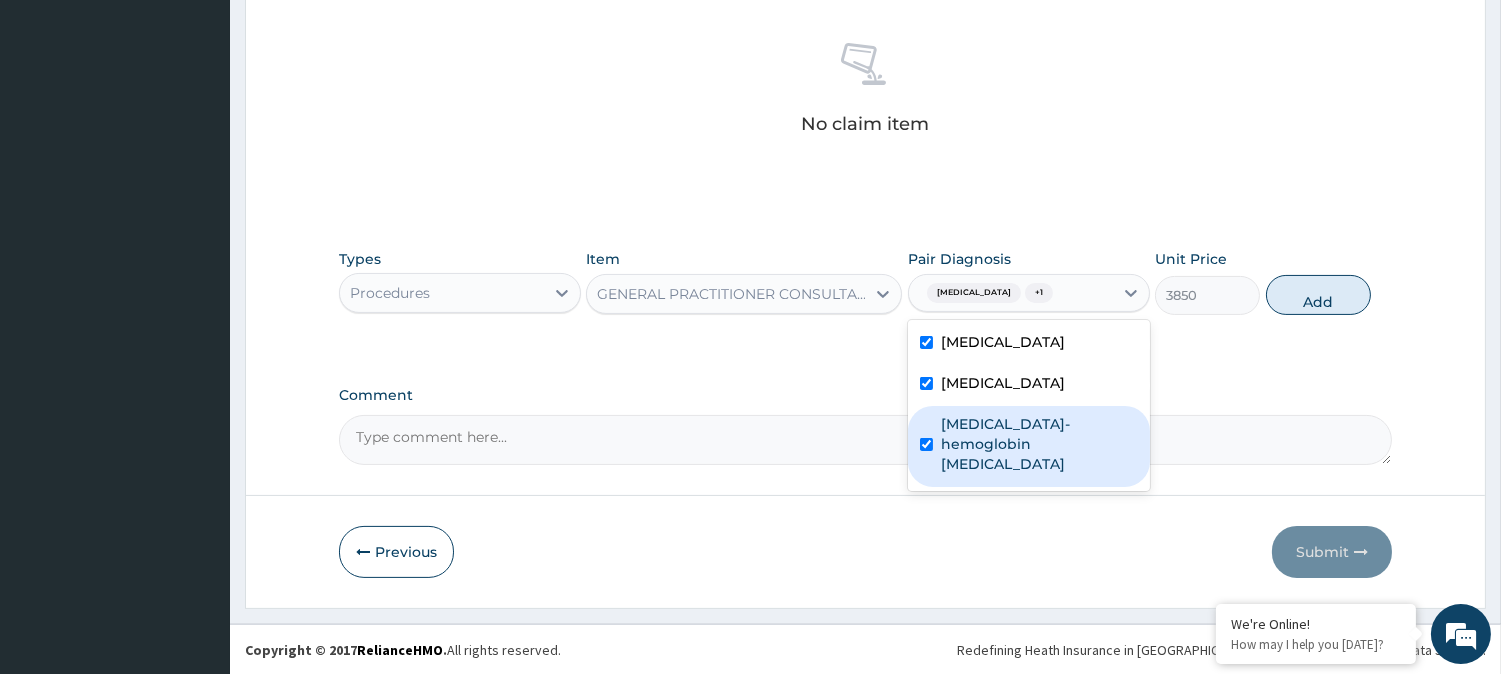 checkbox on "true" 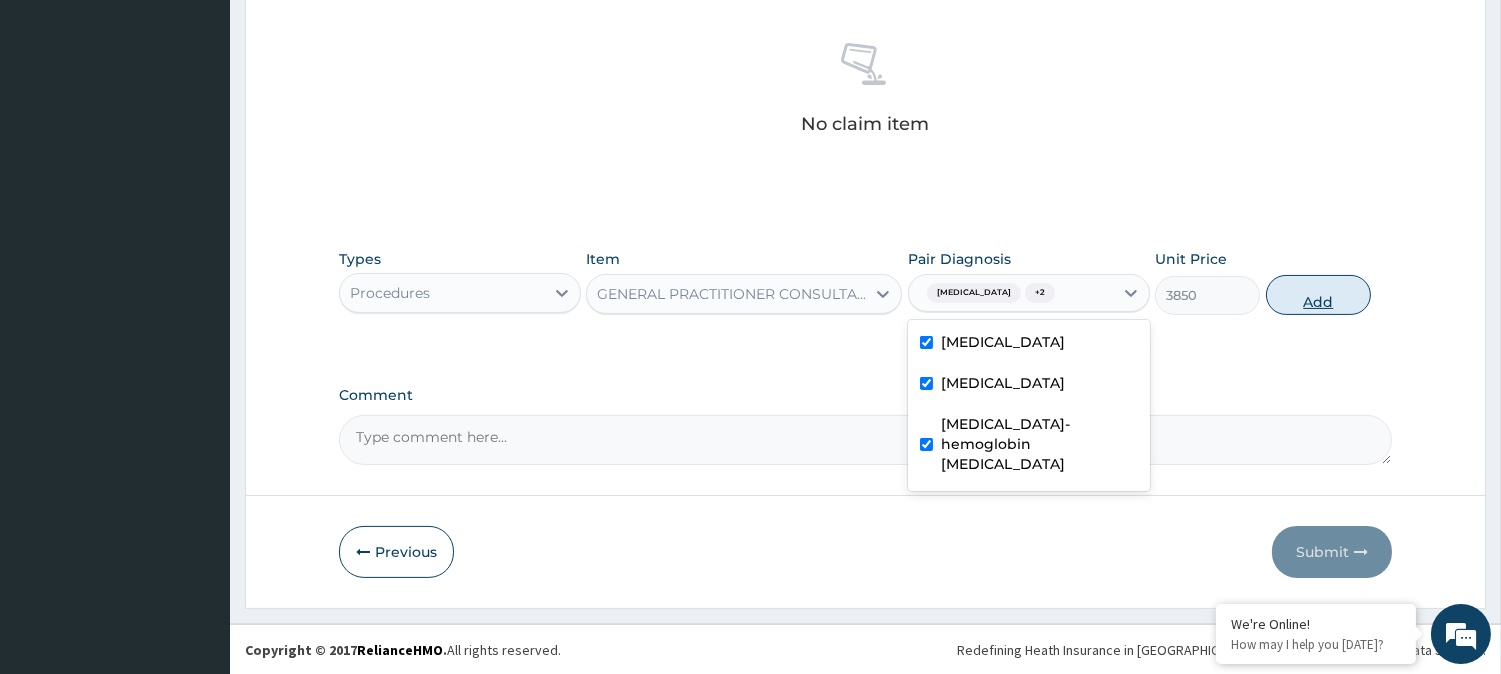 click on "Add" at bounding box center [1318, 295] 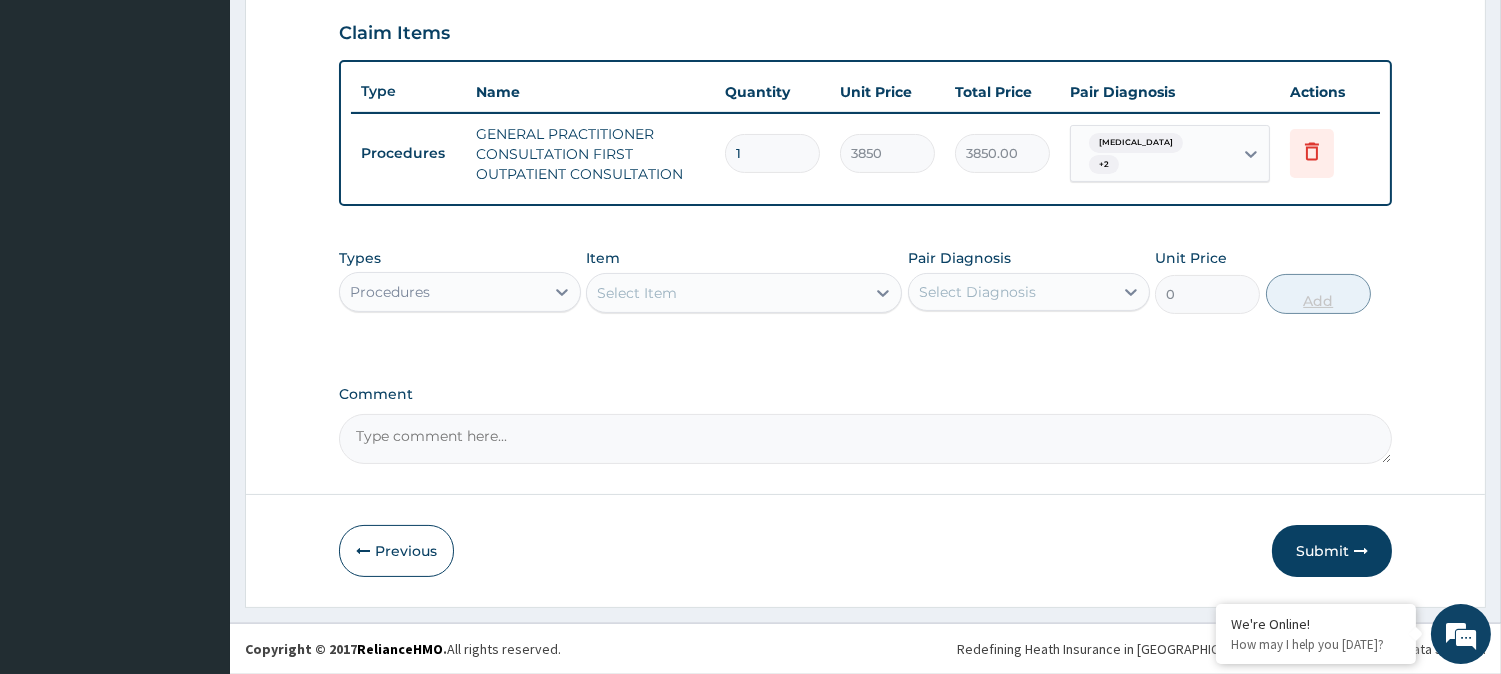 scroll, scrollTop: 681, scrollLeft: 0, axis: vertical 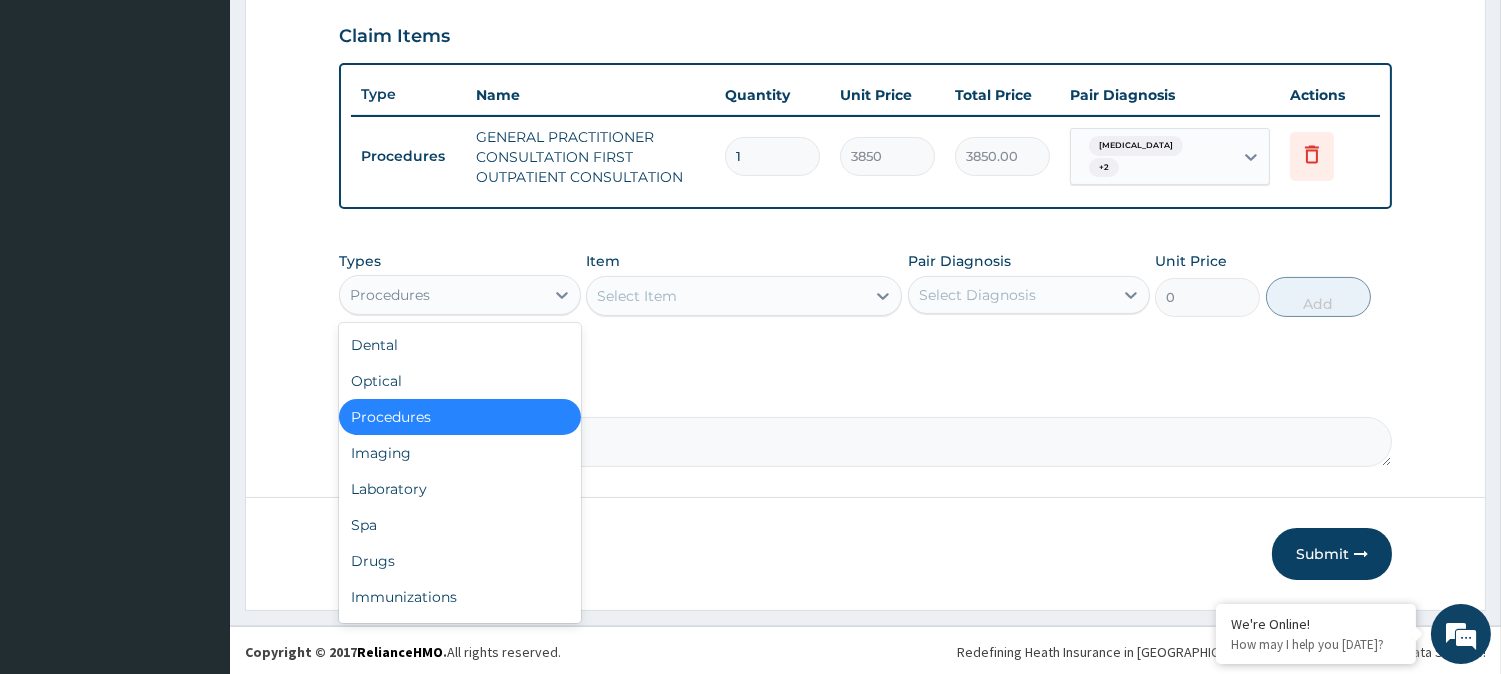 click on "Procedures" at bounding box center (442, 295) 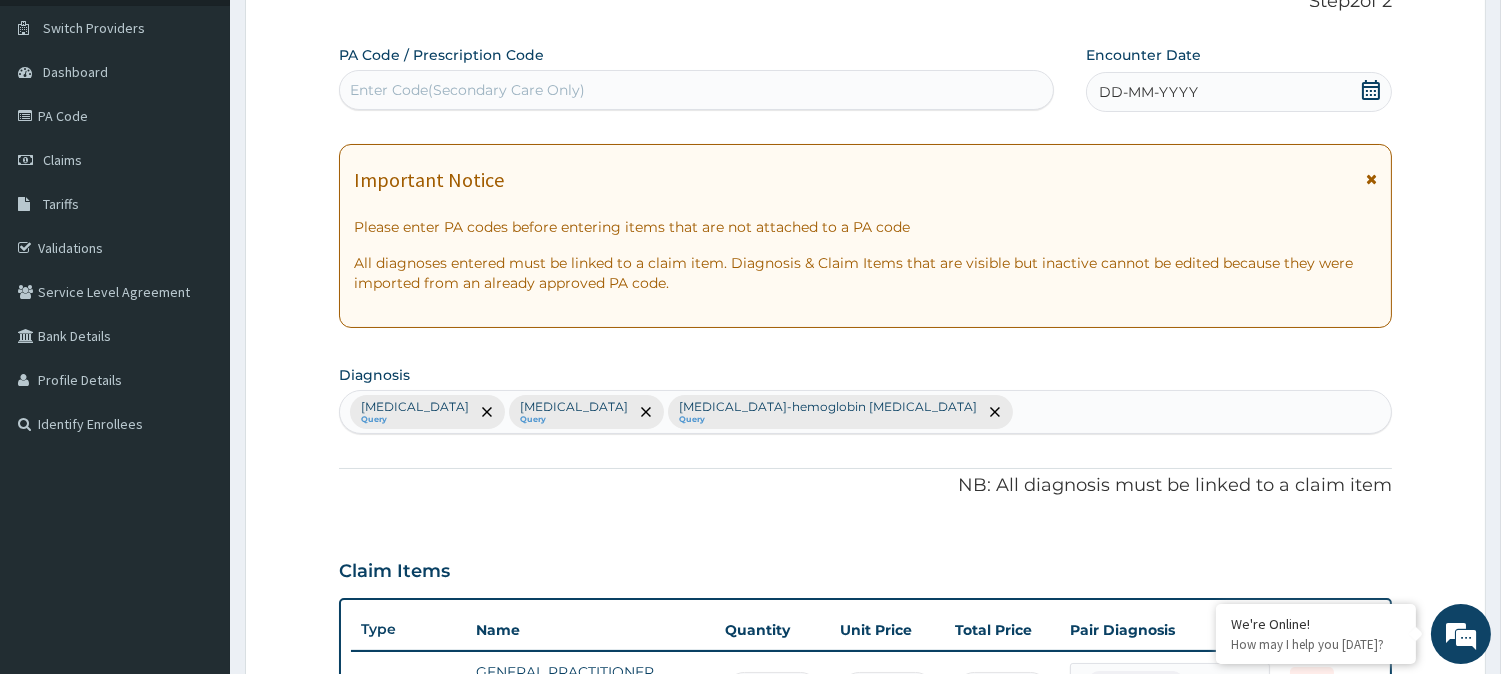 scroll, scrollTop: 125, scrollLeft: 0, axis: vertical 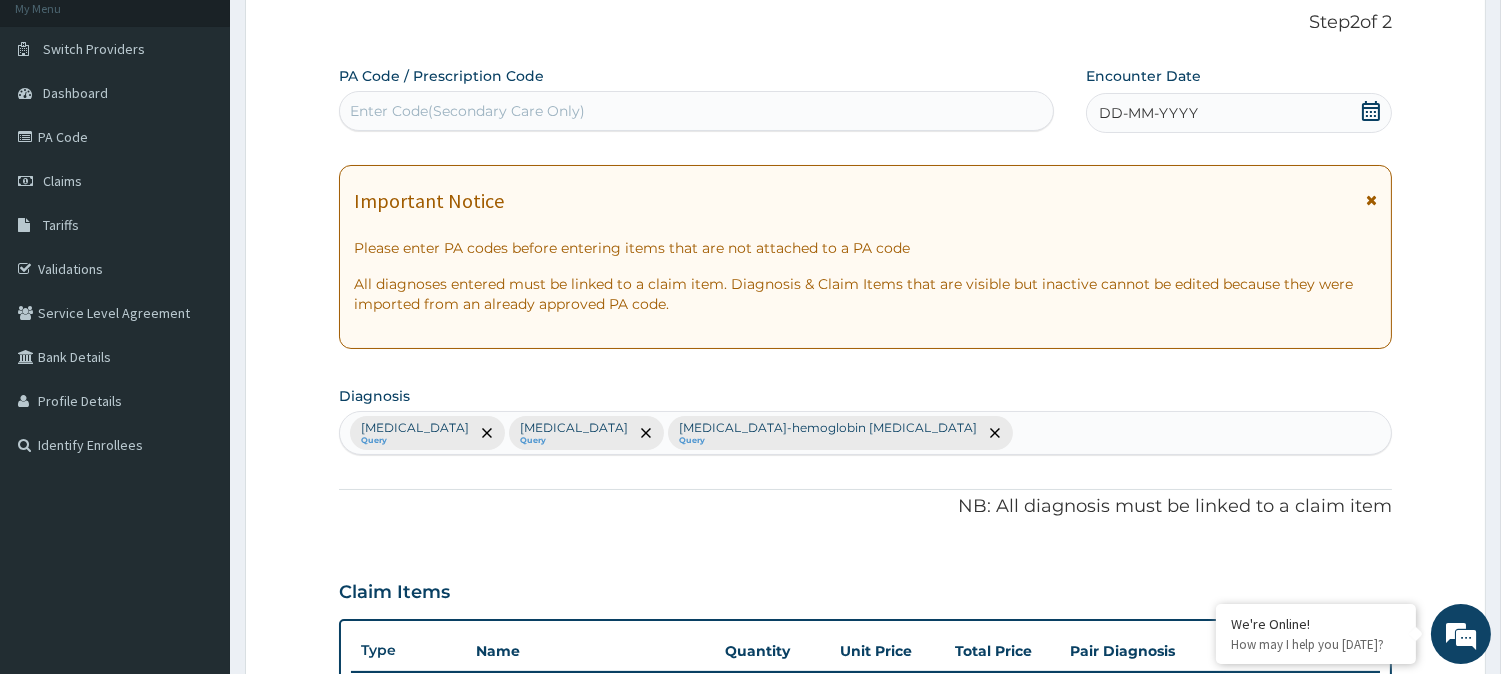 click on "Malaria Query Common cold Query Sickle cell-hemoglobin SS disease Query" at bounding box center (865, 433) 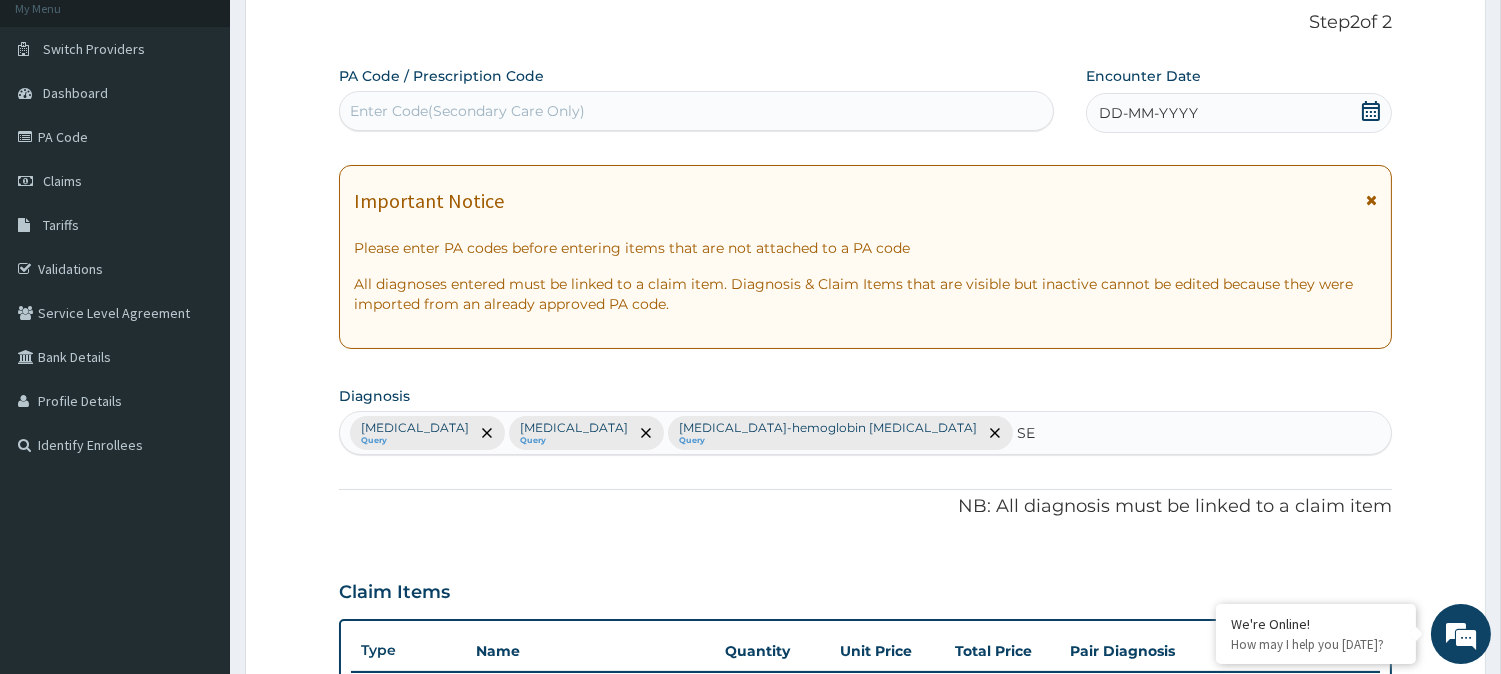 type on "SEP" 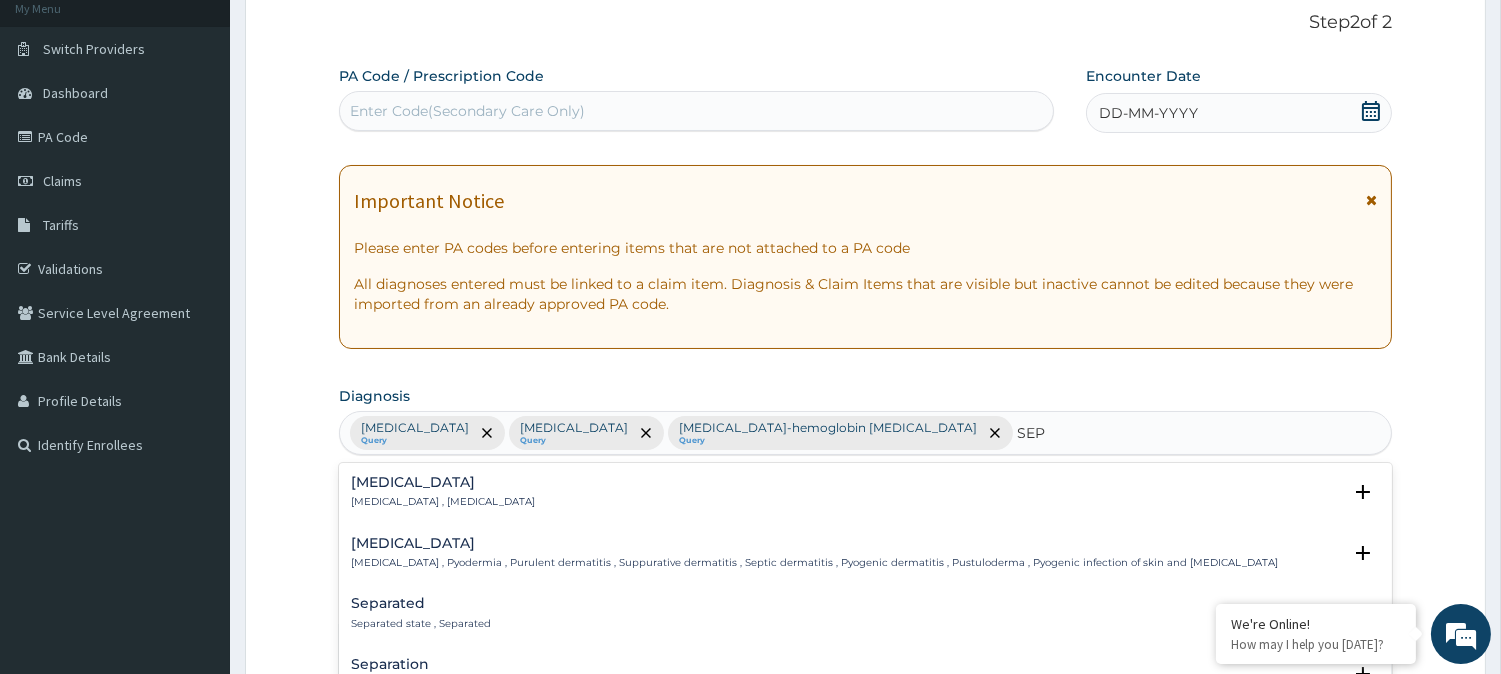 click on "Sepsis" at bounding box center (443, 482) 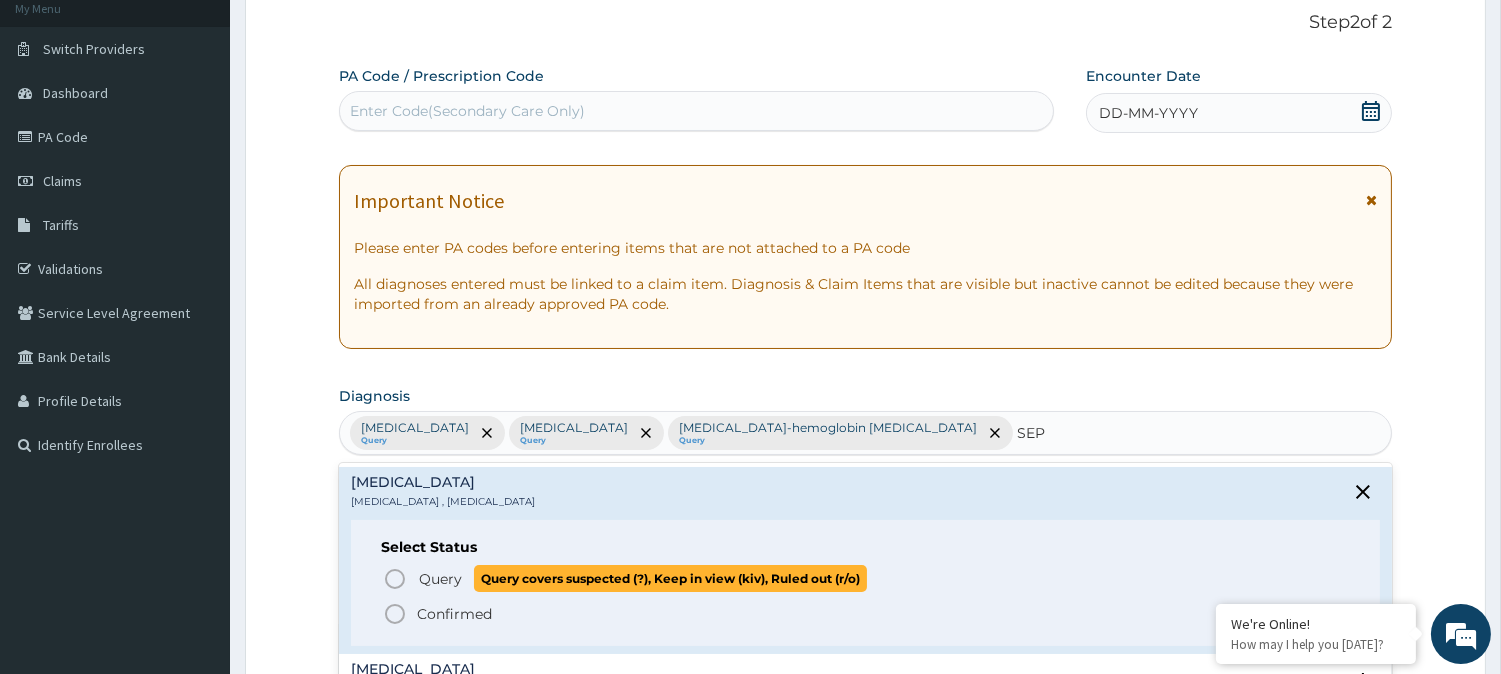 click 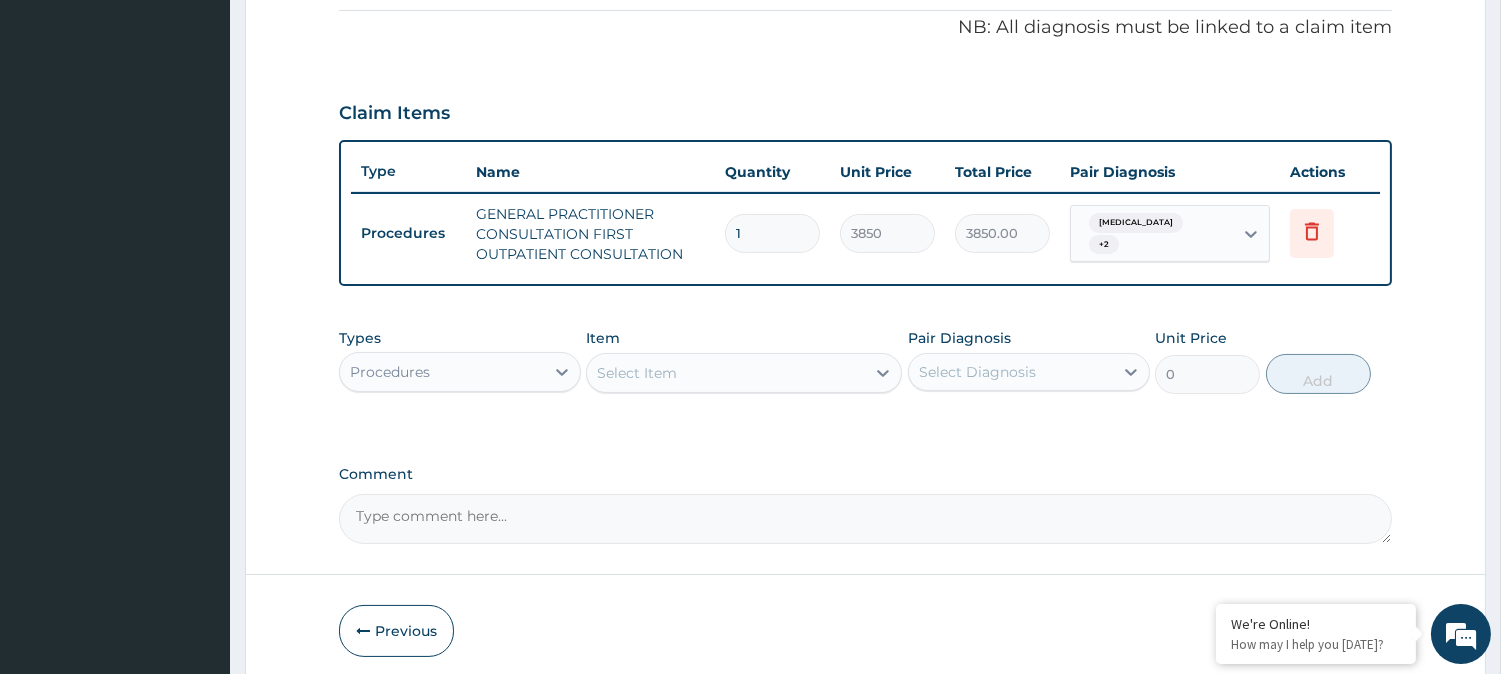 scroll, scrollTop: 681, scrollLeft: 0, axis: vertical 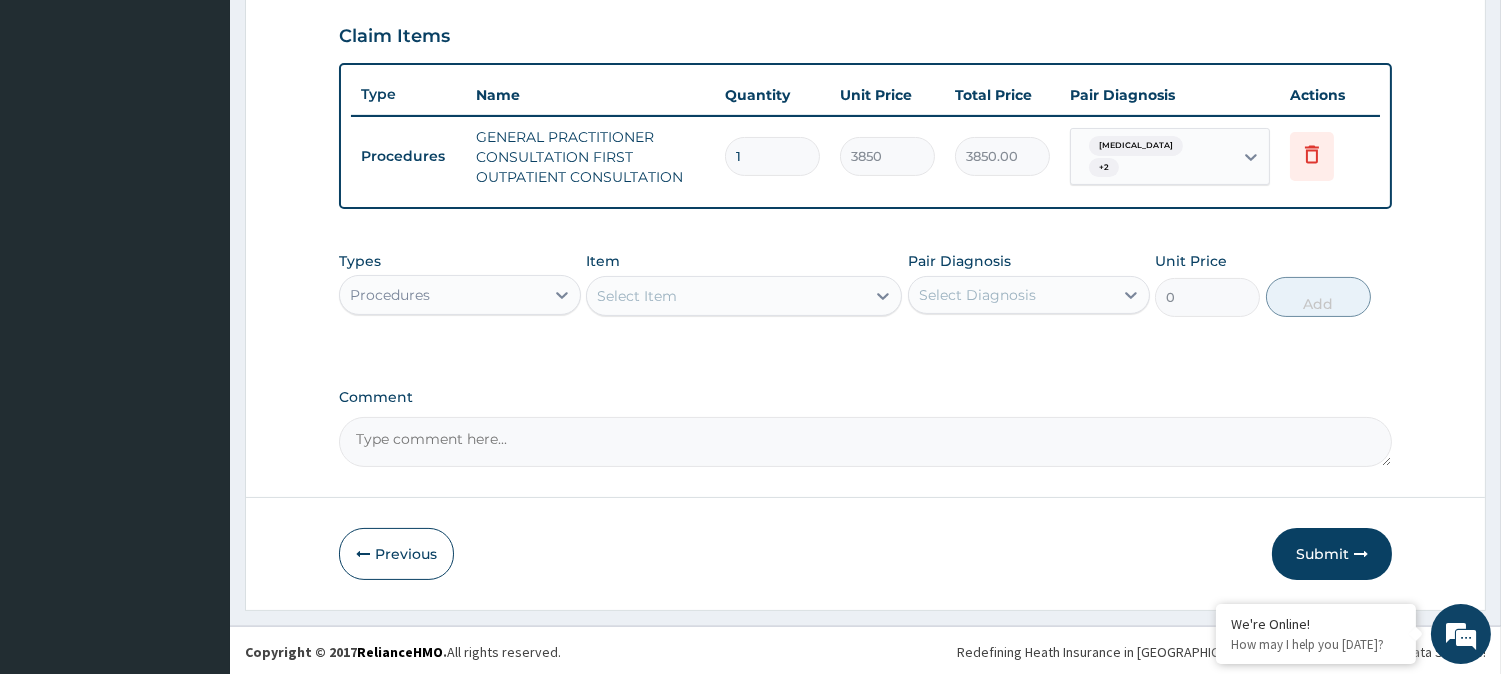 click on "Select Item" at bounding box center [726, 296] 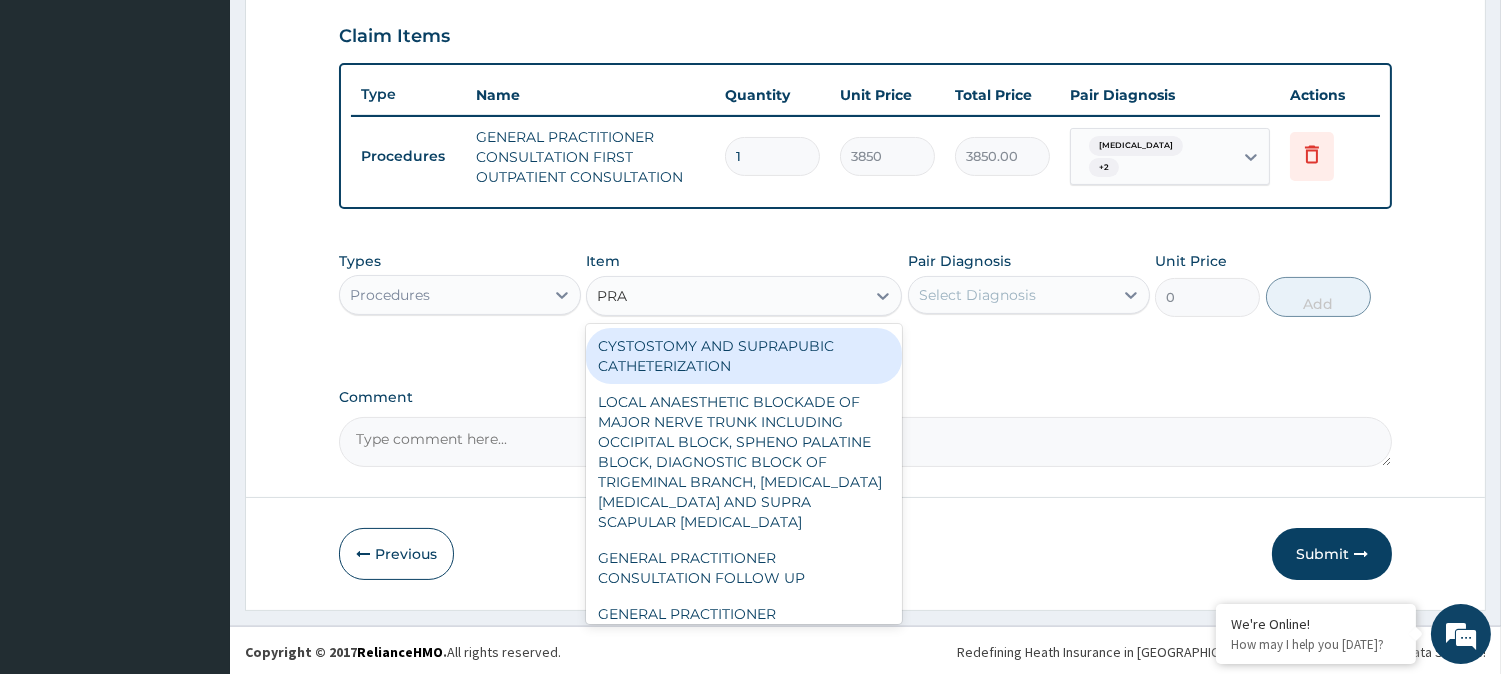 type on "PRAC" 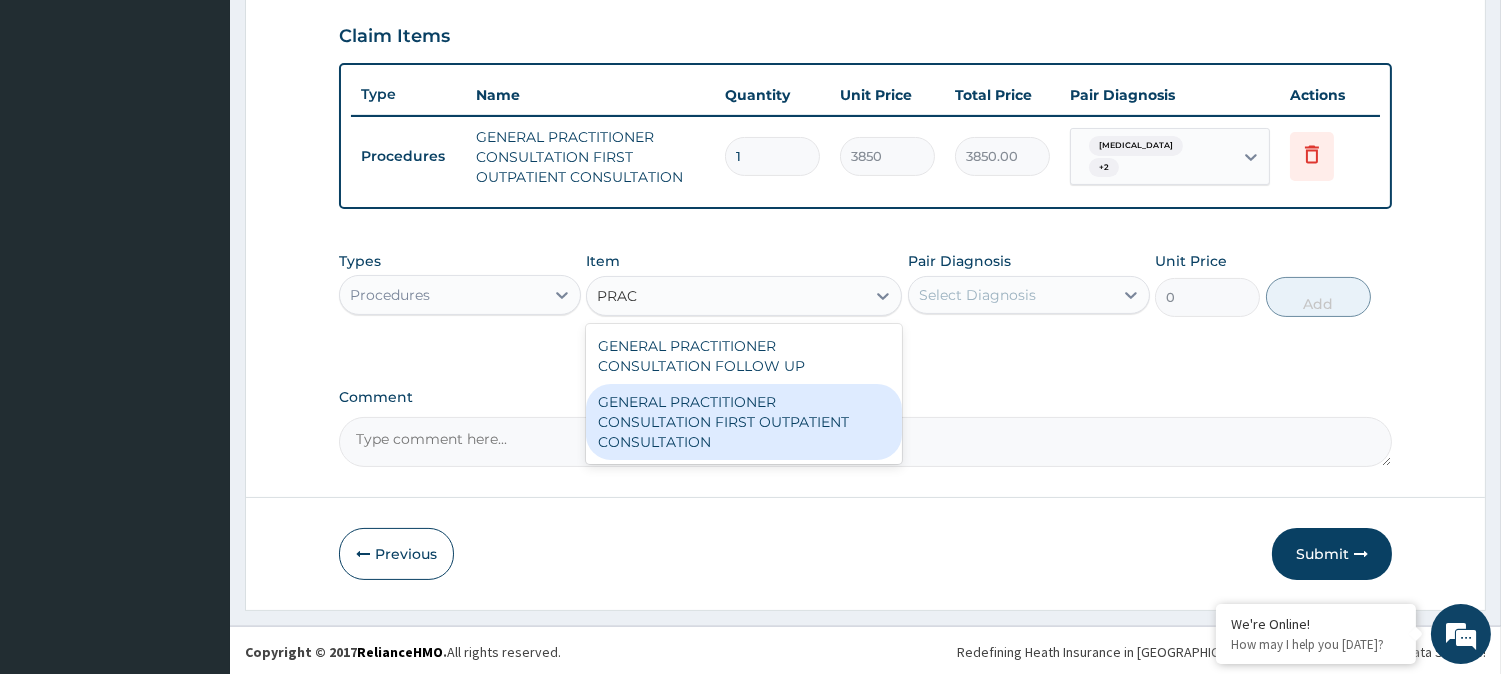 drag, startPoint x: 763, startPoint y: 421, endPoint x: 811, endPoint y: 373, distance: 67.88225 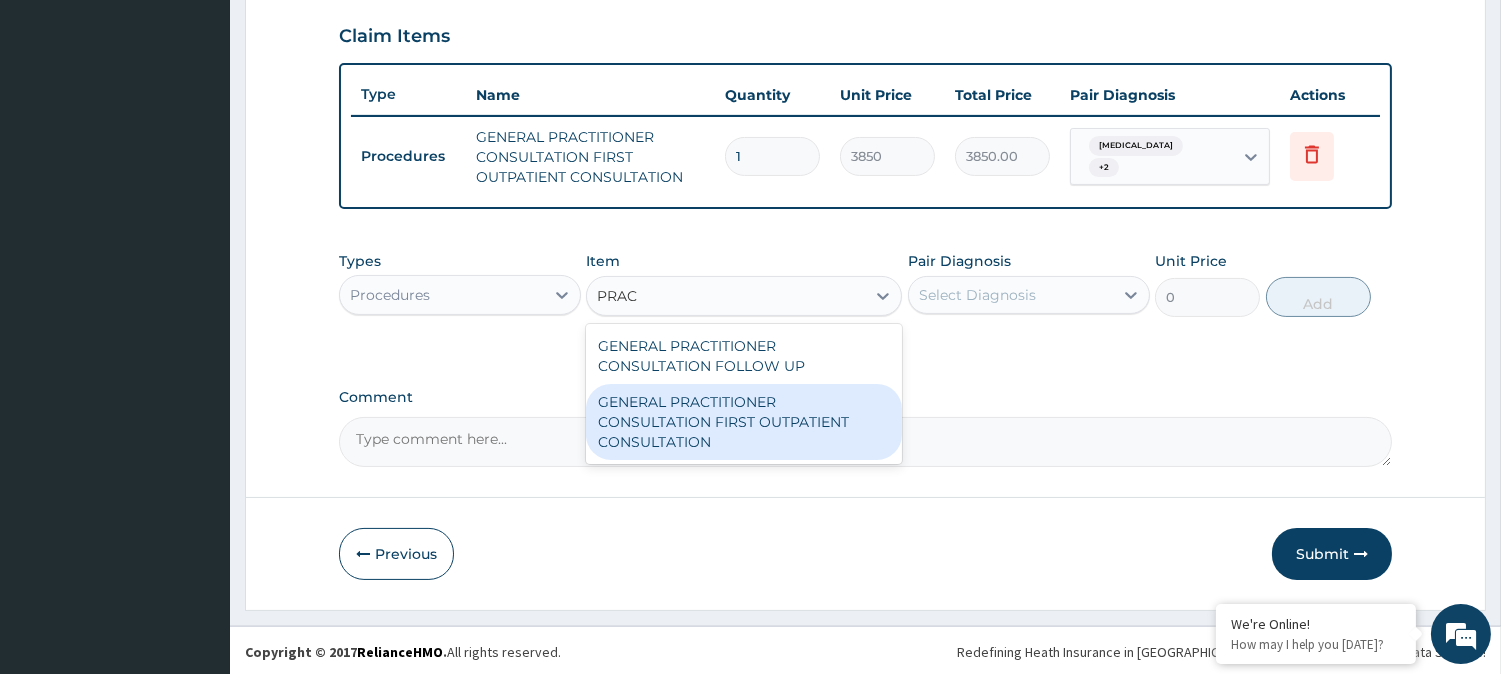 click on "GENERAL PRACTITIONER CONSULTATION FIRST OUTPATIENT CONSULTATION" at bounding box center [744, 422] 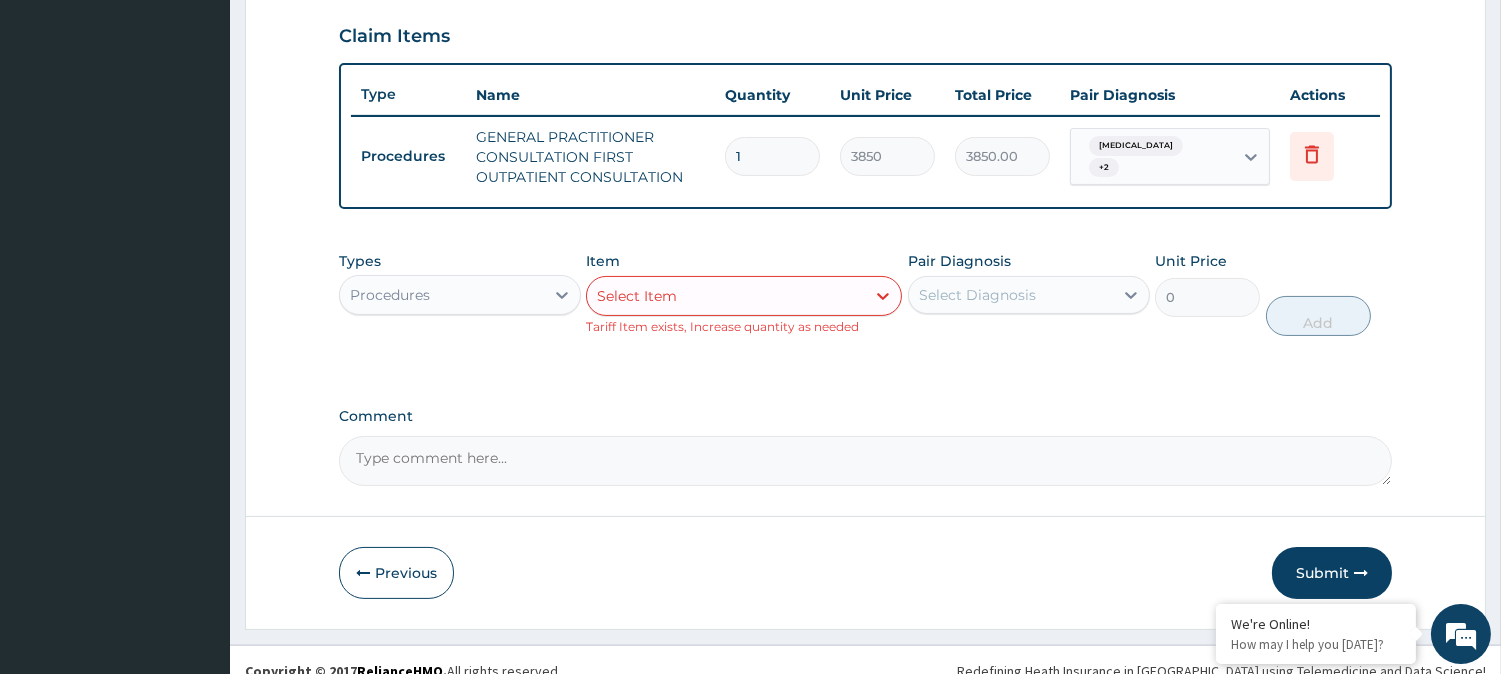 click on "Pair Diagnosis Select Diagnosis" at bounding box center (1029, 293) 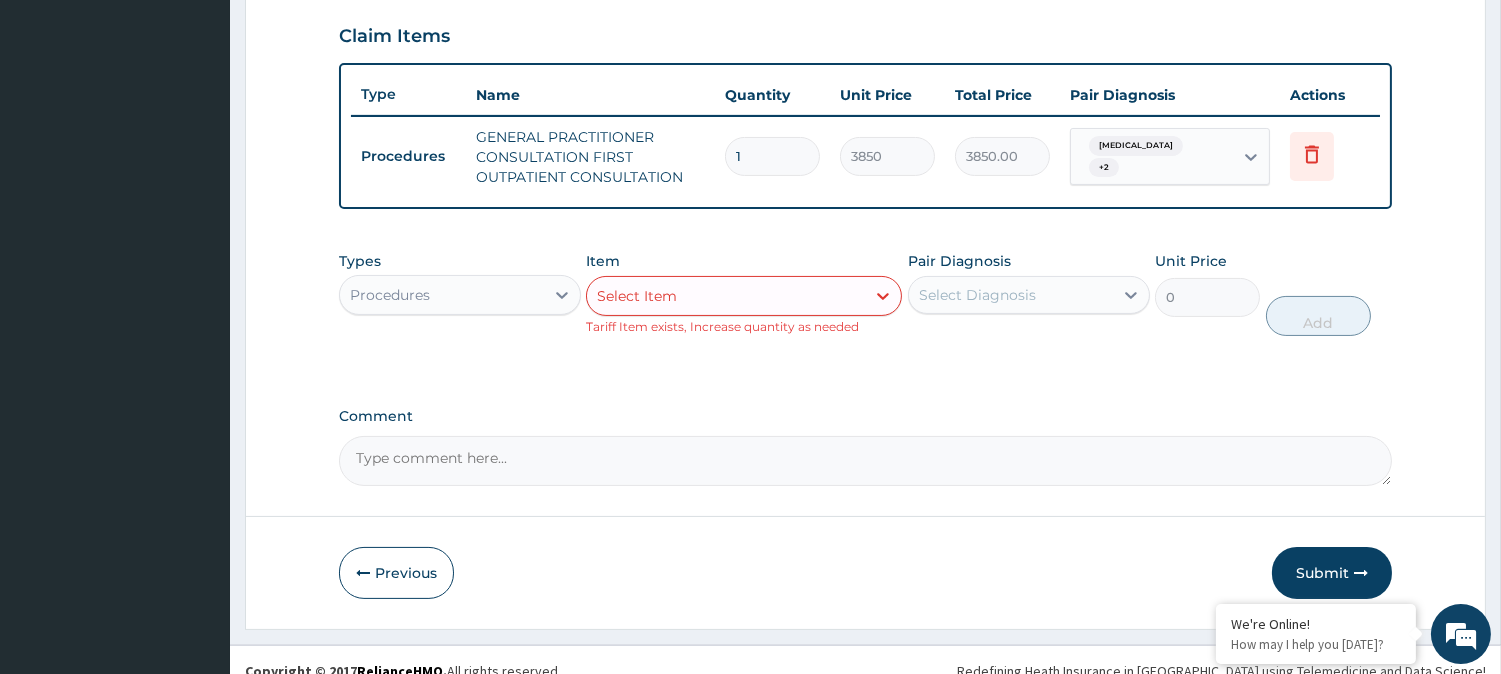 click on "Procedures" at bounding box center [460, 295] 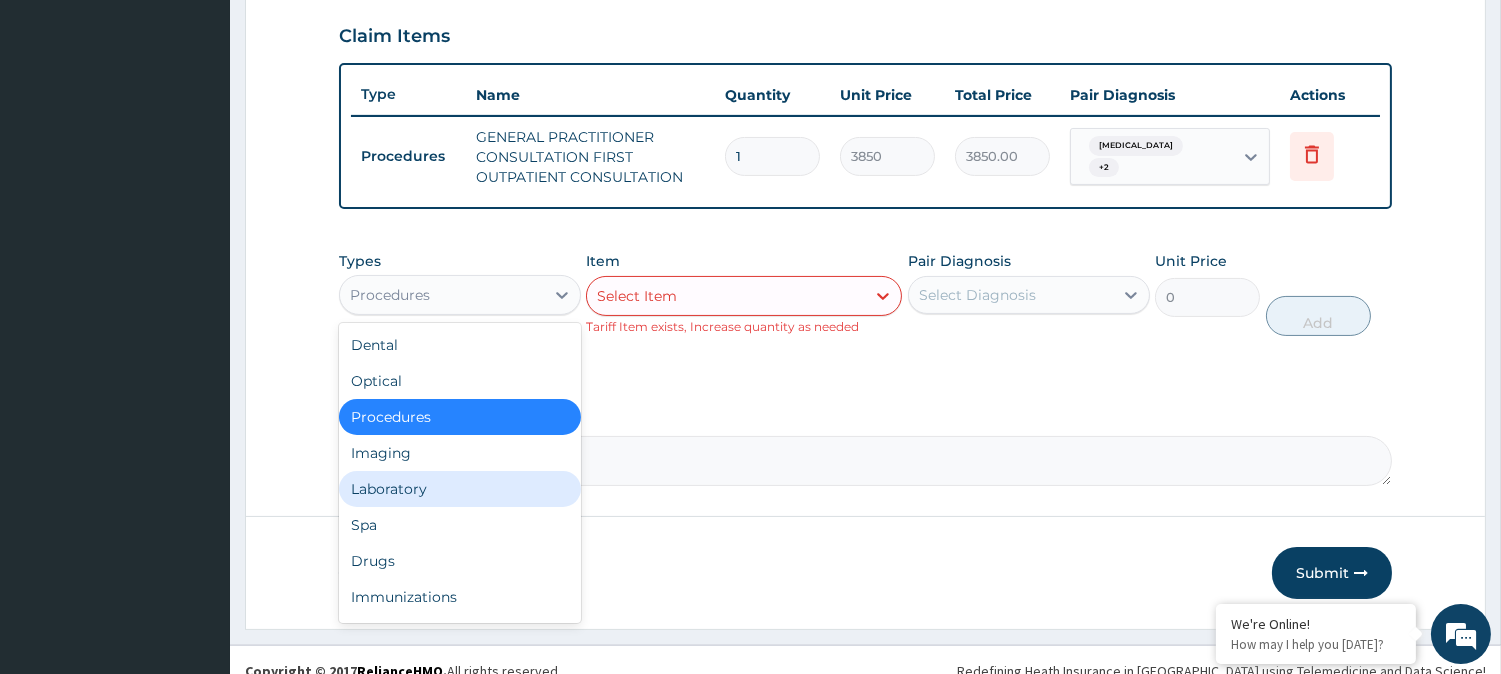 click on "Laboratory" at bounding box center [460, 489] 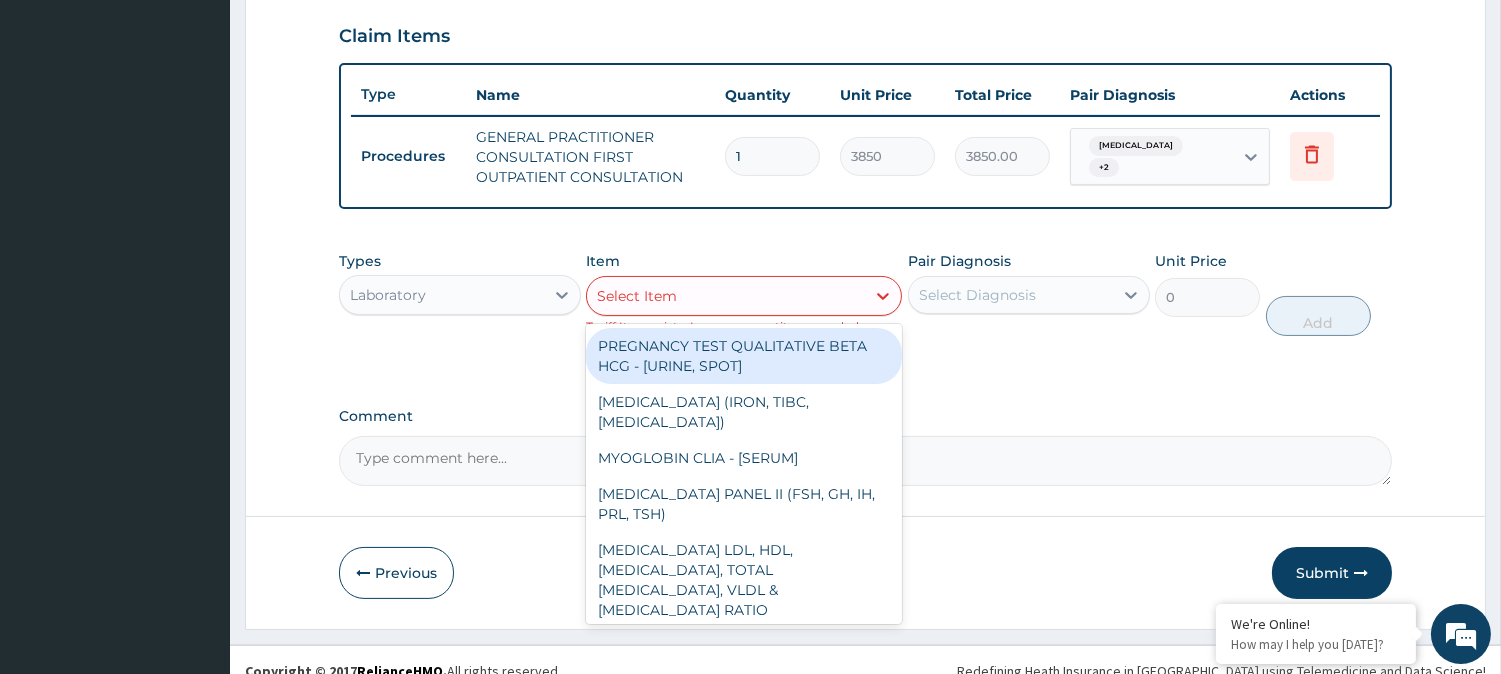click on "Select Item" at bounding box center (726, 296) 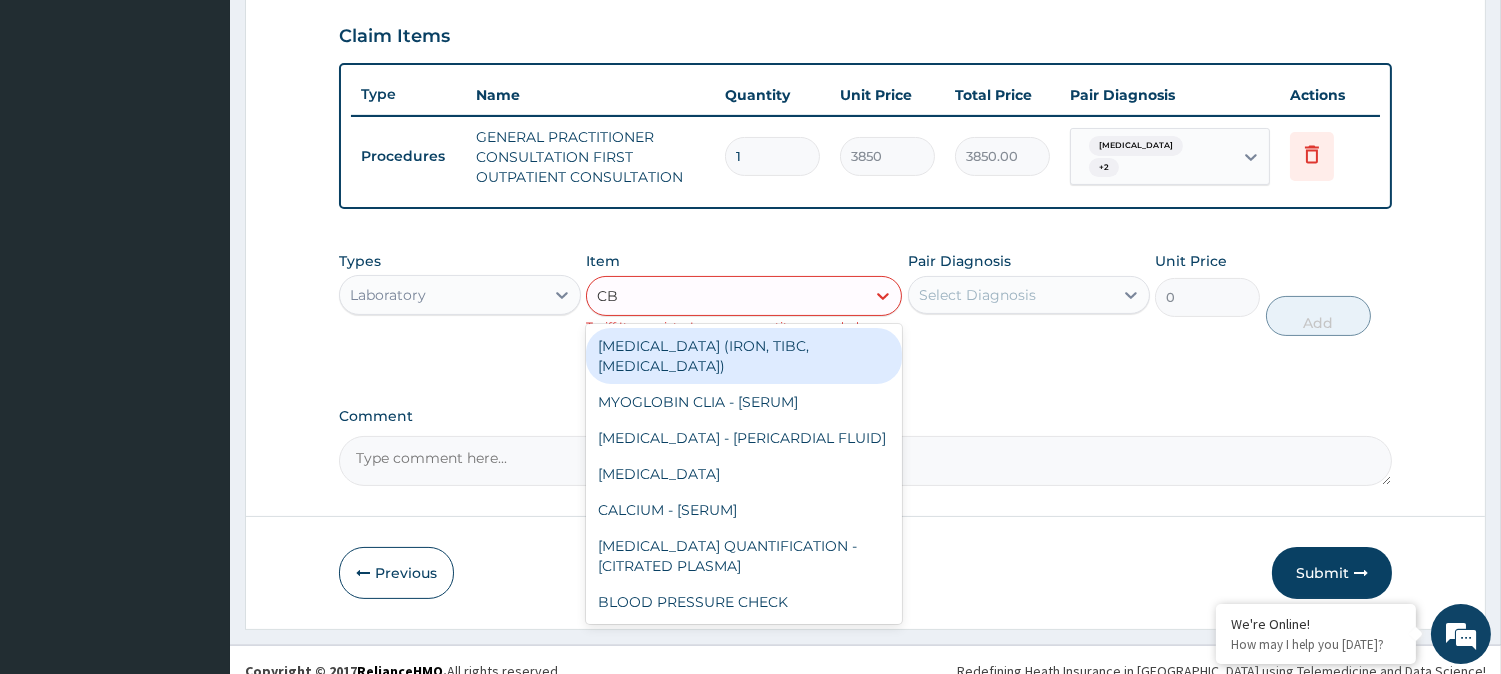 type on "CBC" 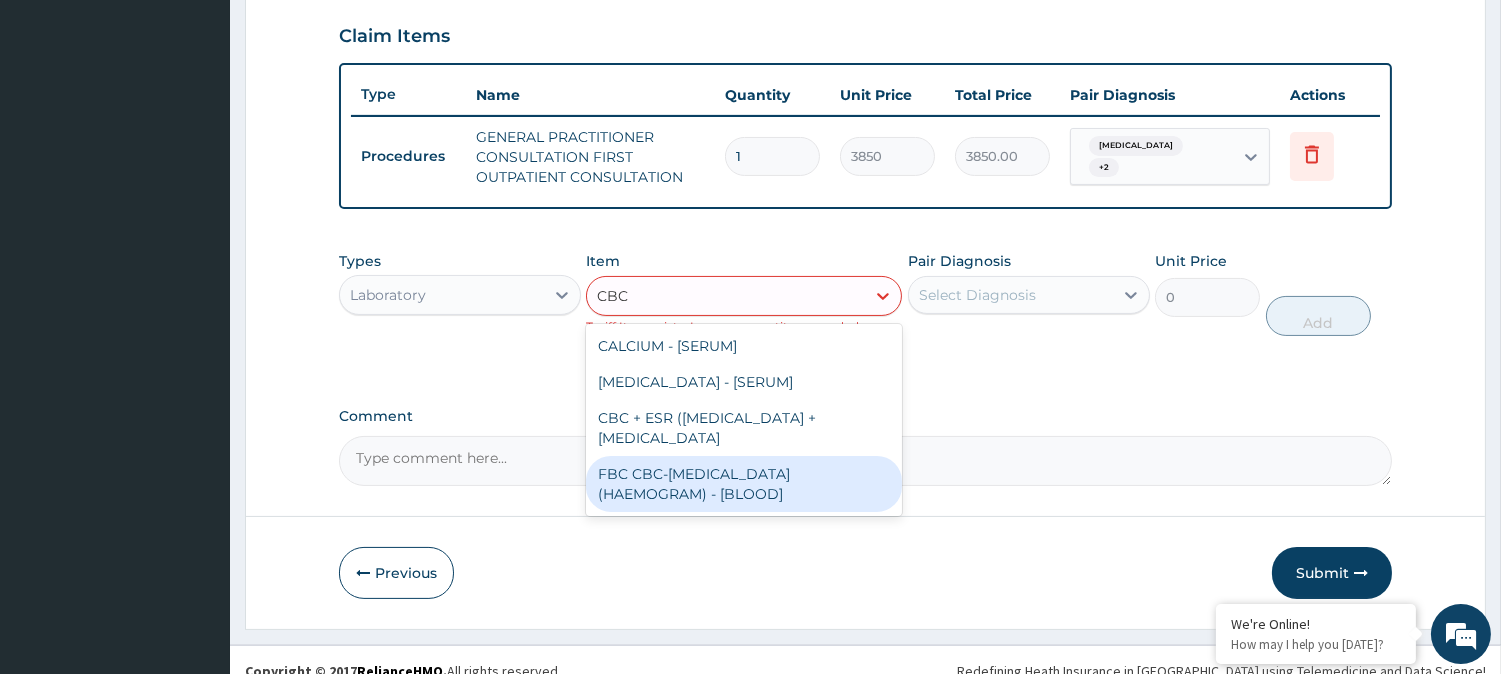 click on "FBC CBC-[MEDICAL_DATA] (HAEMOGRAM) - [BLOOD]" at bounding box center [744, 484] 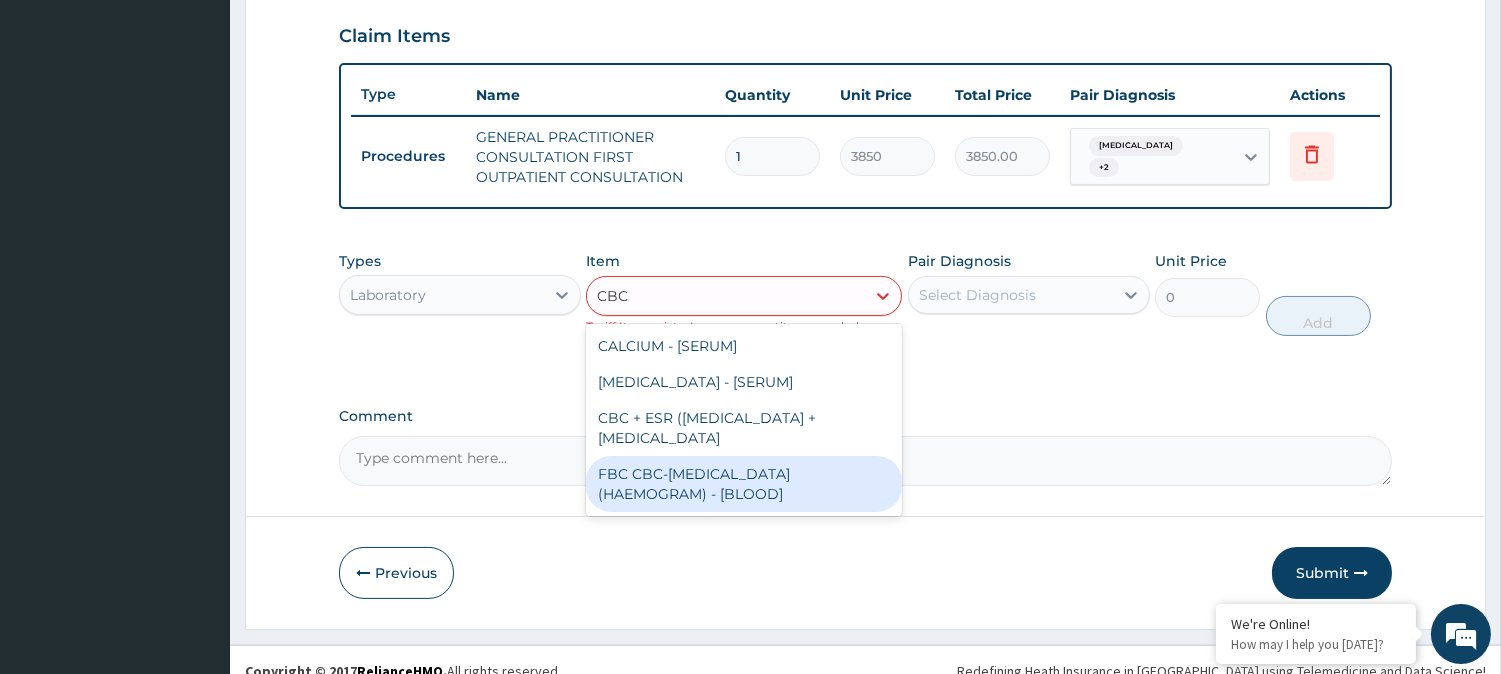 type 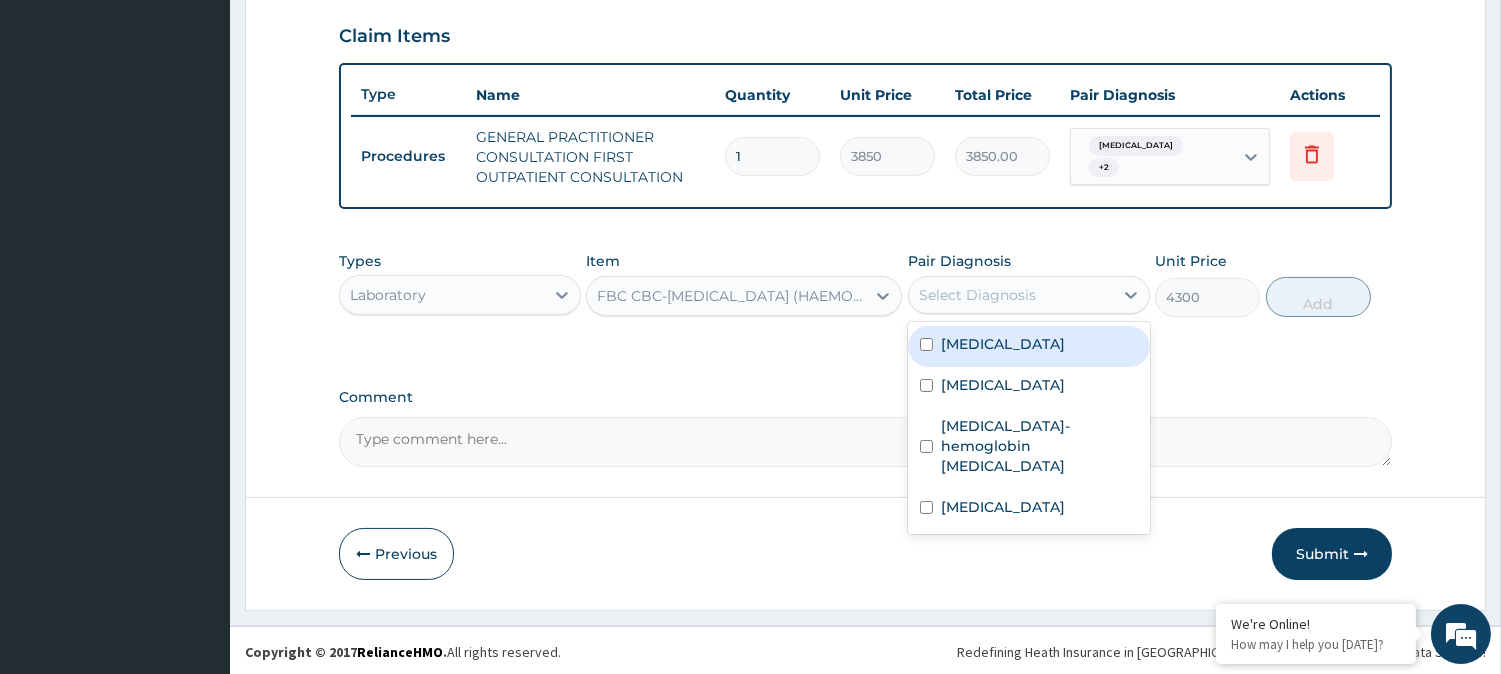 click on "Select Diagnosis" at bounding box center (1011, 295) 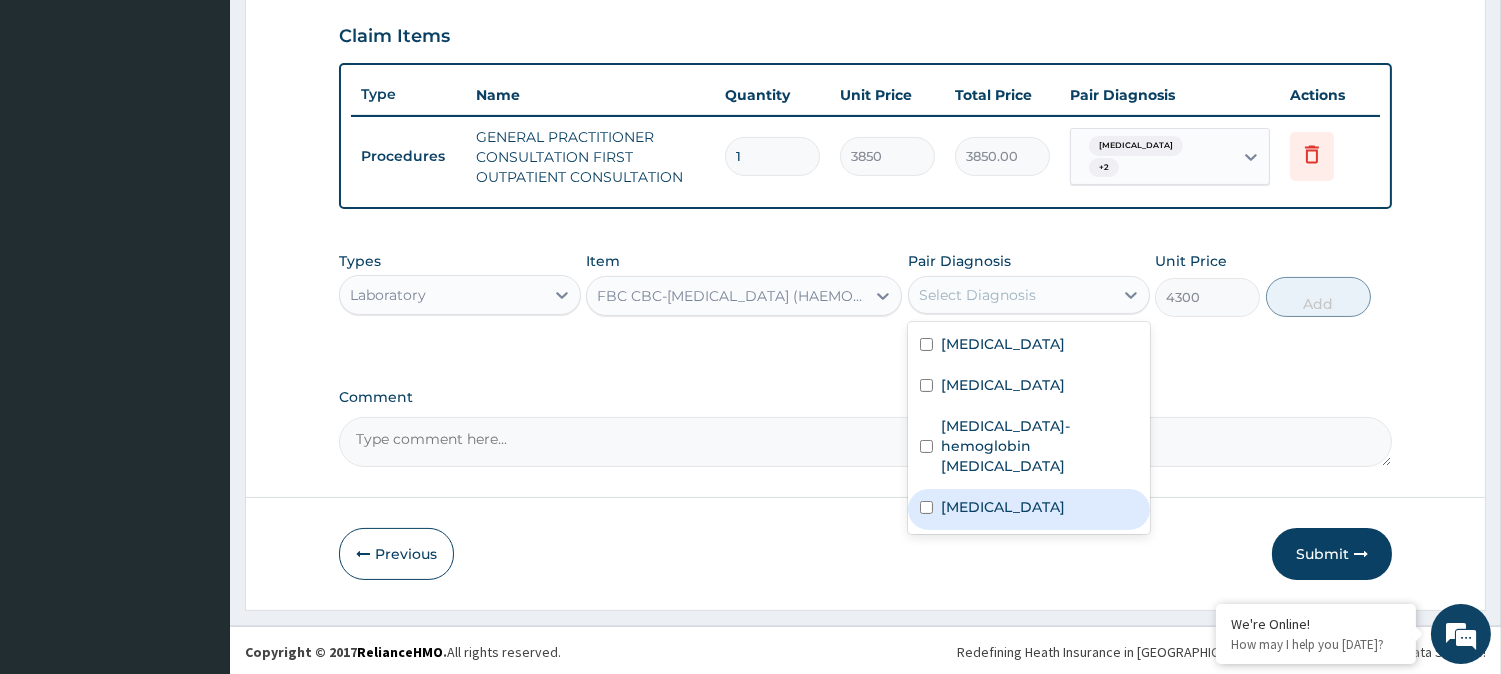click on "[MEDICAL_DATA]" at bounding box center [1003, 507] 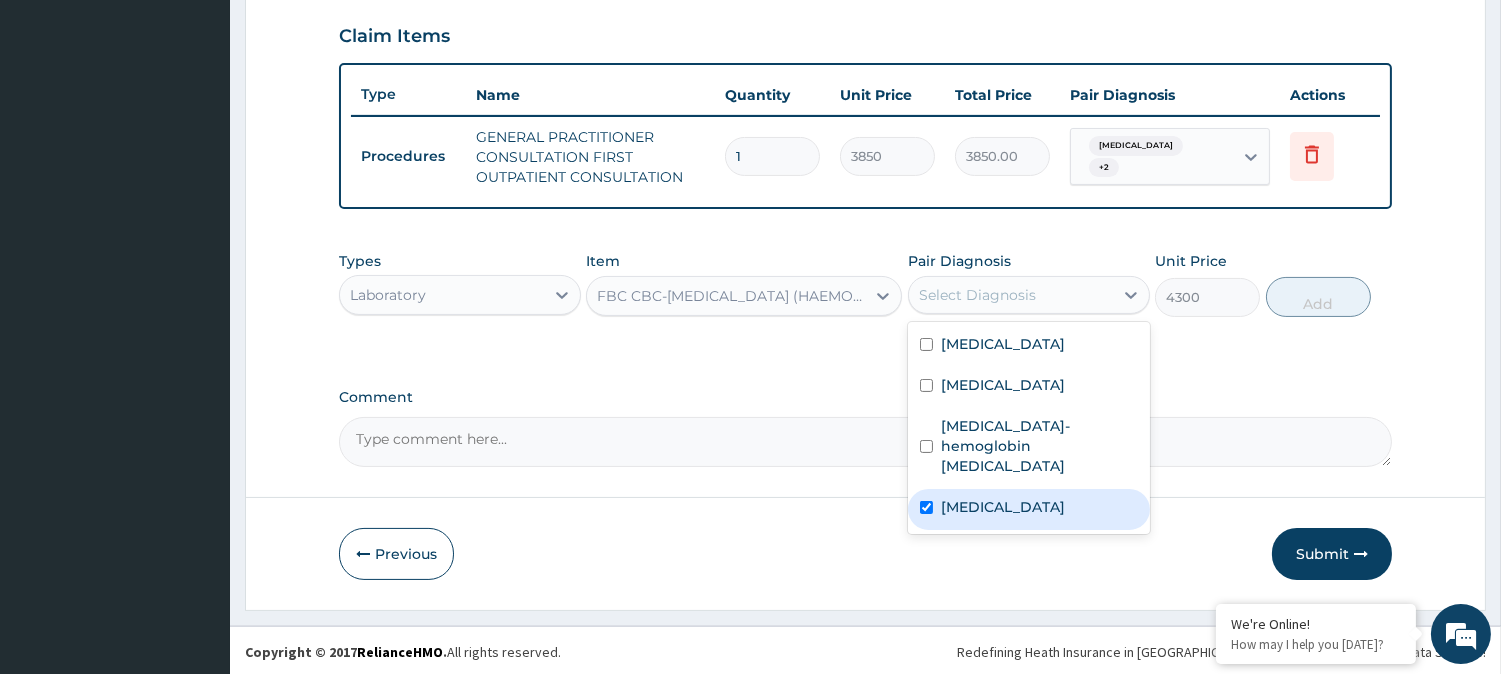 checkbox on "true" 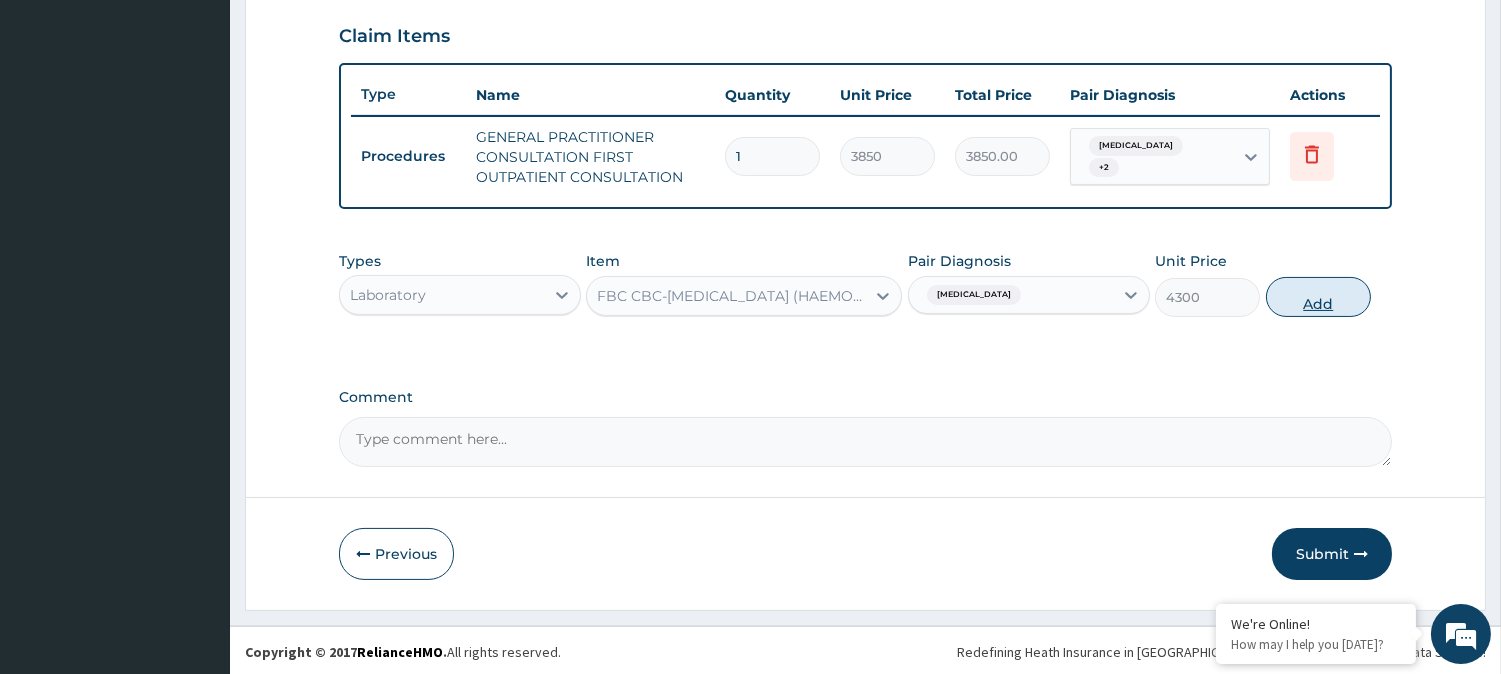 click on "Add" at bounding box center [1318, 297] 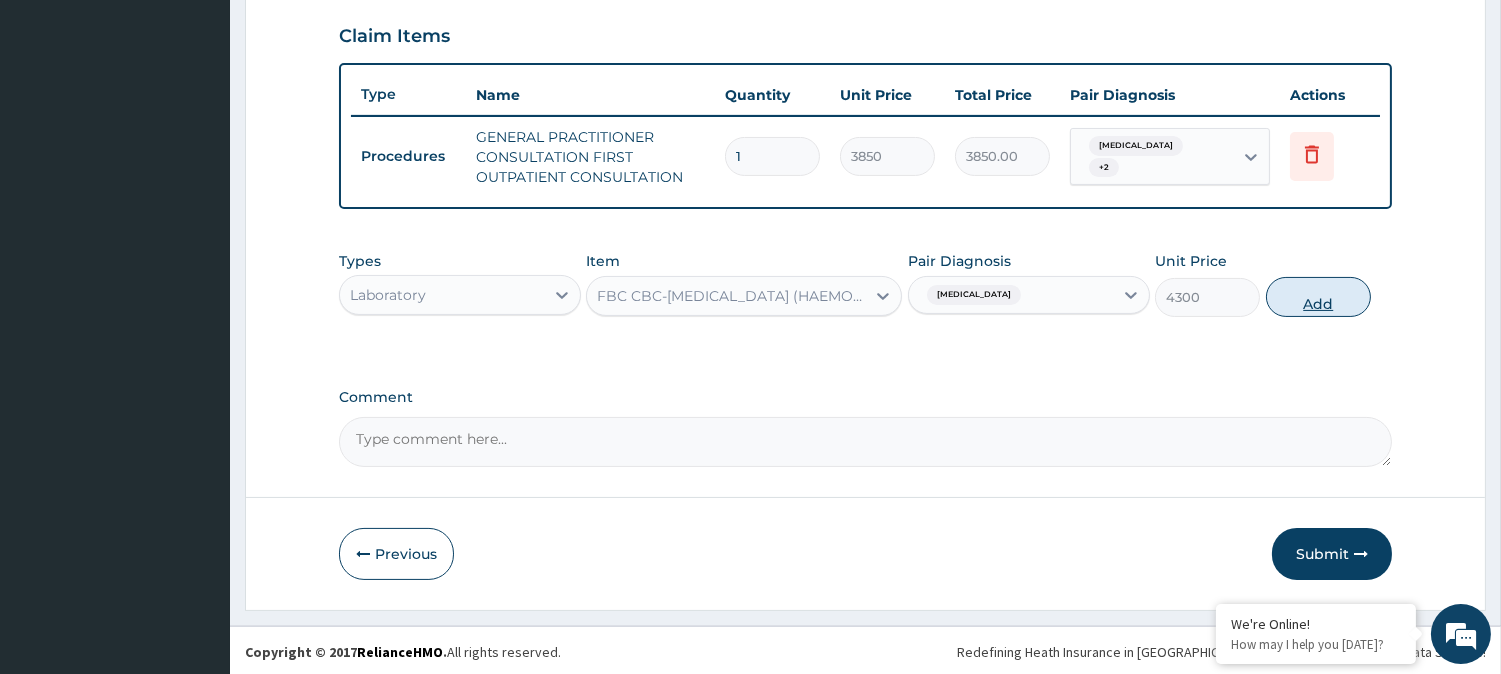 type on "0" 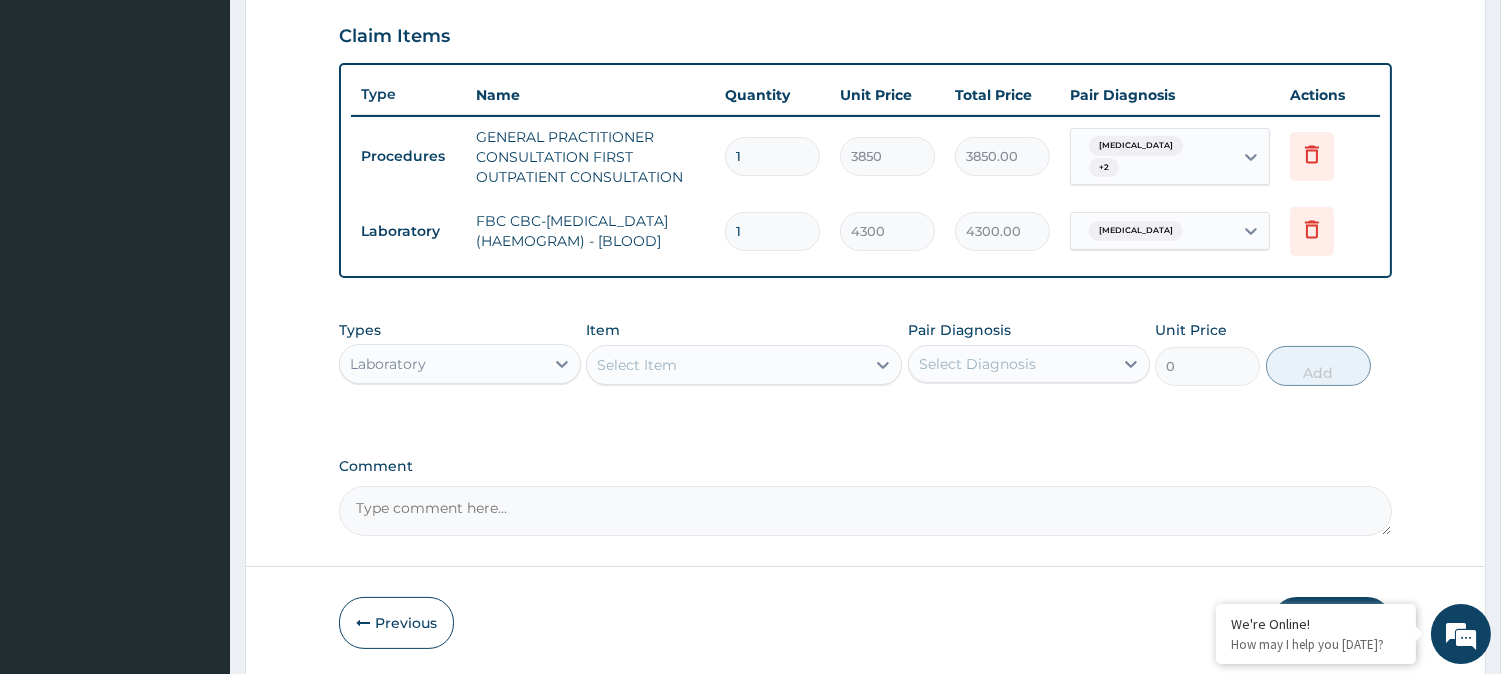 click on "Select Item" at bounding box center (726, 365) 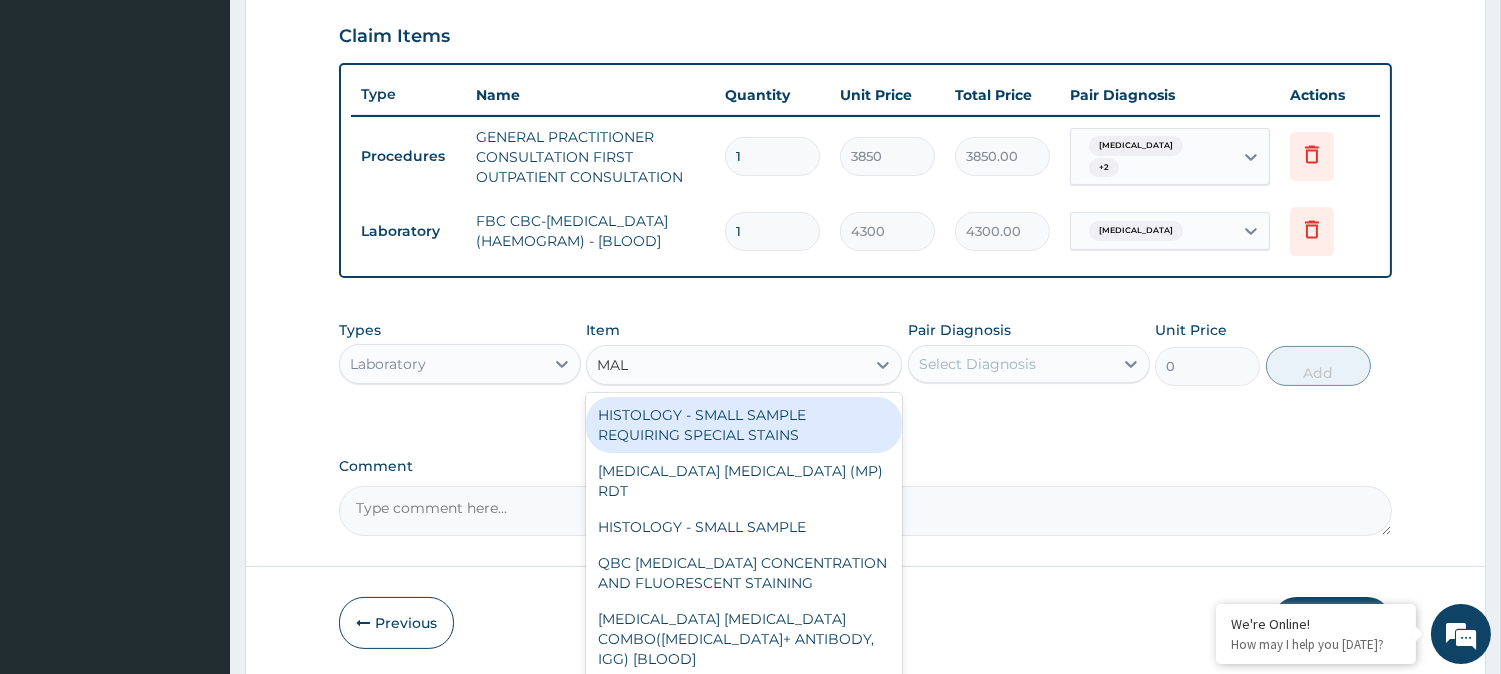 type on "MALA" 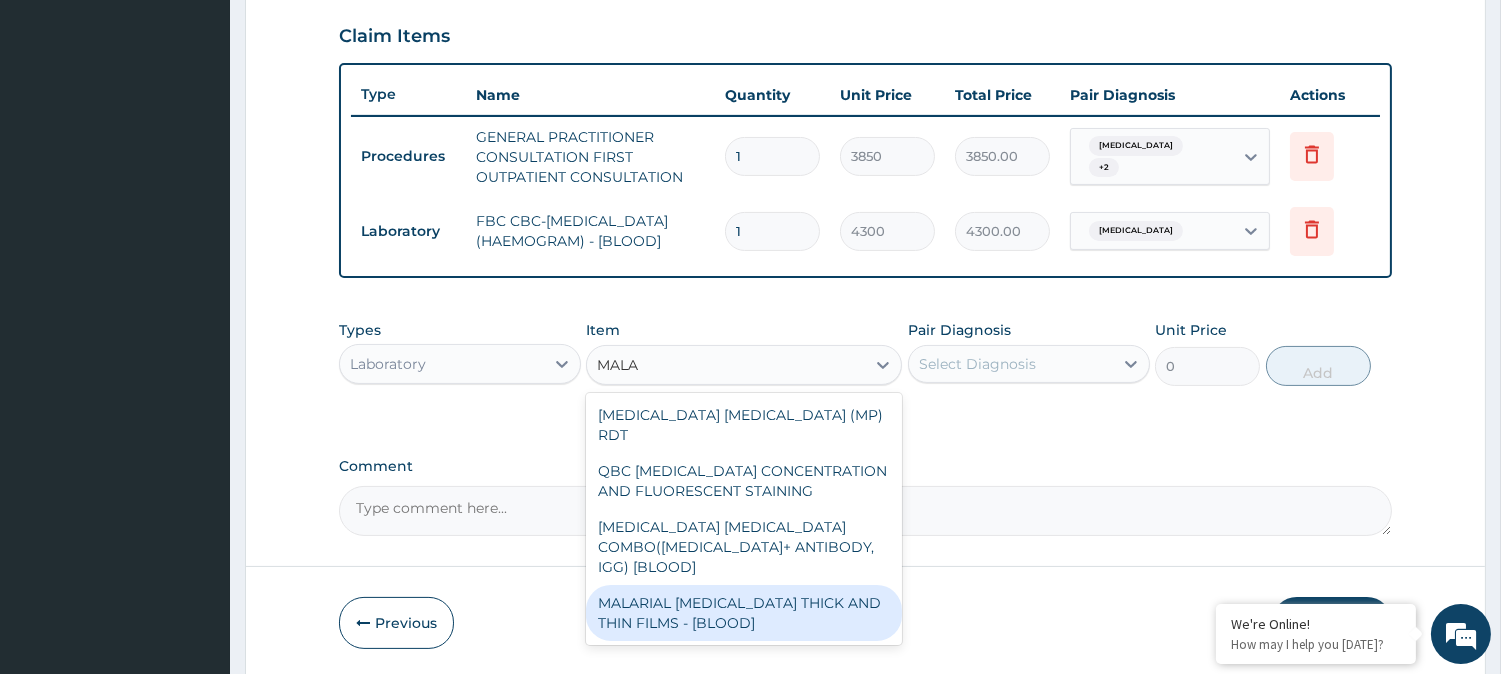 click on "MALARIAL [MEDICAL_DATA] THICK AND THIN FILMS - [BLOOD]" at bounding box center (744, 613) 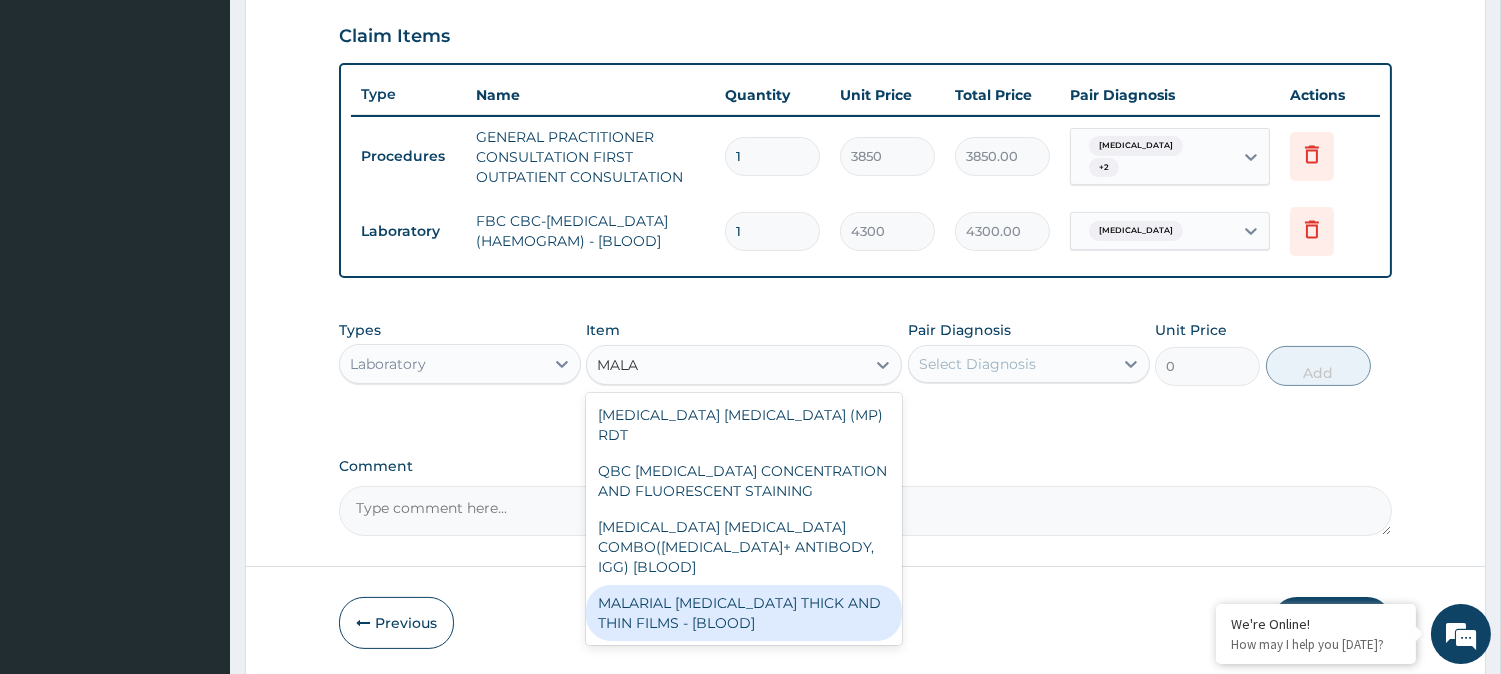 type 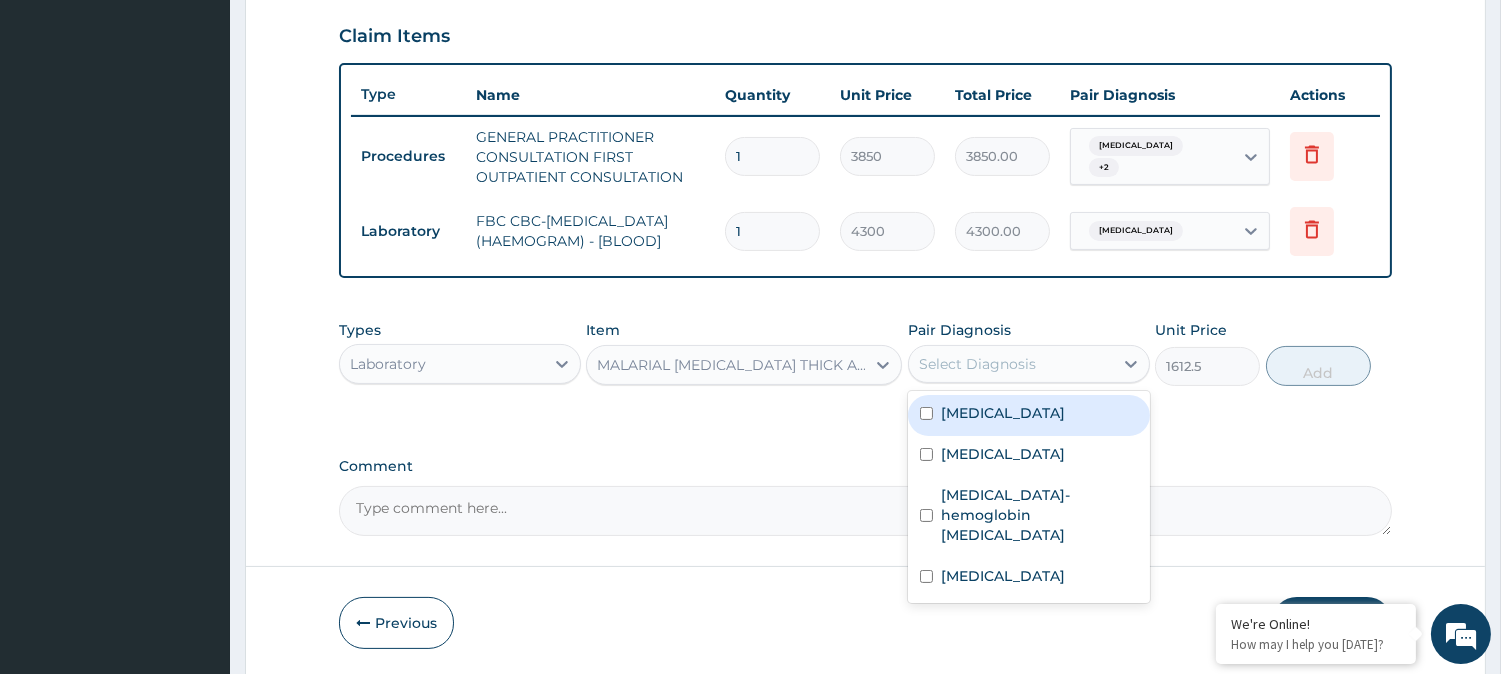 click on "Select Diagnosis" at bounding box center (1011, 364) 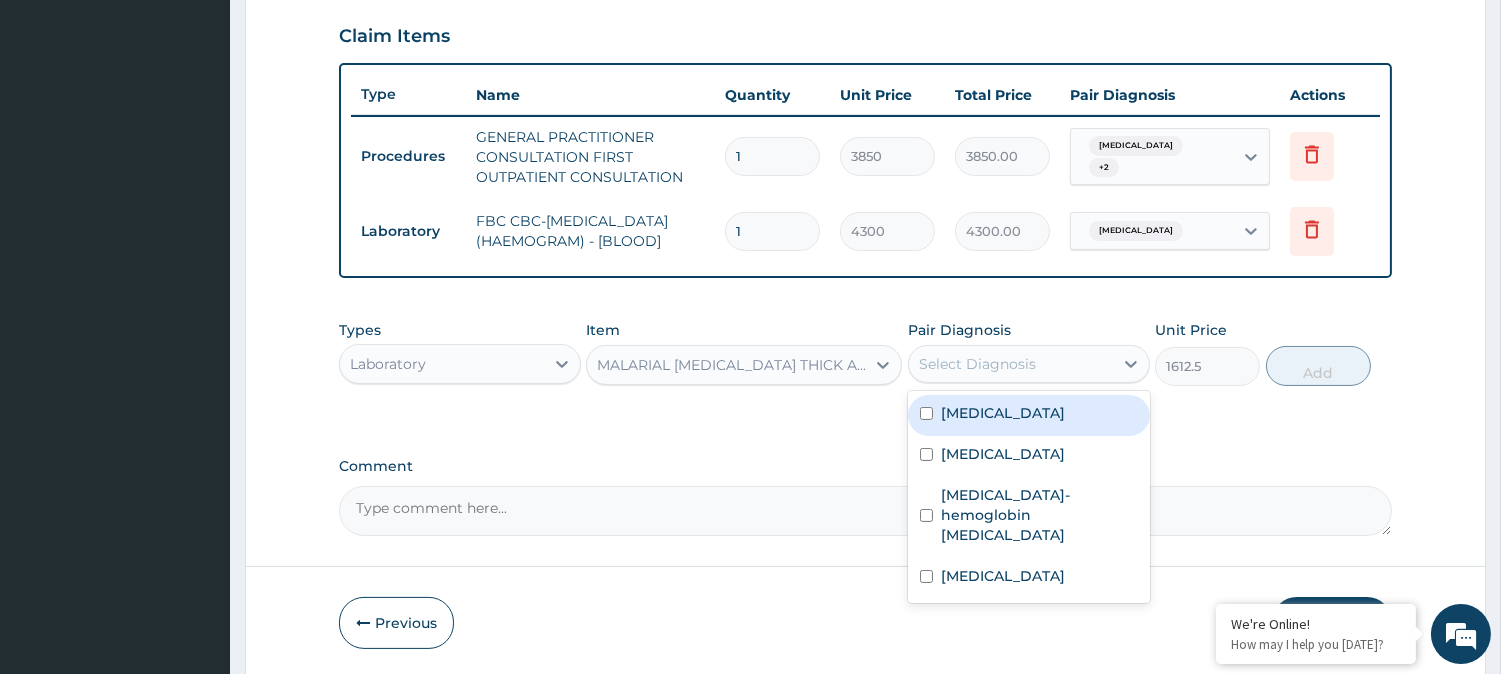 click at bounding box center [926, 413] 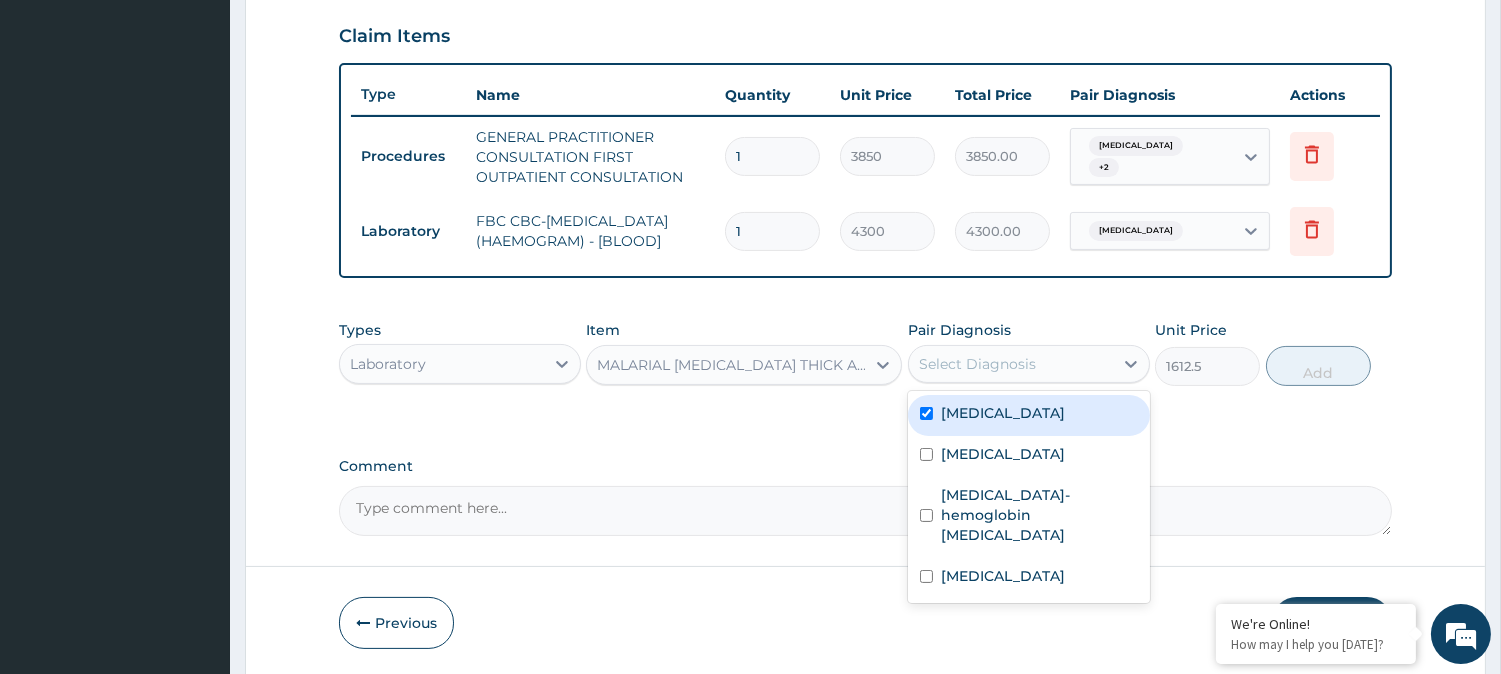checkbox on "true" 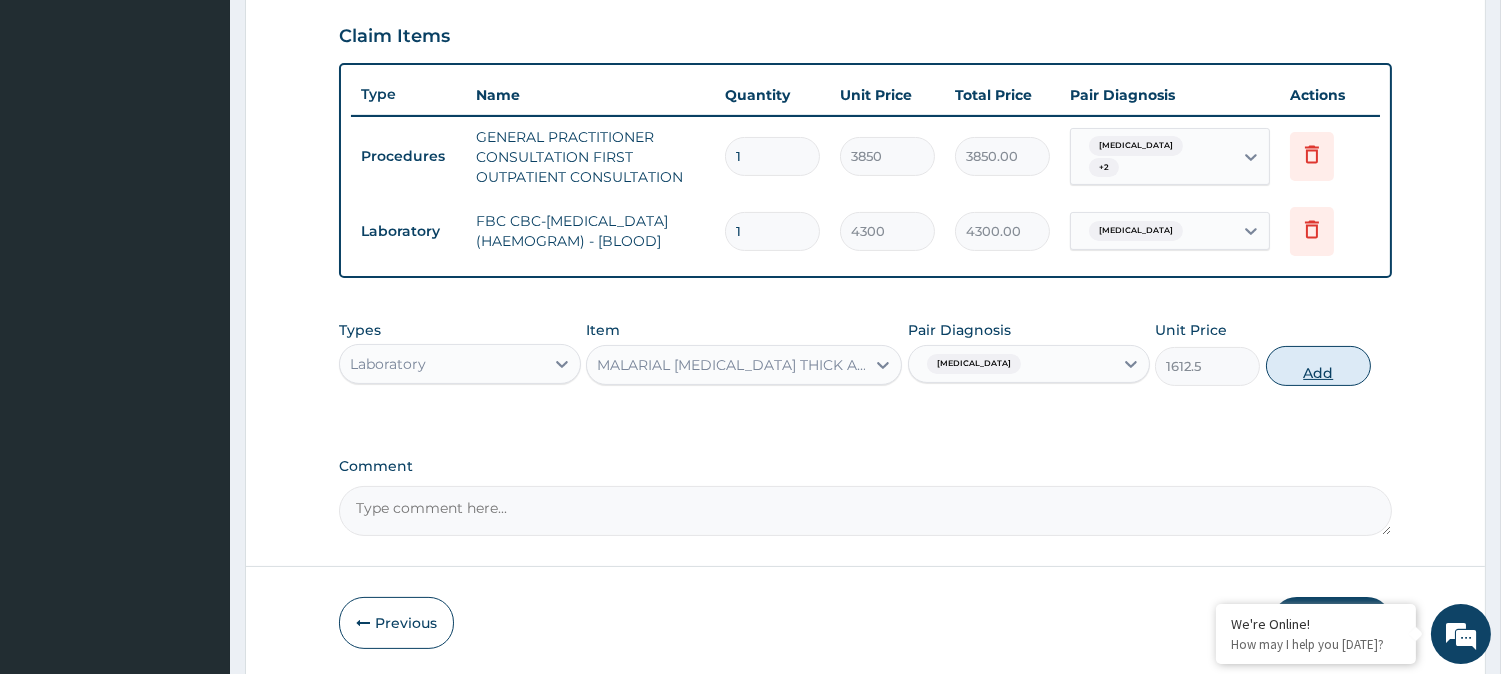click on "Add" at bounding box center [1318, 366] 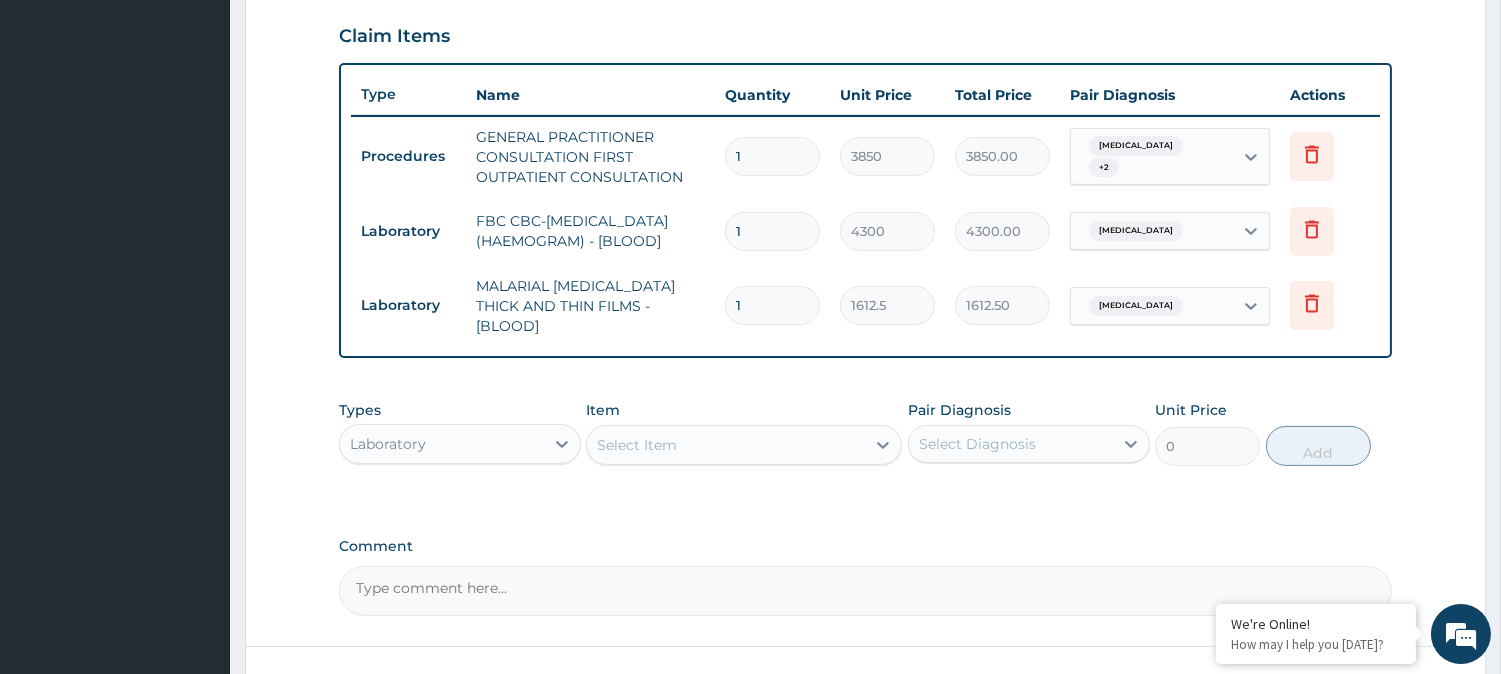 click on "Laboratory" at bounding box center (442, 444) 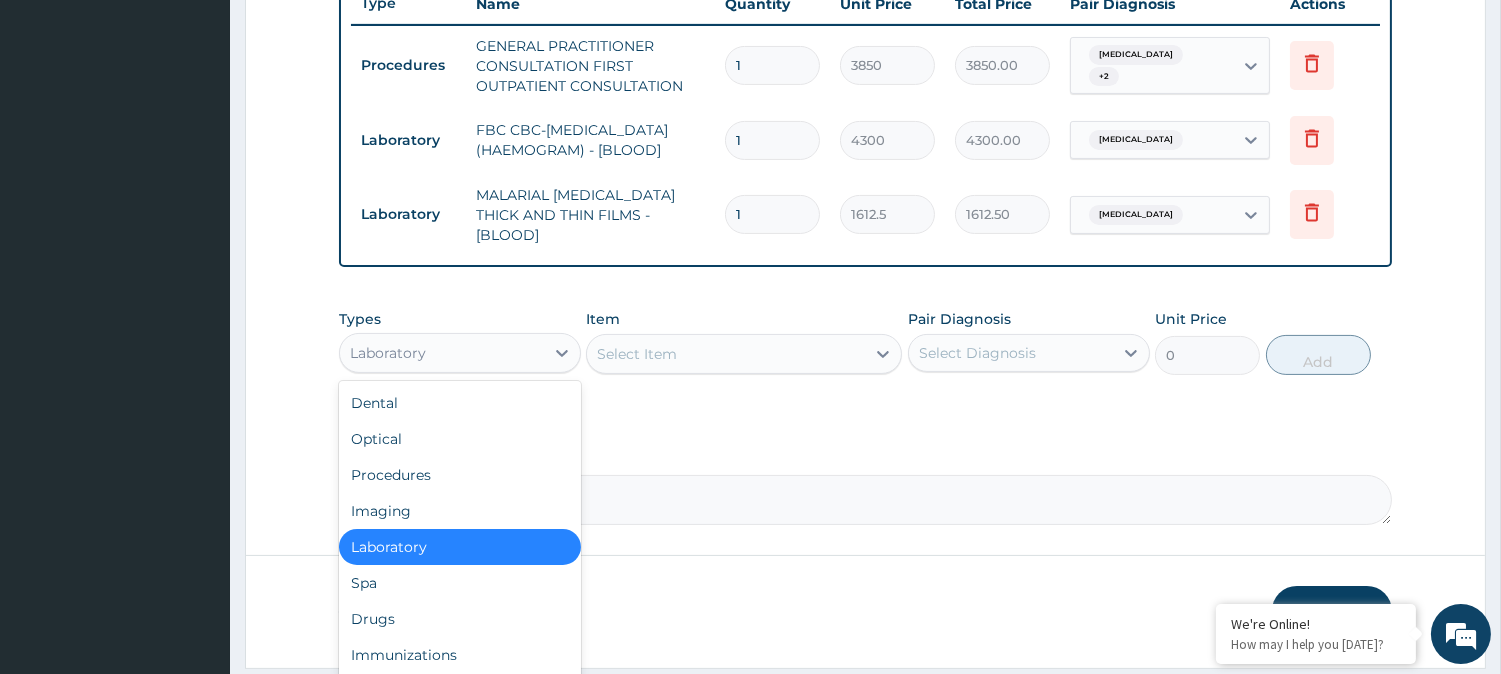 scroll, scrollTop: 831, scrollLeft: 0, axis: vertical 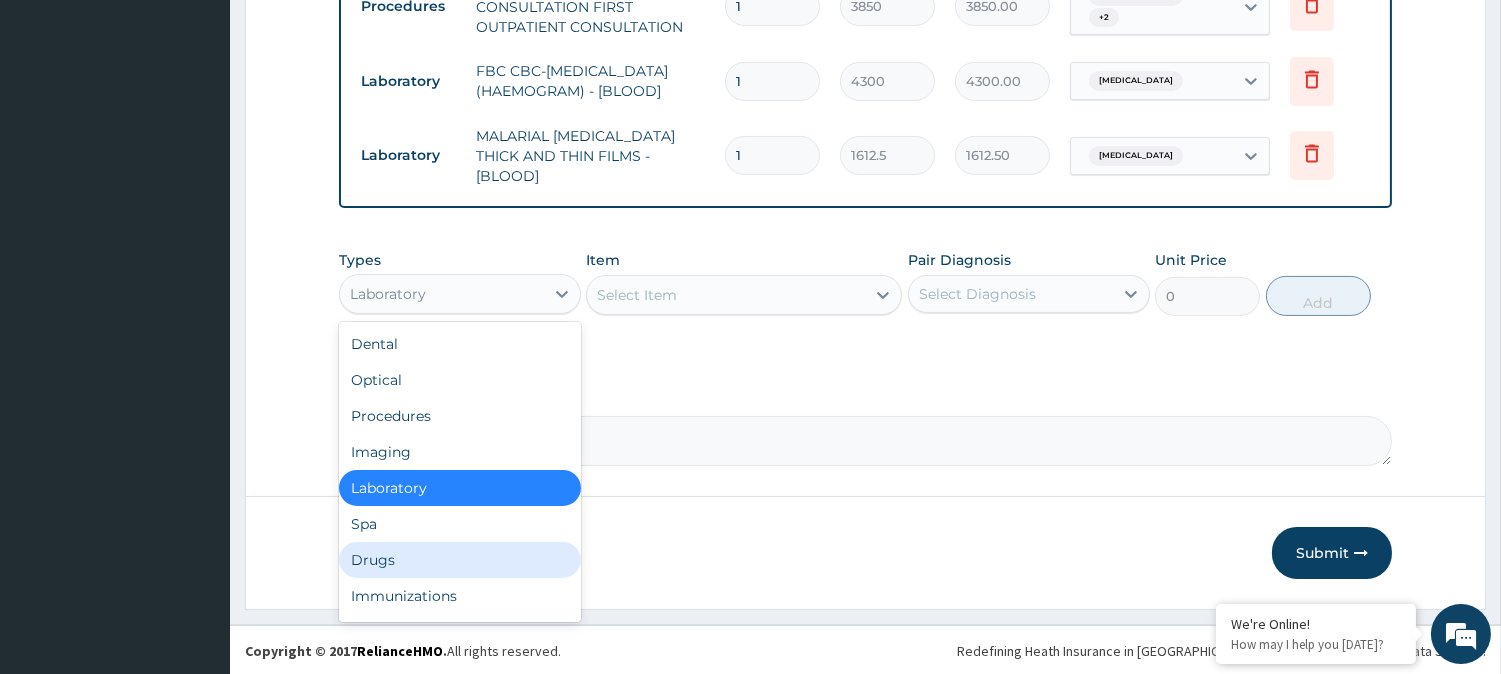 click on "Drugs" at bounding box center [460, 560] 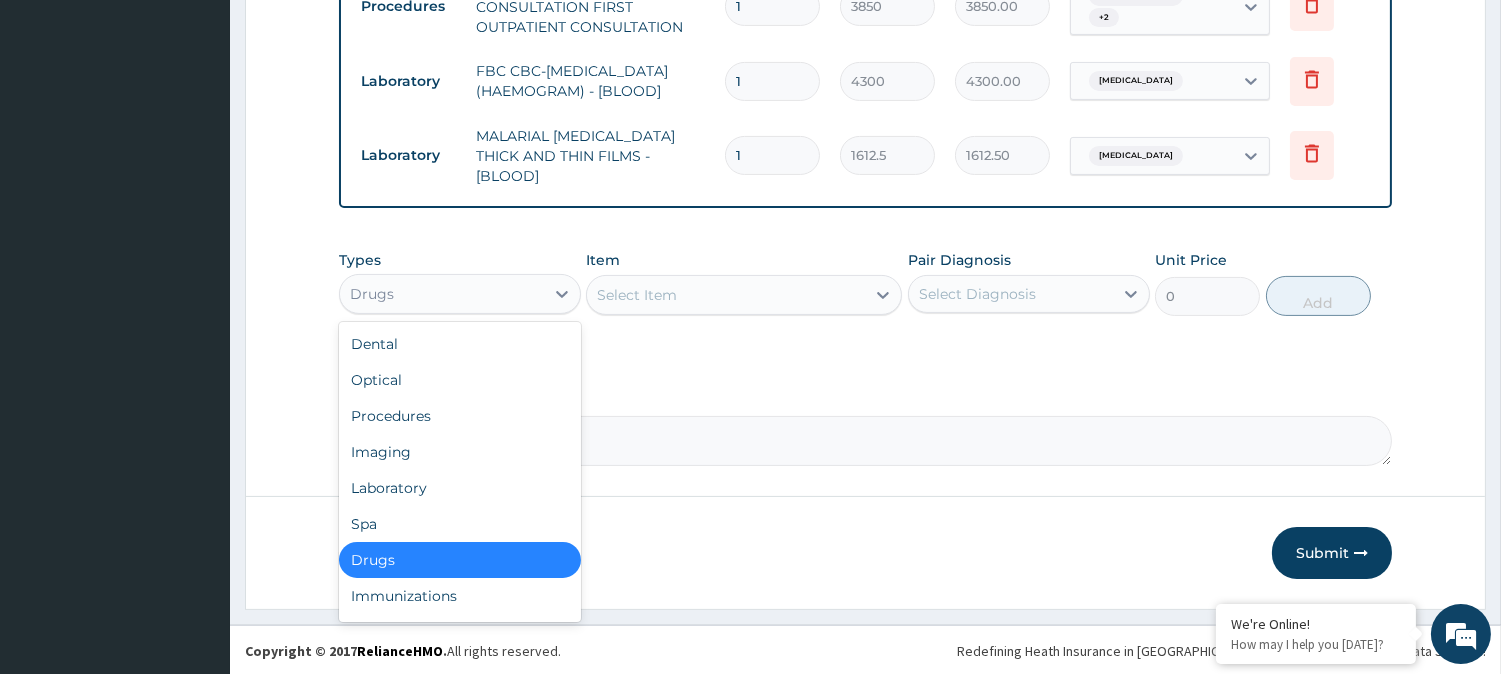 click on "Drugs" at bounding box center (442, 294) 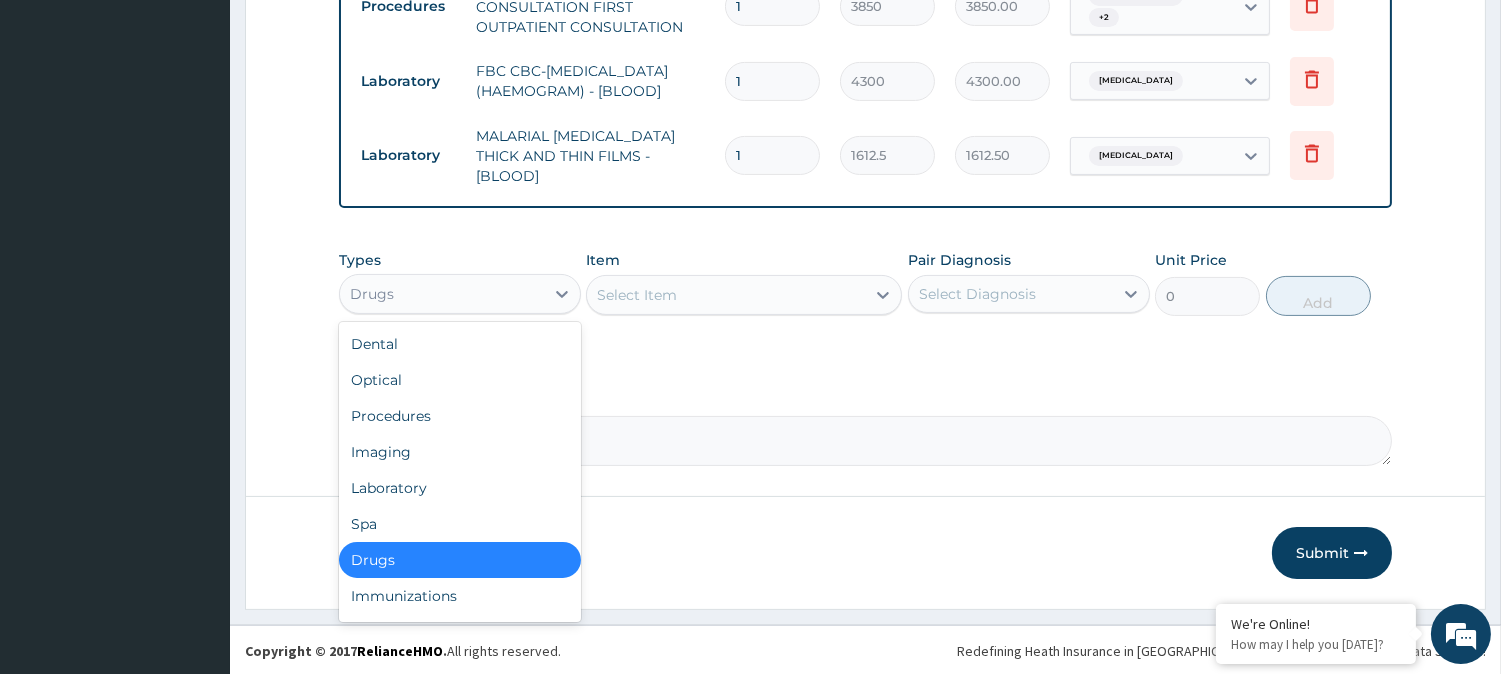 click on "Select Item" at bounding box center [726, 295] 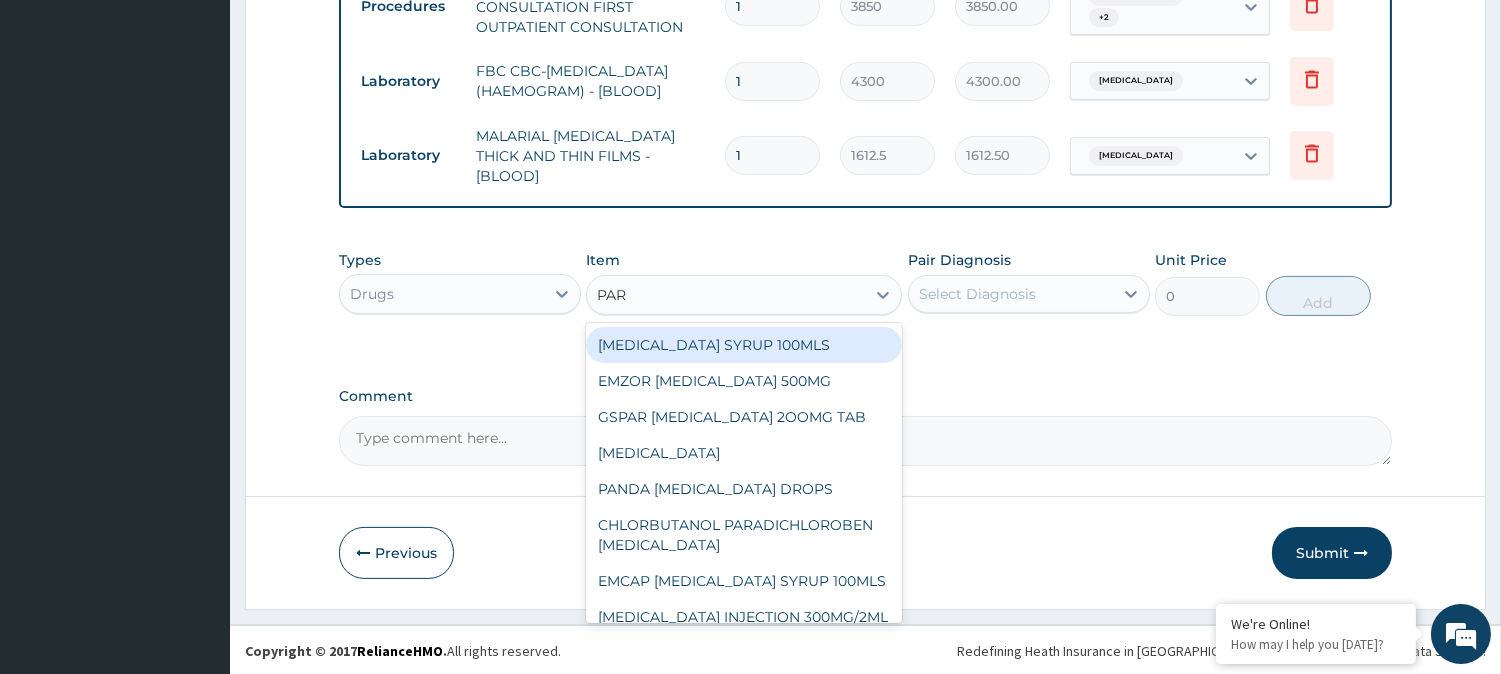 type on "PARA" 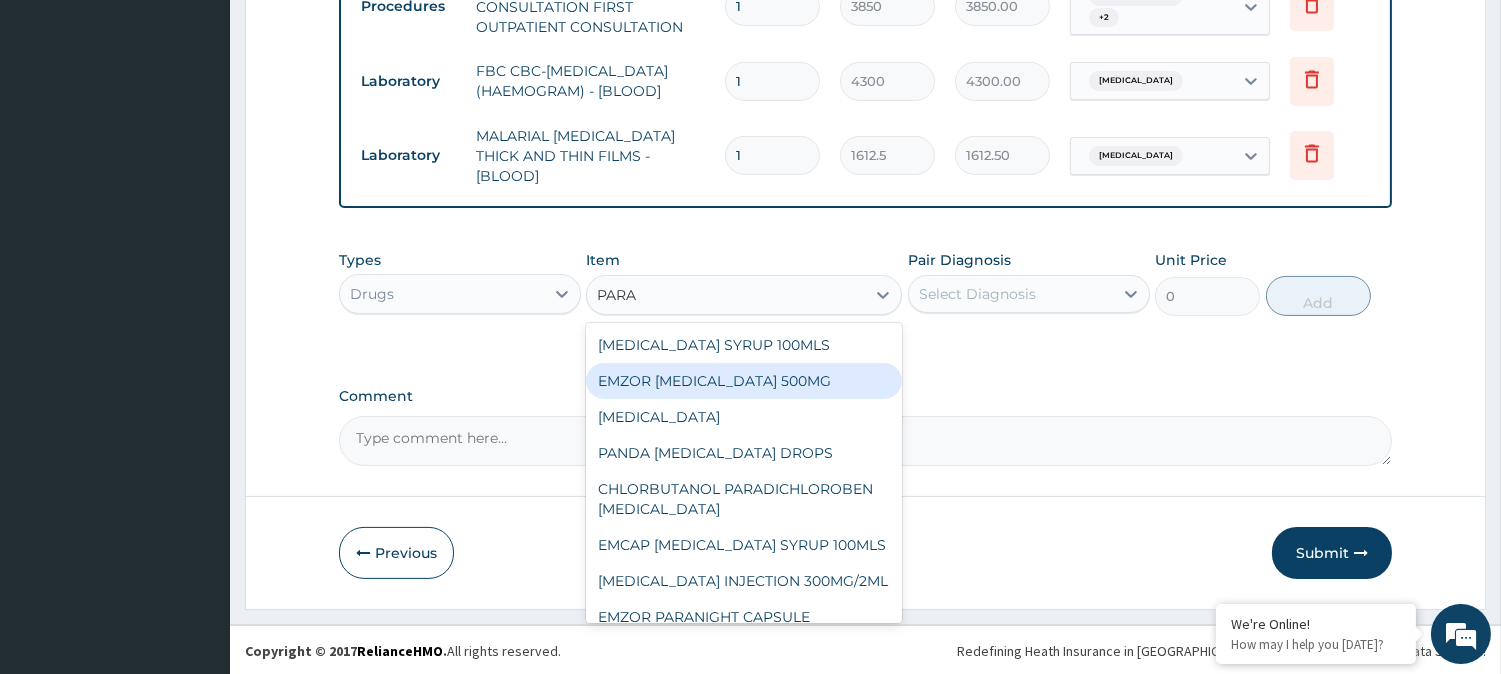click on "EMZOR PARACETAMOL 500MG" at bounding box center (744, 381) 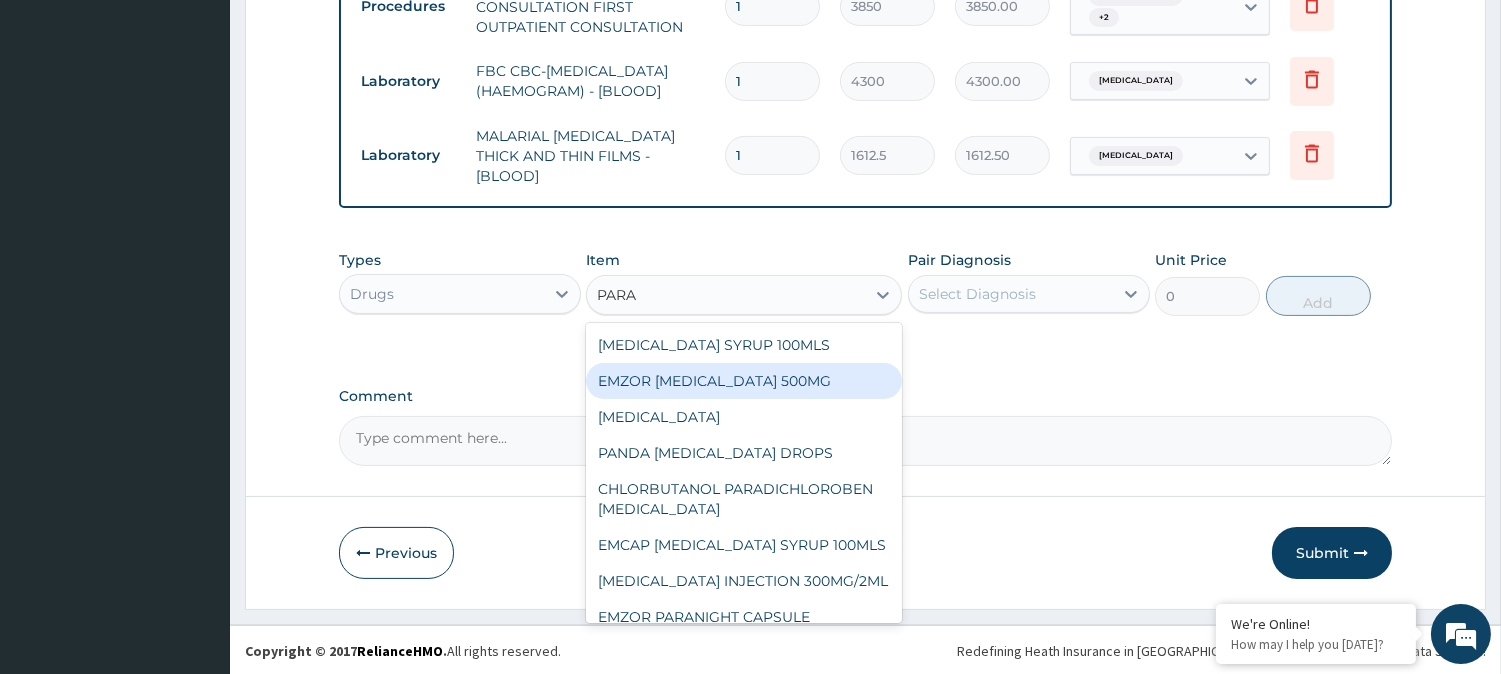 type 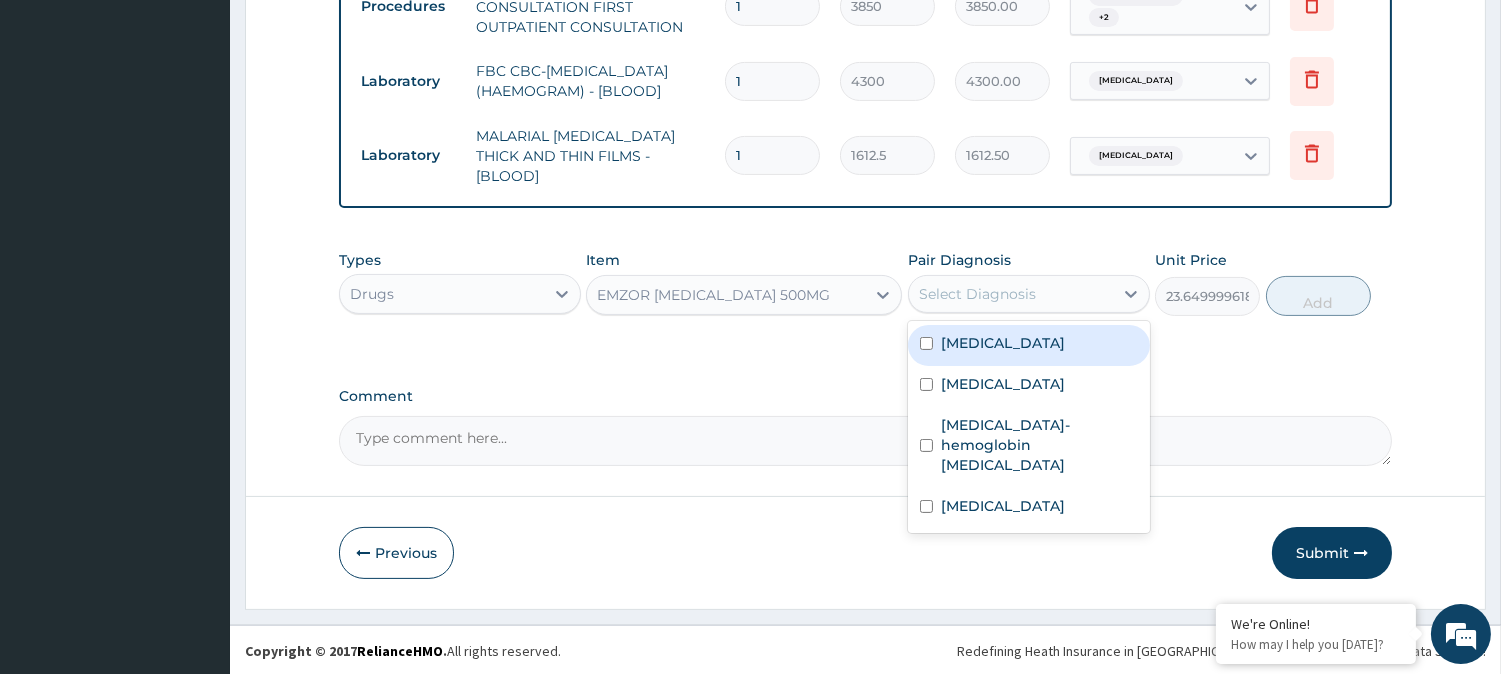 click on "Select Diagnosis" at bounding box center [977, 294] 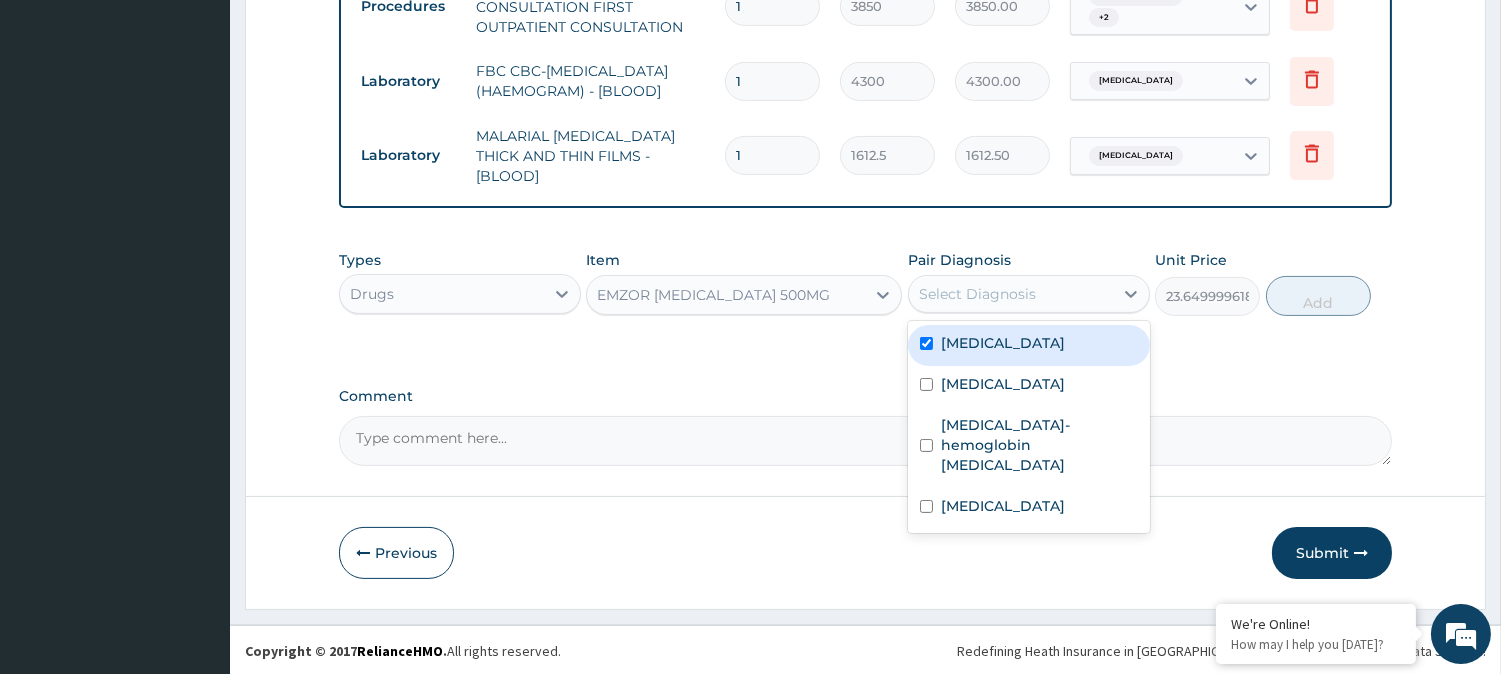 checkbox on "true" 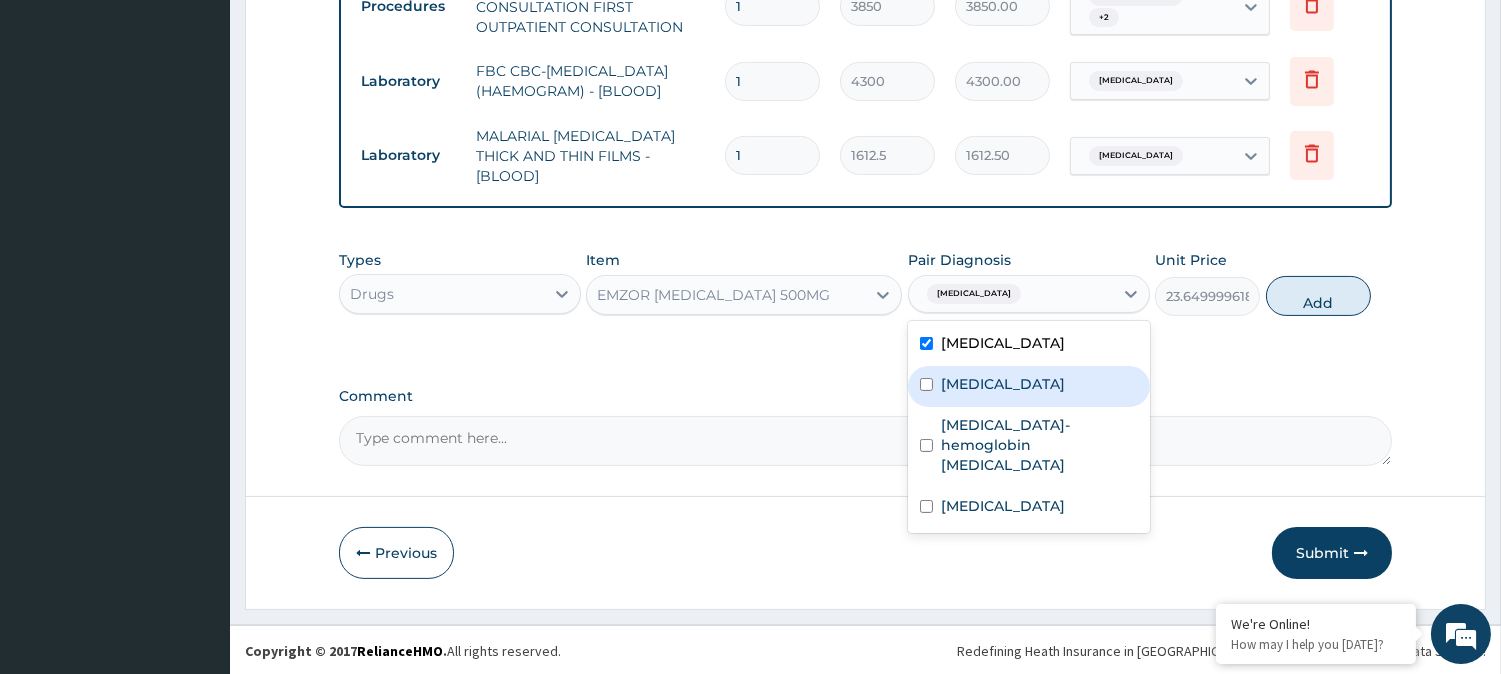 click on "Common cold" at bounding box center [1029, 386] 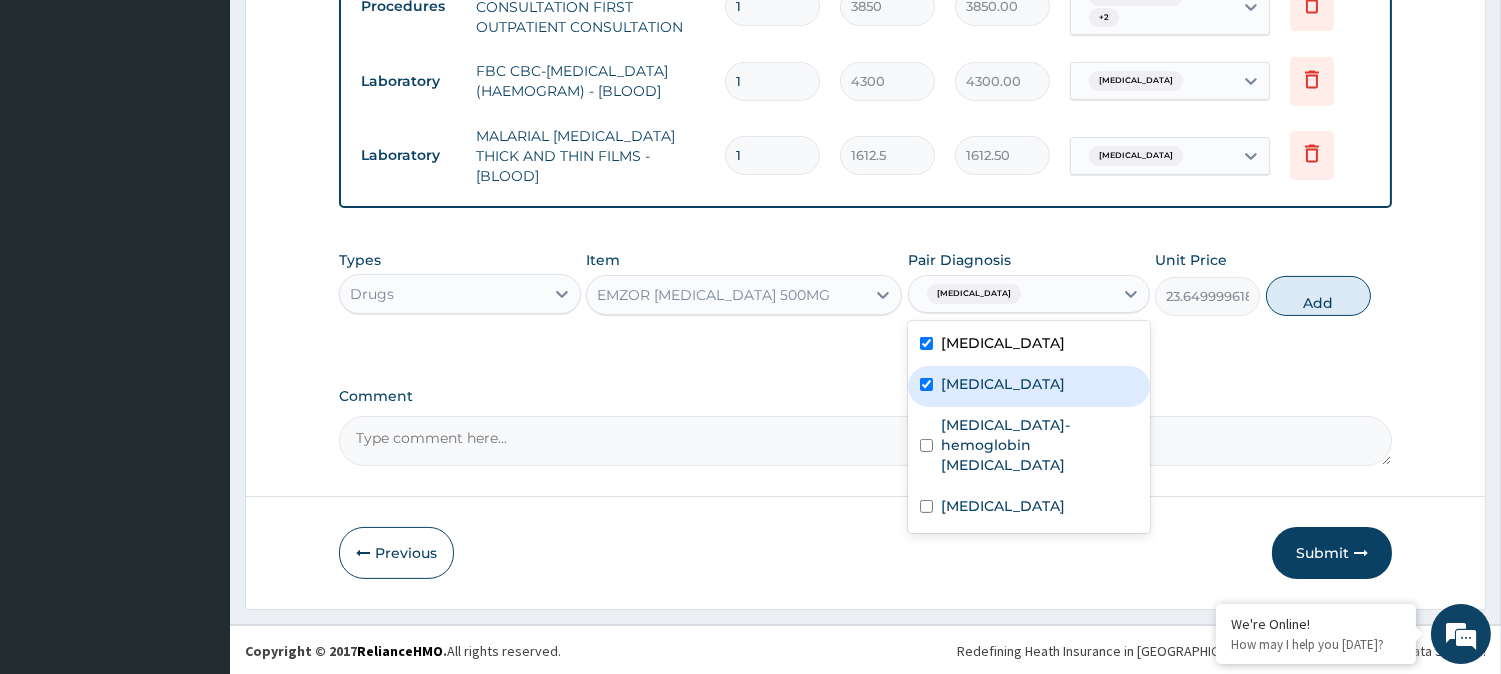 checkbox on "true" 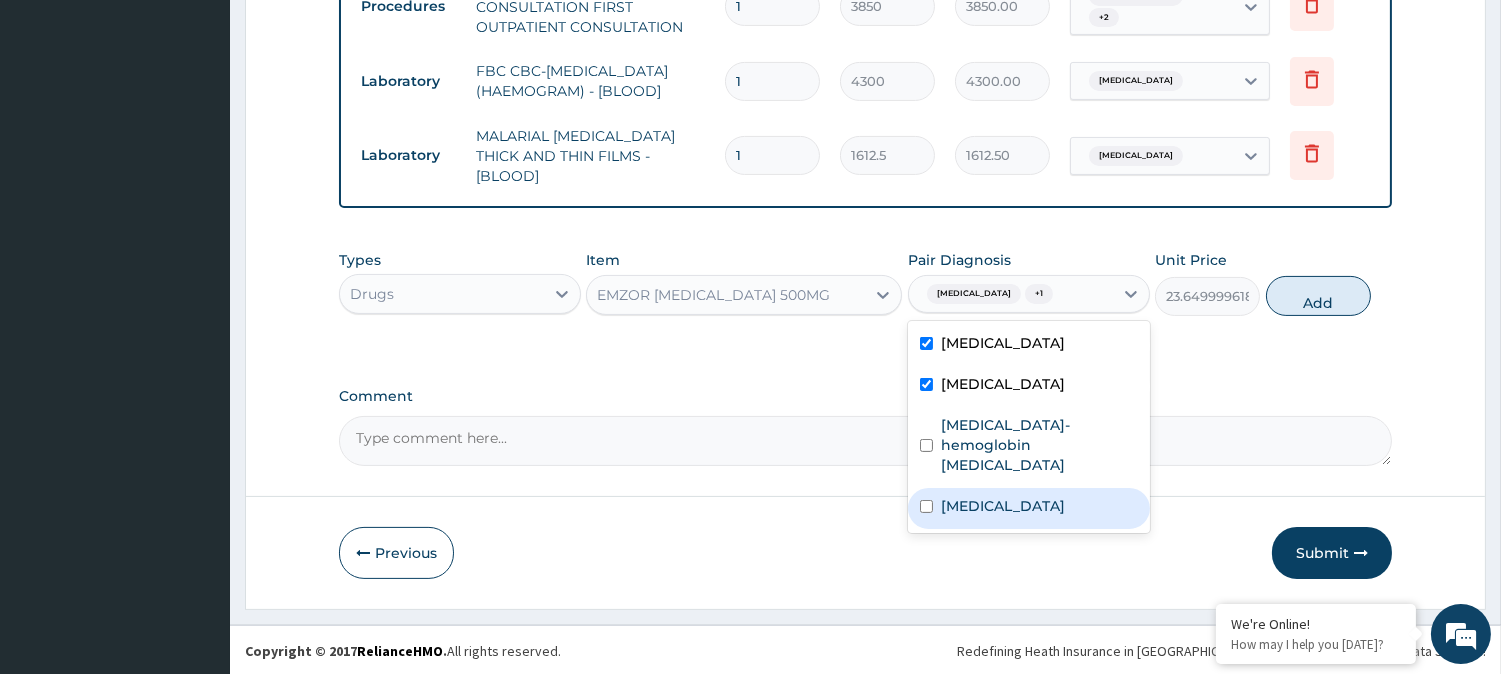 click at bounding box center (926, 506) 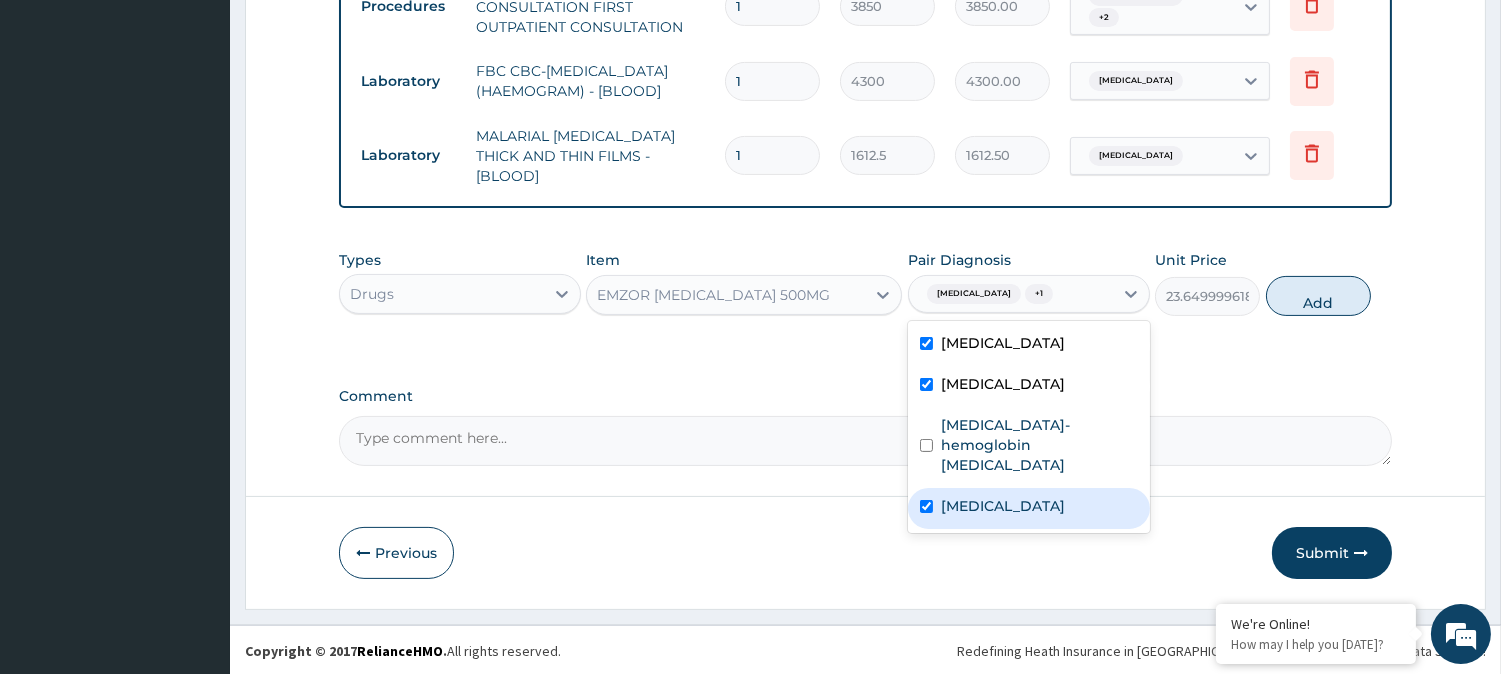 checkbox on "true" 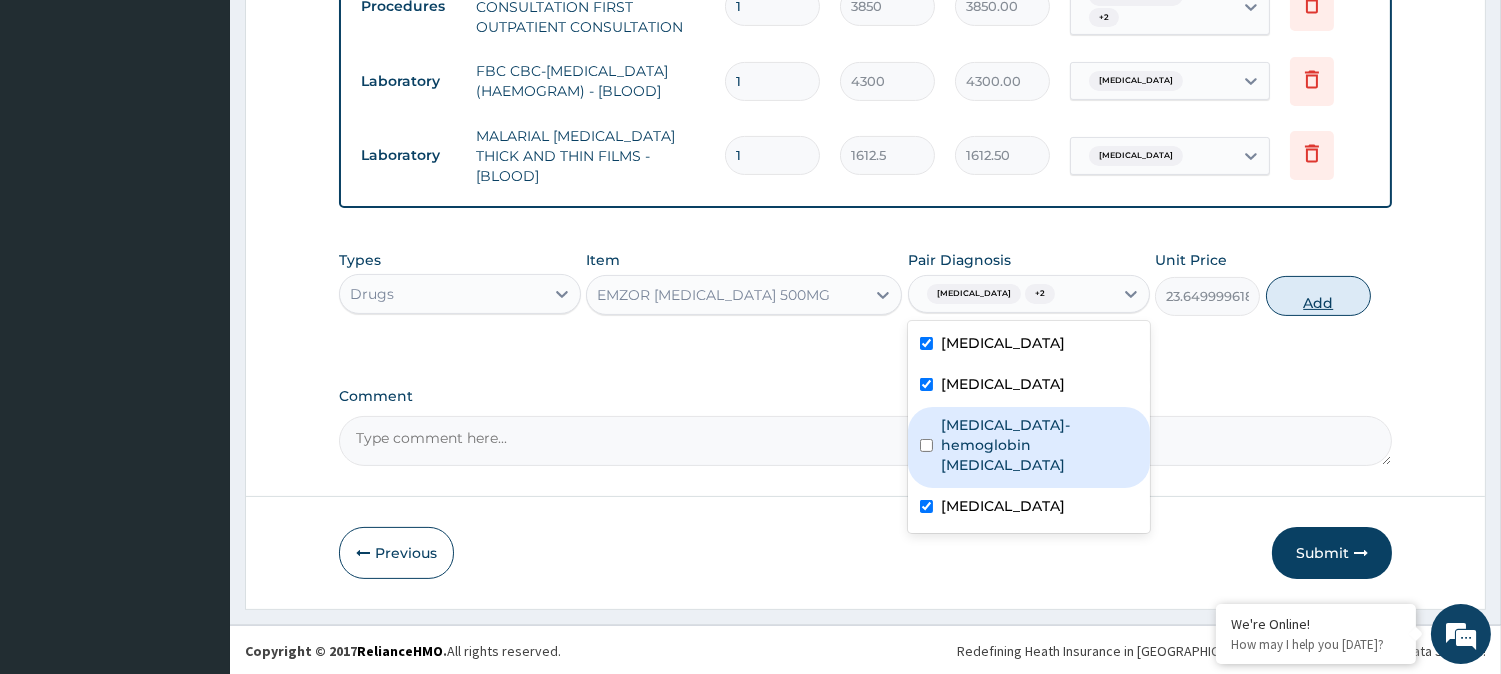 click on "Add" at bounding box center [1318, 296] 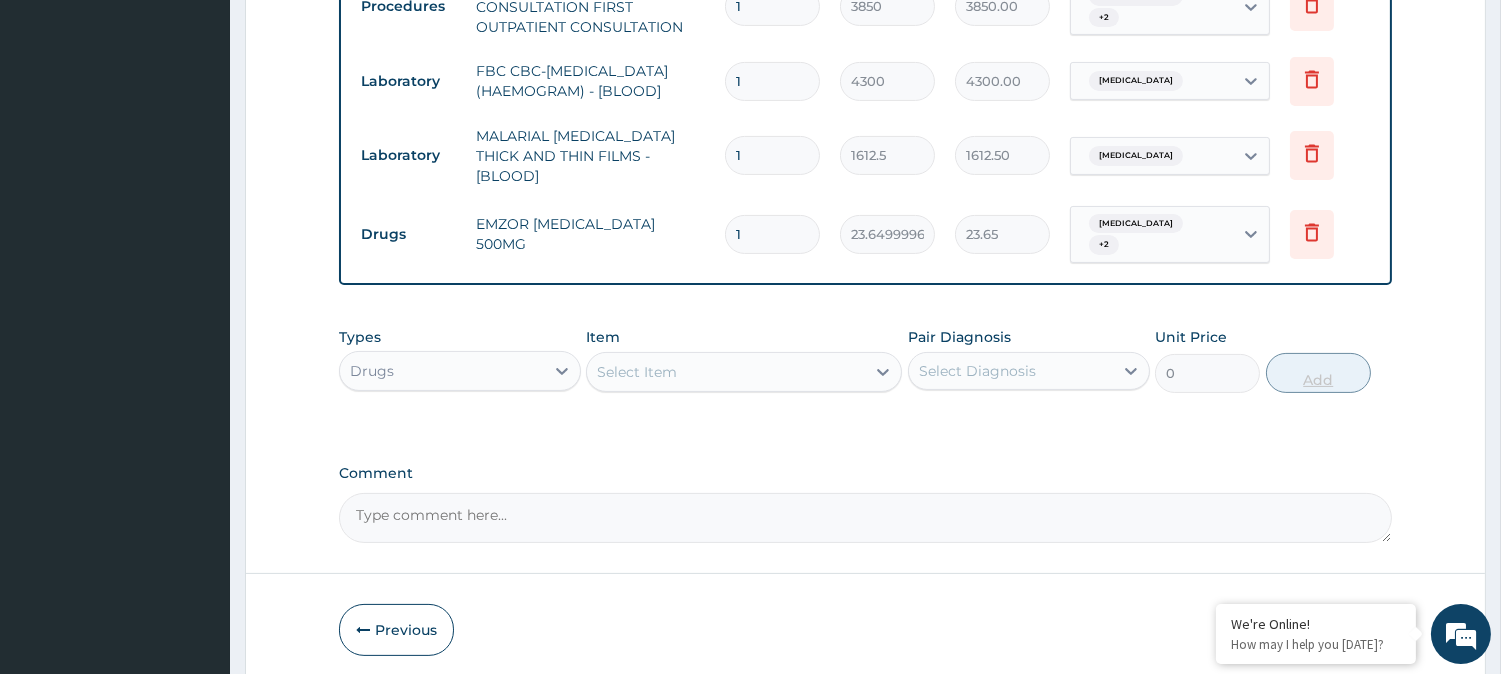 type on "18" 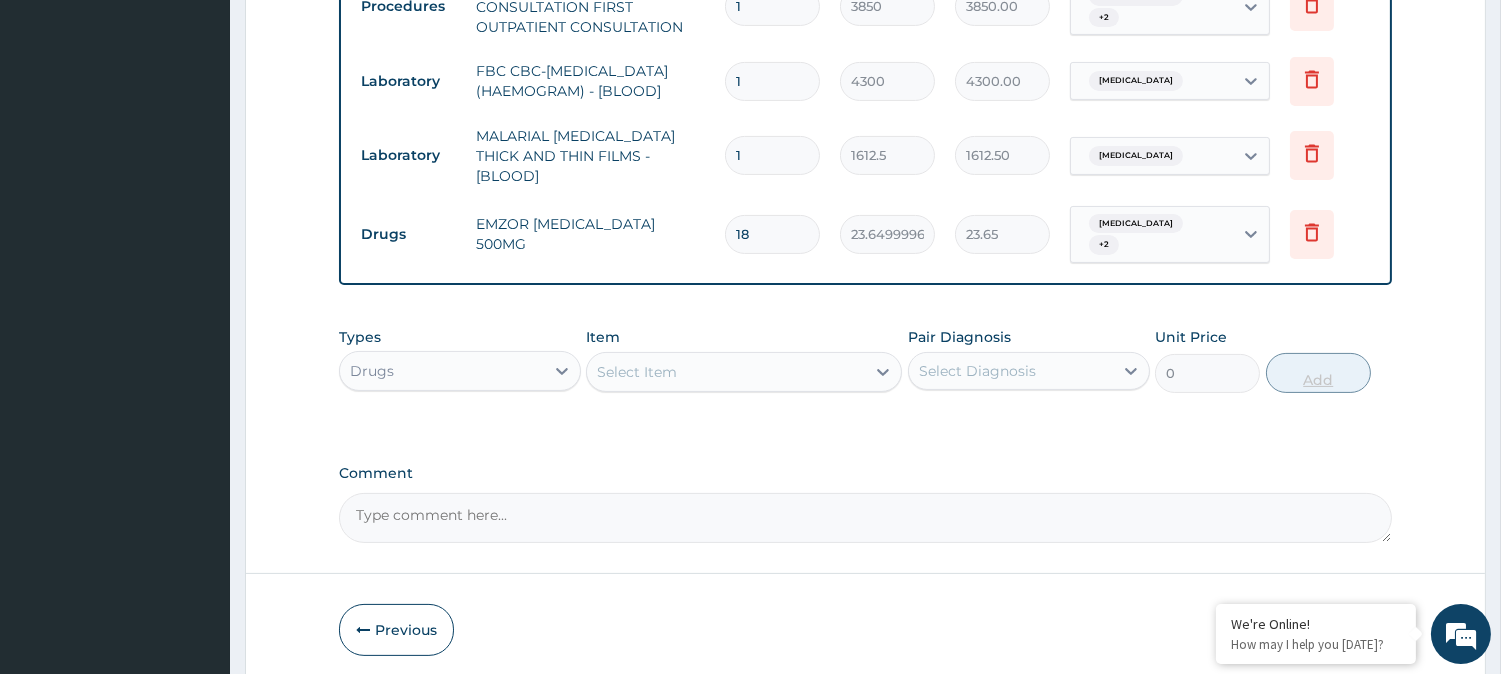 type on "425.70" 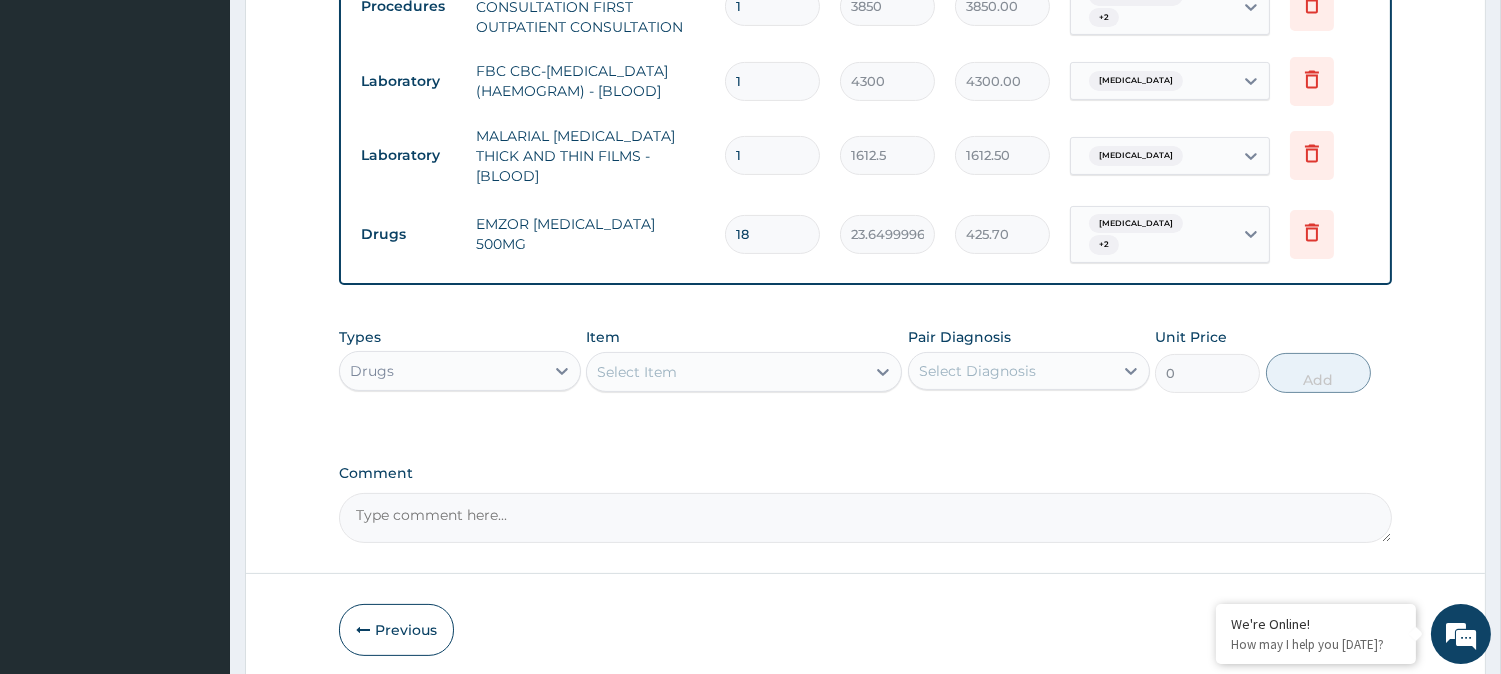 type on "18" 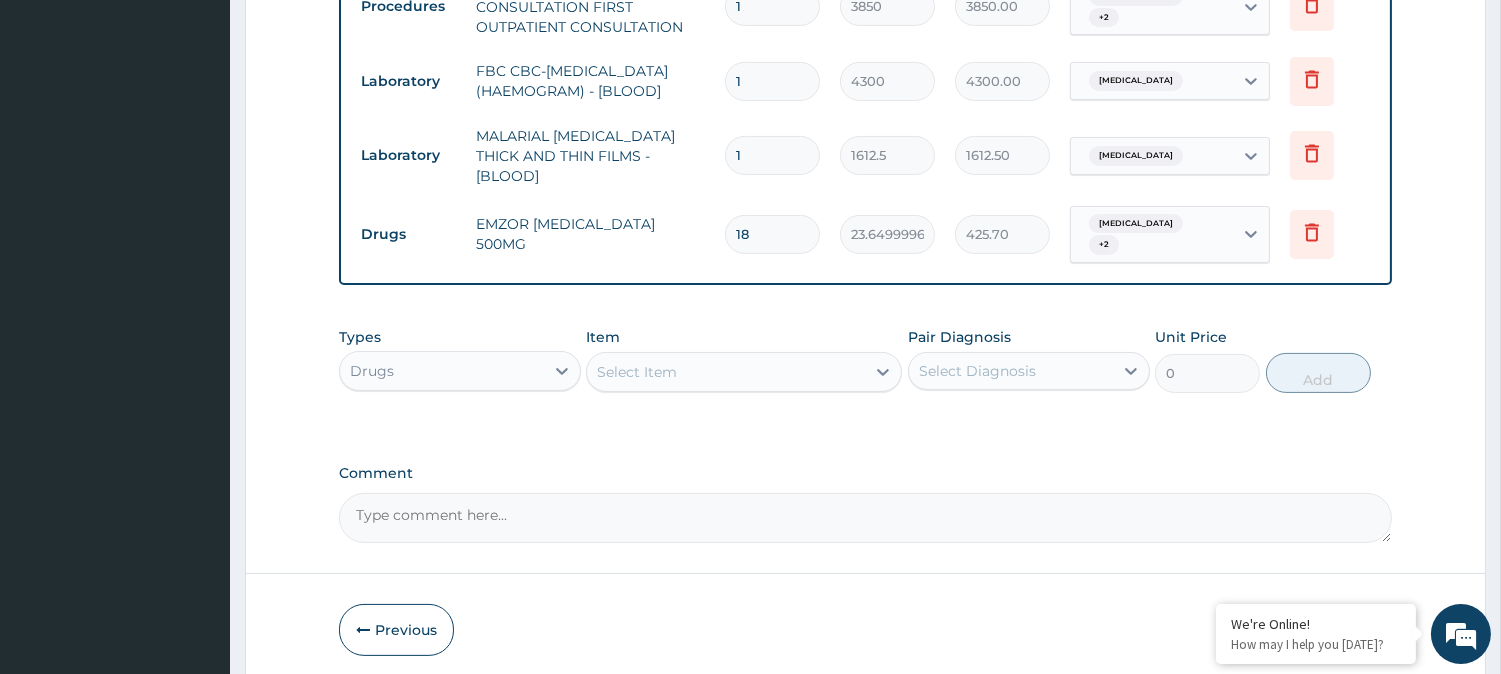 click on "Select Item" at bounding box center [726, 372] 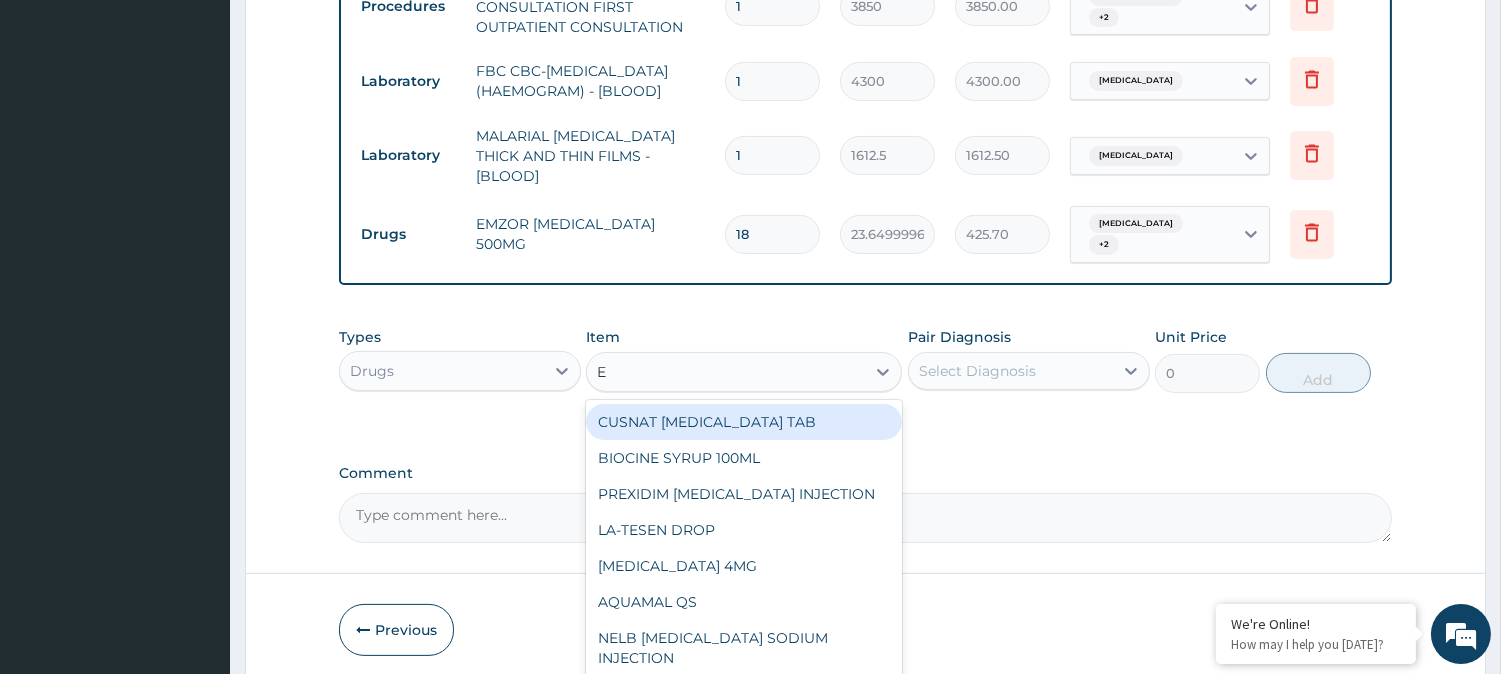 type on "E M" 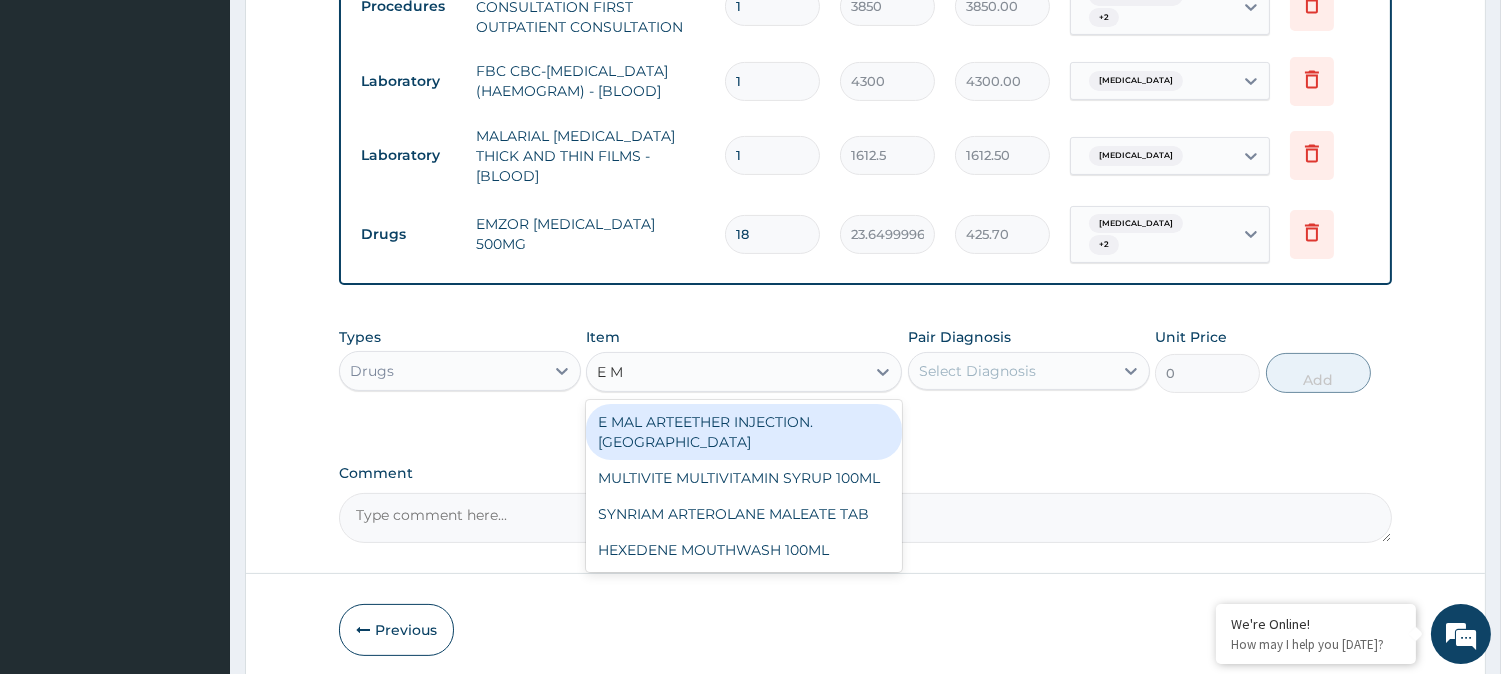 click on "E MAL ARTEETHER INJECTION. FIDSON" at bounding box center [744, 432] 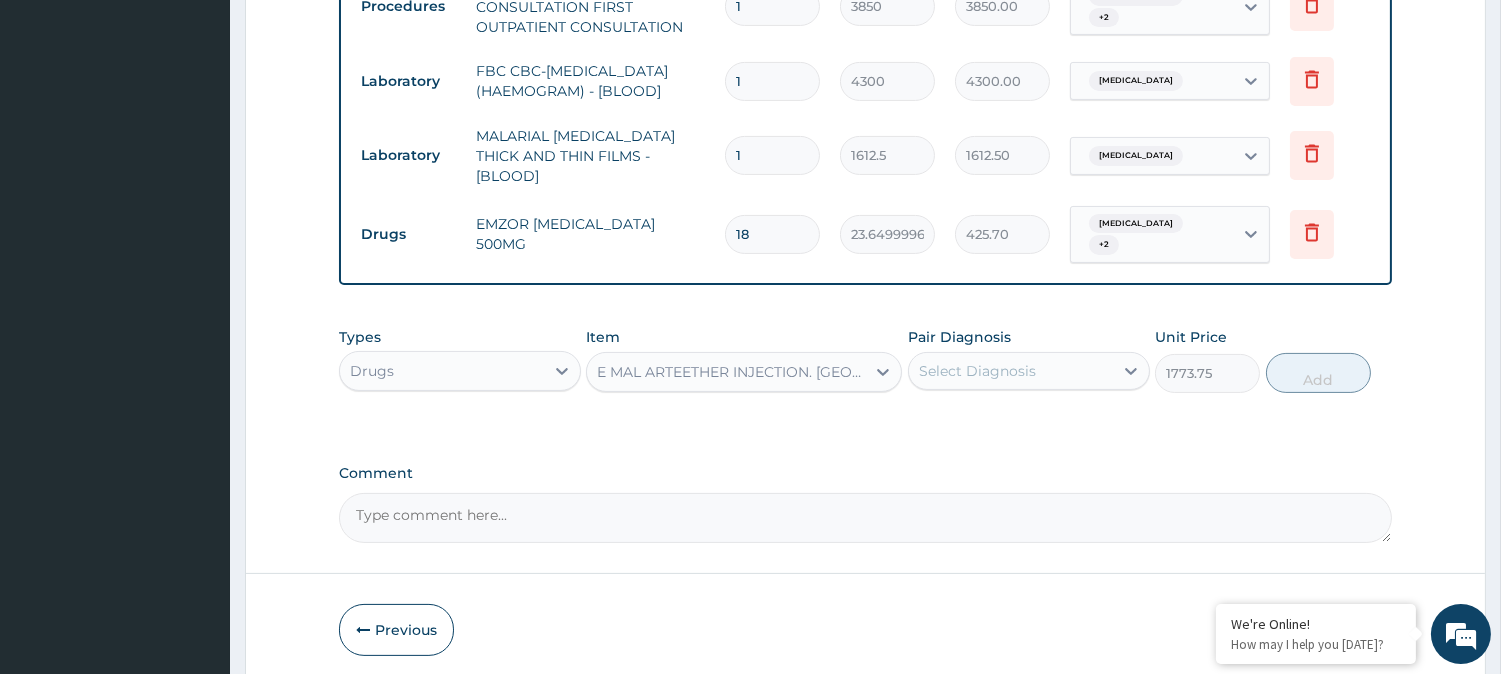 click on "Select Diagnosis" at bounding box center (977, 371) 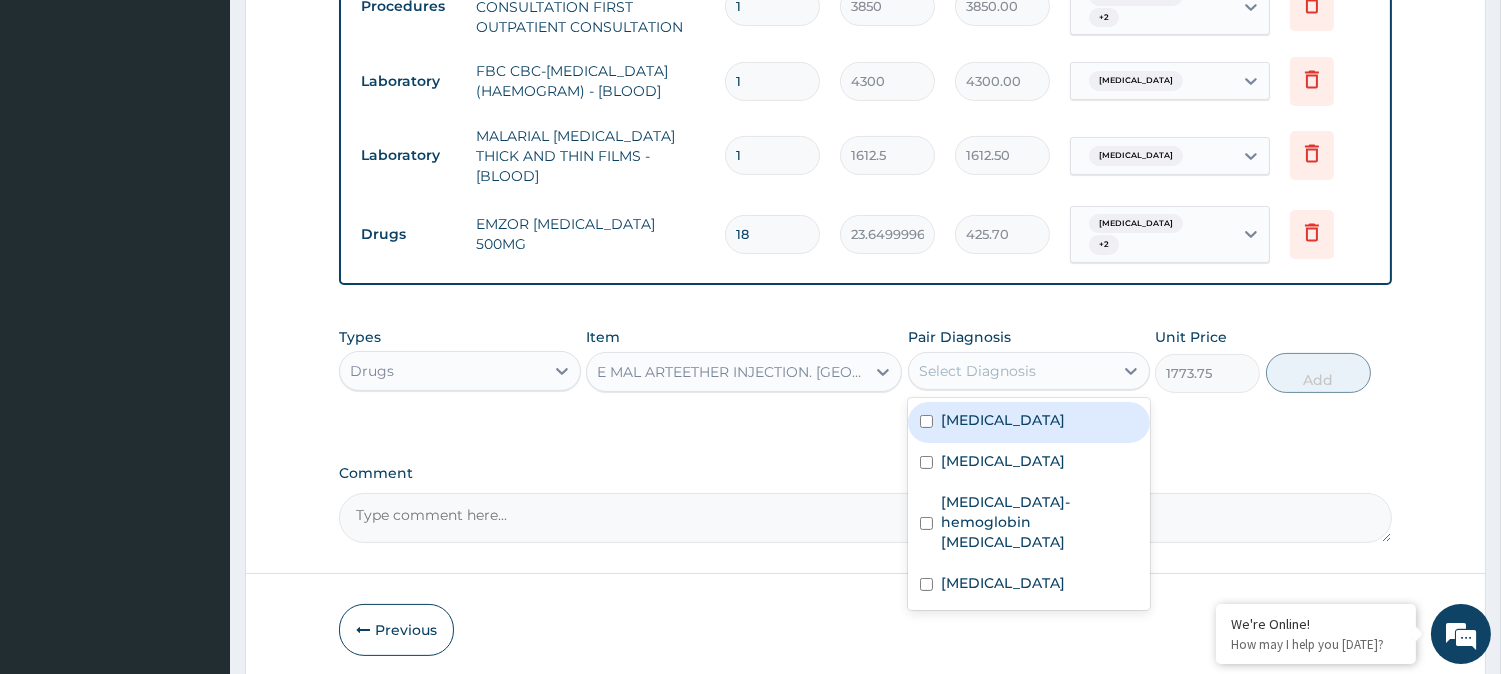 click on "[MEDICAL_DATA]" at bounding box center (1003, 420) 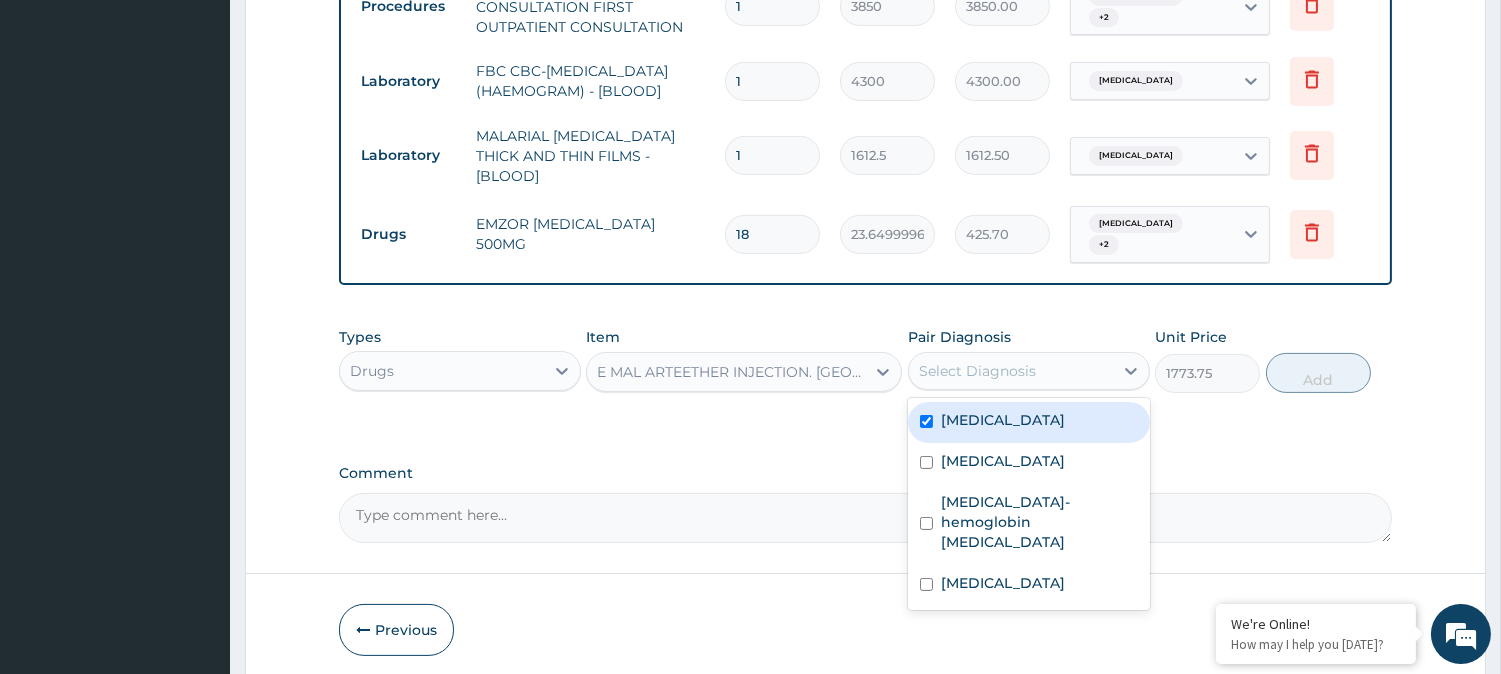 checkbox on "true" 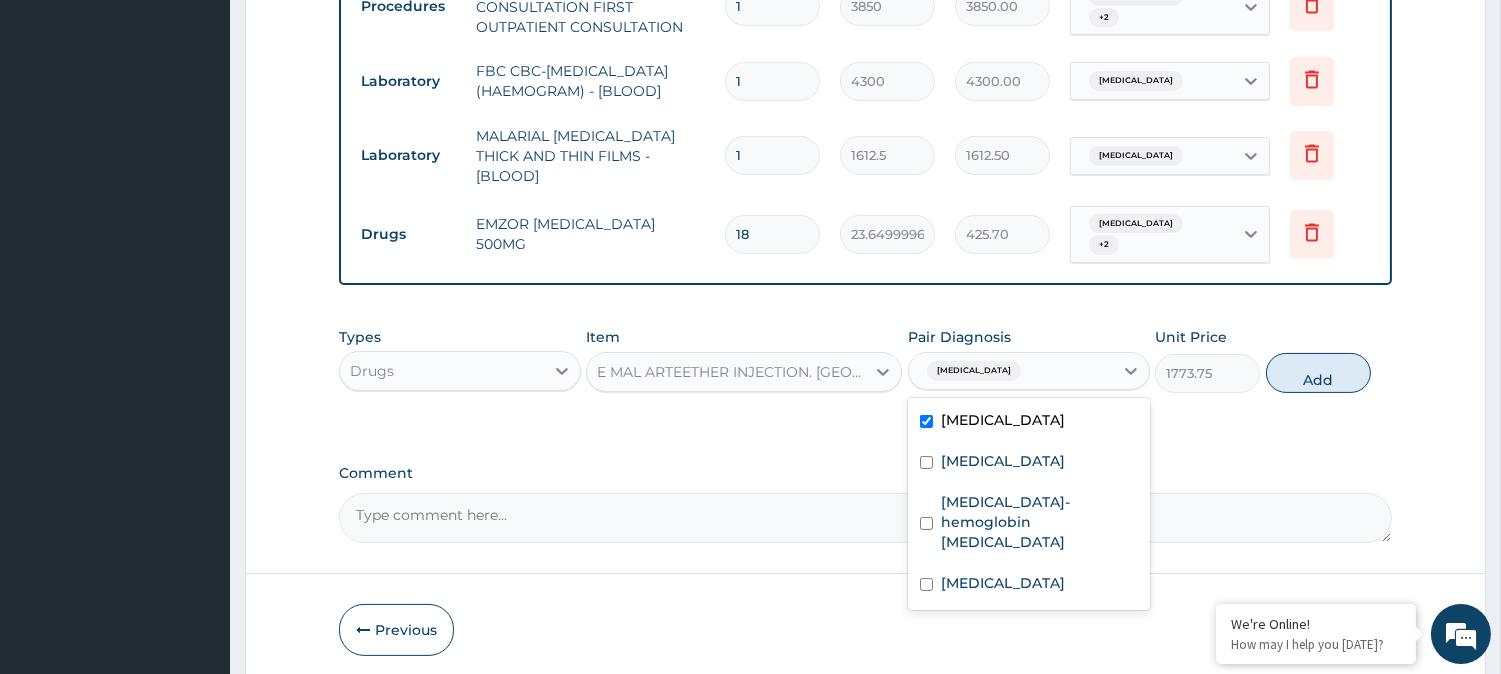 click on "Add" at bounding box center (1318, 373) 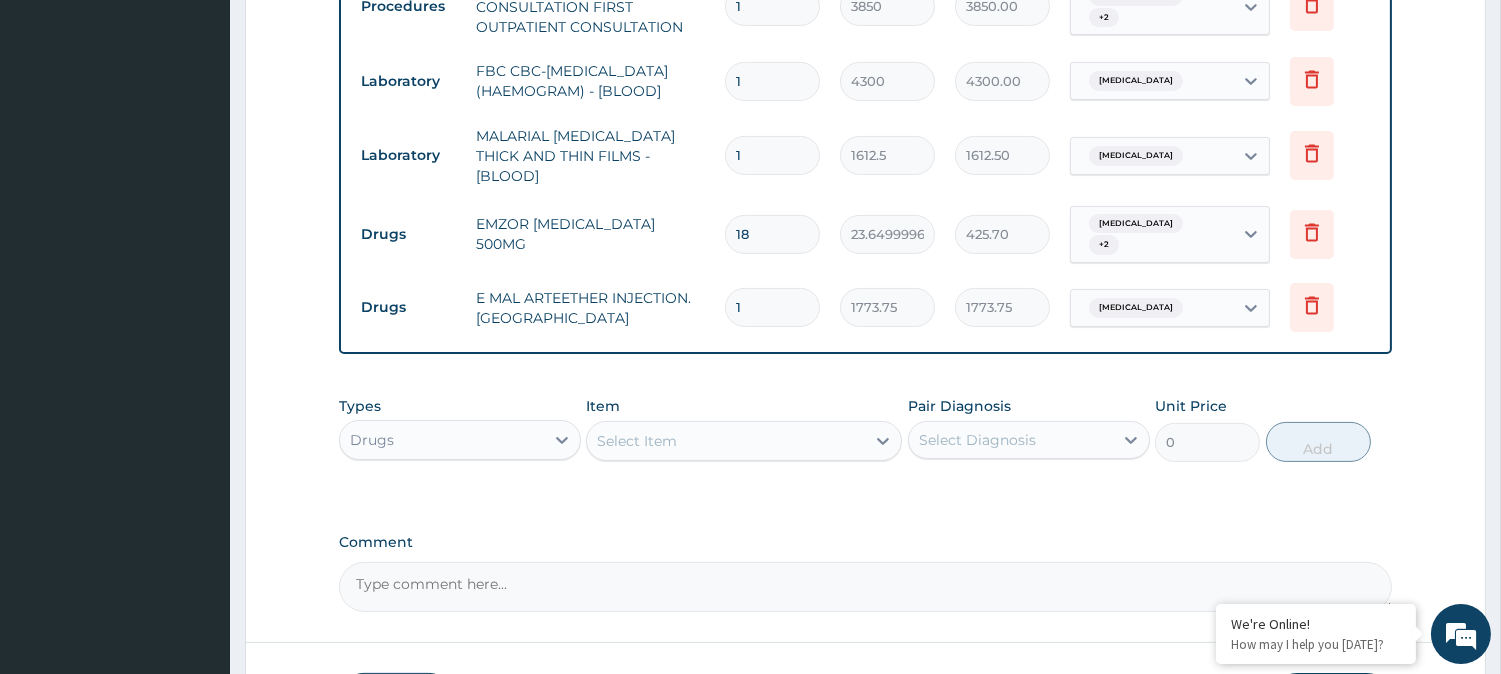 click on "Select Item" at bounding box center (726, 441) 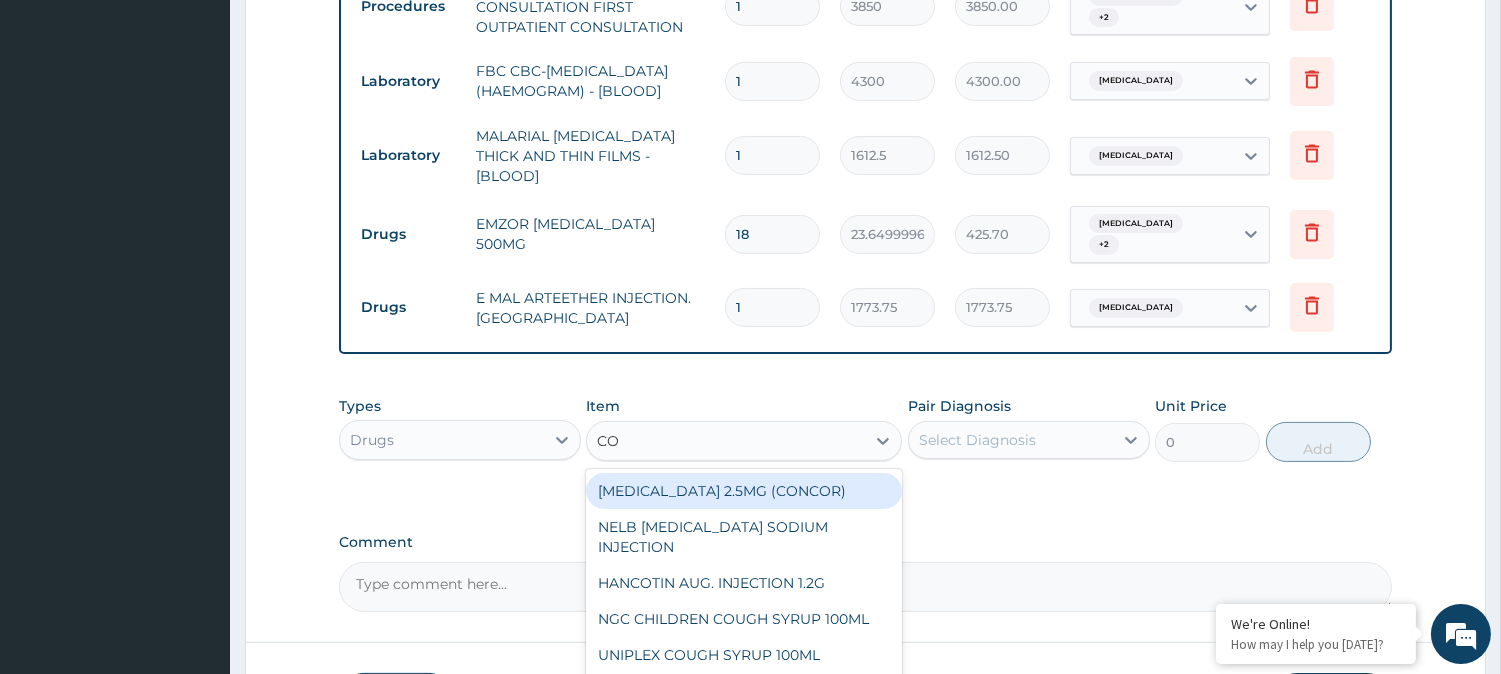 type on "COA" 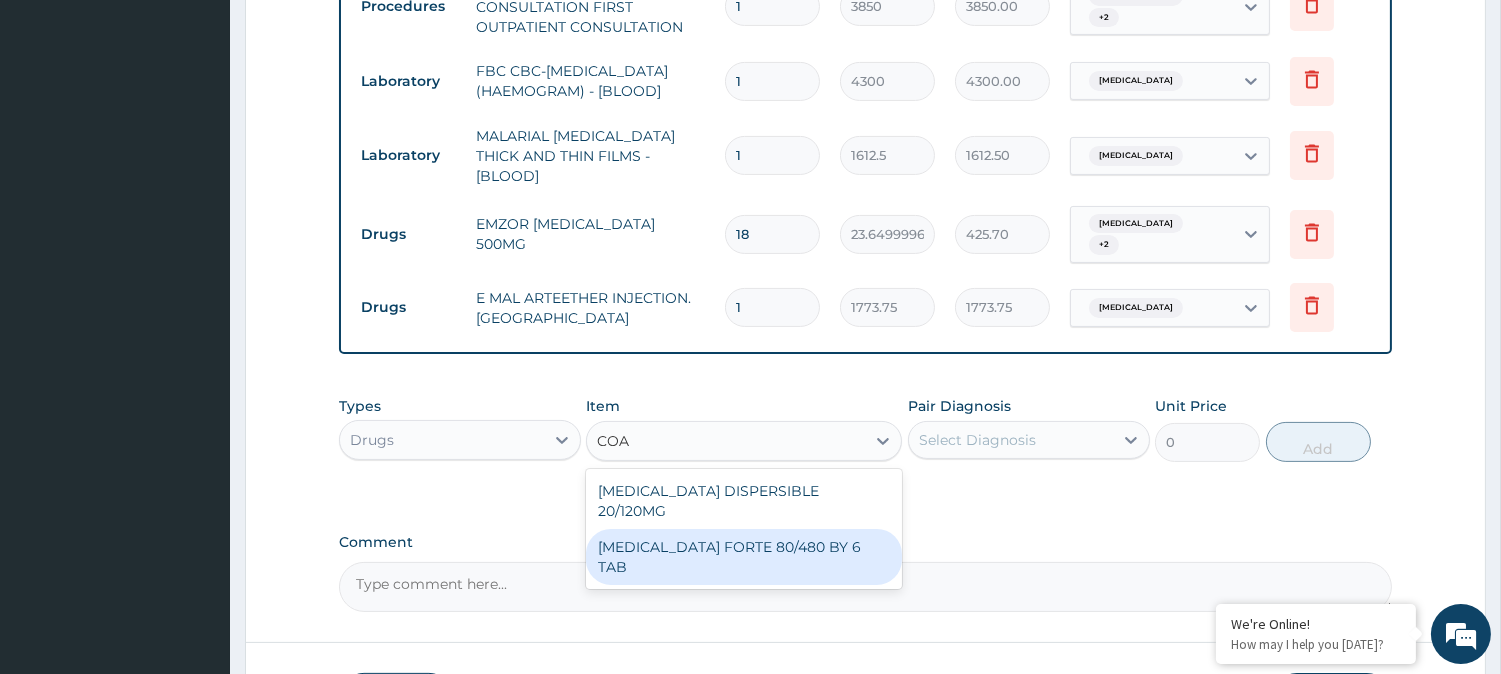 click on "COARTEM FORTE 80/480 BY 6 TAB" at bounding box center (744, 557) 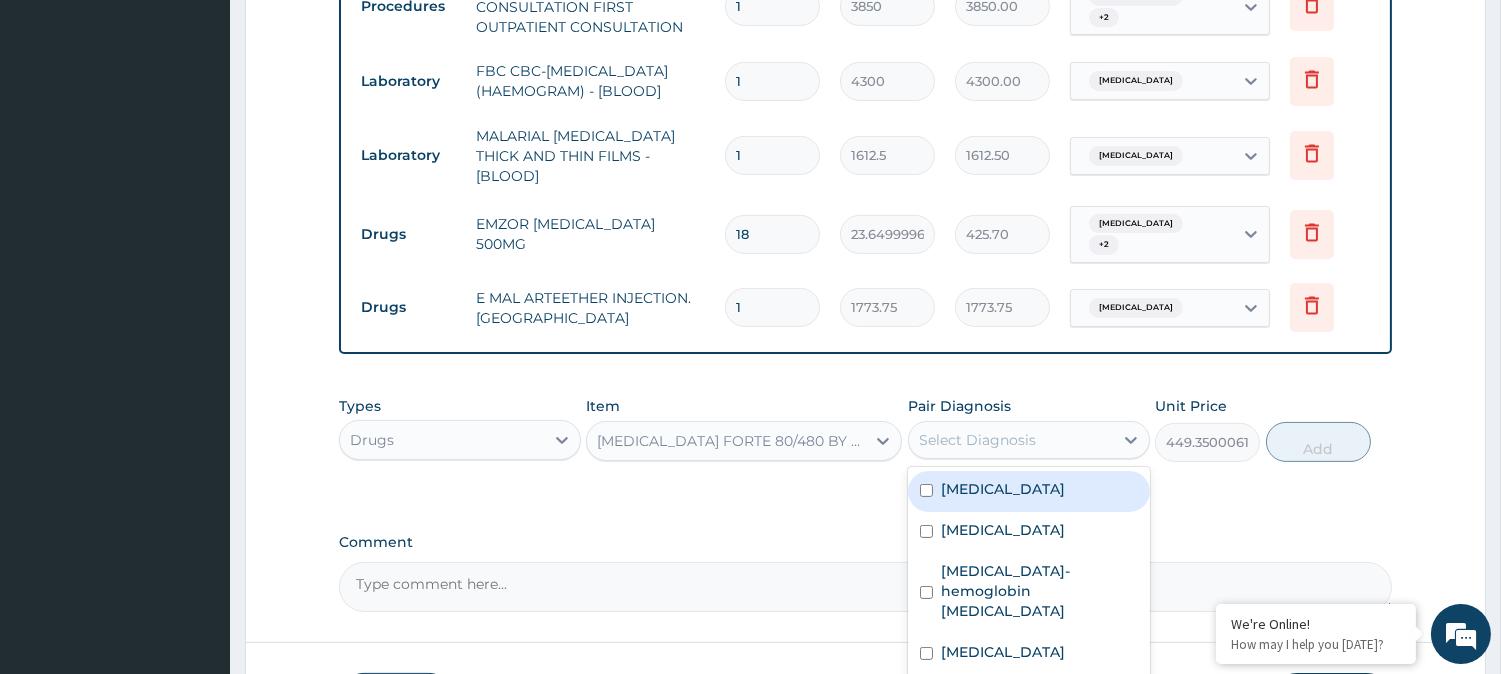 click on "Select Diagnosis" at bounding box center [977, 440] 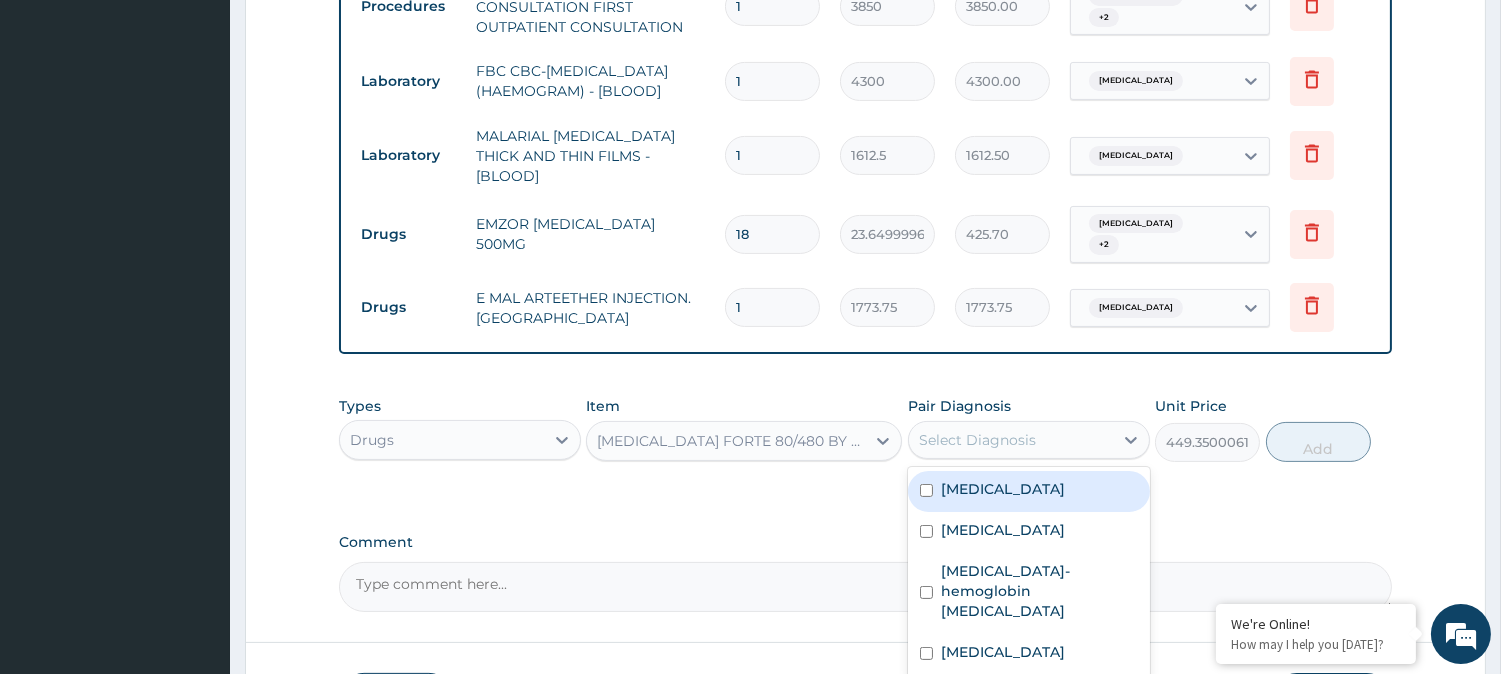 click on "[MEDICAL_DATA]" at bounding box center [1003, 489] 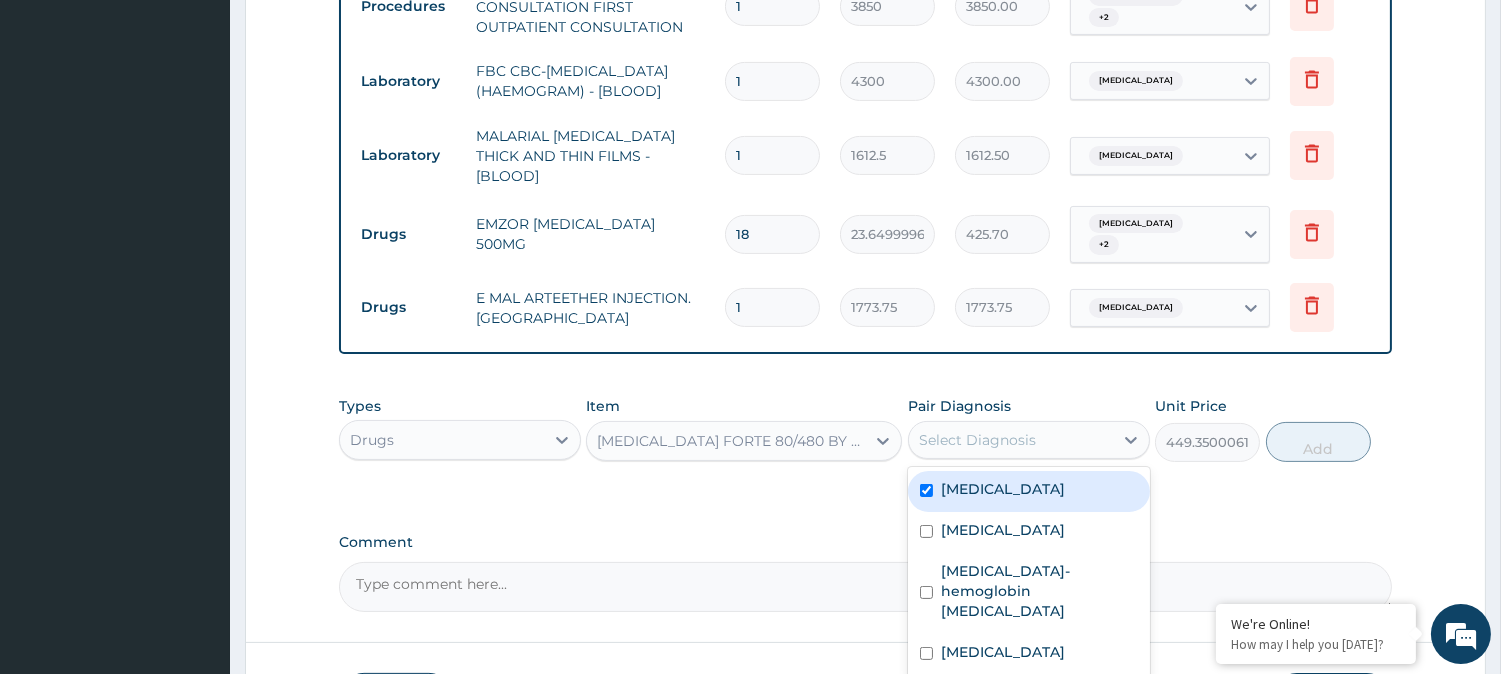 checkbox on "true" 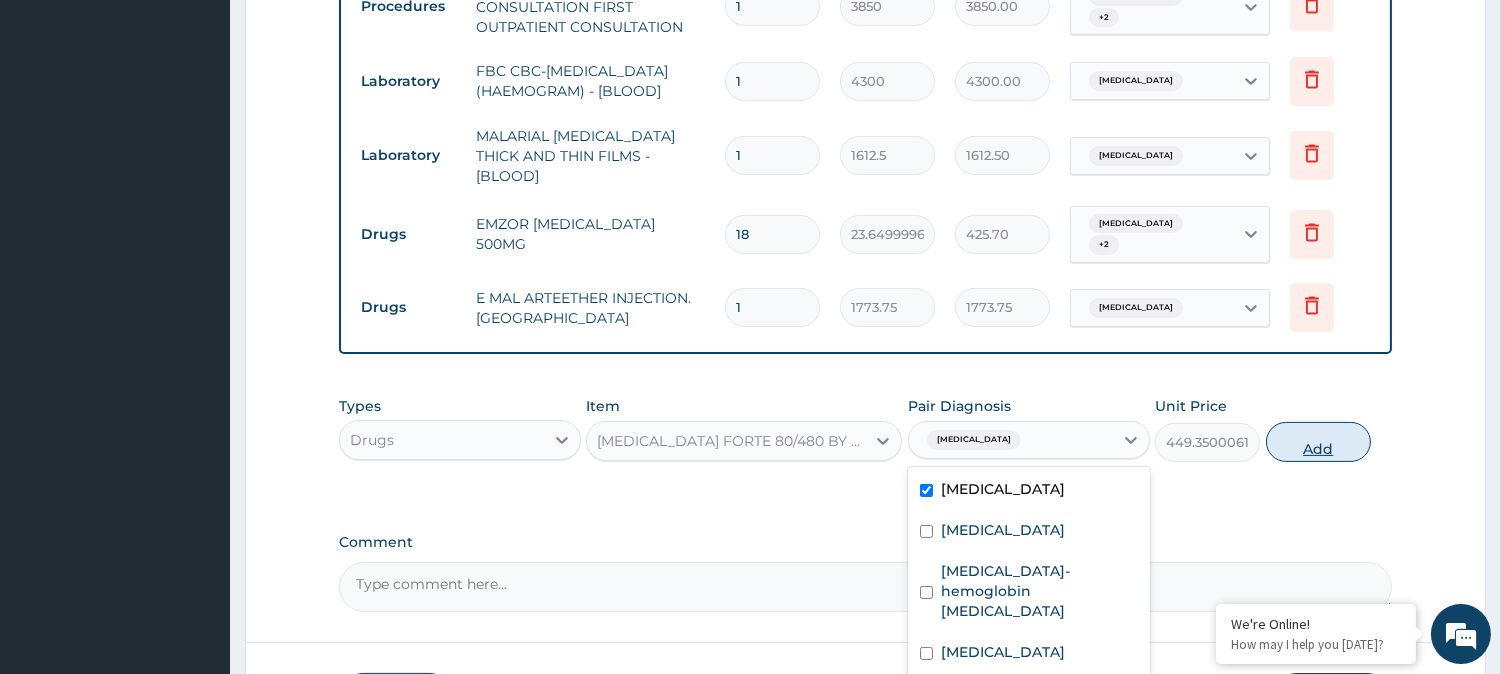 click on "Add" at bounding box center (1318, 442) 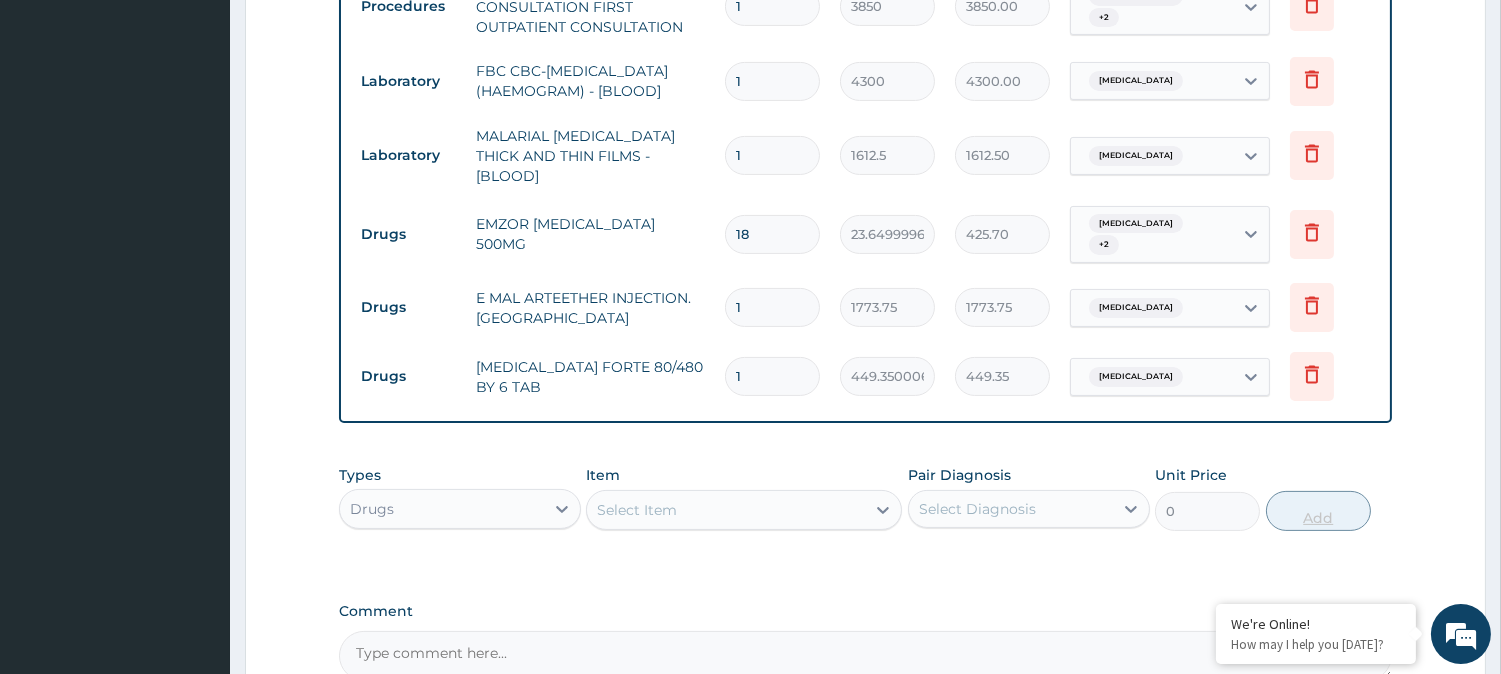 type 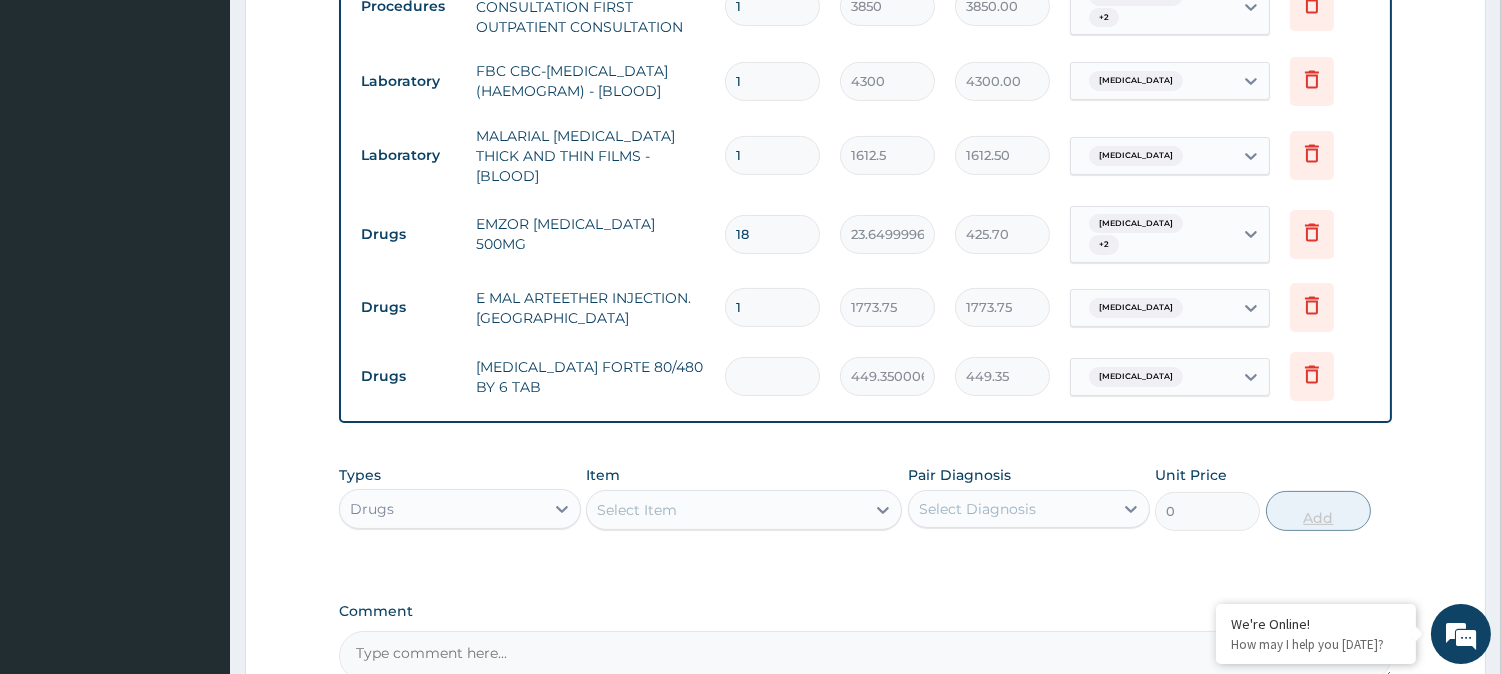type on "0.00" 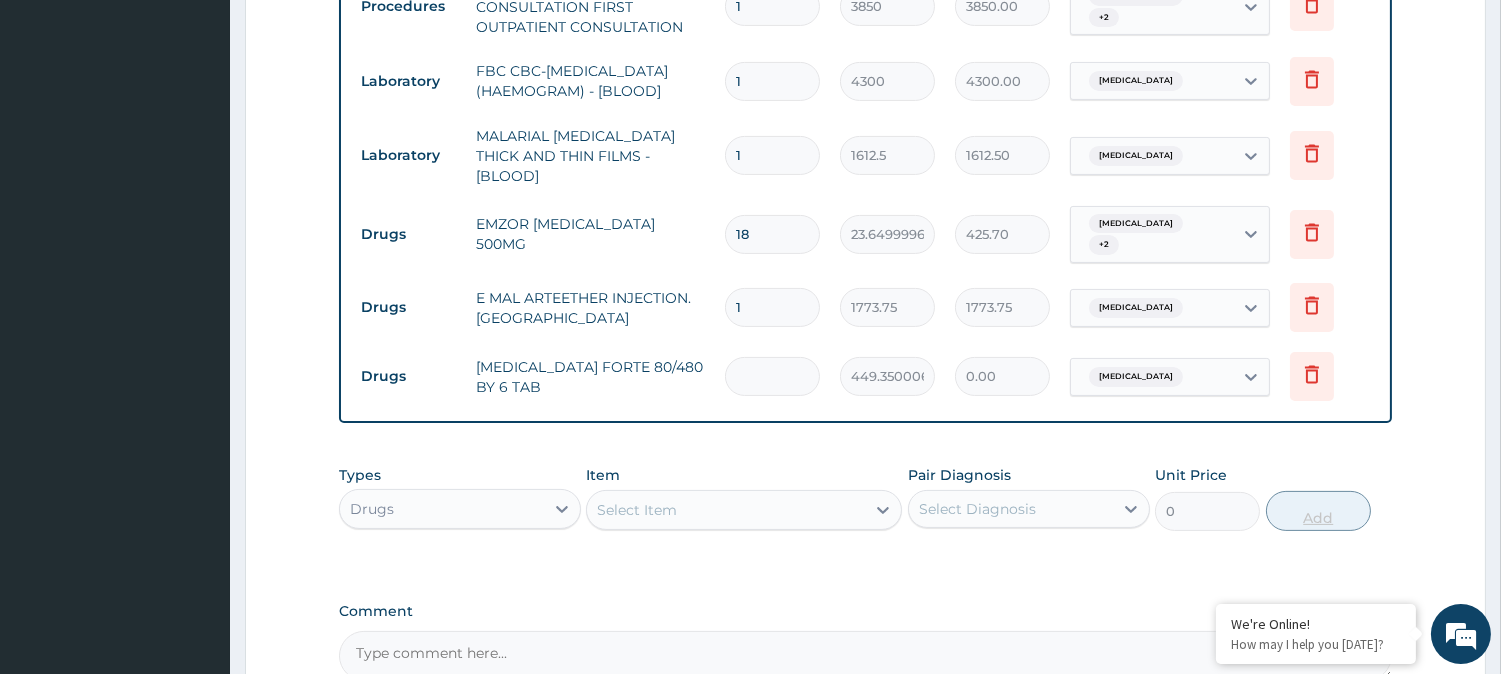 type on "6" 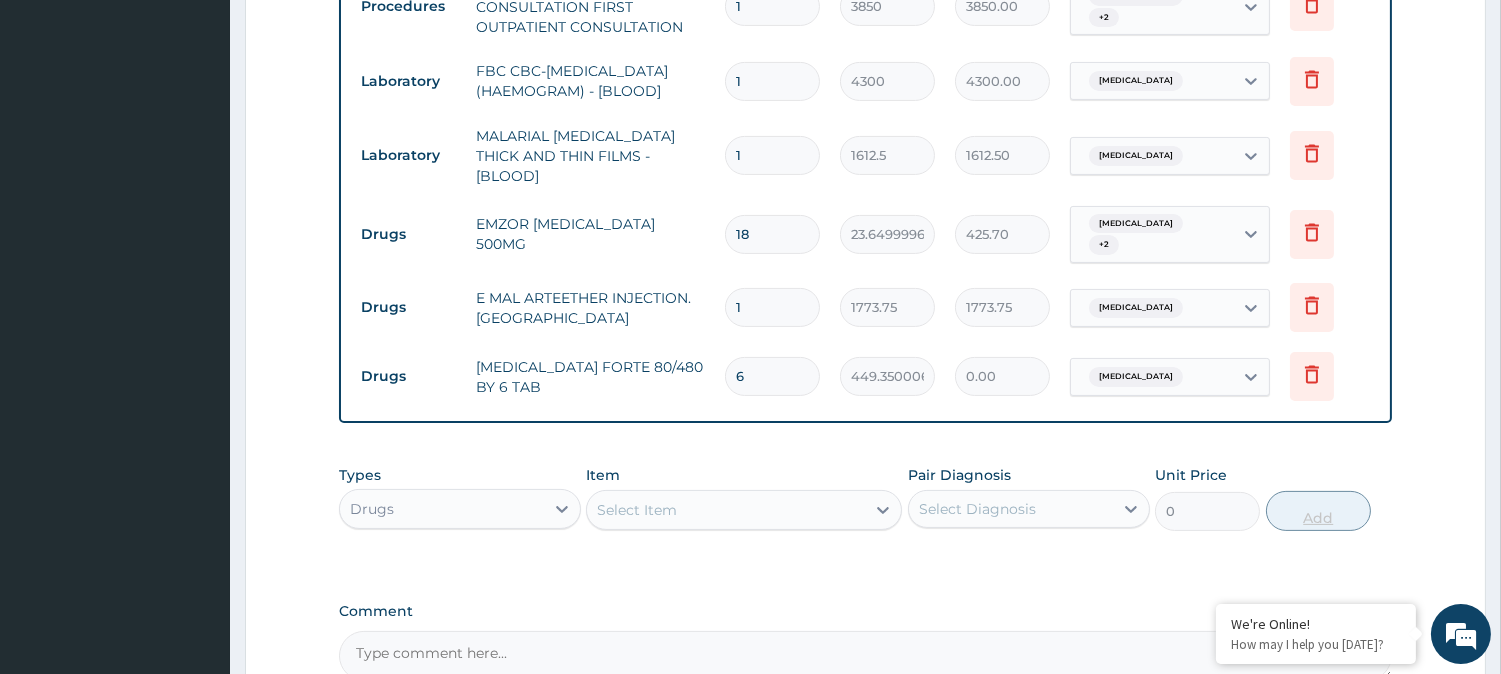 type on "2696.10" 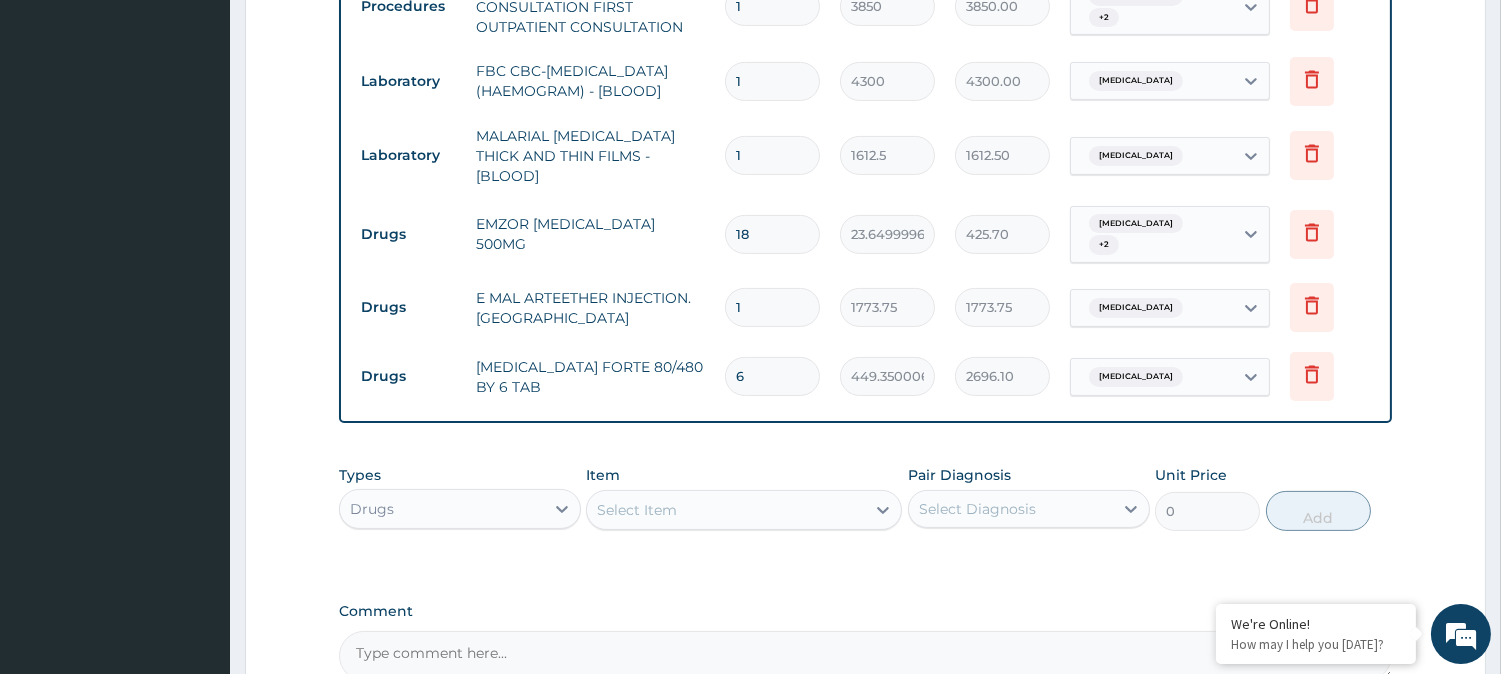 type on "6" 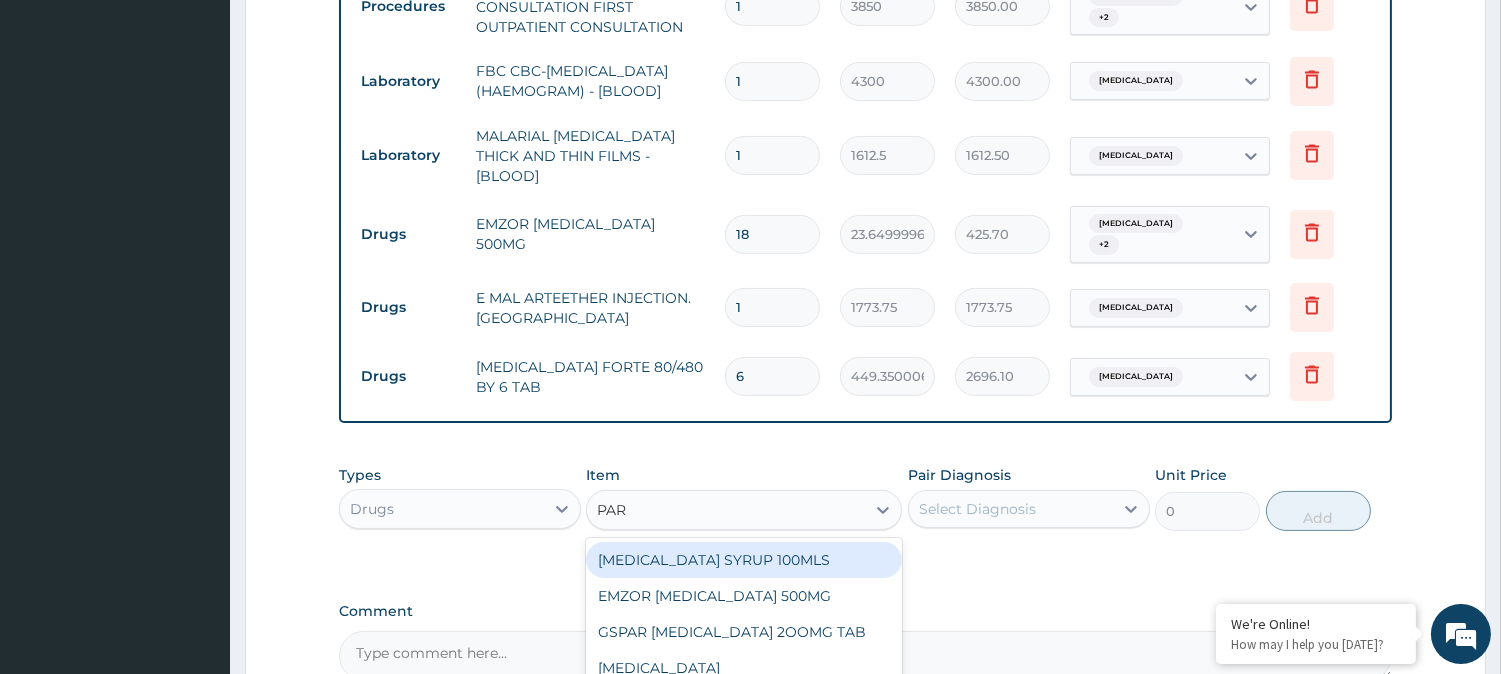 type on "PARA" 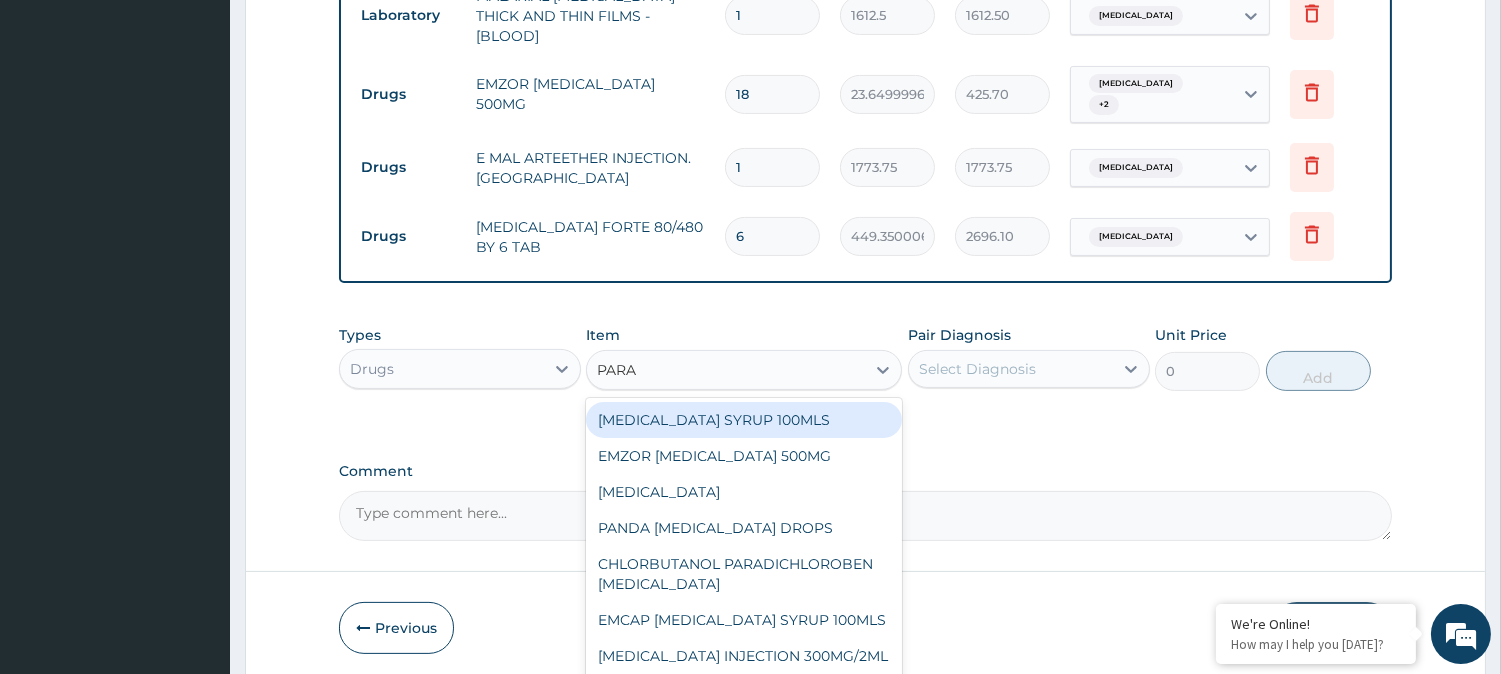 scroll, scrollTop: 1040, scrollLeft: 0, axis: vertical 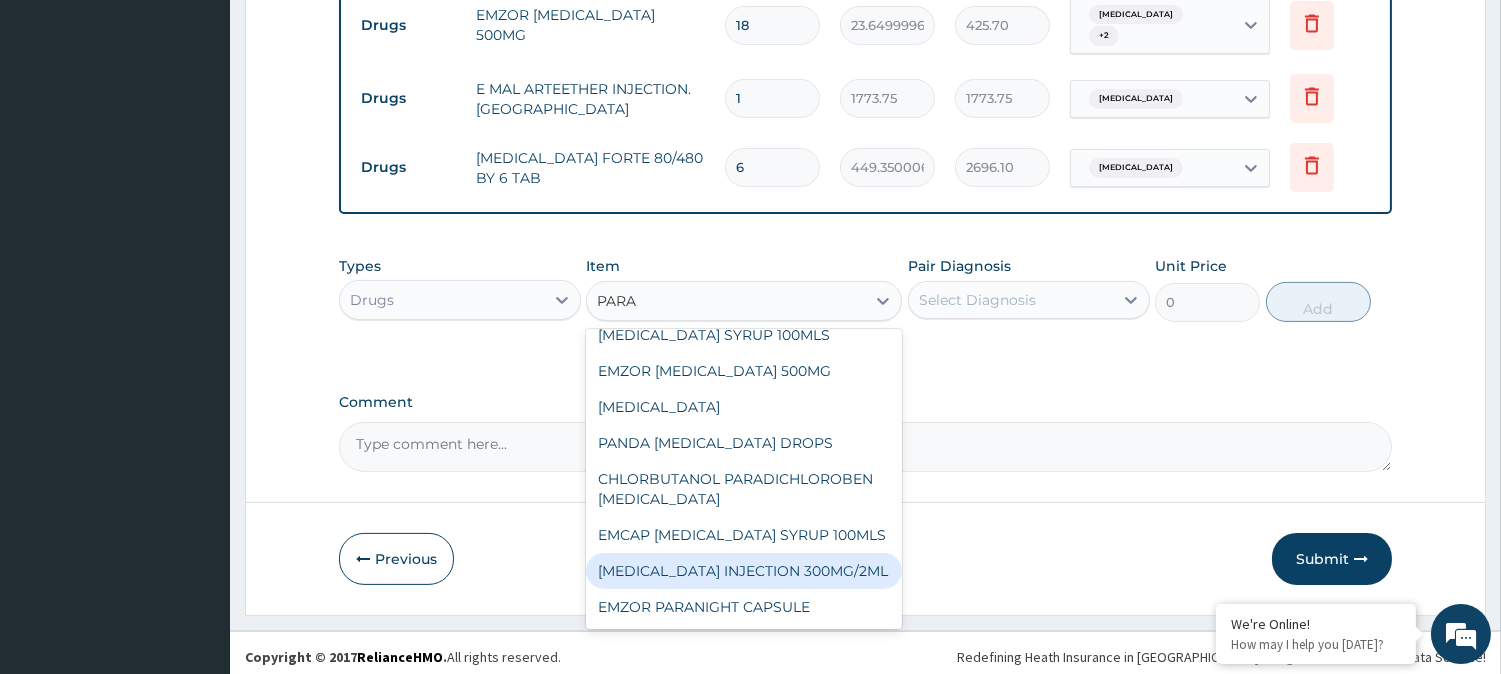 click on "PARACETAMOL INJECTION 300MG/2ML" at bounding box center [744, 571] 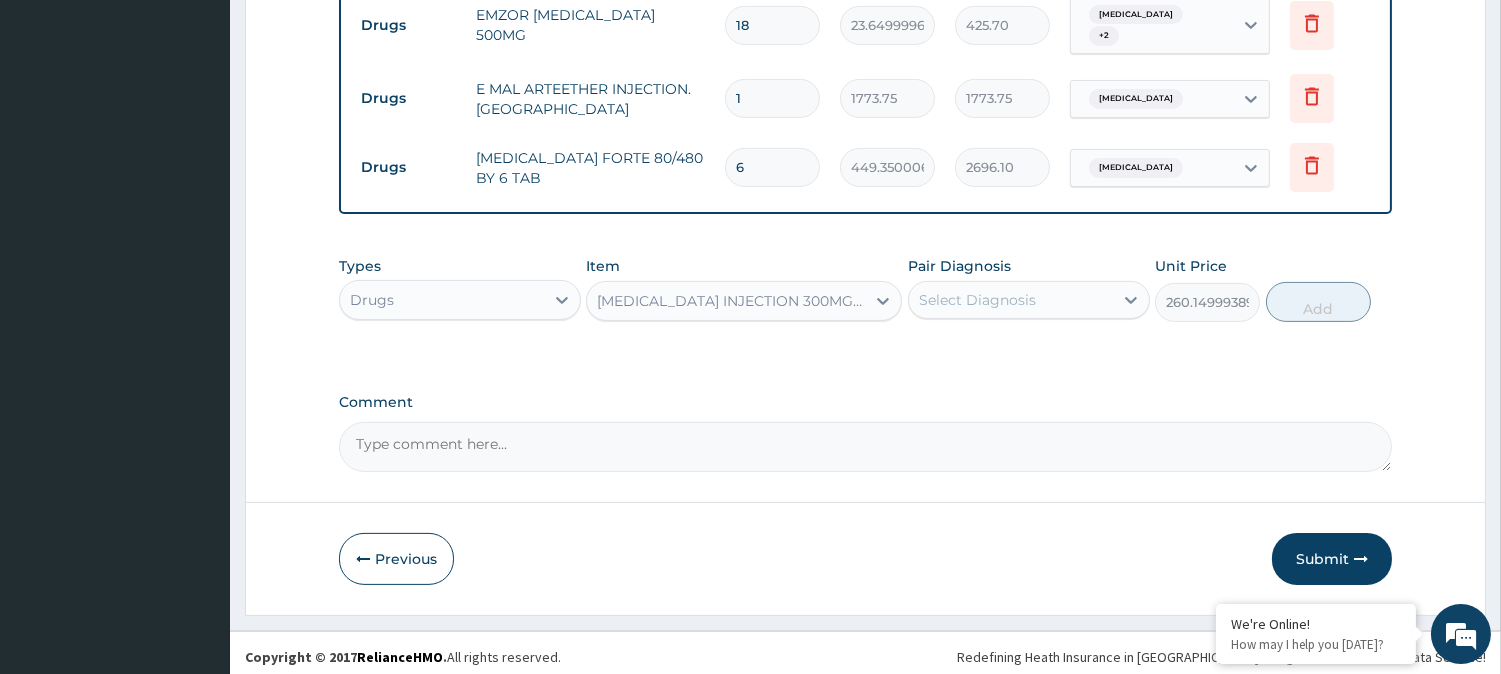 click on "Pair Diagnosis Select Diagnosis" at bounding box center (1029, 289) 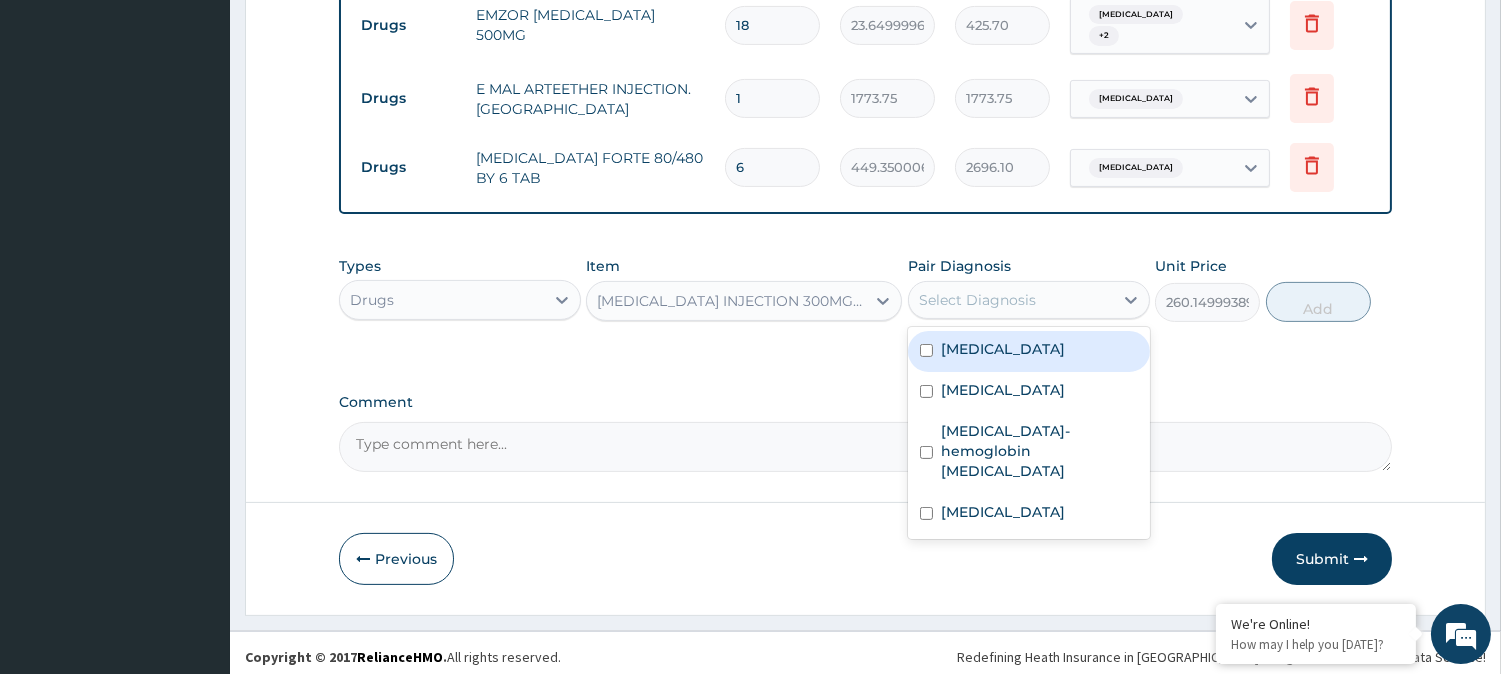 click on "Malaria" at bounding box center [1029, 351] 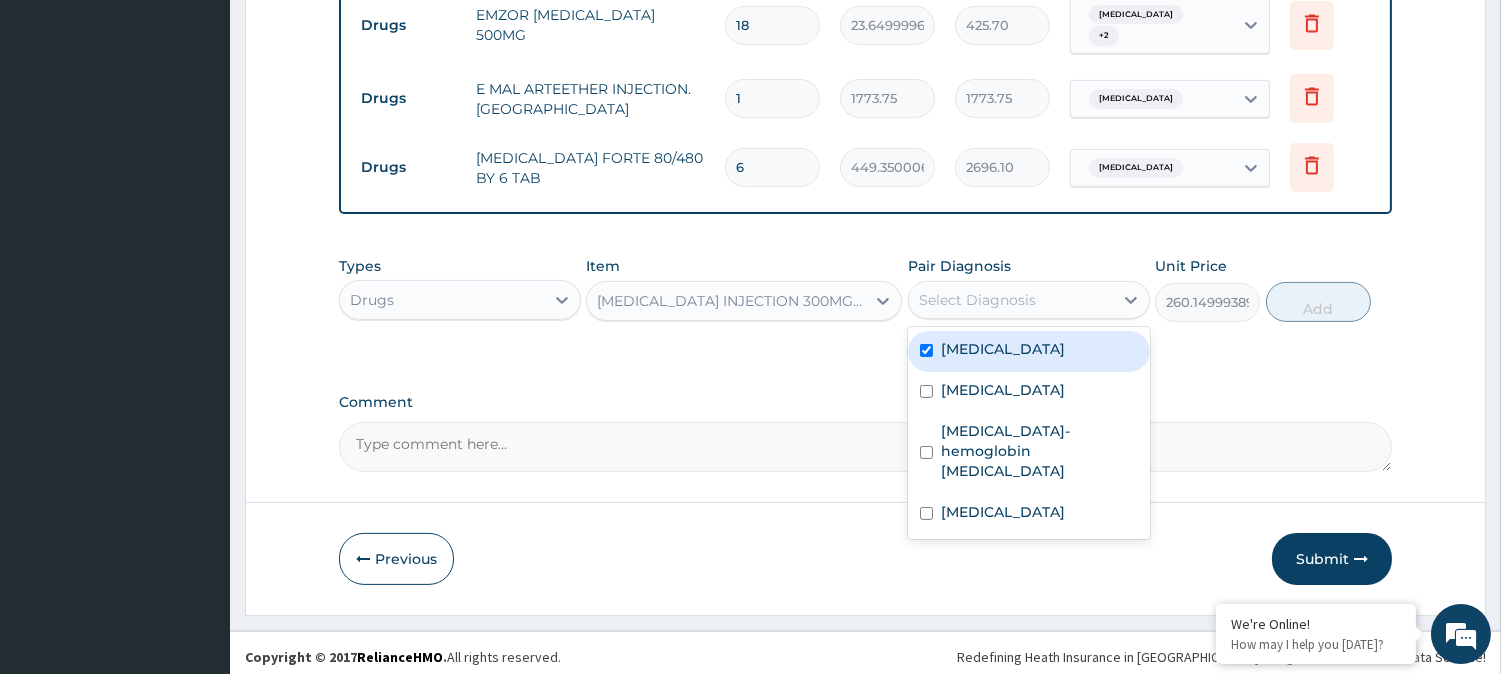 checkbox on "true" 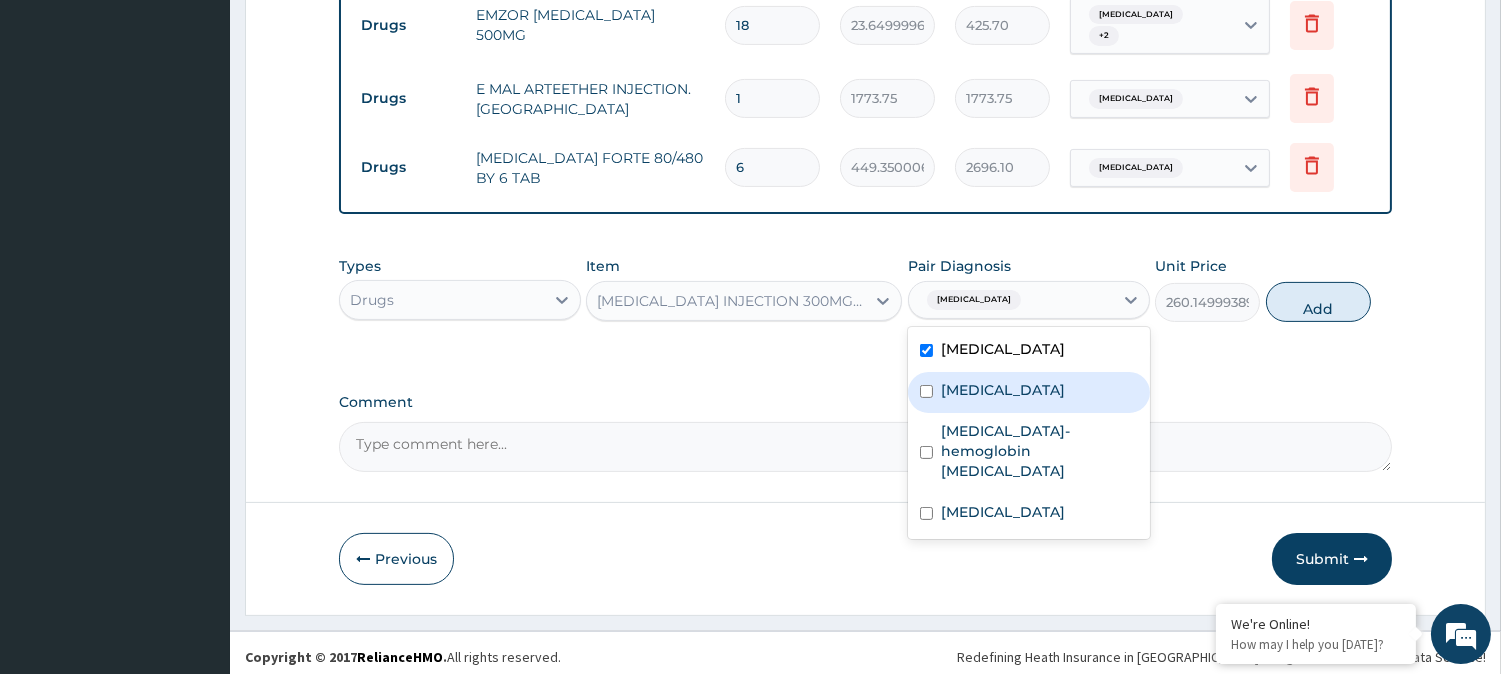 click on "Common cold" at bounding box center (1029, 392) 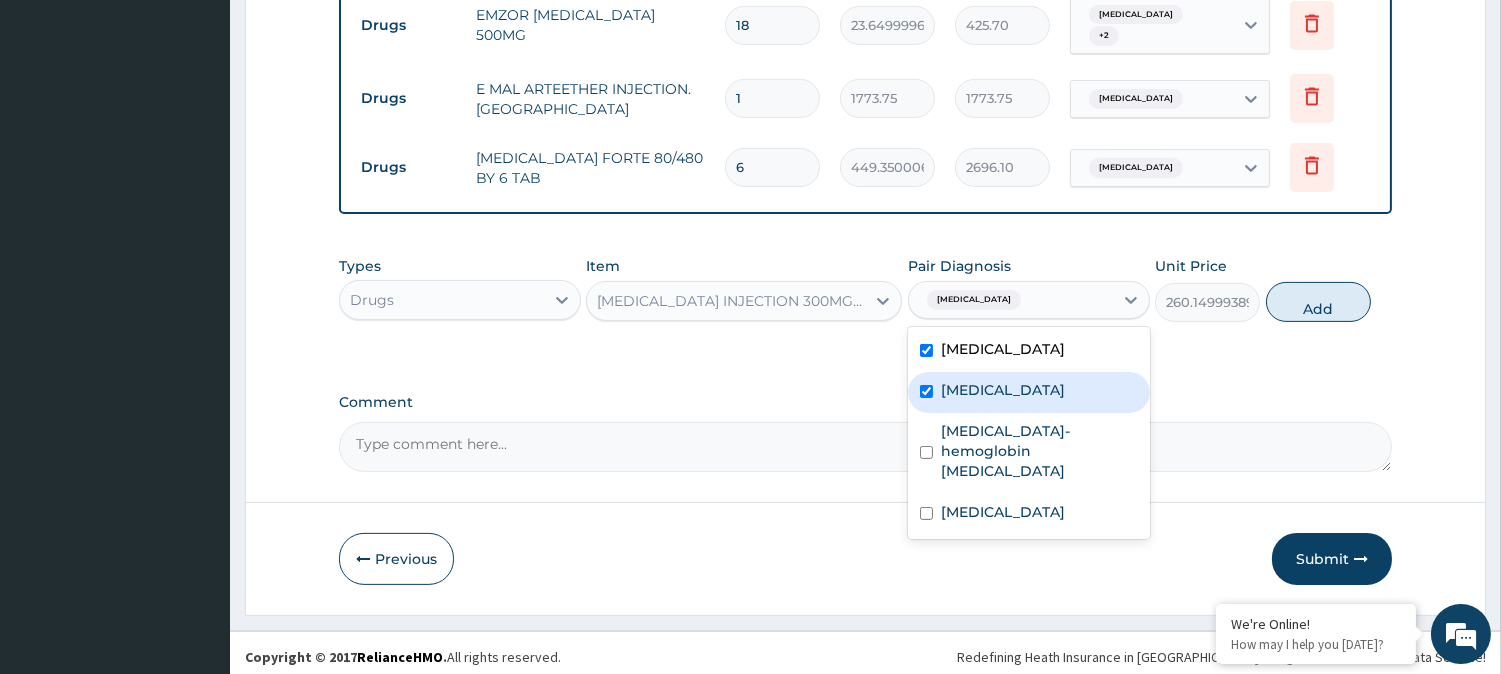 checkbox on "true" 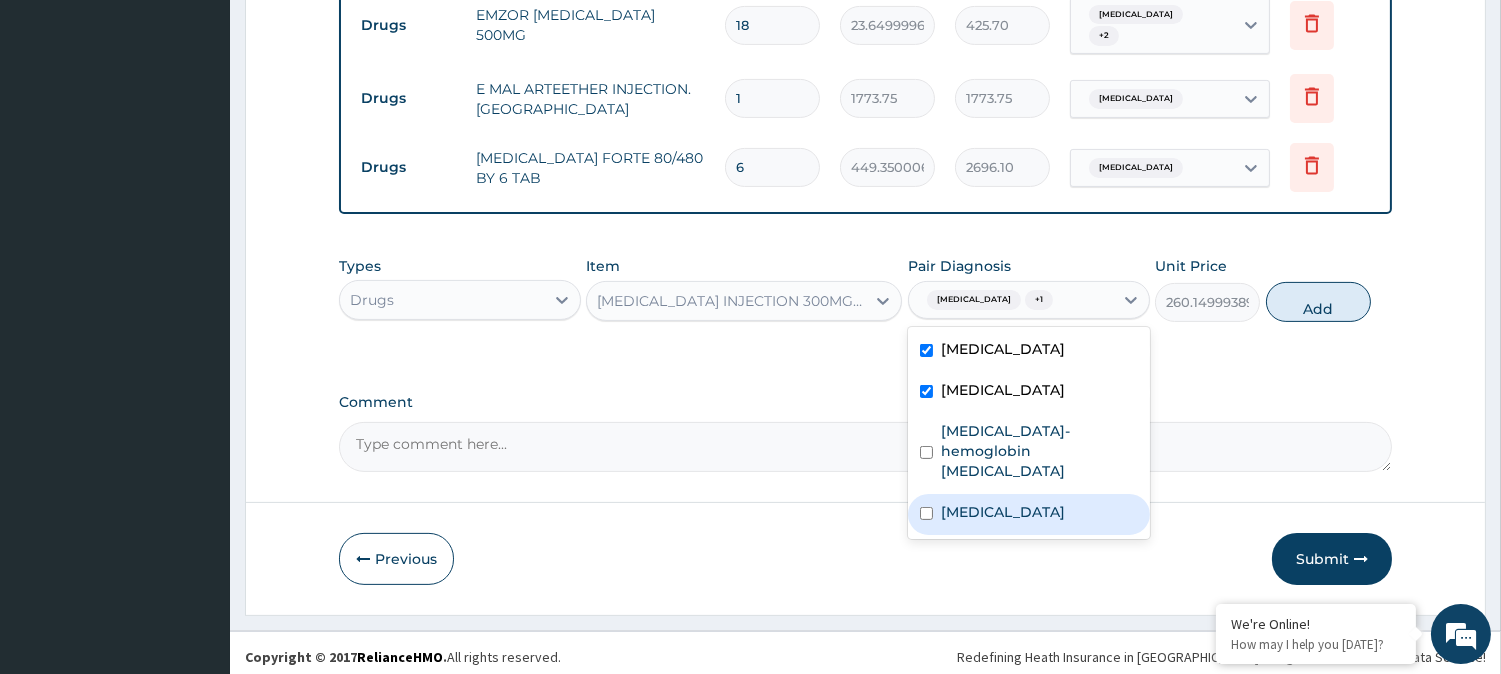 click on "Sepsis" at bounding box center [1003, 512] 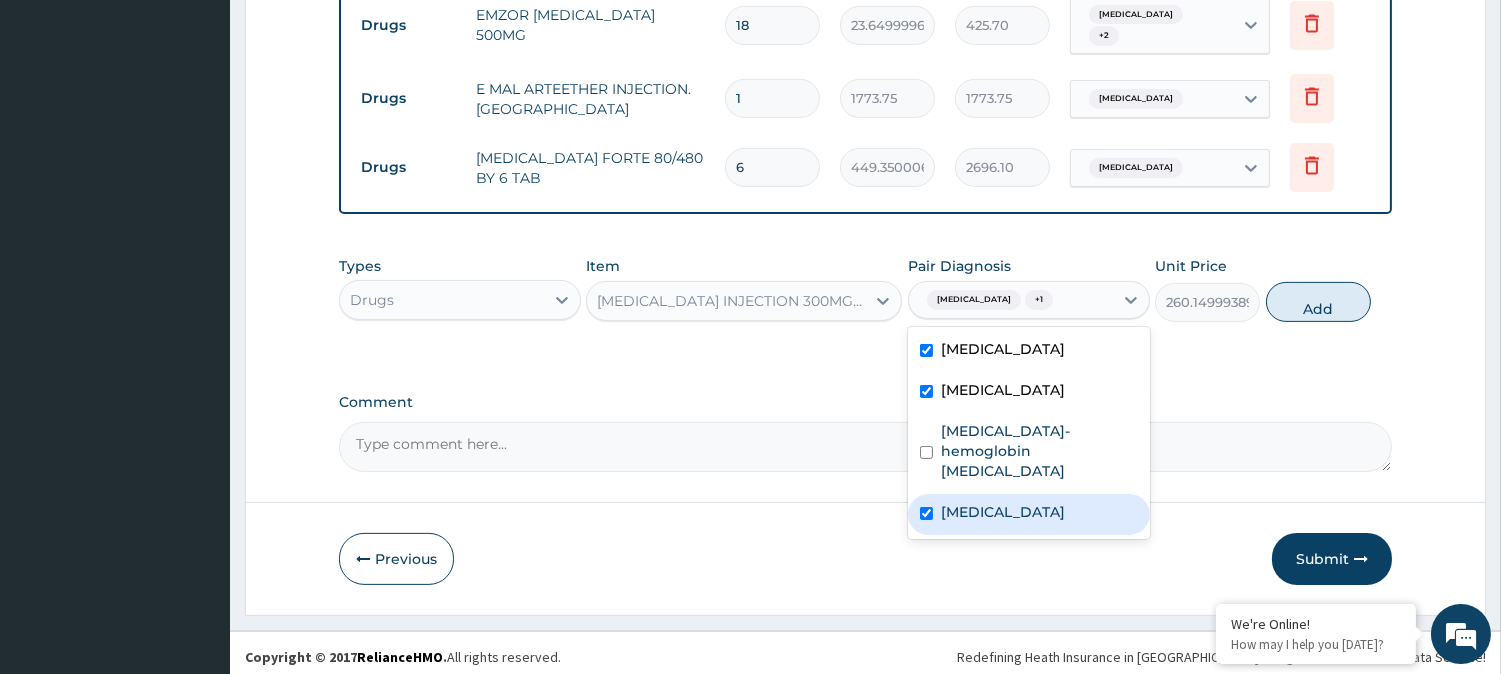 checkbox on "true" 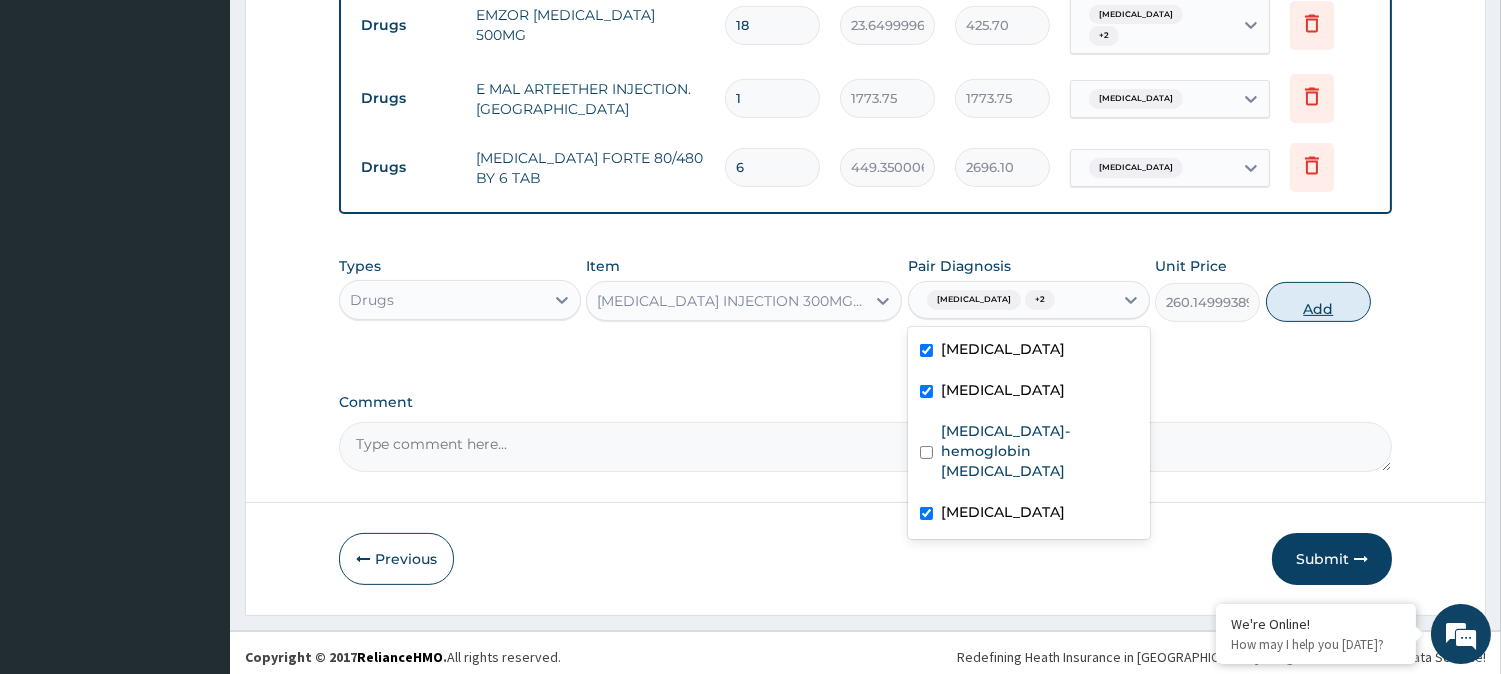 click on "Add" at bounding box center (1318, 302) 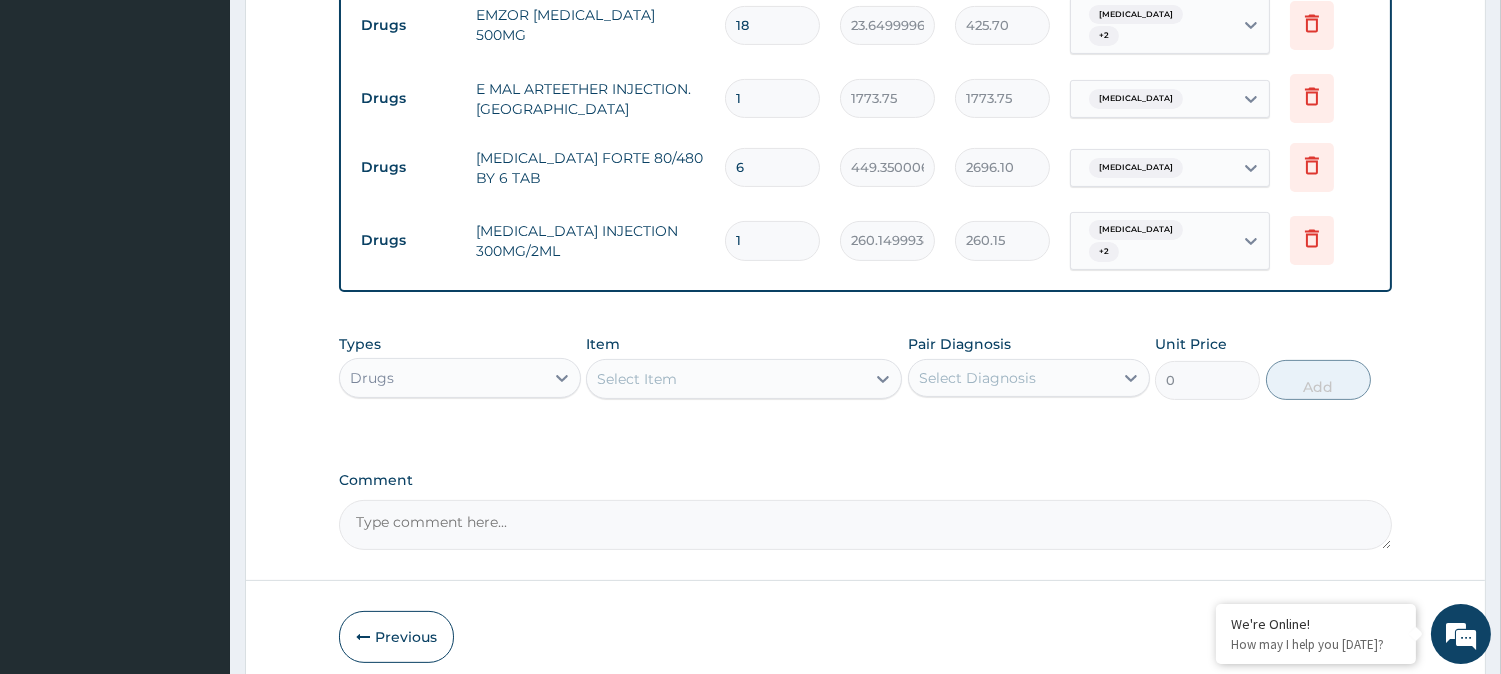 type 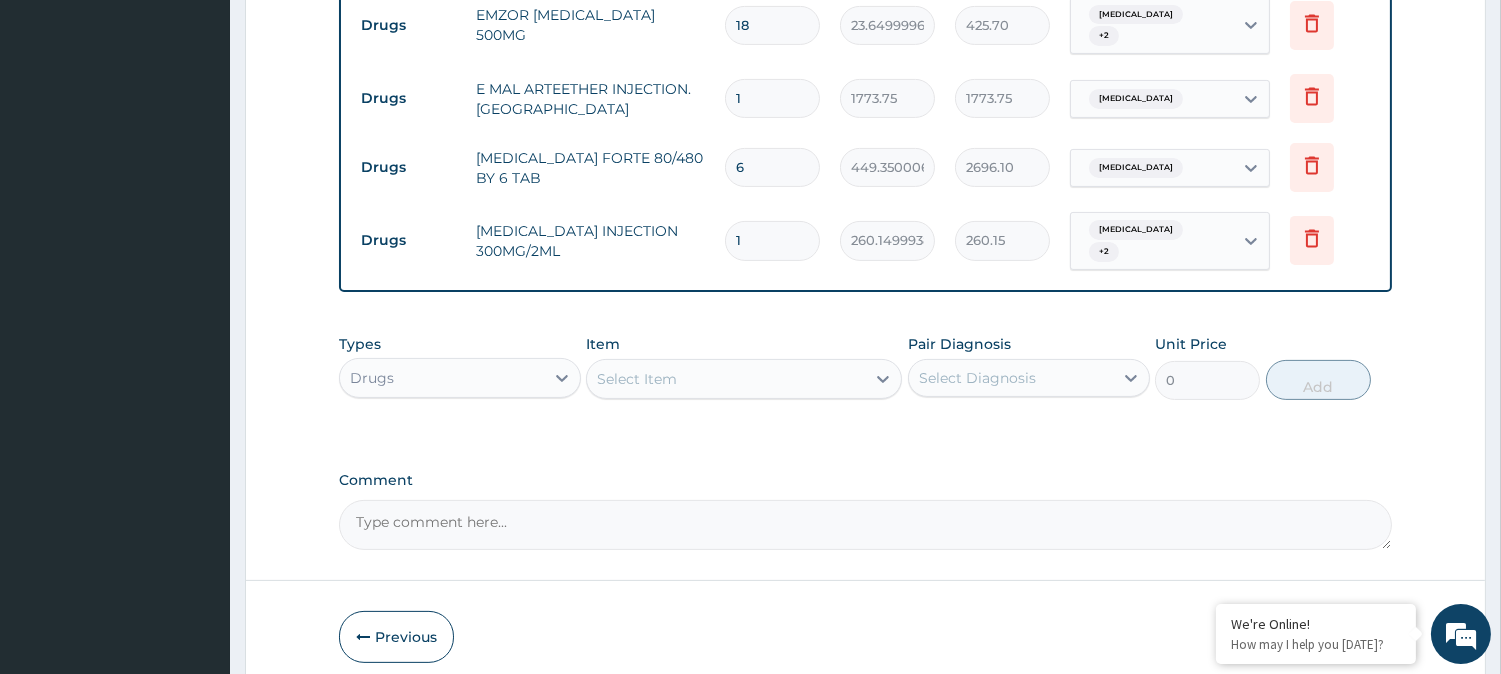 type on "0.00" 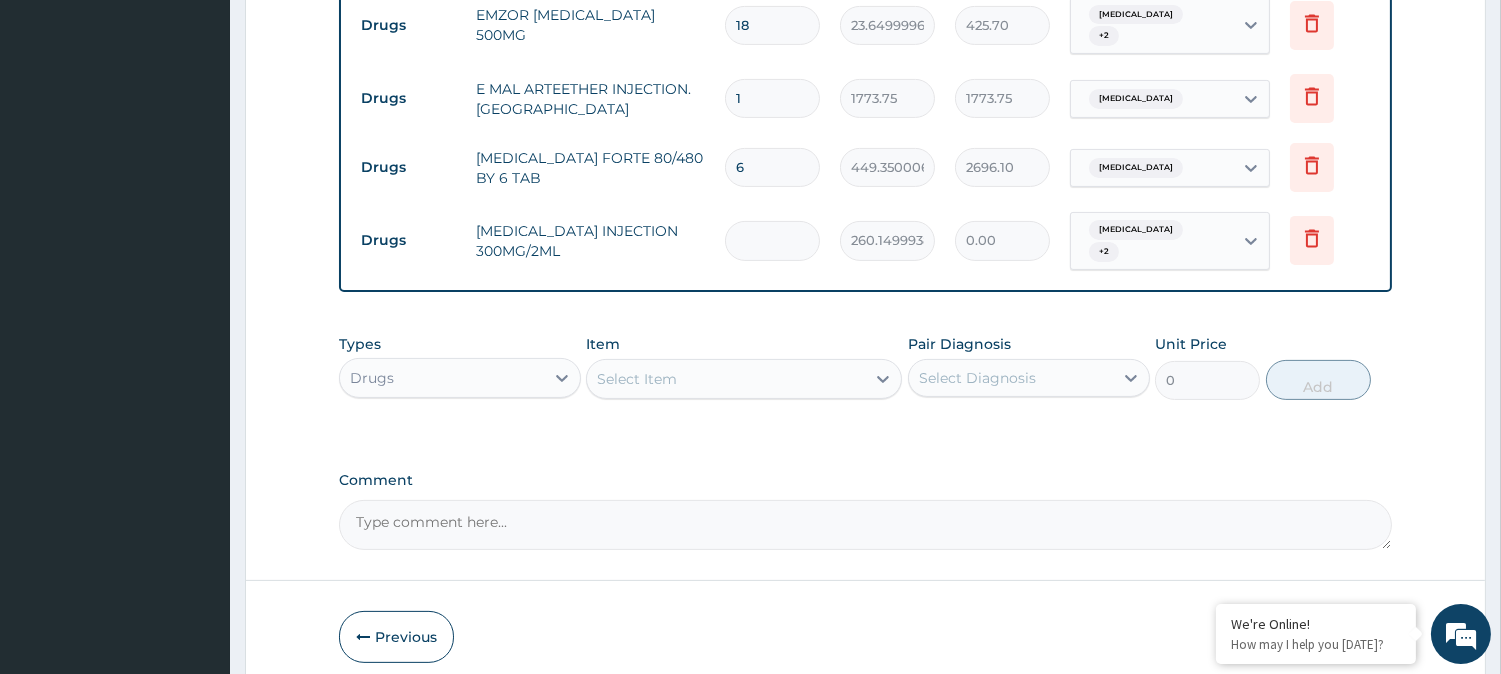 type on "2" 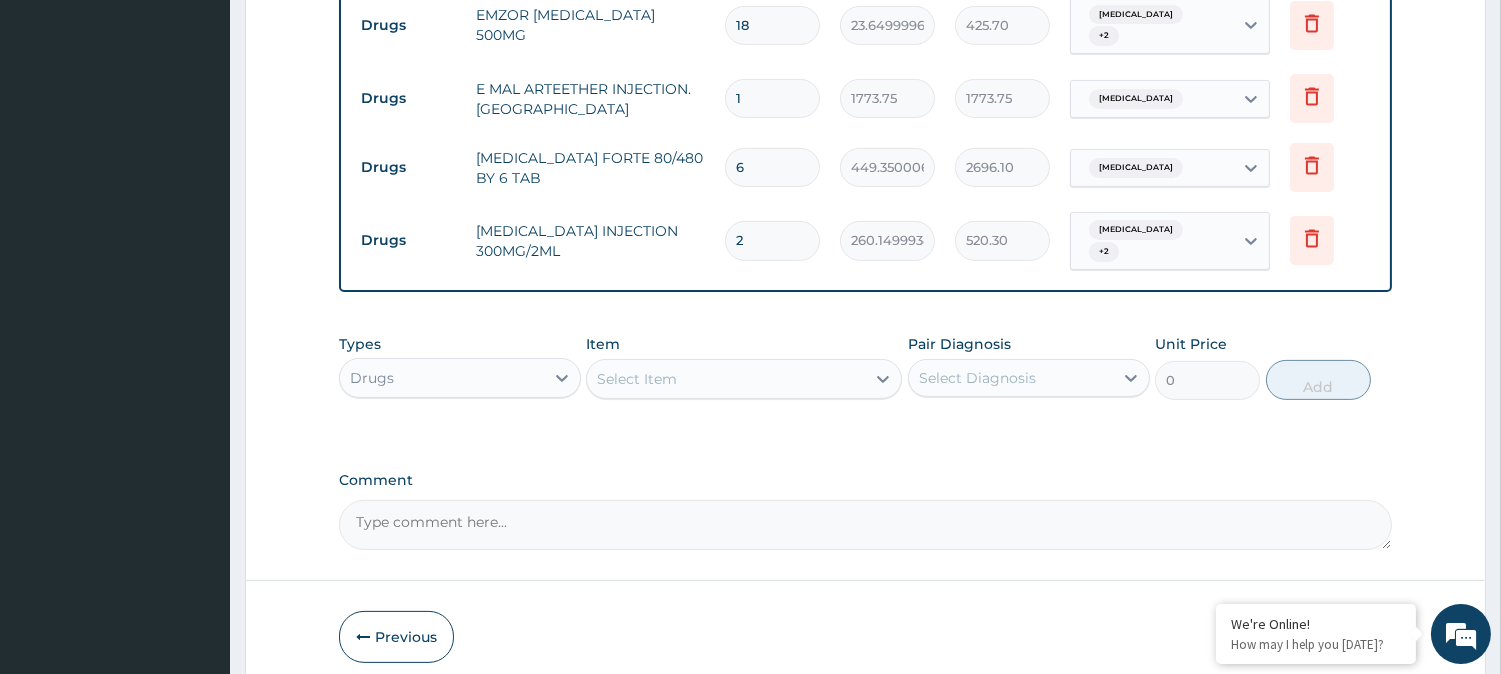 type on "2" 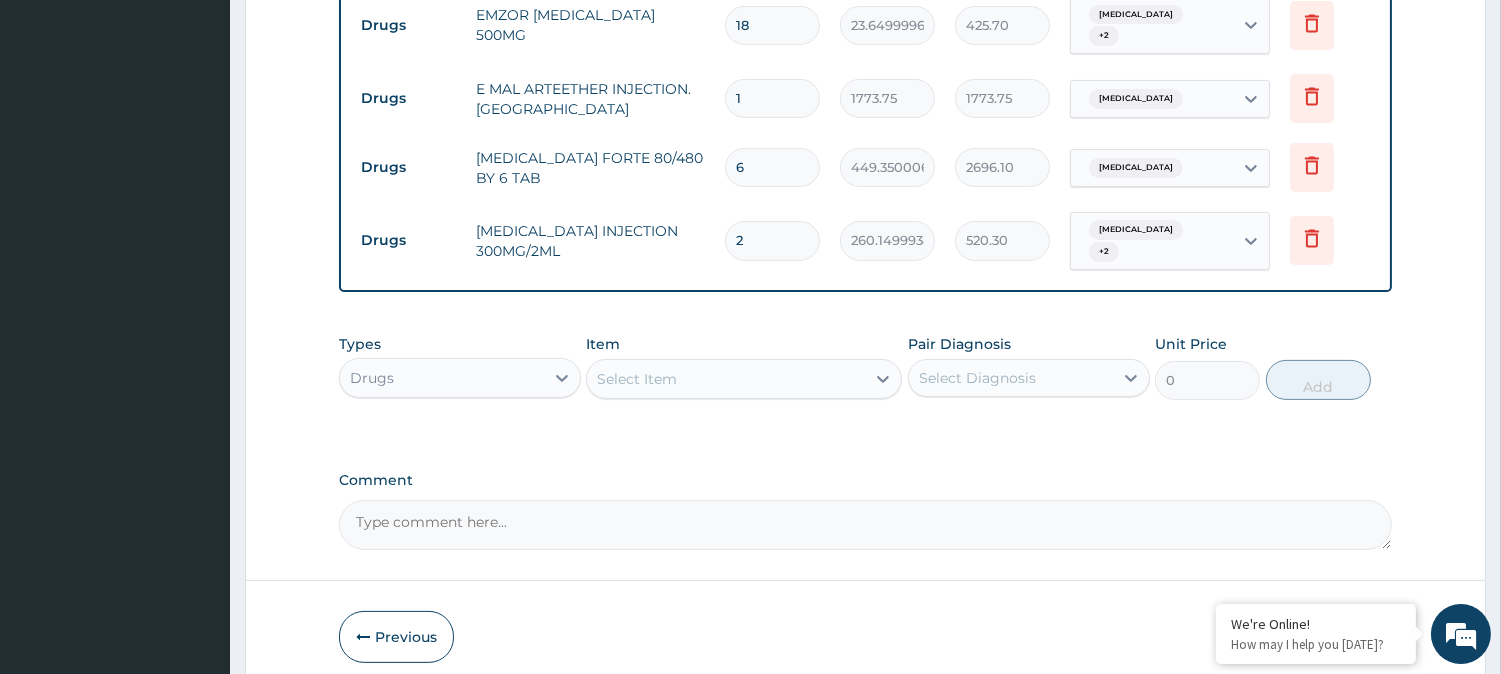click on "Select Item" at bounding box center (726, 379) 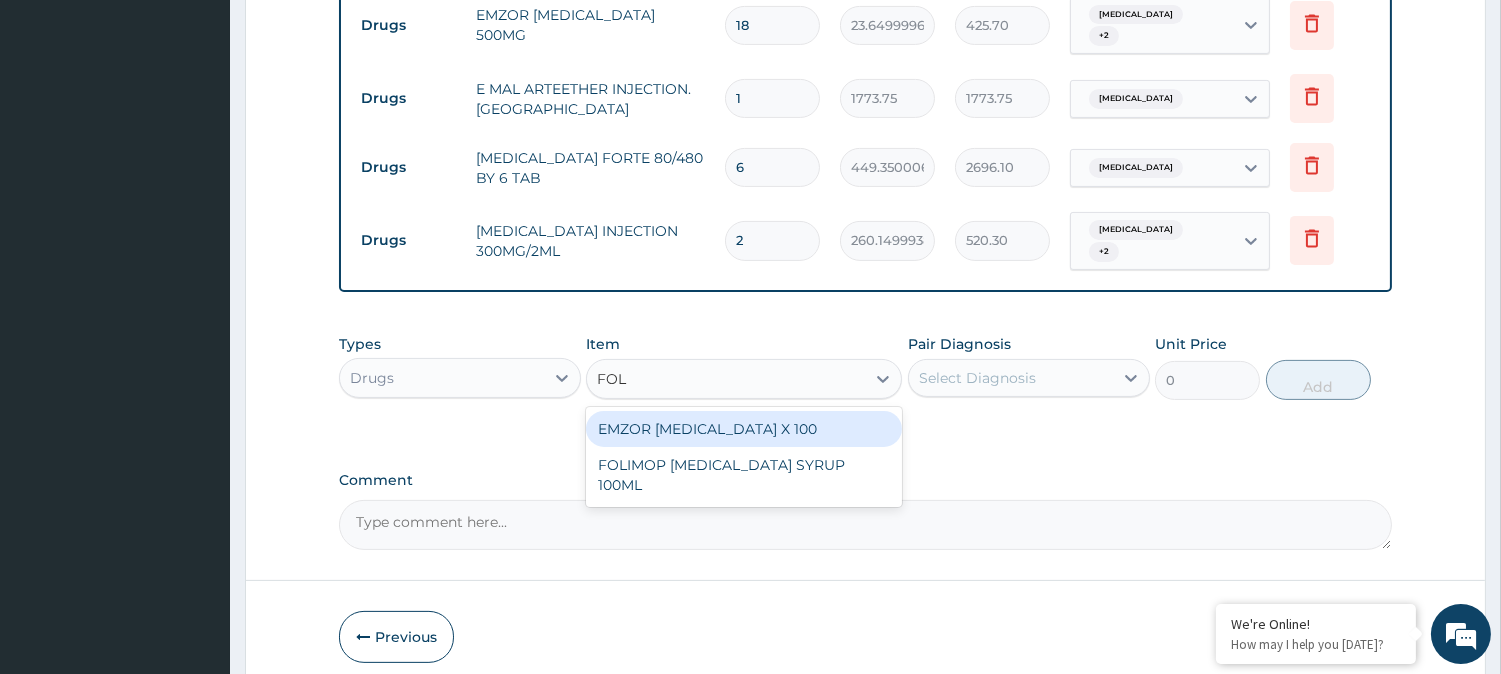 type on "FOLI" 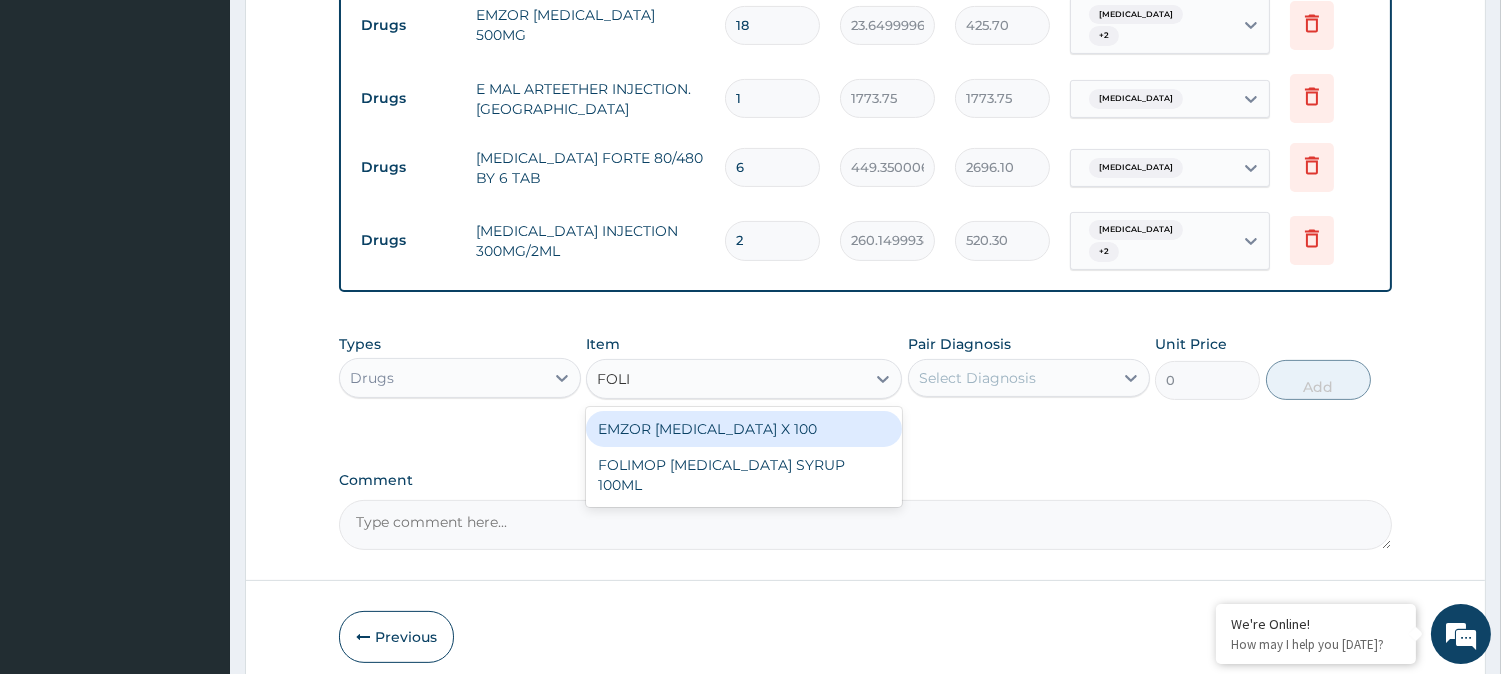 click on "EMZOR [MEDICAL_DATA] X 100" at bounding box center [744, 429] 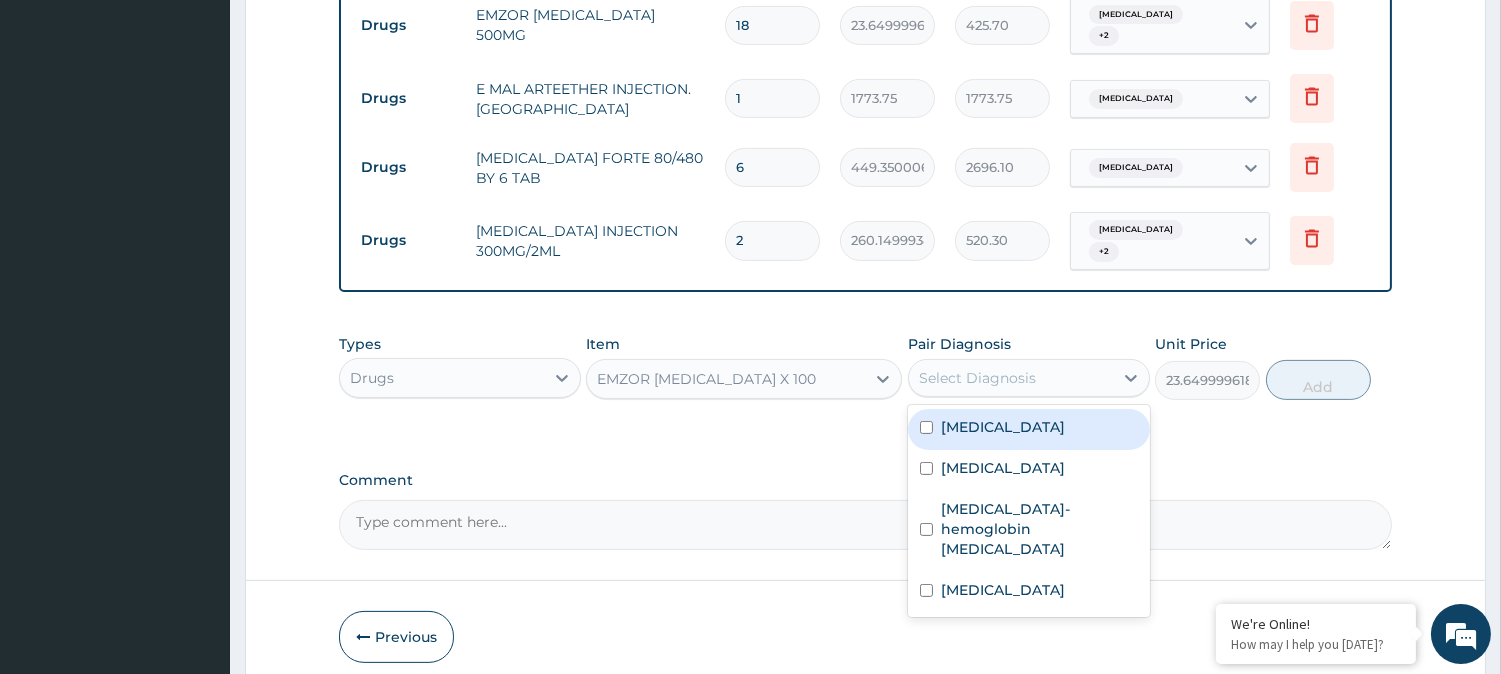 click on "Select Diagnosis" at bounding box center (977, 378) 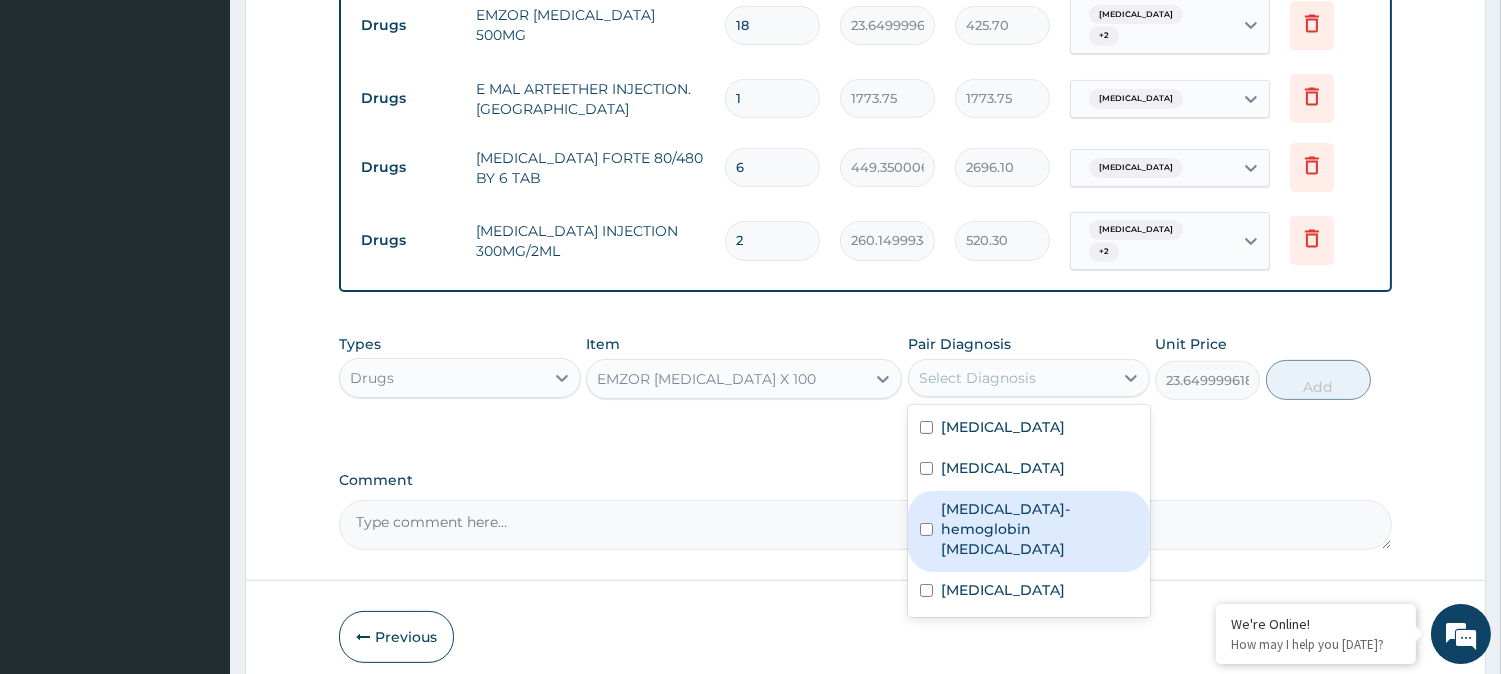 click at bounding box center [926, 529] 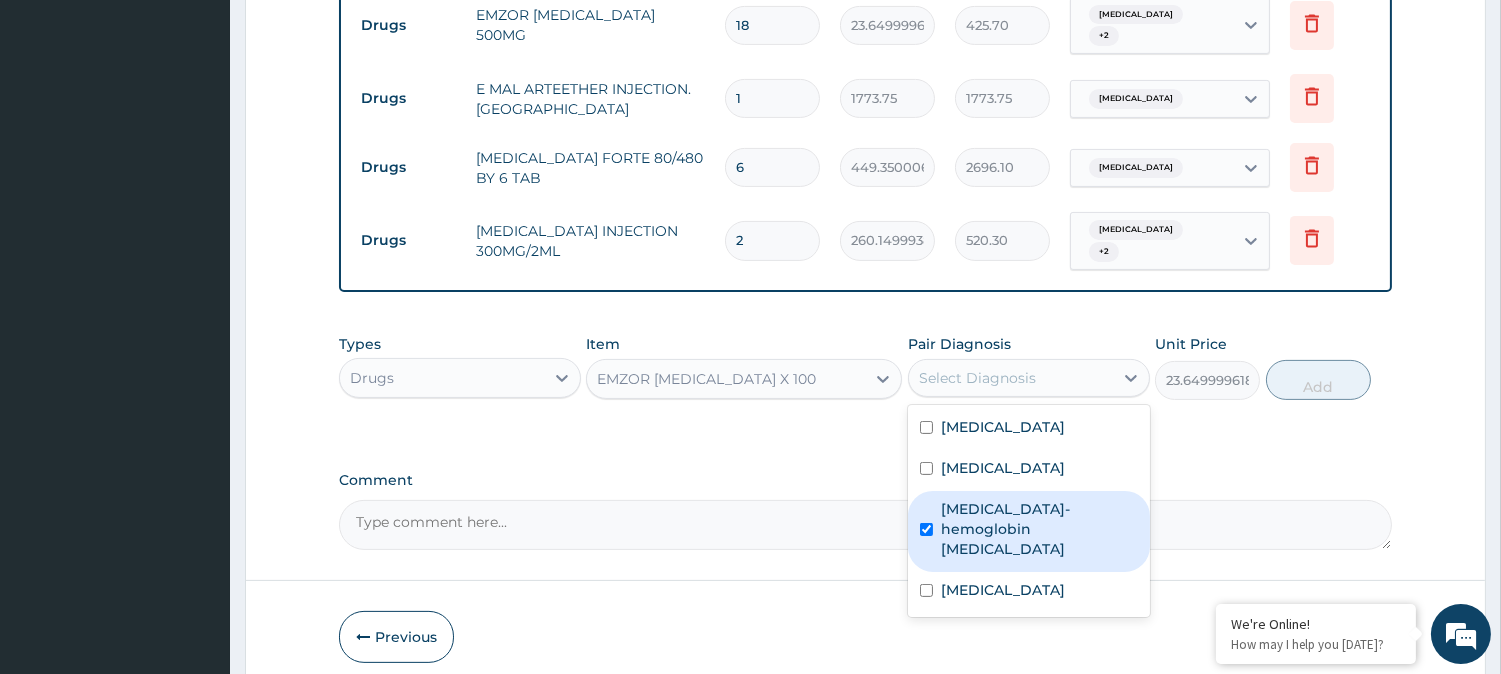 checkbox on "true" 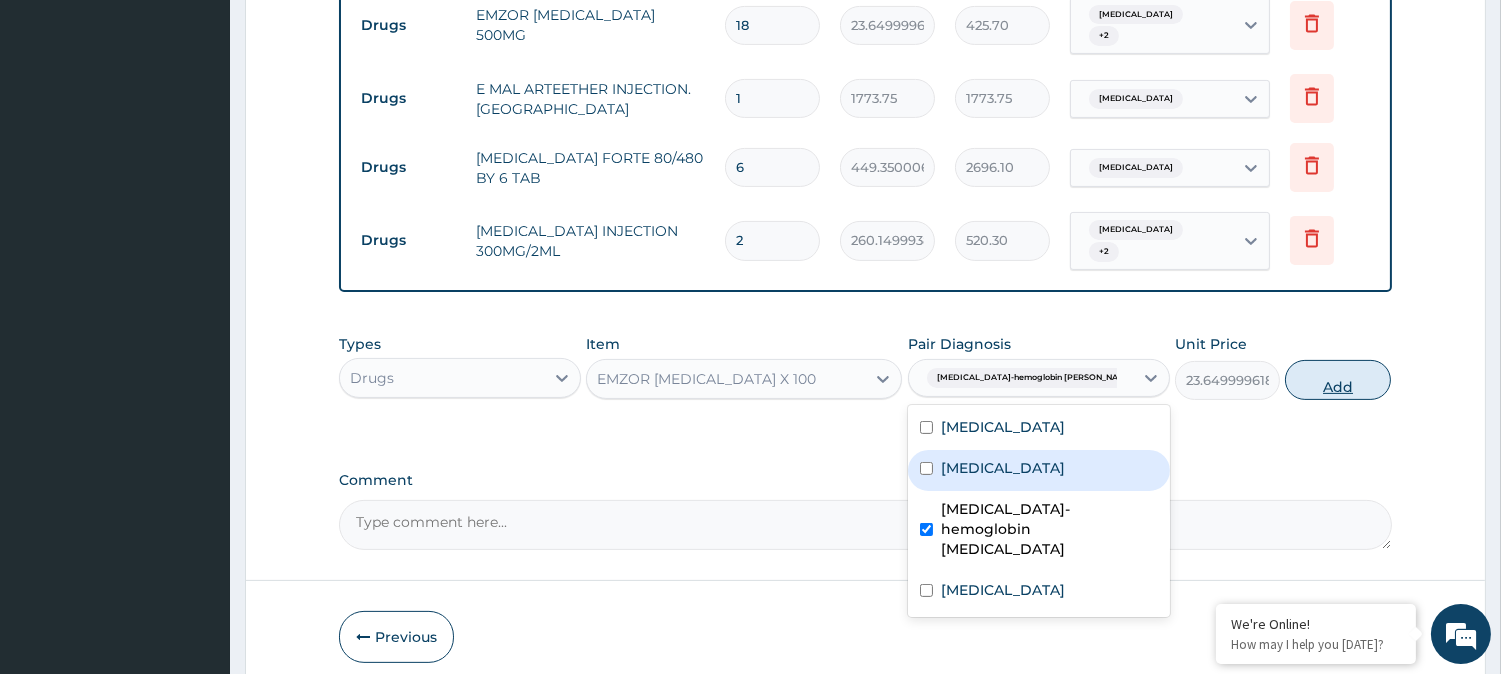 click on "Add" at bounding box center (1337, 380) 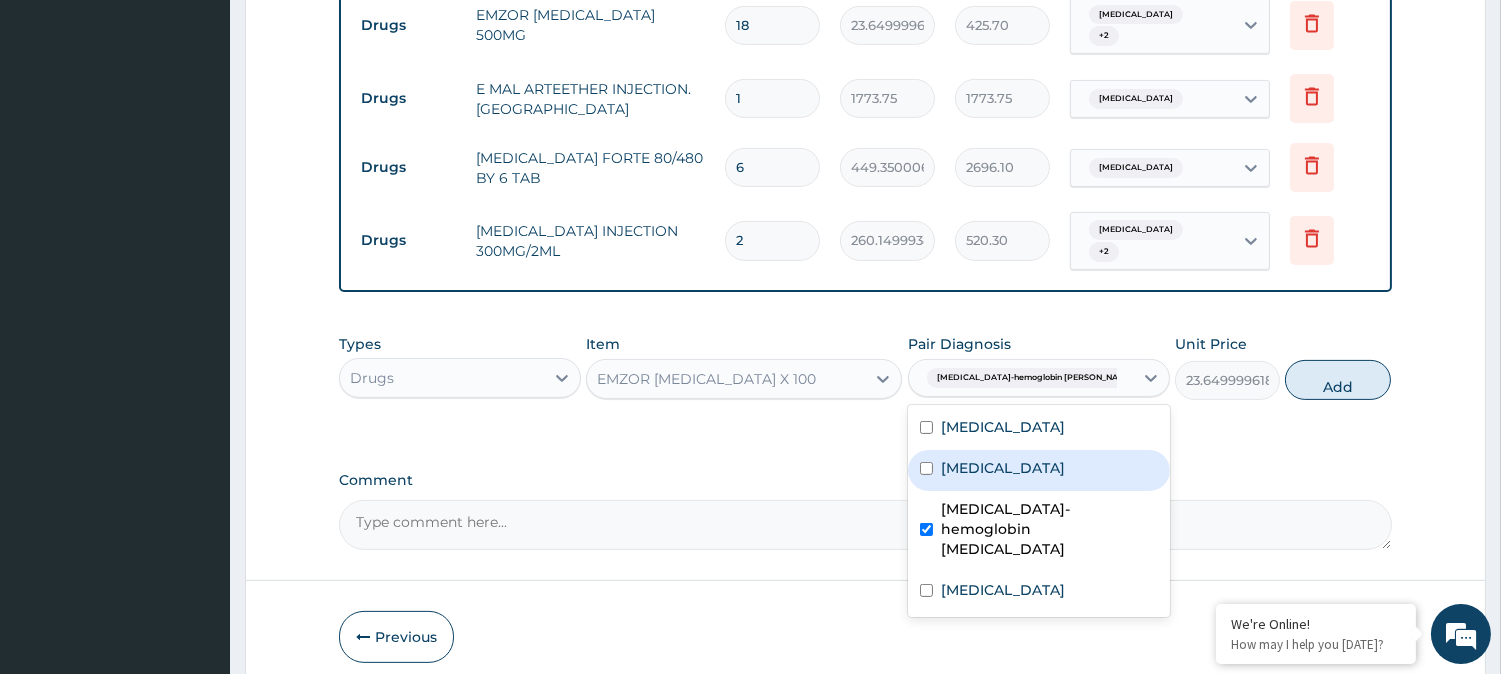 type on "0" 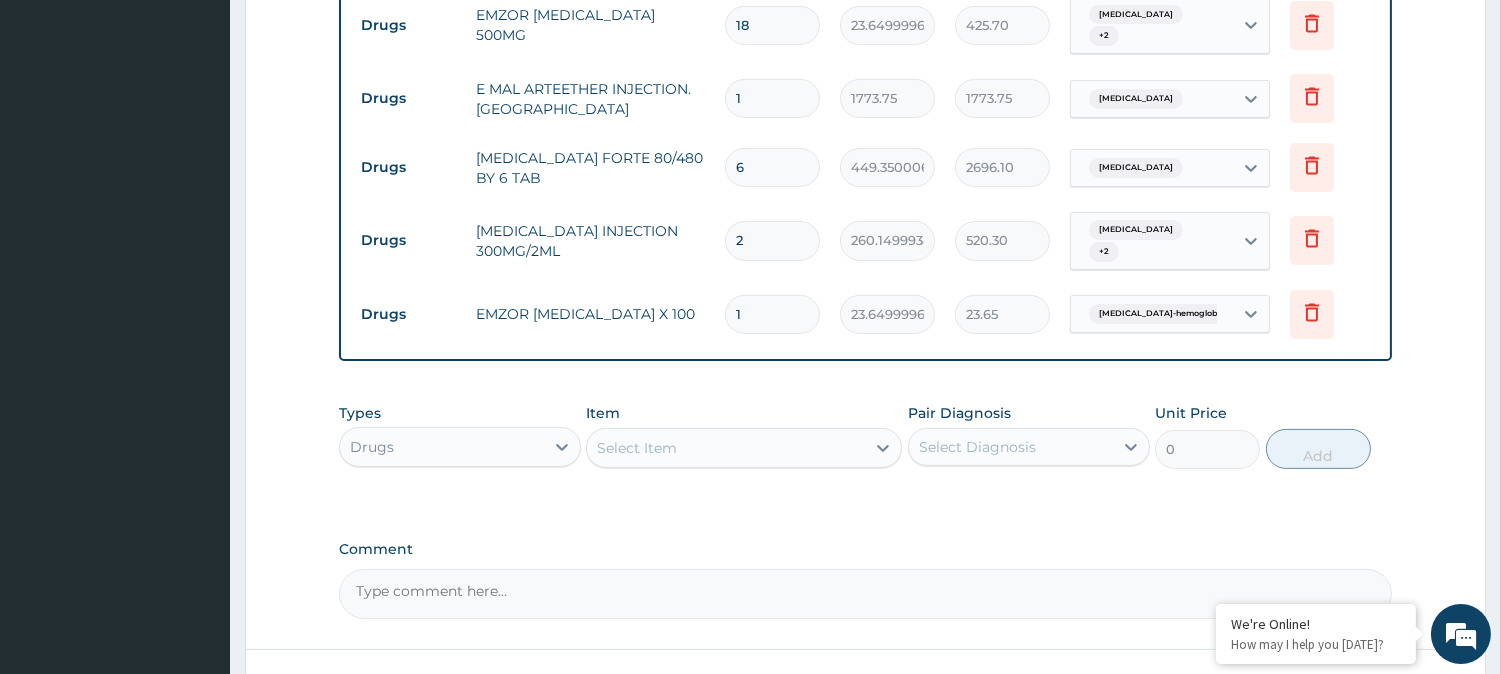 type on "14" 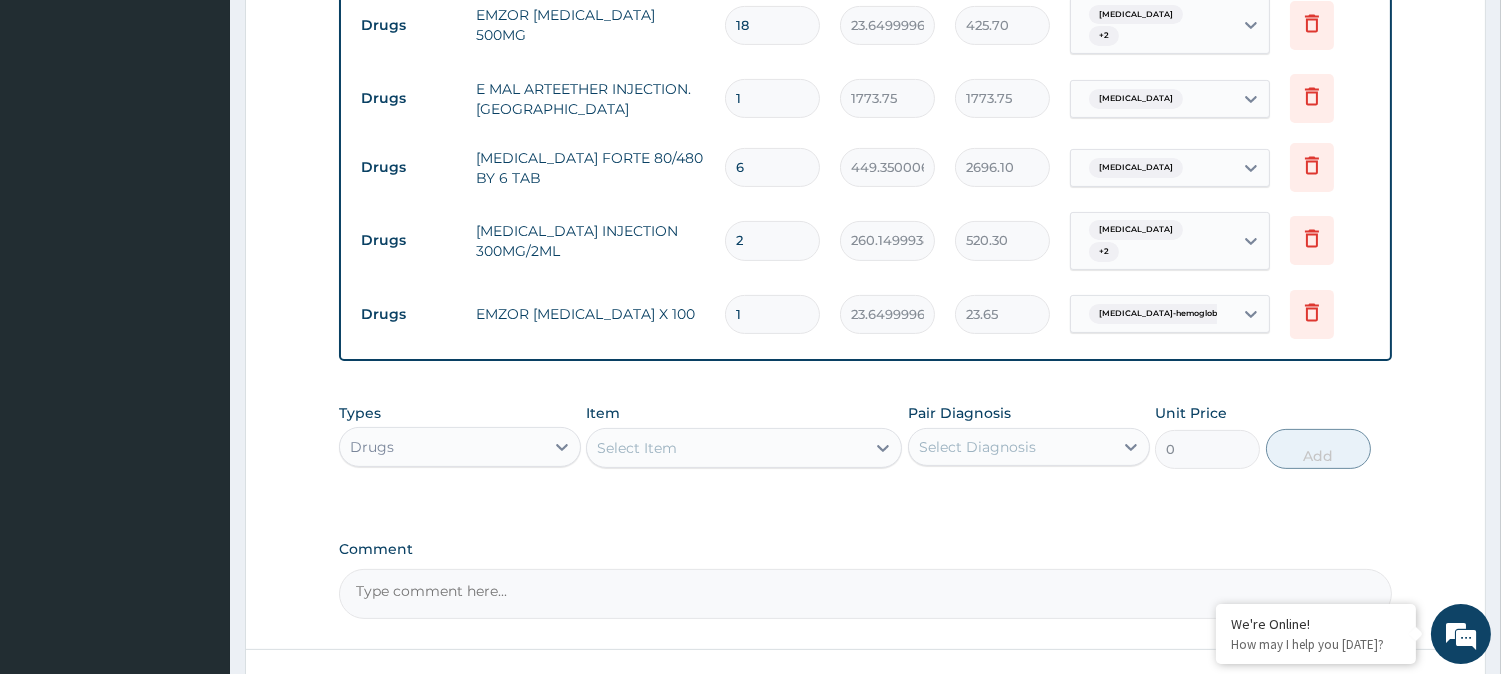 type on "331.10" 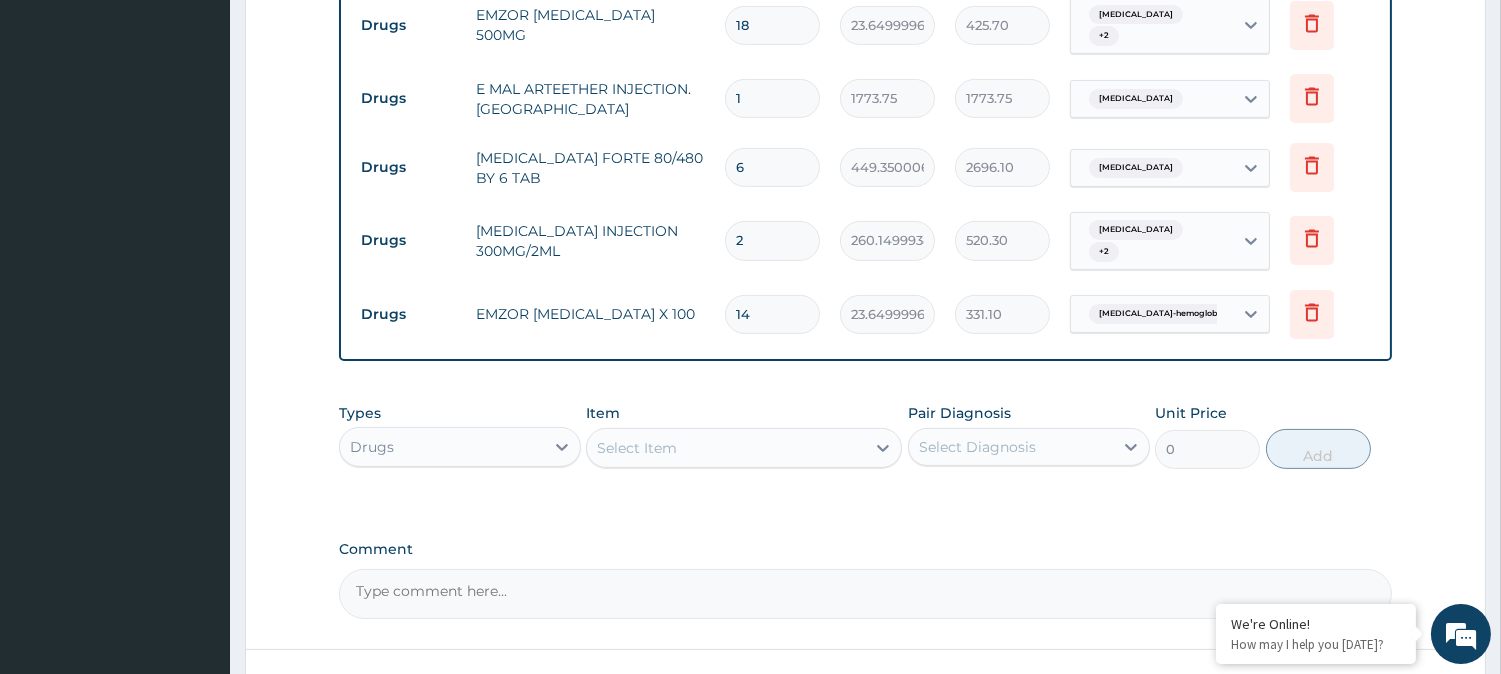 type on "14" 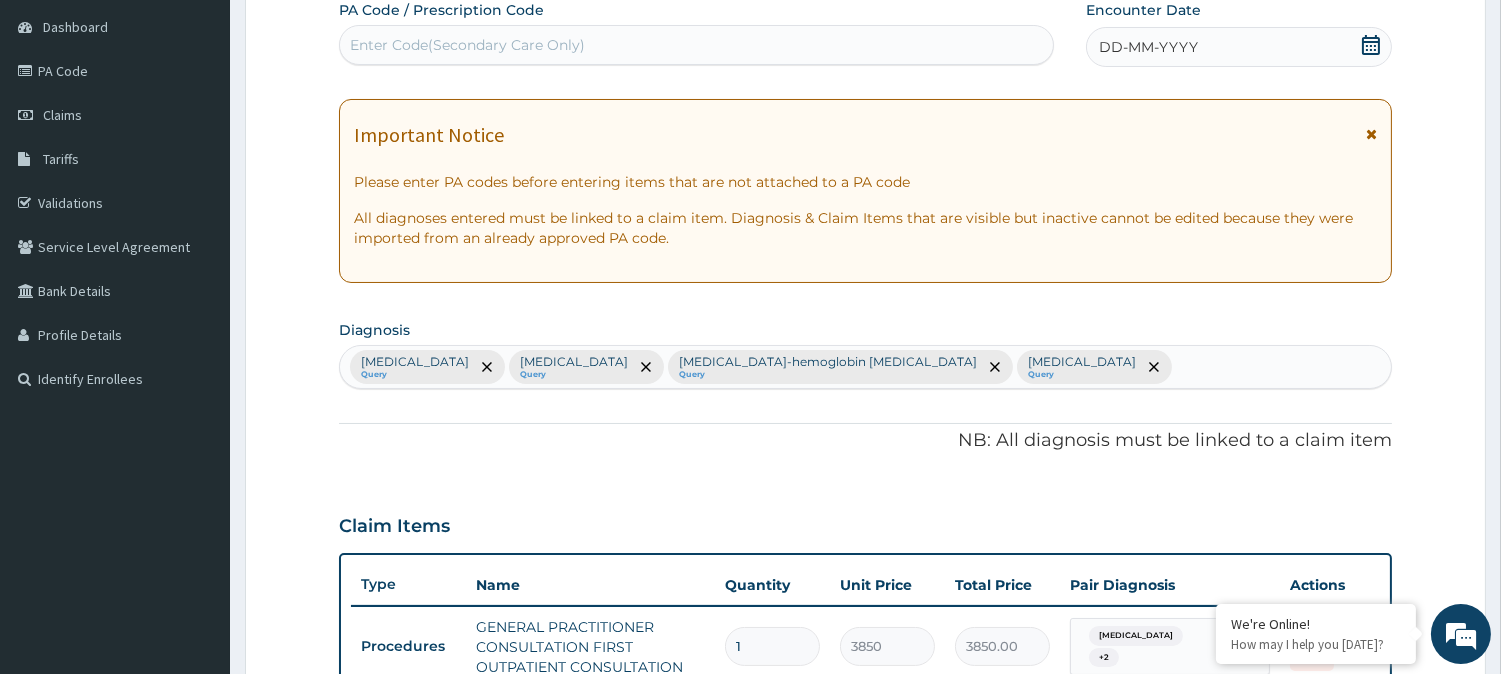 scroll, scrollTop: 114, scrollLeft: 0, axis: vertical 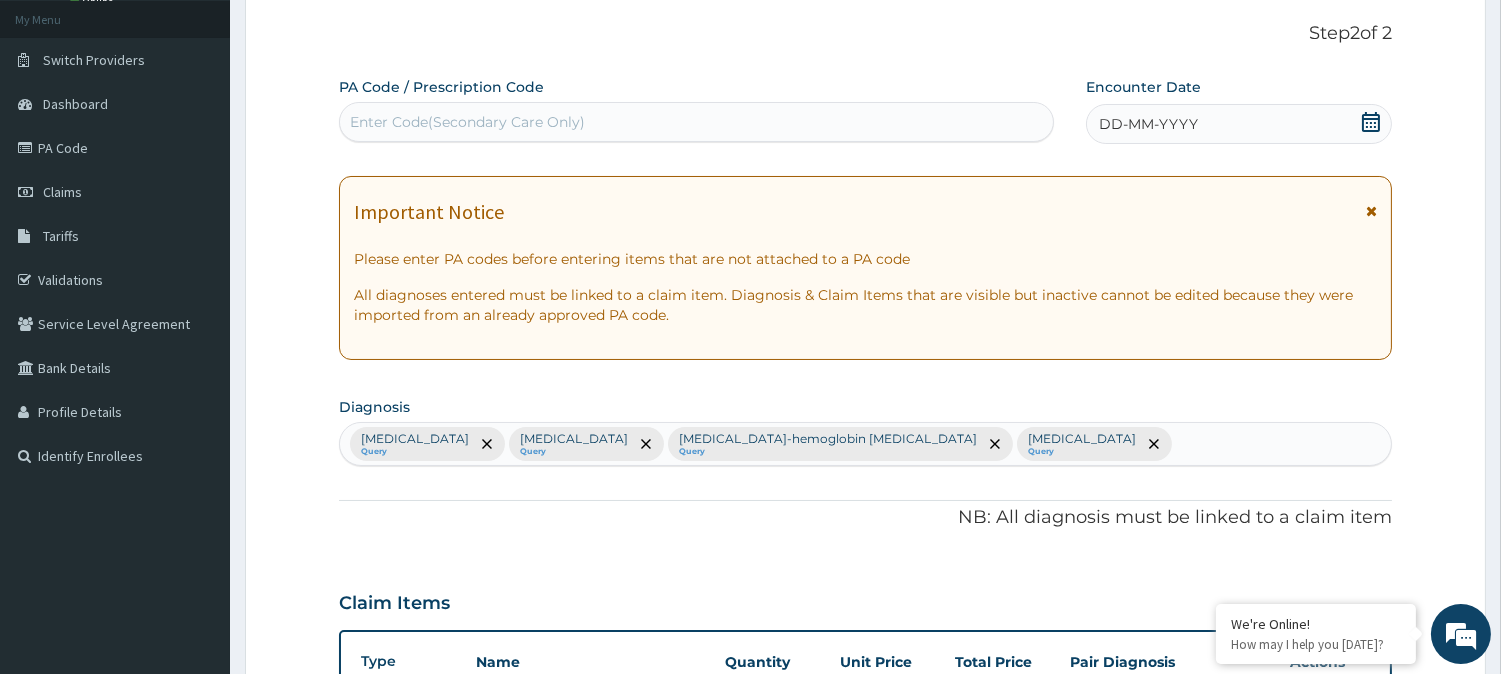 click on "DD-MM-YYYY" at bounding box center [1239, 124] 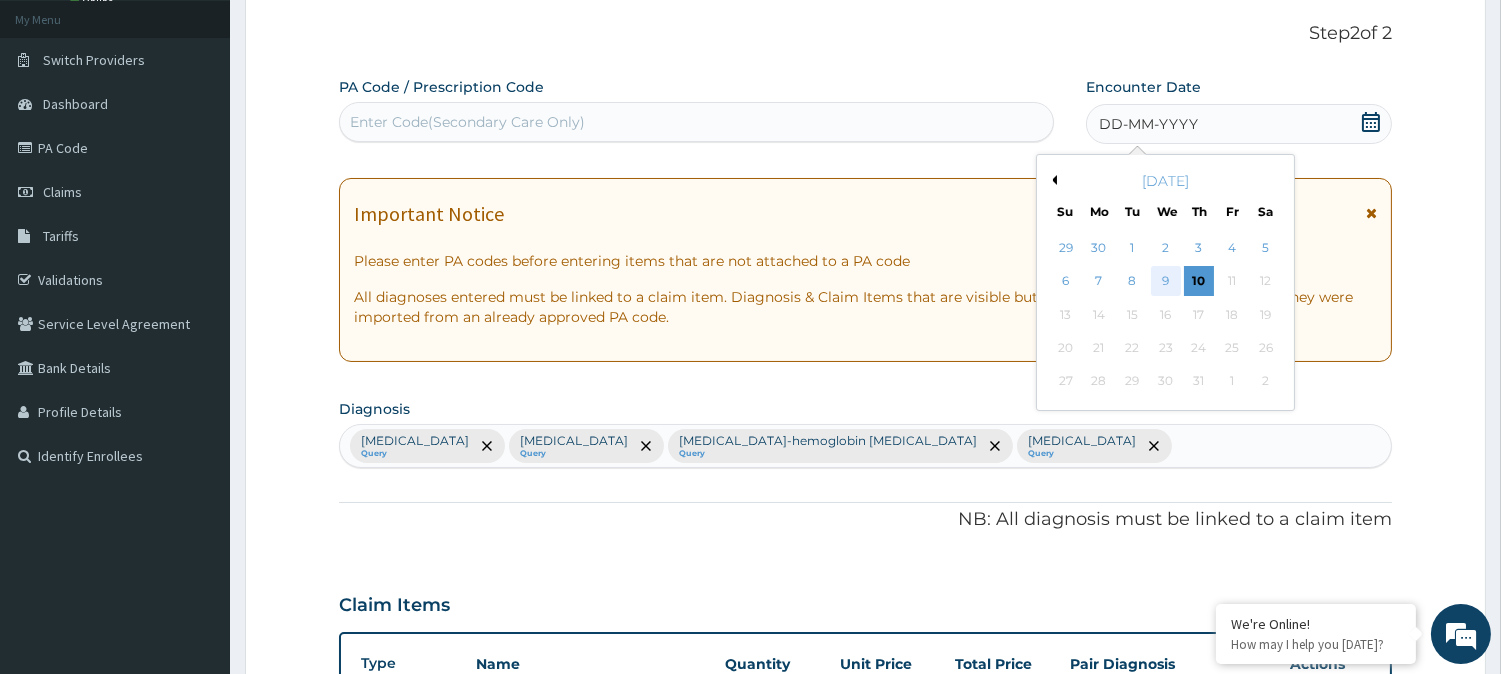 click on "9" at bounding box center (1165, 282) 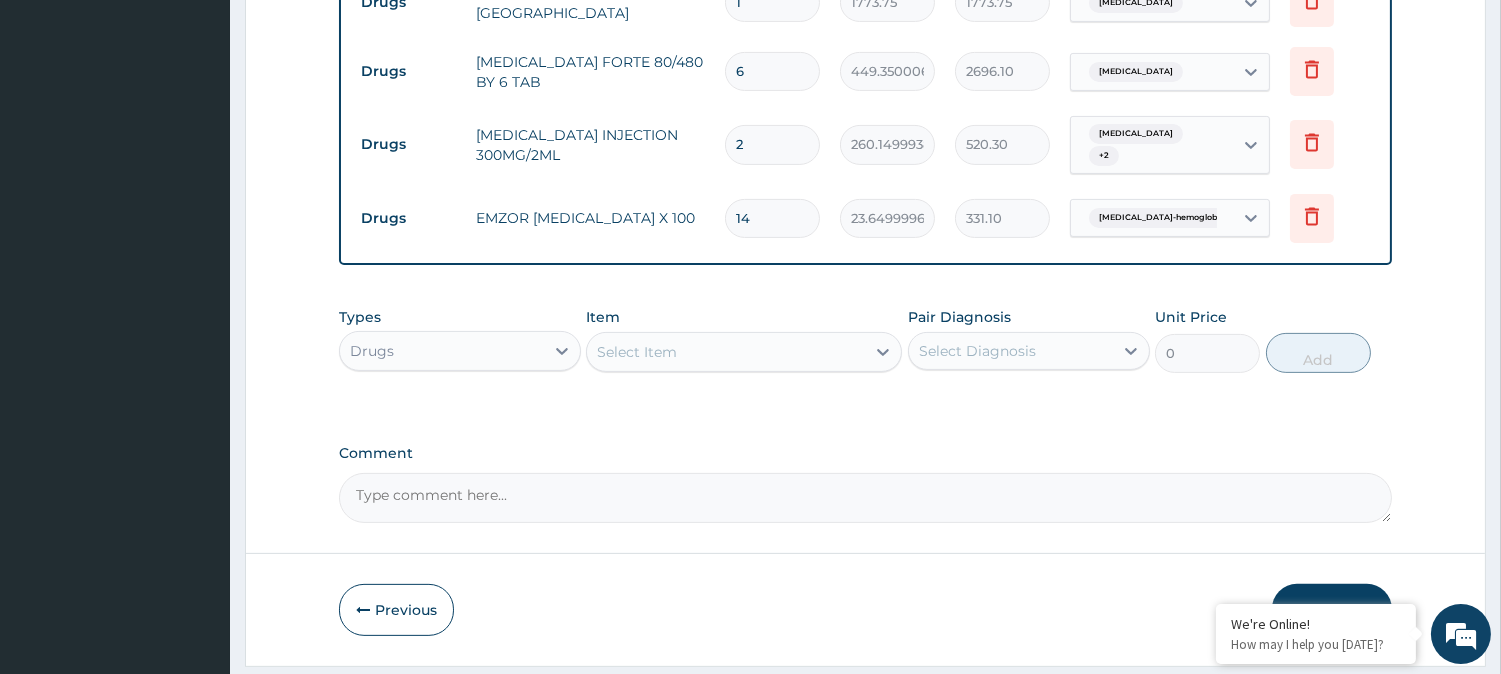 scroll, scrollTop: 1178, scrollLeft: 0, axis: vertical 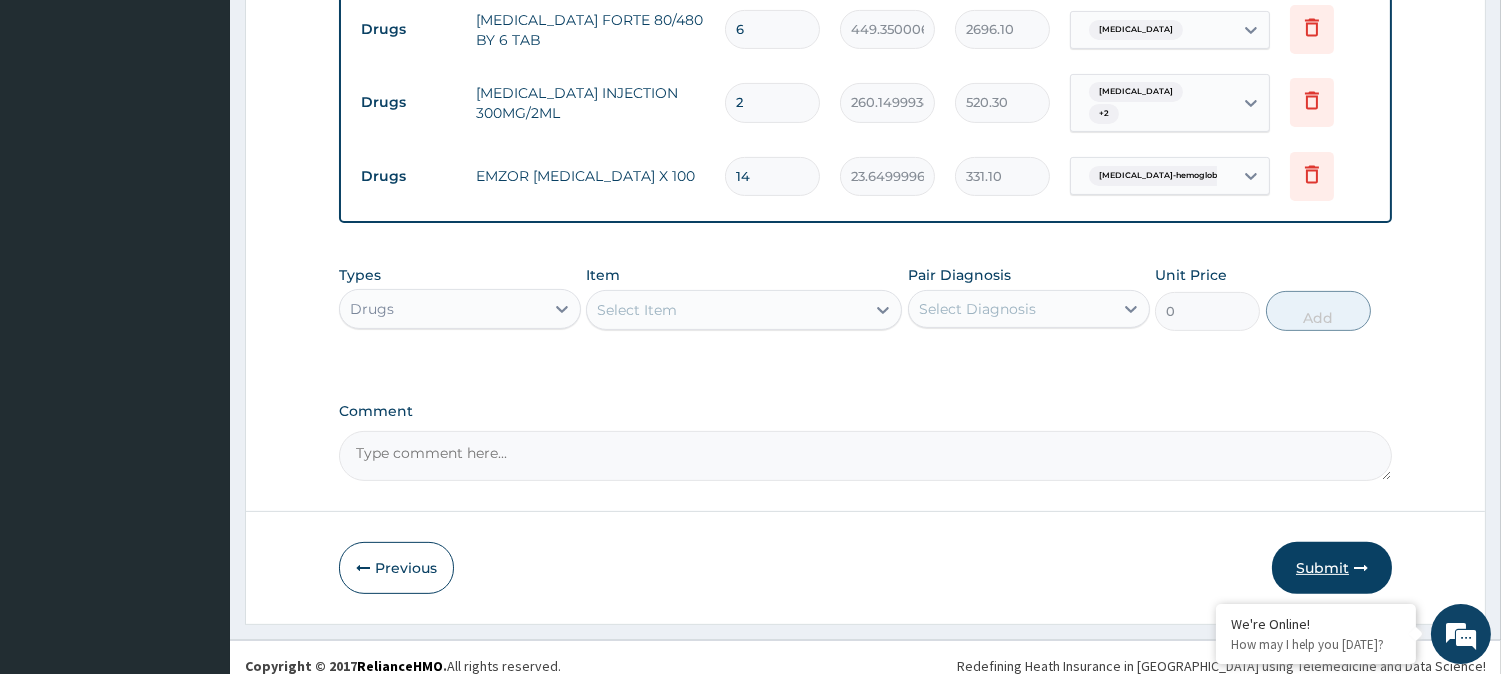 click on "Submit" at bounding box center (1332, 568) 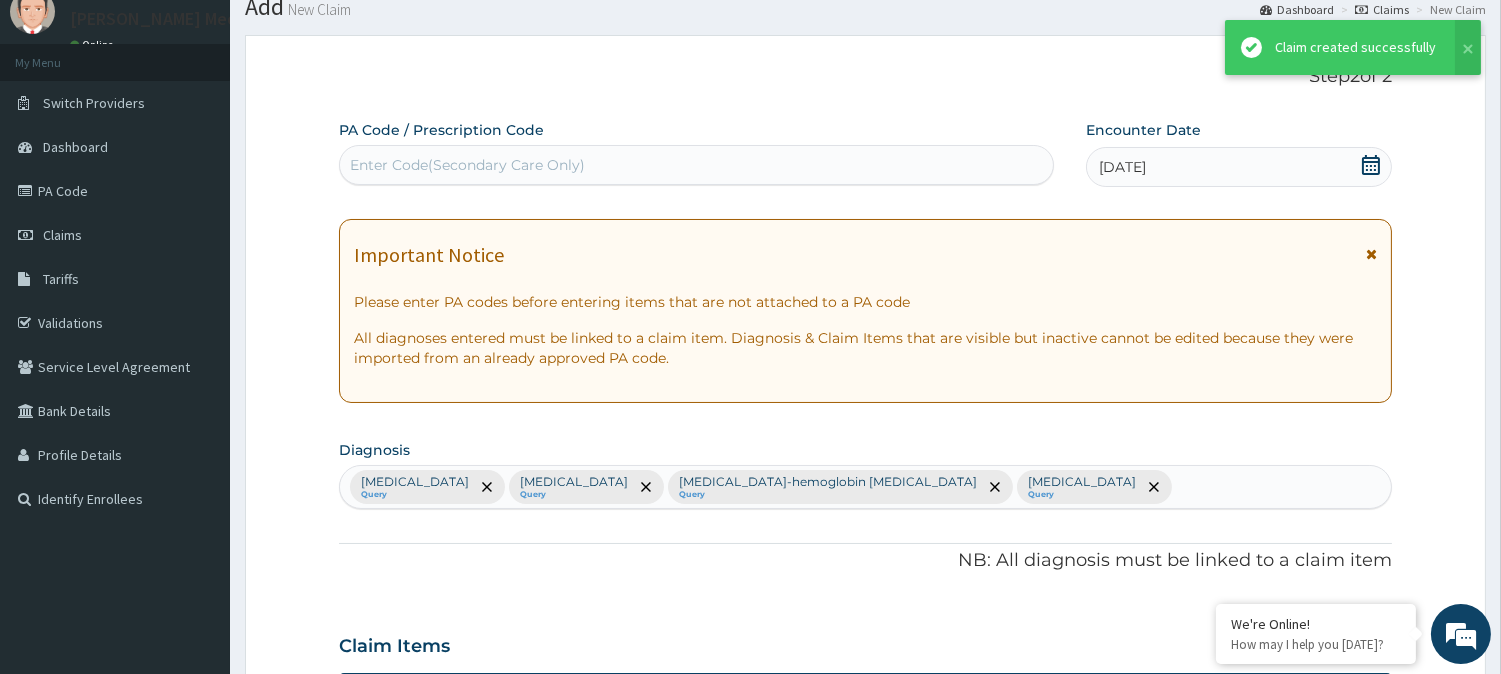scroll, scrollTop: 1178, scrollLeft: 0, axis: vertical 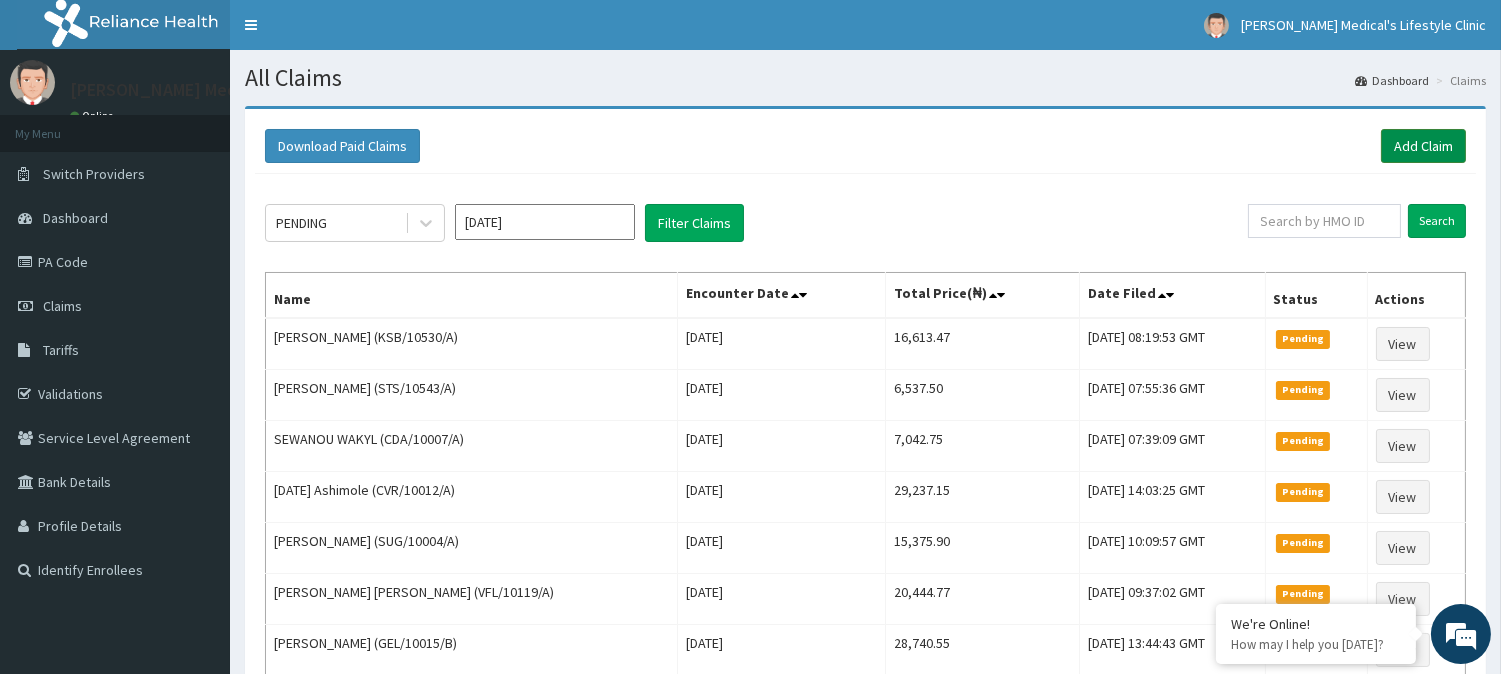 click on "Add Claim" at bounding box center [1423, 146] 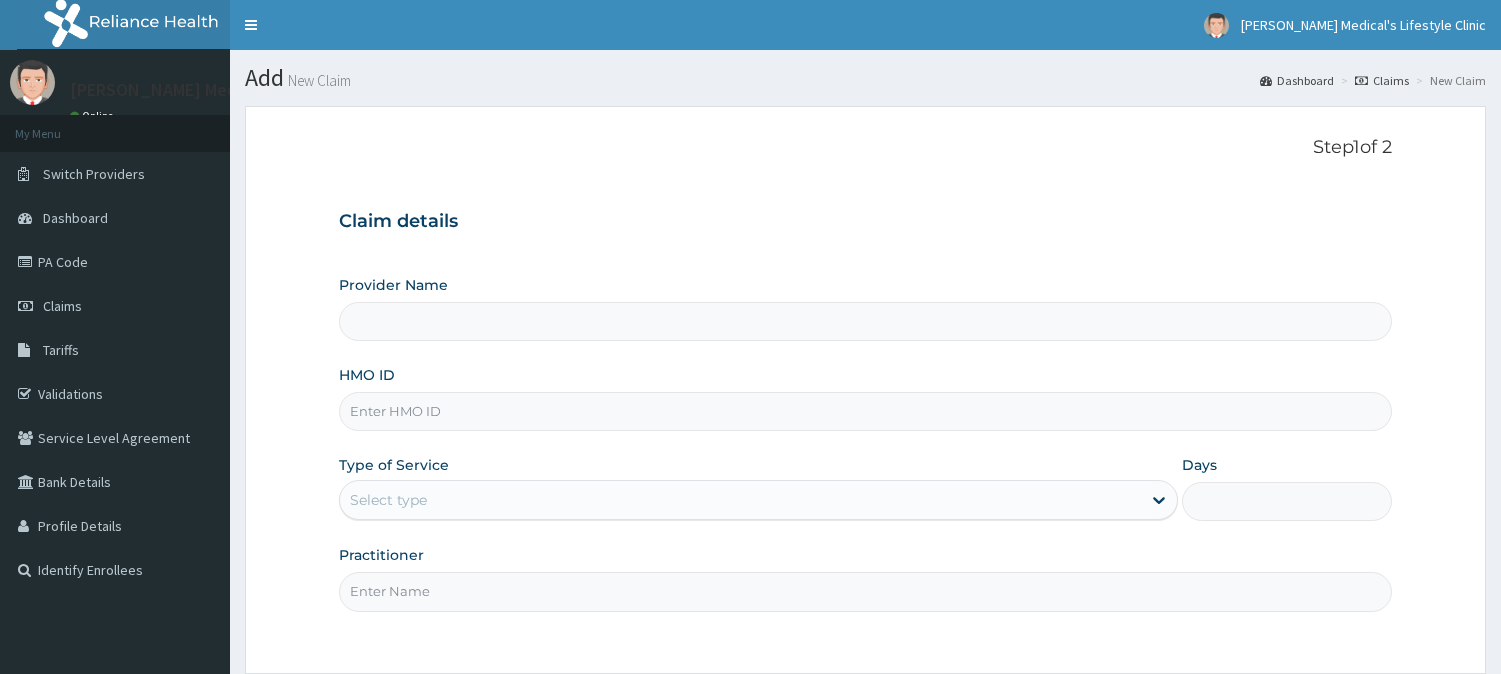 scroll, scrollTop: 0, scrollLeft: 0, axis: both 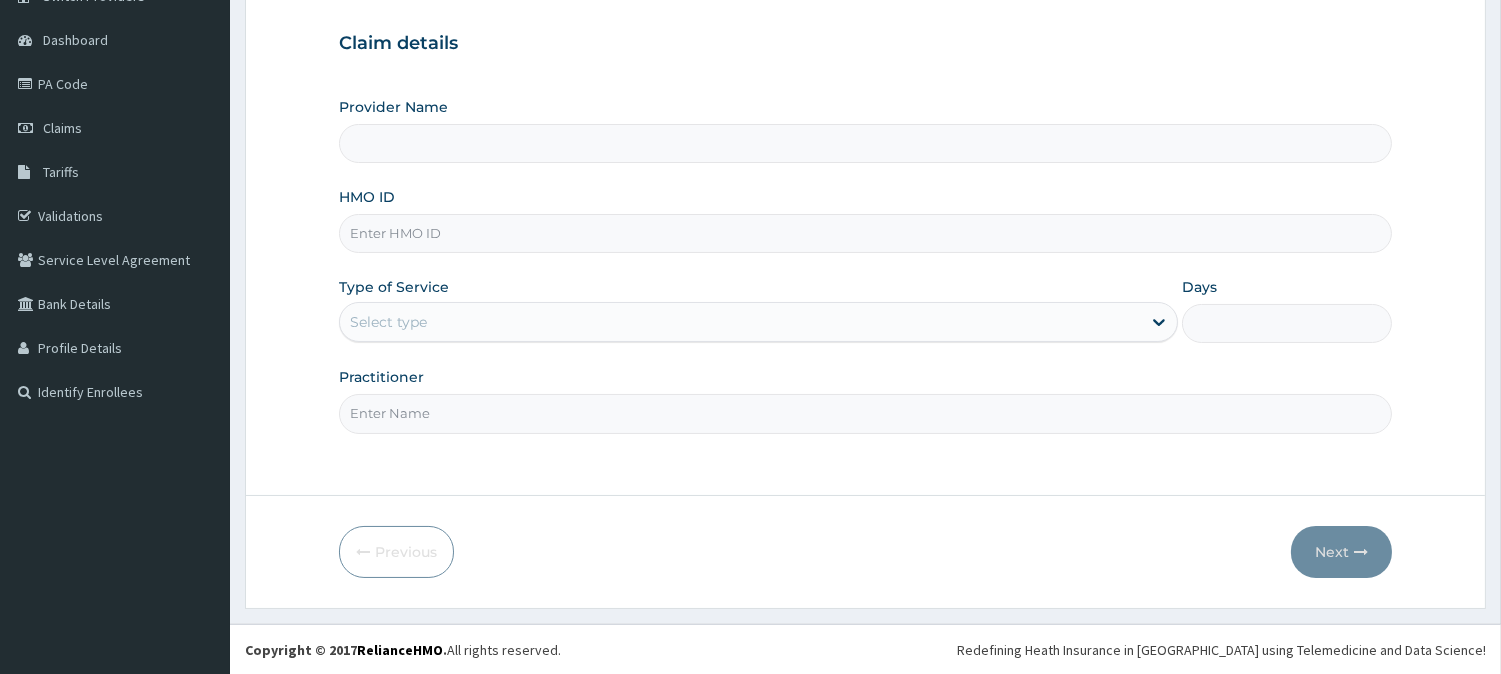 type on "[PERSON_NAME] Medical's Lifestyle clinic" 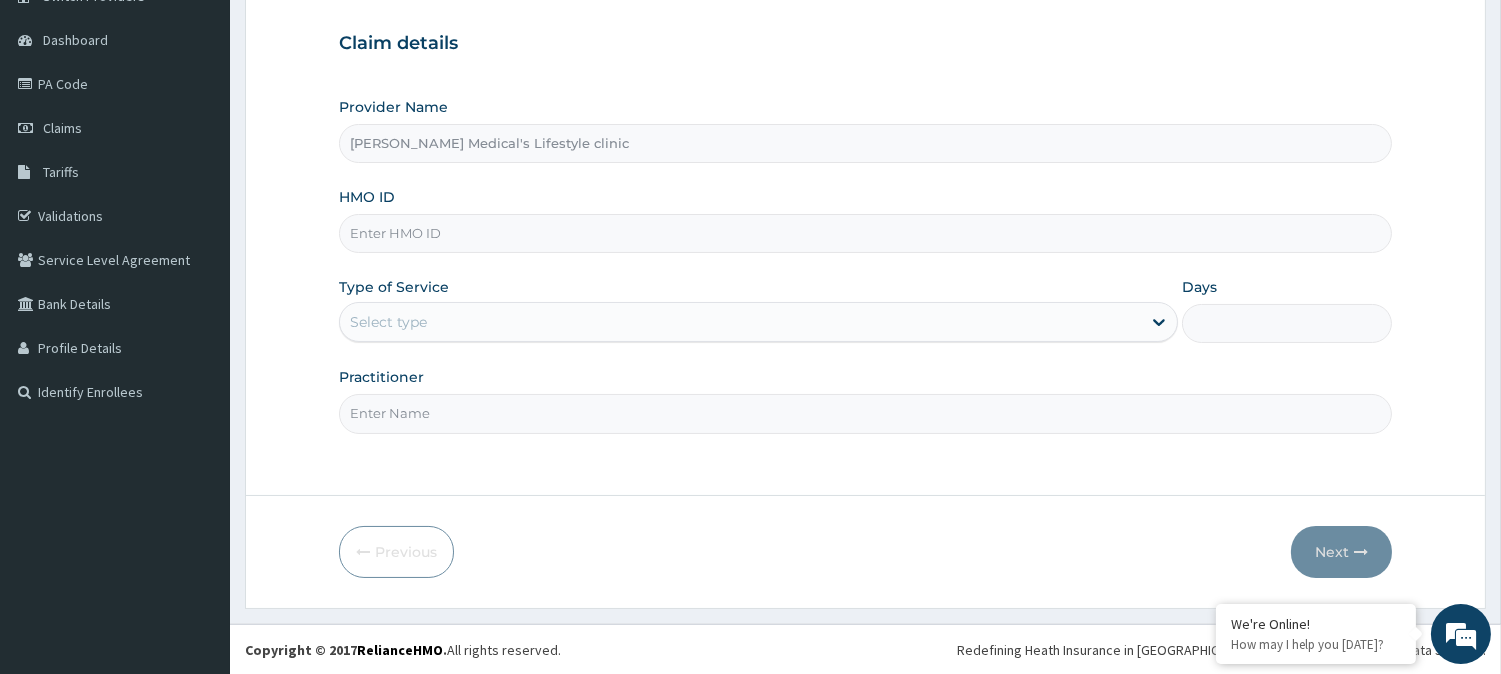click on "HMO ID" at bounding box center (865, 233) 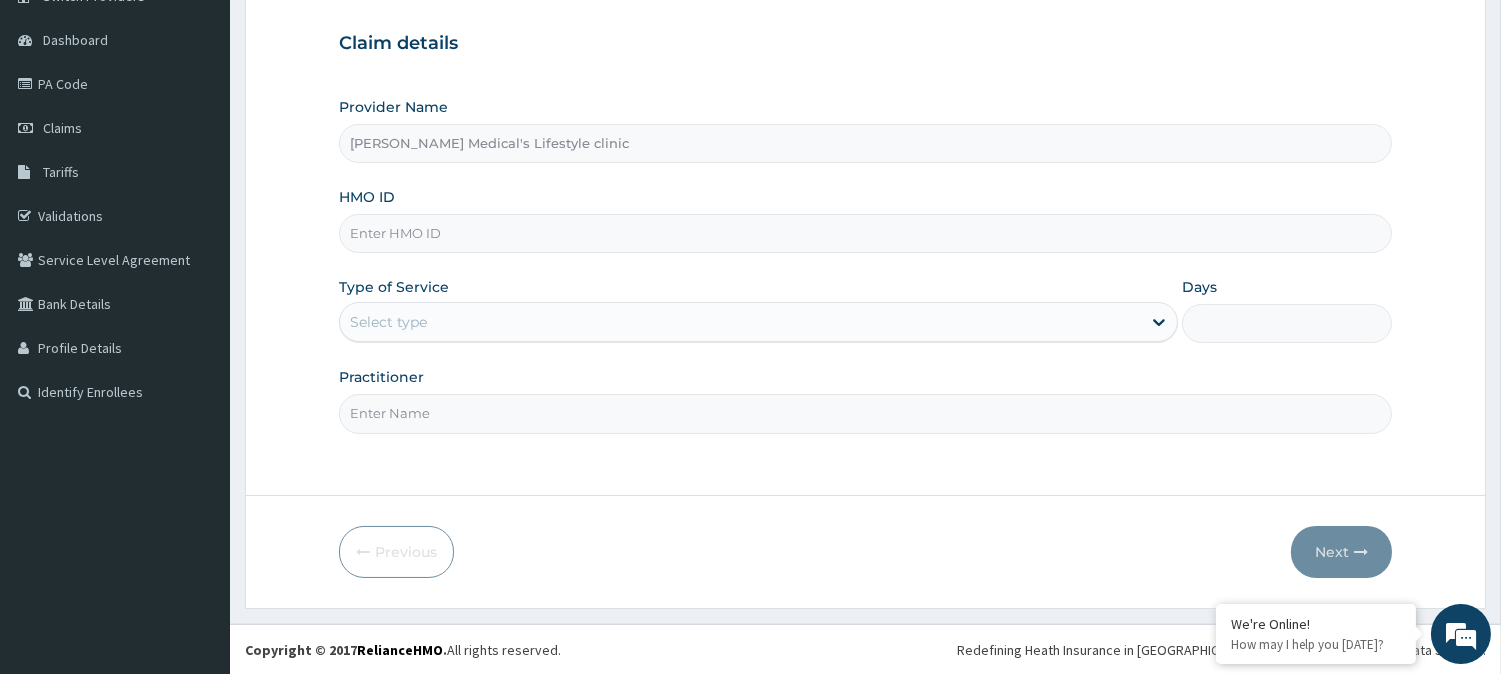 paste on "ITX/10486/A" 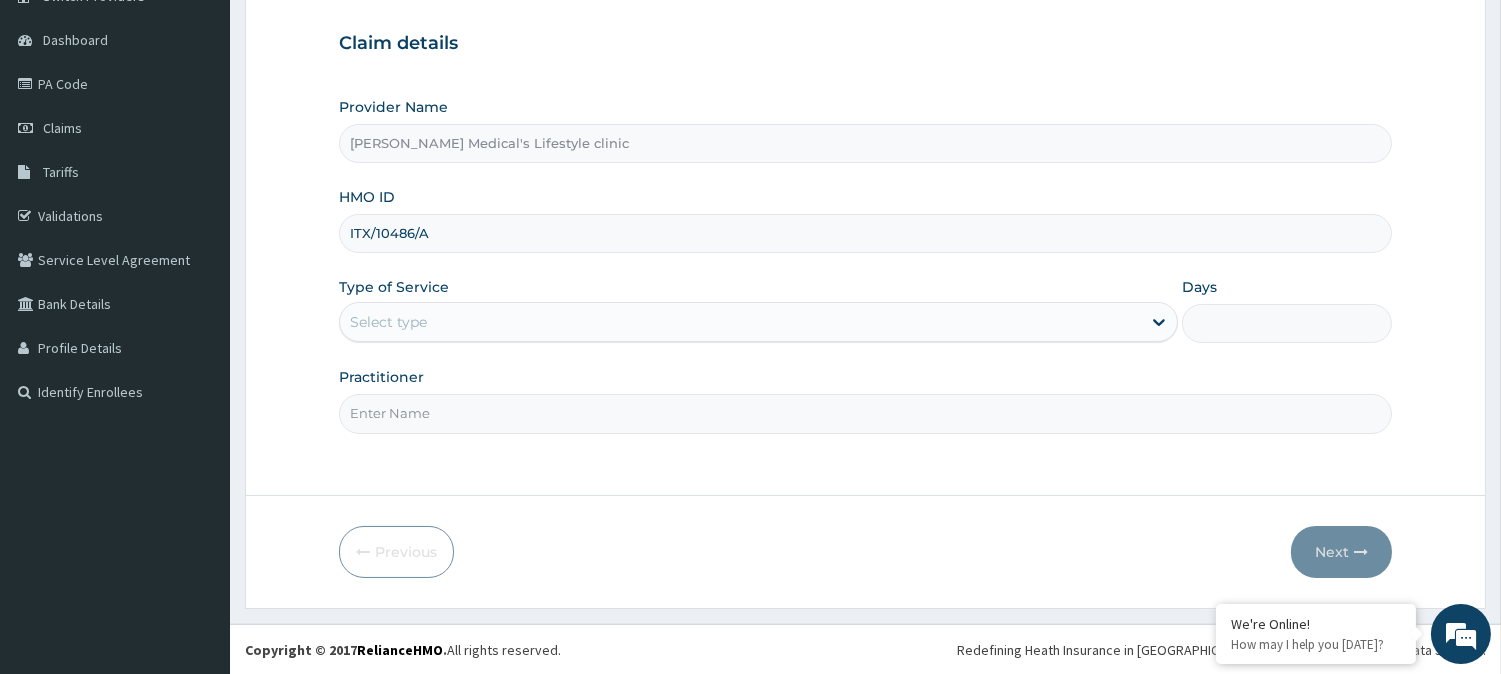 type on "ITX/10486/A" 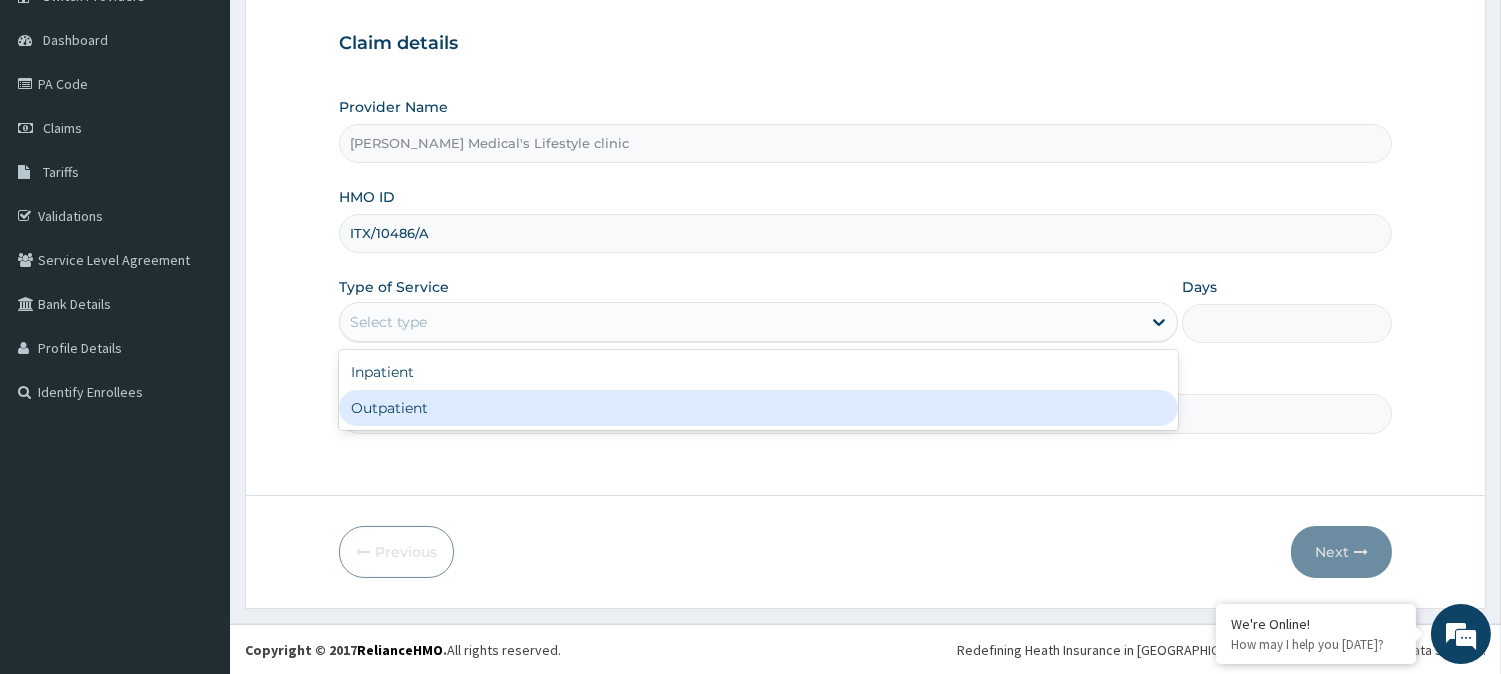 click on "Outpatient" at bounding box center [758, 408] 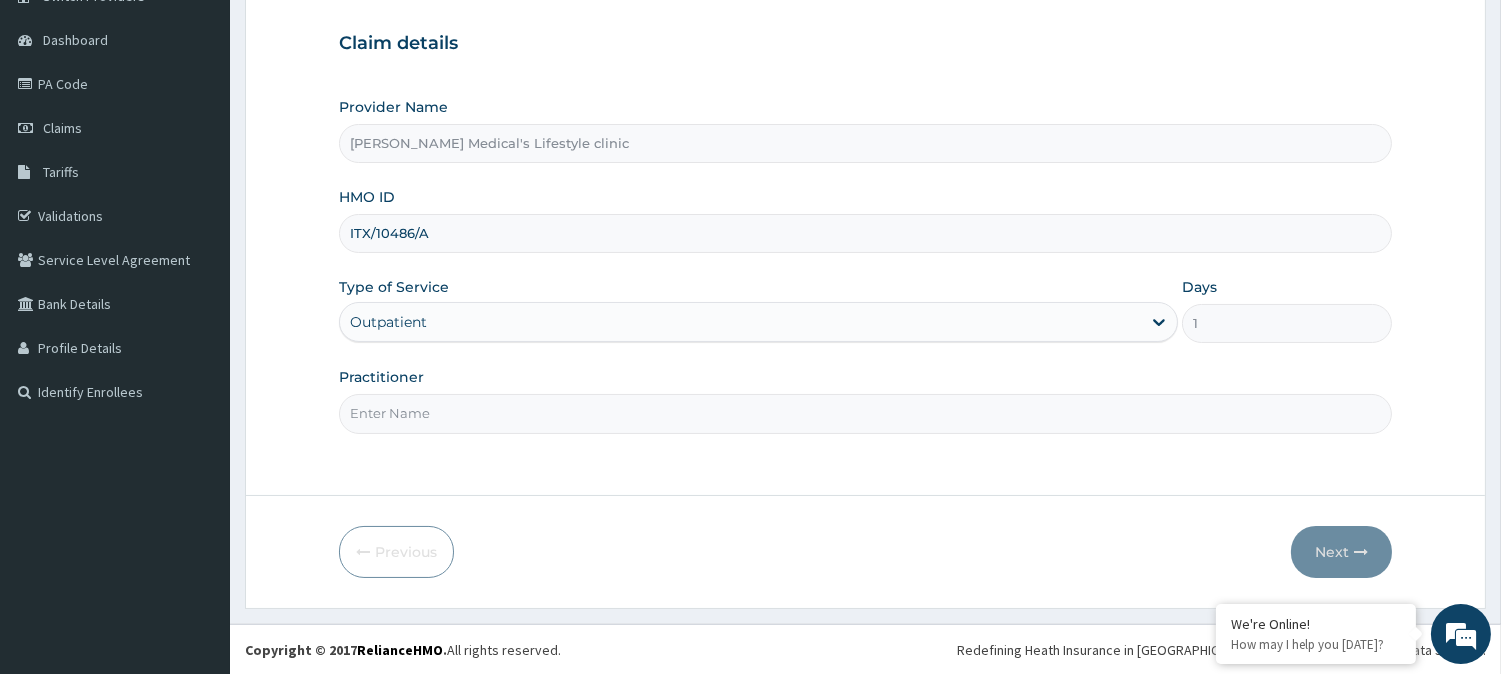 click on "Practitioner" at bounding box center [865, 413] 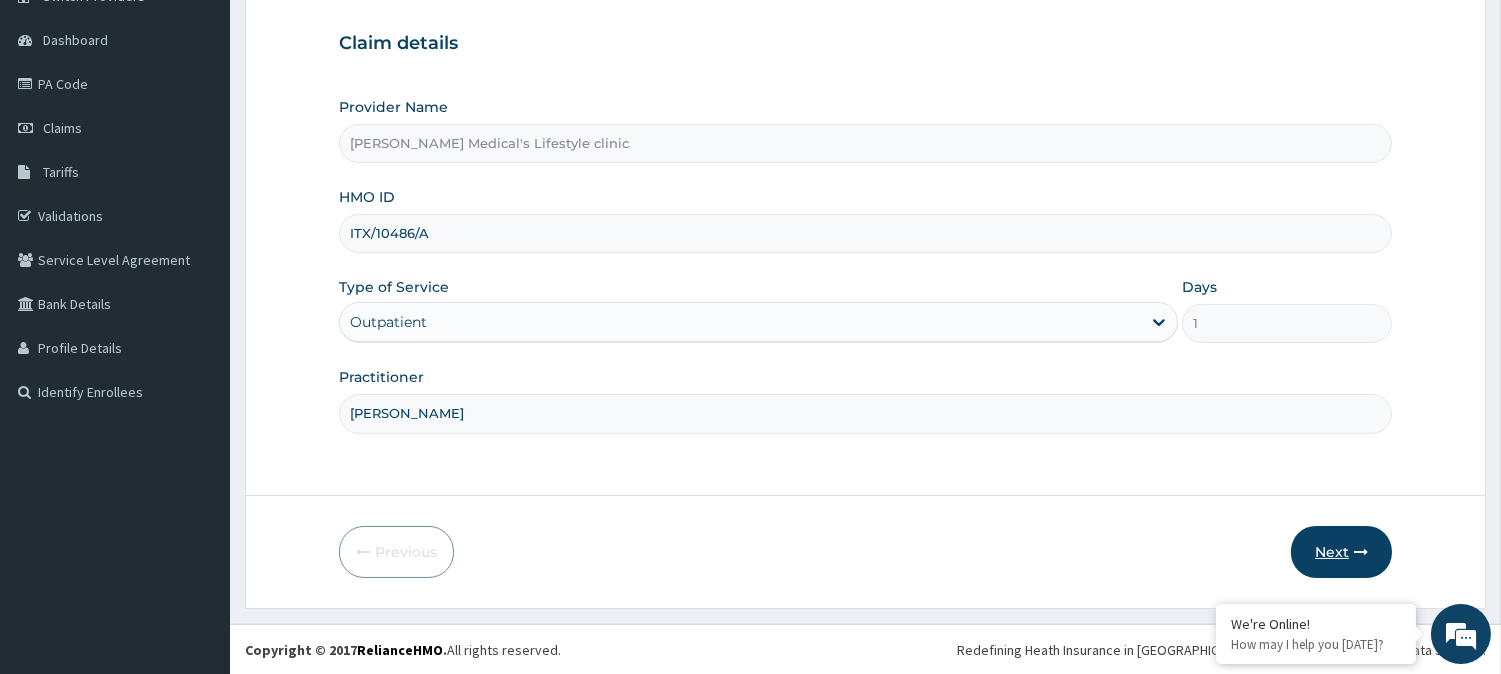 click on "Next" at bounding box center (1341, 552) 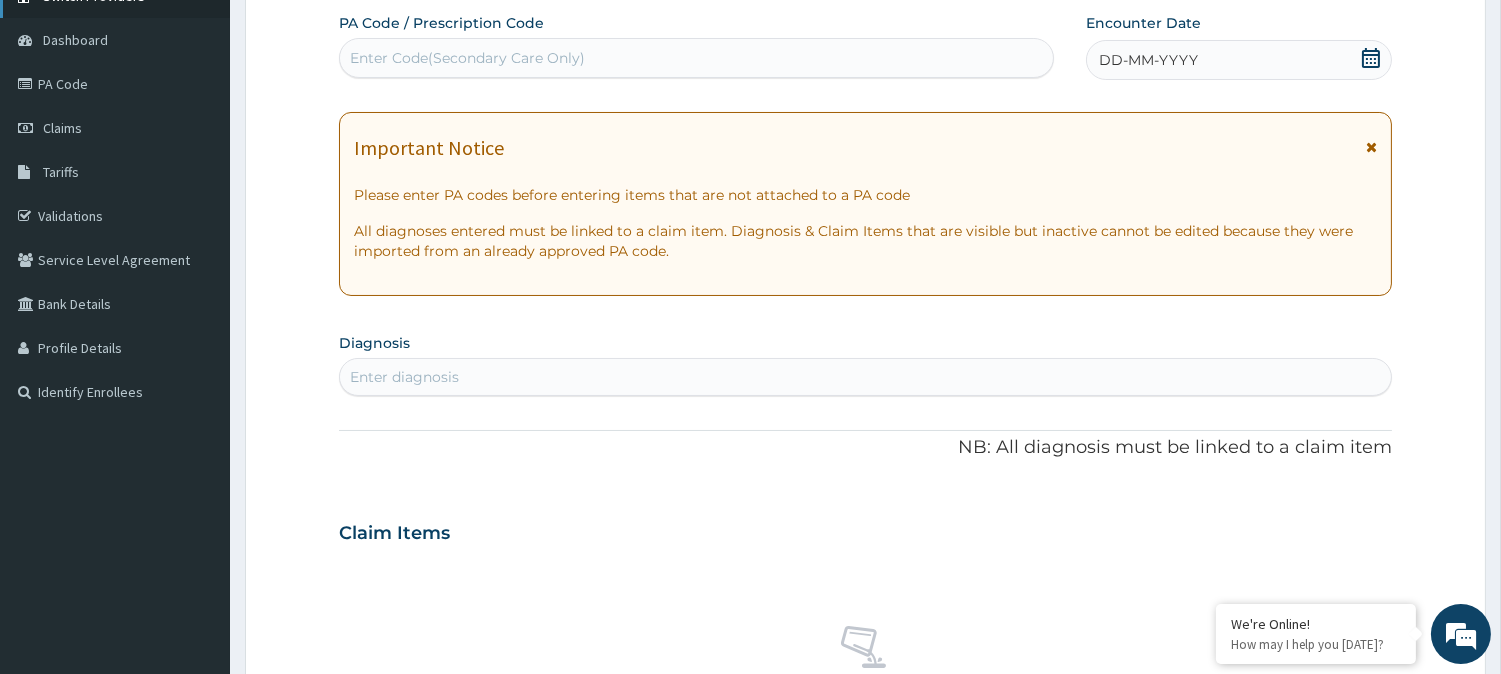 scroll, scrollTop: 0, scrollLeft: 0, axis: both 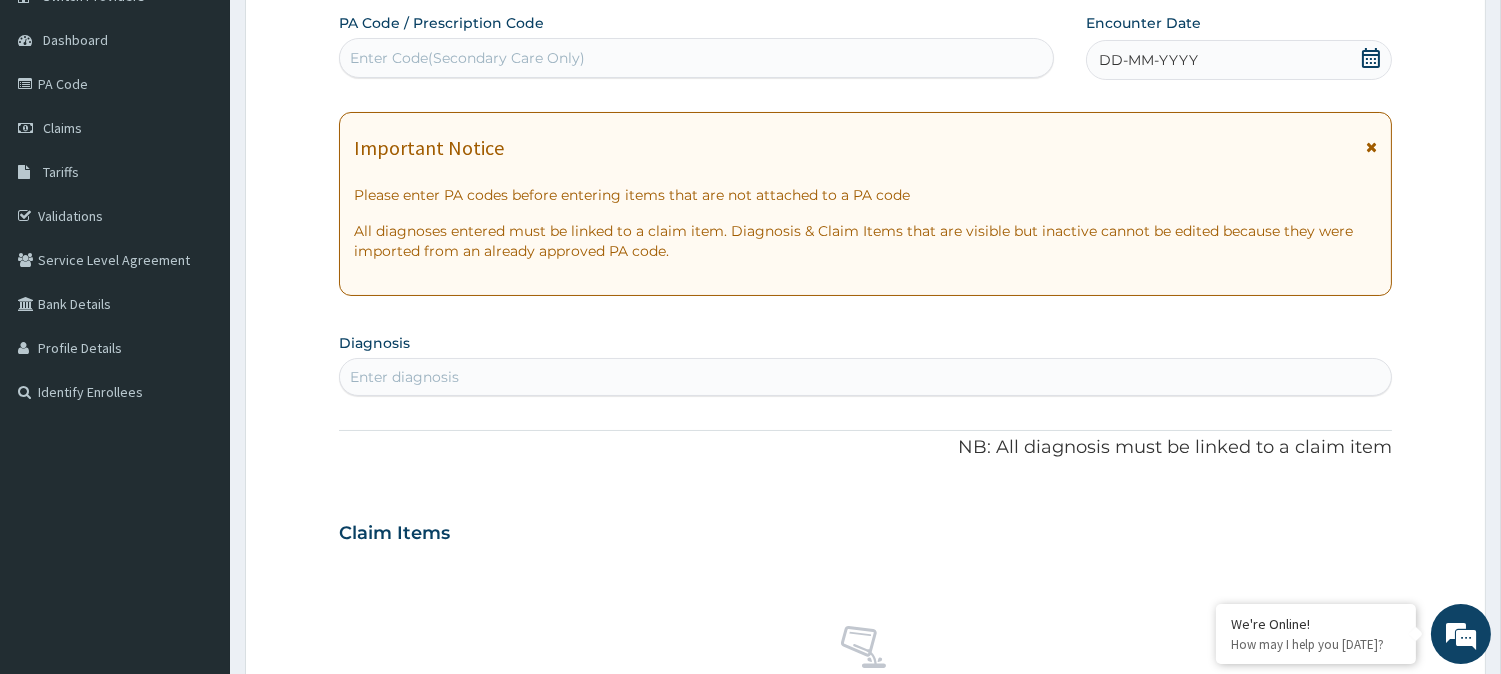 click on "Enter diagnosis" at bounding box center (865, 377) 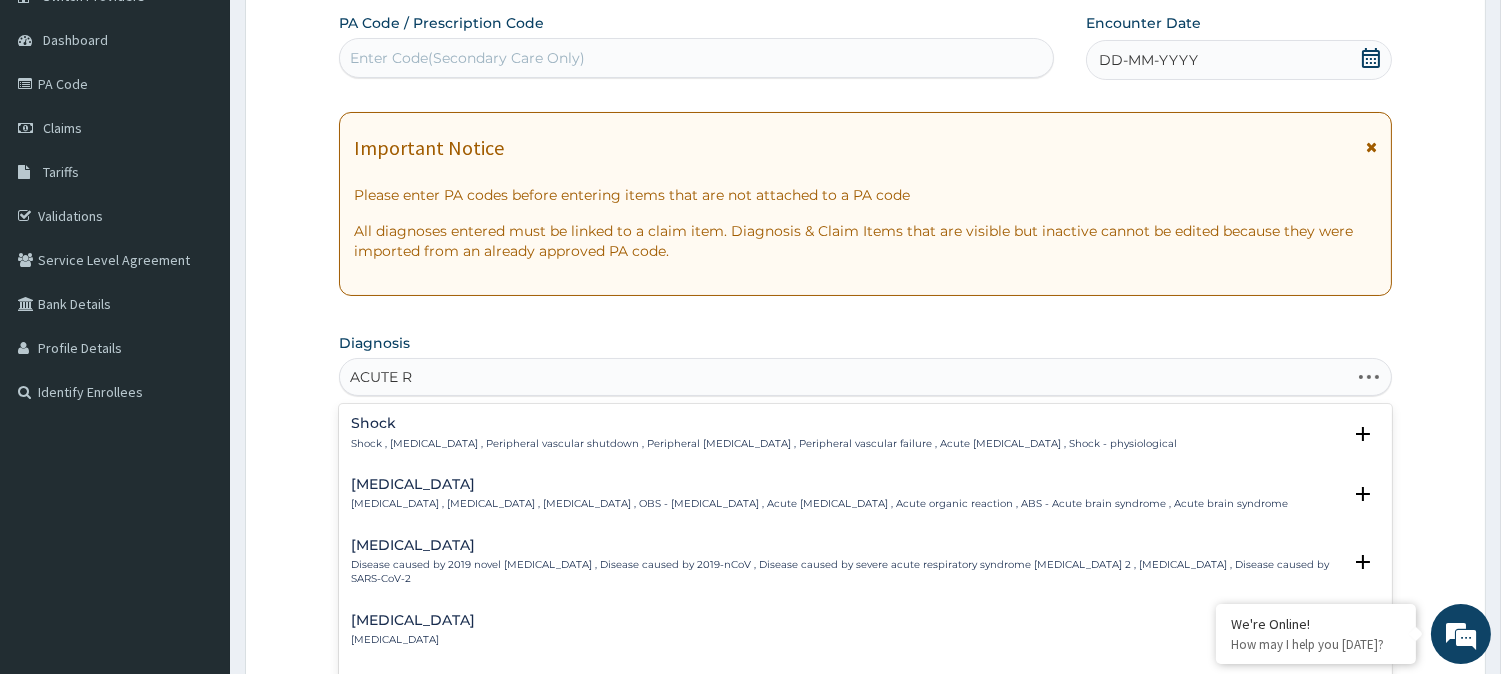 type on "ACUTE RH" 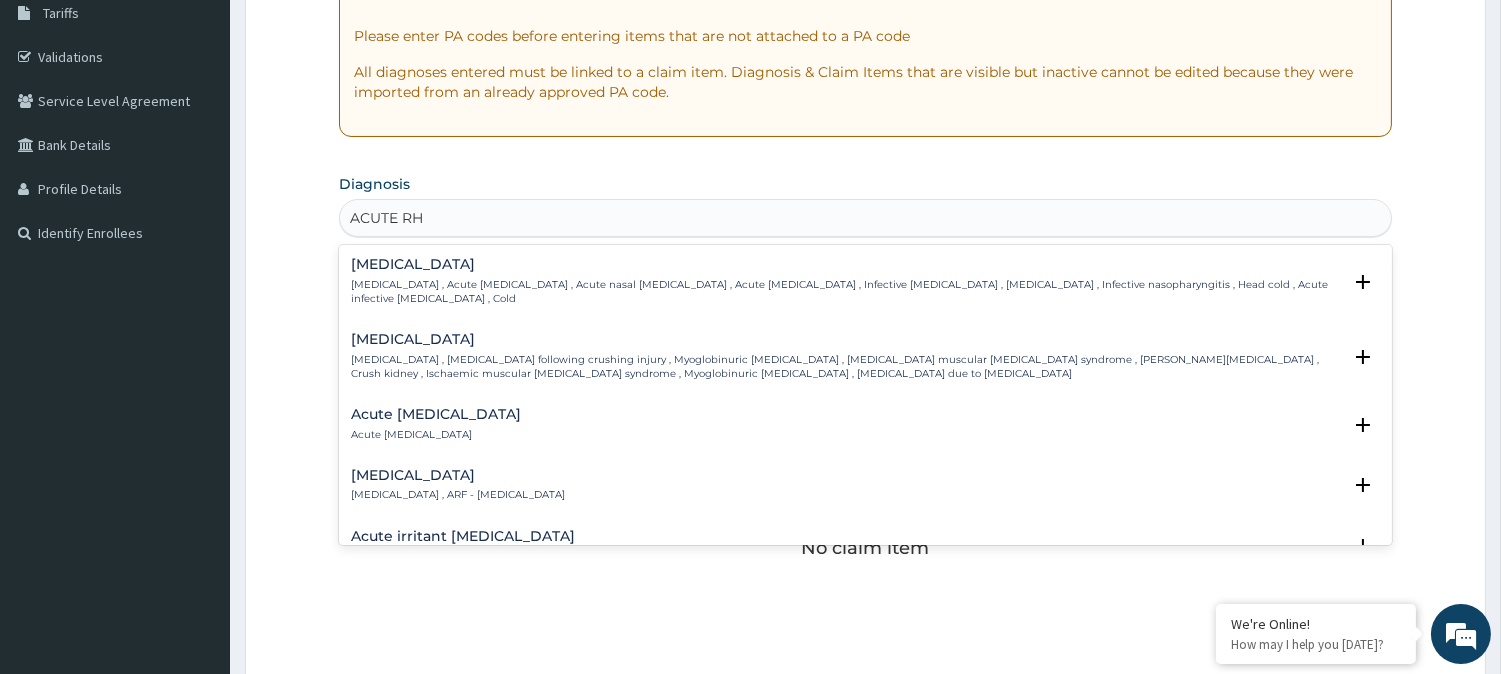 scroll, scrollTop: 364, scrollLeft: 0, axis: vertical 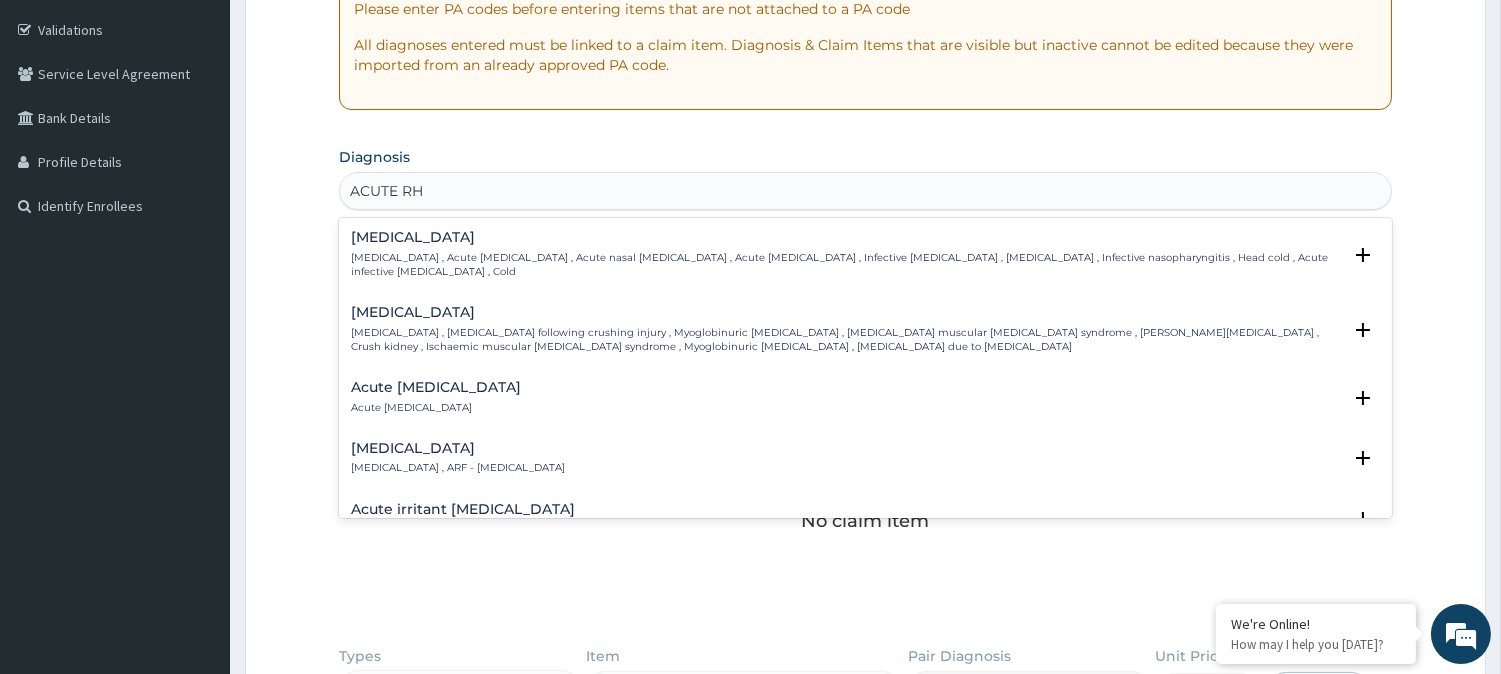 click on "[MEDICAL_DATA] , Acute [MEDICAL_DATA] , Acute nasal [MEDICAL_DATA] , Acute [MEDICAL_DATA] , Infective [MEDICAL_DATA] , [MEDICAL_DATA] , Infective nasopharyngitis , Head cold , Acute infective [MEDICAL_DATA] , Cold" at bounding box center [846, 265] 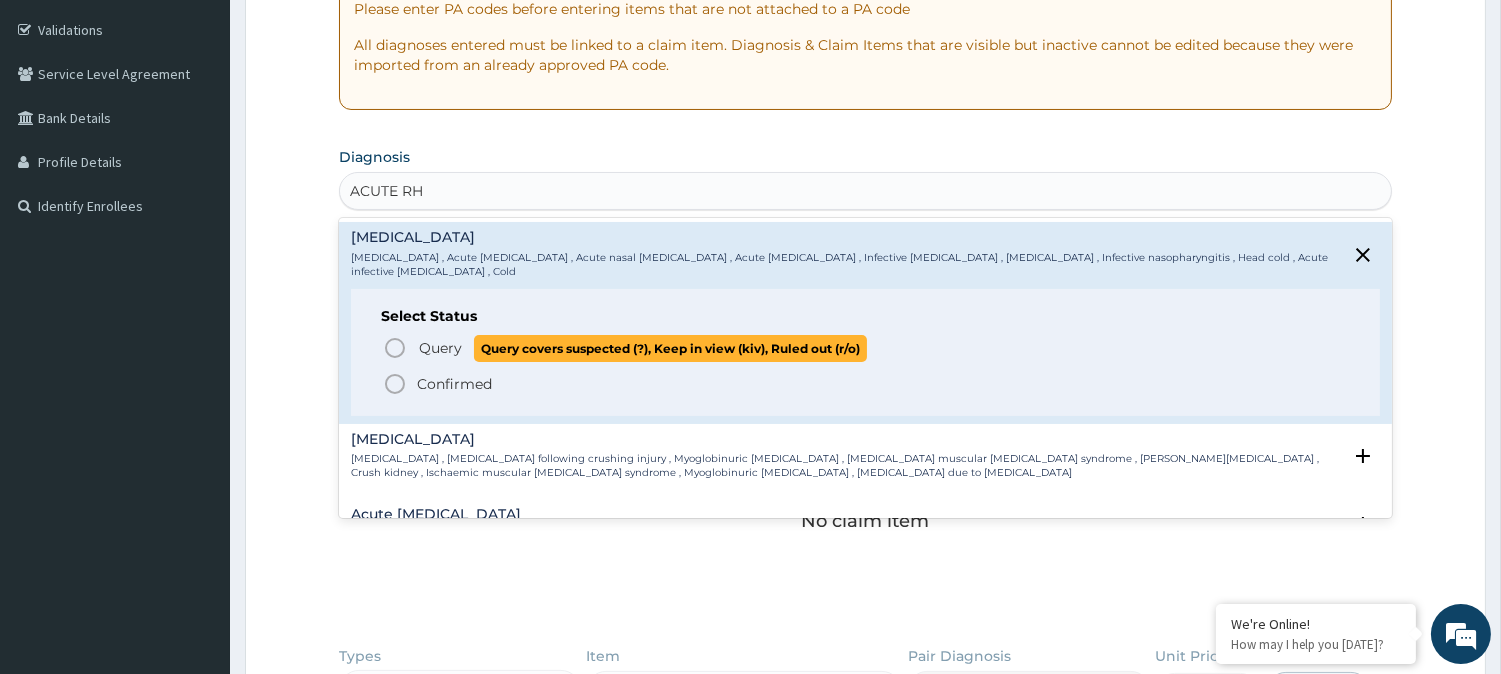 click 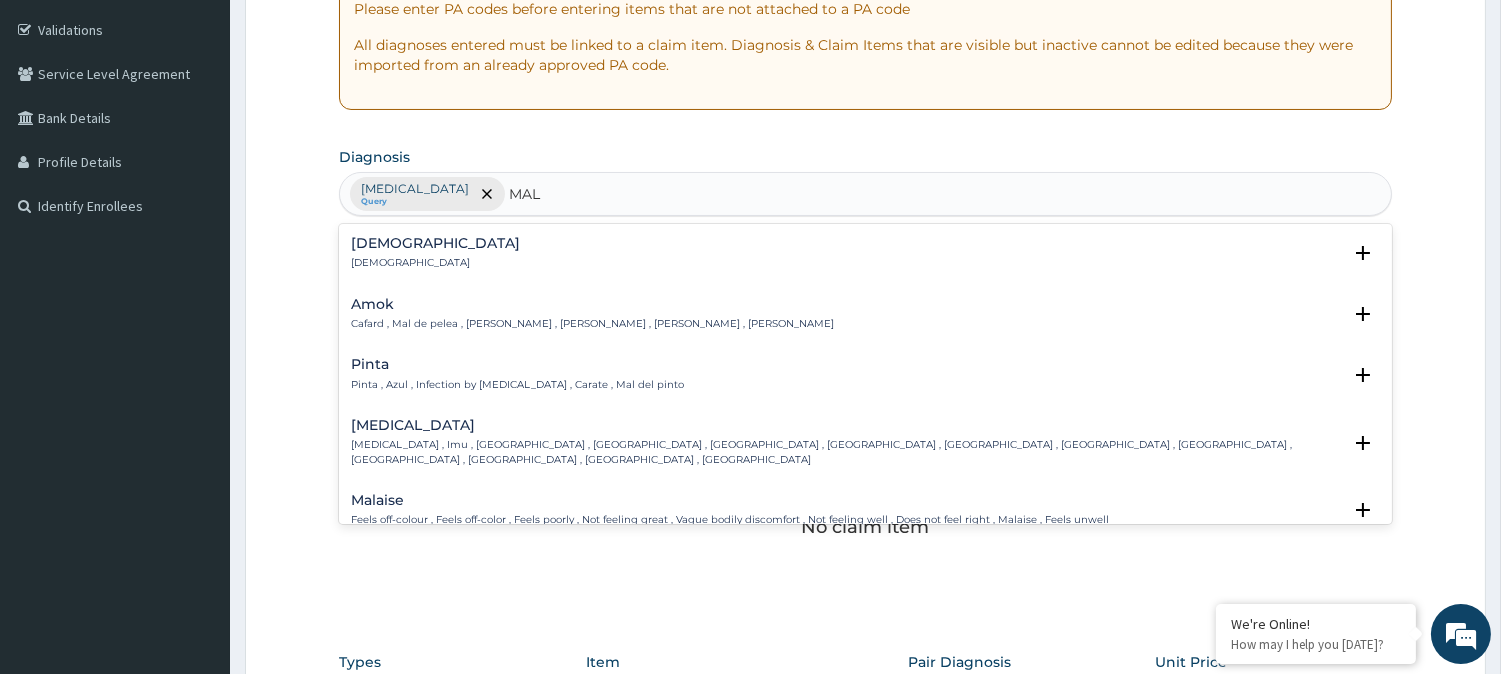 type on "MALA" 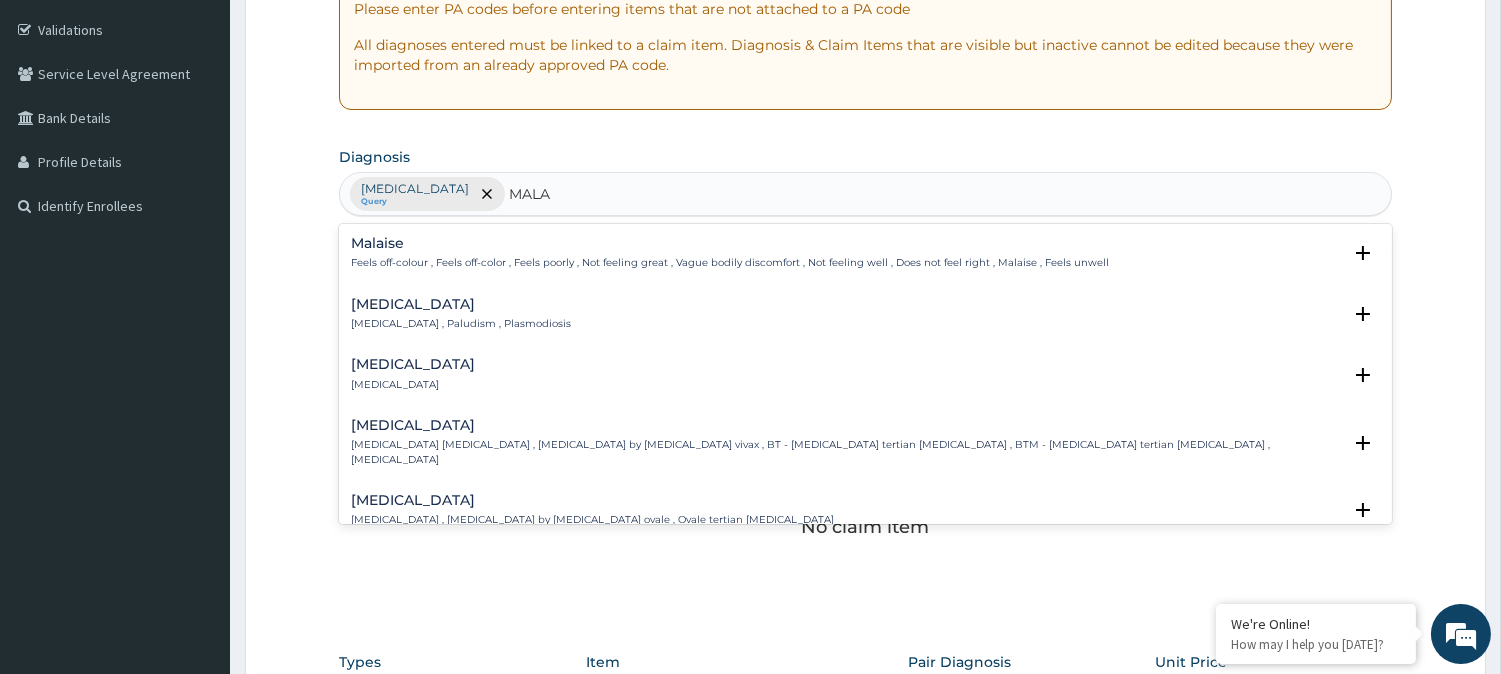 click on "[MEDICAL_DATA]" at bounding box center [461, 304] 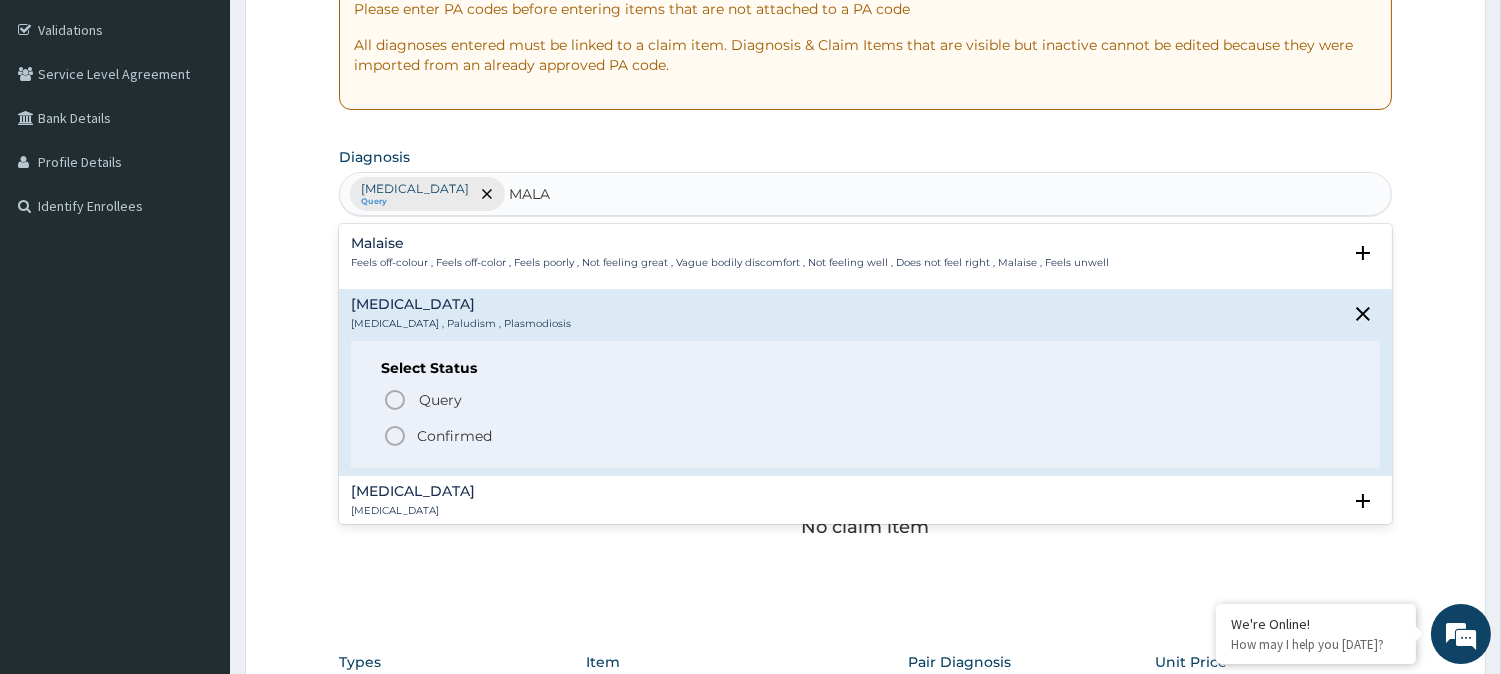 click on "Select Status Query Query covers suspected (?), Keep in view (kiv), Ruled out (r/o) Confirmed" at bounding box center (865, 404) 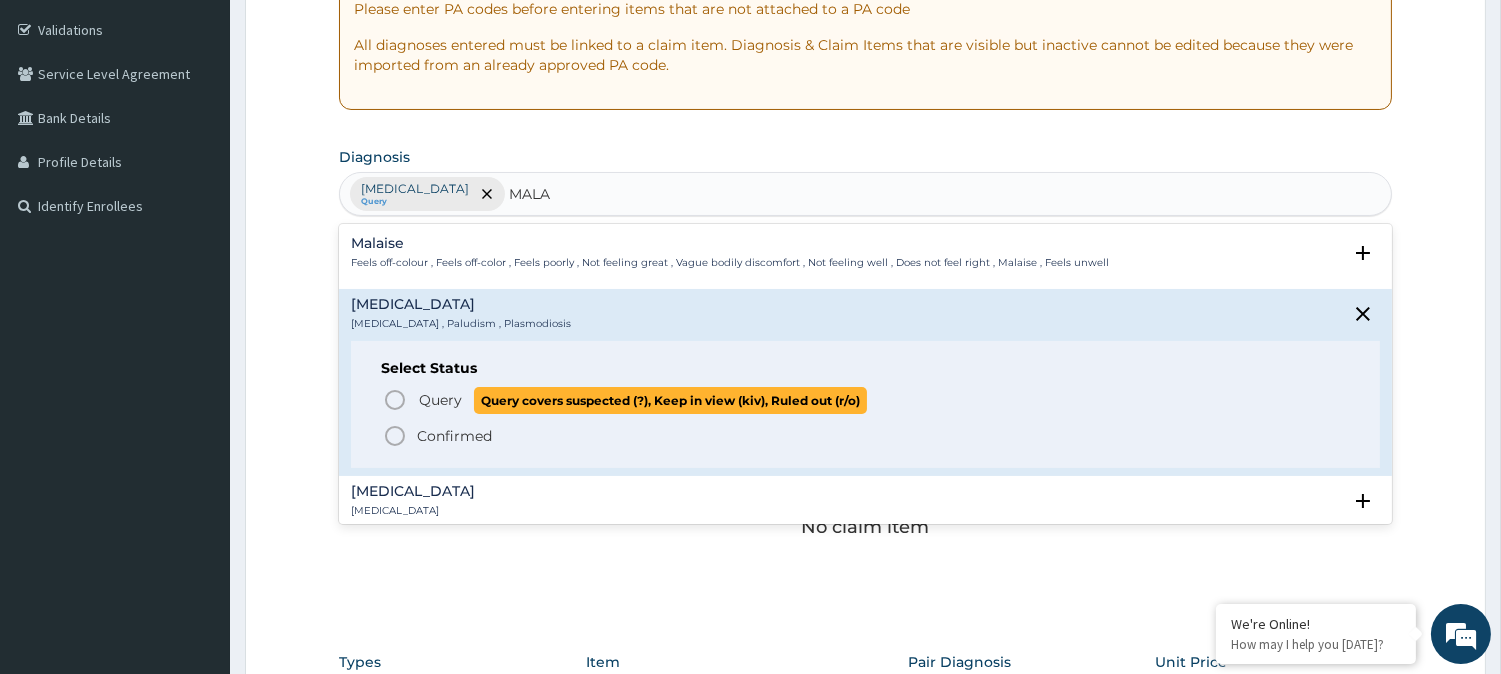 click on "Query" at bounding box center [440, 400] 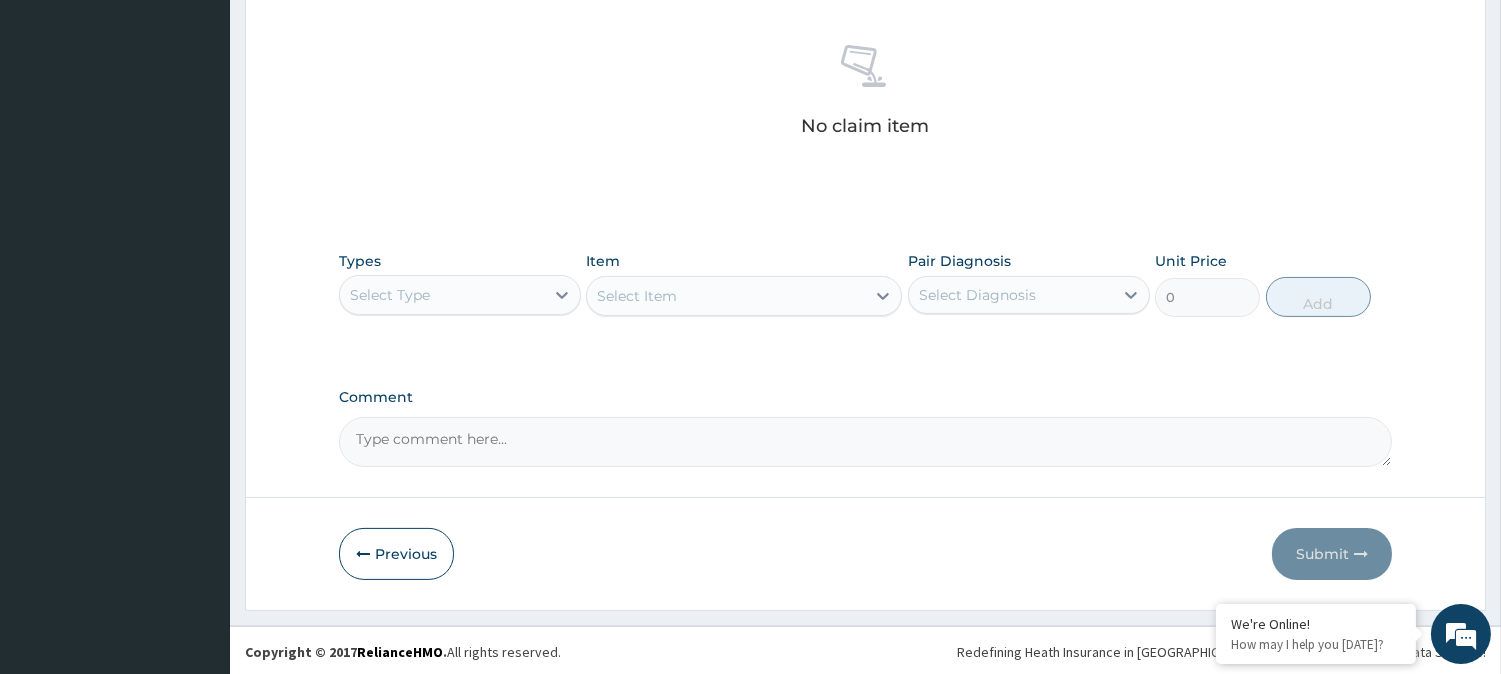 scroll, scrollTop: 767, scrollLeft: 0, axis: vertical 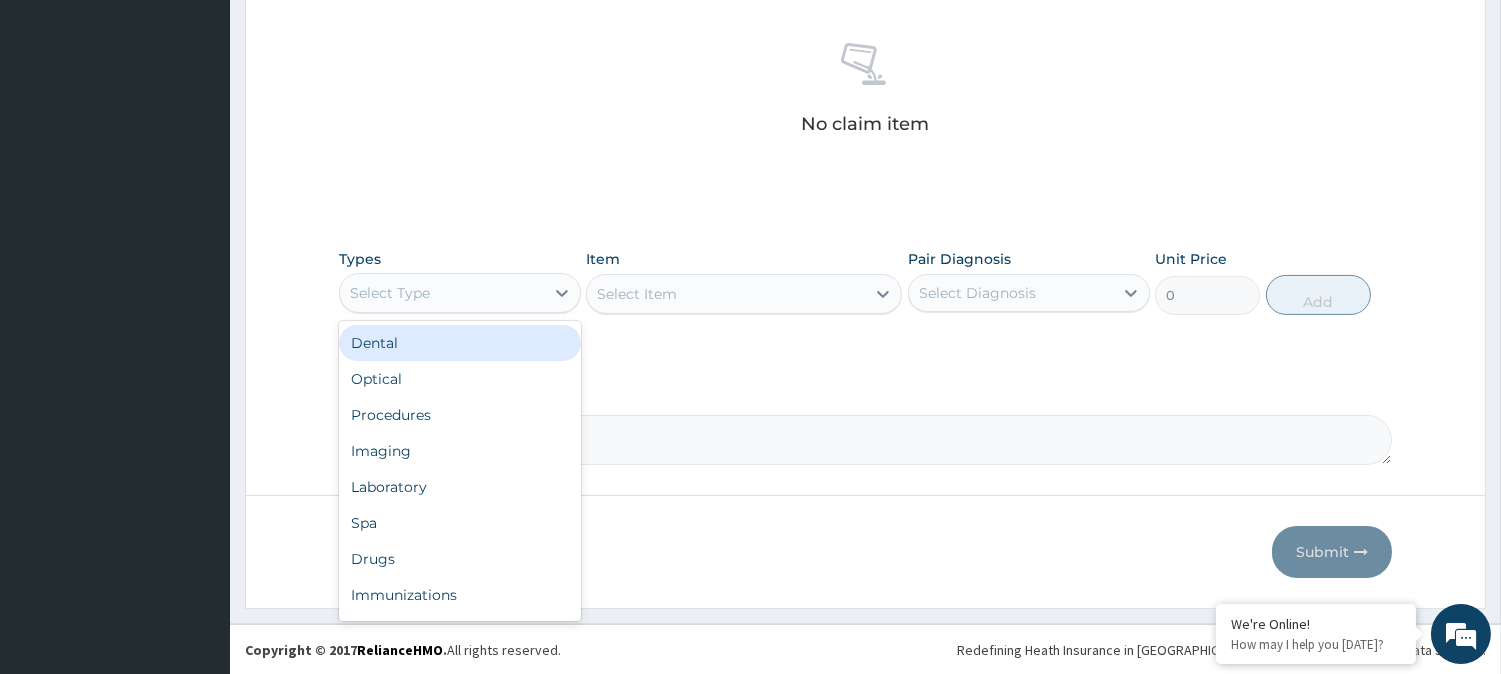 click on "Select Type" at bounding box center [460, 293] 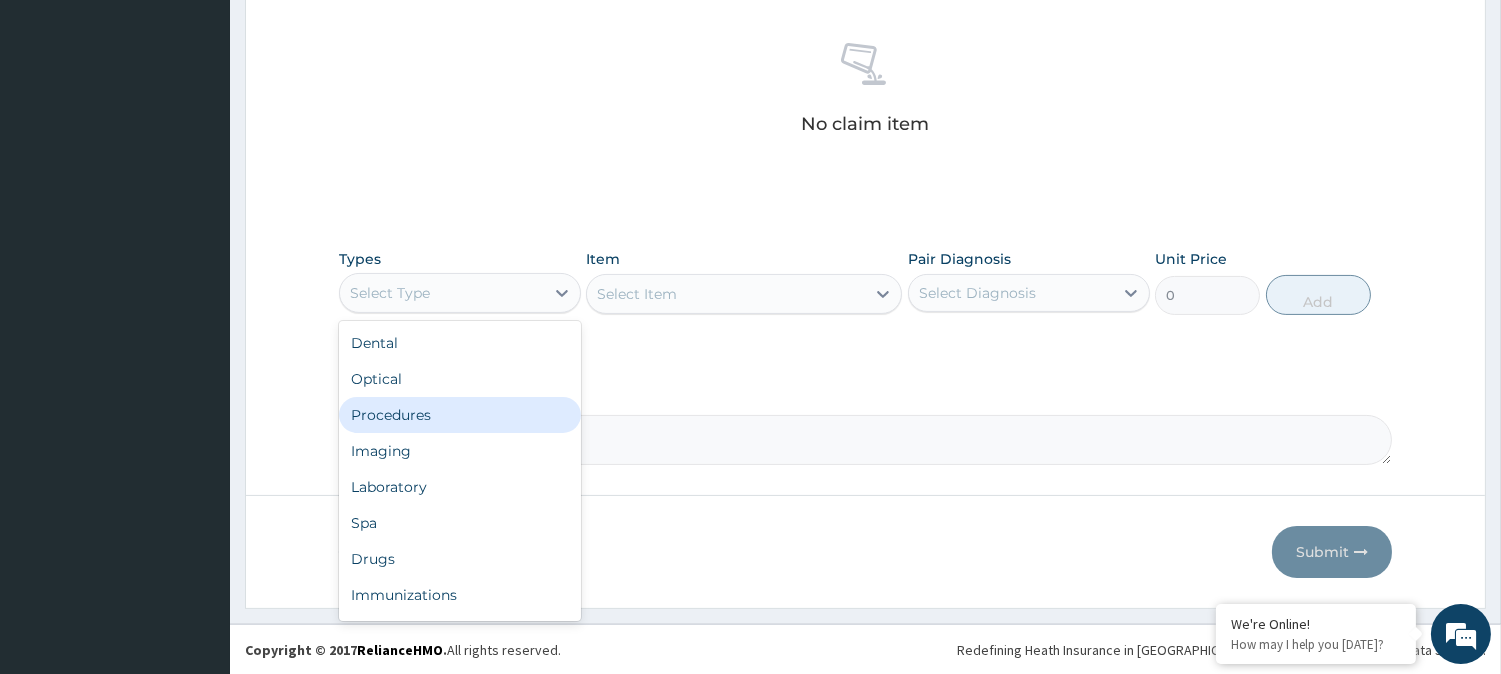 click on "Procedures" at bounding box center (460, 415) 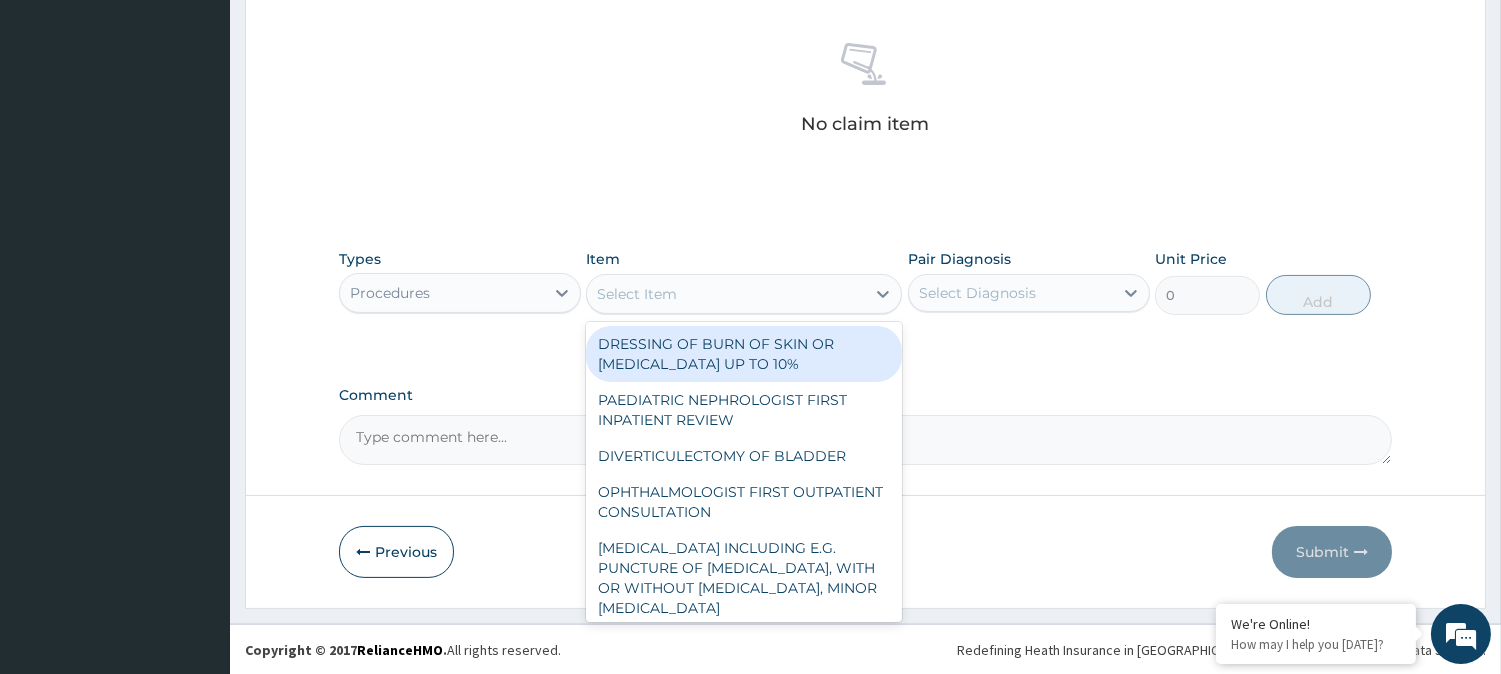 click on "Select Item" at bounding box center [726, 294] 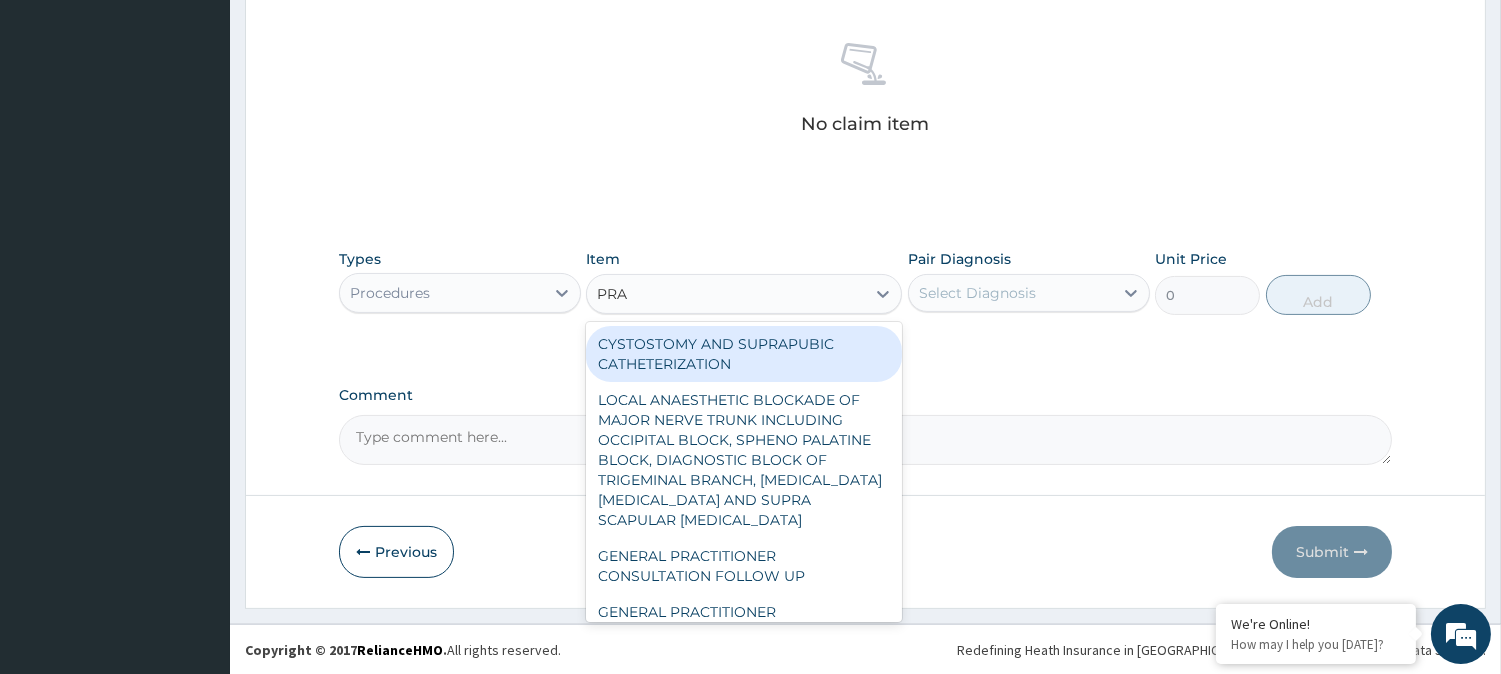 type on "PRAC" 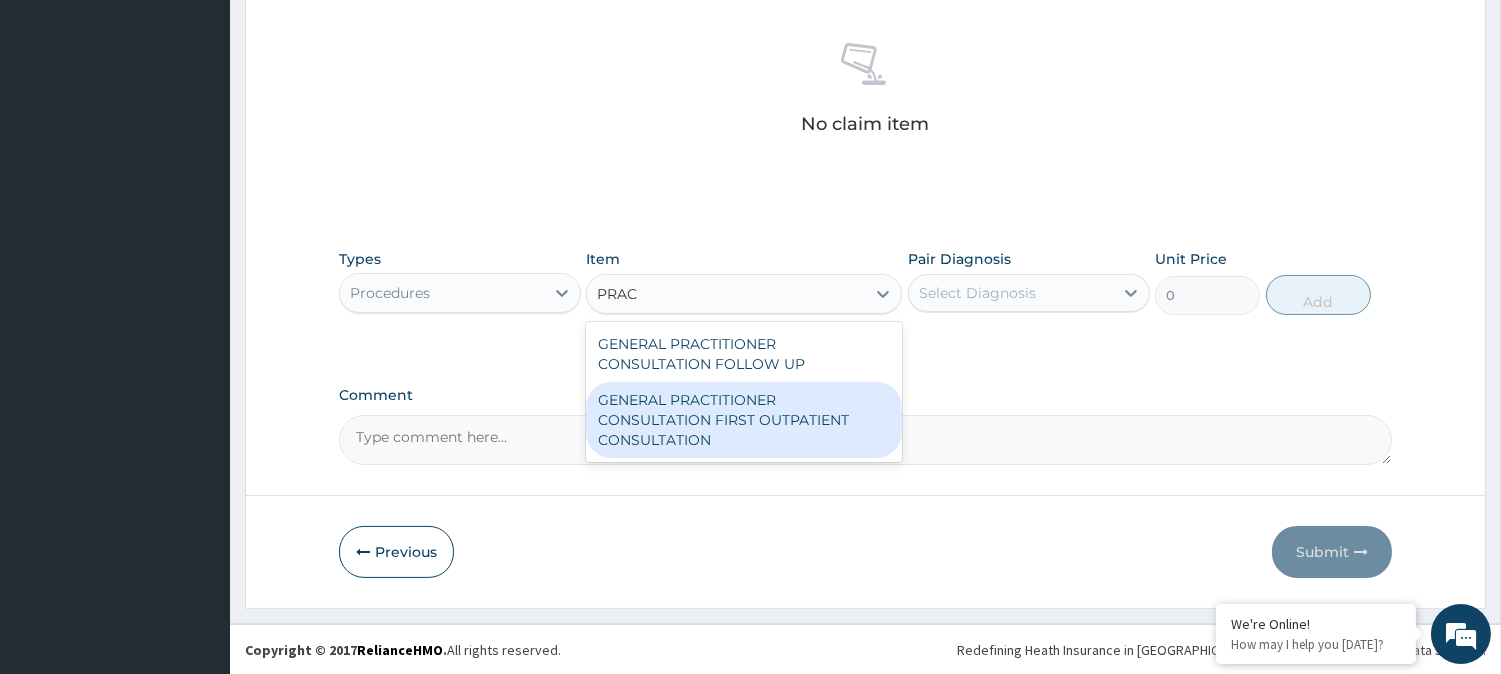 click on "GENERAL PRACTITIONER CONSULTATION FIRST OUTPATIENT CONSULTATION" at bounding box center (744, 420) 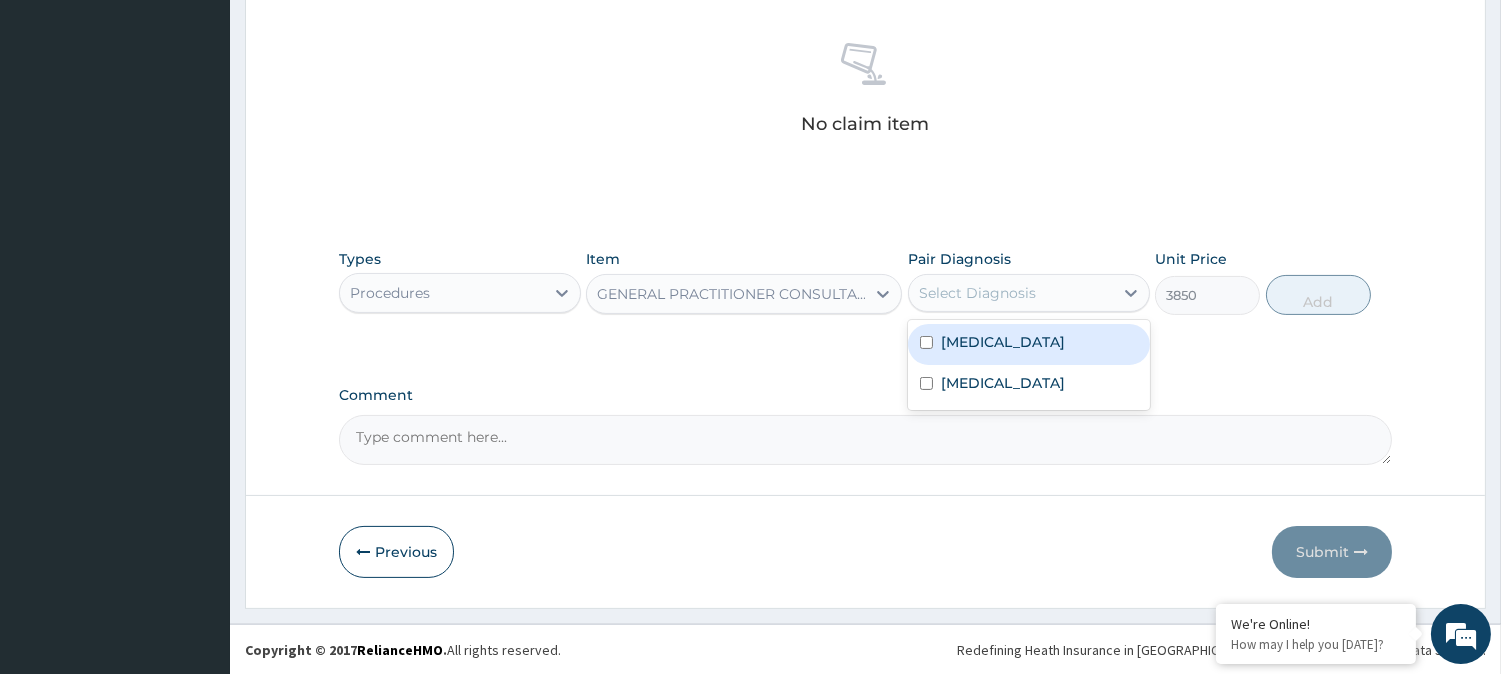 click on "Select Diagnosis" at bounding box center (977, 293) 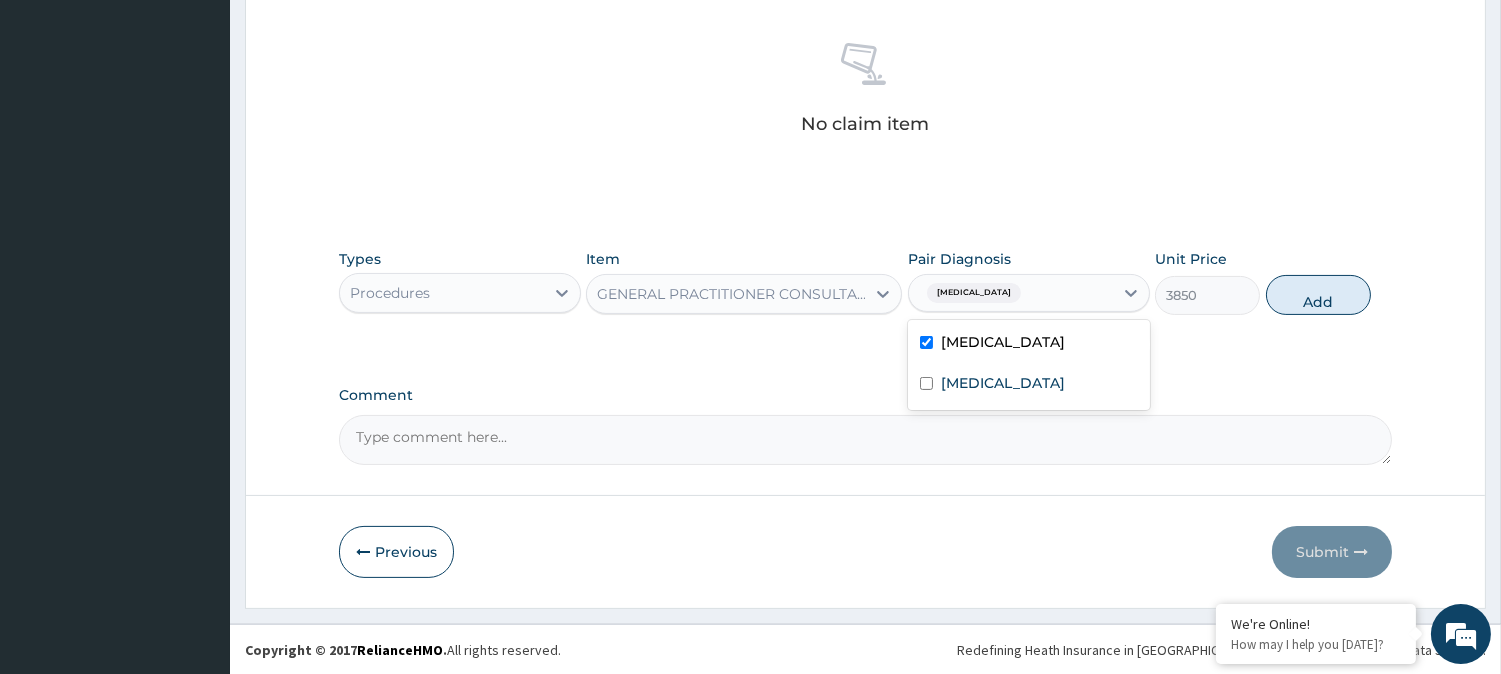 checkbox on "true" 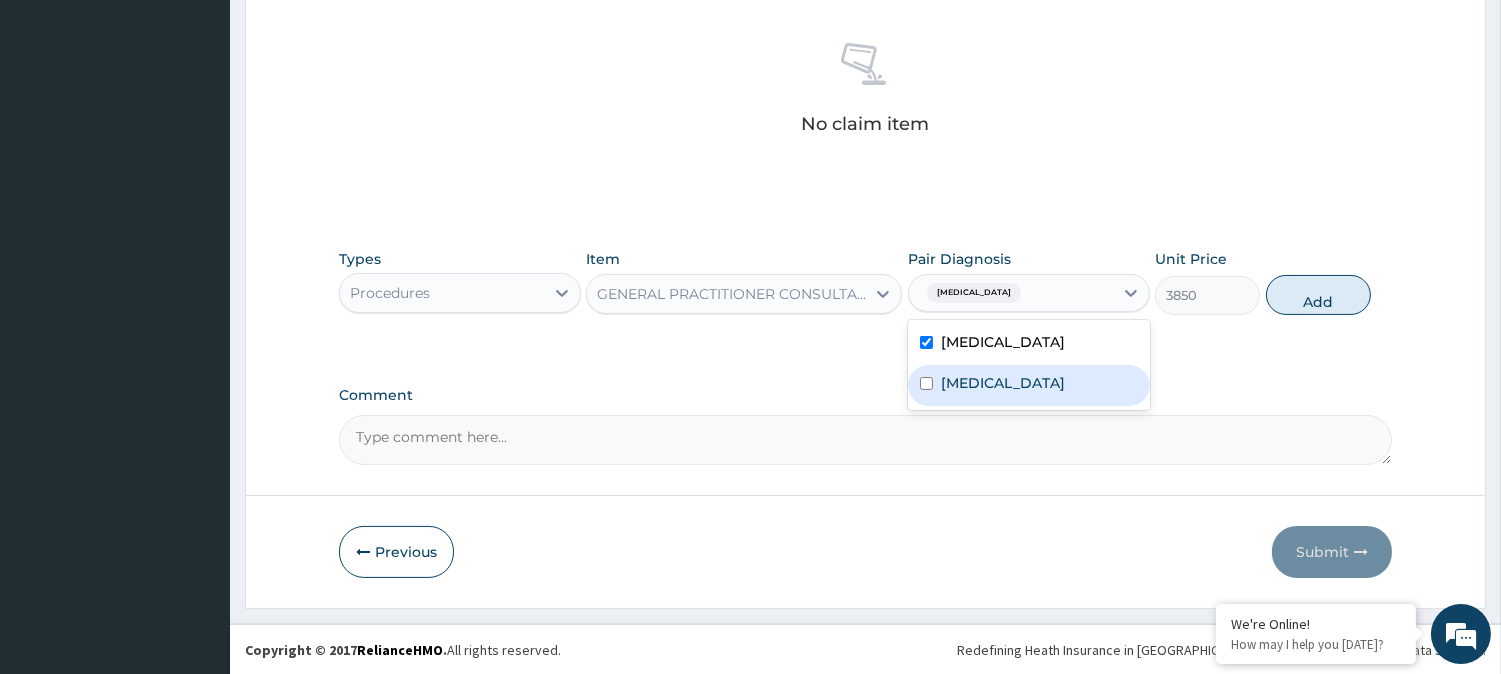 click on "Malaria" at bounding box center [1003, 383] 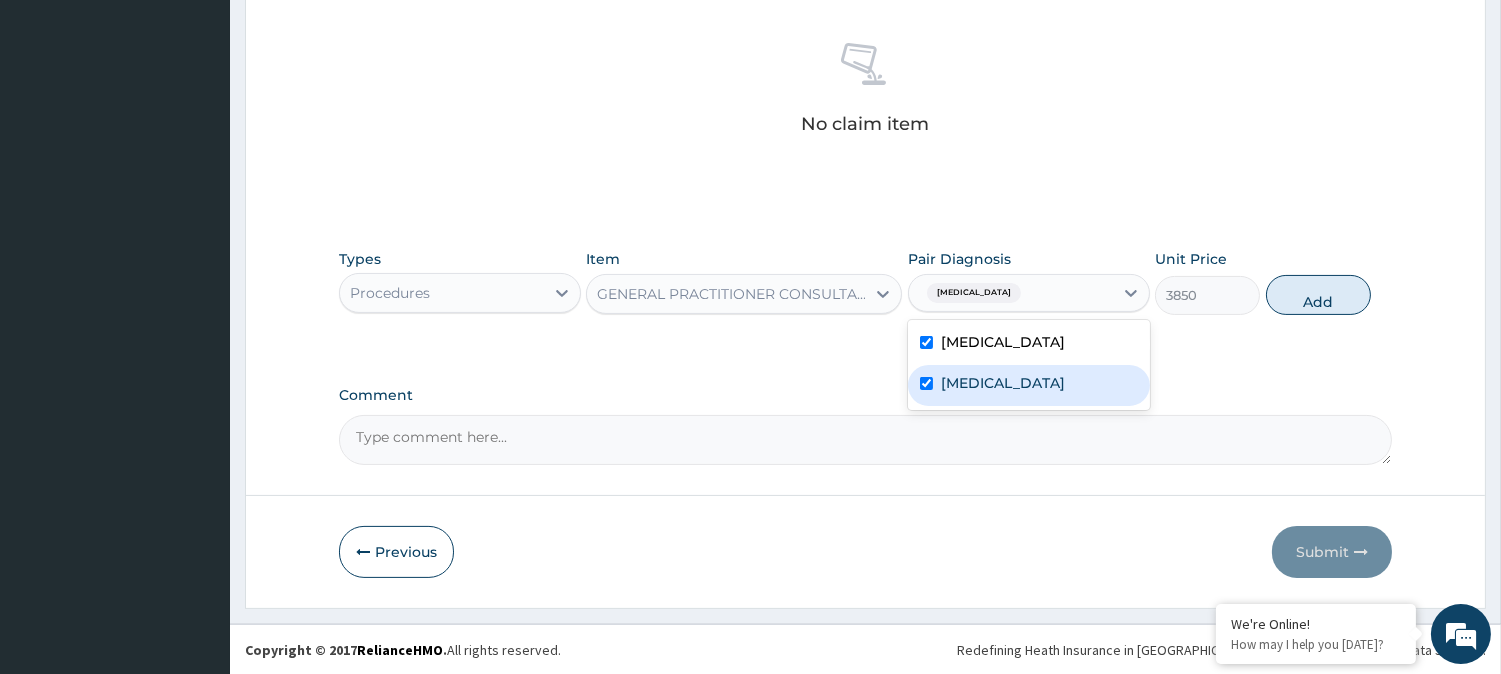 checkbox on "true" 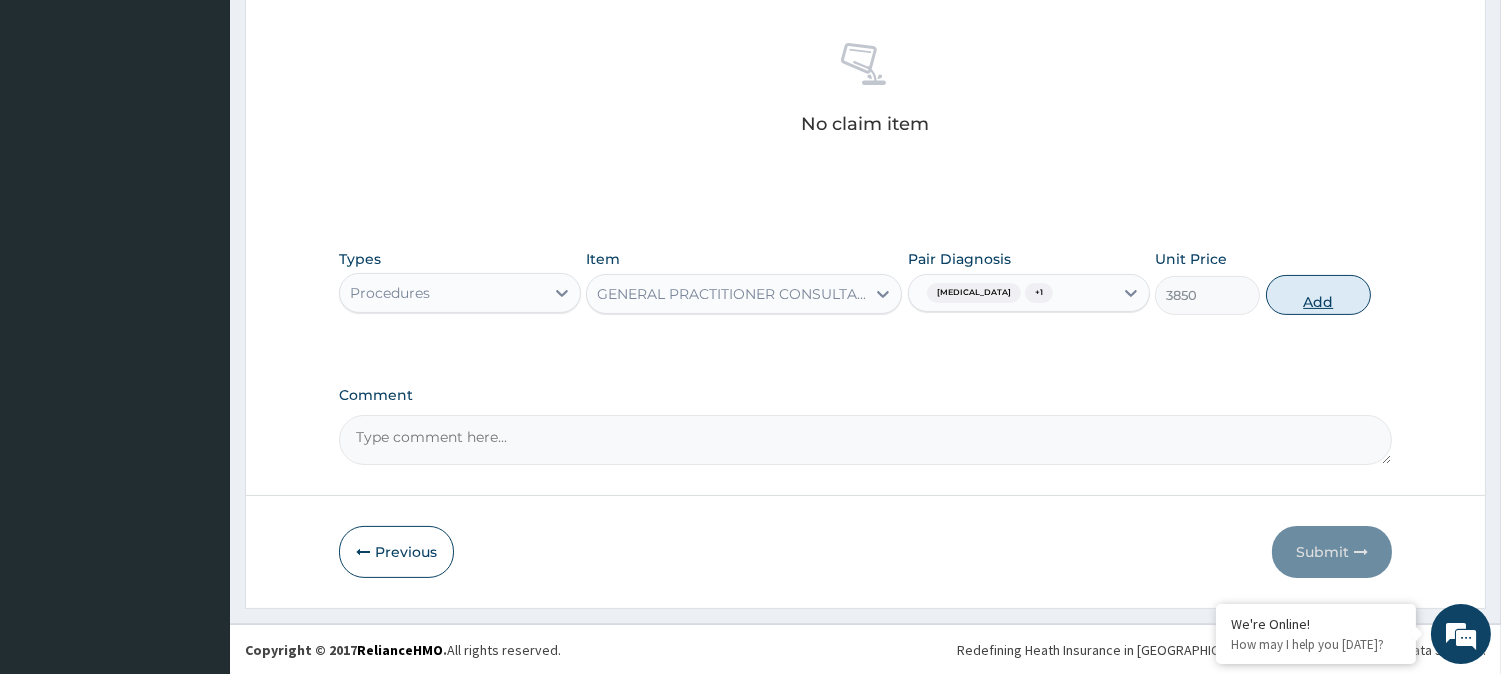 click on "Add" at bounding box center (1318, 295) 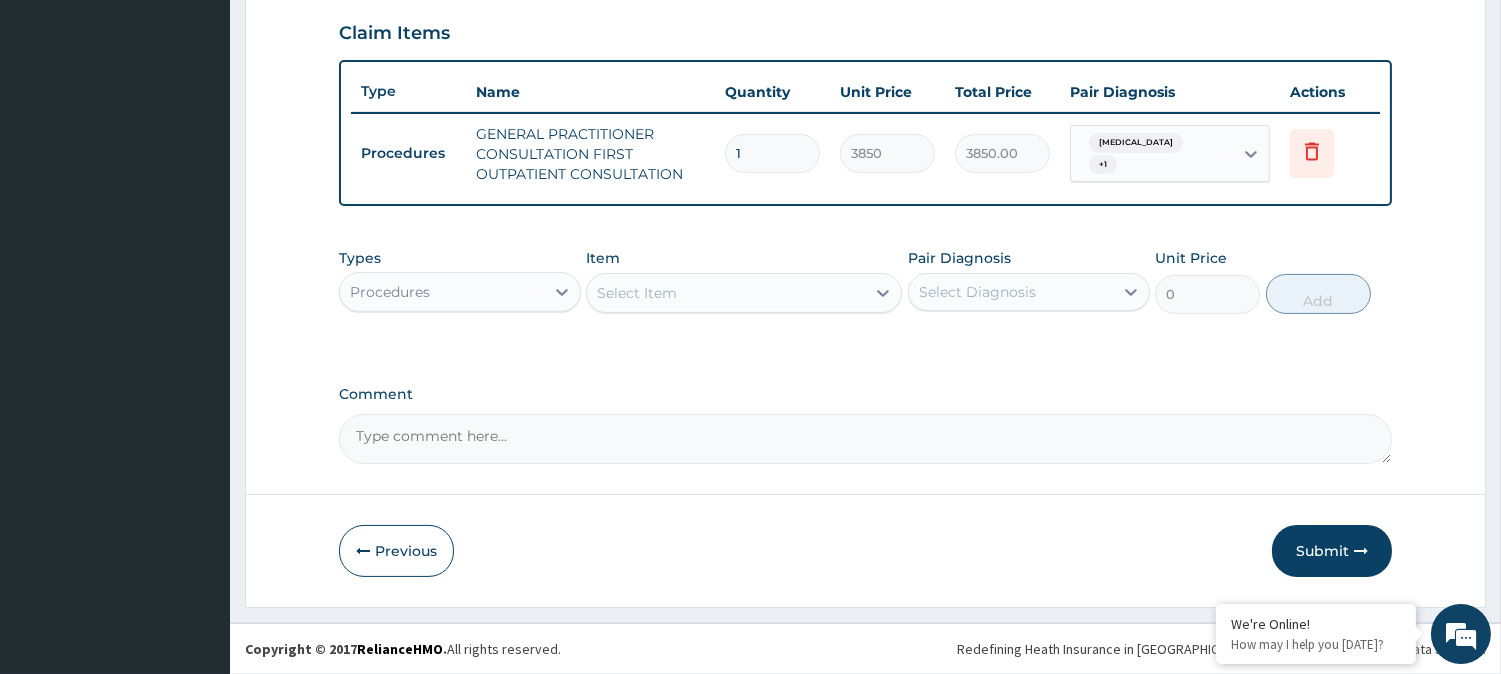 scroll, scrollTop: 681, scrollLeft: 0, axis: vertical 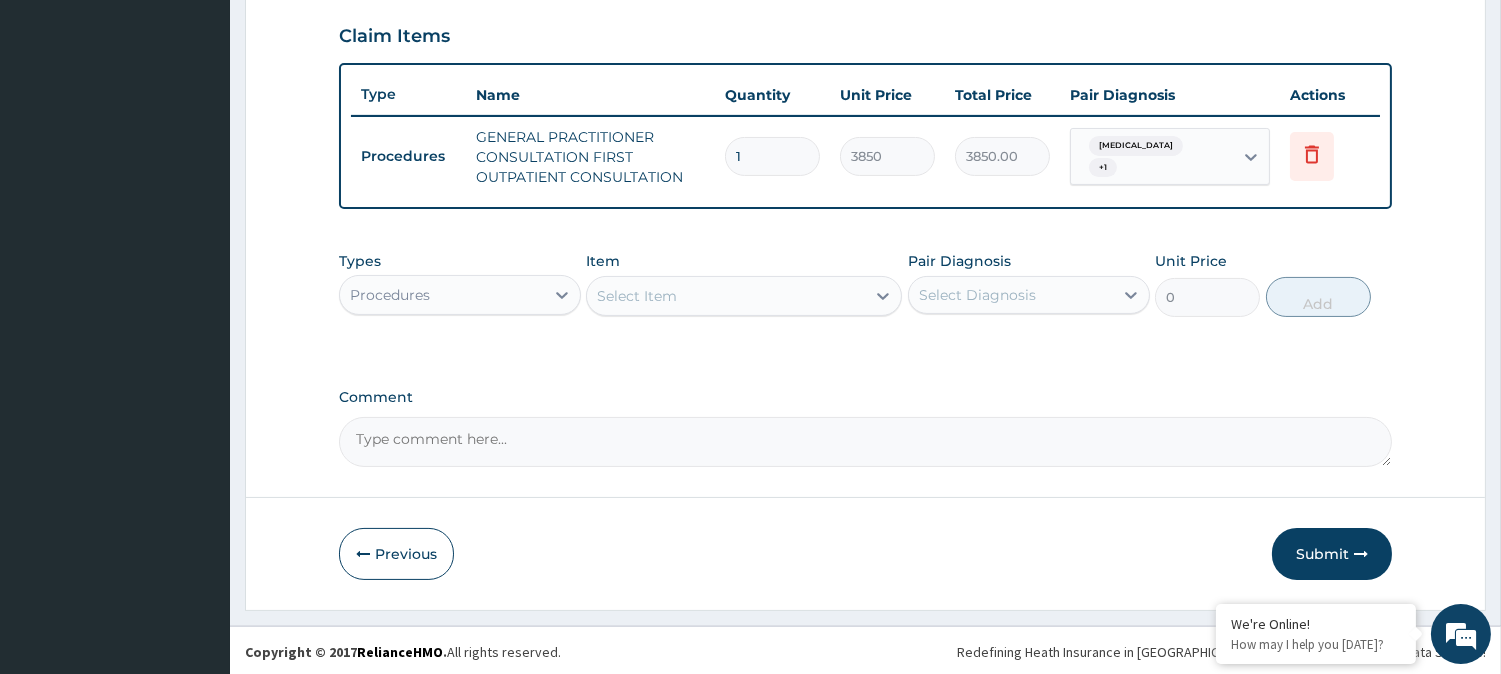 click on "Select Item" at bounding box center [726, 296] 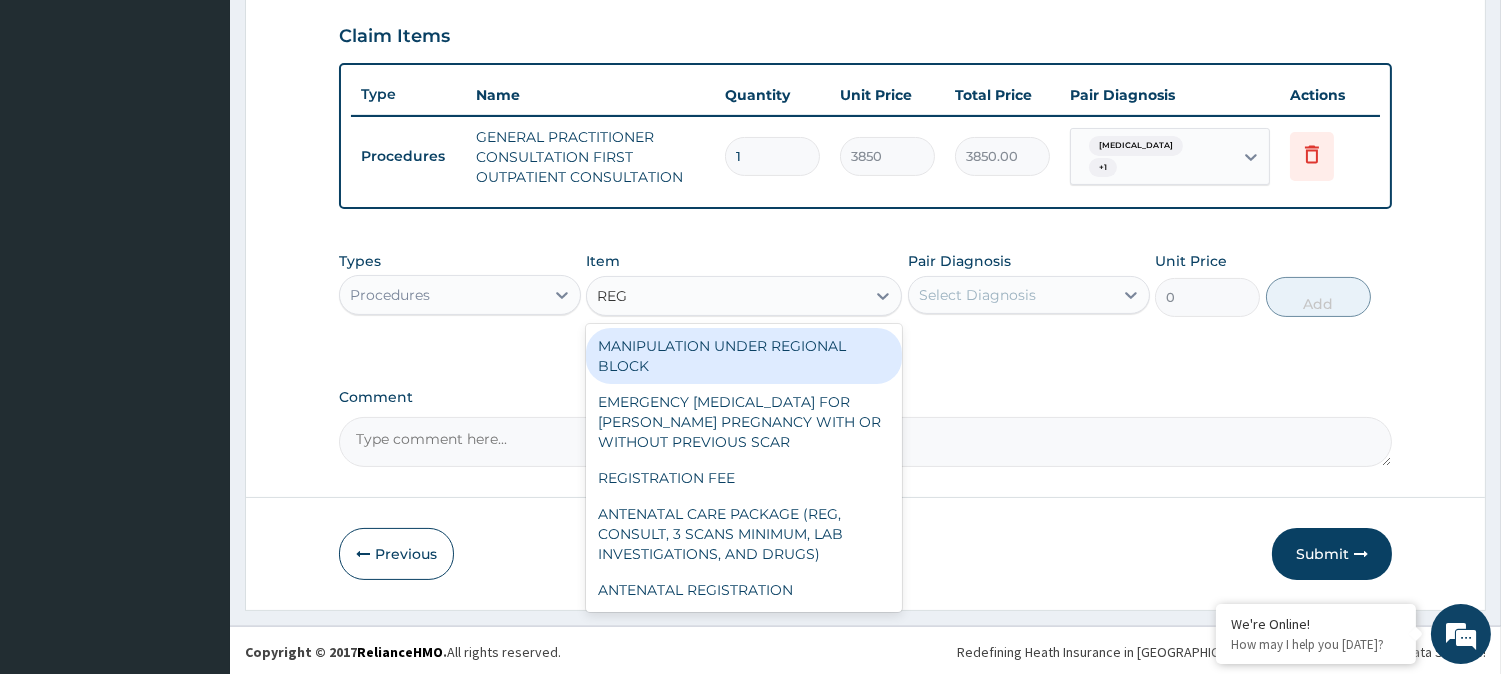type on "REGI" 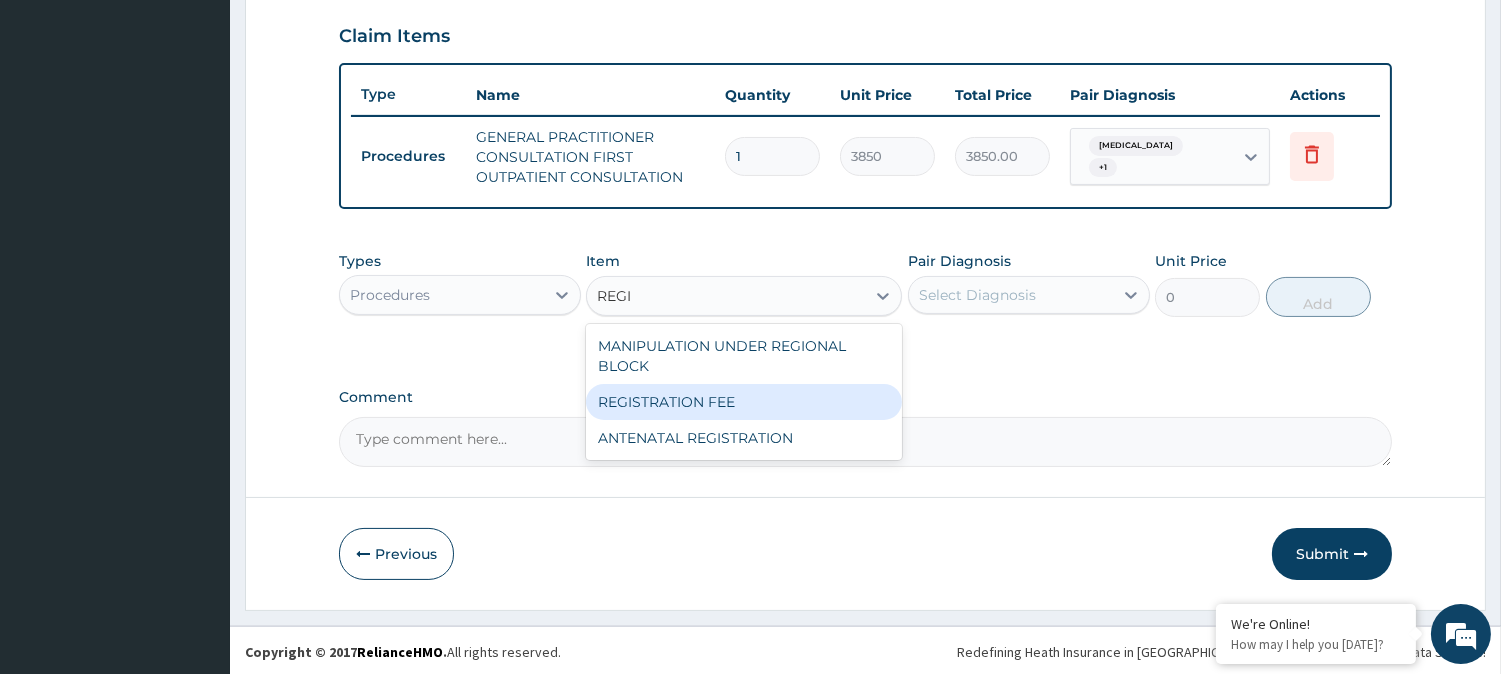 click on "REGISTRATION FEE" at bounding box center [744, 402] 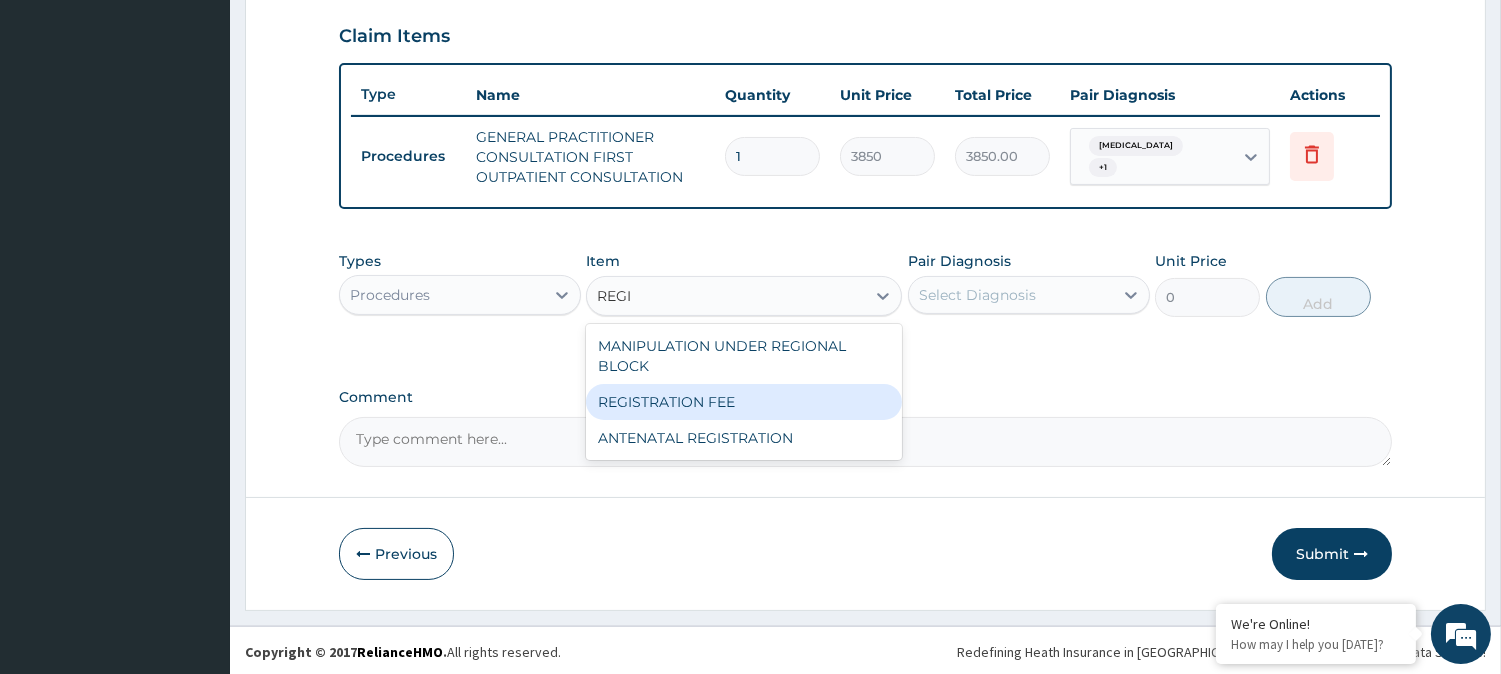 type 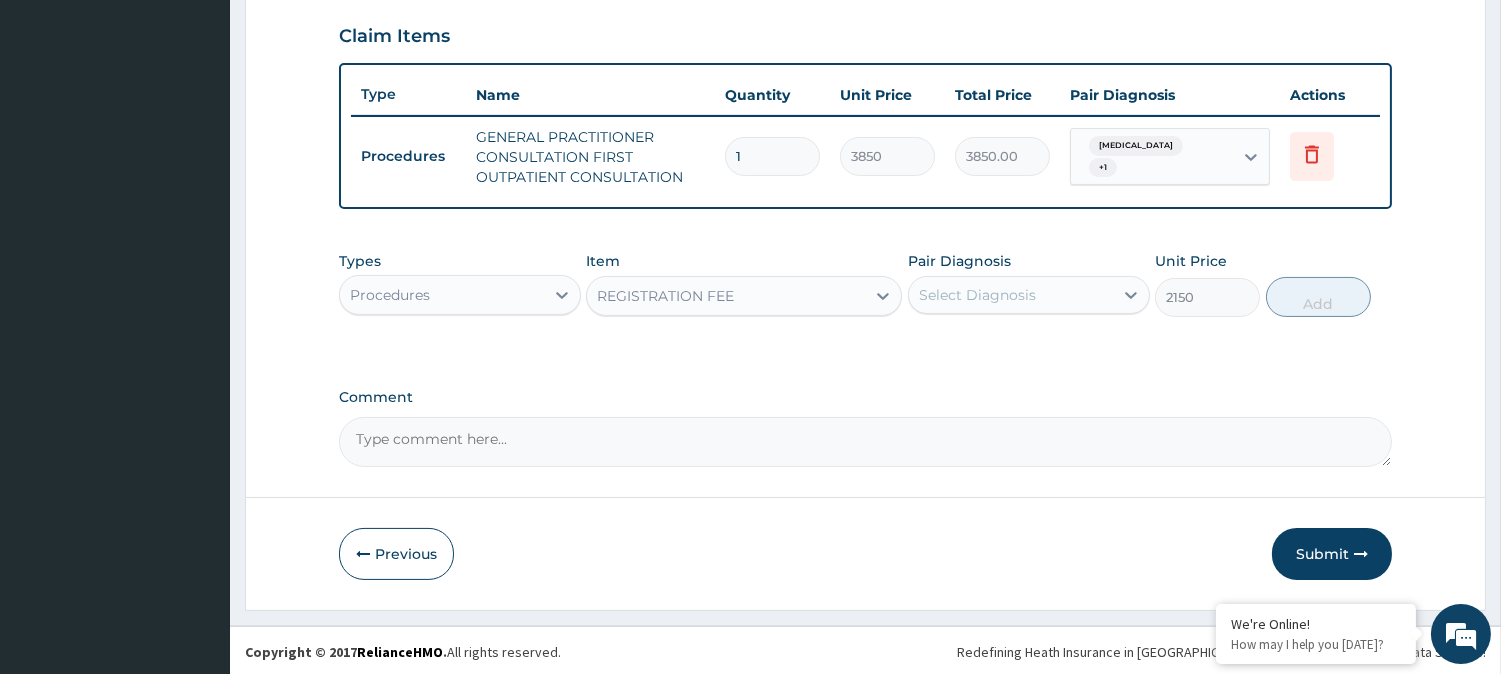 click on "Select Diagnosis" at bounding box center [977, 295] 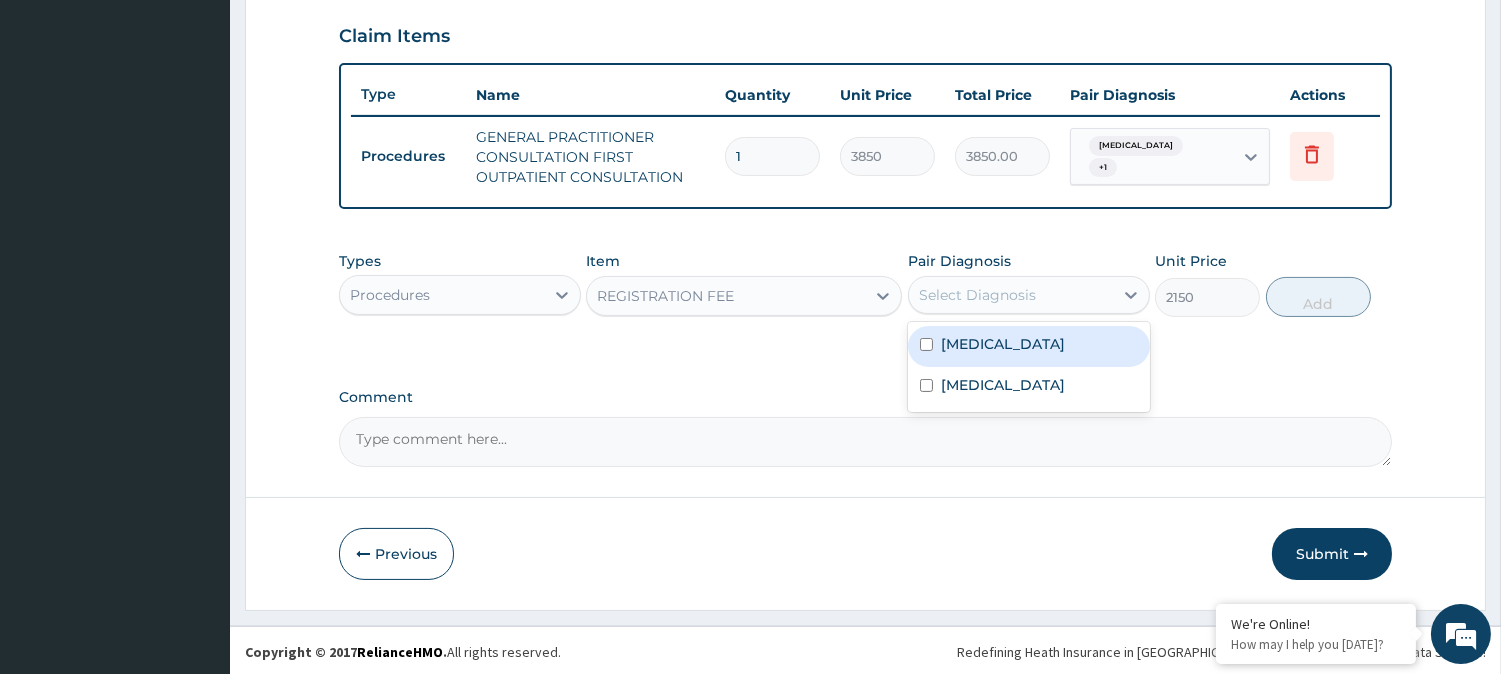 click on "Common cold" at bounding box center (1029, 346) 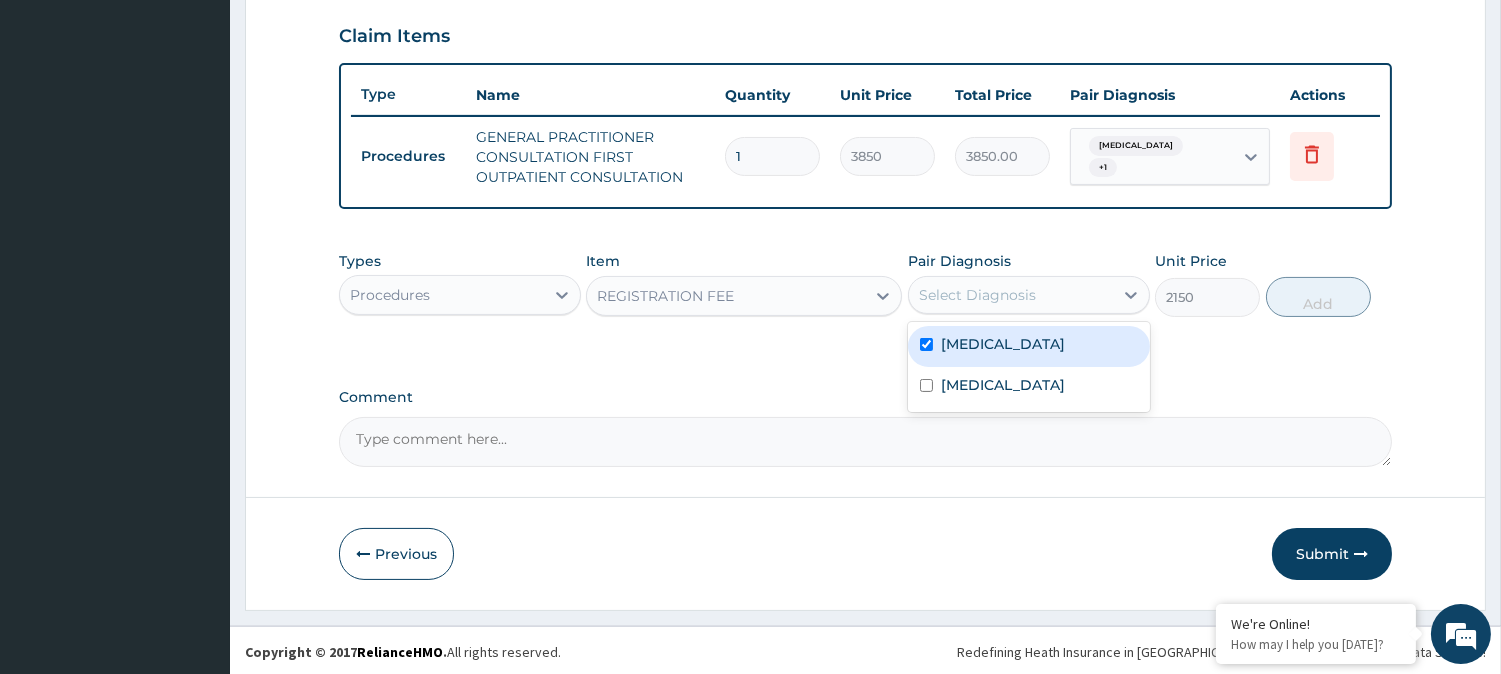checkbox on "true" 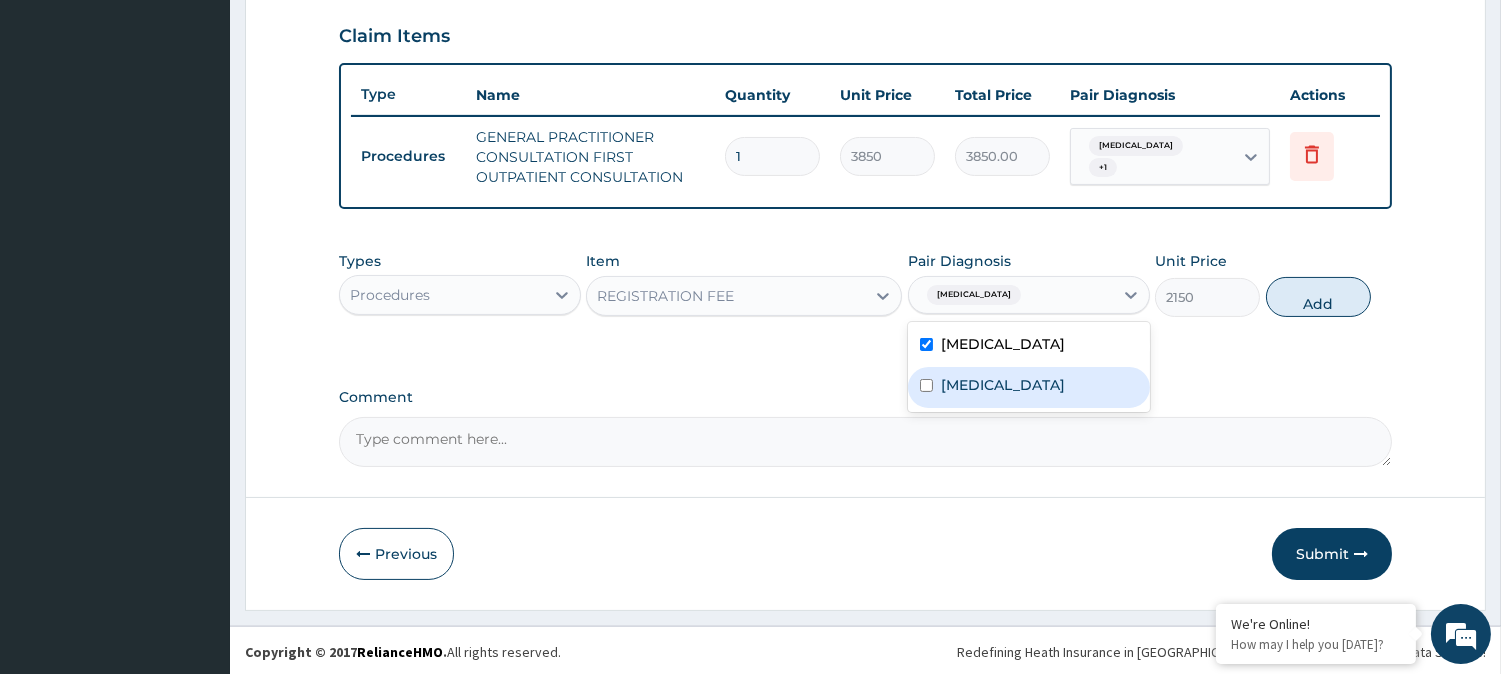 click on "Malaria" at bounding box center [1029, 387] 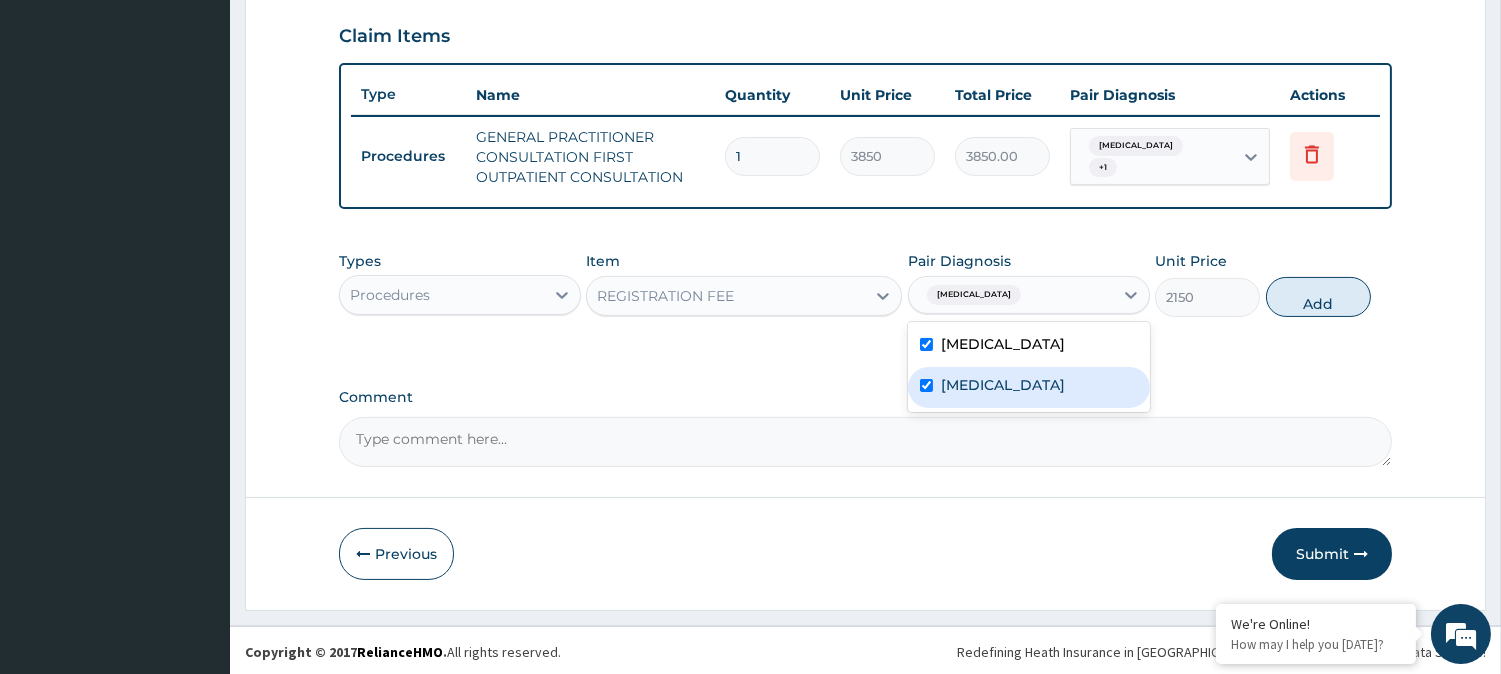 checkbox on "true" 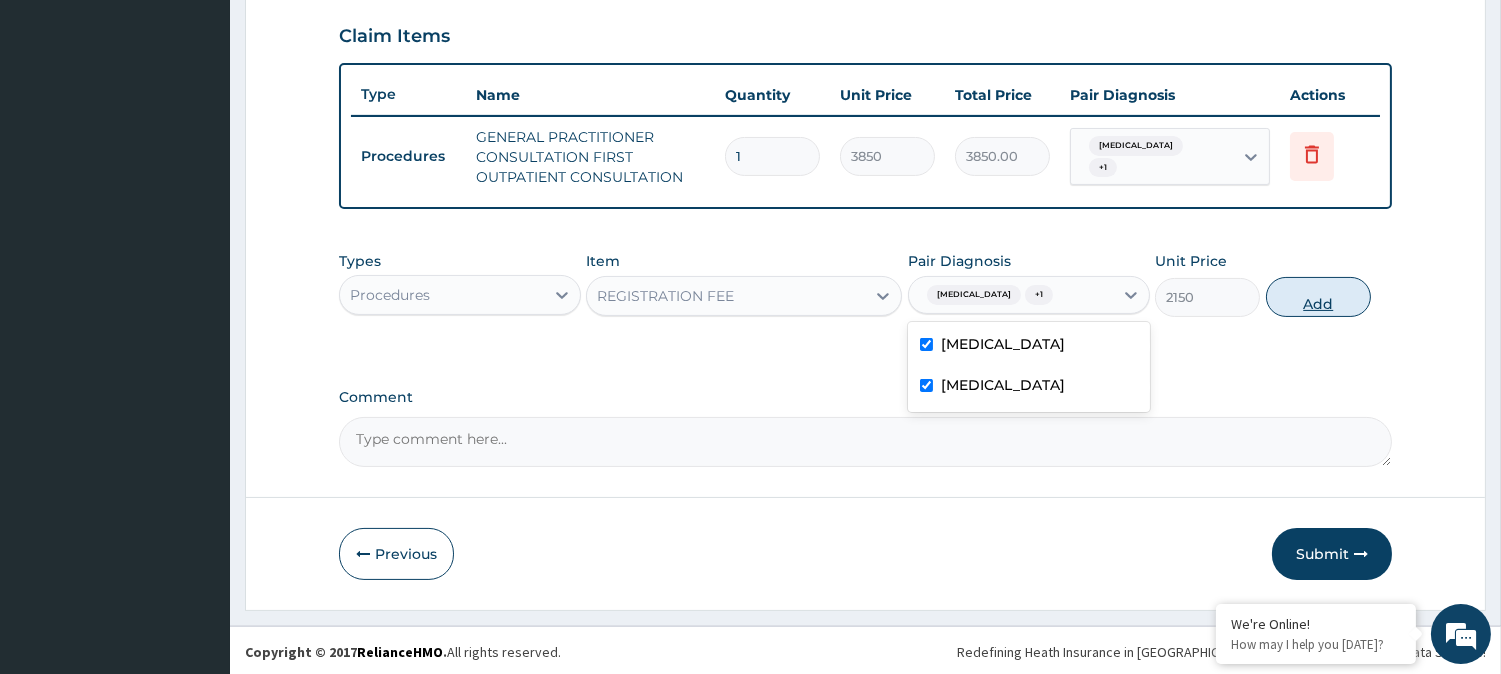 click on "Add" at bounding box center (1318, 297) 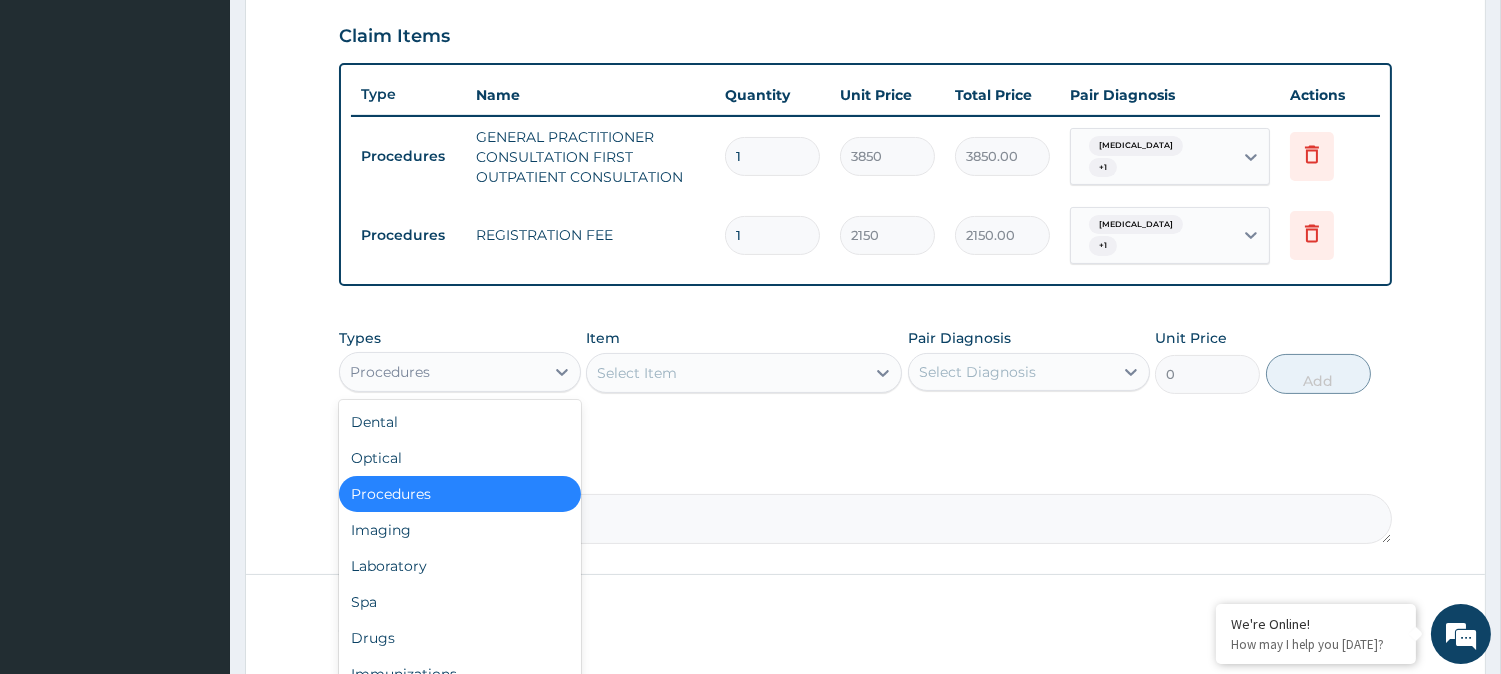 click on "Procedures" at bounding box center [442, 372] 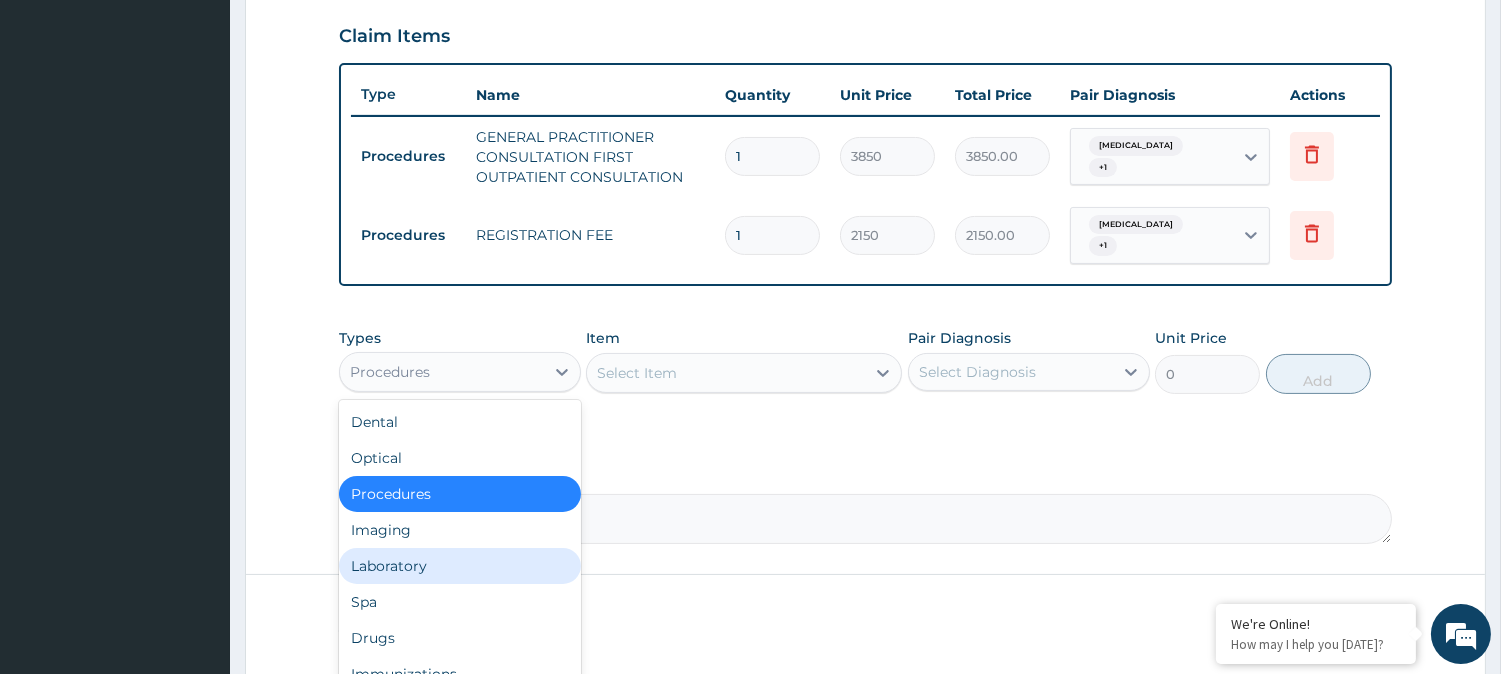 click on "Laboratory" at bounding box center [460, 566] 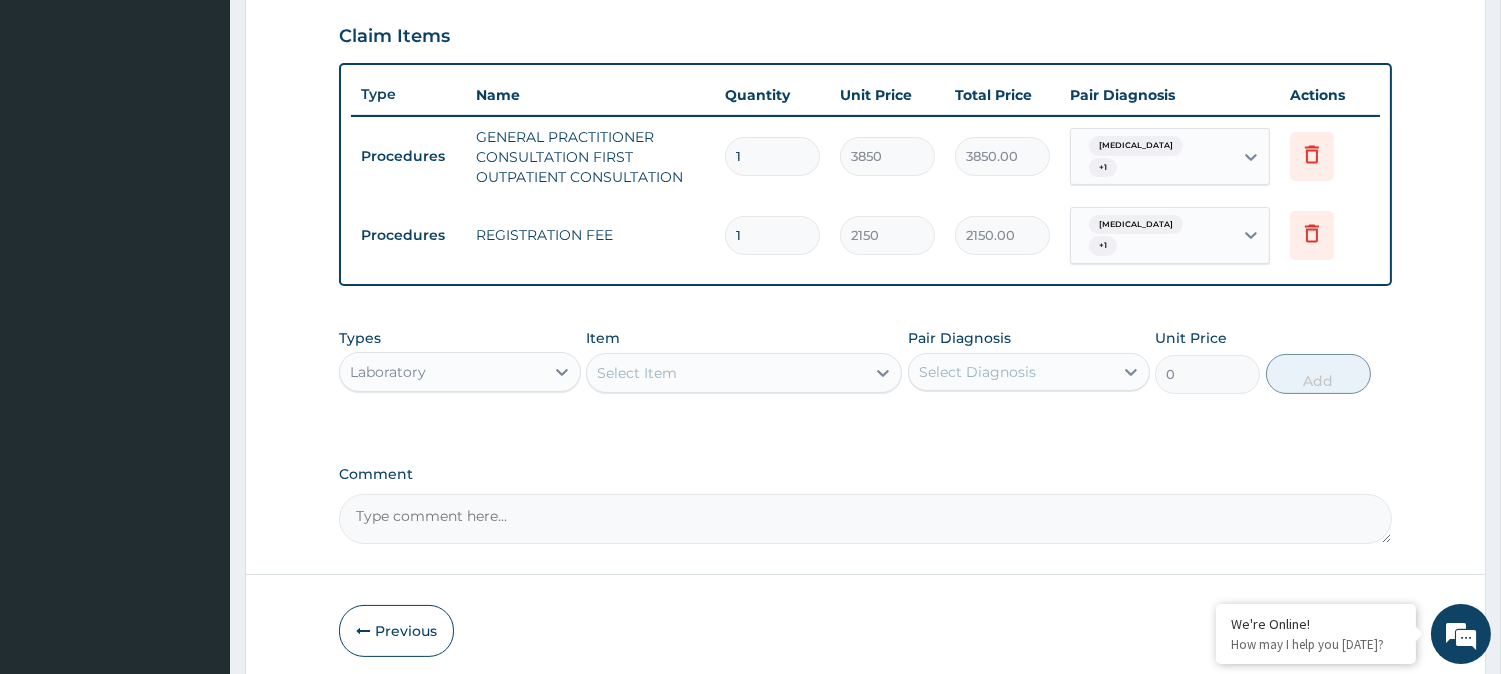 click on "Laboratory" at bounding box center (442, 372) 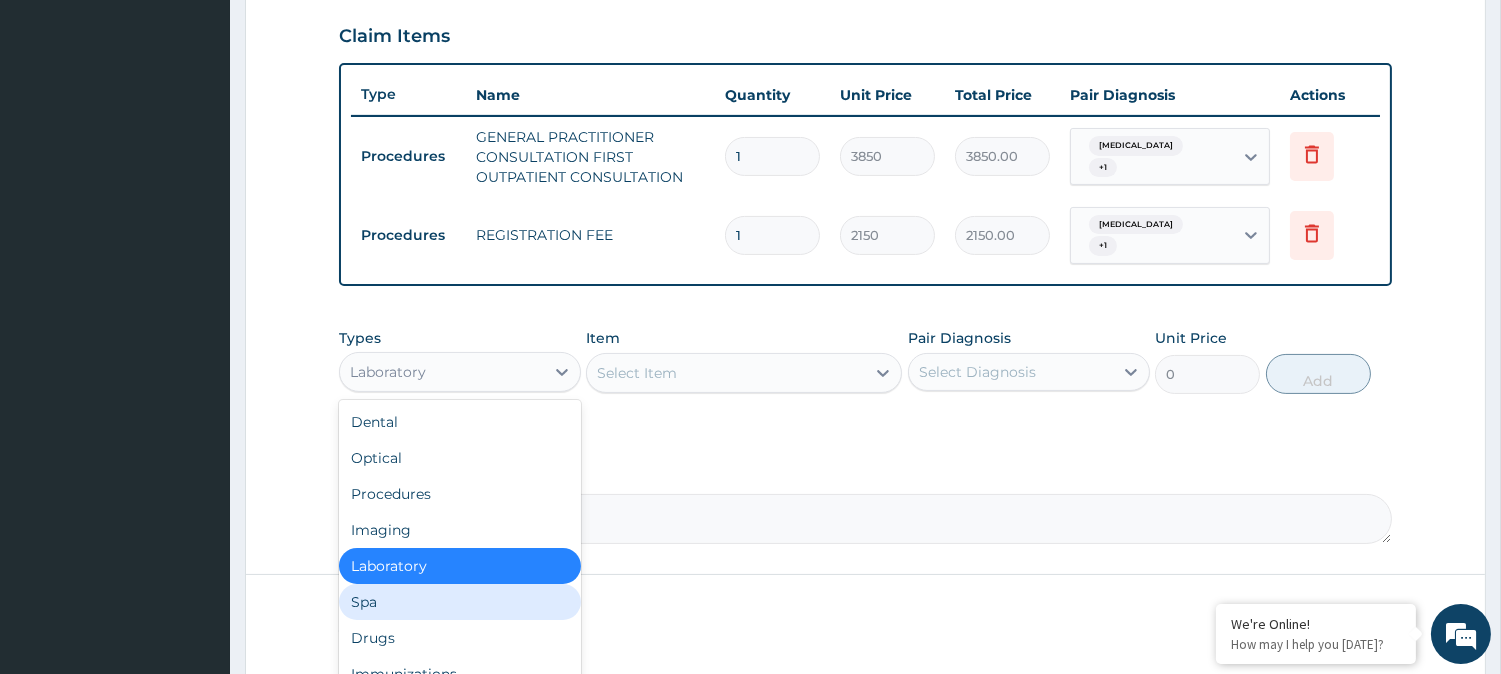 scroll, scrollTop: 67, scrollLeft: 0, axis: vertical 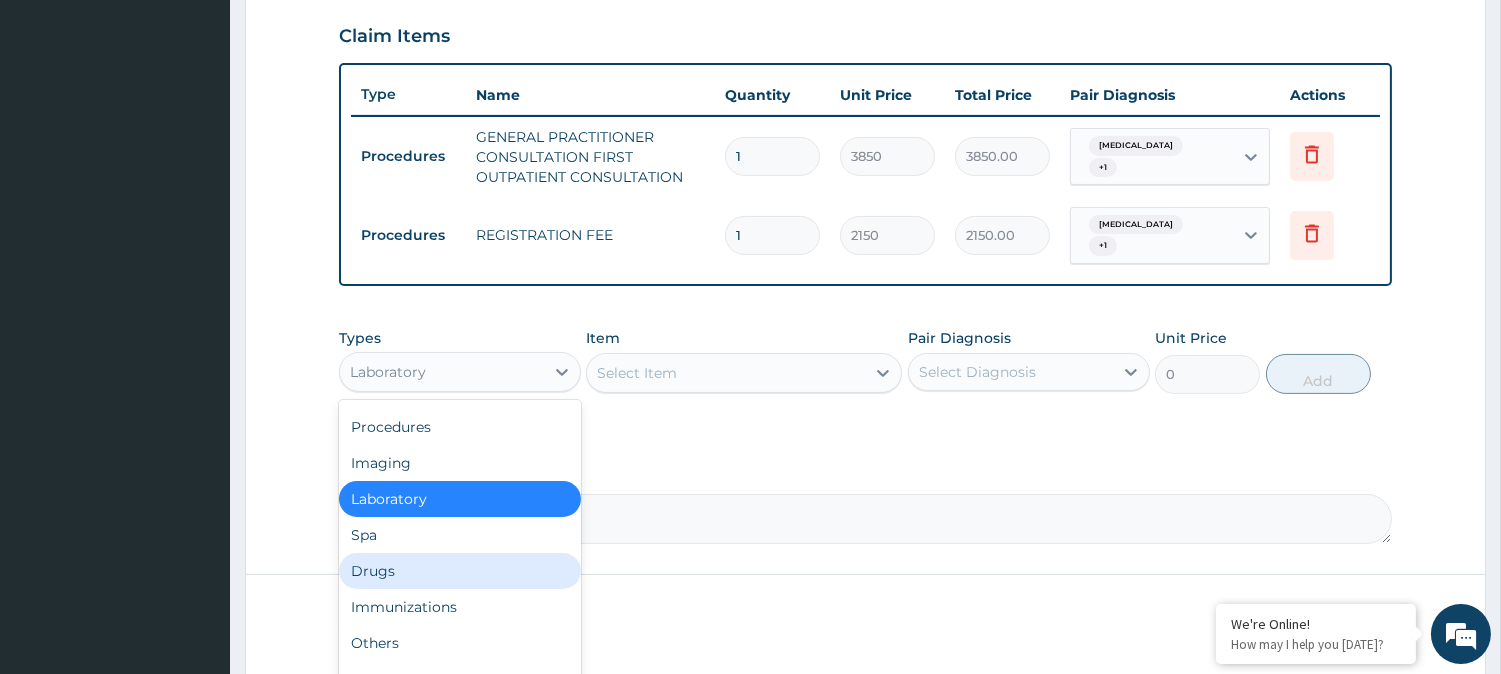 click on "Drugs" at bounding box center (460, 571) 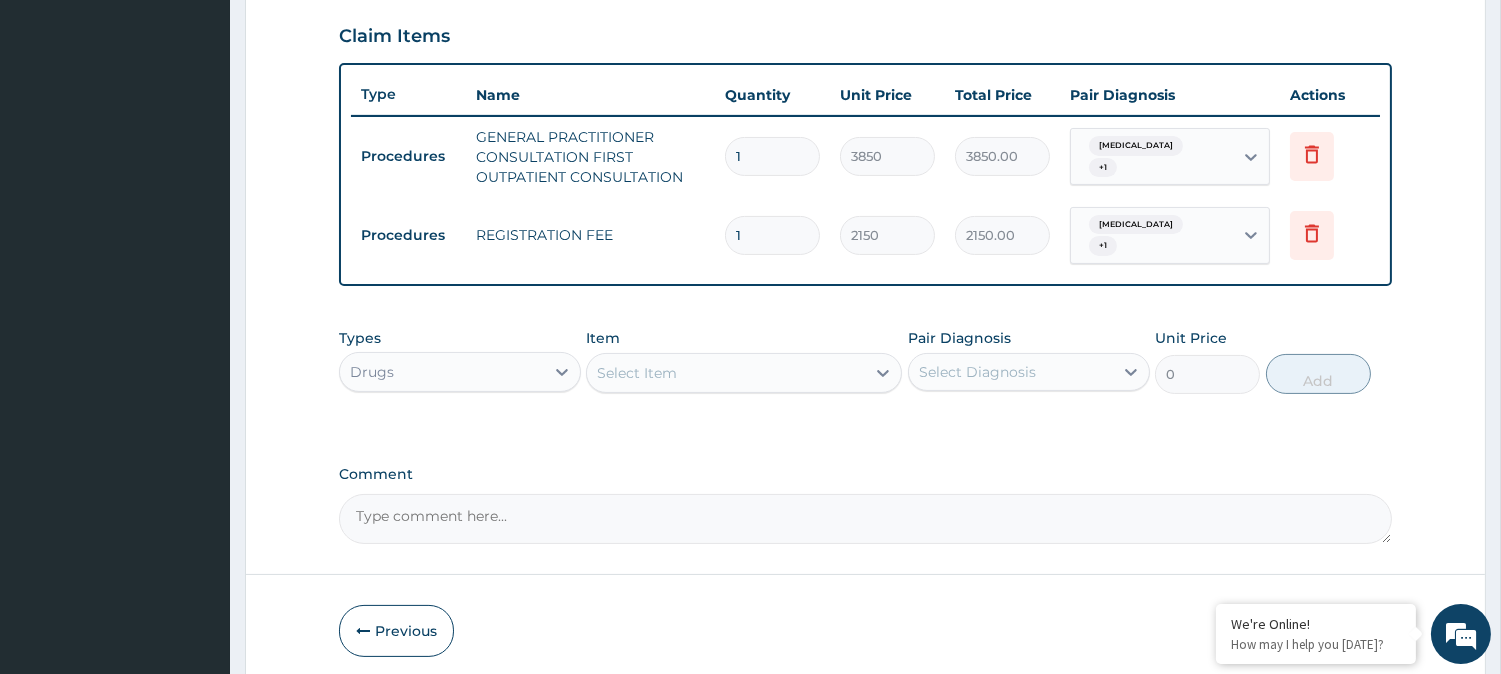 click on "Select Item" at bounding box center (726, 373) 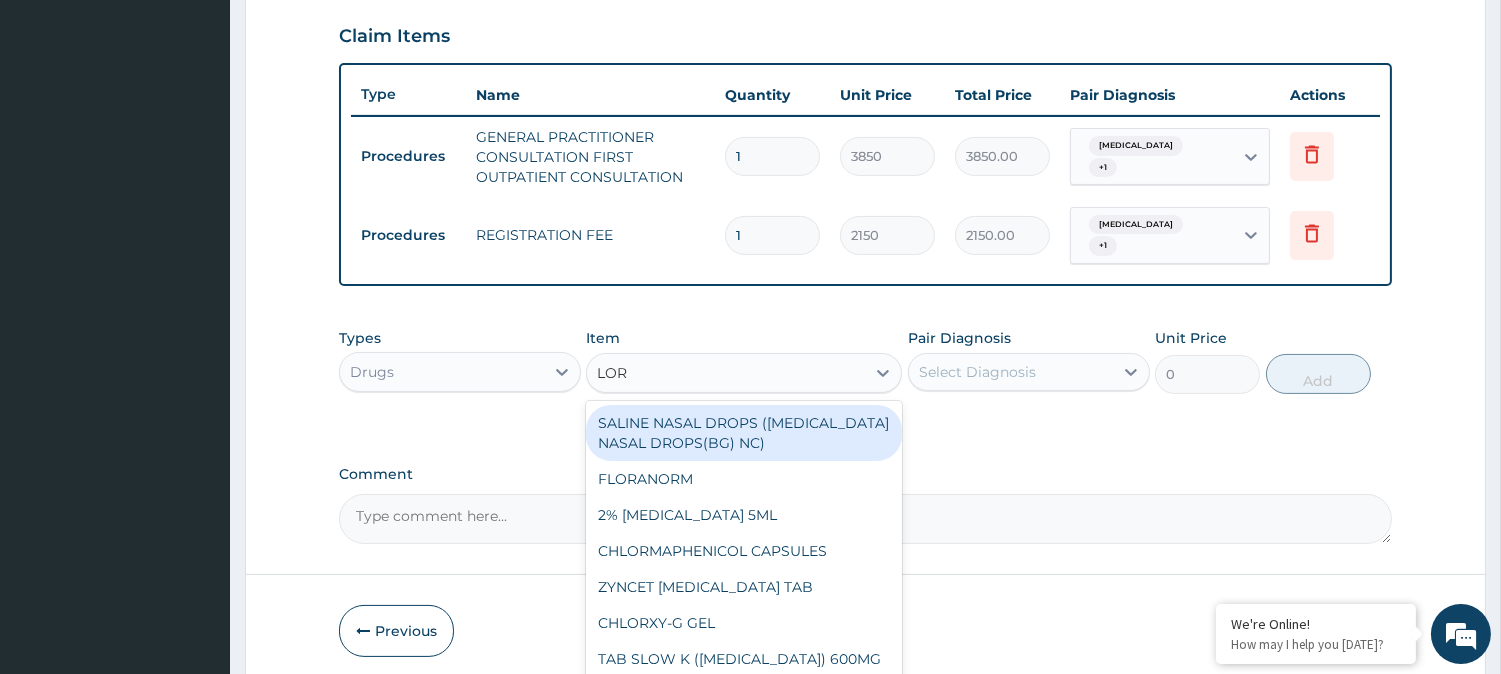type on "LORA" 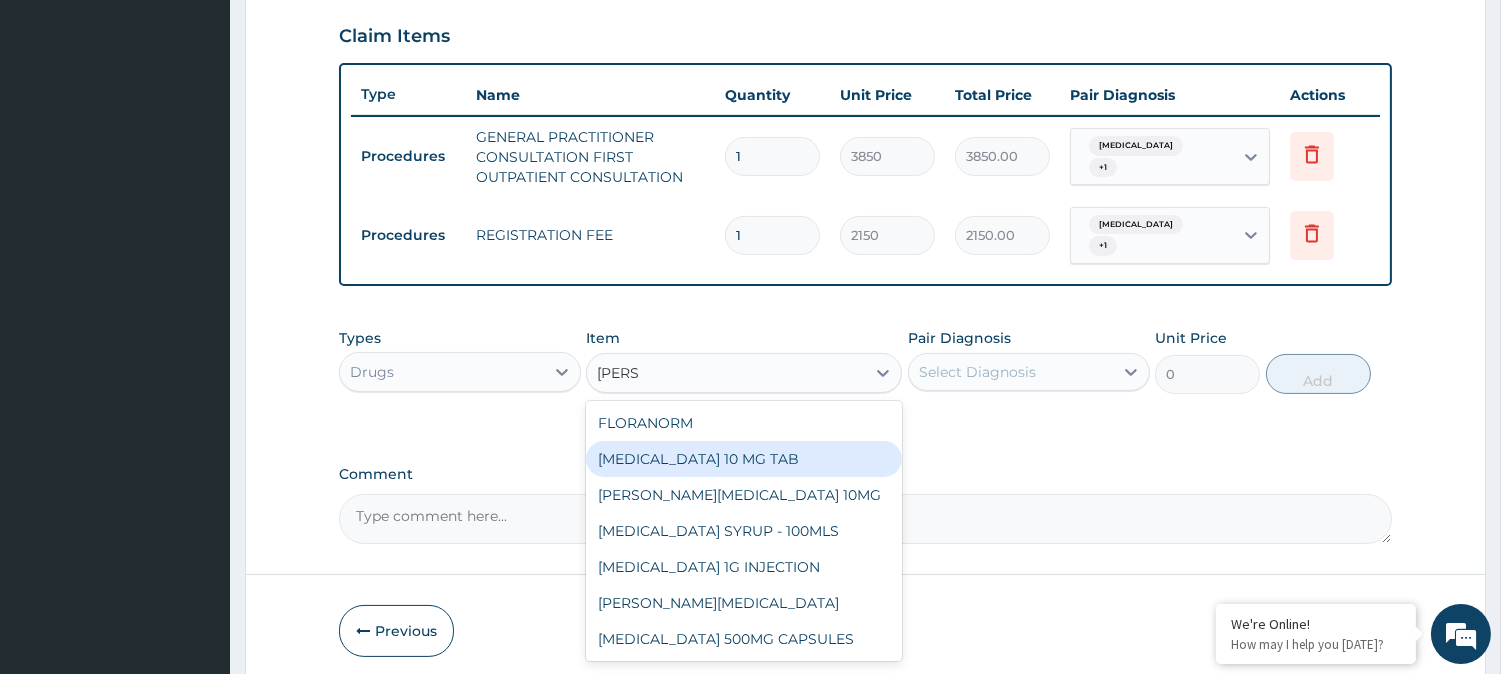 click on "LORATADINE 10 MG TAB" at bounding box center (744, 459) 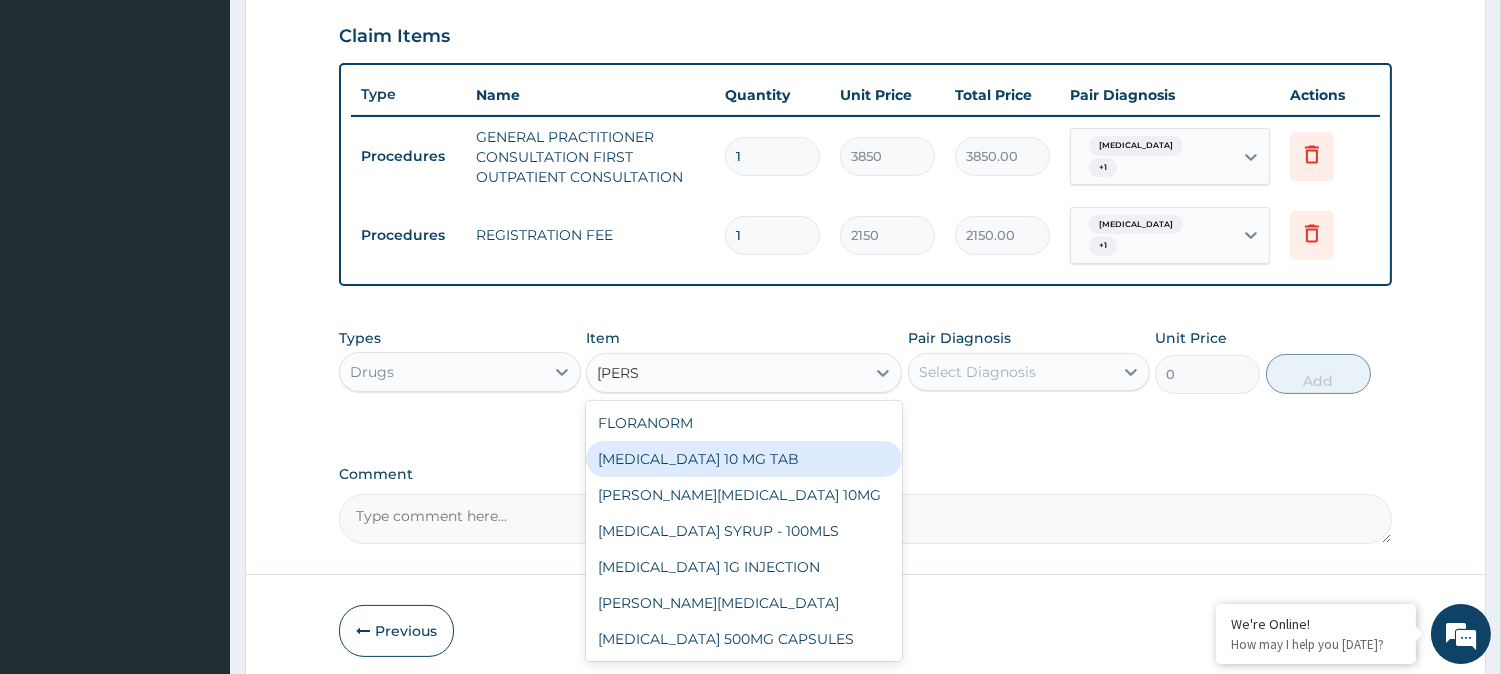 type 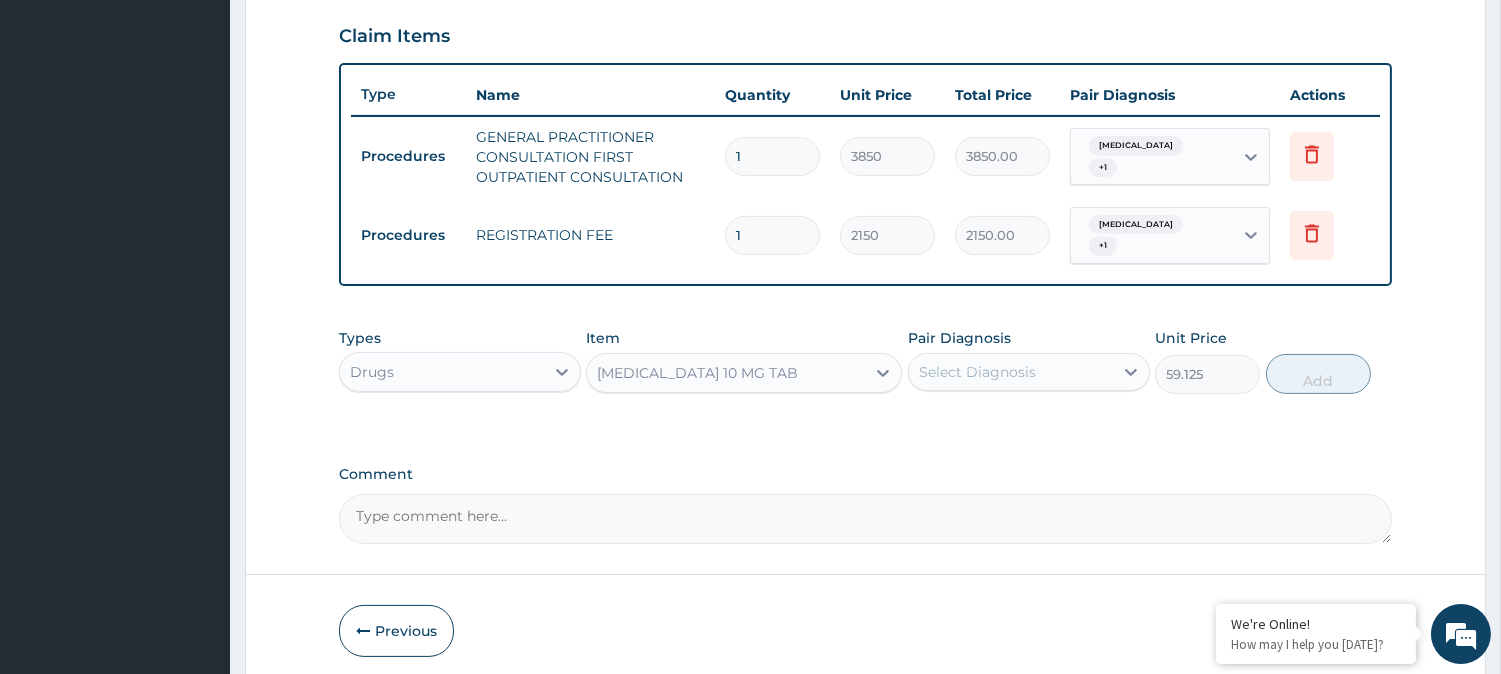 click on "Select Diagnosis" at bounding box center (977, 372) 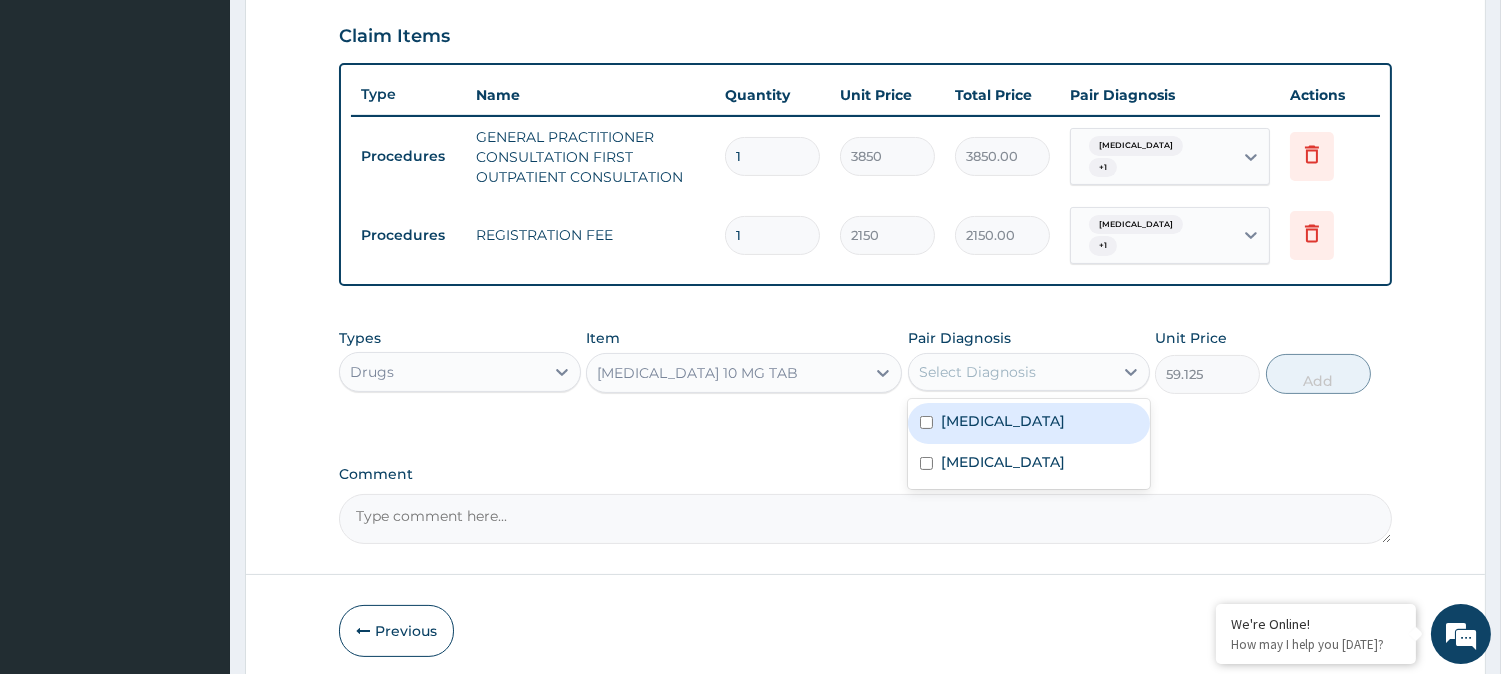 click on "Common cold" at bounding box center (1003, 421) 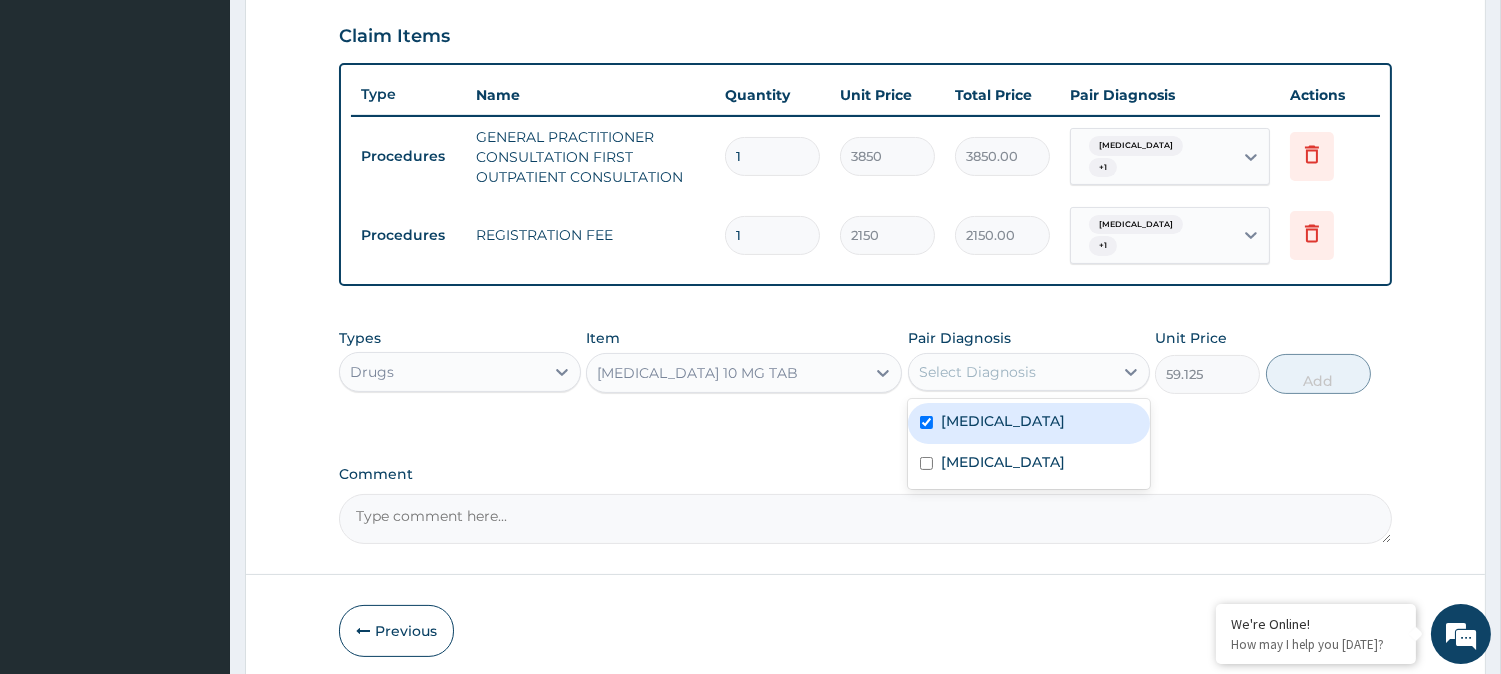 checkbox on "true" 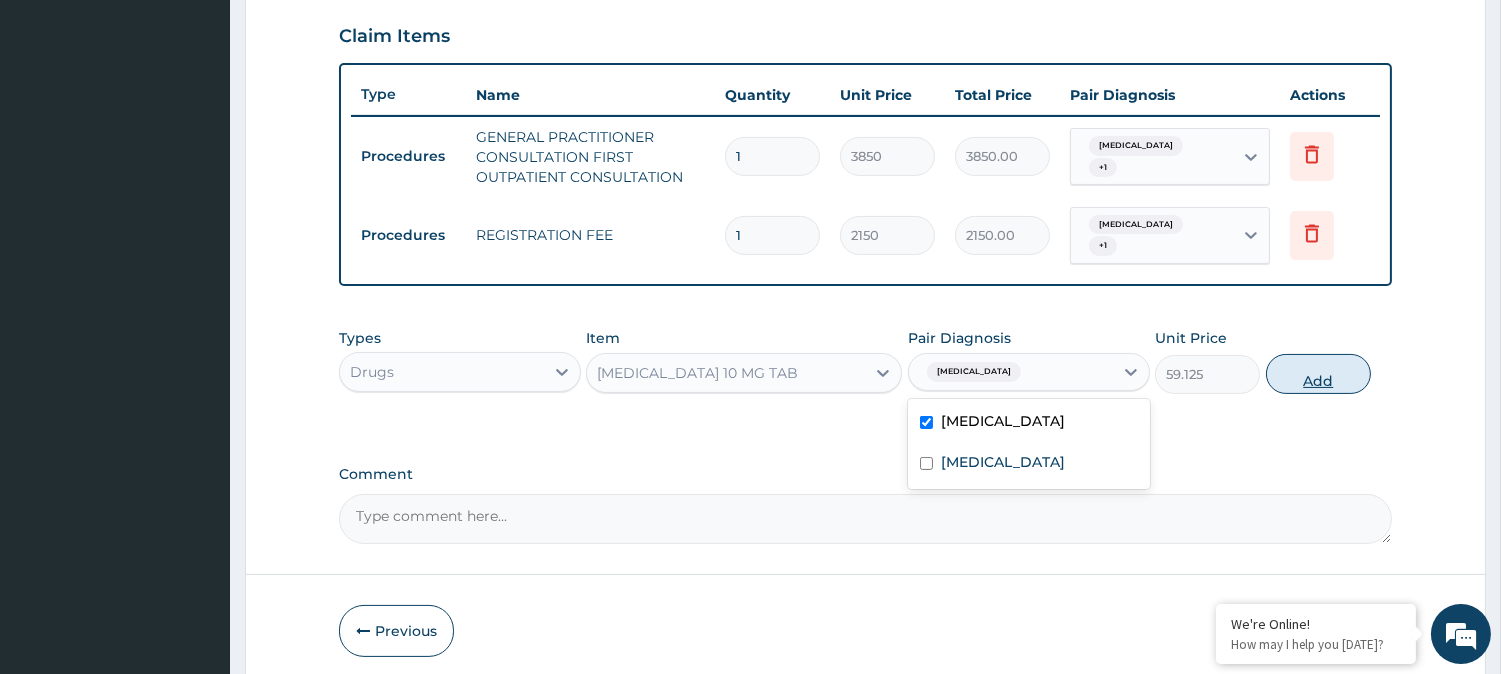 click on "Add" at bounding box center [1318, 374] 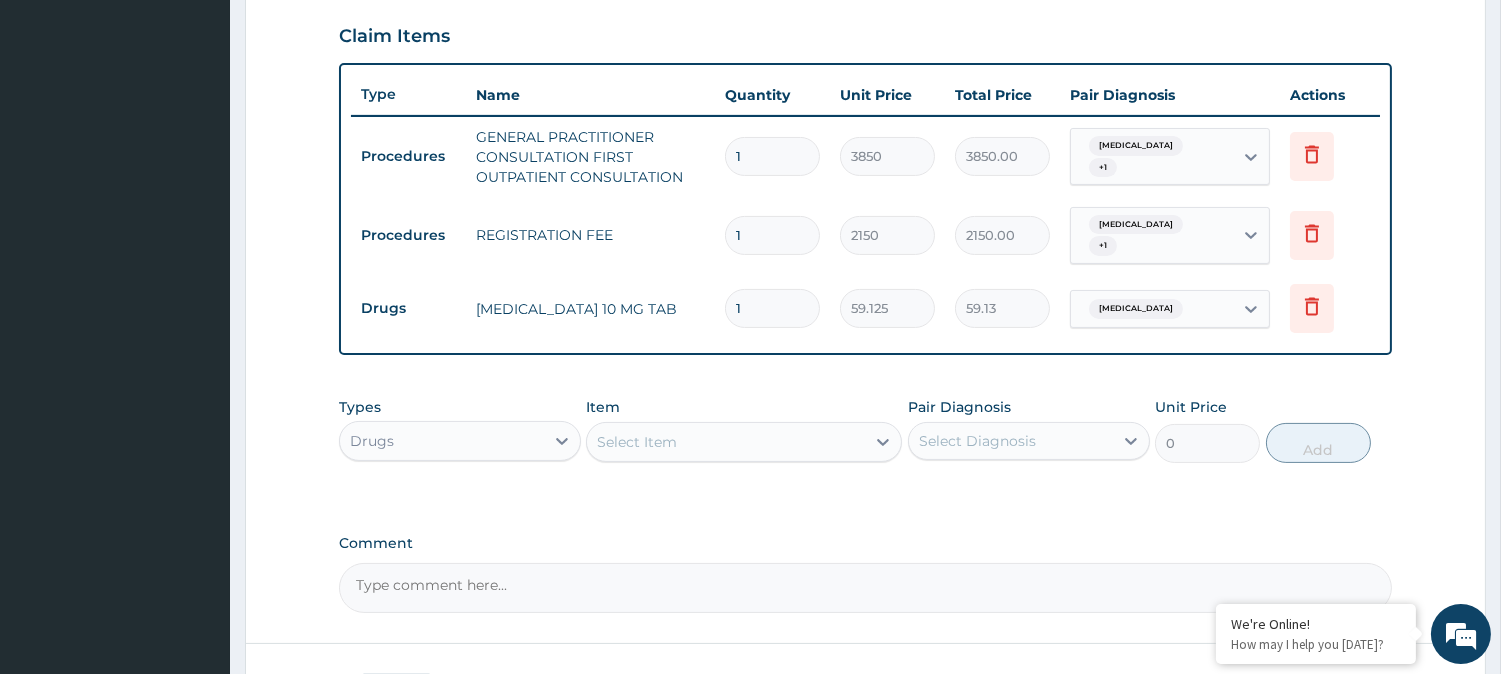 type 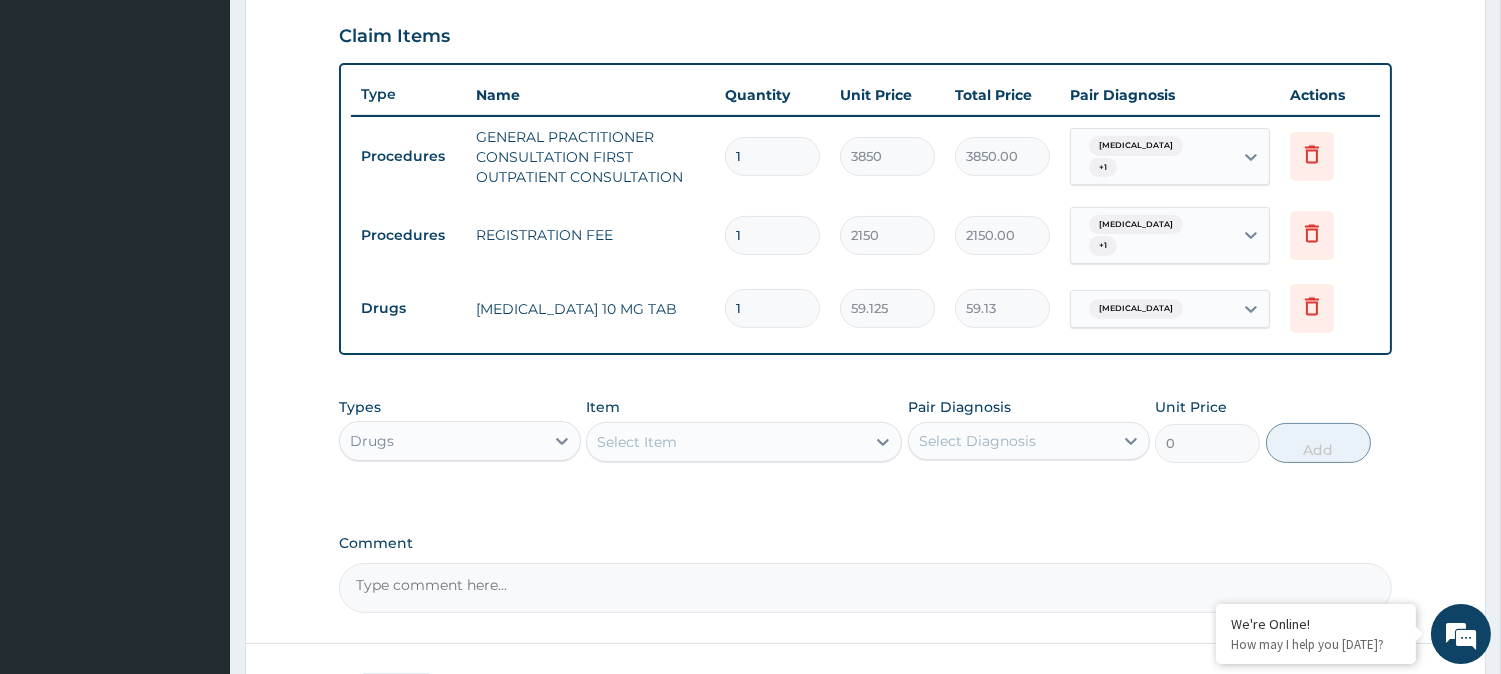 type on "0.00" 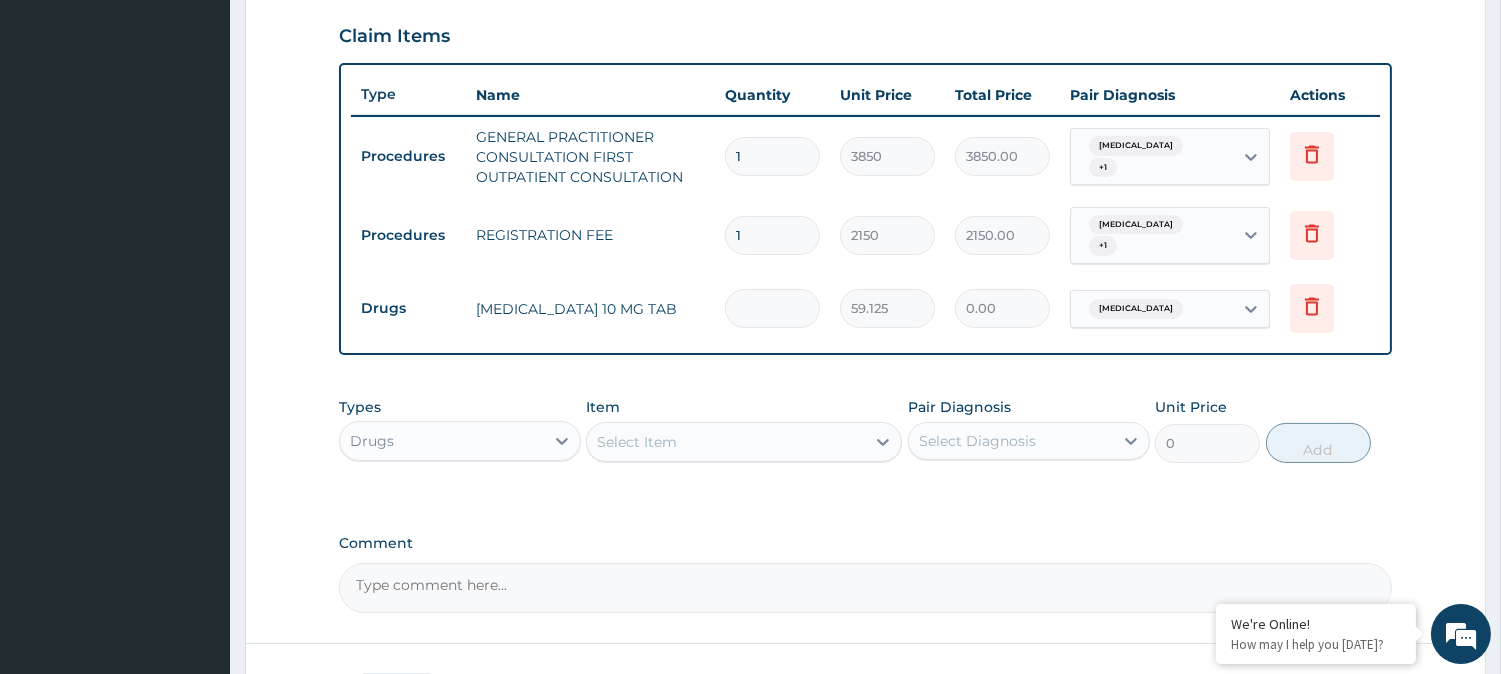 type on "5" 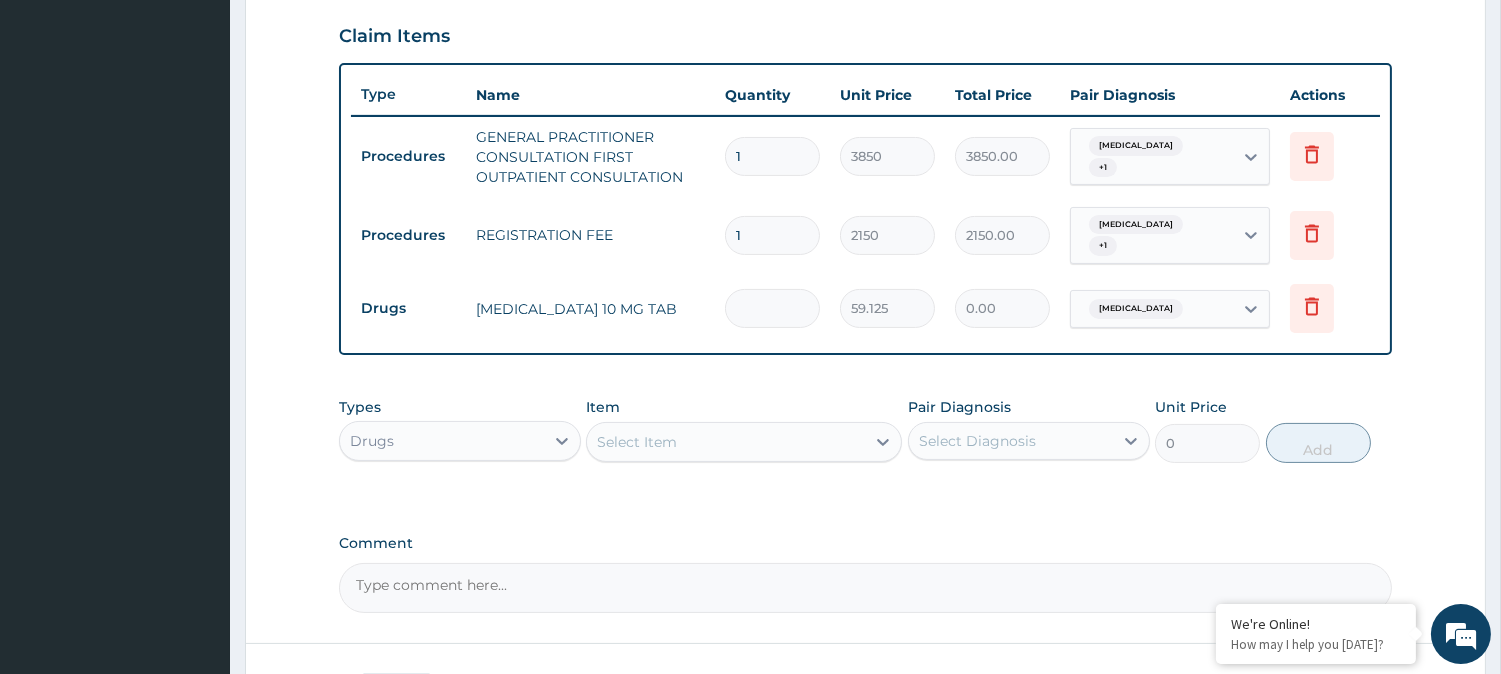 type on "295.63" 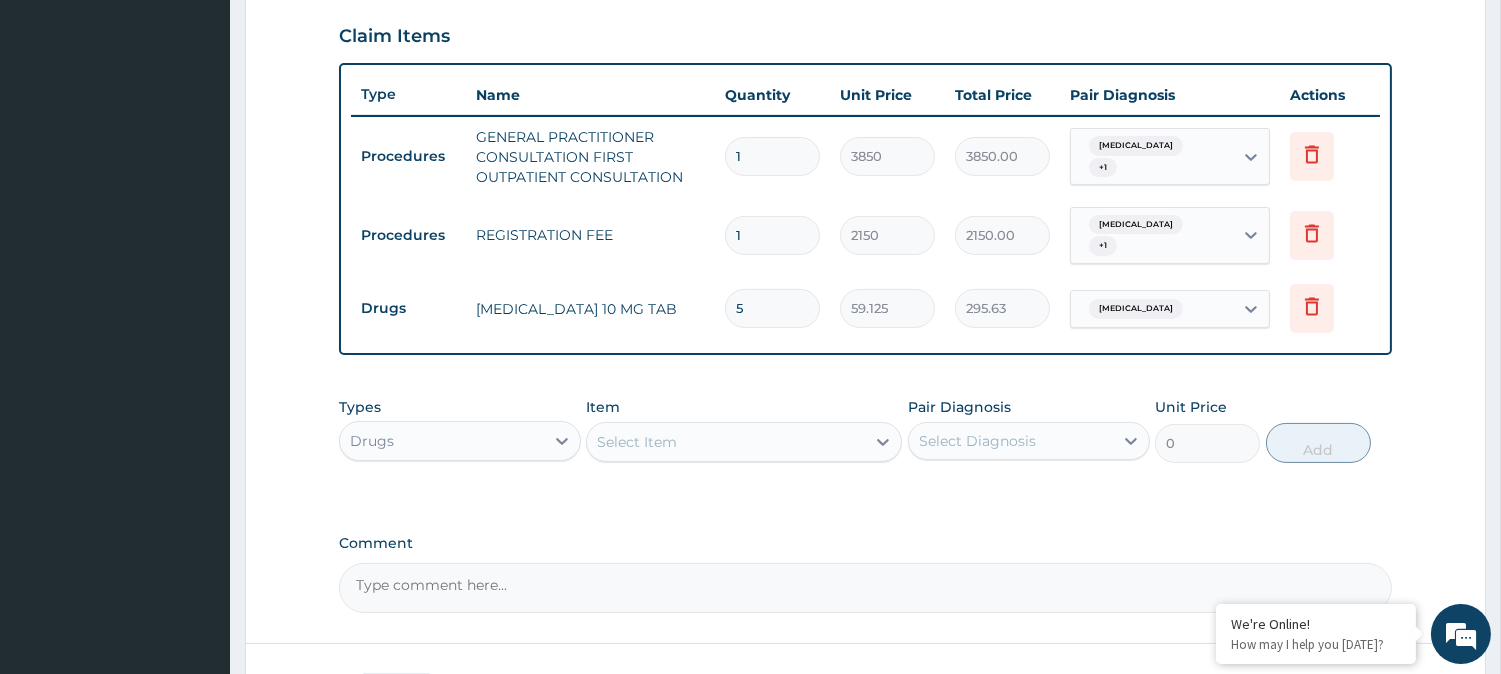 type on "5" 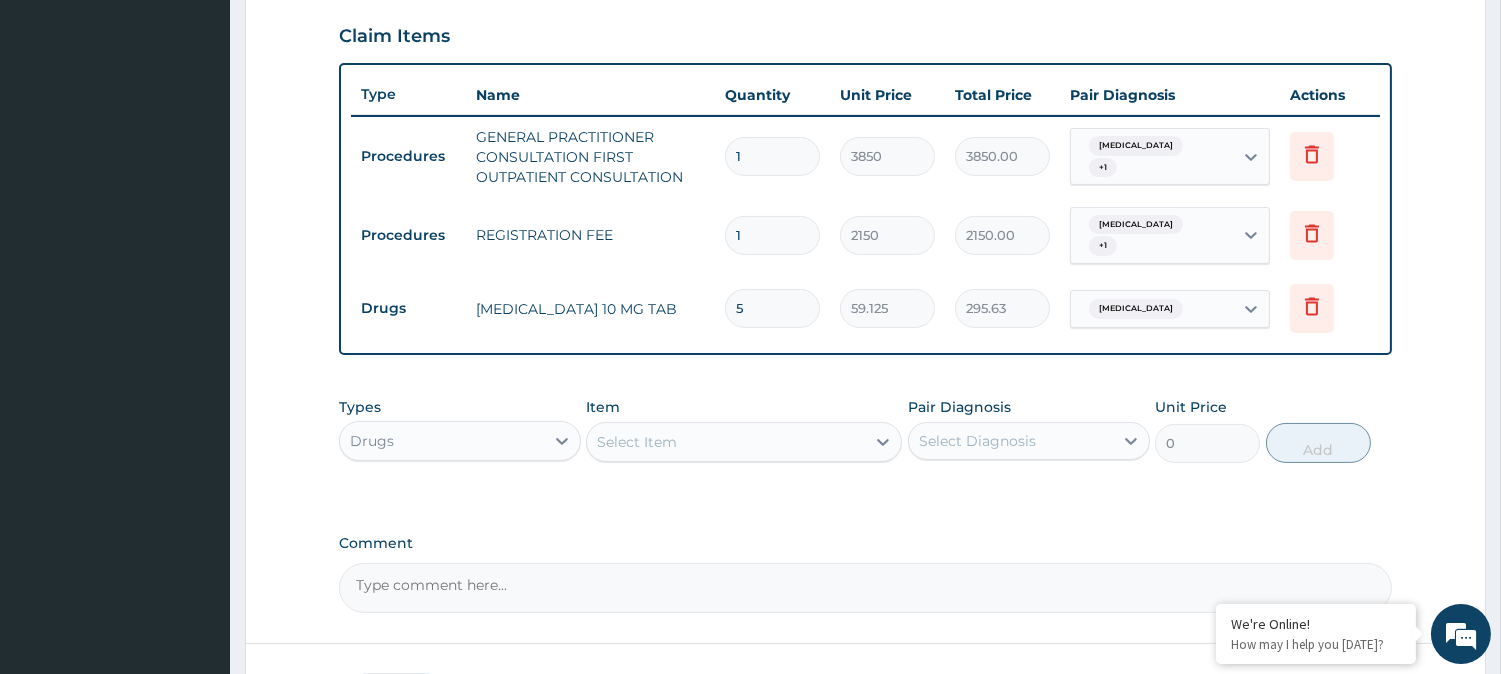 click on "Select Item" at bounding box center [726, 442] 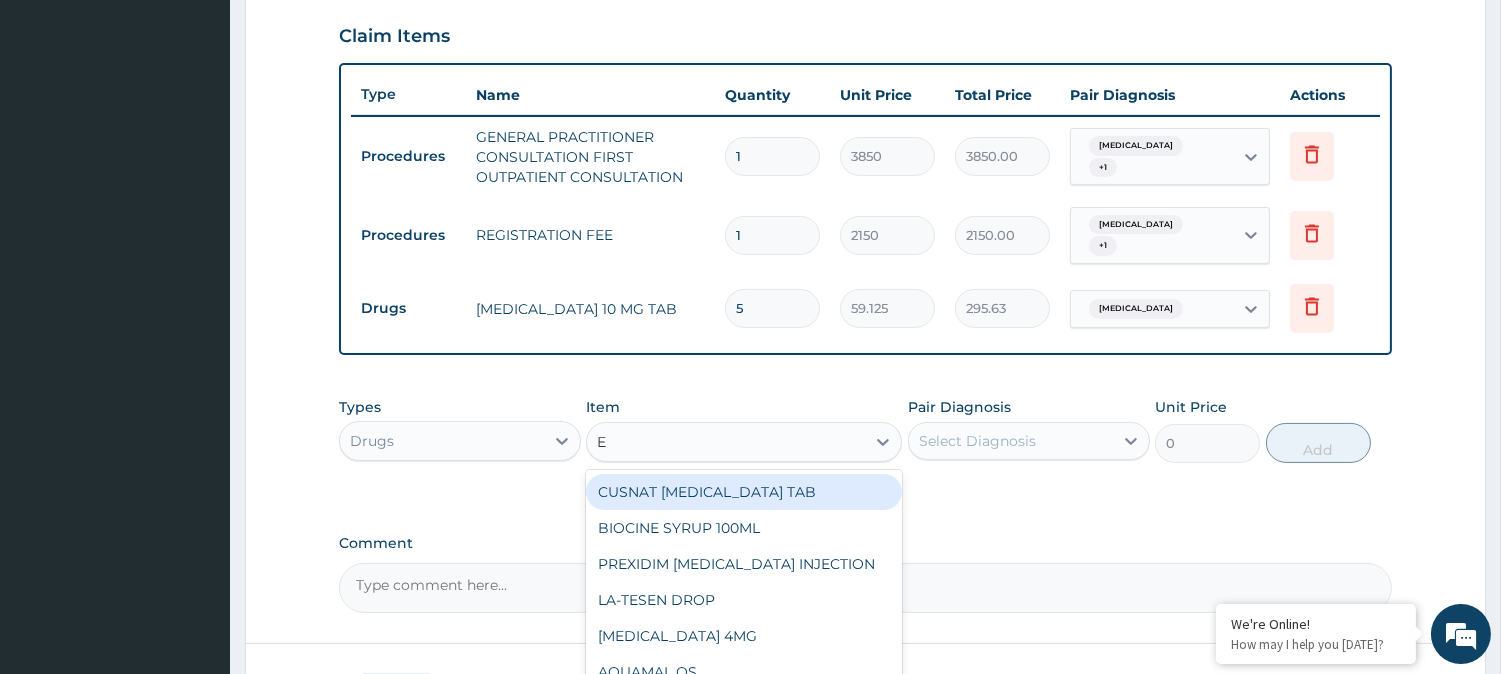 type on "E M" 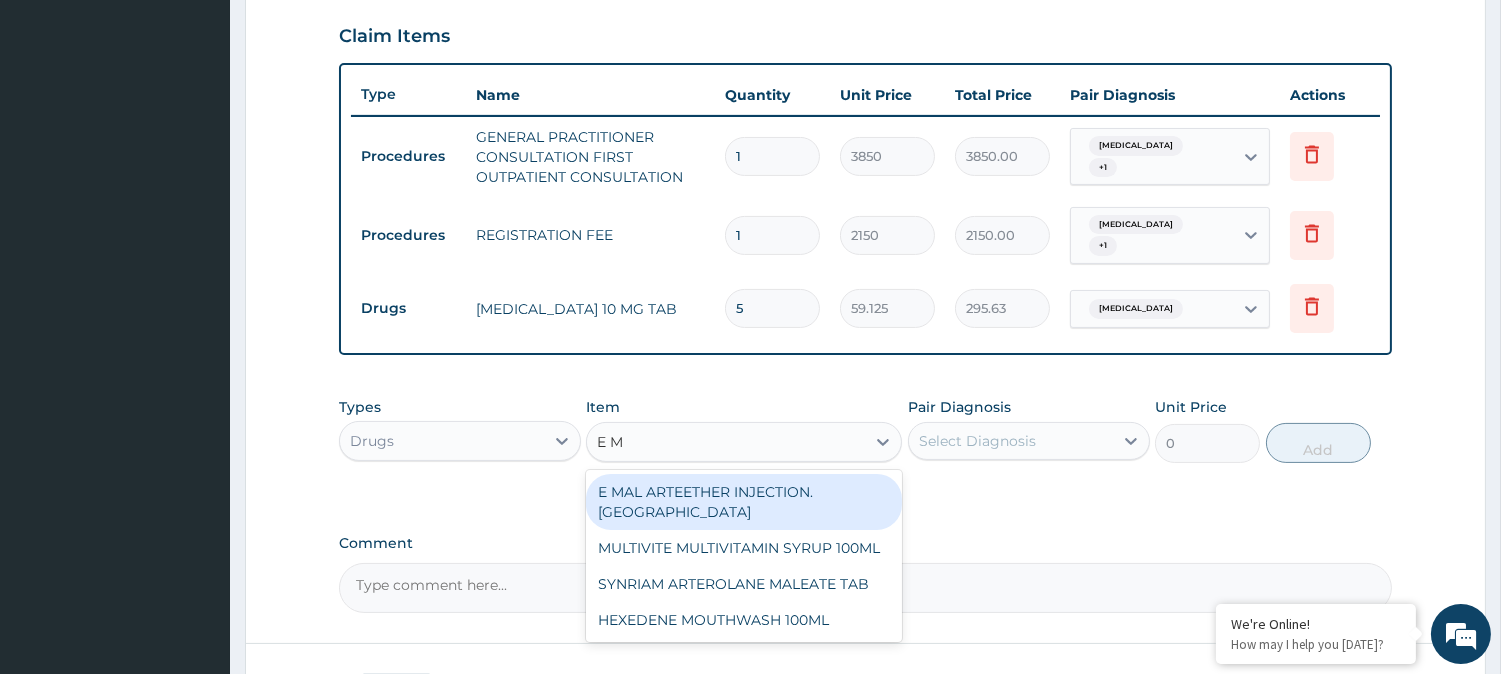 click on "E MAL ARTEETHER INJECTION. FIDSON" at bounding box center [744, 502] 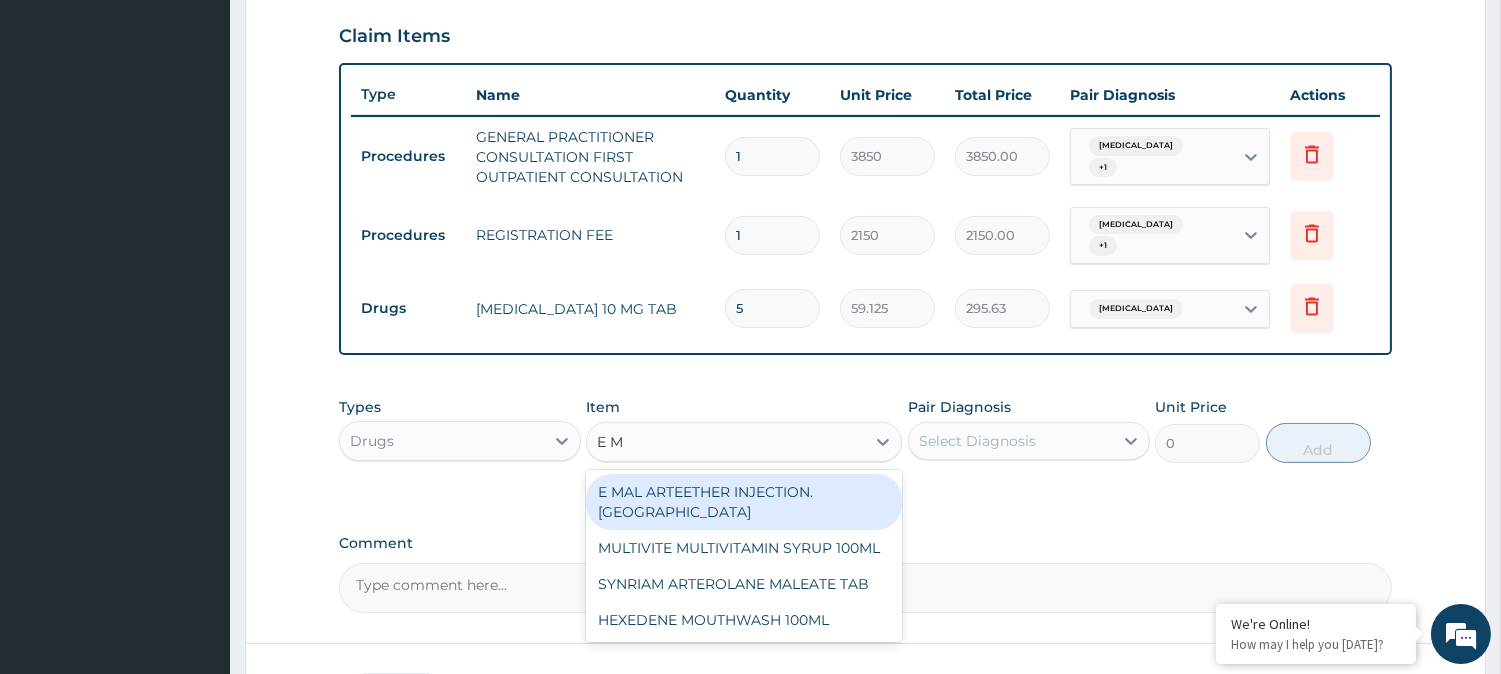 type 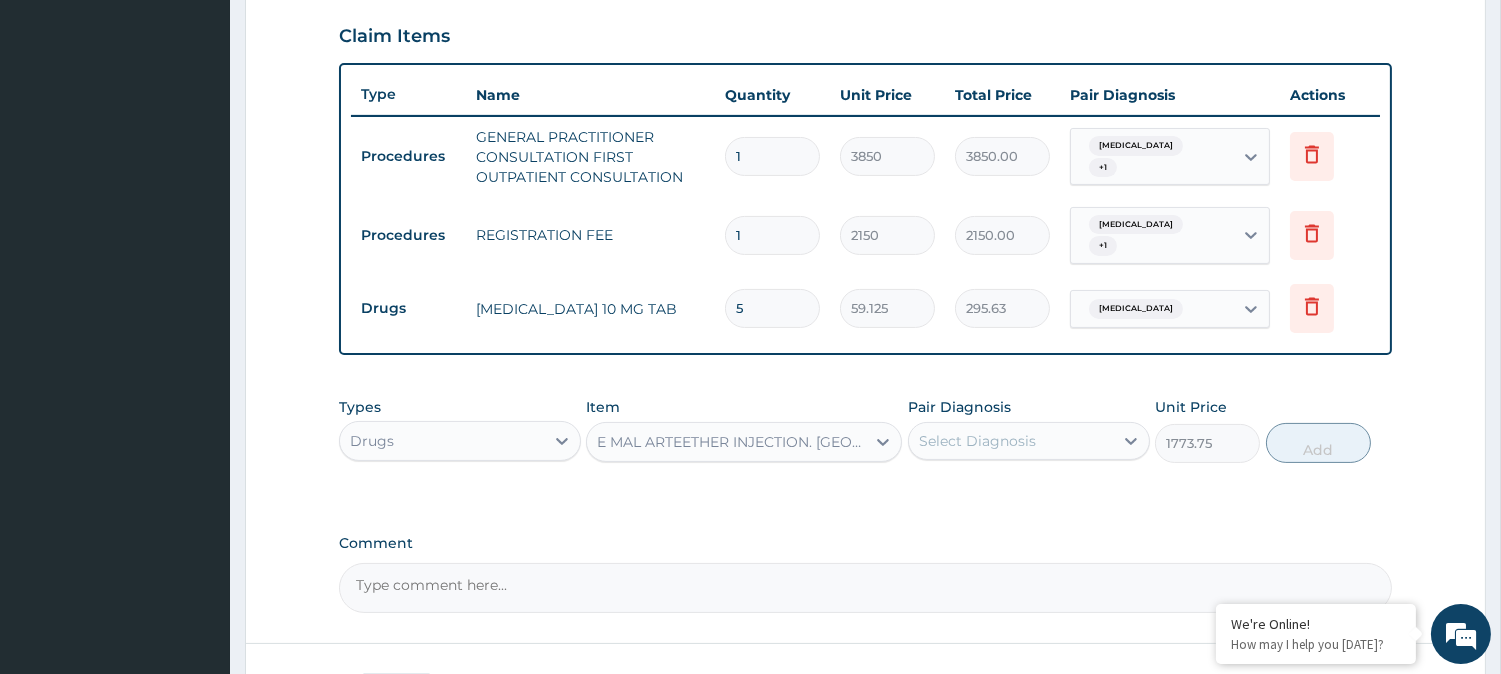 click on "Select Diagnosis" at bounding box center [977, 441] 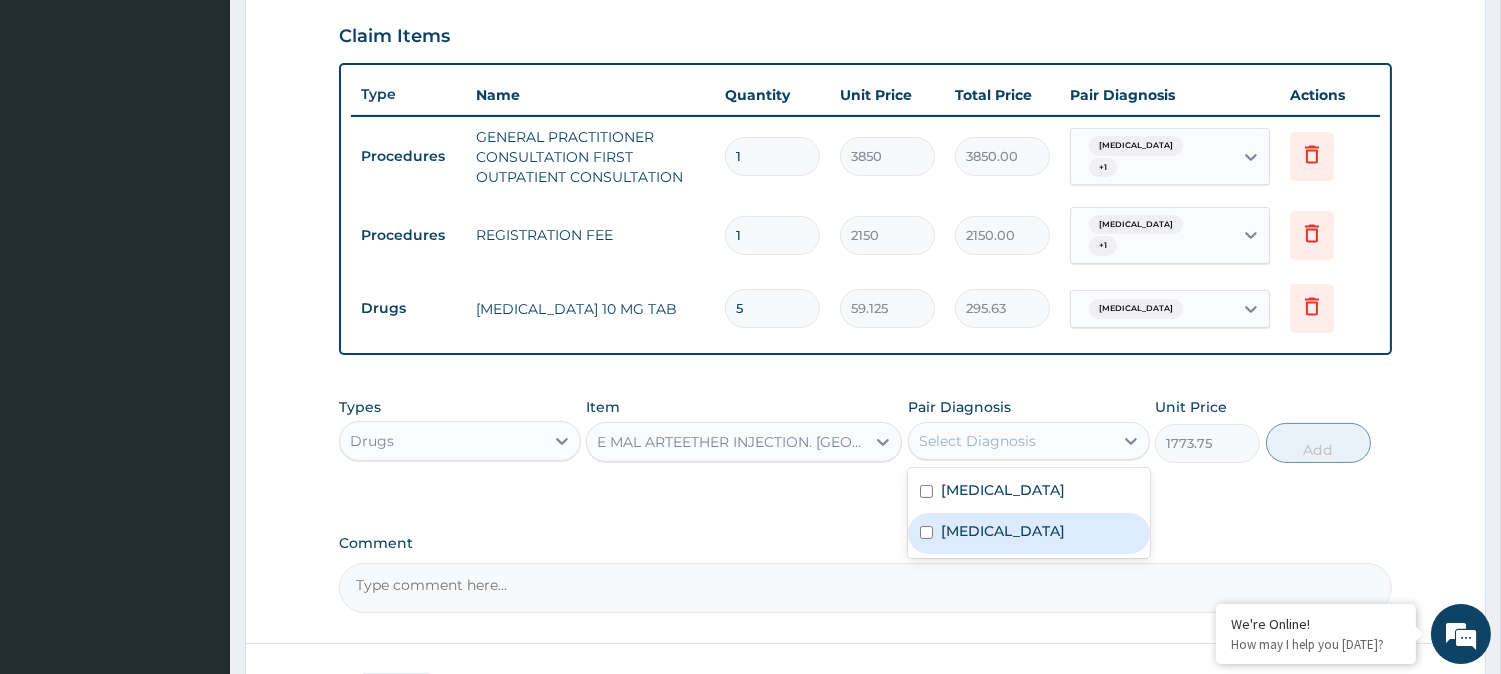 click on "[MEDICAL_DATA]" at bounding box center [1029, 533] 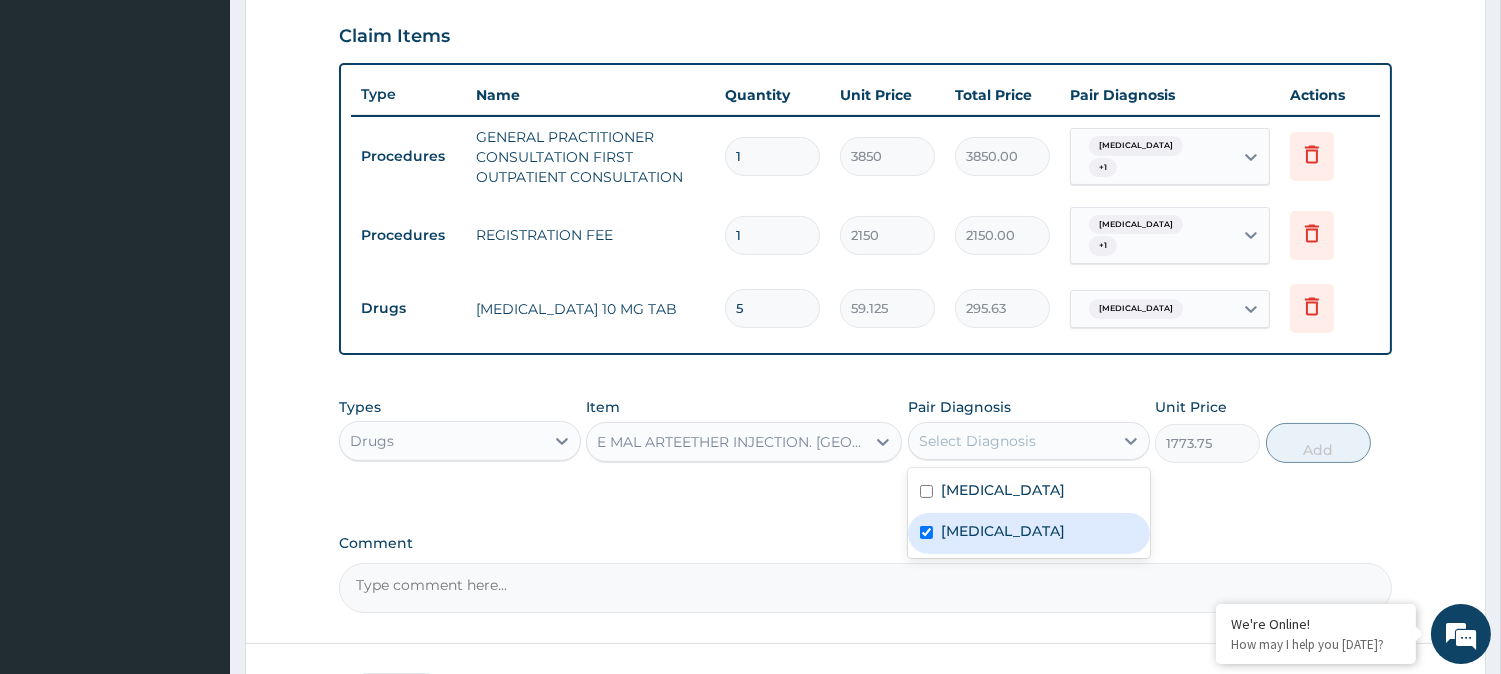 checkbox on "true" 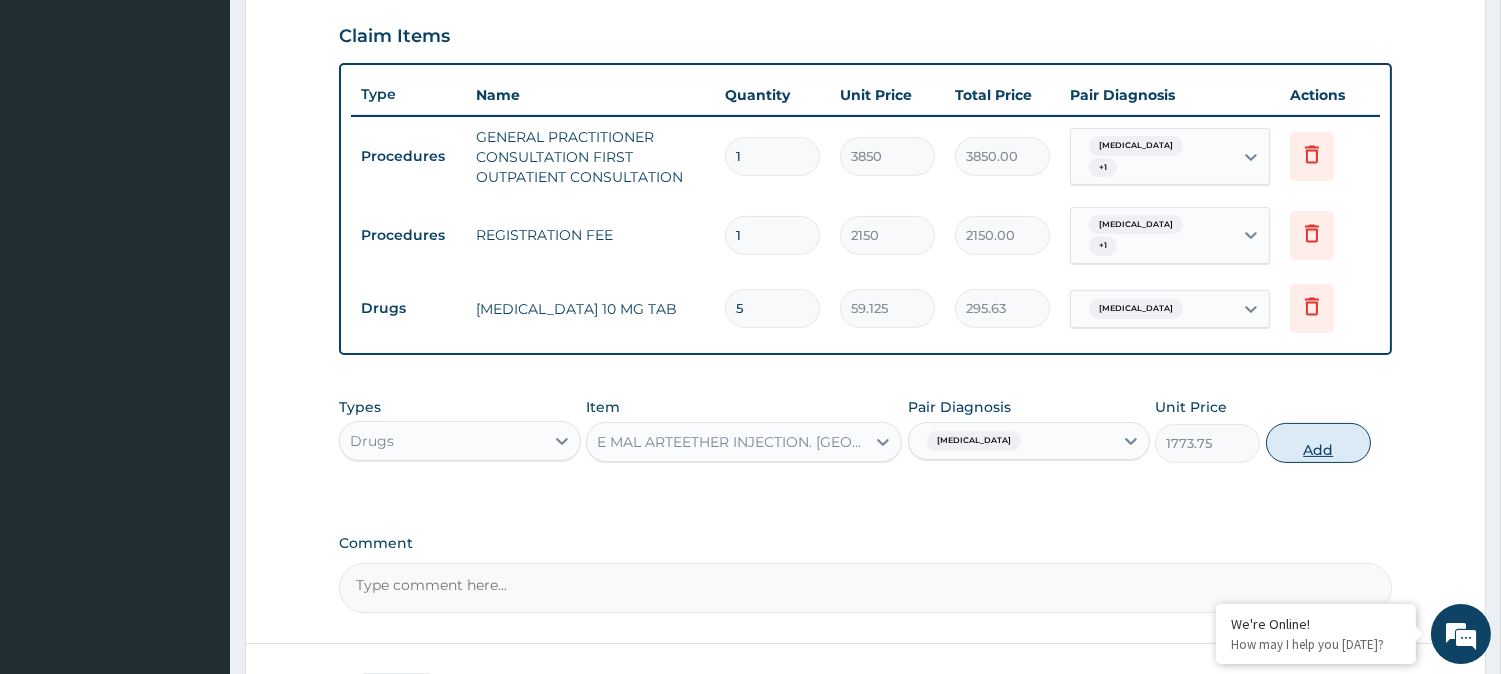 click on "Add" at bounding box center (1318, 443) 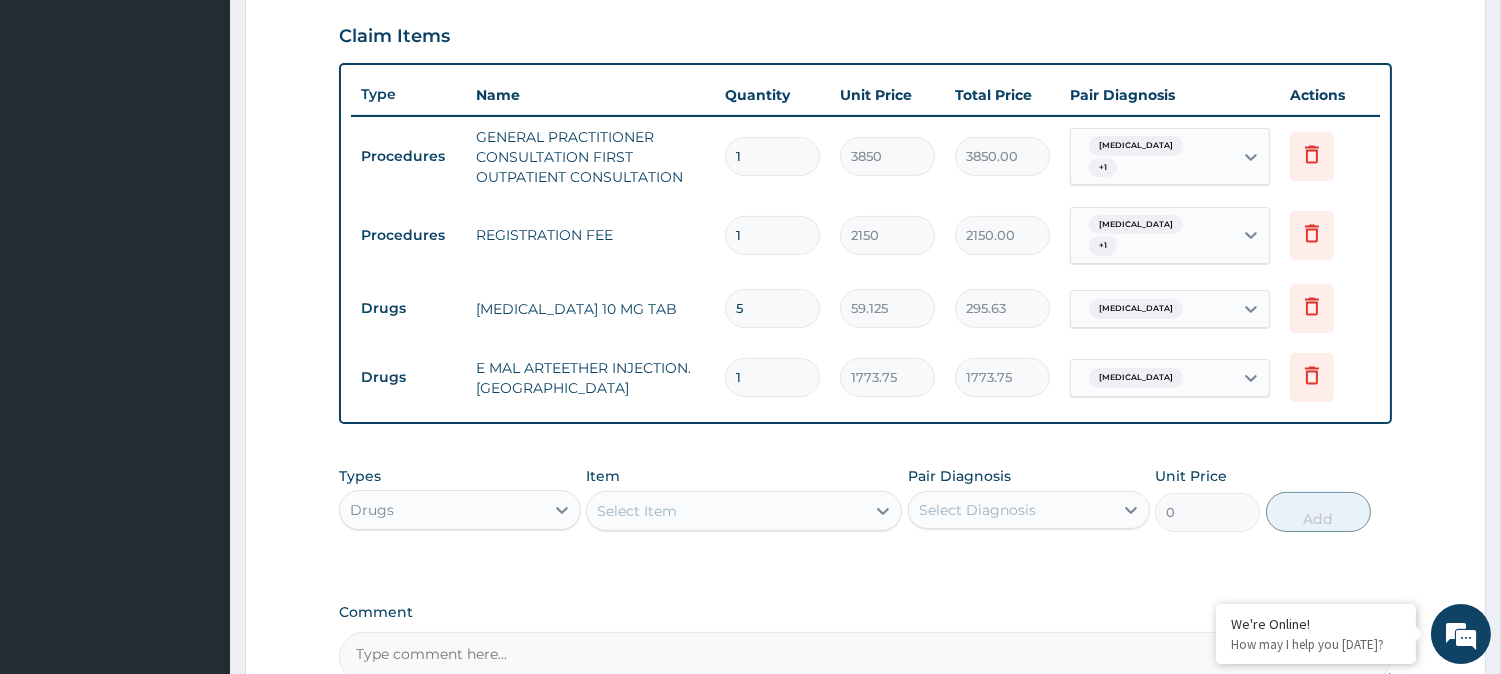 click on "Select Item" at bounding box center (726, 511) 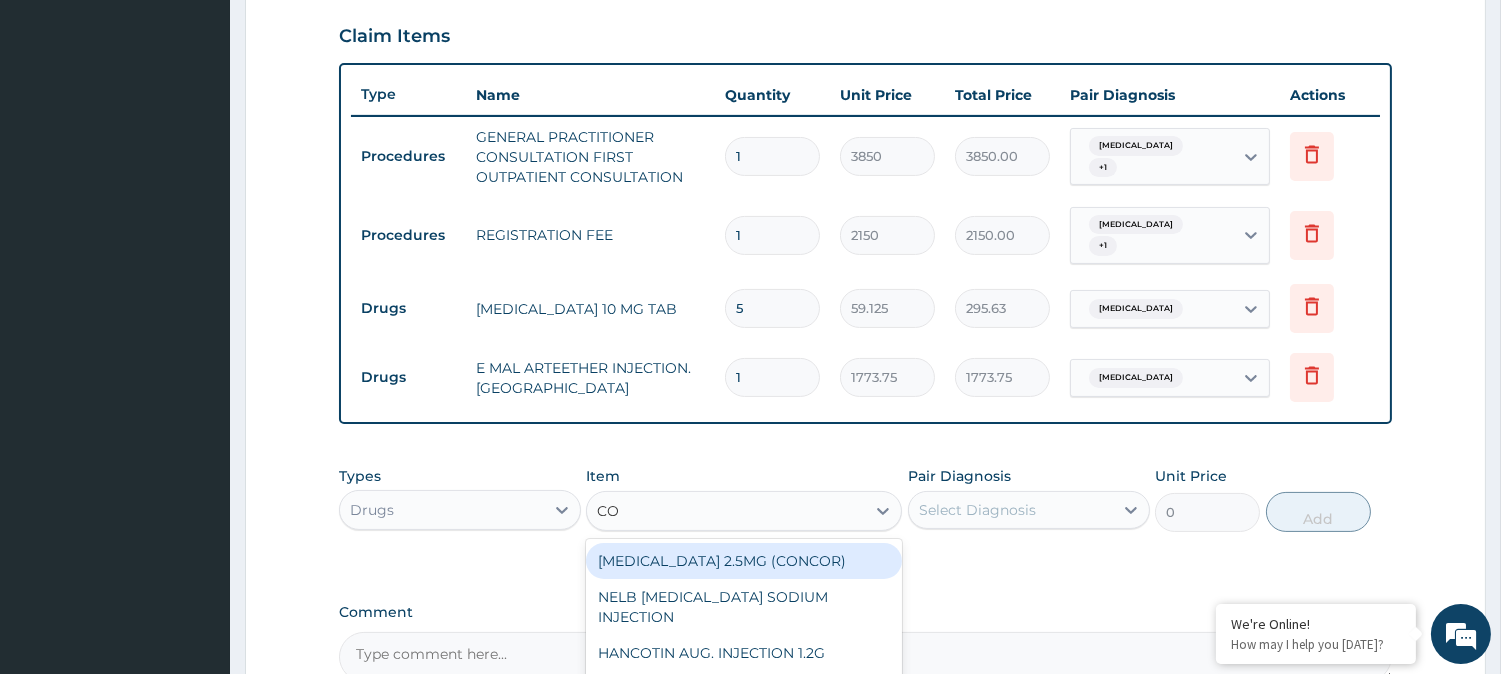 type on "COA" 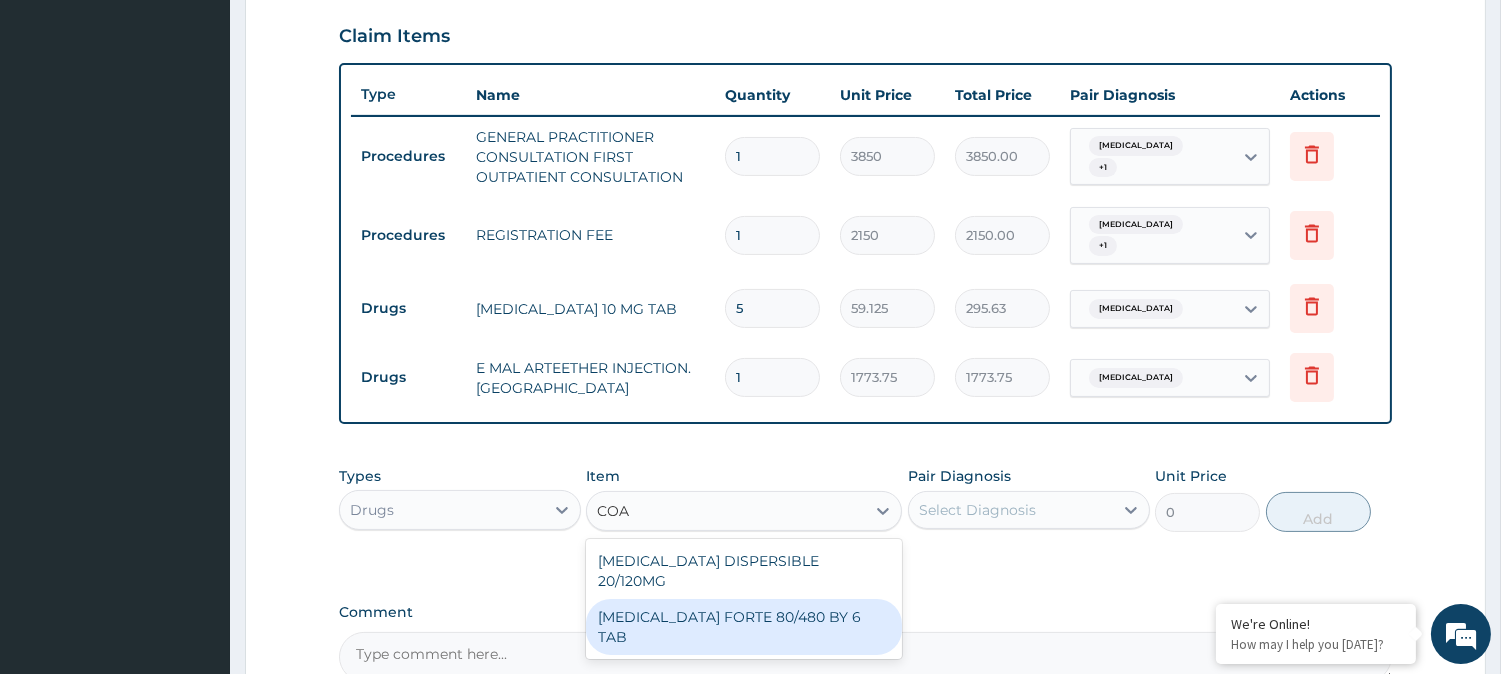 click on "COARTEM FORTE 80/480 BY 6 TAB" at bounding box center [744, 627] 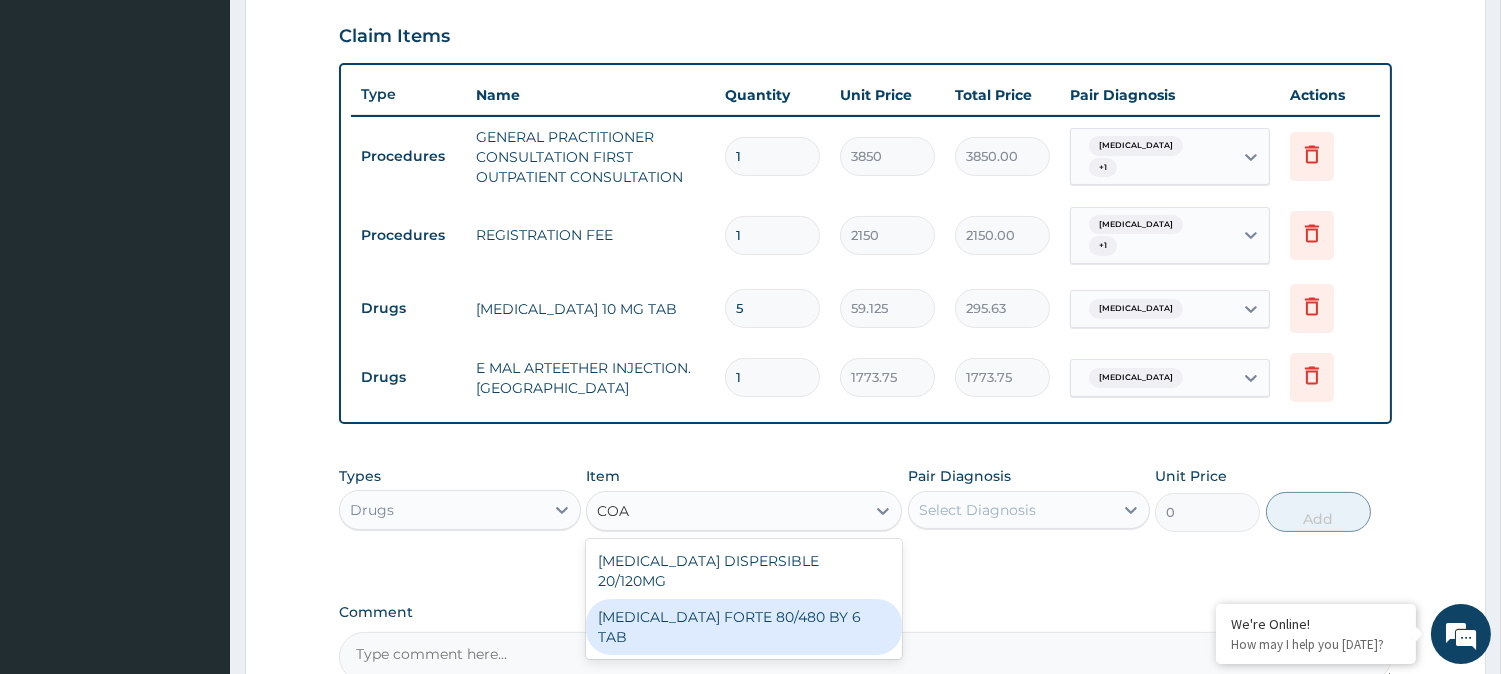 type 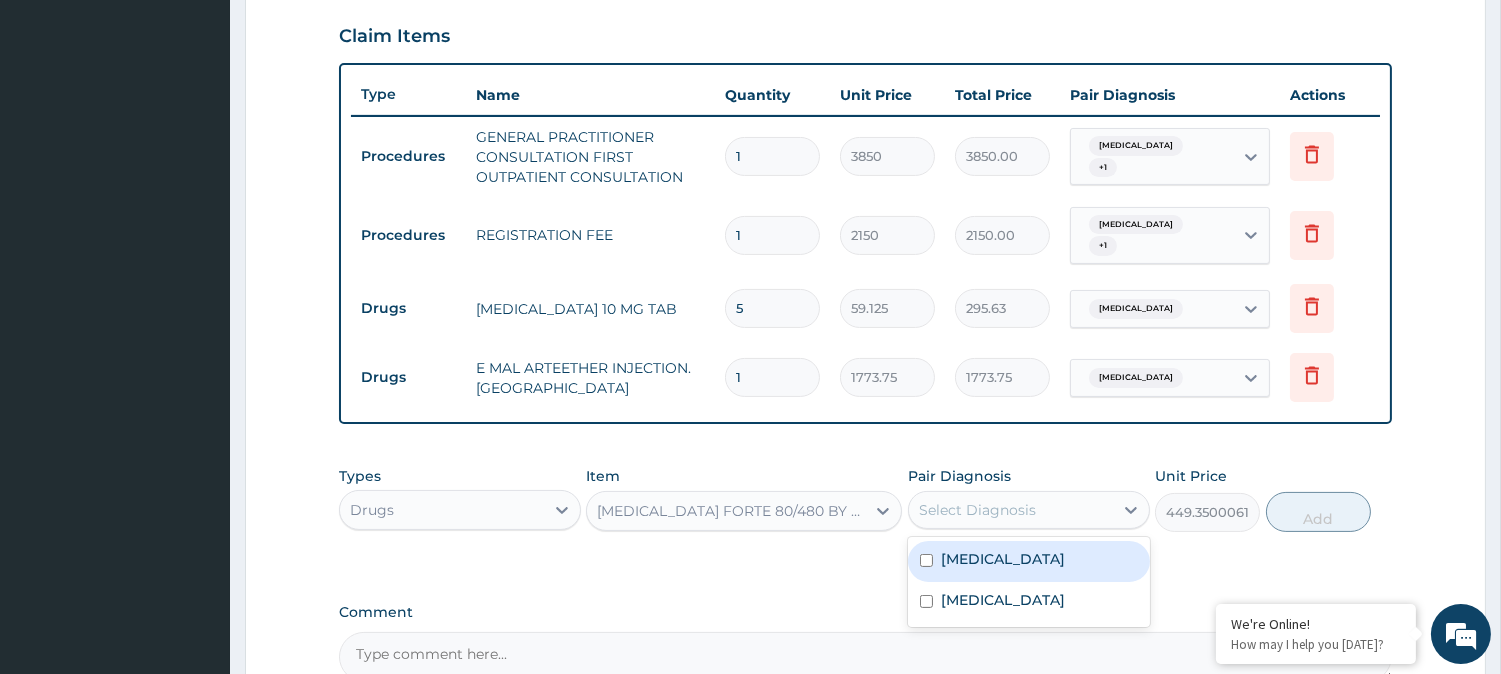 click on "Select Diagnosis" at bounding box center [977, 510] 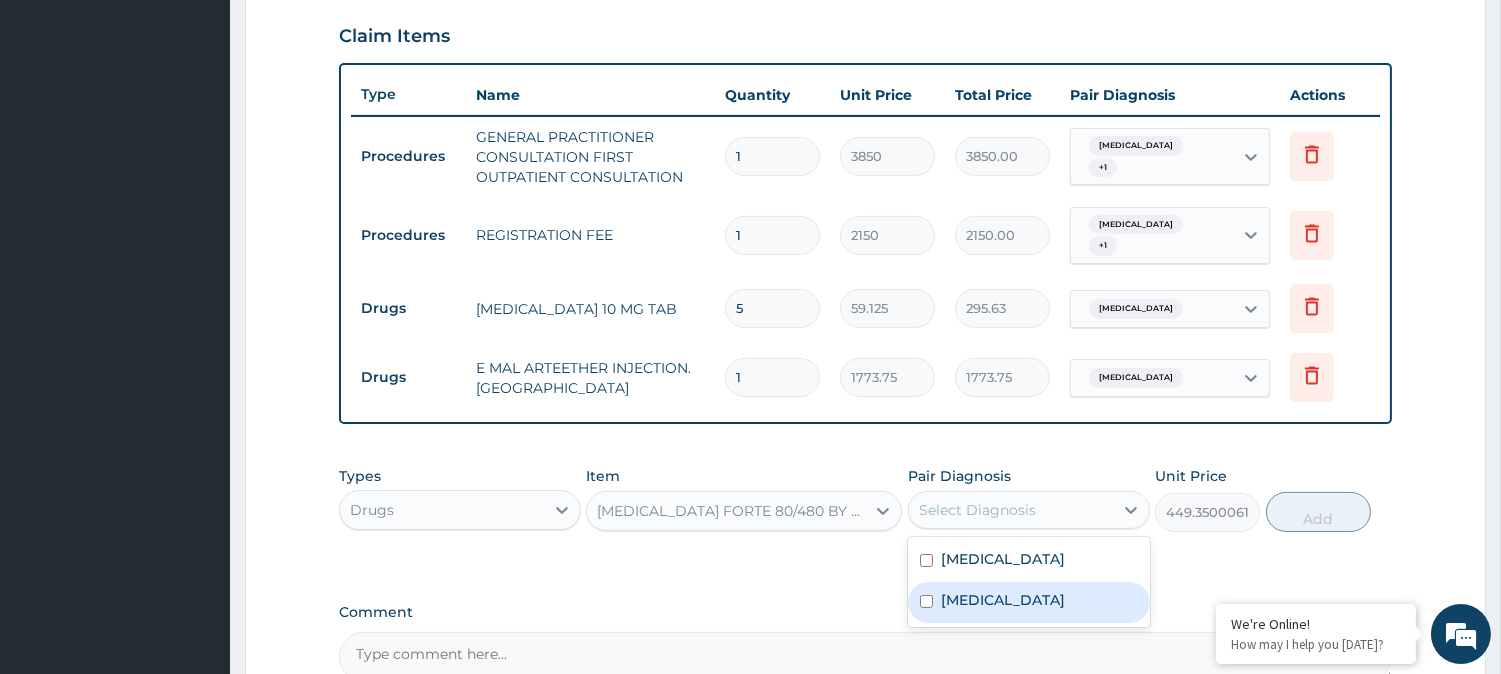 click at bounding box center (926, 601) 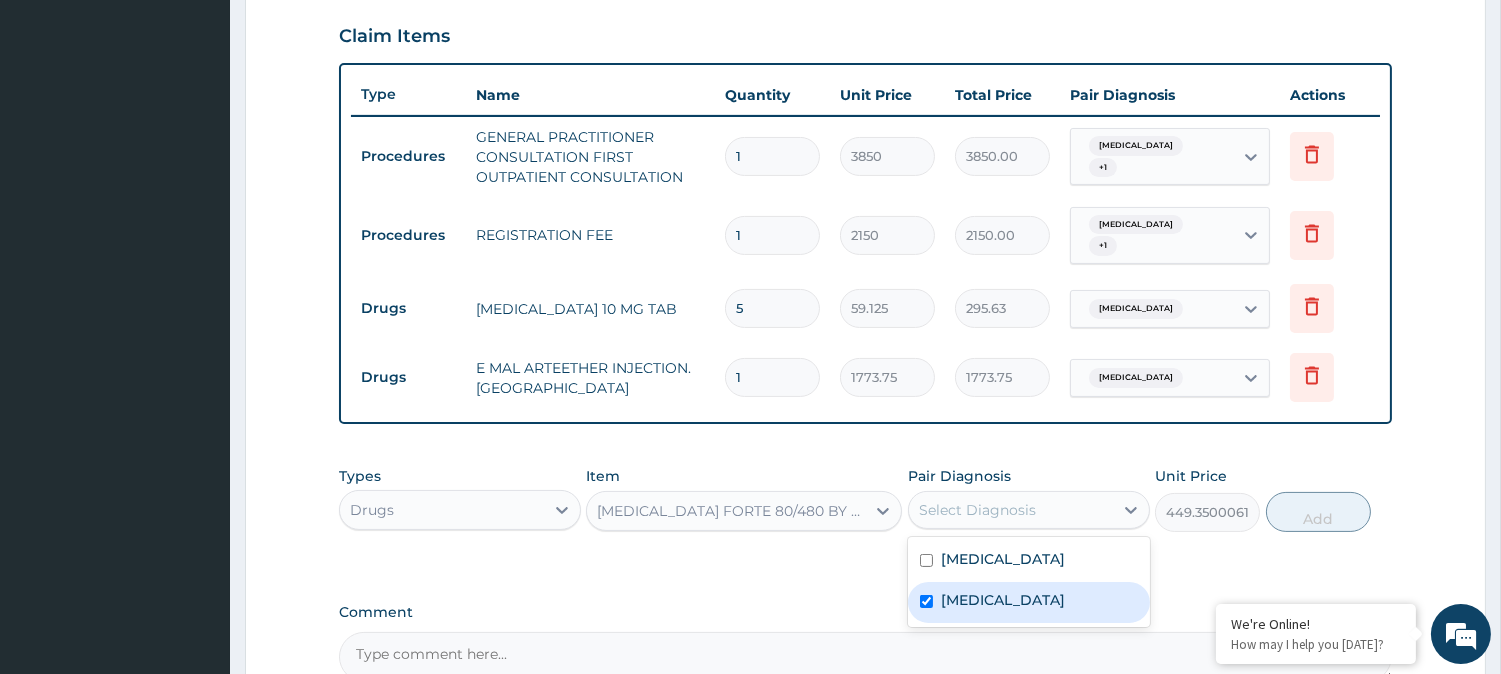checkbox on "true" 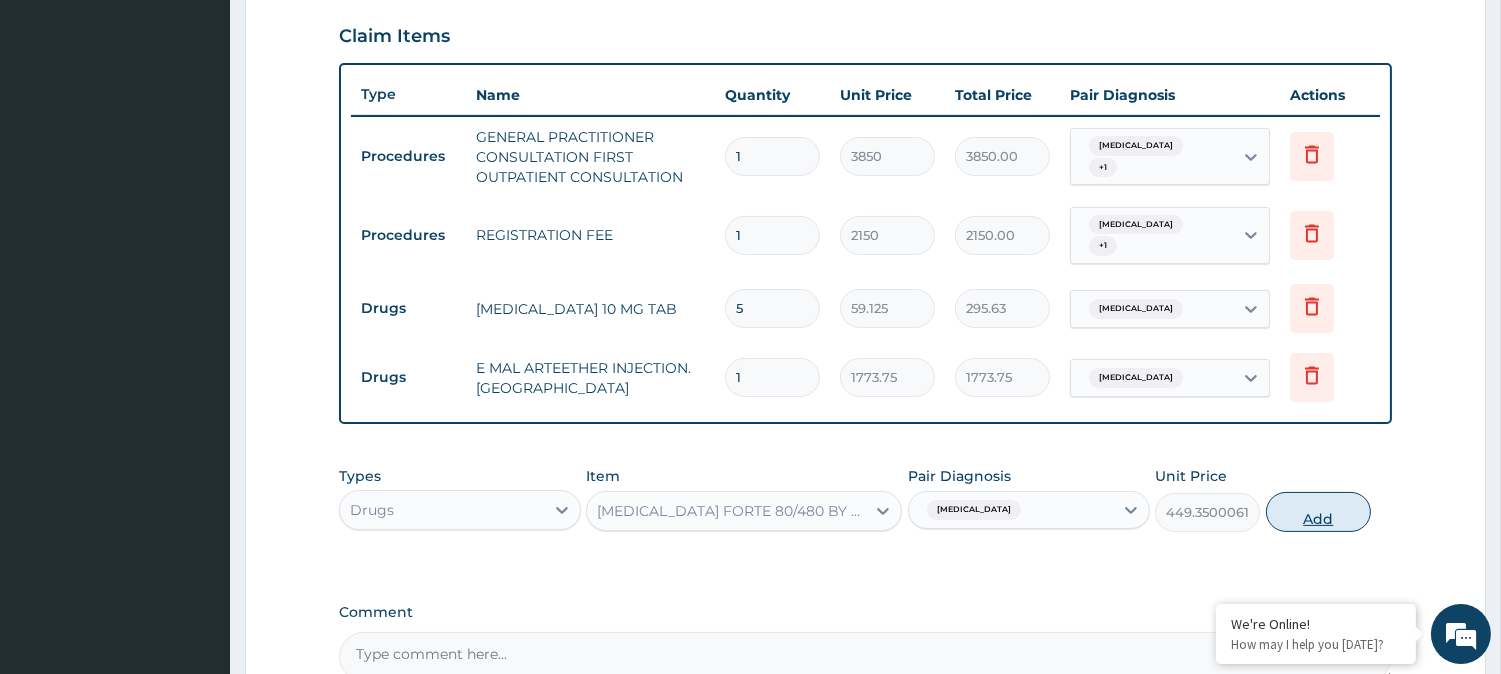 click on "Add" at bounding box center (1318, 512) 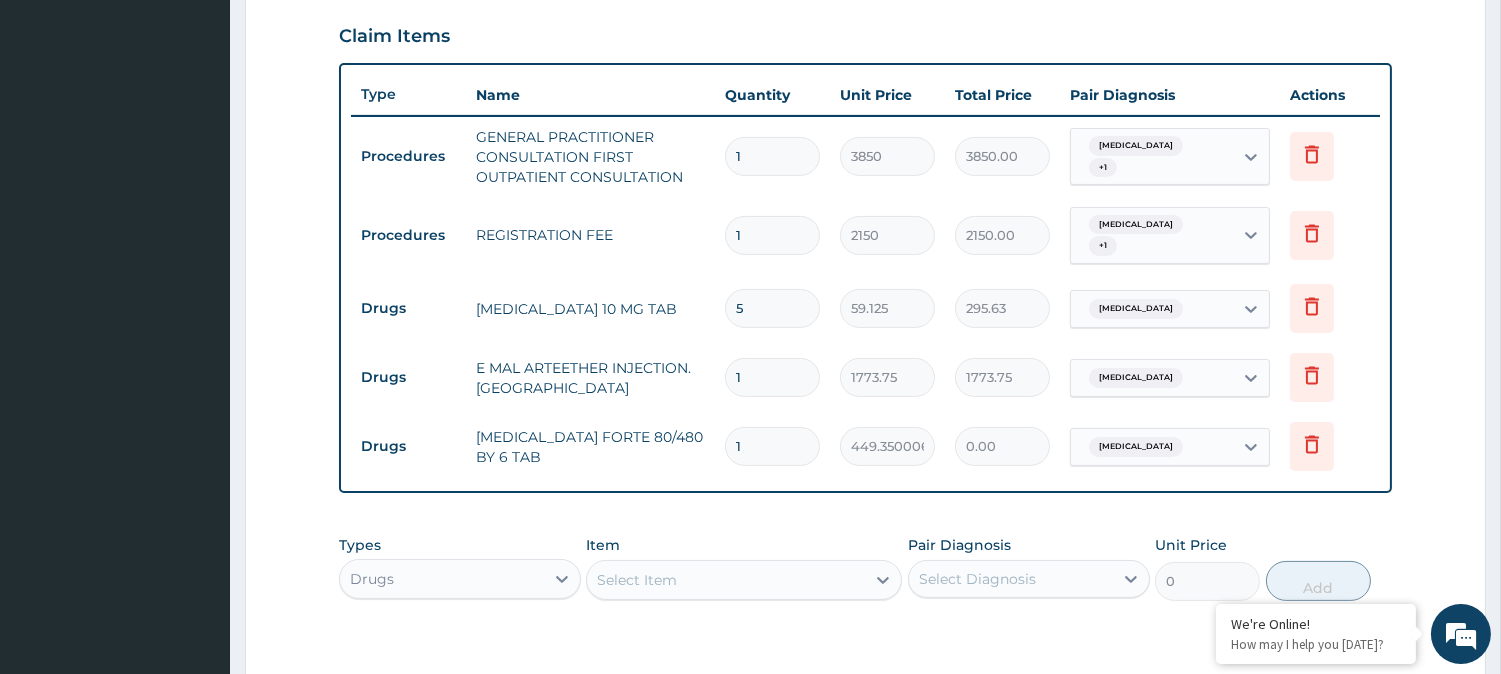 type 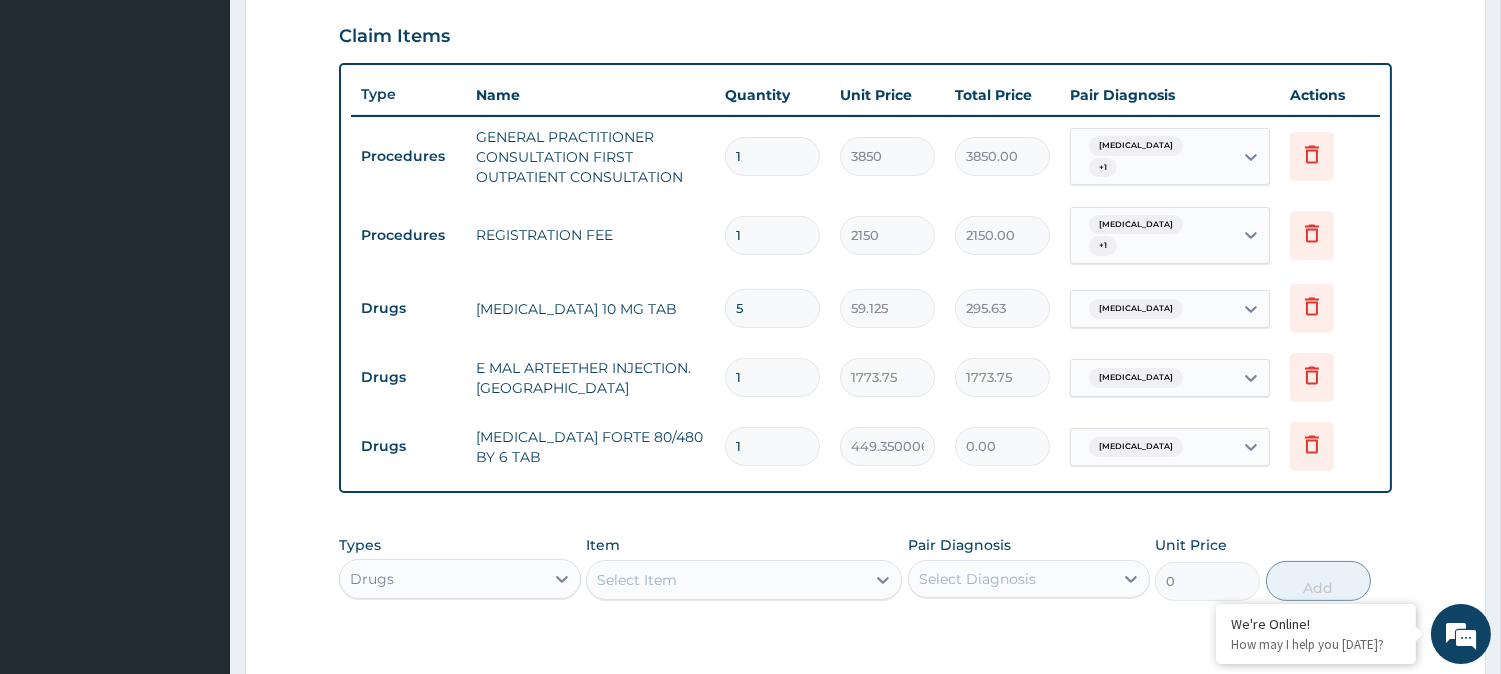 type on "0.00" 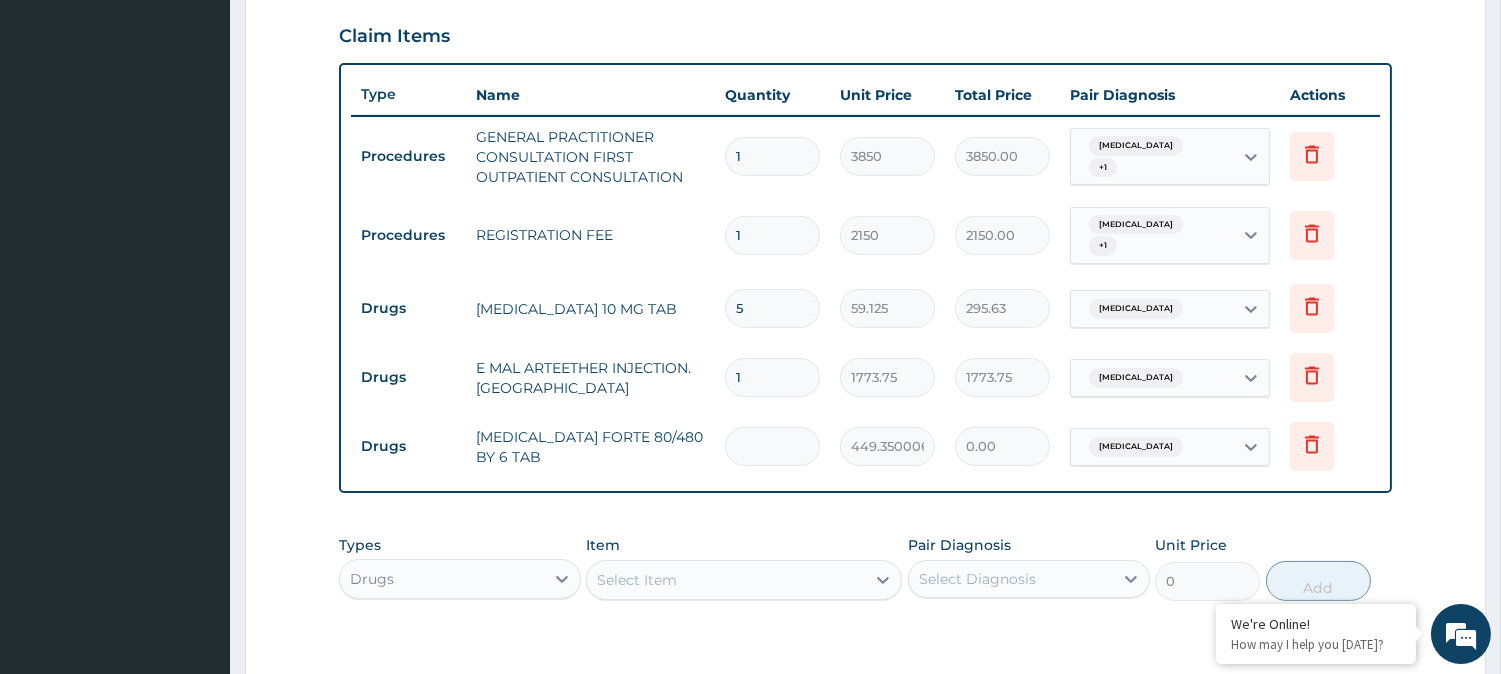 type on "6" 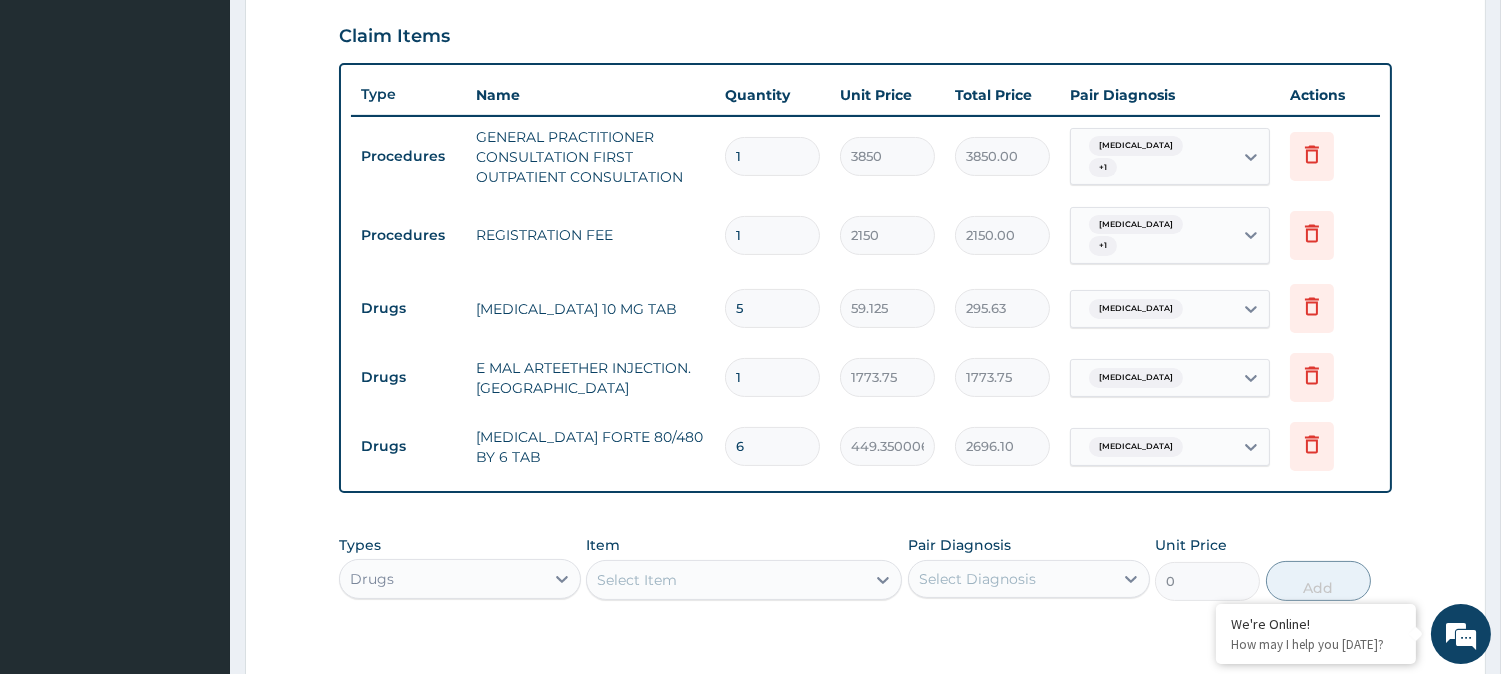 type on "6" 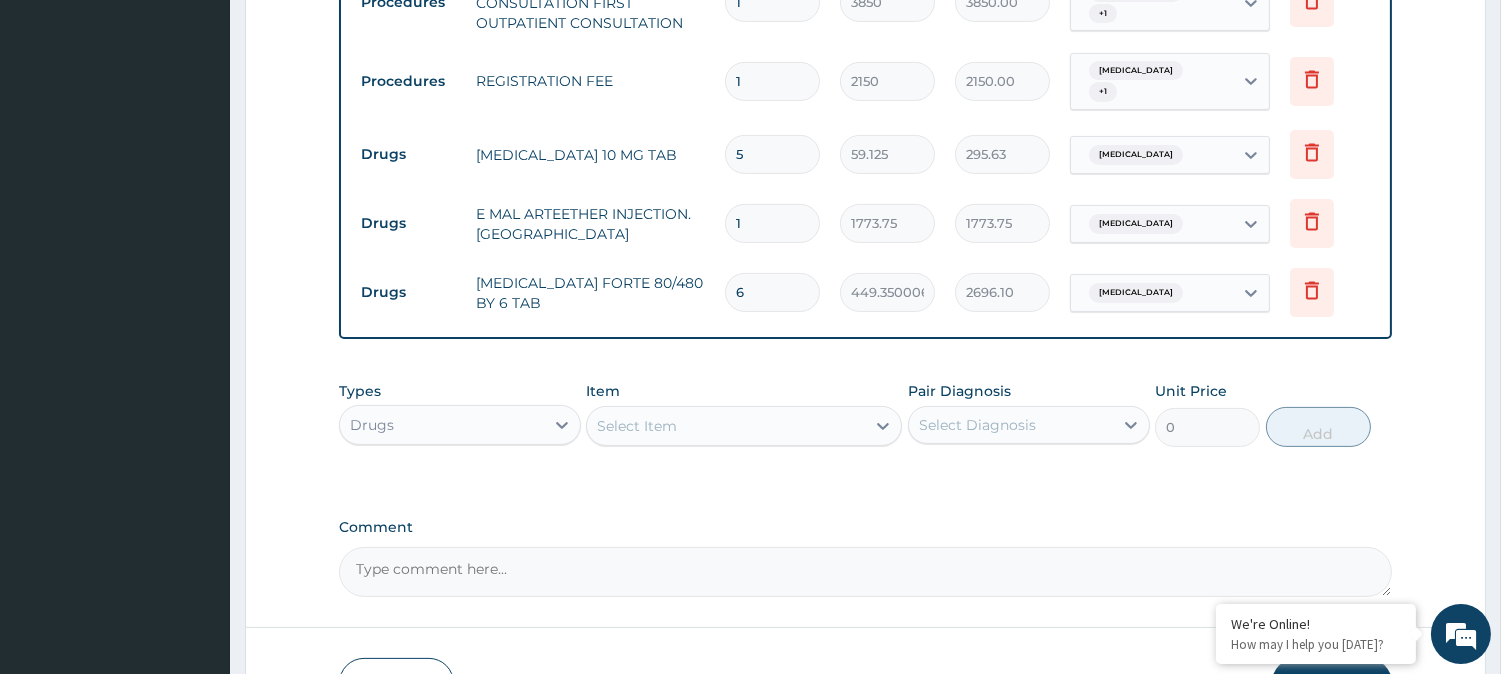 scroll, scrollTop: 960, scrollLeft: 0, axis: vertical 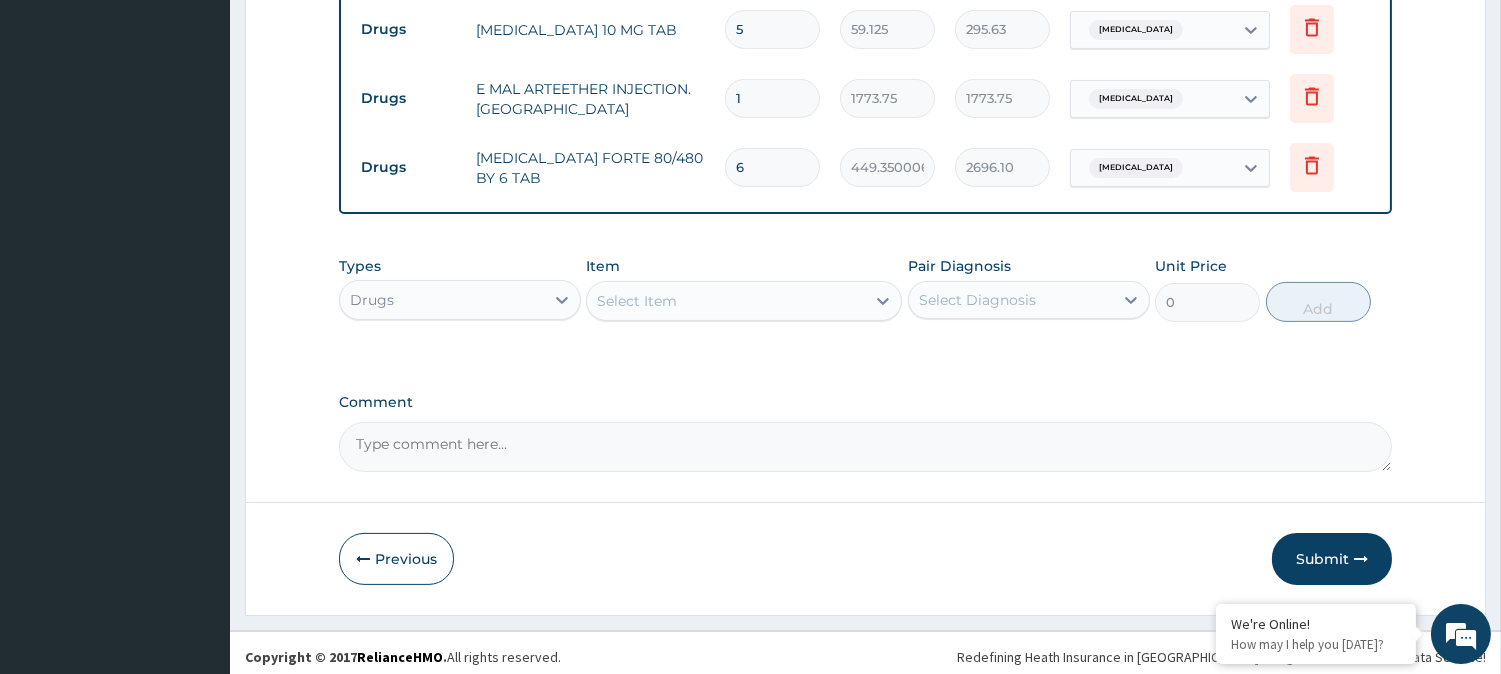 click on "Select Item" at bounding box center [726, 301] 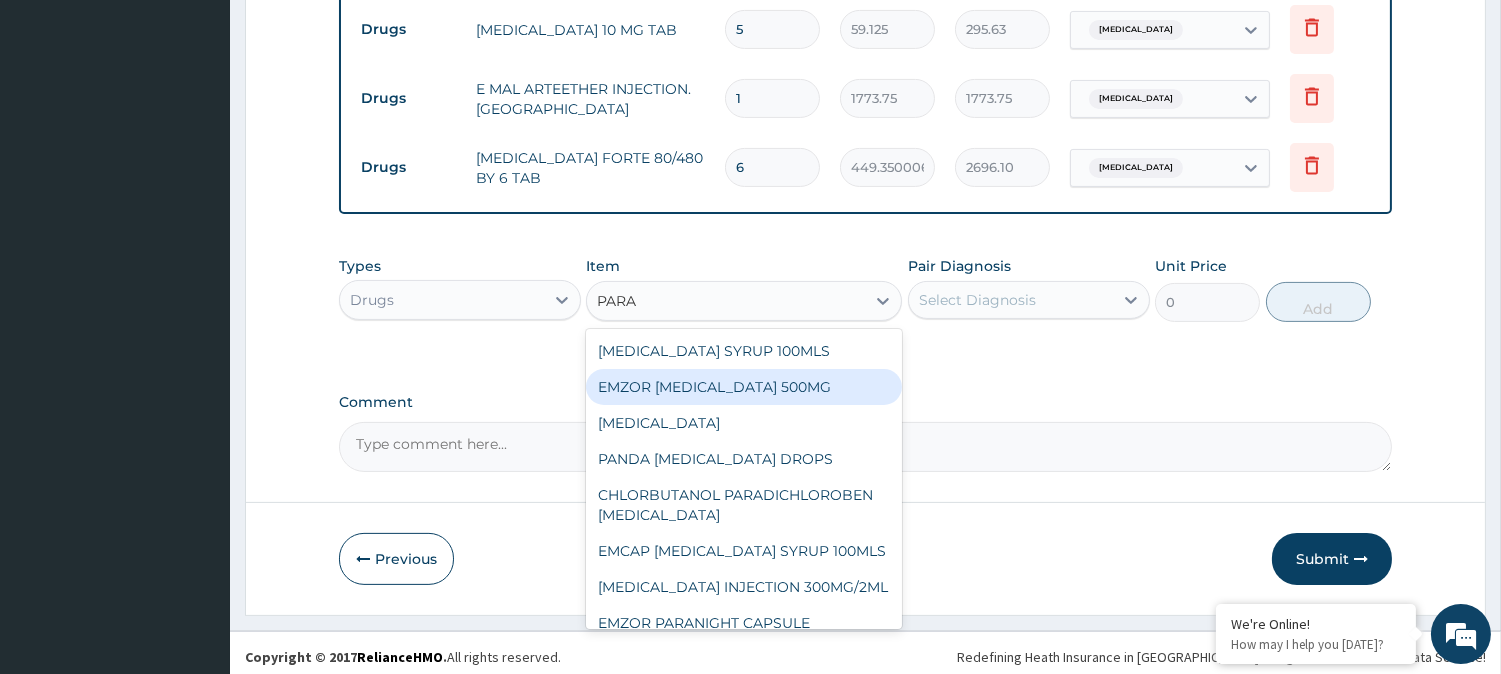 drag, startPoint x: 775, startPoint y: 373, endPoint x: 860, endPoint y: 311, distance: 105.20931 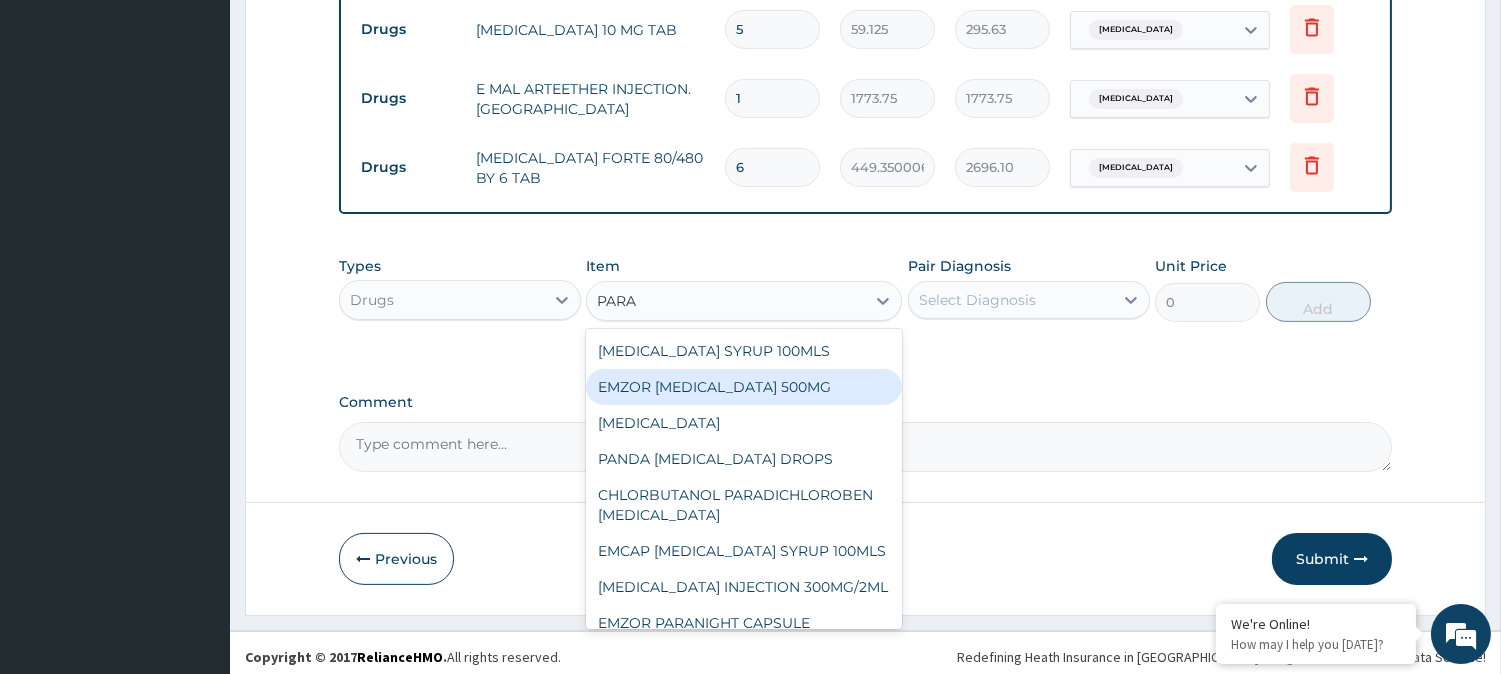 click on "PARACETAMOL SYRUP 100MLS EMZOR PARACETAMOL 500MG LIQUID PARAFFIN PANDA PARACETAMOL DROPS CHLORBUTANOL PARADICHLOROBEN EAR DROPS EMCAP PARACETAMOL SYRUP 100MLS PARACETAMOL INJECTION 300MG/2ML EMZOR PARANIGHT CAPSULE" at bounding box center (744, 479) 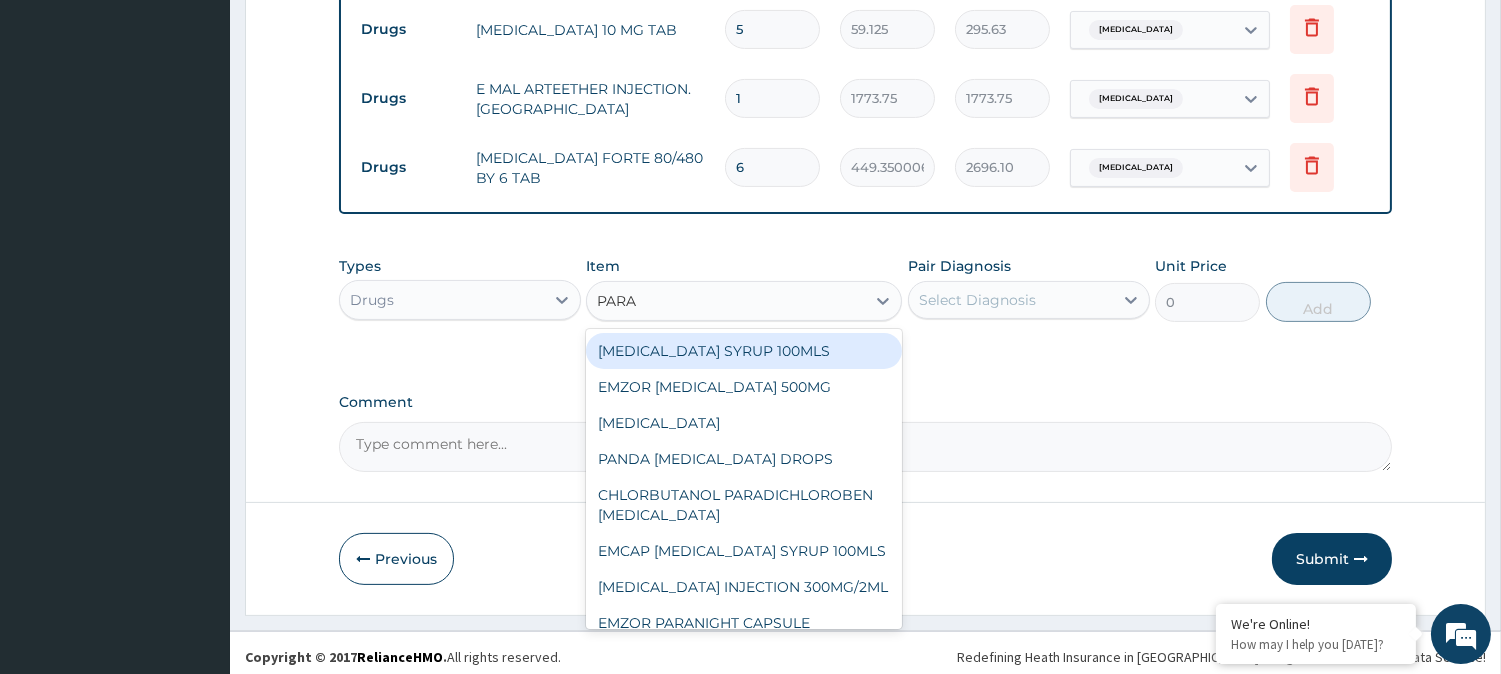 type on "PARA" 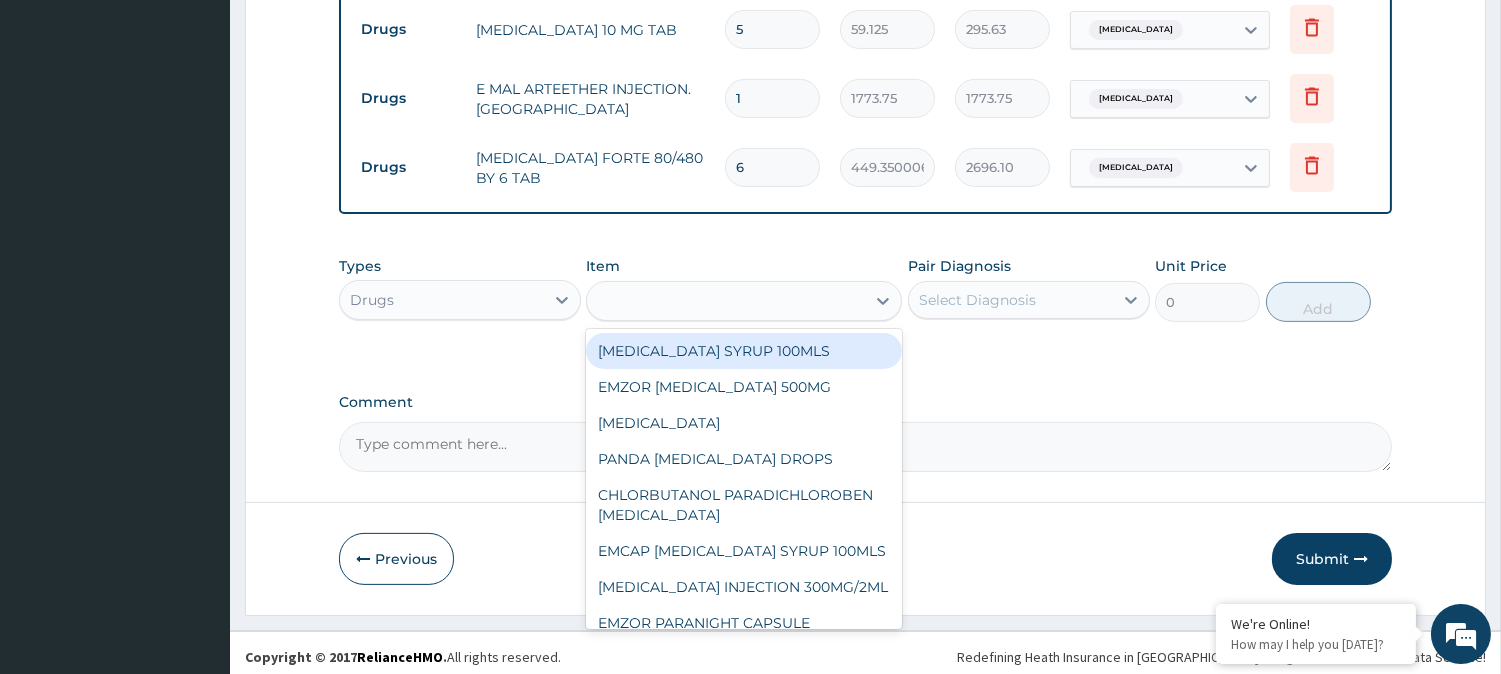 click on "Select Diagnosis" at bounding box center (977, 300) 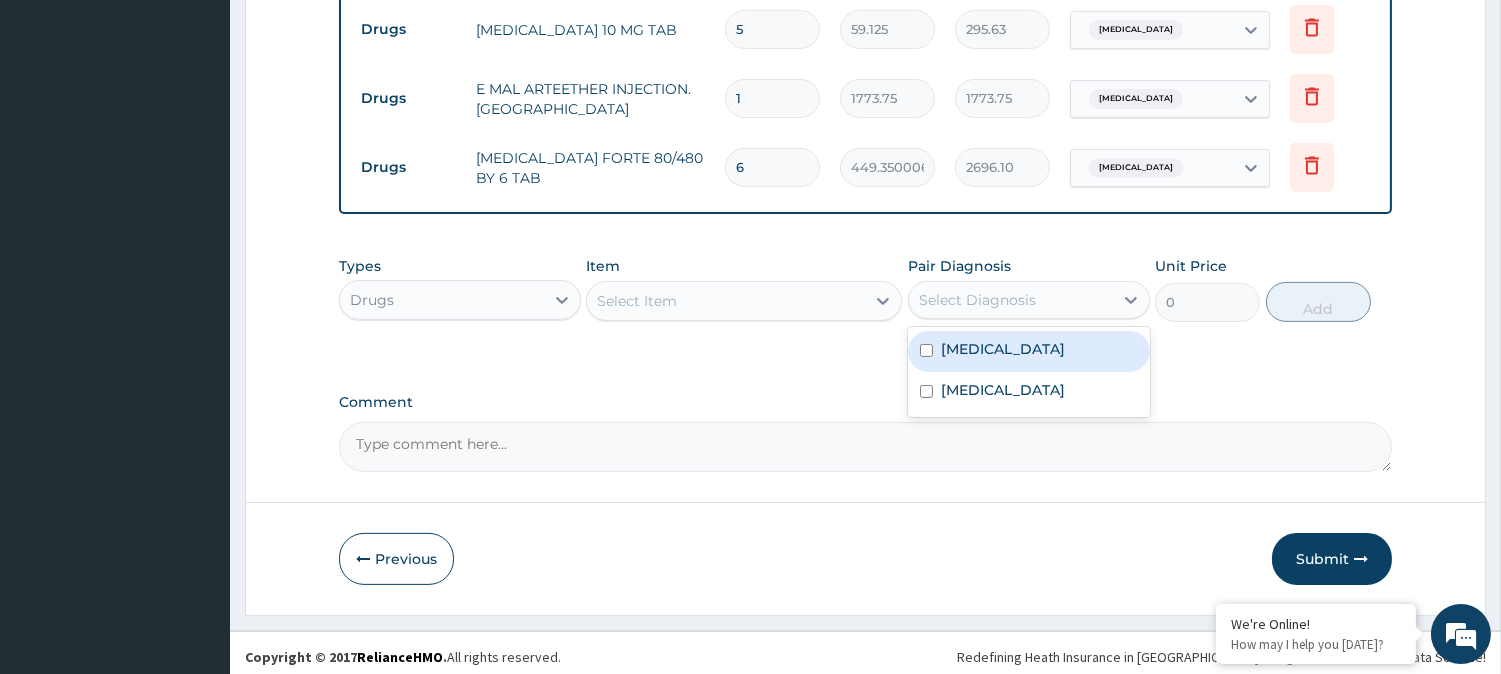 click on "Common cold" at bounding box center [1003, 349] 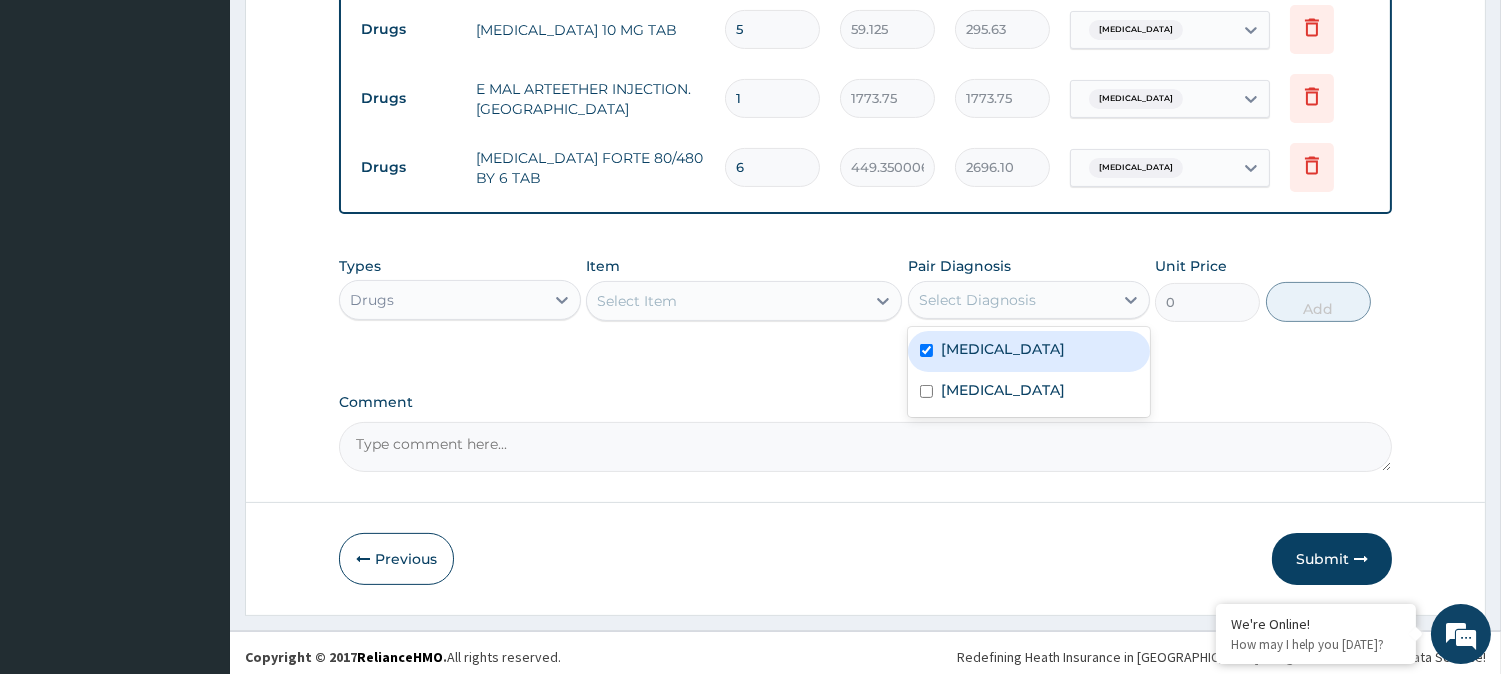 checkbox on "true" 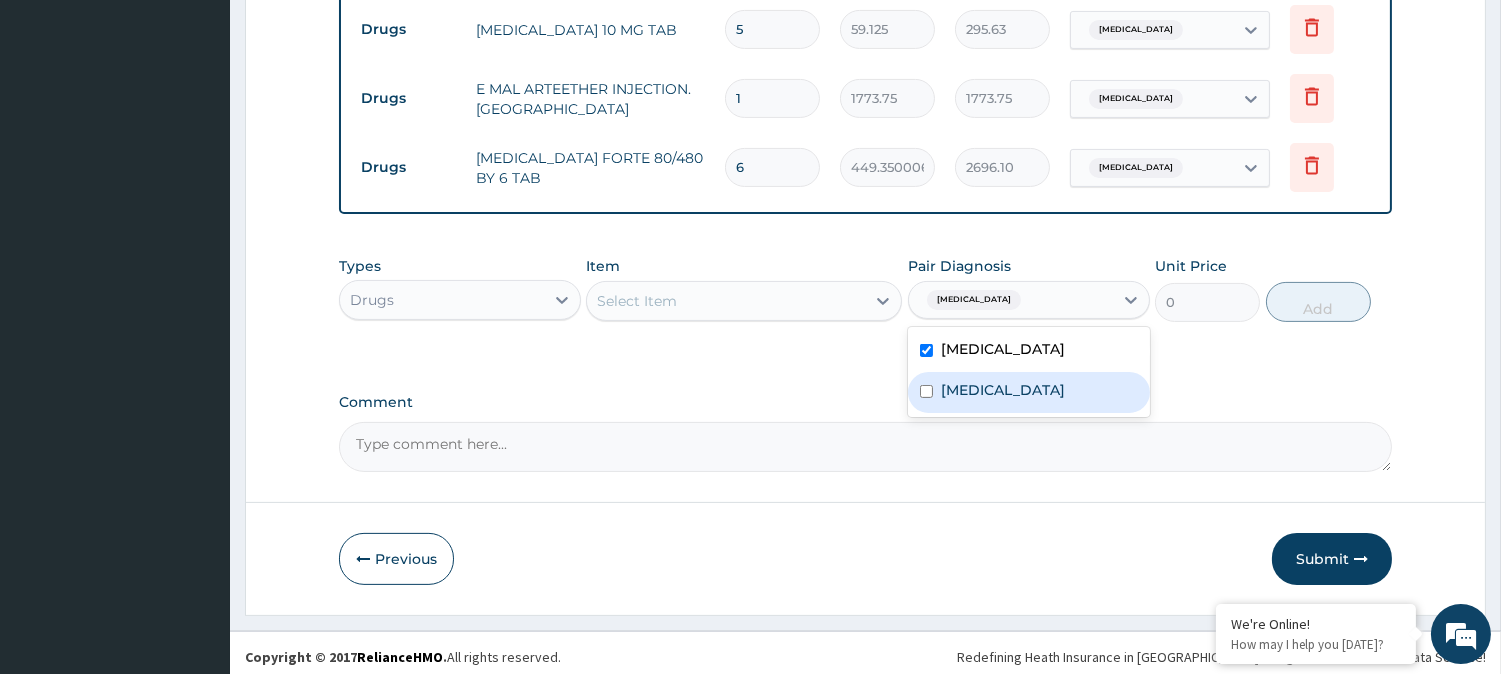 click on "[MEDICAL_DATA]" at bounding box center (1029, 392) 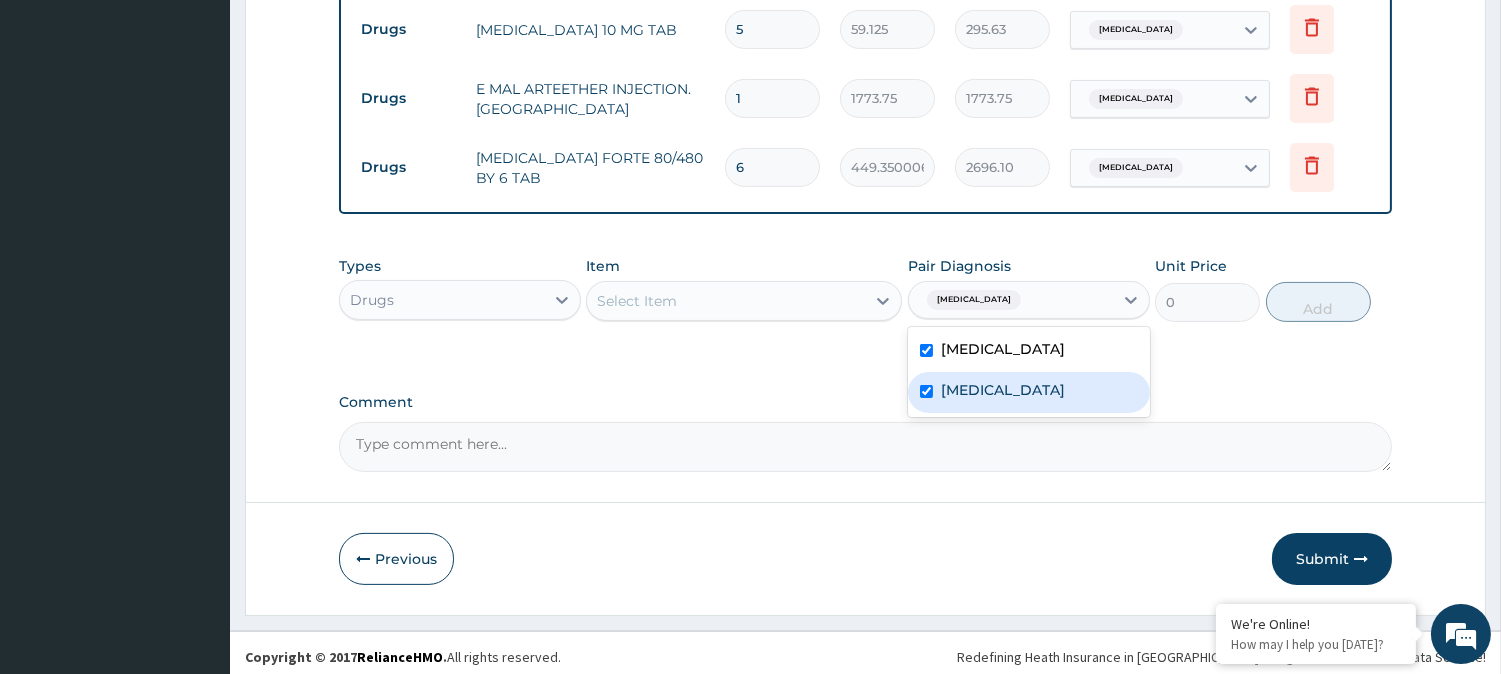 checkbox on "true" 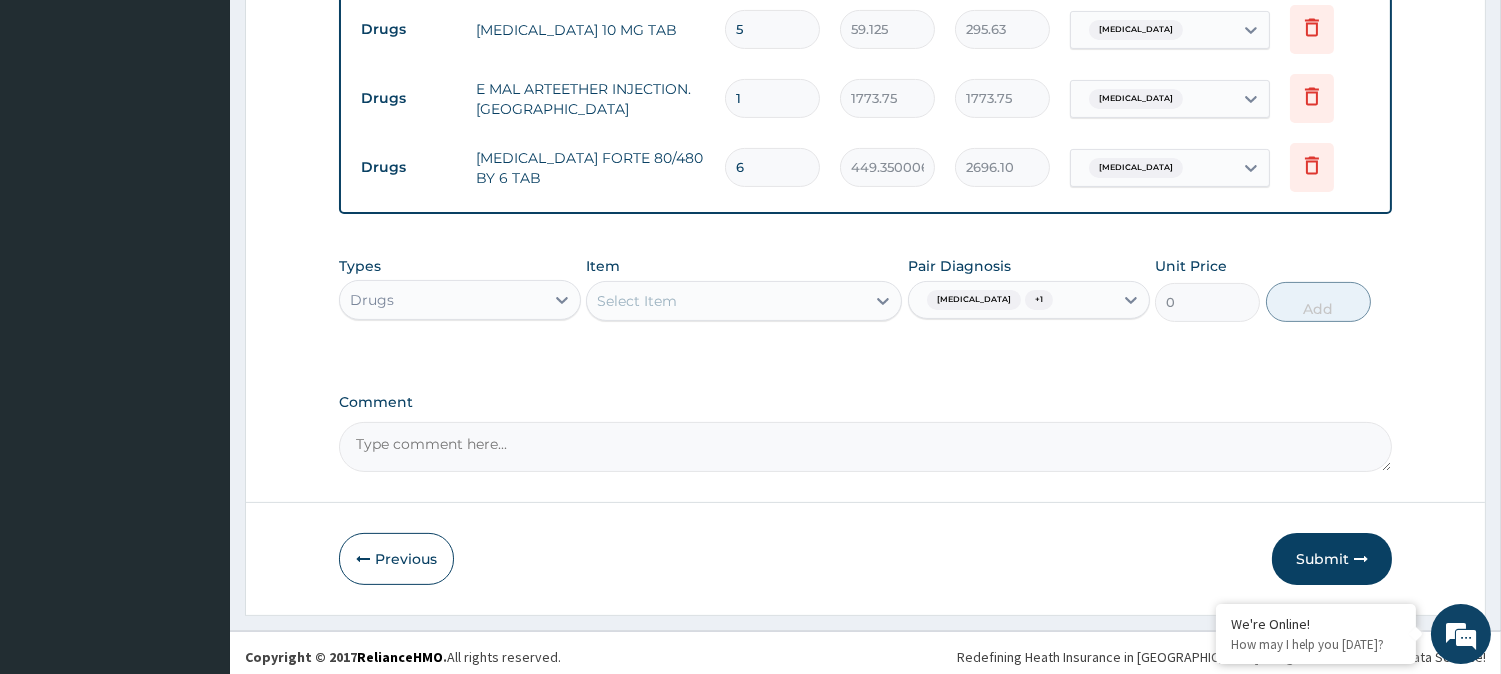 click on "Select Item" at bounding box center [726, 301] 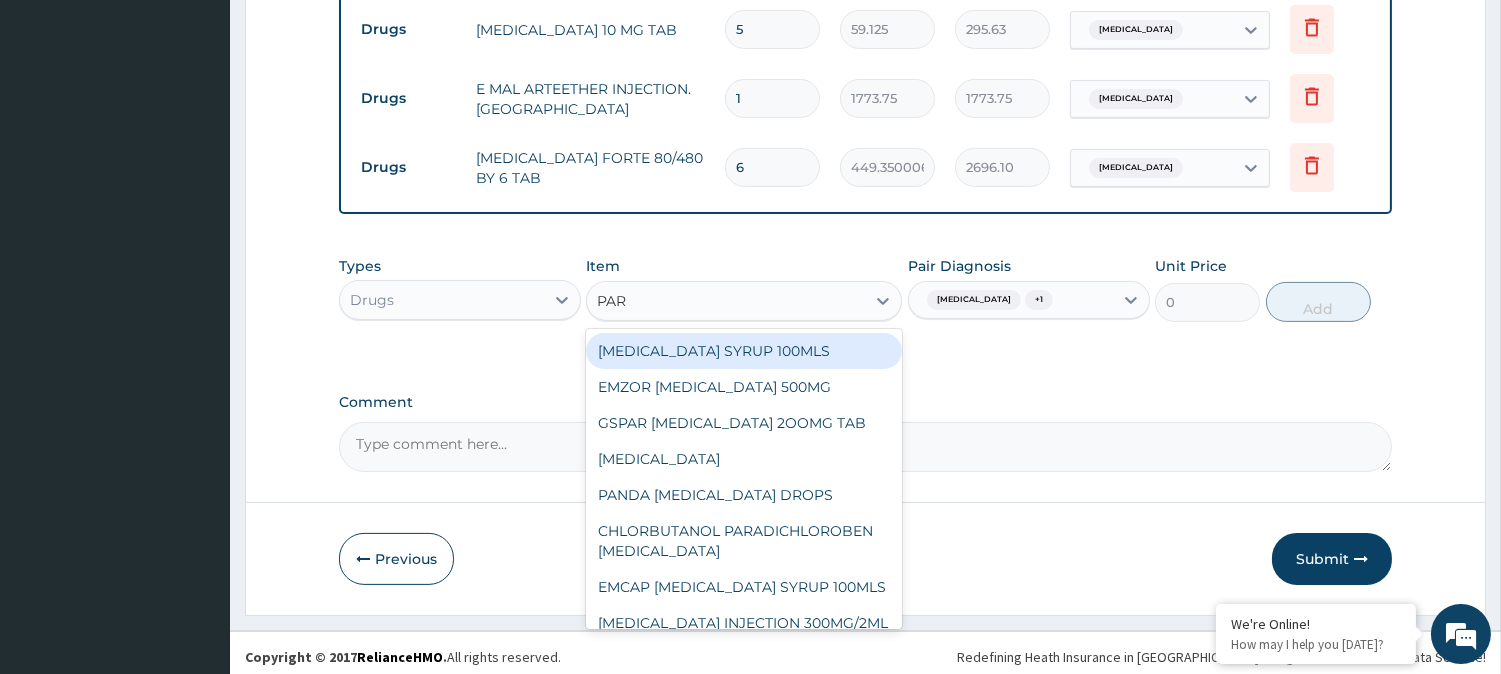 type on "PARA" 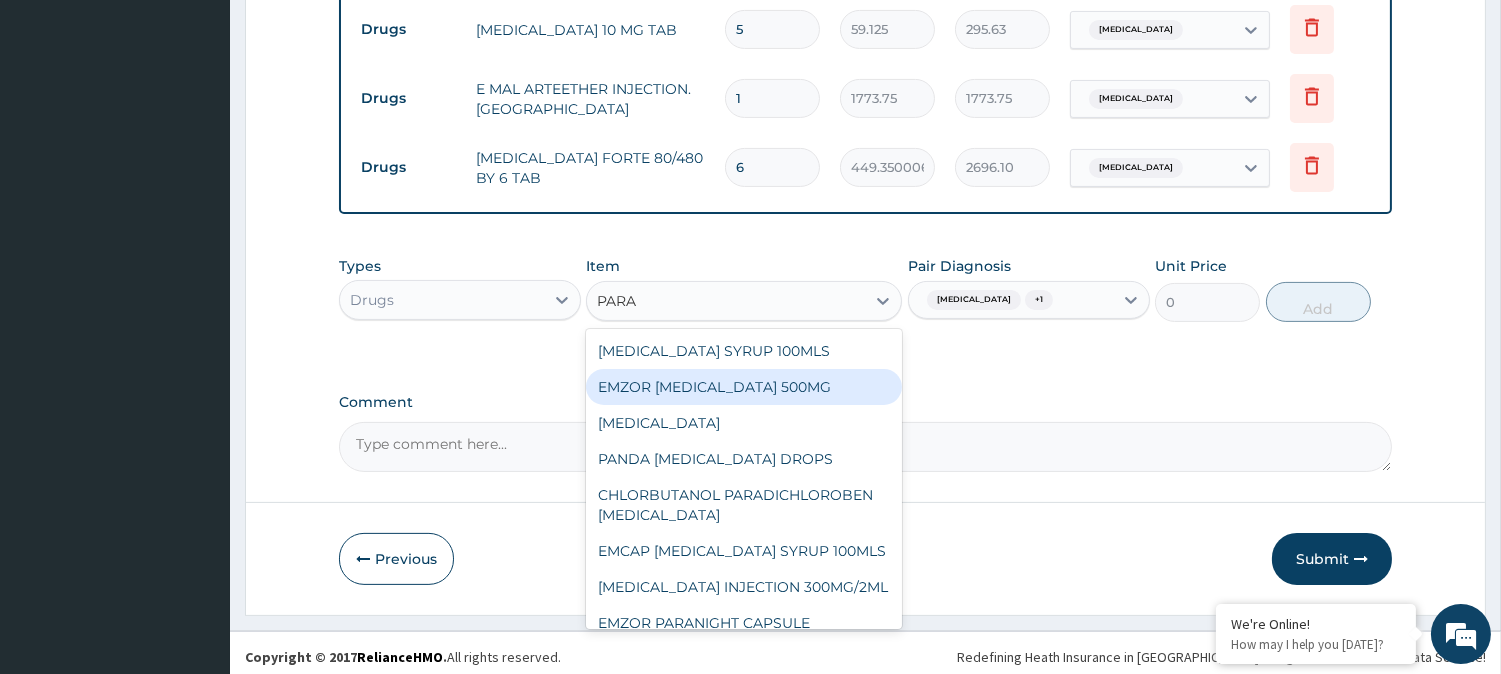 click on "EMZOR PARACETAMOL 500MG" at bounding box center [744, 387] 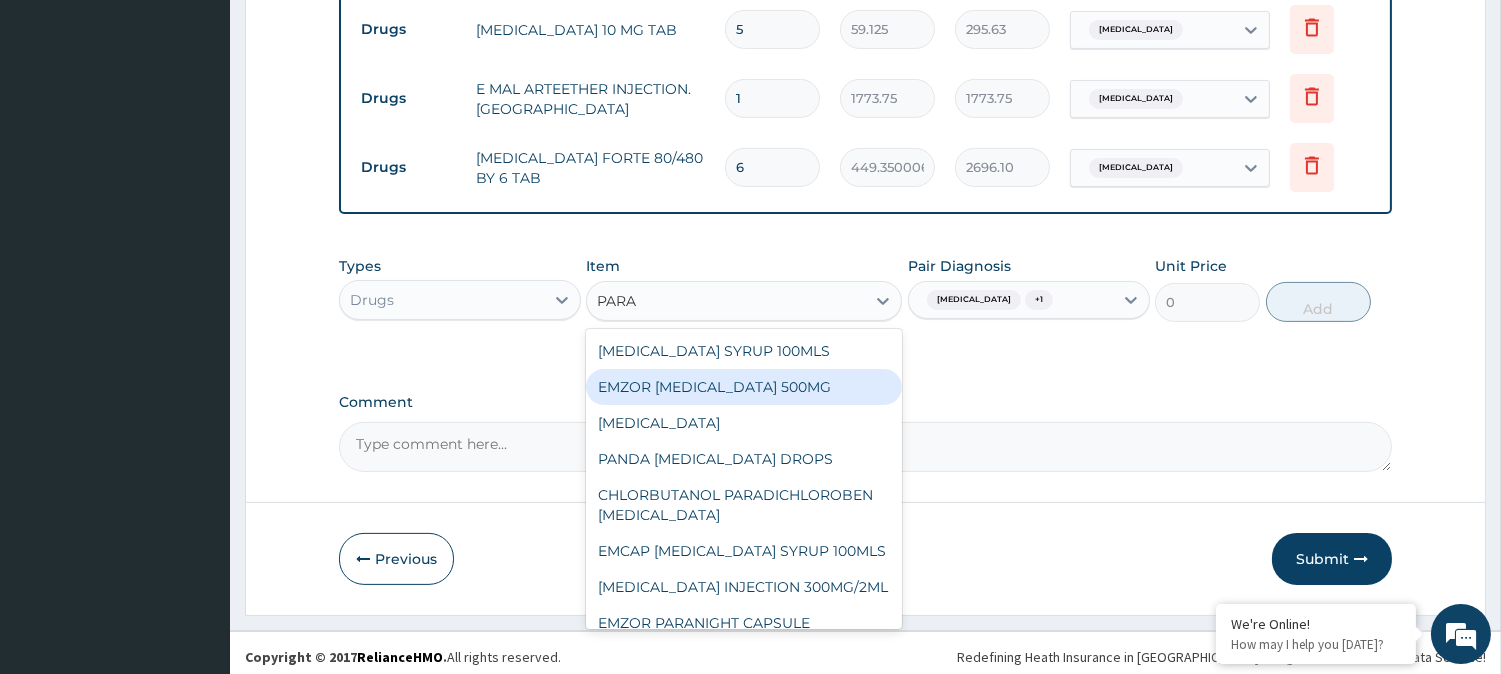 type 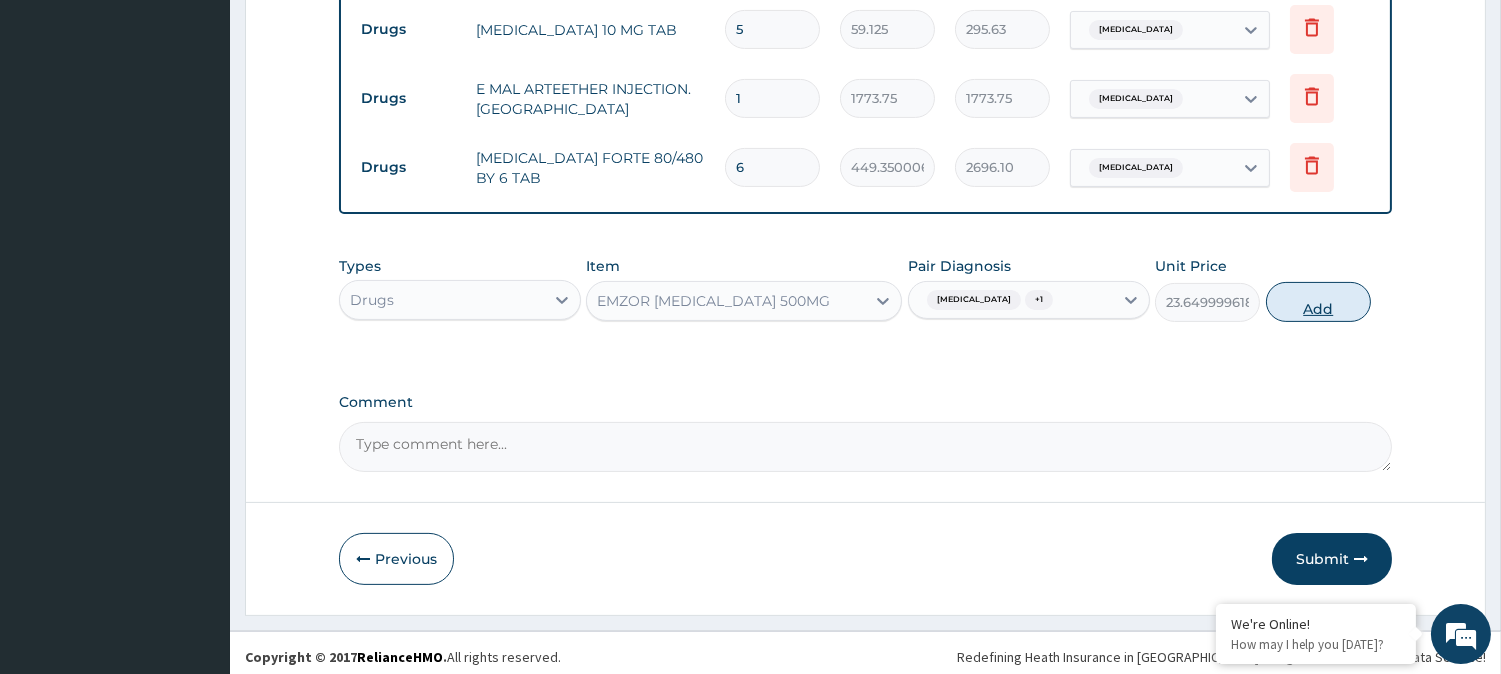 click on "Add" at bounding box center [1318, 302] 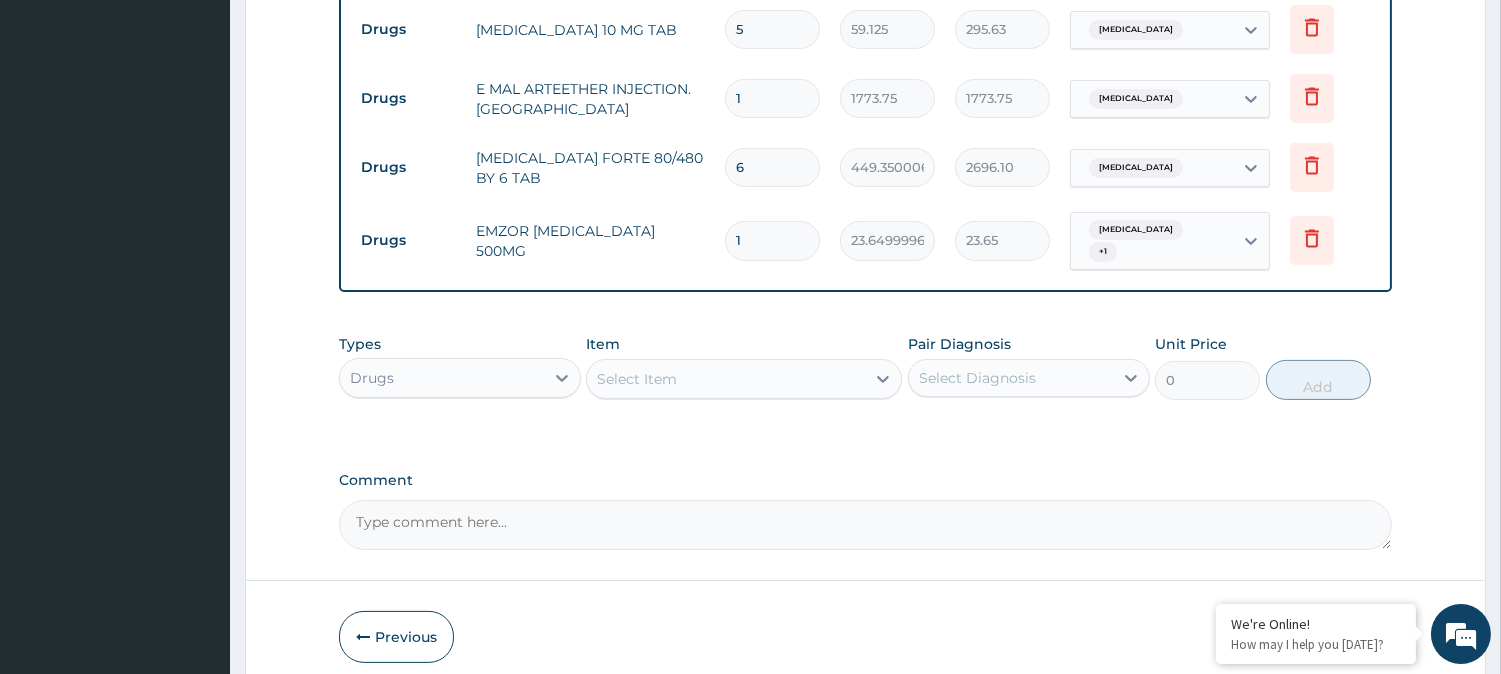type on "18" 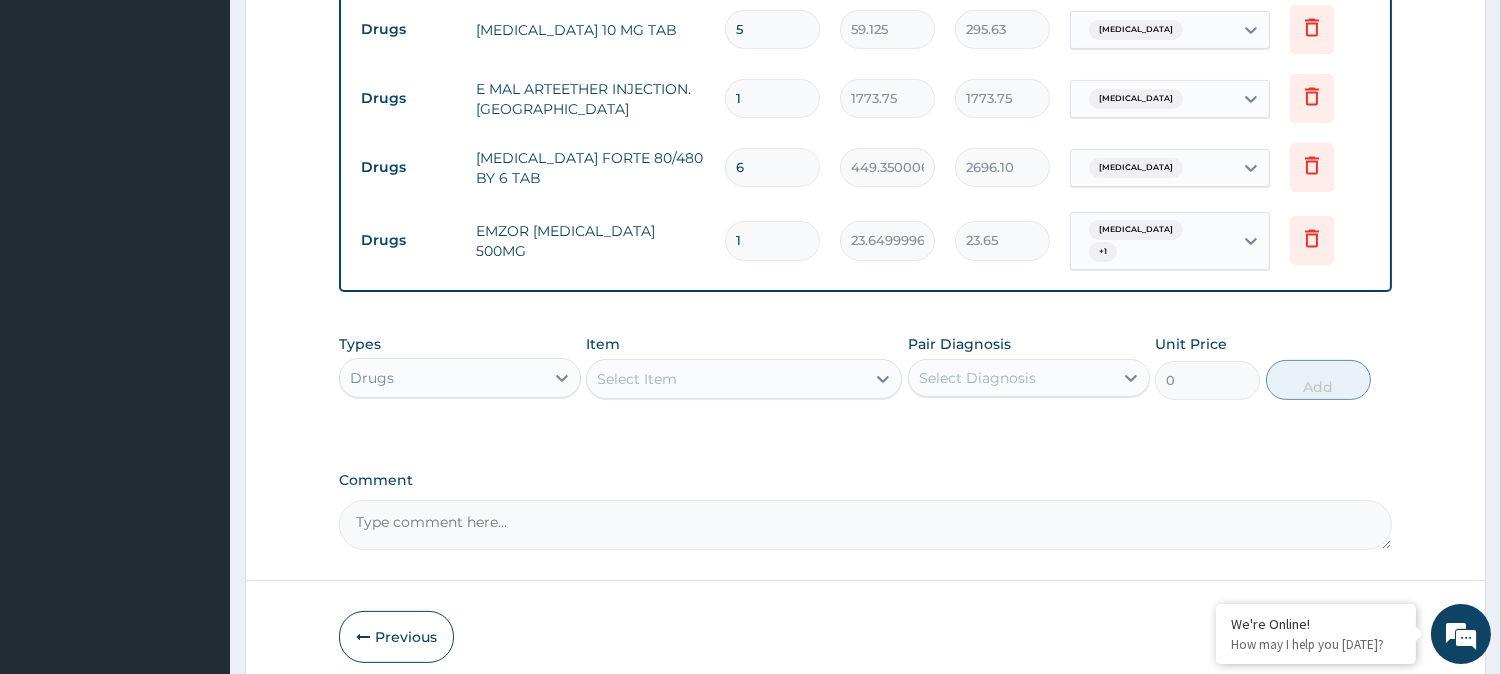 type on "425.70" 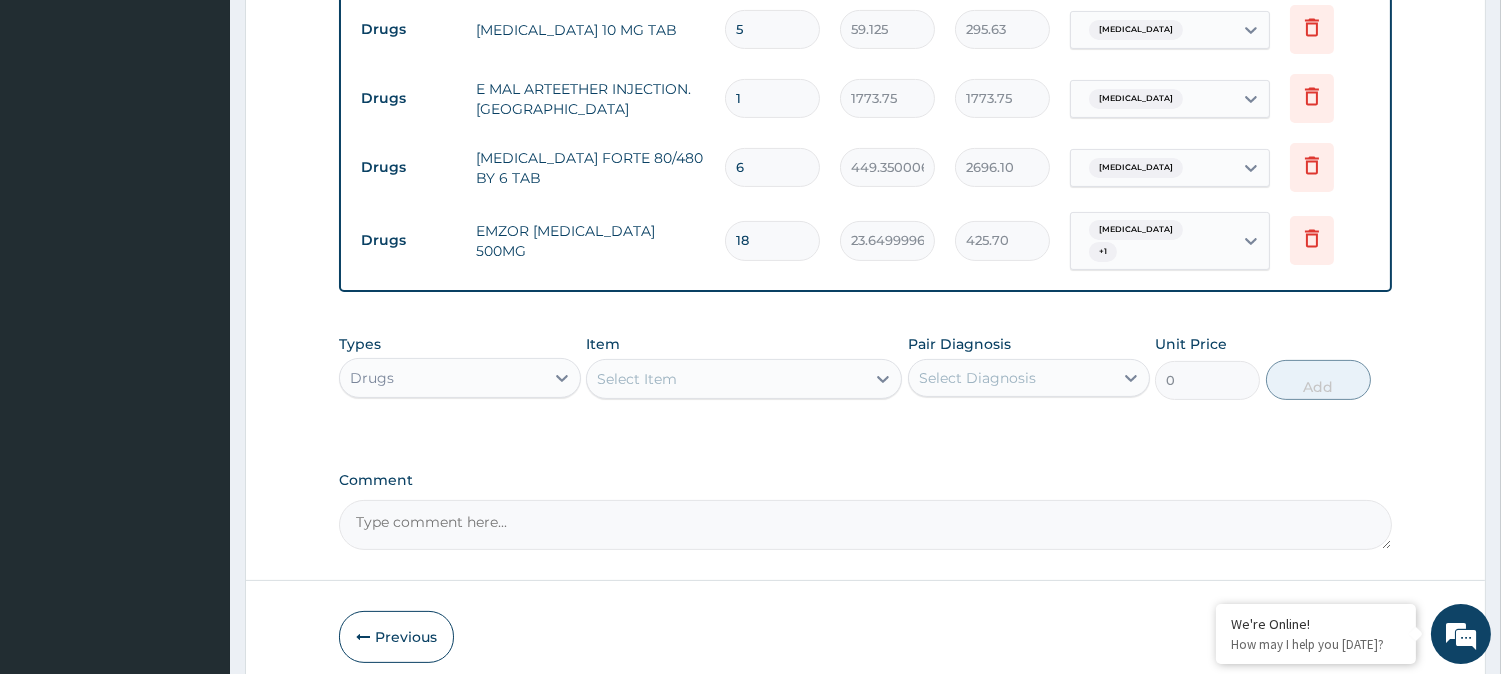 type on "18" 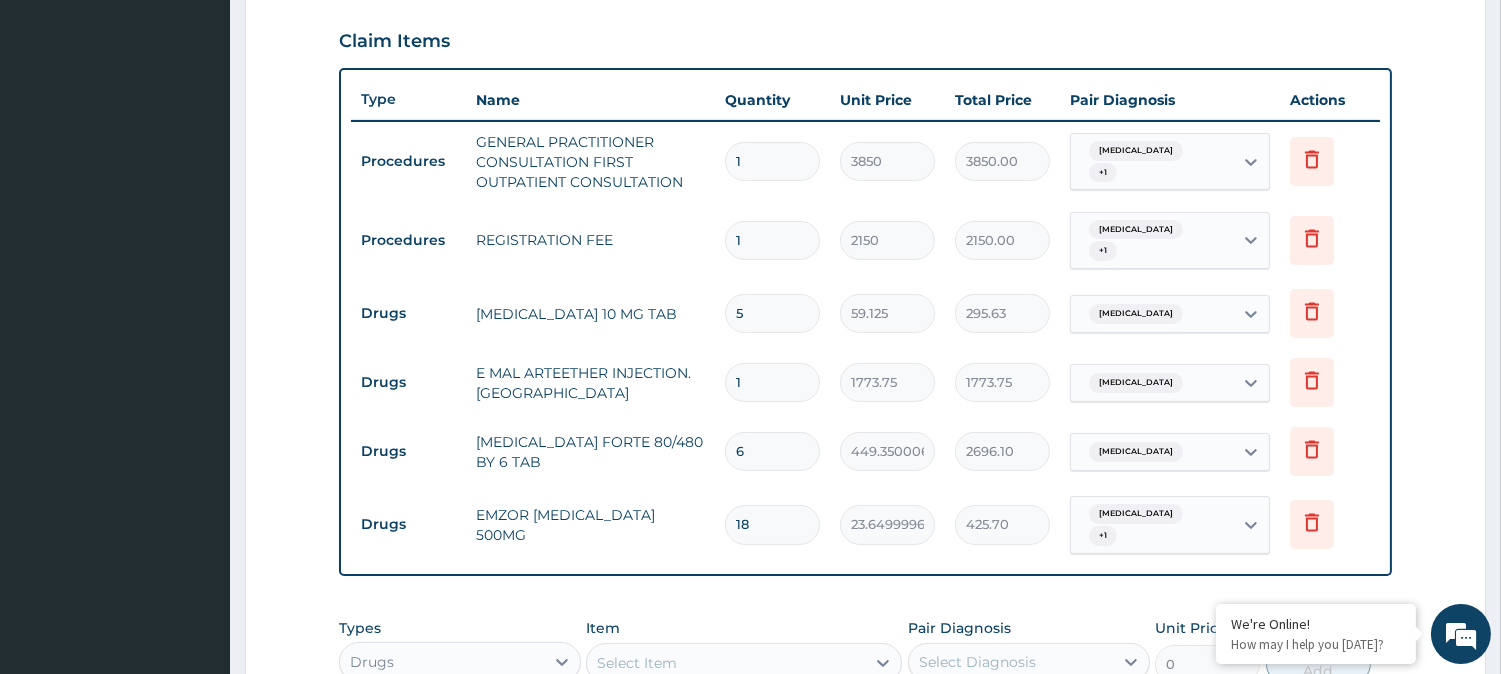 scroll, scrollTop: 218, scrollLeft: 0, axis: vertical 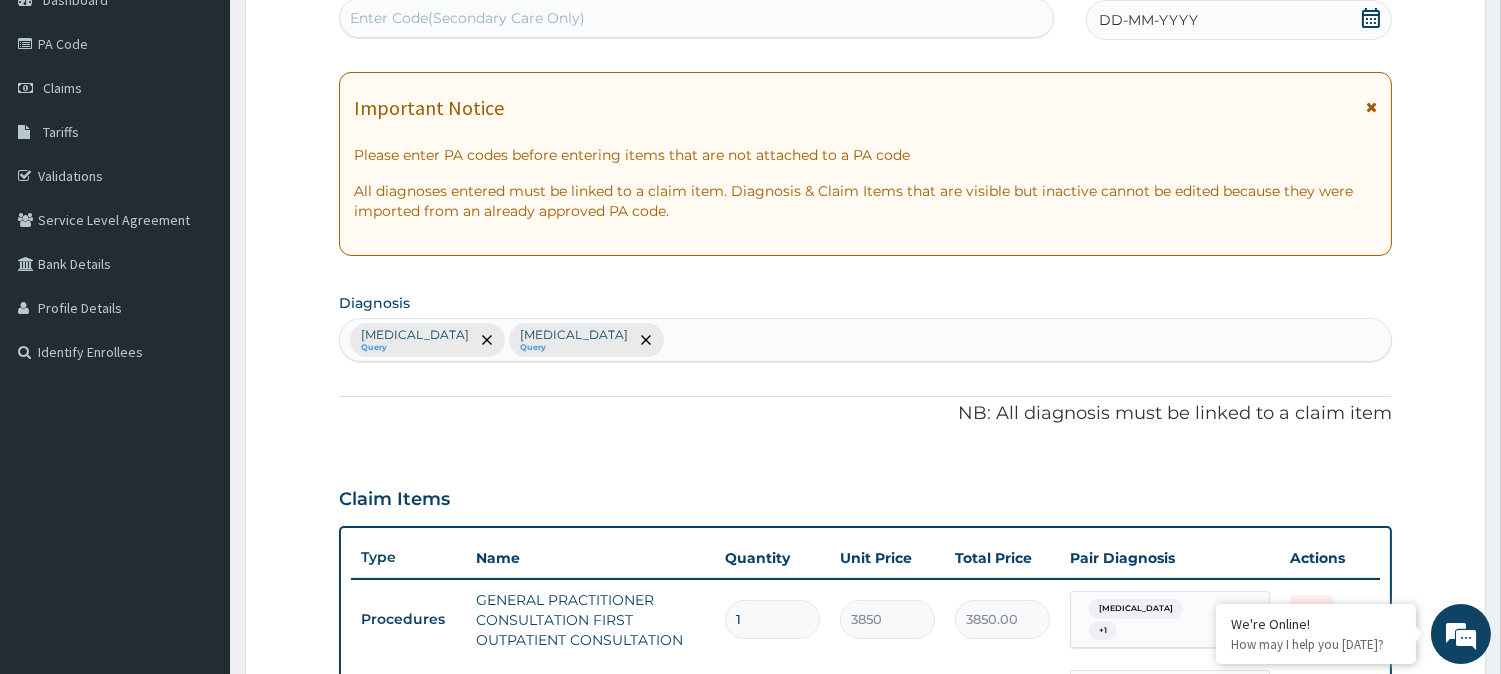 click on "DD-MM-YYYY" at bounding box center [1239, 20] 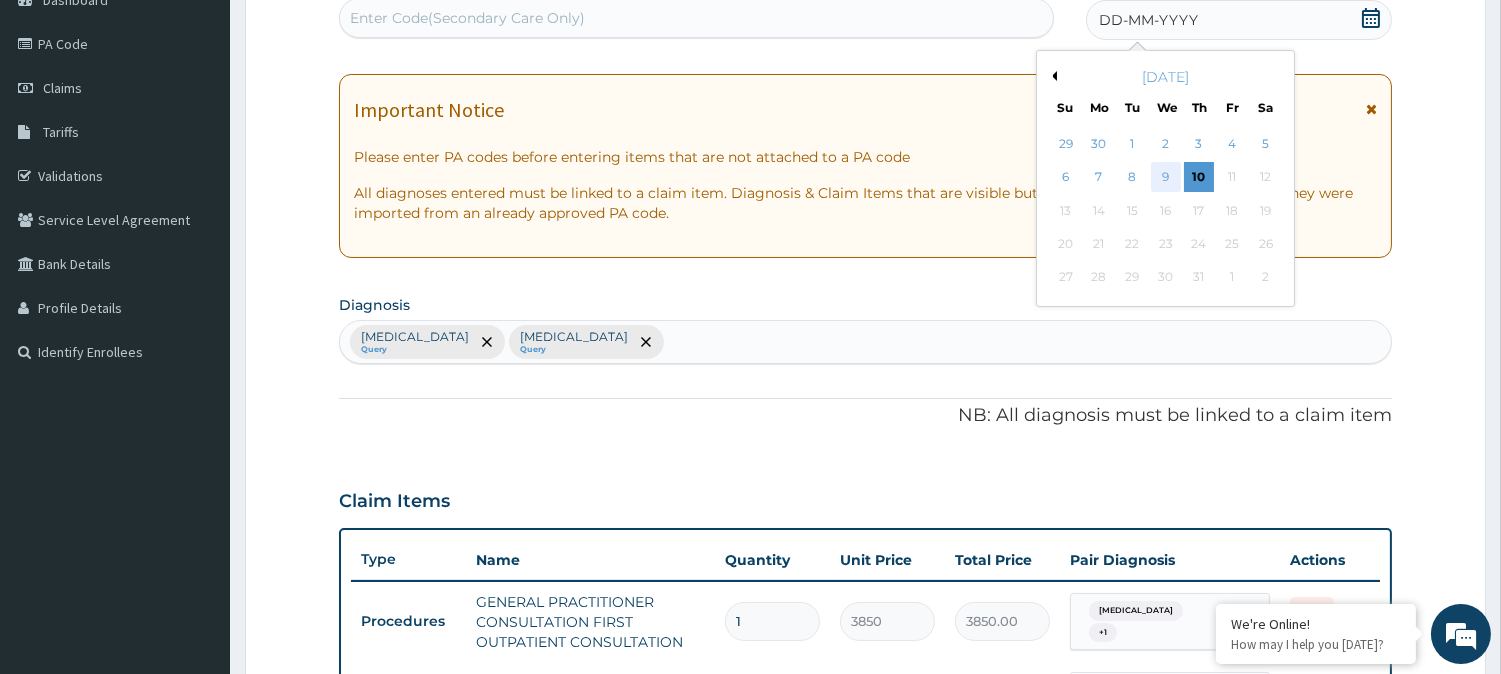 click on "9" at bounding box center [1165, 178] 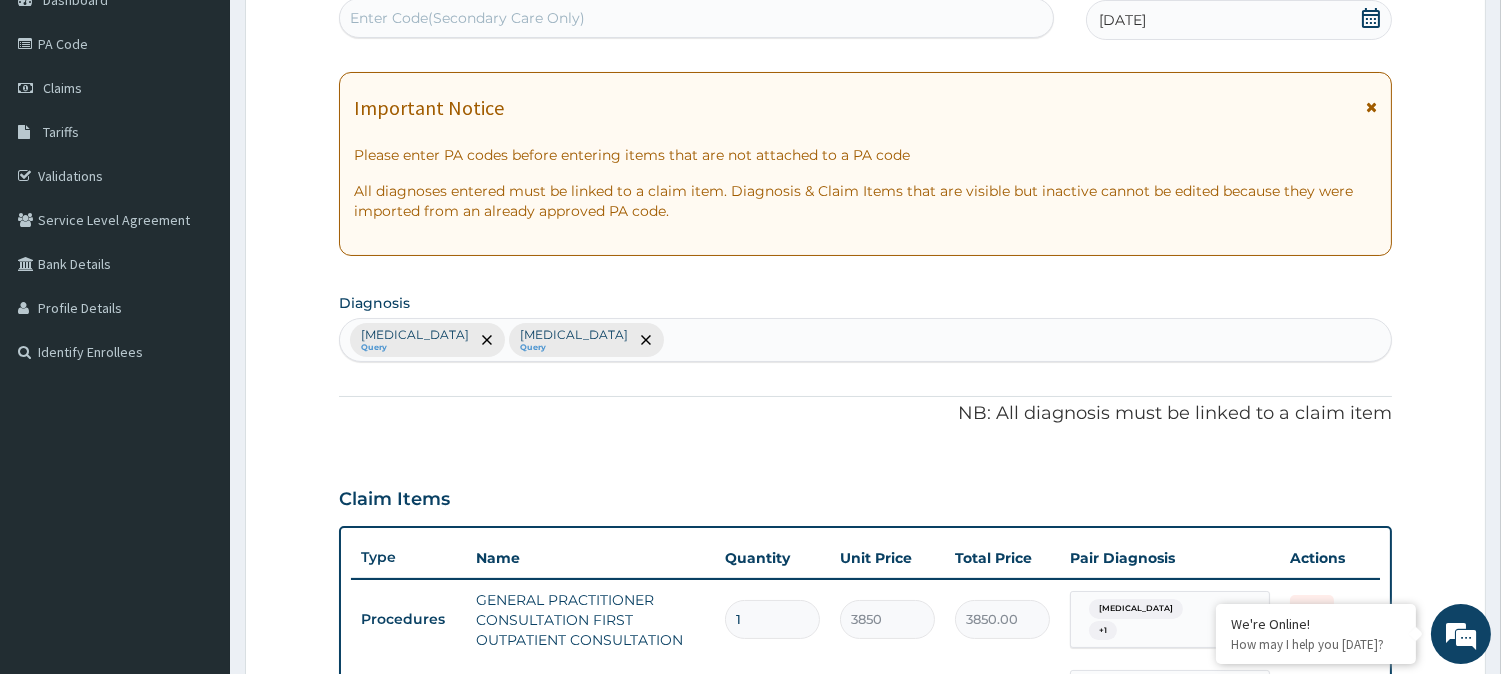 scroll, scrollTop: 1028, scrollLeft: 0, axis: vertical 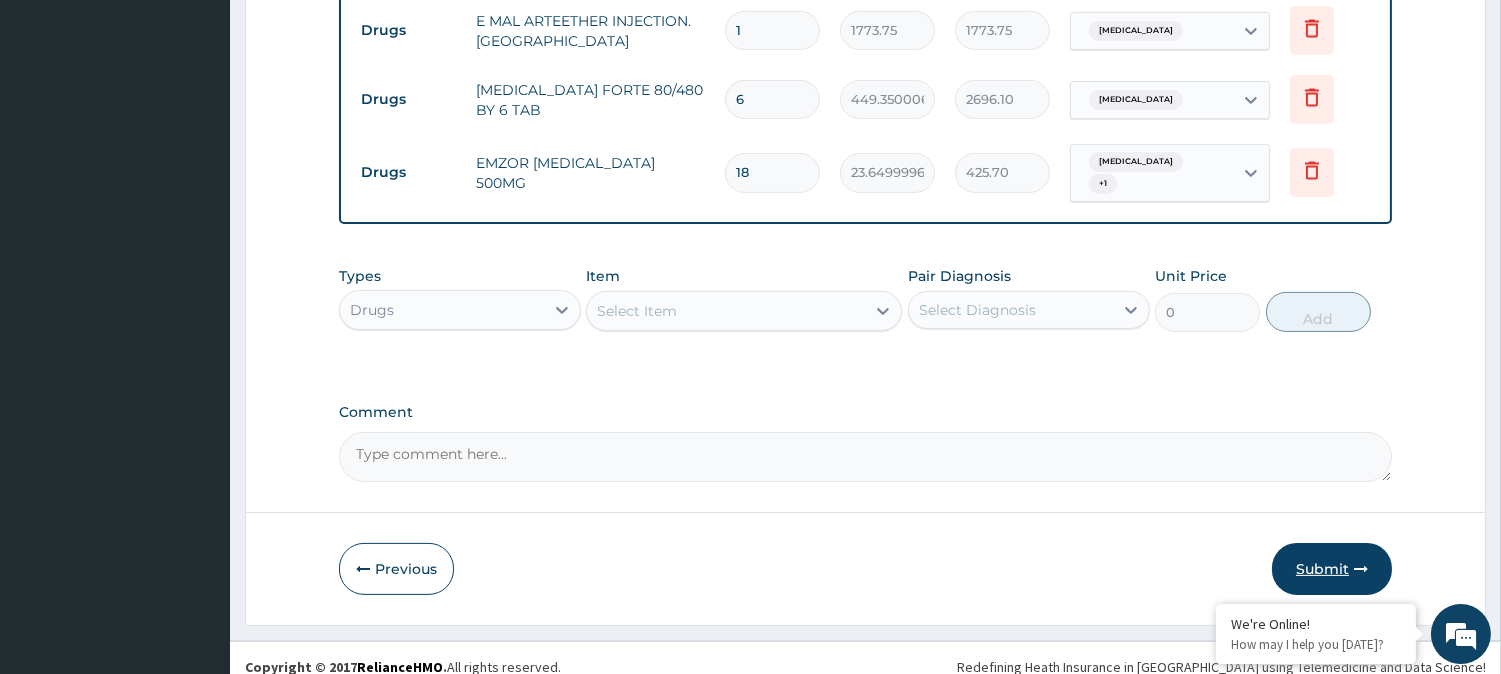 click on "Submit" at bounding box center [1332, 569] 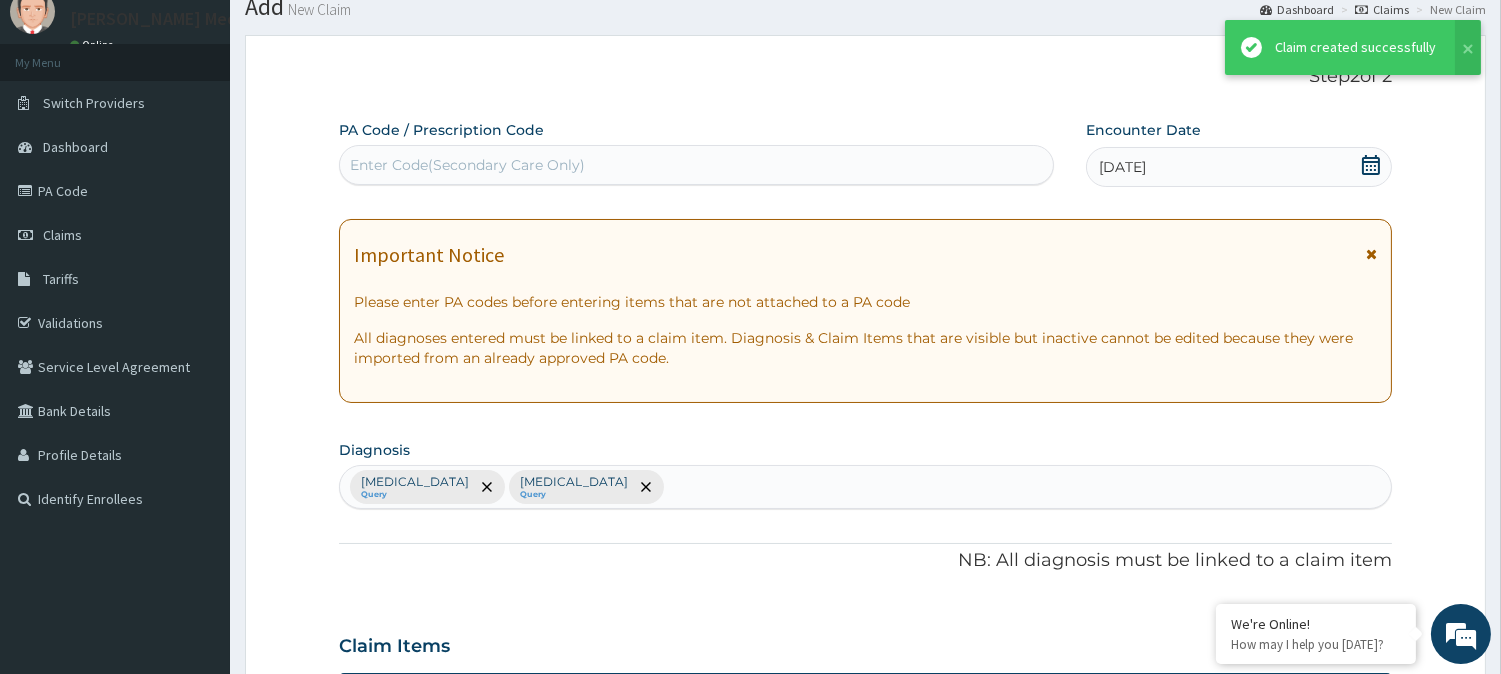 scroll, scrollTop: 1028, scrollLeft: 0, axis: vertical 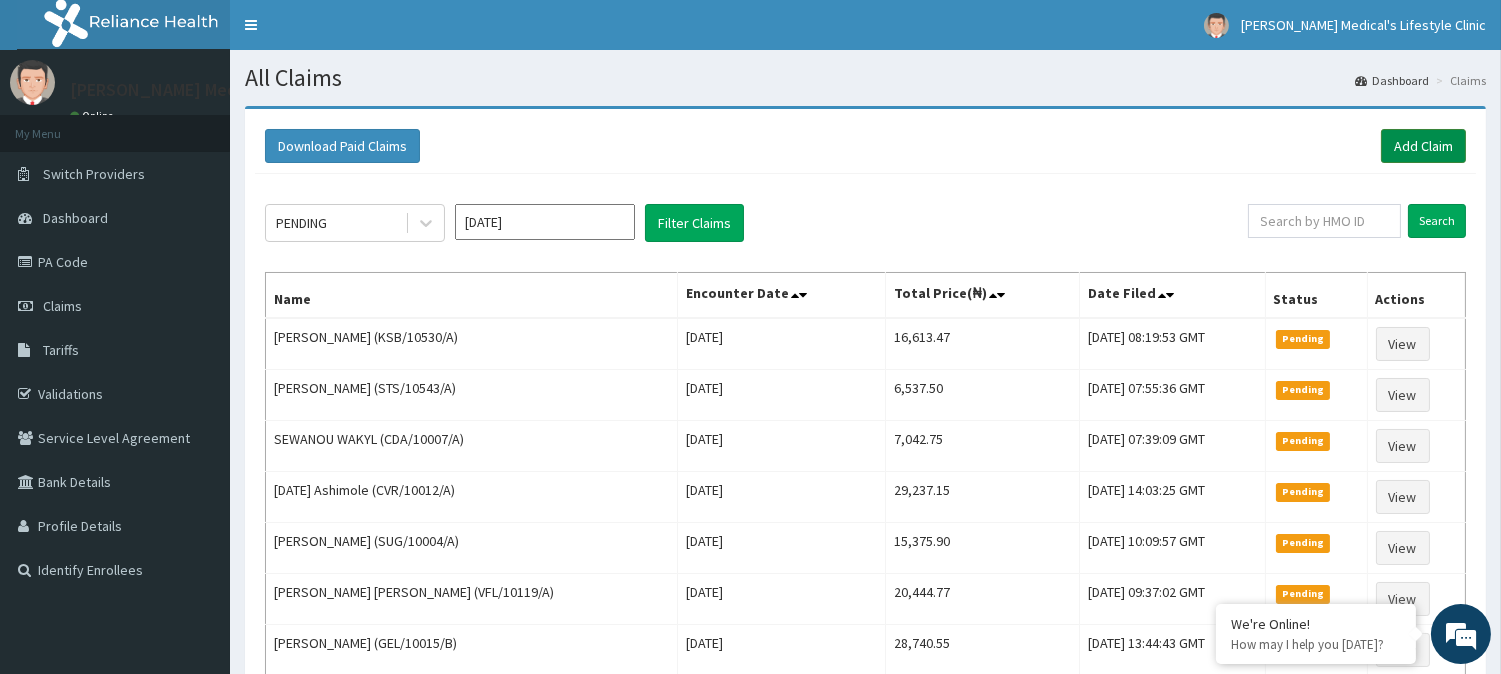 click on "Add Claim" at bounding box center (1423, 146) 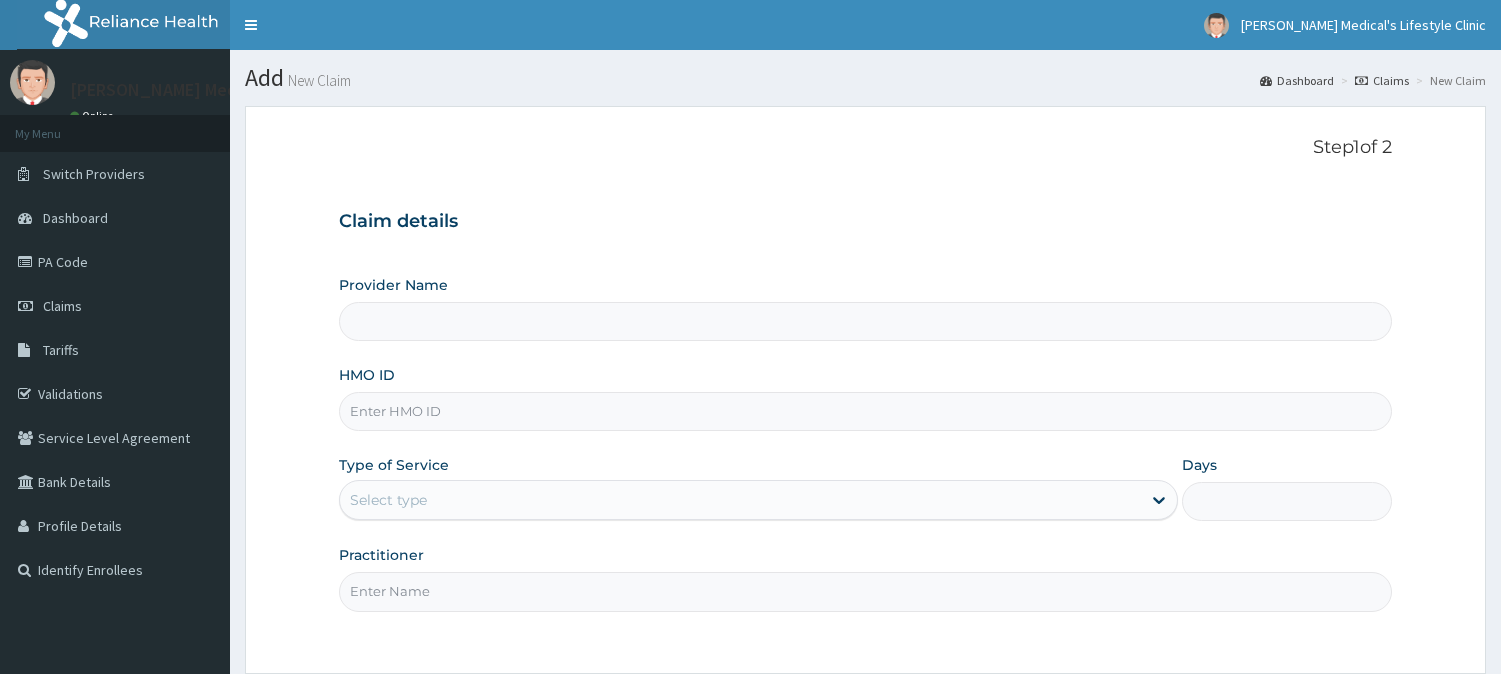 scroll, scrollTop: 0, scrollLeft: 0, axis: both 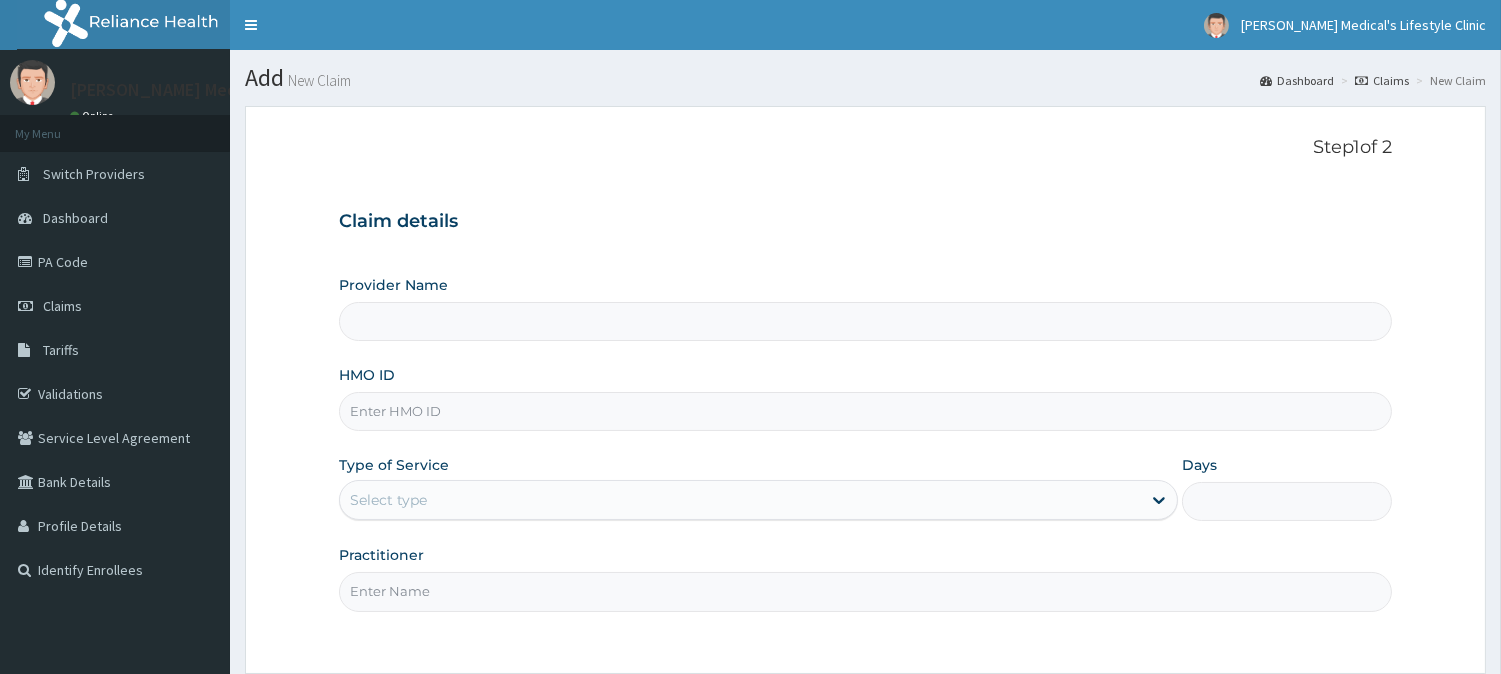 type on "[PERSON_NAME] Medical's Lifestyle clinic" 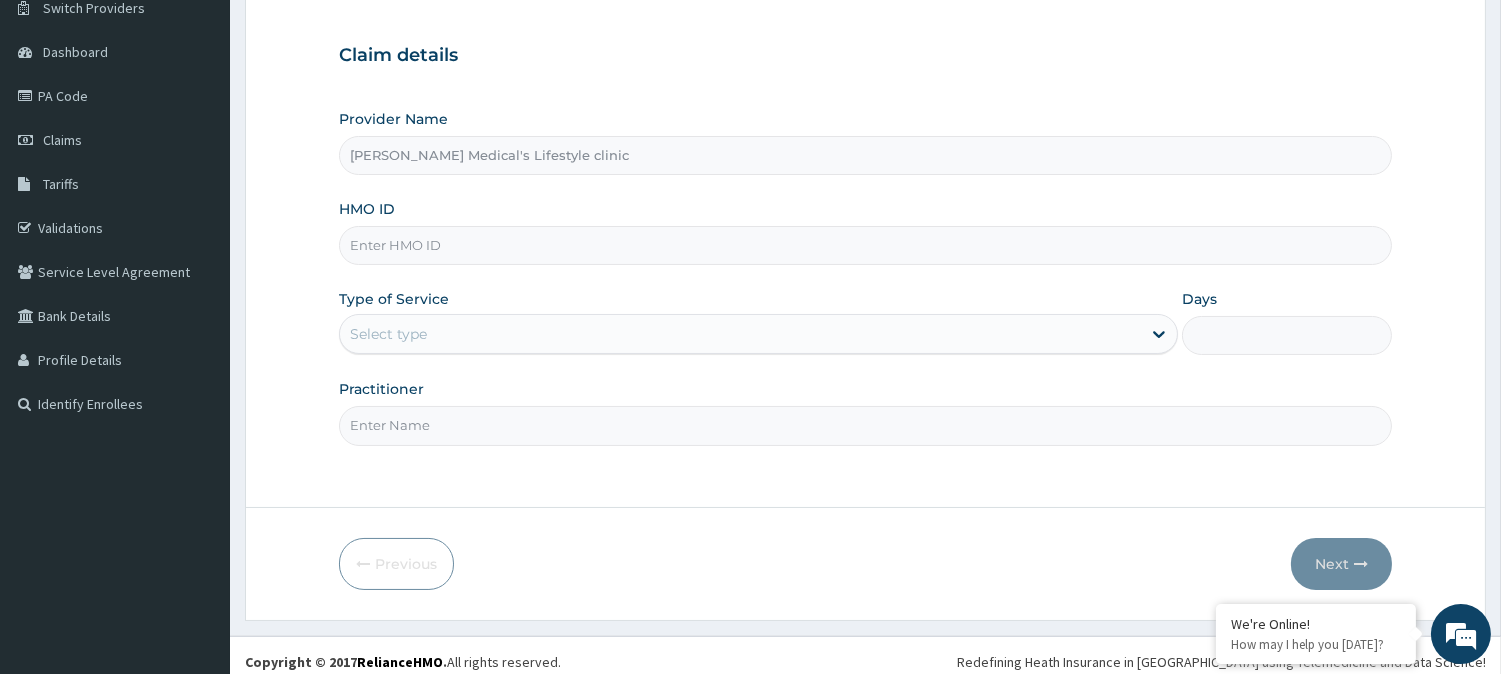 scroll, scrollTop: 178, scrollLeft: 0, axis: vertical 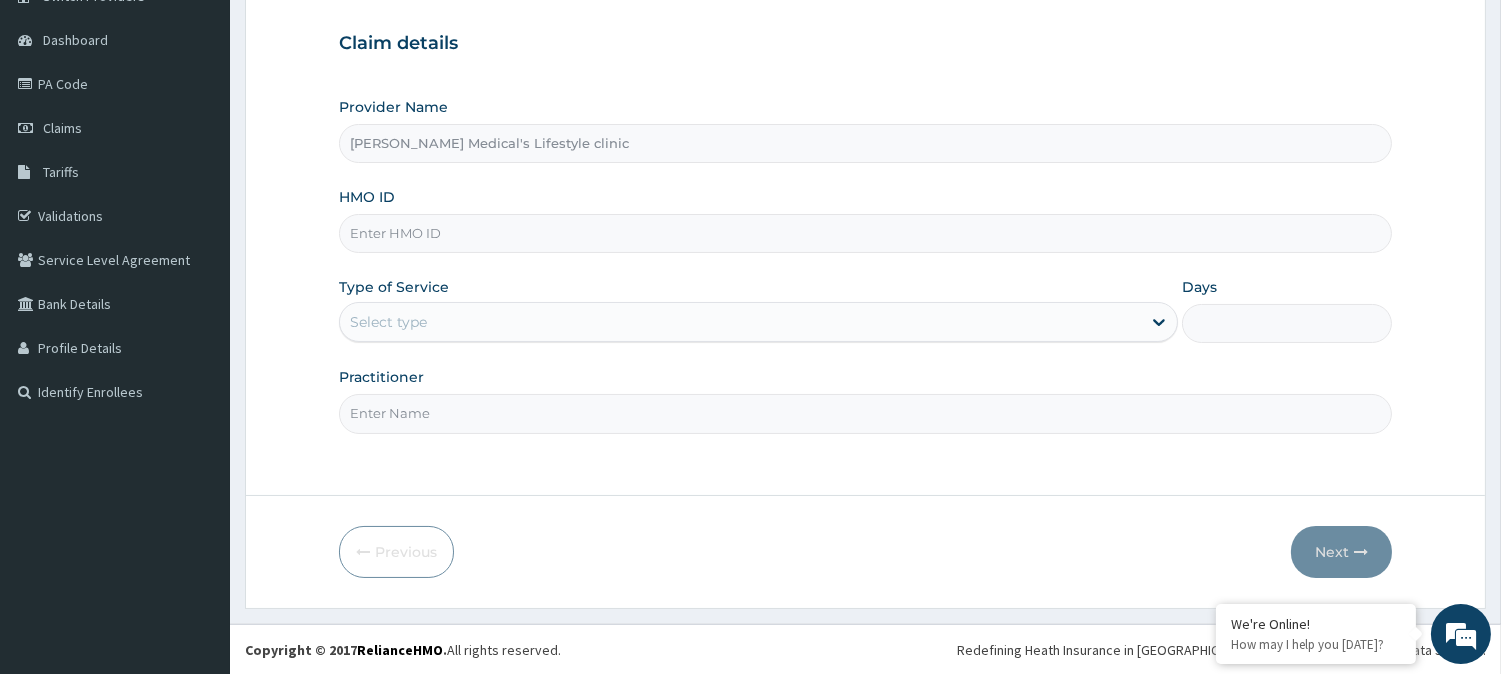 click on "HMO ID" at bounding box center (865, 233) 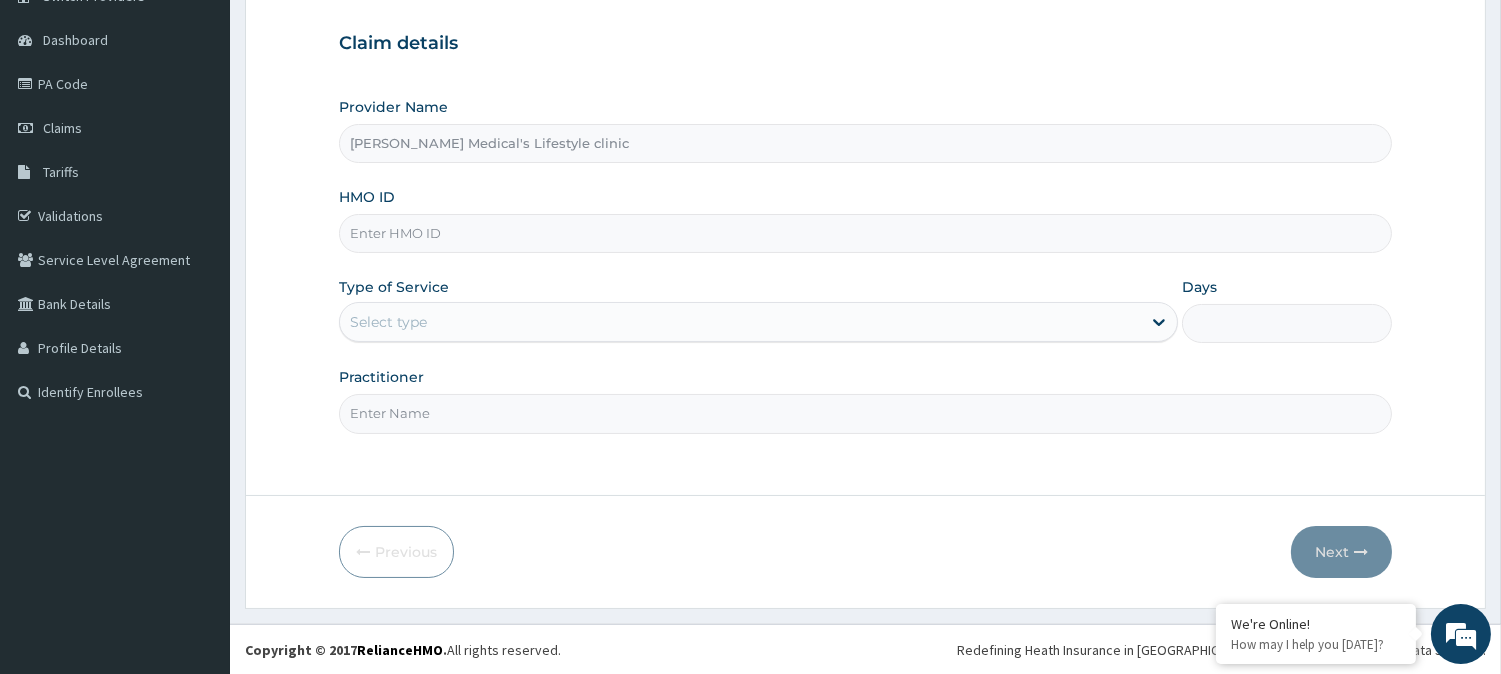 paste on "QAO/10453/A" 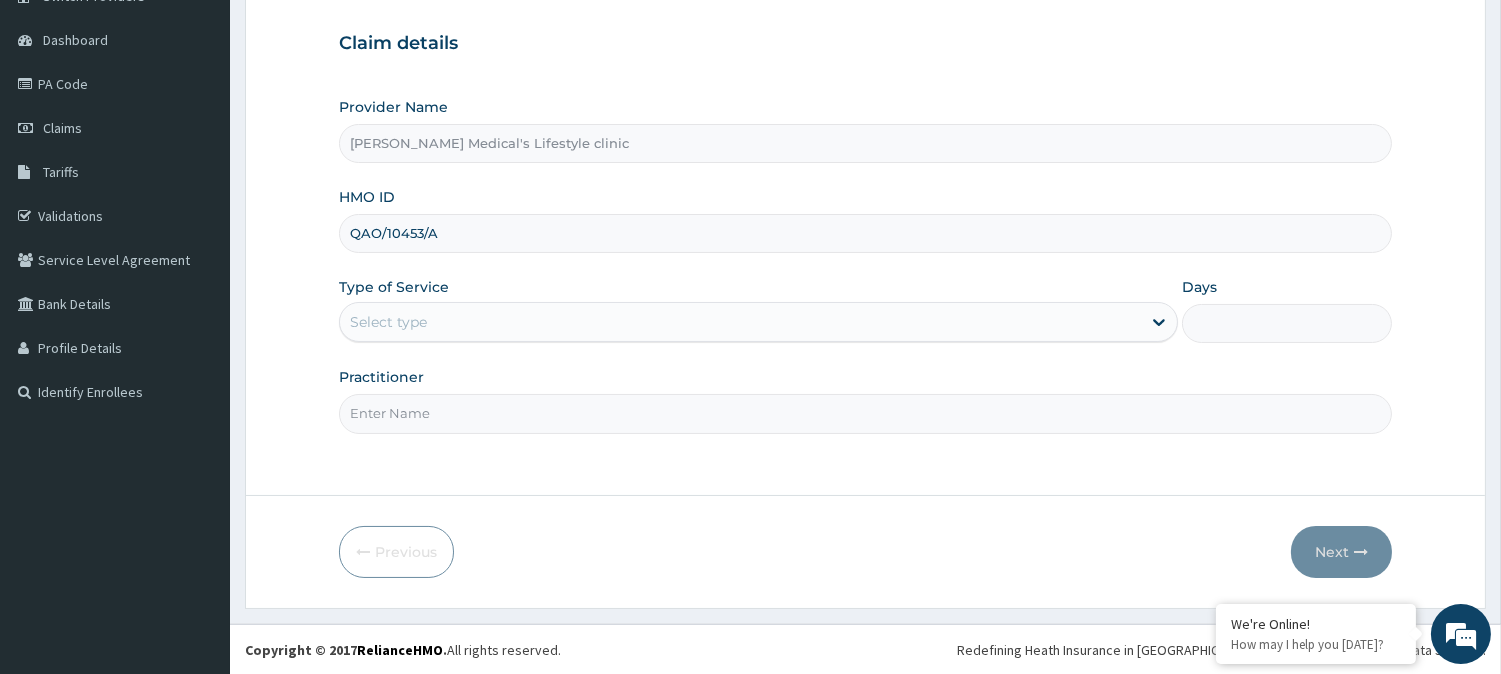 type on "QAO/10453/A" 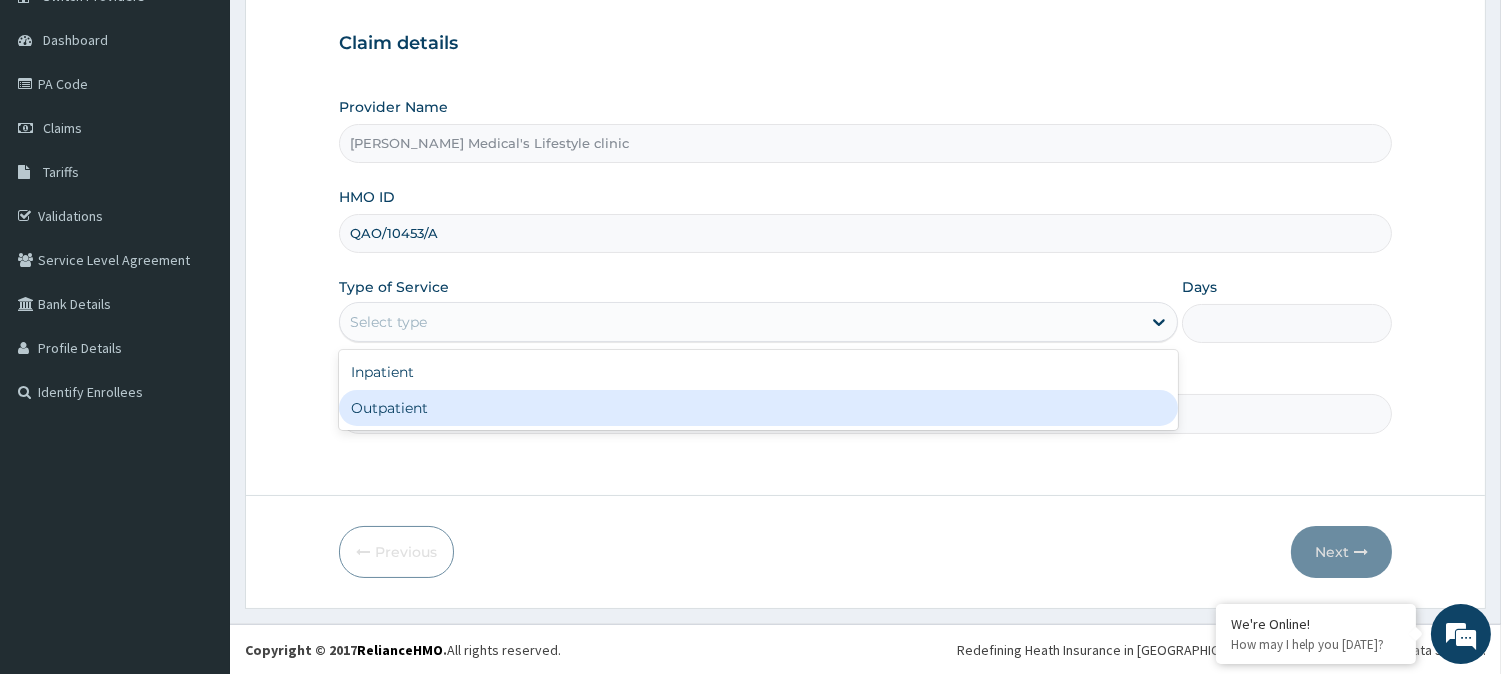 click on "Outpatient" at bounding box center (758, 408) 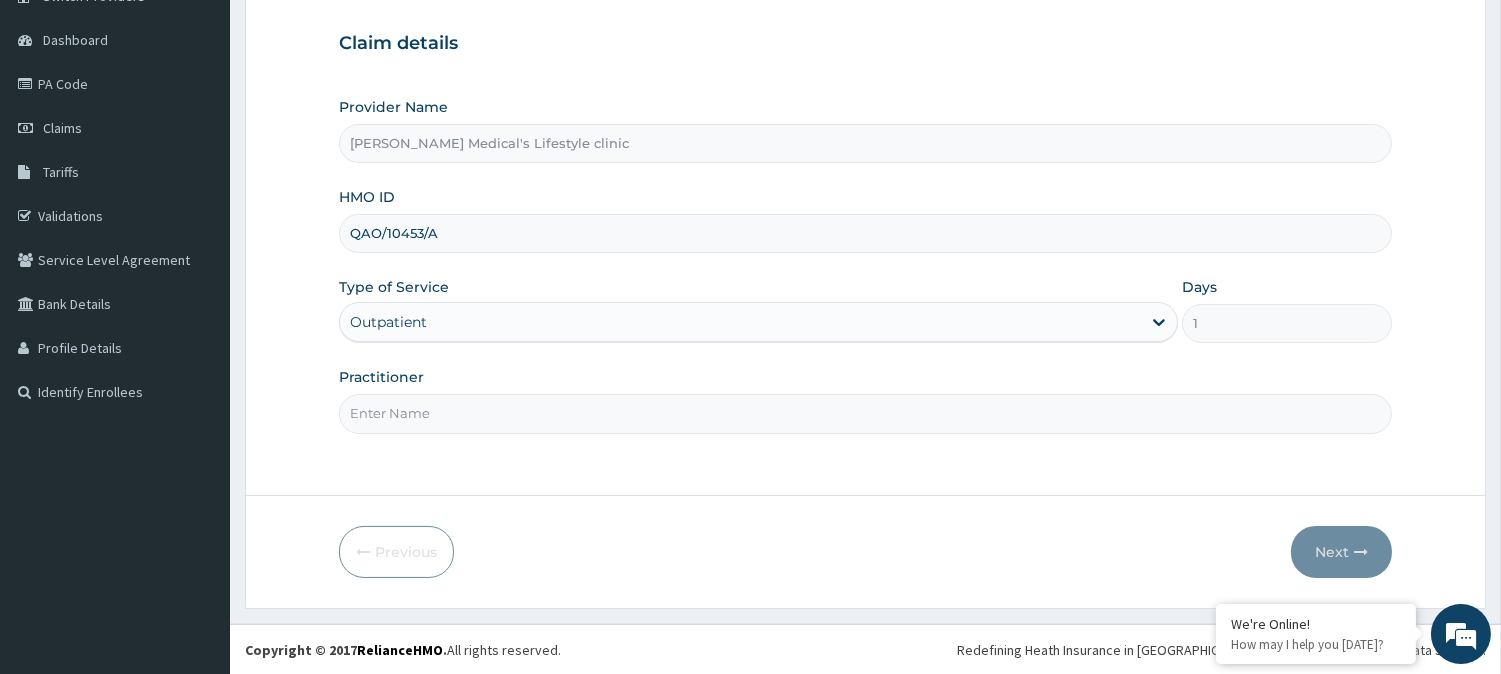 click on "Practitioner" at bounding box center [865, 413] 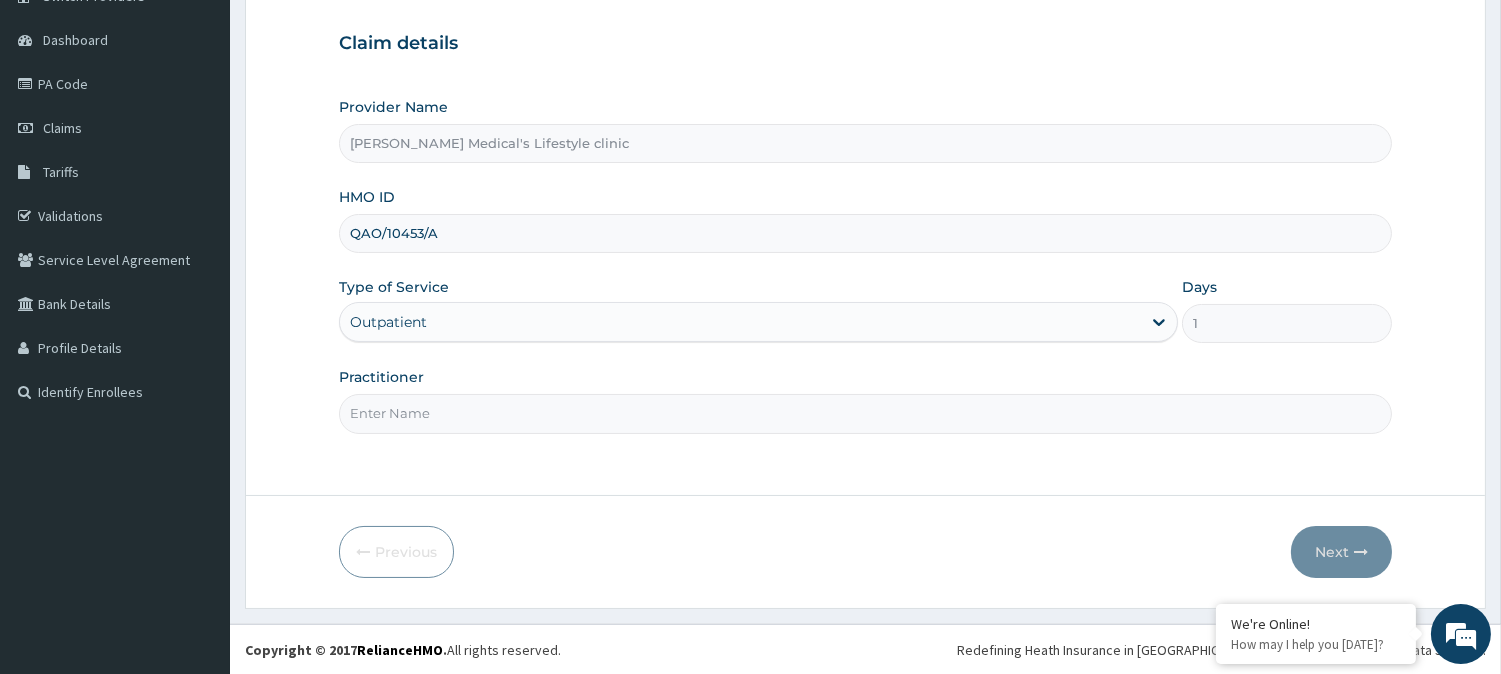 type on "[PERSON_NAME]" 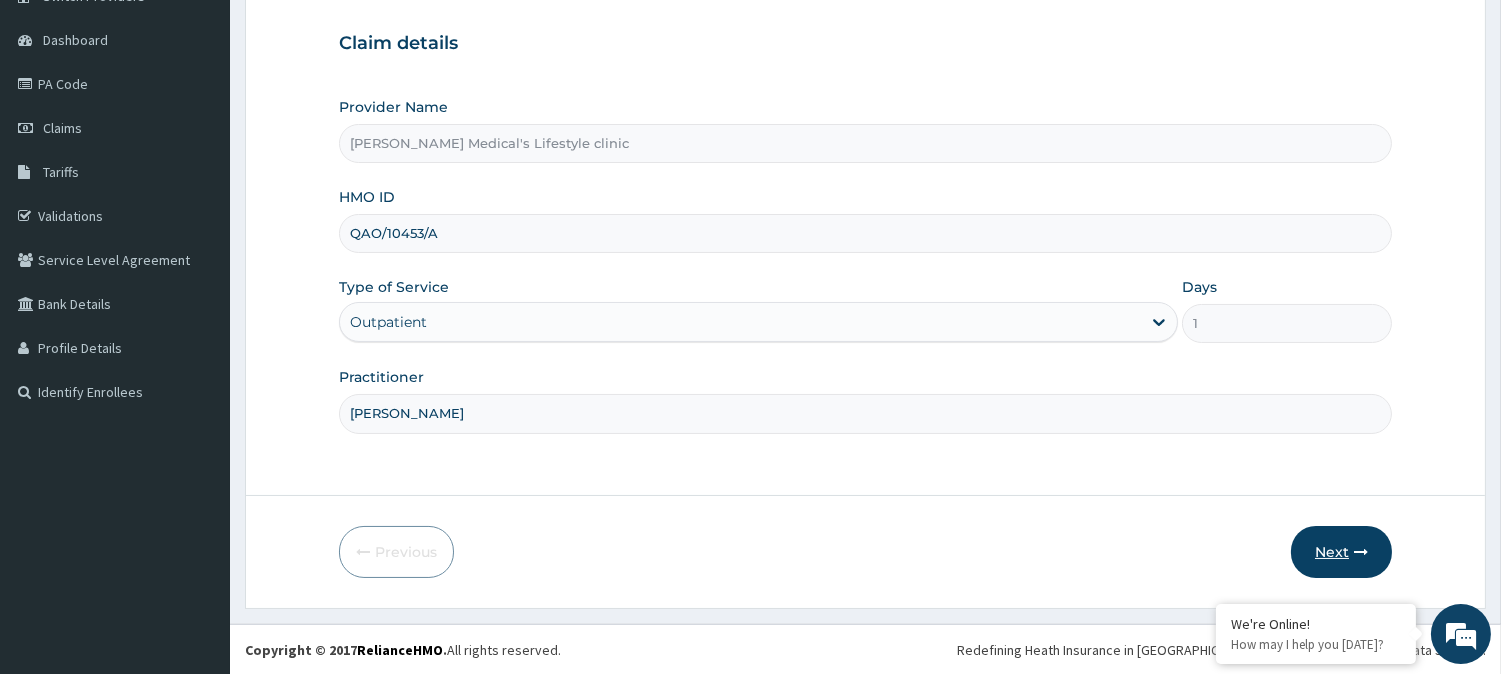 click on "Next" at bounding box center (1341, 552) 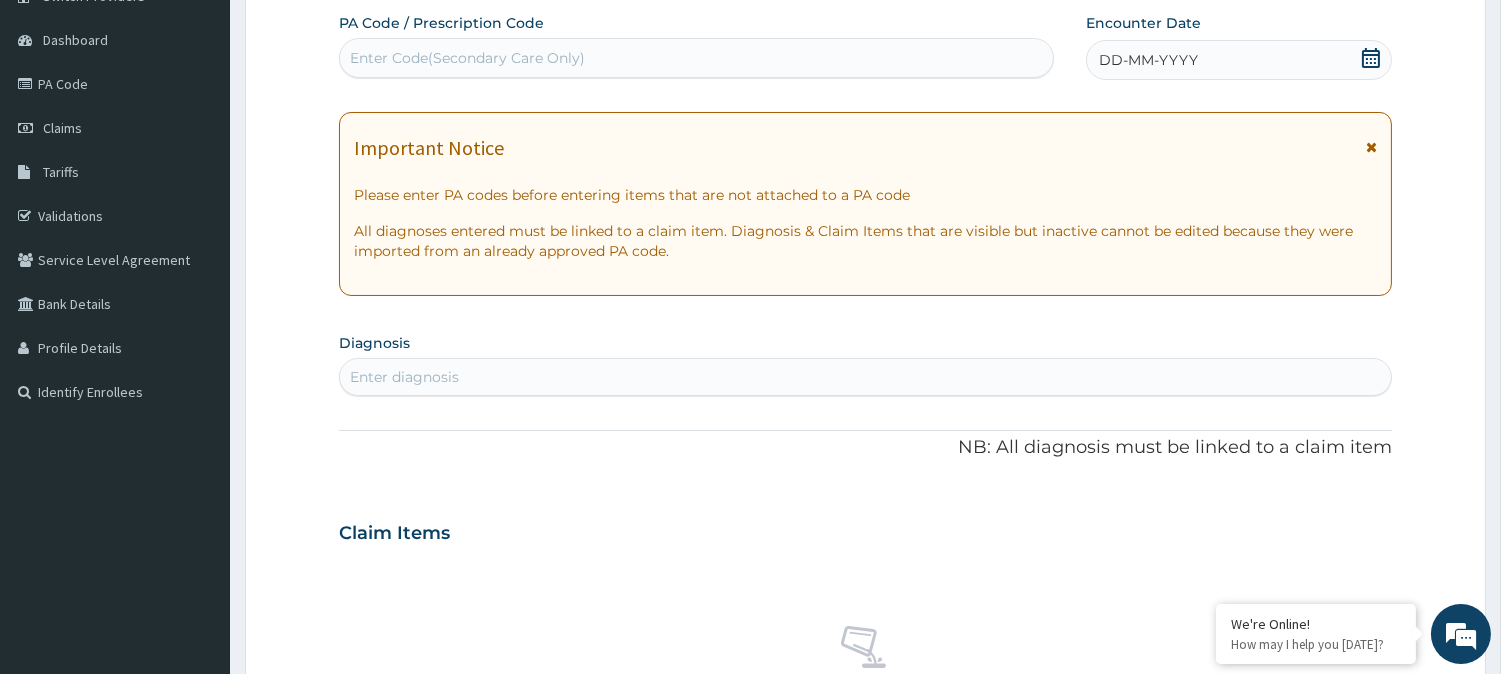 scroll, scrollTop: 0, scrollLeft: 0, axis: both 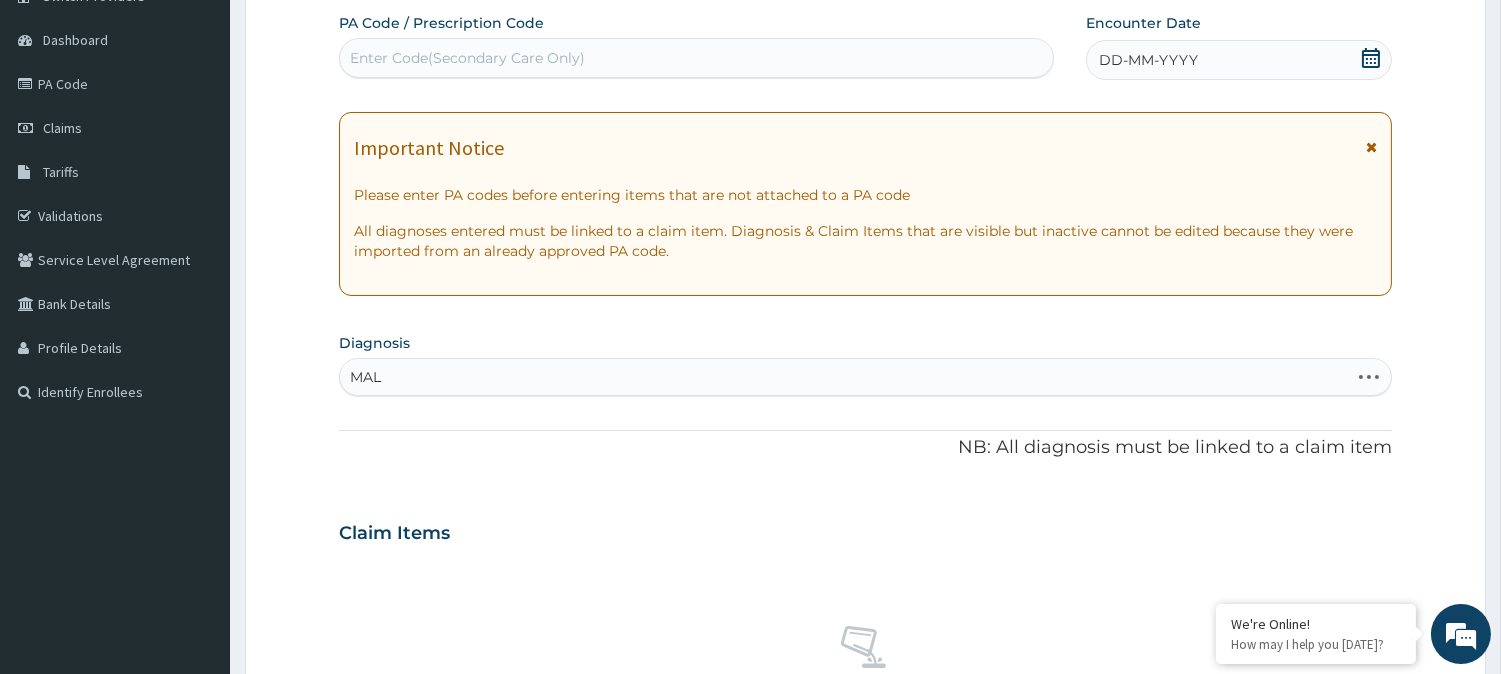 type on "MALA" 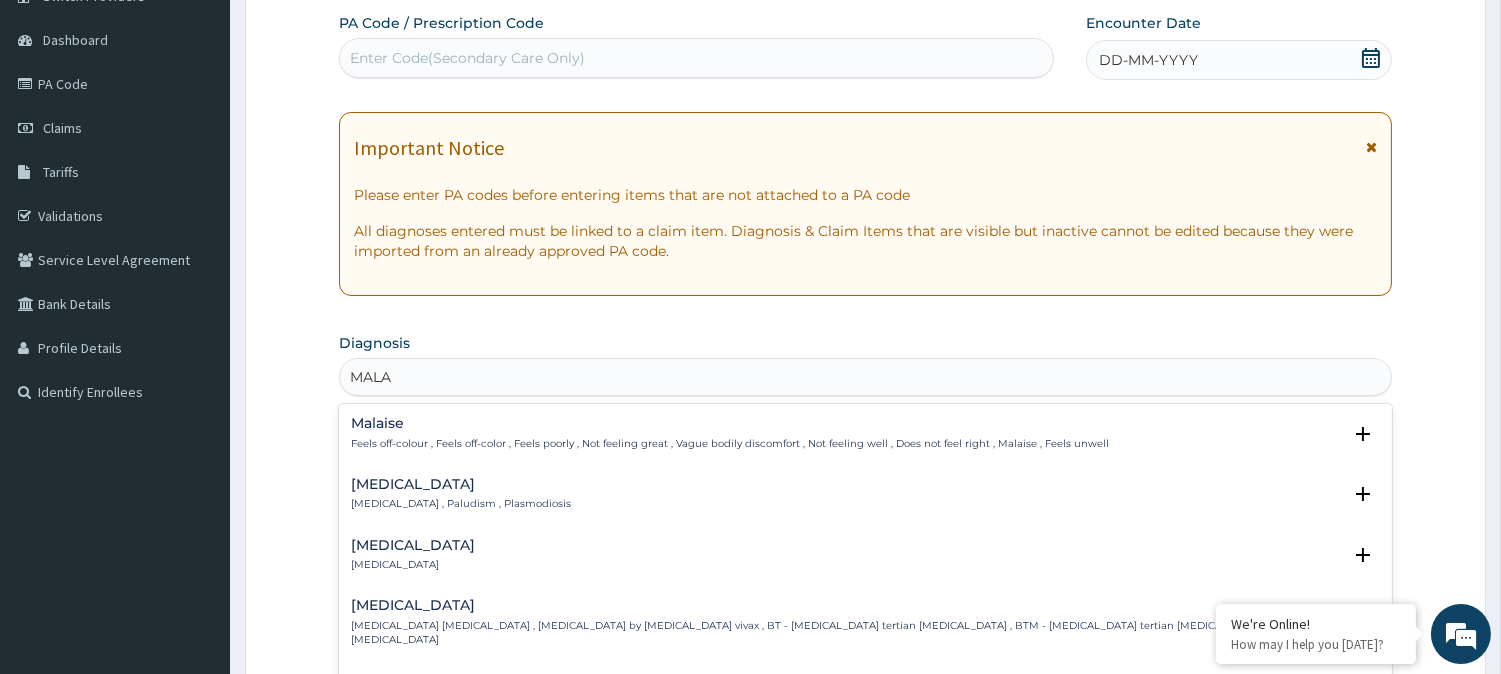 click on "[MEDICAL_DATA]" at bounding box center (461, 484) 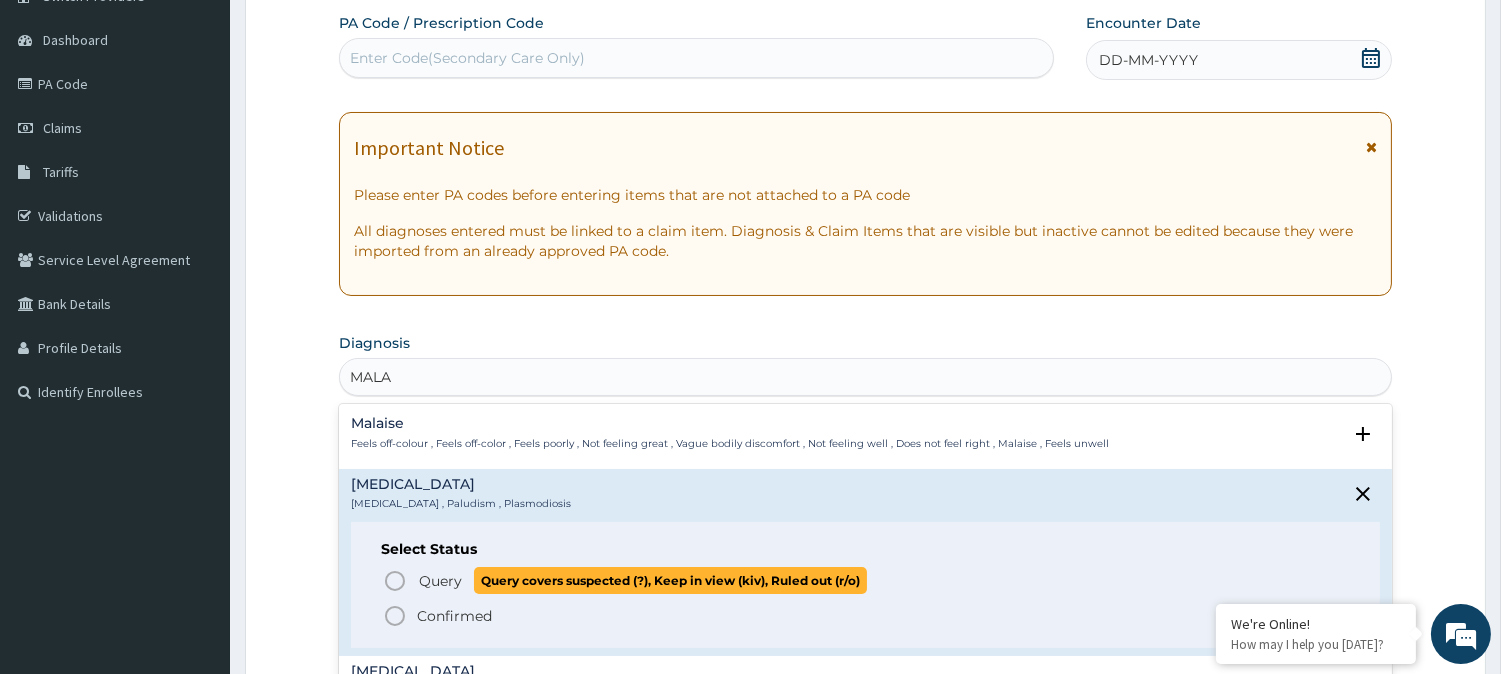 click on "Query Query covers suspected (?), Keep in view (kiv), Ruled out (r/o)" at bounding box center [866, 580] 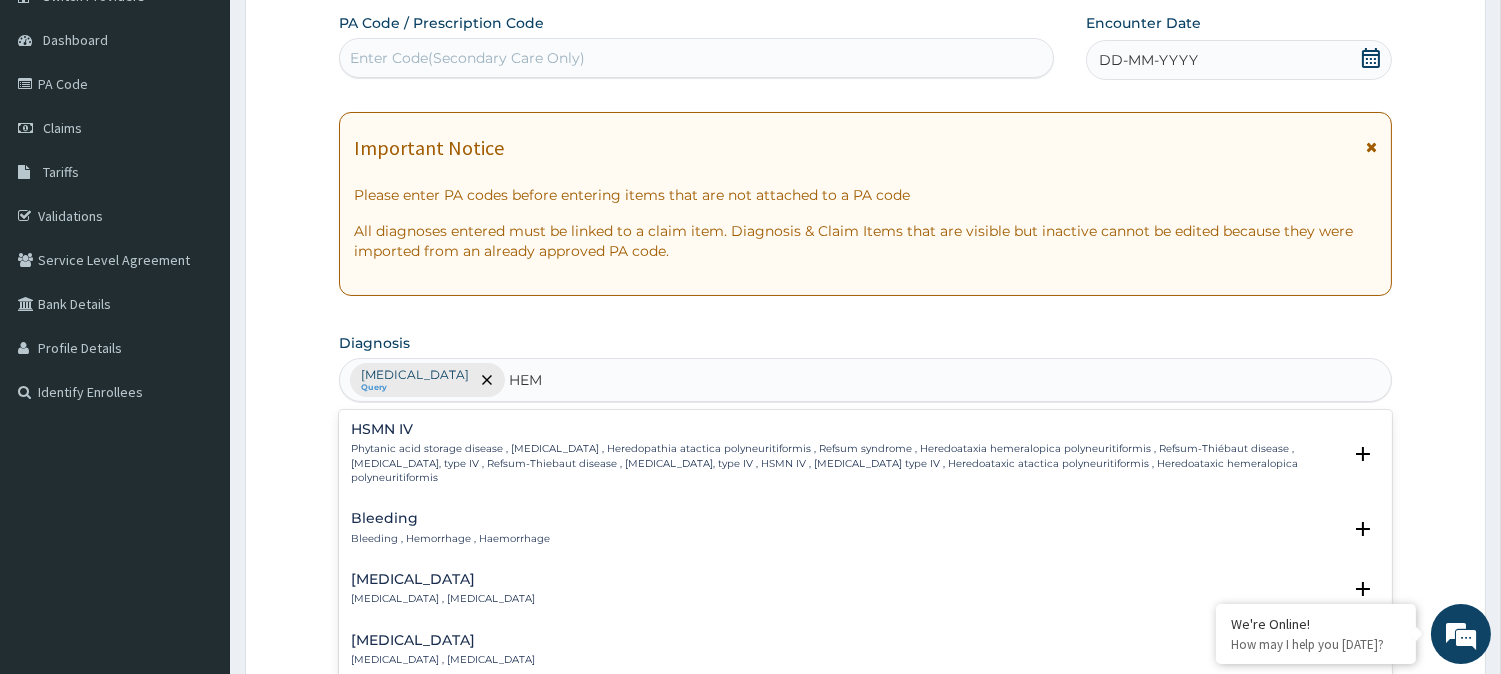 type on "HEMO" 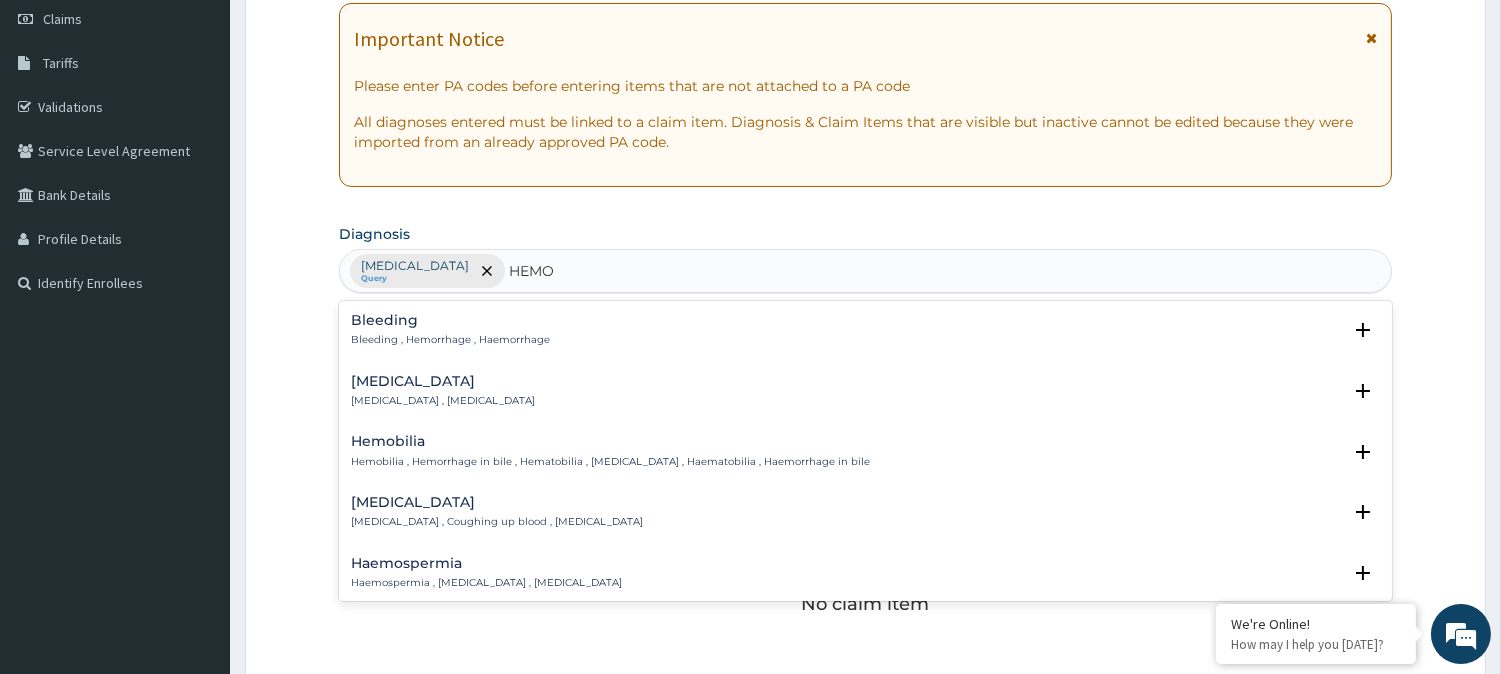 scroll, scrollTop: 364, scrollLeft: 0, axis: vertical 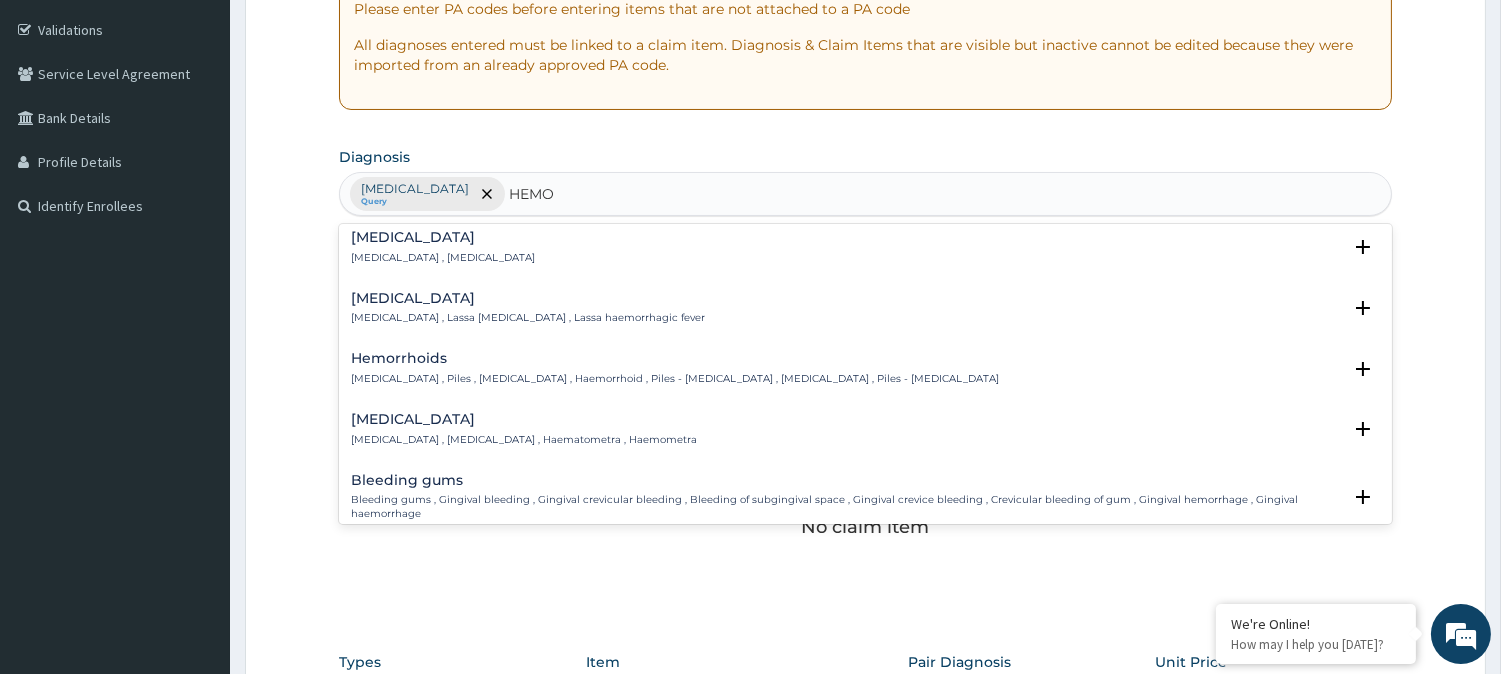 click on "[MEDICAL_DATA] , Piles , [MEDICAL_DATA] , Haemorrhoid , Piles - [MEDICAL_DATA] , [MEDICAL_DATA] , Piles - [MEDICAL_DATA]" at bounding box center [675, 379] 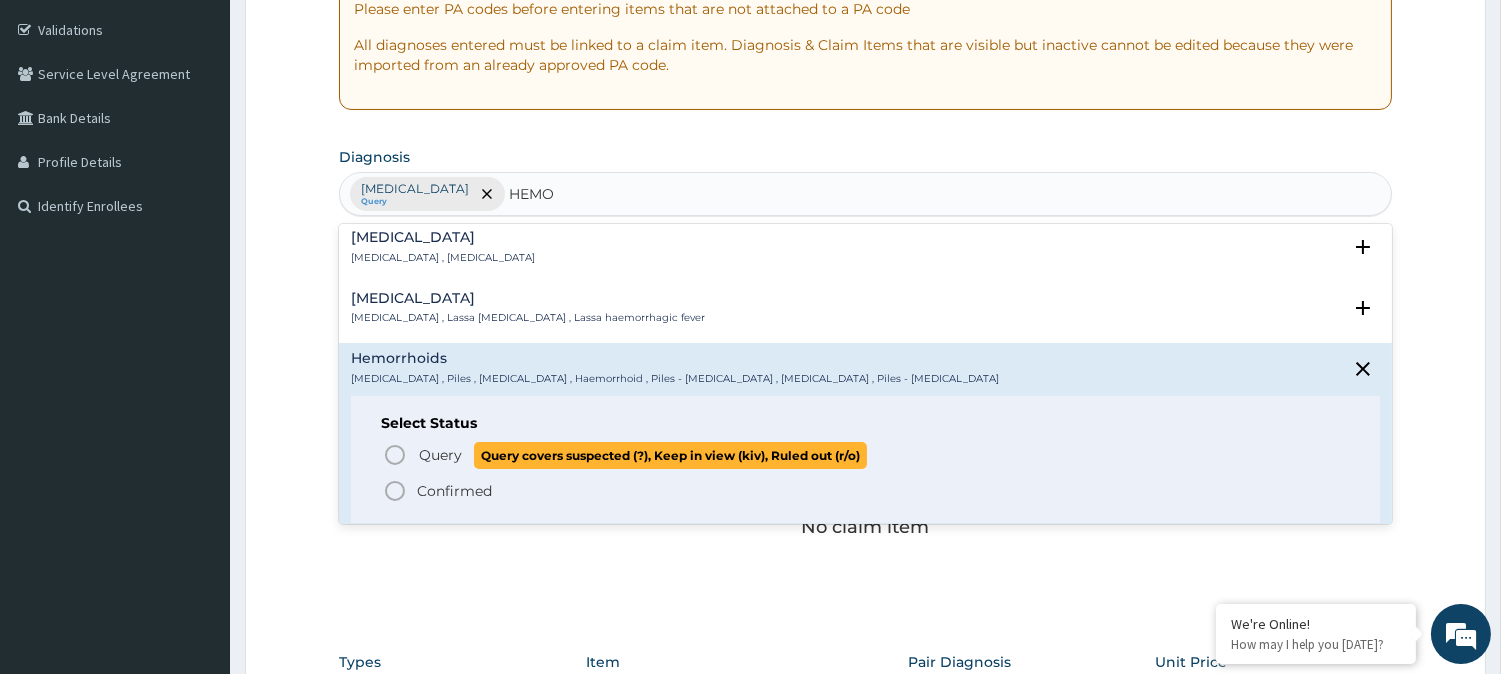 click 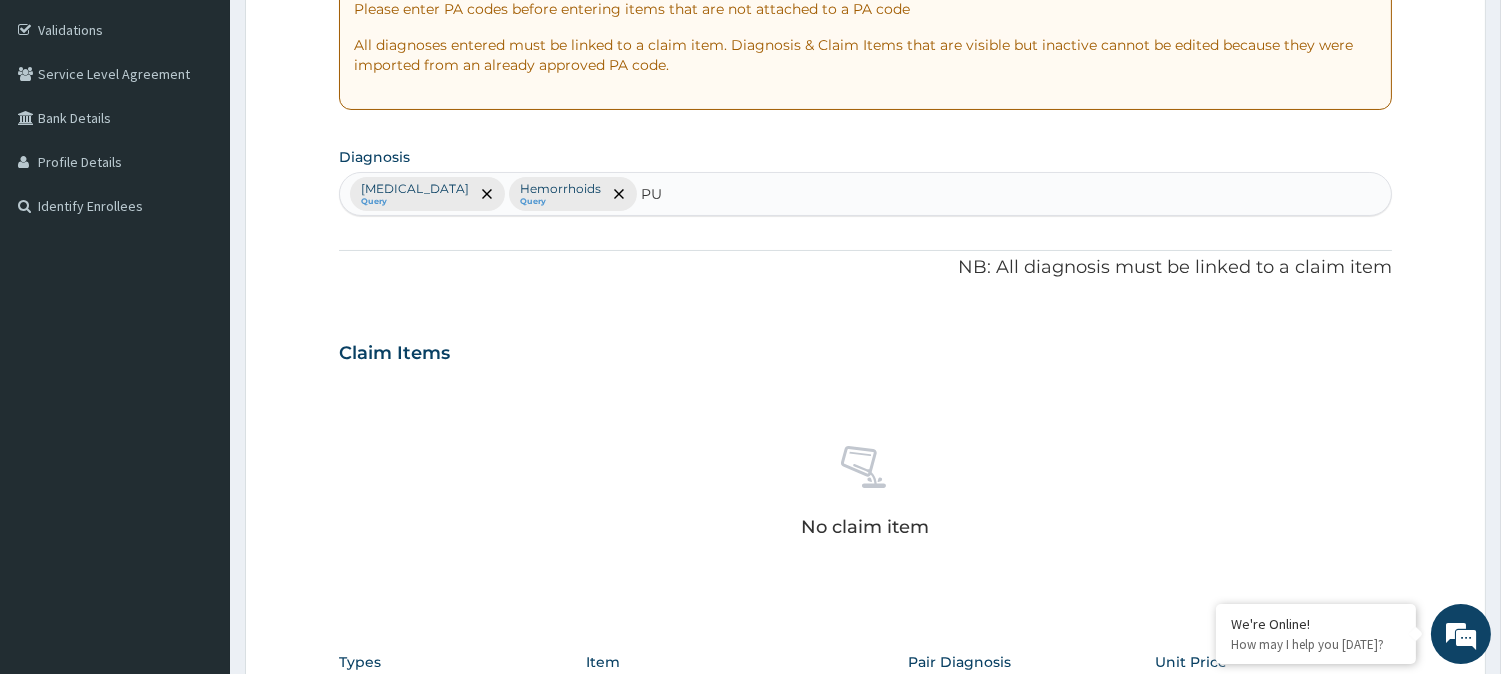 type on "PUD" 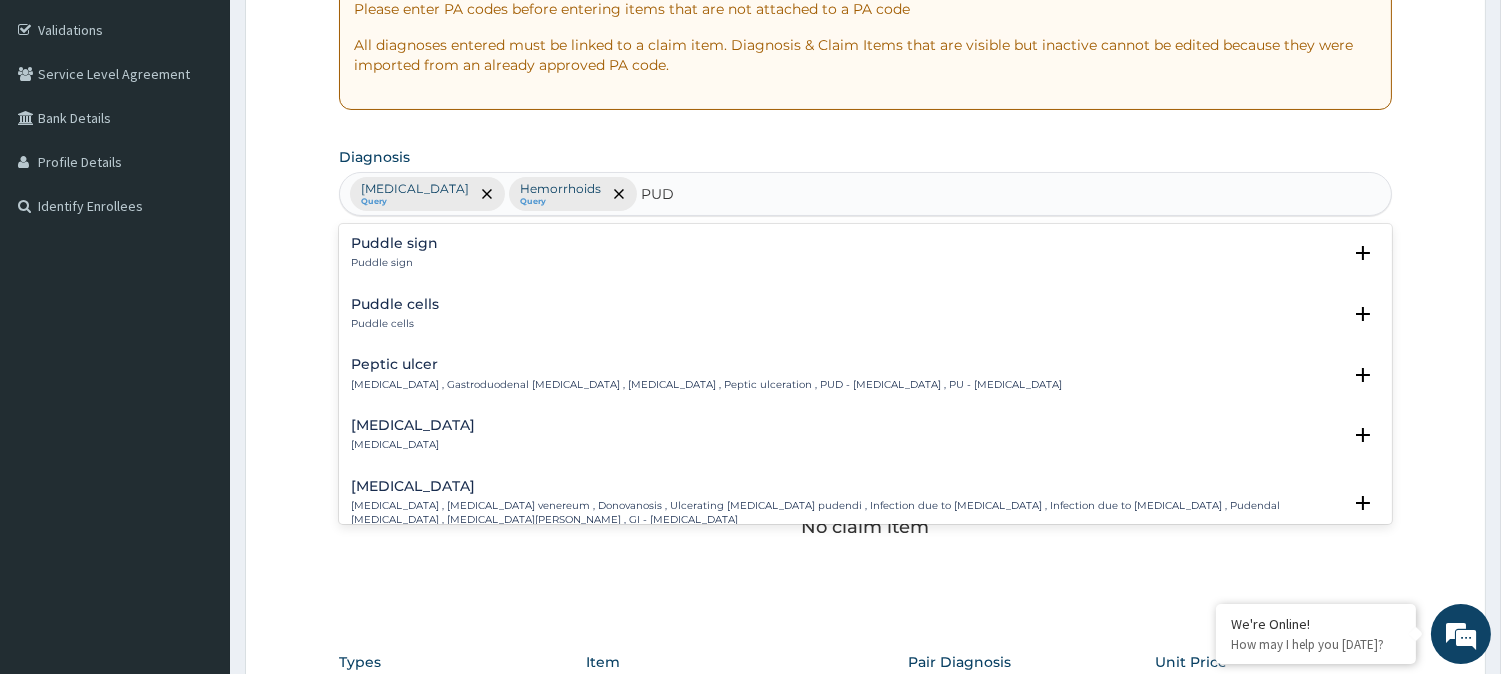click on "[MEDICAL_DATA] , Gastroduodenal [MEDICAL_DATA] , [MEDICAL_DATA] , Peptic ulceration , PUD - [MEDICAL_DATA] , PU - [MEDICAL_DATA]" at bounding box center [706, 385] 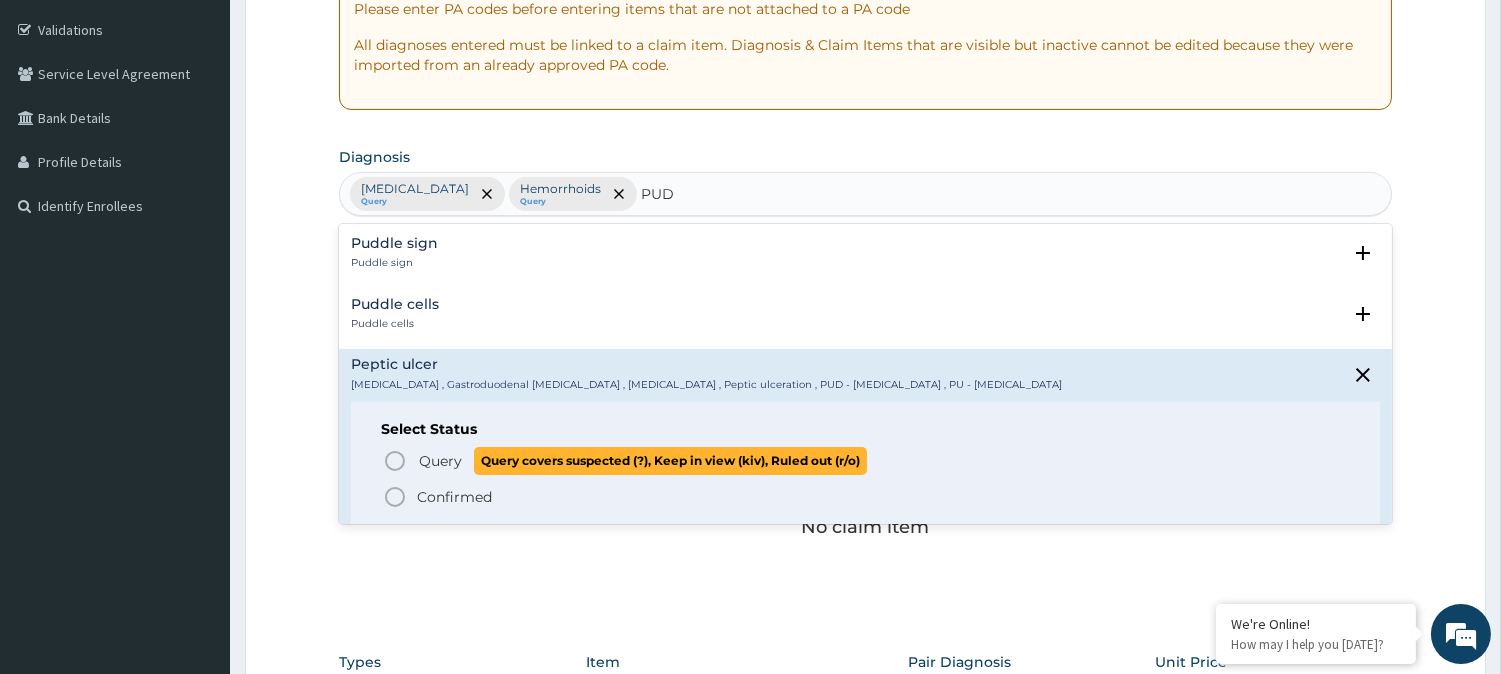 click 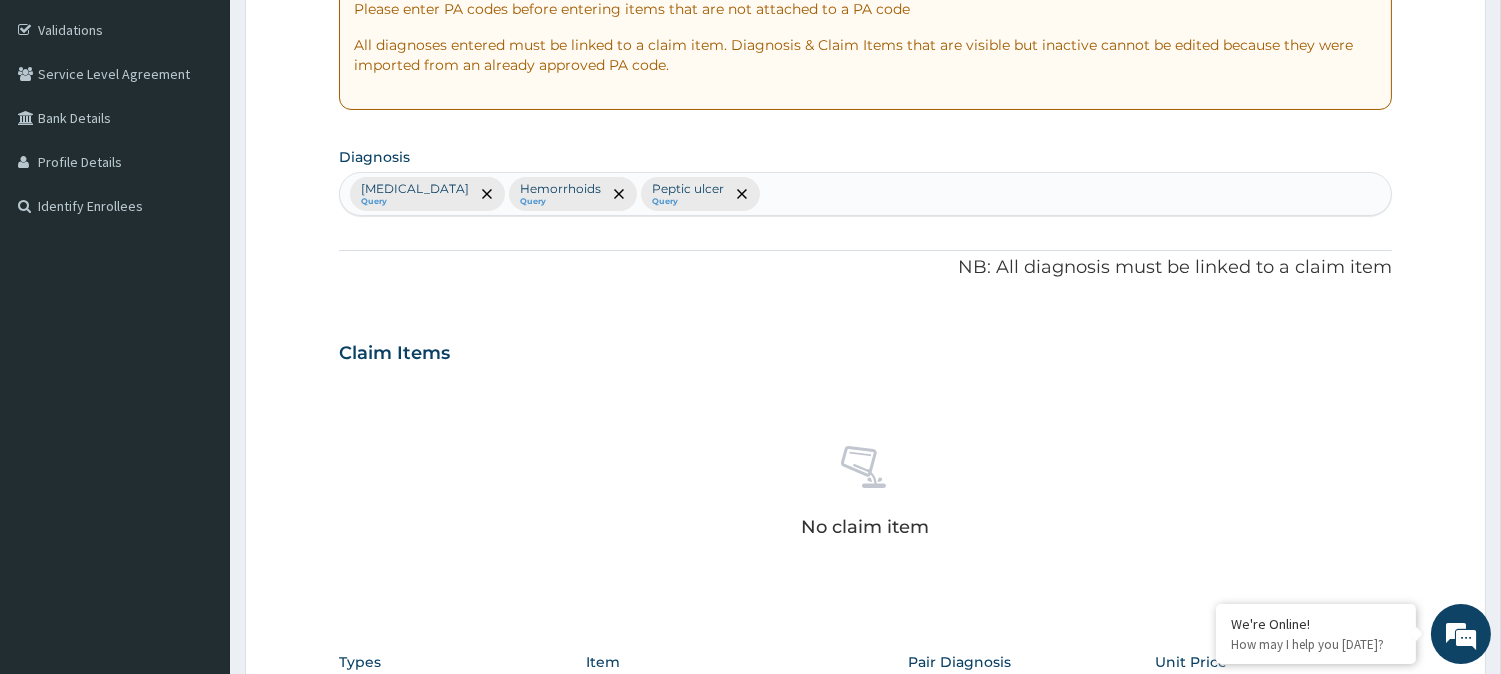 drag, startPoint x: 707, startPoint y: 184, endPoint x: 602, endPoint y: 270, distance: 135.72398 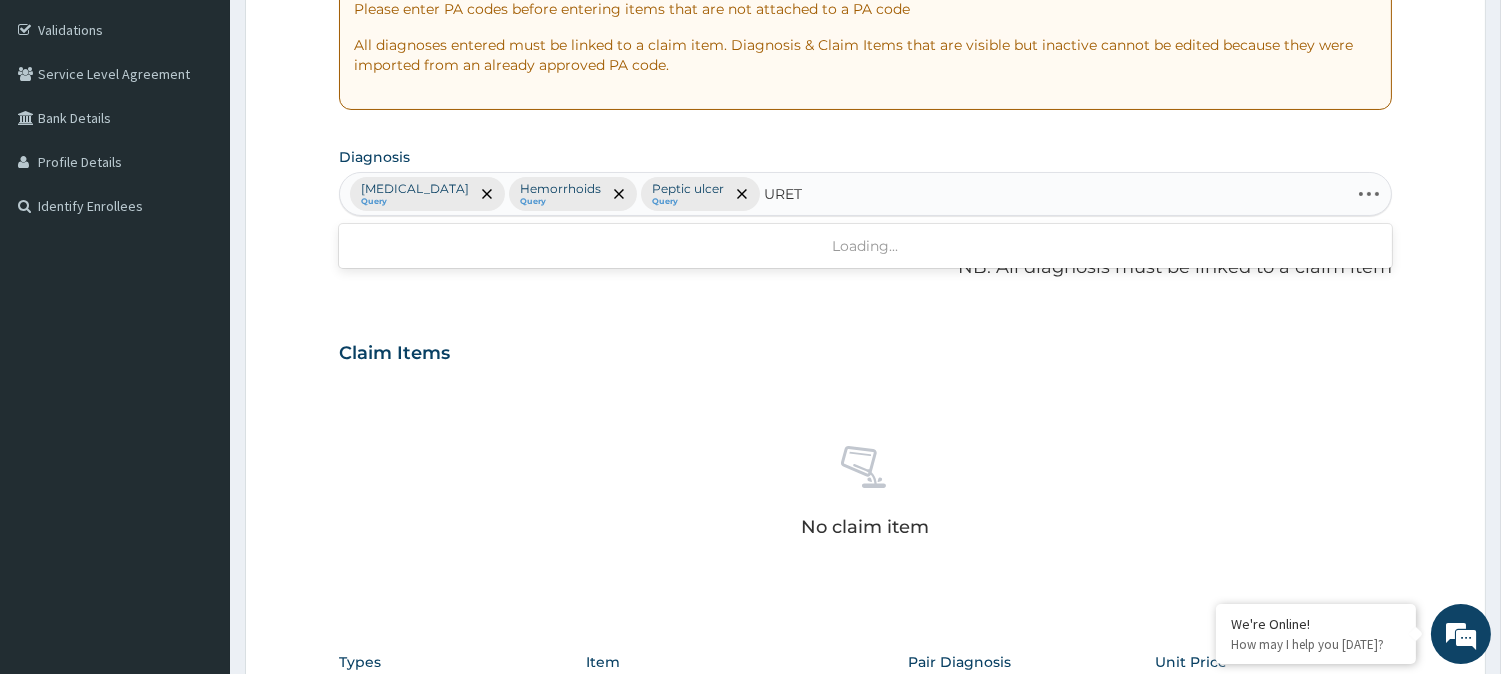 type on "URETH" 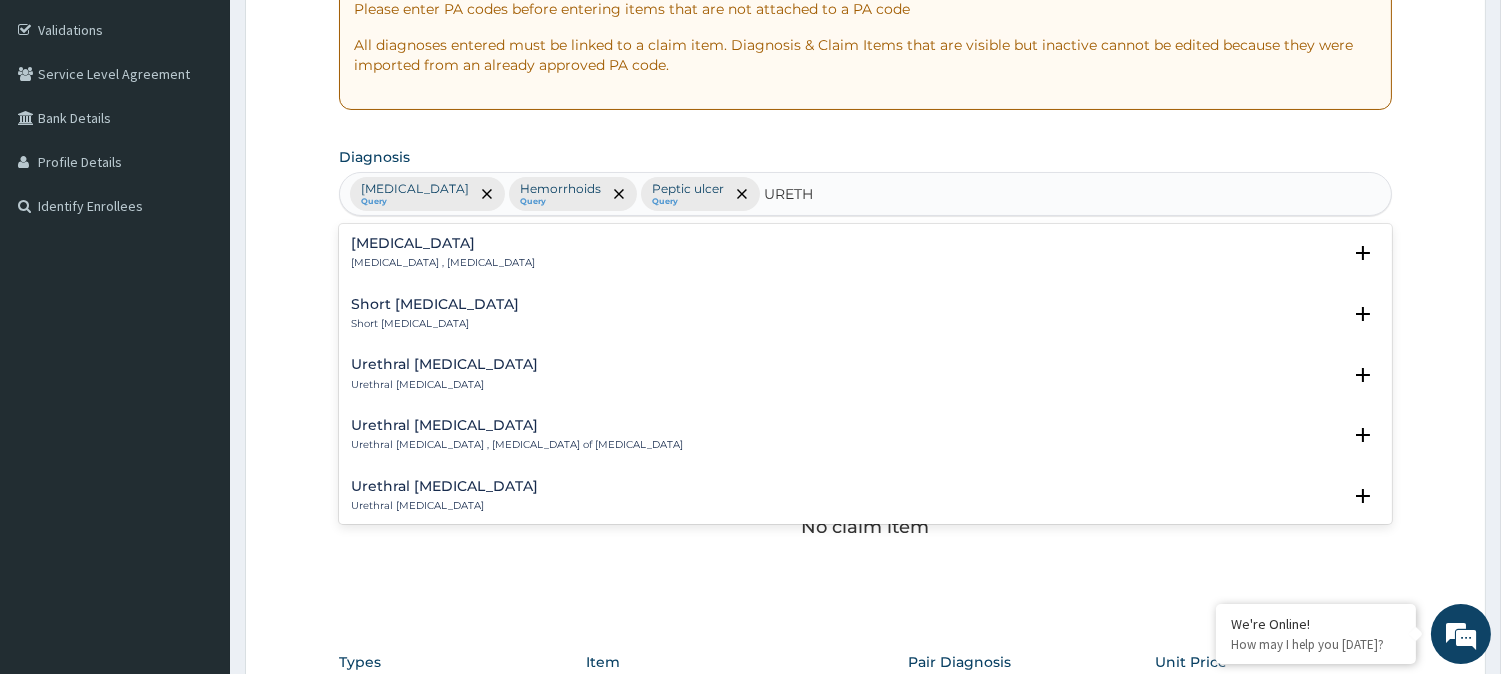 click on "[MEDICAL_DATA]" at bounding box center (443, 243) 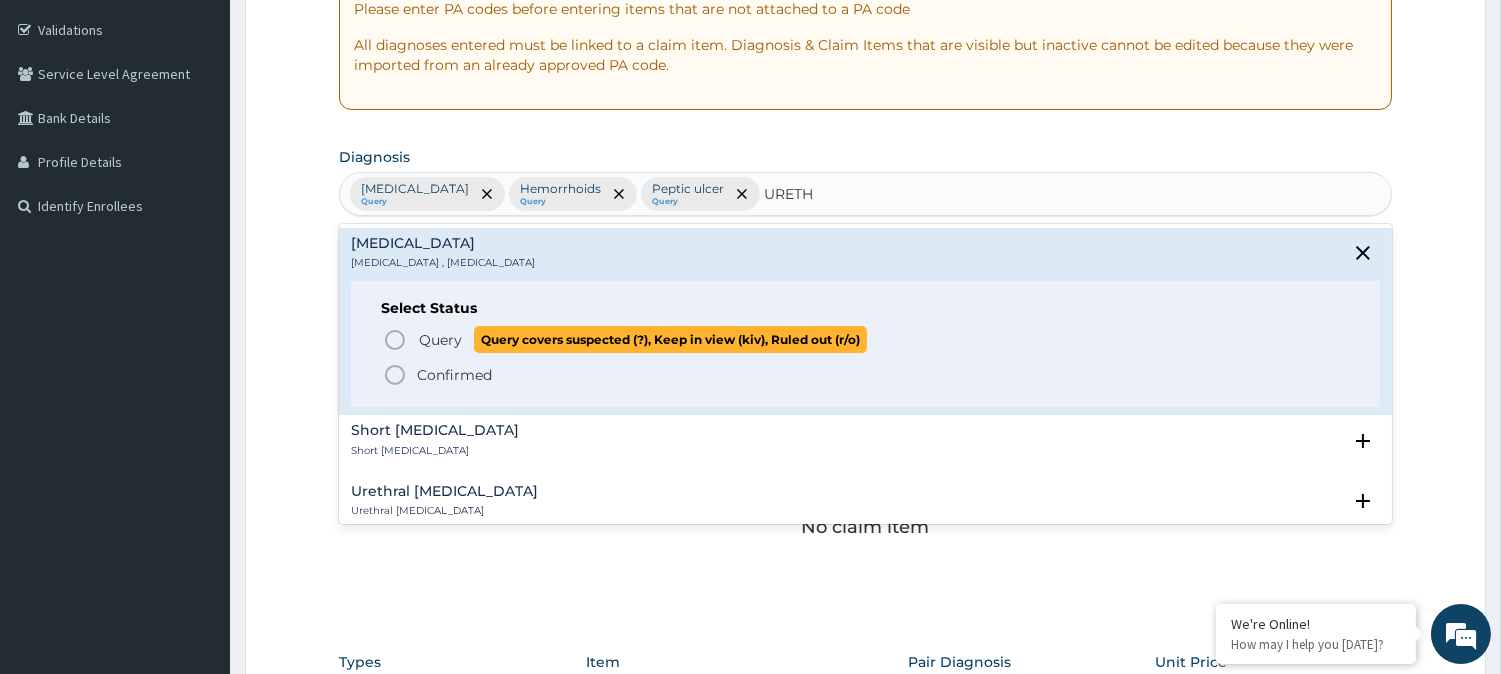 click 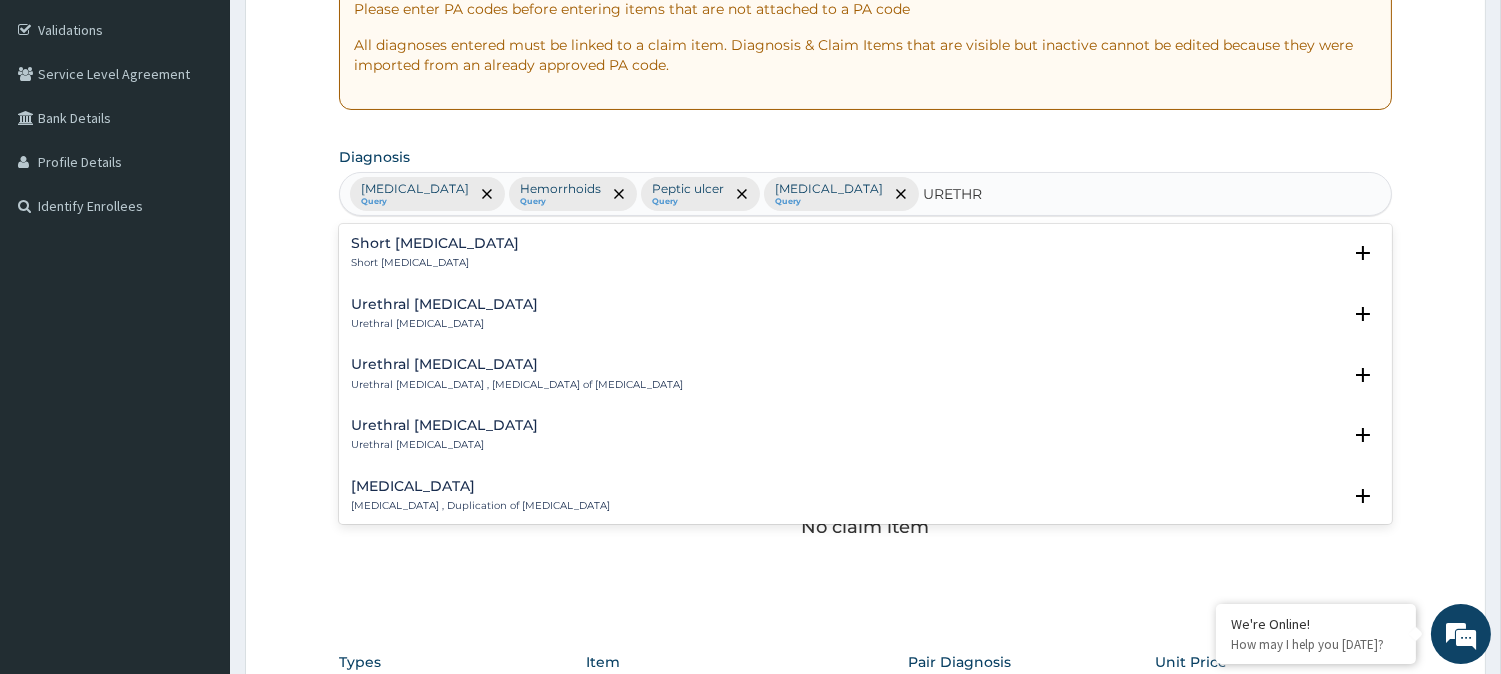 type on "[MEDICAL_DATA]" 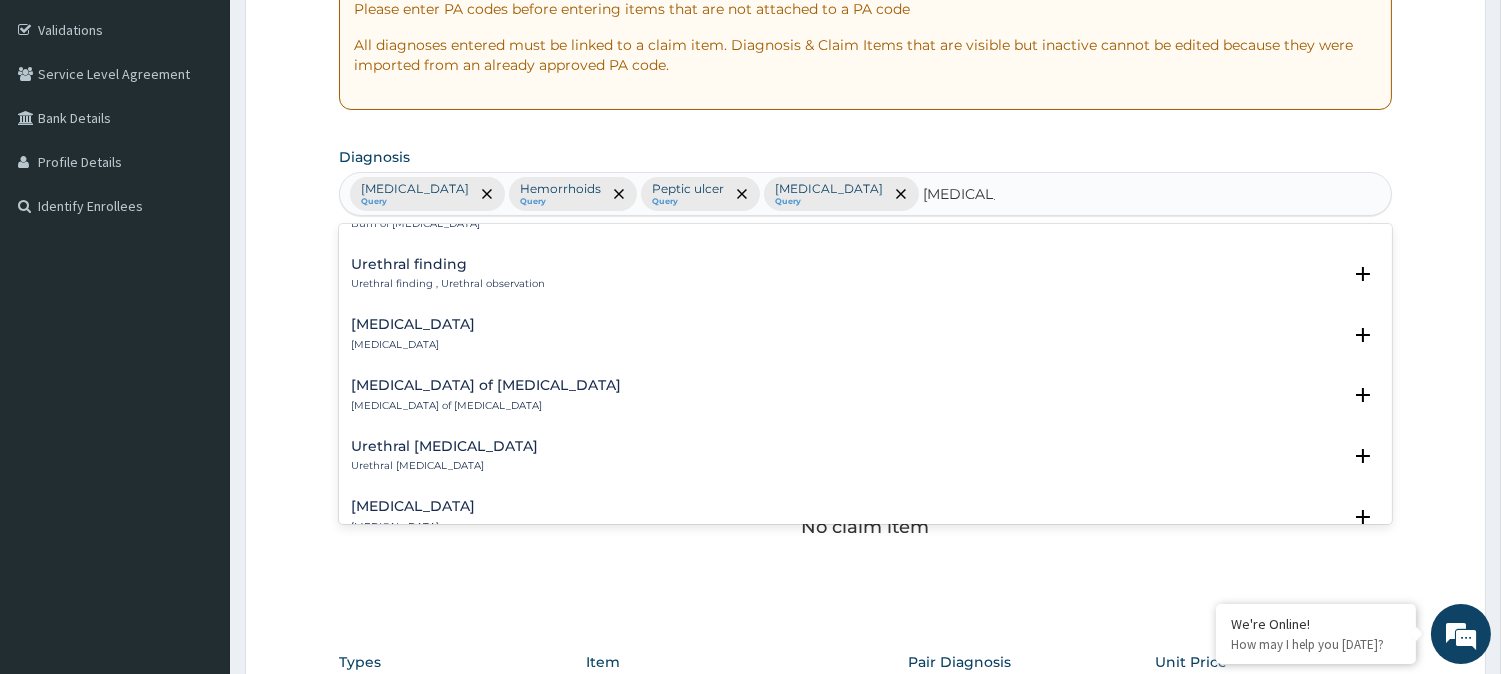 scroll, scrollTop: 741, scrollLeft: 0, axis: vertical 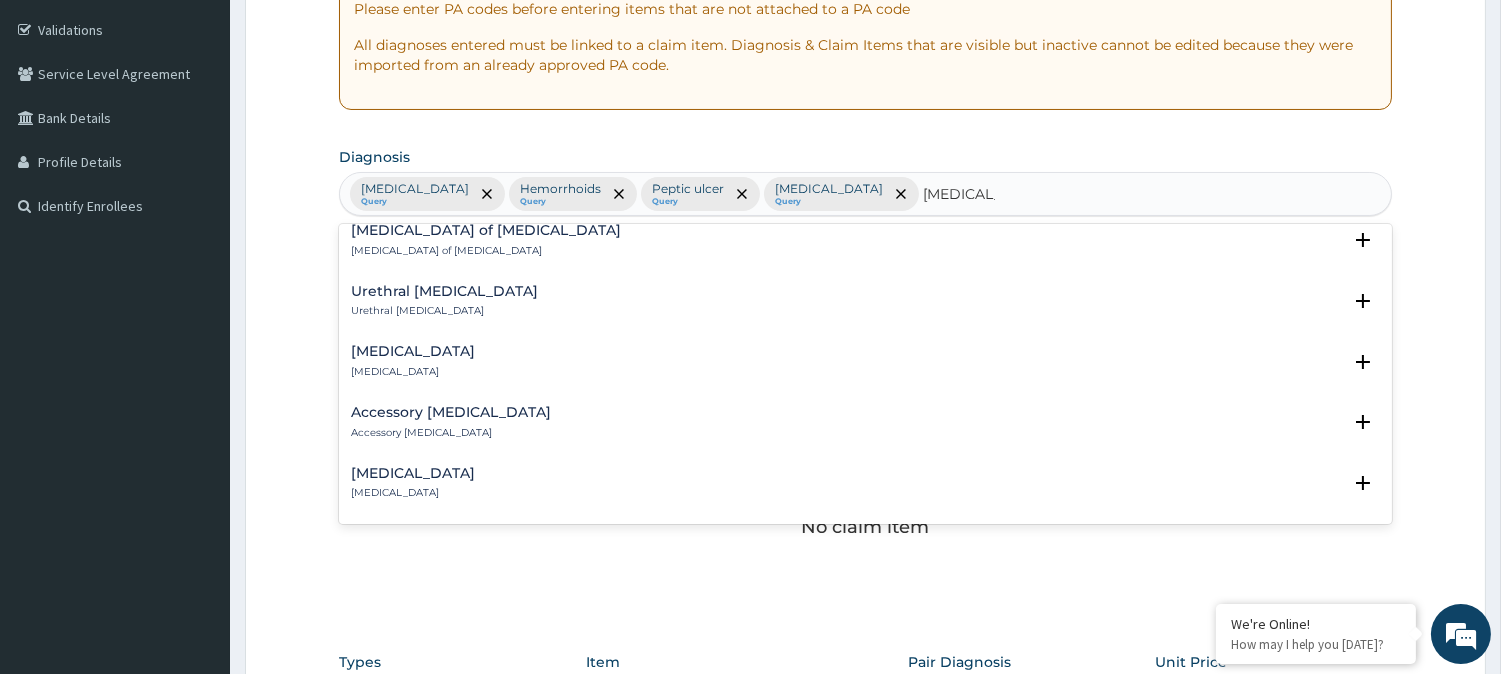 click on "[MEDICAL_DATA] [MEDICAL_DATA] Select Status Query Query covers suspected (?), Keep in view (kiv), Ruled out (r/o) Confirmed" at bounding box center [865, 488] 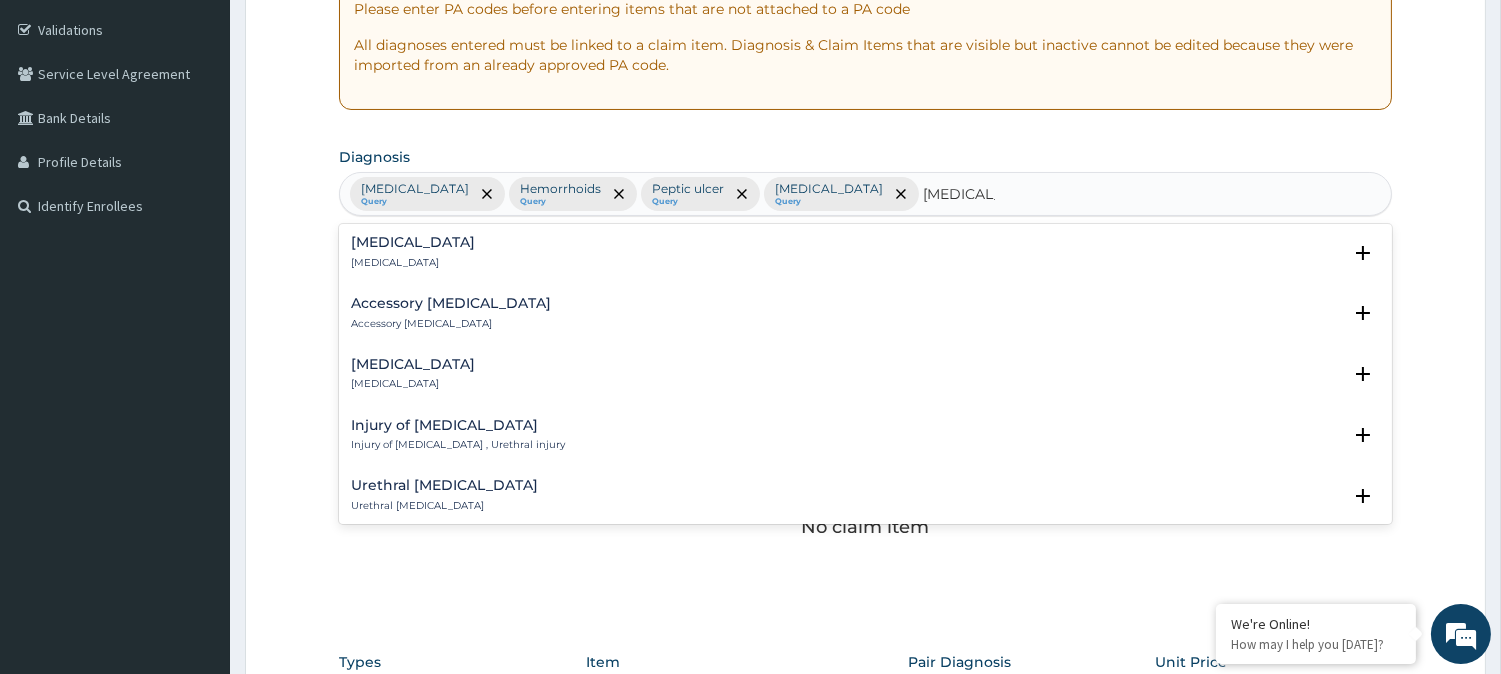 scroll, scrollTop: 925, scrollLeft: 0, axis: vertical 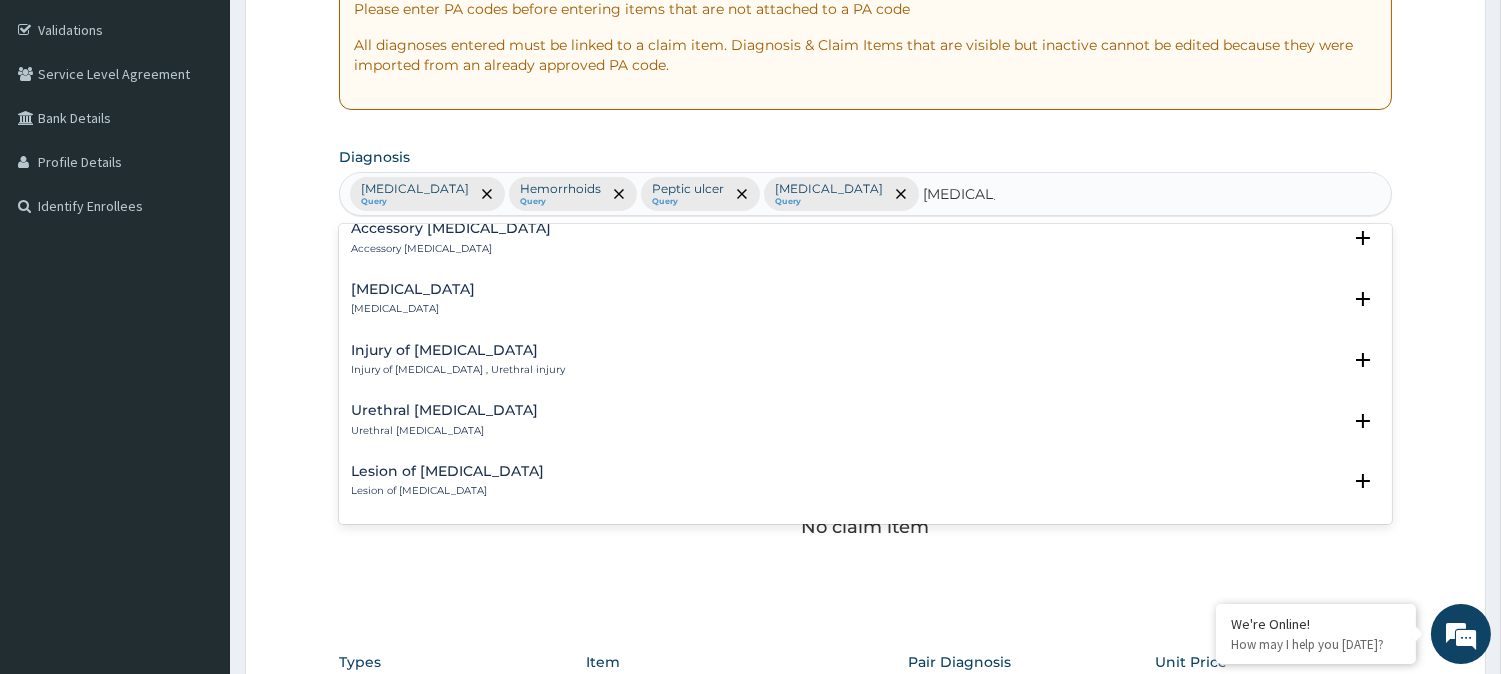 click on "[MEDICAL_DATA]" at bounding box center [413, 289] 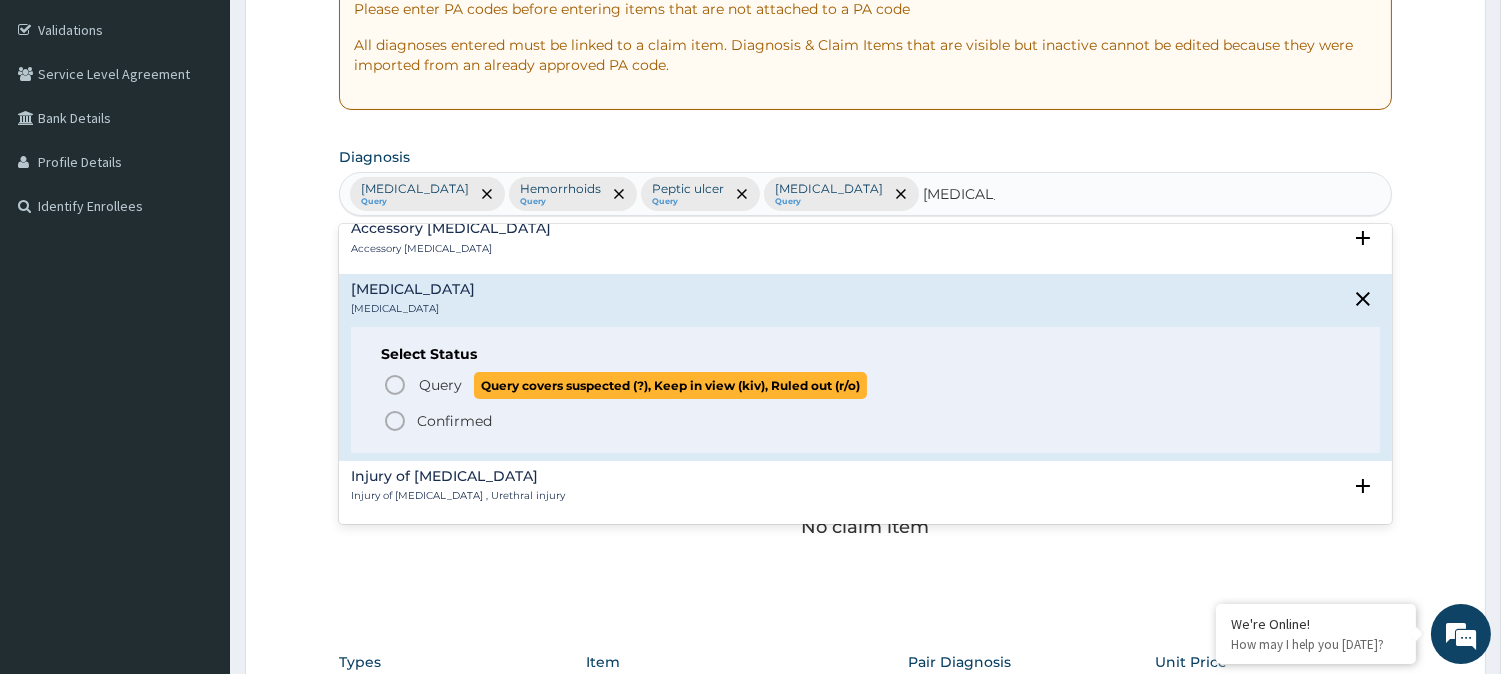 click on "Query Query covers suspected (?), Keep in view (kiv), Ruled out (r/o)" at bounding box center [866, 385] 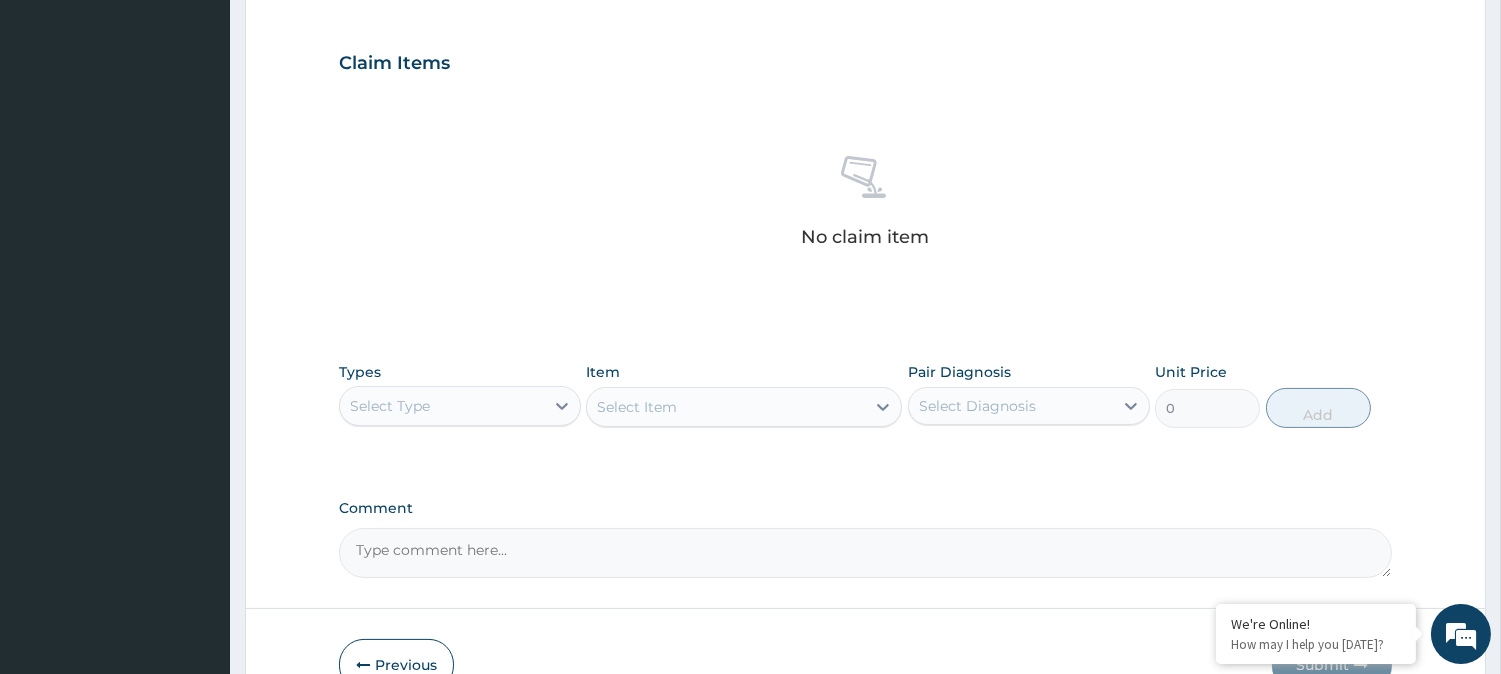 scroll, scrollTop: 767, scrollLeft: 0, axis: vertical 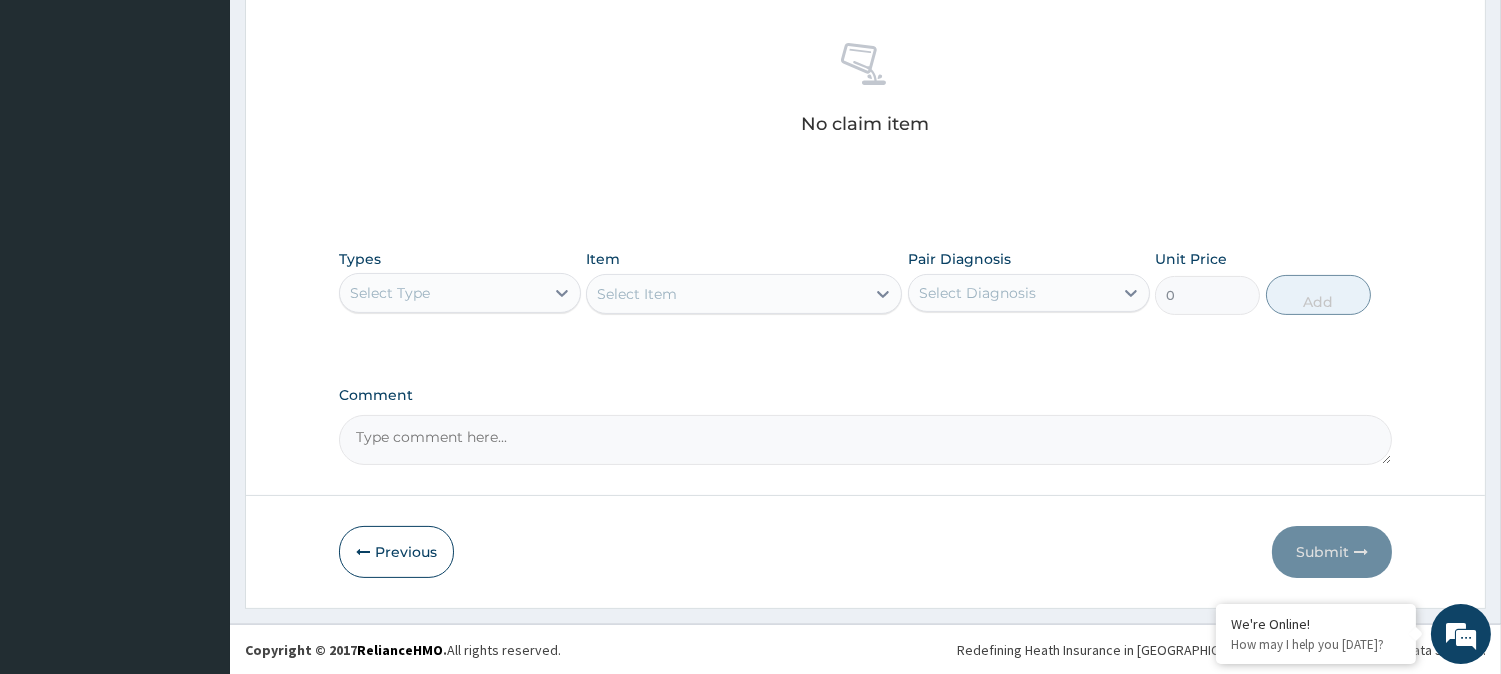 click on "Select Type" at bounding box center [442, 293] 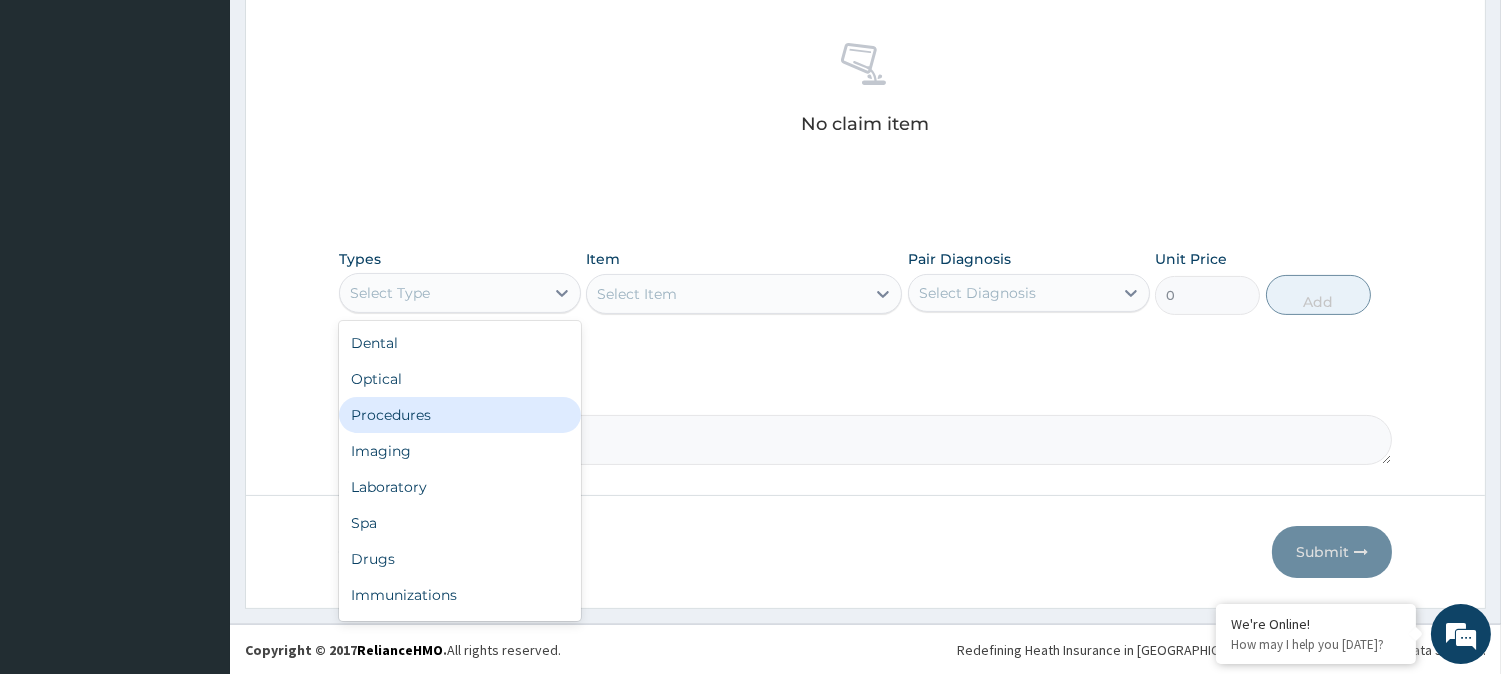 click on "Procedures" at bounding box center (460, 415) 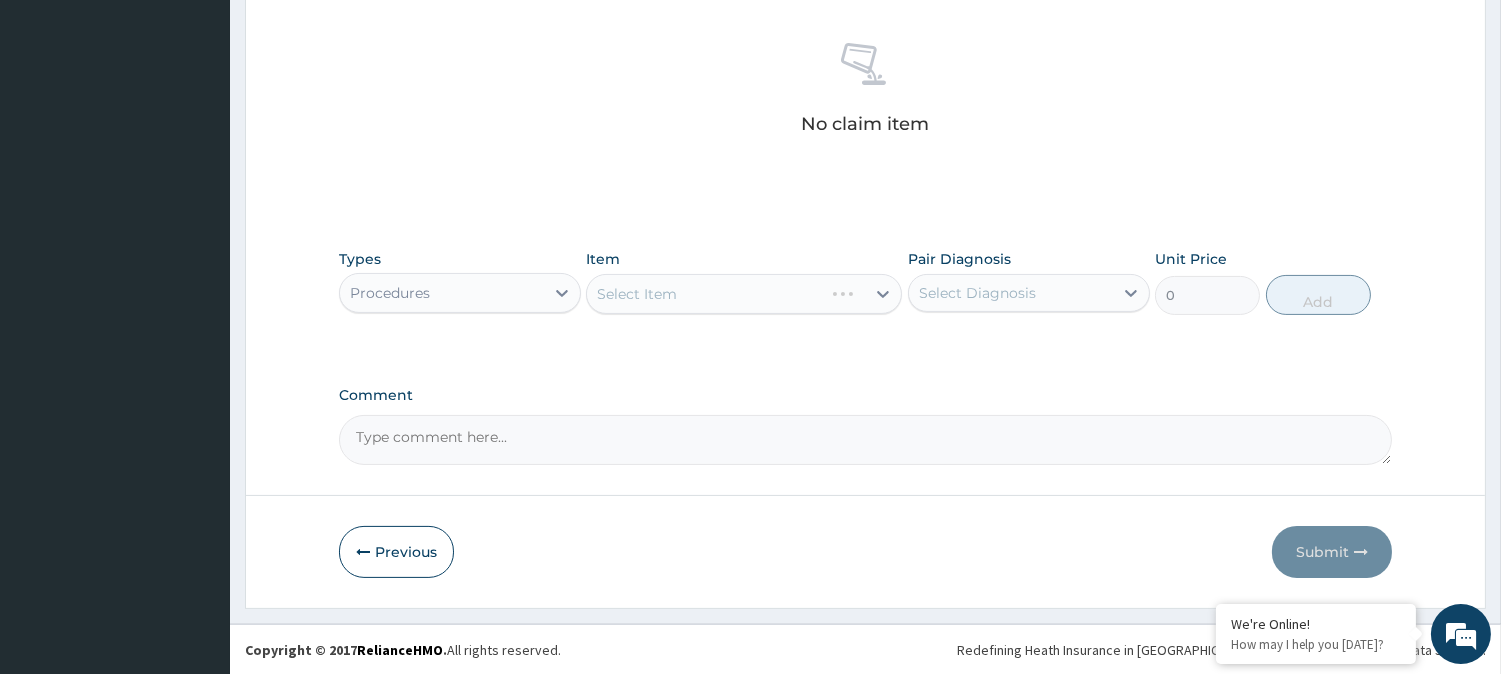 click on "Select Item" at bounding box center (744, 294) 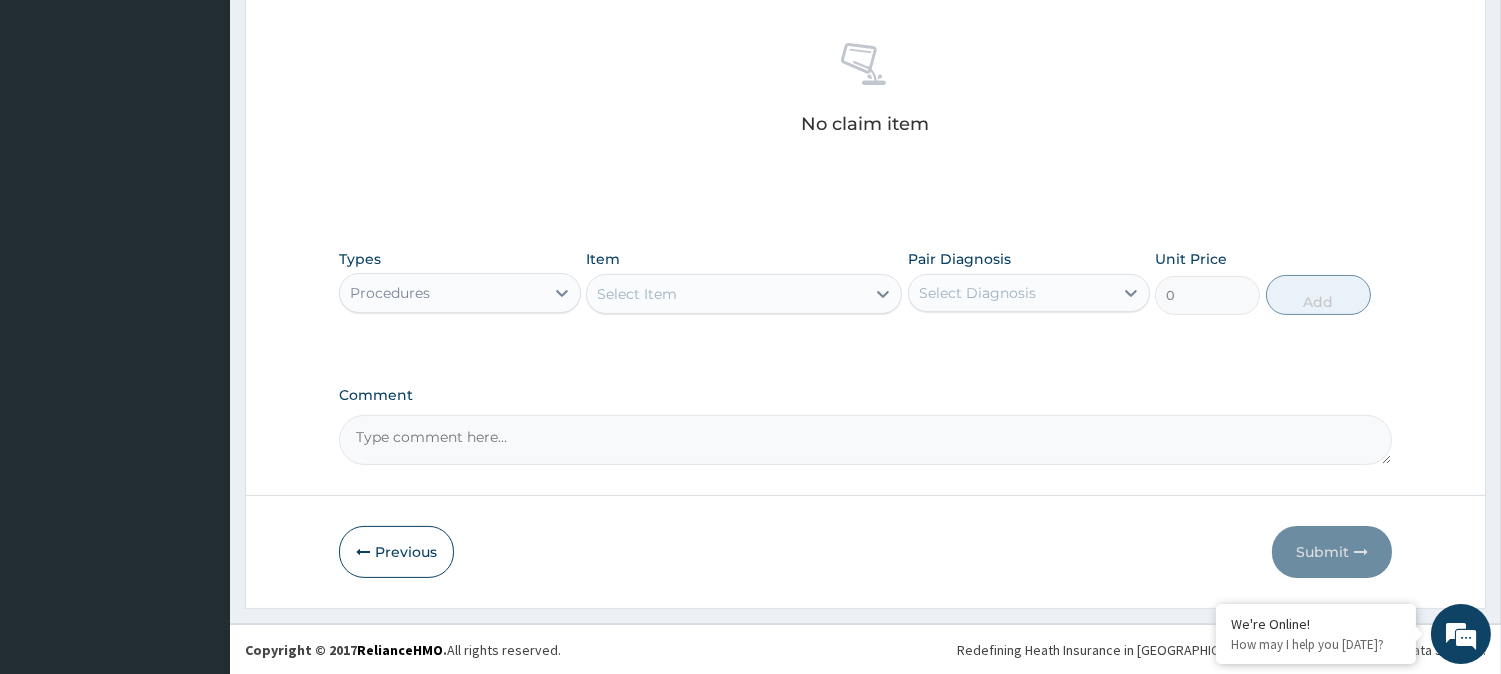 click on "Select Item" at bounding box center (726, 294) 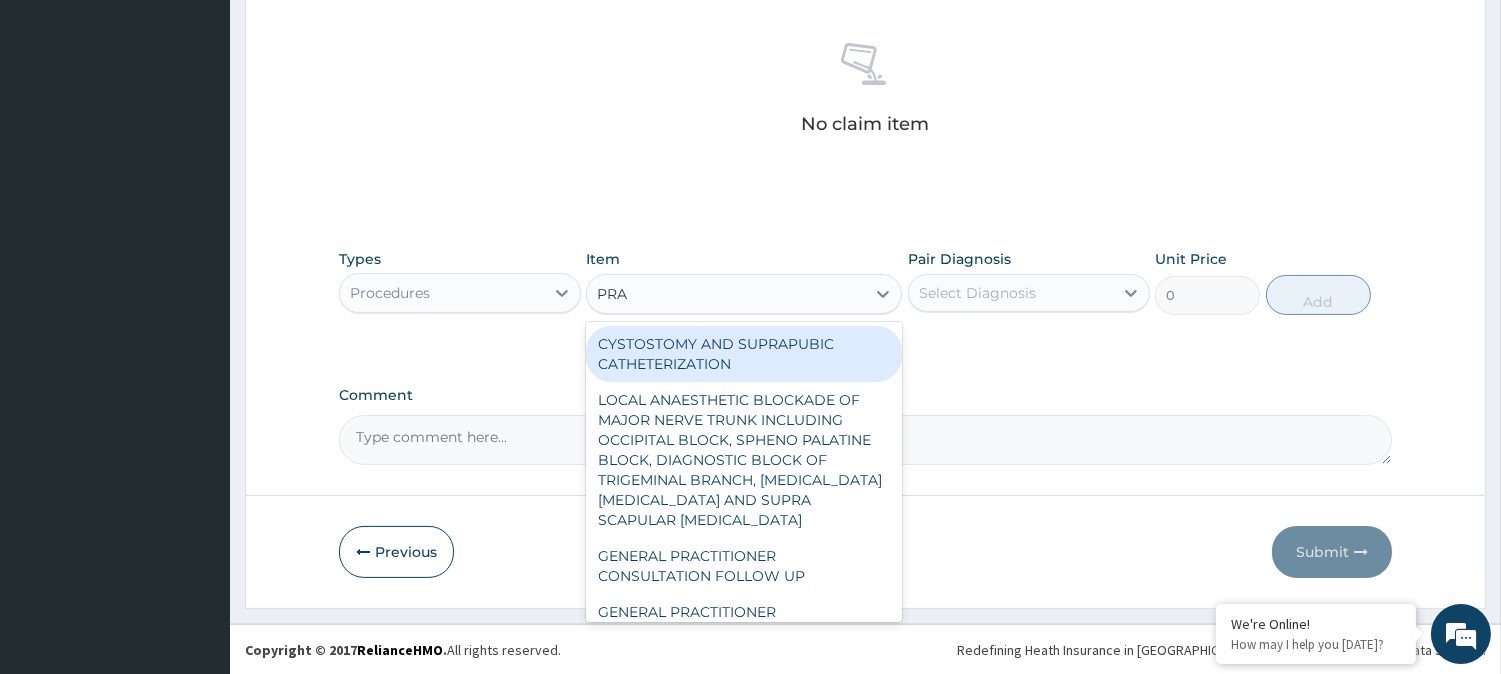 type on "PRAC" 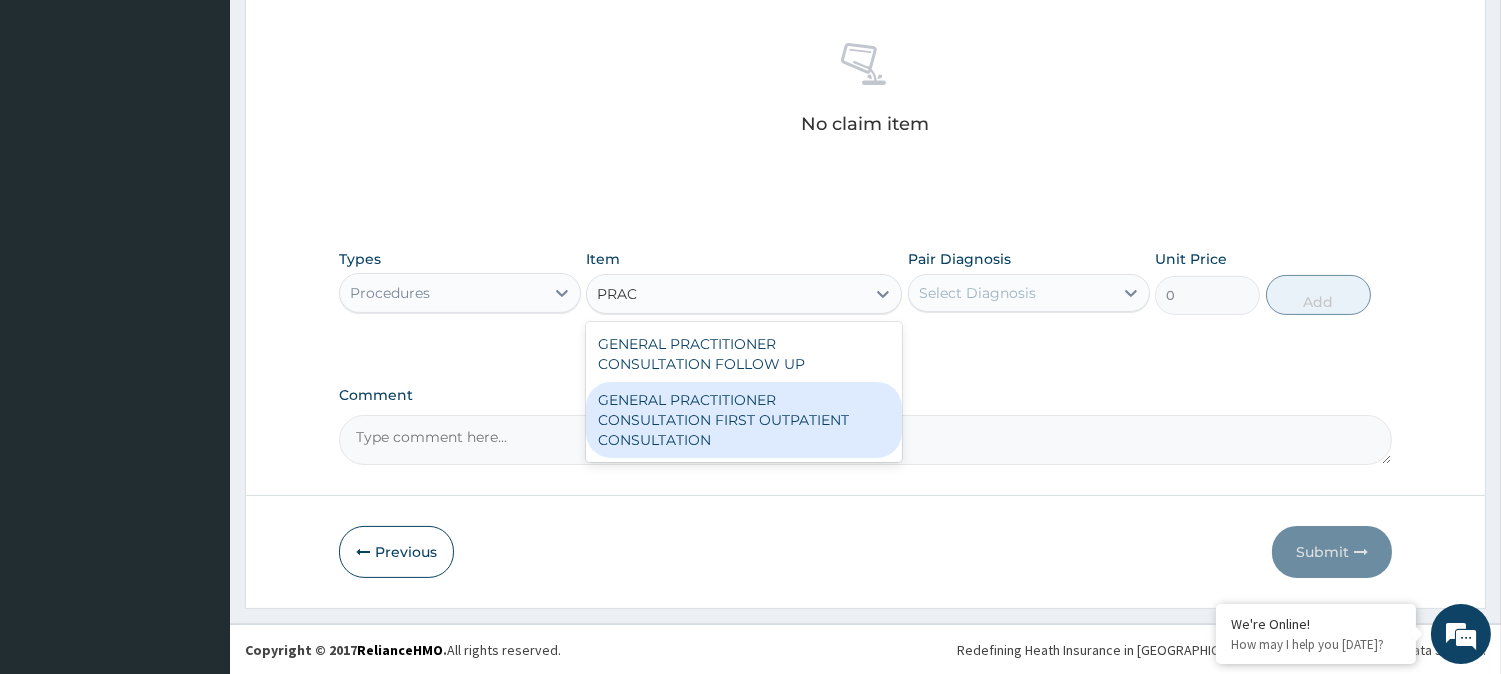 click on "GENERAL PRACTITIONER CONSULTATION FIRST OUTPATIENT CONSULTATION" at bounding box center [744, 420] 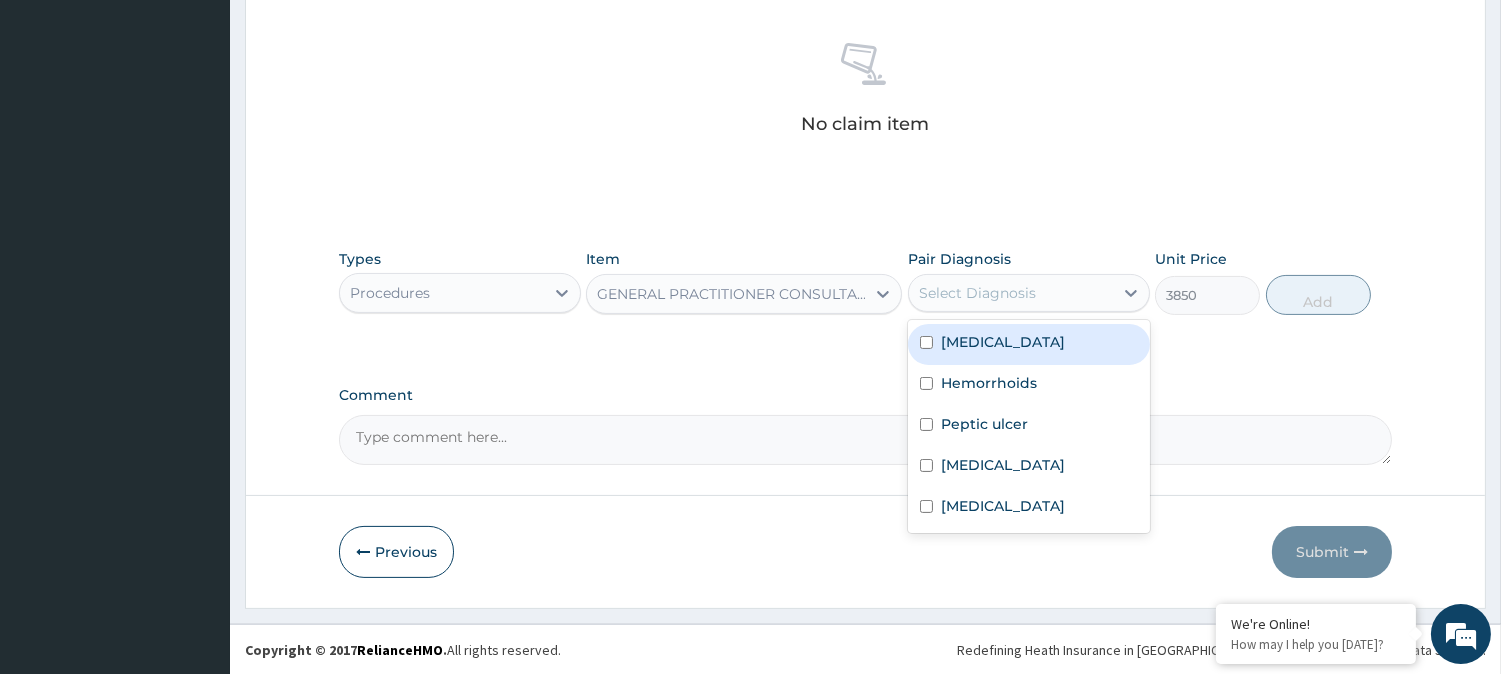 click on "Select Diagnosis" at bounding box center (977, 293) 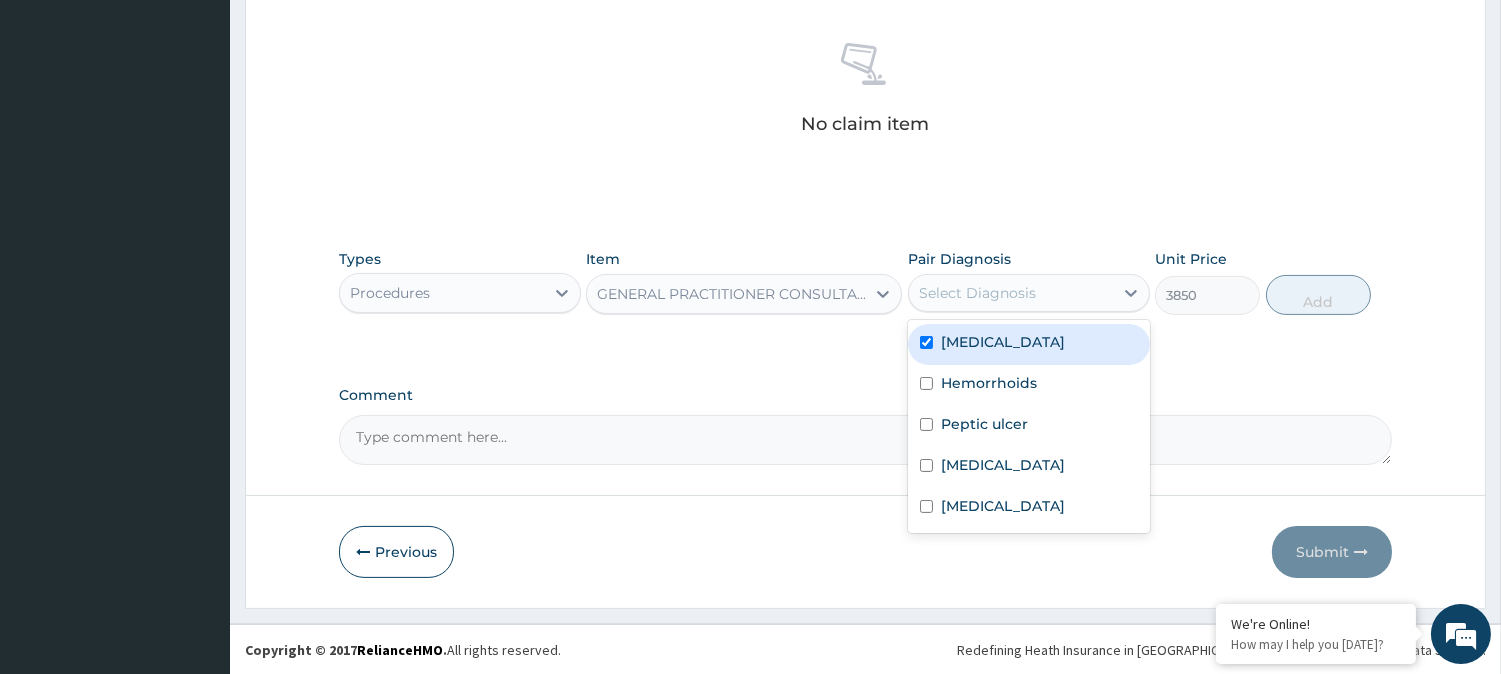checkbox on "true" 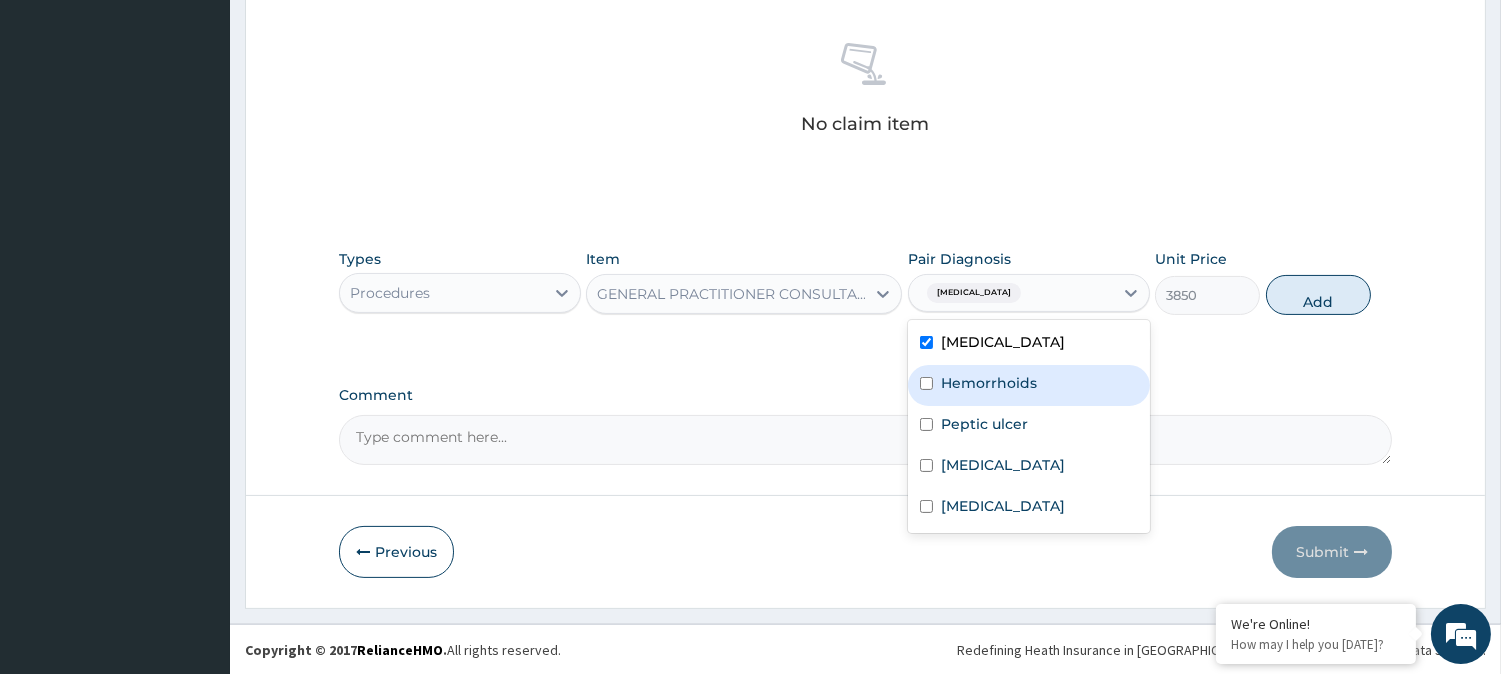 click on "Hemorrhoids" at bounding box center [1029, 385] 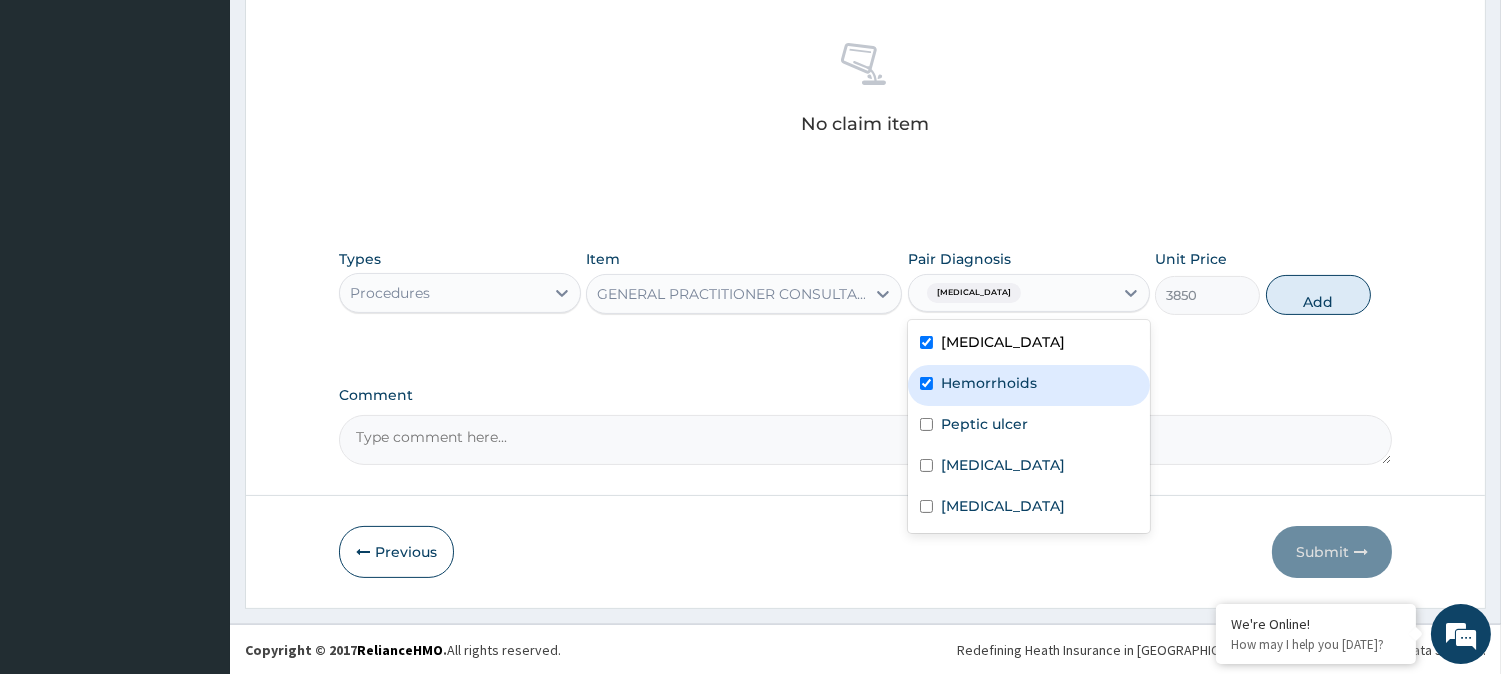 checkbox on "true" 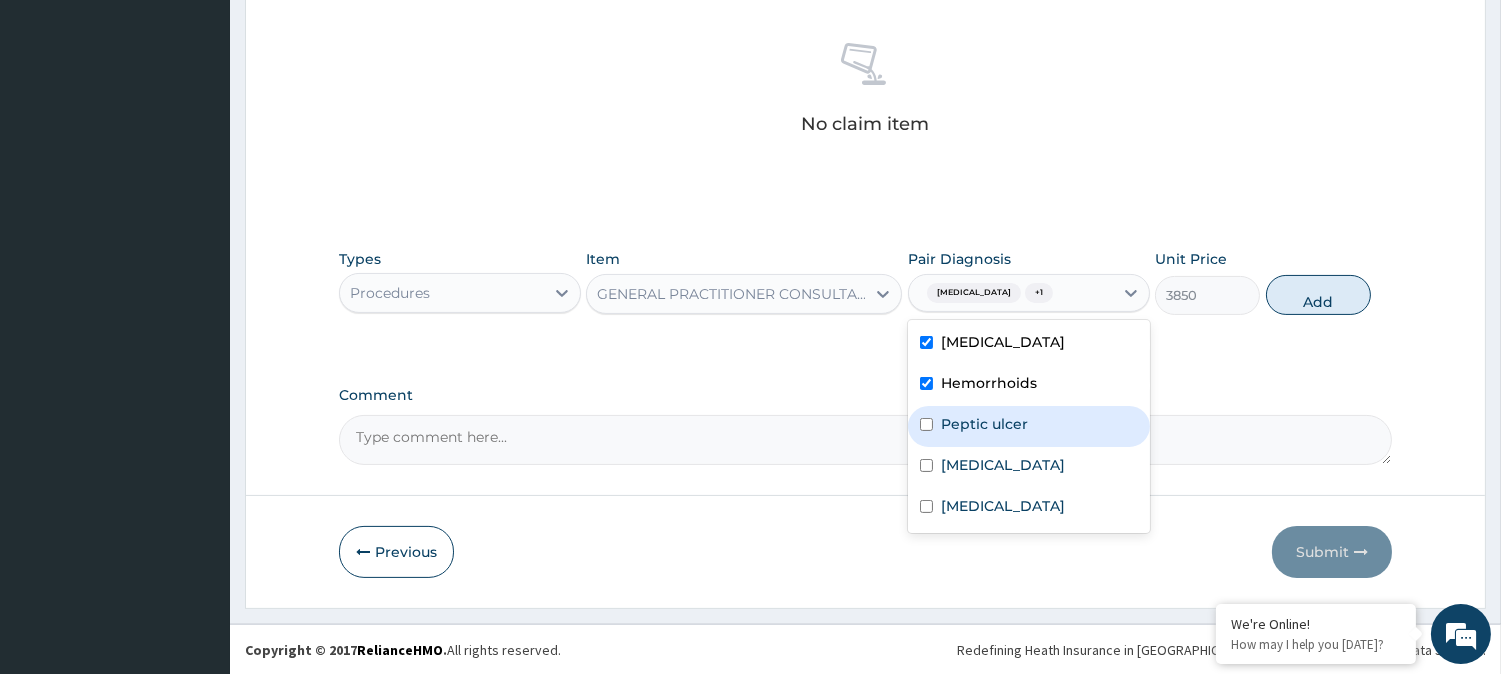 click at bounding box center [926, 424] 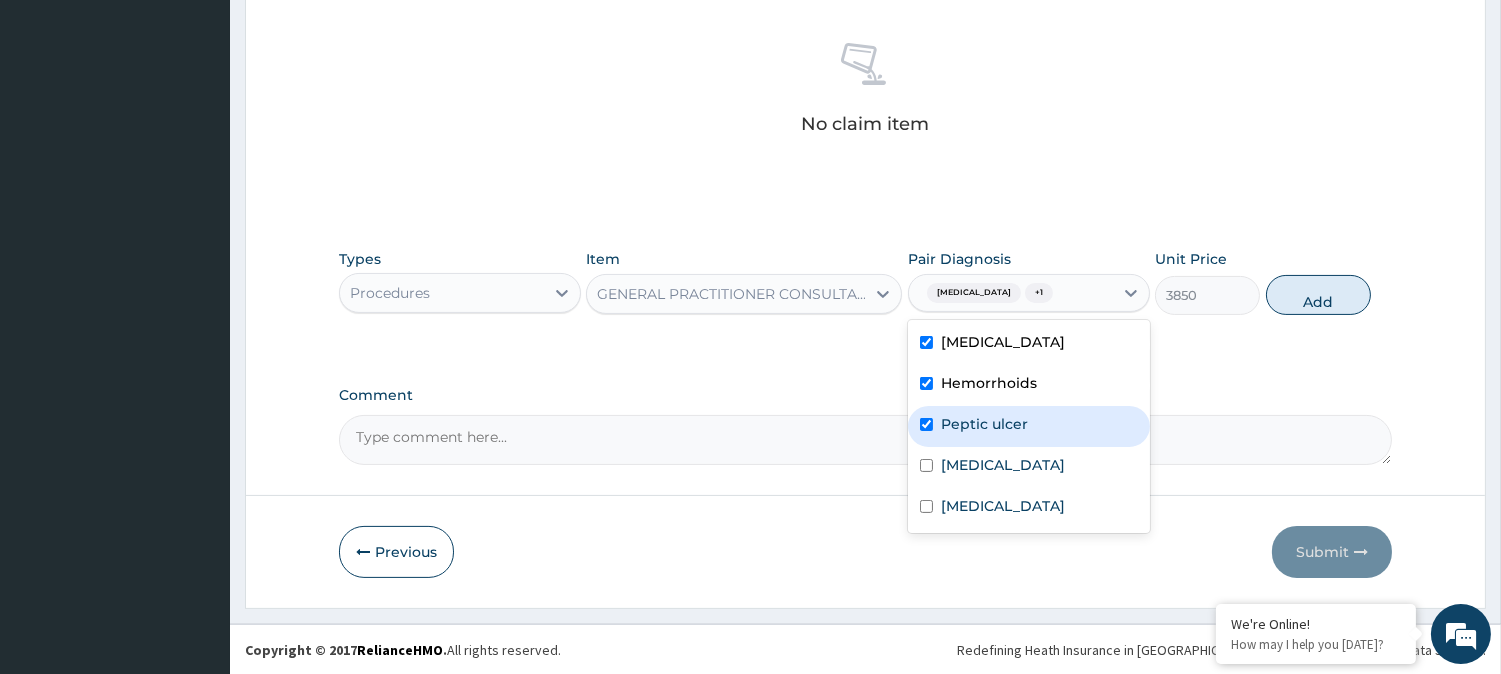 checkbox on "true" 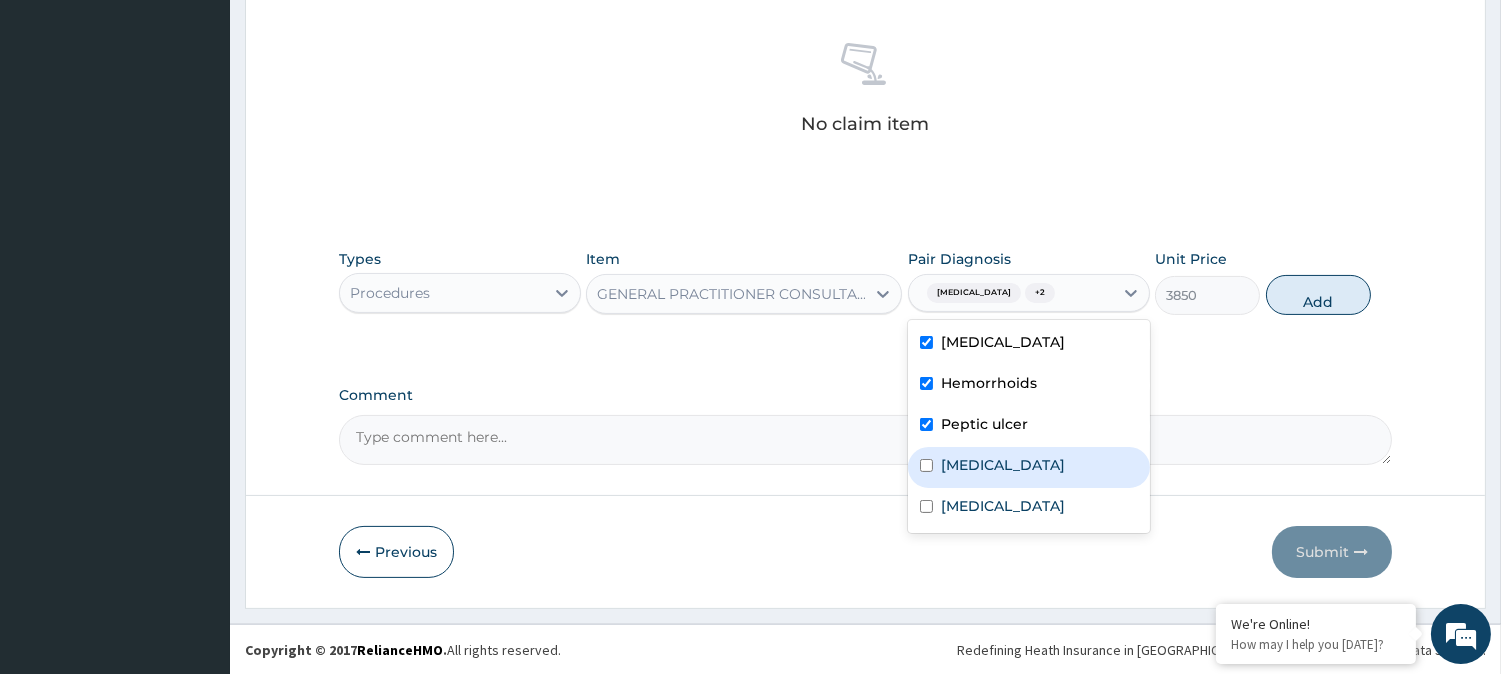 click on "Urethritis" at bounding box center (1029, 467) 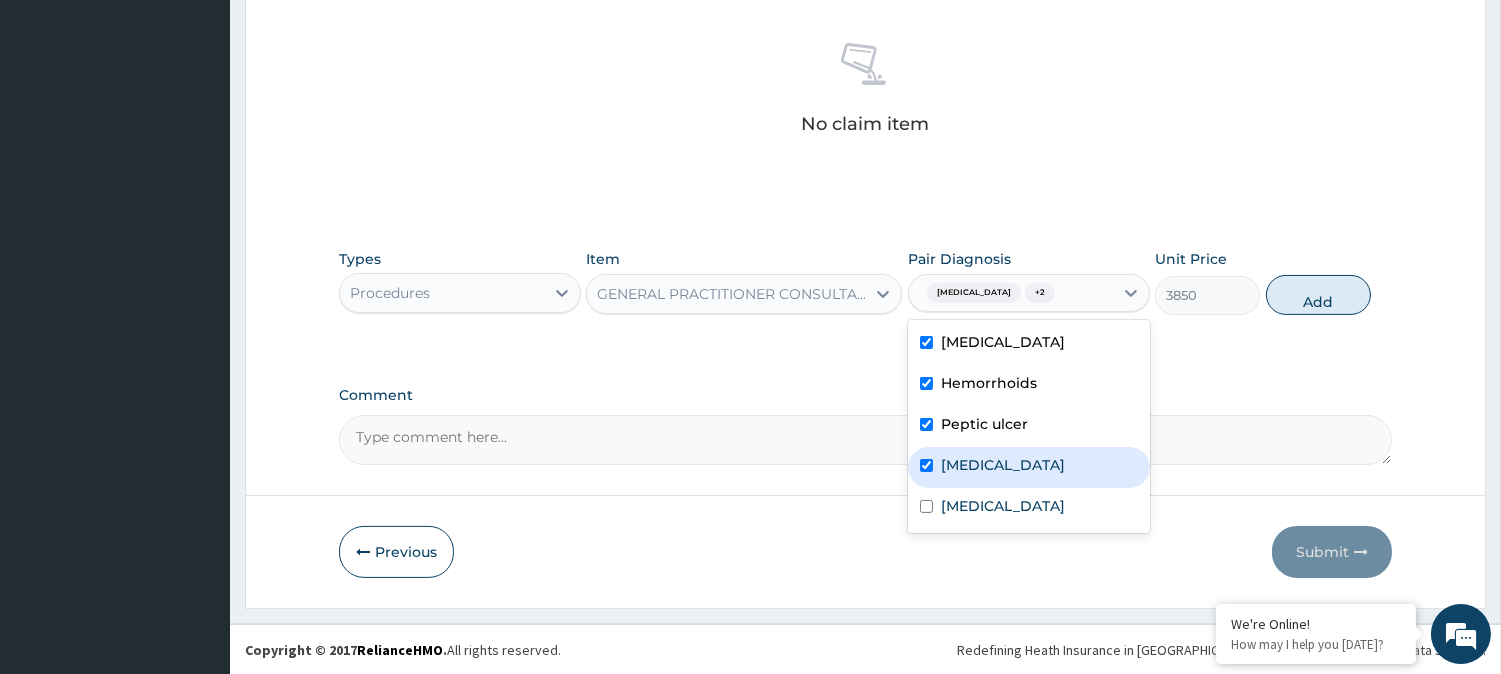 checkbox on "true" 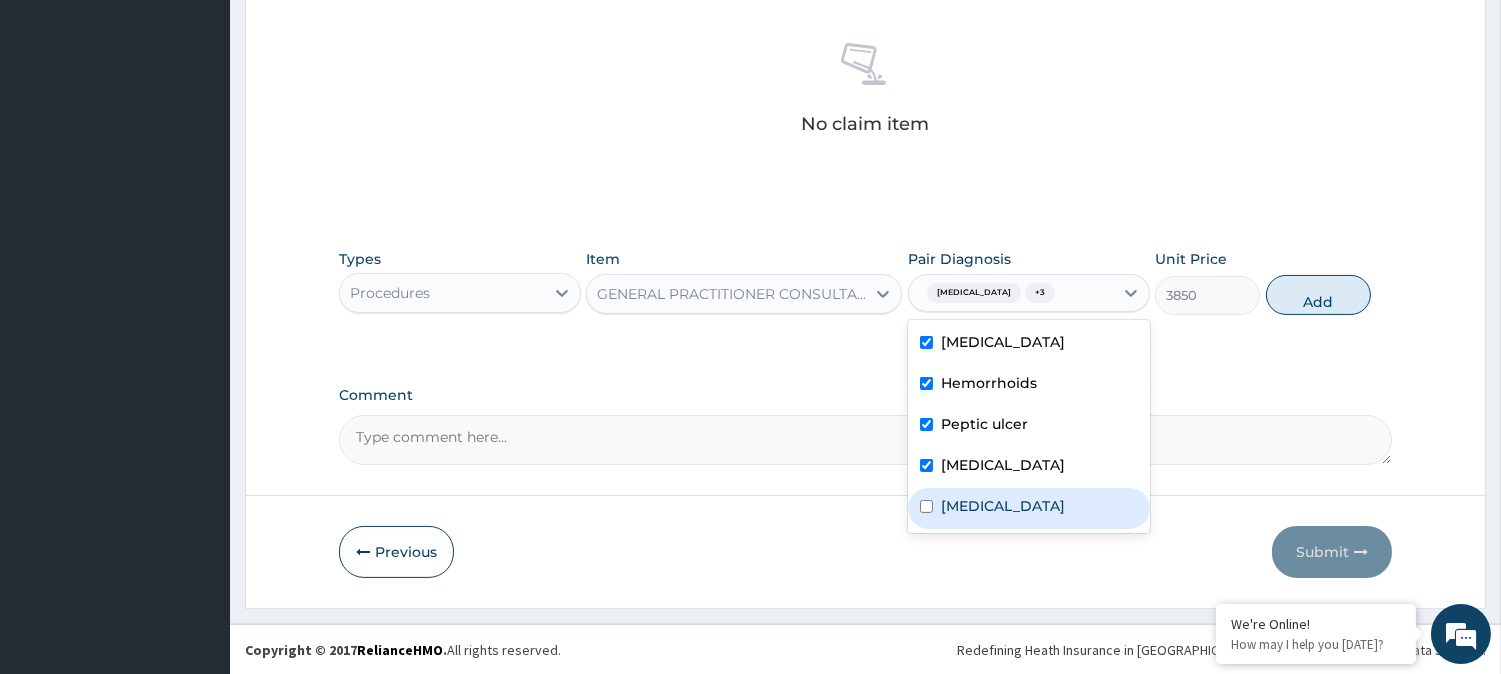 click at bounding box center (926, 506) 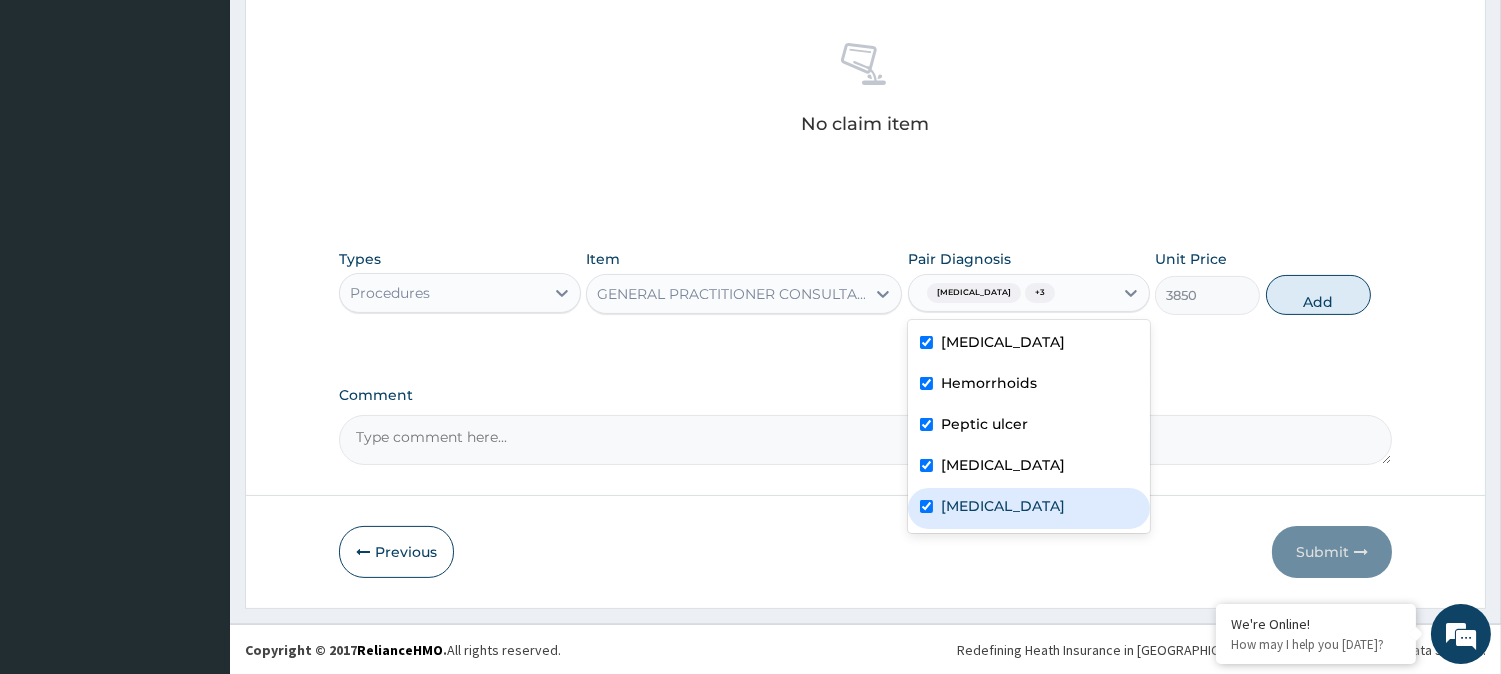 checkbox on "true" 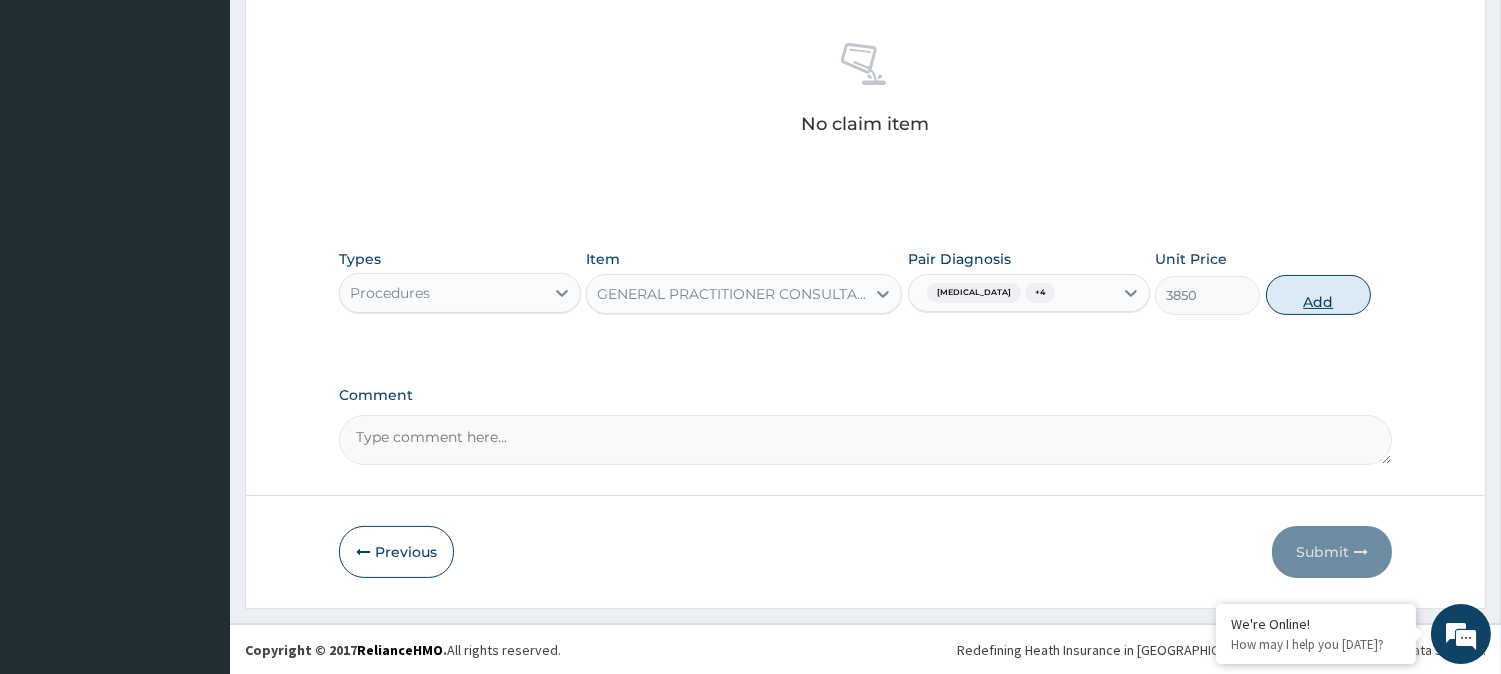 click on "Add" at bounding box center [1318, 295] 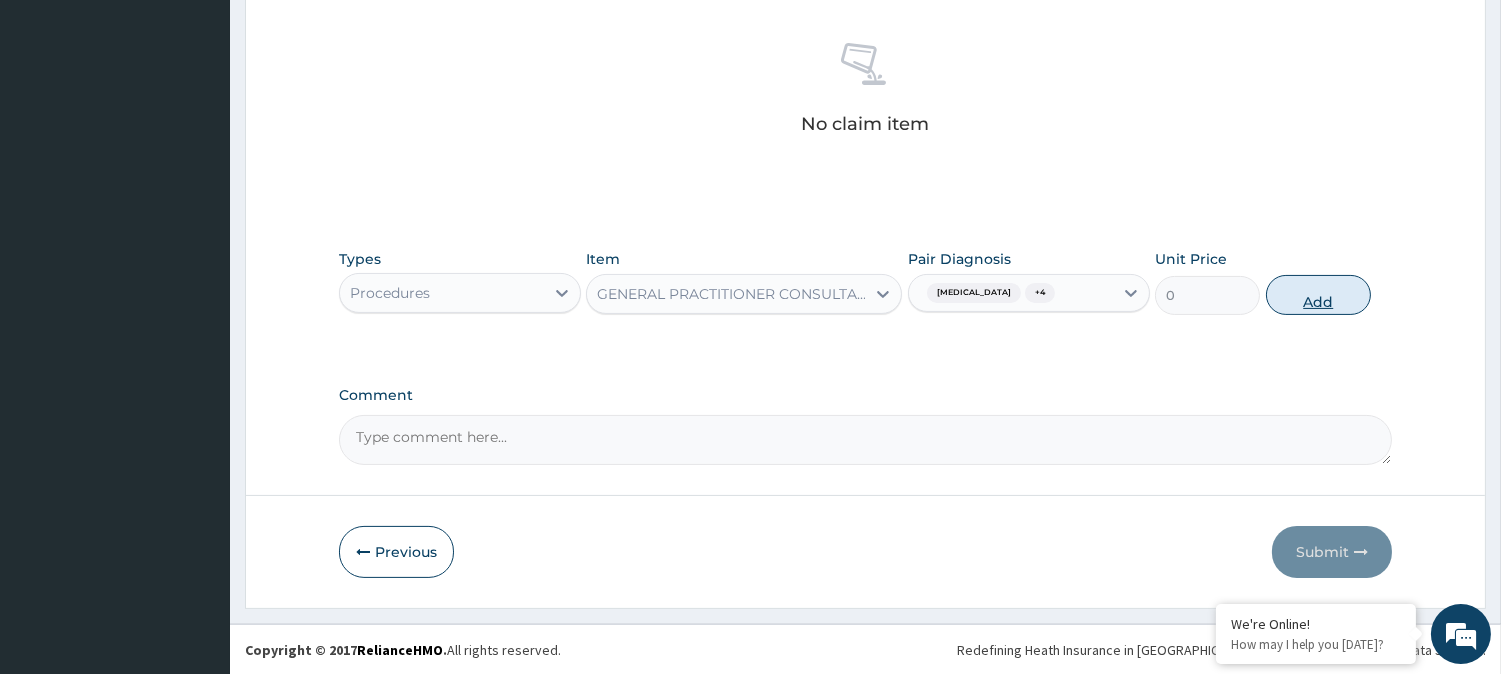 scroll, scrollTop: 681, scrollLeft: 0, axis: vertical 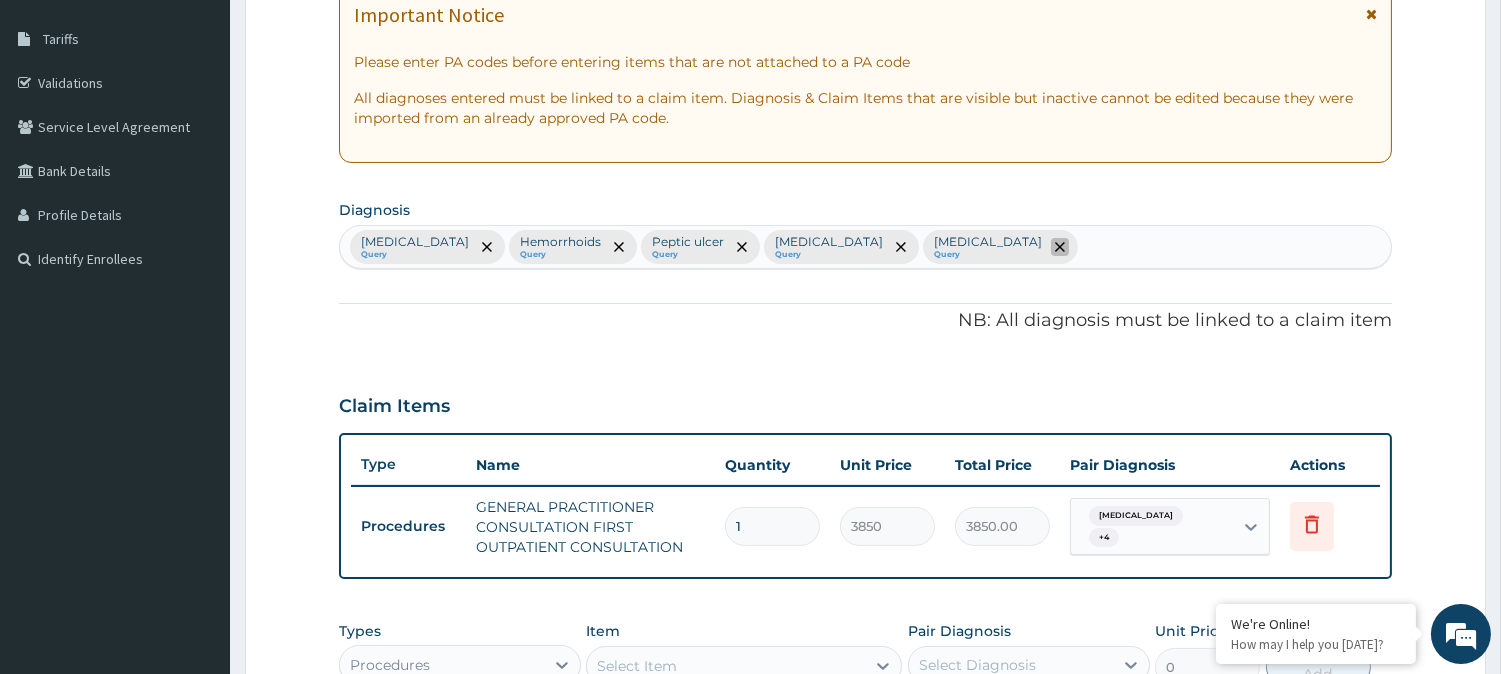 click 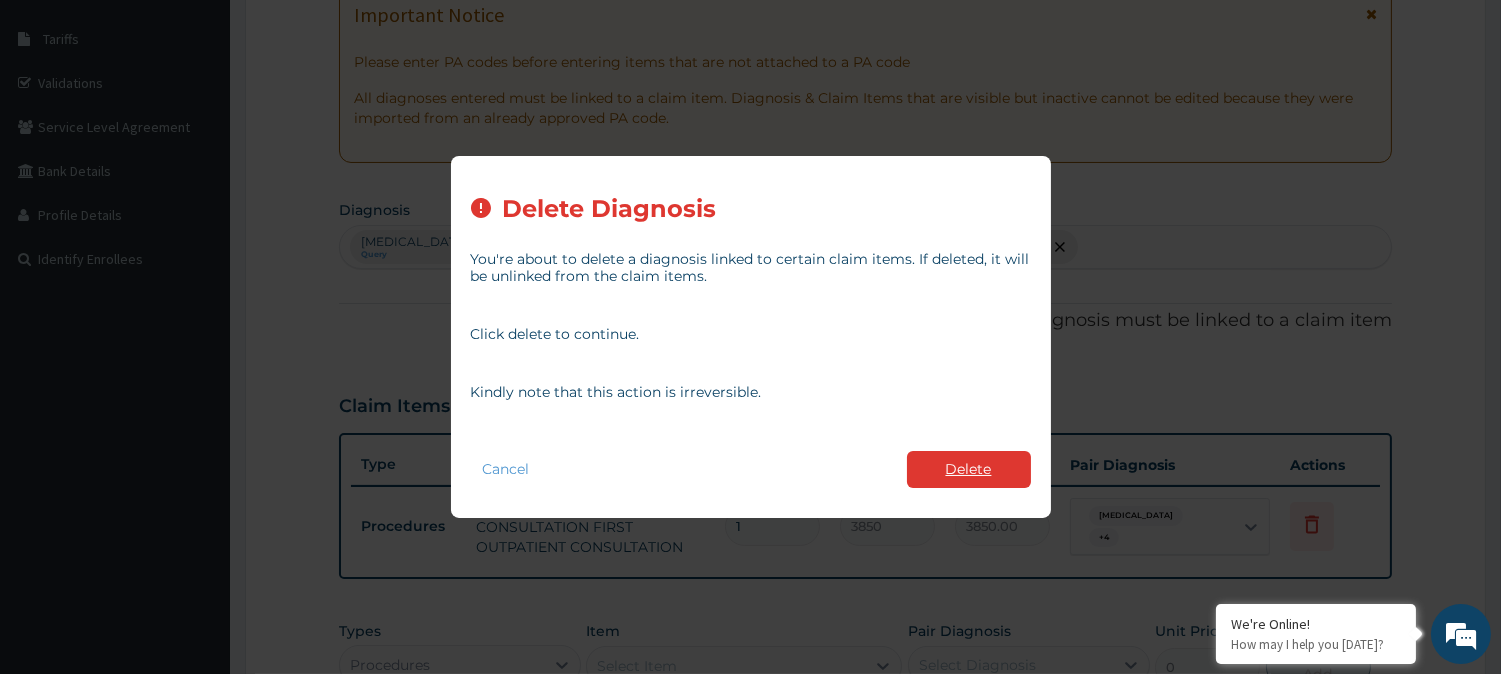 click on "Delete" at bounding box center (969, 469) 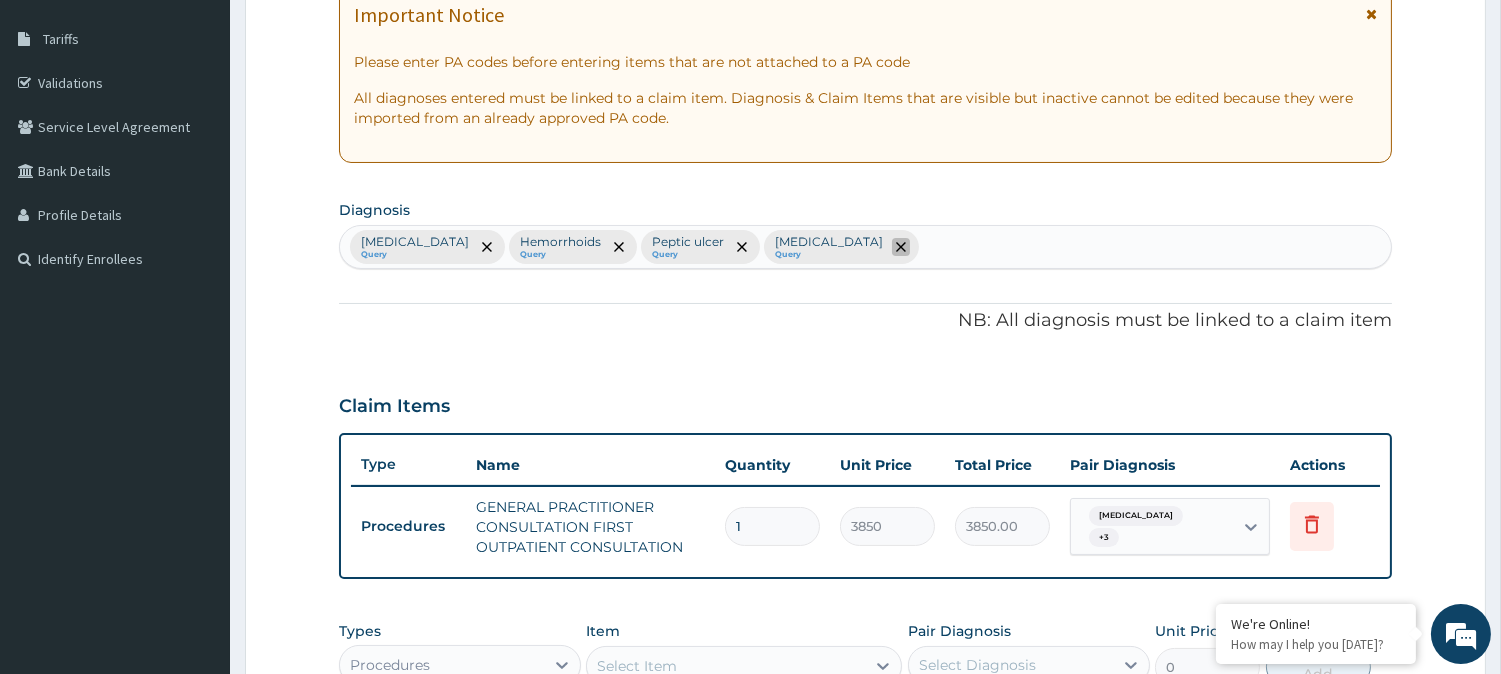 click at bounding box center [901, 247] 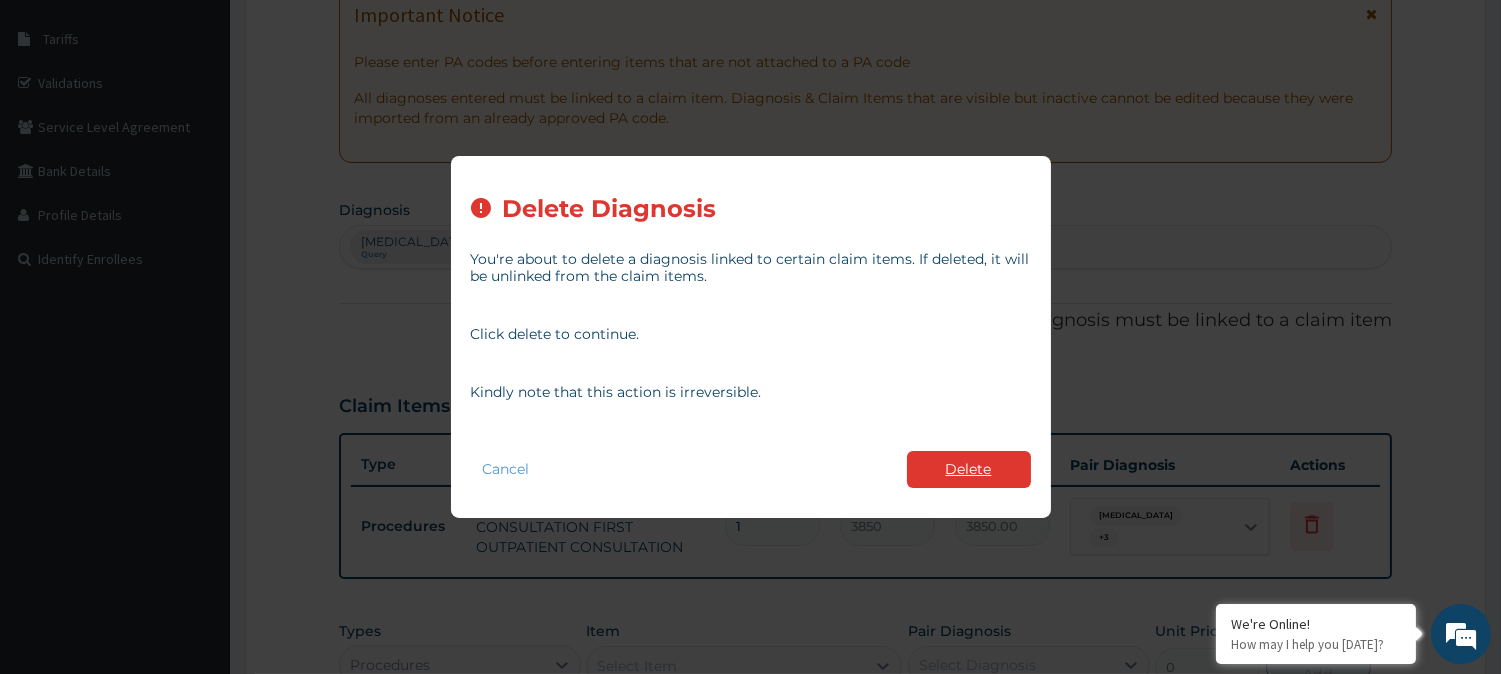 click on "Delete" at bounding box center (969, 469) 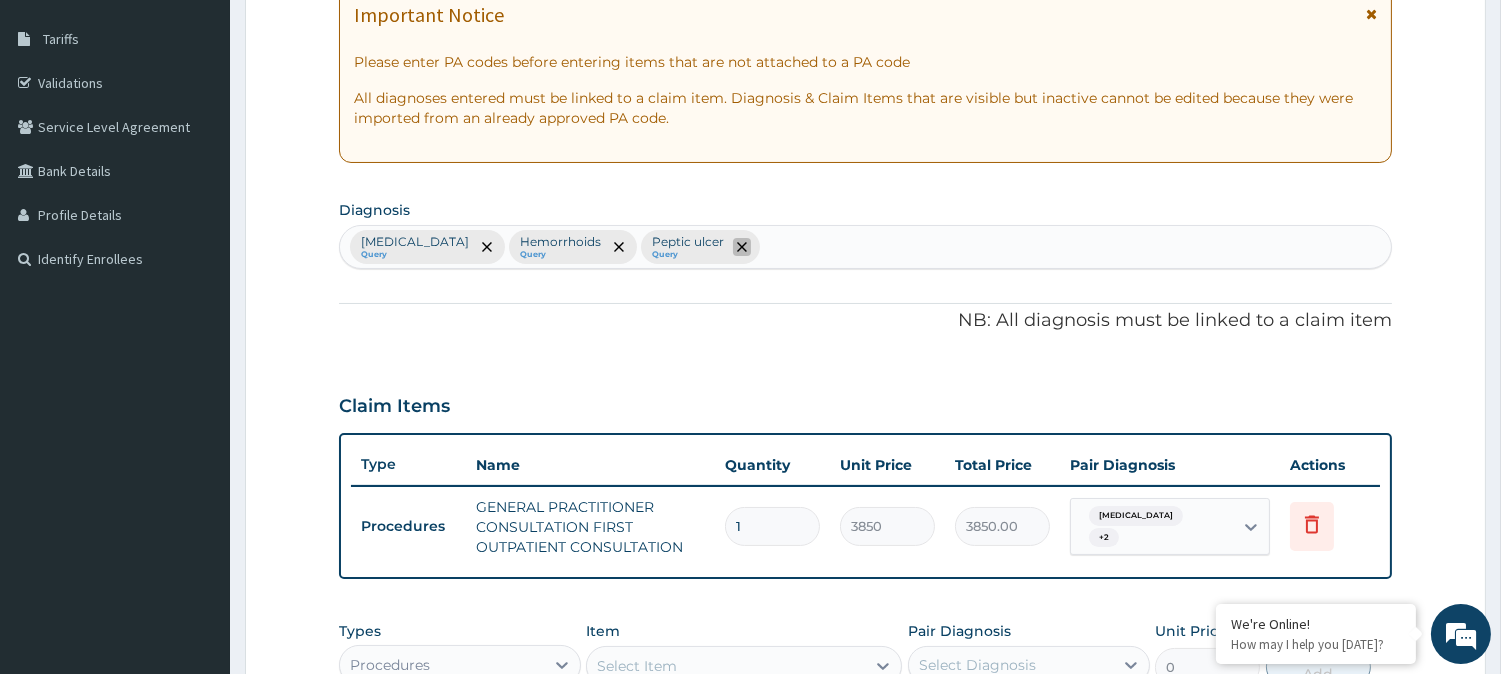 click 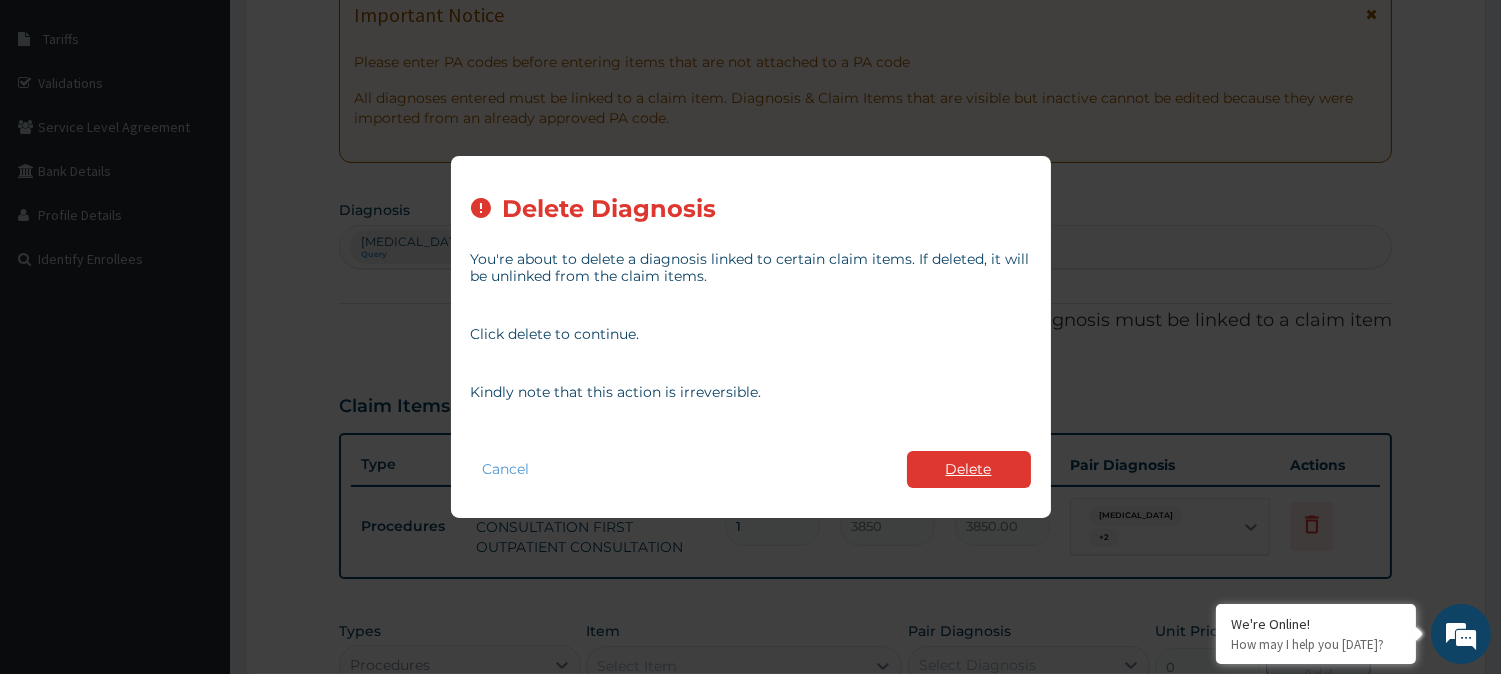 click on "Delete" at bounding box center (969, 469) 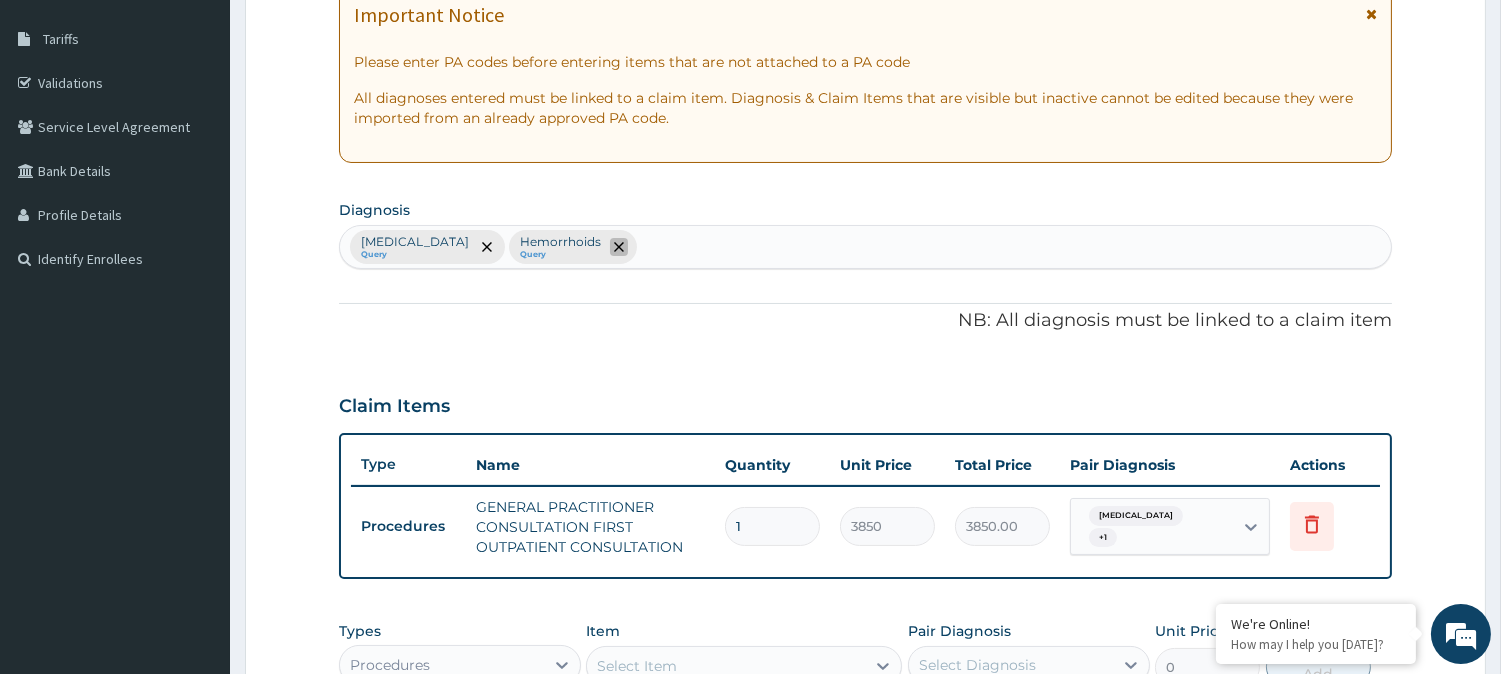 click 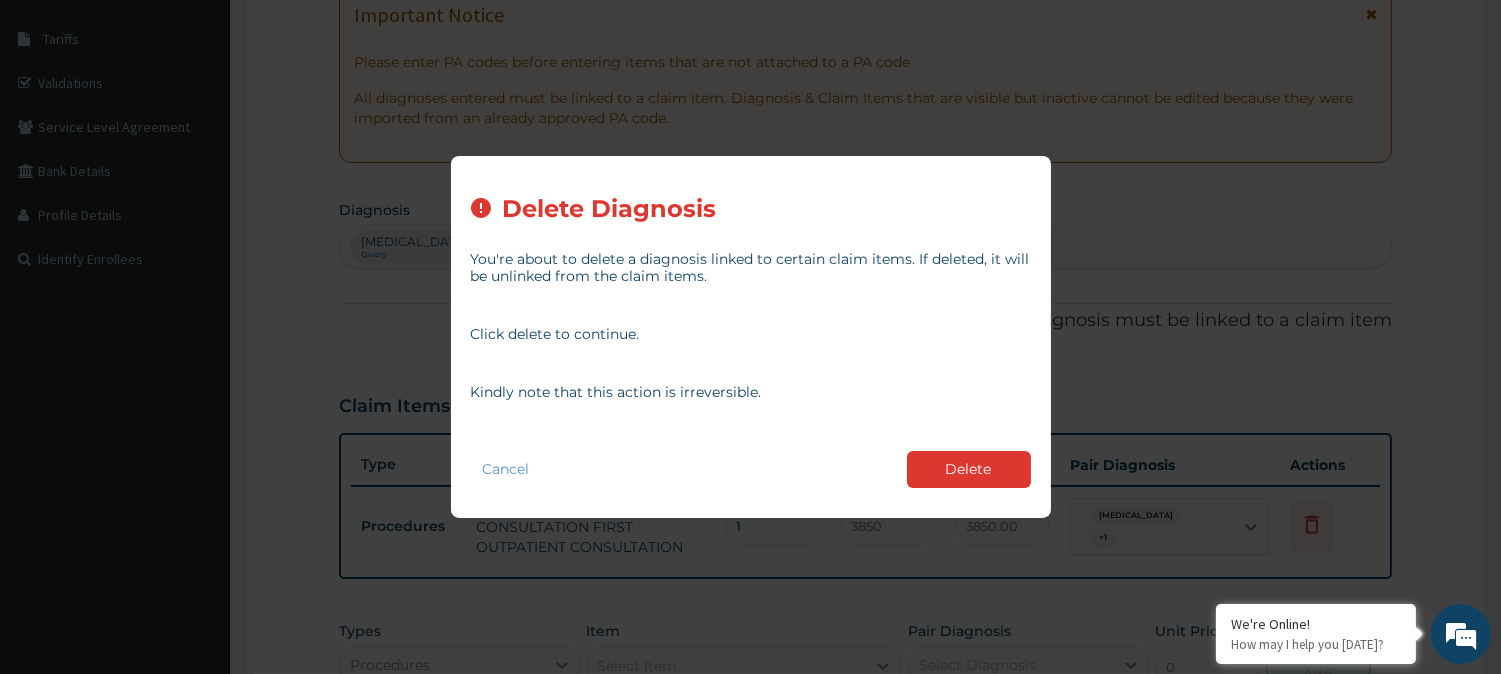 drag, startPoint x: 952, startPoint y: 458, endPoint x: 758, endPoint y: 393, distance: 204.59961 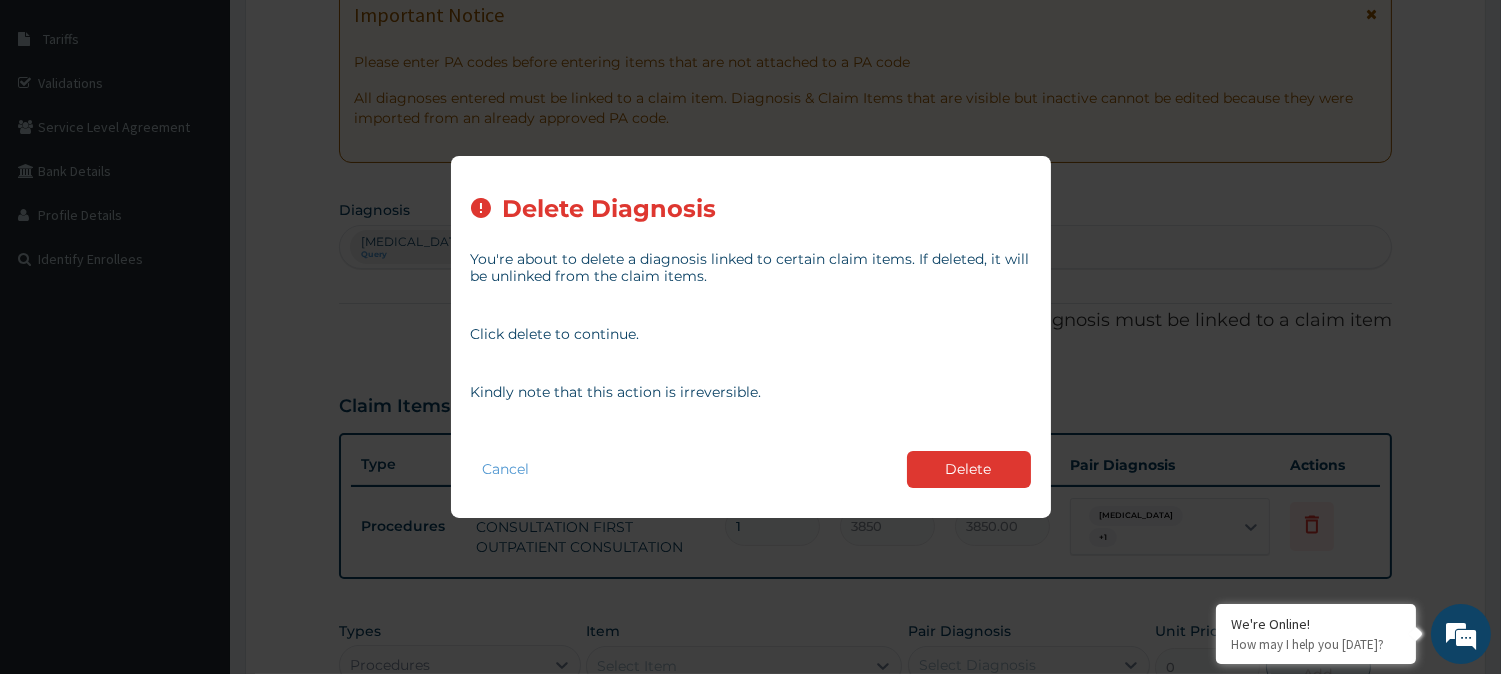 click on "Delete" at bounding box center (969, 469) 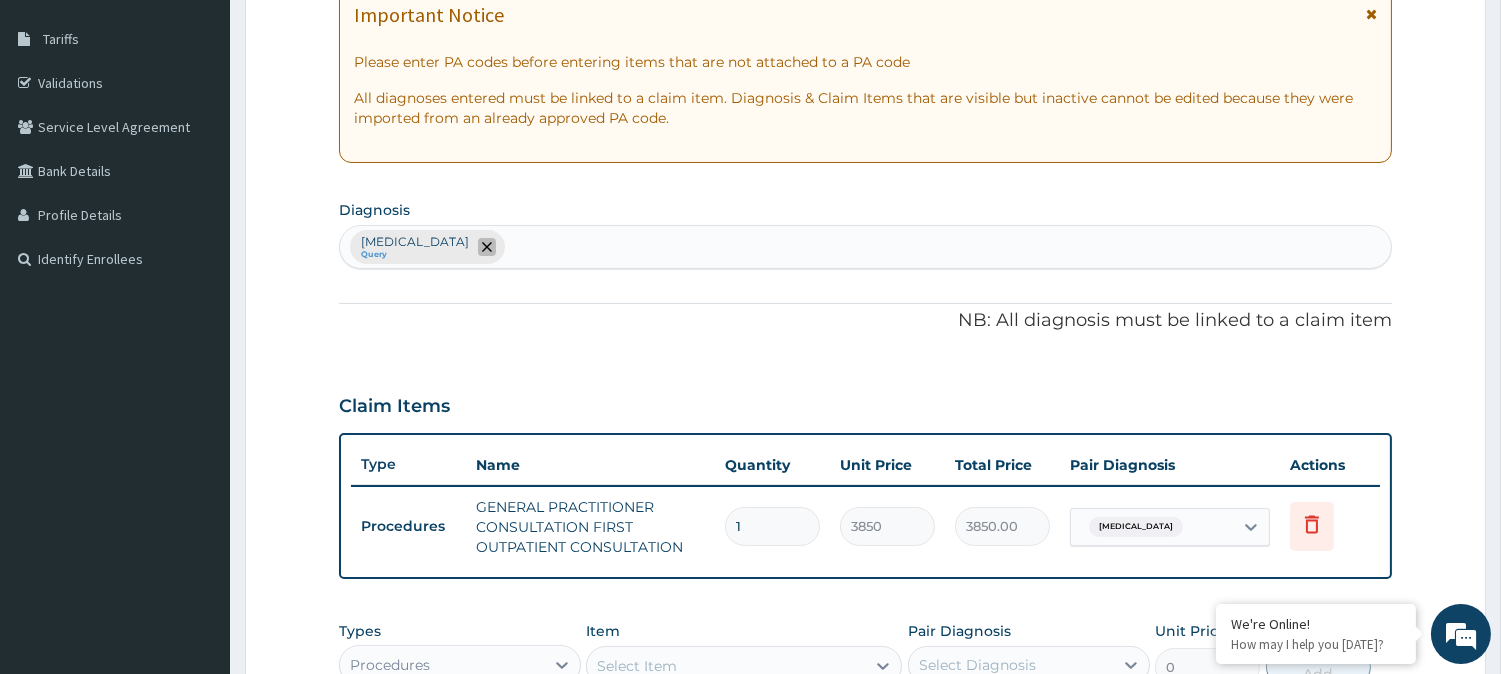 click at bounding box center (487, 247) 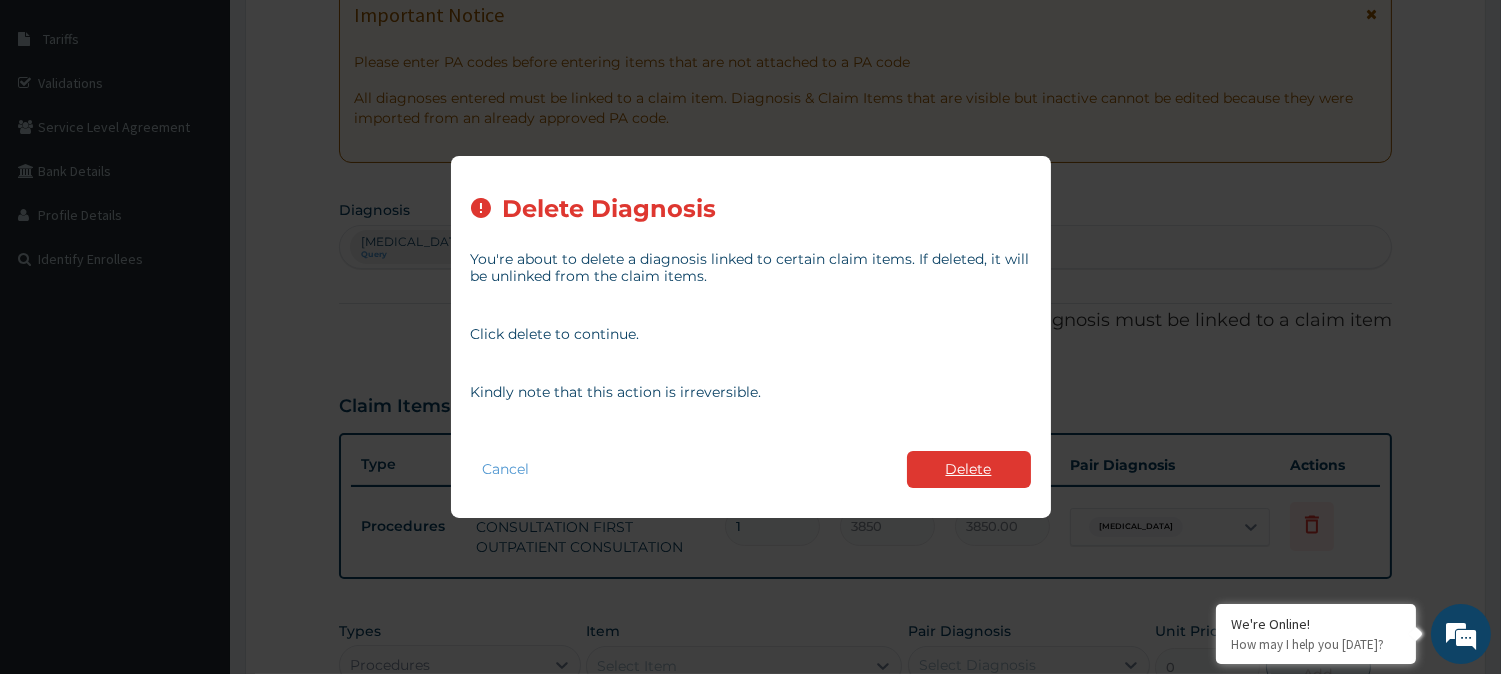click on "Delete" at bounding box center (969, 469) 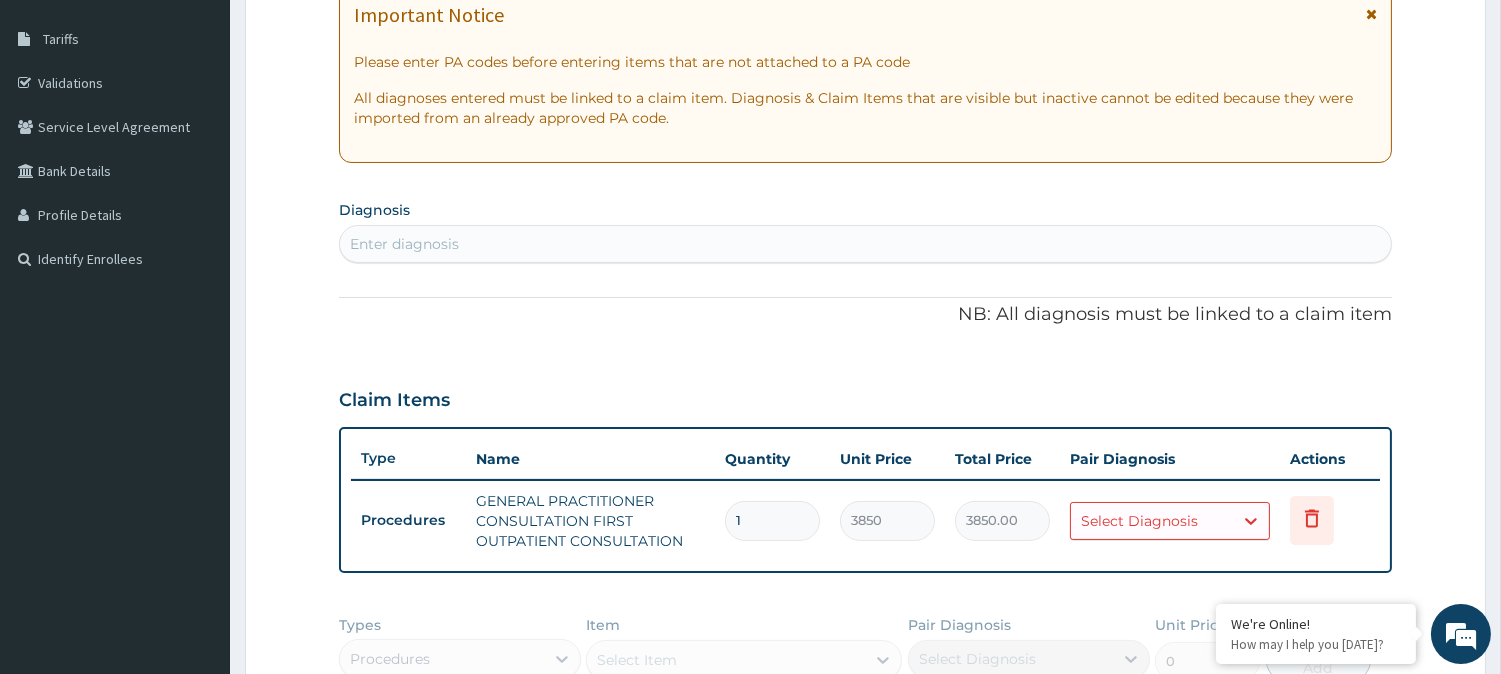 scroll, scrollTop: 0, scrollLeft: 0, axis: both 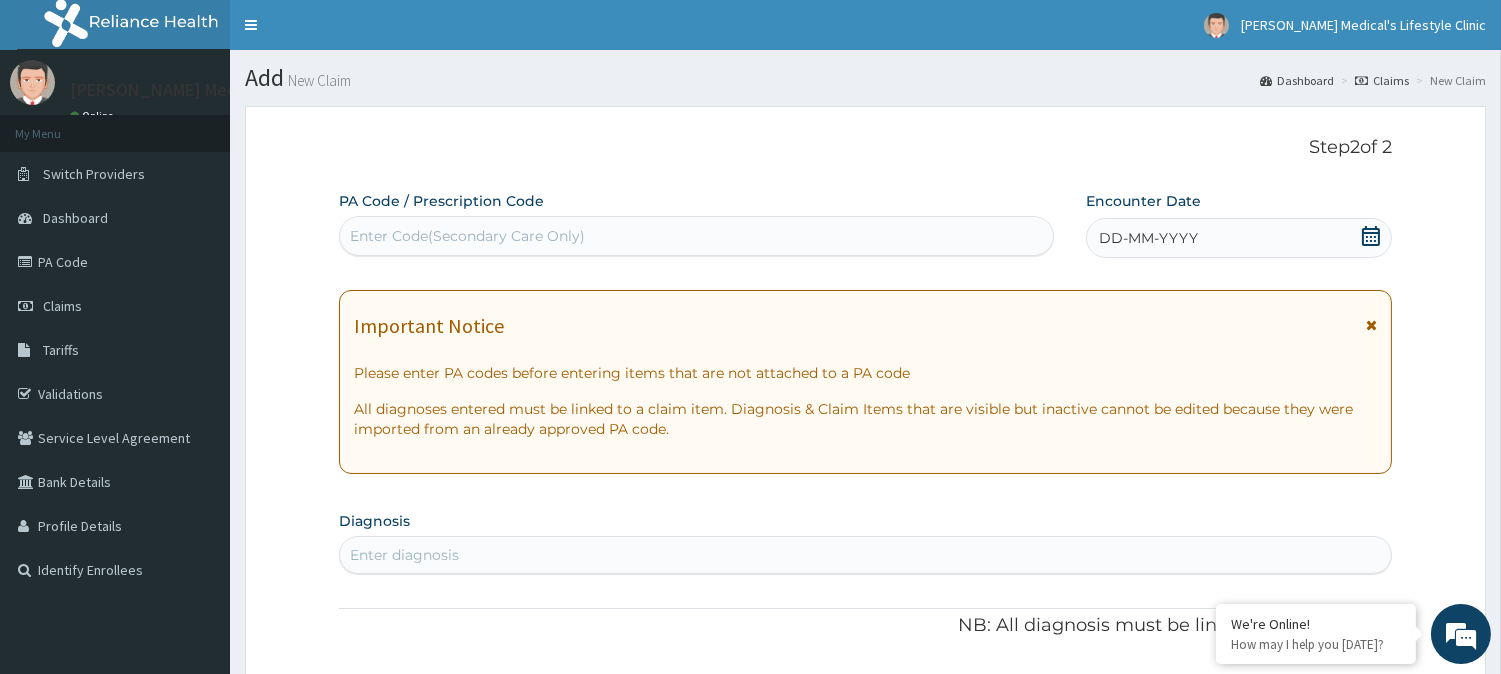 click on "Enter Code(Secondary Care Only)" at bounding box center (696, 236) 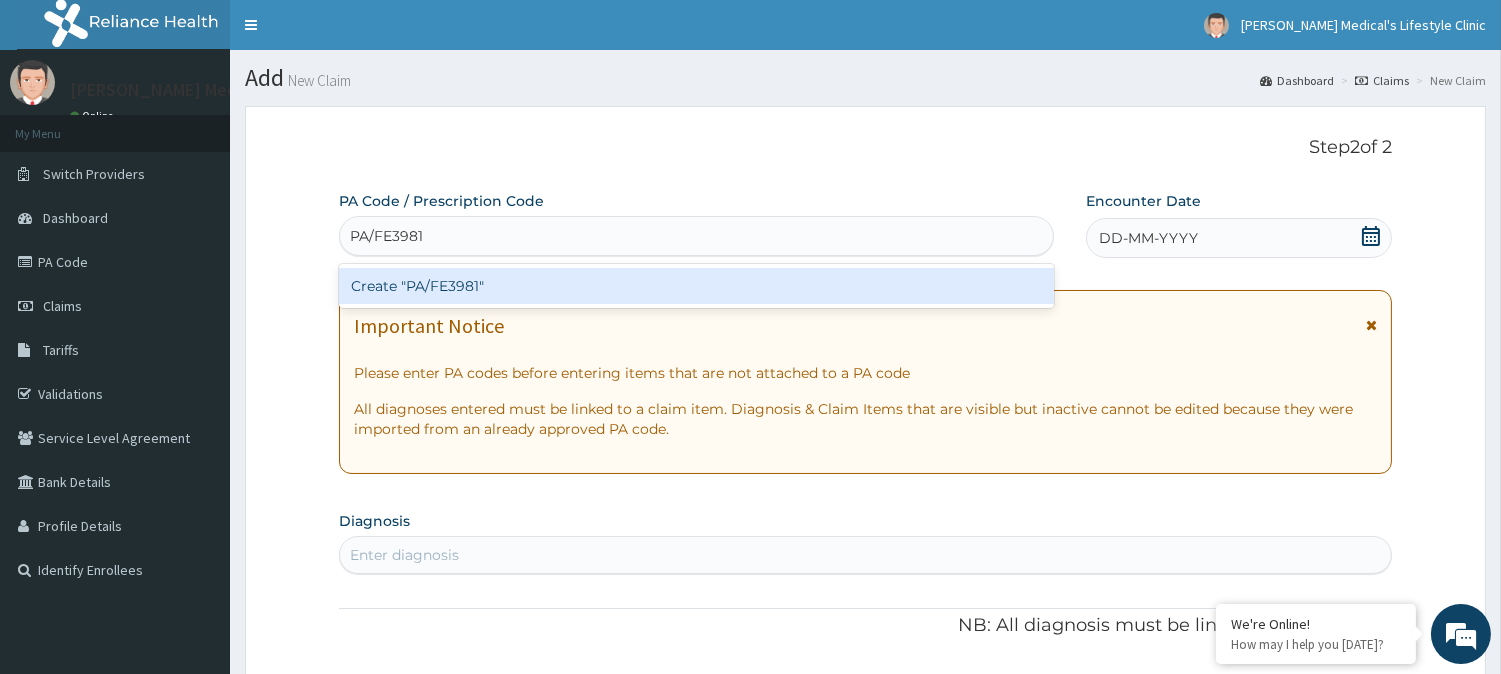 click on "Create "PA/FE3981"" at bounding box center (696, 286) 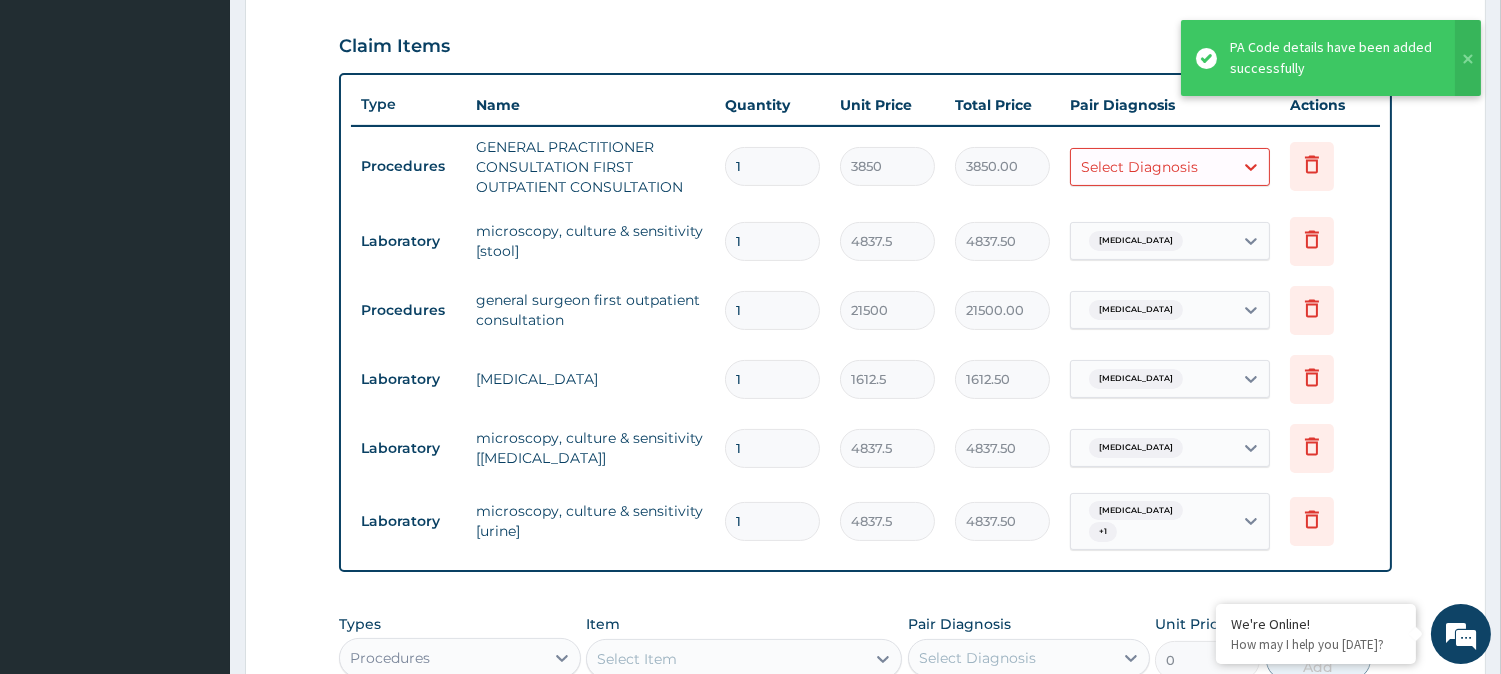 scroll, scrollTop: 666, scrollLeft: 0, axis: vertical 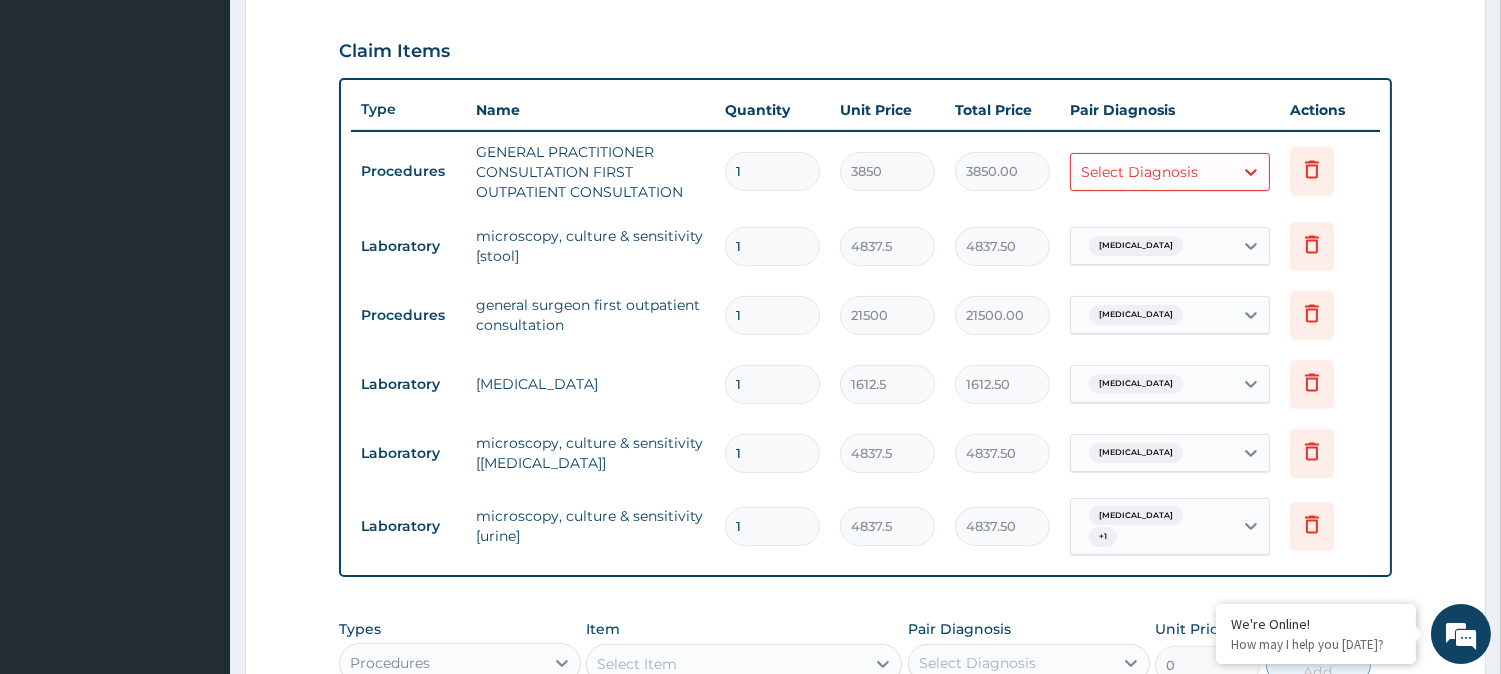 click on "Select Diagnosis" at bounding box center [1152, 172] 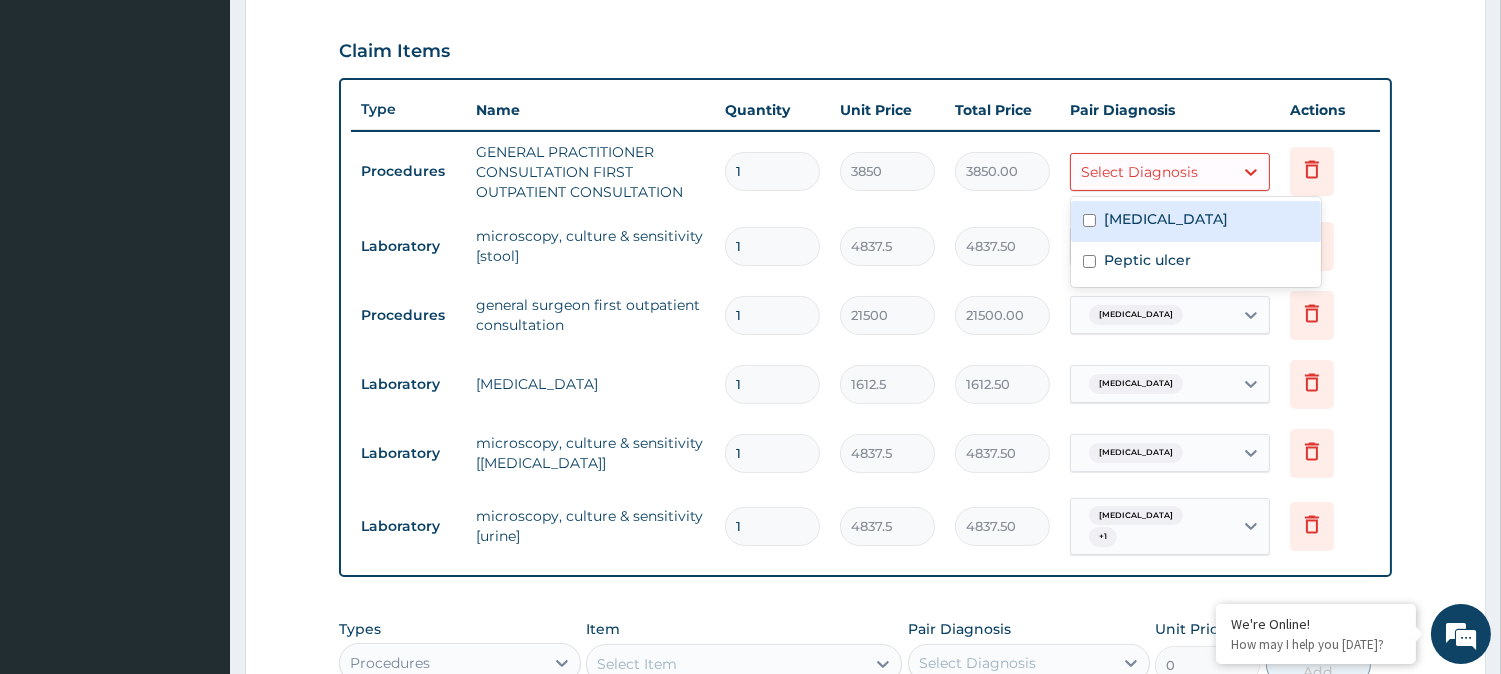 click on "Urethritis" at bounding box center (1166, 219) 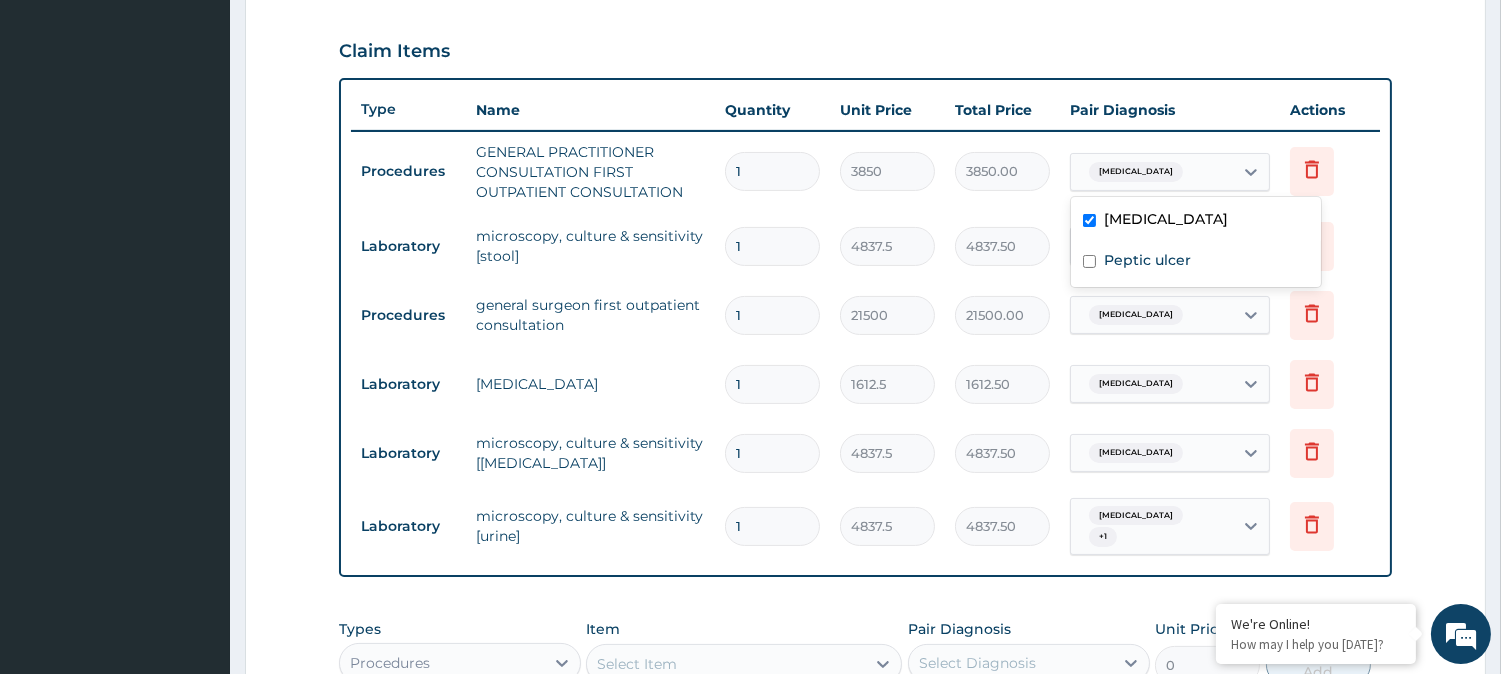 checkbox on "true" 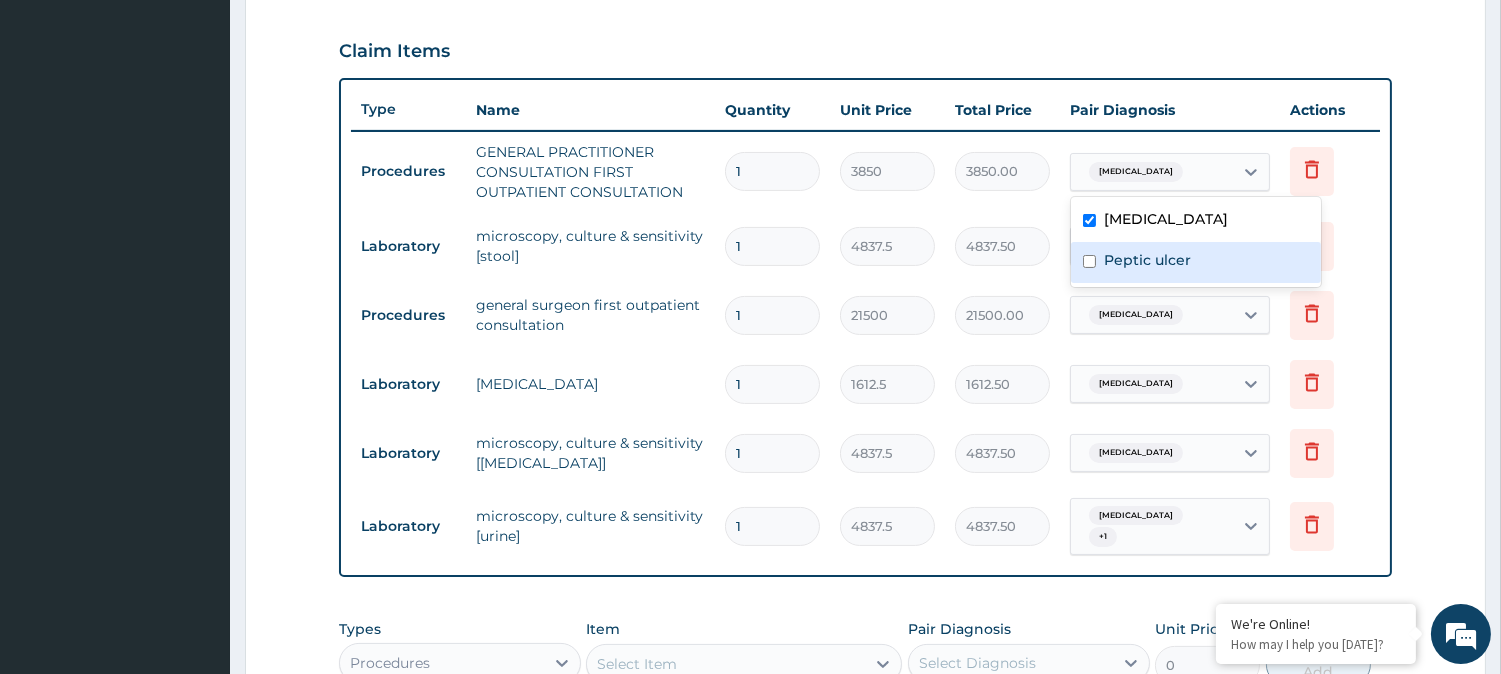 click on "Peptic ulcer" at bounding box center (1147, 260) 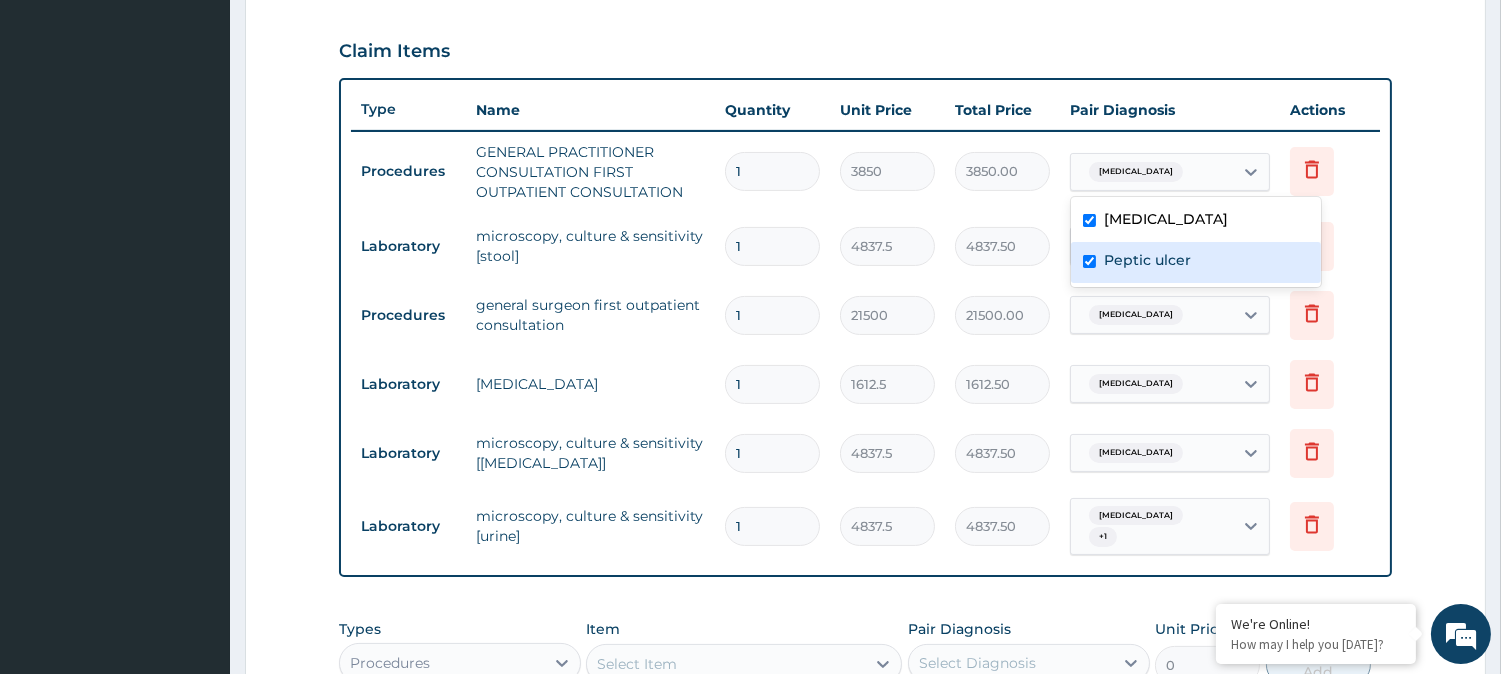 checkbox on "true" 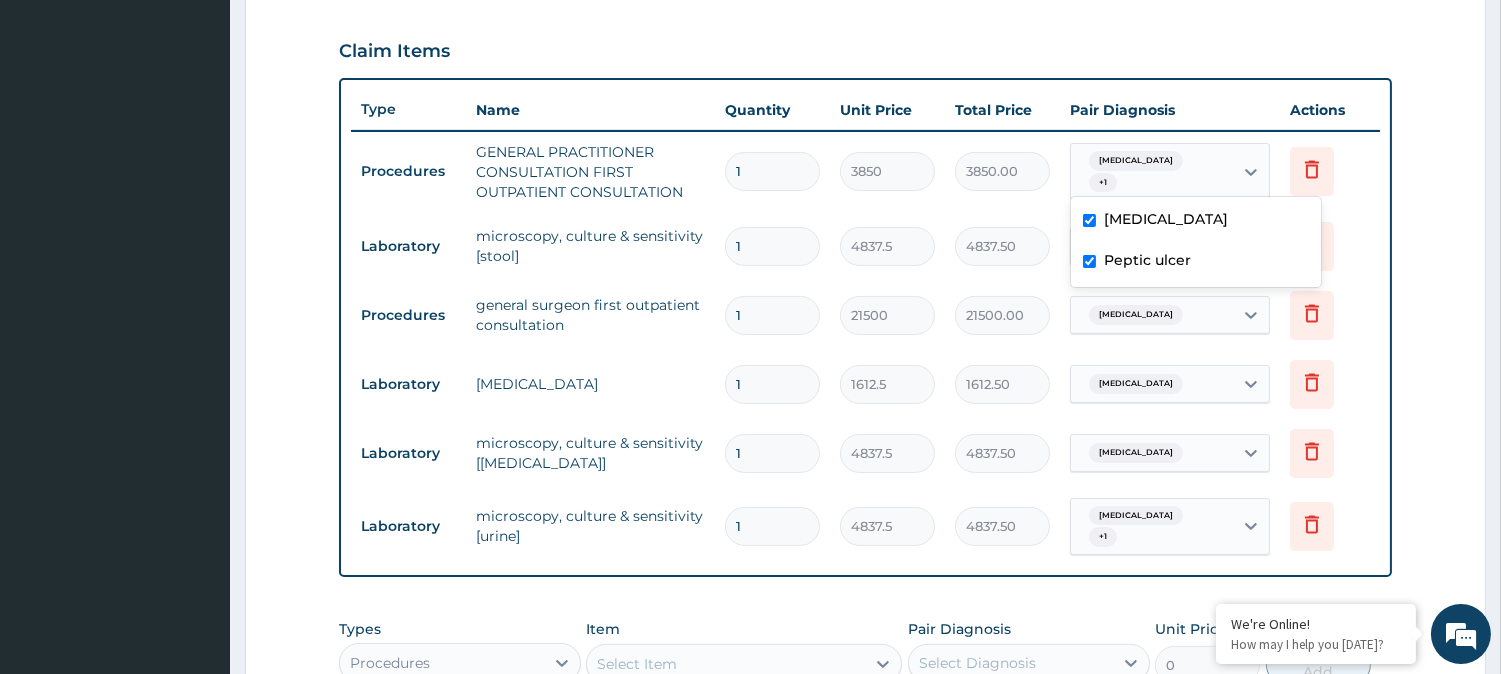 click on "Claim Items" at bounding box center [865, 47] 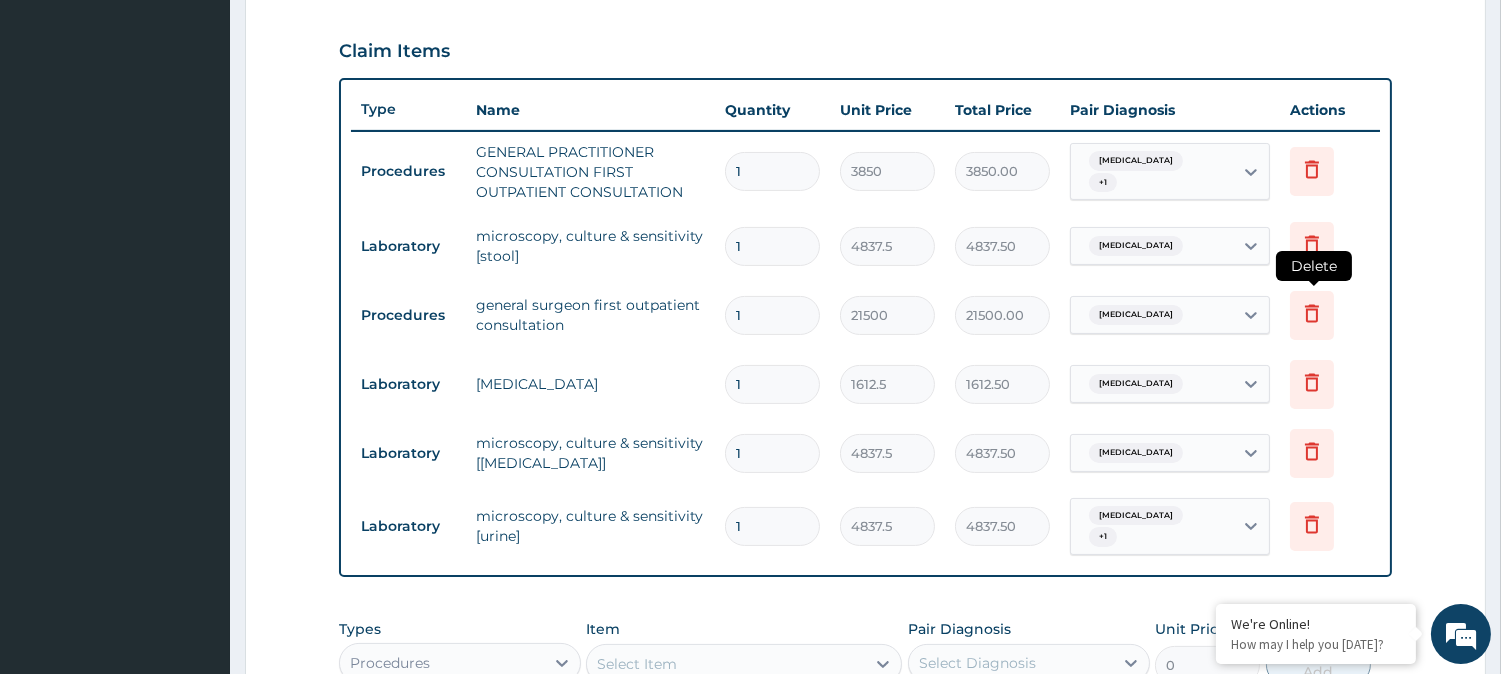 click at bounding box center [1312, 315] 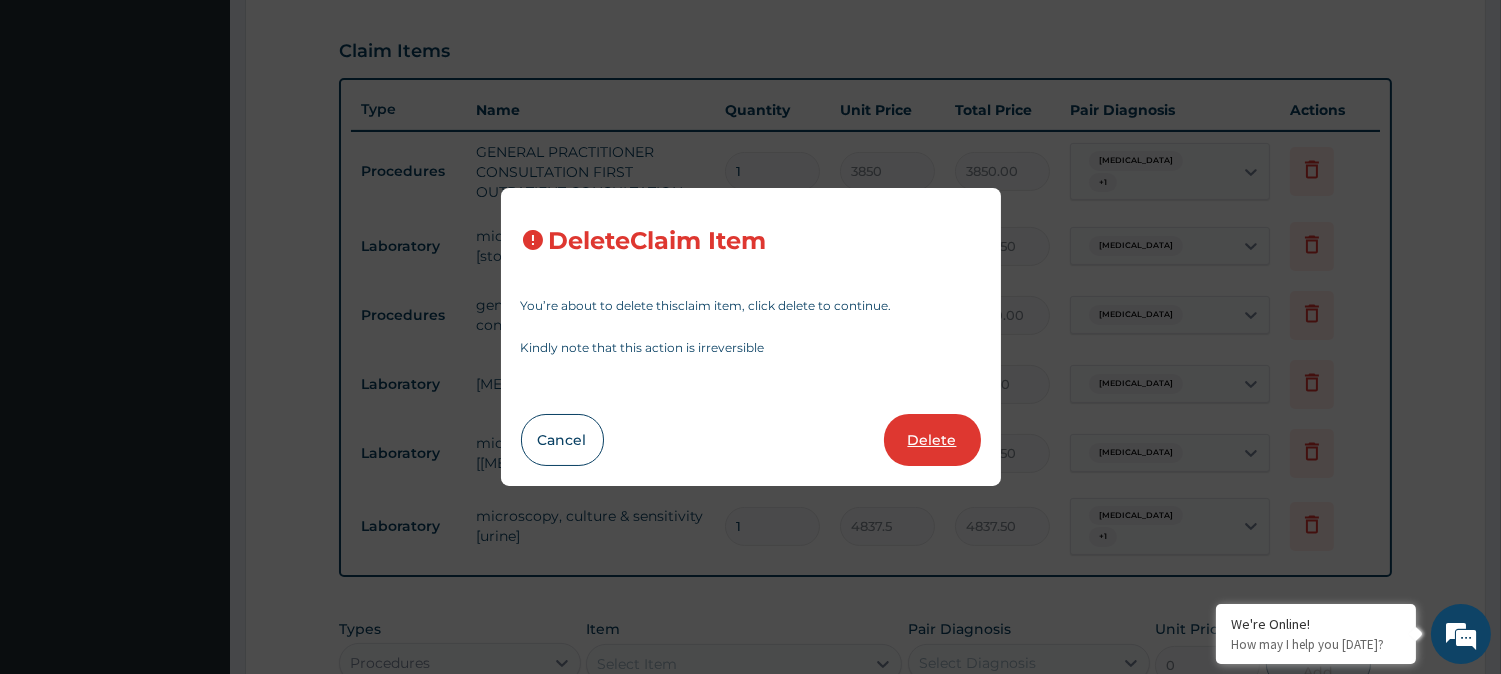 click on "Delete" at bounding box center (932, 440) 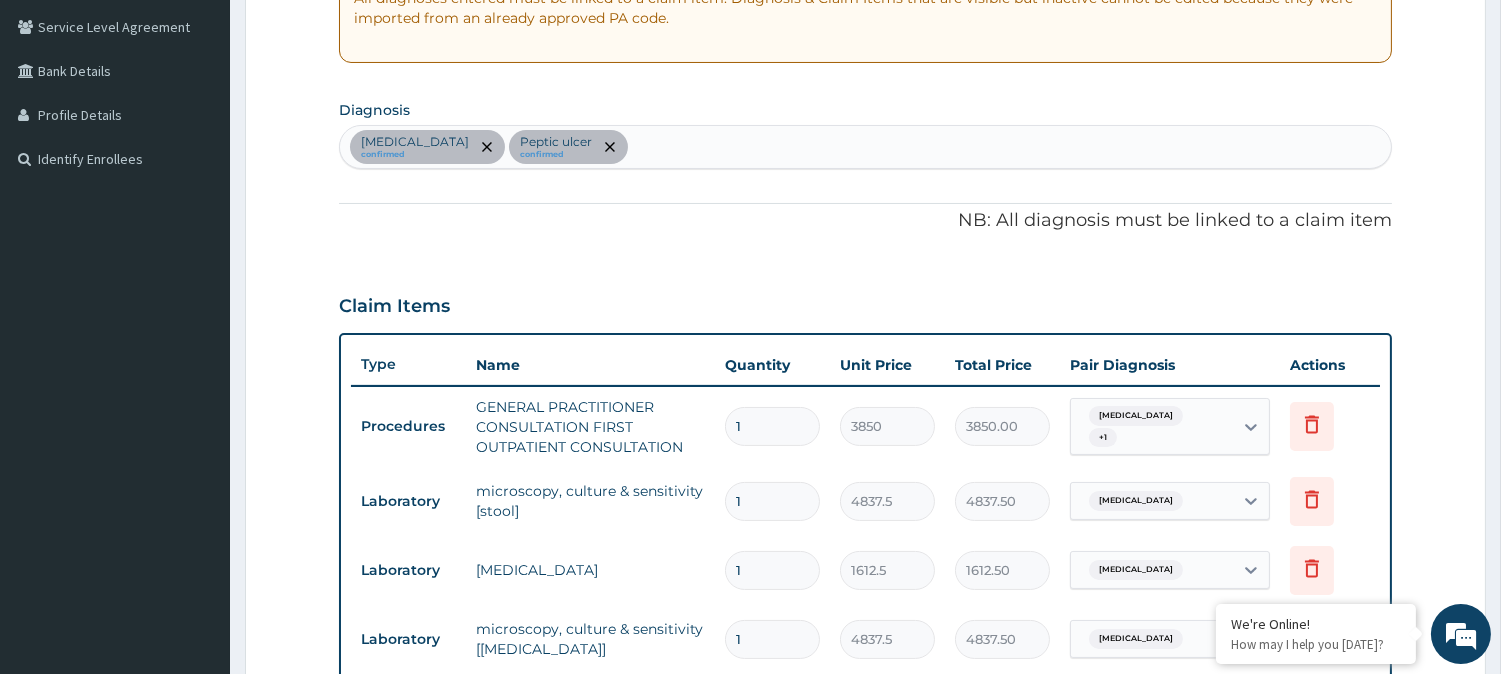 scroll, scrollTop: 296, scrollLeft: 0, axis: vertical 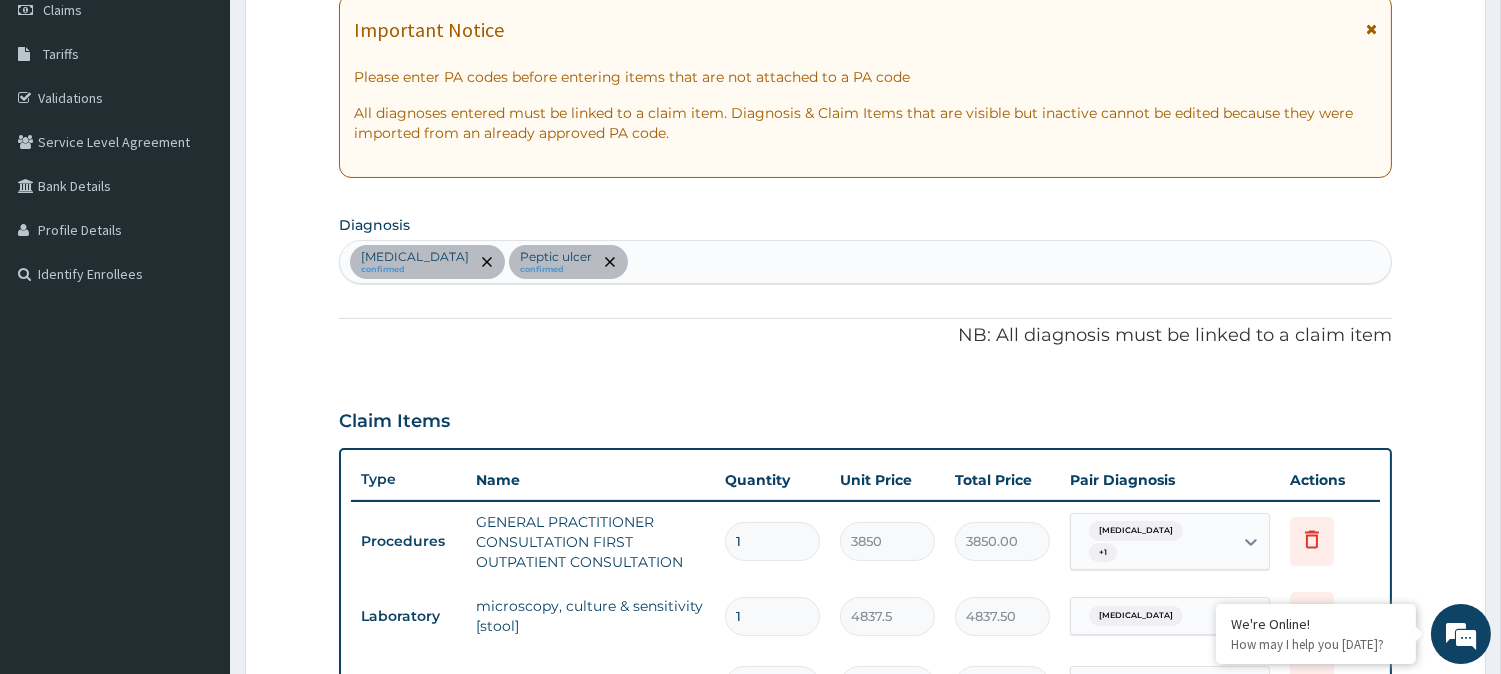 click on "Urethritis confirmed Peptic ulcer confirmed" at bounding box center (865, 262) 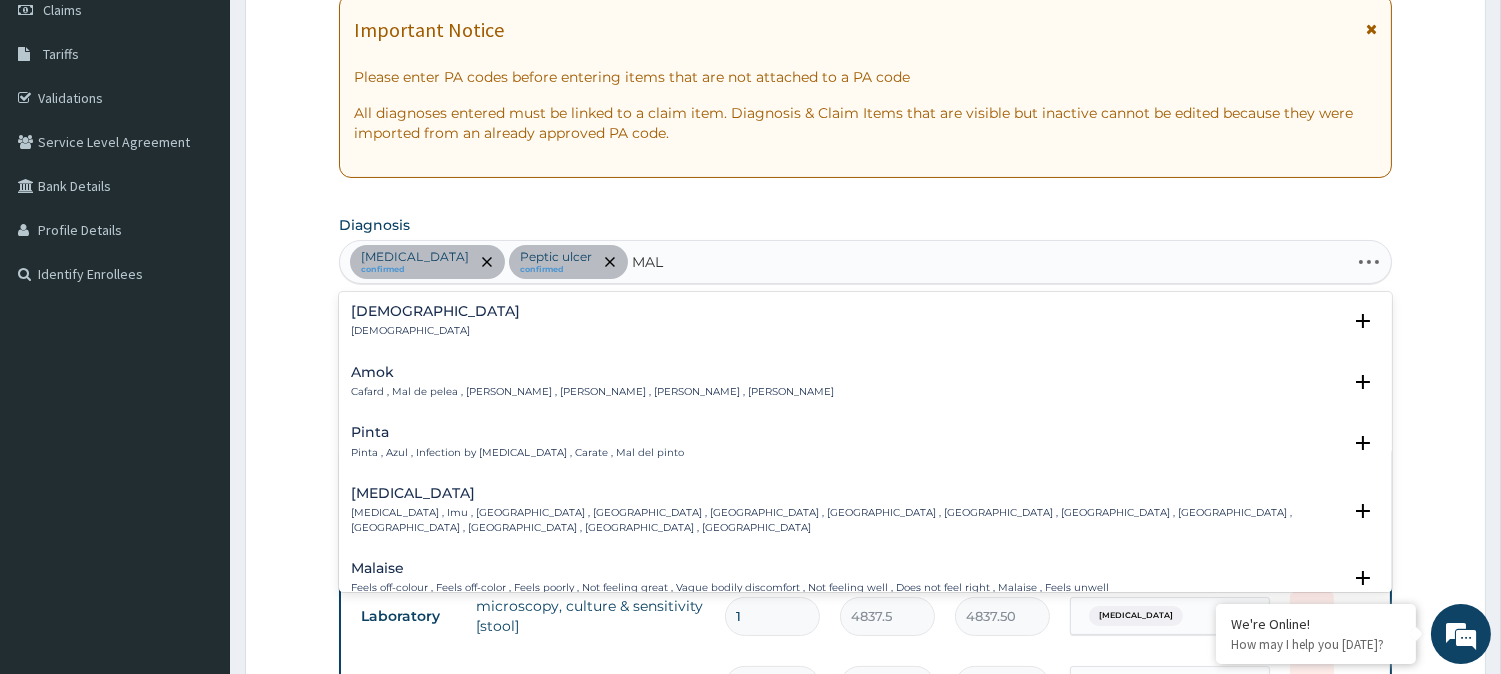 type on "MALA" 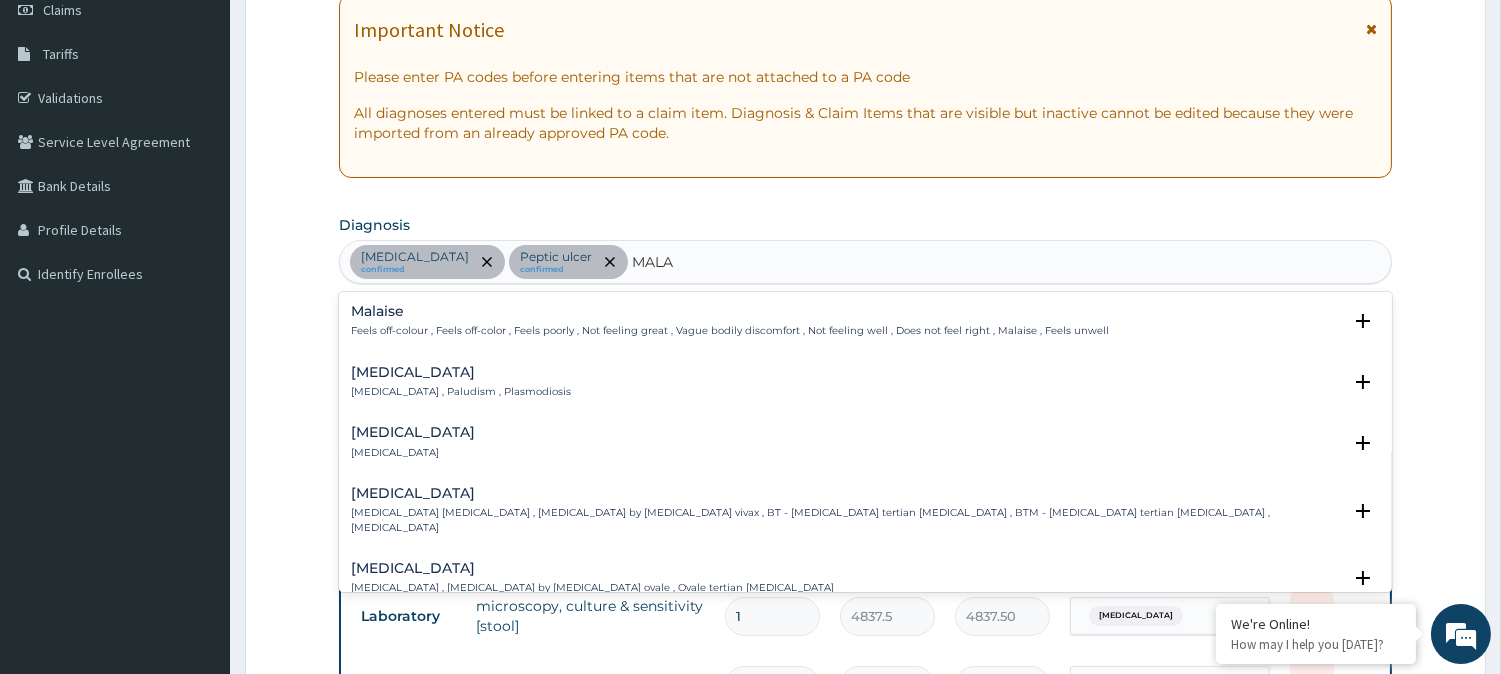 click on "Malaria , Paludism , Plasmodiosis" at bounding box center (461, 392) 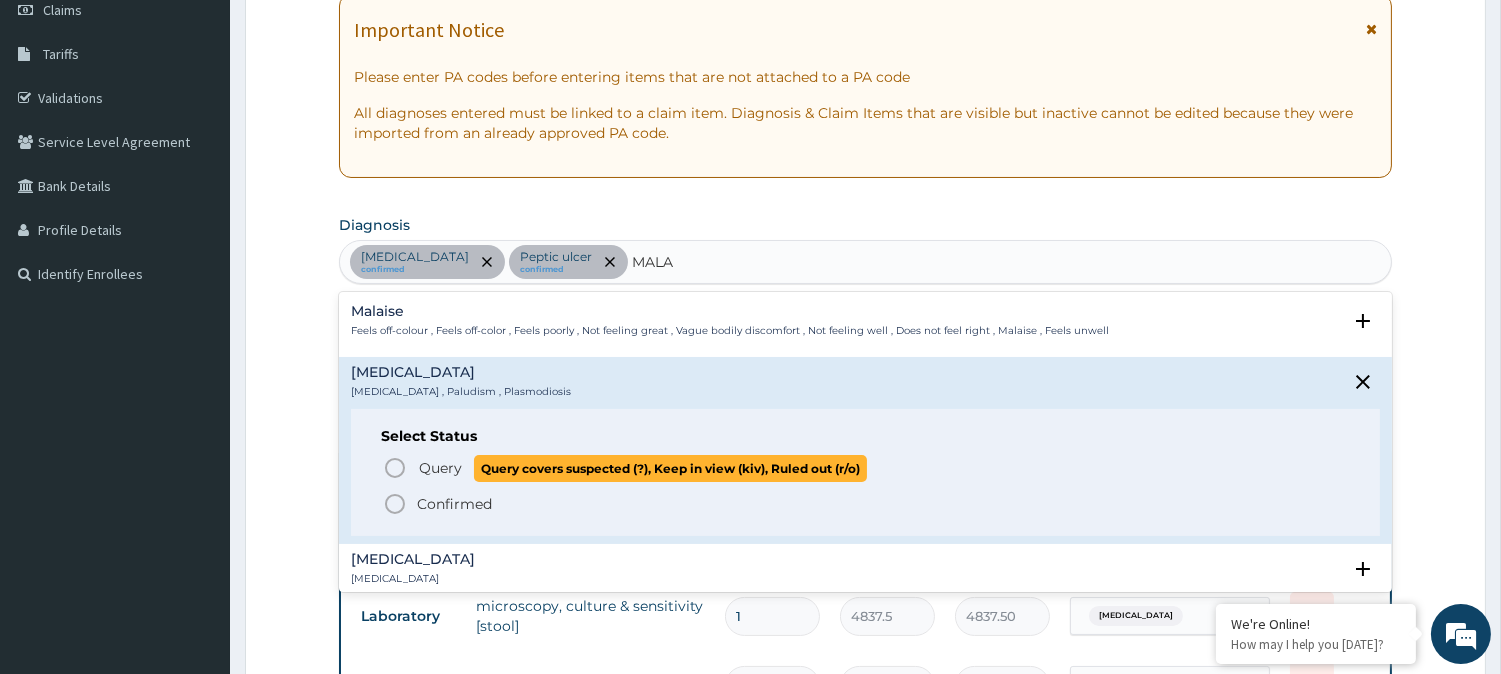 click 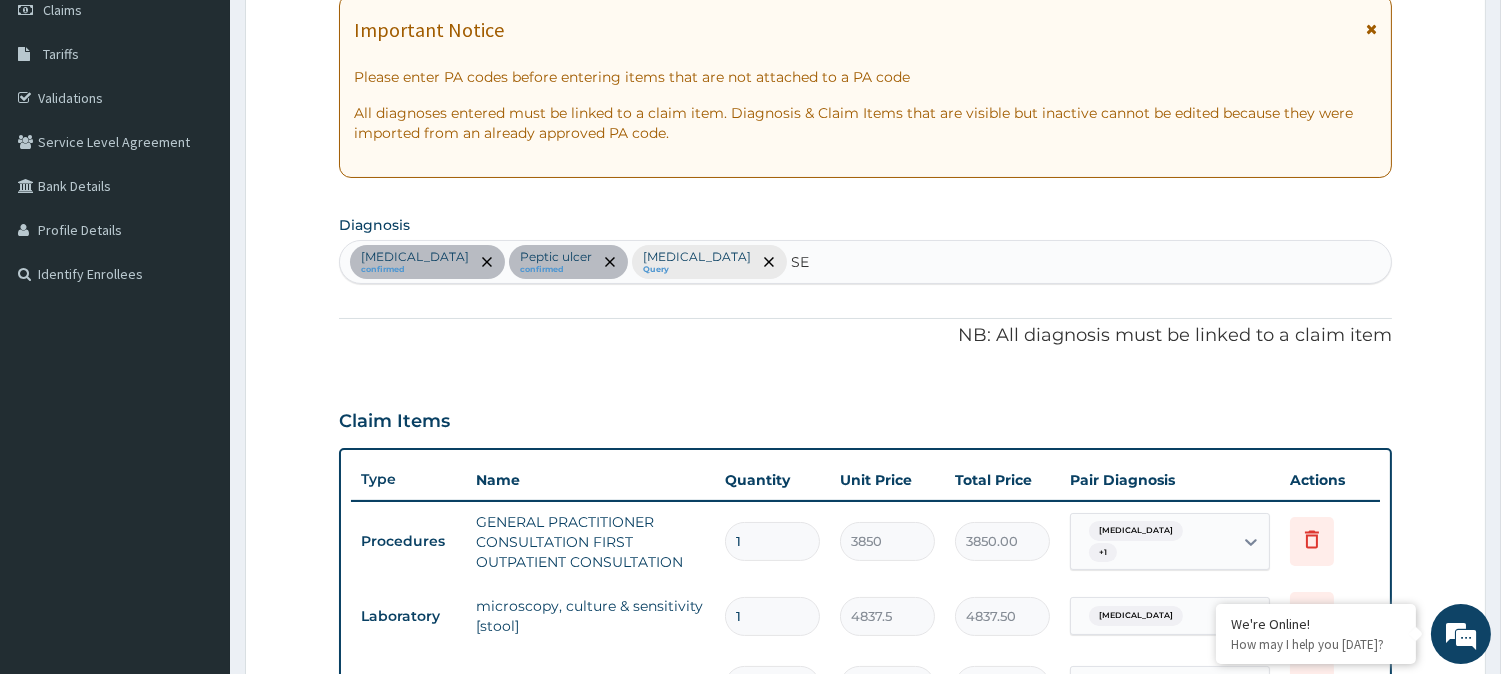 type on "SEP" 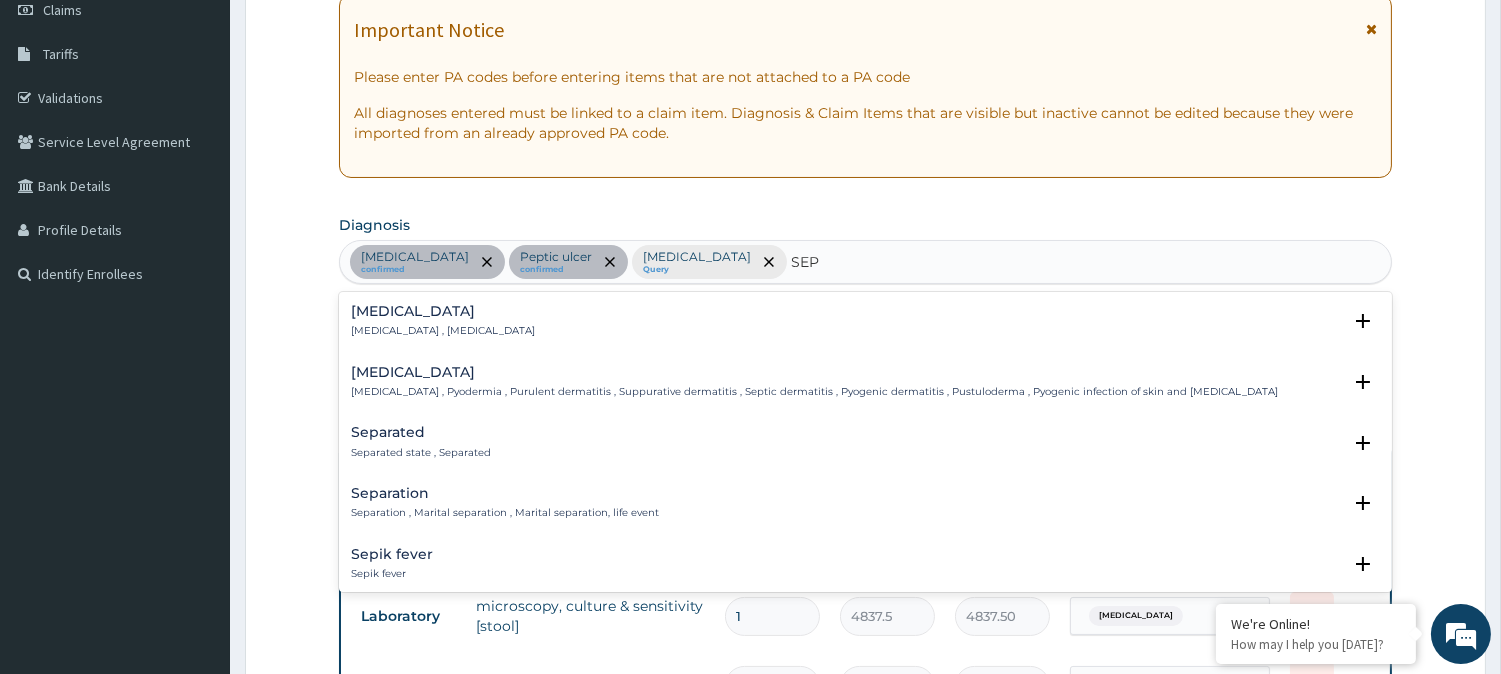 click on "[MEDICAL_DATA]" at bounding box center [443, 311] 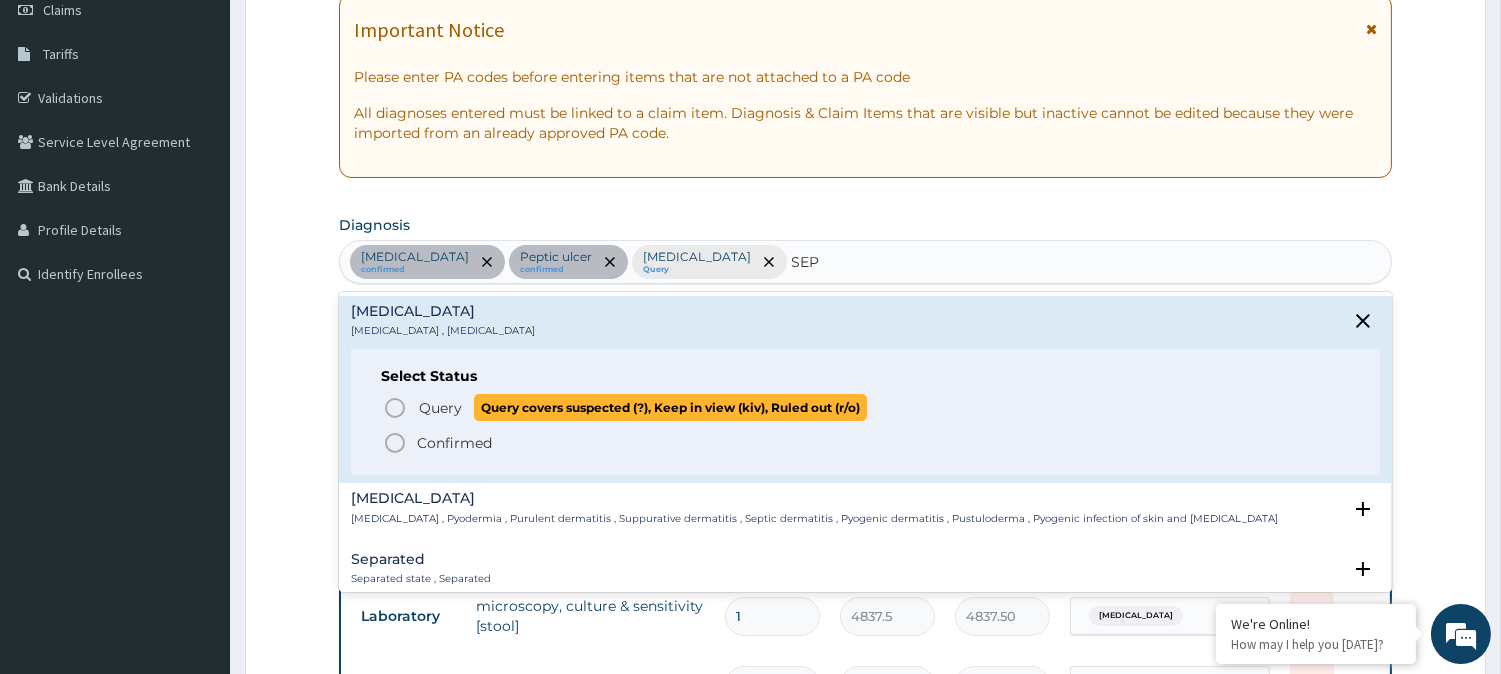 click on "Query Query covers suspected (?), Keep in view (kiv), Ruled out (r/o)" at bounding box center [866, 407] 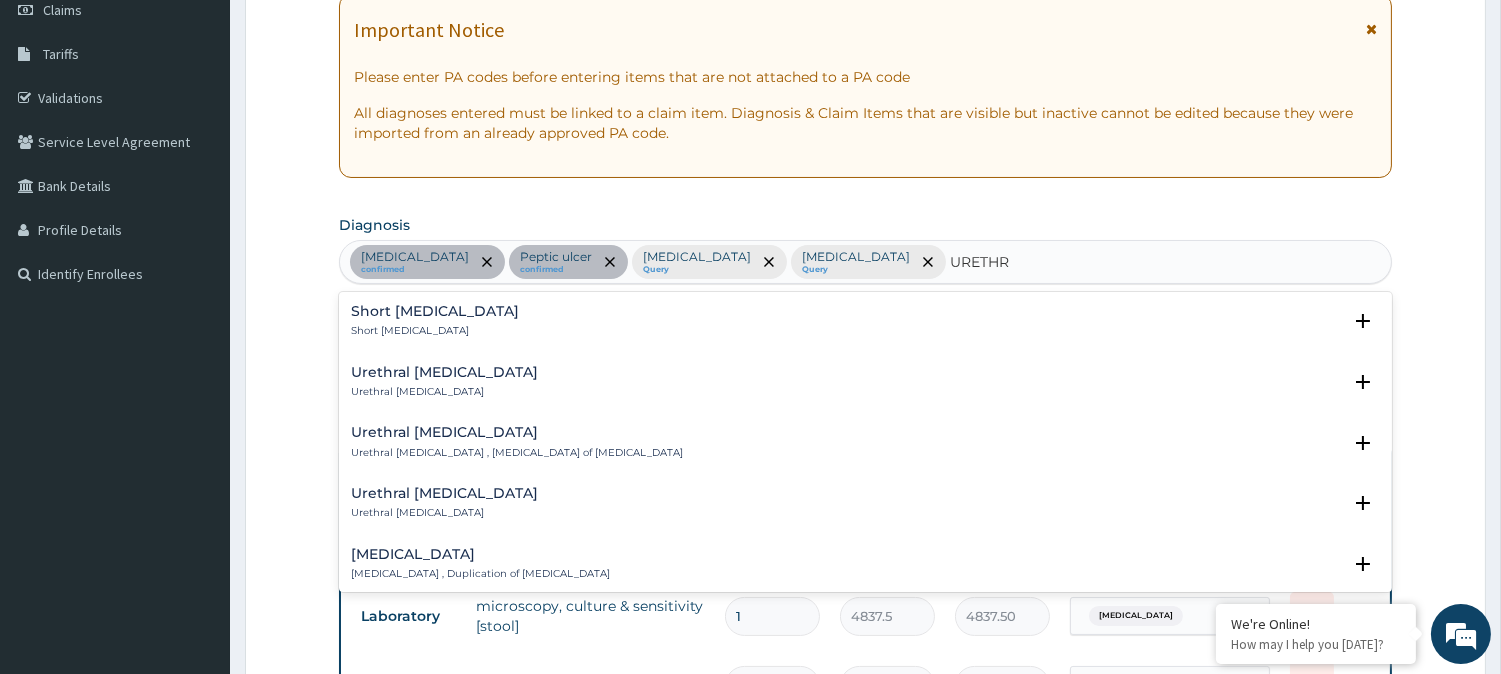 type on "URETHRA" 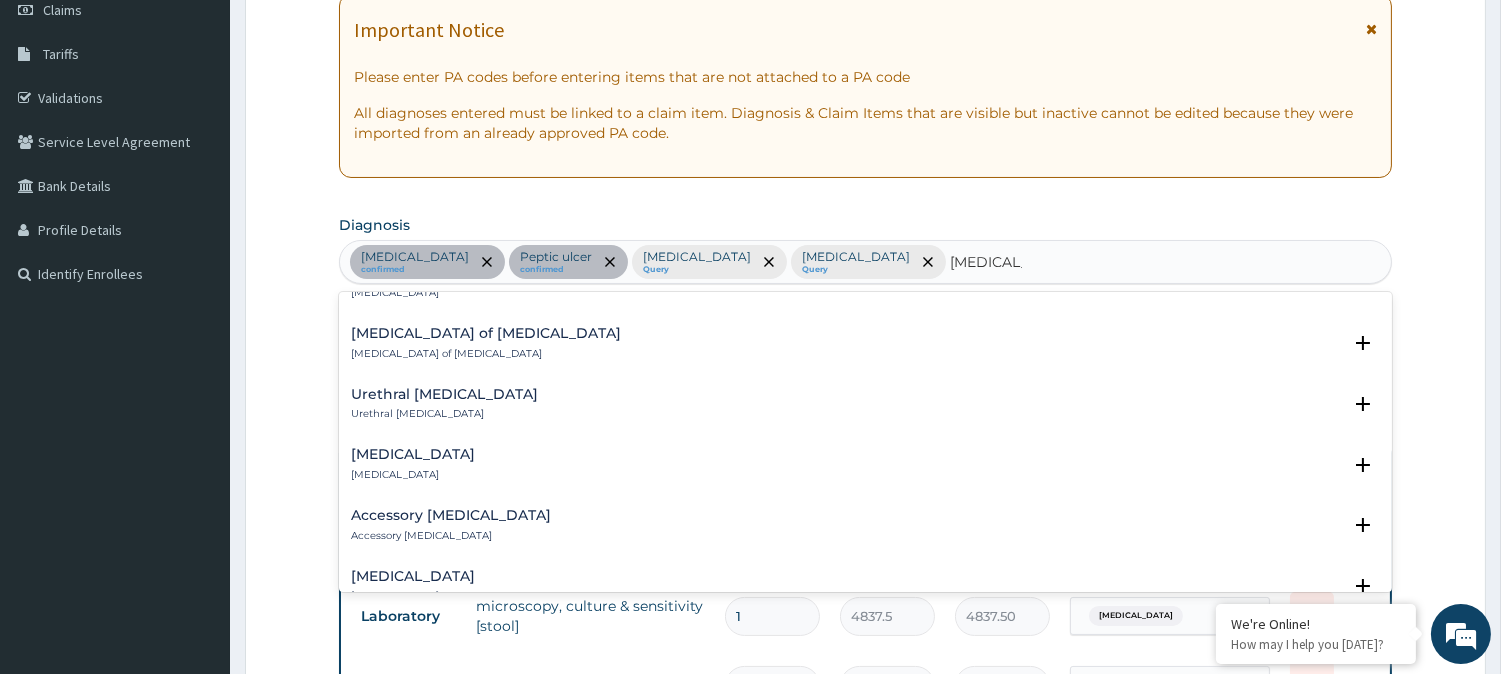 scroll, scrollTop: 741, scrollLeft: 0, axis: vertical 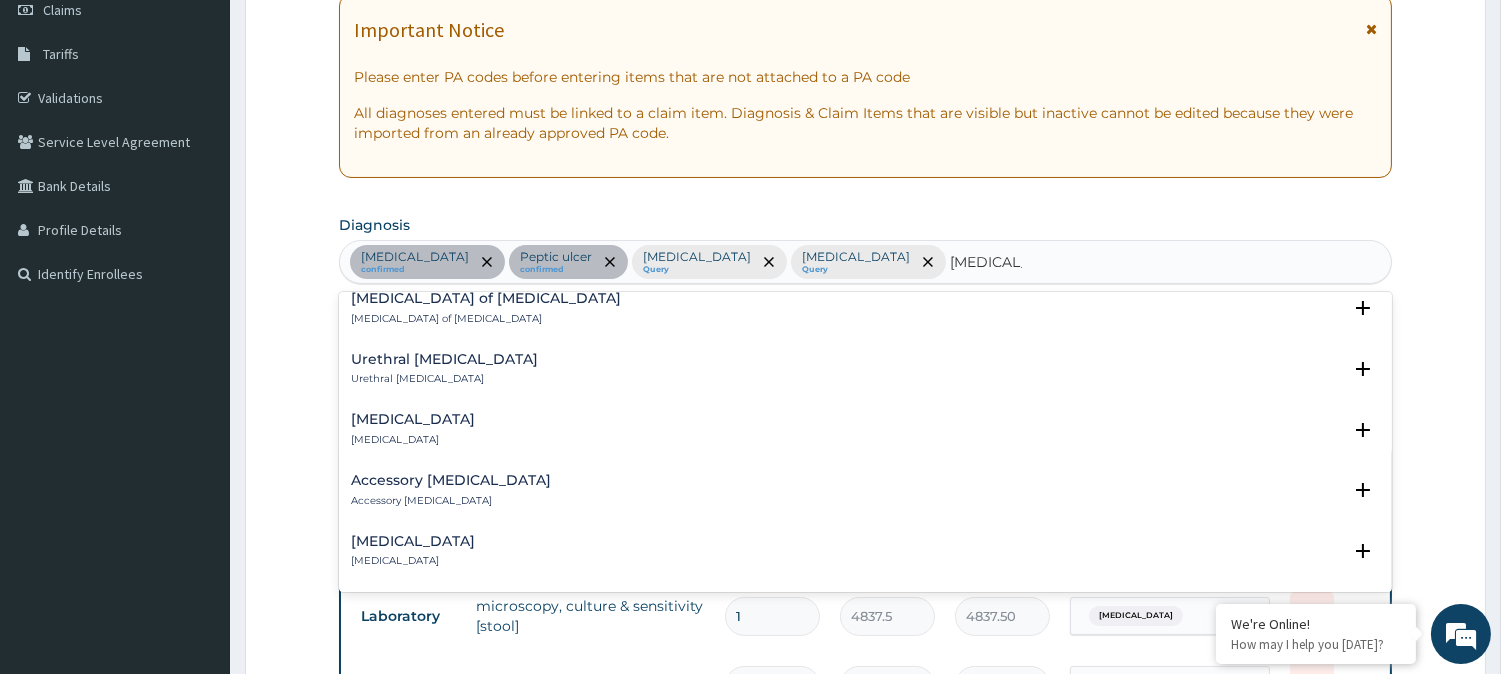 click on "Urethral syndrome" at bounding box center (413, 541) 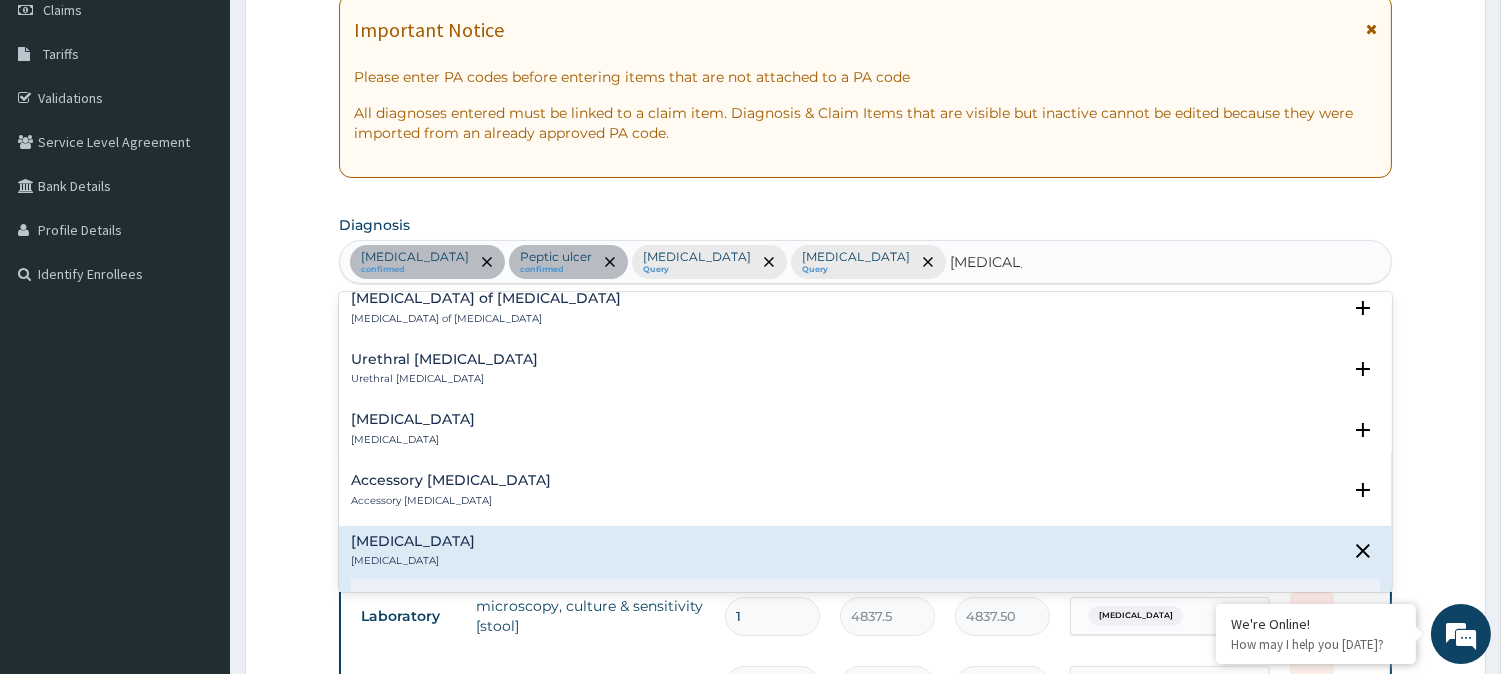 scroll, scrollTop: 925, scrollLeft: 0, axis: vertical 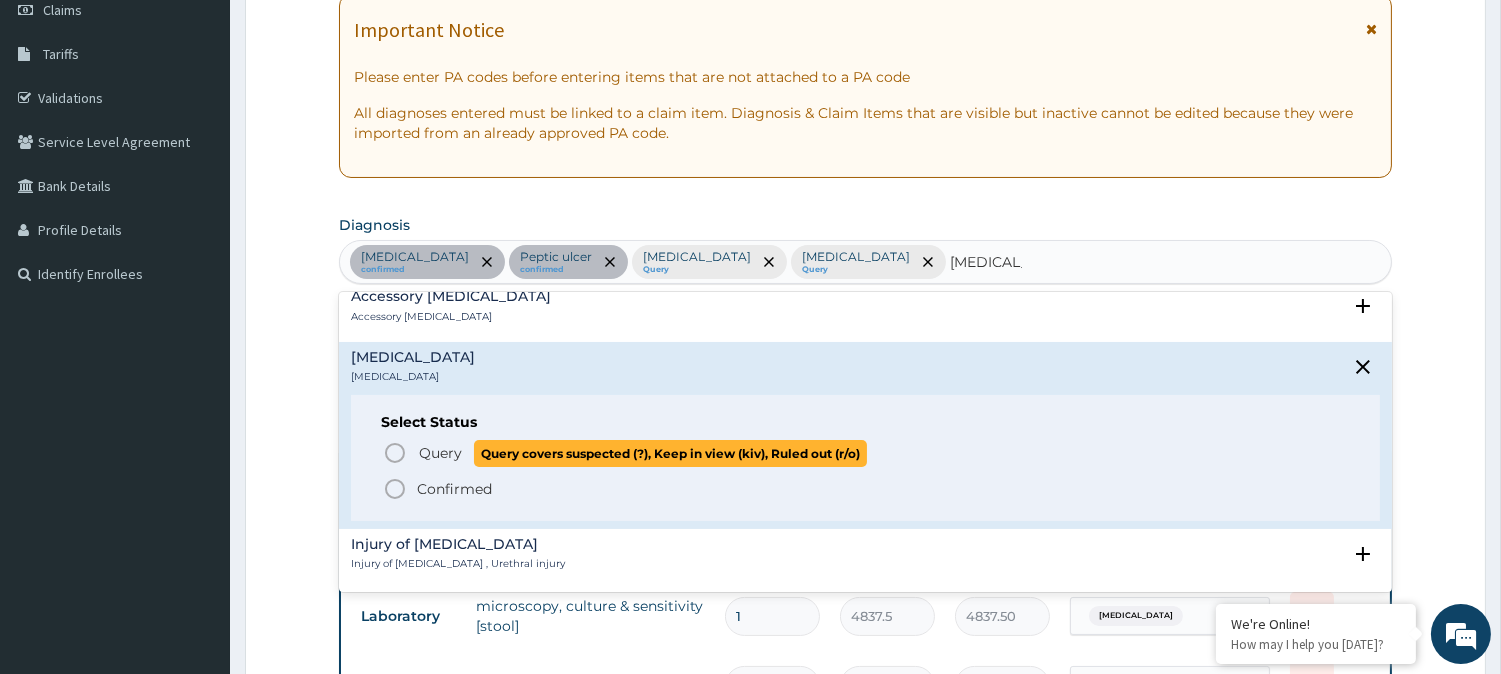 click 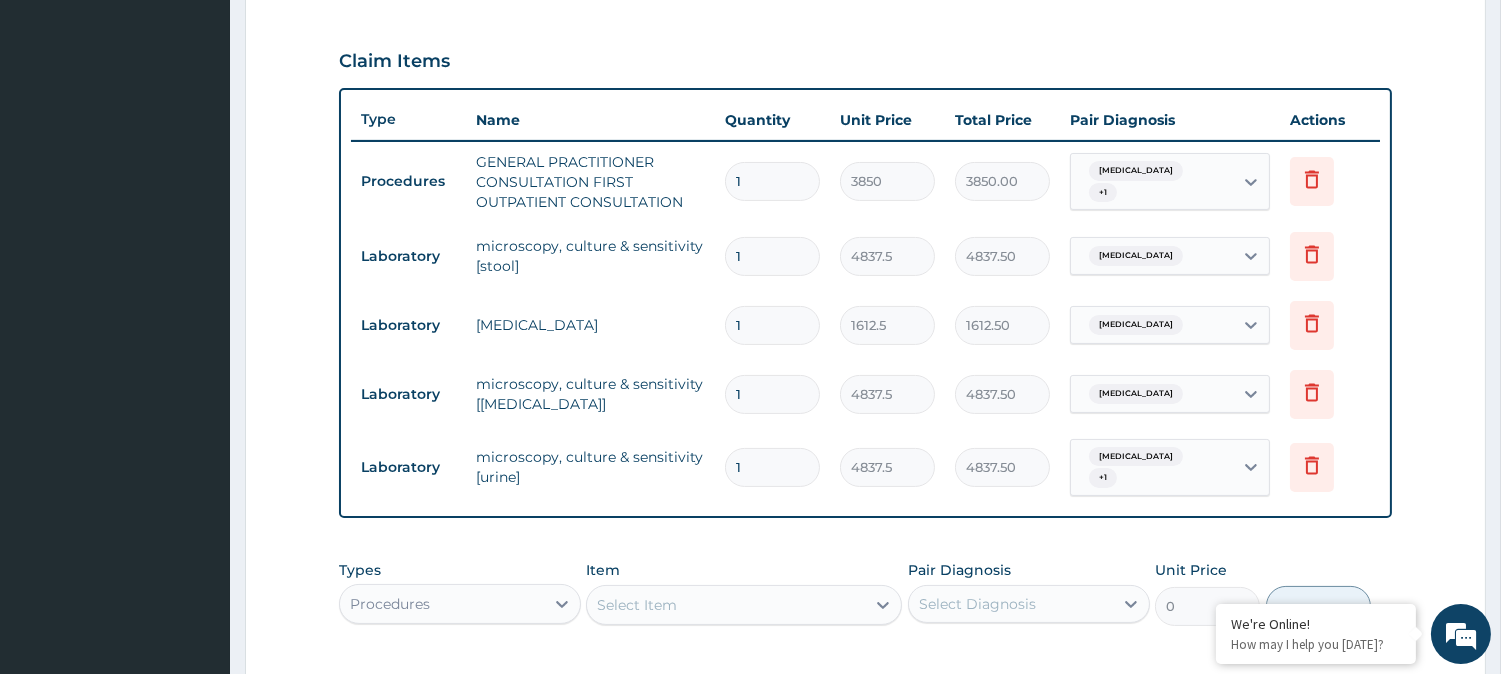 scroll, scrollTop: 666, scrollLeft: 0, axis: vertical 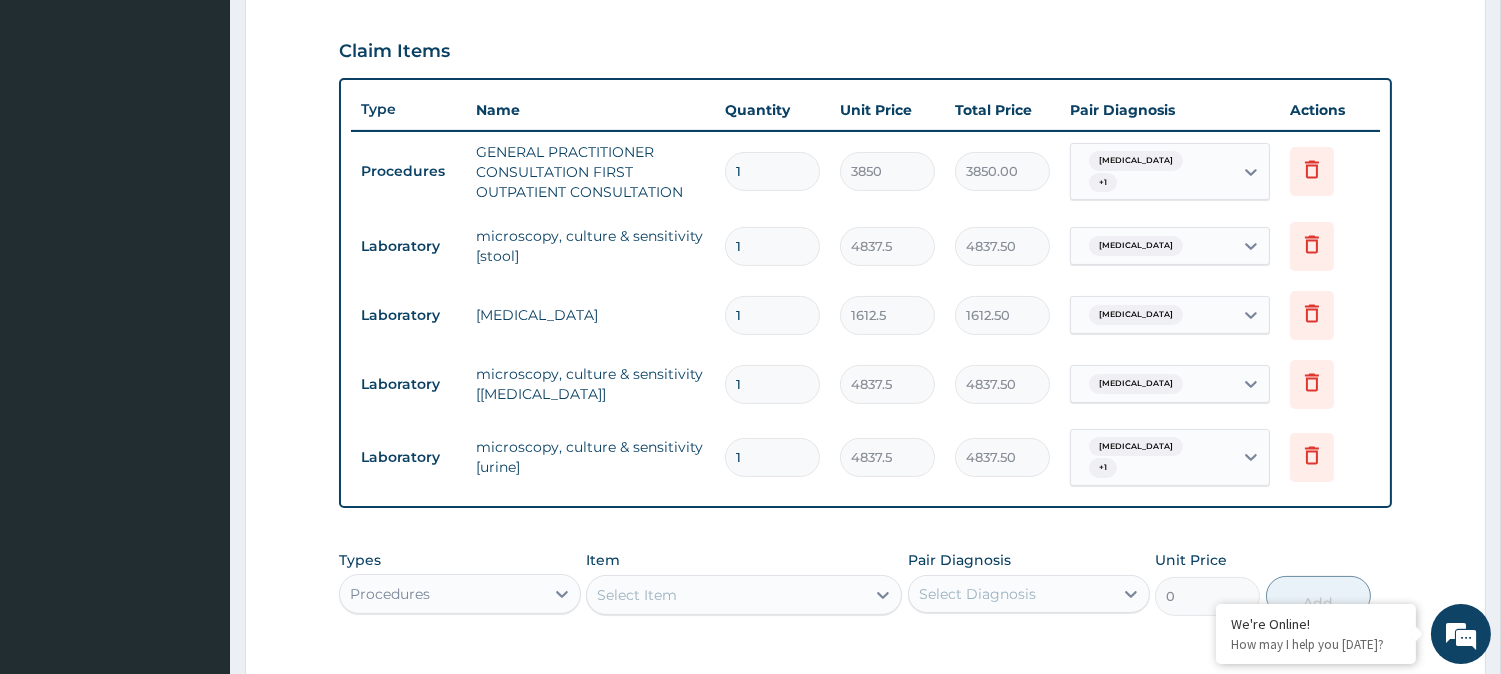click on "Urethritis  + 1" at bounding box center (1152, 172) 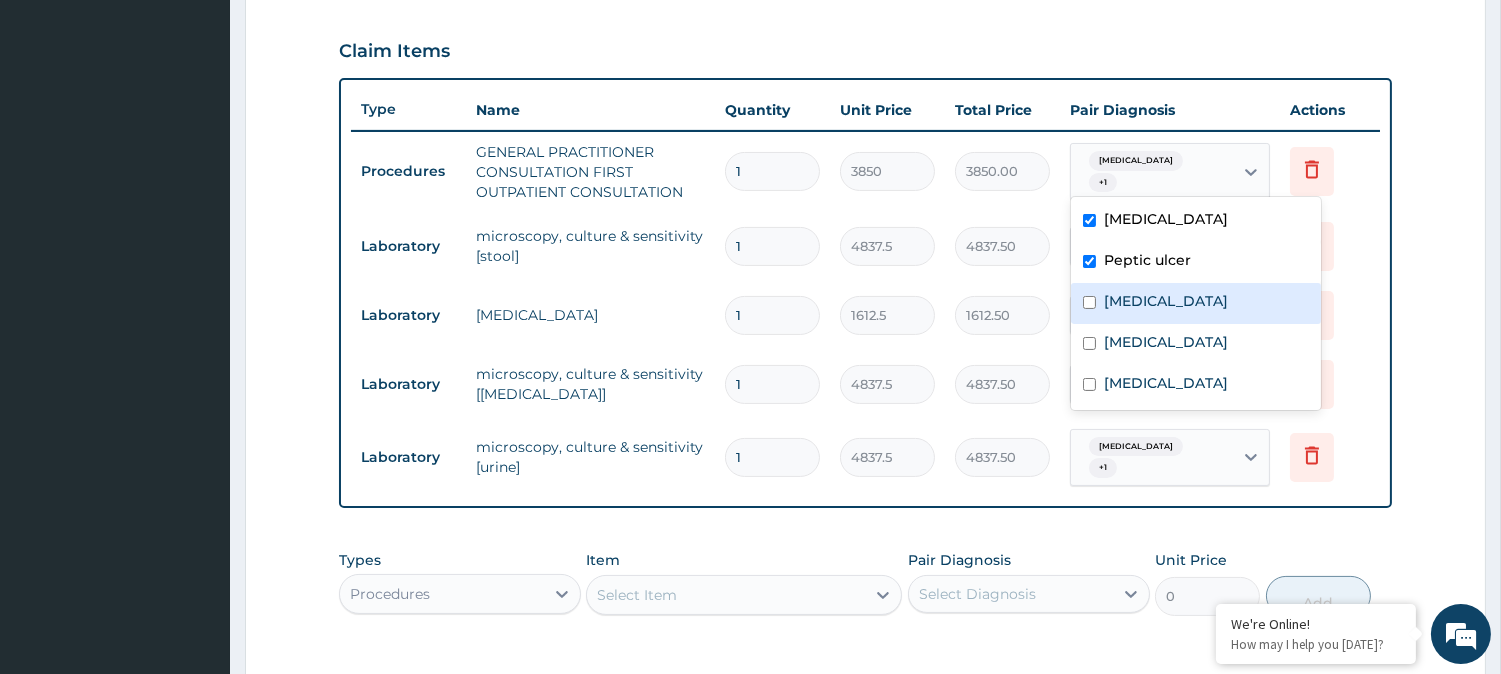 click on "[MEDICAL_DATA]" at bounding box center [1166, 301] 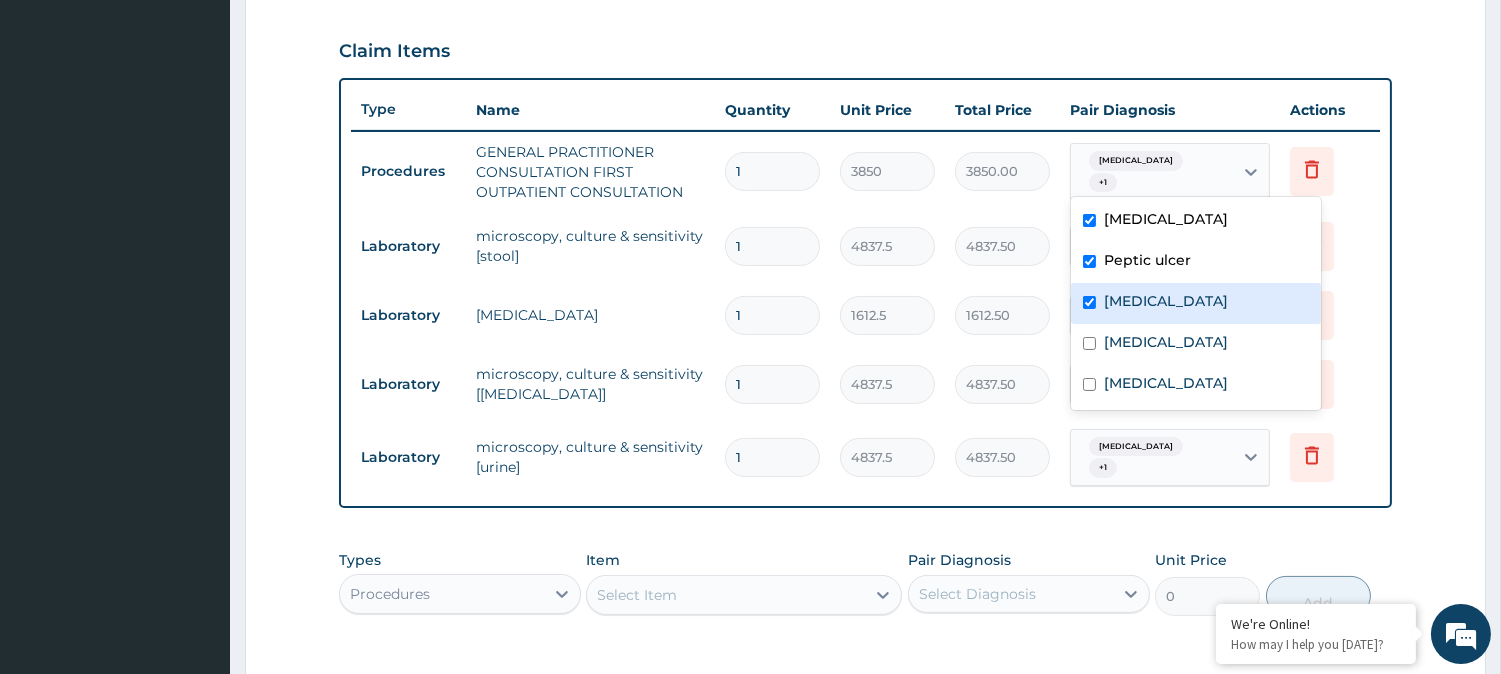 checkbox on "true" 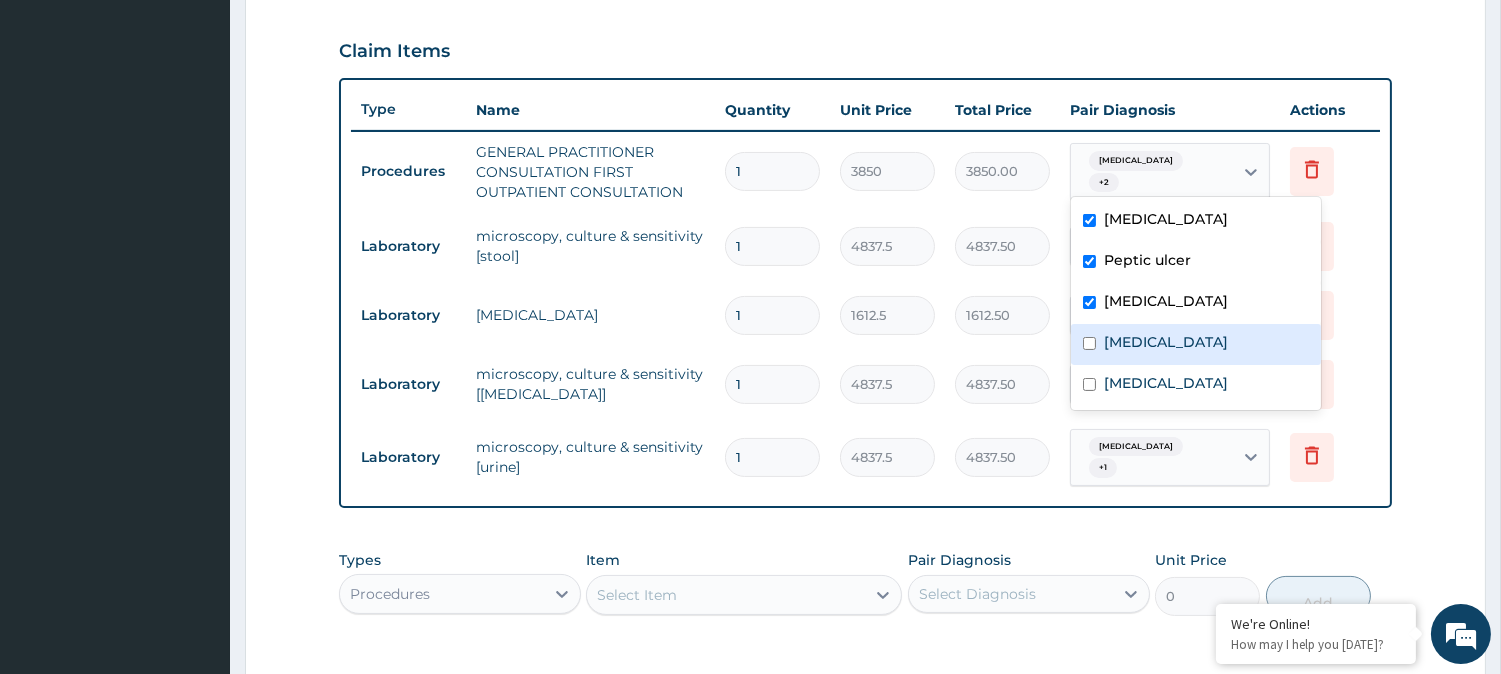 click on "[MEDICAL_DATA]" at bounding box center [1196, 344] 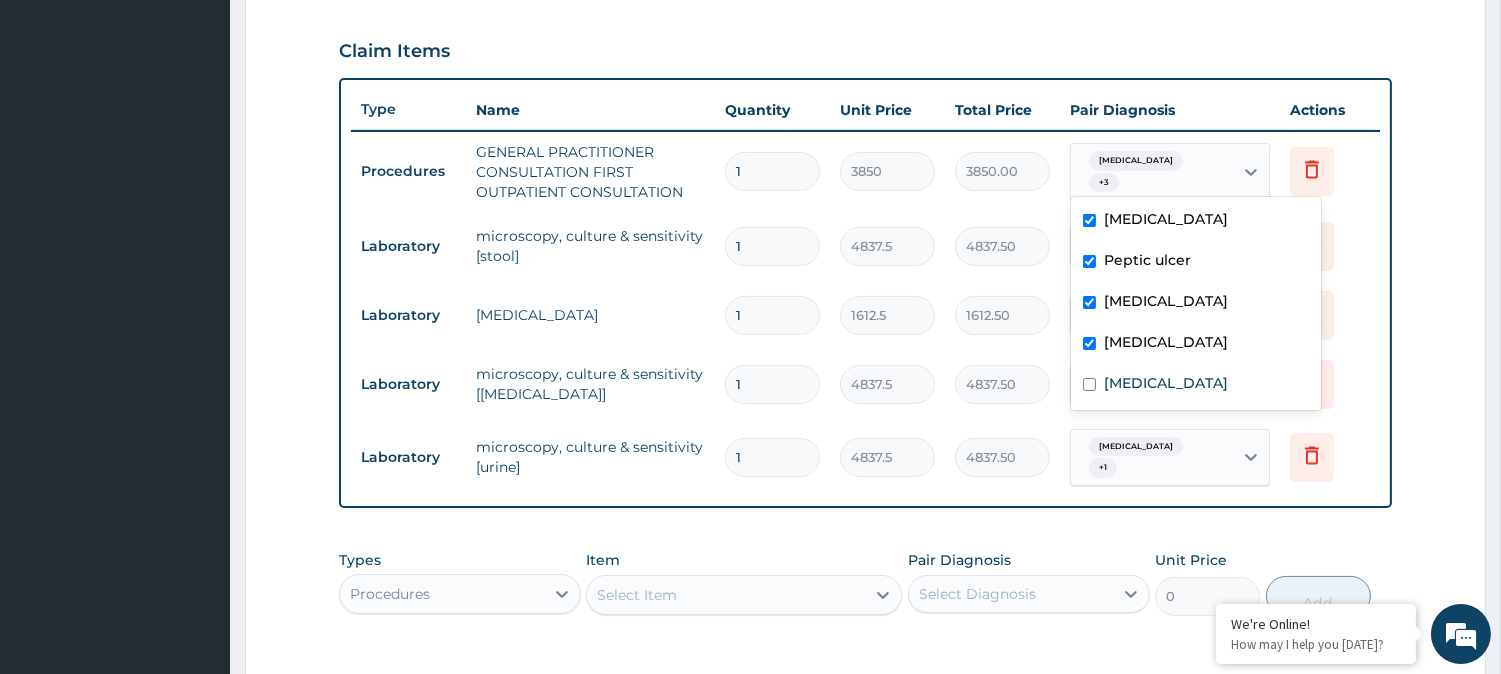 checkbox on "true" 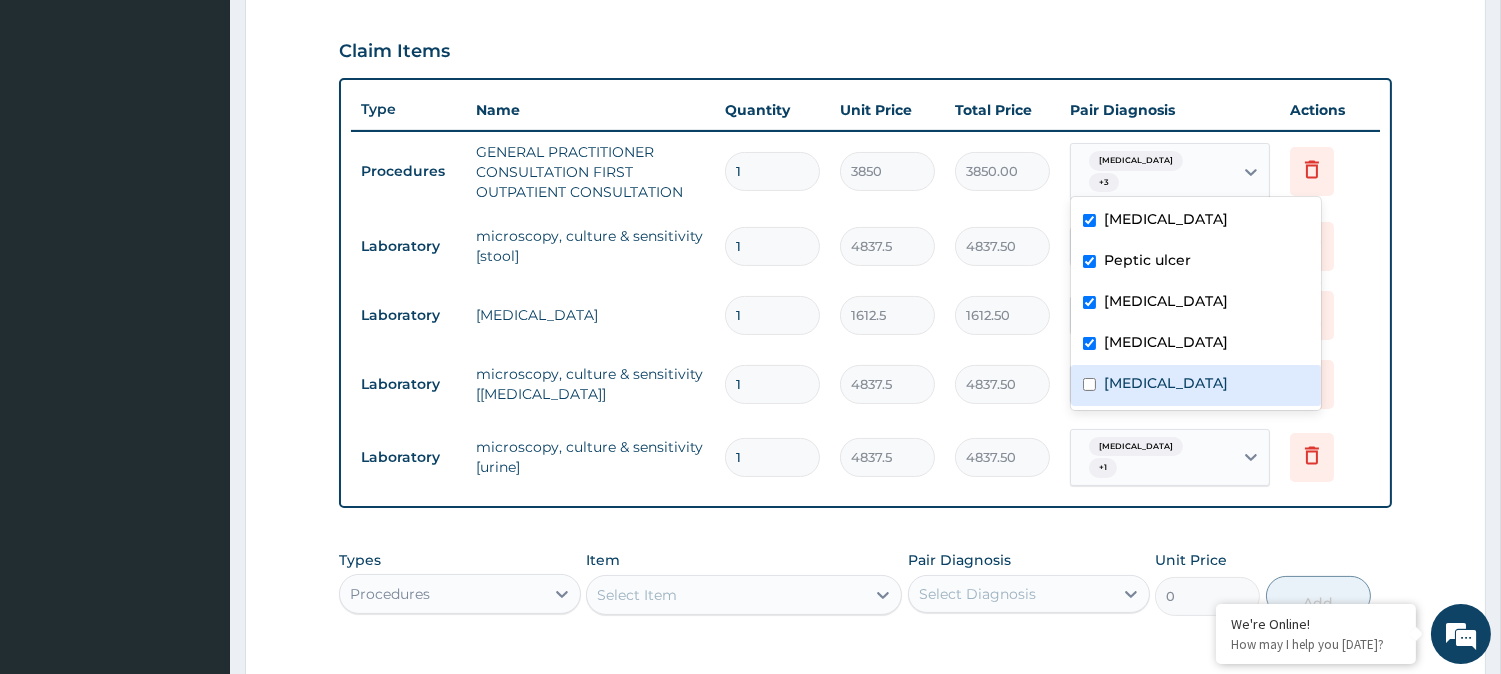 click at bounding box center (1089, 384) 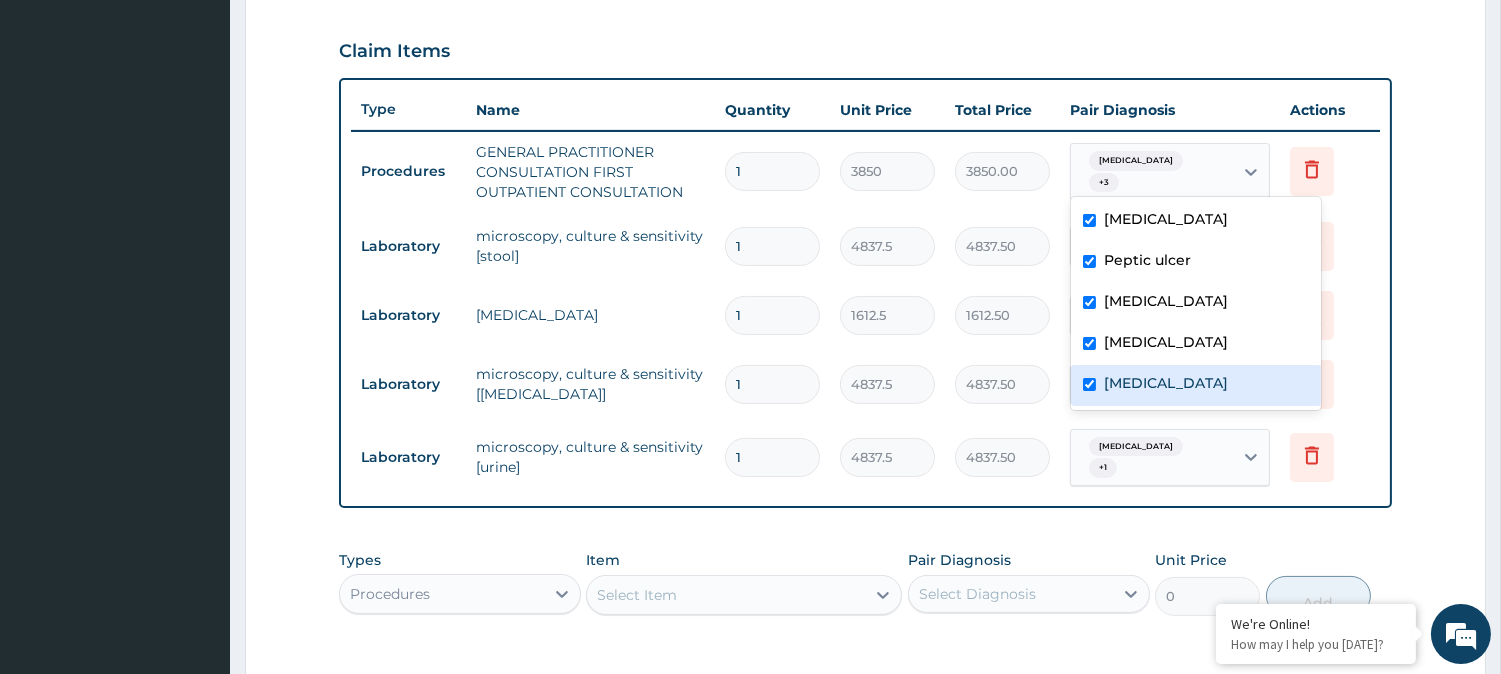 checkbox on "true" 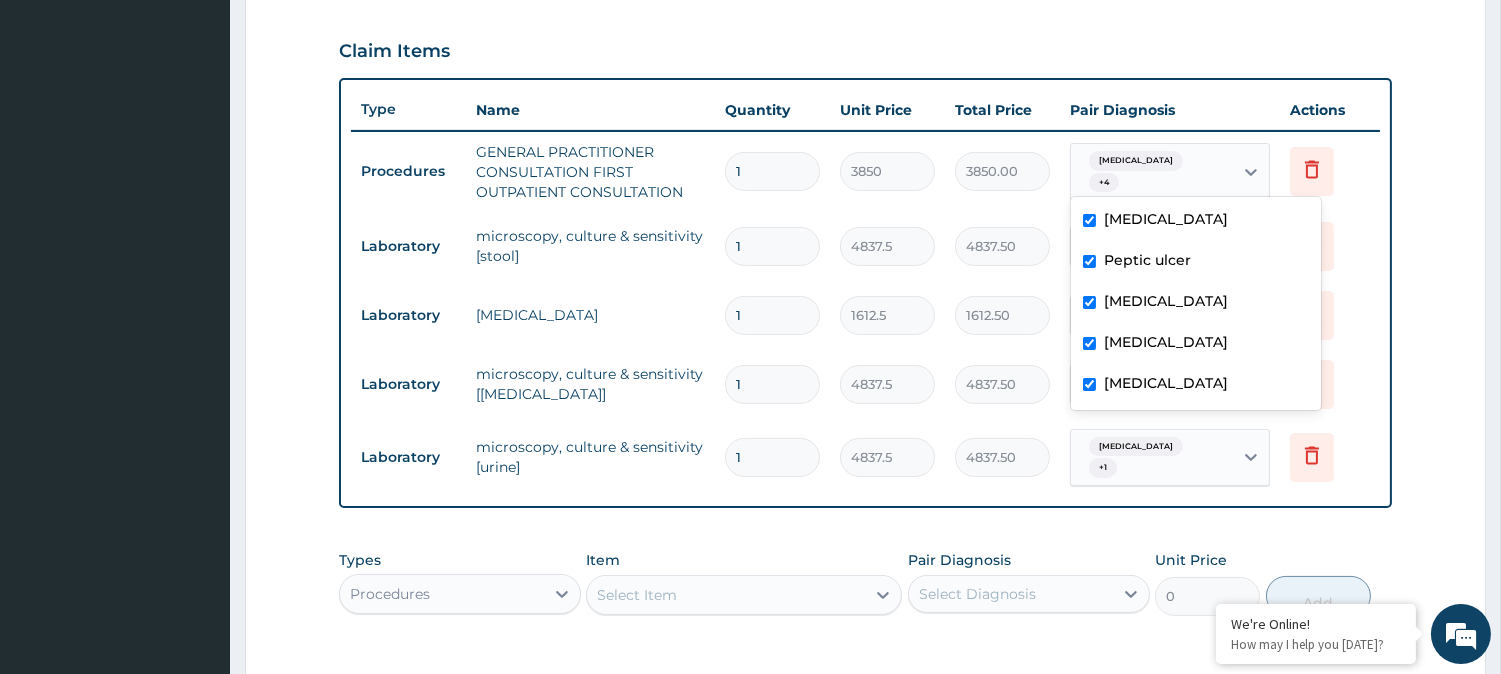 click on "Claim Items" at bounding box center (865, 47) 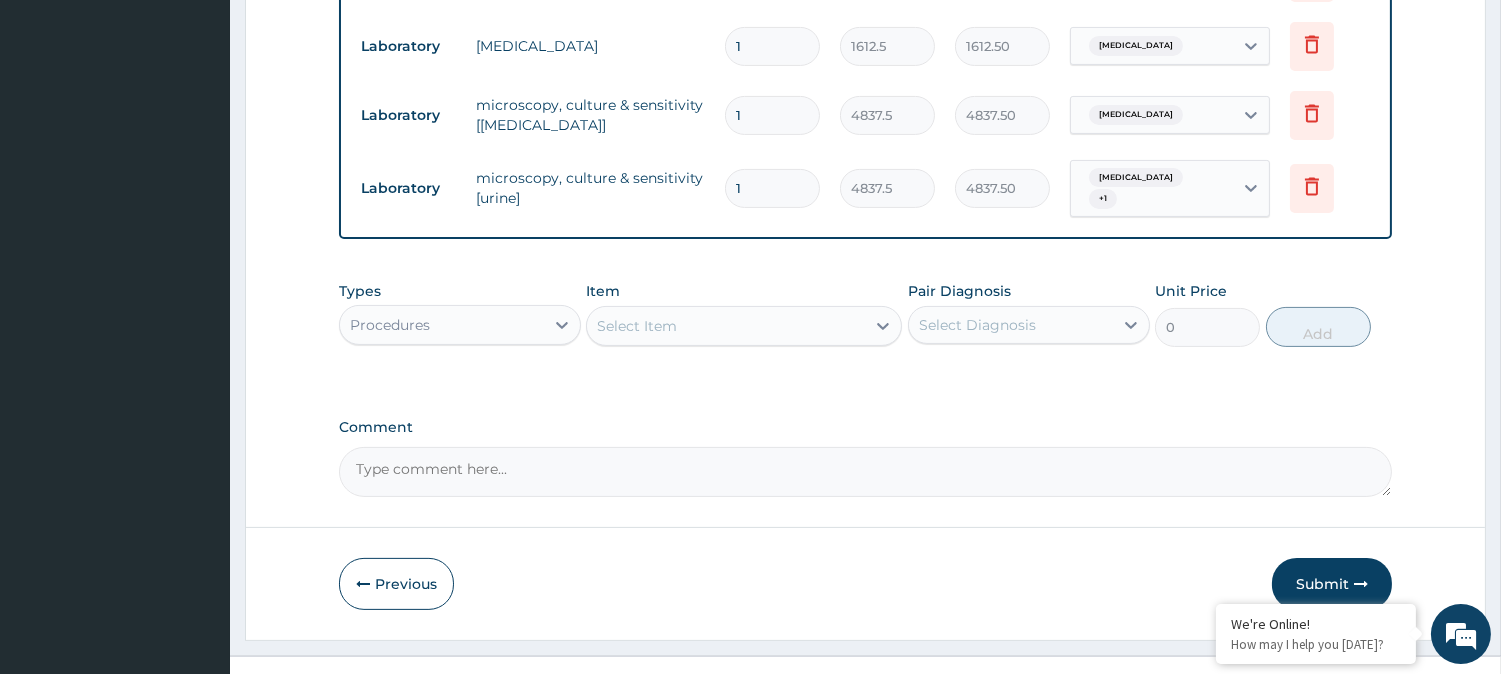 scroll, scrollTop: 960, scrollLeft: 0, axis: vertical 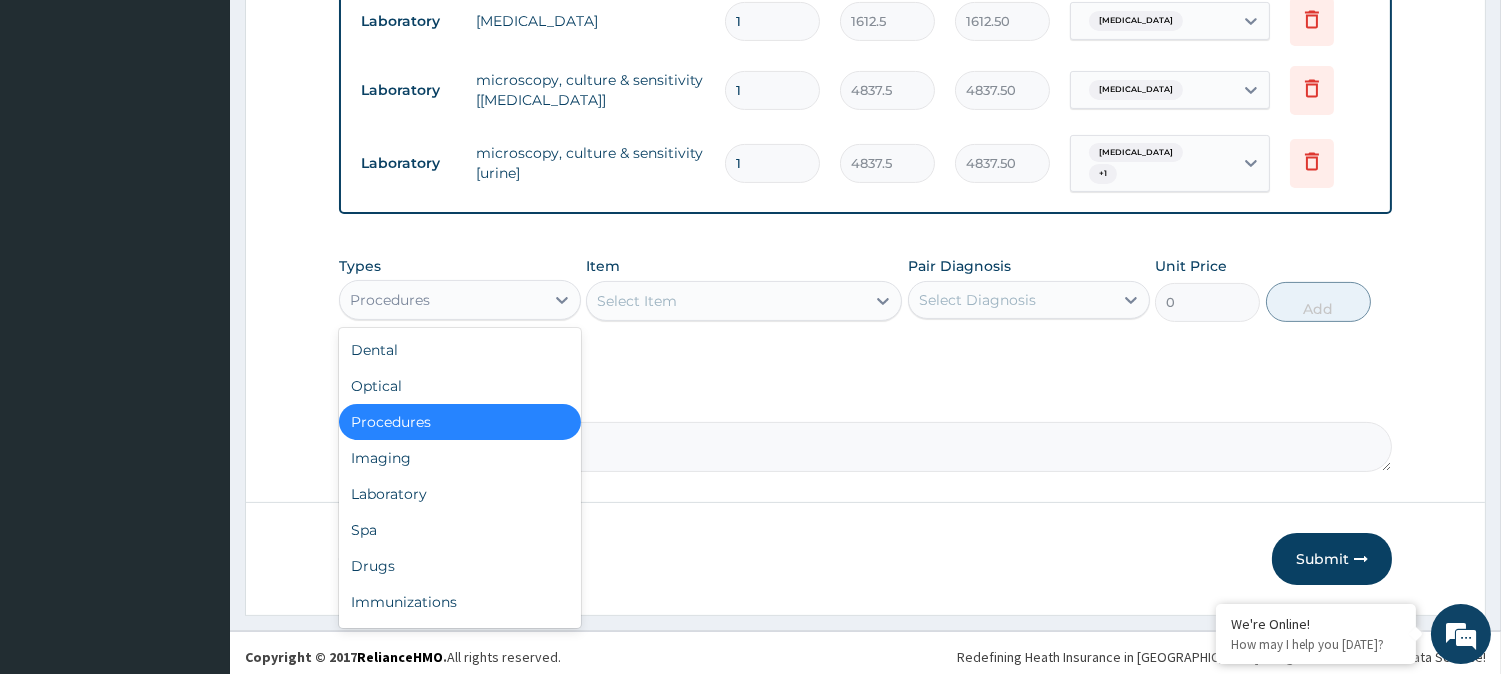 click on "Procedures" at bounding box center [442, 300] 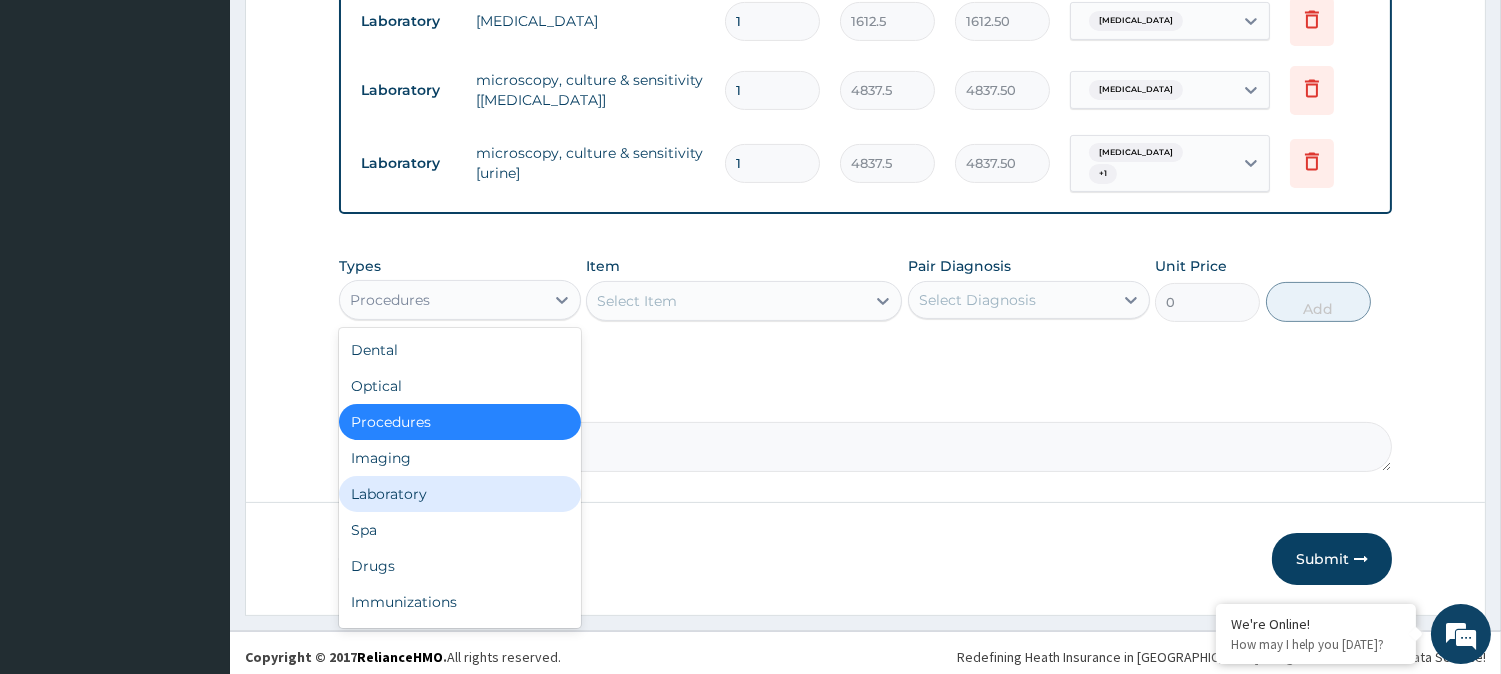 click on "Laboratory" at bounding box center [460, 494] 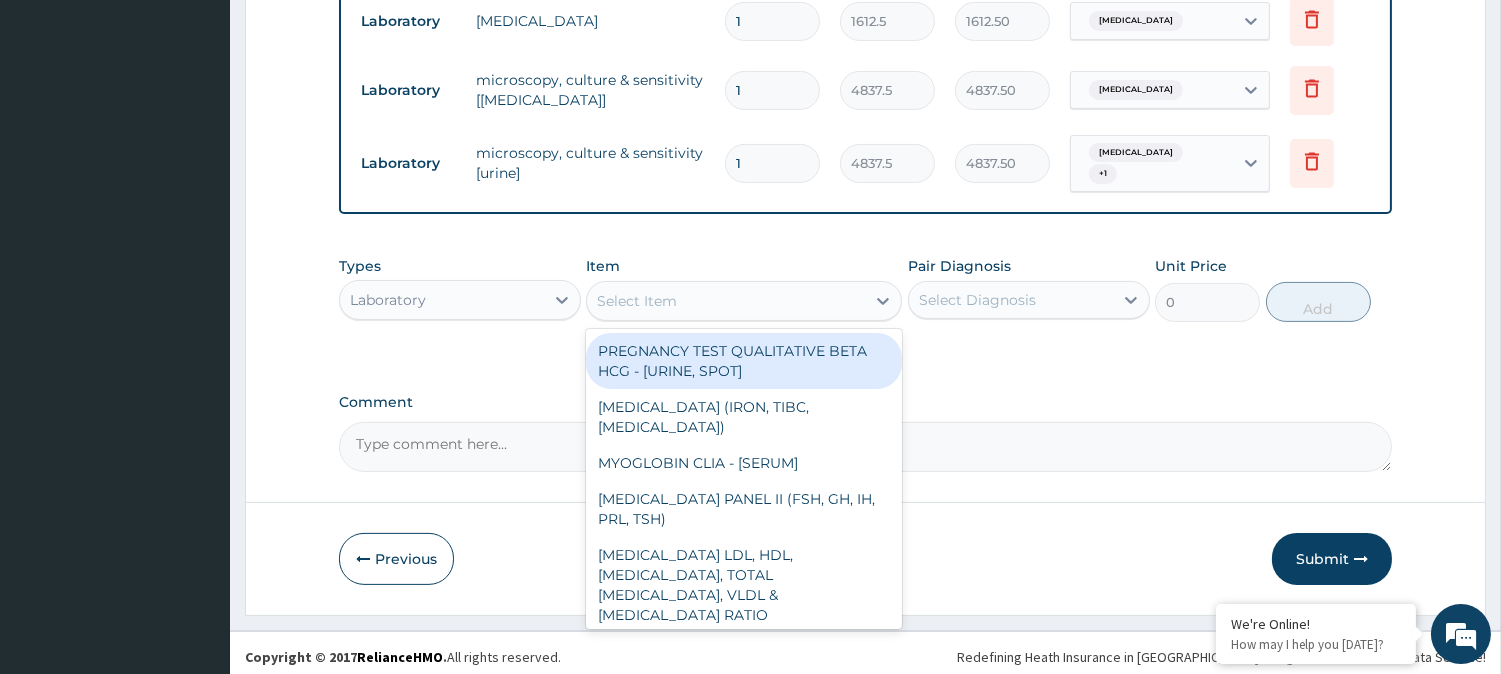 click on "Select Item" at bounding box center [726, 301] 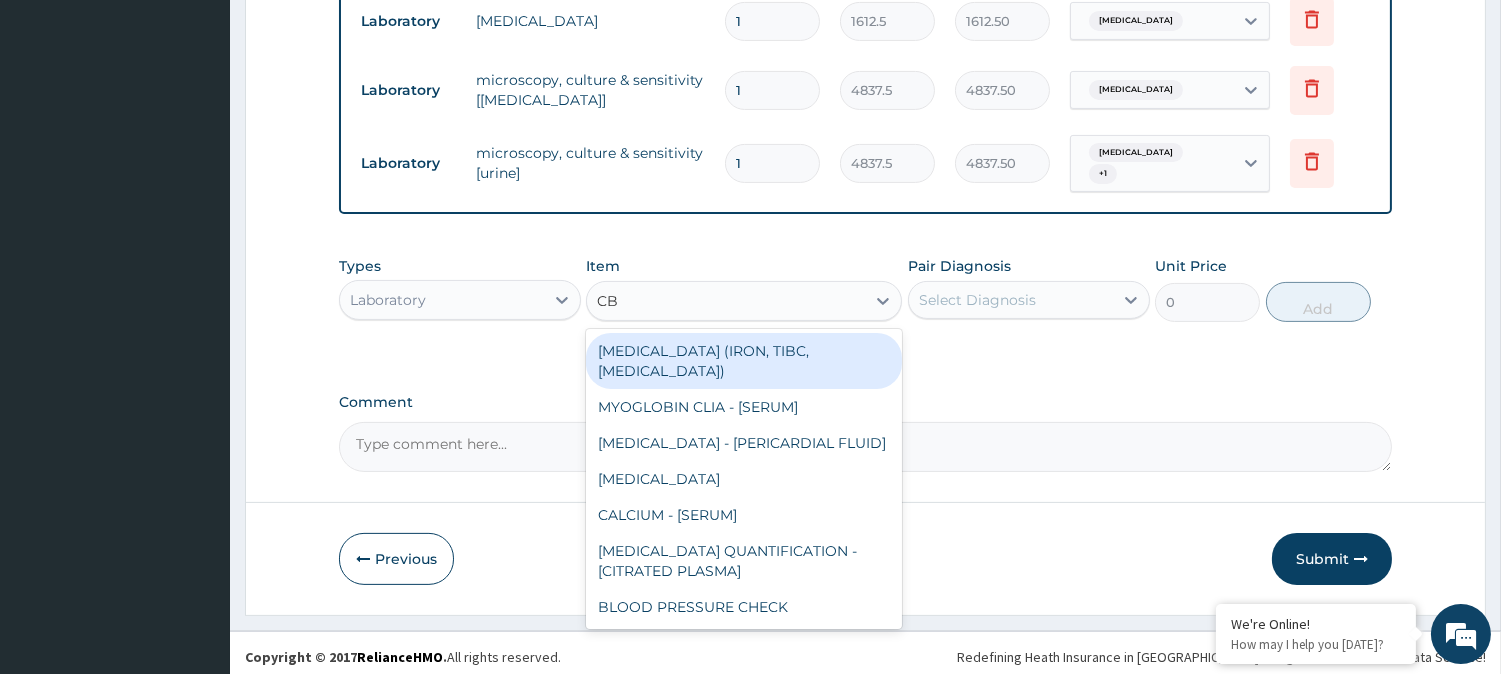 type on "CBC" 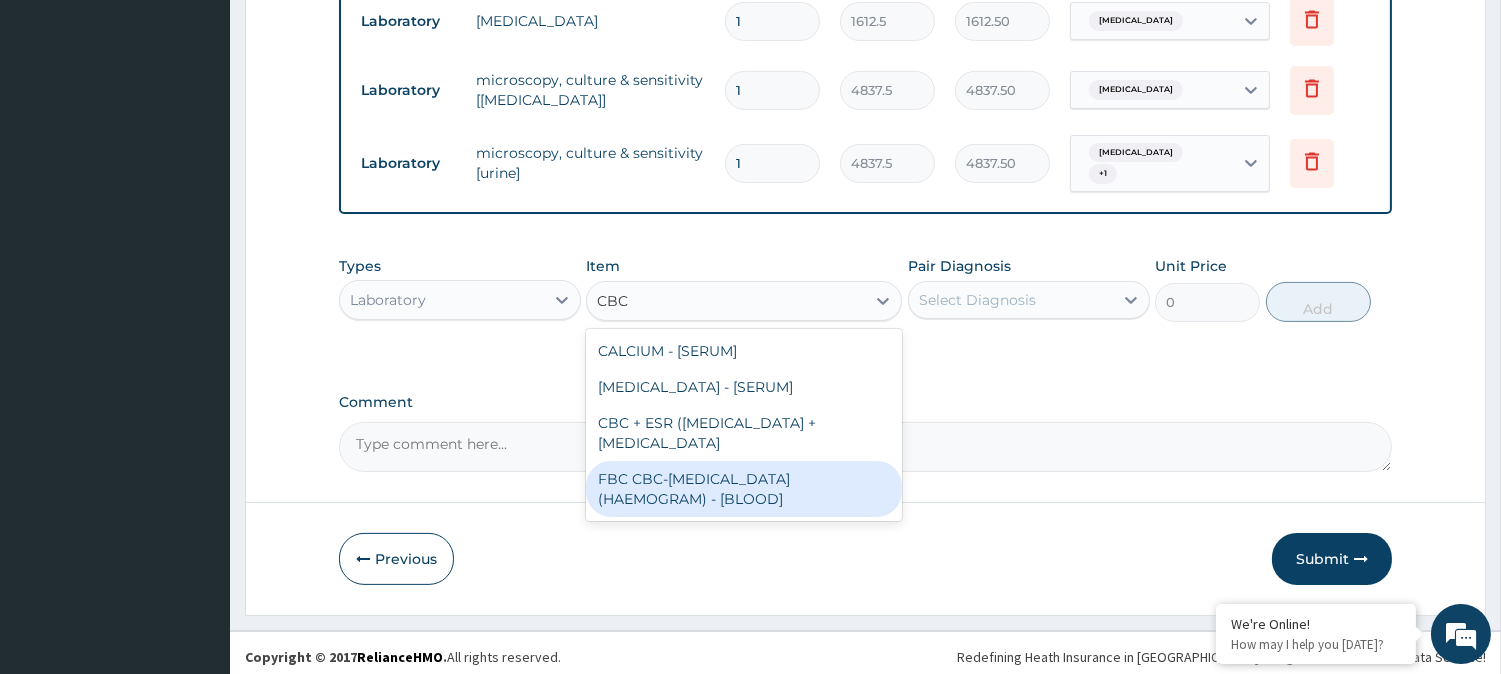 click on "FBC CBC-COMPLETE BLOOD COUNT (HAEMOGRAM) - [BLOOD]" at bounding box center [744, 489] 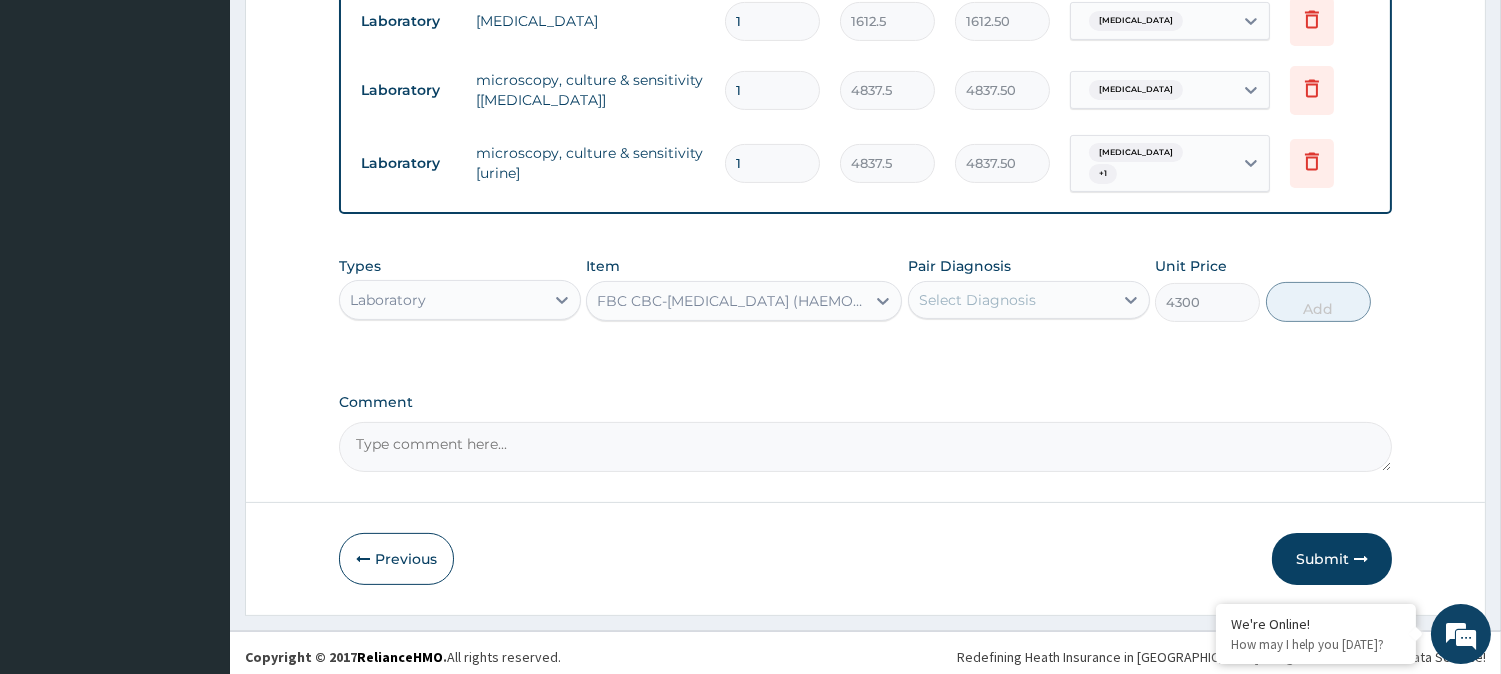 click on "Select Diagnosis" at bounding box center [1011, 300] 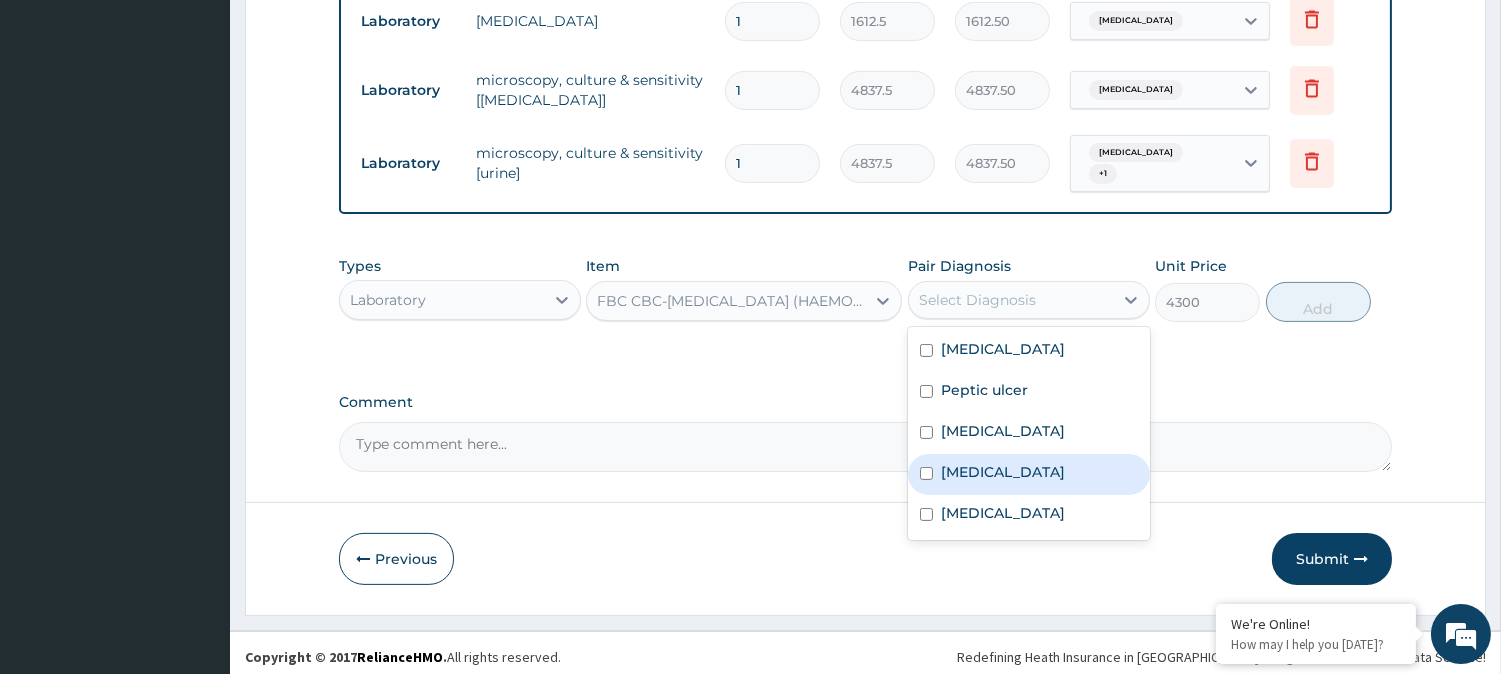 click at bounding box center (926, 473) 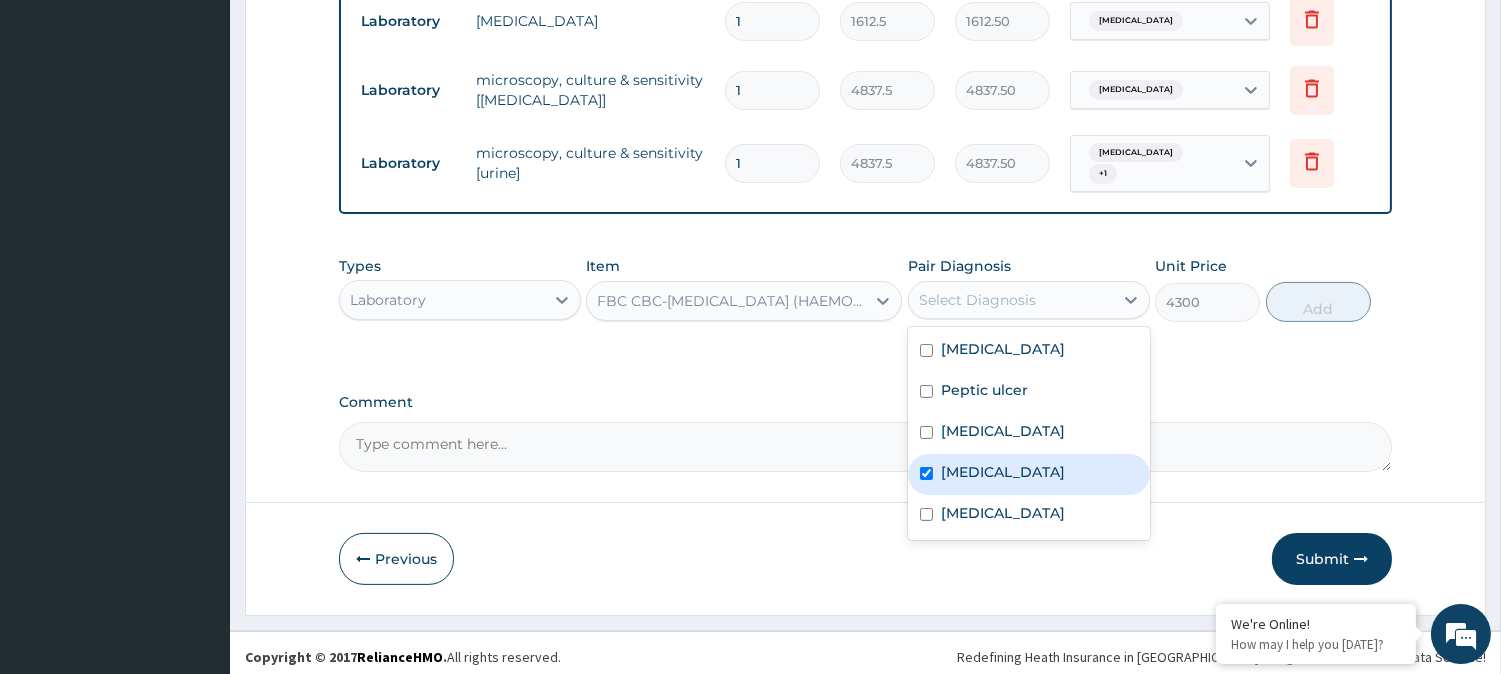 checkbox on "true" 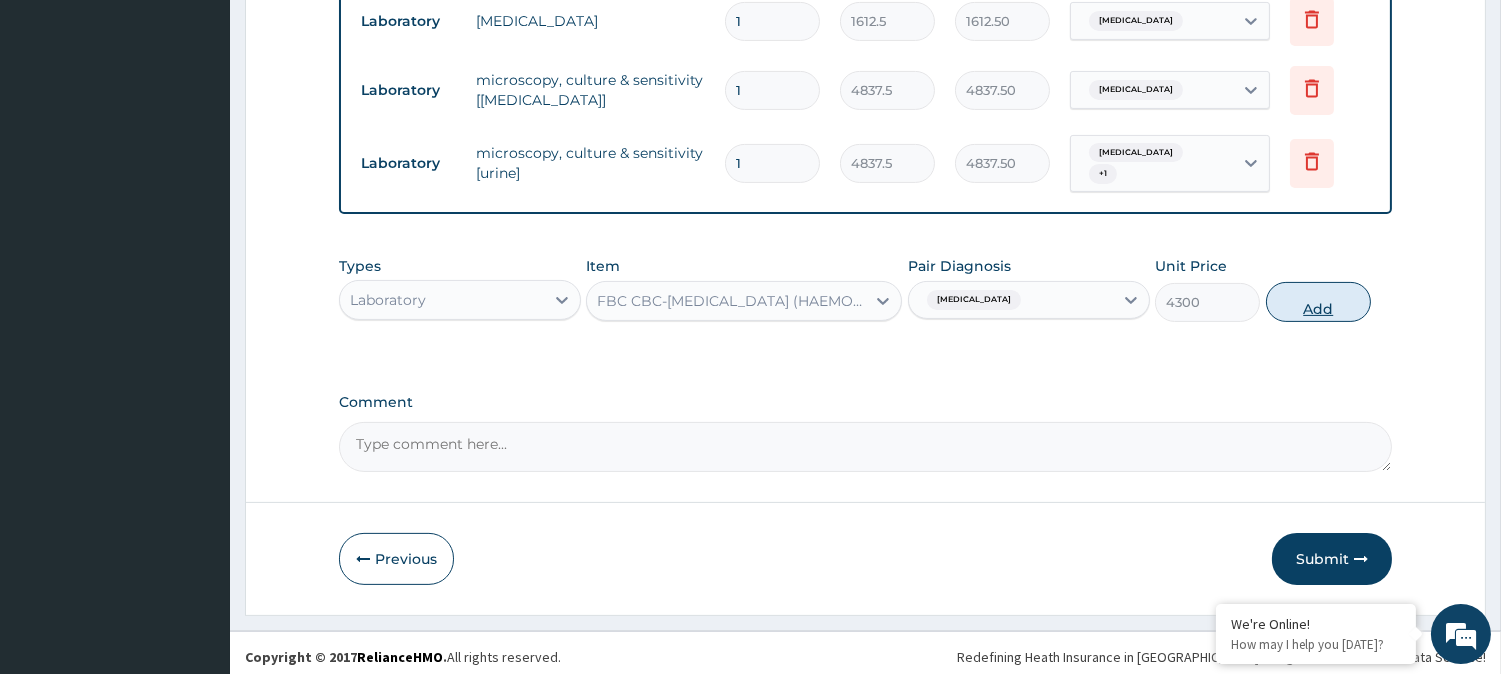click on "Add" at bounding box center [1318, 302] 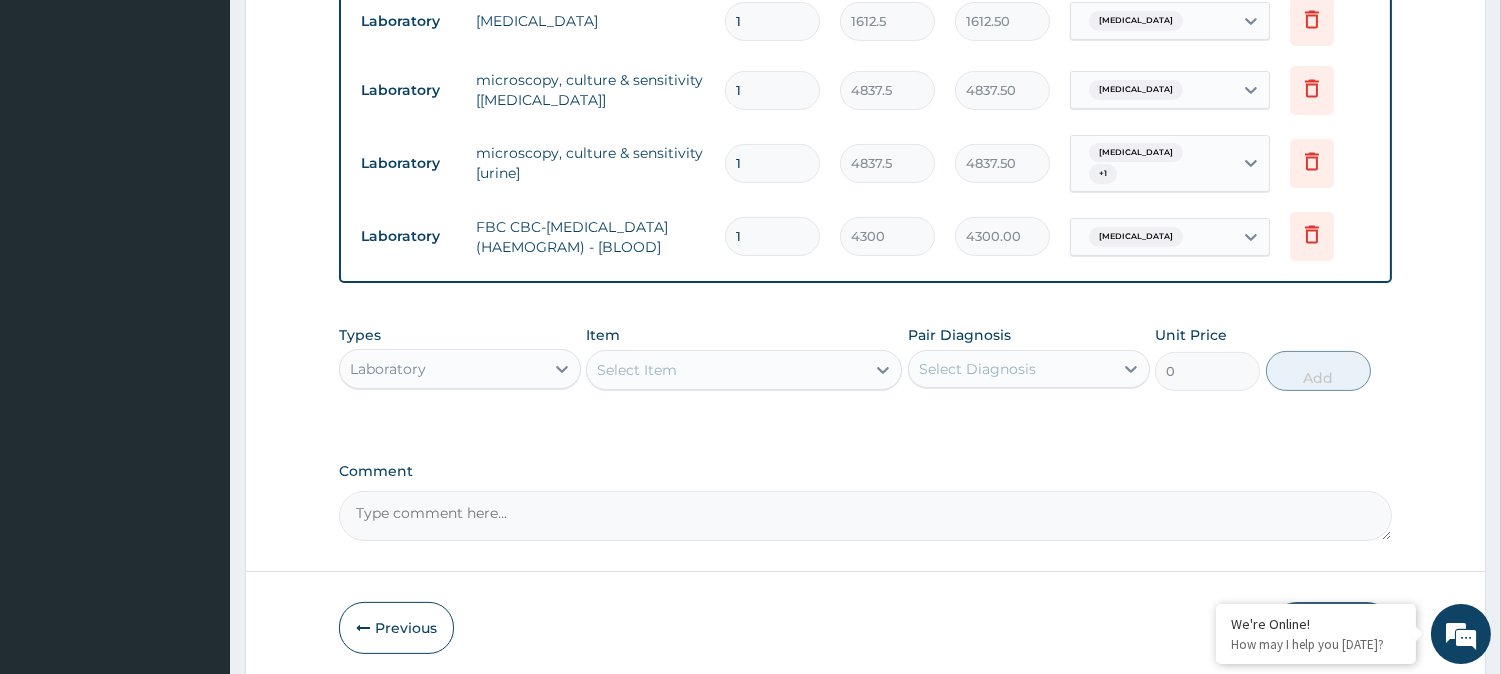 click on "Select Item" at bounding box center [726, 370] 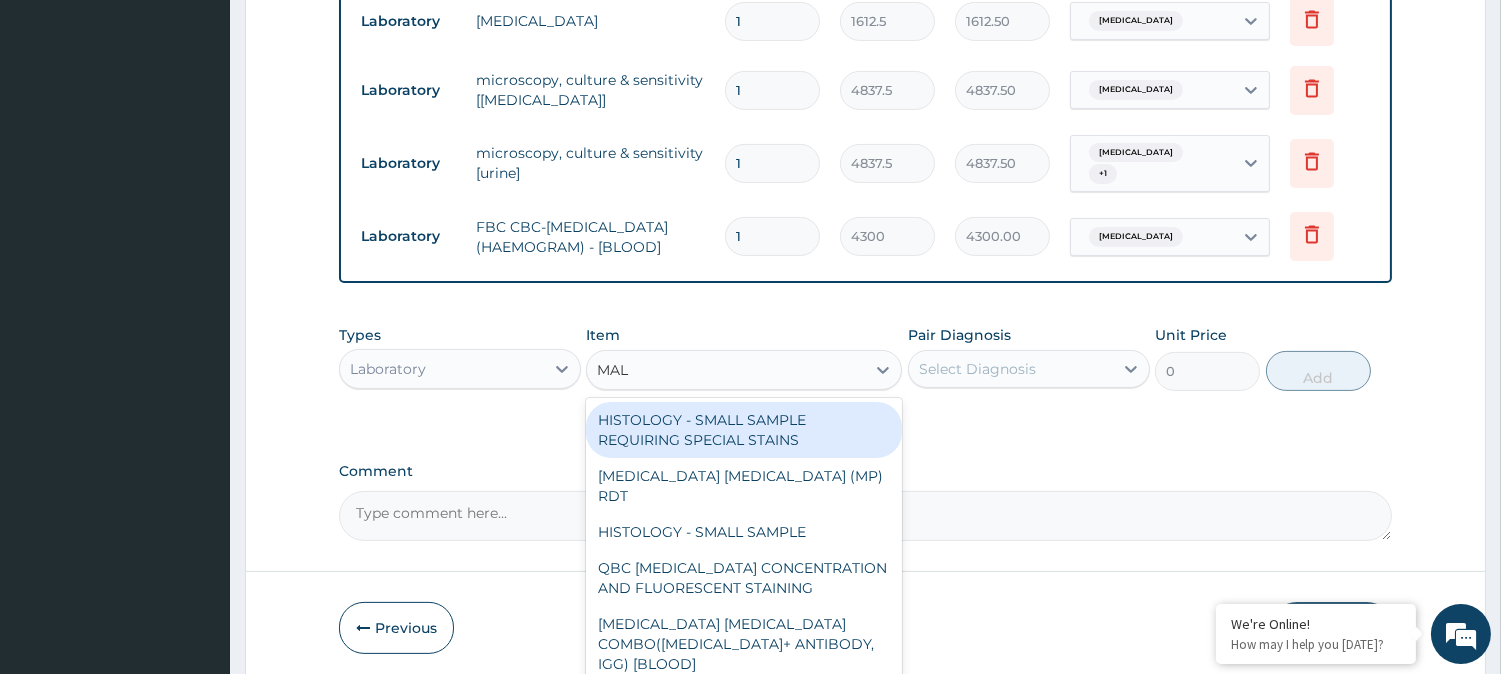 type on "MALA" 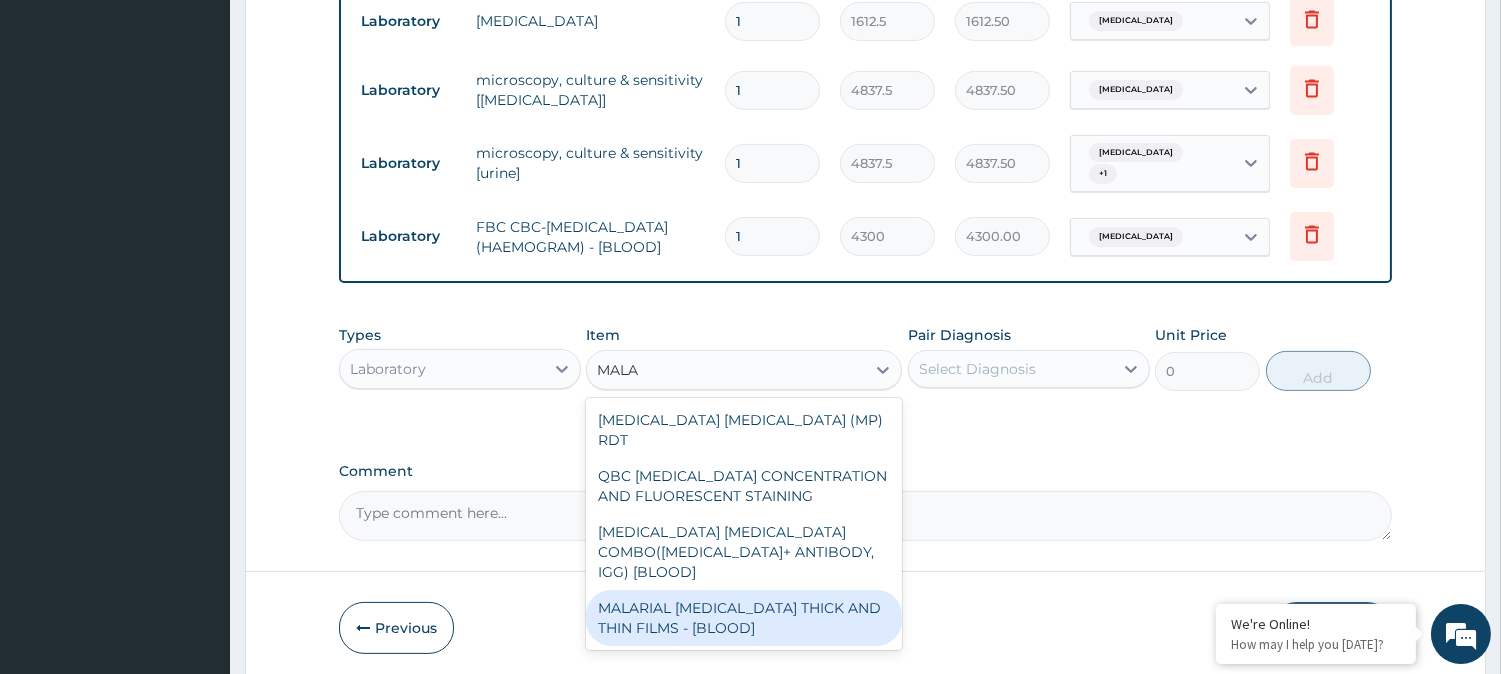 click on "MALARIAL PARASITE THICK AND THIN FILMS - [BLOOD]" at bounding box center [744, 618] 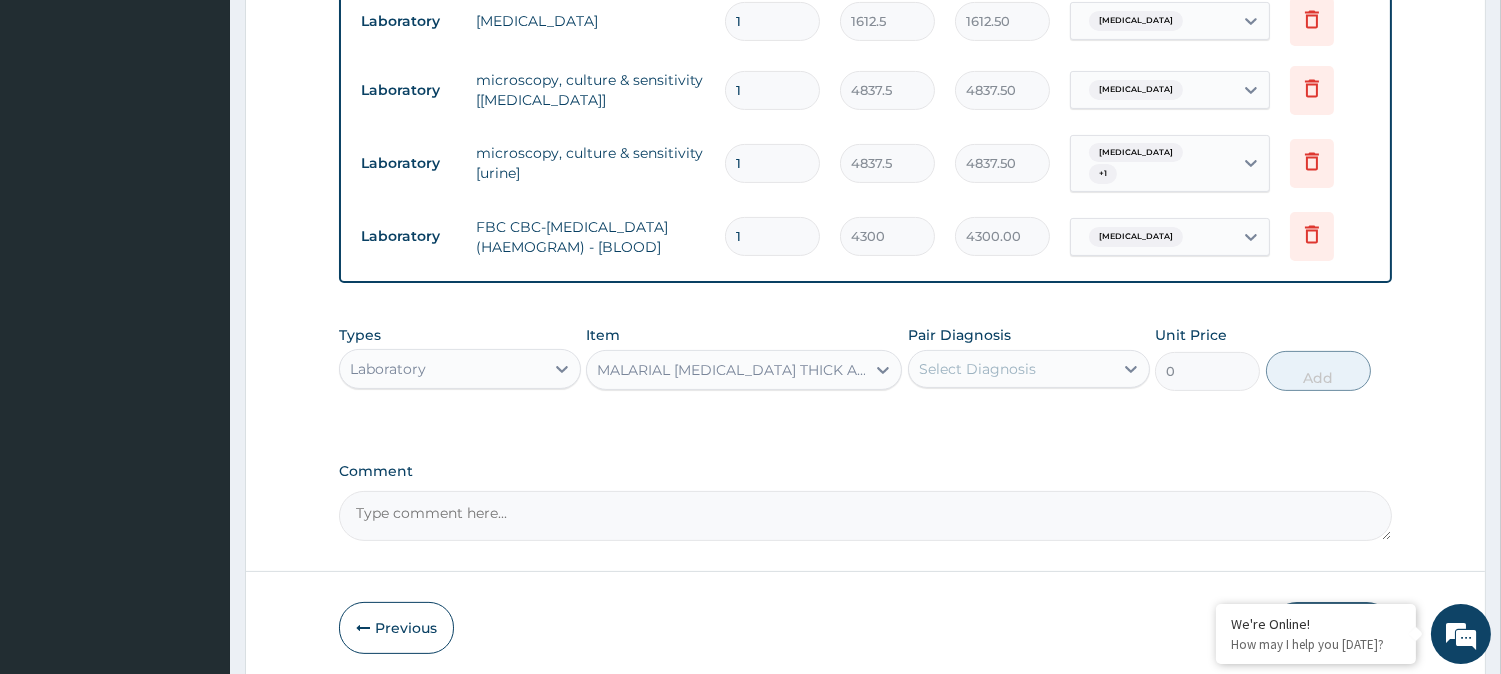 type 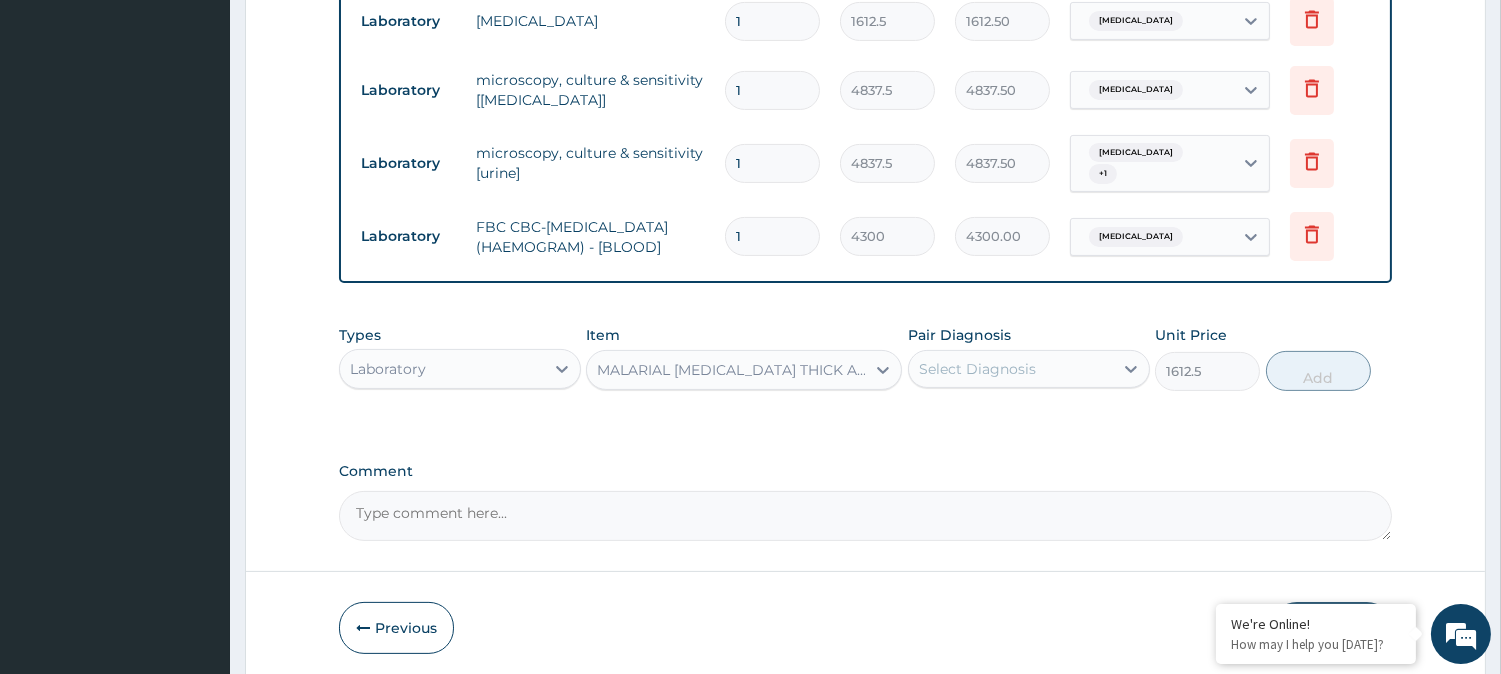 click on "Select Diagnosis" at bounding box center [977, 369] 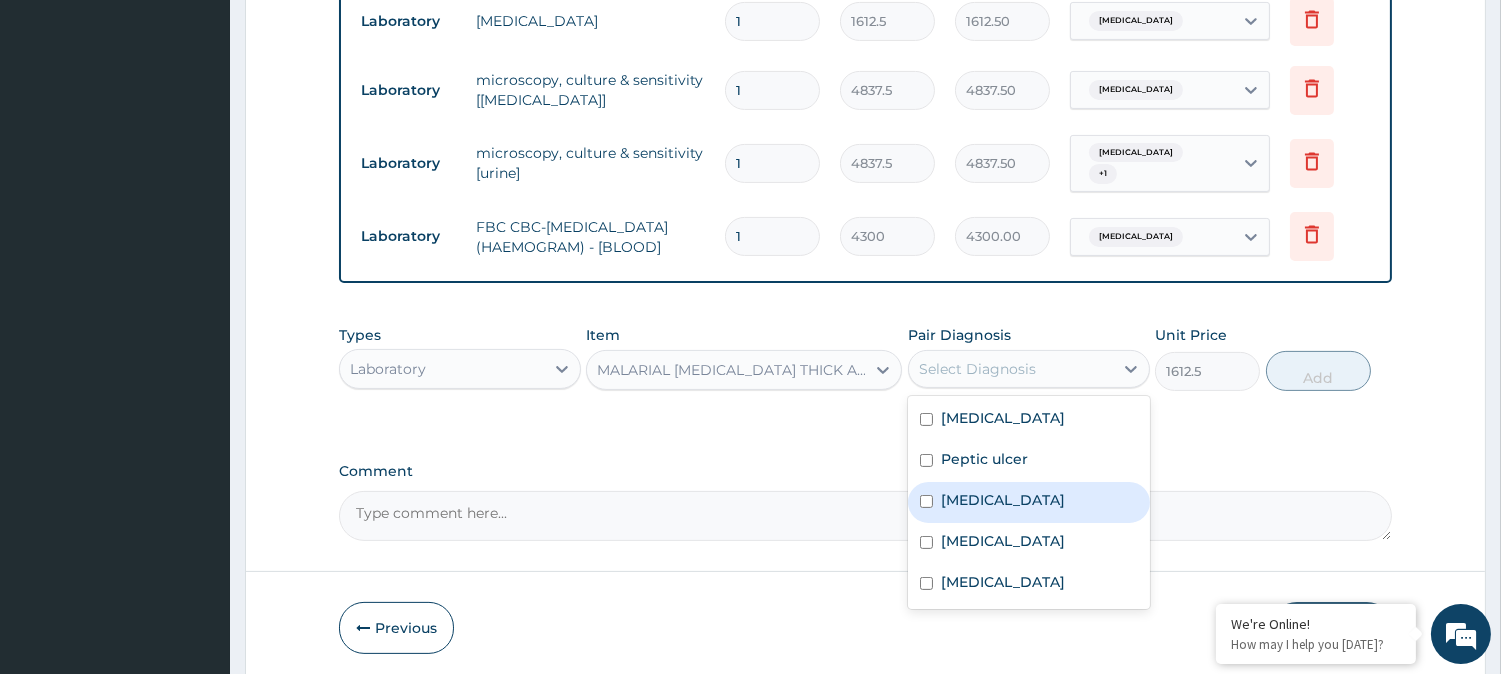 click on "Malaria" at bounding box center [1003, 500] 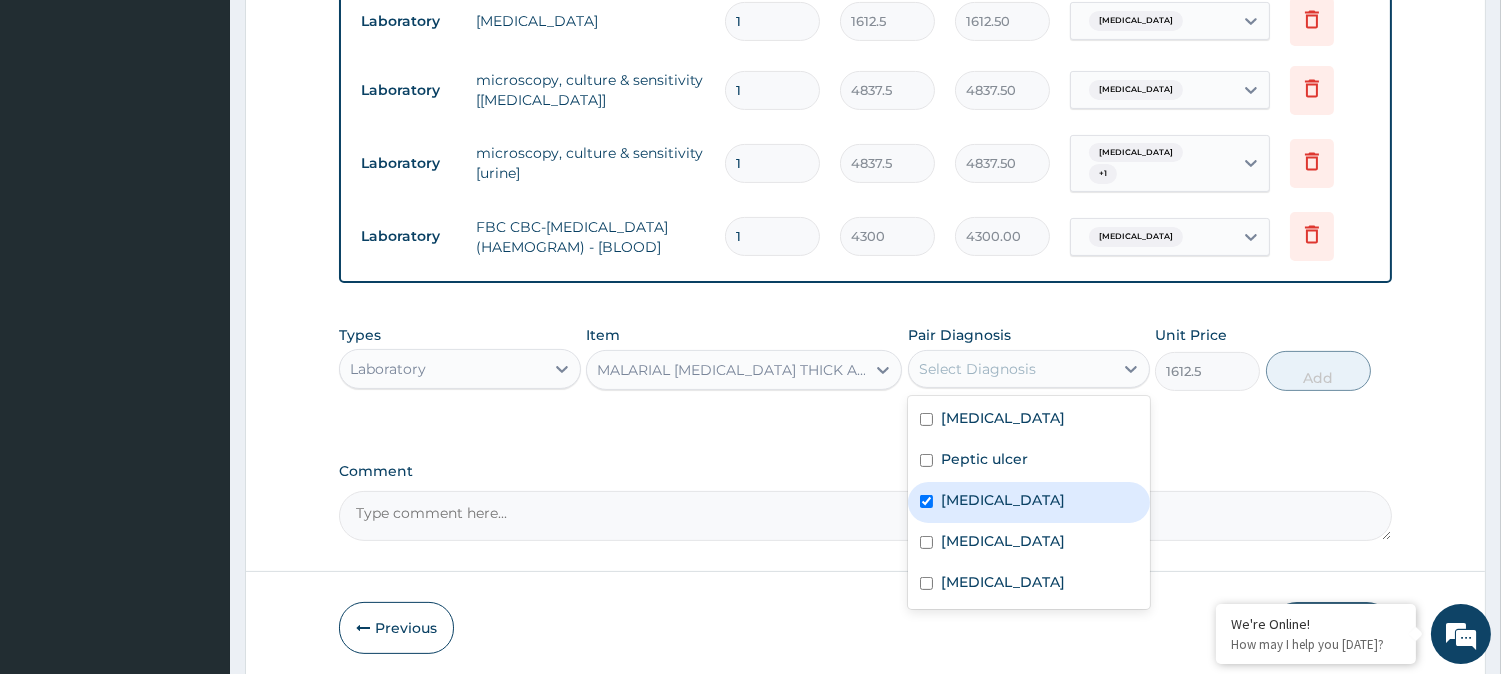 checkbox on "true" 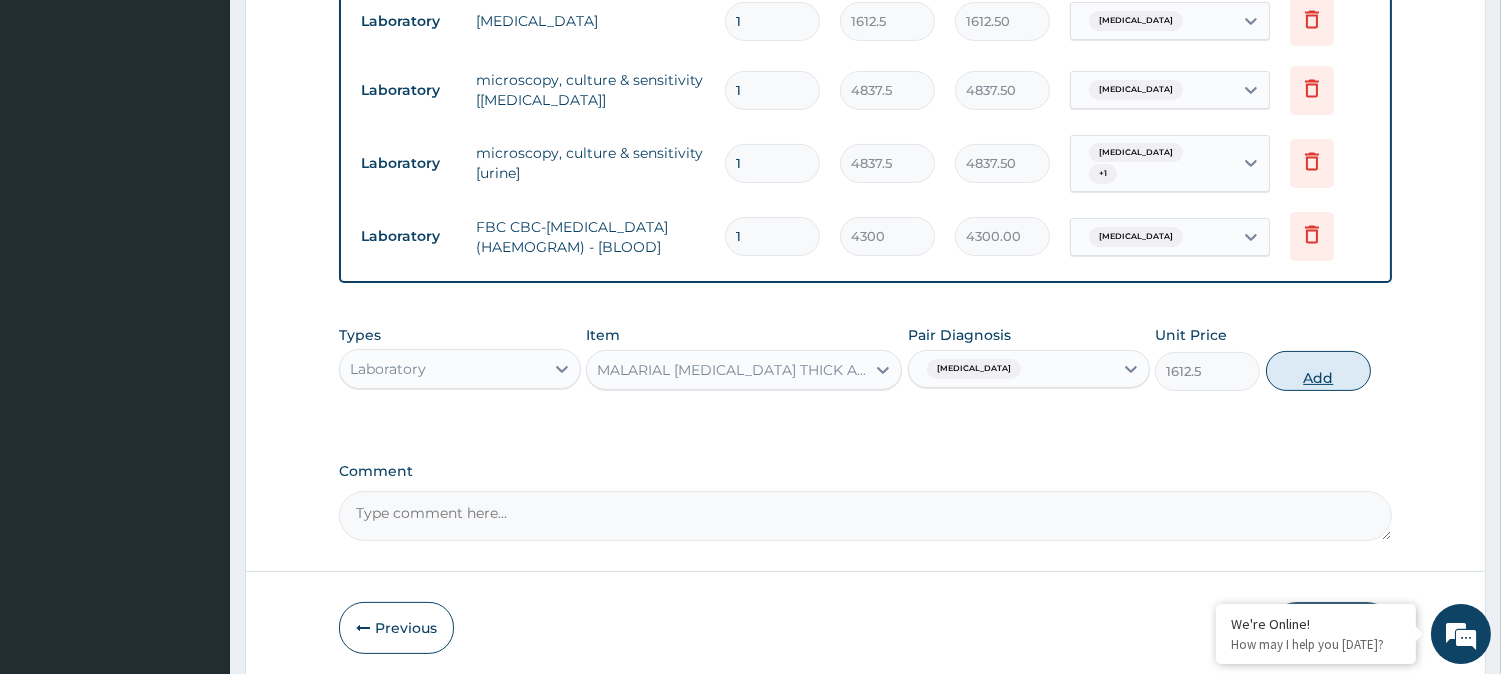 click on "Add" at bounding box center (1318, 371) 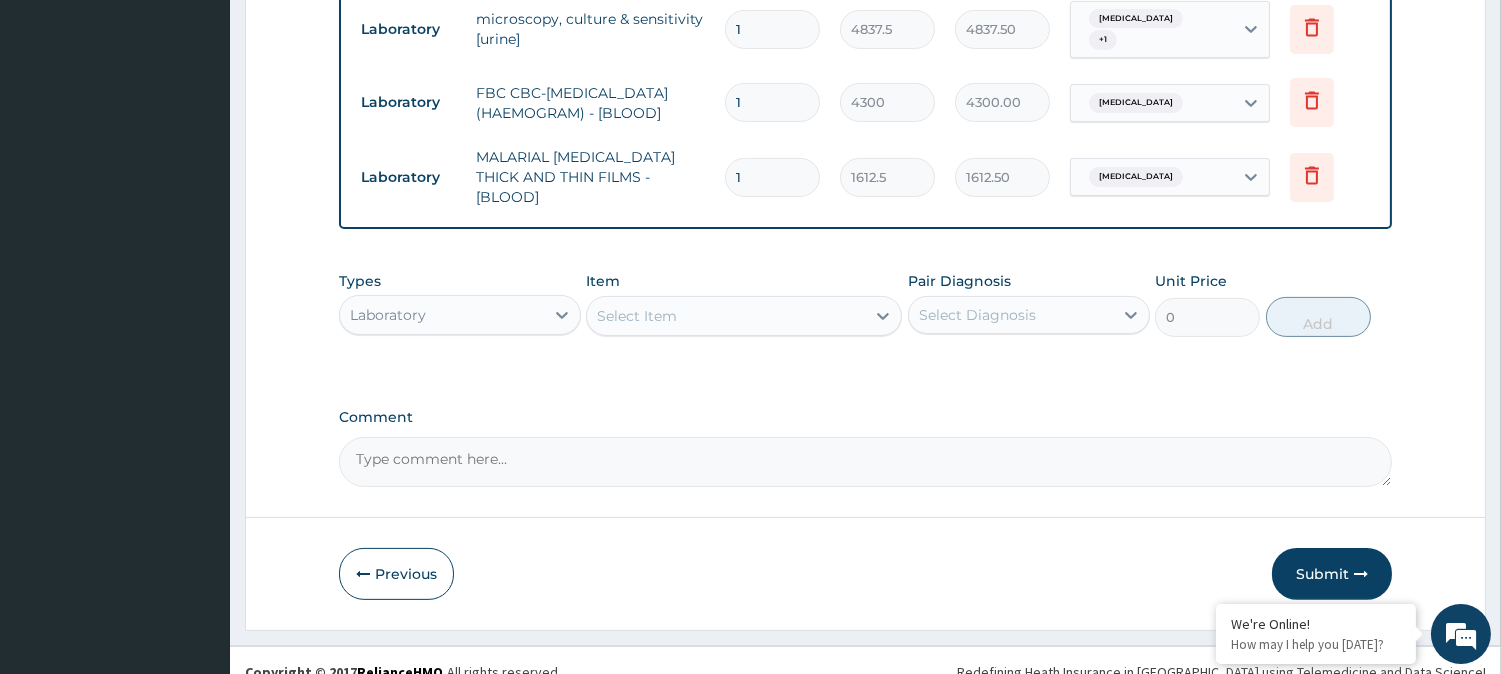 scroll, scrollTop: 1108, scrollLeft: 0, axis: vertical 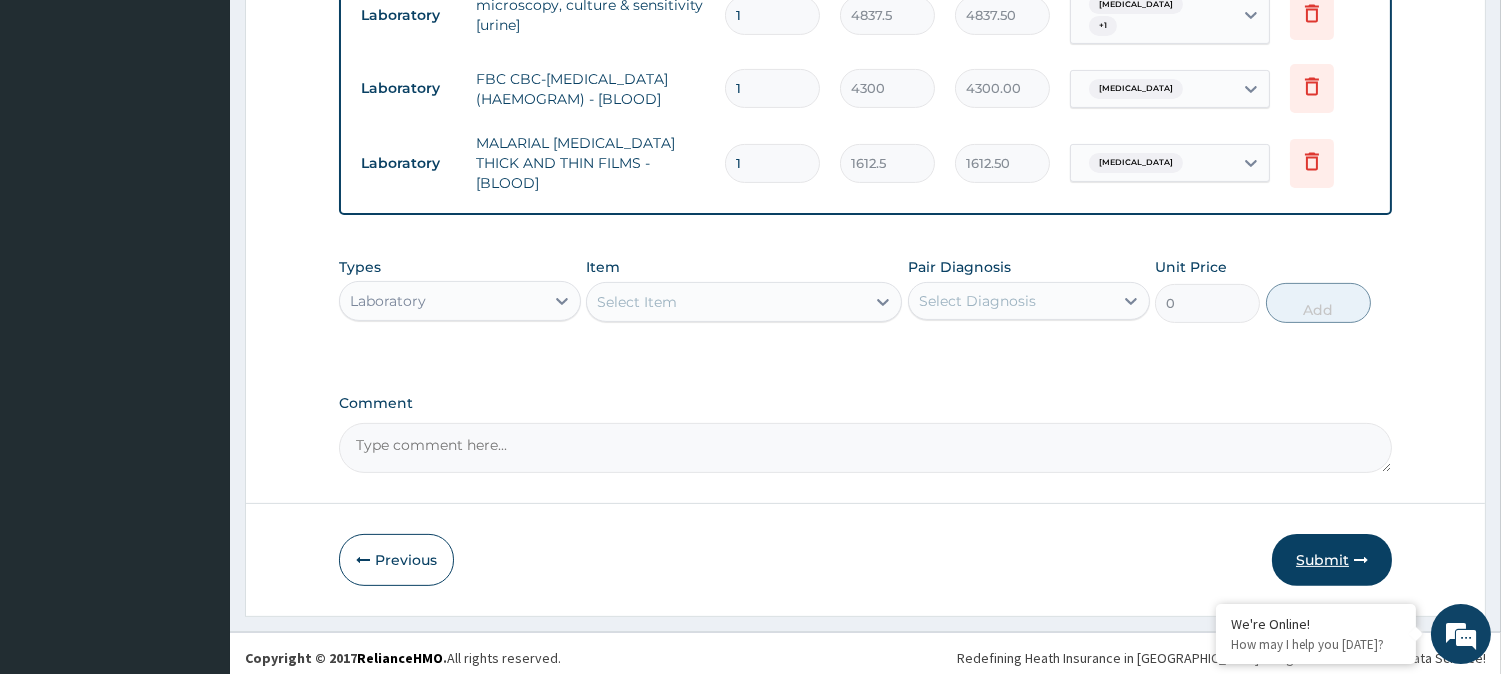 click on "Submit" at bounding box center [1332, 560] 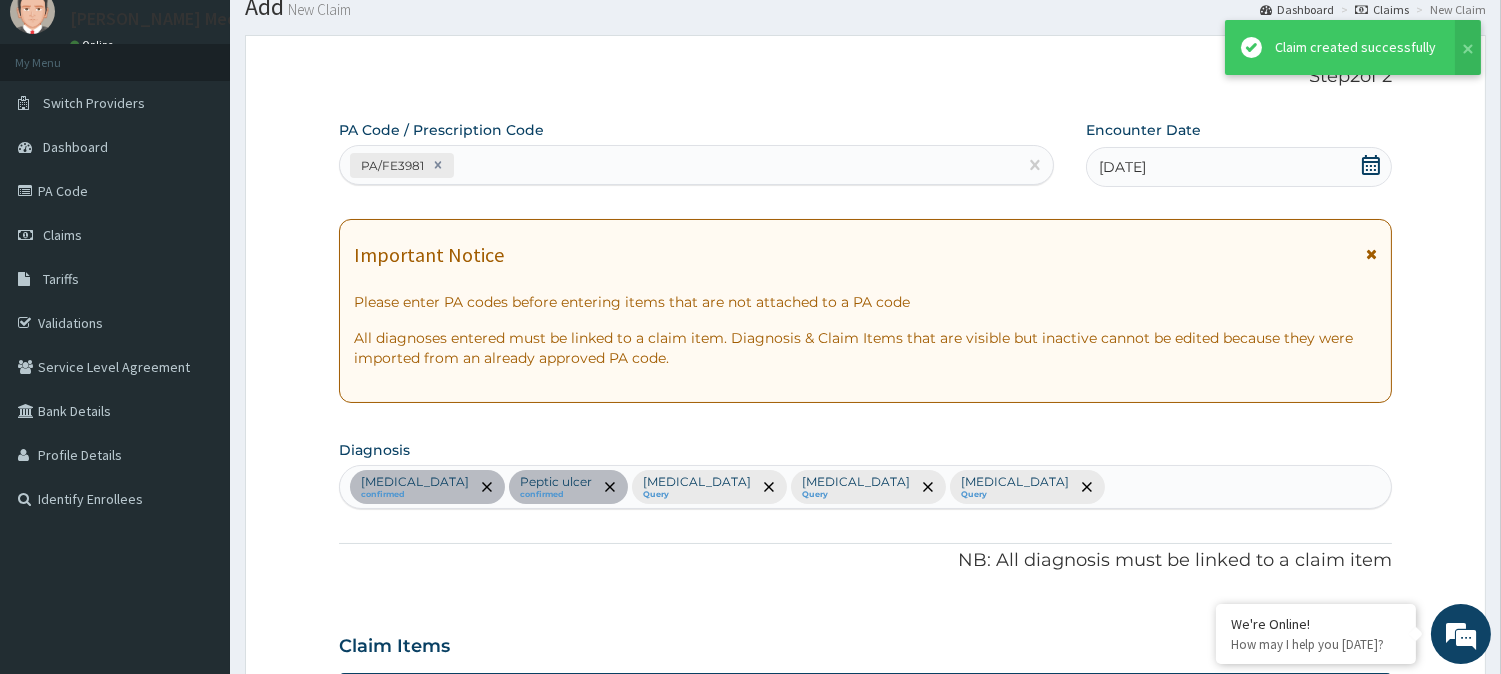 scroll, scrollTop: 1108, scrollLeft: 0, axis: vertical 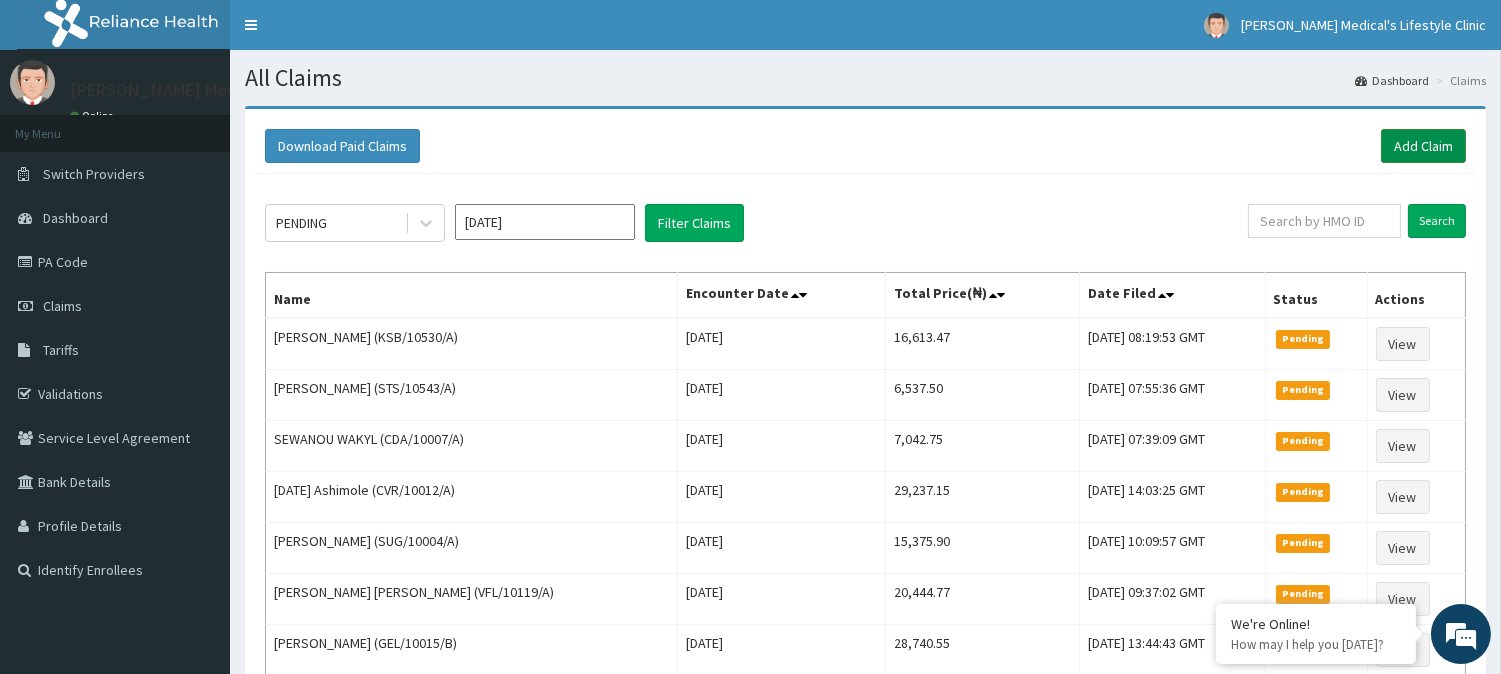 click on "Add Claim" at bounding box center (1423, 146) 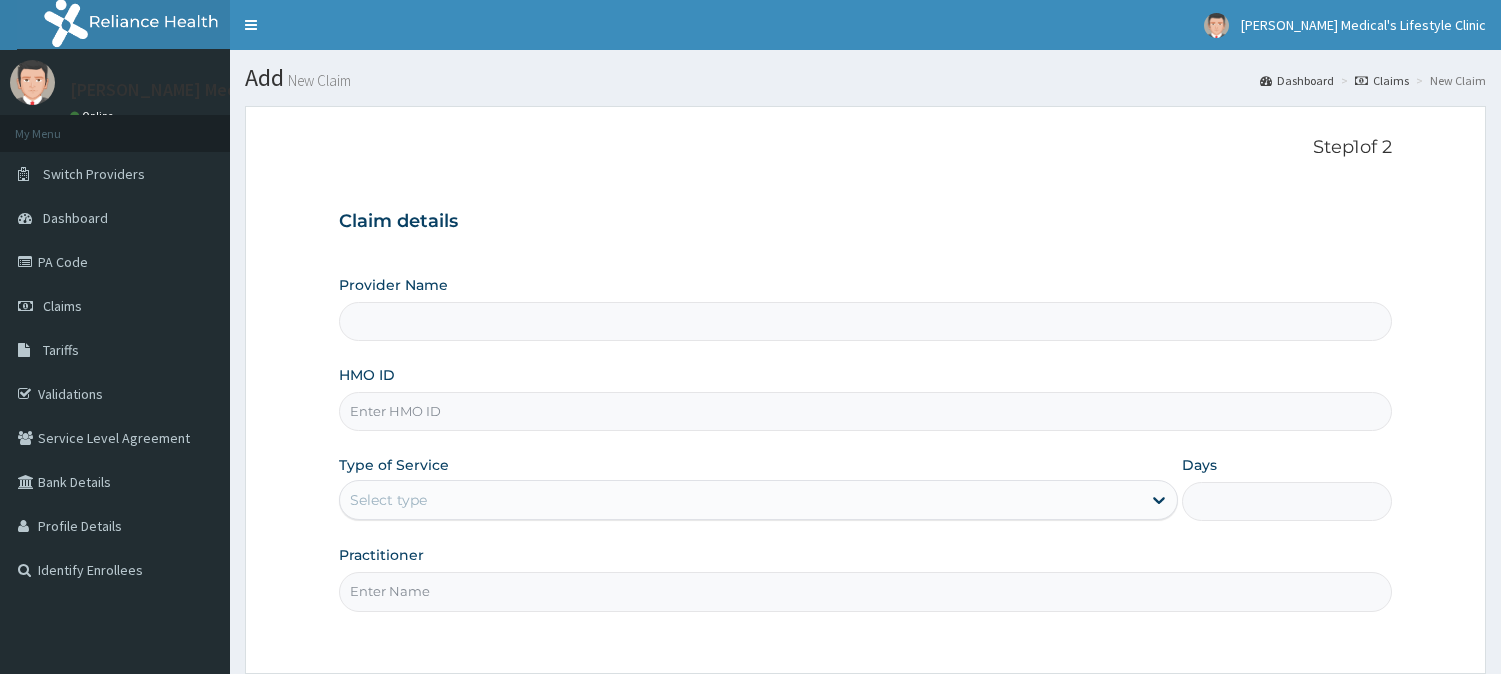 scroll, scrollTop: 0, scrollLeft: 0, axis: both 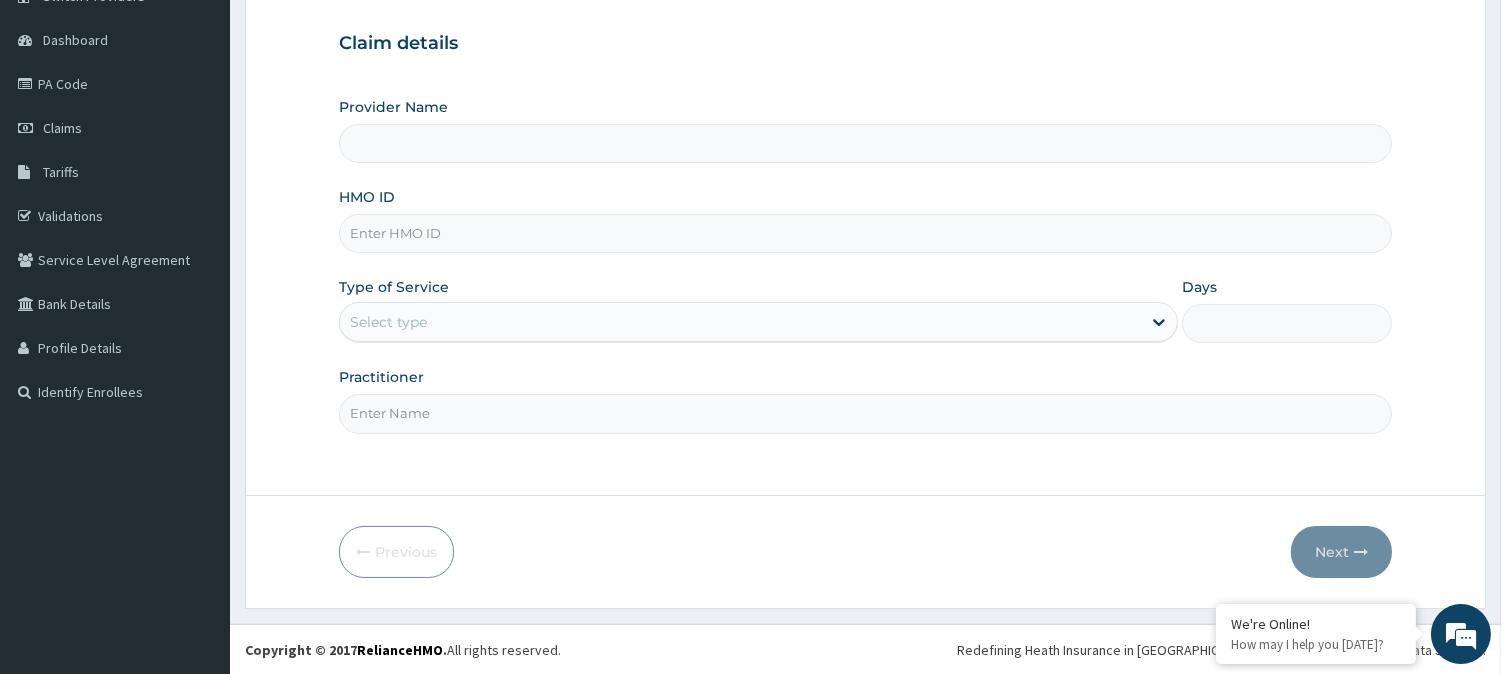 type on "[PERSON_NAME] Medical's Lifestyle clinic" 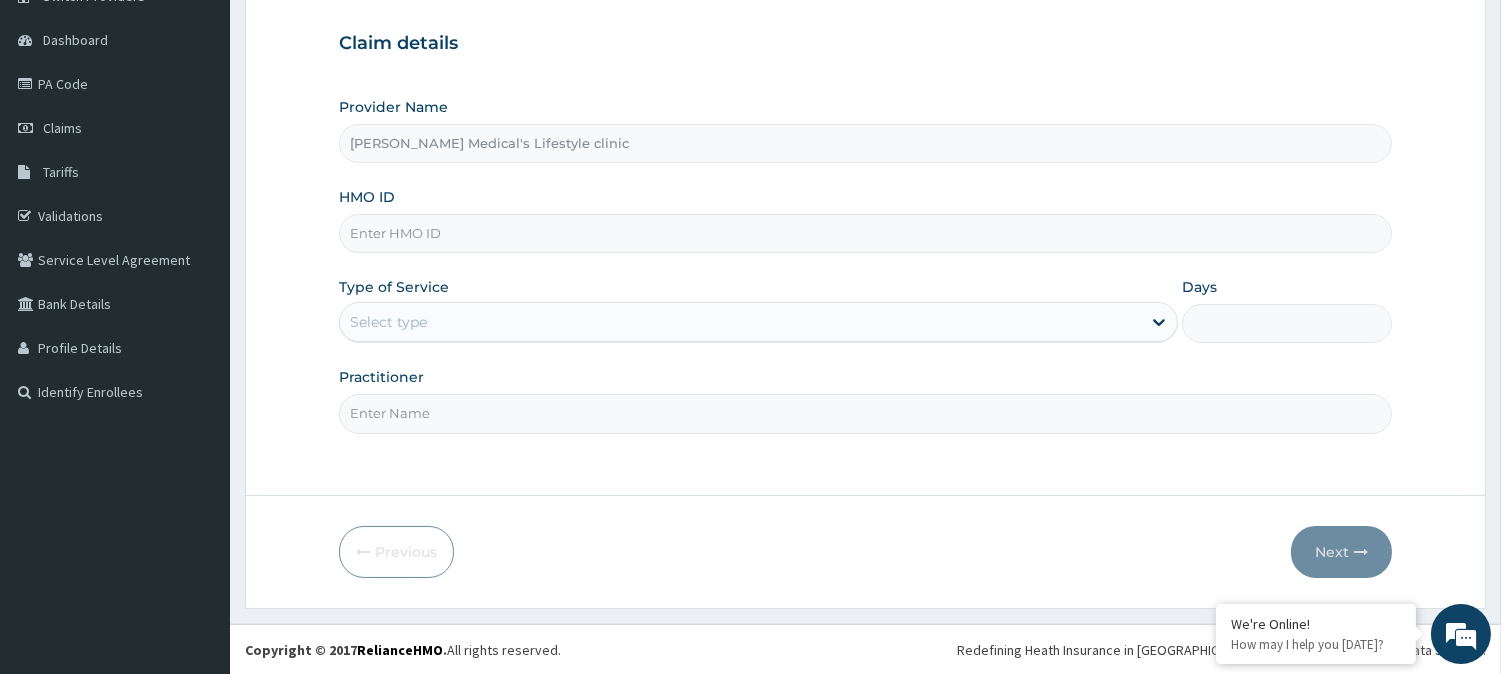 click on "HMO ID" at bounding box center [865, 220] 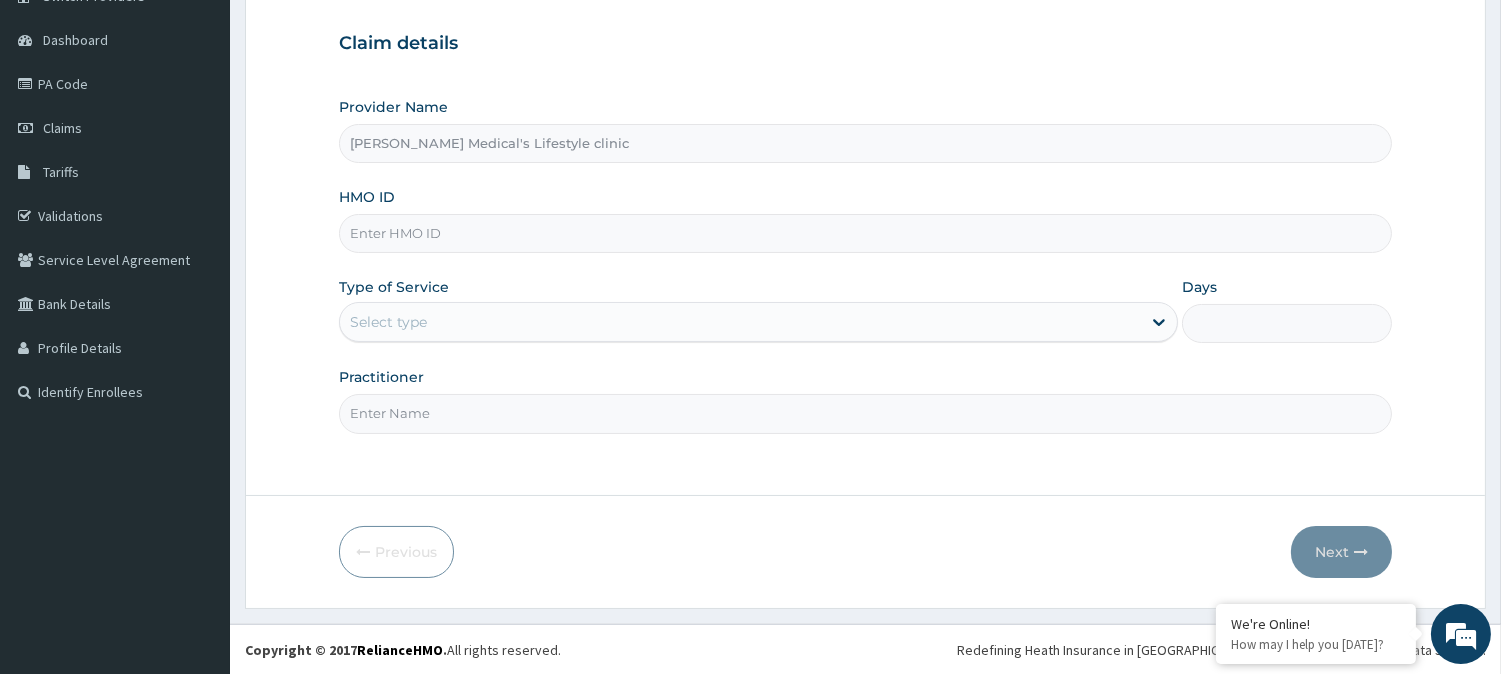 paste on "PA/FE3981" 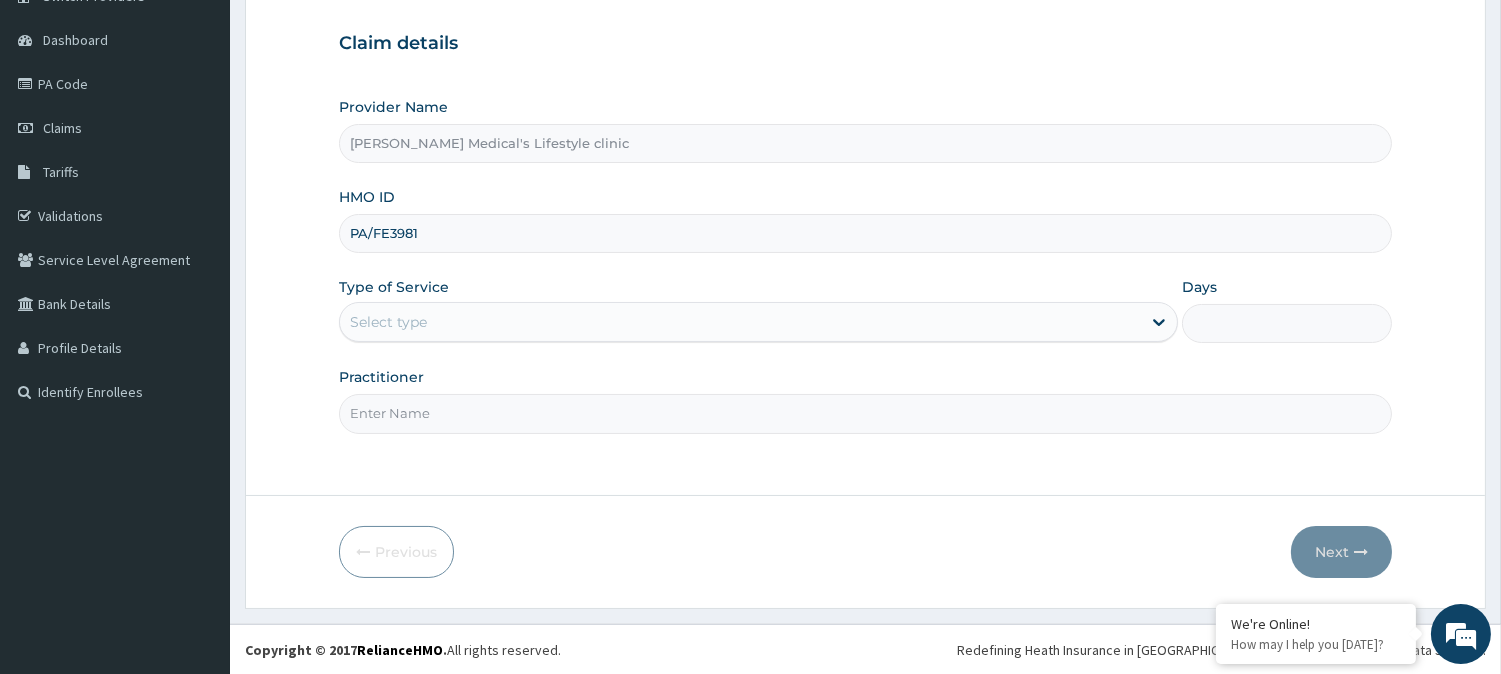type on "PA/FE3981" 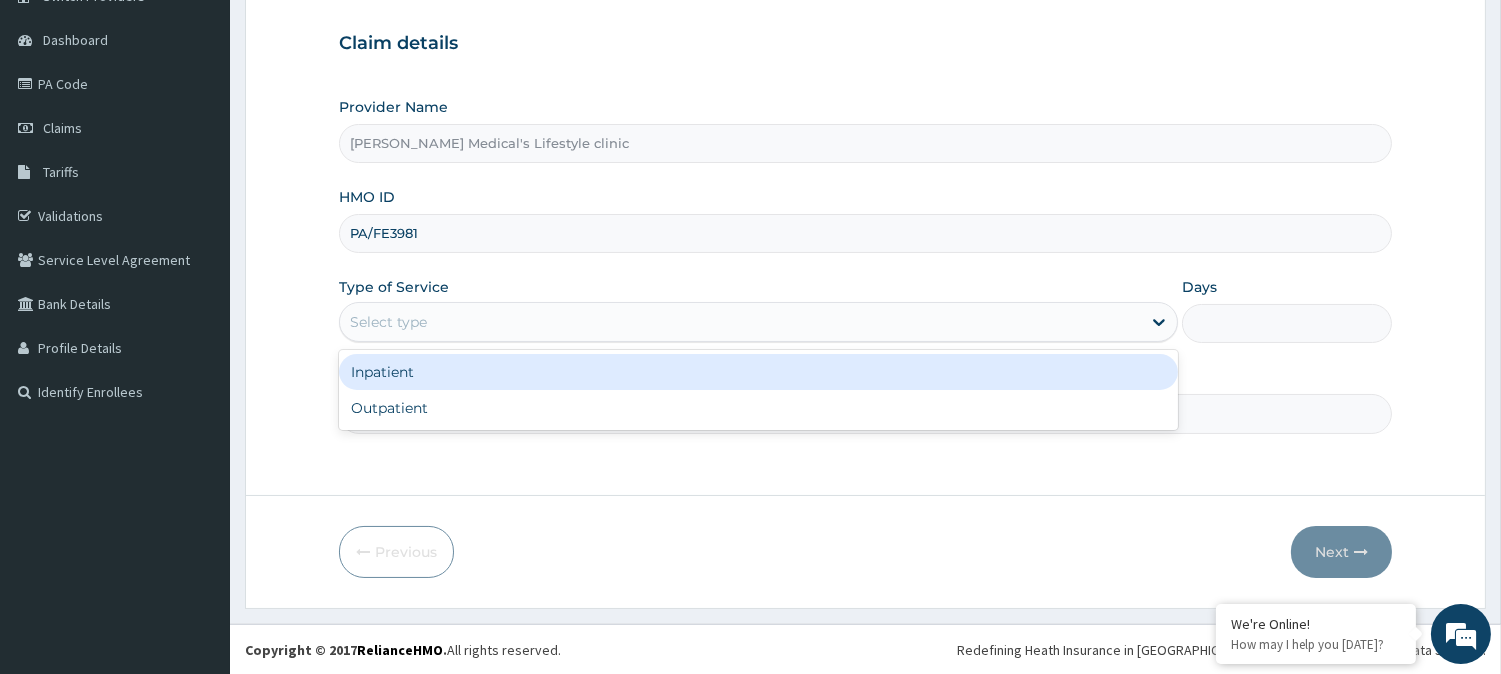 click on "Select type" at bounding box center [388, 322] 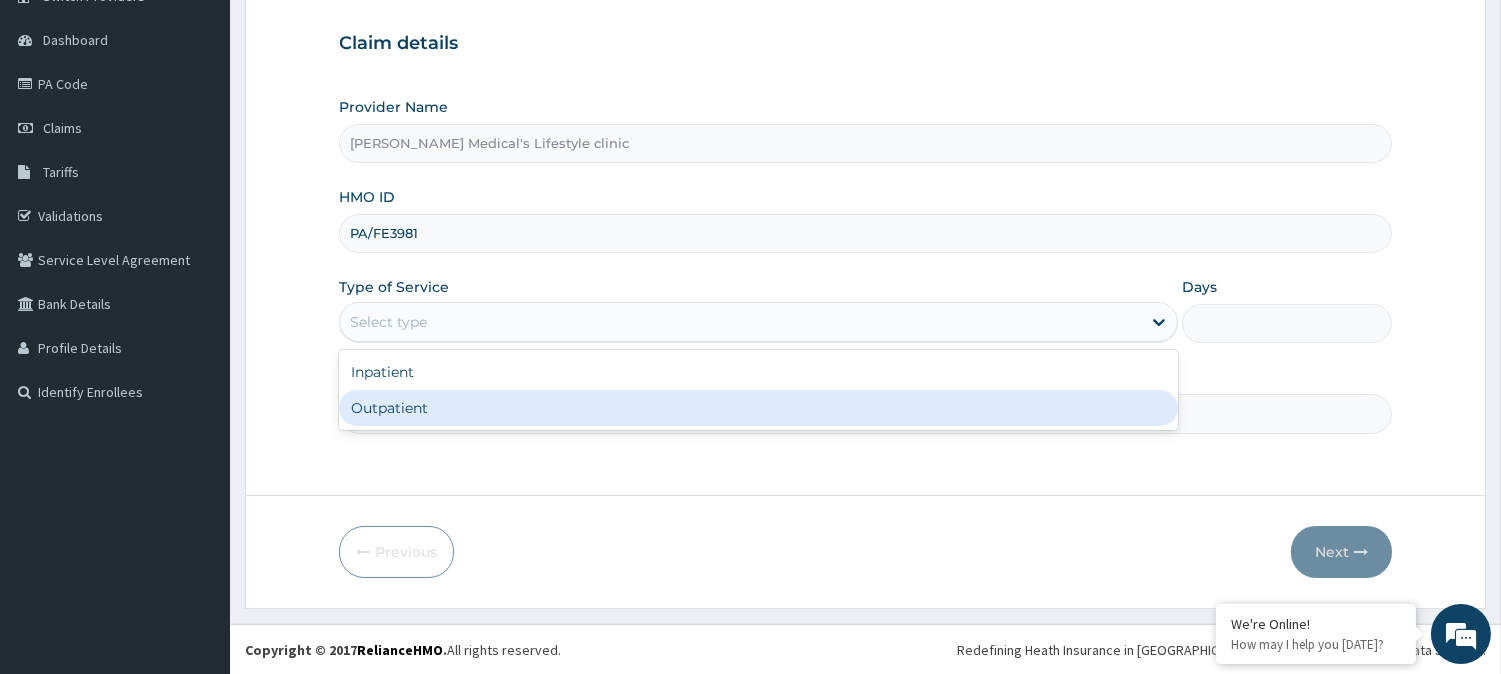 click on "Outpatient" at bounding box center (758, 408) 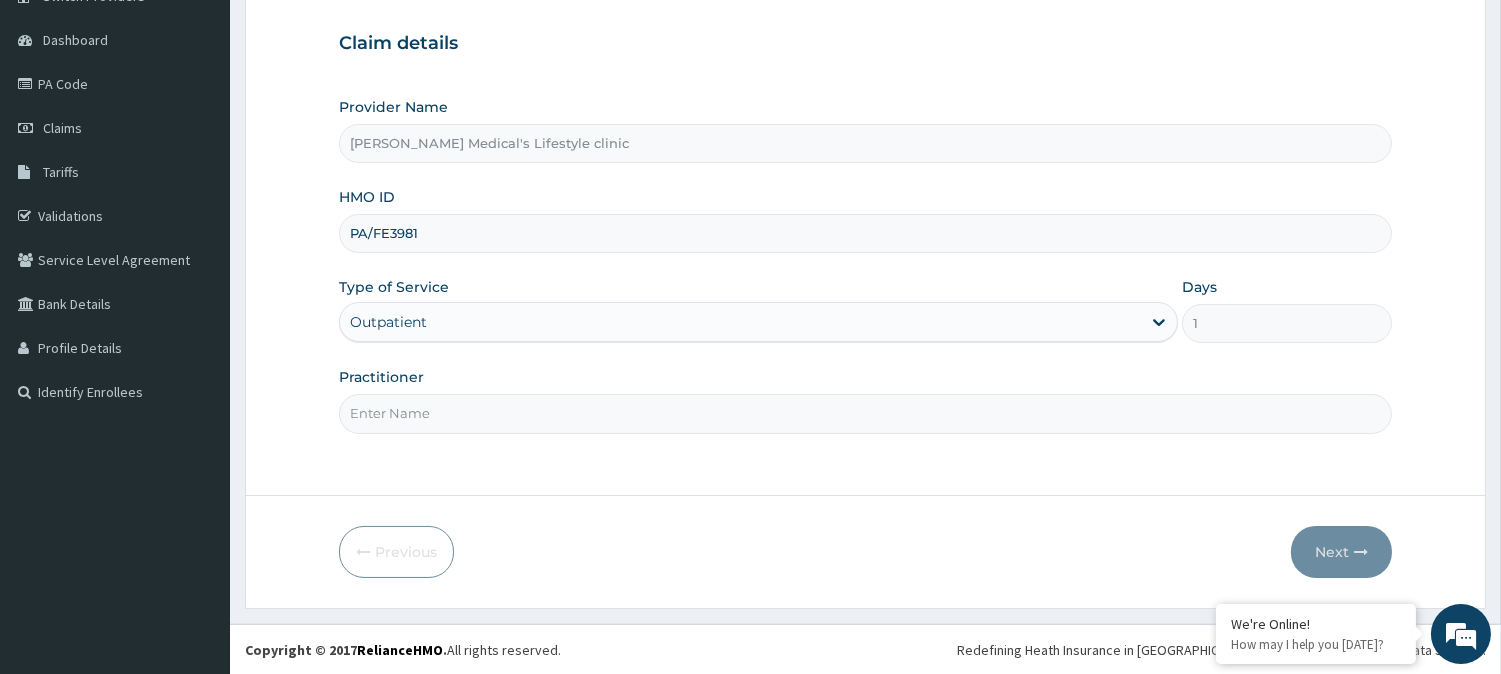 click on "Practitioner" at bounding box center [865, 413] 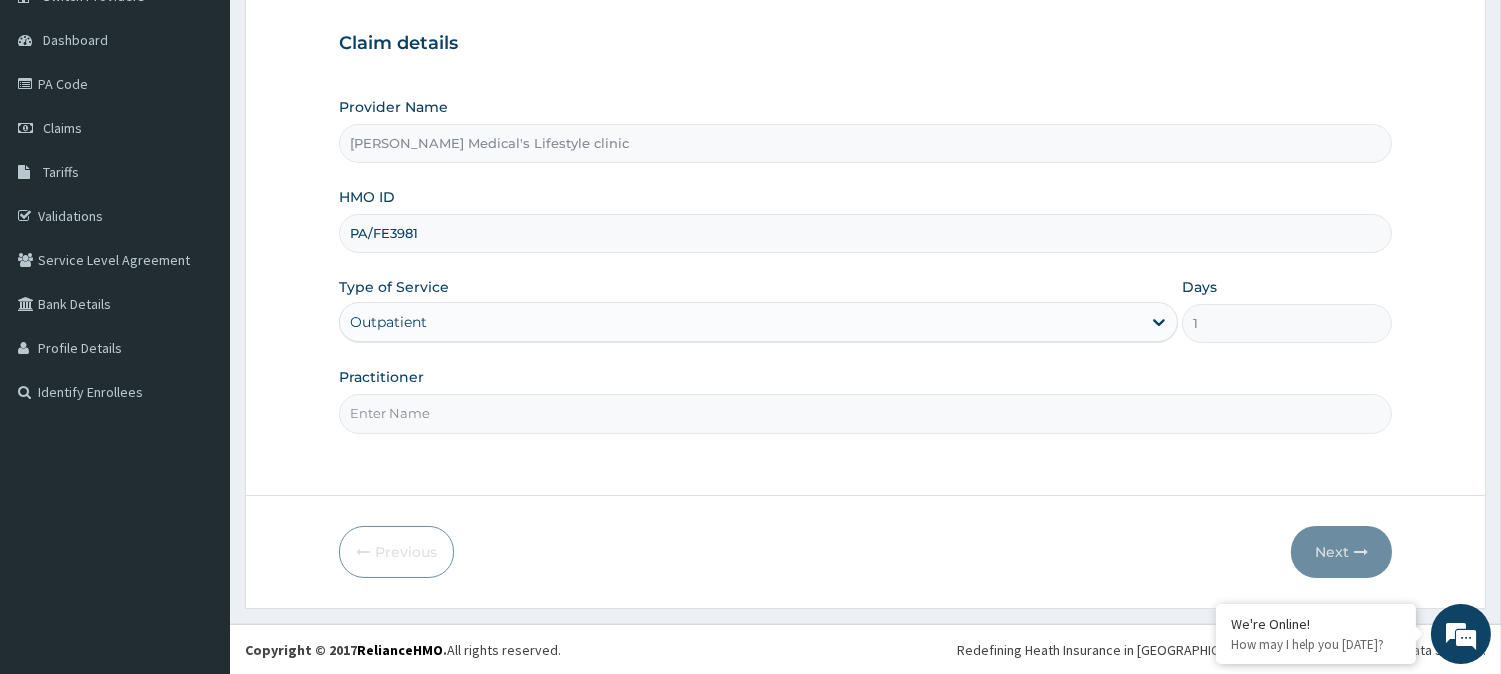 type on "[PERSON_NAME]" 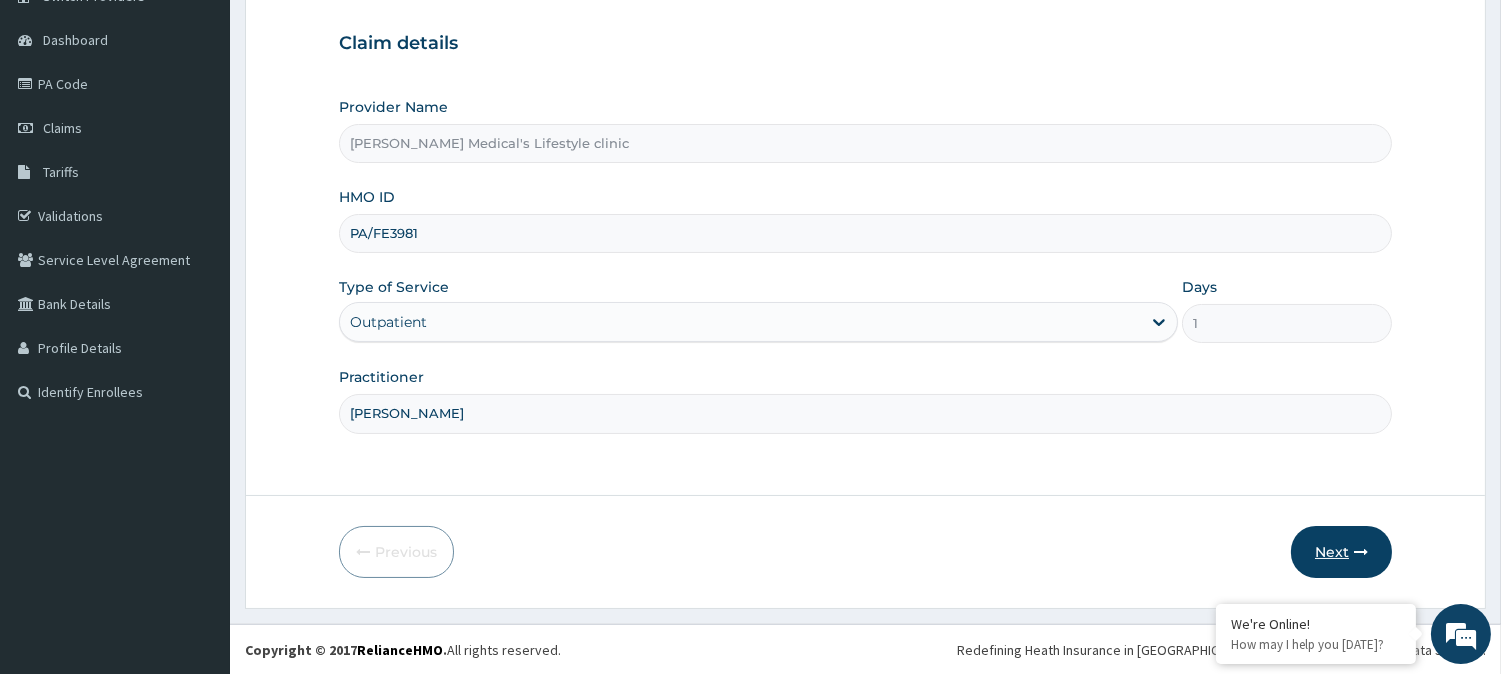 click on "Next" at bounding box center (1341, 552) 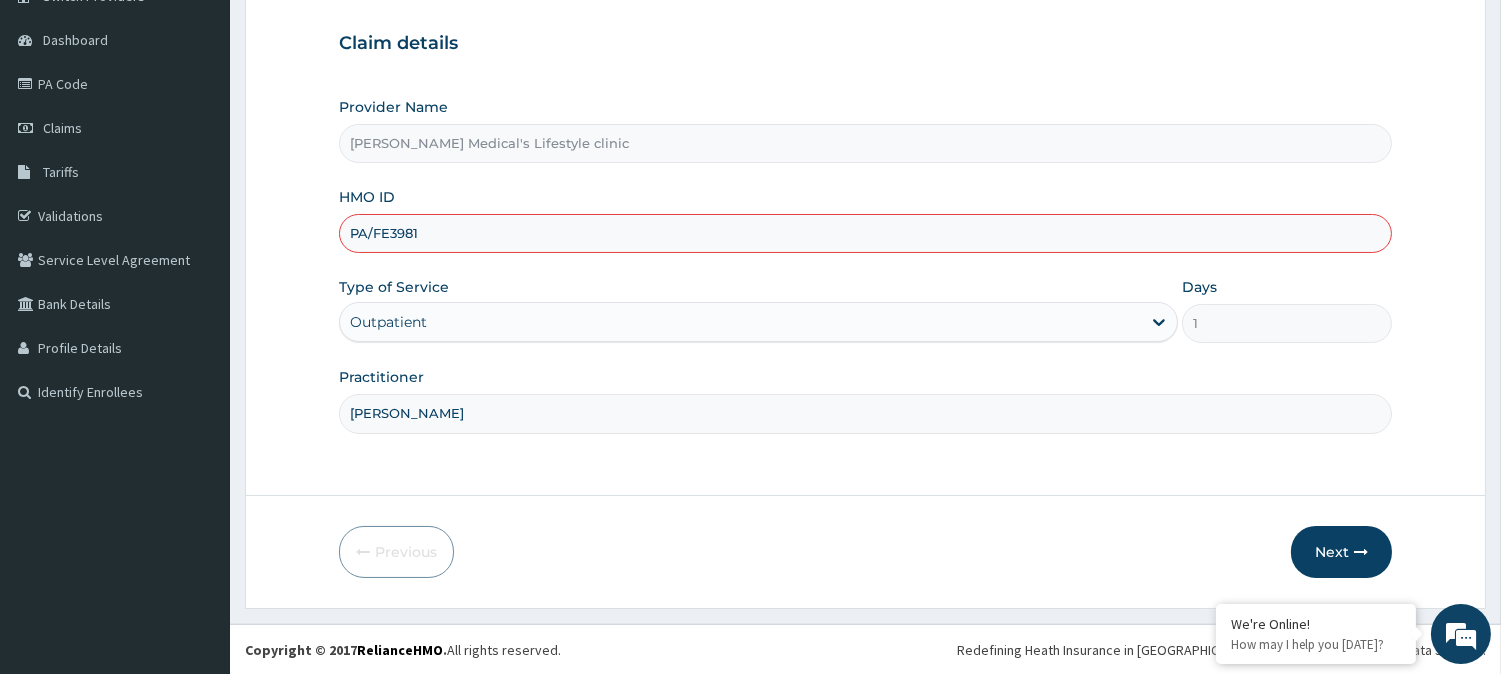 scroll, scrollTop: 0, scrollLeft: 0, axis: both 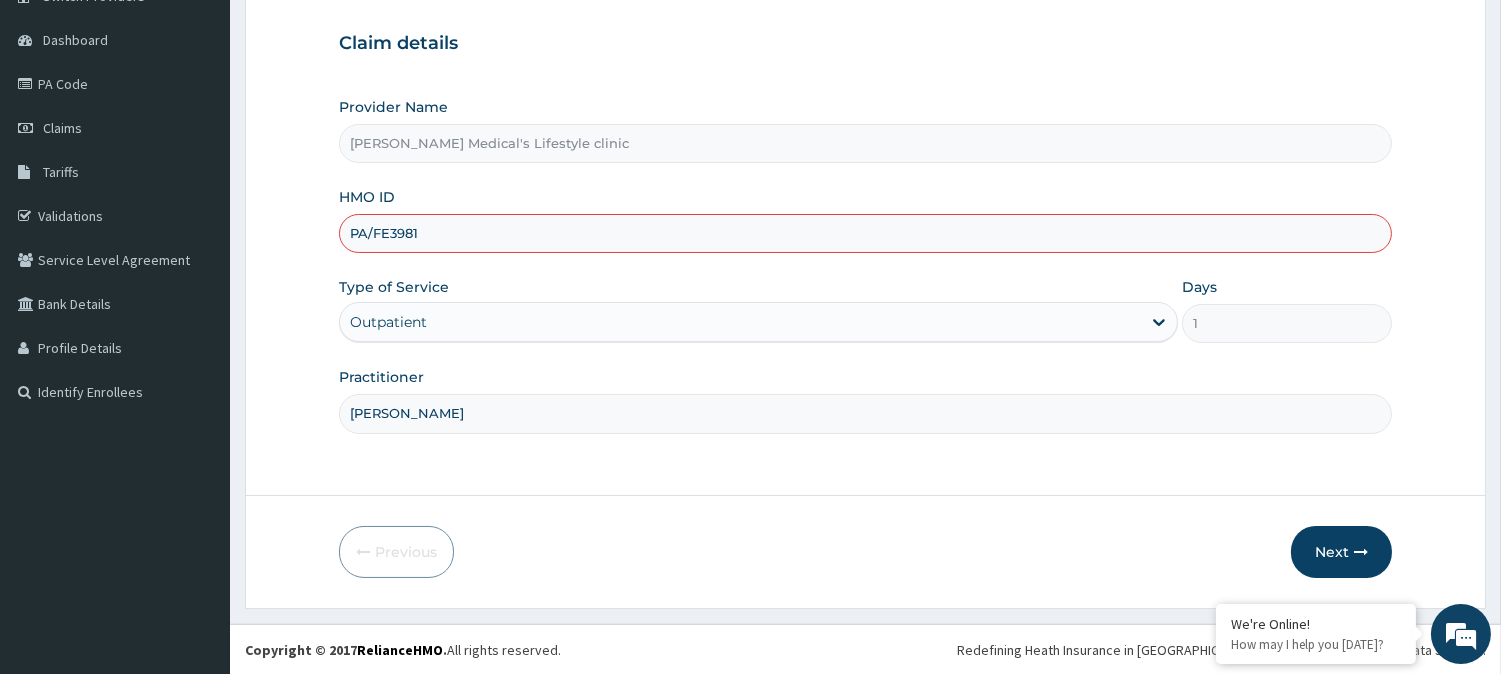 click on "PA/FE3981" at bounding box center [865, 233] 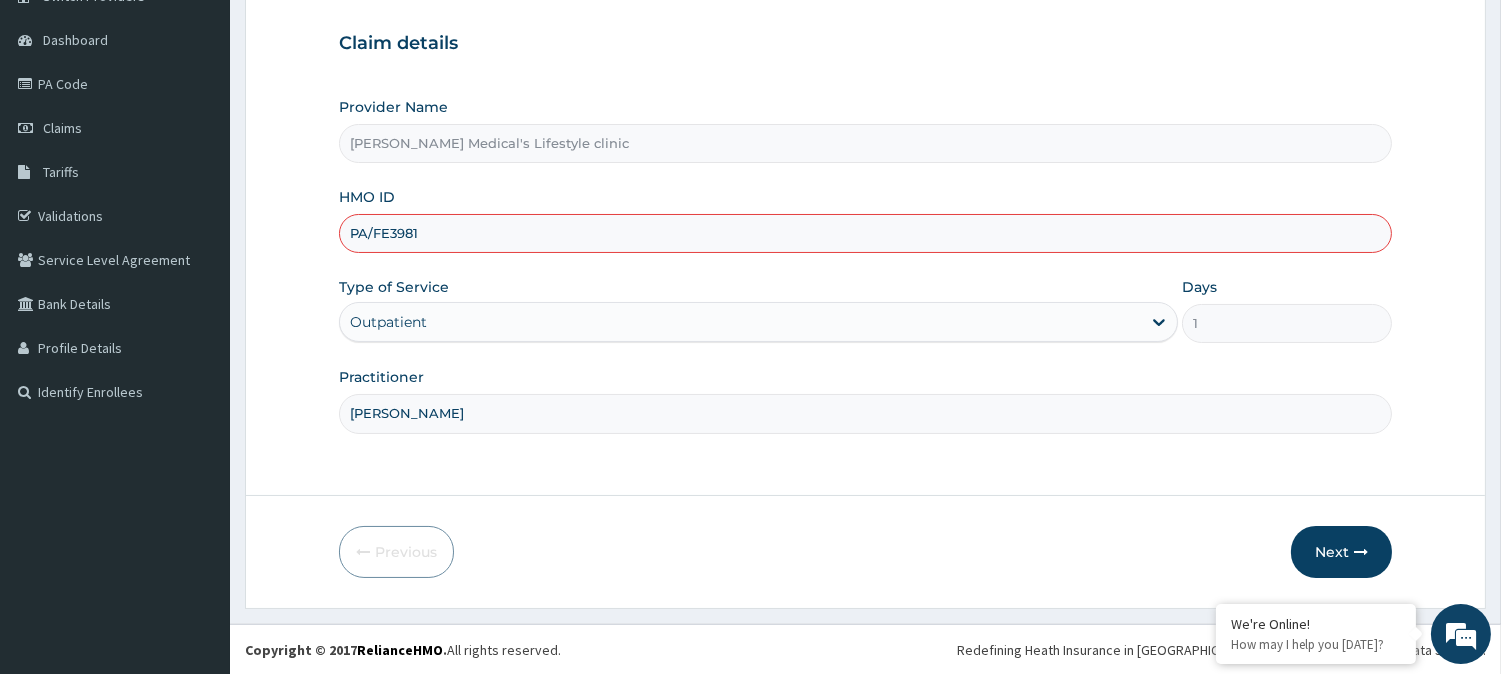 paste on "QAO/10453/A" 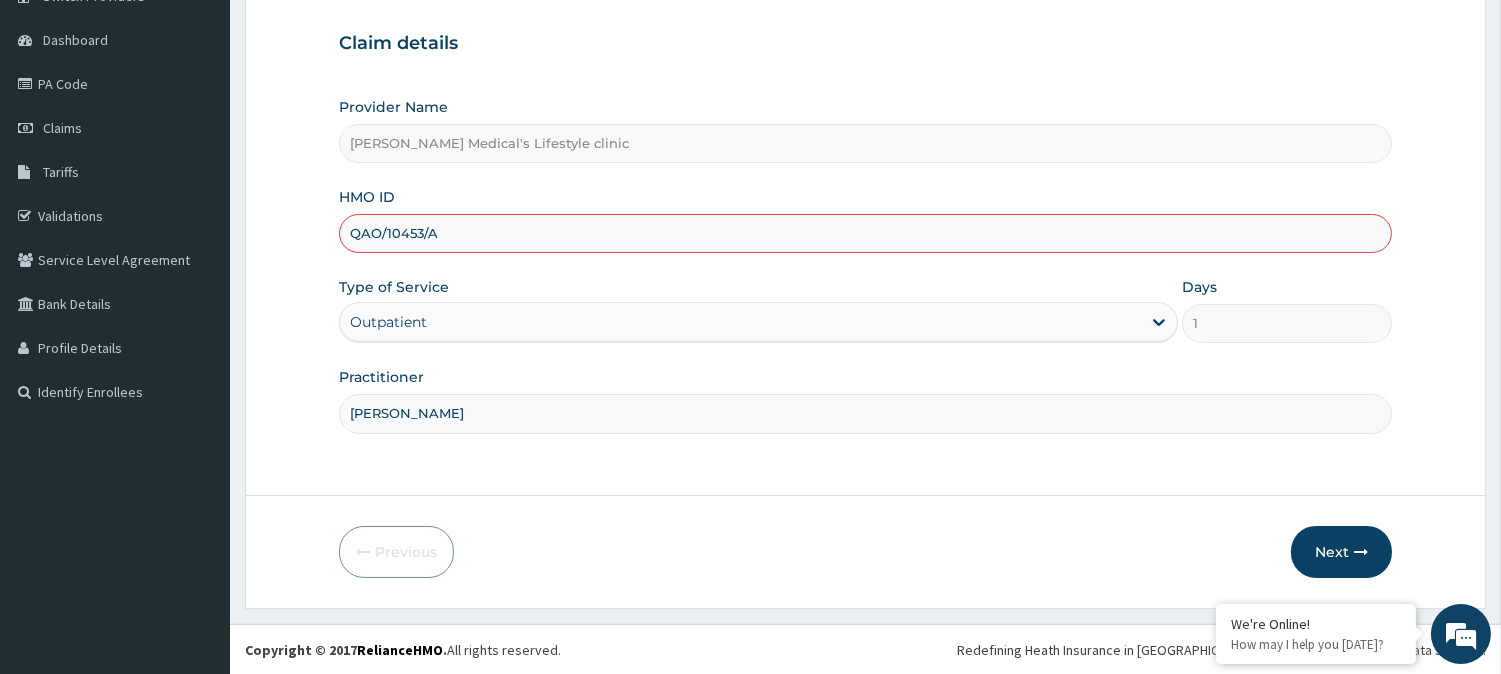 type on "QAO/10453/A" 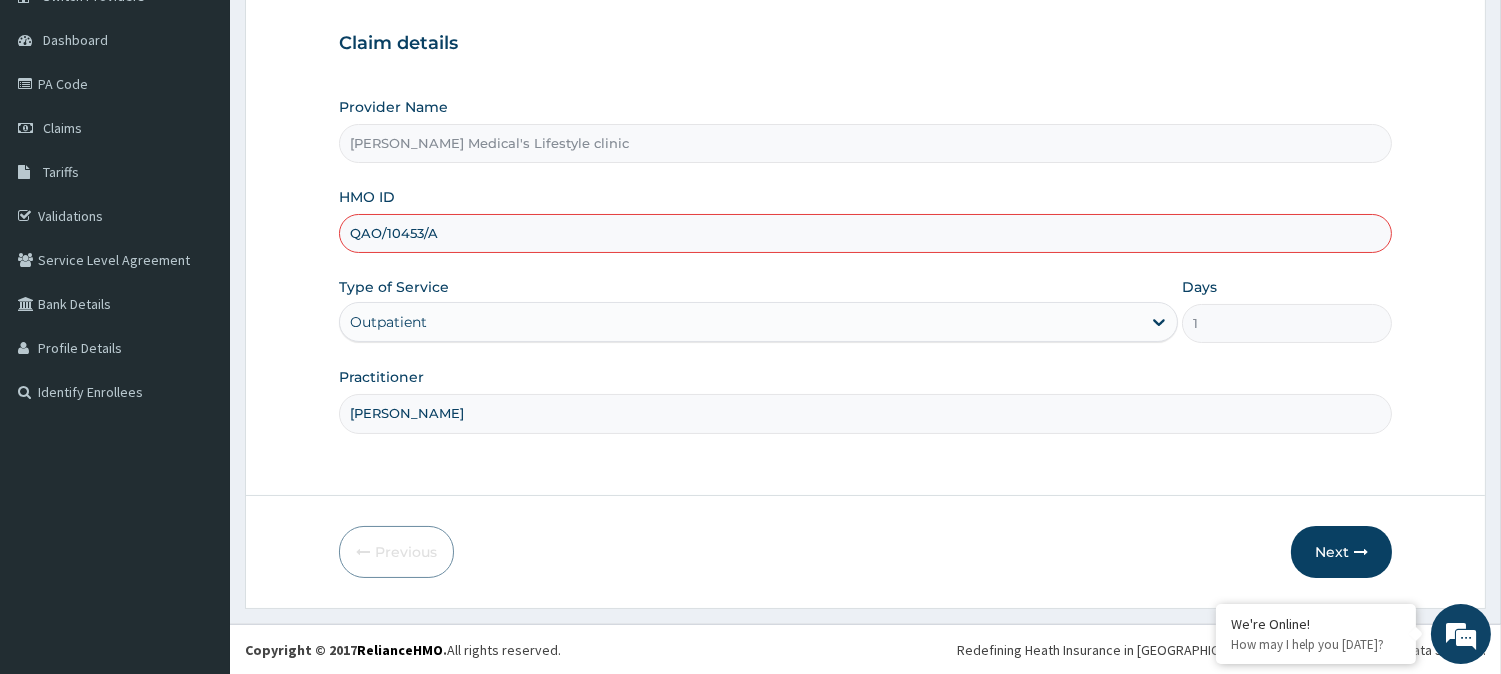 click on "QAO/10453/A" at bounding box center [865, 233] 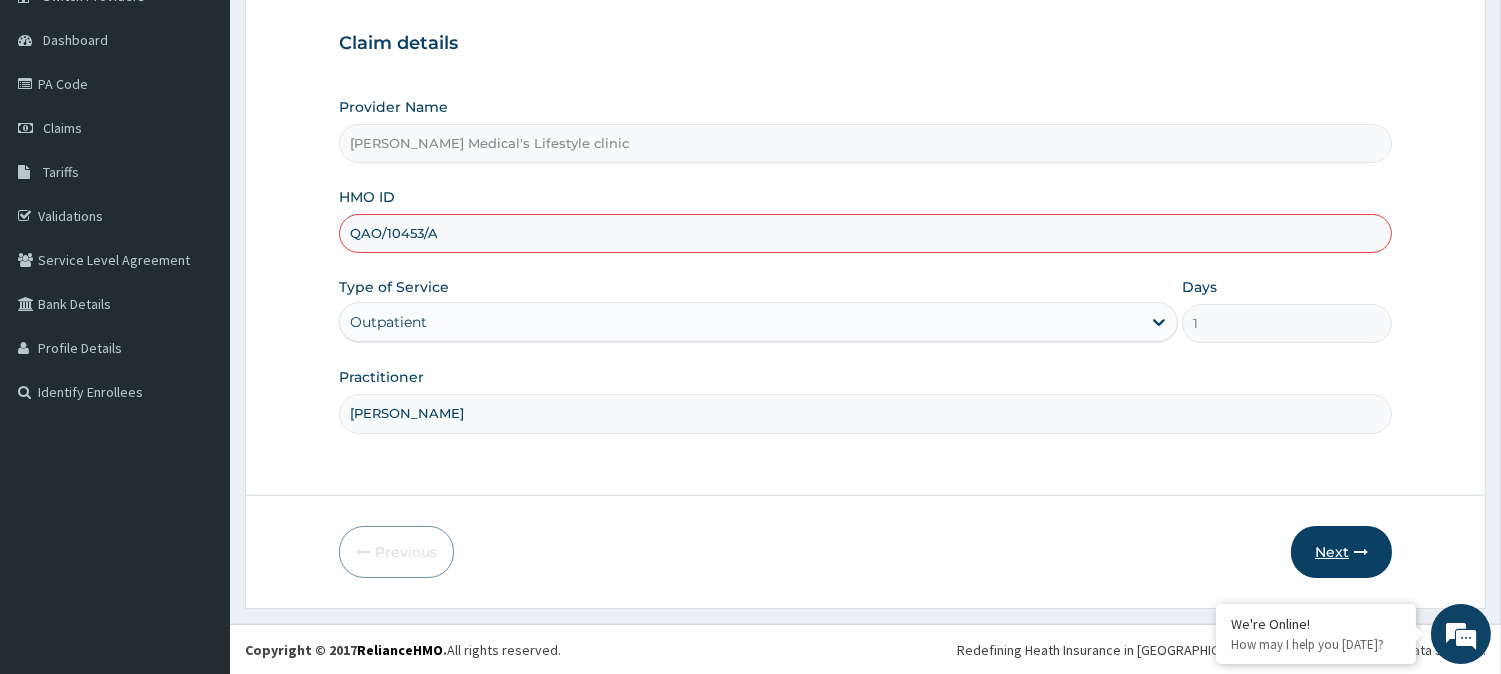 click on "Next" at bounding box center [1341, 552] 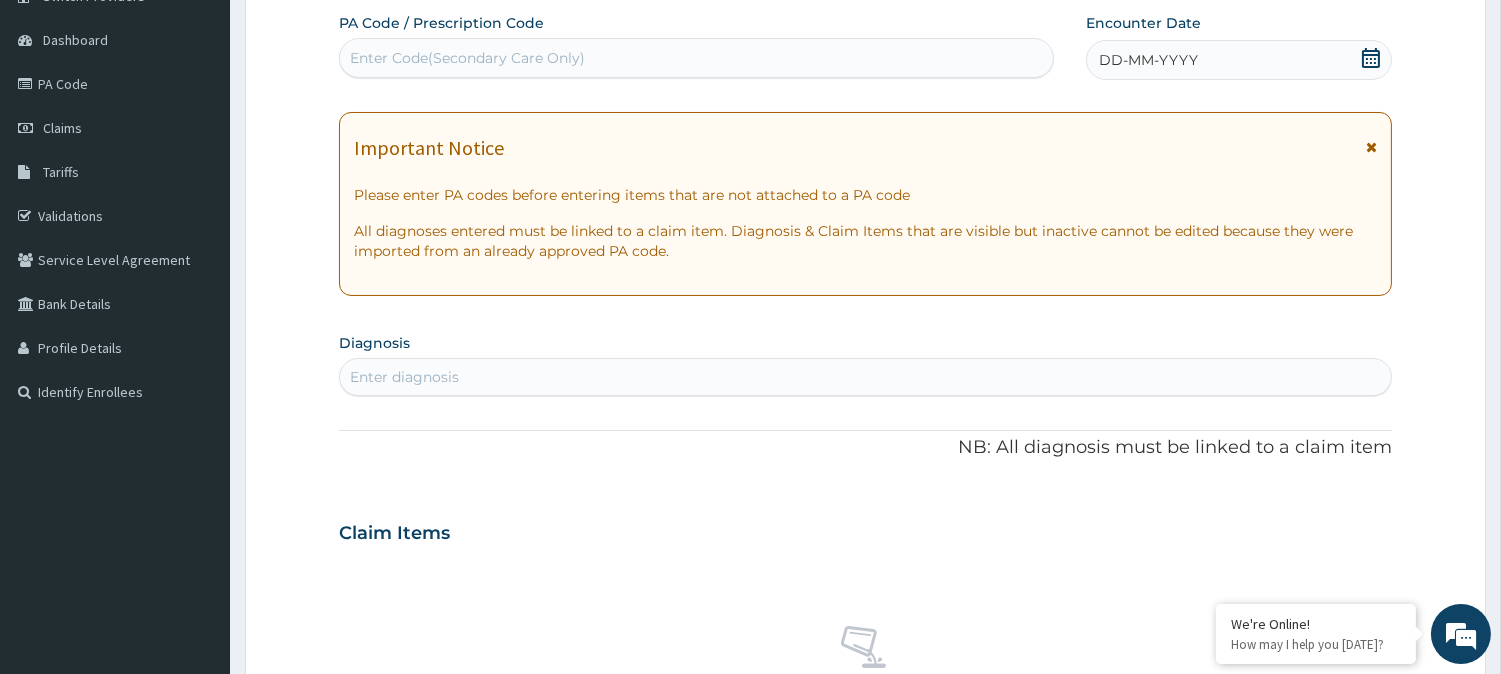 click on "Enter diagnosis" at bounding box center (865, 377) 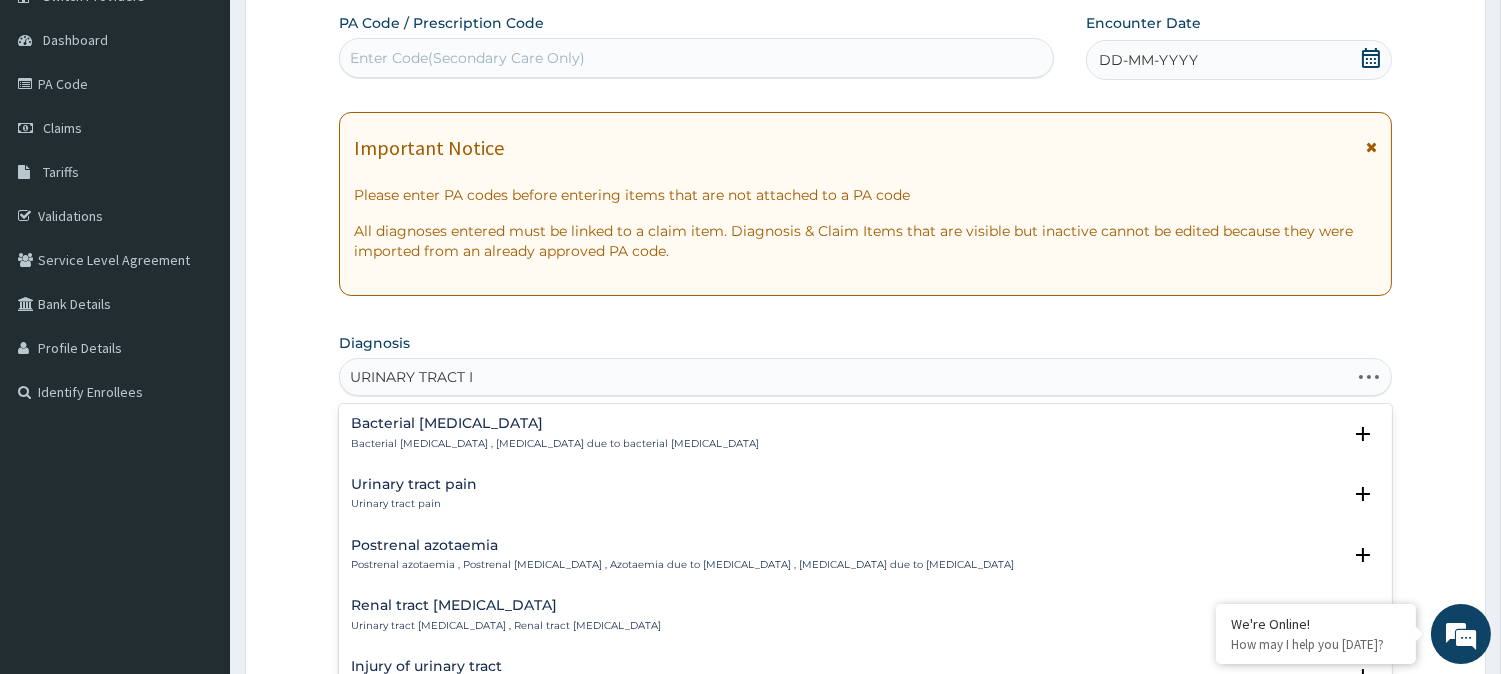type on "URINARY TRACT IN" 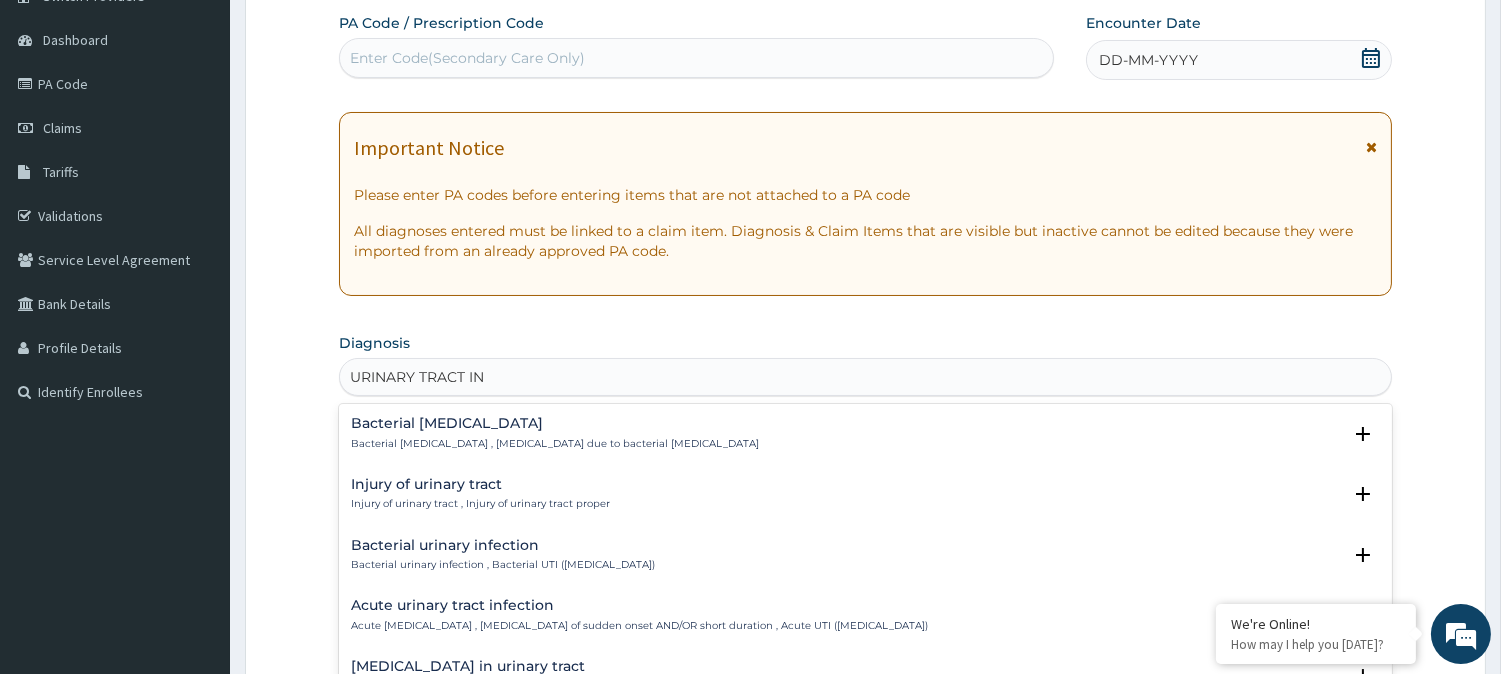 click on "Bacterial urinary infection Bacterial urinary infection , Bacterial UTI ([MEDICAL_DATA])" at bounding box center [503, 555] 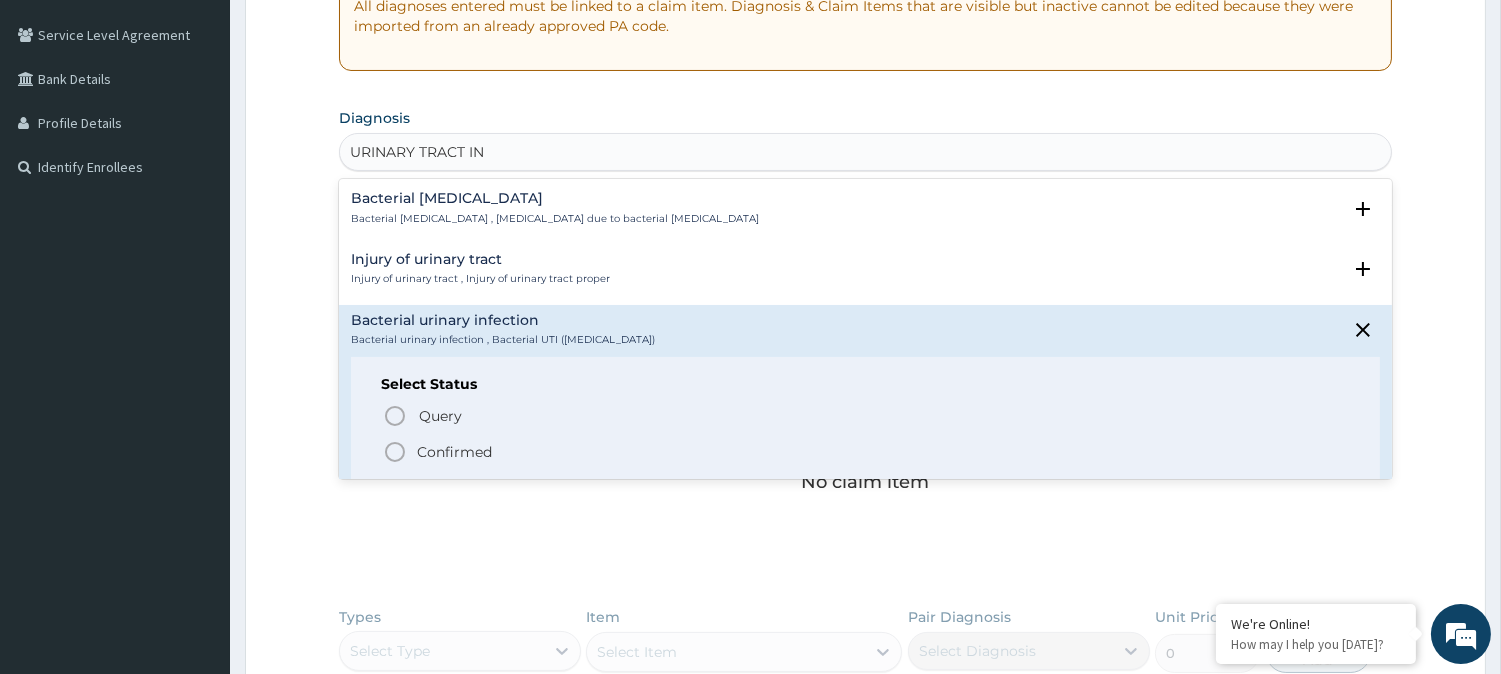 scroll, scrollTop: 548, scrollLeft: 0, axis: vertical 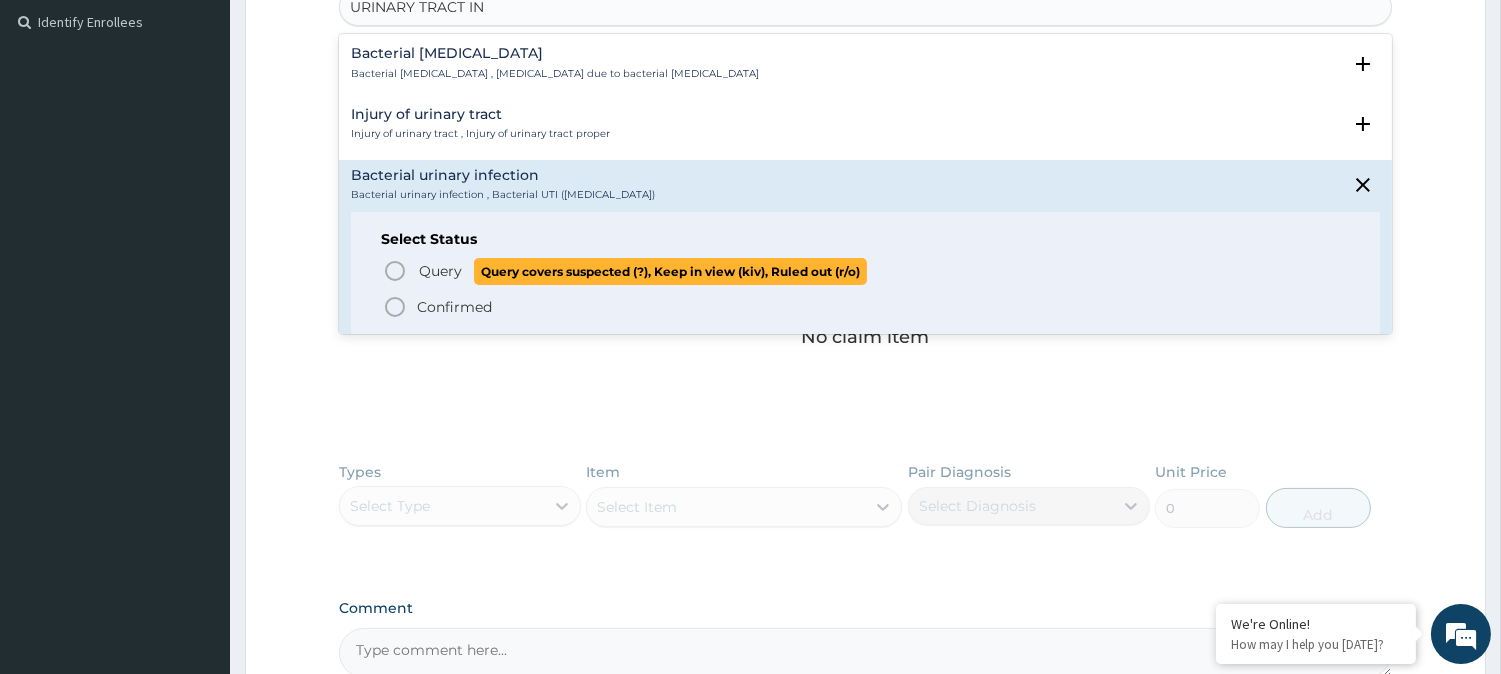 click 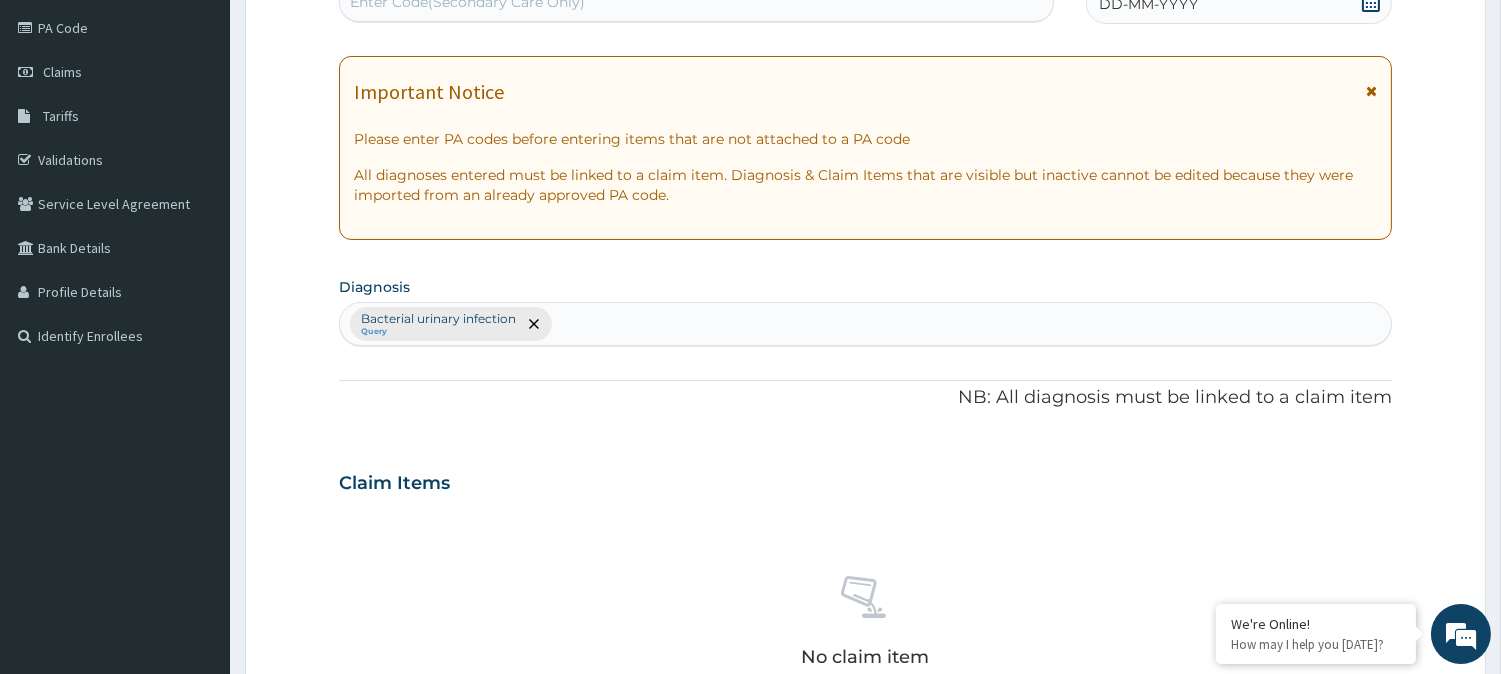 scroll, scrollTop: 178, scrollLeft: 0, axis: vertical 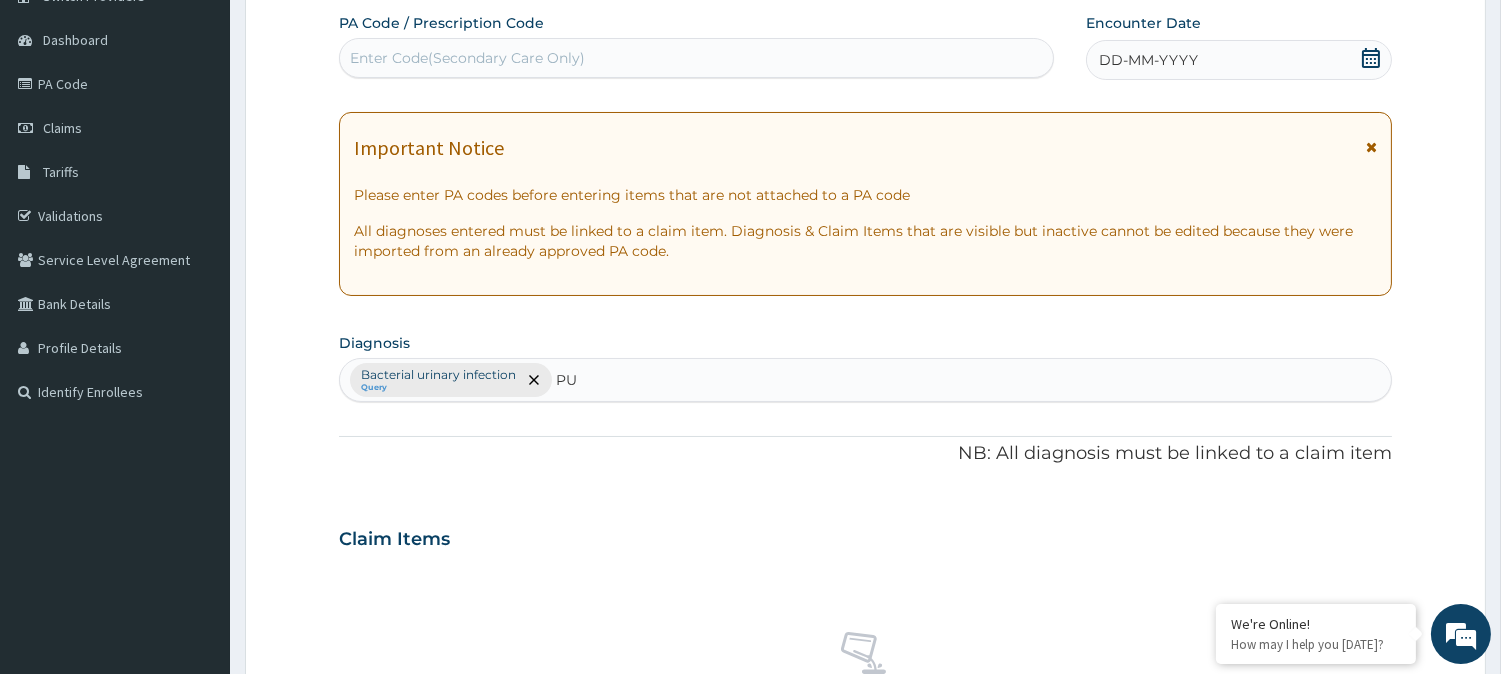 type on "PUD" 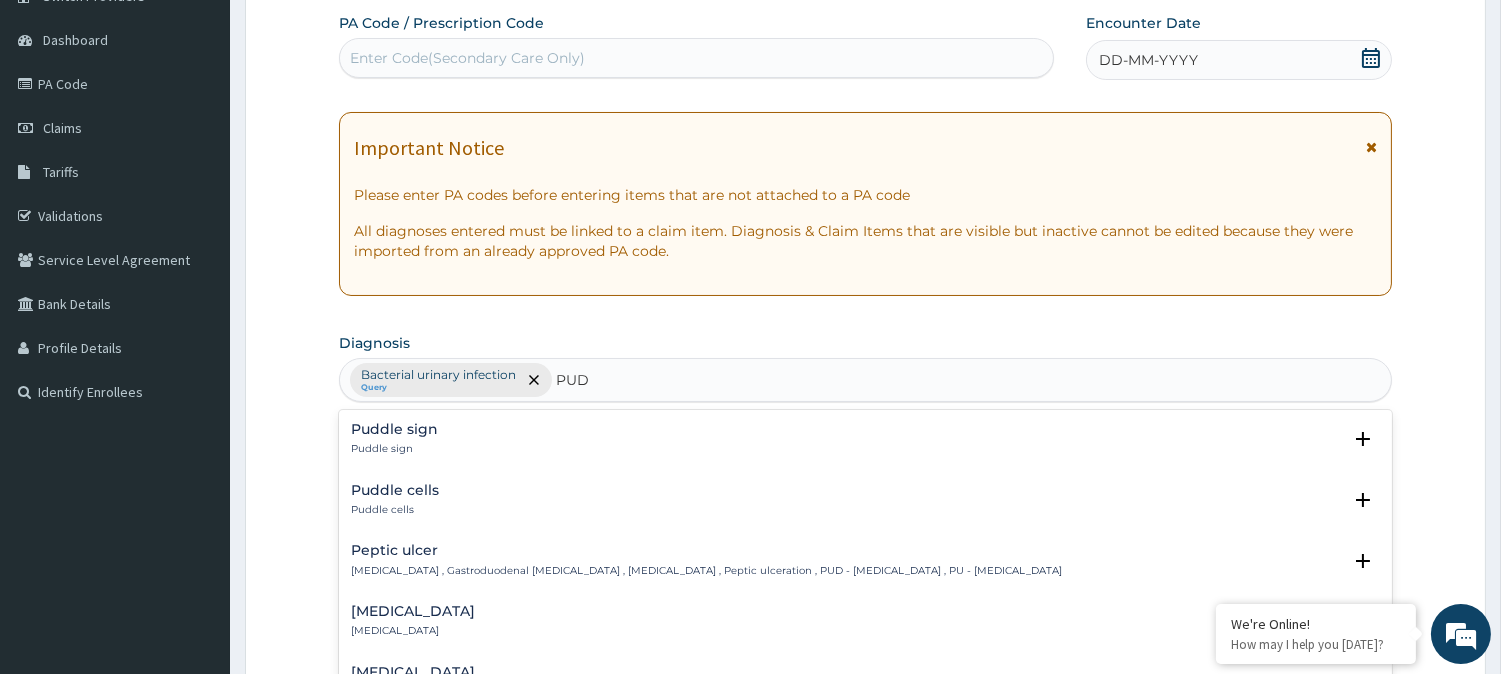 click on "Peptic ulcer" at bounding box center [706, 550] 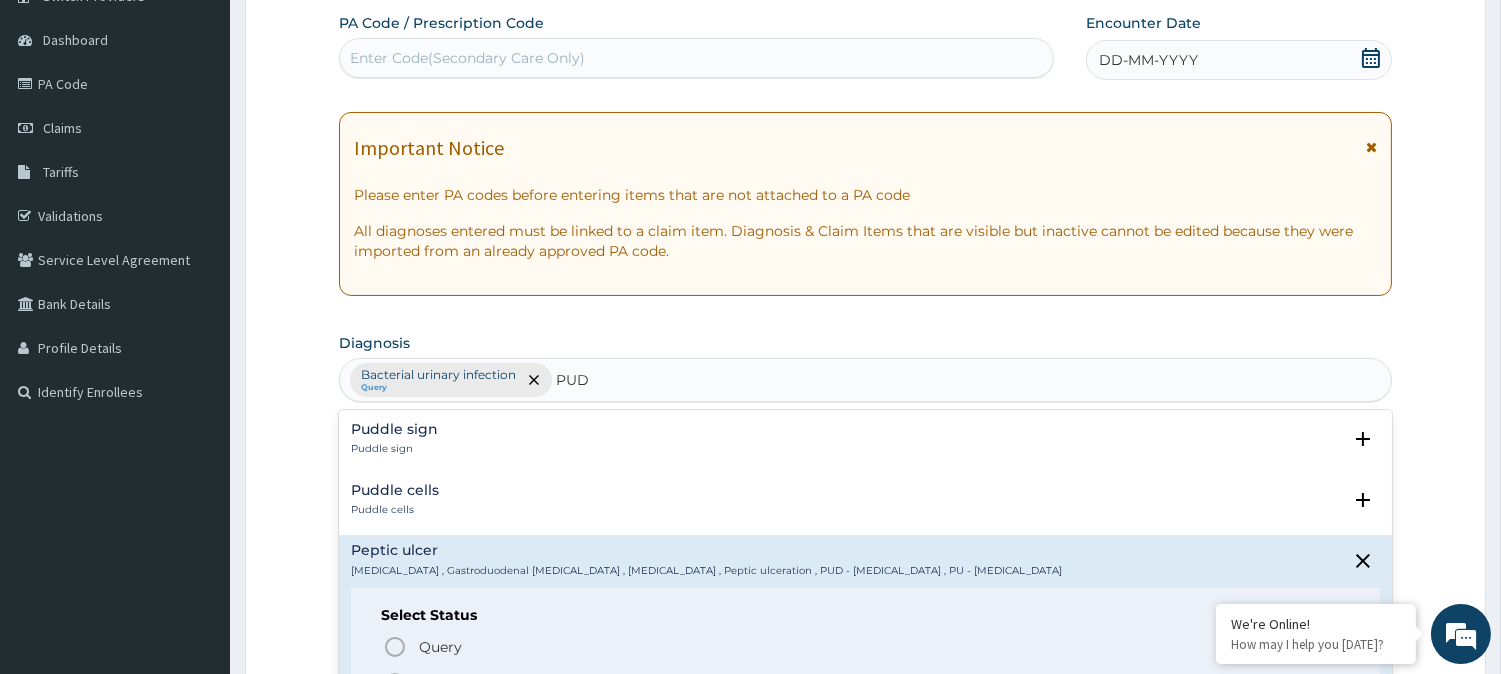 scroll, scrollTop: 185, scrollLeft: 0, axis: vertical 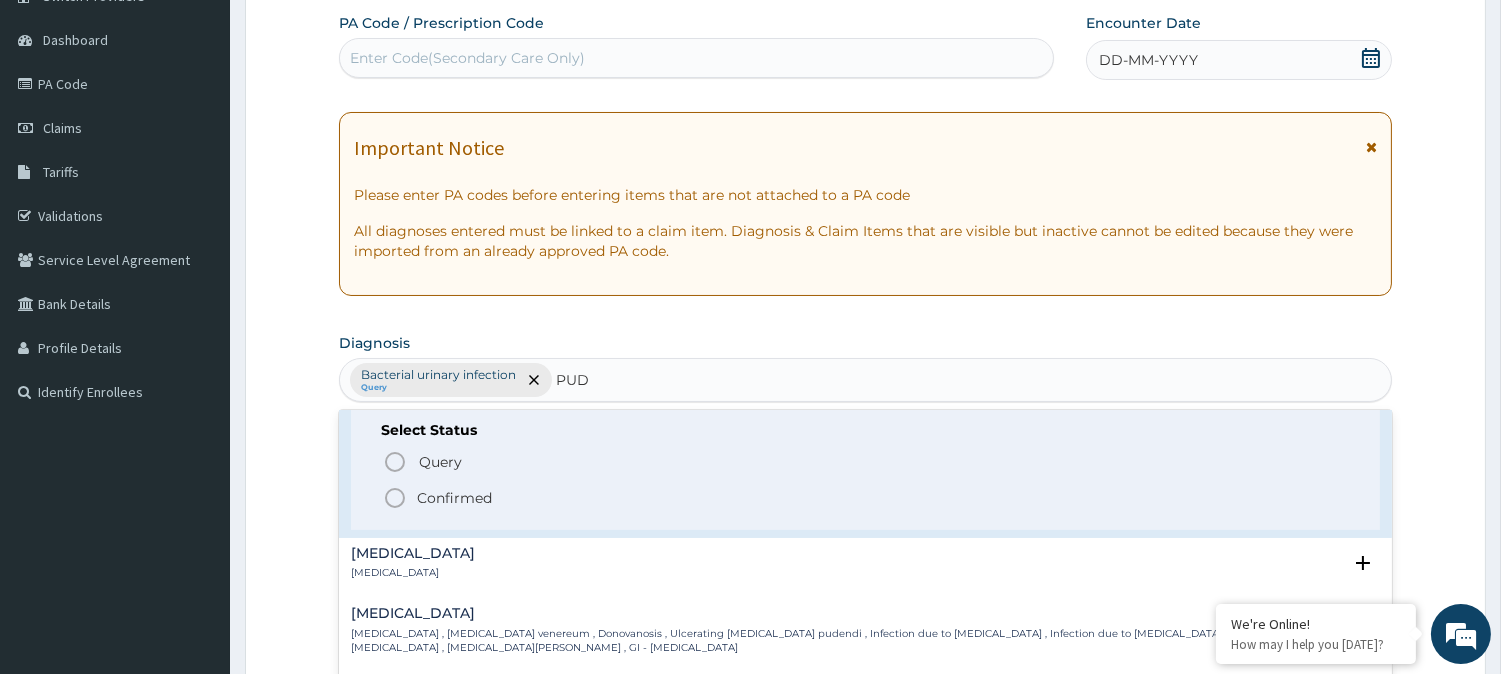 click on "Select Status Query Query covers suspected (?), Keep in view (kiv), Ruled out (r/o) Confirmed" at bounding box center [865, 466] 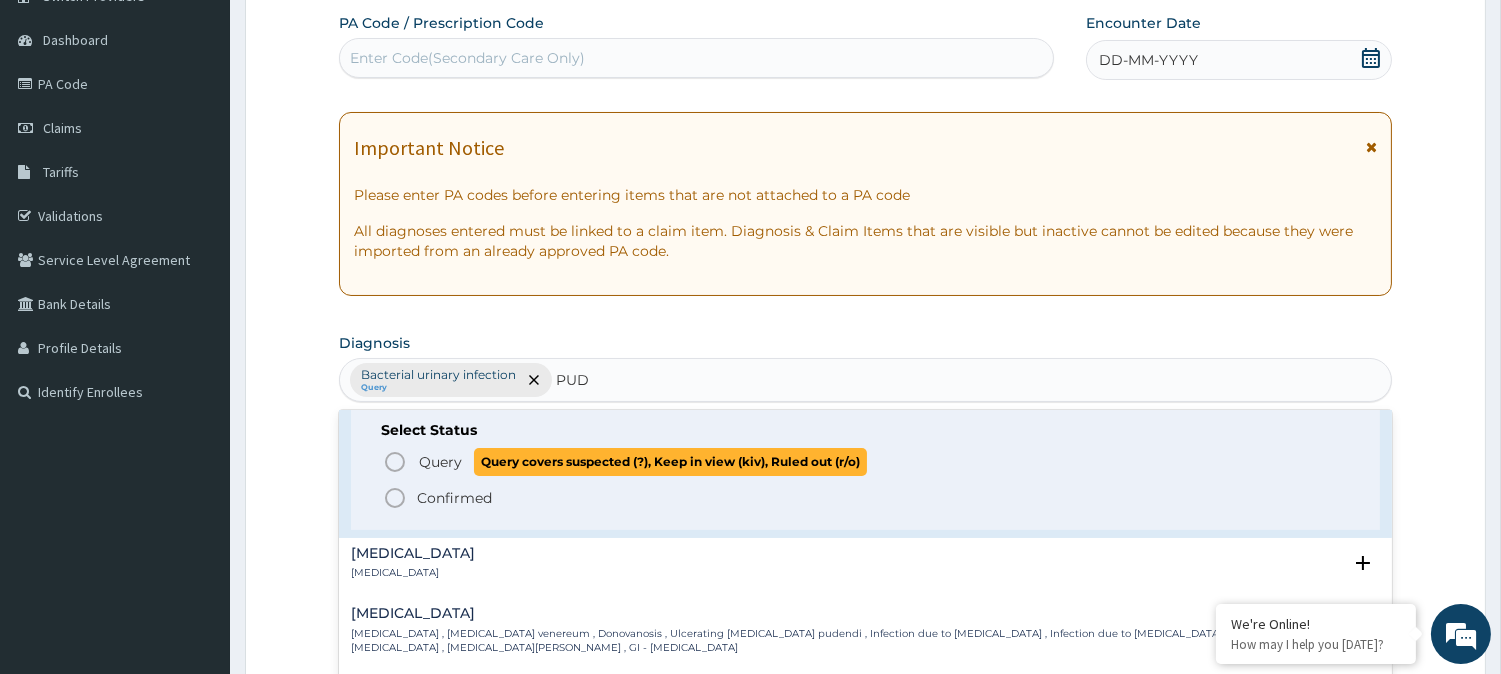 click 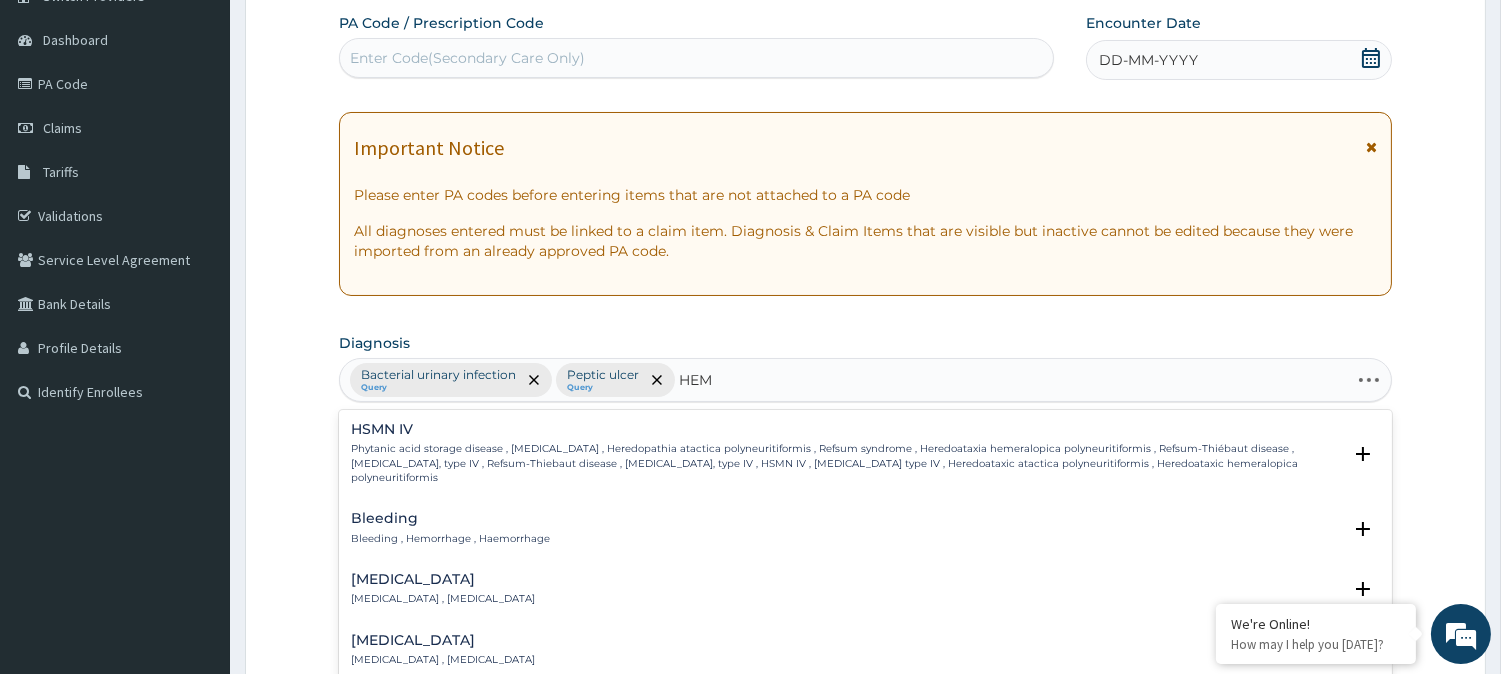 type on "HEMO" 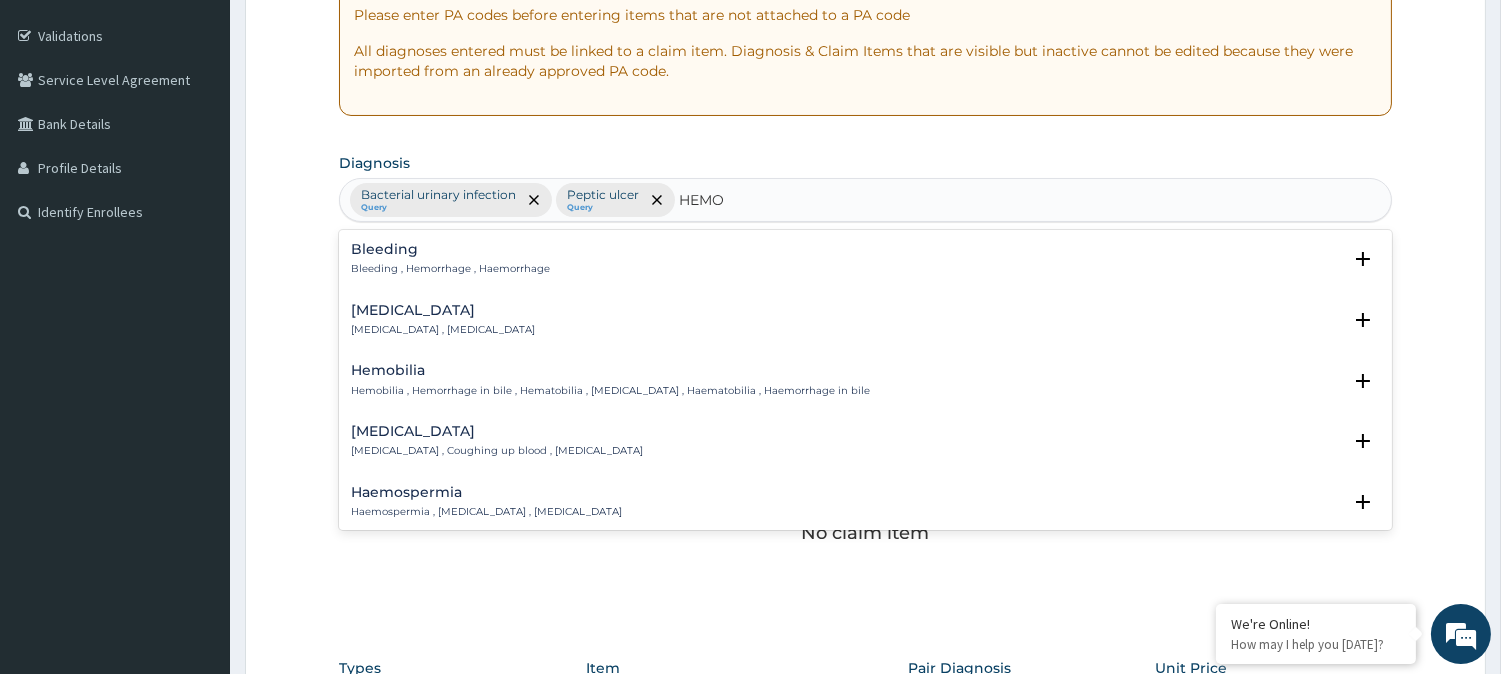 scroll, scrollTop: 364, scrollLeft: 0, axis: vertical 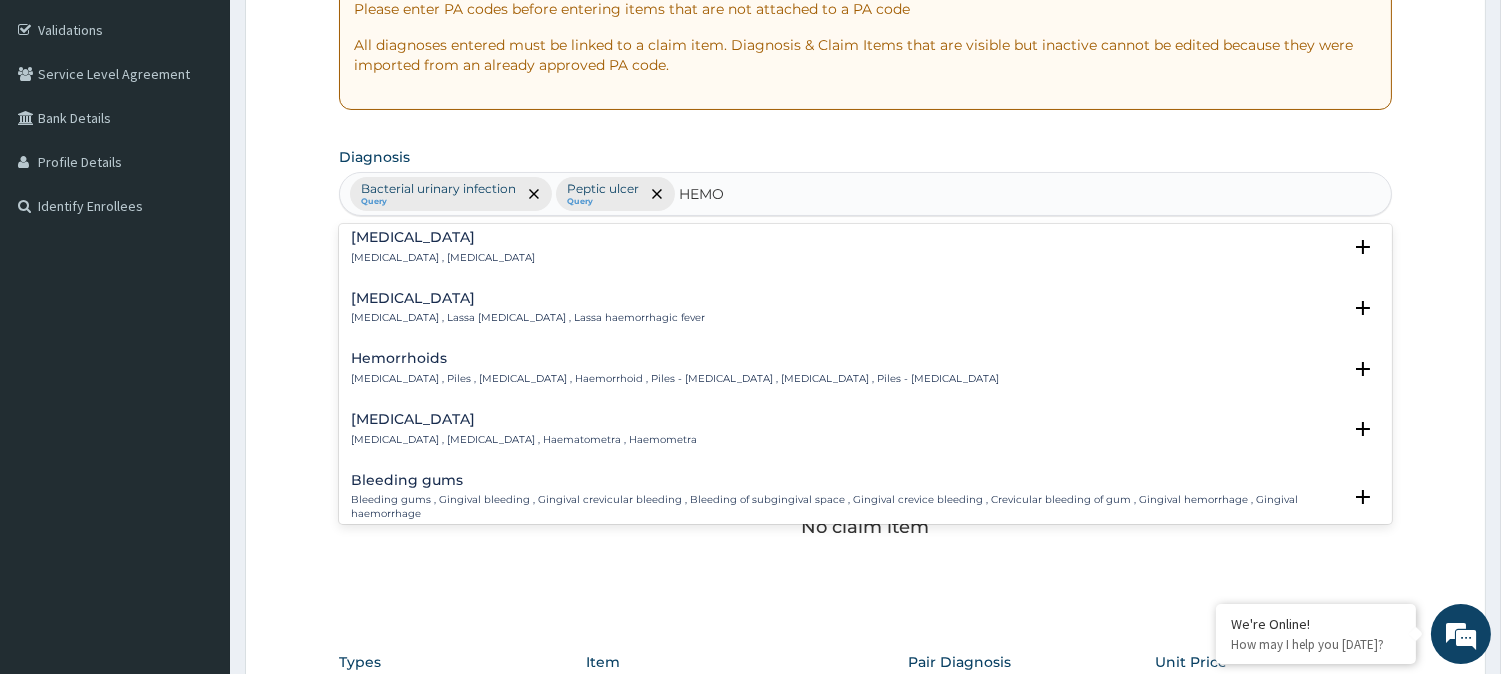 click on "Hemorrhoids , Piles , Haemorrhoids , Haemorrhoid , Piles - haemorrhoids , Hemorrhoid , Piles - hemorrhoids" at bounding box center [675, 379] 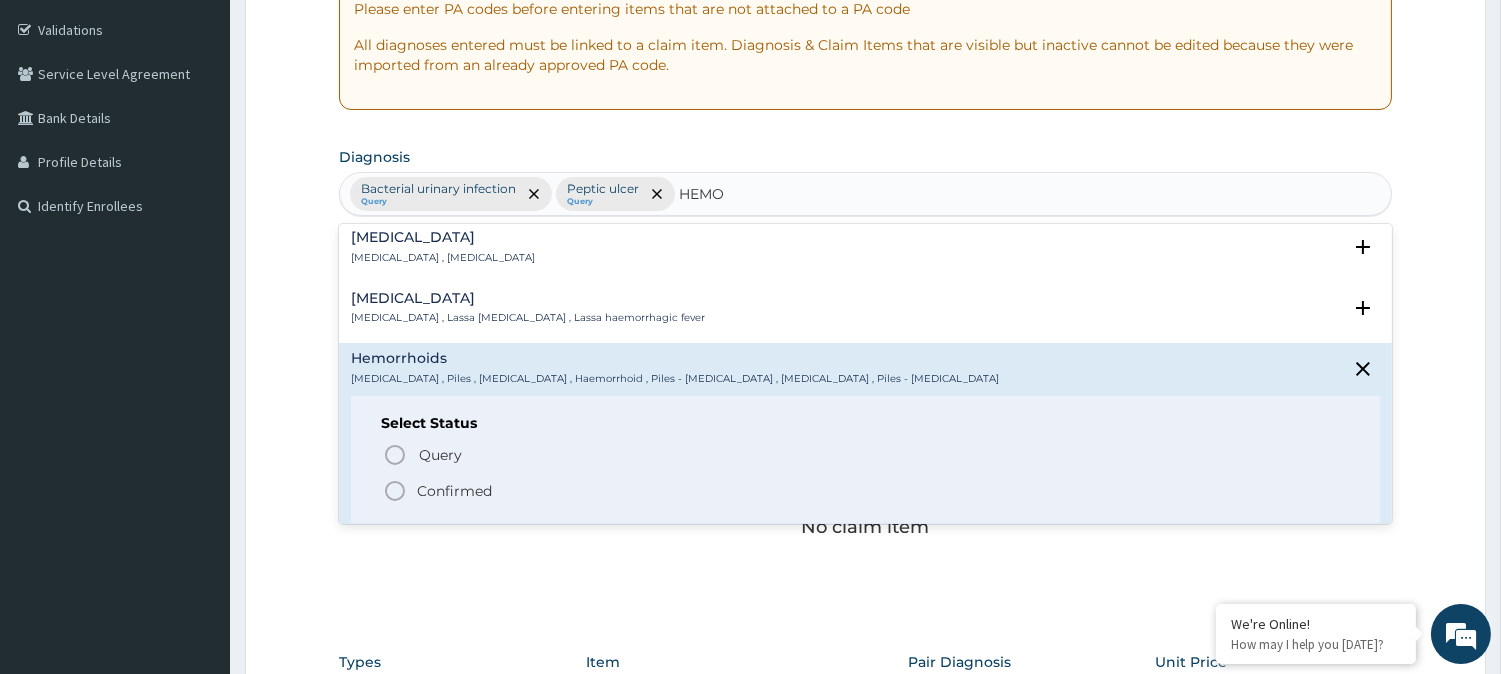 click on "Query Query covers suspected (?), Keep in view (kiv), Ruled out (r/o) Confirmed" at bounding box center (865, 472) 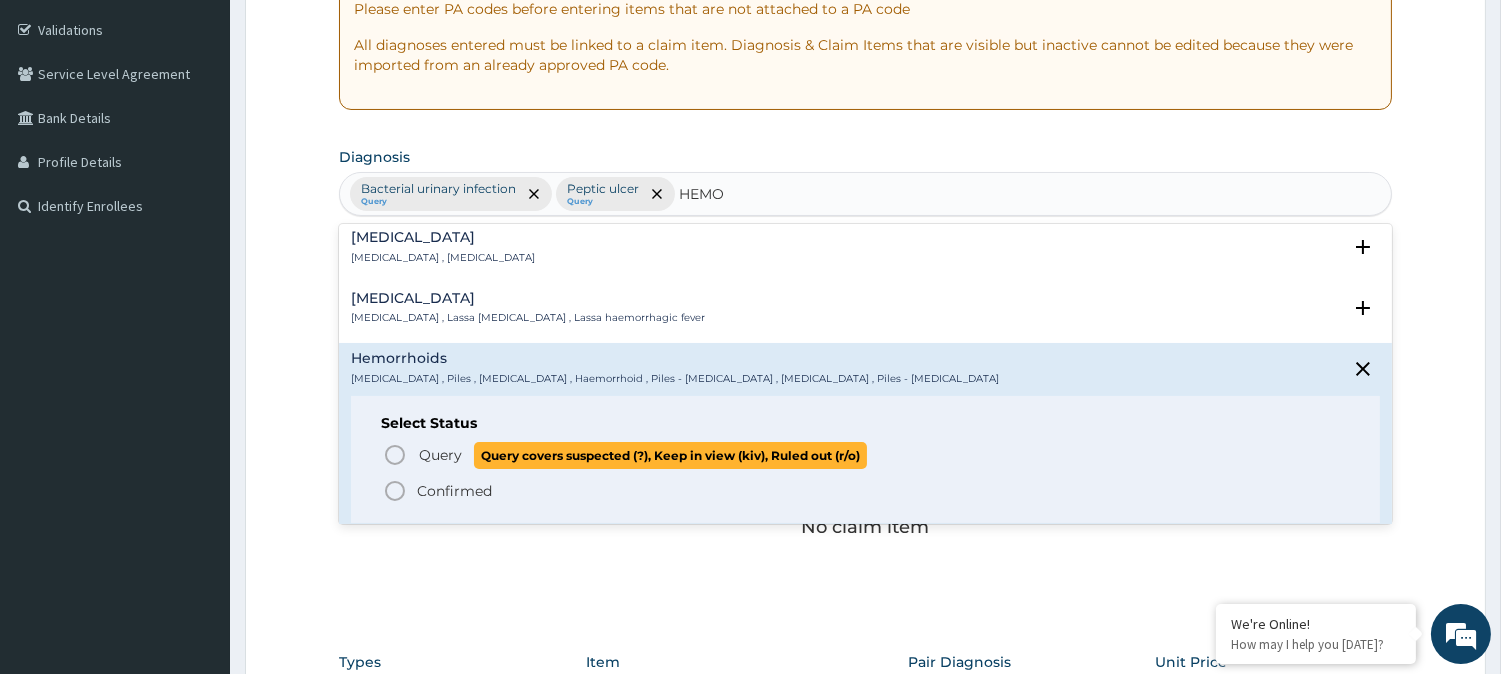 click on "Query Query covers suspected (?), Keep in view (kiv), Ruled out (r/o)" at bounding box center [866, 455] 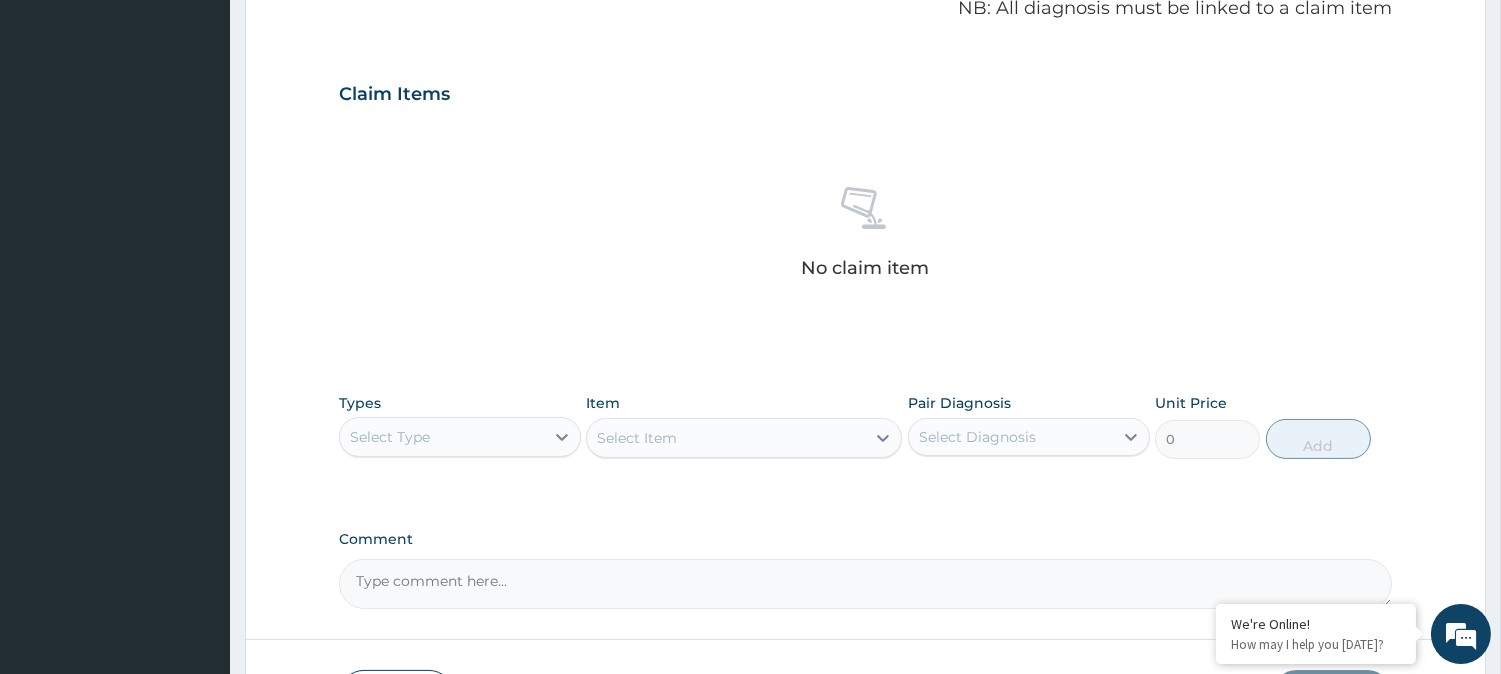 scroll, scrollTop: 767, scrollLeft: 0, axis: vertical 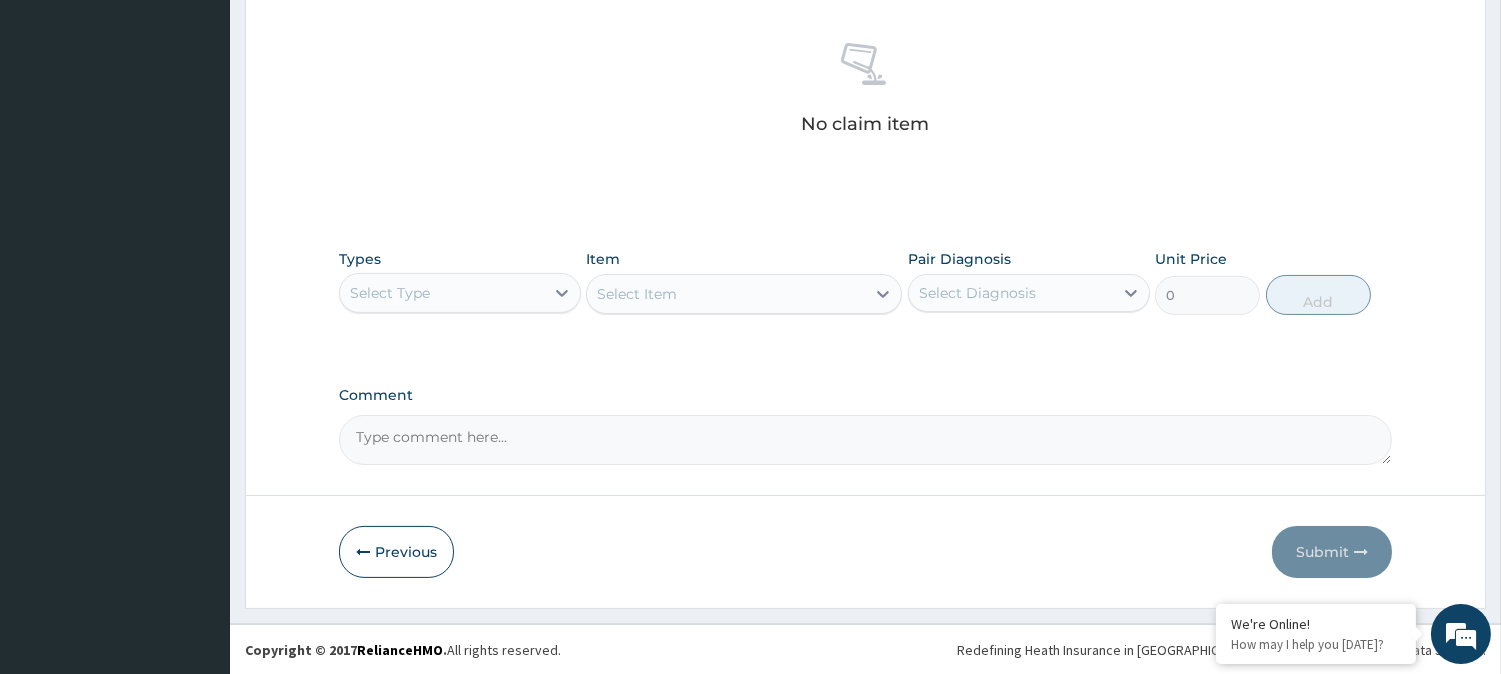 click on "Select Type" at bounding box center (390, 293) 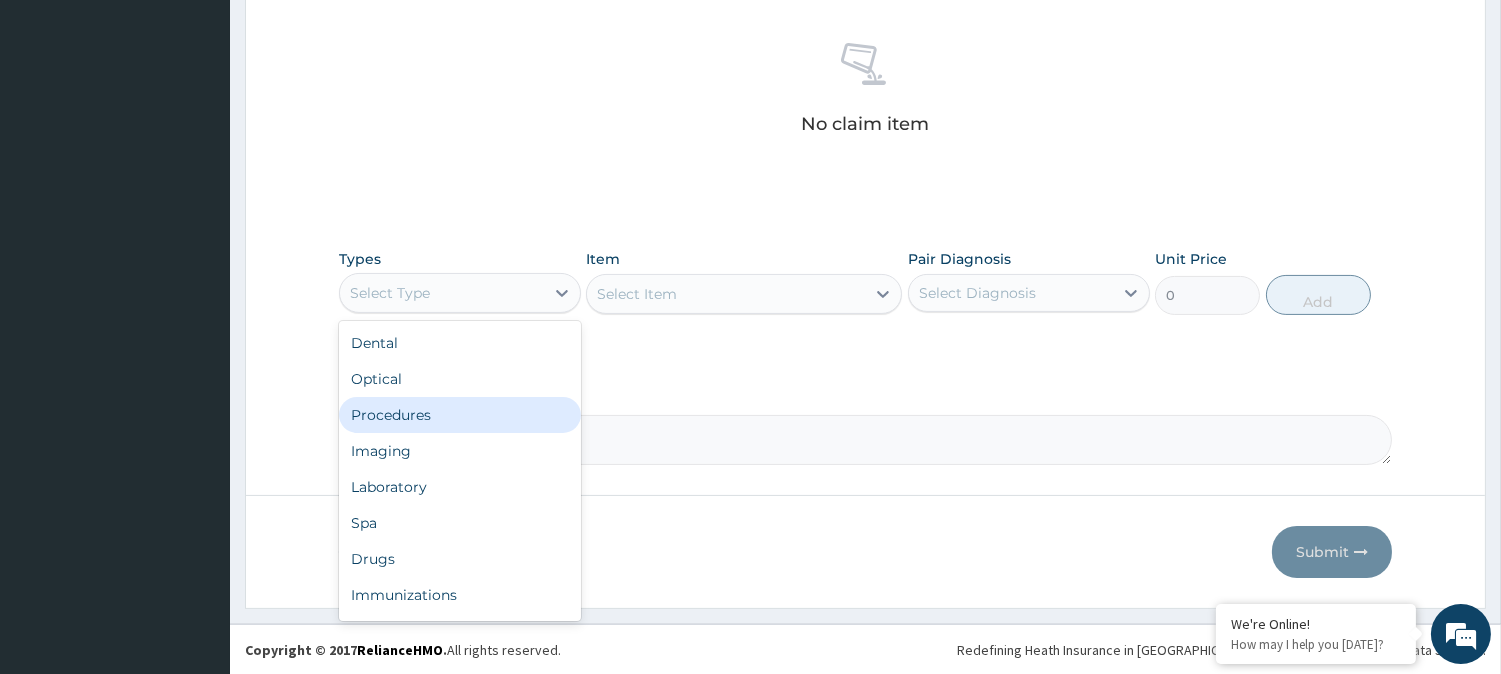 click on "Procedures" at bounding box center [460, 415] 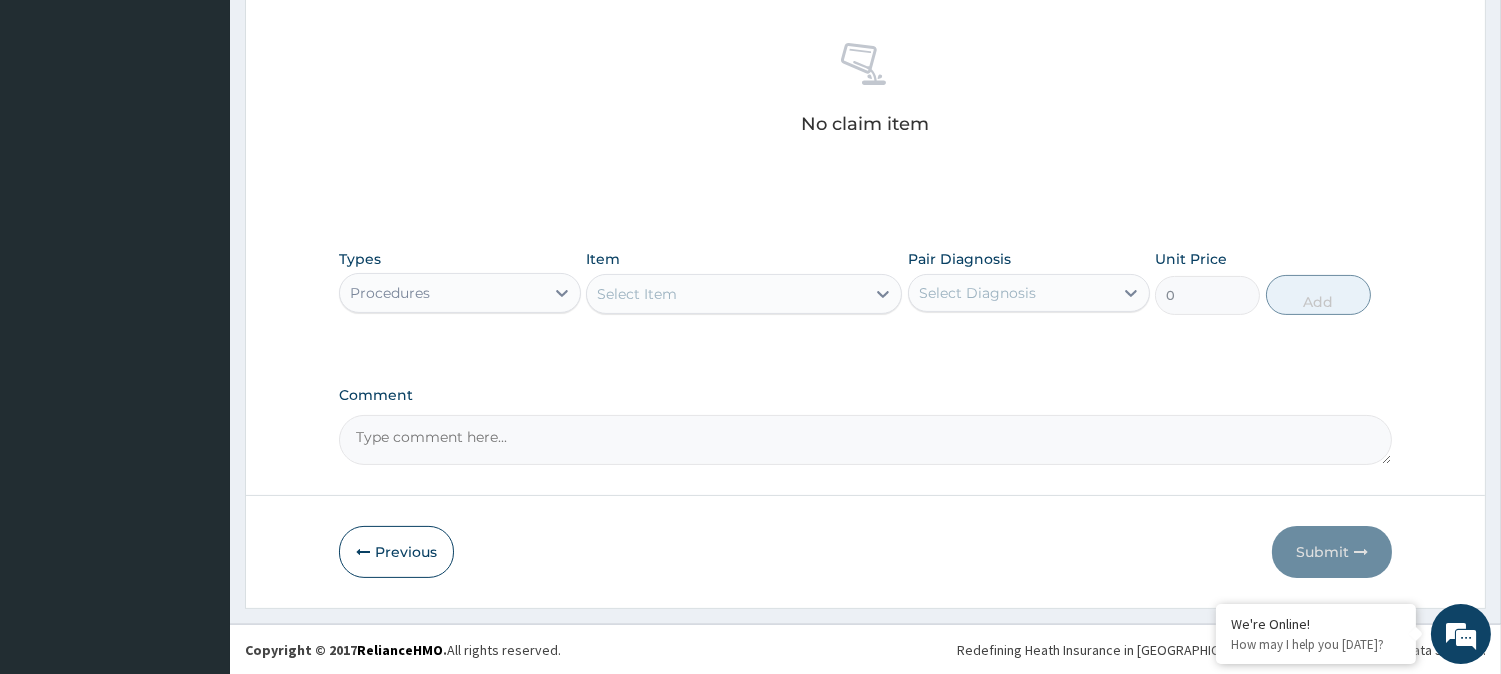 click on "Select Item" at bounding box center (726, 294) 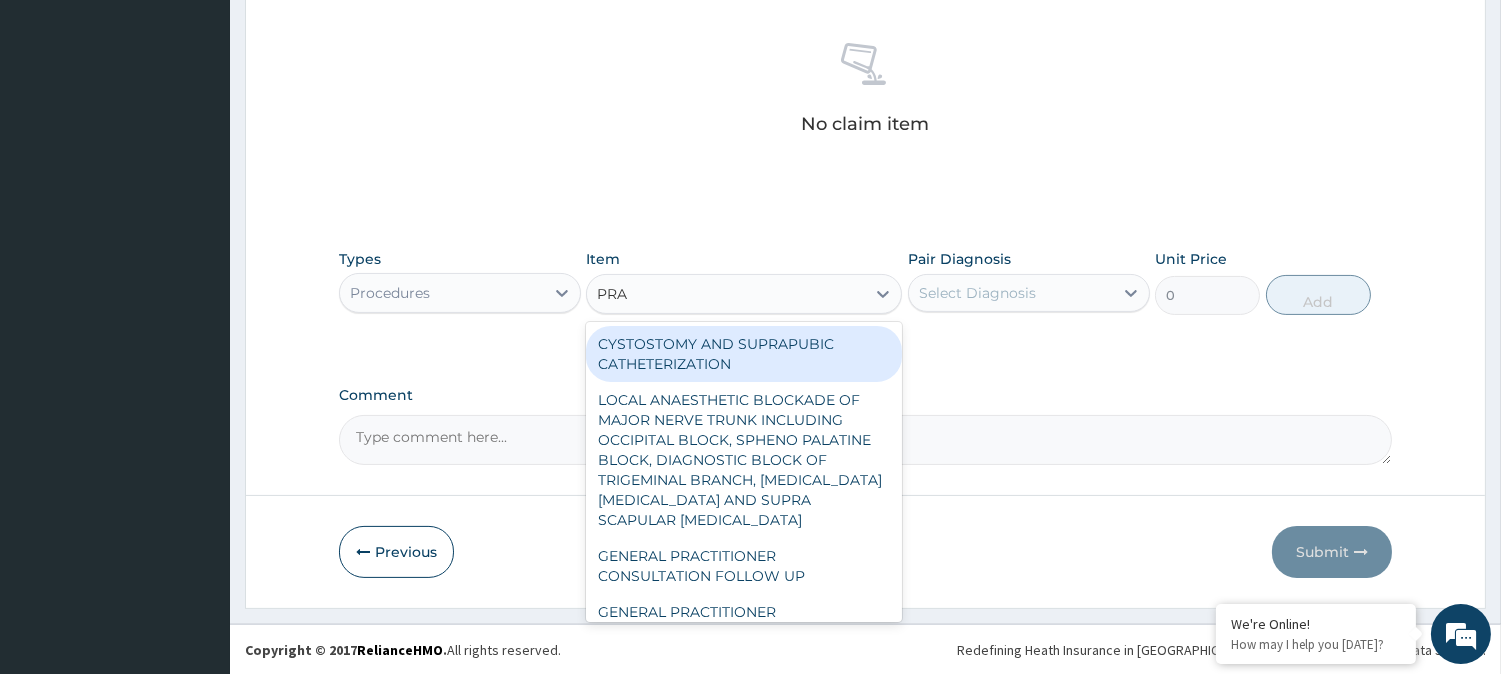 type on "PRAC" 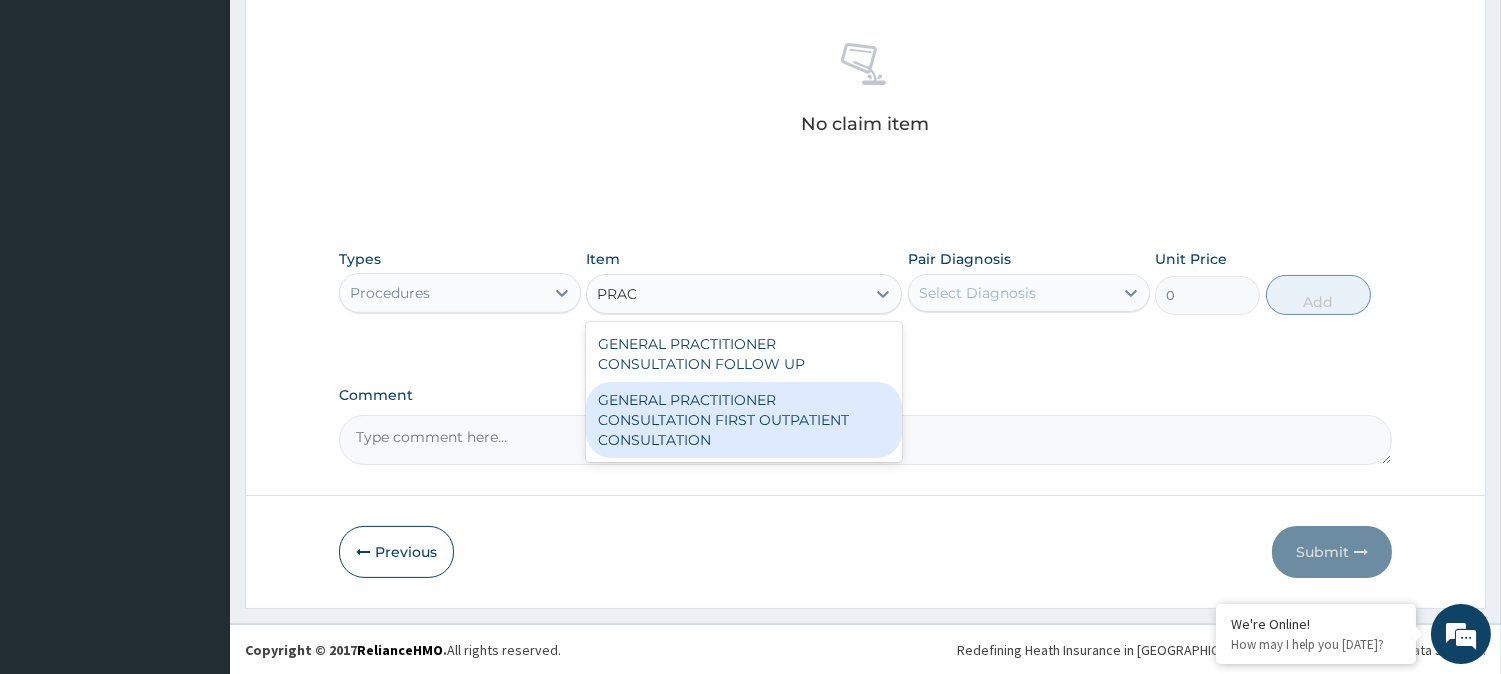 click on "GENERAL PRACTITIONER CONSULTATION FIRST OUTPATIENT CONSULTATION" at bounding box center [744, 420] 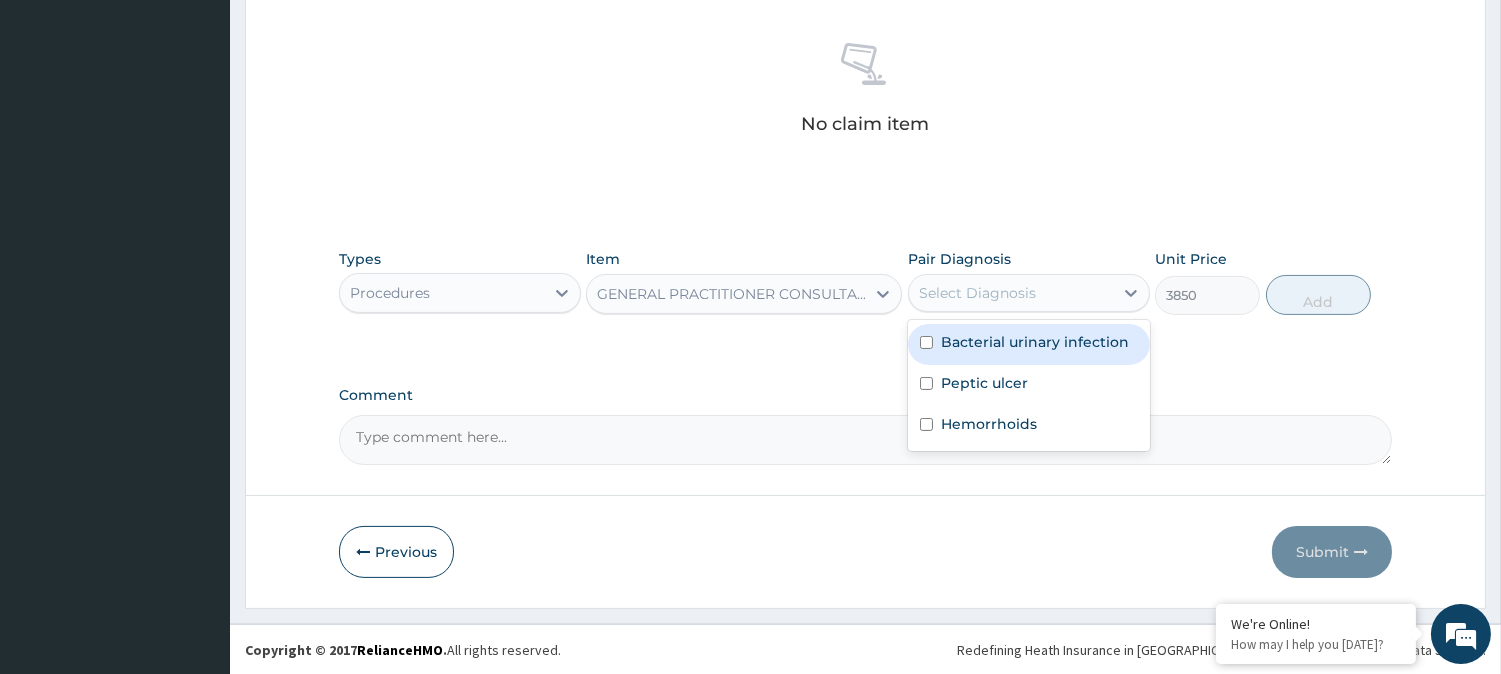 click on "Select Diagnosis" at bounding box center (977, 293) 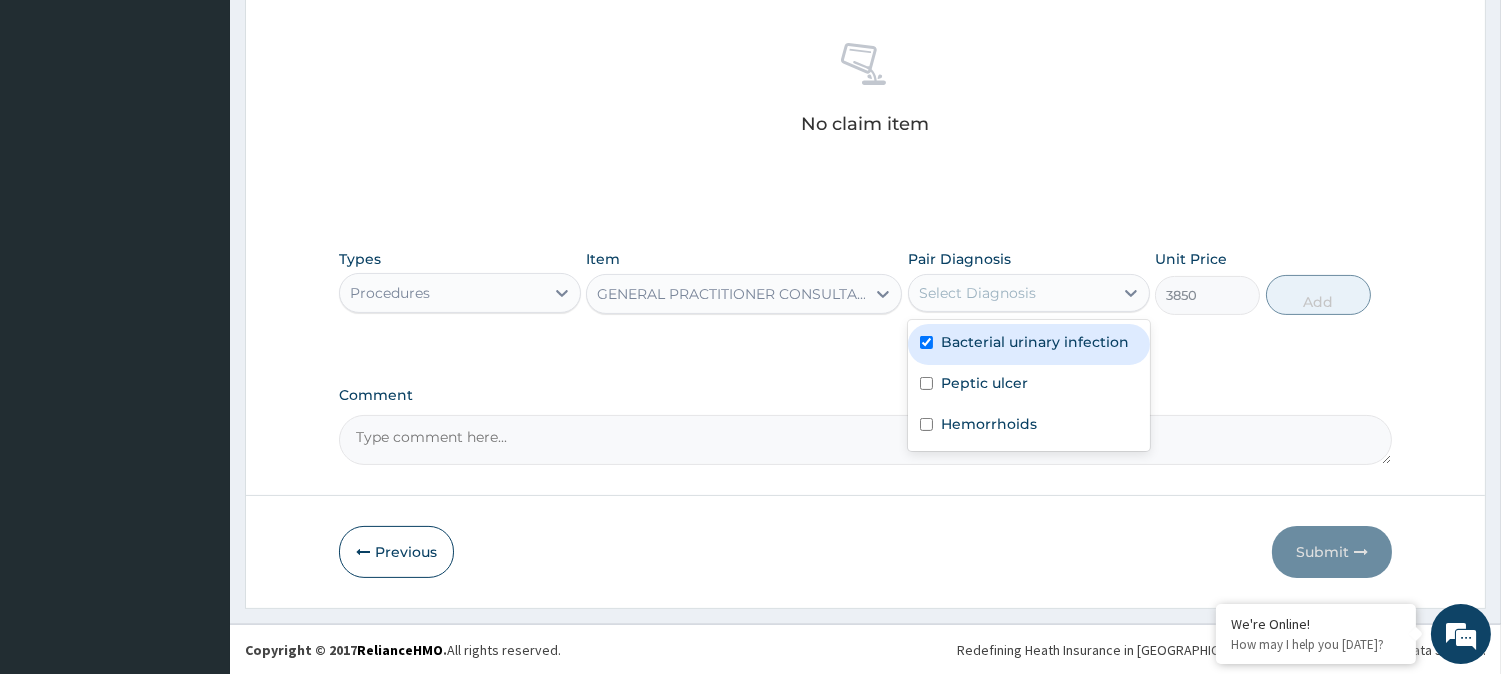 checkbox on "true" 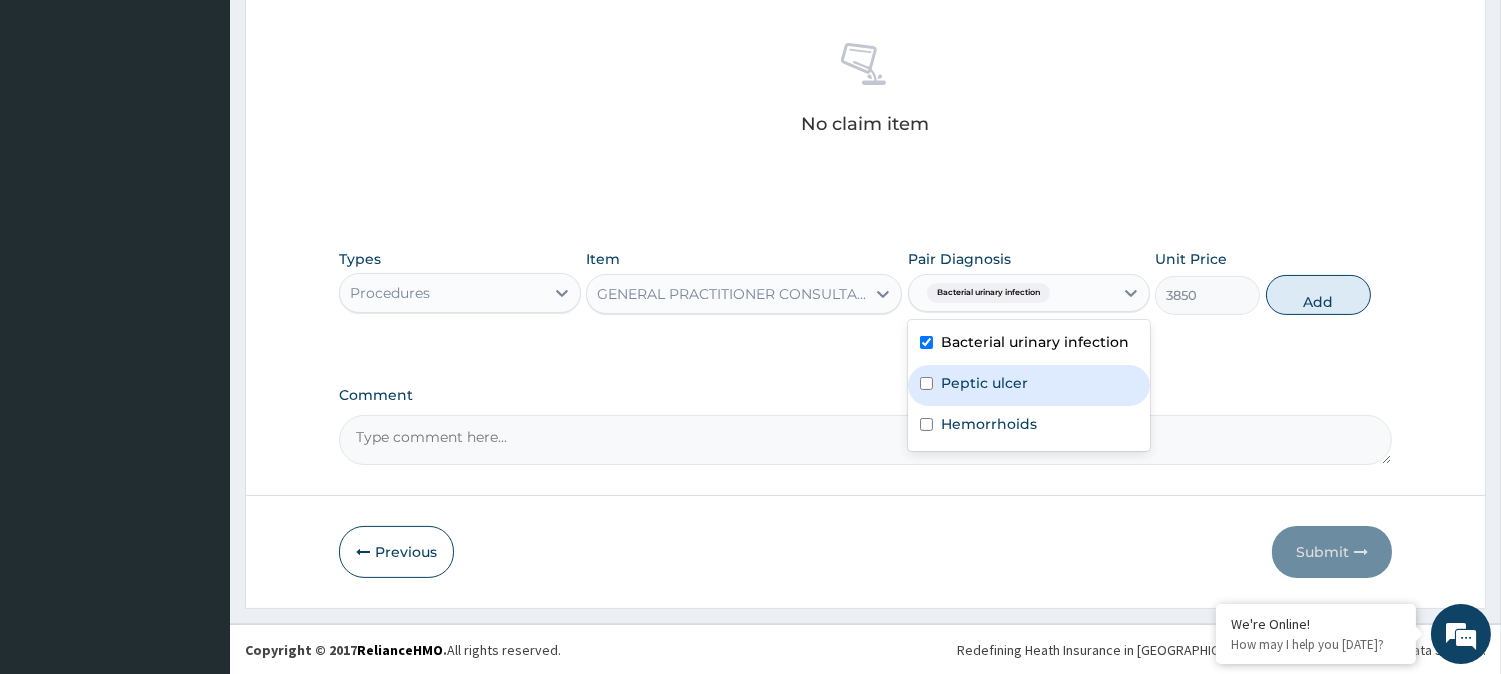 click on "Peptic ulcer" at bounding box center [984, 383] 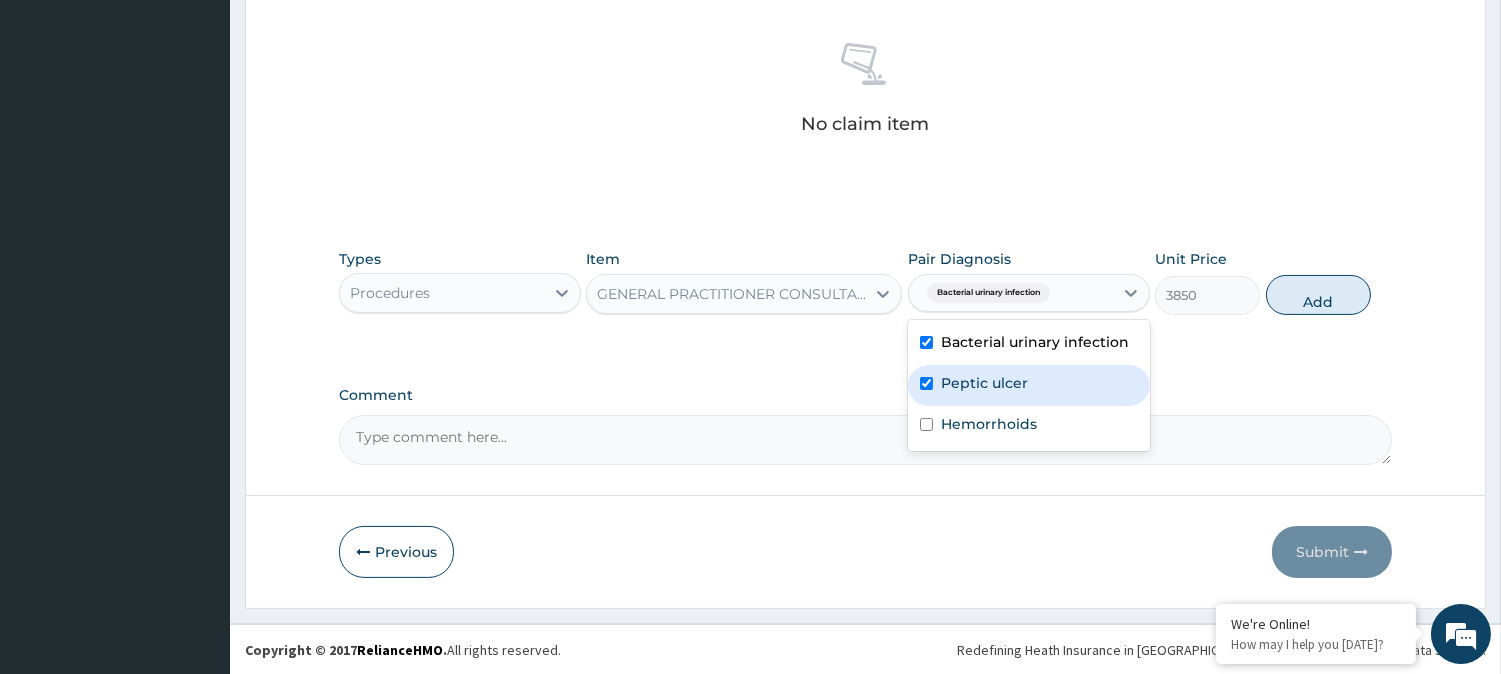 checkbox on "true" 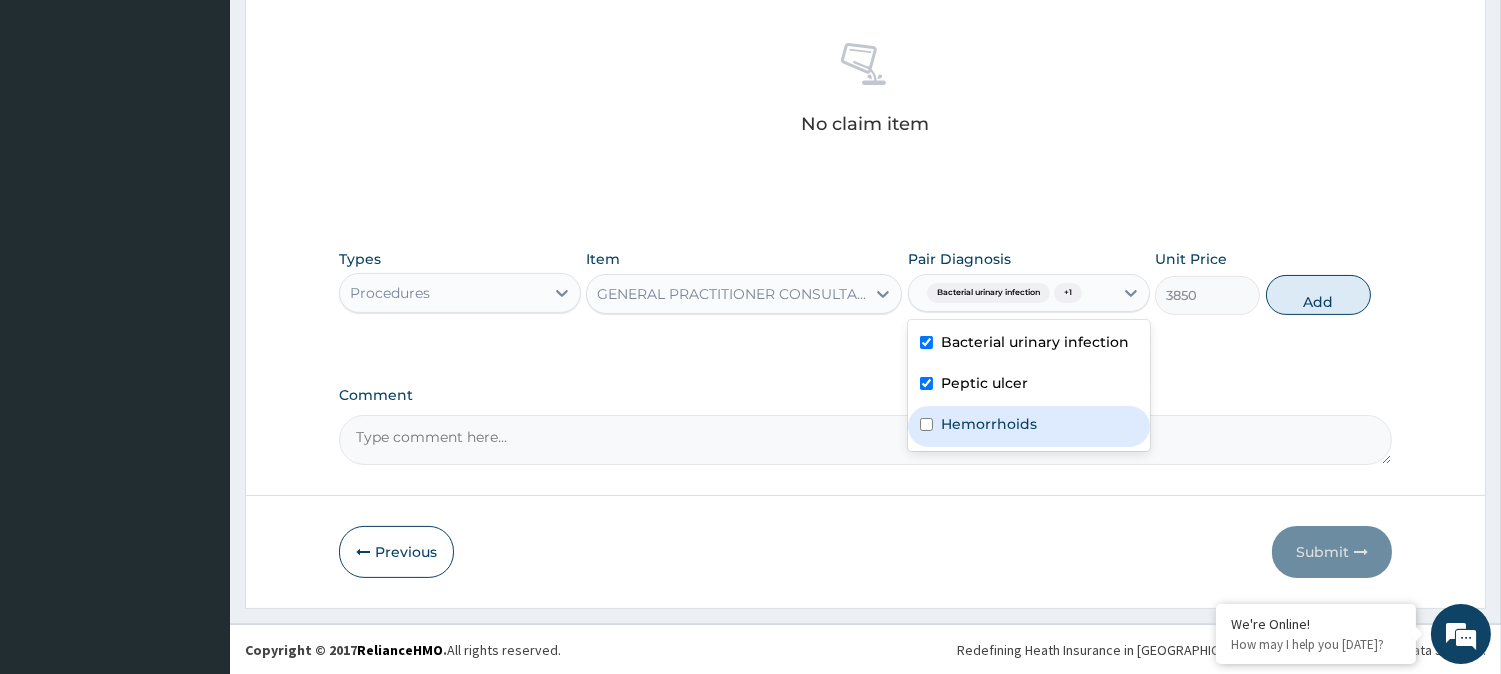 click on "Hemorrhoids" at bounding box center (989, 424) 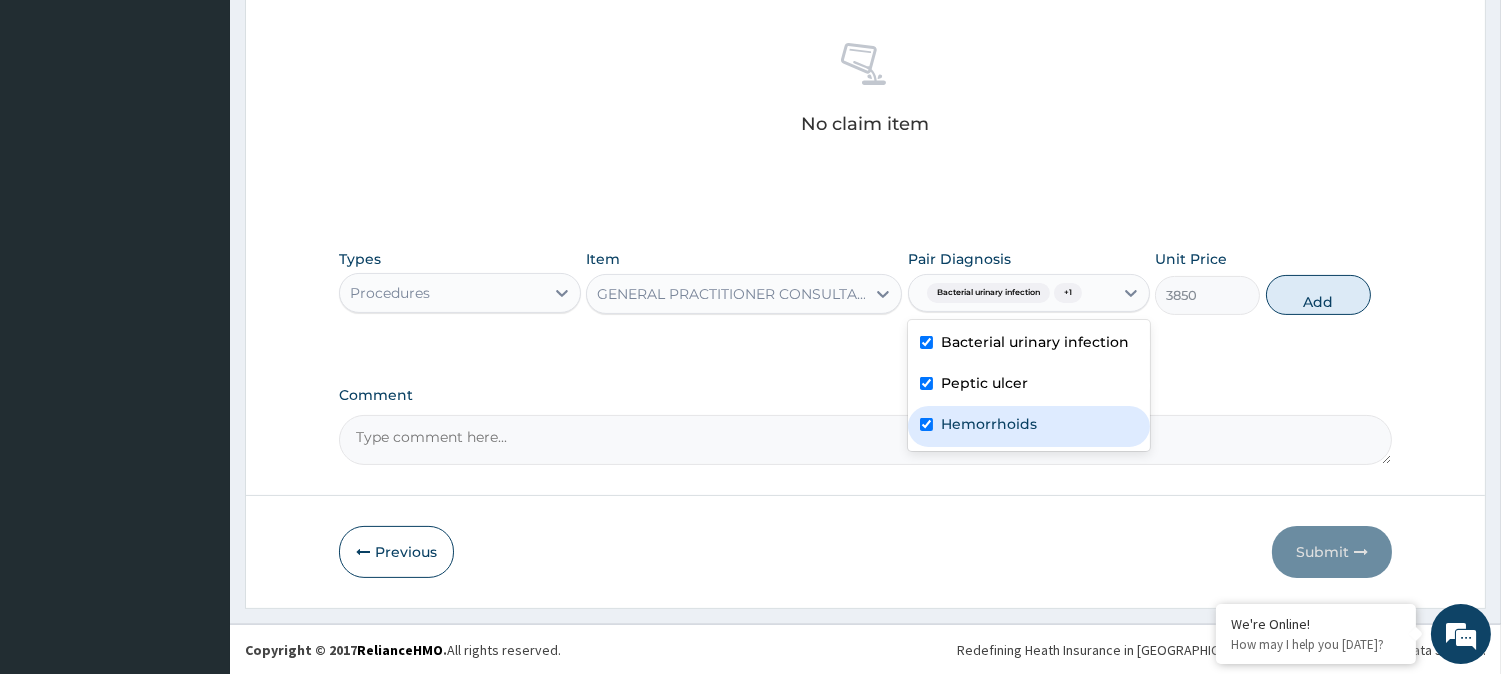 checkbox on "true" 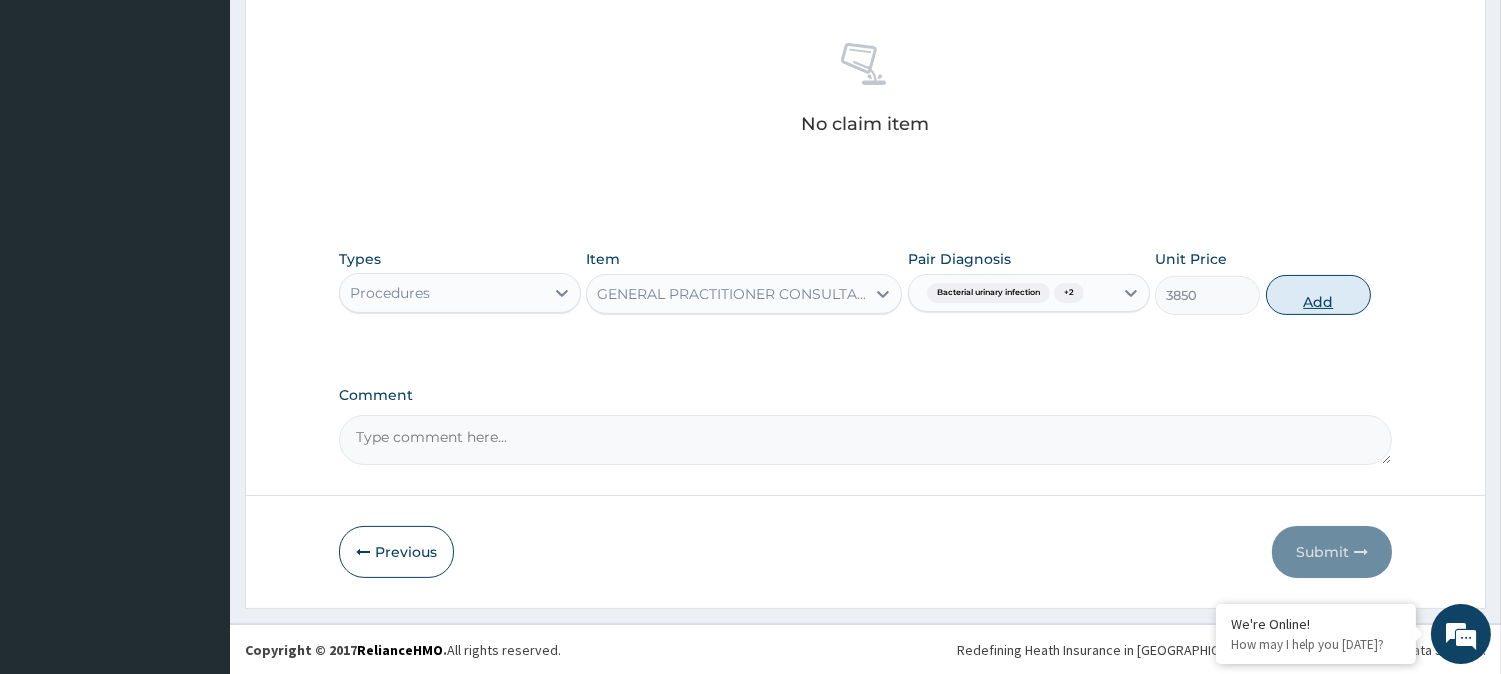 click on "Add" at bounding box center [1318, 295] 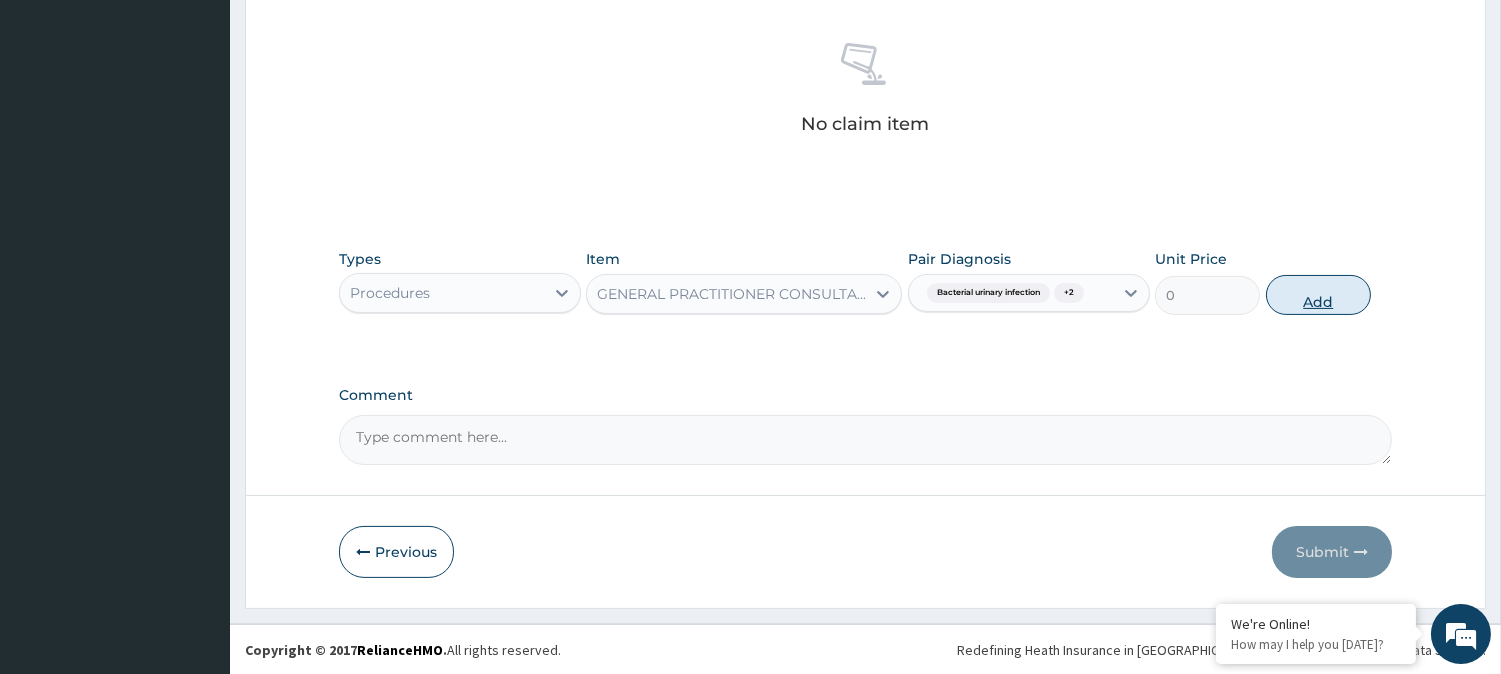 scroll, scrollTop: 681, scrollLeft: 0, axis: vertical 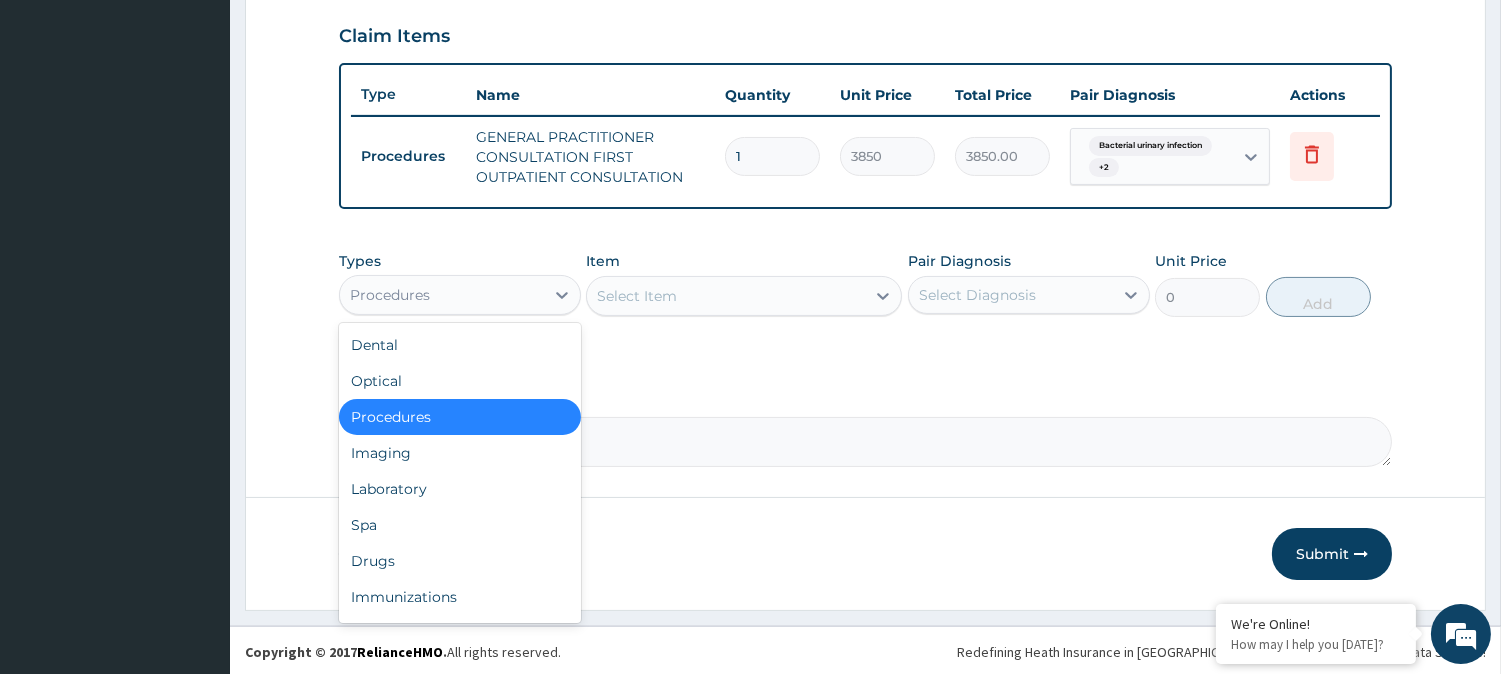 click on "Procedures" at bounding box center (442, 295) 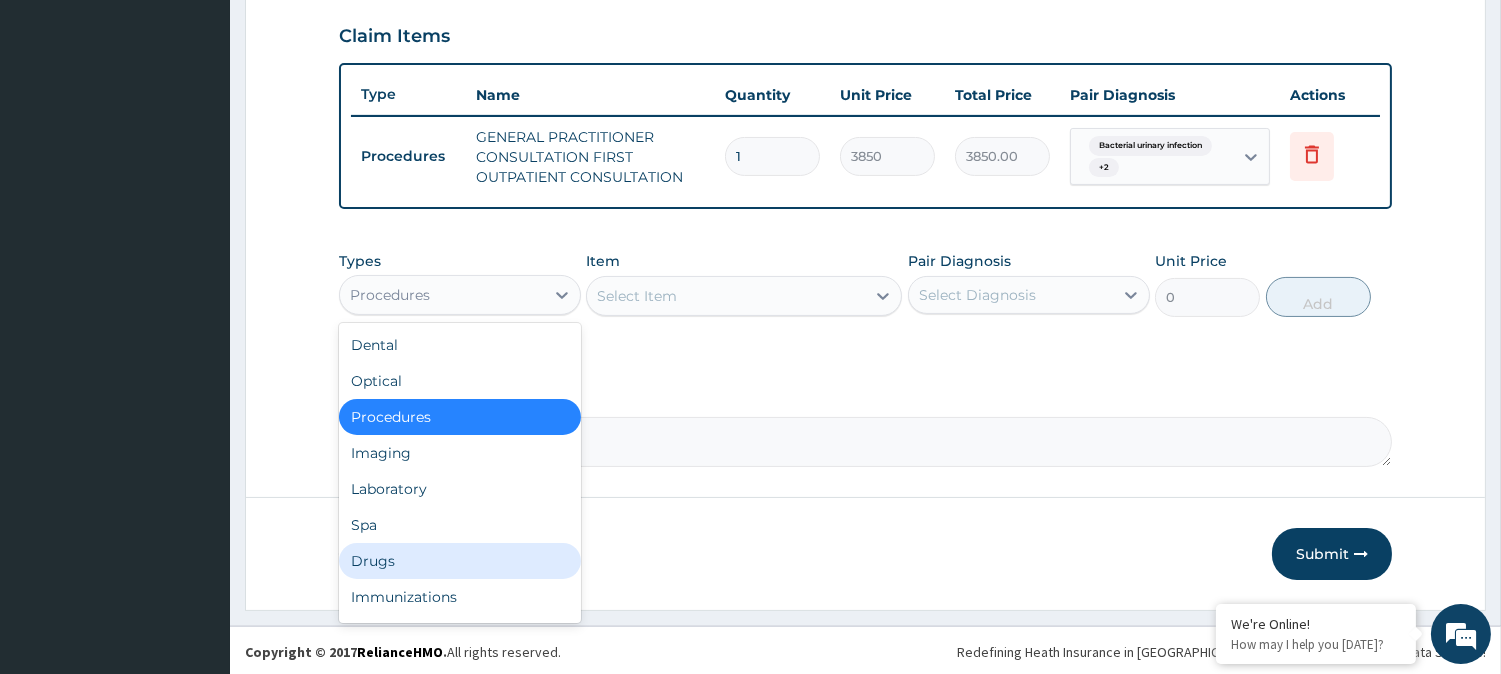click on "Drugs" at bounding box center (460, 561) 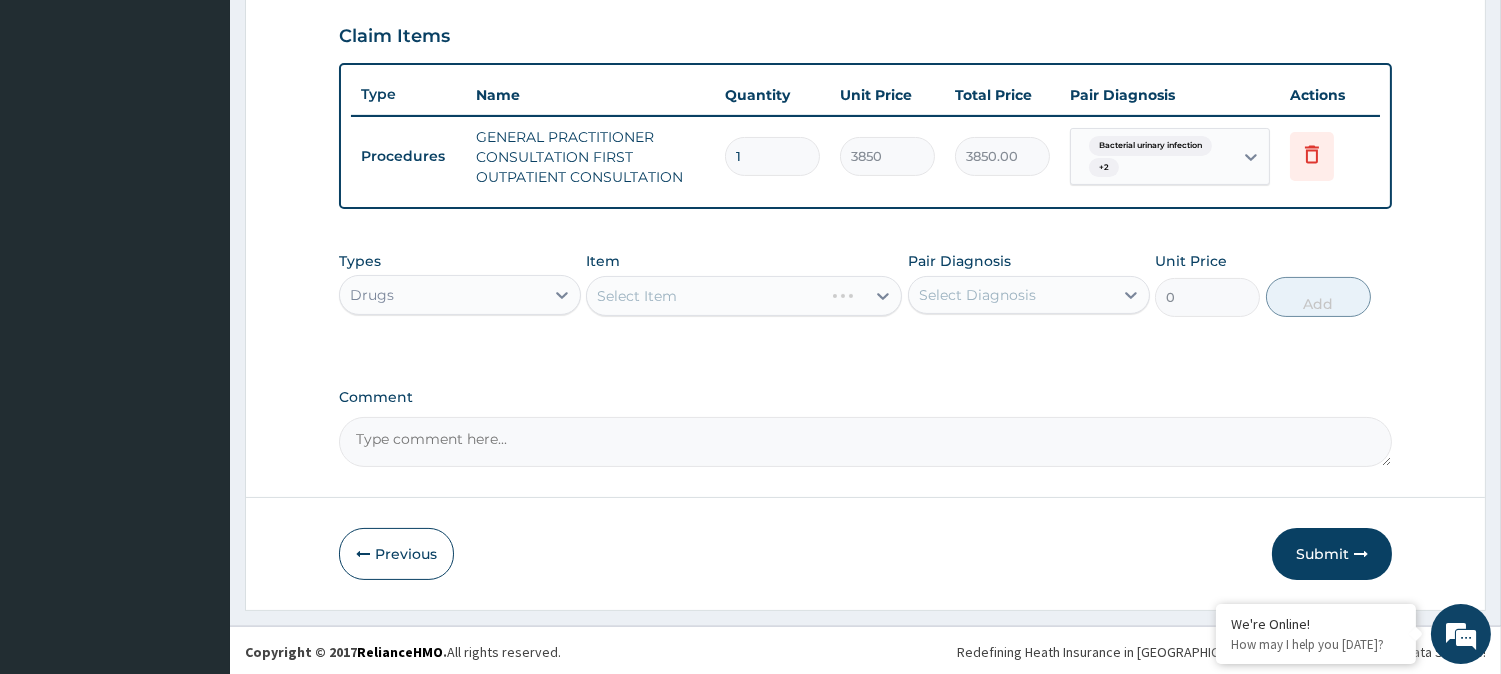 click on "Select Item" at bounding box center [744, 296] 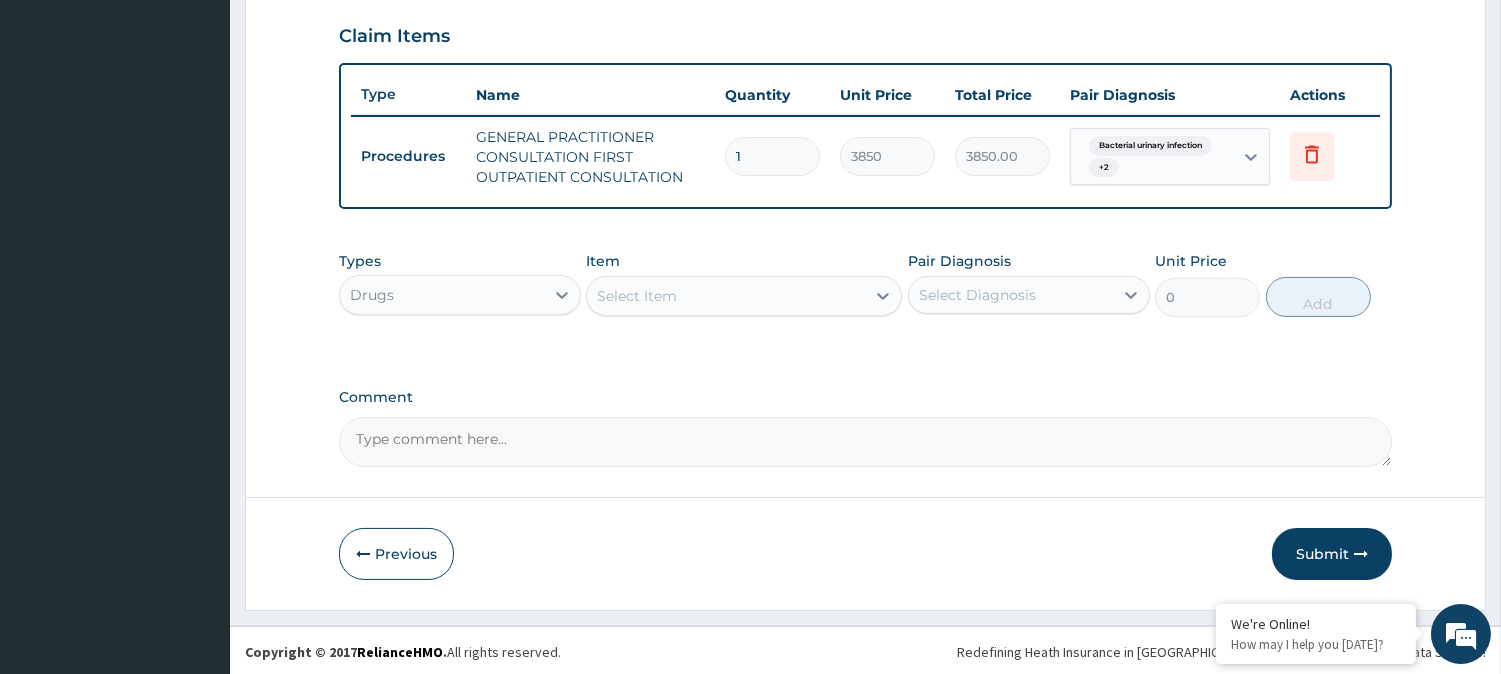 click on "Select Item" at bounding box center (726, 296) 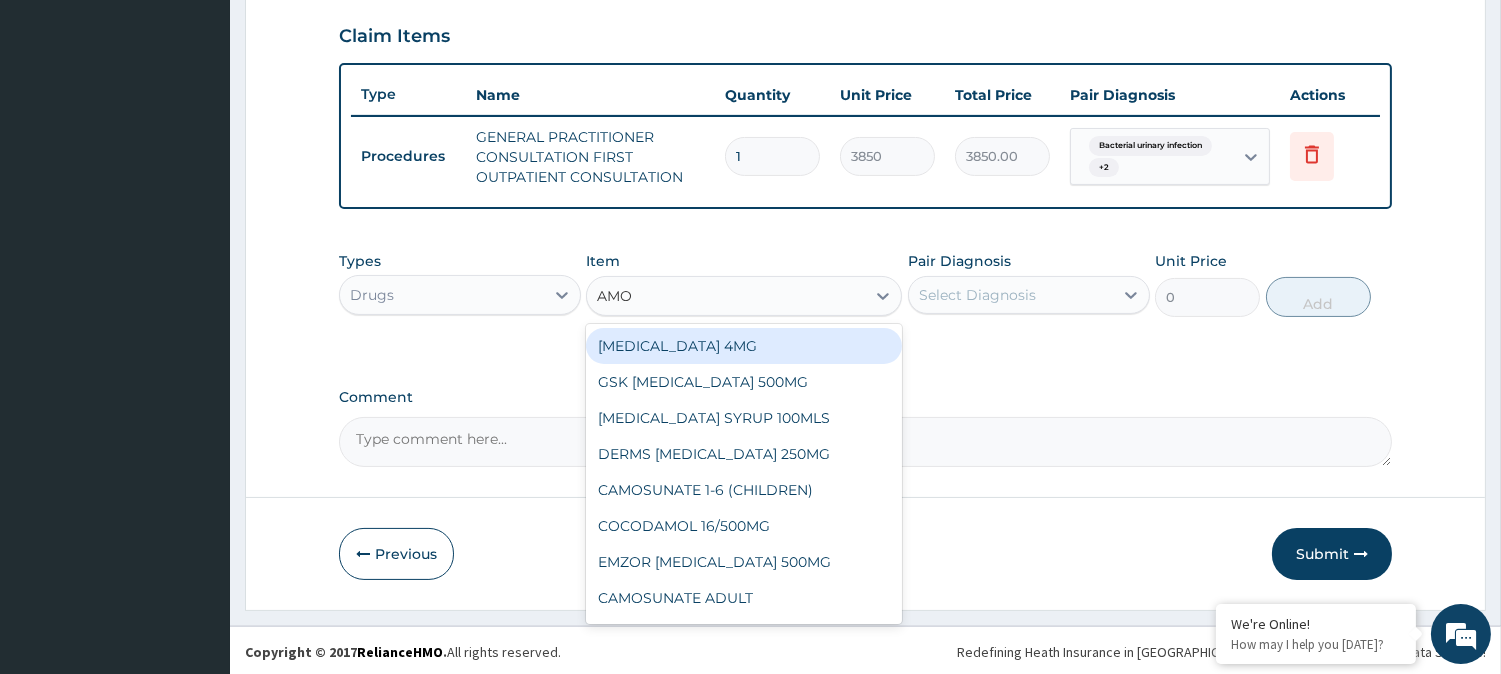 type on "AMOX" 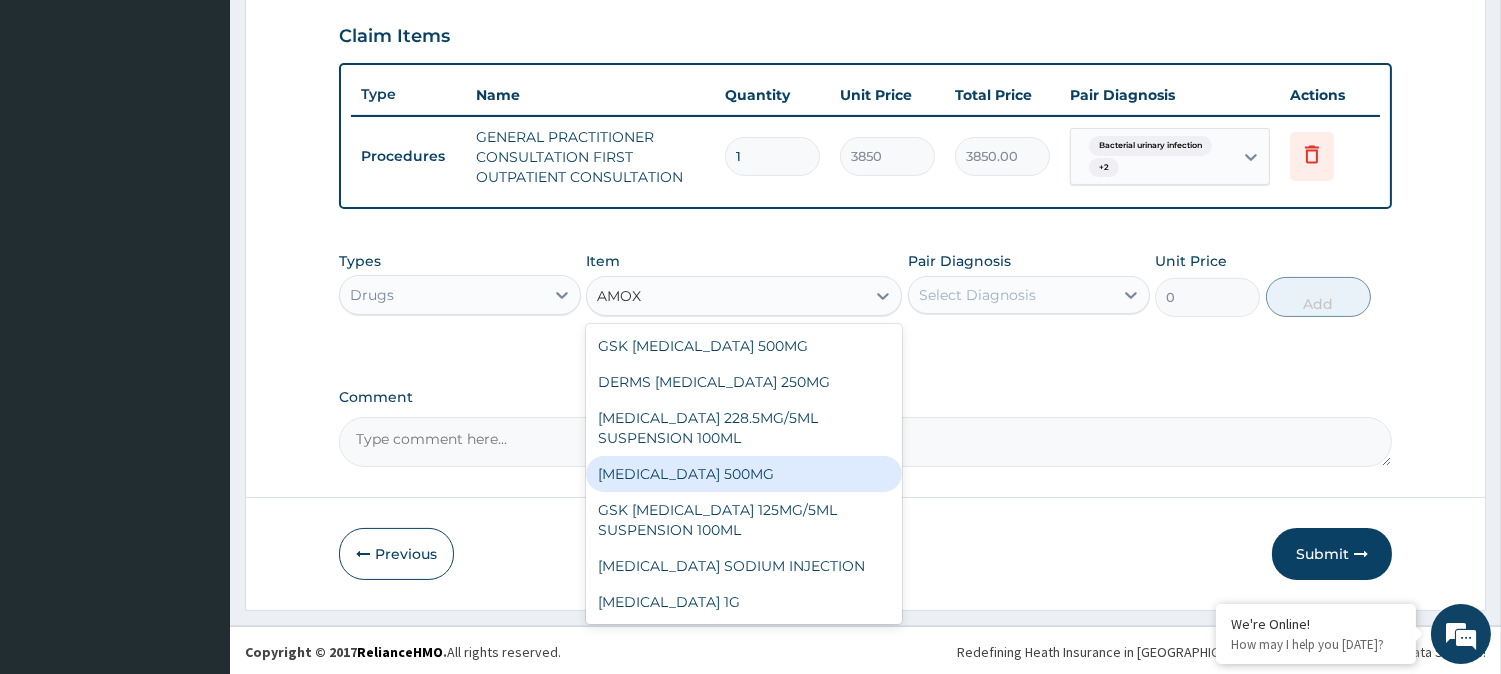 click on "[MEDICAL_DATA] 500MG" at bounding box center [744, 474] 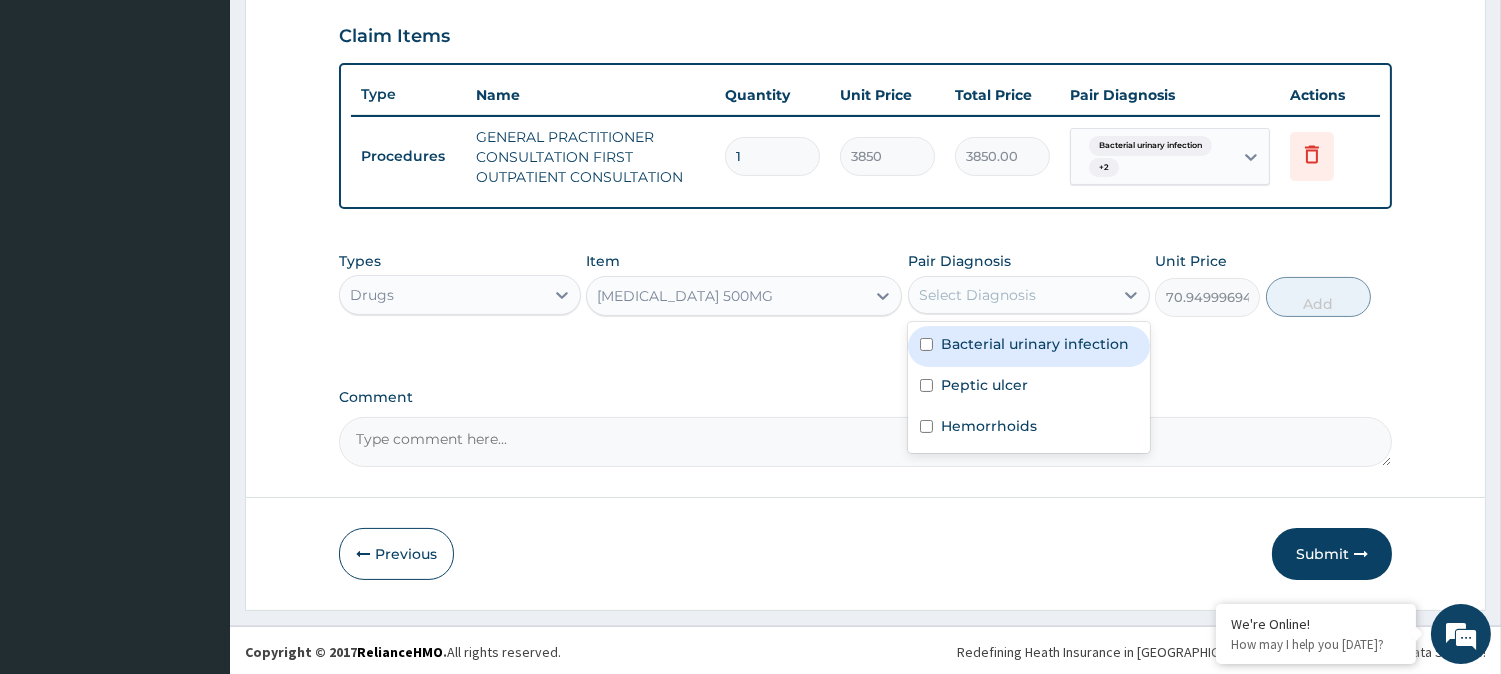 click on "Select Diagnosis" at bounding box center (977, 295) 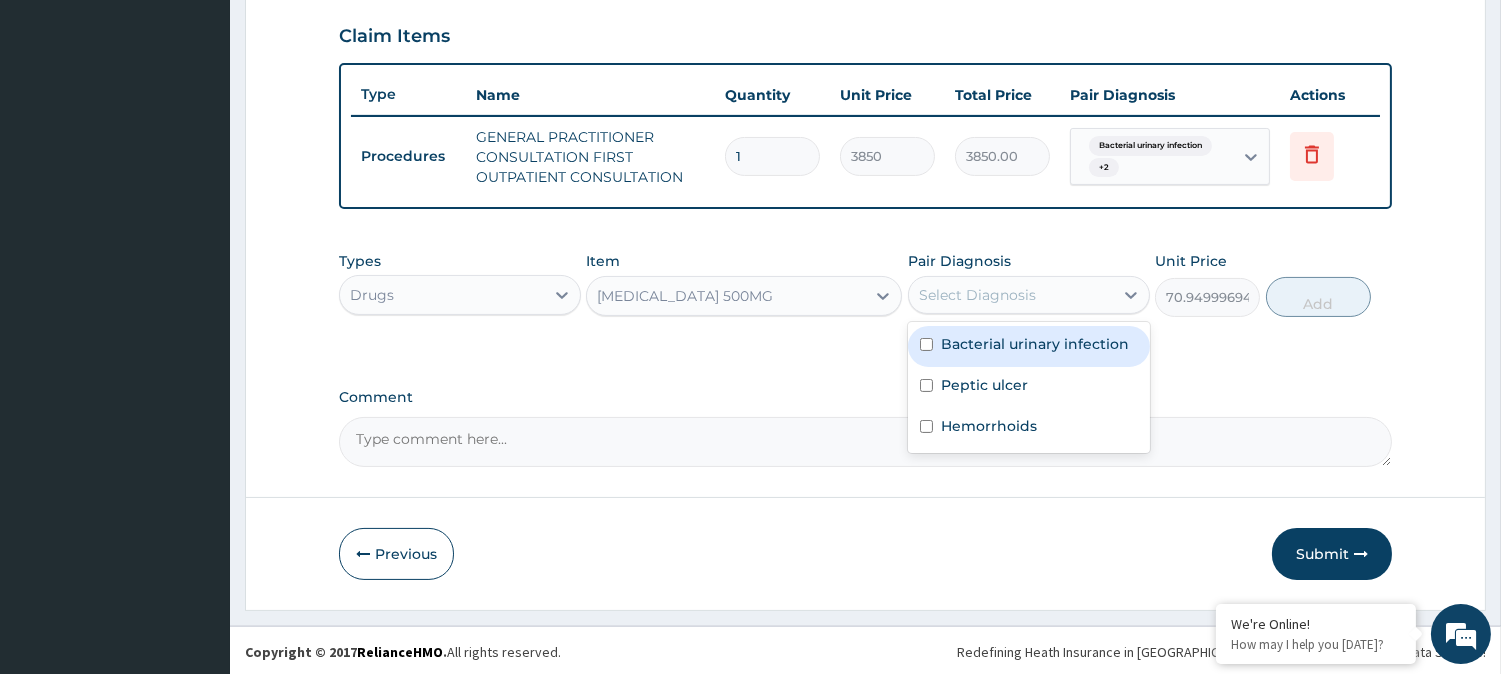 click on "Bacterial urinary infection" at bounding box center [1035, 344] 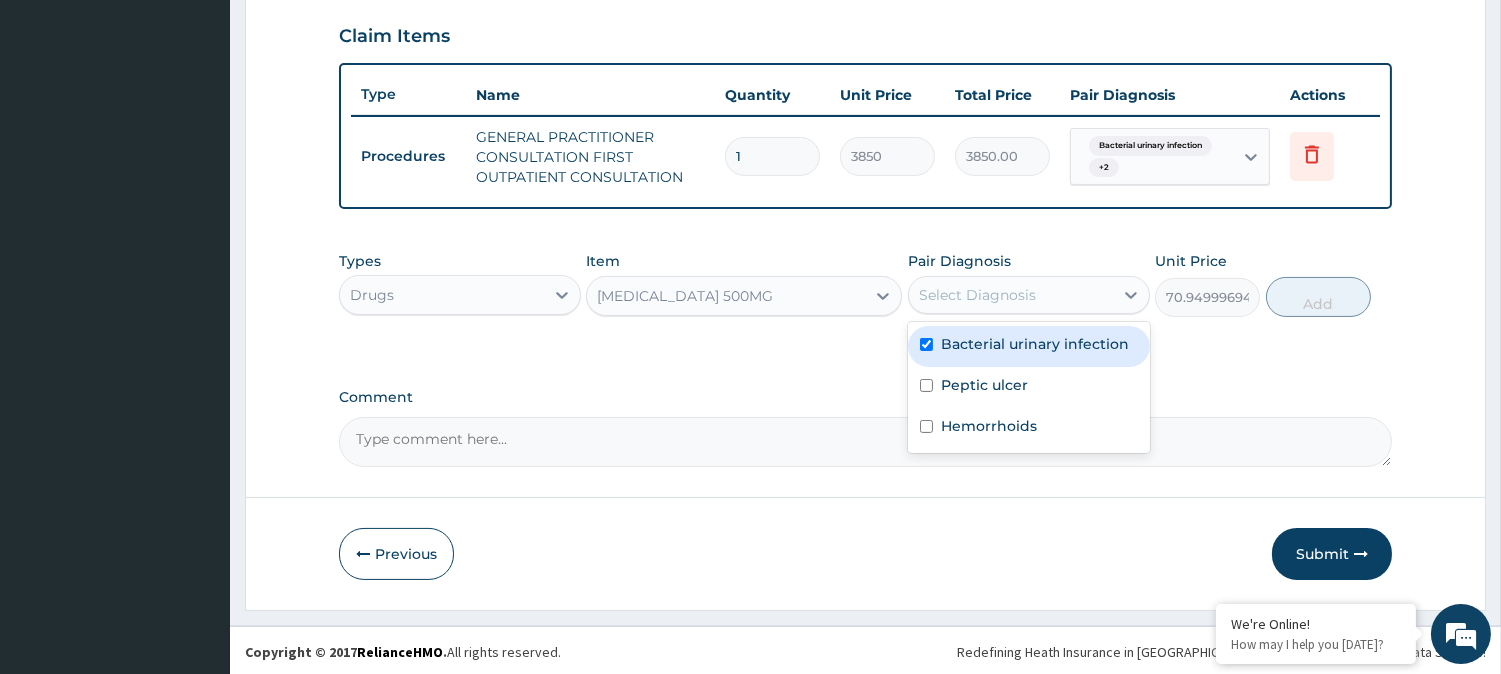 checkbox on "true" 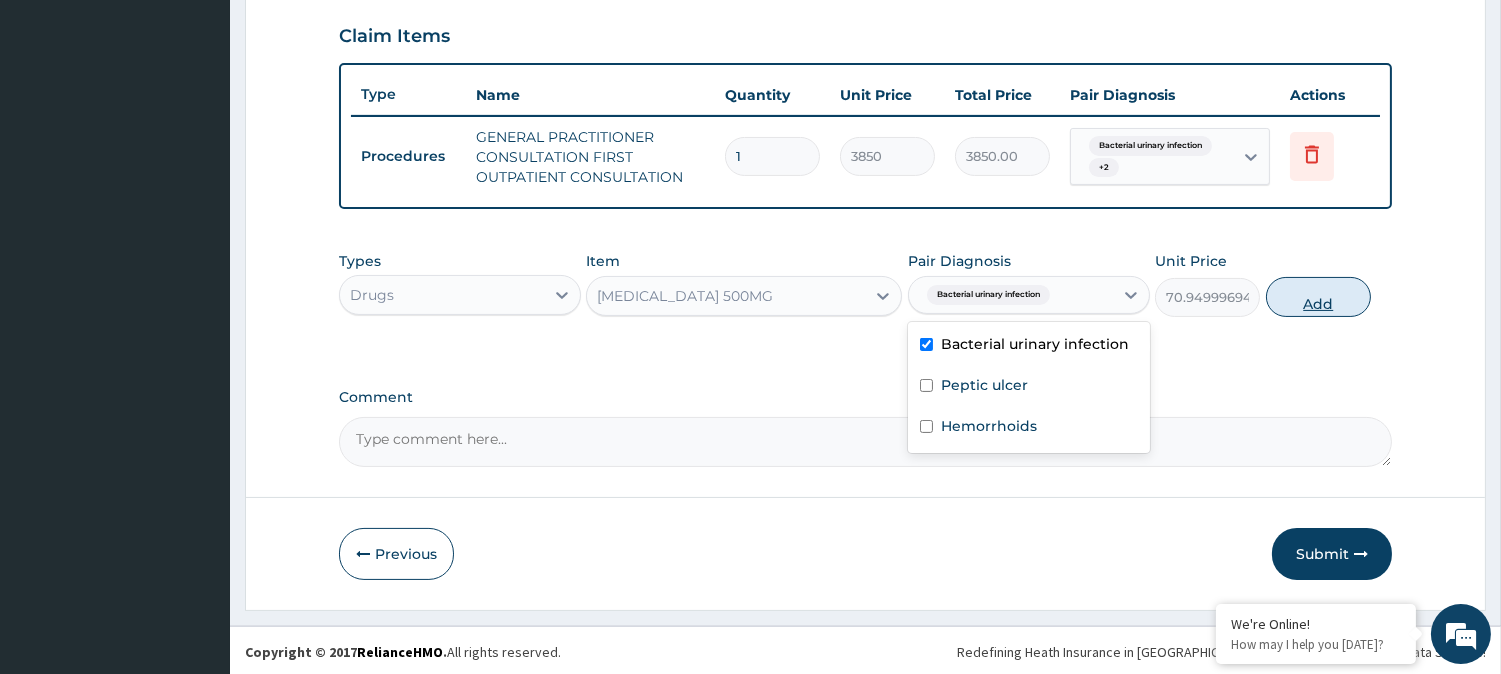 click on "Add" at bounding box center (1318, 297) 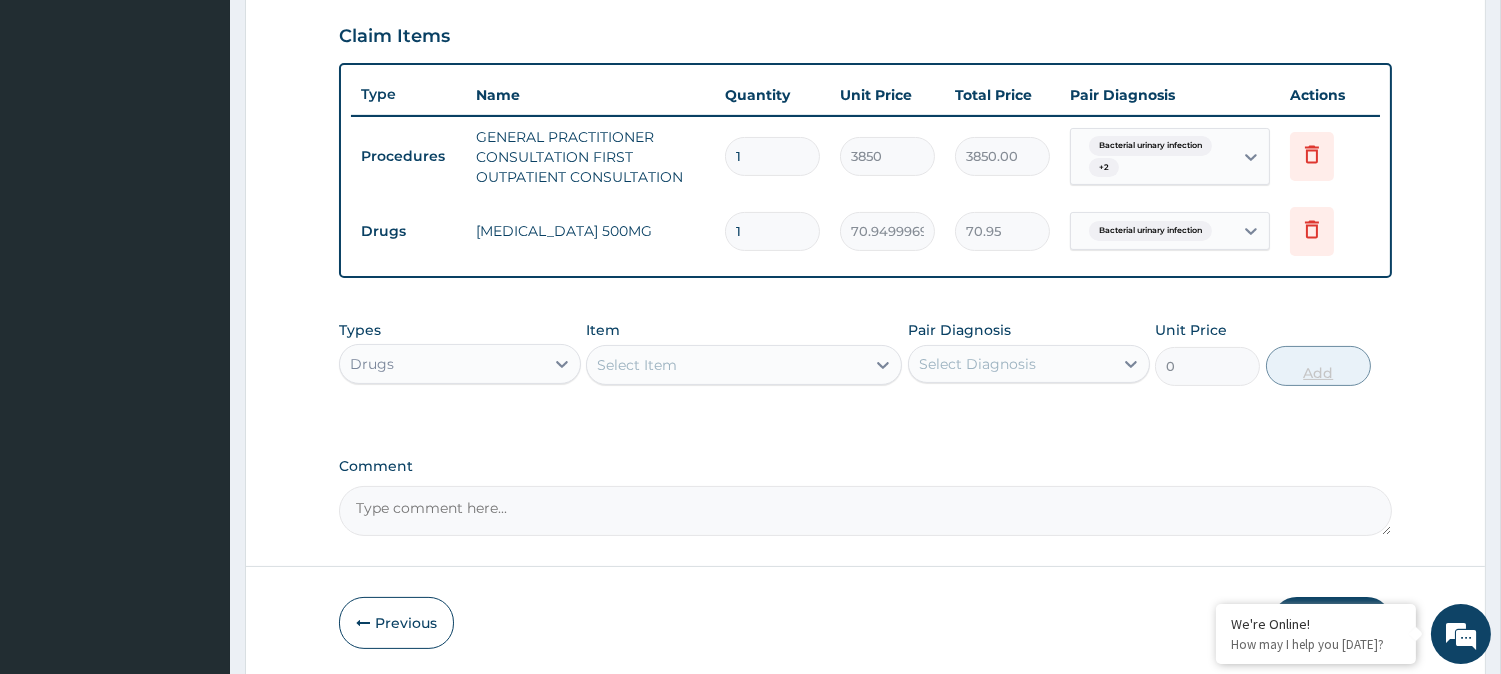 type on "15" 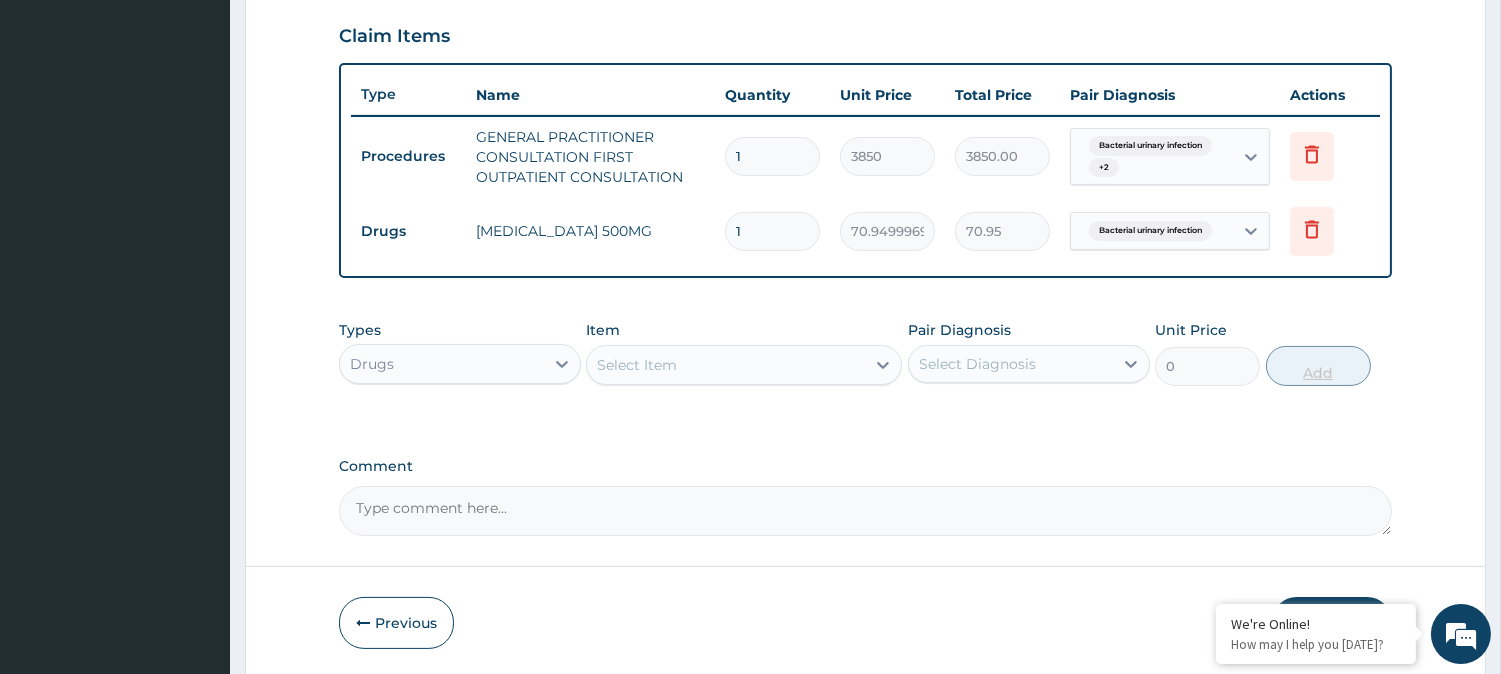 type on "1064.25" 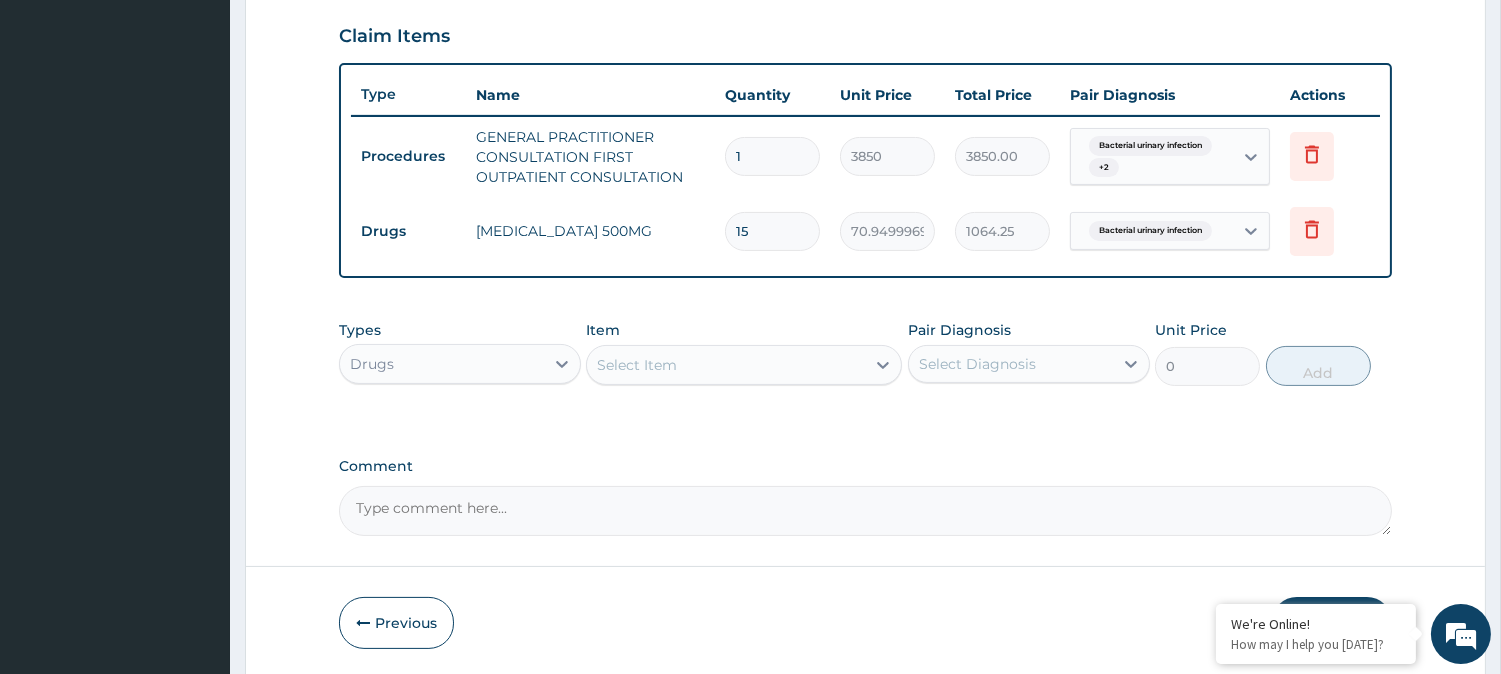 type on "15" 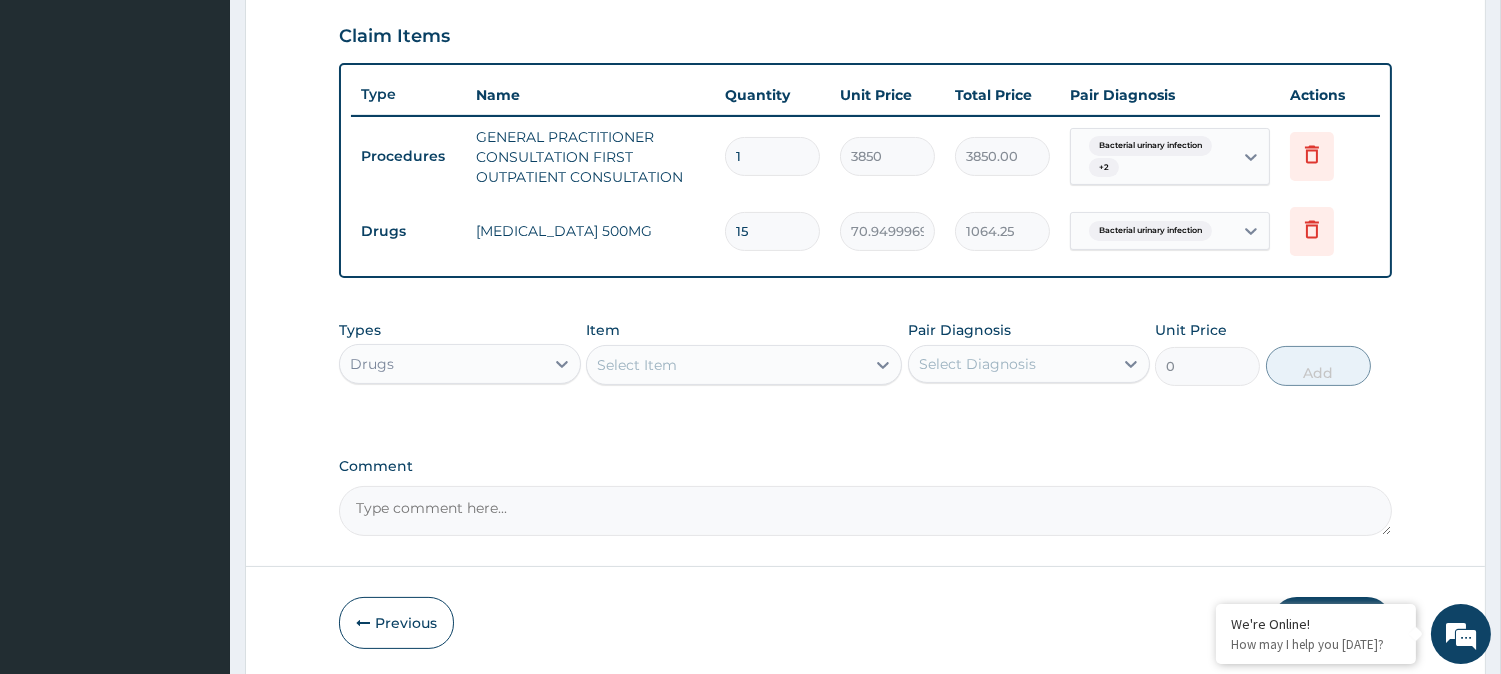 click on "Select Item" at bounding box center (726, 365) 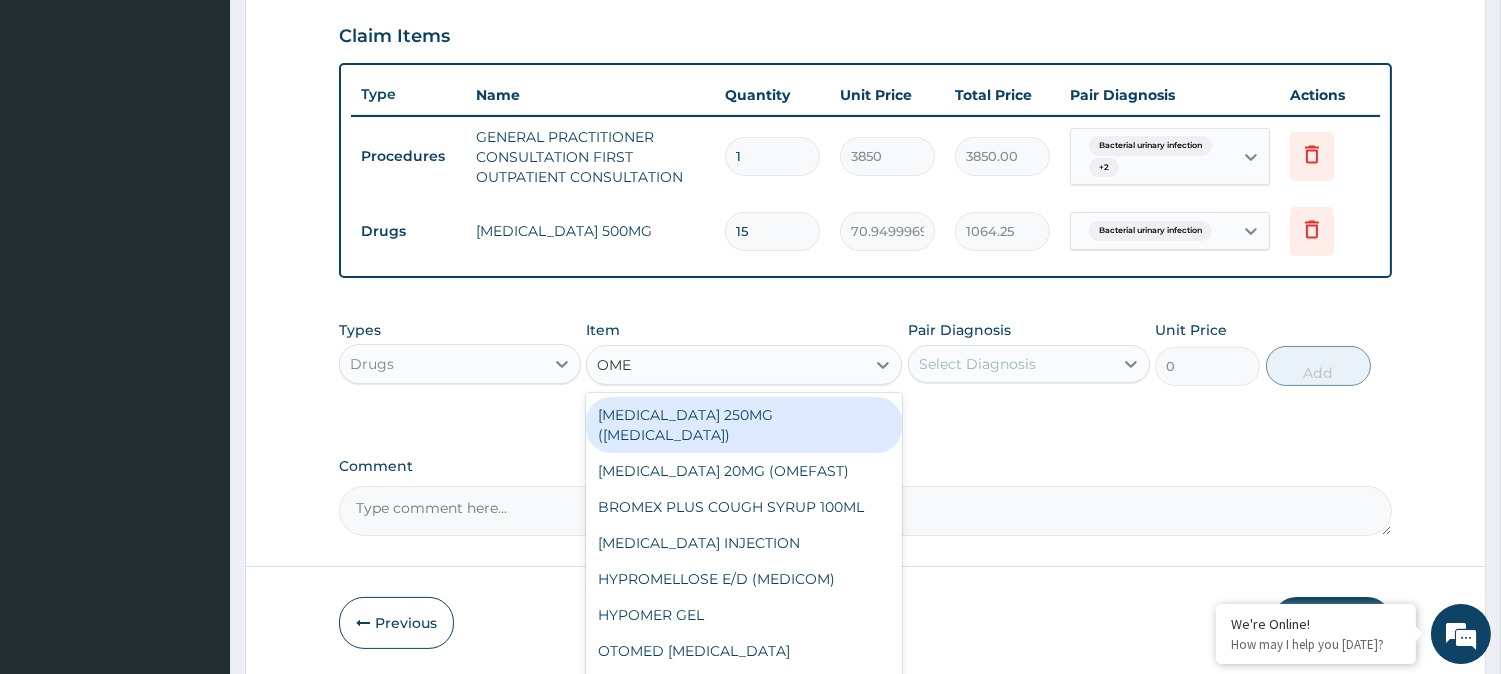 type on "OMEP" 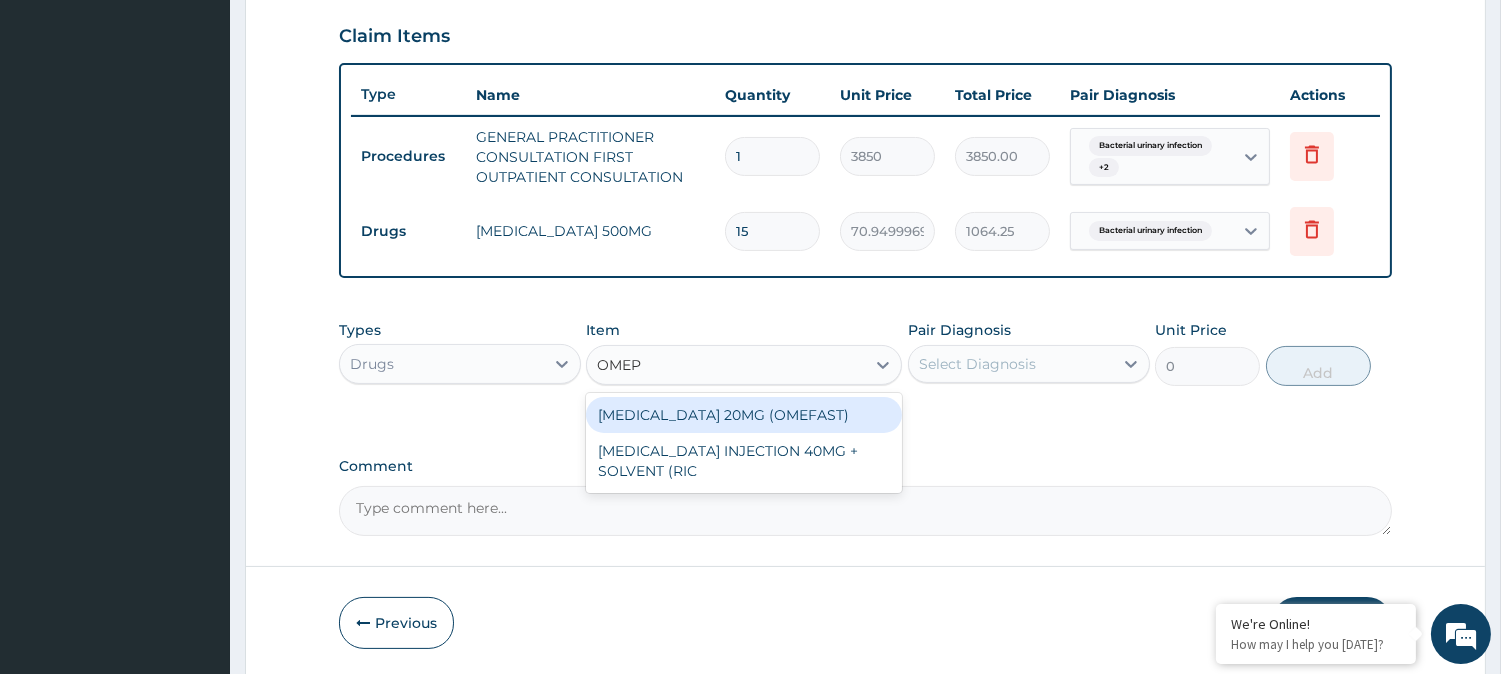 click on "[MEDICAL_DATA] 20MG (OMEFAST)" at bounding box center (744, 415) 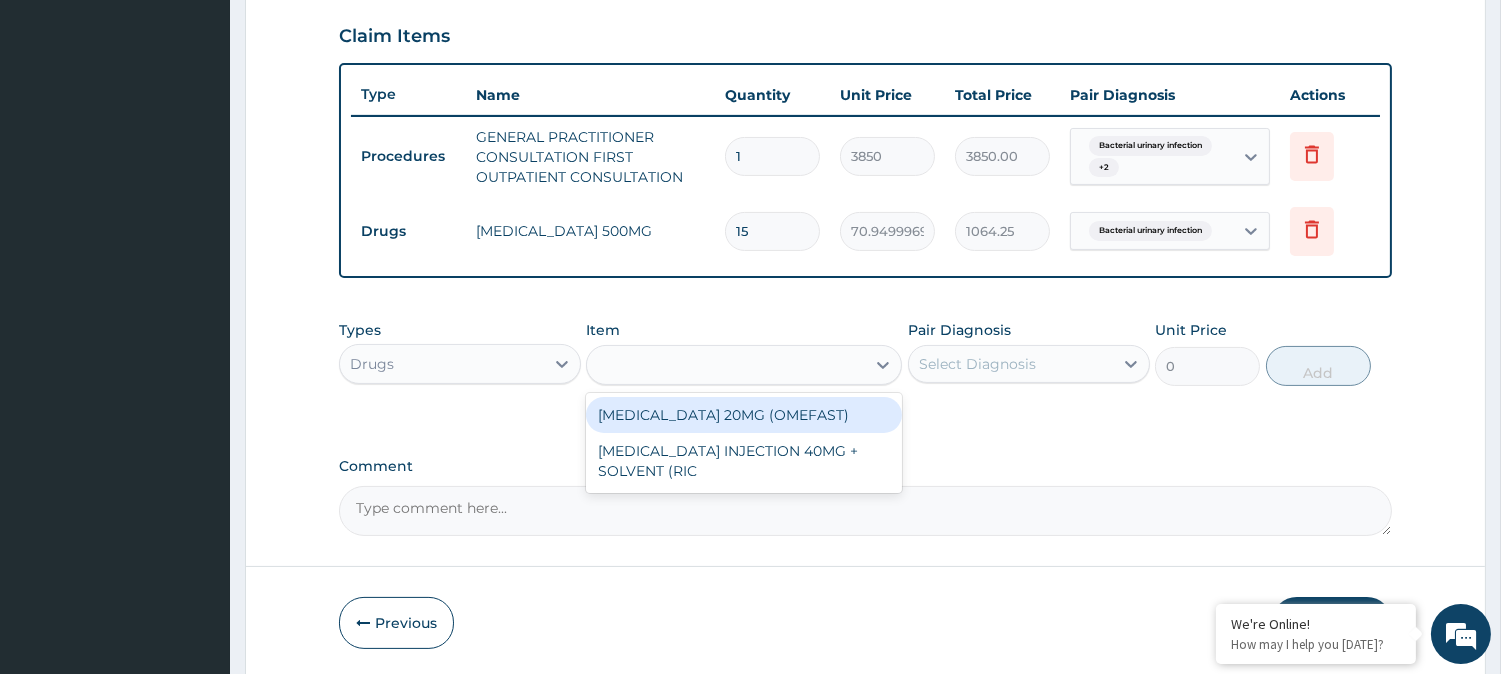 type on "82.7750015258789" 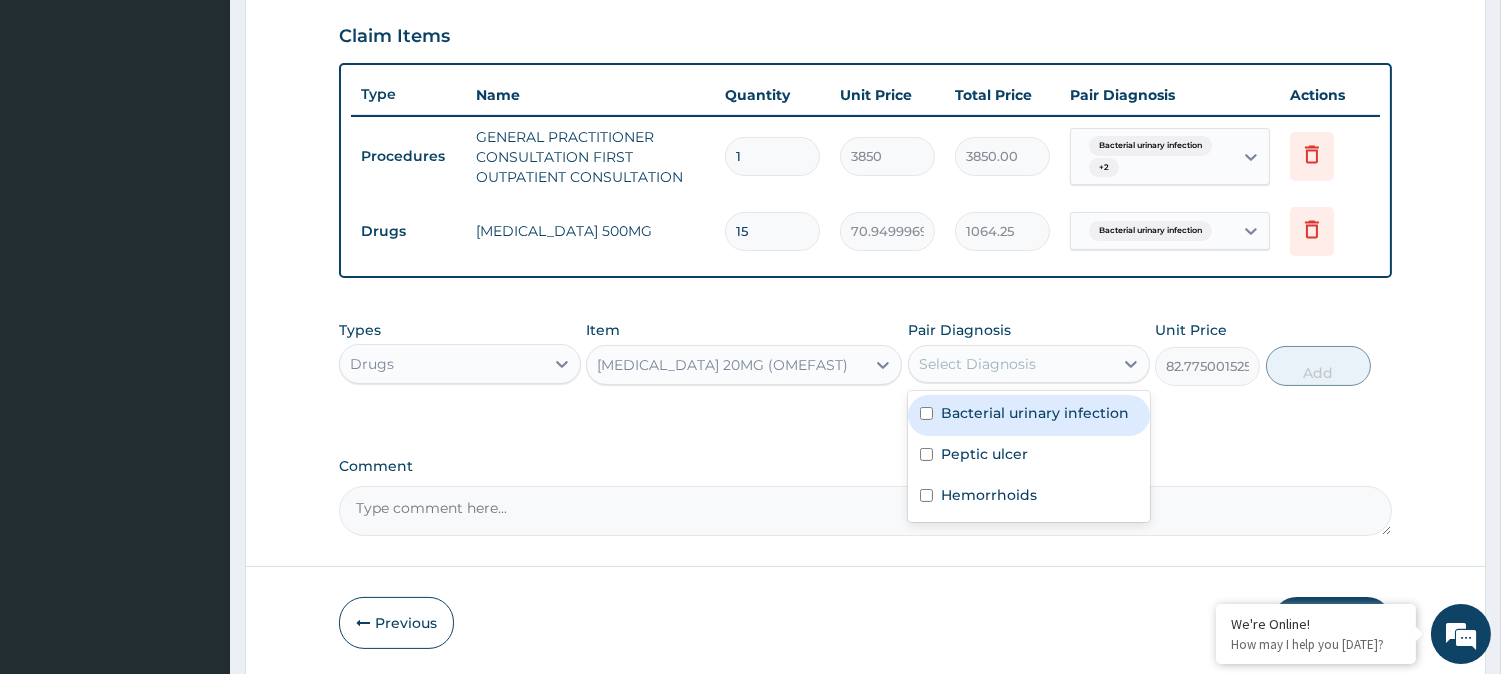 click on "Select Diagnosis" at bounding box center [1011, 364] 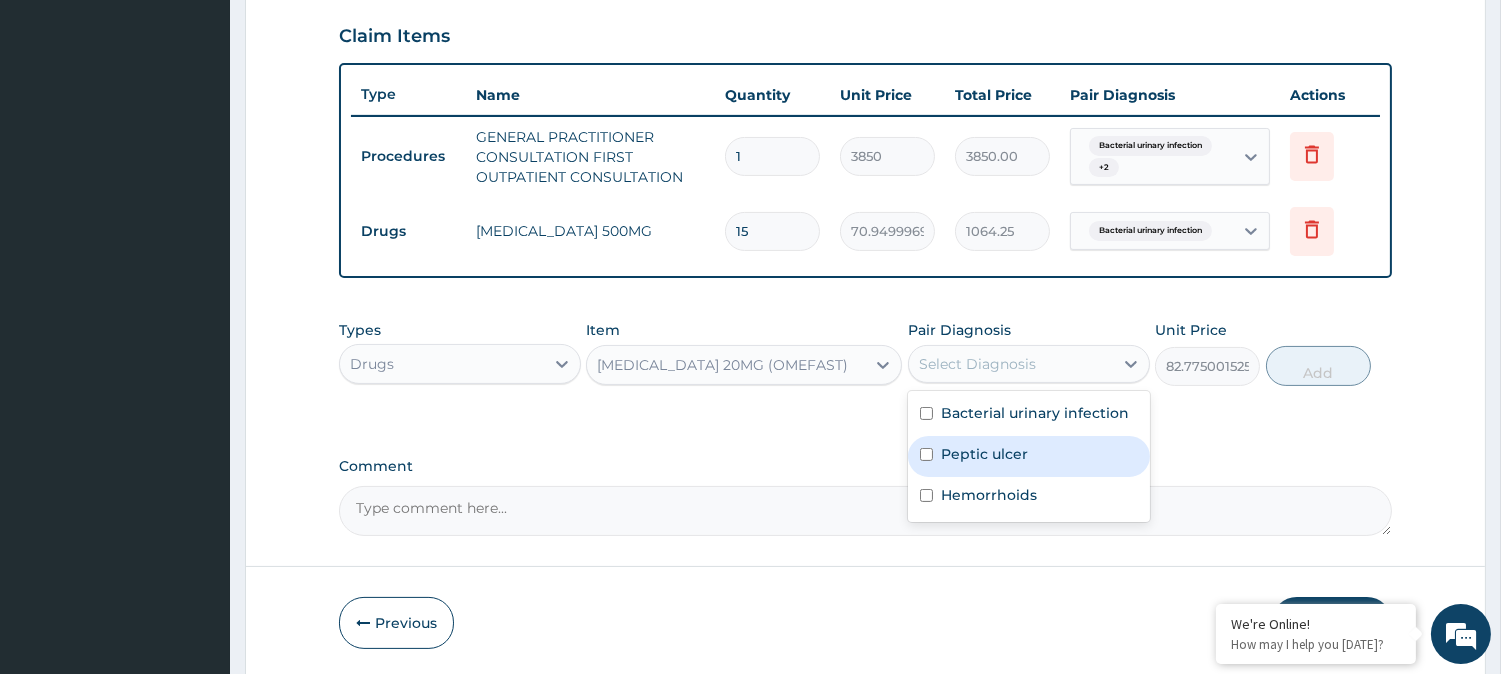 click on "Peptic ulcer" at bounding box center [984, 454] 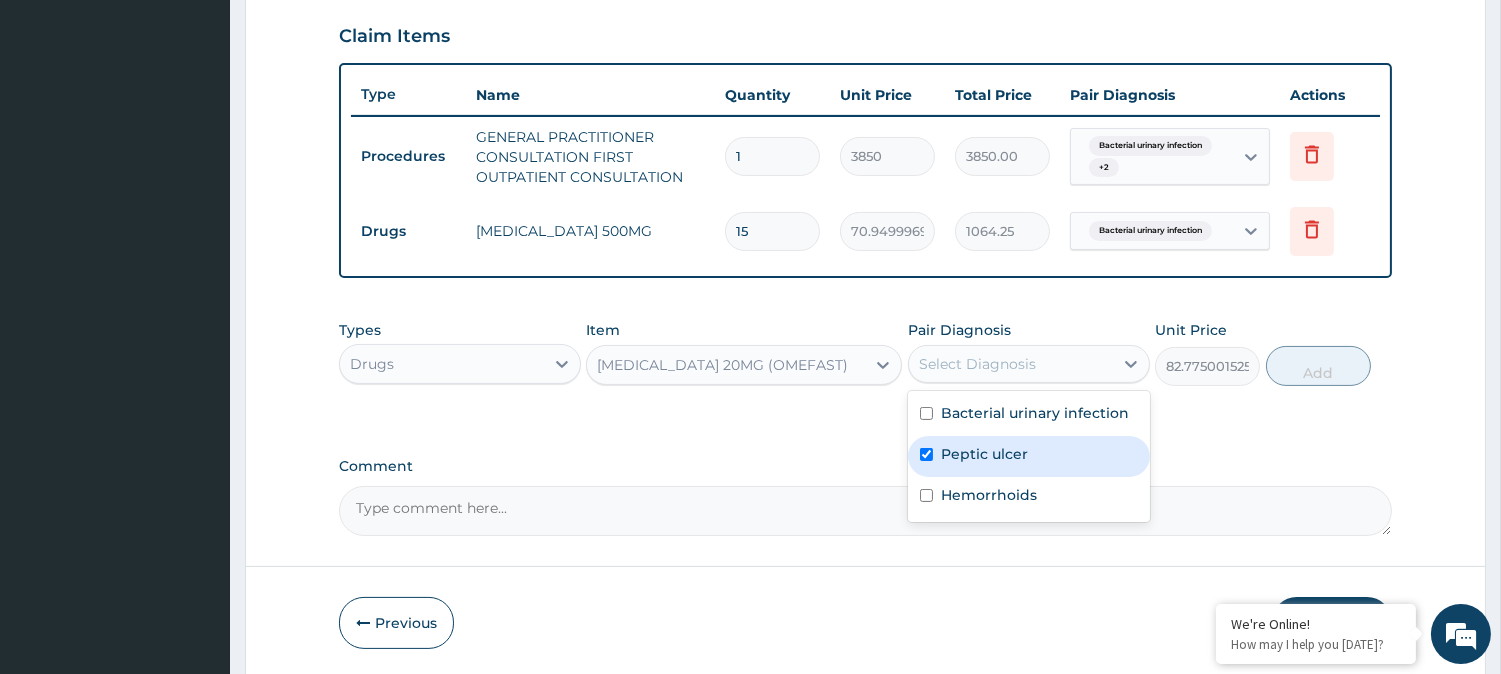 checkbox on "true" 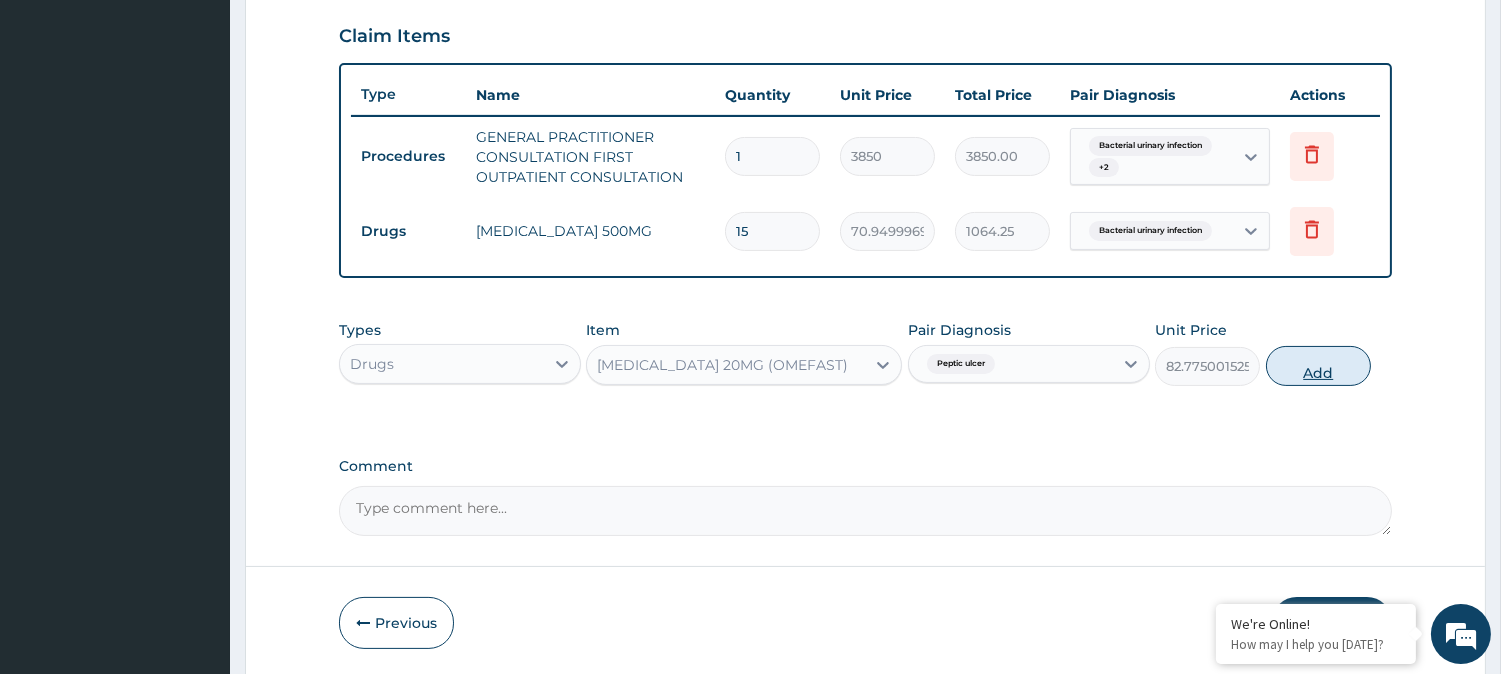 click on "Add" at bounding box center (1318, 366) 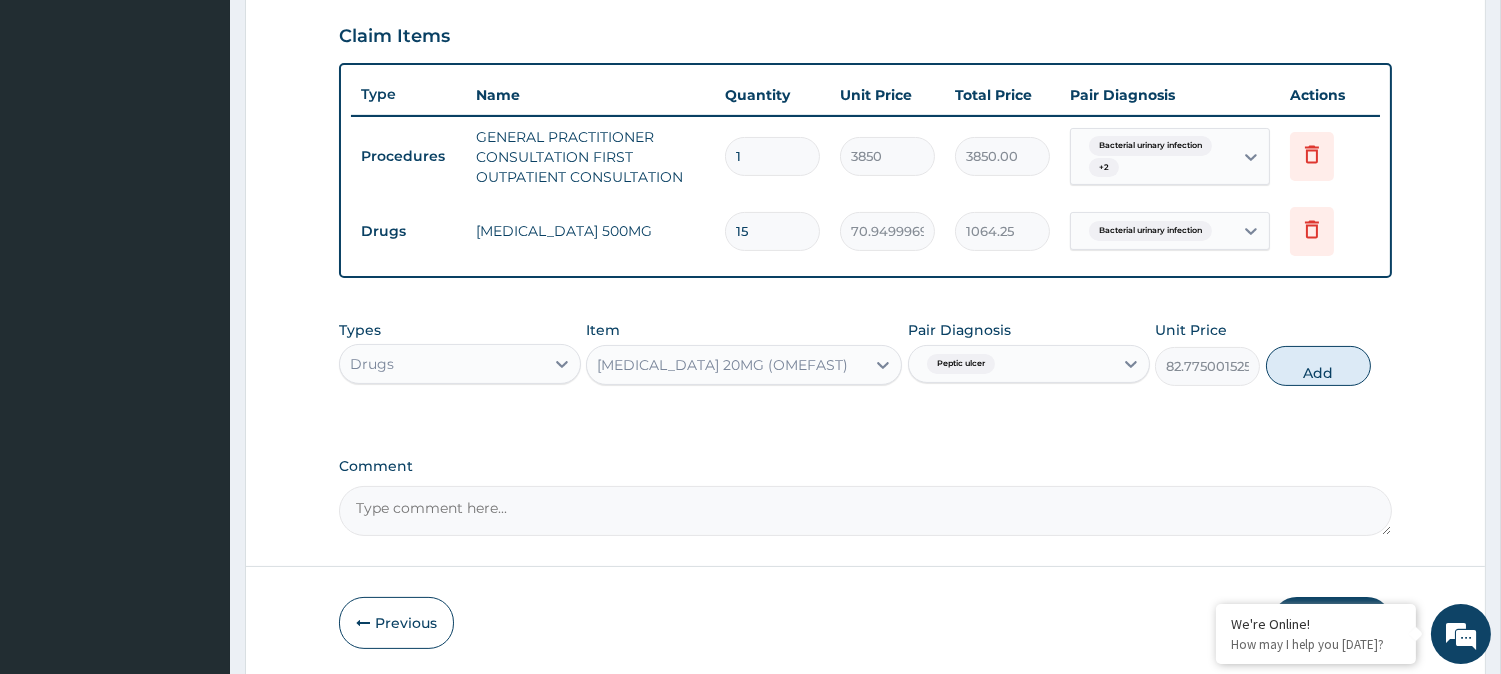 type on "0" 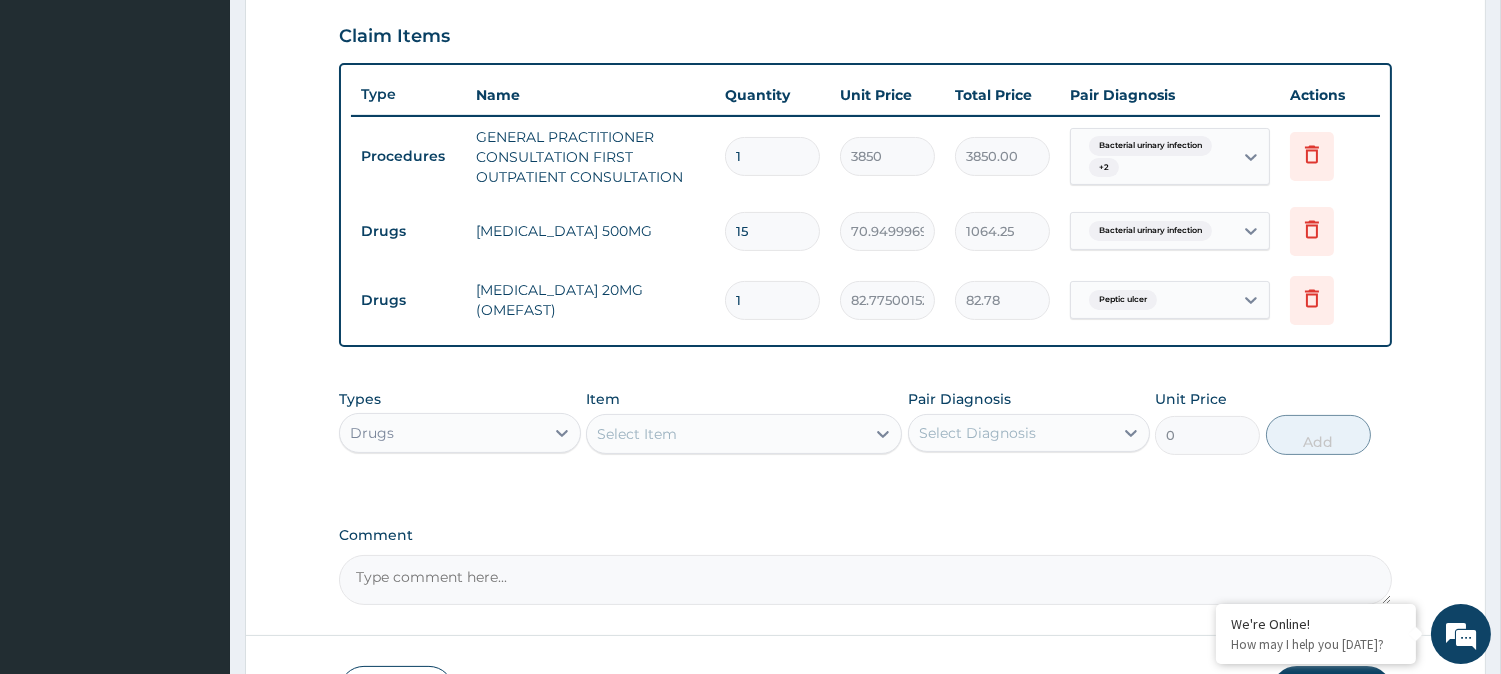 click on "Select Item" at bounding box center (637, 434) 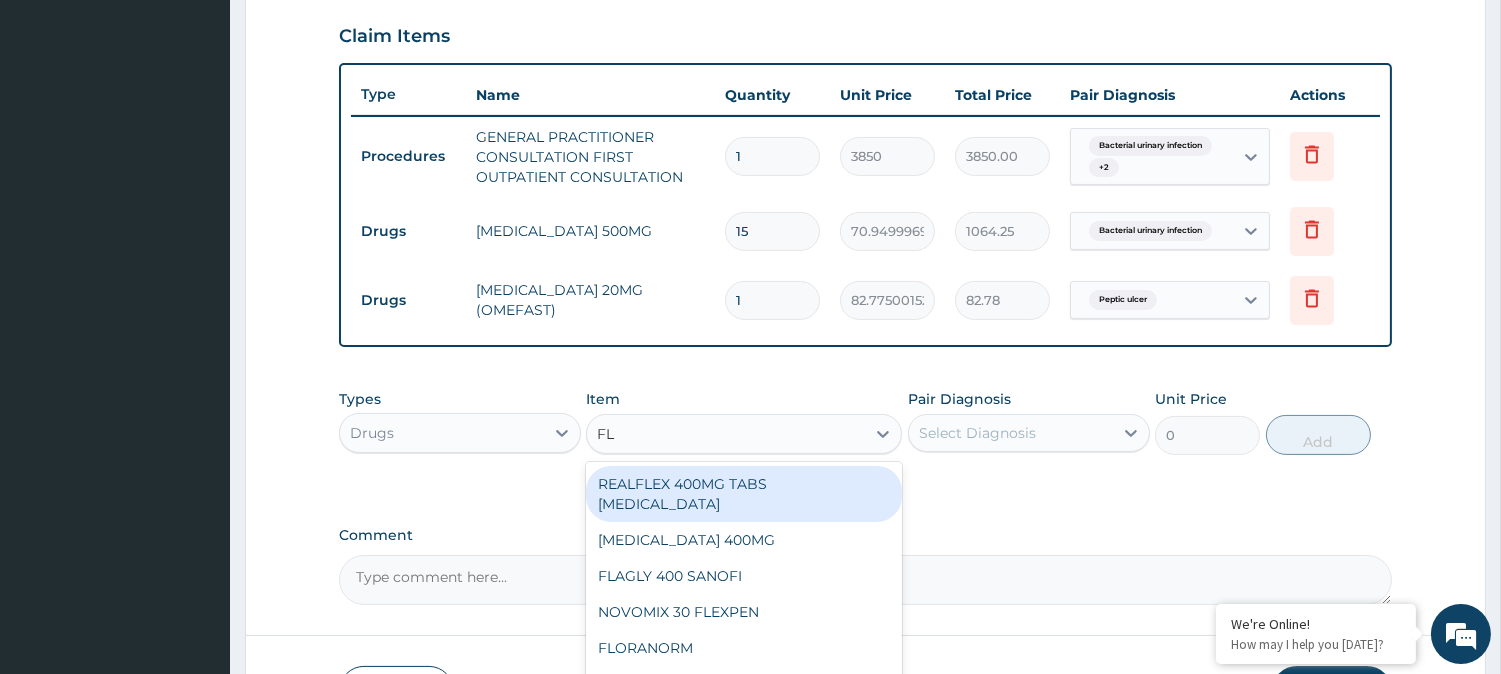 type on "FLA" 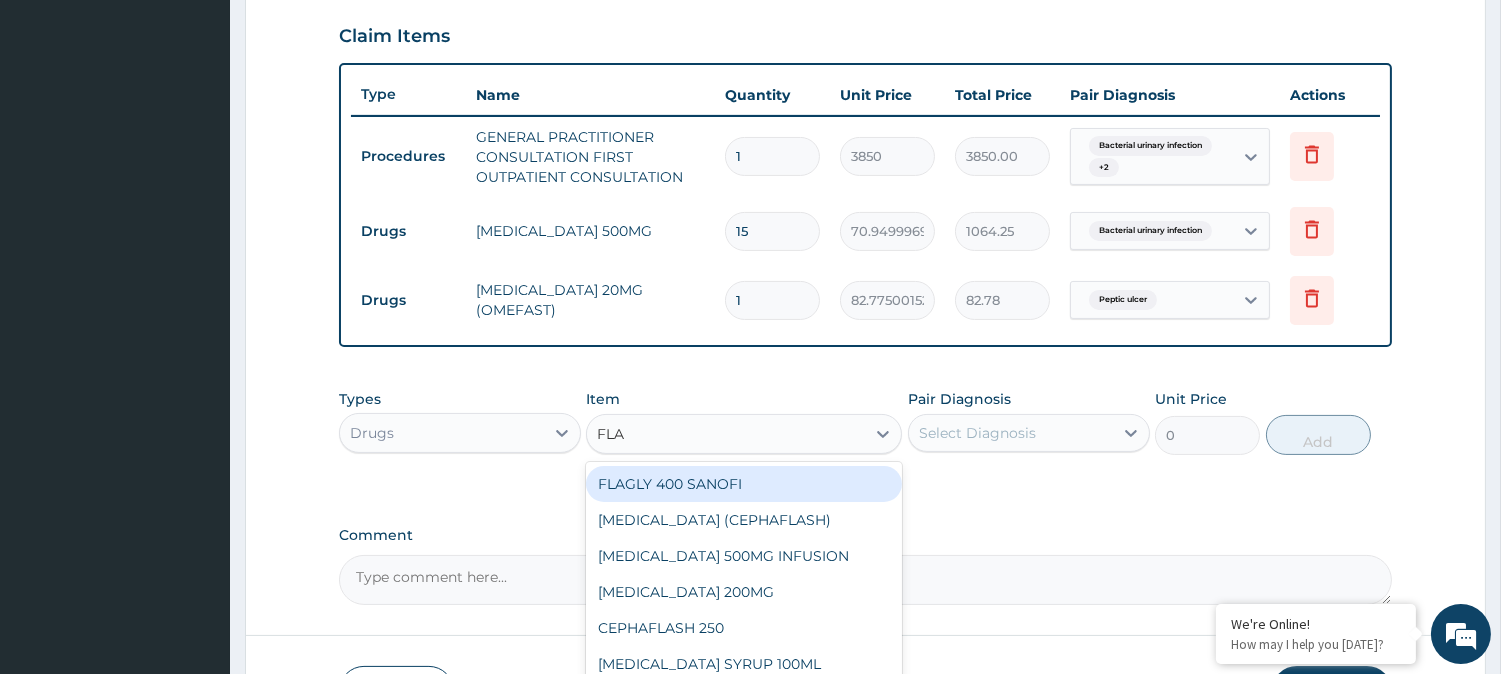 click on "FLAGLY 400 SANOFI" at bounding box center (744, 484) 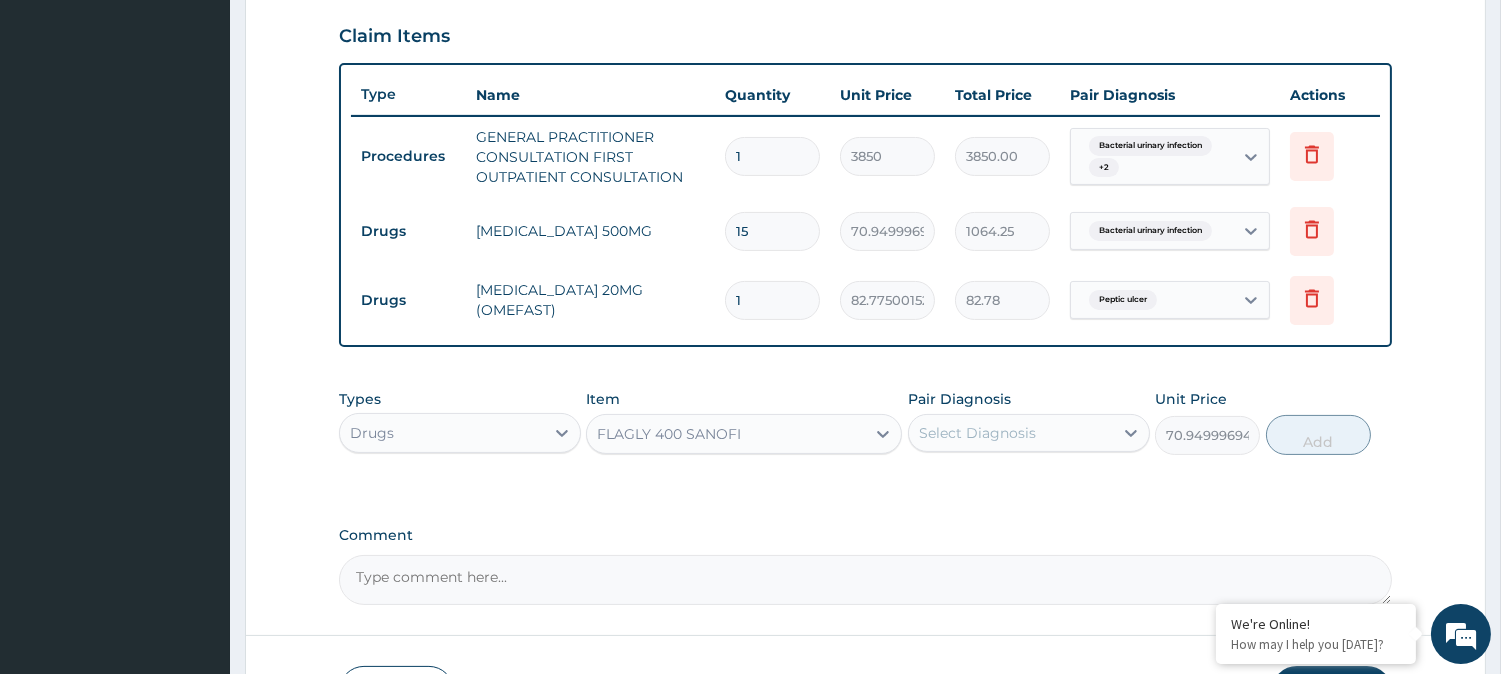 click on "Select Diagnosis" at bounding box center (977, 433) 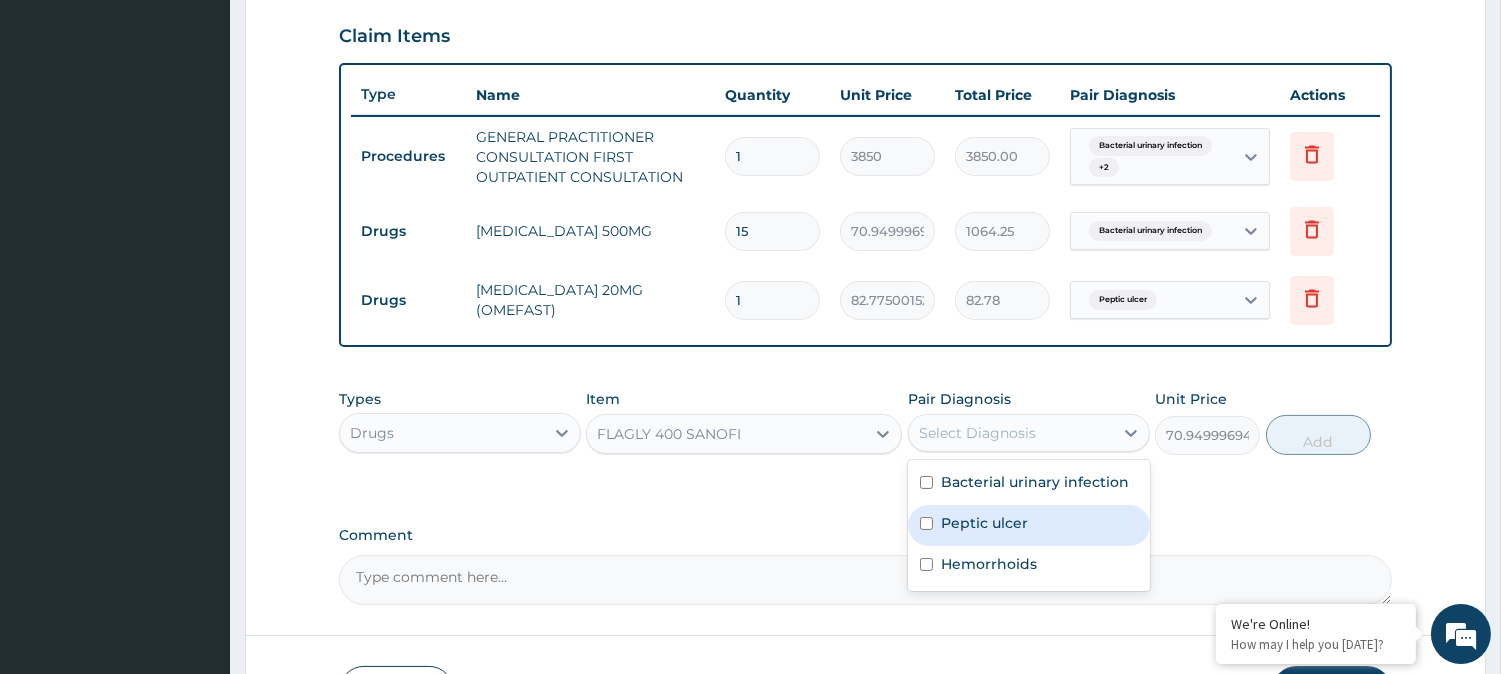 click on "Peptic ulcer" at bounding box center [984, 523] 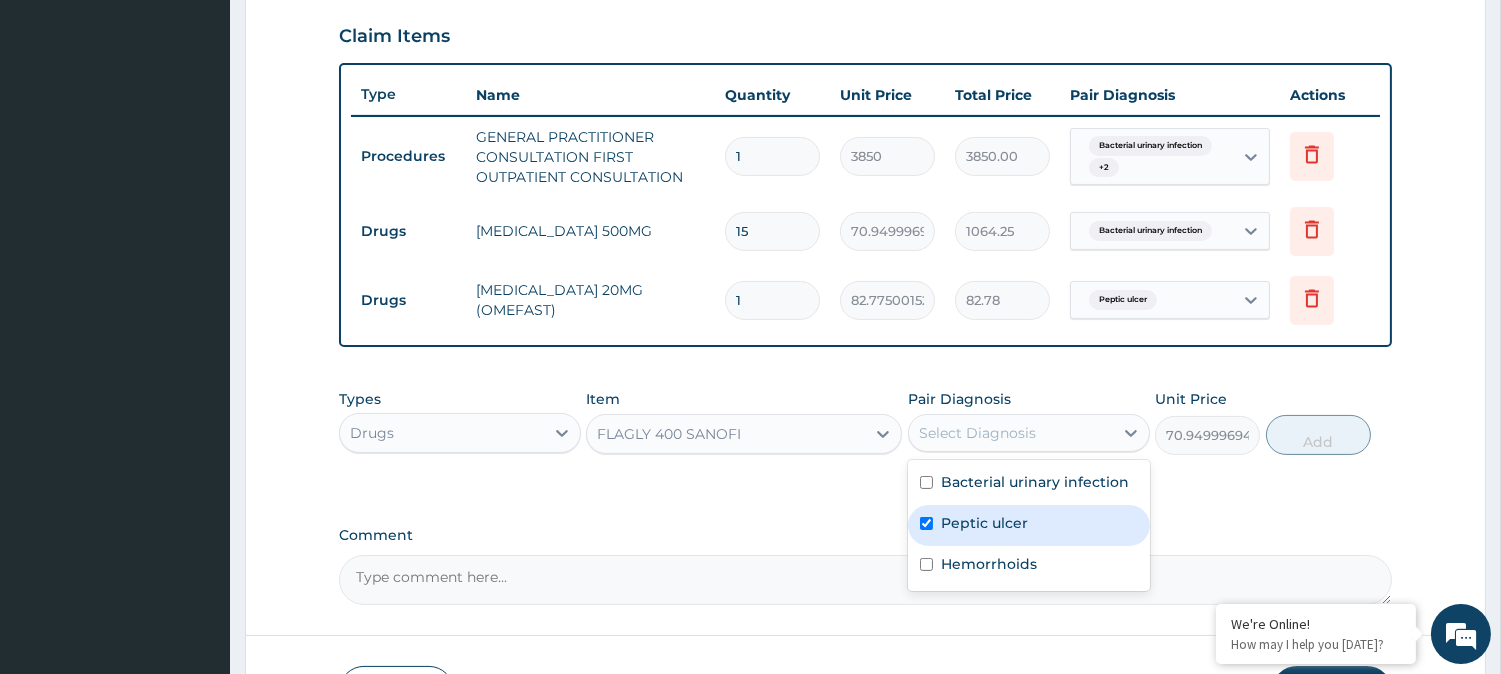 checkbox on "true" 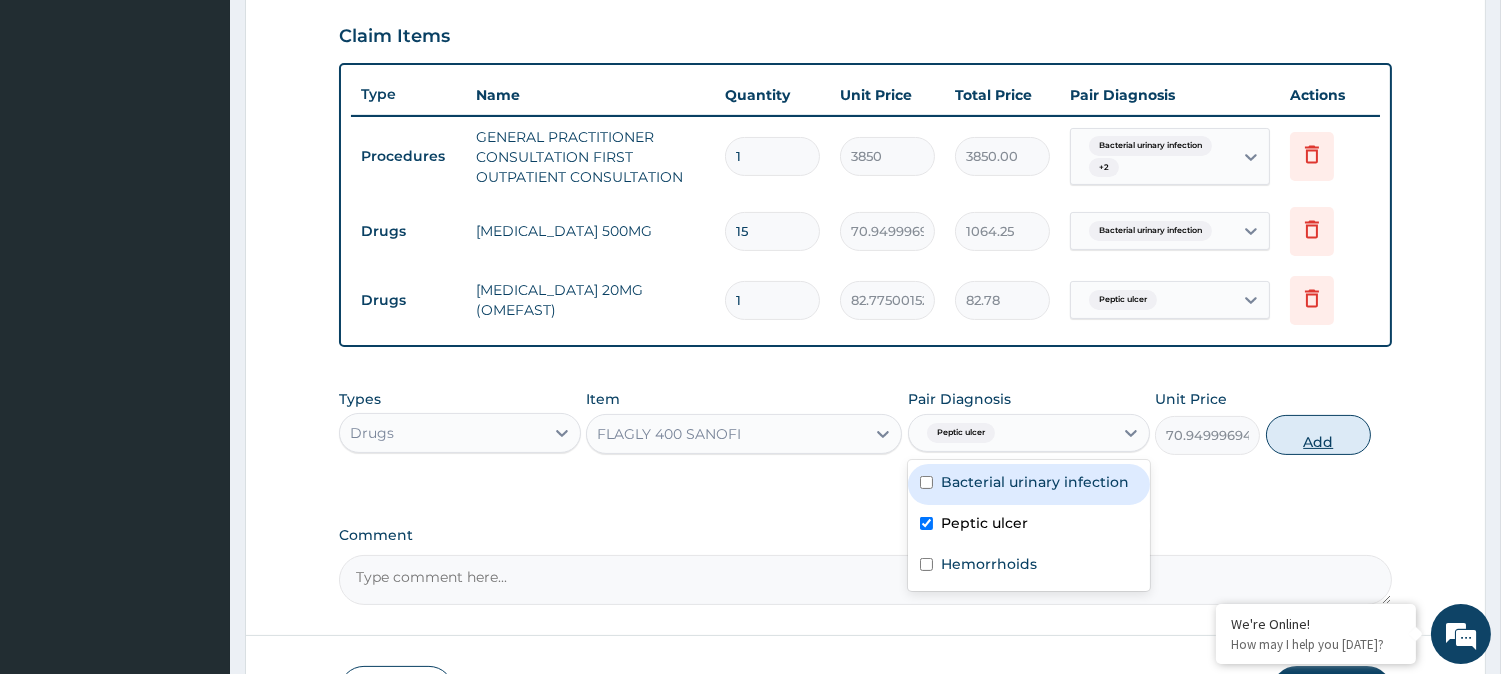 click on "Add" at bounding box center [1318, 435] 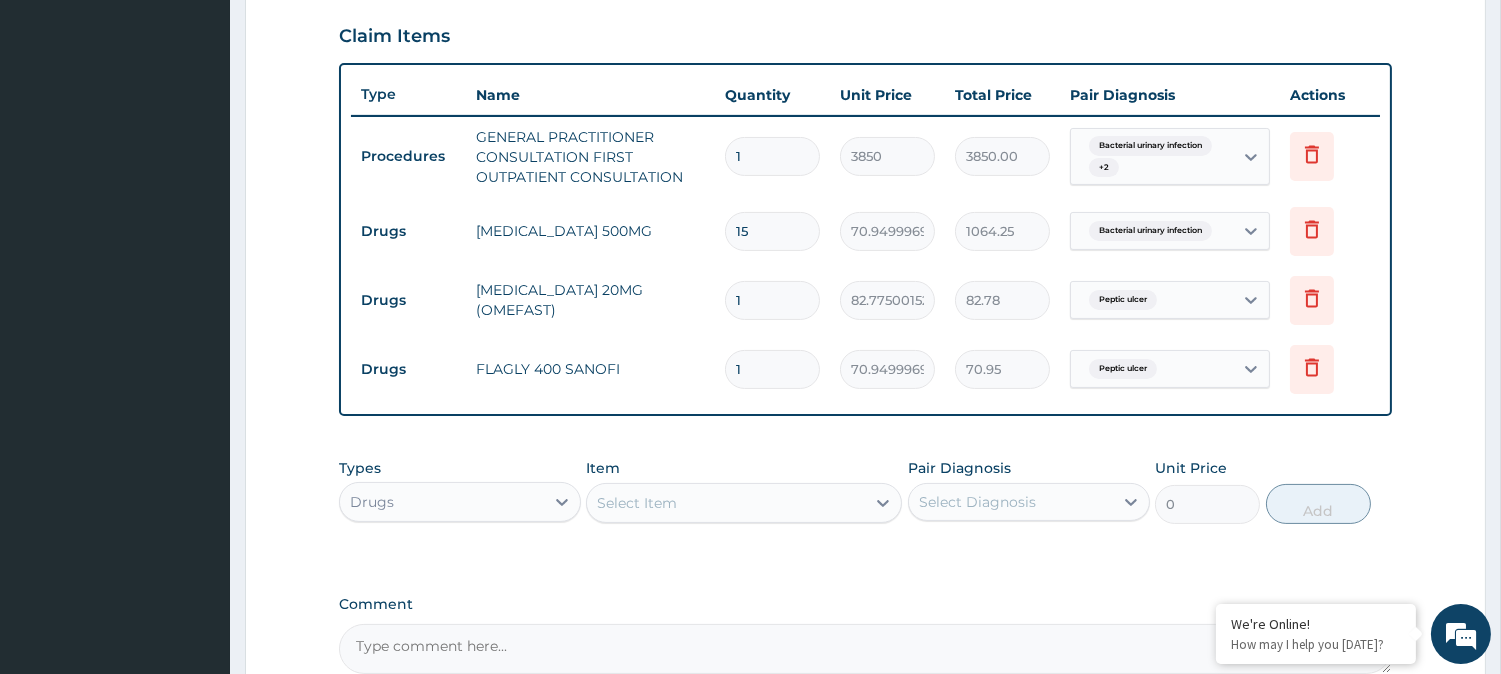 type on "14" 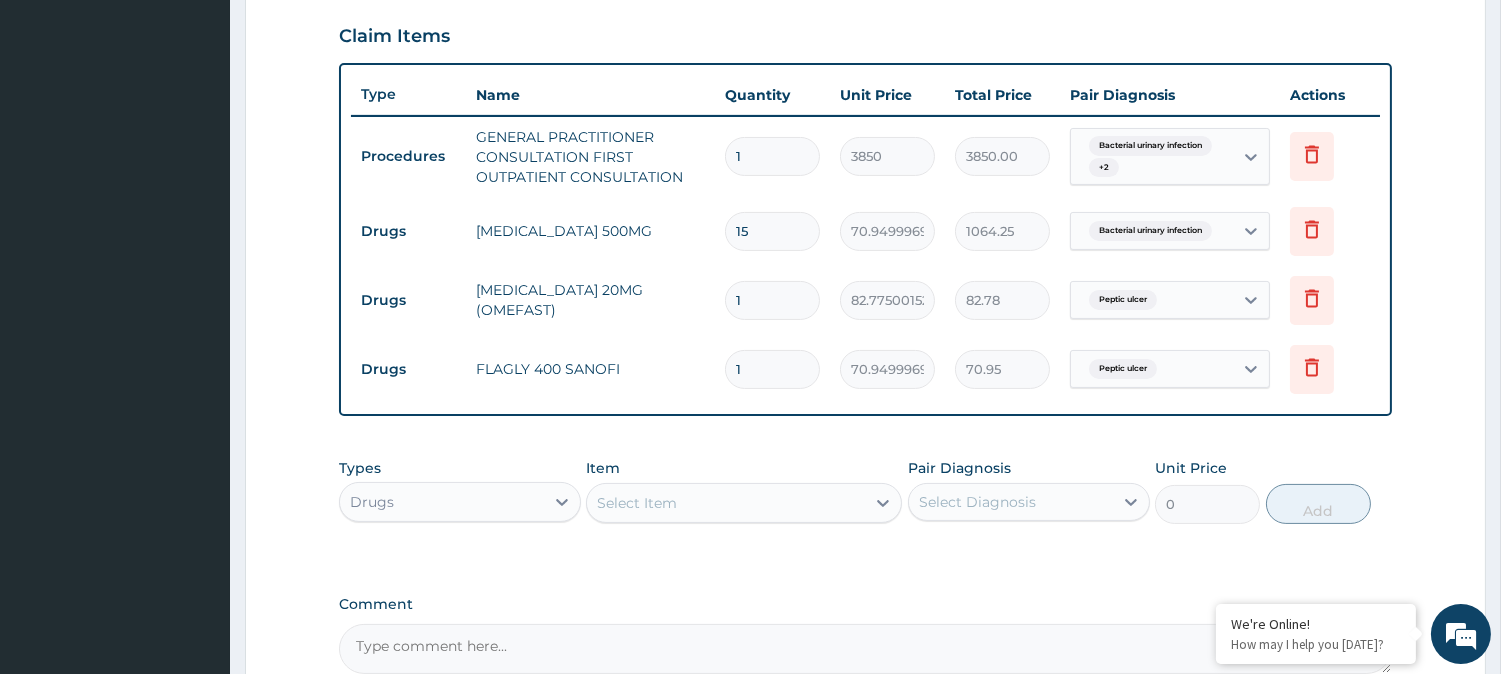 type on "993.30" 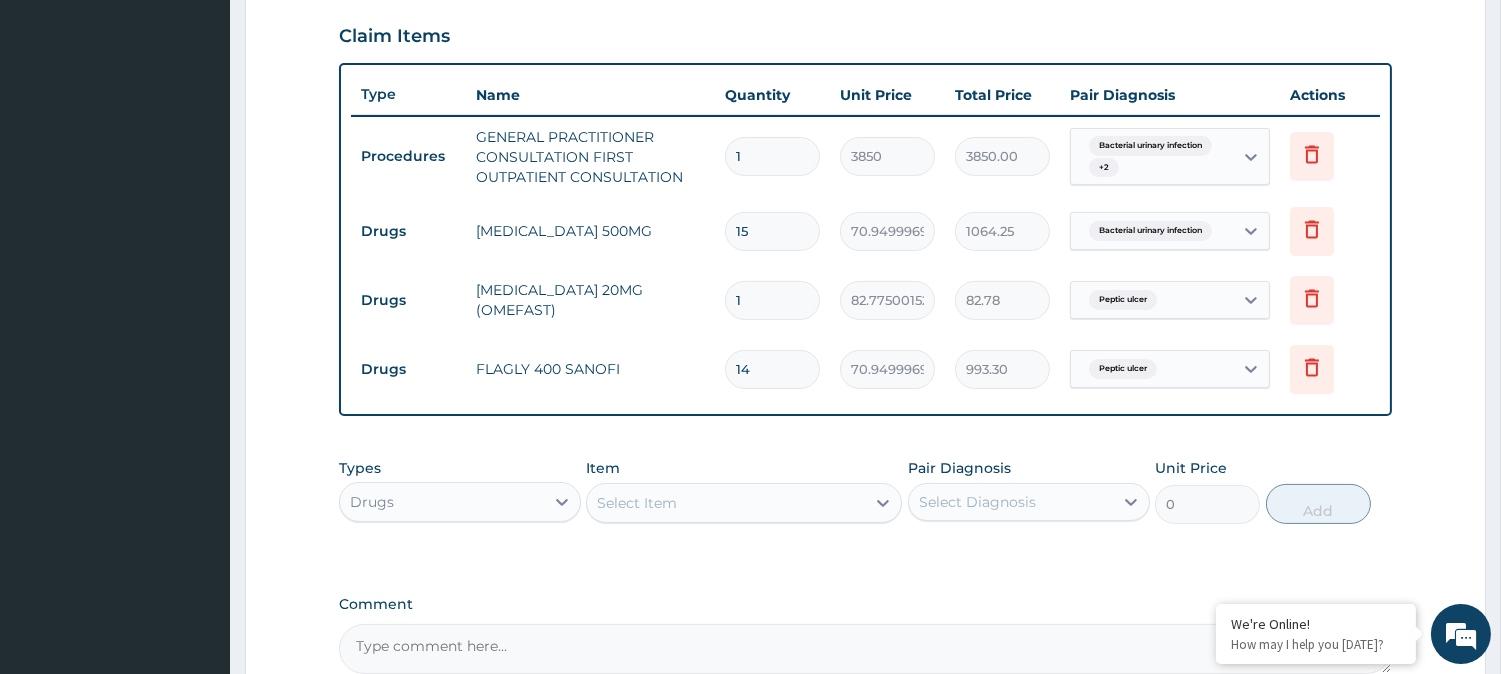 drag, startPoint x: 768, startPoint y: 354, endPoint x: 744, endPoint y: 351, distance: 24.186773 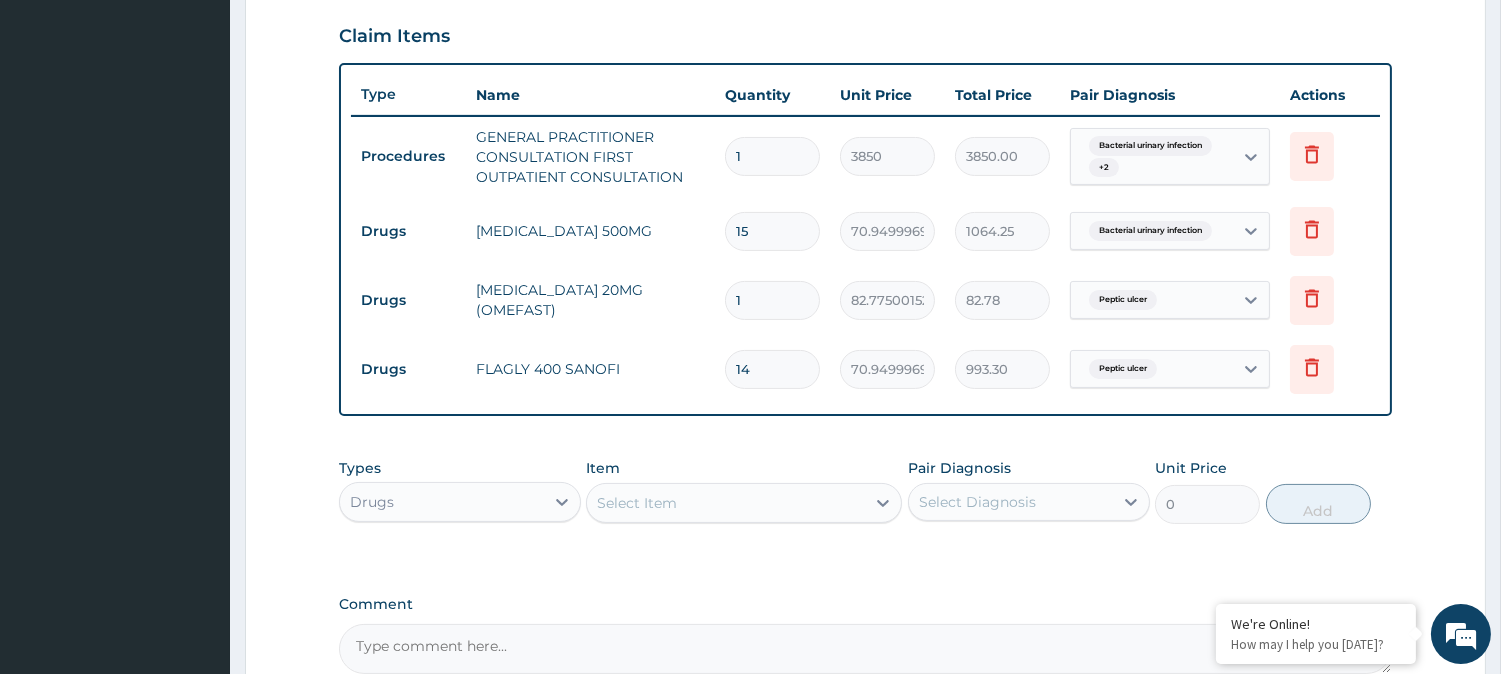 click on "14" at bounding box center [772, 369] 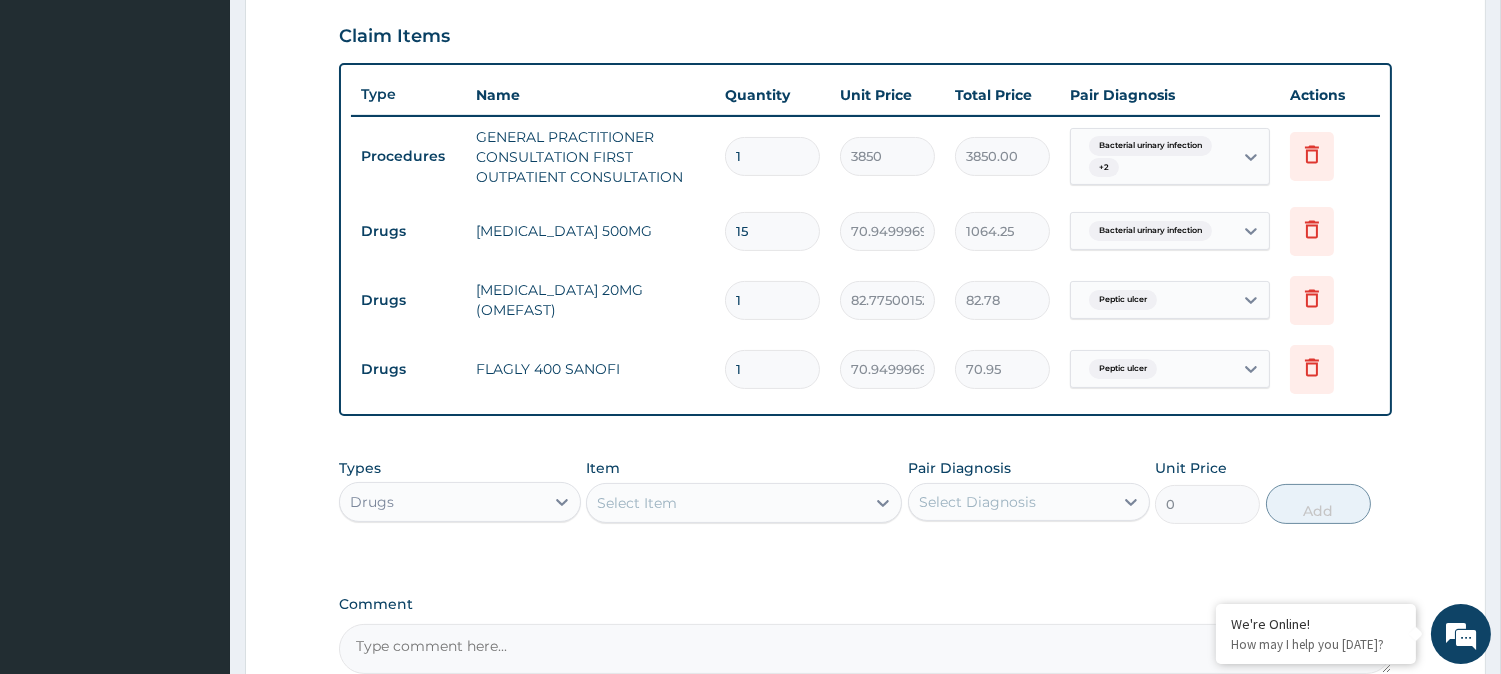 click on "1" at bounding box center [772, 369] 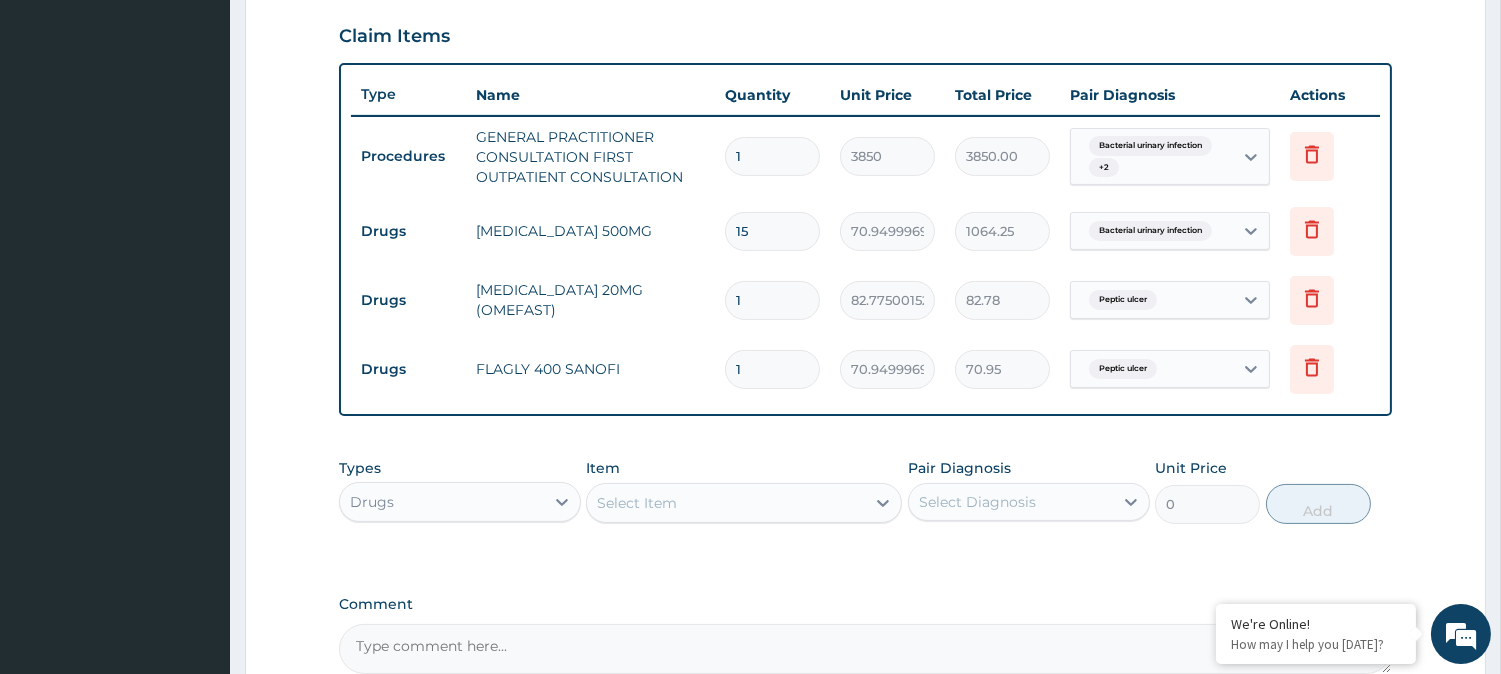 type on "21" 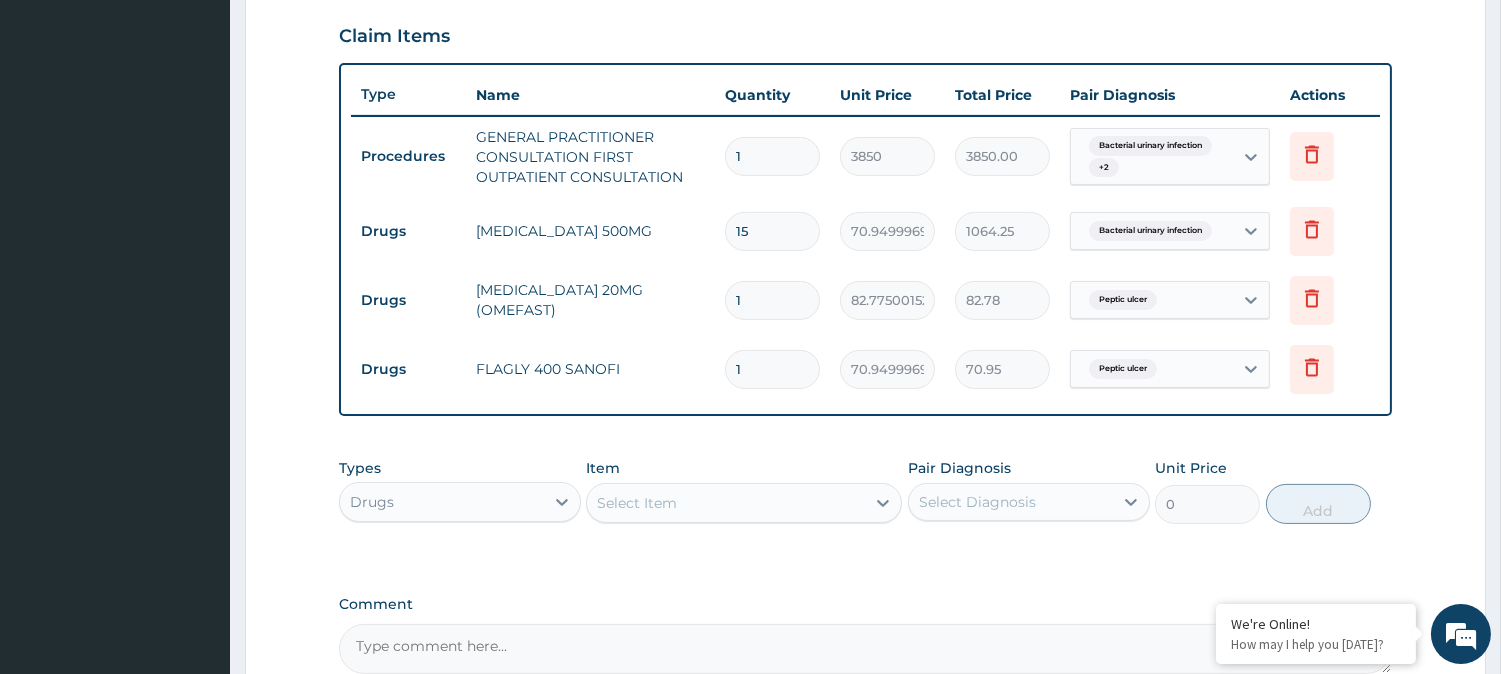 type on "1489.95" 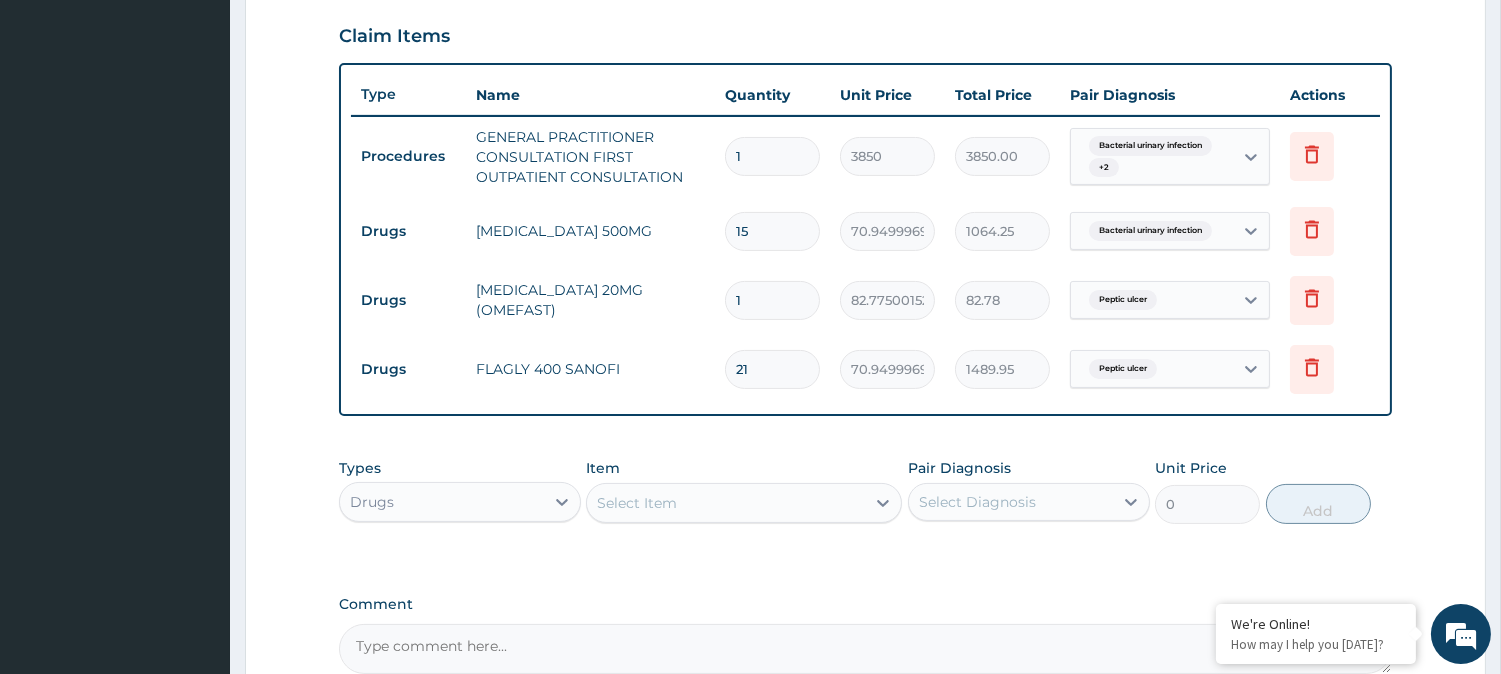 type on "21" 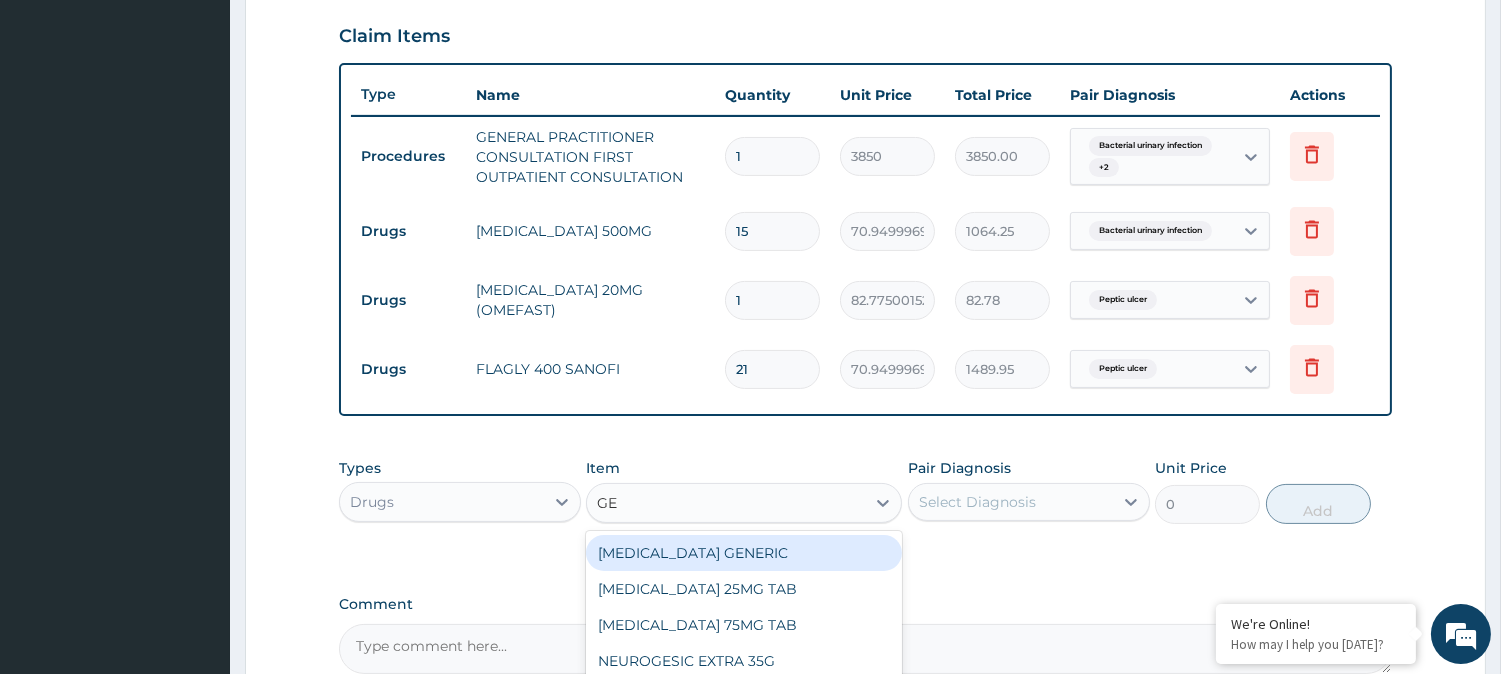 type on "GES" 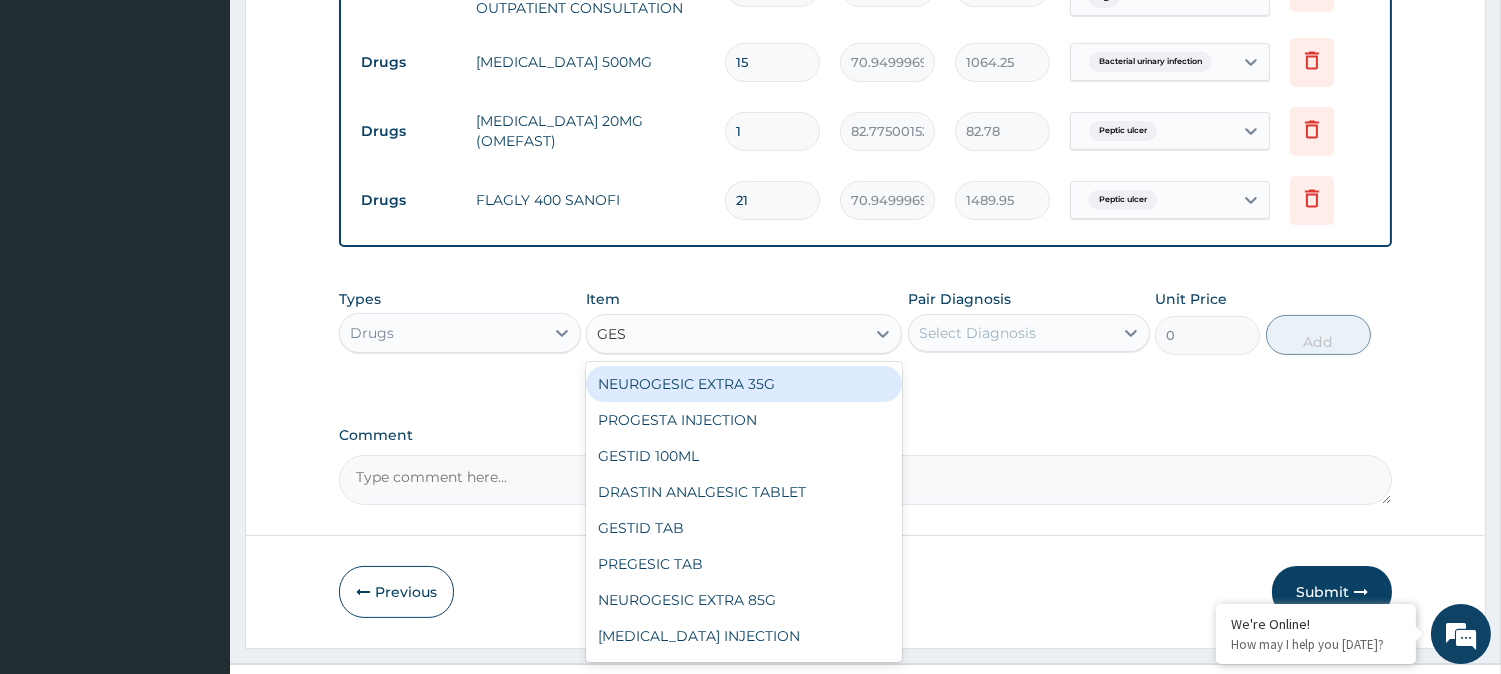 scroll, scrollTop: 890, scrollLeft: 0, axis: vertical 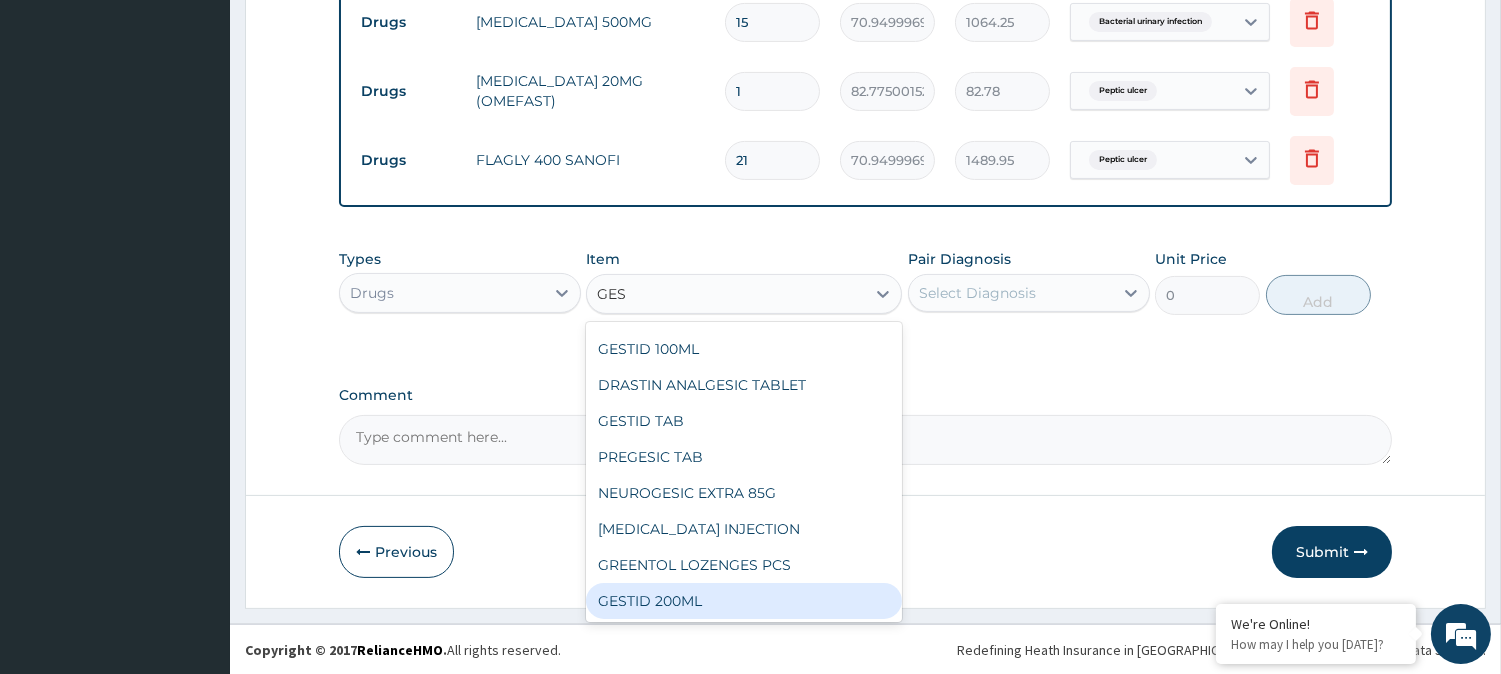click on "GESTID 200ML" at bounding box center (744, 601) 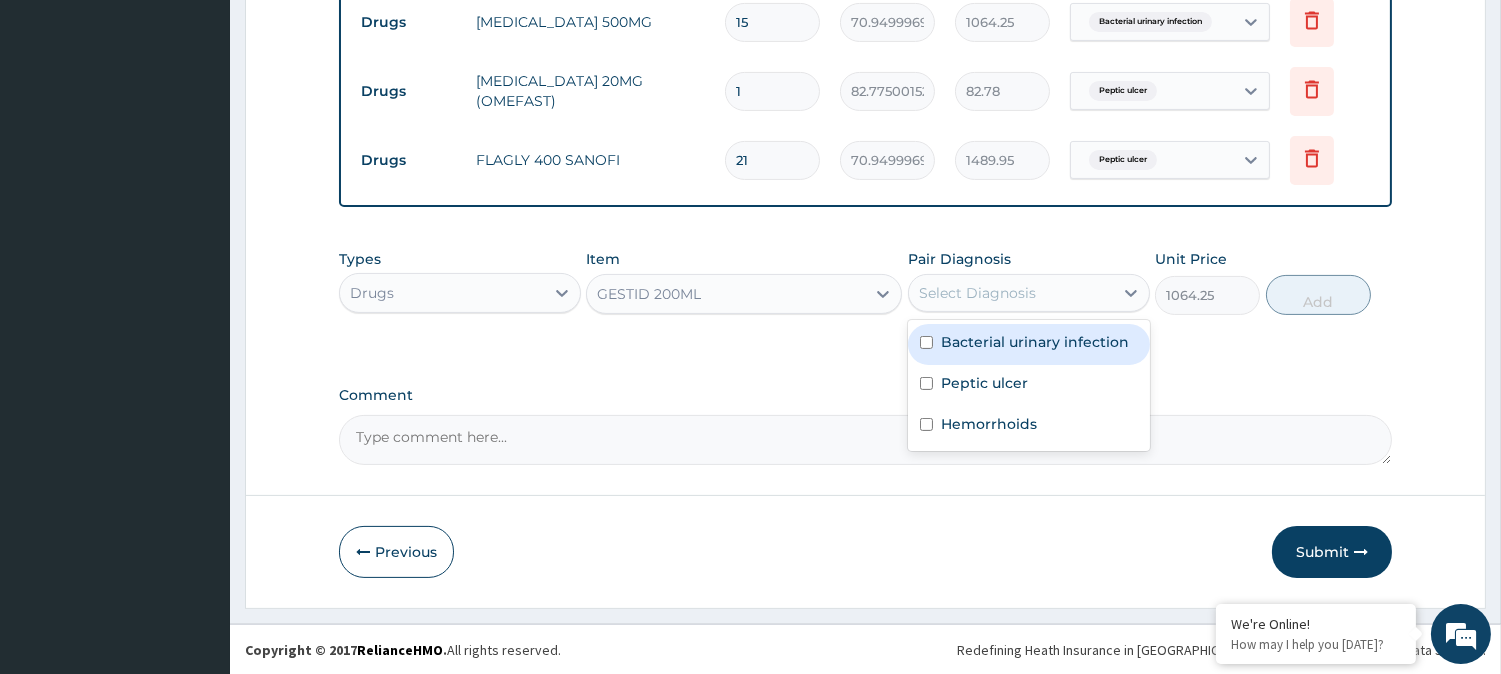 click on "Select Diagnosis" at bounding box center (1011, 293) 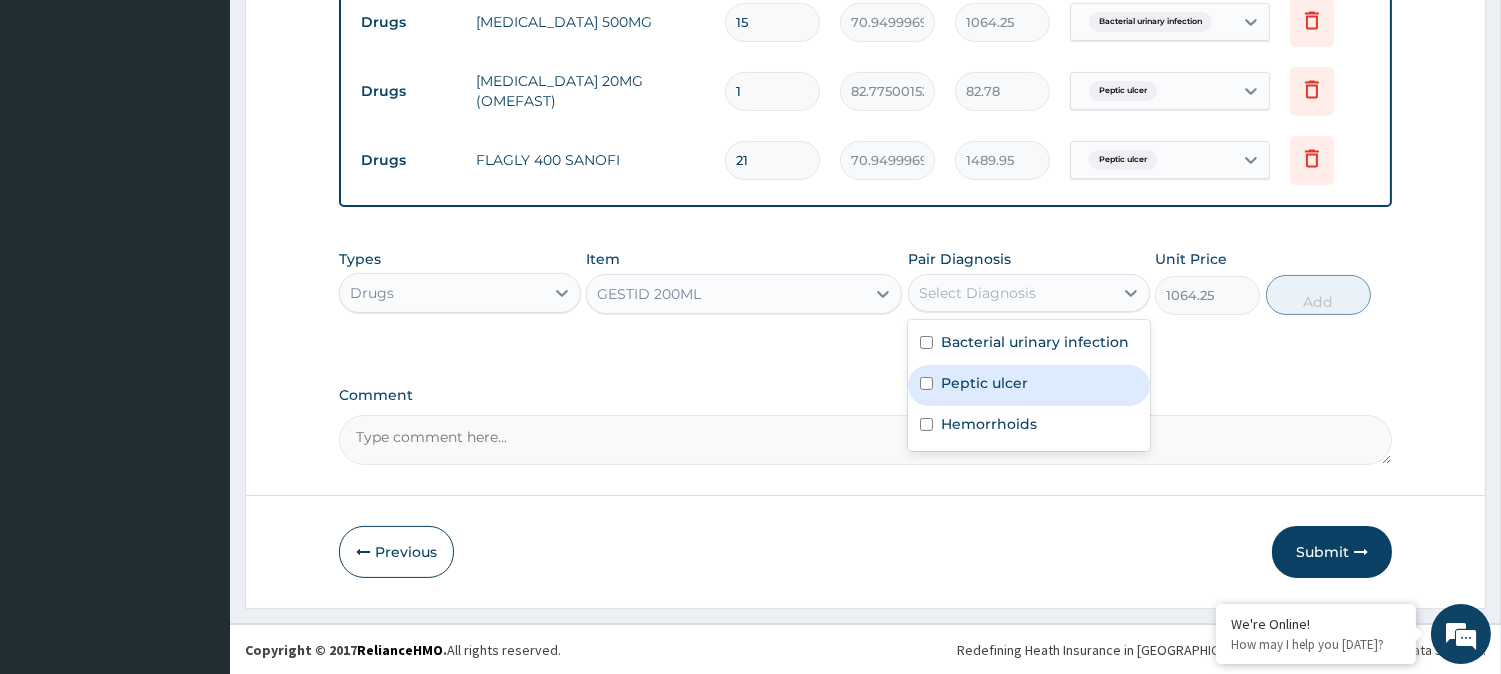 click on "Peptic ulcer" at bounding box center [984, 383] 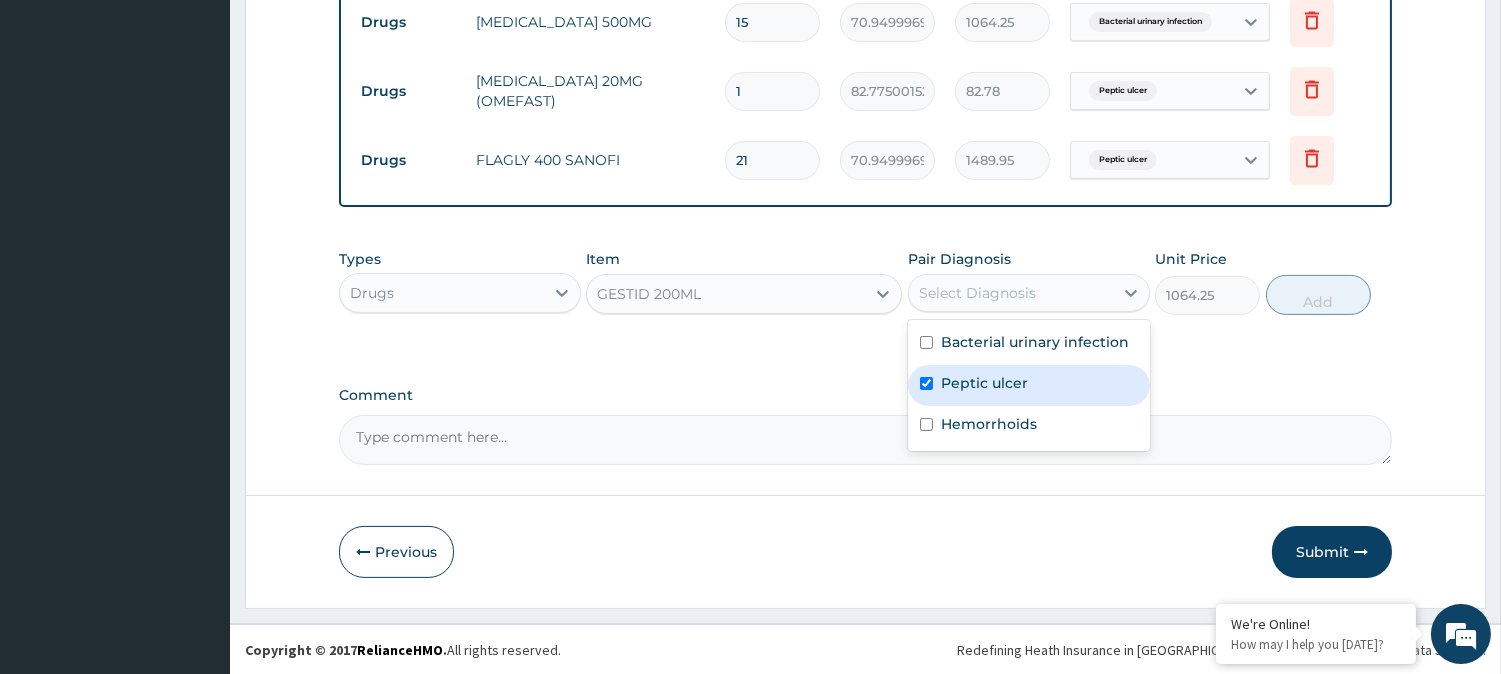 checkbox on "true" 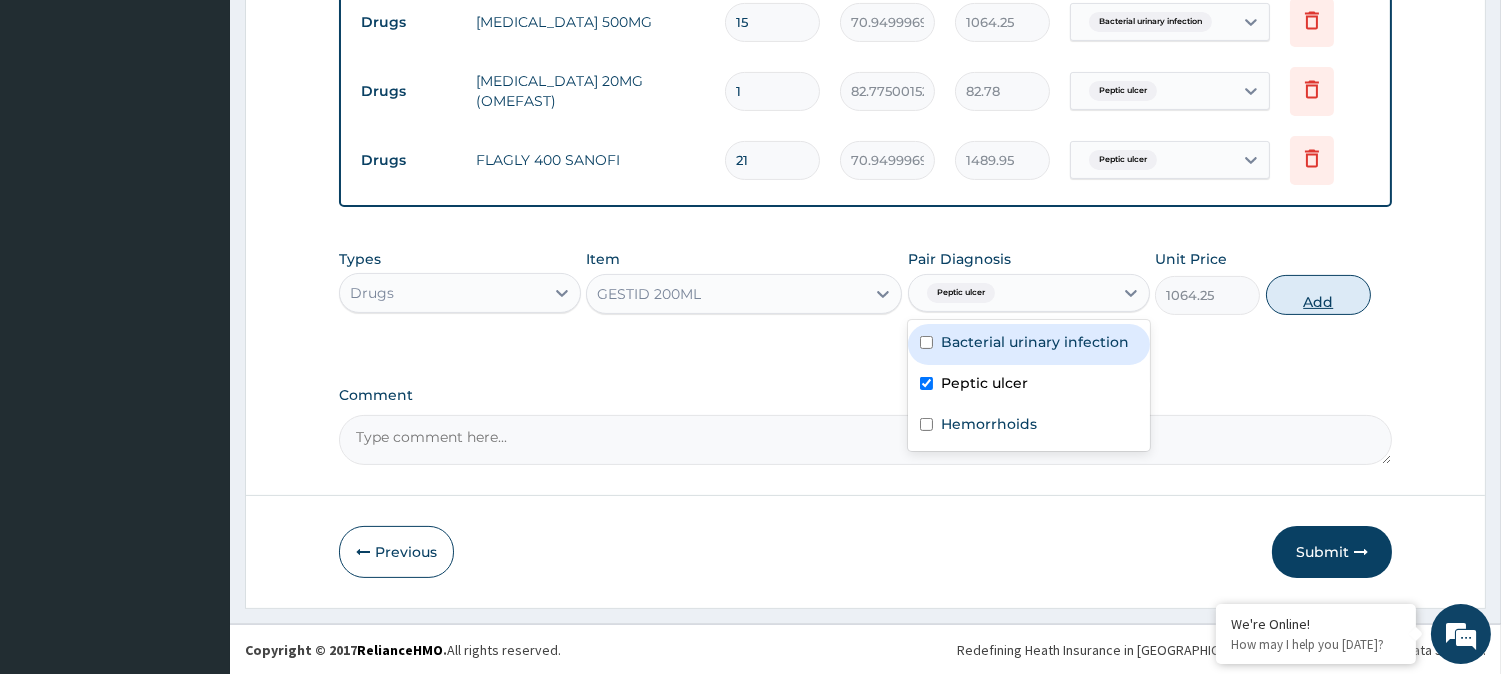 click on "Add" at bounding box center (1318, 295) 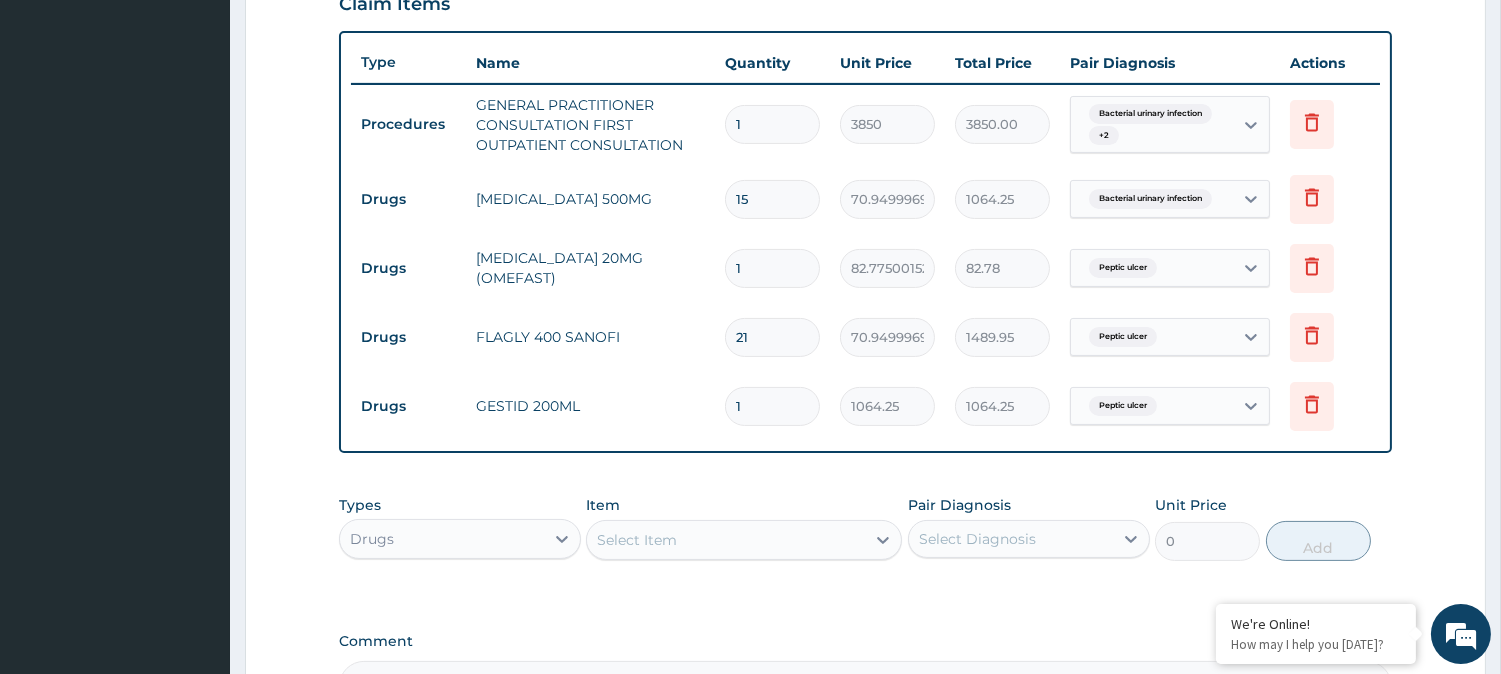 scroll, scrollTop: 704, scrollLeft: 0, axis: vertical 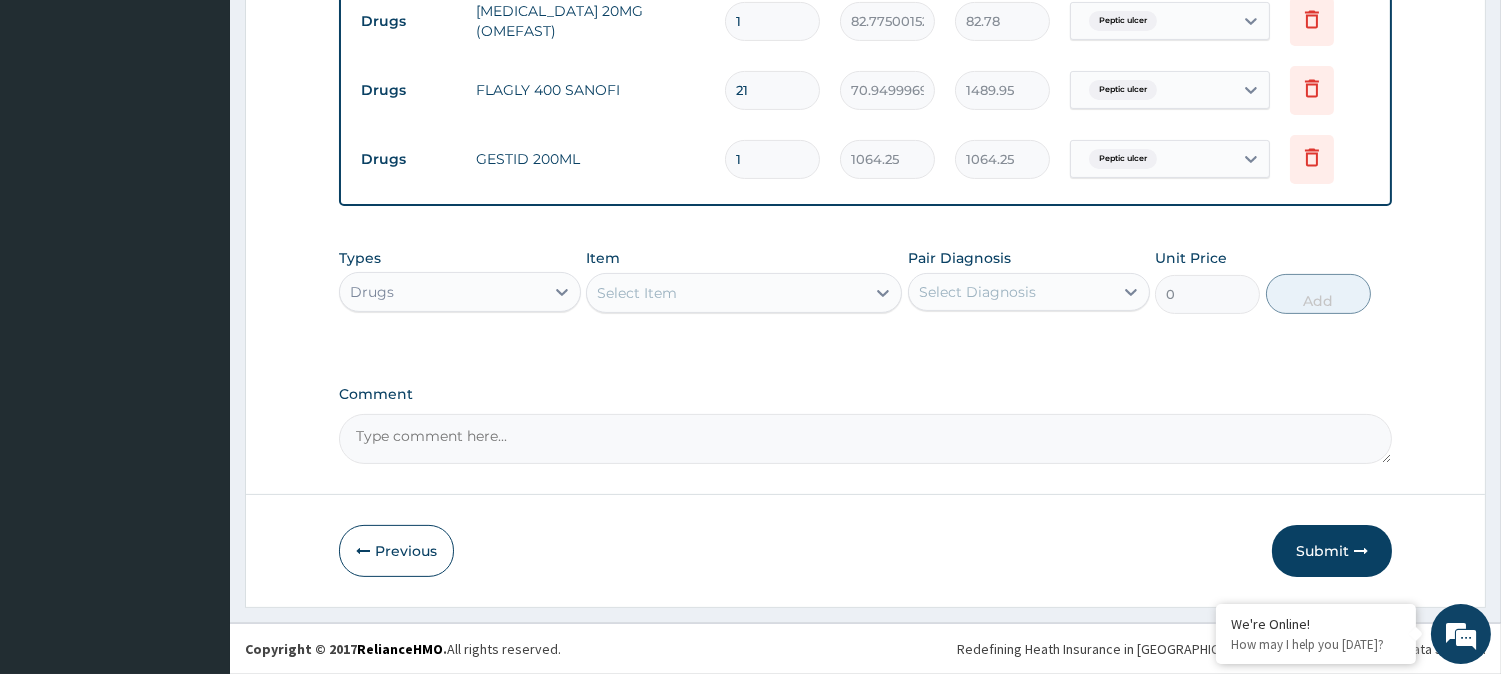 click on "Select Item" at bounding box center [726, 293] 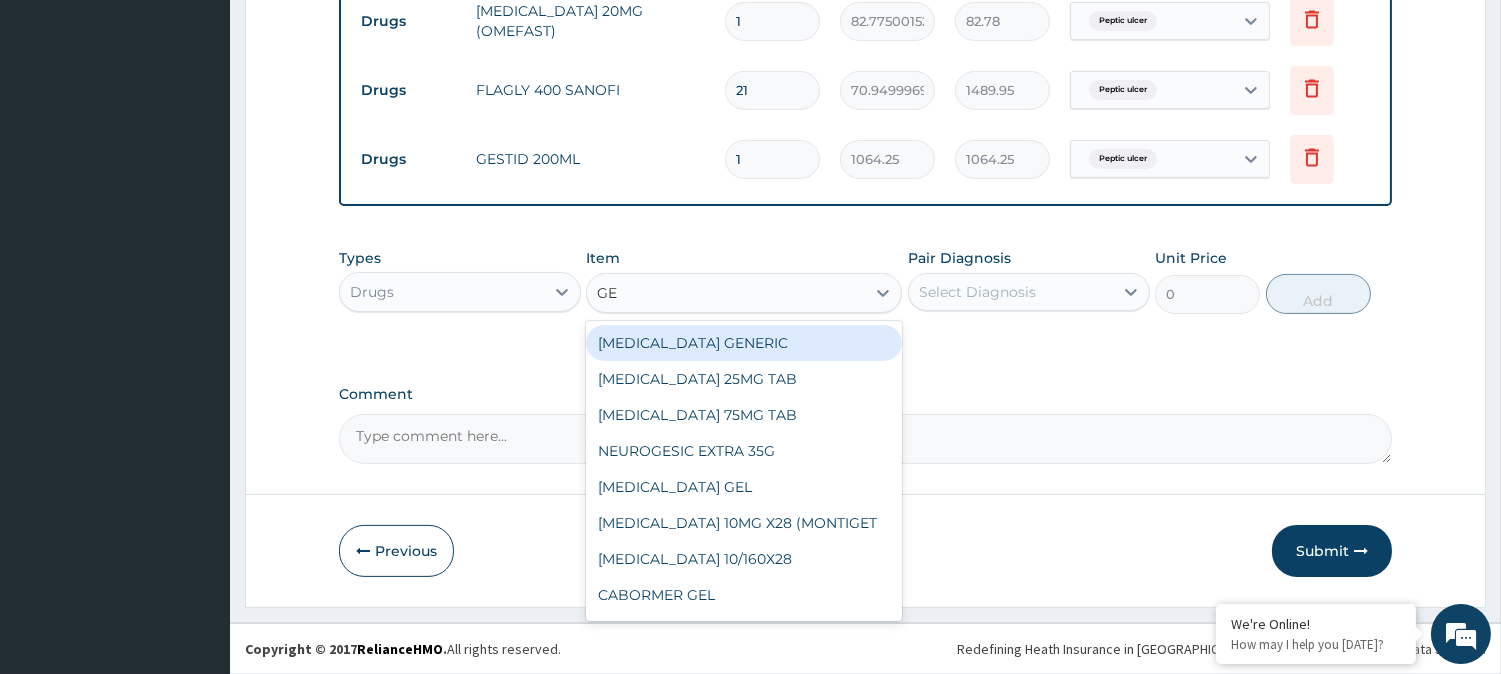 type on "GES" 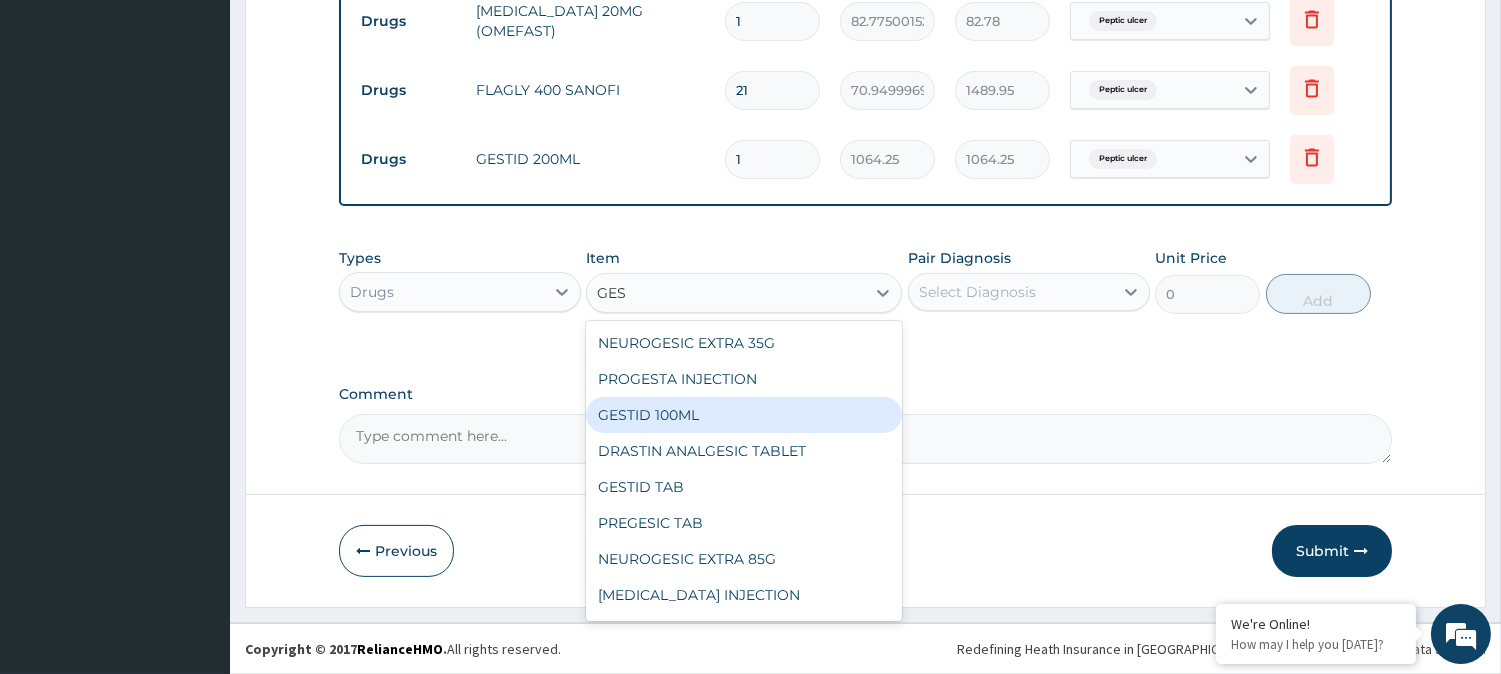 click on "GESTID 100ML" at bounding box center (744, 415) 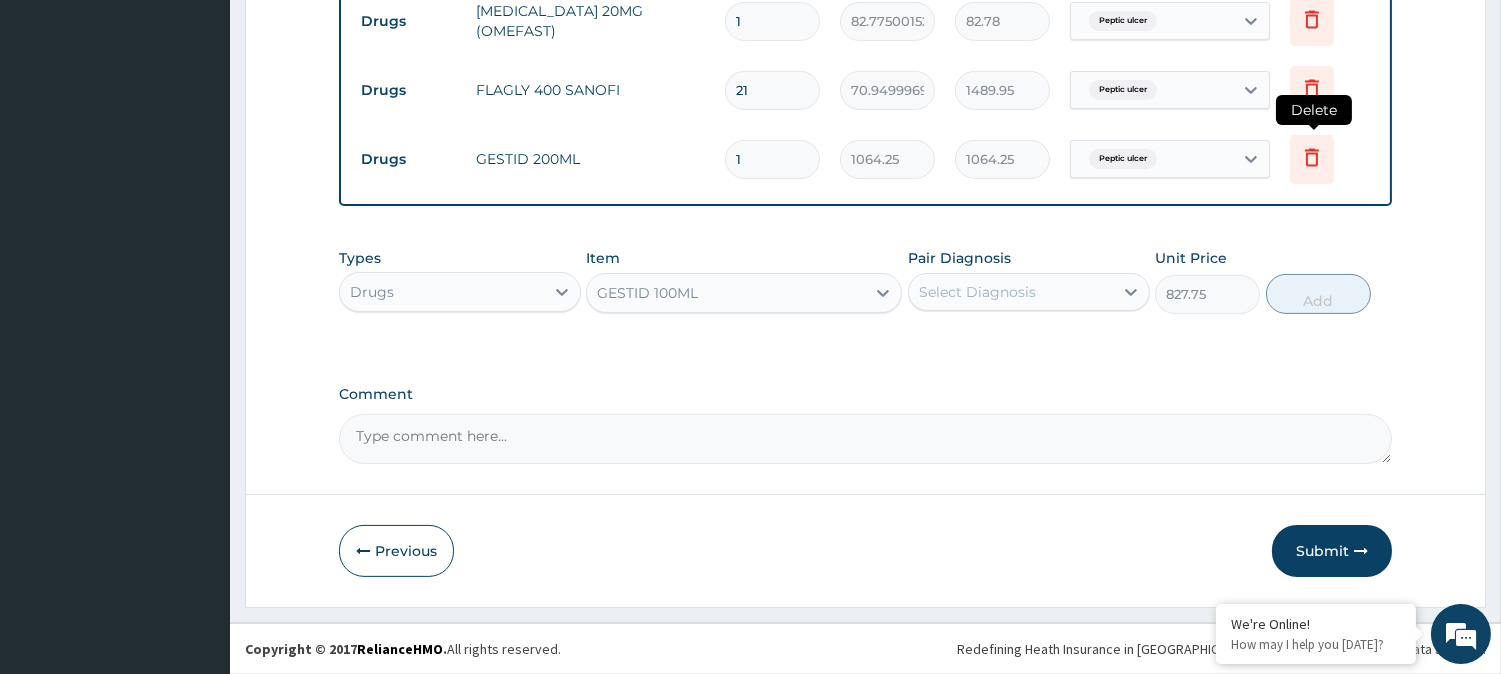 click 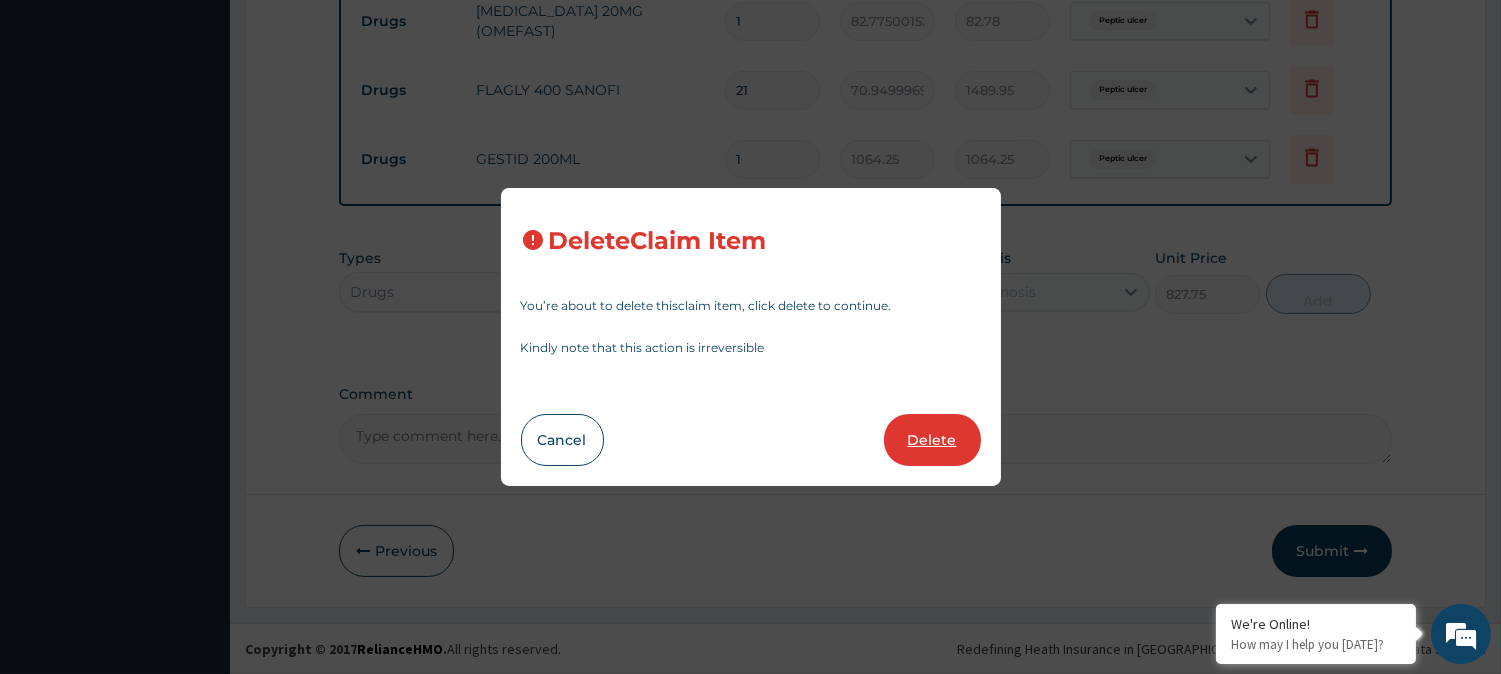 click on "Delete" at bounding box center [932, 440] 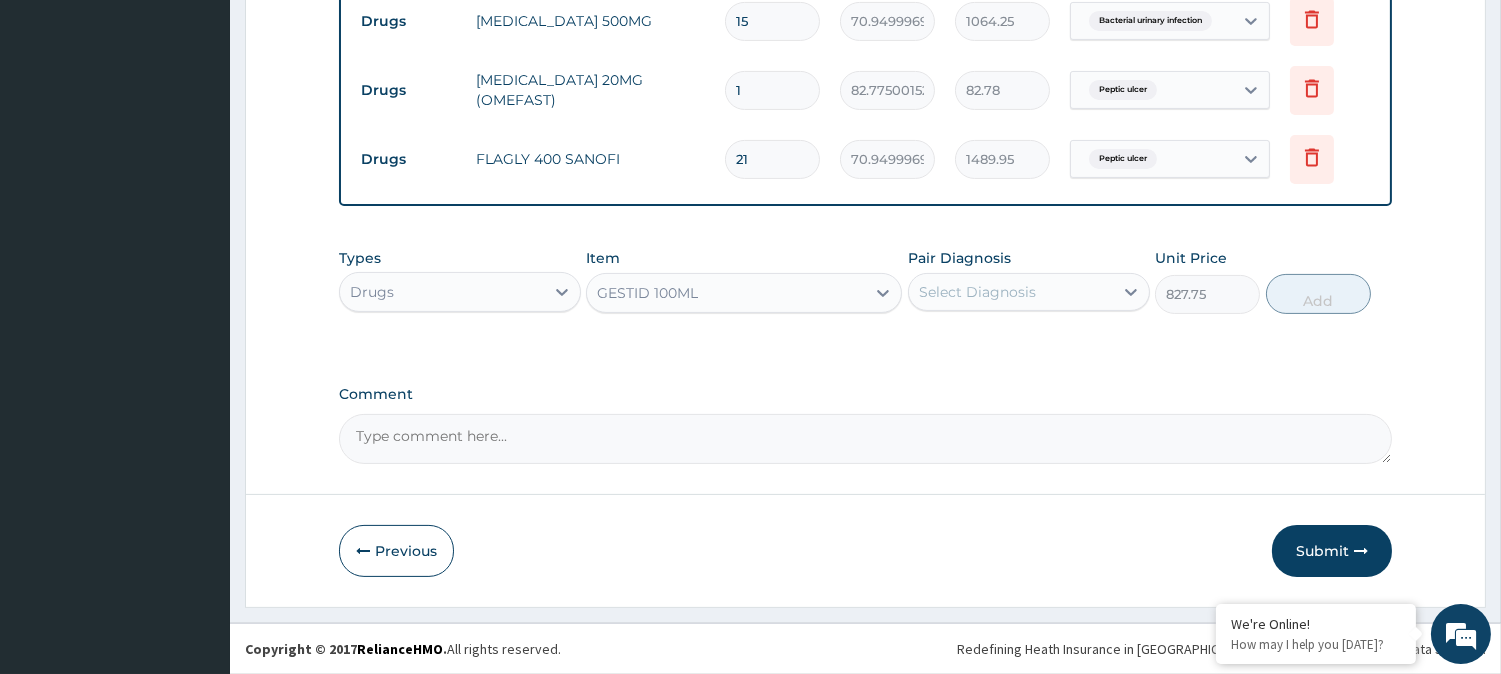 scroll, scrollTop: 890, scrollLeft: 0, axis: vertical 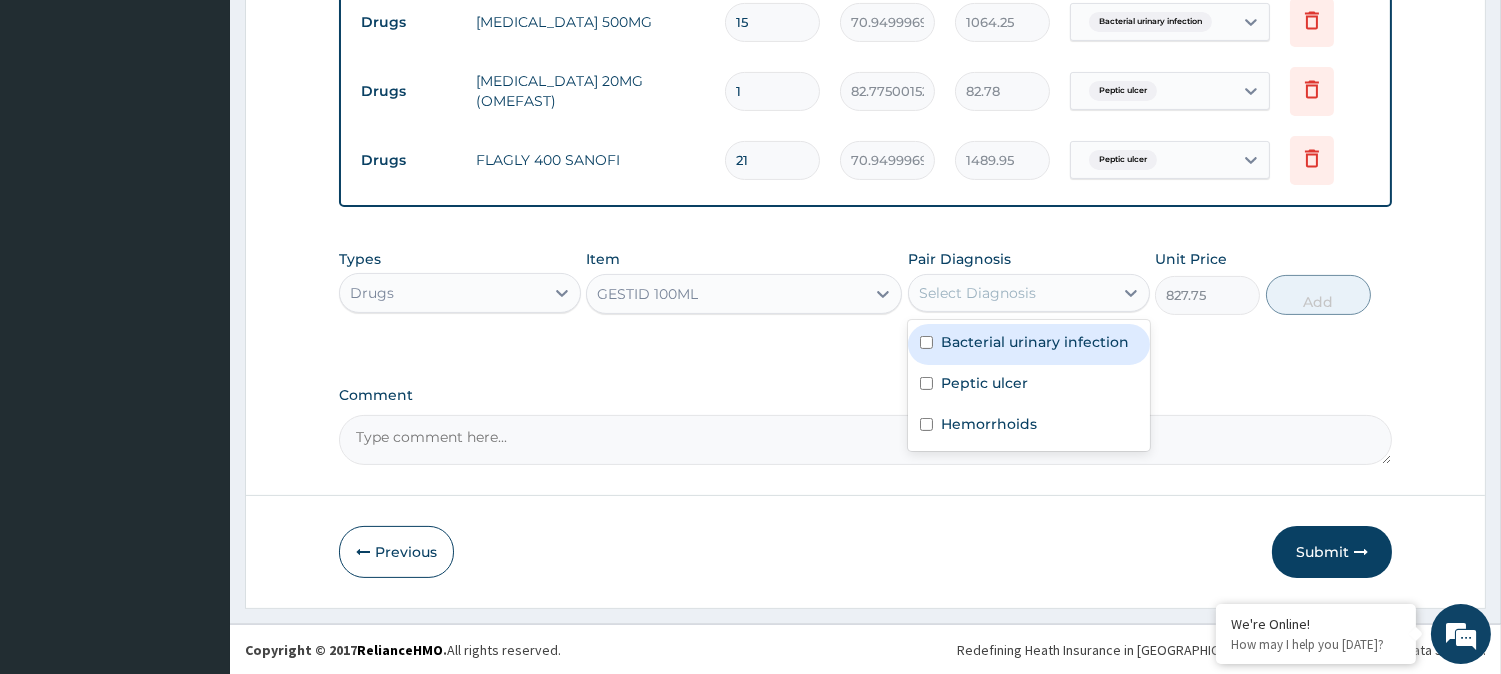 click on "Select Diagnosis" at bounding box center (977, 293) 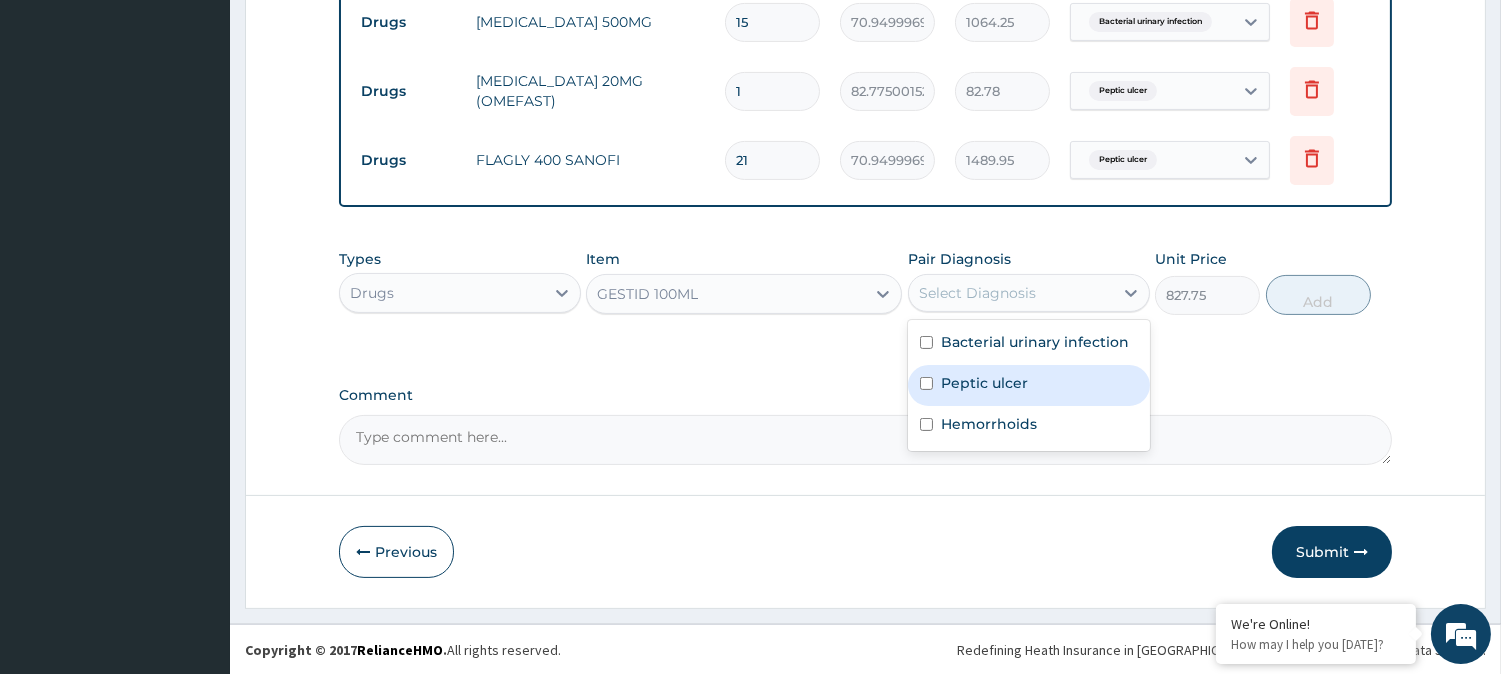 click on "Peptic ulcer" at bounding box center (984, 383) 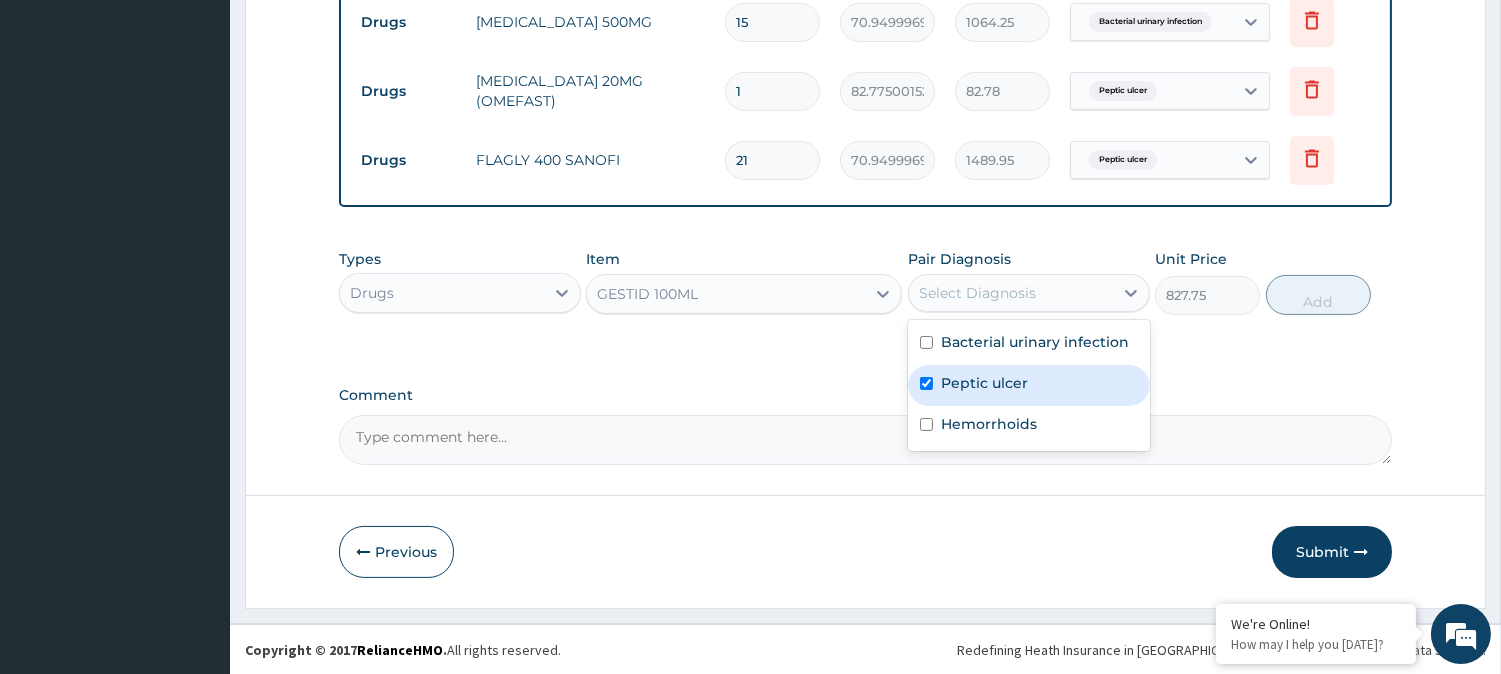 checkbox on "true" 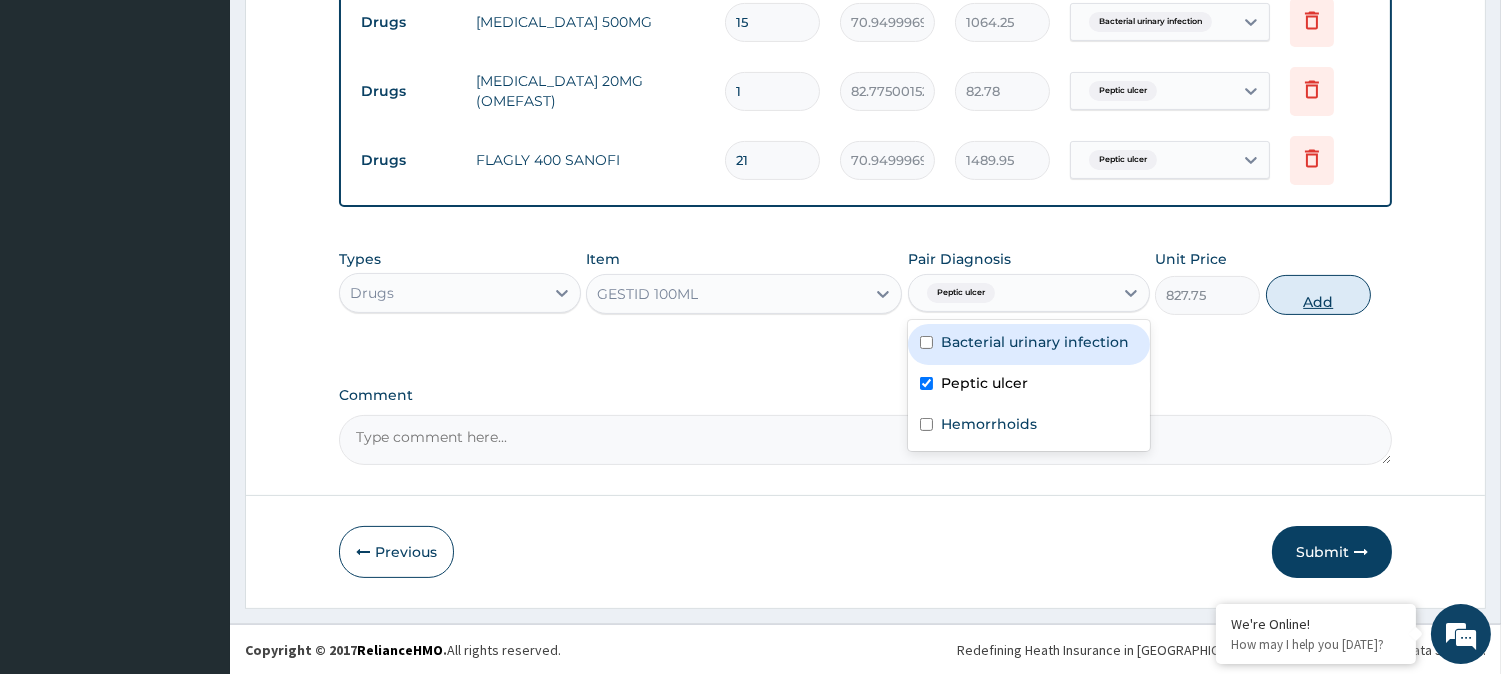 click on "Add" at bounding box center [1318, 295] 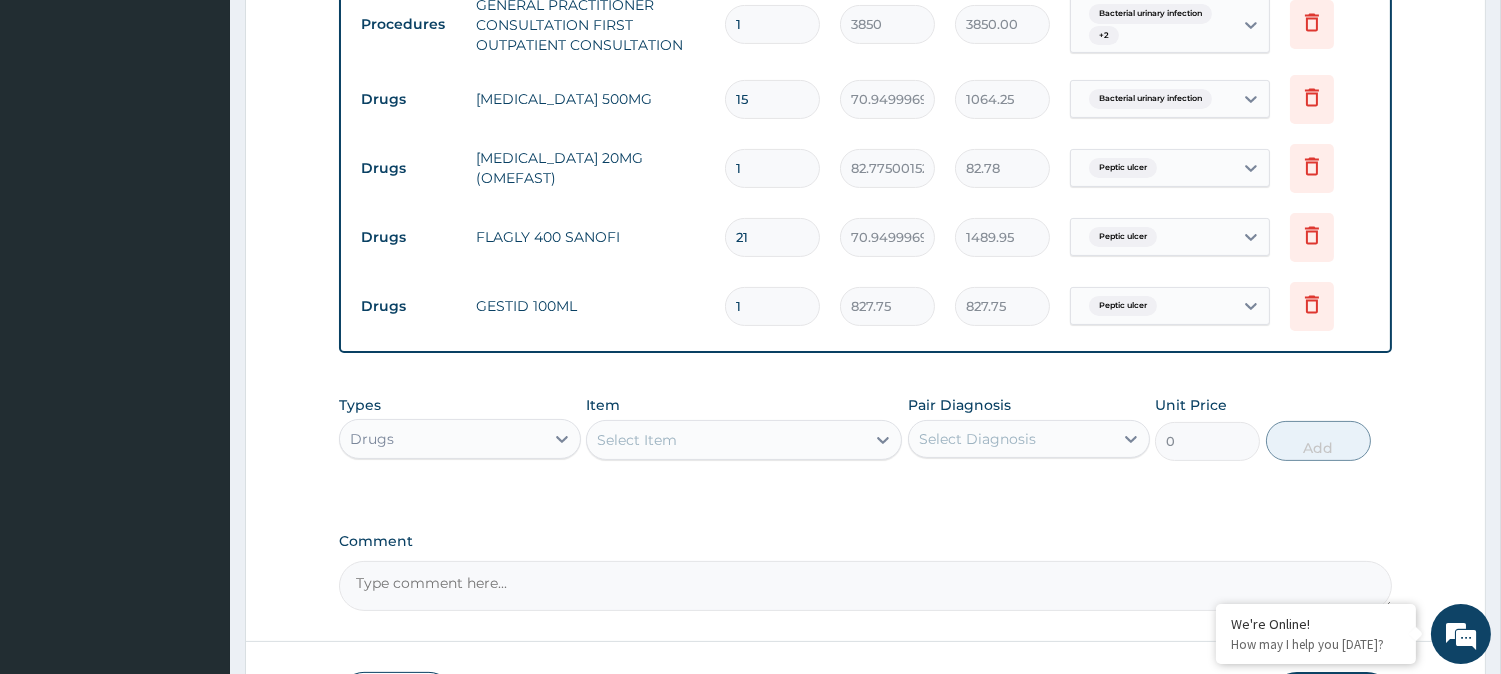 scroll, scrollTop: 890, scrollLeft: 0, axis: vertical 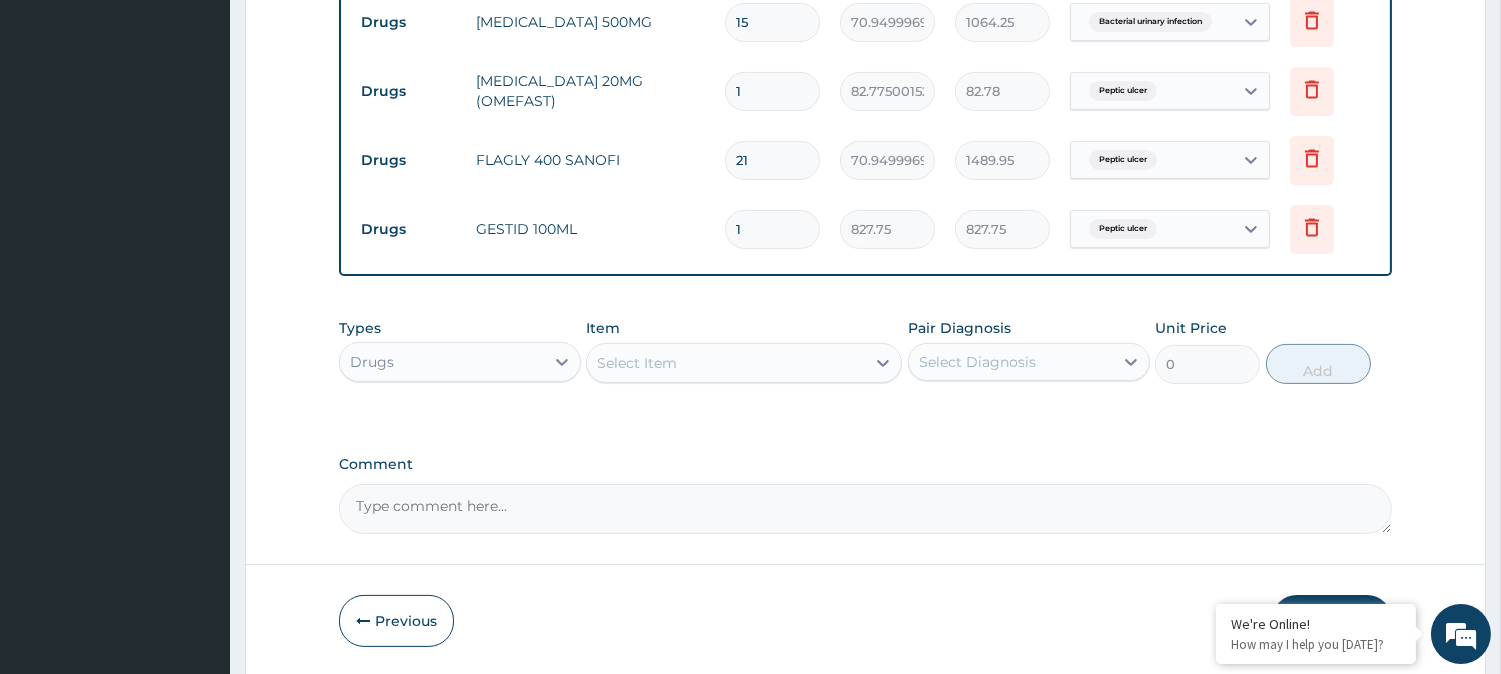 click on "1" at bounding box center [772, 91] 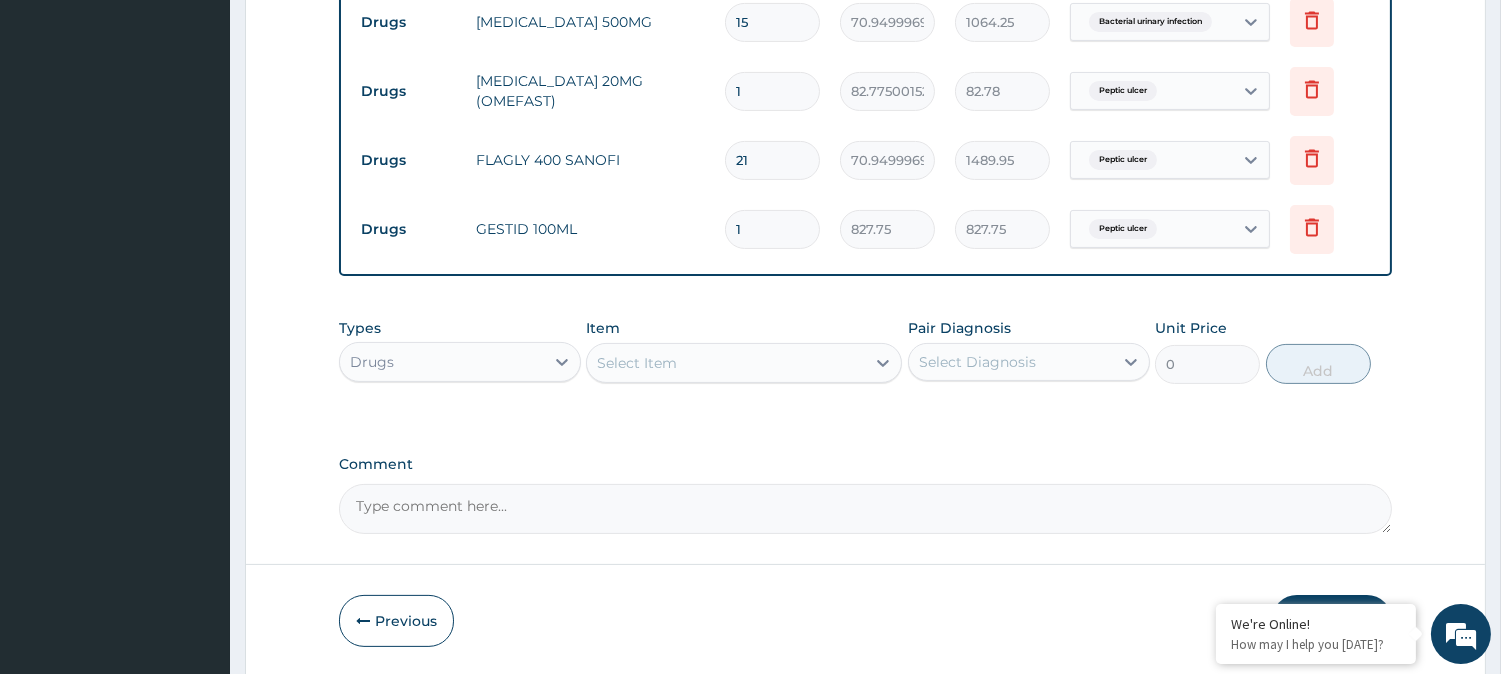 type on "14" 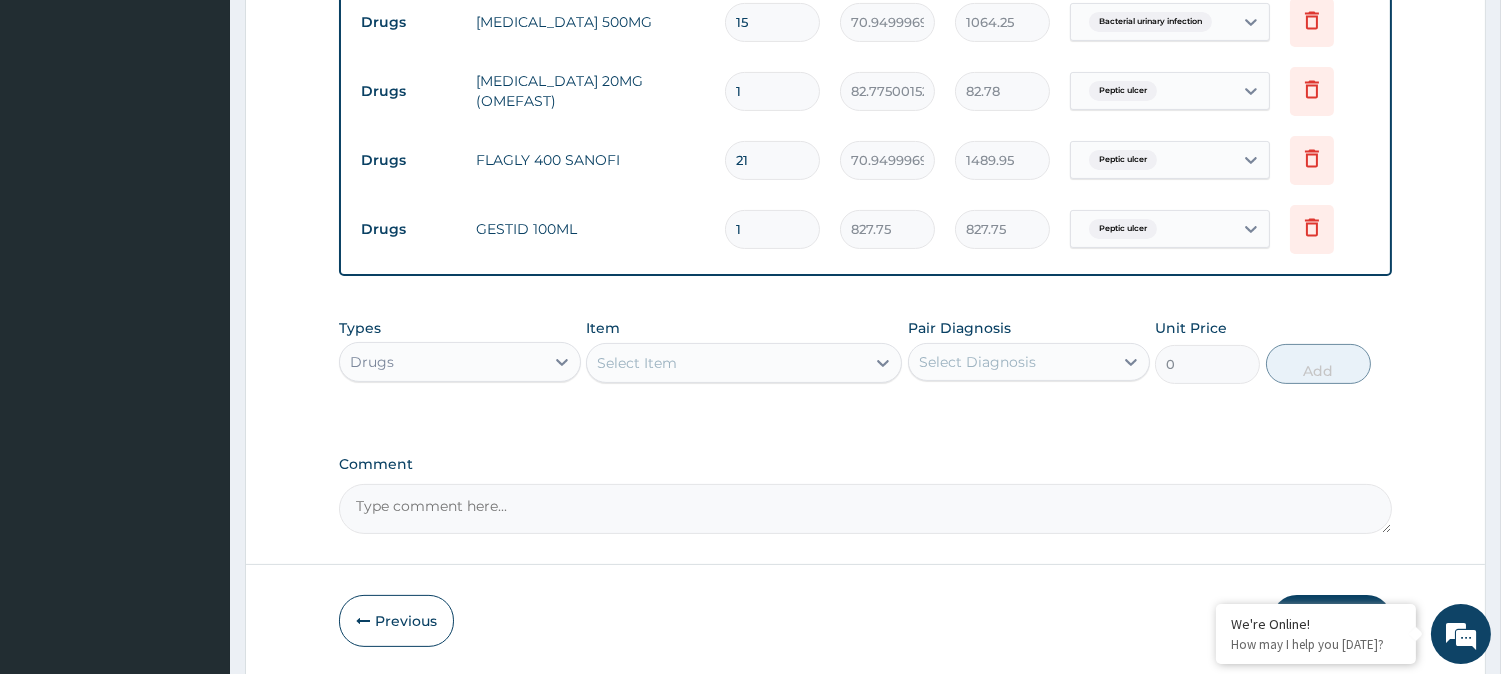 type on "1158.85" 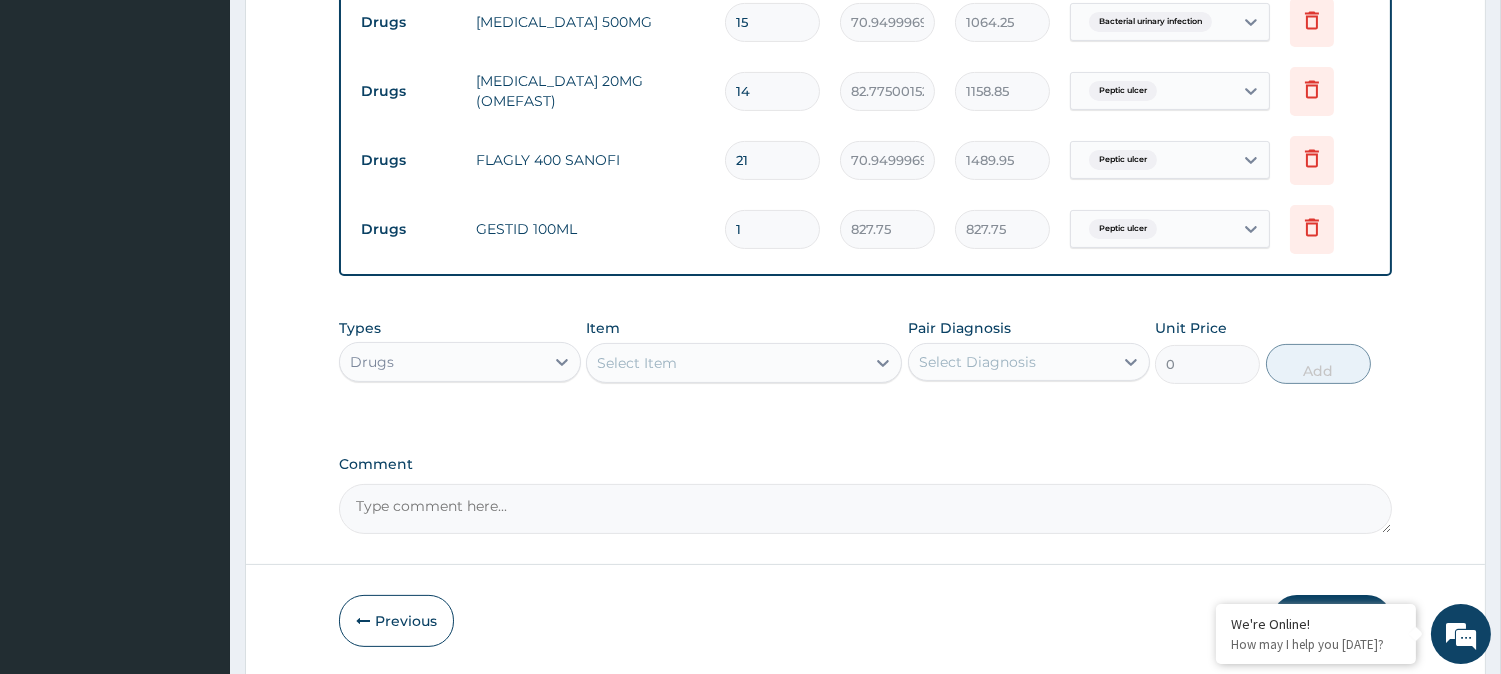 type on "14" 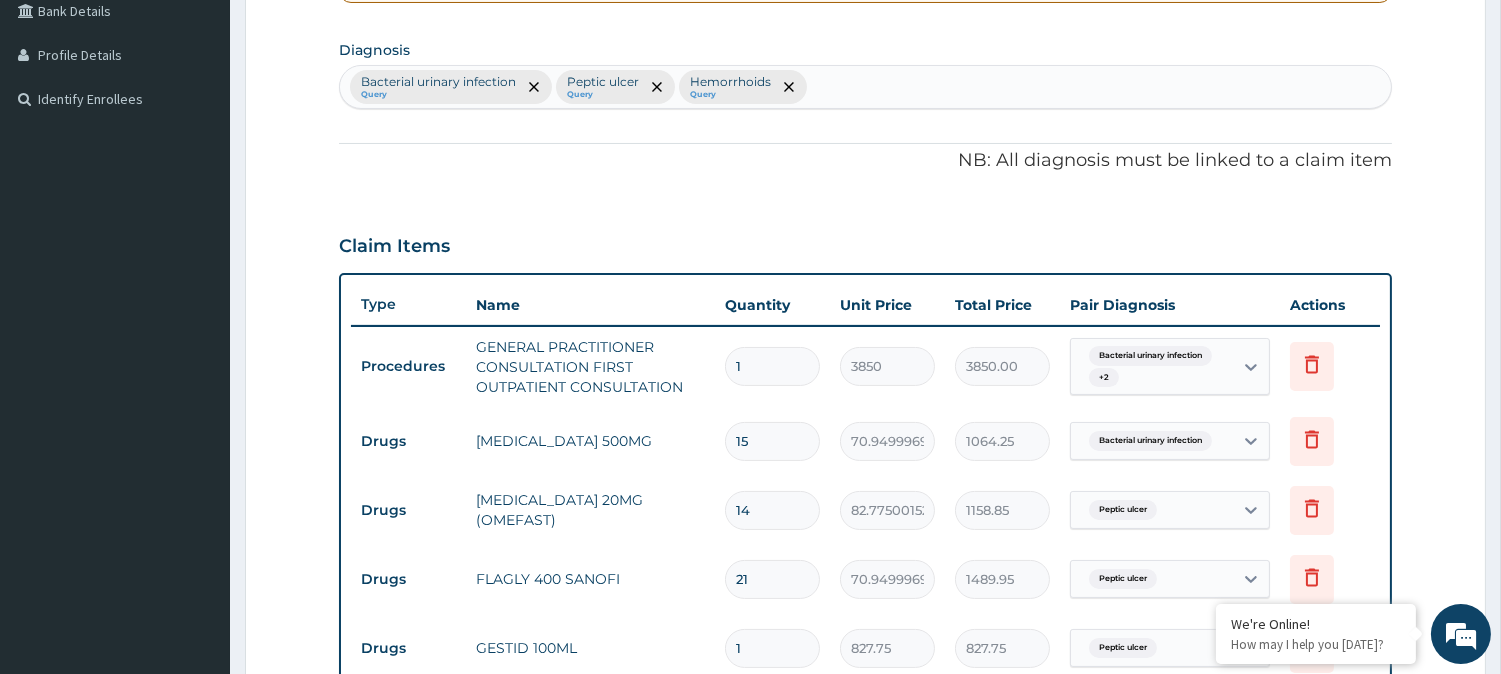 scroll, scrollTop: 148, scrollLeft: 0, axis: vertical 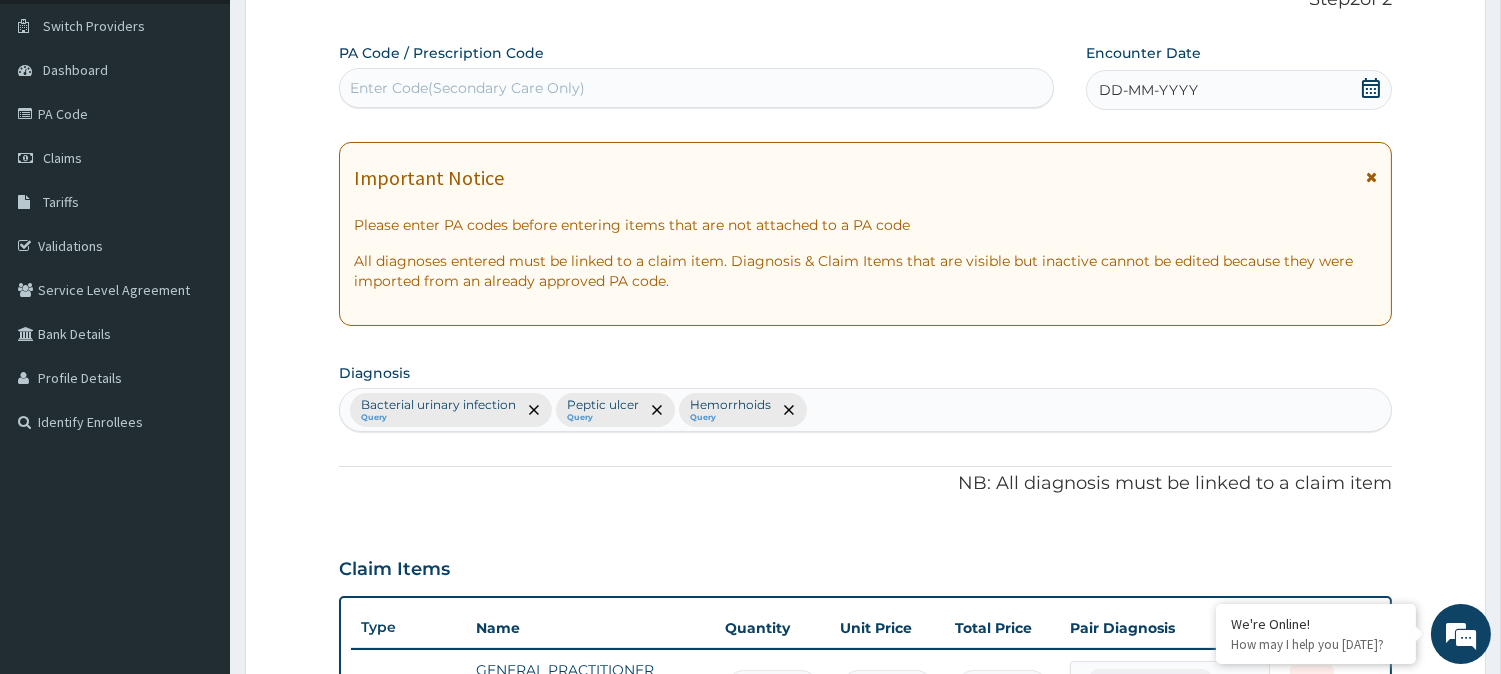 click on "DD-MM-YYYY" at bounding box center [1148, 90] 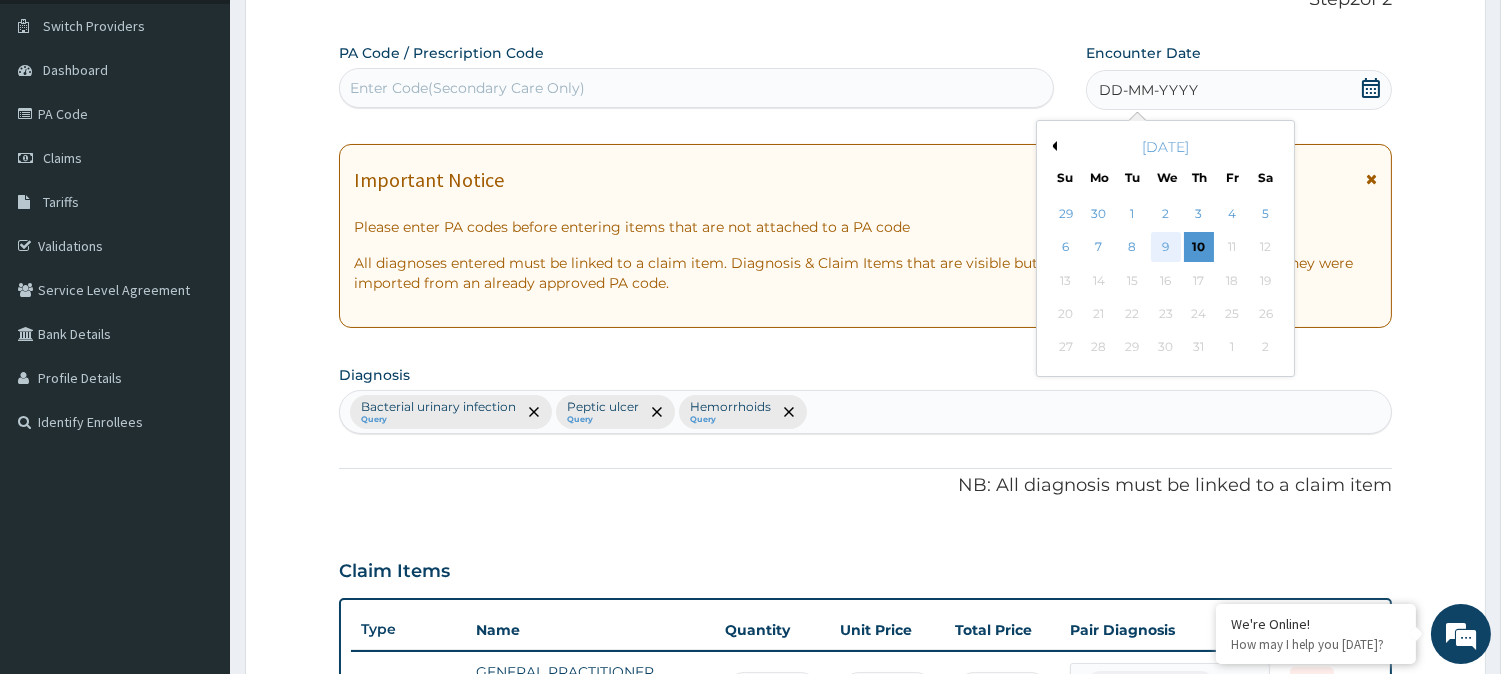 click on "9" at bounding box center (1165, 248) 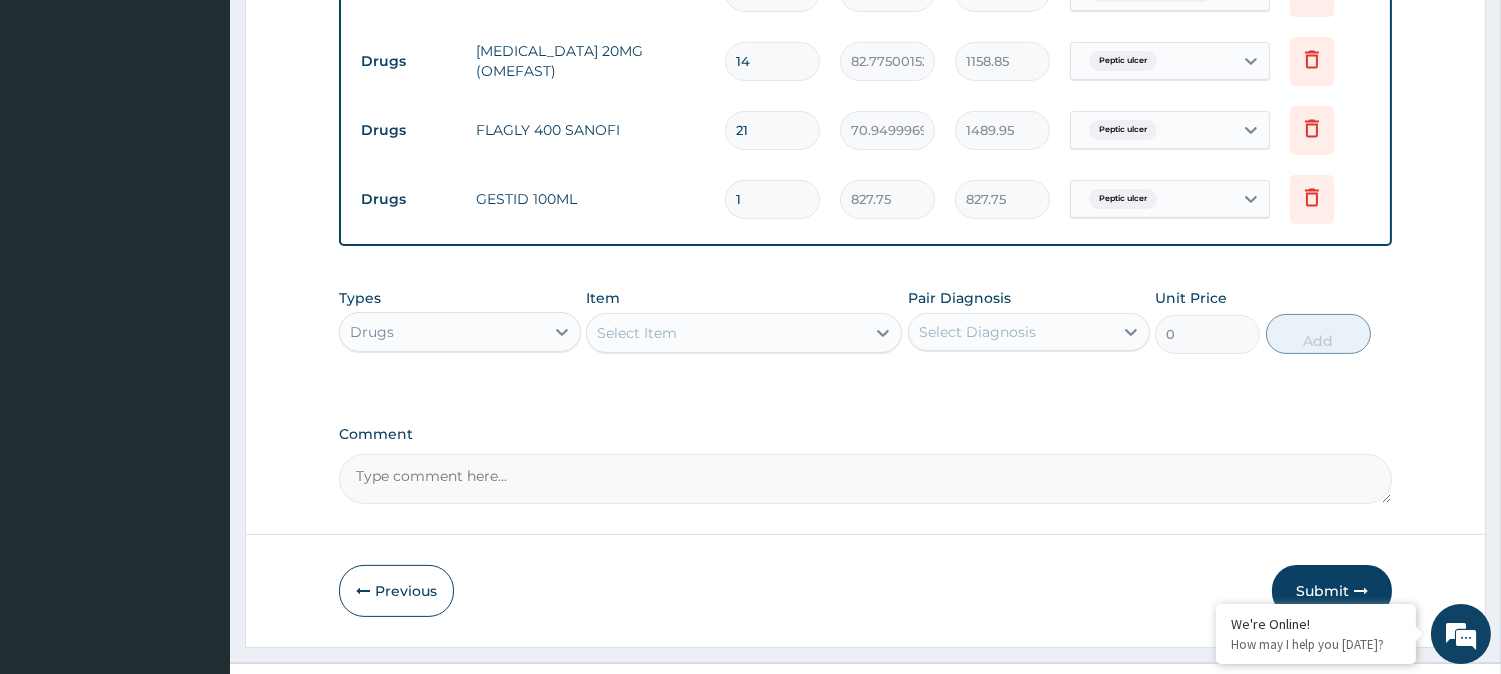 scroll, scrollTop: 960, scrollLeft: 0, axis: vertical 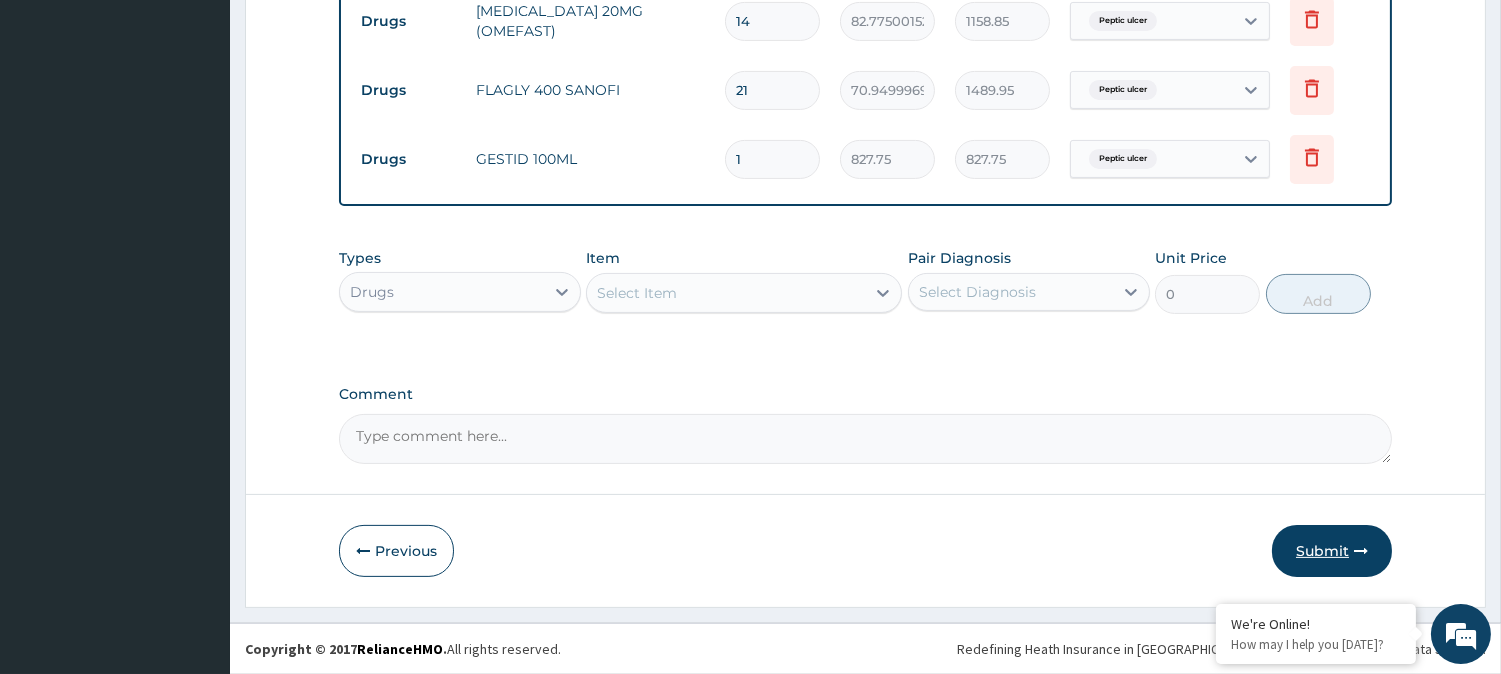 click on "Submit" at bounding box center [1332, 551] 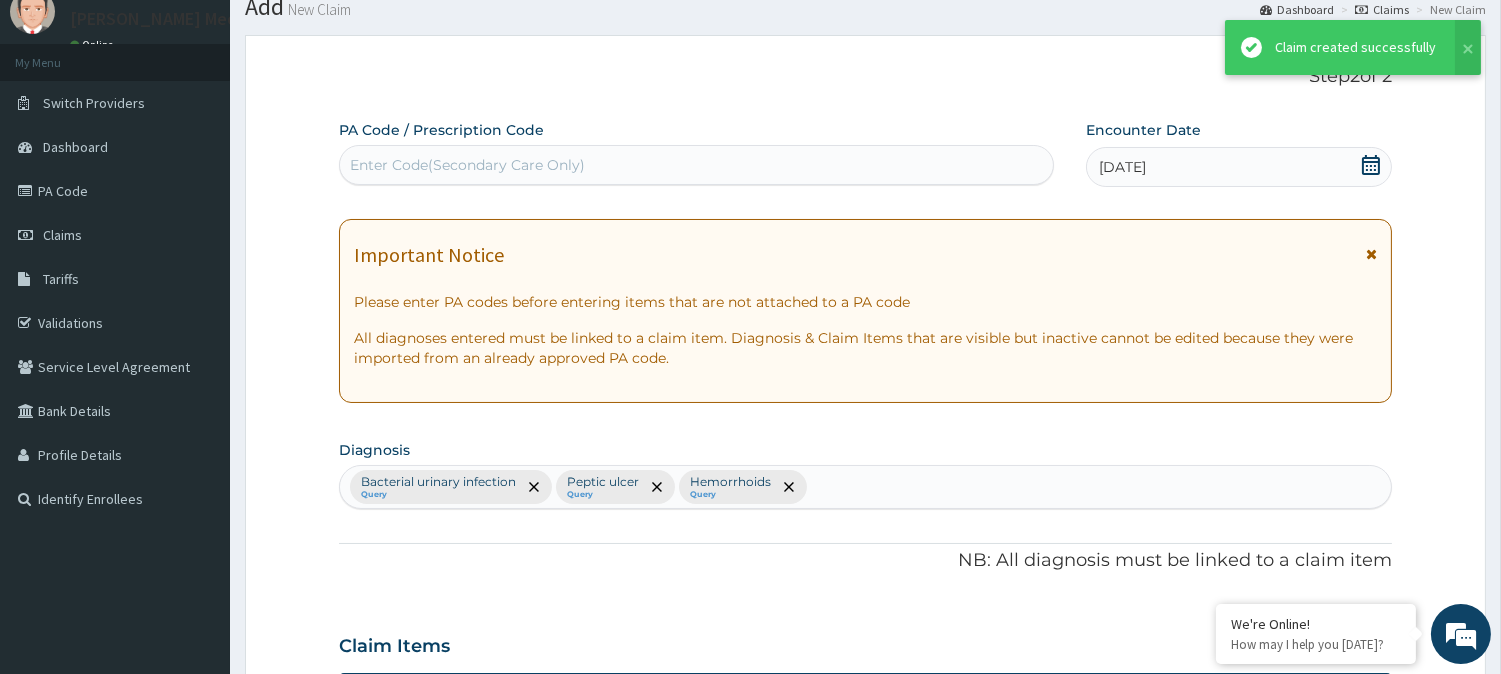 scroll, scrollTop: 960, scrollLeft: 0, axis: vertical 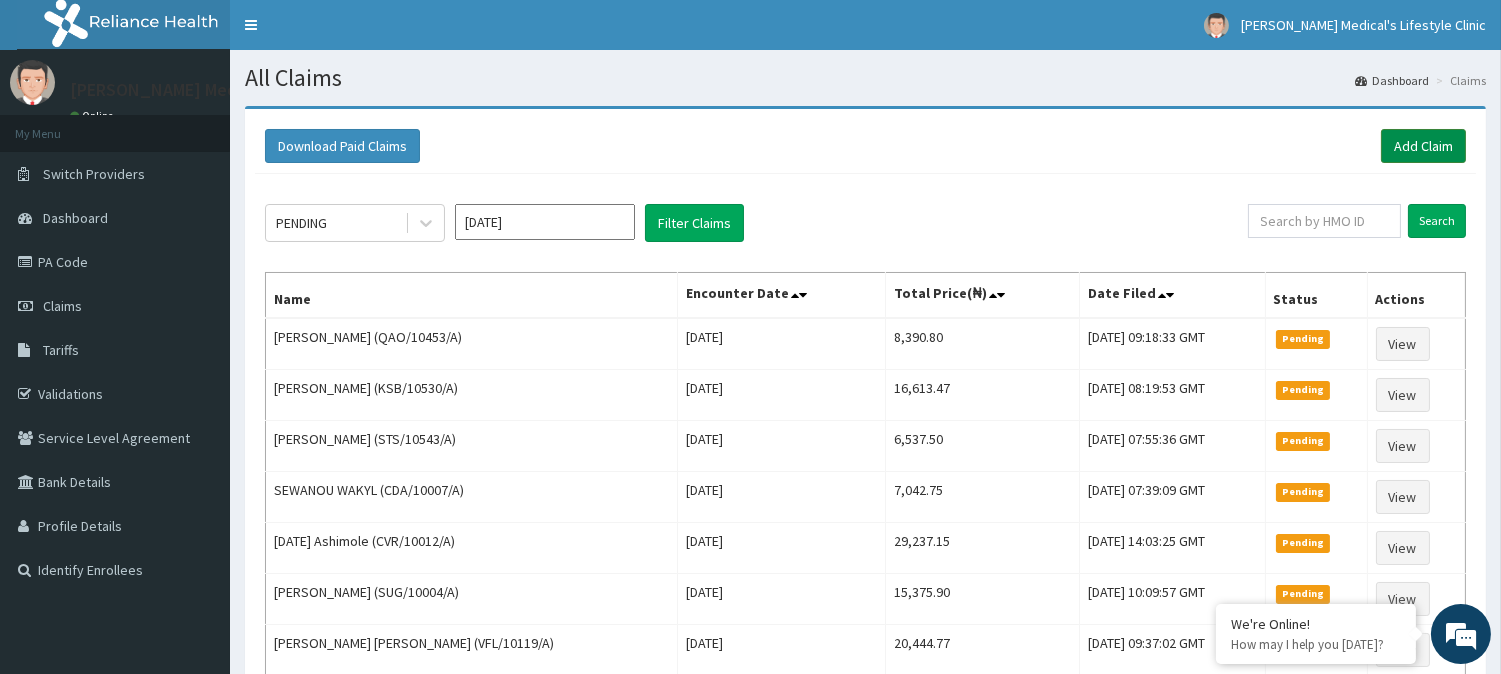click on "Add Claim" at bounding box center (1423, 146) 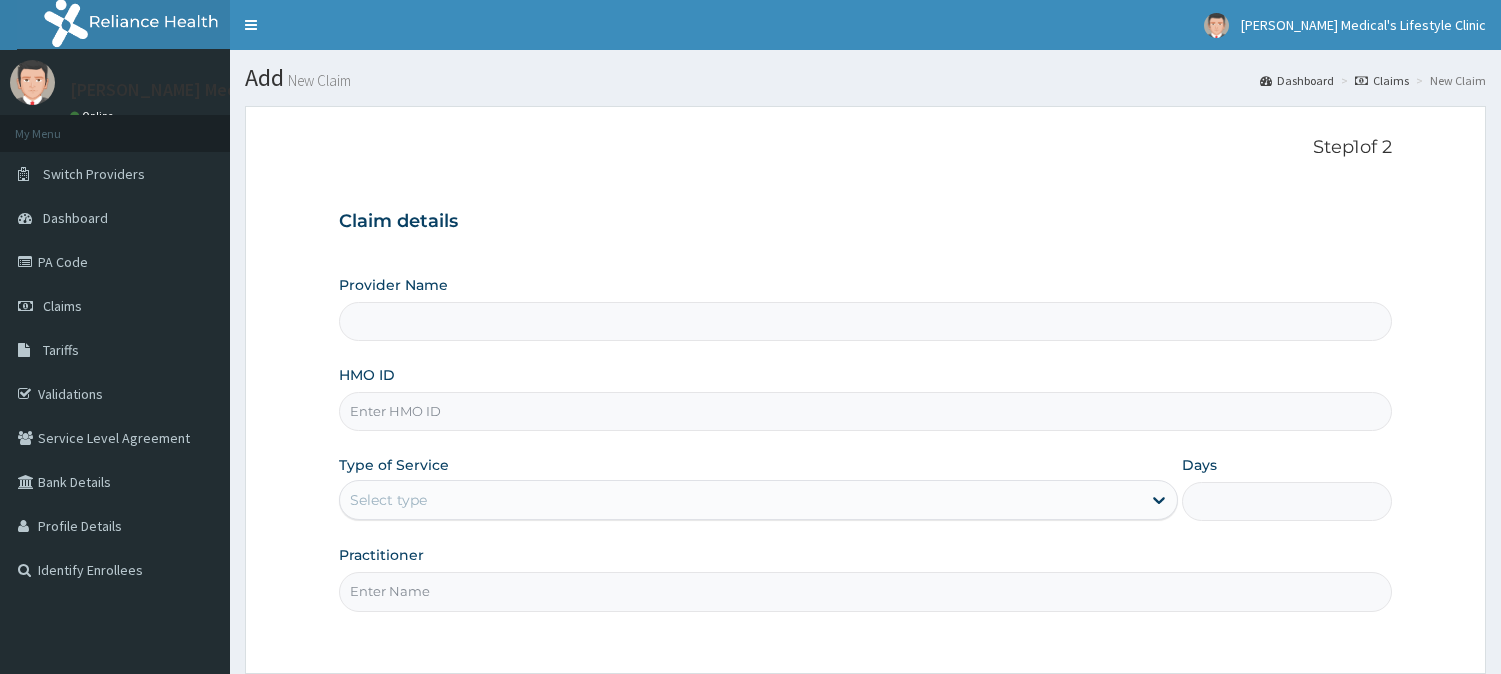 scroll, scrollTop: 0, scrollLeft: 0, axis: both 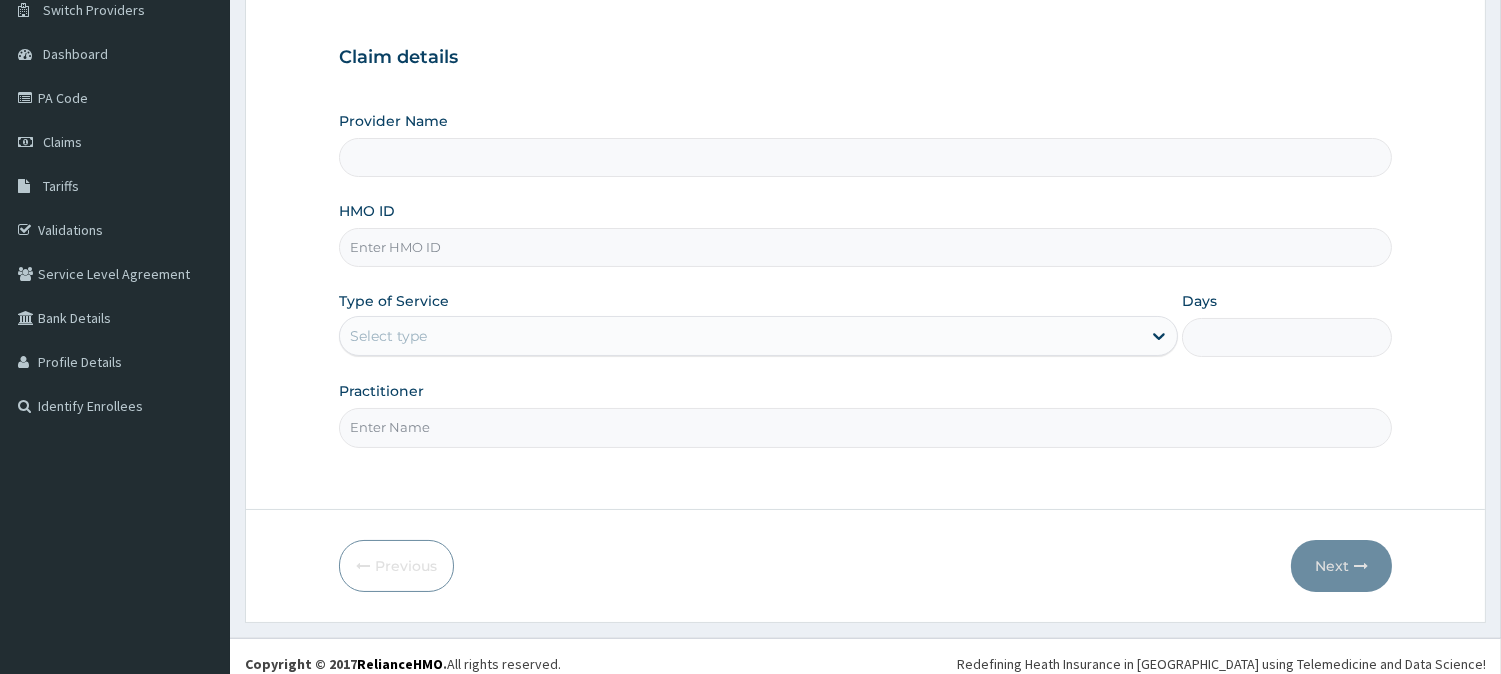 type on "[PERSON_NAME] Medical's Lifestyle clinic" 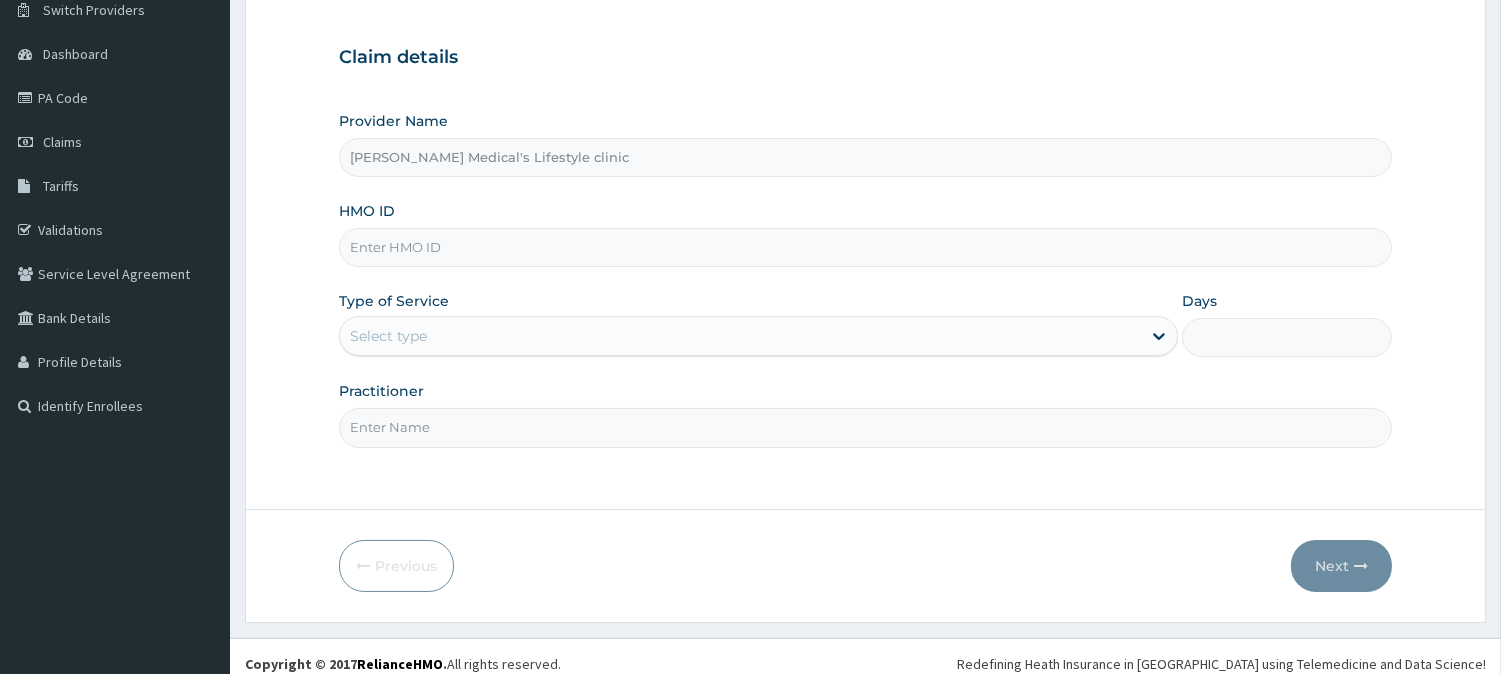 scroll, scrollTop: 178, scrollLeft: 0, axis: vertical 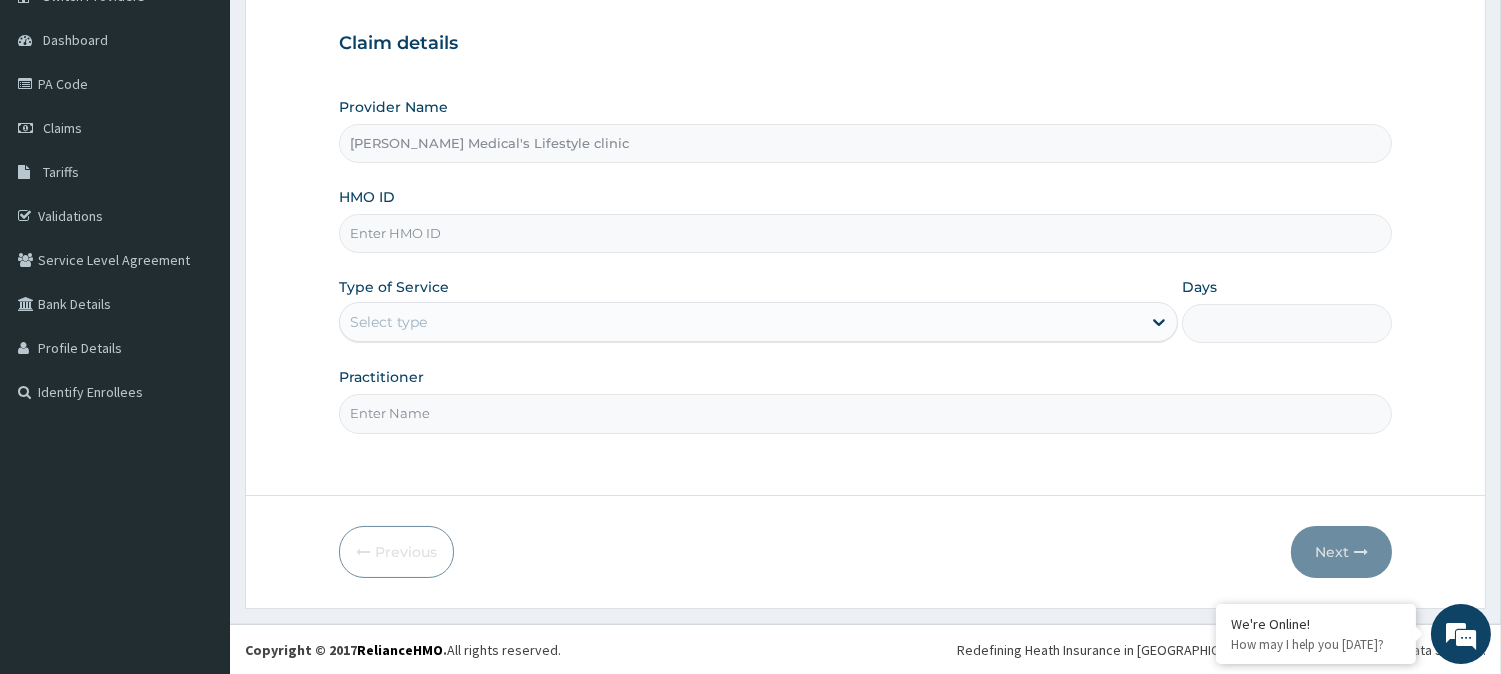 click on "HMO ID" at bounding box center [865, 233] 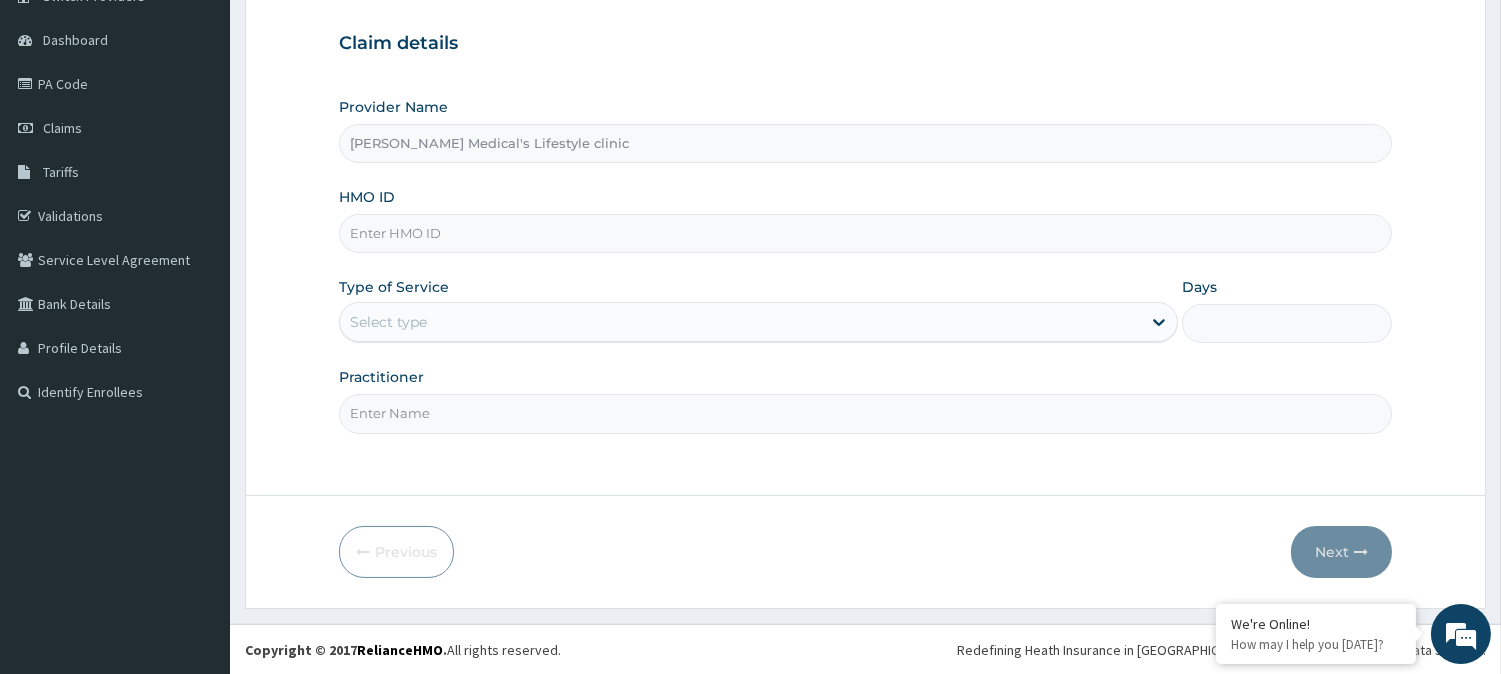 paste on "GSV/10499/A" 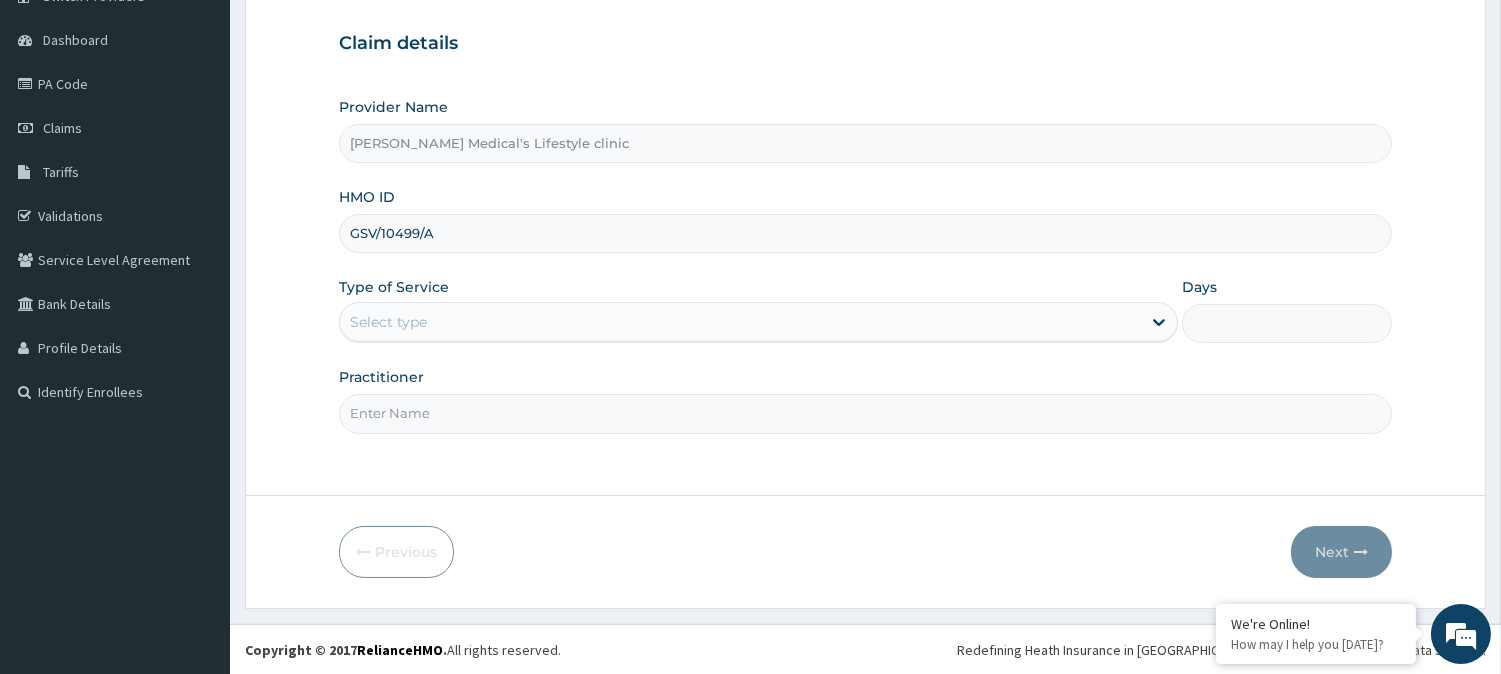 type on "GSV/10499/A" 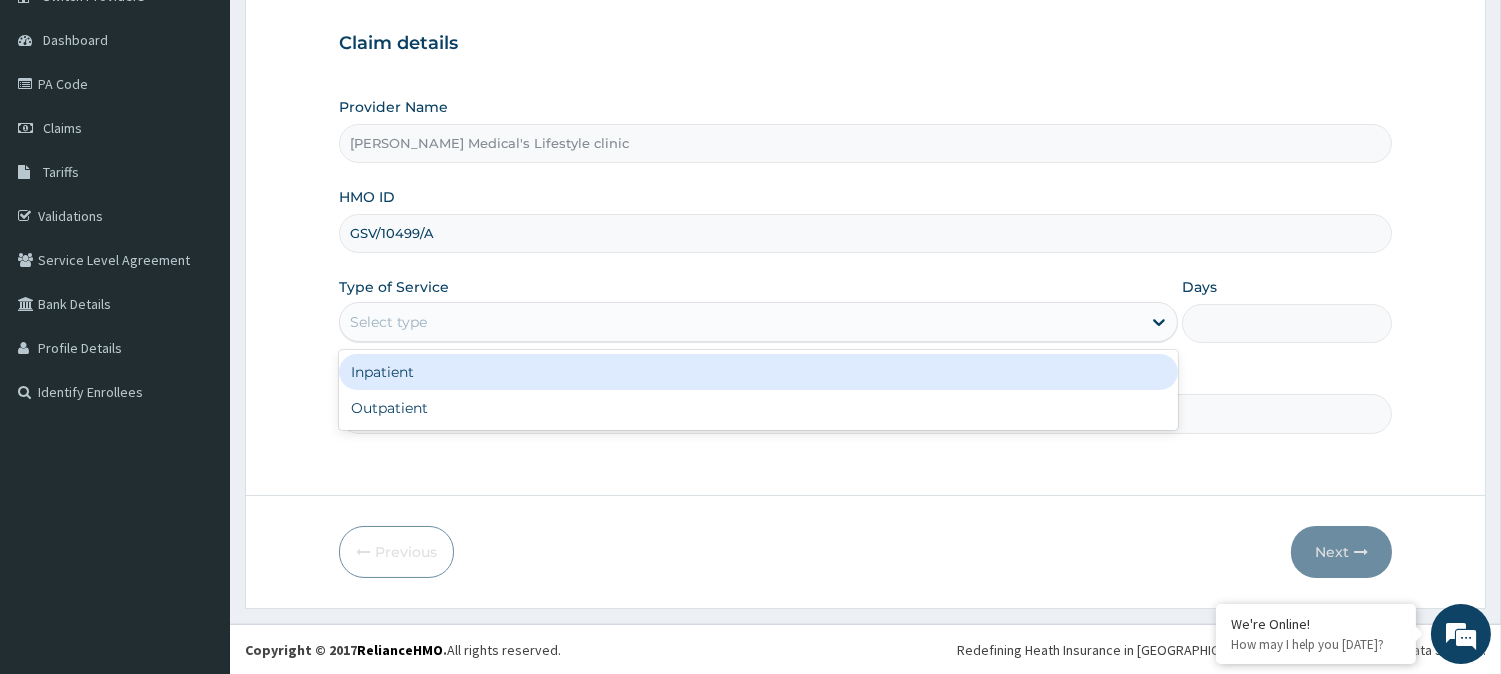 click on "Select type" at bounding box center [740, 322] 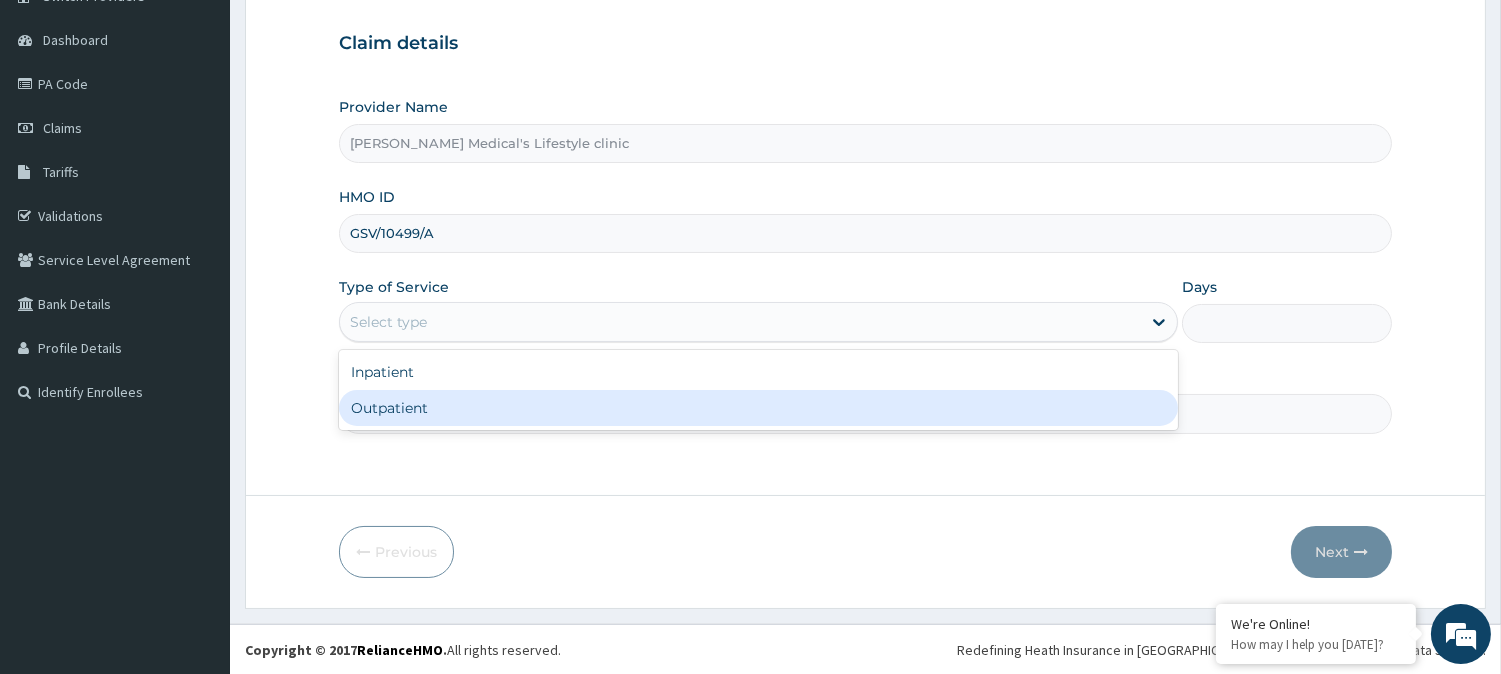 click on "Outpatient" at bounding box center (758, 408) 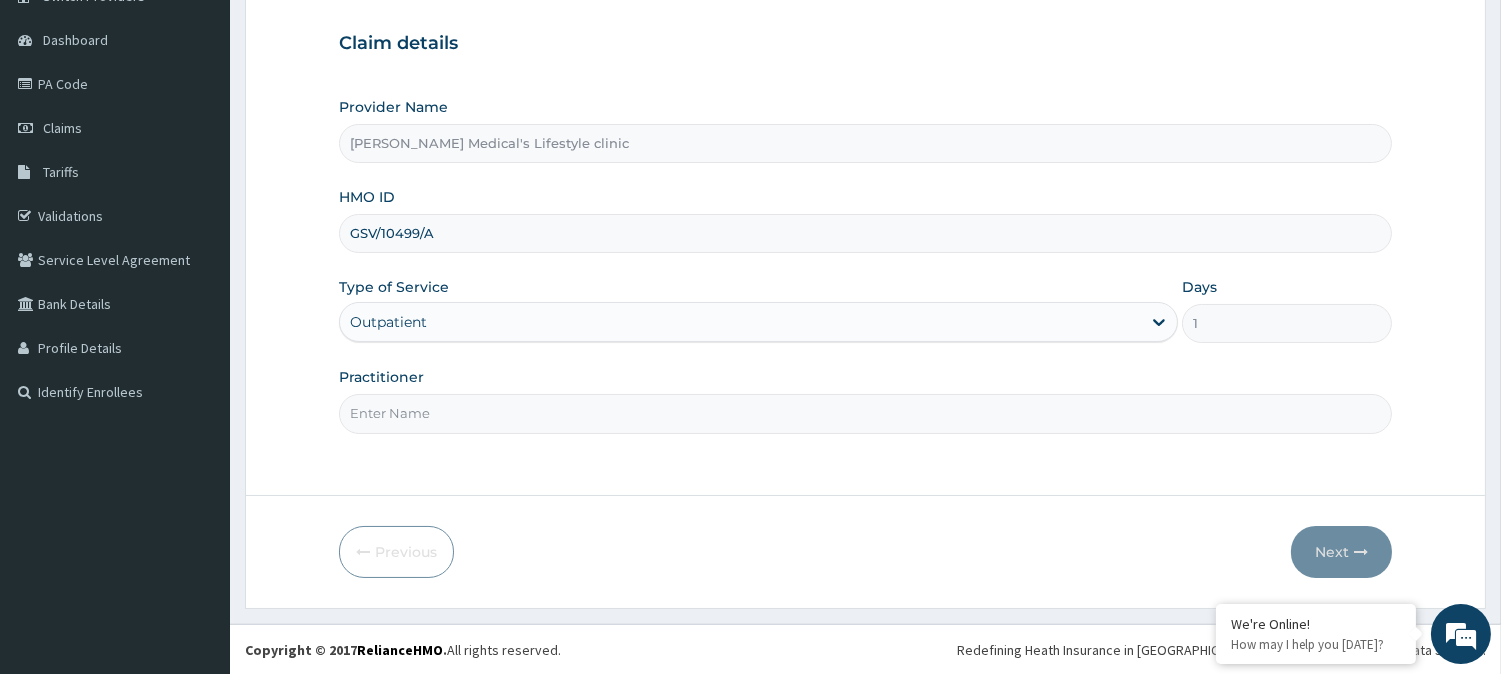 click on "Practitioner" at bounding box center [865, 413] 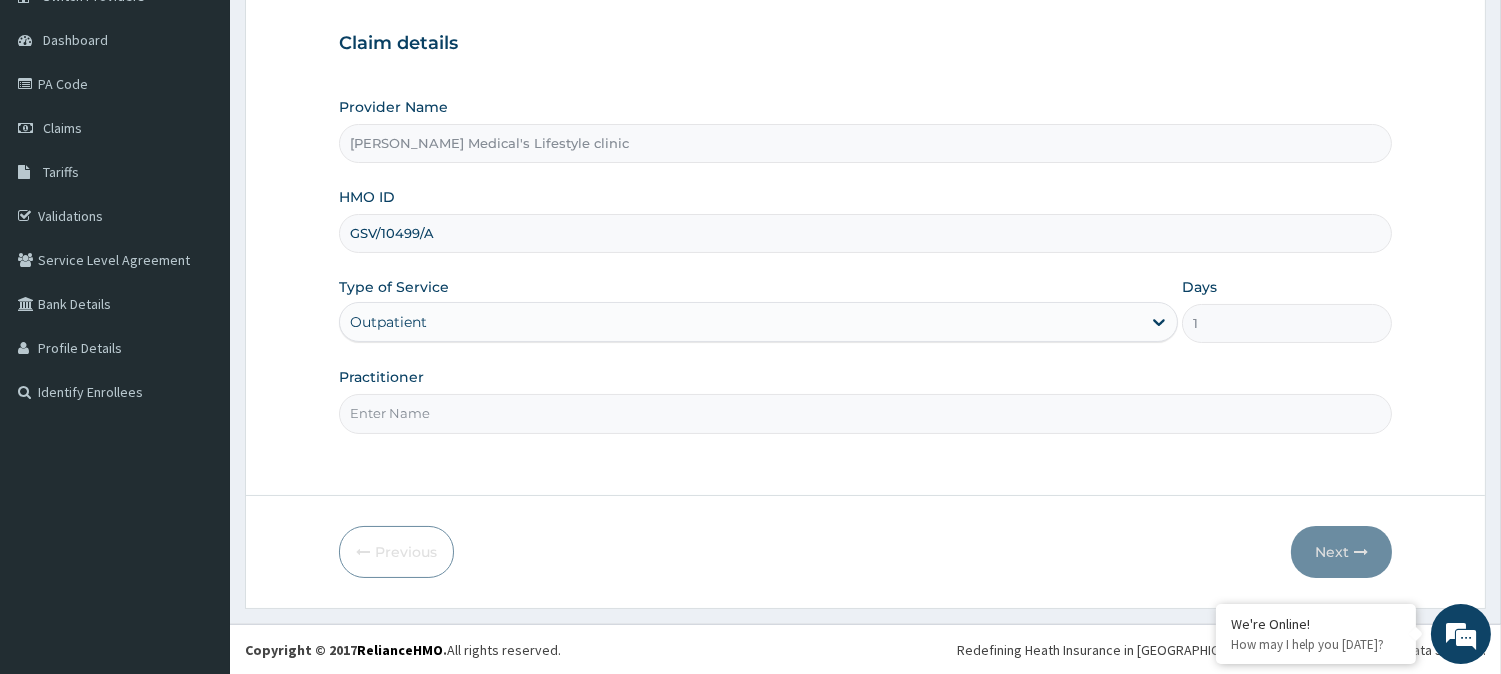 type on "[PERSON_NAME]" 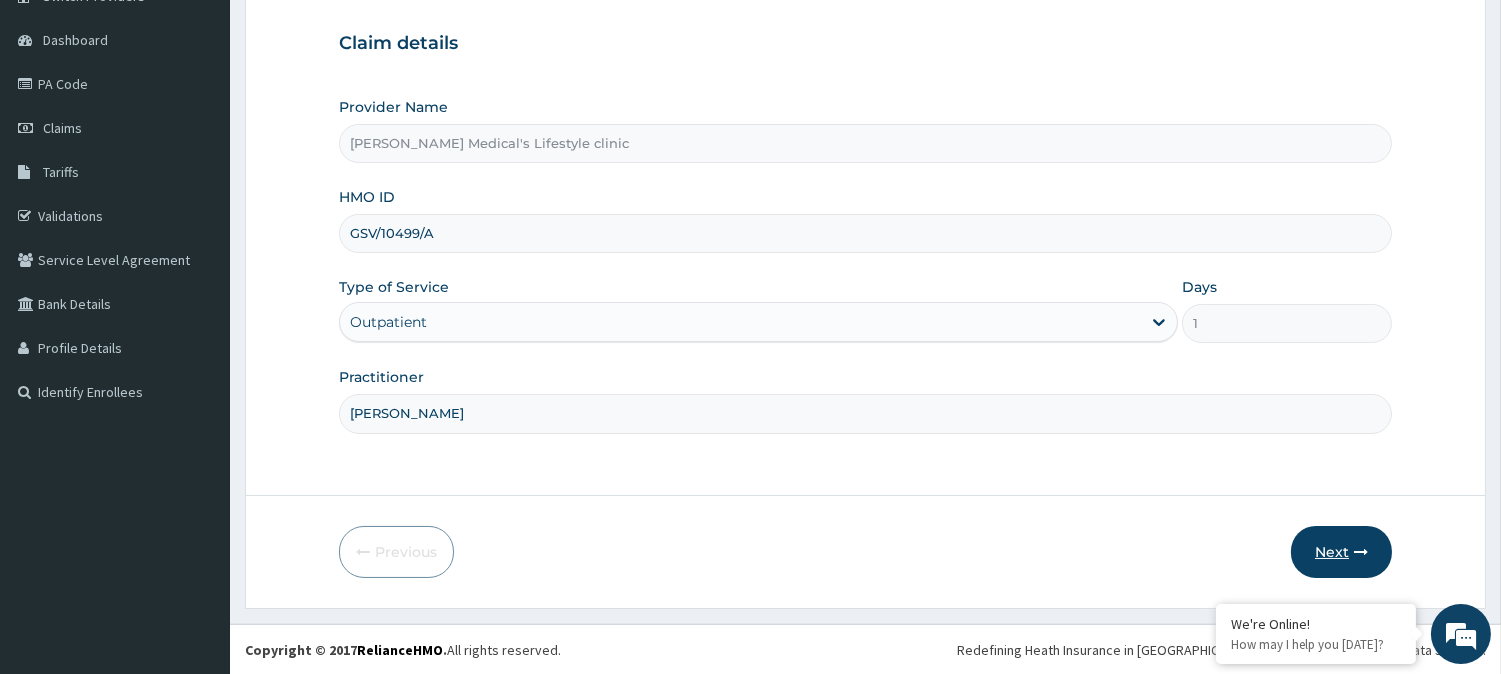 click on "Next" at bounding box center (1341, 552) 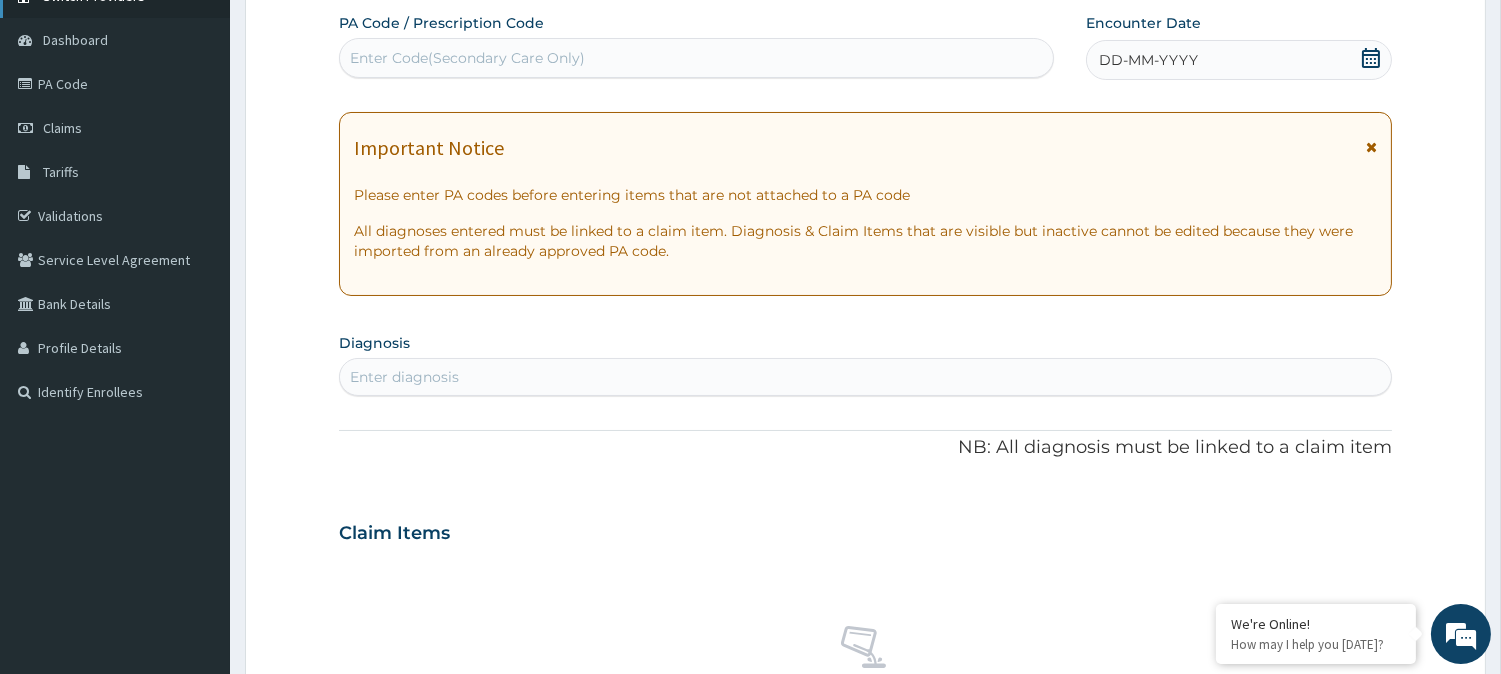 scroll, scrollTop: 0, scrollLeft: 0, axis: both 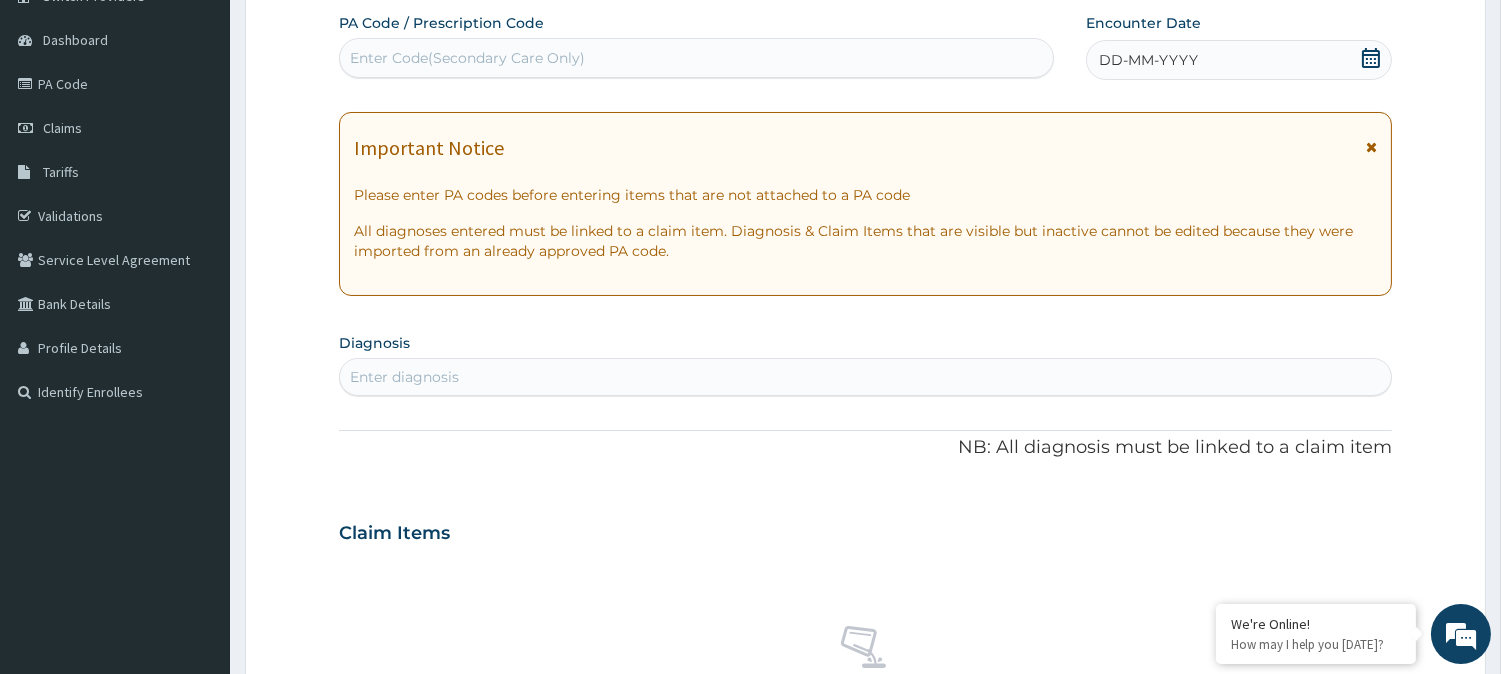 click on "Enter diagnosis" at bounding box center (865, 377) 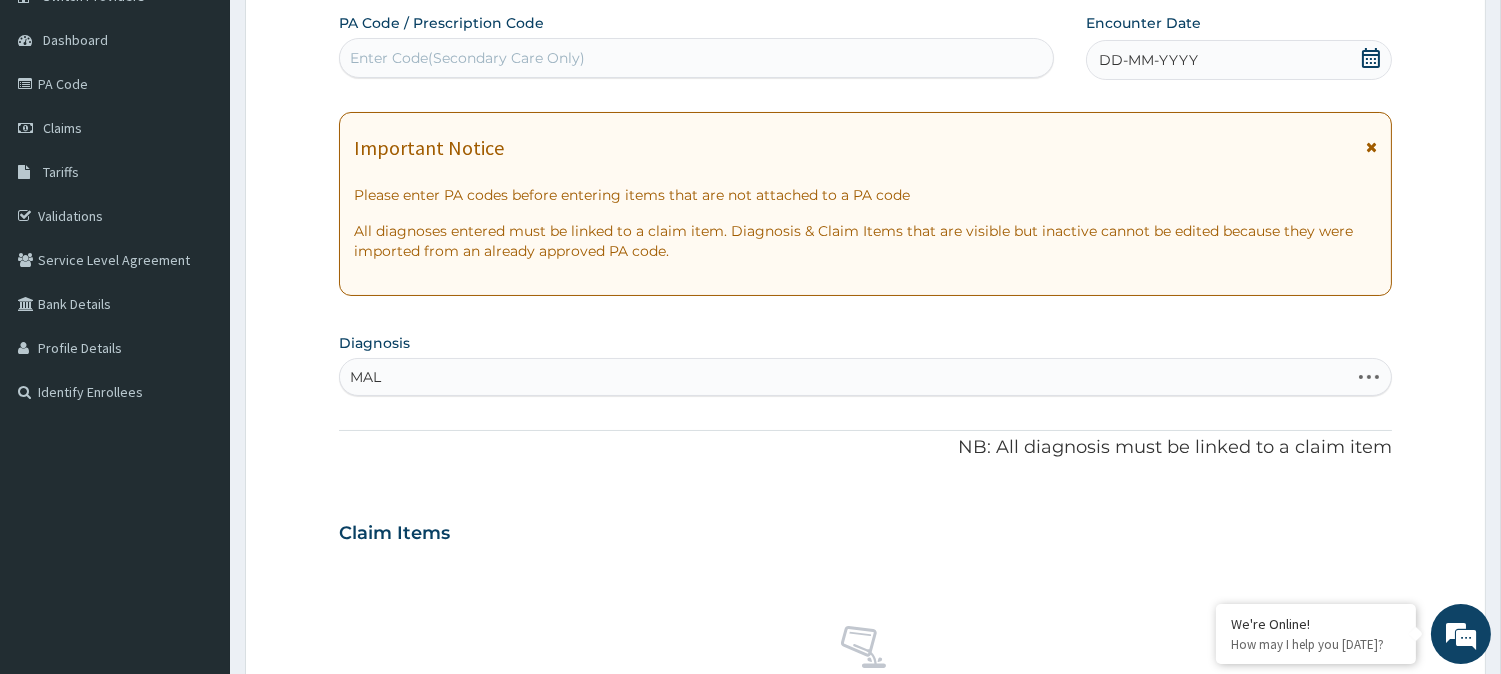 type on "MALA" 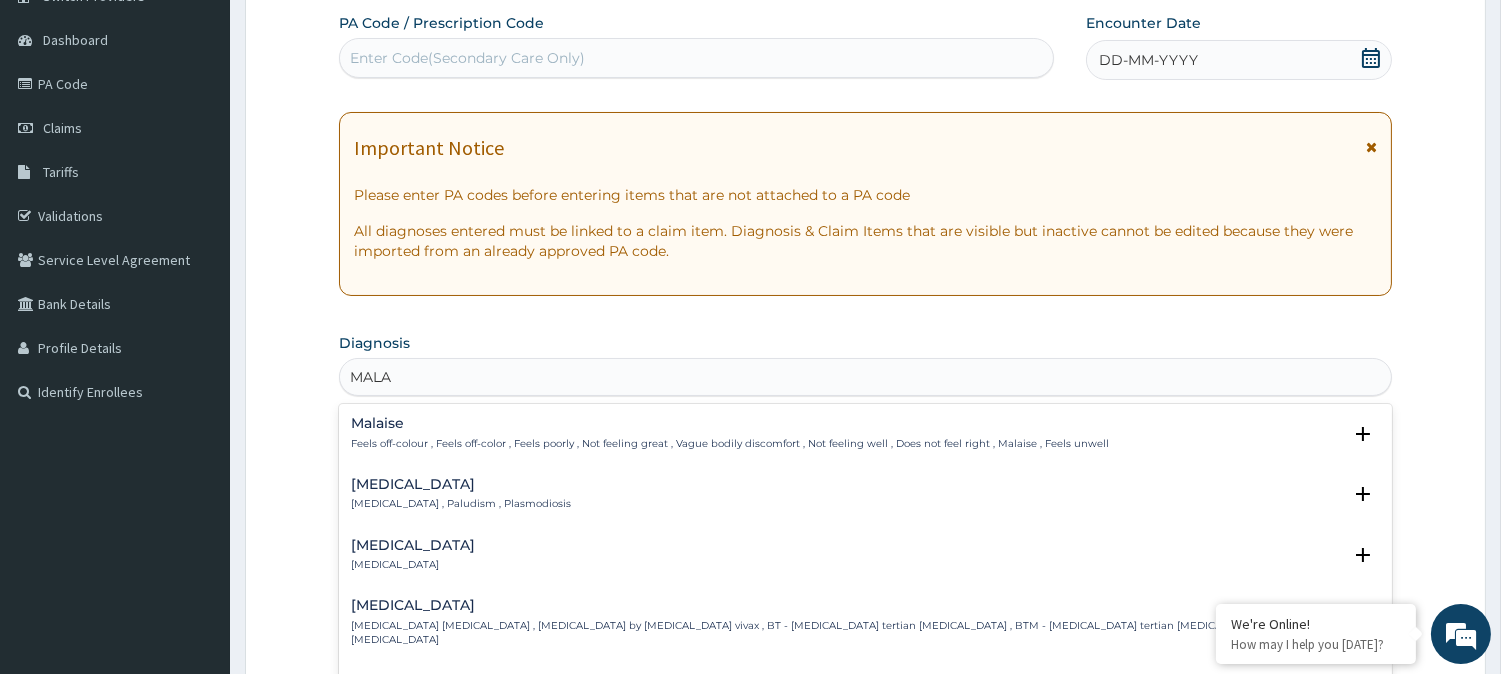 click on "[MEDICAL_DATA] [MEDICAL_DATA] , Paludism , Plasmodiosis" at bounding box center (461, 494) 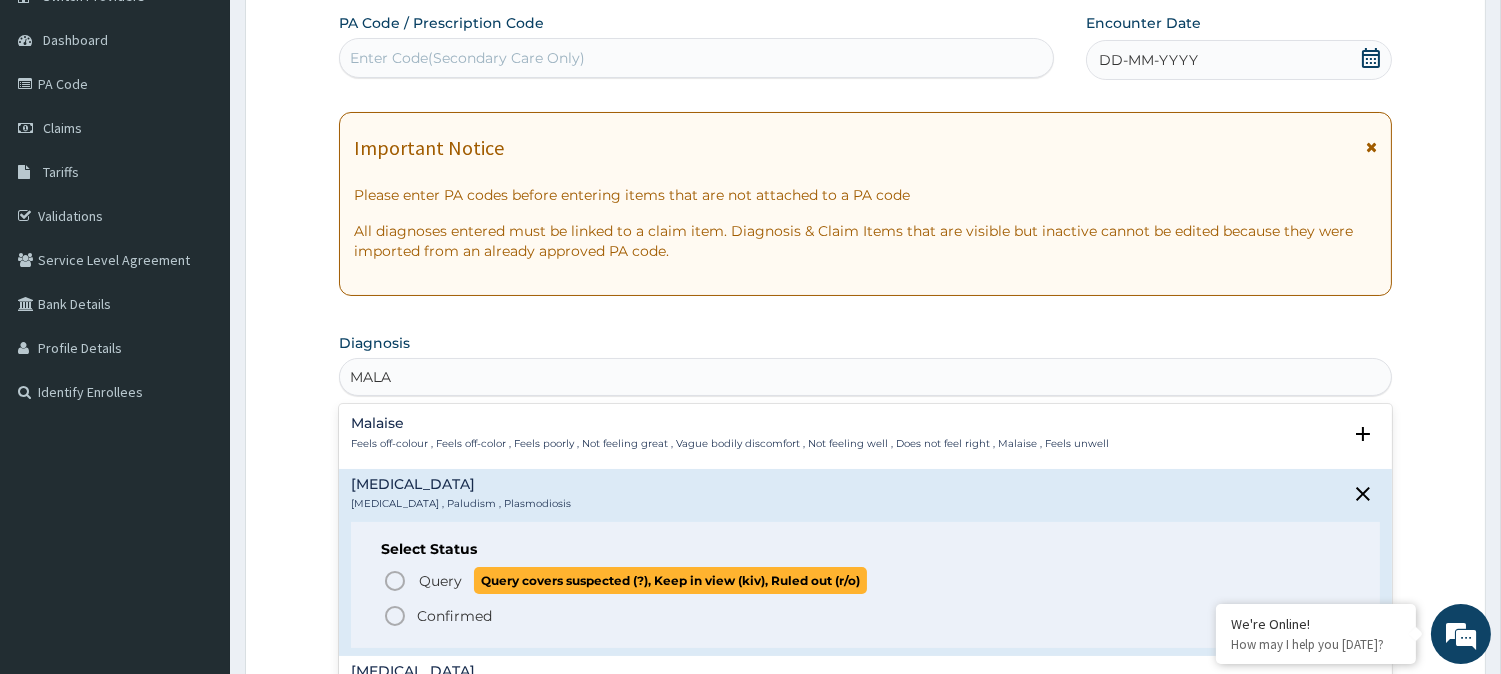 click on "Query" at bounding box center (440, 581) 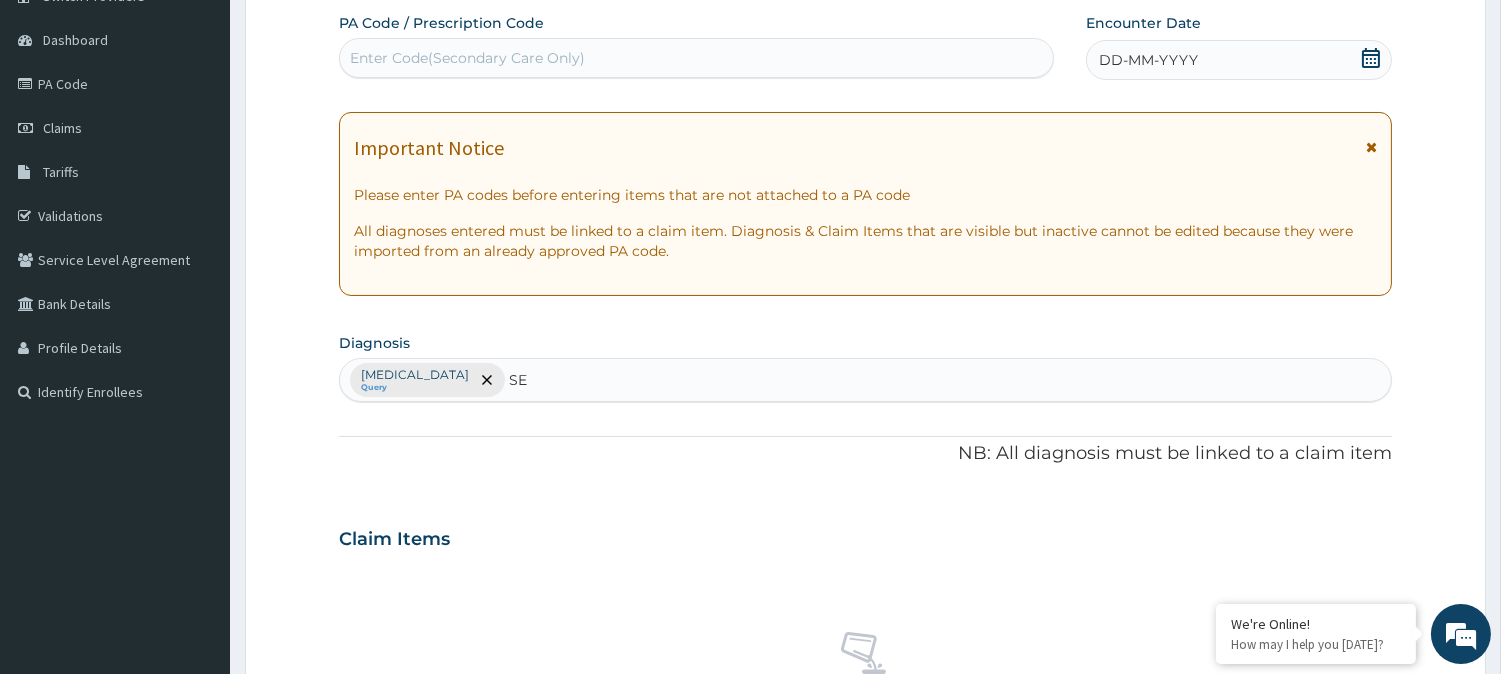 type on "SEP" 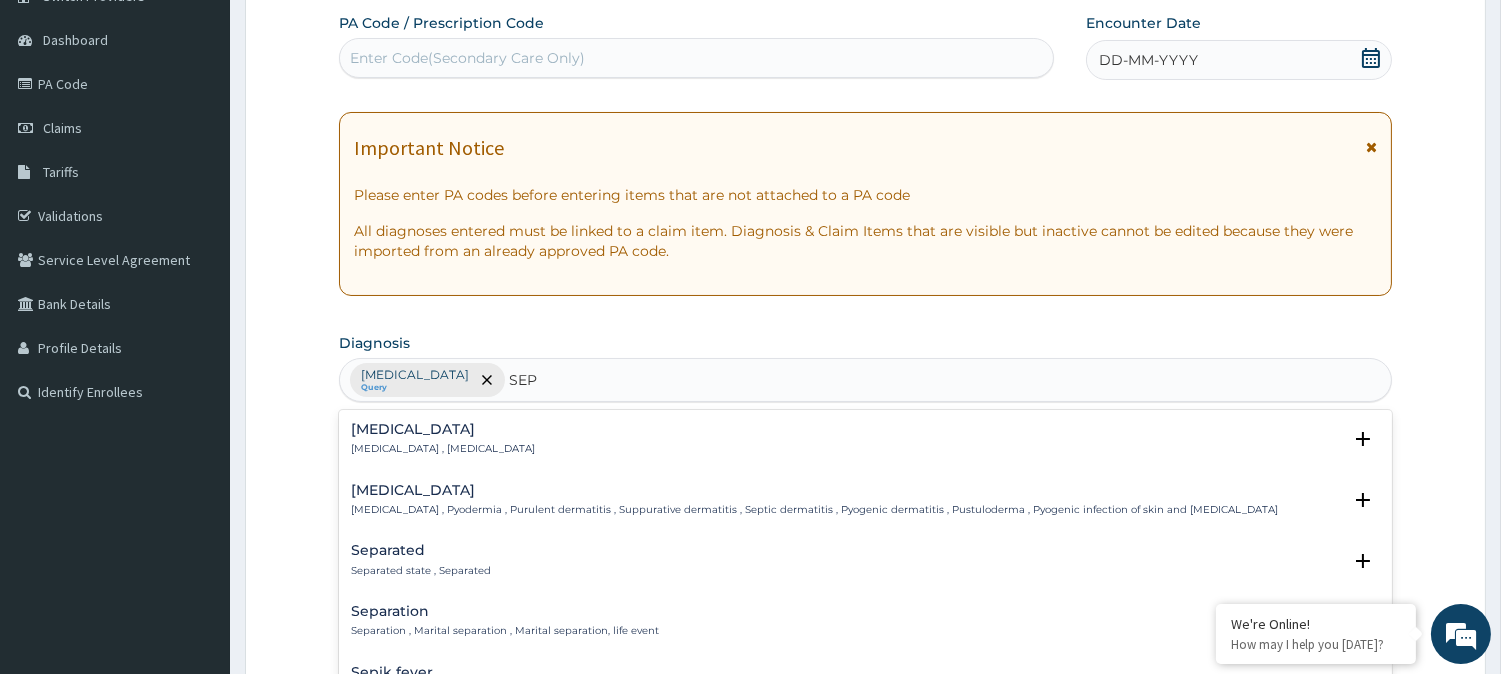 click on "[MEDICAL_DATA] , [MEDICAL_DATA]" at bounding box center (443, 449) 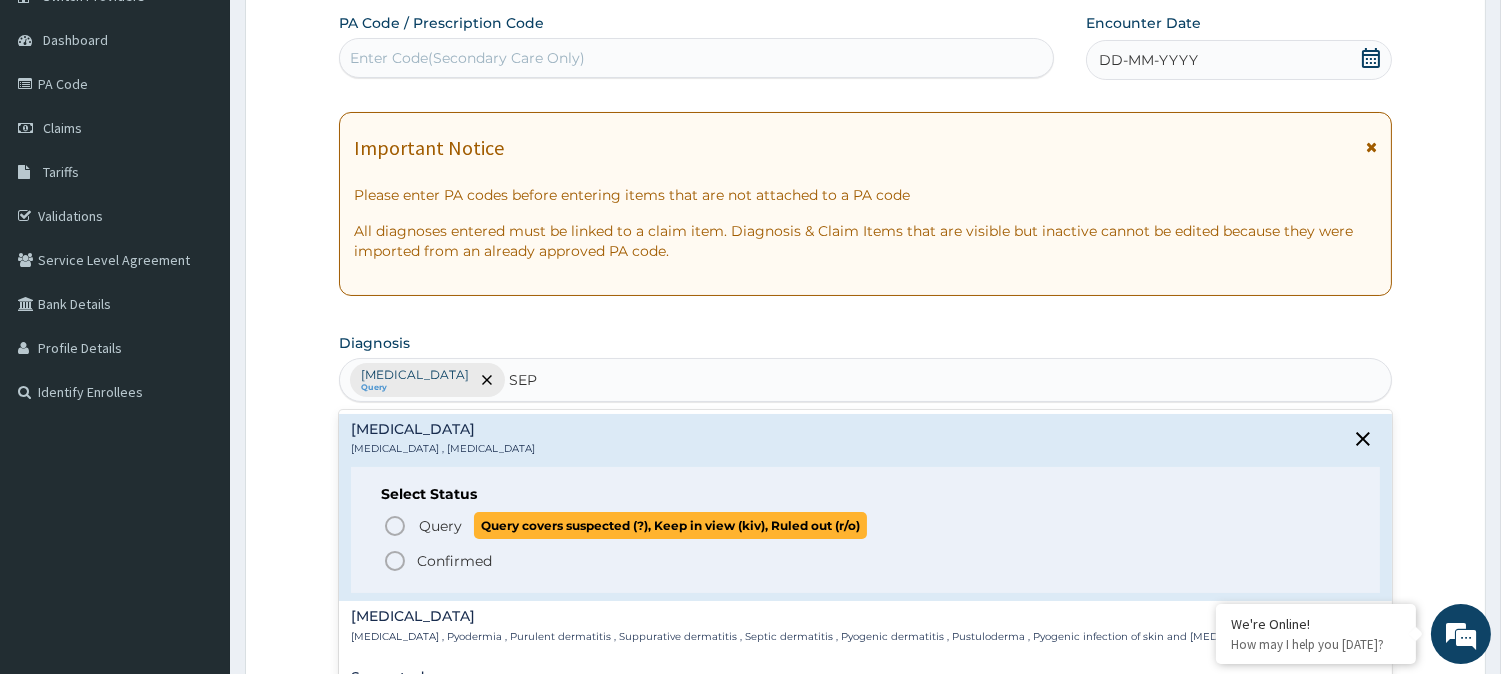 click on "Query" at bounding box center [440, 526] 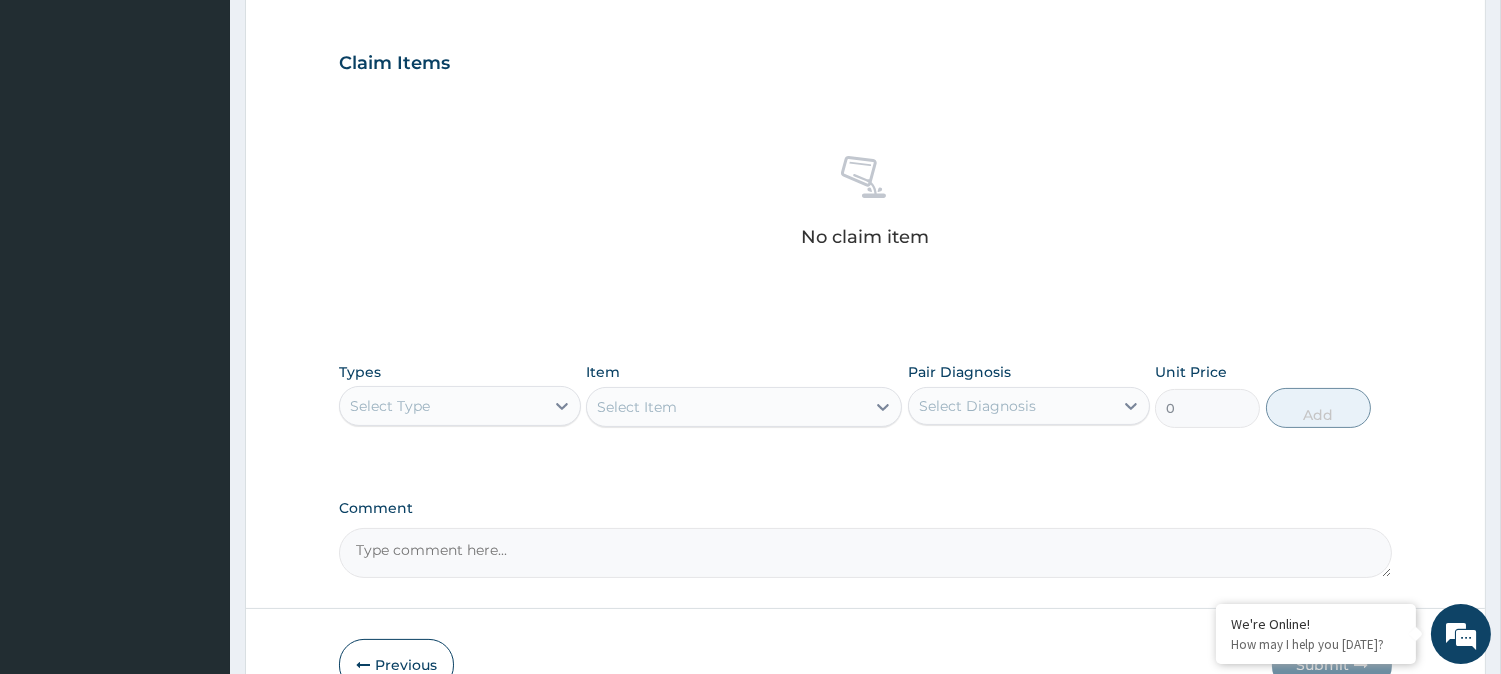 scroll, scrollTop: 734, scrollLeft: 0, axis: vertical 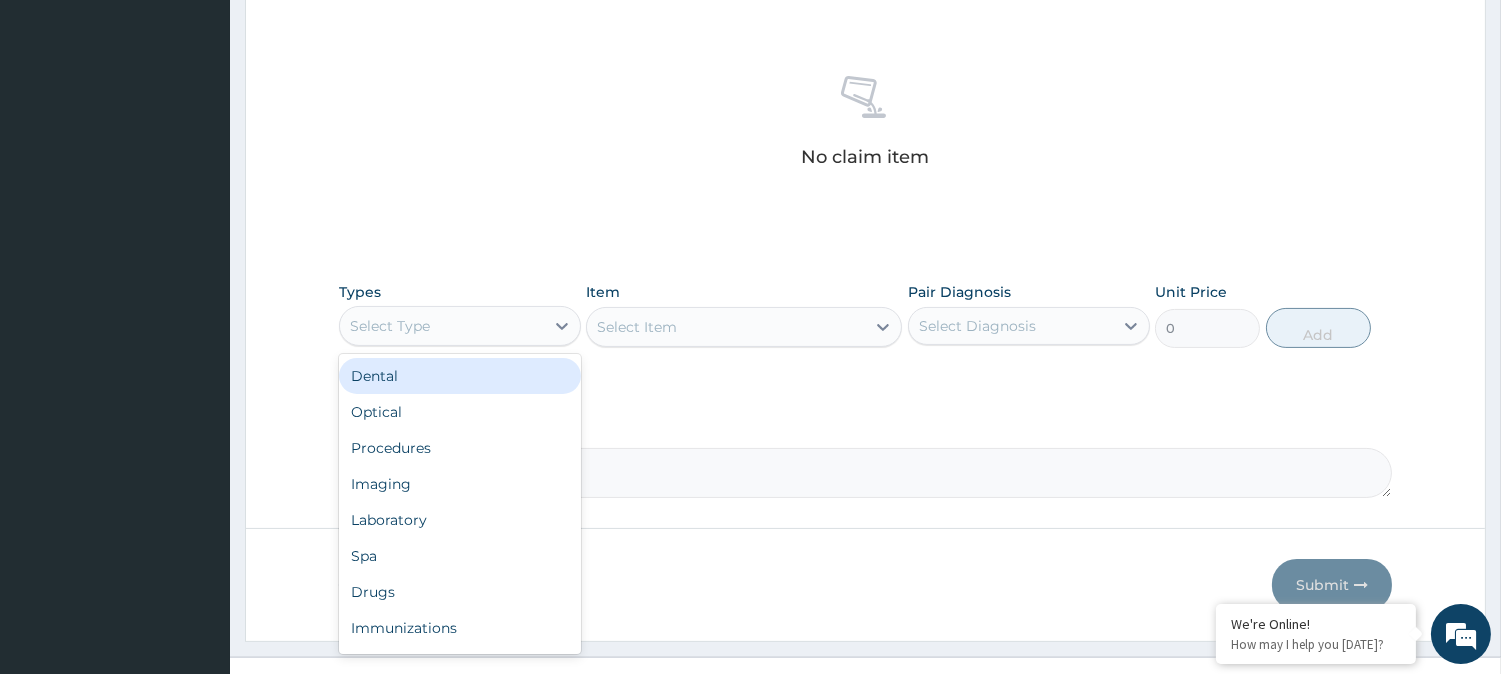 click on "Select Type" at bounding box center [442, 326] 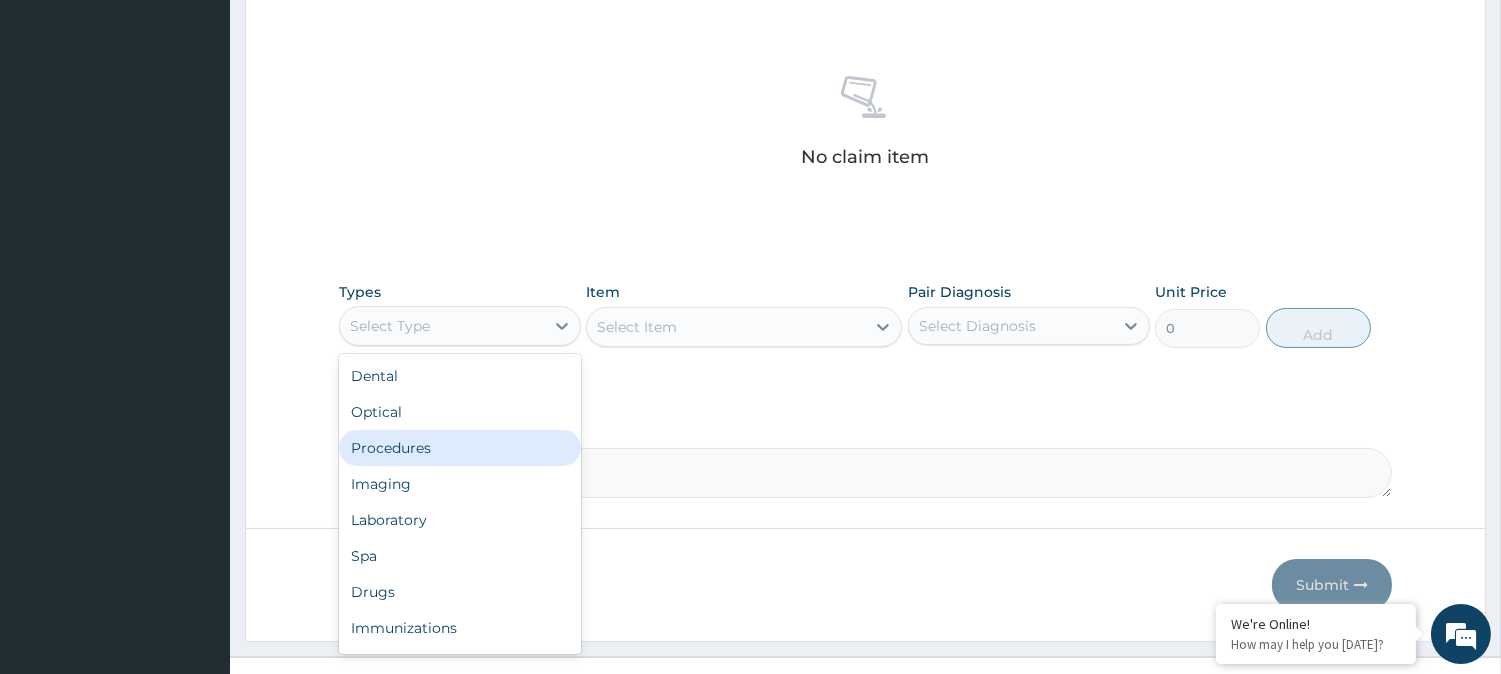 click on "Procedures" at bounding box center (460, 448) 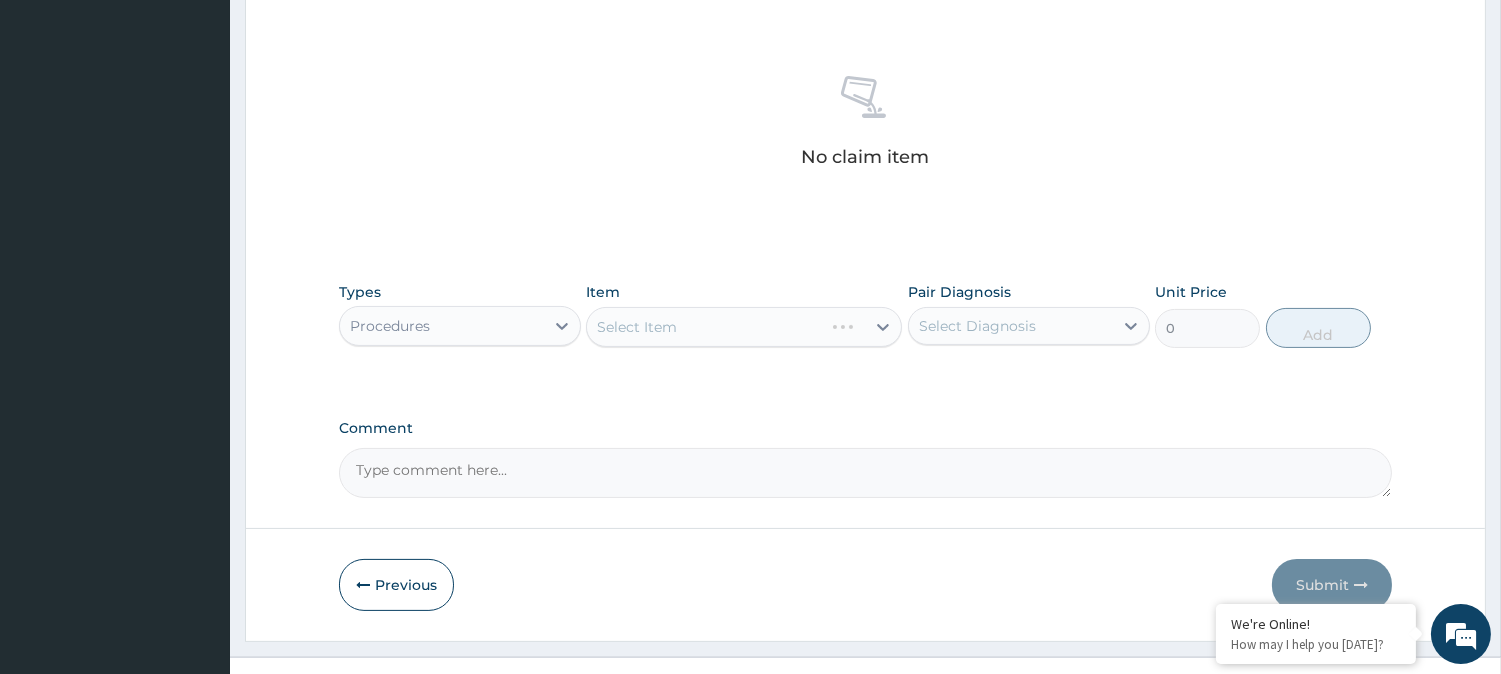 drag, startPoint x: 425, startPoint y: 434, endPoint x: 820, endPoint y: 415, distance: 395.4567 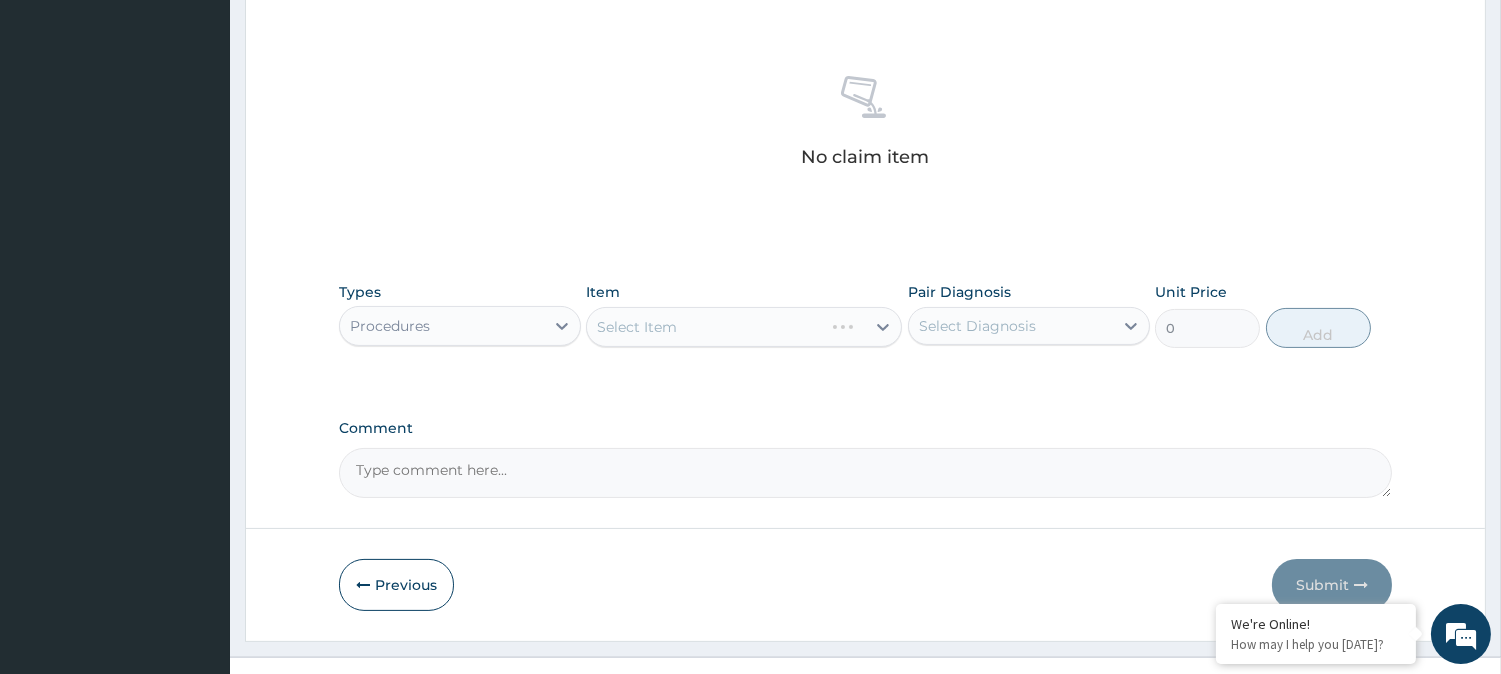 drag, startPoint x: 820, startPoint y: 415, endPoint x: 658, endPoint y: 334, distance: 181.1215 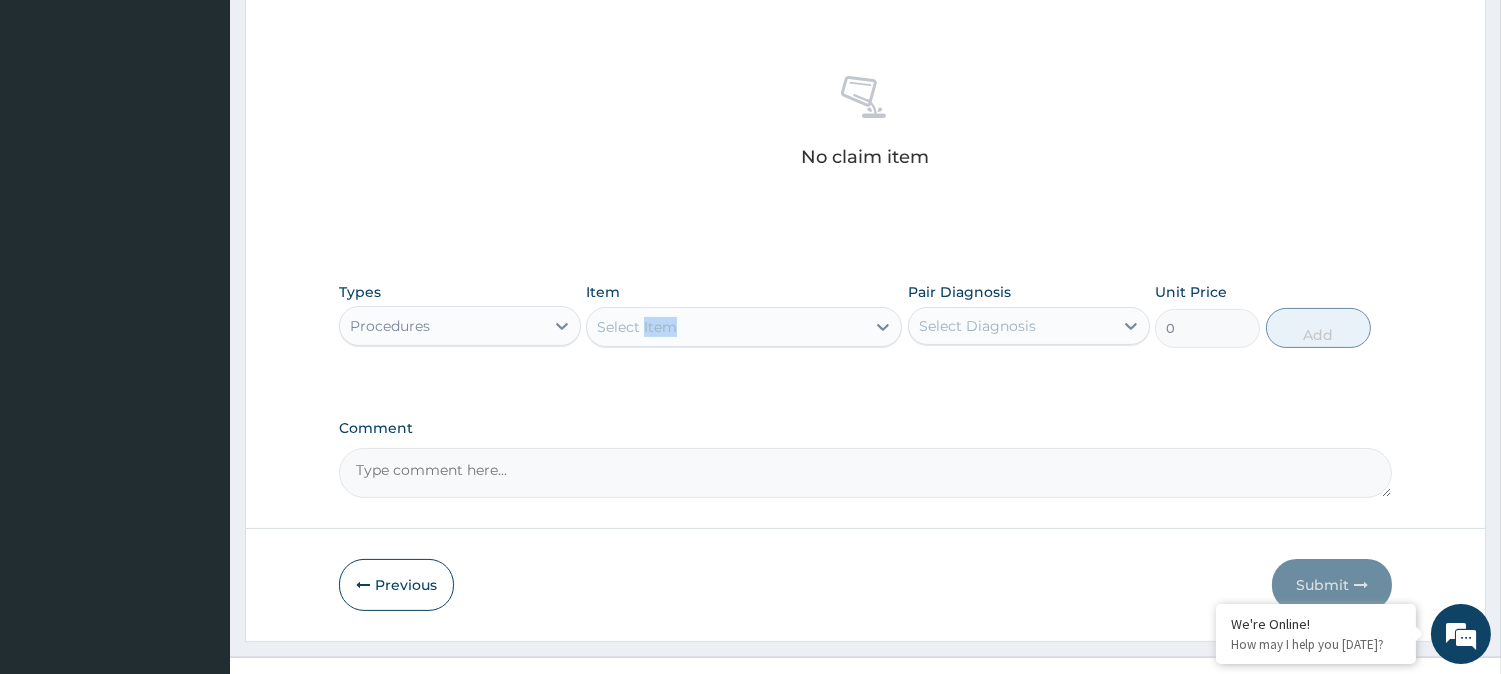 click on "Select Item" at bounding box center [726, 327] 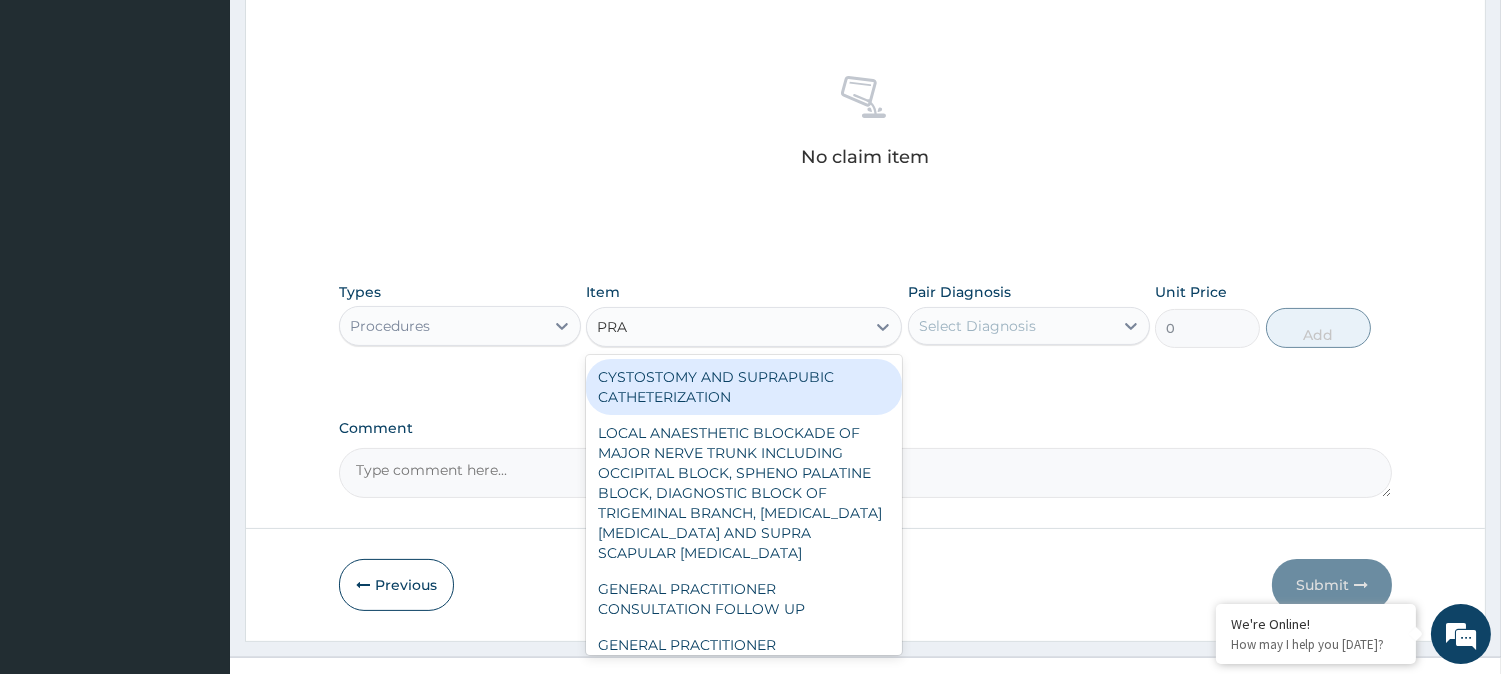 type on "PRAC" 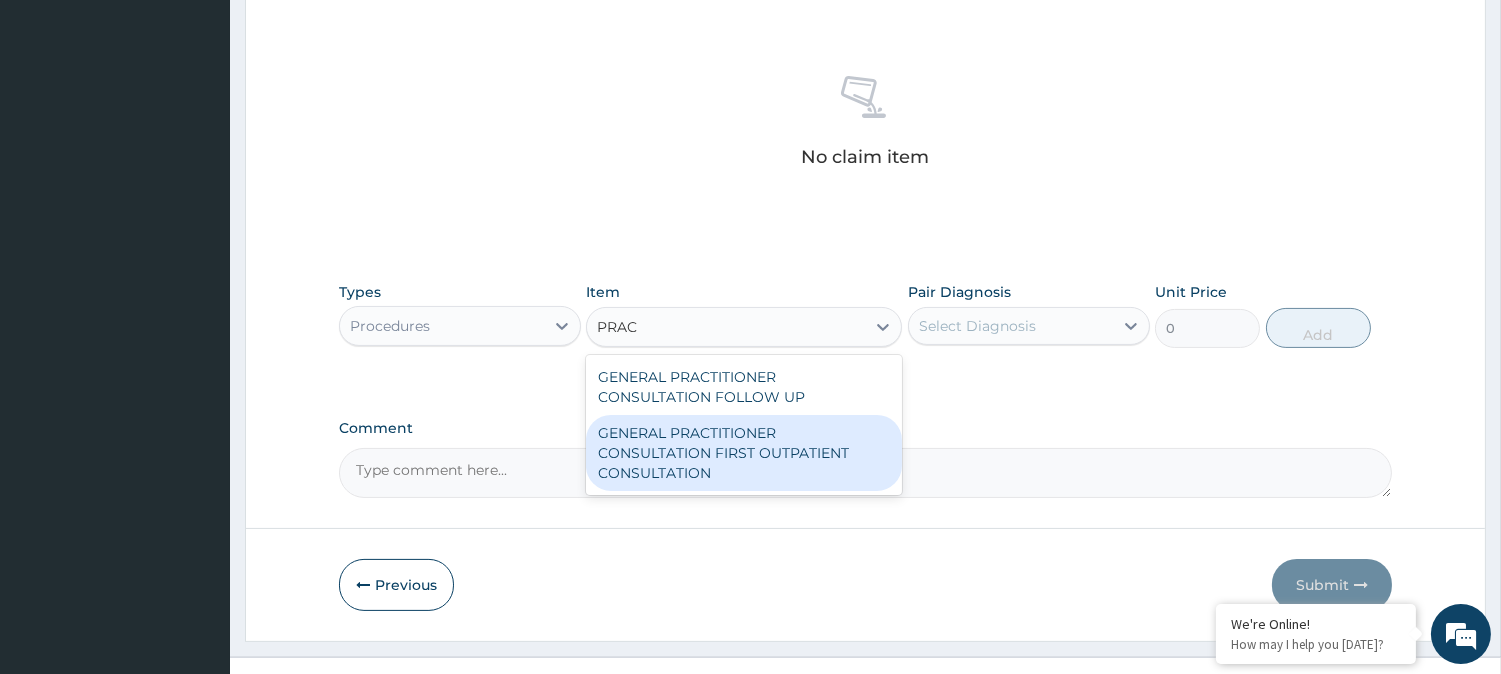 click on "GENERAL PRACTITIONER CONSULTATION FIRST OUTPATIENT CONSULTATION" at bounding box center (744, 453) 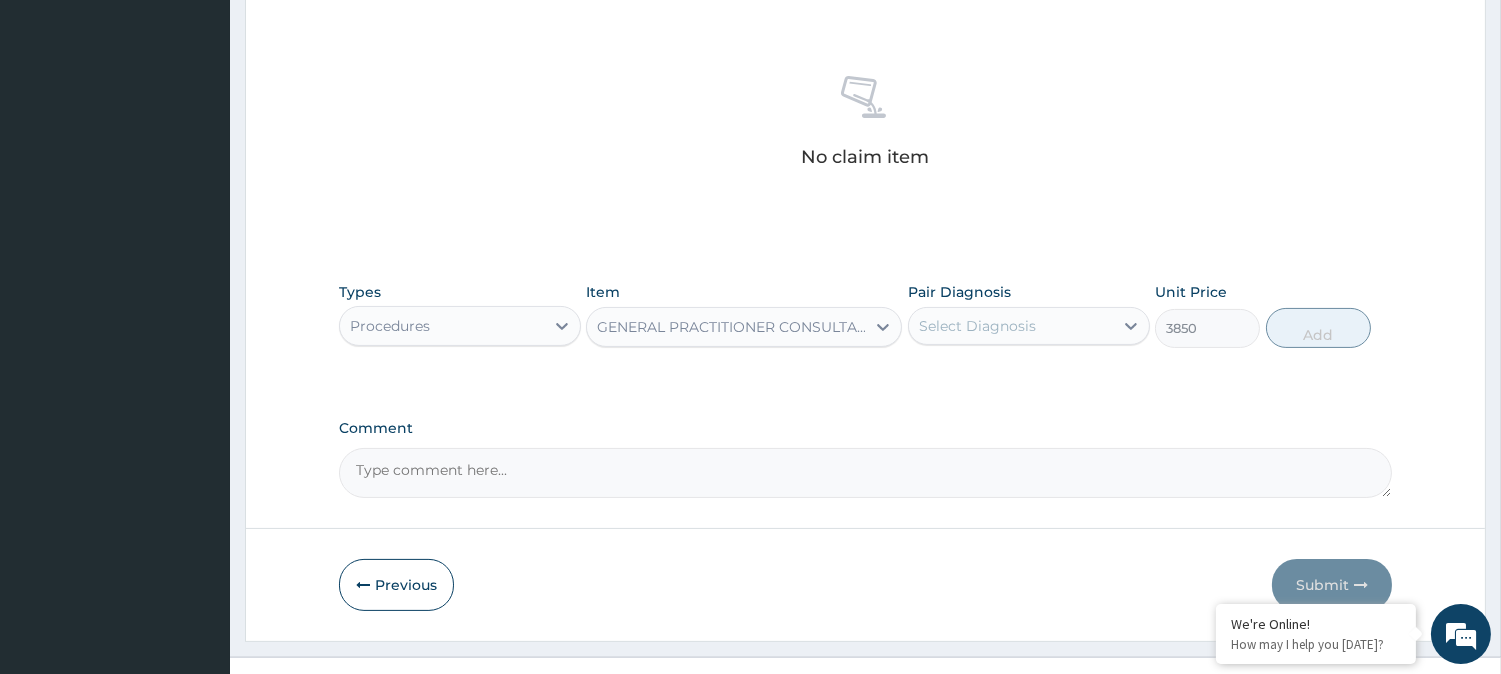 click on "Select Diagnosis" at bounding box center (1029, 326) 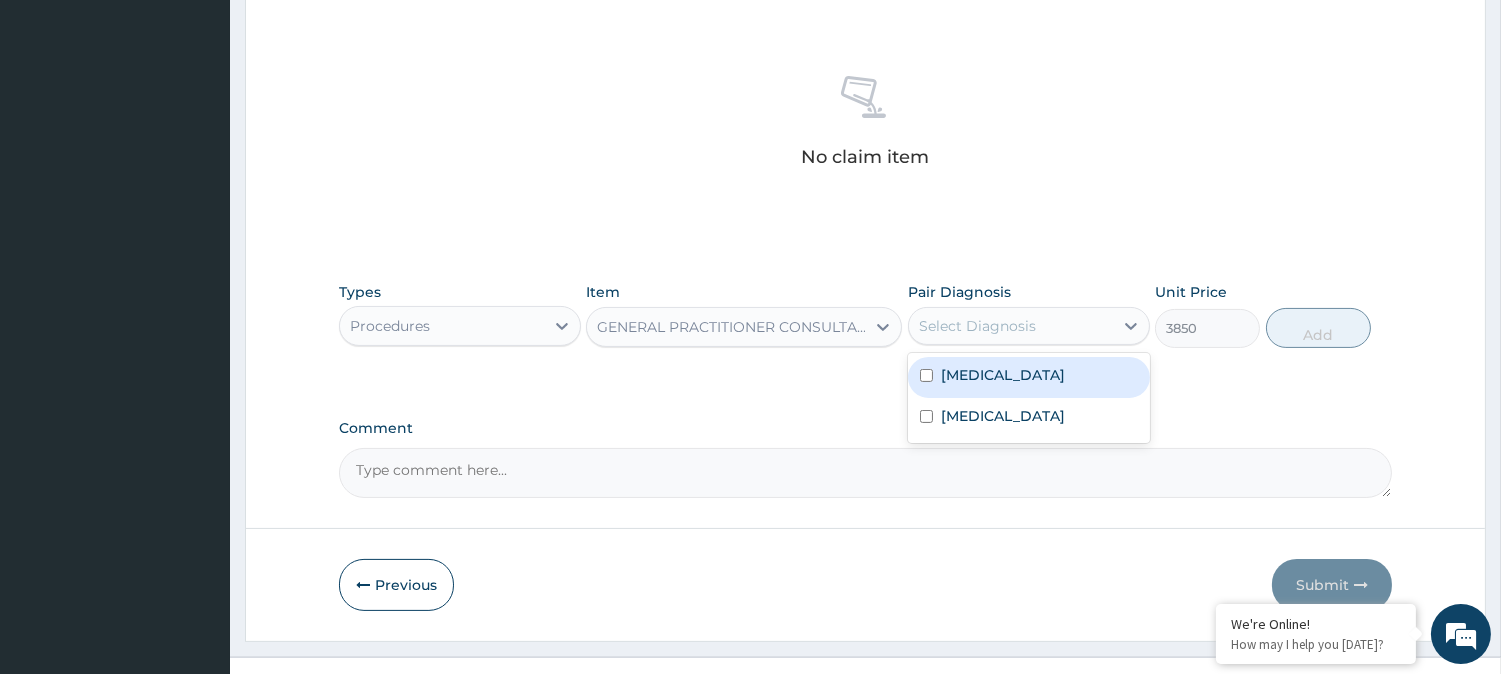 click on "[MEDICAL_DATA]" at bounding box center (1029, 377) 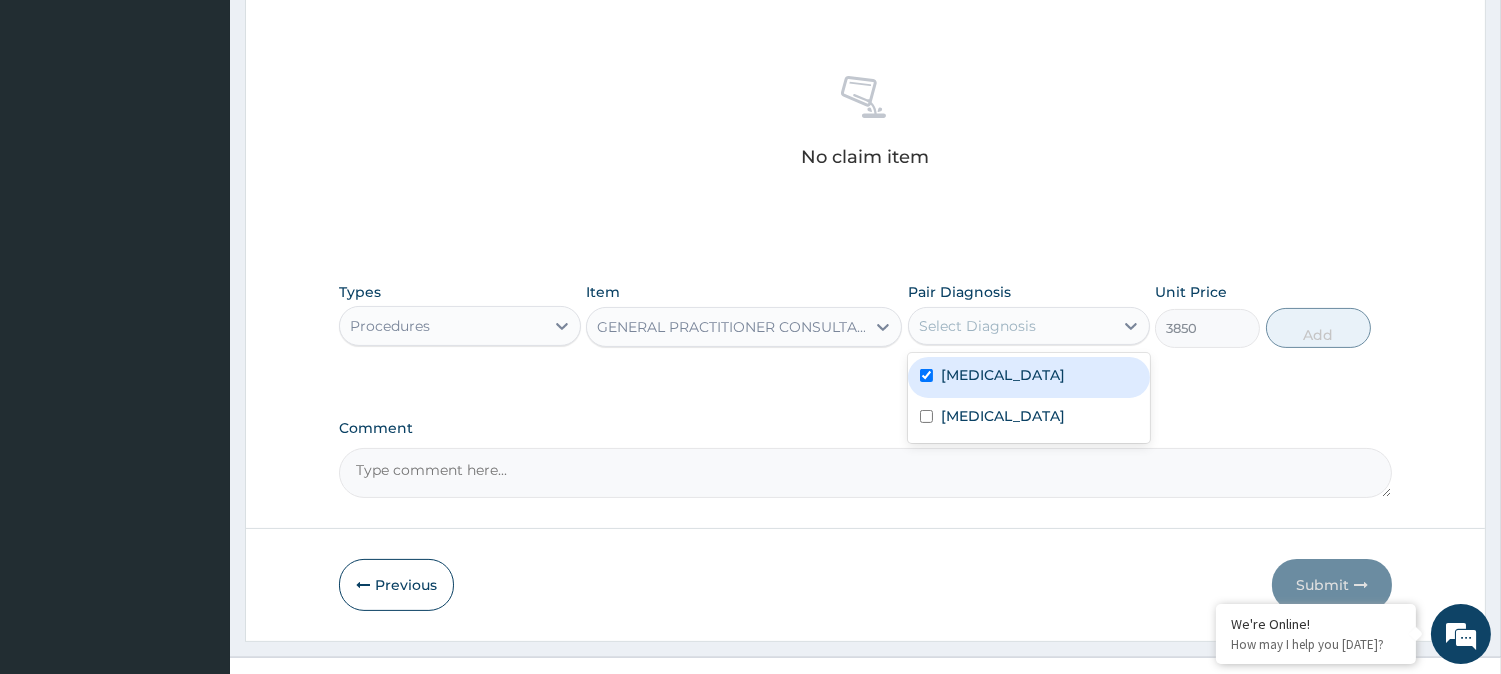 checkbox on "true" 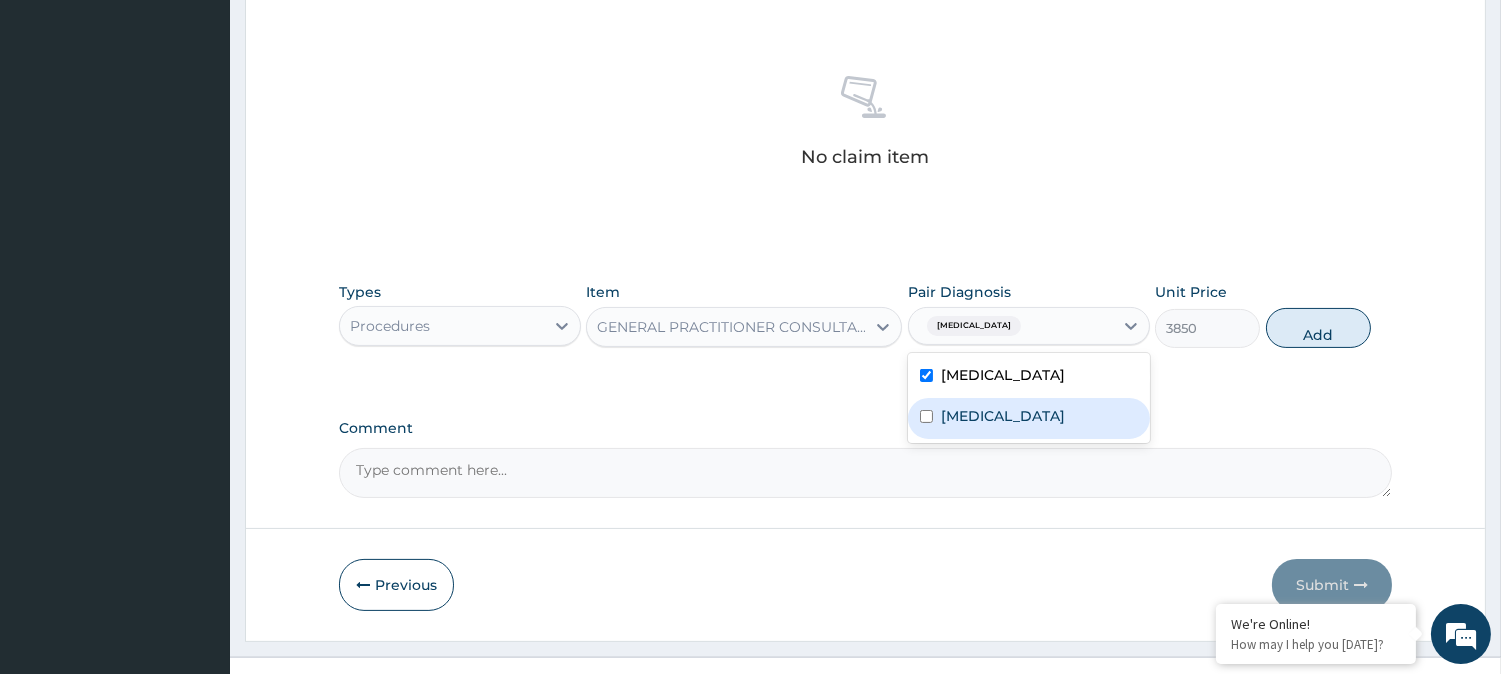 click on "Sepsis" at bounding box center (1003, 416) 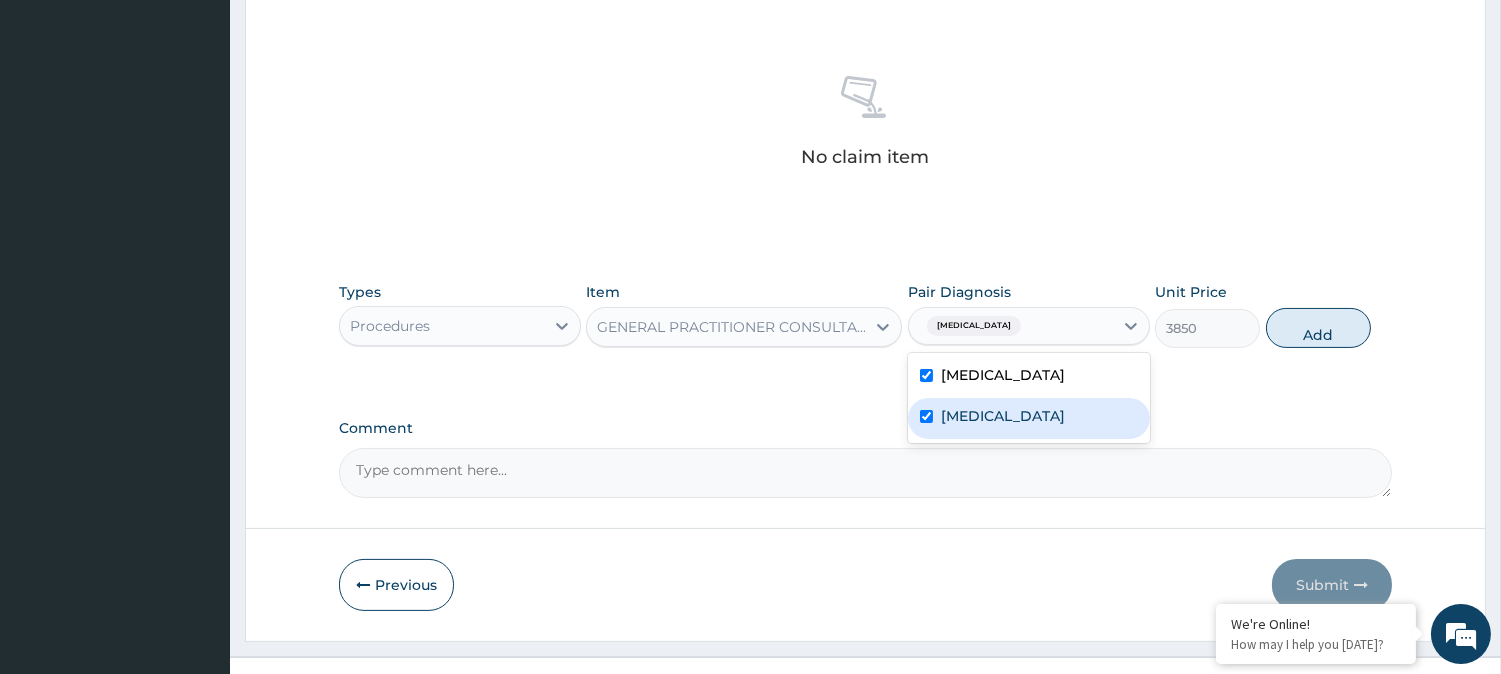 checkbox on "true" 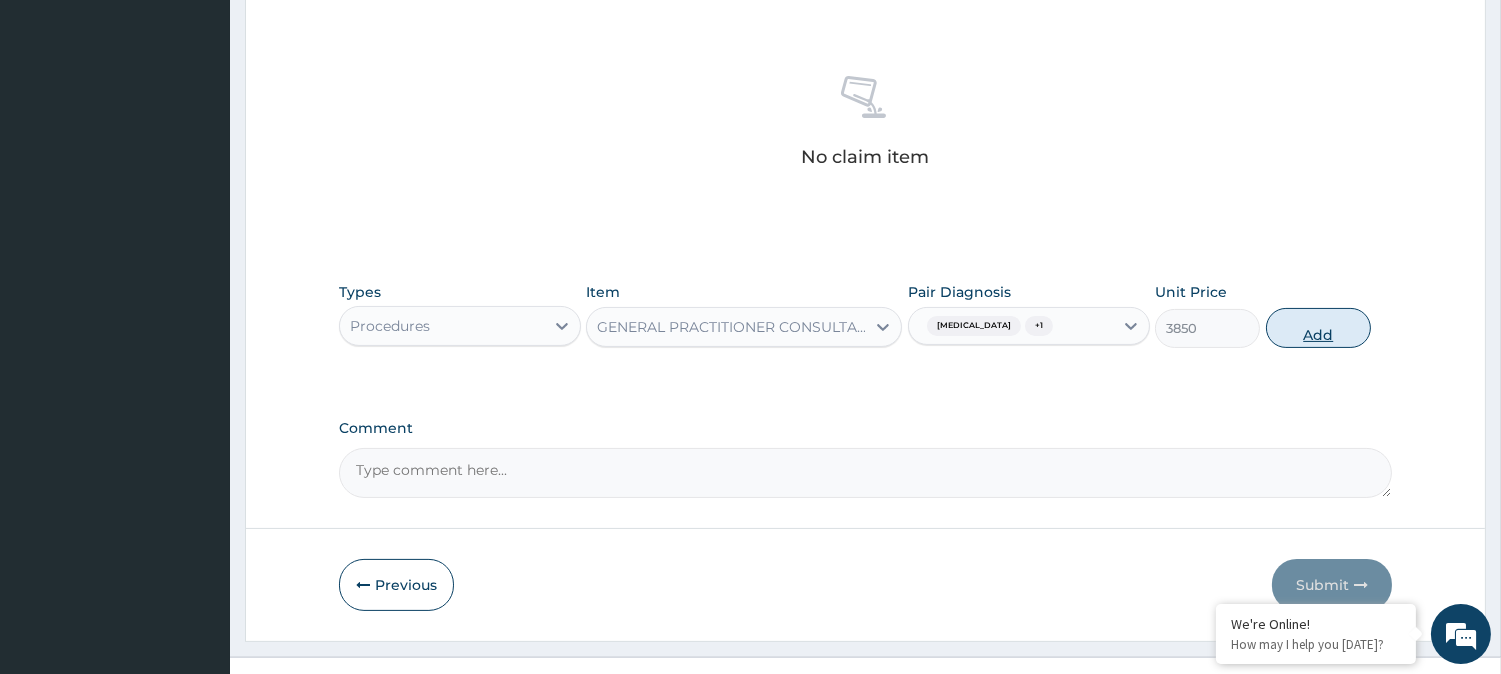 click on "Add" at bounding box center [1318, 328] 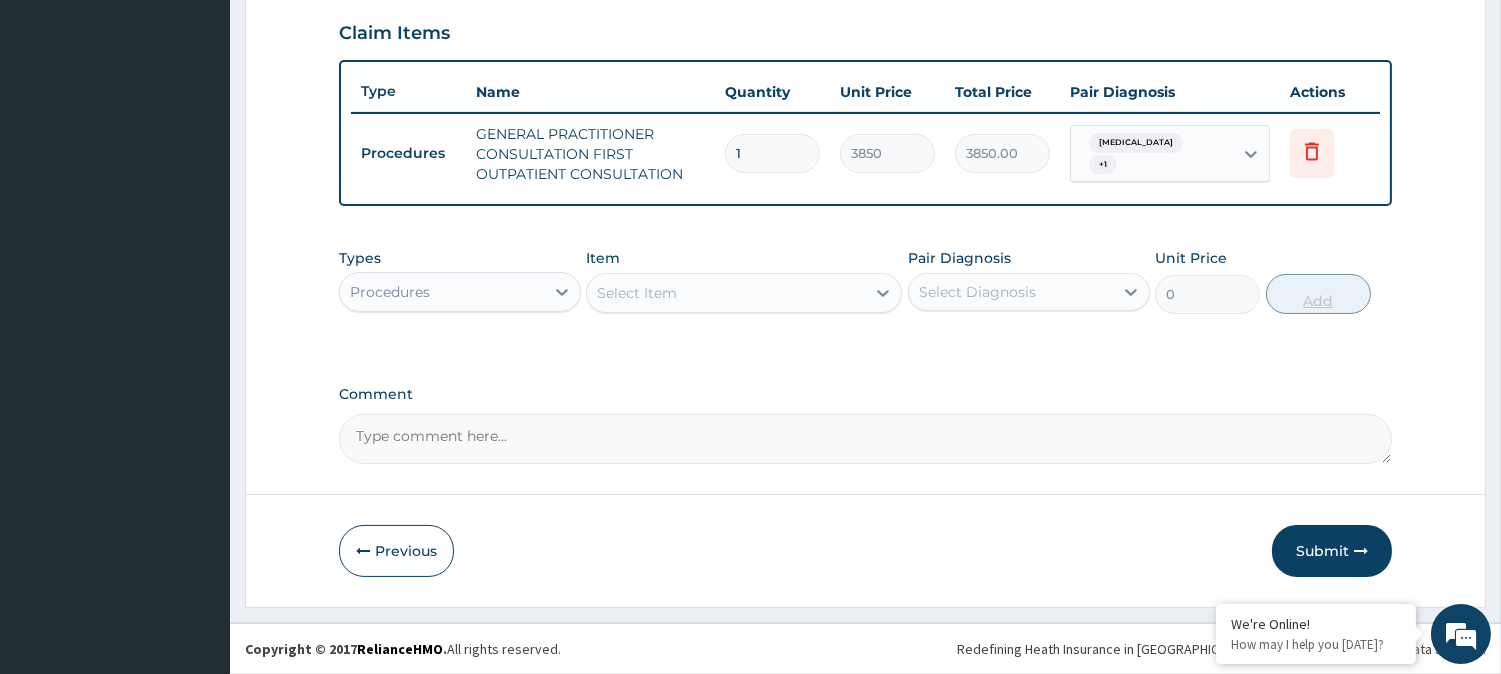scroll, scrollTop: 681, scrollLeft: 0, axis: vertical 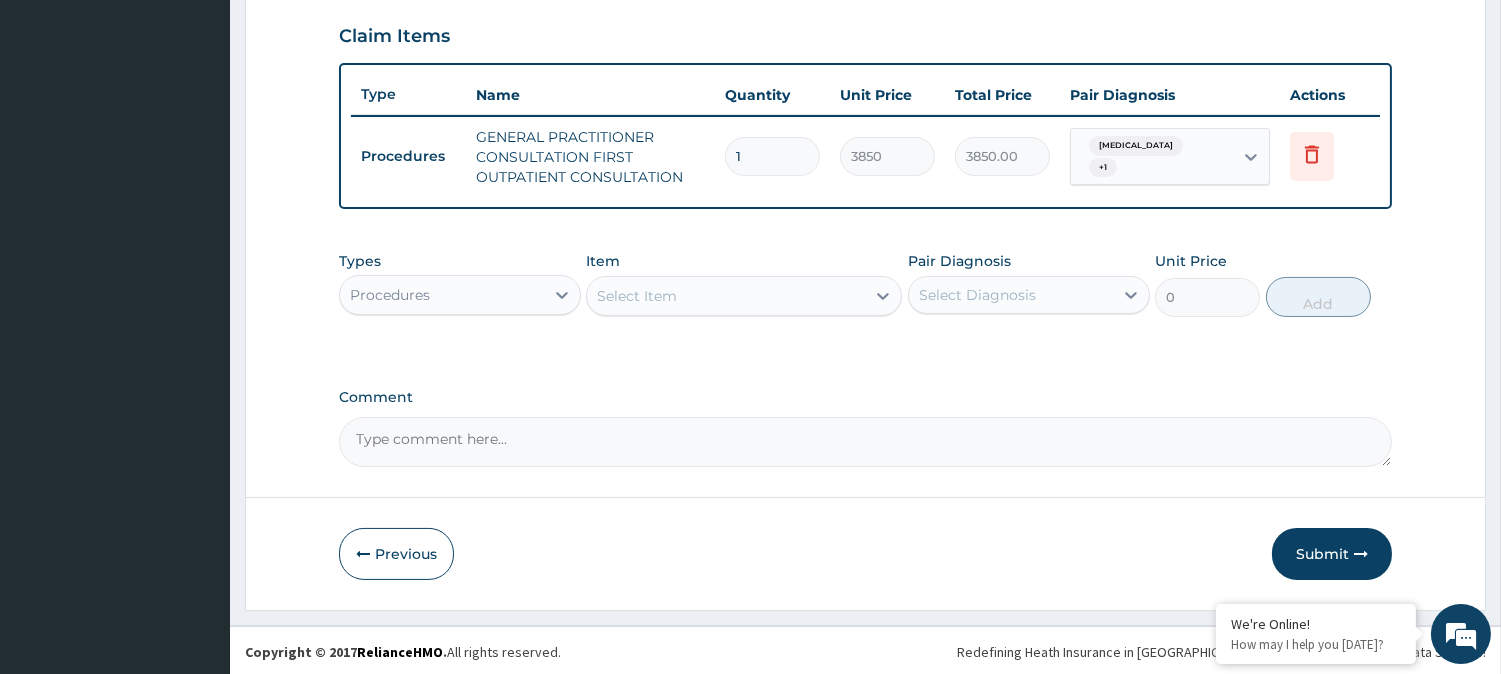 click on "Select Item" at bounding box center (726, 296) 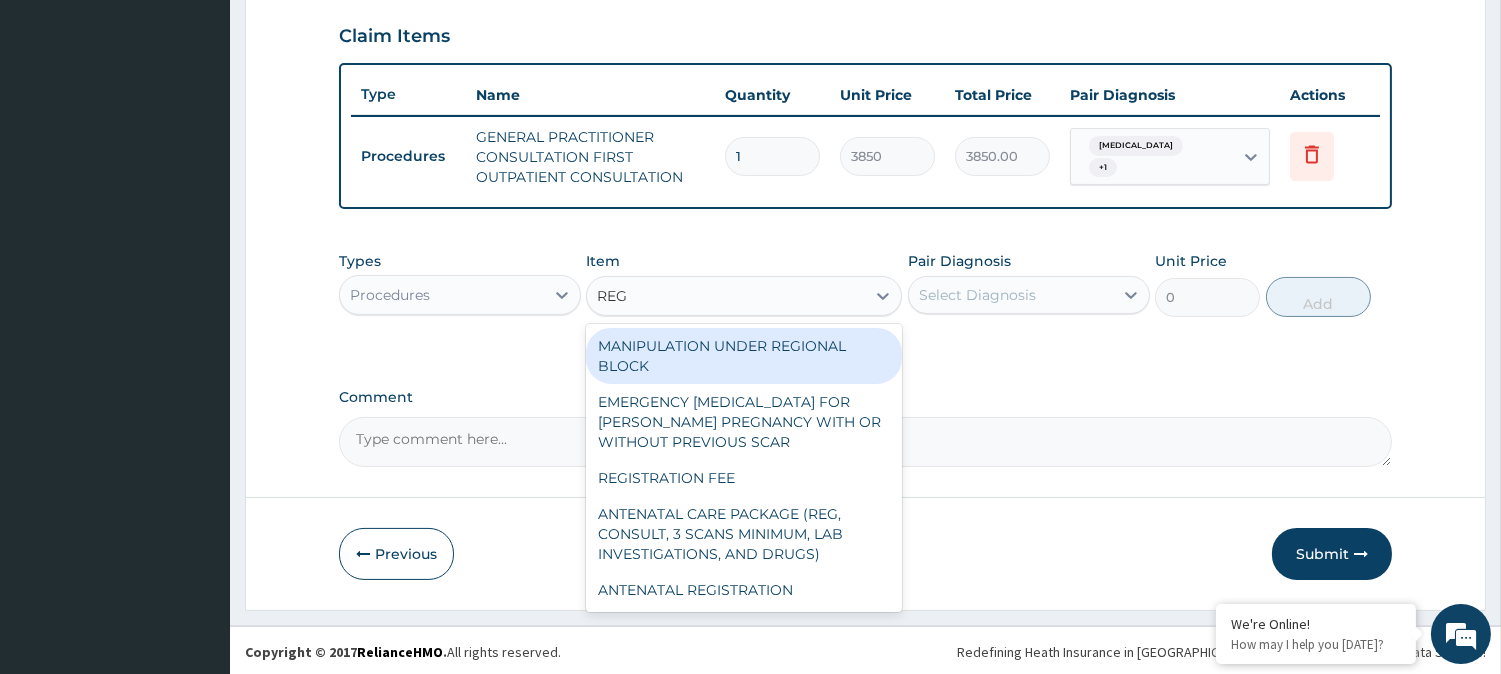 type on "REGI" 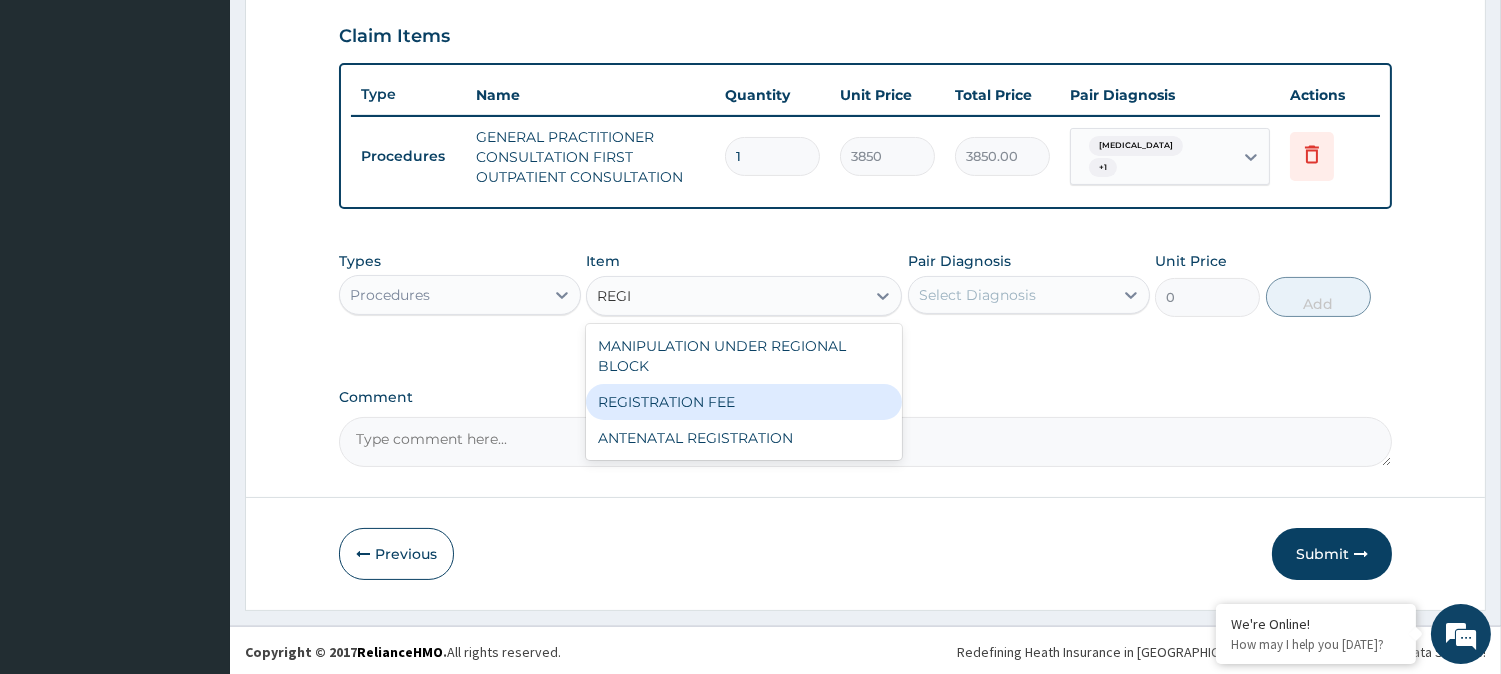 click on "REGISTRATION FEE" at bounding box center [744, 402] 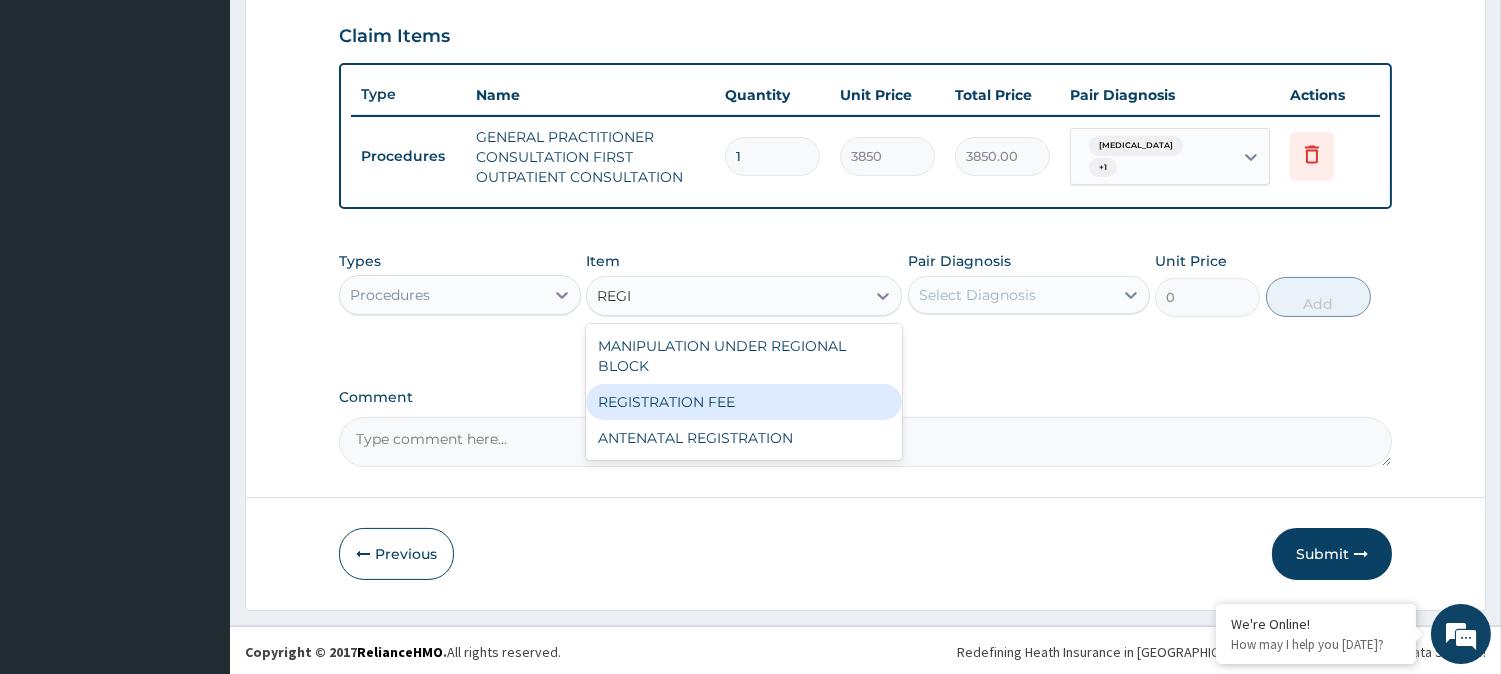 type 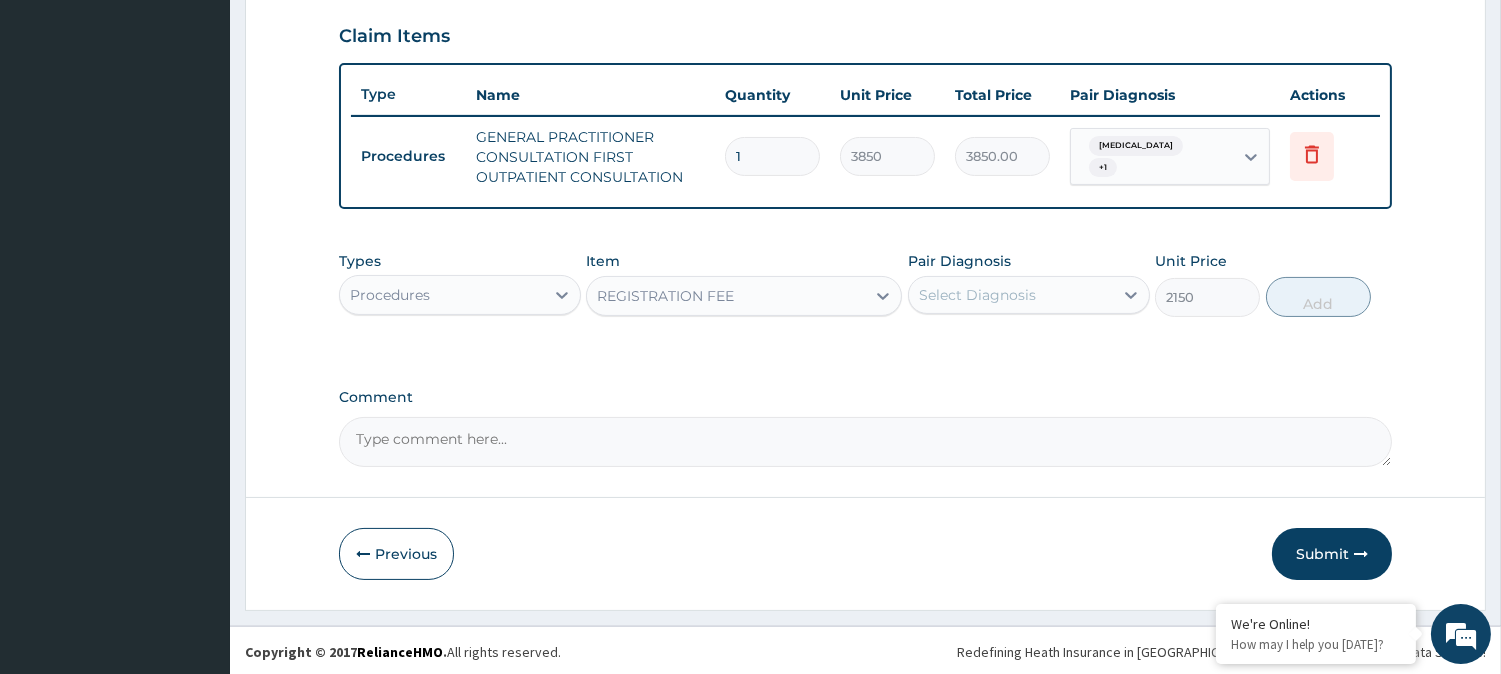 click on "Select Diagnosis" at bounding box center (977, 295) 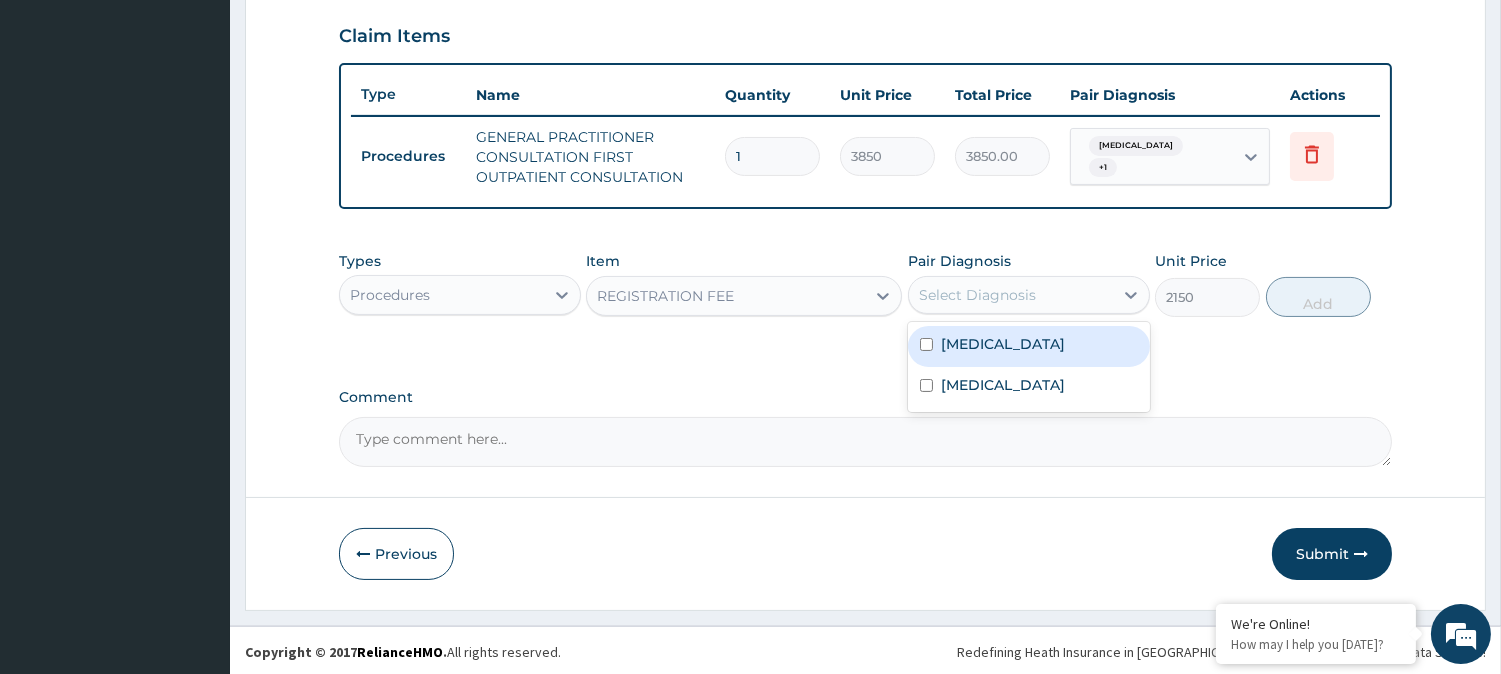 click on "Malaria" at bounding box center [1003, 344] 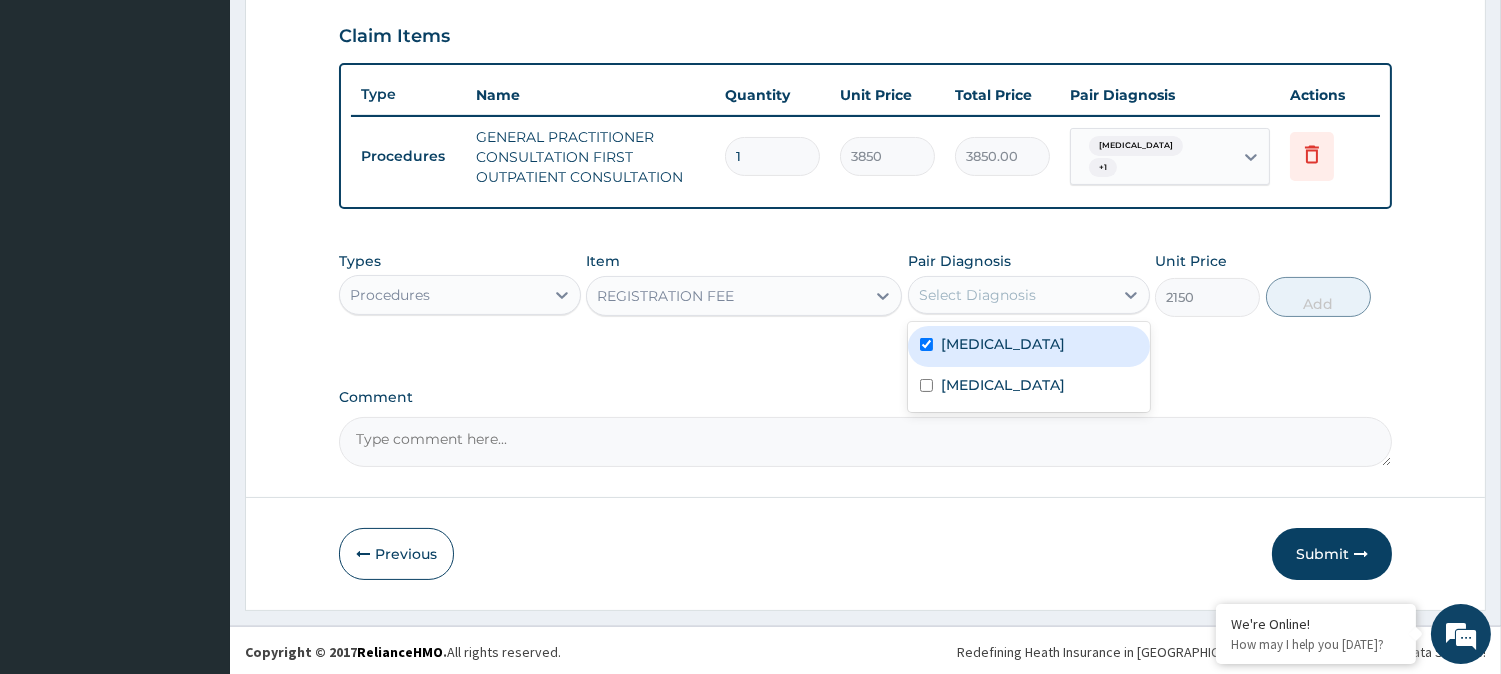checkbox on "true" 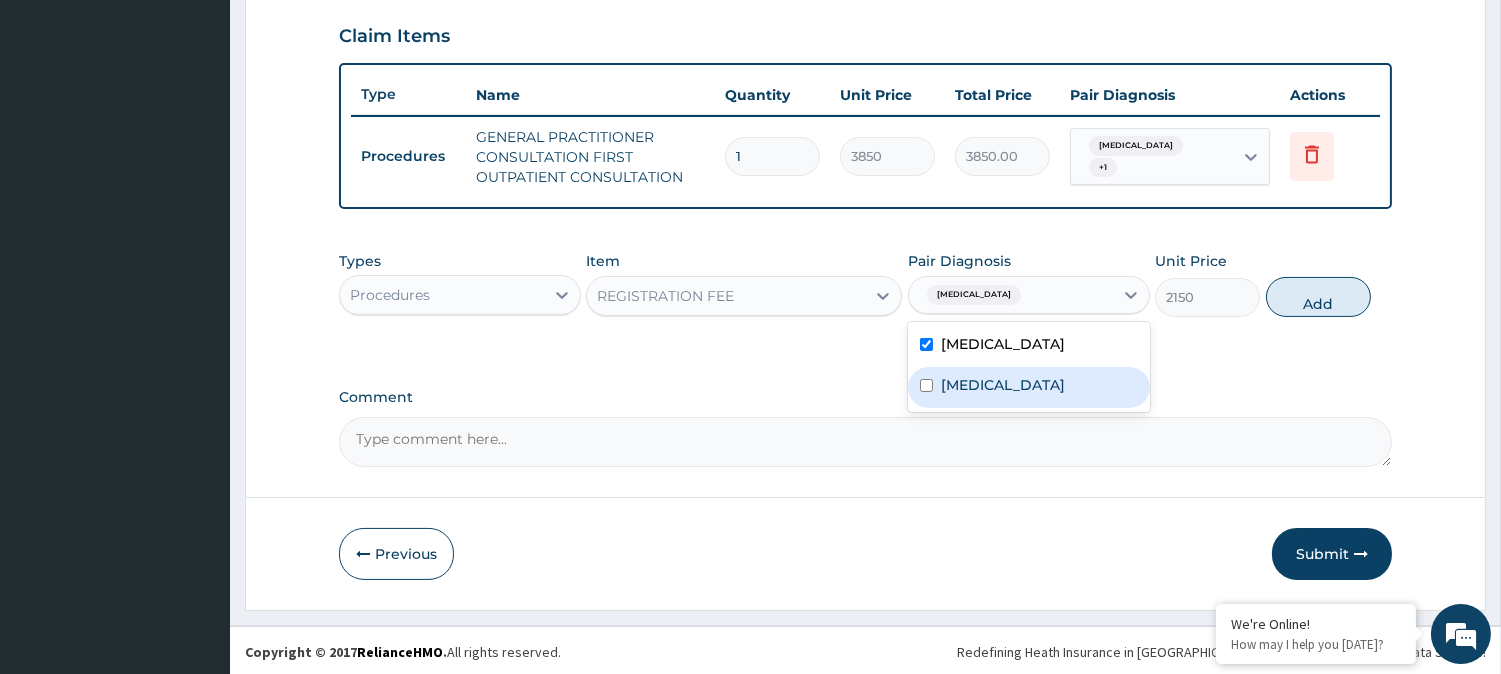 click on "Sepsis" at bounding box center [1029, 387] 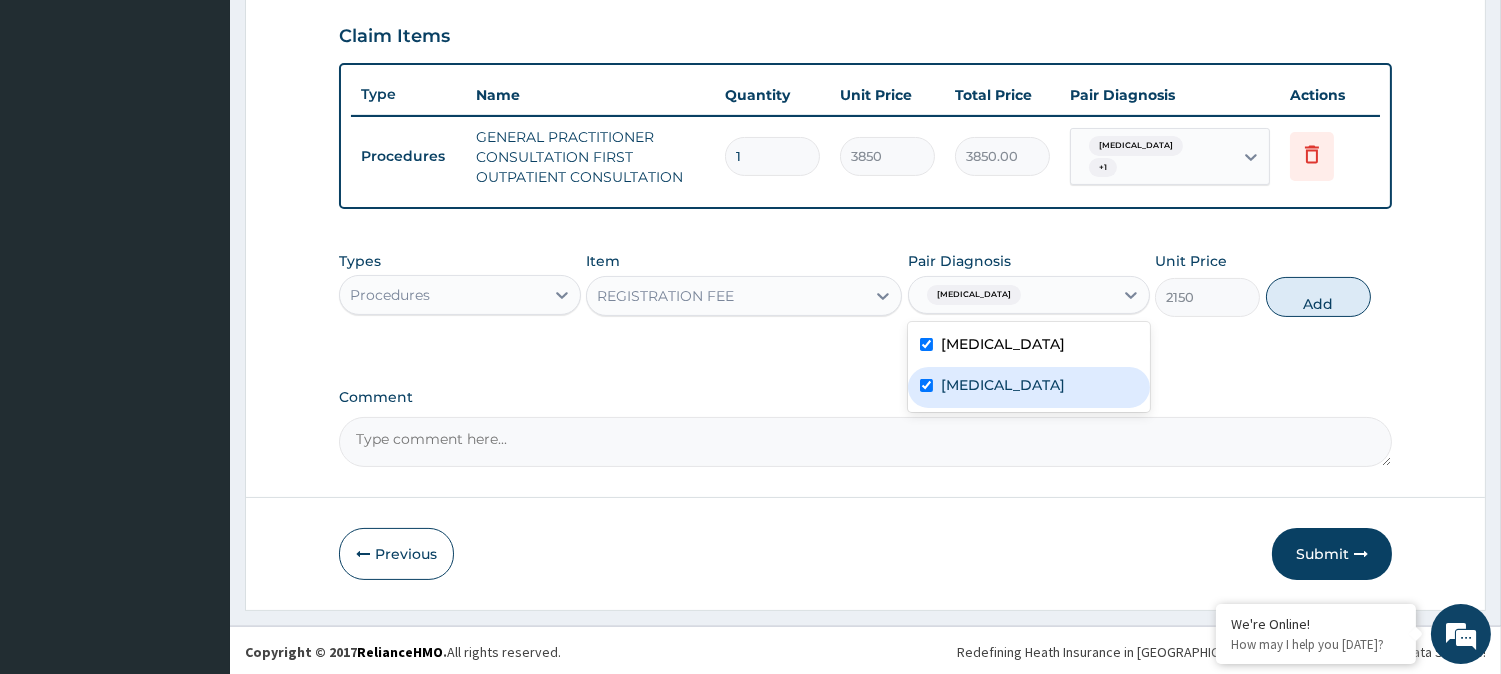 checkbox on "true" 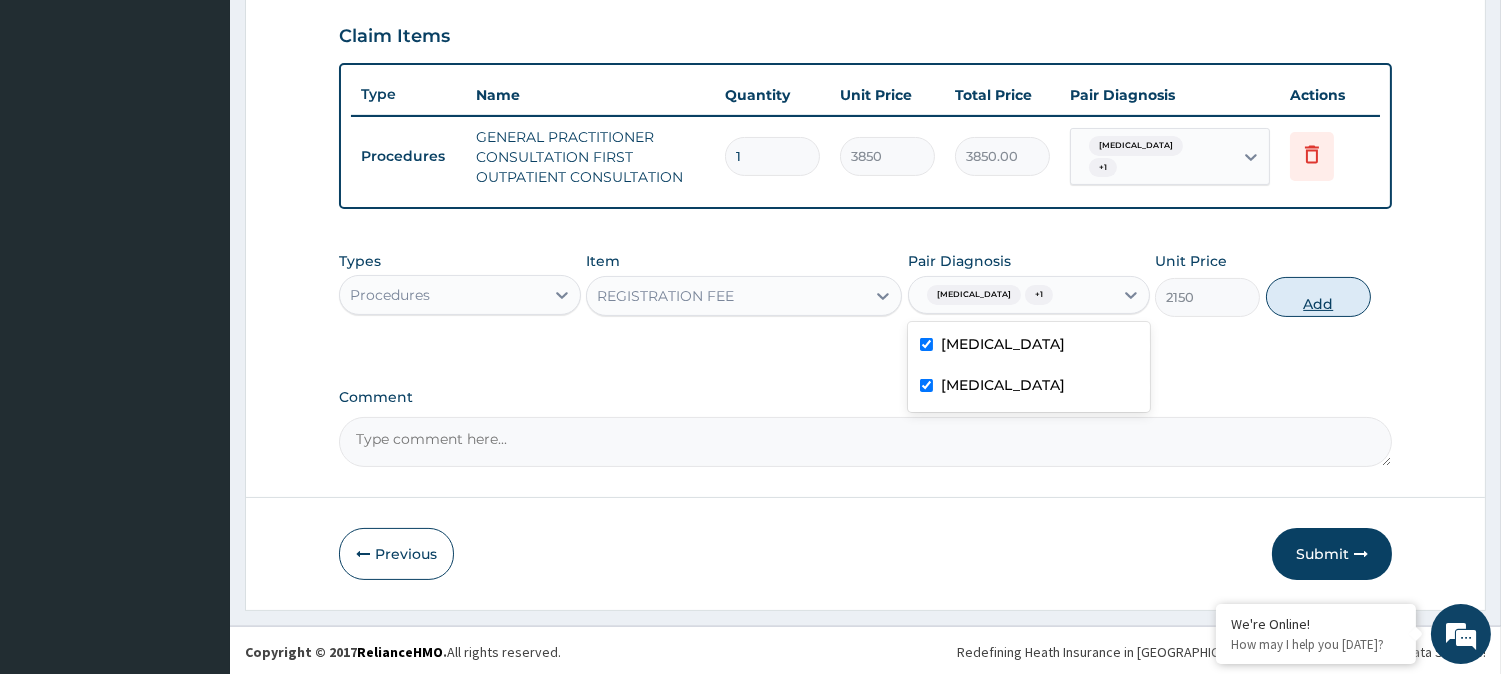 click on "Add" at bounding box center (1318, 297) 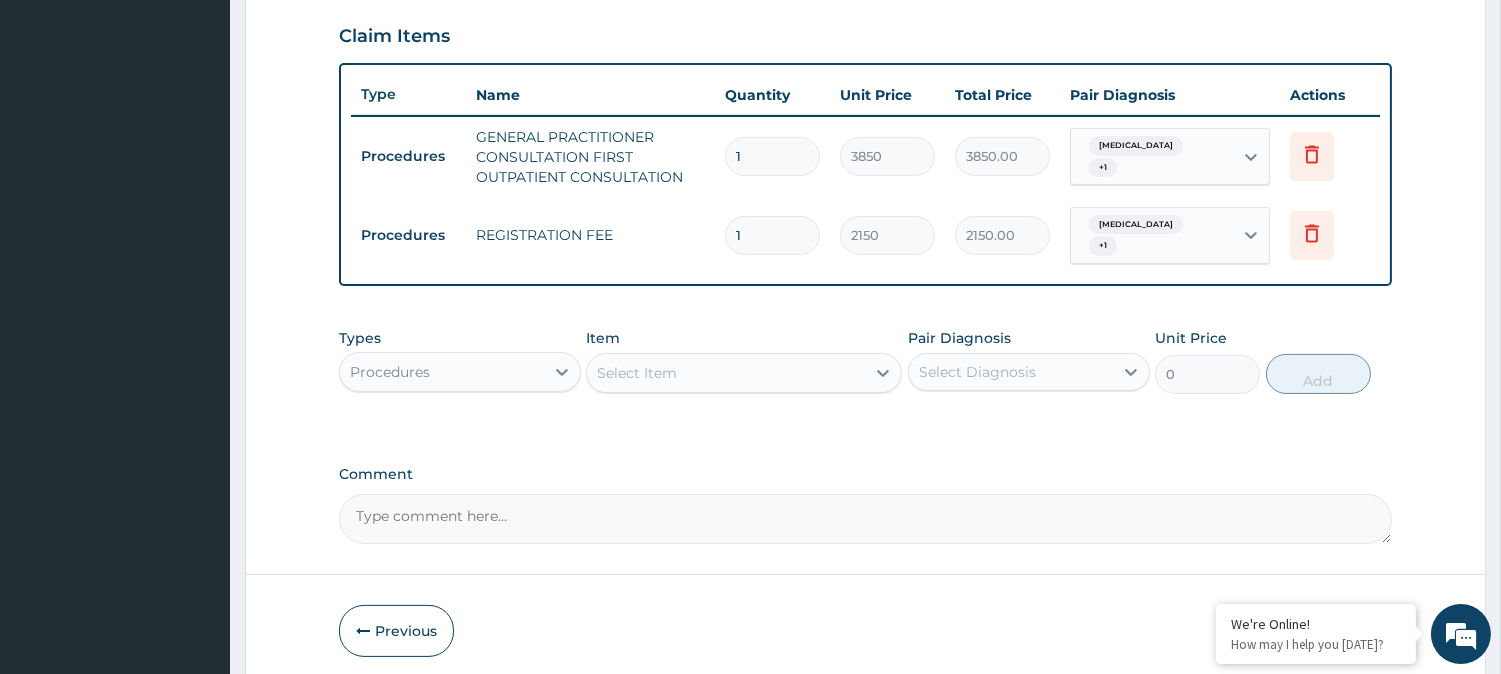 click on "Procedures" at bounding box center (442, 372) 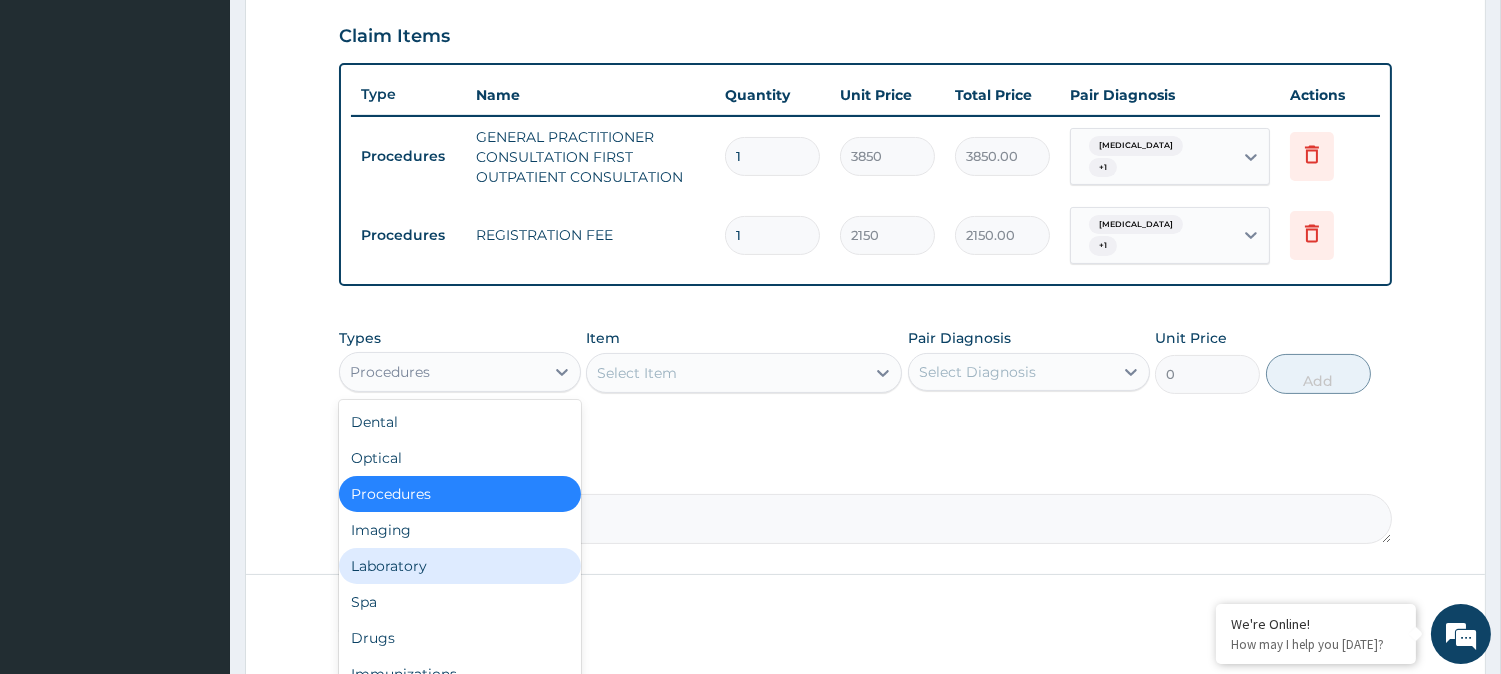 click on "Laboratory" at bounding box center [460, 566] 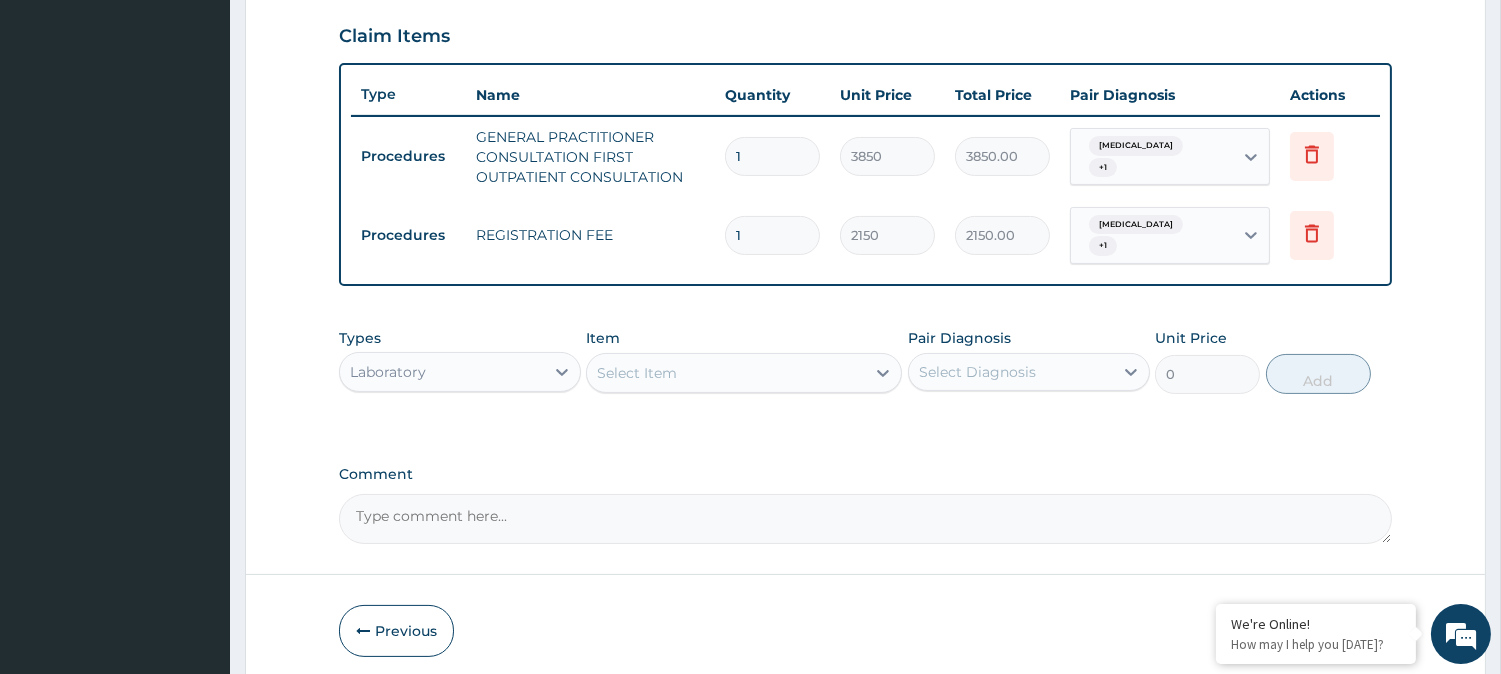 click on "Select Item" at bounding box center [726, 373] 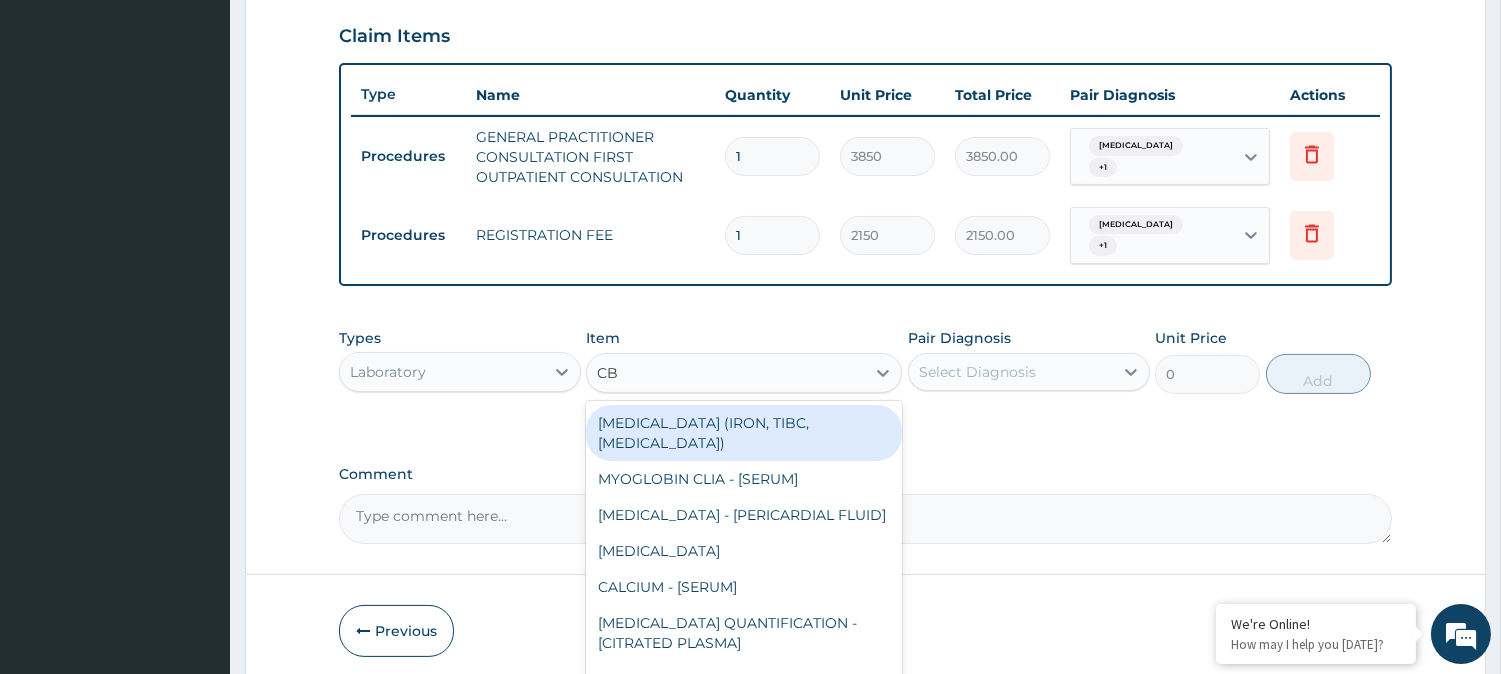 type on "CBC" 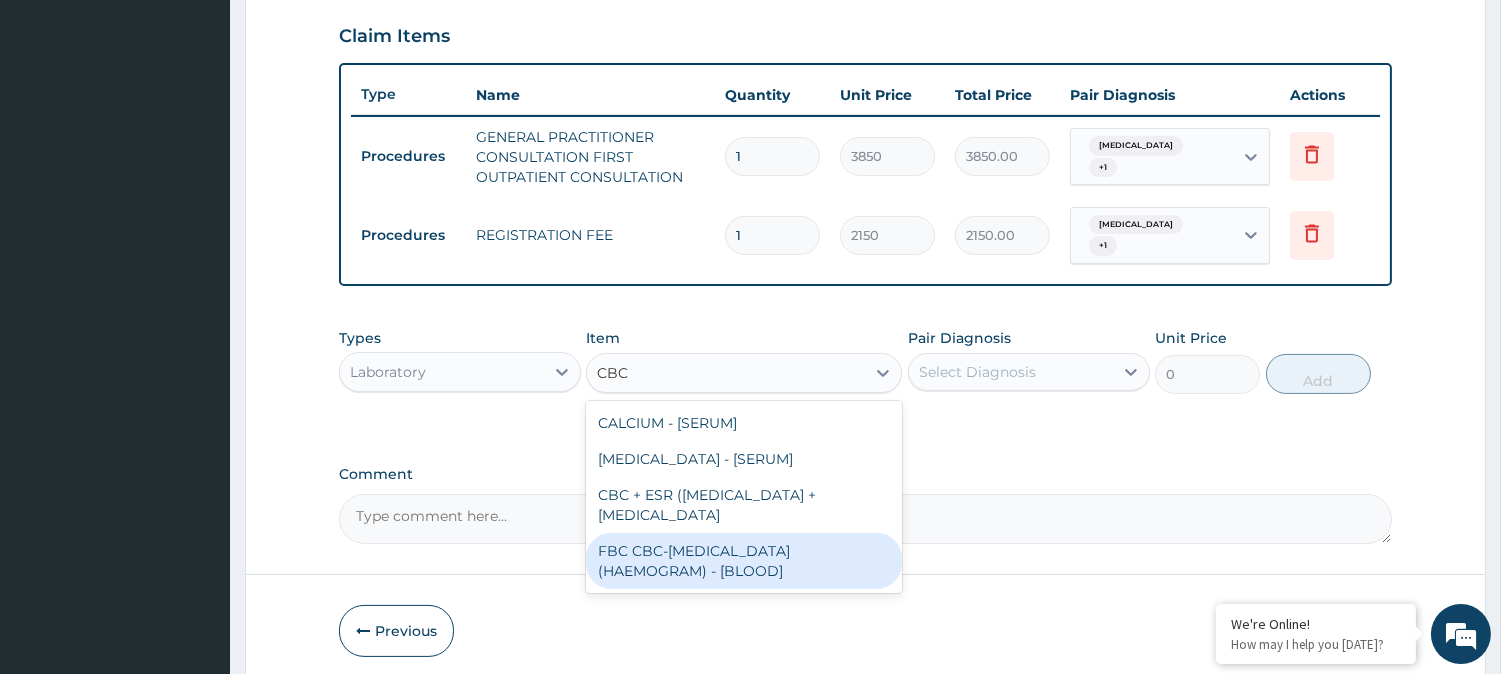 click on "FBC CBC-COMPLETE BLOOD COUNT (HAEMOGRAM) - [BLOOD]" at bounding box center (744, 561) 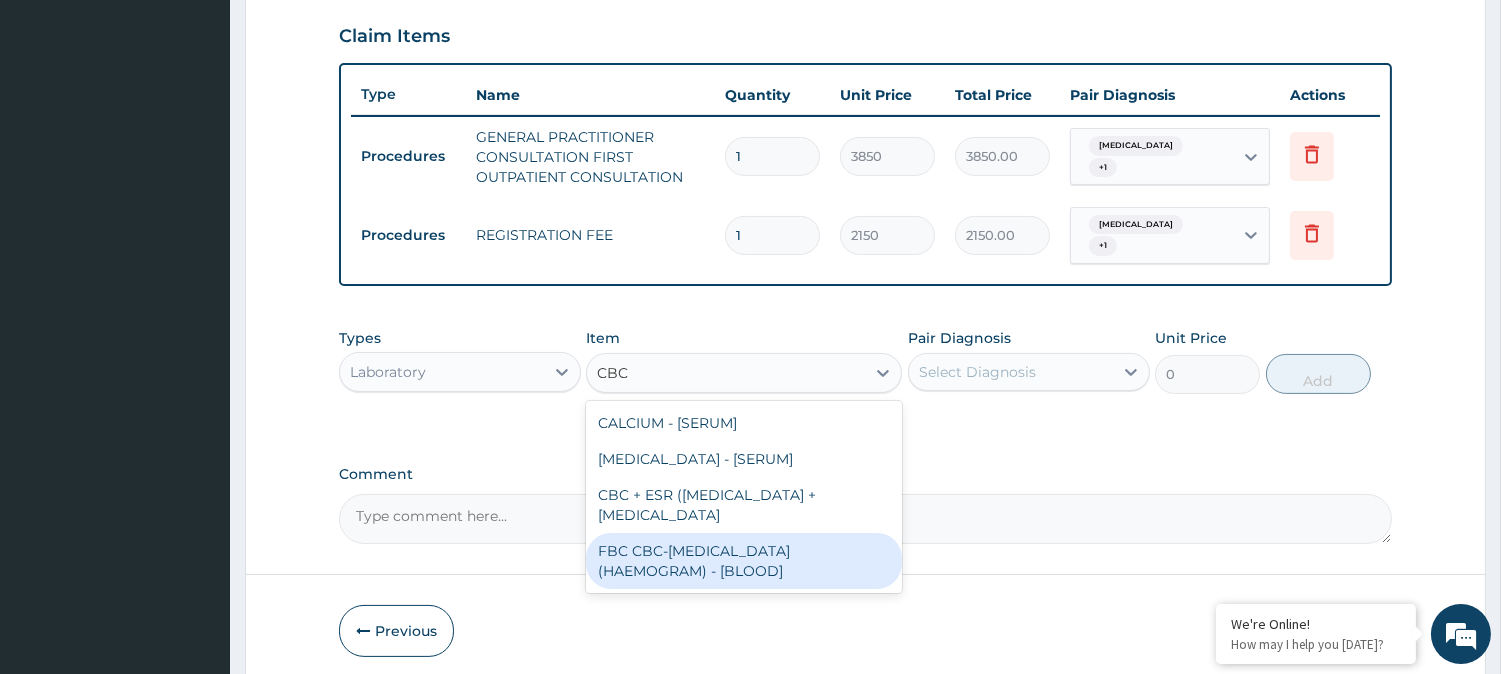 type 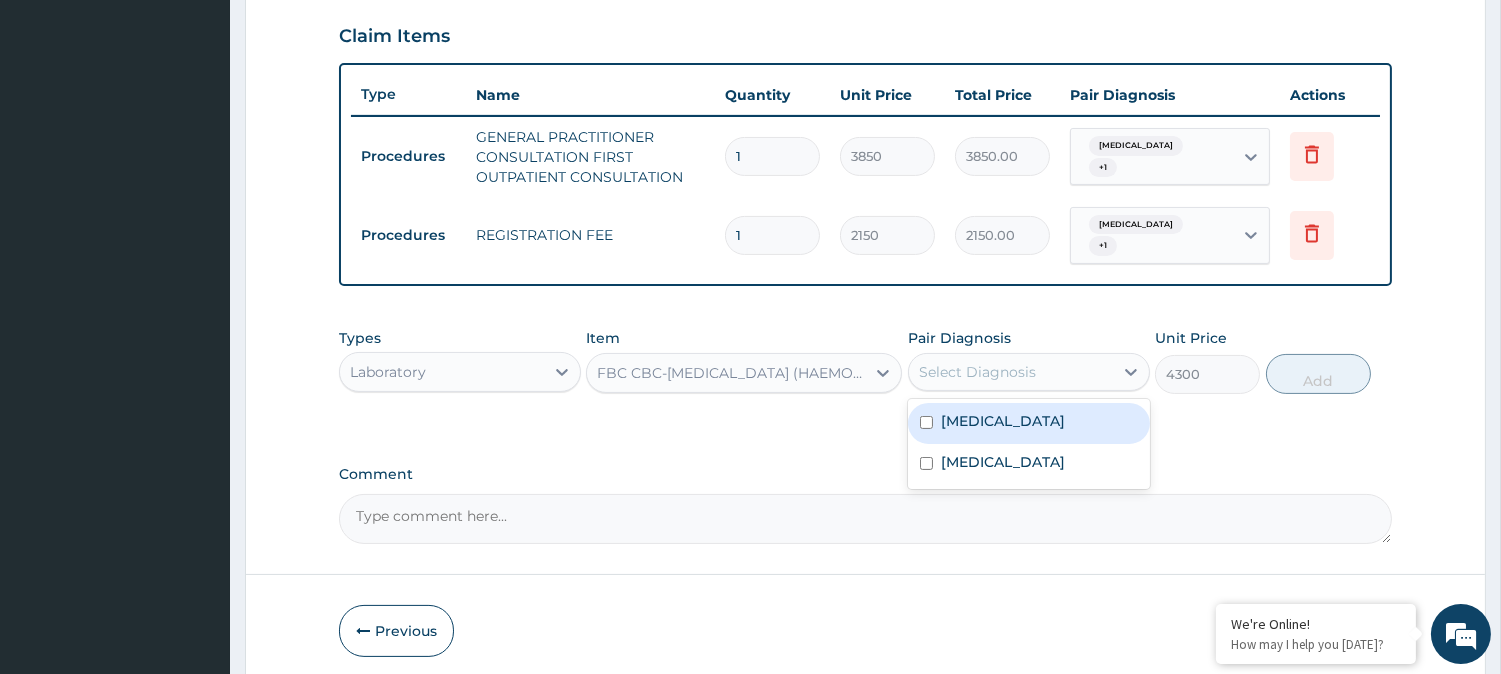 click on "Select Diagnosis" at bounding box center (1011, 372) 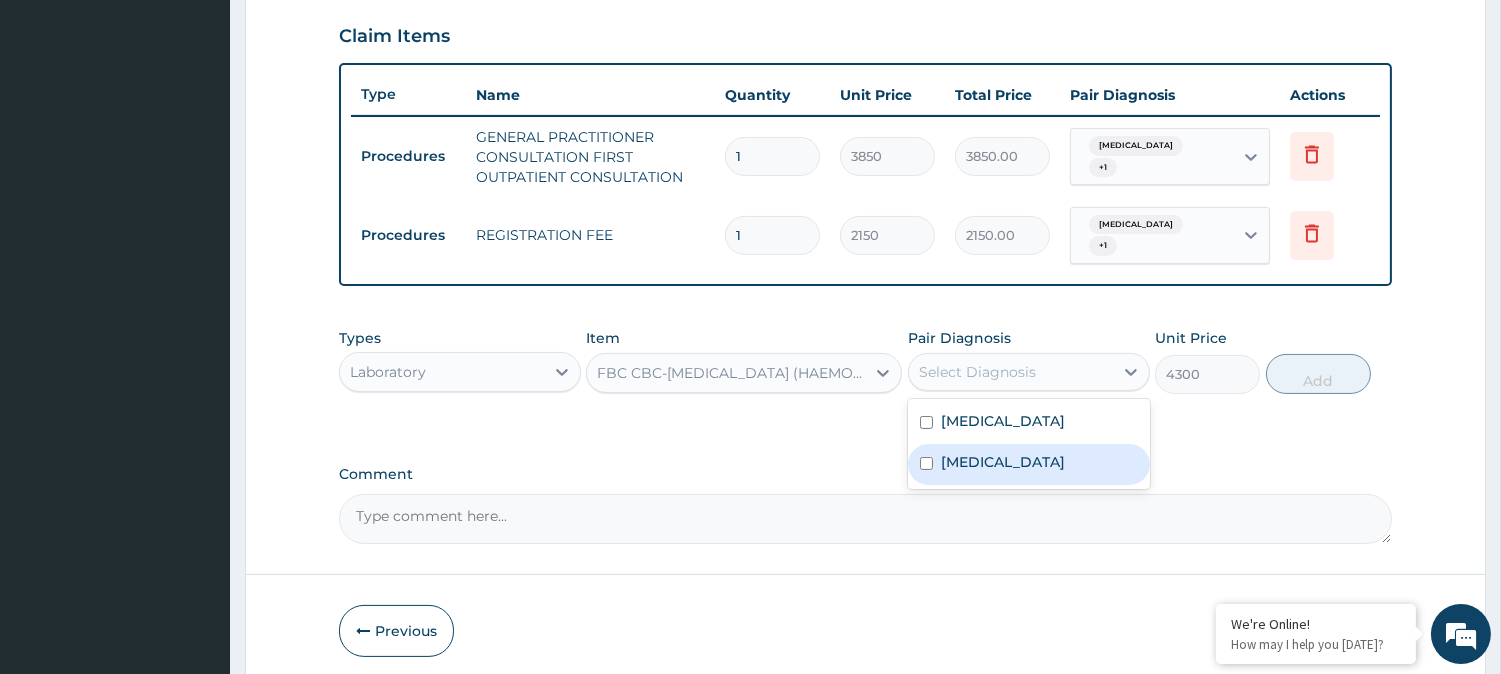 drag, startPoint x: 938, startPoint y: 463, endPoint x: 945, endPoint y: 447, distance: 17.464249 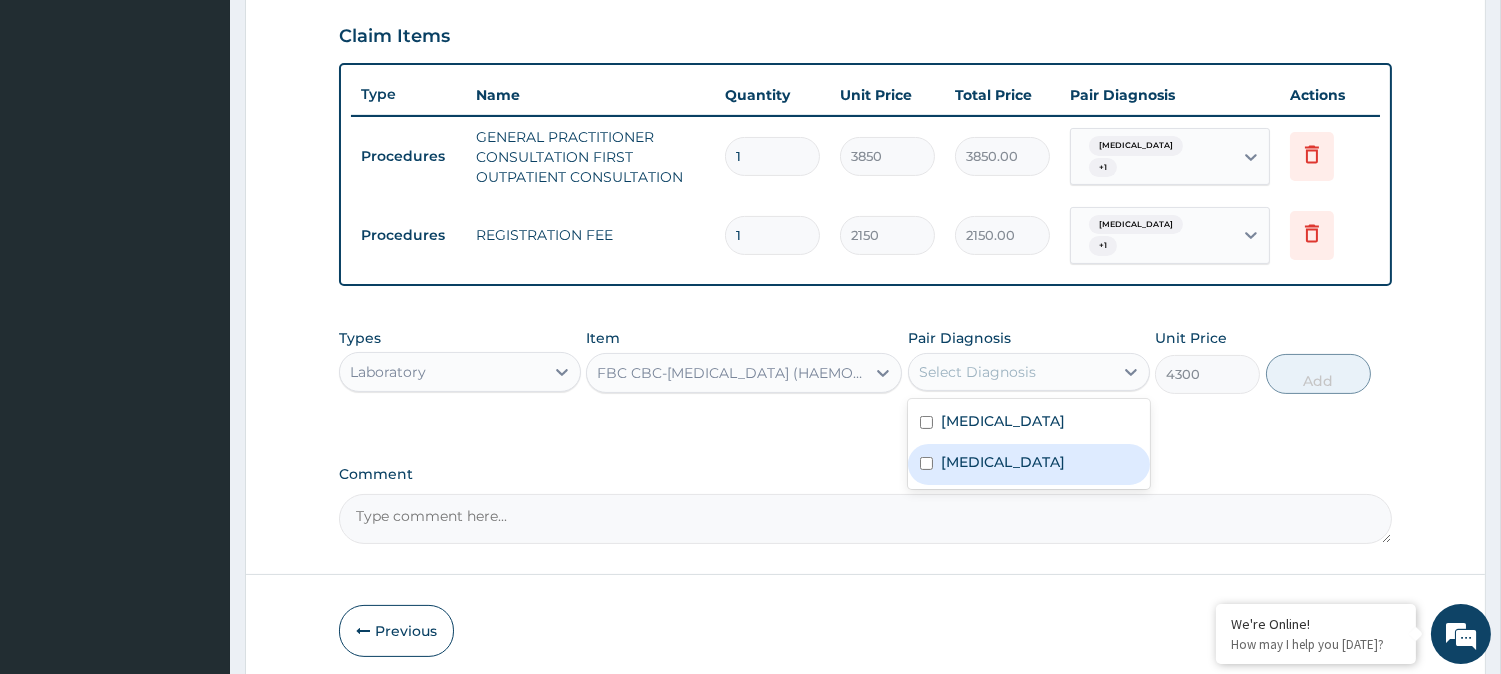 click on "Sepsis" at bounding box center [1029, 464] 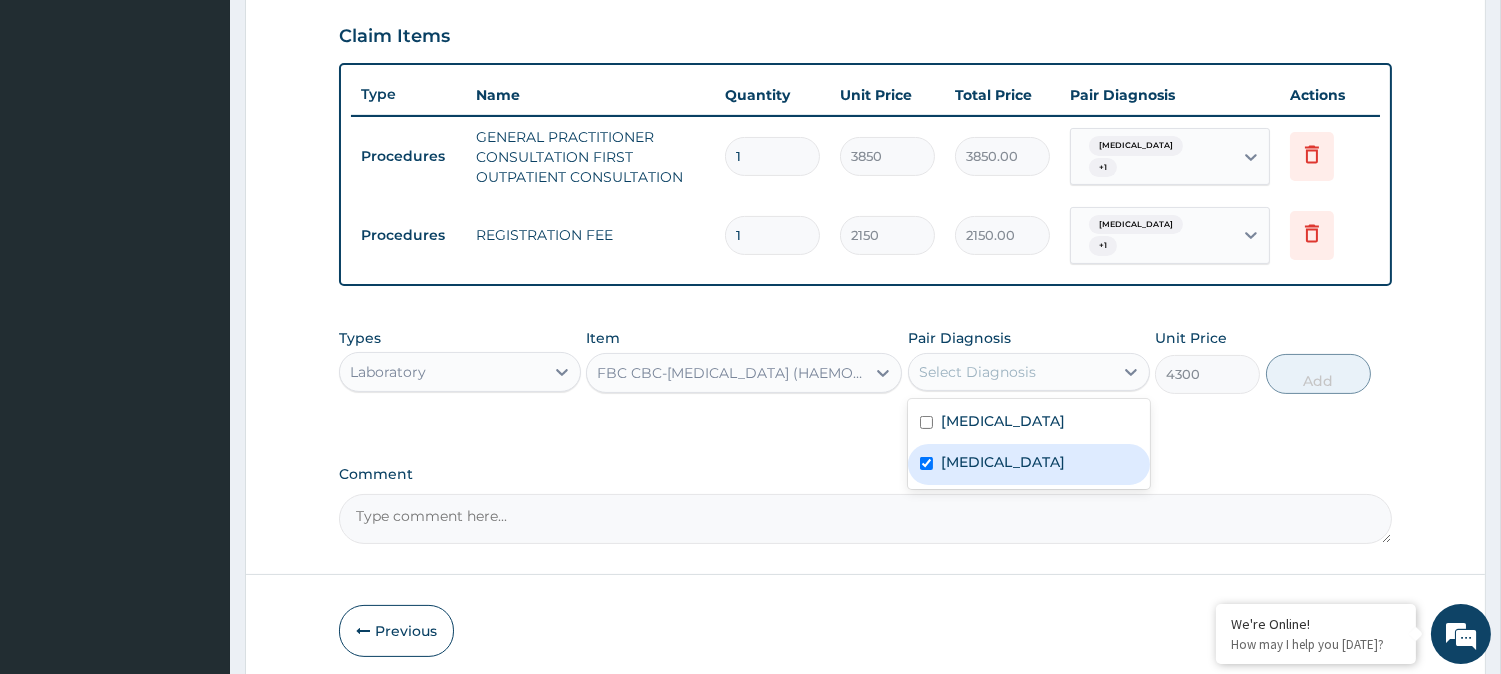 checkbox on "true" 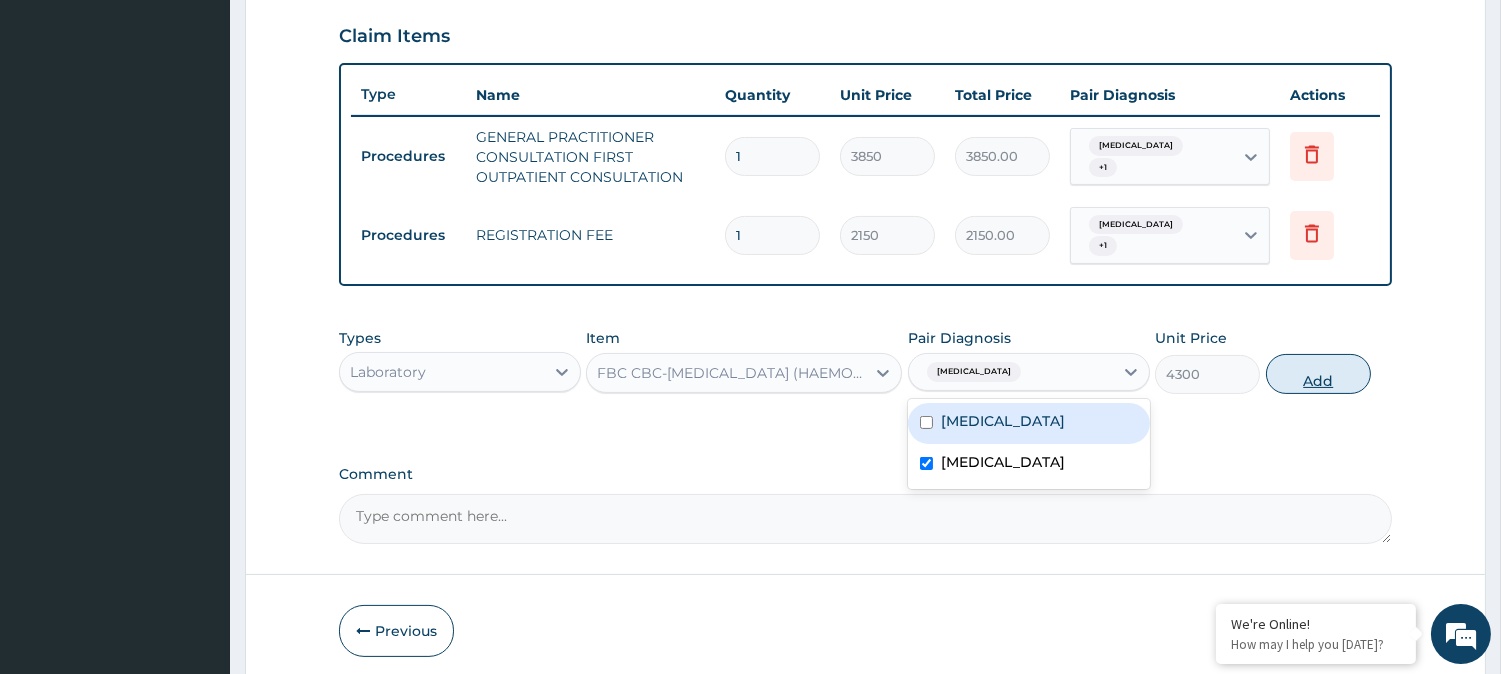click on "Add" at bounding box center [1318, 374] 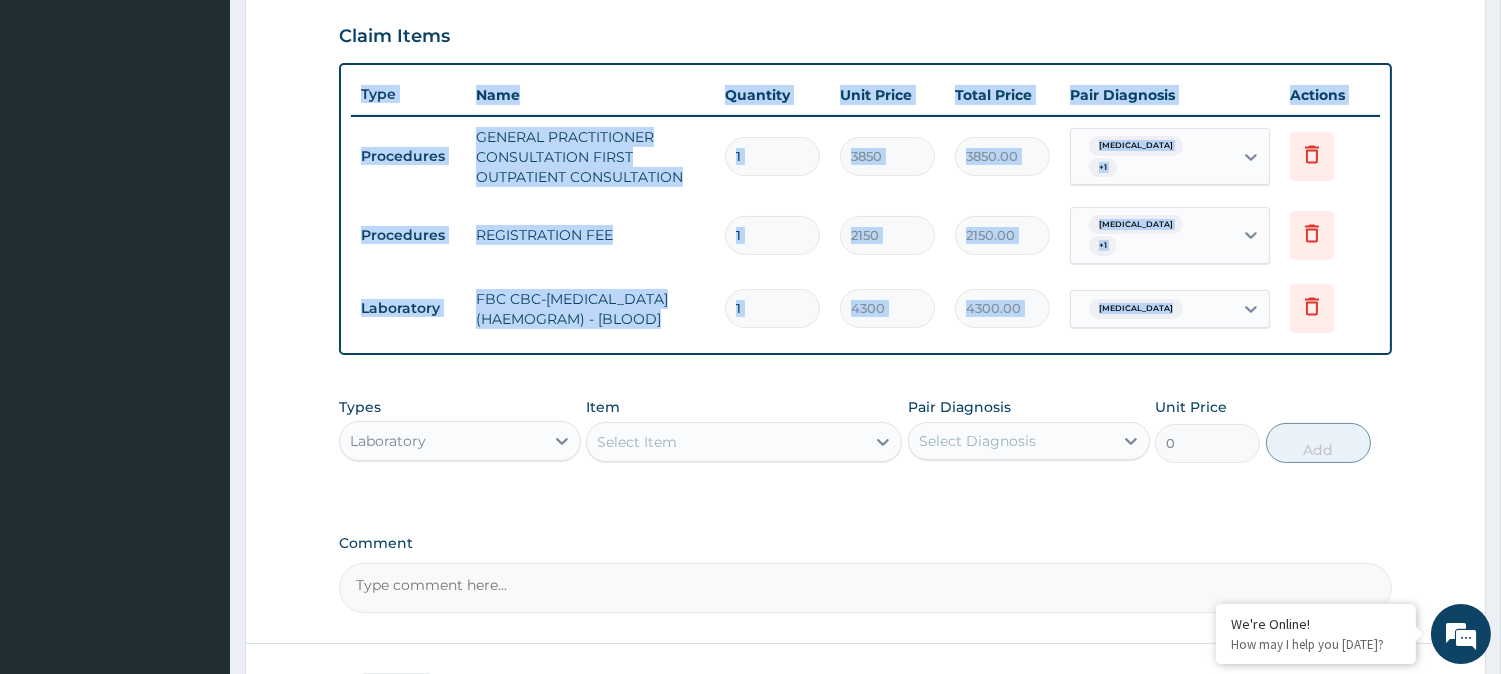 click on "Select Item" at bounding box center [726, 442] 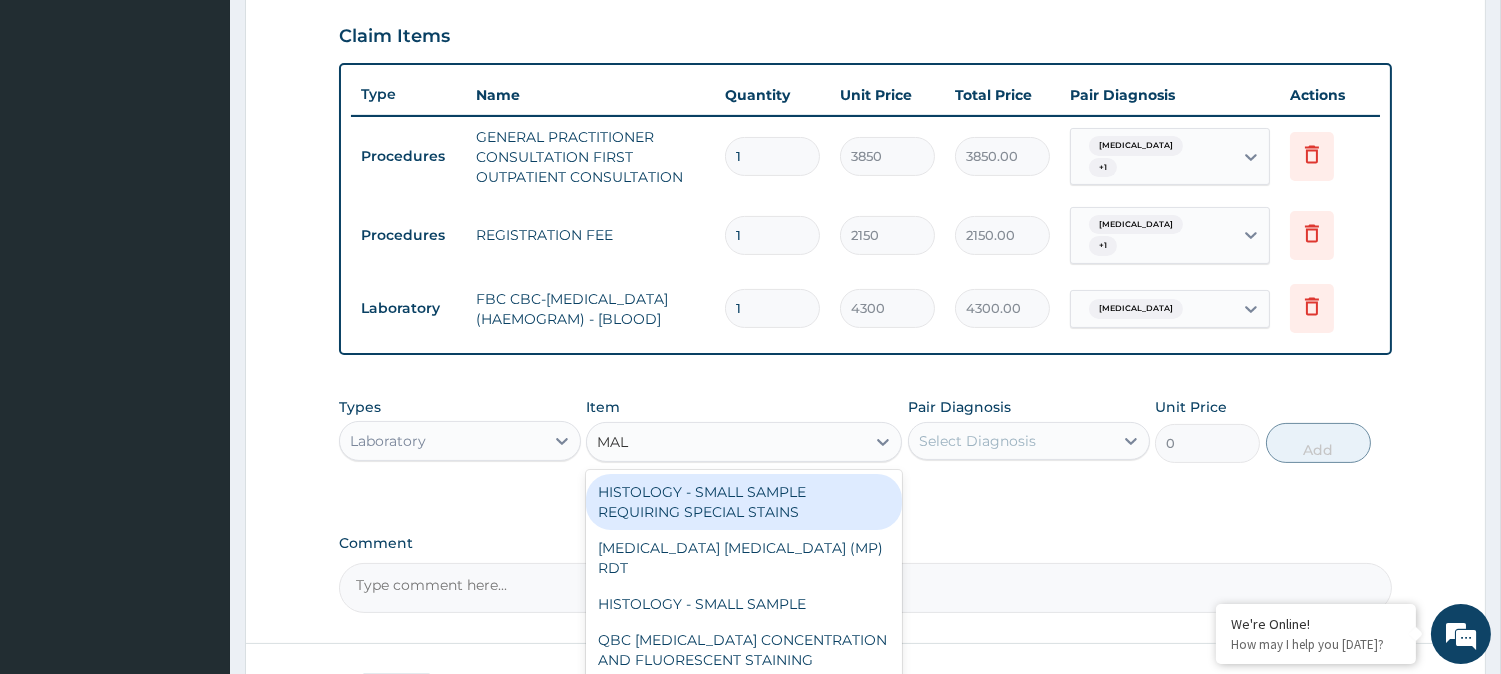 type on "MALA" 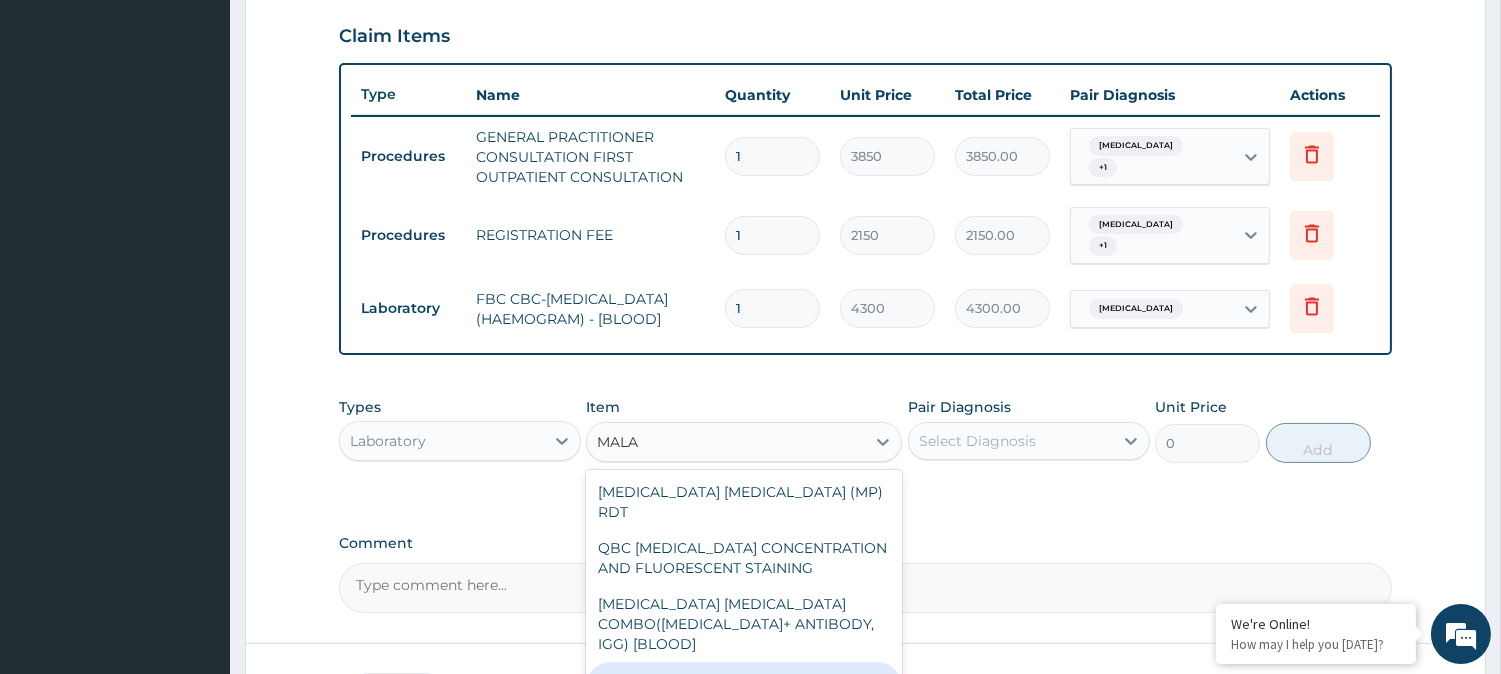 click on "MALARIAL PARASITE THICK AND THIN FILMS - [BLOOD]" at bounding box center [744, 690] 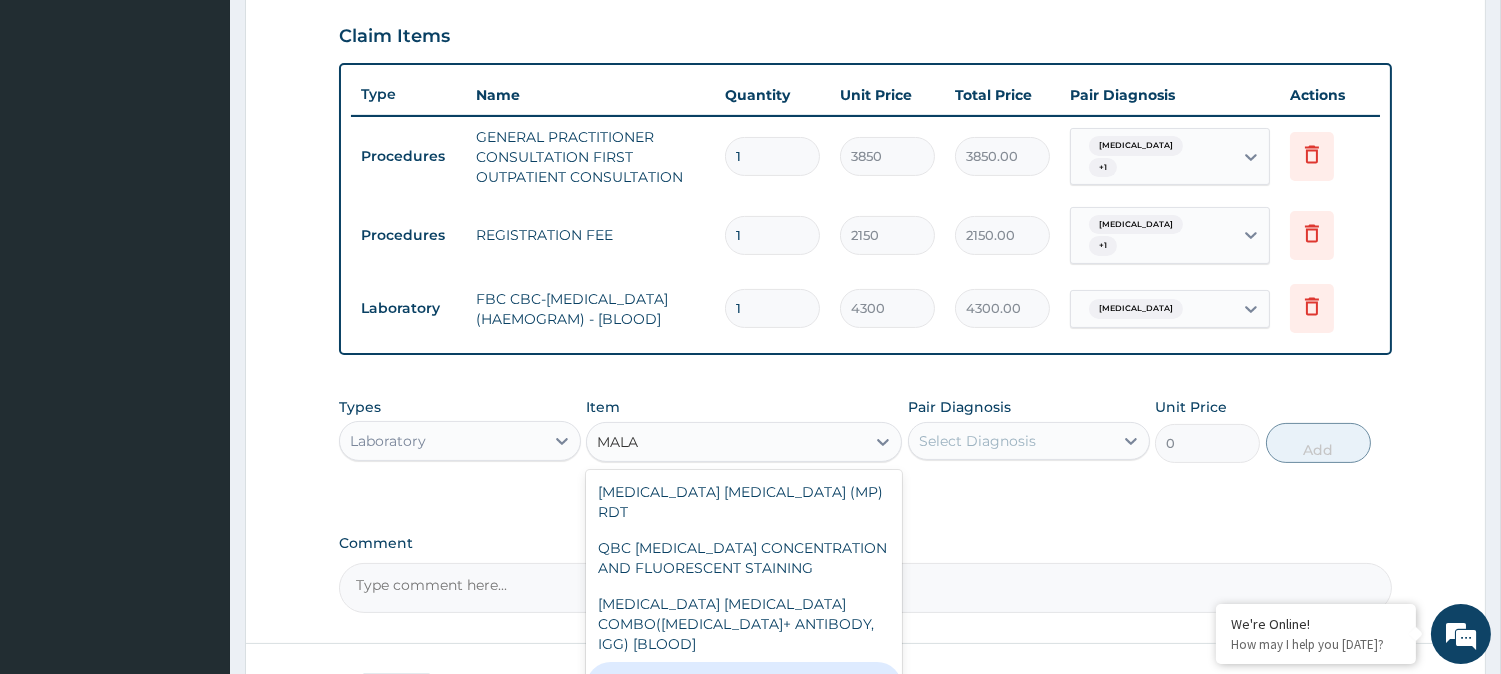 type 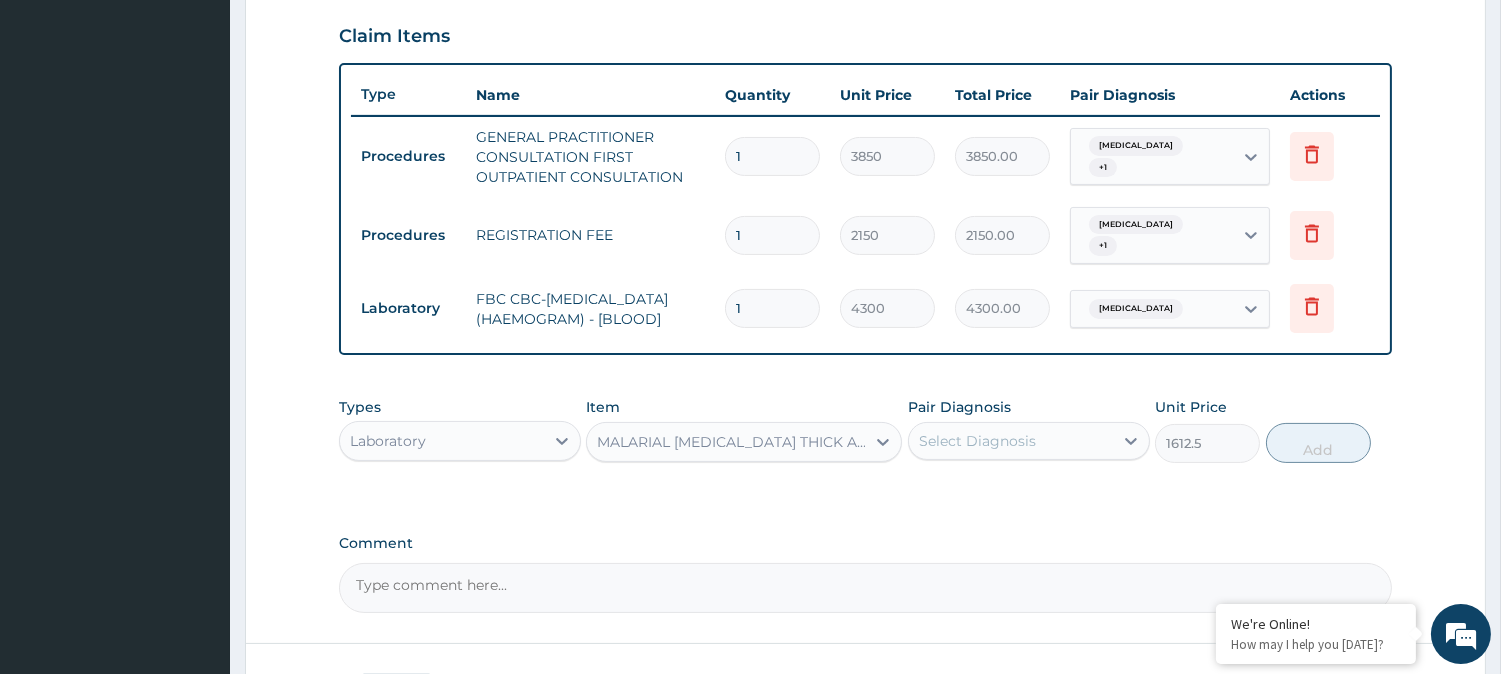 click on "Select Diagnosis" at bounding box center (1011, 441) 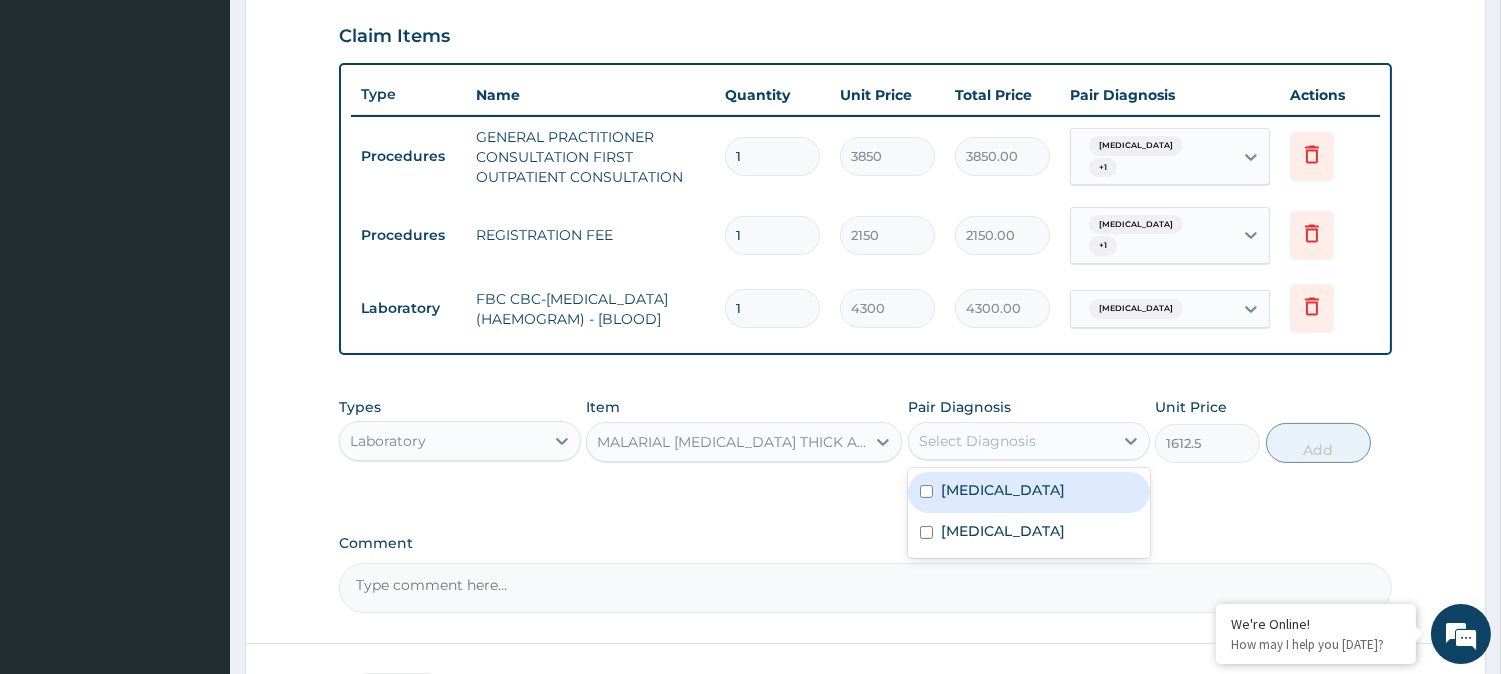 click on "Malaria" at bounding box center (1003, 490) 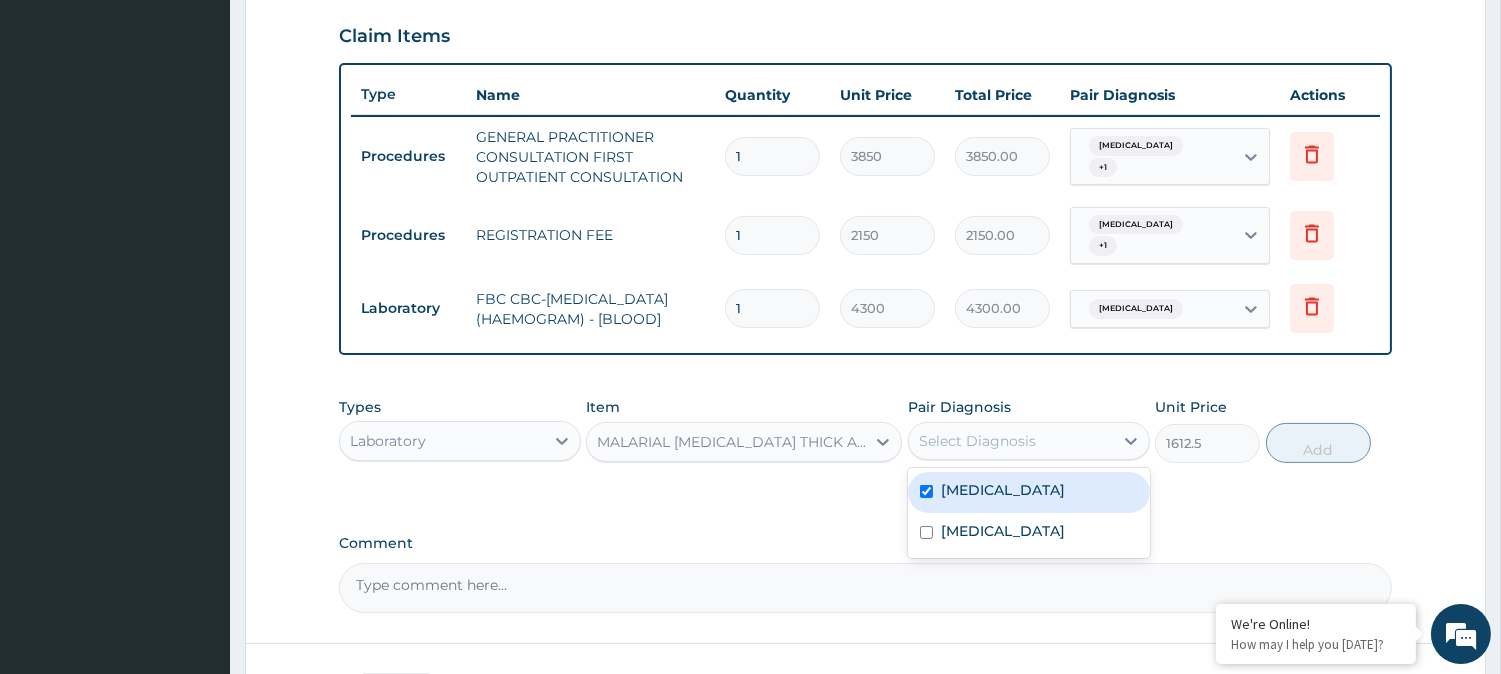 checkbox on "true" 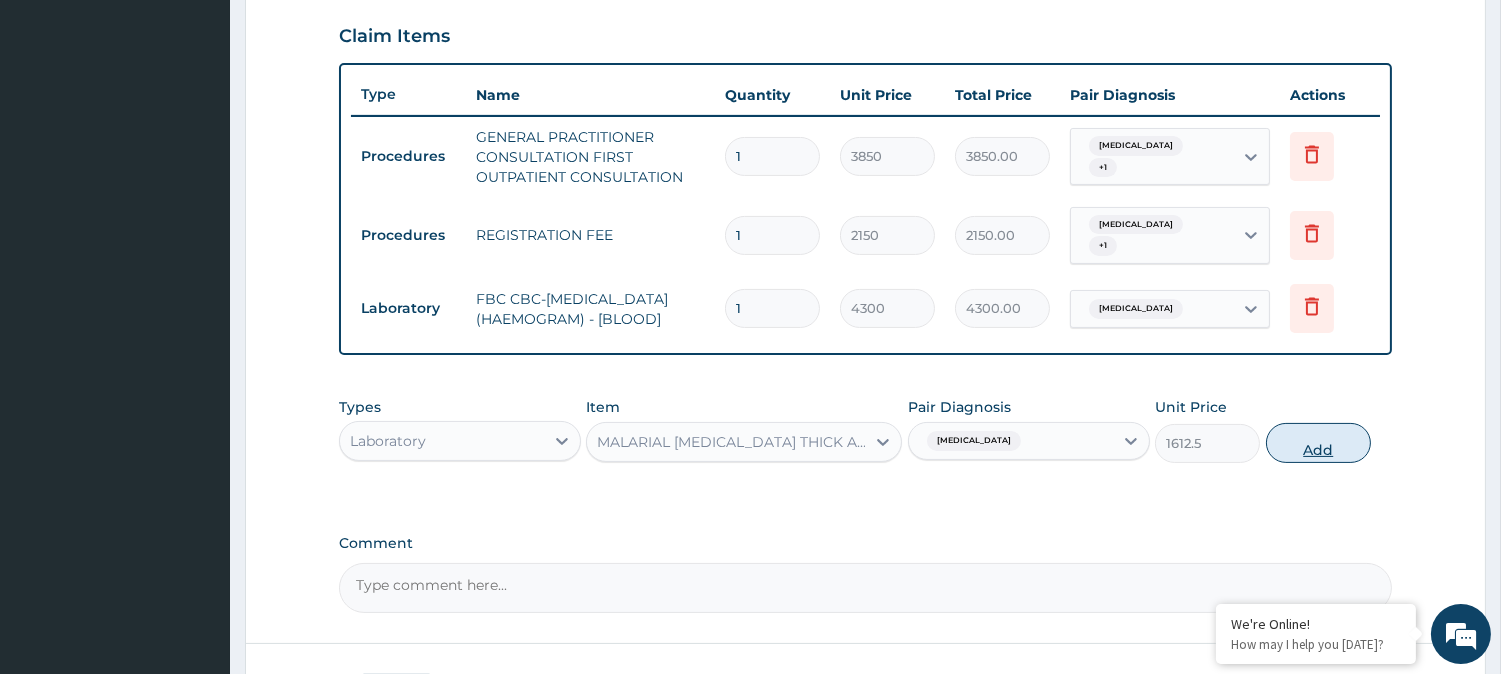 click on "Add" at bounding box center (1318, 443) 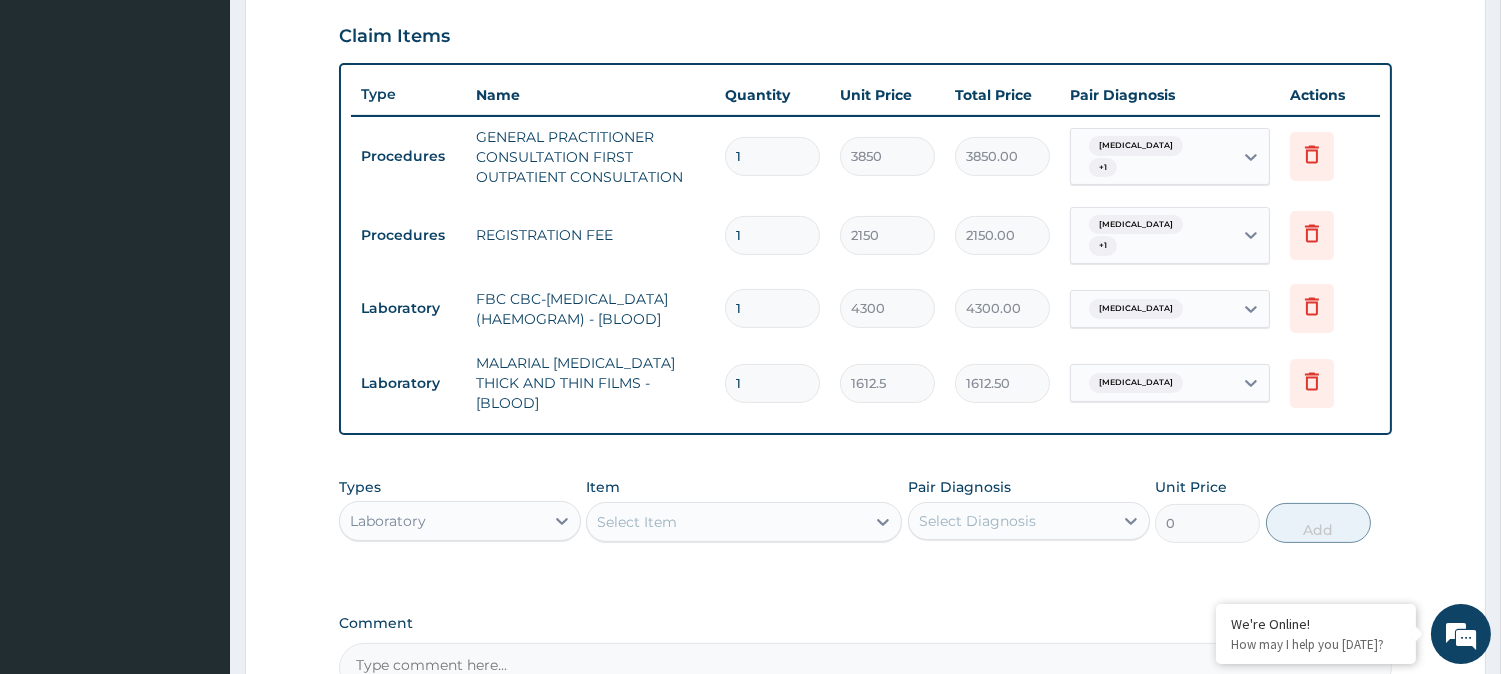 click on "Laboratory" at bounding box center [442, 521] 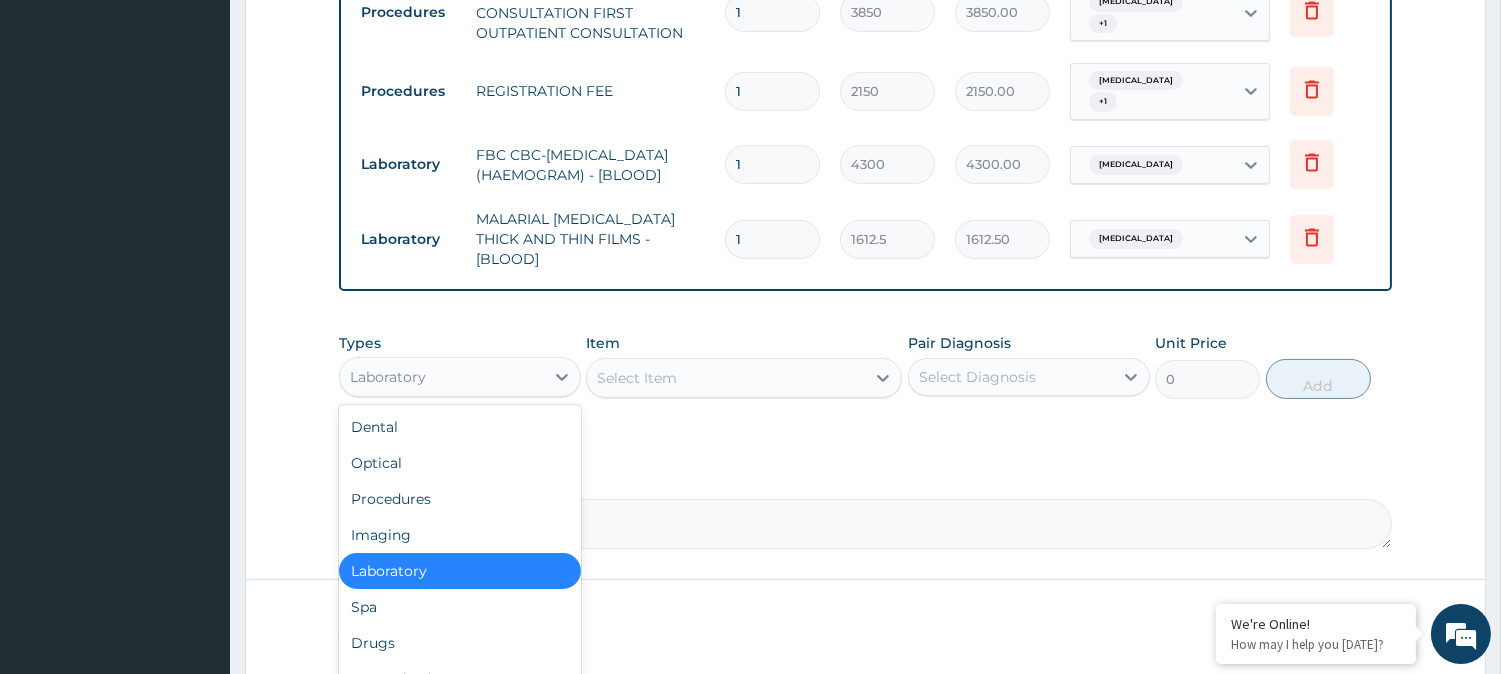 scroll, scrollTop: 900, scrollLeft: 0, axis: vertical 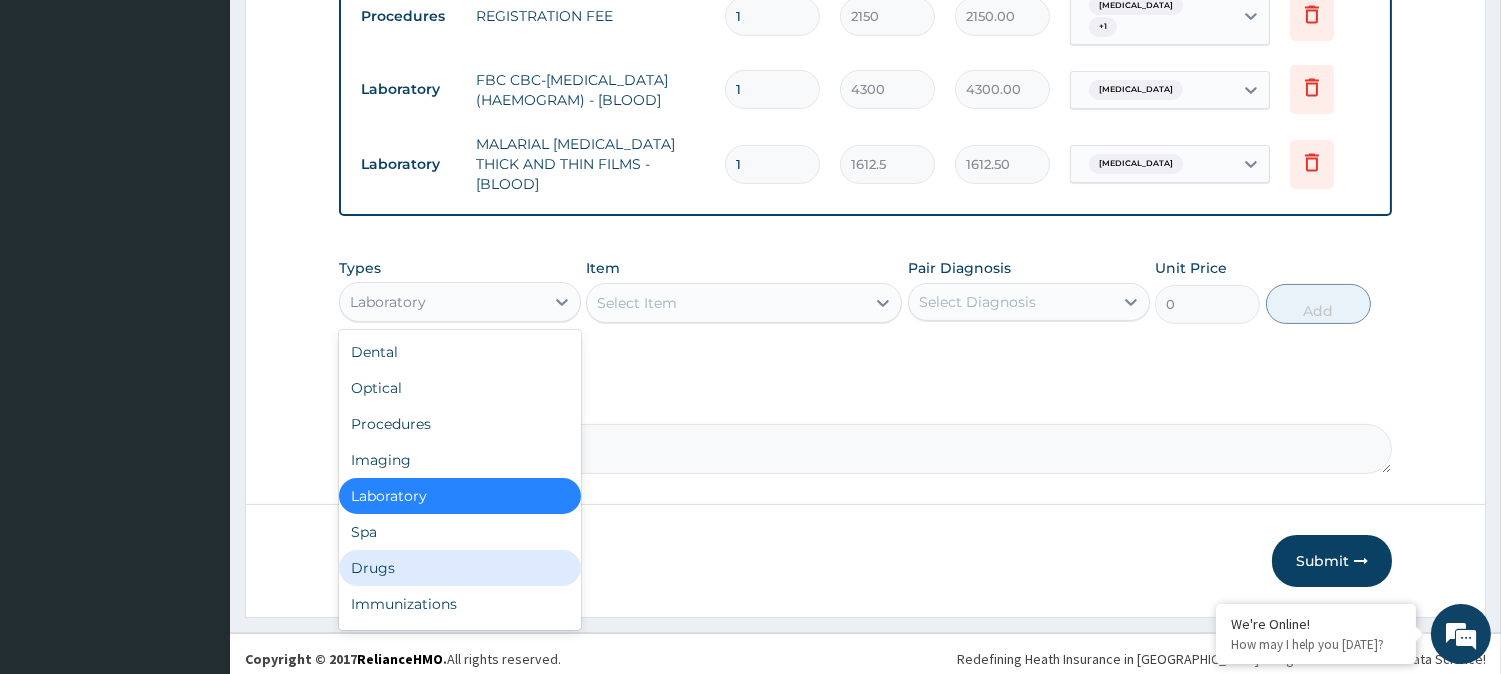 click on "Drugs" at bounding box center [460, 568] 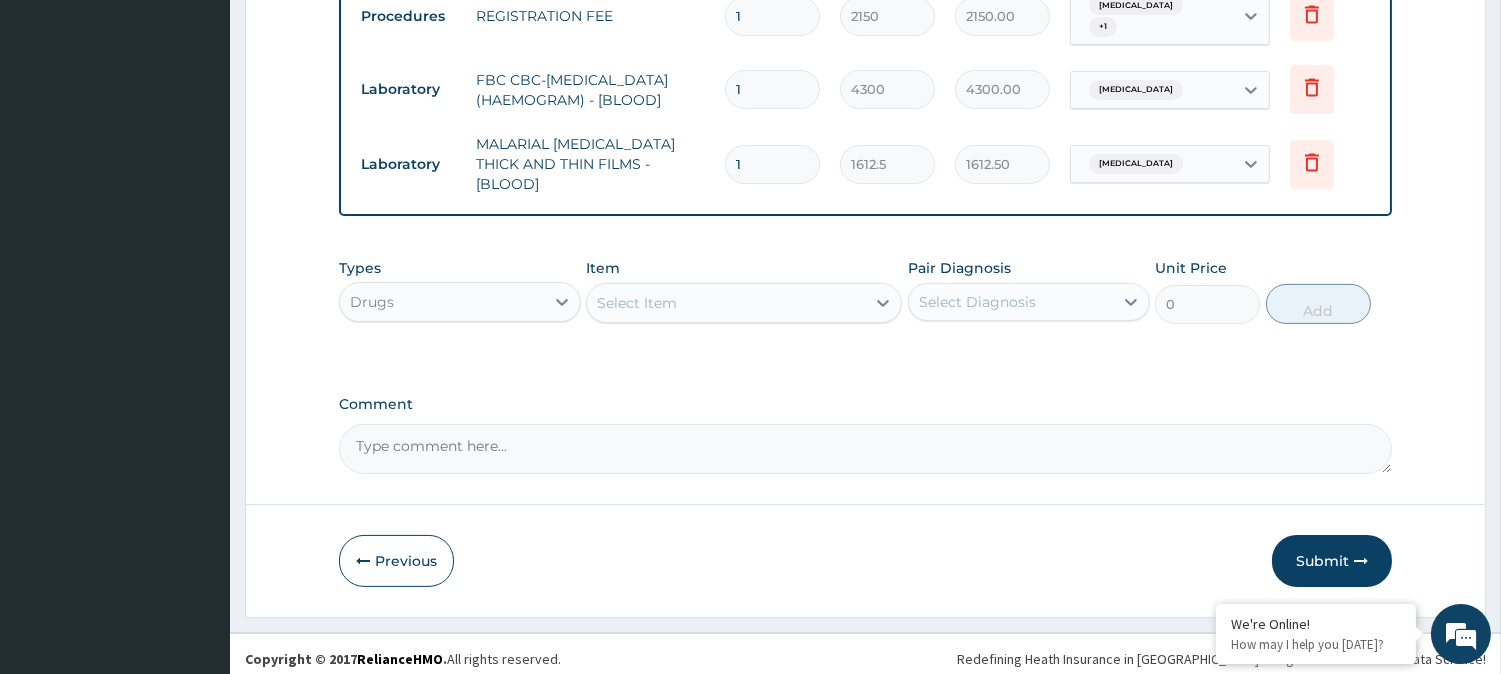 click on "Select Item" at bounding box center (726, 303) 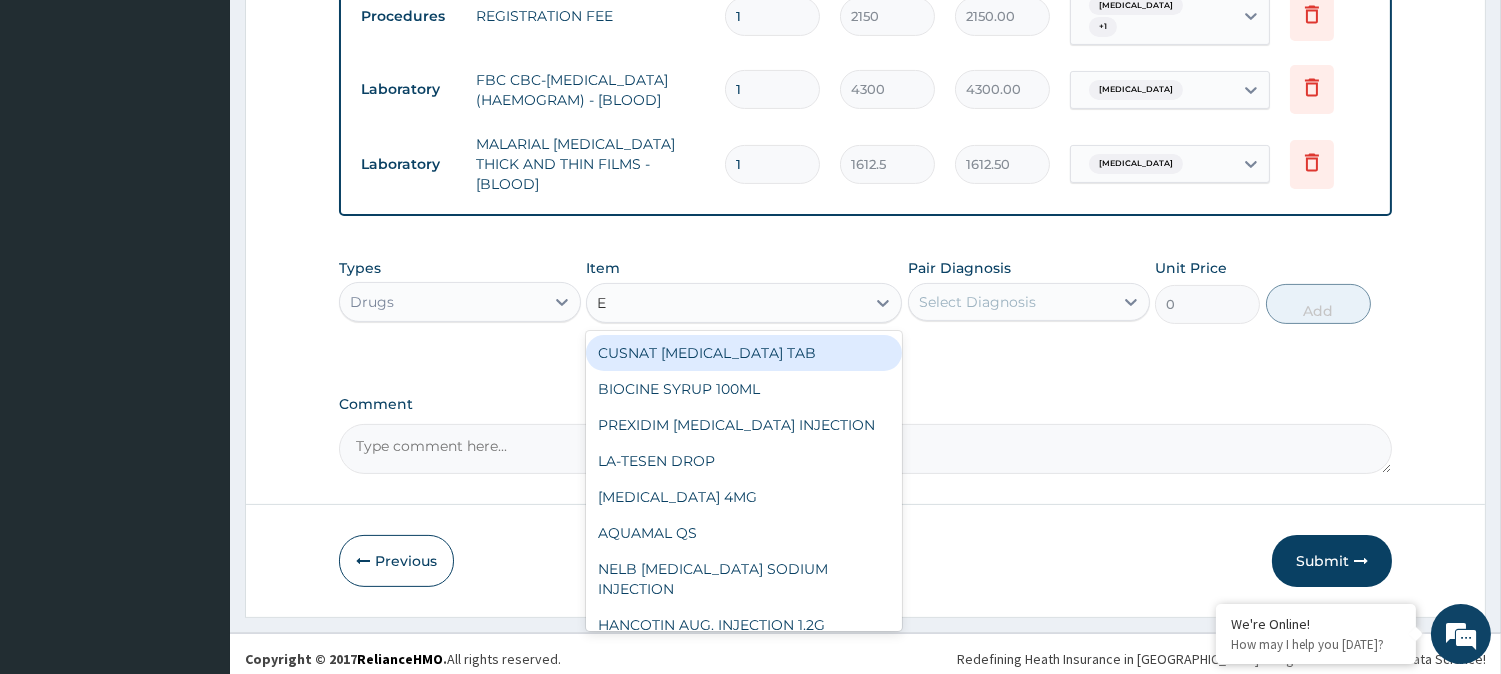type on "E M" 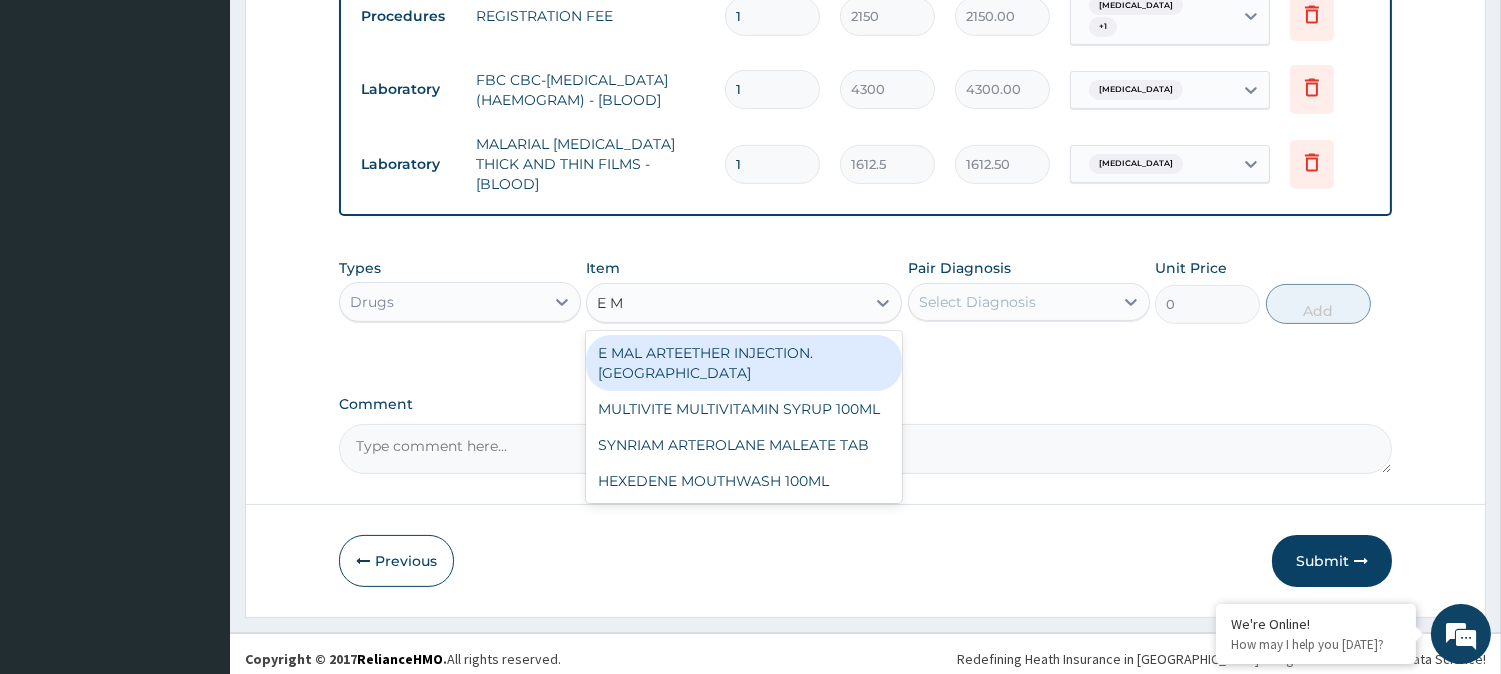click on "E MAL ARTEETHER INJECTION. FIDSON" at bounding box center (744, 363) 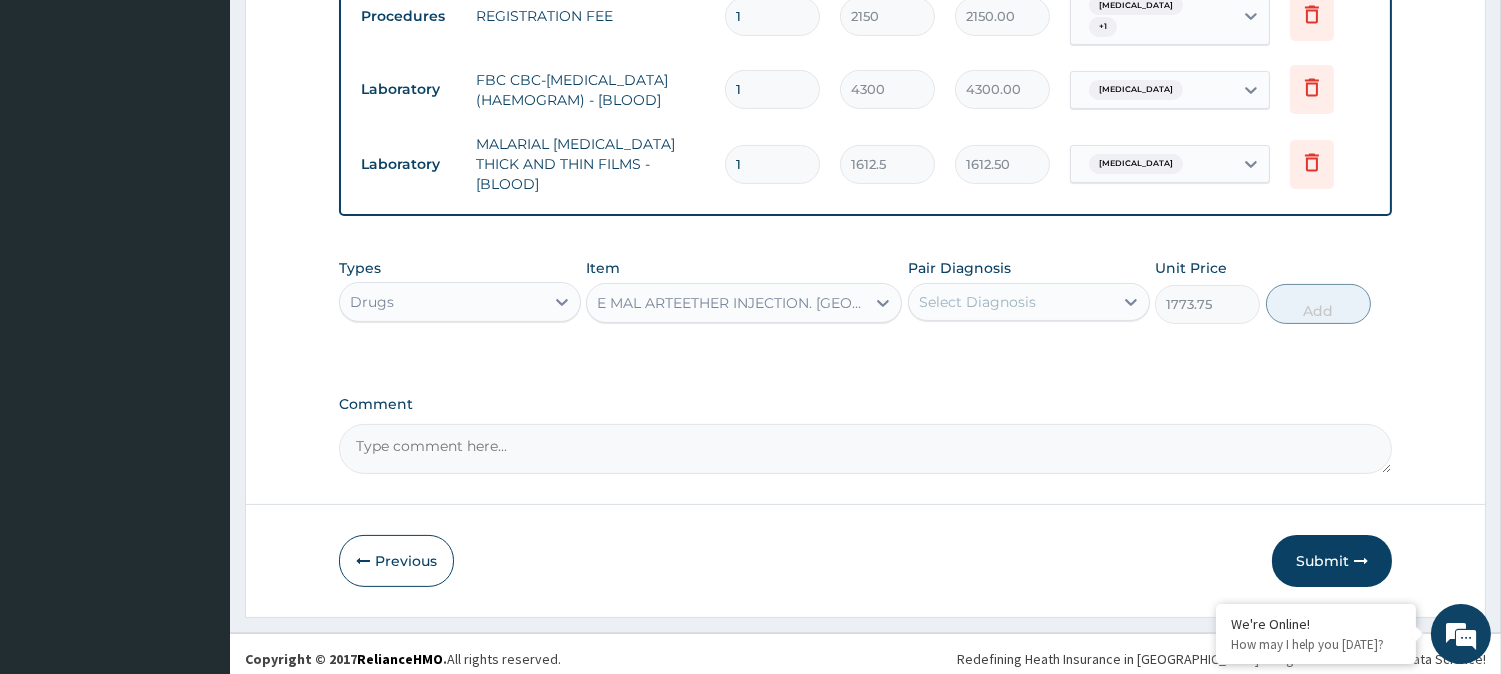 click on "Select Diagnosis" at bounding box center [977, 302] 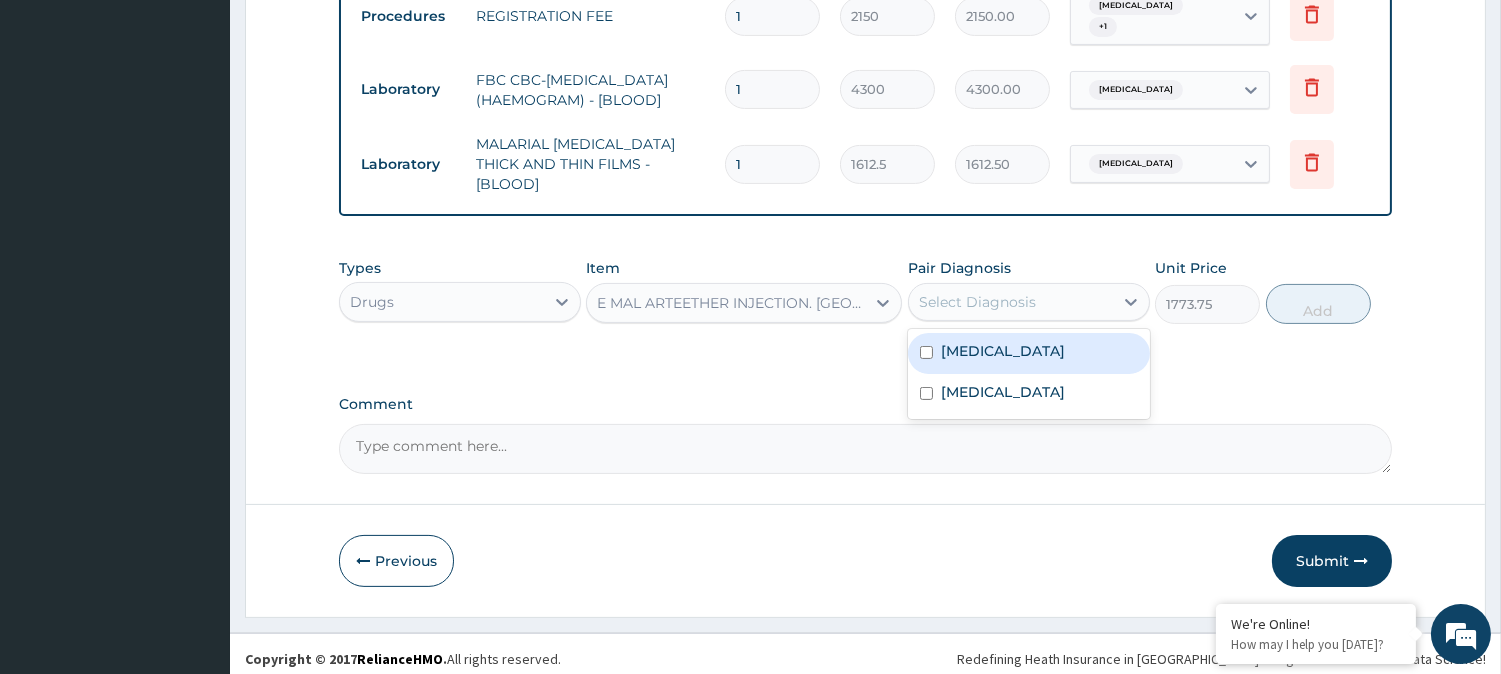click on "Malaria" at bounding box center [1029, 353] 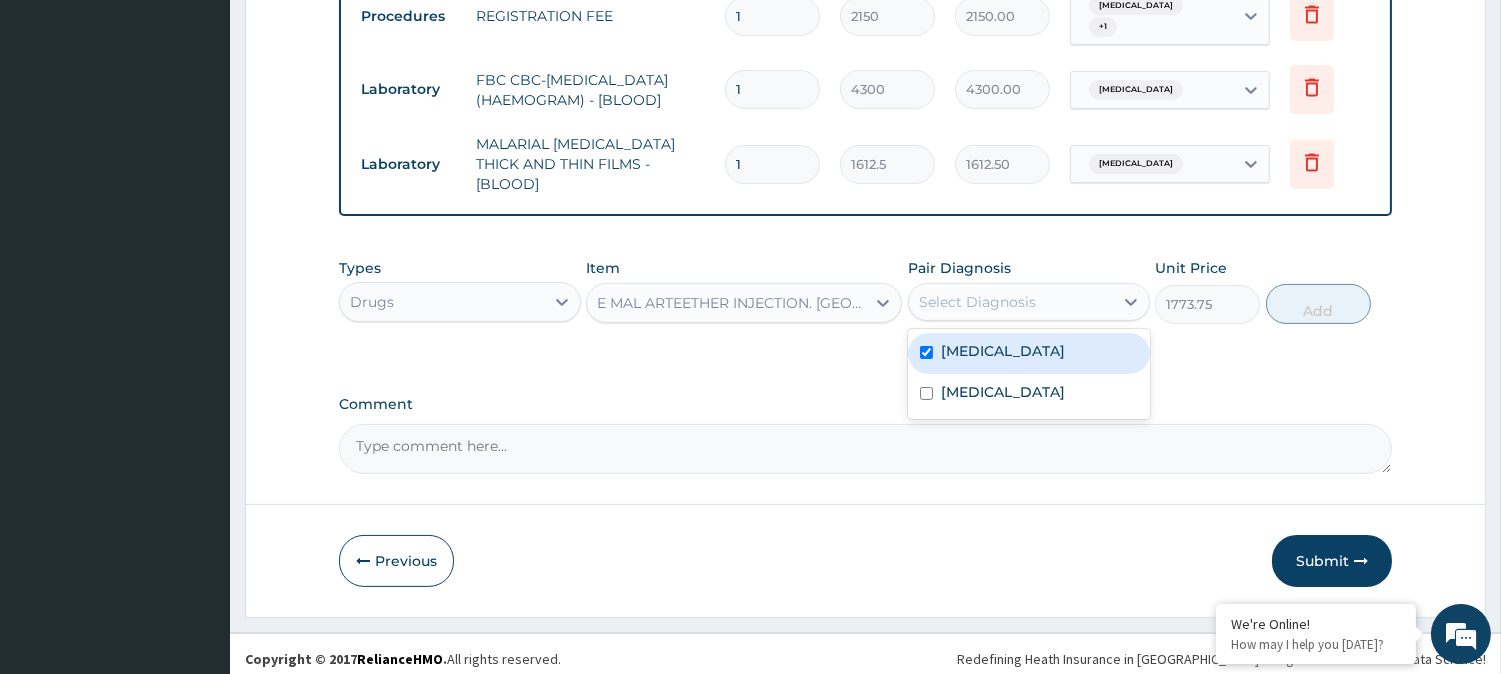 checkbox on "true" 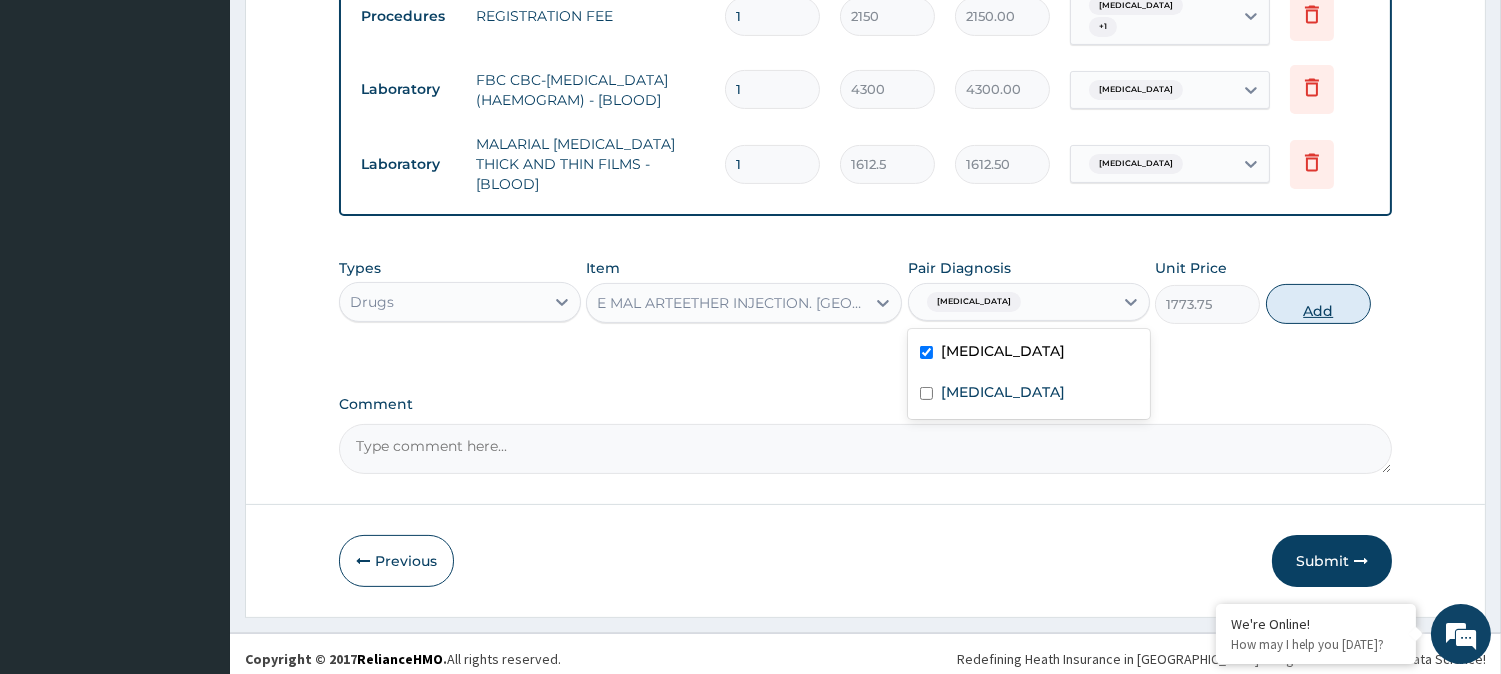 click on "Add" at bounding box center (1318, 304) 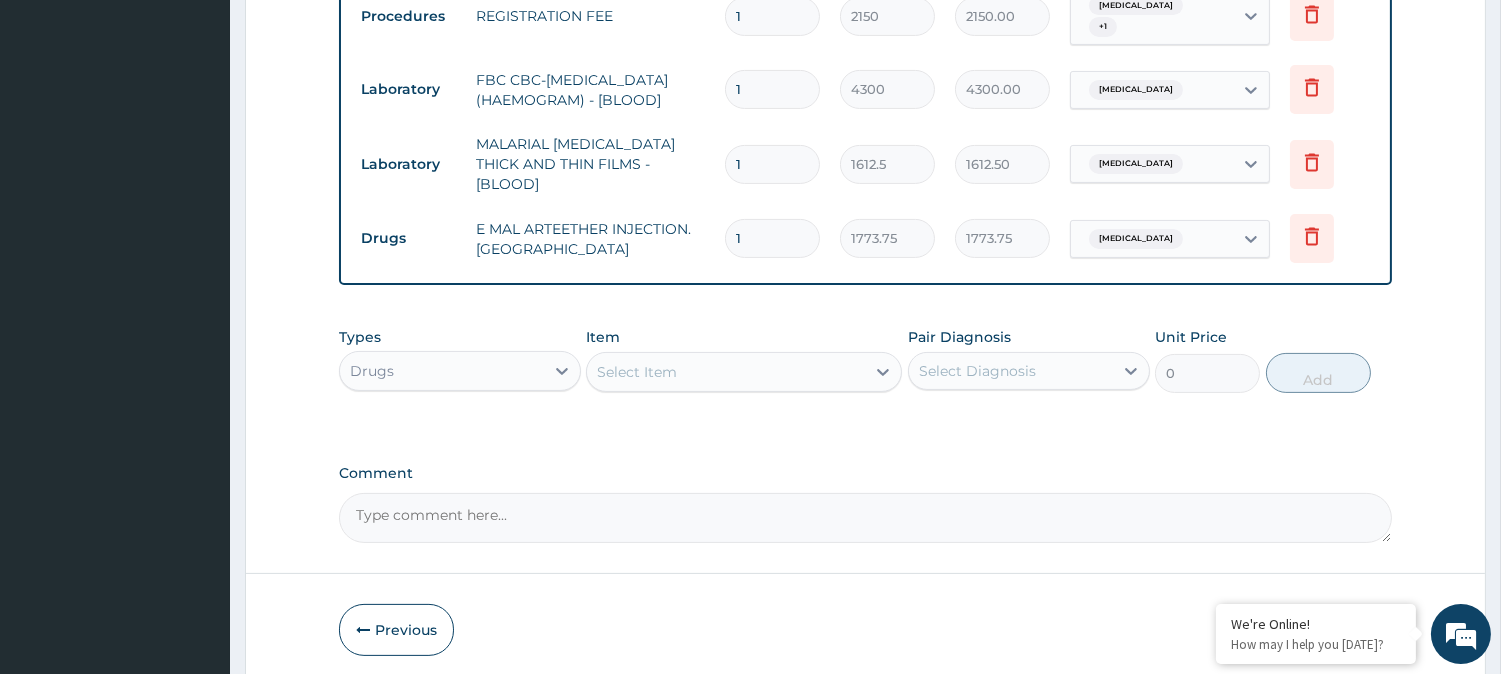 click on "Select Item" at bounding box center [726, 372] 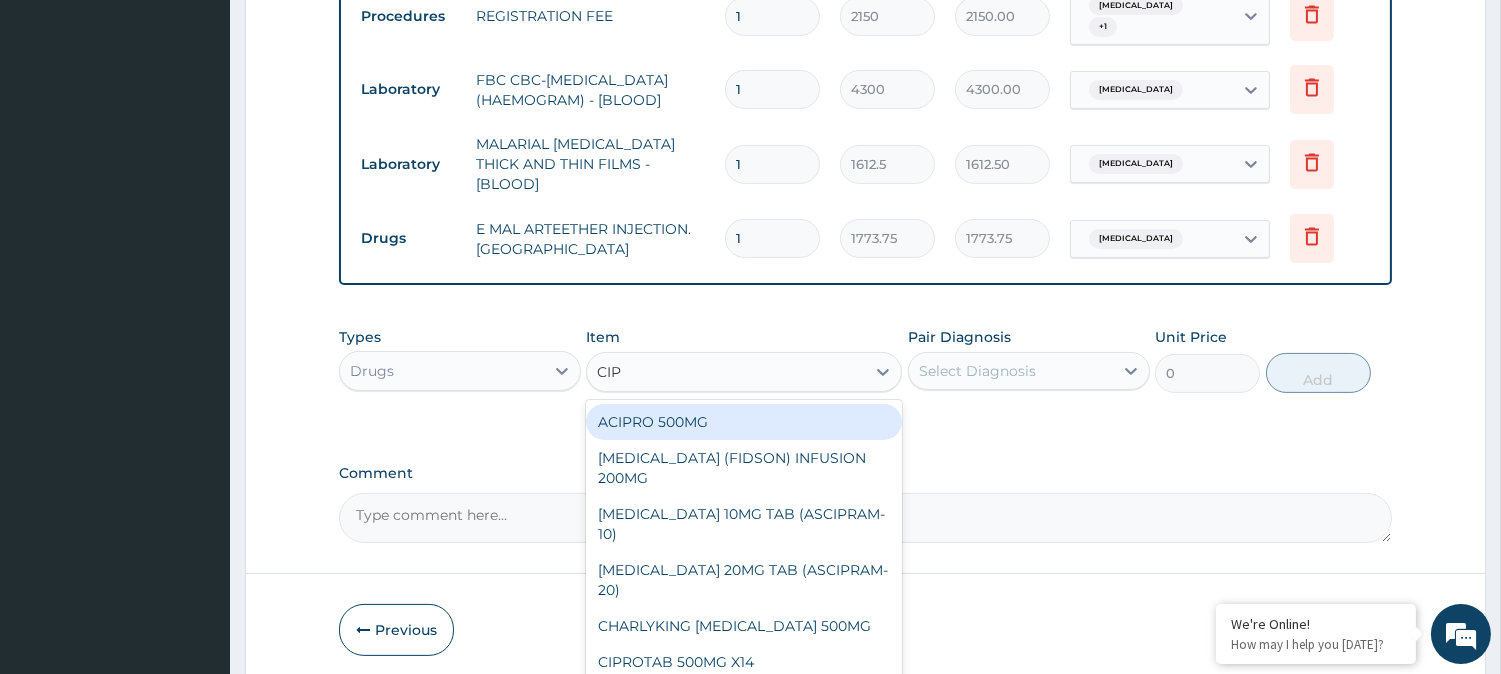 type on "CIPR" 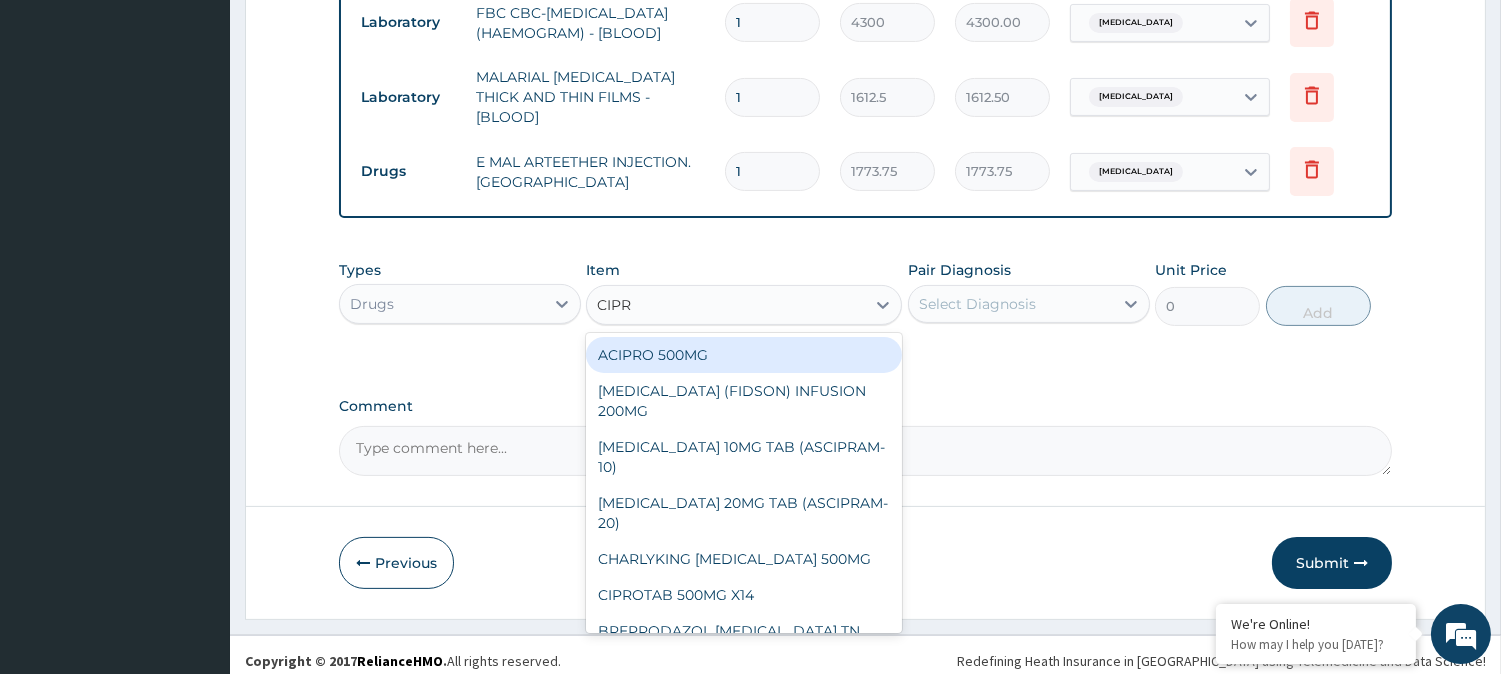 scroll, scrollTop: 970, scrollLeft: 0, axis: vertical 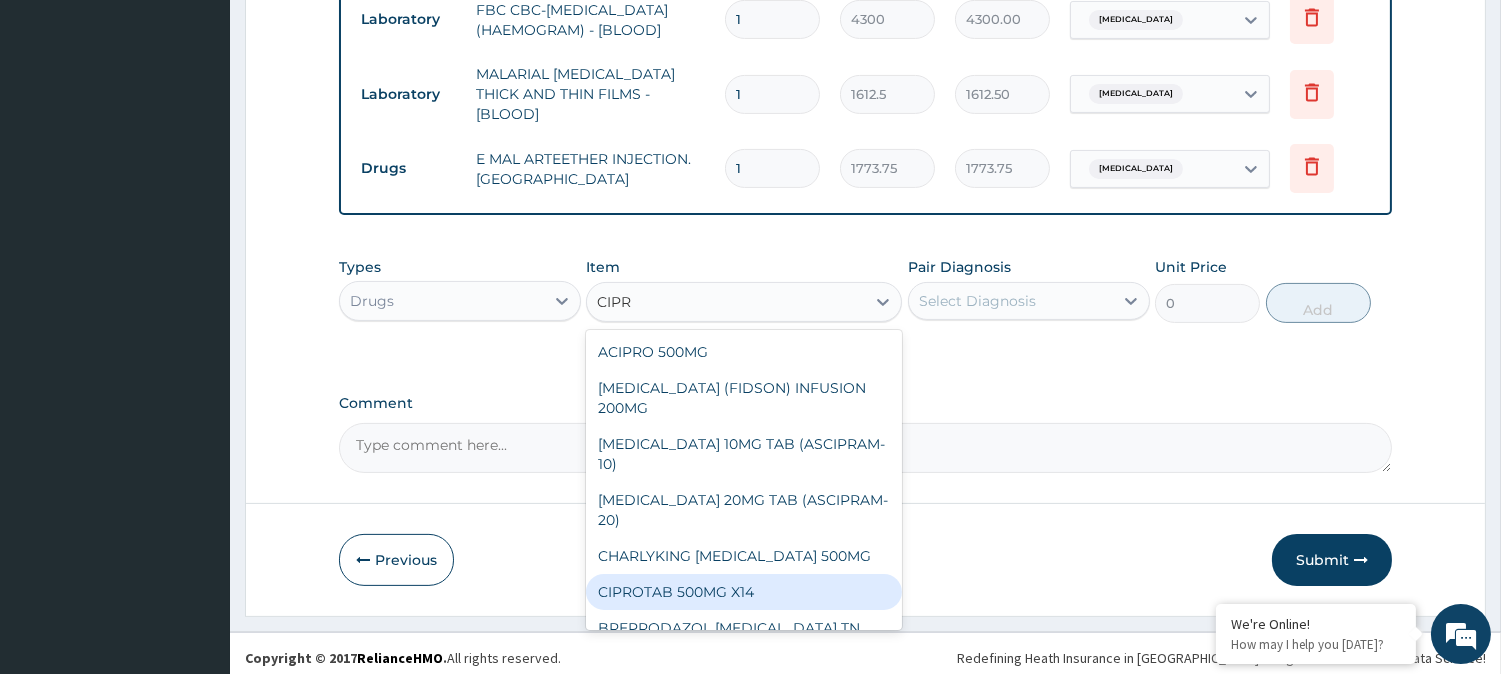 click on "CIPROTAB 500MG X14" at bounding box center (744, 592) 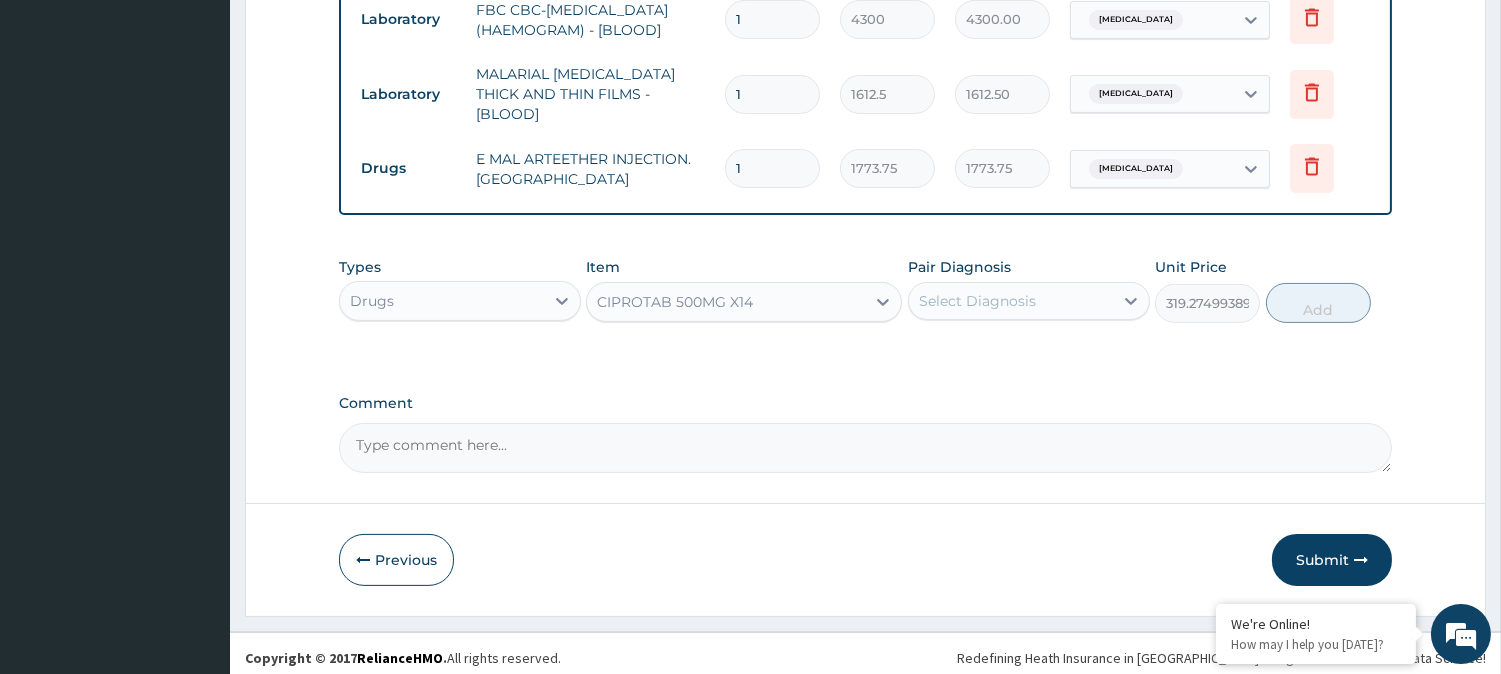 click on "Select Diagnosis" at bounding box center (977, 301) 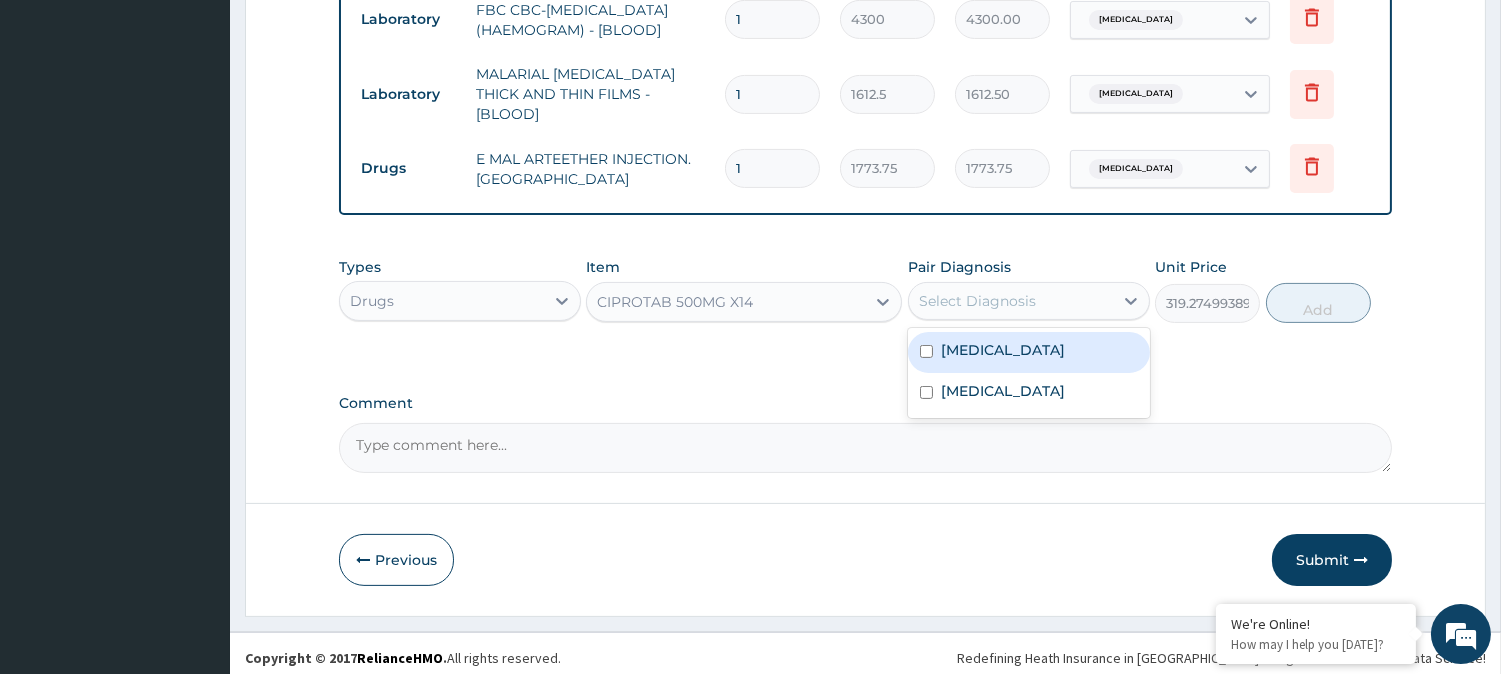 click on "Malaria" at bounding box center (1029, 352) 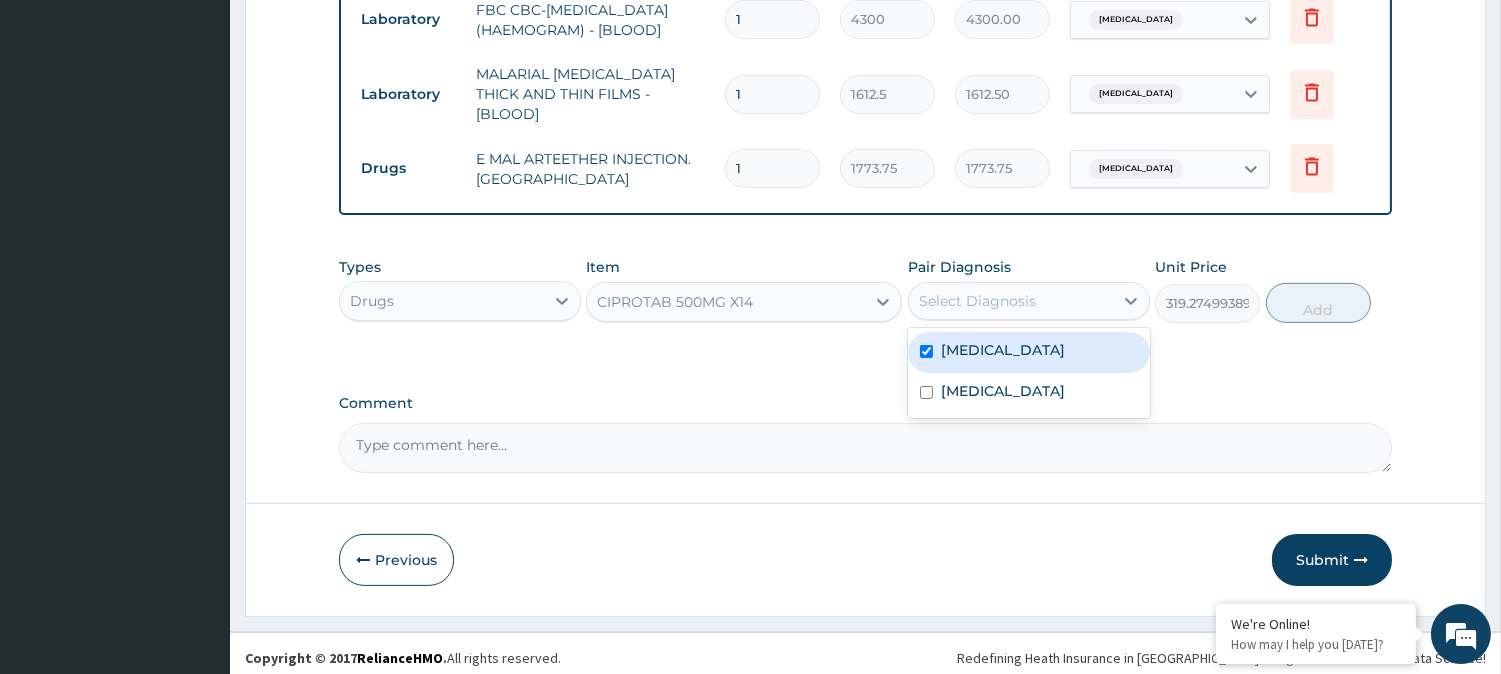 checkbox on "true" 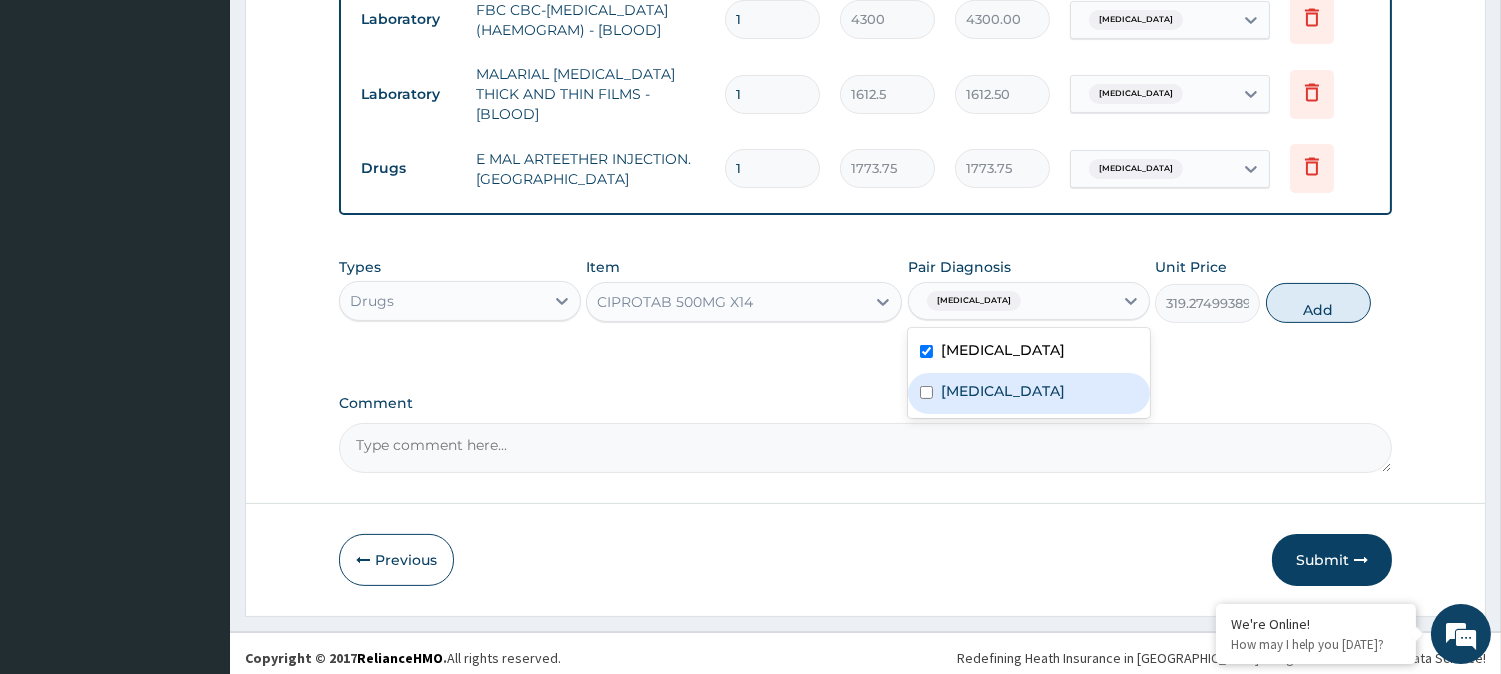 click on "Sepsis" at bounding box center (1029, 393) 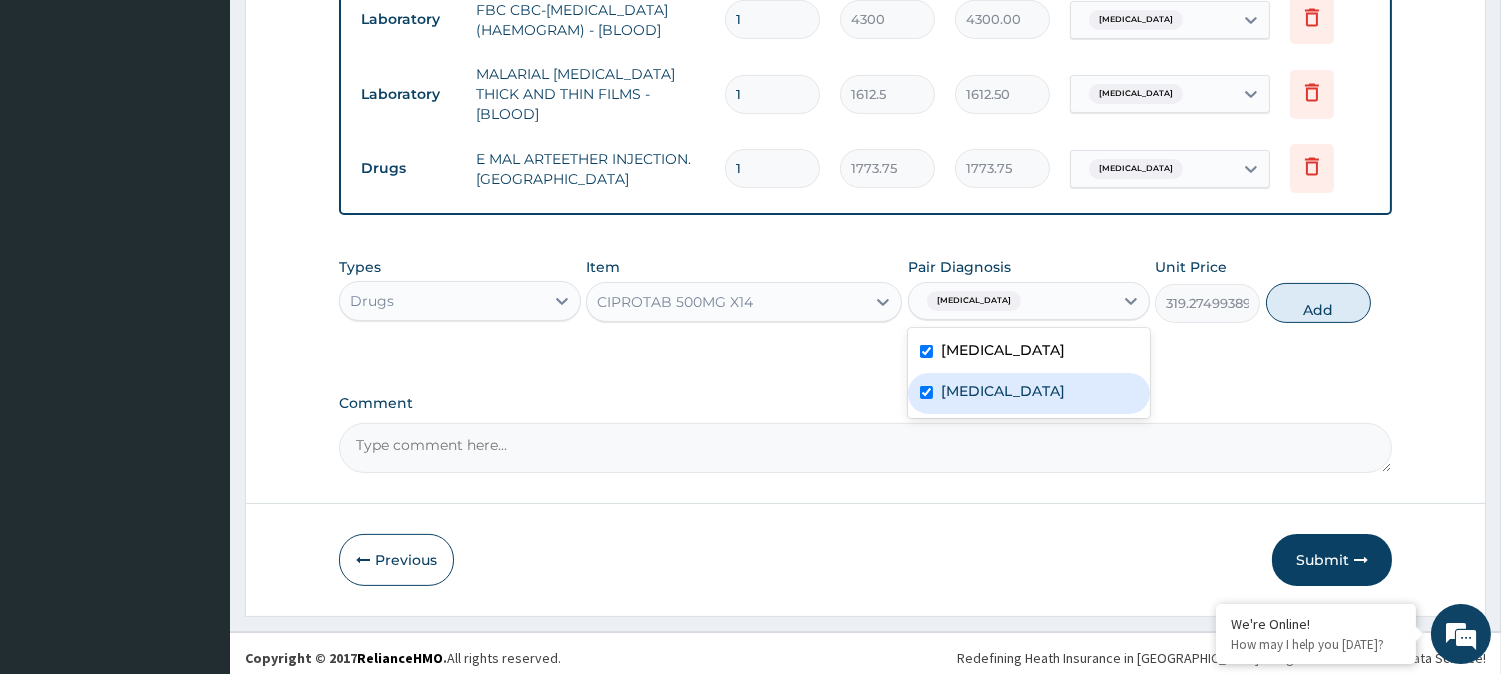 checkbox on "true" 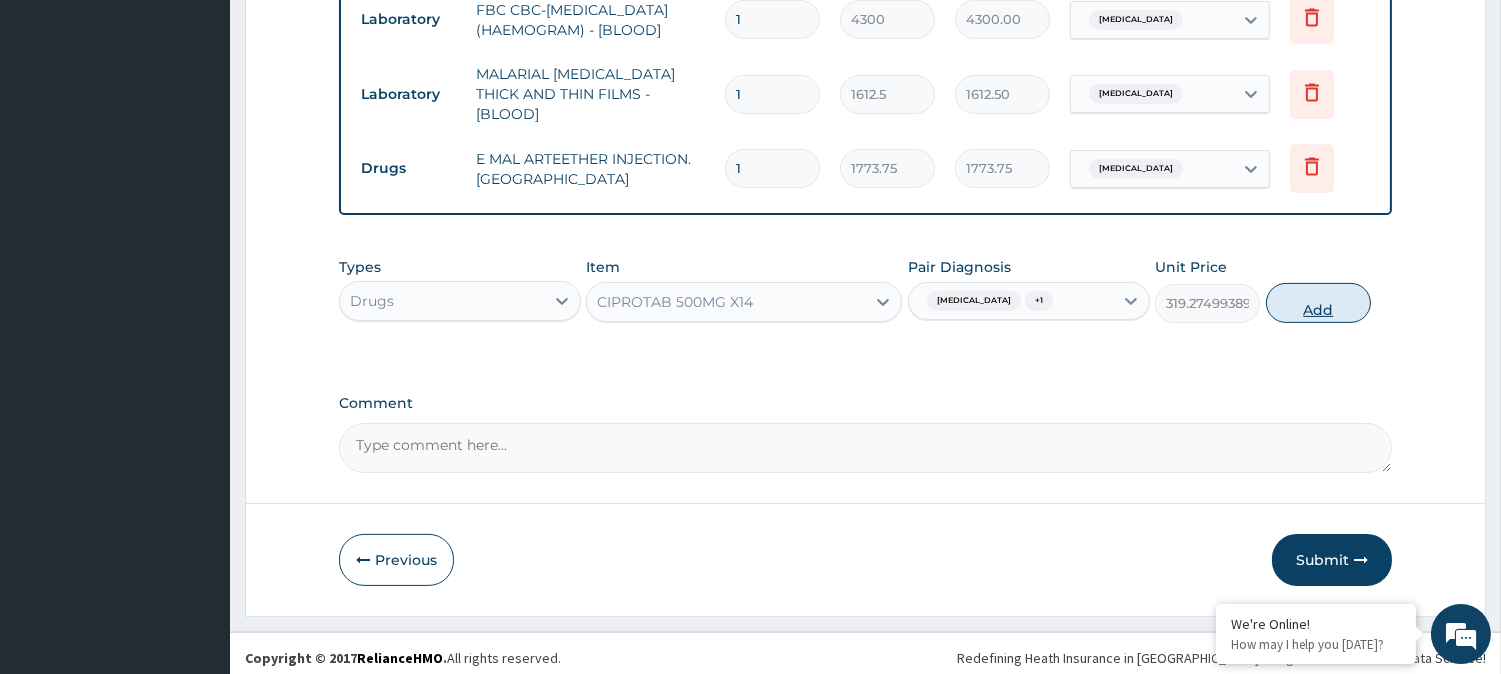 click on "Add" at bounding box center (1318, 303) 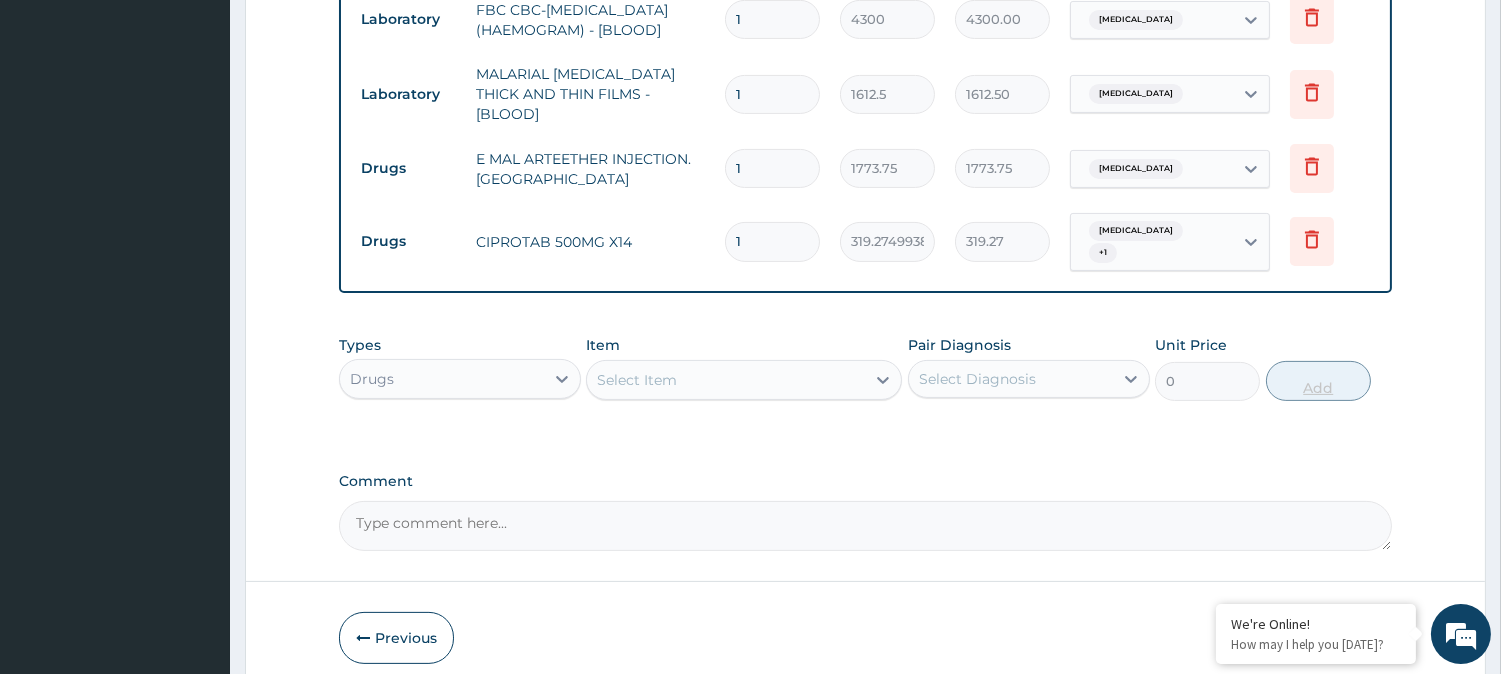 type on "10" 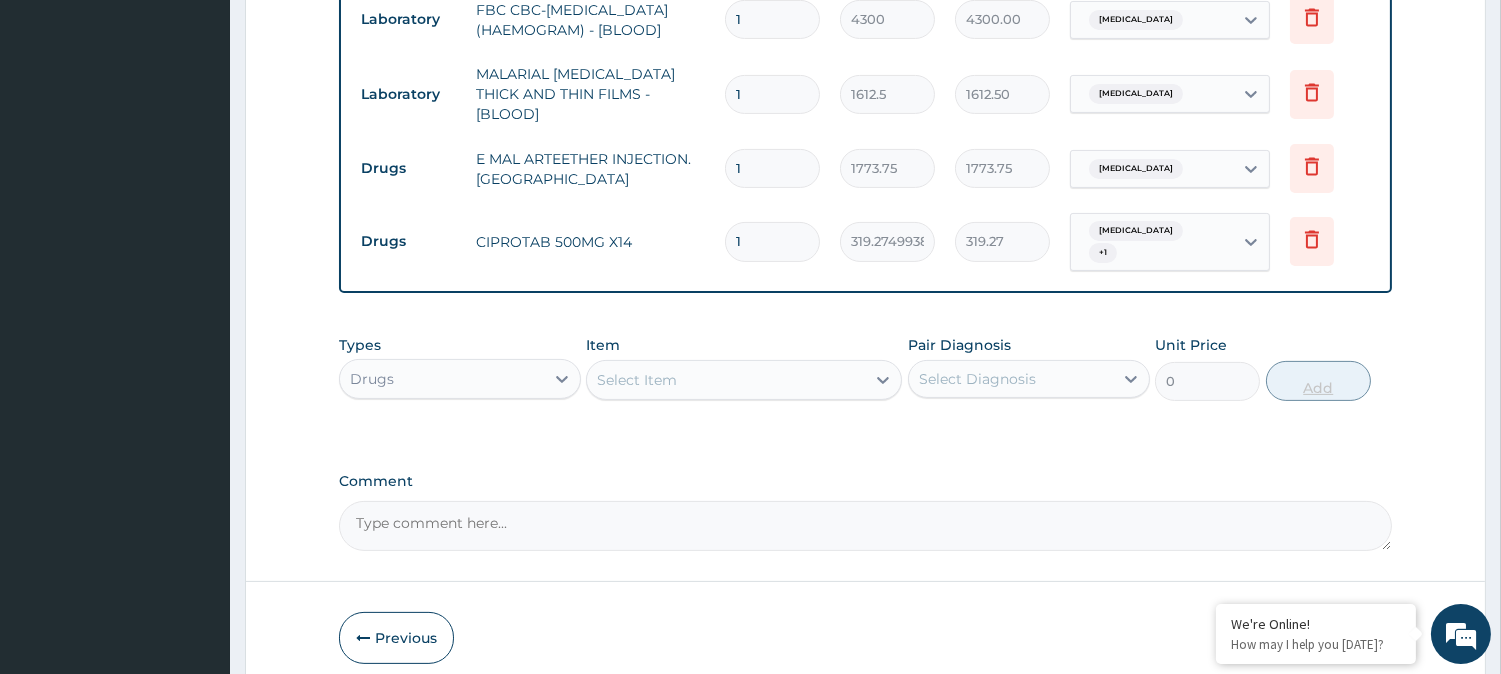 type on "3192.75" 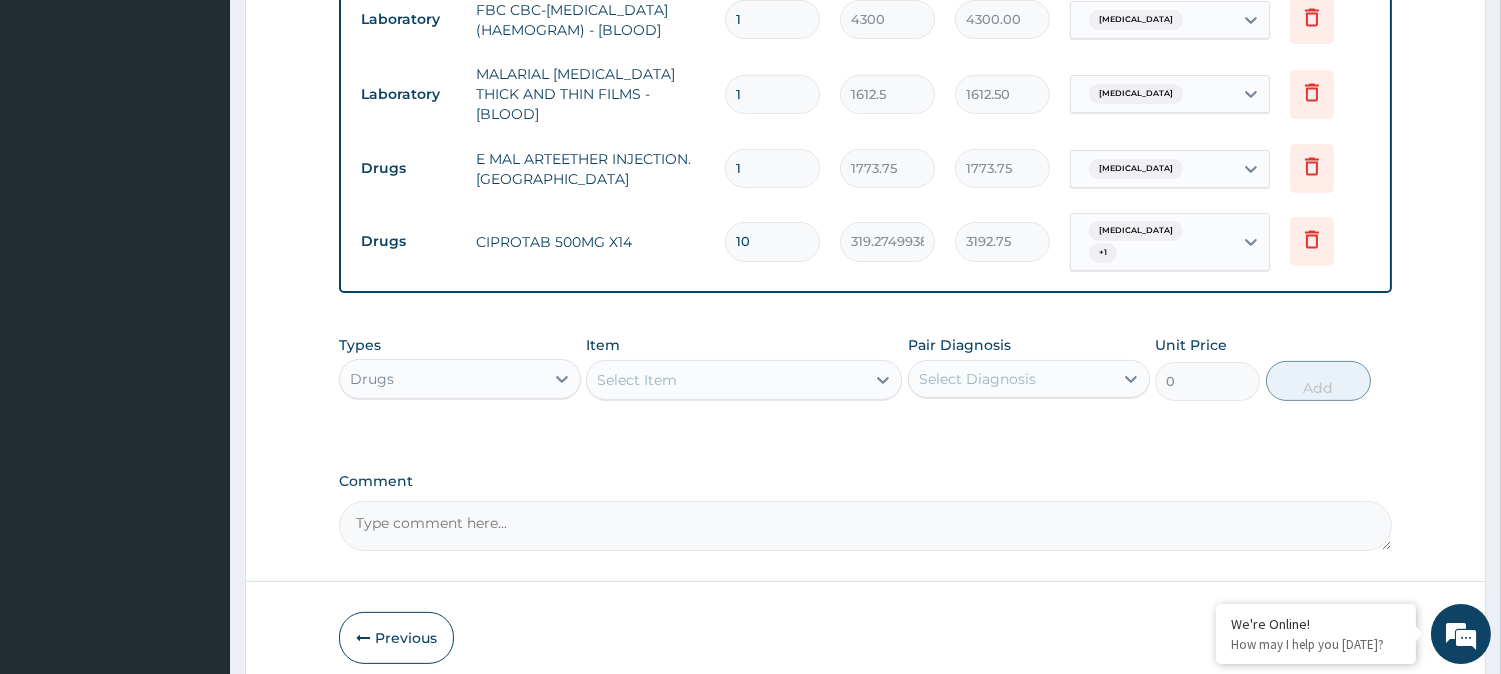type on "10" 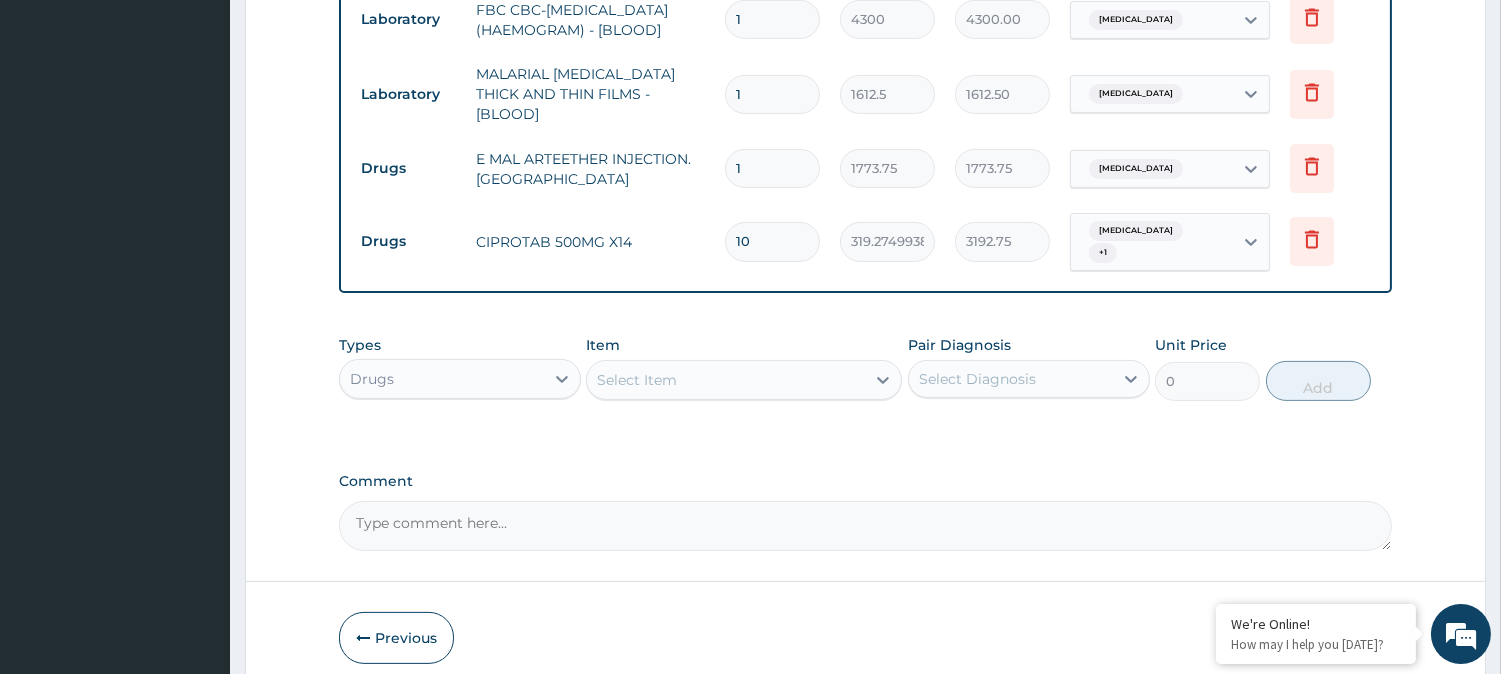 click on "Select Item" at bounding box center [726, 380] 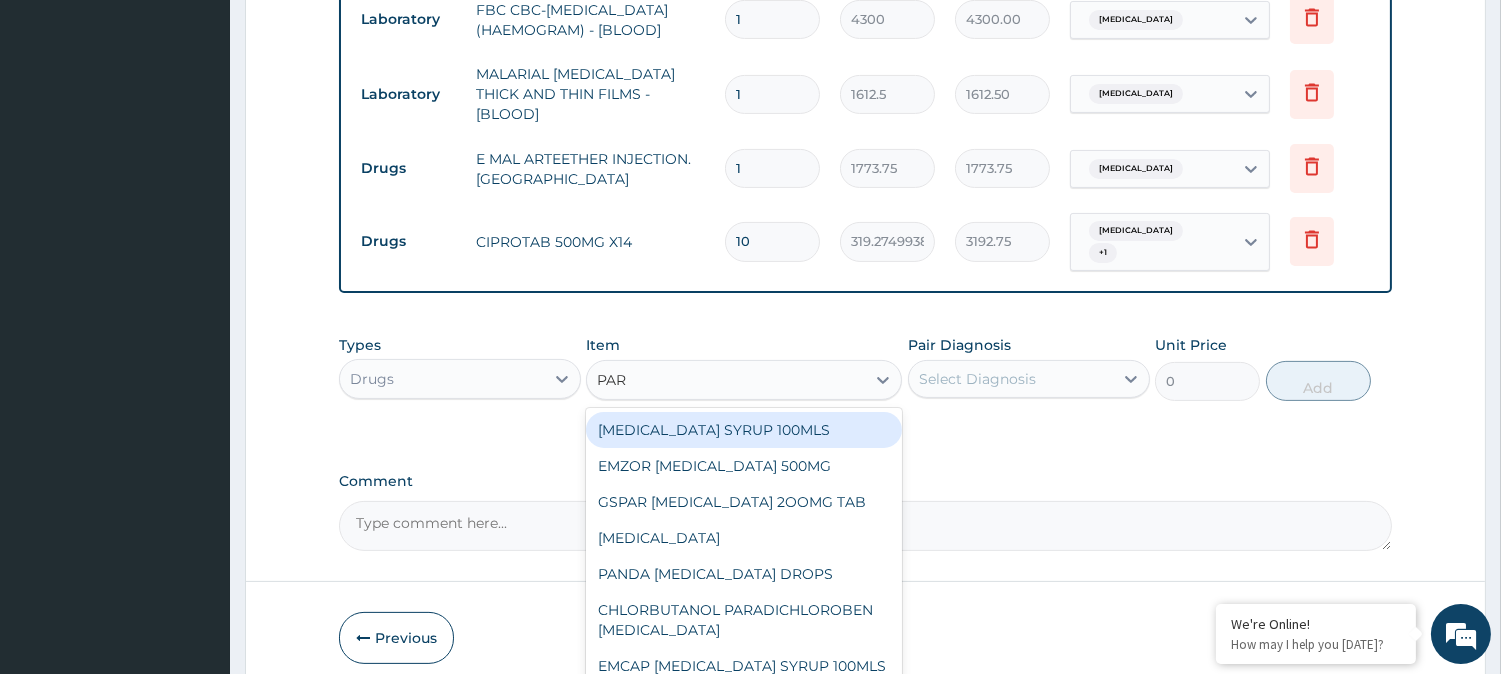 type on "PARA" 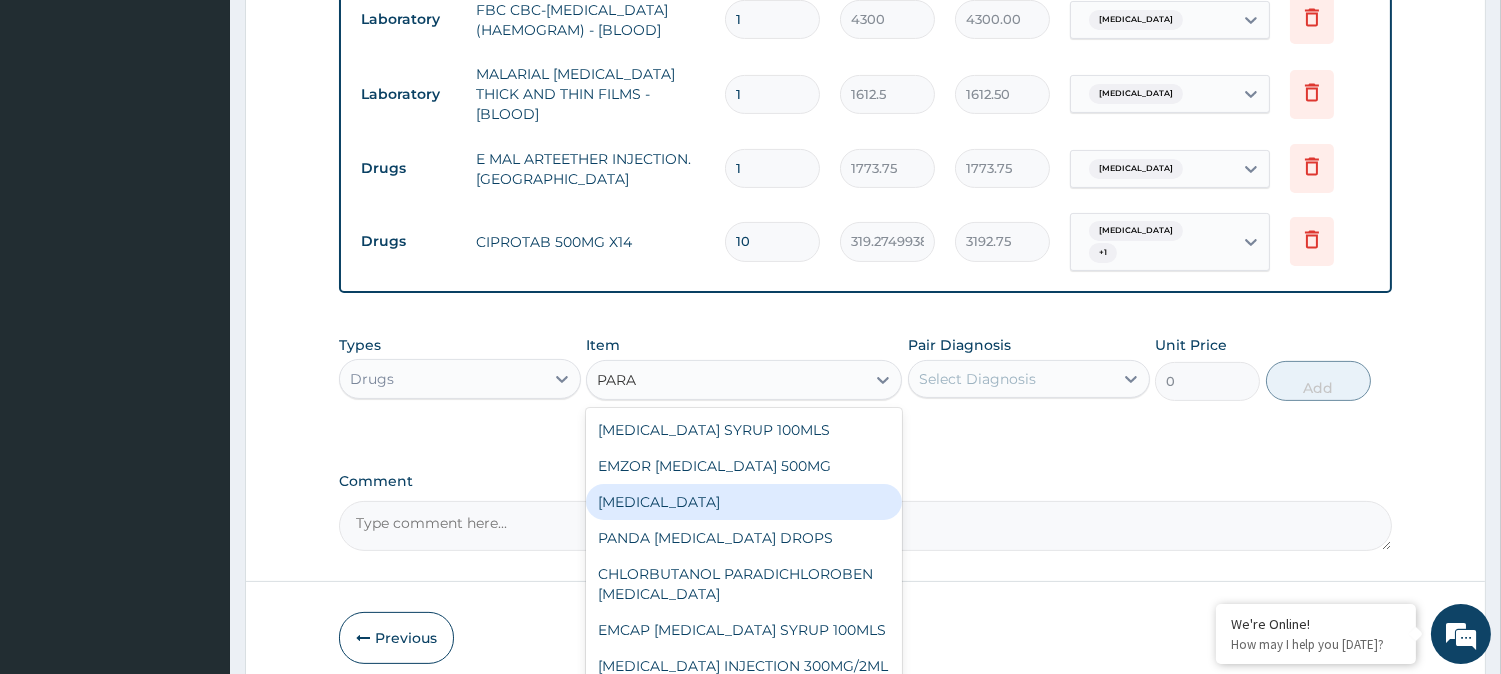 click on "[MEDICAL_DATA]" at bounding box center (744, 502) 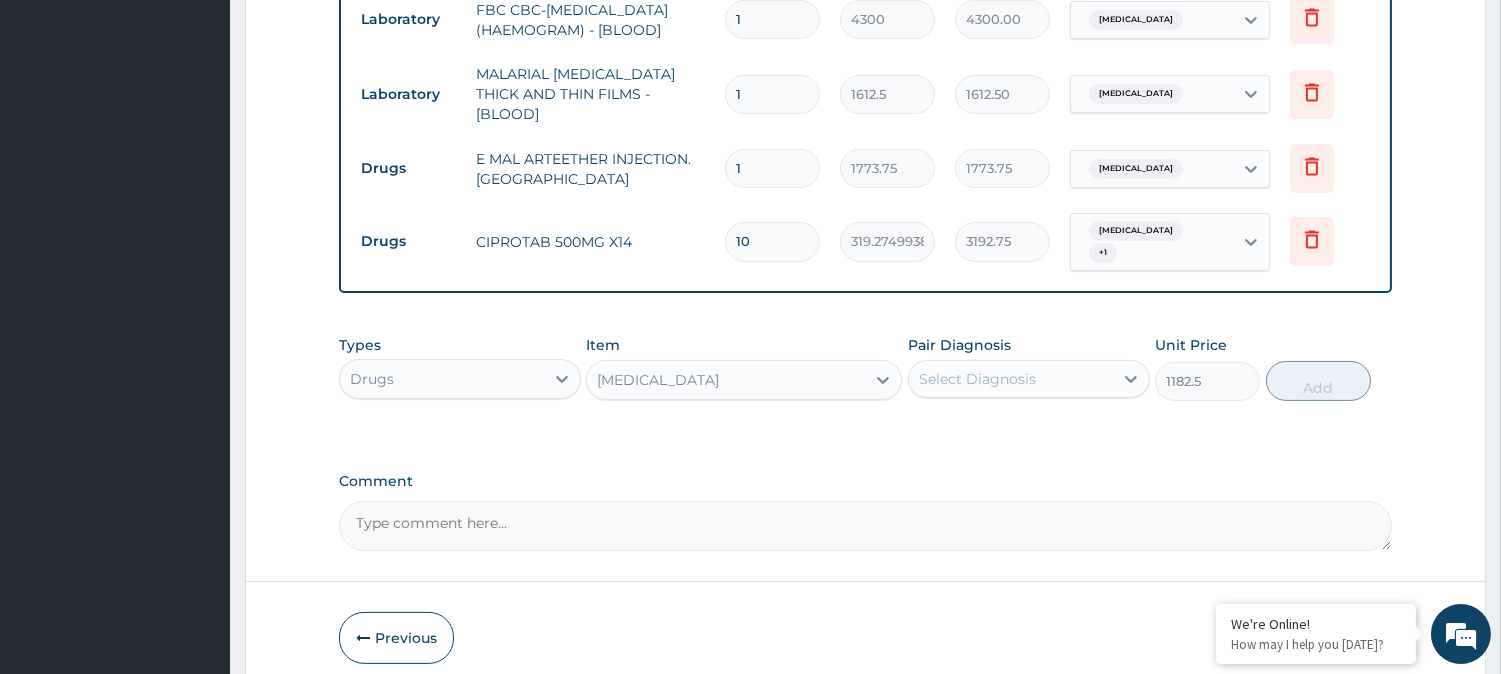 click on "[MEDICAL_DATA]" at bounding box center [726, 380] 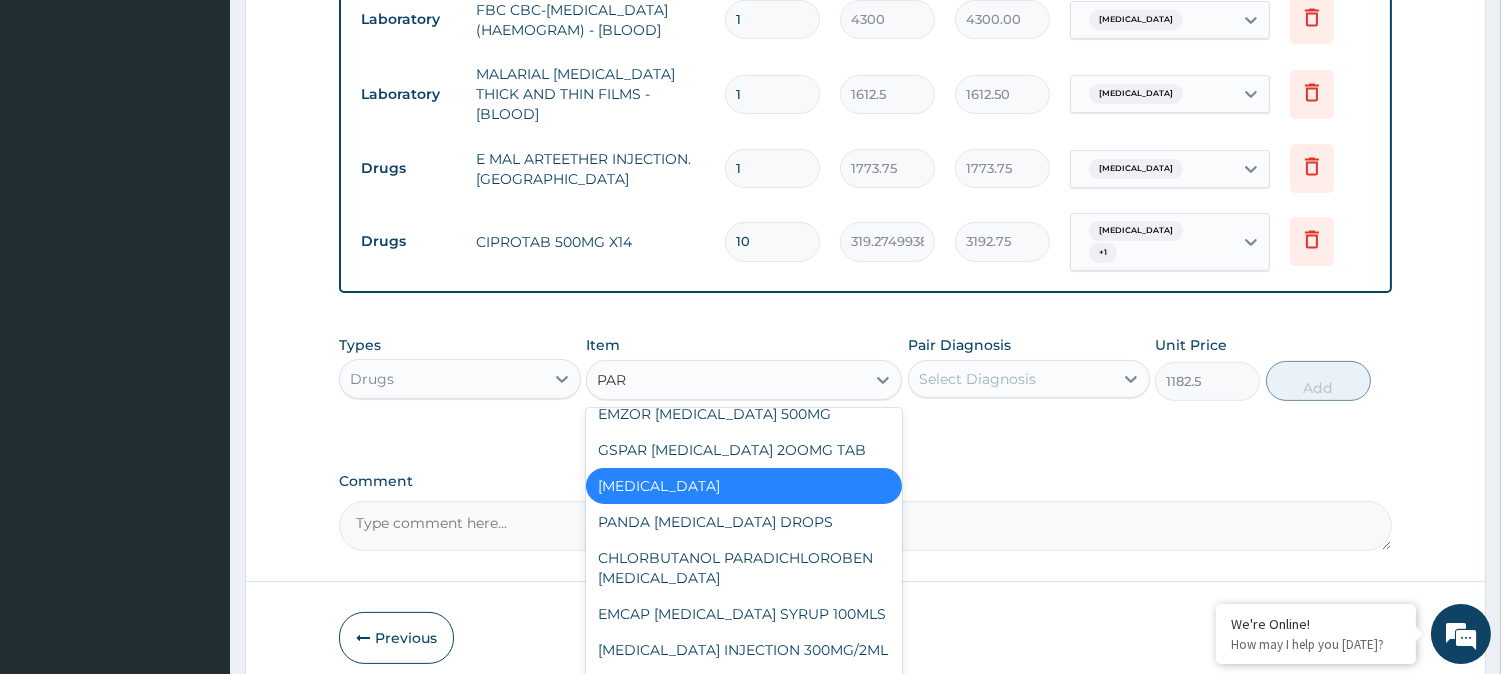 scroll, scrollTop: 0, scrollLeft: 0, axis: both 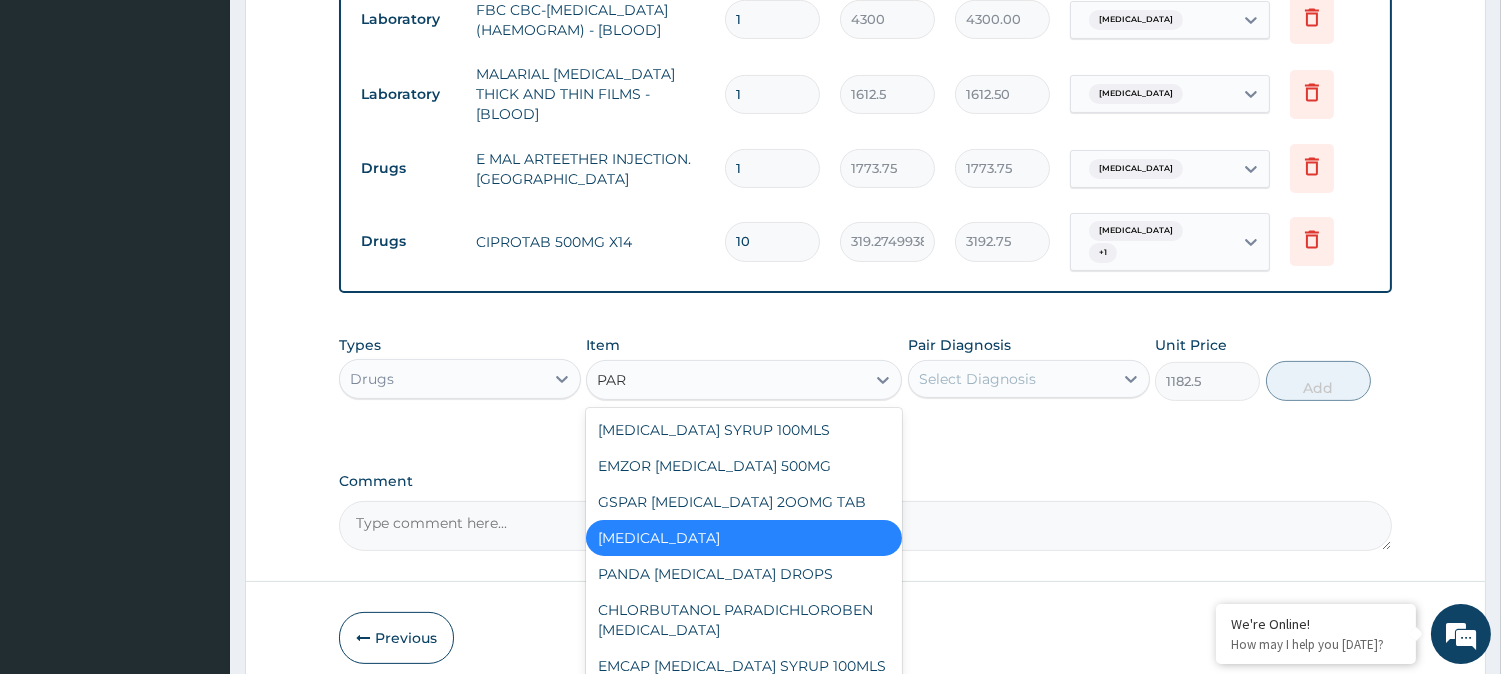 type on "PARA" 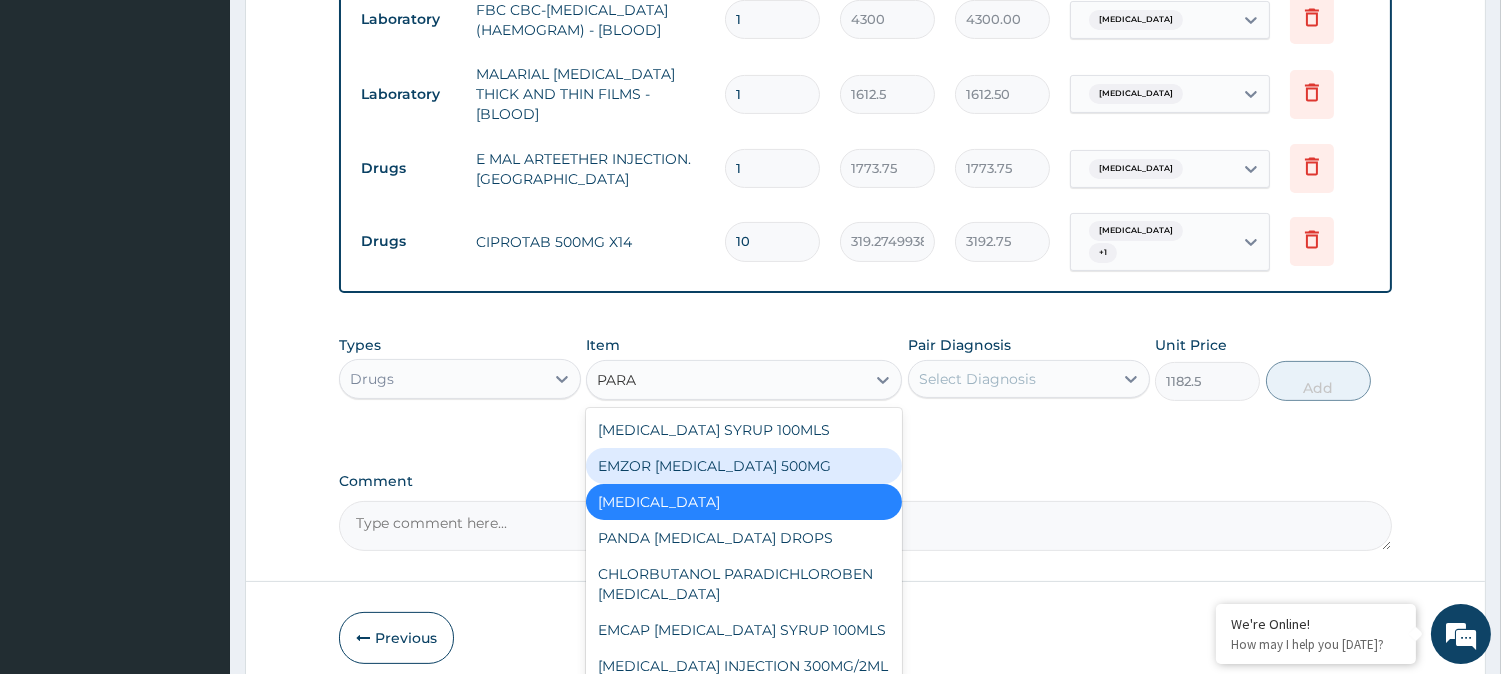 click on "EMZOR [MEDICAL_DATA] 500MG" at bounding box center [744, 466] 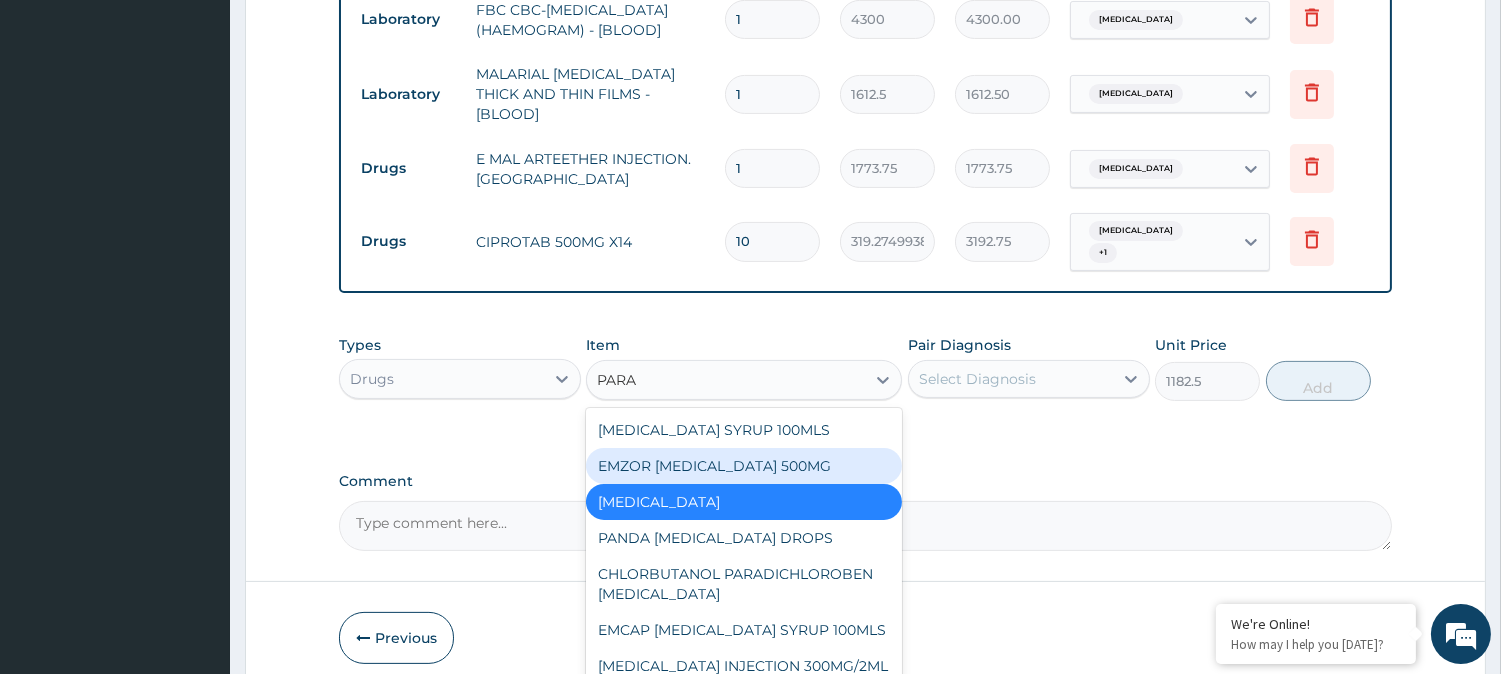 click on "PA Code / Prescription Code Enter Code(Secondary Care Only) Encounter Date DD-MM-YYYY Important Notice Please enter PA codes before entering items that are not attached to a PA code   All diagnoses entered must be linked to a claim item. Diagnosis & Claim Items that are visible but inactive cannot be edited because they were imported from an already approved PA code. Diagnosis Malaria Query Sepsis Query NB: All diagnosis must be linked to a claim item Claim Items Type Name Quantity Unit Price Total Price Pair Diagnosis Actions Procedures GENERAL PRACTITIONER CONSULTATION FIRST OUTPATIENT CONSULTATION 1 3850 3850.00 Malaria  + 1 Delete Procedures REGISTRATION FEE 1 2150 2150.00 Malaria  + 1 Delete Laboratory FBC CBC-COMPLETE BLOOD COUNT (HAEMOGRAM) - [BLOOD] 1 4300 4300.00 Sepsis Delete Laboratory MALARIAL PARASITE THICK AND THIN FILMS - [BLOOD] 1 1612.5 1612.50 Malaria Delete Drugs E MAL ARTEETHER INJECTION. FIDSON 1 1773.75 1773.75 Malaria Delete Drugs CIPROTAB 500MG X14 10 319.2749938964844 3192.75 Malaria" at bounding box center (865, -114) 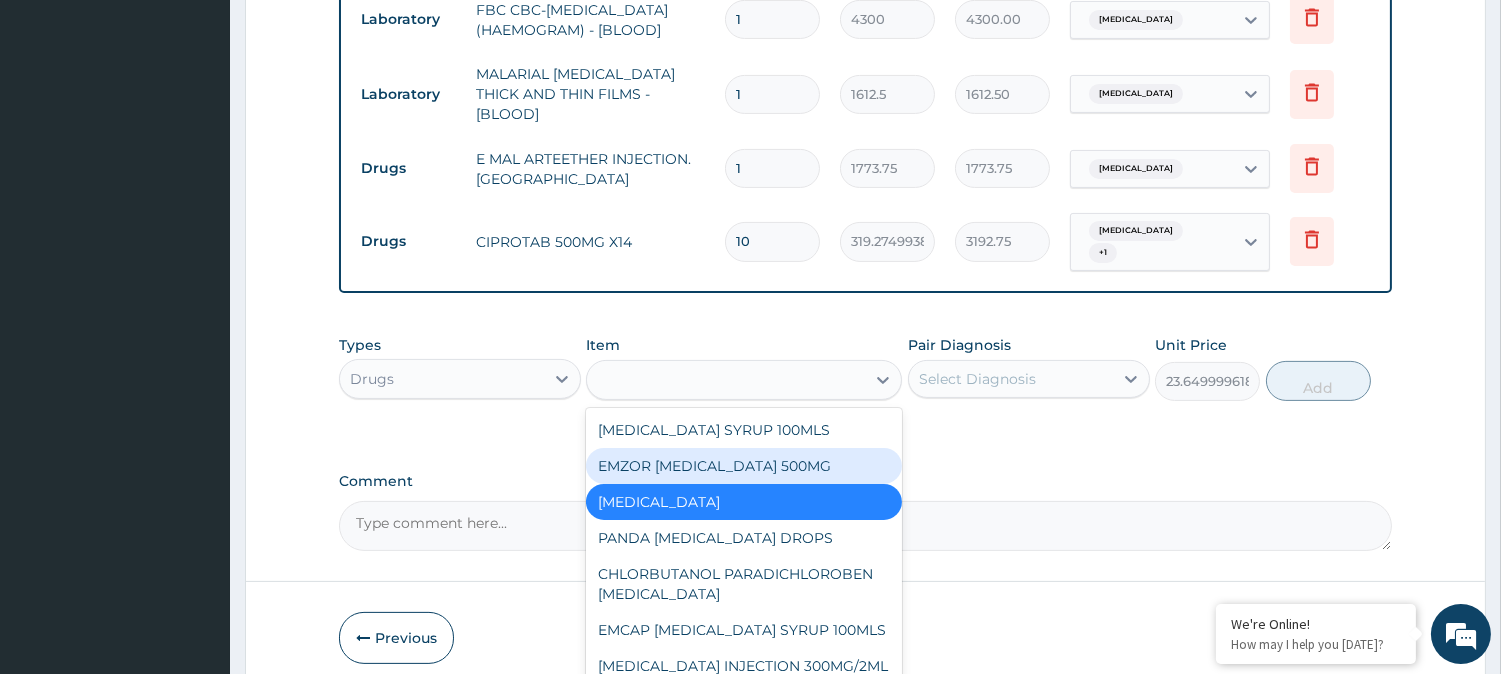 click on "PA Code / Prescription Code Enter Code(Secondary Care Only) Encounter Date DD-MM-YYYY Important Notice Please enter PA codes before entering items that are not attached to a PA code   All diagnoses entered must be linked to a claim item. Diagnosis & Claim Items that are visible but inactive cannot be edited because they were imported from an already approved PA code. Diagnosis Malaria Query Sepsis Query NB: All diagnosis must be linked to a claim item Claim Items Type Name Quantity Unit Price Total Price Pair Diagnosis Actions Procedures GENERAL PRACTITIONER CONSULTATION FIRST OUTPATIENT CONSULTATION 1 3850 3850.00 Malaria  + 1 Delete Procedures REGISTRATION FEE 1 2150 2150.00 Malaria  + 1 Delete Laboratory FBC CBC-COMPLETE BLOOD COUNT (HAEMOGRAM) - [BLOOD] 1 4300 4300.00 Sepsis Delete Laboratory MALARIAL PARASITE THICK AND THIN FILMS - [BLOOD] 1 1612.5 1612.50 Malaria Delete Drugs E MAL ARTEETHER INJECTION. FIDSON 1 1773.75 1773.75 Malaria Delete Drugs CIPROTAB 500MG X14 10 319.2749938964844 3192.75 Malaria" at bounding box center (865, -114) 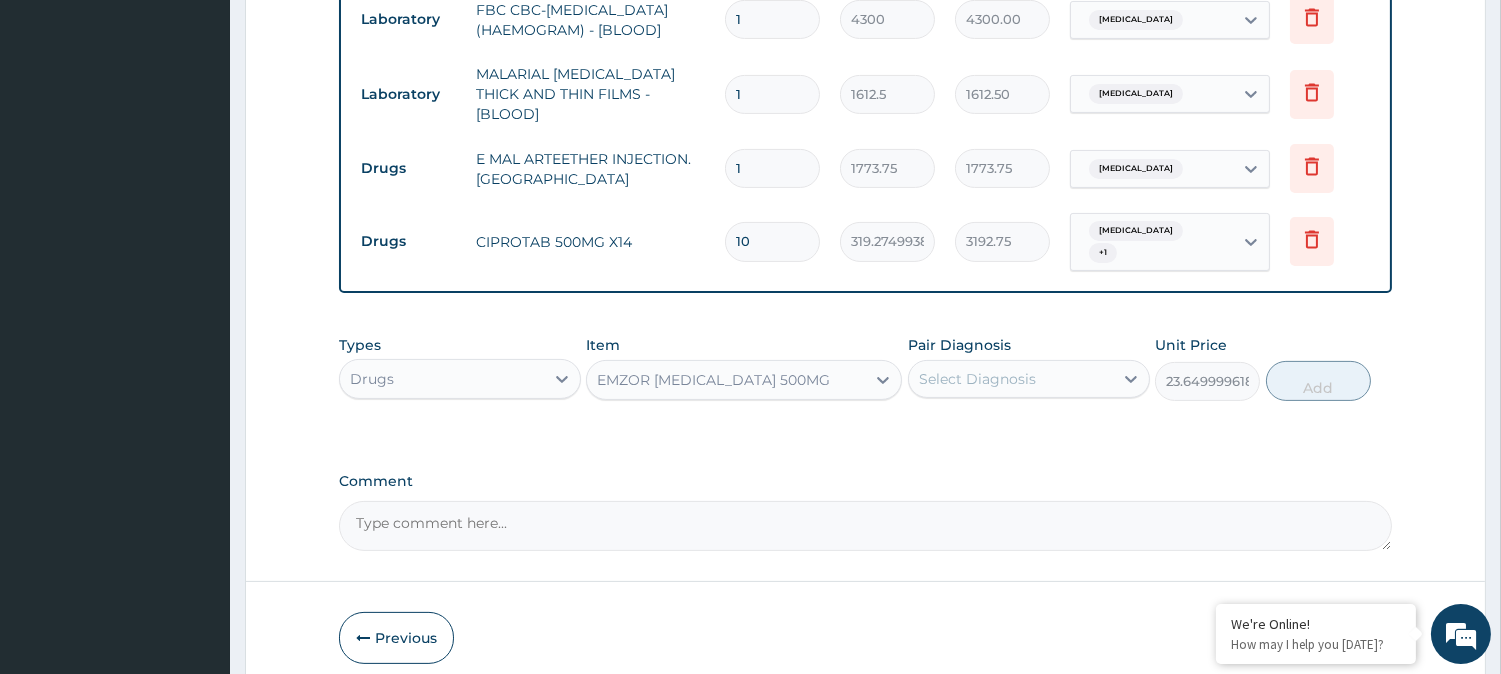 click on "Select Diagnosis" at bounding box center [977, 379] 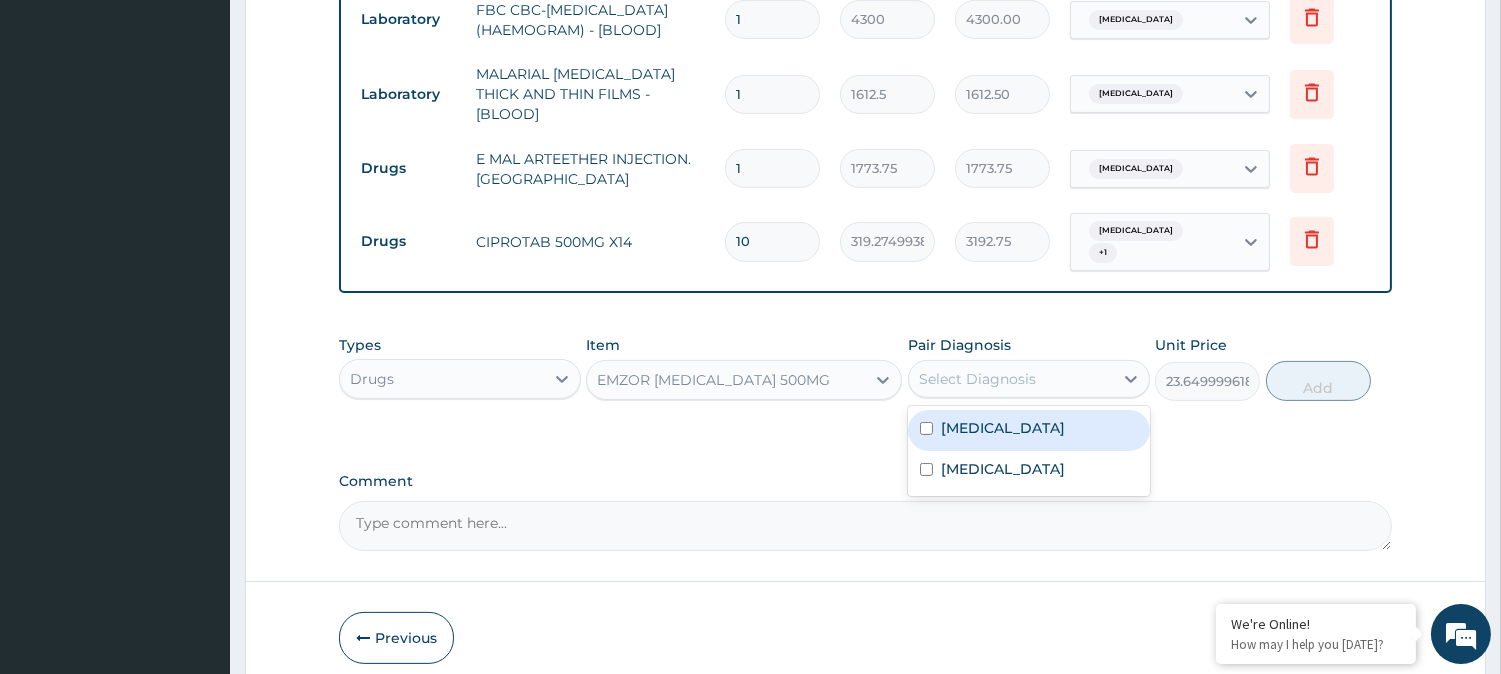 drag, startPoint x: 950, startPoint y: 365, endPoint x: 935, endPoint y: 413, distance: 50.289165 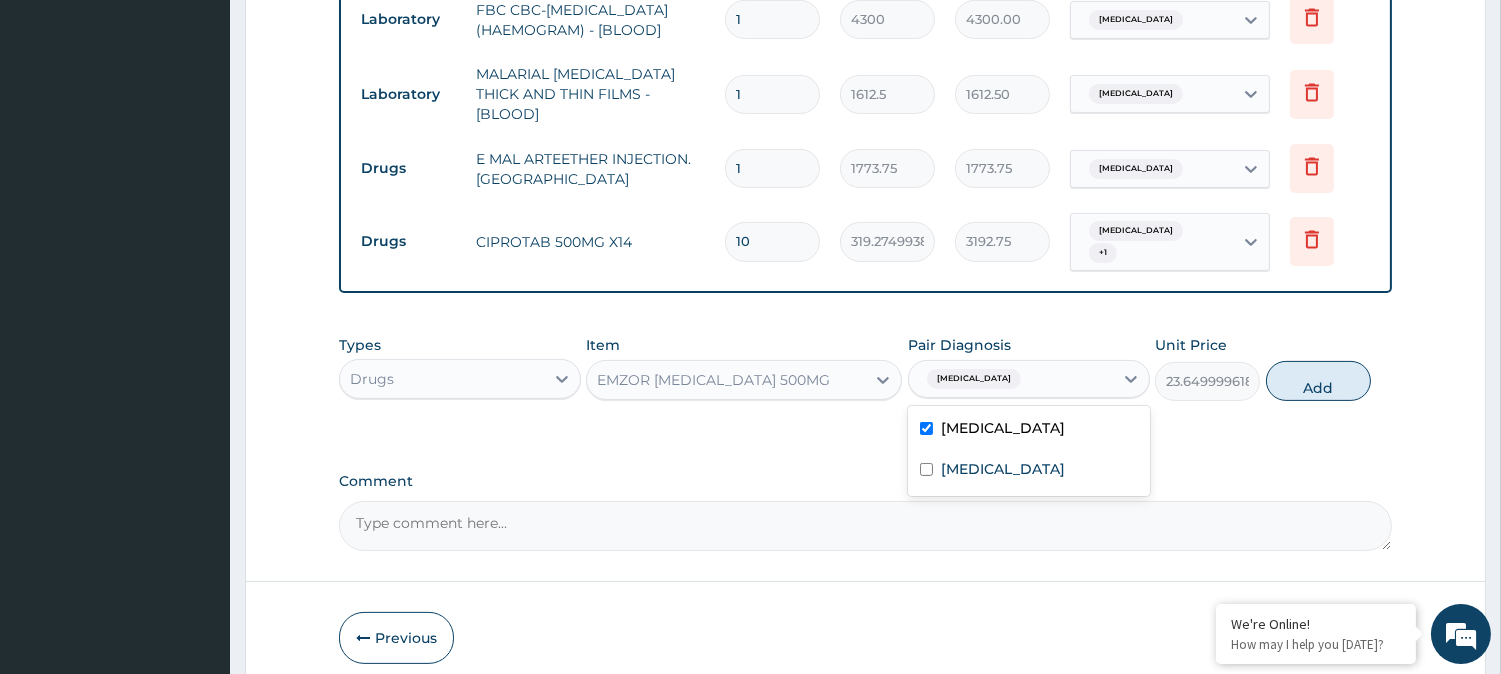 drag, startPoint x: 935, startPoint y: 413, endPoint x: 928, endPoint y: 365, distance: 48.507732 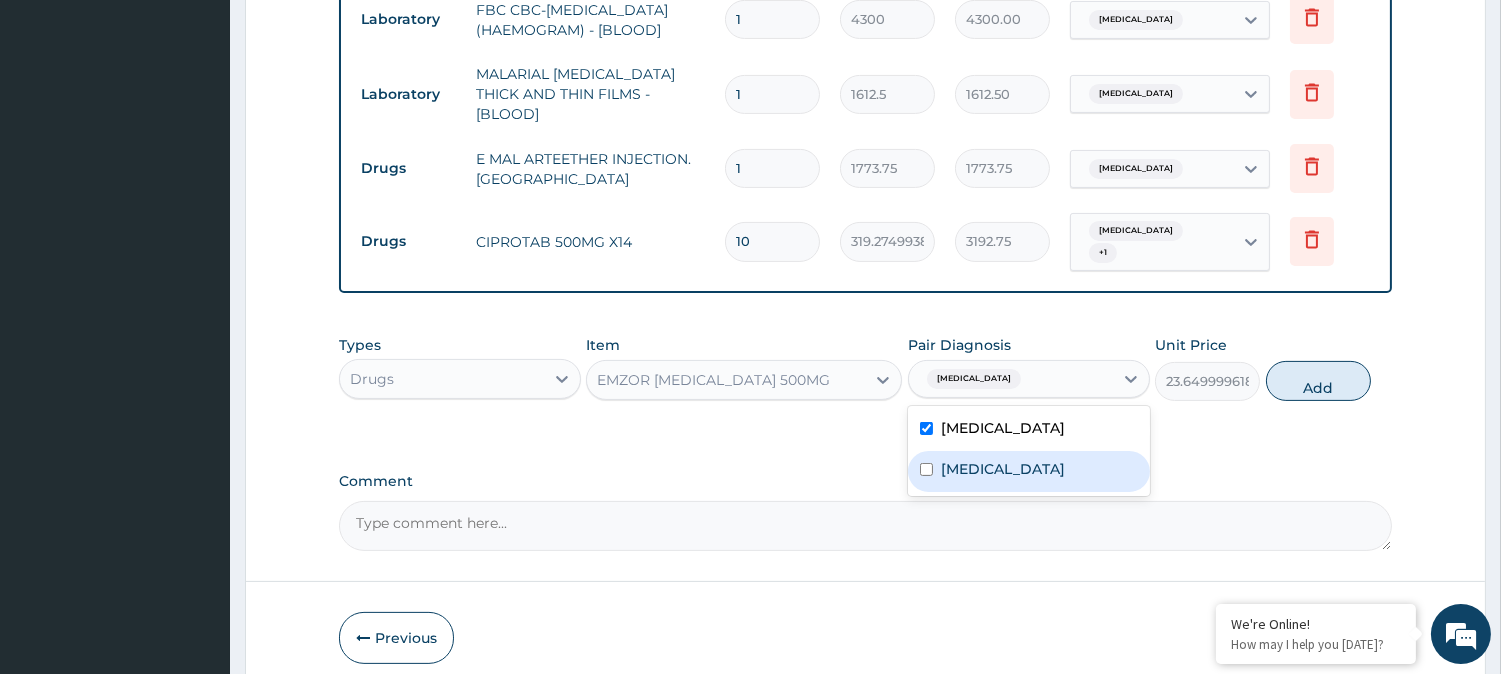 click on "Sepsis" at bounding box center (1029, 471) 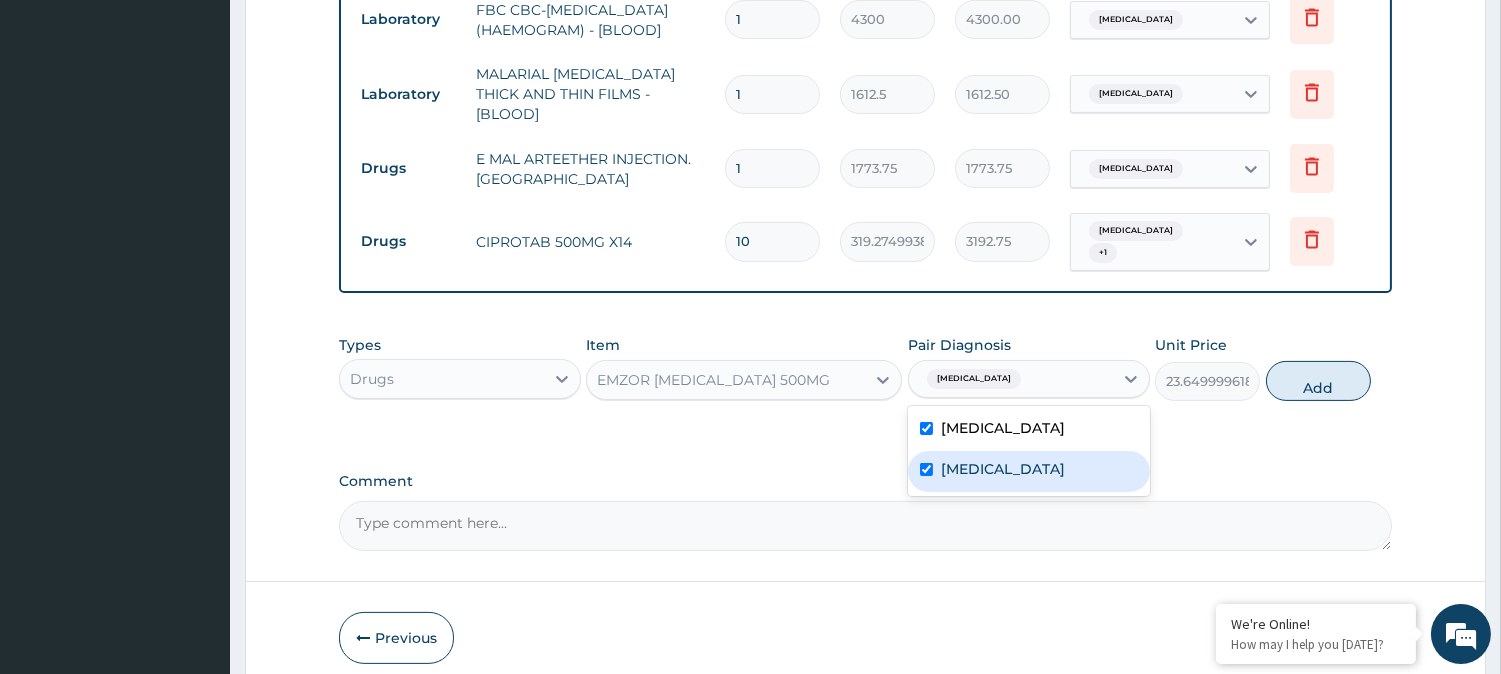 checkbox on "true" 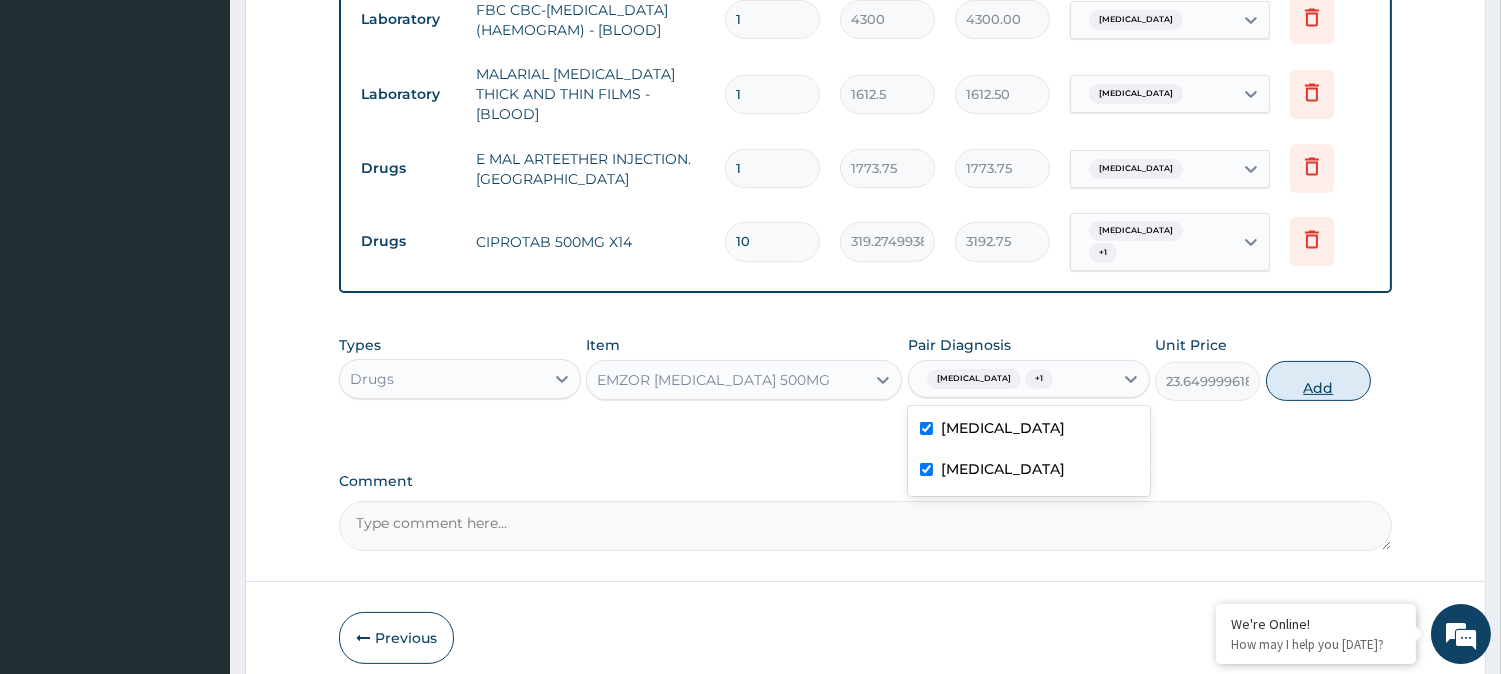 click on "Add" at bounding box center [1318, 381] 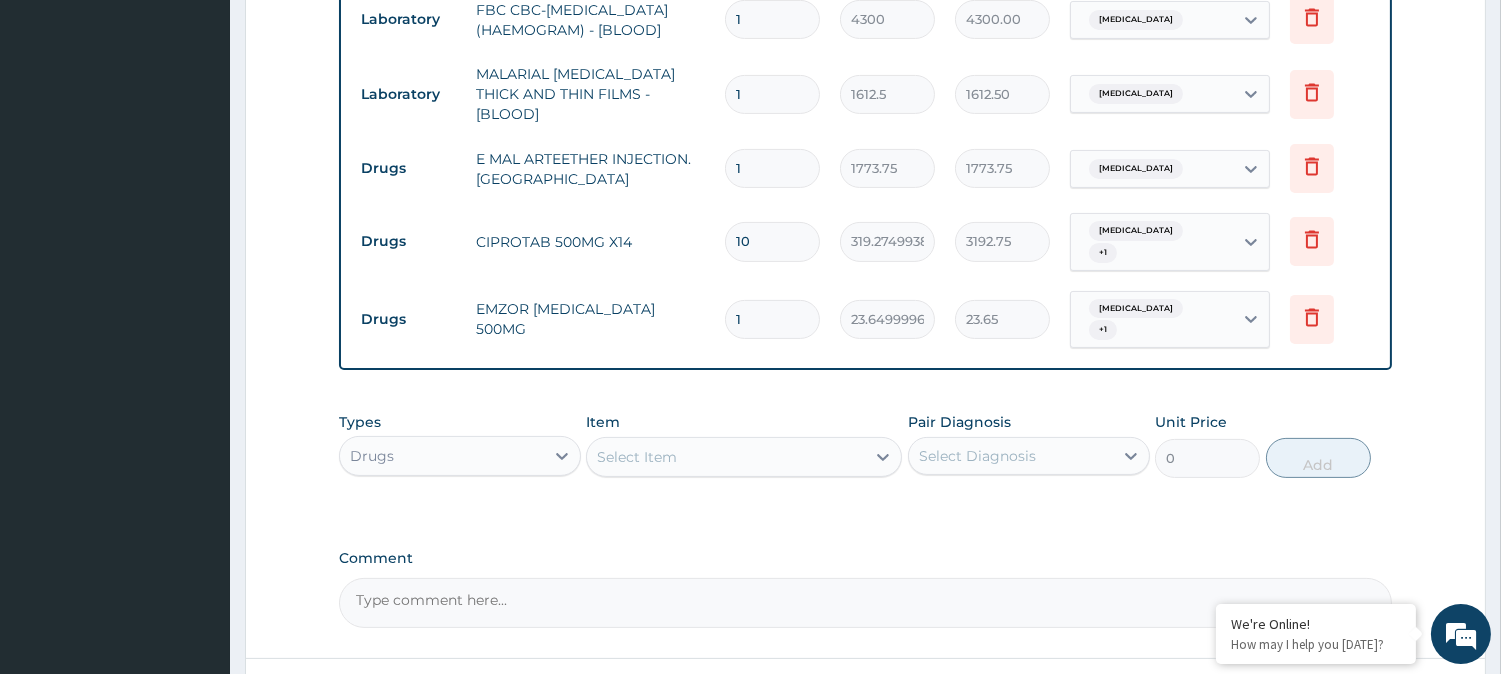 type on "18" 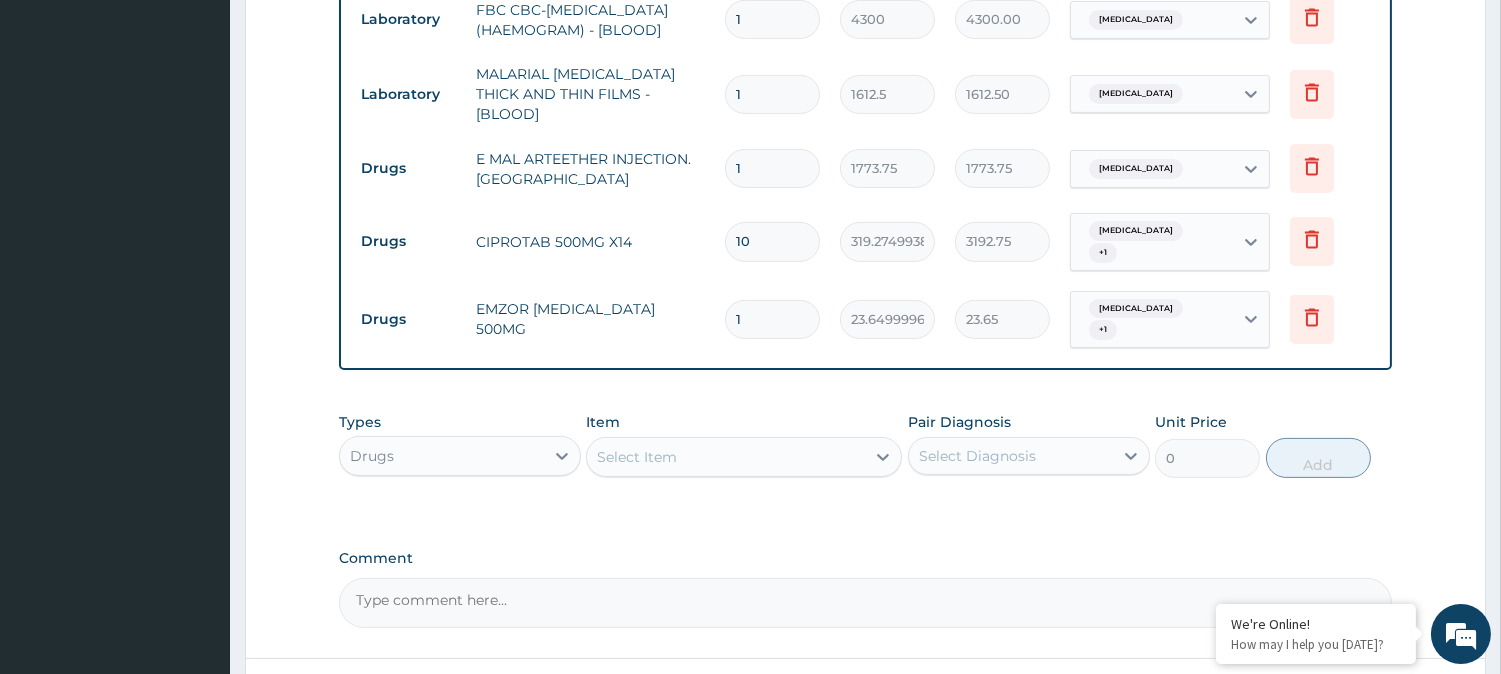 type on "425.70" 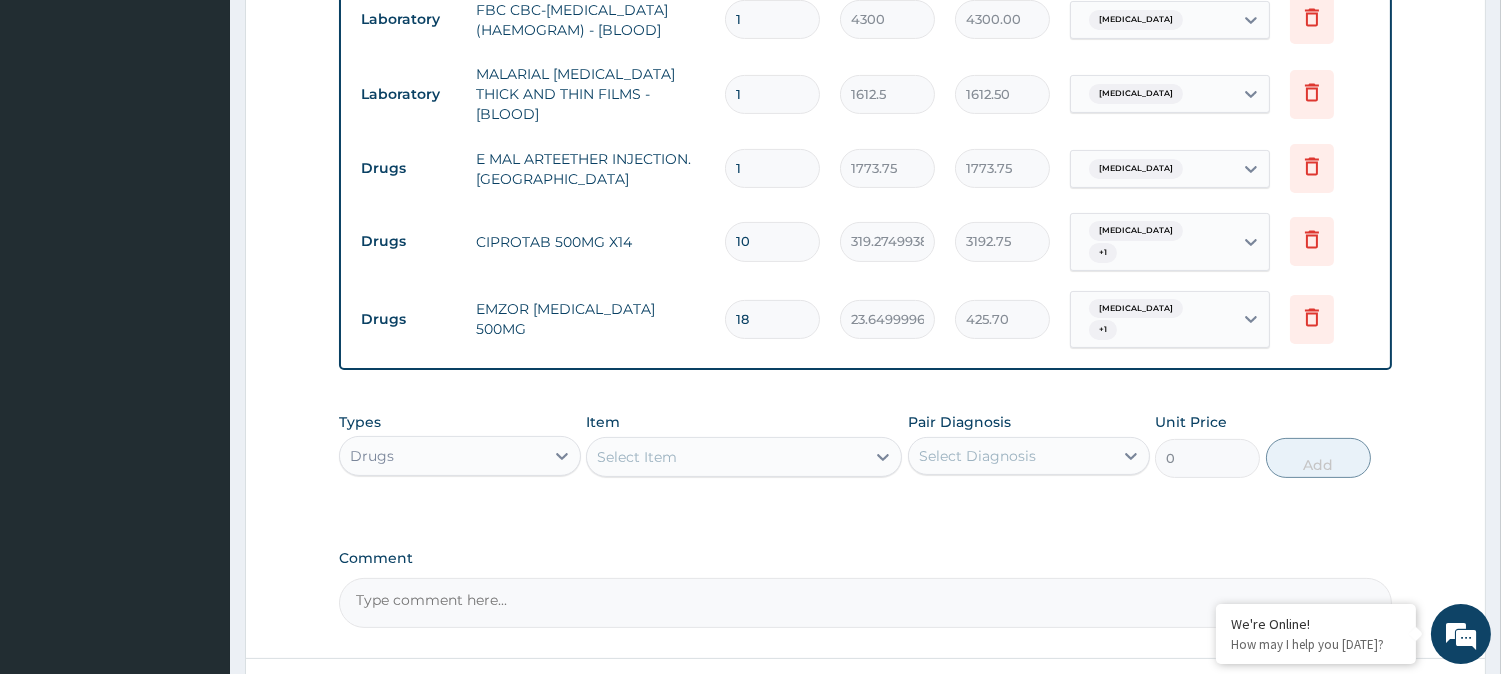type on "18" 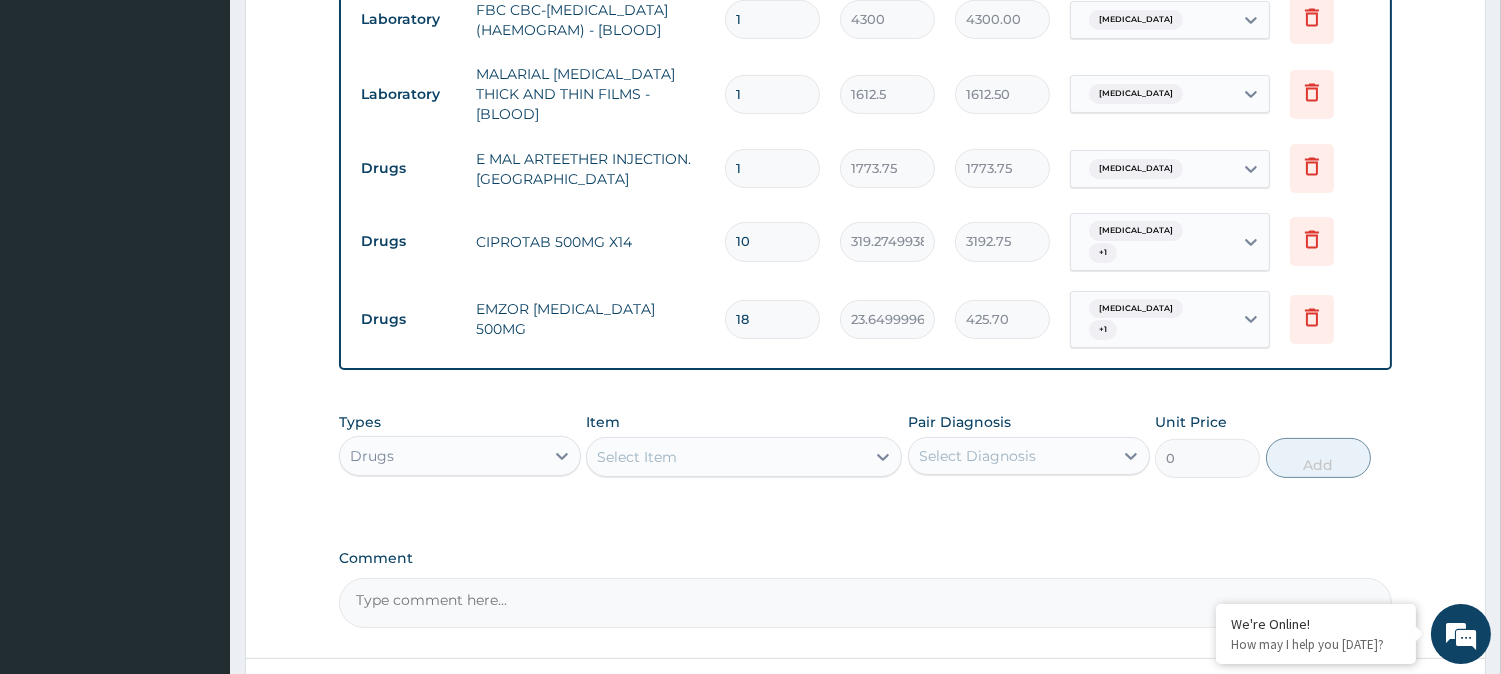 click on "Select Item" at bounding box center (726, 457) 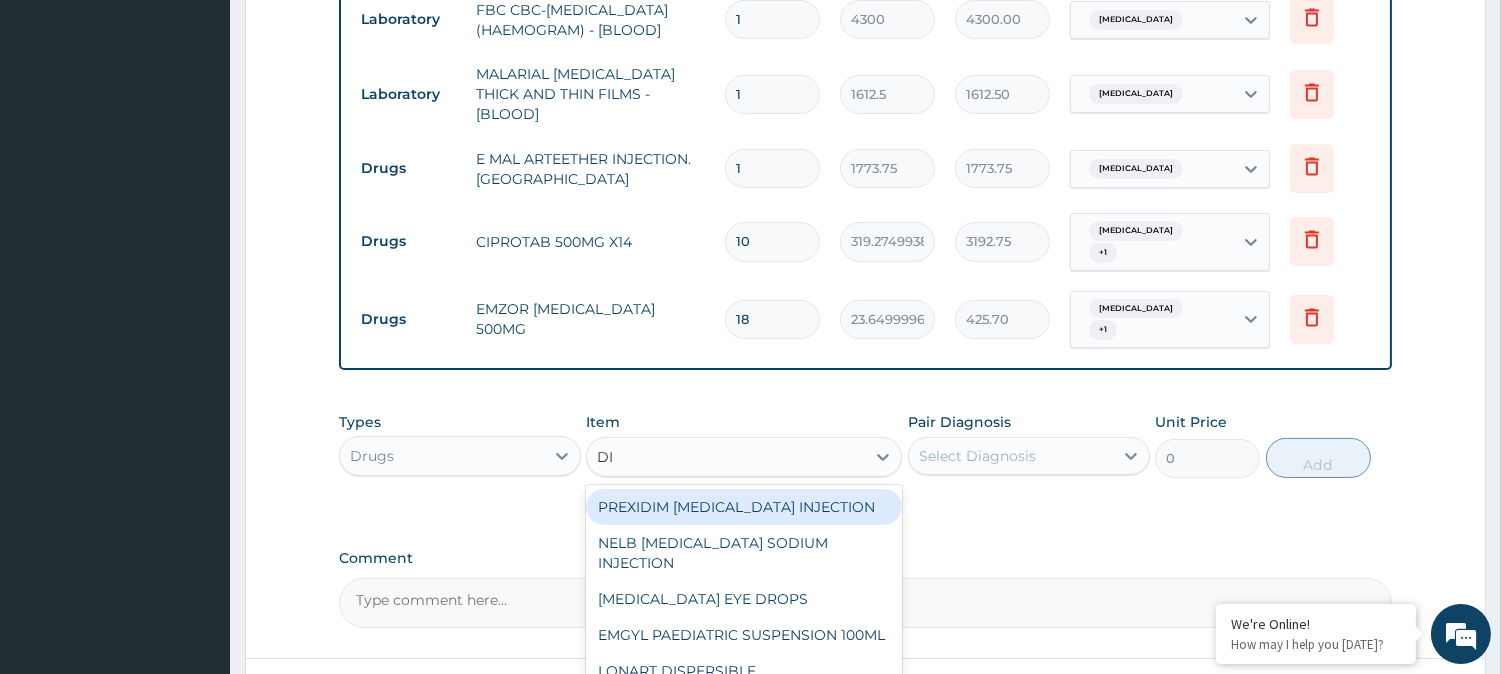 type on "DIC" 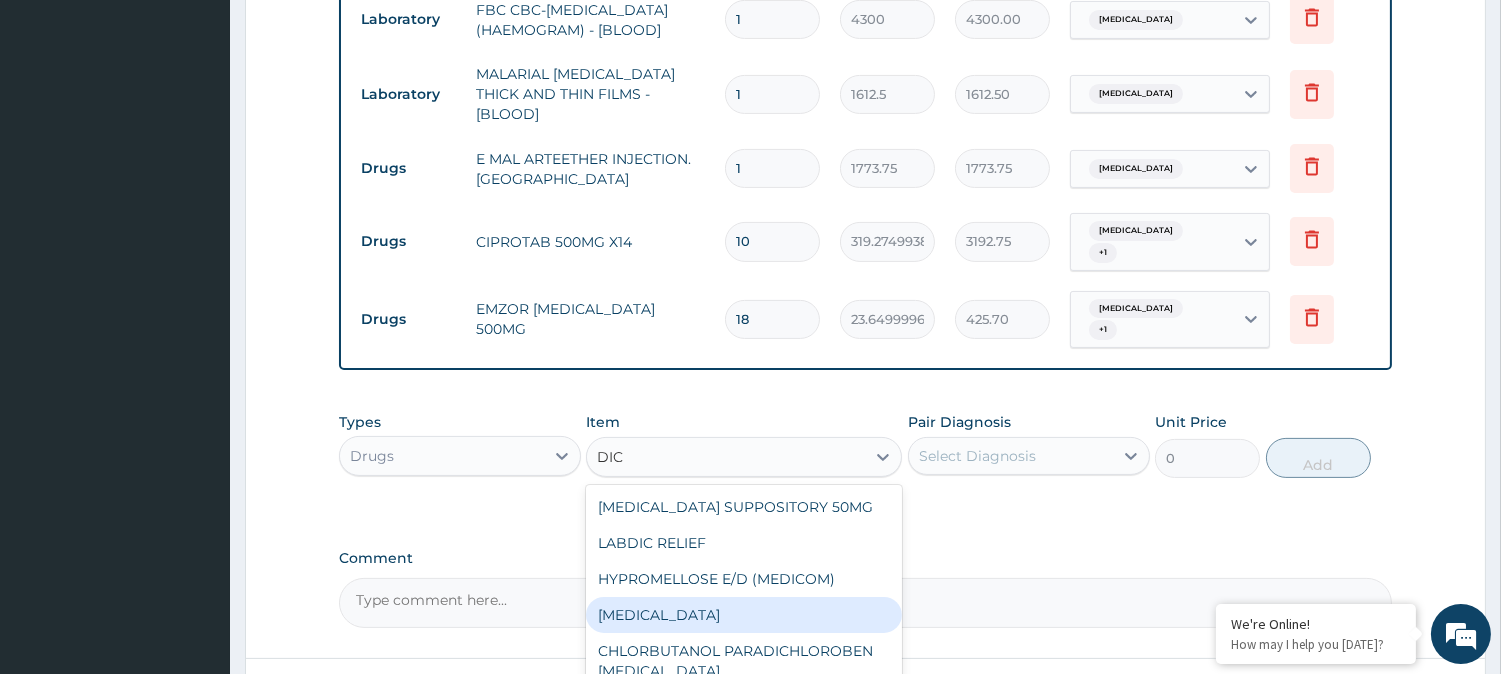 click on "[MEDICAL_DATA]" at bounding box center (744, 615) 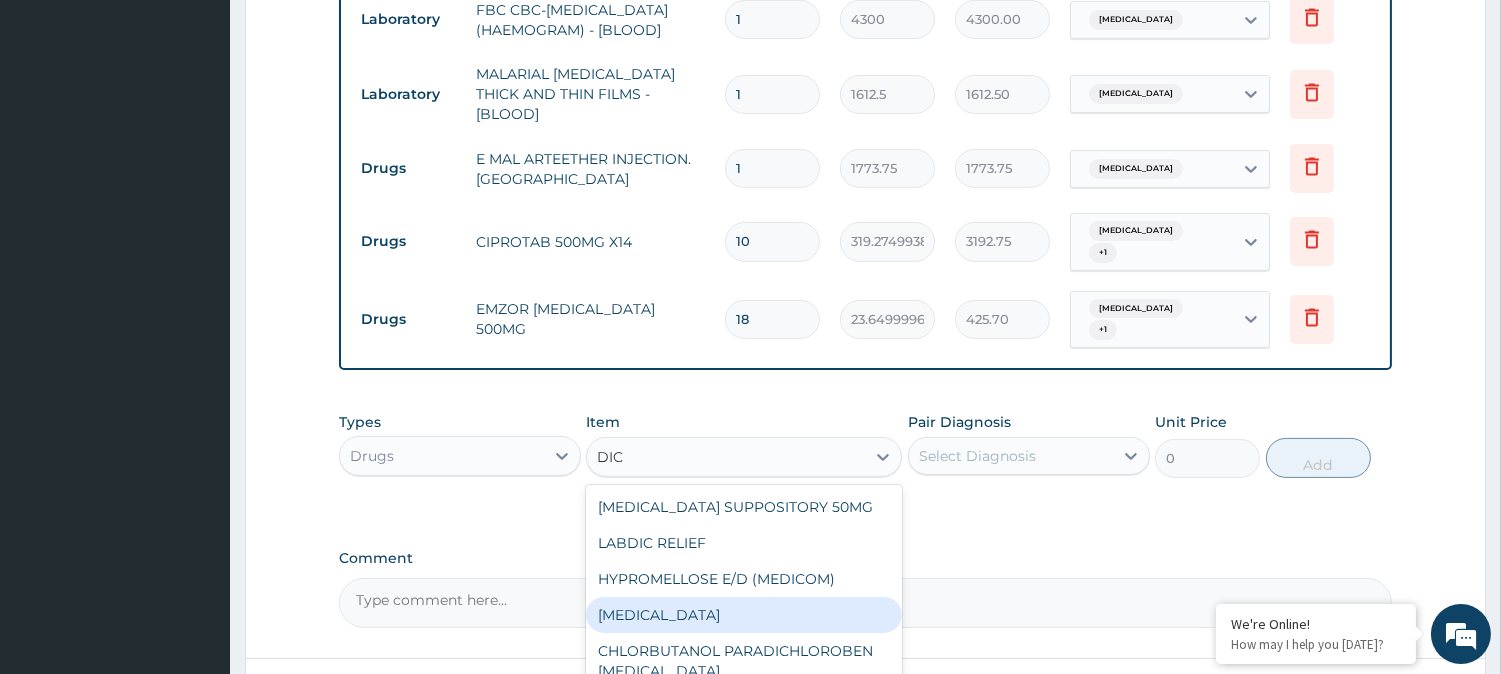type 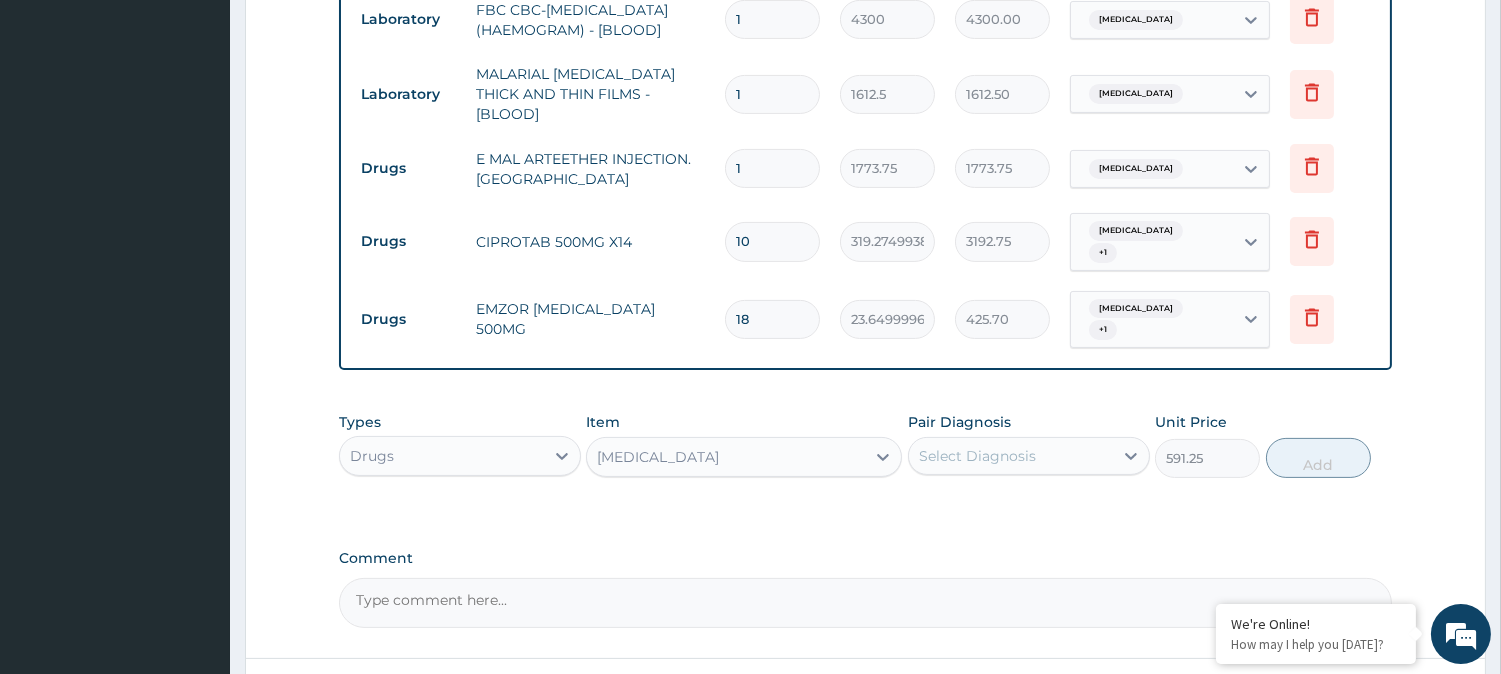 click on "Select Diagnosis" at bounding box center (977, 456) 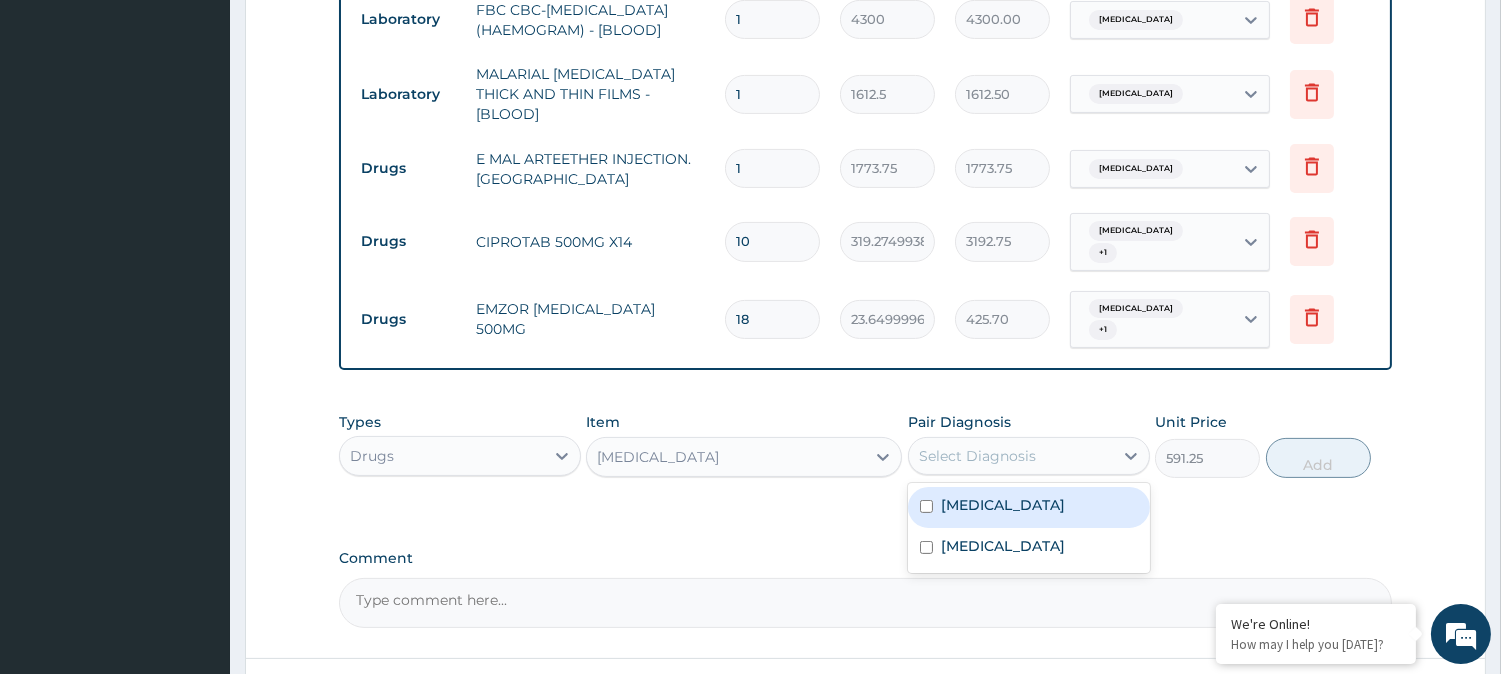 click on "Malaria" at bounding box center (1029, 507) 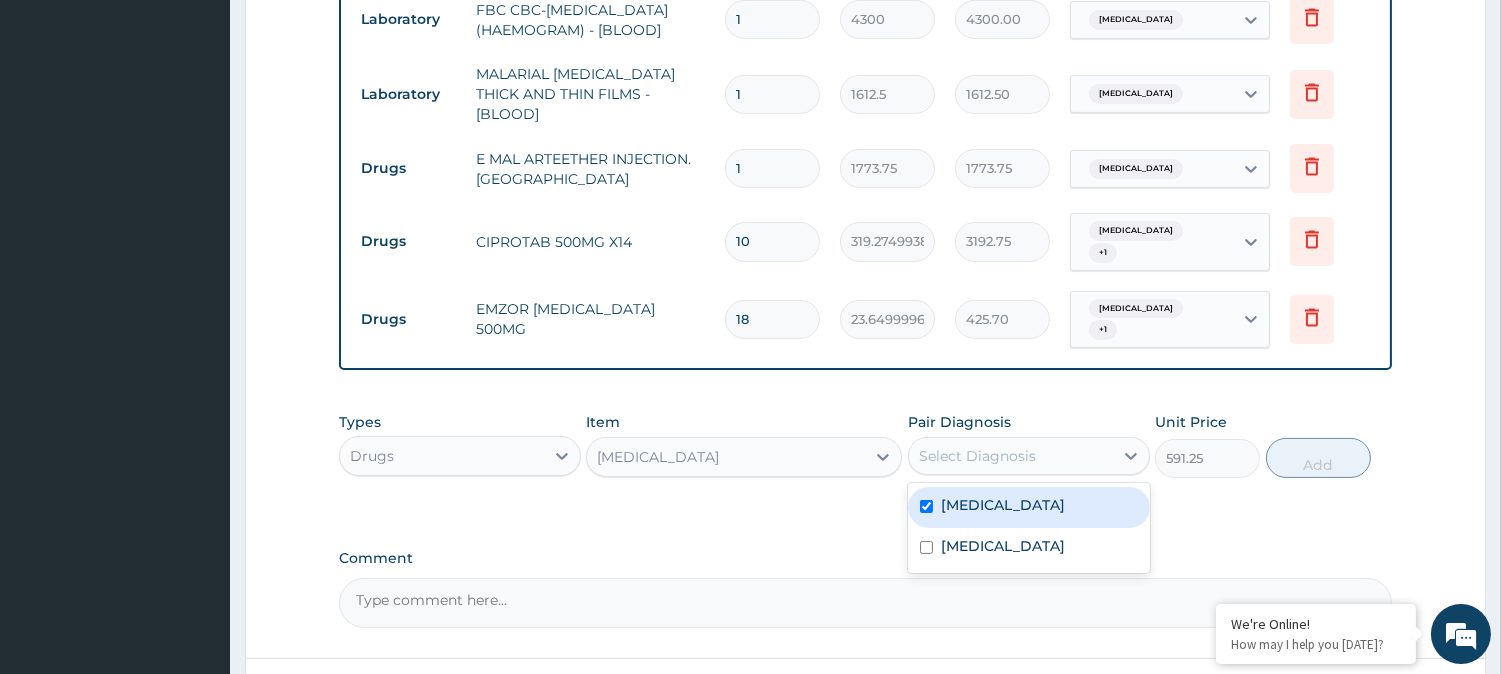checkbox on "true" 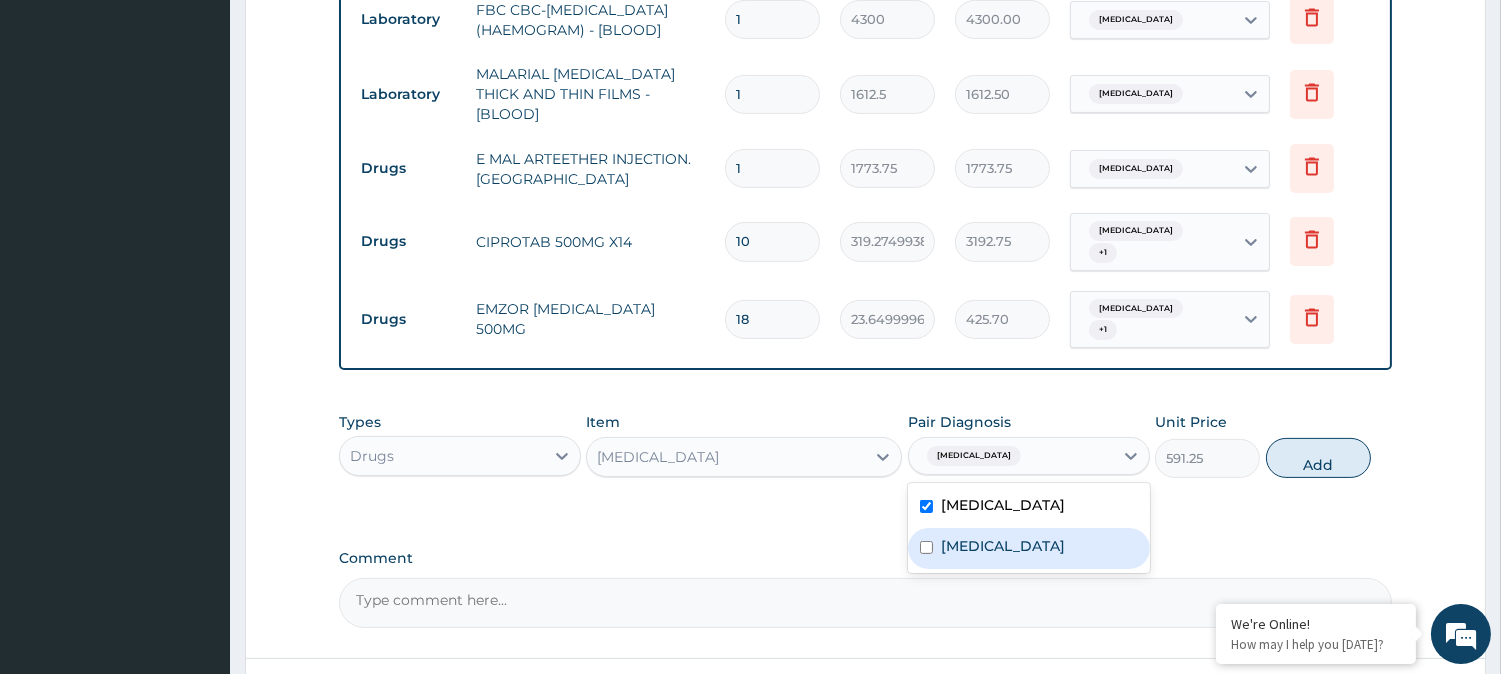 click on "Sepsis" at bounding box center (1029, 548) 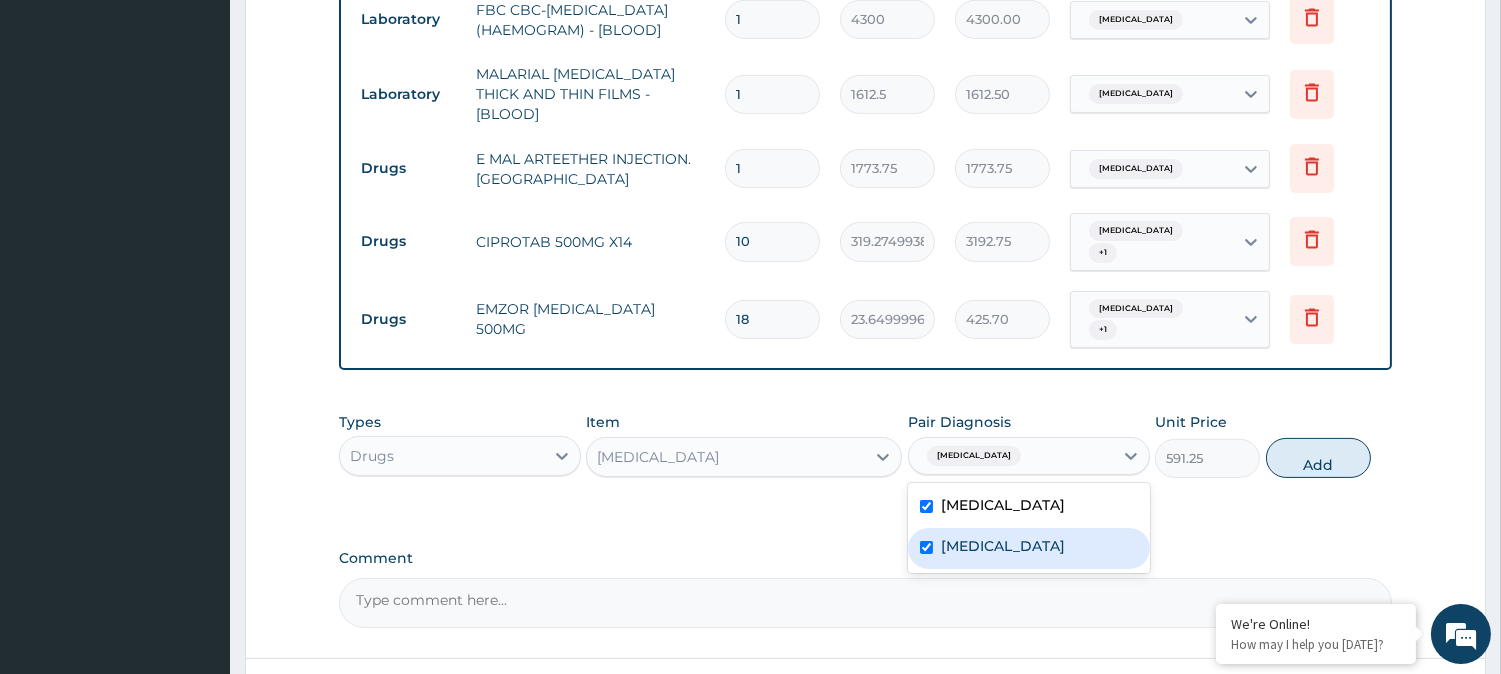 checkbox on "true" 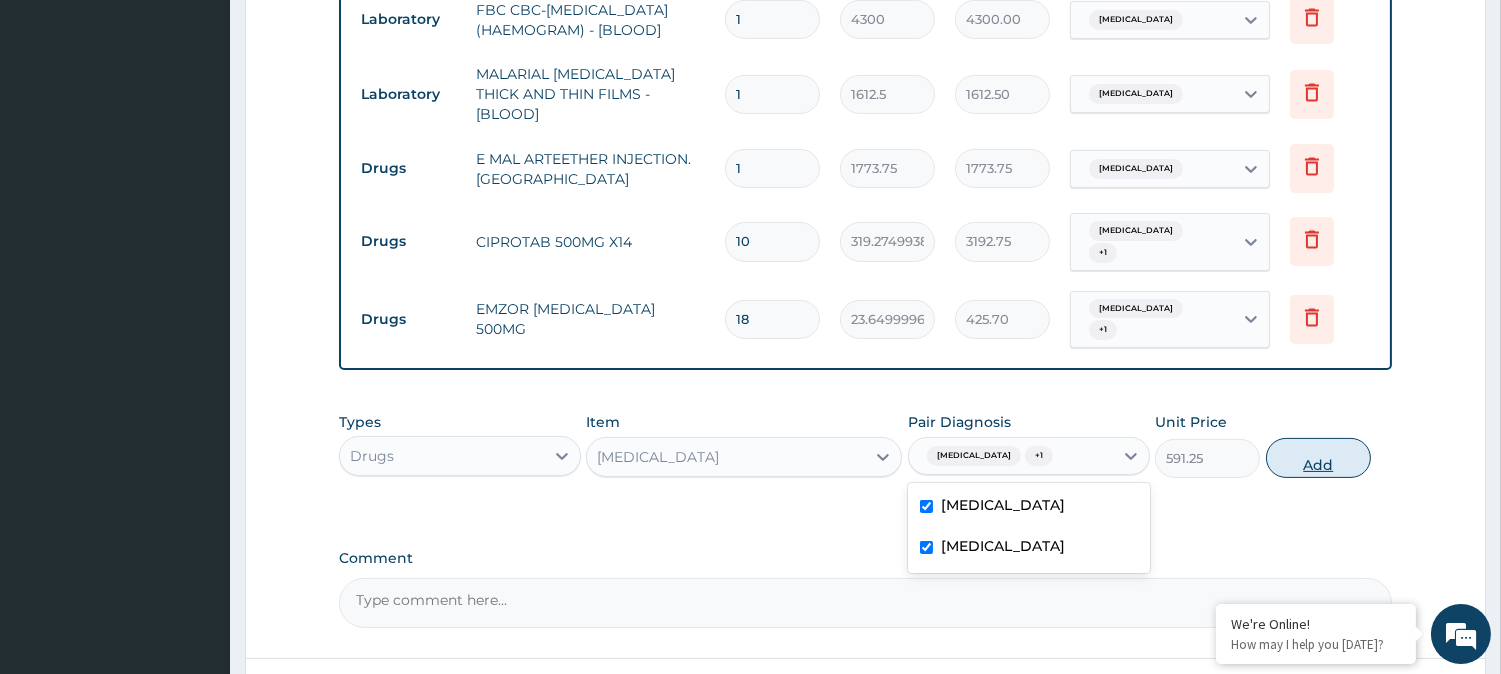 click on "Add" at bounding box center [1318, 458] 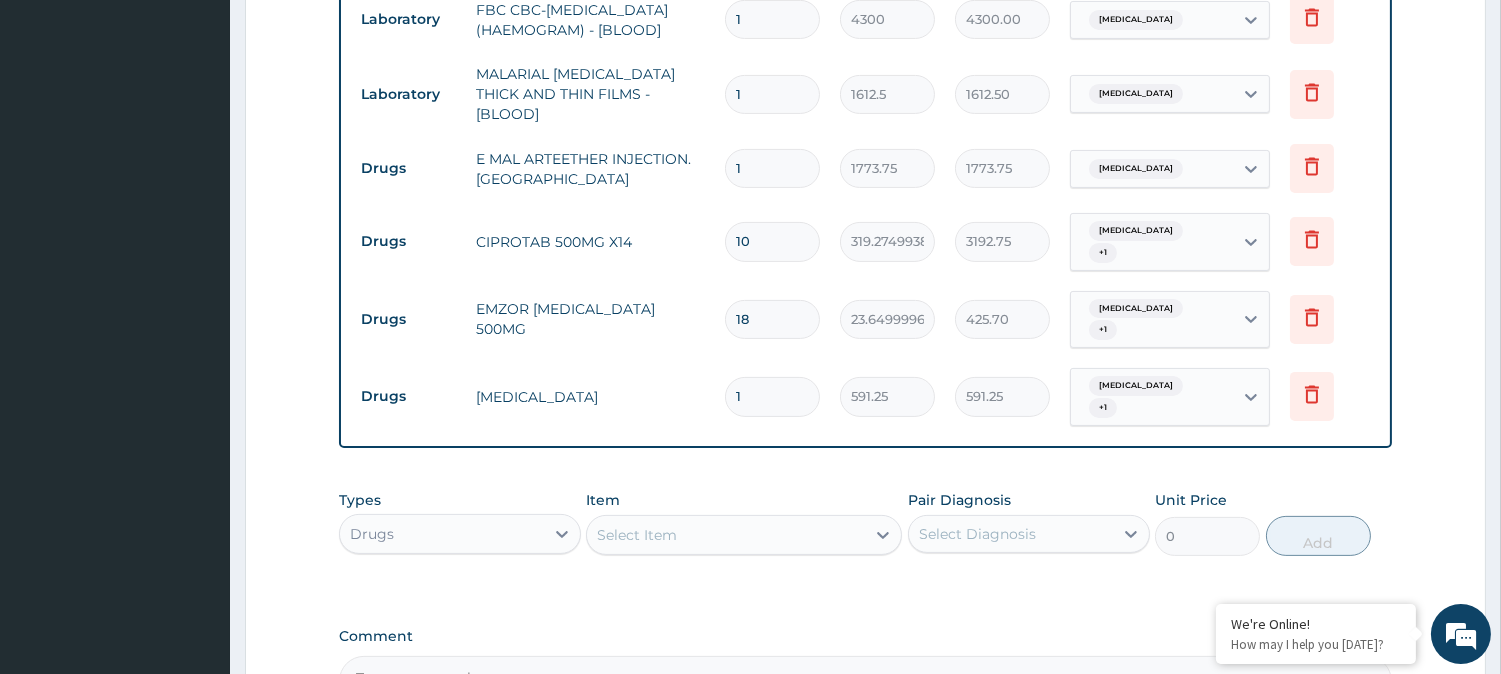 drag, startPoint x: 751, startPoint y: 157, endPoint x: 736, endPoint y: 160, distance: 15.297058 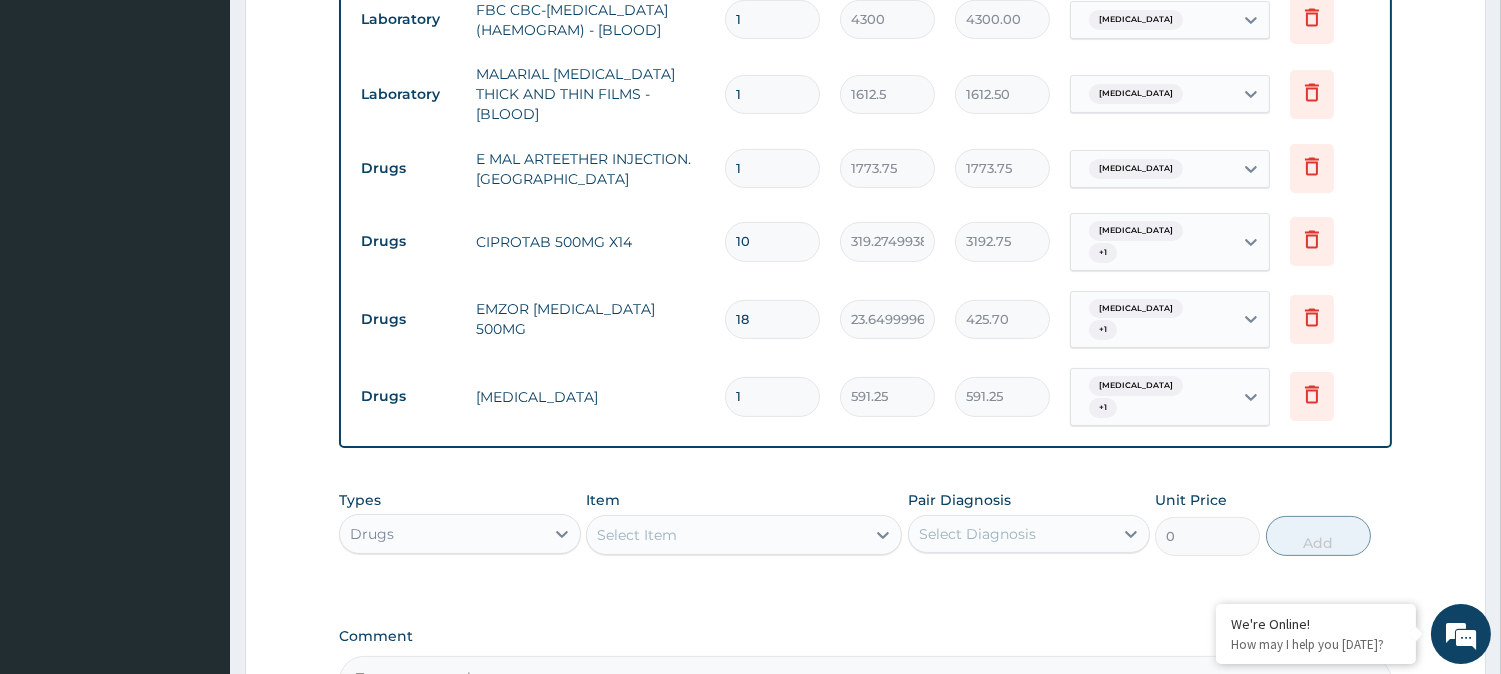 type on "3" 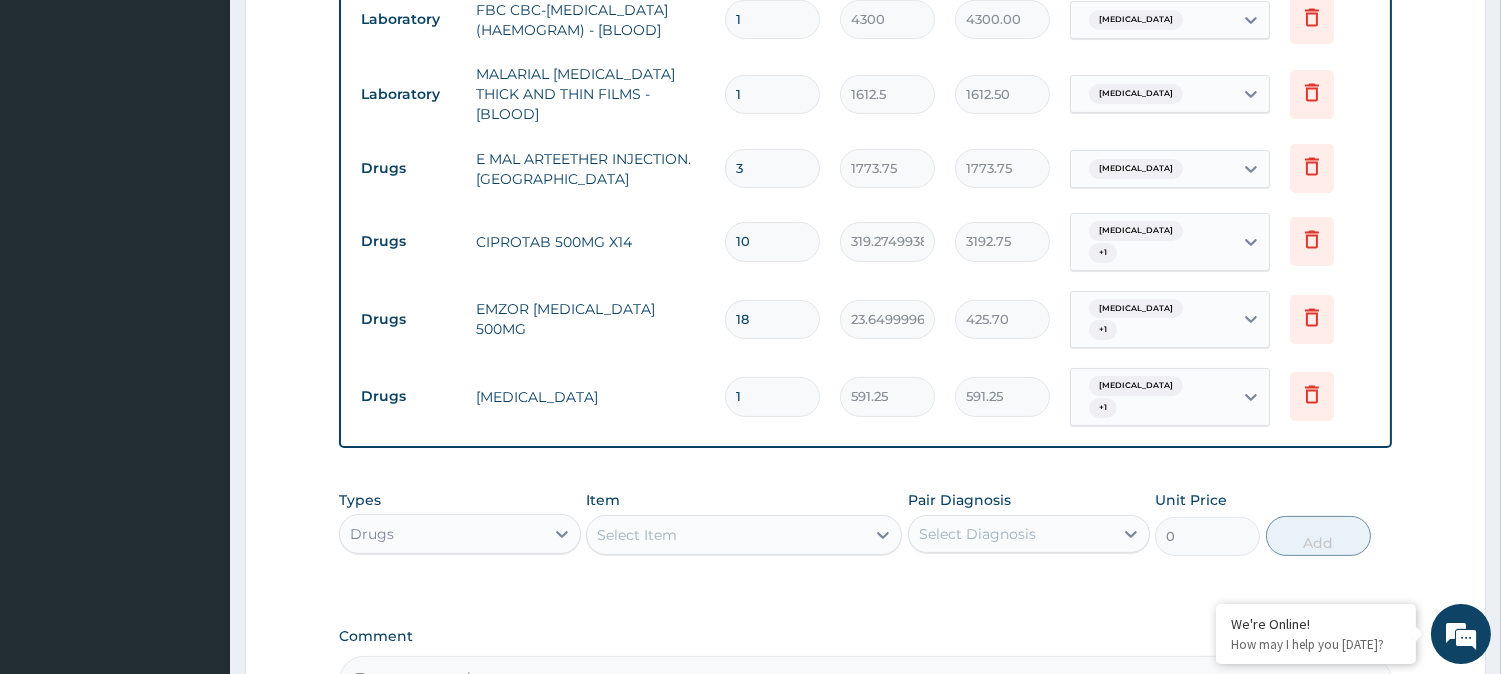 type on "5321.25" 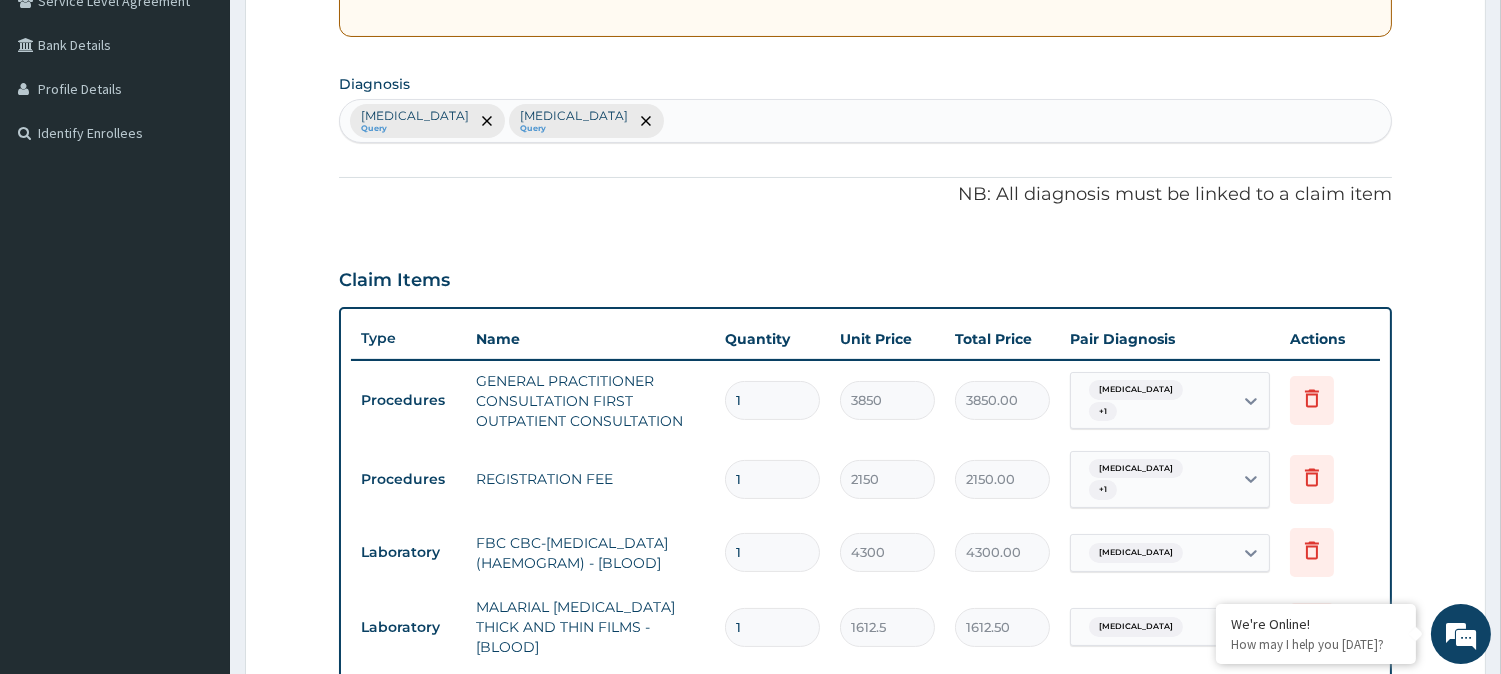 scroll, scrollTop: 0, scrollLeft: 0, axis: both 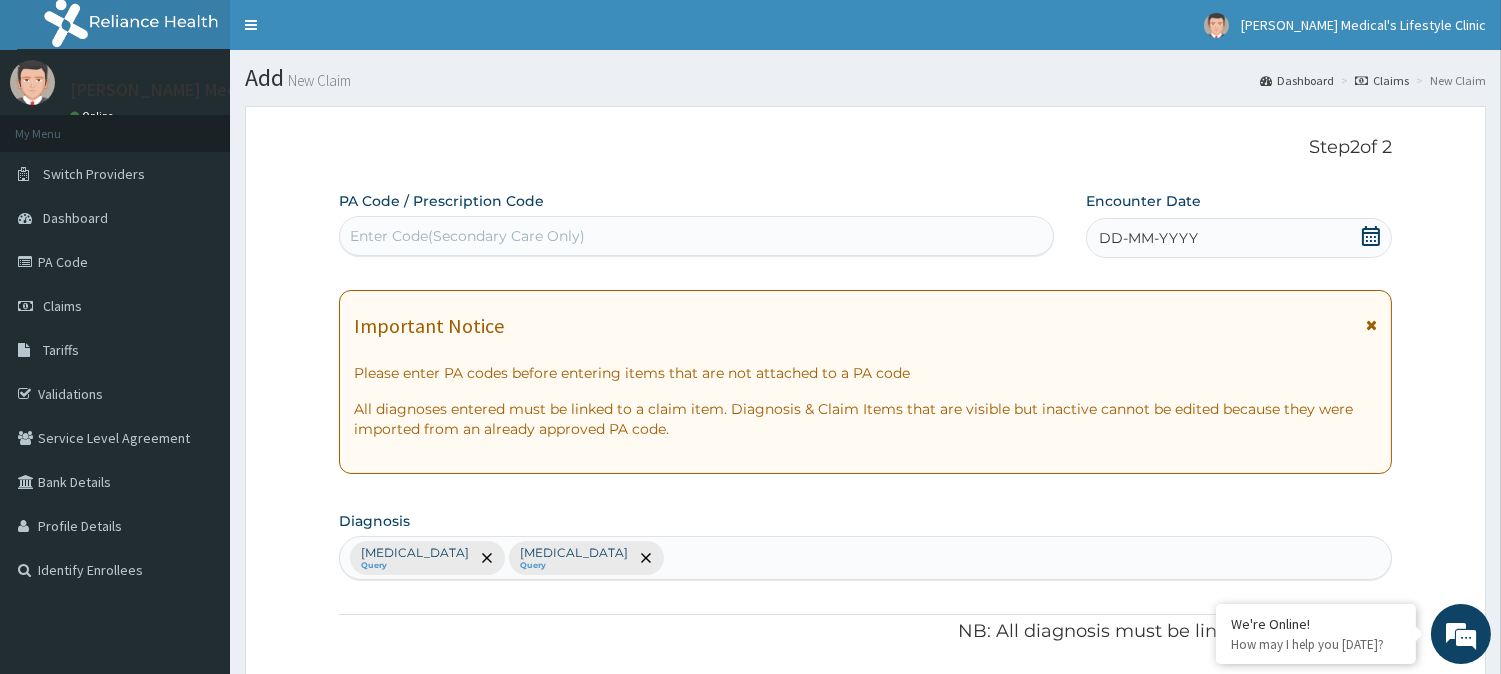 type on "3" 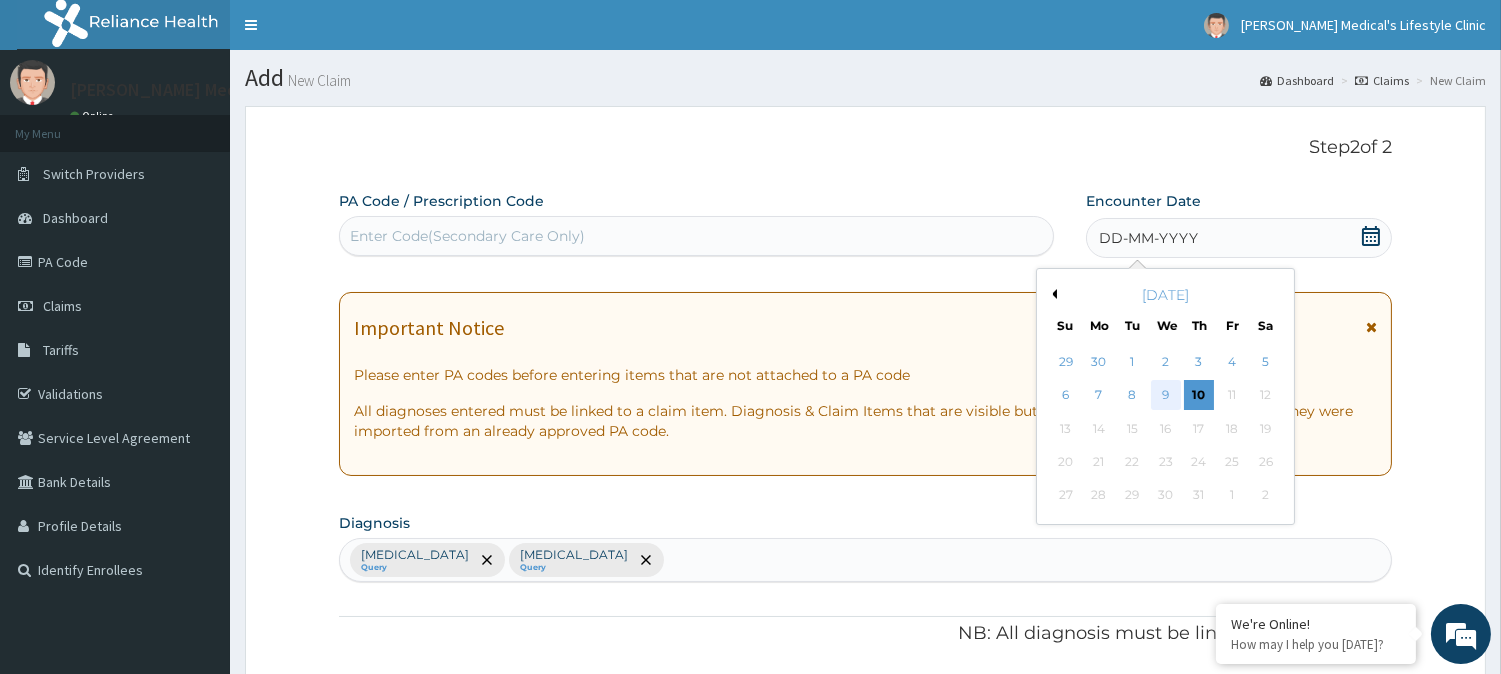 click on "9" at bounding box center [1165, 396] 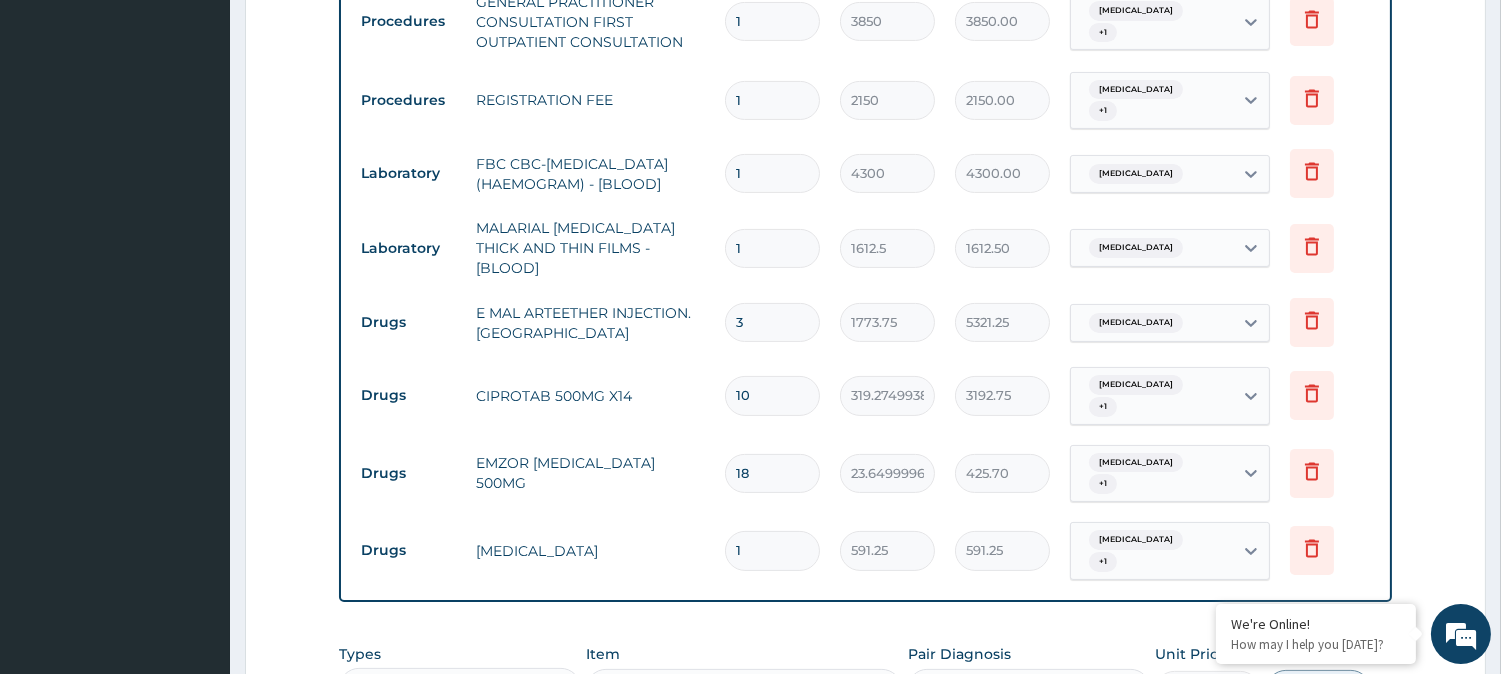 scroll, scrollTop: 1178, scrollLeft: 0, axis: vertical 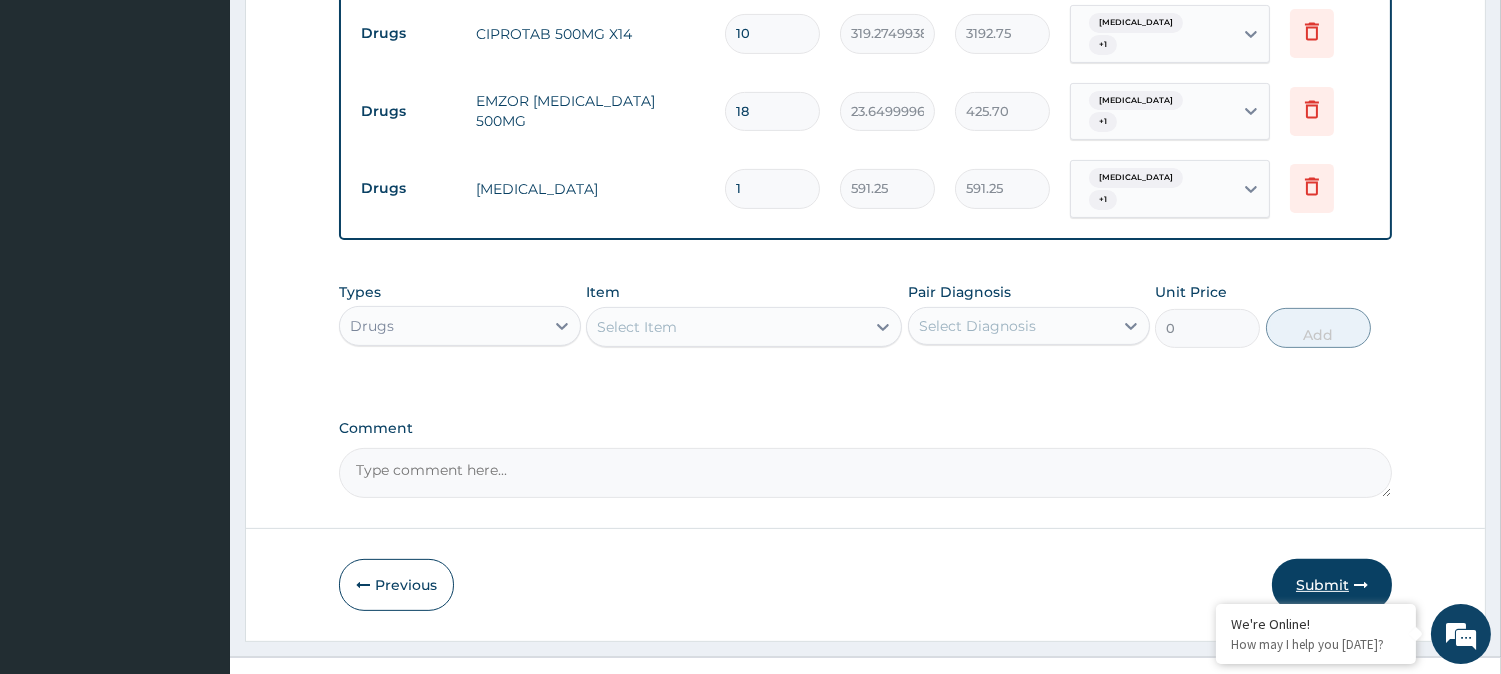 click on "Submit" at bounding box center (1332, 585) 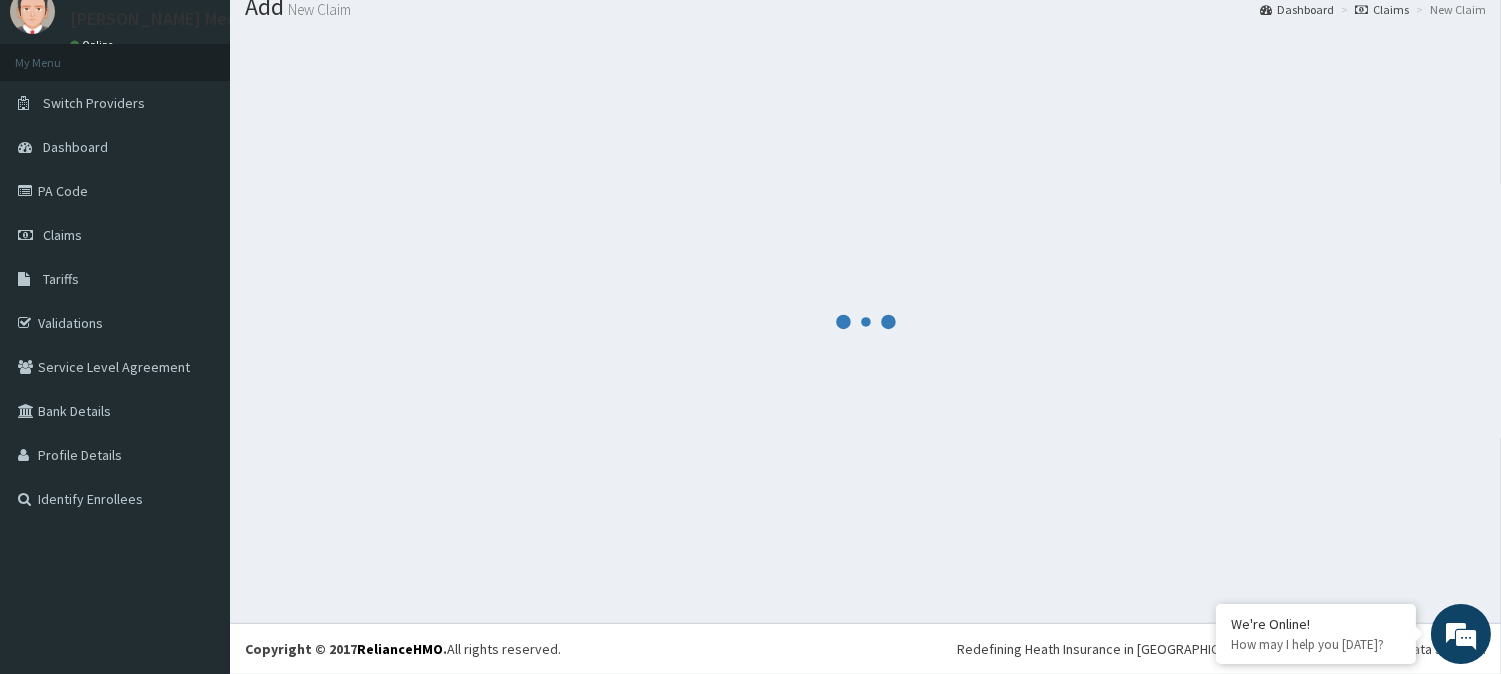 scroll, scrollTop: 1178, scrollLeft: 0, axis: vertical 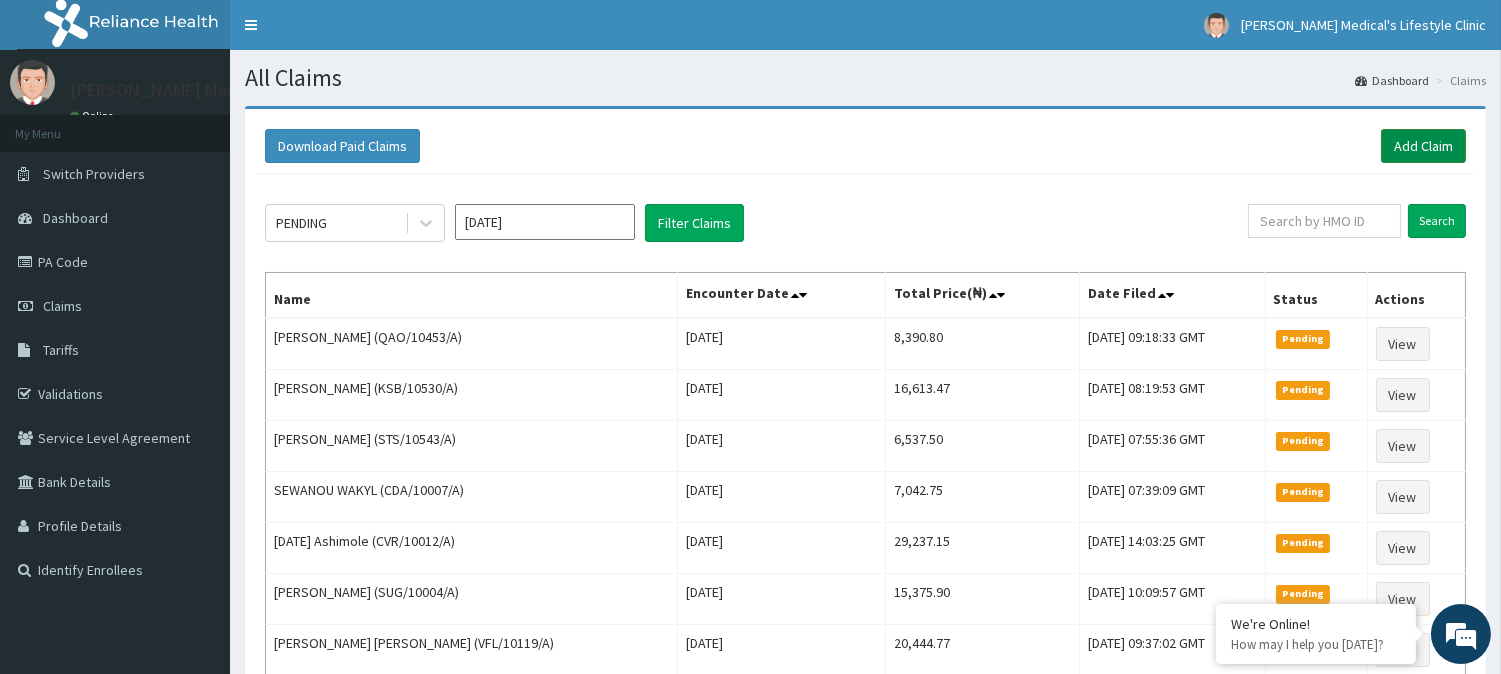 click on "Add Claim" at bounding box center [1423, 146] 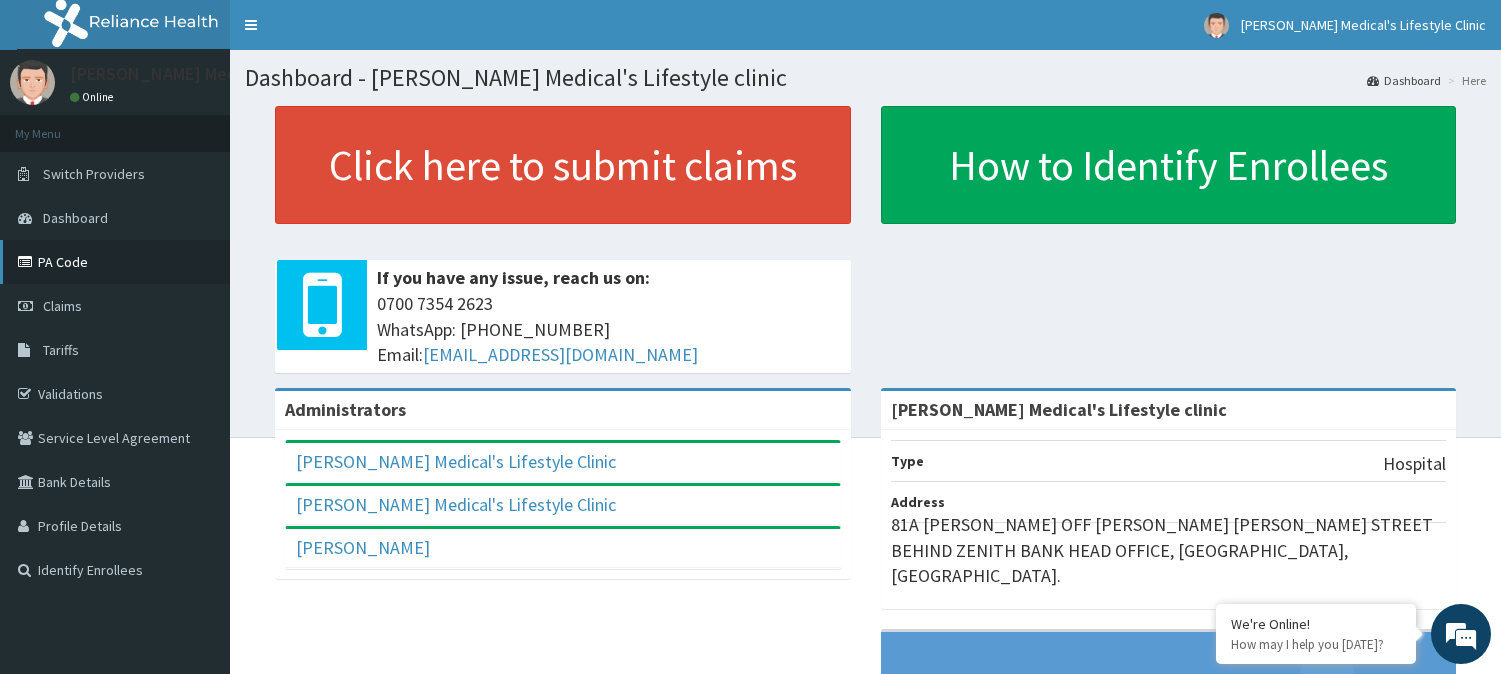 scroll, scrollTop: 0, scrollLeft: 0, axis: both 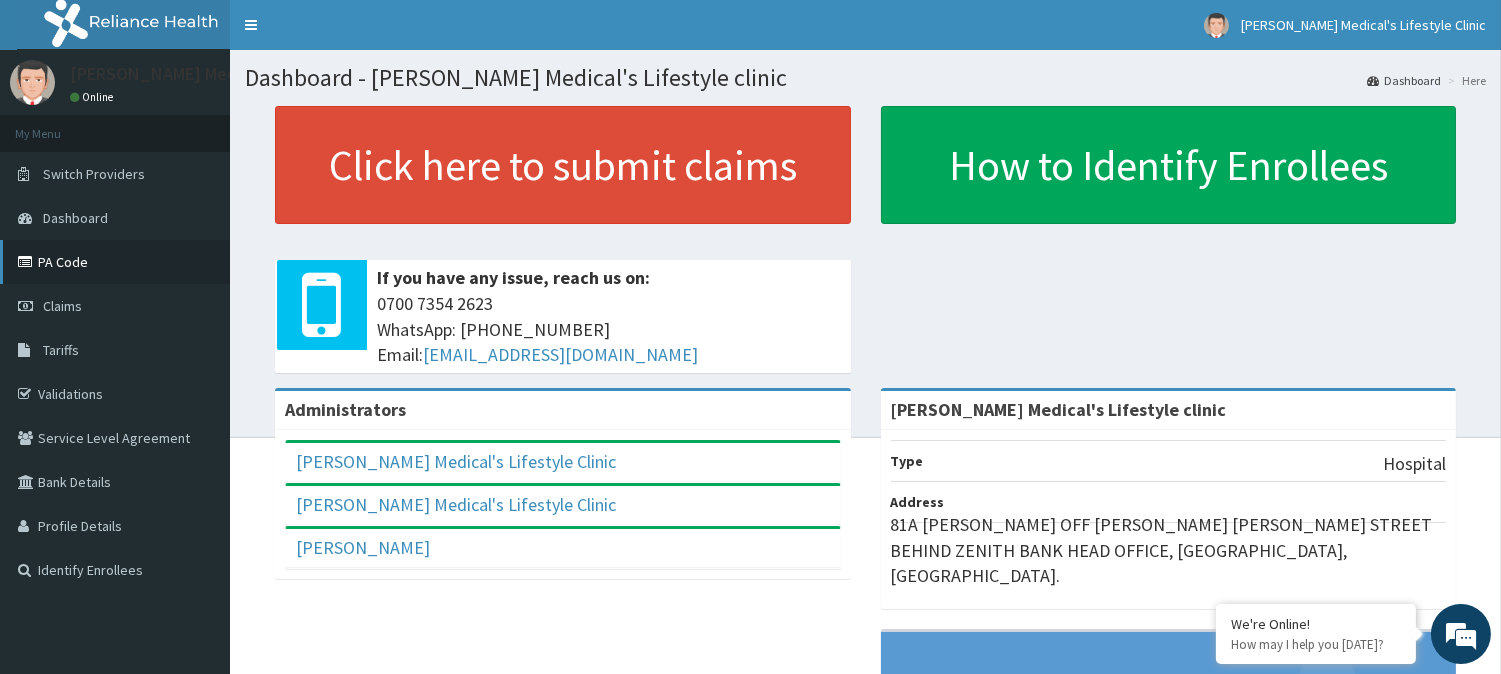 click on "PA Code" at bounding box center [115, 262] 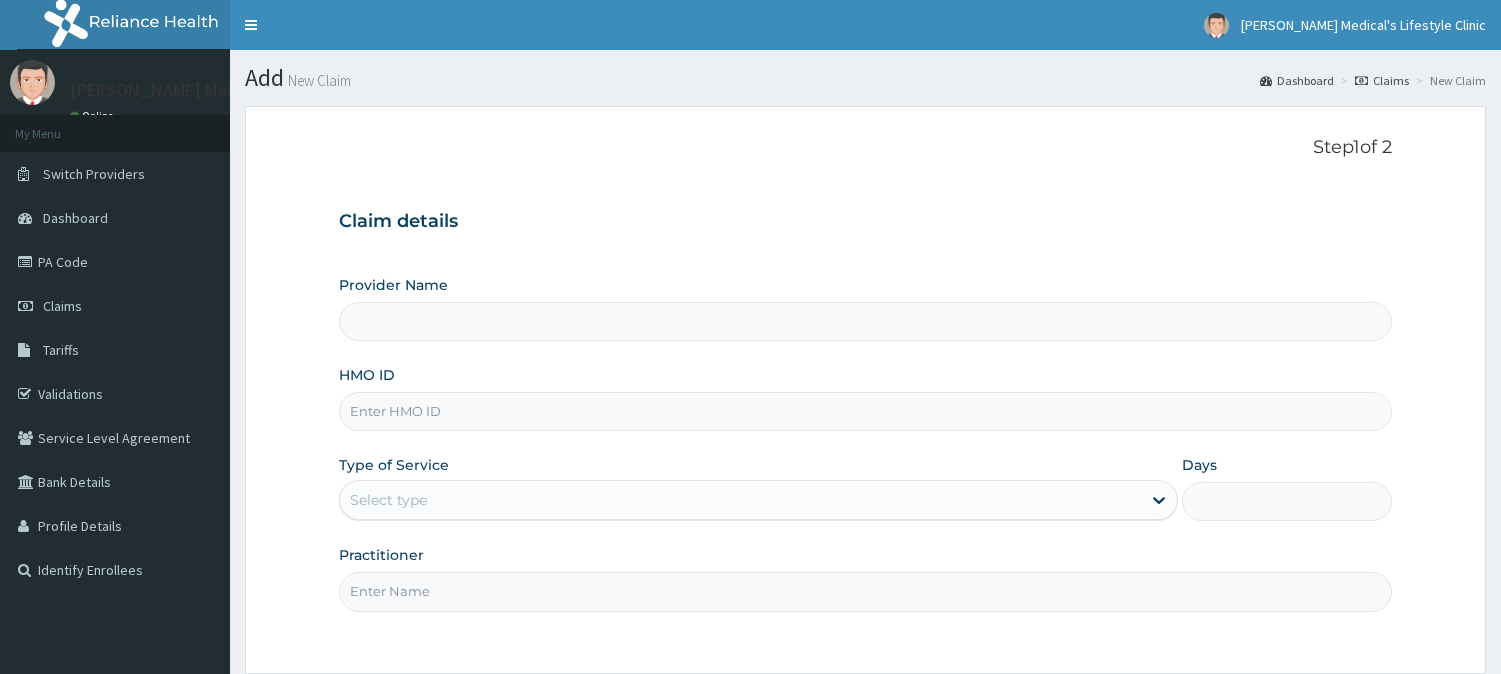 scroll, scrollTop: 0, scrollLeft: 0, axis: both 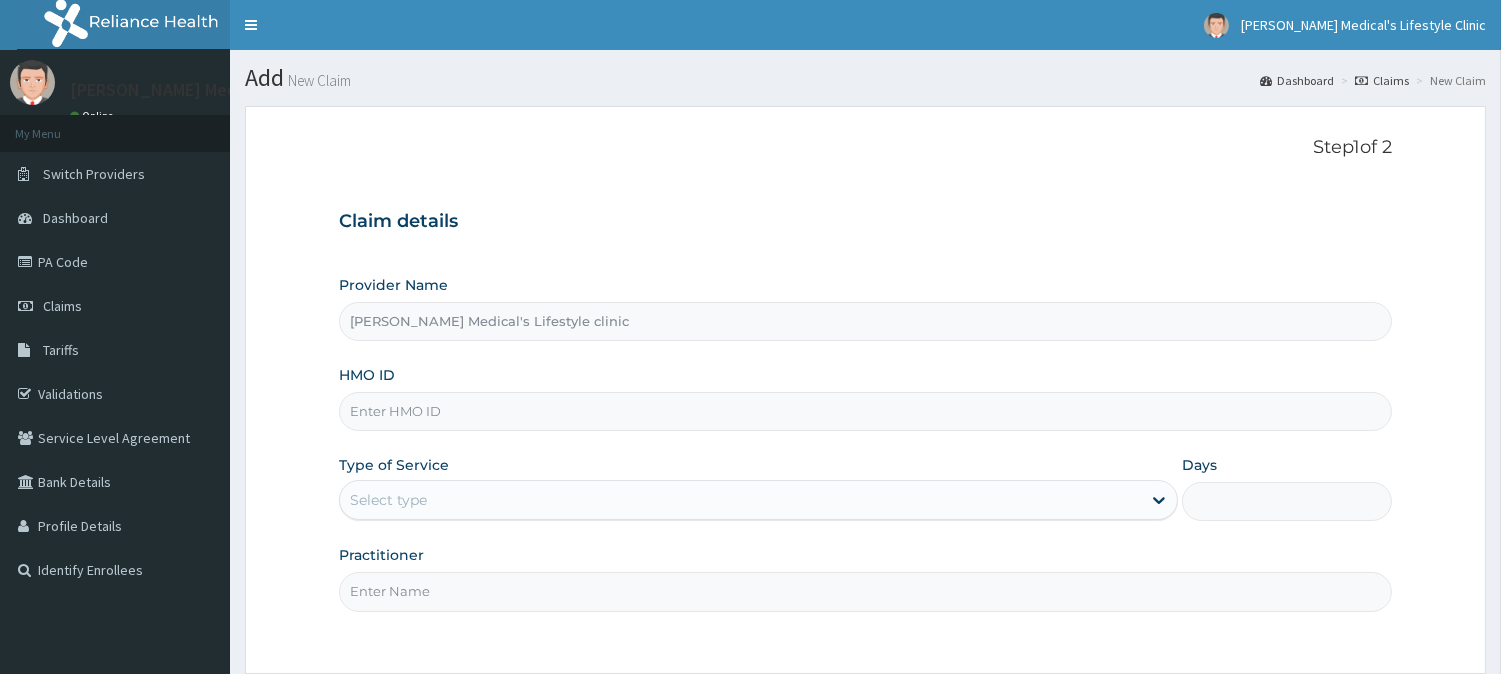 type on "[PERSON_NAME] Medical's Lifestyle clinic" 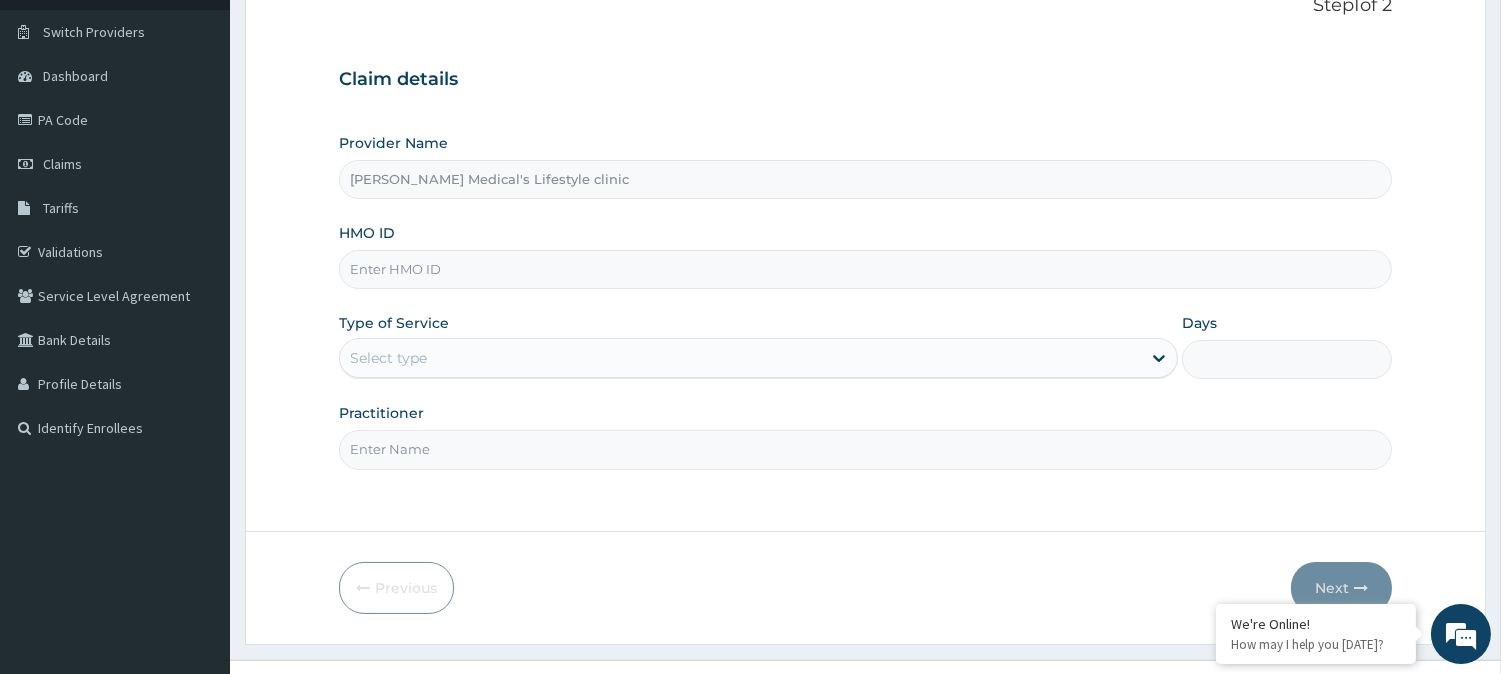 scroll, scrollTop: 178, scrollLeft: 0, axis: vertical 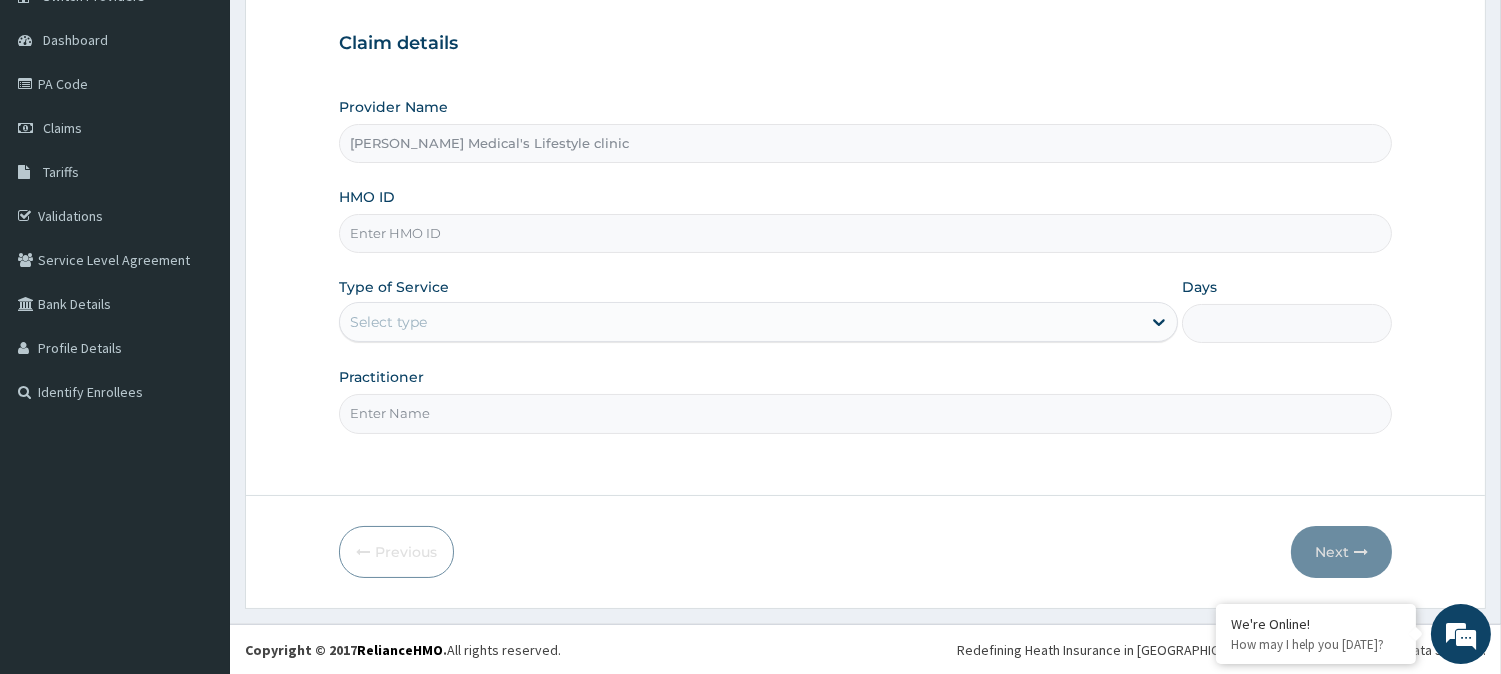 click on "HMO ID" at bounding box center (865, 233) 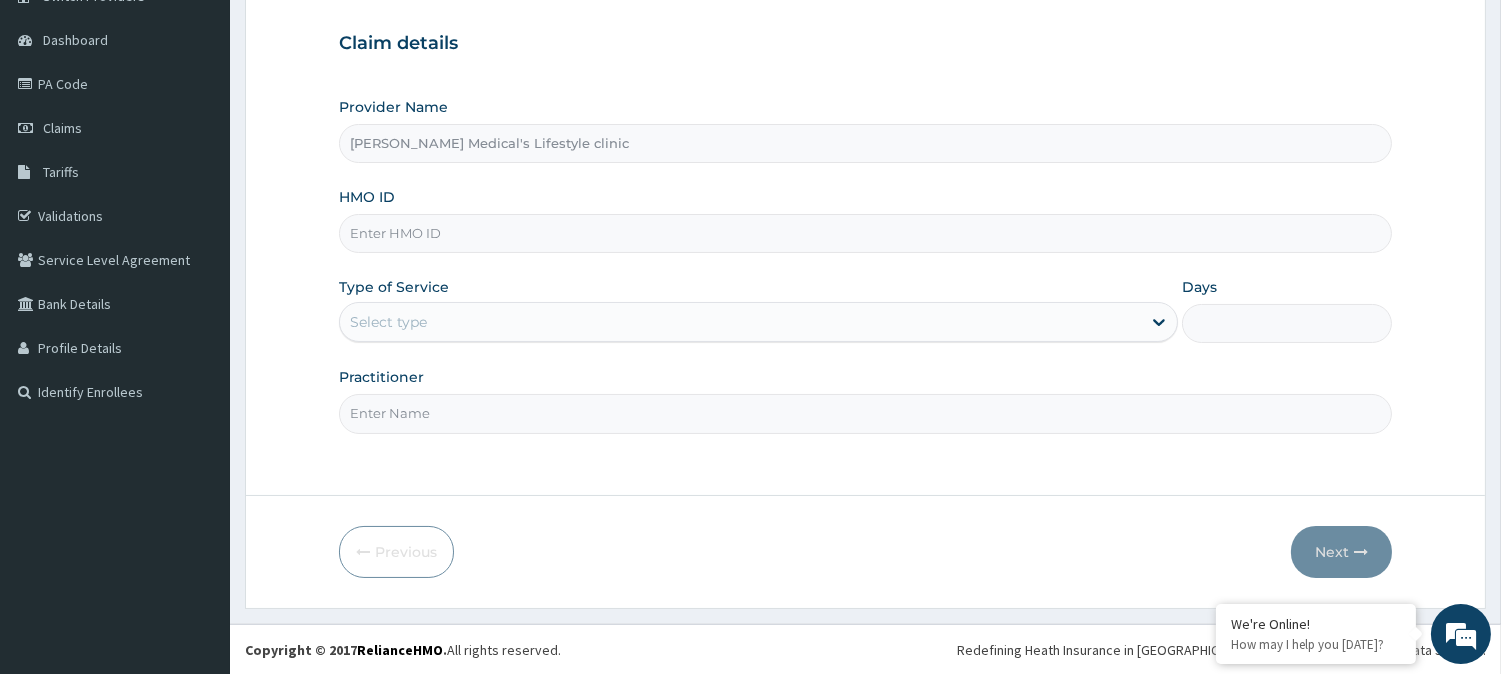 paste on "AIP/10242/A" 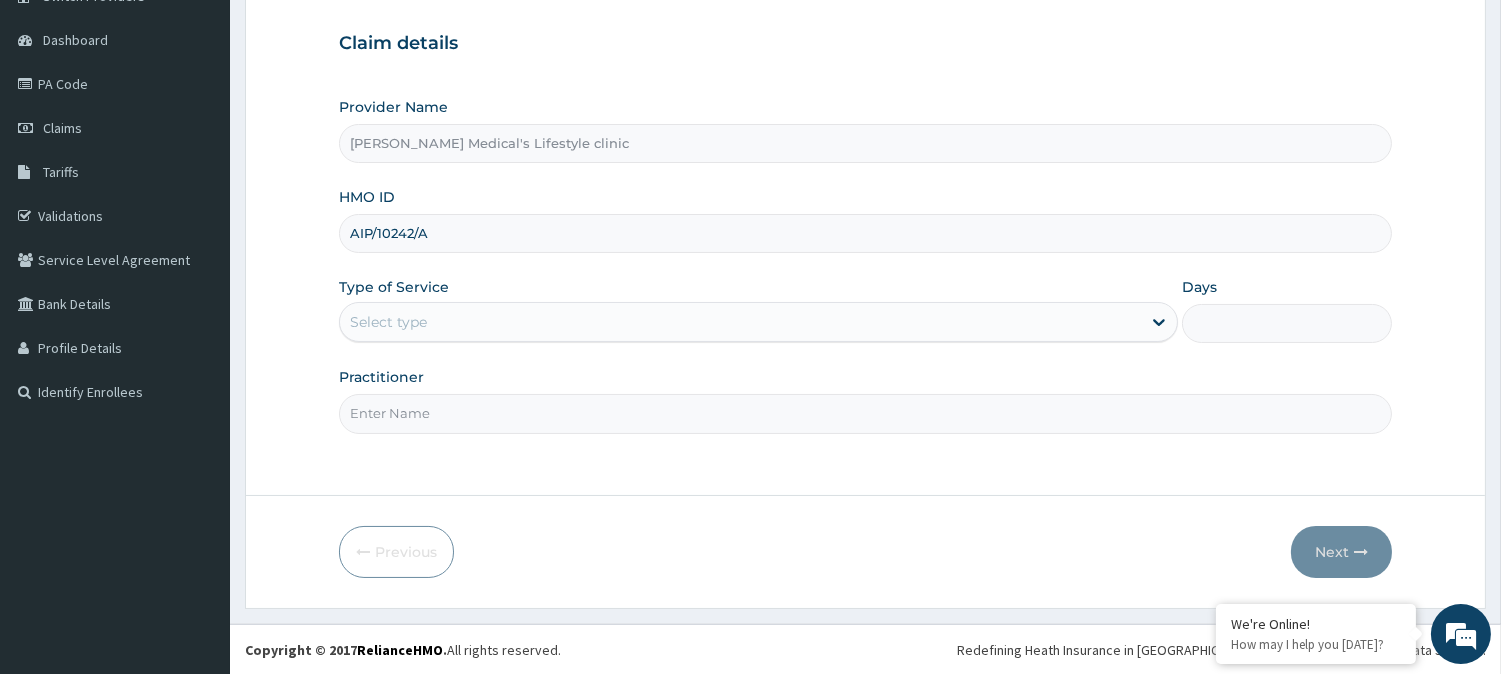 type on "AIP/10242/A" 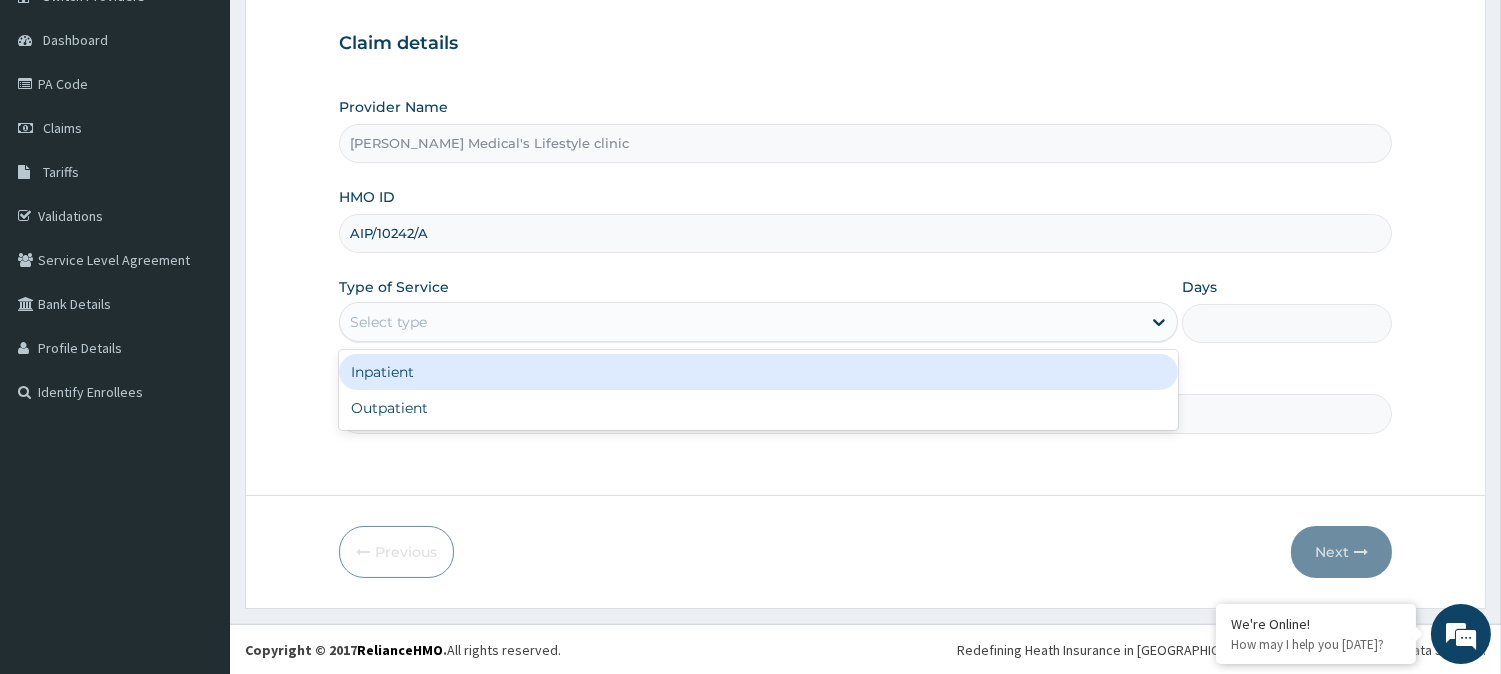 click on "Select type" at bounding box center [388, 322] 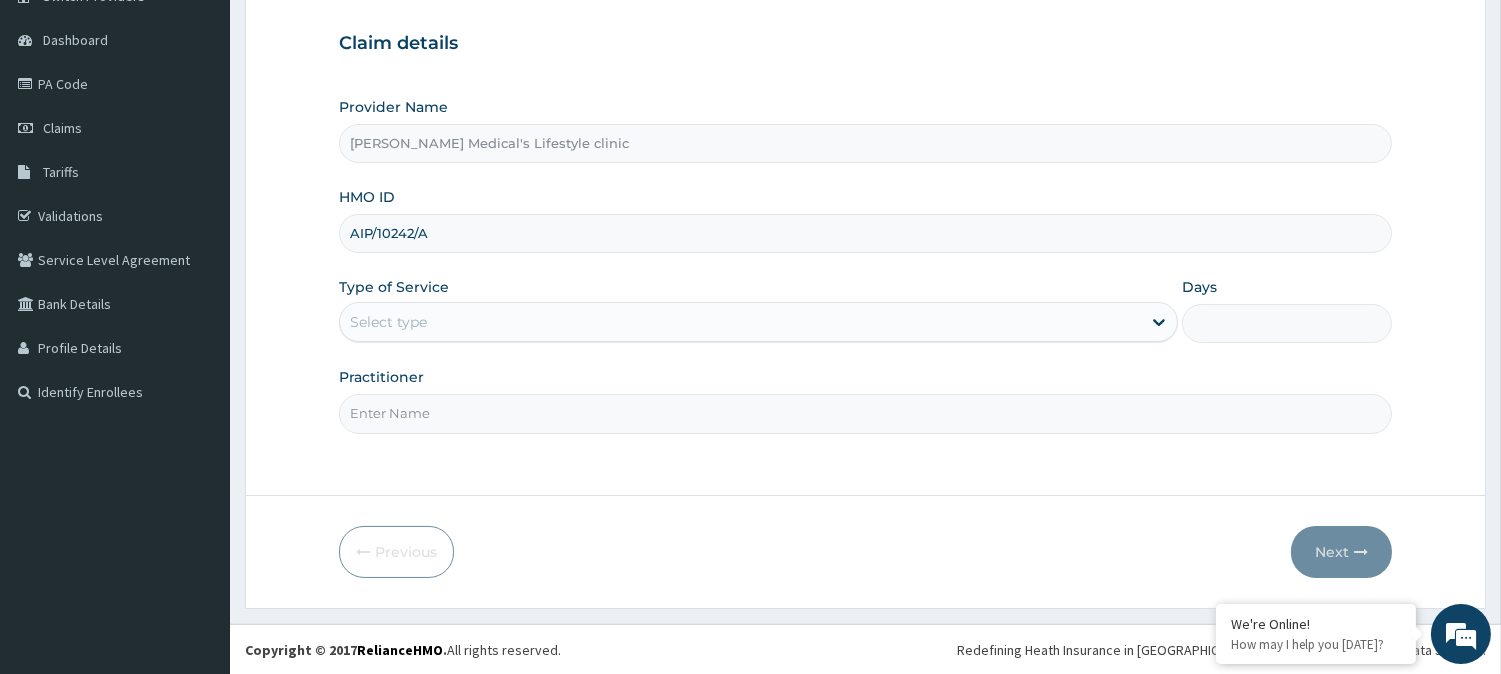 click on "Select type" at bounding box center (388, 322) 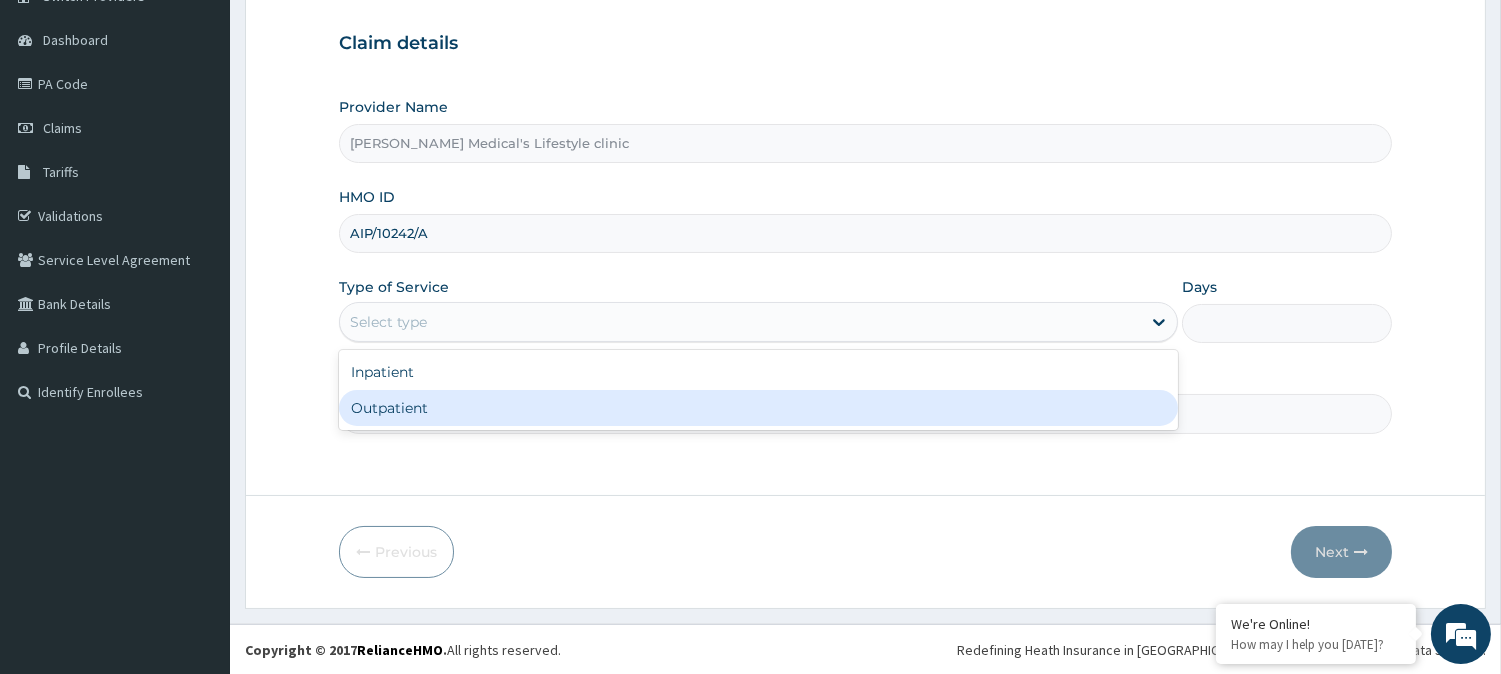 click on "Outpatient" at bounding box center [758, 408] 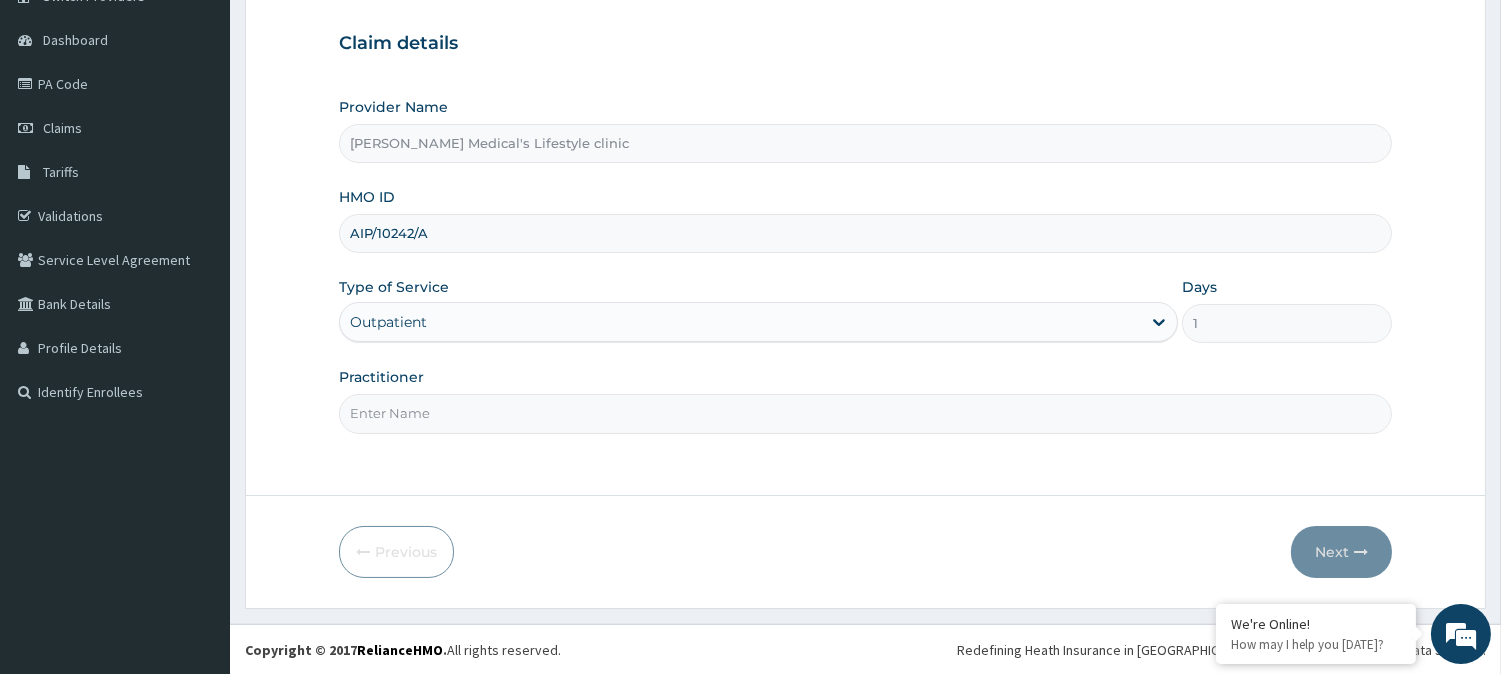 scroll, scrollTop: 0, scrollLeft: 0, axis: both 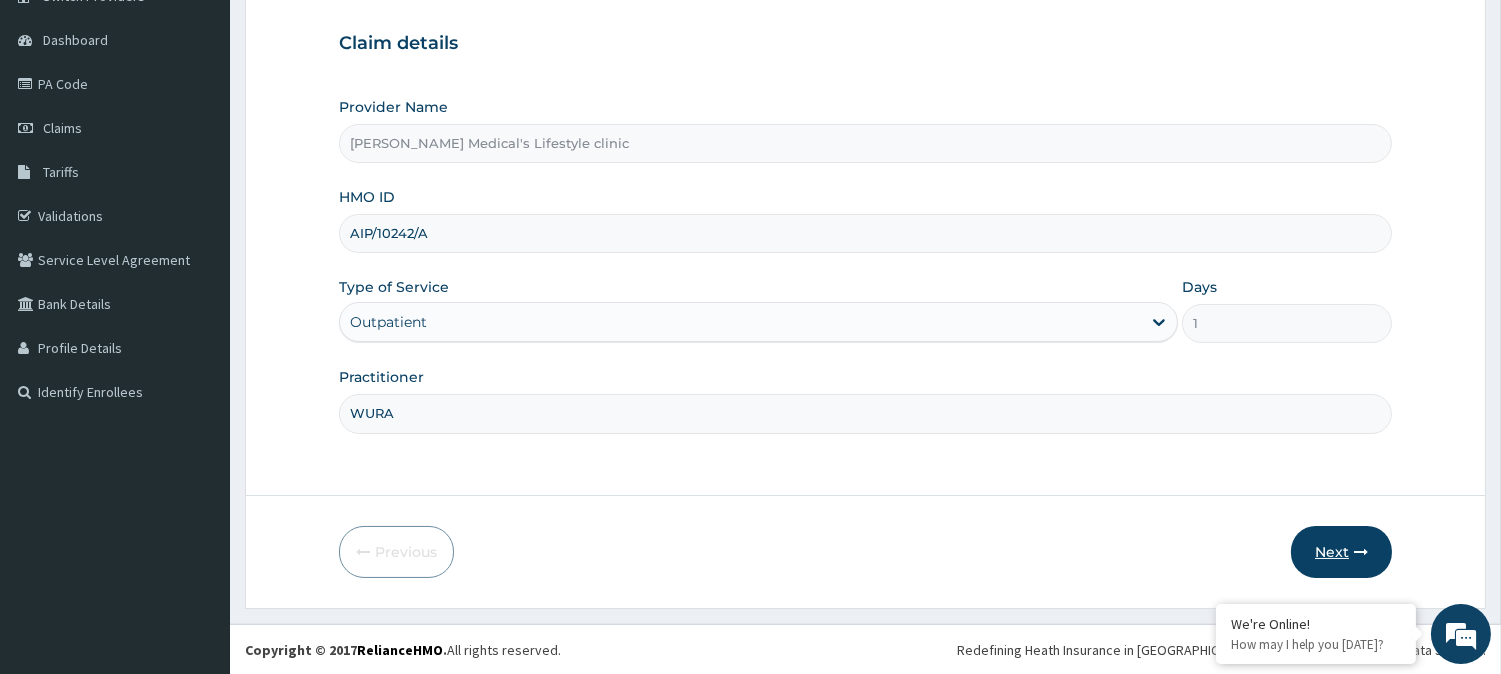 type on "WURA" 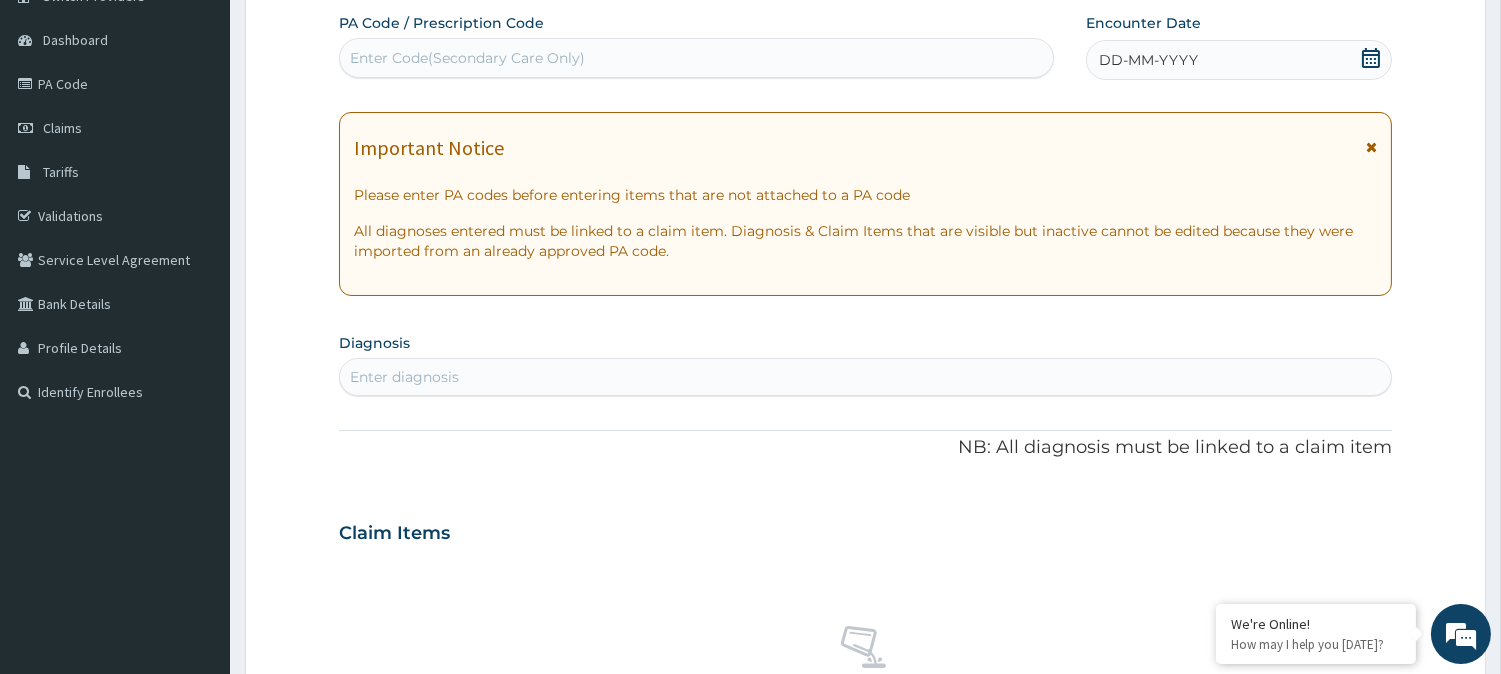 click on "Enter Code(Secondary Care Only)" at bounding box center [467, 58] 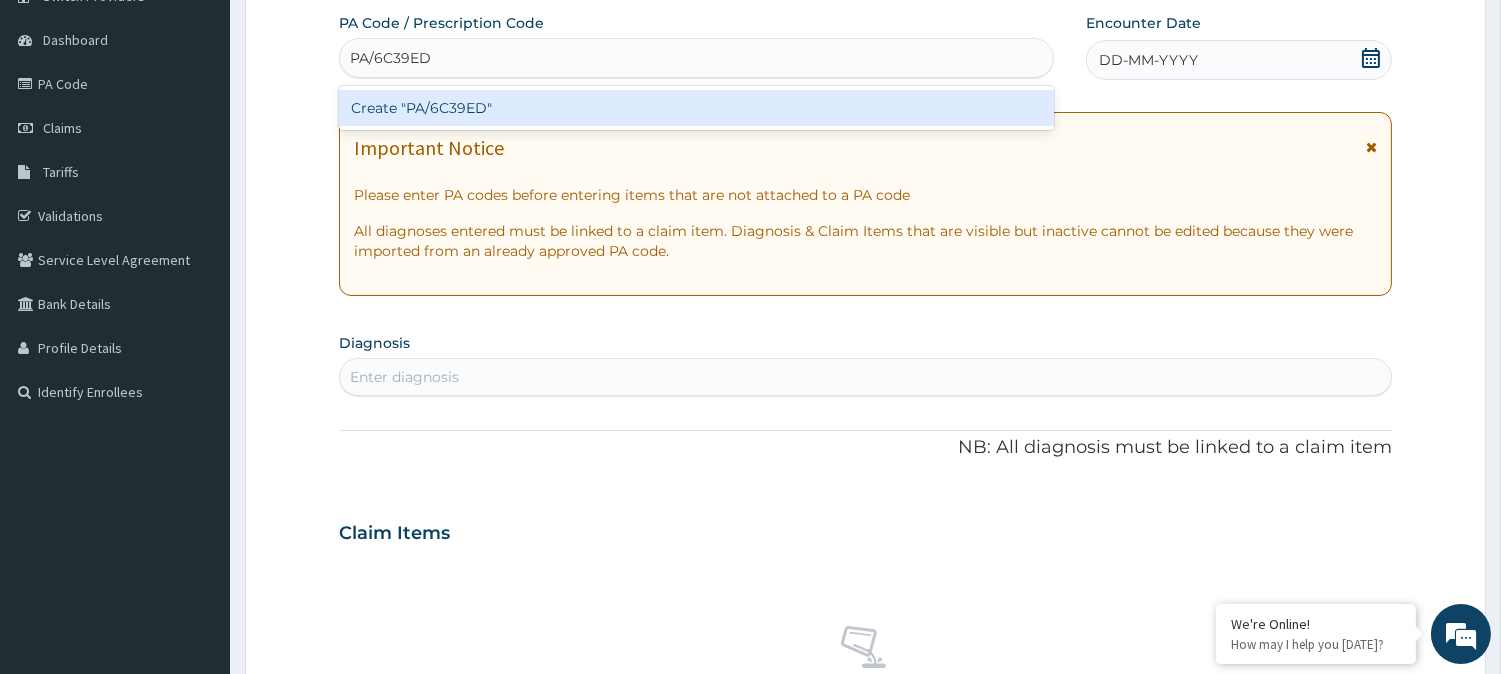click on "Create "PA/6C39ED"" at bounding box center [696, 108] 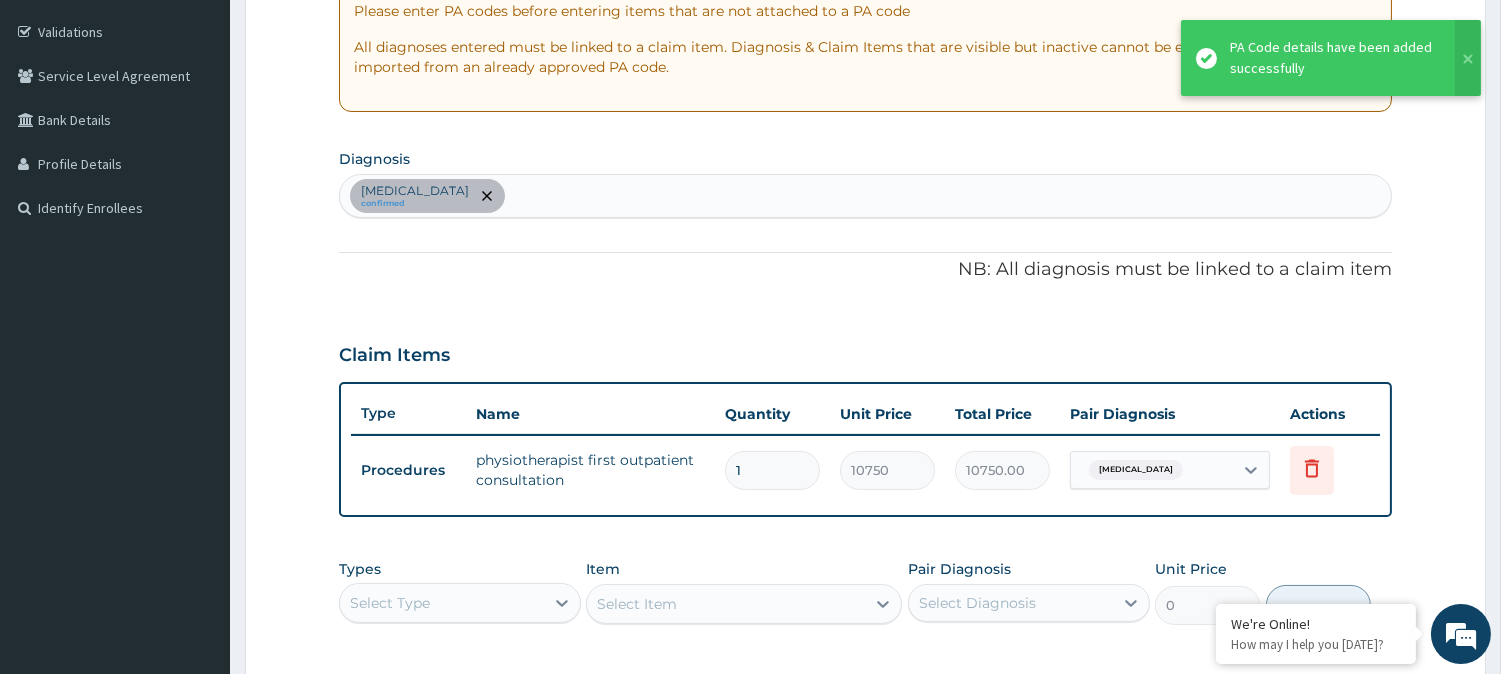 scroll, scrollTop: 364, scrollLeft: 0, axis: vertical 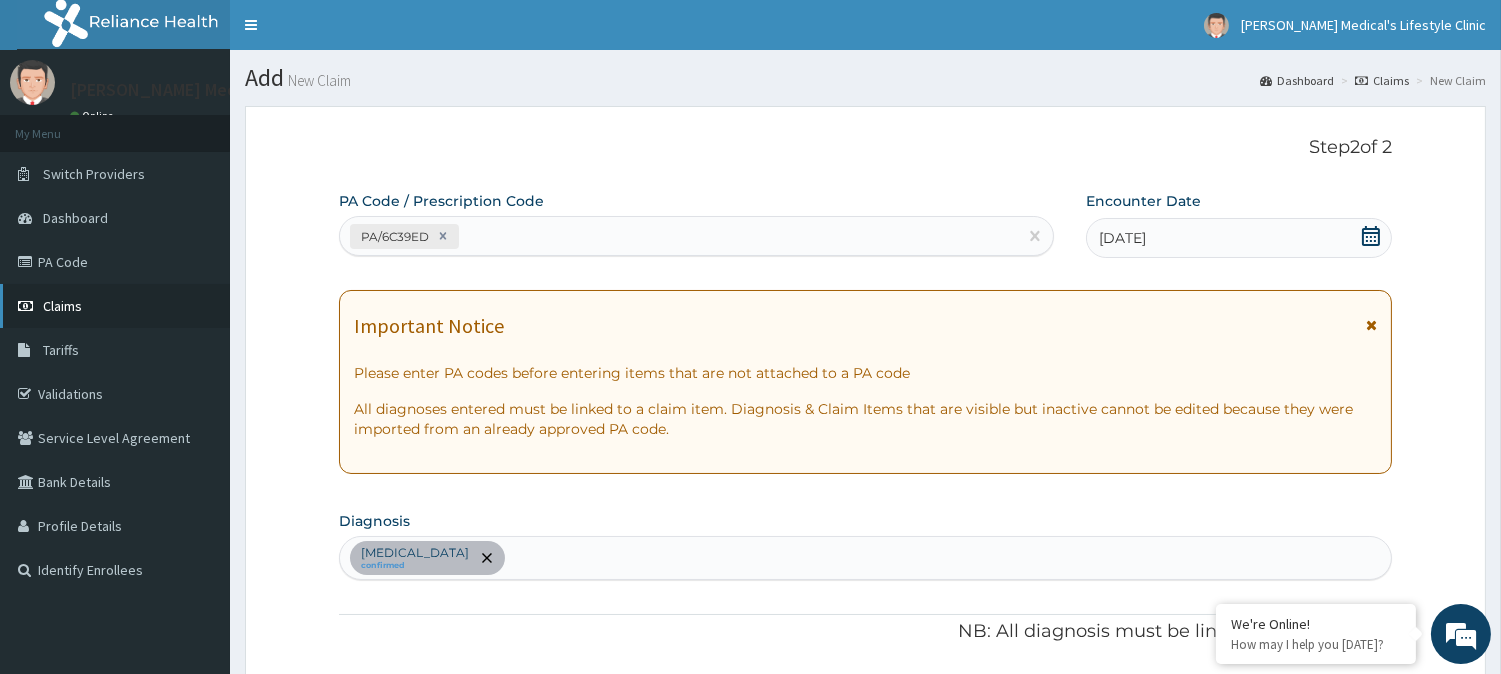 click on "Claims" at bounding box center (62, 306) 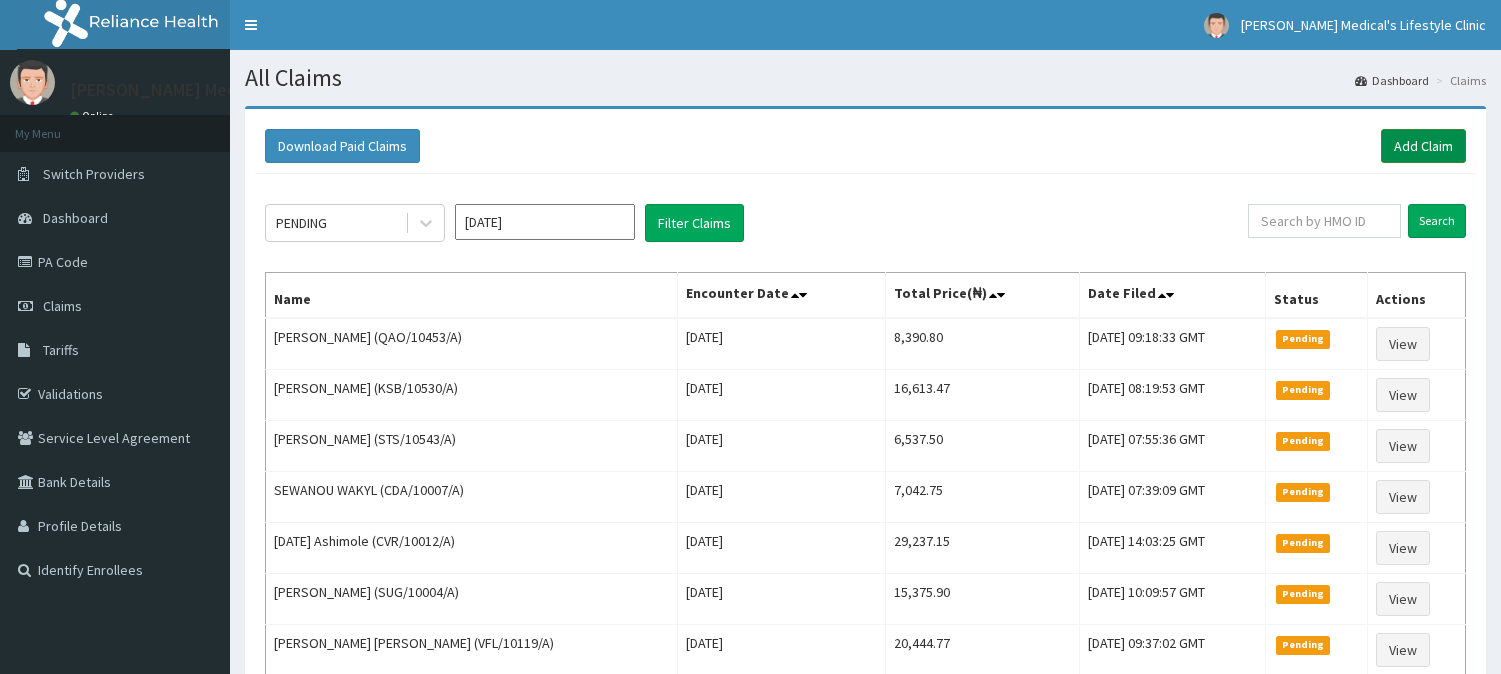 scroll, scrollTop: 0, scrollLeft: 0, axis: both 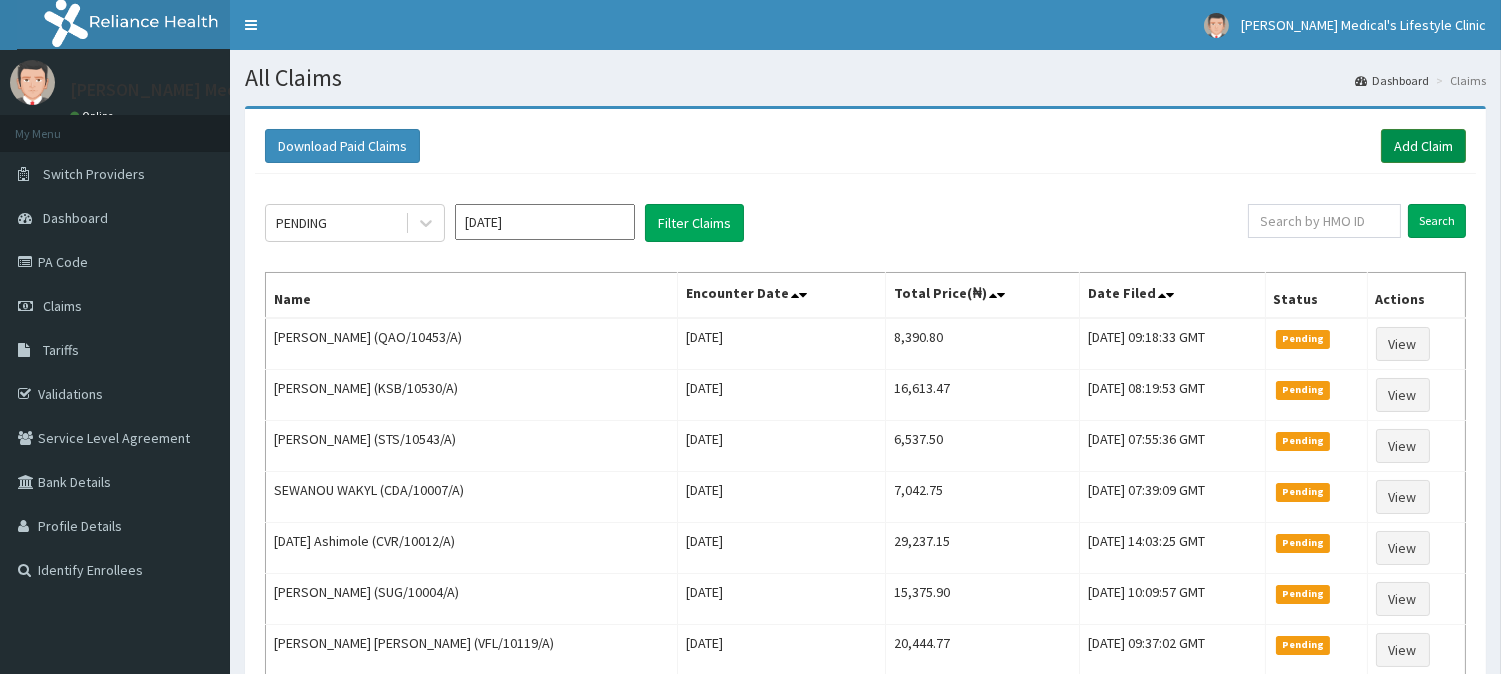 click on "Add Claim" at bounding box center (1423, 146) 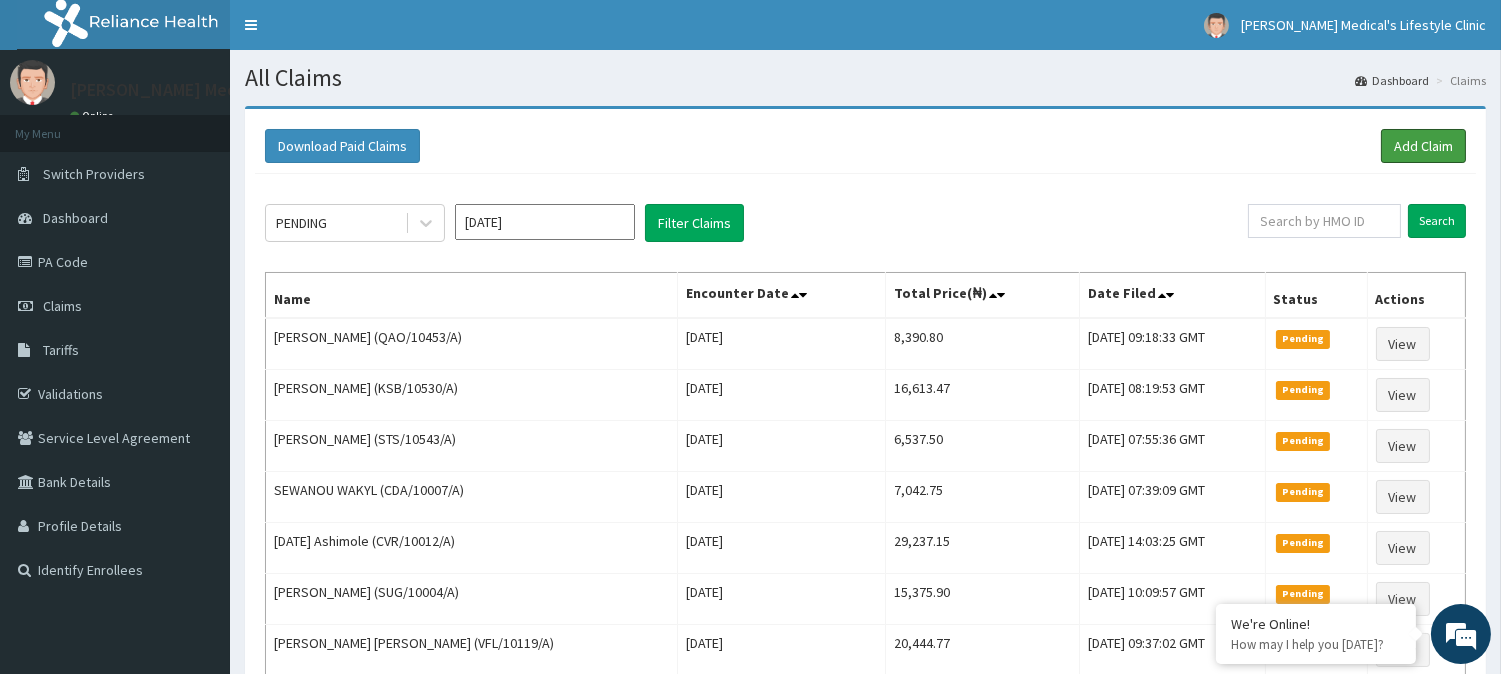 scroll, scrollTop: 0, scrollLeft: 0, axis: both 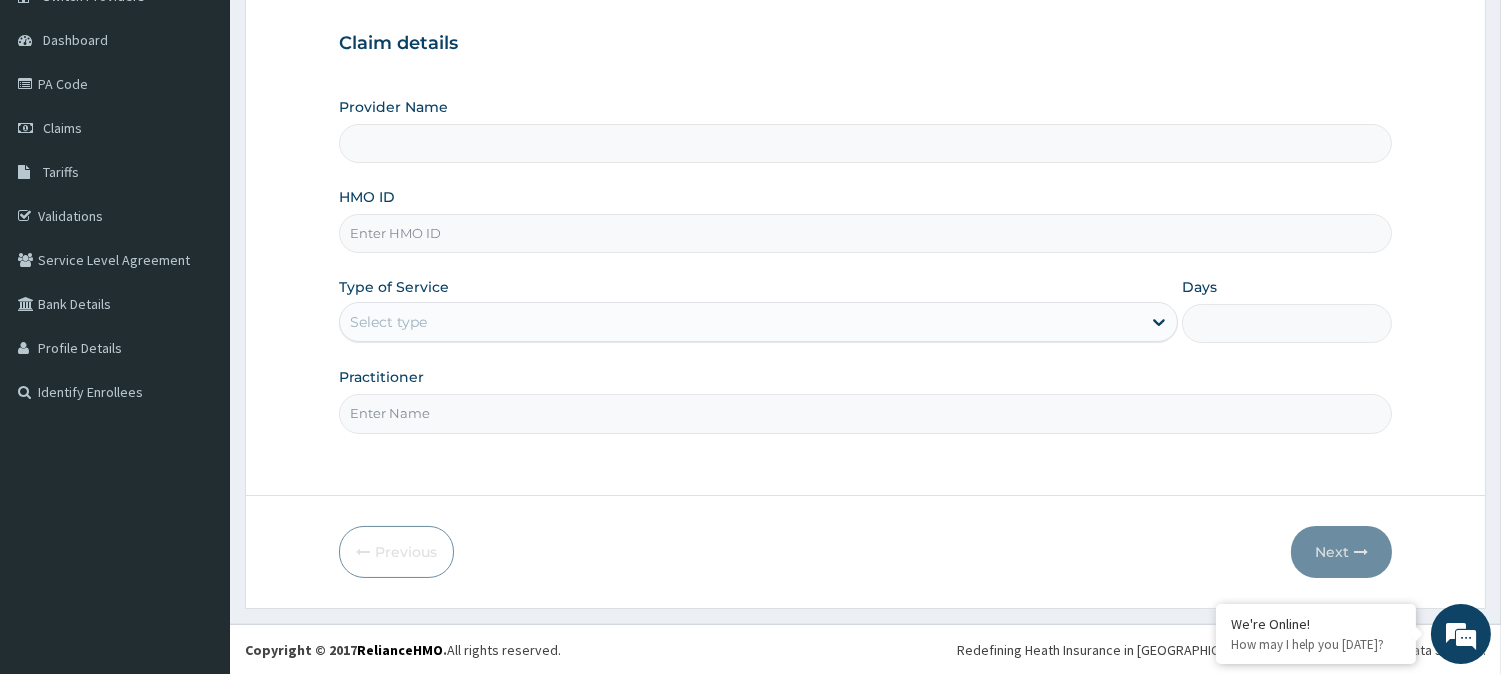 type on "[PERSON_NAME] Medical's Lifestyle clinic" 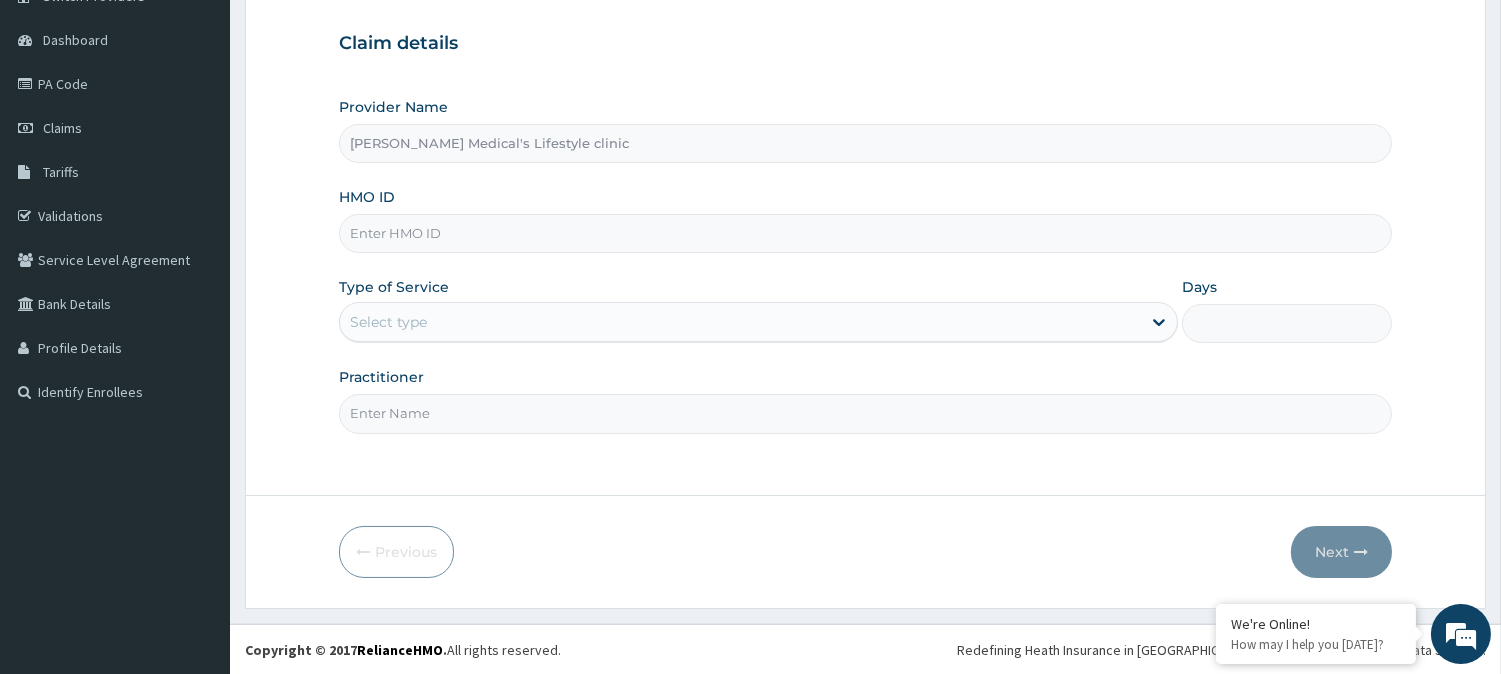 paste on "ACQ/10123/A" 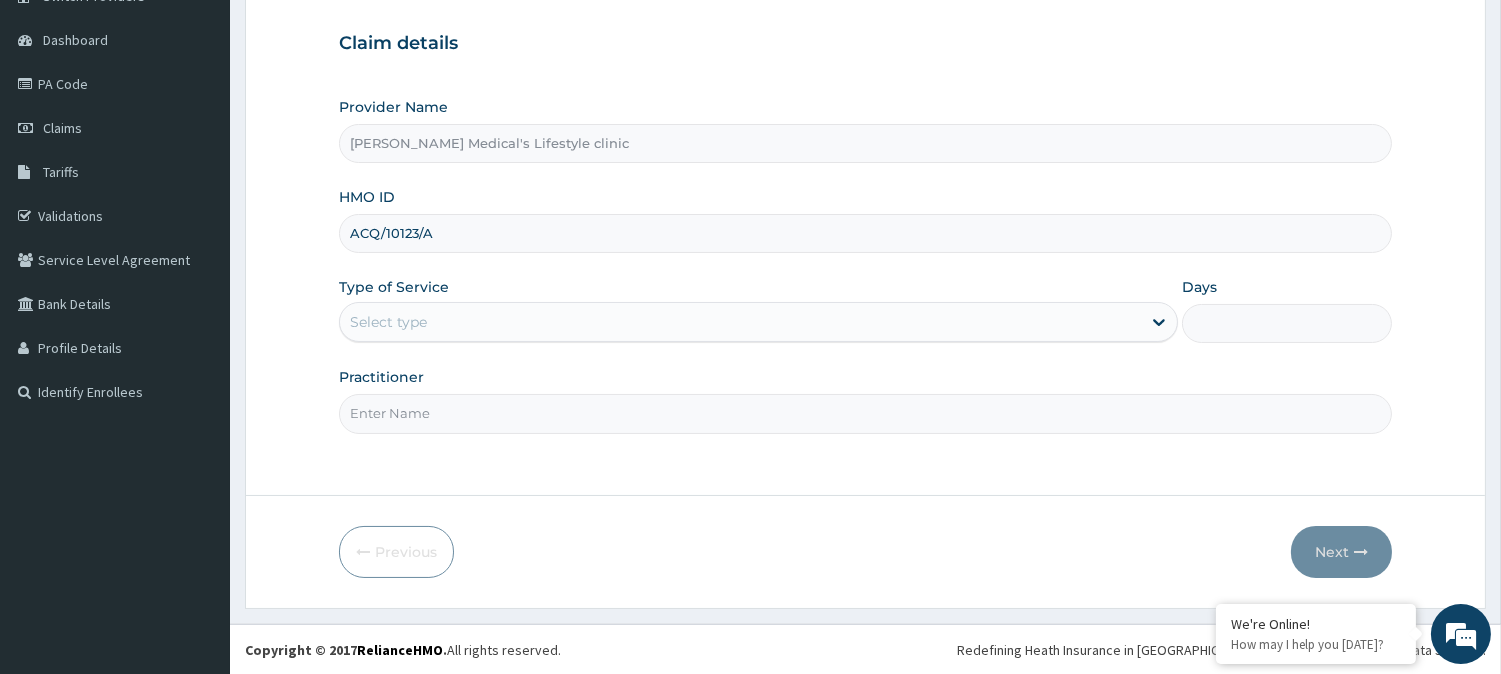 type on "ACQ/10123/A" 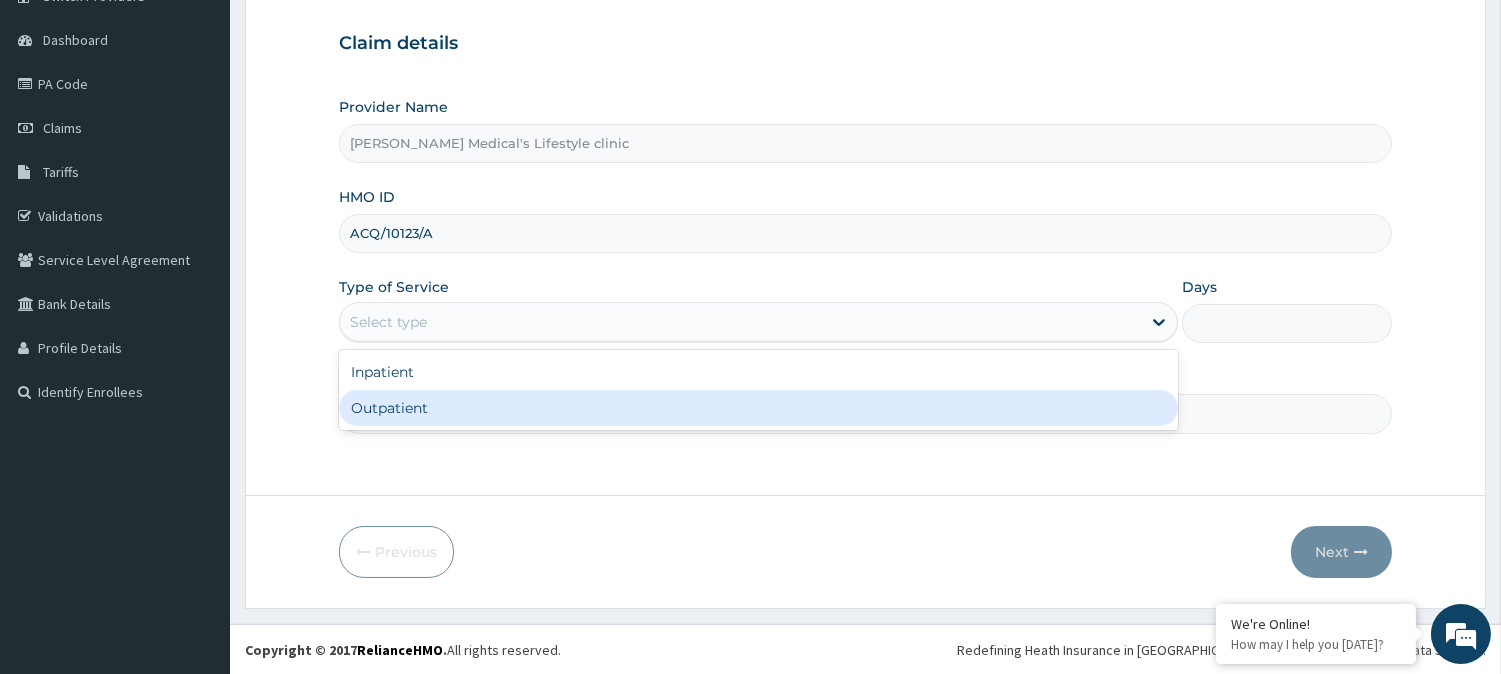 click on "Outpatient" at bounding box center [758, 408] 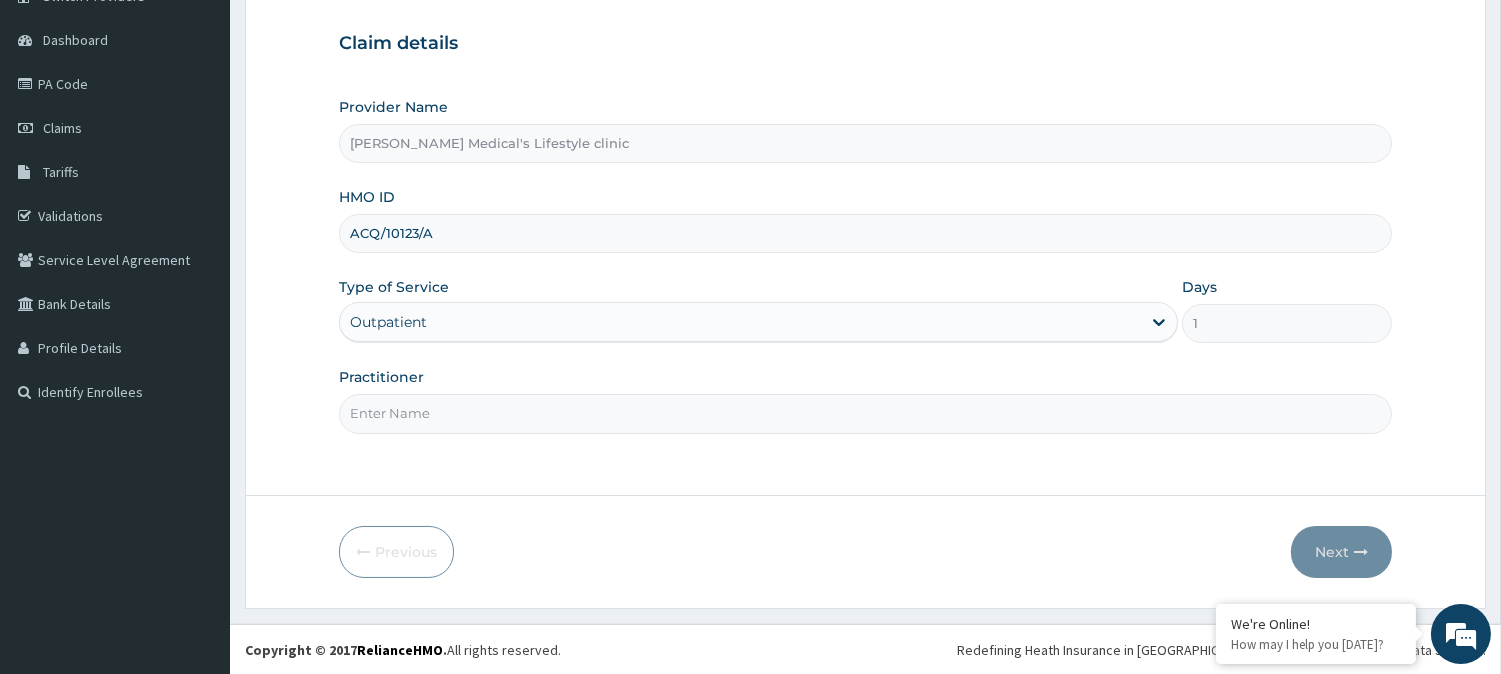 click on "Practitioner" at bounding box center [865, 413] 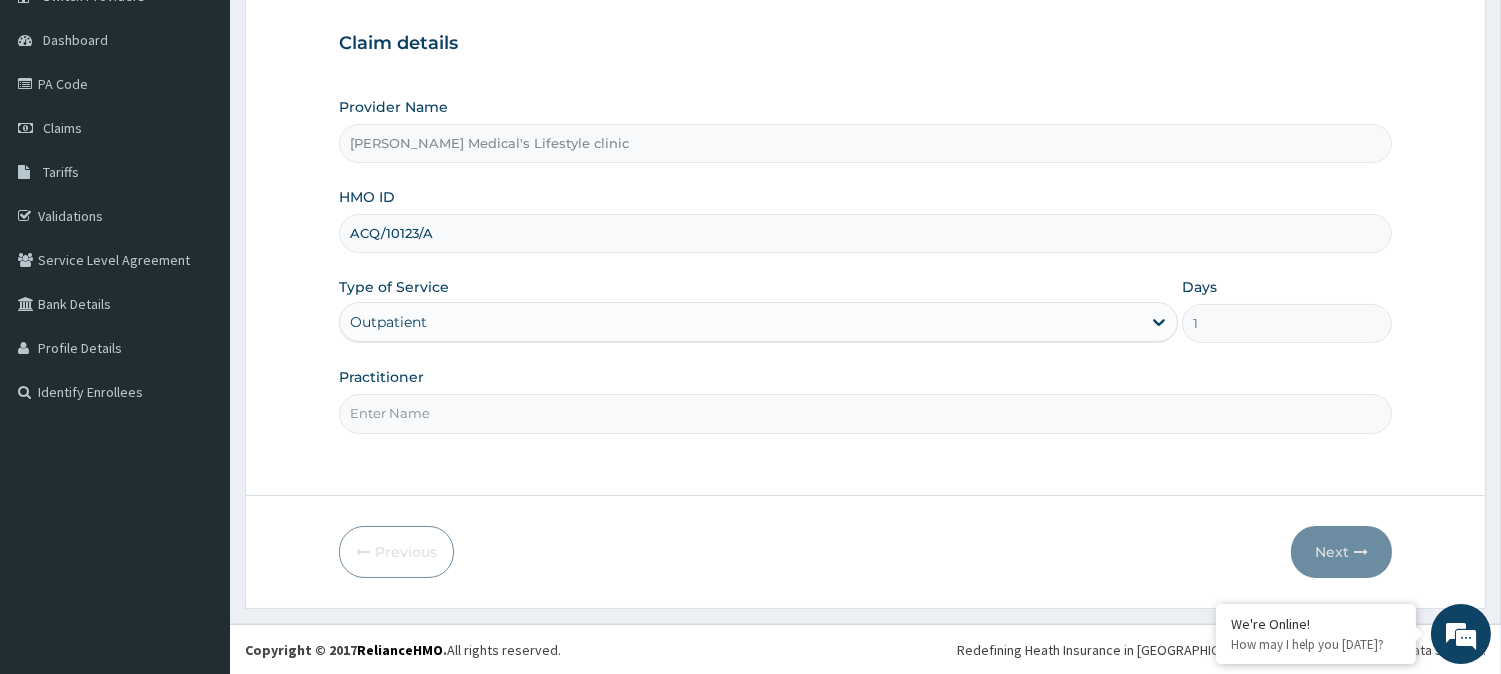 type on "[PERSON_NAME]" 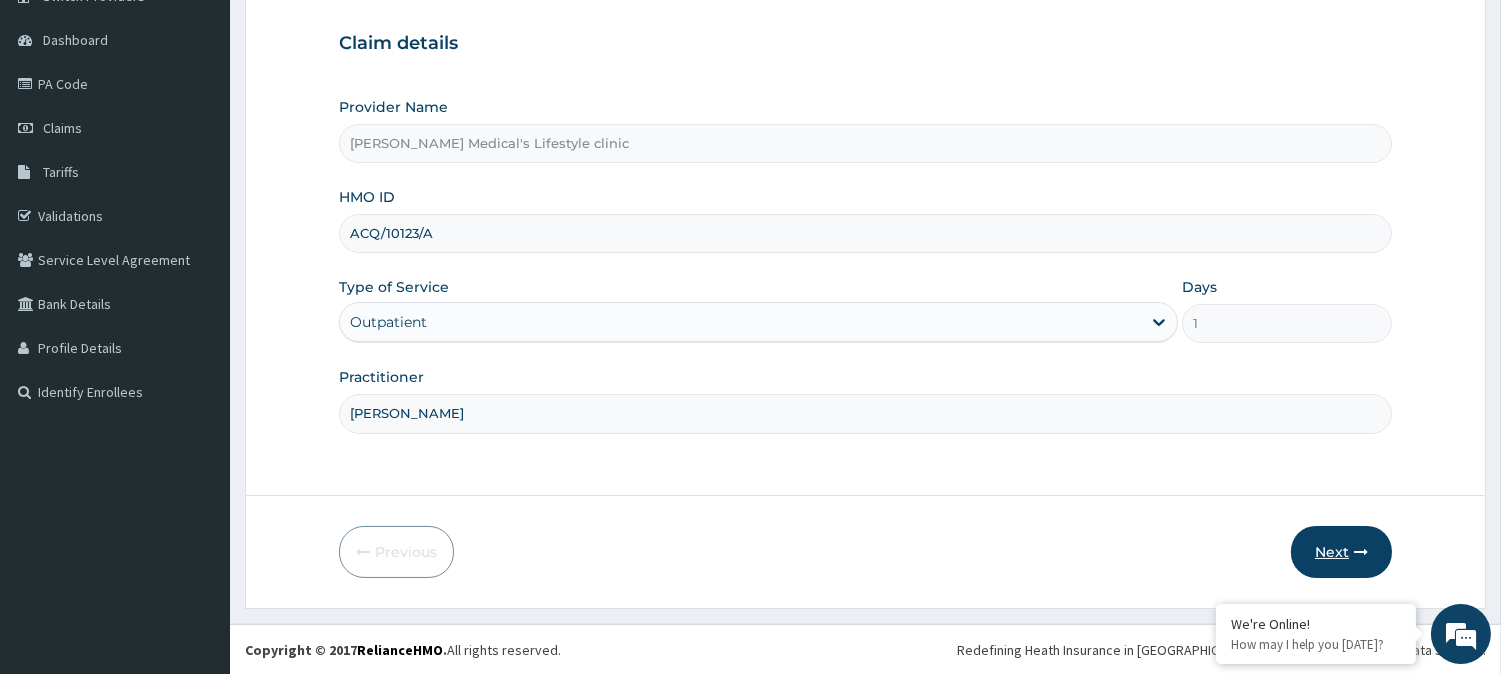 click on "Next" at bounding box center (1341, 552) 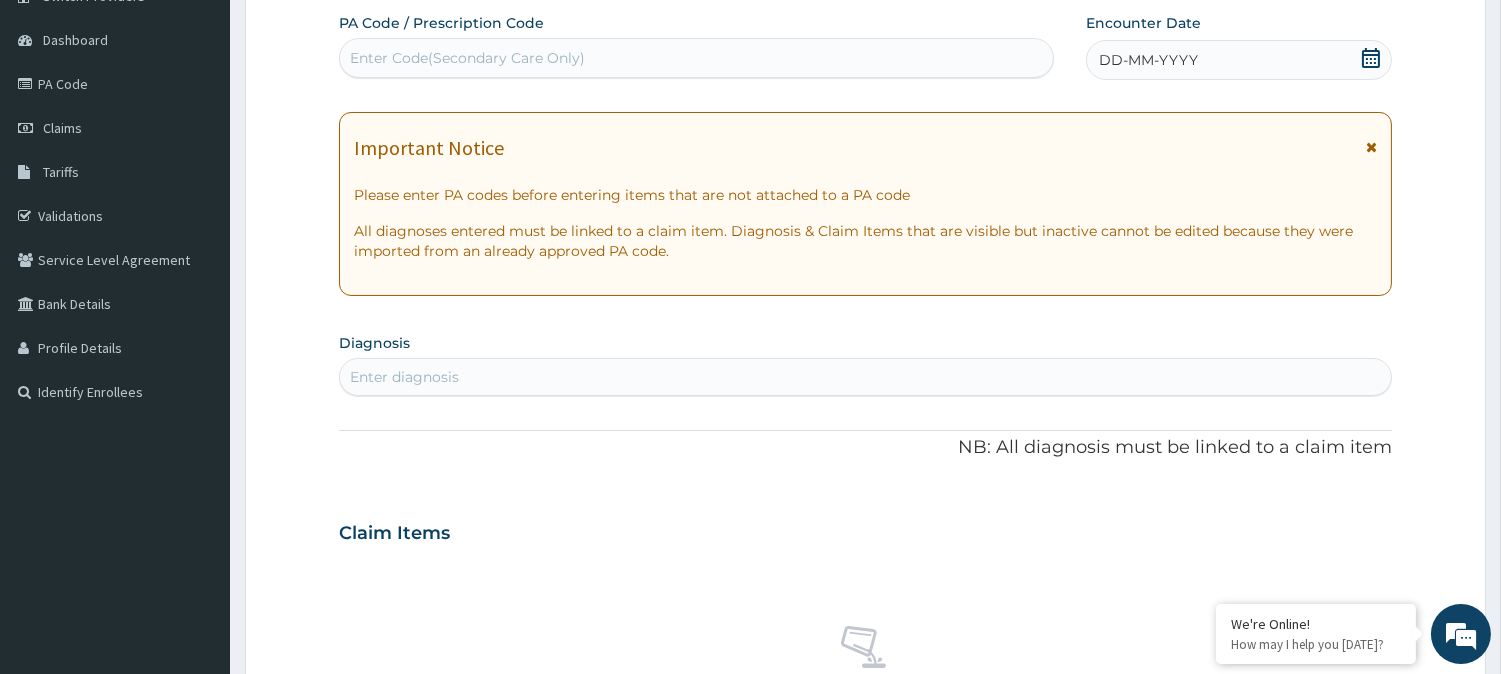 scroll, scrollTop: 0, scrollLeft: 0, axis: both 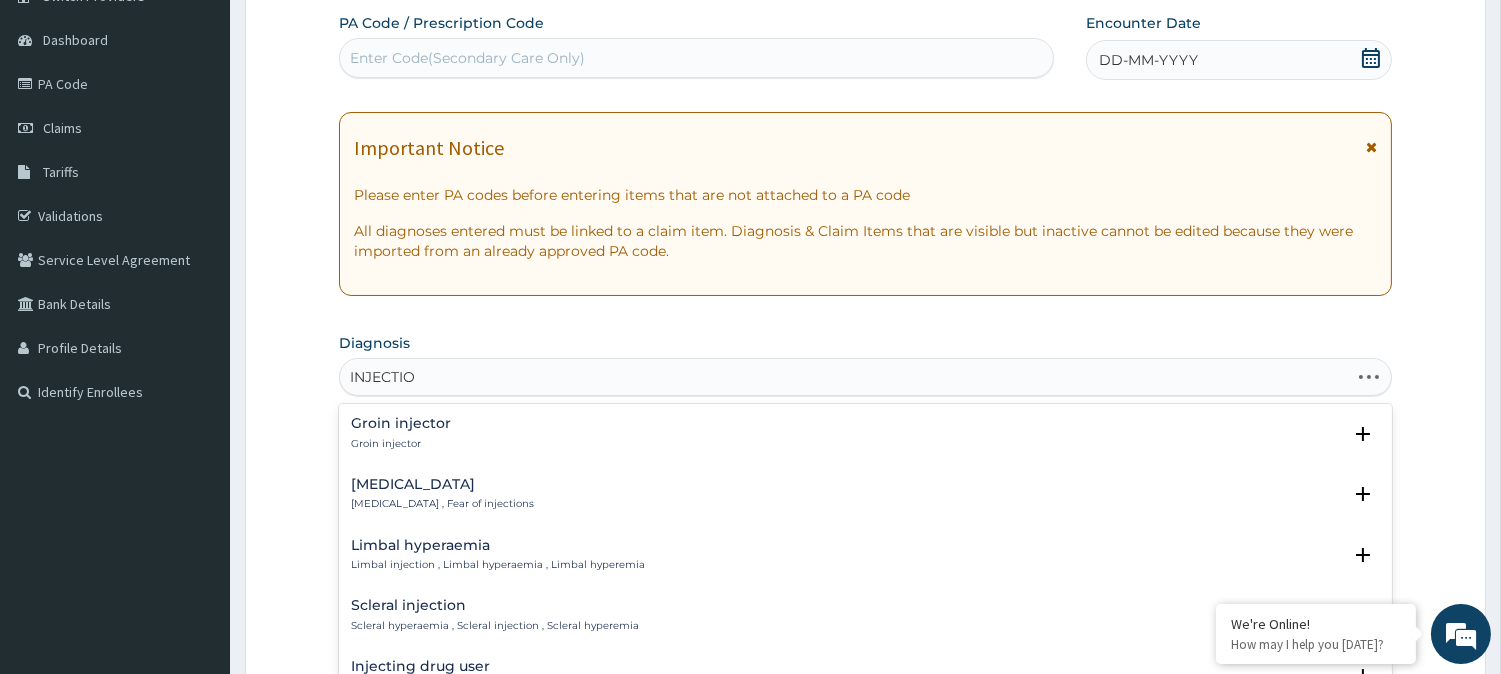 type on "INJECTION" 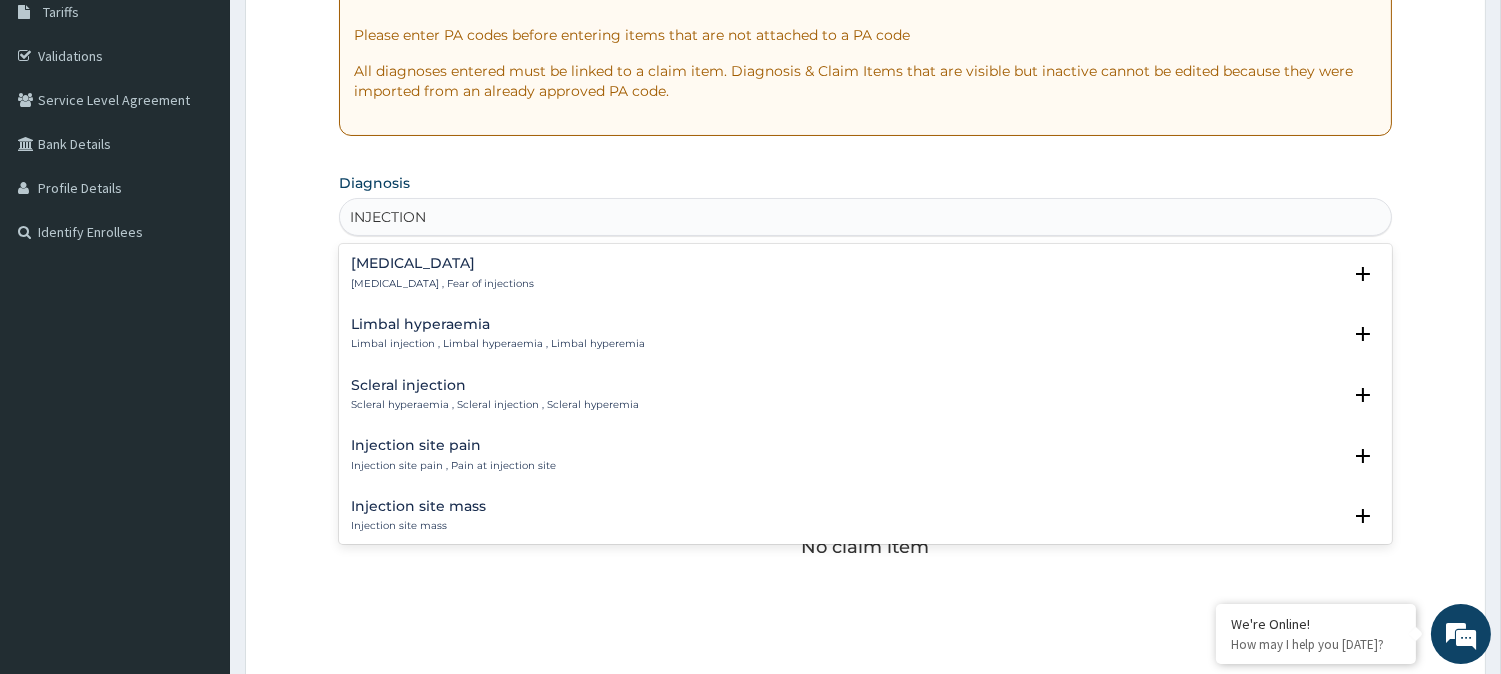 scroll, scrollTop: 364, scrollLeft: 0, axis: vertical 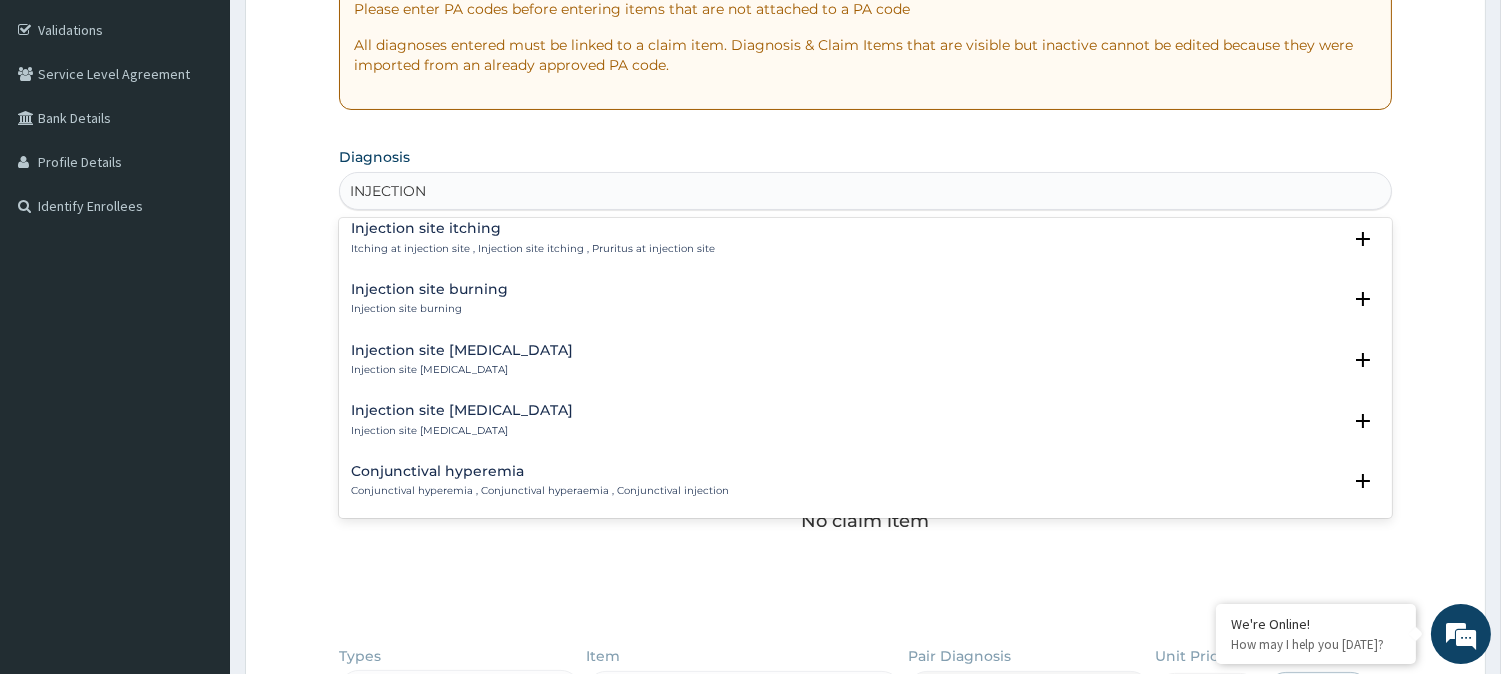 click on "Injection site abscess Injection site abscess" at bounding box center [462, 420] 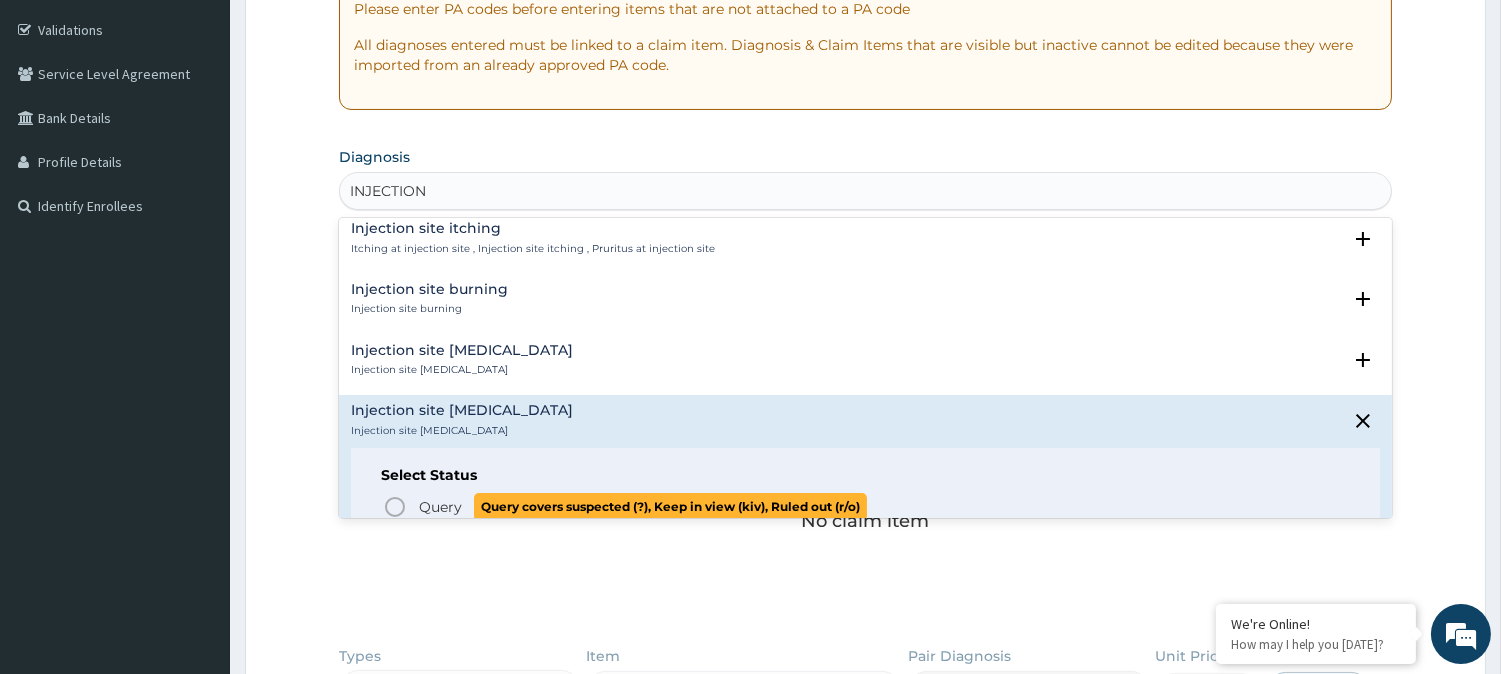 click 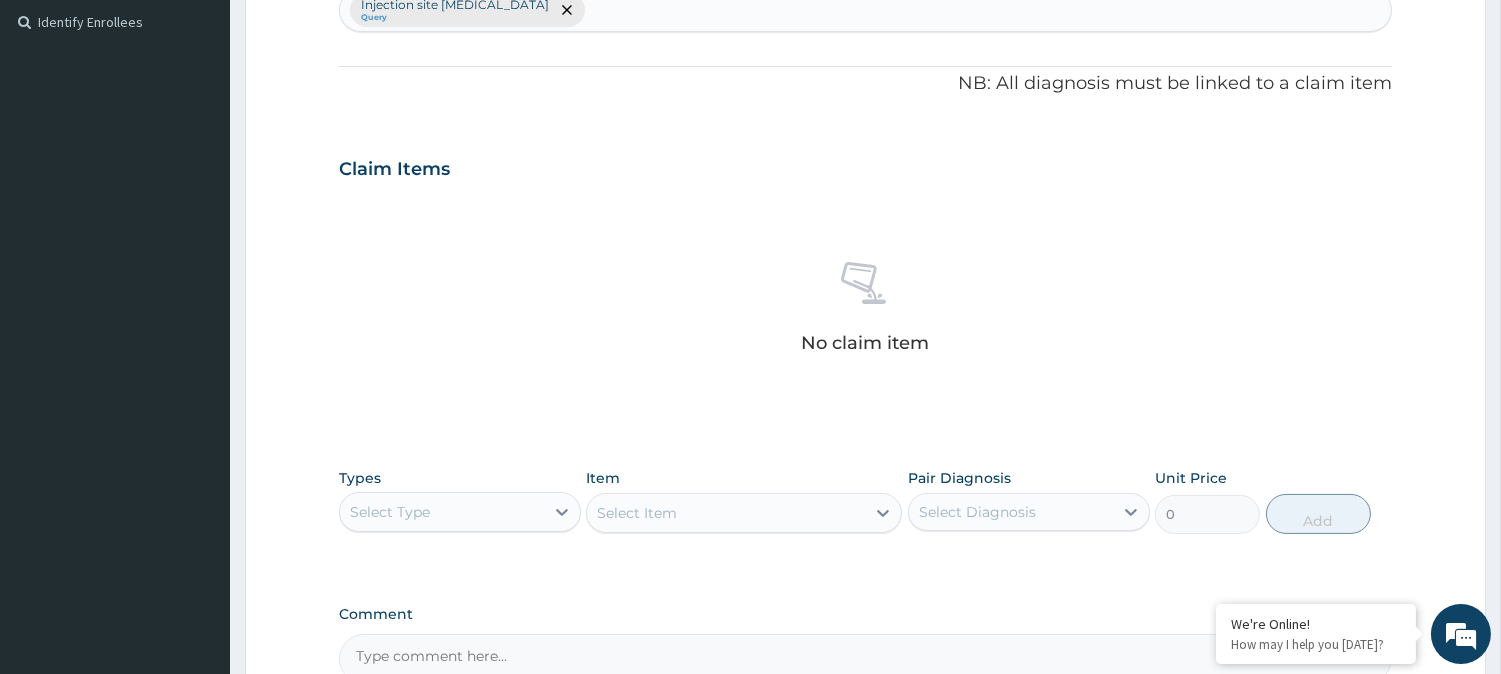 scroll, scrollTop: 734, scrollLeft: 0, axis: vertical 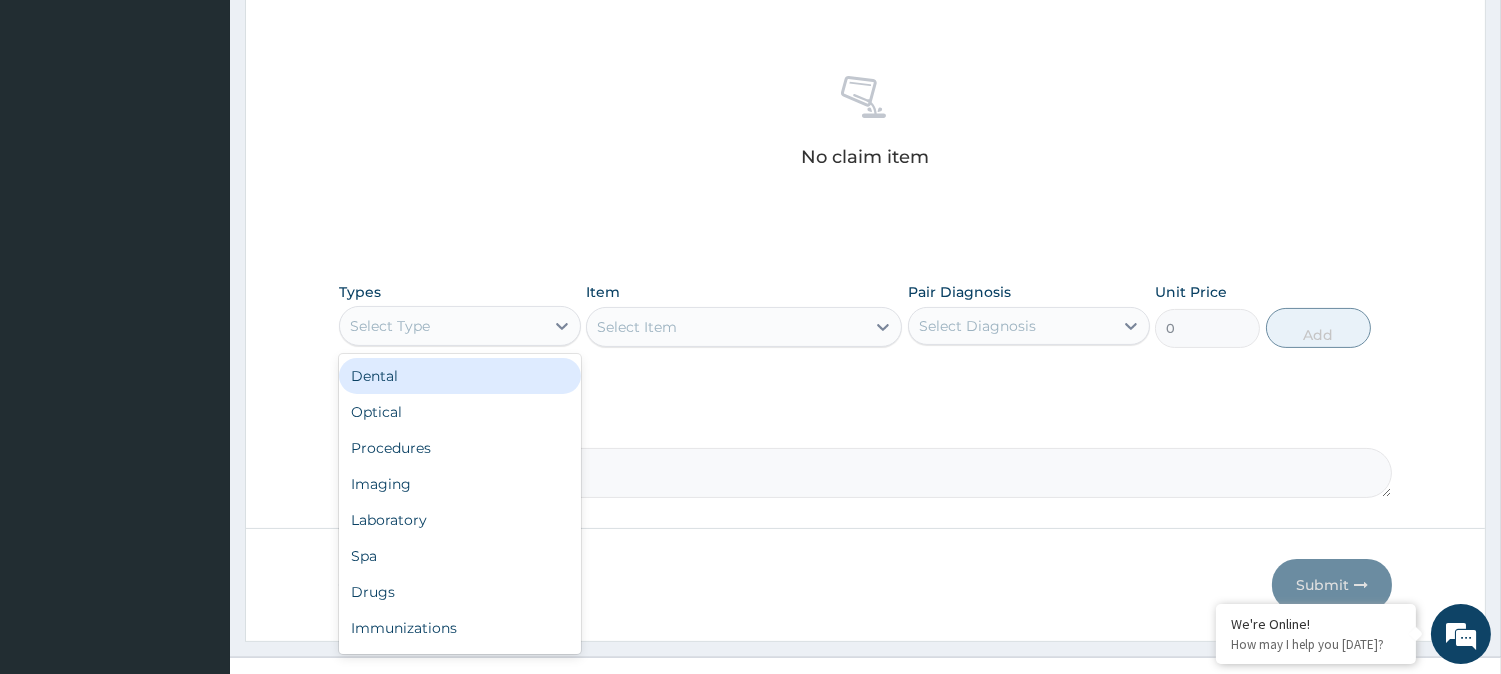 click on "Select Type" at bounding box center (442, 326) 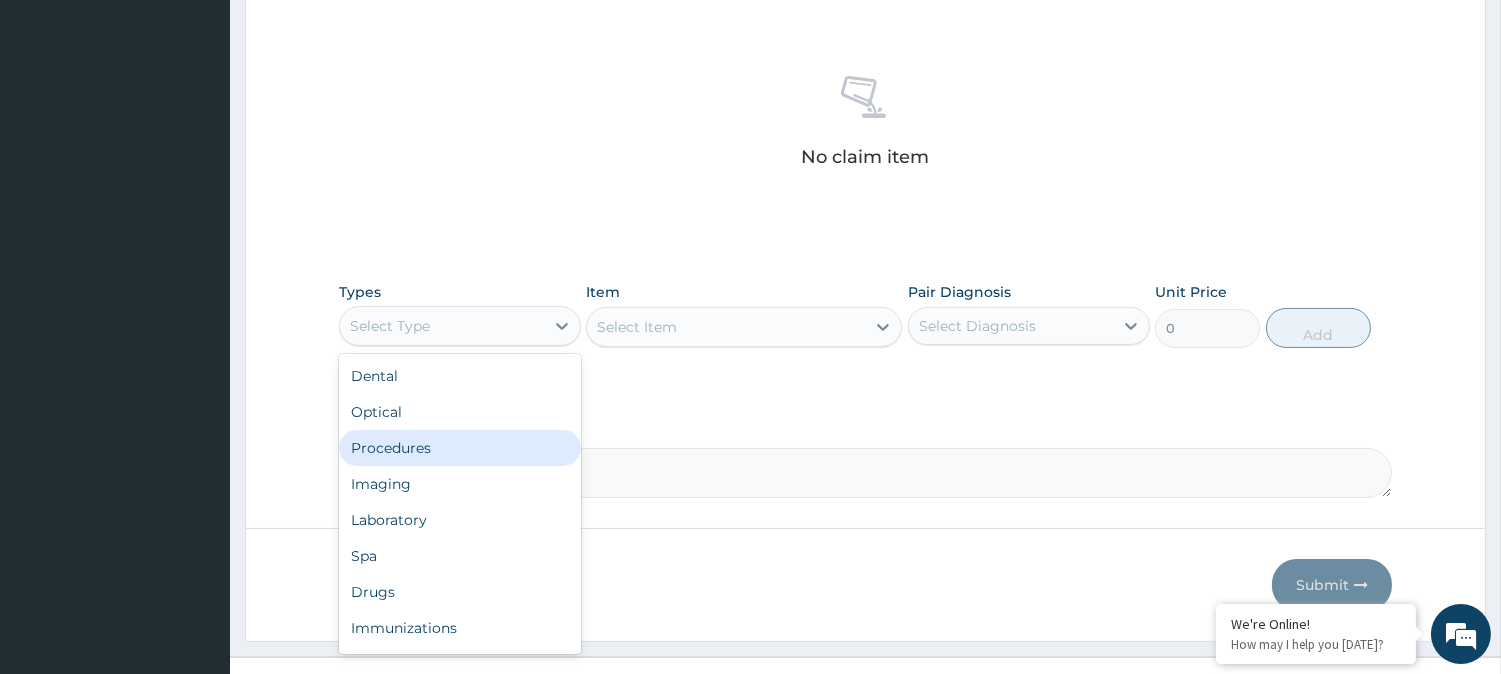 click on "Procedures" at bounding box center (460, 448) 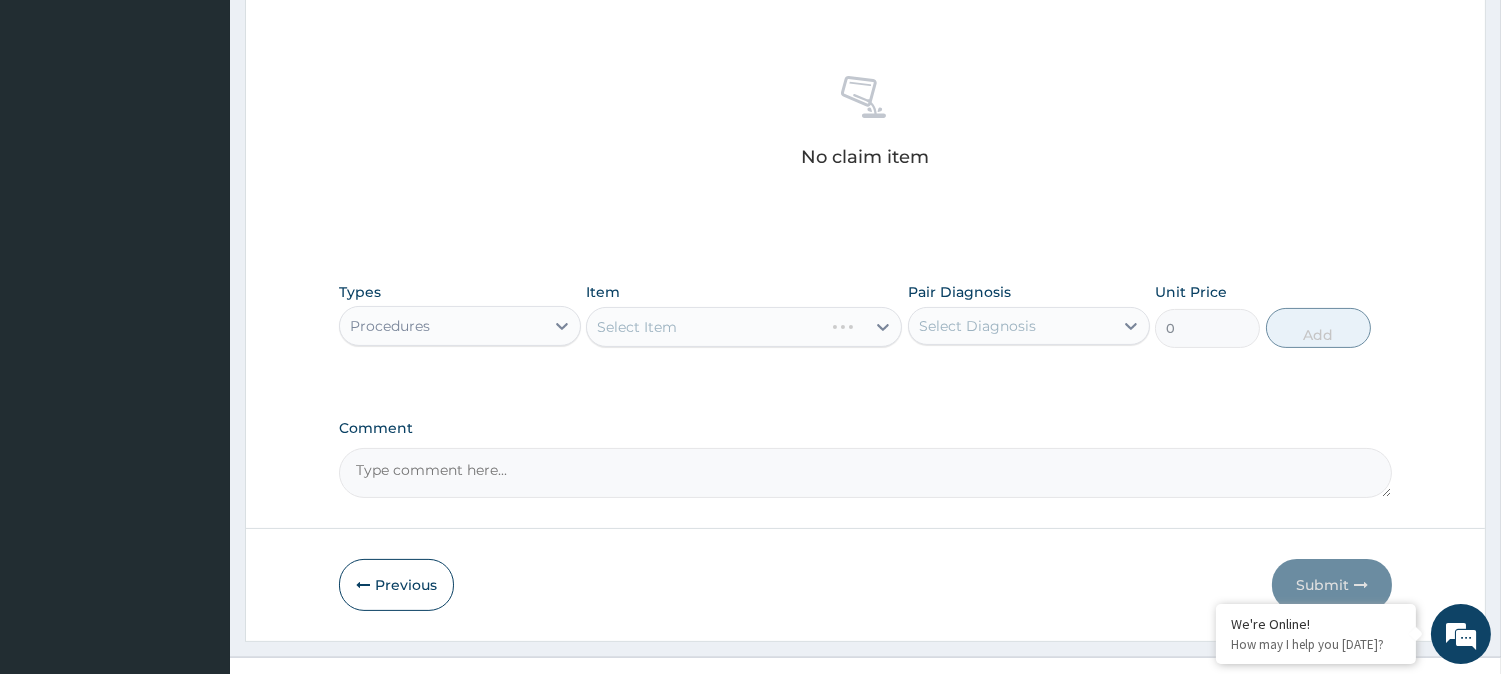 click on "Select Item" at bounding box center [744, 327] 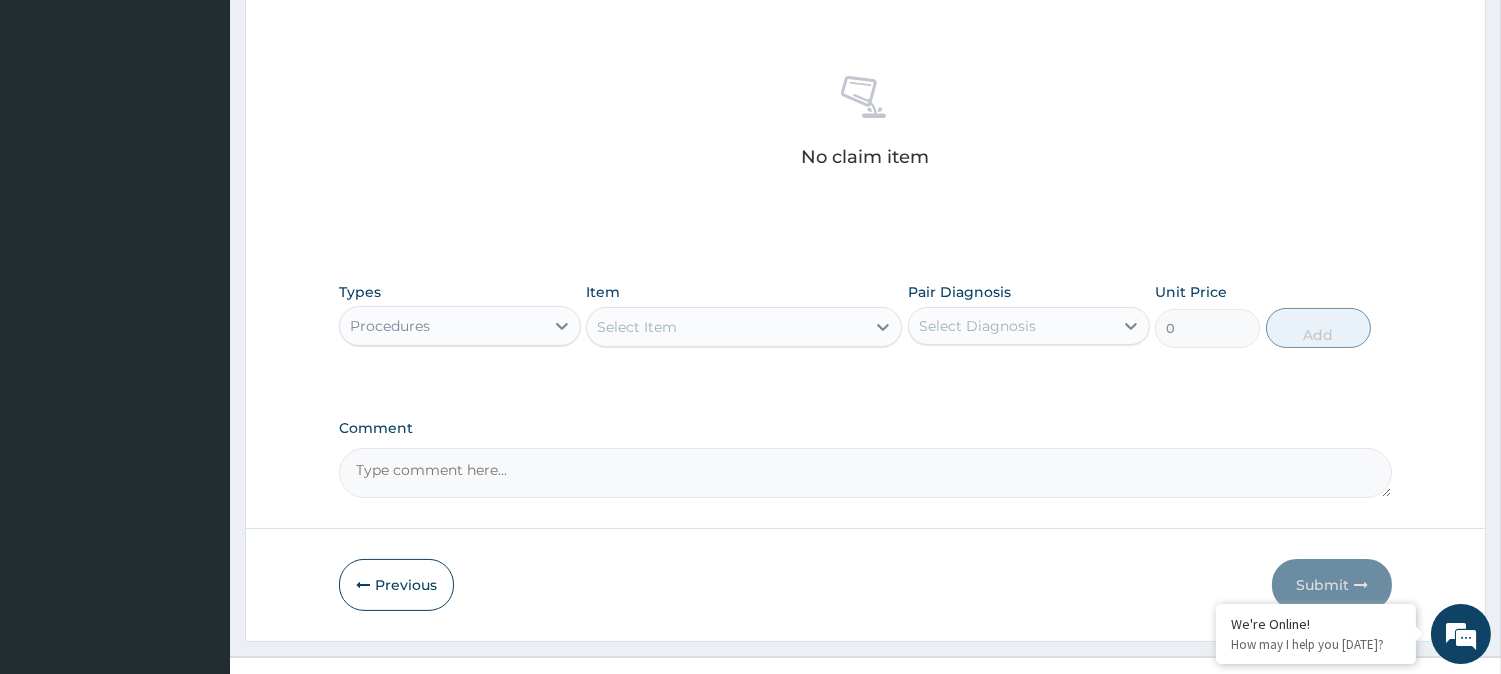 click on "Select Item" at bounding box center (726, 327) 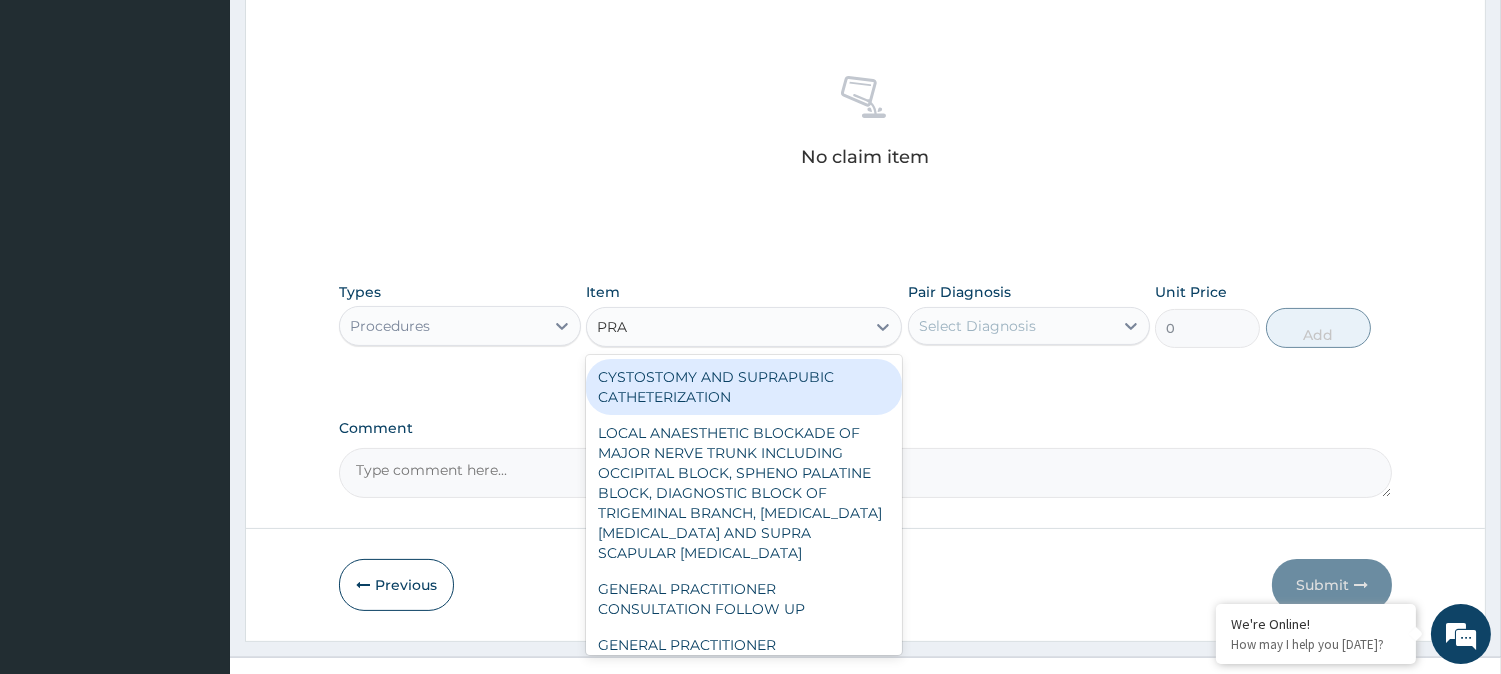 type on "PRAC" 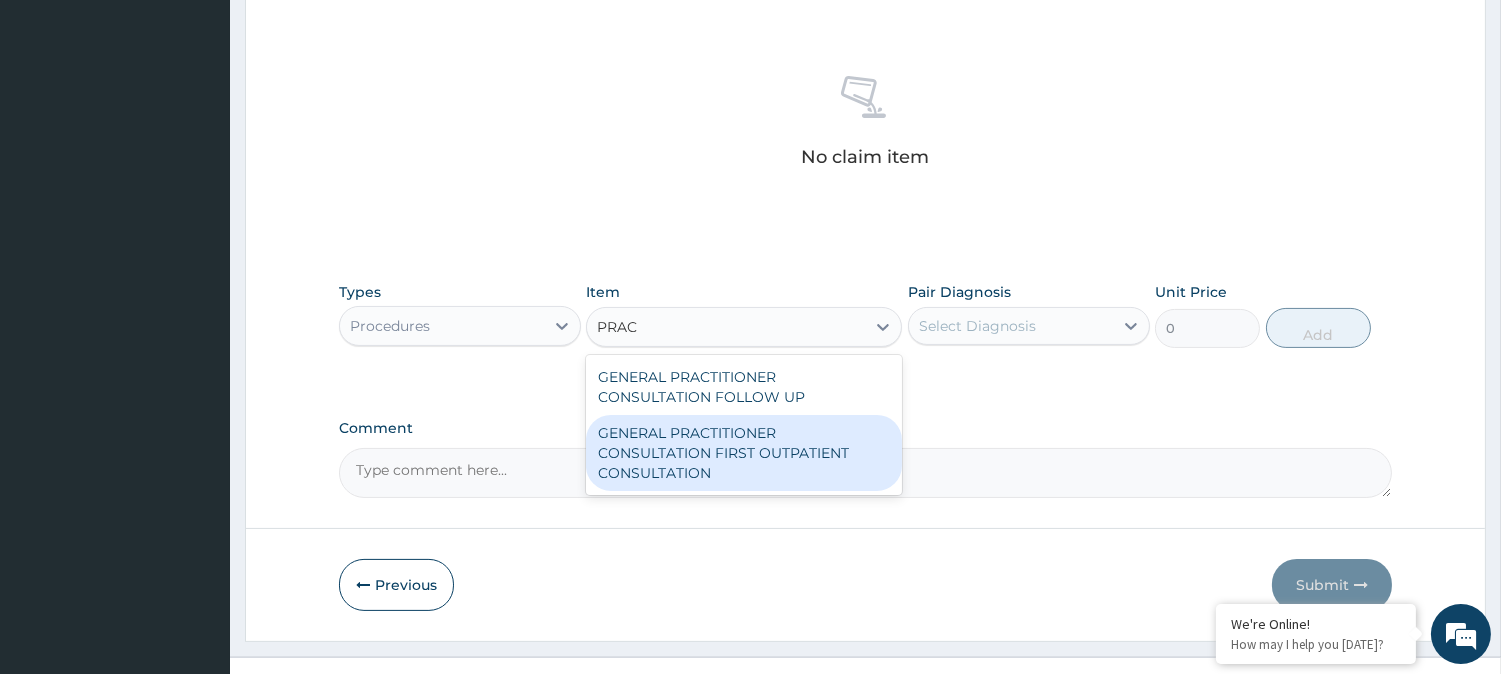 click on "GENERAL PRACTITIONER CONSULTATION FIRST OUTPATIENT CONSULTATION" at bounding box center (744, 453) 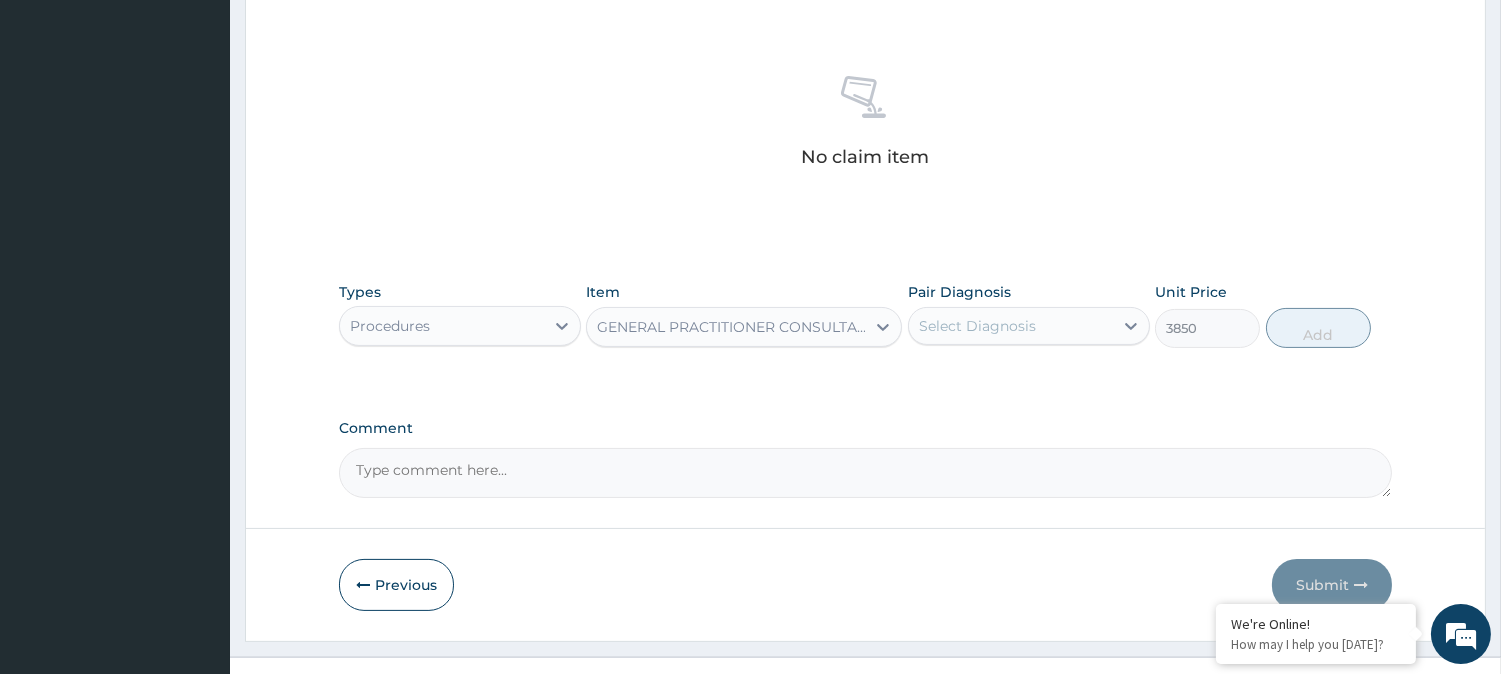 click on "Select Diagnosis" at bounding box center [1011, 326] 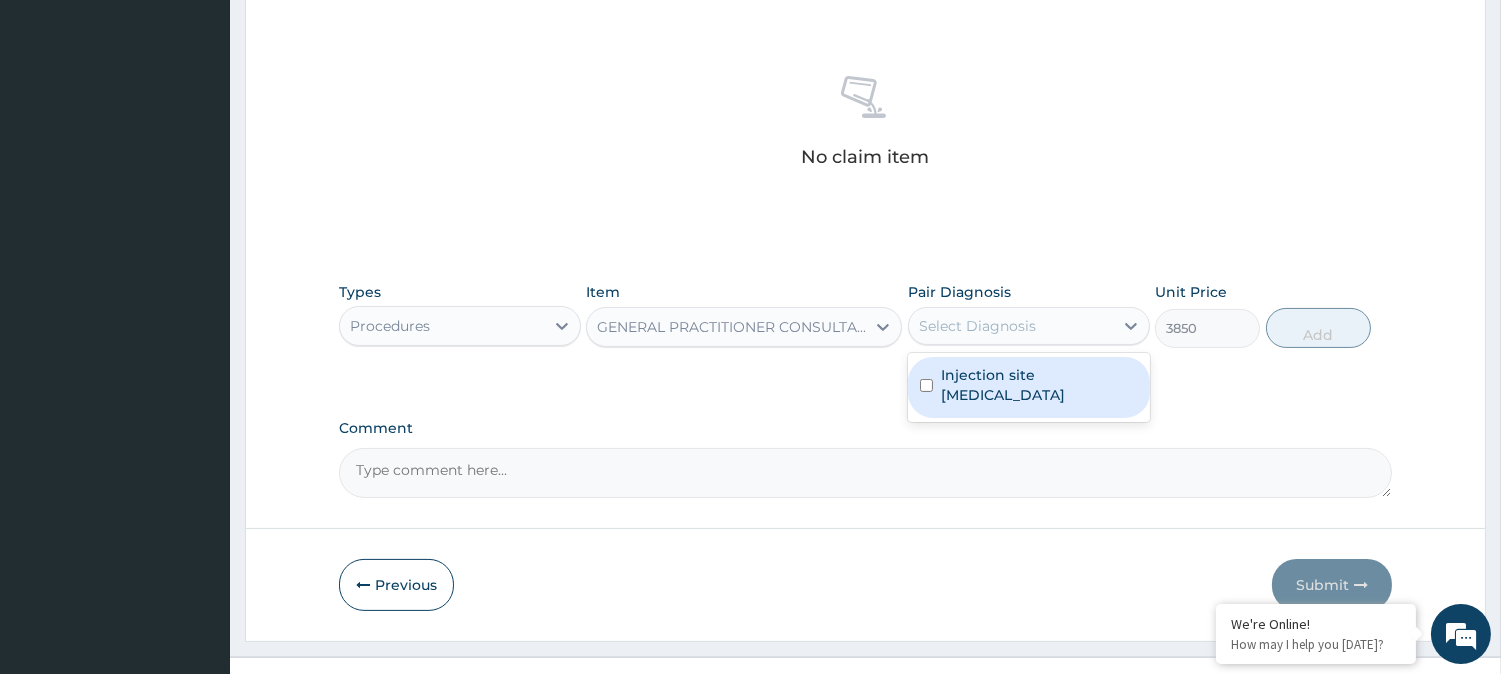 click on "Injection site abscess" at bounding box center [1039, 385] 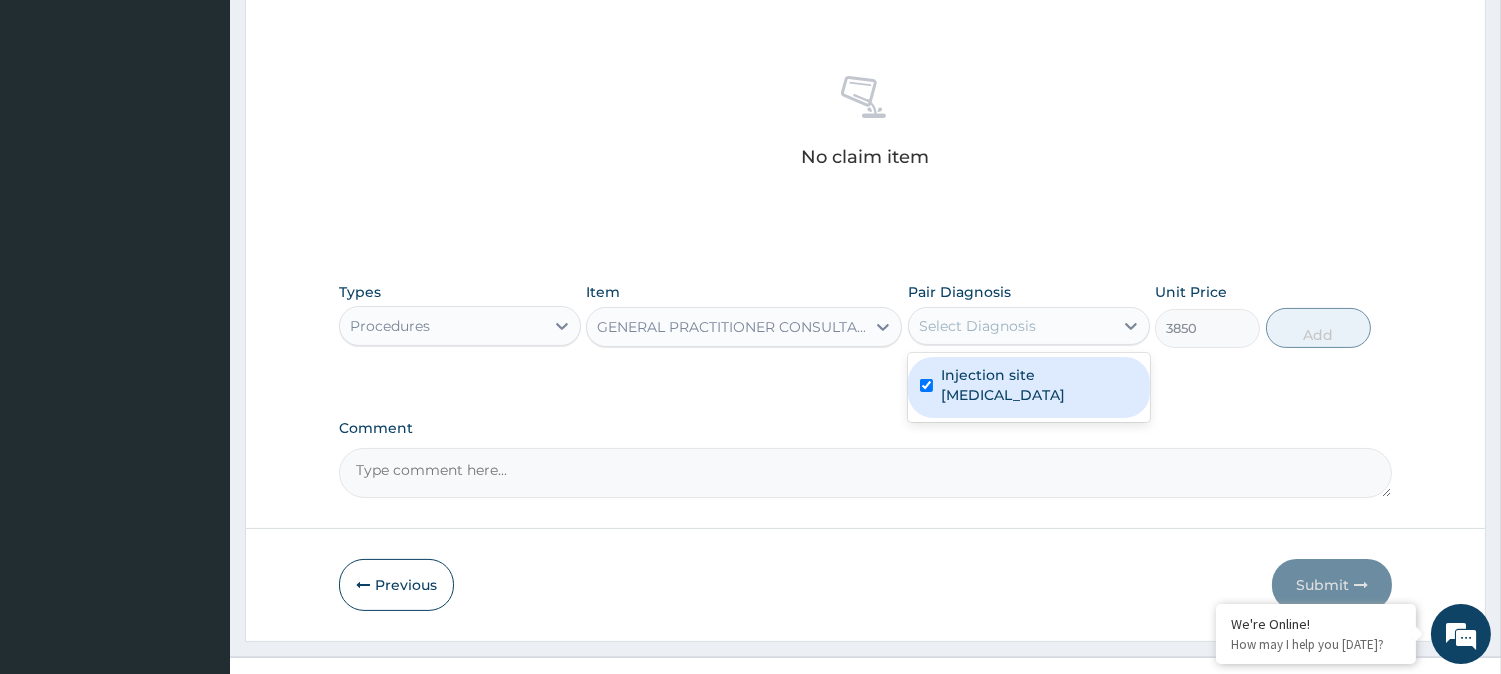 checkbox on "true" 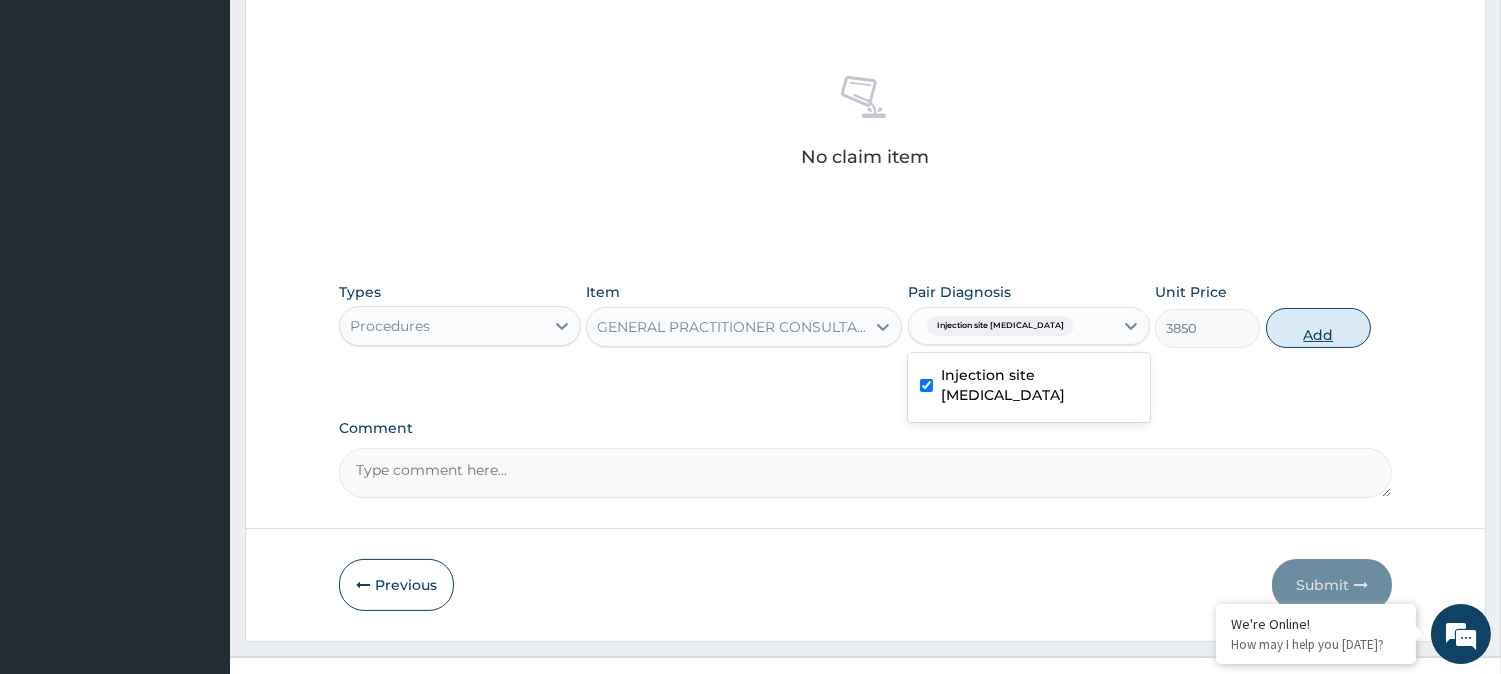 click on "Add" at bounding box center [1318, 328] 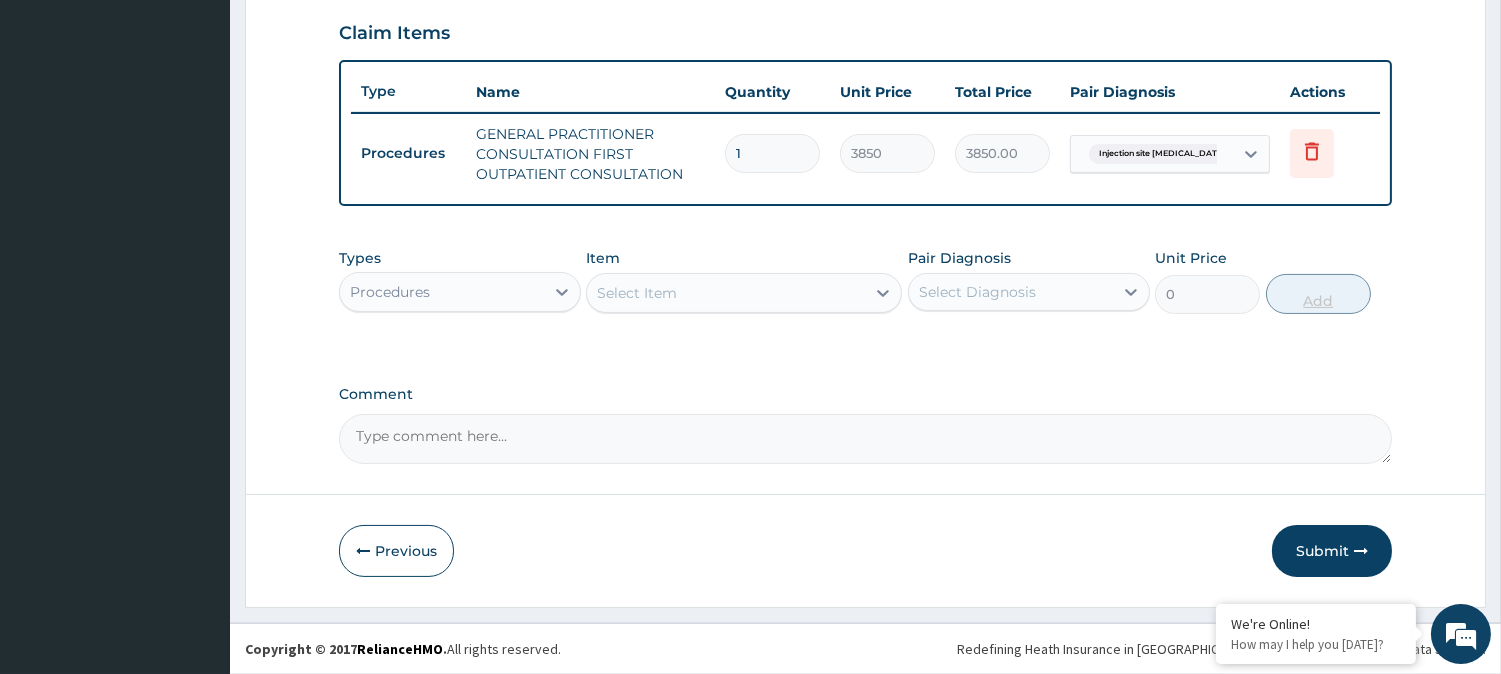 scroll, scrollTop: 681, scrollLeft: 0, axis: vertical 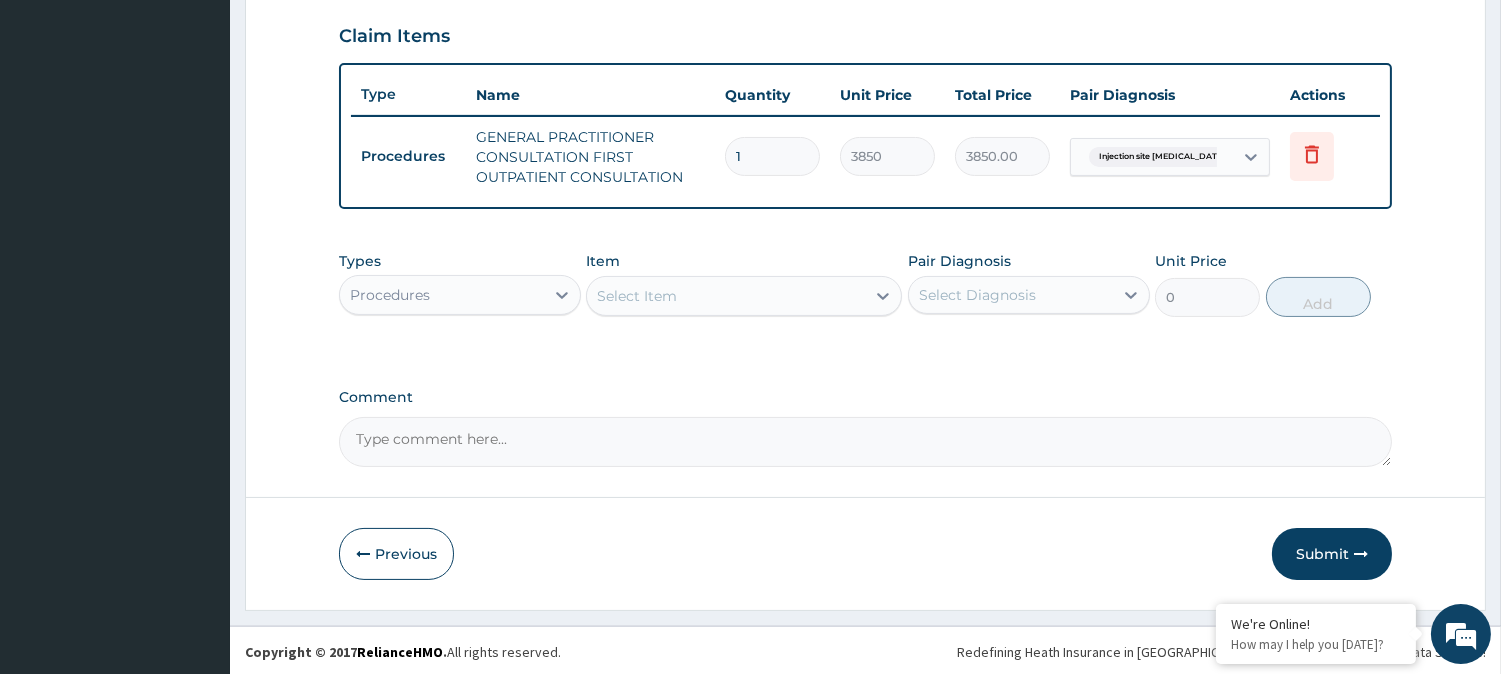click on "Procedures" at bounding box center (442, 295) 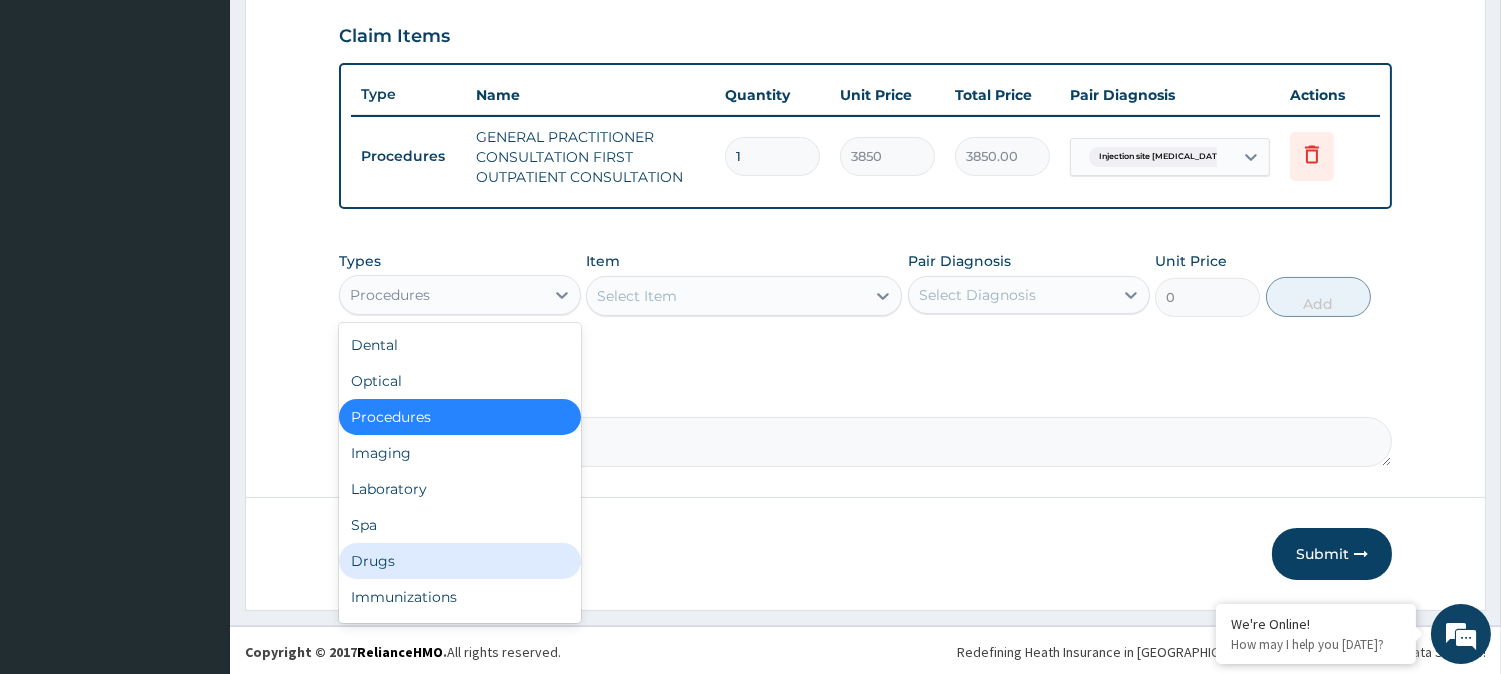 click on "Drugs" at bounding box center (460, 561) 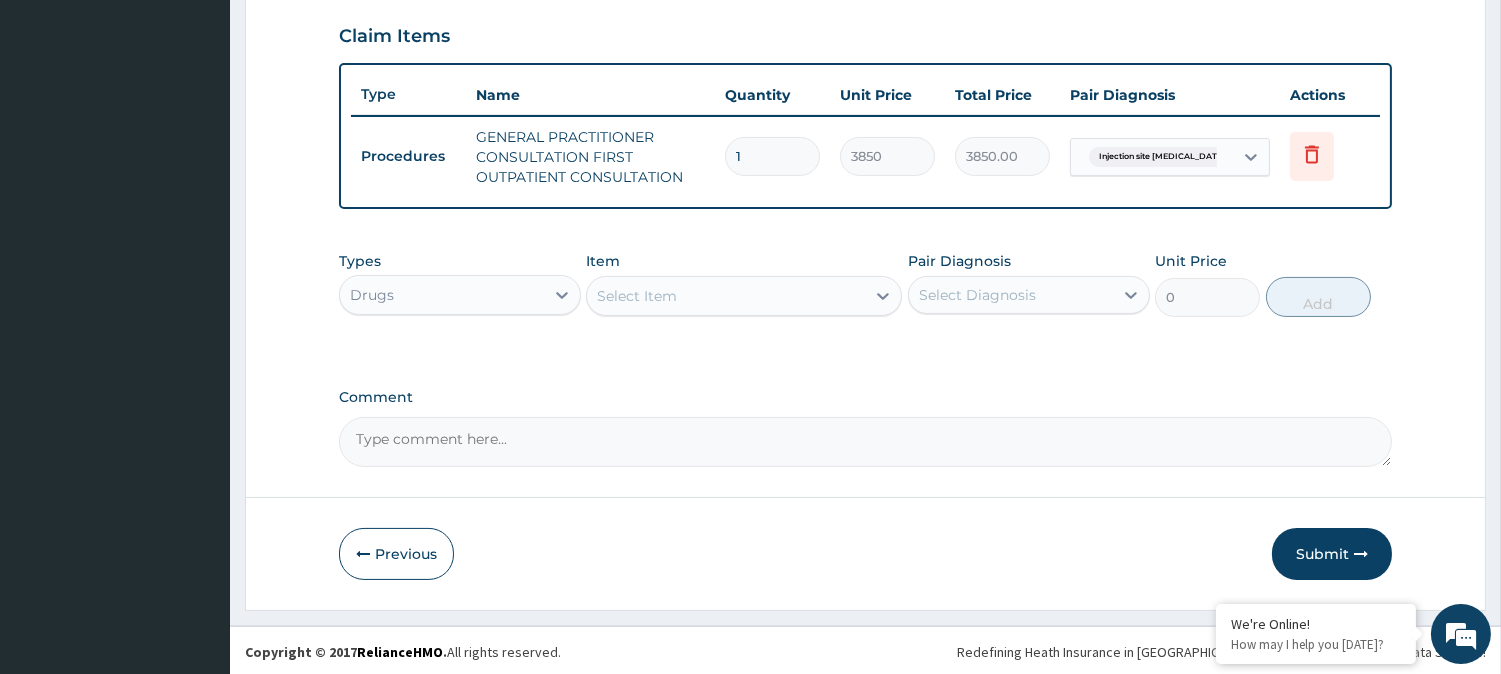 click on "Select Item" at bounding box center [726, 296] 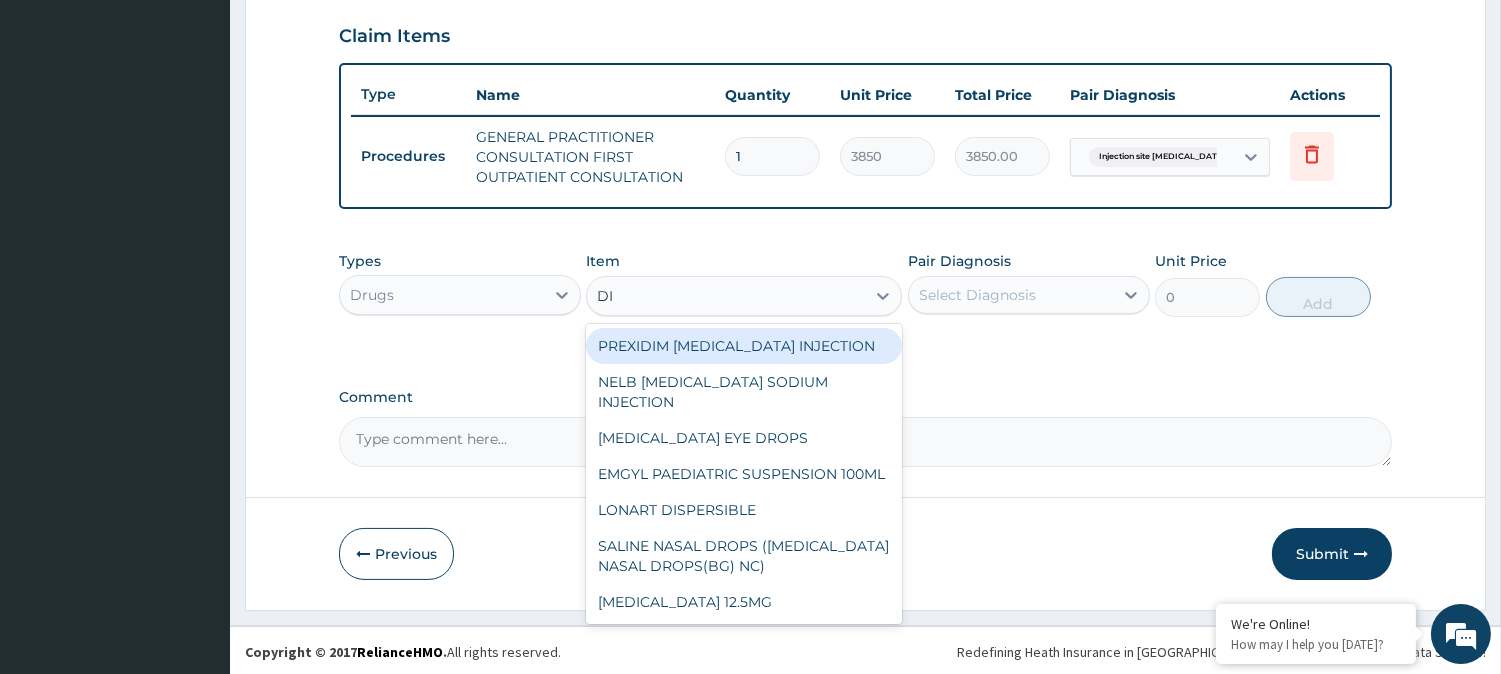 type on "DIC" 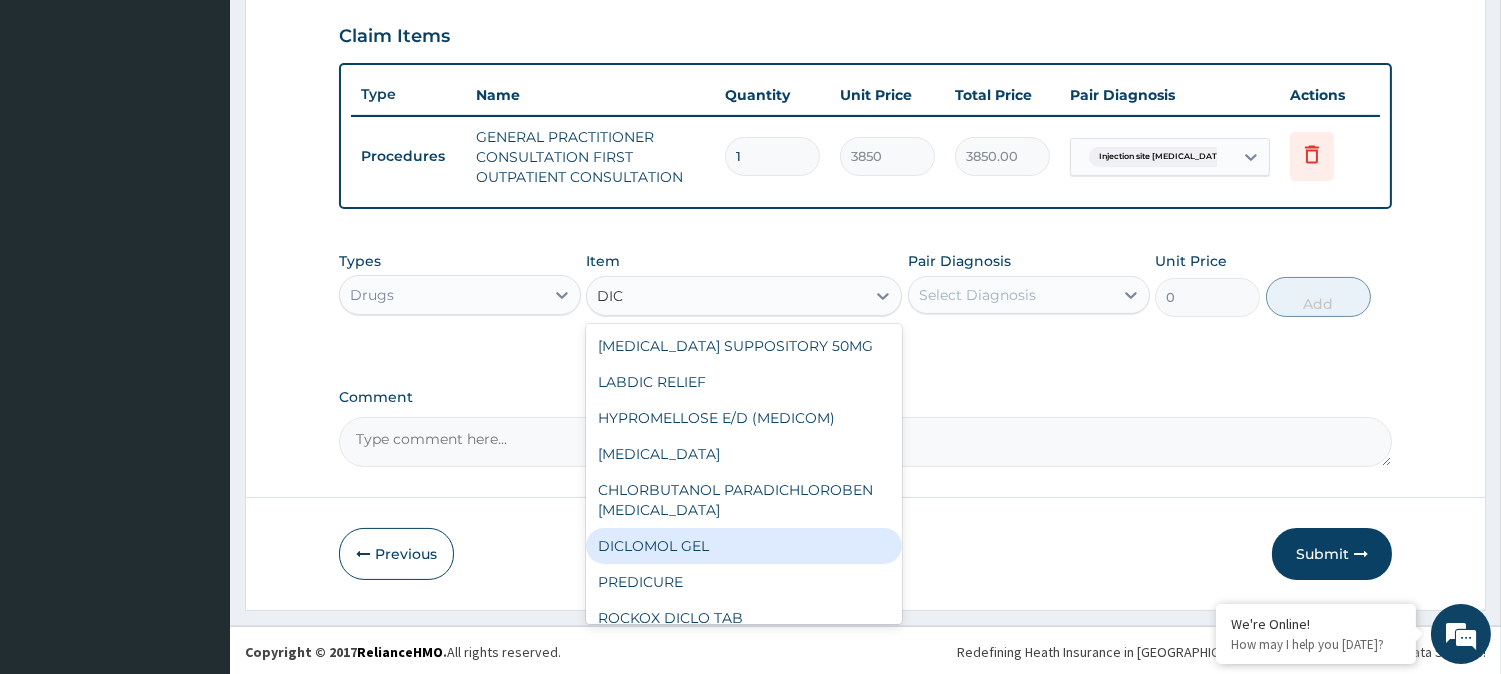 click on "DICLOMOL GEL" at bounding box center [744, 546] 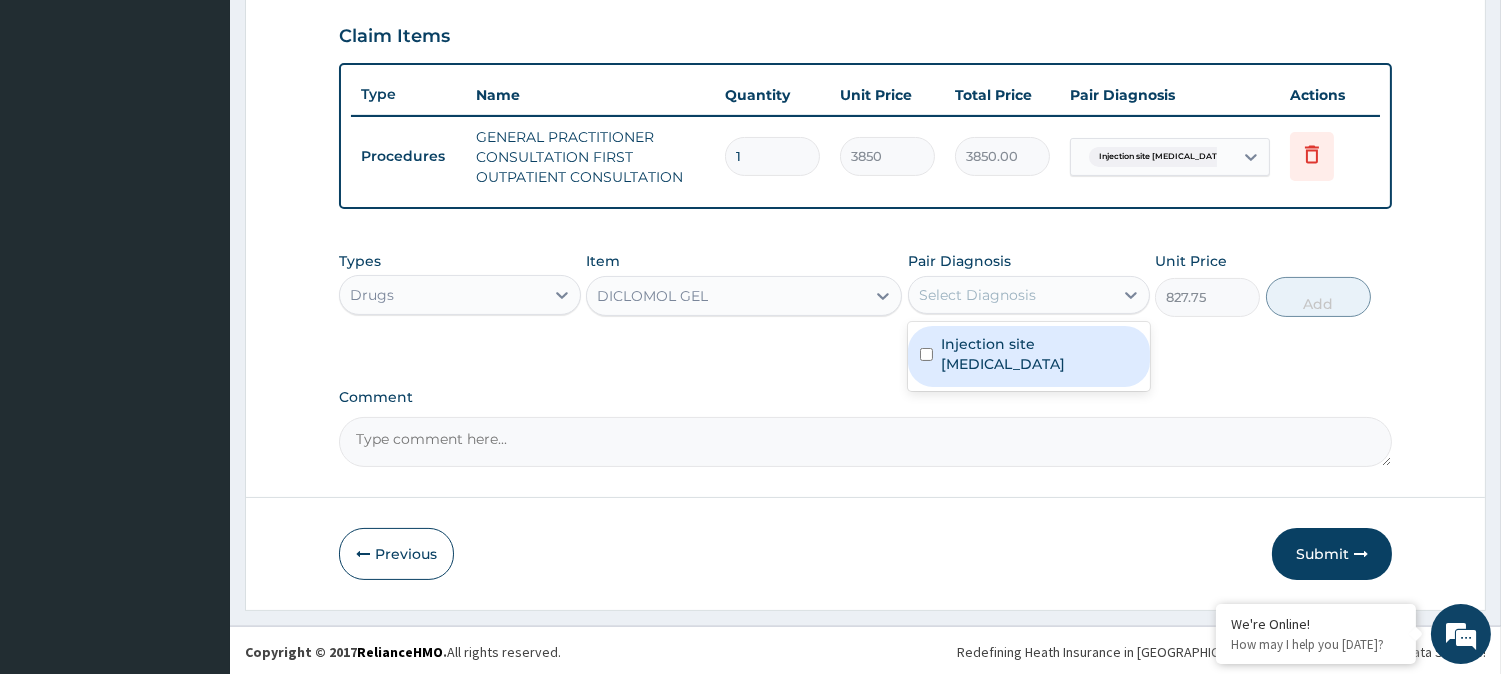 click on "Select Diagnosis" at bounding box center (977, 295) 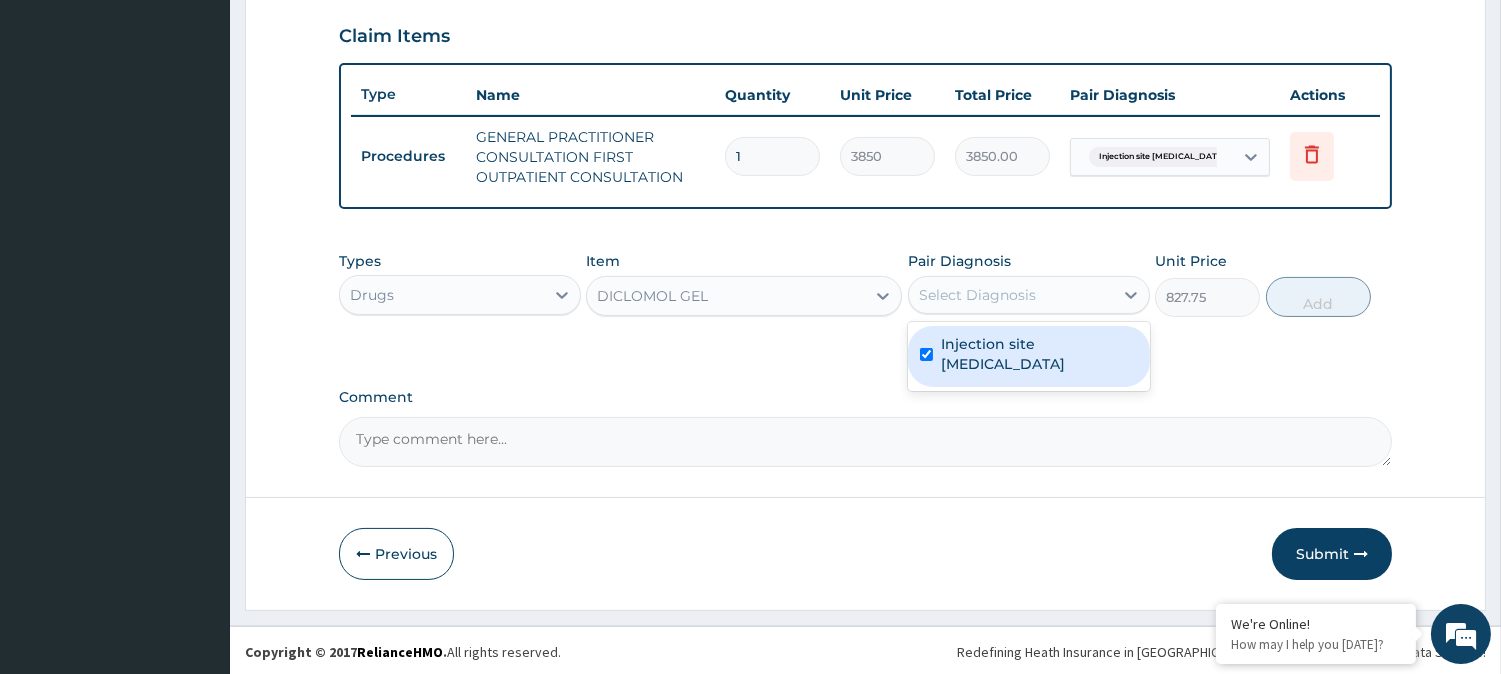 checkbox on "true" 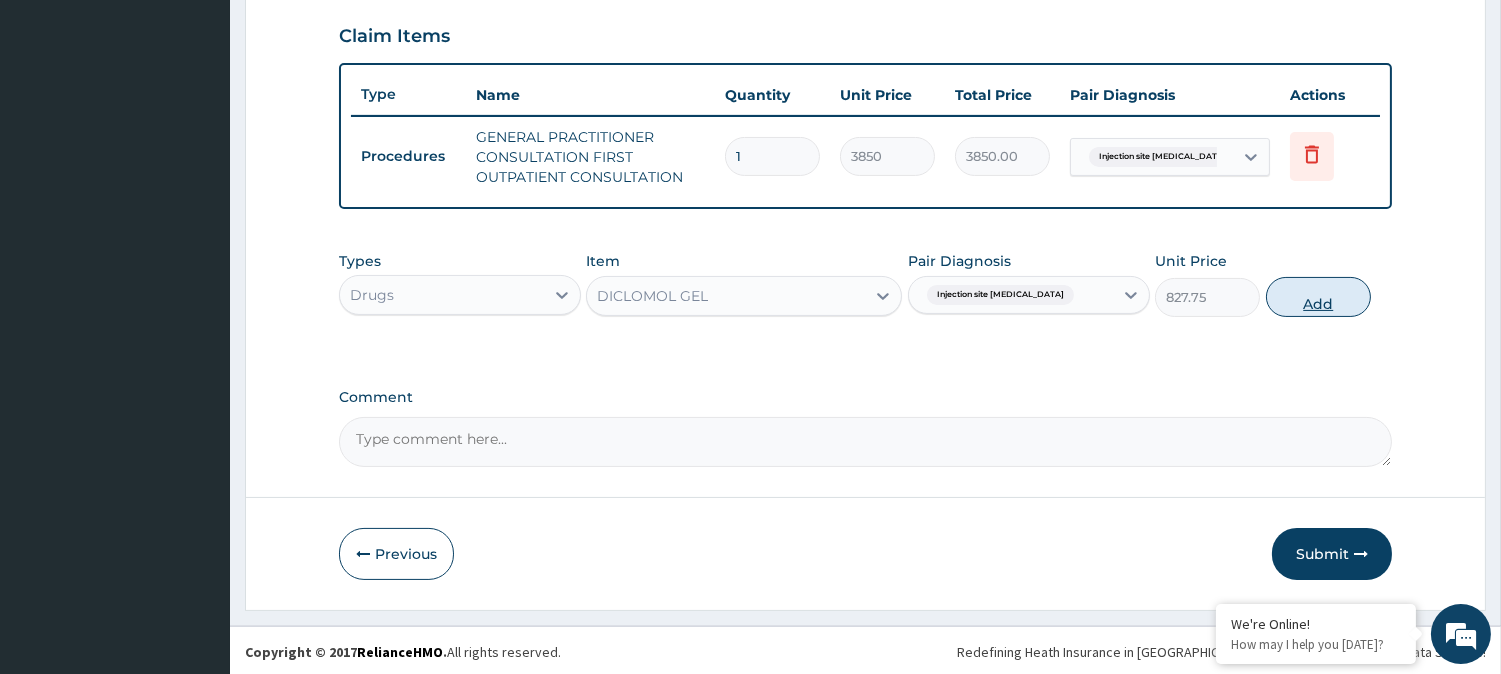 click on "Add" at bounding box center [1318, 297] 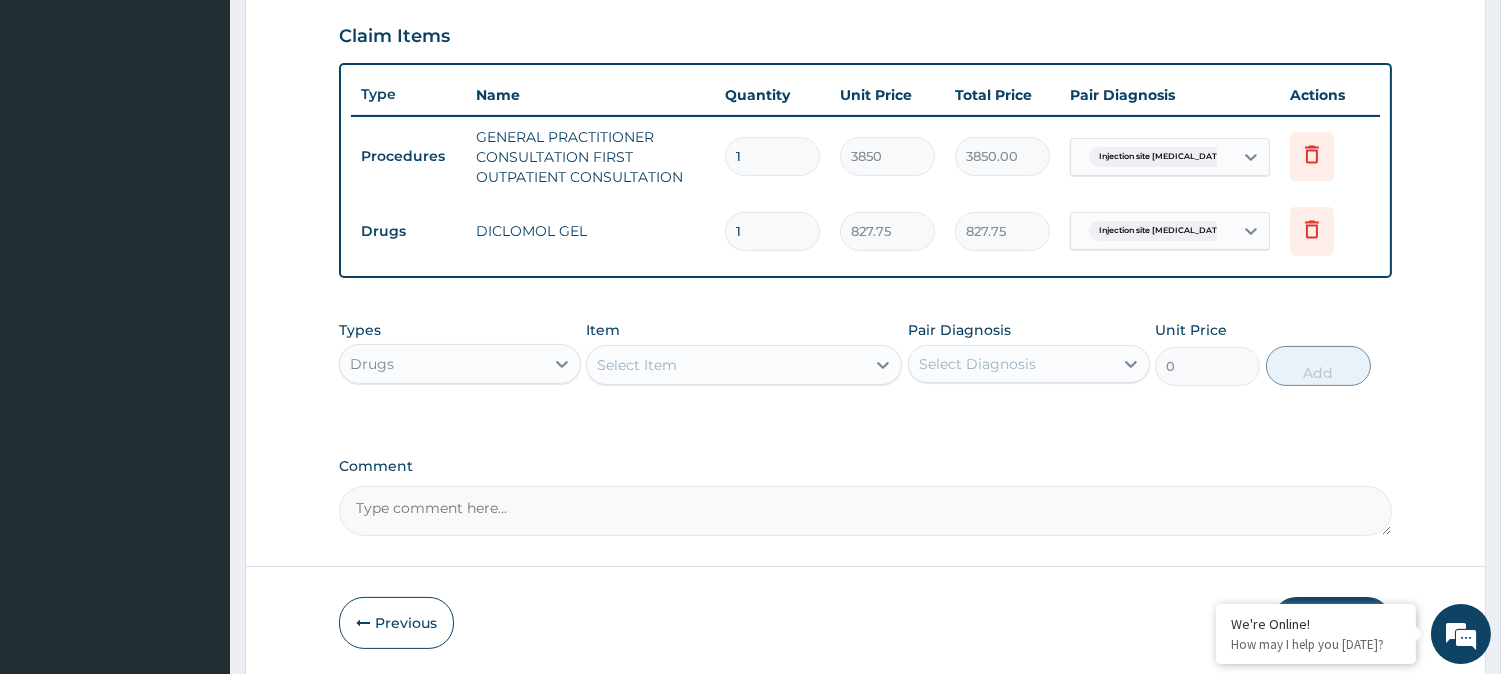 click on "Select Item" at bounding box center (726, 365) 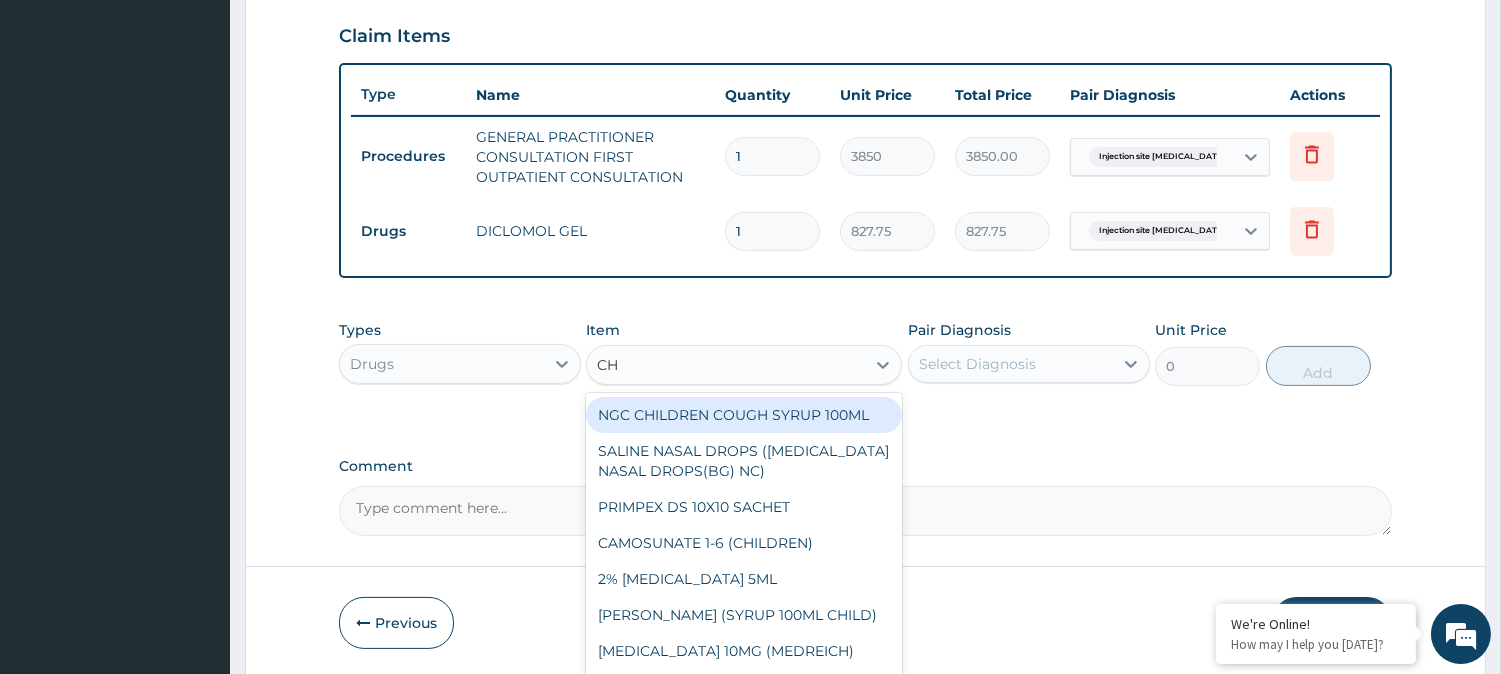 type on "CHY" 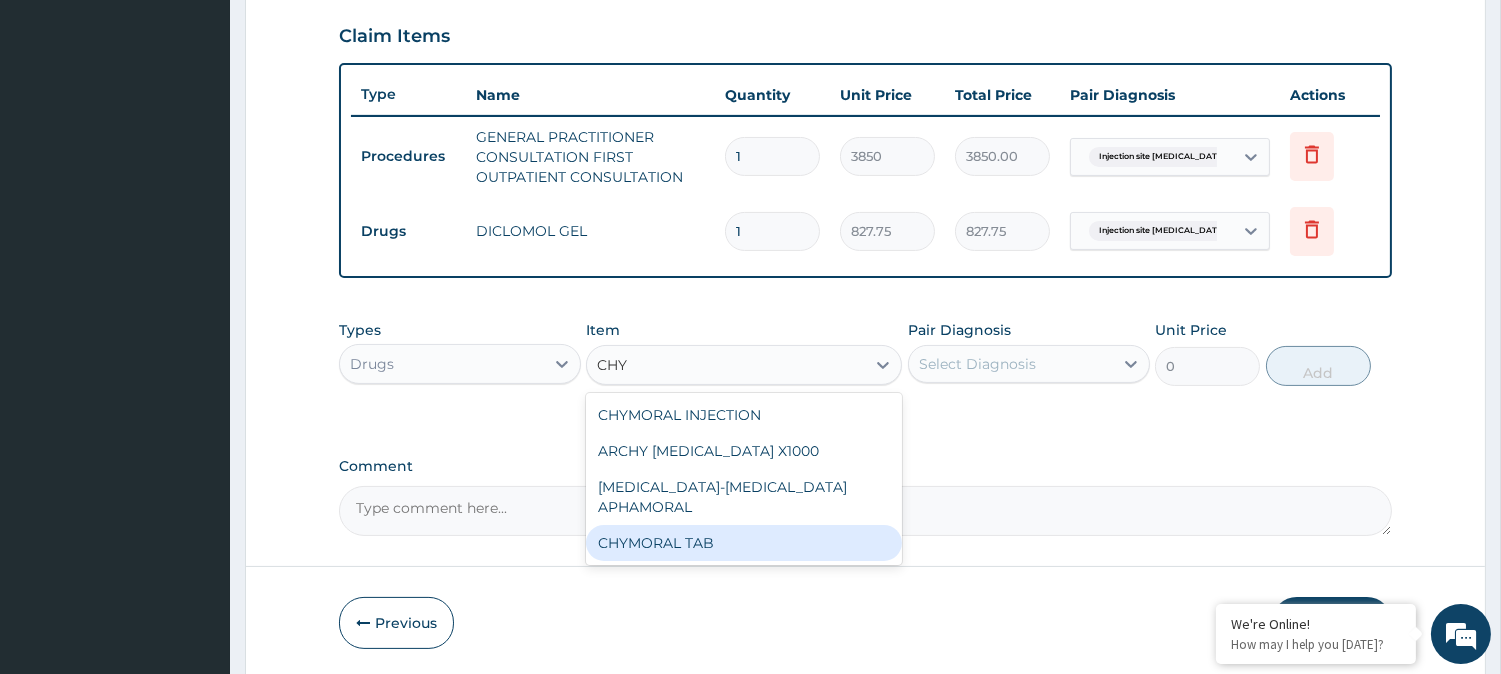 click on "CHYMORAL TAB" at bounding box center (744, 543) 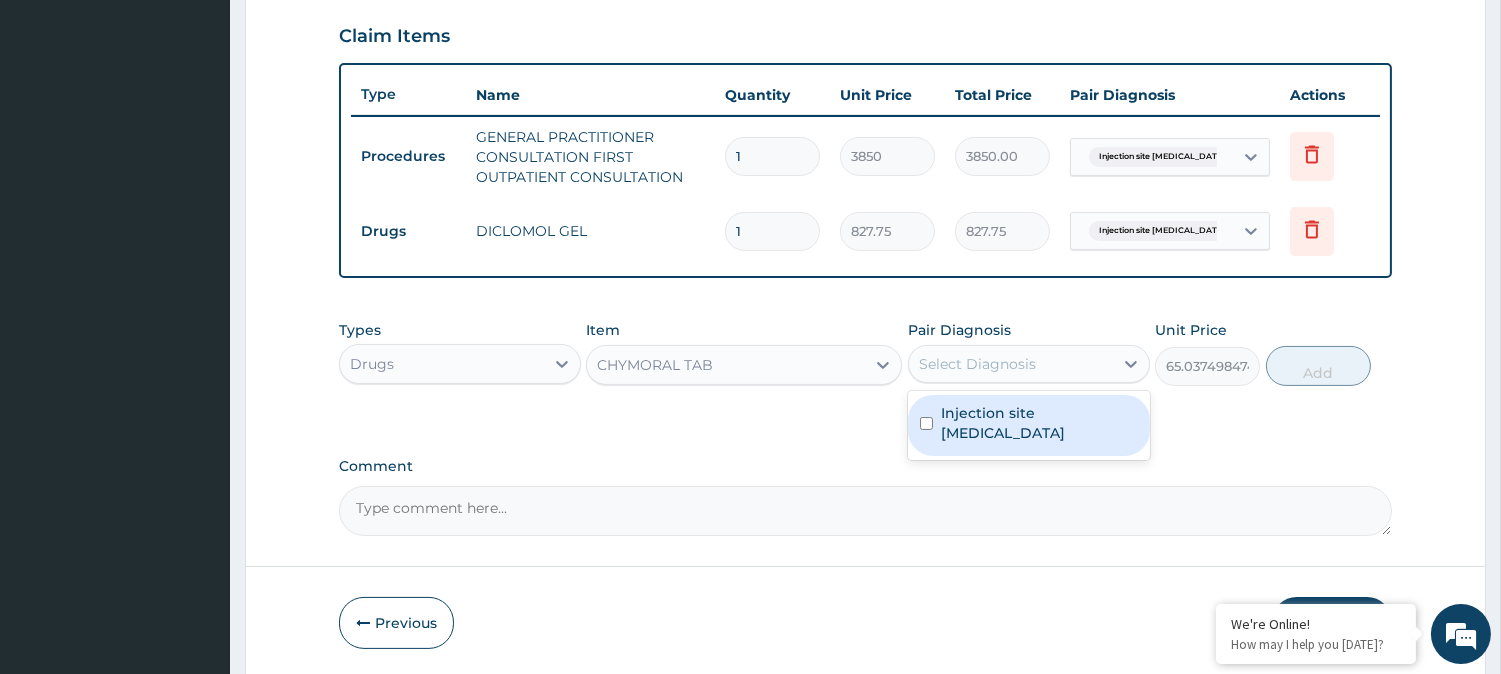 click on "Select Diagnosis" at bounding box center (977, 364) 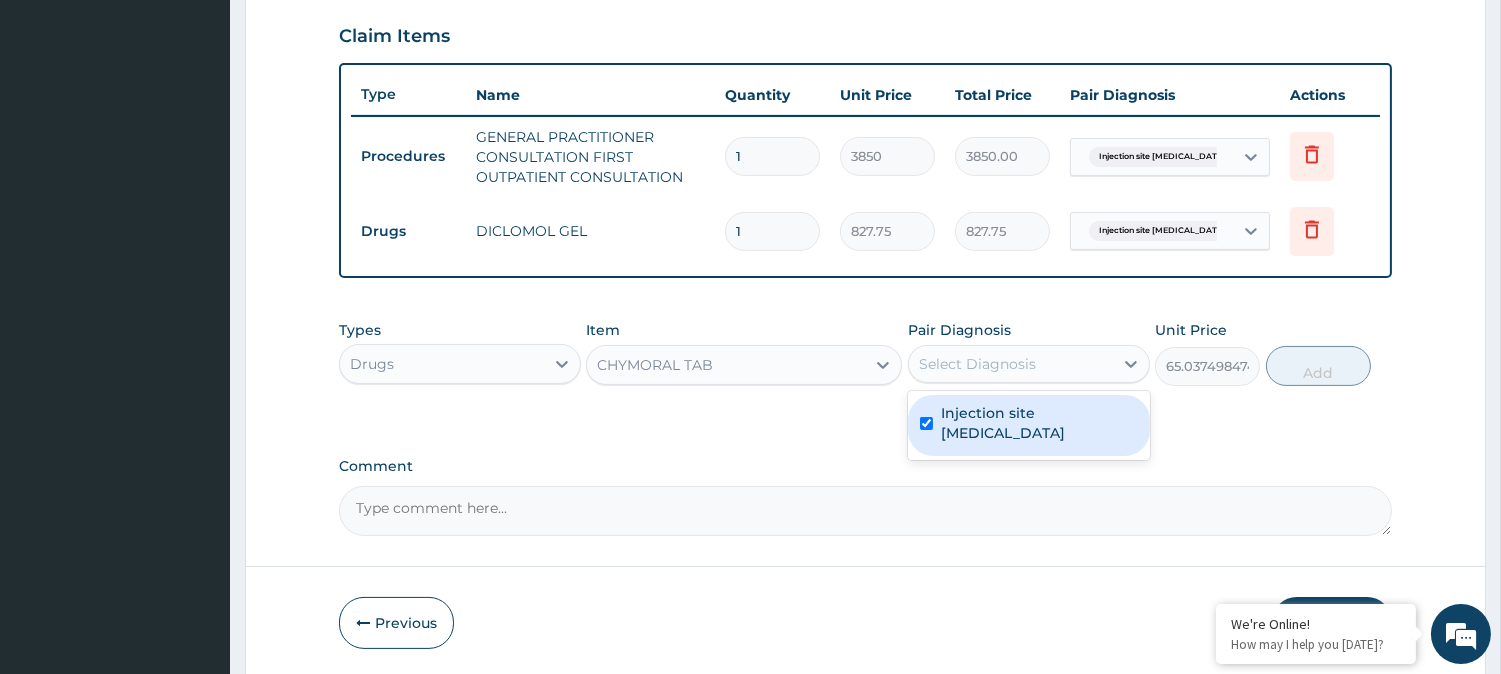 checkbox on "true" 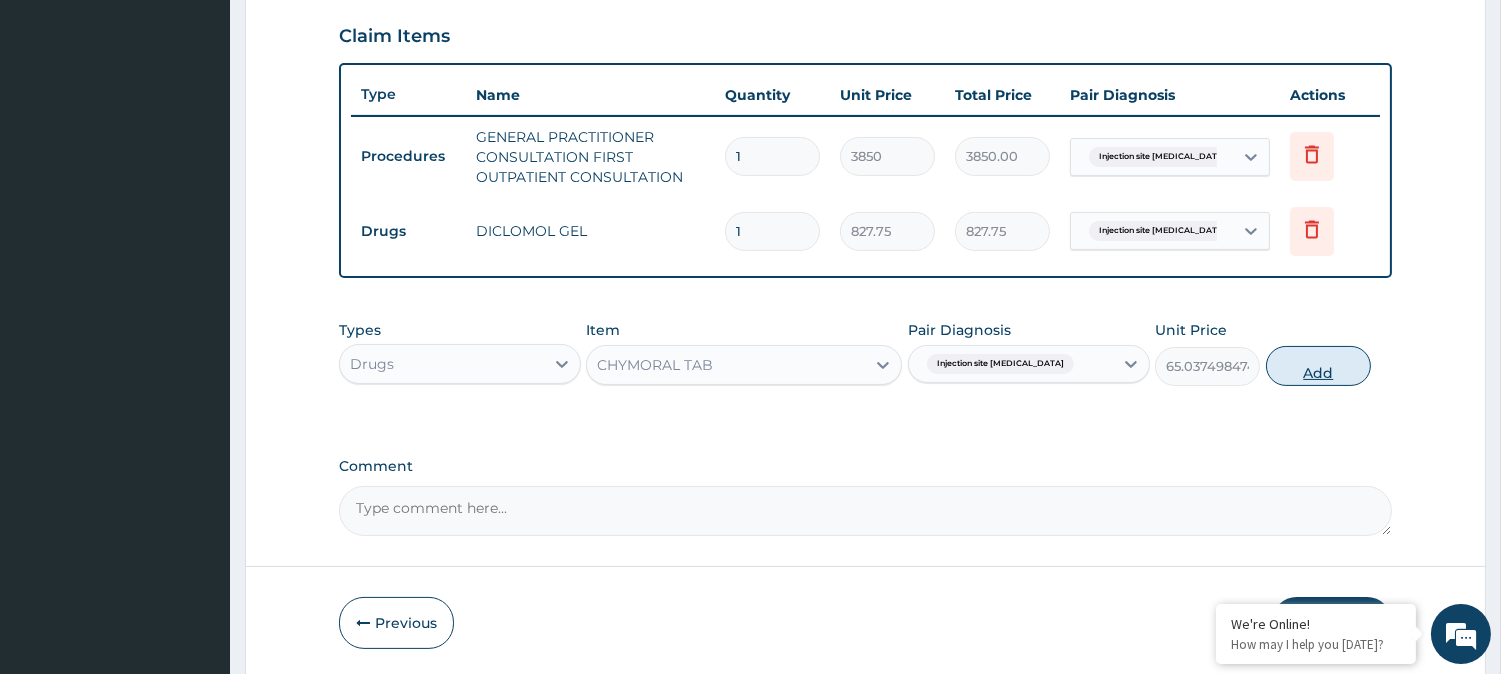 click on "Add" at bounding box center [1318, 366] 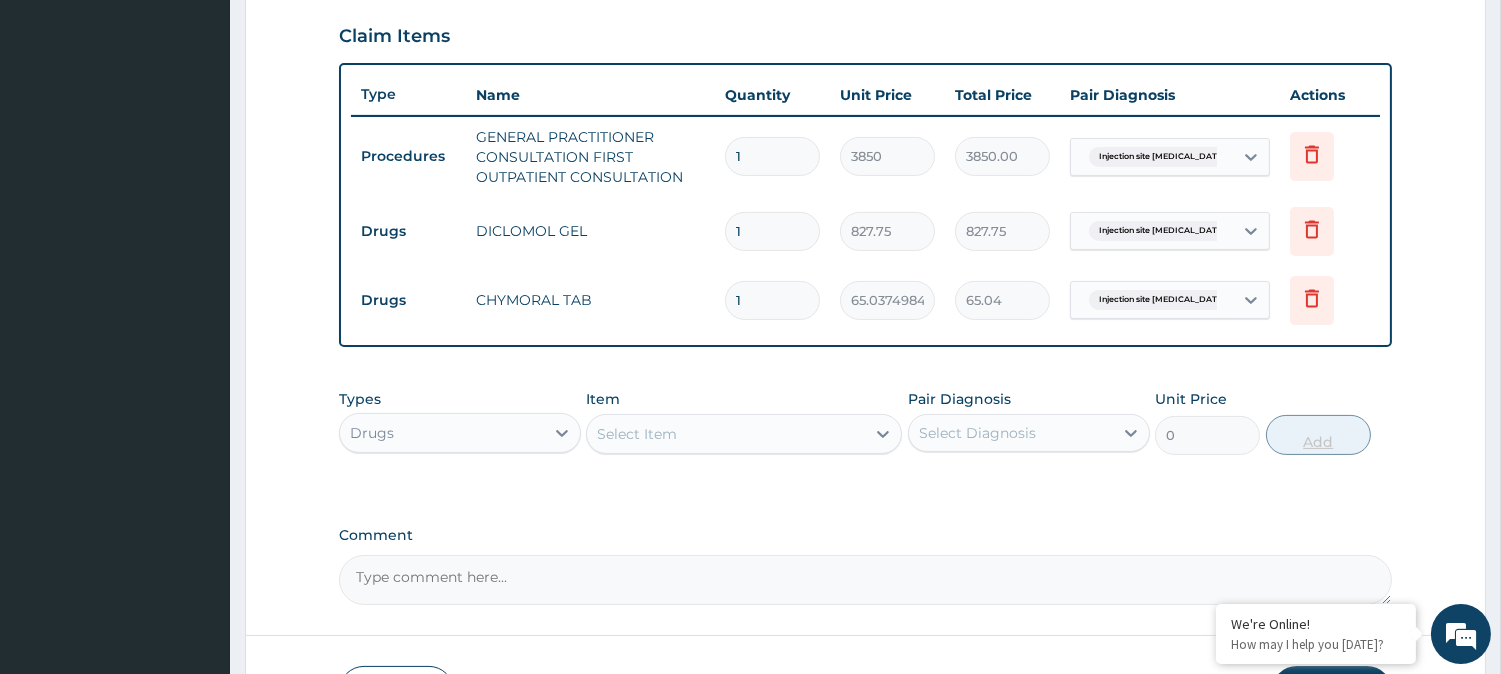 type on "15" 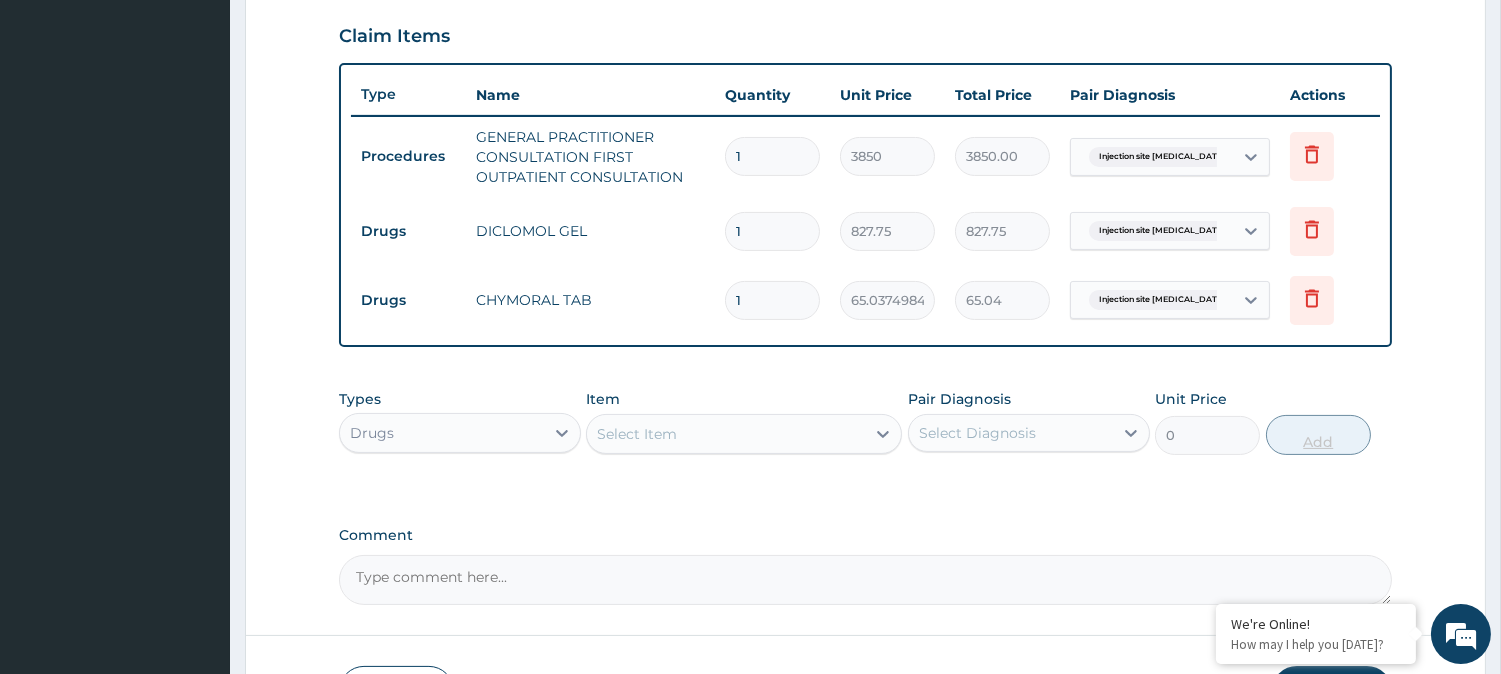 type on "975.56" 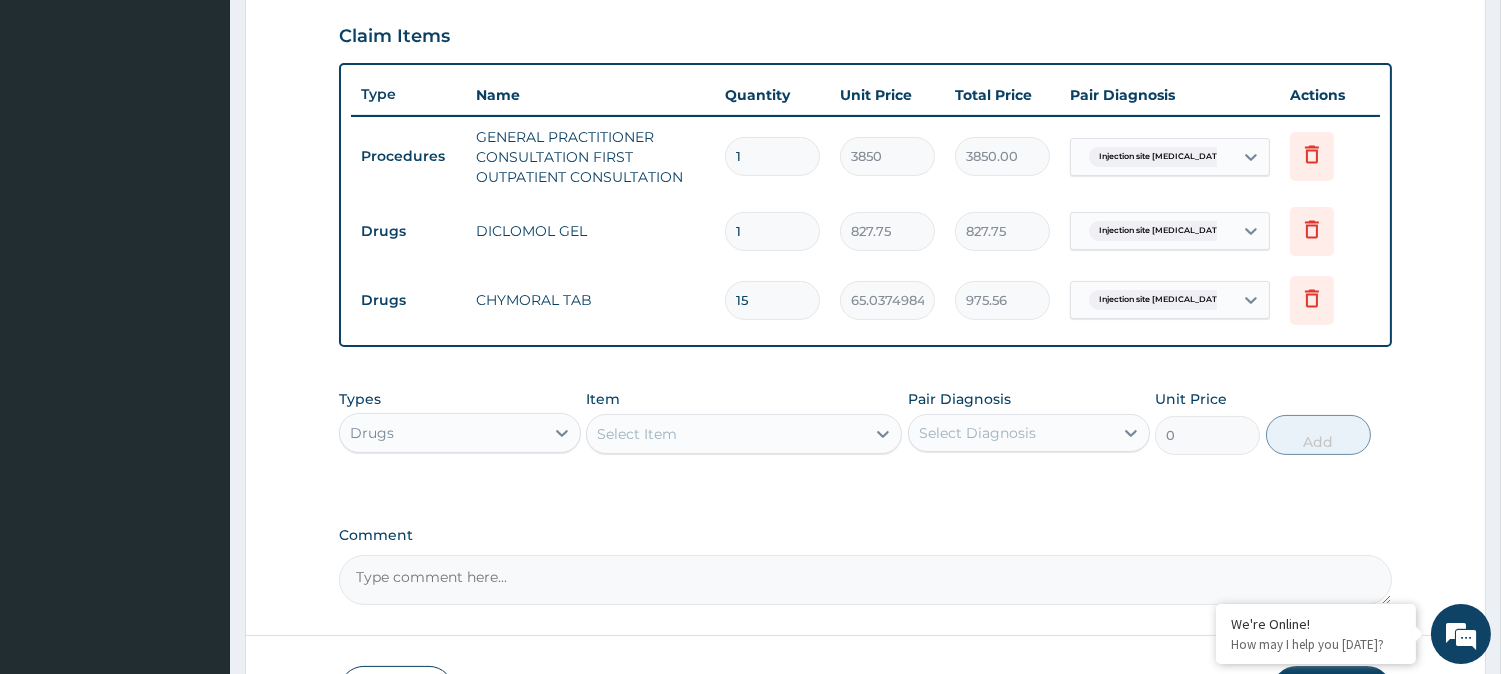 type on "15" 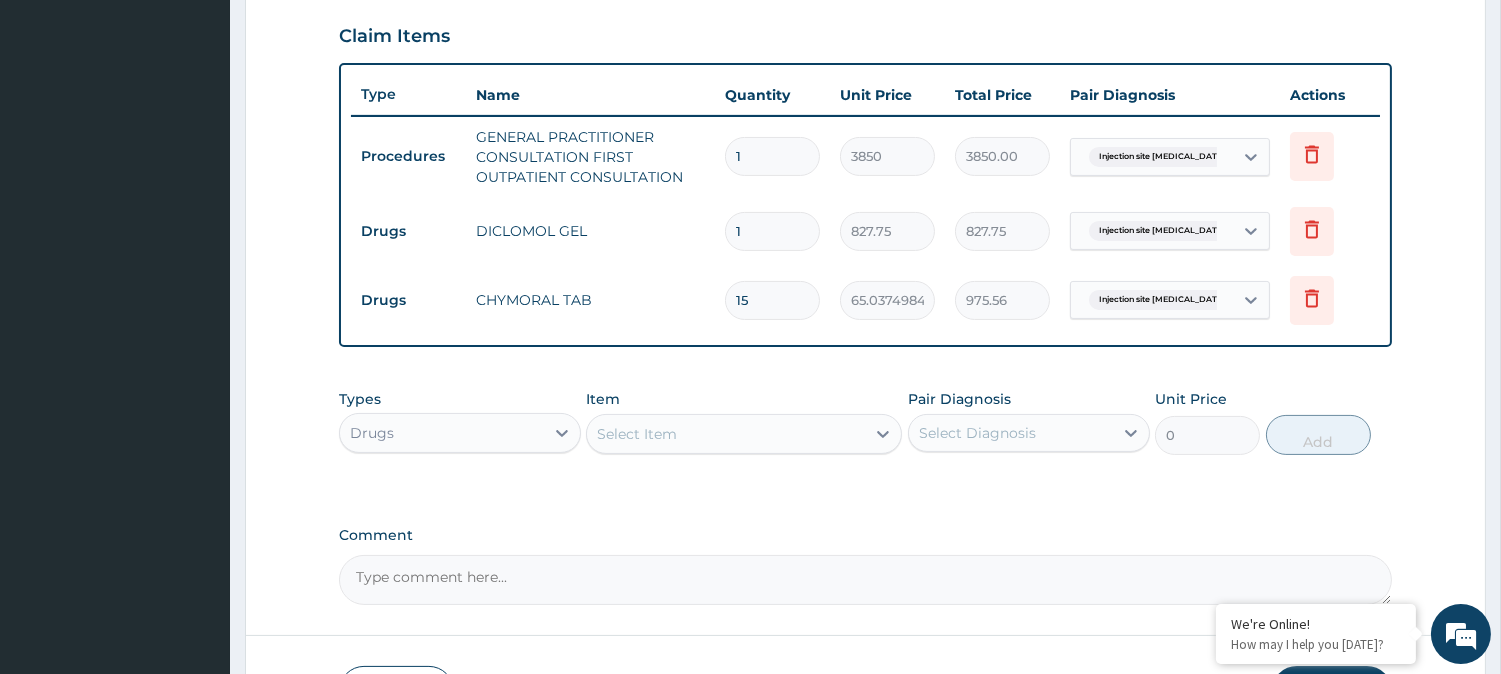 click on "Select Item" at bounding box center (726, 434) 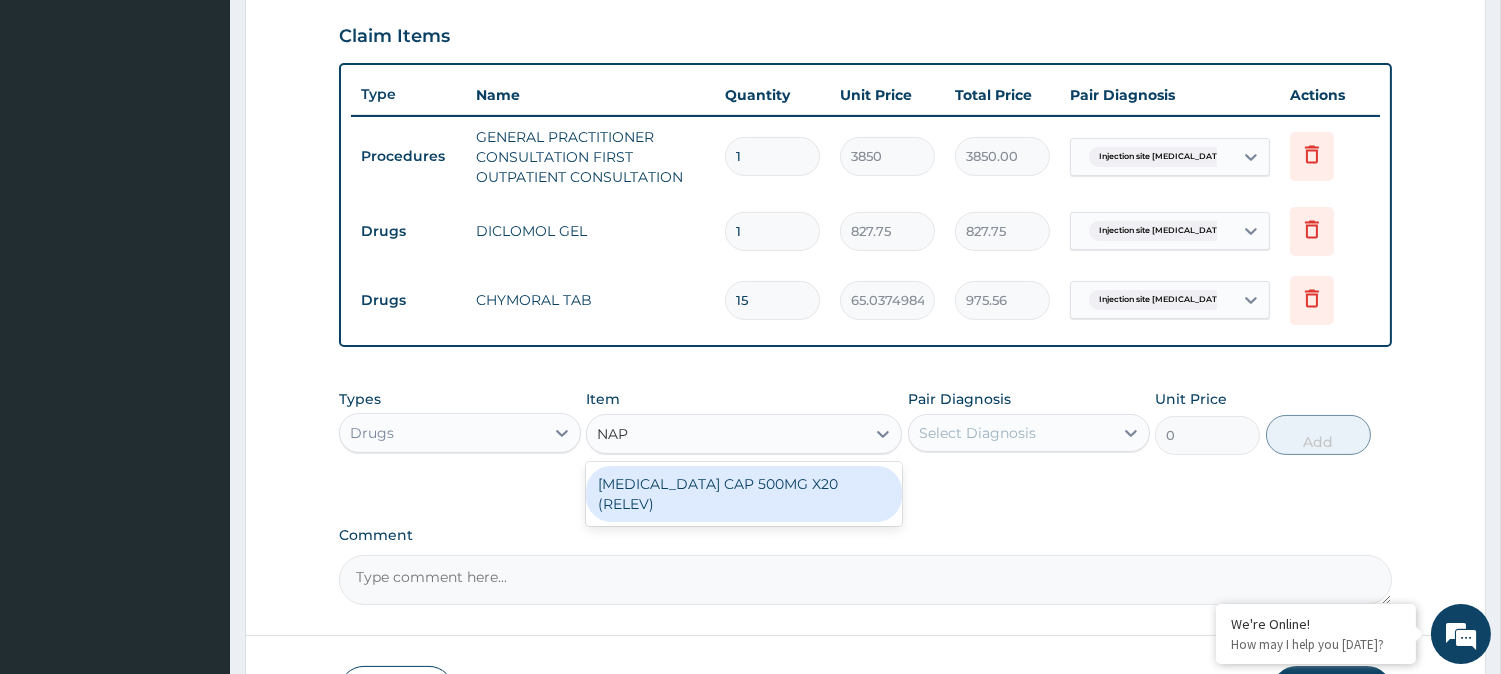 type on "NAPR" 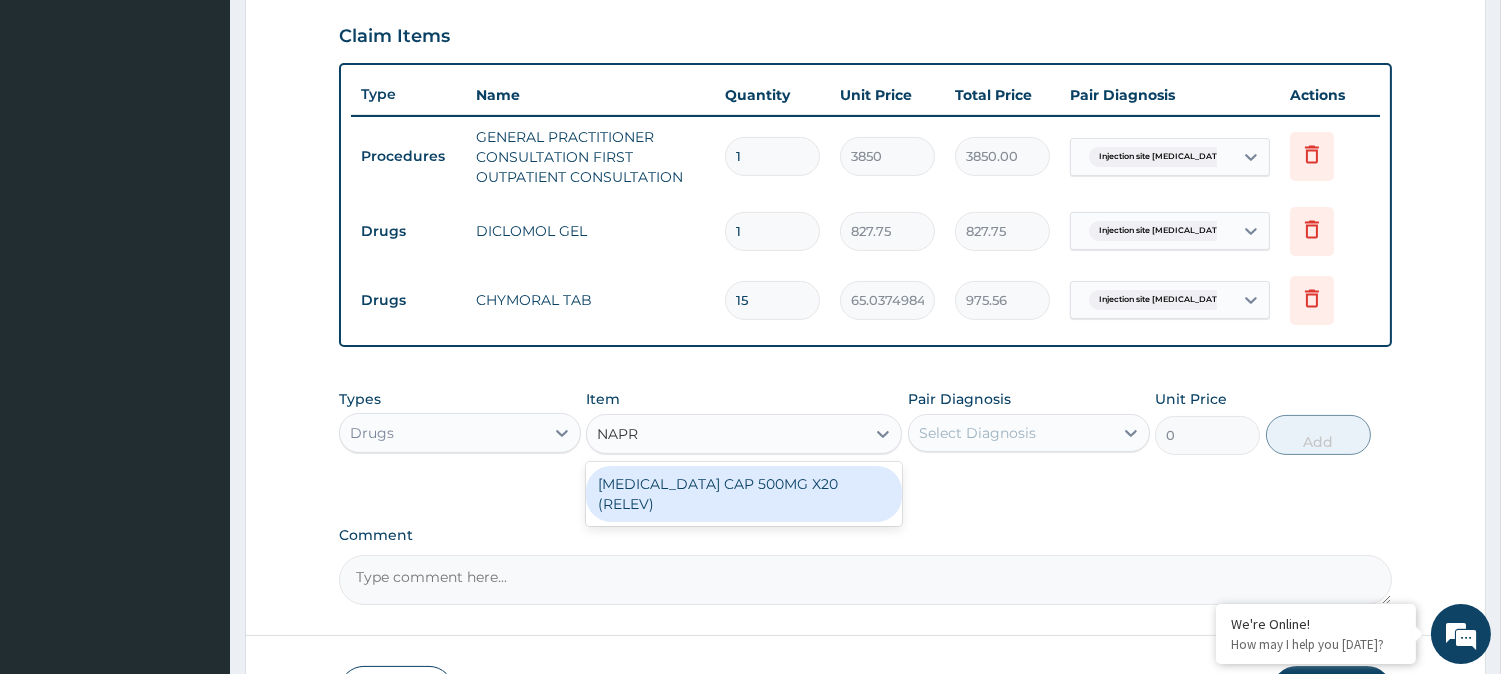 click on "NAPROXEN CAP 500MG X20 (RELEV)" at bounding box center (744, 494) 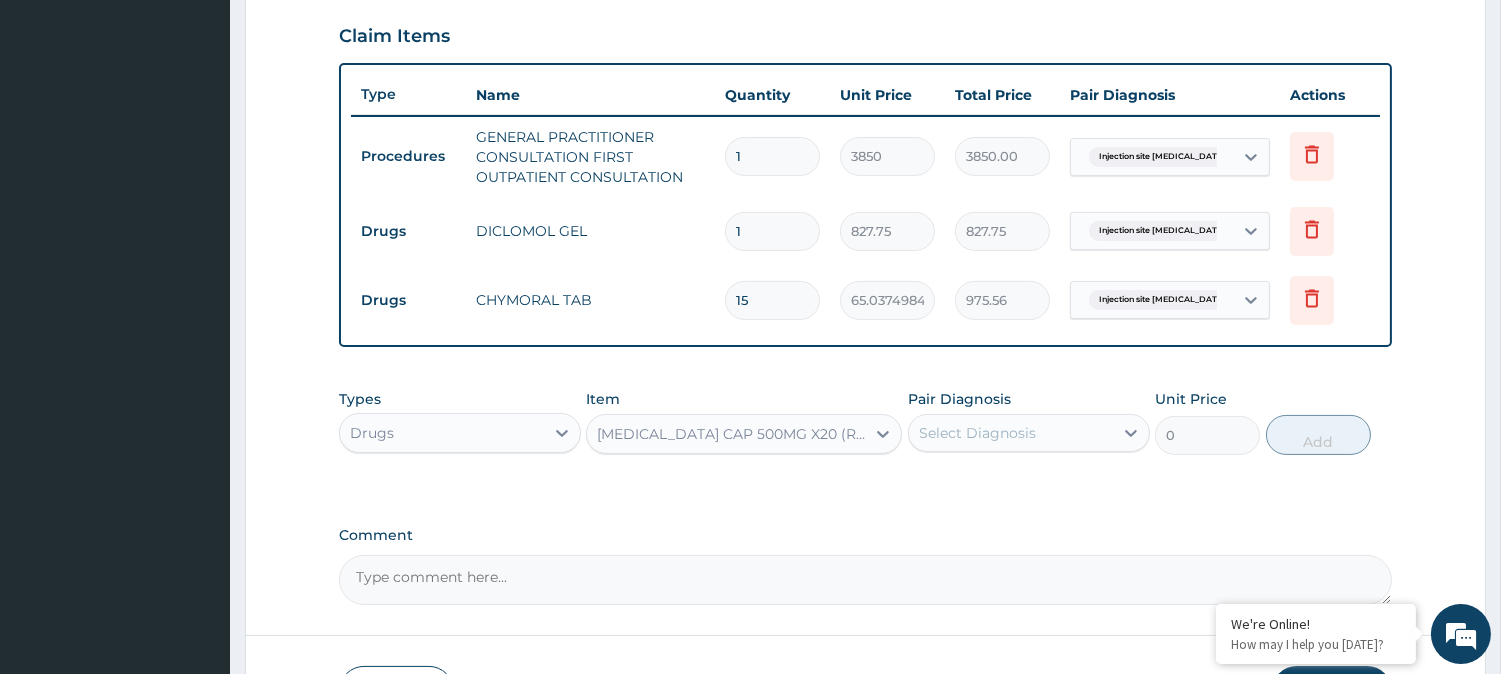 type 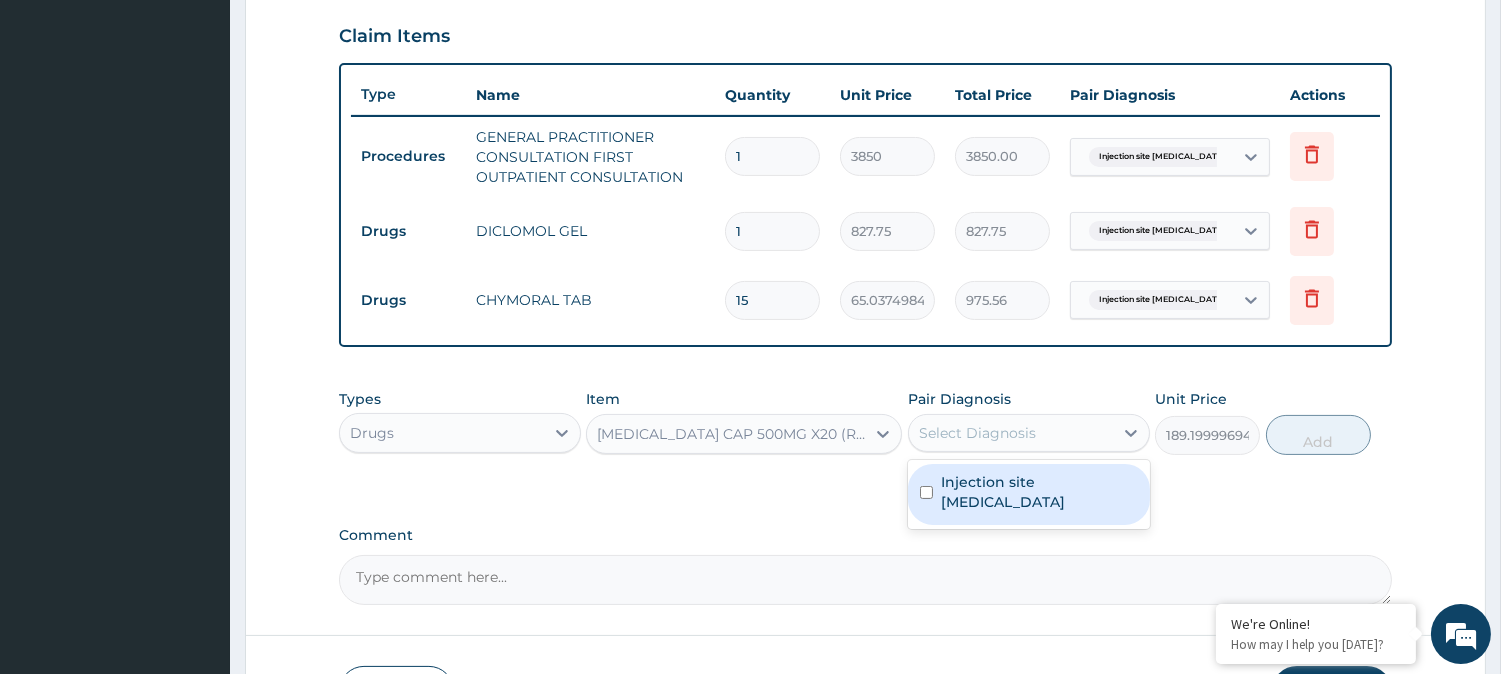 click on "Select Diagnosis" at bounding box center (977, 433) 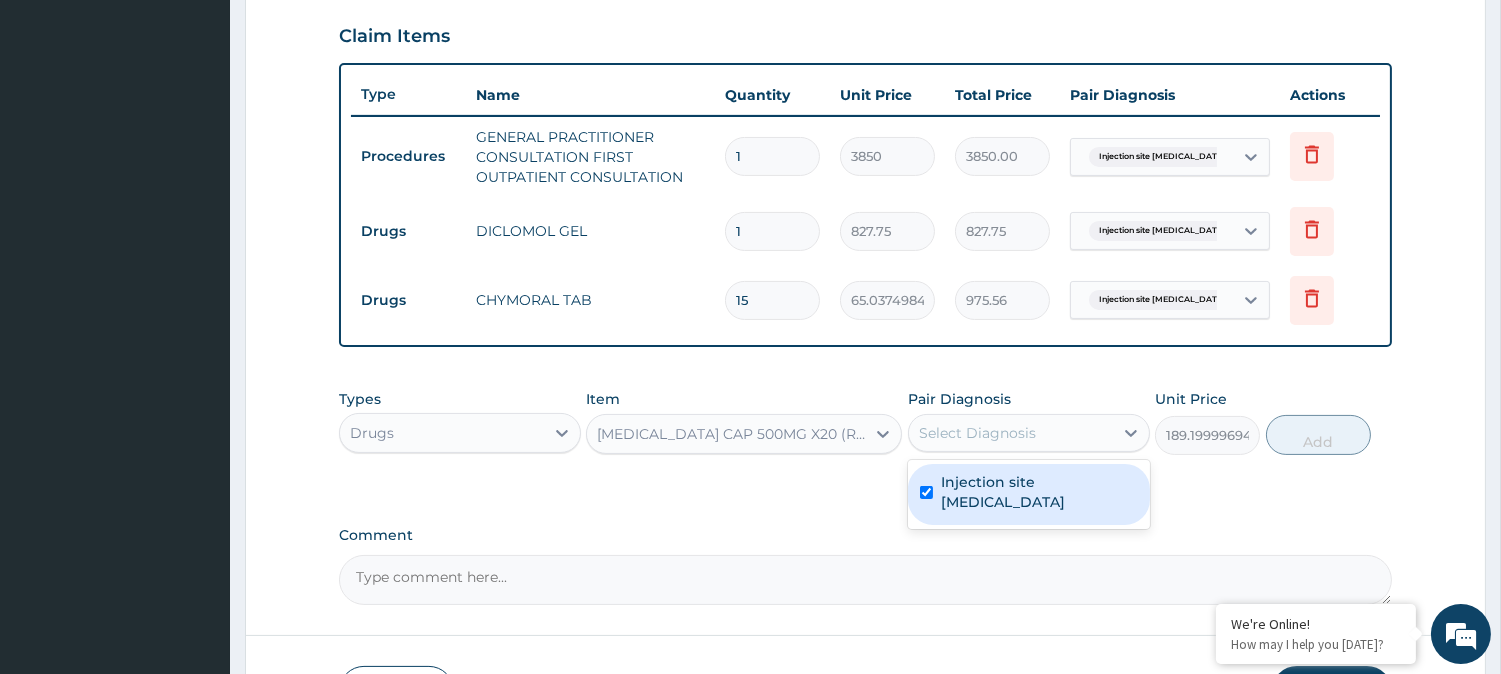 checkbox on "true" 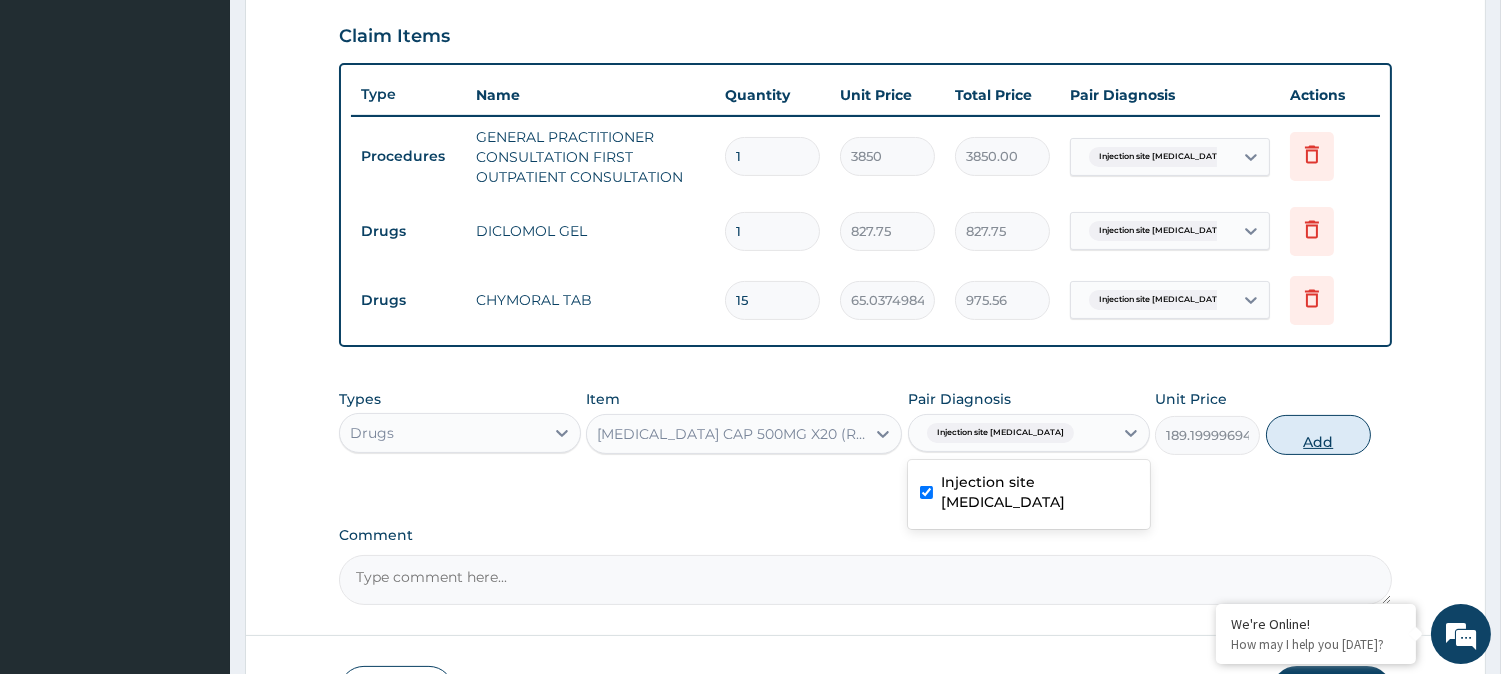 click on "Add" at bounding box center (1318, 435) 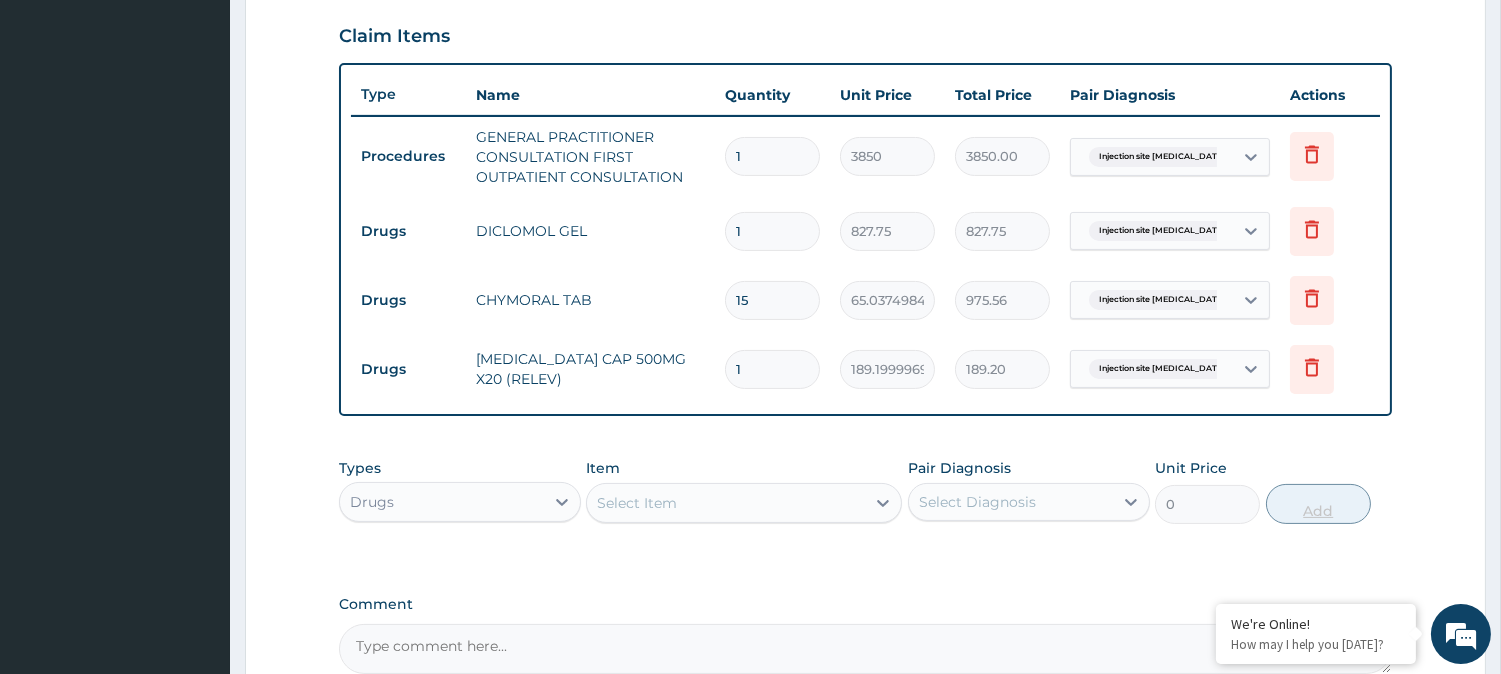 type on "10" 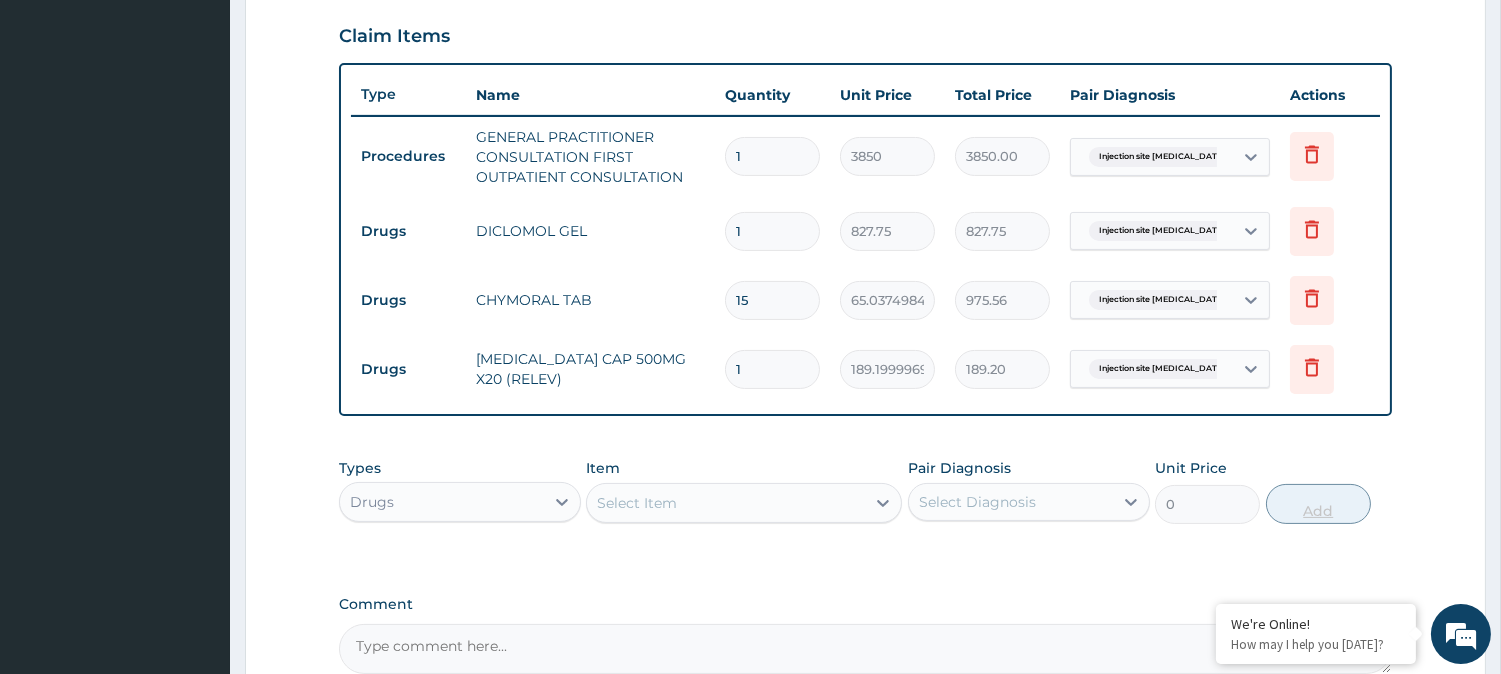 type on "1892.00" 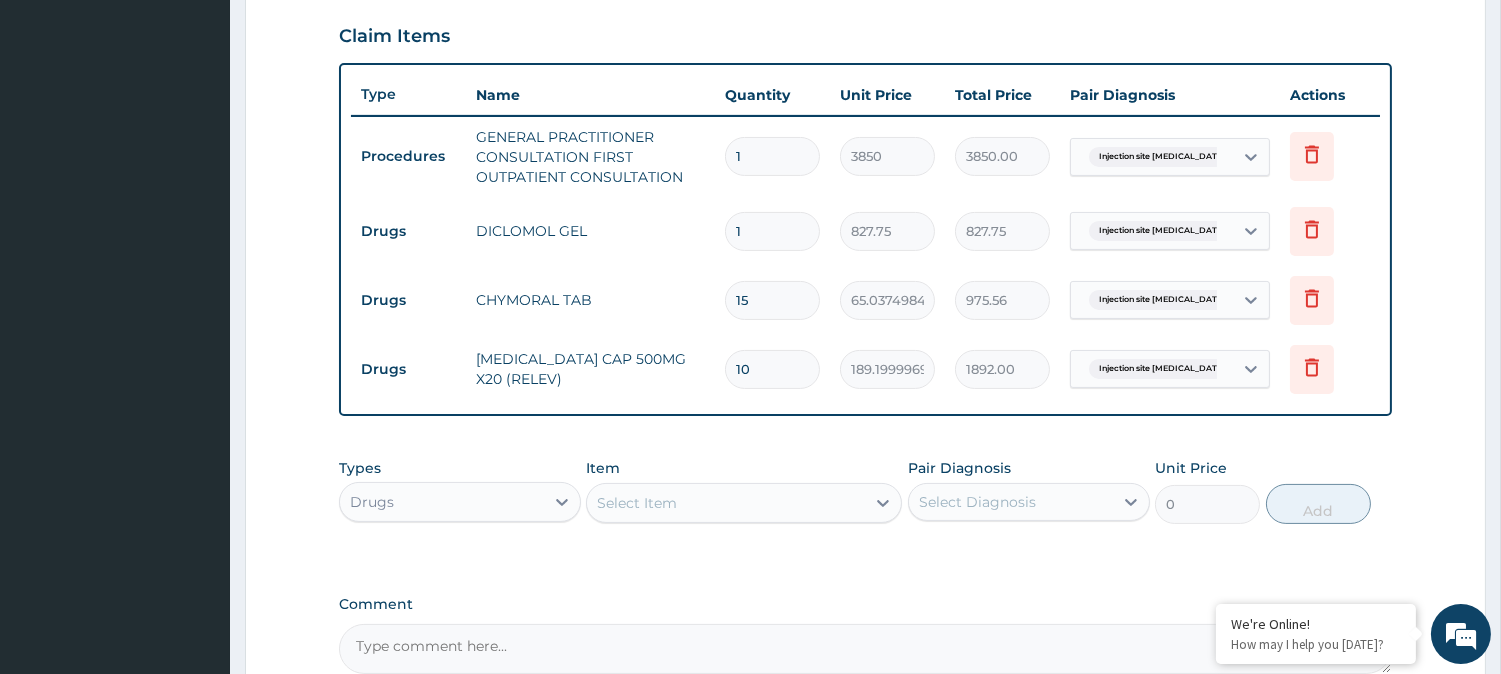 type on "10" 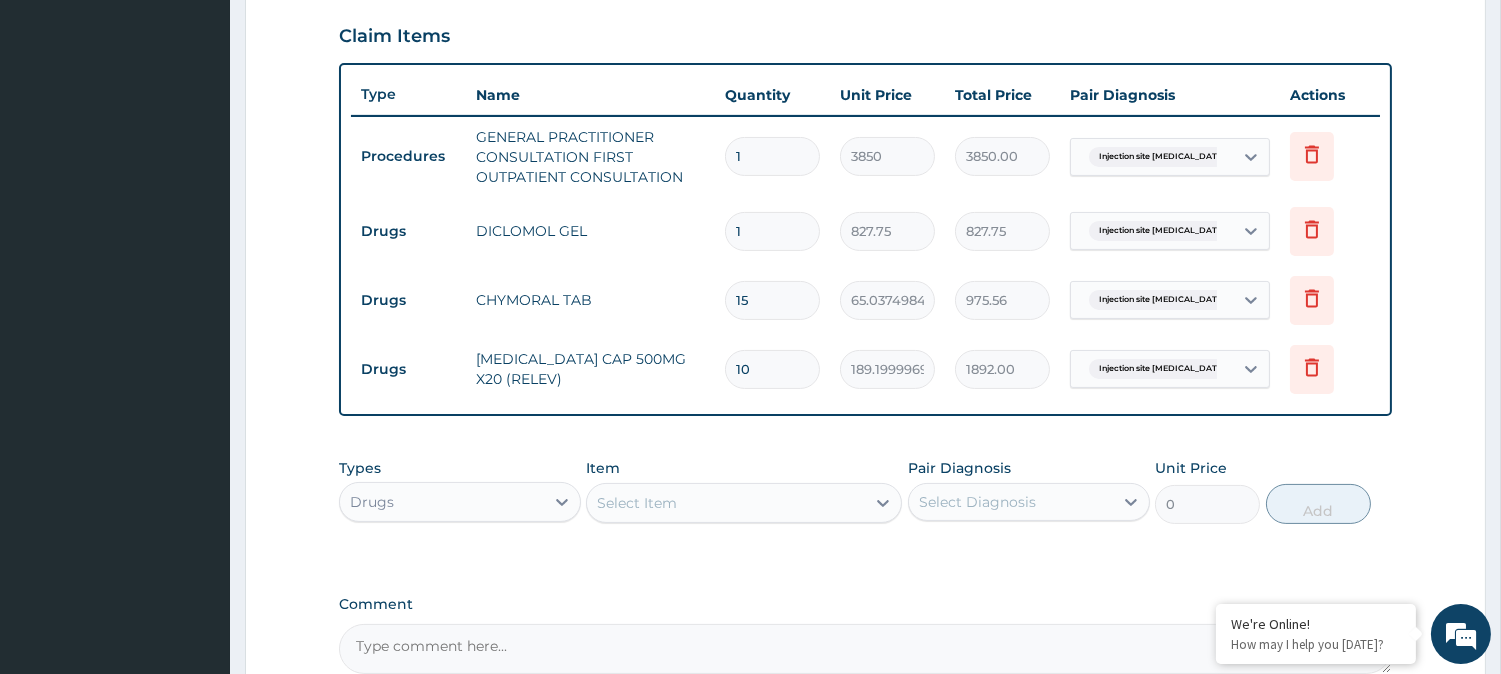 click on "Select Item" at bounding box center (726, 503) 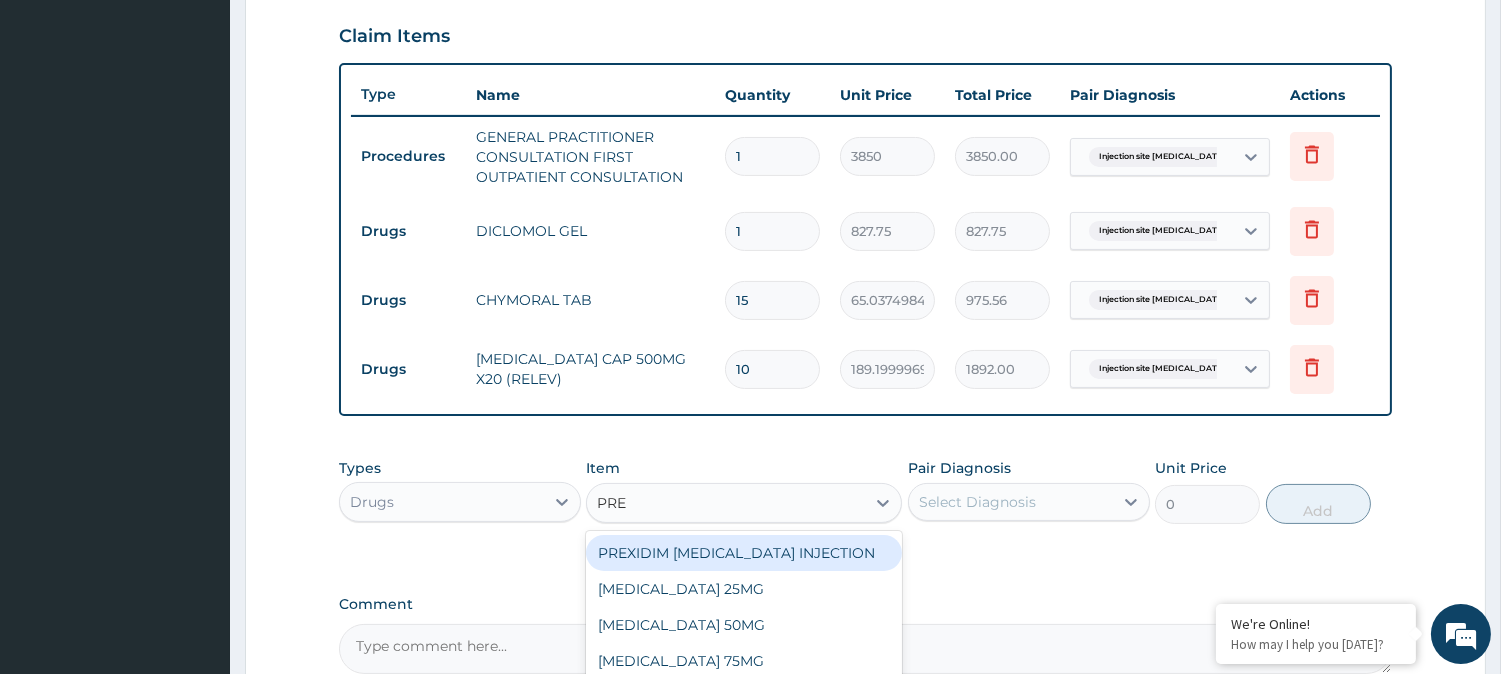 type on "PRED" 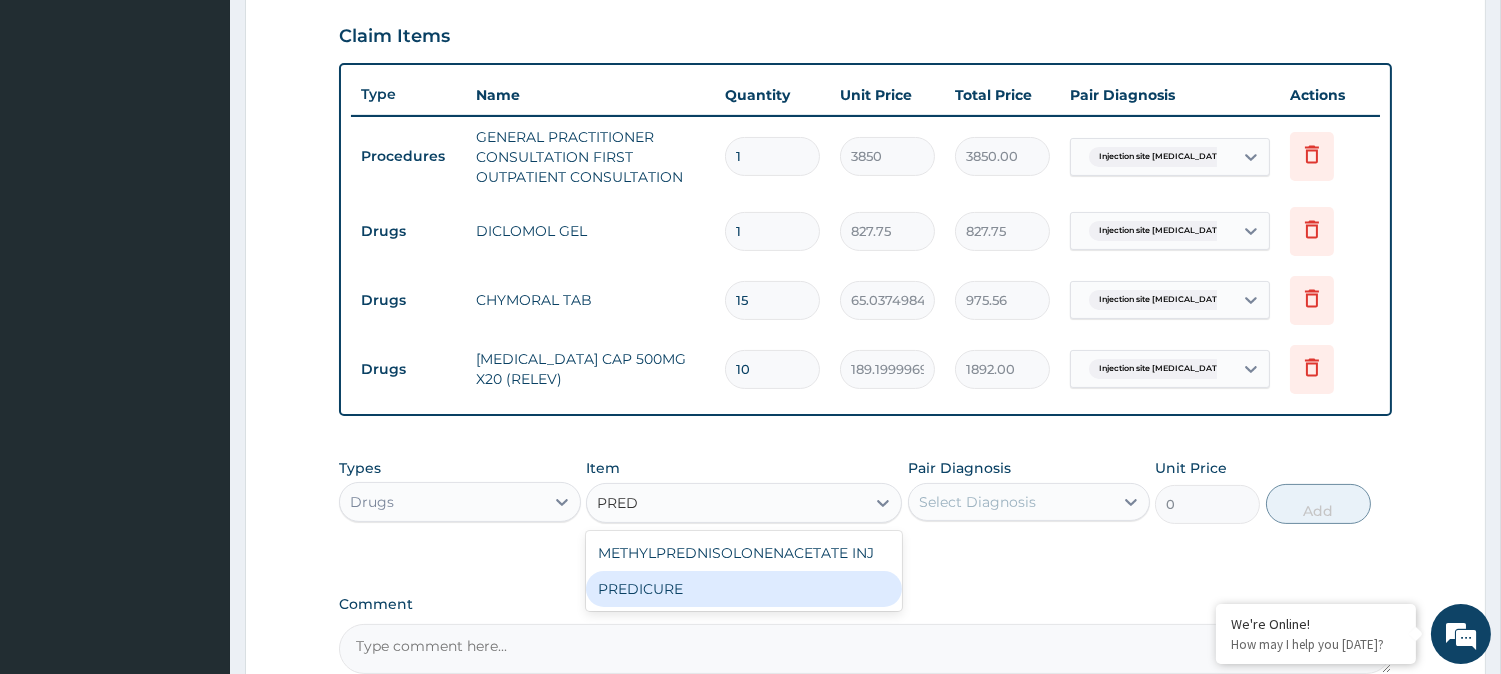 click on "PREDICURE" at bounding box center (744, 589) 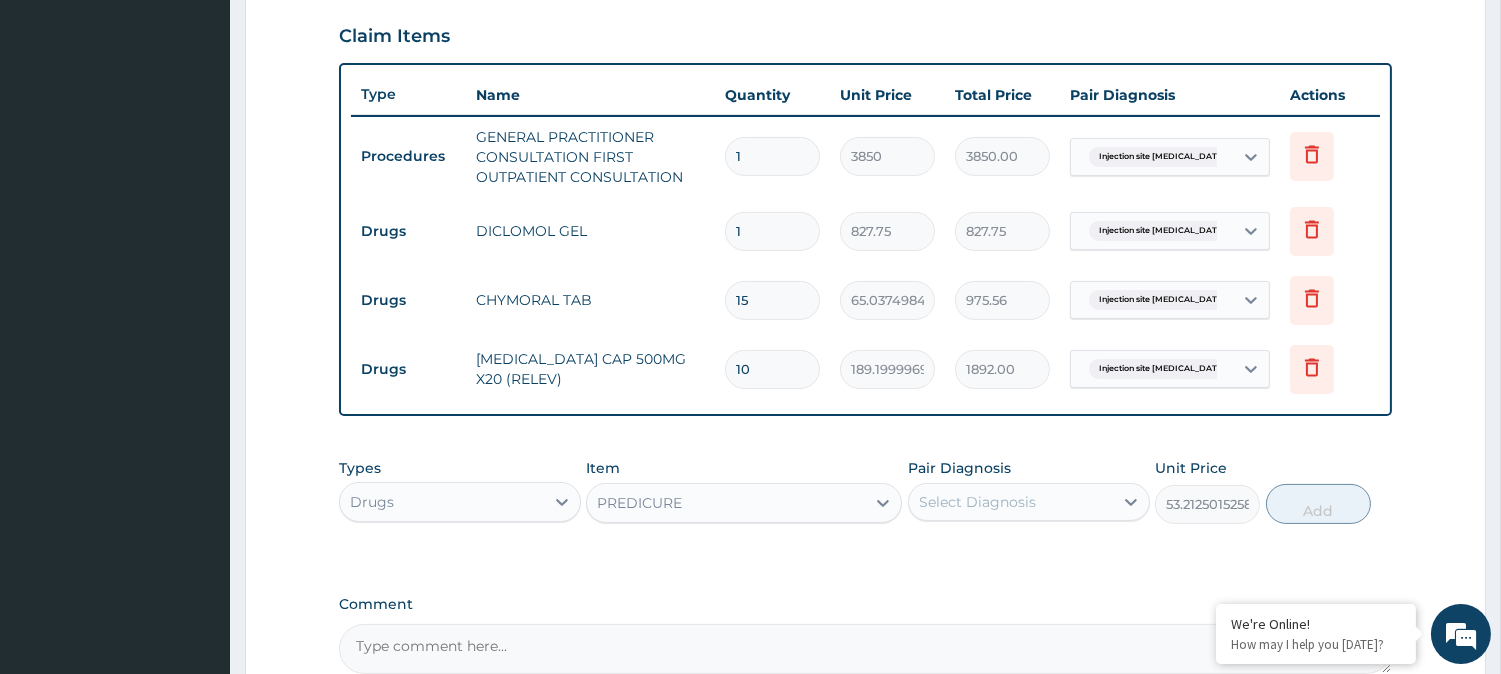 click on "Select Diagnosis" at bounding box center (977, 502) 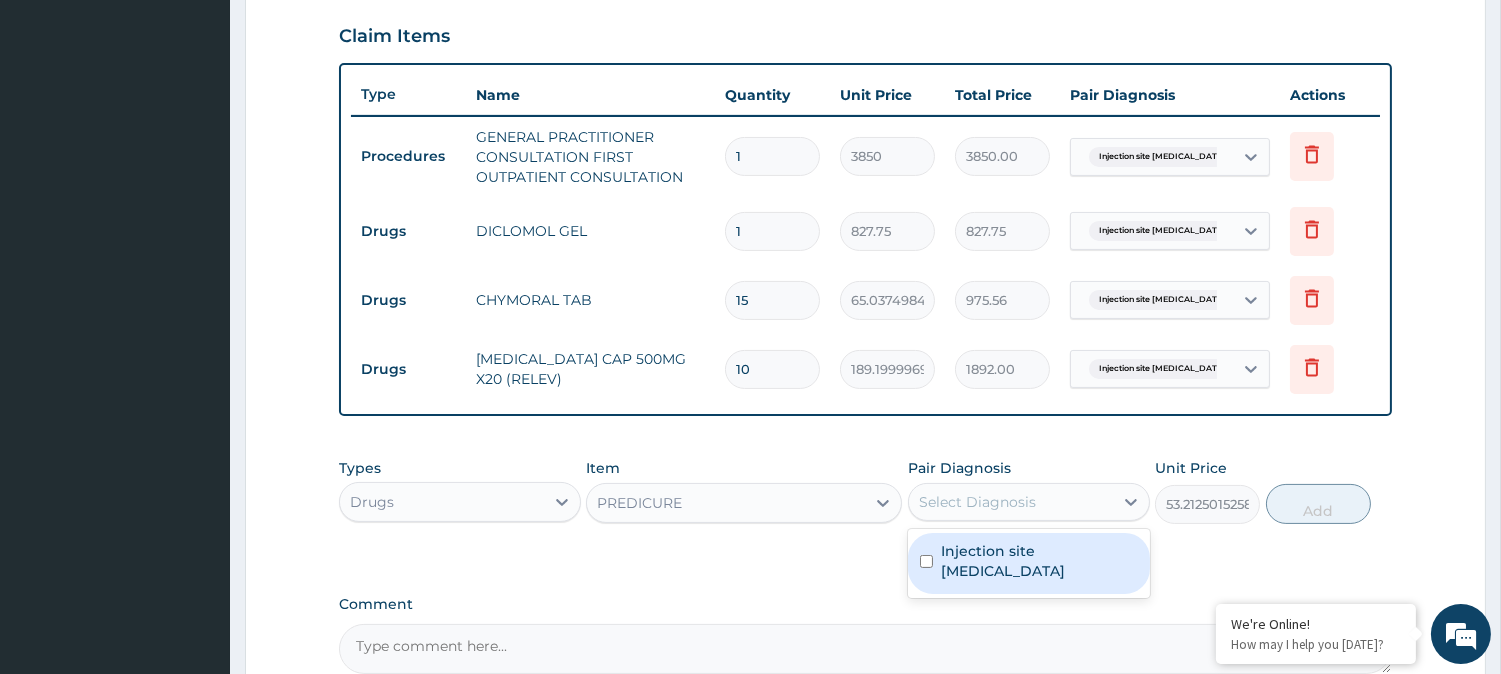 click on "Injection site abscess" at bounding box center (1029, 563) 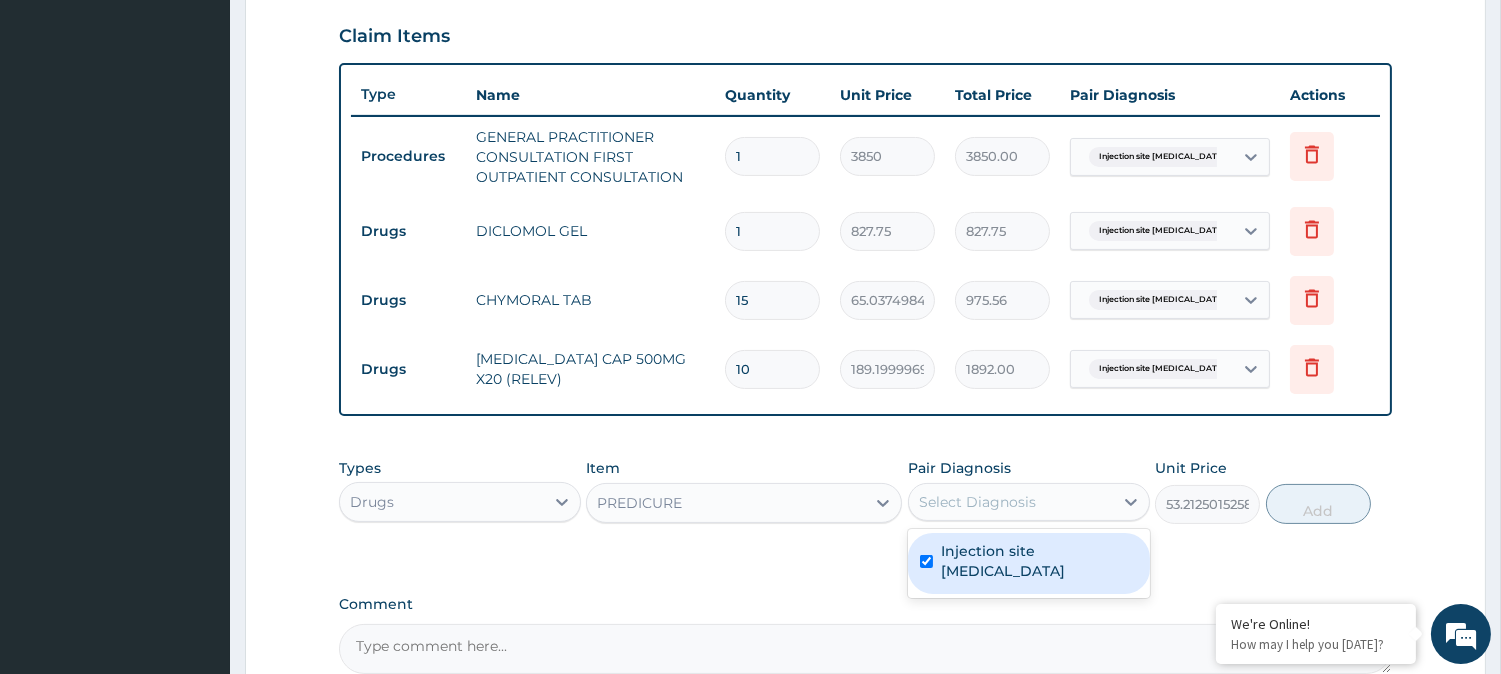checkbox on "true" 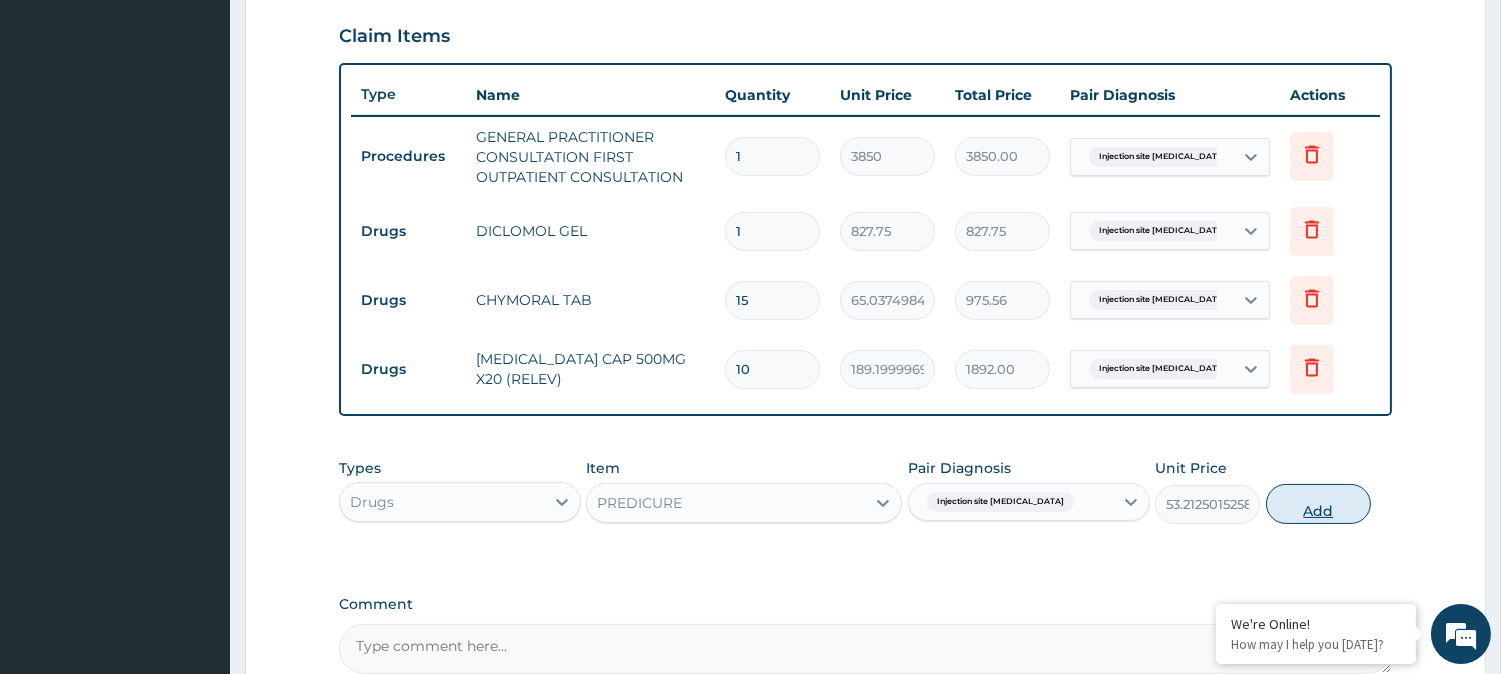click on "Add" at bounding box center (1318, 504) 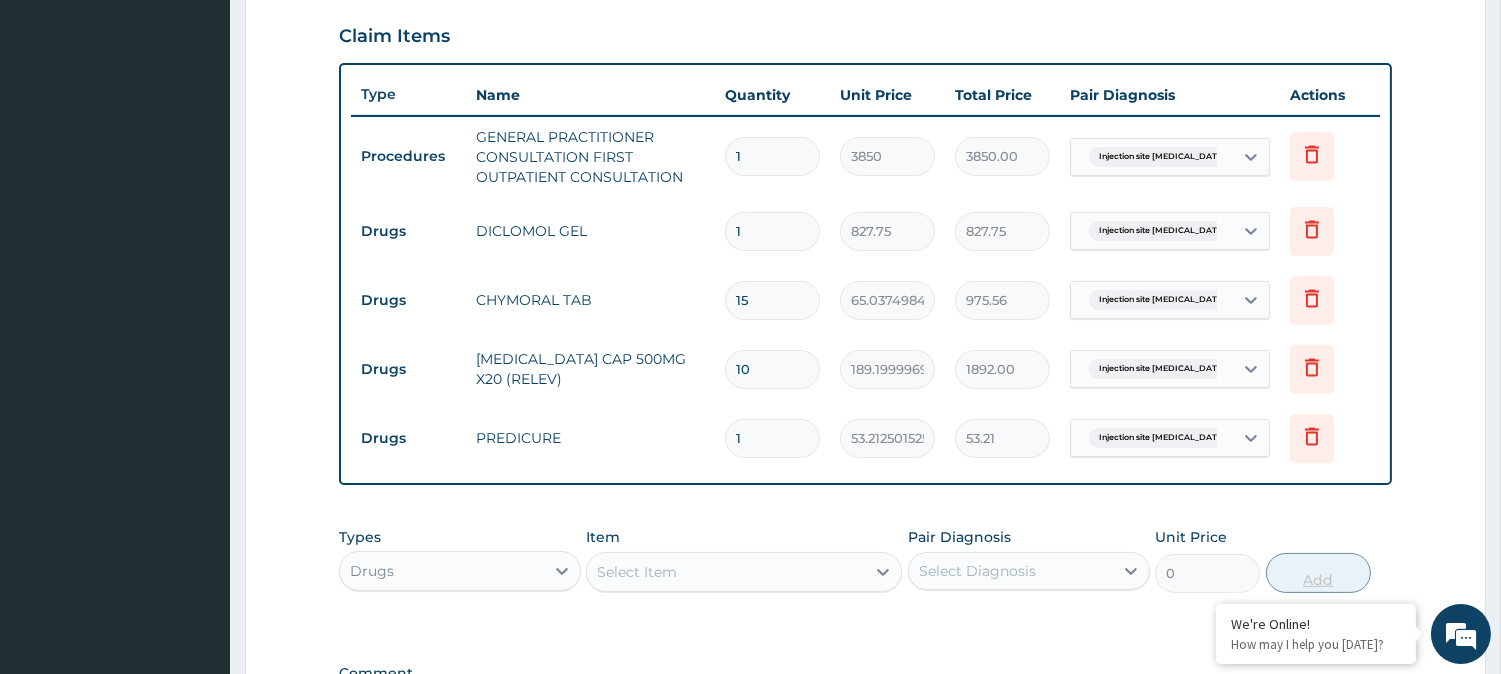 type on "10" 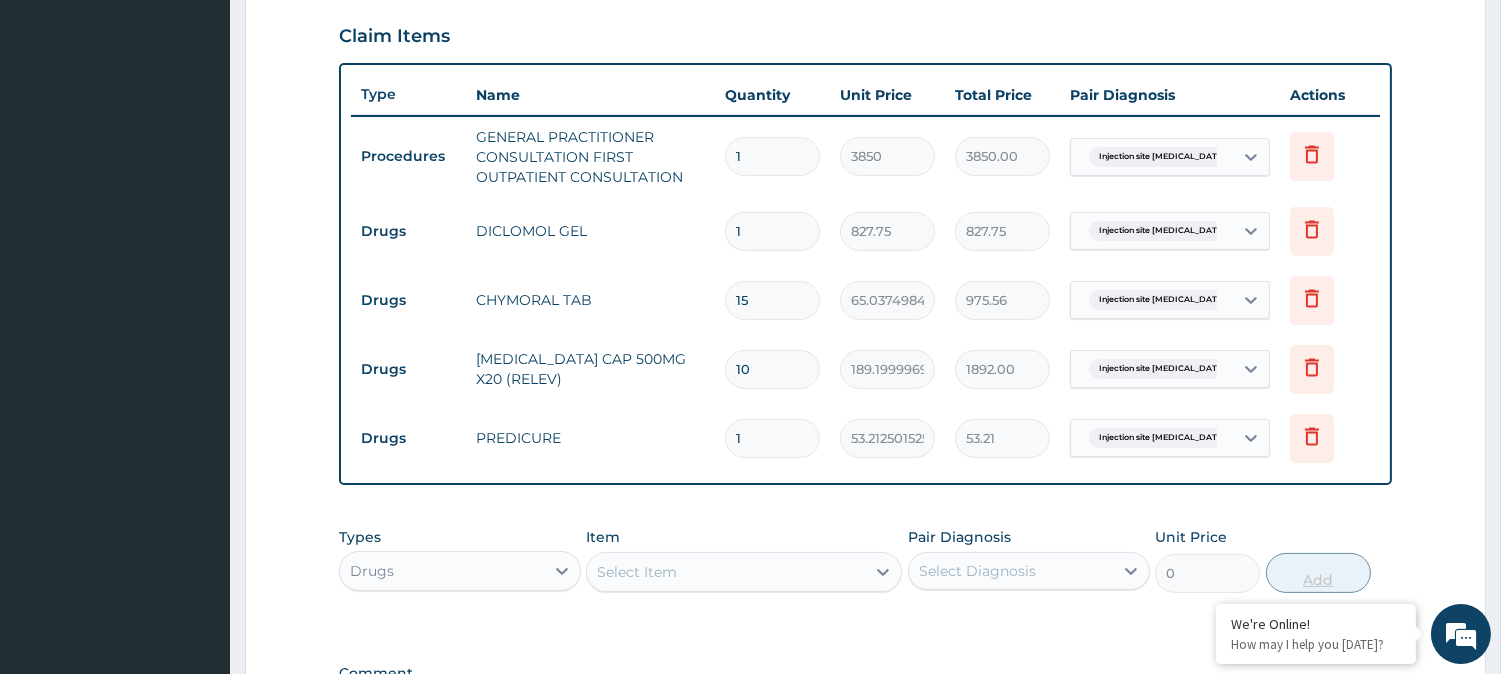 type on "532.13" 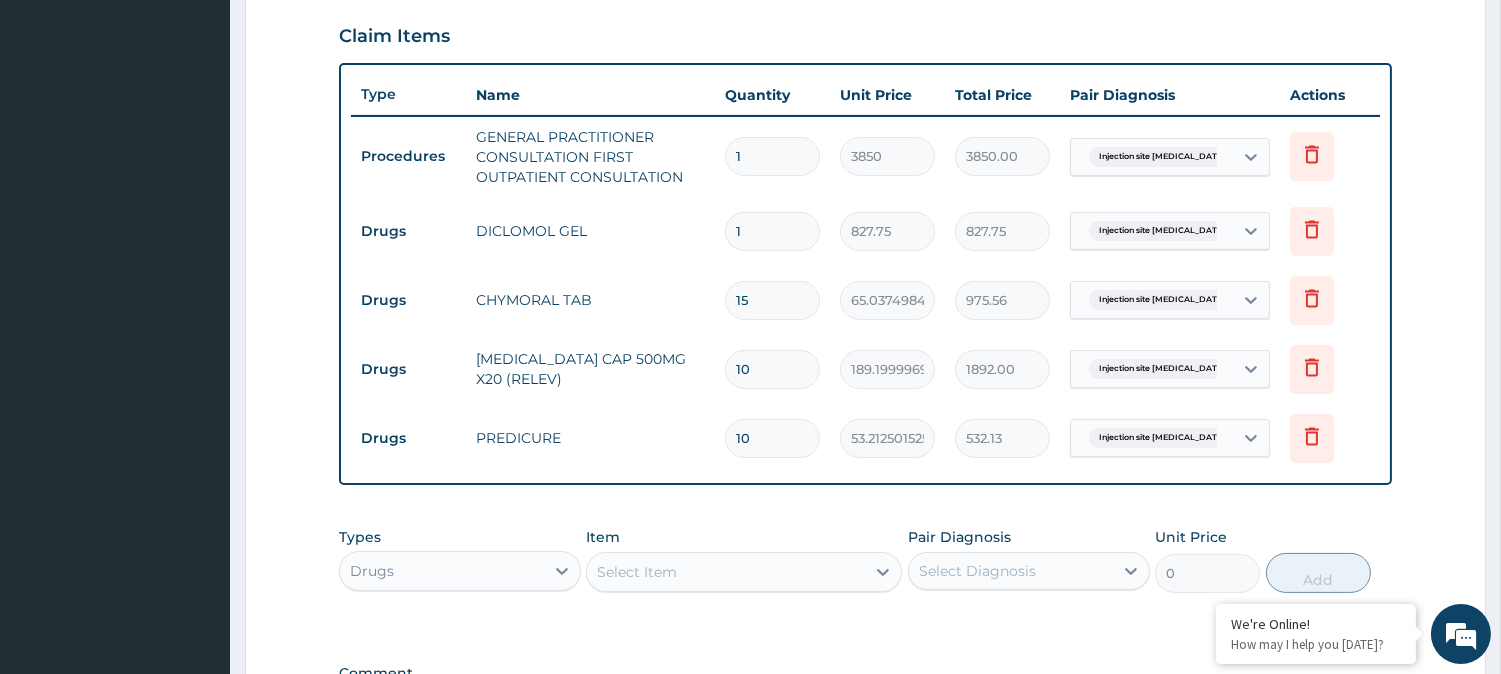 type on "10" 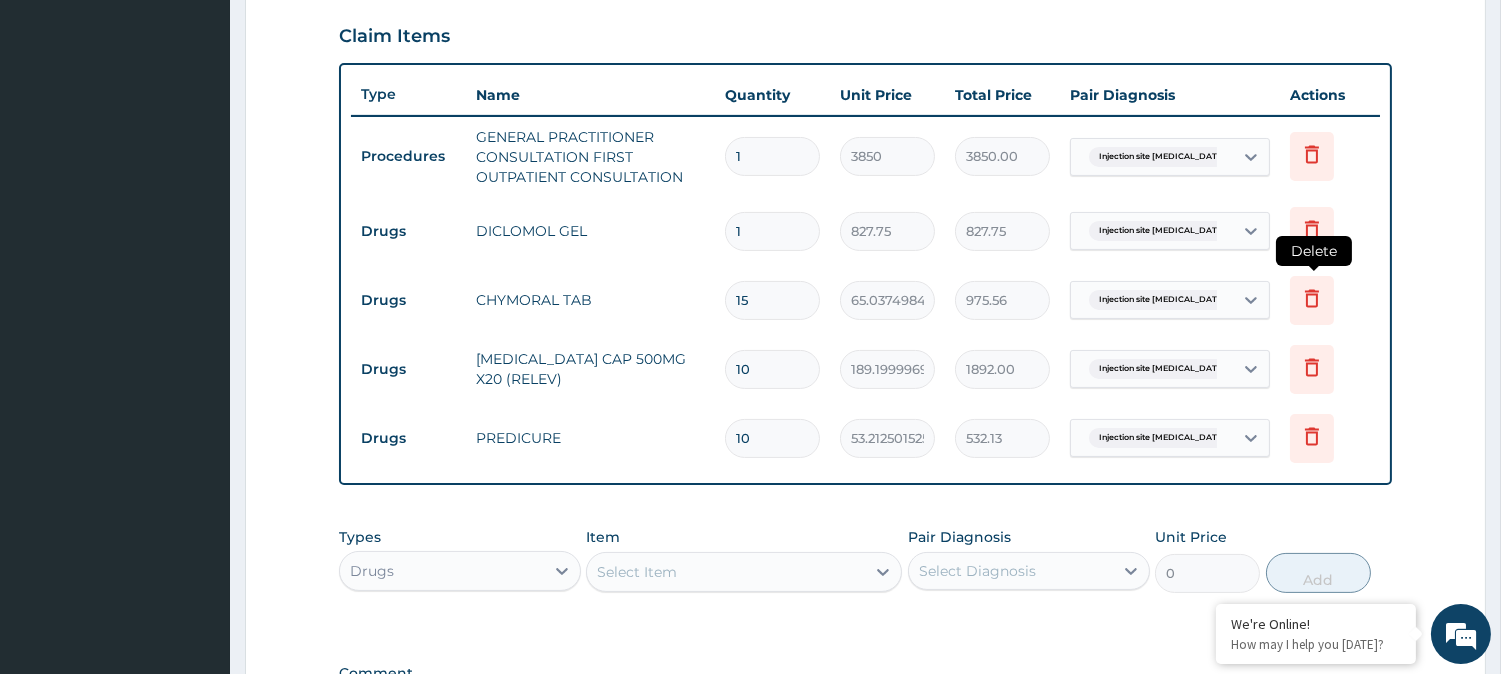 click 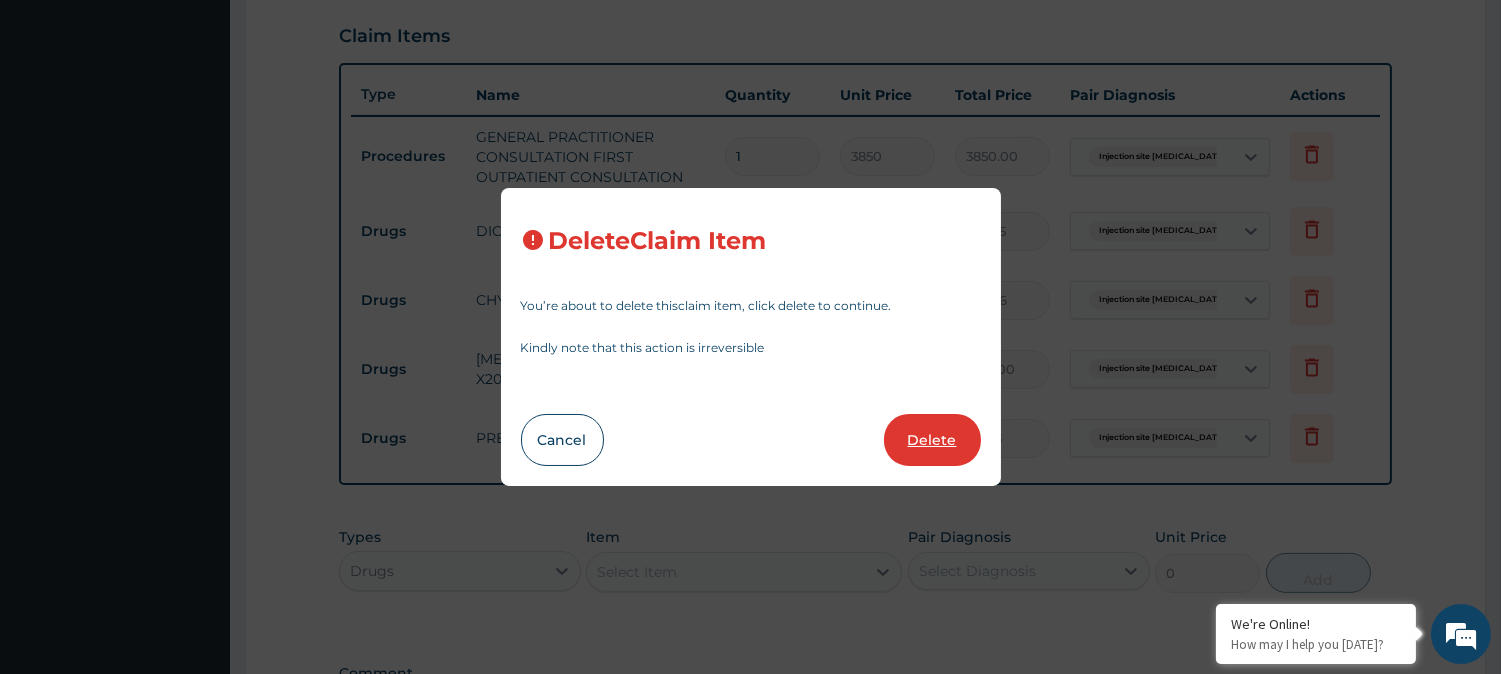 click on "Delete" at bounding box center (932, 440) 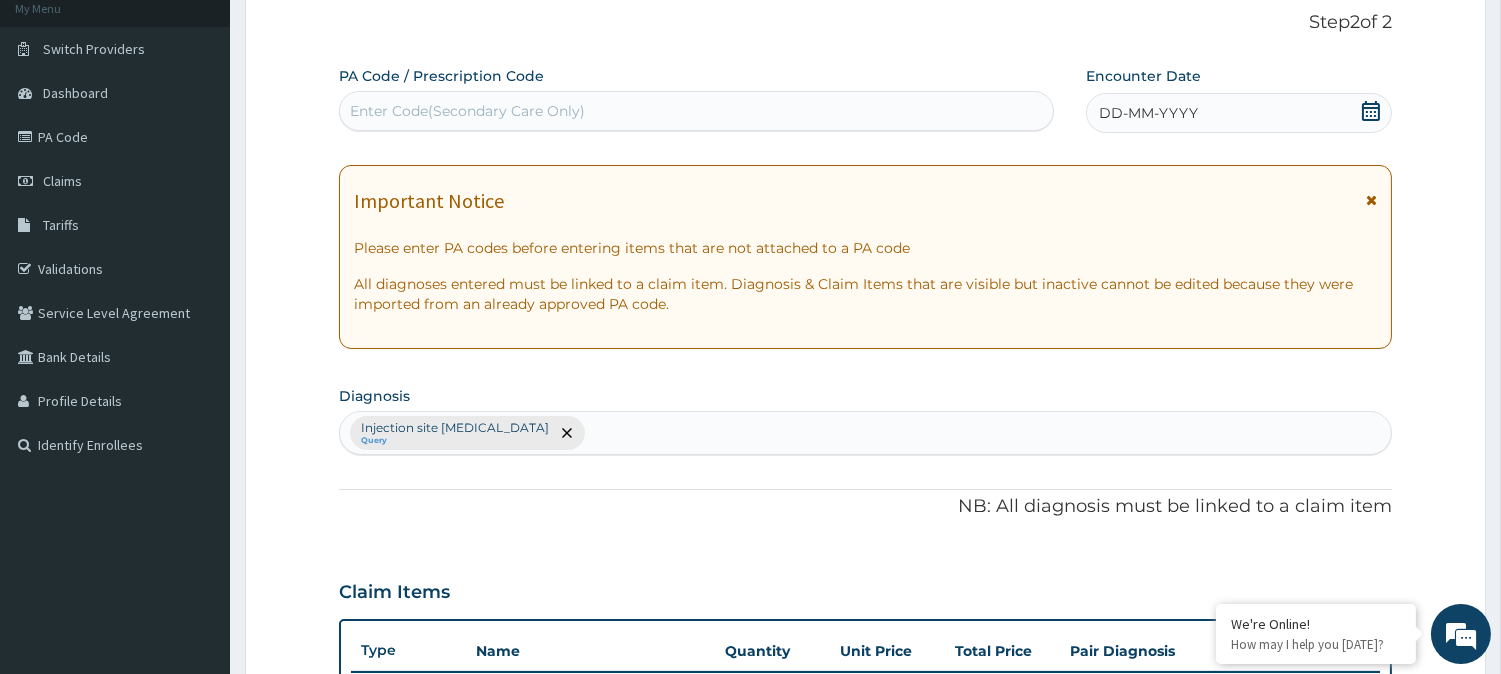 scroll, scrollTop: 0, scrollLeft: 0, axis: both 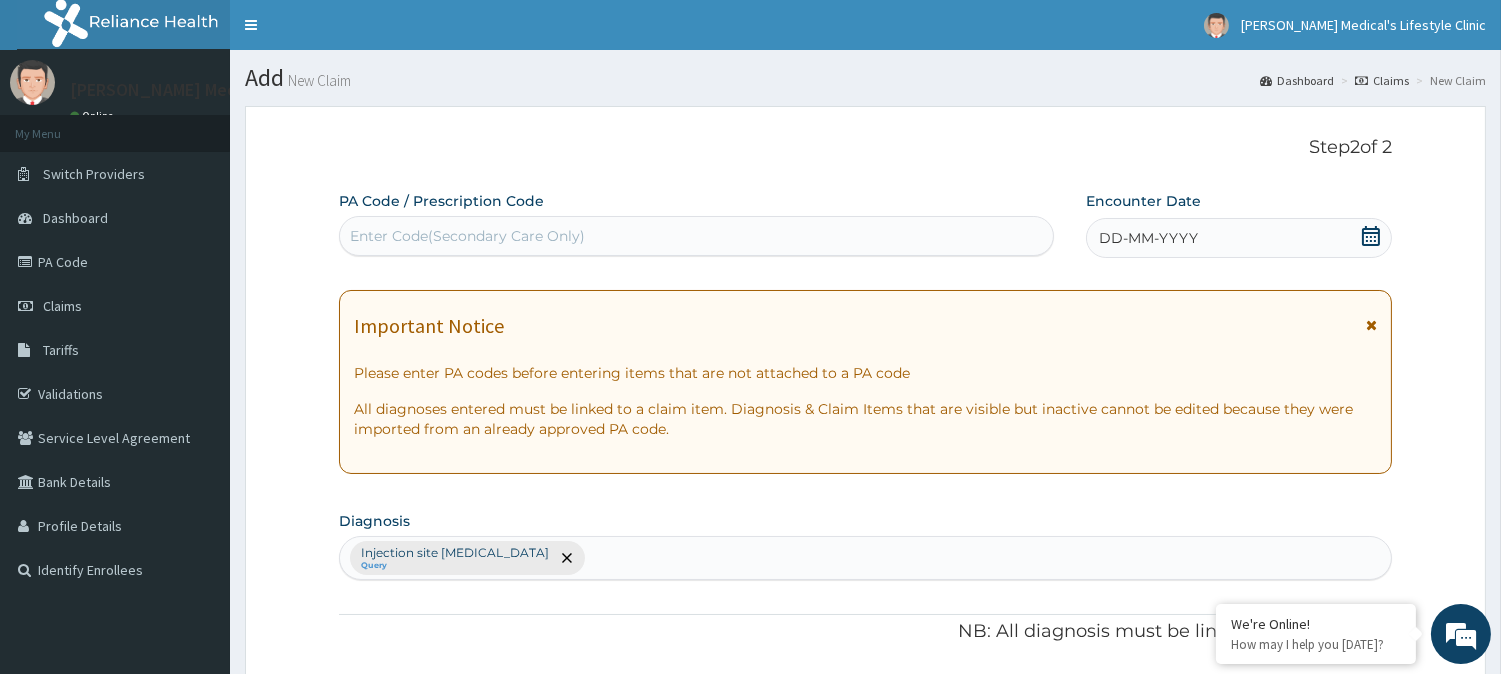 click on "Enter Code(Secondary Care Only)" at bounding box center [467, 236] 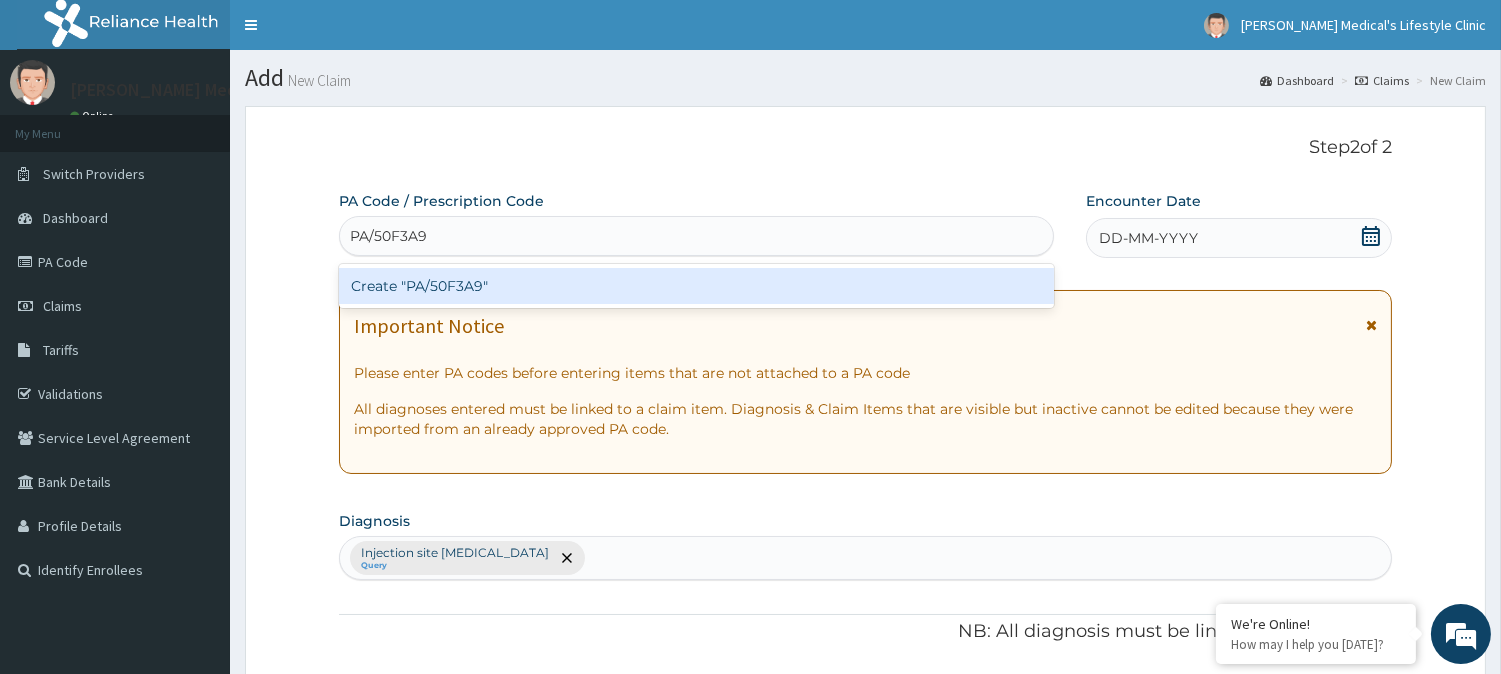 click on "Create "PA/50F3A9"" at bounding box center (696, 286) 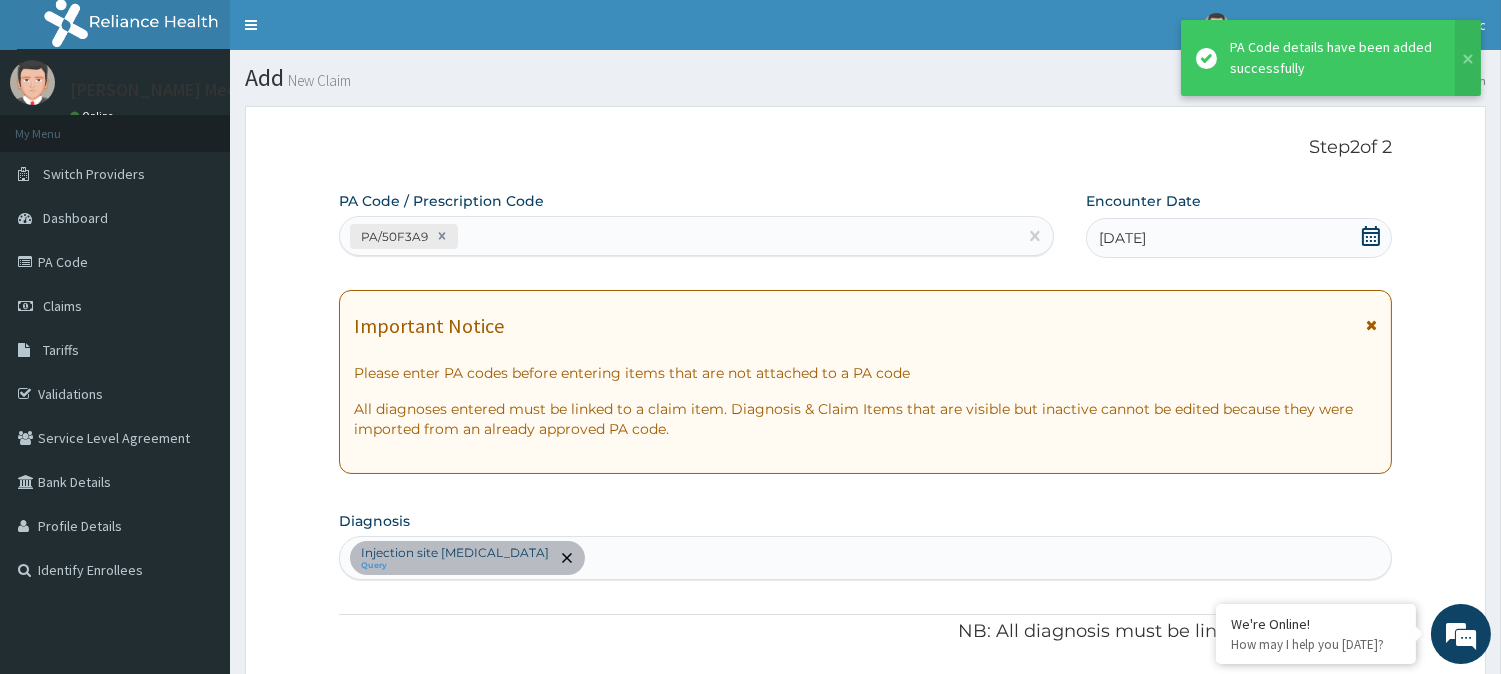 scroll, scrollTop: 782, scrollLeft: 0, axis: vertical 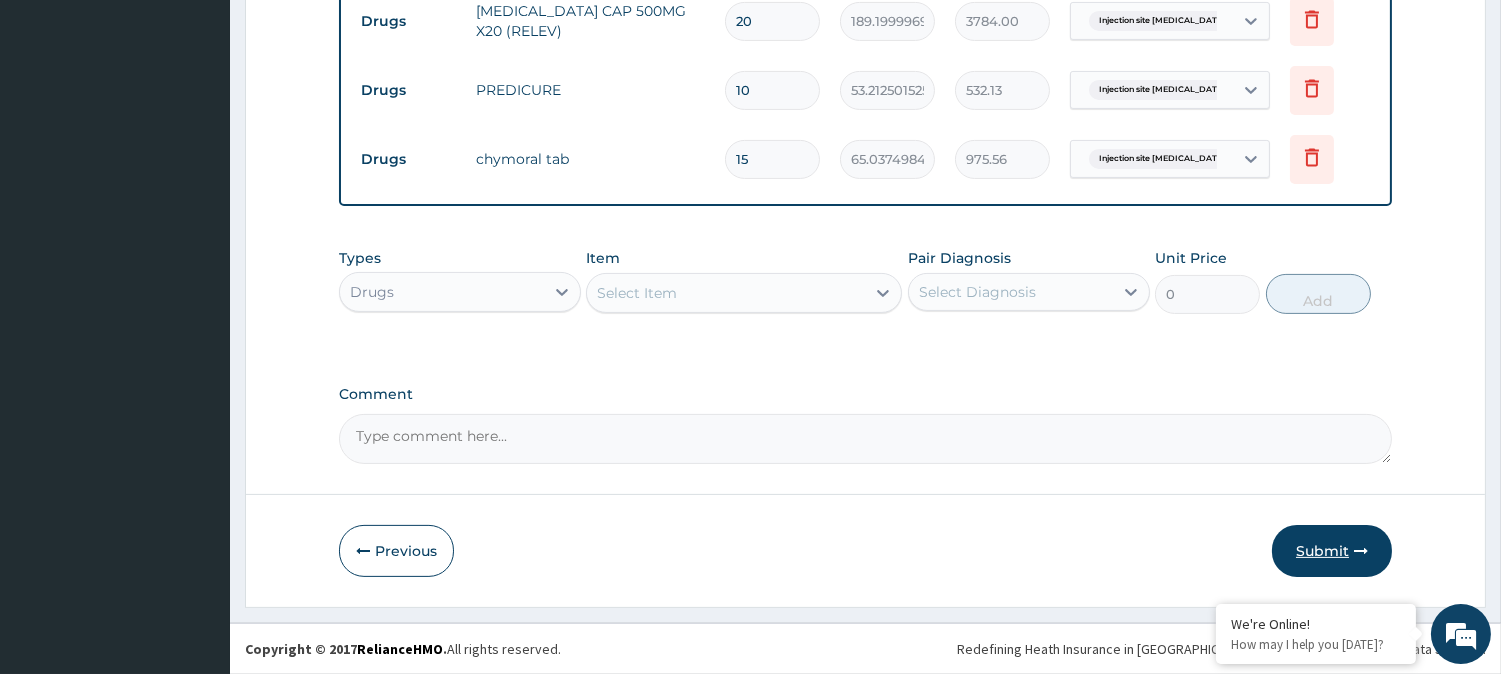 click on "Submit" at bounding box center [1332, 551] 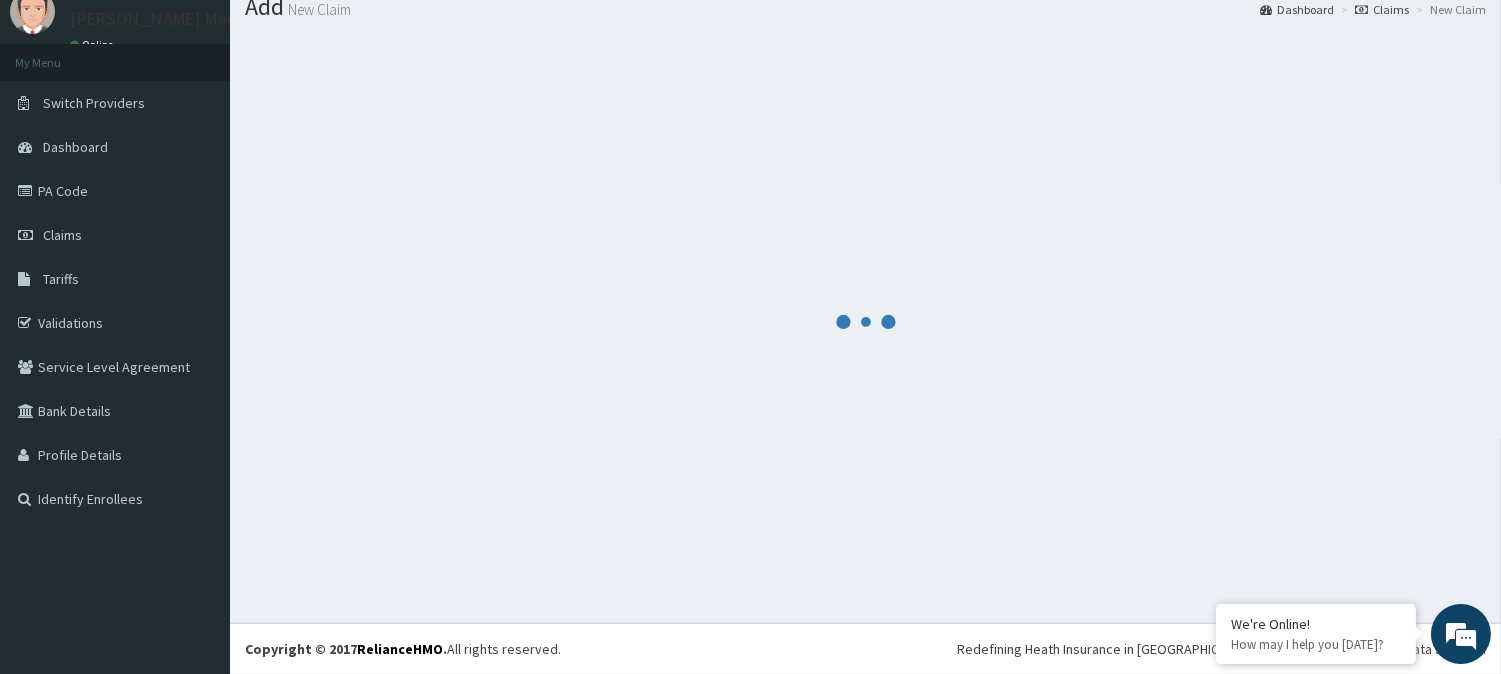 scroll, scrollTop: 960, scrollLeft: 0, axis: vertical 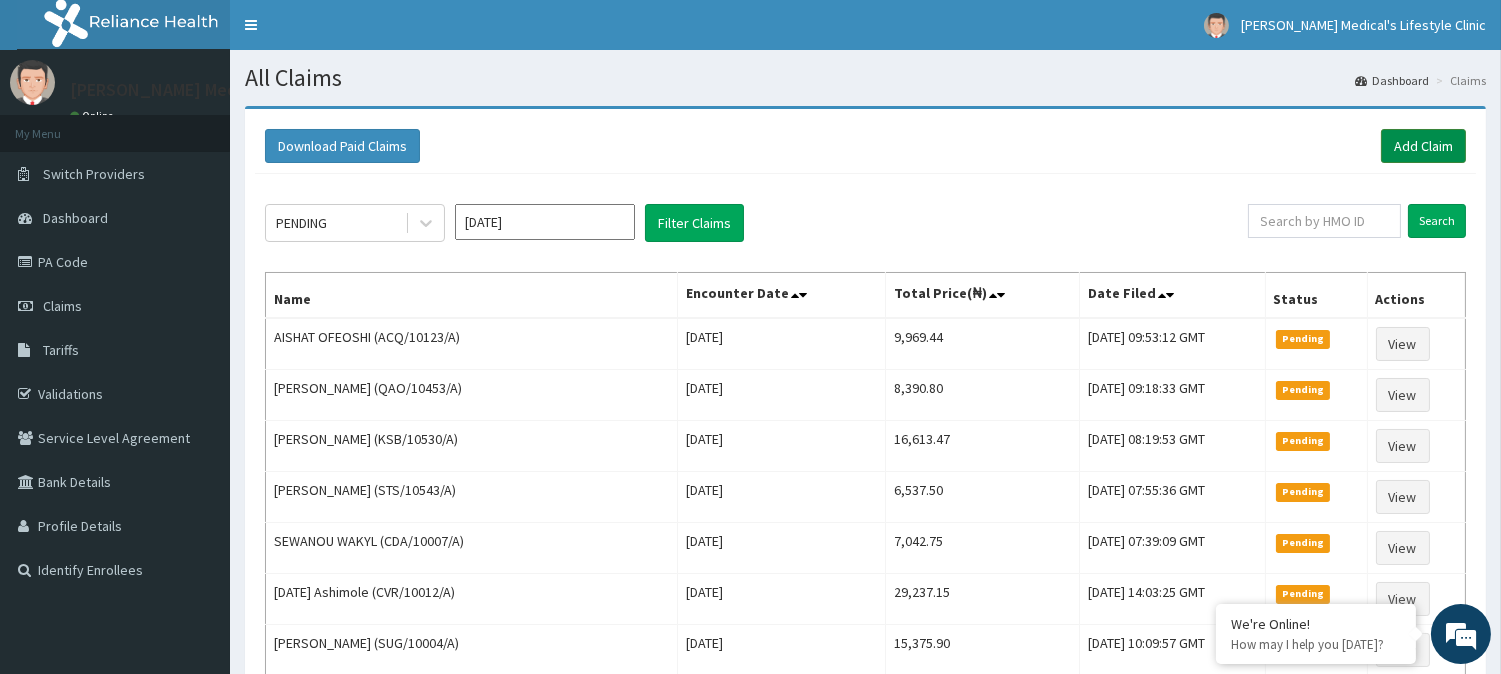 click on "Add Claim" at bounding box center [1423, 146] 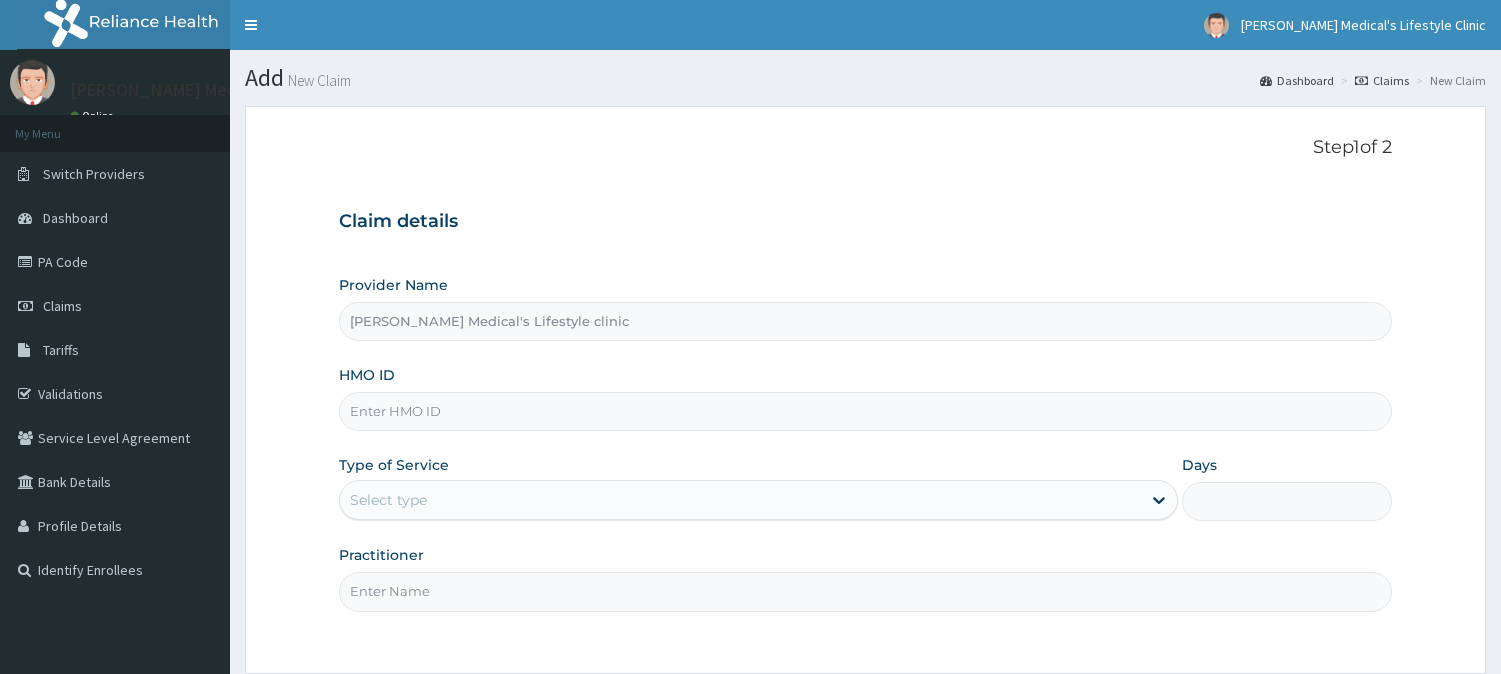 scroll, scrollTop: 0, scrollLeft: 0, axis: both 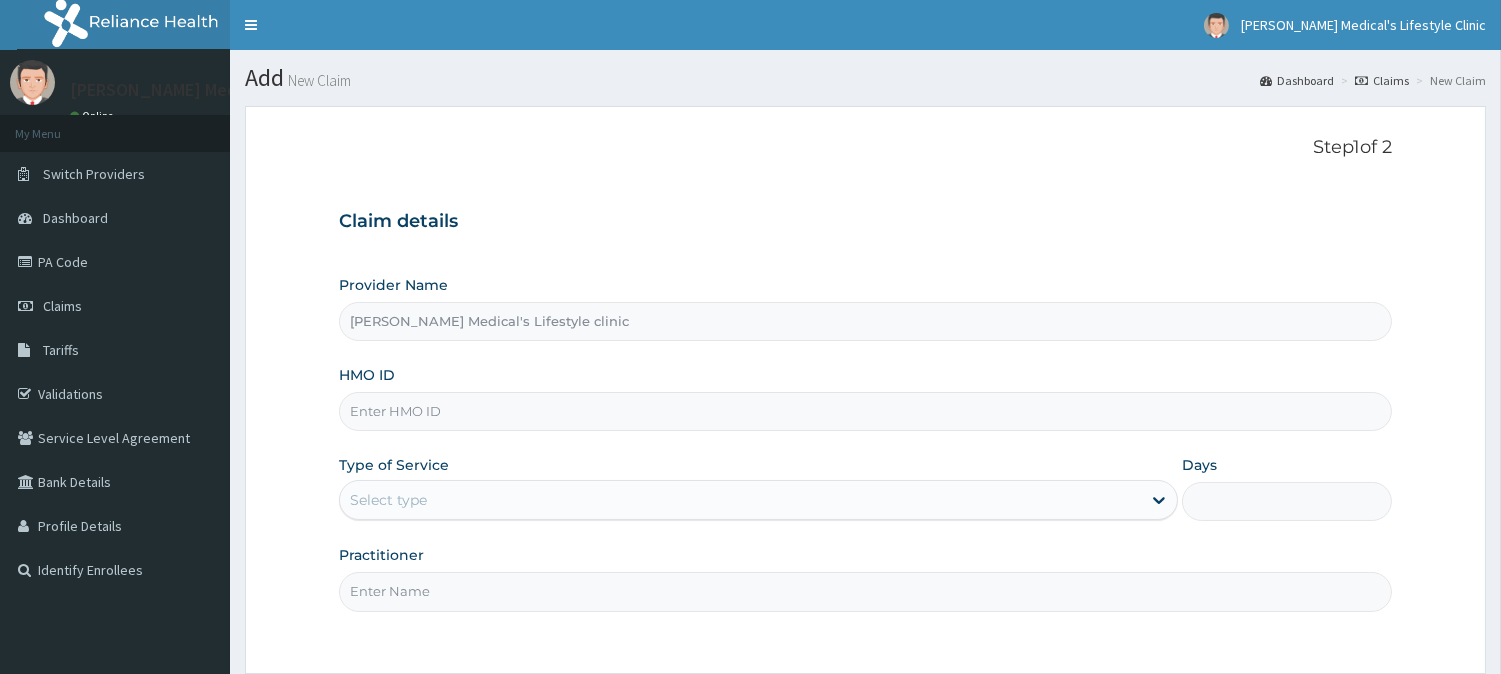 drag, startPoint x: 0, startPoint y: 0, endPoint x: 397, endPoint y: 406, distance: 567.8424 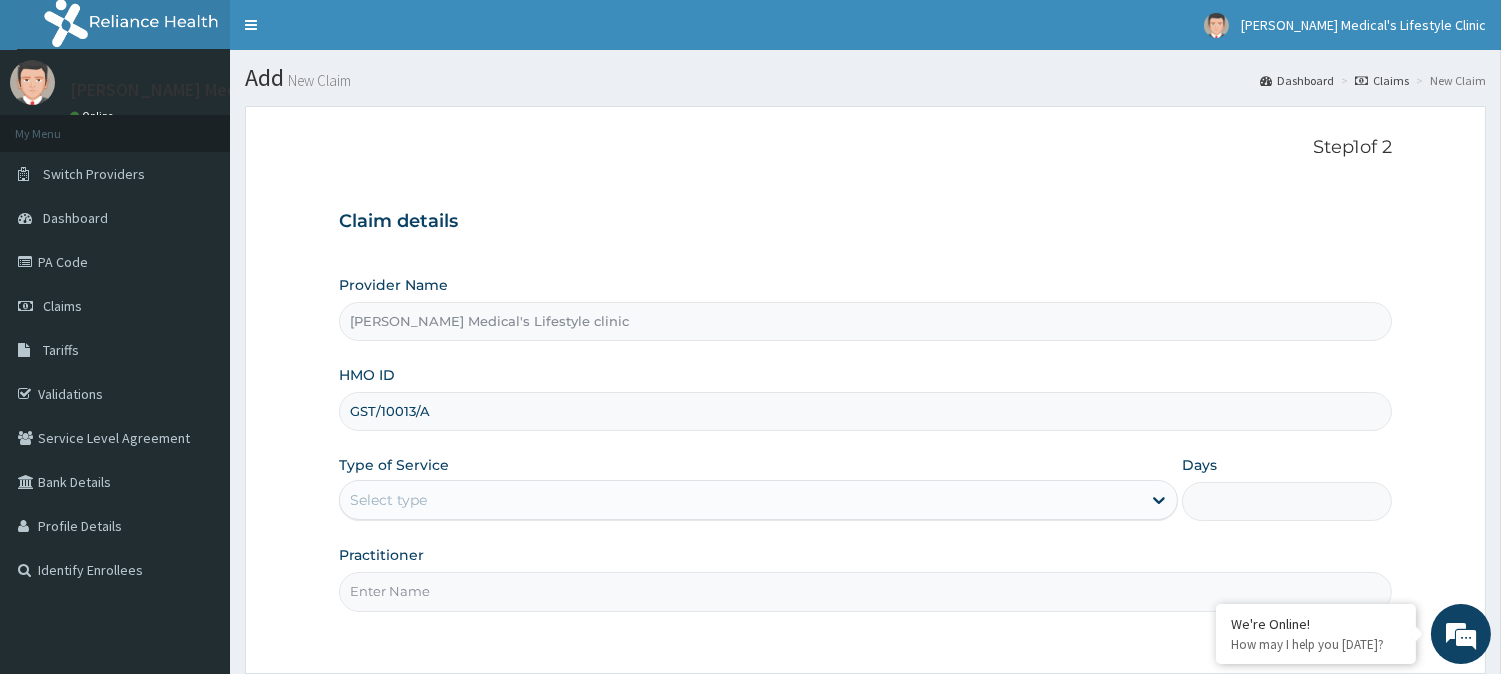 type on "GST/10013/A" 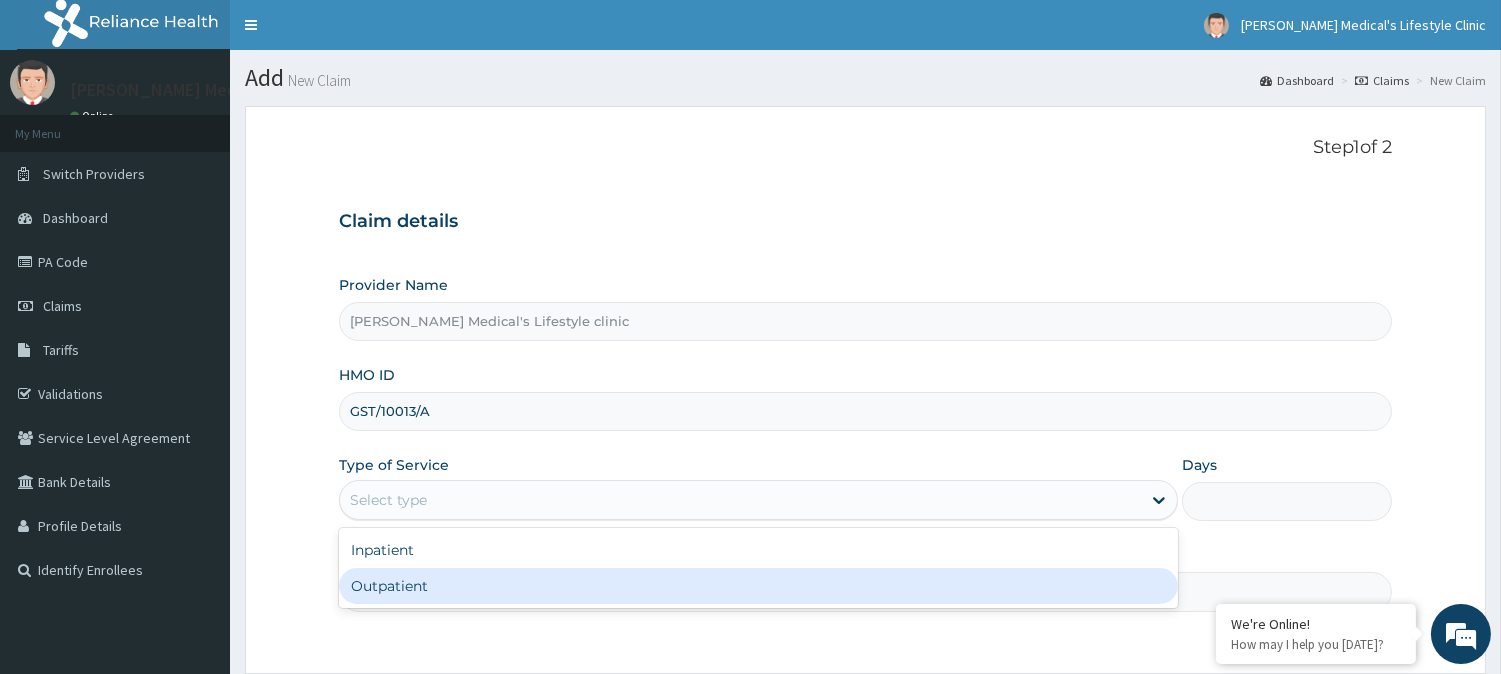 click on "Outpatient" at bounding box center [758, 586] 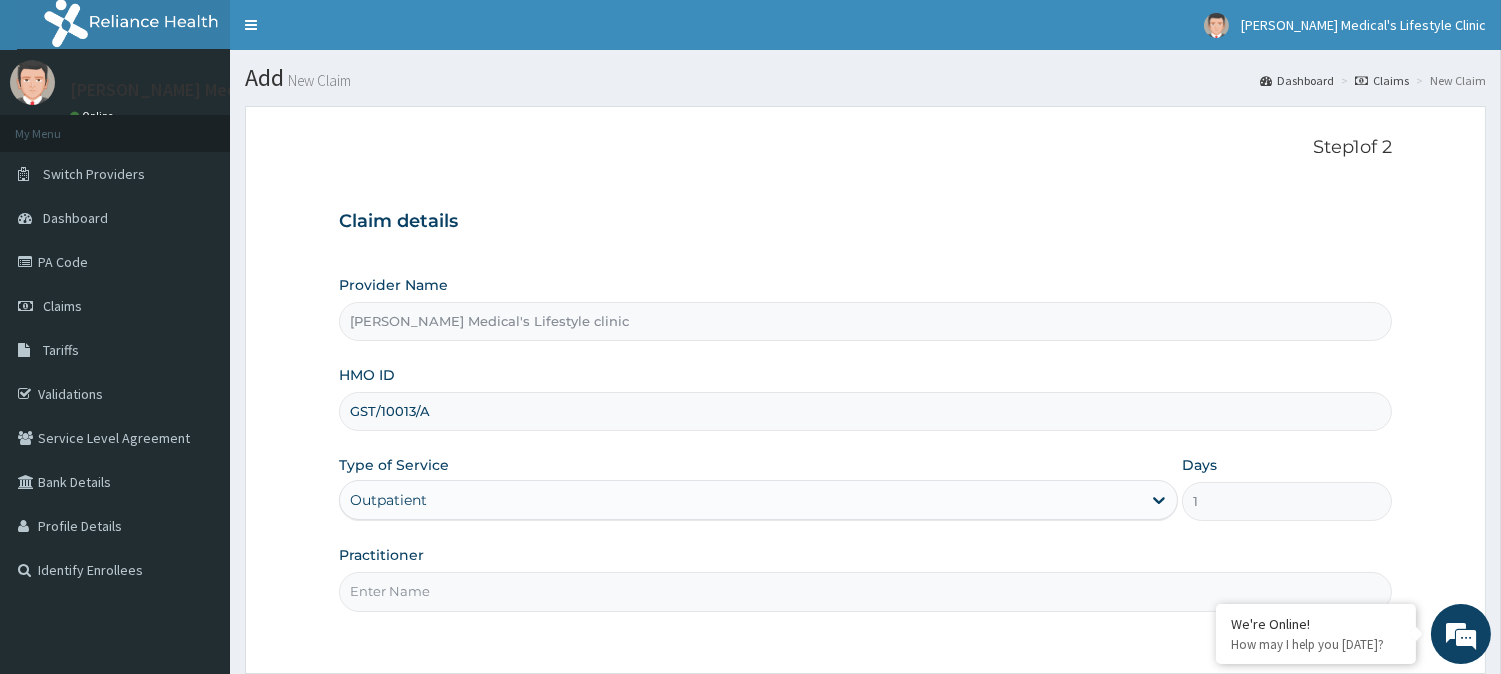 click on "Practitioner" at bounding box center [865, 591] 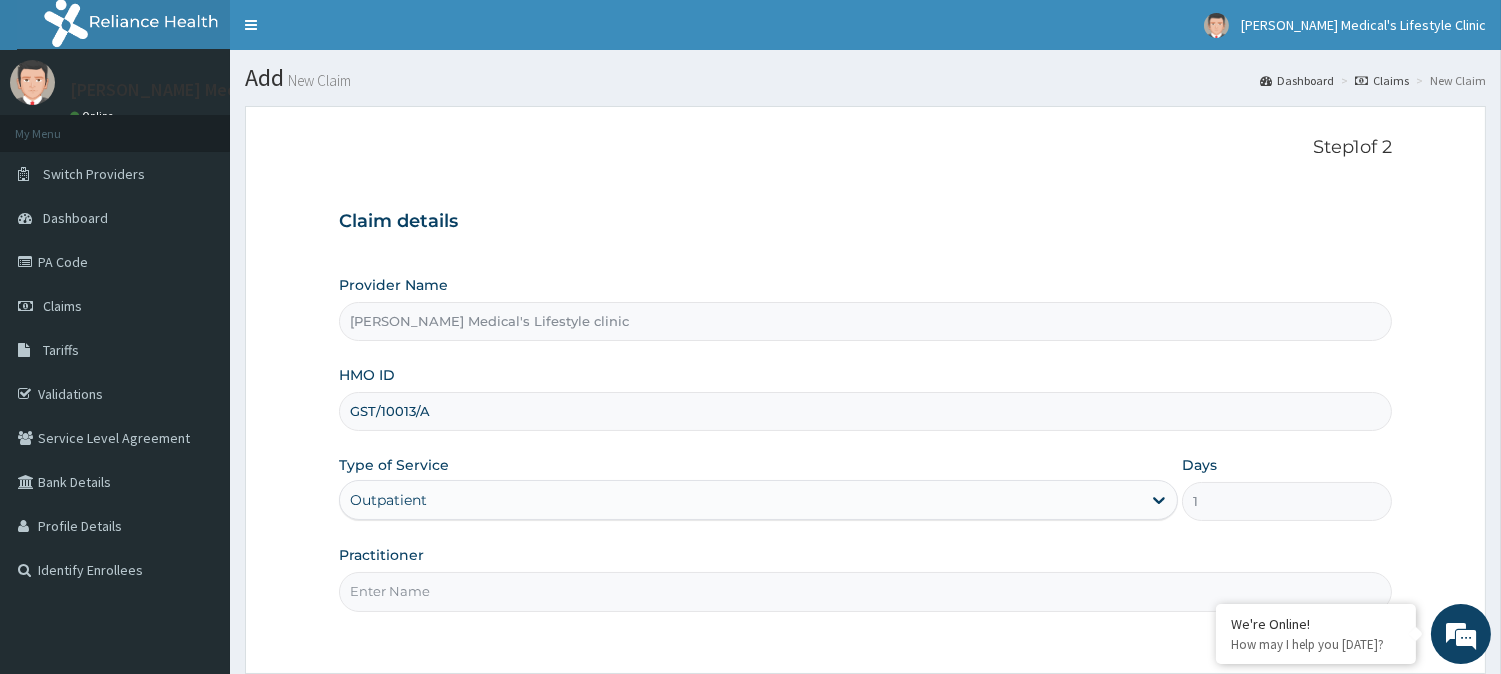 type on "DR Jerry Itaman" 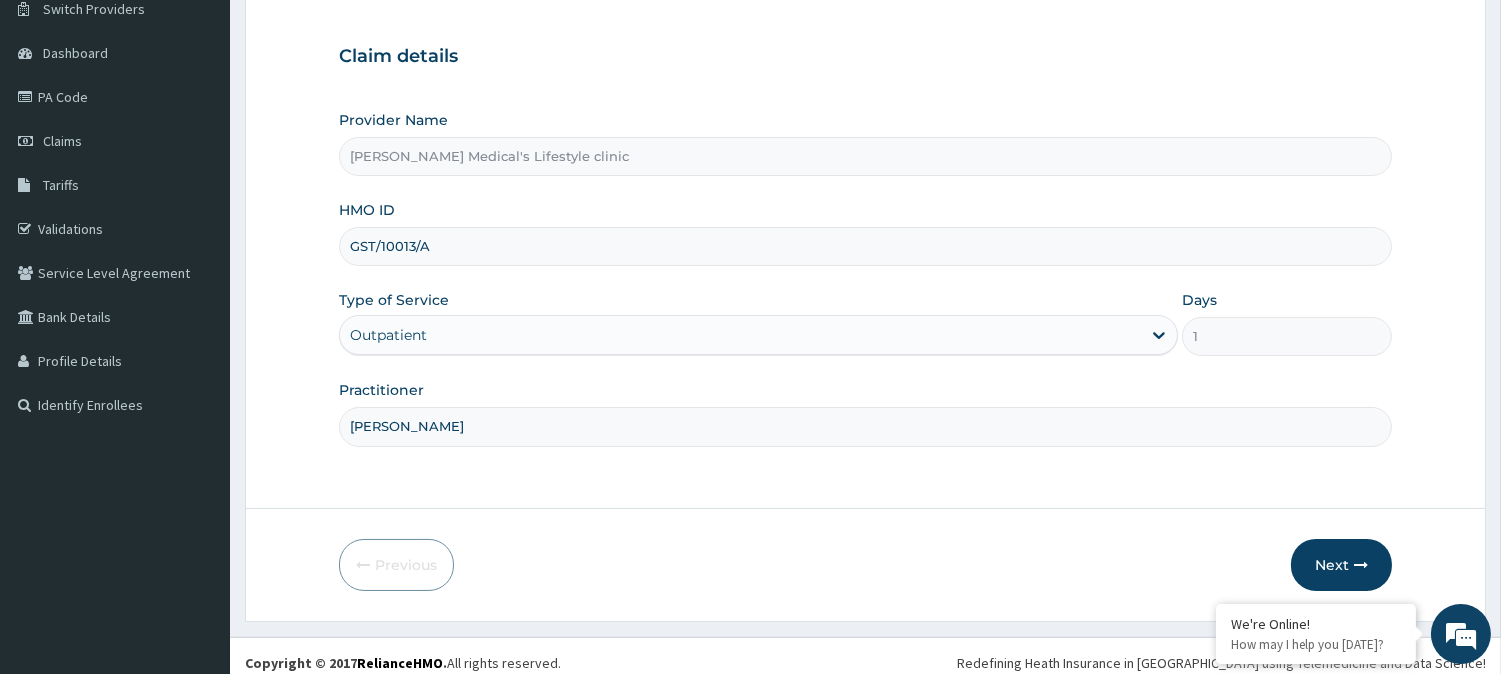 scroll, scrollTop: 178, scrollLeft: 0, axis: vertical 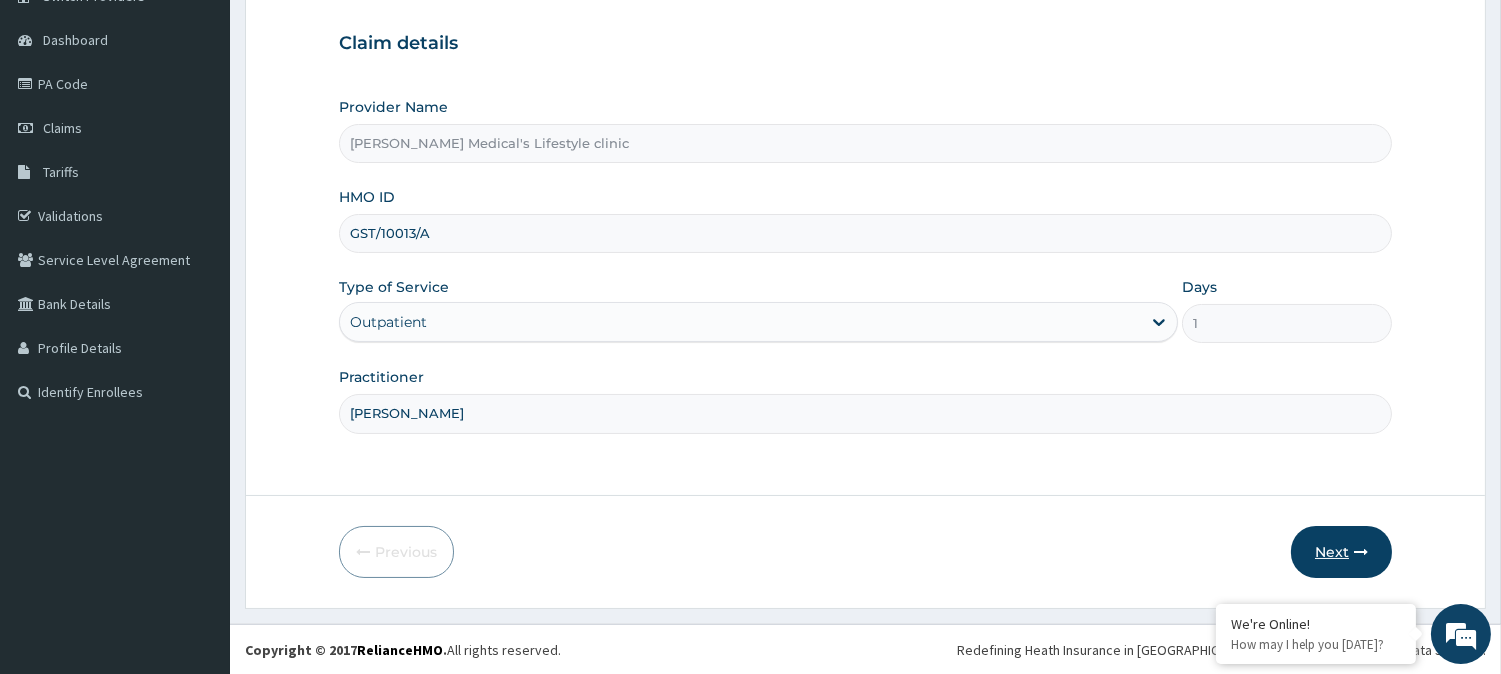 click on "Next" at bounding box center (1341, 552) 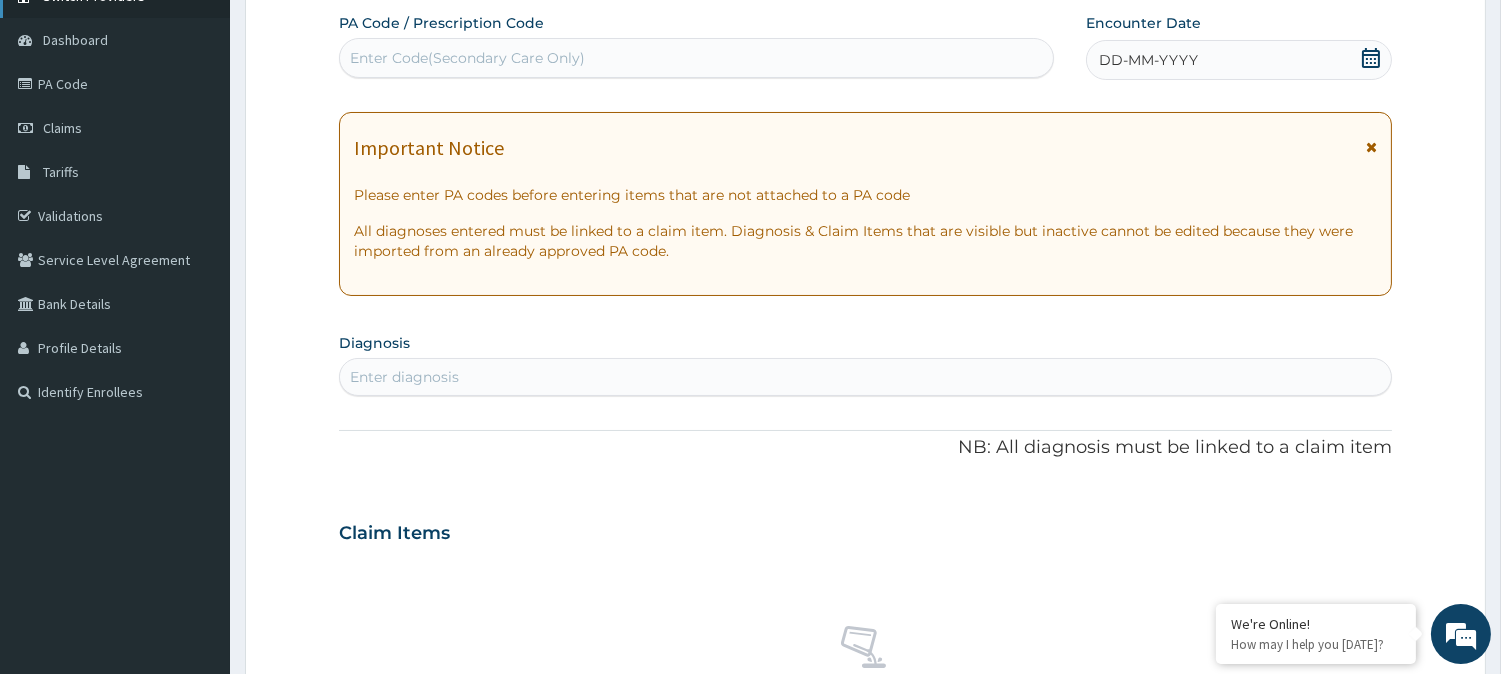 scroll, scrollTop: 0, scrollLeft: 0, axis: both 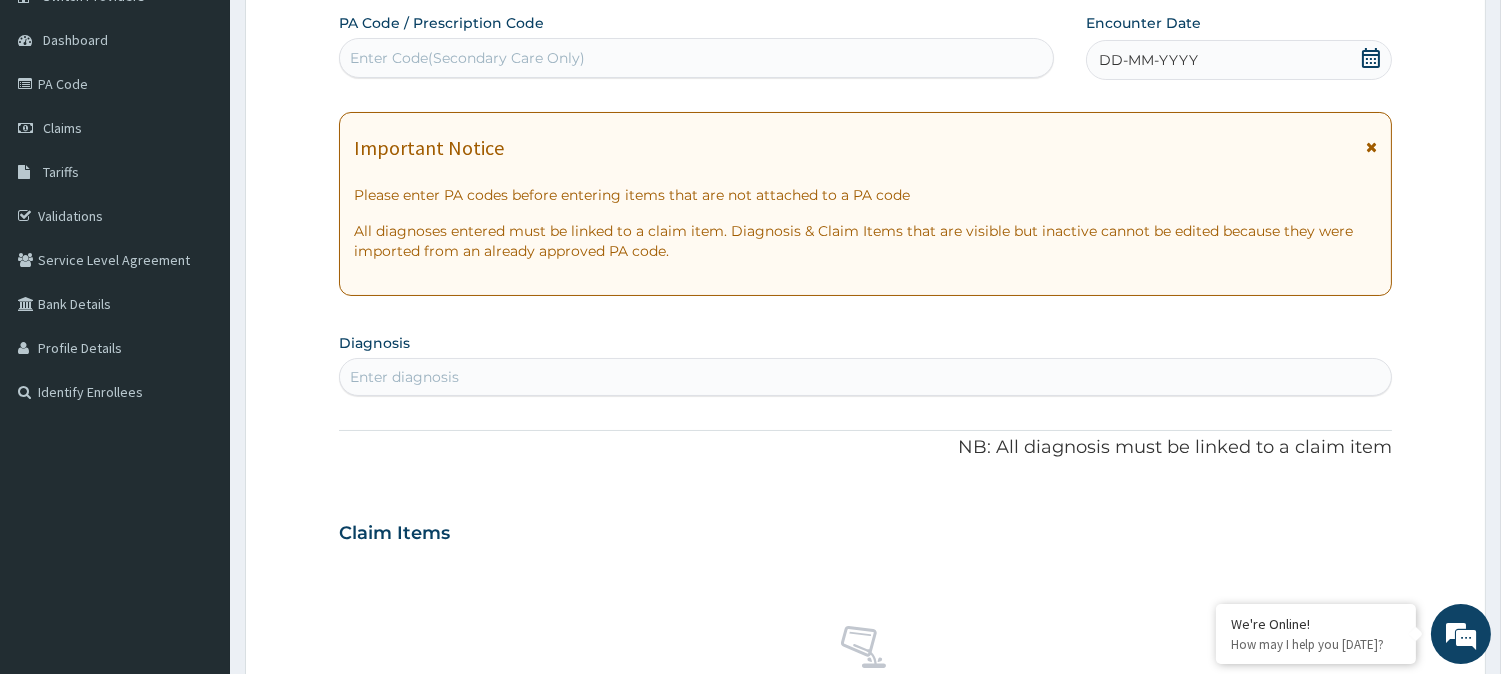 click on "Enter diagnosis" at bounding box center [865, 377] 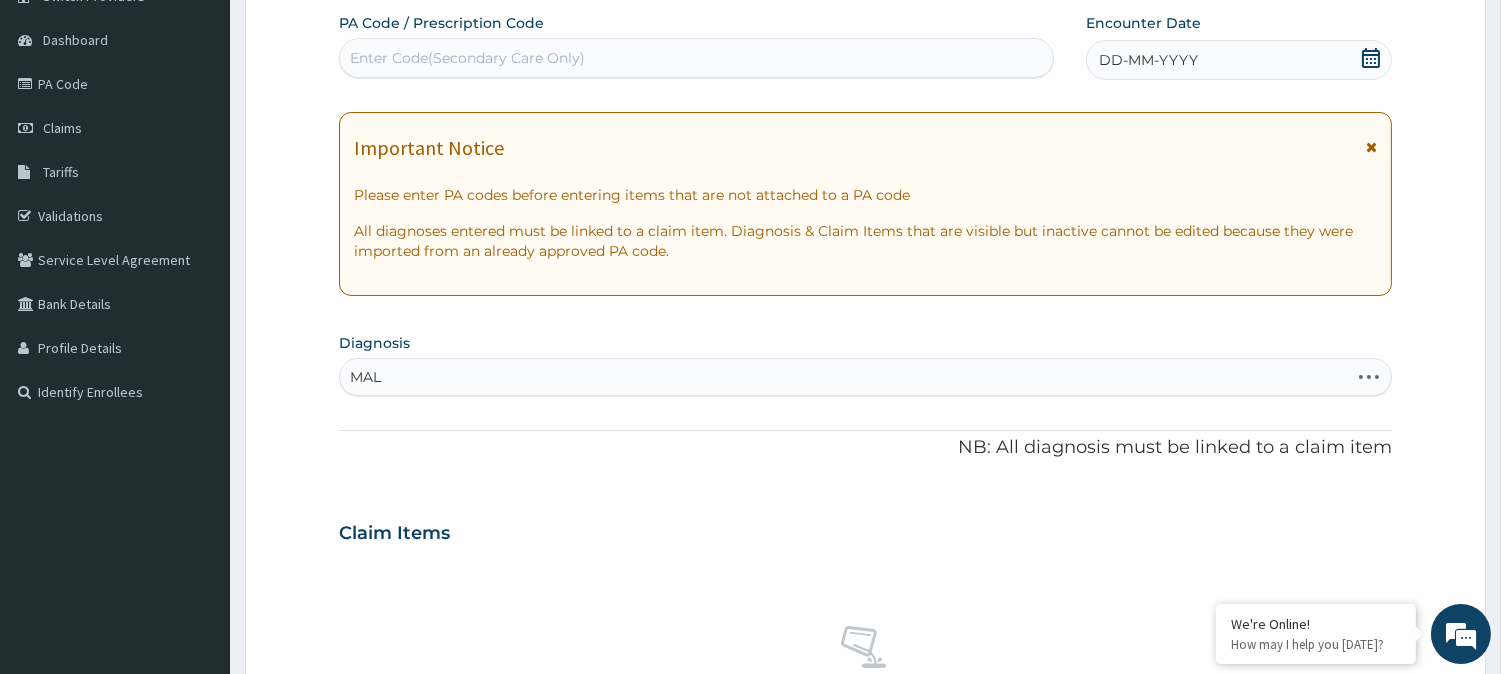 type on "MALA" 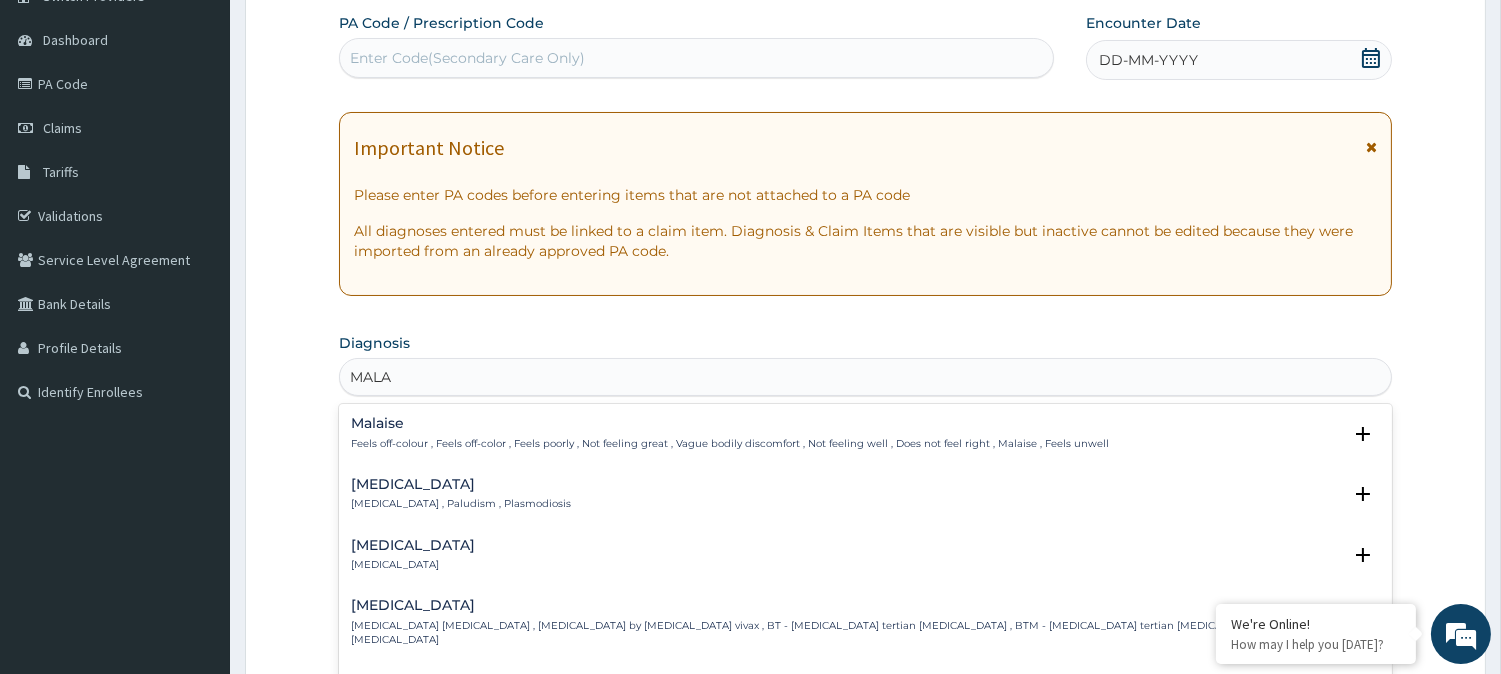click on "Malaria Malaria , Paludism , Plasmodiosis" at bounding box center [461, 494] 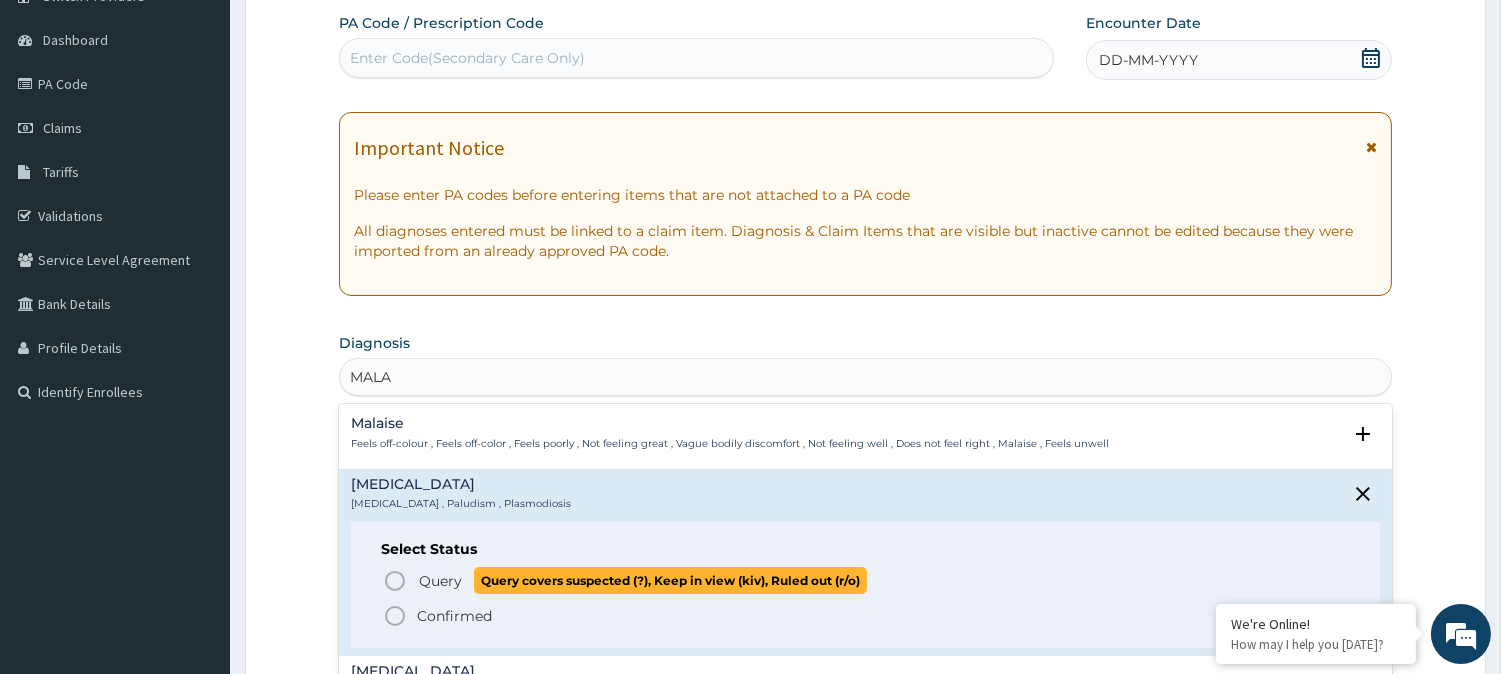click on "Query Query covers suspected (?), Keep in view (kiv), Ruled out (r/o)" at bounding box center (866, 580) 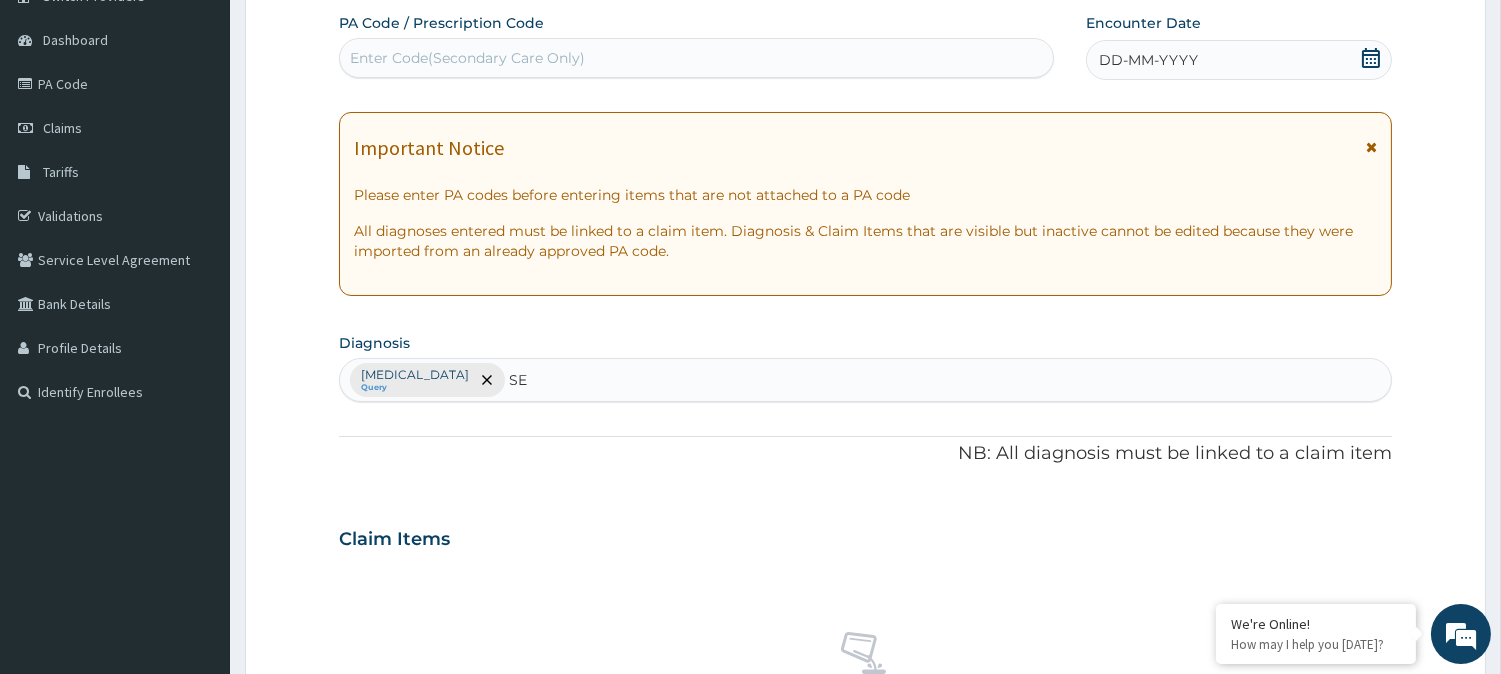 type on "SEP" 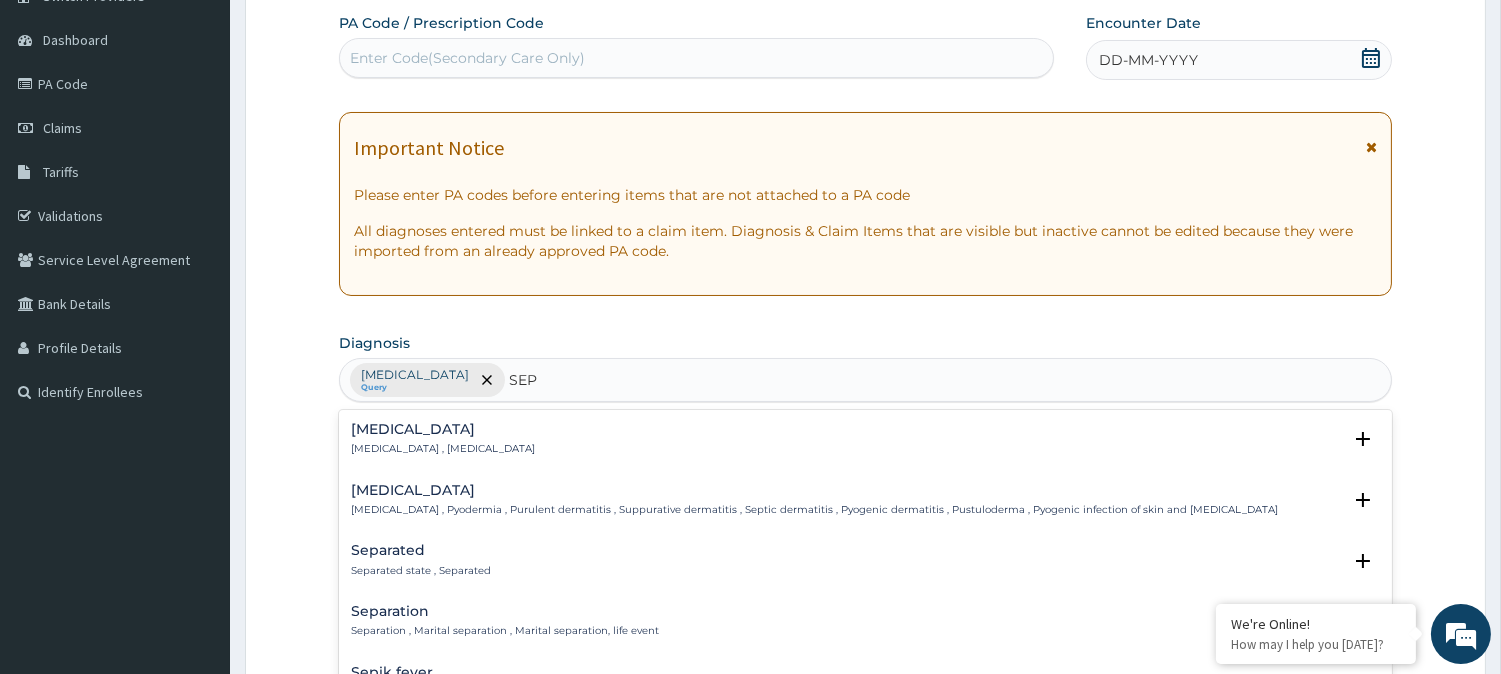 click on "Sepsis" at bounding box center [443, 429] 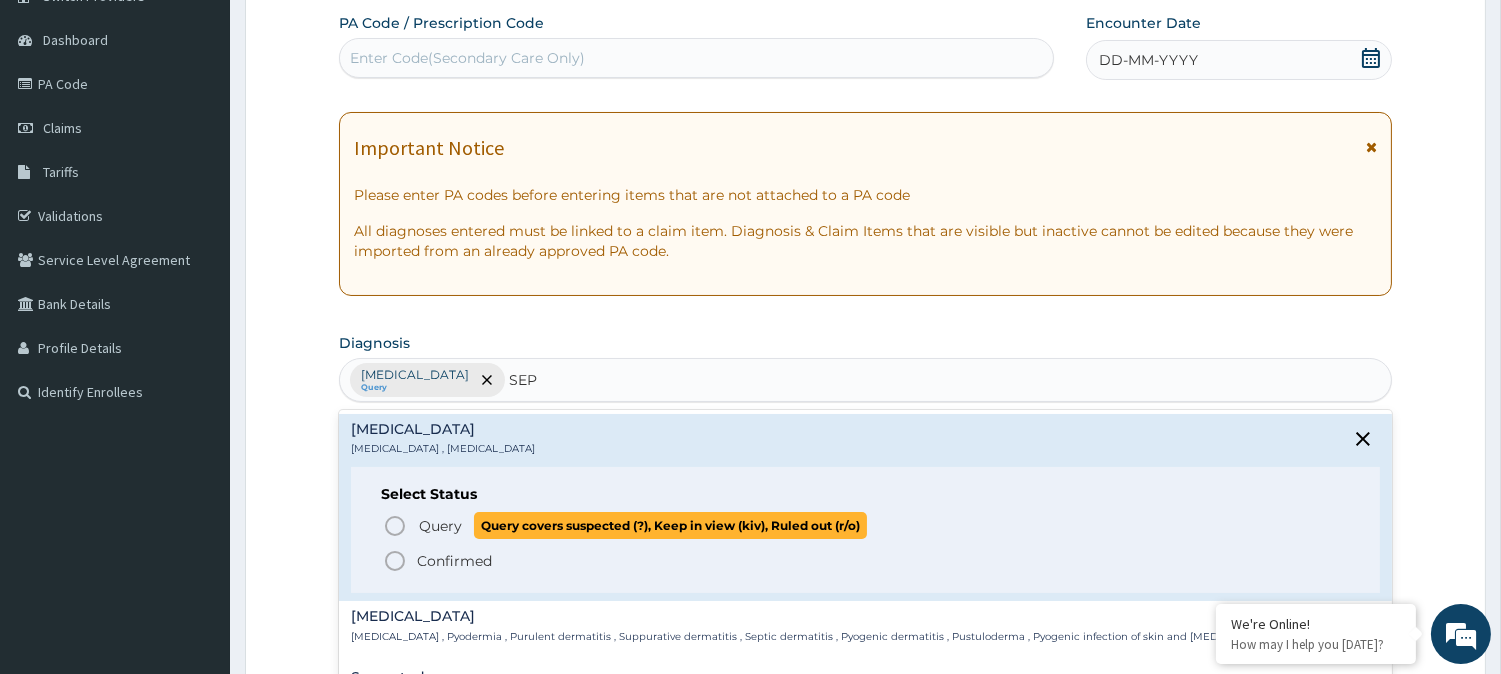 click on "Query Query covers suspected (?), Keep in view (kiv), Ruled out (r/o)" at bounding box center [866, 525] 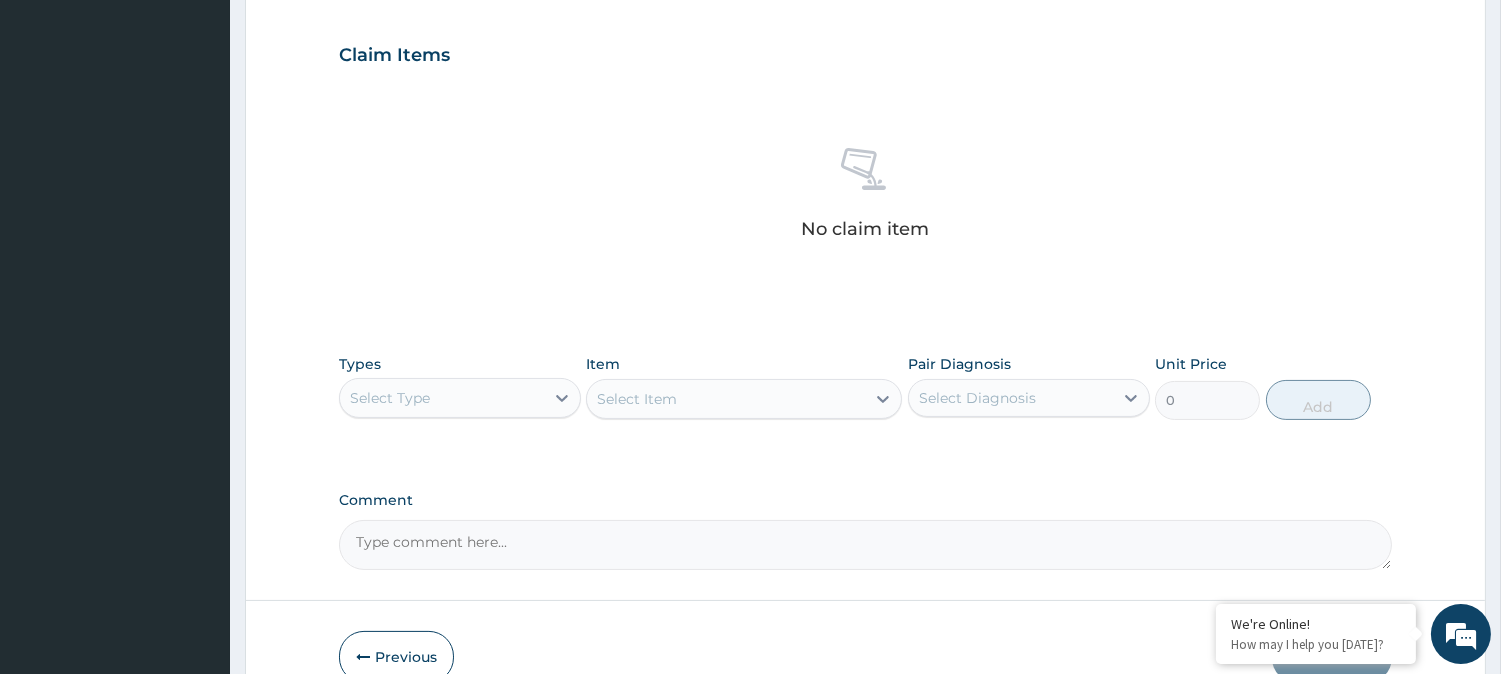 scroll, scrollTop: 767, scrollLeft: 0, axis: vertical 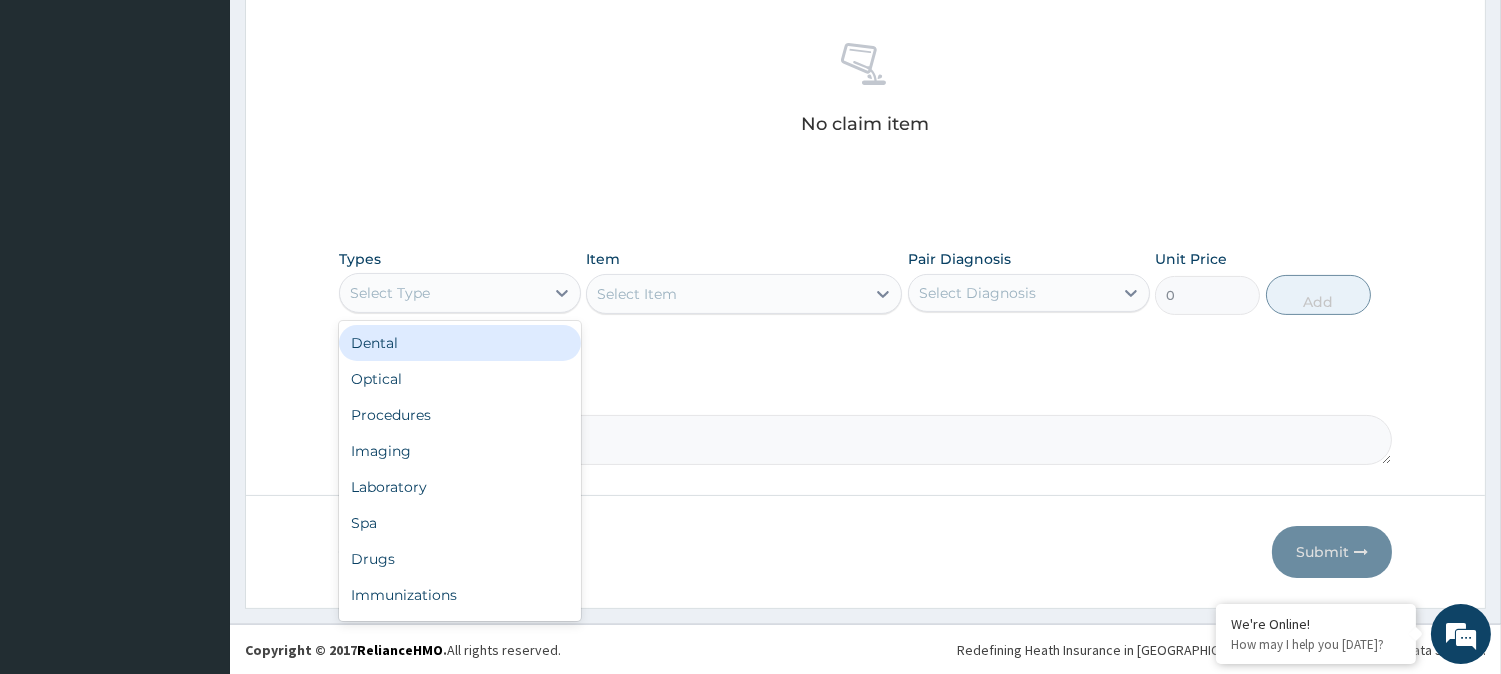 click on "Select Type" at bounding box center [442, 293] 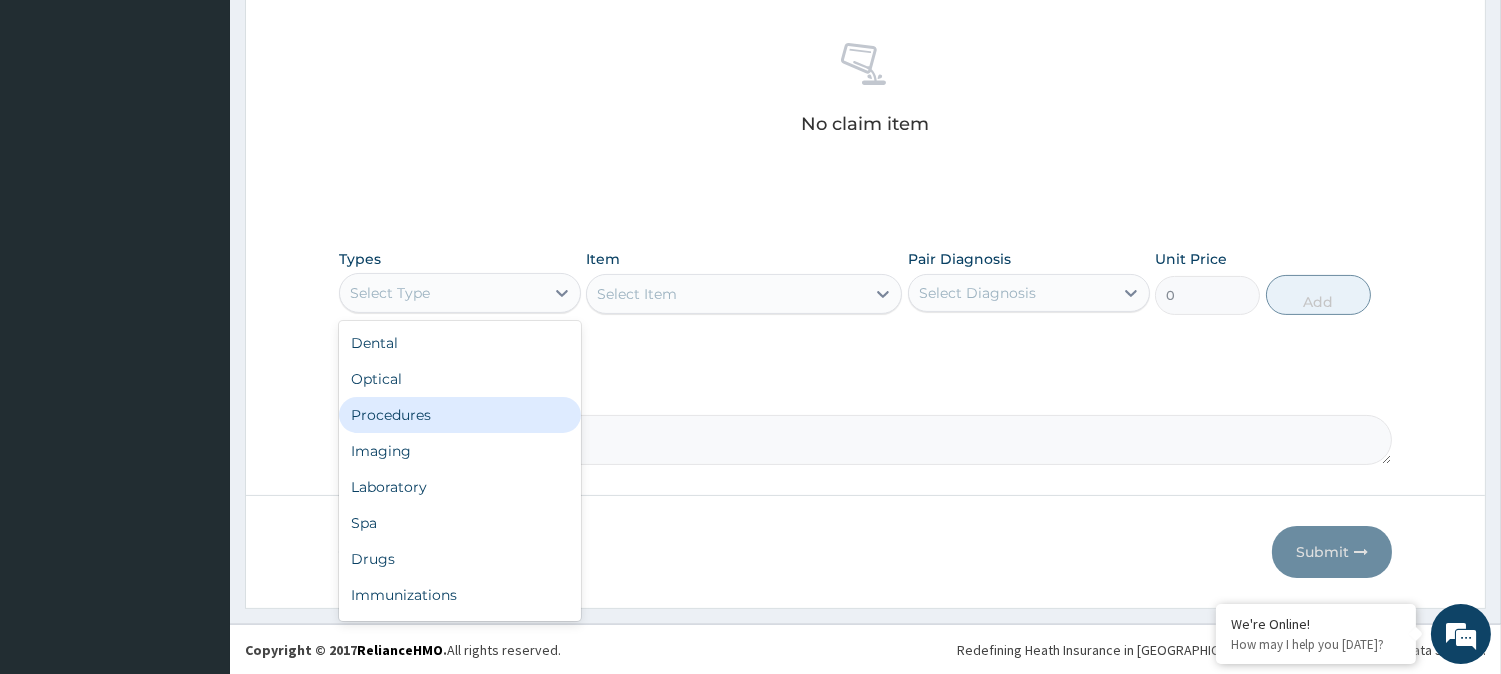 click on "Procedures" at bounding box center [460, 415] 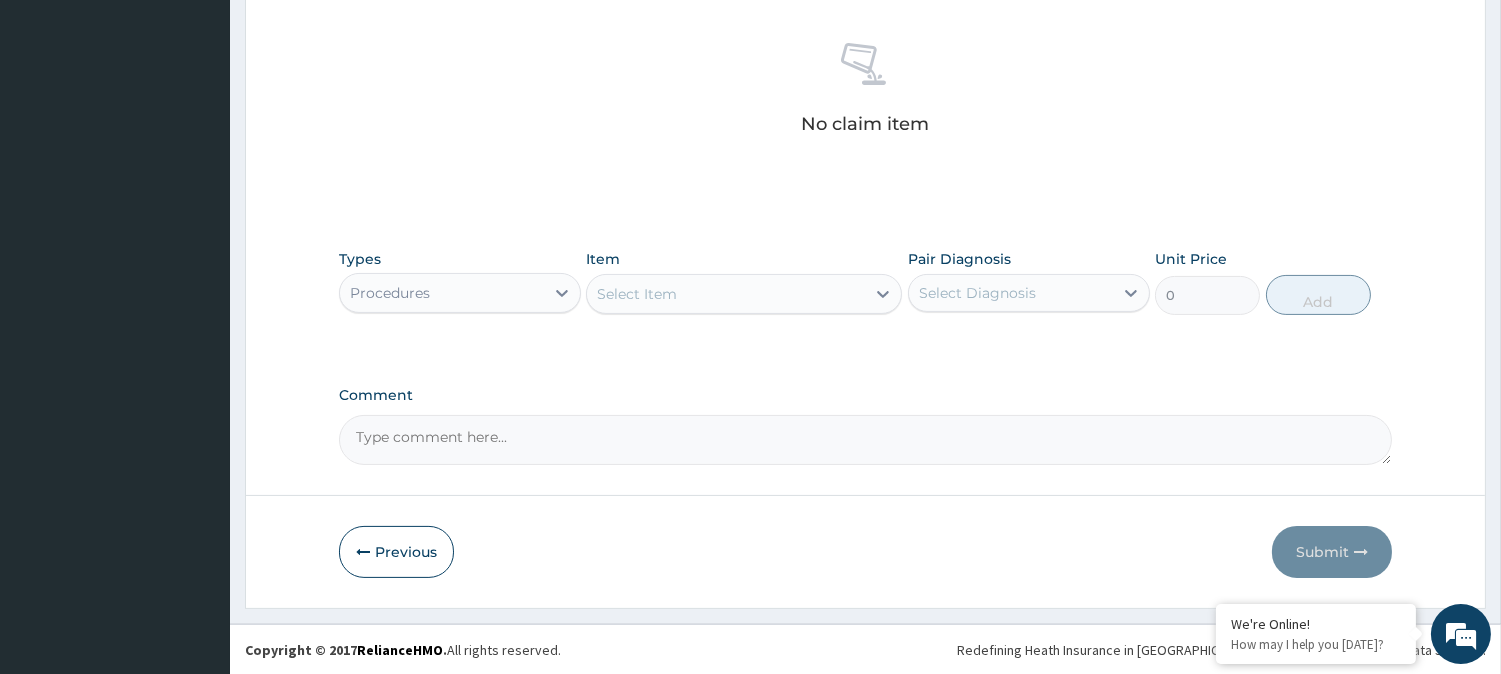 click on "Select Item" at bounding box center [726, 294] 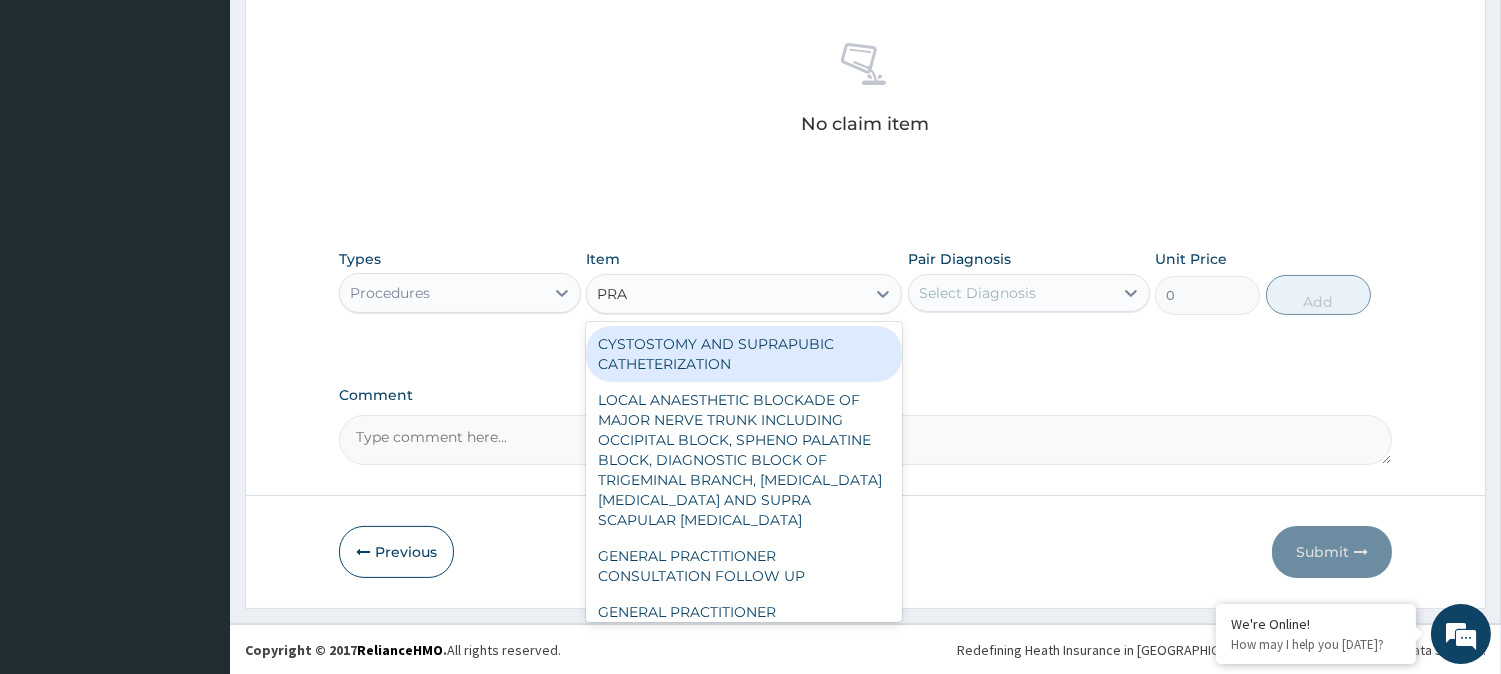 type on "PRAC" 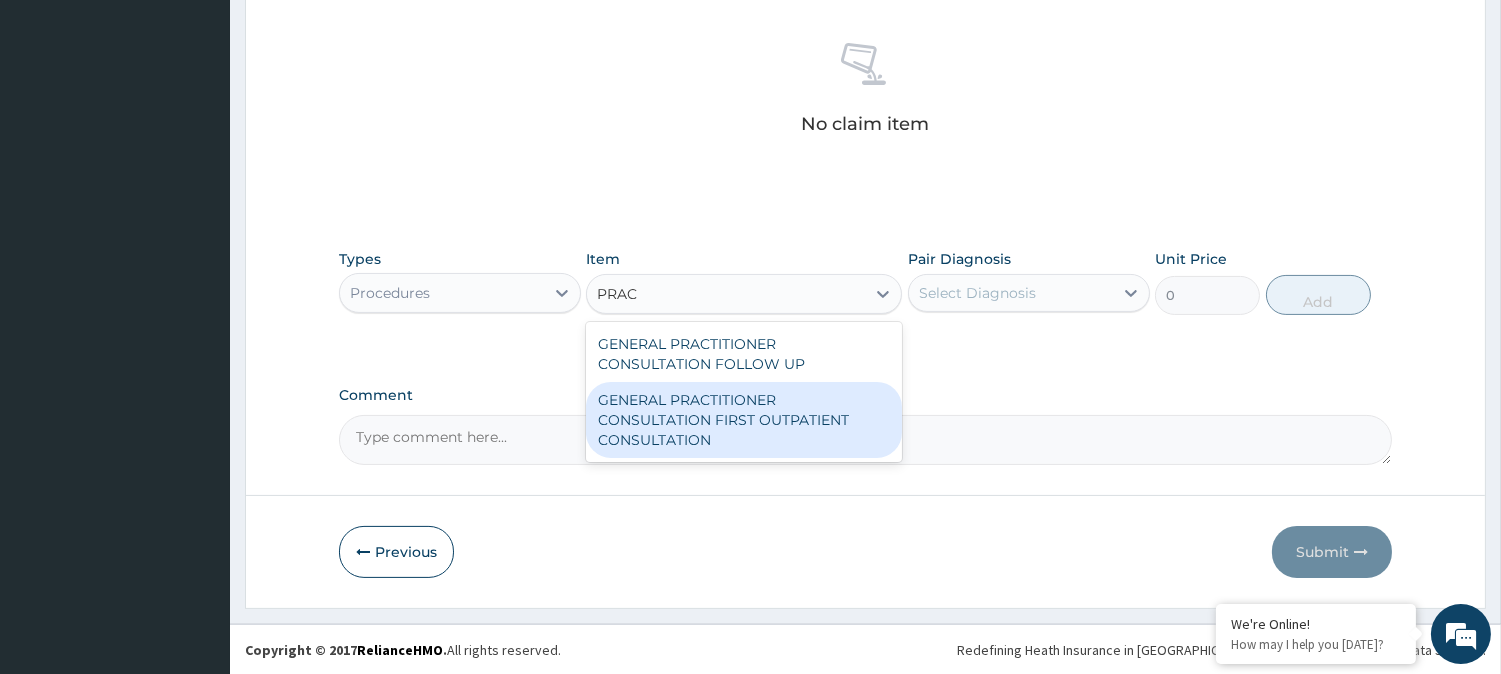 click on "GENERAL PRACTITIONER CONSULTATION FIRST OUTPATIENT CONSULTATION" at bounding box center [744, 420] 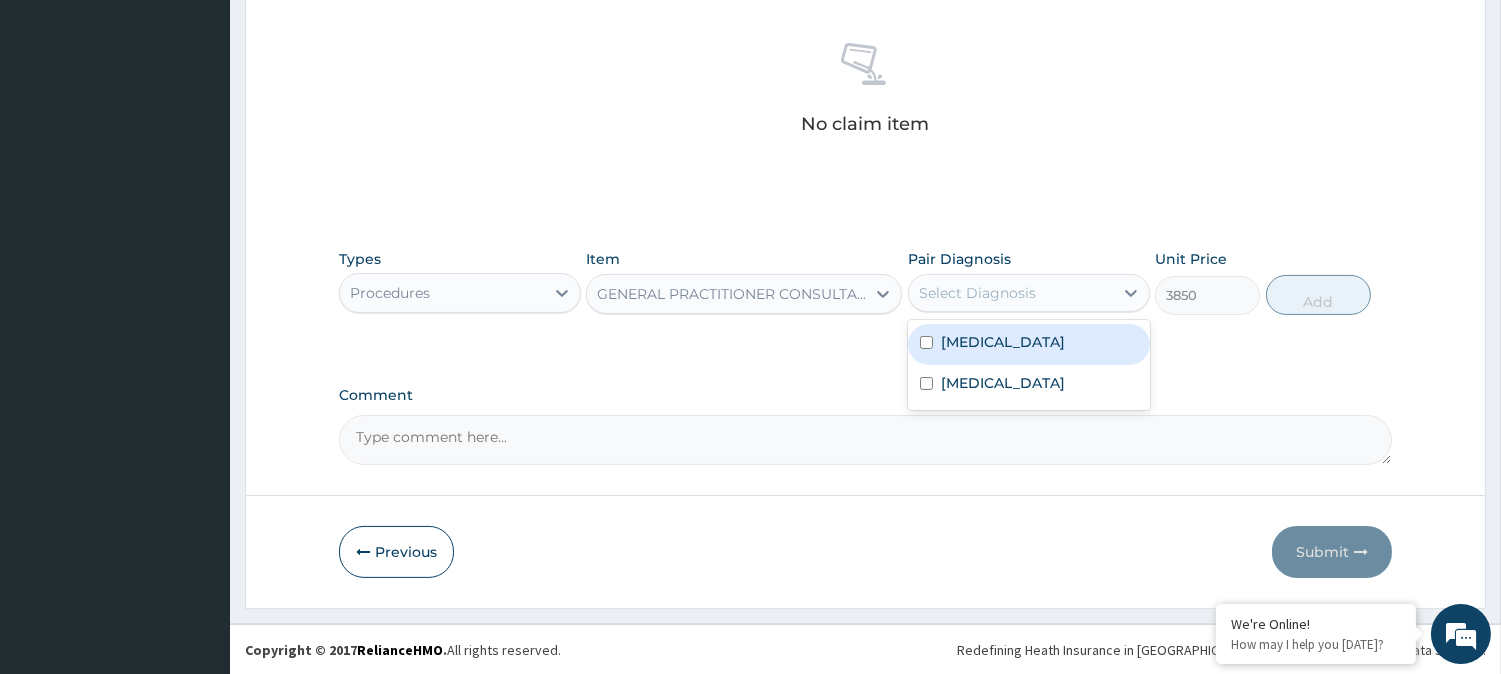 click on "Select Diagnosis" at bounding box center (977, 293) 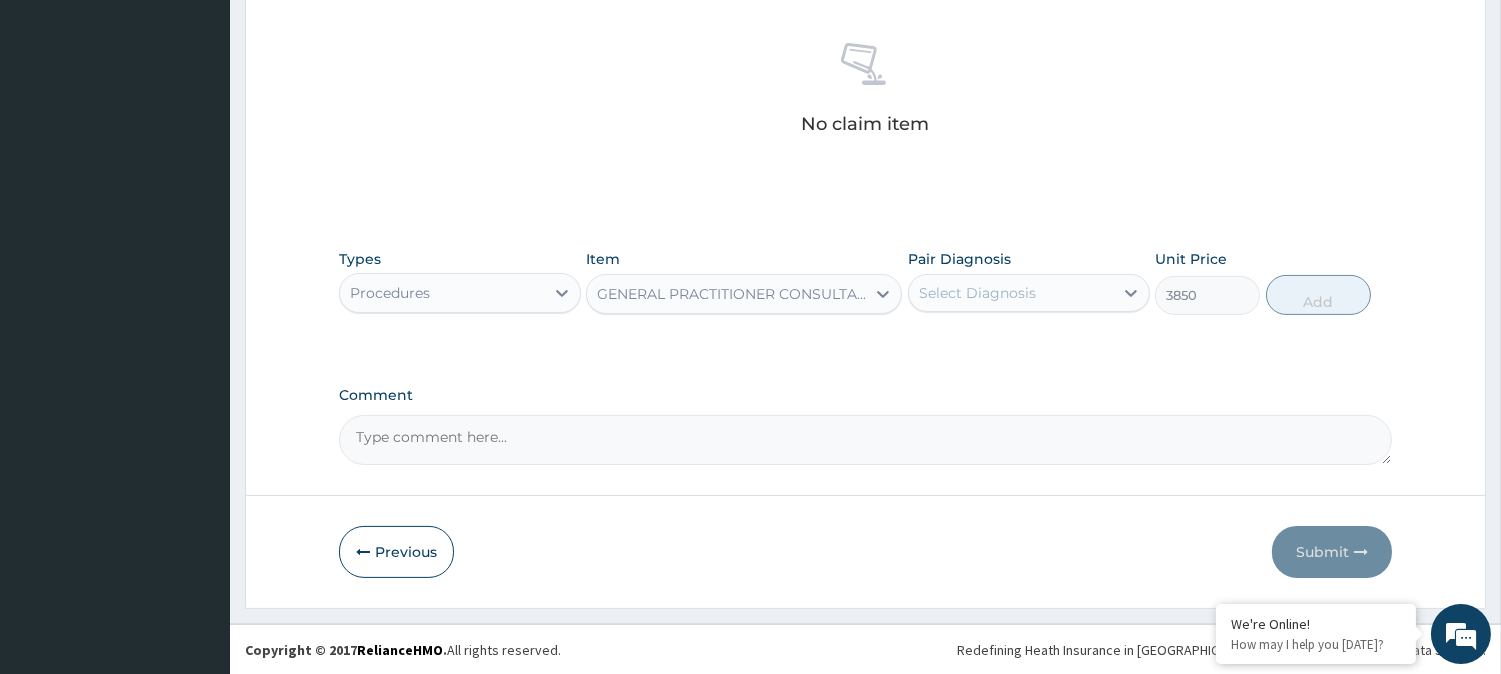 click on "Select Diagnosis" at bounding box center (977, 293) 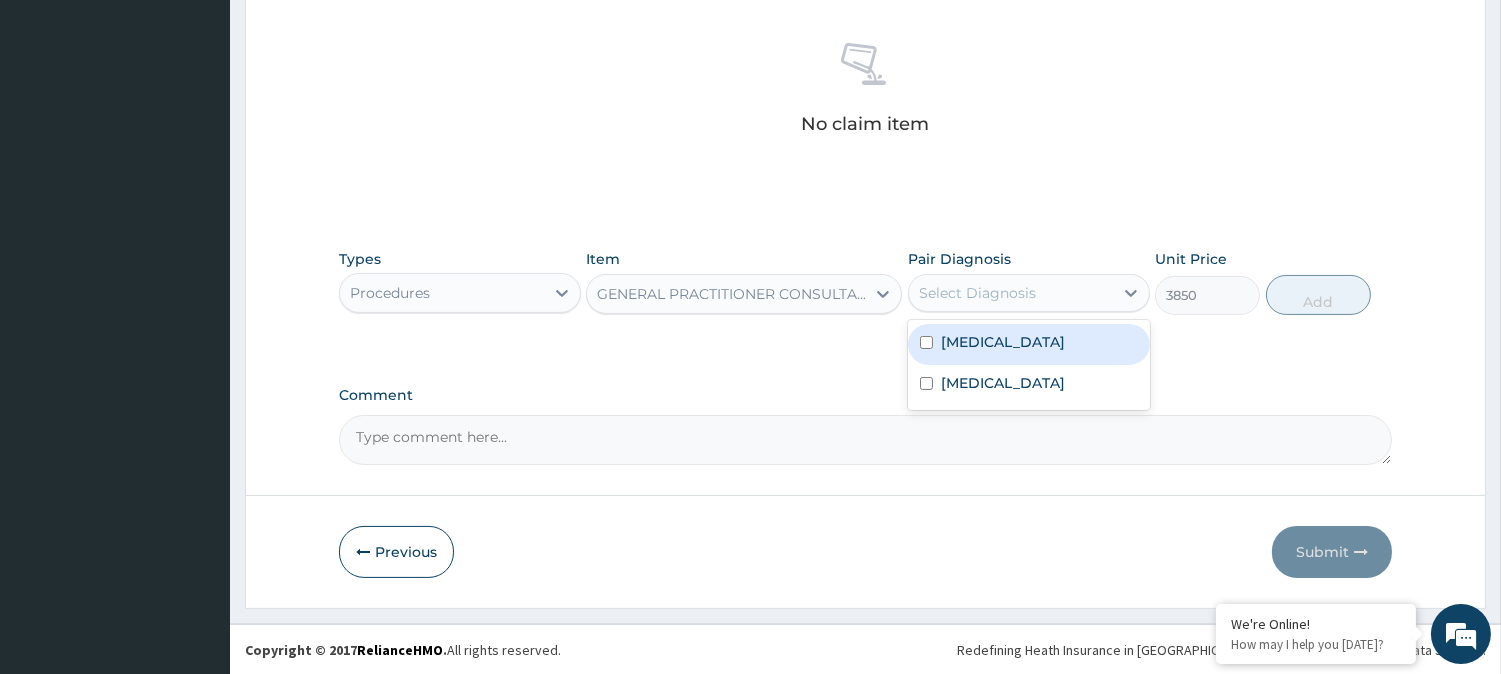 click on "Malaria" at bounding box center (1003, 342) 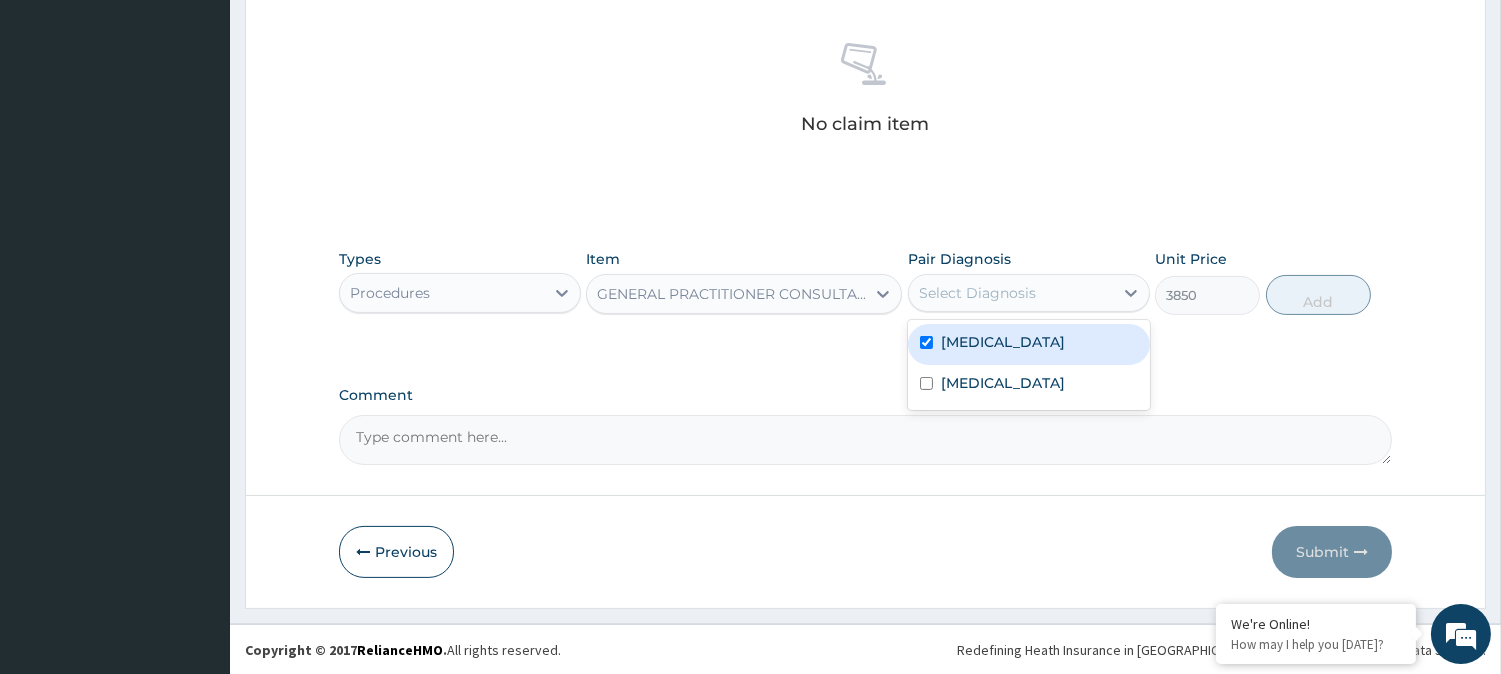 checkbox on "true" 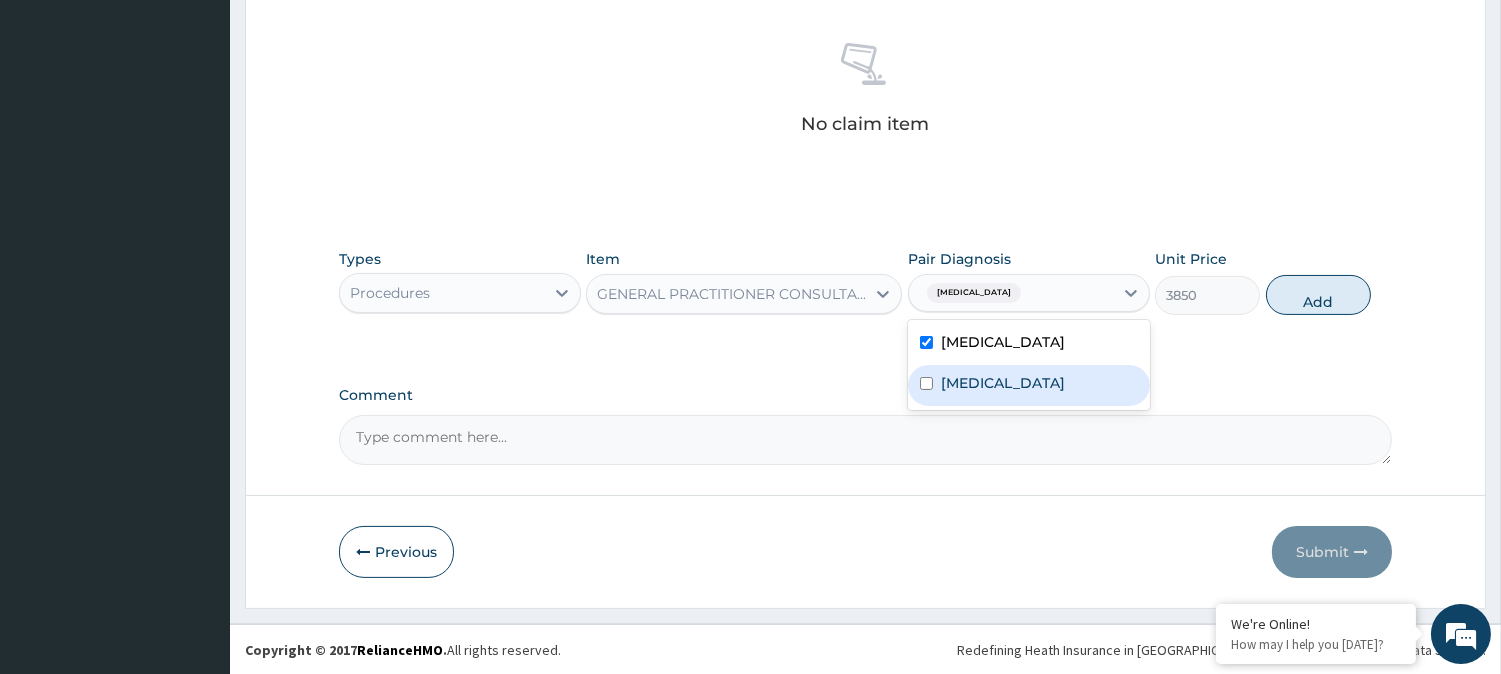 click at bounding box center [926, 383] 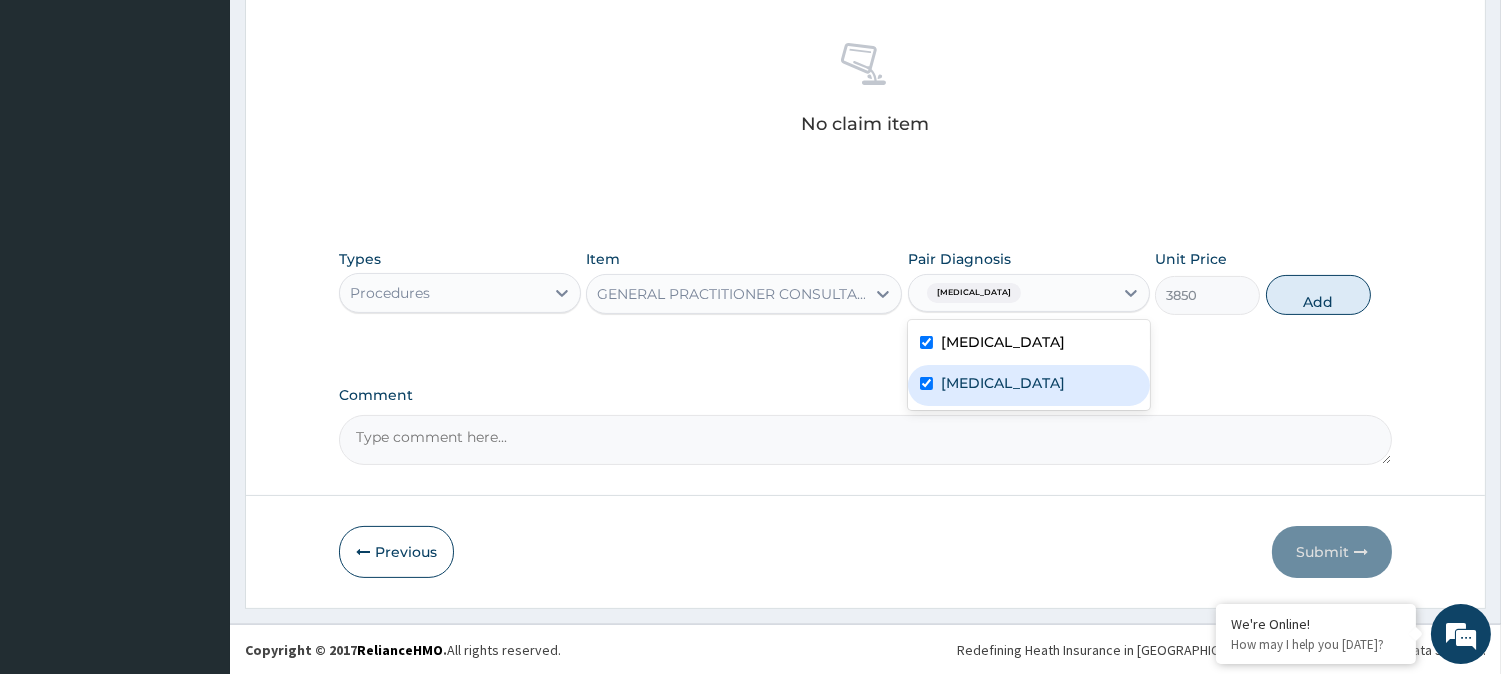 checkbox on "true" 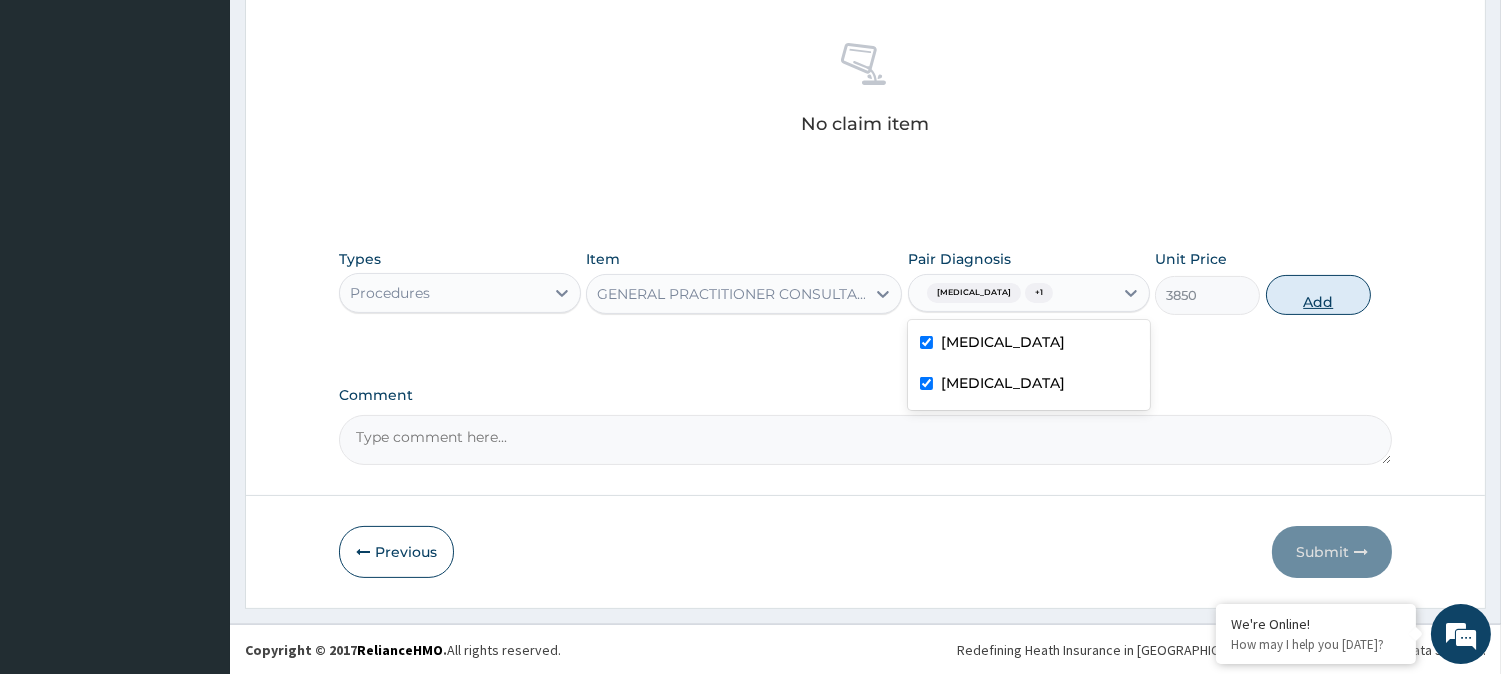 click on "Add" at bounding box center (1318, 295) 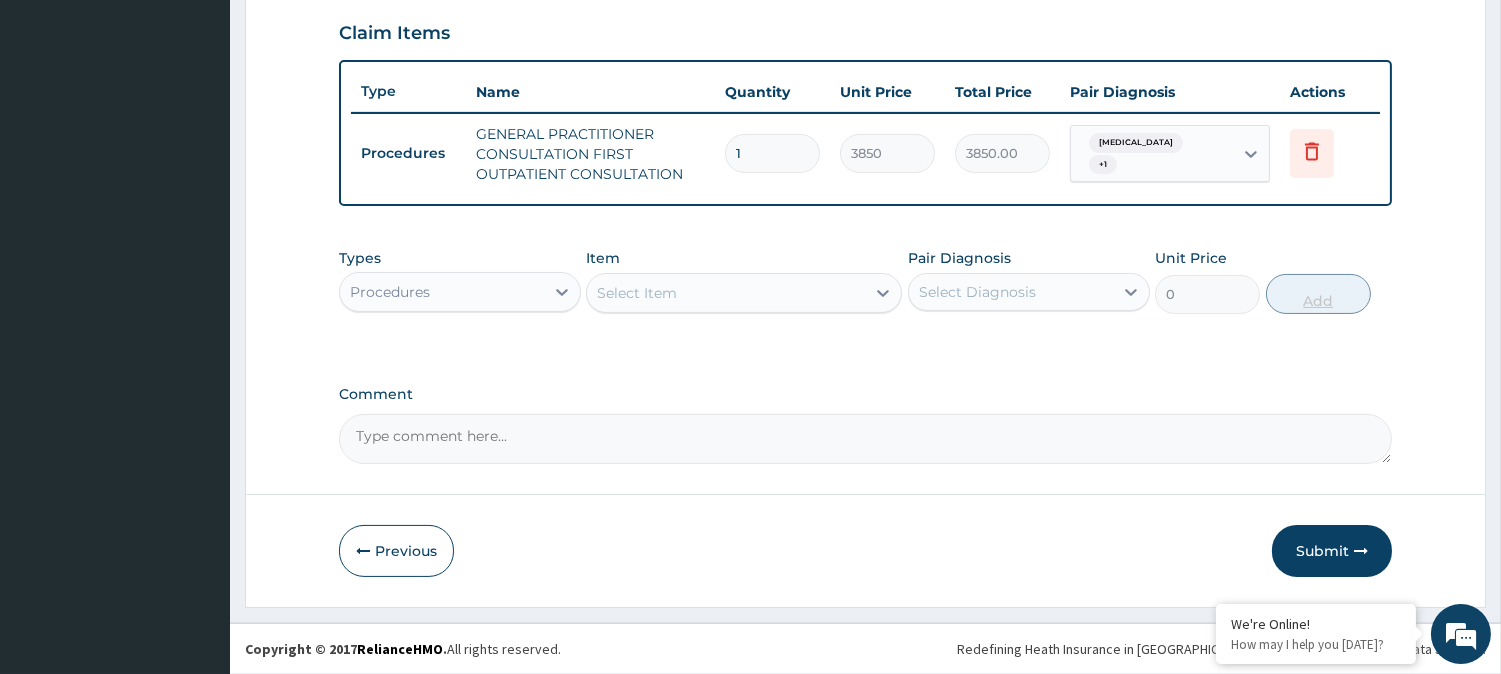 scroll, scrollTop: 681, scrollLeft: 0, axis: vertical 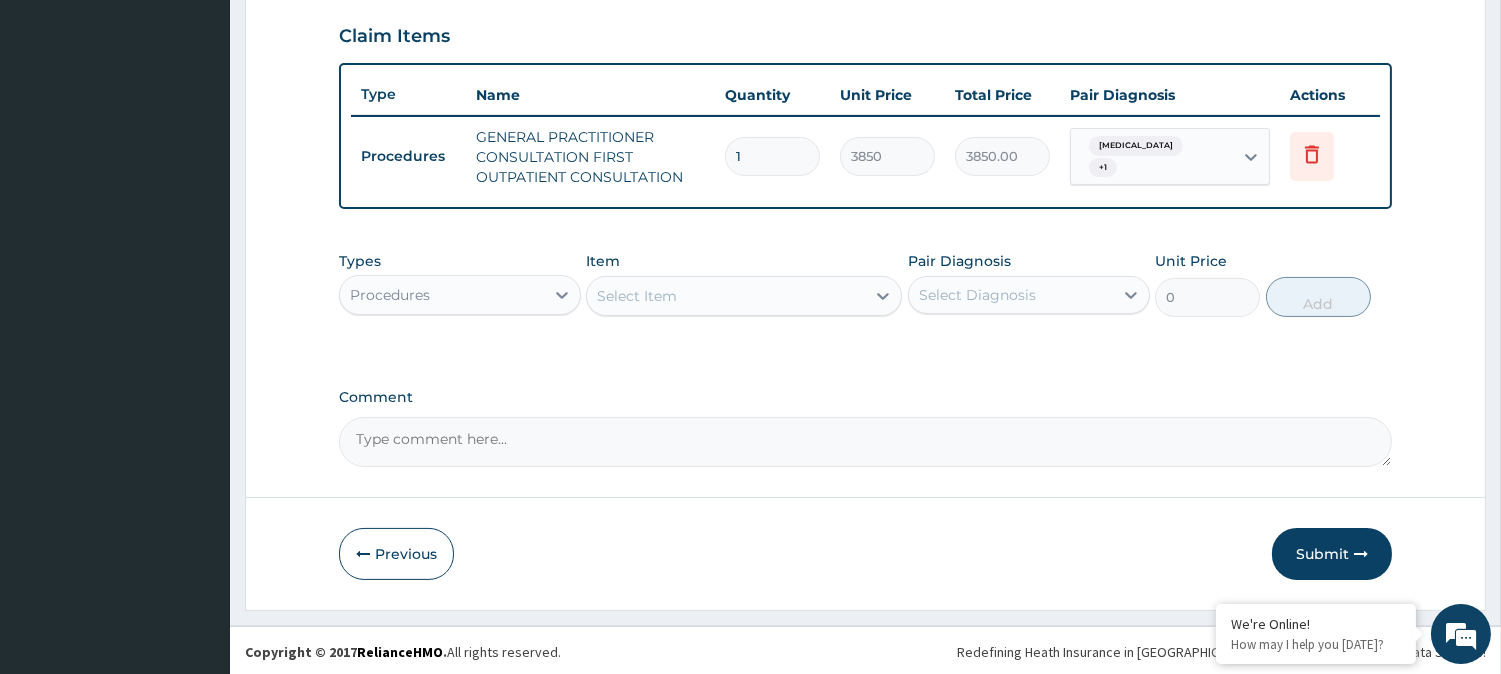 click on "Procedures" at bounding box center (442, 295) 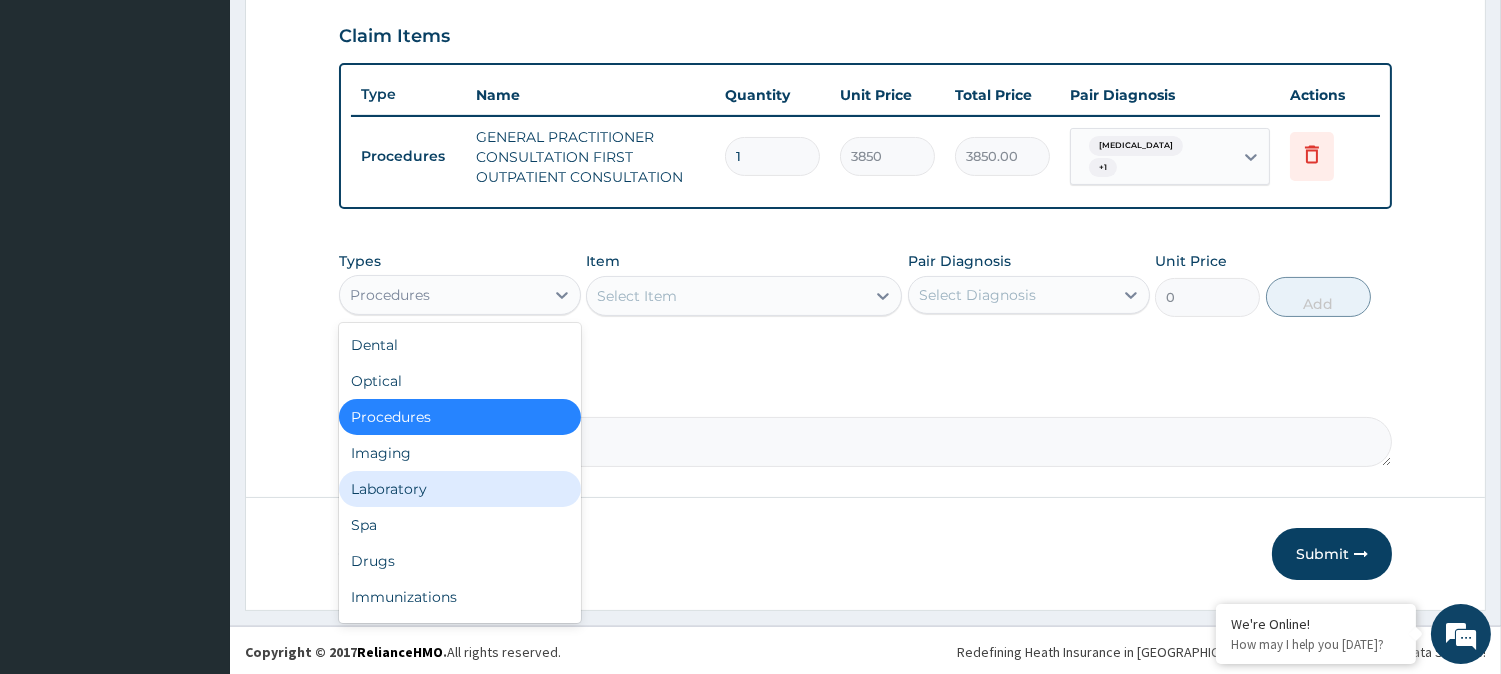 click on "Laboratory" at bounding box center [460, 489] 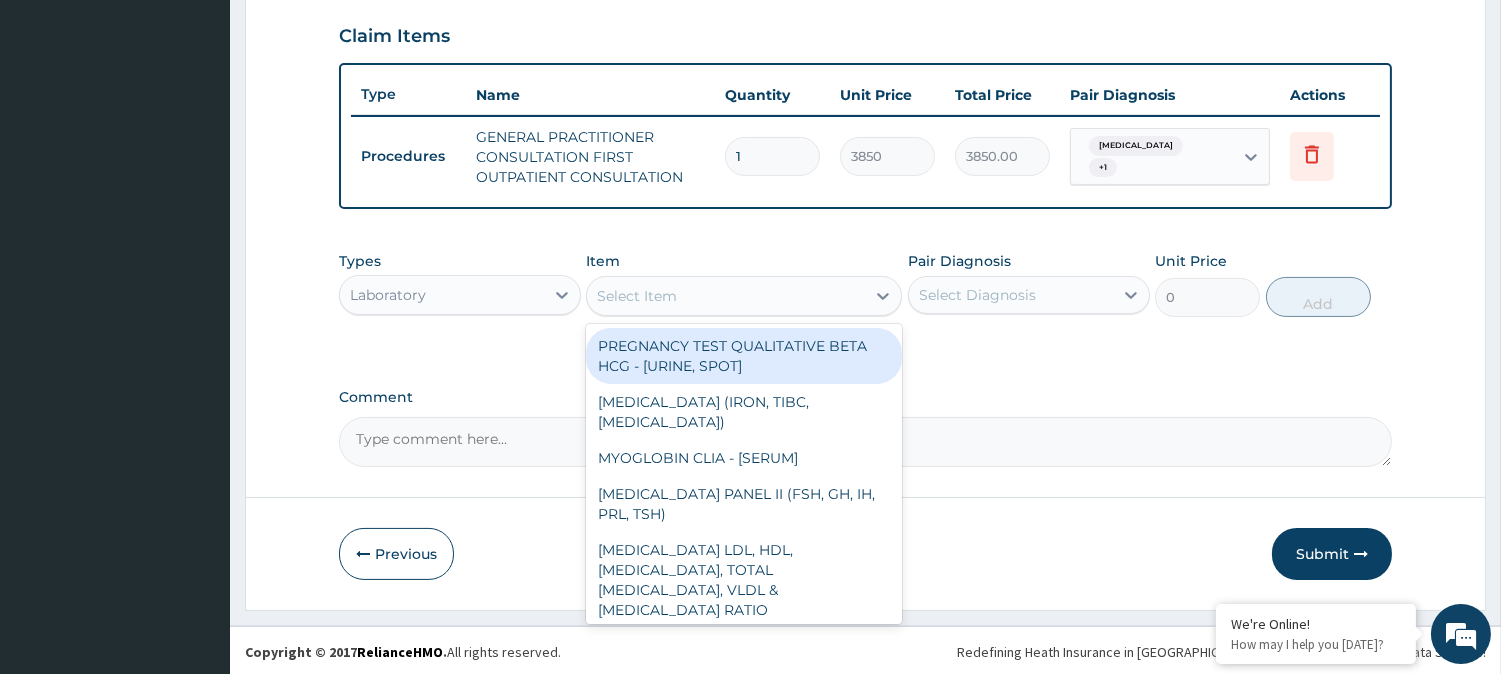 click on "Select Item" at bounding box center [726, 296] 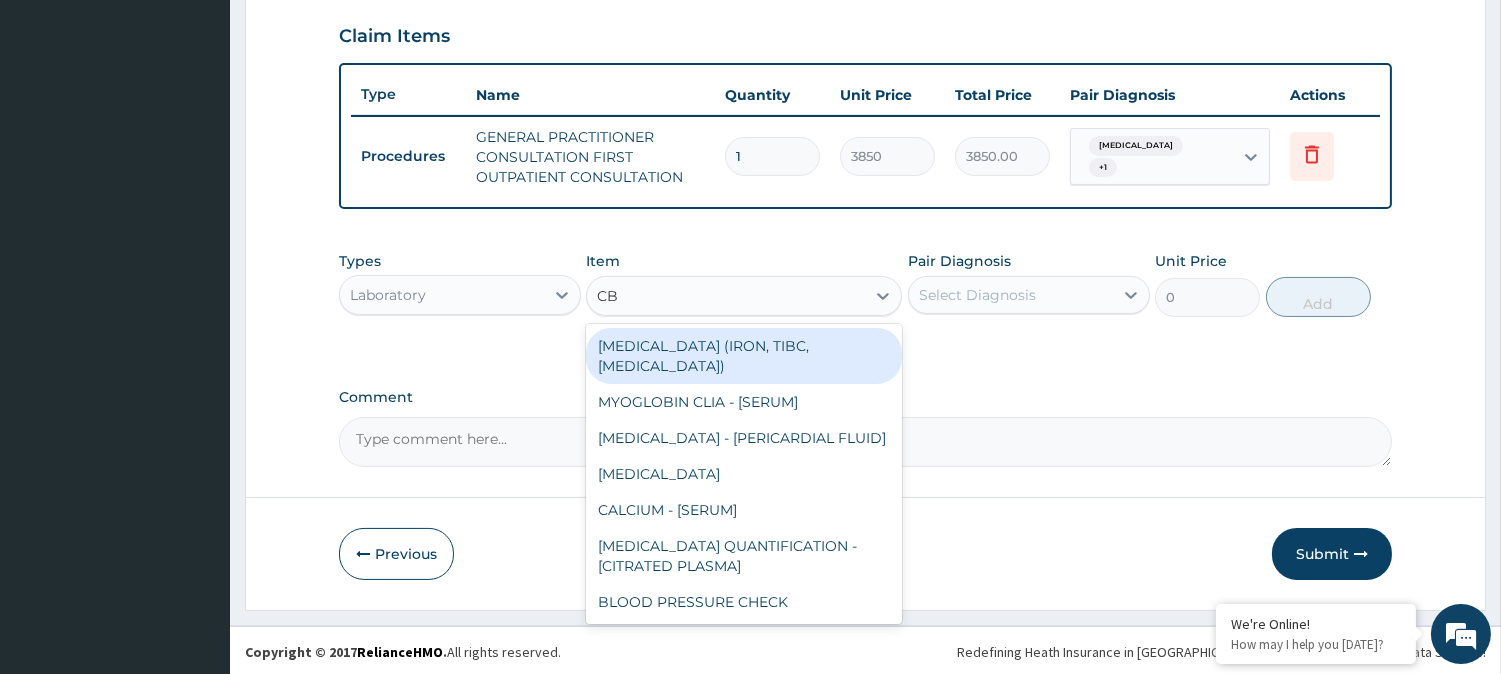 type on "CBC" 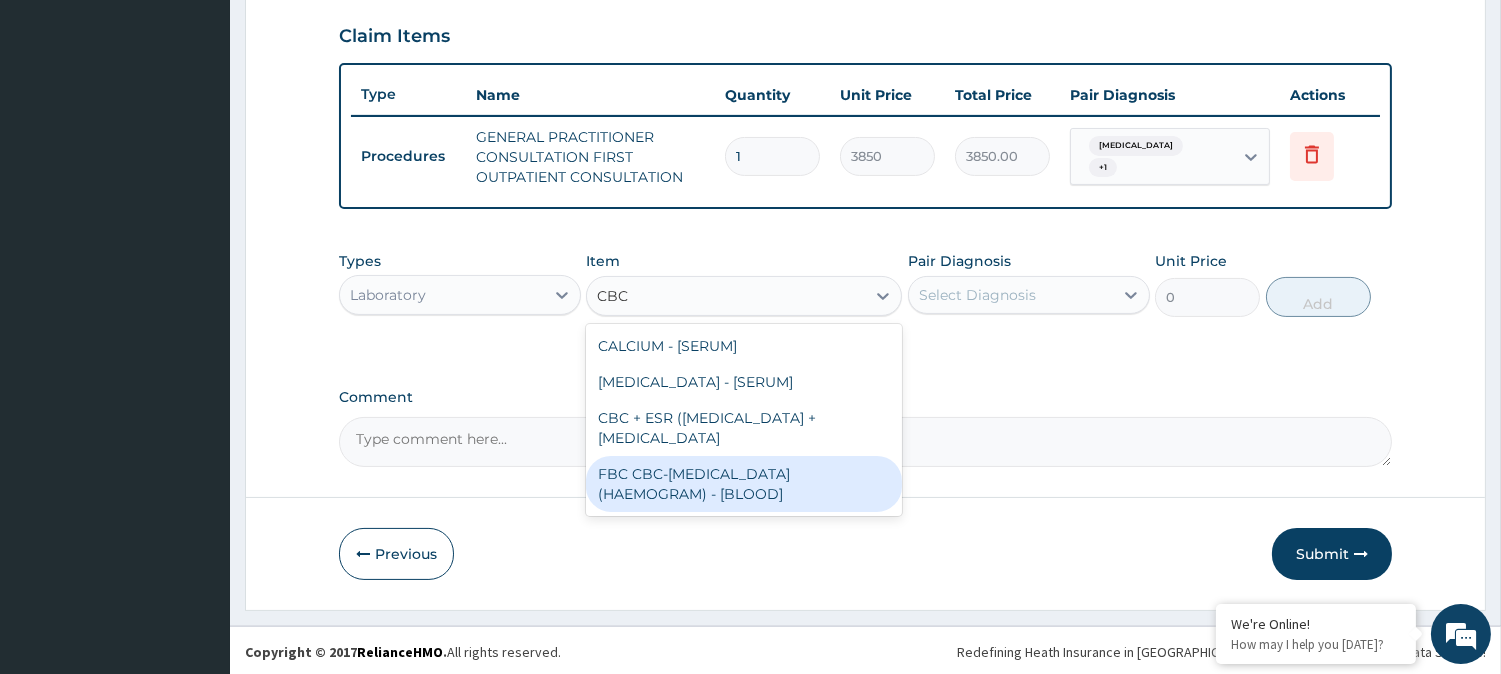 click on "FBC CBC-COMPLETE BLOOD COUNT (HAEMOGRAM) - [BLOOD]" at bounding box center (744, 484) 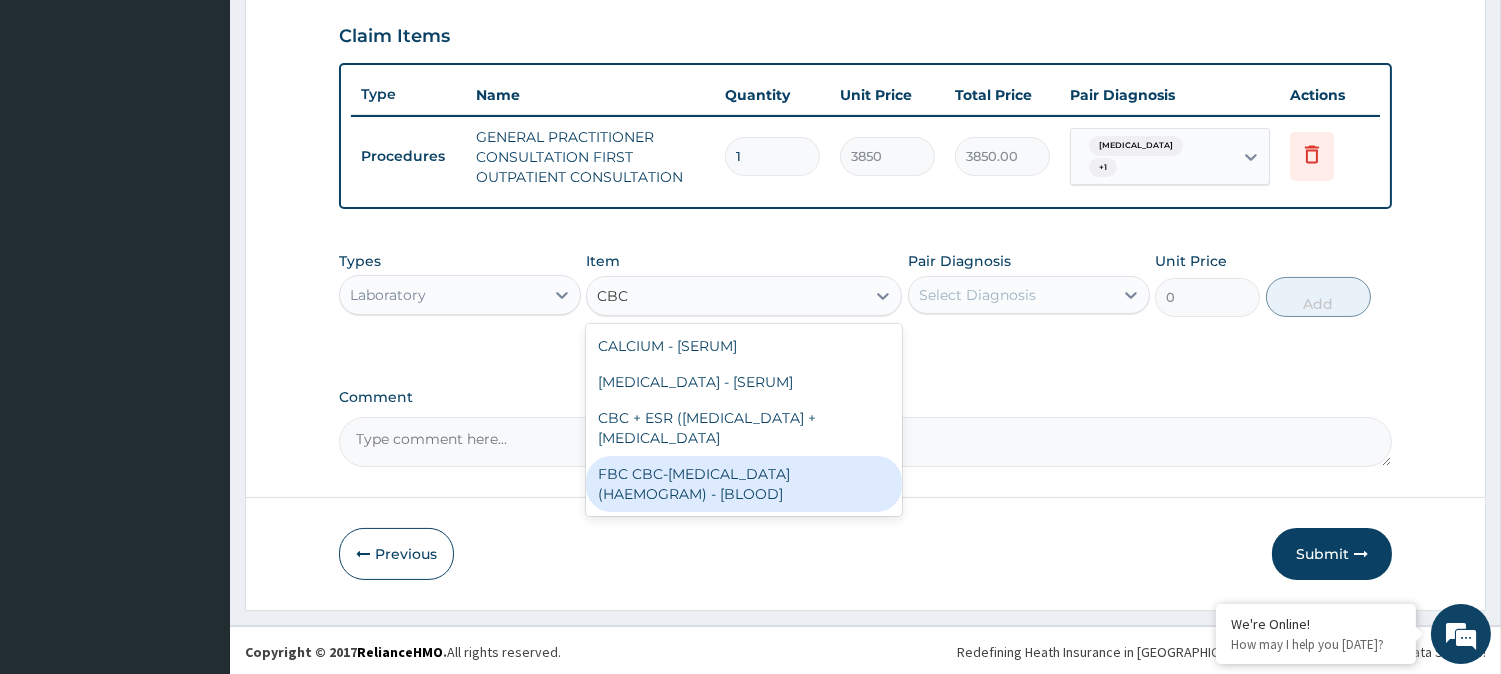 type 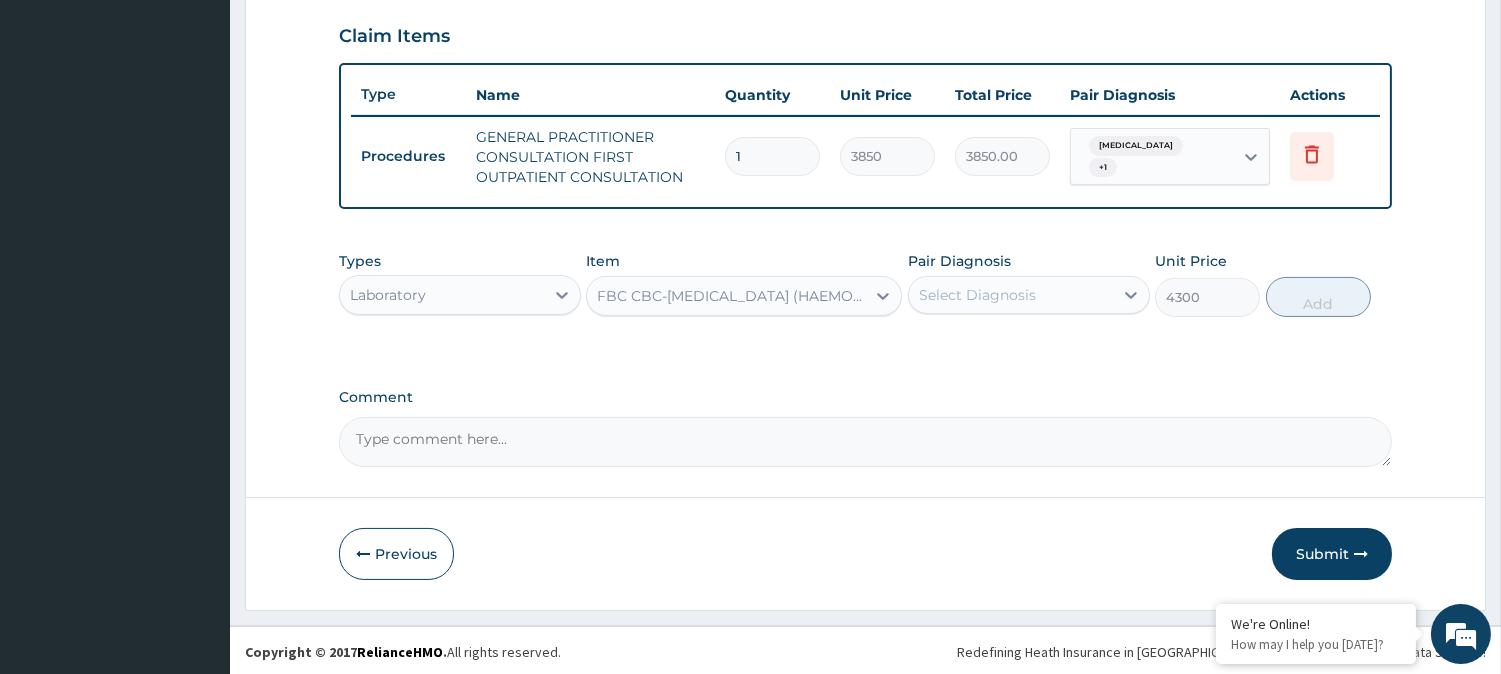 click on "Select Diagnosis" at bounding box center (977, 295) 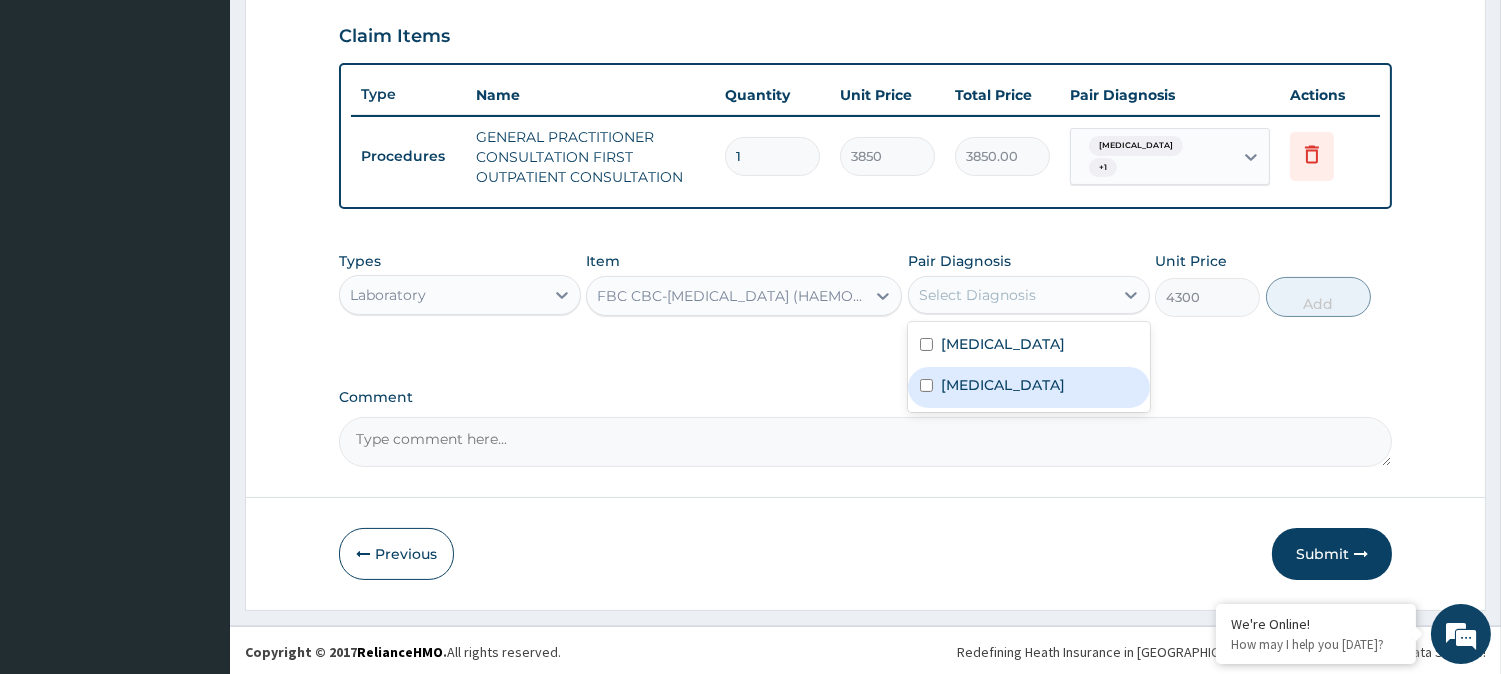 click on "Sepsis" at bounding box center (1029, 387) 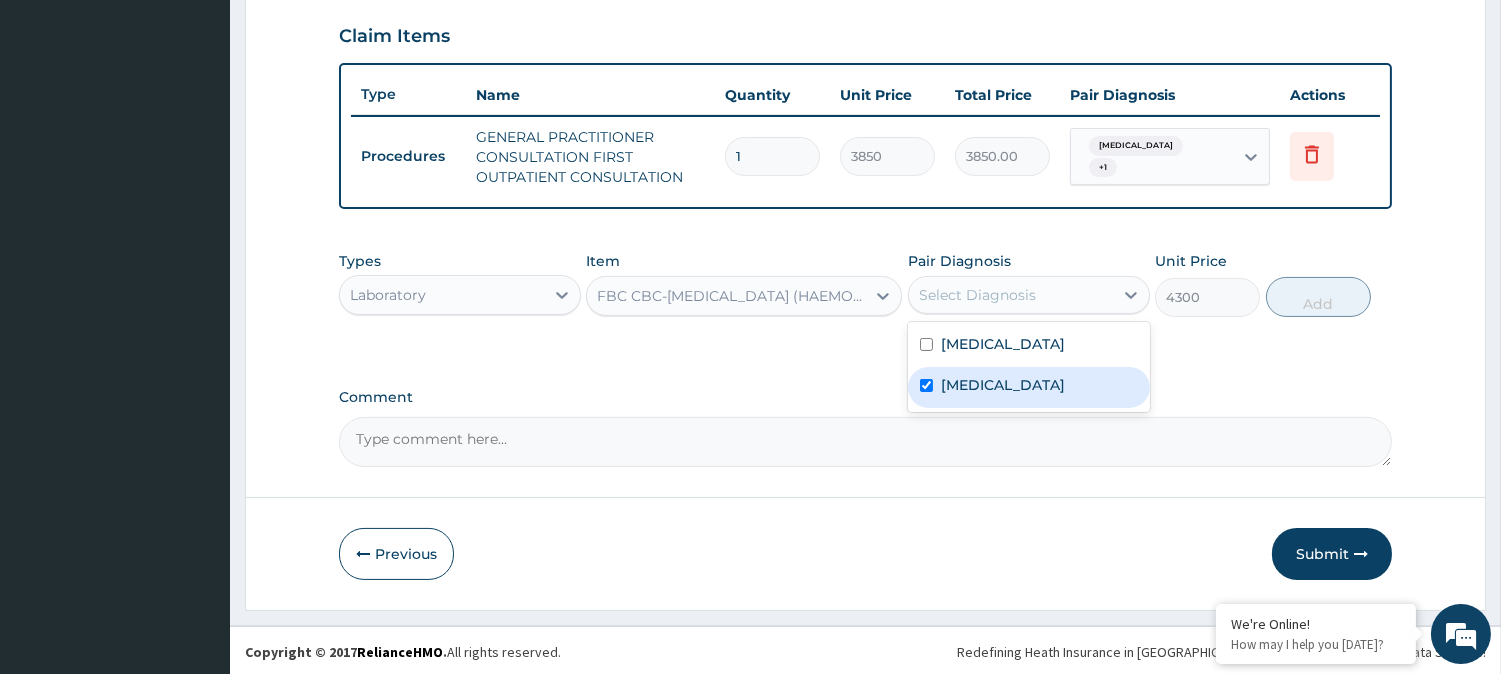 checkbox on "true" 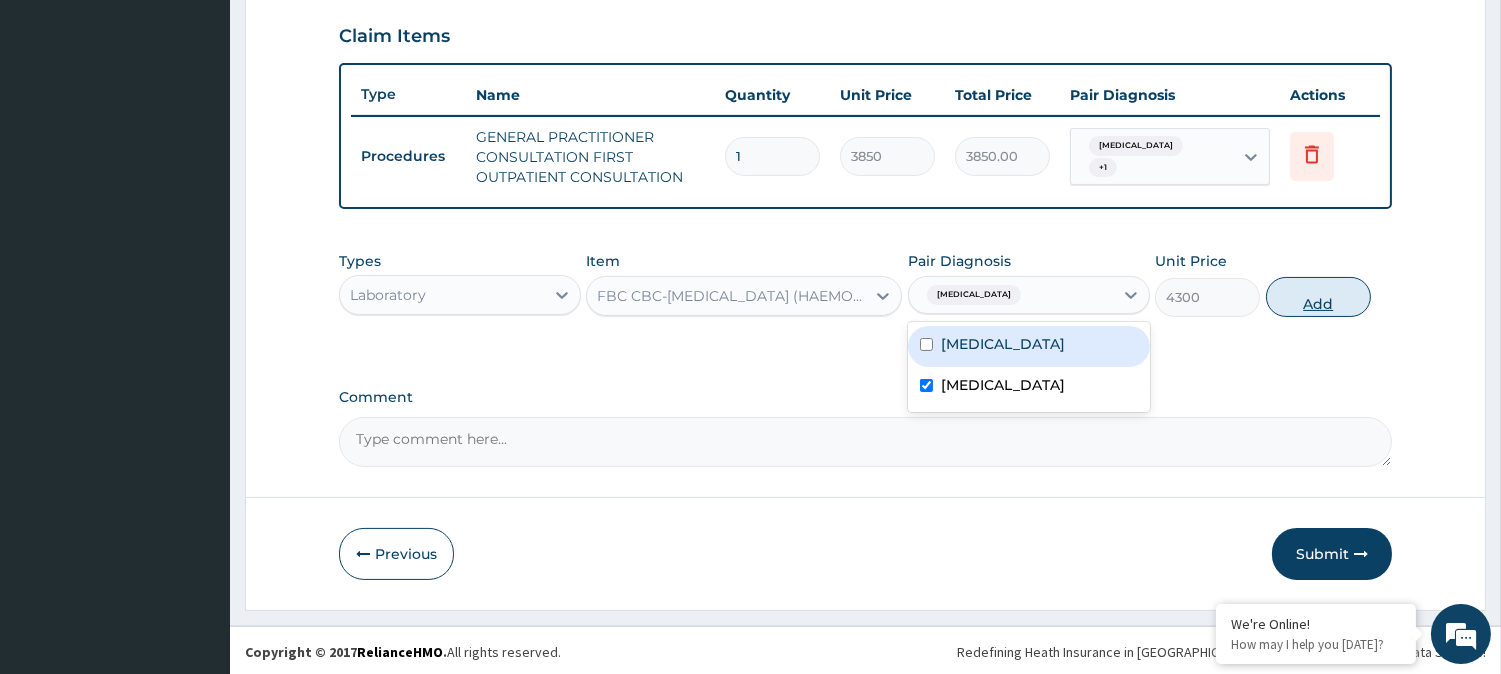 click on "Add" at bounding box center (1318, 297) 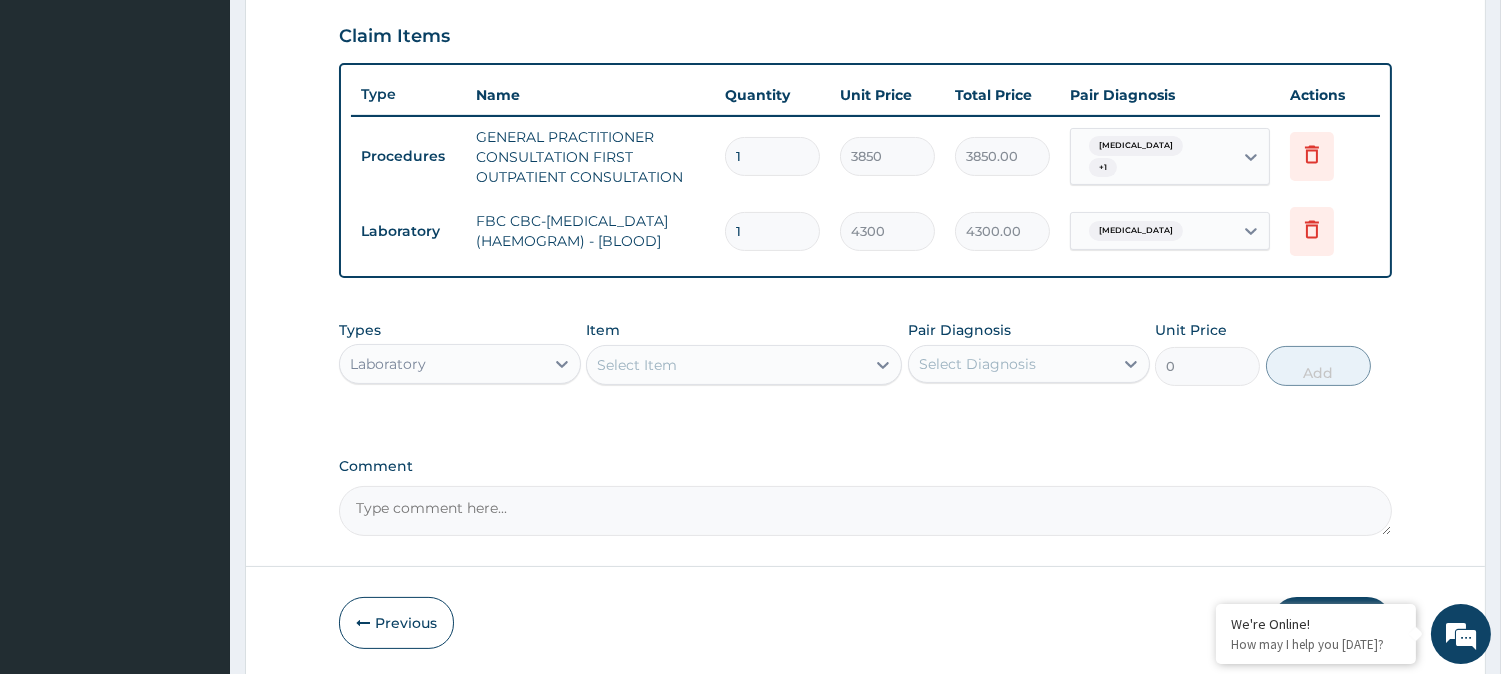 click on "Select Item" at bounding box center (637, 365) 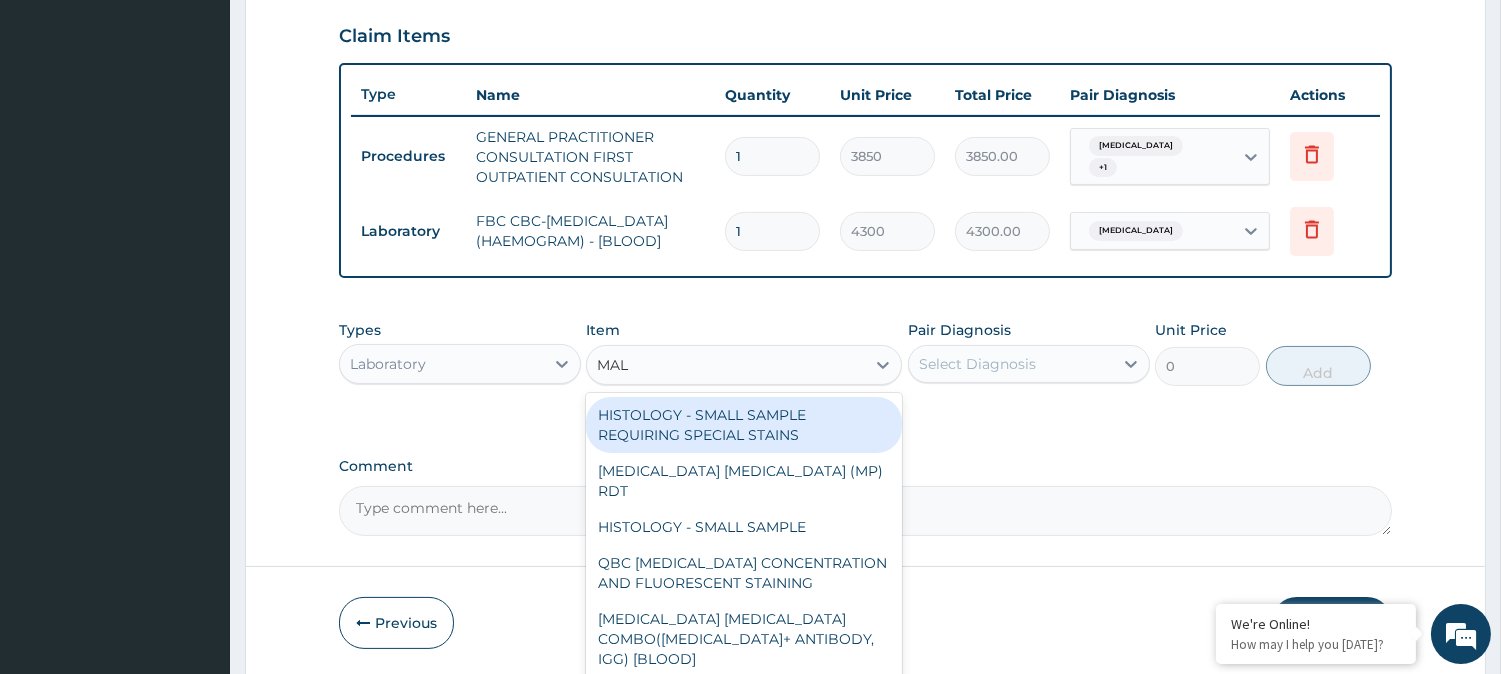 type on "MALA" 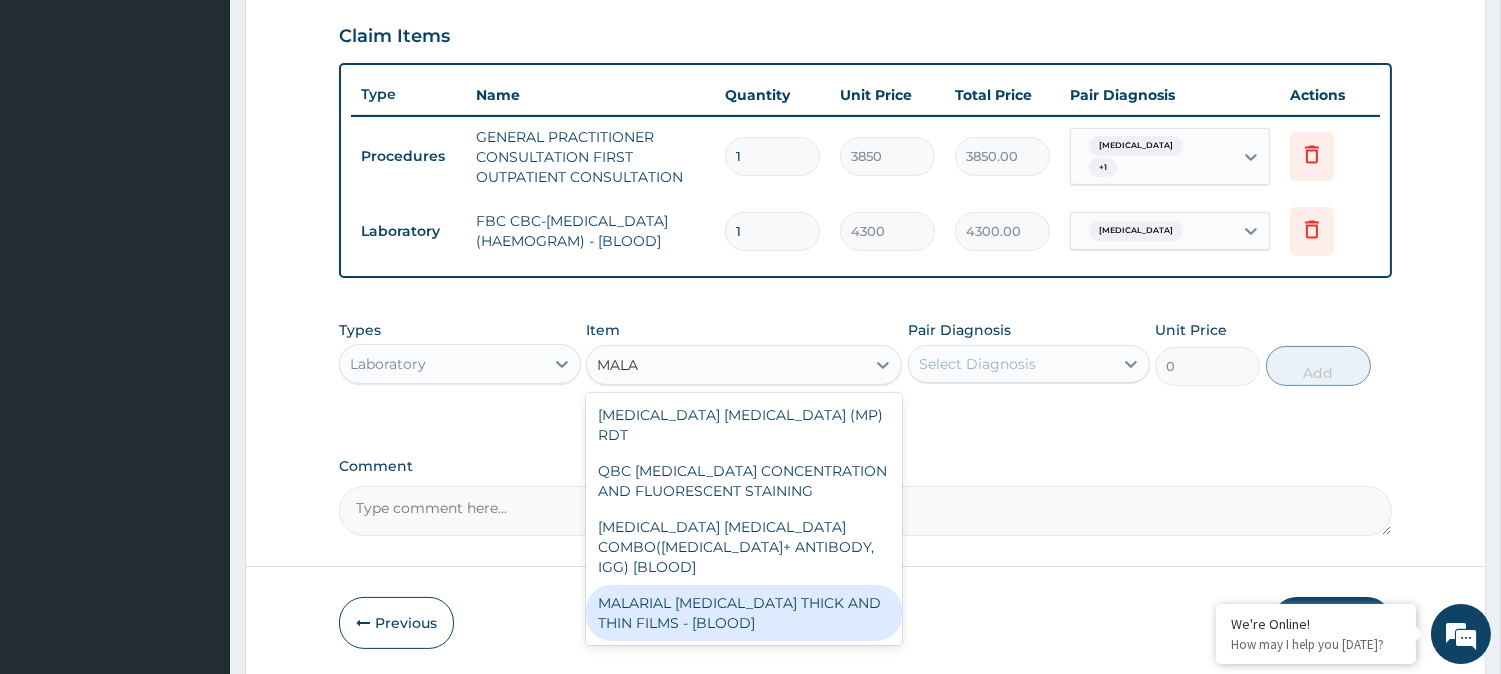 click on "MALARIAL PARASITE THICK AND THIN FILMS - [BLOOD]" at bounding box center (744, 613) 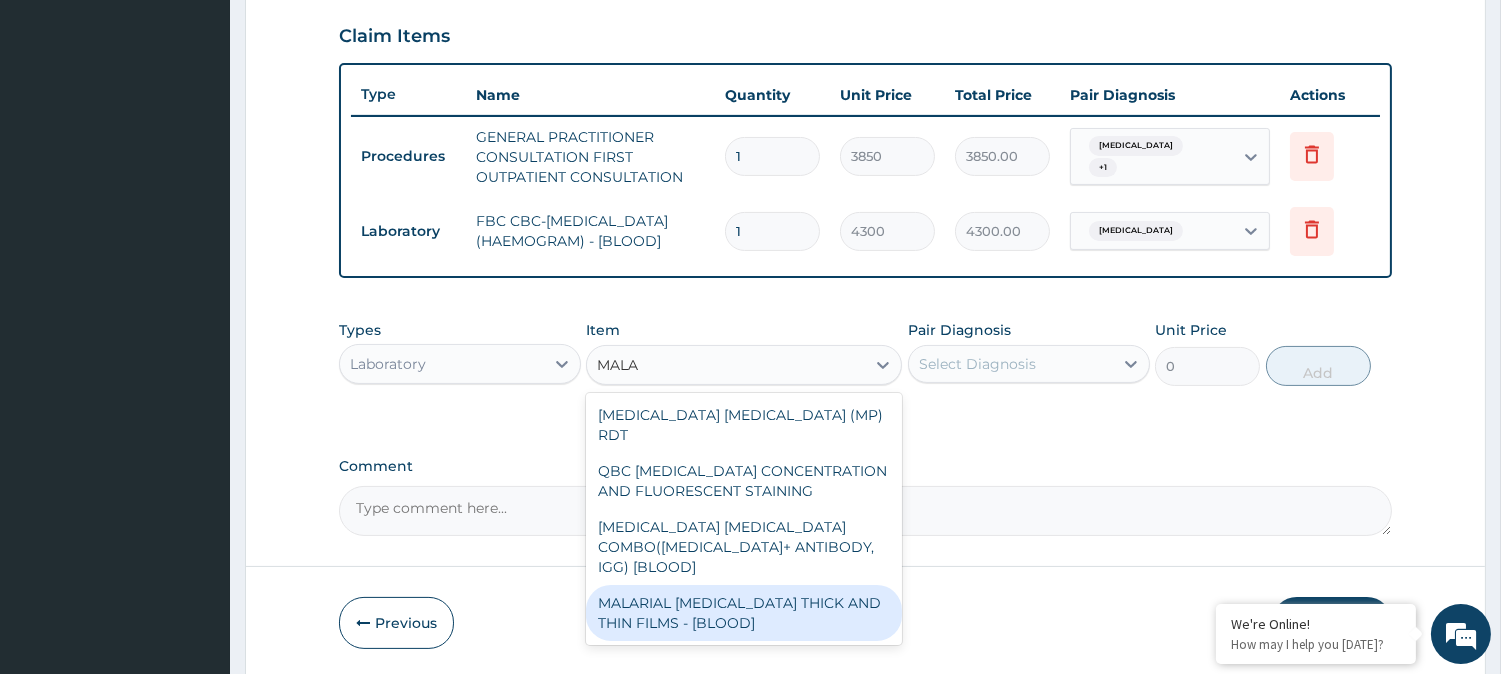 type 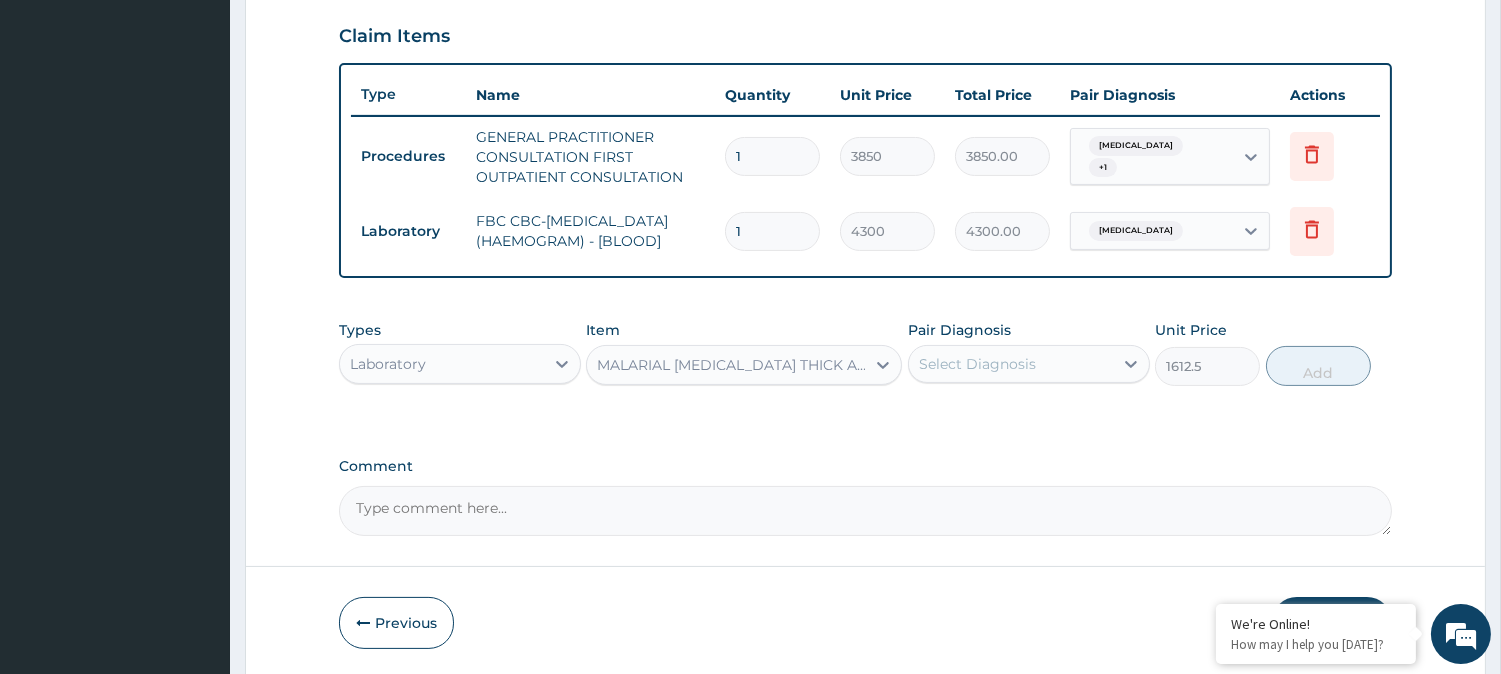 click on "Select Diagnosis" at bounding box center [1011, 364] 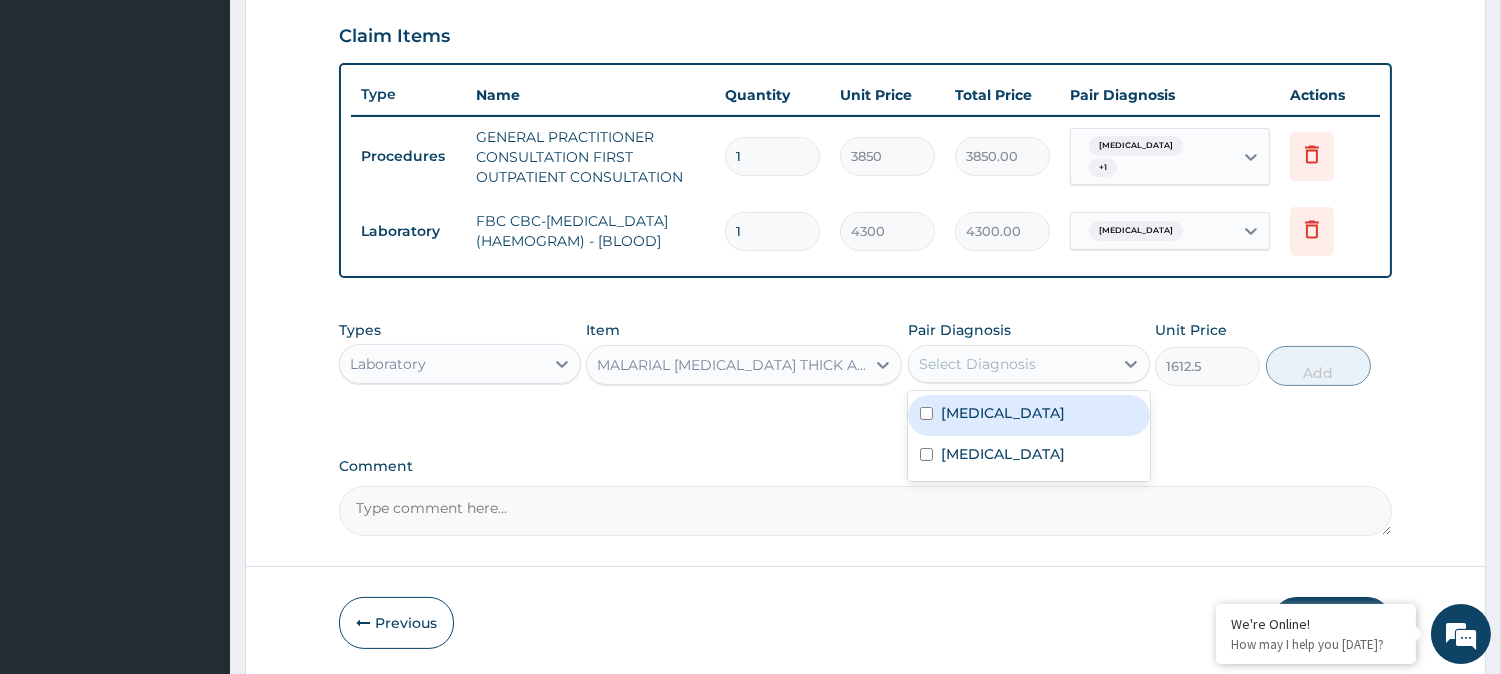 click on "Malaria" at bounding box center (1029, 415) 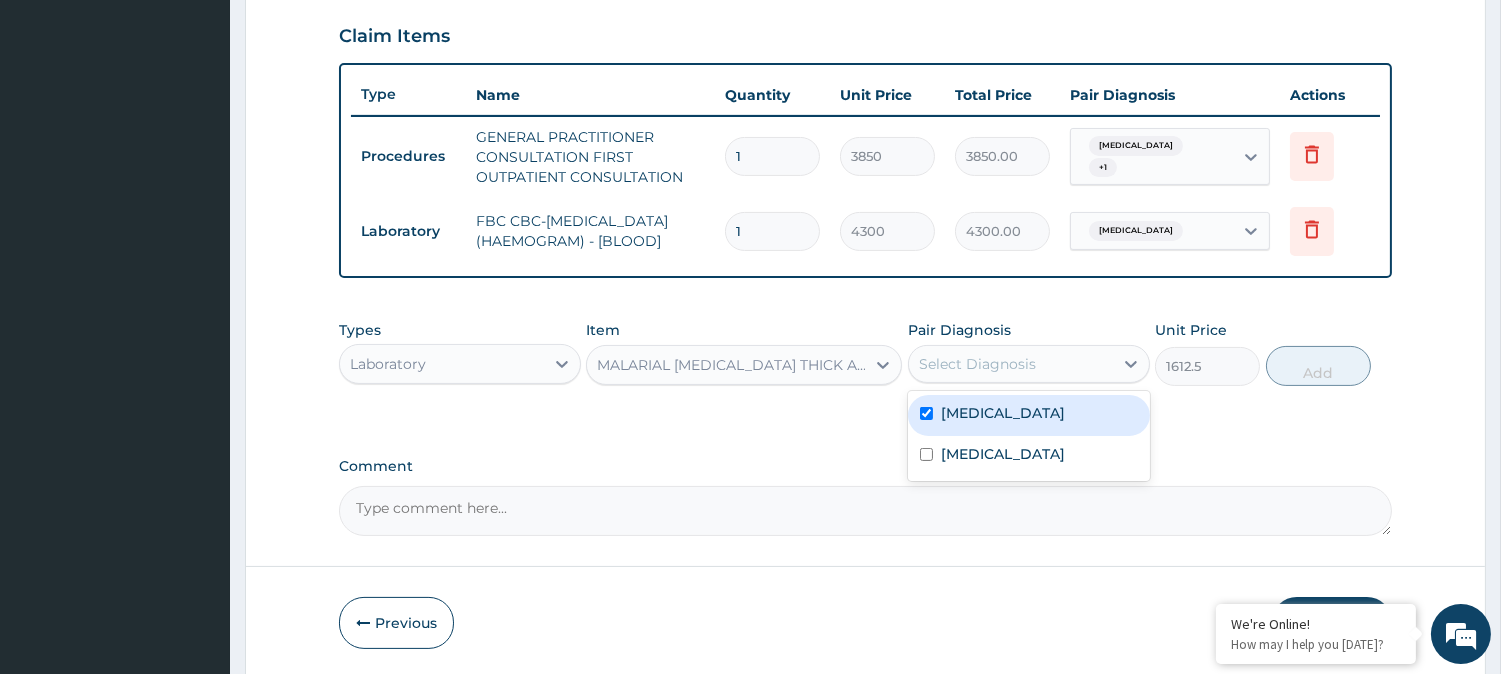 checkbox on "true" 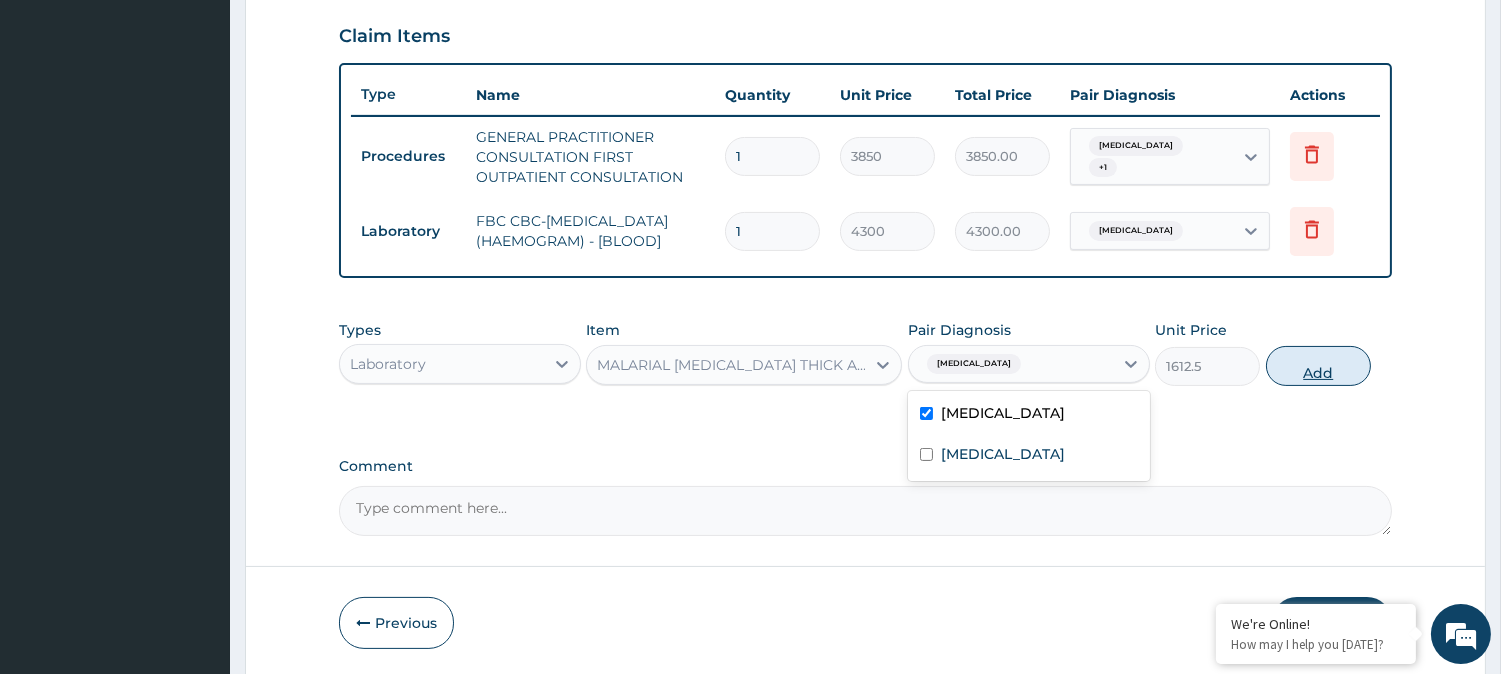 click on "Add" at bounding box center (1318, 366) 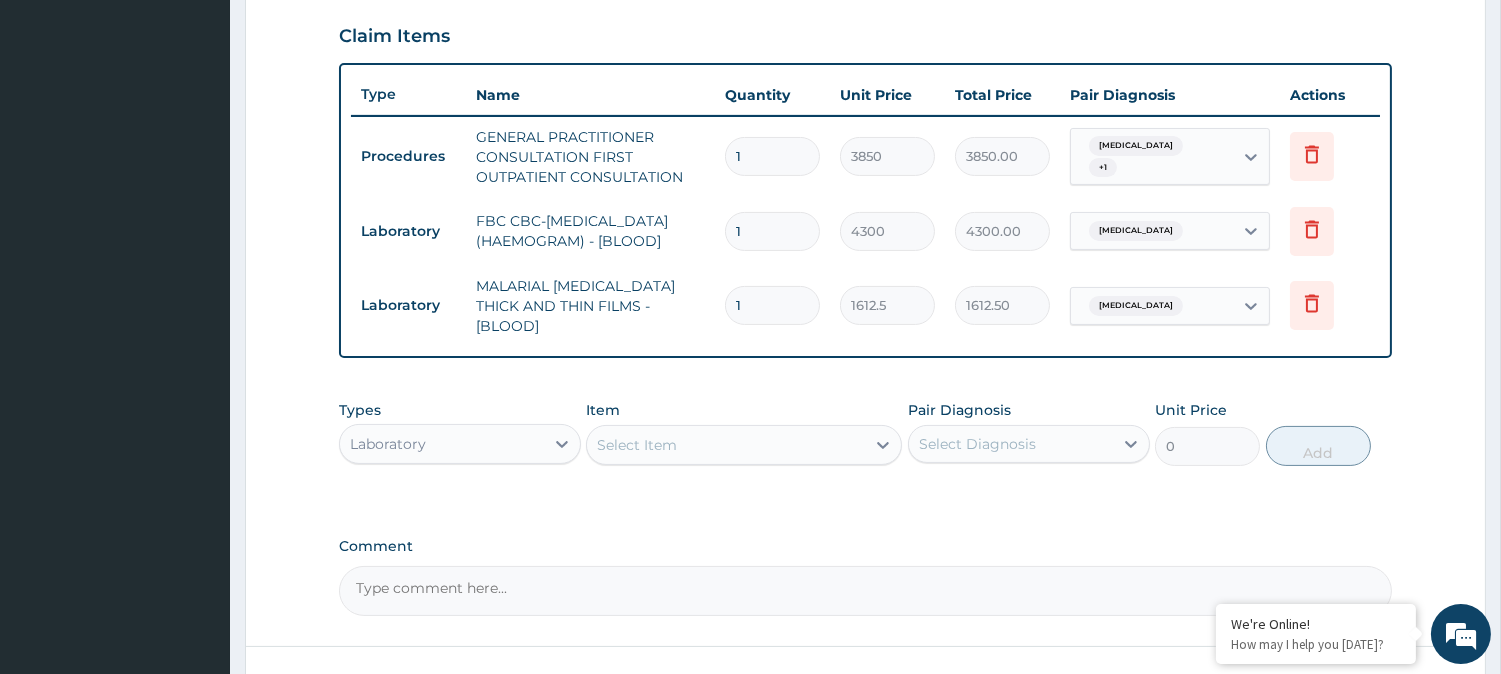 click on "Laboratory" at bounding box center (442, 444) 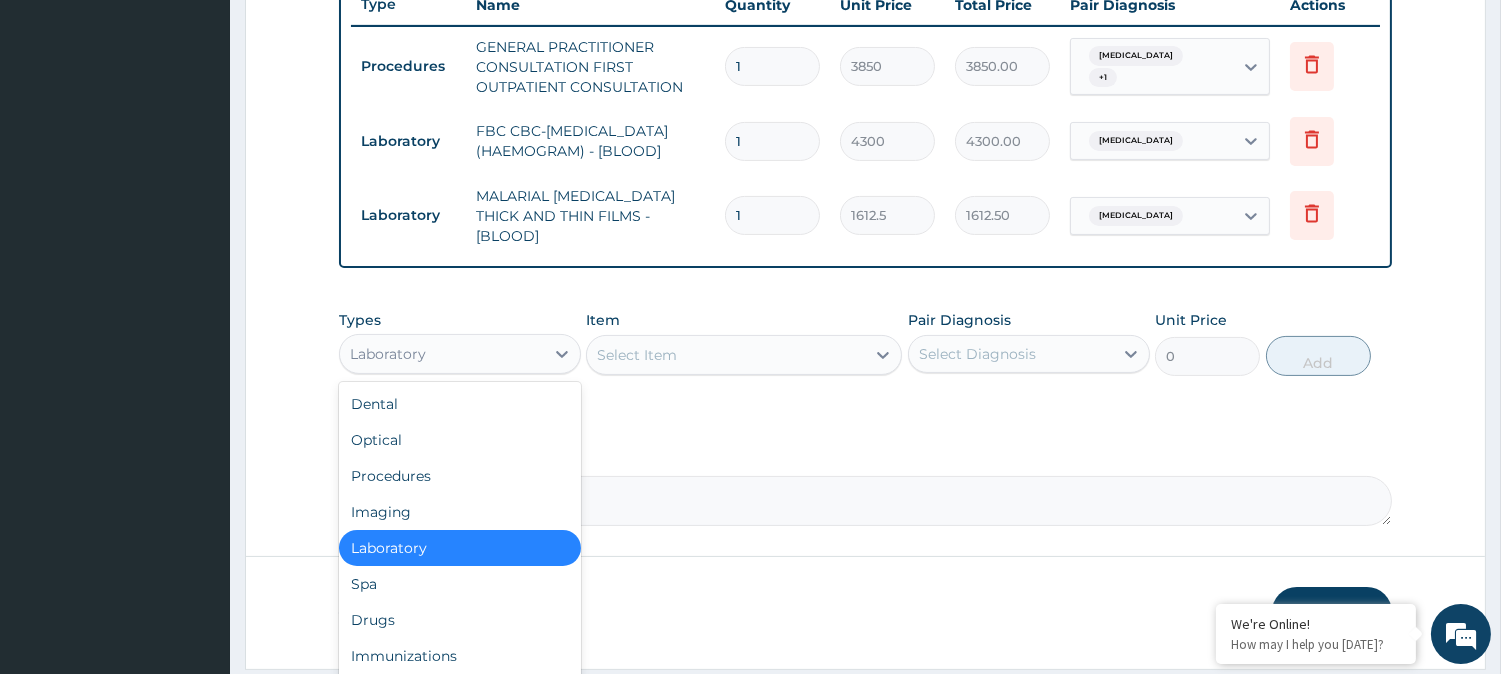 scroll, scrollTop: 831, scrollLeft: 0, axis: vertical 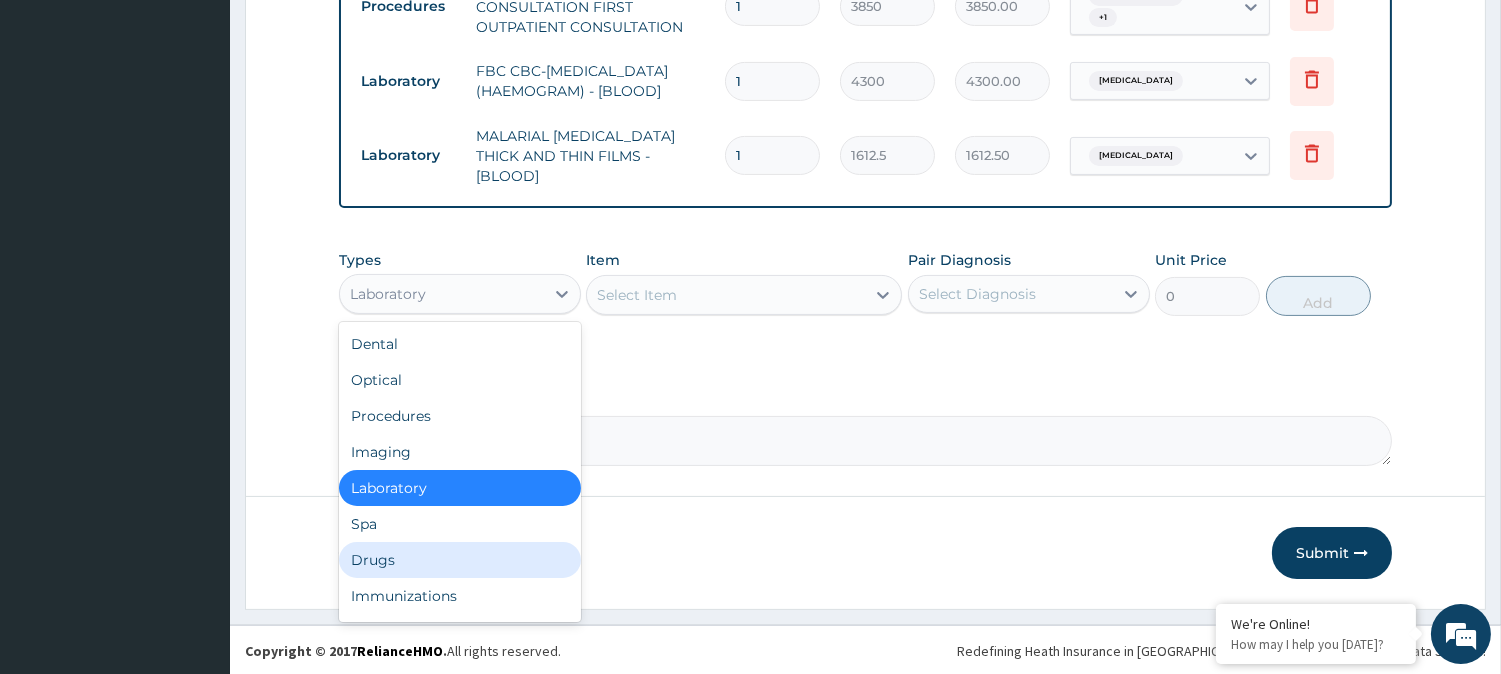 click on "Drugs" at bounding box center [460, 560] 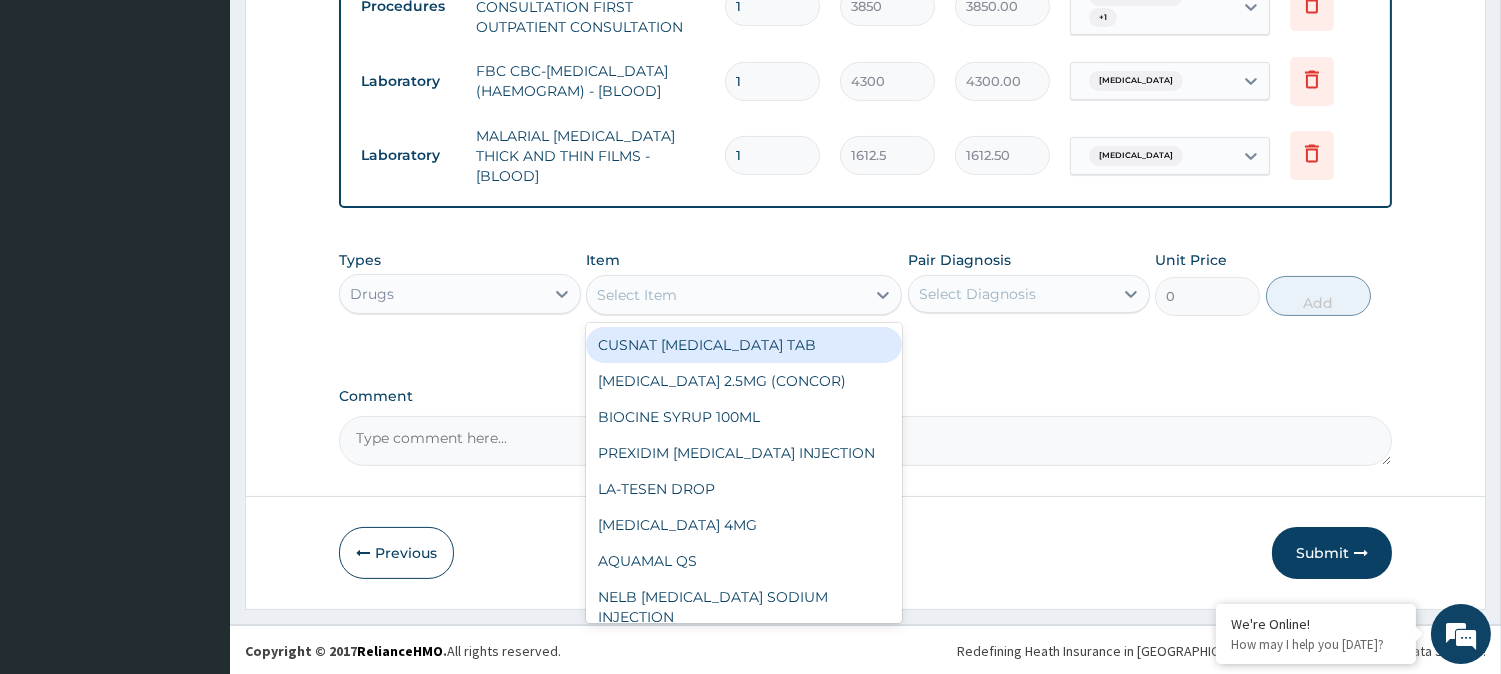 click on "Select Item" at bounding box center [726, 295] 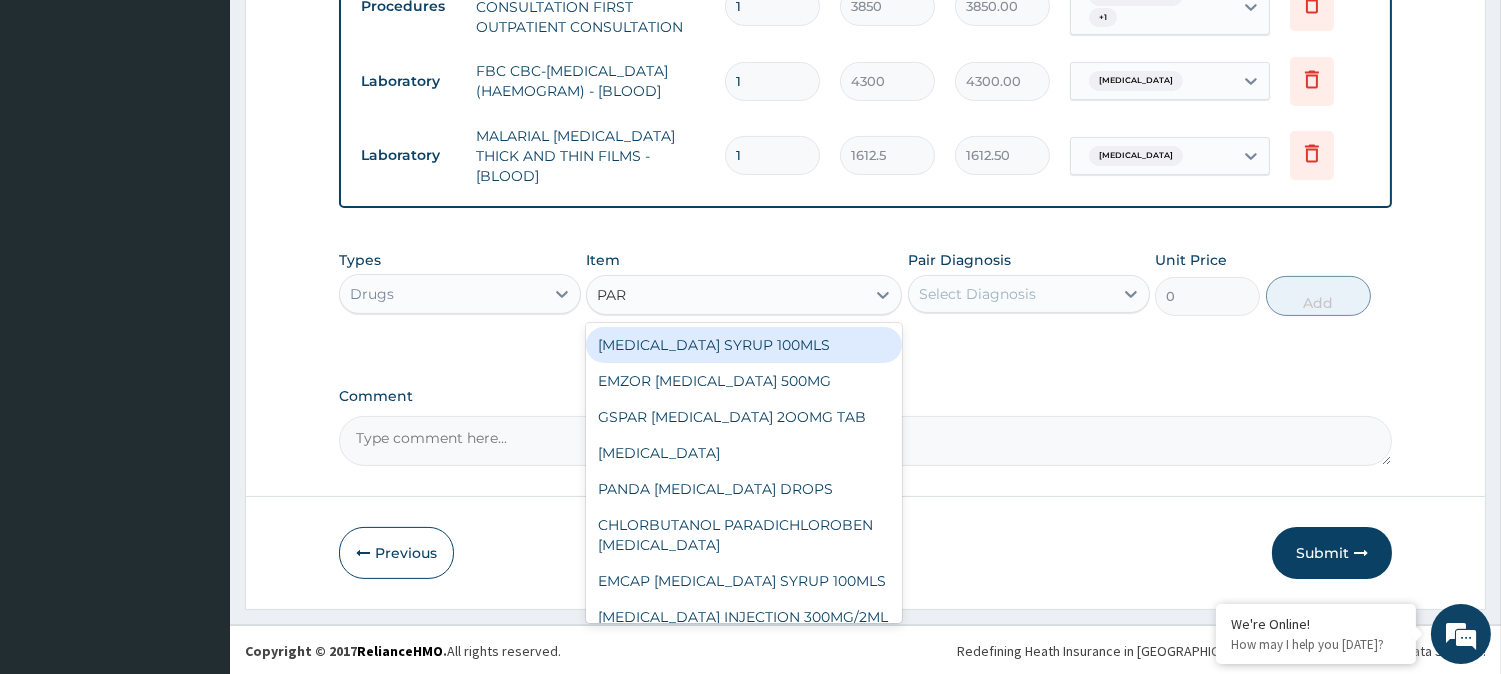 type on "PARA" 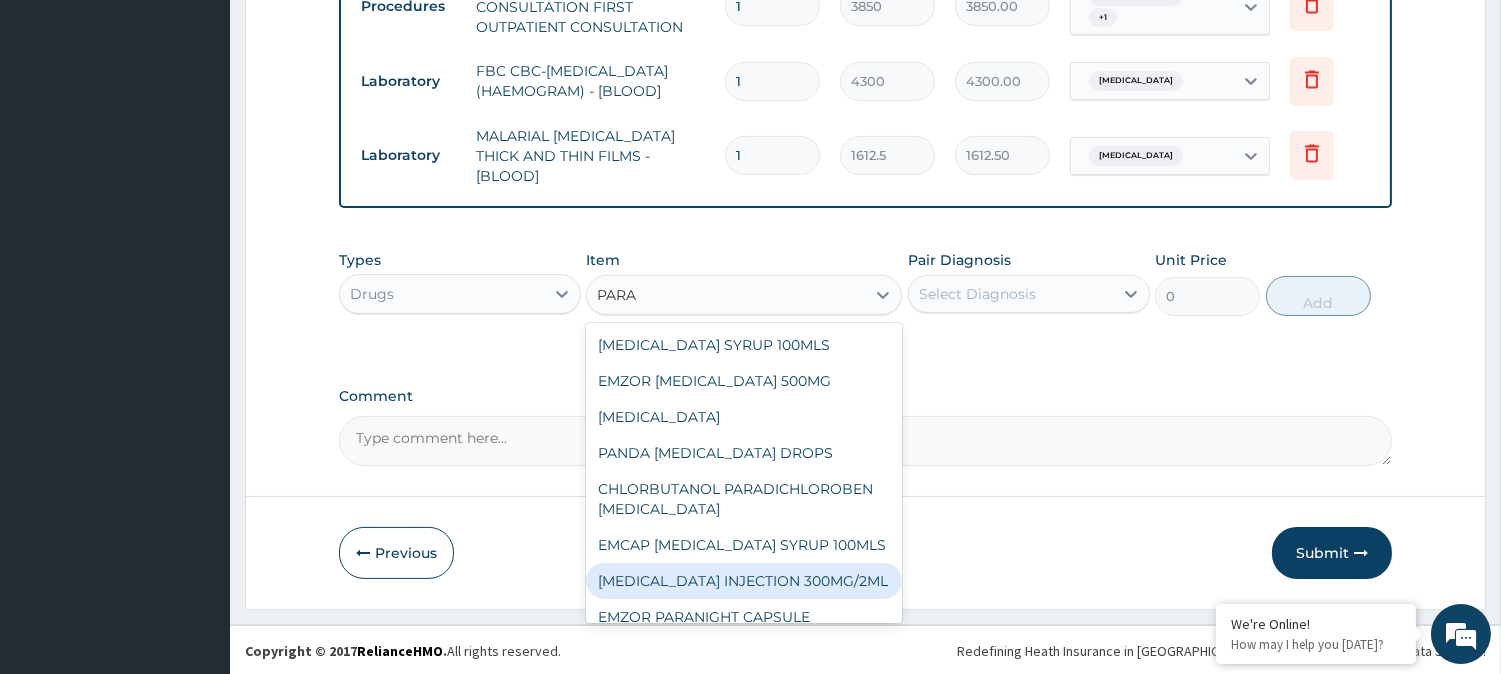 click on "PARACETAMOL INJECTION 300MG/2ML" at bounding box center (744, 581) 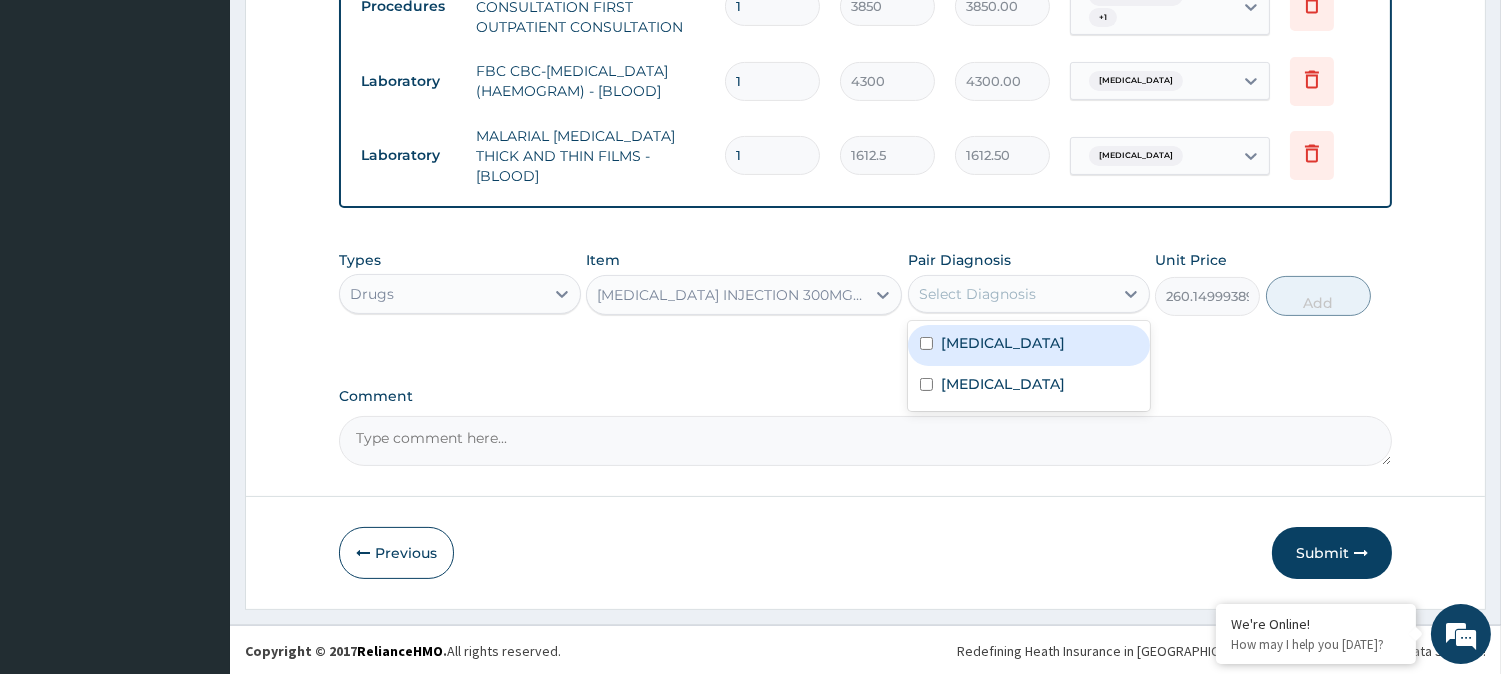 click on "Select Diagnosis" at bounding box center (977, 294) 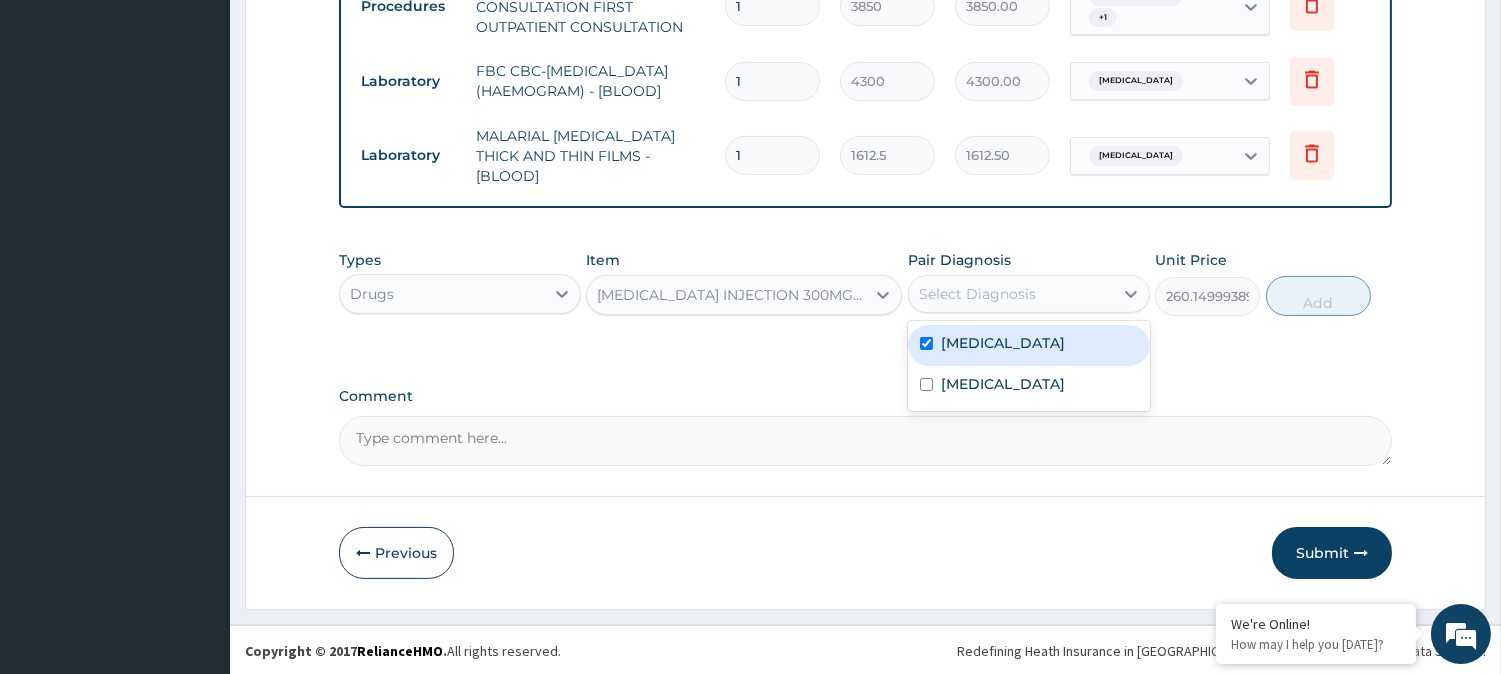 checkbox on "true" 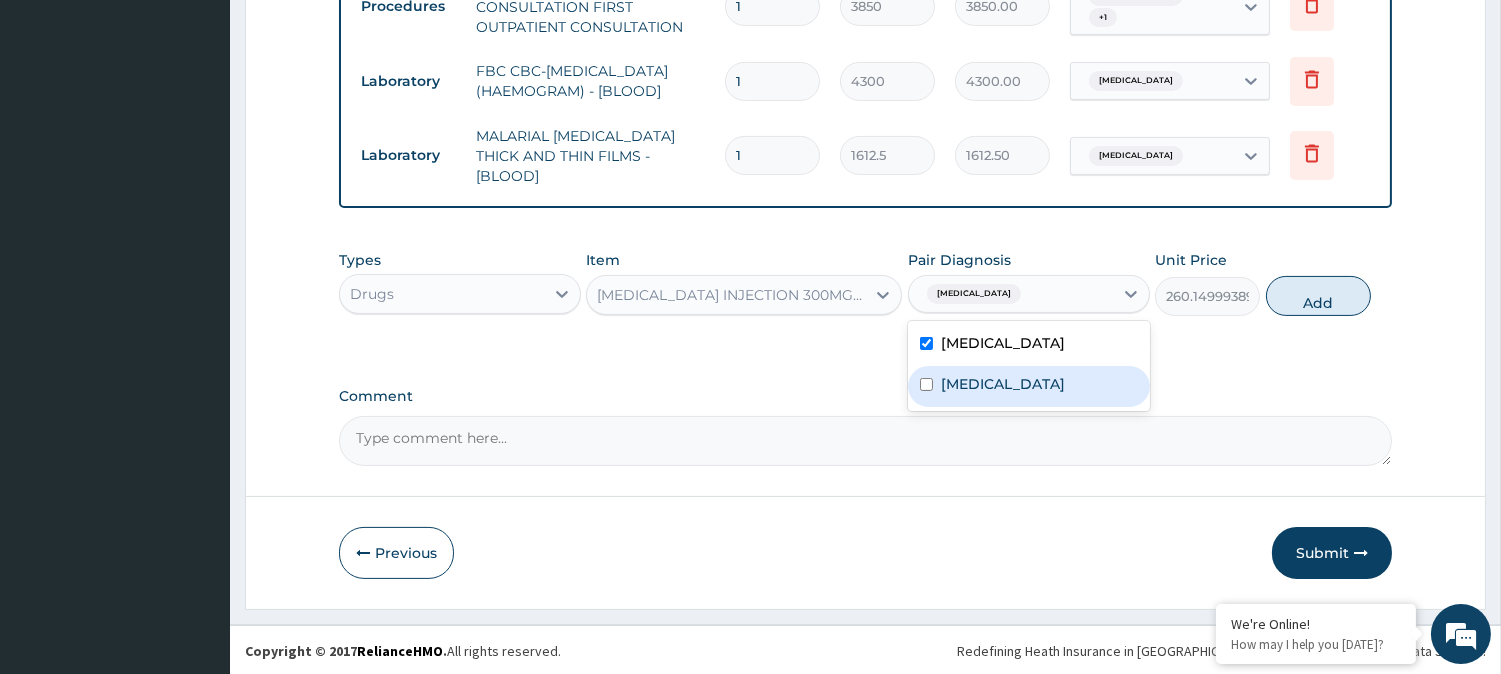 click at bounding box center [926, 384] 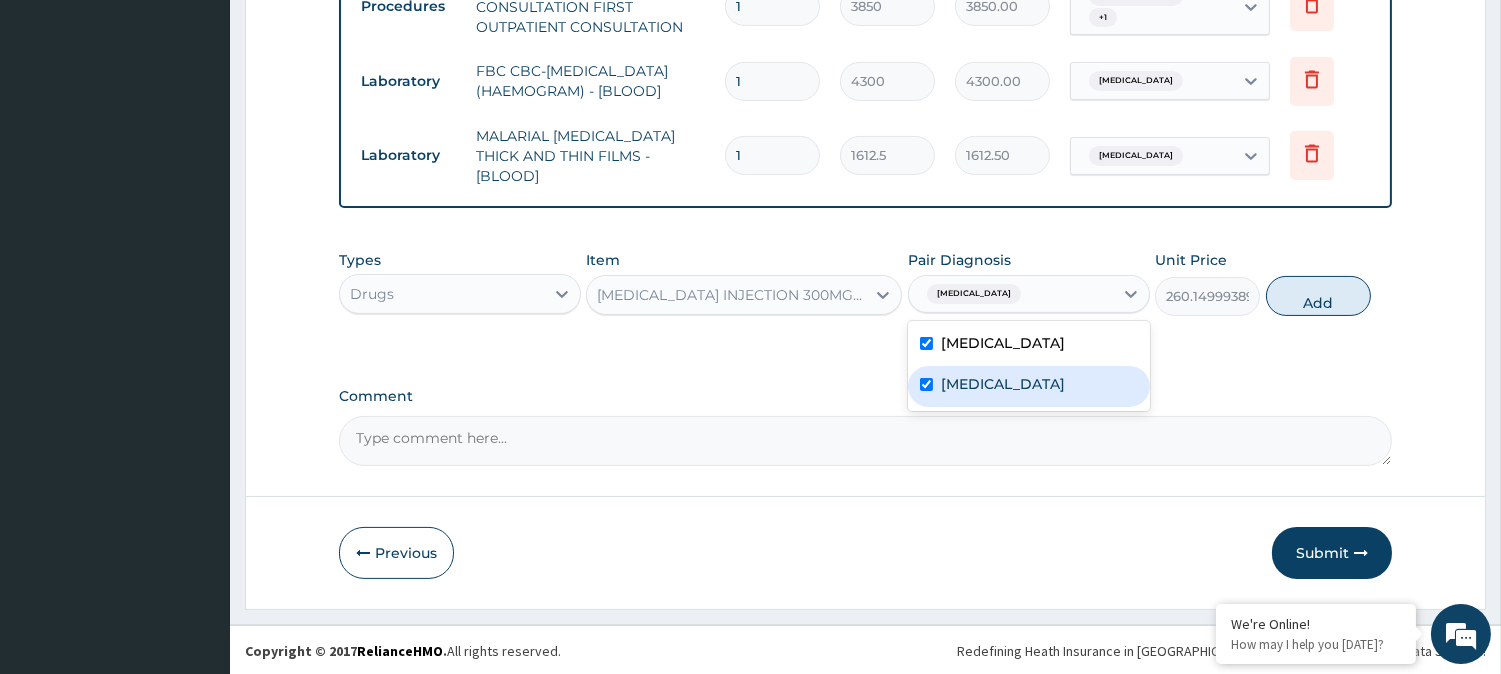 checkbox on "true" 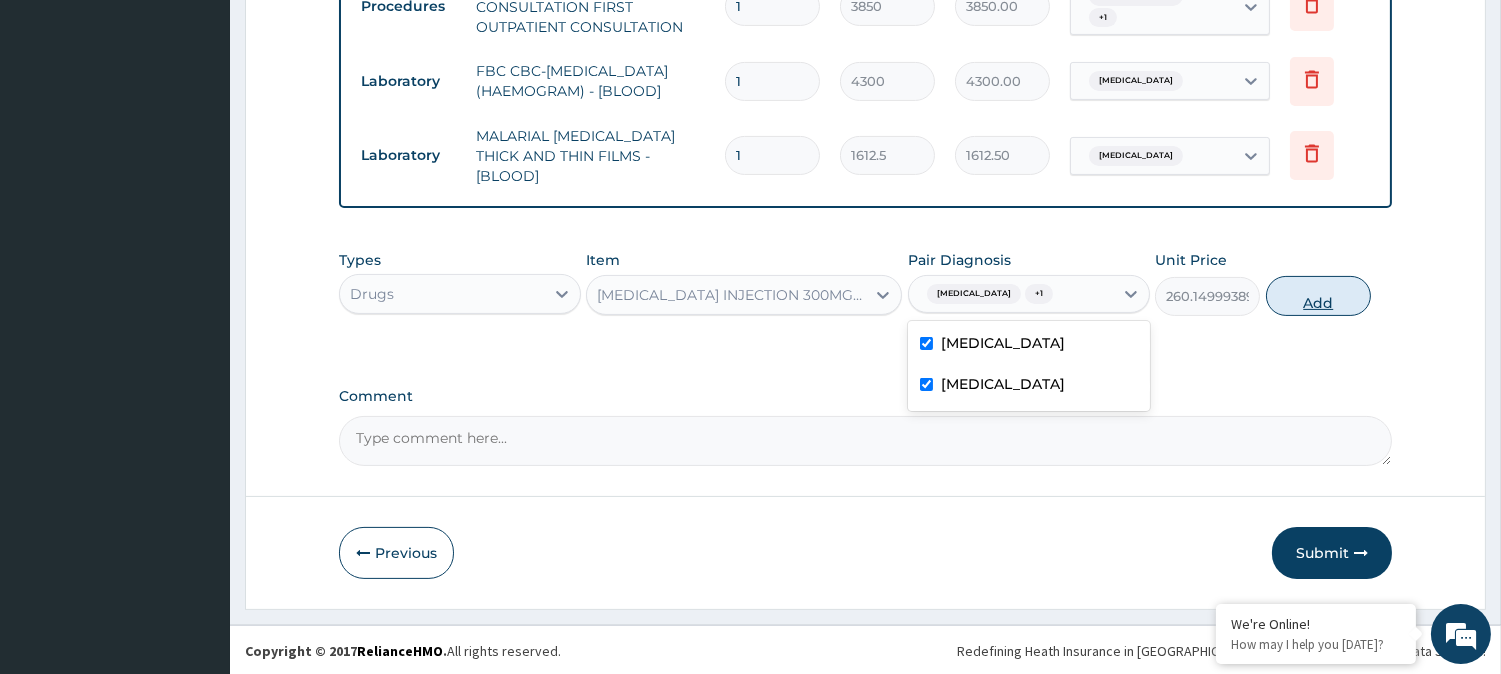 click on "Add" at bounding box center (1318, 296) 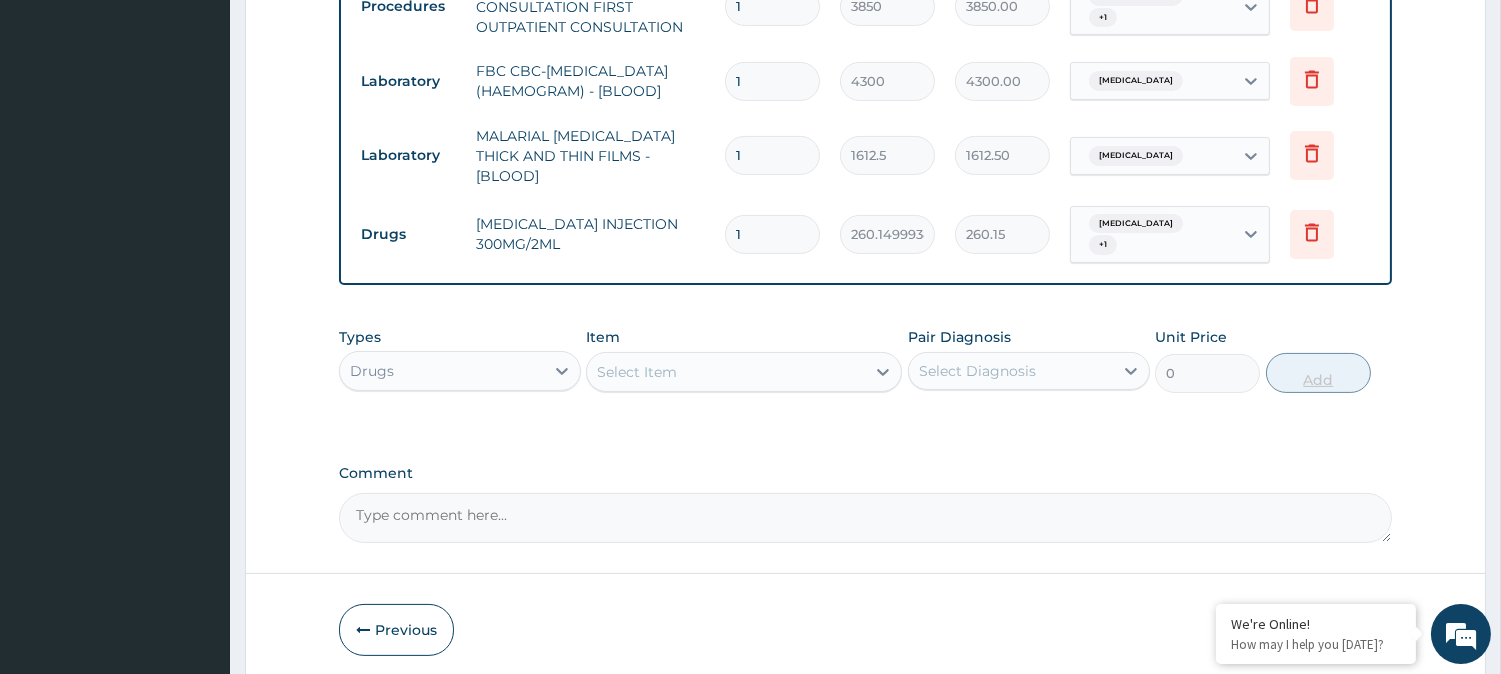 type 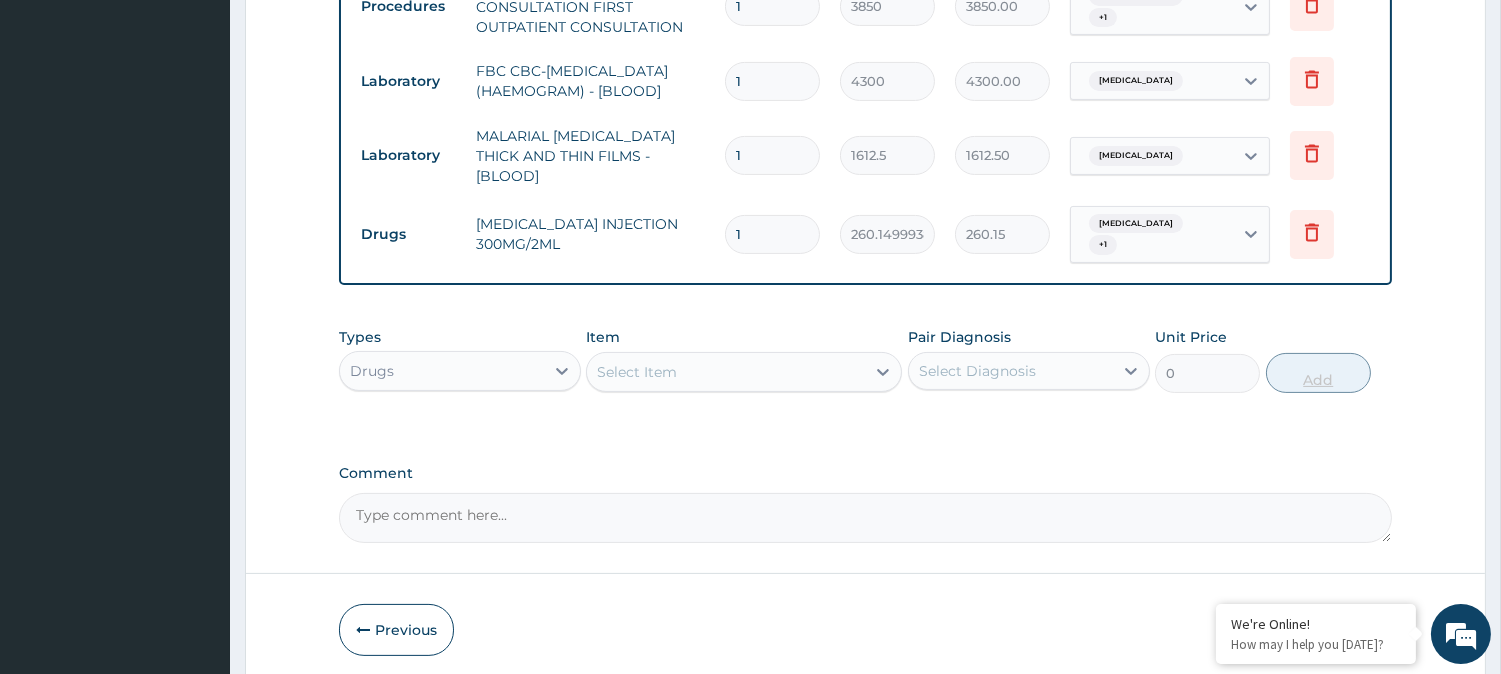 type on "0.00" 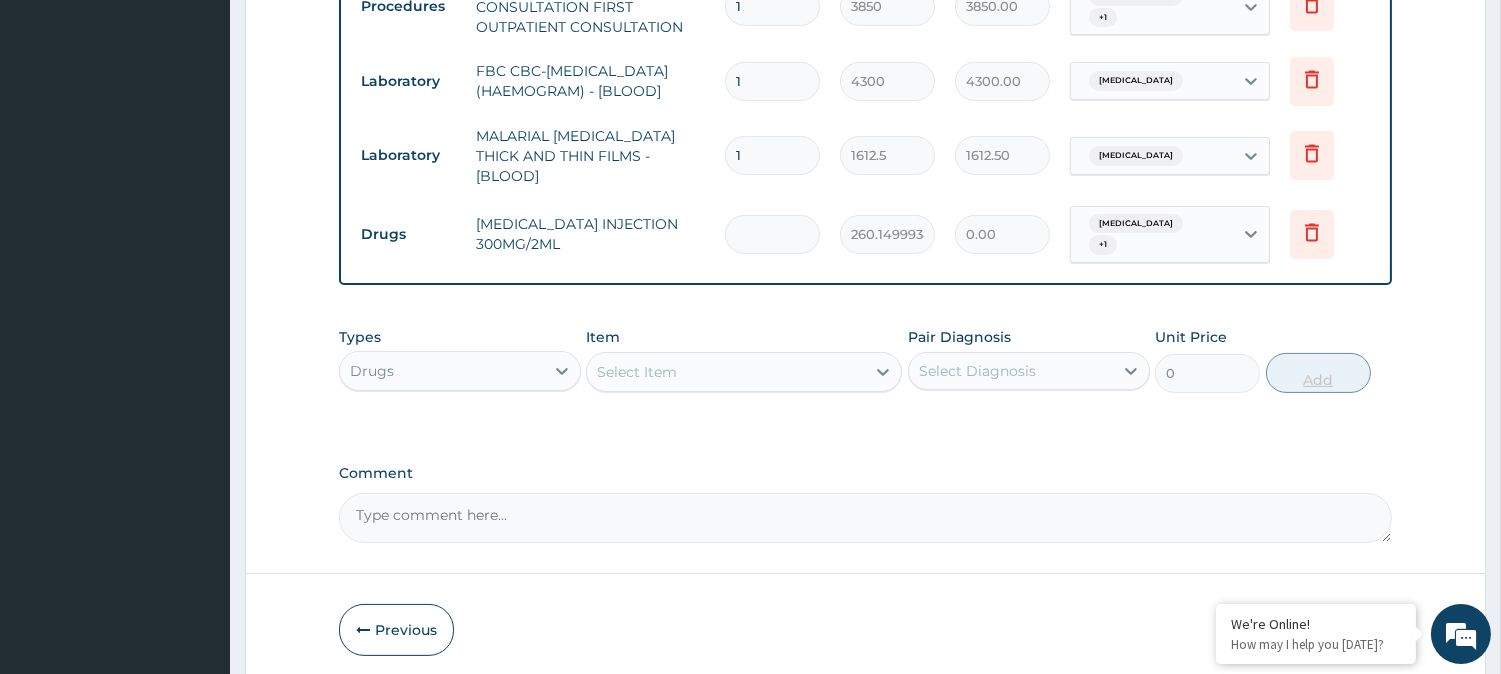 type on "2" 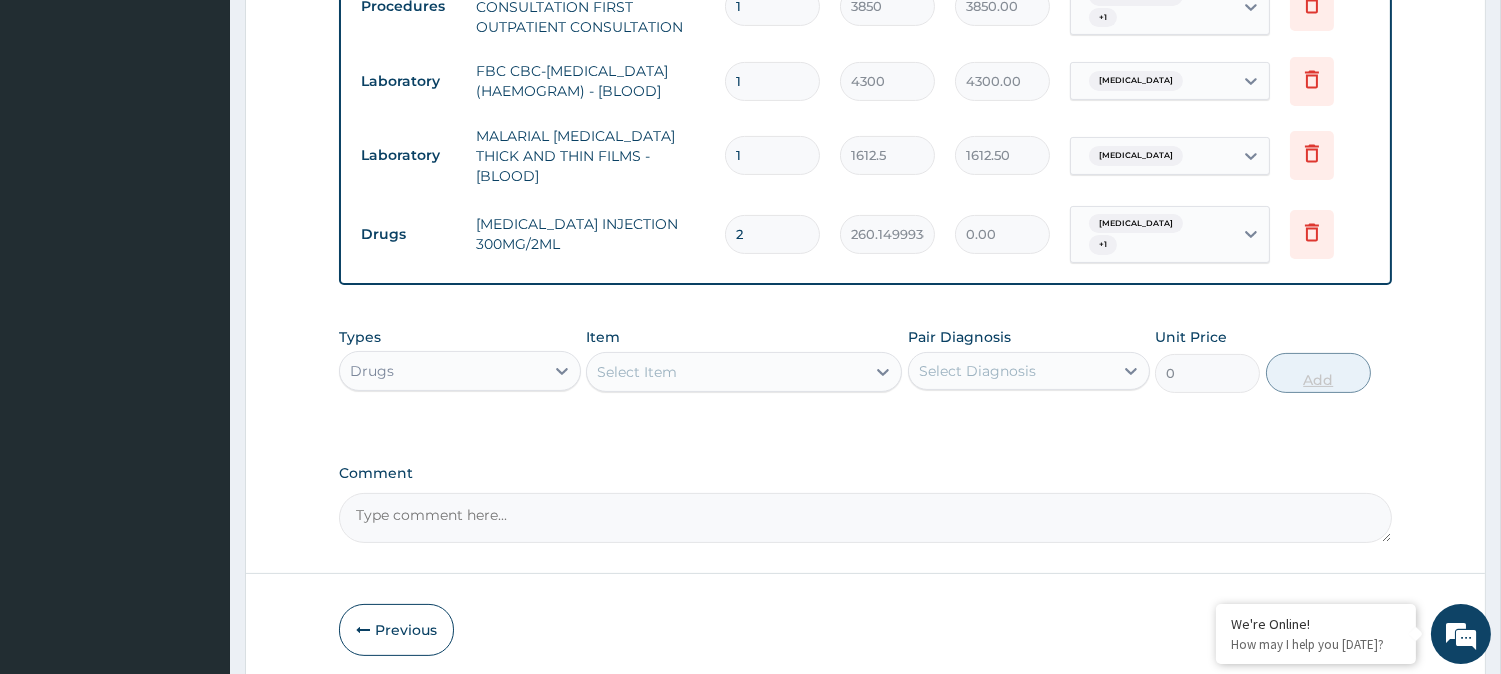 type on "520.30" 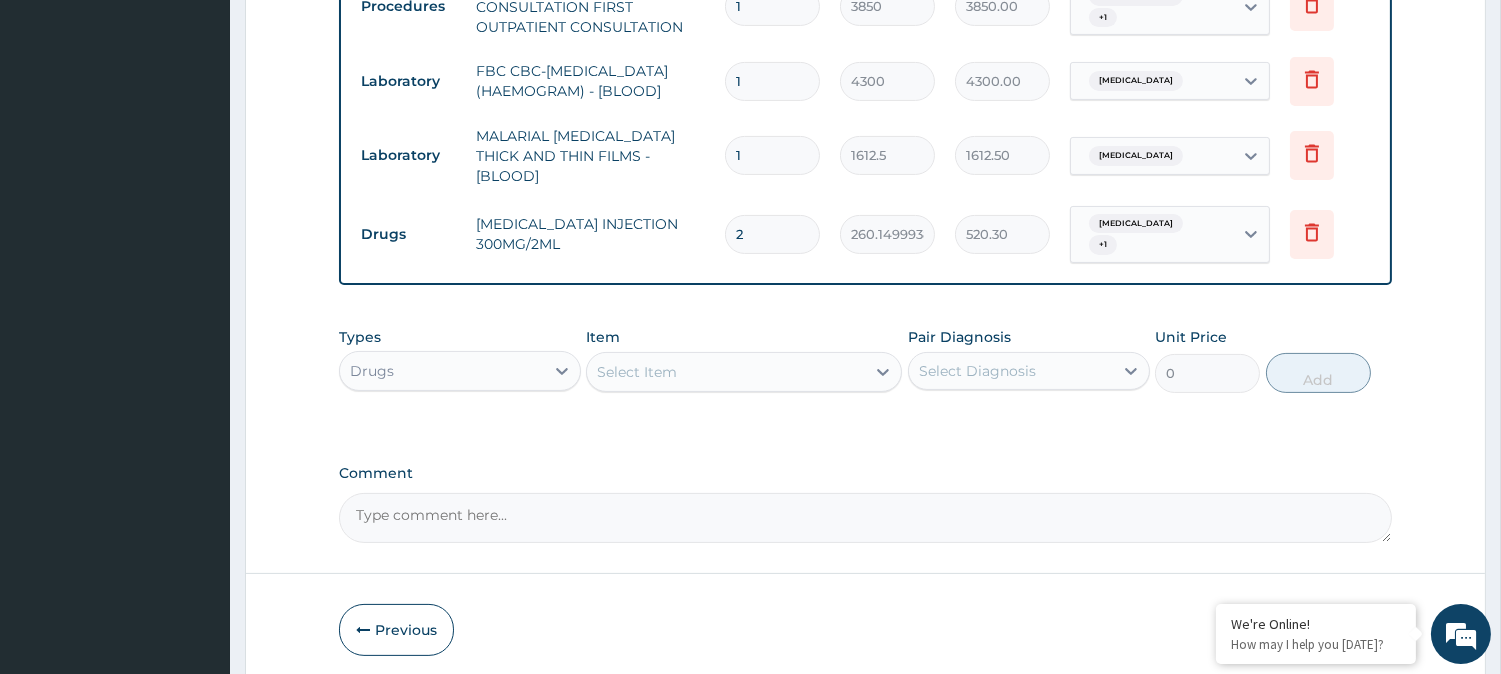 type on "2" 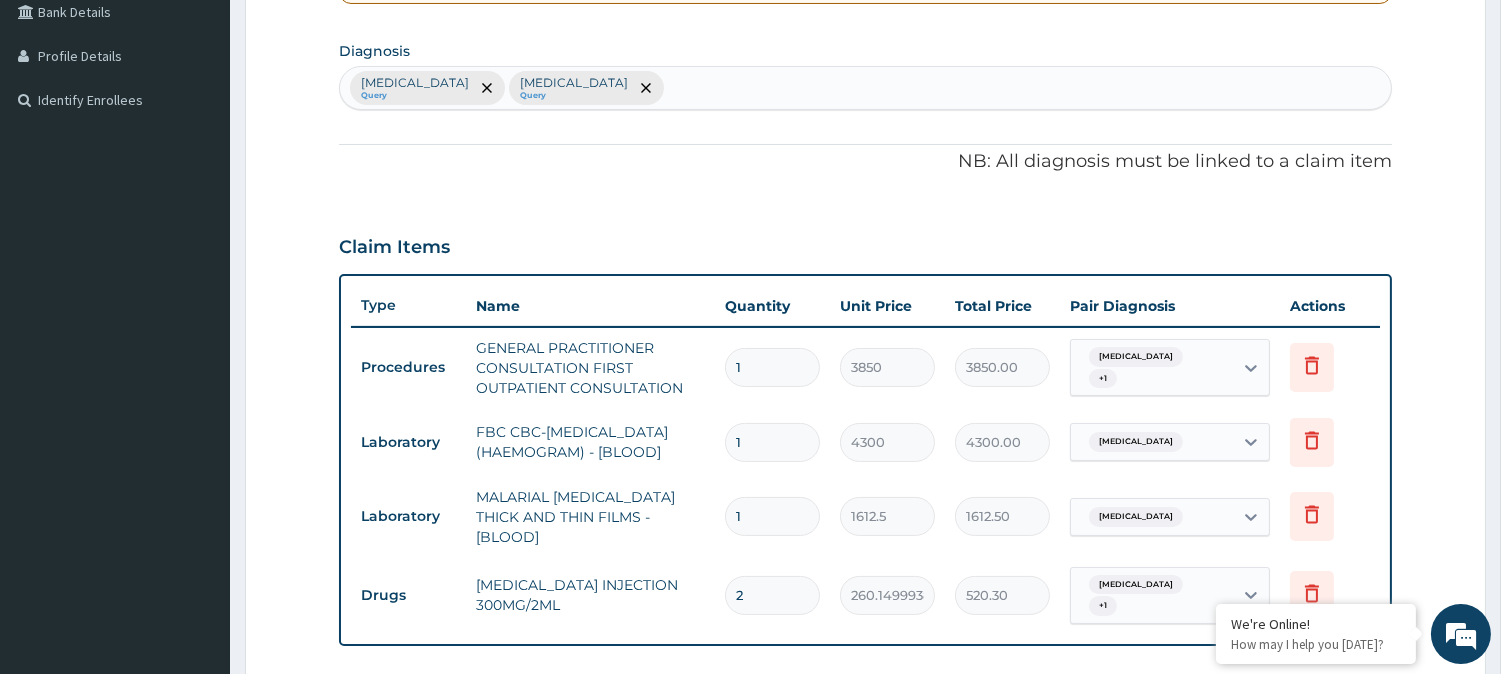 scroll, scrollTop: 461, scrollLeft: 0, axis: vertical 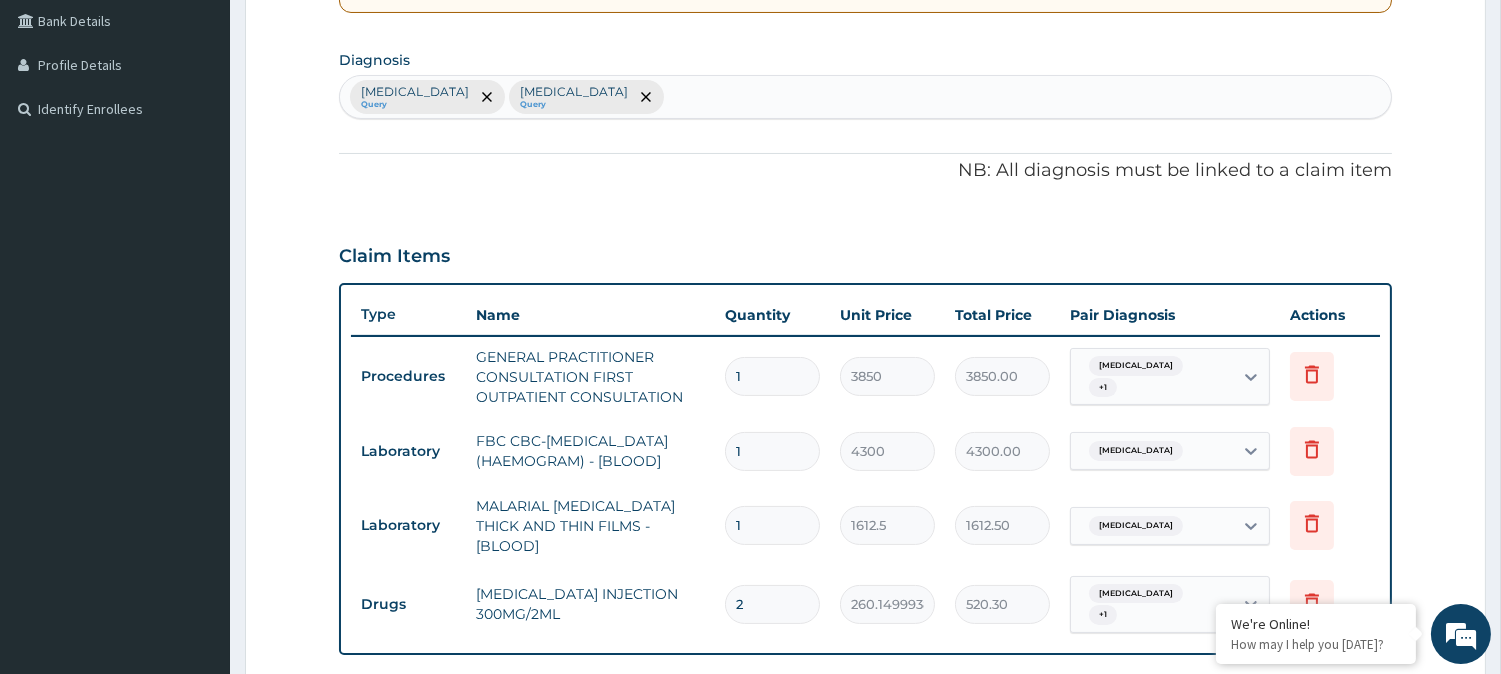 click on "Malaria Query Sepsis Query" at bounding box center (865, 97) 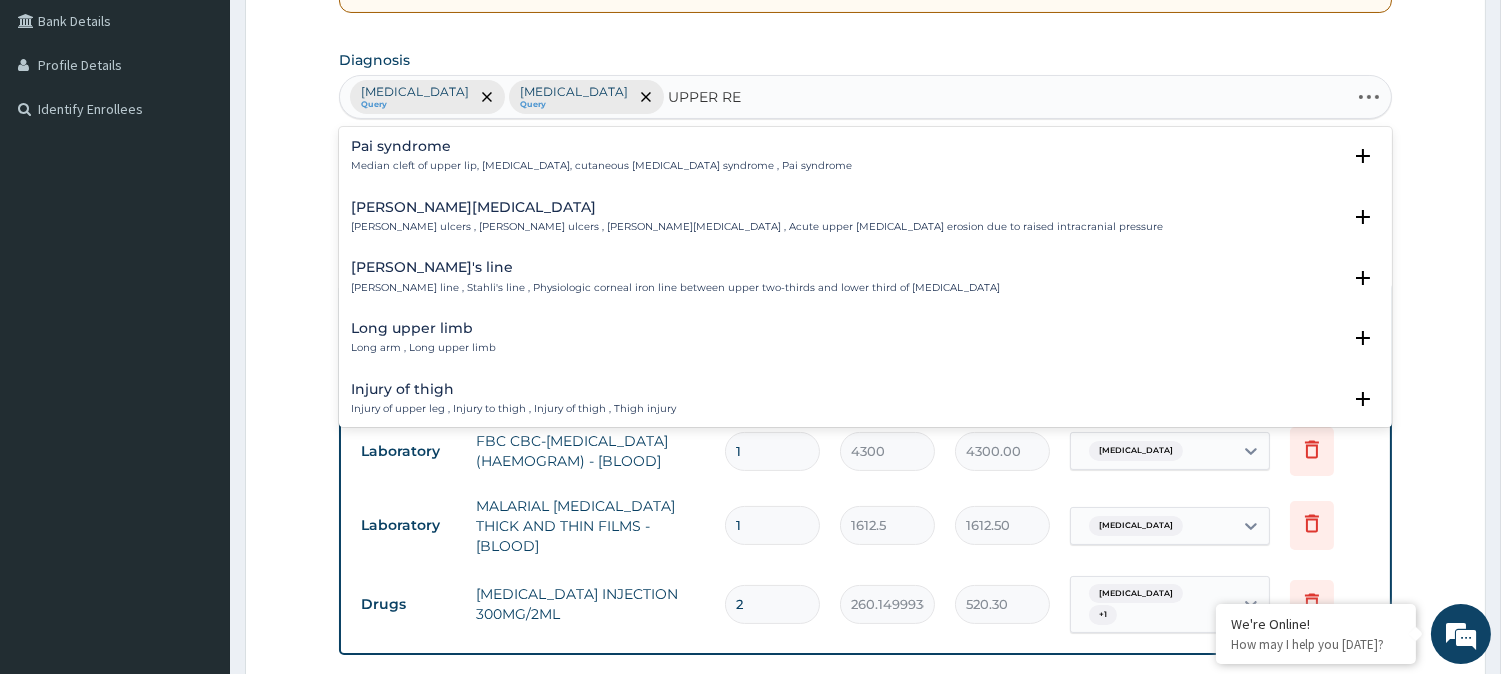 type on "UPPER RES" 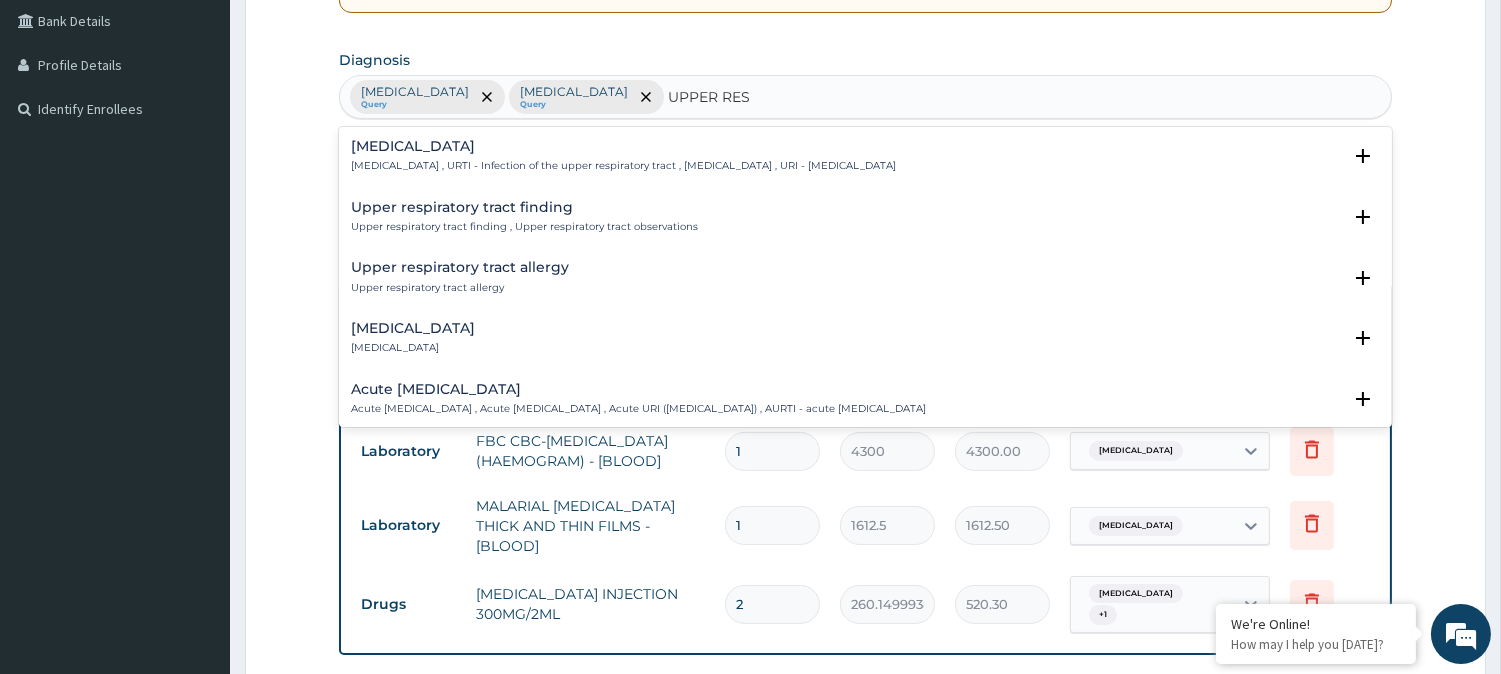 click on "Upper respiratory infection" at bounding box center (623, 146) 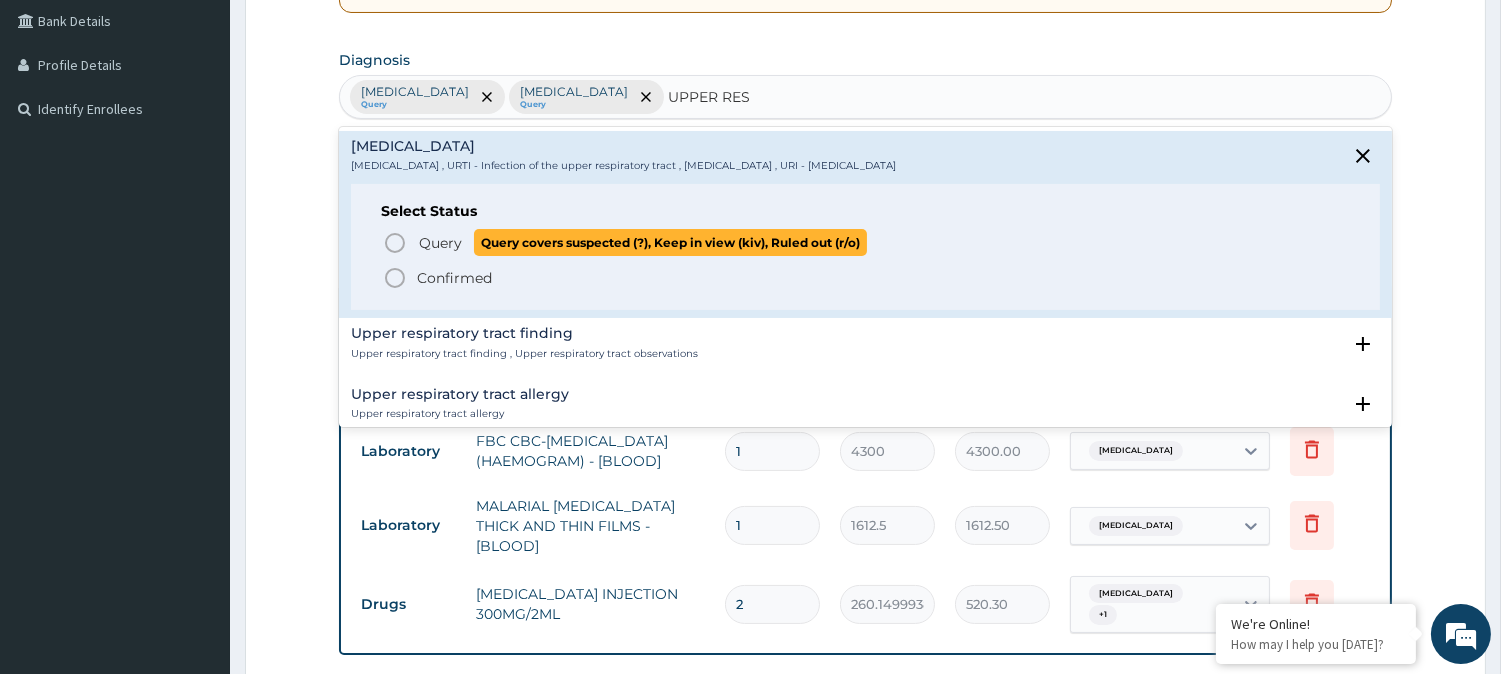 click 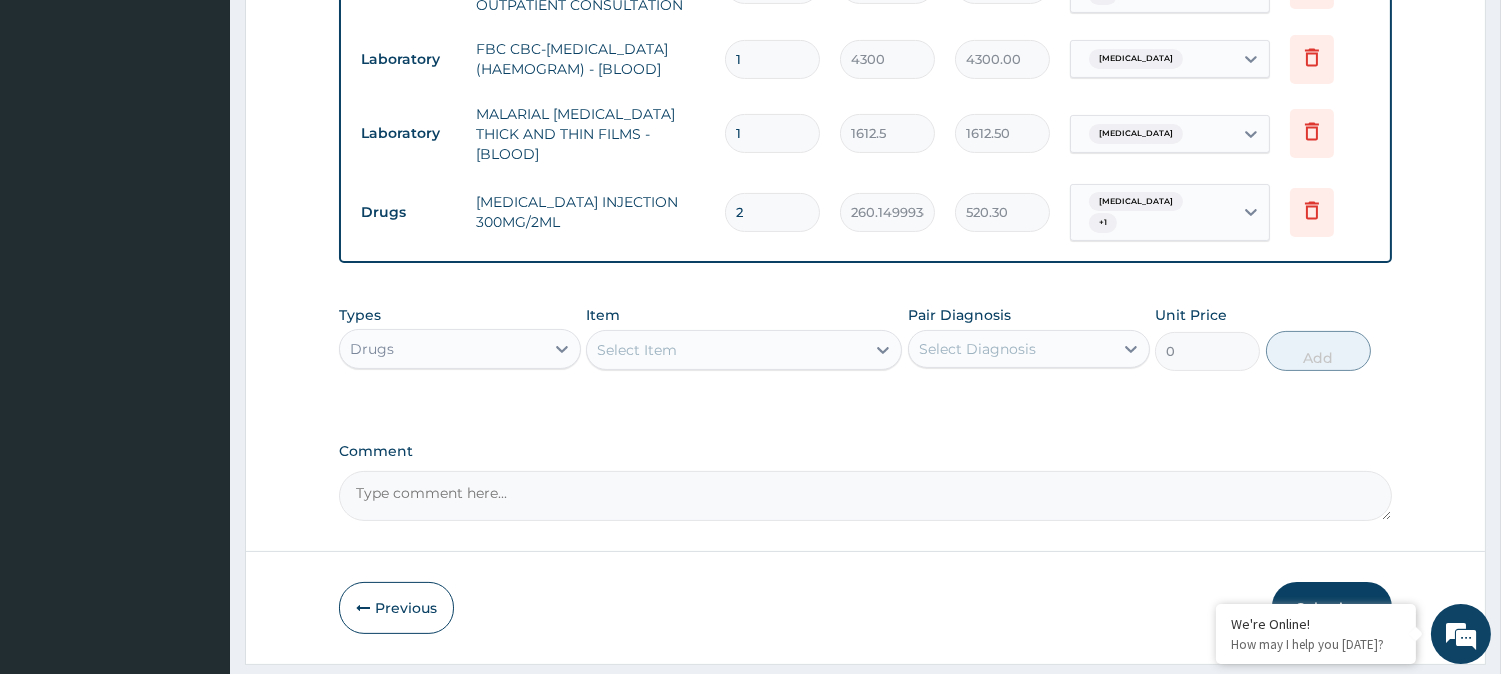 scroll, scrollTop: 900, scrollLeft: 0, axis: vertical 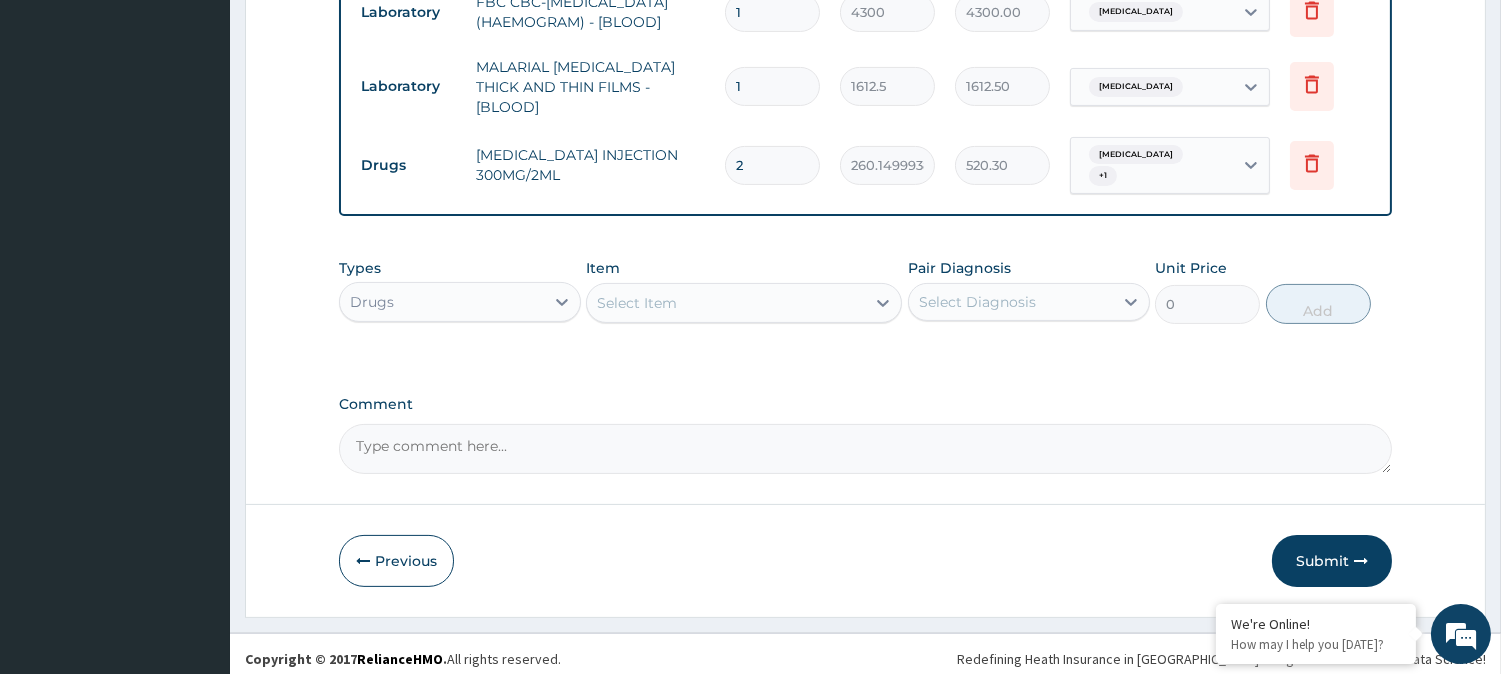 click on "Select Item" at bounding box center [637, 303] 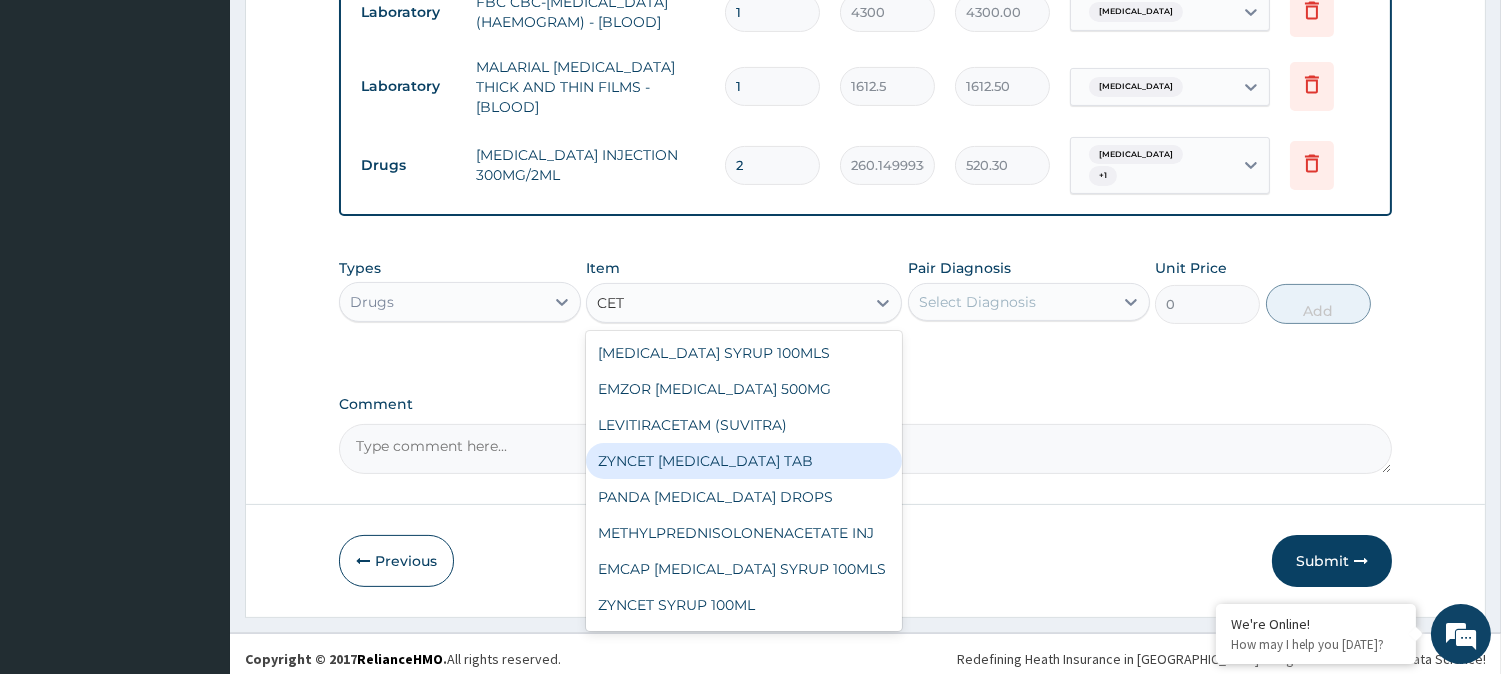 type on "CET" 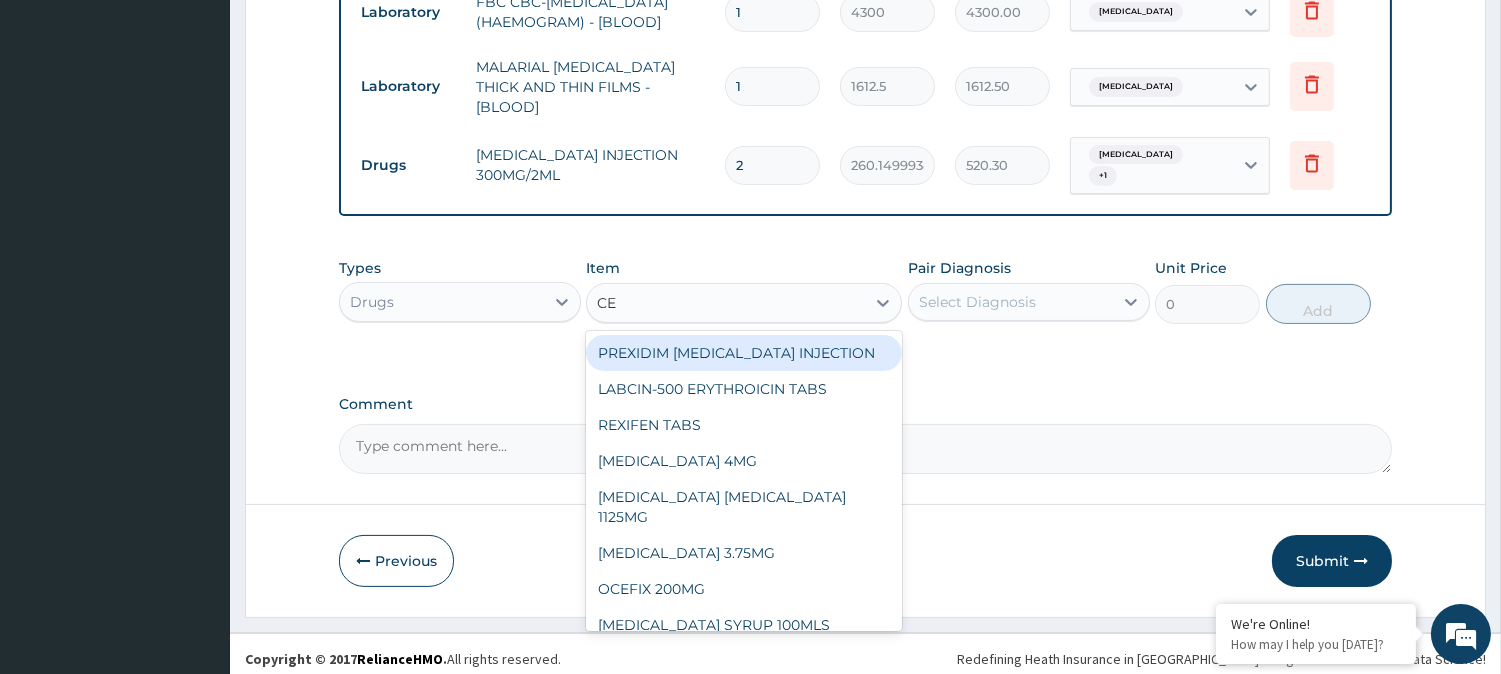 type on "CEF" 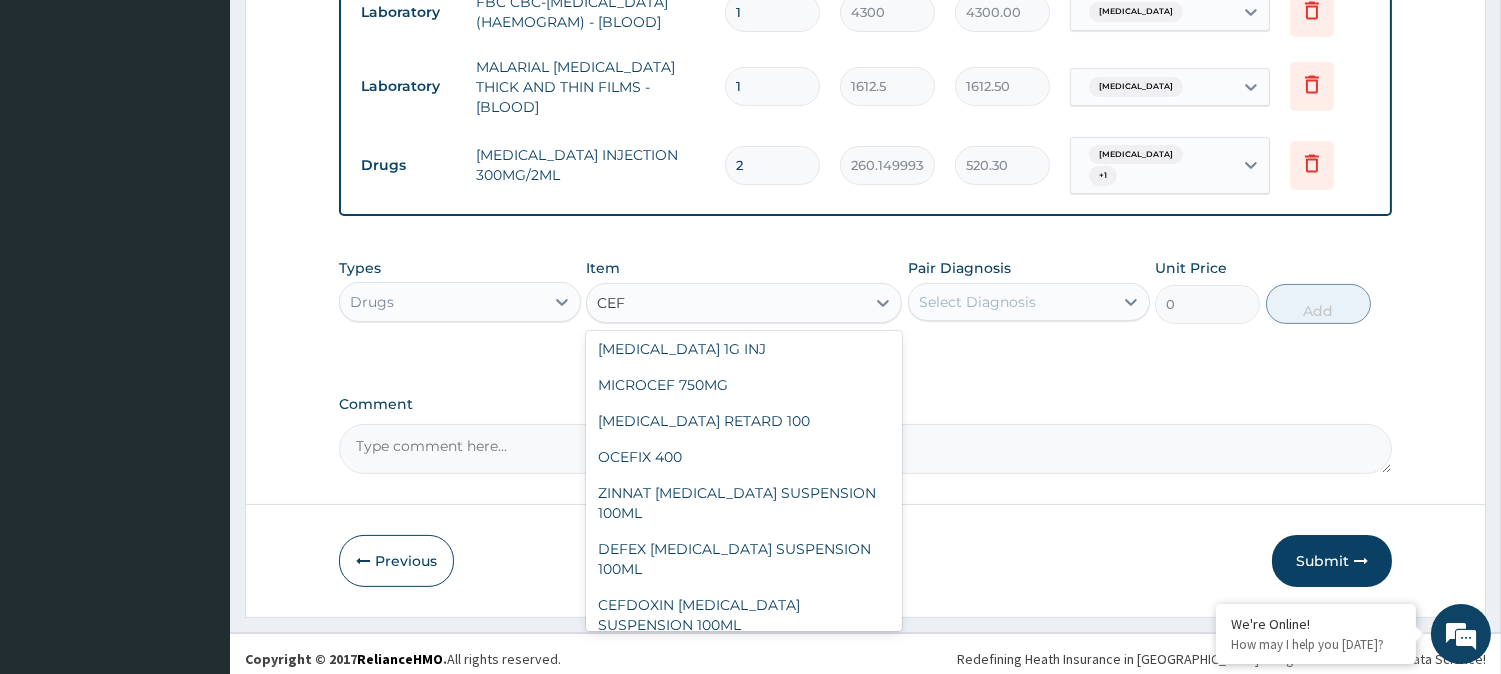 scroll, scrollTop: 668, scrollLeft: 0, axis: vertical 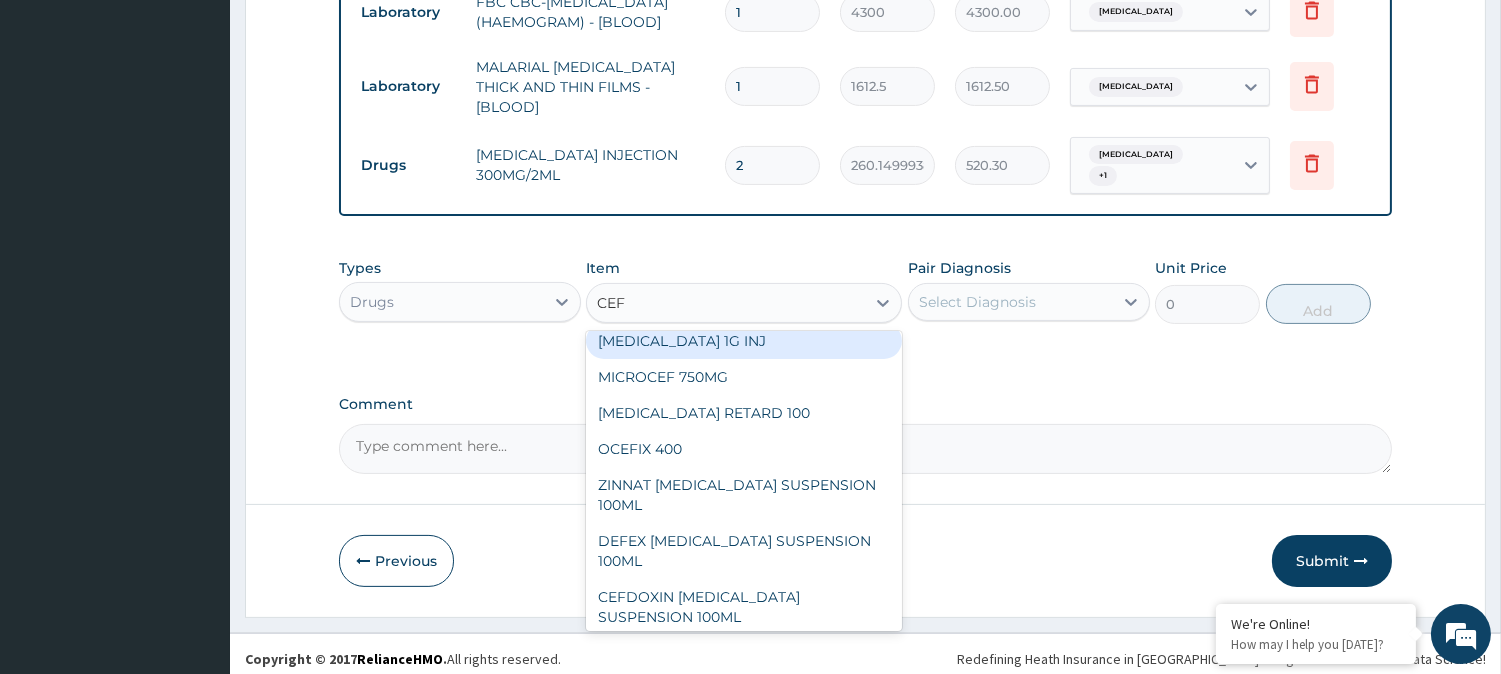 click on "CEFTRIAXONE 1G INJ" at bounding box center (744, 341) 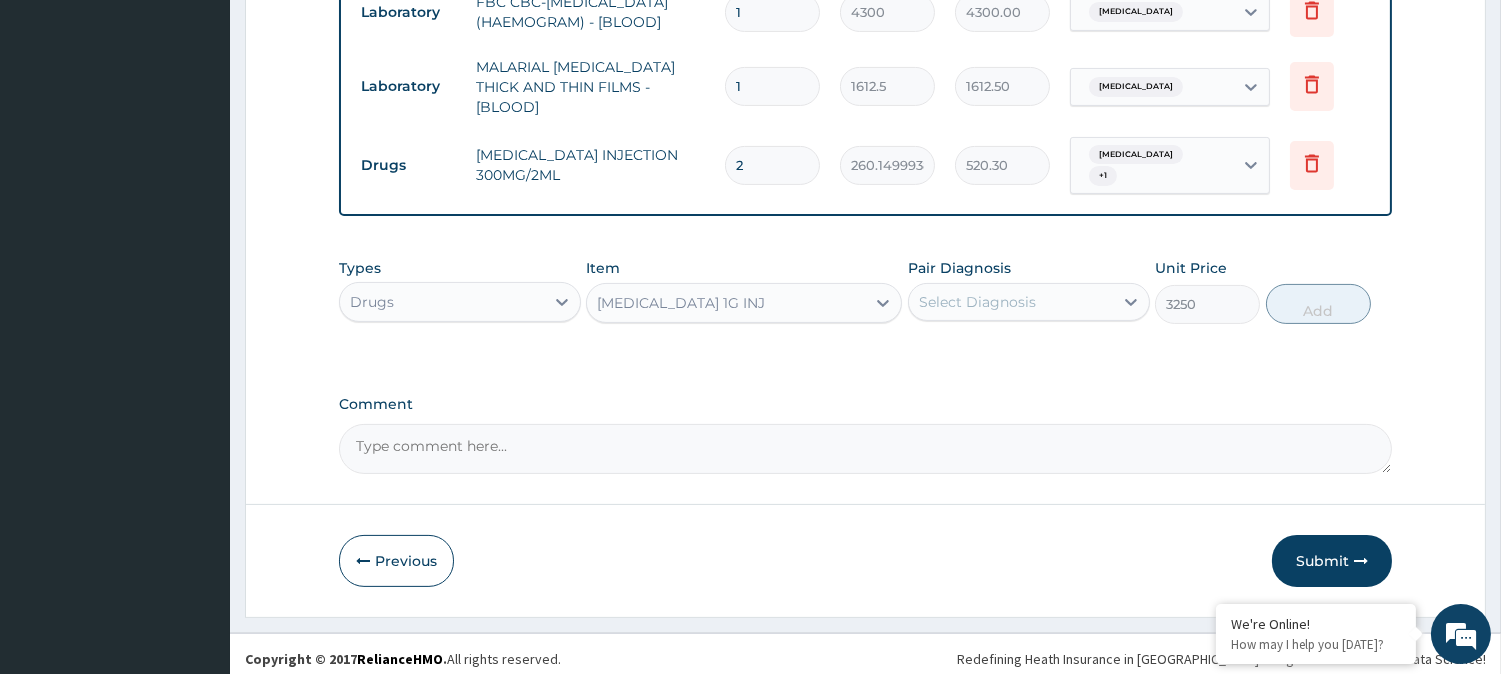 click on "Select Diagnosis" at bounding box center (977, 302) 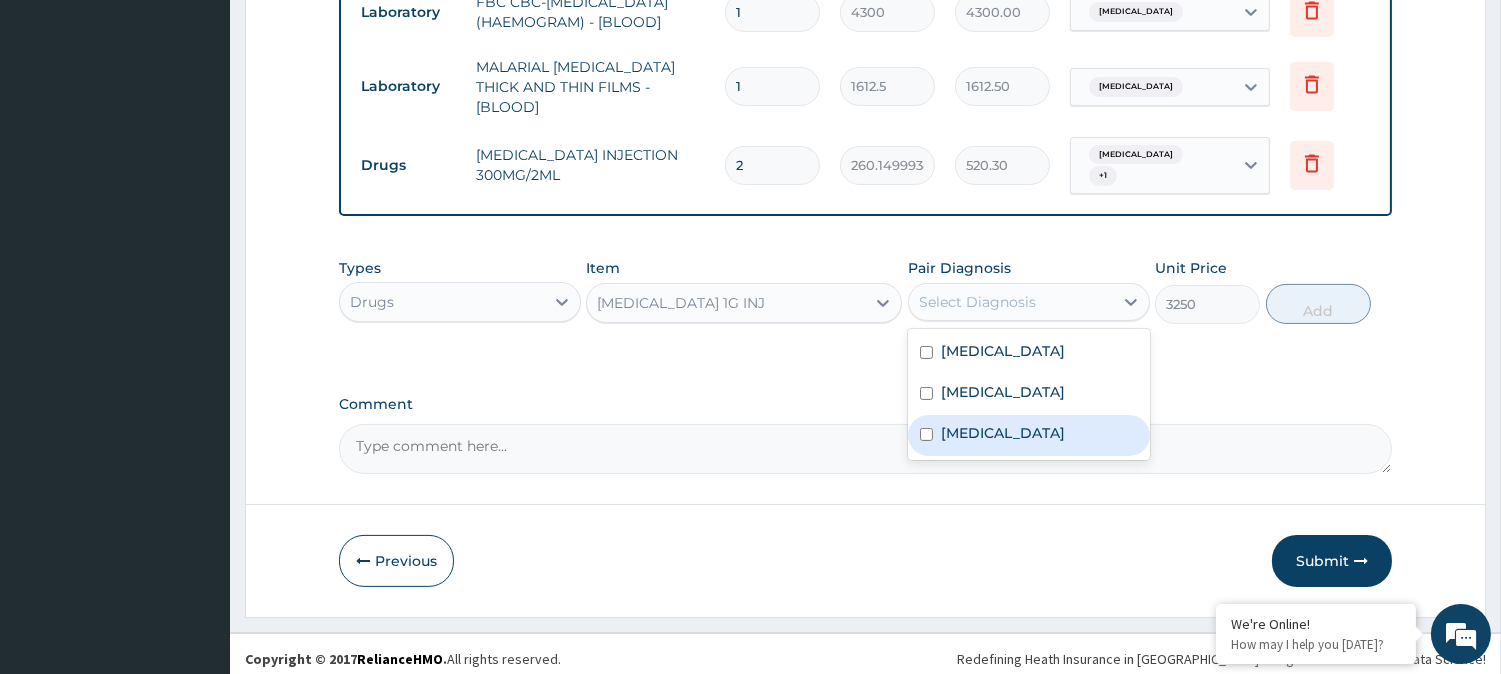 click on "Upper respiratory infection" at bounding box center (1029, 435) 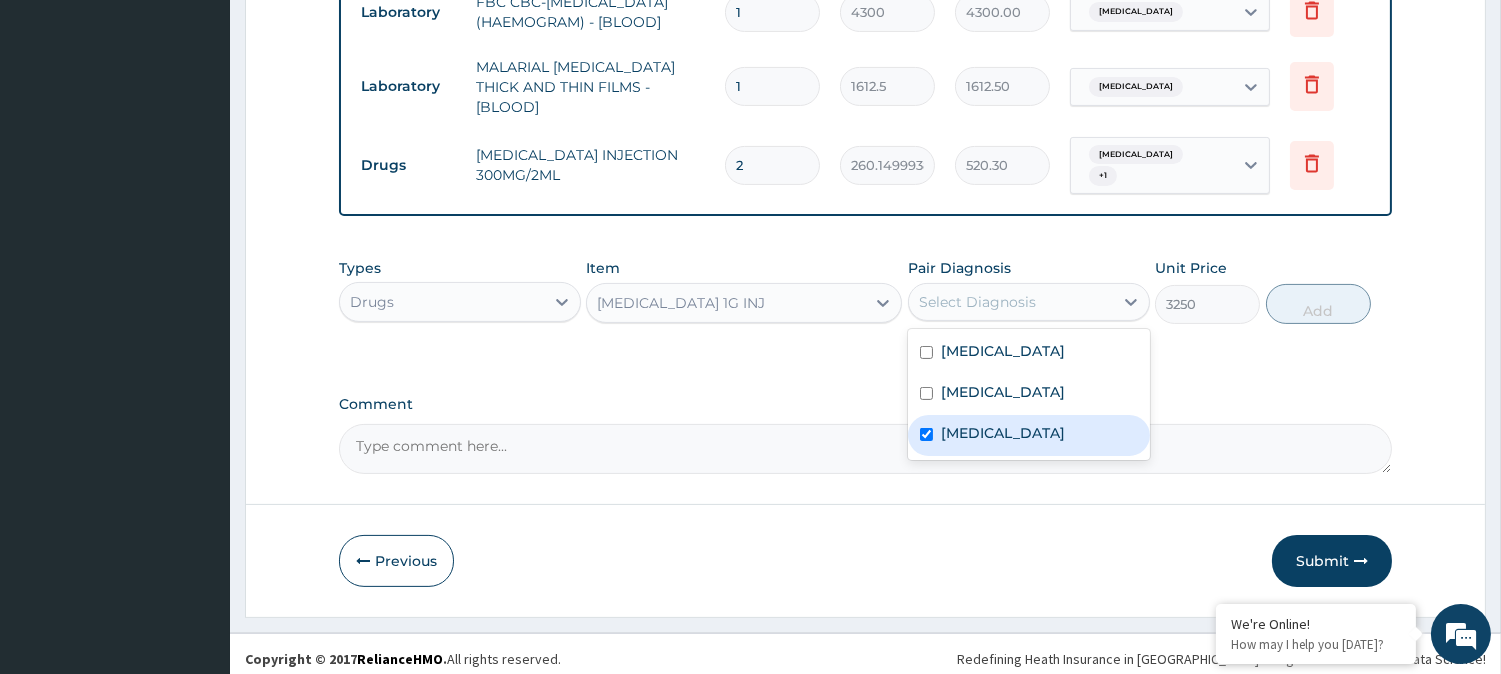 checkbox on "true" 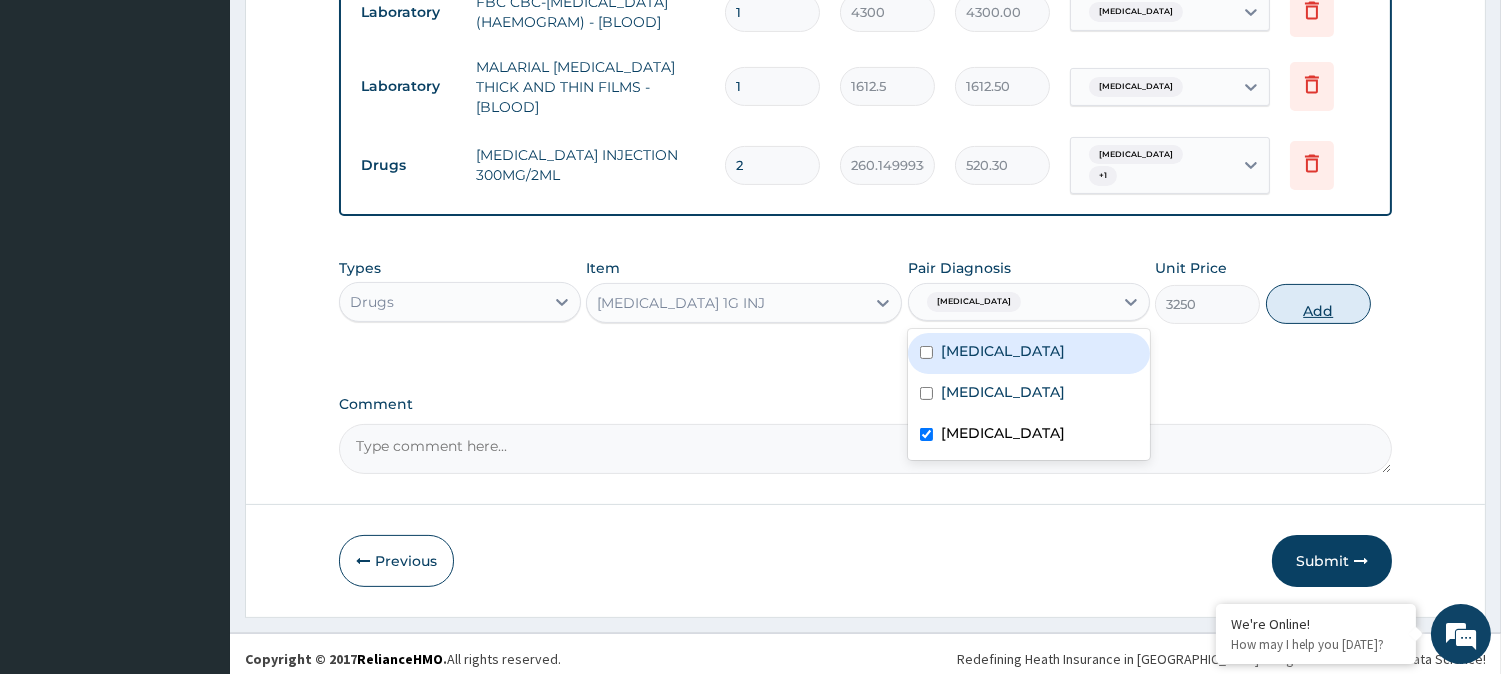 click on "Add" at bounding box center [1318, 304] 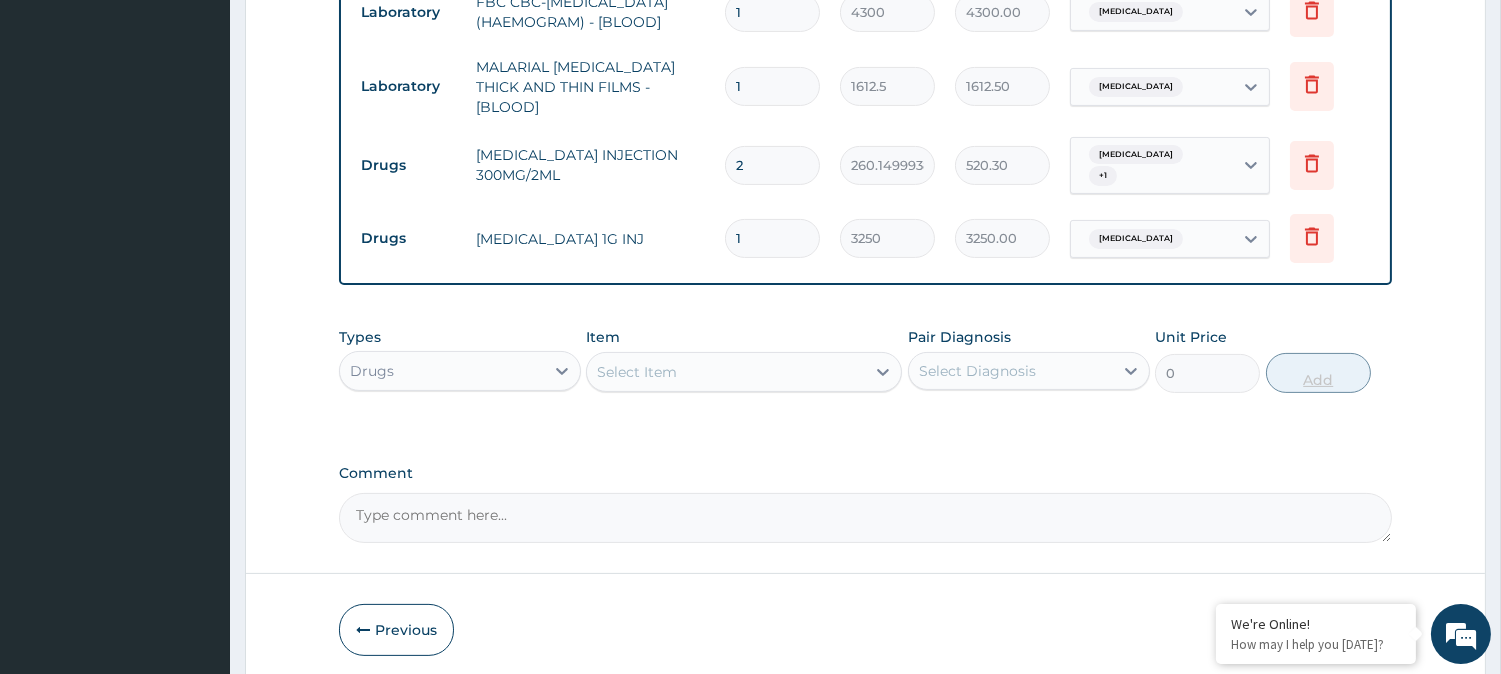 type 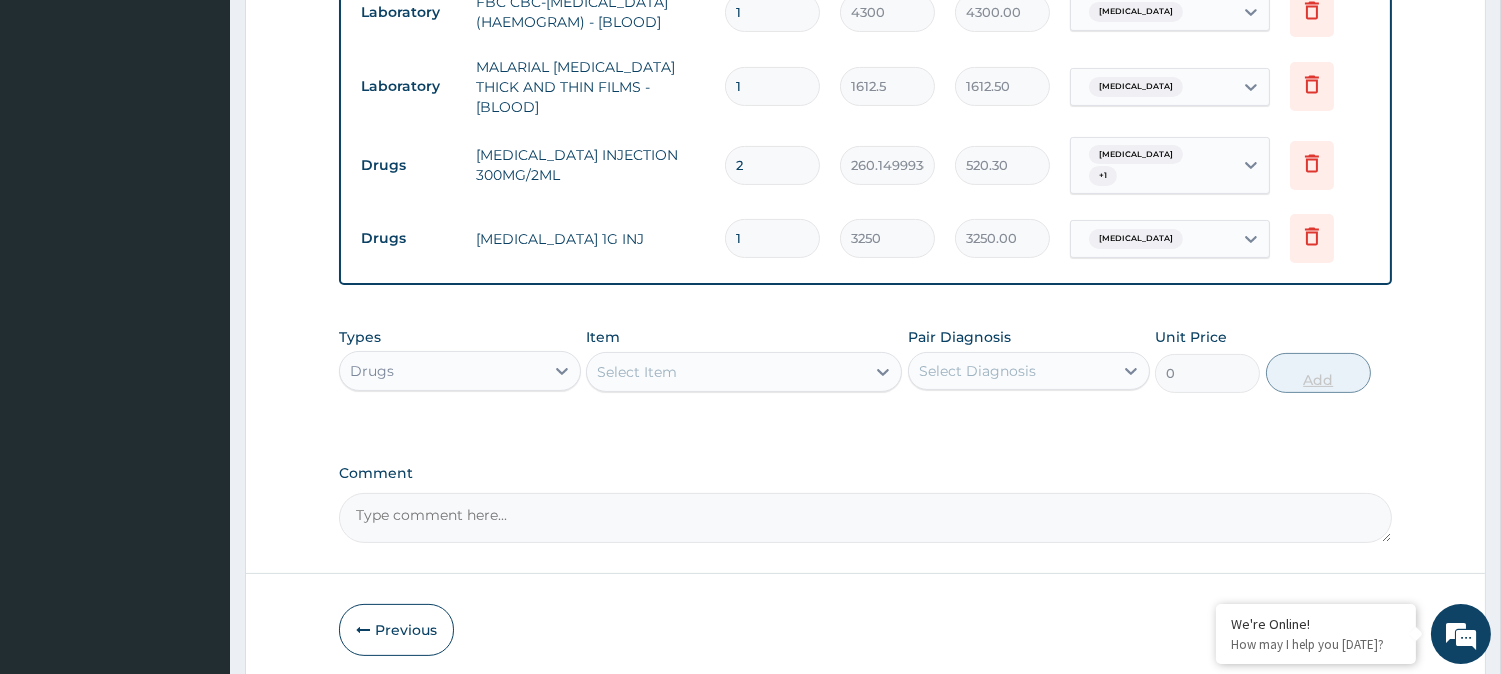 type on "0.00" 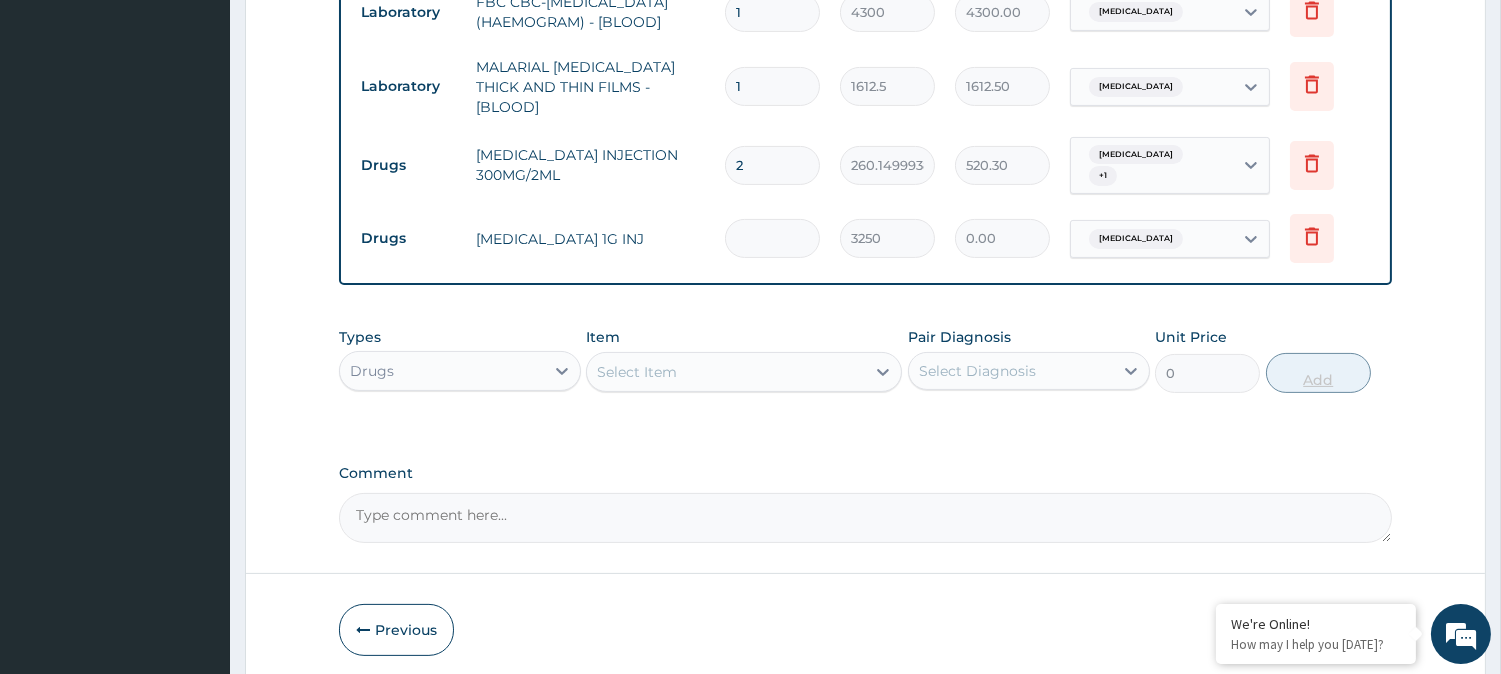 type on "2" 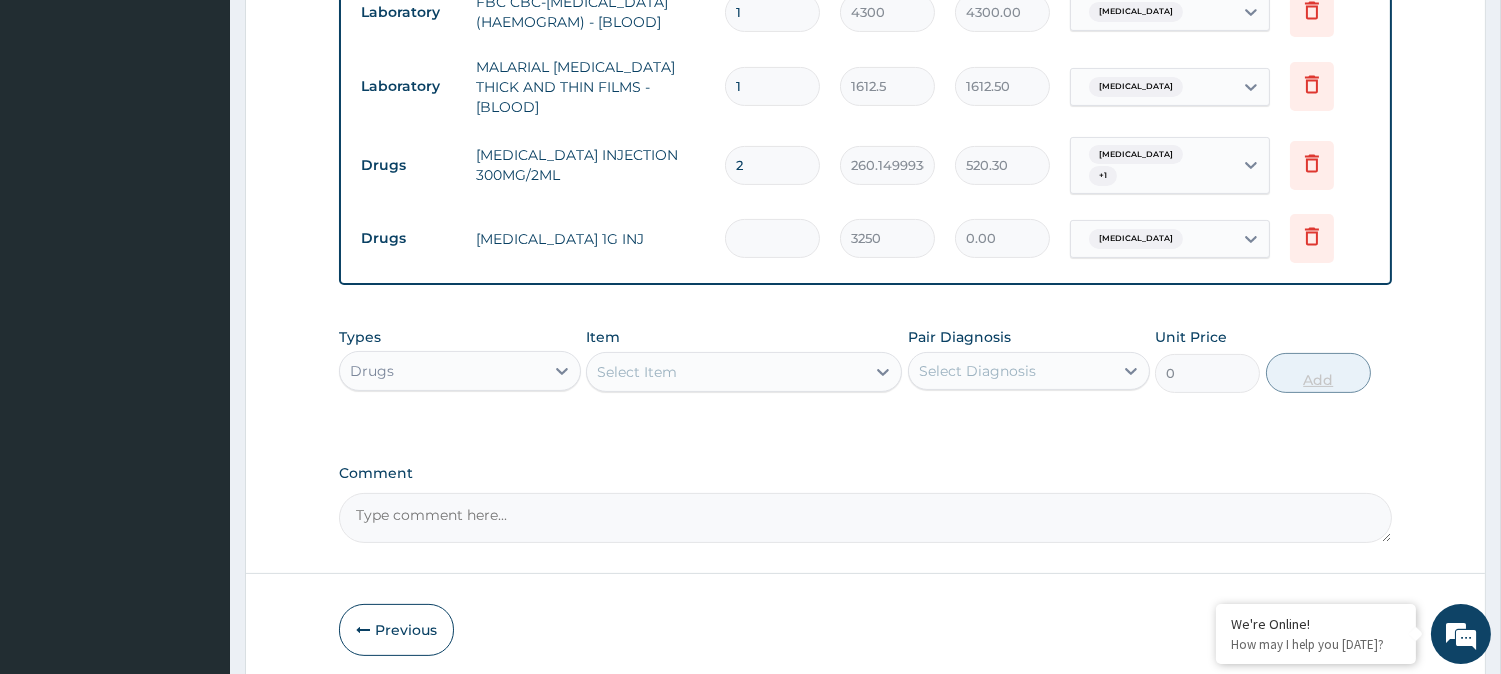 type on "6500.00" 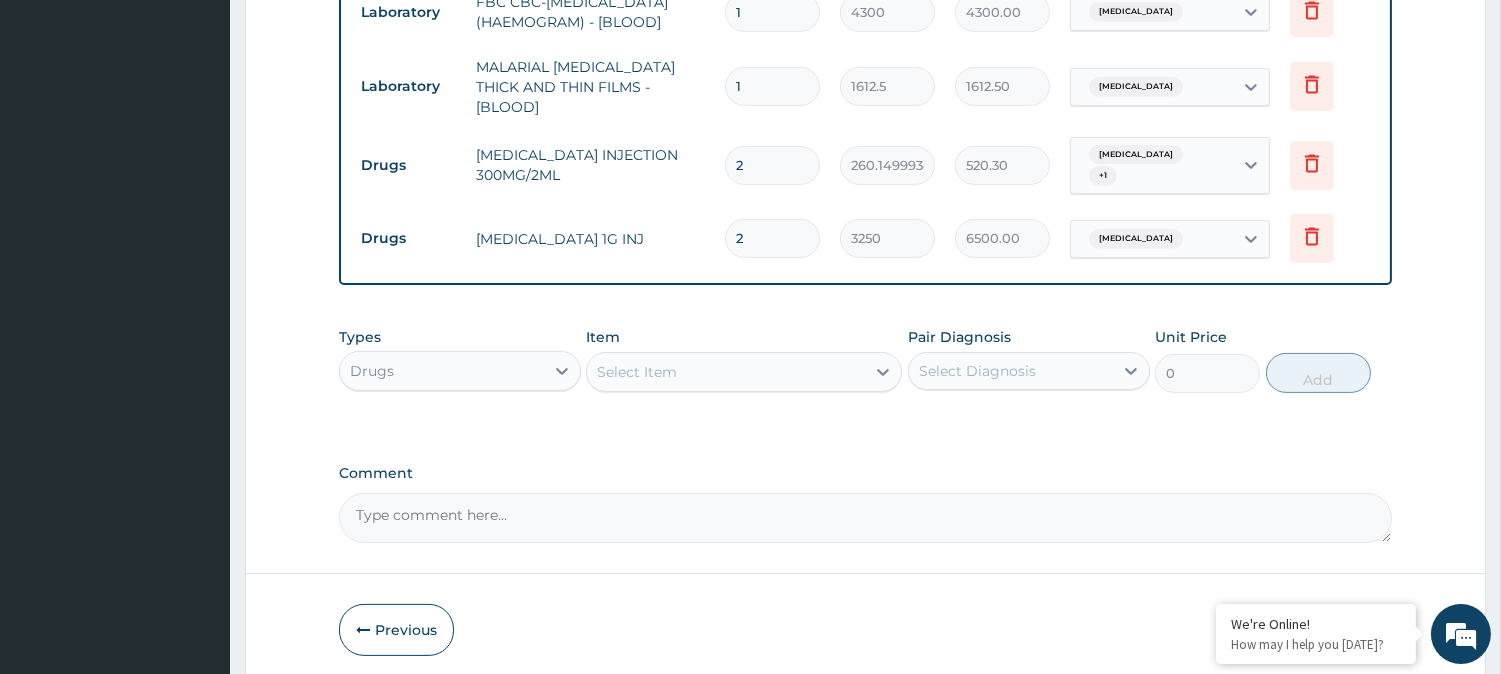 type on "2" 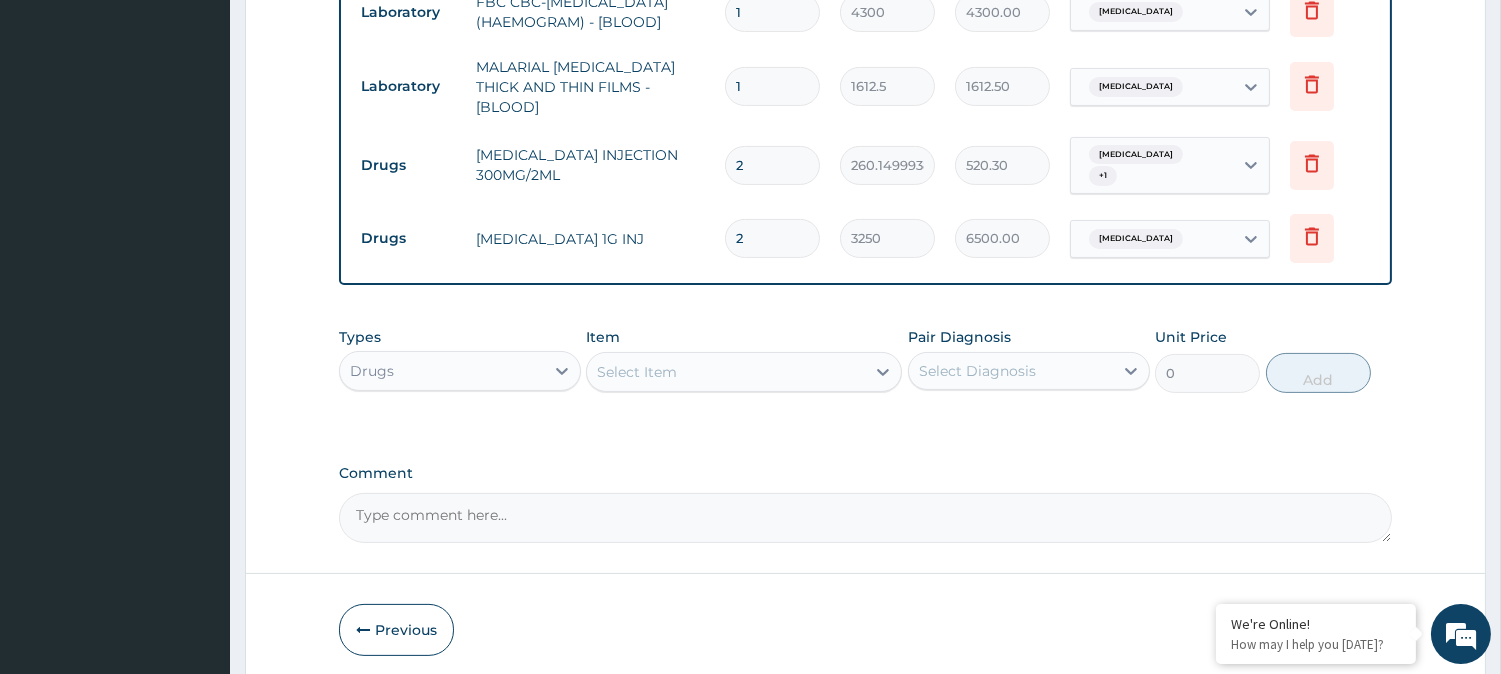 click on "Select Item" at bounding box center (726, 372) 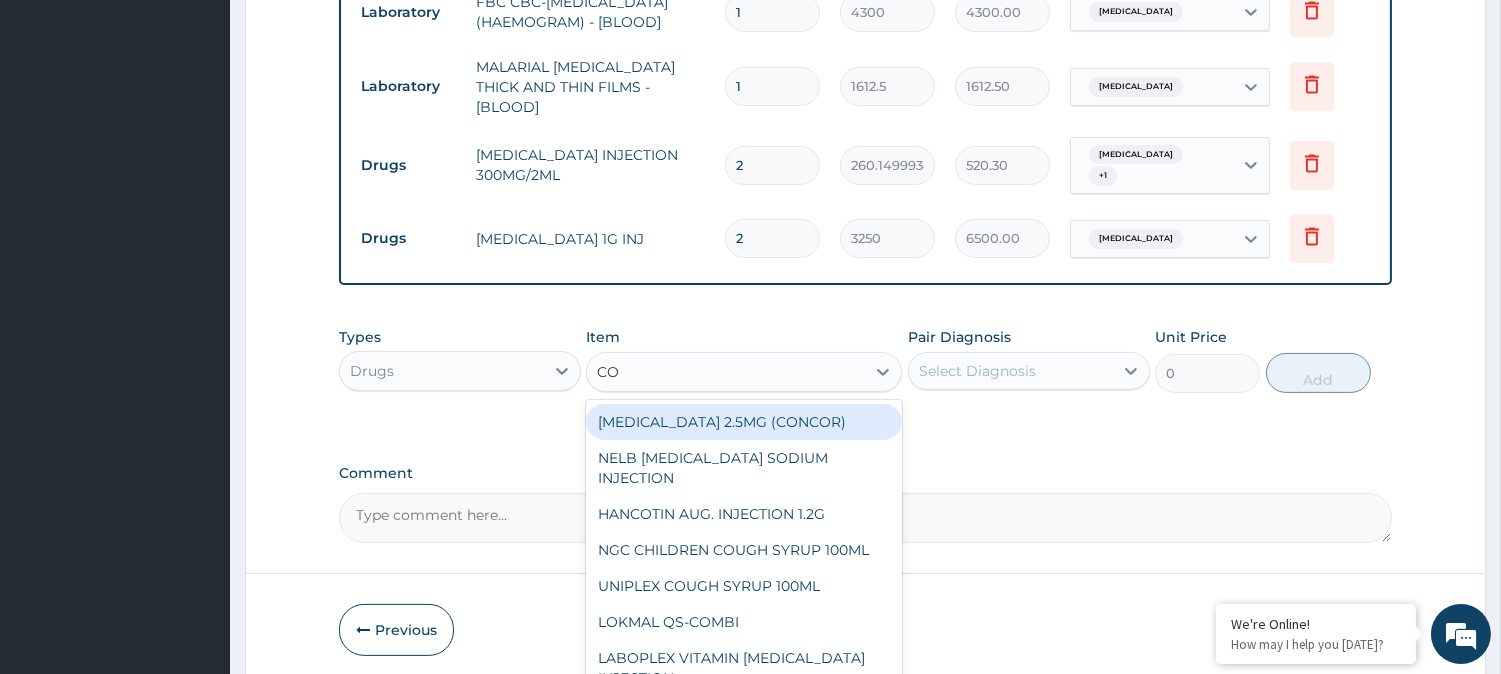 type on "COA" 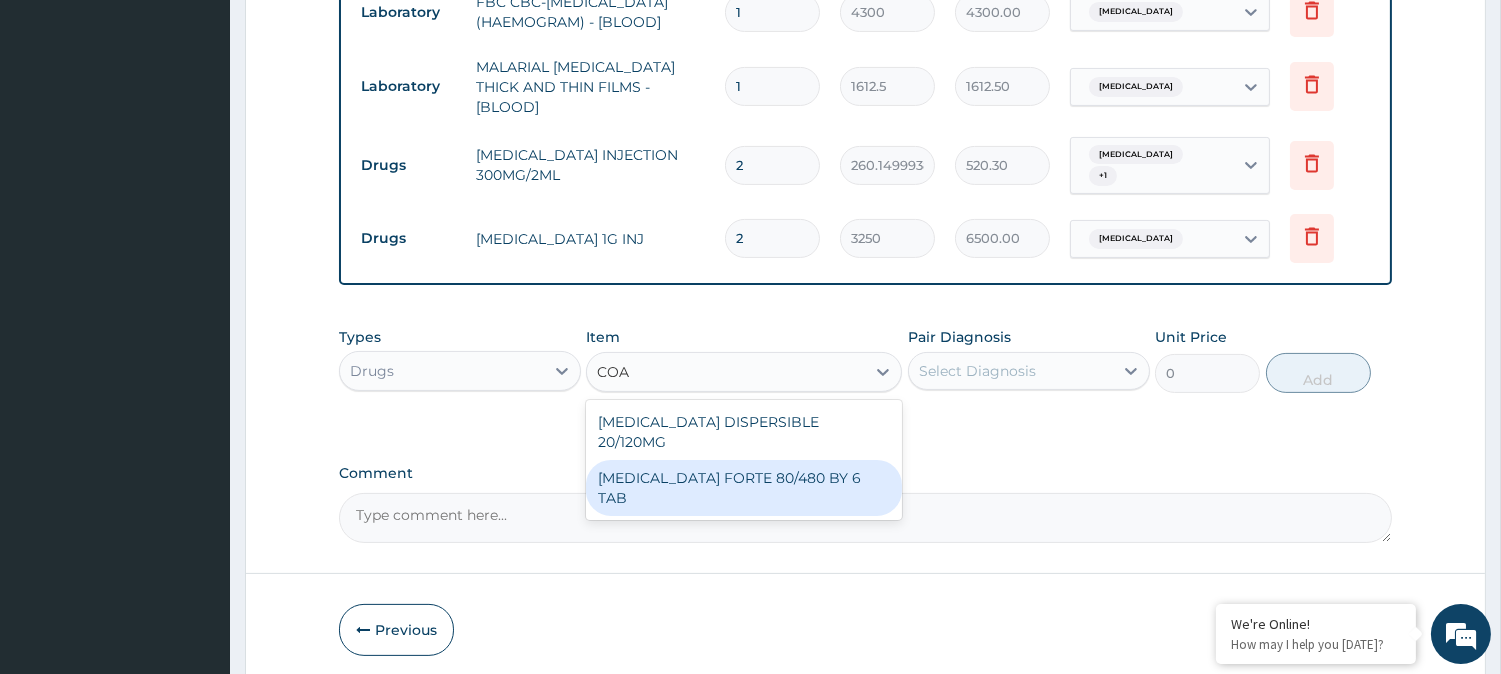 click on "COARTEM FORTE 80/480 BY 6 TAB" at bounding box center [744, 488] 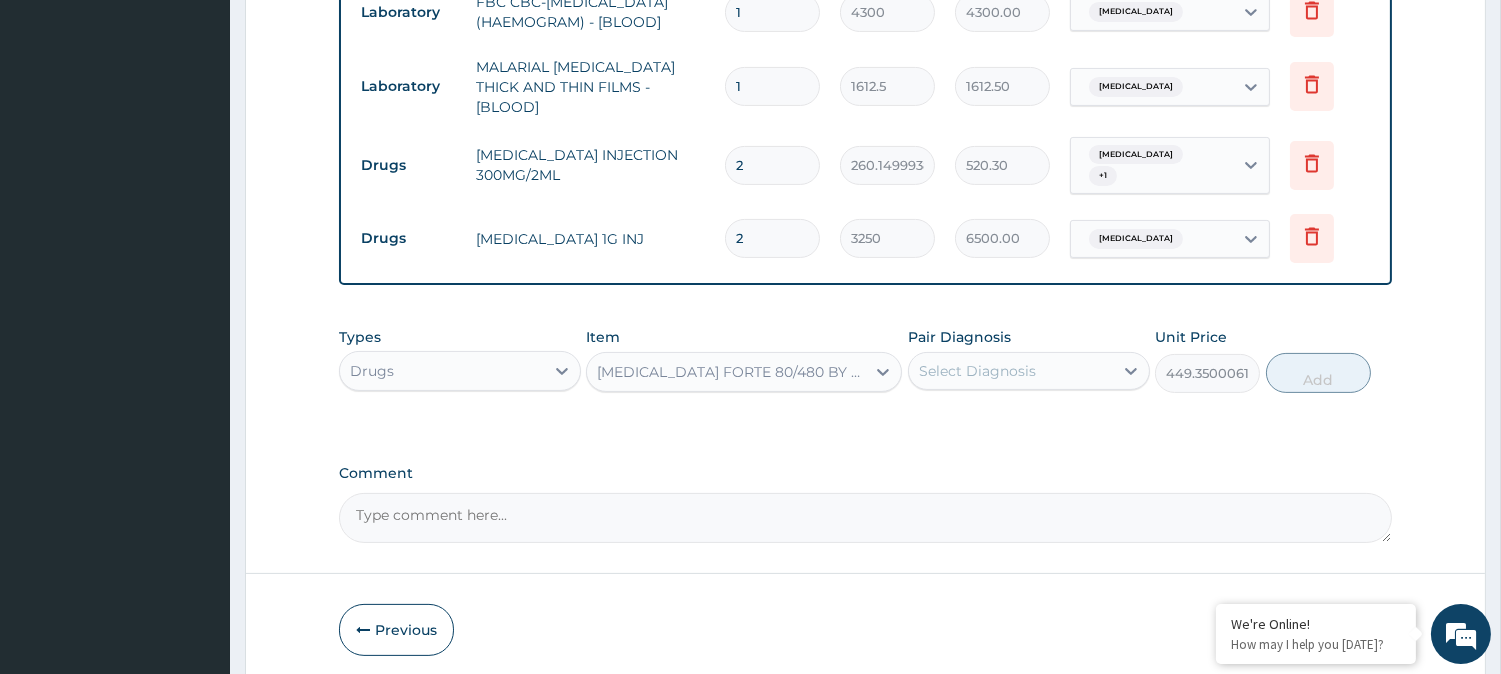 click on "Pair Diagnosis Select Diagnosis" at bounding box center (1029, 360) 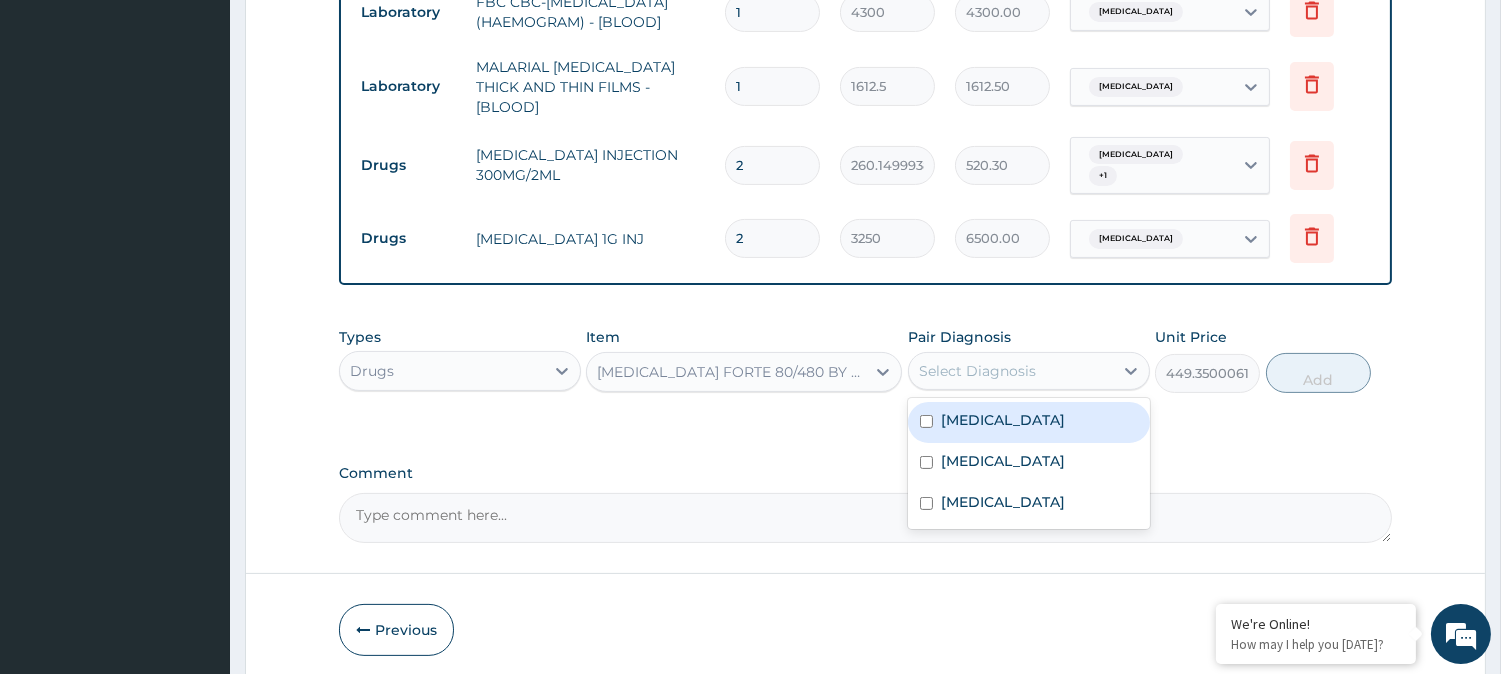 click on "Select Diagnosis" at bounding box center [1011, 371] 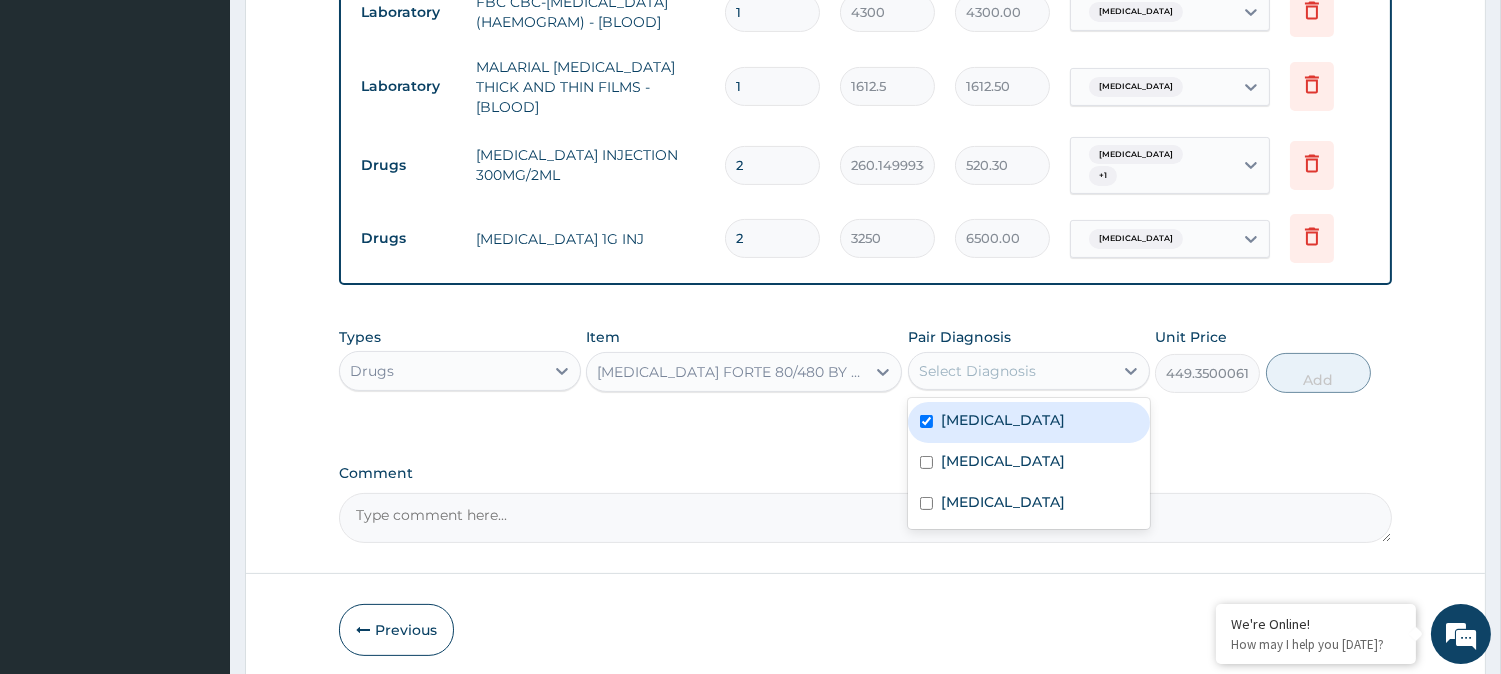 checkbox on "true" 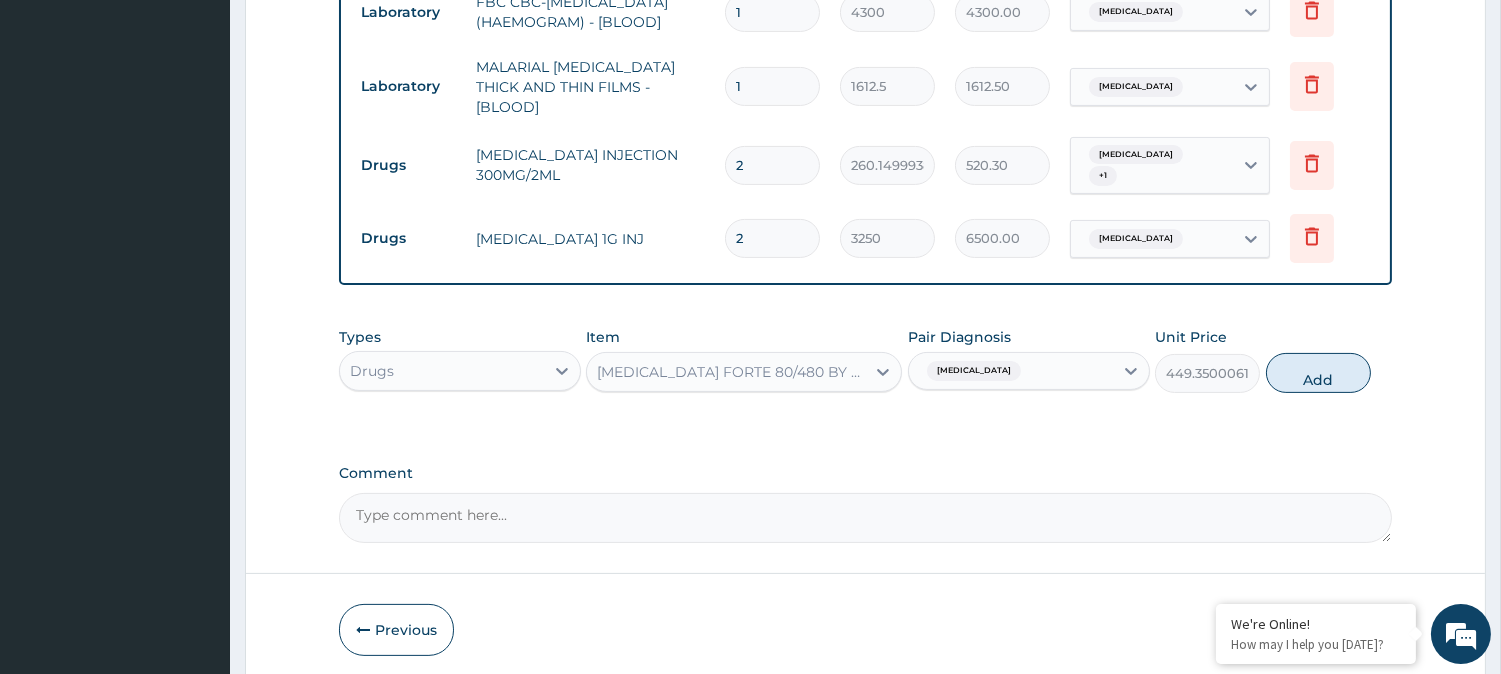 click on "Add" at bounding box center (1318, 373) 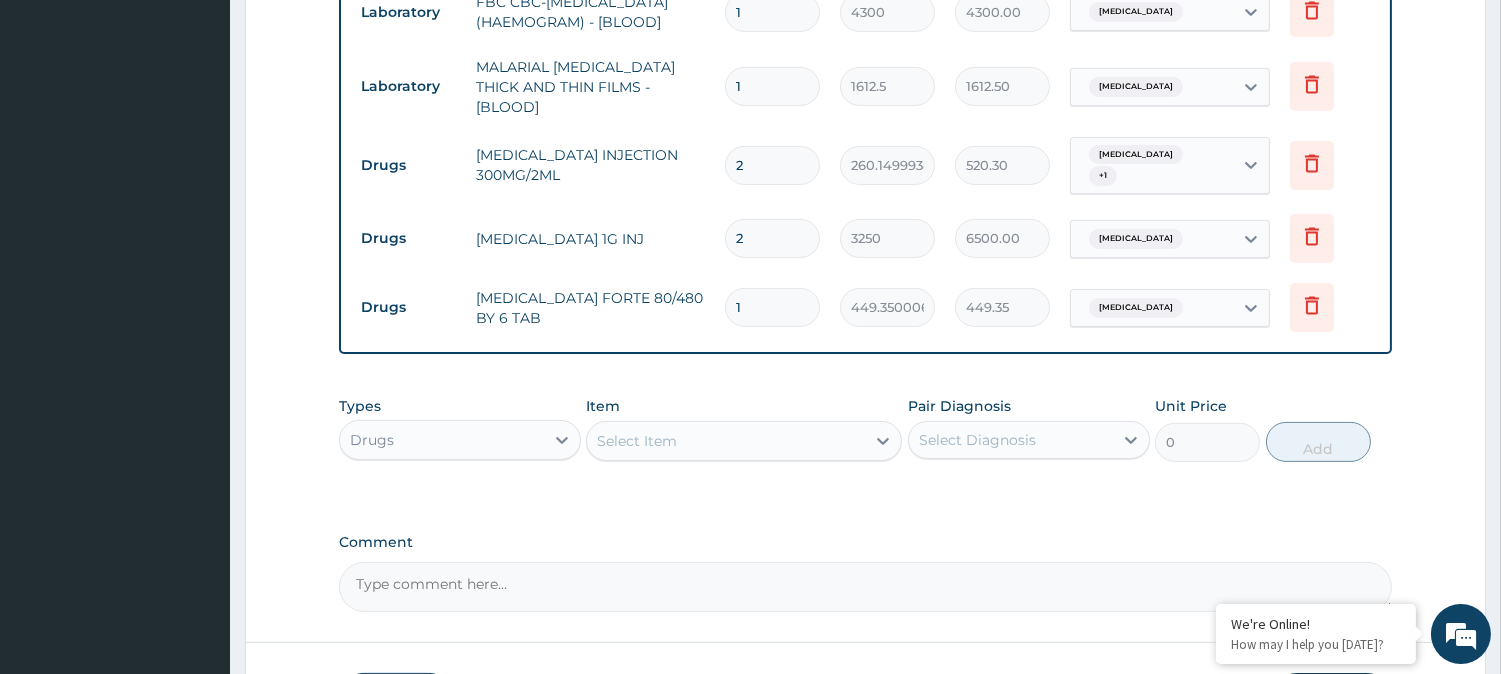 type 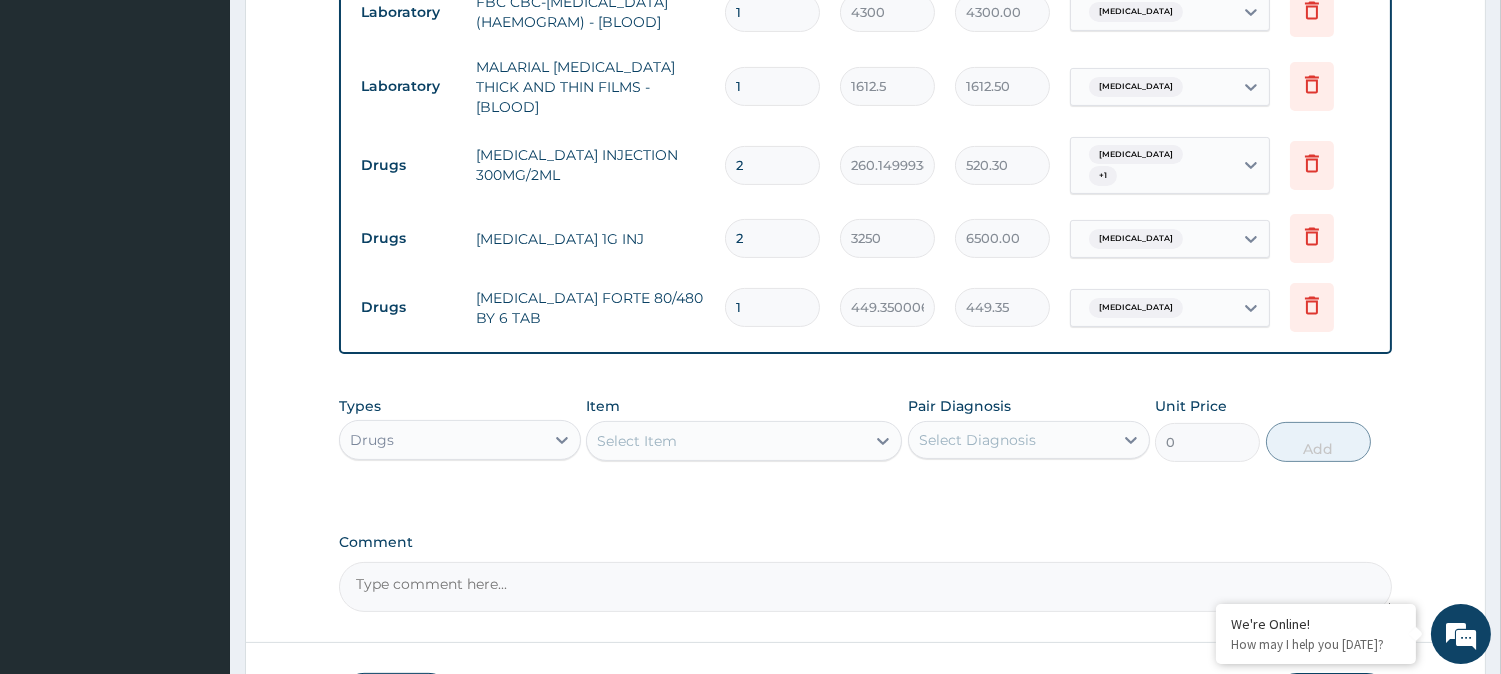 type on "0.00" 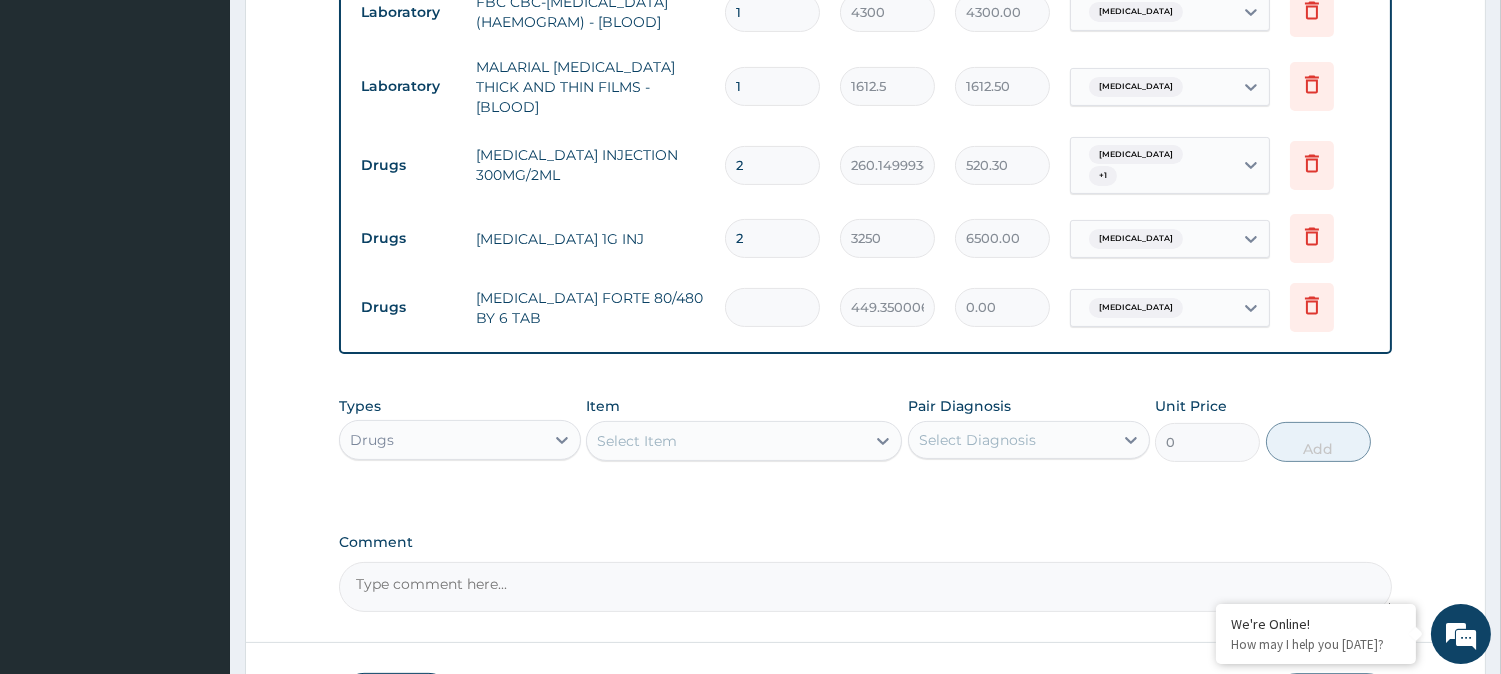 type on "6" 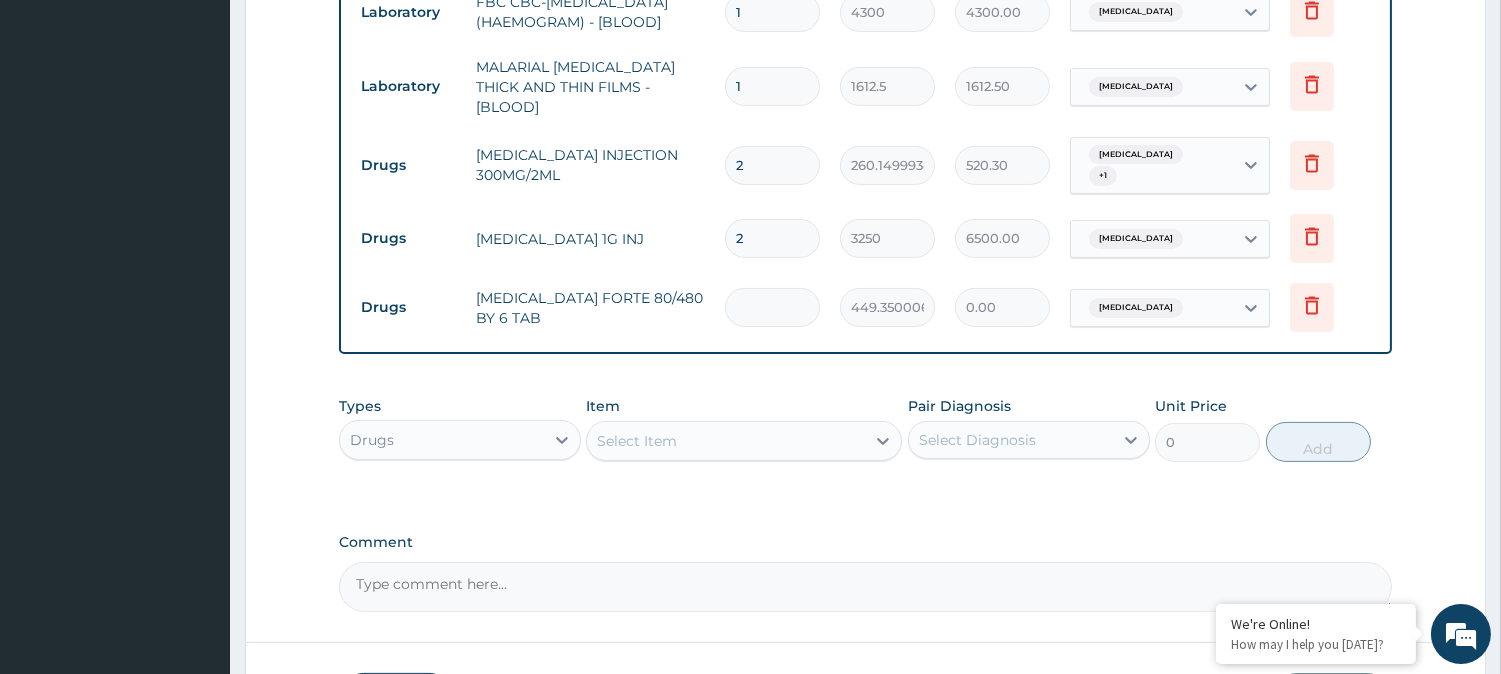type on "2696.10" 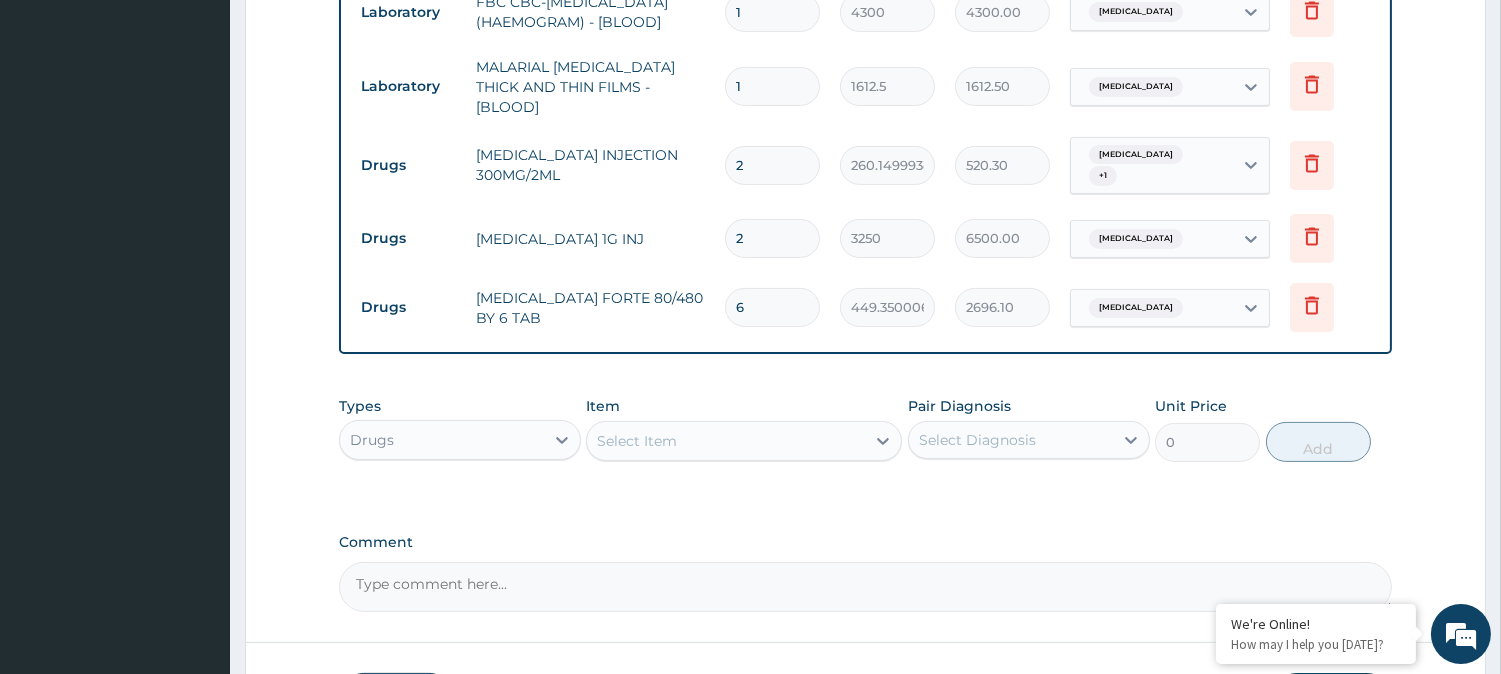 type on "6" 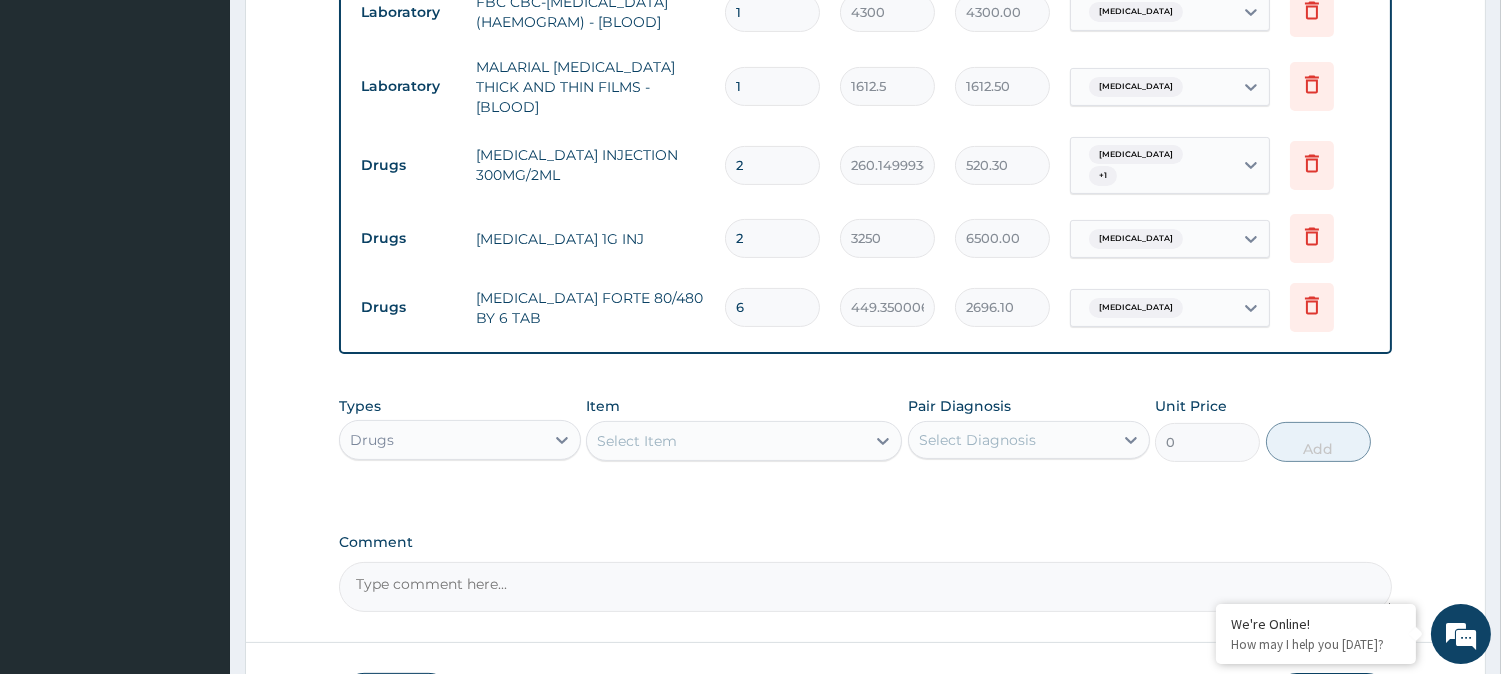 click on "Select Item" at bounding box center (726, 441) 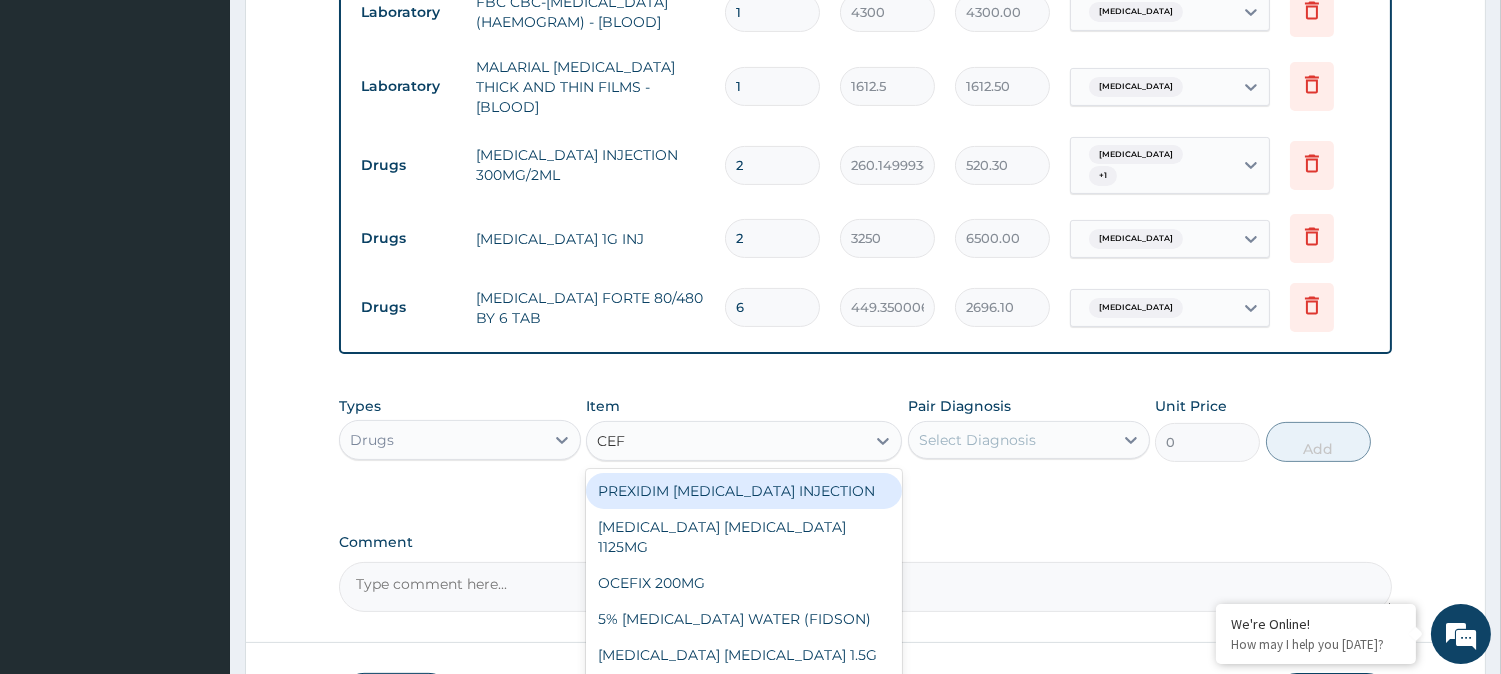 type on "CEF" 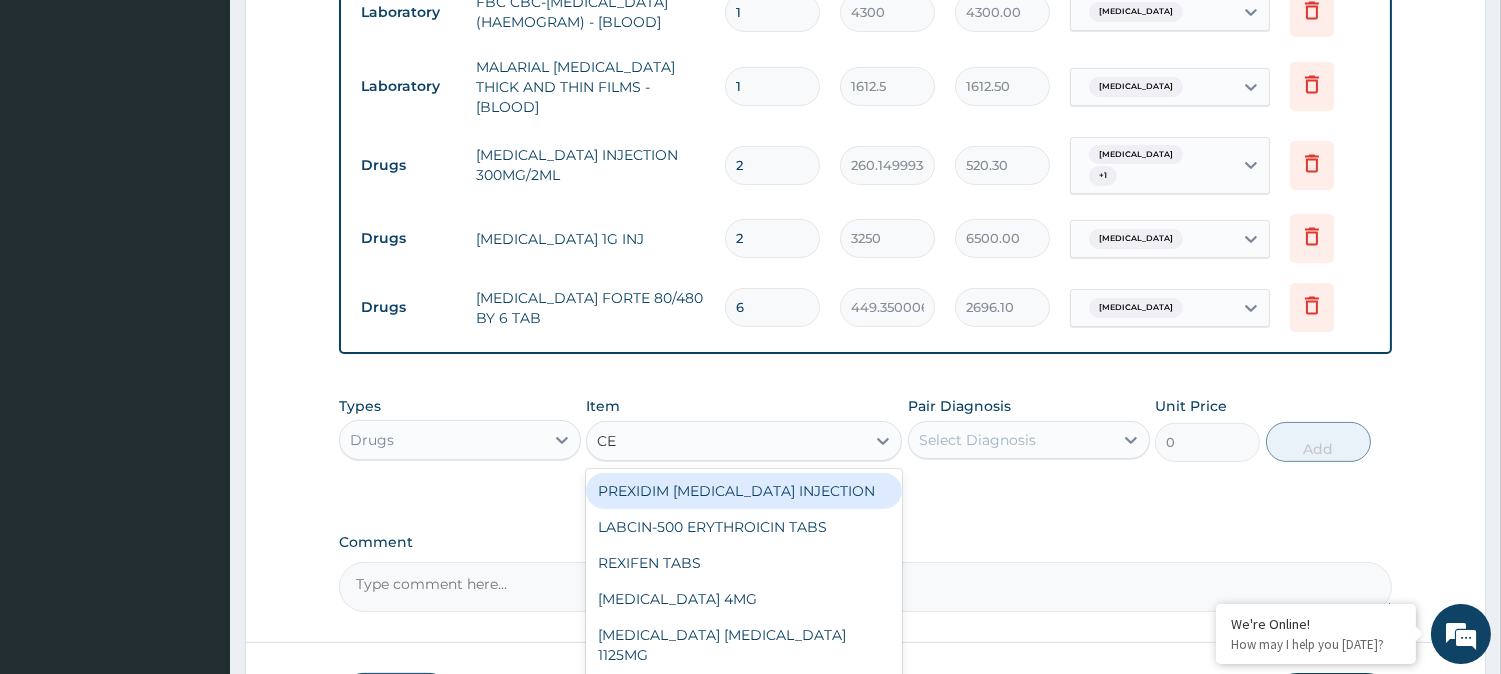 type on "CEF" 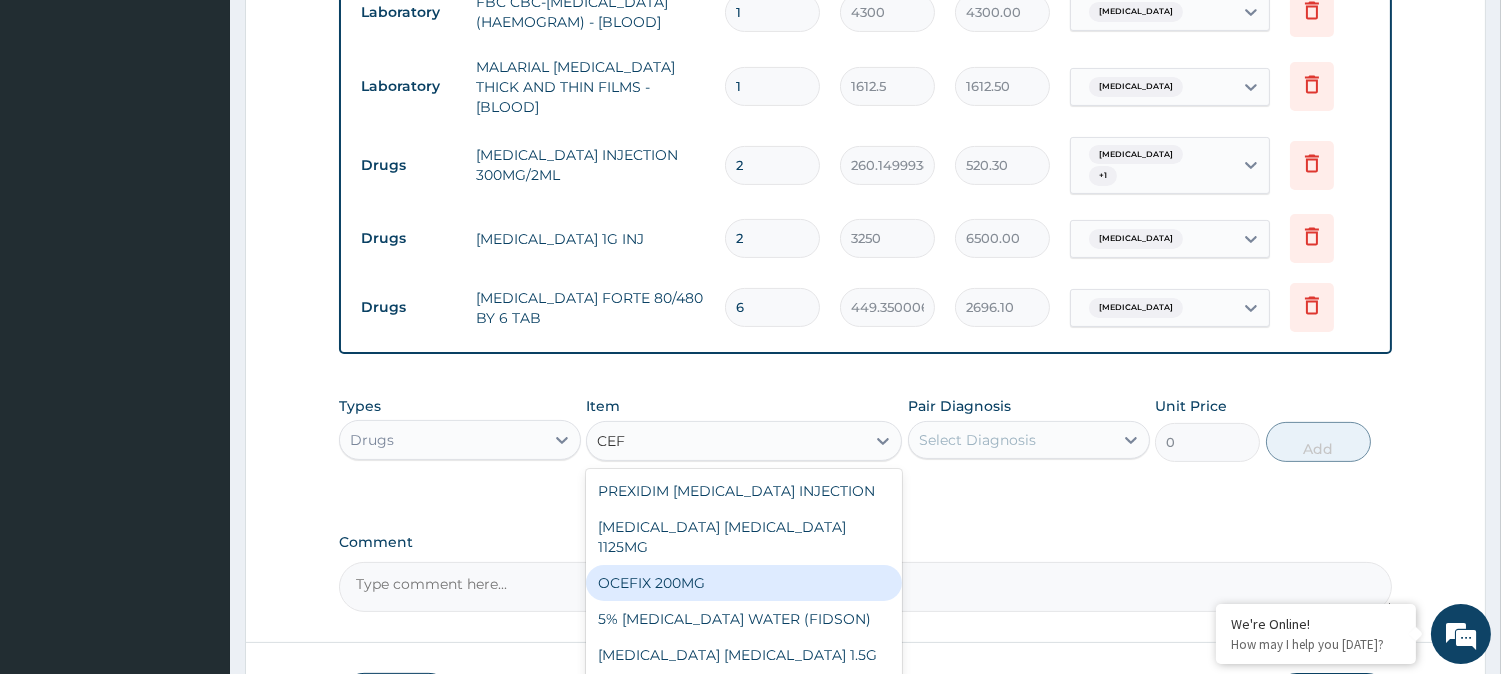 click on "OCEFIX 200MG" at bounding box center (744, 583) 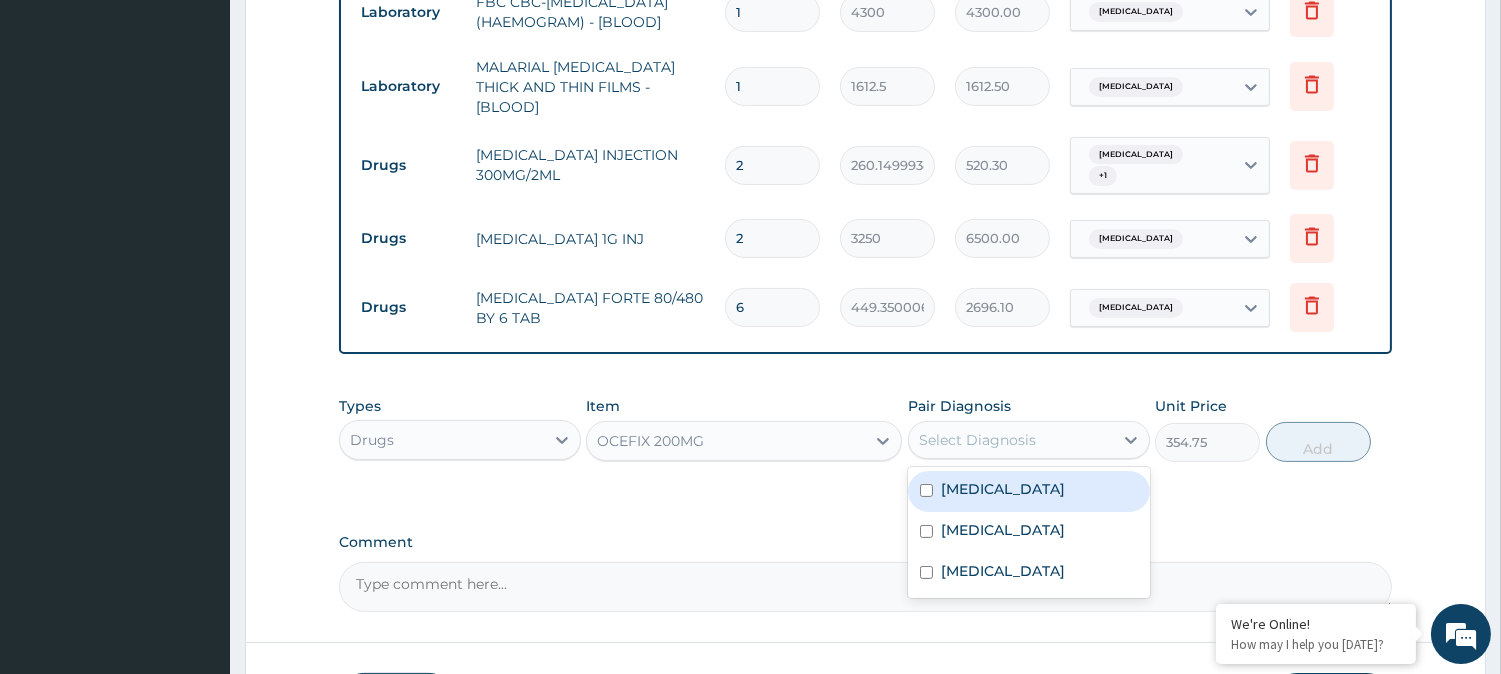 click on "Select Diagnosis" at bounding box center (977, 440) 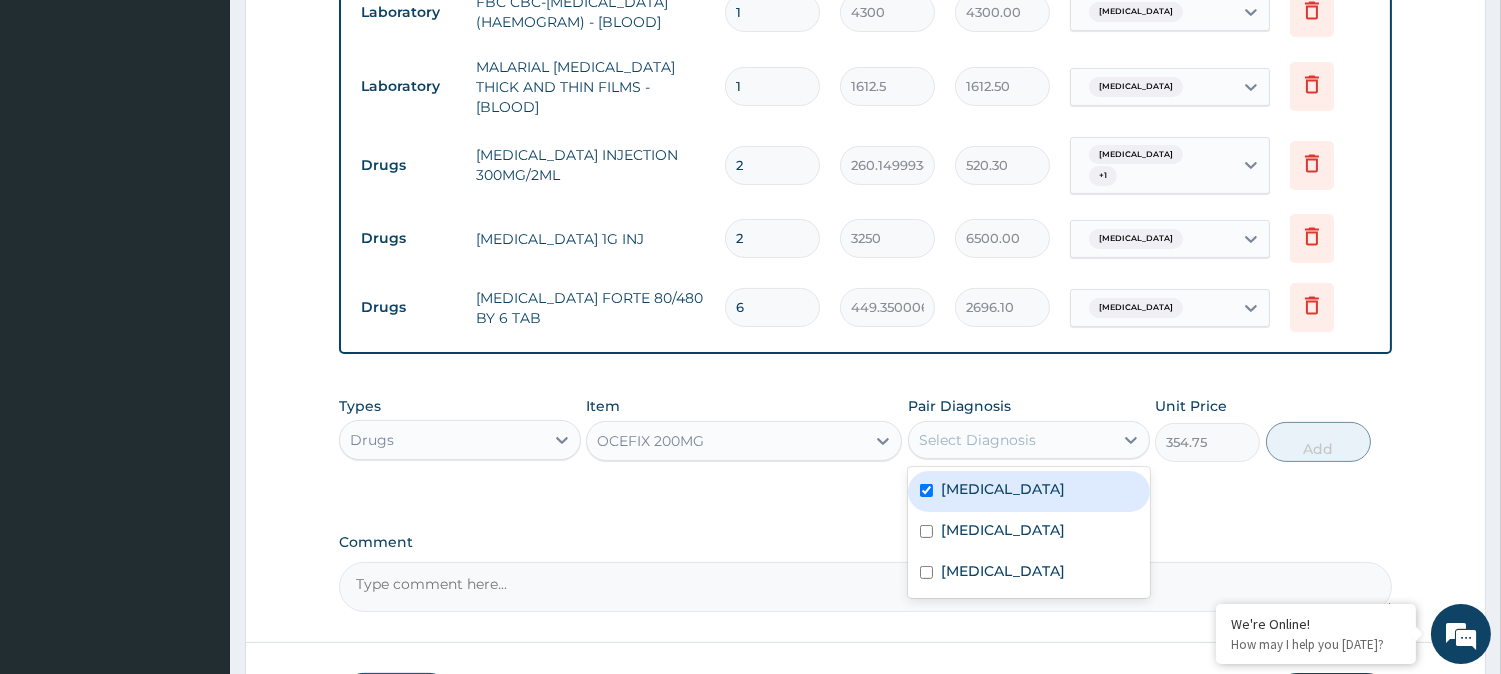 checkbox on "true" 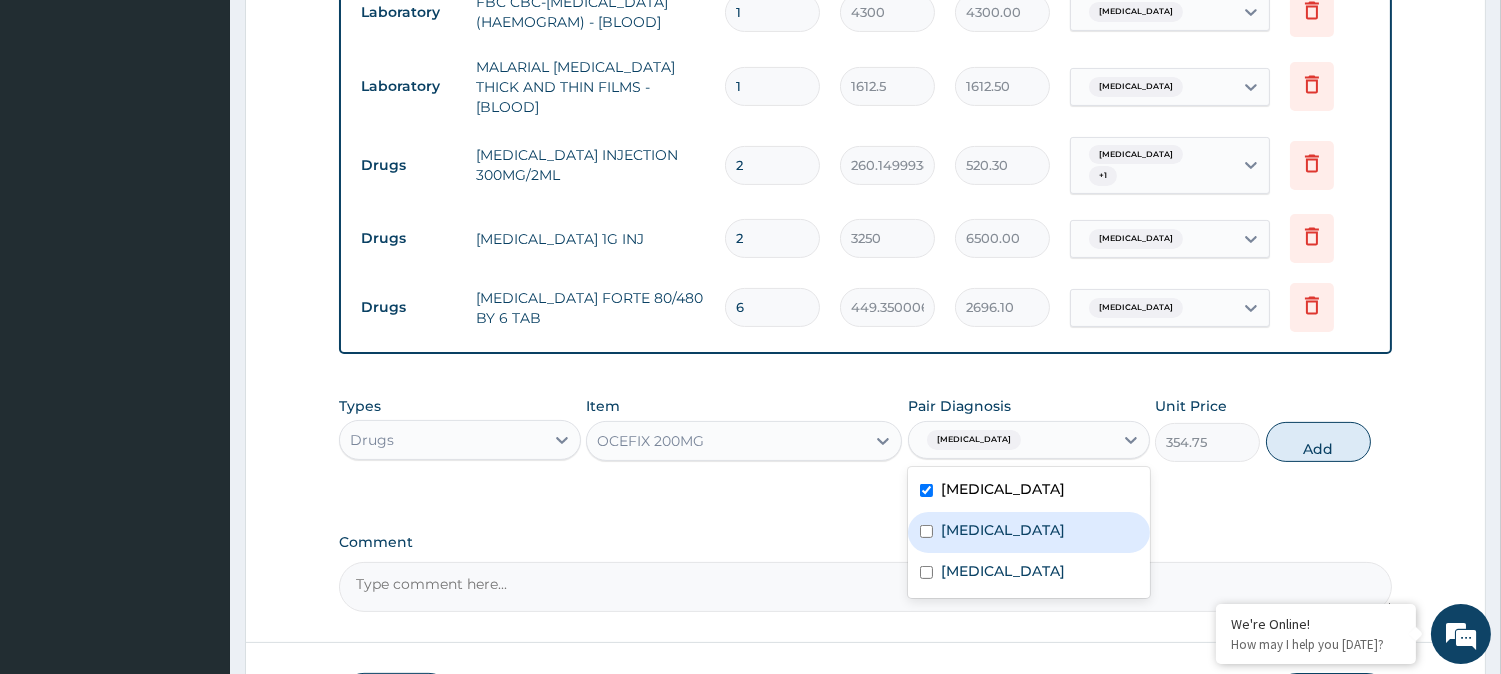 click on "[MEDICAL_DATA]" at bounding box center [1003, 530] 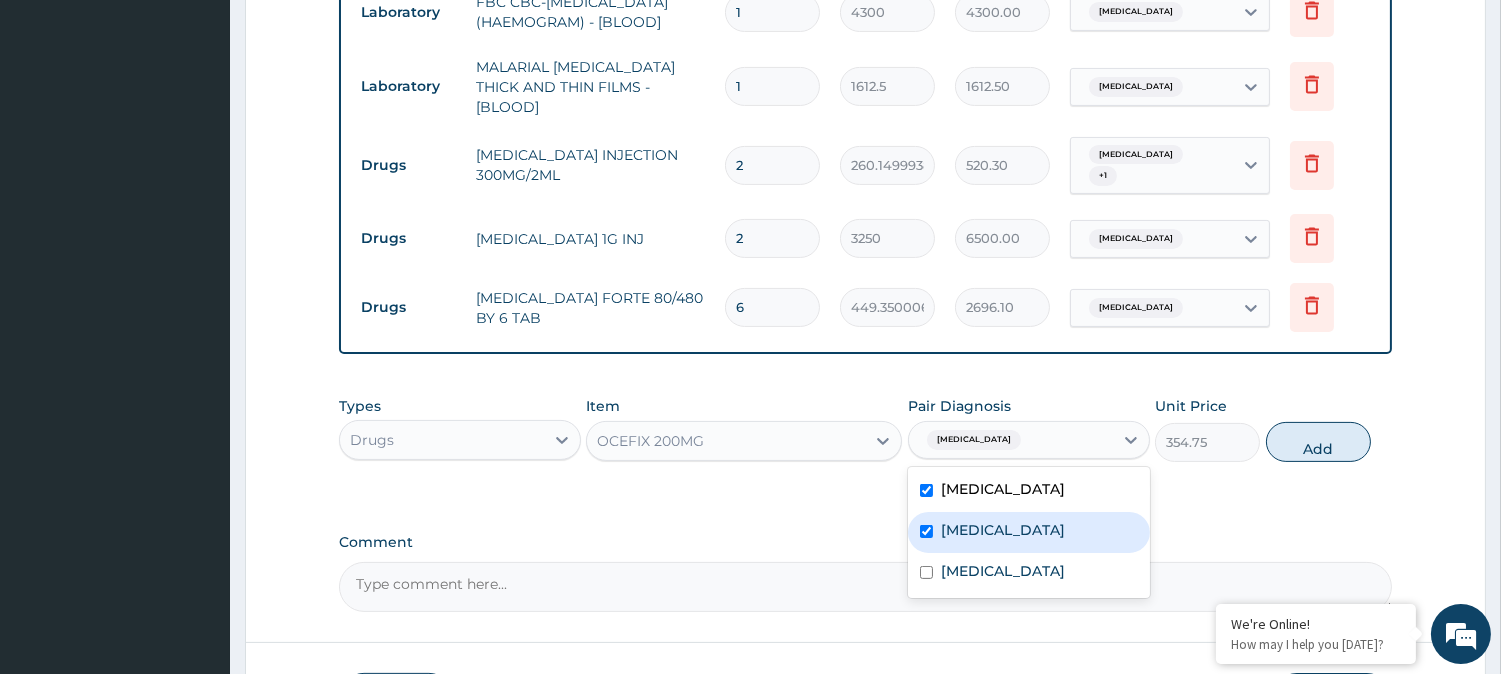 checkbox on "true" 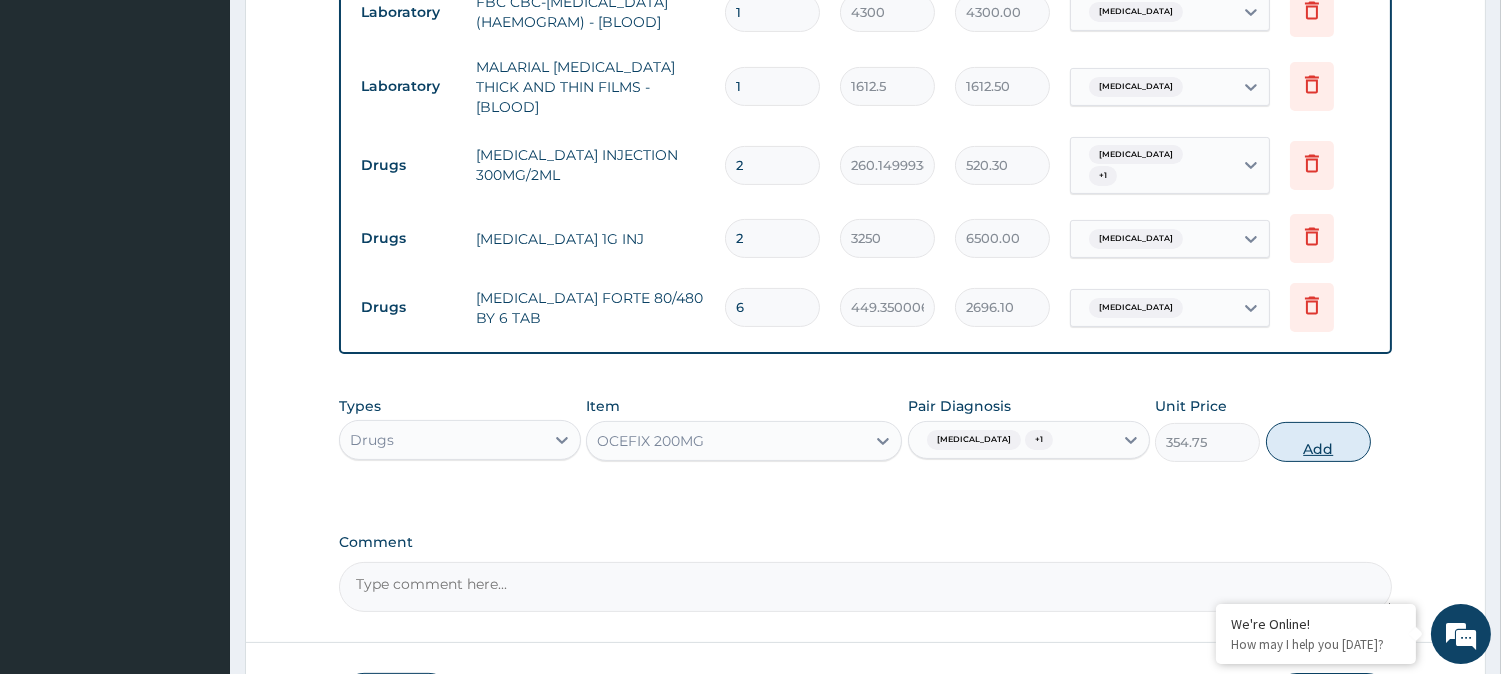 click on "Add" at bounding box center (1318, 442) 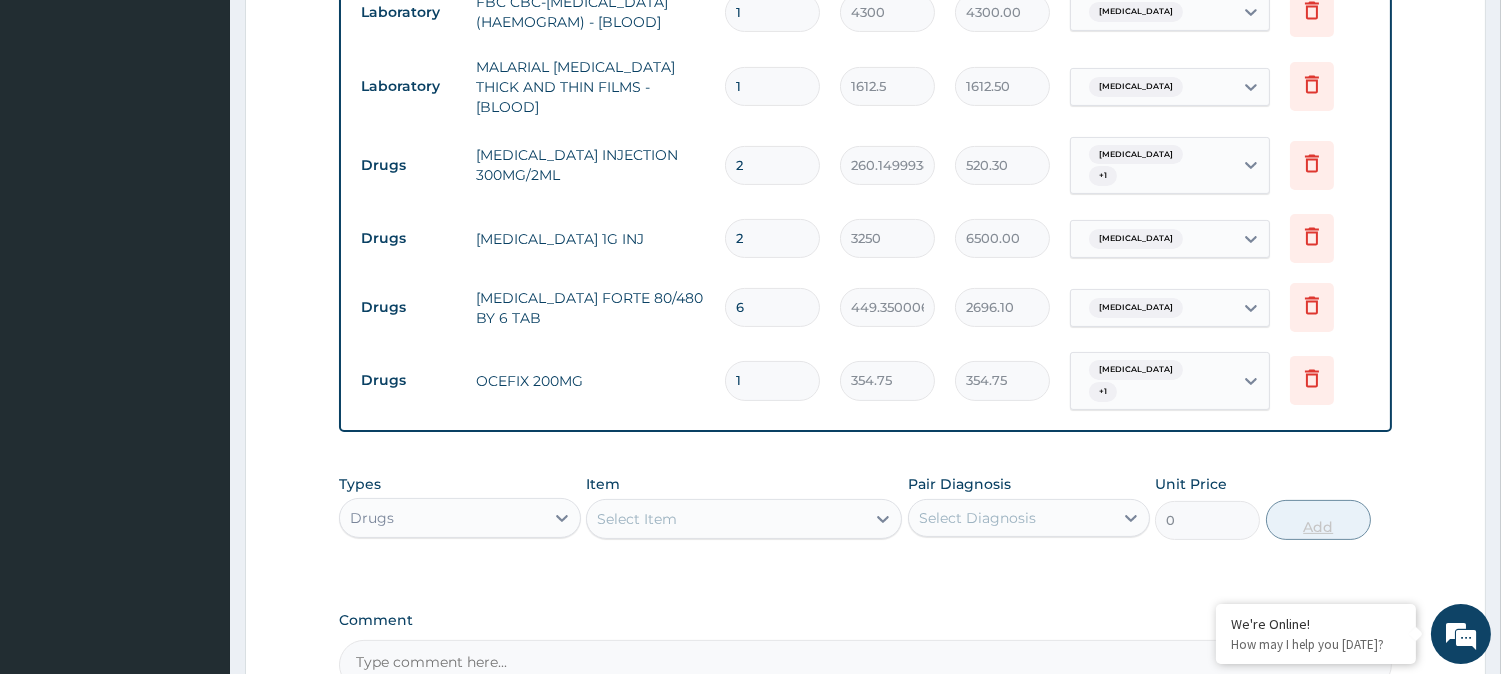 type on "10" 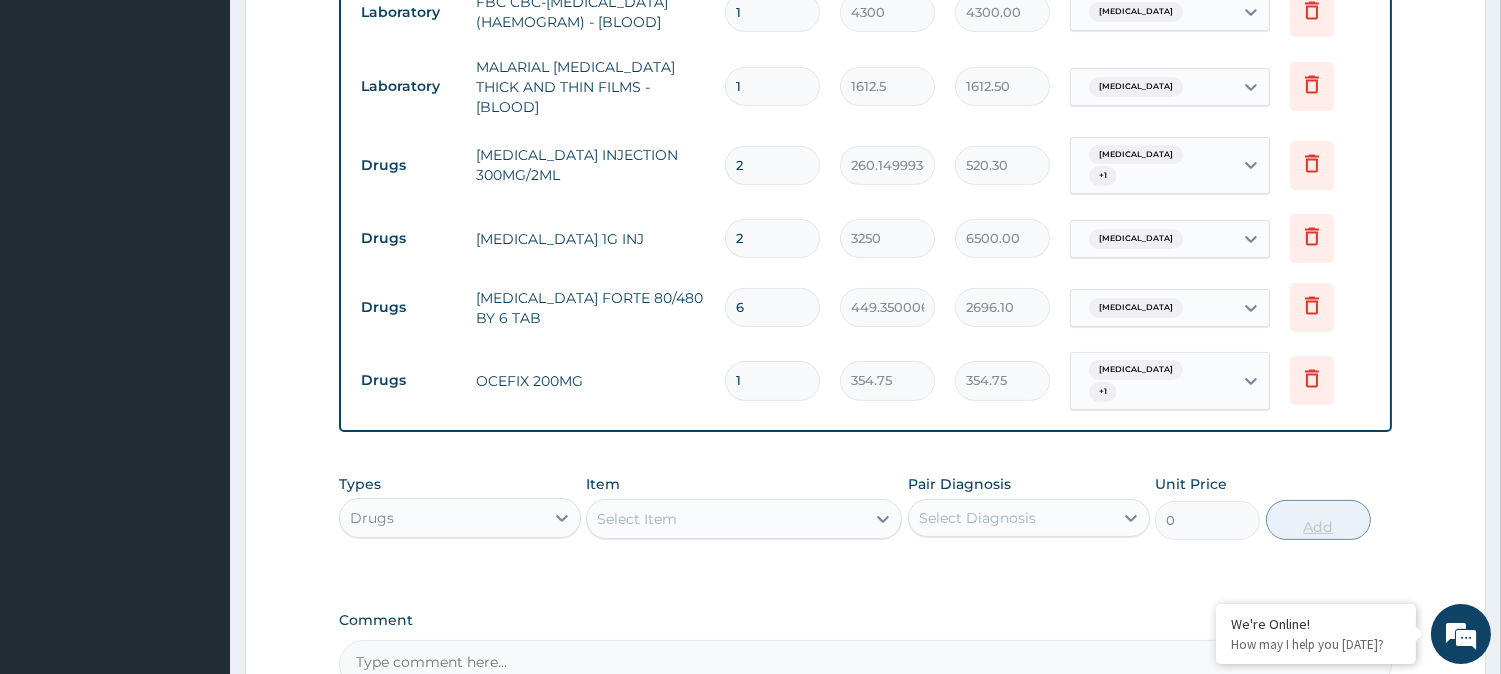 type on "3547.50" 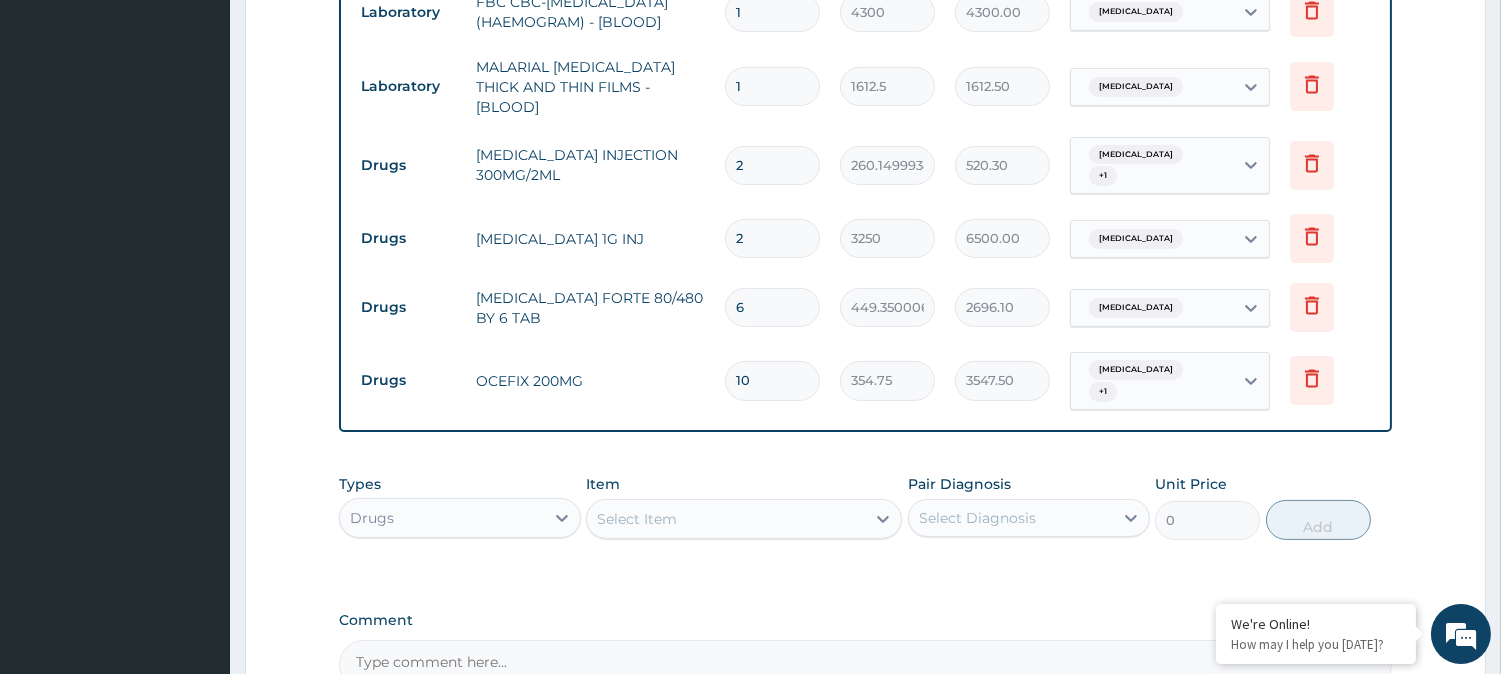 type on "10" 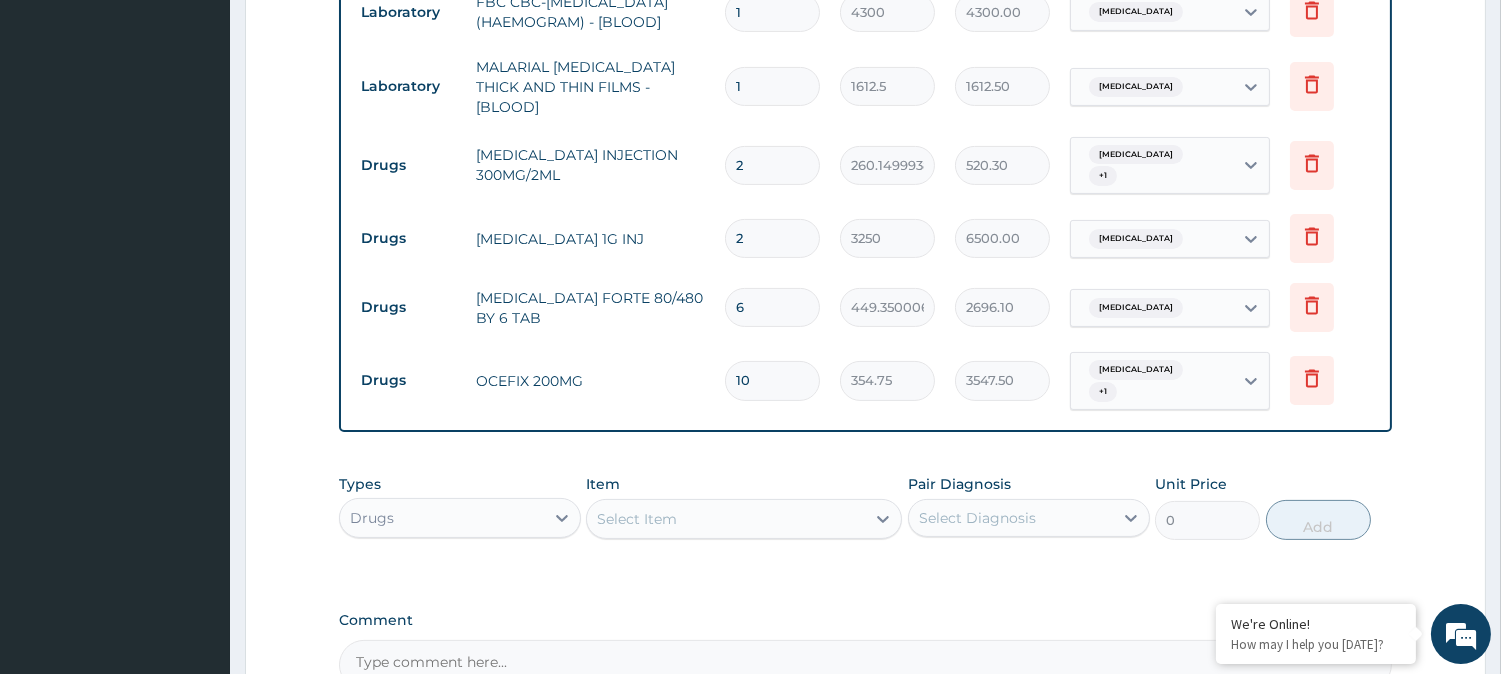 click on "Select Item" at bounding box center (726, 519) 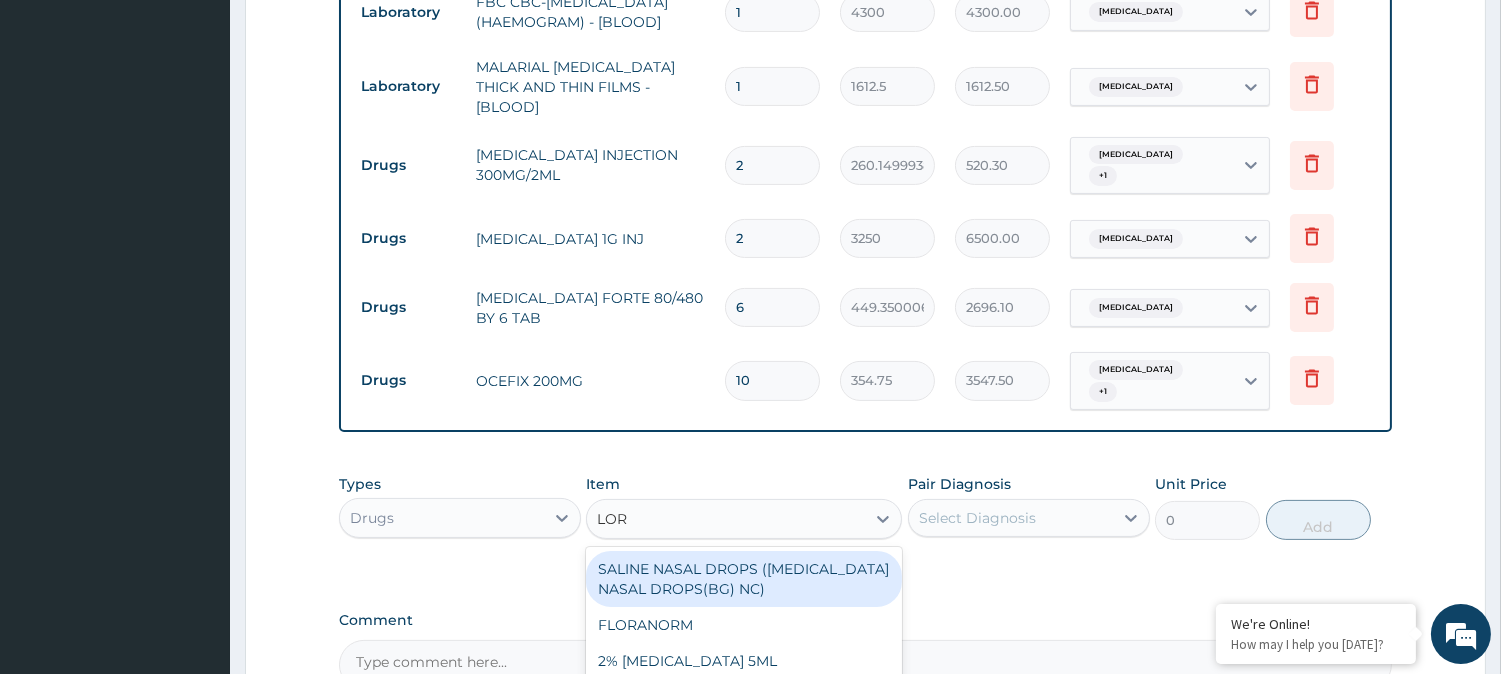 type on "LORA" 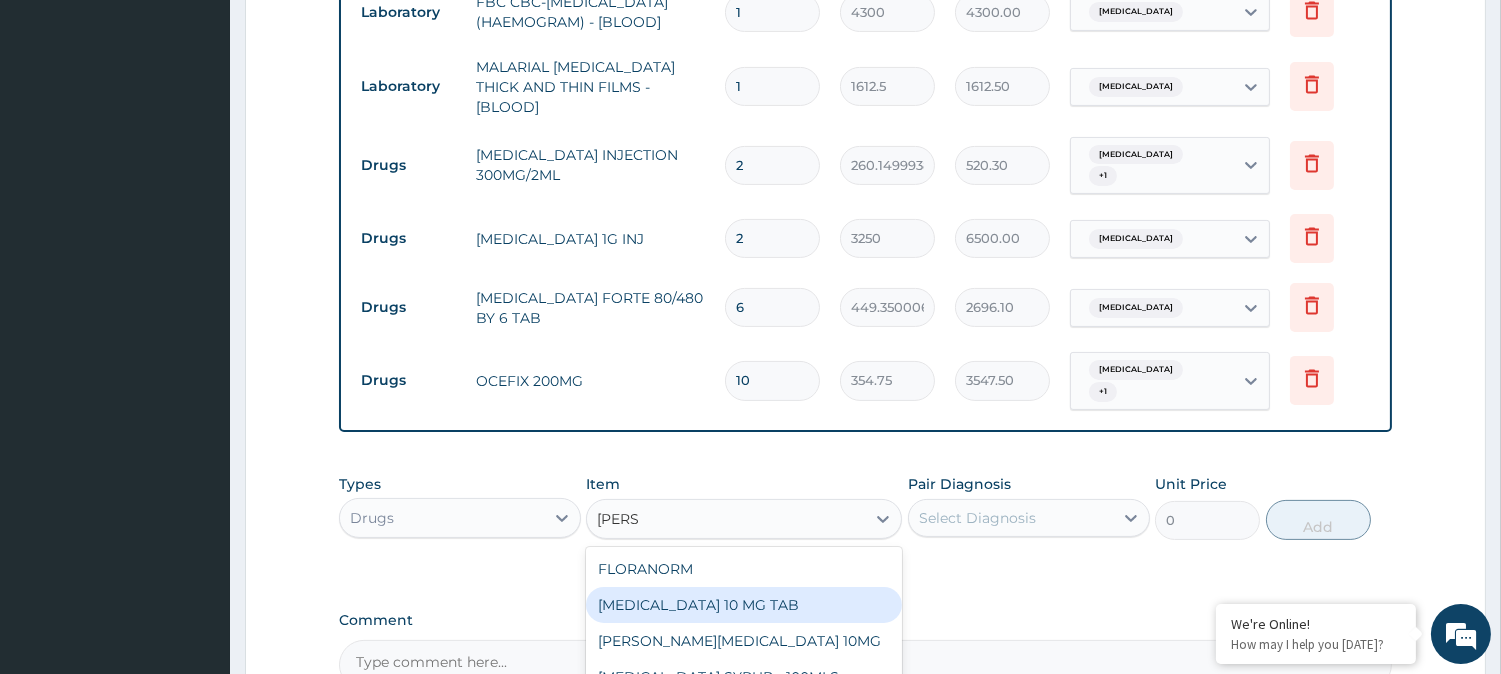 click on "[MEDICAL_DATA] 10 MG TAB" at bounding box center (744, 605) 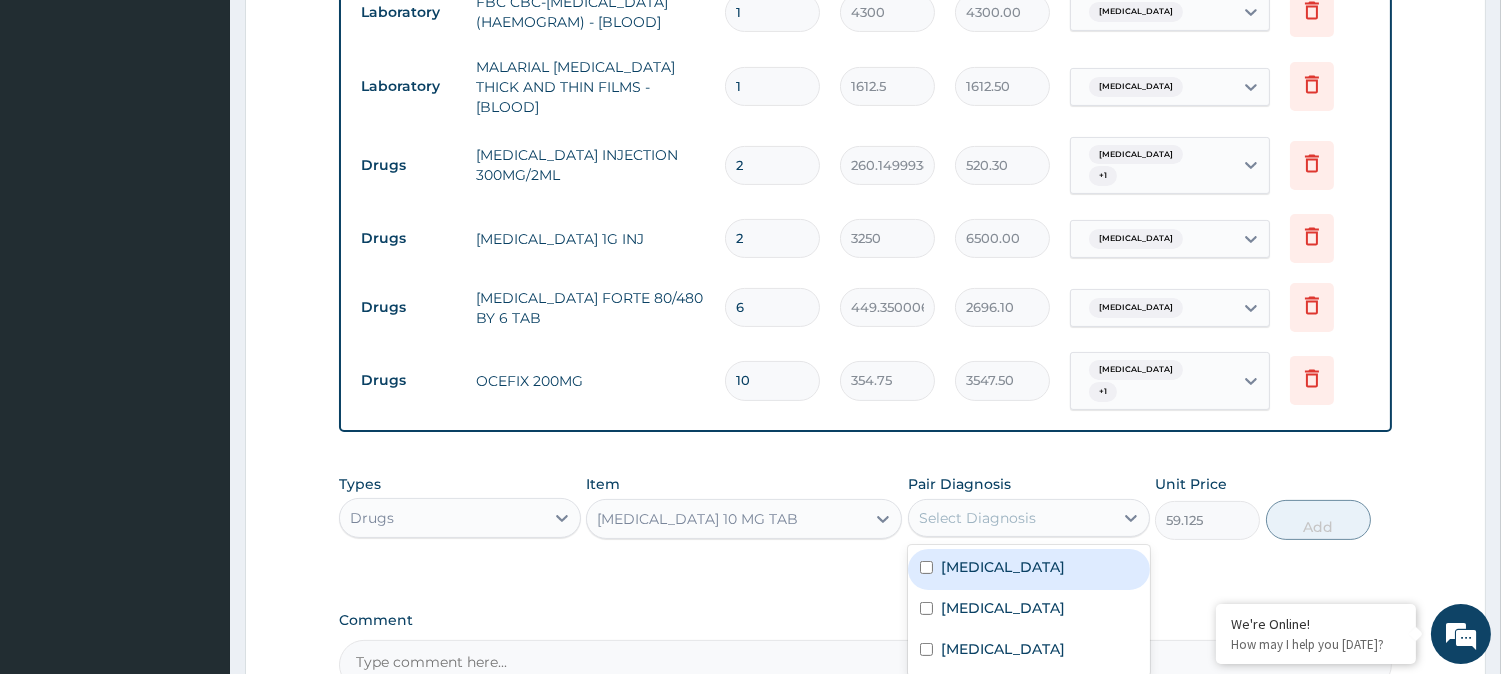 click on "Select Diagnosis" at bounding box center [977, 518] 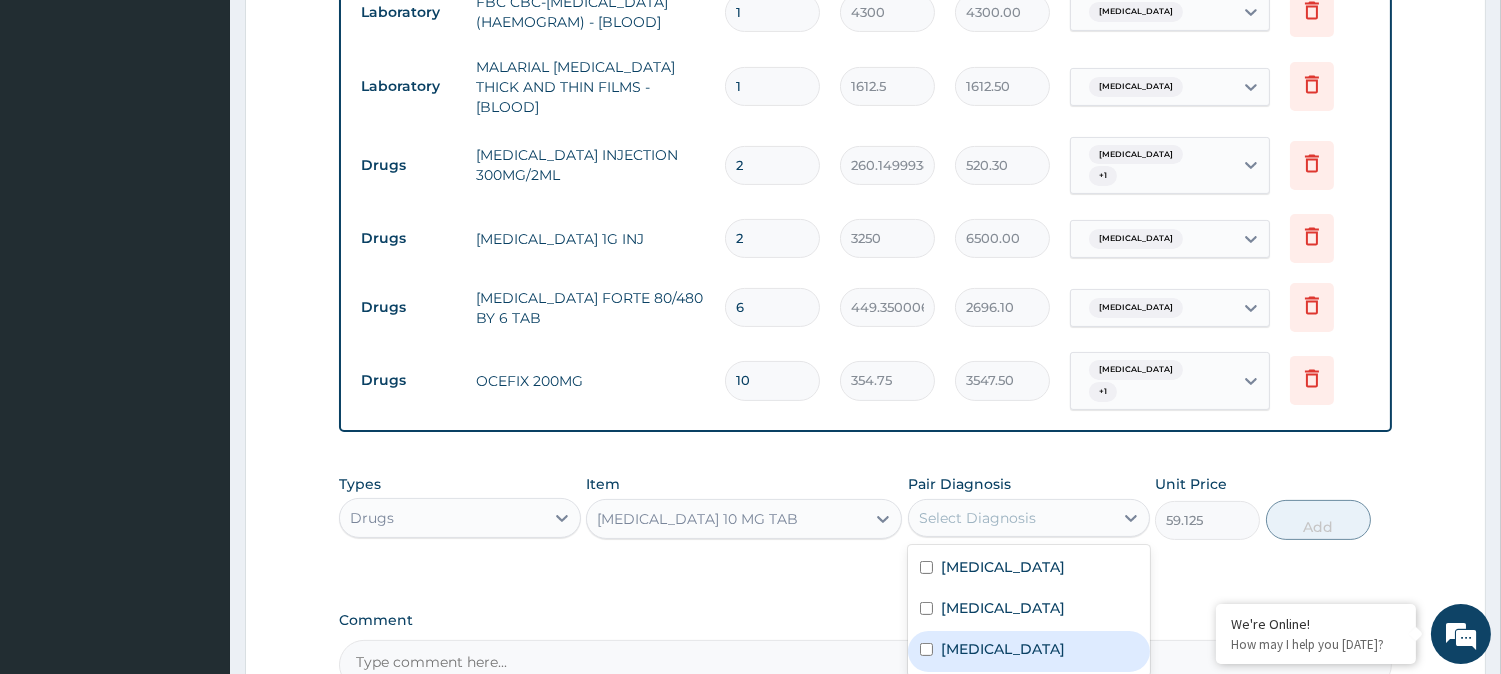 click on "Upper respiratory infection" at bounding box center (1003, 649) 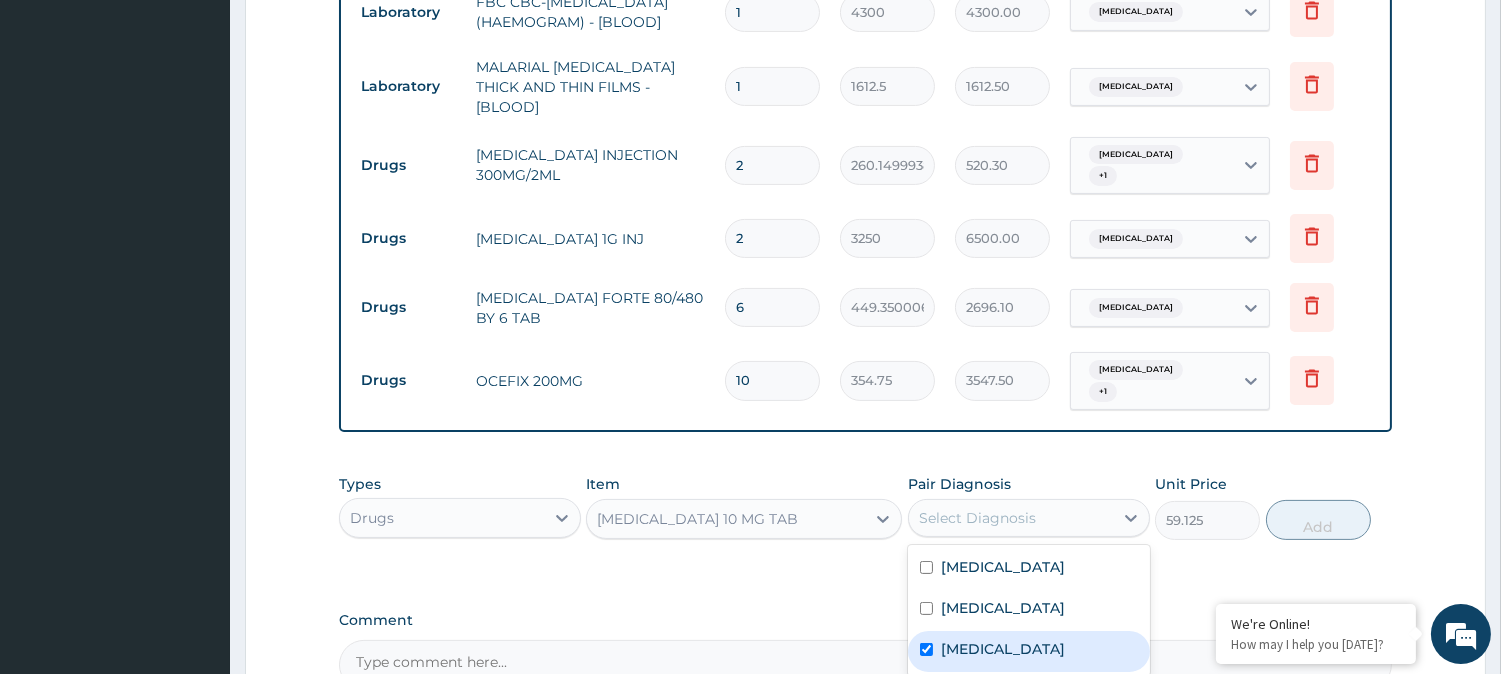 checkbox on "true" 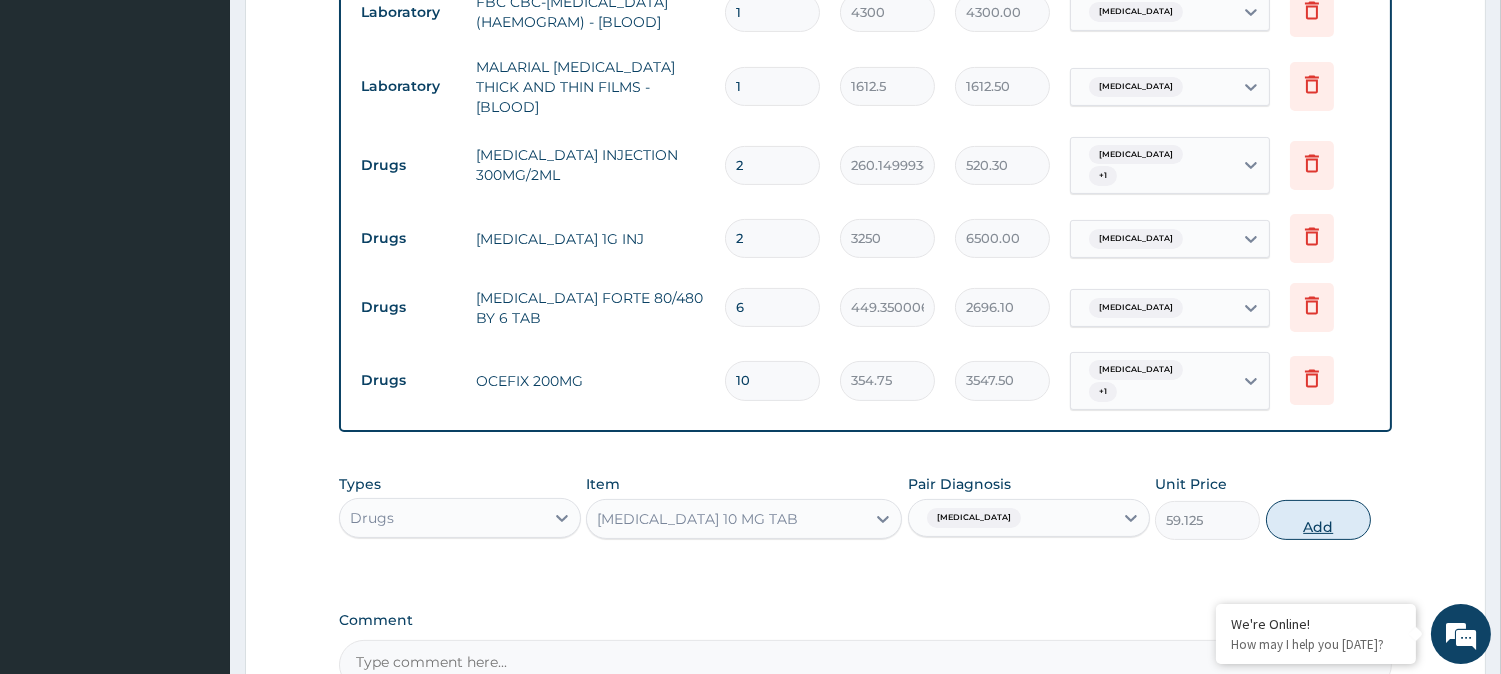 click on "Add" at bounding box center [1318, 520] 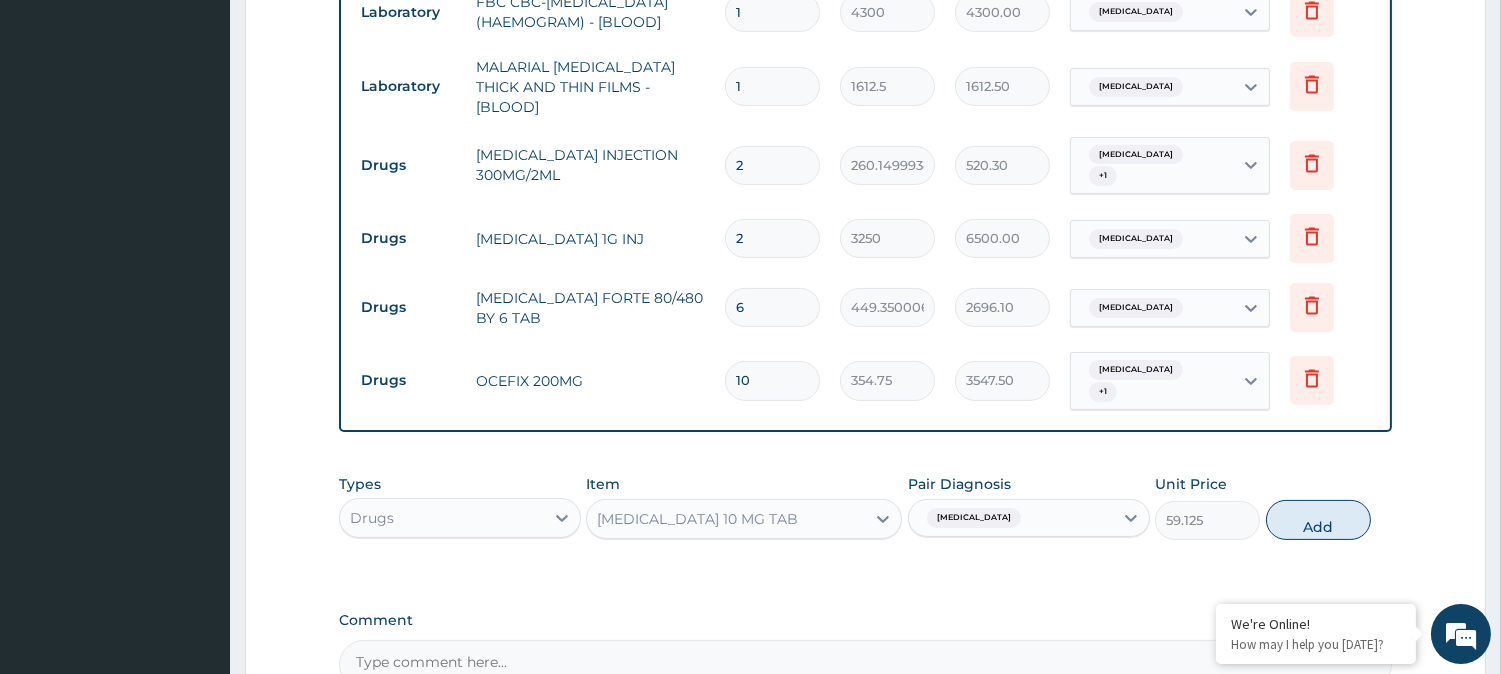 type on "0" 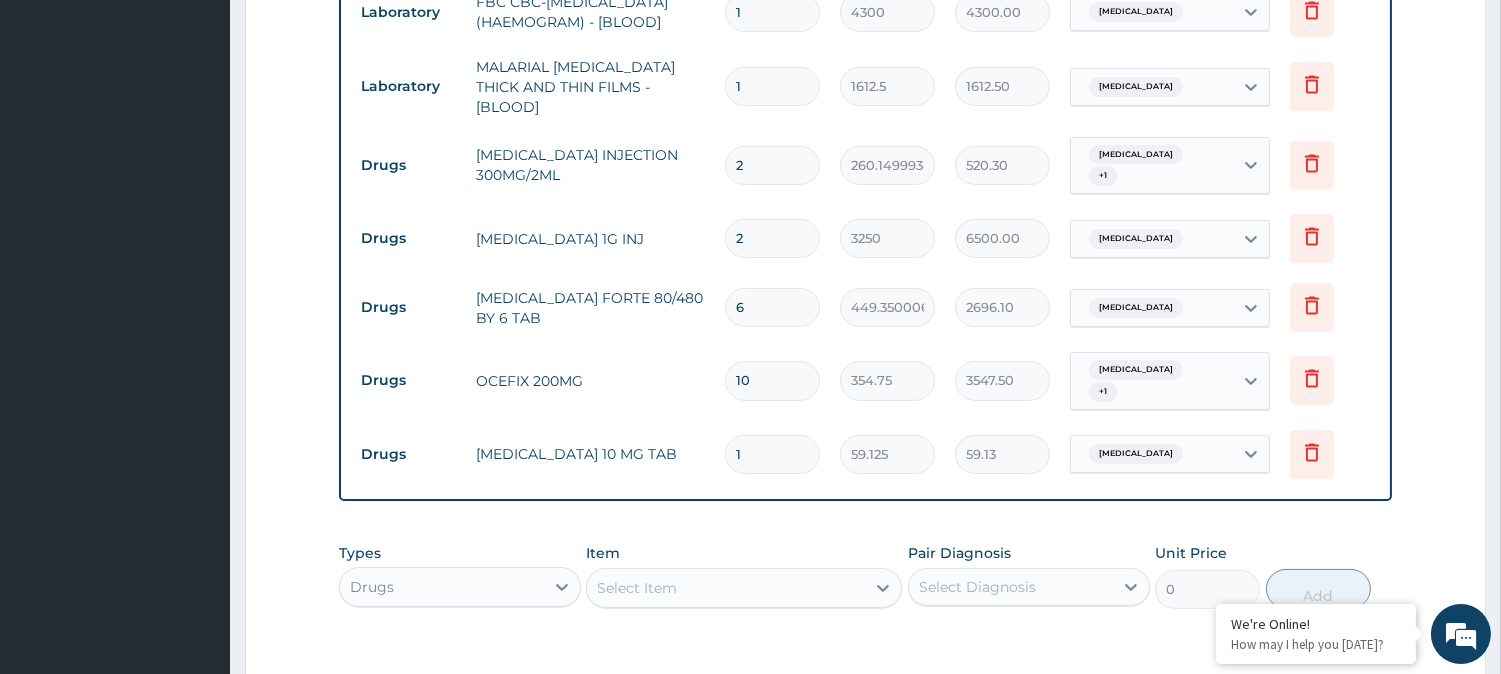 type 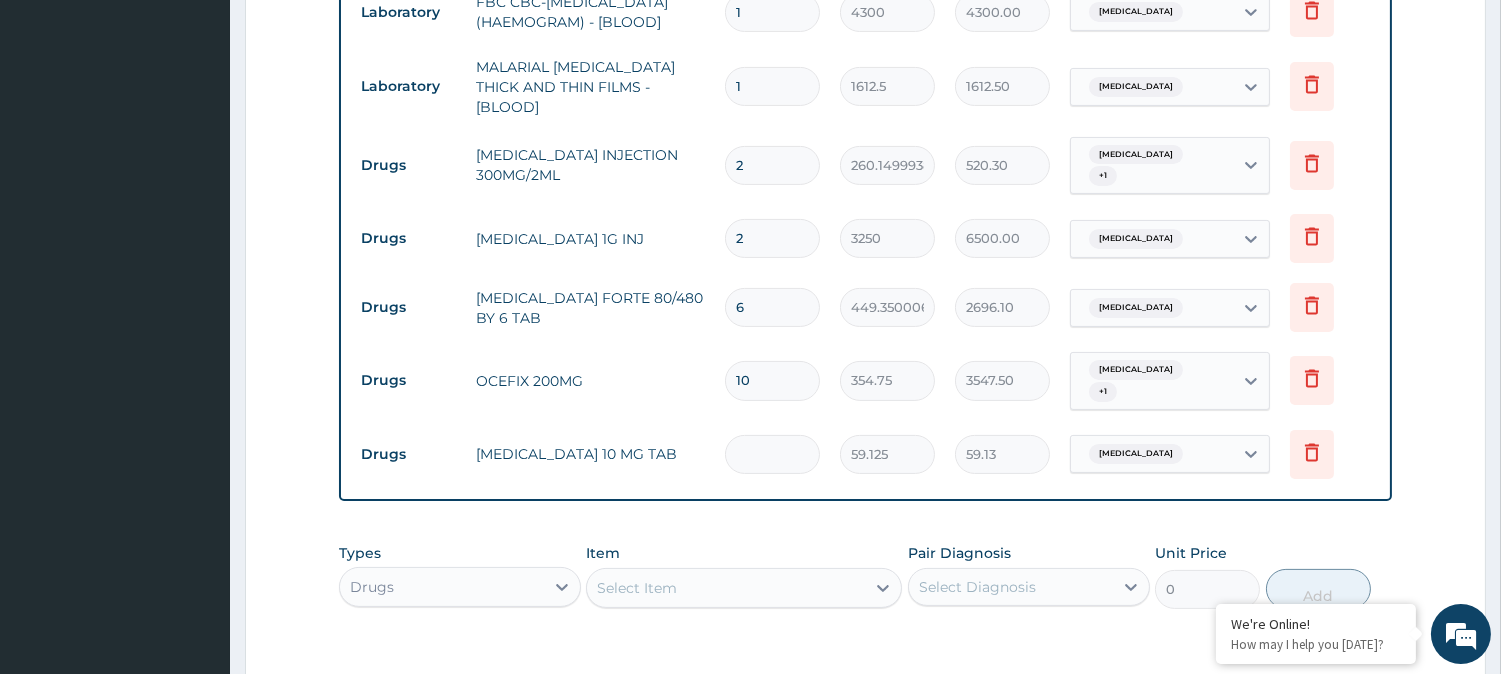type on "0.00" 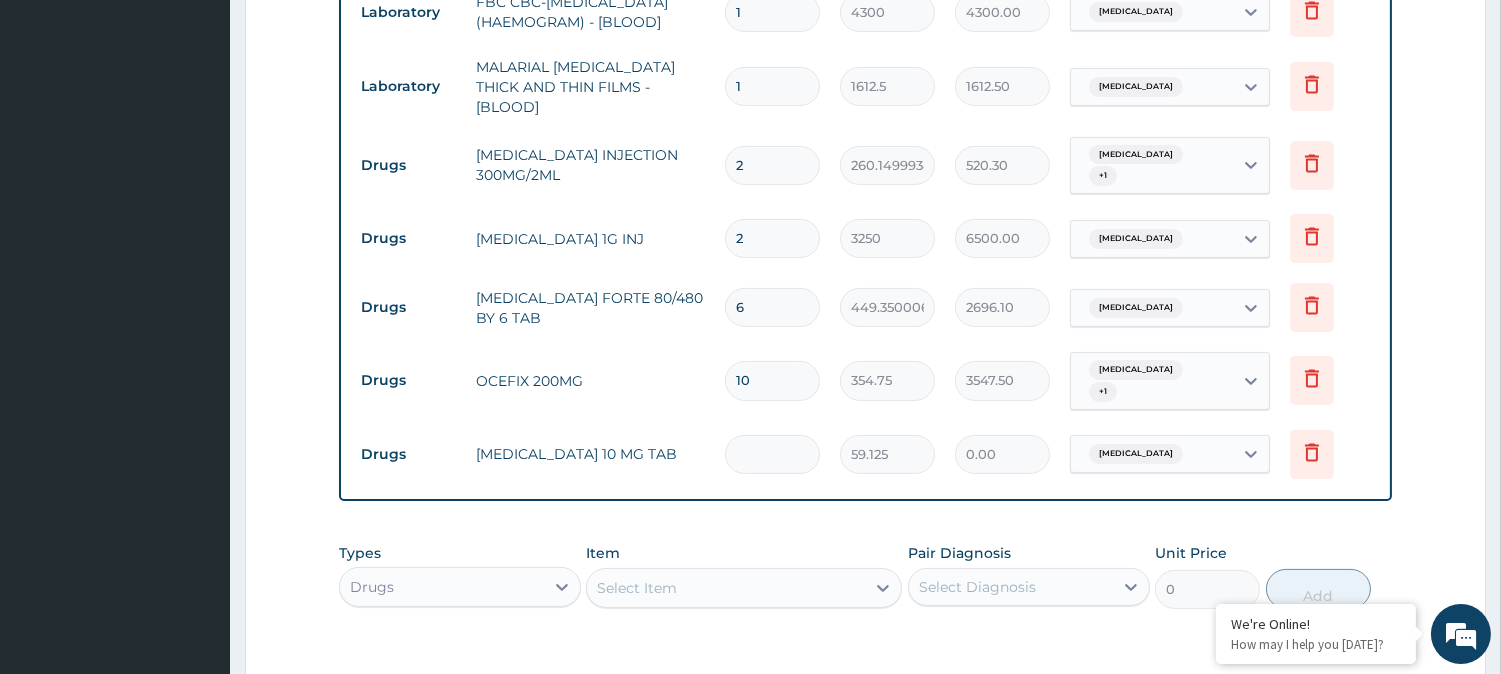 type on "5" 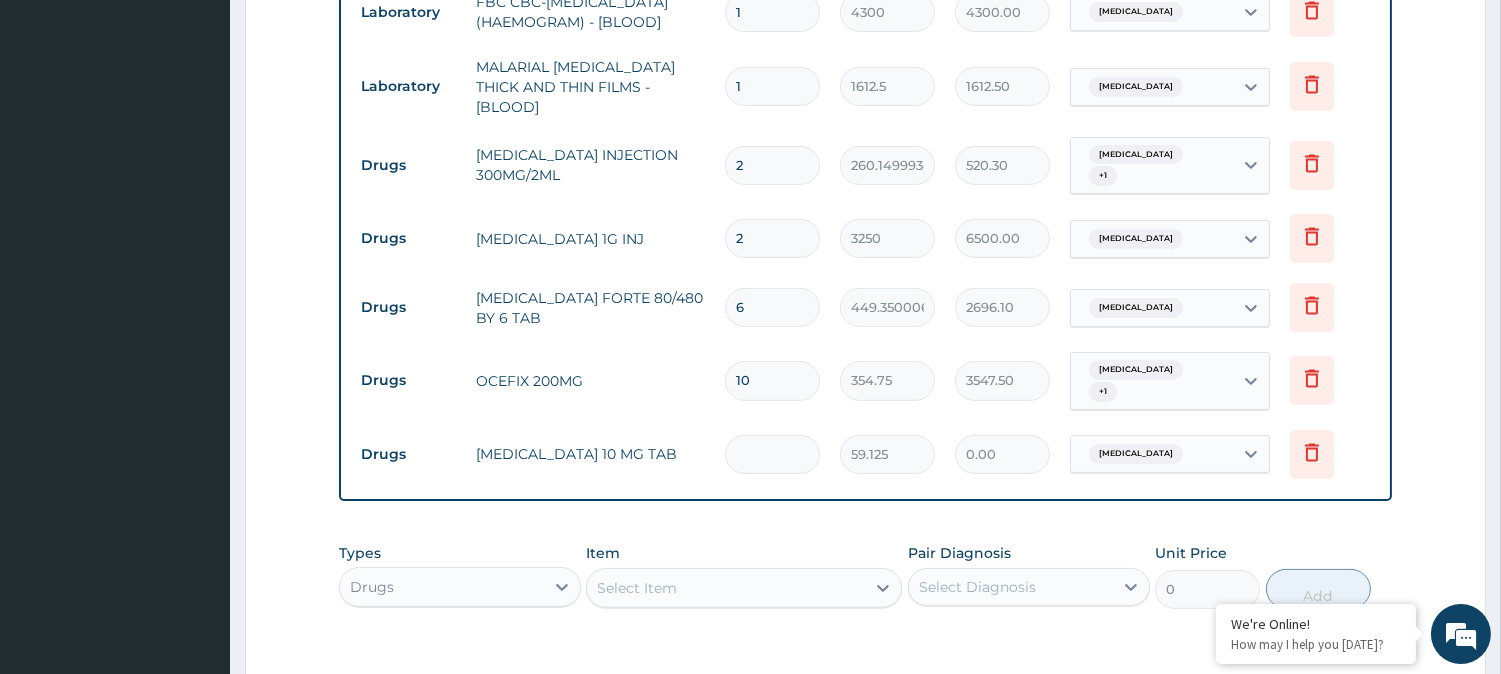 type on "295.63" 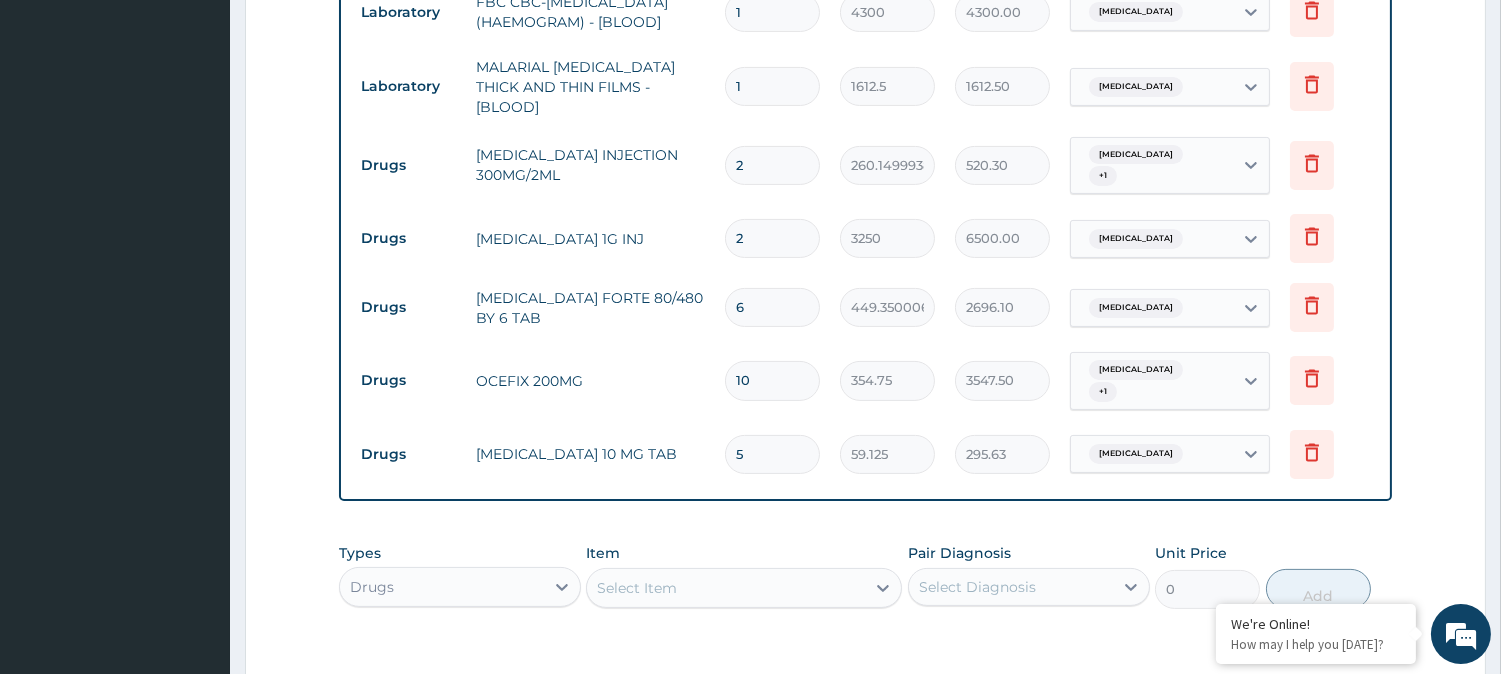 type on "5" 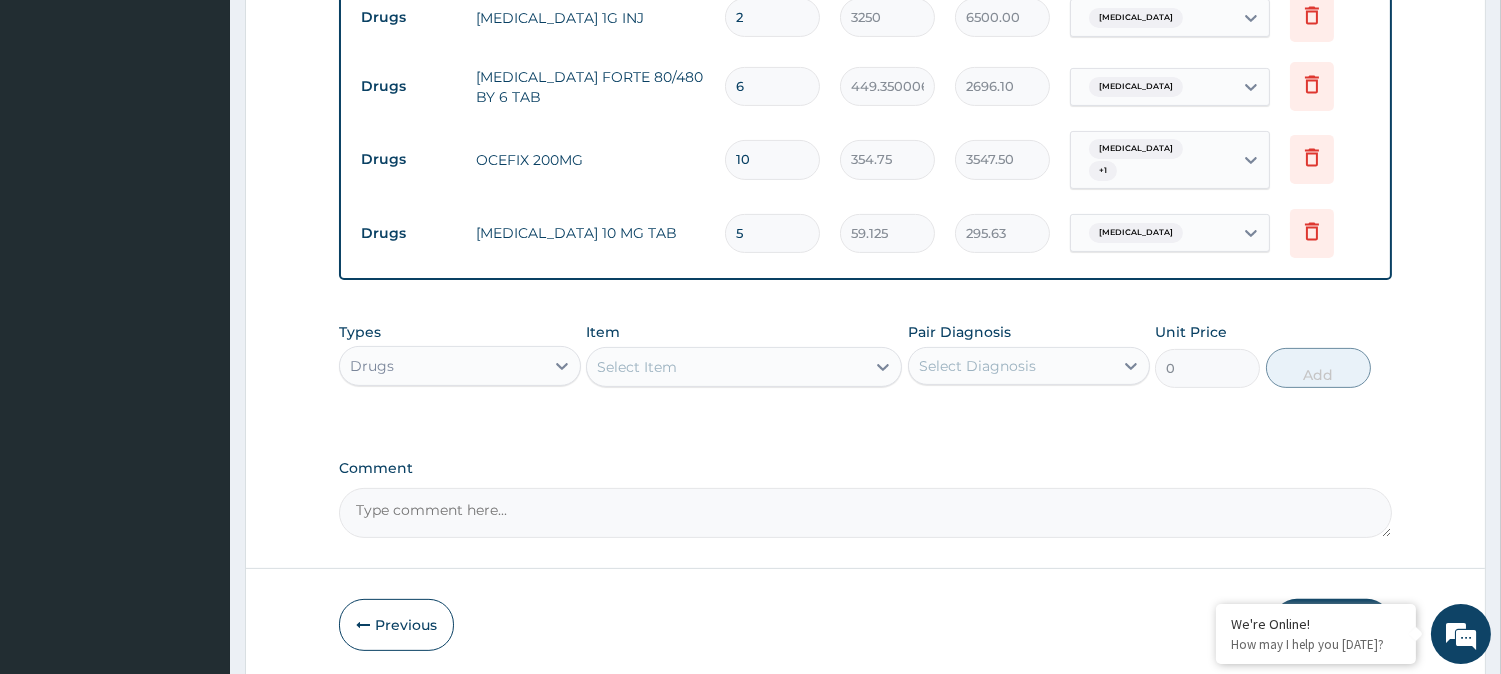 scroll, scrollTop: 1178, scrollLeft: 0, axis: vertical 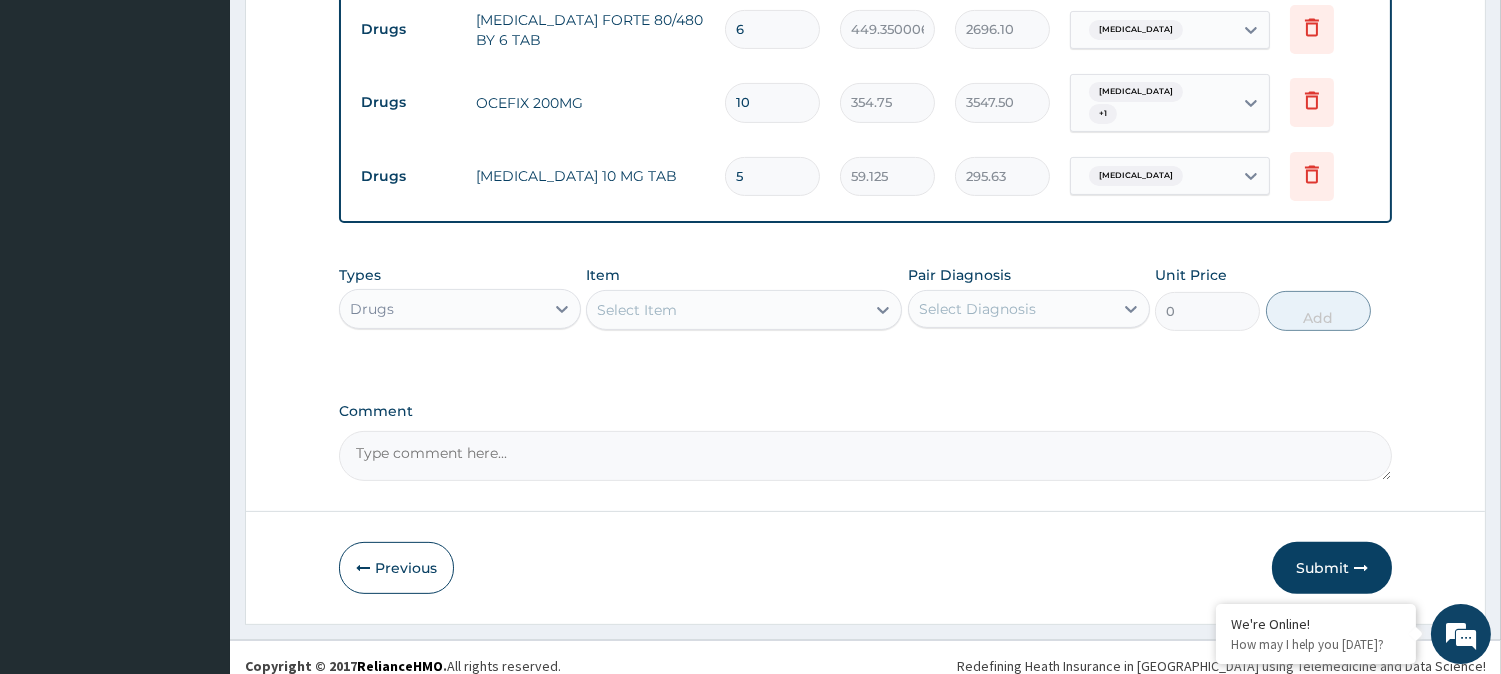 click on "Select Item" at bounding box center (726, 310) 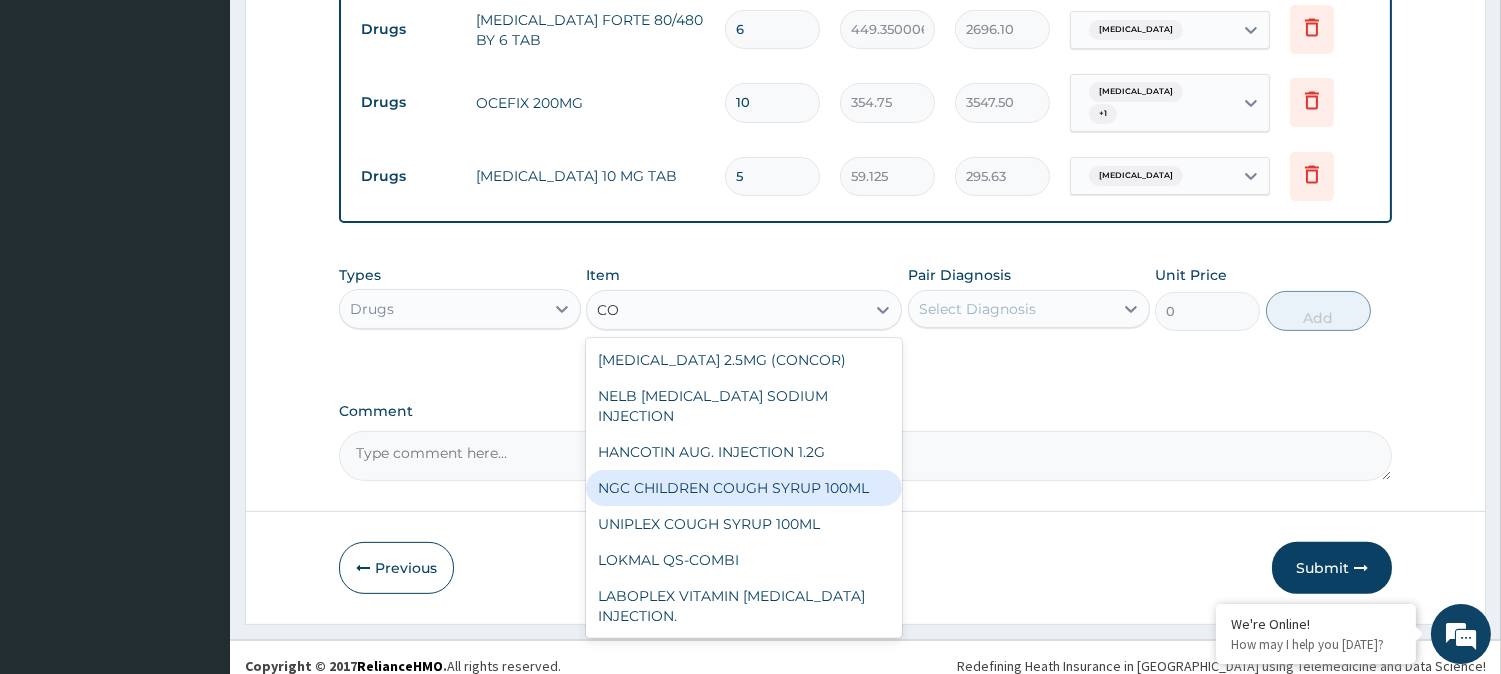 type on "C" 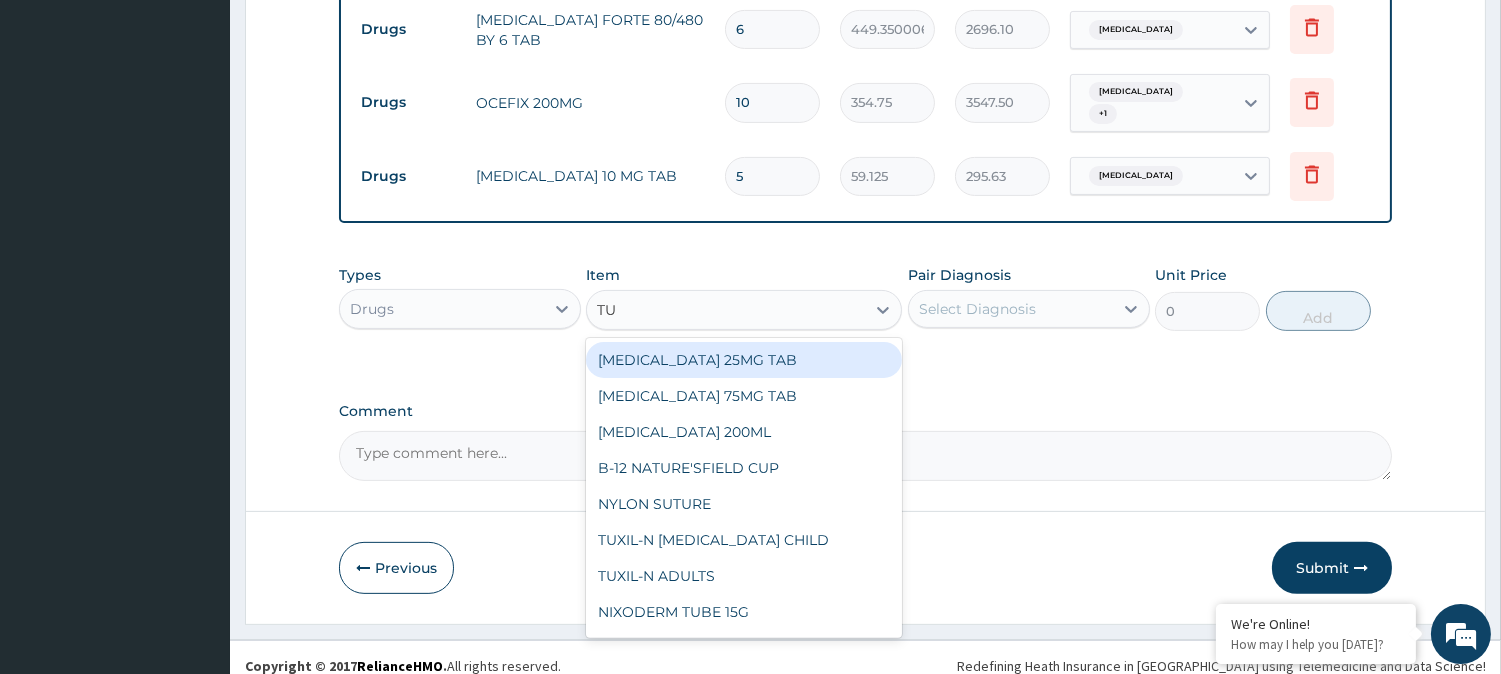 type on "TUX" 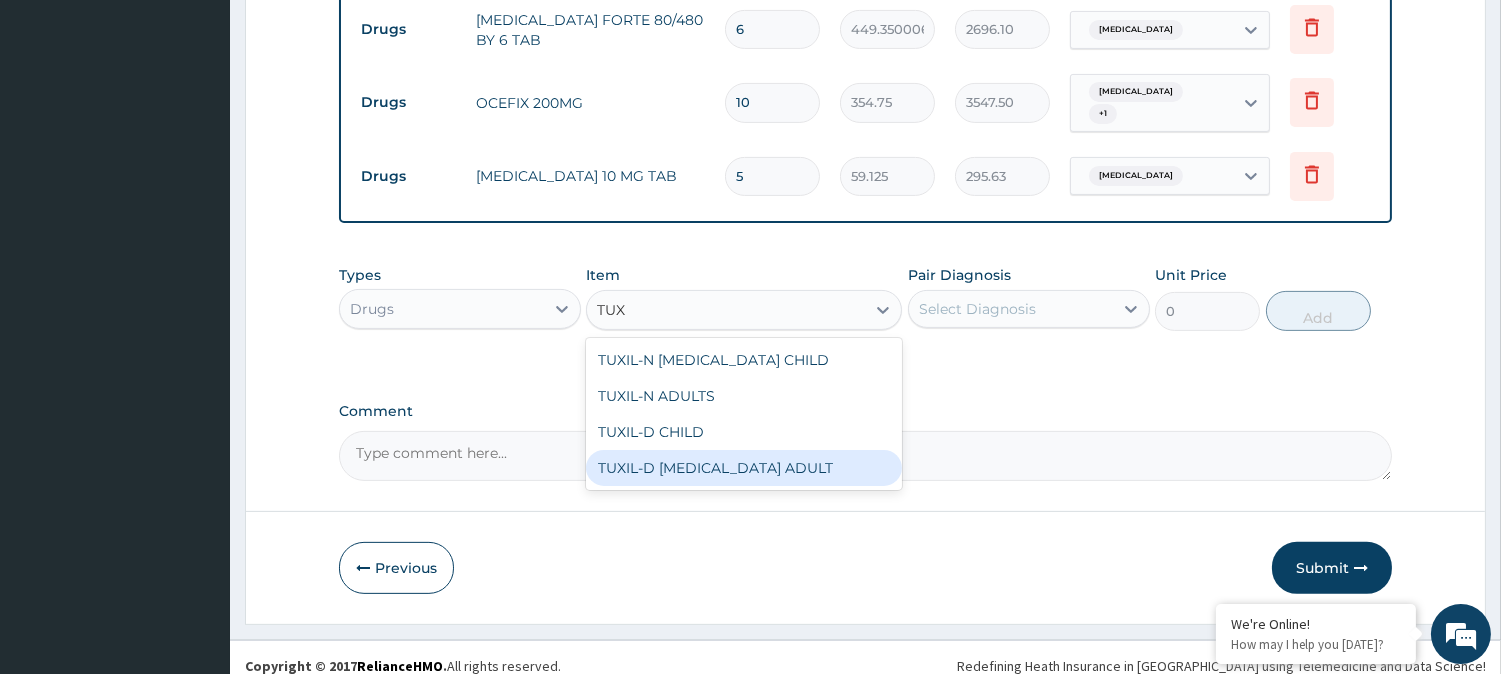 click on "TUXIL-D [MEDICAL_DATA] ADULT" at bounding box center (744, 468) 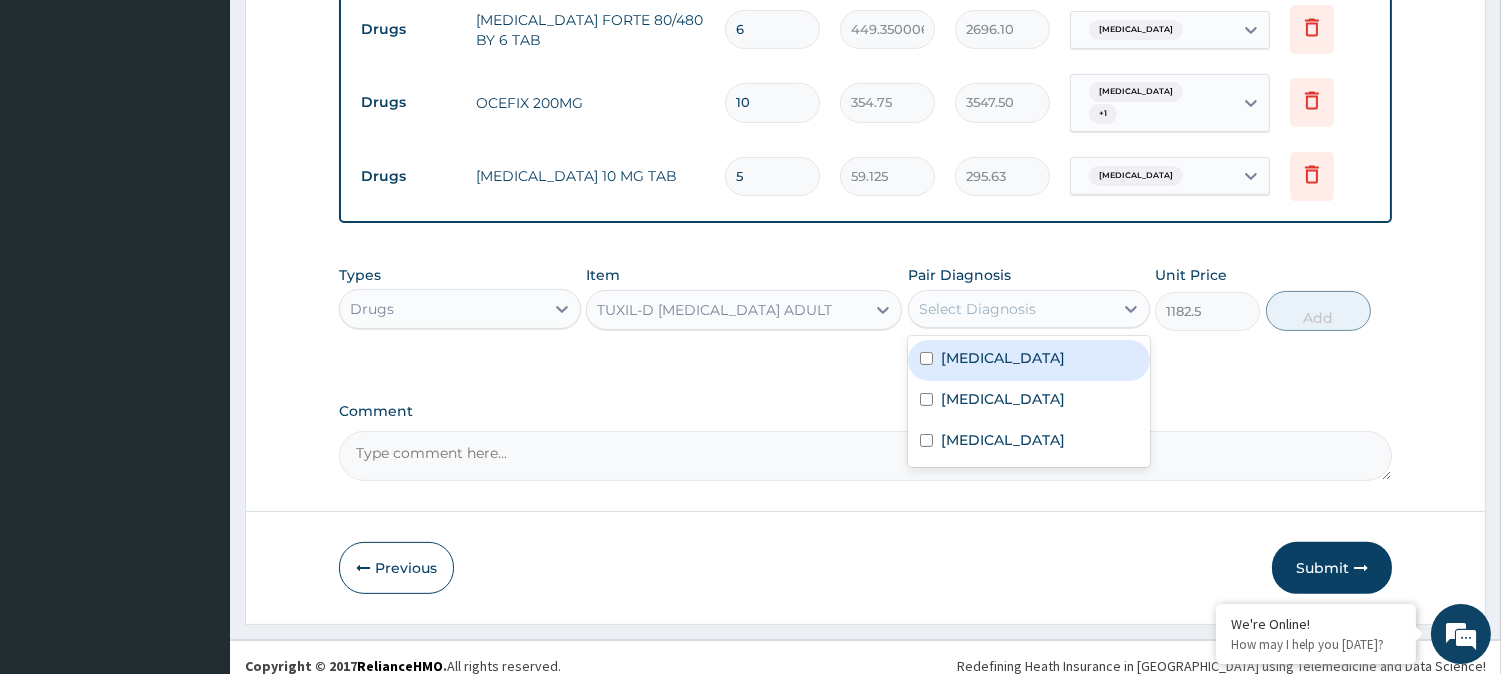 click on "Select Diagnosis" at bounding box center [977, 309] 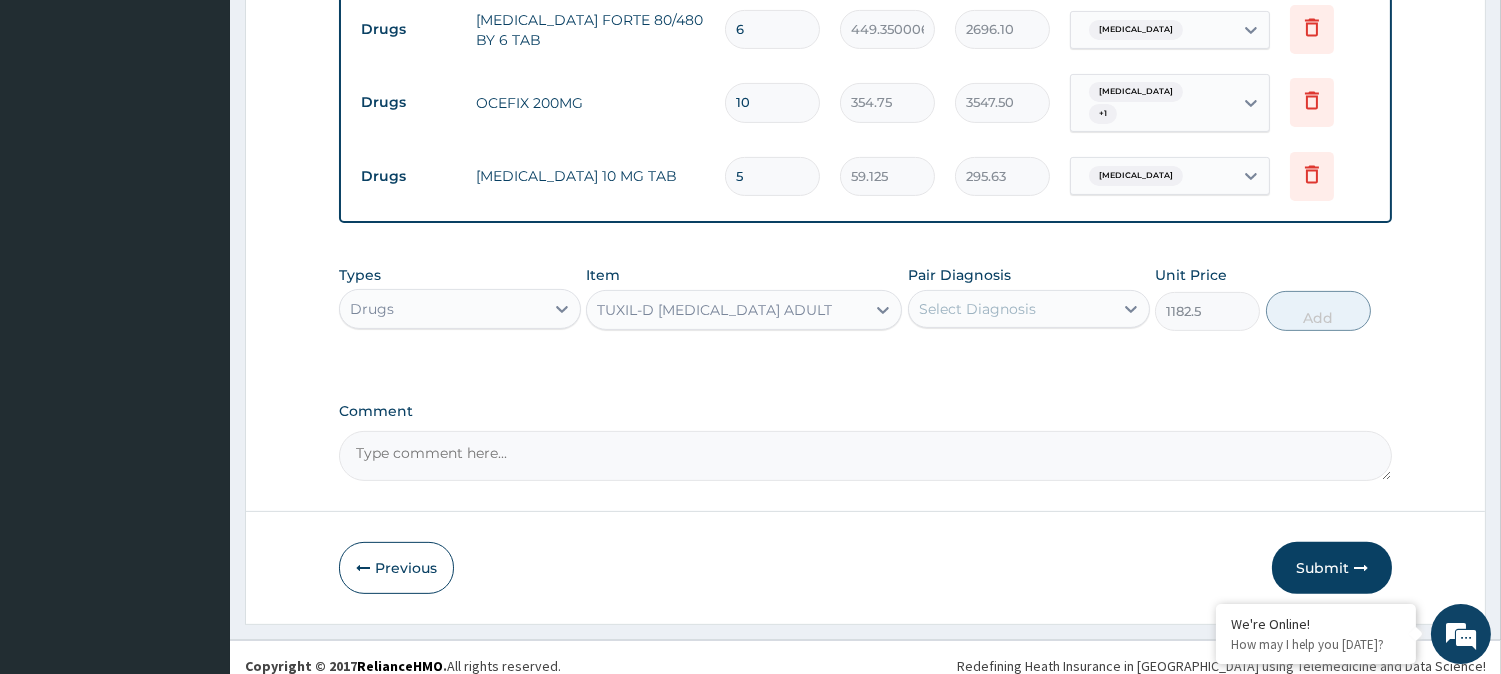 click on "Select Diagnosis" at bounding box center [977, 309] 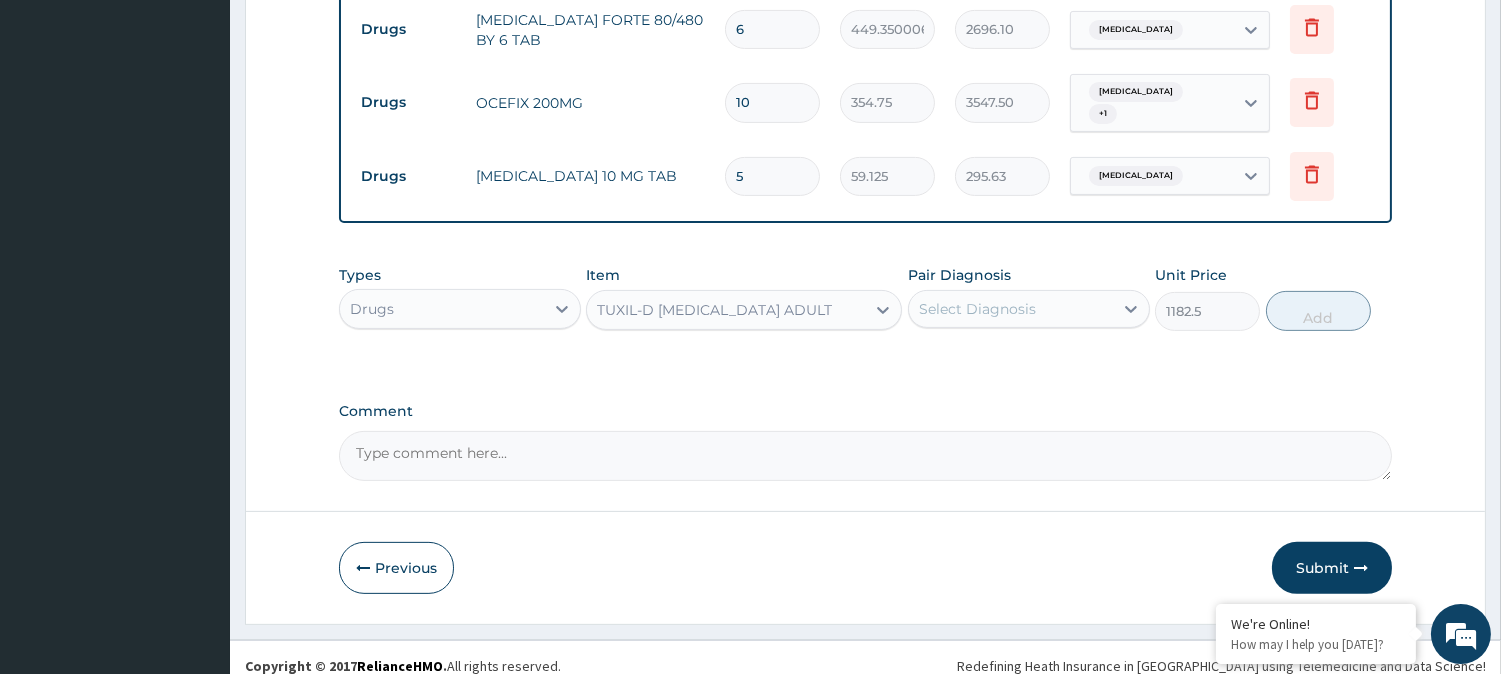 scroll, scrollTop: 437, scrollLeft: 0, axis: vertical 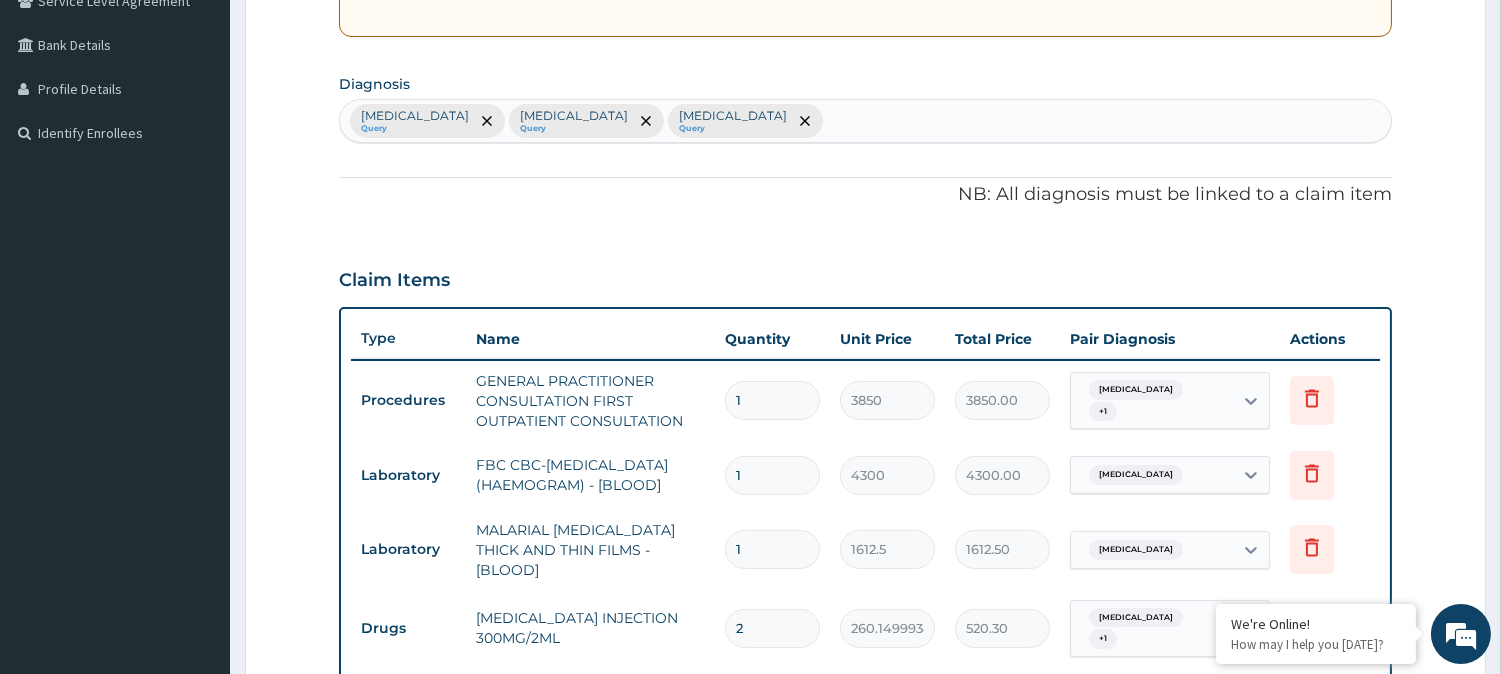 click at bounding box center (828, 121) 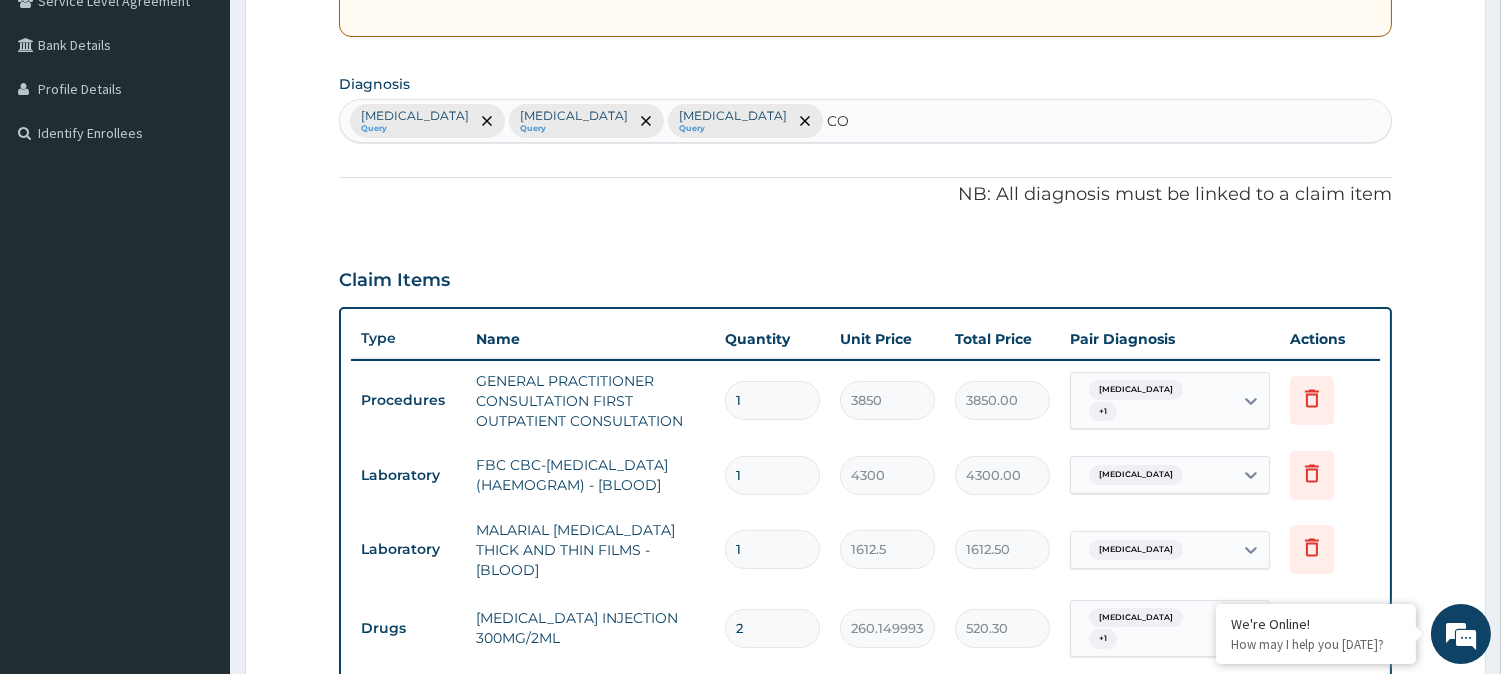 type on "COU" 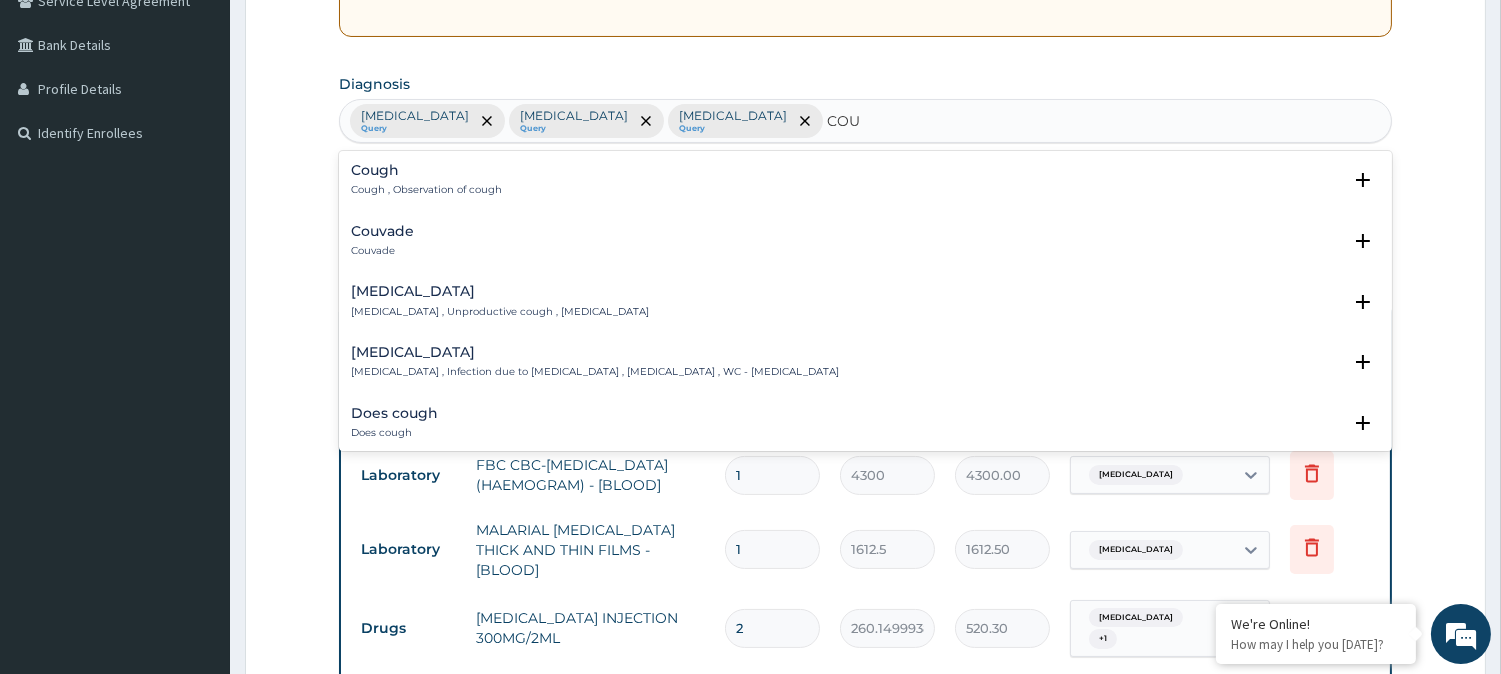 click on "Cough" at bounding box center [426, 170] 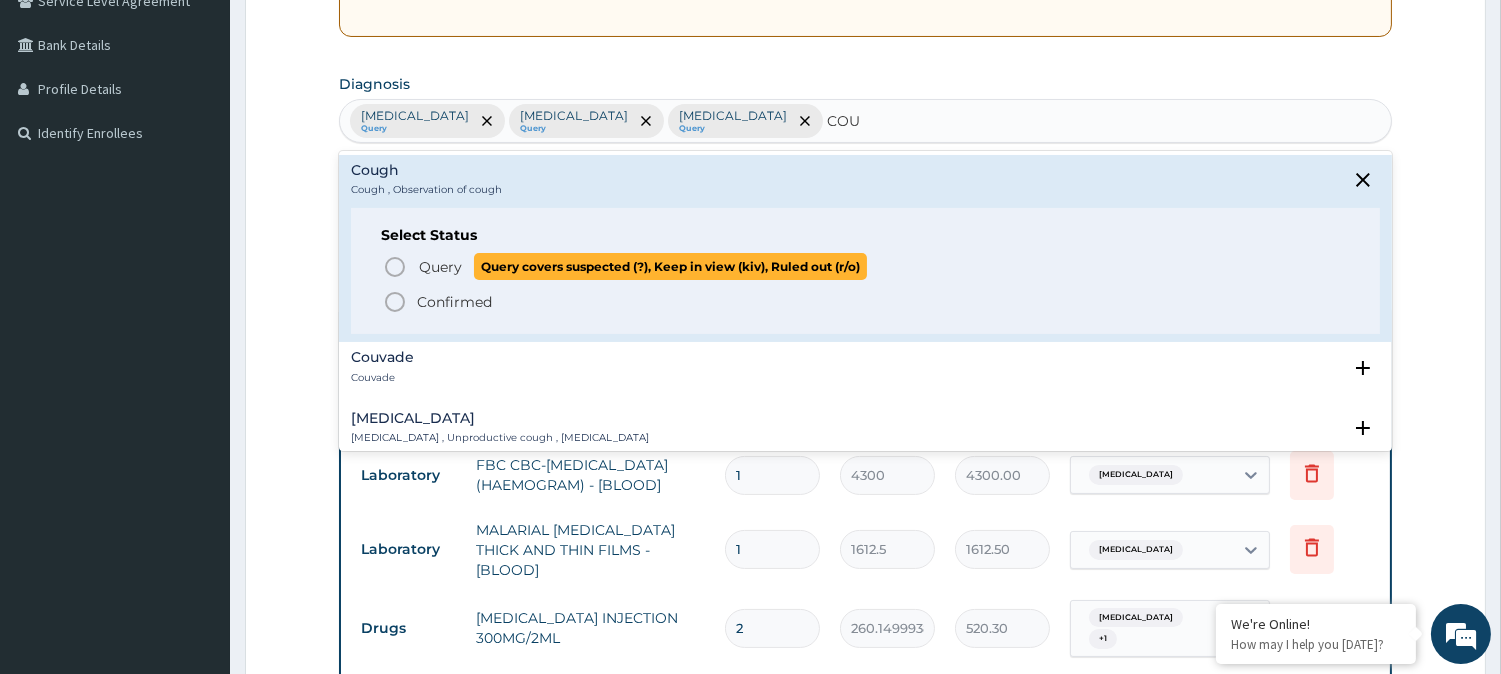 click on "Query" at bounding box center [440, 267] 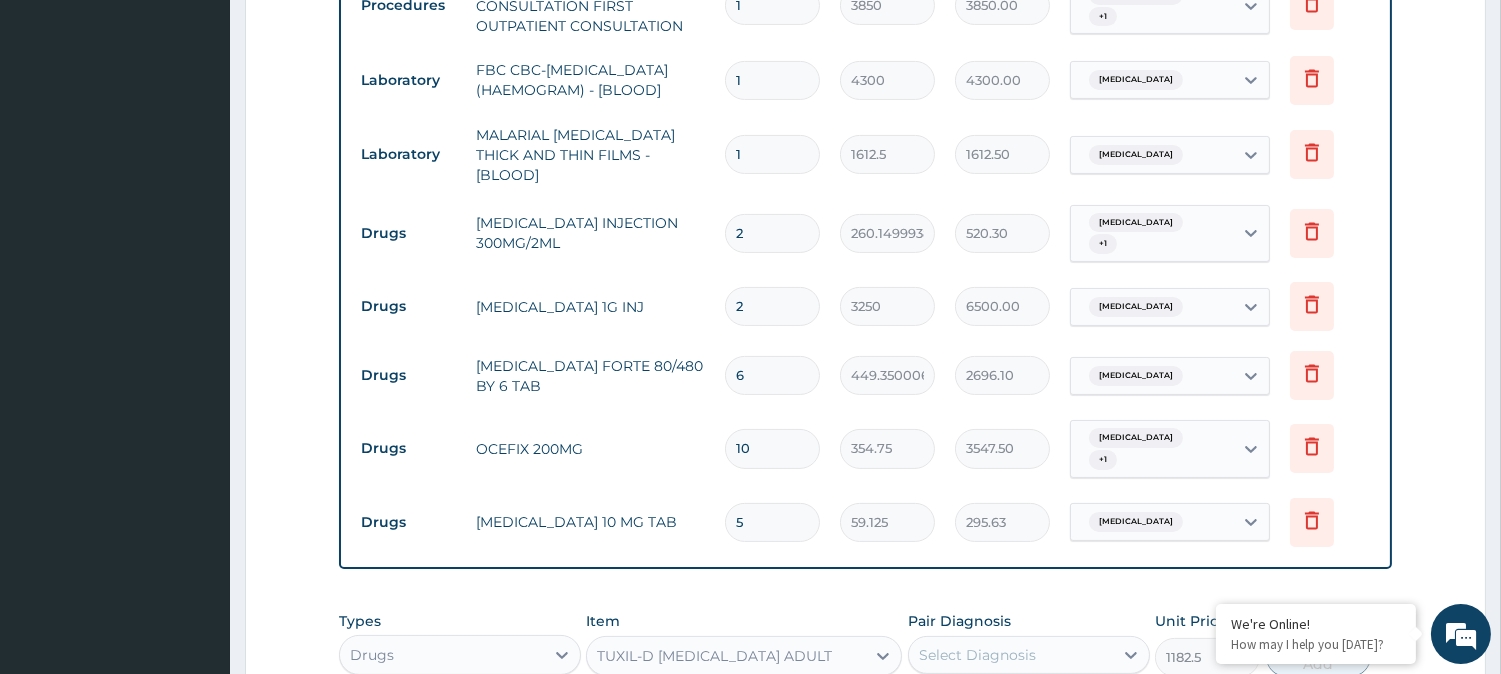 scroll, scrollTop: 1178, scrollLeft: 0, axis: vertical 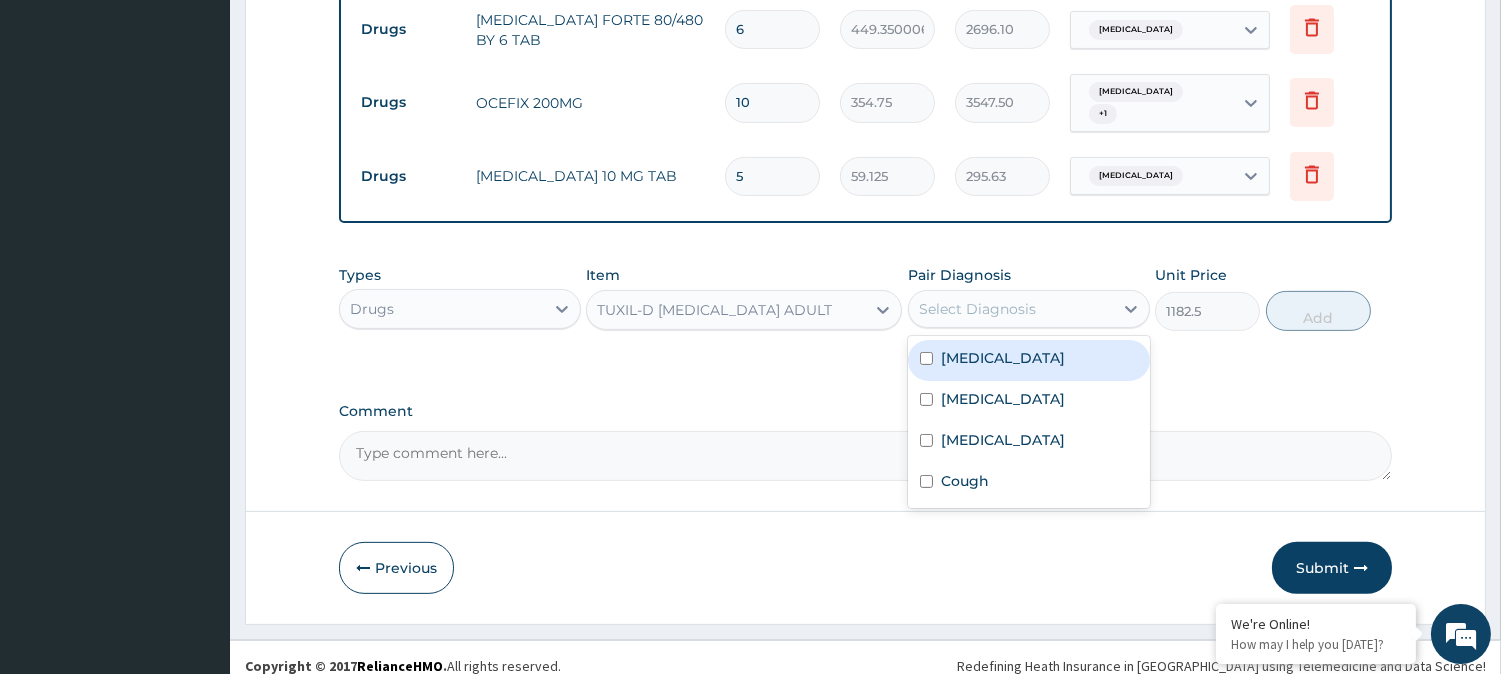 click on "Select Diagnosis" at bounding box center [977, 309] 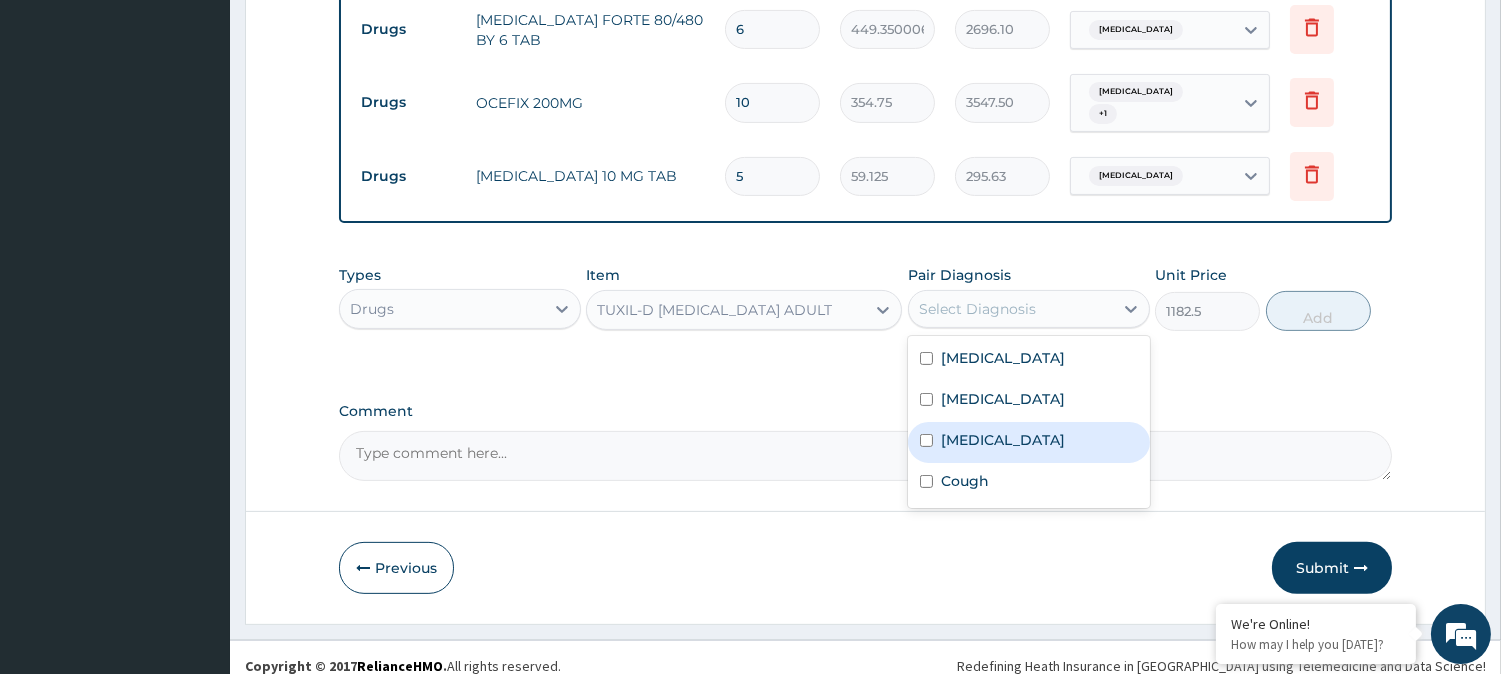 click on "Upper respiratory infection" at bounding box center (1003, 440) 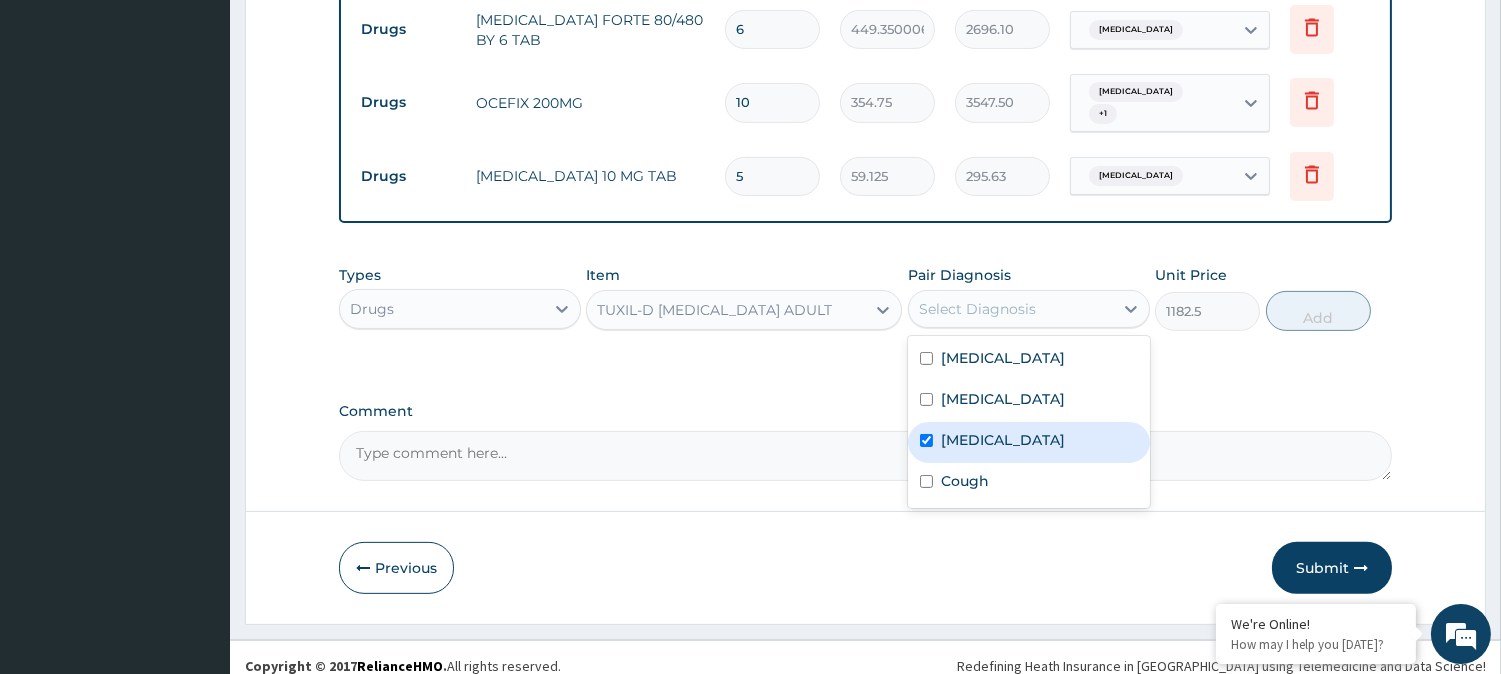 checkbox on "true" 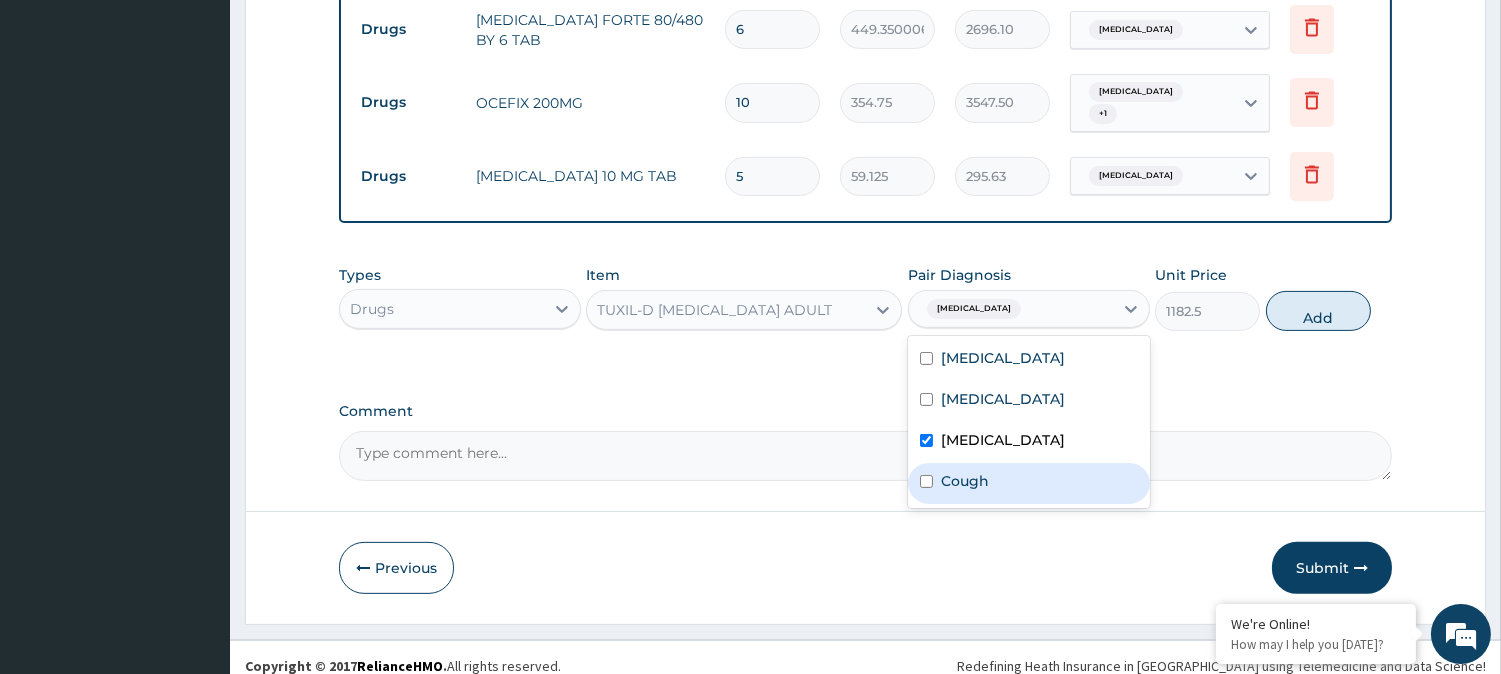 click on "Cough" at bounding box center (965, 481) 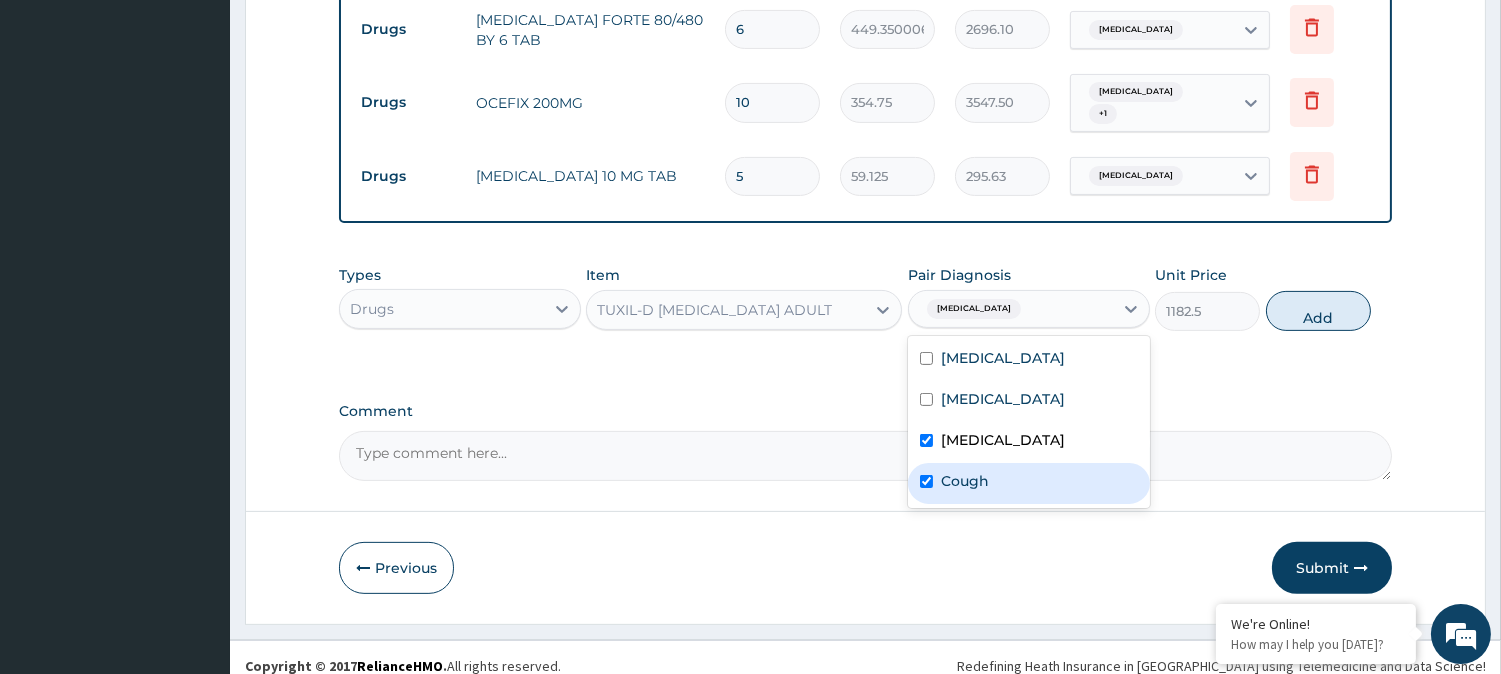 checkbox on "true" 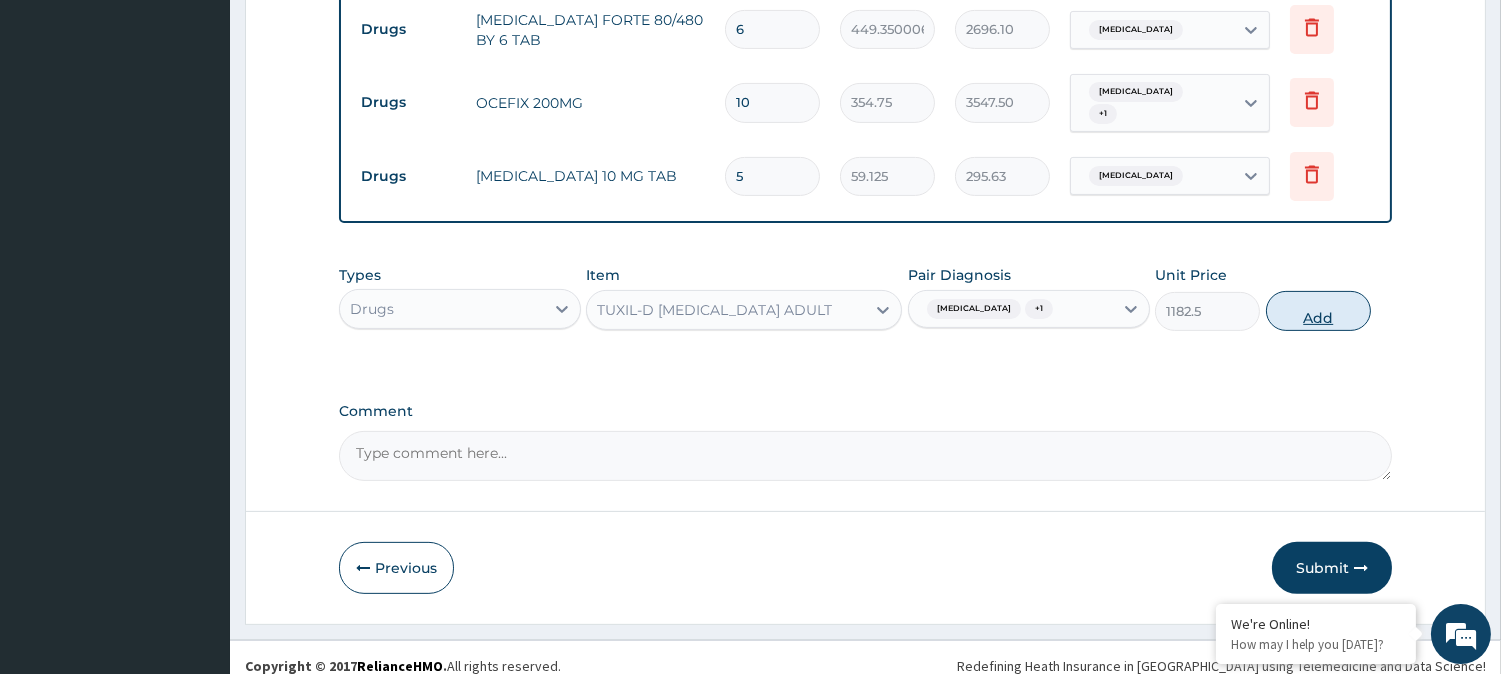 click on "Add" at bounding box center (1318, 311) 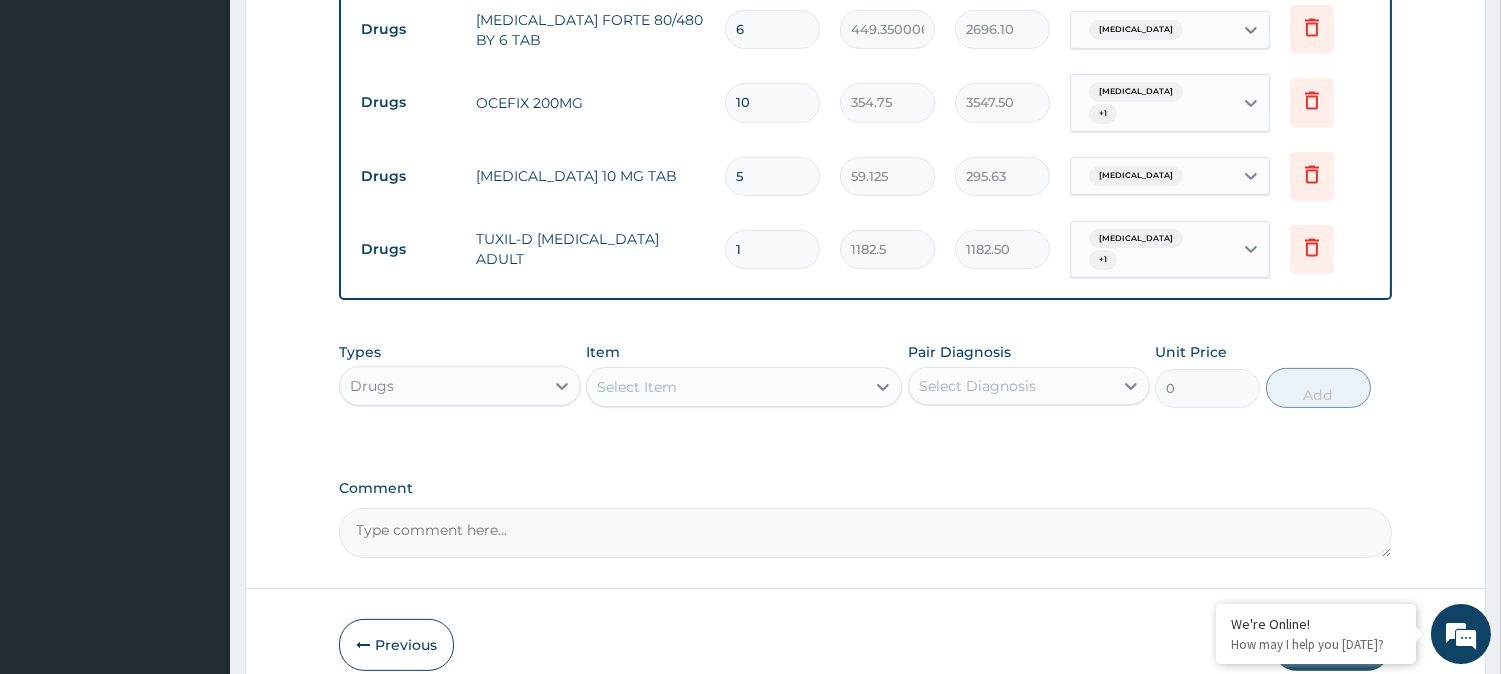 click on "Select Item" at bounding box center [726, 387] 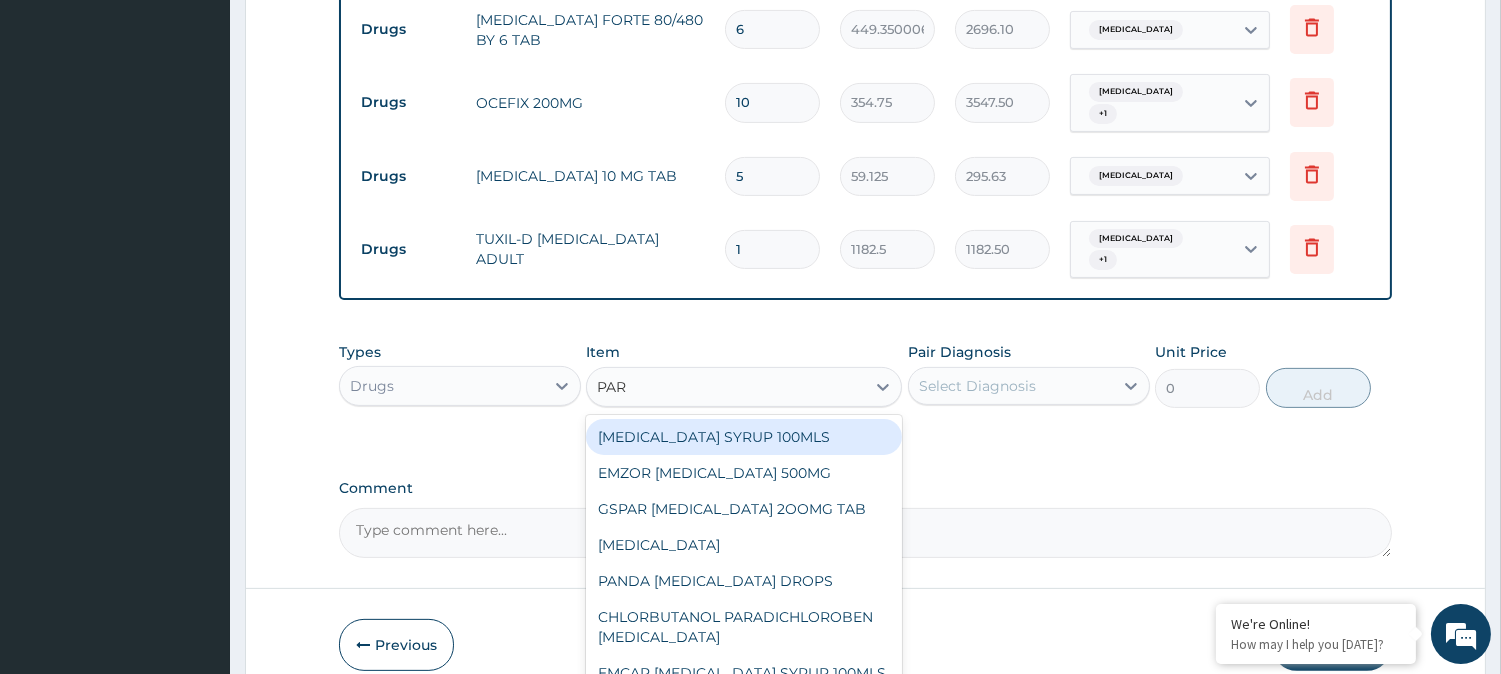 type on "PARA" 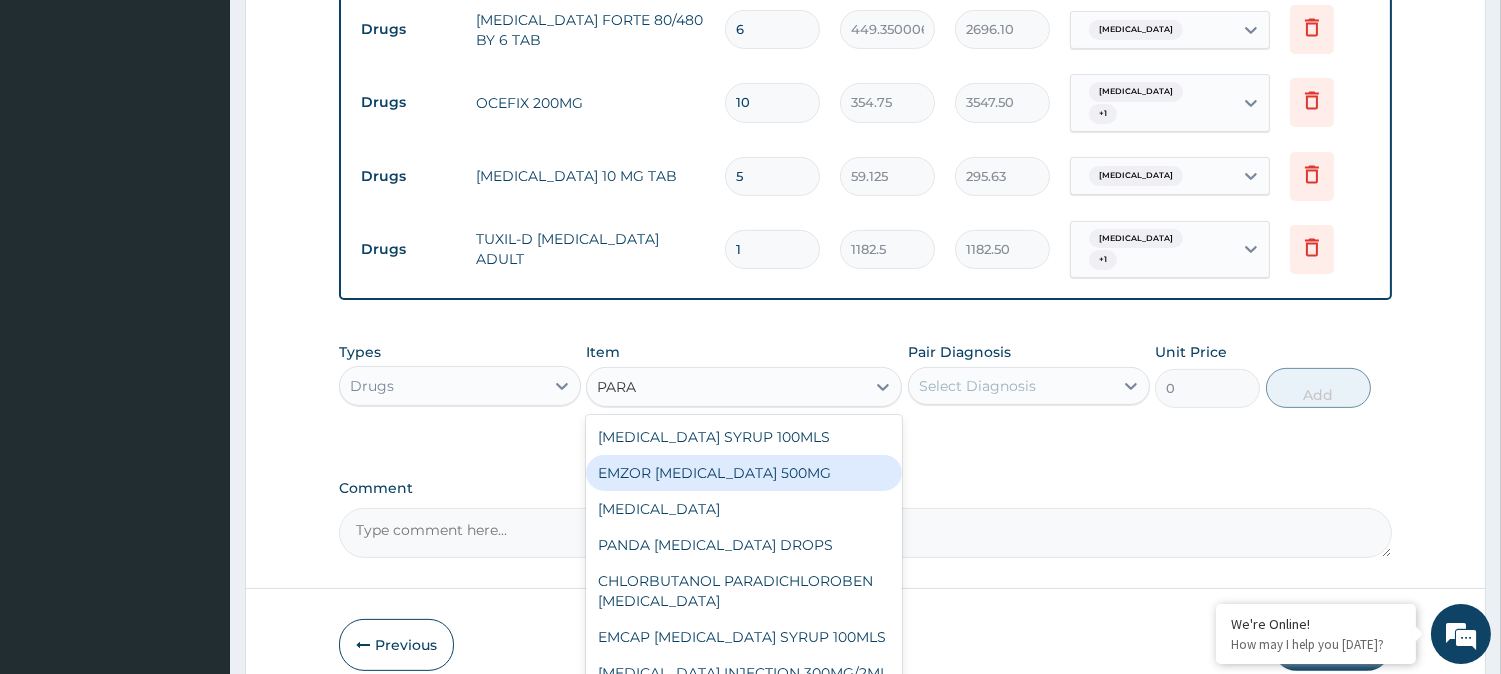 click on "EMZOR PARACETAMOL 500MG" at bounding box center [744, 473] 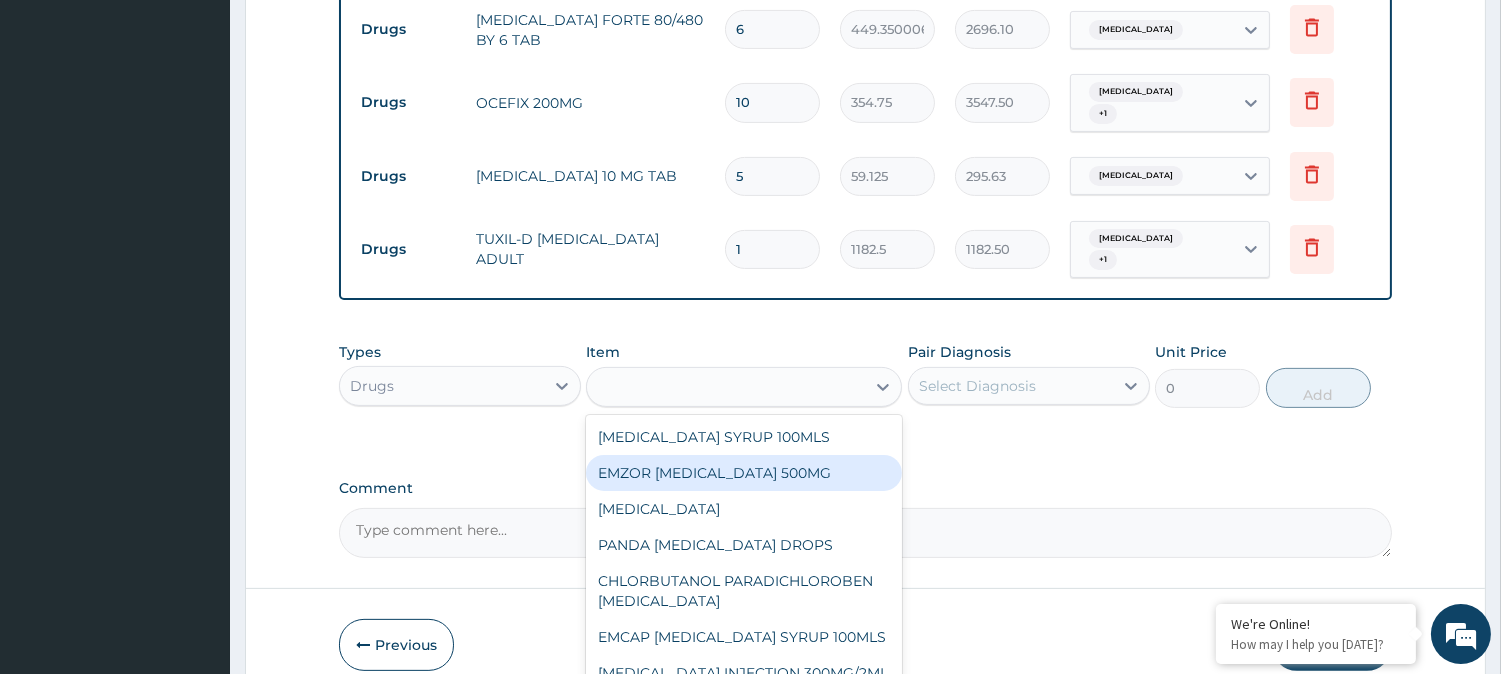 type on "23.64999961853027" 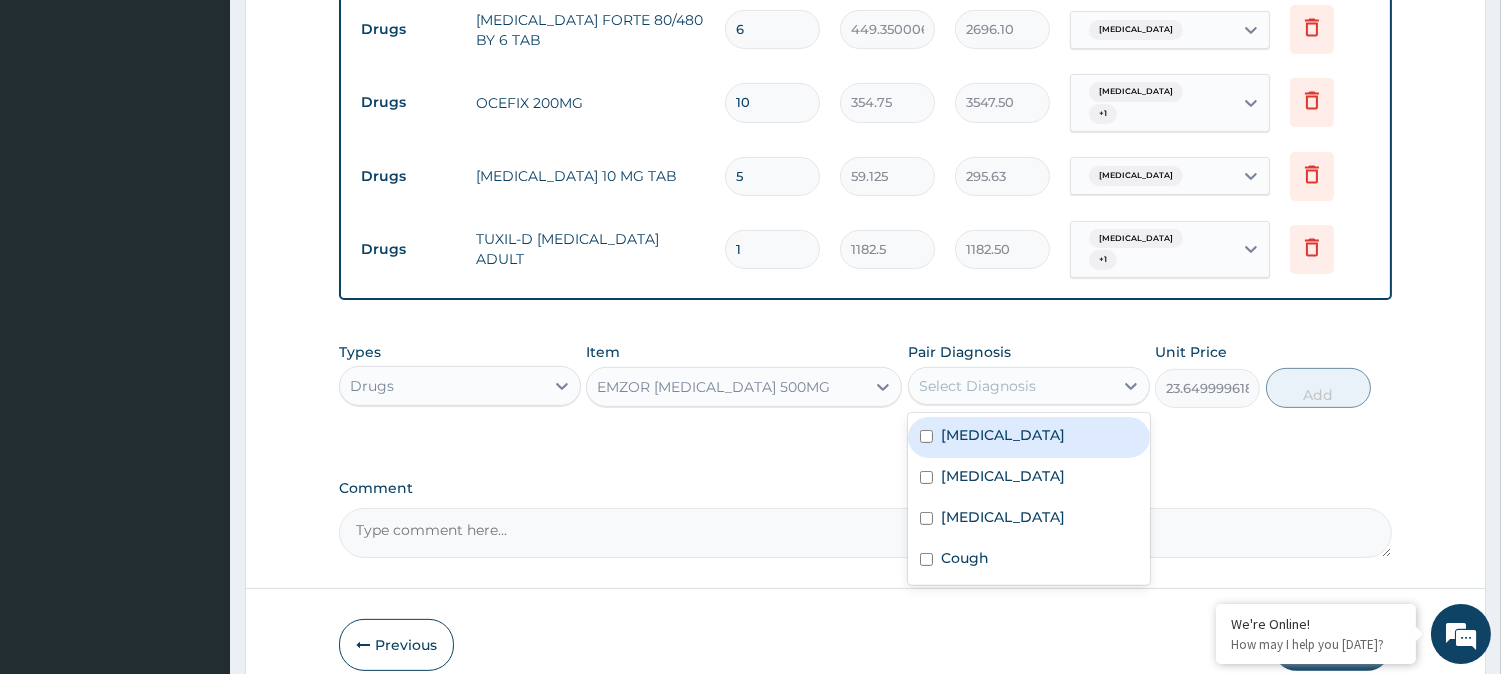 click on "Select Diagnosis" at bounding box center (1011, 386) 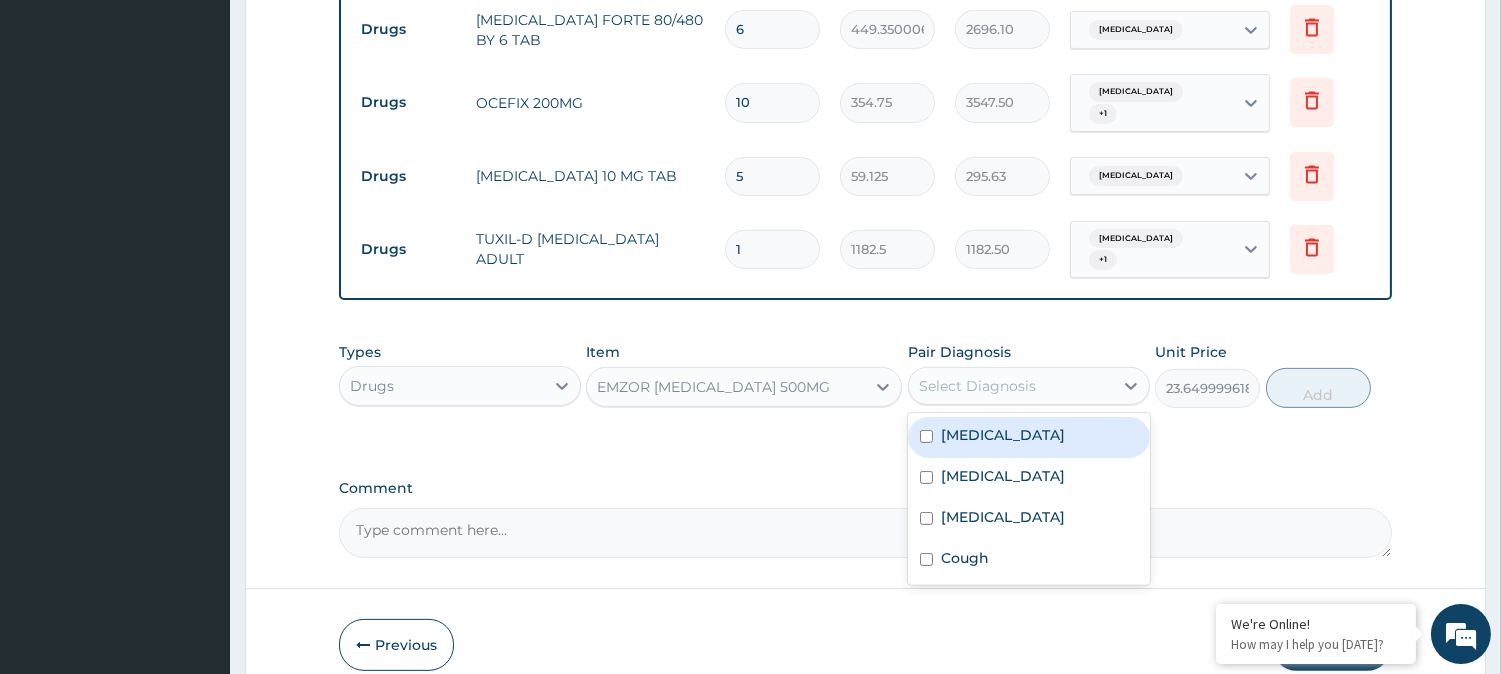 click on "Malaria" at bounding box center (1003, 435) 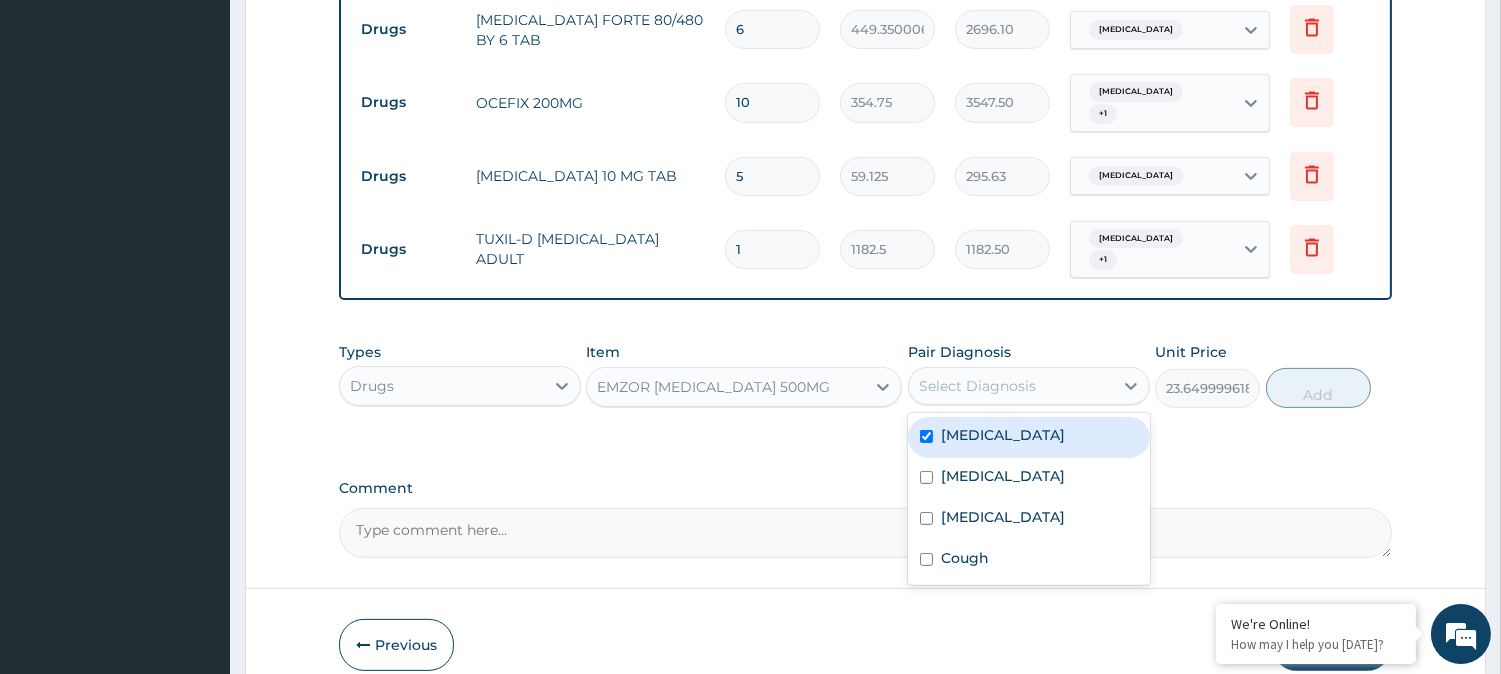 checkbox on "true" 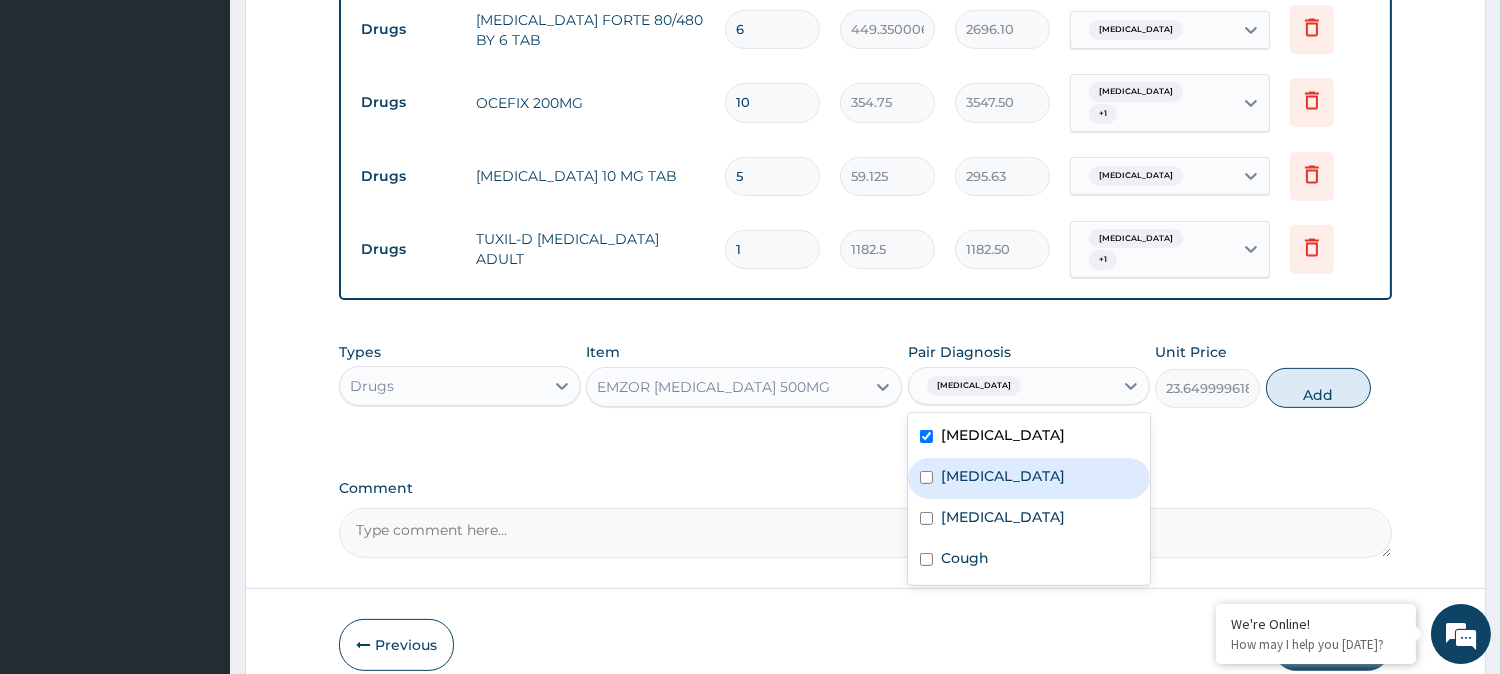 click on "Sepsis" at bounding box center (1029, 478) 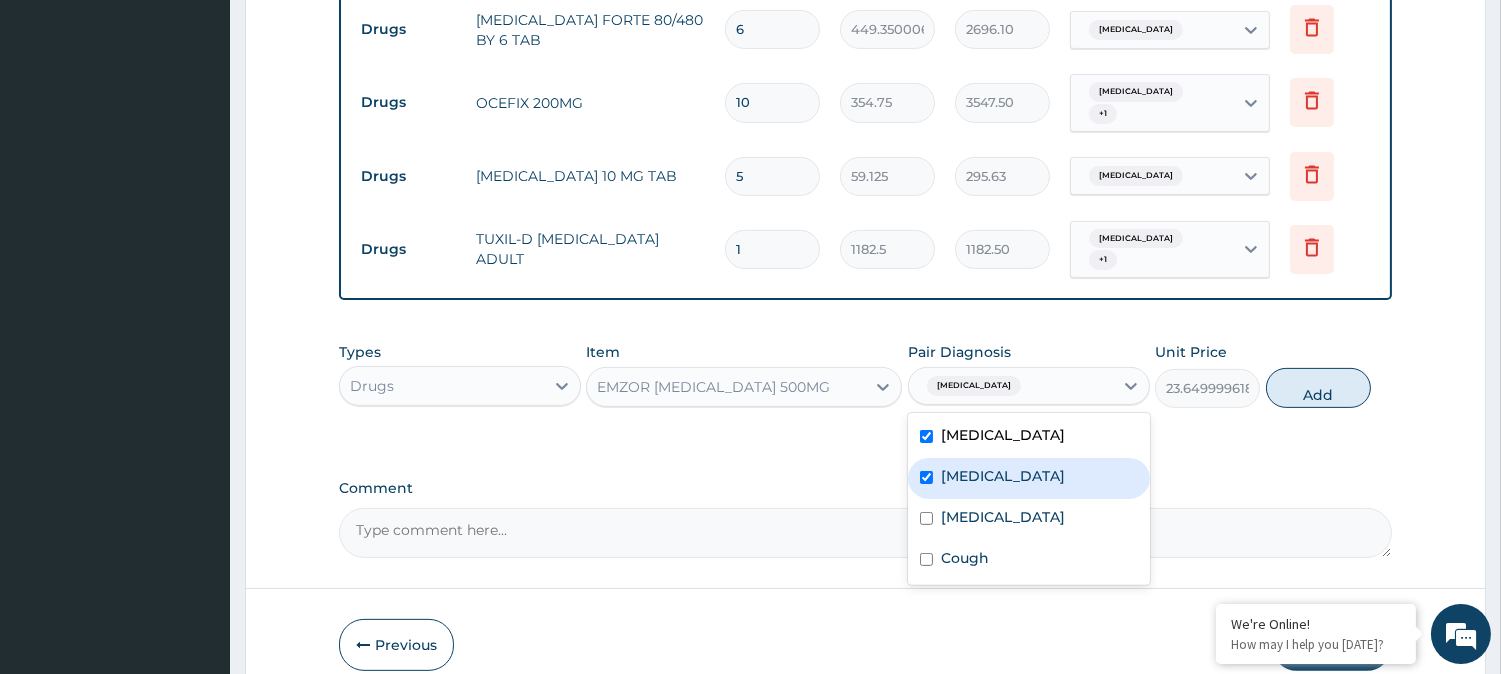 checkbox on "true" 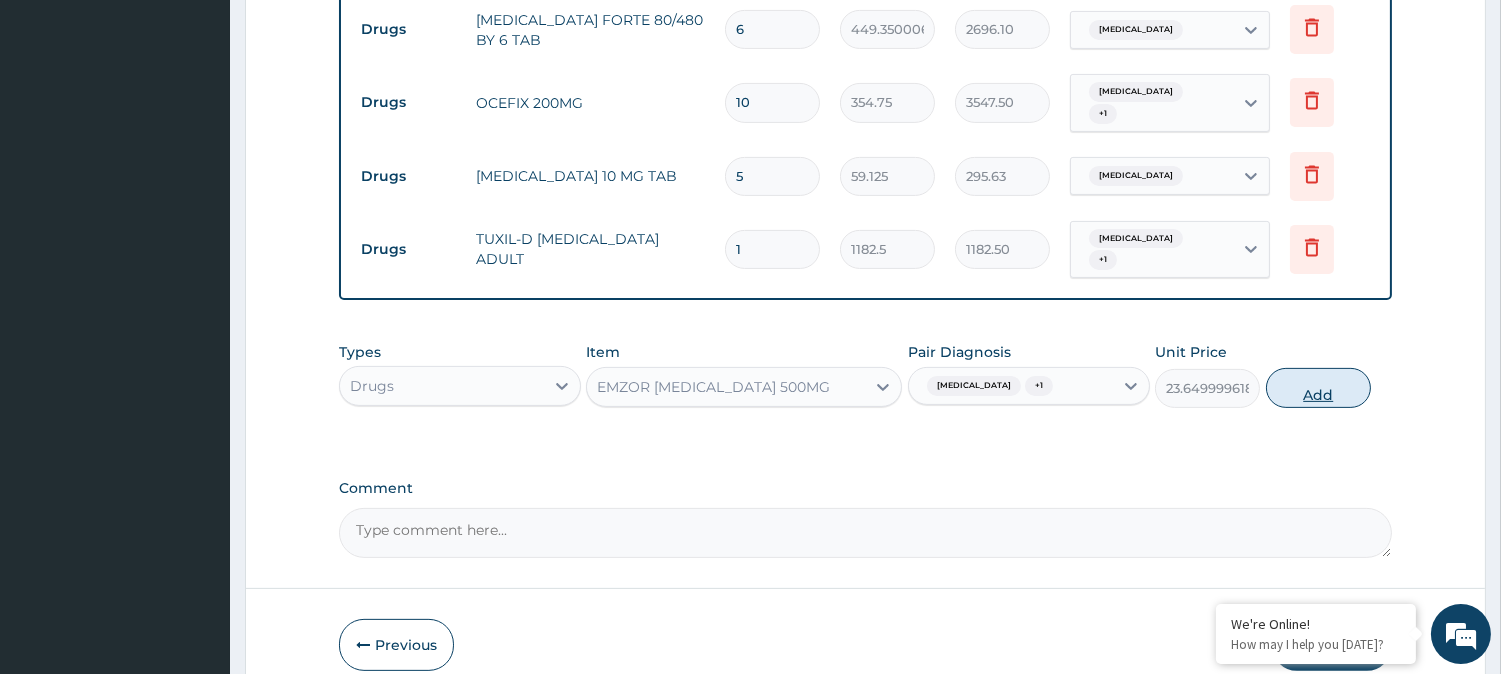 click on "Add" at bounding box center [1318, 388] 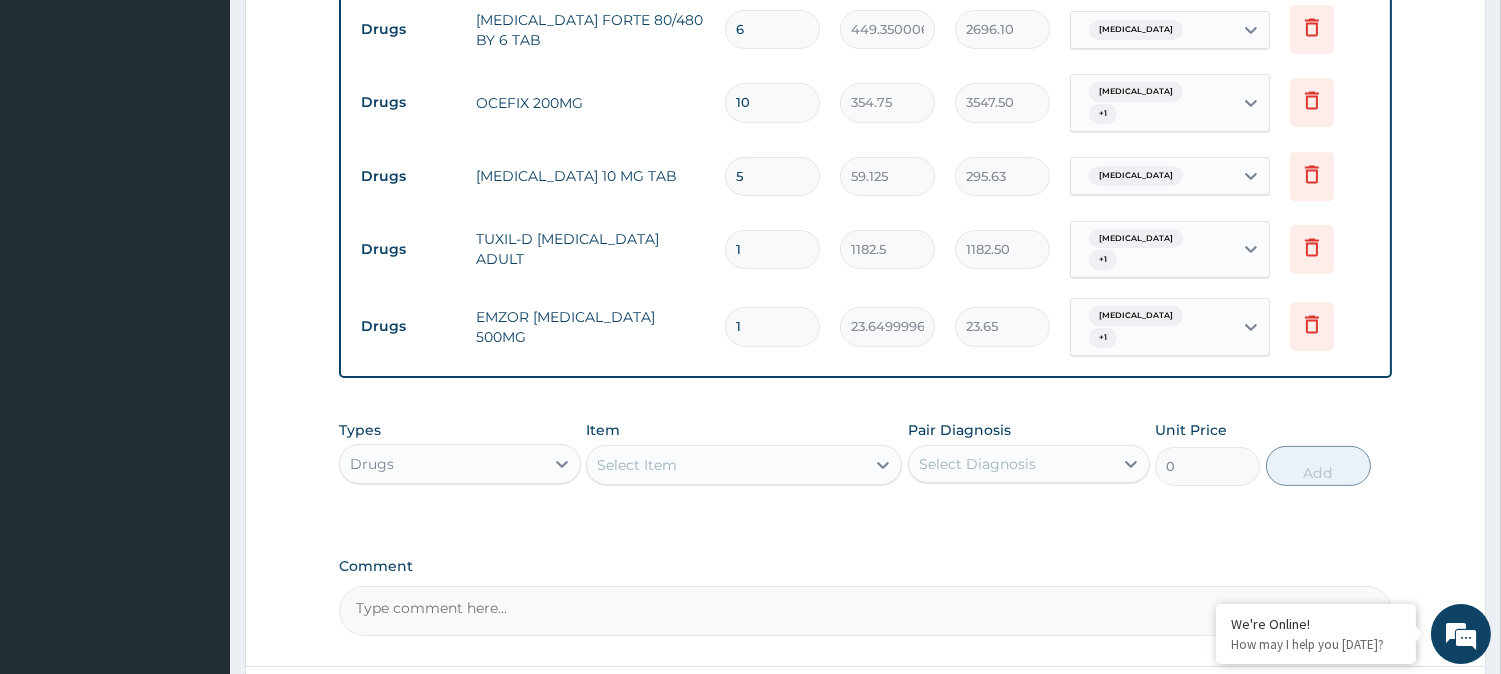 type on "18" 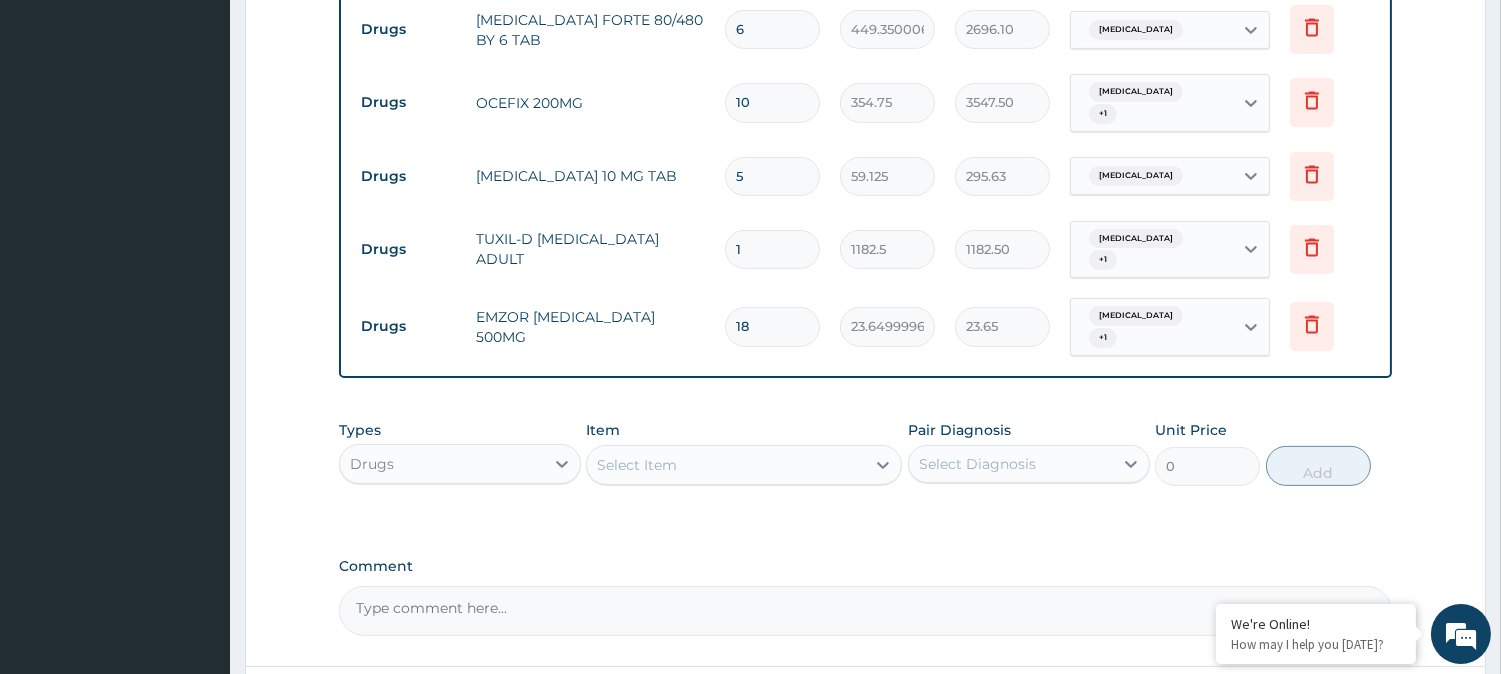 type on "425.70" 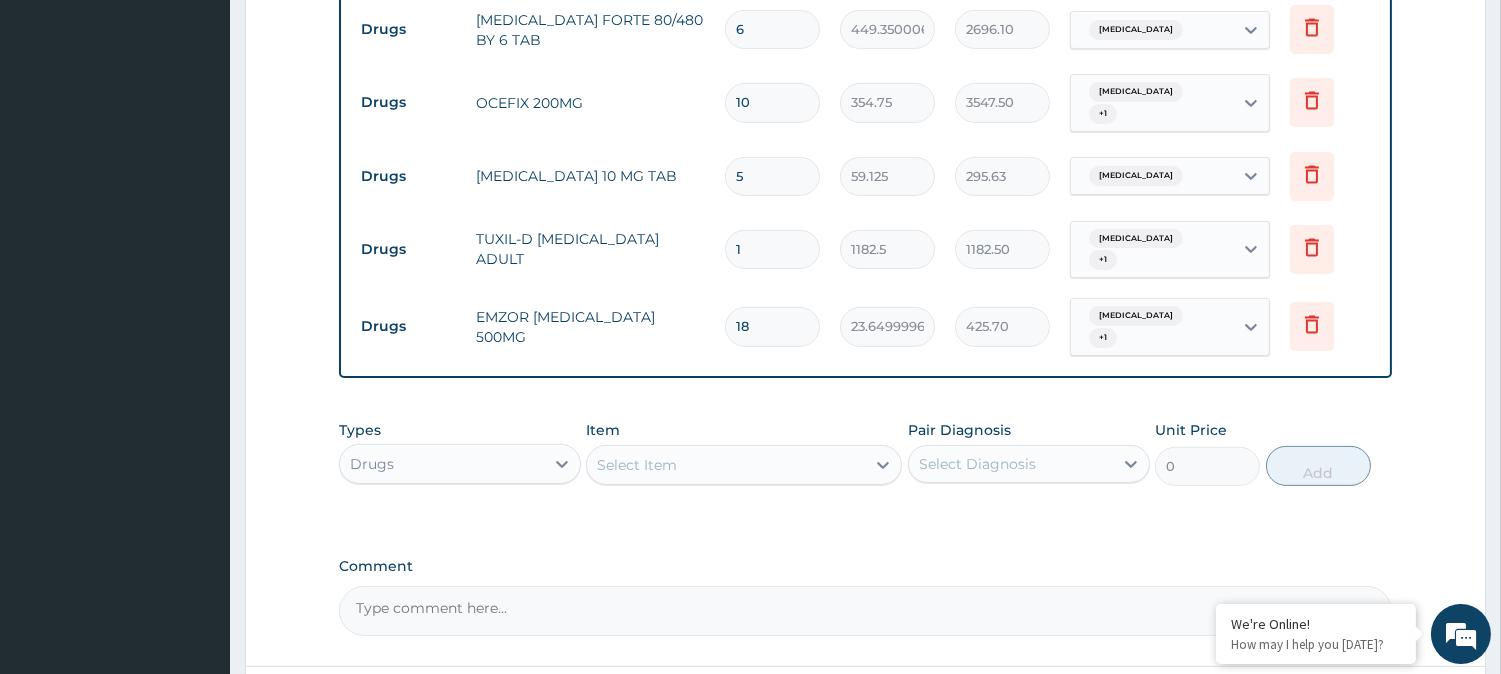 type on "18" 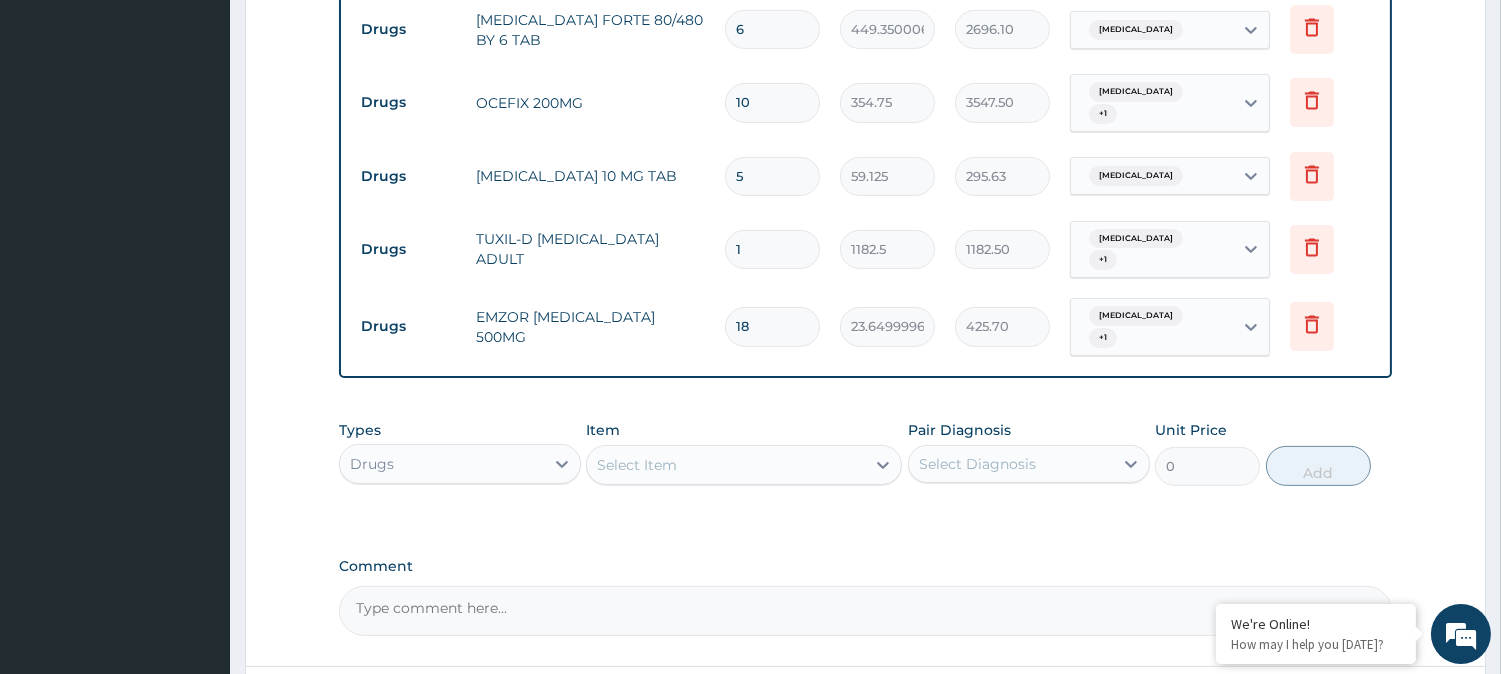 click on "Select Item" at bounding box center [726, 465] 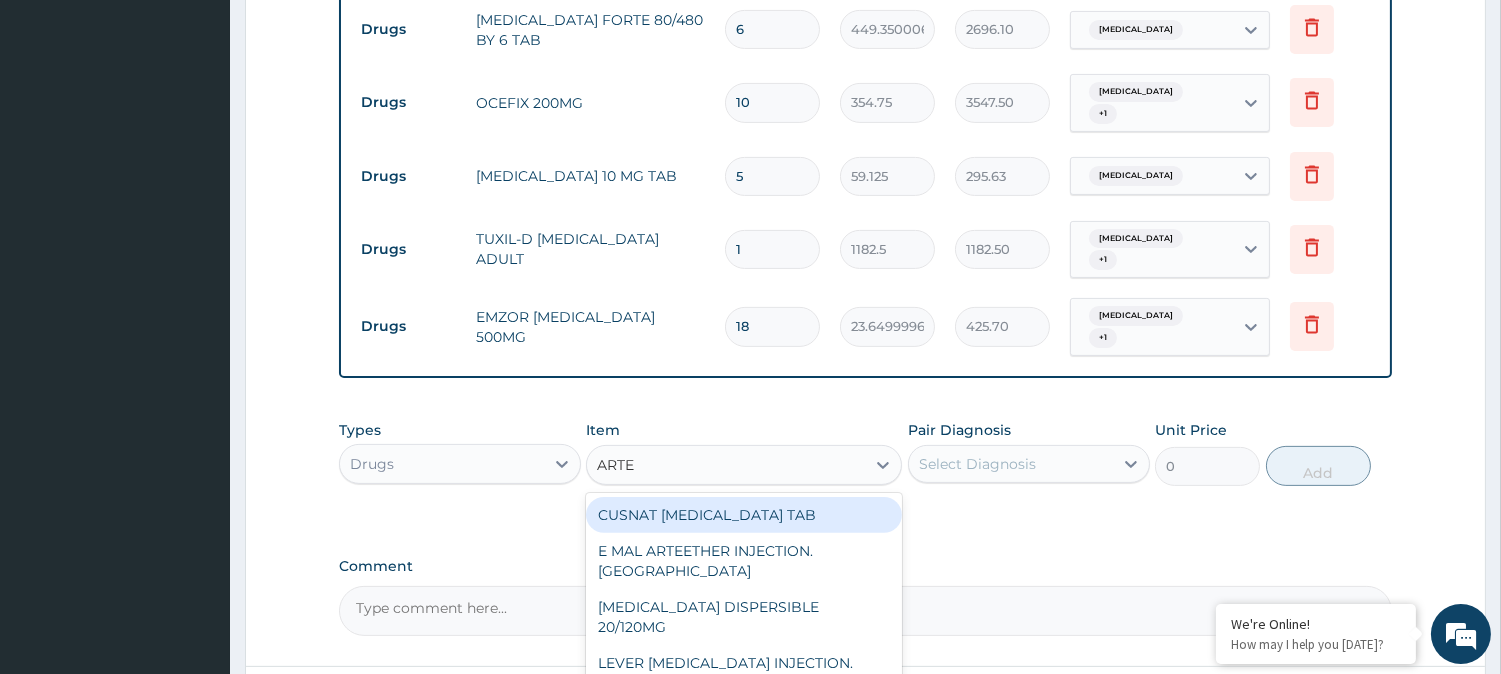 type on "ARTEM" 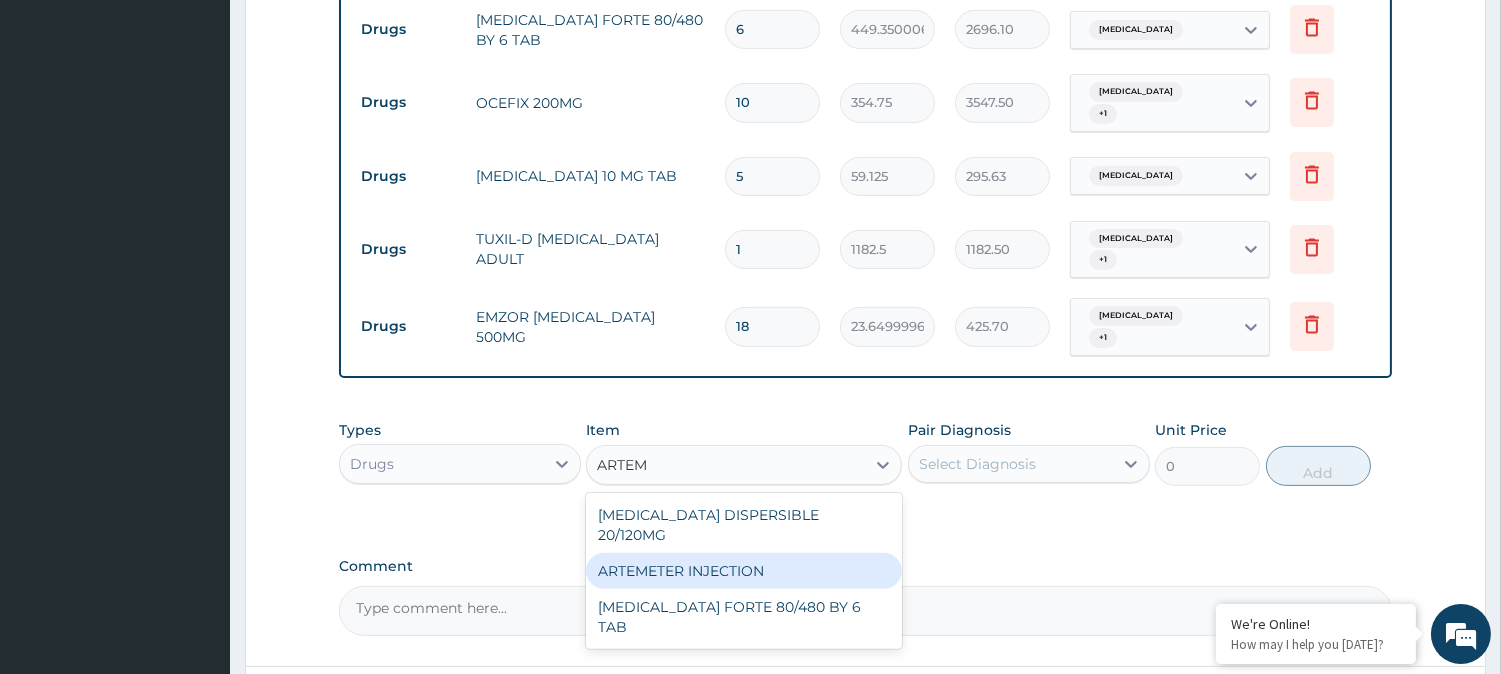 click on "ARTEMETER INJECTION" at bounding box center [744, 571] 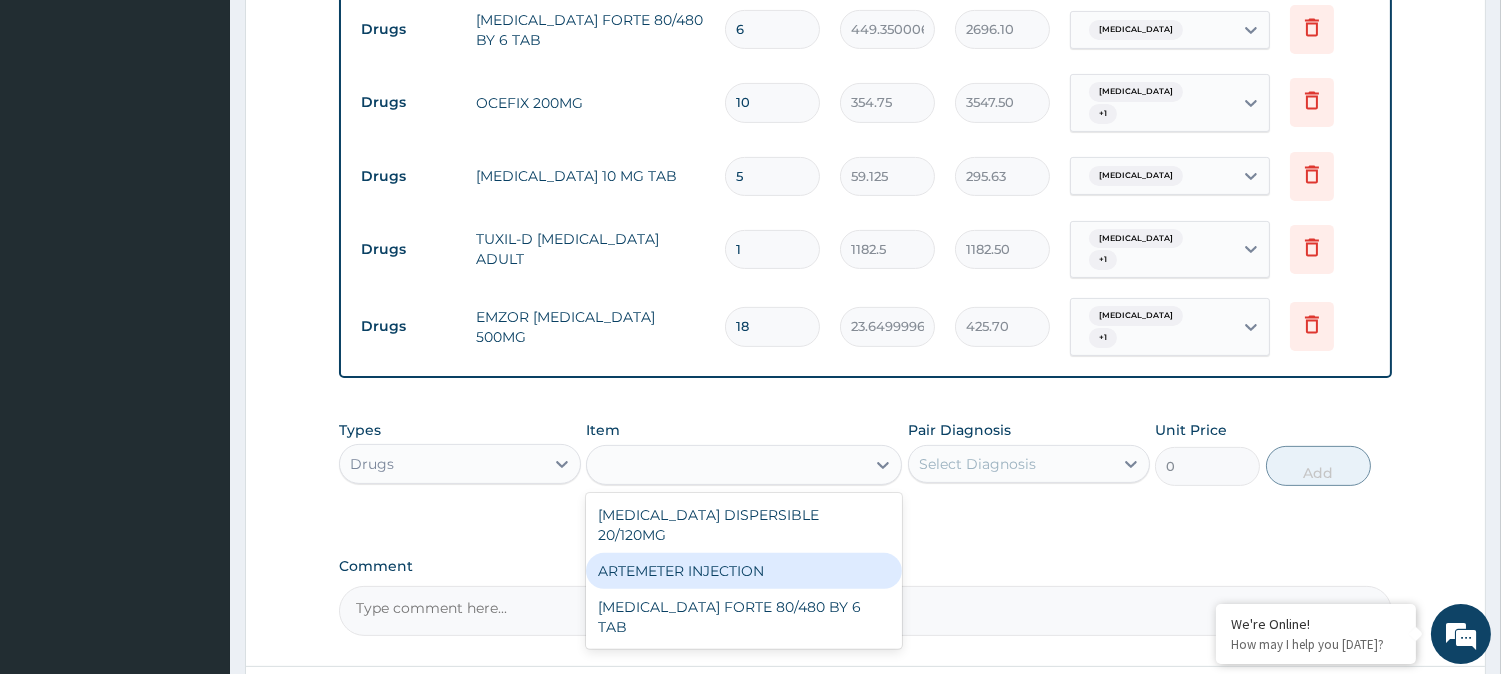 type on "946" 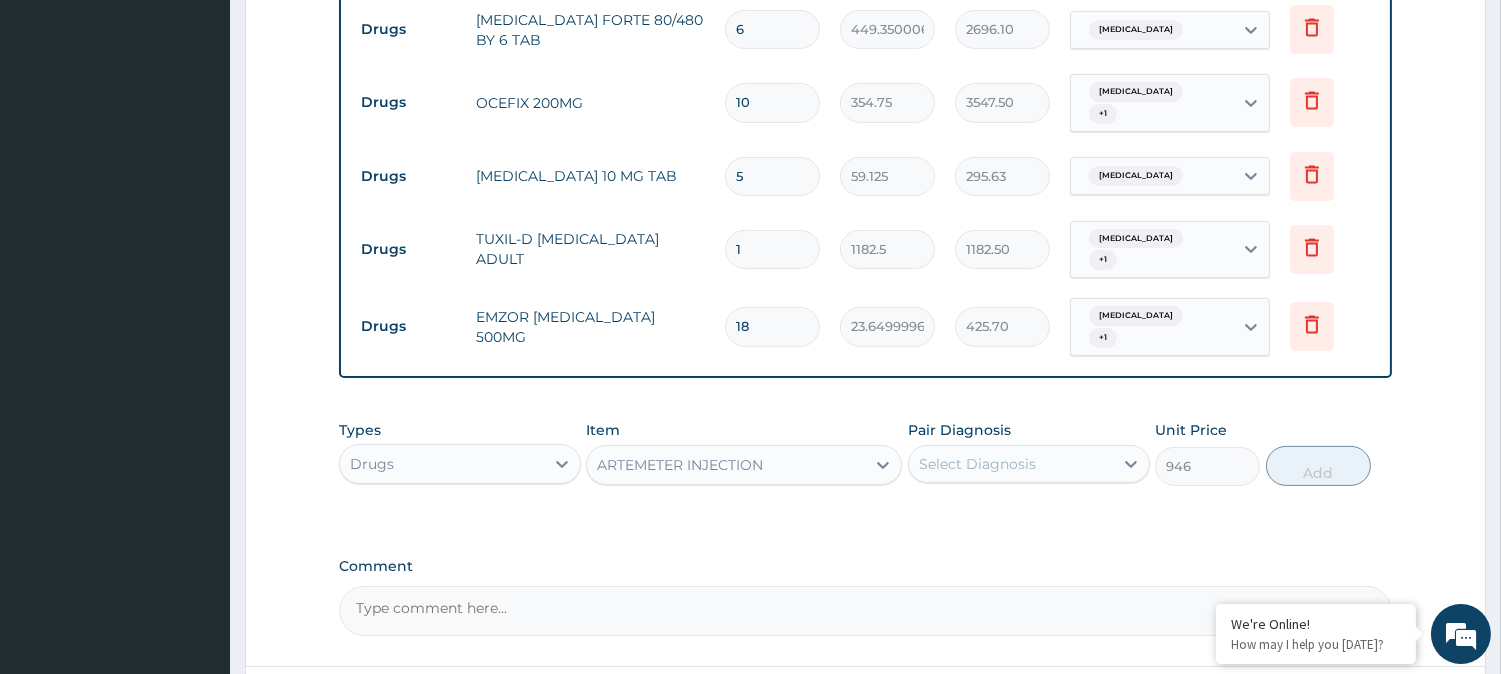 click on "Select Diagnosis" at bounding box center [1011, 464] 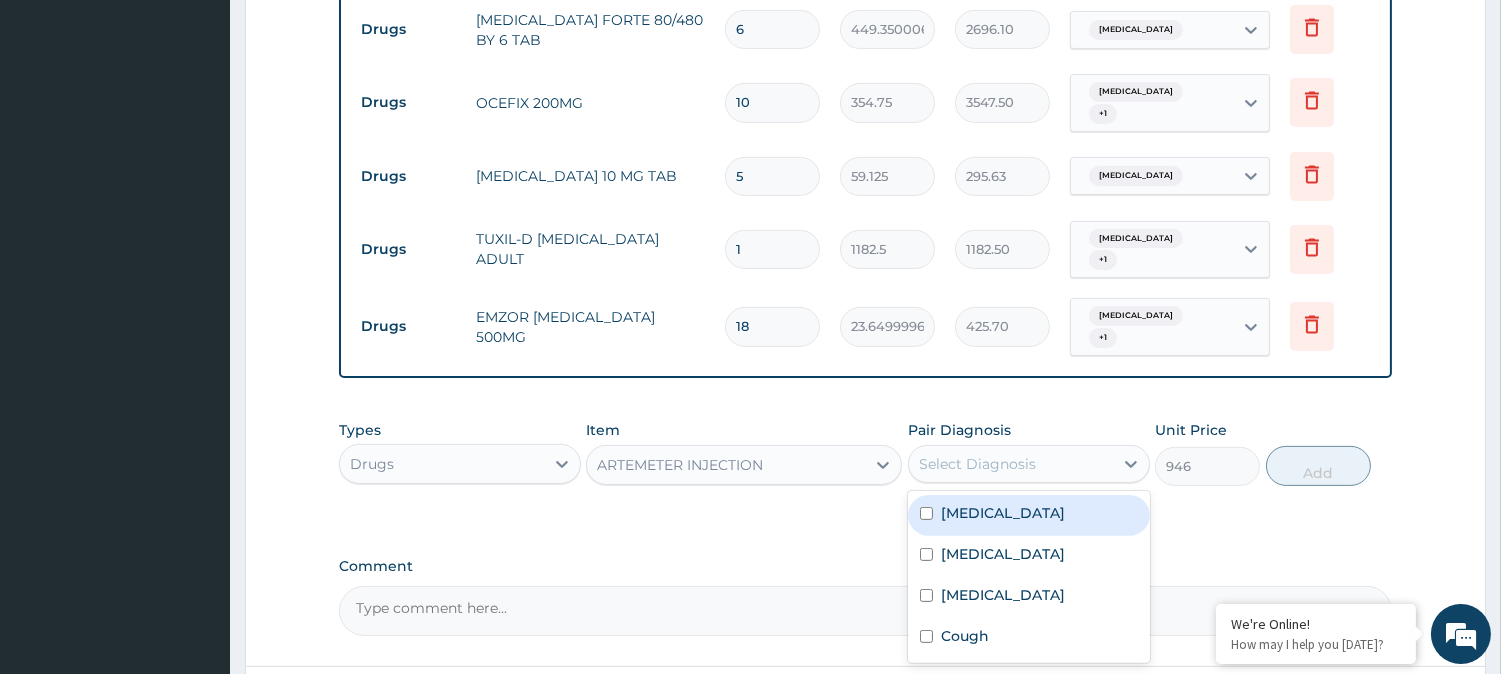 click at bounding box center (926, 513) 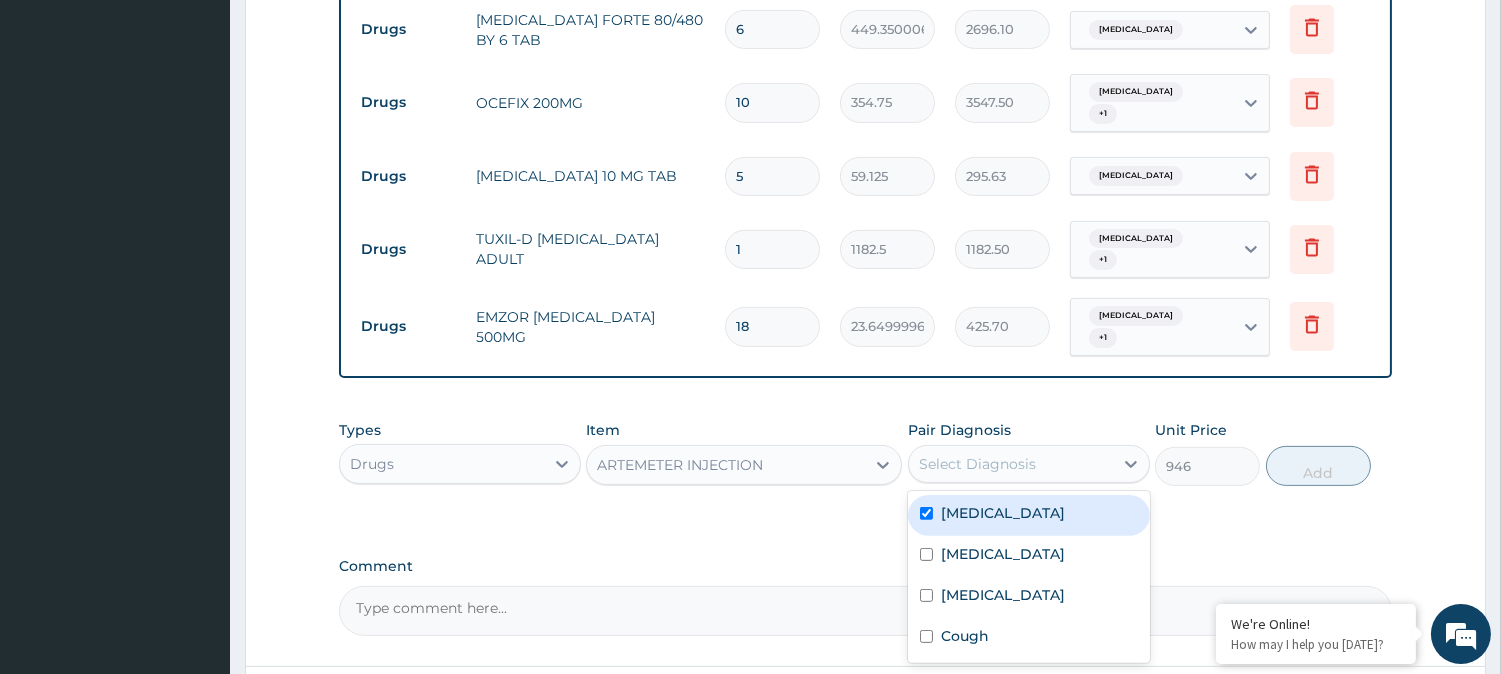 checkbox on "true" 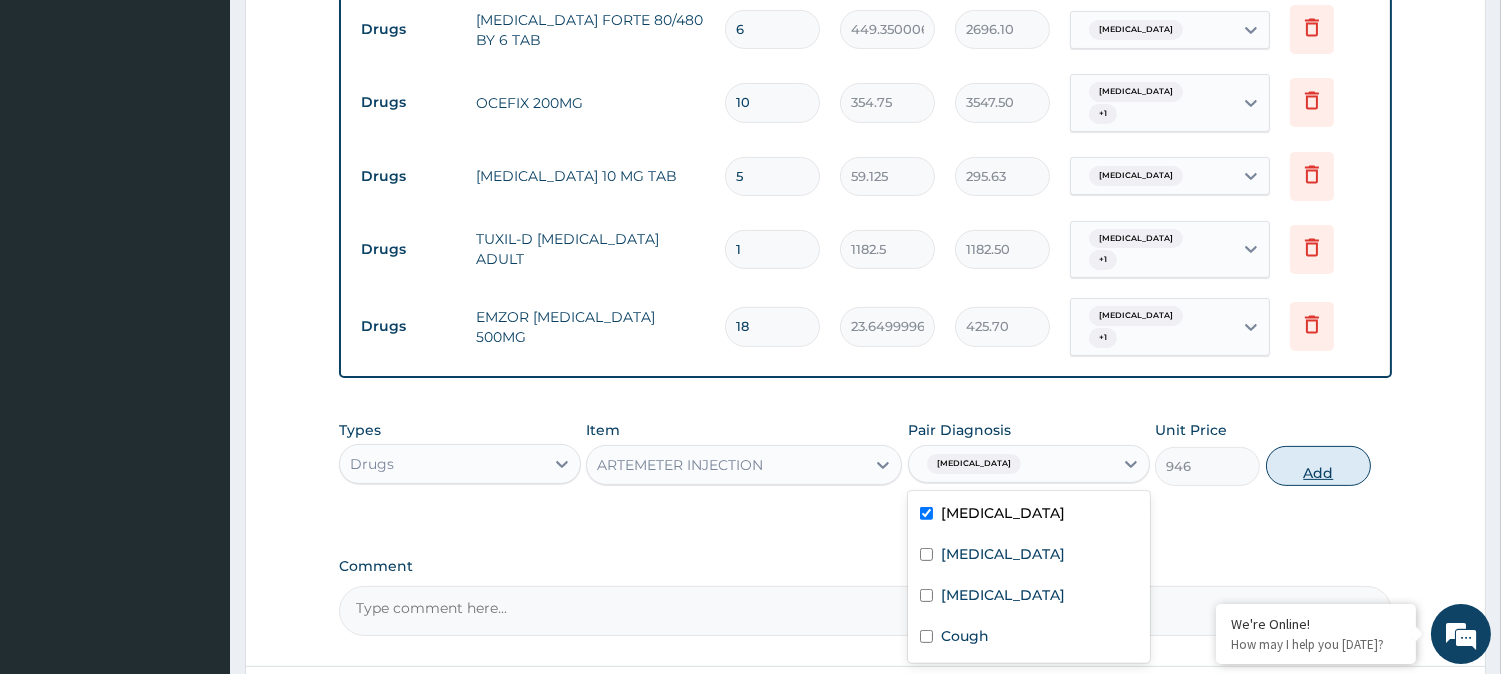 click on "Add" at bounding box center [1318, 466] 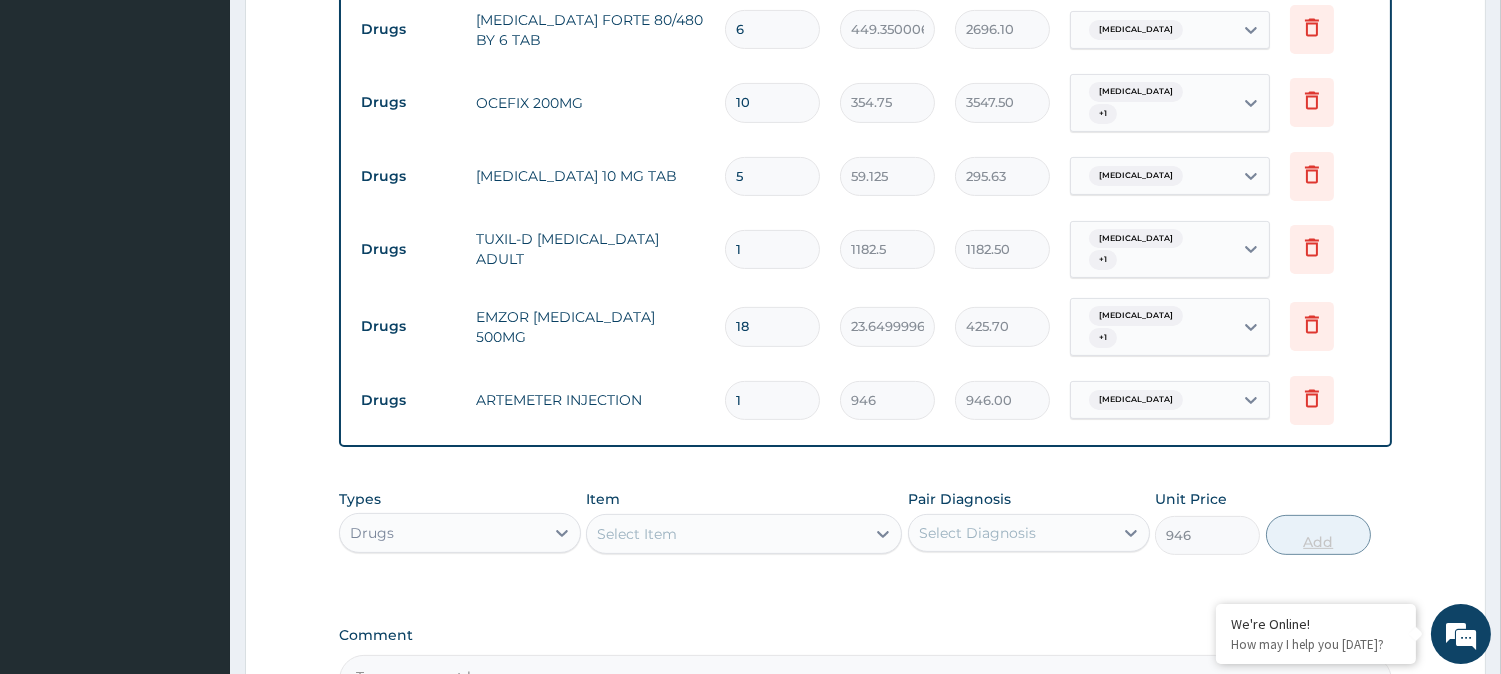 type on "0" 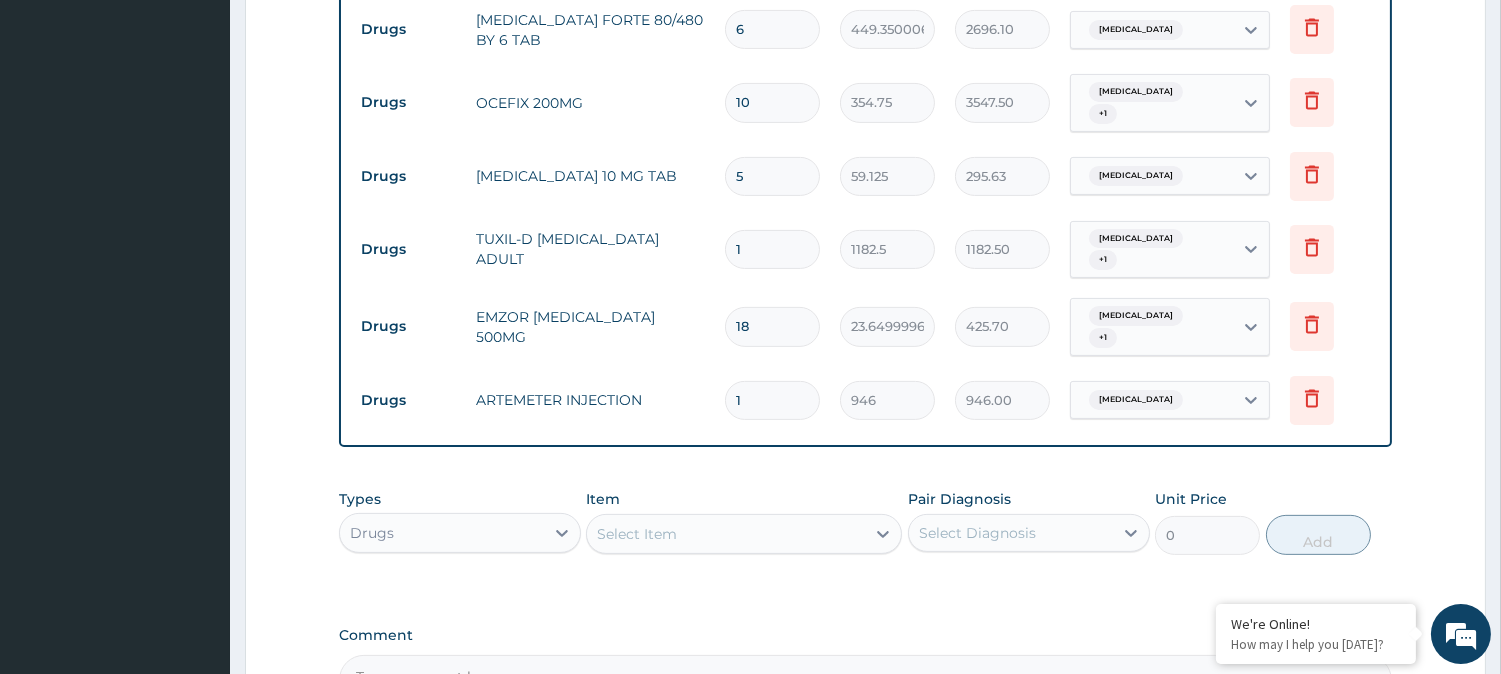 type 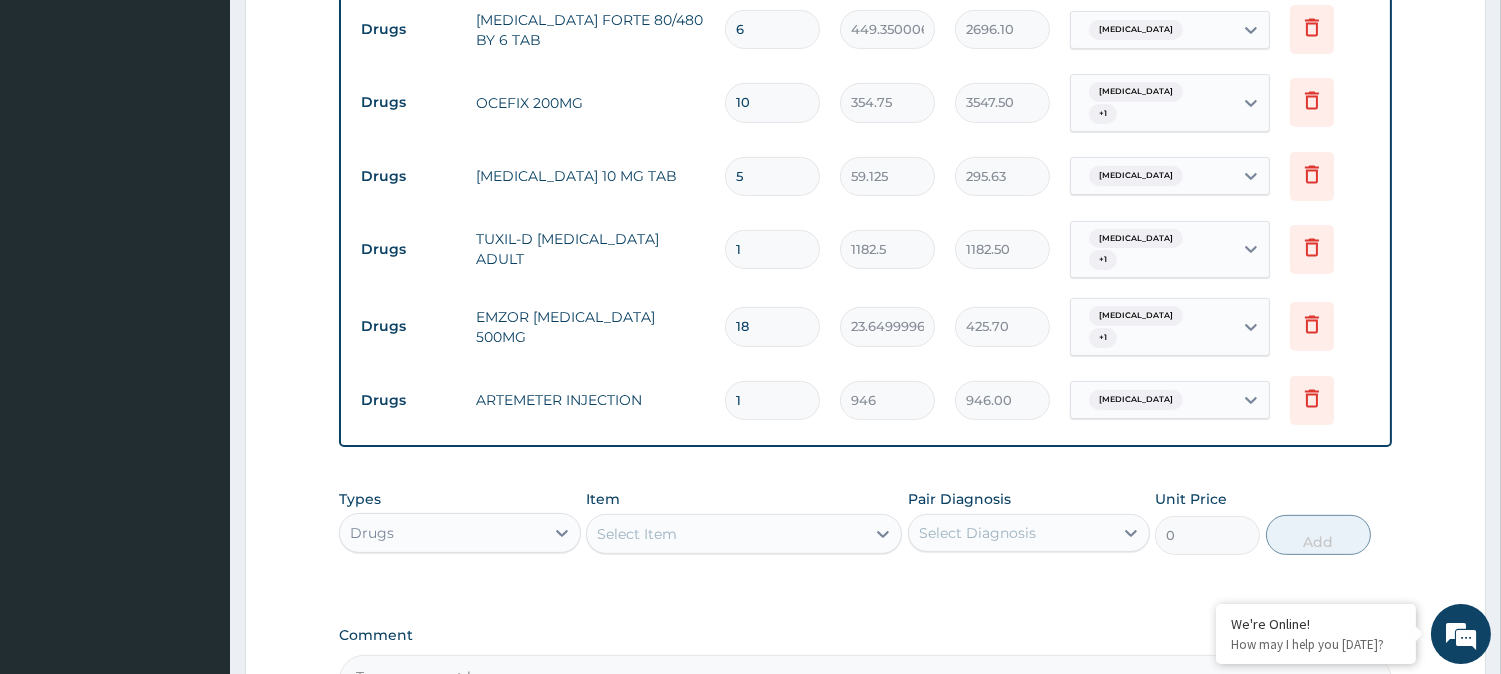 type on "0.00" 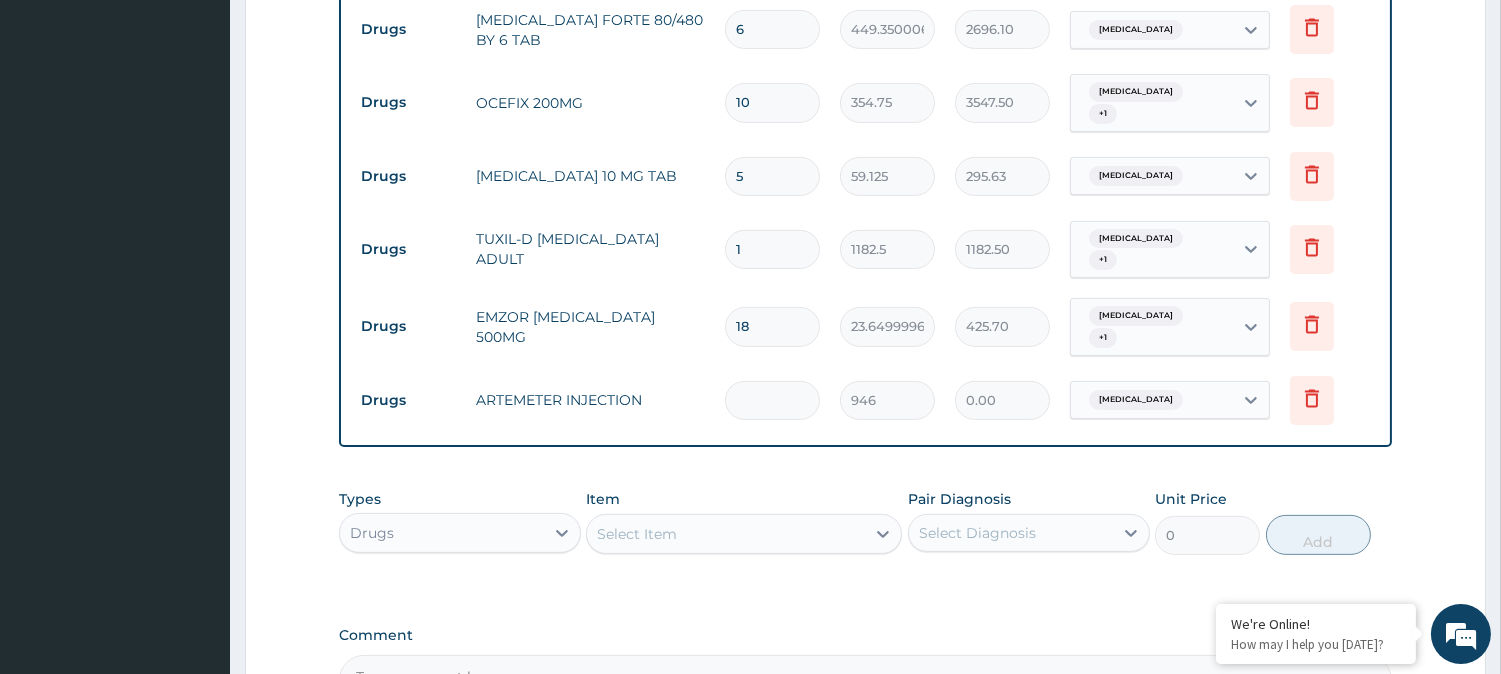 type on "6" 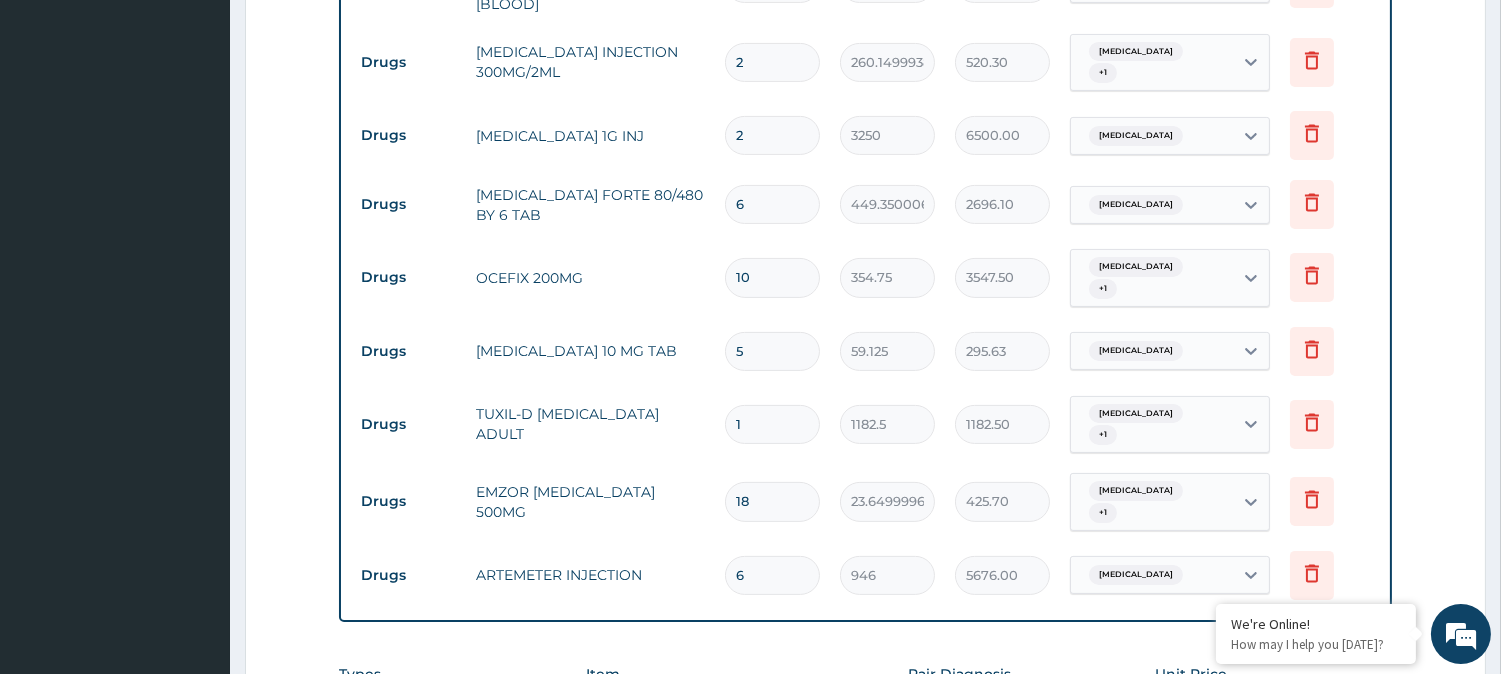 scroll, scrollTop: 993, scrollLeft: 0, axis: vertical 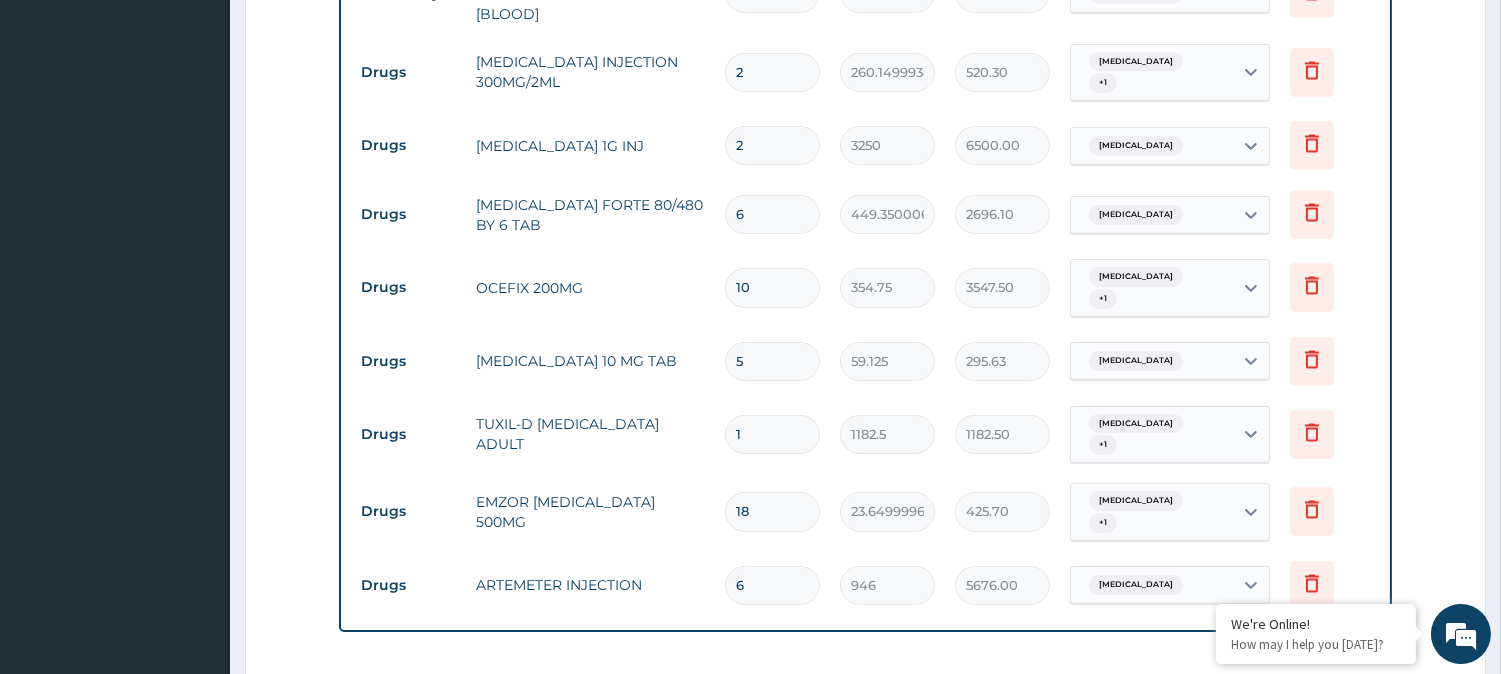 type on "6" 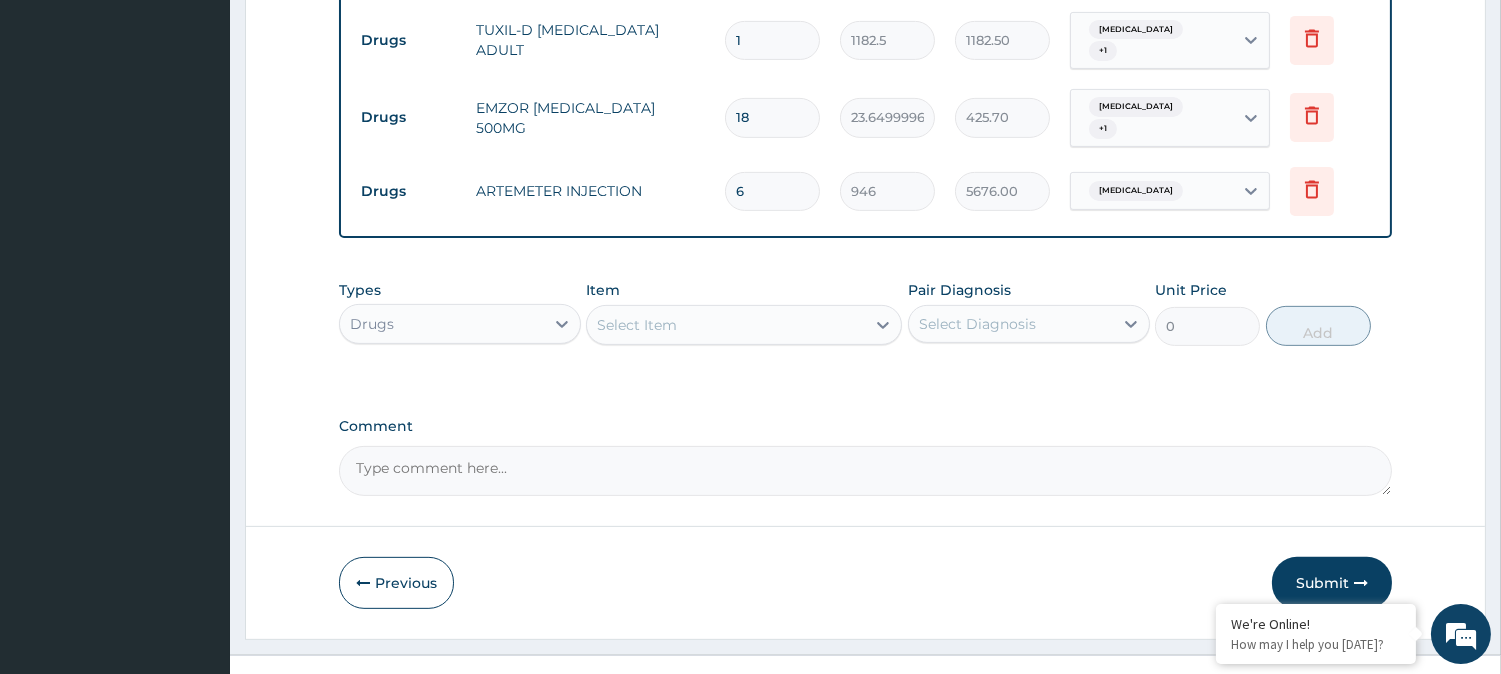 scroll, scrollTop: 1395, scrollLeft: 0, axis: vertical 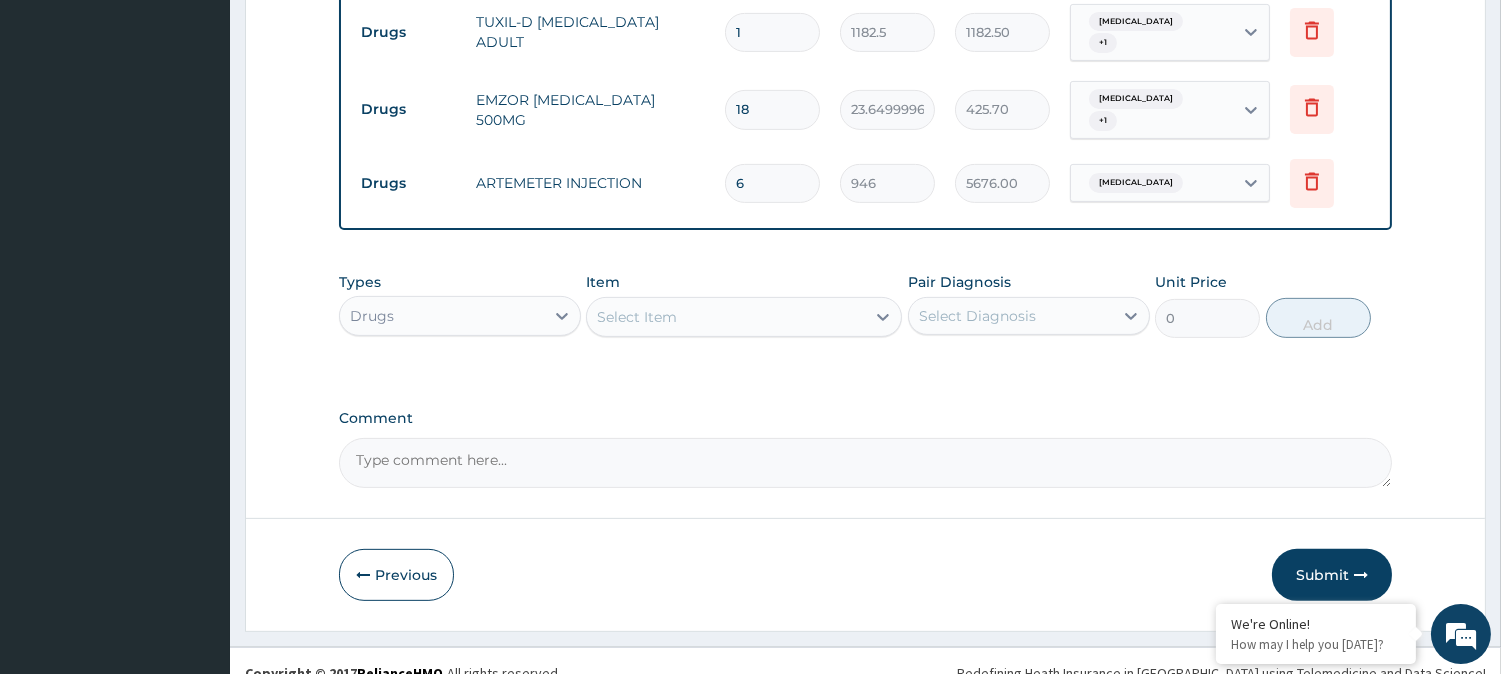 click on "Select Item" at bounding box center (726, 317) 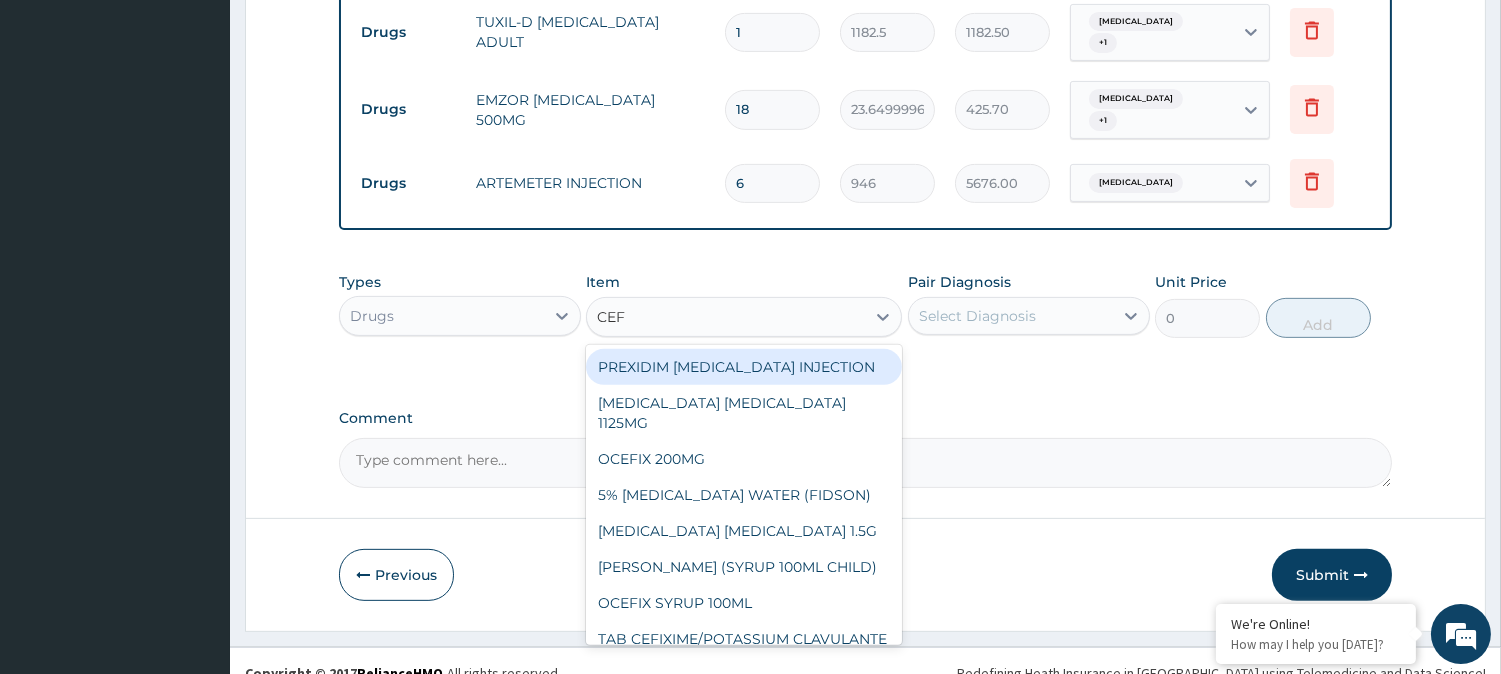 type on "CEFI" 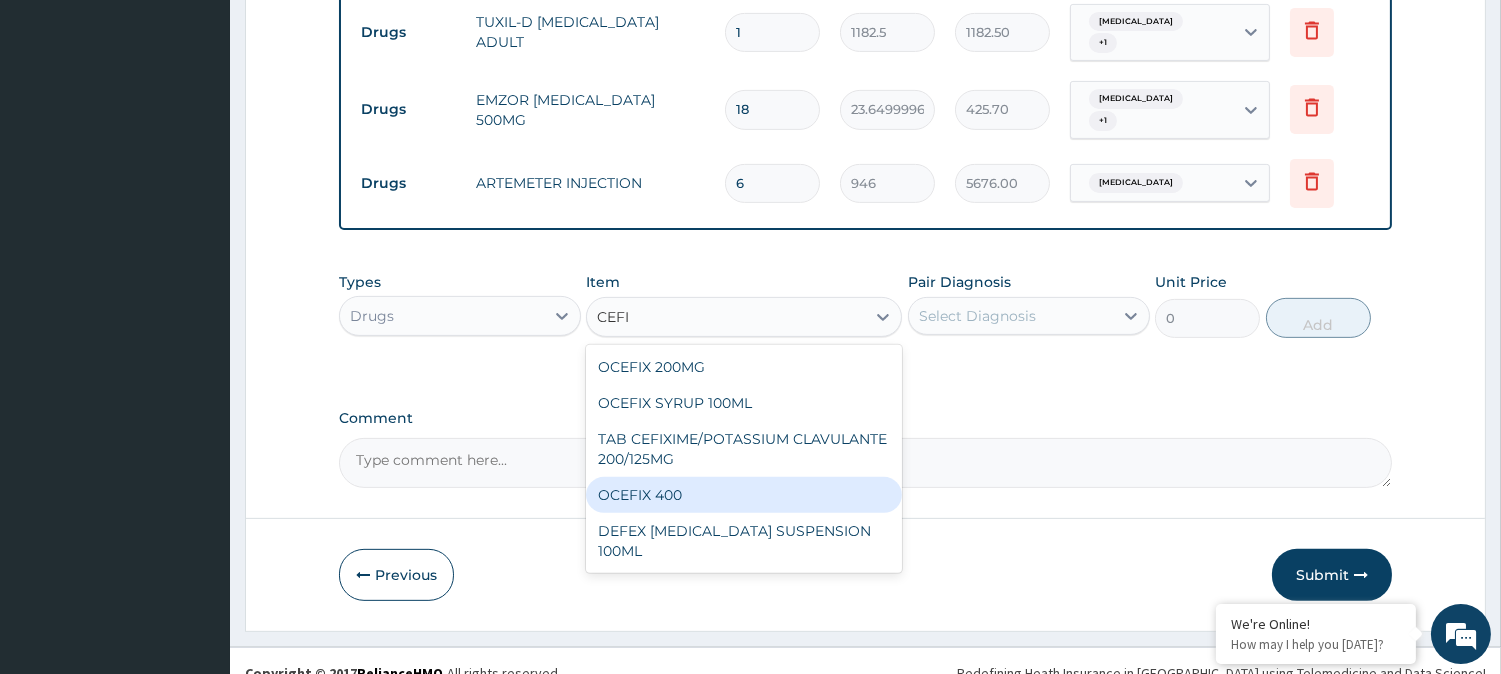 click on "OCEFIX 400" at bounding box center [744, 495] 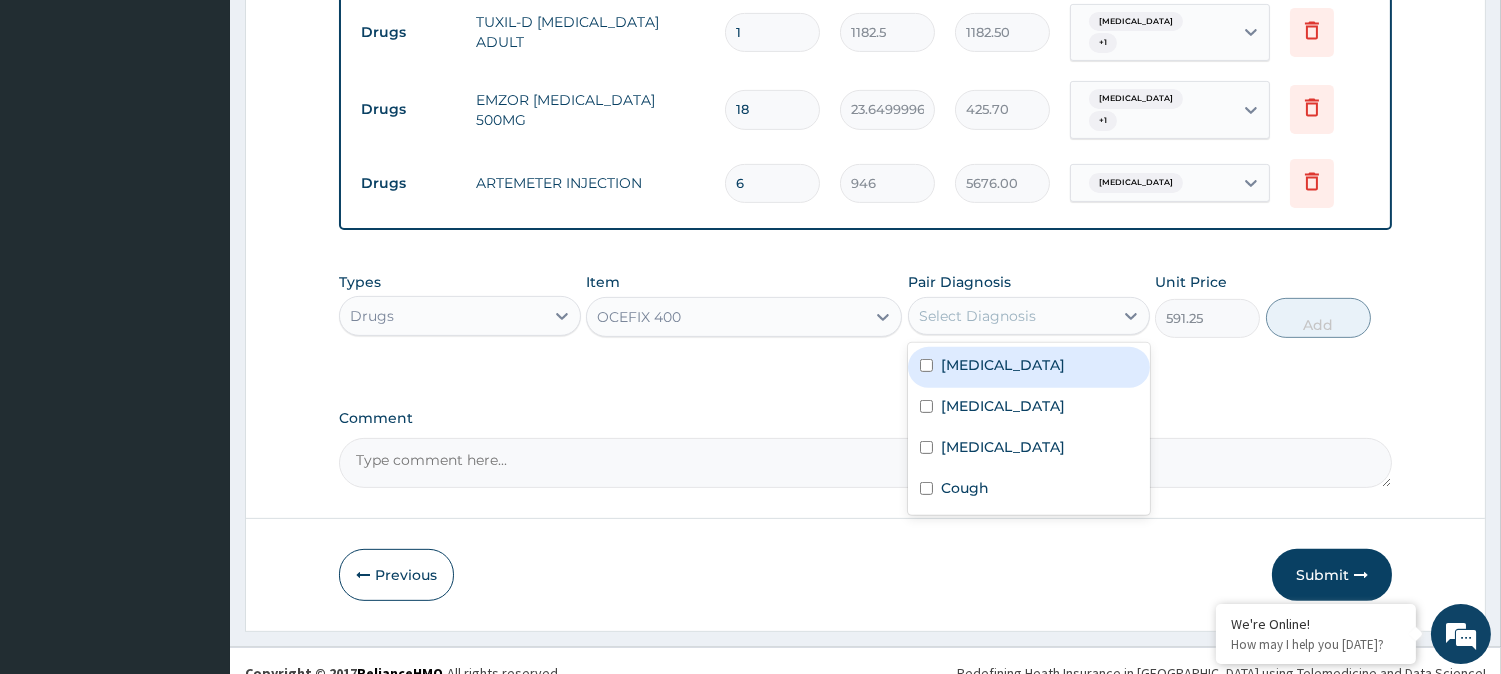 click on "Select Diagnosis" at bounding box center (977, 316) 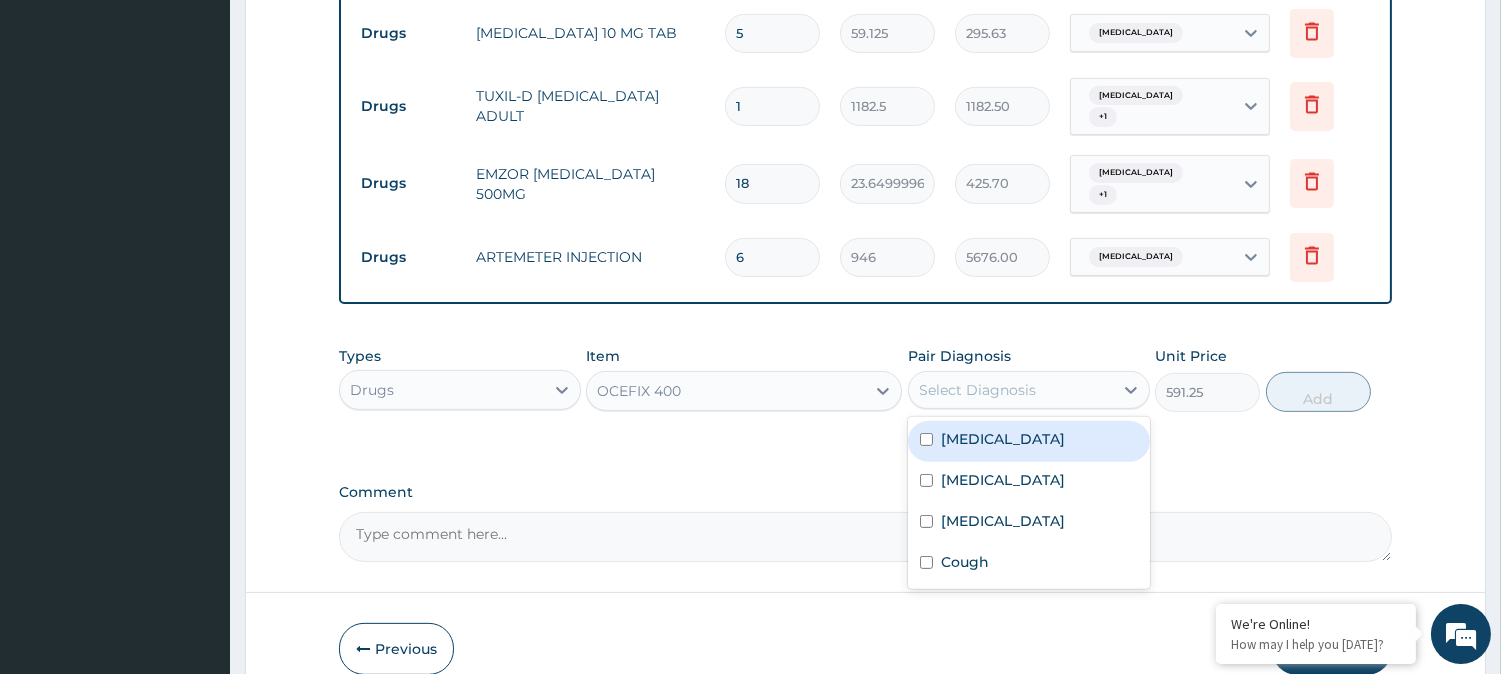 scroll, scrollTop: 1210, scrollLeft: 0, axis: vertical 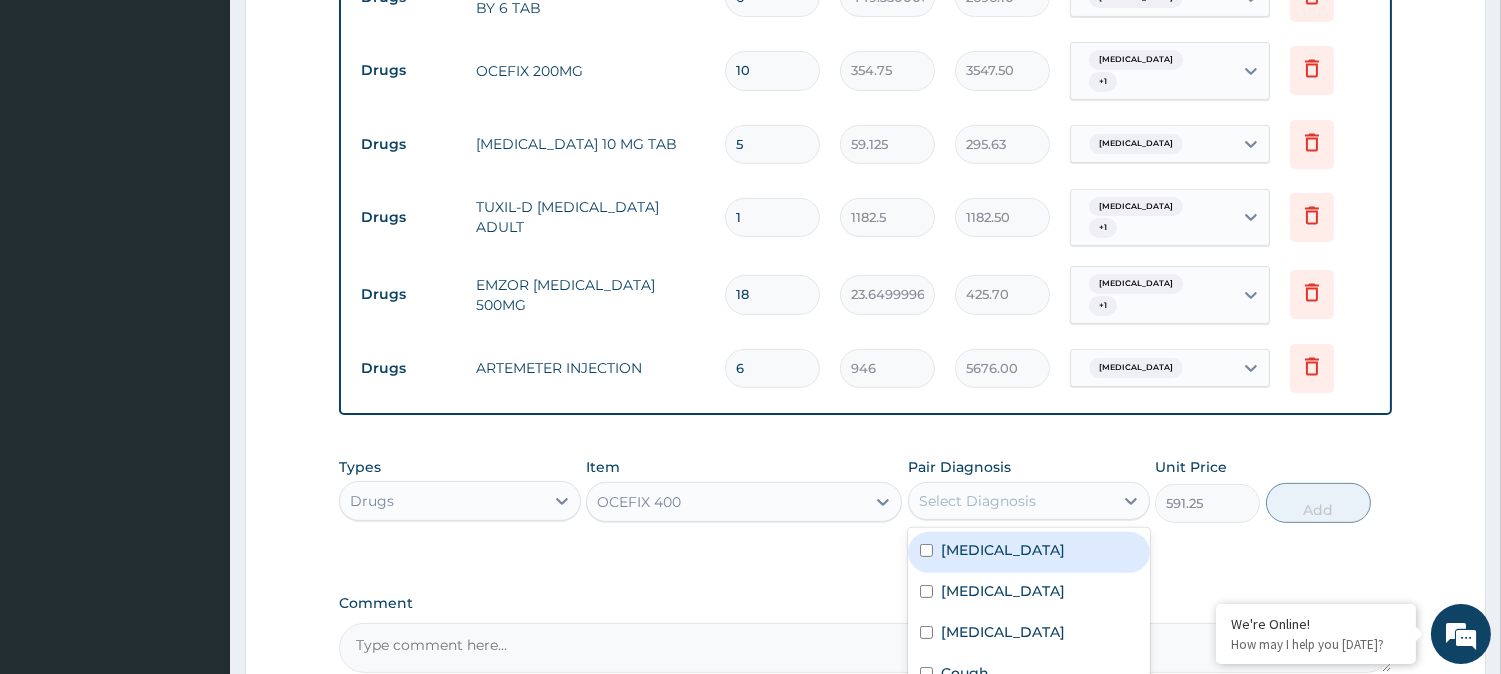 click at bounding box center [926, 550] 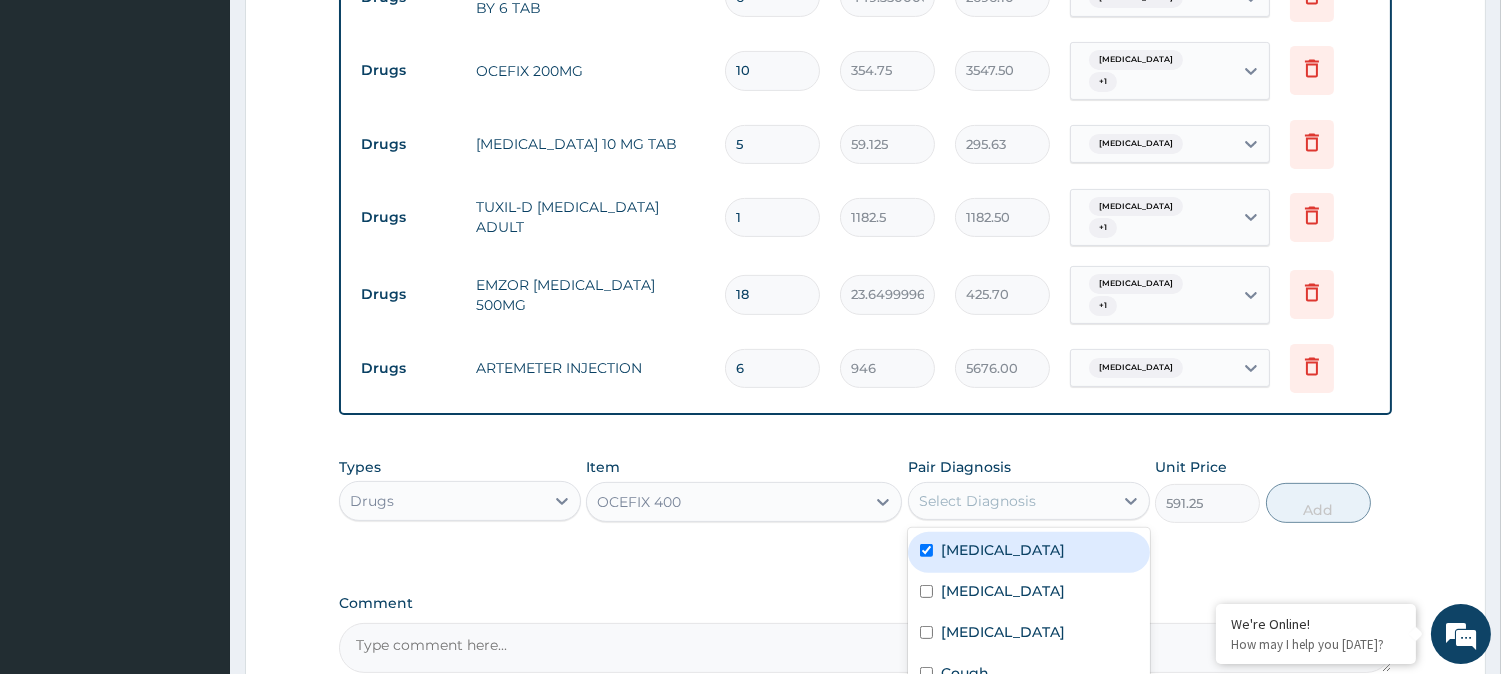 checkbox on "true" 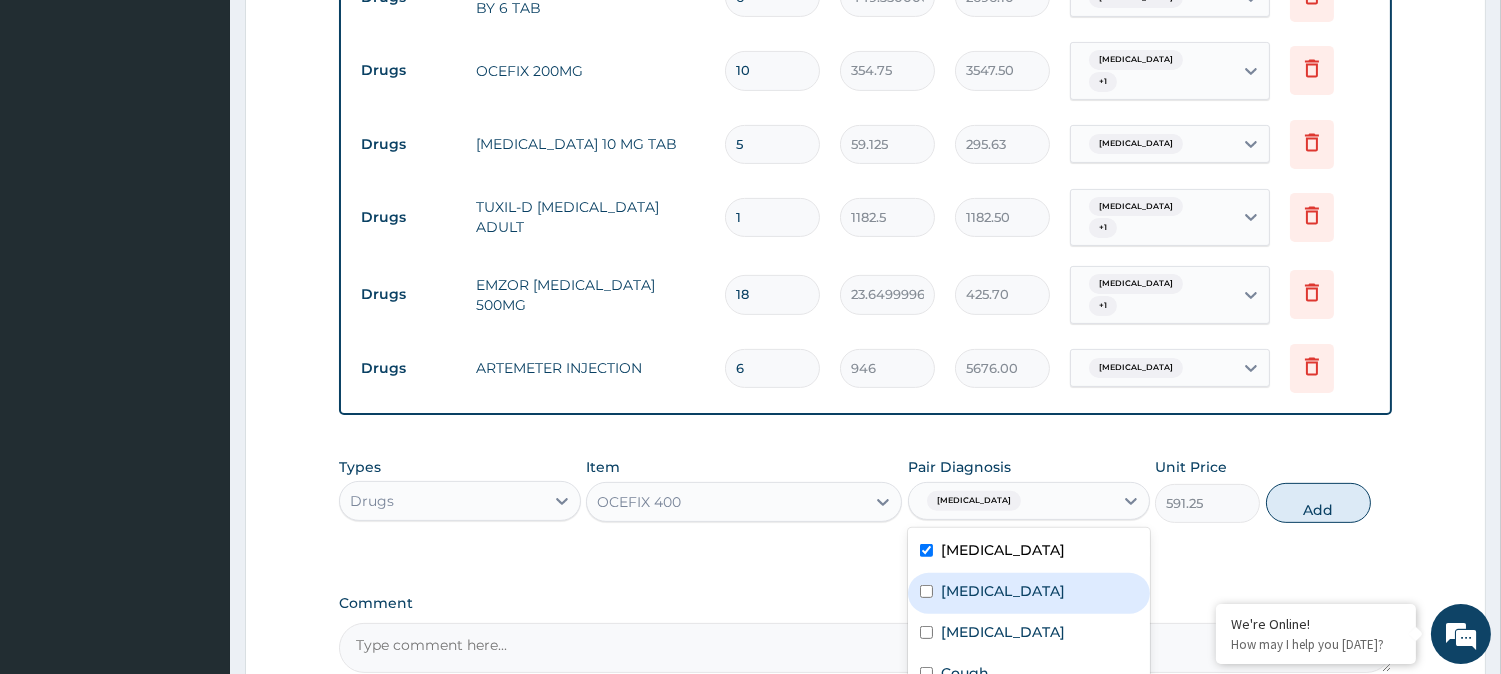 click on "Sepsis" at bounding box center [1029, 593] 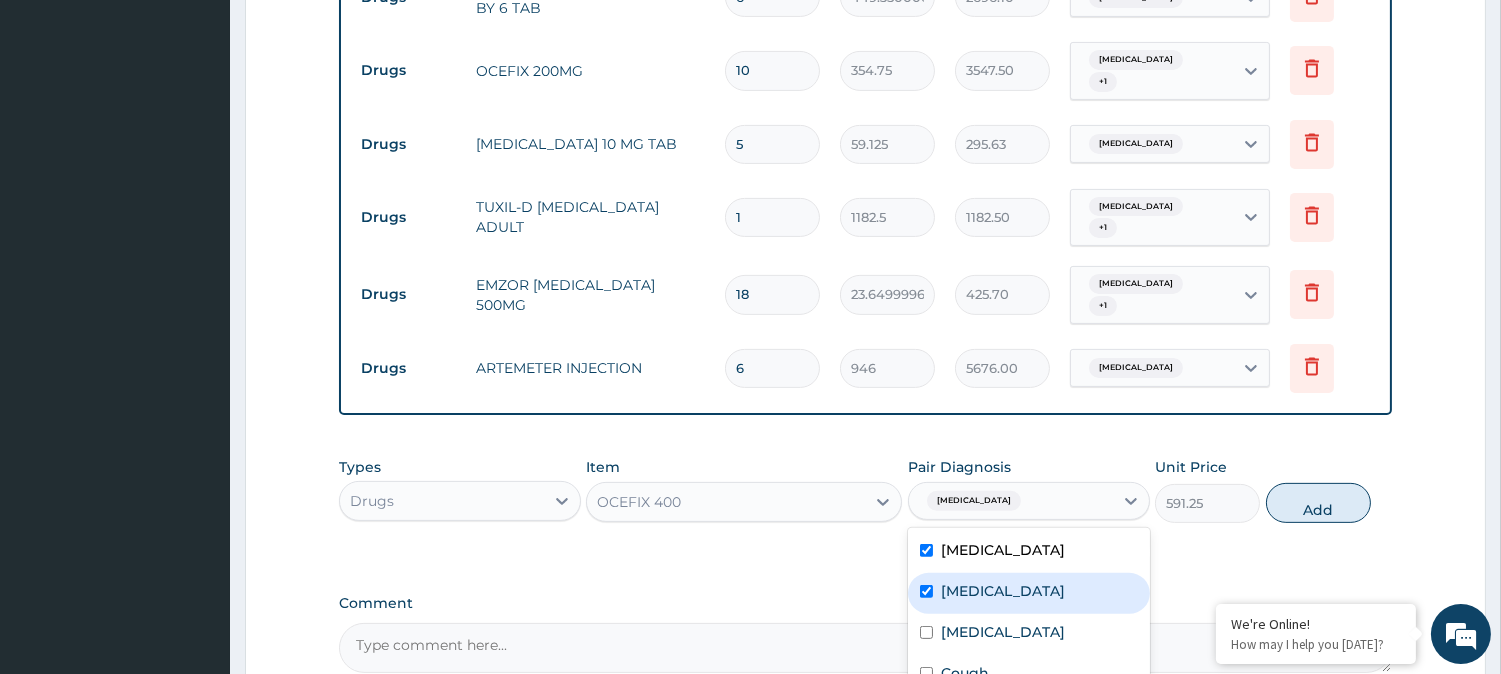 checkbox on "true" 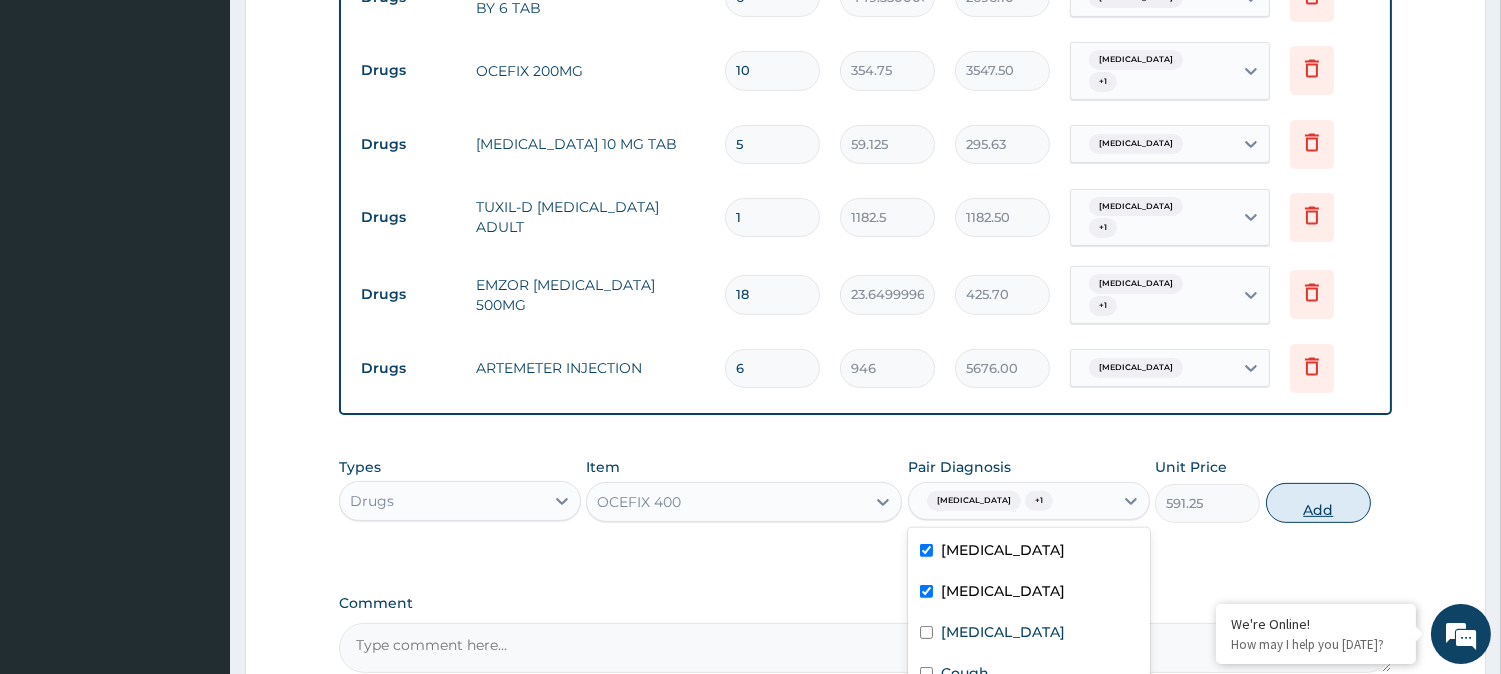 click on "Add" at bounding box center [1318, 503] 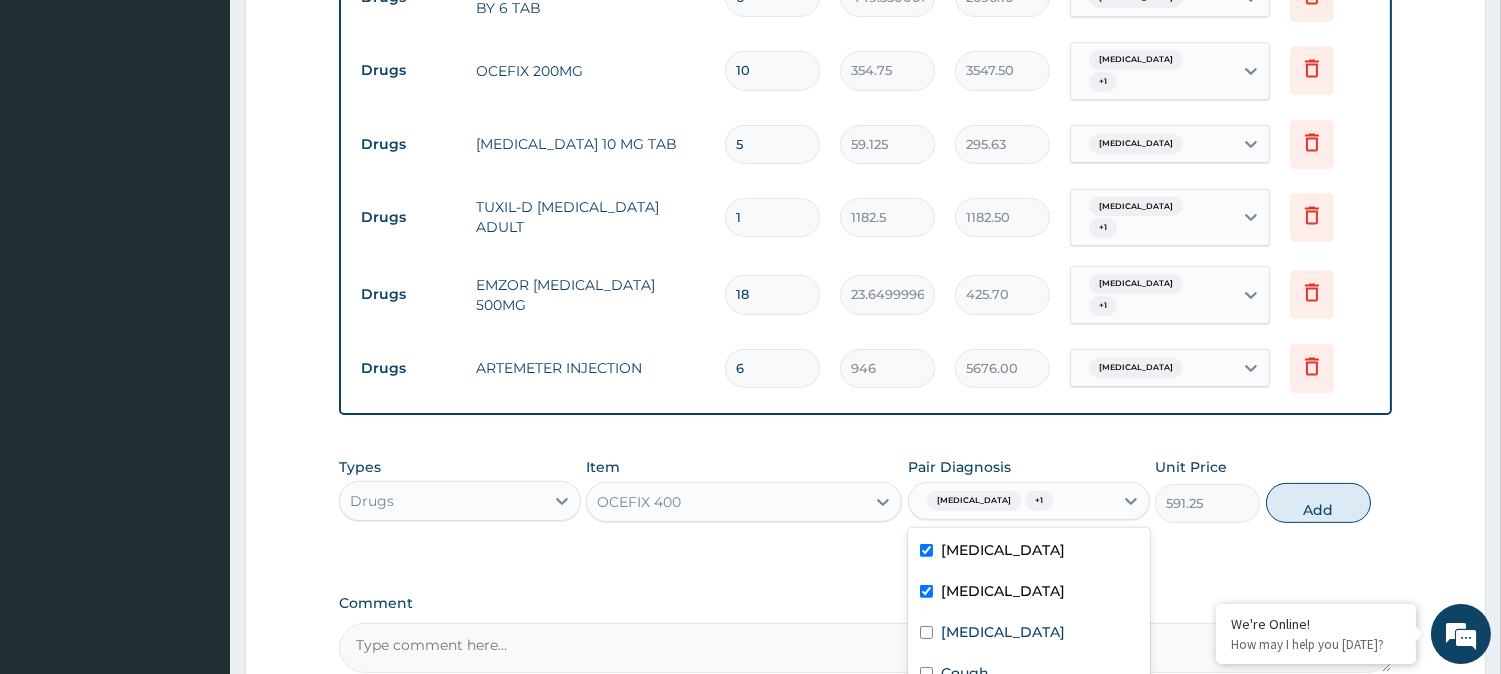 type on "0" 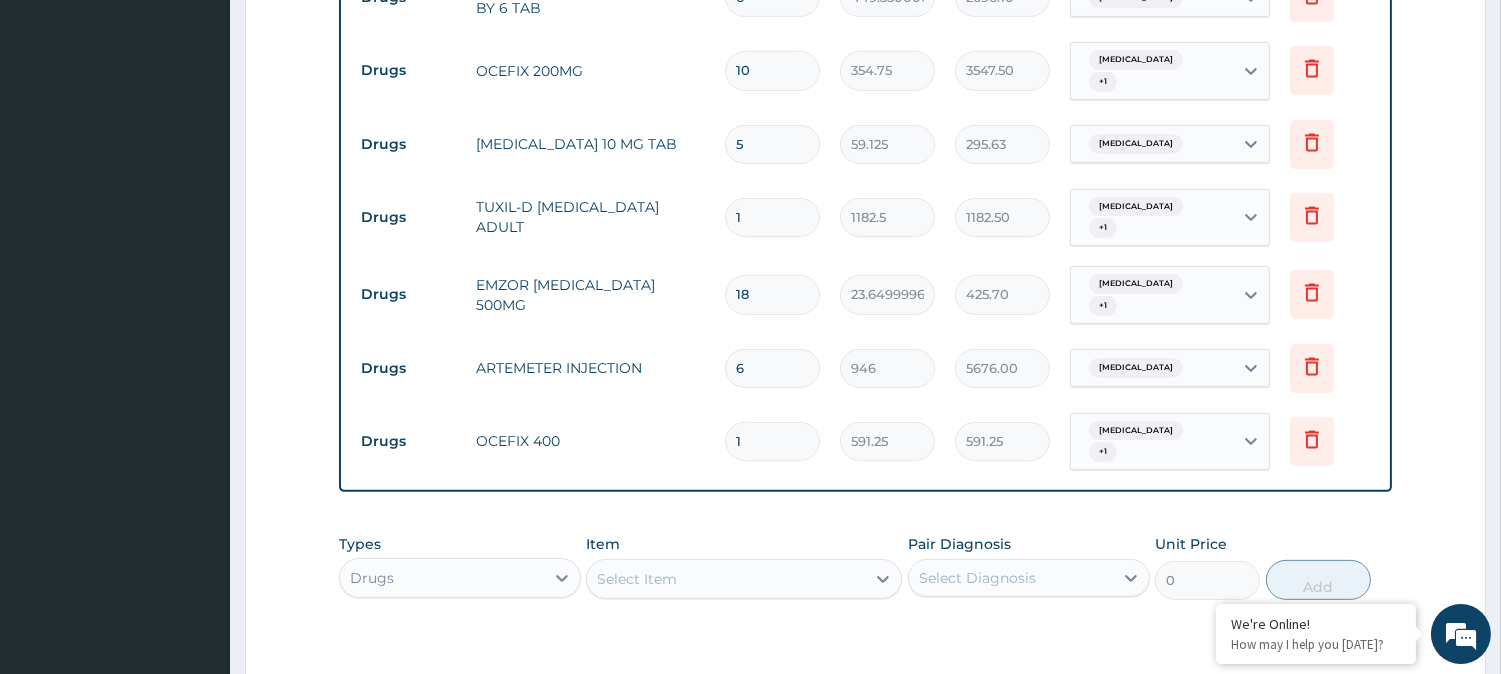 type 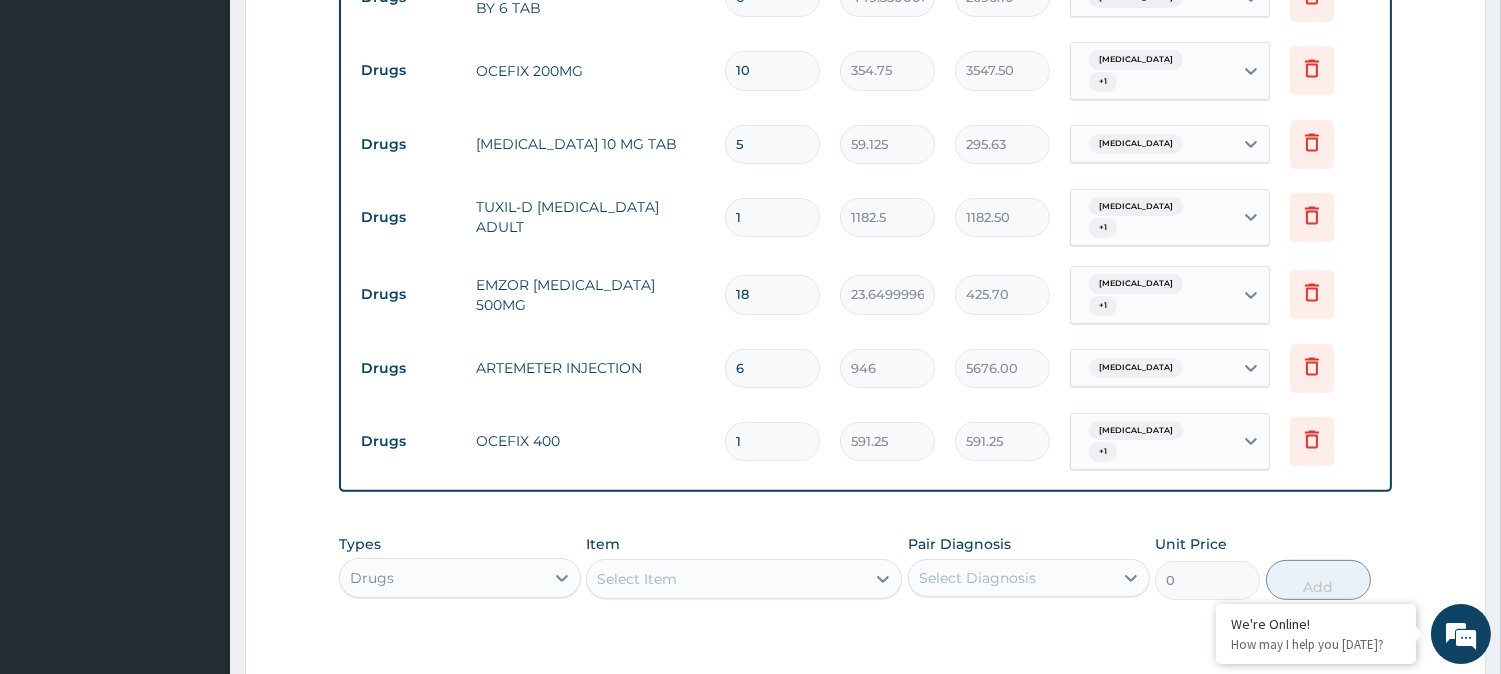 type on "0.00" 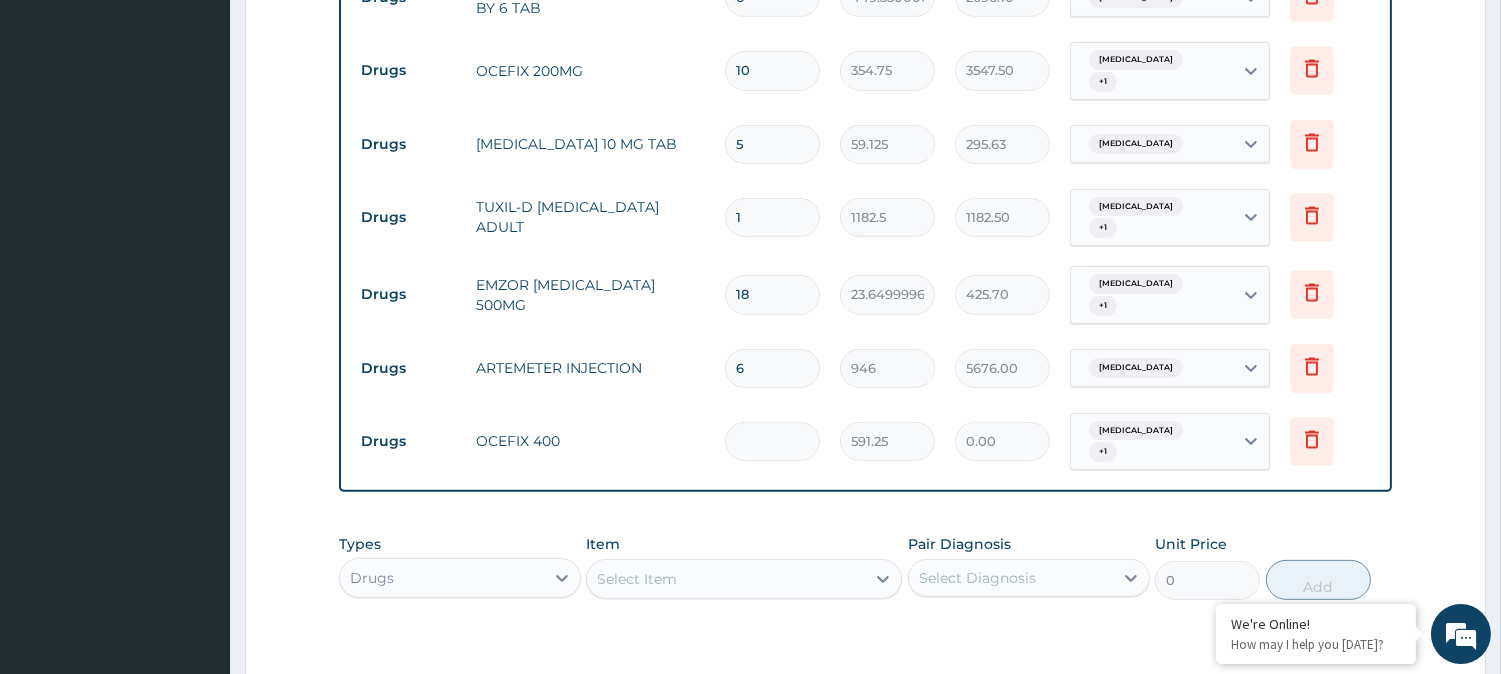 type on "1" 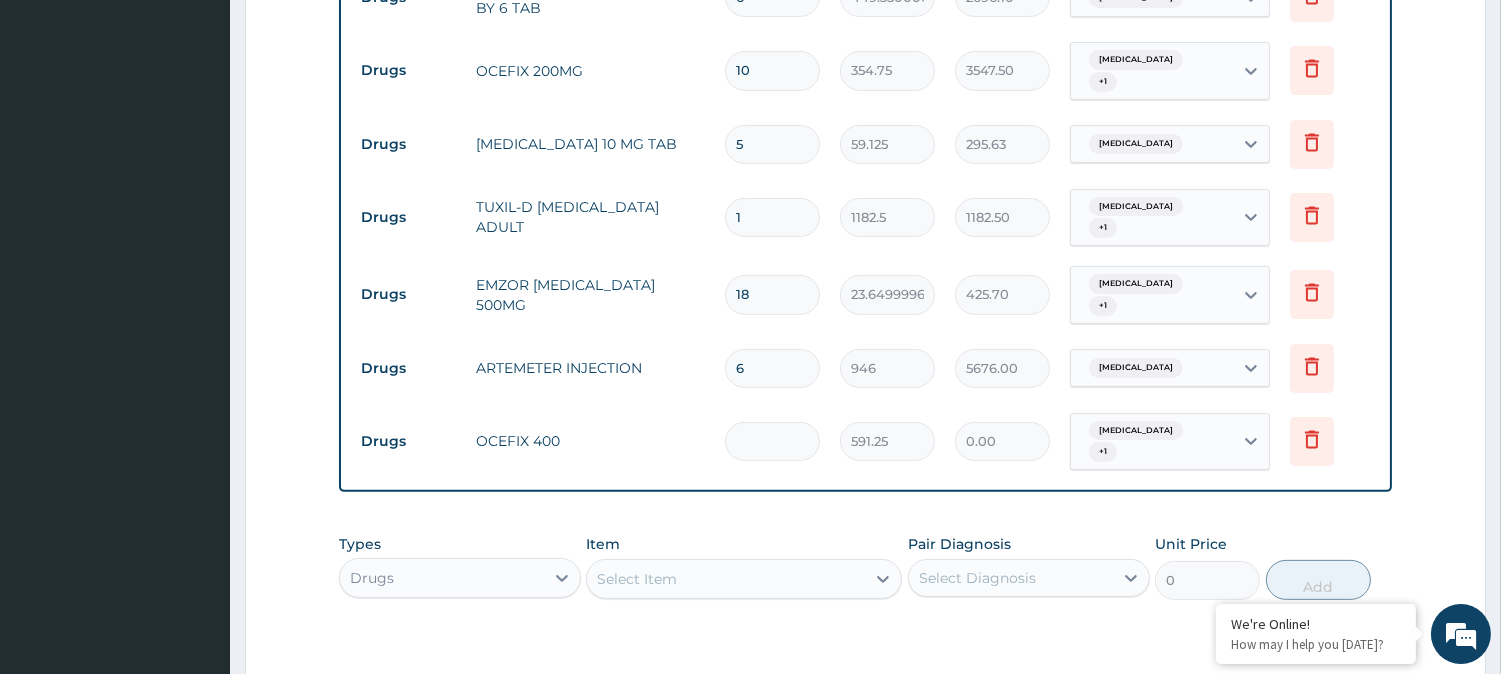 type on "591.25" 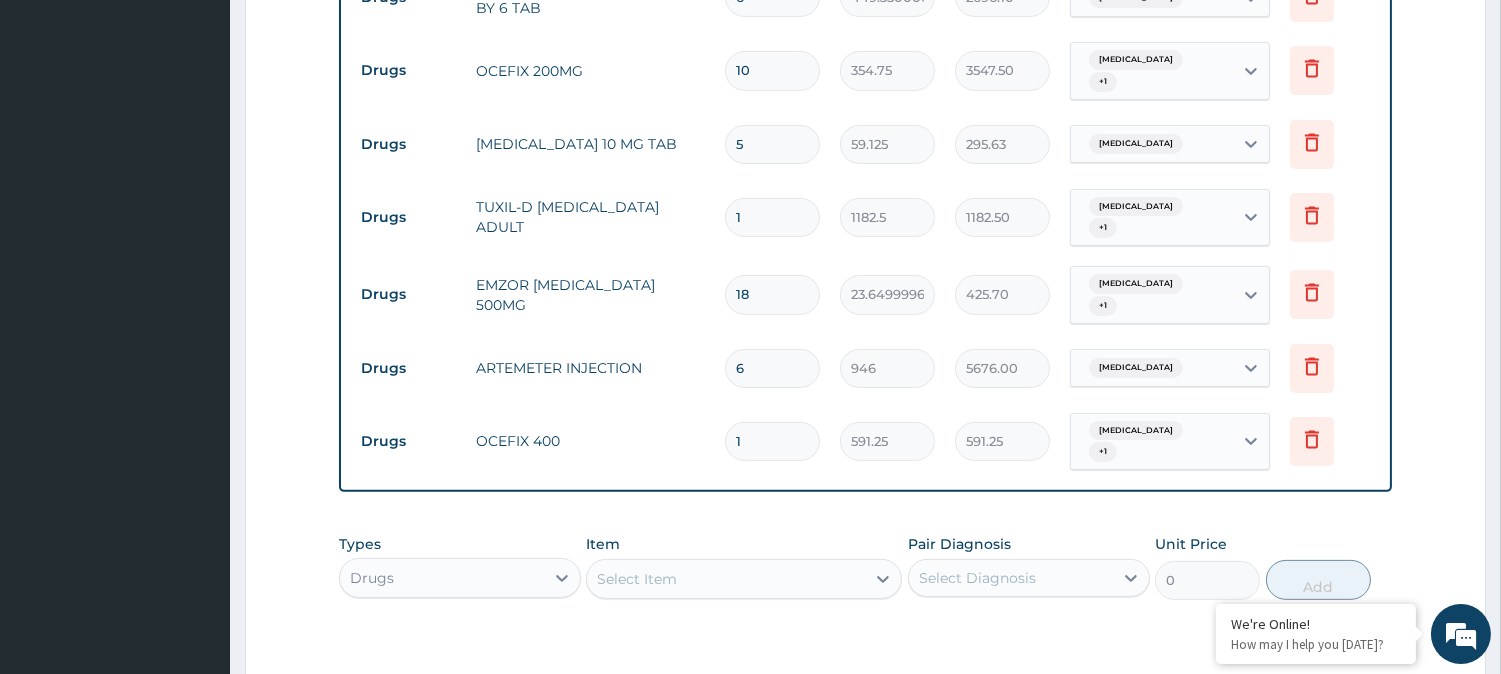 type on "10" 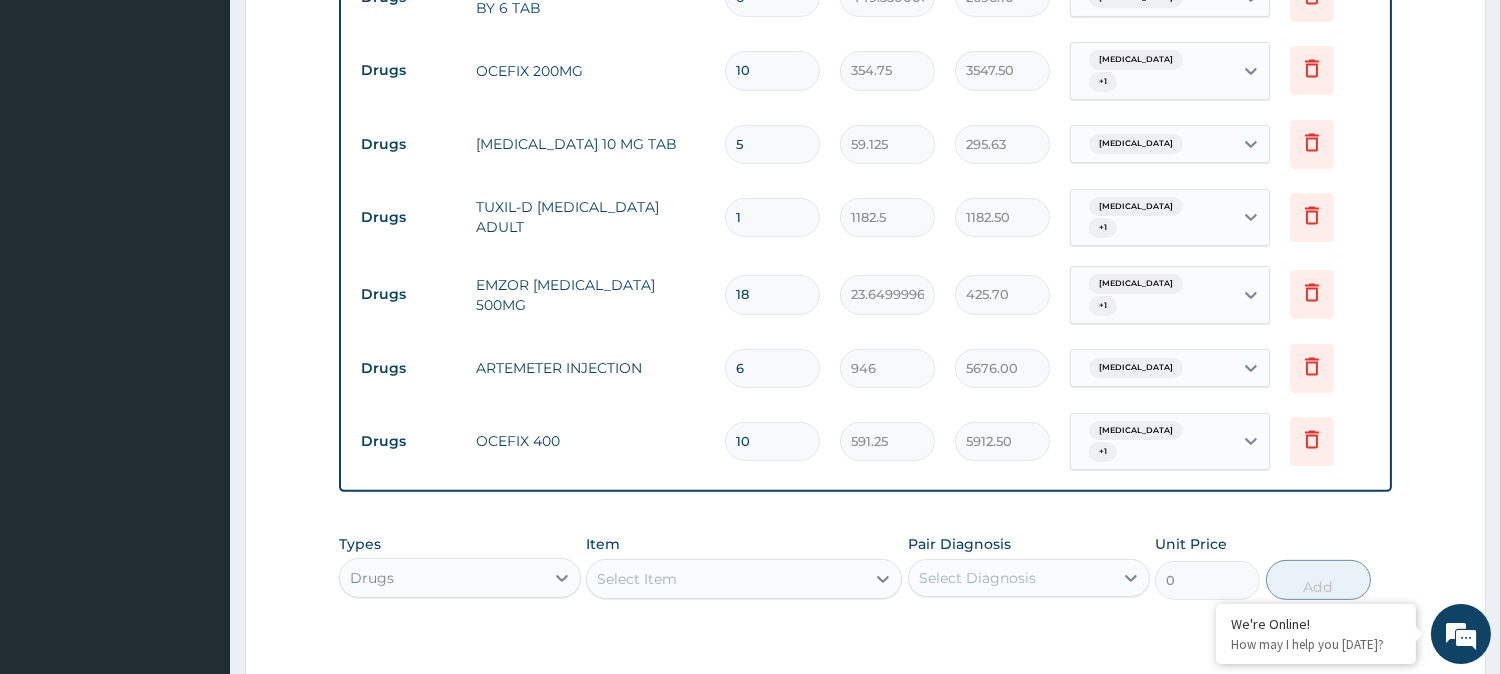 type on "10" 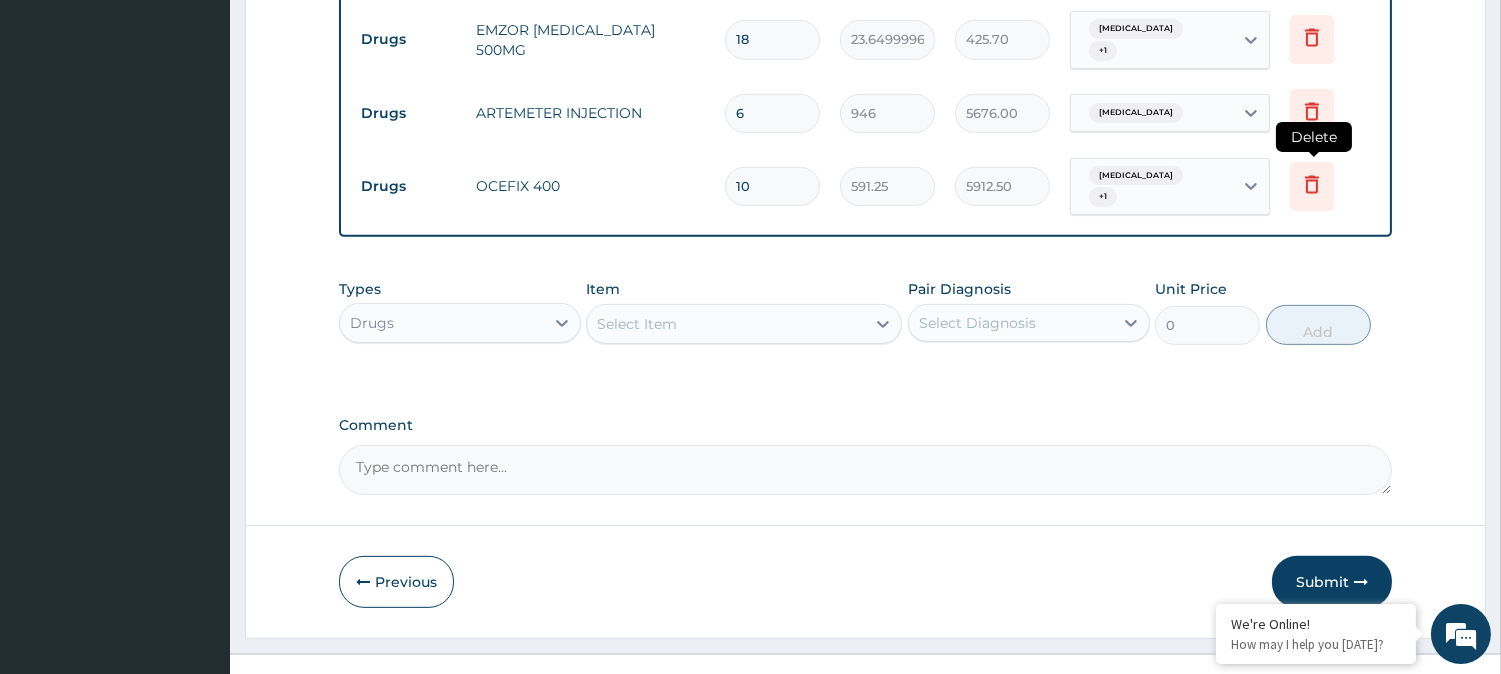 click 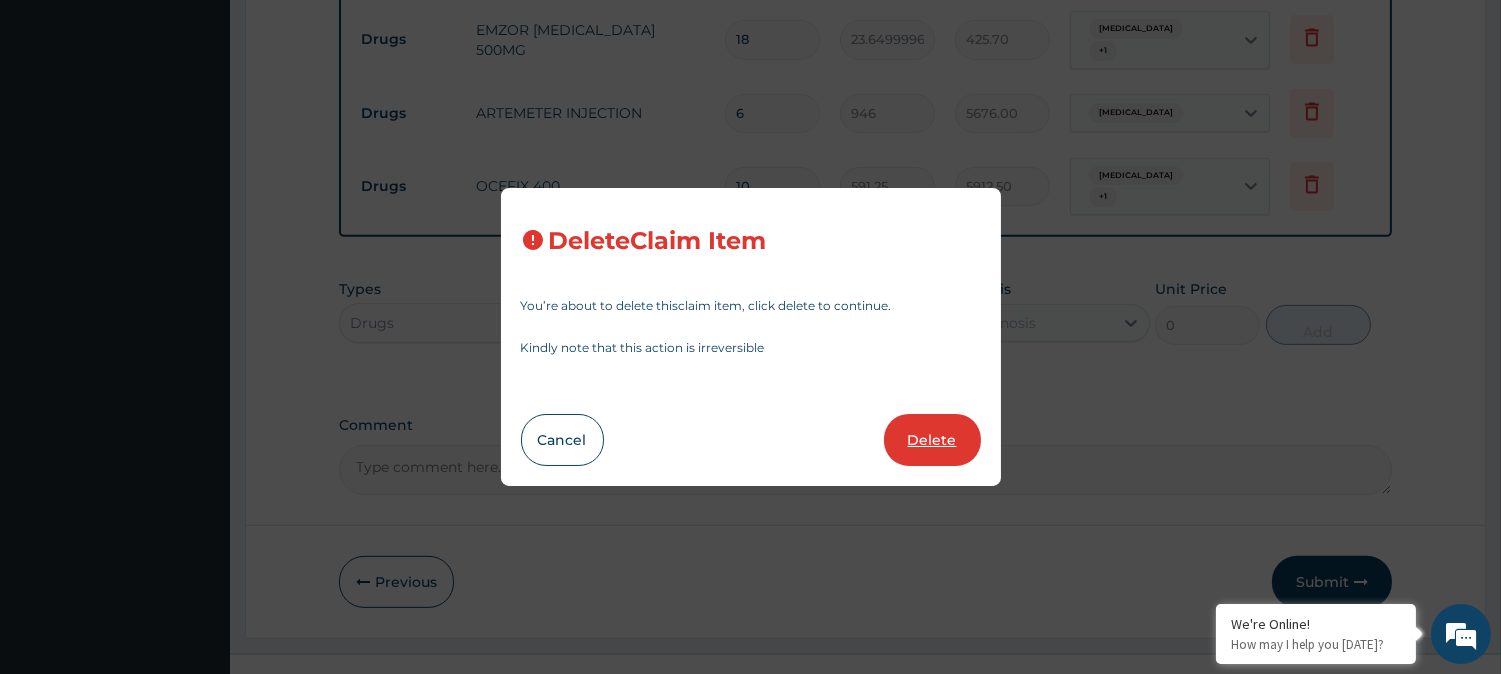 click on "Delete" at bounding box center [932, 440] 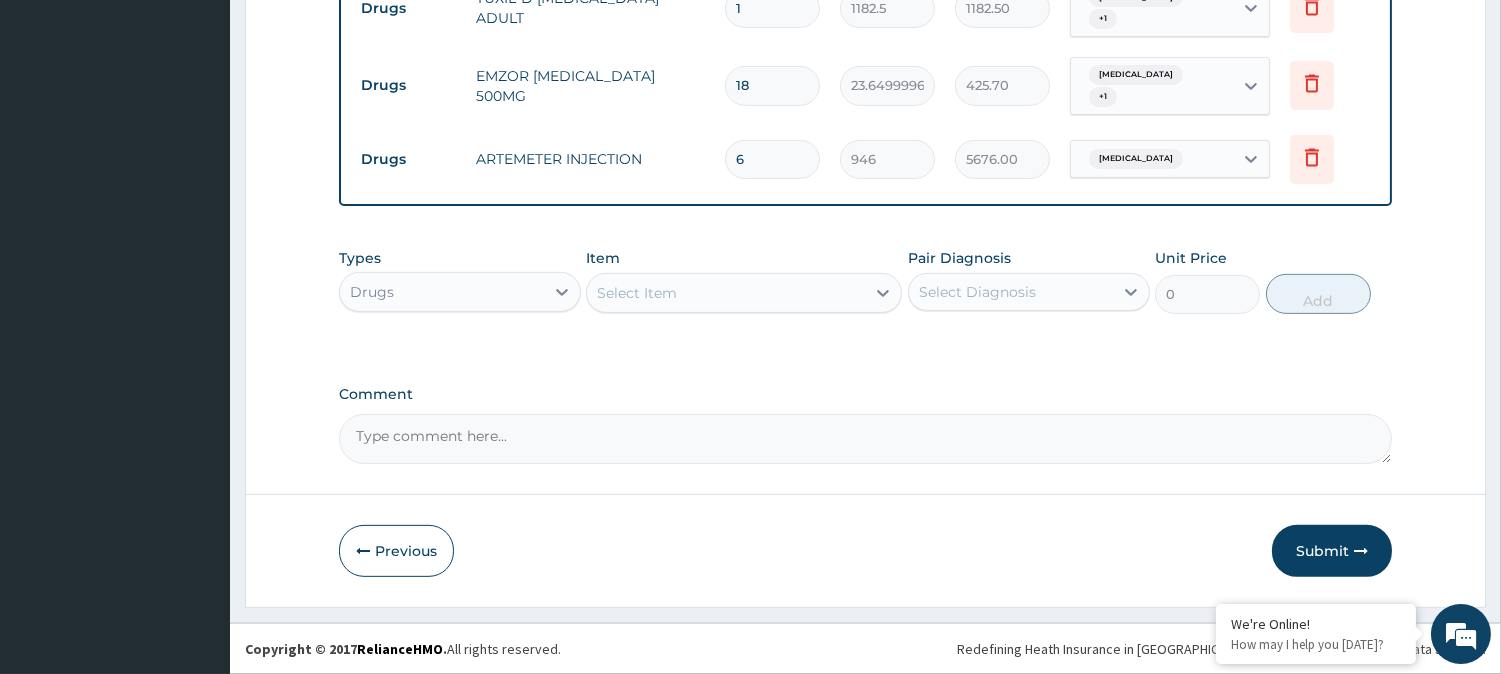 scroll, scrollTop: 1395, scrollLeft: 0, axis: vertical 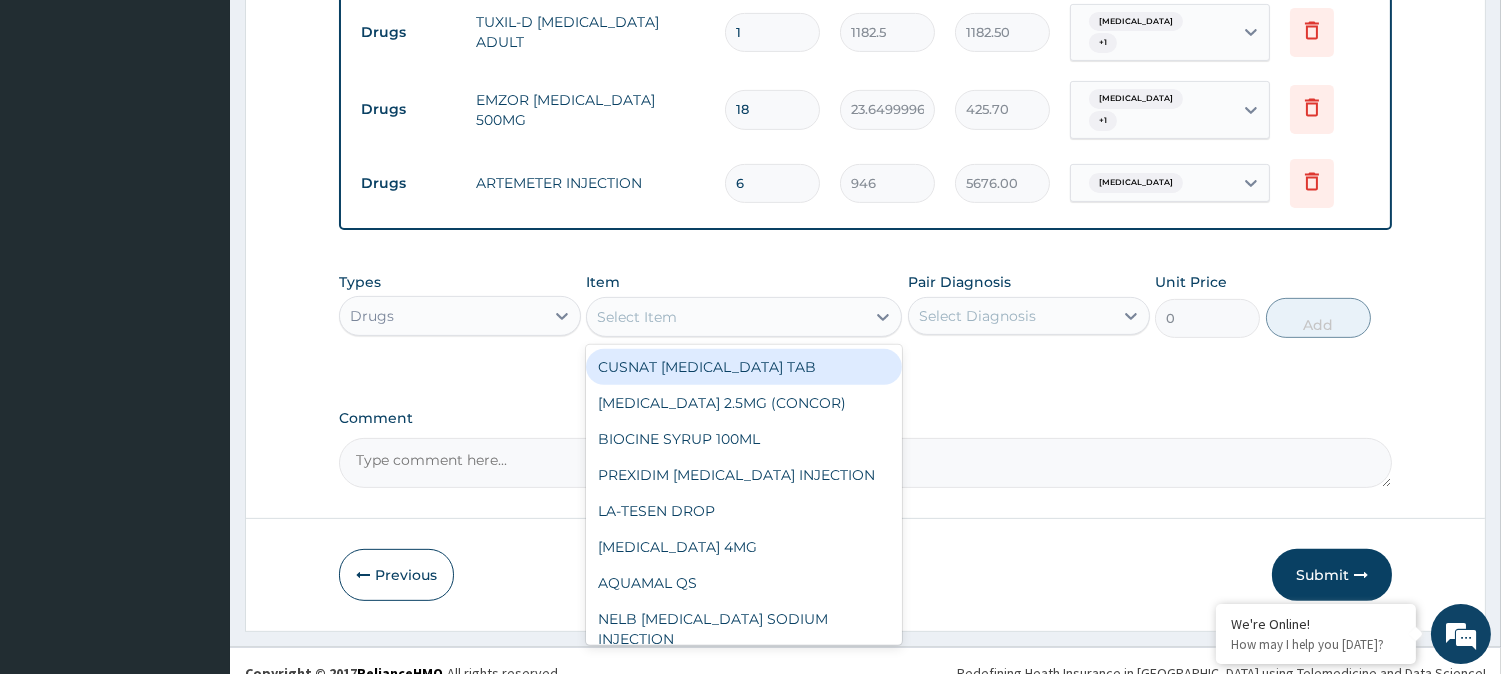 click on "Select Item" at bounding box center (726, 317) 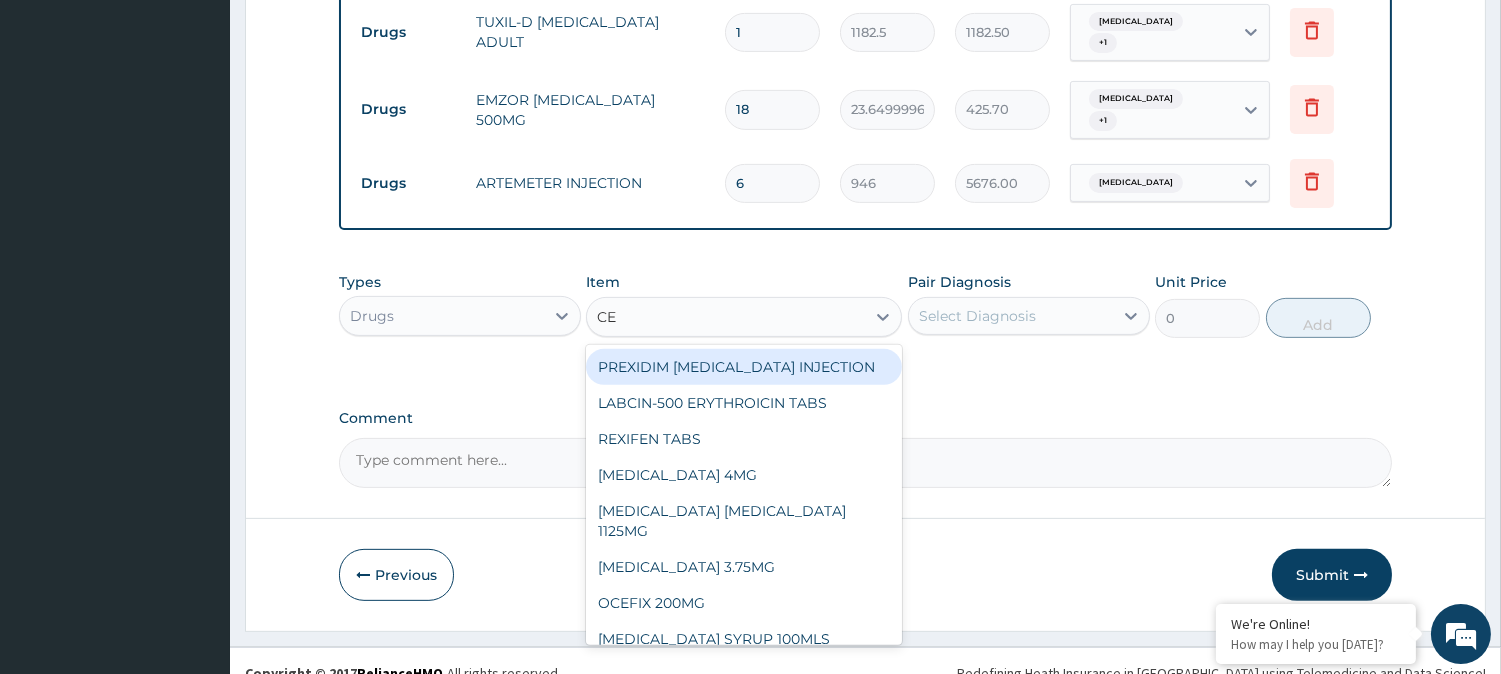 type on "CEF" 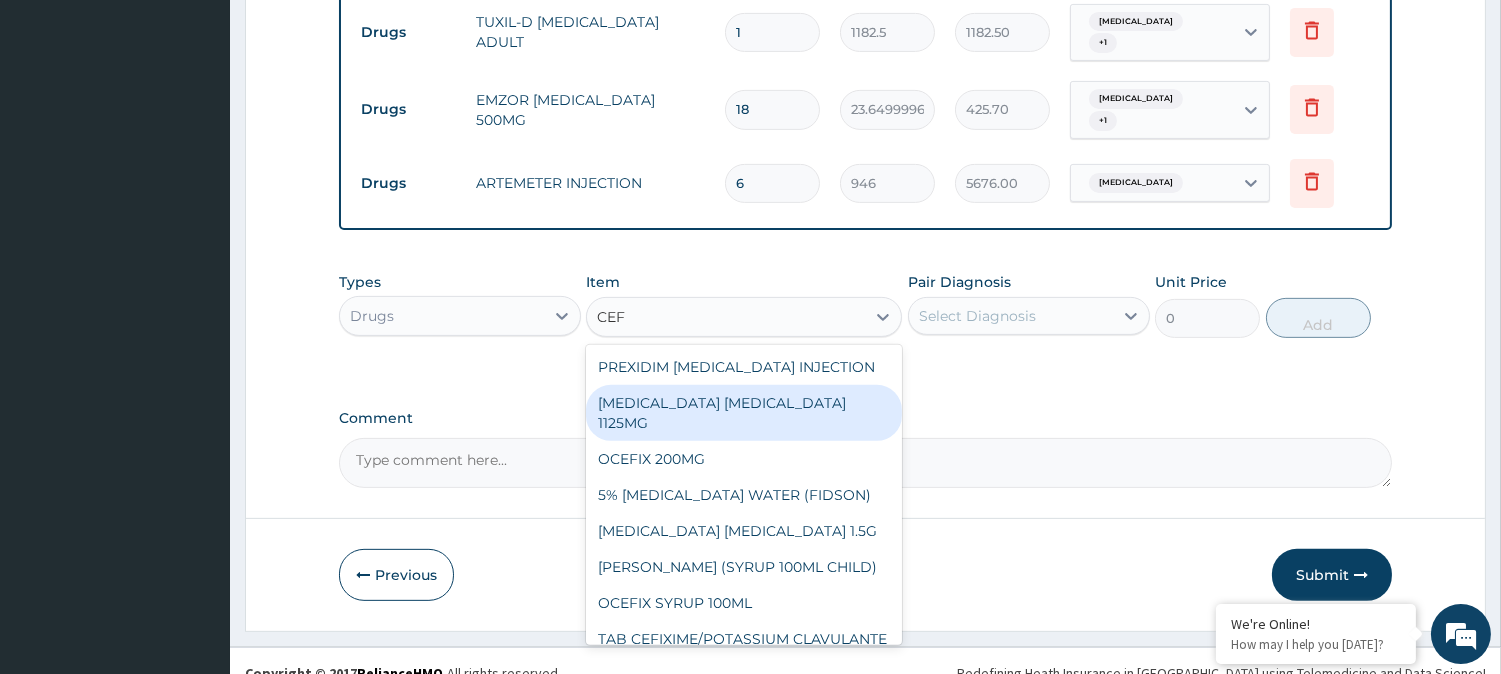 scroll, scrollTop: 185, scrollLeft: 0, axis: vertical 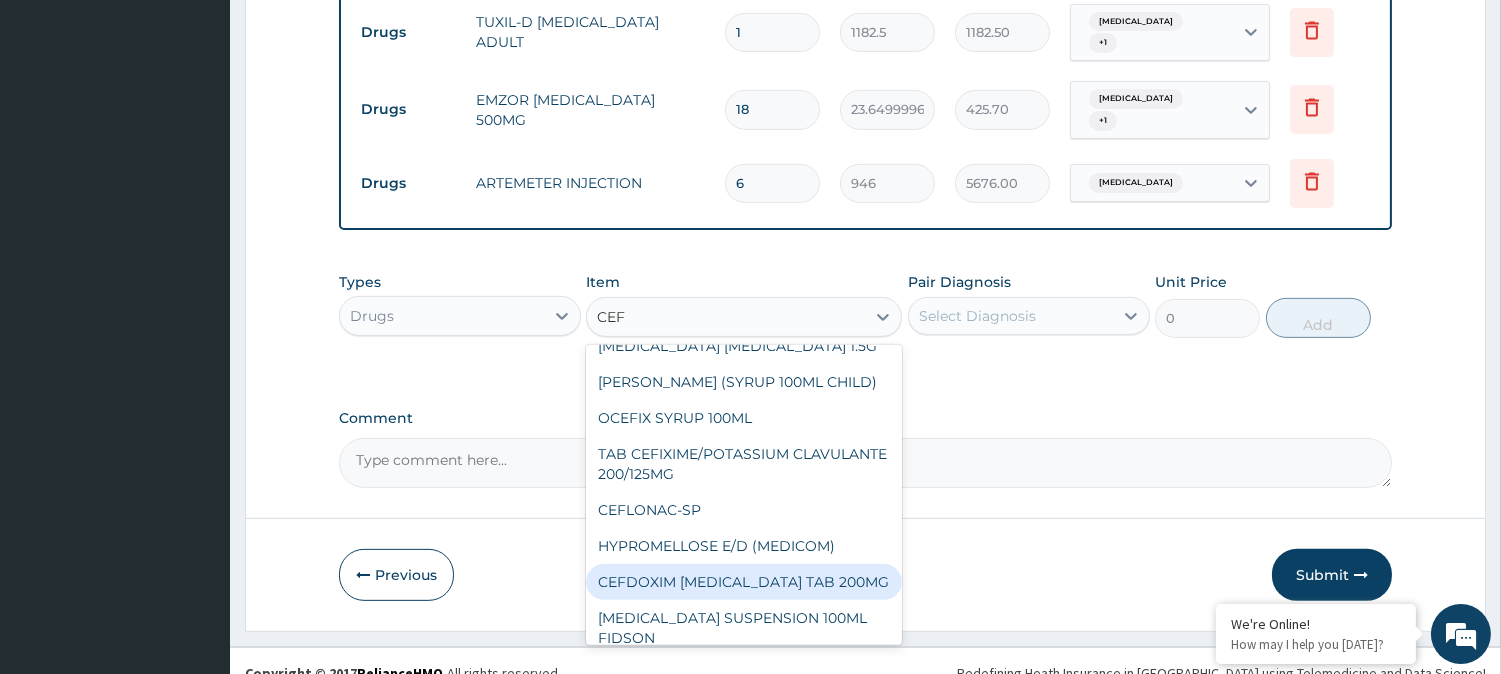 click on "CEFDOXIM CEFPODOXIME TAB 200MG" at bounding box center (744, 582) 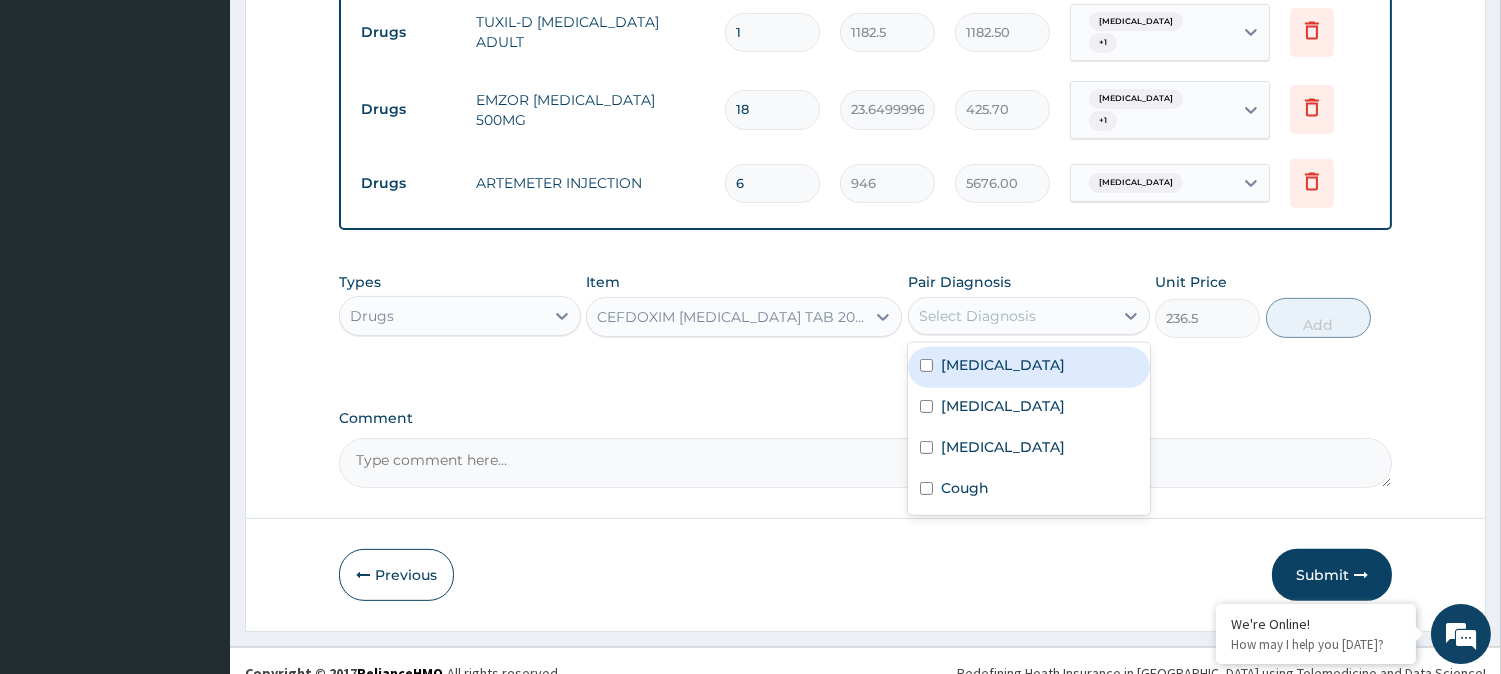 click on "Select Diagnosis" at bounding box center (977, 316) 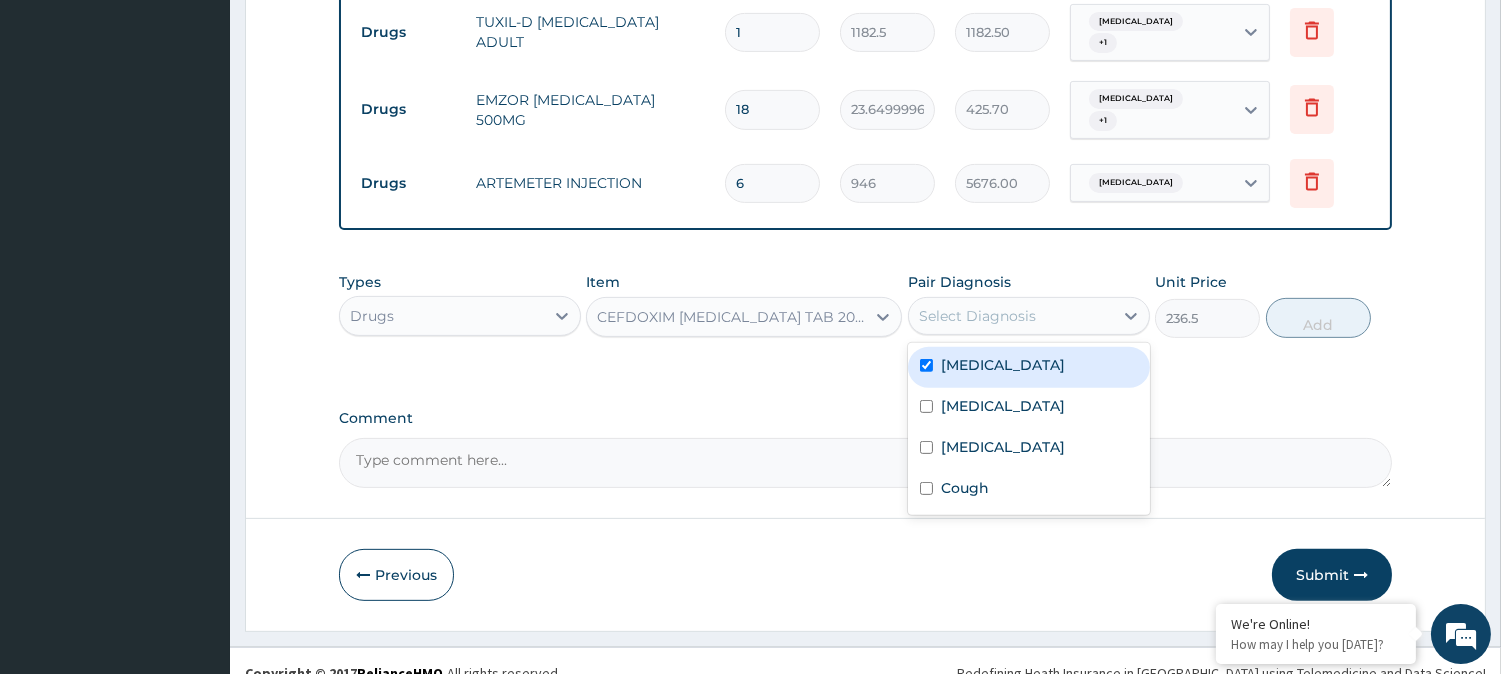 checkbox on "true" 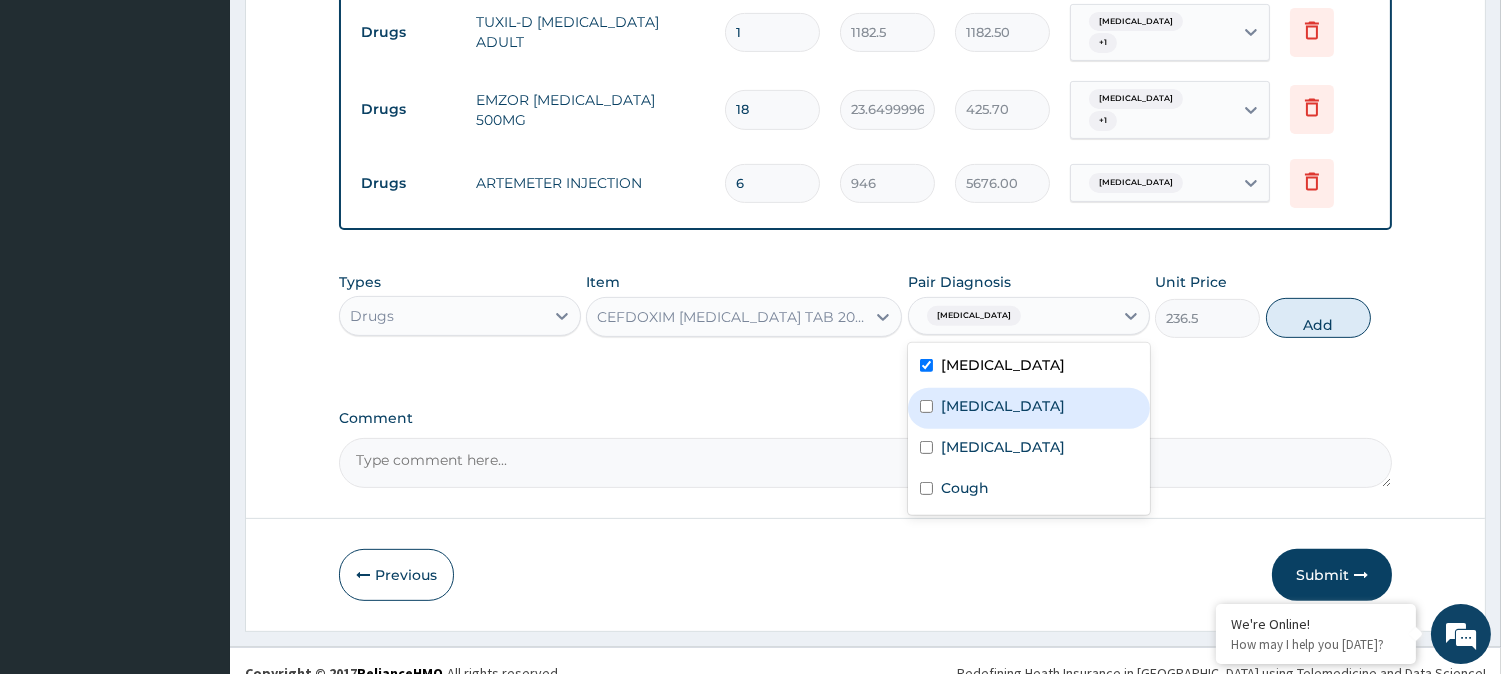 click on "Sepsis" at bounding box center [1003, 406] 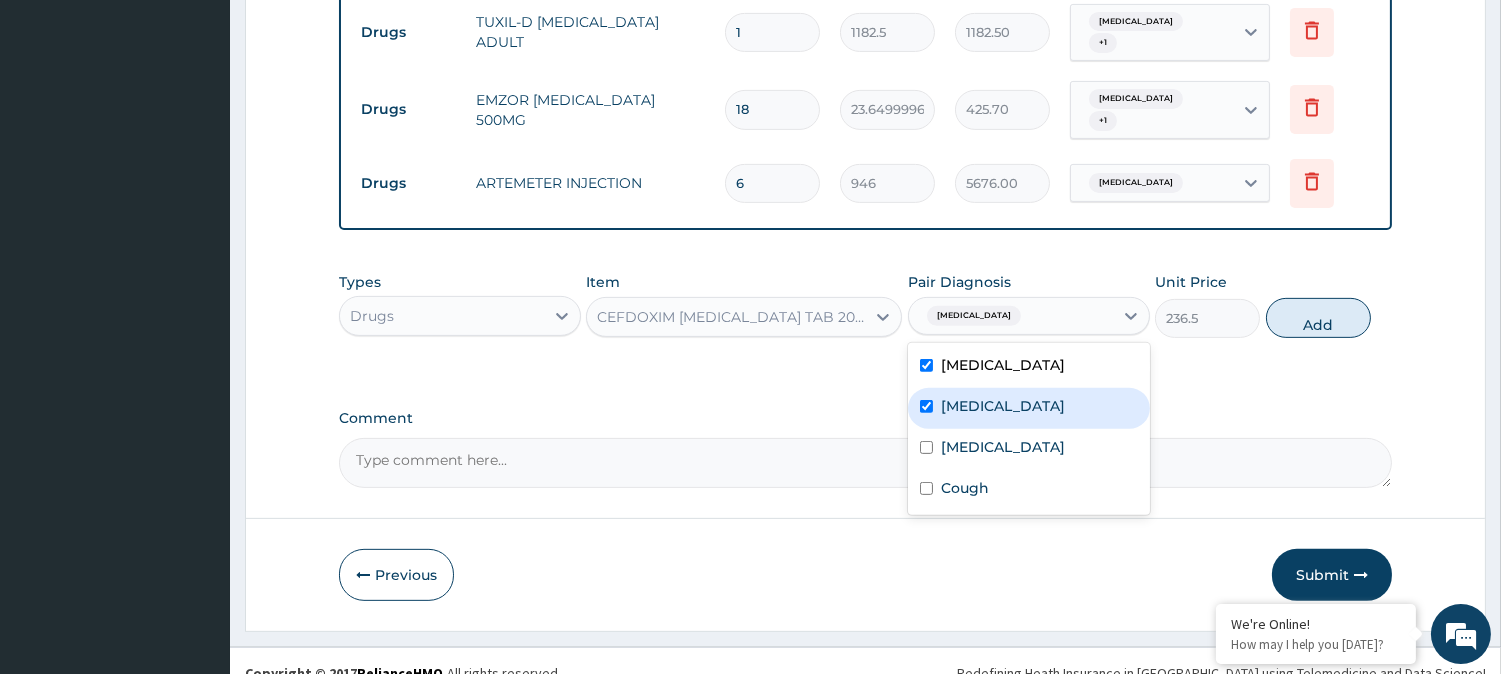 checkbox on "true" 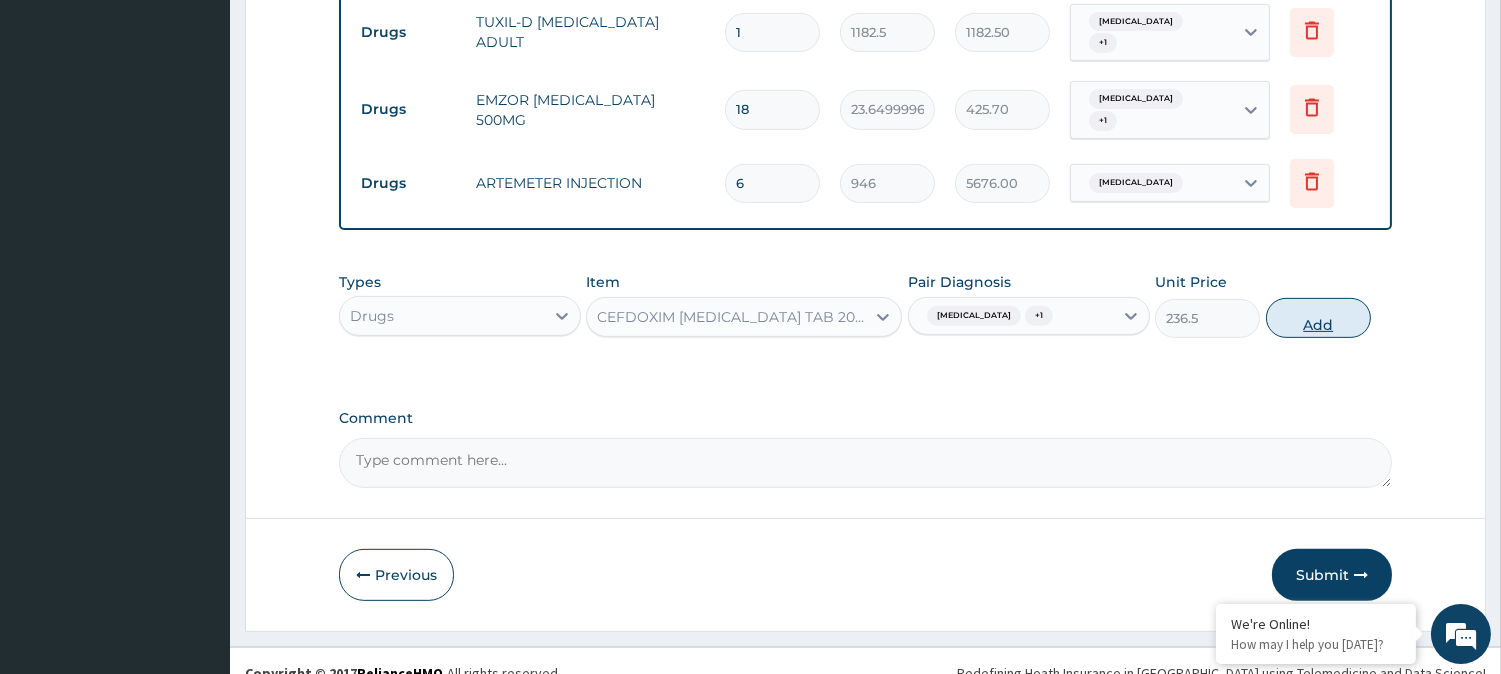 click on "Add" at bounding box center [1318, 318] 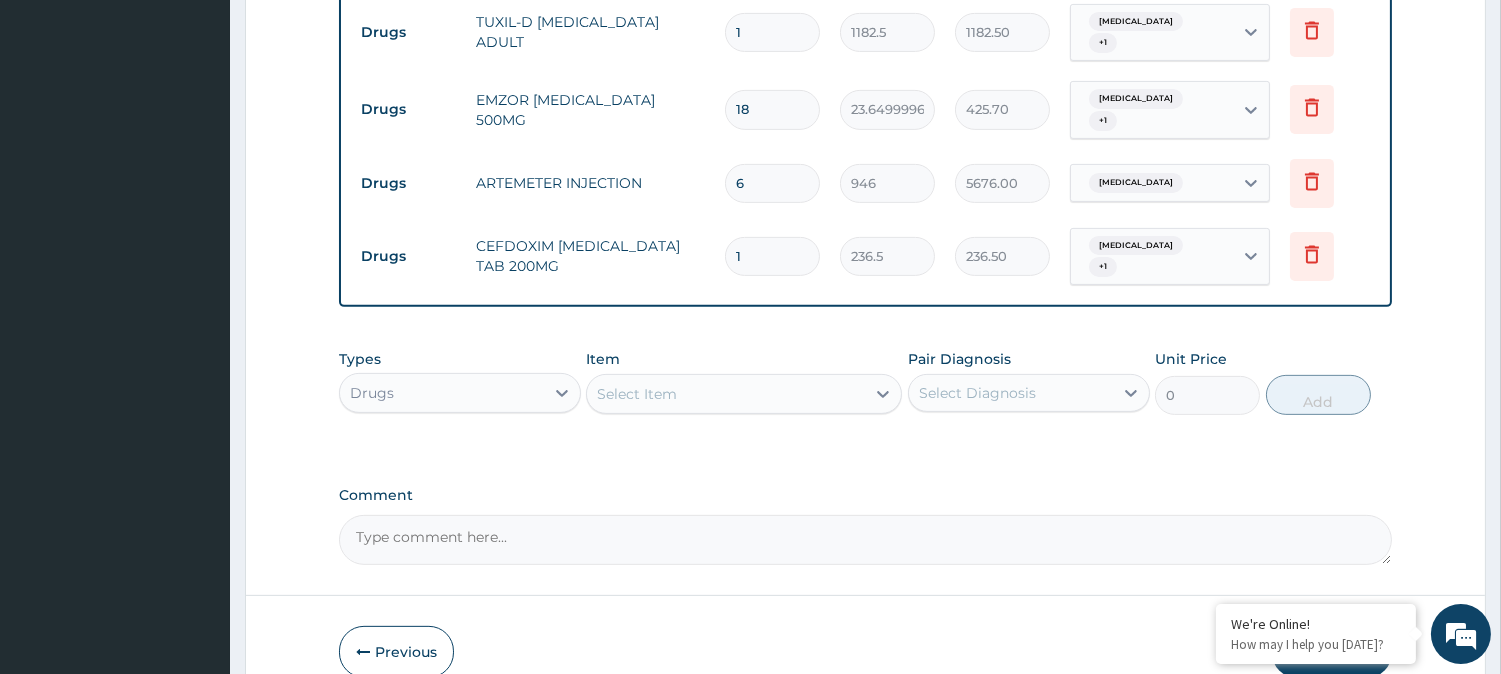 type on "10" 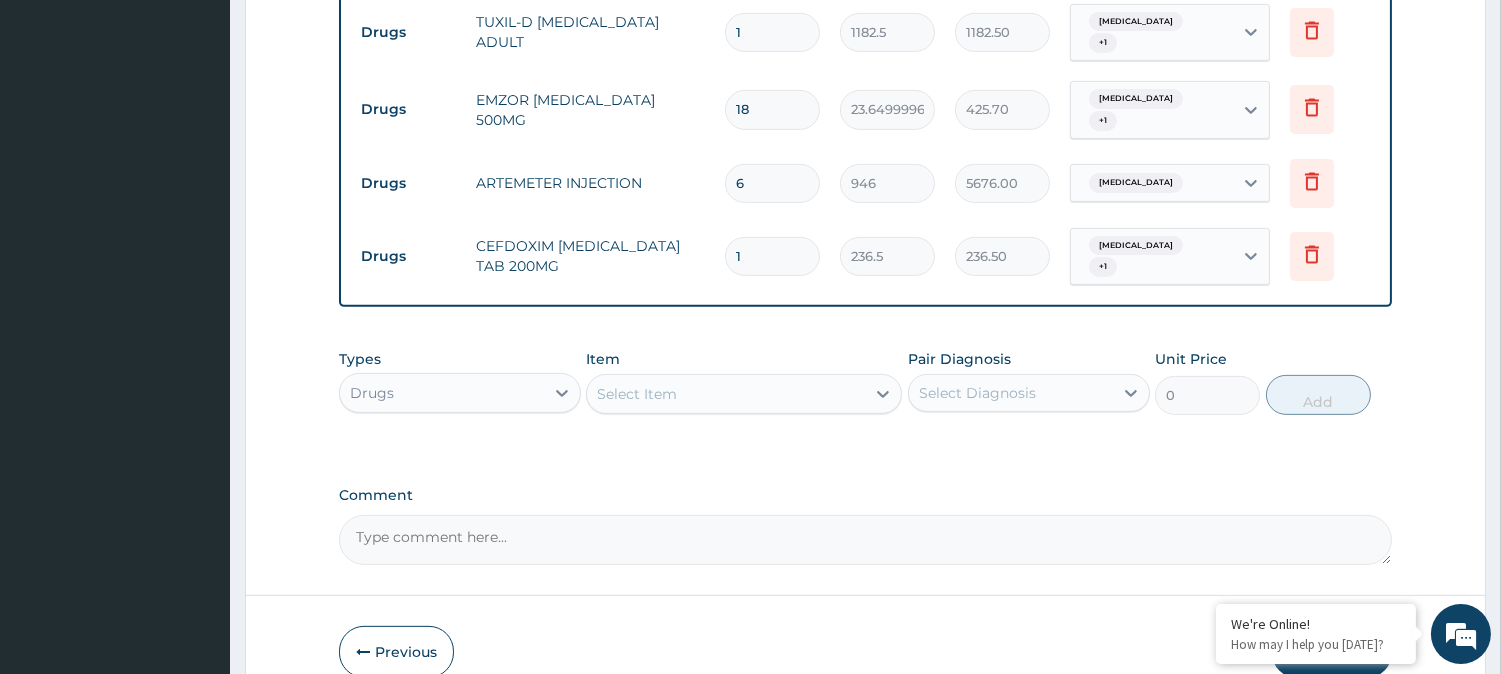 type on "2365.00" 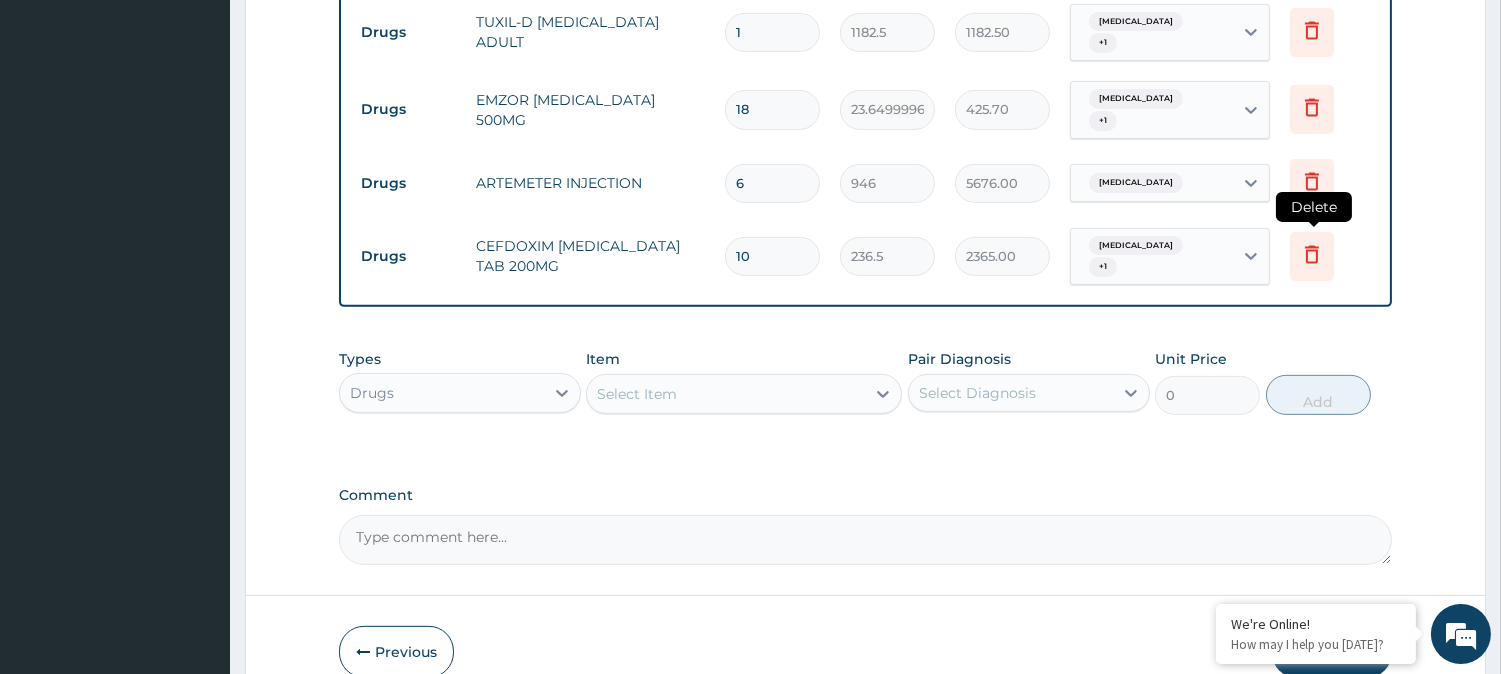 type on "10" 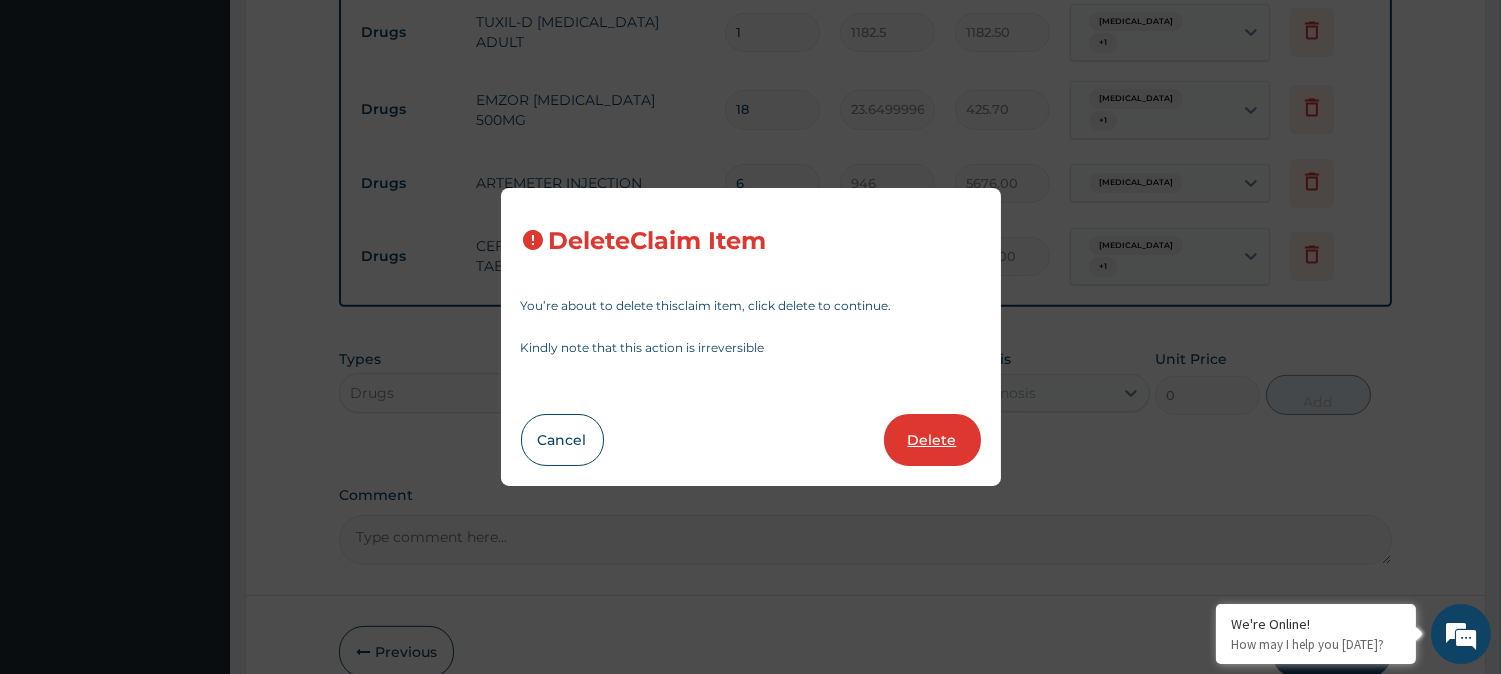 click on "Delete" at bounding box center [932, 440] 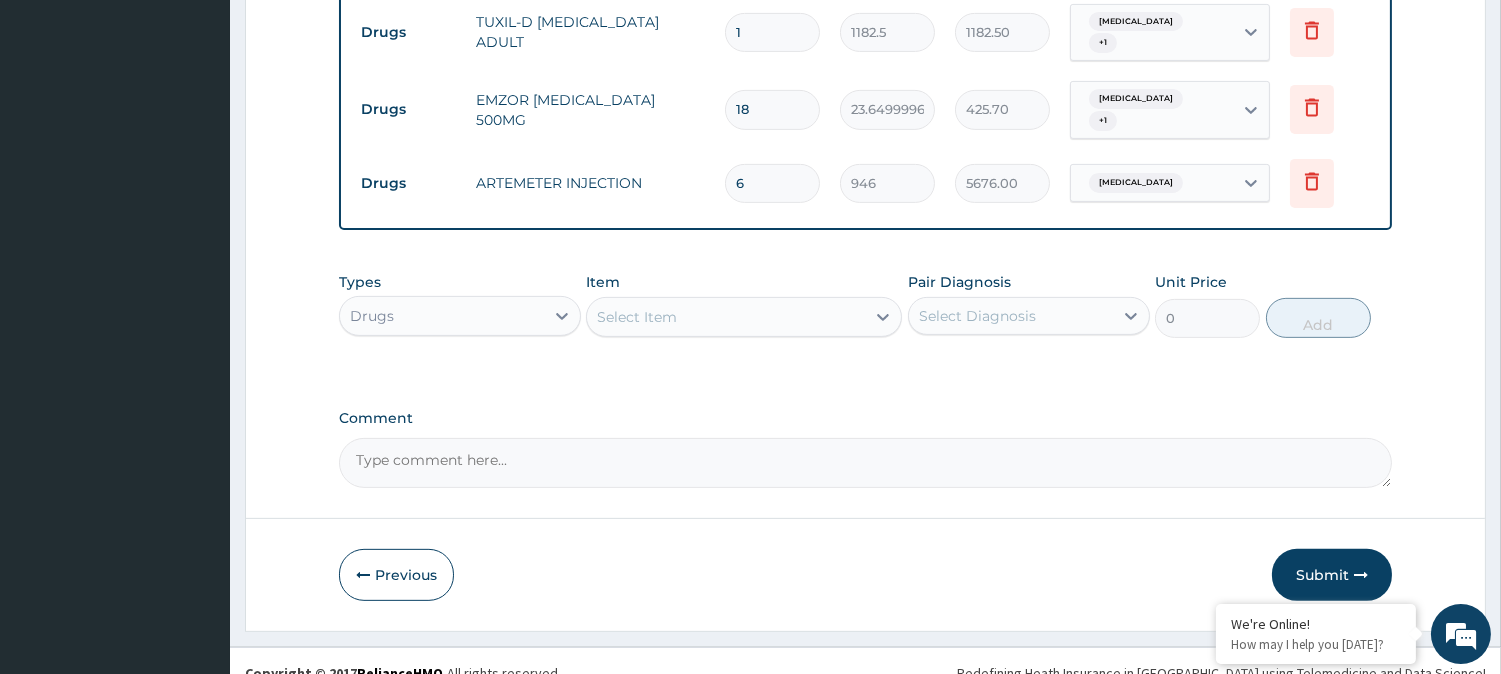click on "Select Item" at bounding box center (726, 317) 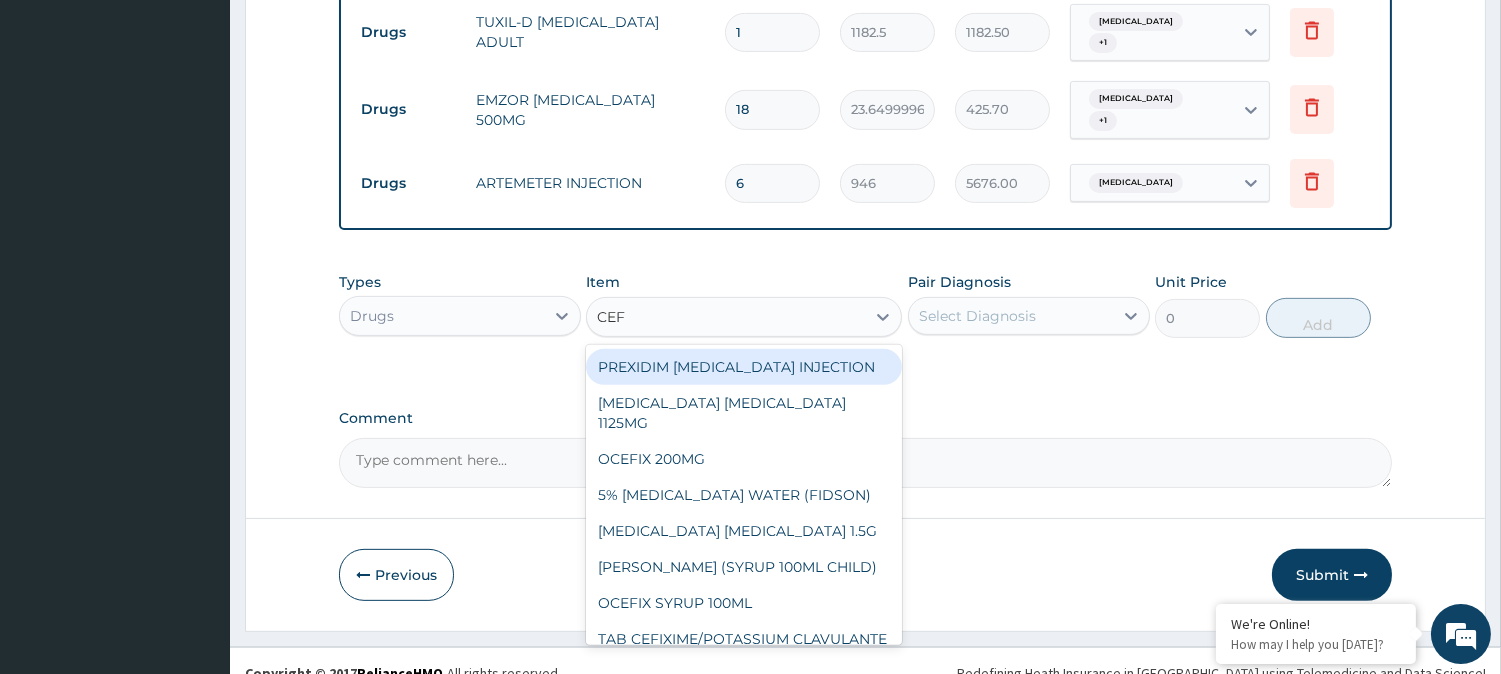 type on "CEFI" 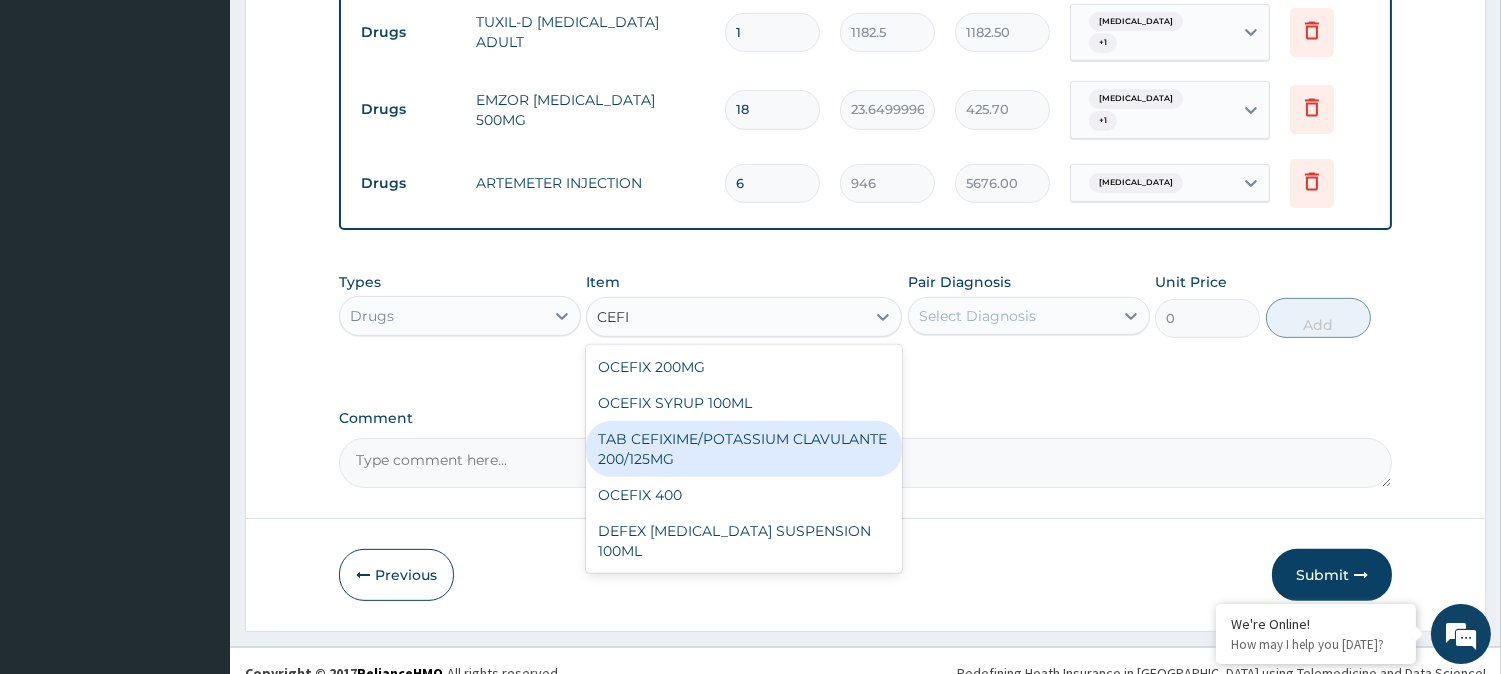 click on "TAB CEFIXIME/POTASSIUM CLAVULANTE 200/125MG" at bounding box center (744, 449) 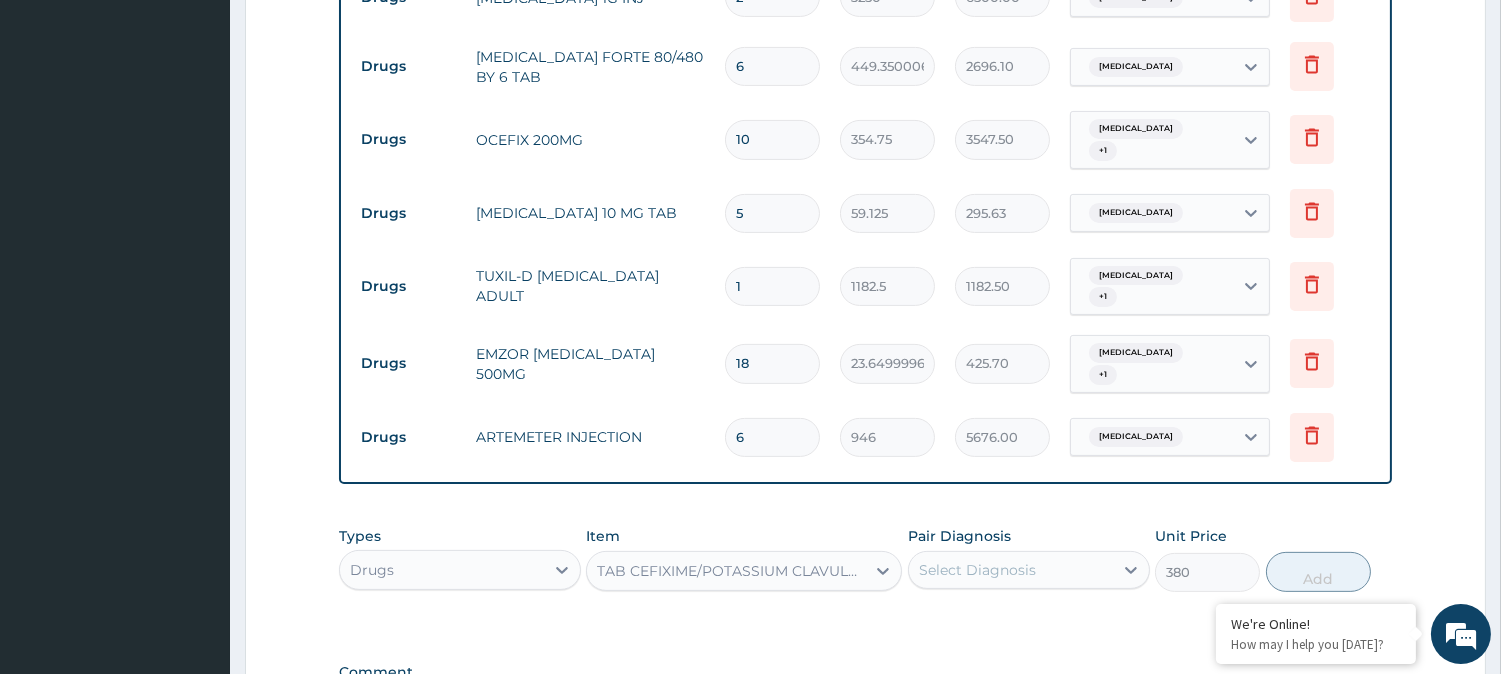 scroll, scrollTop: 1025, scrollLeft: 0, axis: vertical 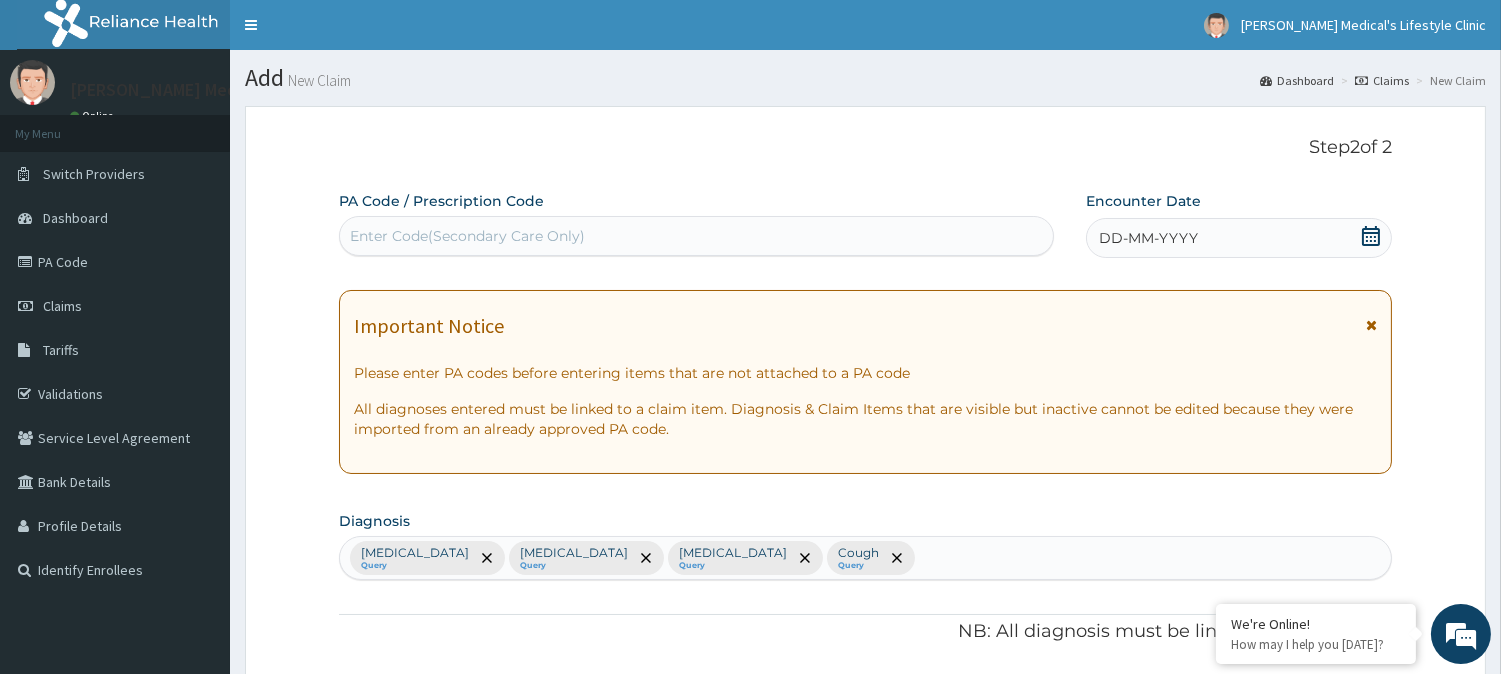 click on "DD-MM-YYYY" at bounding box center (1148, 238) 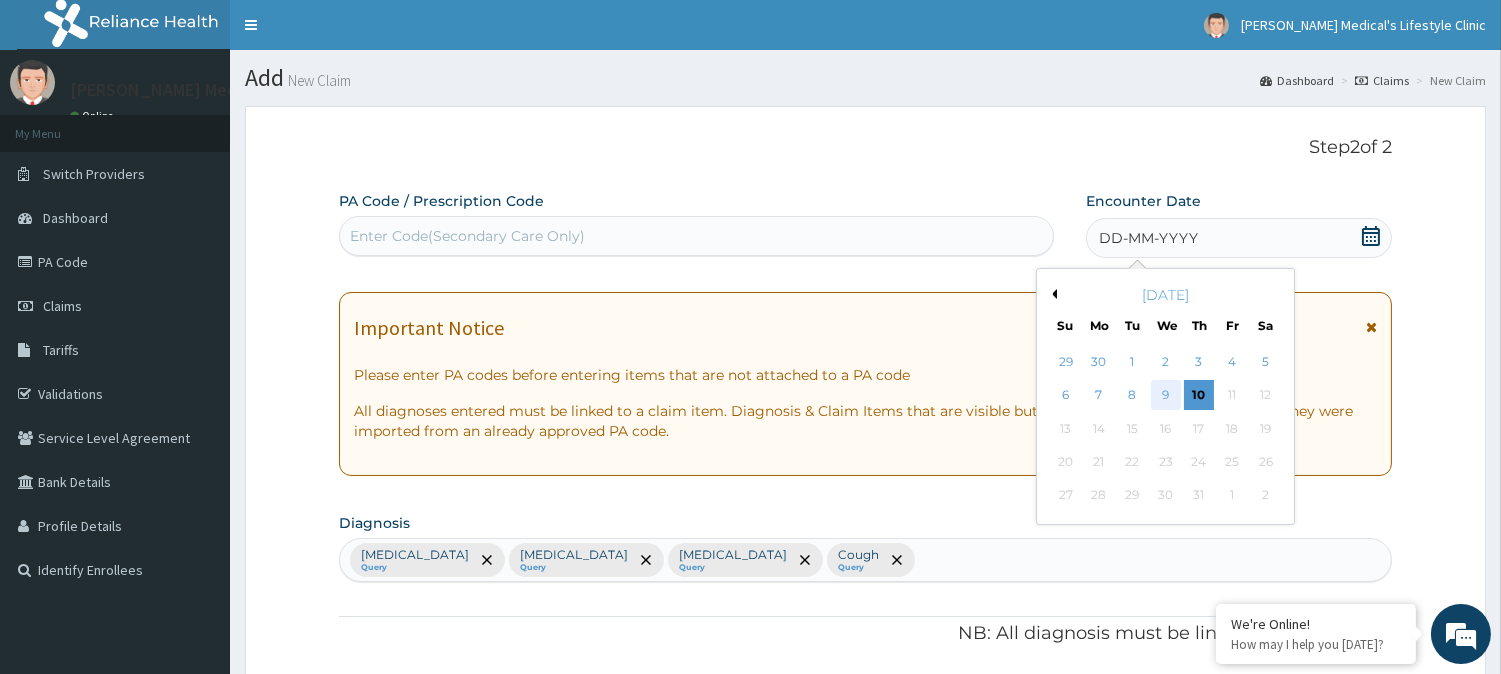 click on "9" at bounding box center [1165, 396] 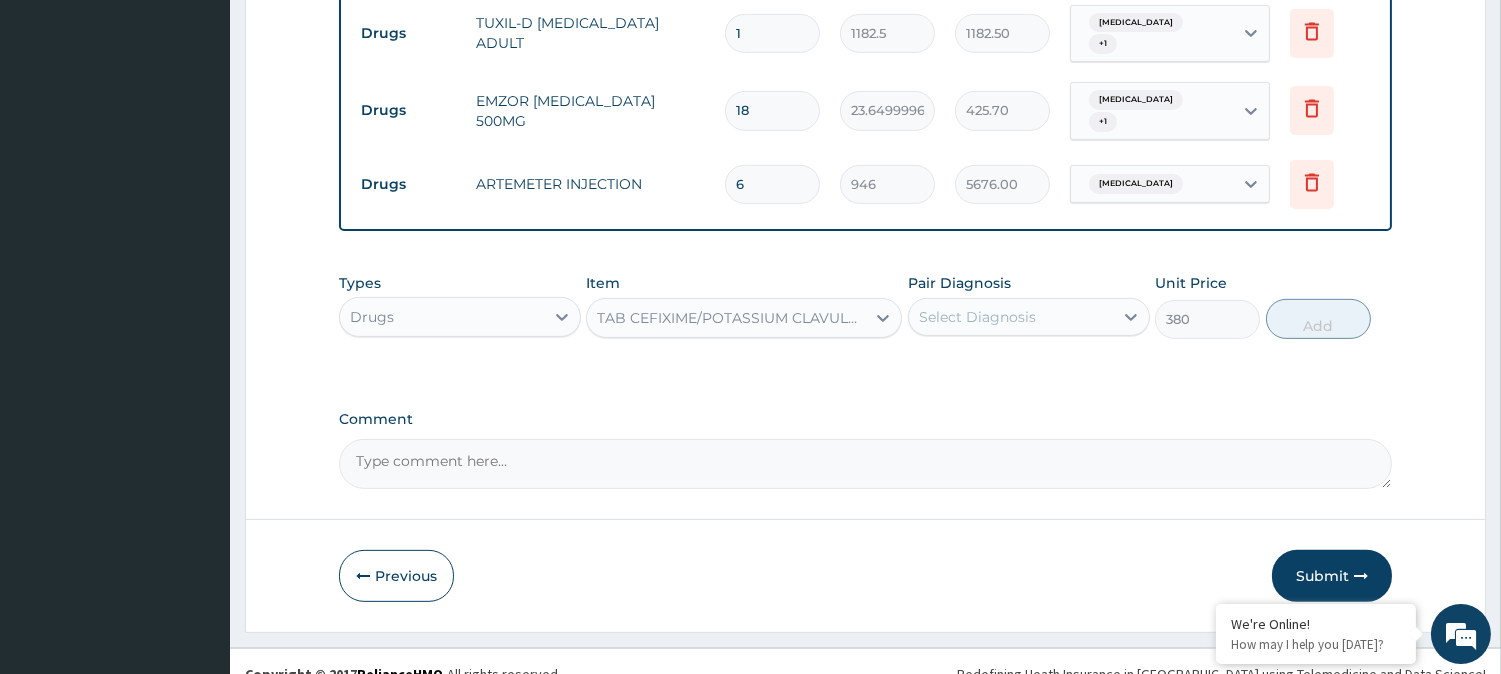 scroll, scrollTop: 1395, scrollLeft: 0, axis: vertical 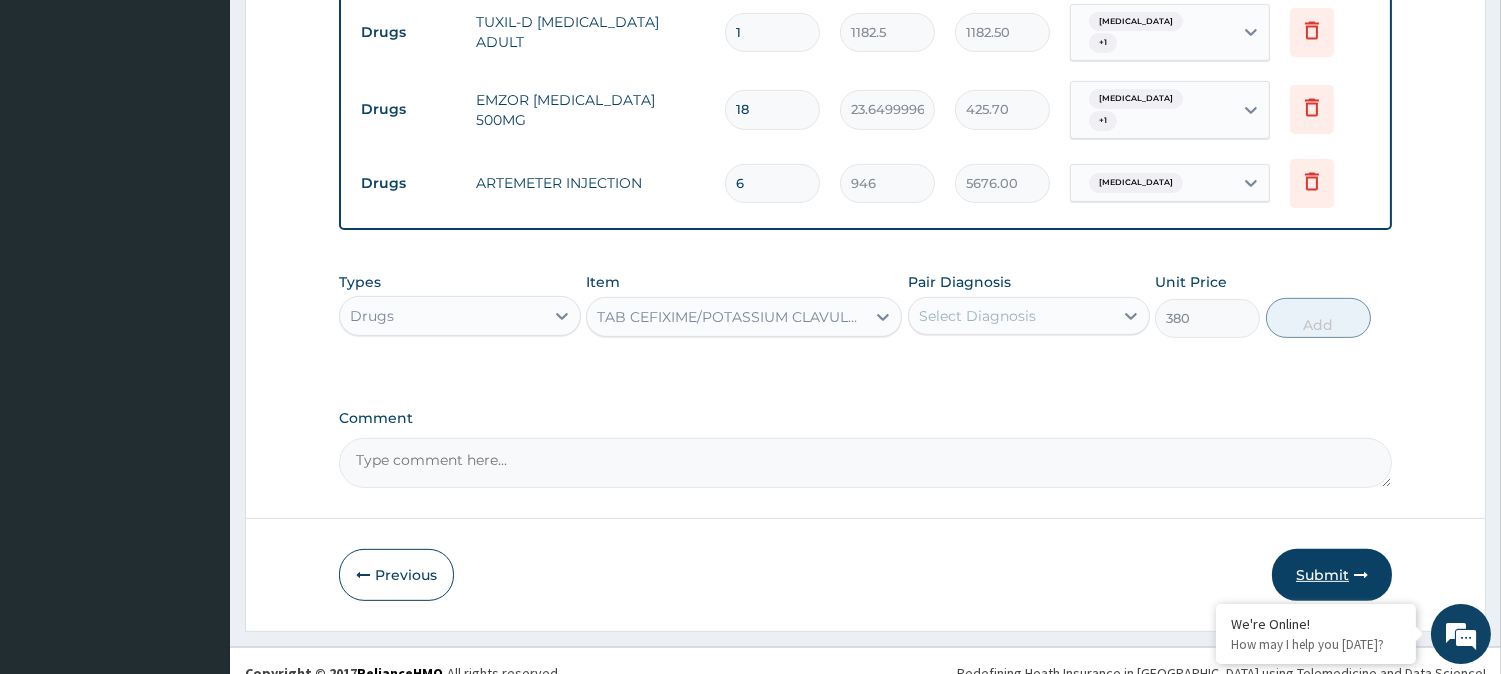 click on "Submit" at bounding box center (1332, 575) 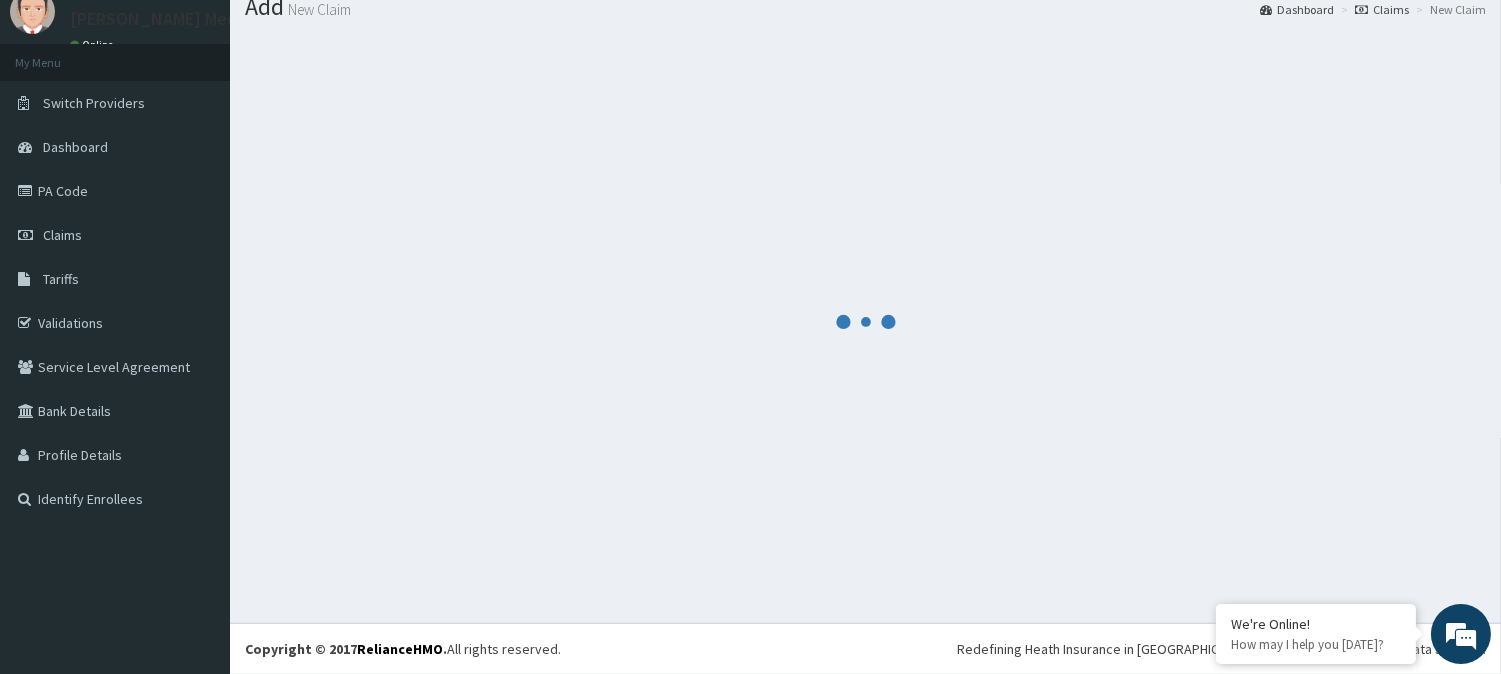scroll, scrollTop: 1395, scrollLeft: 0, axis: vertical 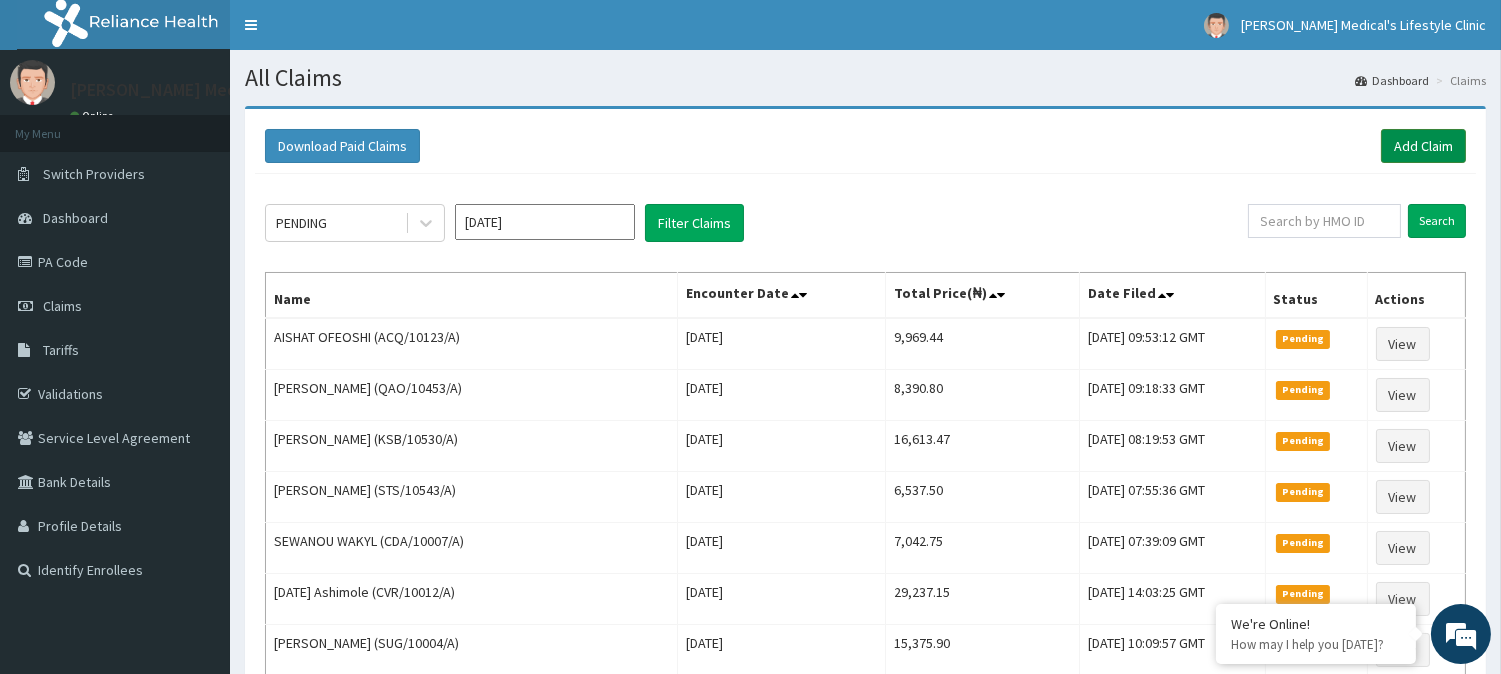 click on "Add Claim" at bounding box center [1423, 146] 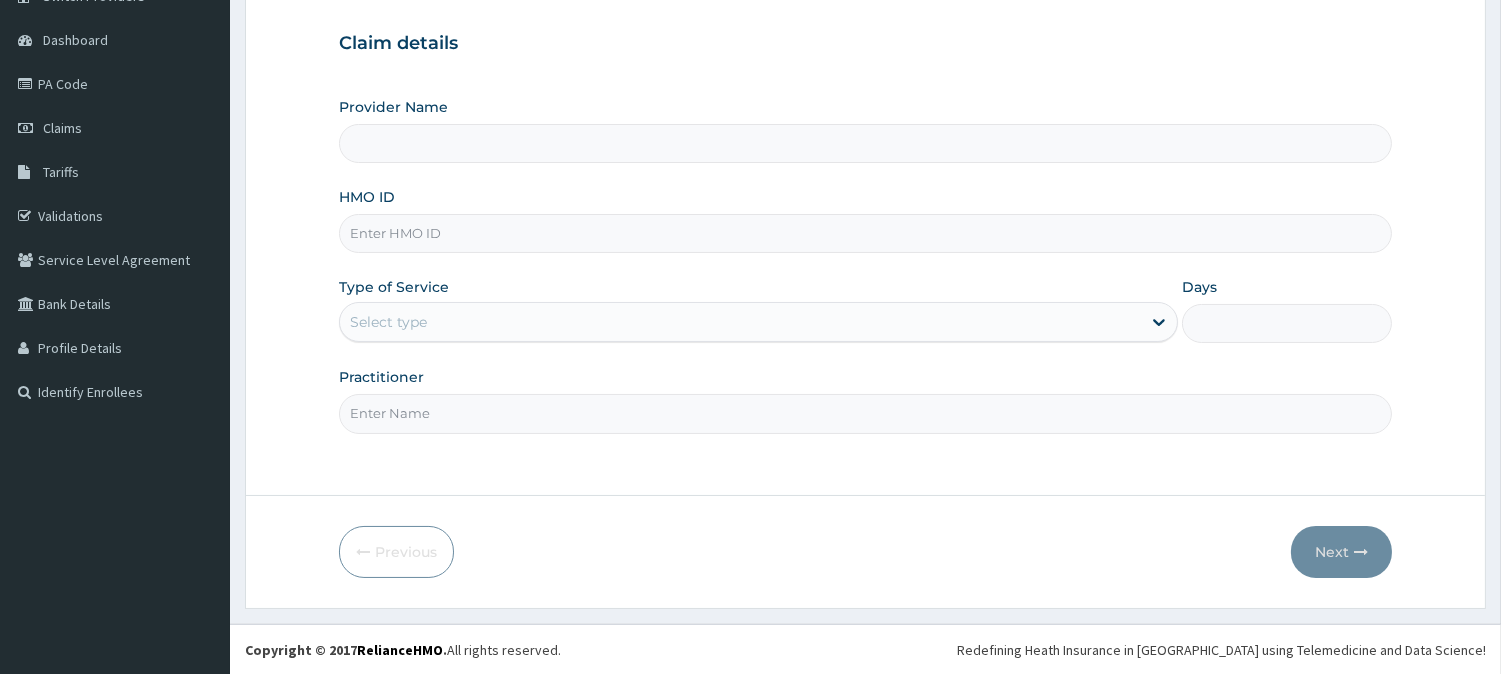 scroll, scrollTop: 0, scrollLeft: 0, axis: both 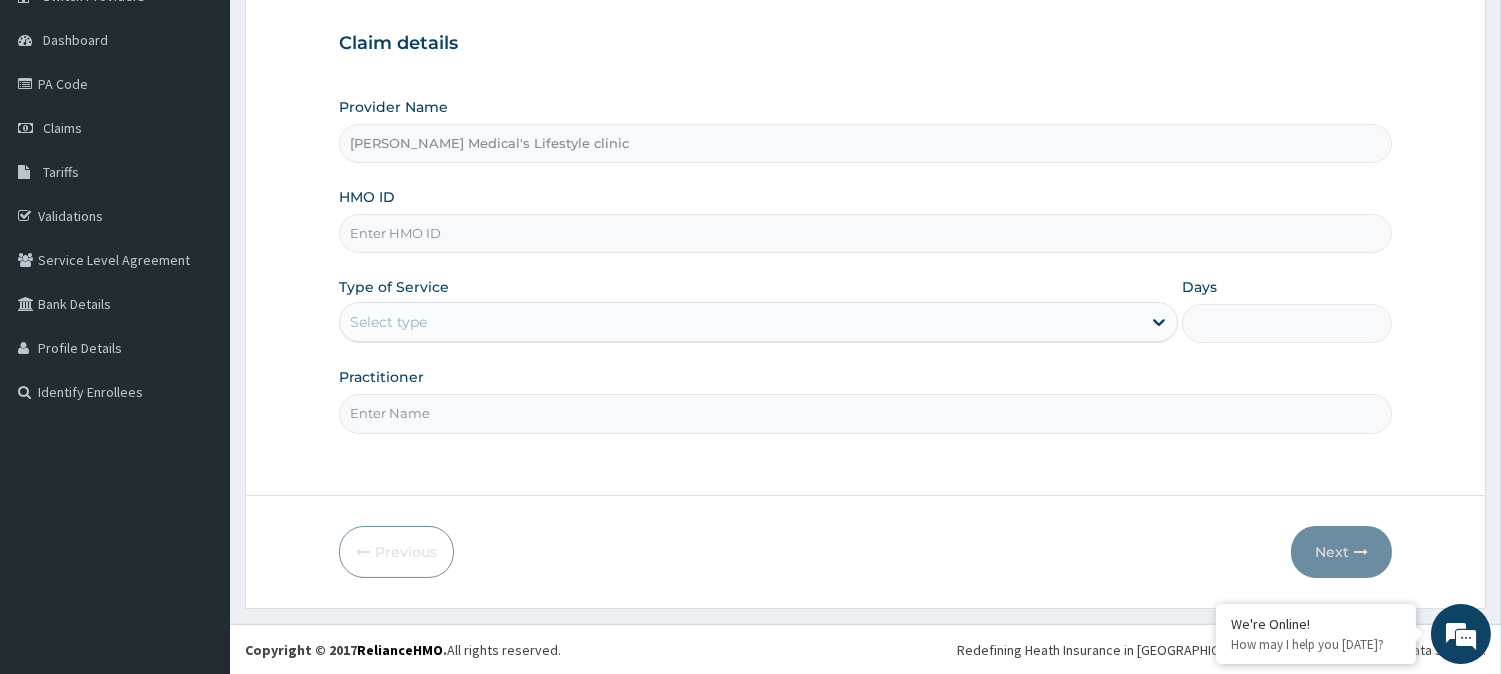 paste on "TFG/10118/C" 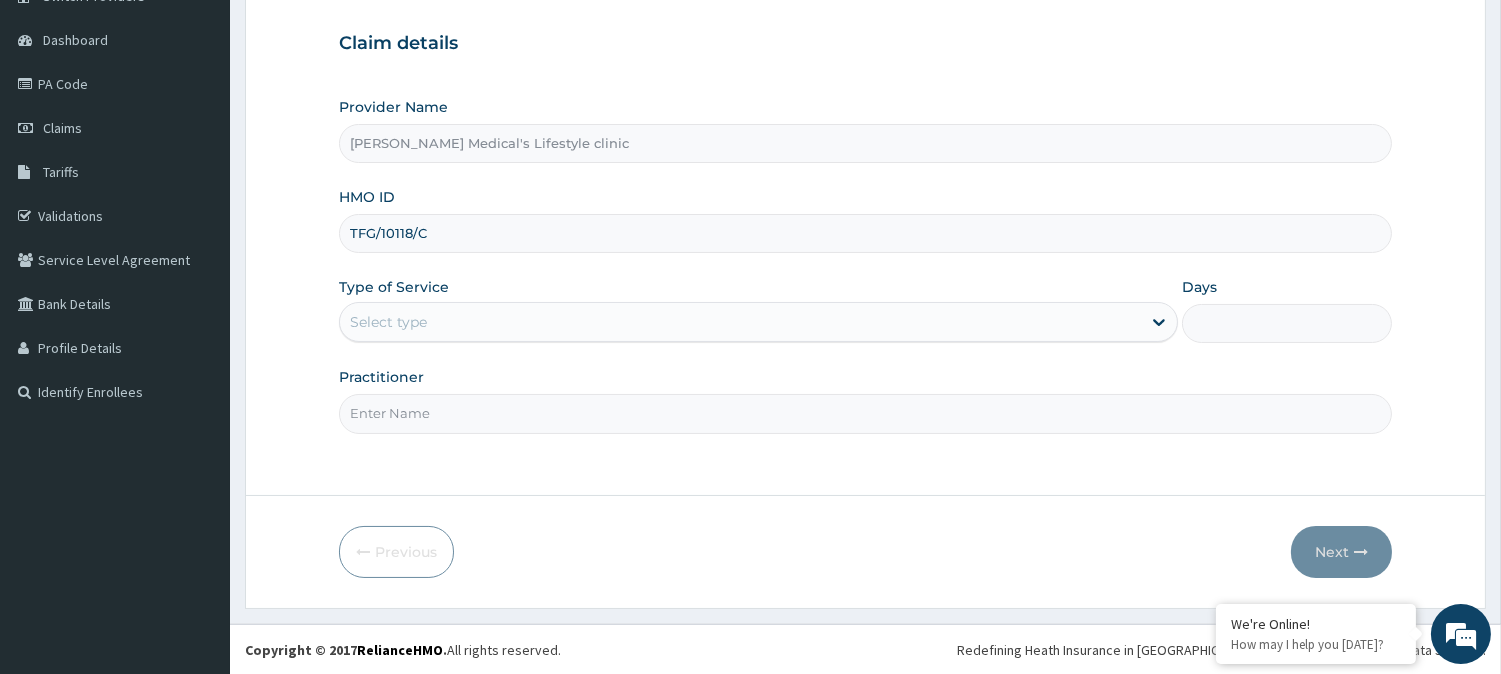 type on "TFG/10118/C" 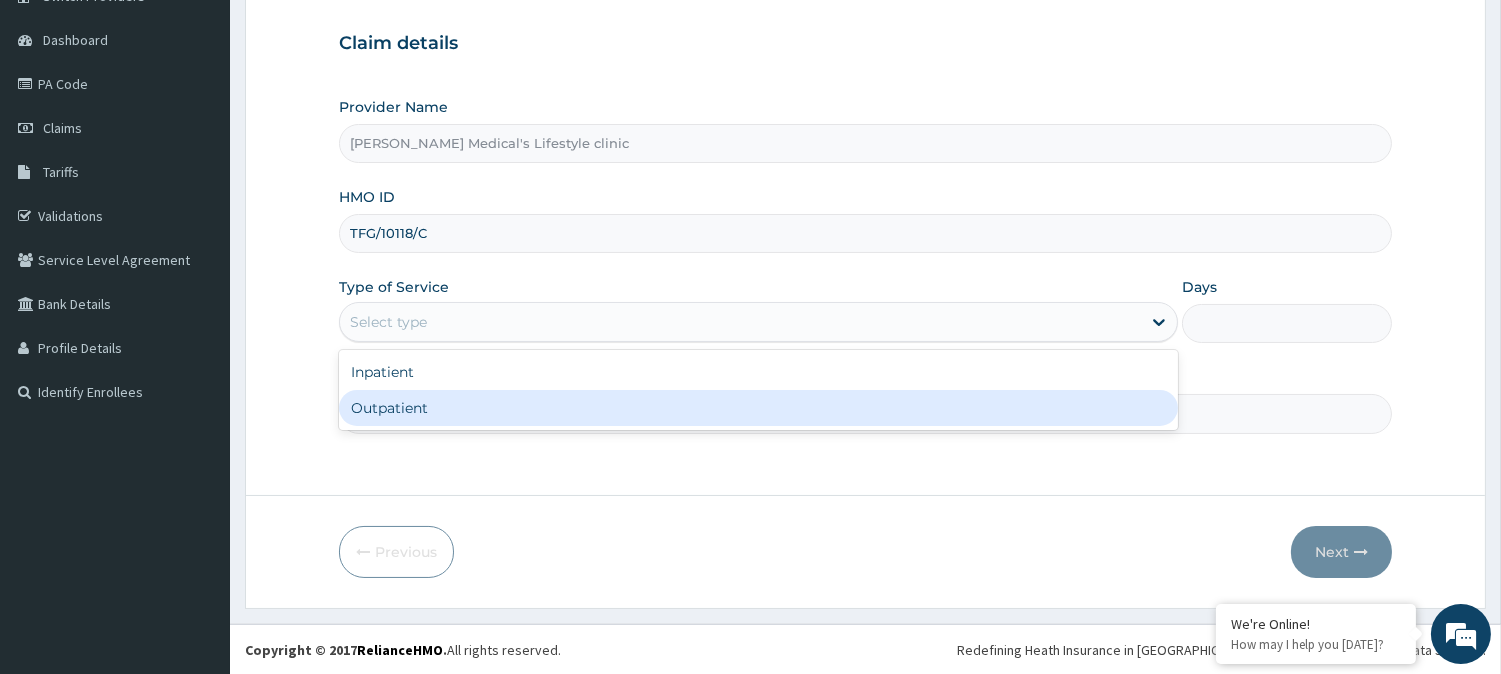 click on "Outpatient" at bounding box center (758, 408) 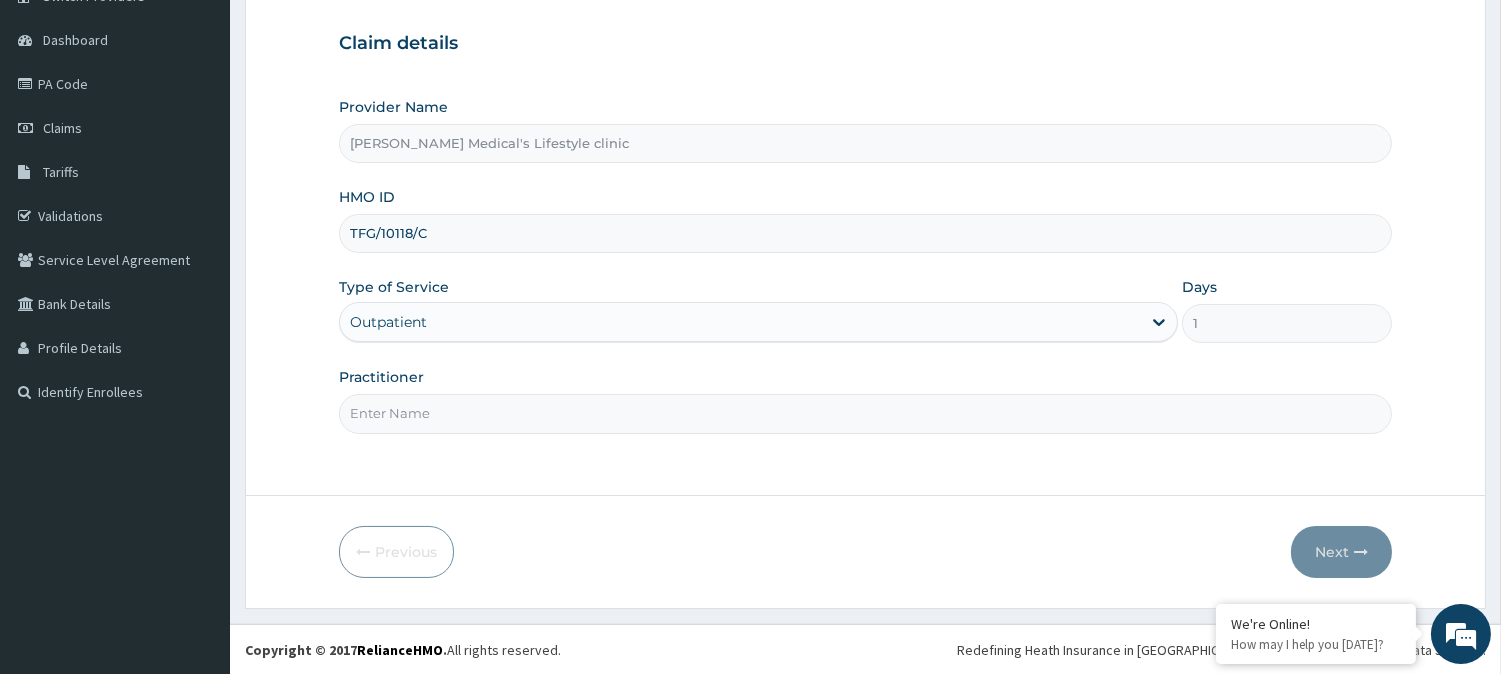 click on "Practitioner" at bounding box center (865, 413) 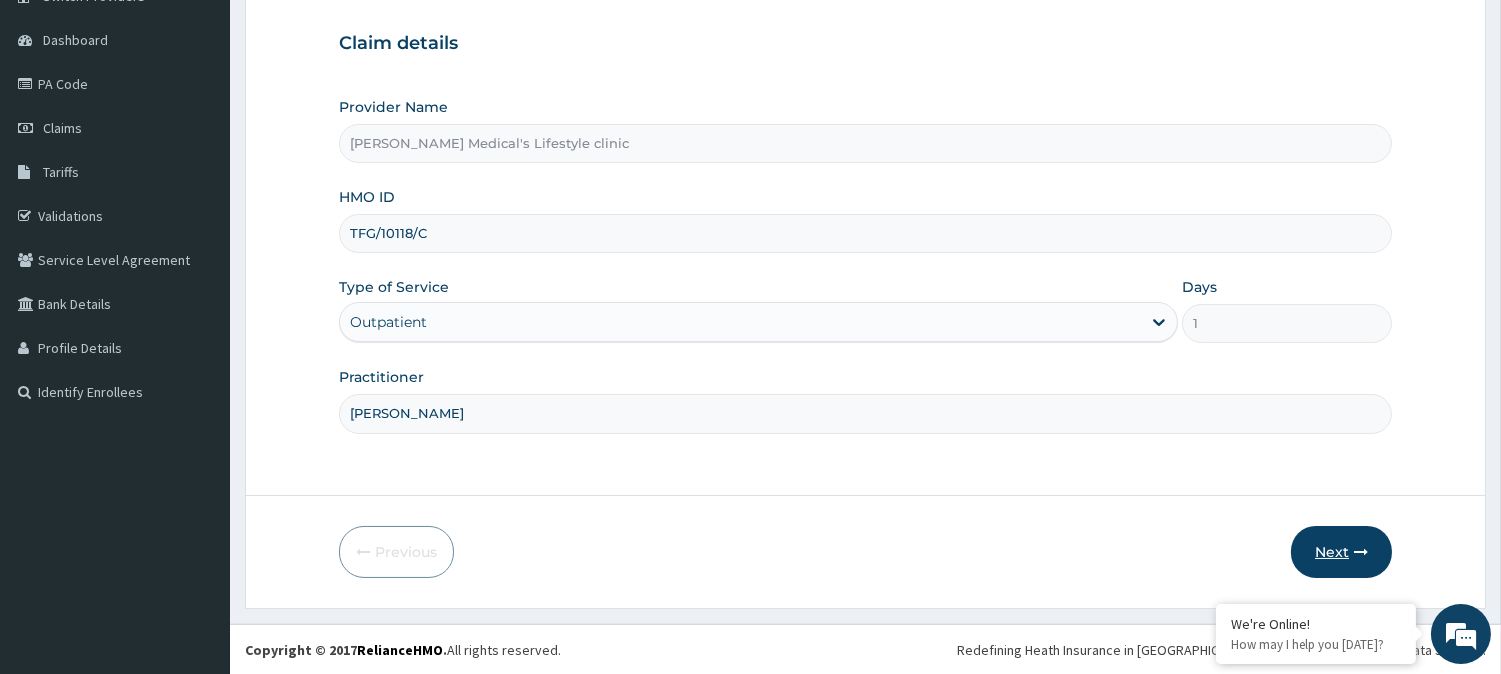click on "Next" at bounding box center (1341, 552) 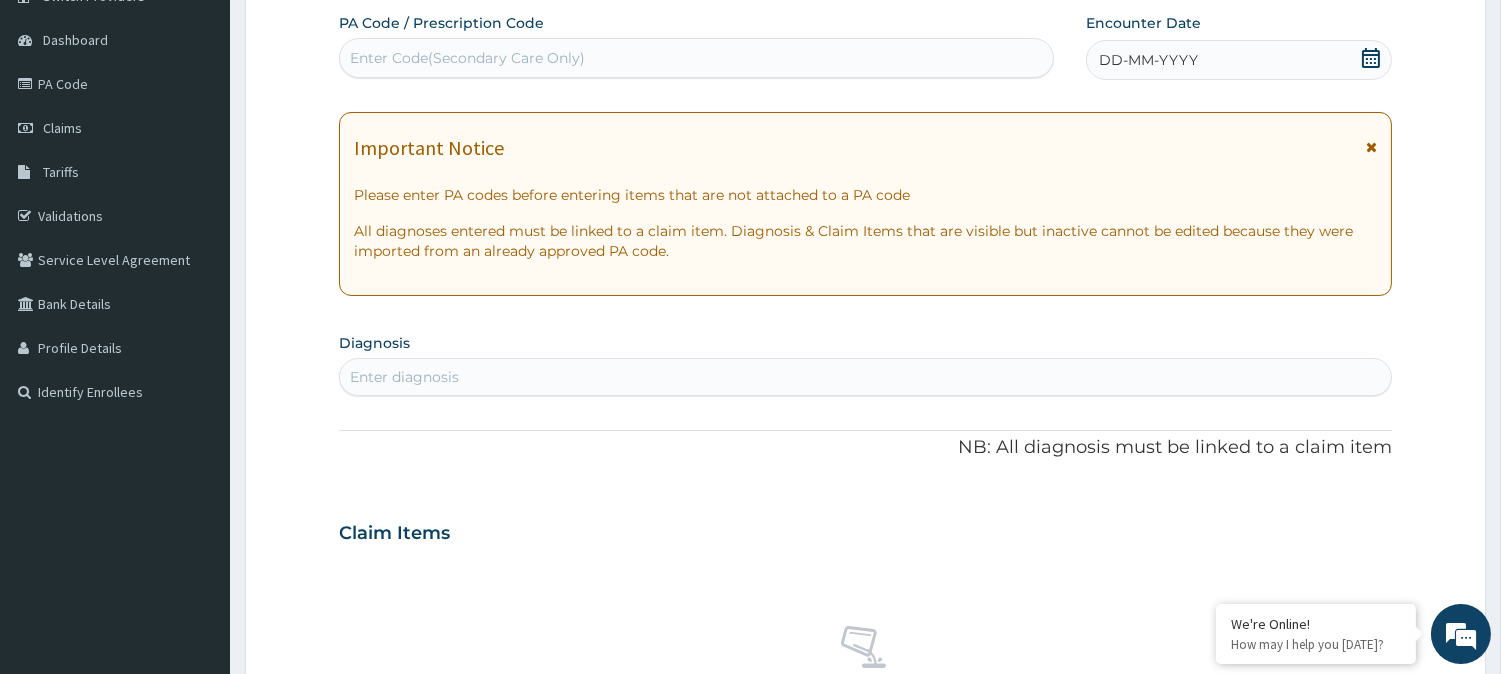 scroll, scrollTop: 0, scrollLeft: 0, axis: both 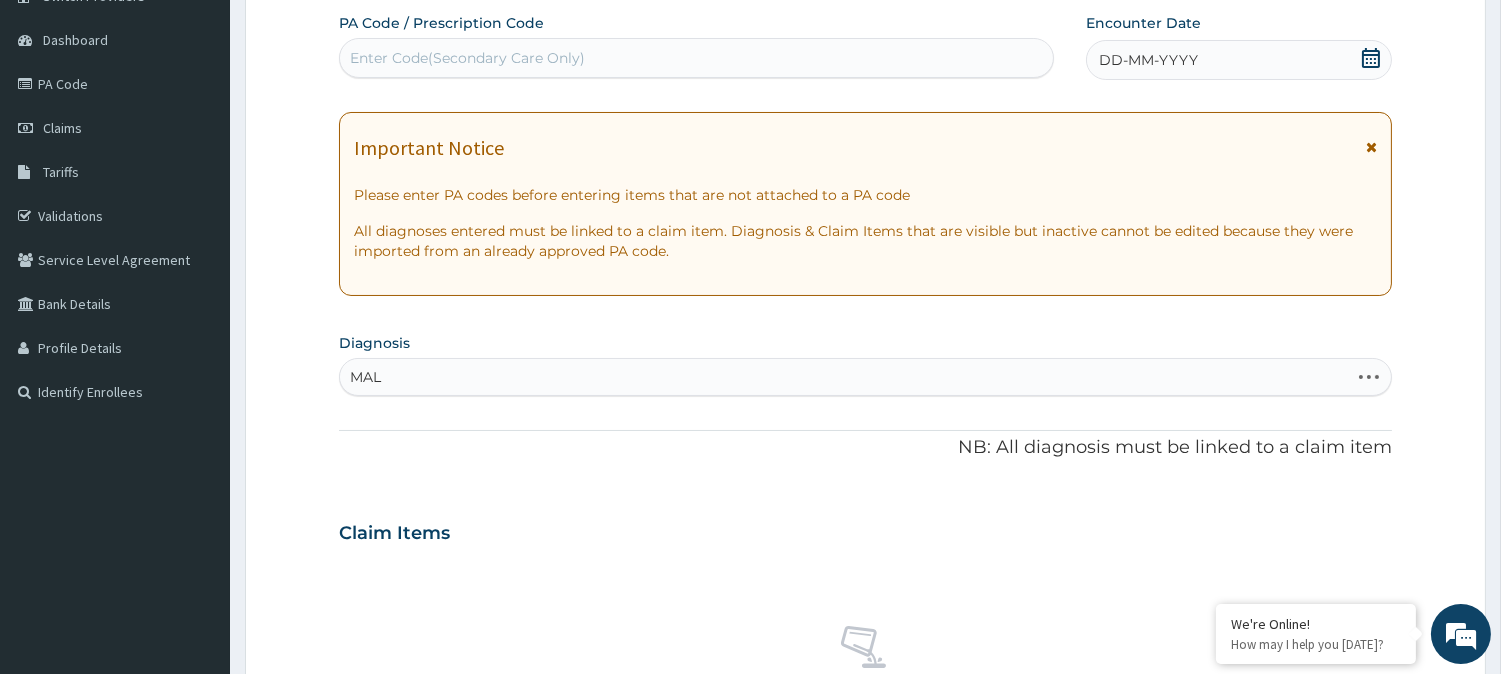 type on "MALA" 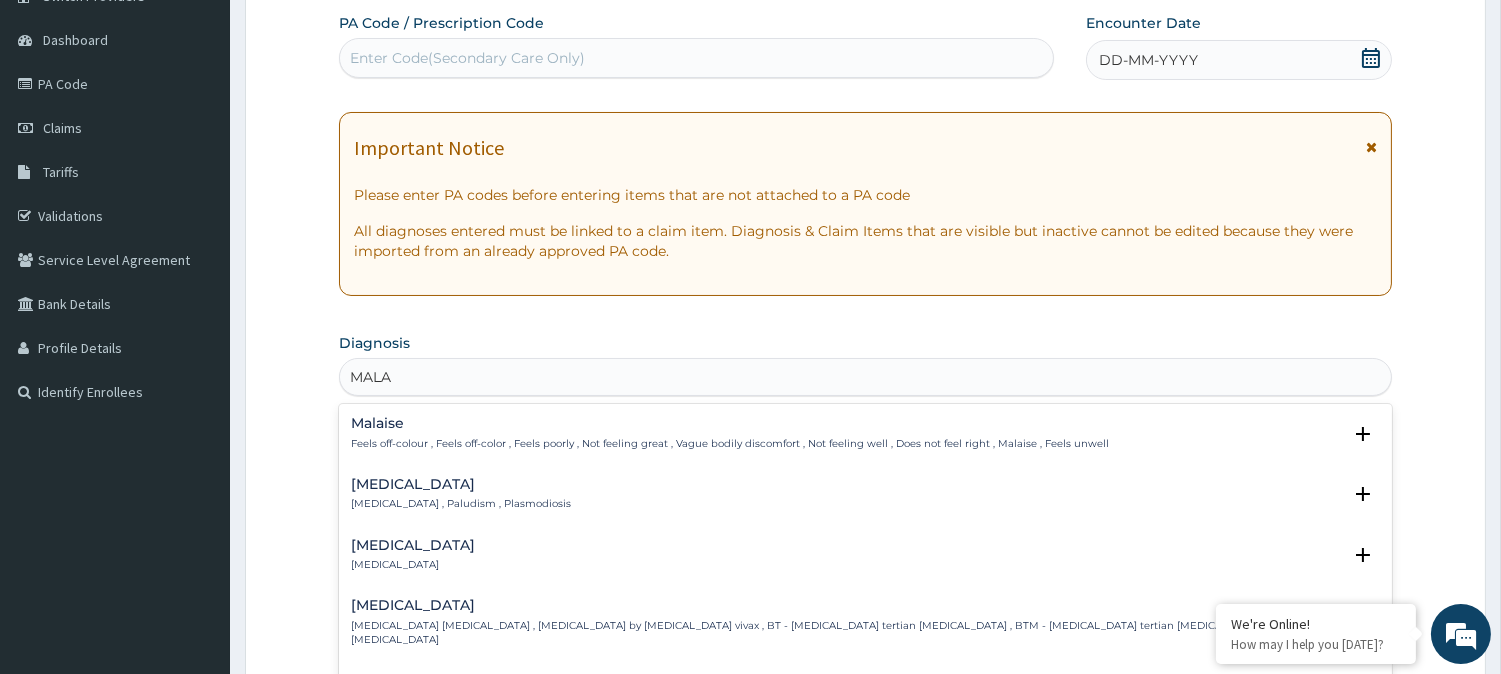 click on "Malaria , Paludism , Plasmodiosis" at bounding box center [461, 504] 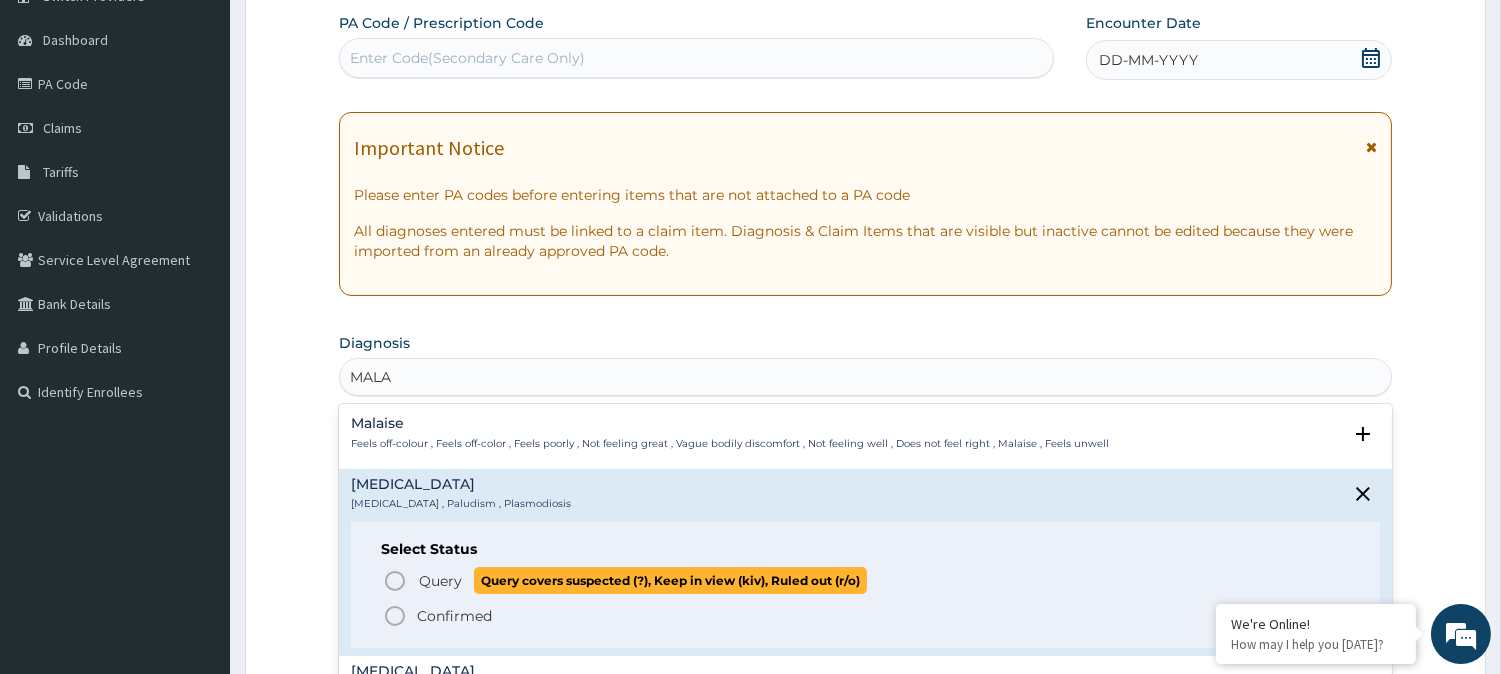 drag, startPoint x: 405, startPoint y: 565, endPoint x: 423, endPoint y: 552, distance: 22.203604 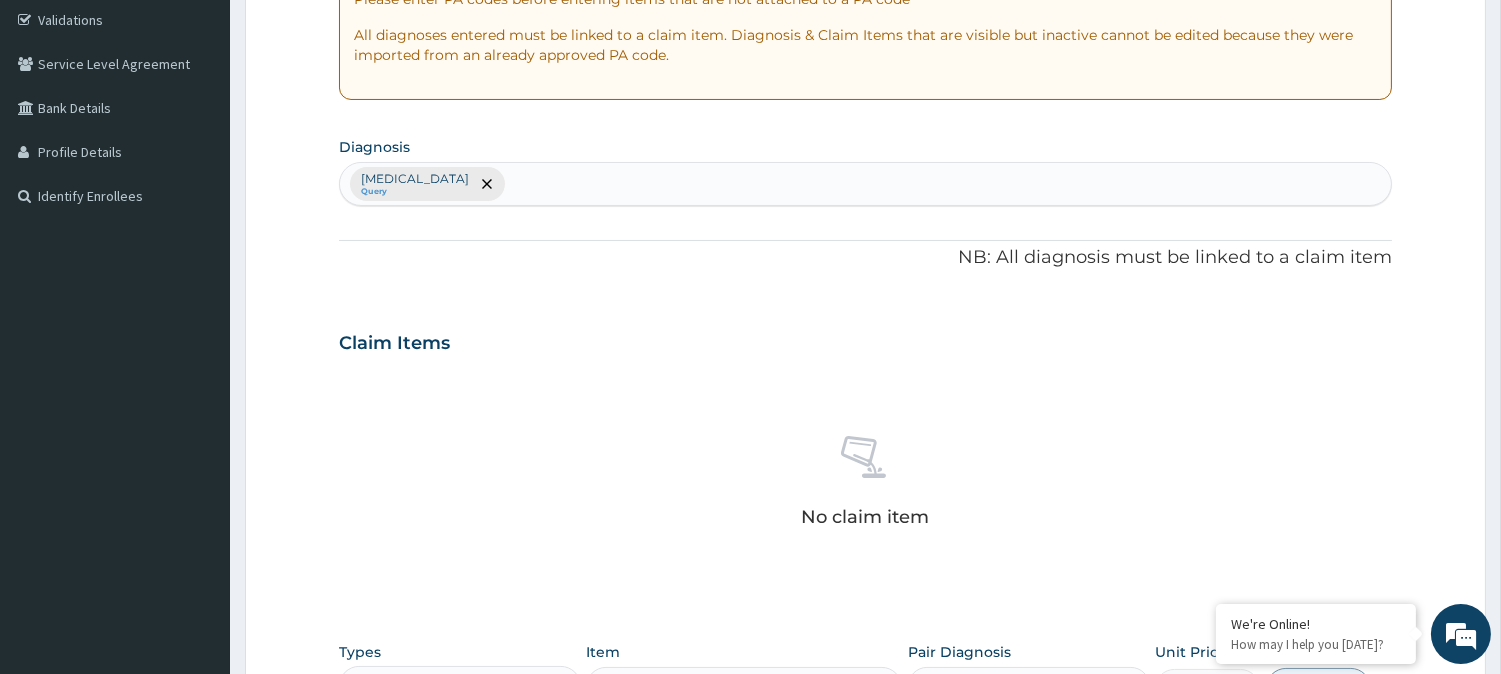 scroll, scrollTop: 548, scrollLeft: 0, axis: vertical 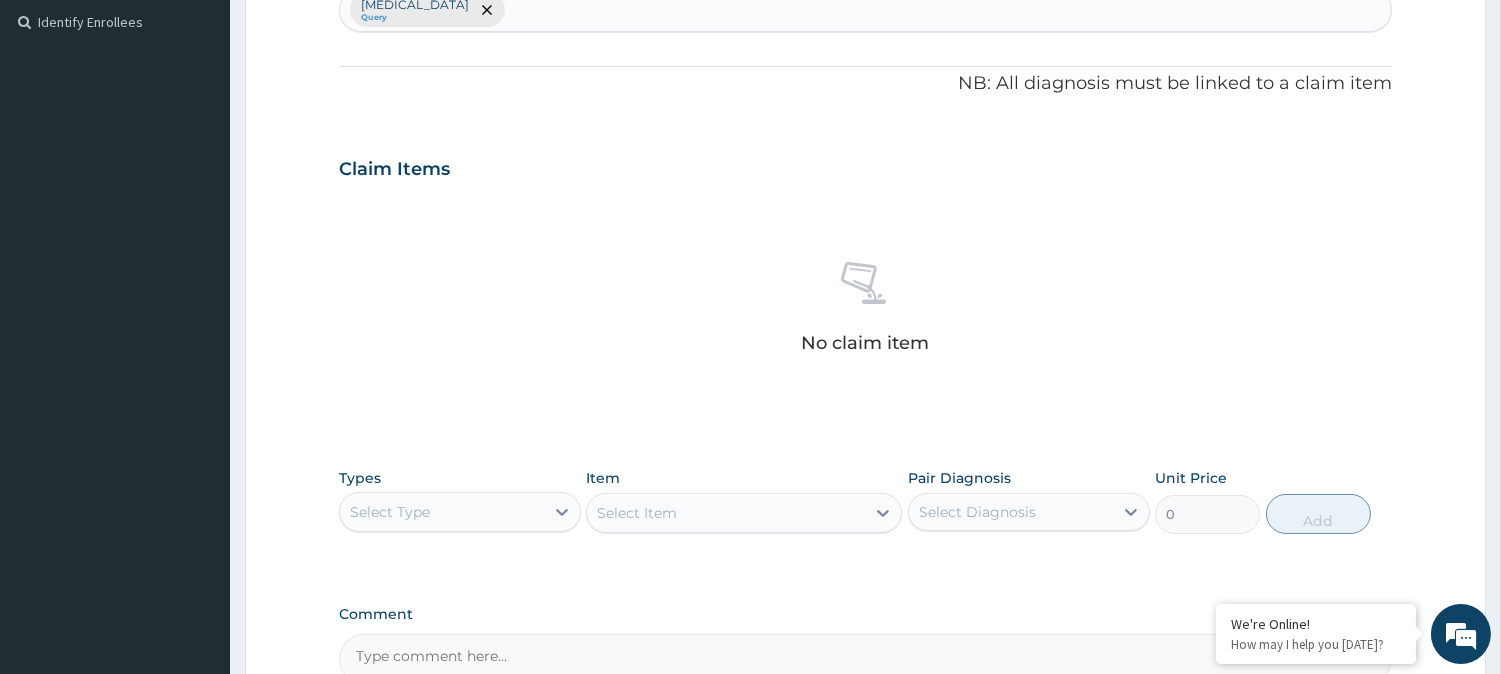 click on "Select Type" at bounding box center [442, 512] 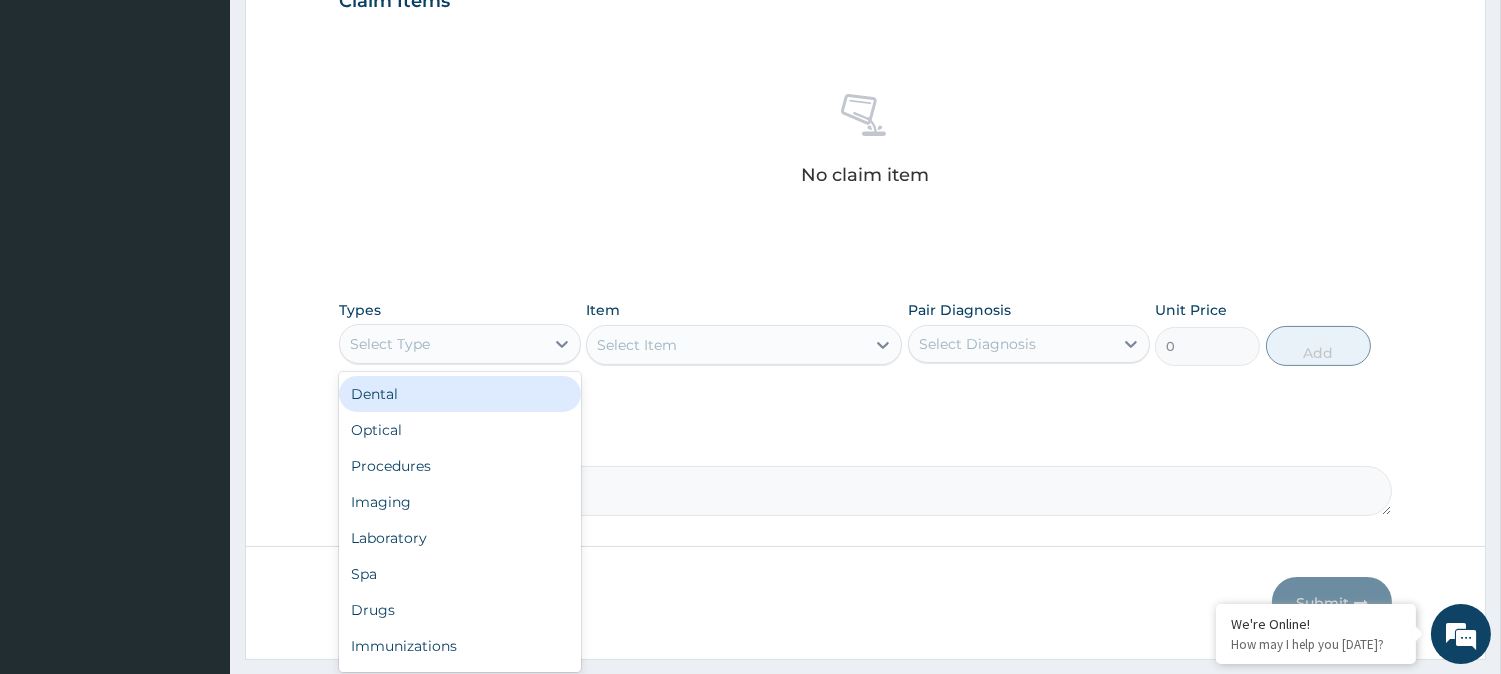 scroll, scrollTop: 767, scrollLeft: 0, axis: vertical 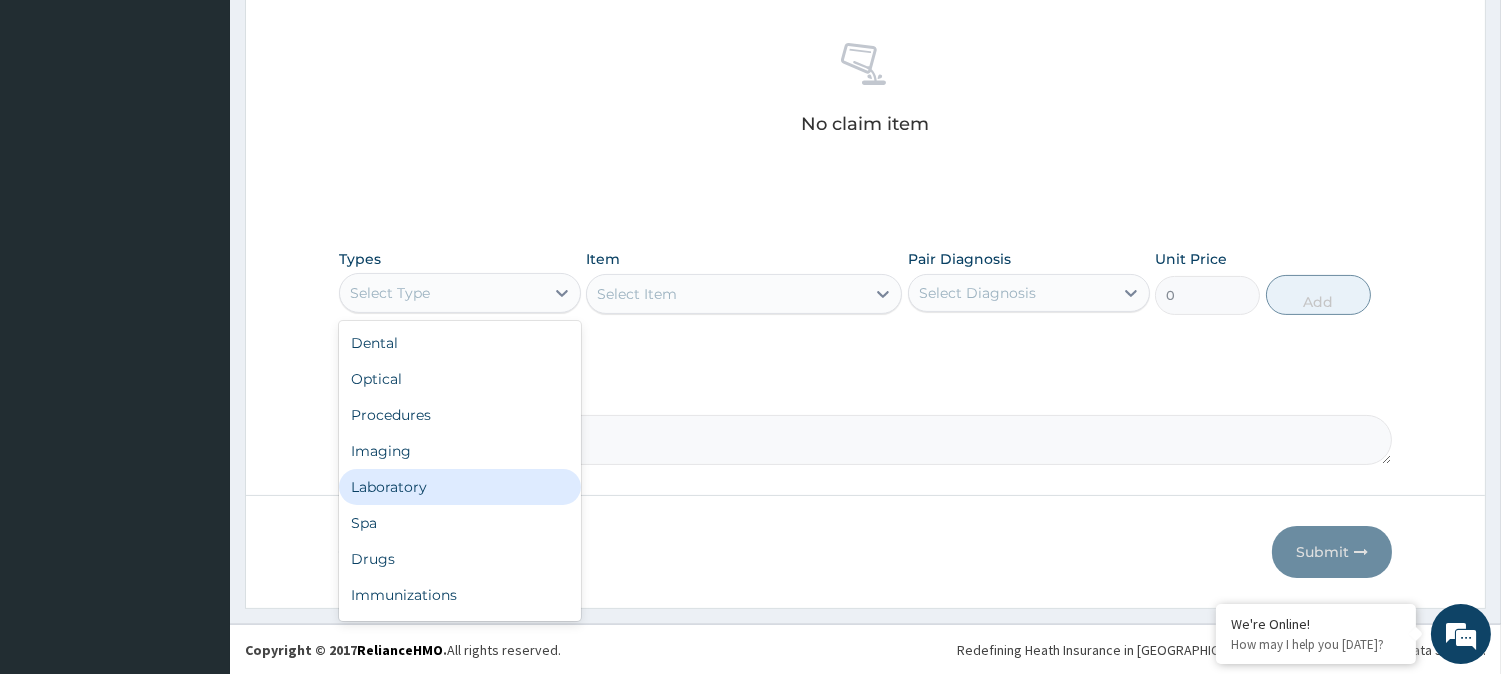 click on "Laboratory" at bounding box center [460, 487] 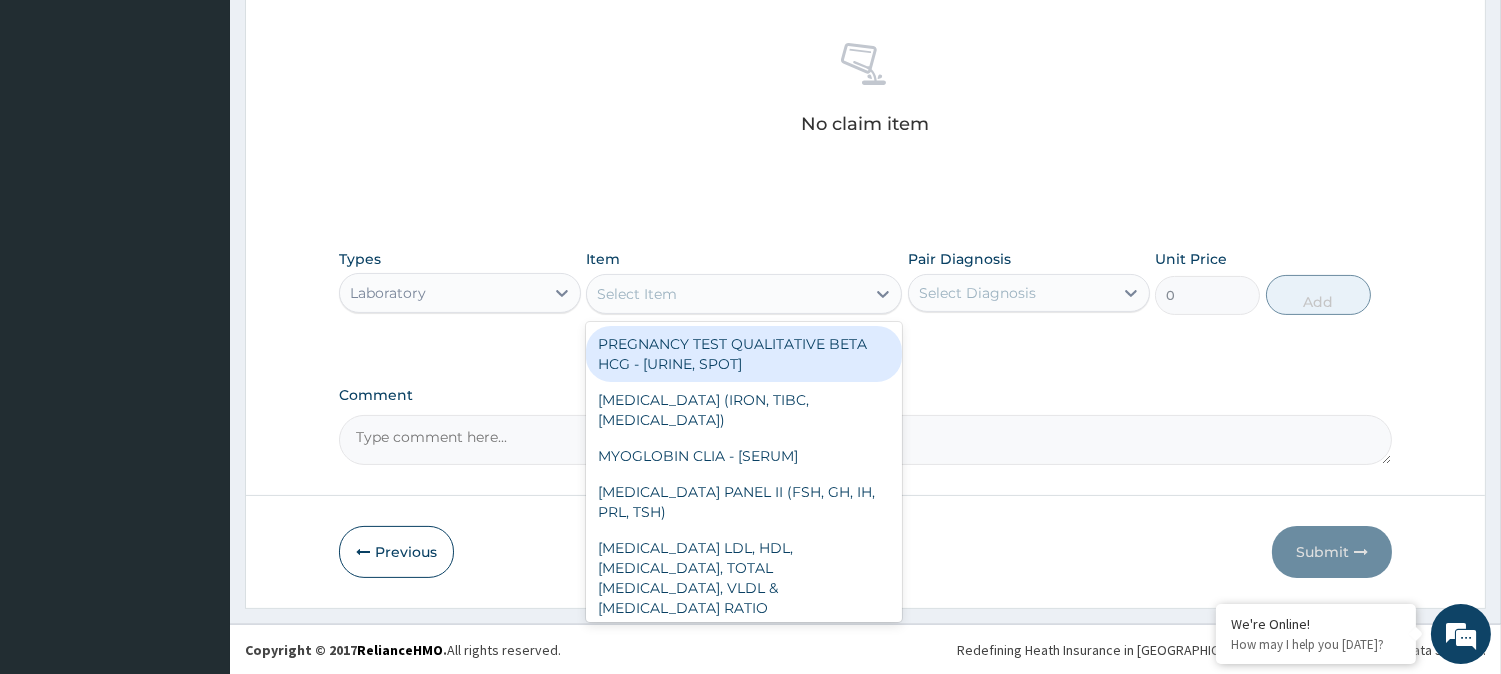 click on "Select Item" at bounding box center (726, 294) 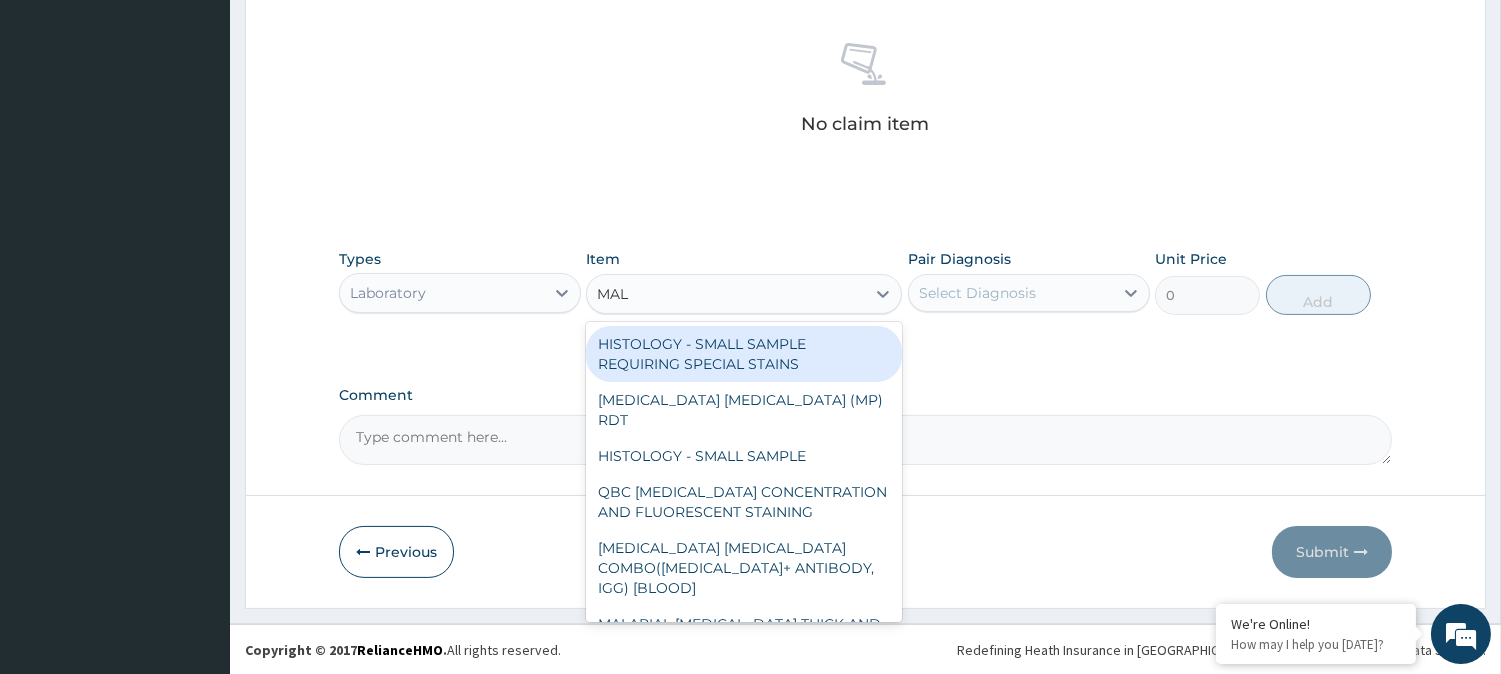type on "MALA" 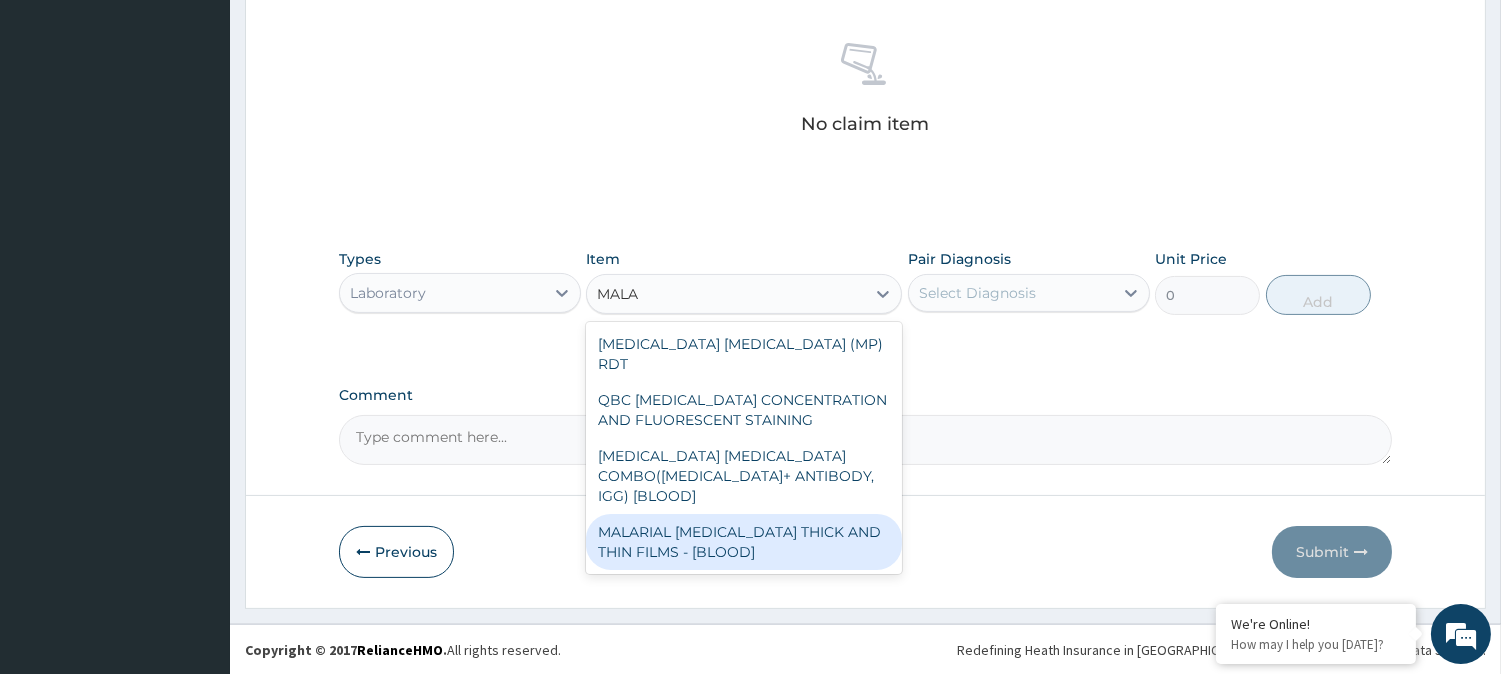 click on "MALARIAL PARASITE THICK AND THIN FILMS - [BLOOD]" at bounding box center (744, 542) 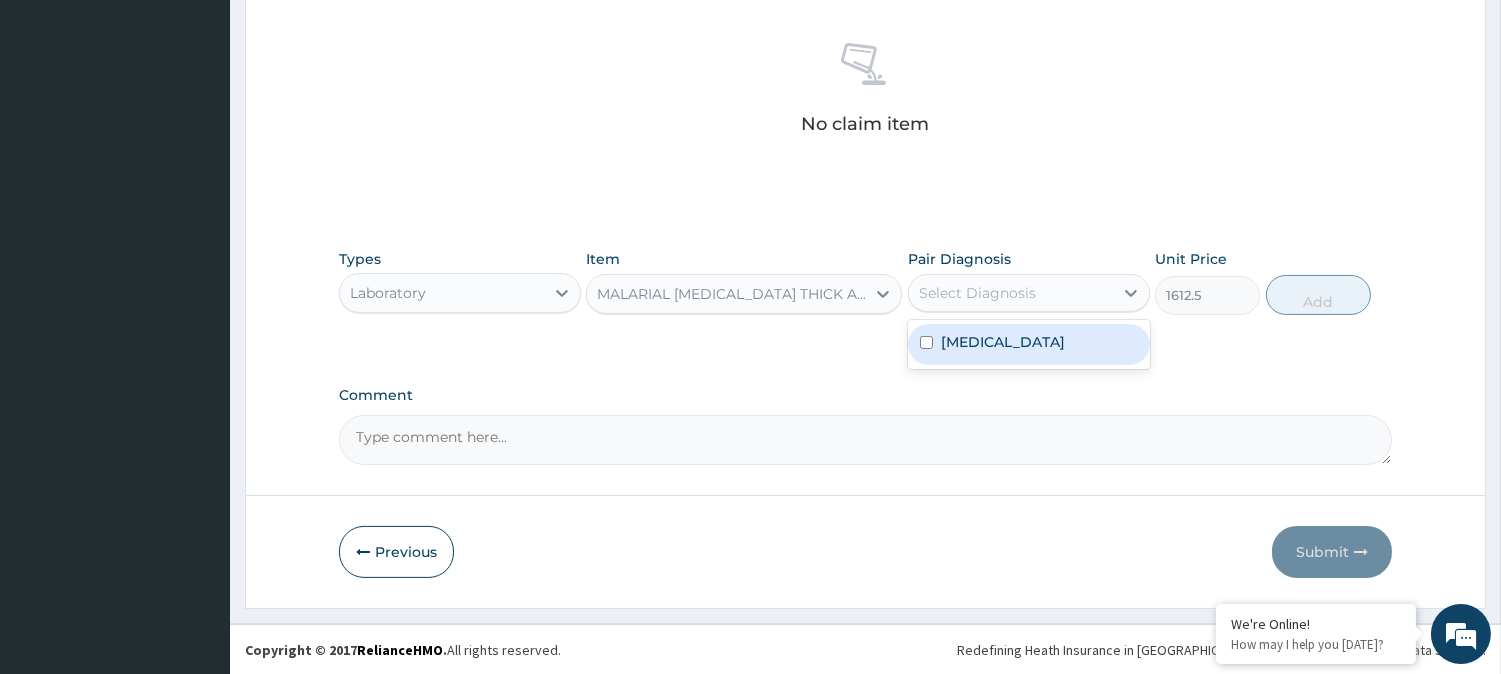 click on "Select Diagnosis" at bounding box center (977, 293) 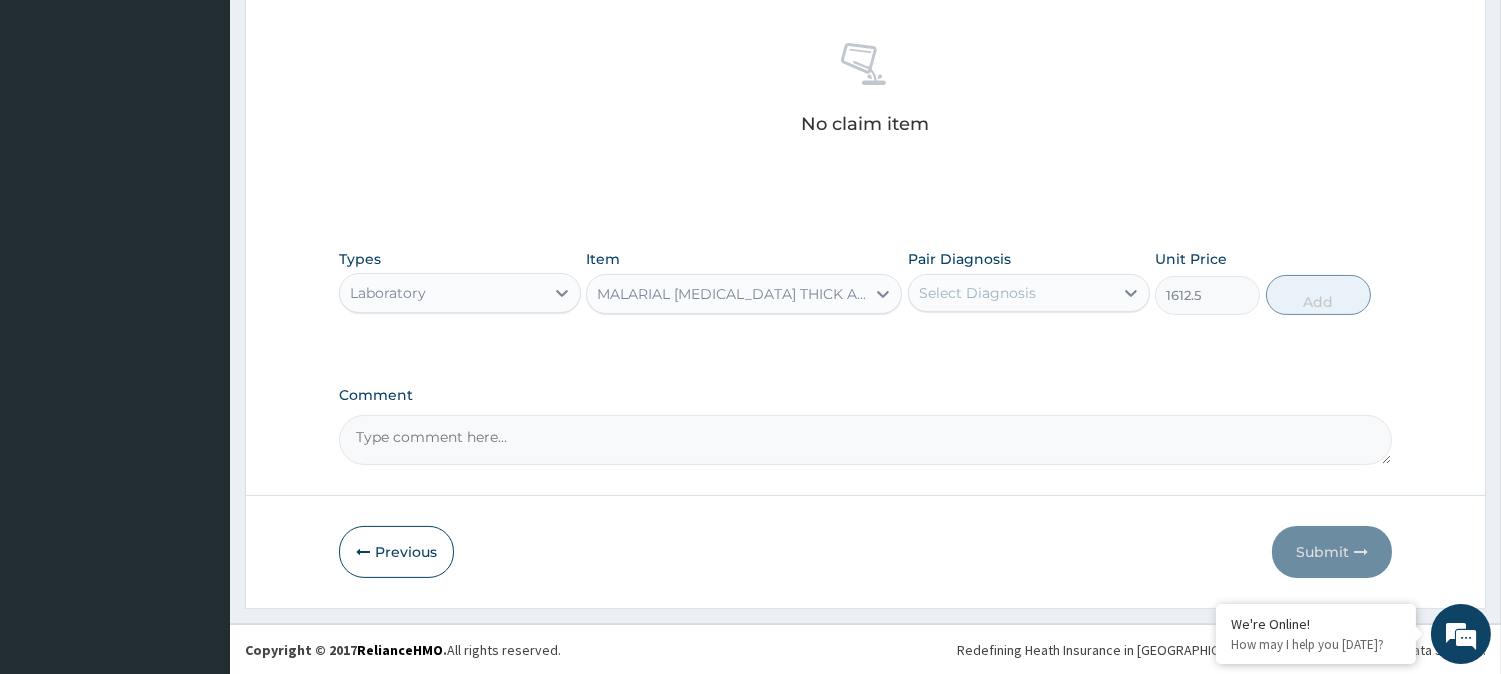 click on "Select Diagnosis" at bounding box center [977, 293] 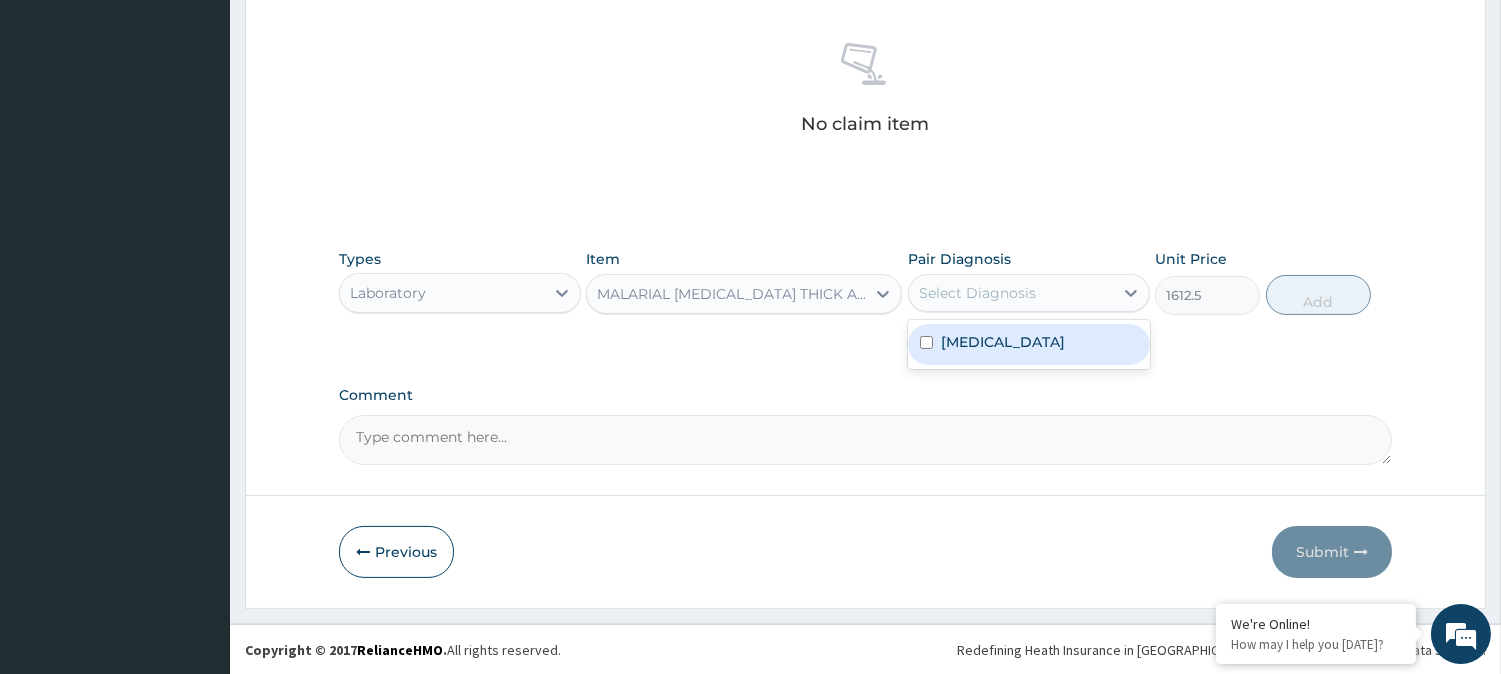 click on "Malaria" at bounding box center (1029, 344) 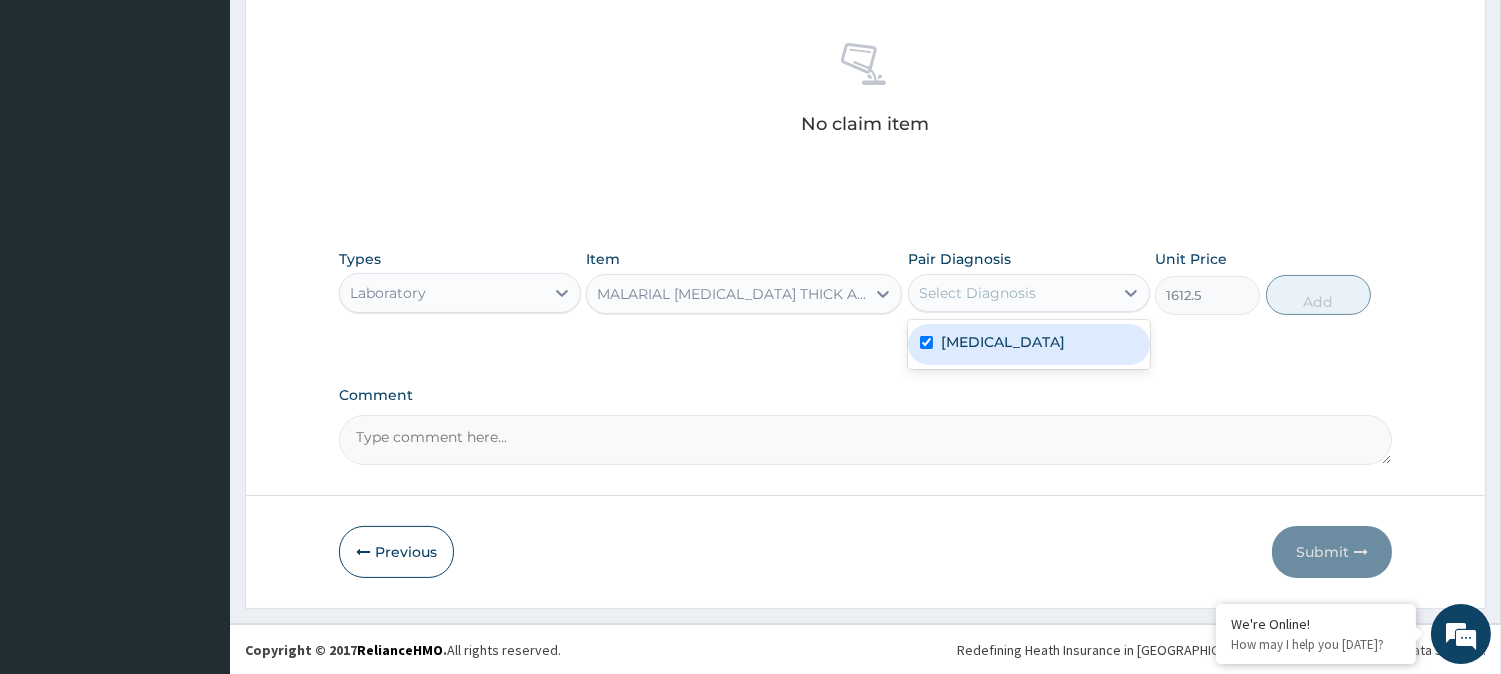 checkbox on "true" 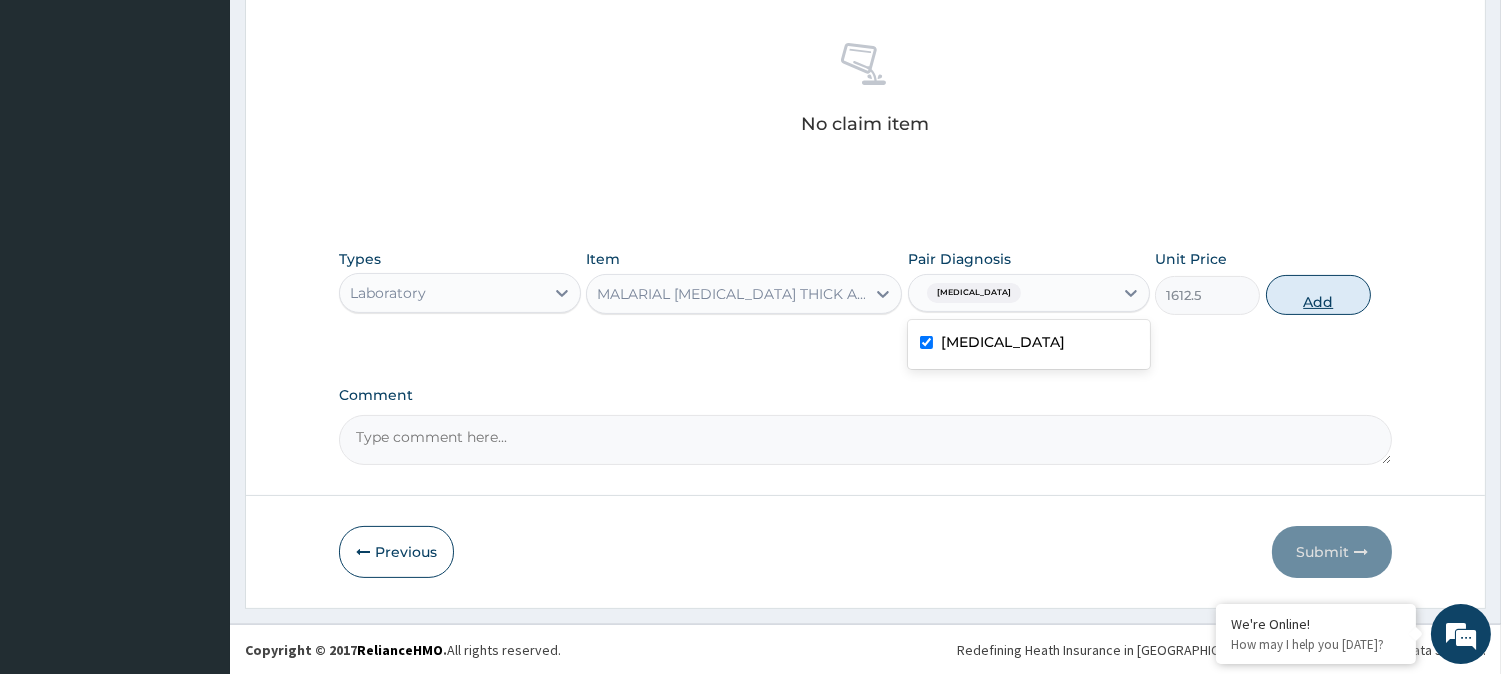 click on "Add" at bounding box center [1318, 295] 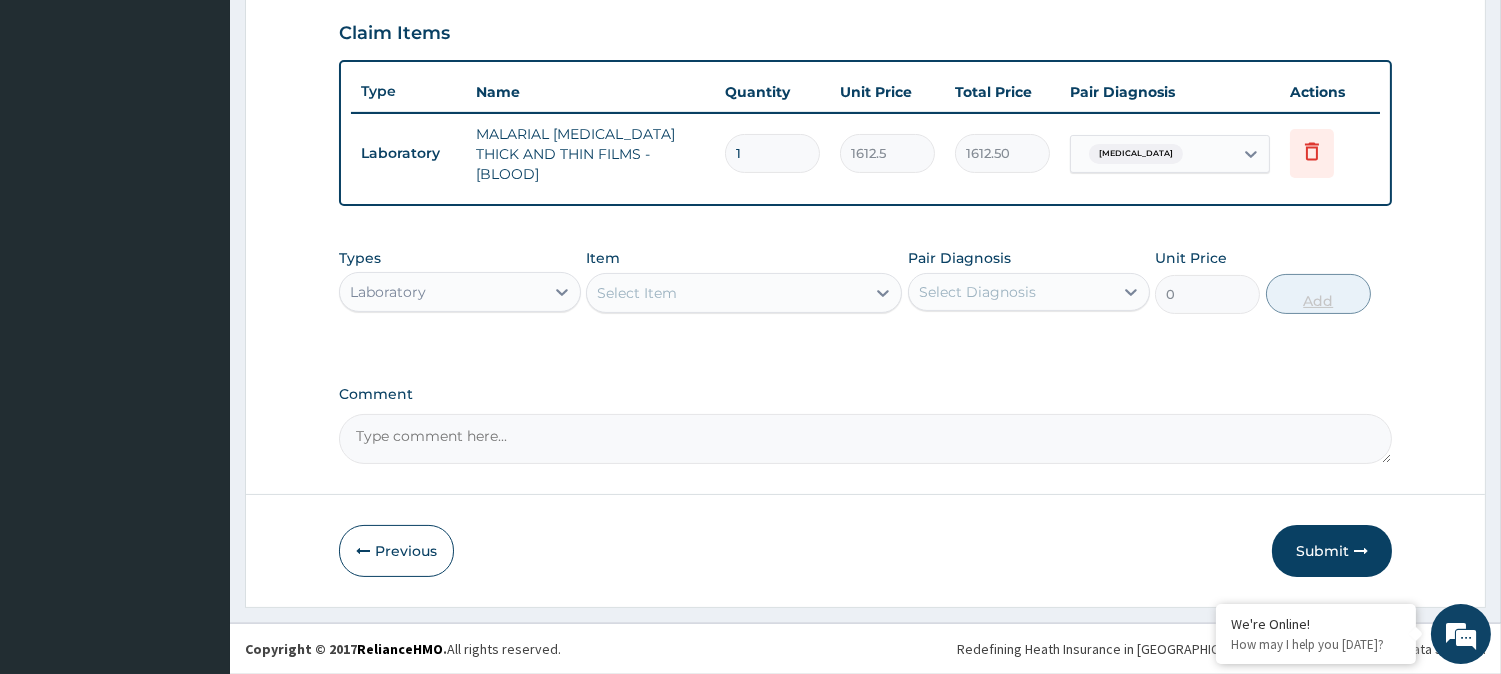 scroll, scrollTop: 671, scrollLeft: 0, axis: vertical 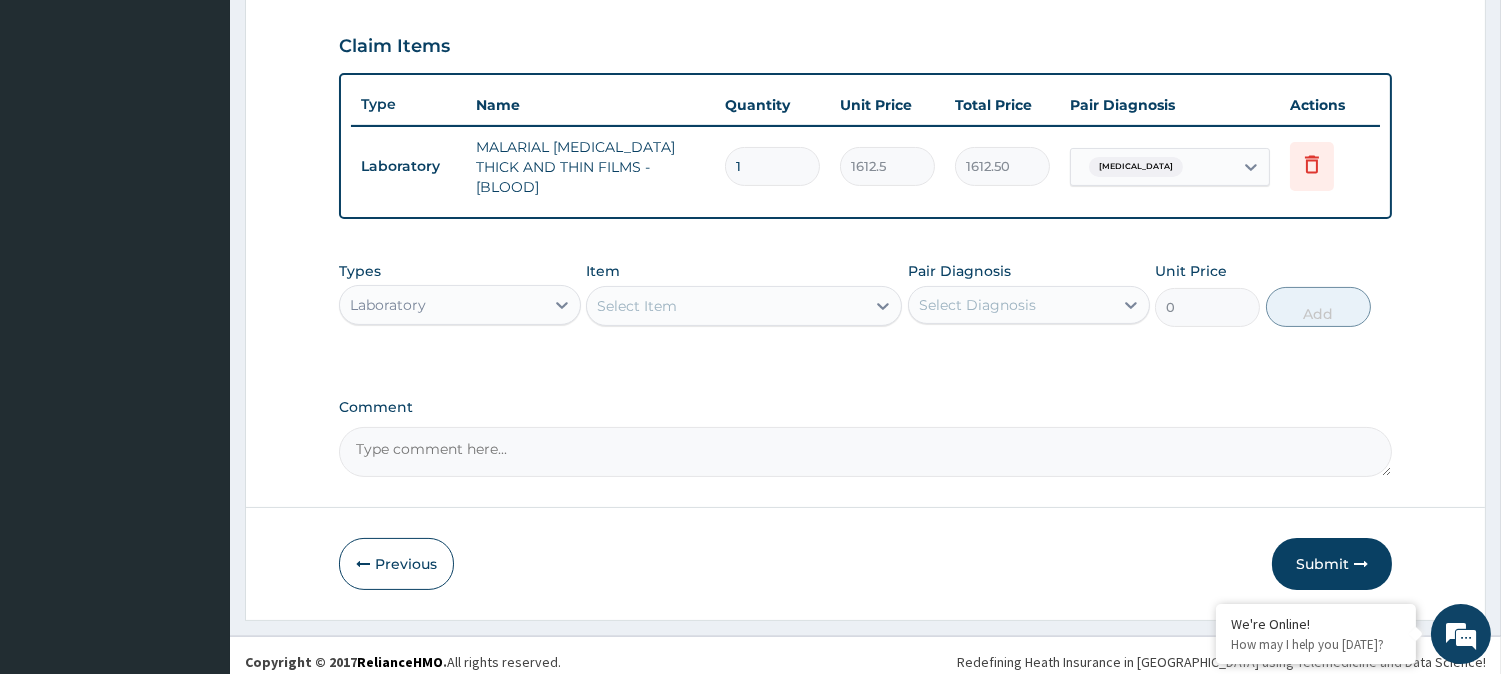 click on "Laboratory" at bounding box center (442, 305) 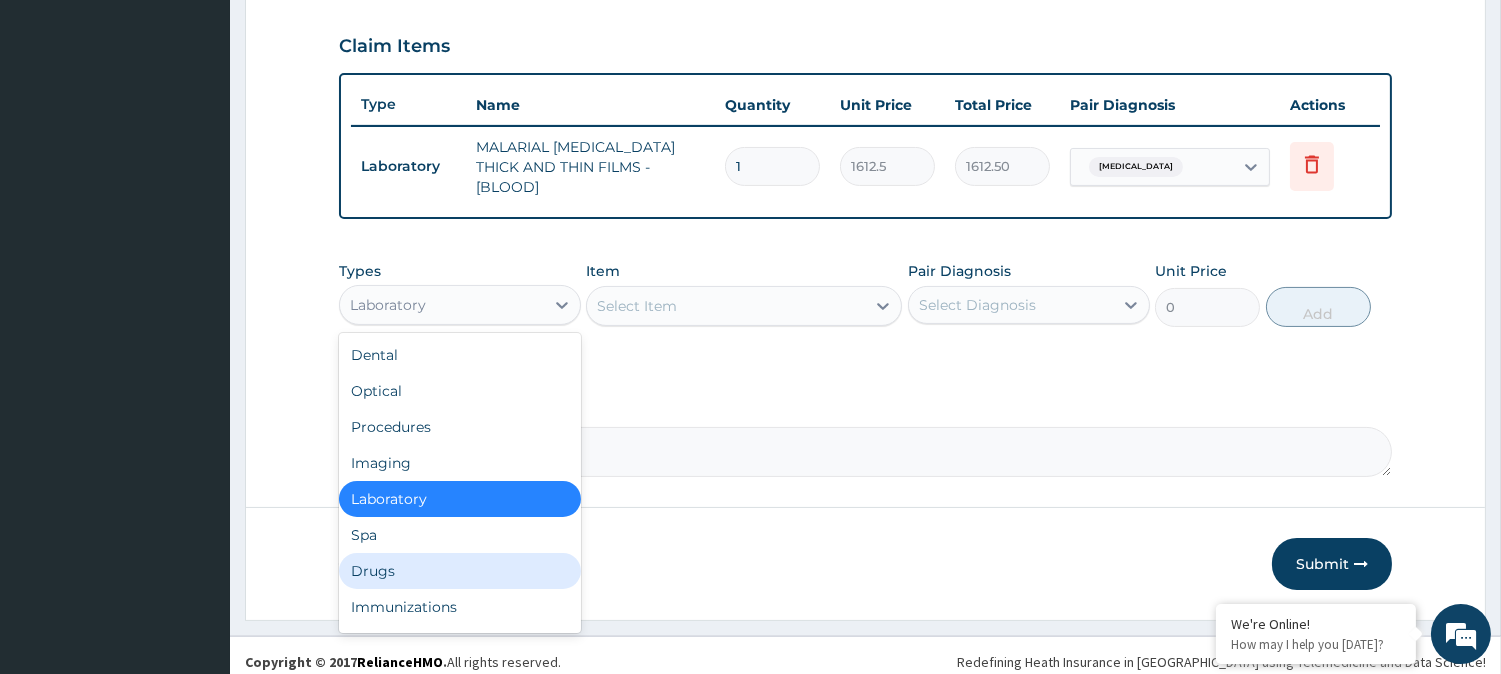 click on "Drugs" at bounding box center (460, 571) 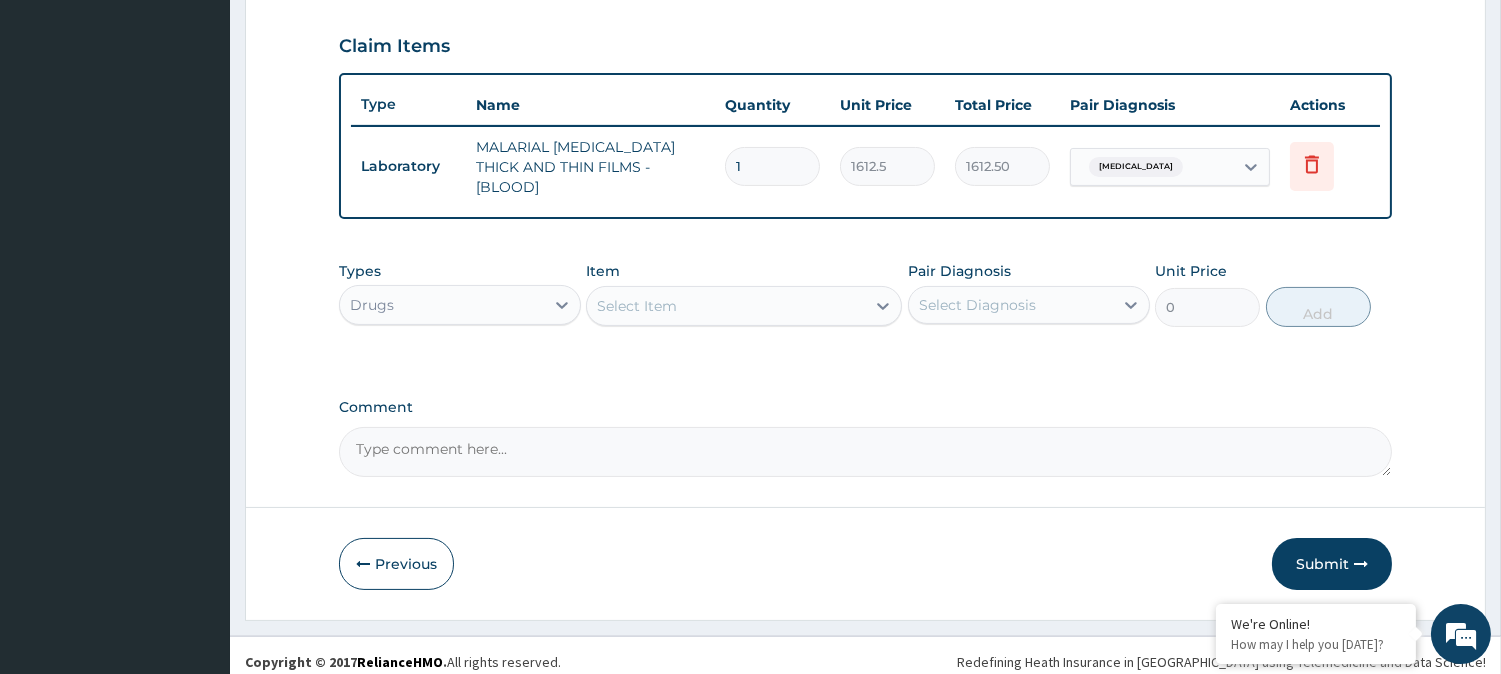 click on "Select Item" at bounding box center [726, 306] 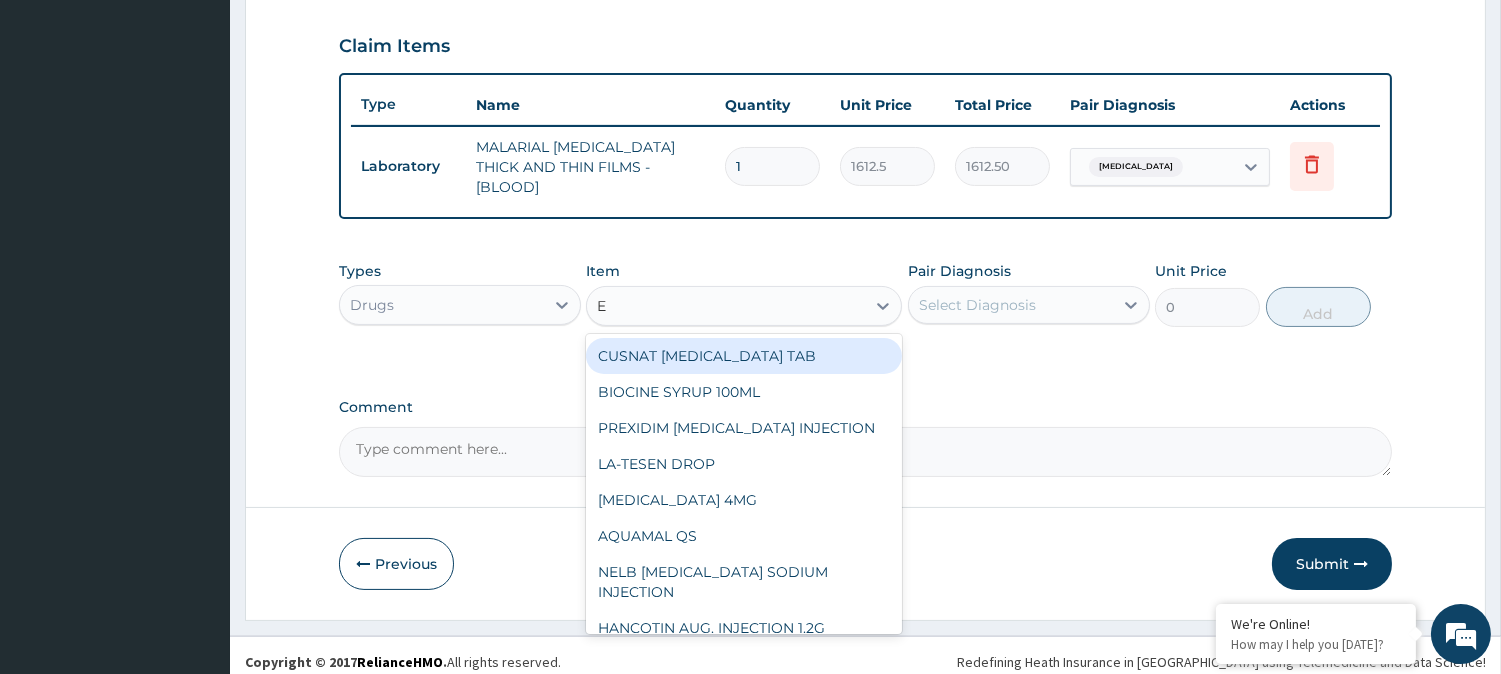 type on "E M" 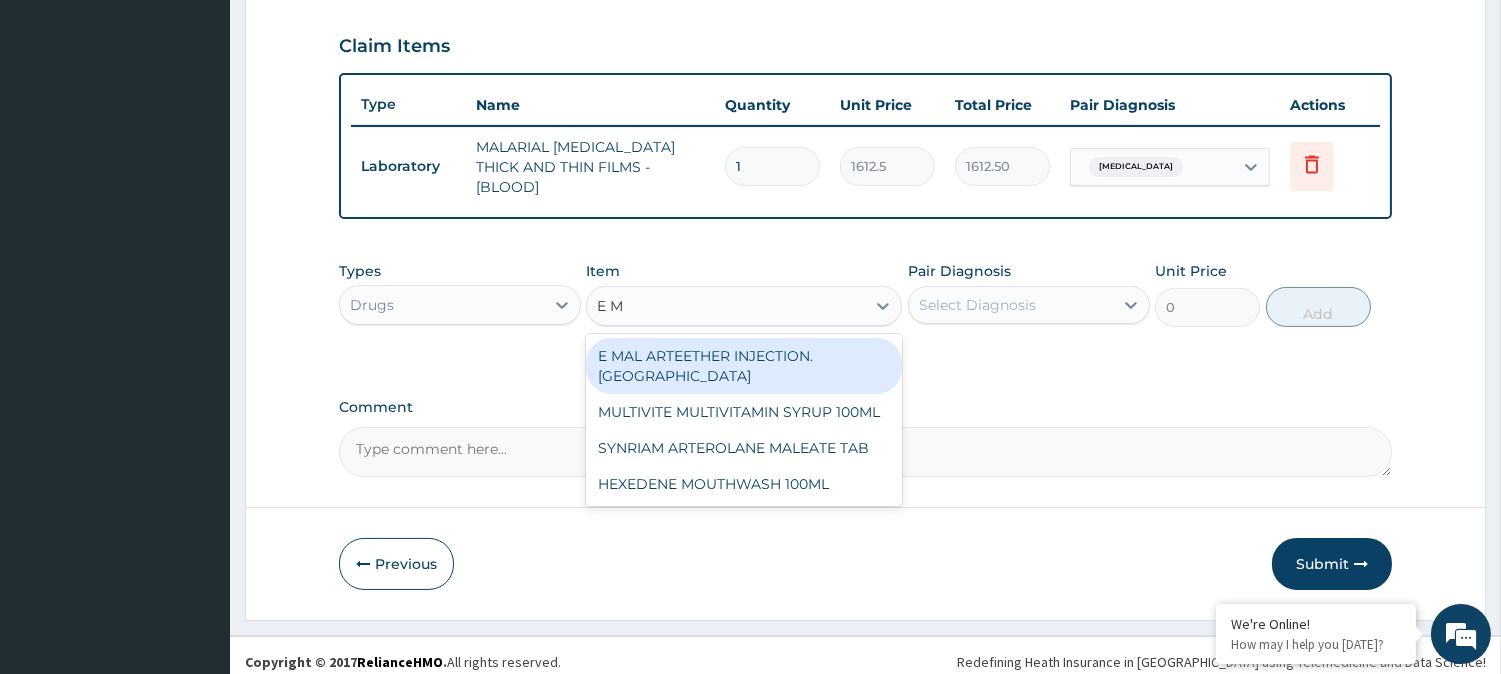 click on "E MAL ARTEETHER INJECTION. FIDSON" at bounding box center [744, 366] 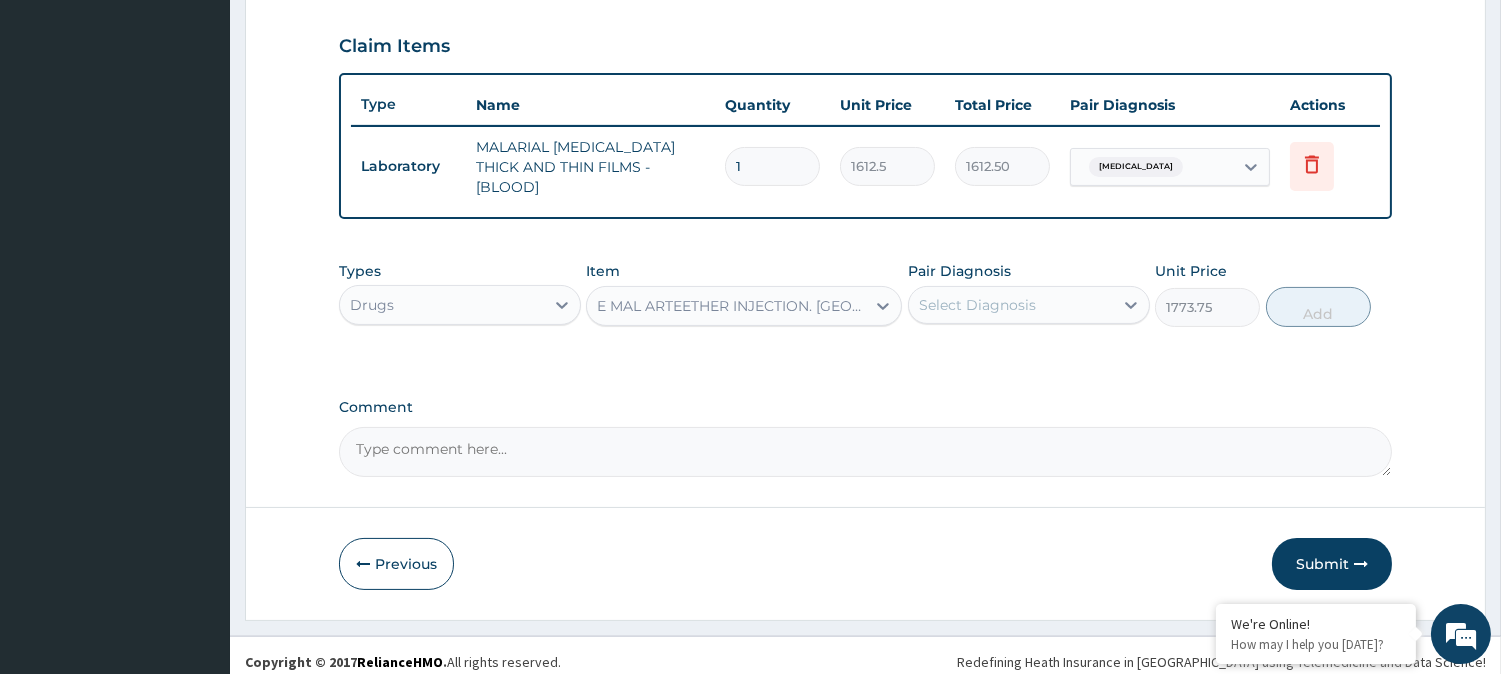 click on "Select Diagnosis" at bounding box center (977, 305) 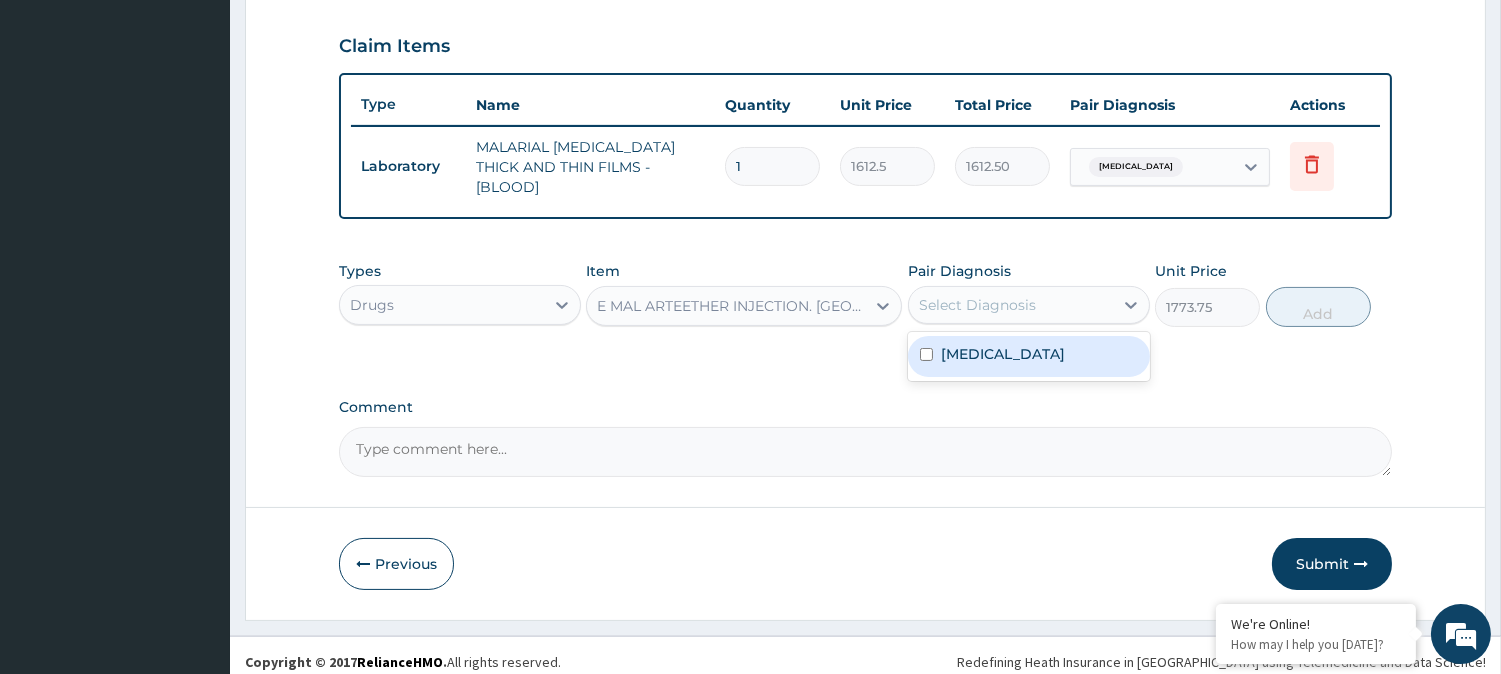 click on "Malaria" at bounding box center [1029, 356] 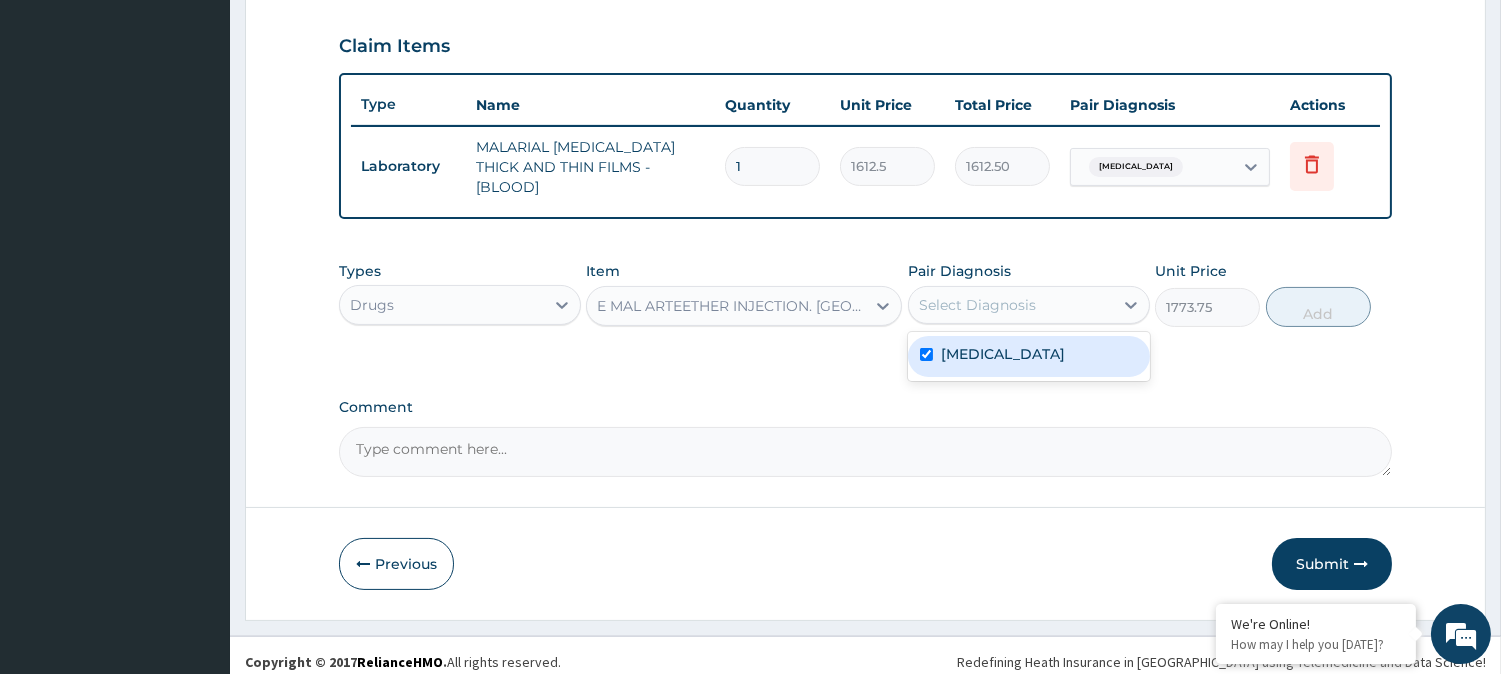checkbox on "true" 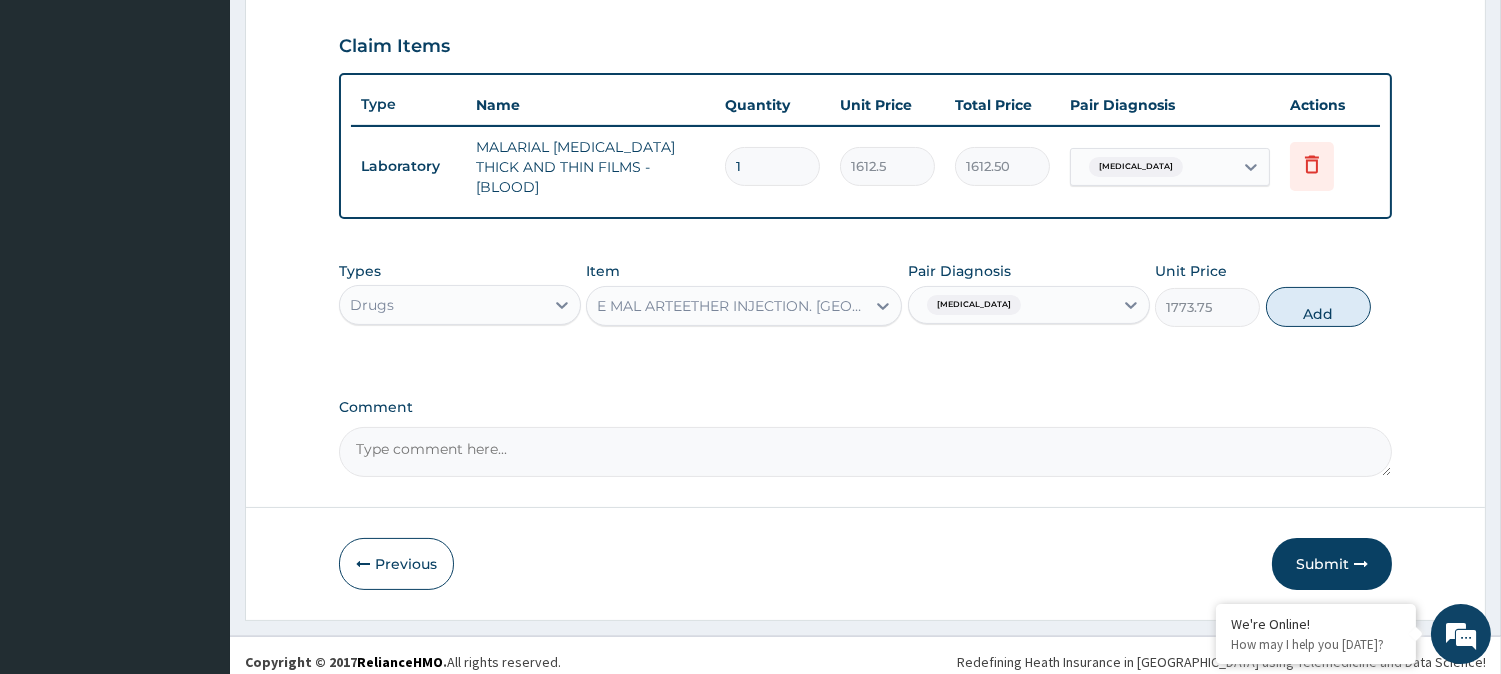click on "Add" at bounding box center (1318, 307) 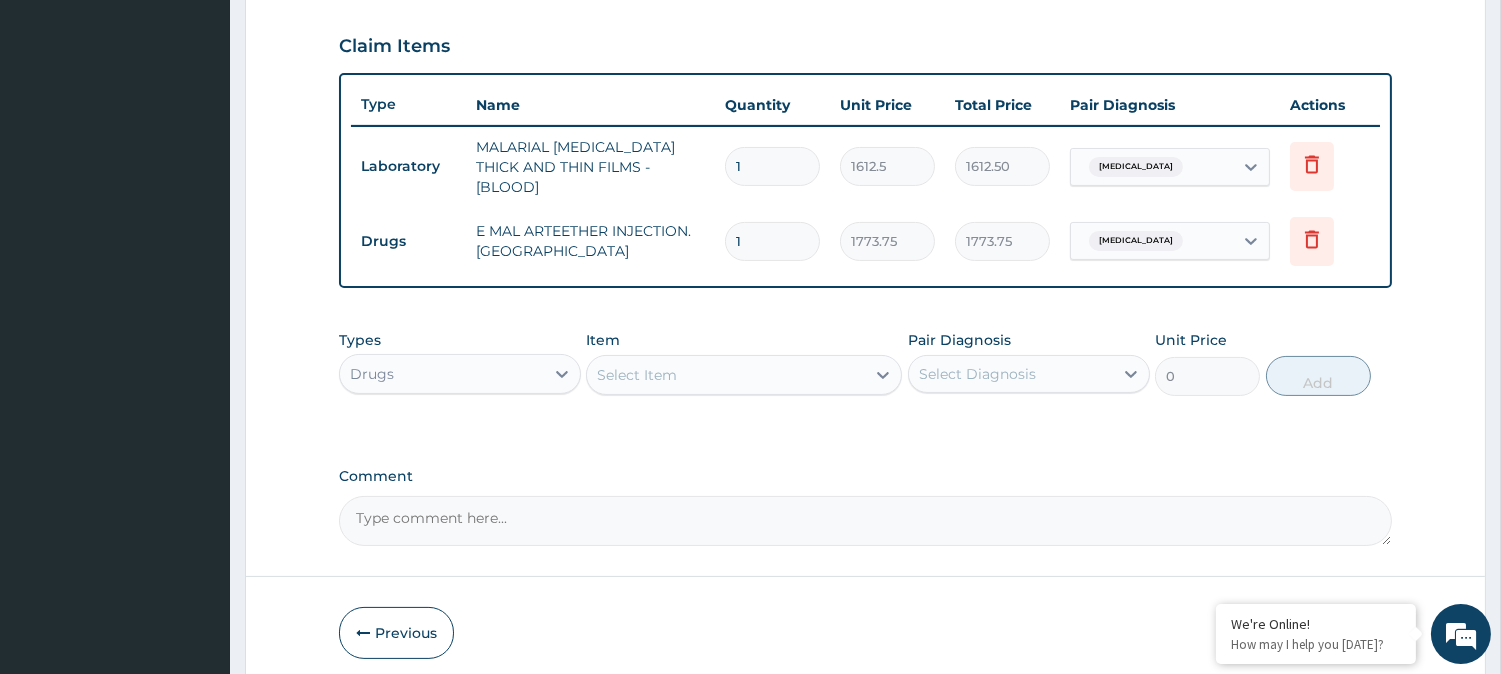 type 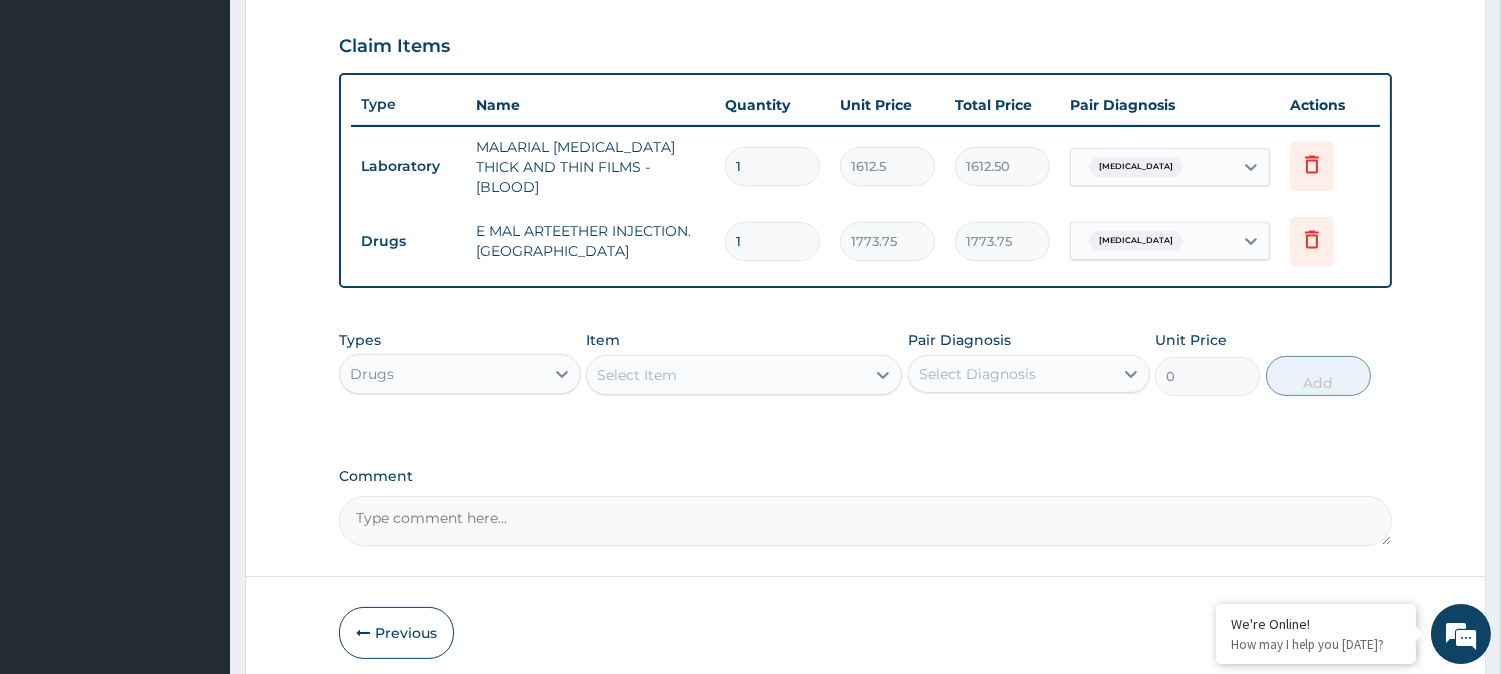 type on "0.00" 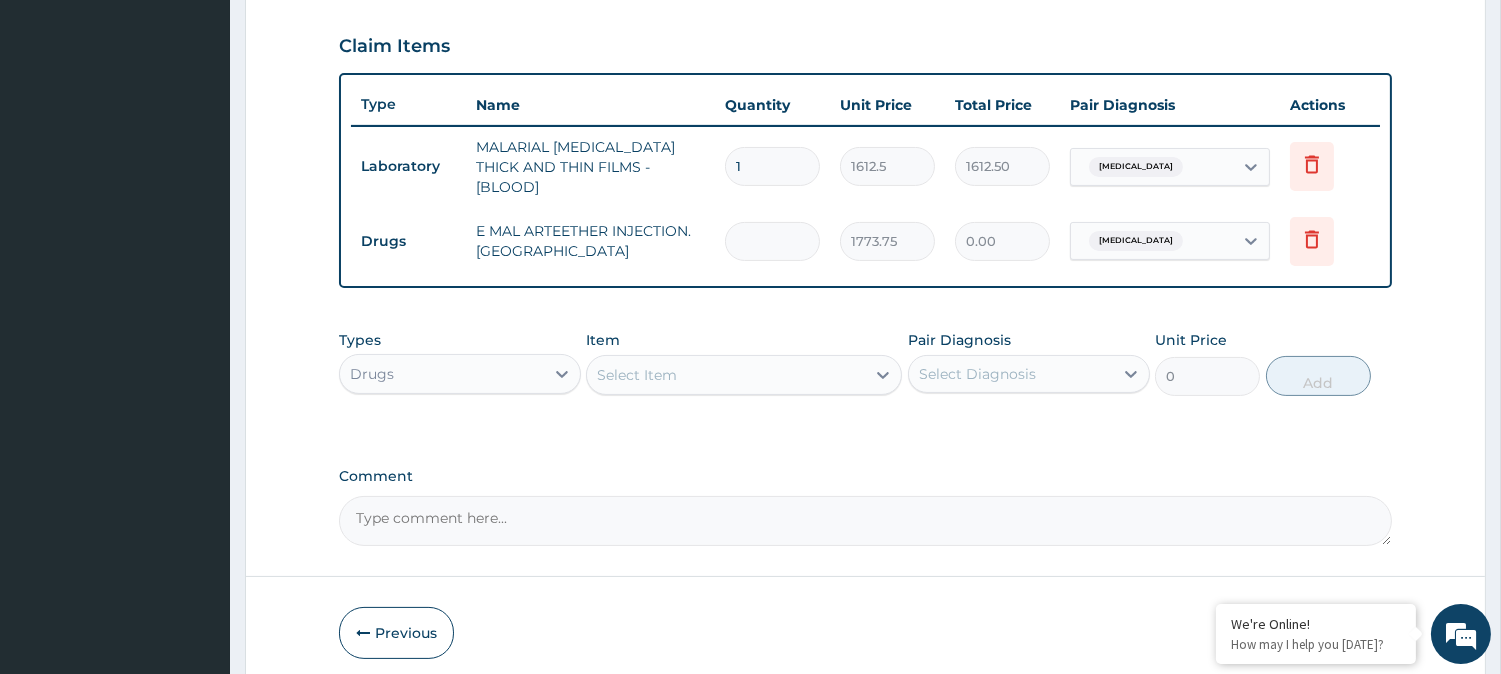 type on "3" 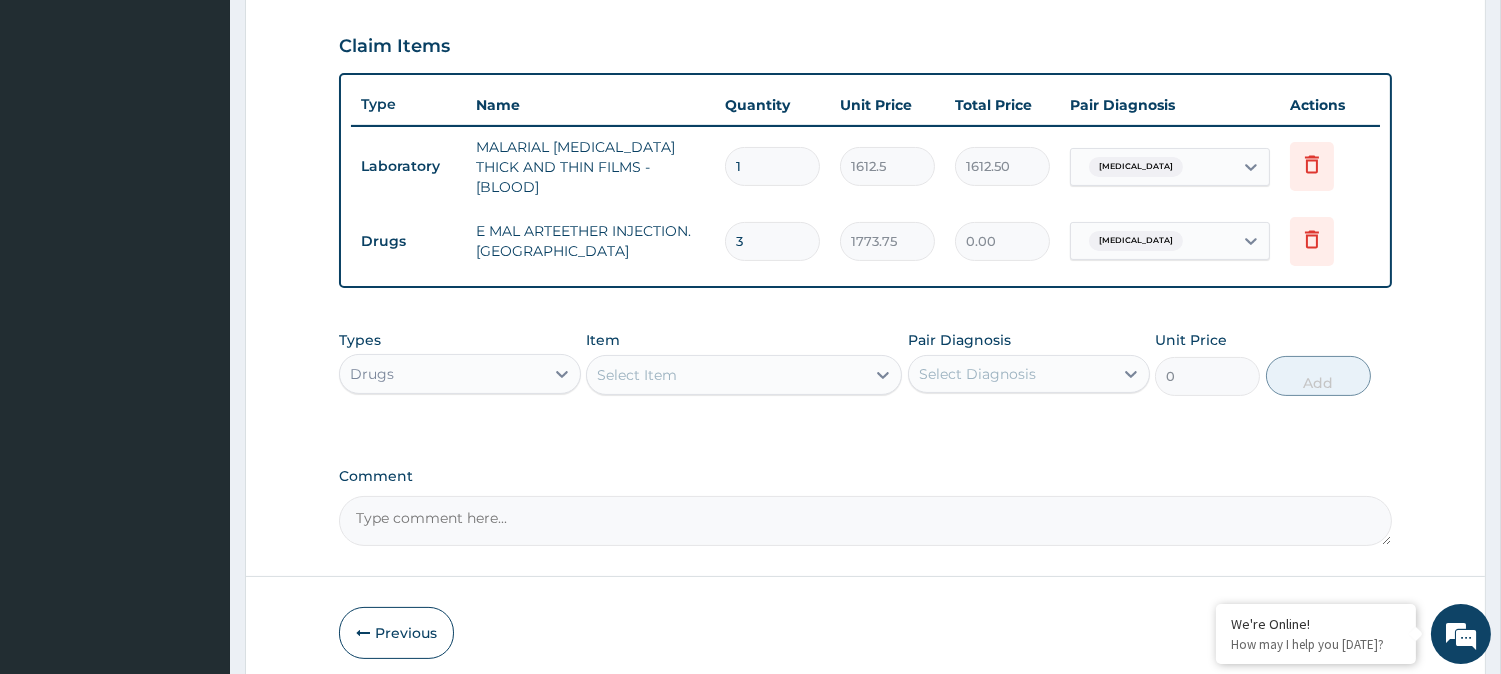 type on "5321.25" 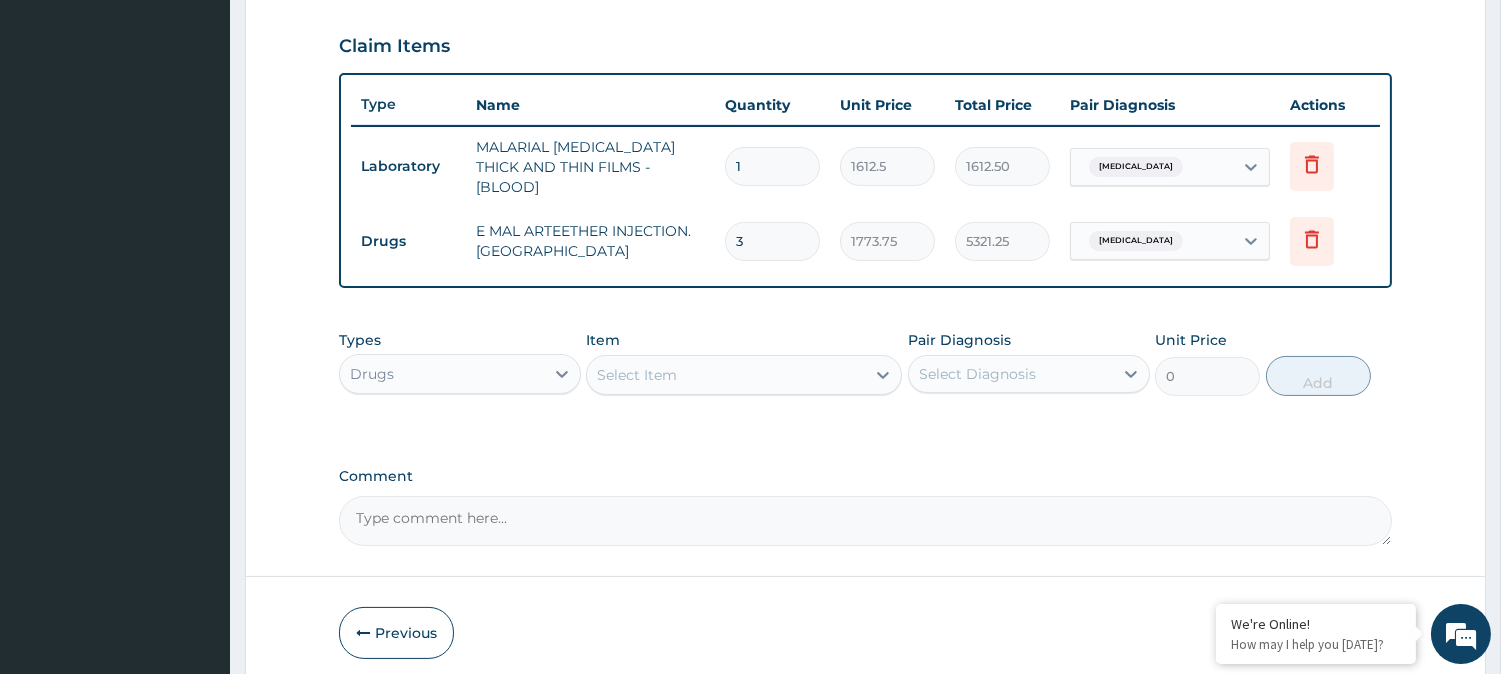type on "3" 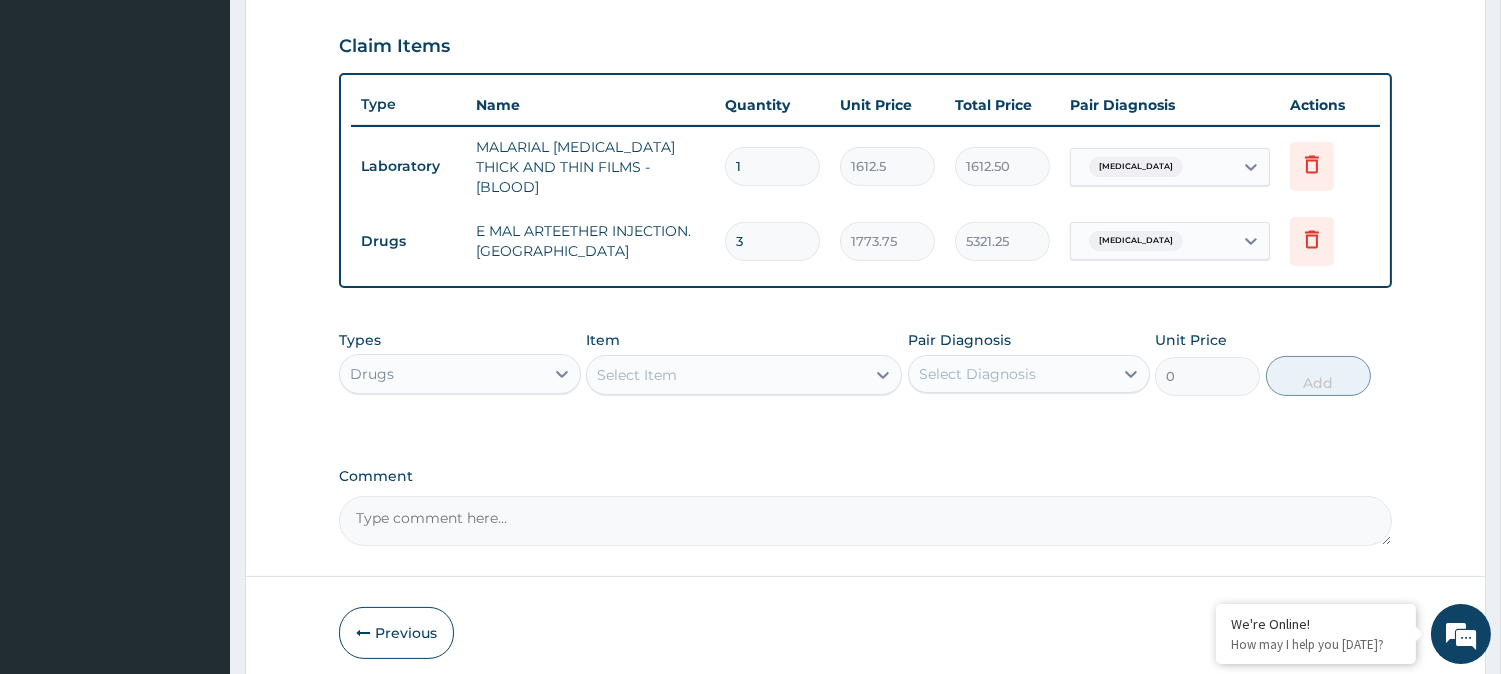 click on "Select Item" at bounding box center (726, 375) 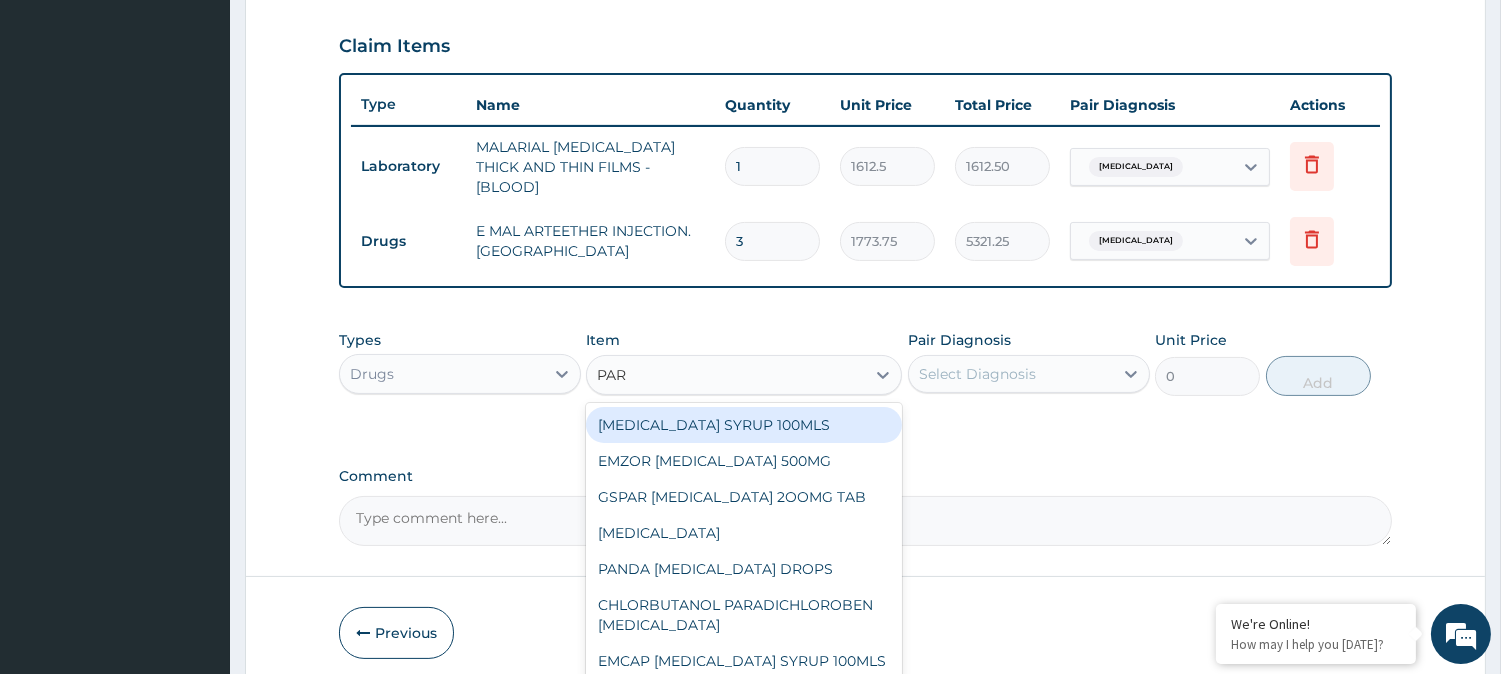 type on "PARA" 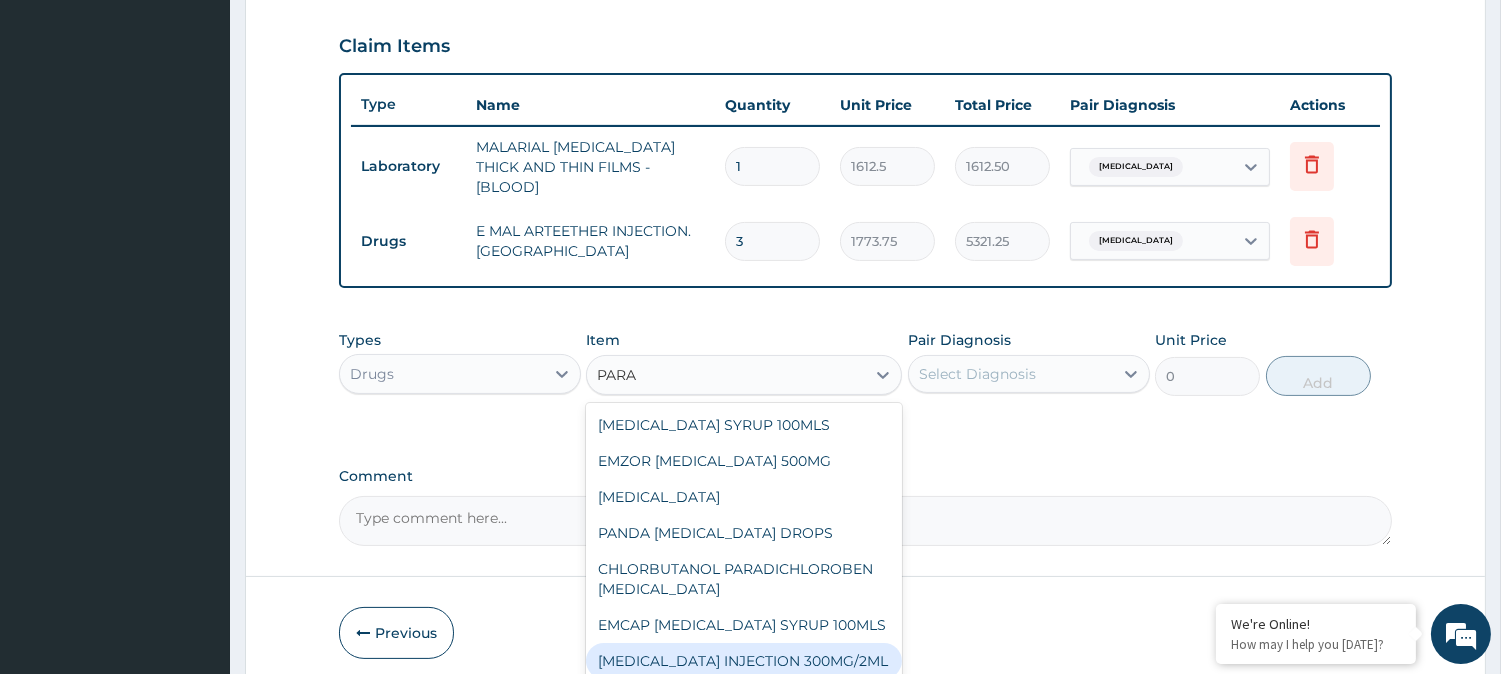 click on "PARACETAMOL INJECTION 300MG/2ML" at bounding box center (744, 661) 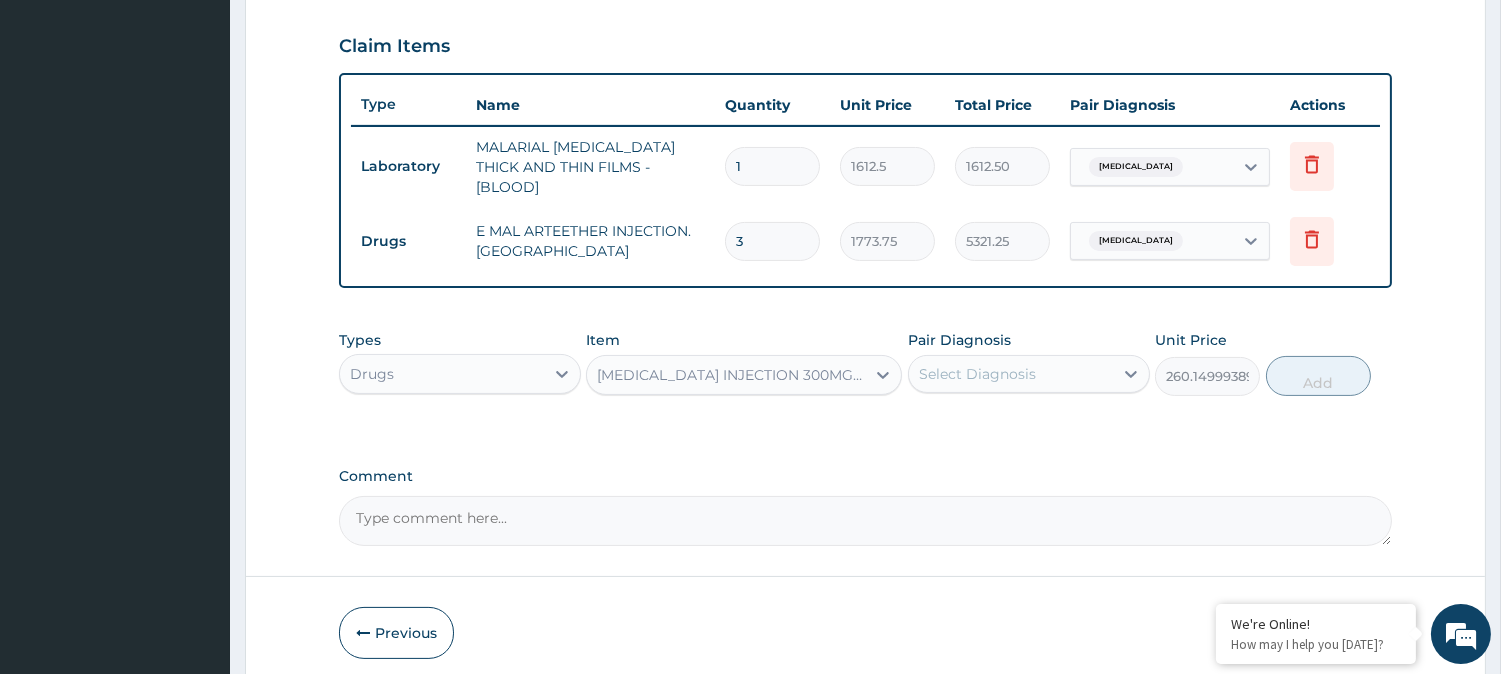 click on "Select Diagnosis" at bounding box center (977, 374) 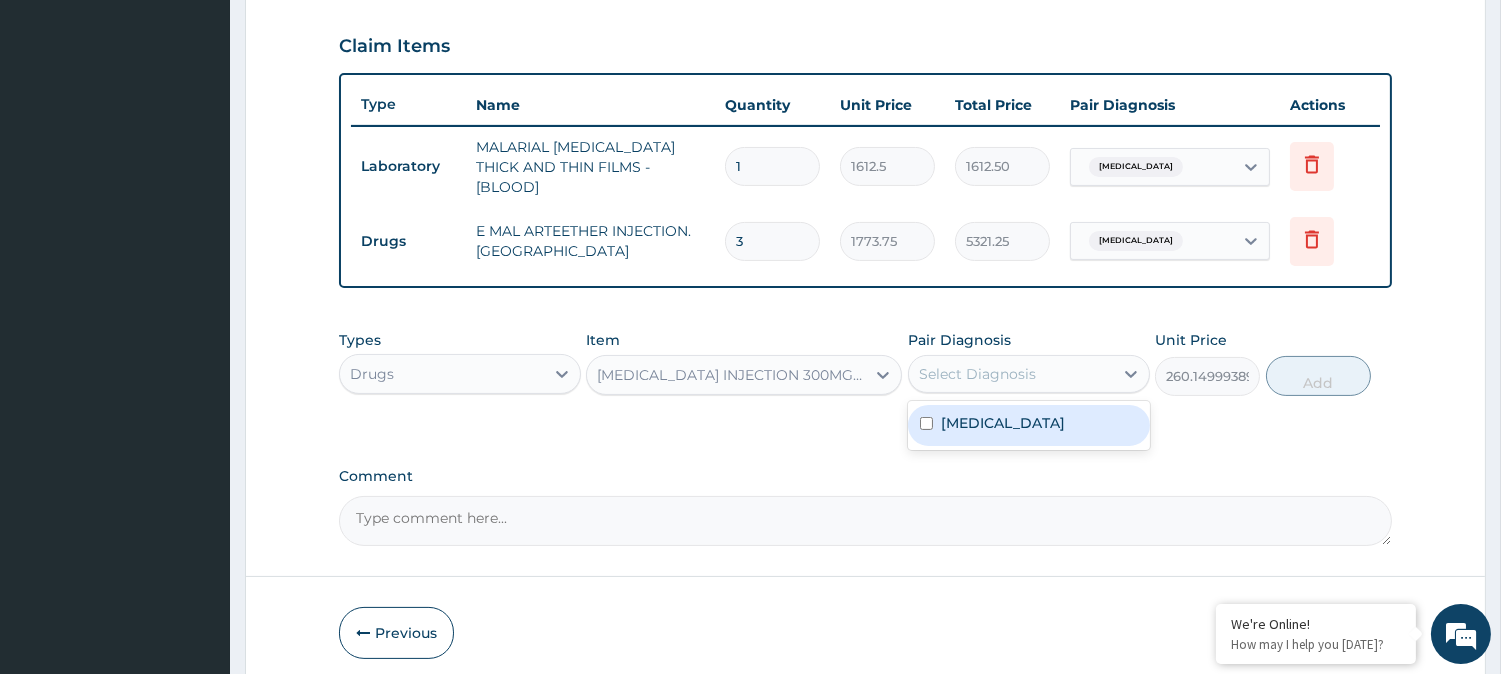 click on "[MEDICAL_DATA]" at bounding box center (1029, 425) 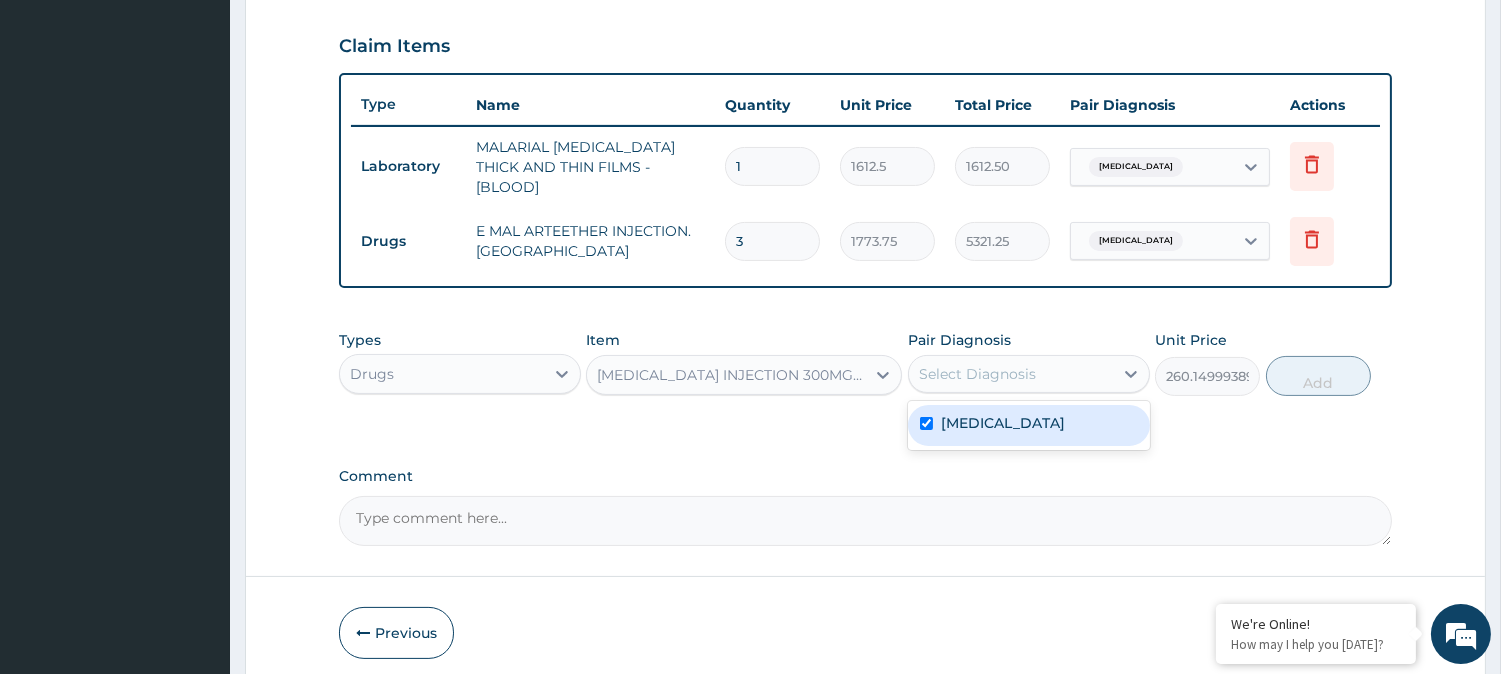 checkbox on "true" 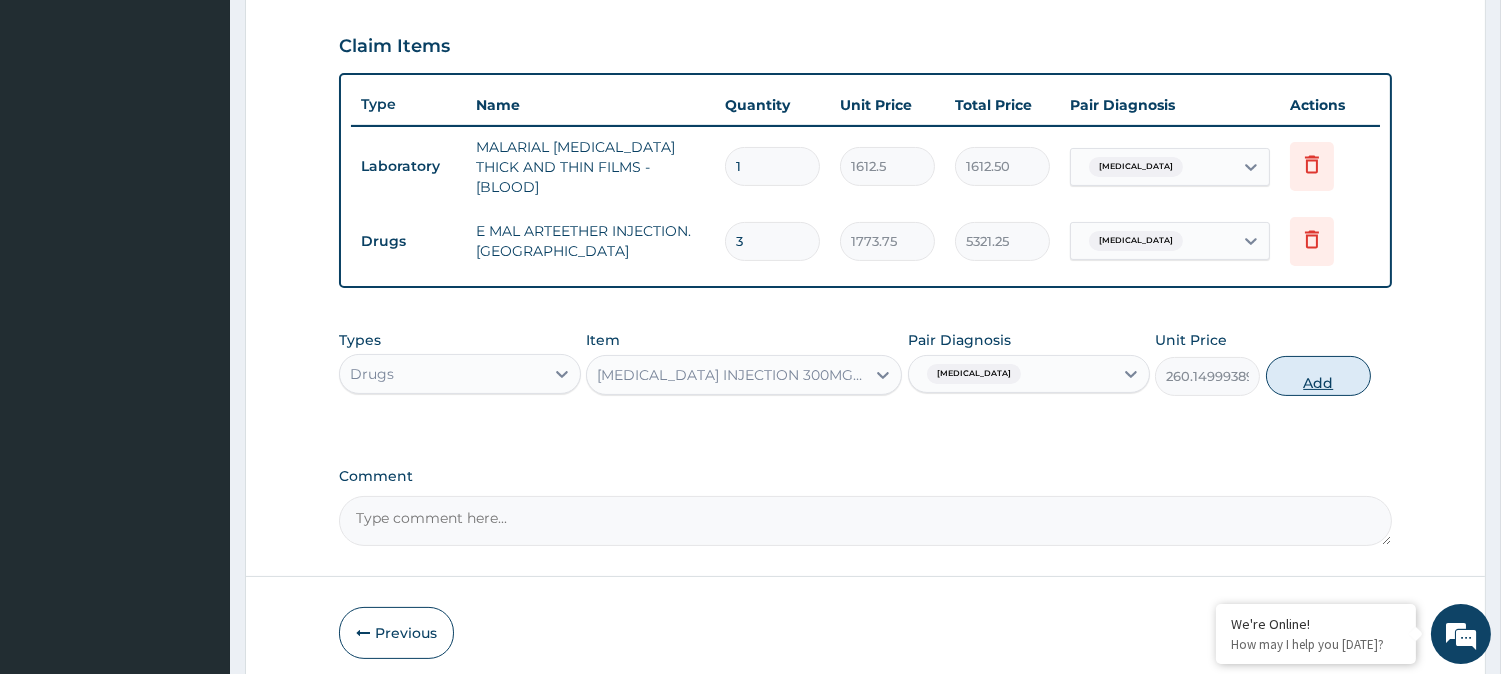 click on "Add" at bounding box center (1318, 376) 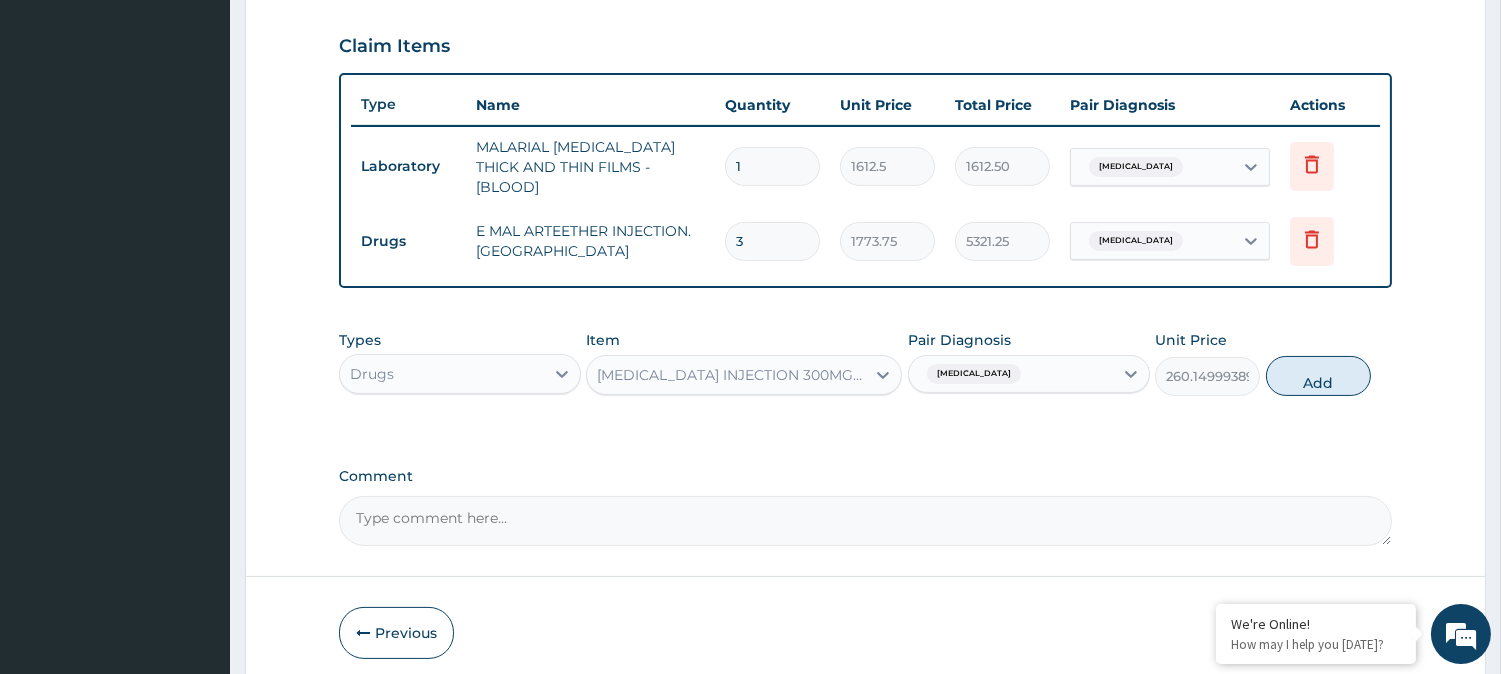type on "0" 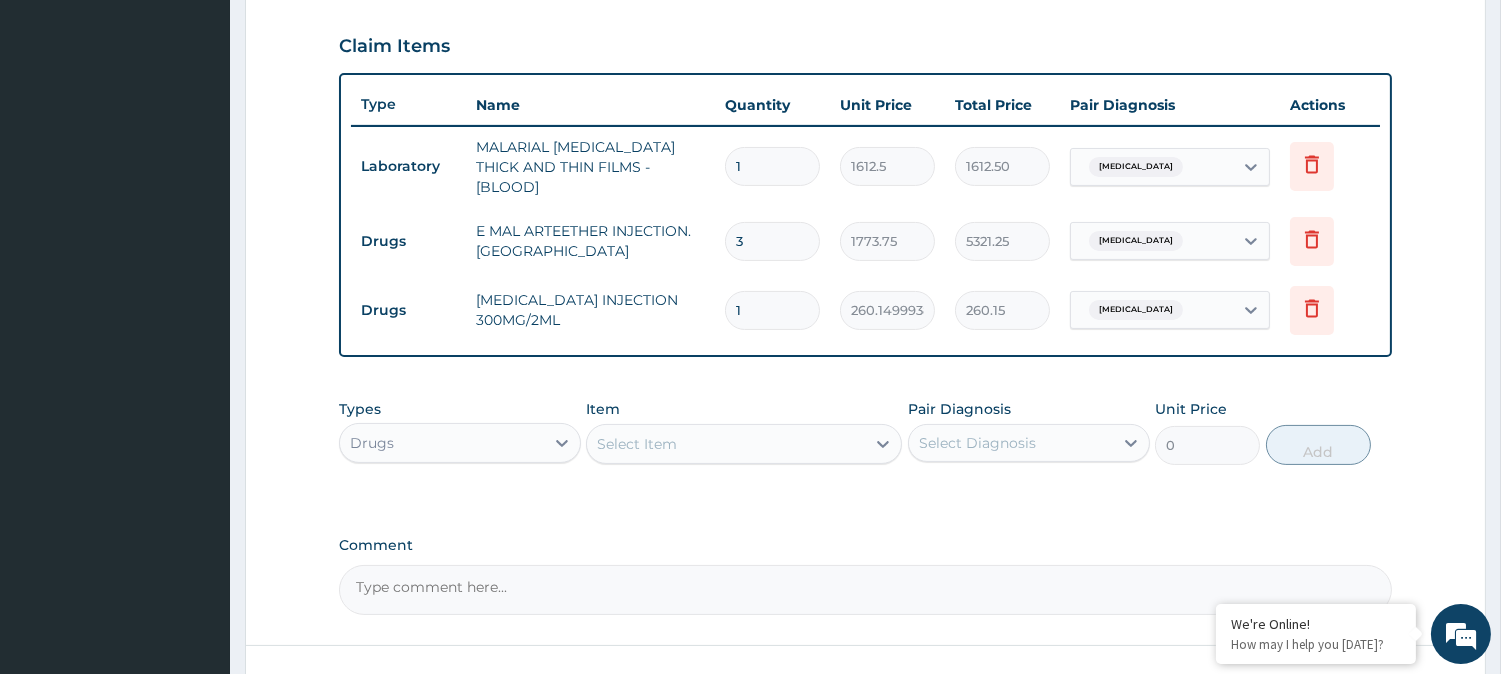 type 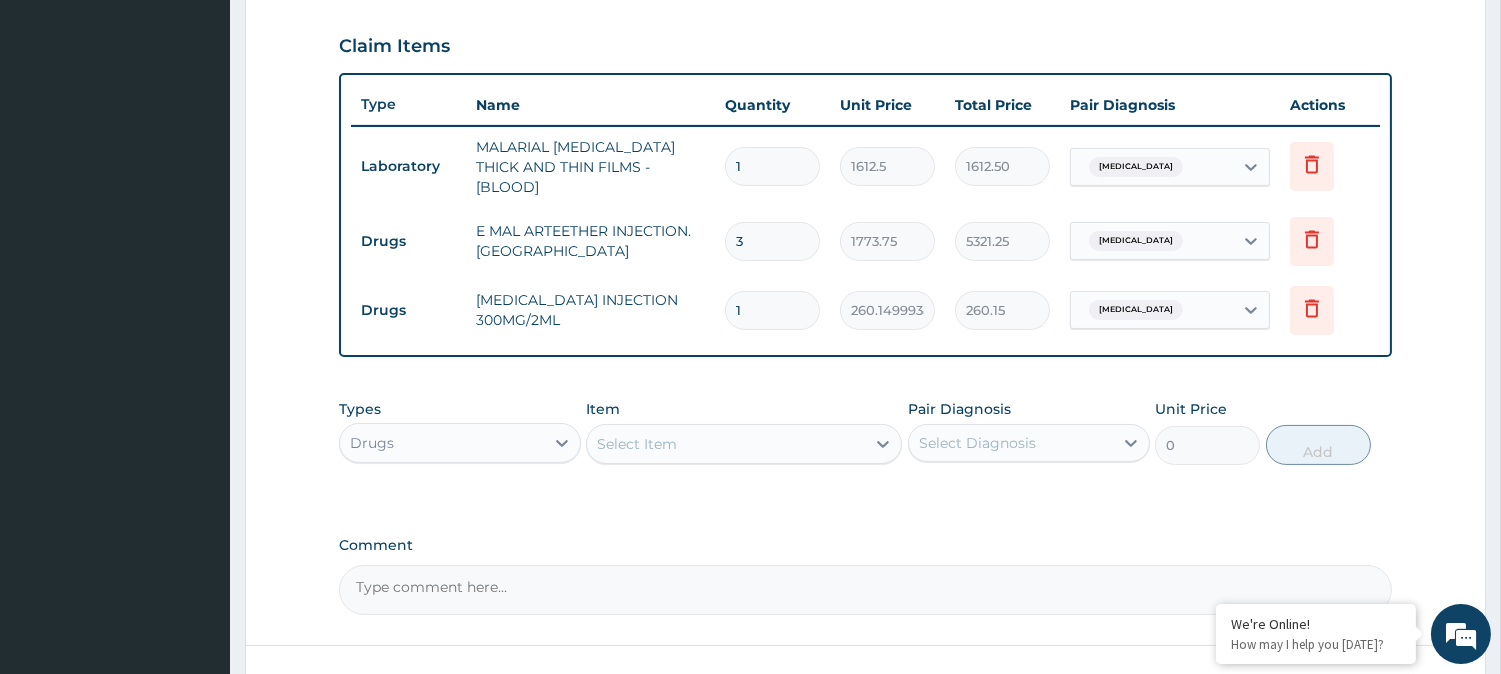 type on "0.00" 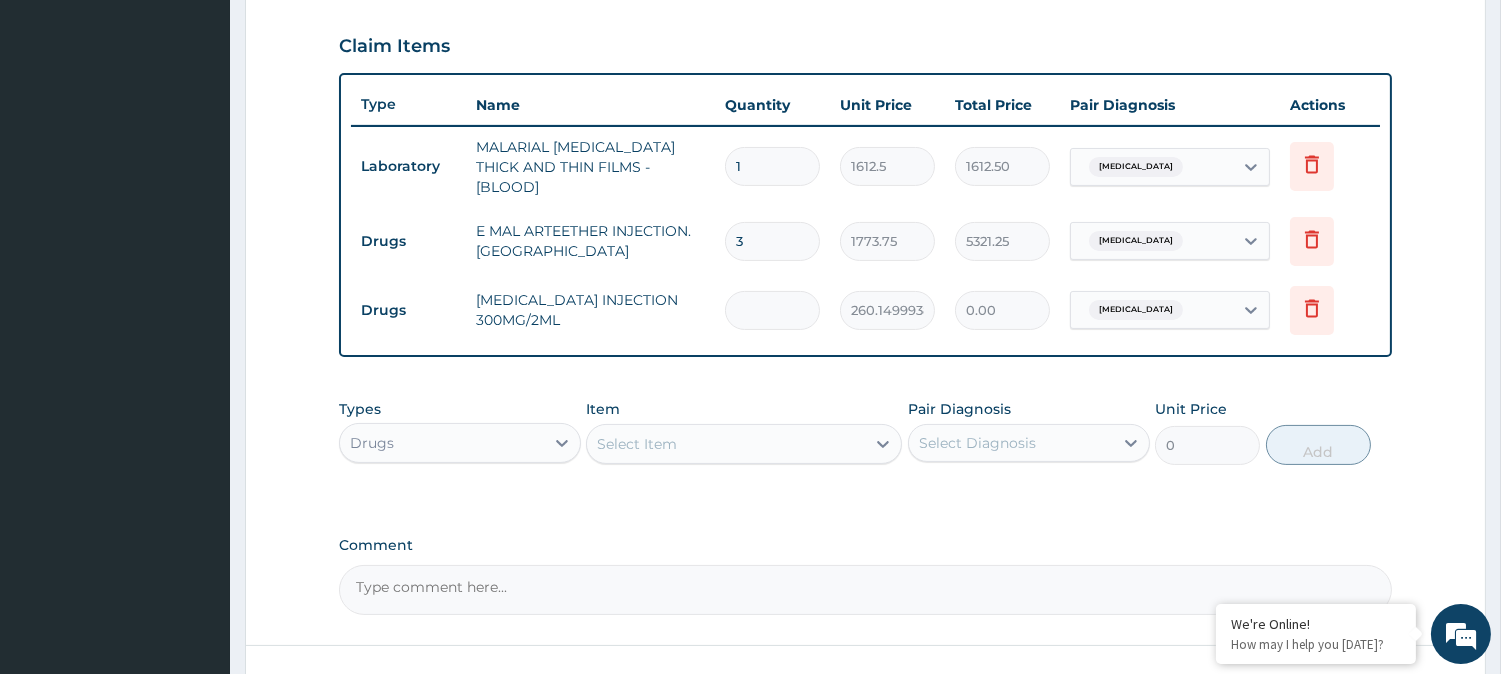 type on "2" 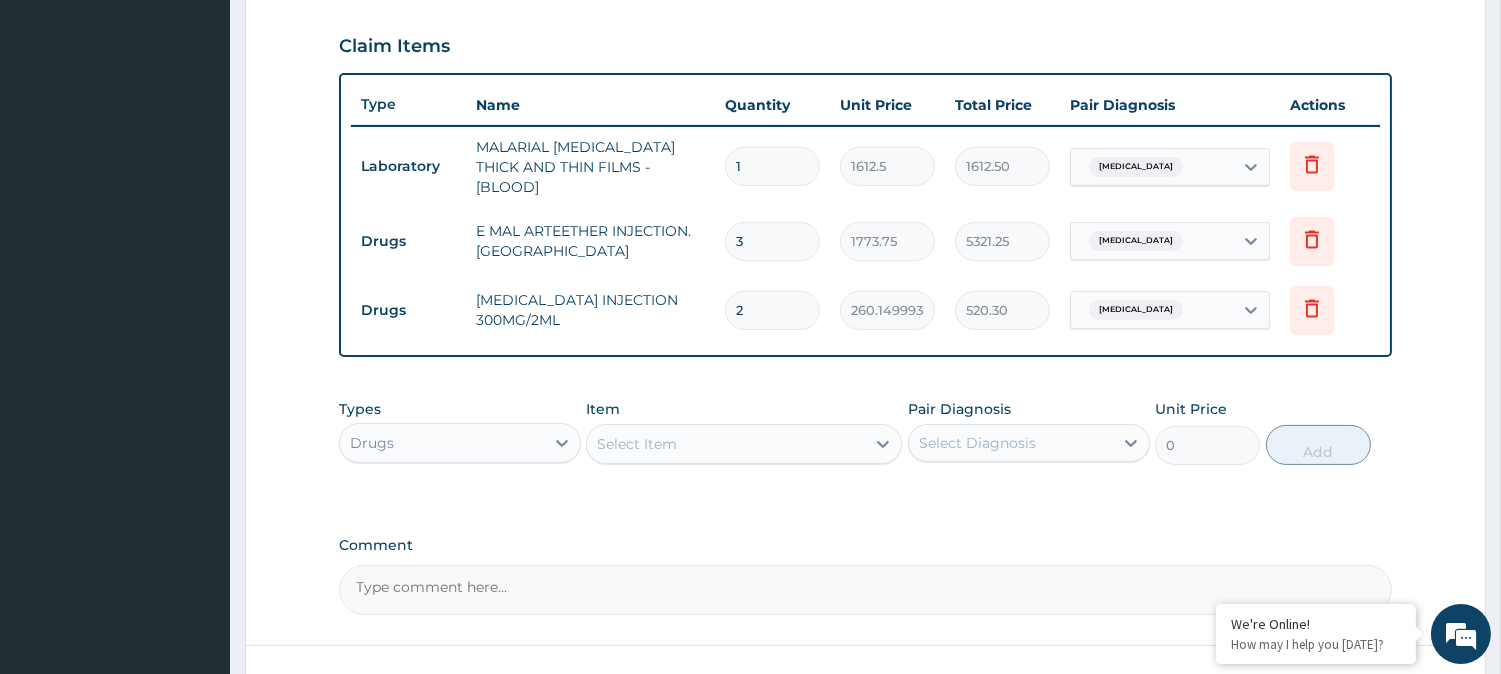 type on "2" 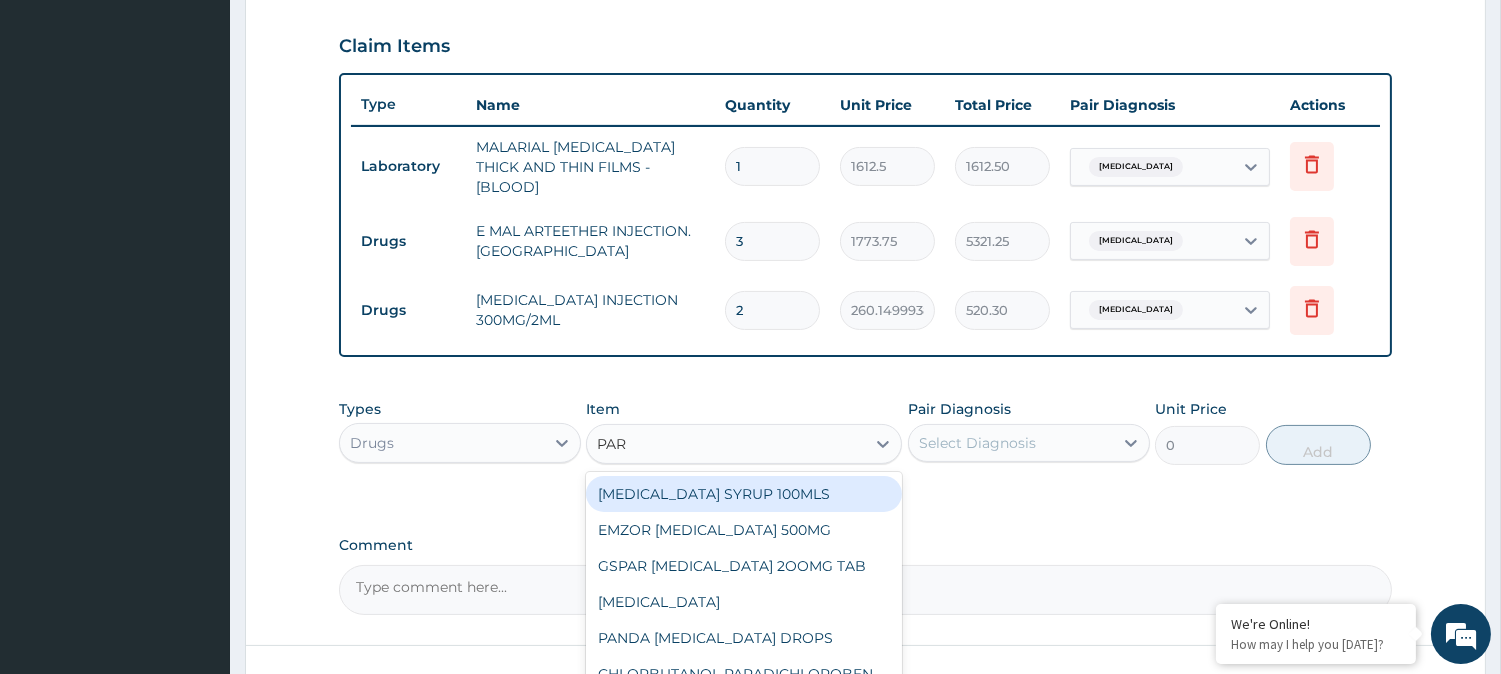 type on "PARA" 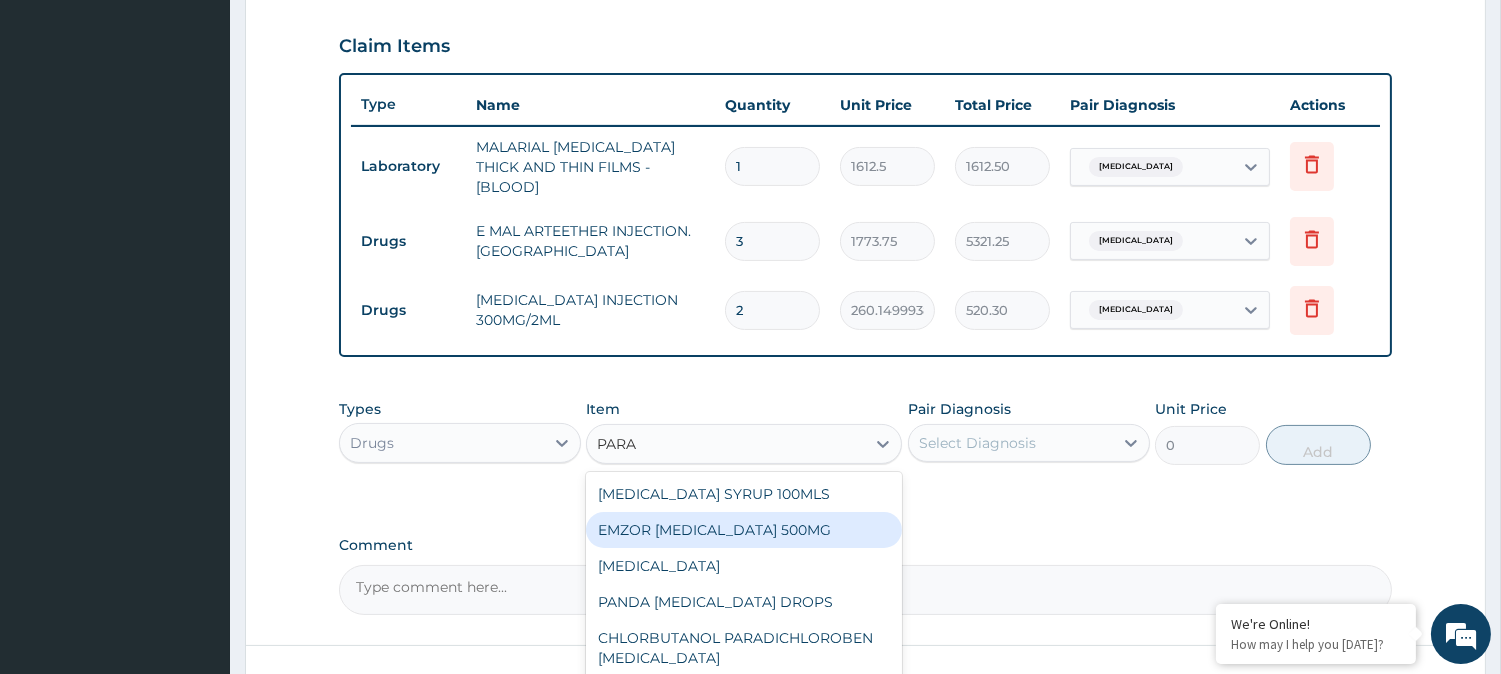 click on "EMZOR PARACETAMOL 500MG" at bounding box center [744, 530] 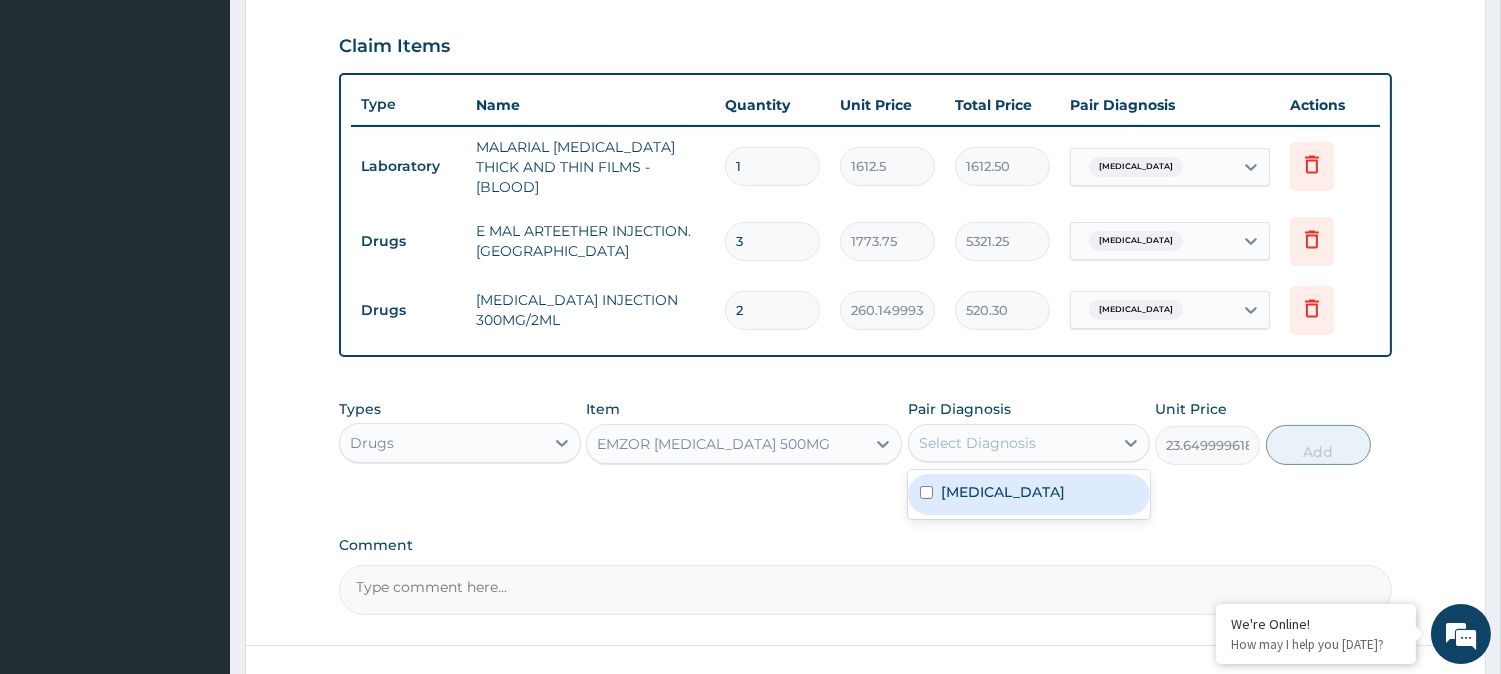 click on "Select Diagnosis" at bounding box center (977, 443) 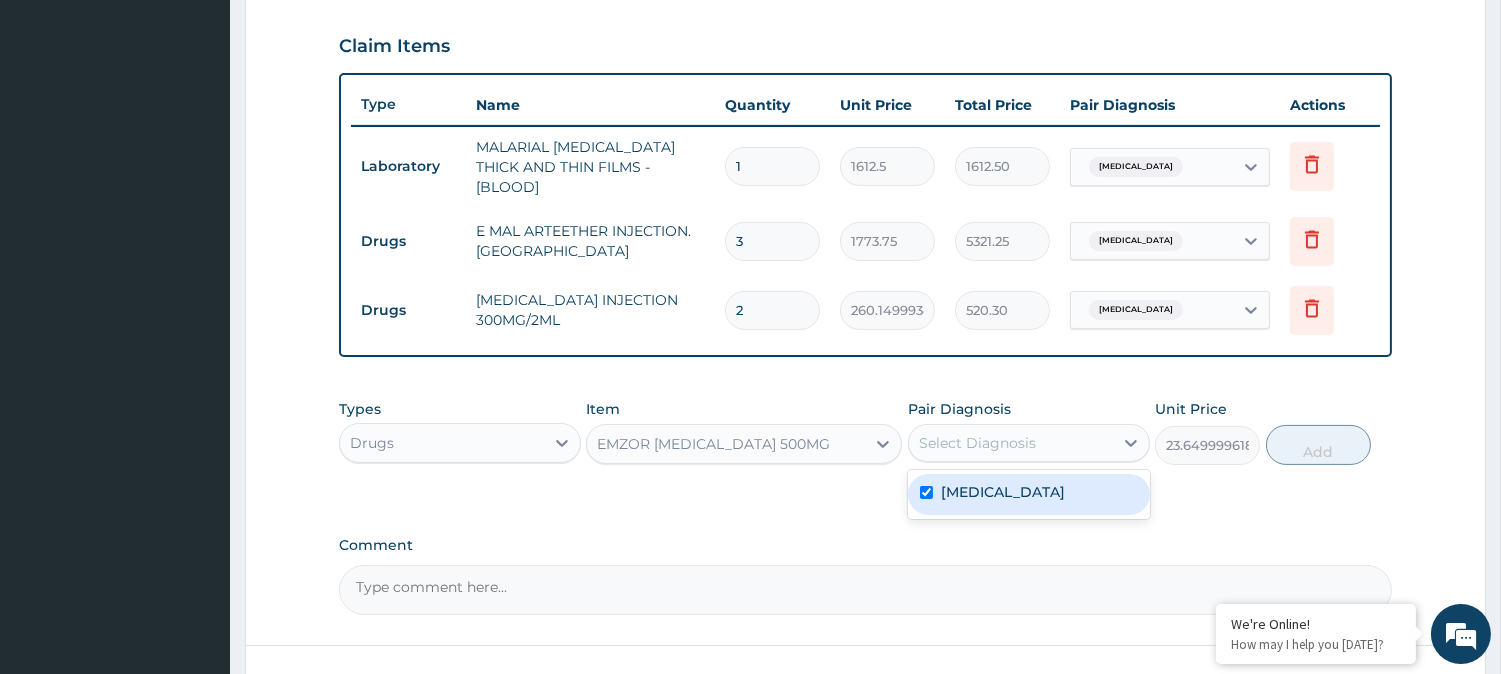 checkbox on "true" 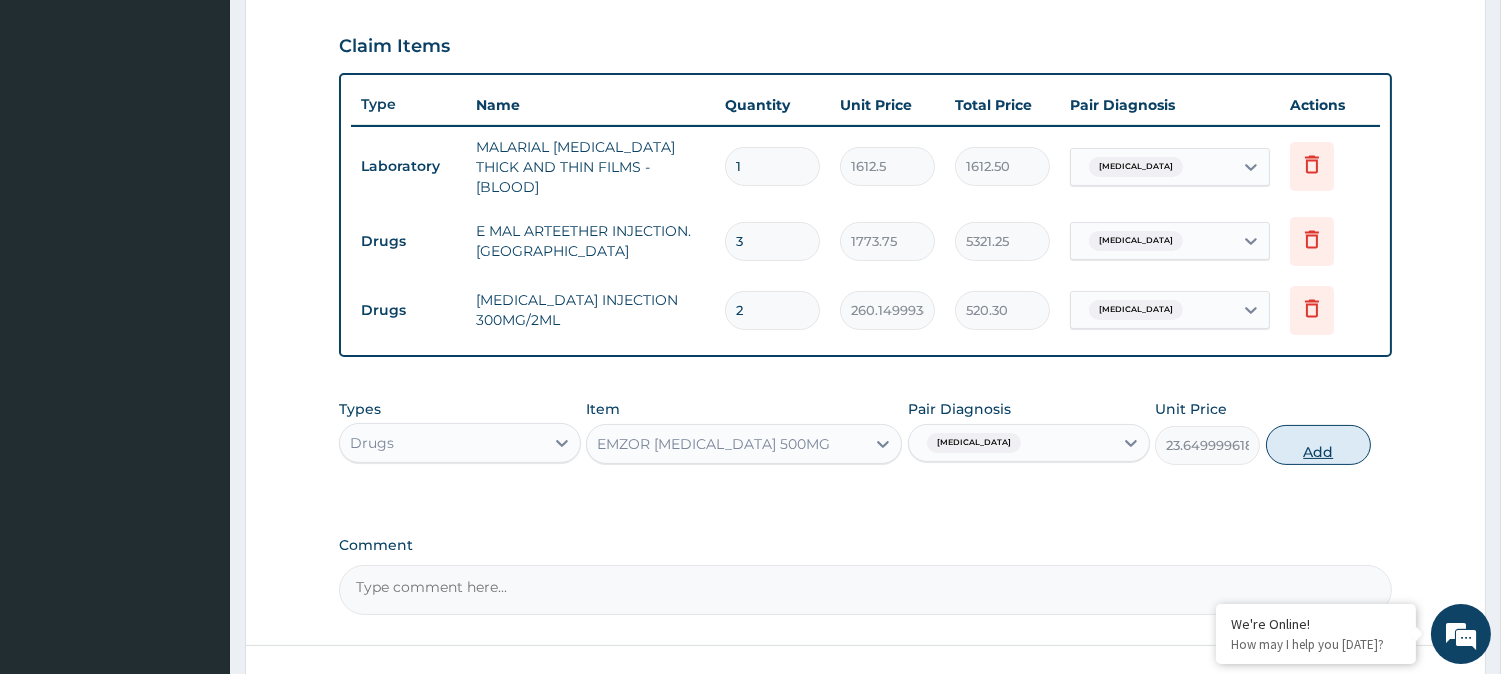 click on "Add" at bounding box center [1318, 445] 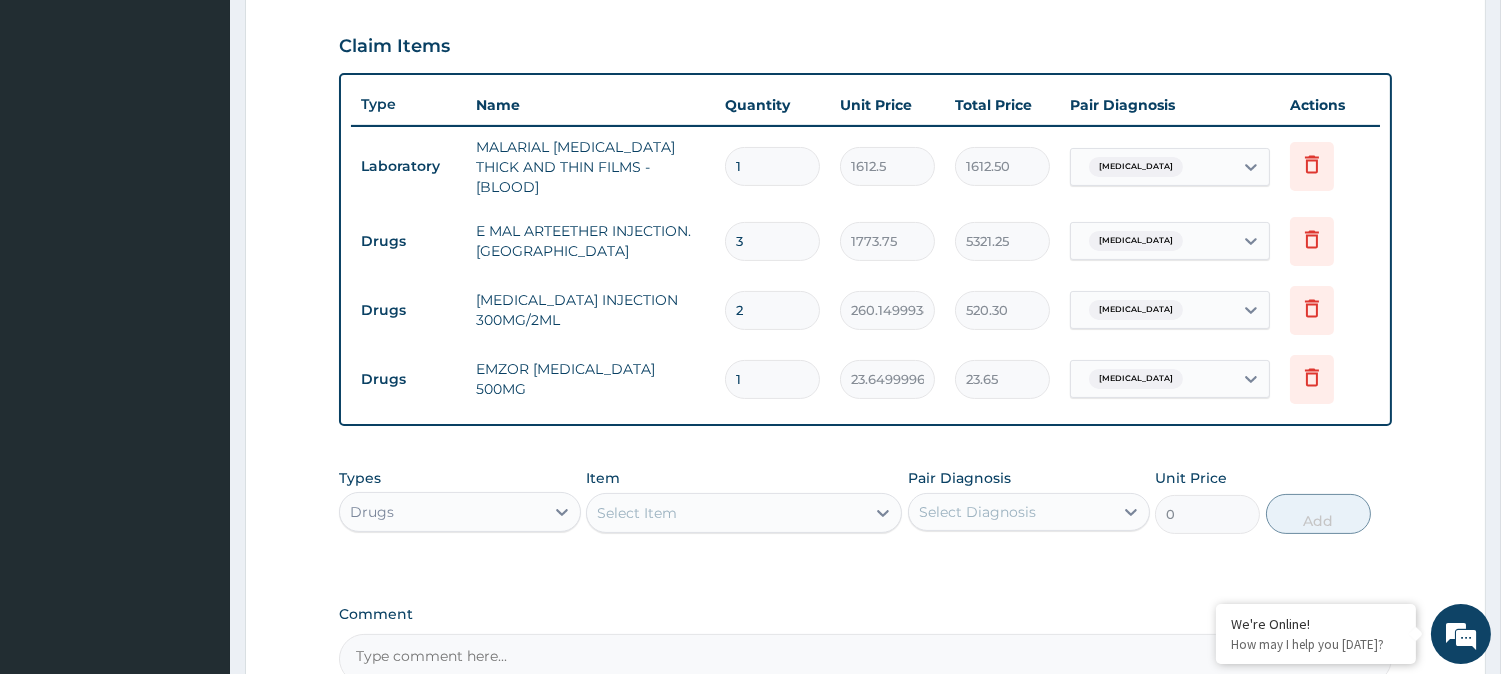 type 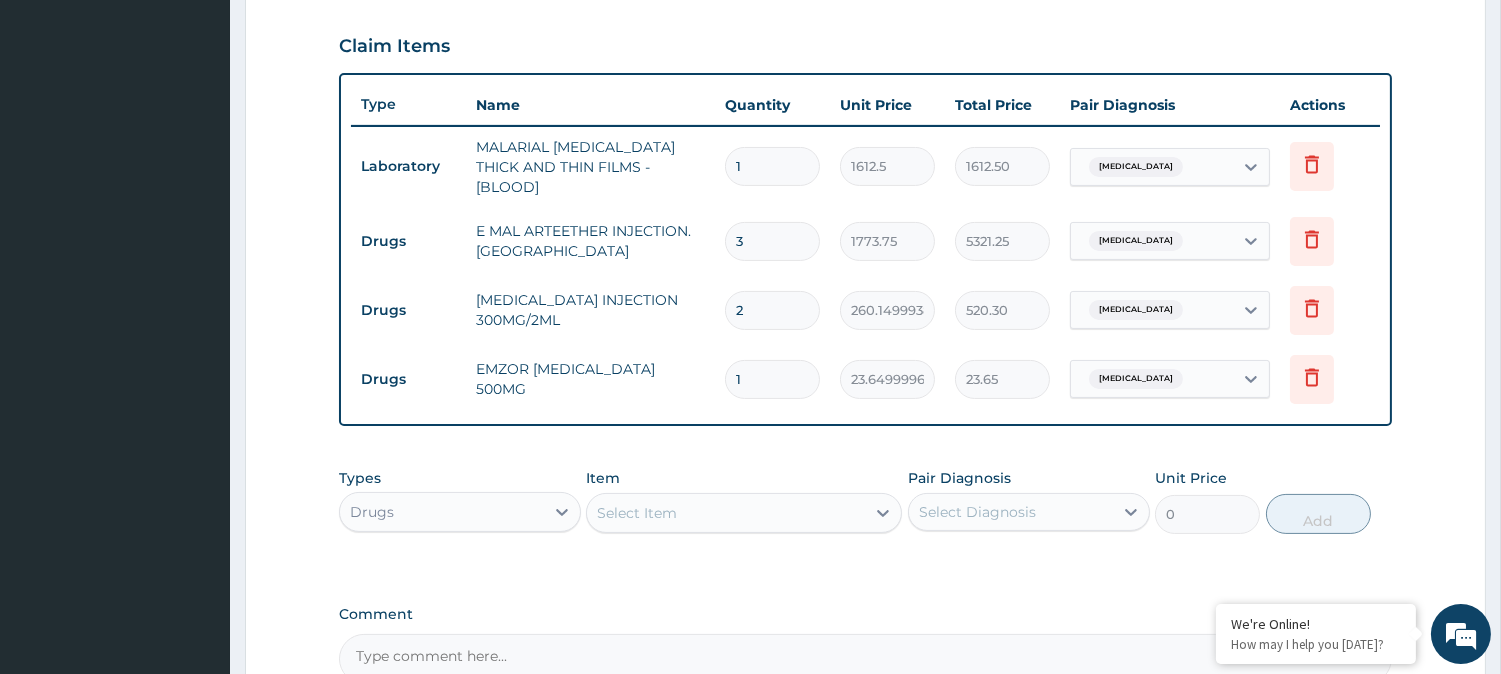 type on "0.00" 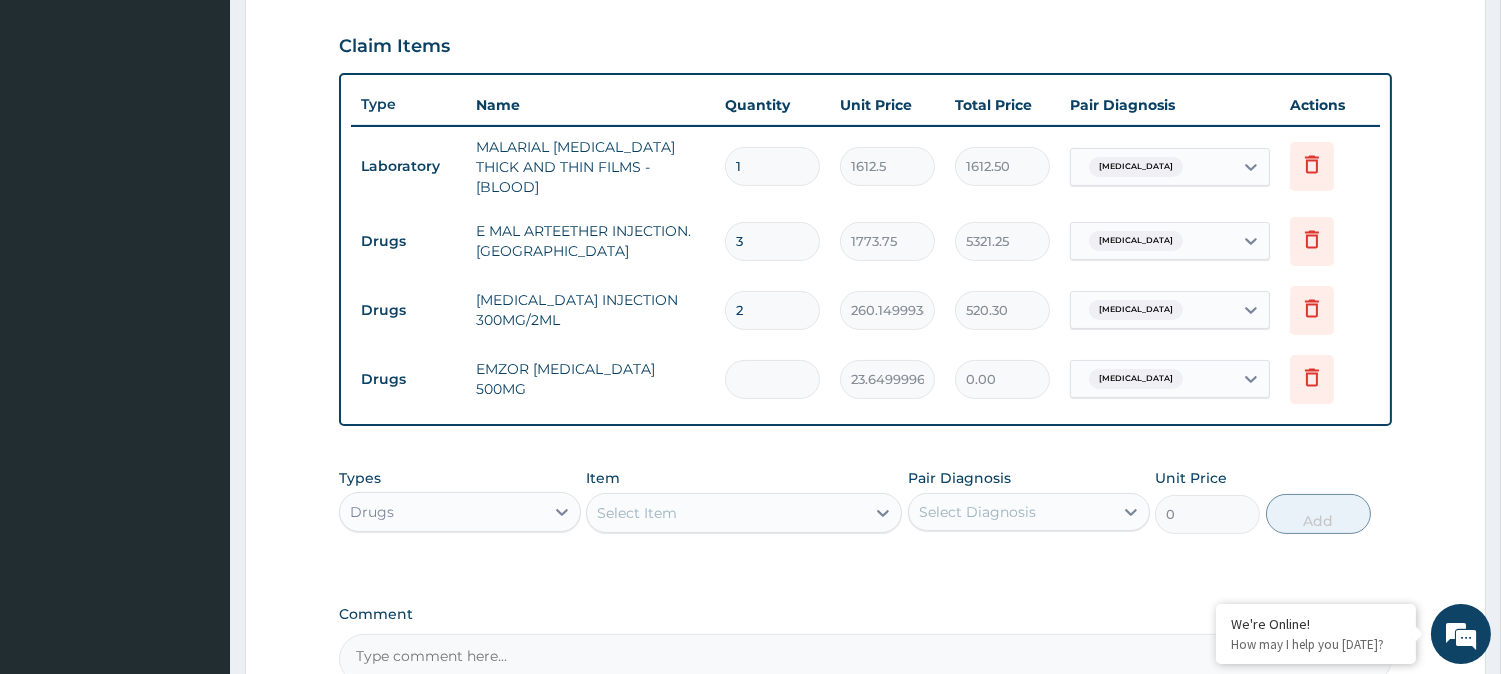 type on "6" 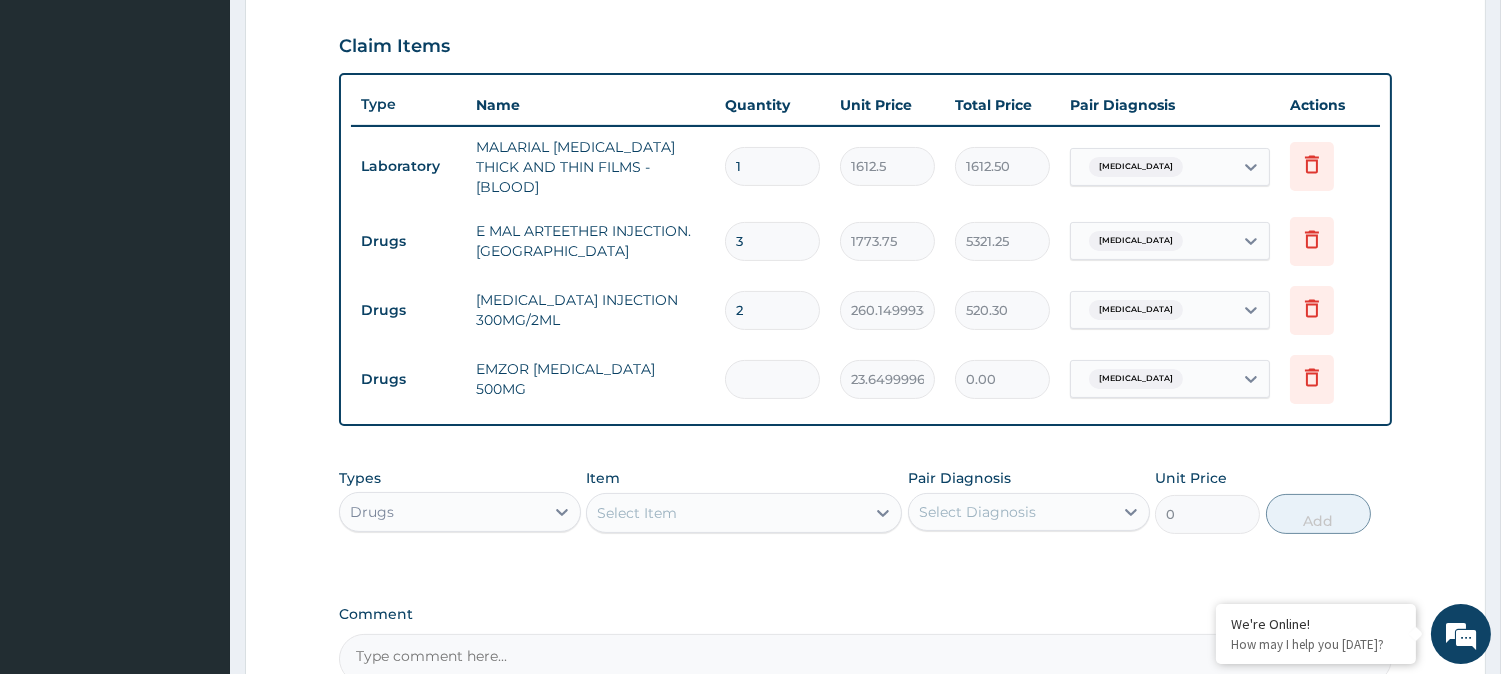 type on "141.90" 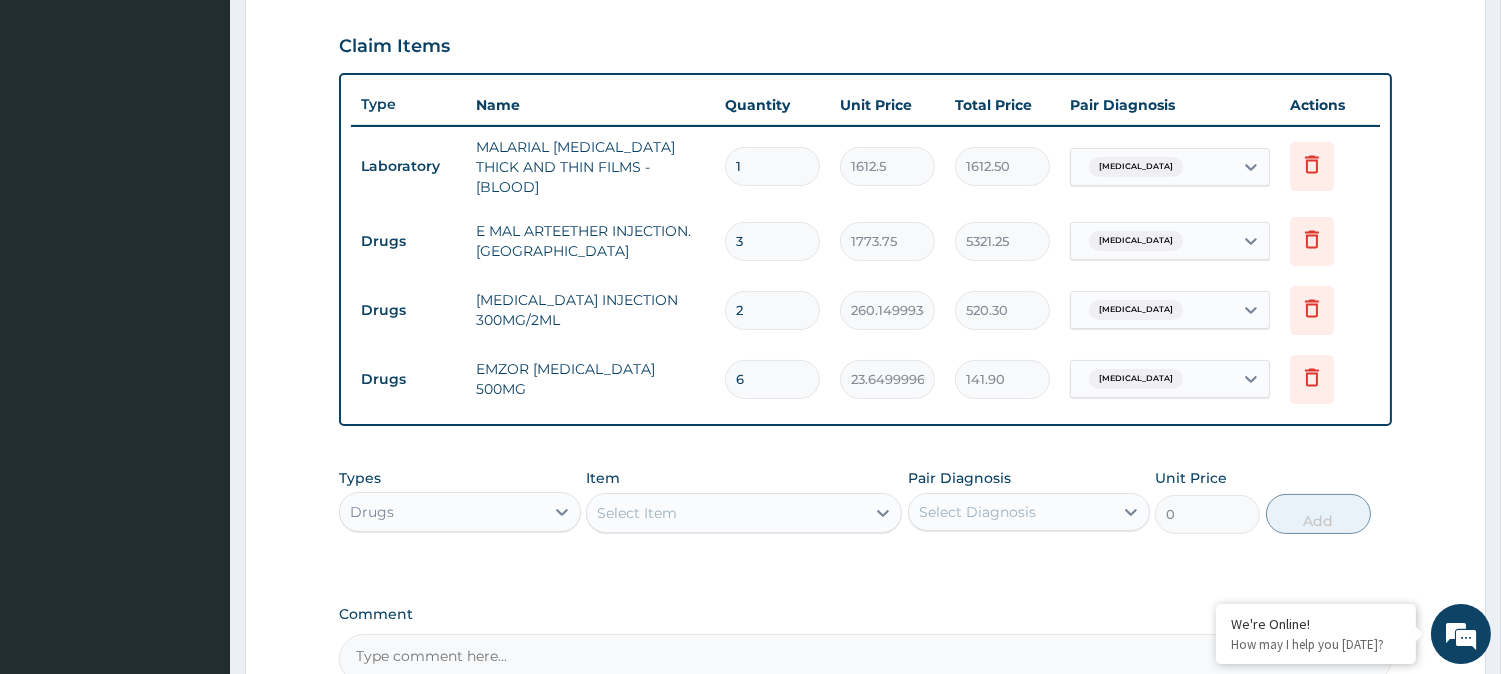 type on "6" 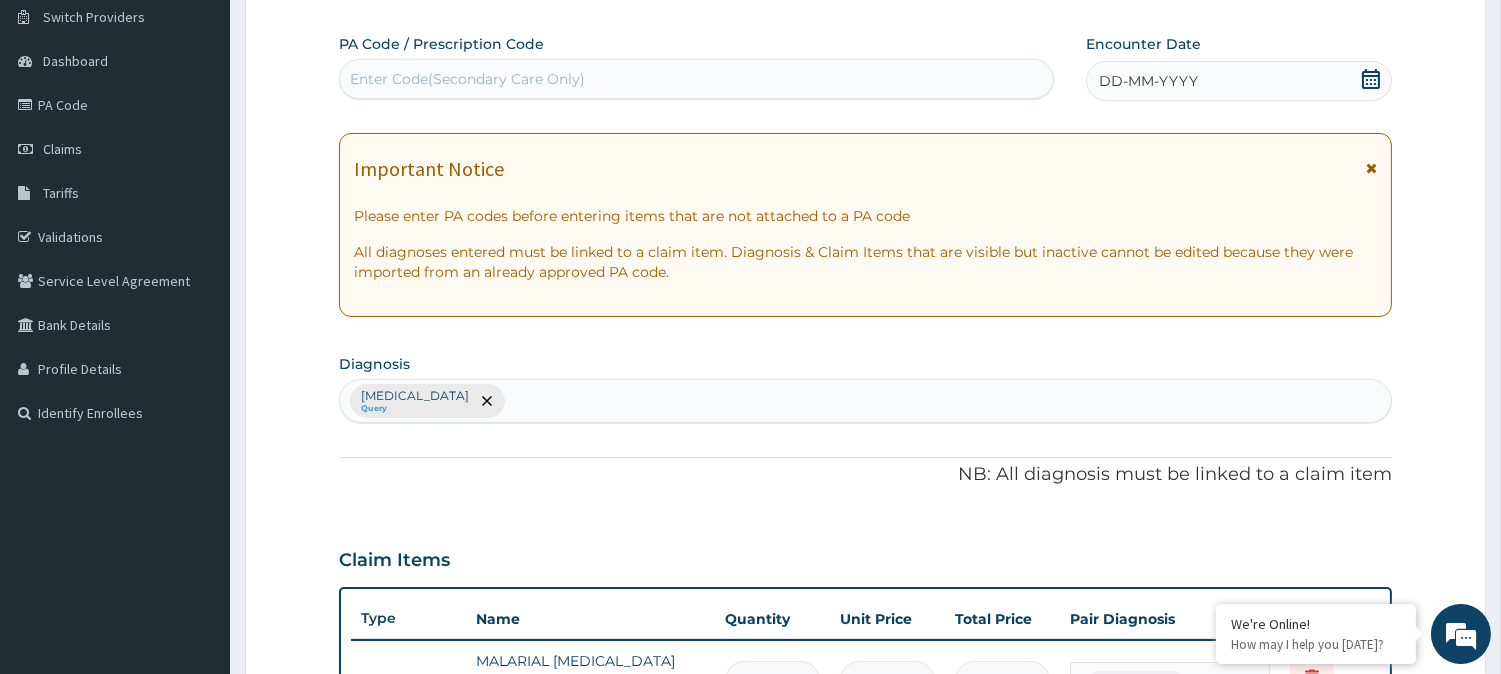 scroll, scrollTop: 0, scrollLeft: 0, axis: both 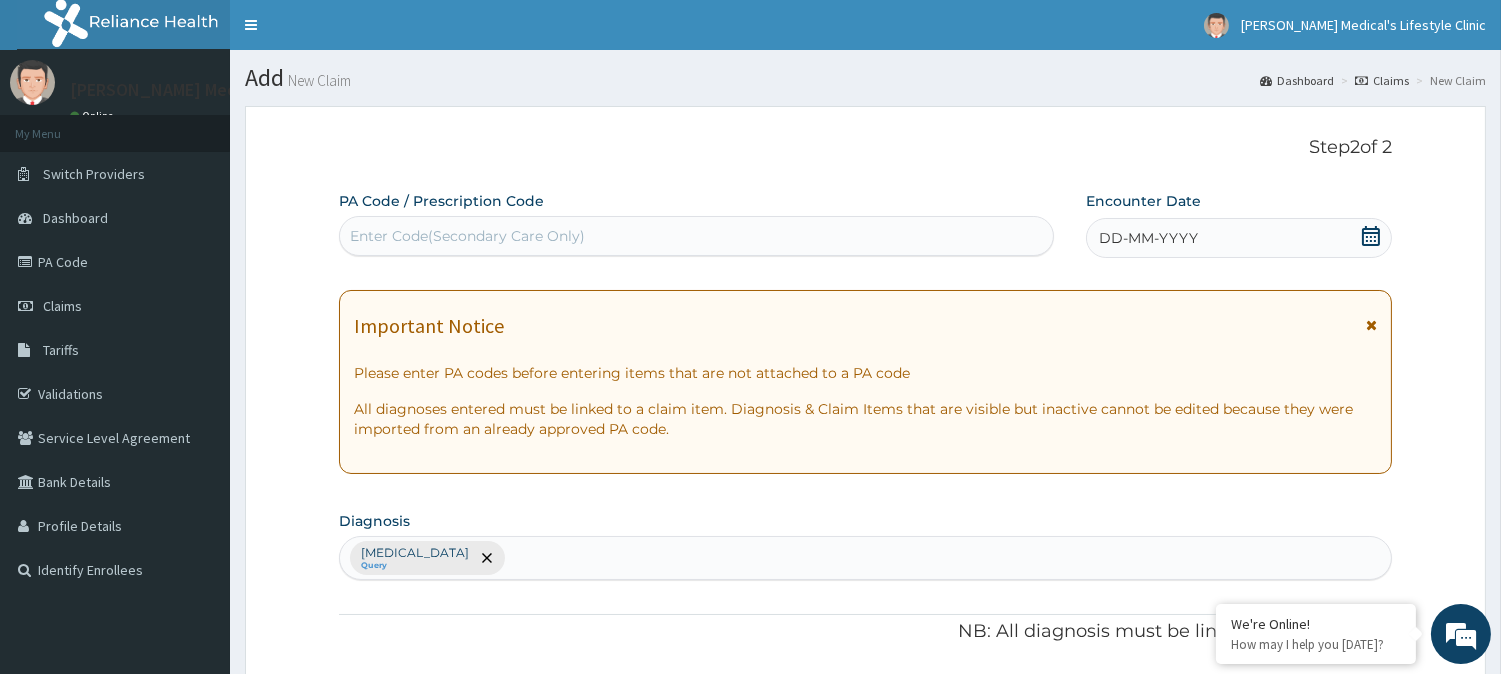 click on "DD-MM-YYYY" at bounding box center [1239, 238] 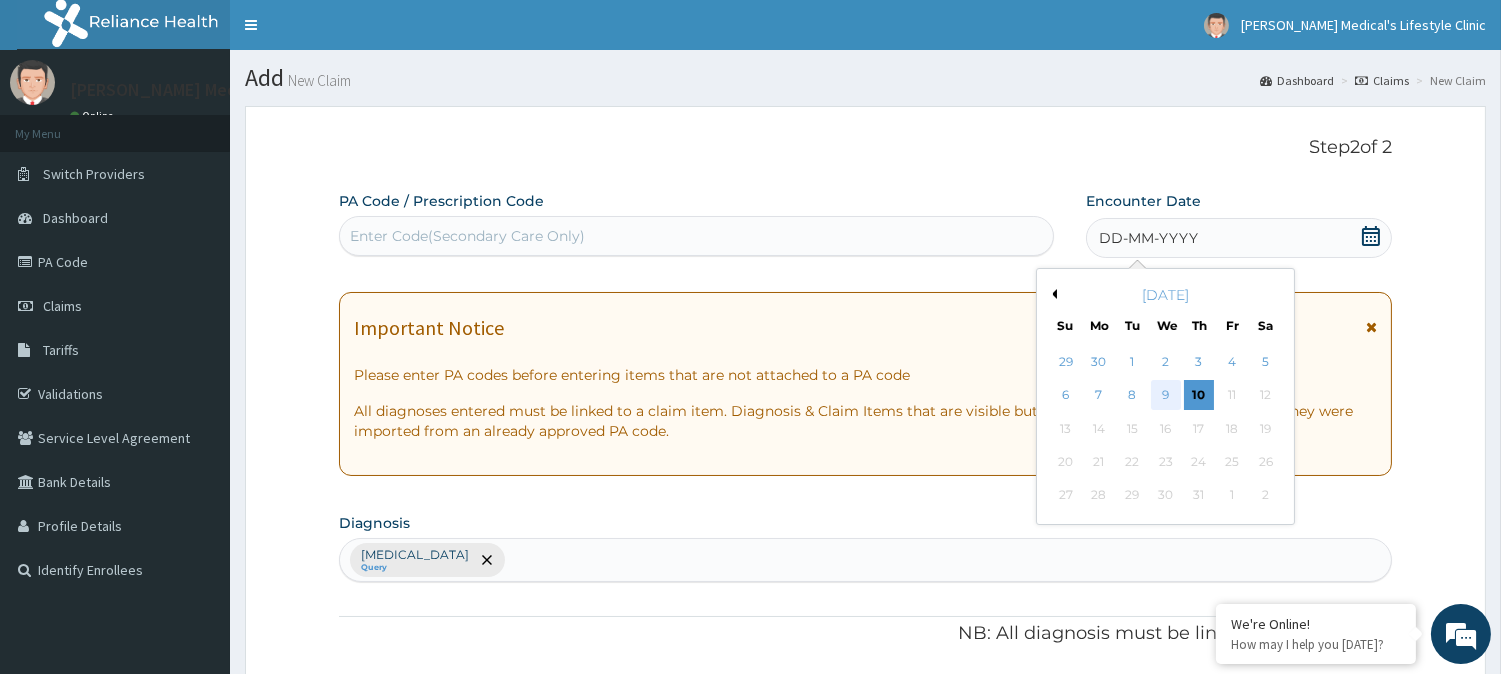 click on "9" at bounding box center (1165, 396) 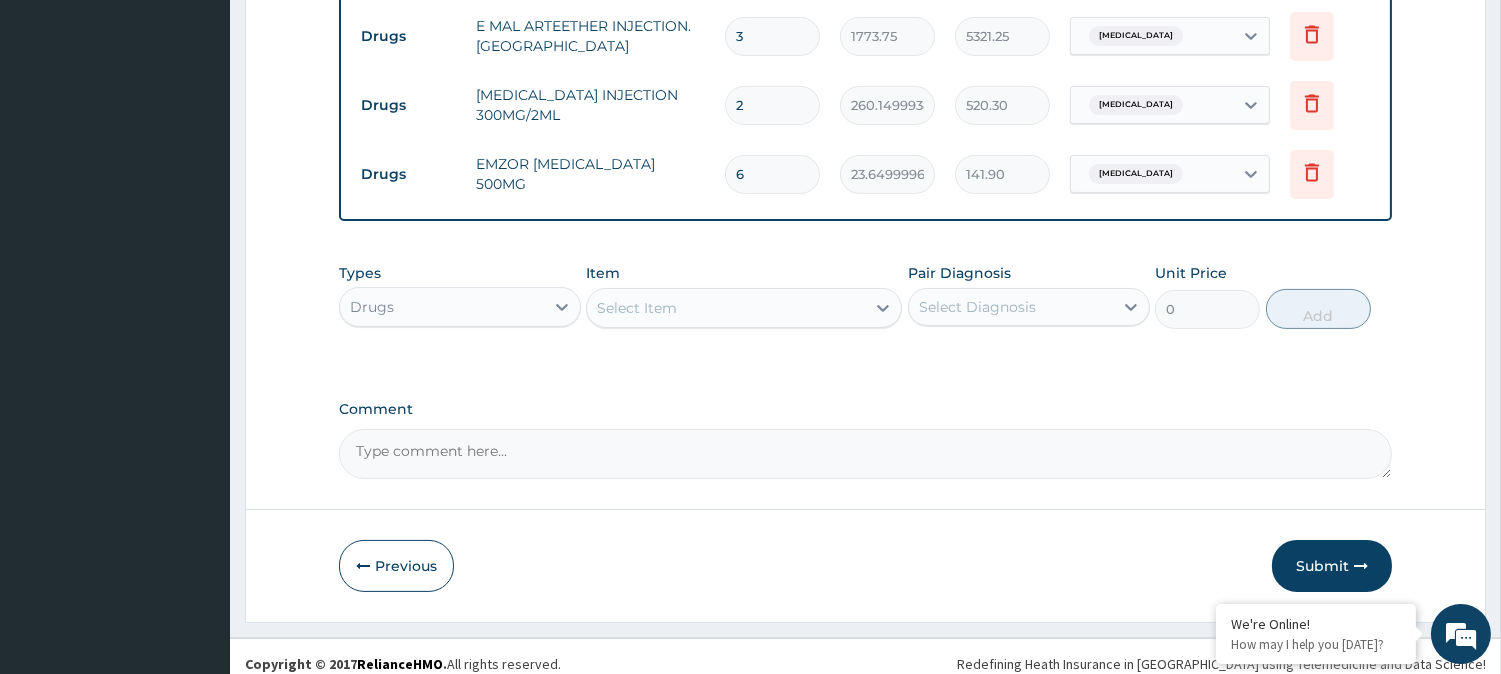 scroll, scrollTop: 880, scrollLeft: 0, axis: vertical 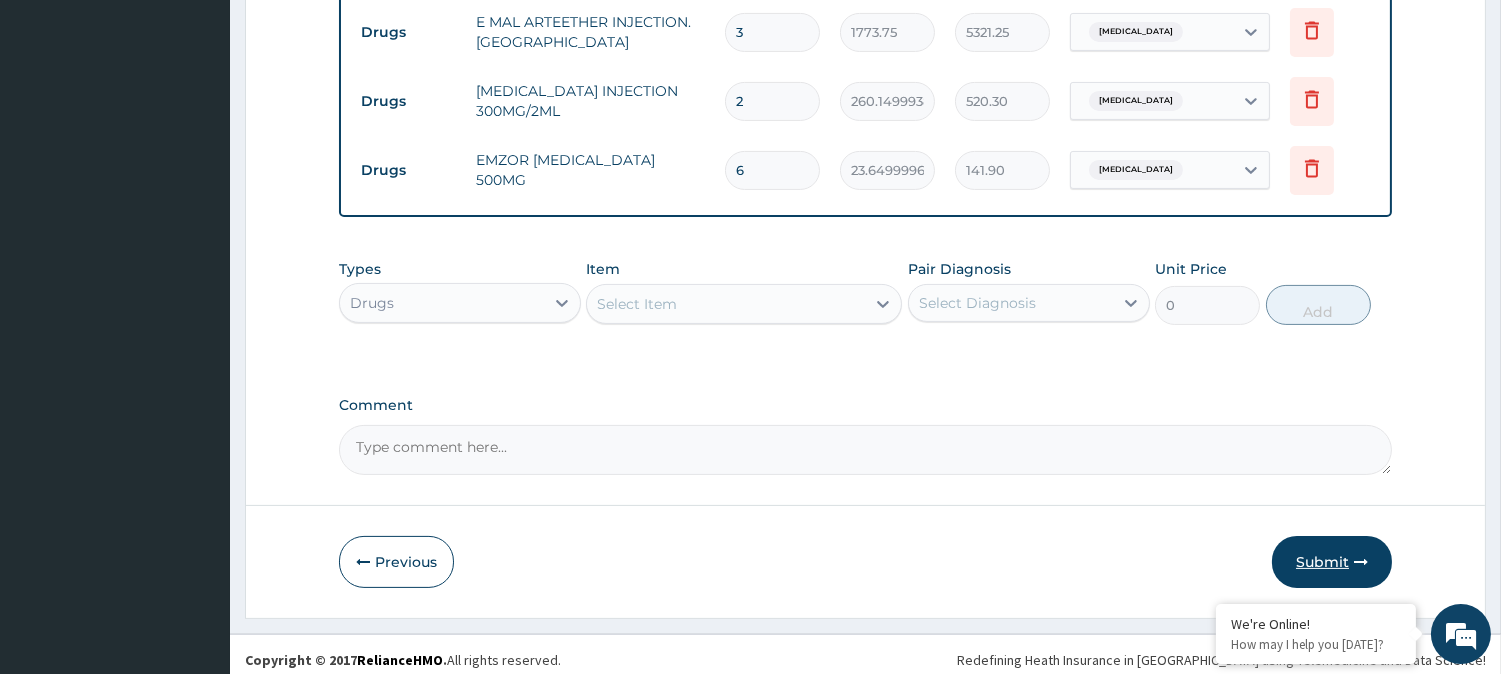 click on "Submit" at bounding box center [1332, 562] 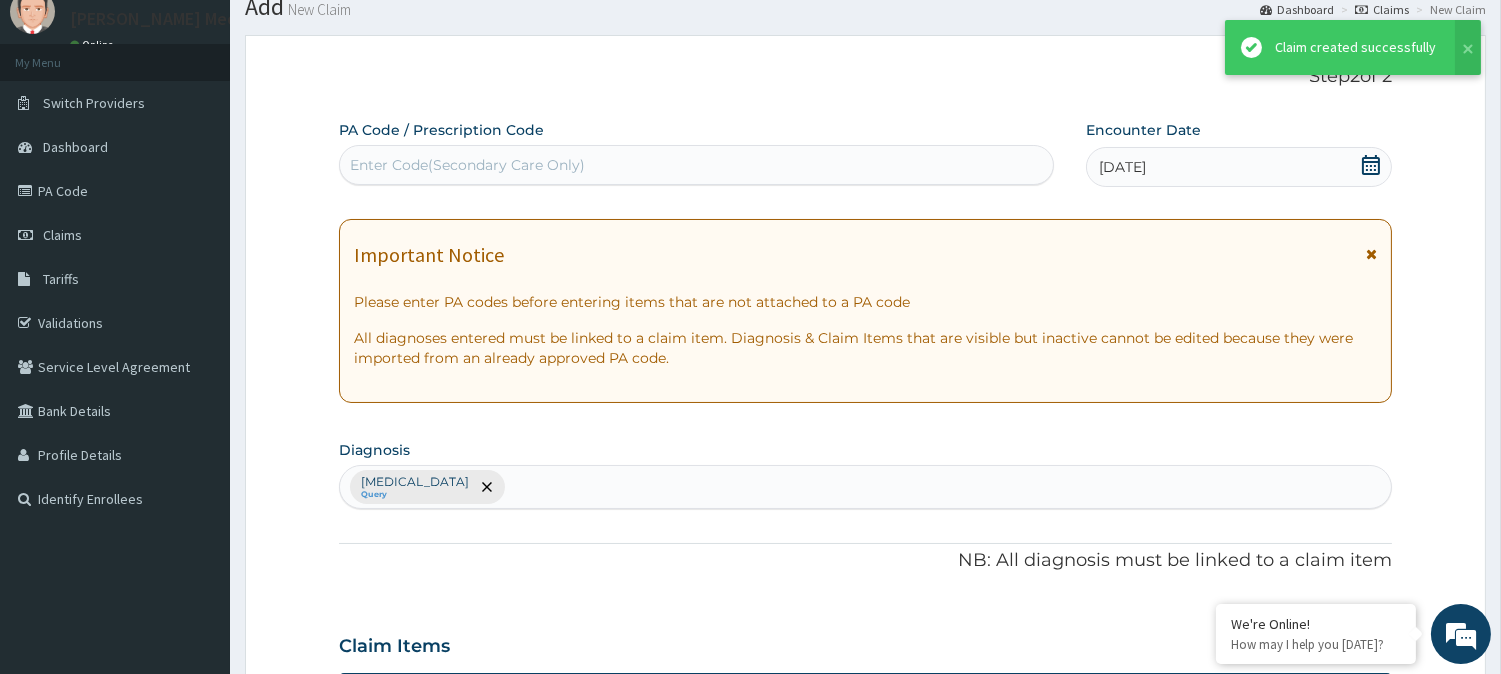 scroll, scrollTop: 880, scrollLeft: 0, axis: vertical 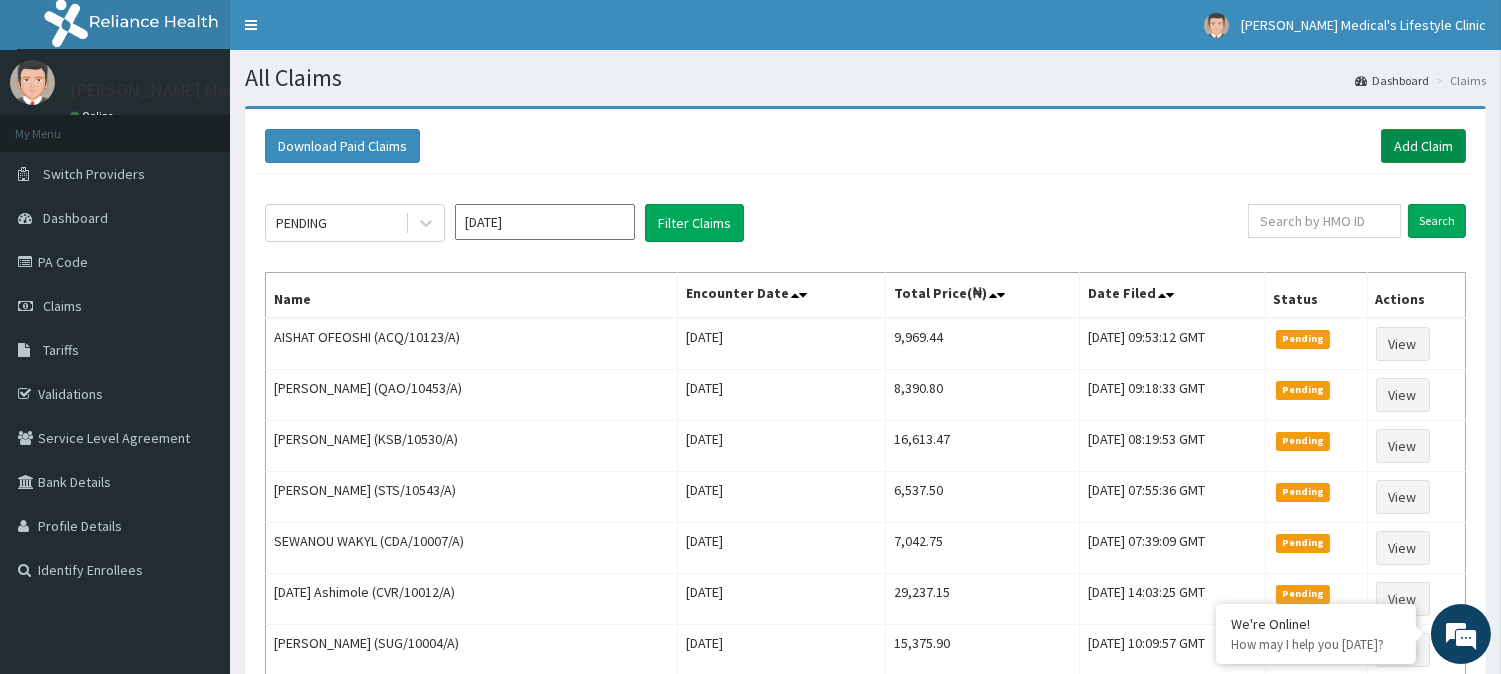 click on "Add Claim" at bounding box center (1423, 146) 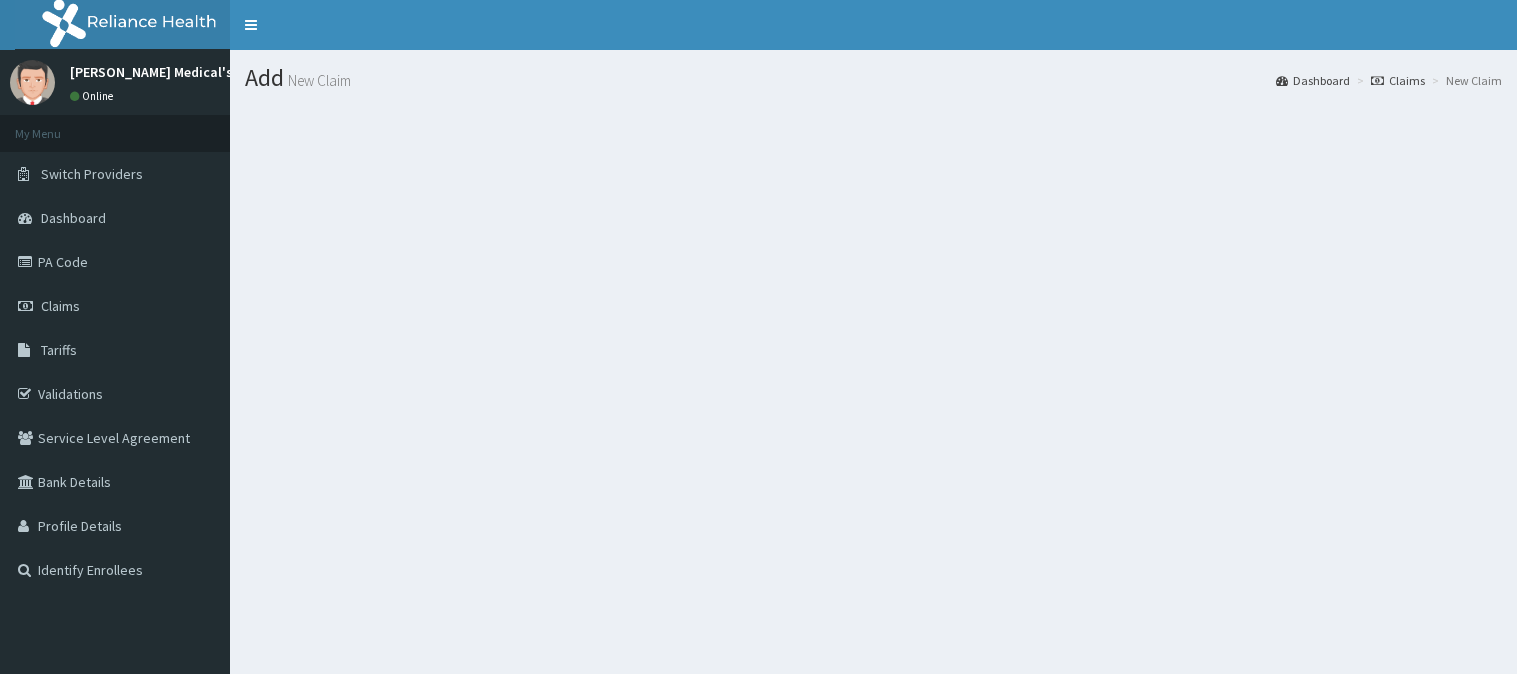 scroll, scrollTop: 0, scrollLeft: 0, axis: both 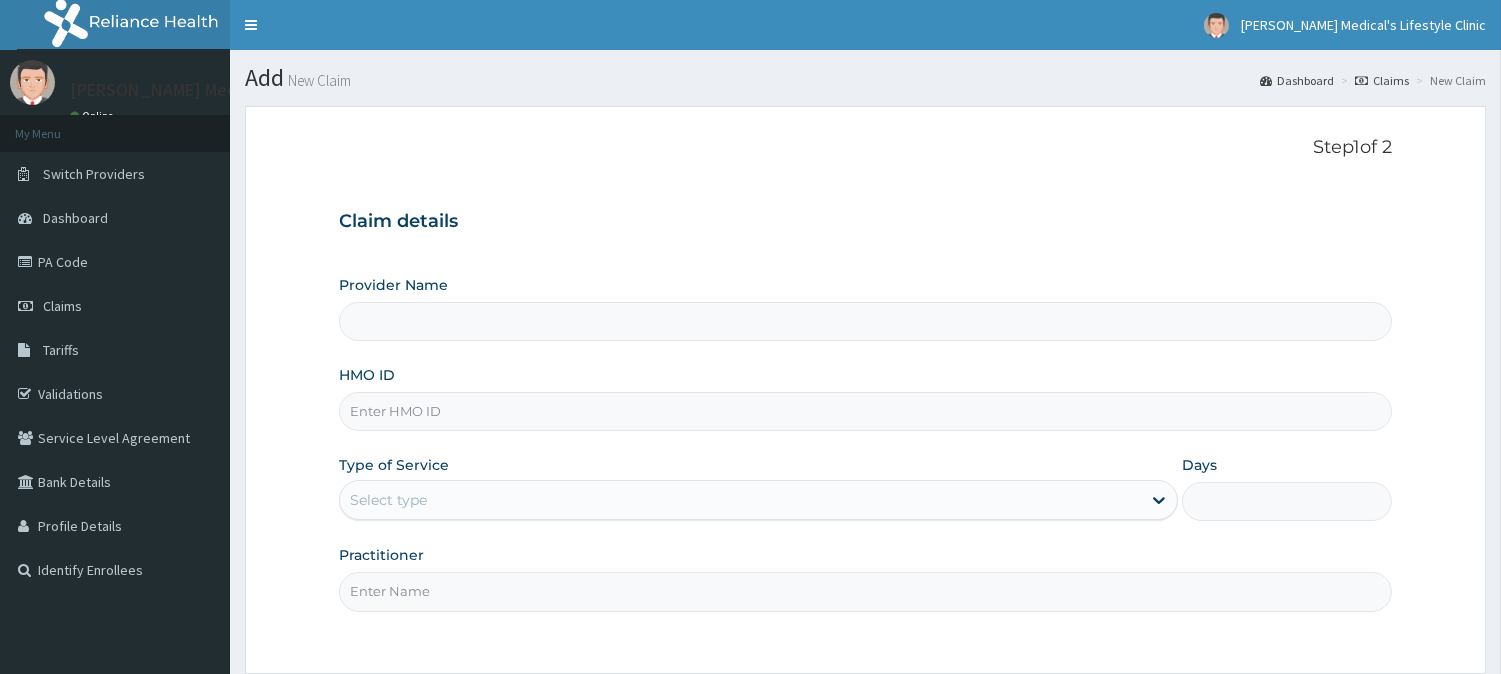 type on "[PERSON_NAME] Medical's Lifestyle clinic" 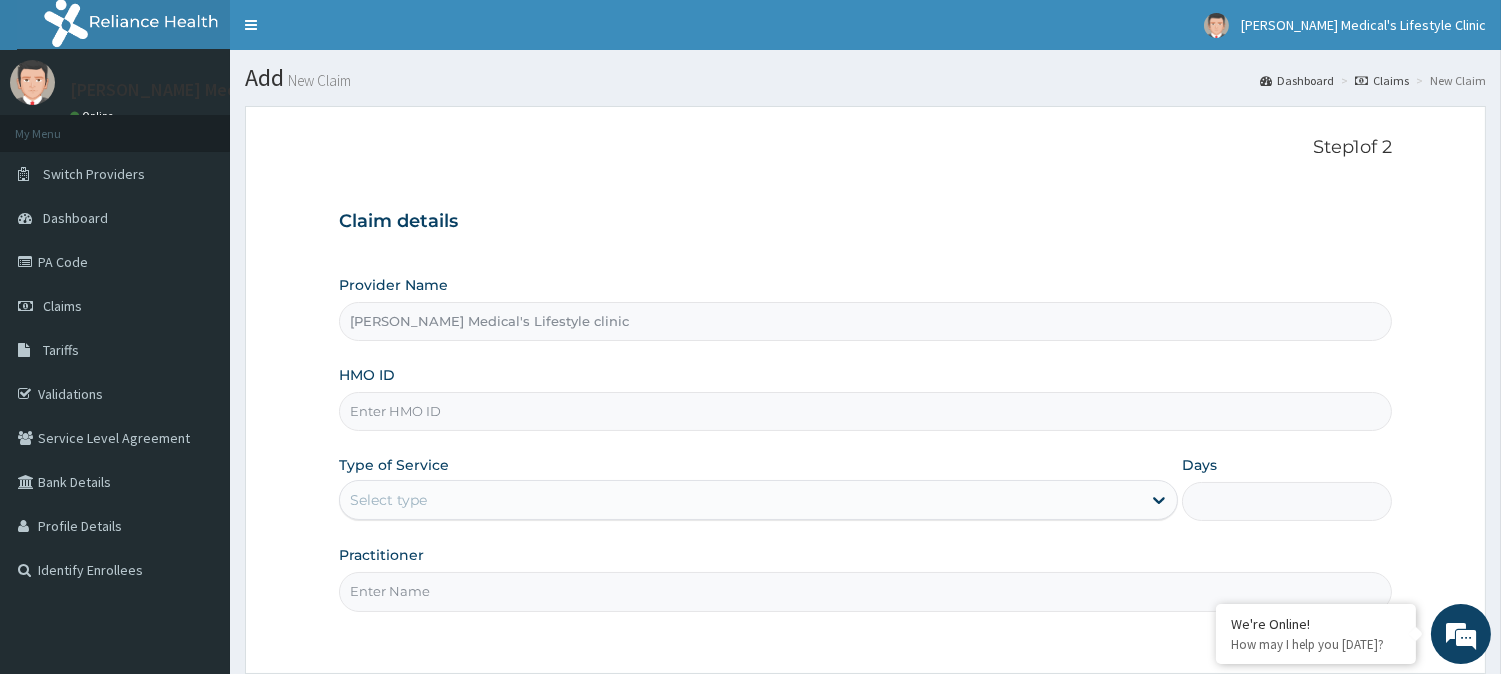 click on "HMO ID" at bounding box center [865, 411] 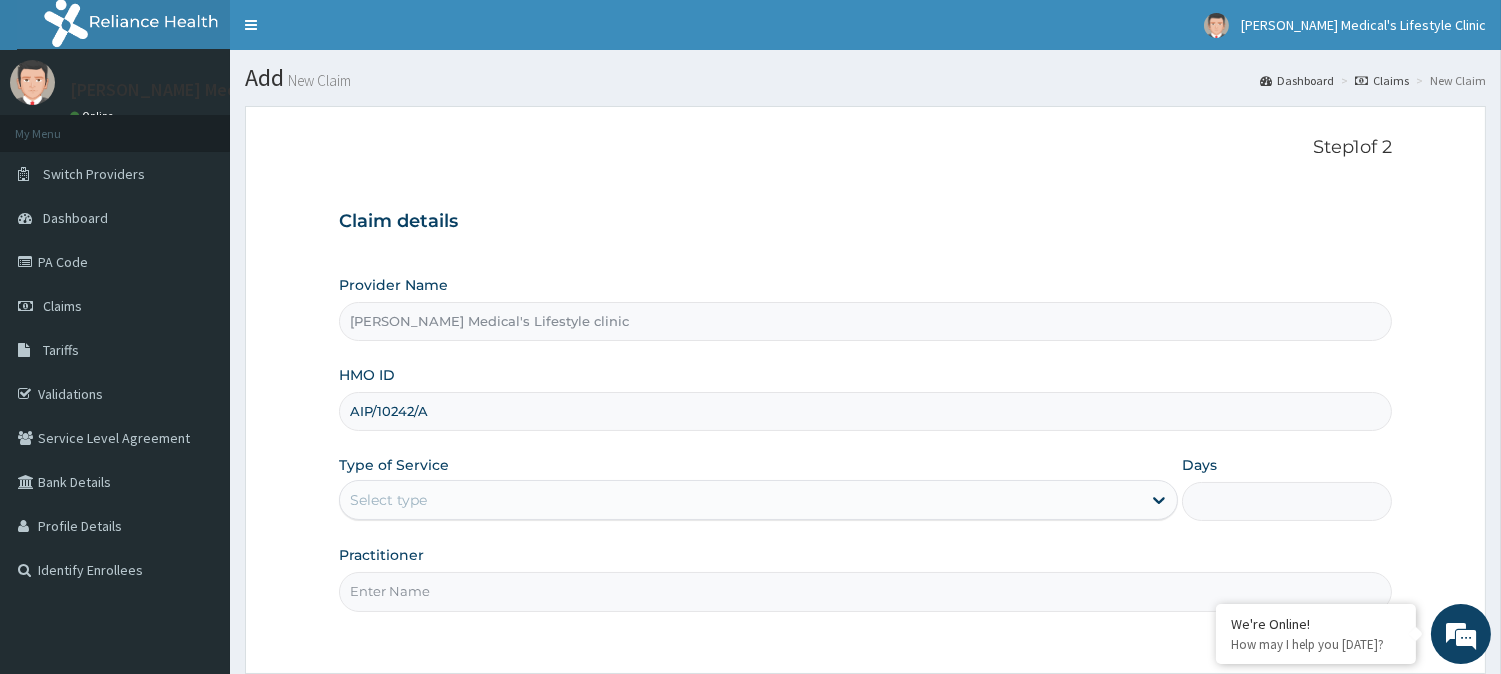 type on "AIP/10242/A" 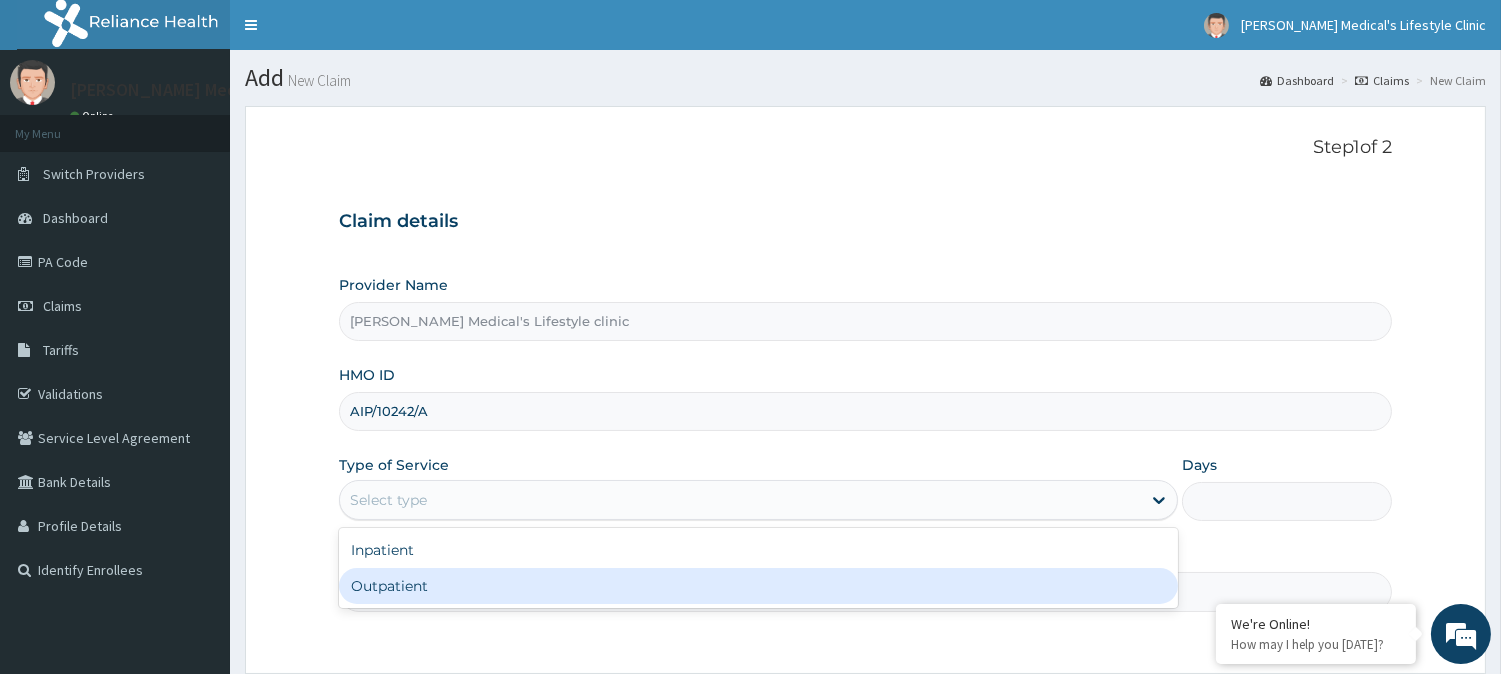 click on "Outpatient" at bounding box center [758, 586] 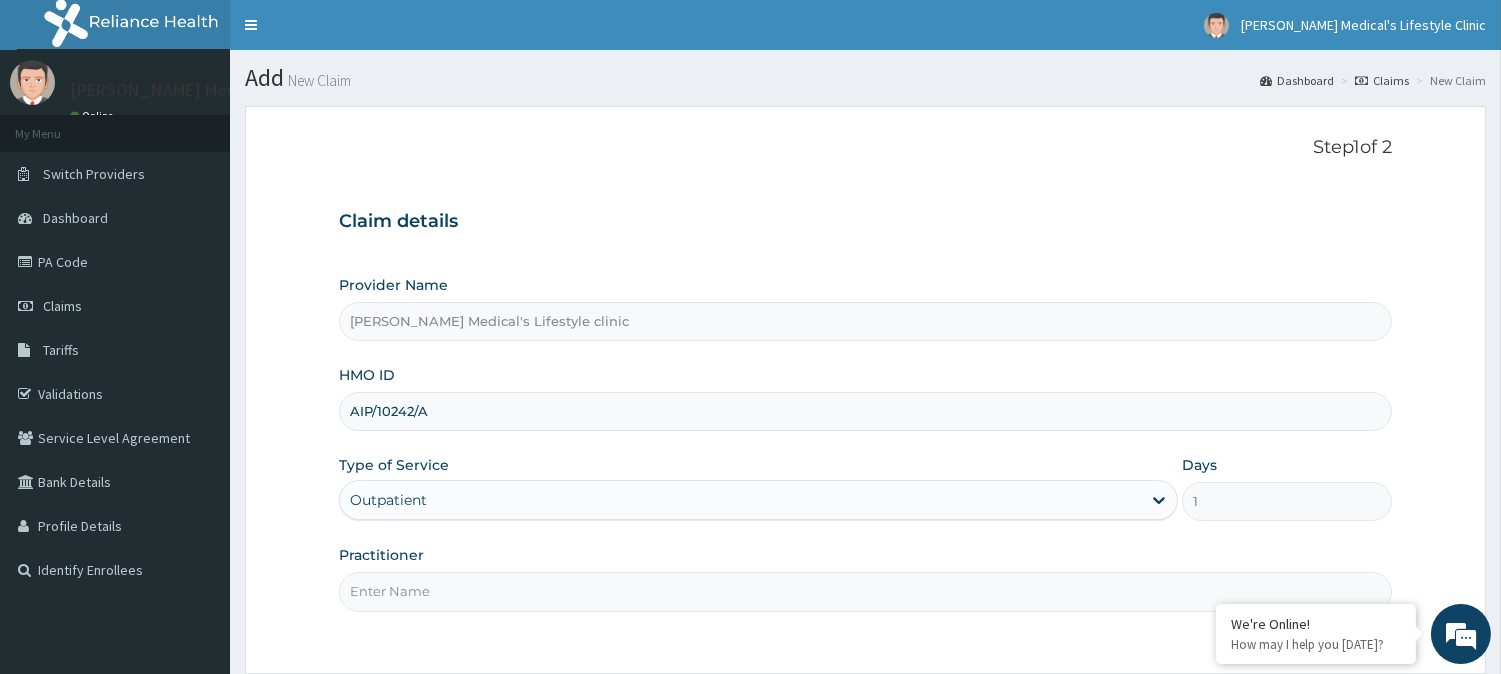 click on "Practitioner" at bounding box center (865, 591) 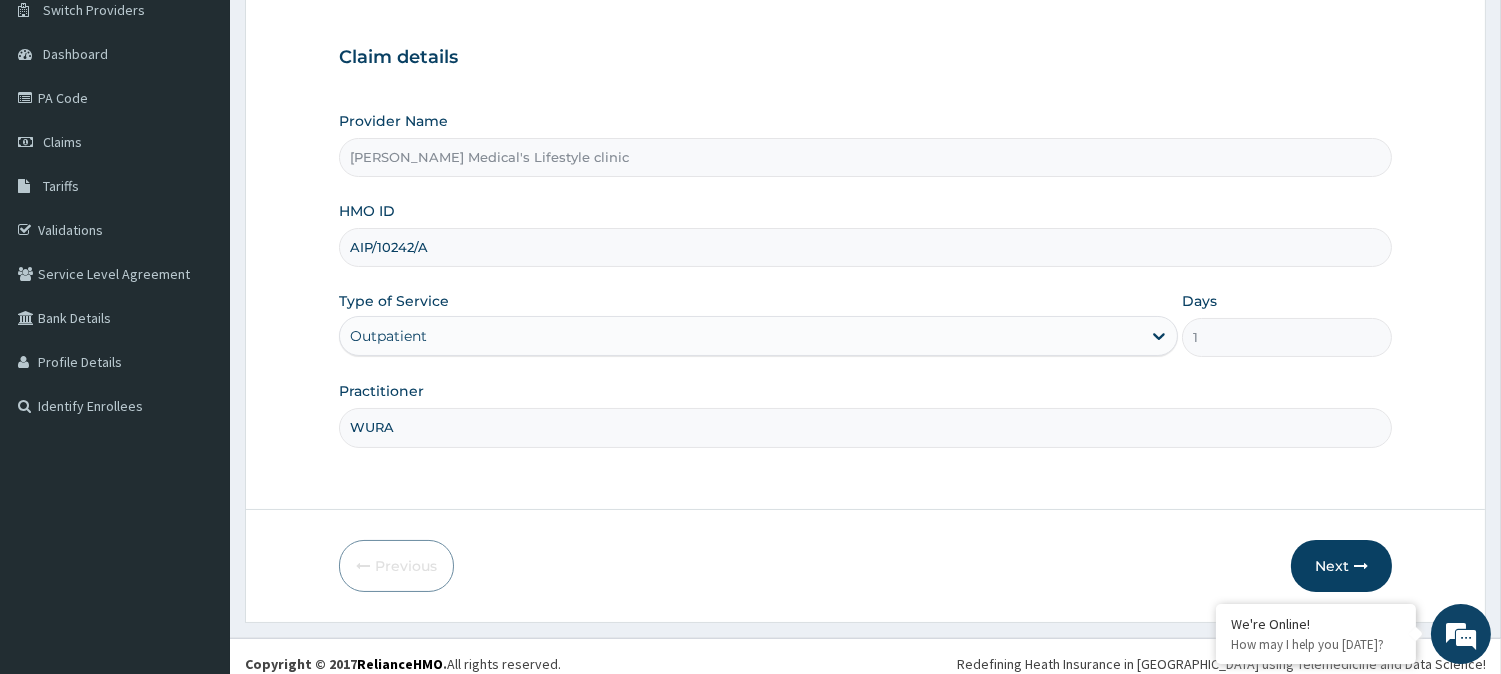 scroll, scrollTop: 178, scrollLeft: 0, axis: vertical 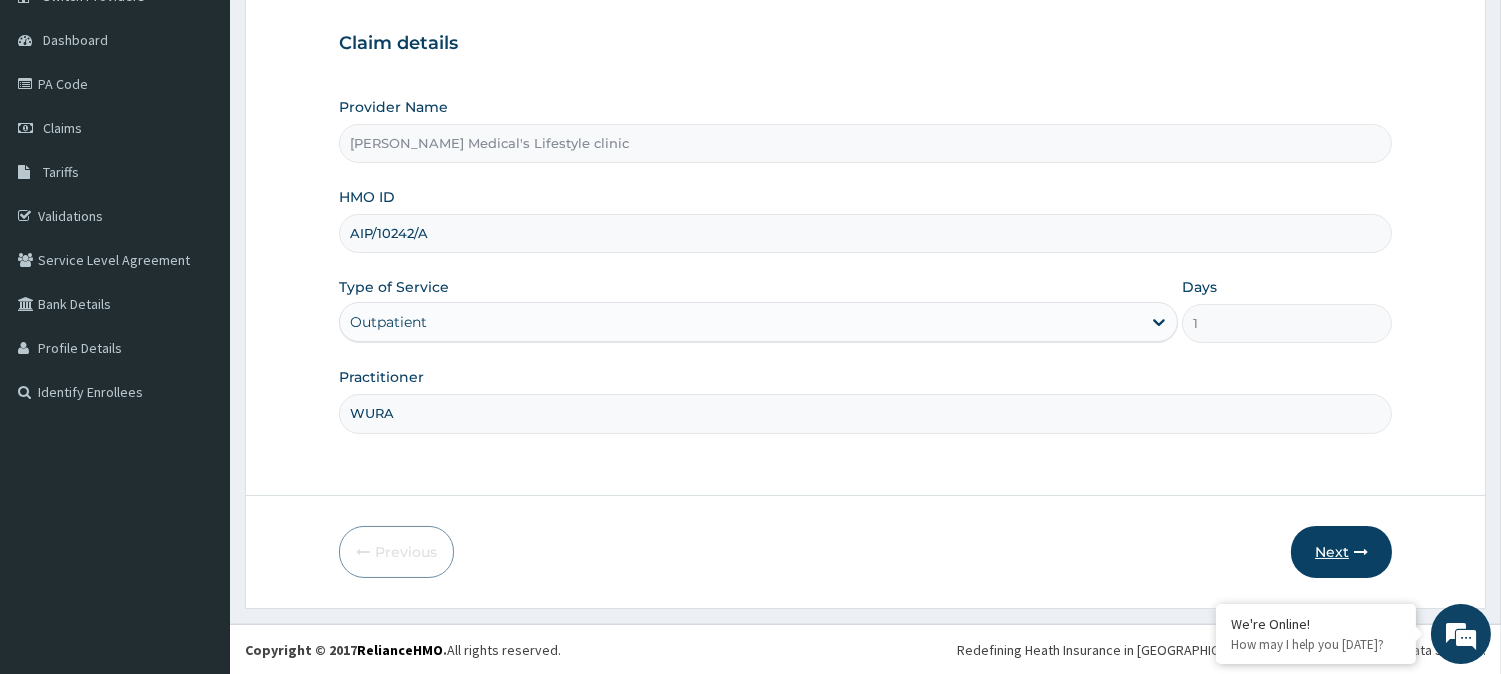 type on "WURA" 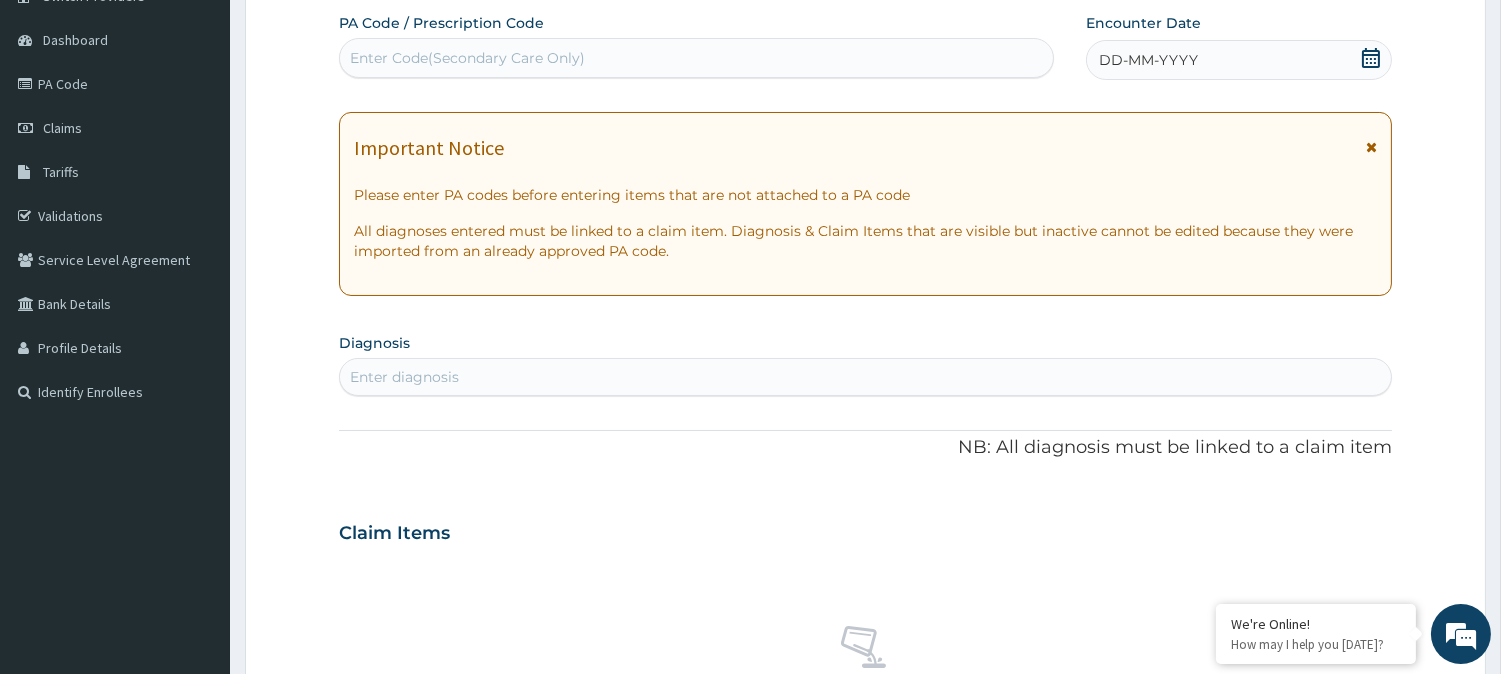 click on "Enter Code(Secondary Care Only)" at bounding box center (467, 58) 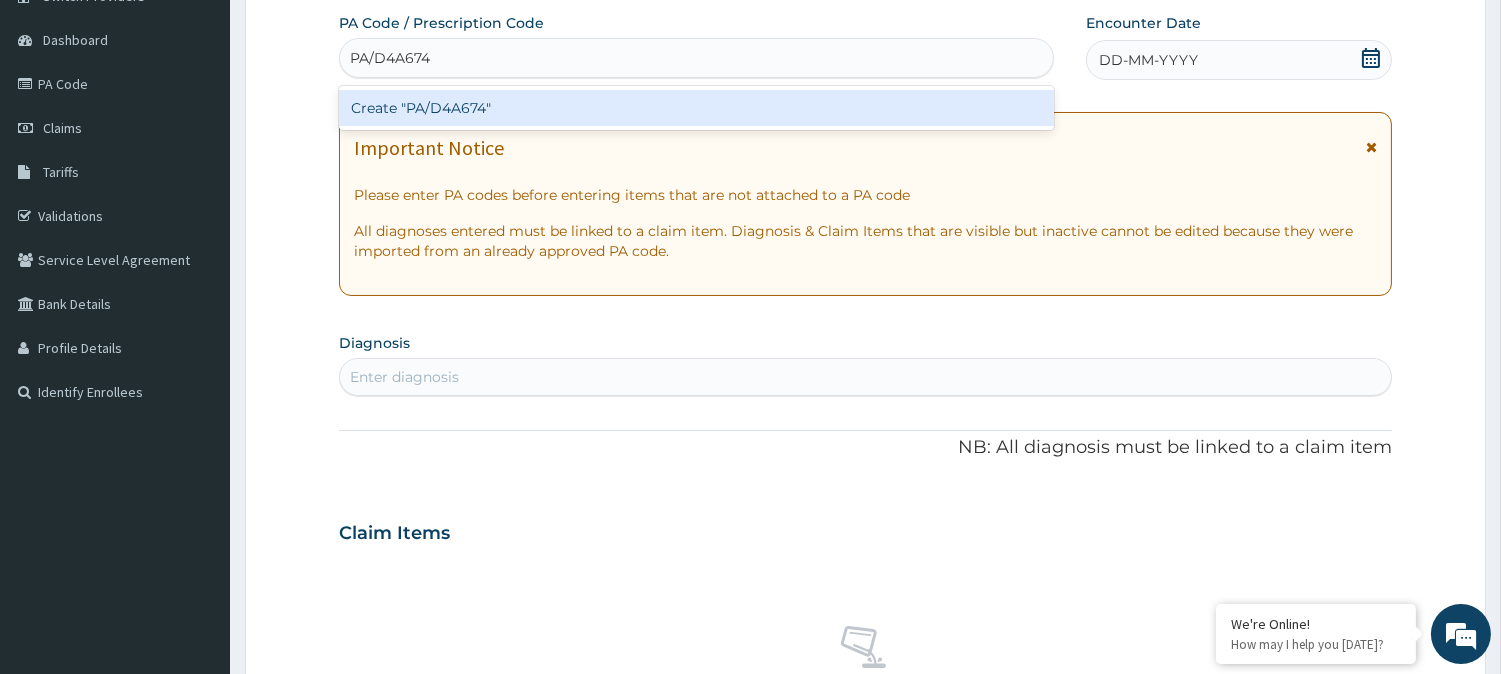 click on "Create "PA/D4A674"" at bounding box center (696, 108) 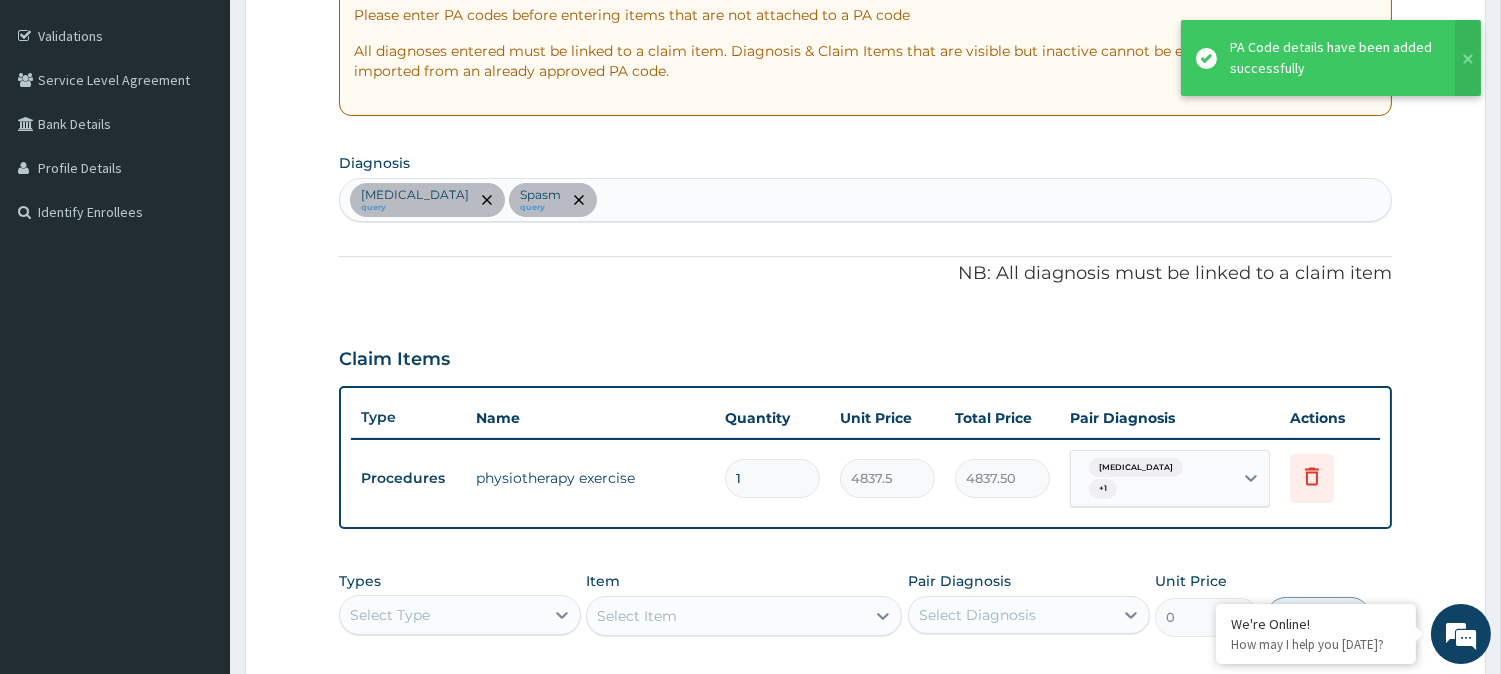 scroll, scrollTop: 364, scrollLeft: 0, axis: vertical 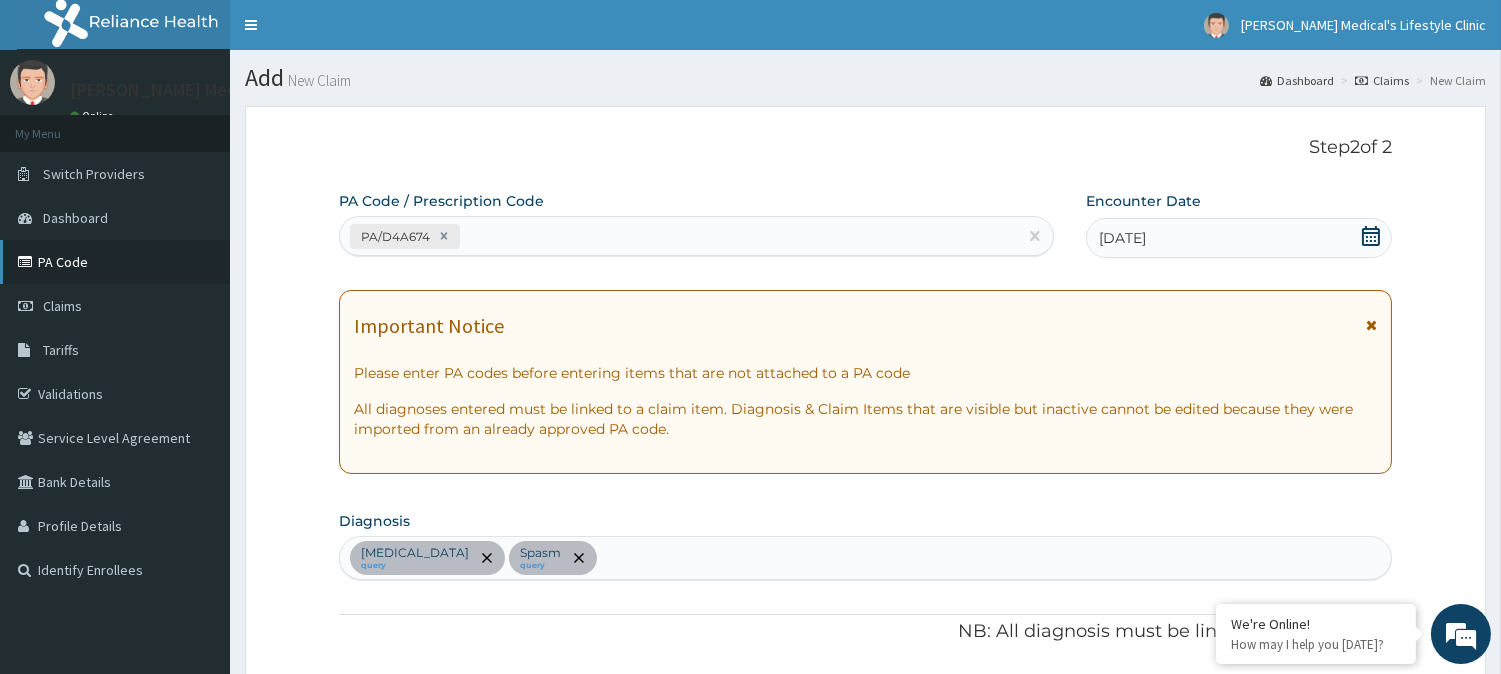 click on "PA Code" at bounding box center (115, 262) 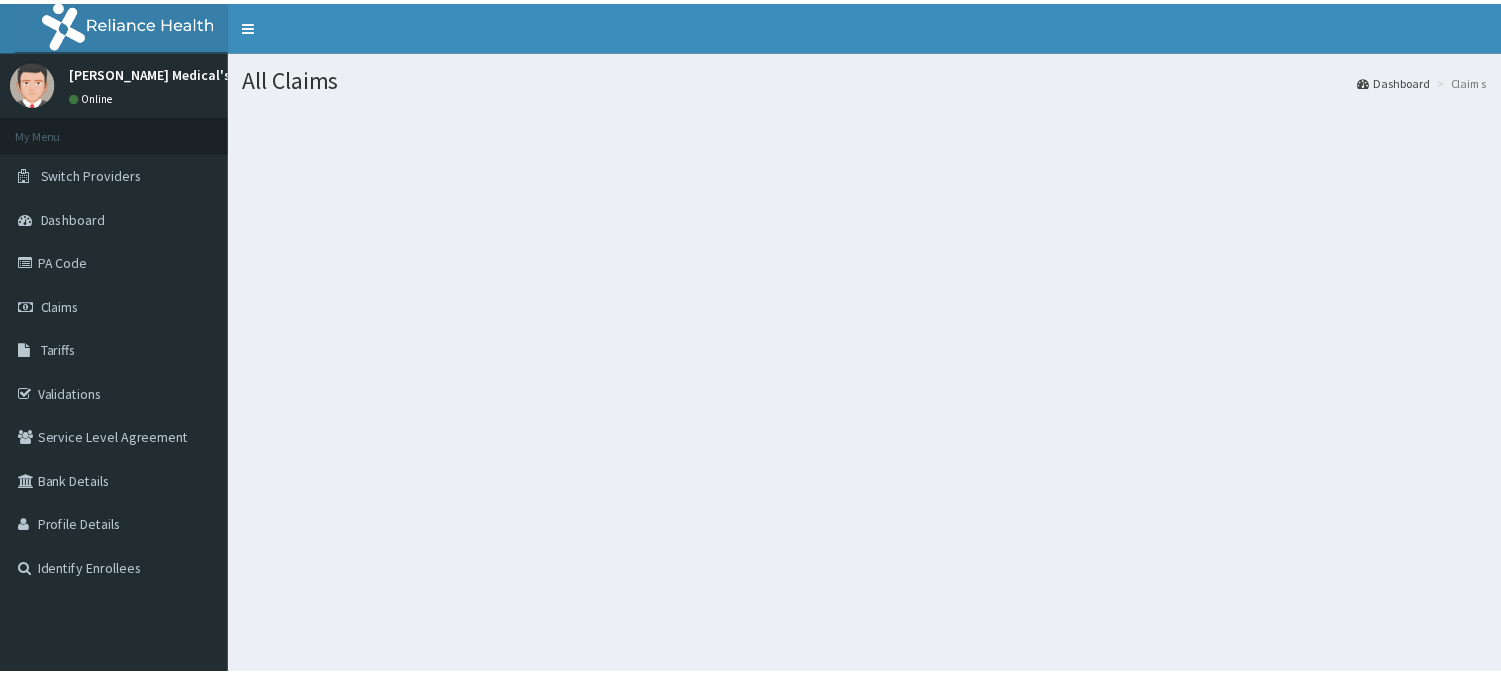 scroll, scrollTop: 0, scrollLeft: 0, axis: both 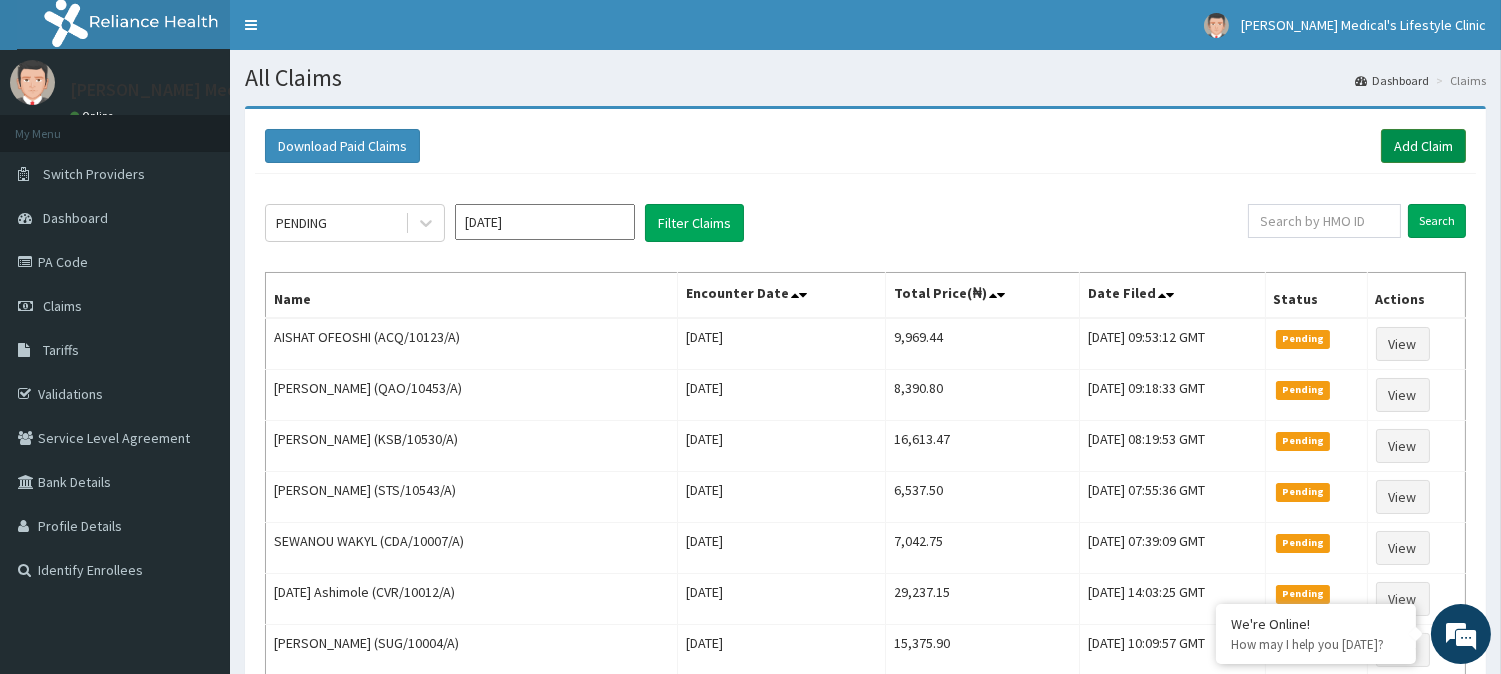 click on "Add Claim" at bounding box center [1423, 146] 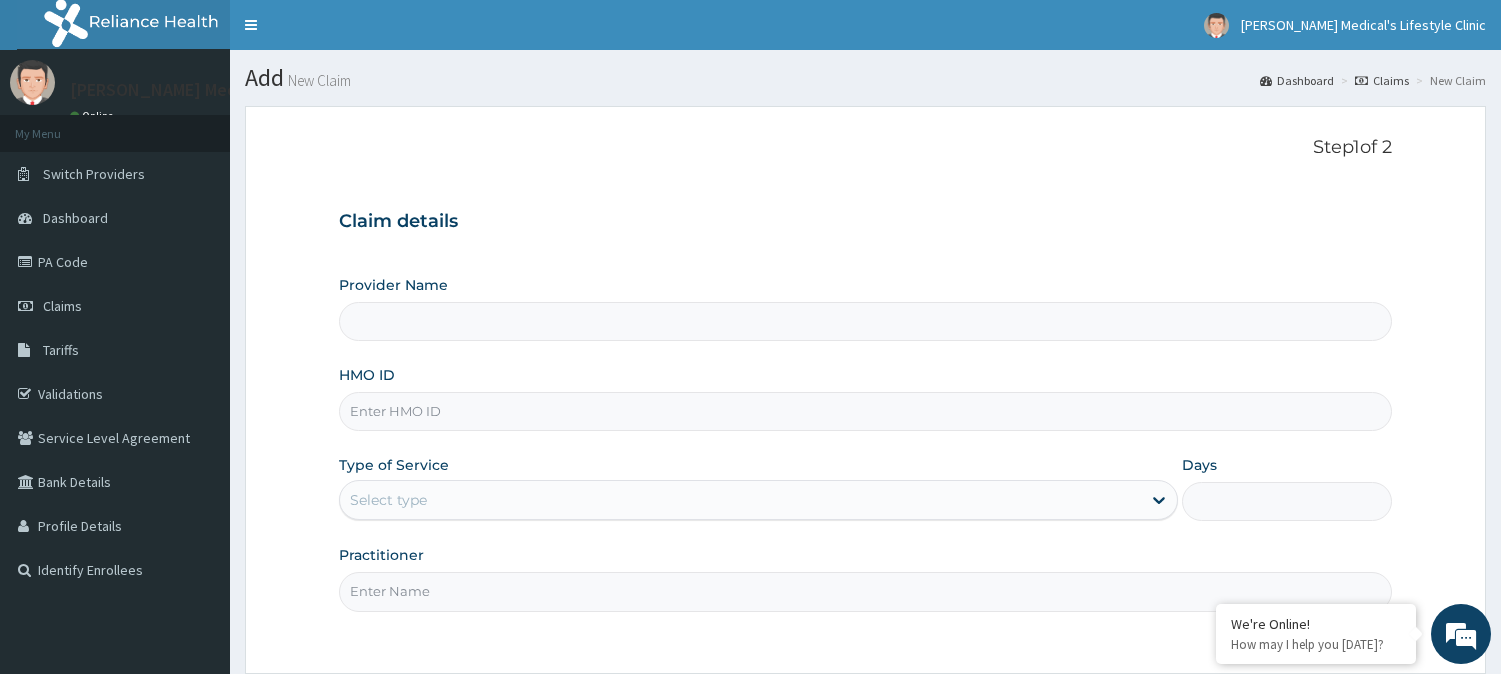 scroll, scrollTop: 0, scrollLeft: 0, axis: both 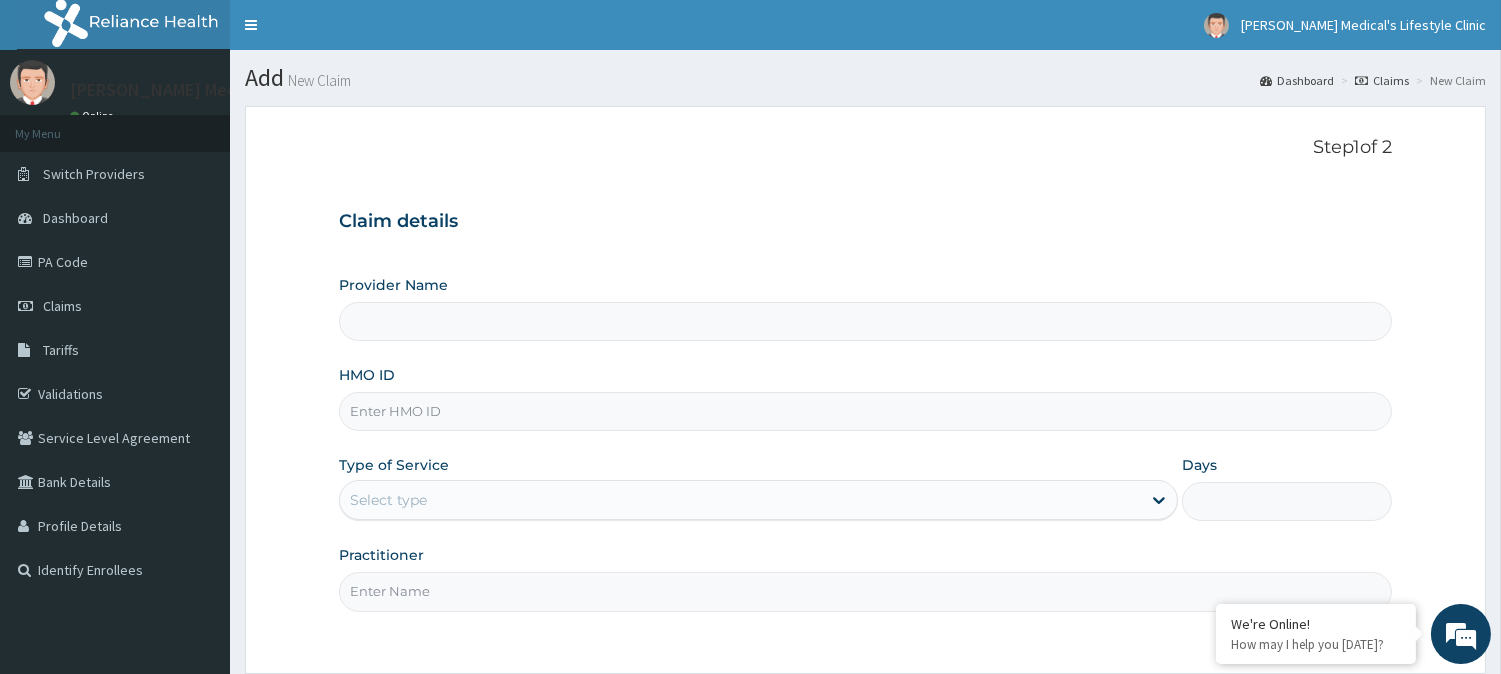 click on "HMO ID" at bounding box center [865, 411] 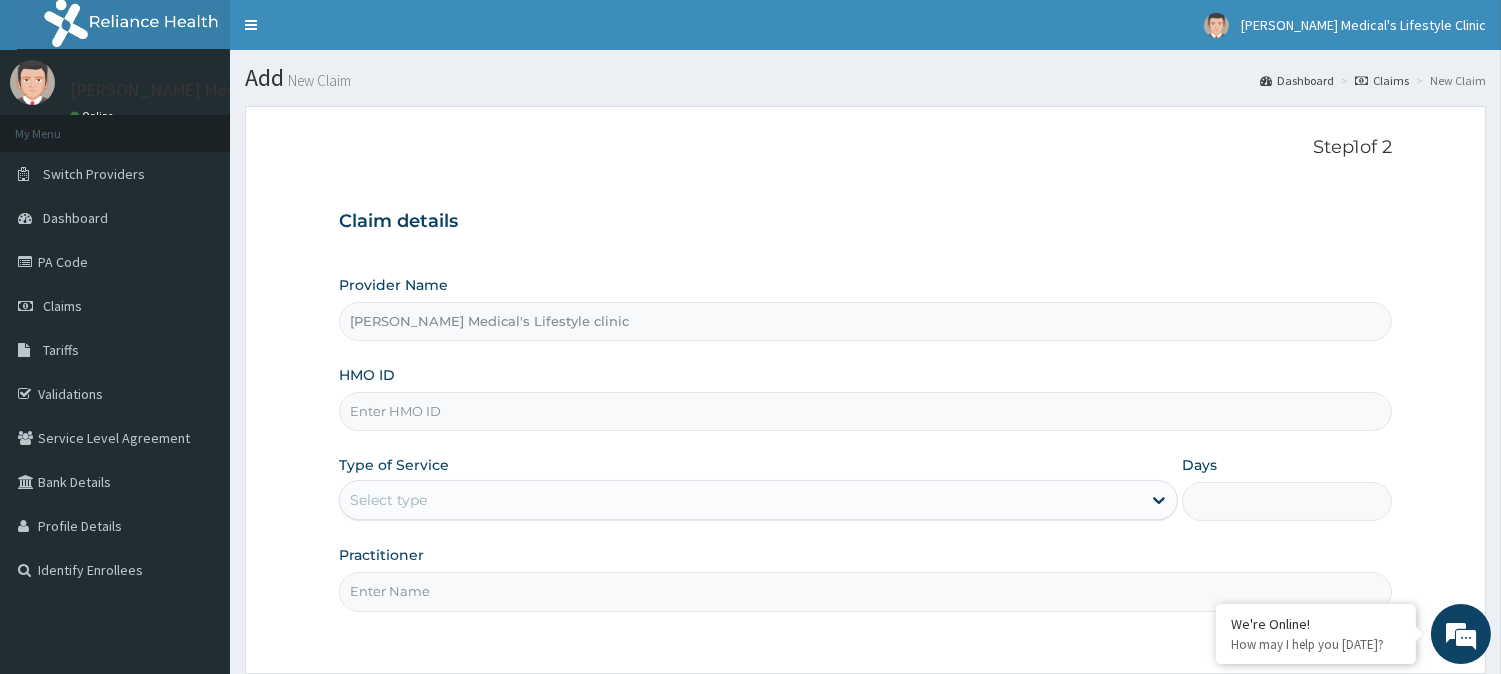 paste on "PMH/10329/A" 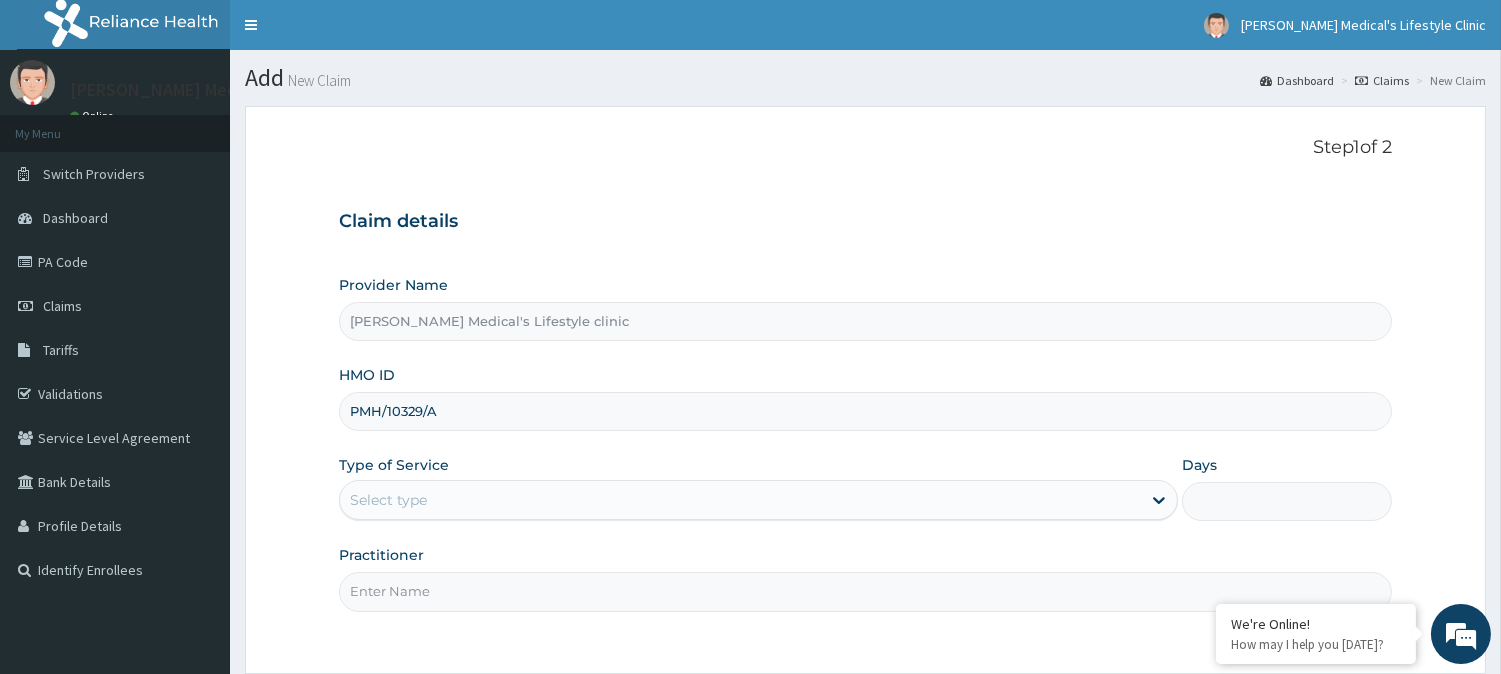 type on "PMH/10329/A" 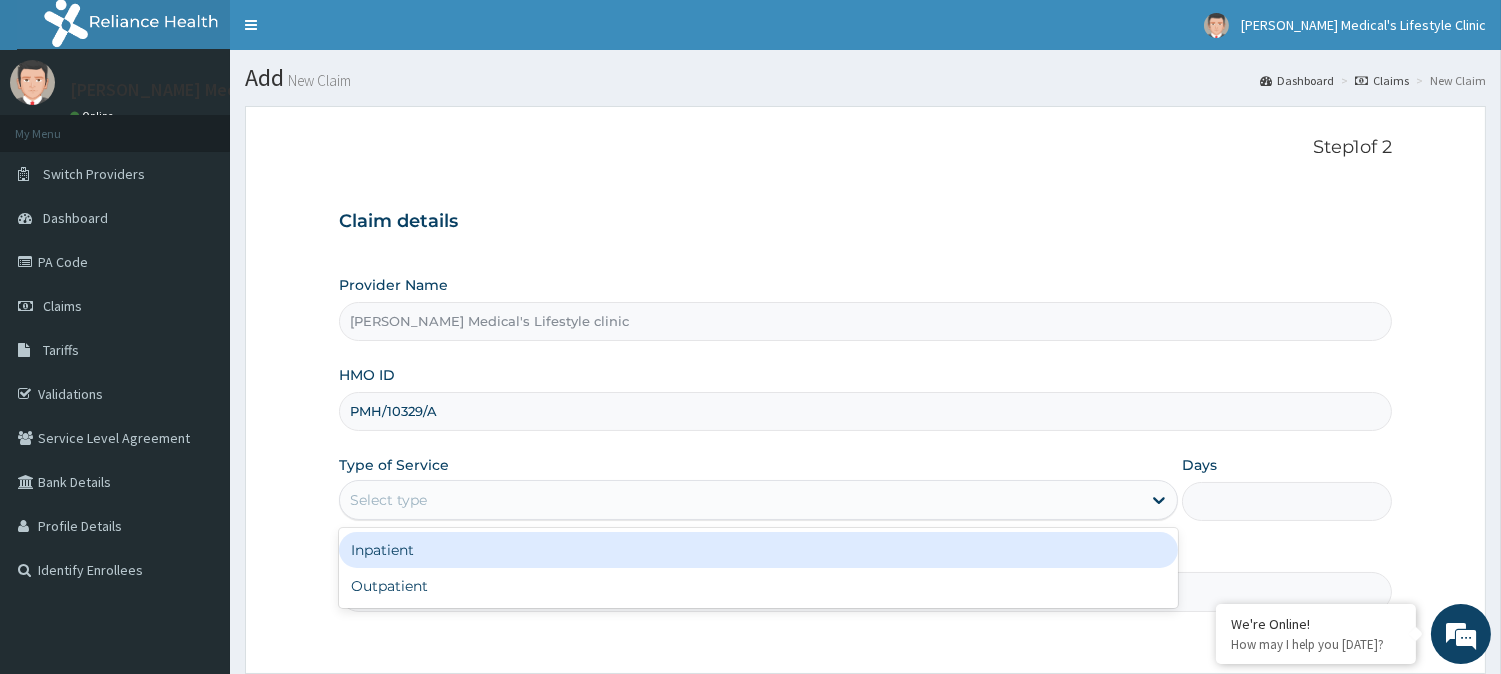 click on "Select type" at bounding box center (758, 500) 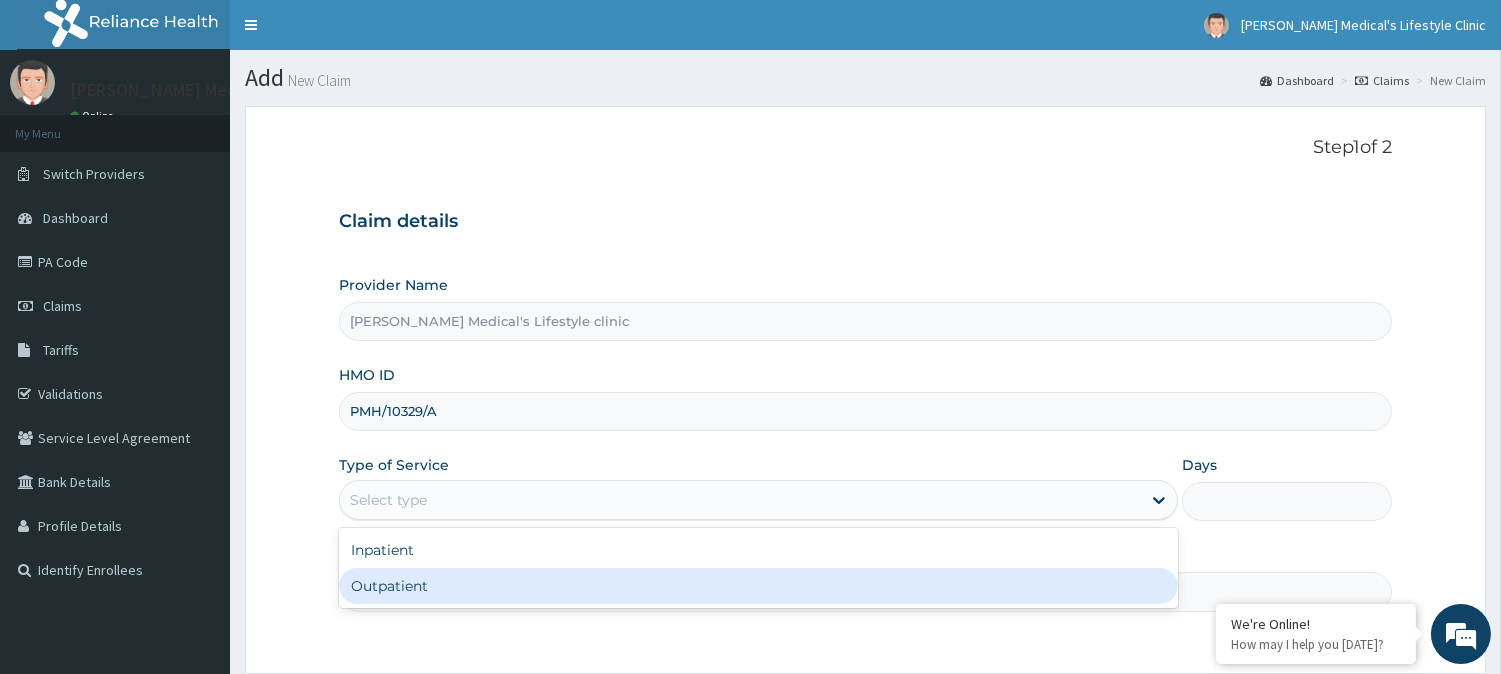 click on "Outpatient" at bounding box center (758, 586) 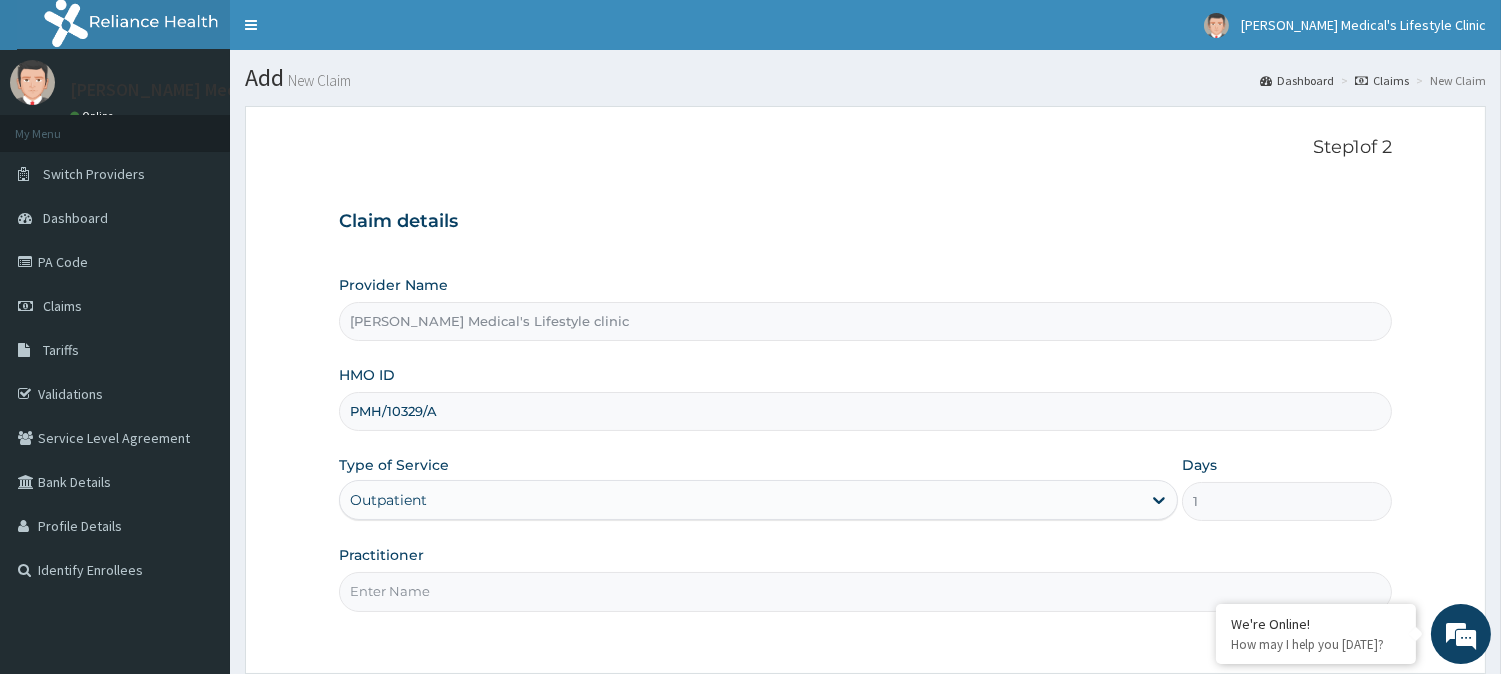 click on "Practitioner" at bounding box center [865, 591] 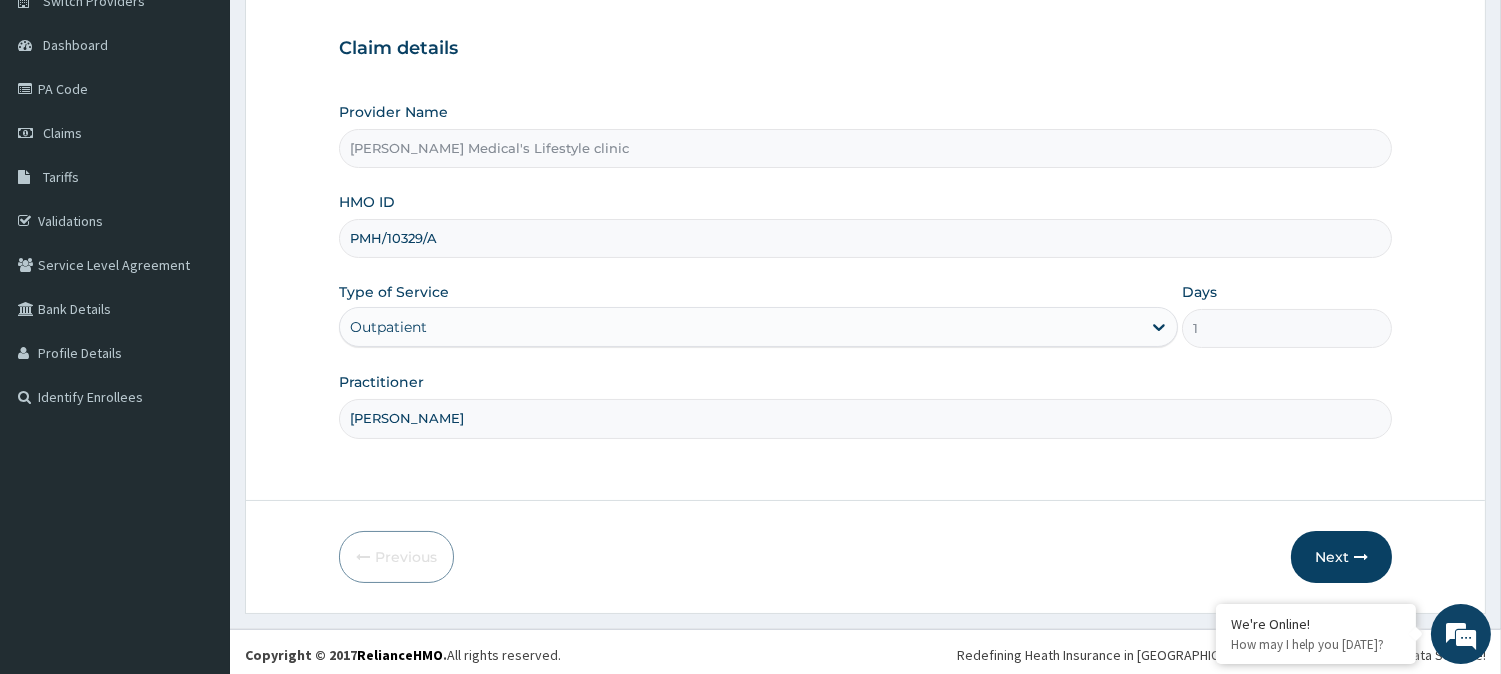 scroll, scrollTop: 178, scrollLeft: 0, axis: vertical 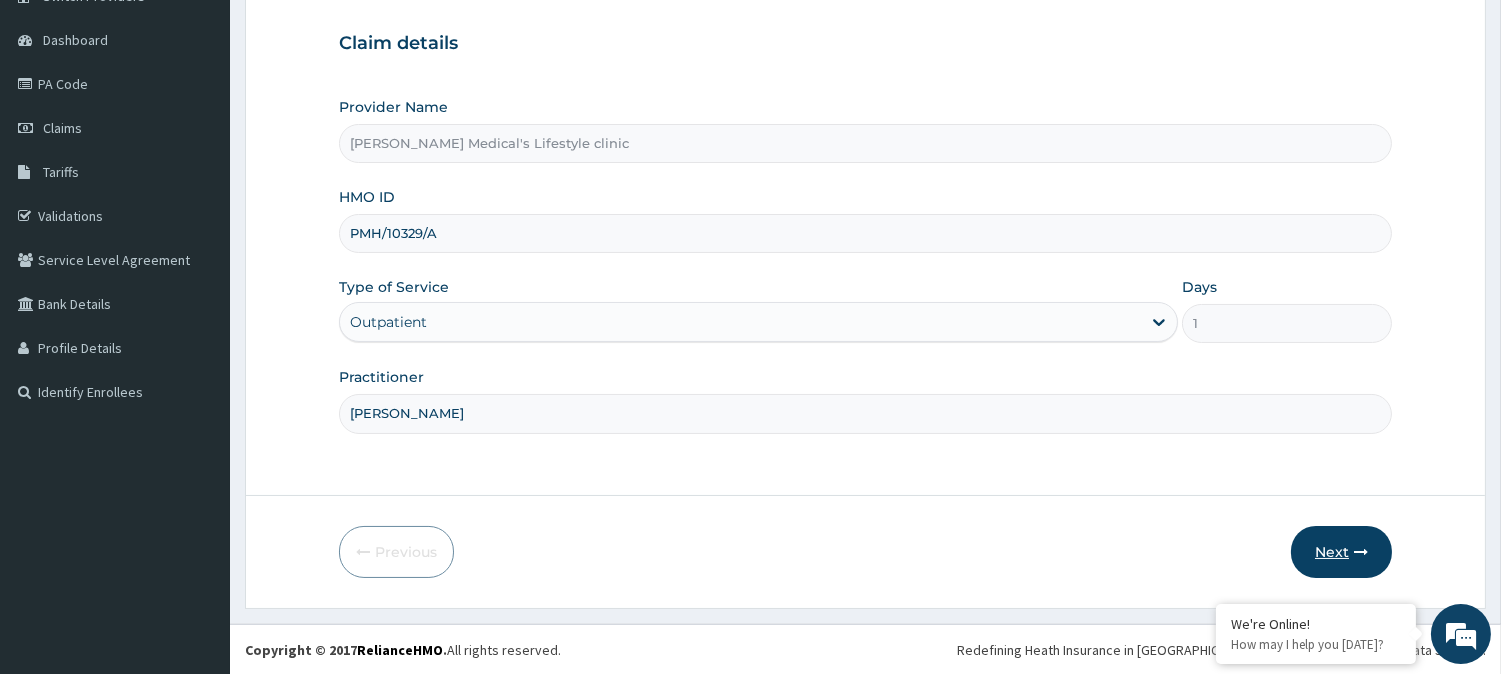 click on "Next" at bounding box center (1341, 552) 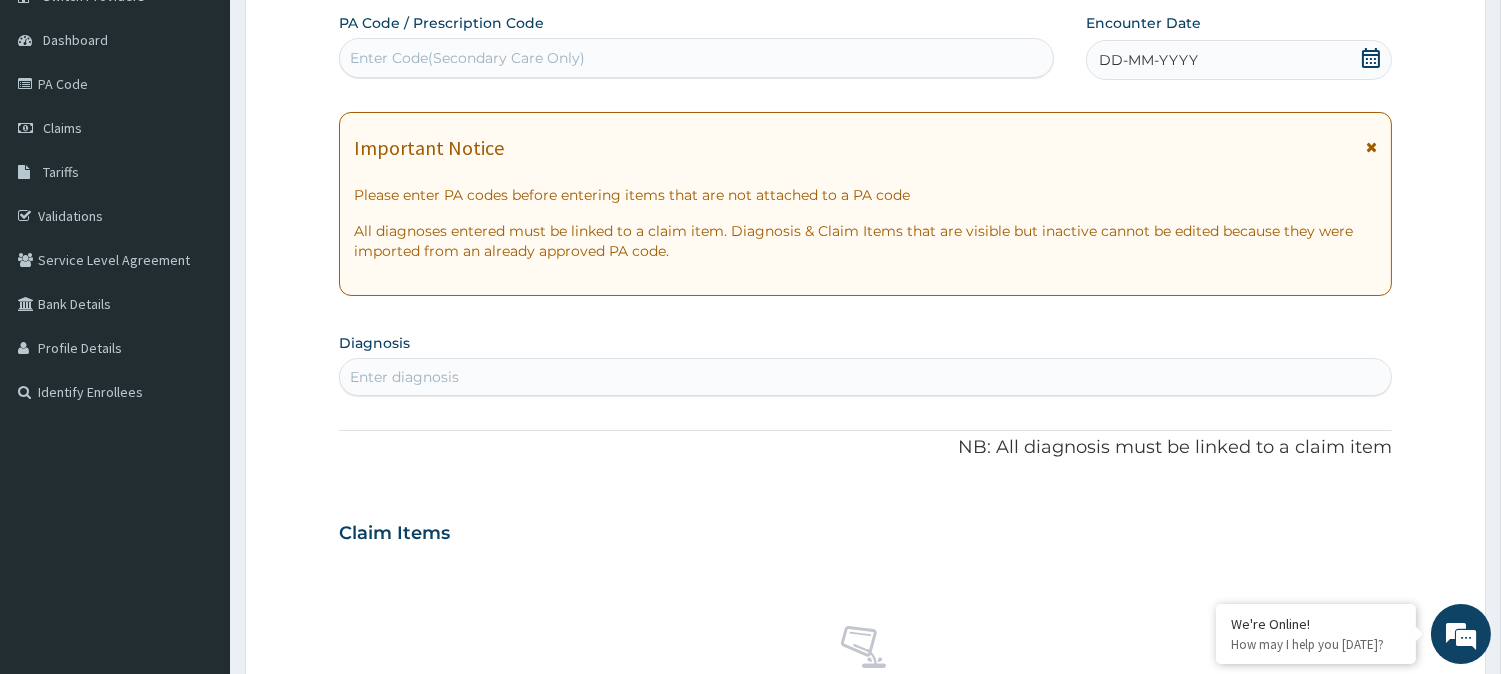 click on "Enter diagnosis" at bounding box center [865, 377] 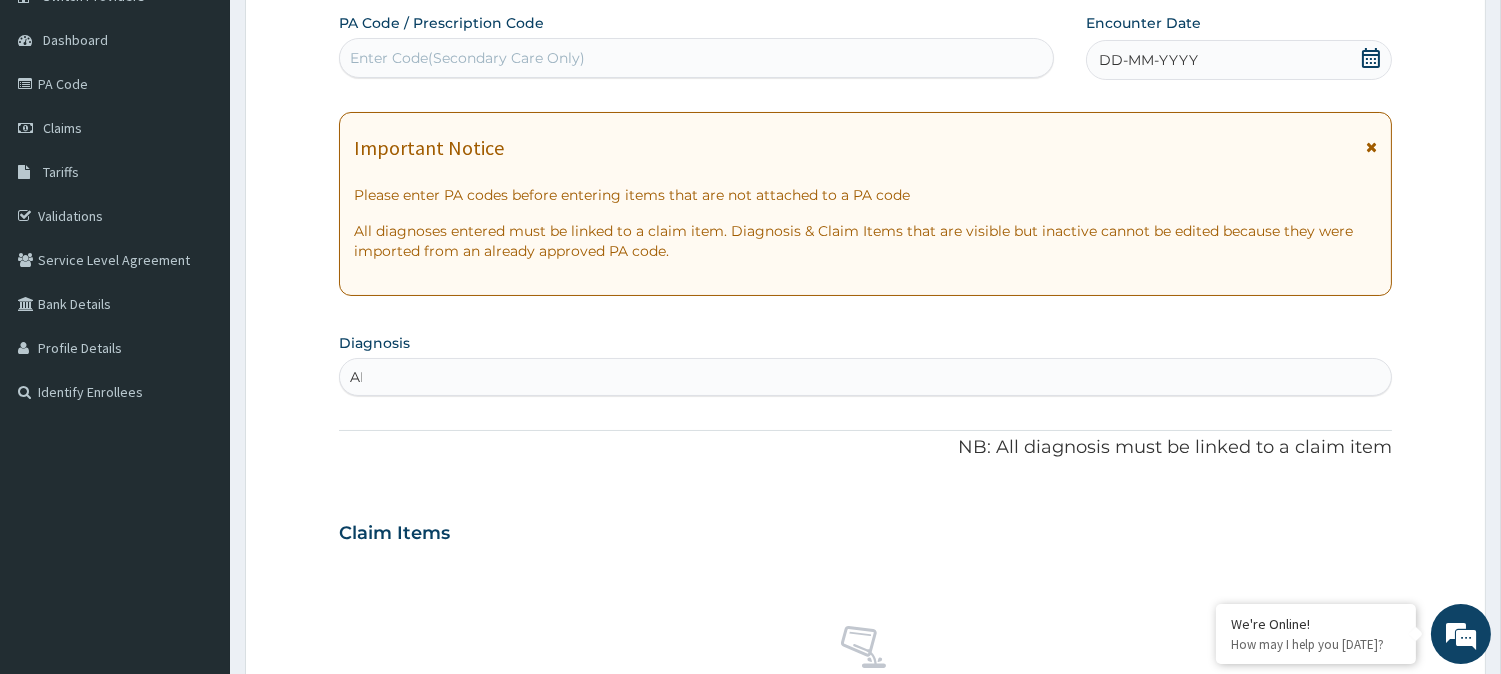 scroll, scrollTop: 0, scrollLeft: 0, axis: both 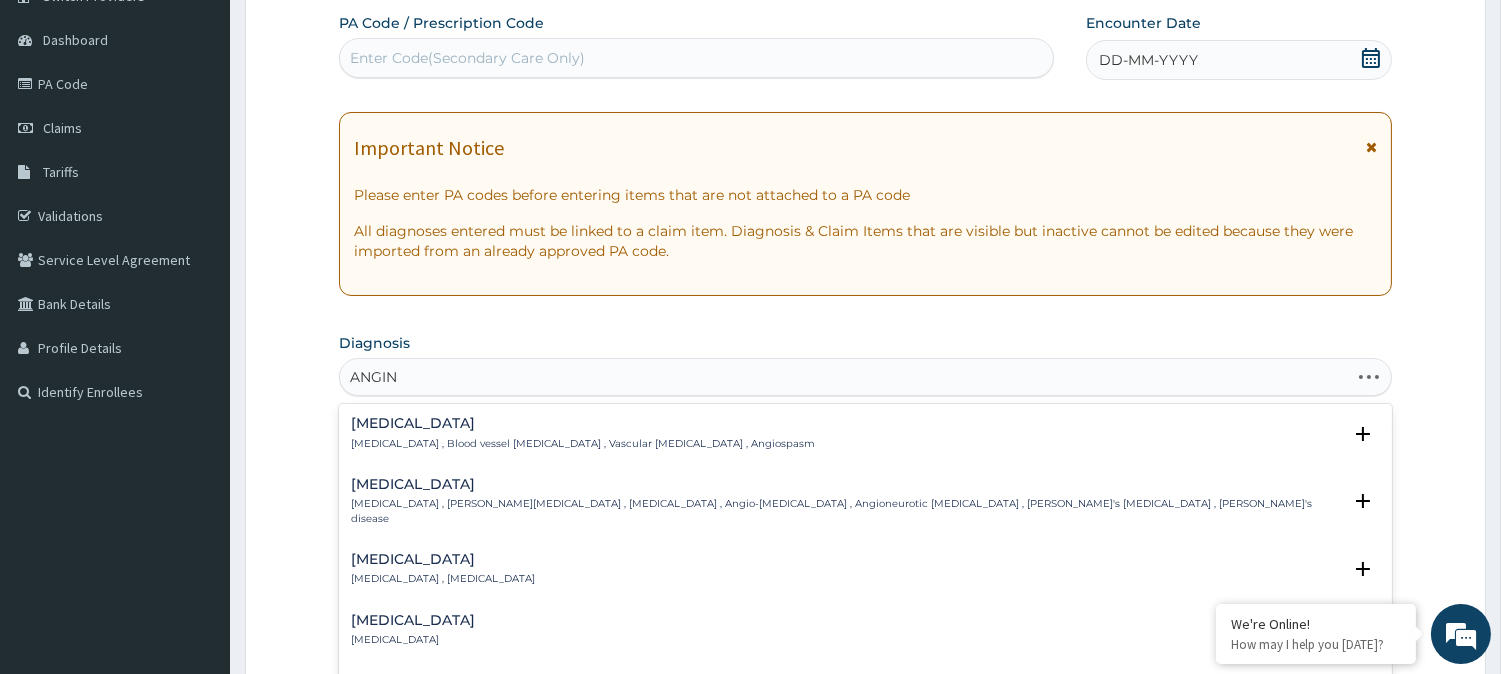 type on "[MEDICAL_DATA]" 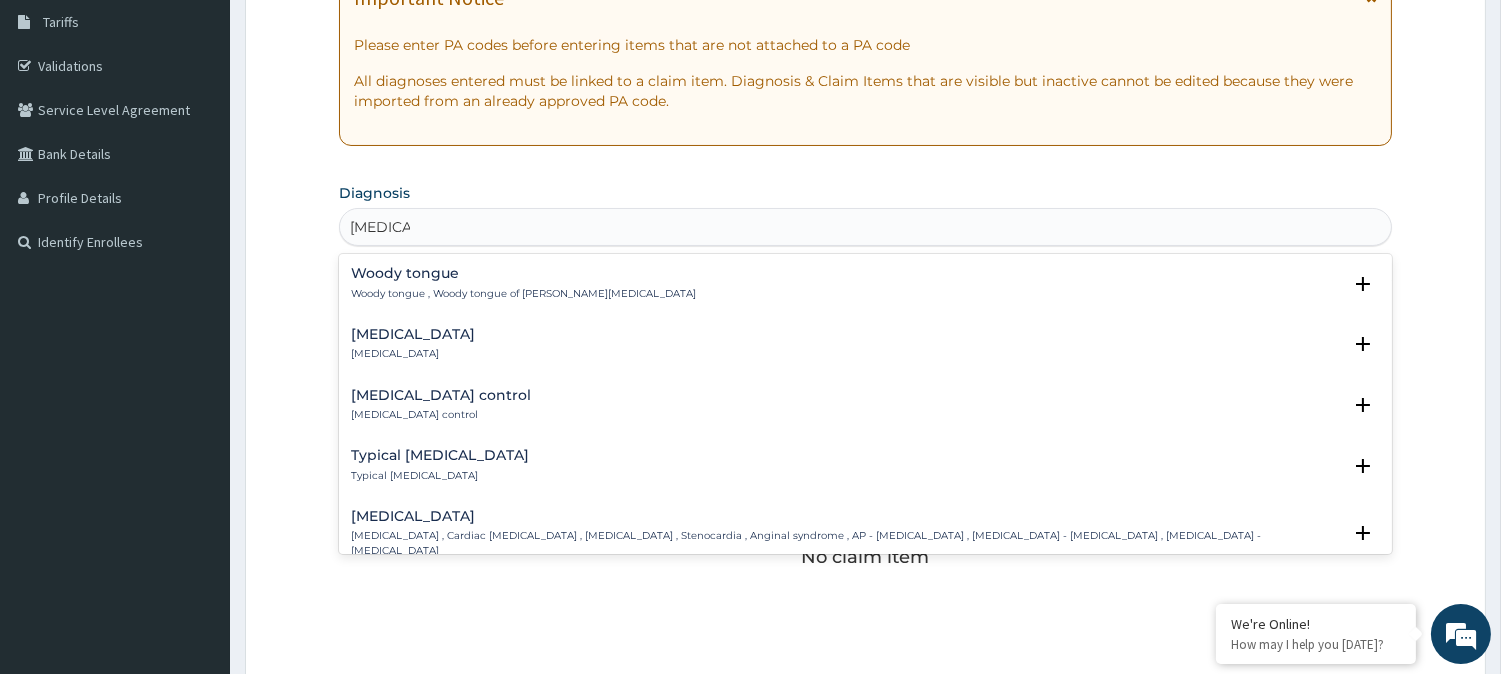 scroll, scrollTop: 364, scrollLeft: 0, axis: vertical 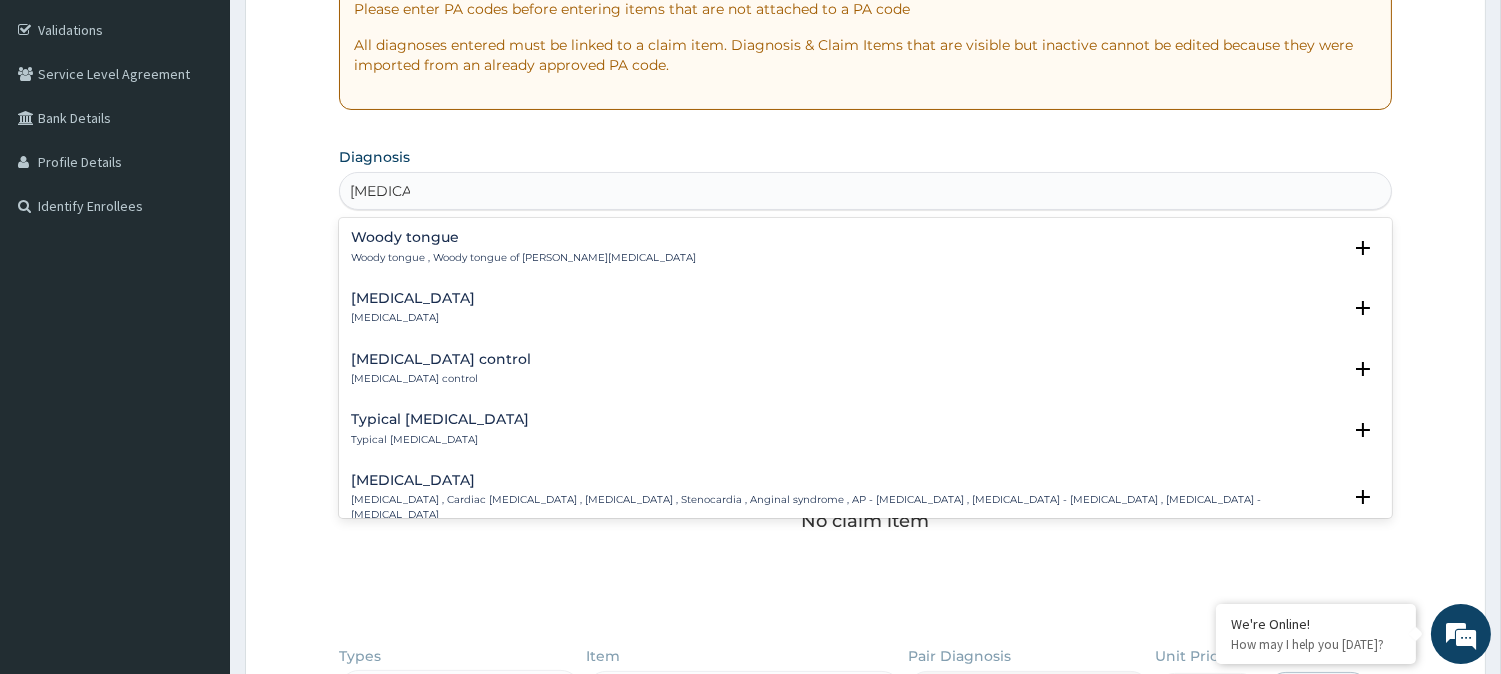 click on "Typical angina" at bounding box center (440, 419) 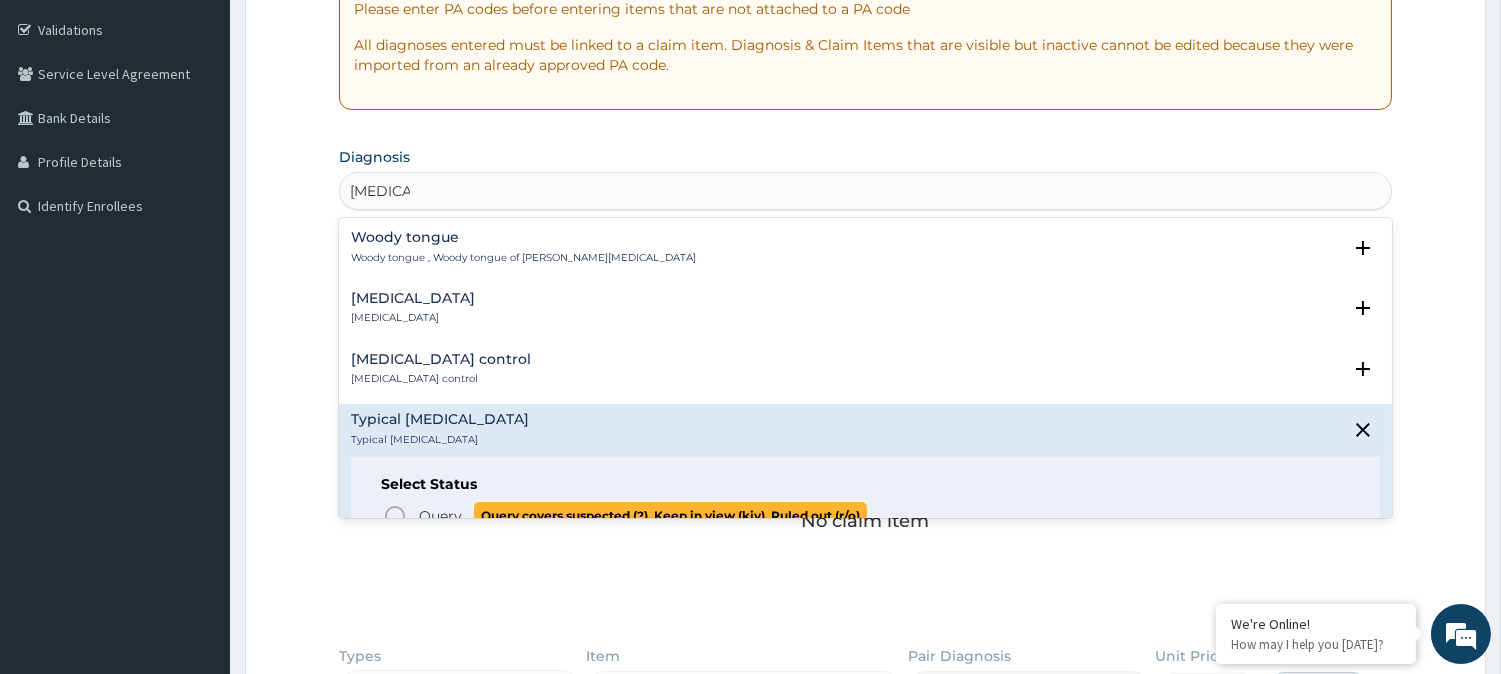 click 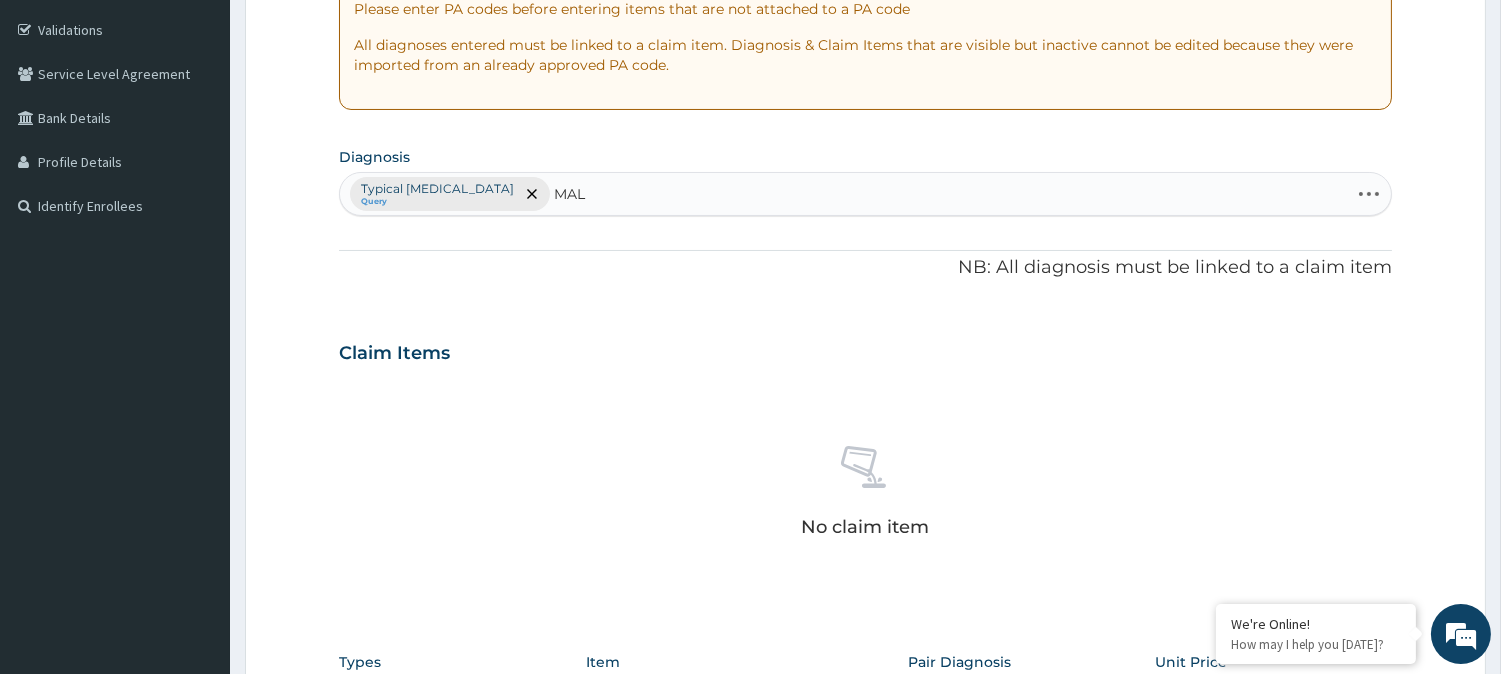 type on "MALA" 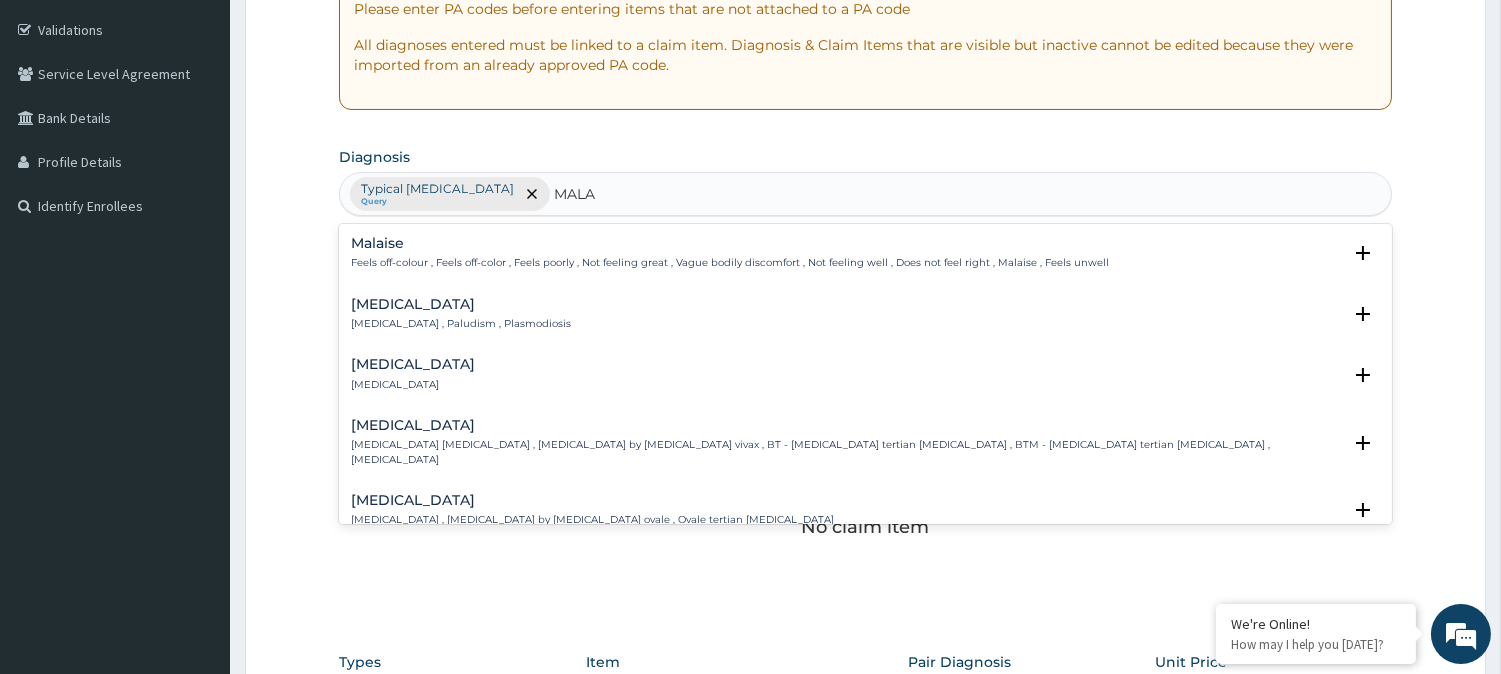 click on "Malaria" at bounding box center [461, 304] 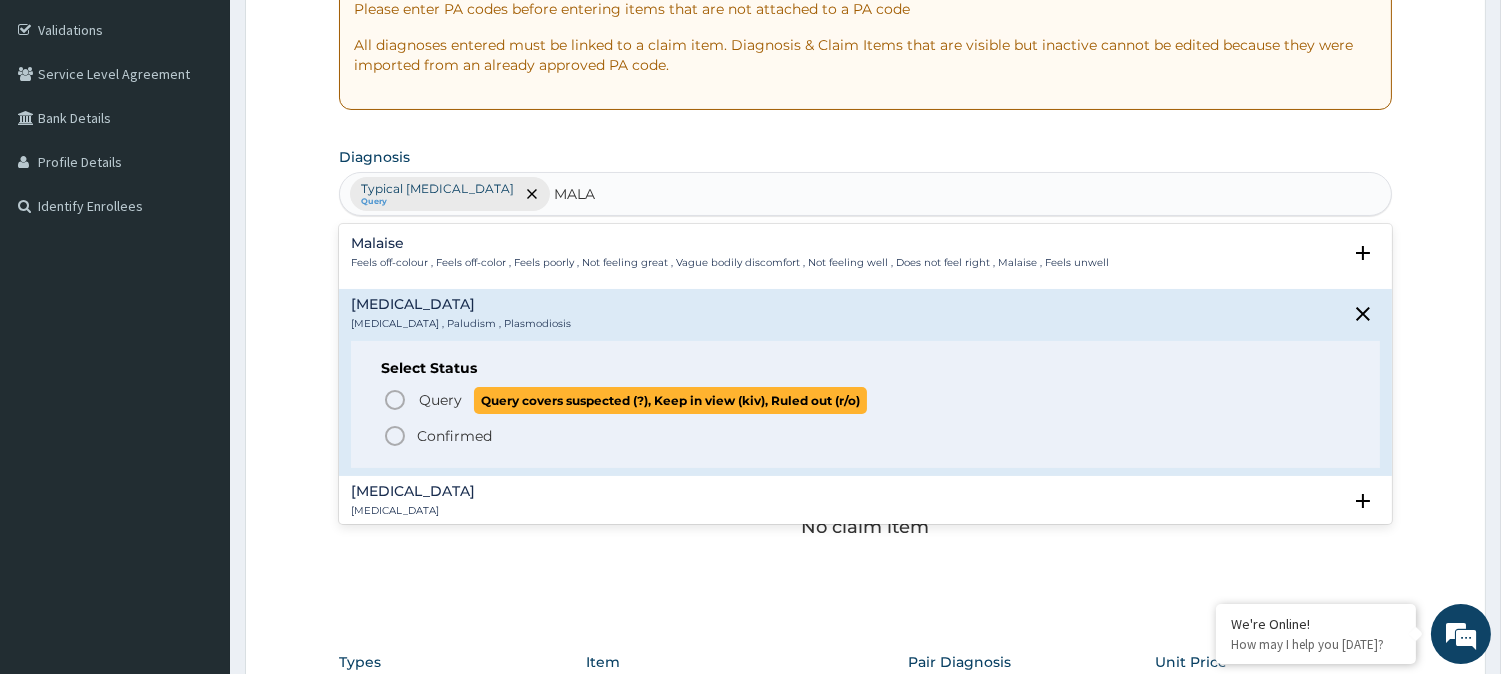 click 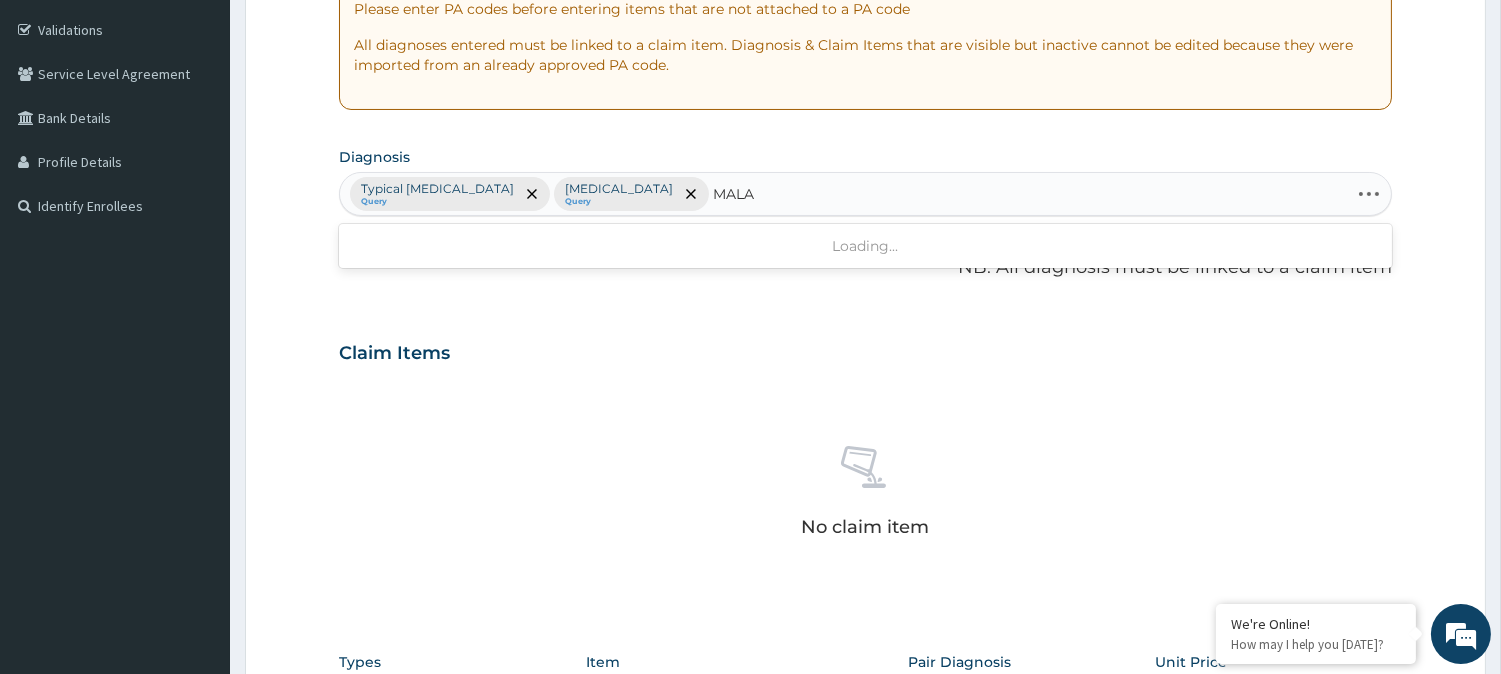 type on "MALAI" 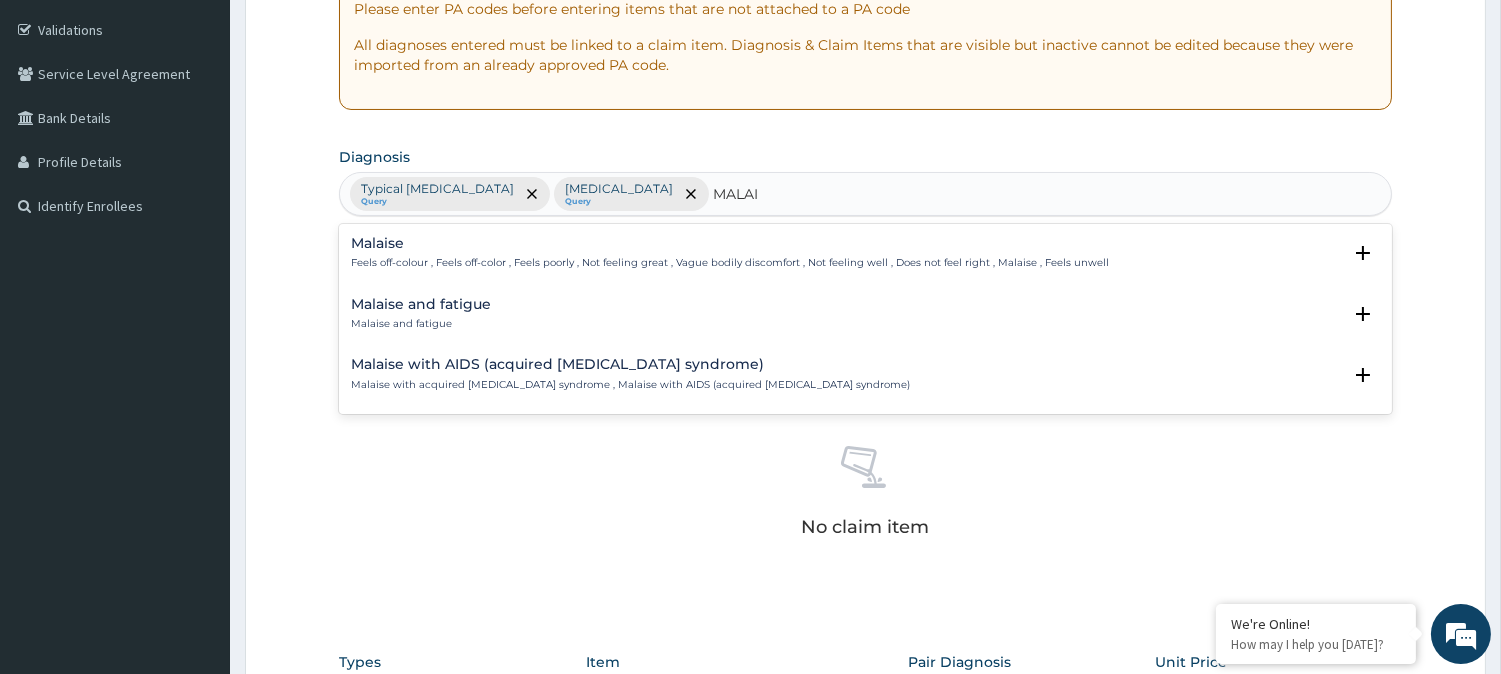 click on "Malaise Feels off-colour , Feels off-color , Feels poorly , Not feeling great , Vague bodily discomfort , Not feeling well , Does not feel right , Malaise , Feels unwell Select Status Query Query covers suspected (?), Keep in view (kiv), Ruled out (r/o) Confirmed" at bounding box center (865, 258) 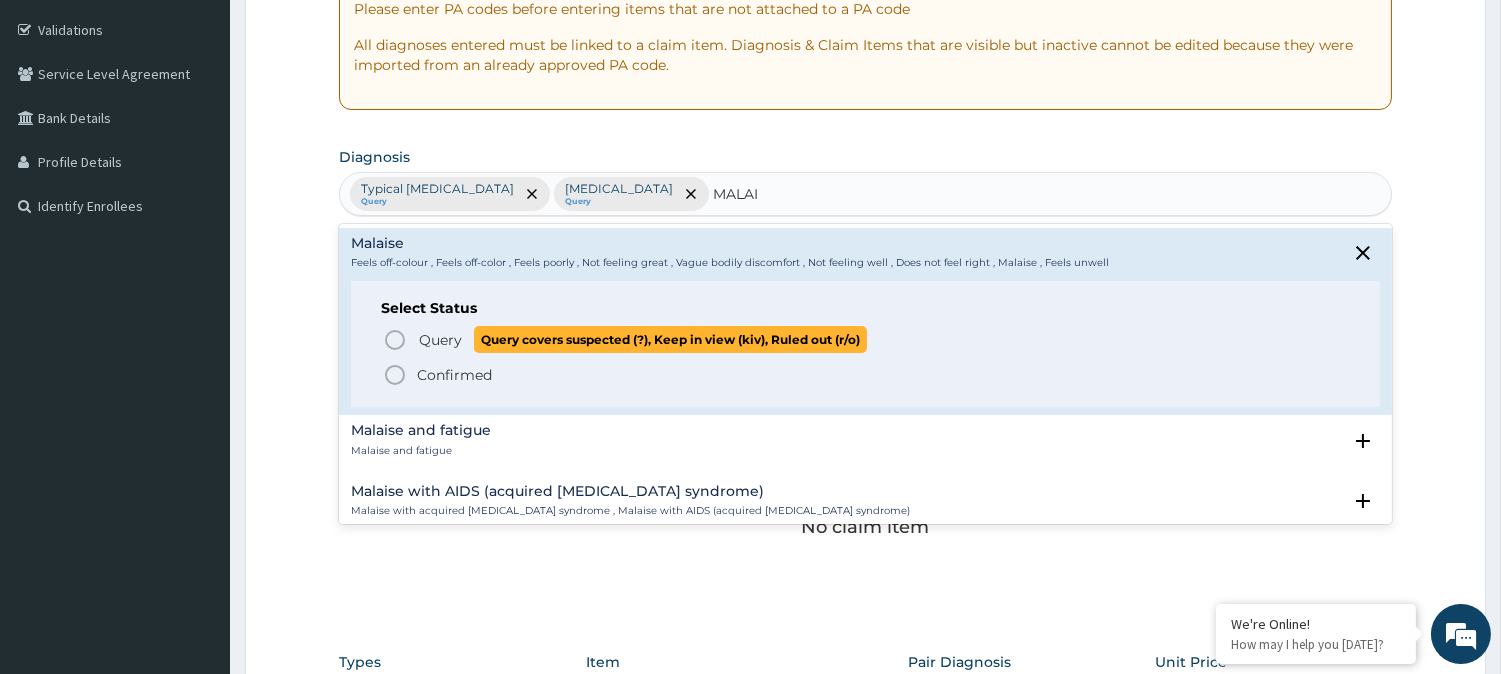 click 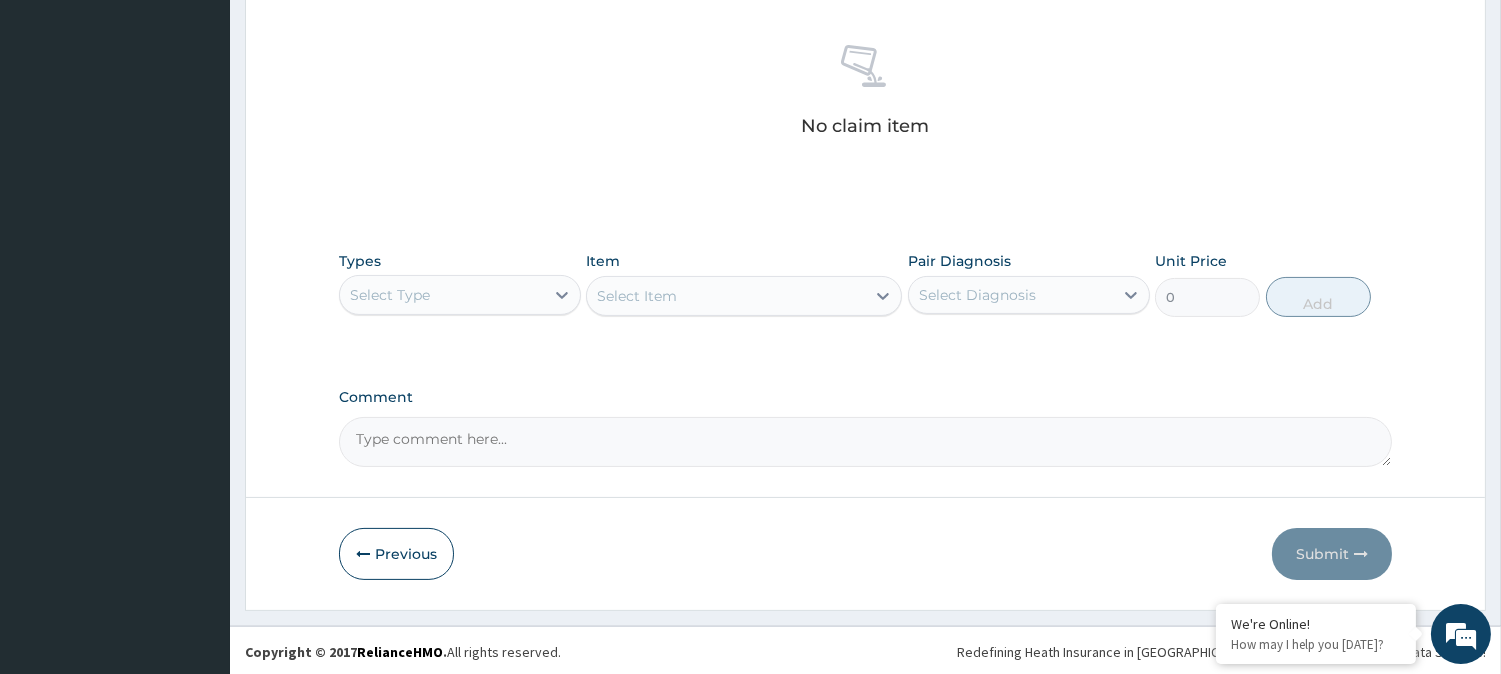 scroll, scrollTop: 767, scrollLeft: 0, axis: vertical 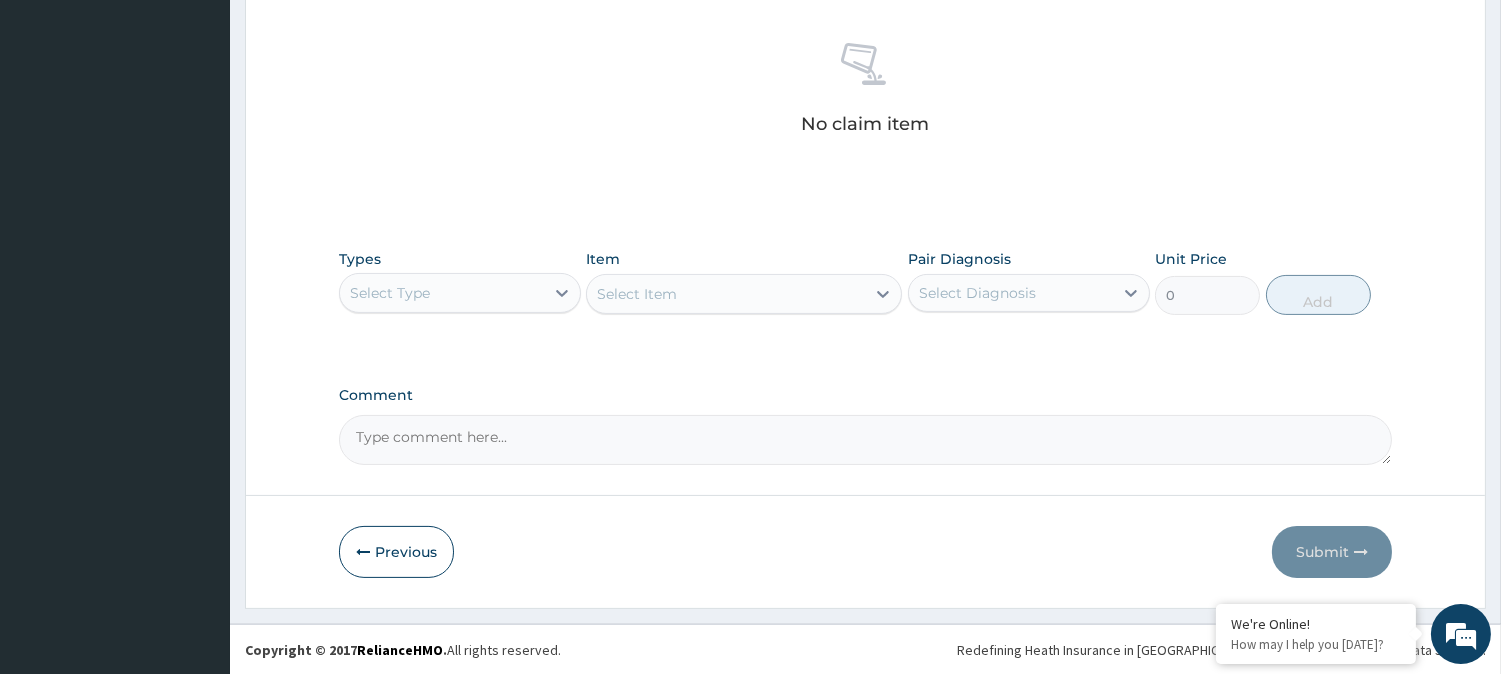 click on "Select Type" at bounding box center [442, 293] 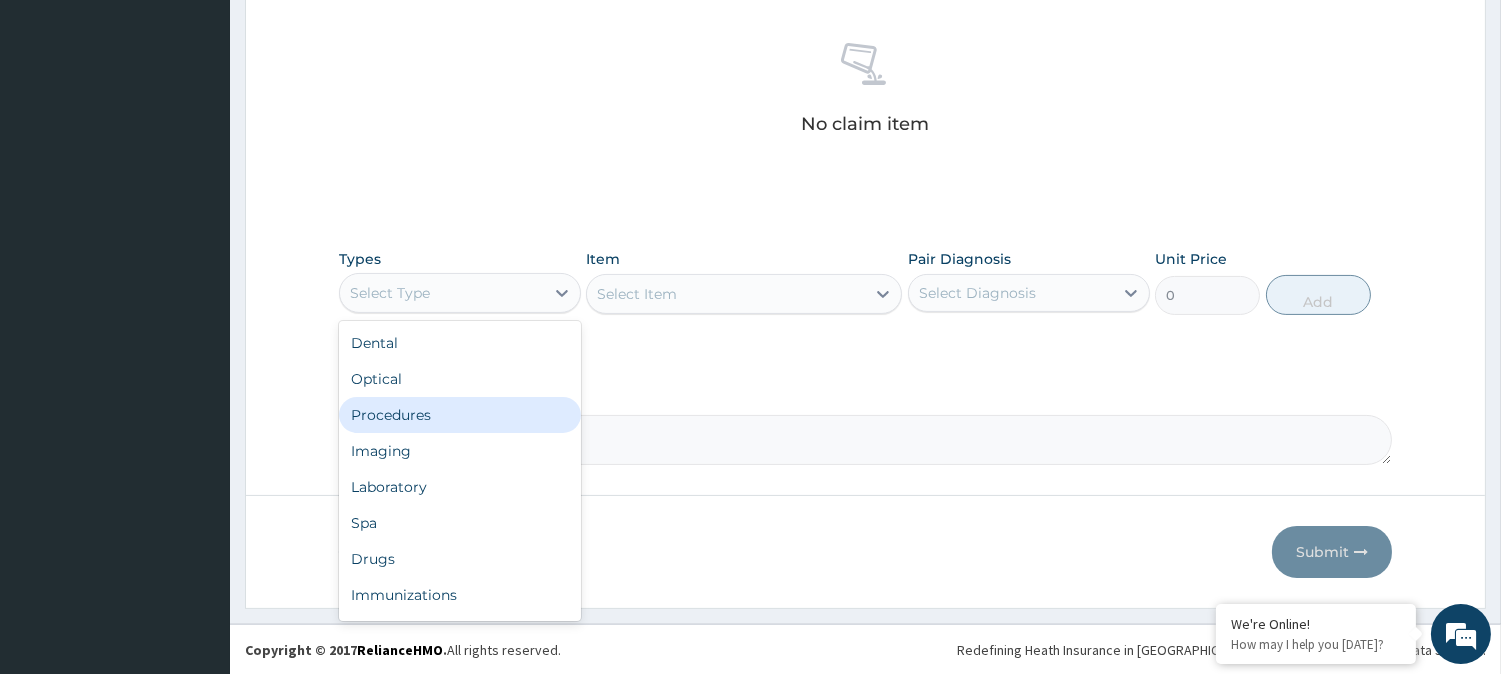 click on "Procedures" at bounding box center [460, 415] 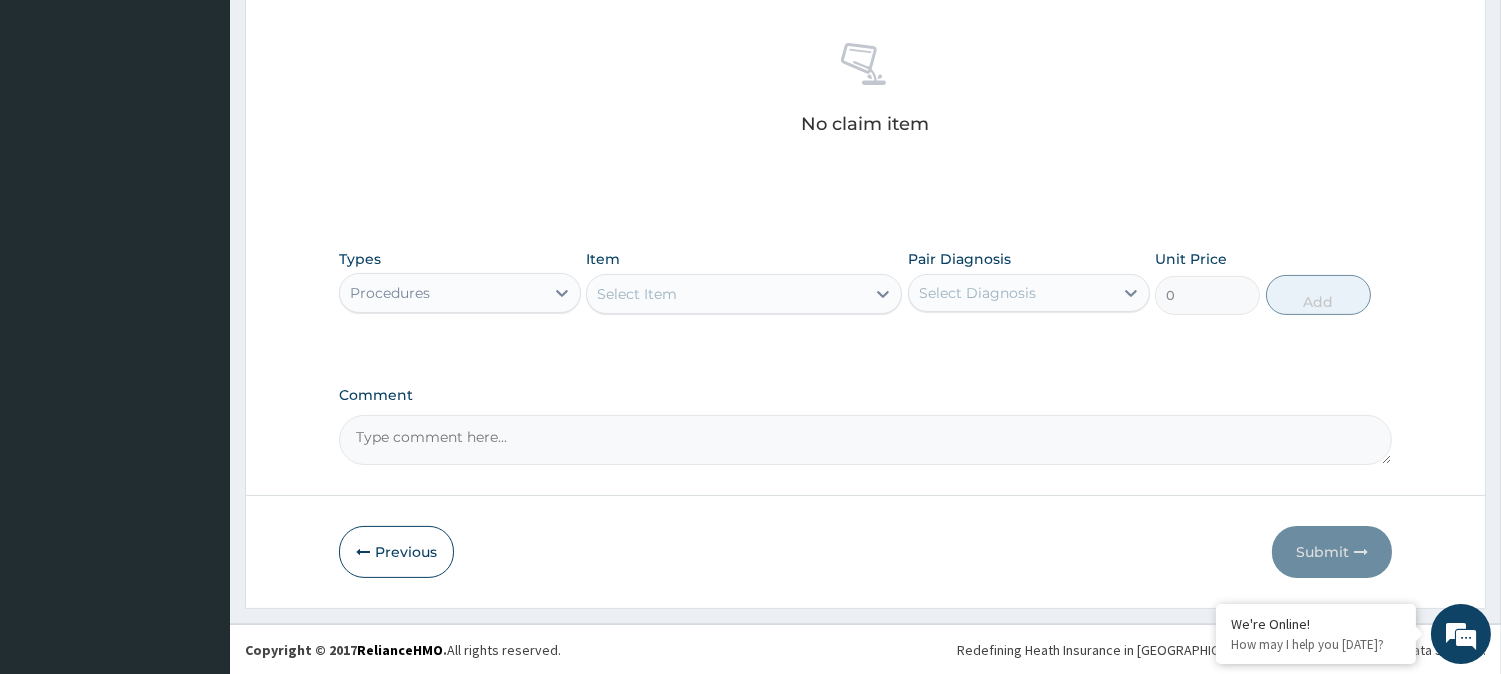 click on "Select Item" at bounding box center (726, 294) 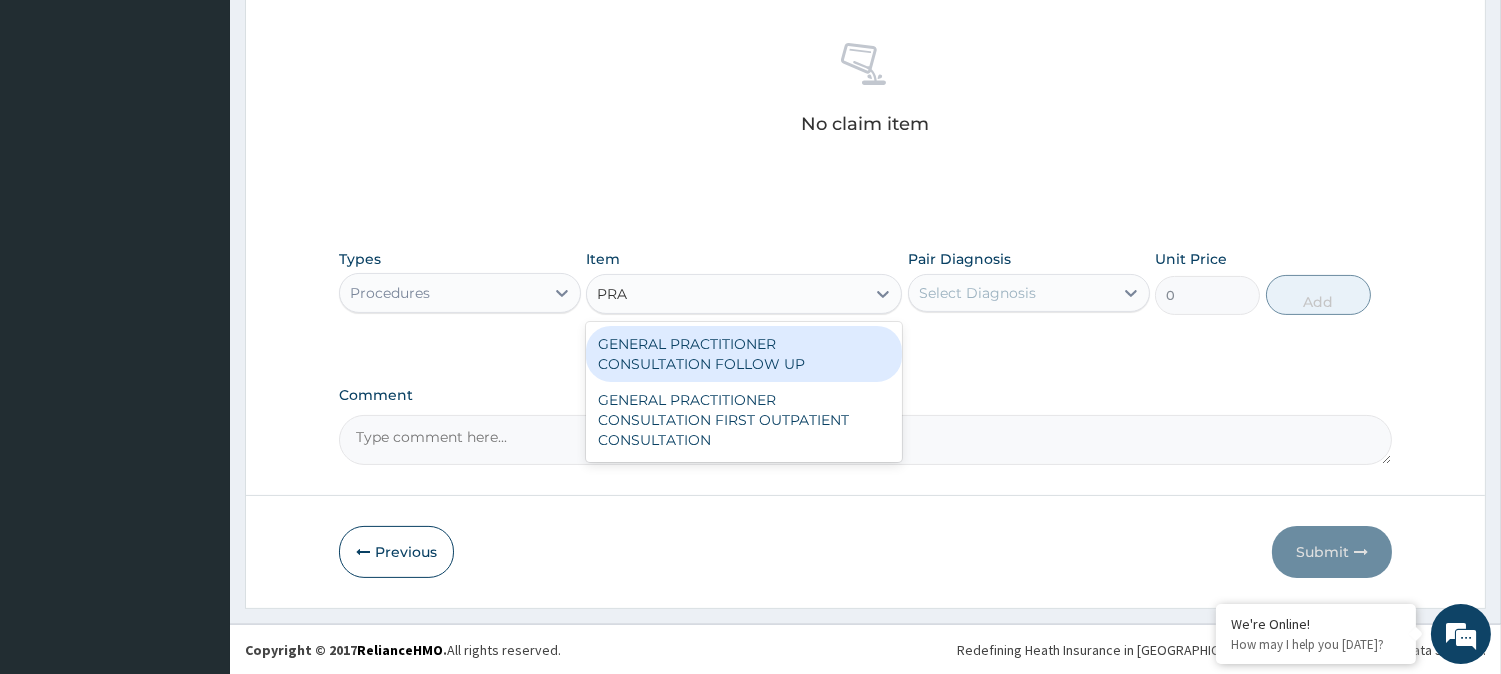 type on "PRAC" 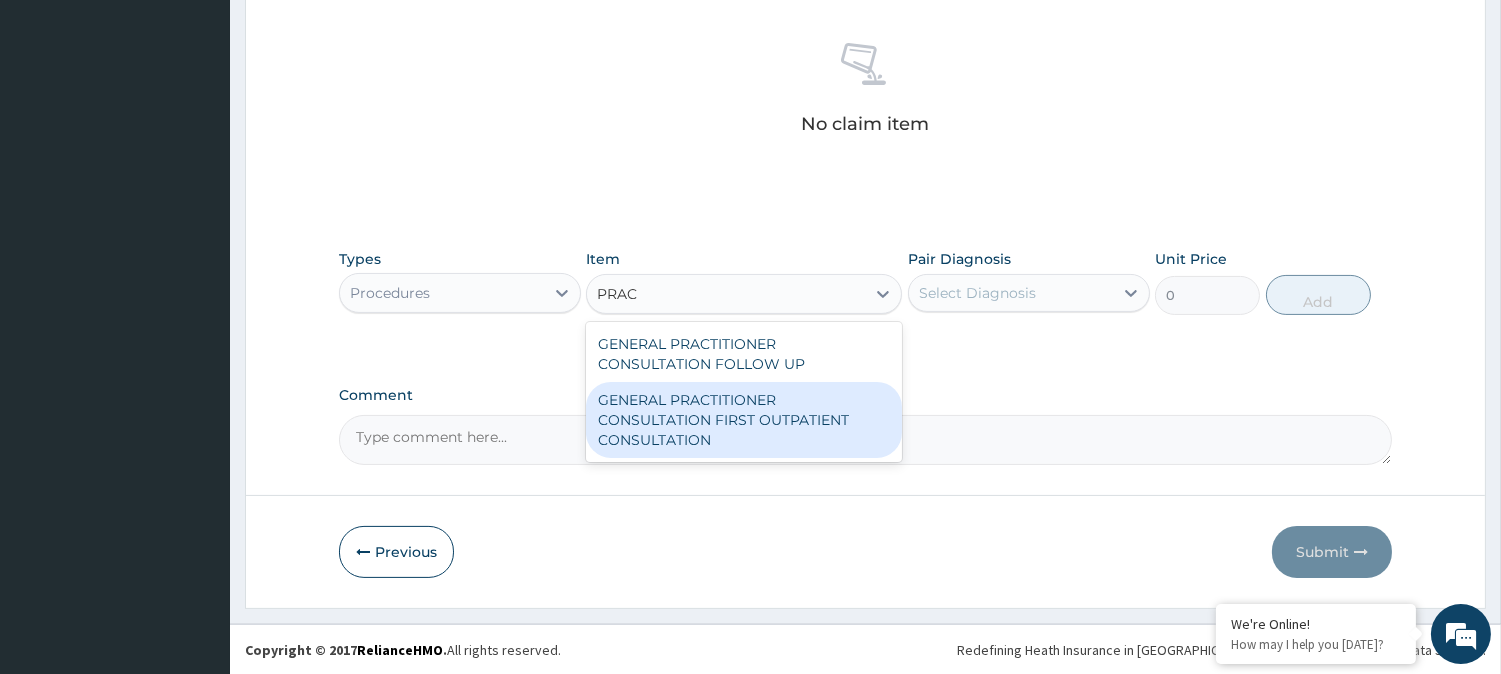 click on "GENERAL PRACTITIONER CONSULTATION FIRST OUTPATIENT CONSULTATION" at bounding box center [744, 420] 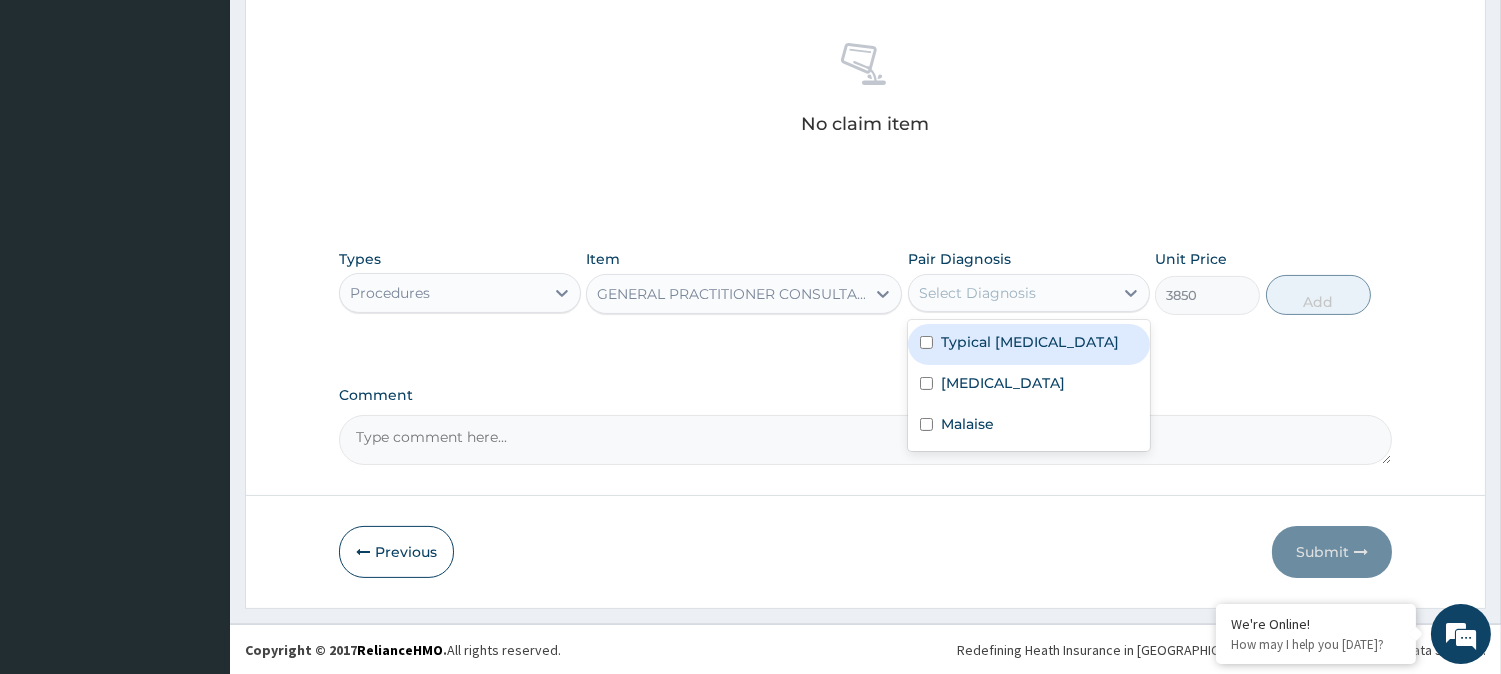 click on "Select Diagnosis" at bounding box center [977, 293] 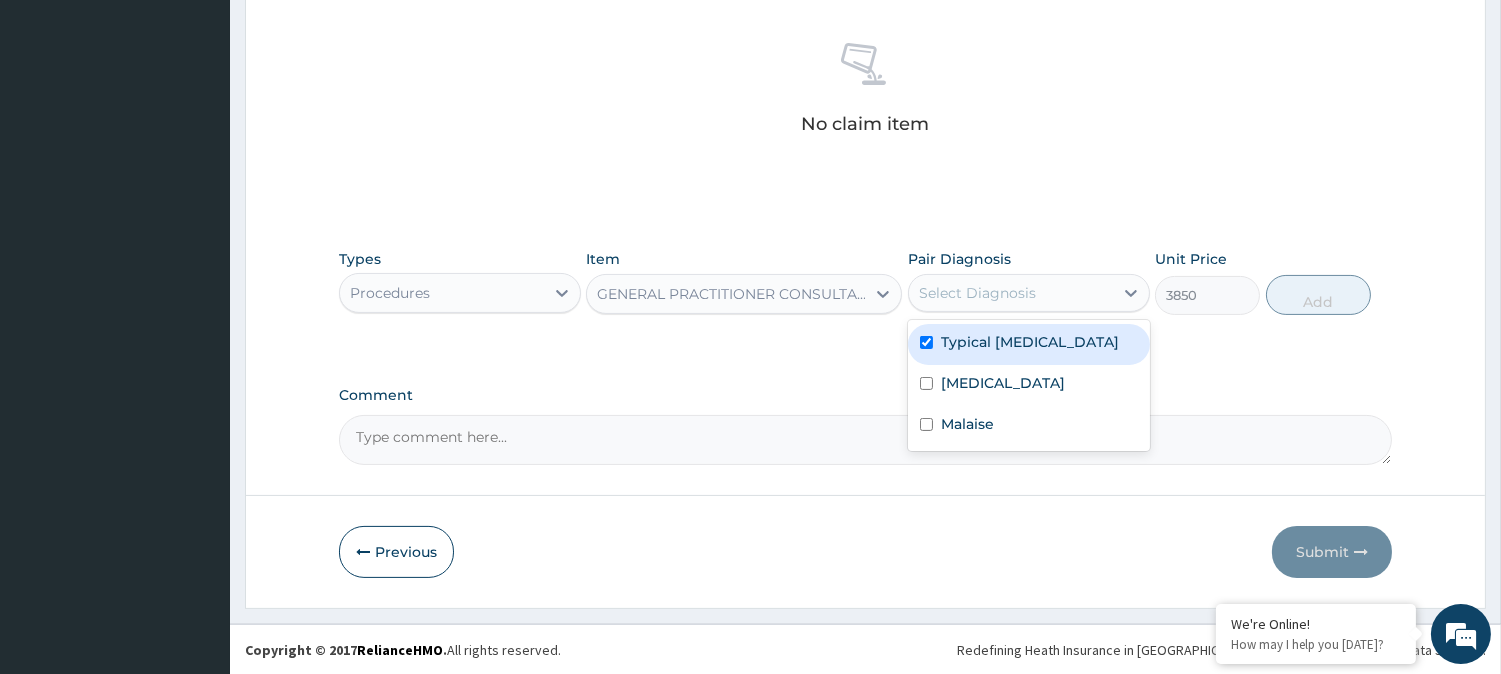 checkbox on "true" 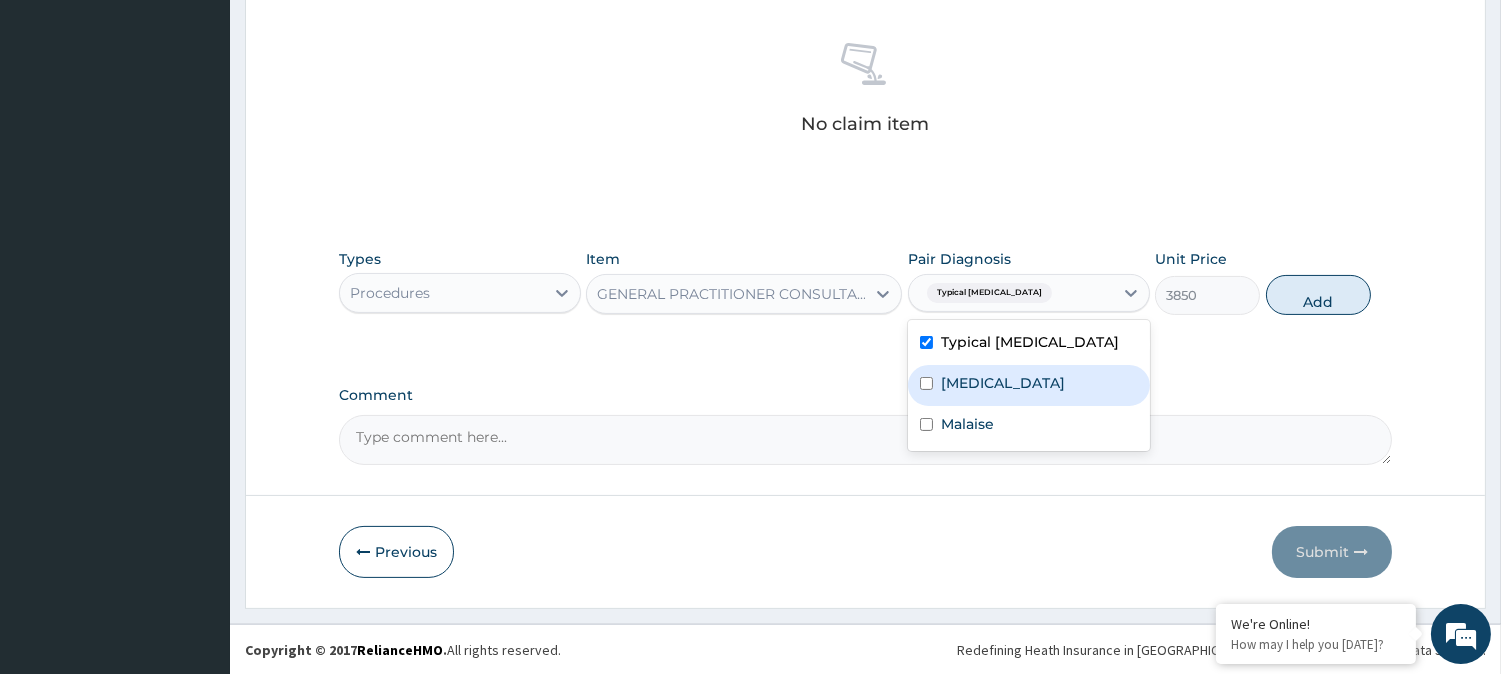 click on "[MEDICAL_DATA]" at bounding box center [1029, 385] 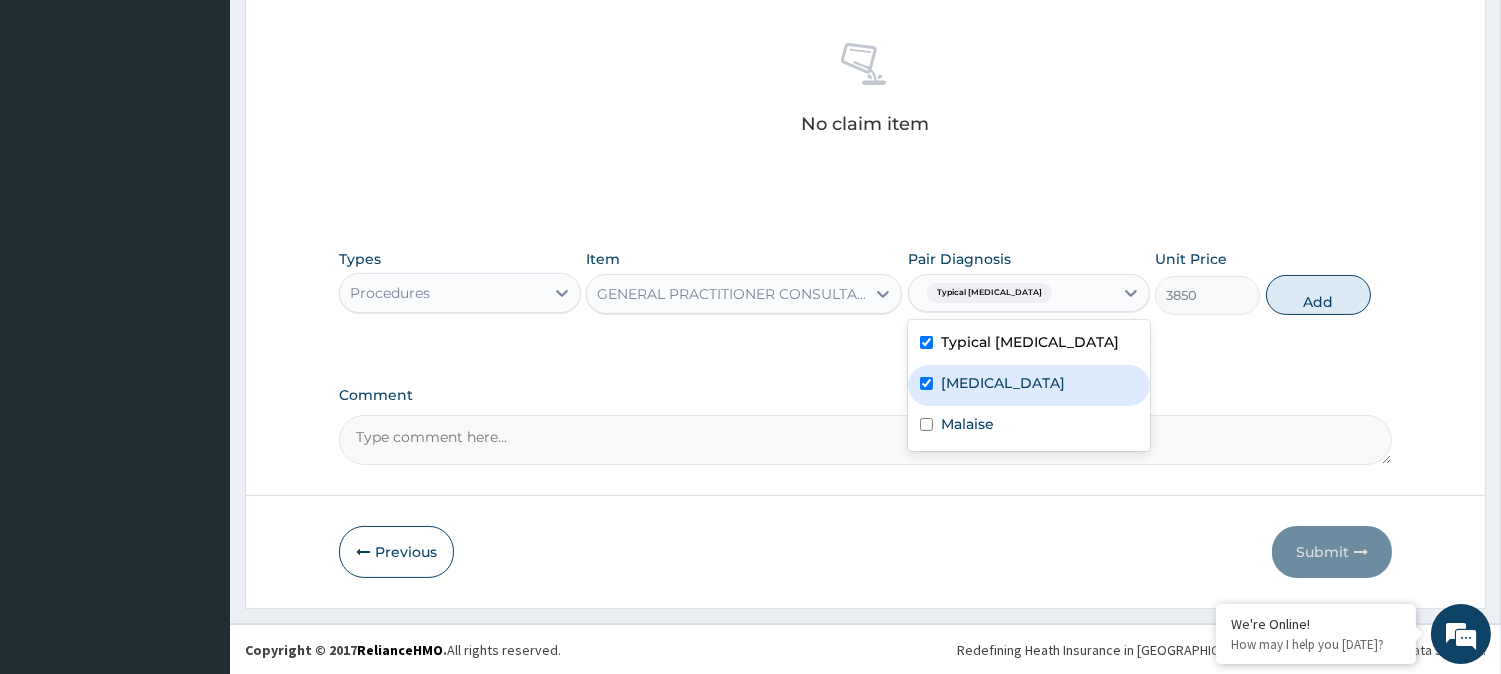 checkbox on "true" 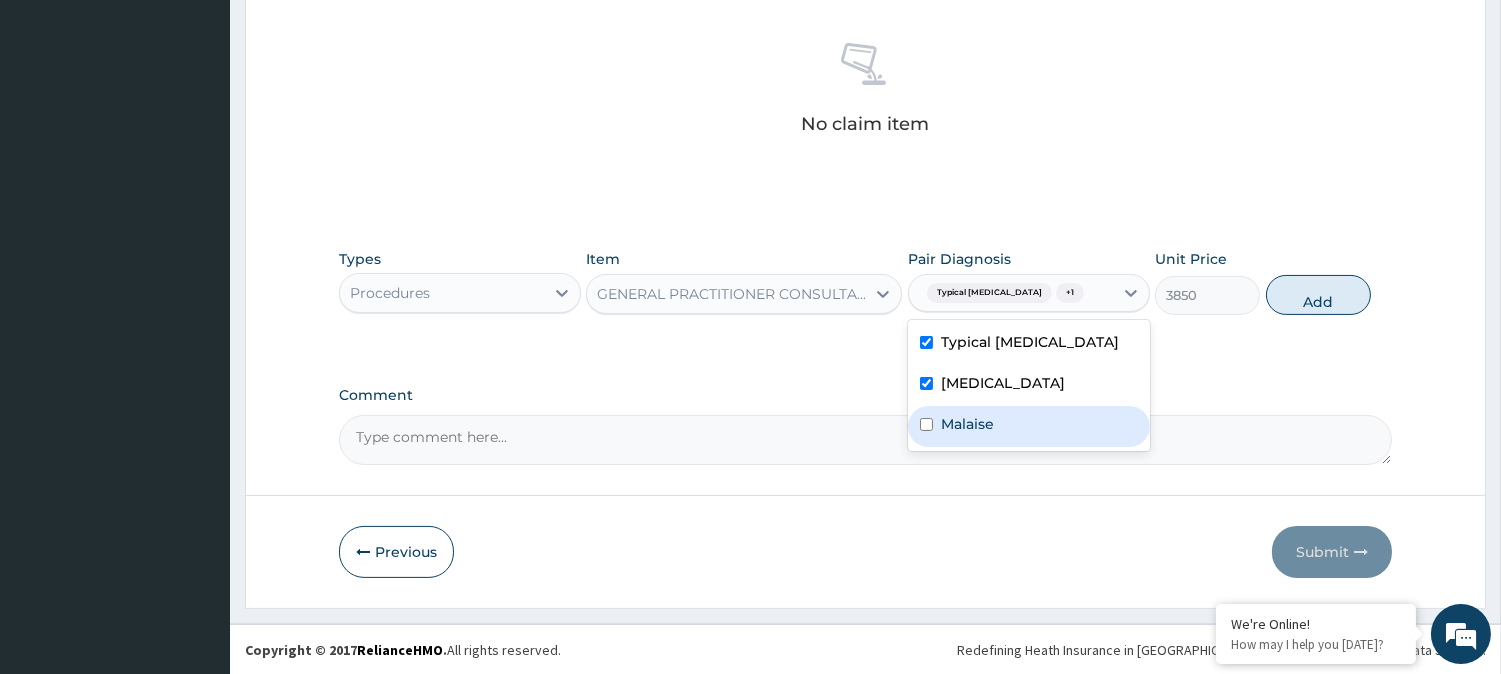 click at bounding box center (926, 424) 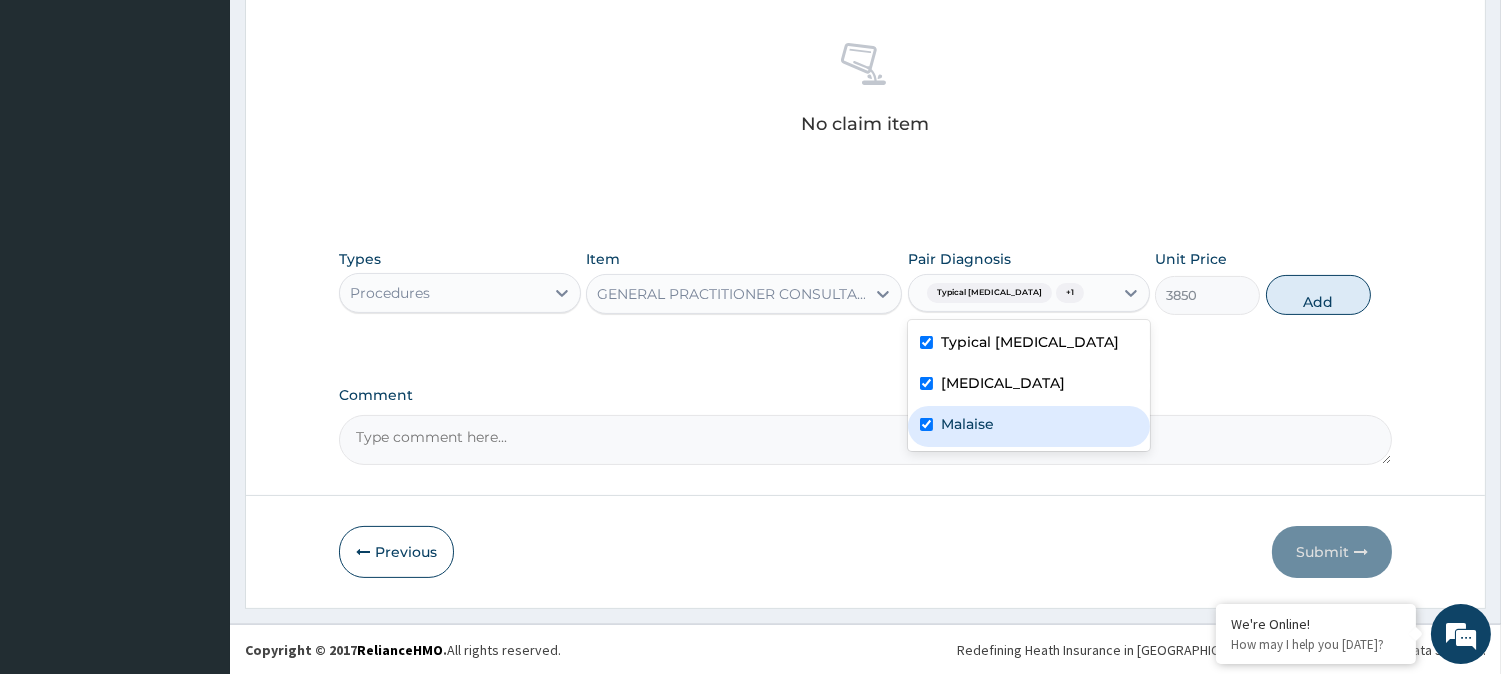 checkbox on "true" 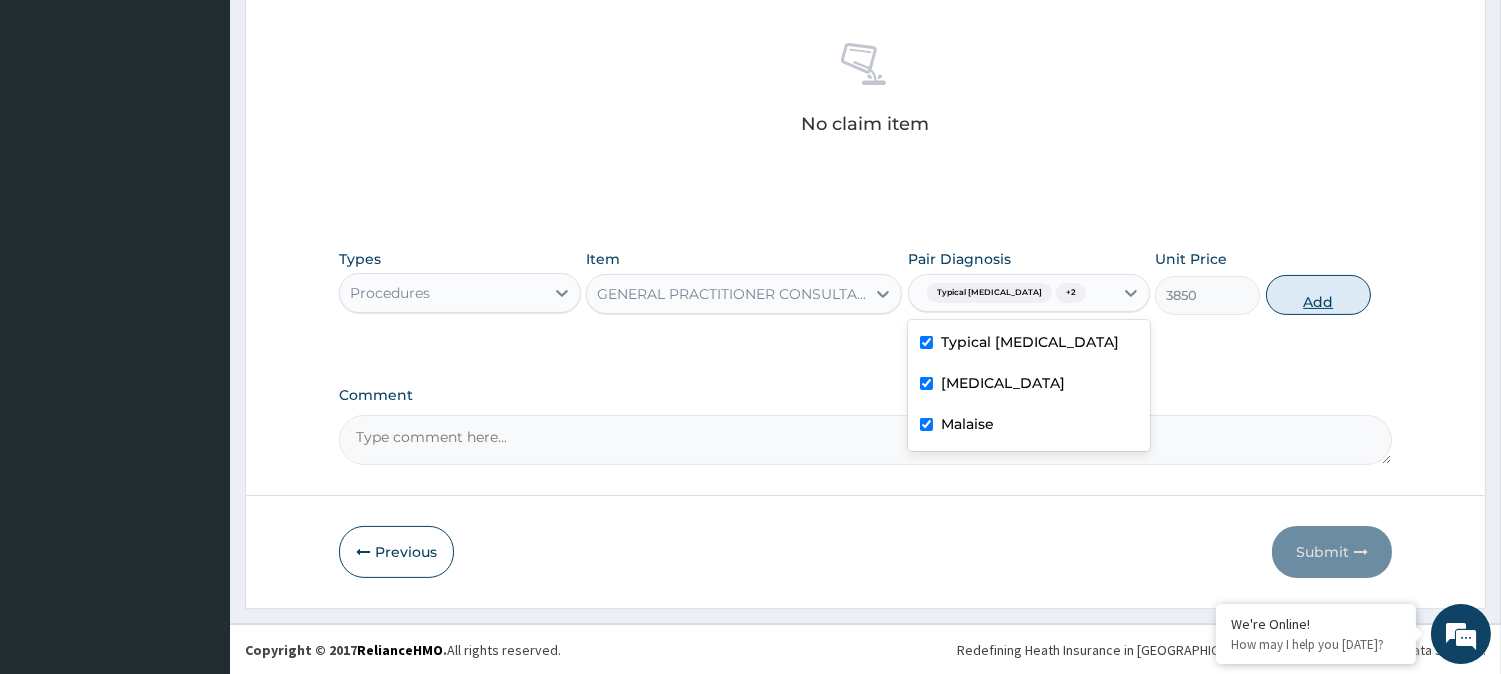click on "Add" at bounding box center (1318, 295) 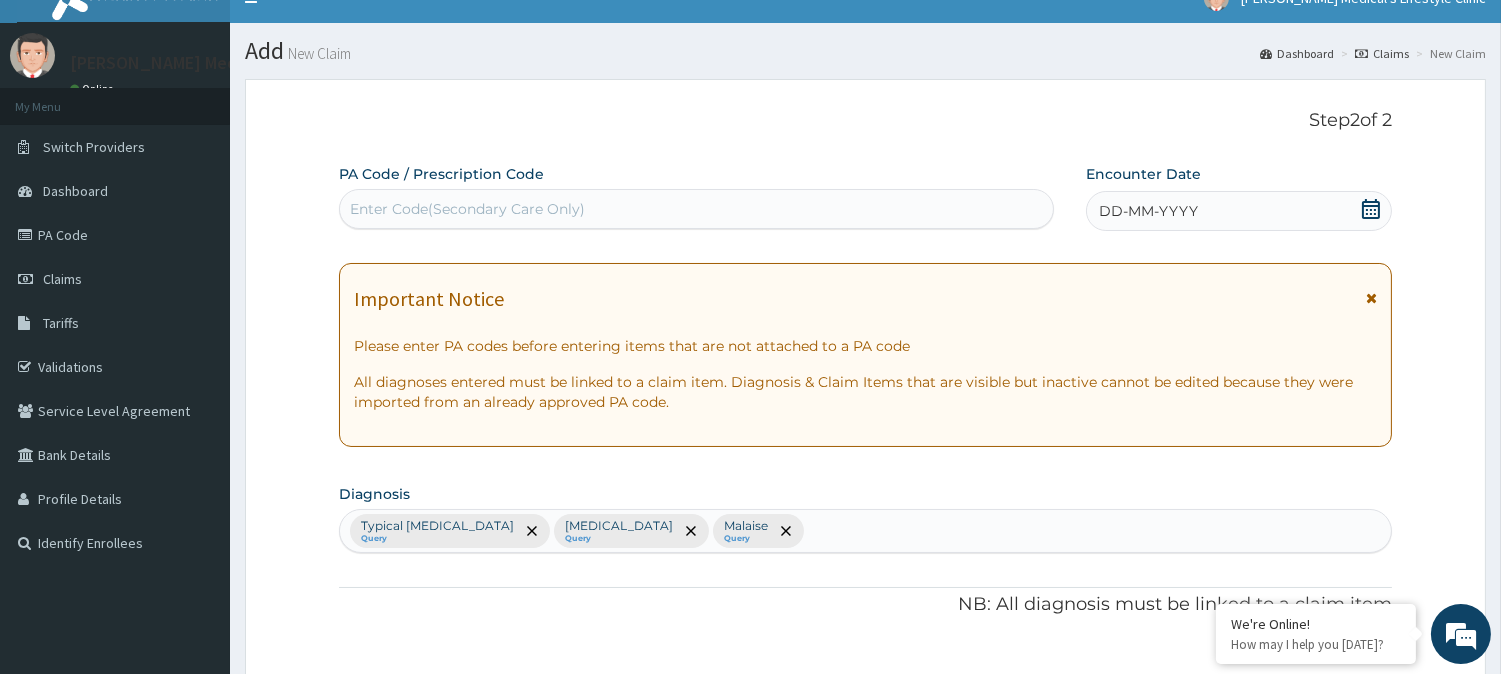 scroll, scrollTop: 0, scrollLeft: 0, axis: both 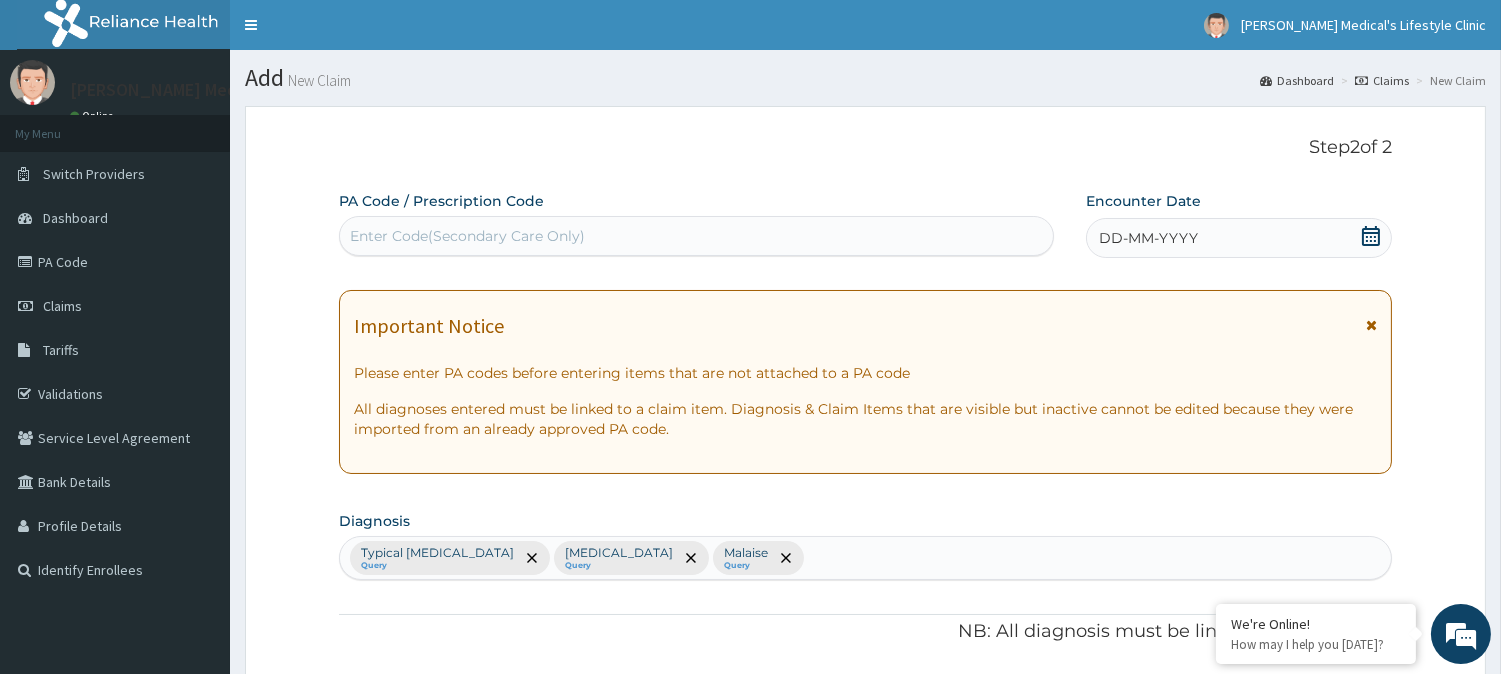 click 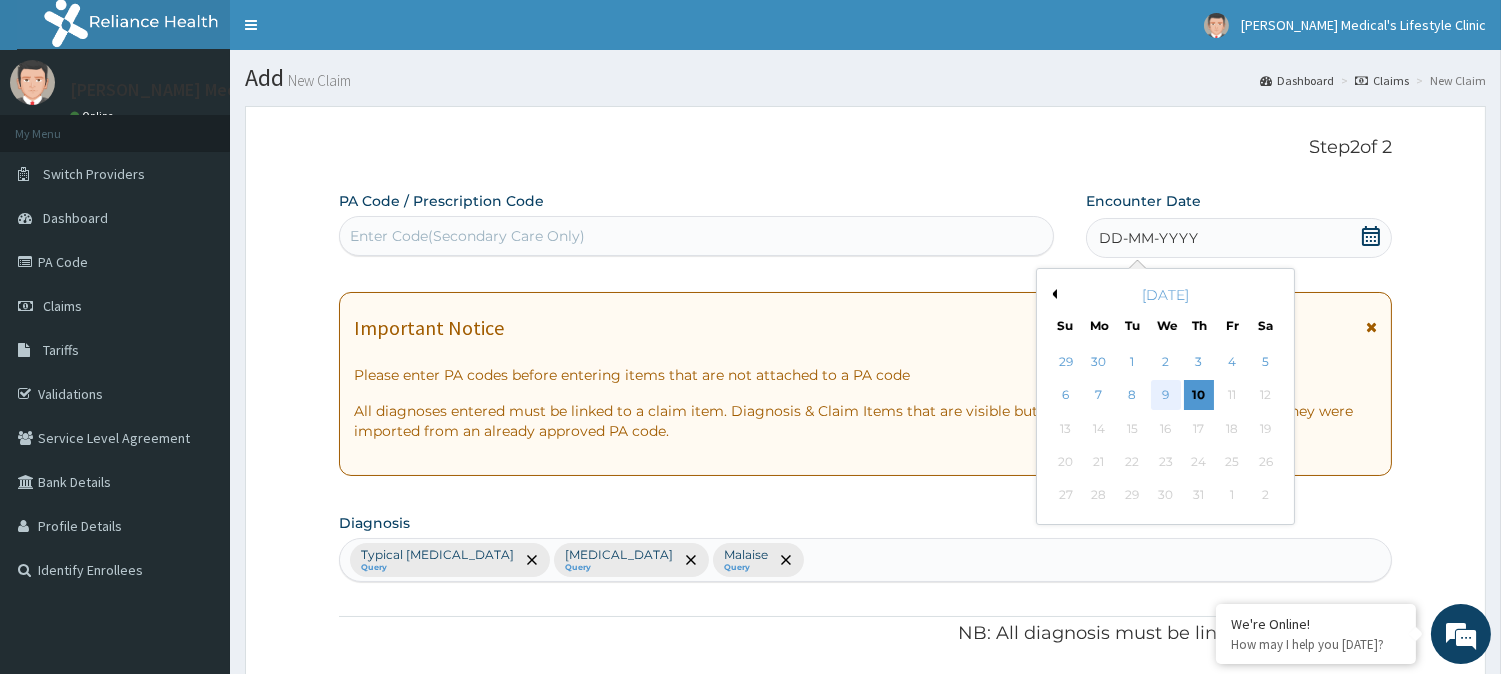 click on "9" at bounding box center [1165, 396] 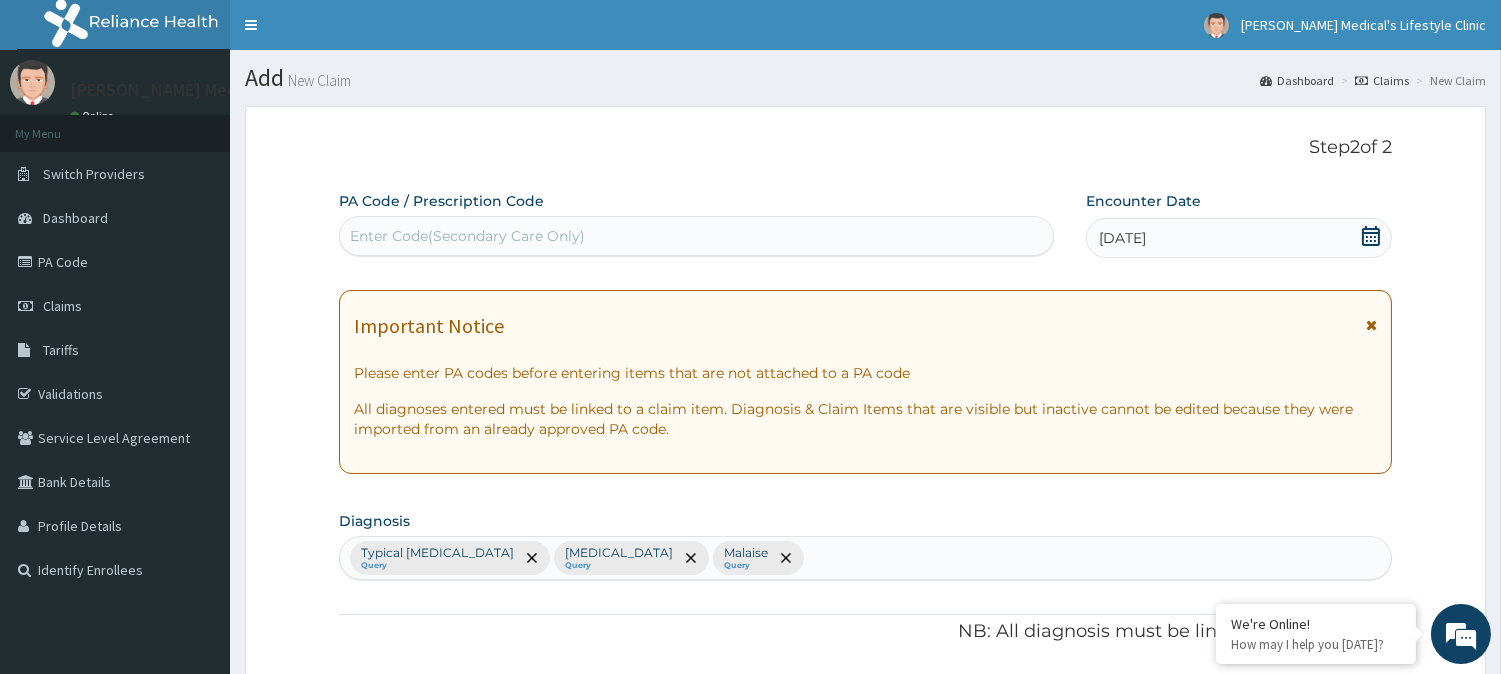 scroll, scrollTop: 681, scrollLeft: 0, axis: vertical 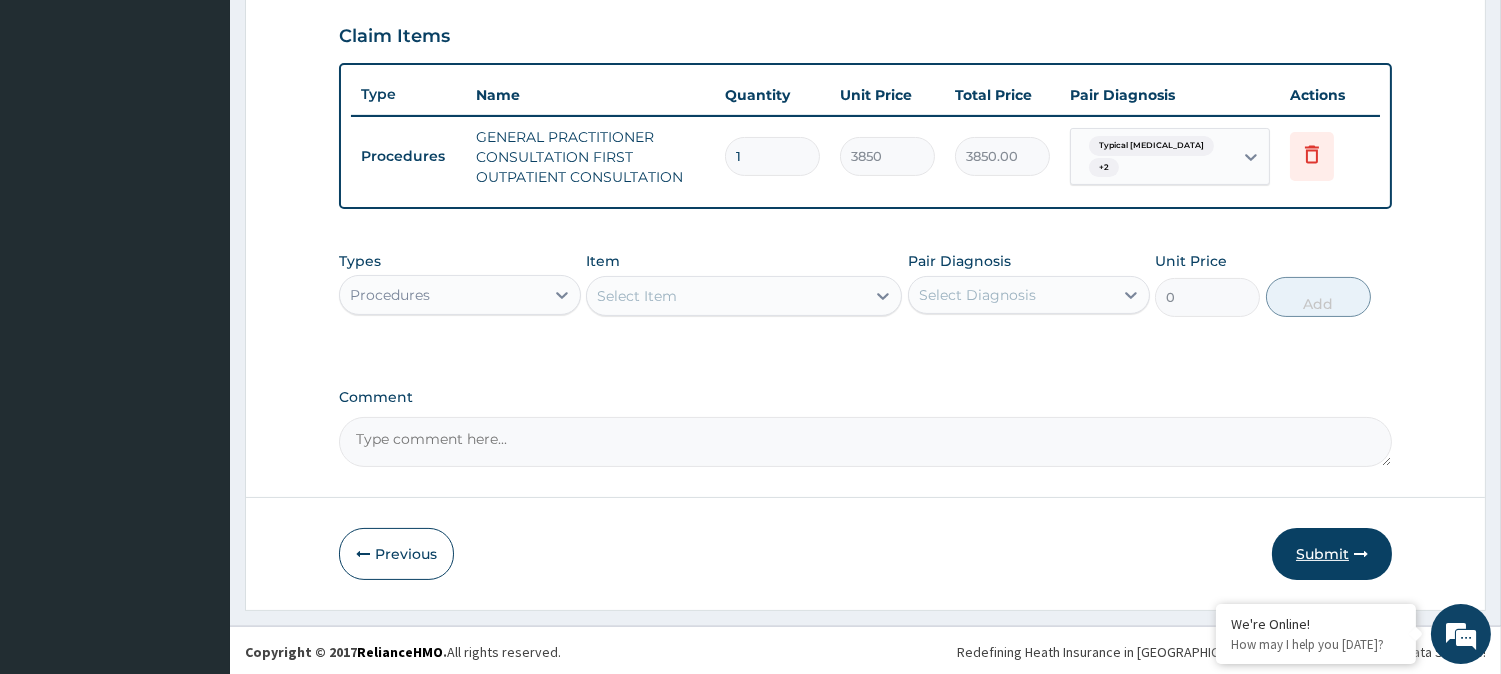 click on "Submit" at bounding box center [1332, 554] 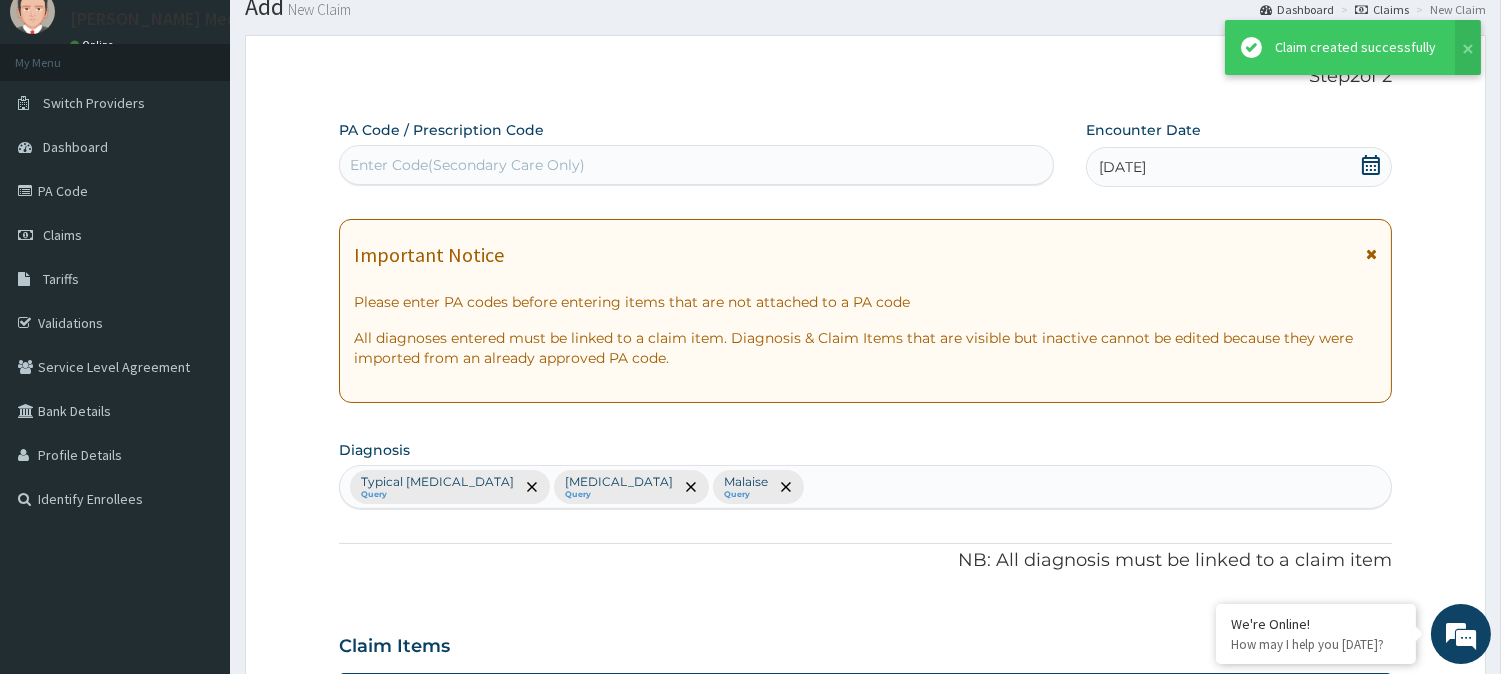 scroll, scrollTop: 681, scrollLeft: 0, axis: vertical 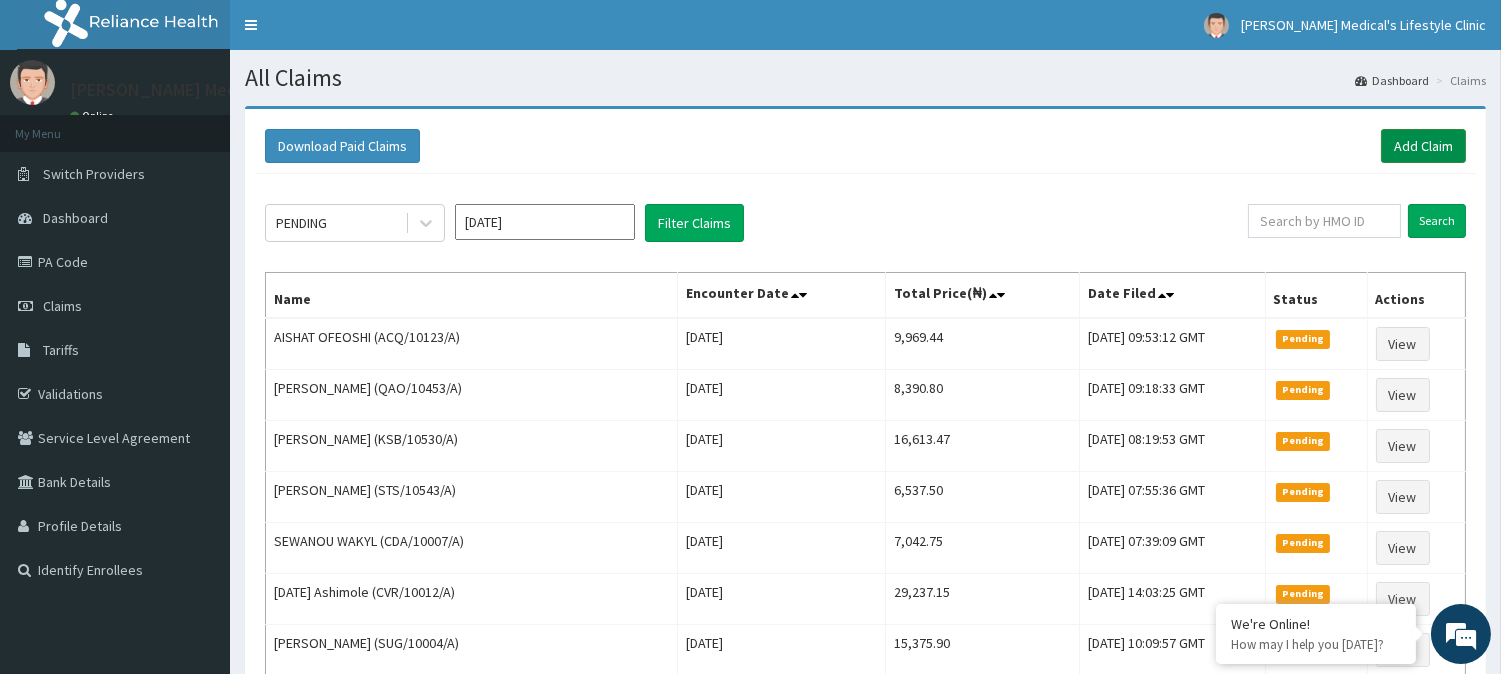 click on "Add Claim" at bounding box center (1423, 146) 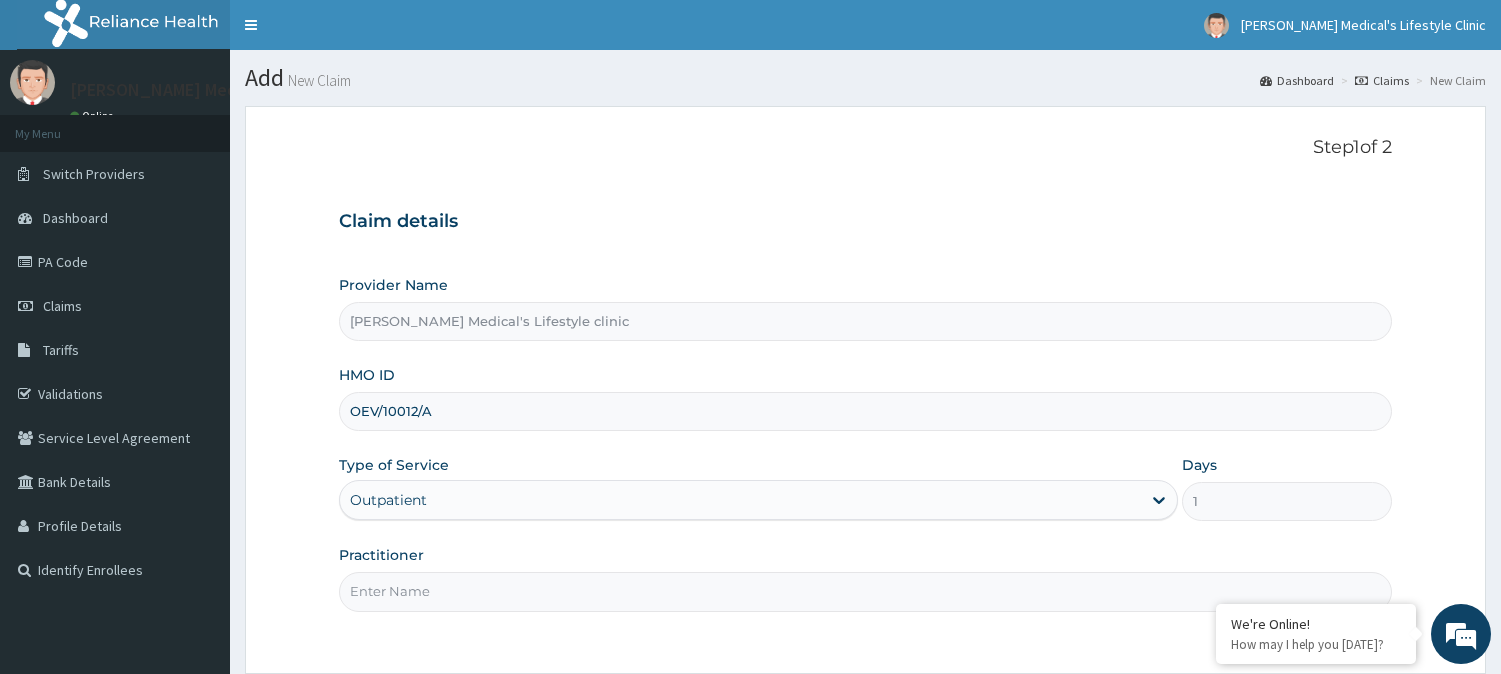 scroll, scrollTop: 0, scrollLeft: 0, axis: both 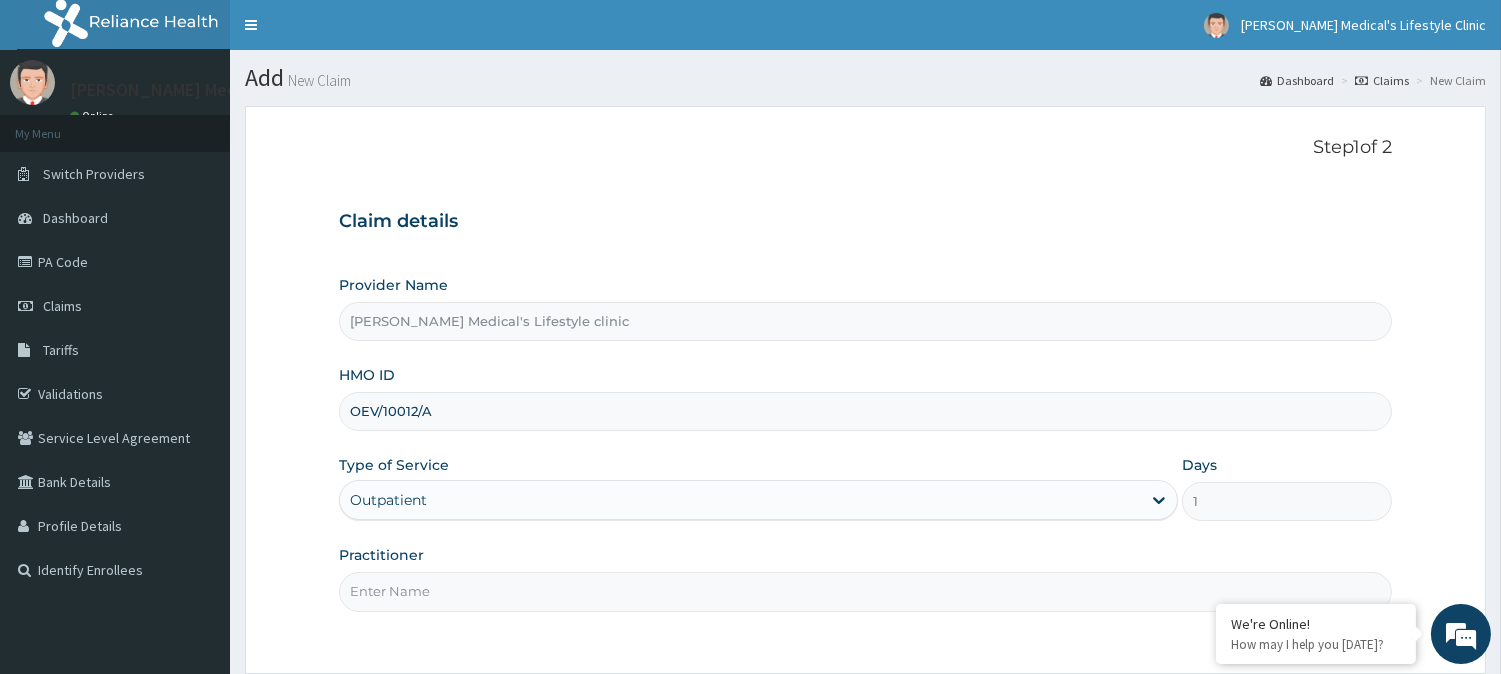 click on "Practitioner" at bounding box center (865, 591) 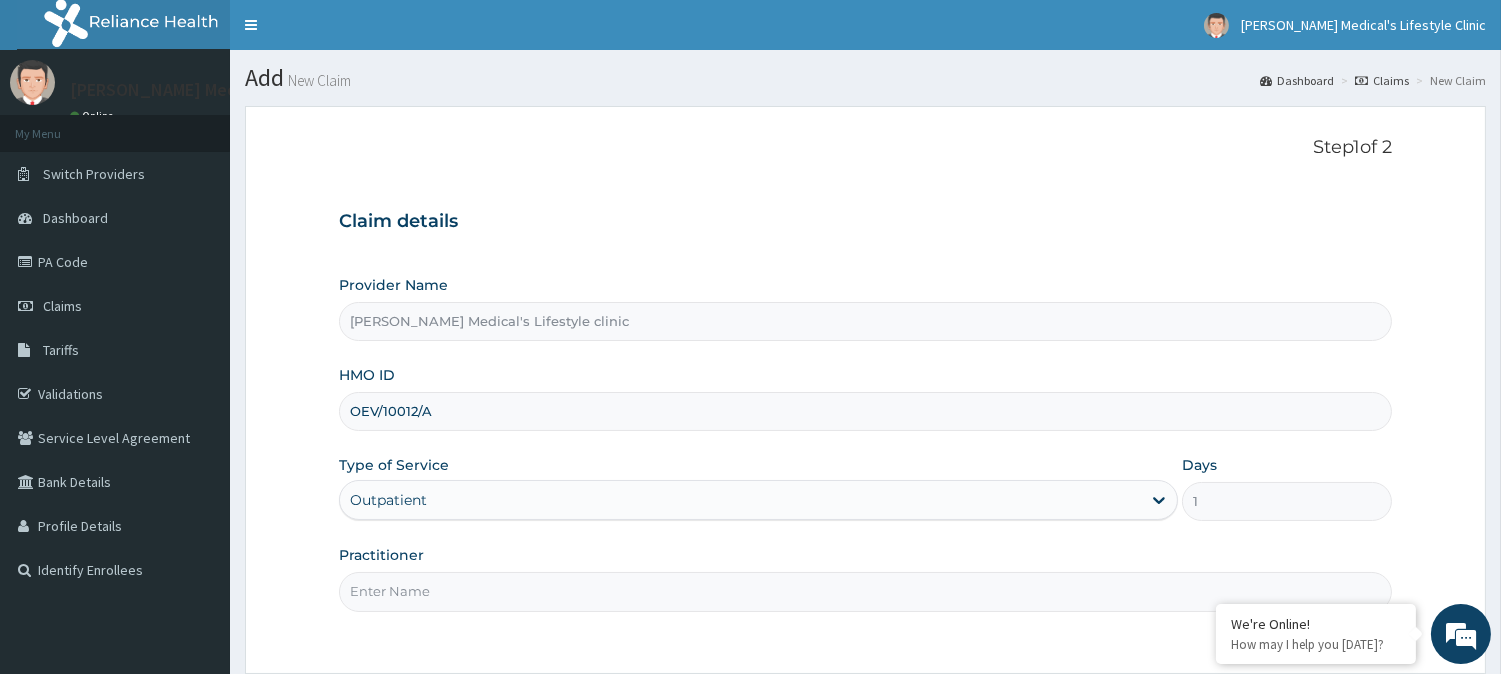 type on "DR Jerry Itaman" 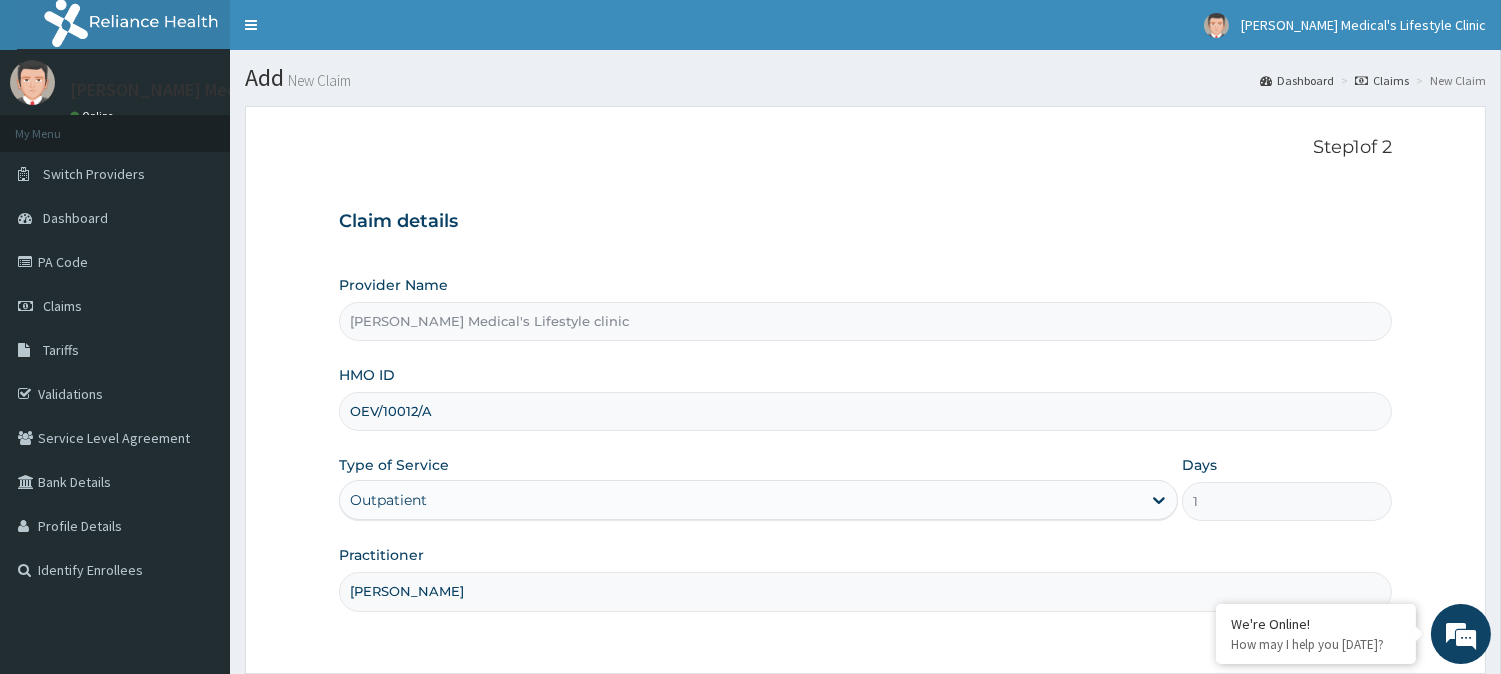 scroll, scrollTop: 178, scrollLeft: 0, axis: vertical 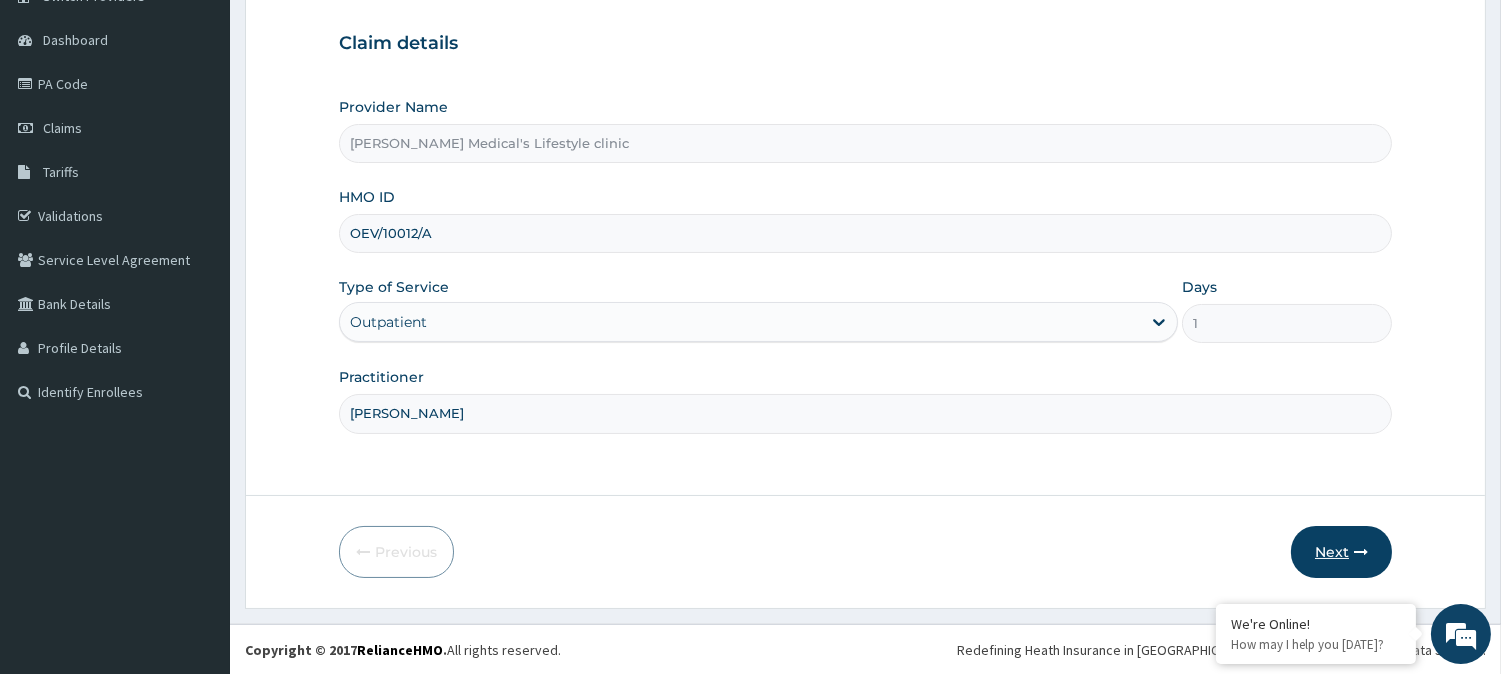 click on "Next" at bounding box center [1341, 552] 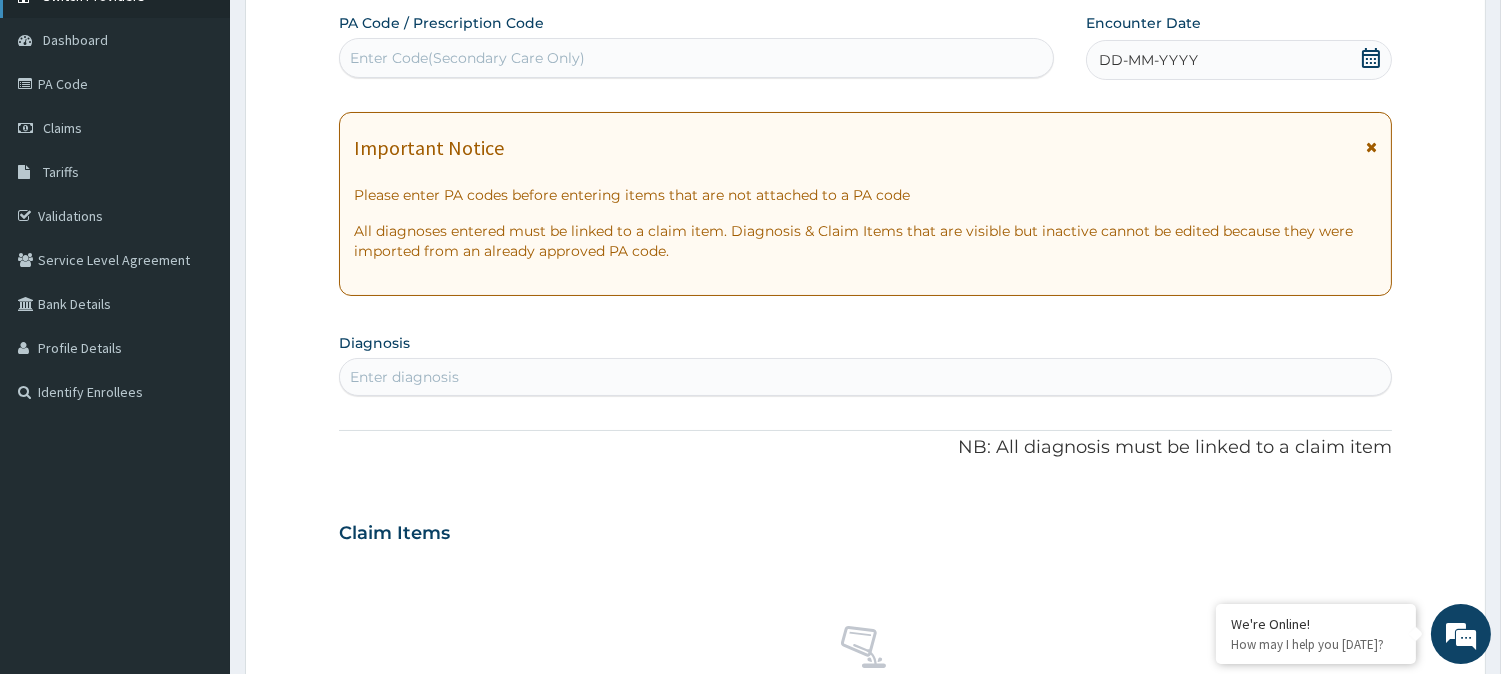 scroll, scrollTop: 0, scrollLeft: 0, axis: both 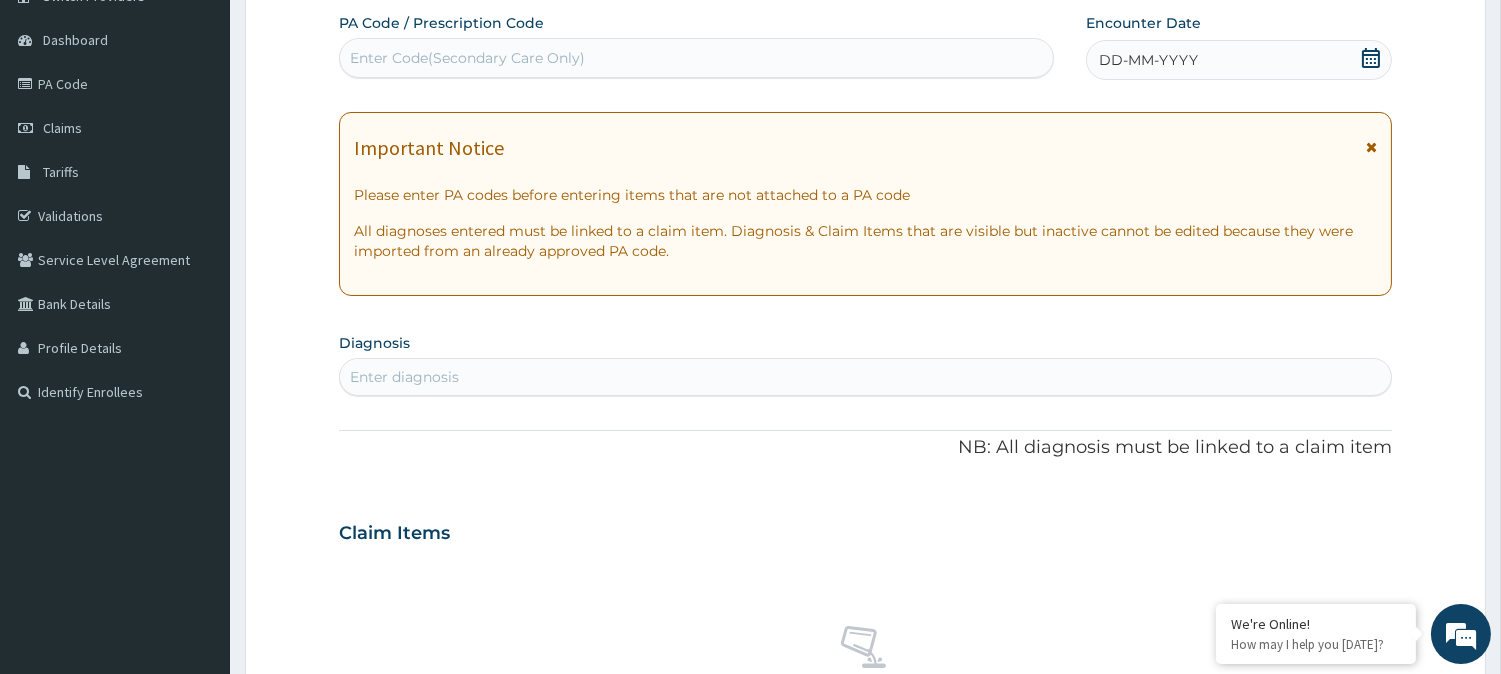 click on "Enter Code(Secondary Care Only)" at bounding box center (696, 58) 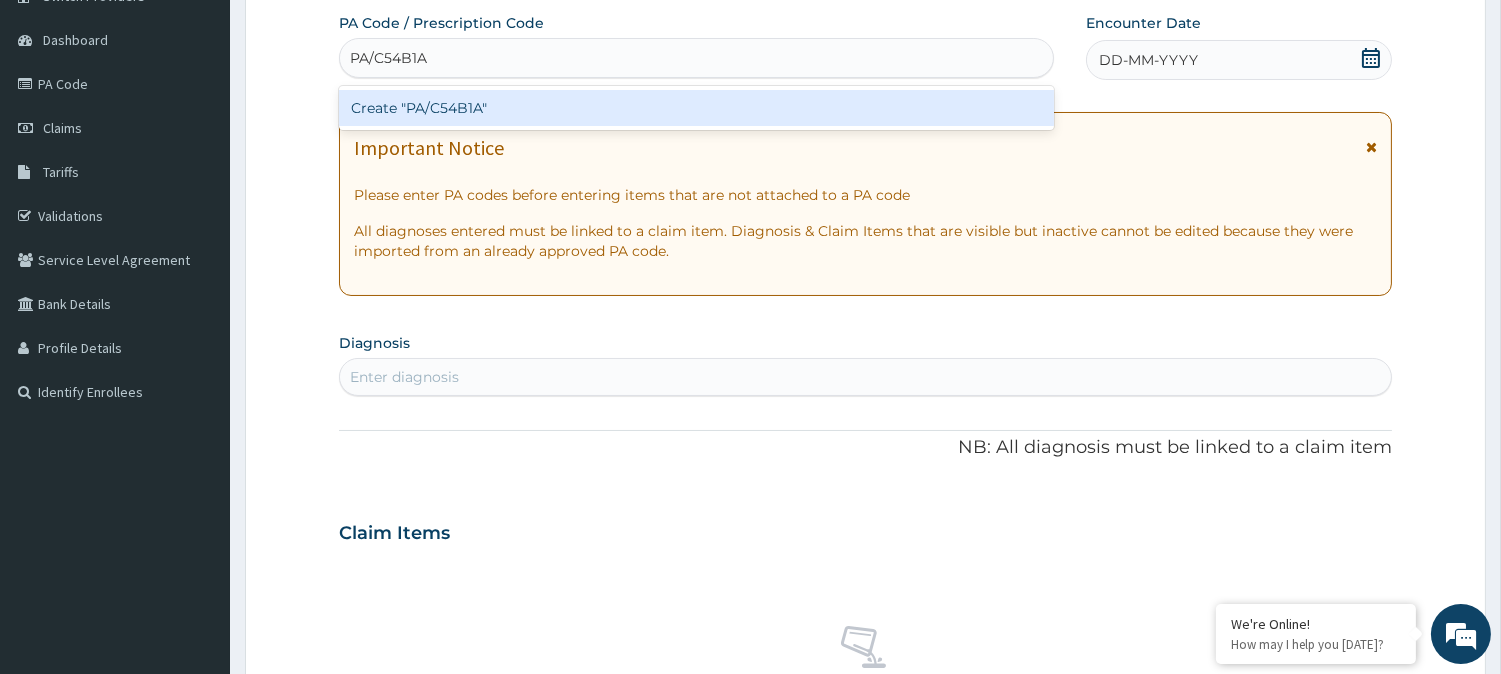 click on "Create "PA/C54B1A"" at bounding box center (696, 108) 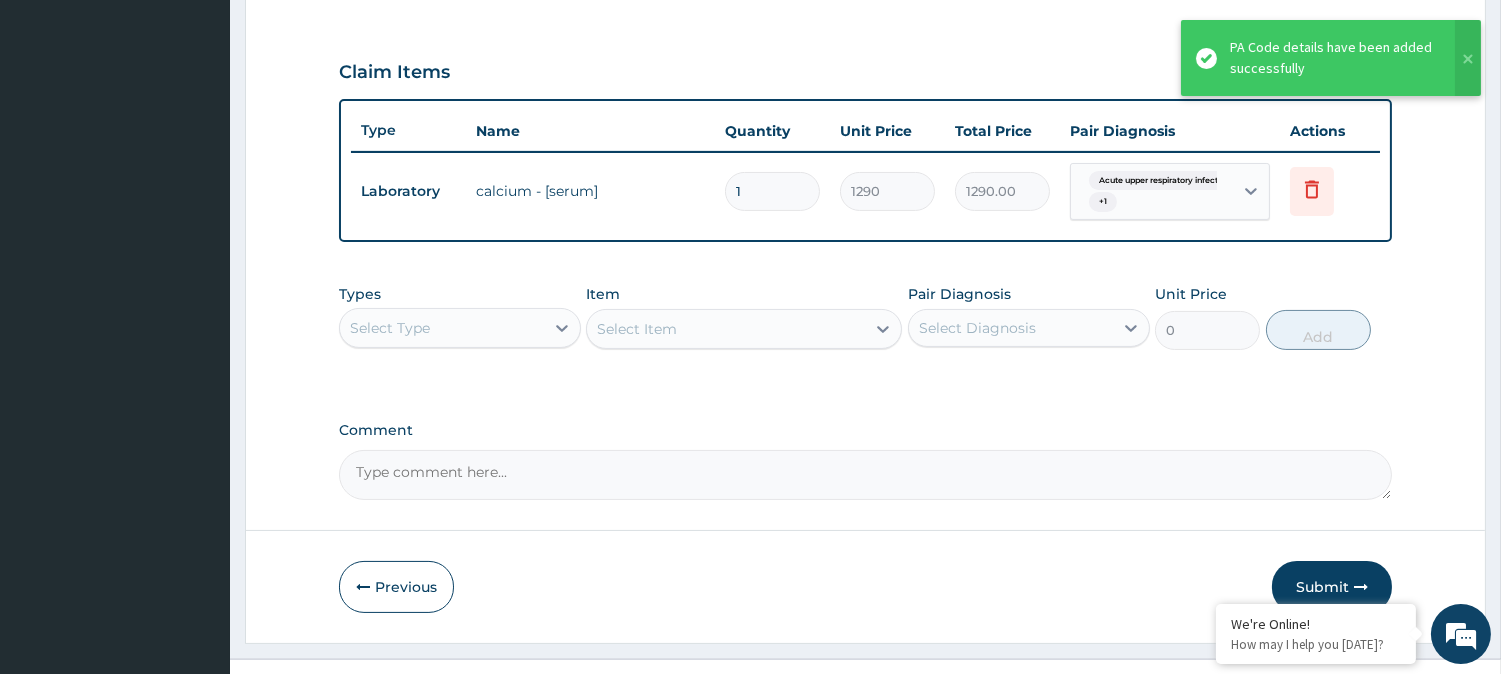 scroll, scrollTop: 678, scrollLeft: 0, axis: vertical 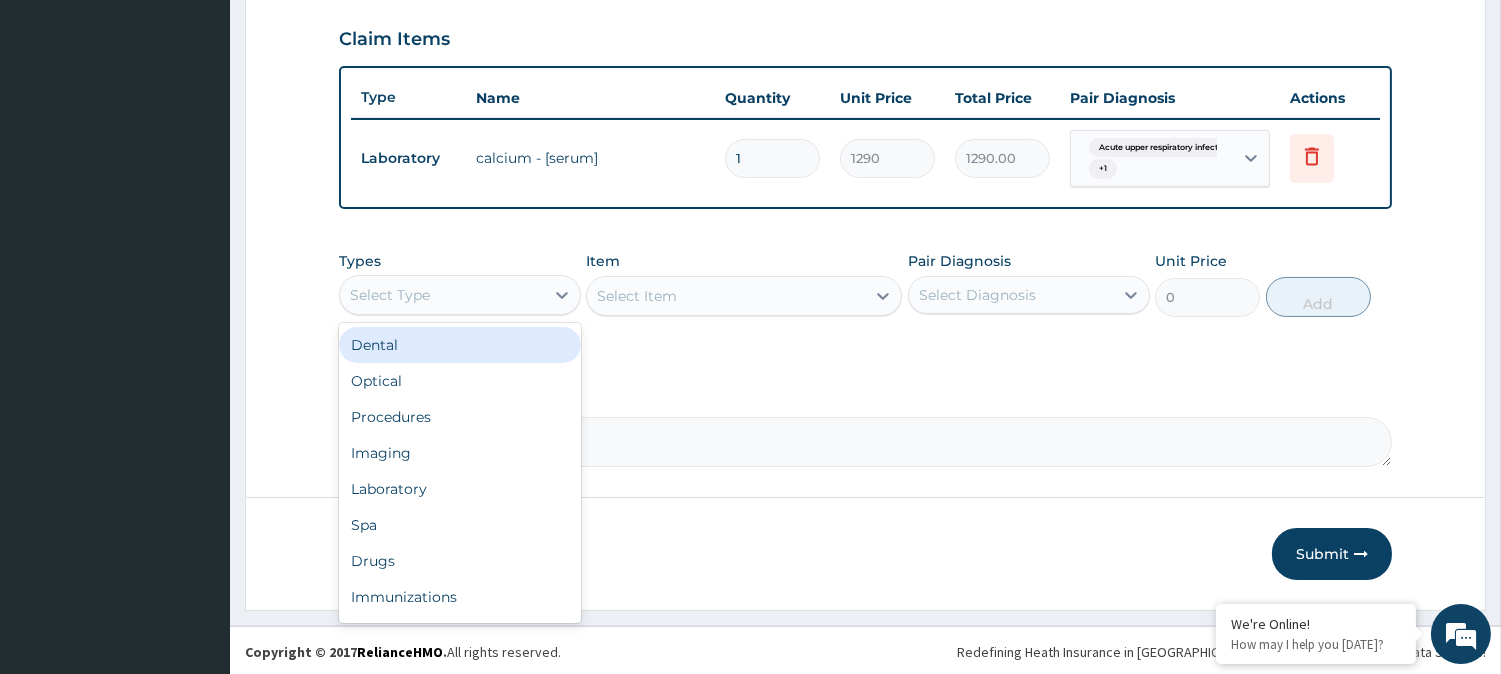 click on "Select Type" at bounding box center [442, 295] 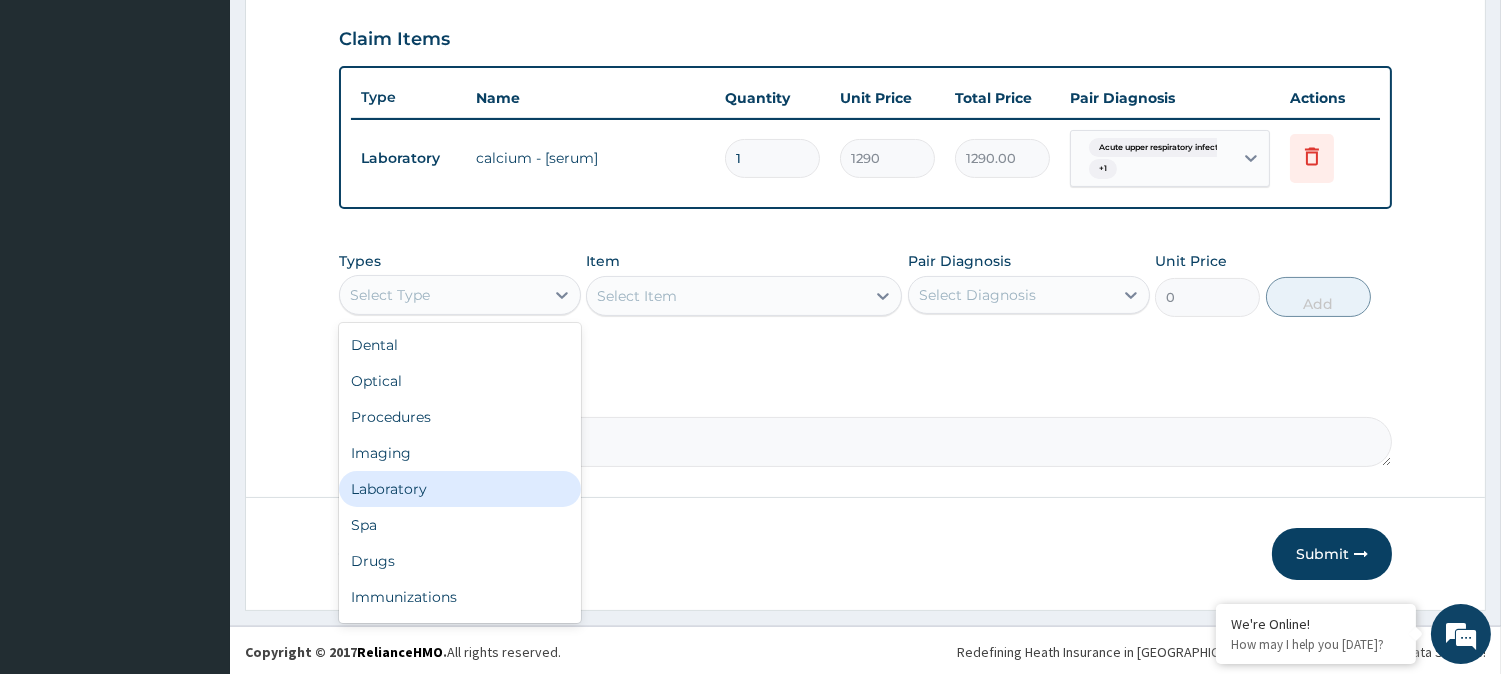 click on "Laboratory" at bounding box center (460, 489) 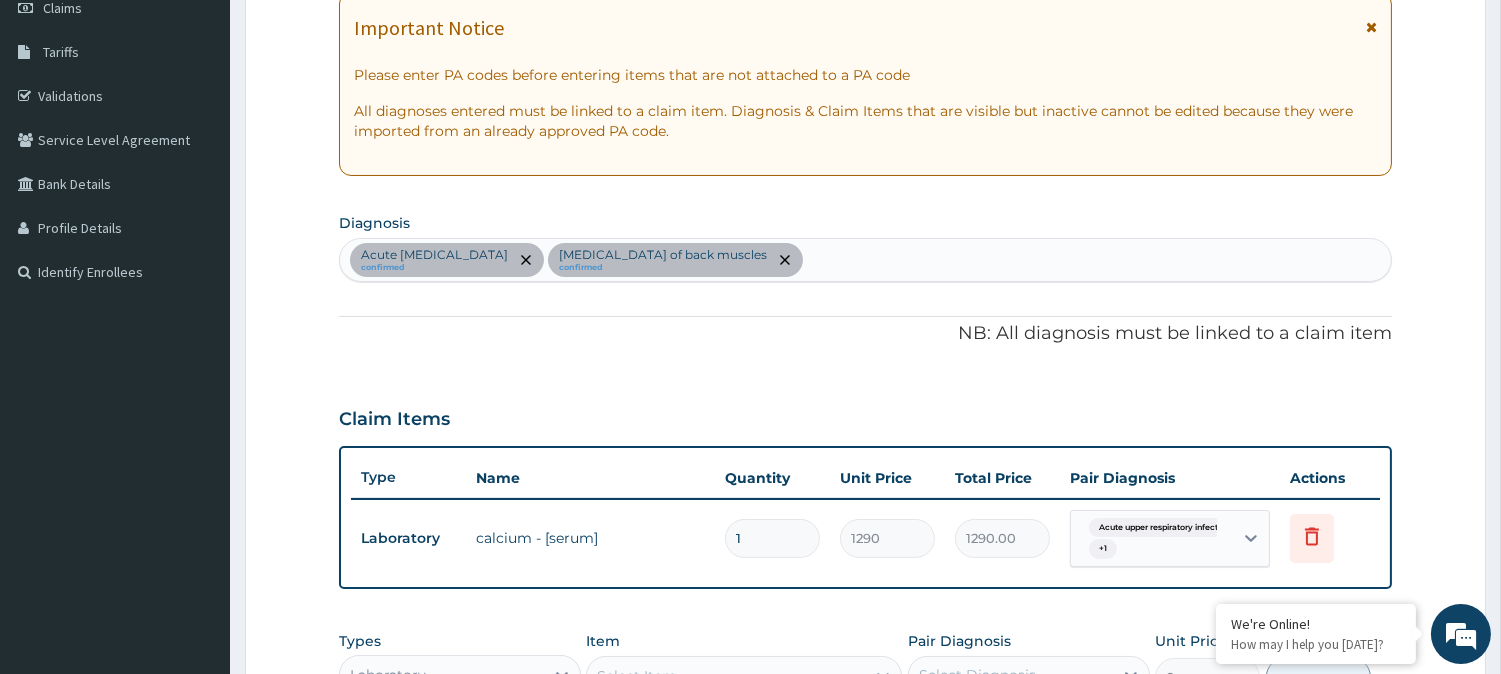 scroll, scrollTop: 123, scrollLeft: 0, axis: vertical 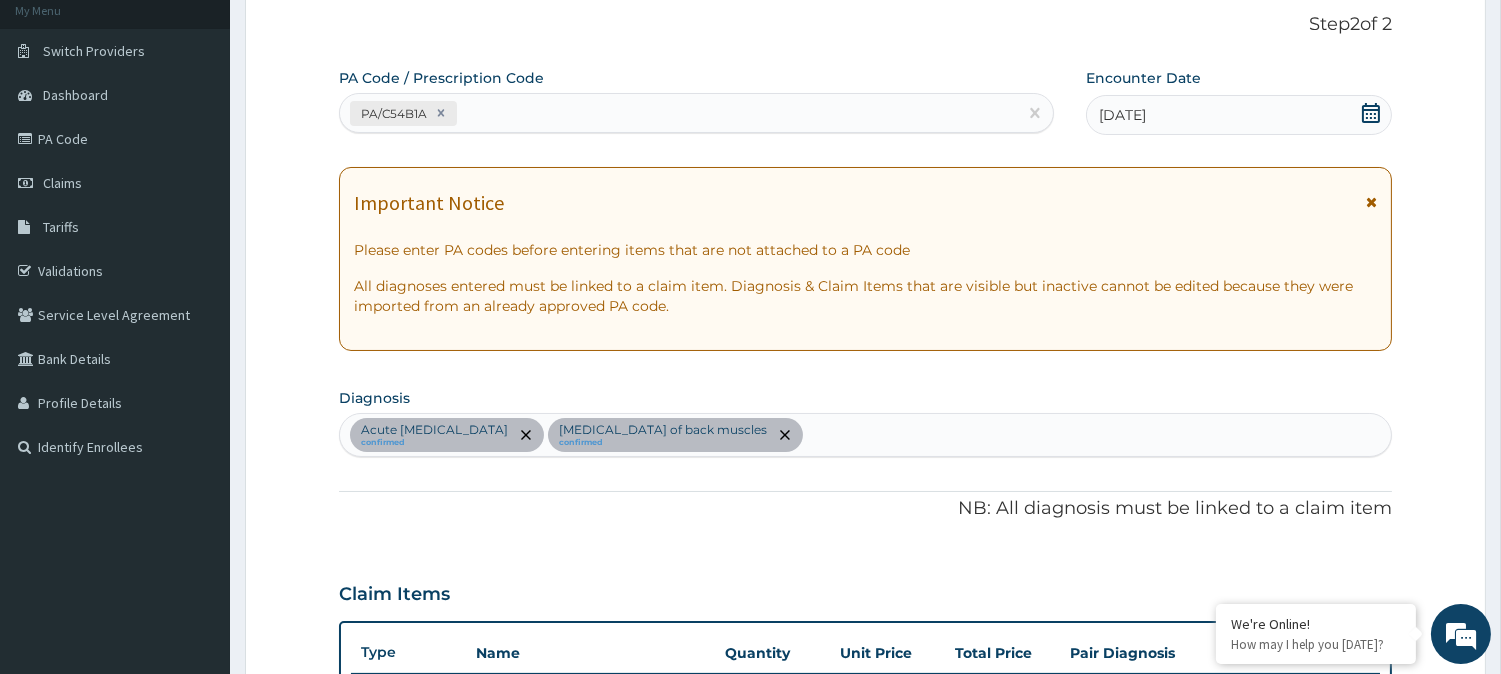 click on "Acute upper respiratory infection confirmed Spasm of back muscles confirmed" at bounding box center [865, 435] 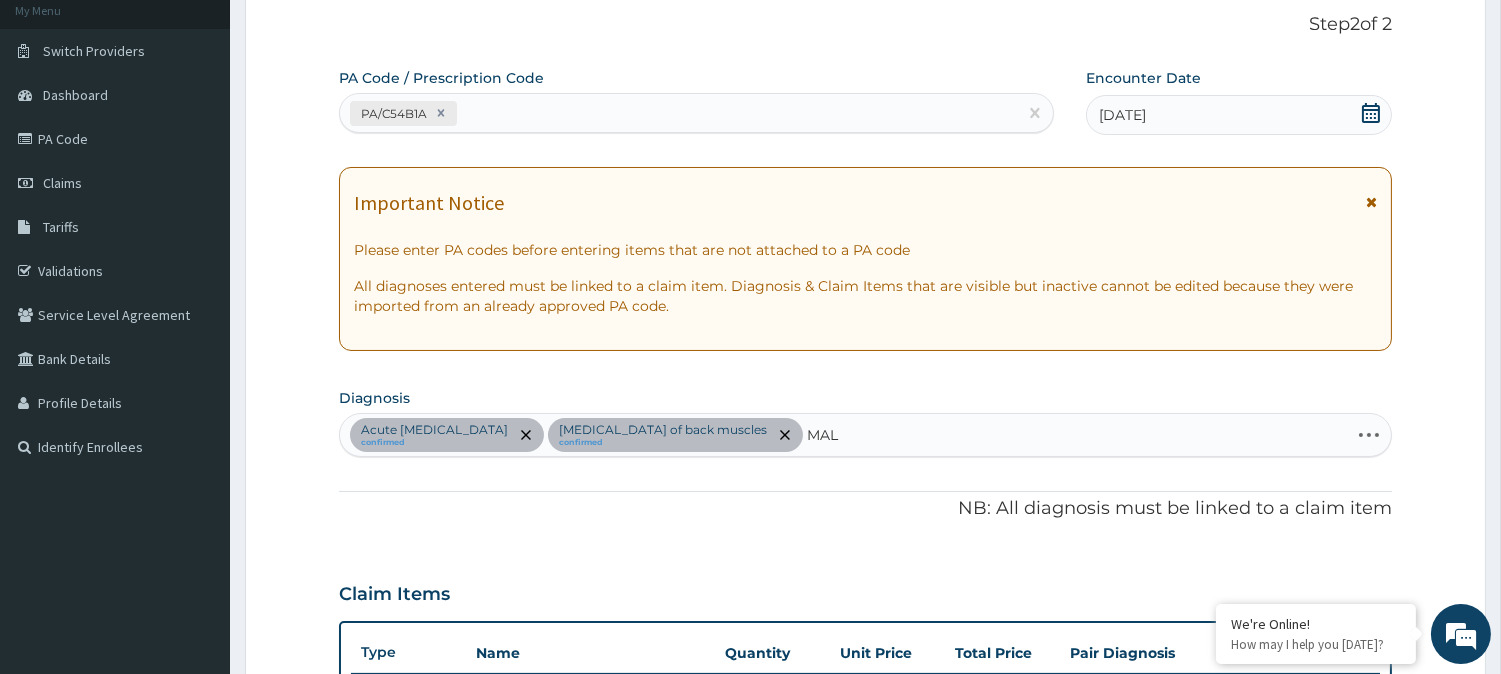 type on "MALA" 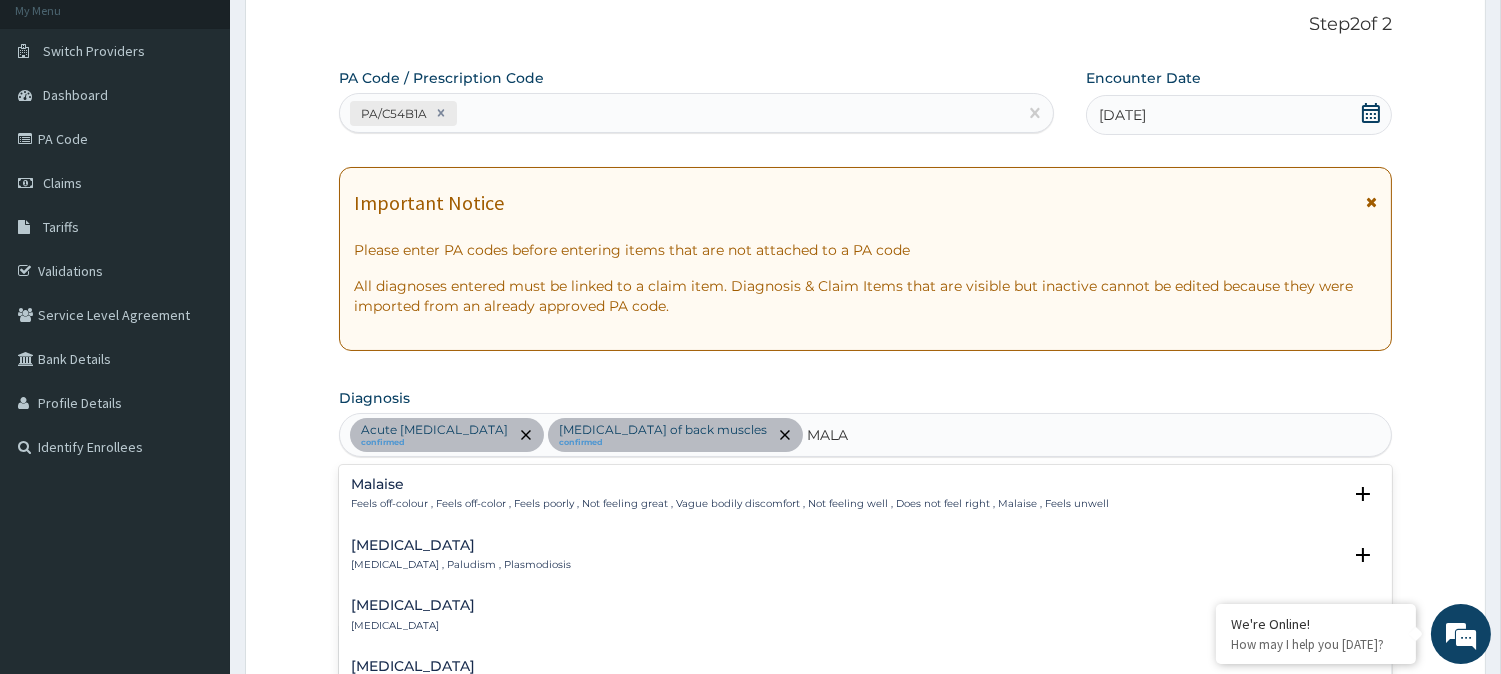 click on "[MEDICAL_DATA]" at bounding box center (461, 545) 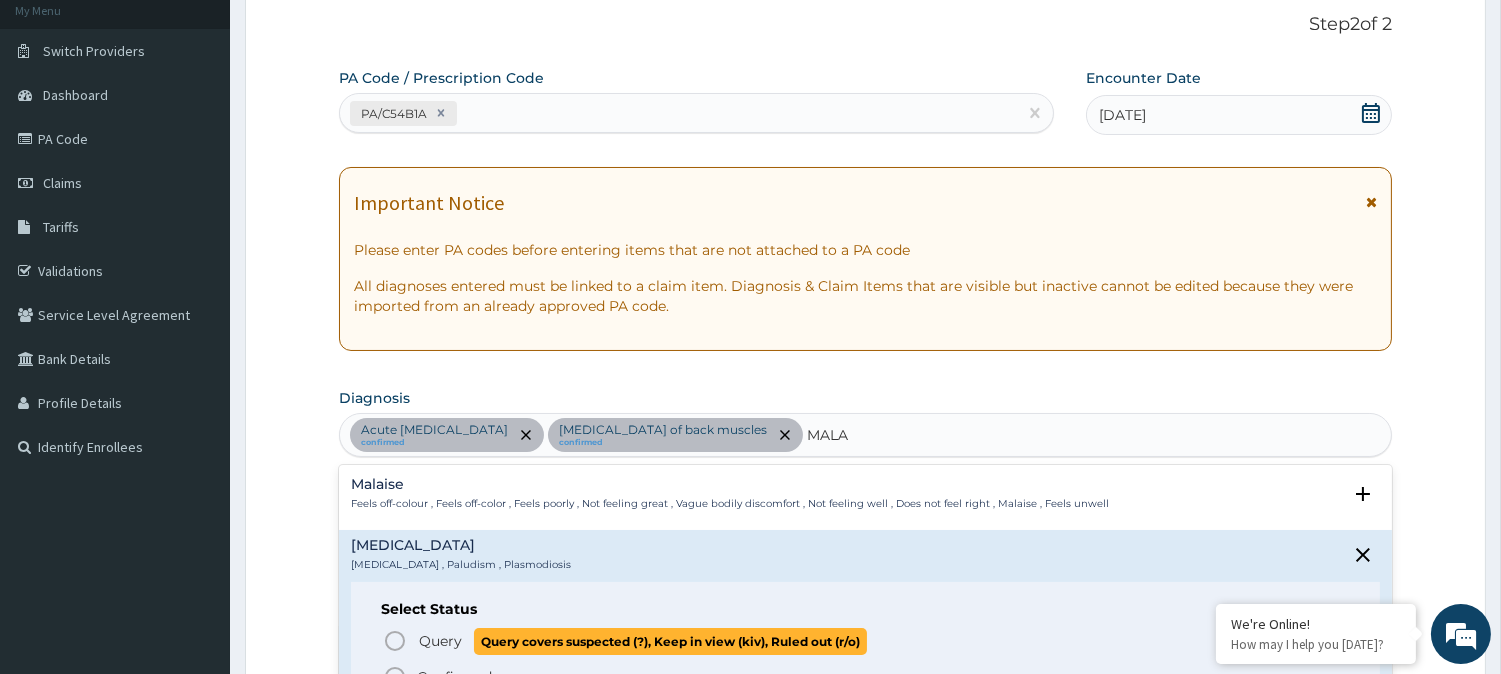 click on "Query" at bounding box center [440, 641] 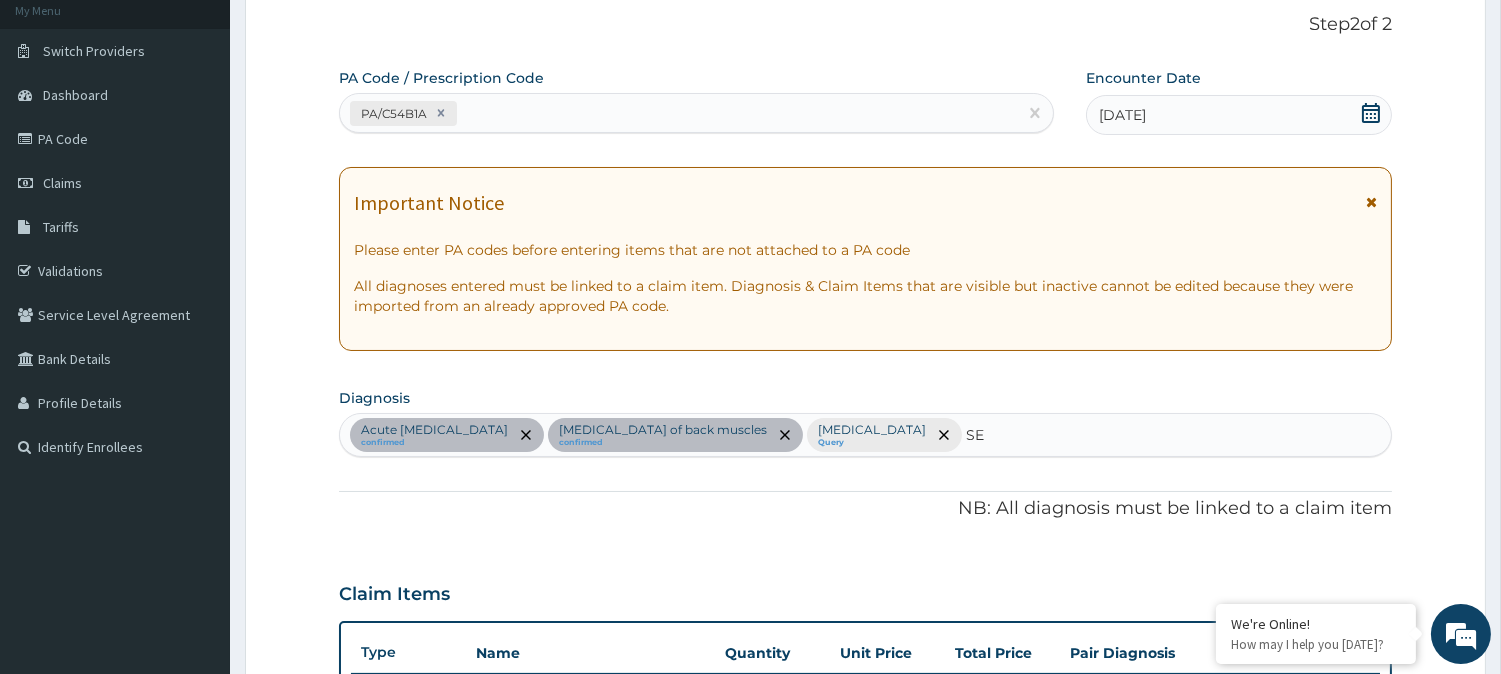 type on "SEP" 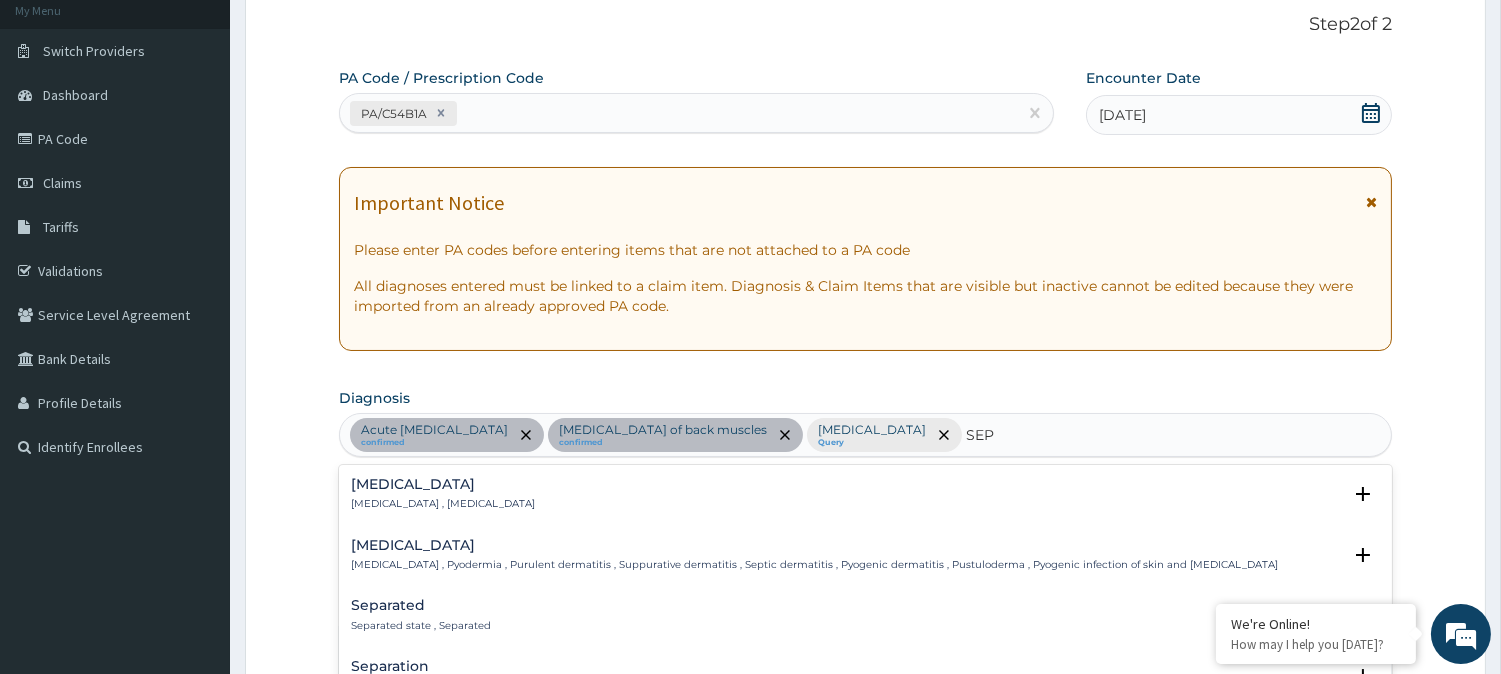 click on "Sepsis Systemic infection , Sepsis Select Status Query Query covers suspected (?), Keep in view (kiv), Ruled out (r/o) Confirmed" at bounding box center (865, 499) 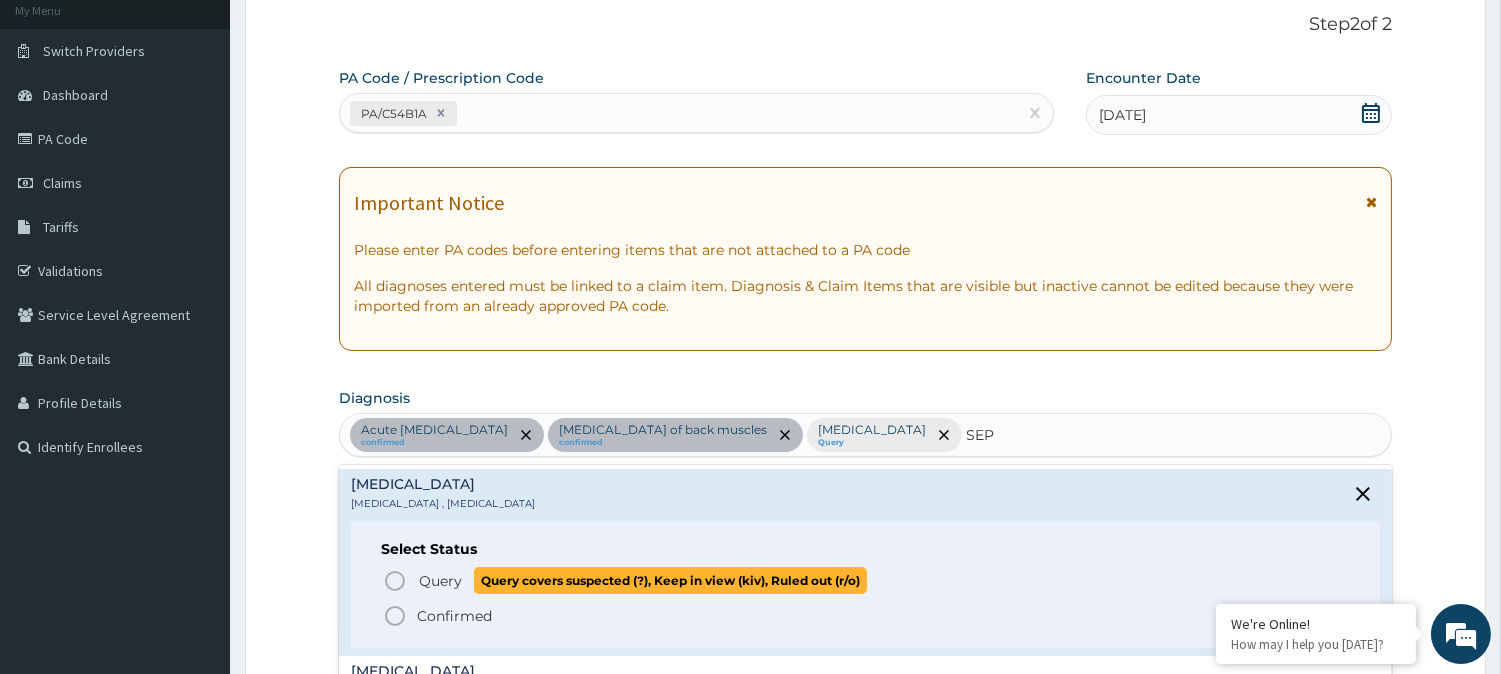 click 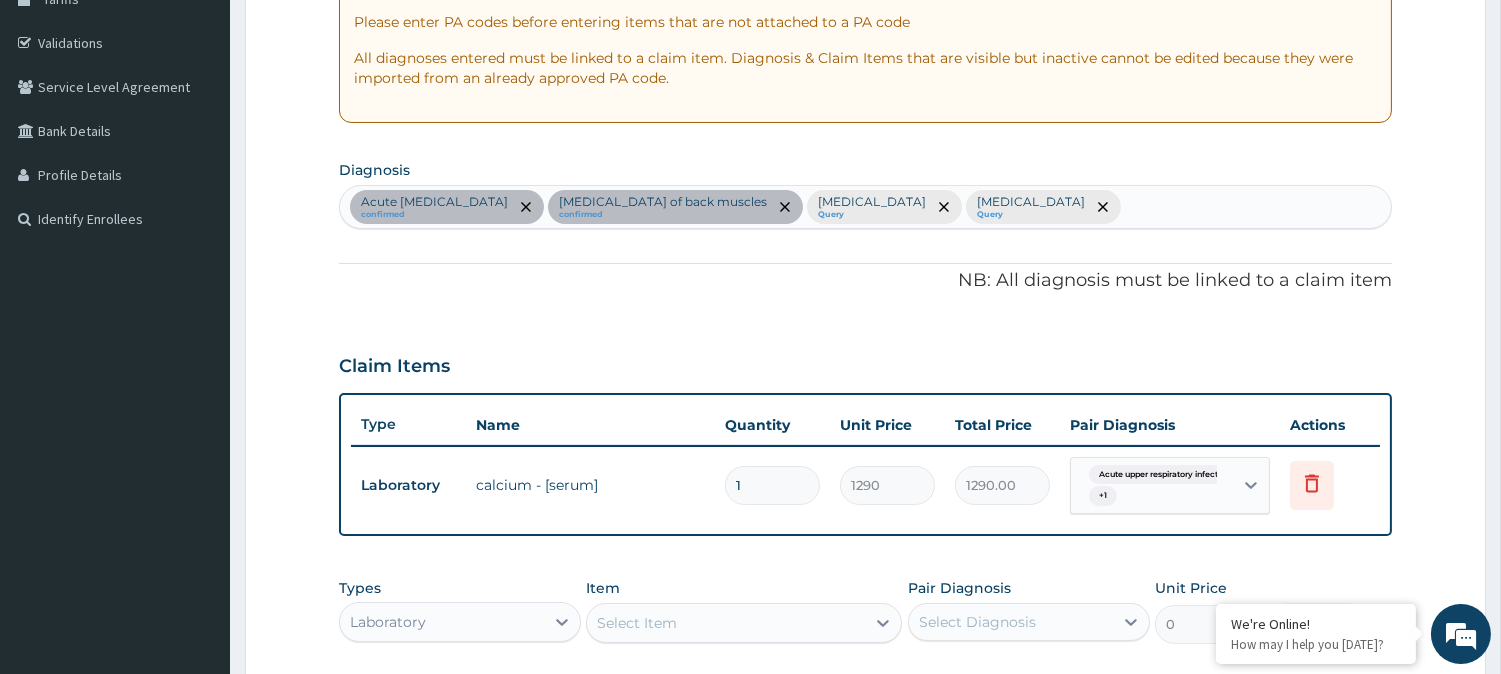 scroll, scrollTop: 493, scrollLeft: 0, axis: vertical 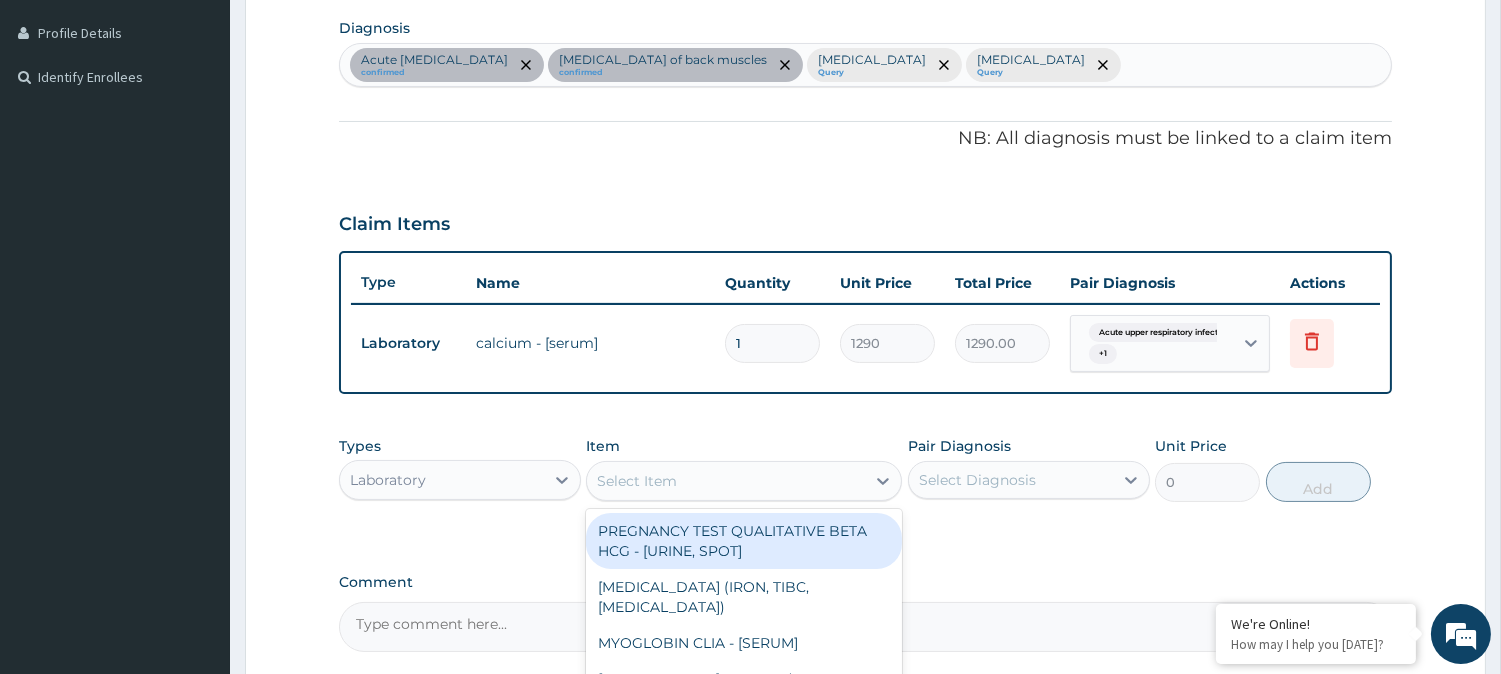 click on "Select Item" at bounding box center (726, 481) 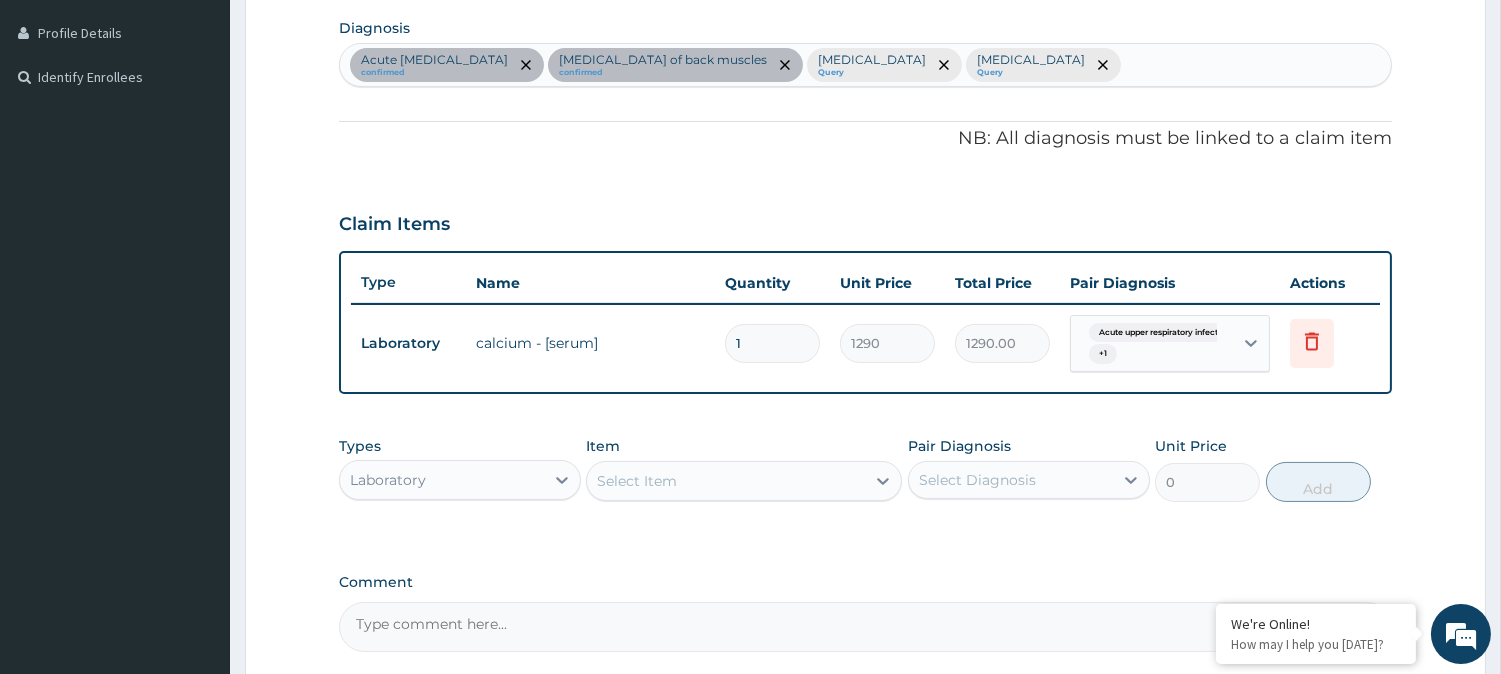 click on "Select Item" at bounding box center [726, 481] 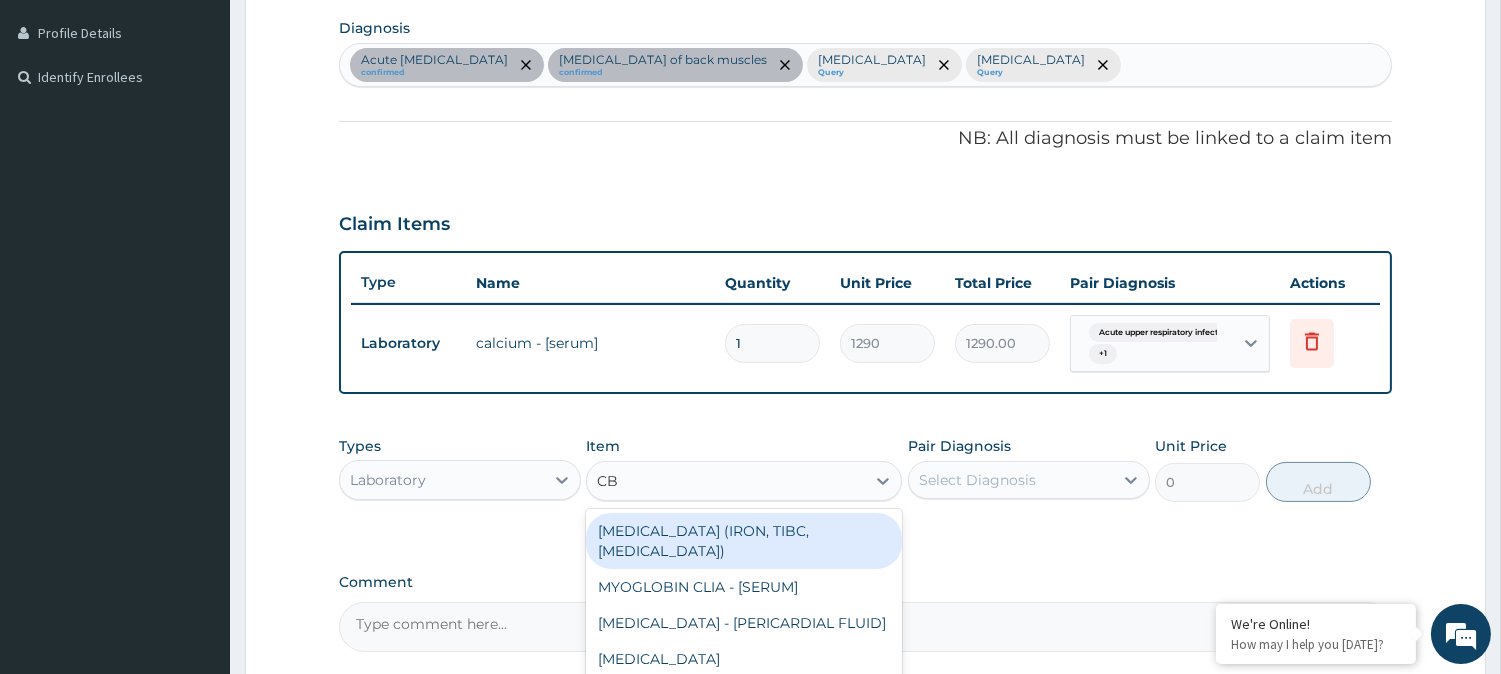 type on "CBC" 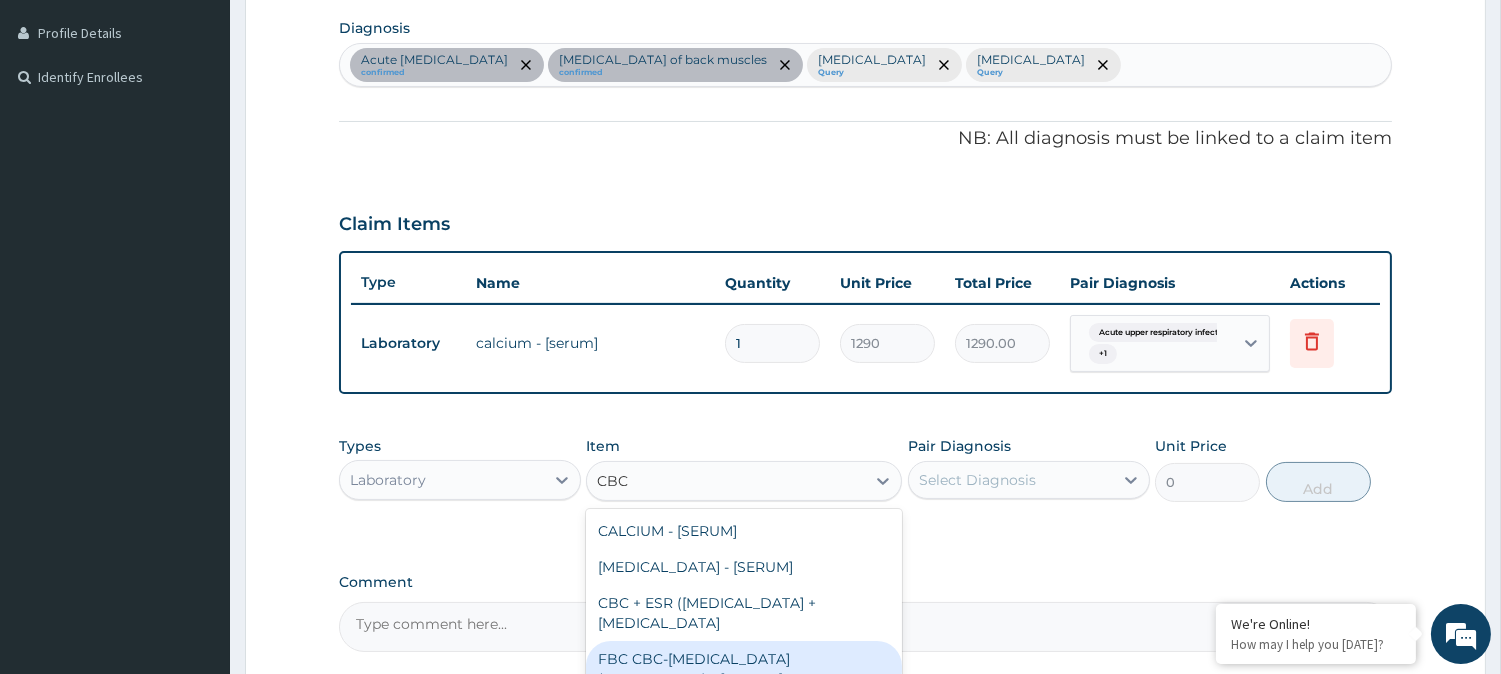 click on "FBC CBC-[MEDICAL_DATA] (HAEMOGRAM) - [BLOOD]" at bounding box center [744, 669] 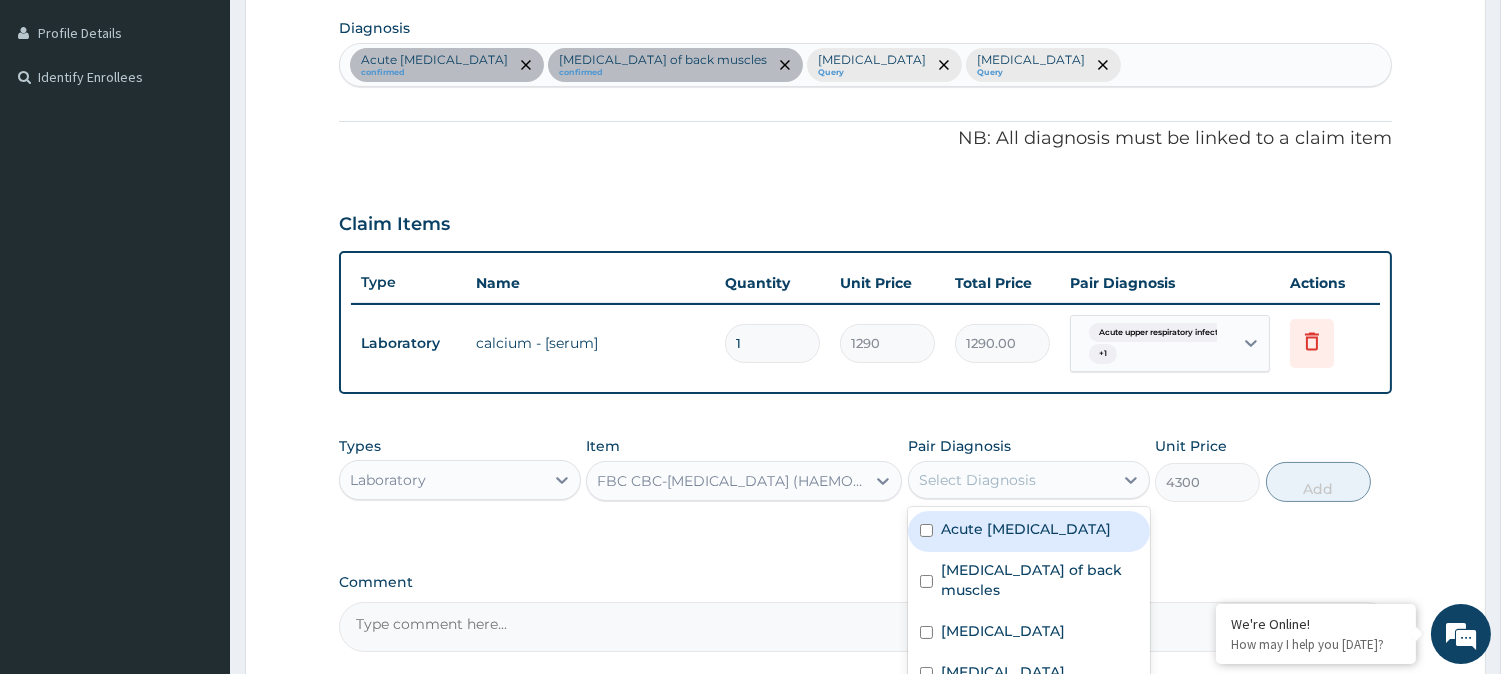 click on "Select Diagnosis" at bounding box center [1011, 480] 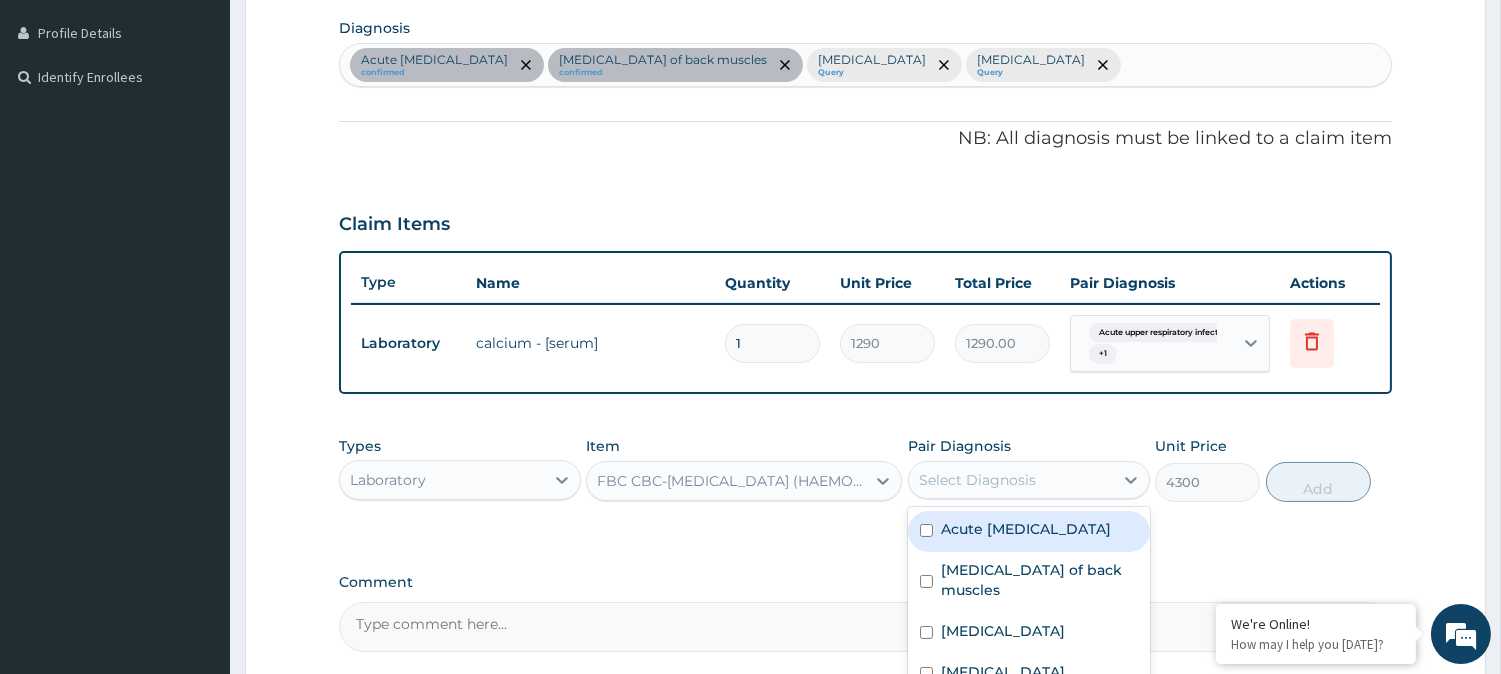 click on "Select Diagnosis" at bounding box center (977, 480) 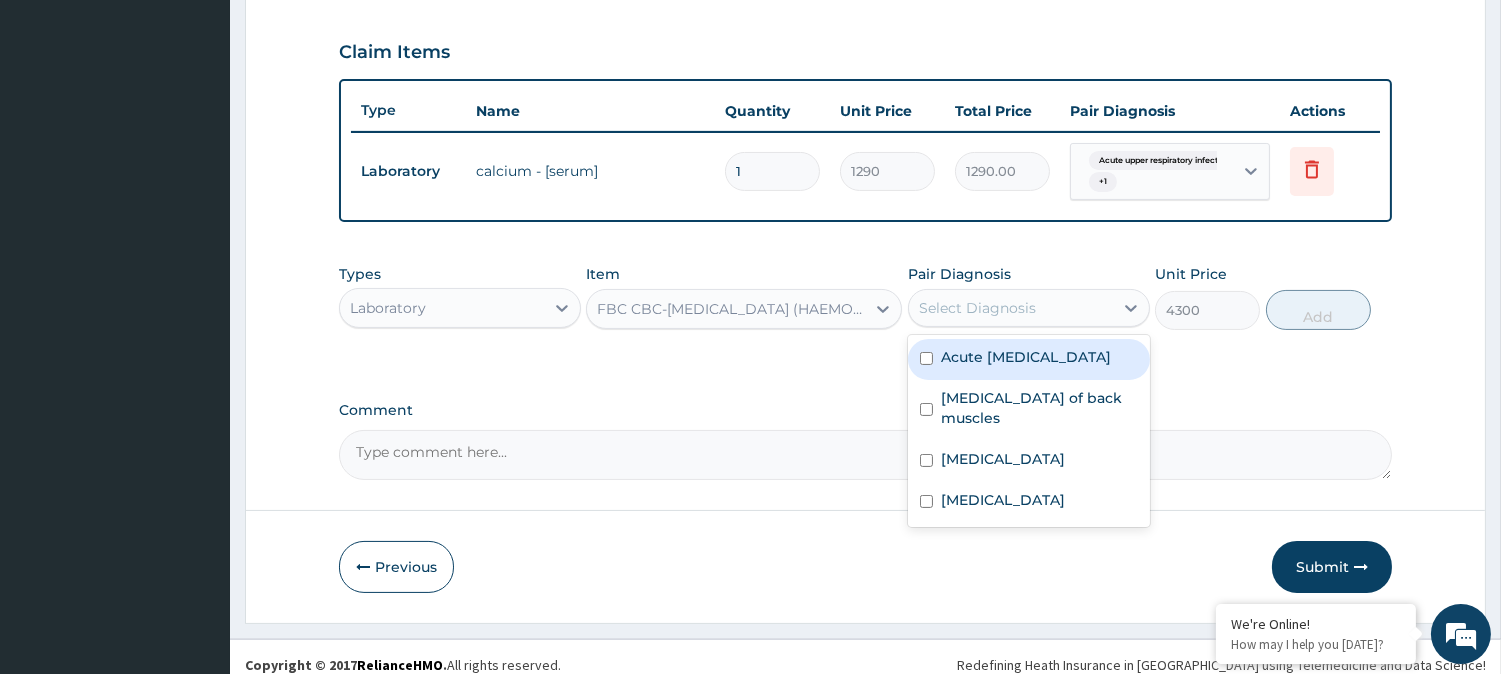 scroll, scrollTop: 678, scrollLeft: 0, axis: vertical 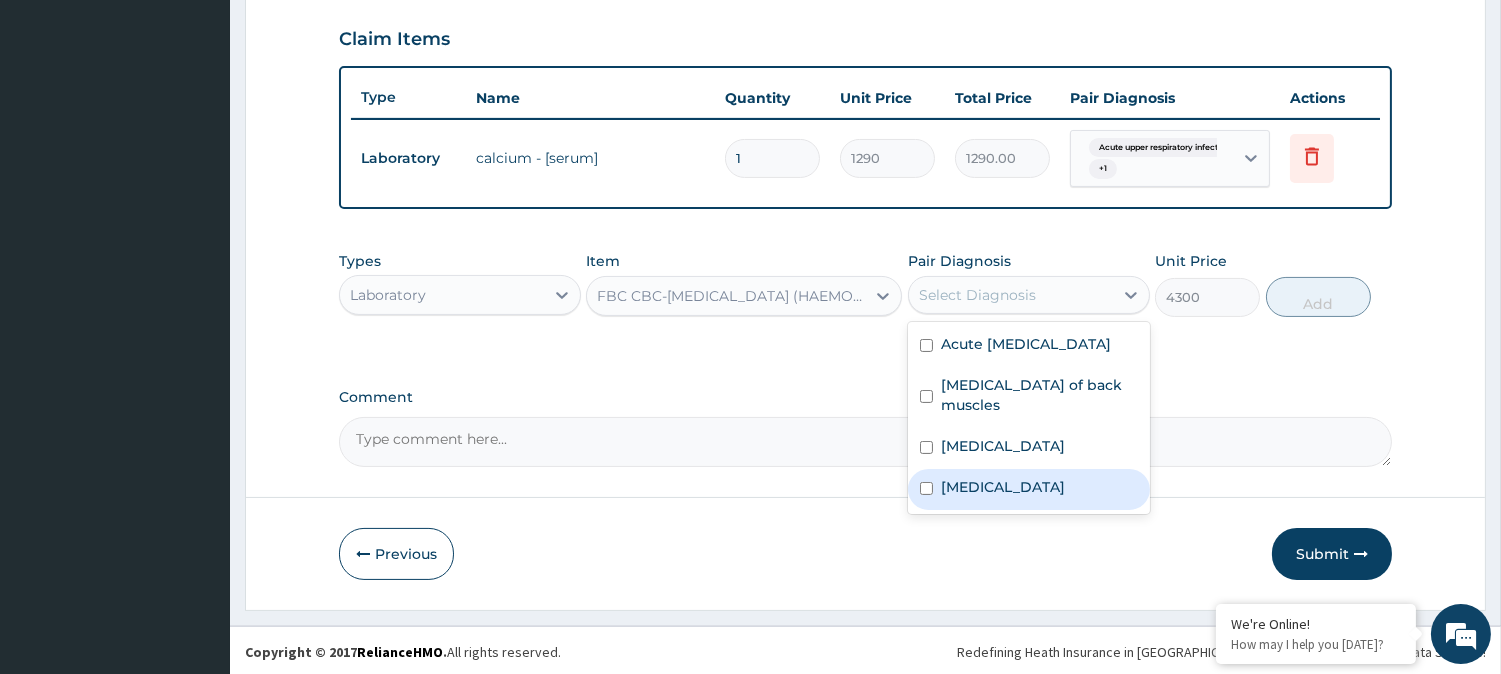 click on "Sepsis" at bounding box center [1003, 487] 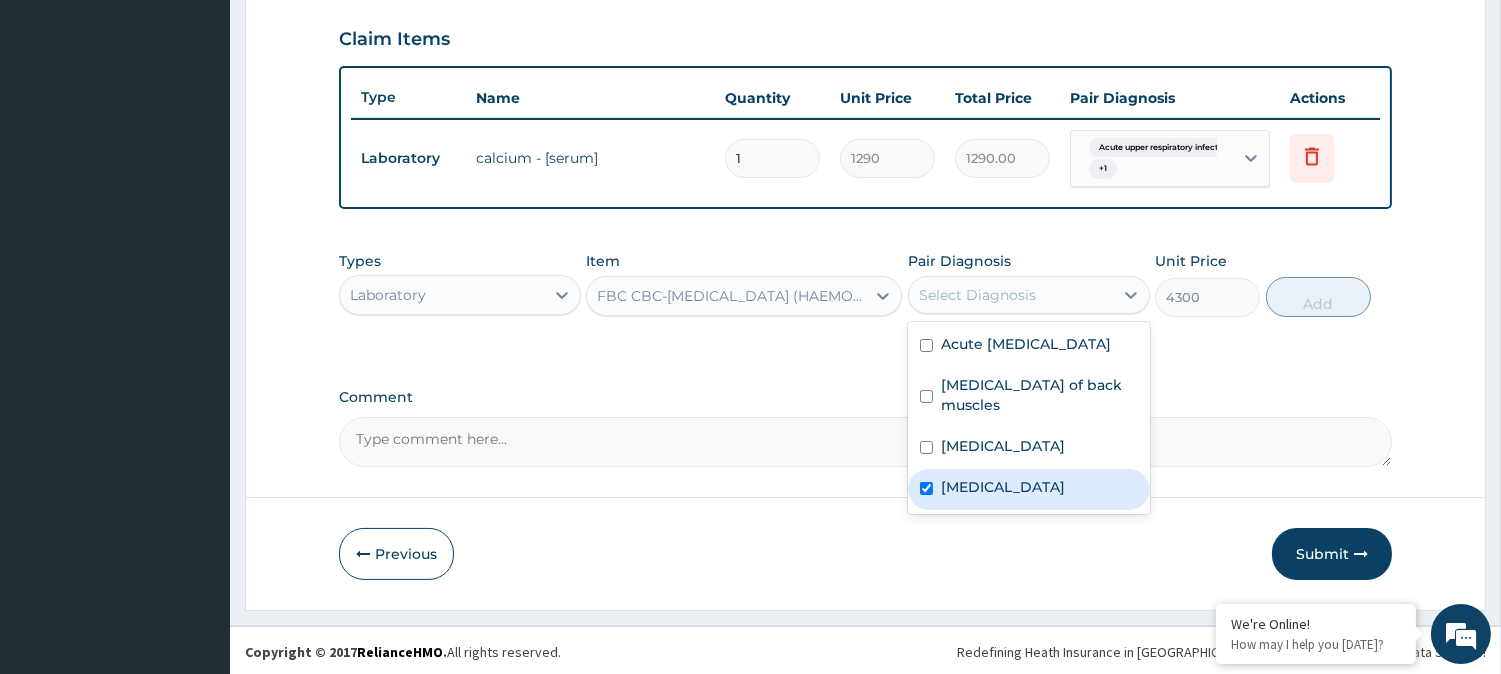 checkbox on "true" 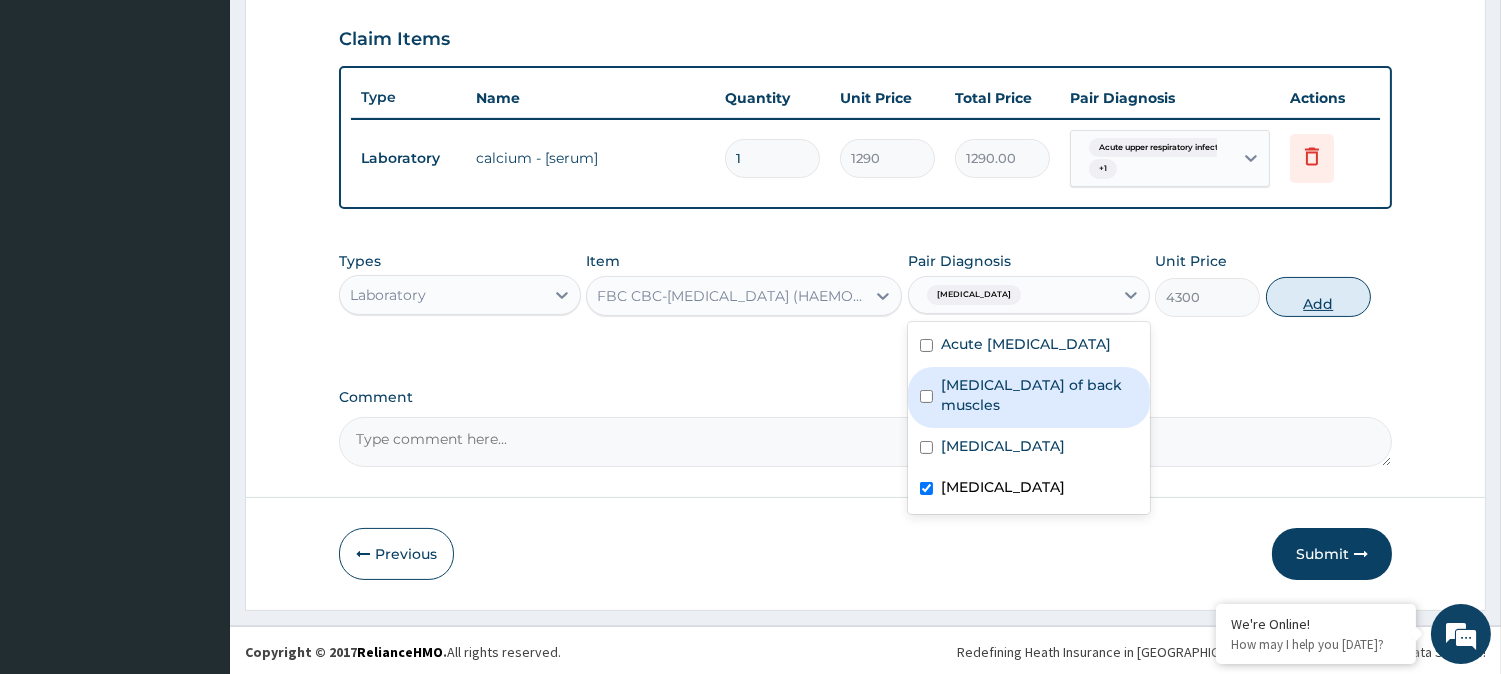 click on "Add" at bounding box center (1318, 297) 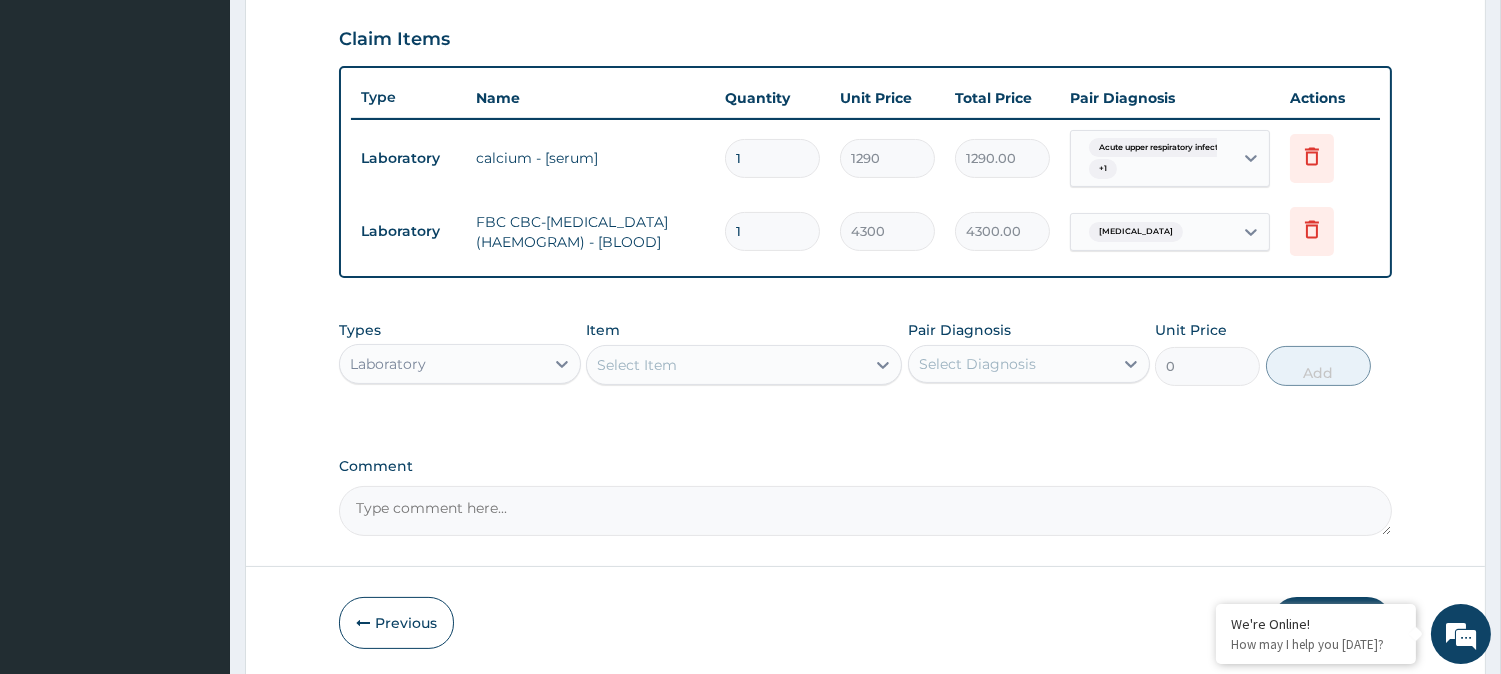 click on "Select Item" at bounding box center [726, 365] 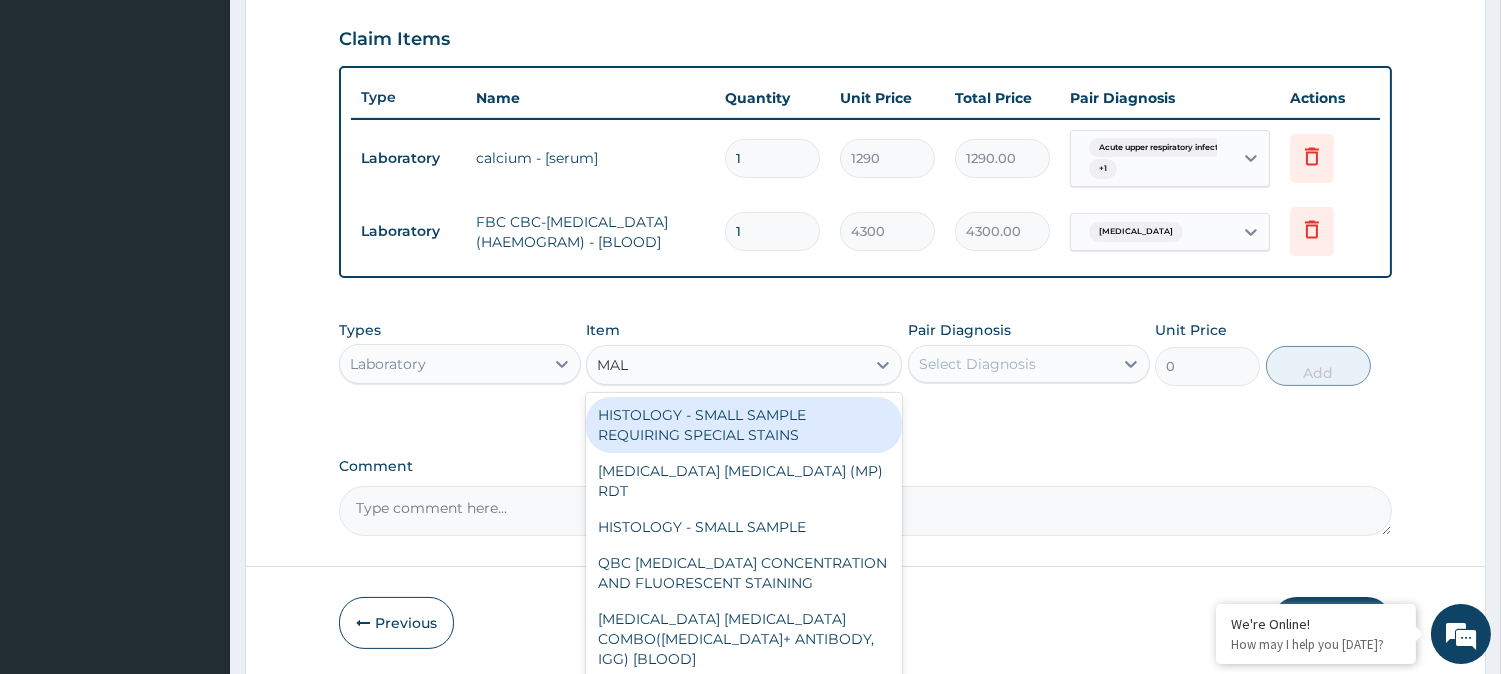 type on "MALA" 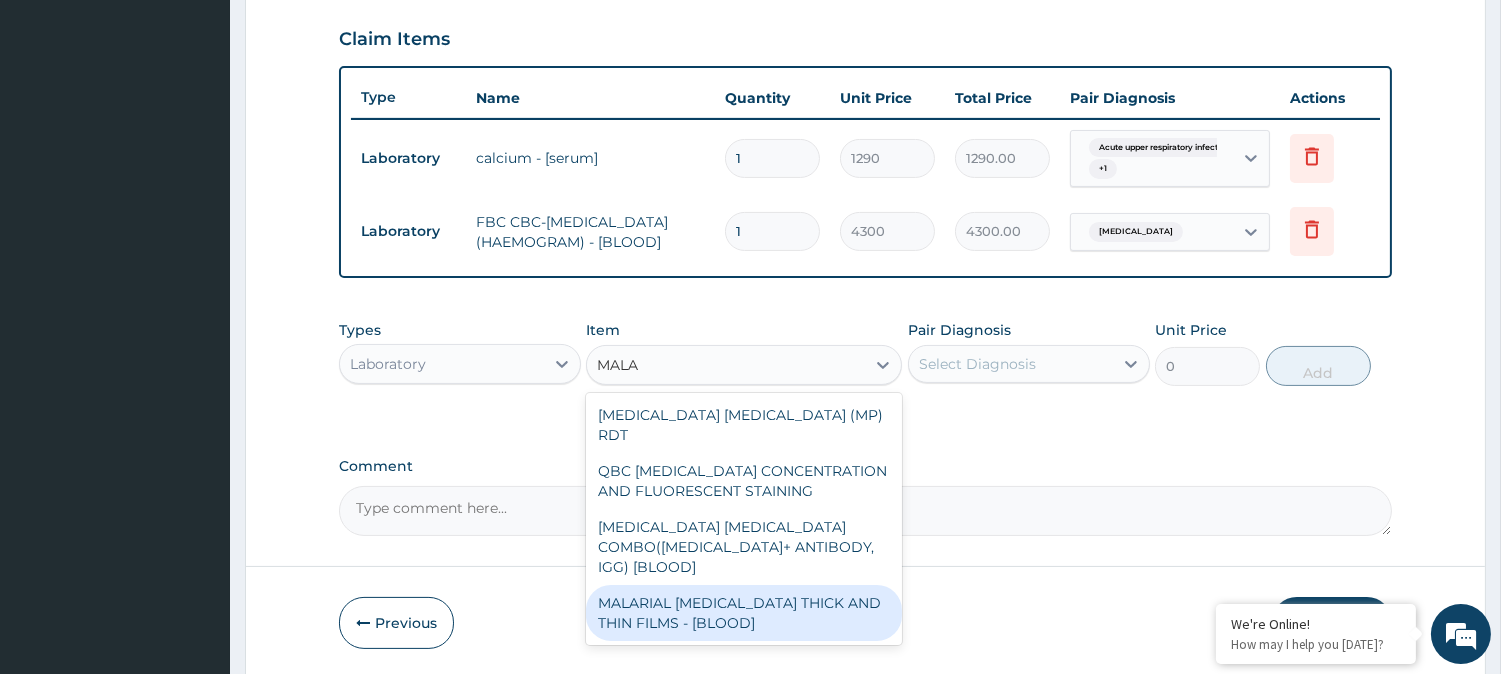 click on "MALARIAL PARASITE THICK AND THIN FILMS - [BLOOD]" at bounding box center [744, 613] 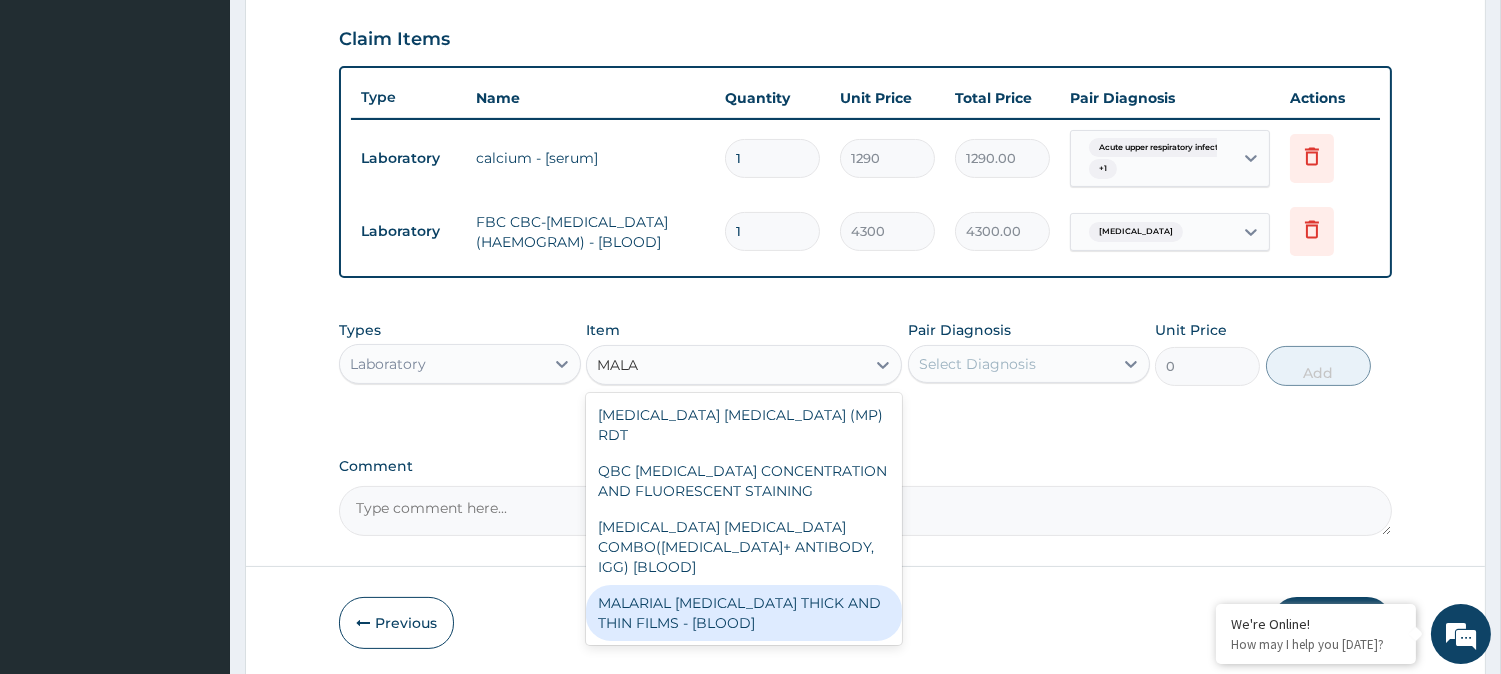type 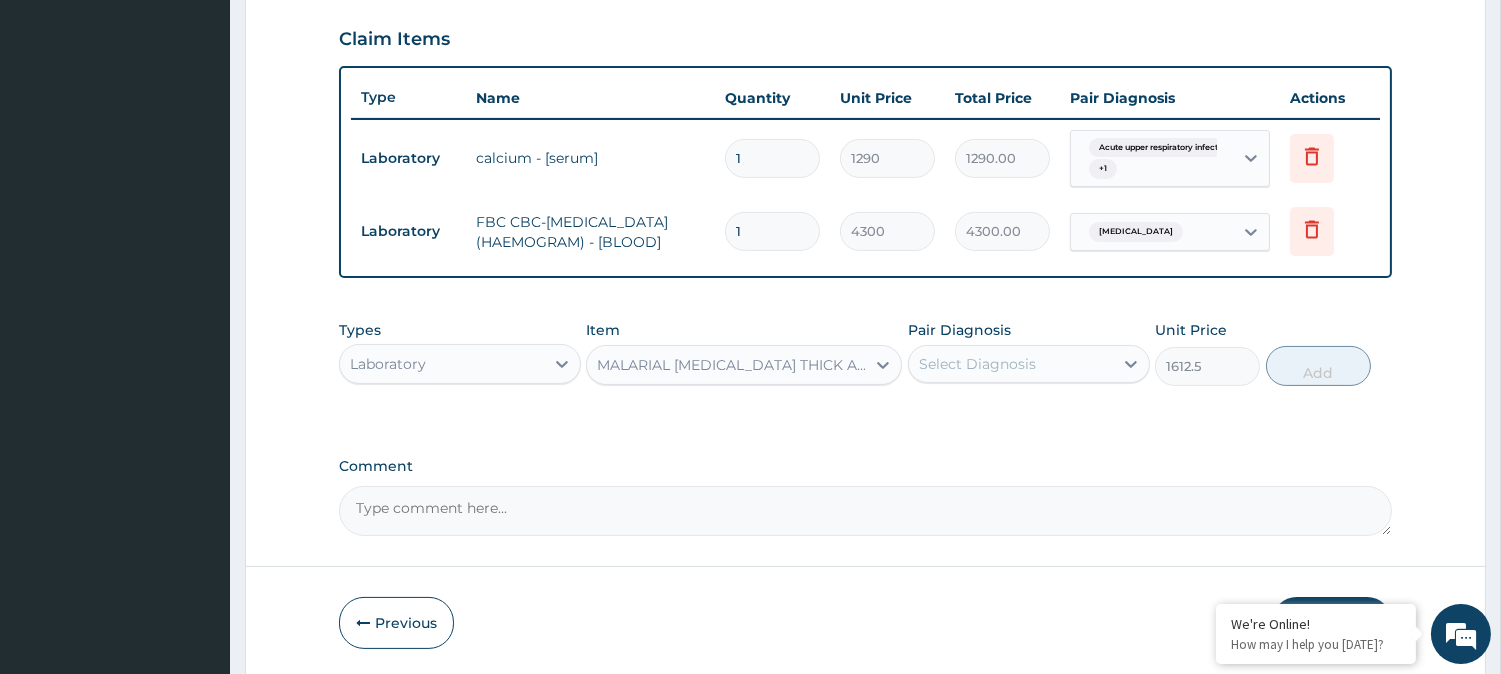click on "Select Diagnosis" at bounding box center (977, 364) 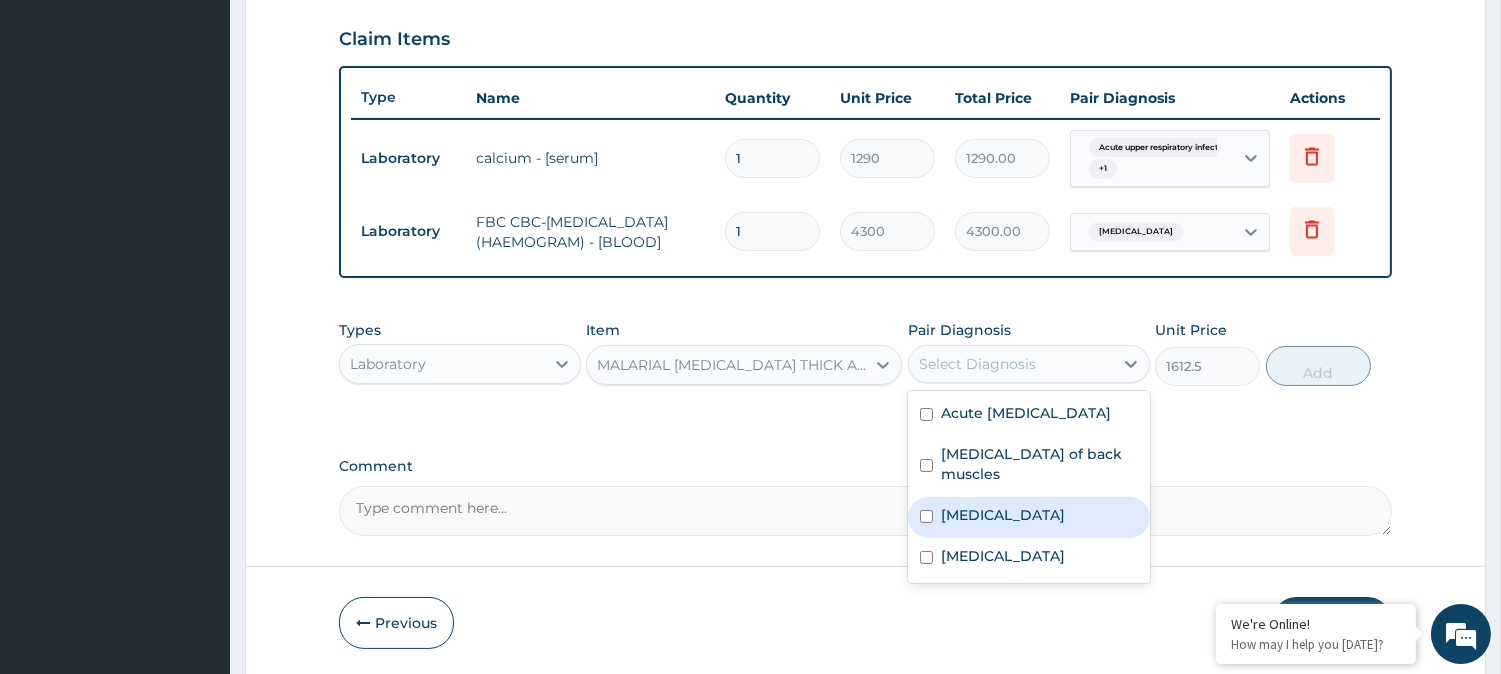 click on "Malaria" at bounding box center [1003, 515] 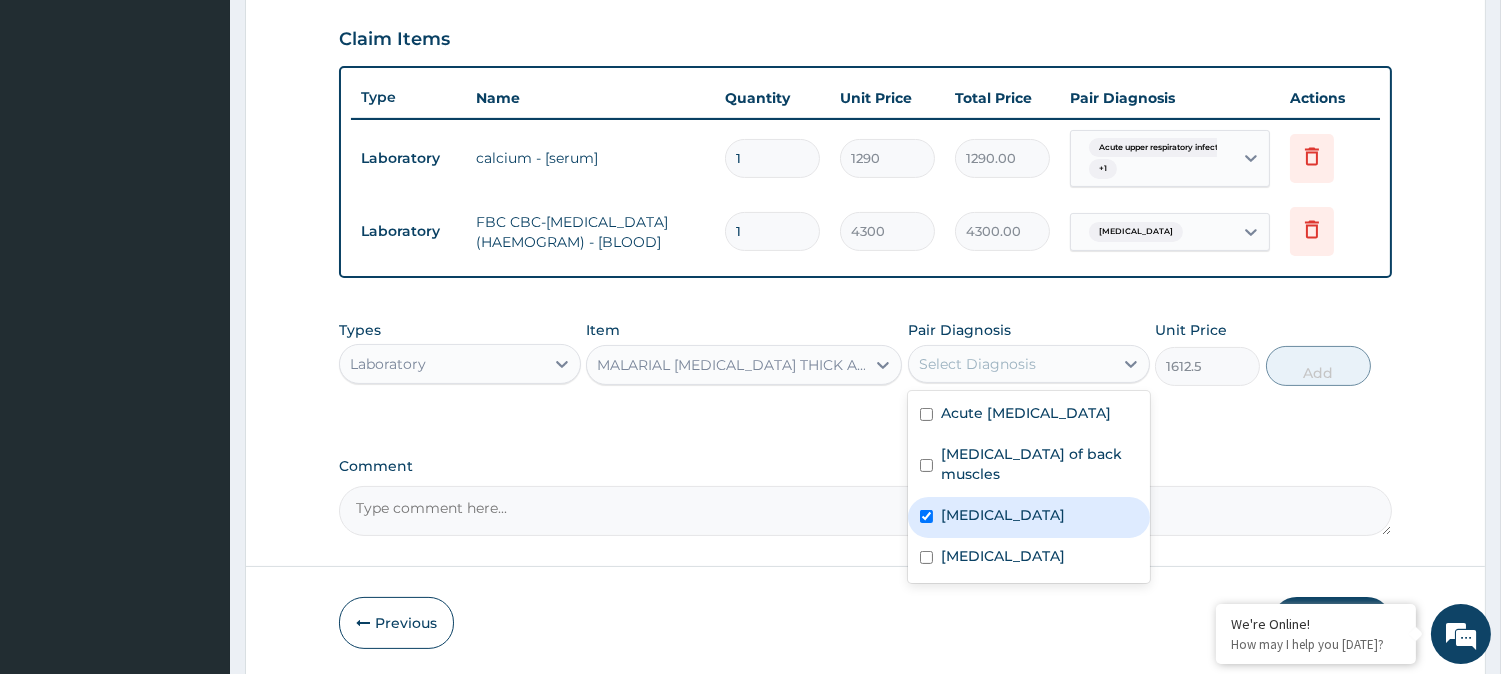 checkbox on "true" 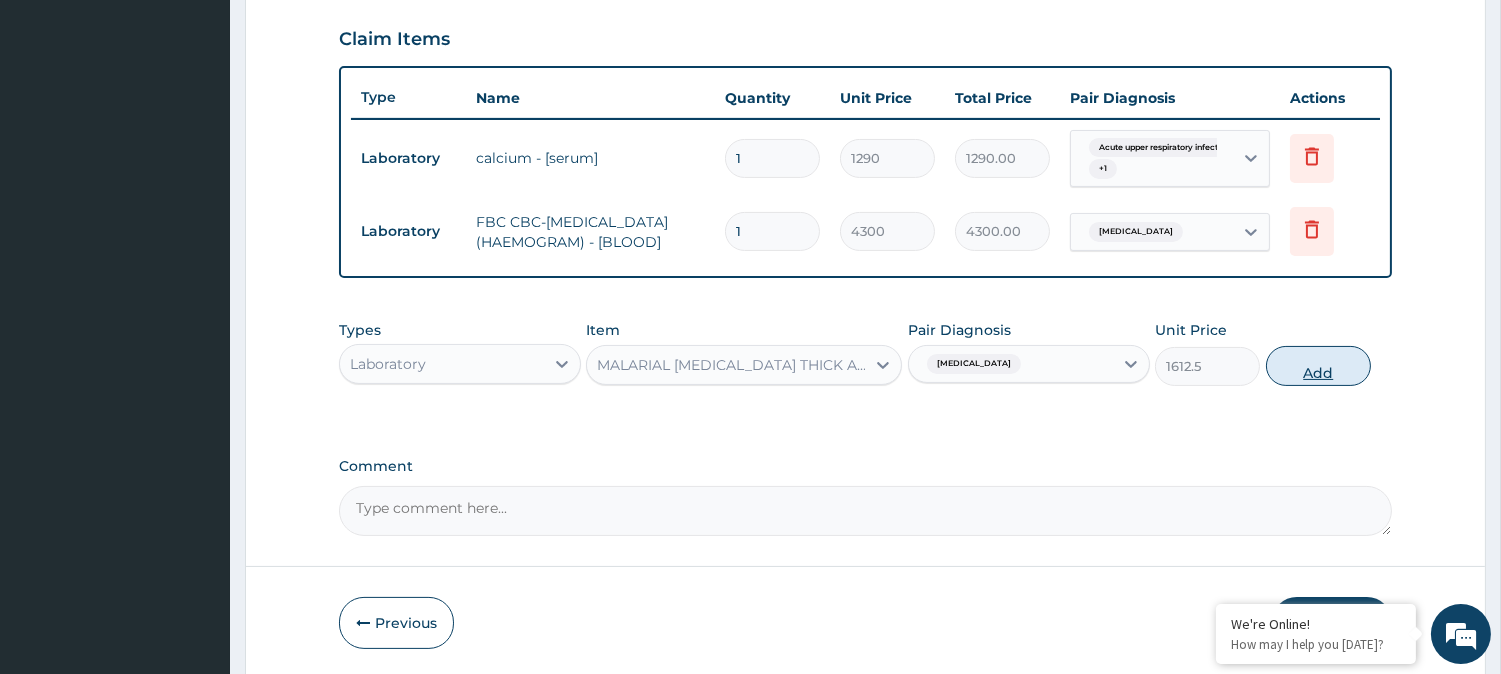 click on "Add" at bounding box center (1318, 366) 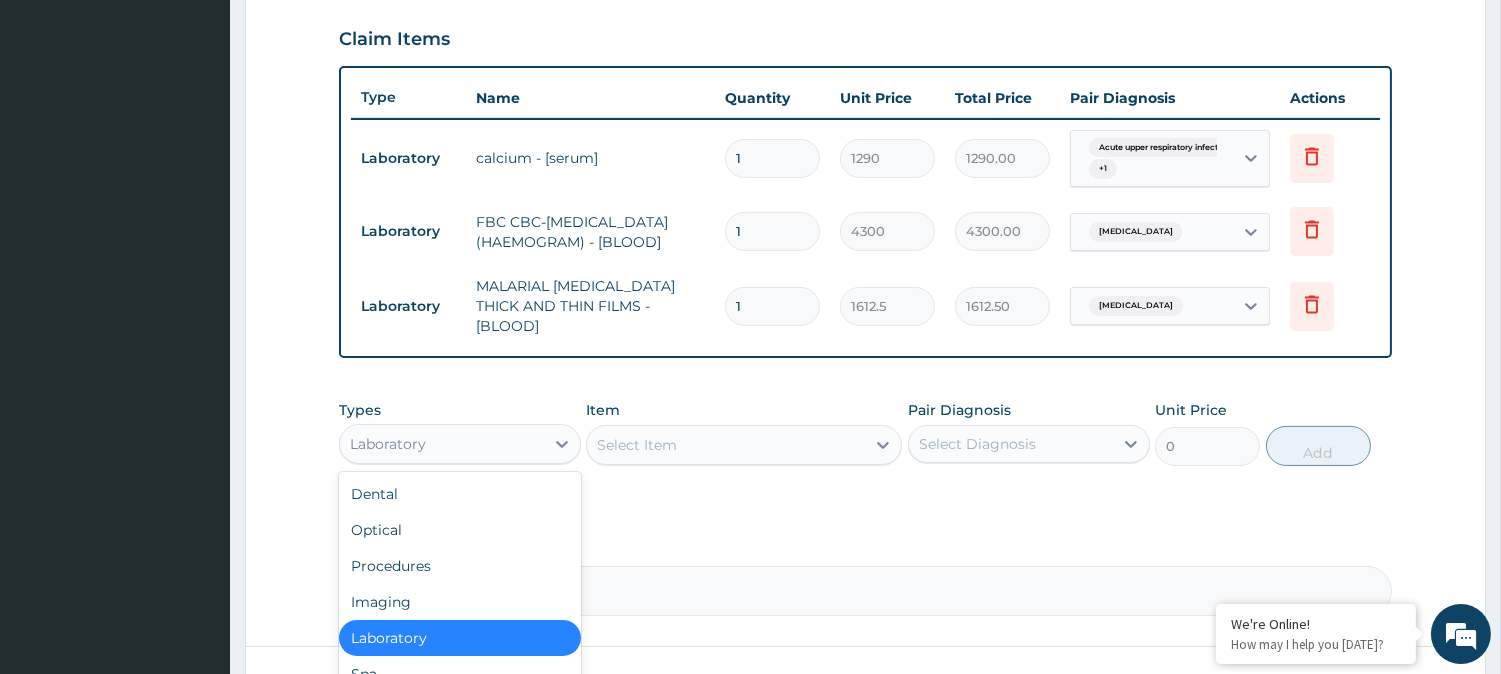 click on "Laboratory" at bounding box center (442, 444) 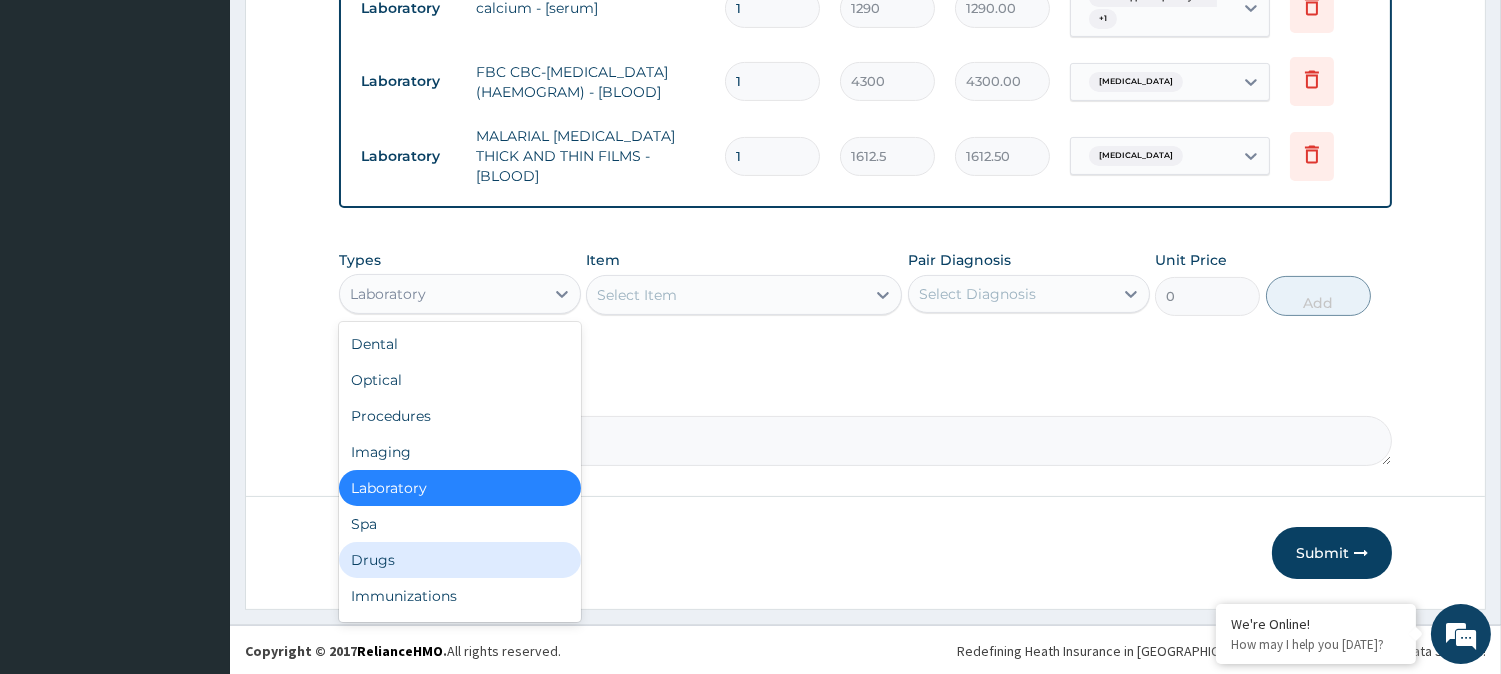 click on "Drugs" at bounding box center [460, 560] 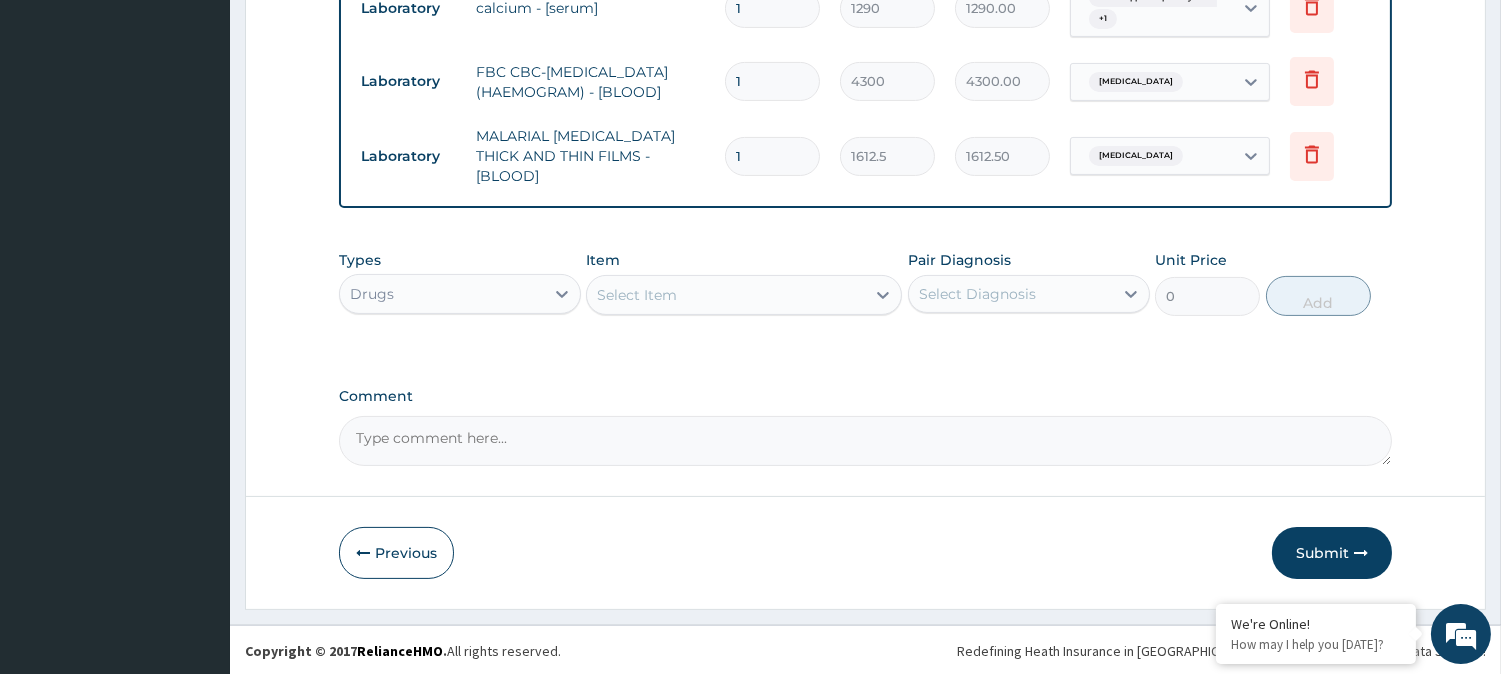 click on "Select Item" at bounding box center (726, 295) 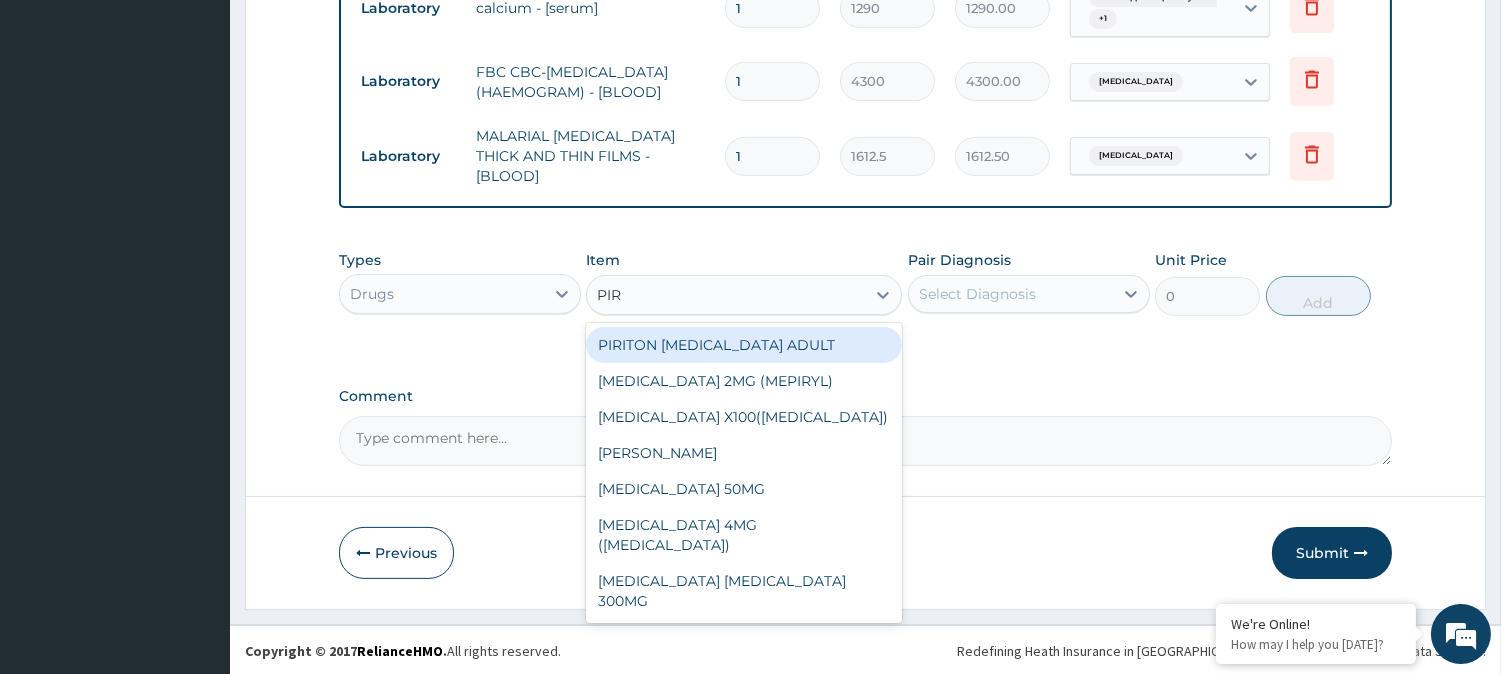 type on "PIRI" 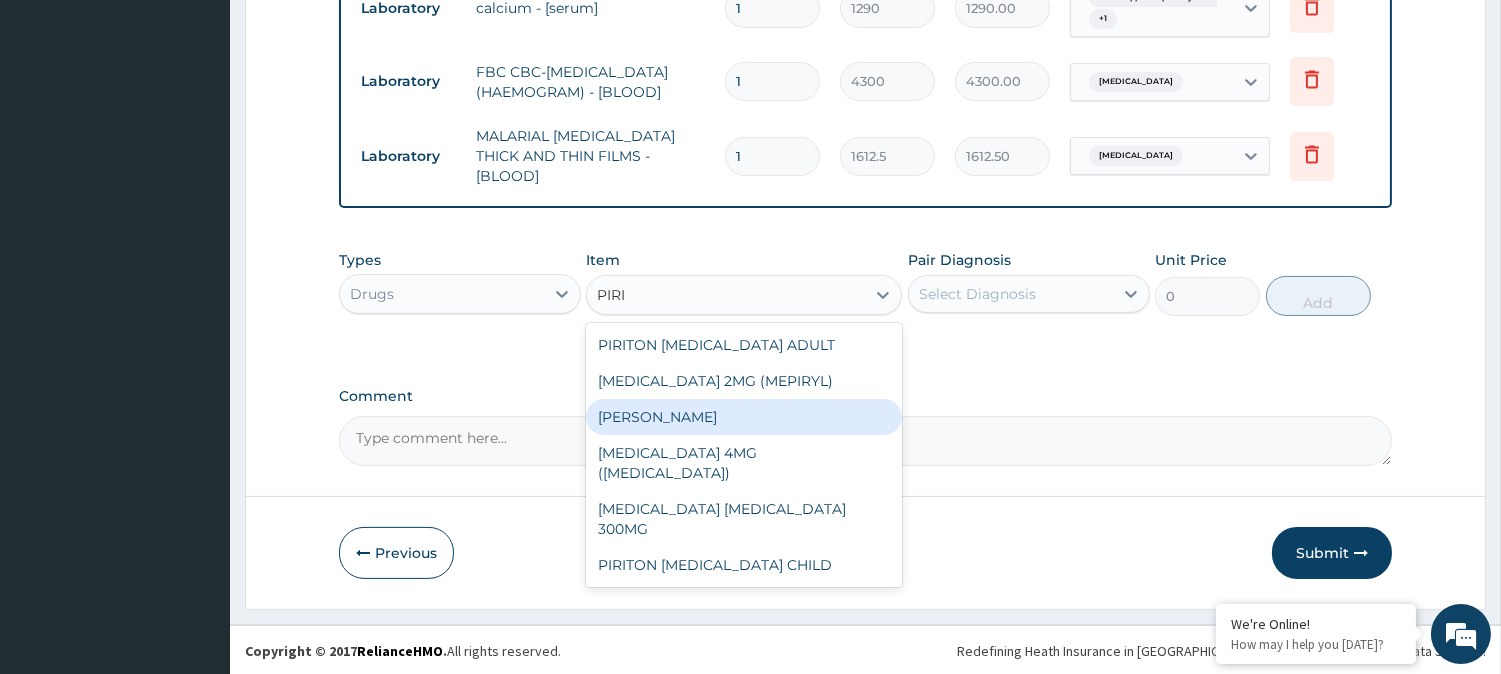 click on "PIRITON TAB EVANS" at bounding box center [744, 417] 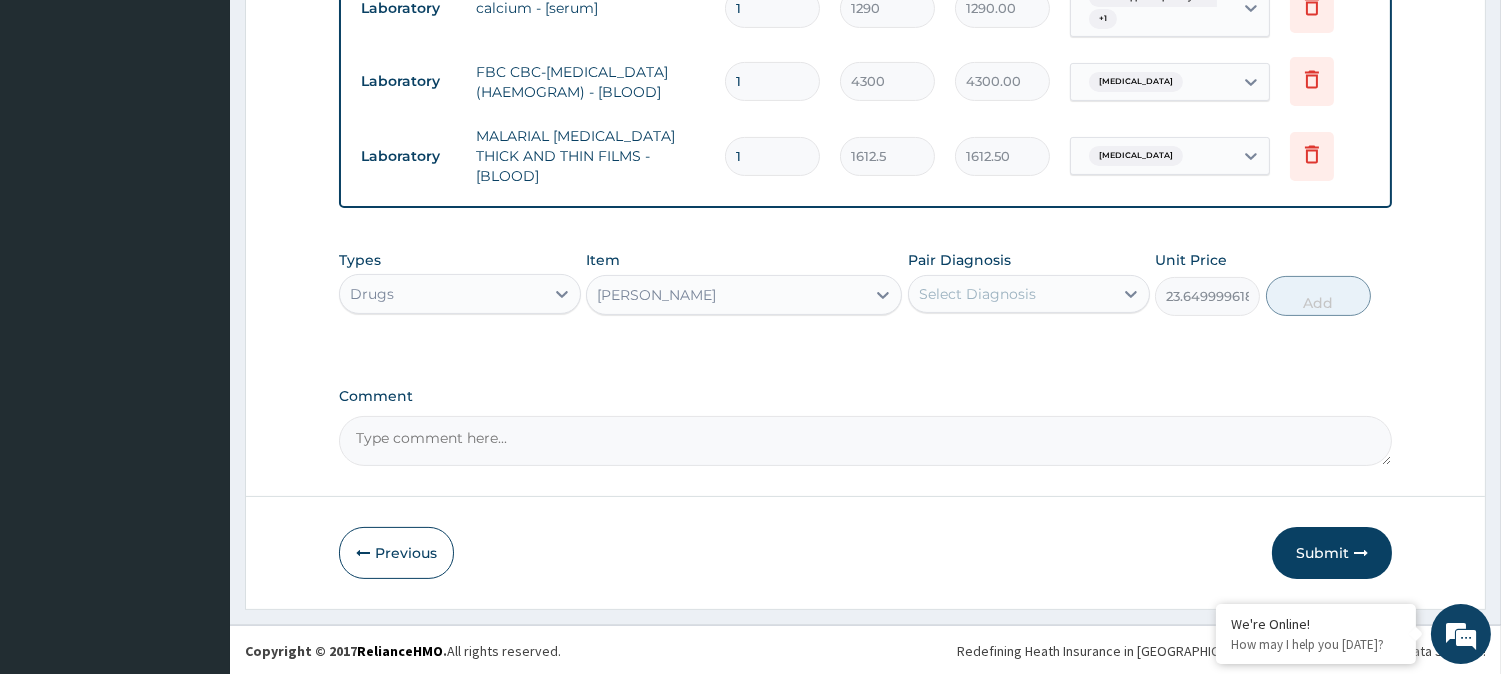 click on "Select Diagnosis" at bounding box center [977, 294] 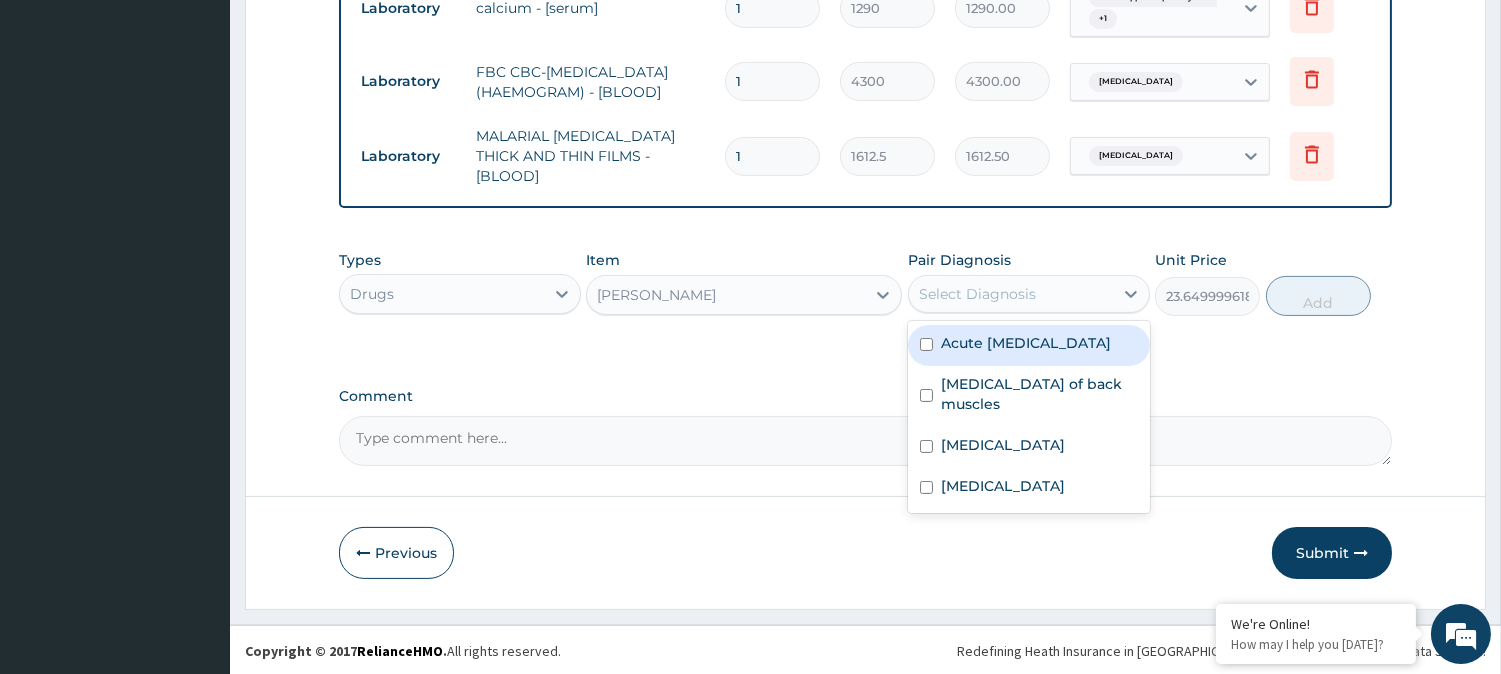 click on "Acute upper respiratory infection" at bounding box center (1029, 345) 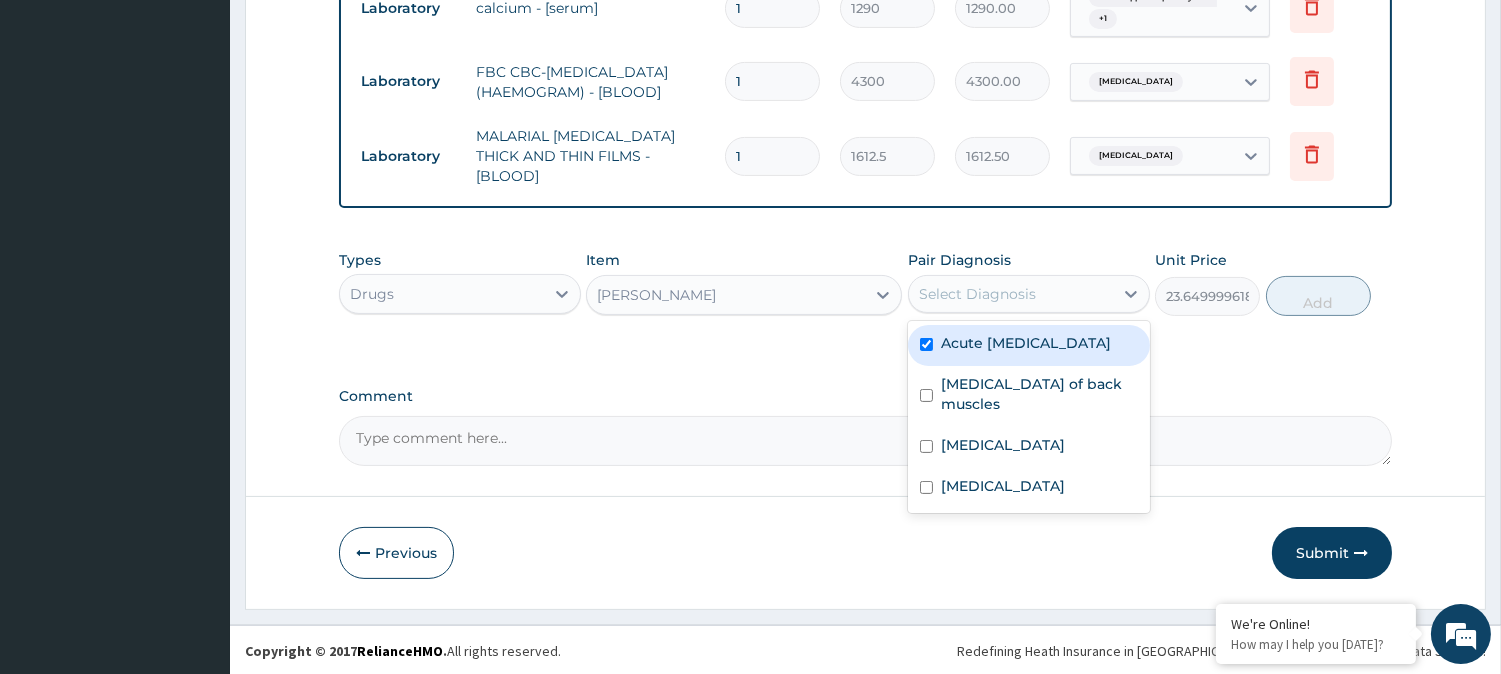 checkbox on "true" 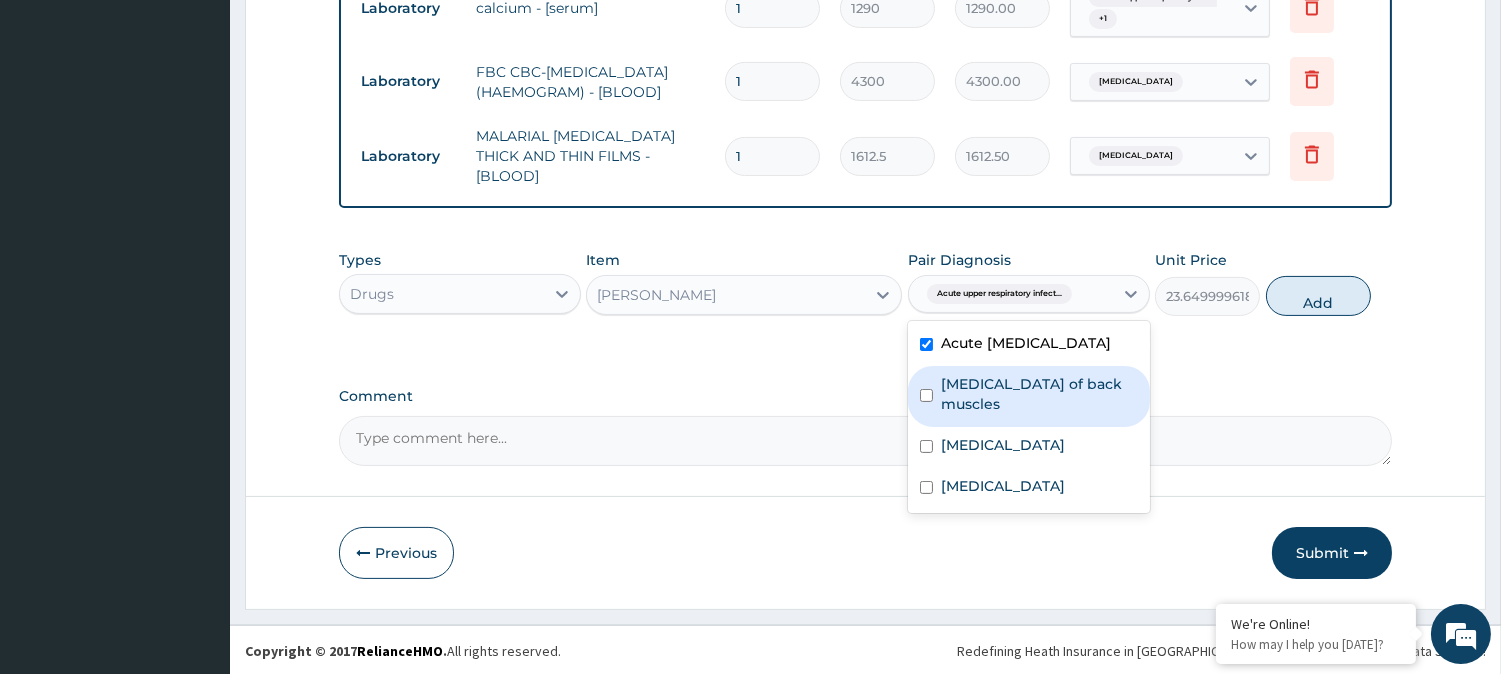 click on "Spasm of back muscles" at bounding box center (1029, 396) 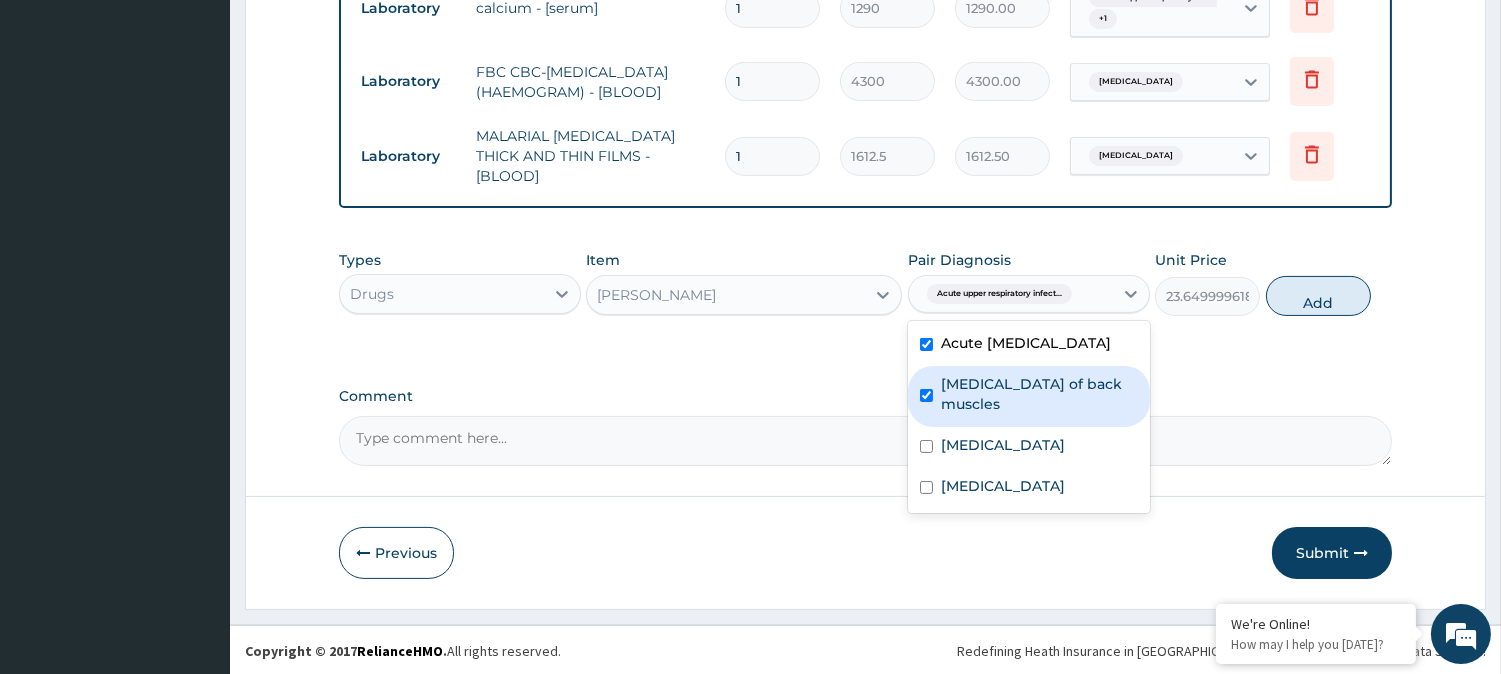 checkbox on "true" 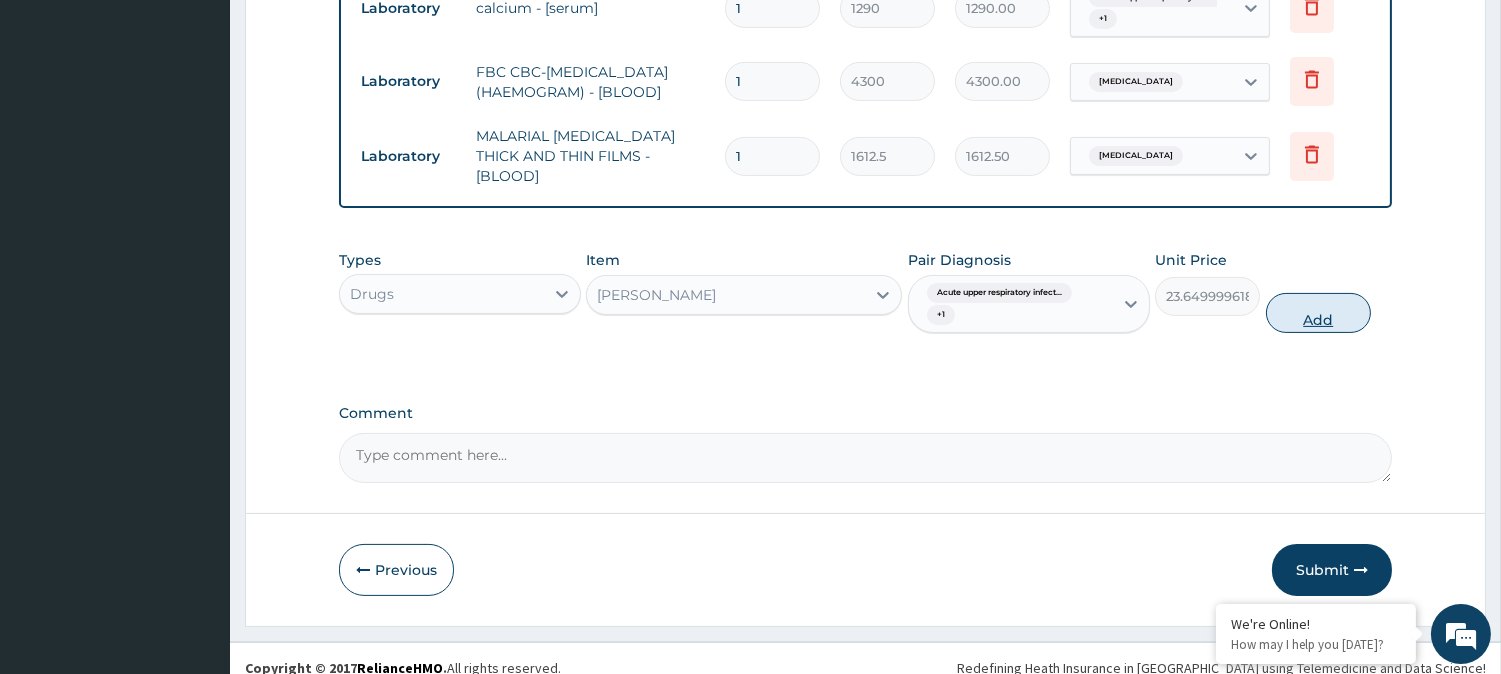 click on "Add" at bounding box center (1318, 313) 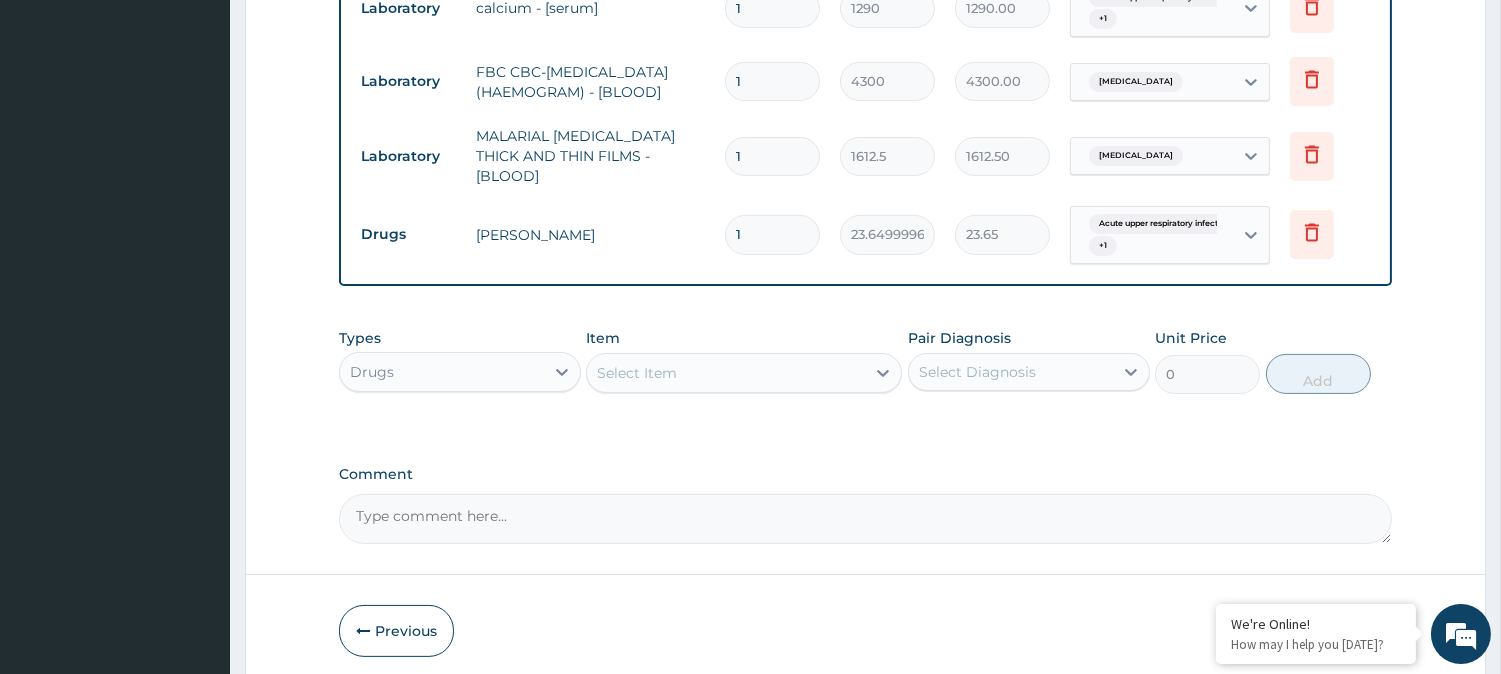 type 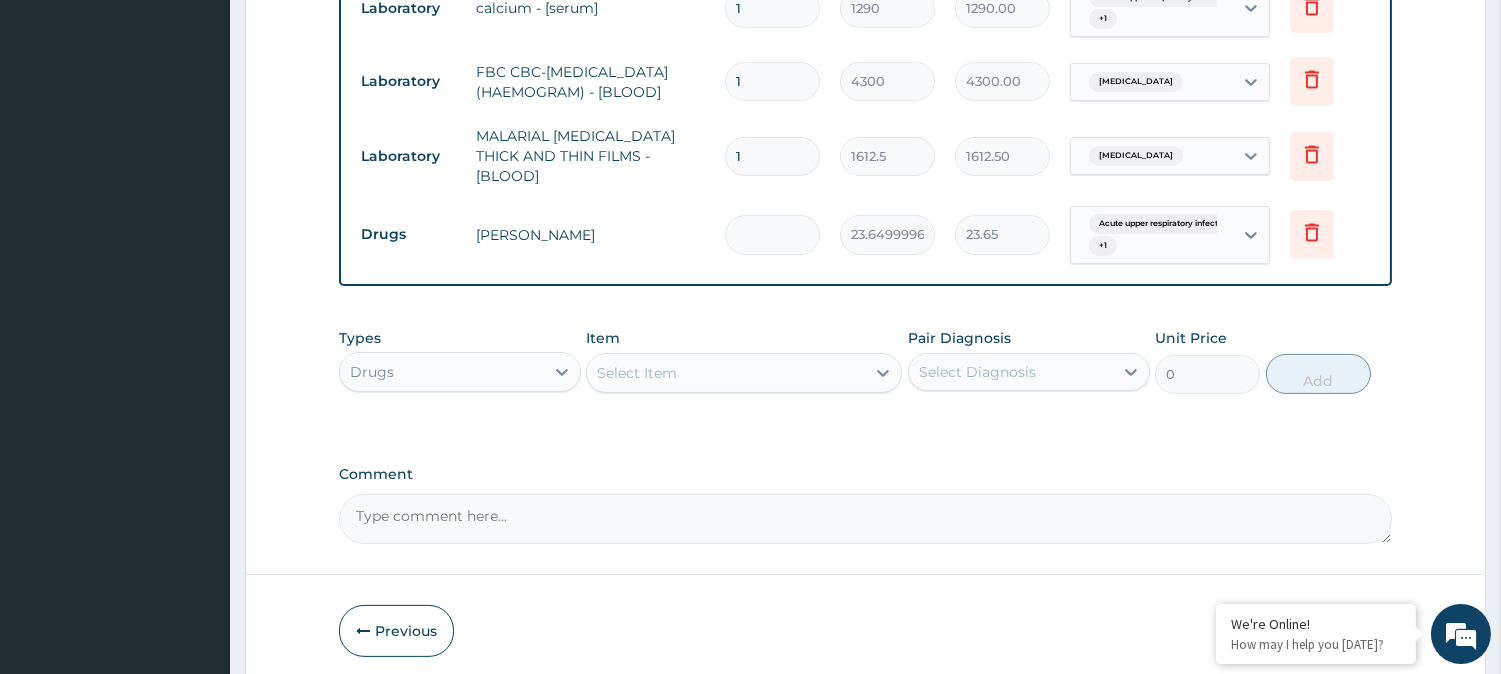 type on "0.00" 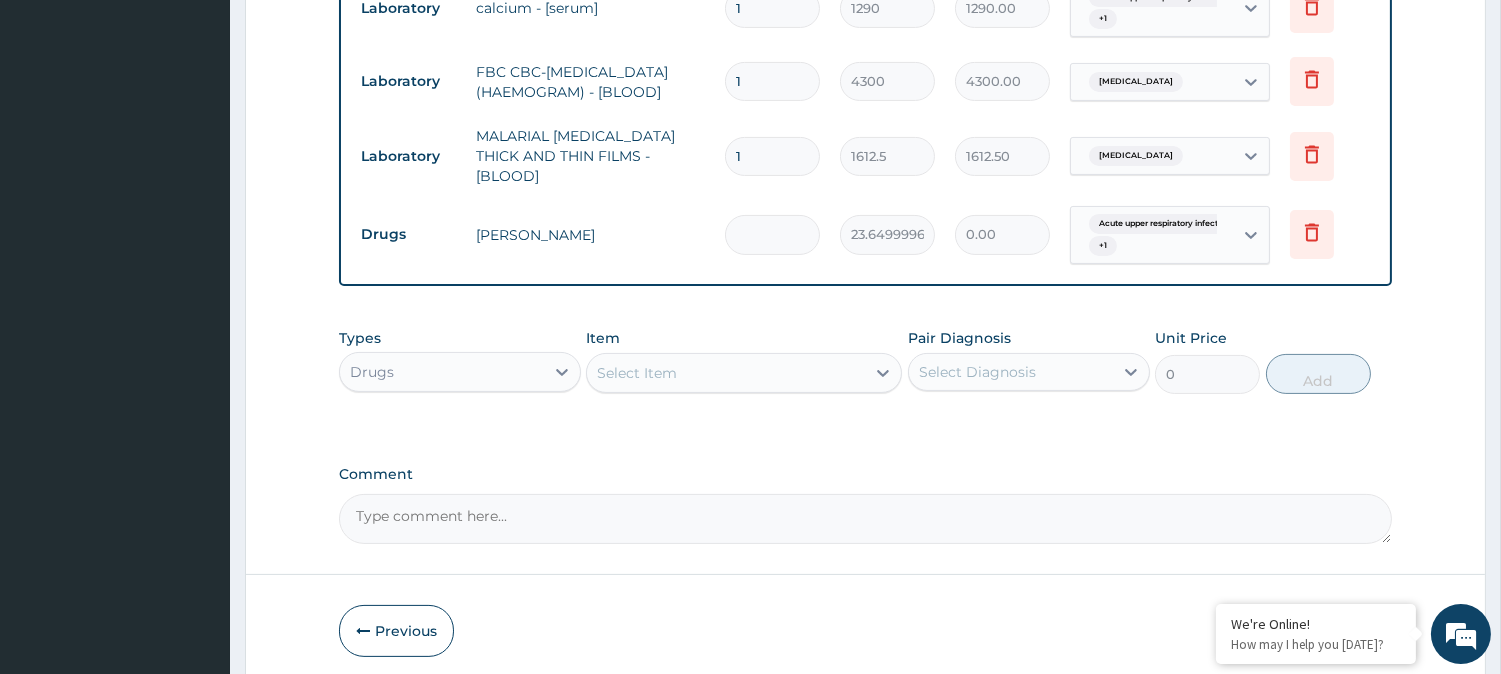 type on "5" 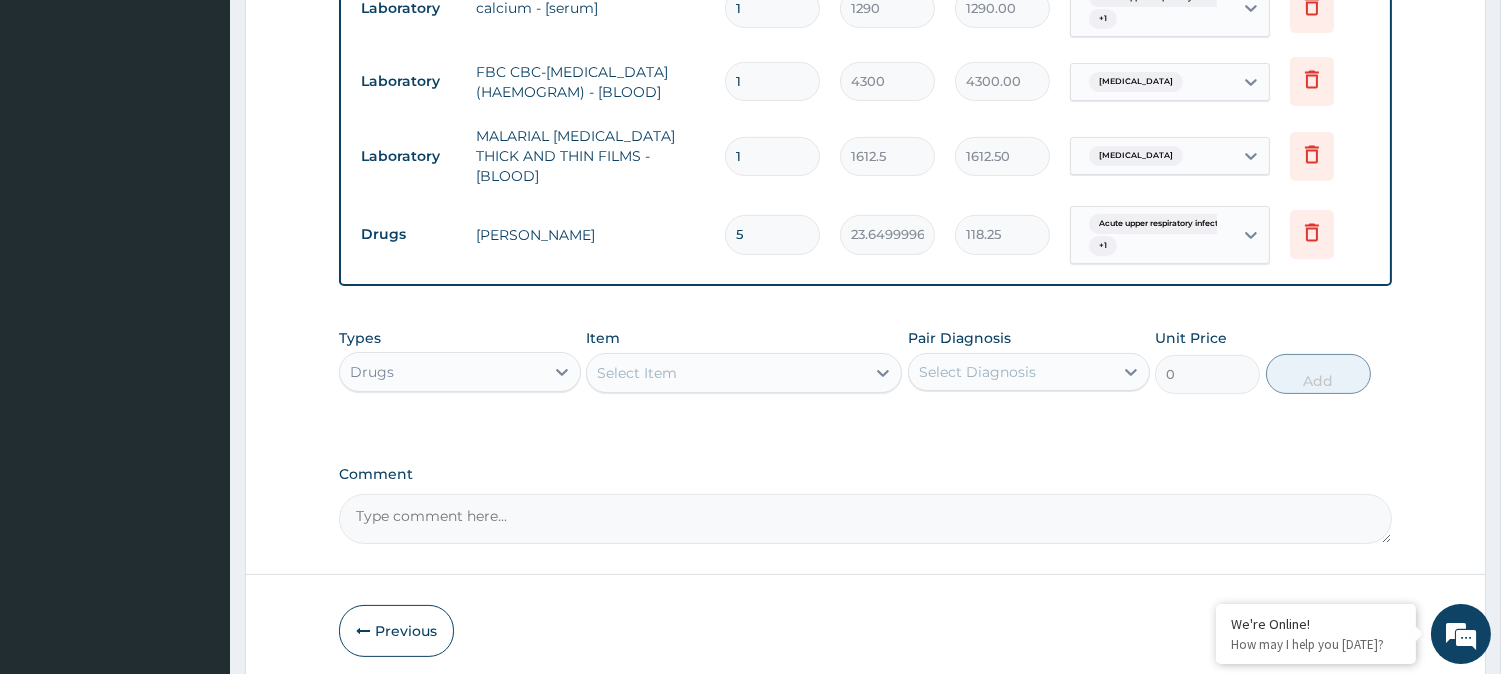 type on "5" 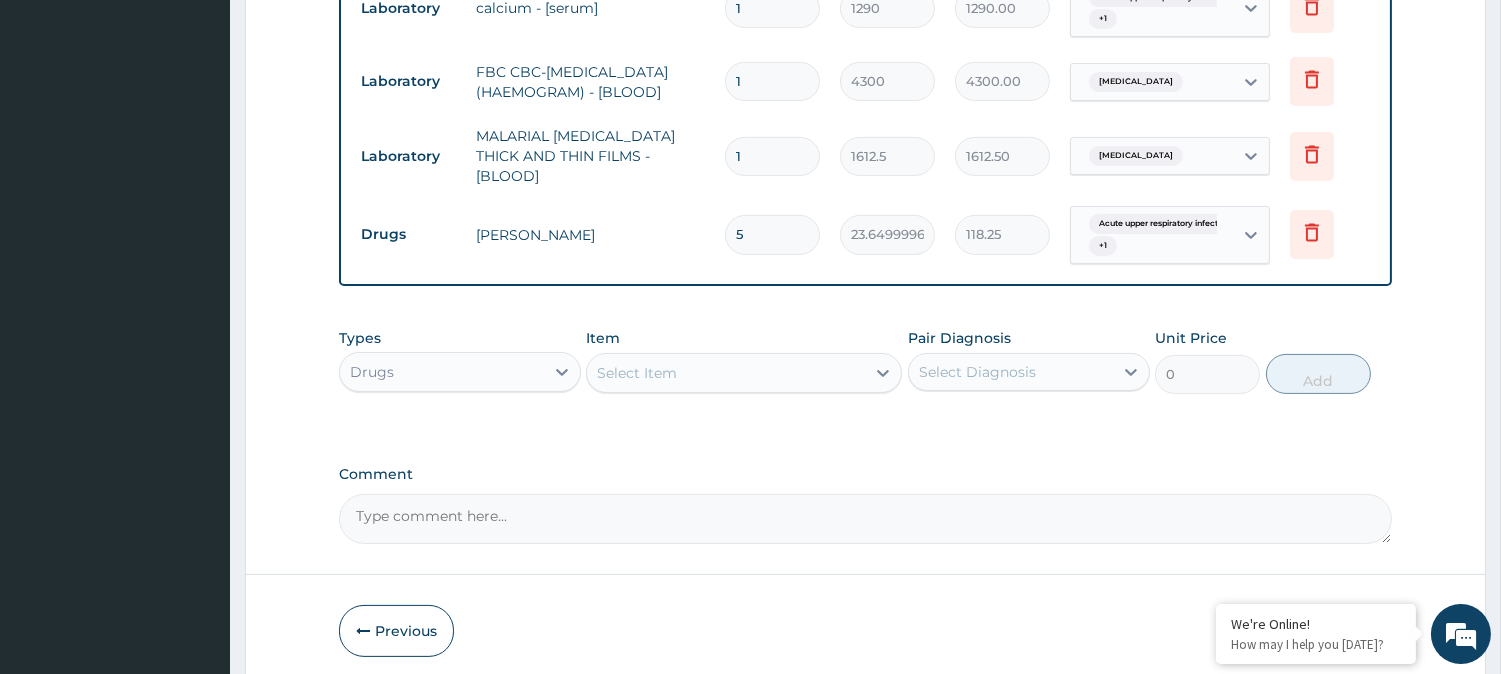 click on "Select Item" at bounding box center (726, 373) 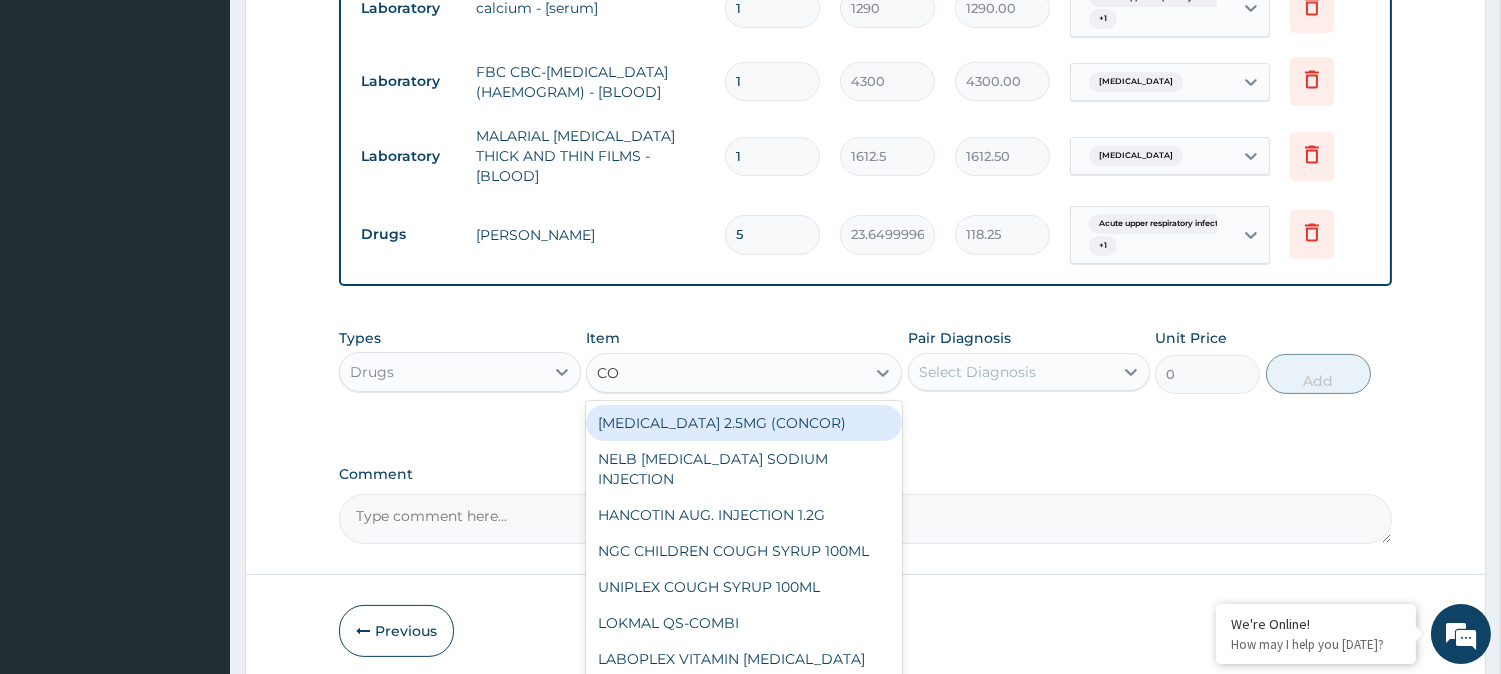 type on "COA" 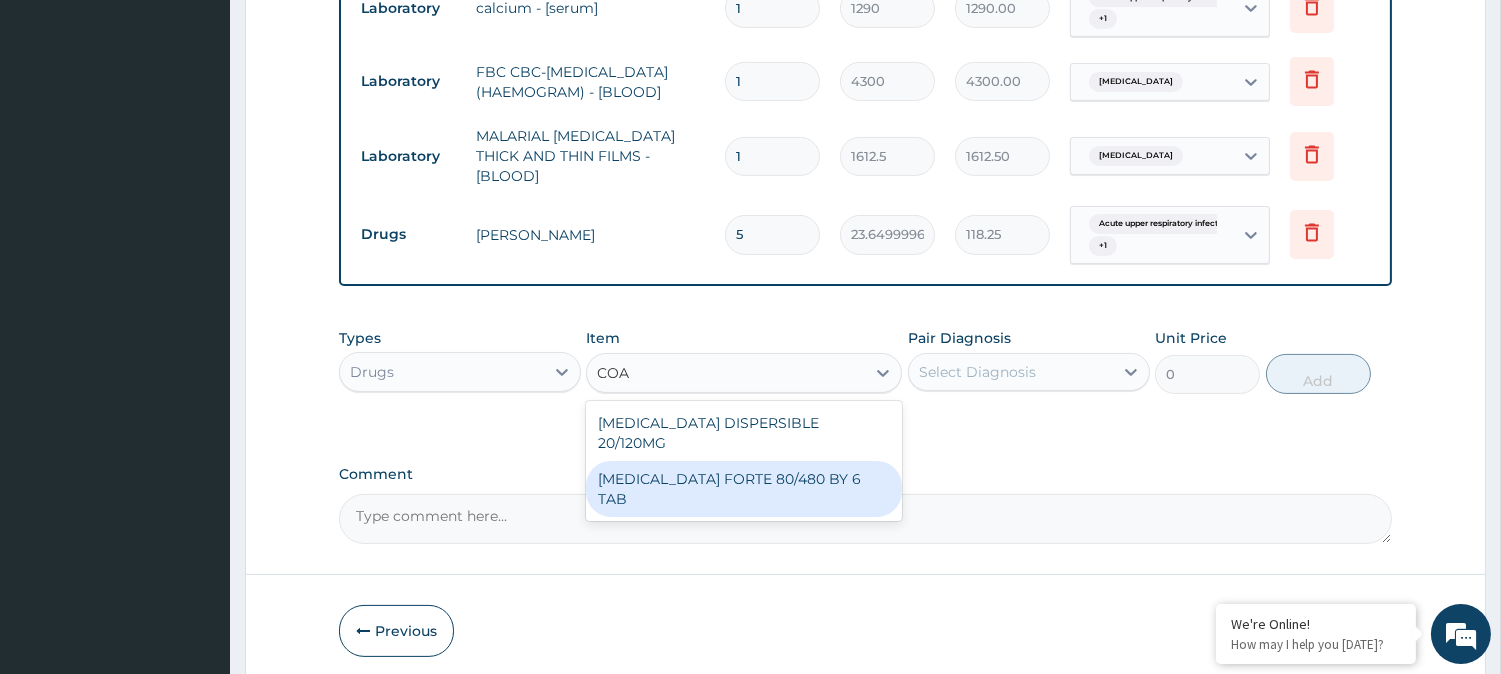 click on "COARTEM FORTE 80/480 BY 6 TAB" at bounding box center [744, 489] 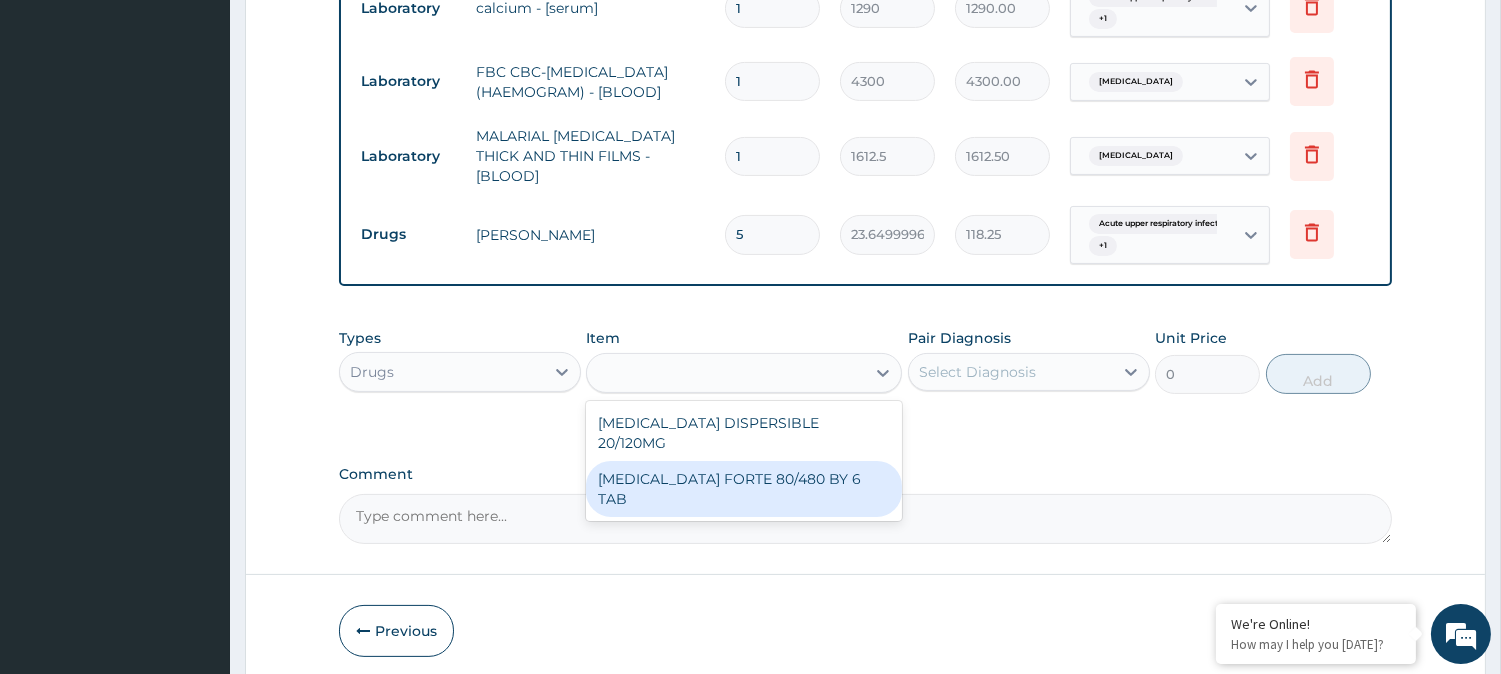 type on "449.3500061035156" 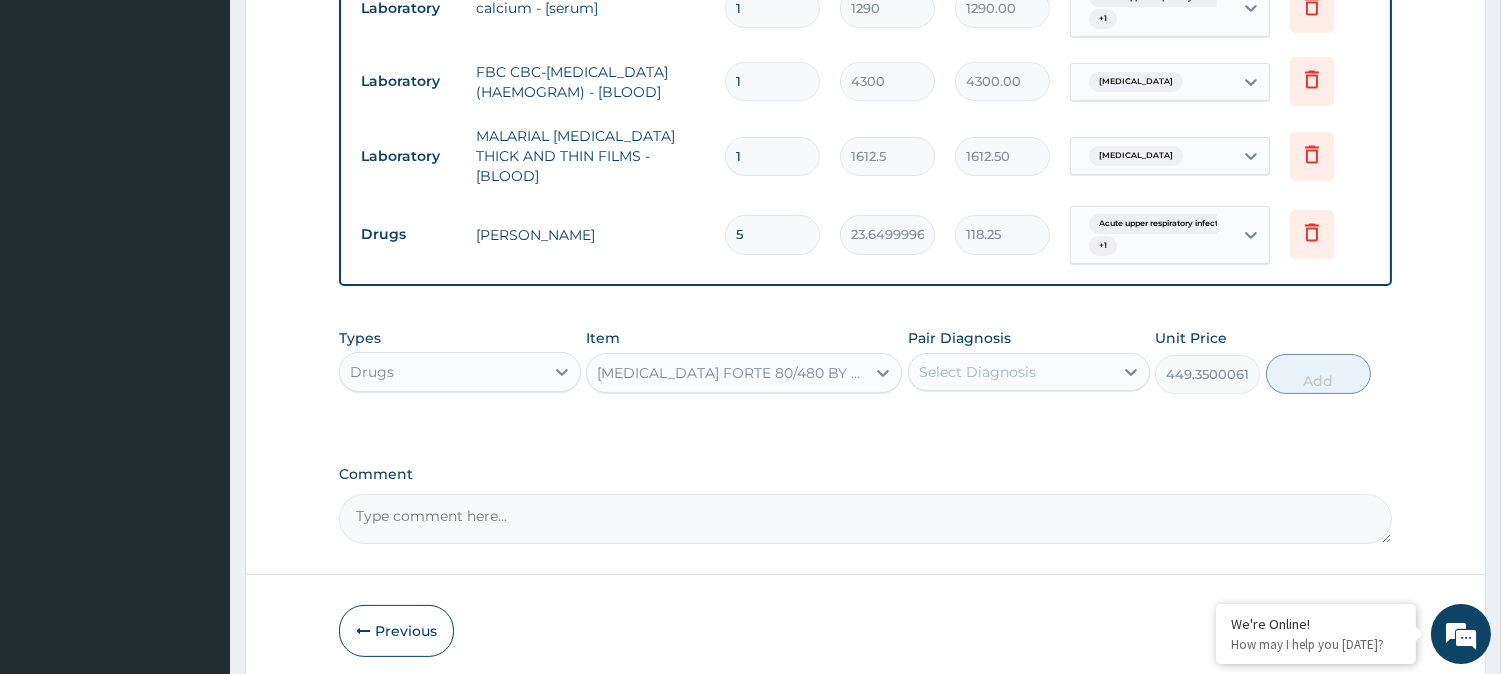click on "Select Diagnosis" at bounding box center [977, 372] 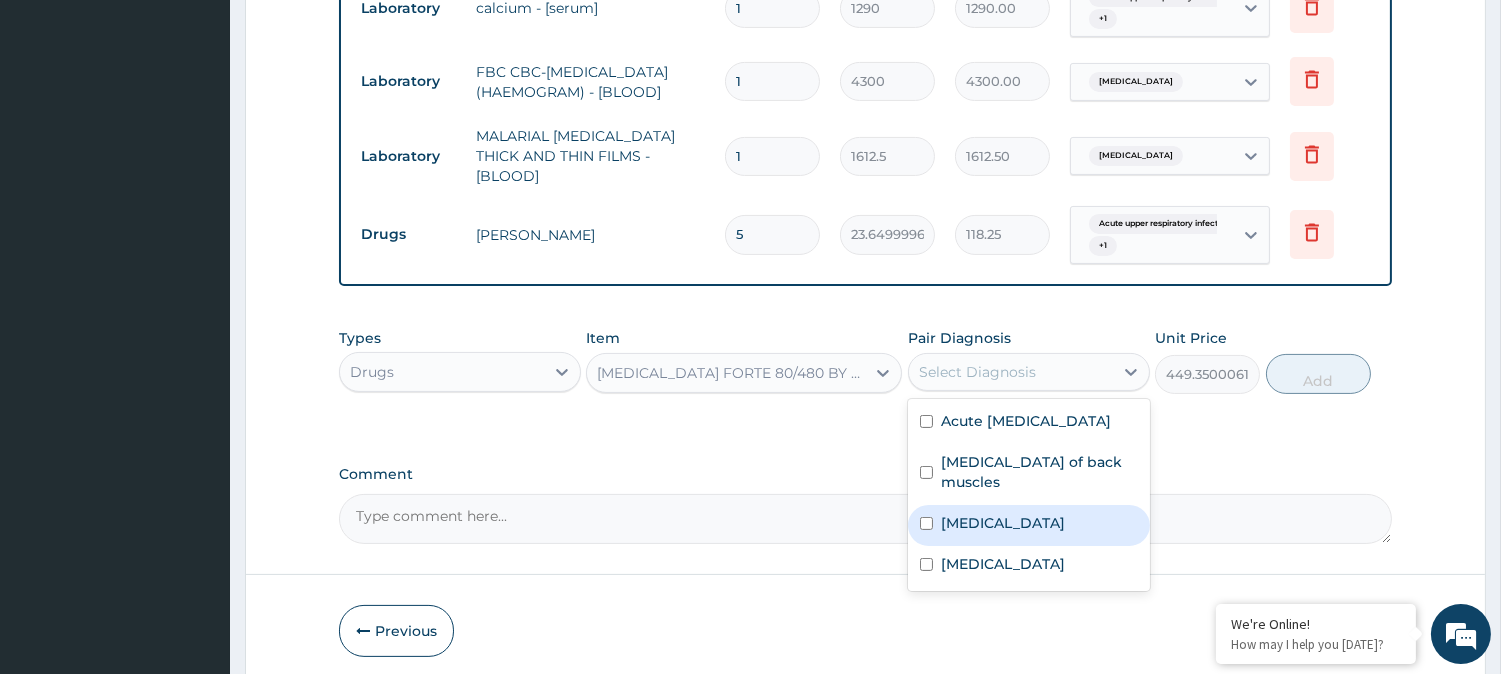 click at bounding box center [926, 523] 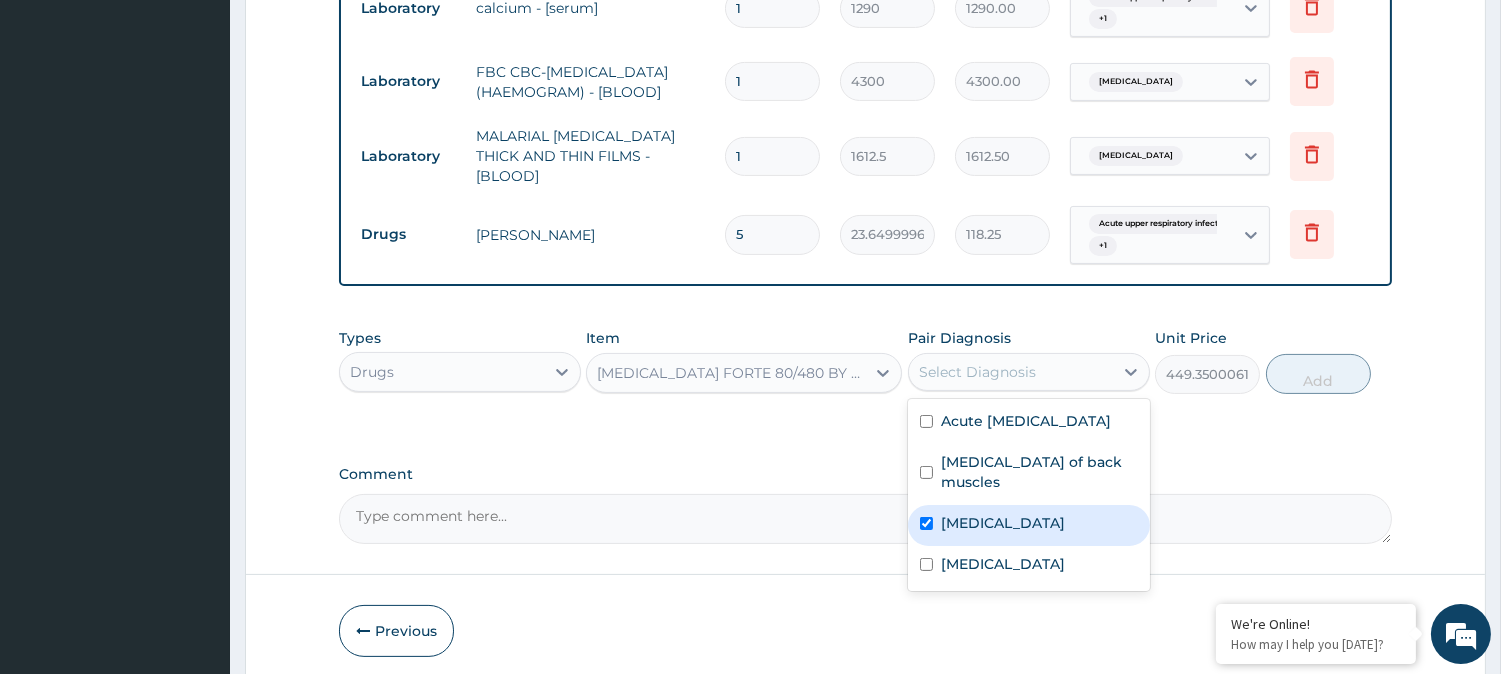 checkbox on "true" 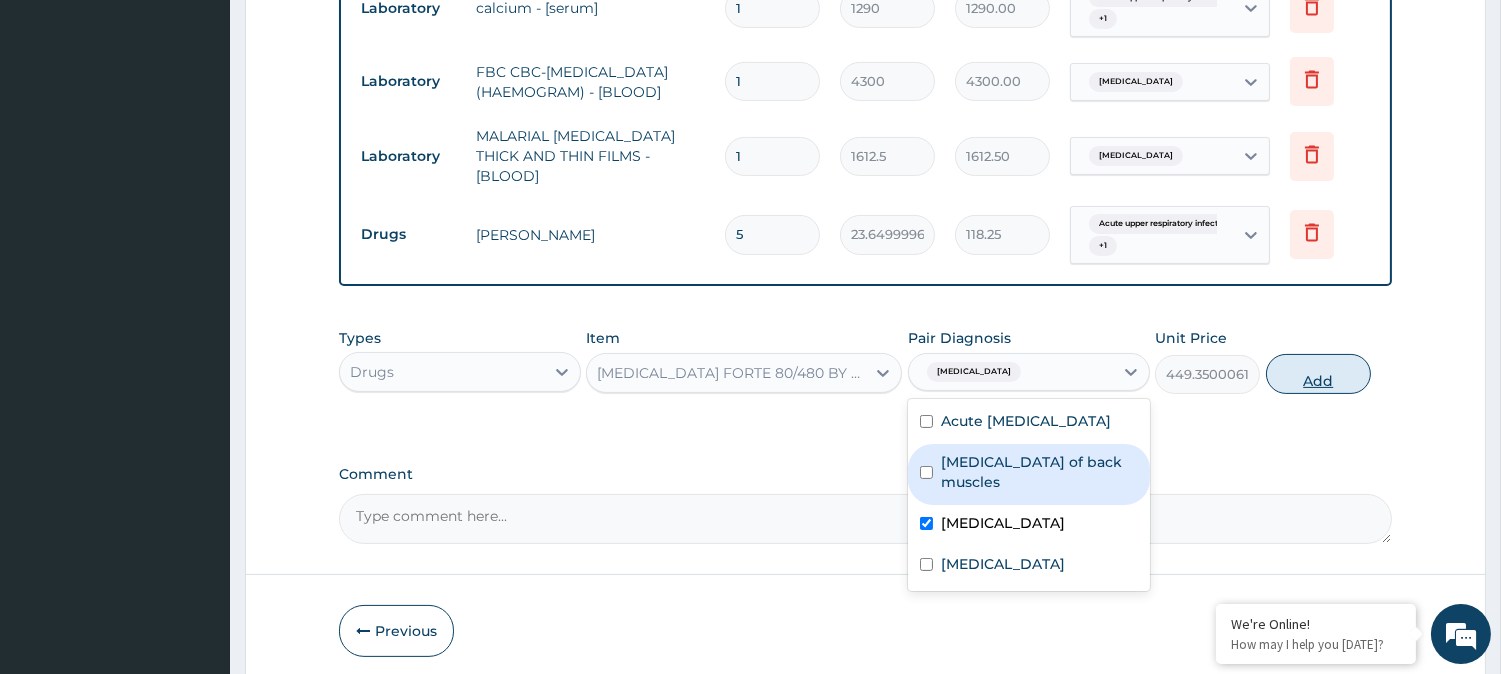 click on "Add" at bounding box center (1318, 374) 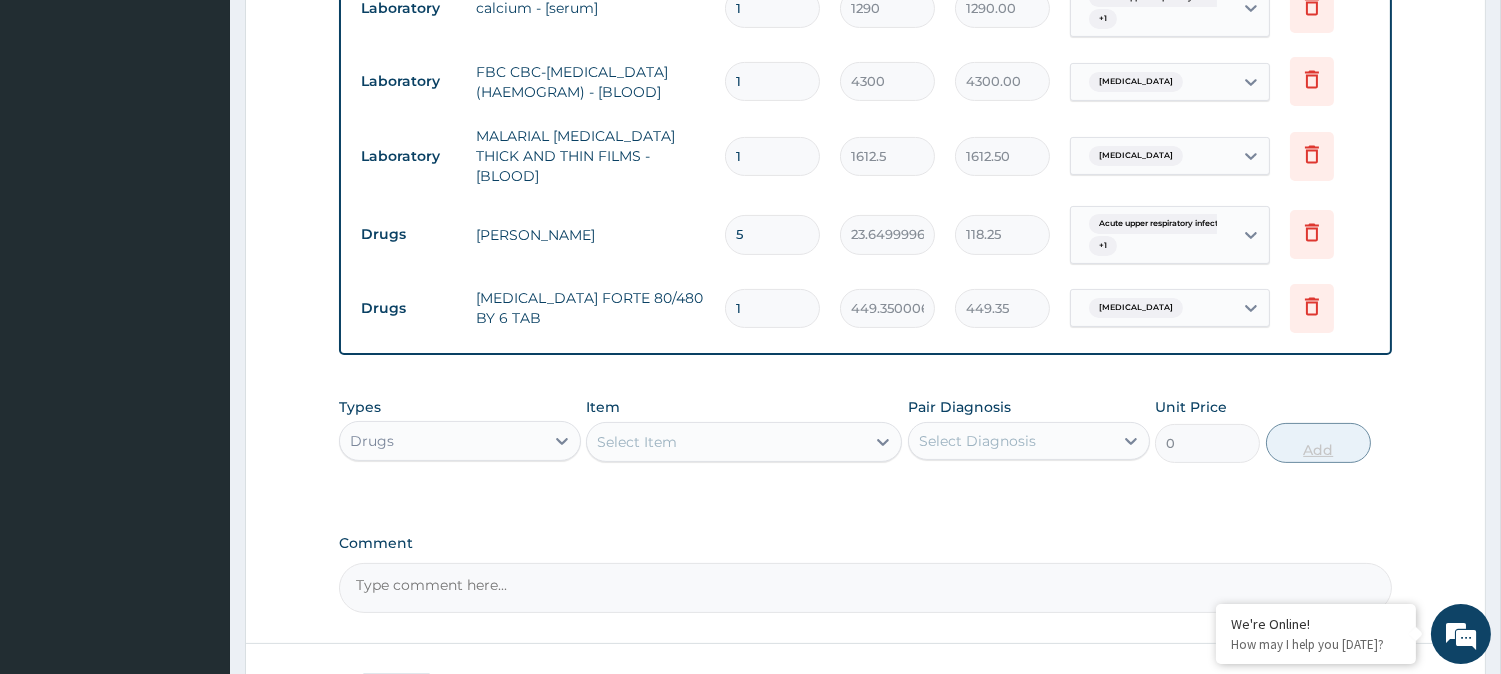 type 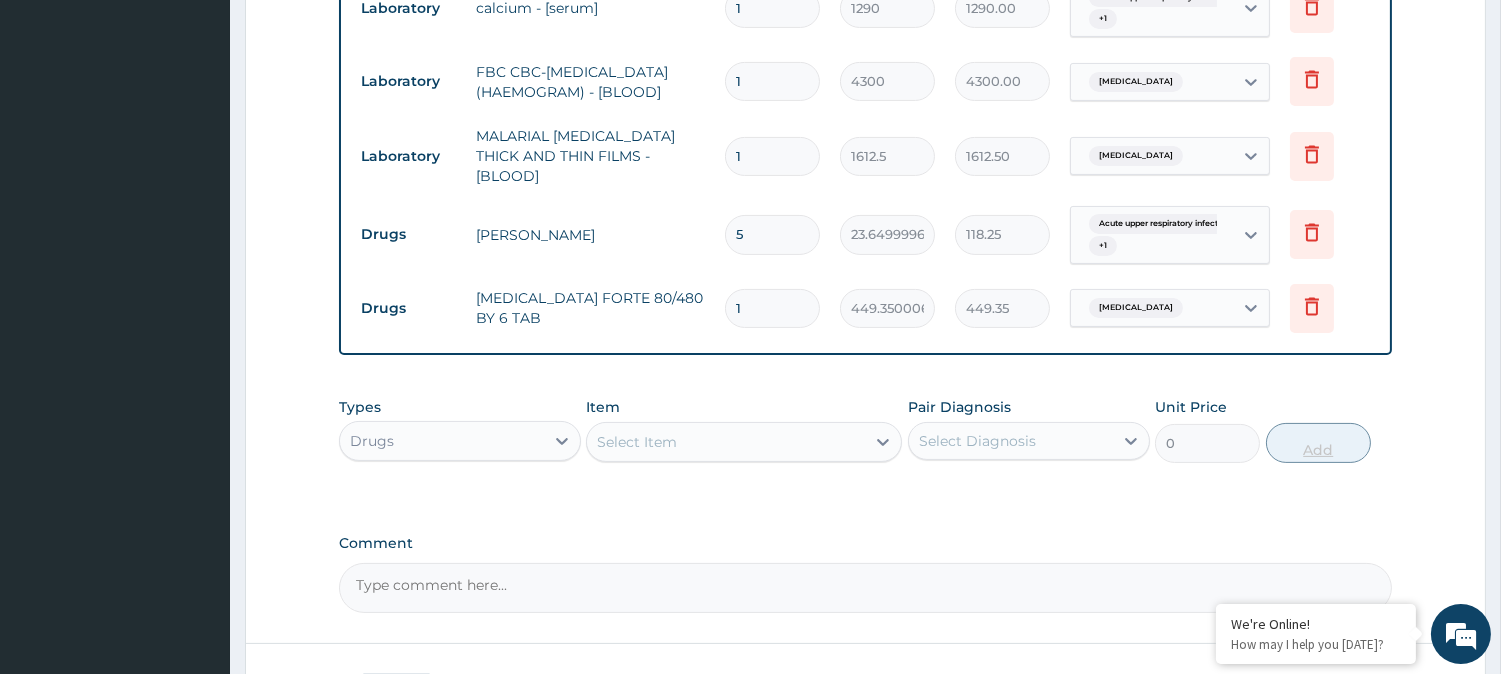 type on "0.00" 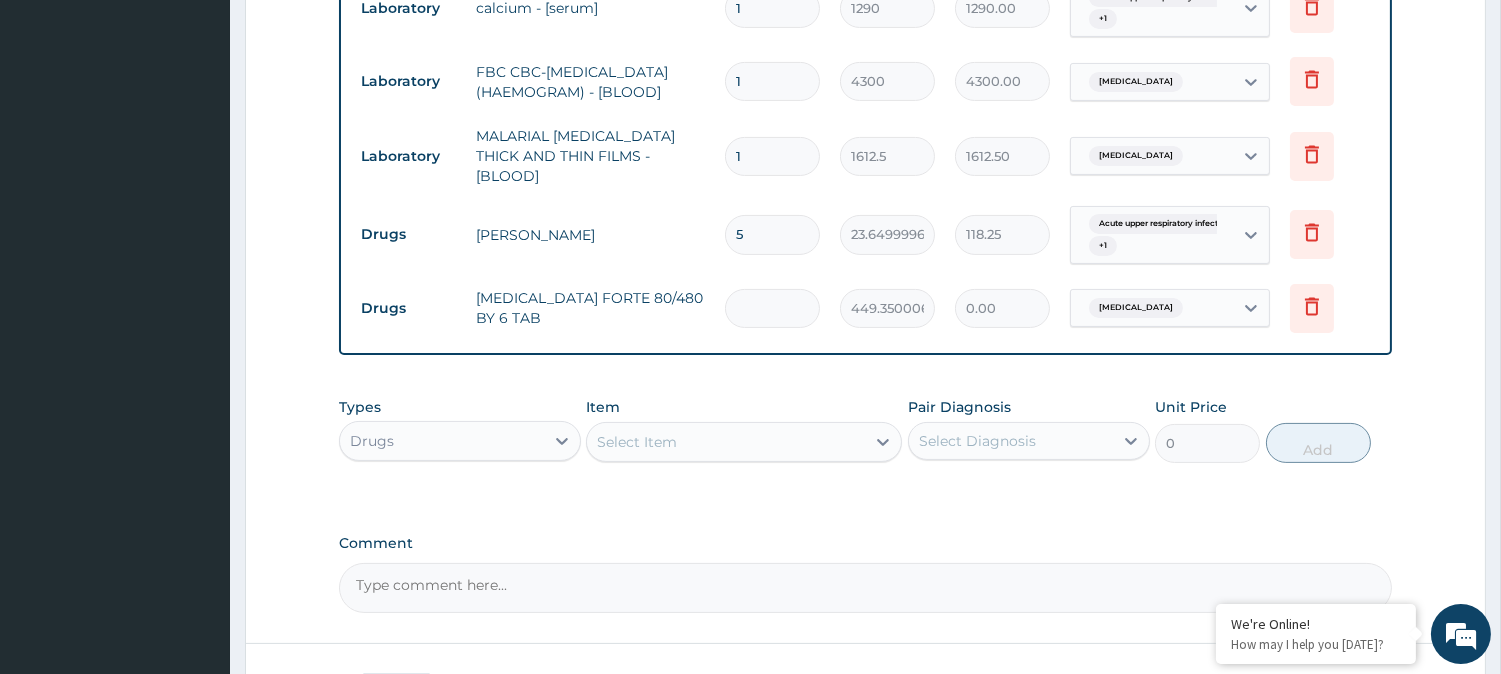 type on "6" 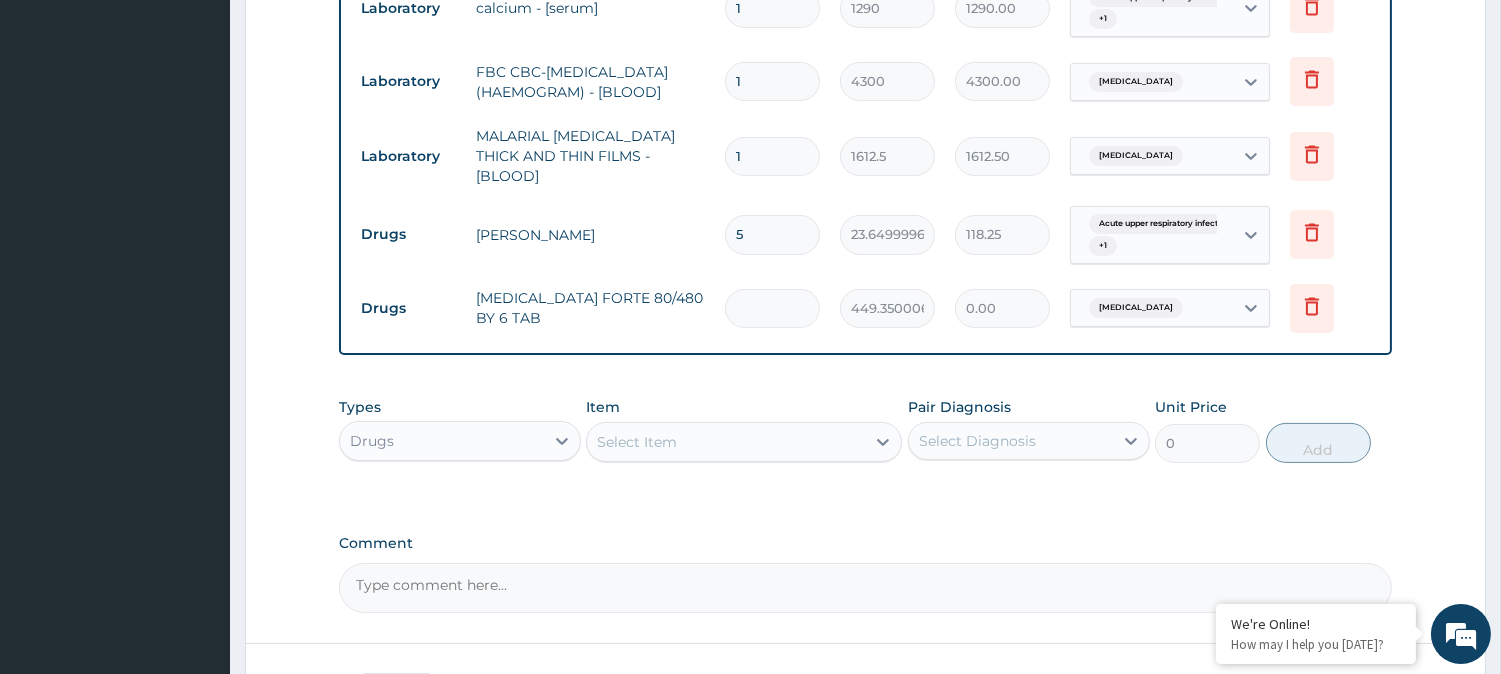 type on "2696.10" 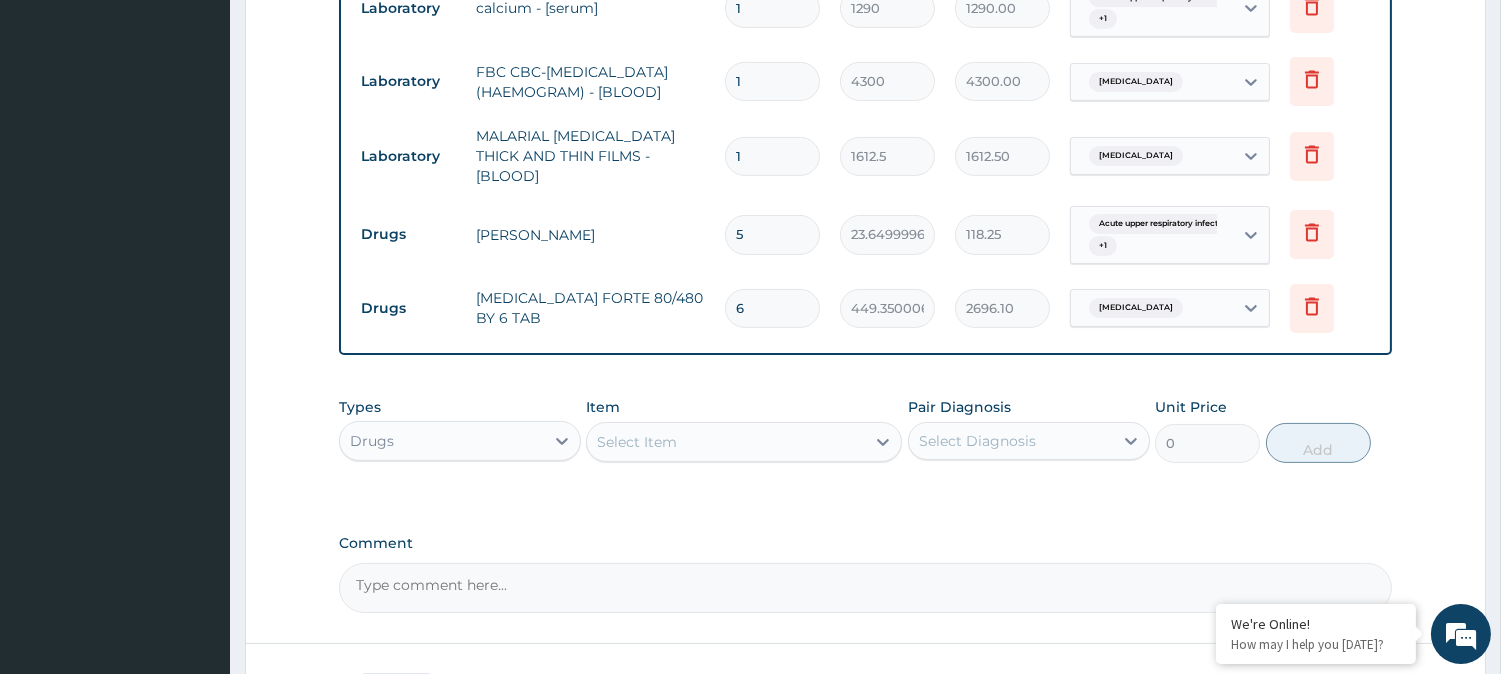 type on "6" 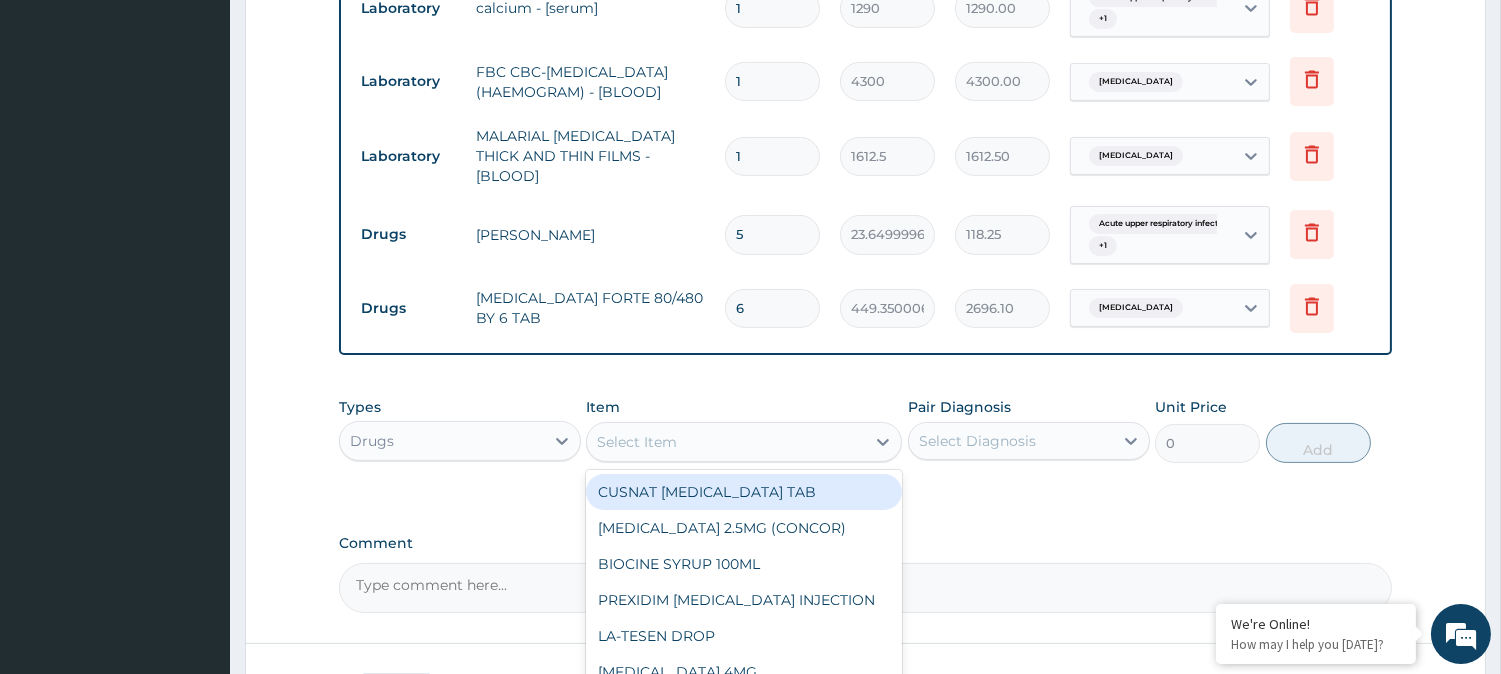 click on "Select Item" at bounding box center [637, 442] 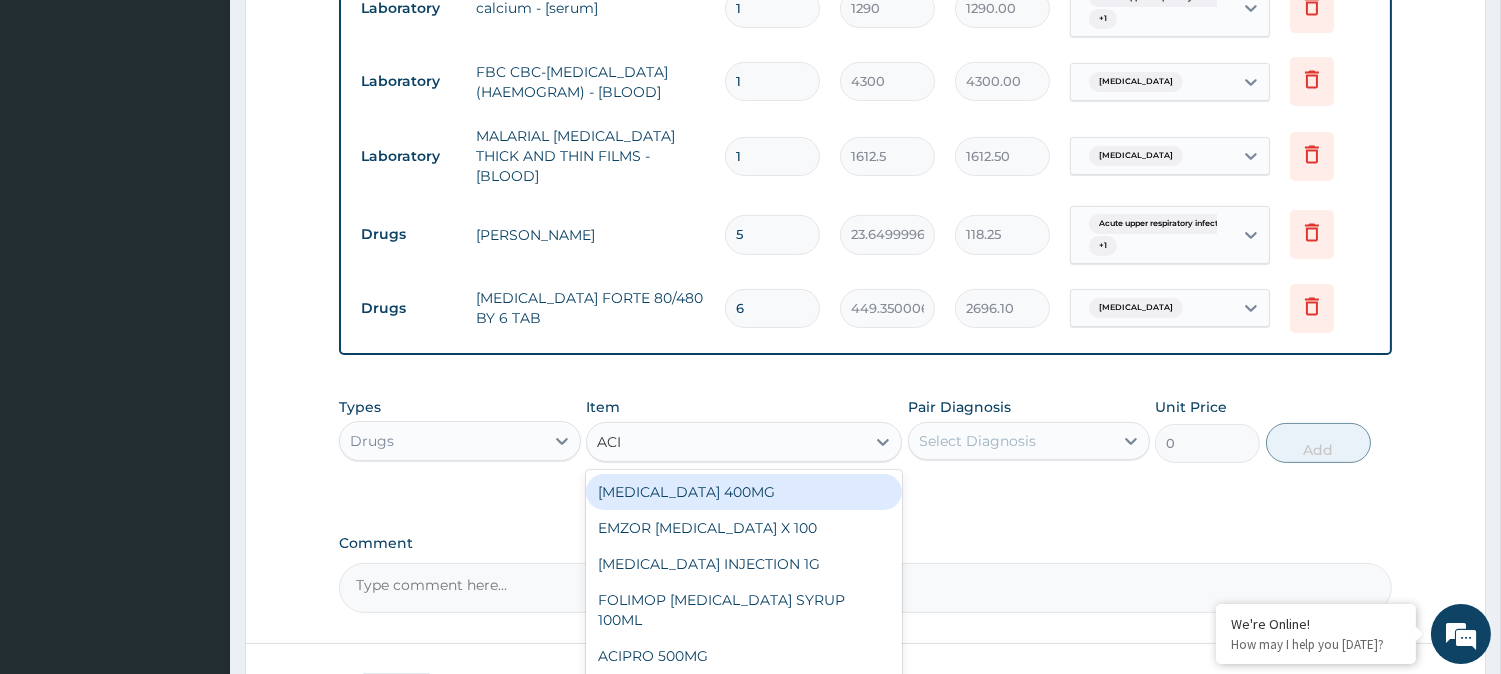 type on "ACIP" 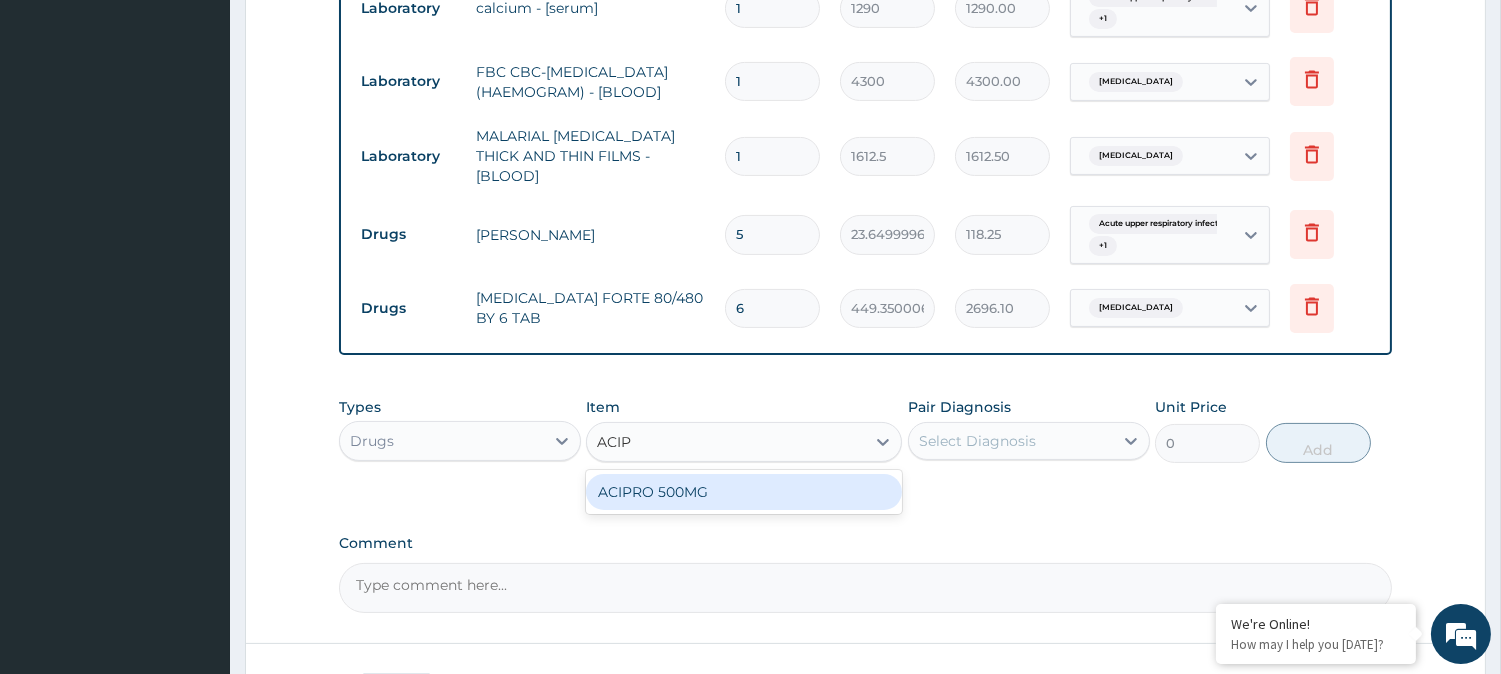 click on "ACIPRO 500MG" at bounding box center (744, 492) 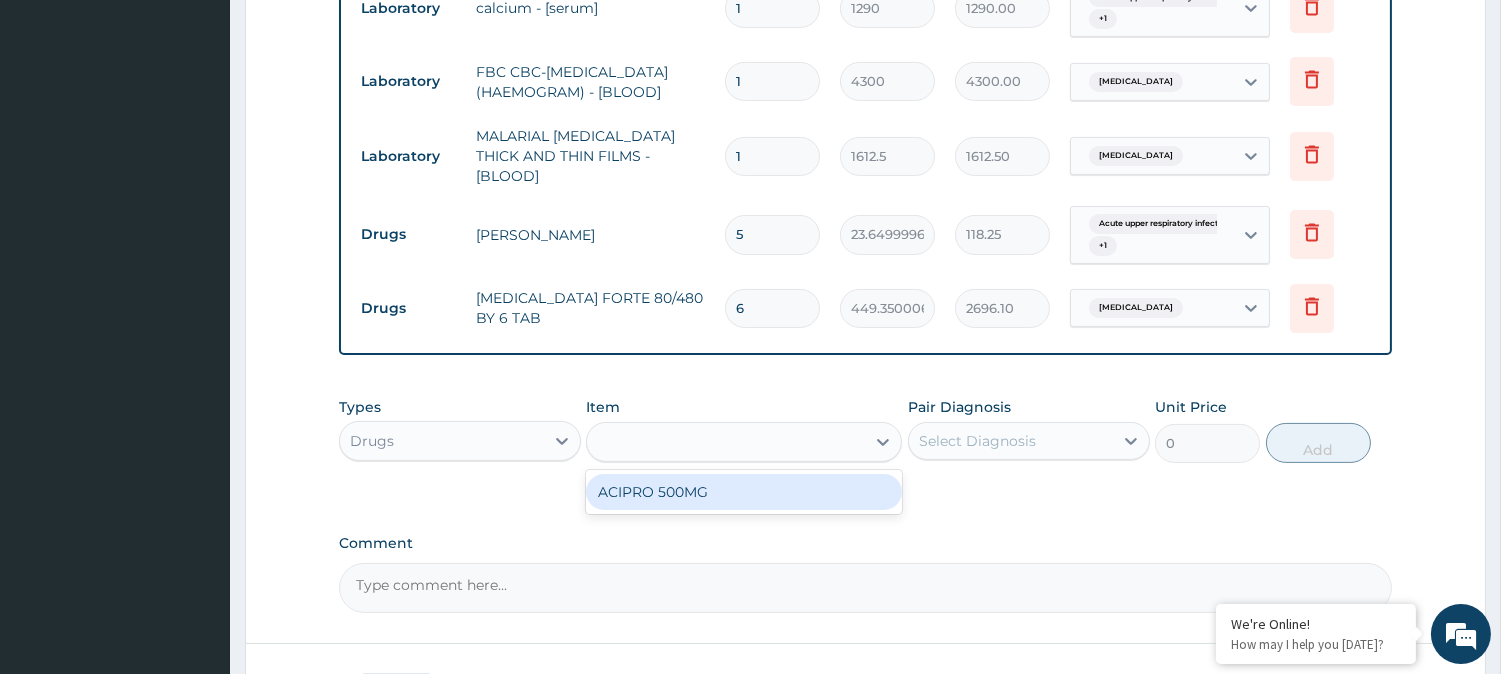 type on "106.4250030517578" 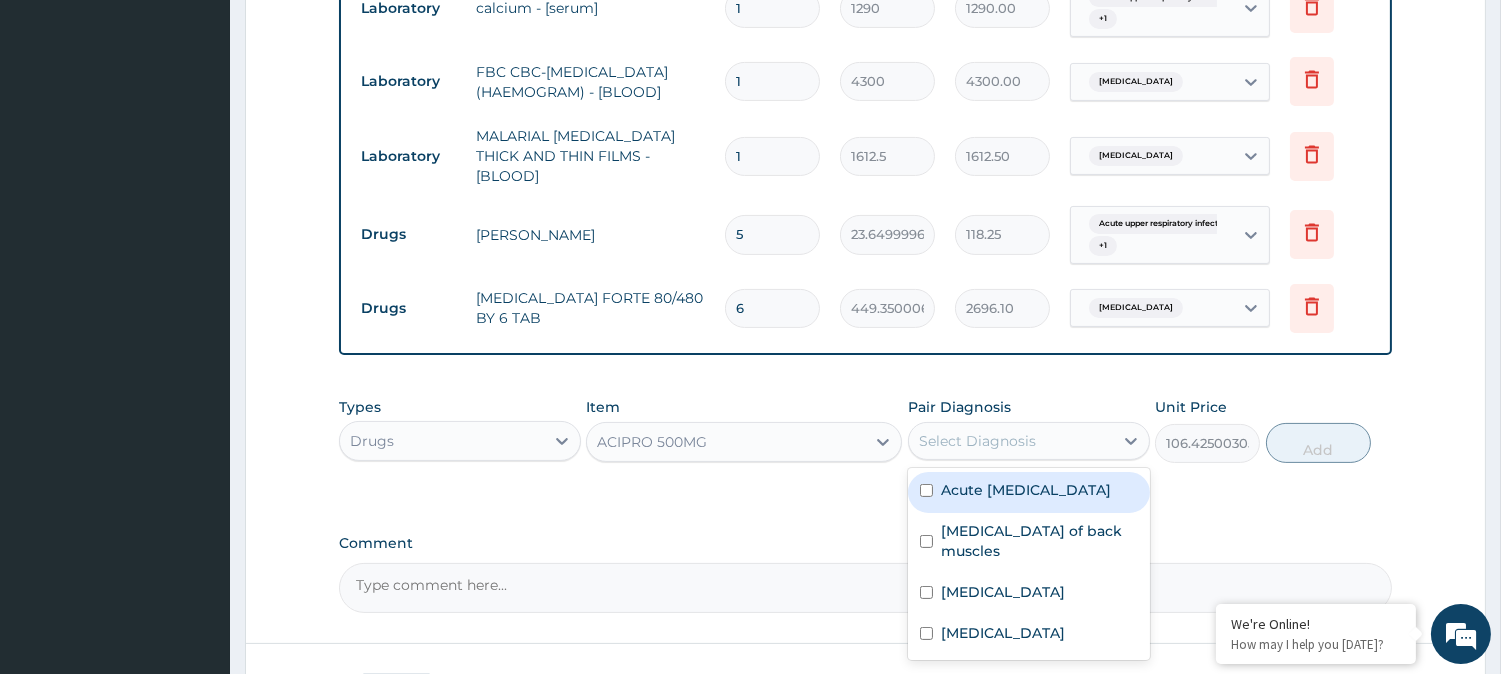 click on "Select Diagnosis" at bounding box center (977, 441) 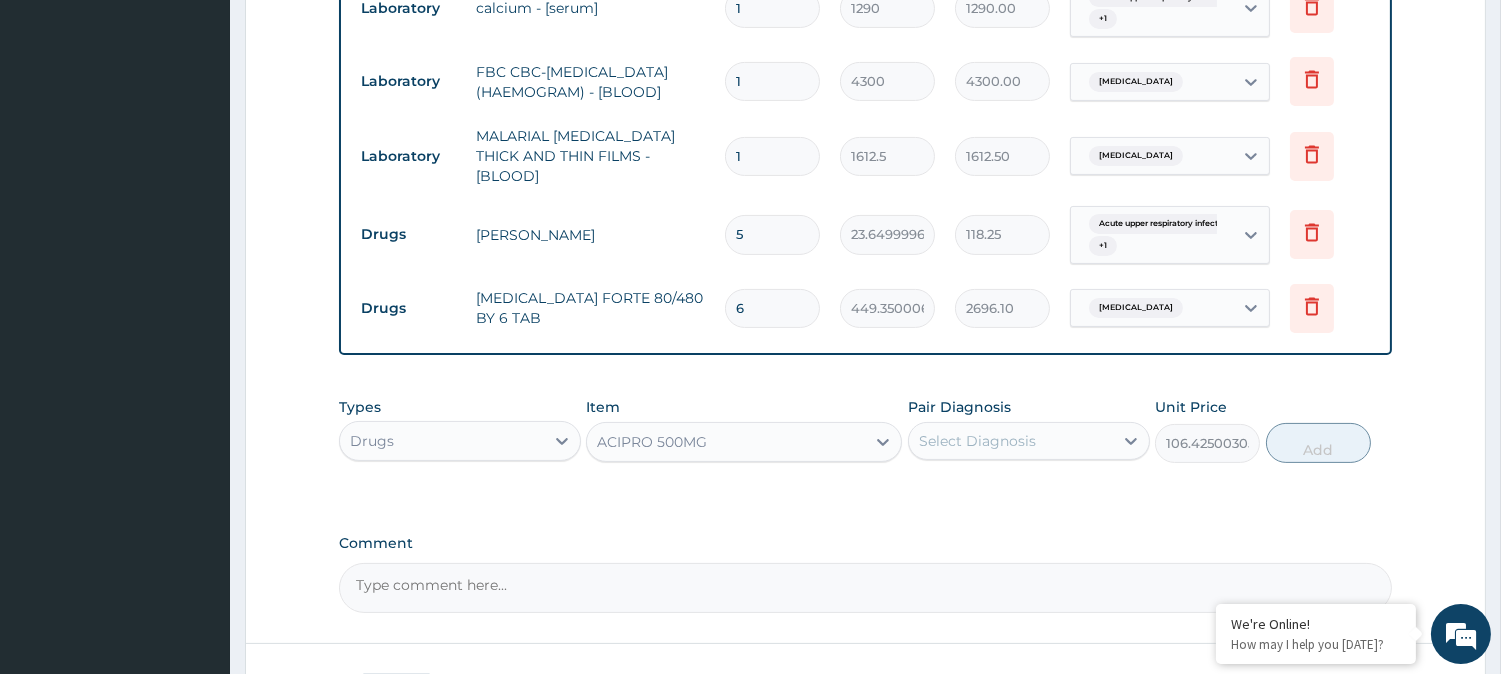 click on "Select Diagnosis" at bounding box center [977, 441] 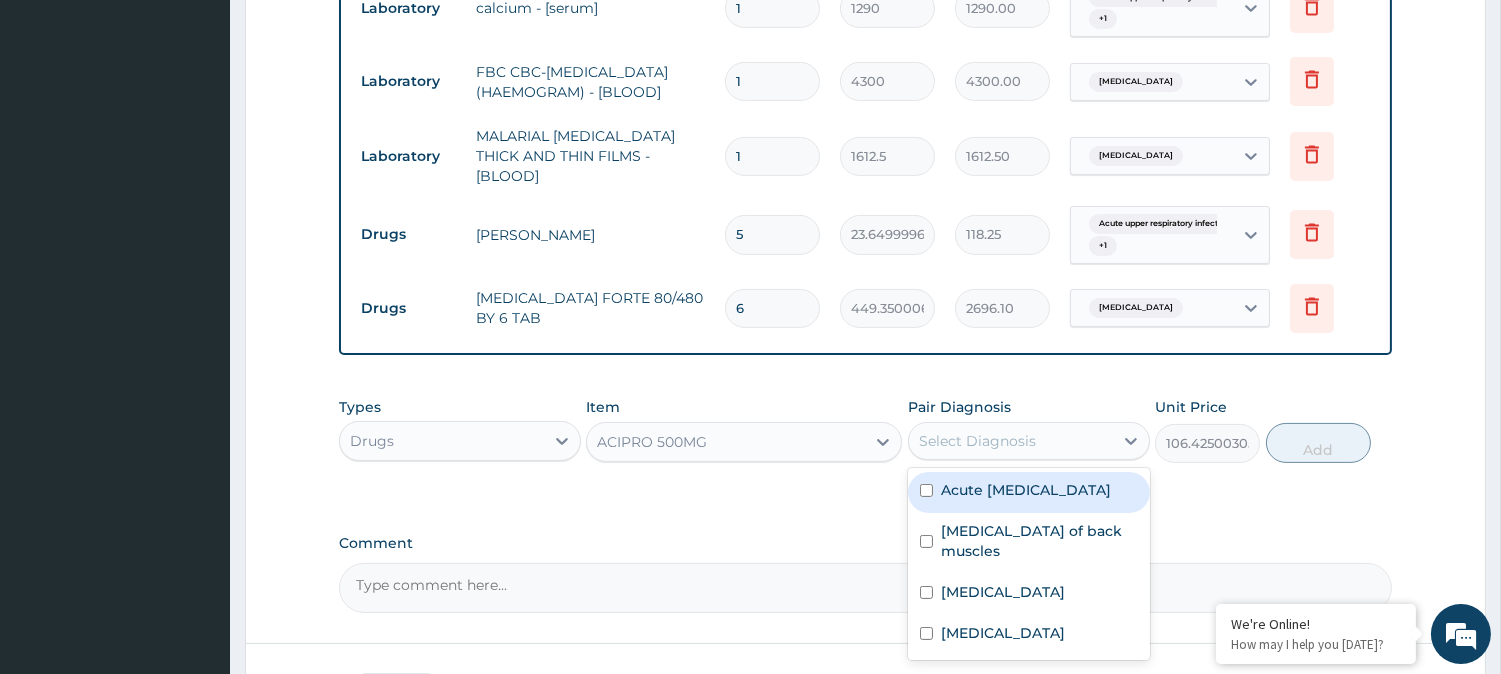 click on "Acute upper respiratory infection" at bounding box center [1029, 492] 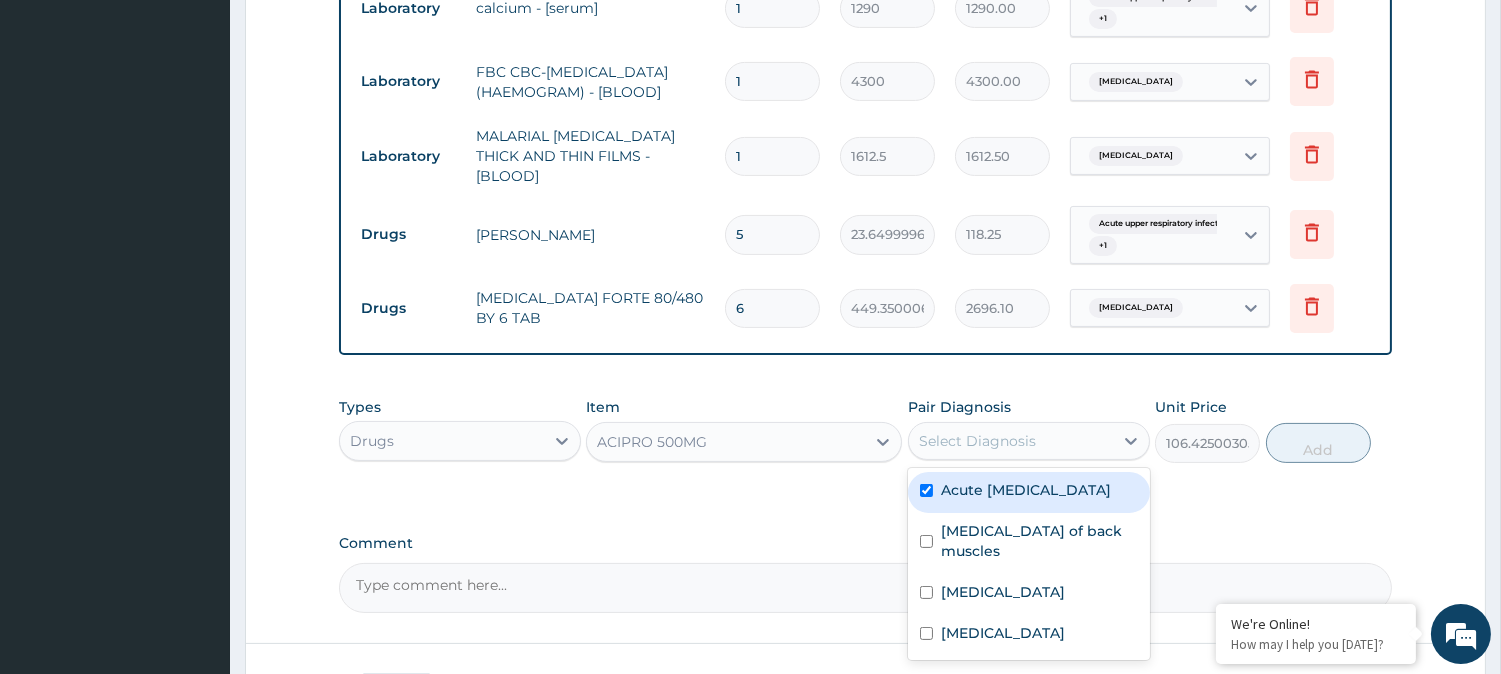 checkbox on "true" 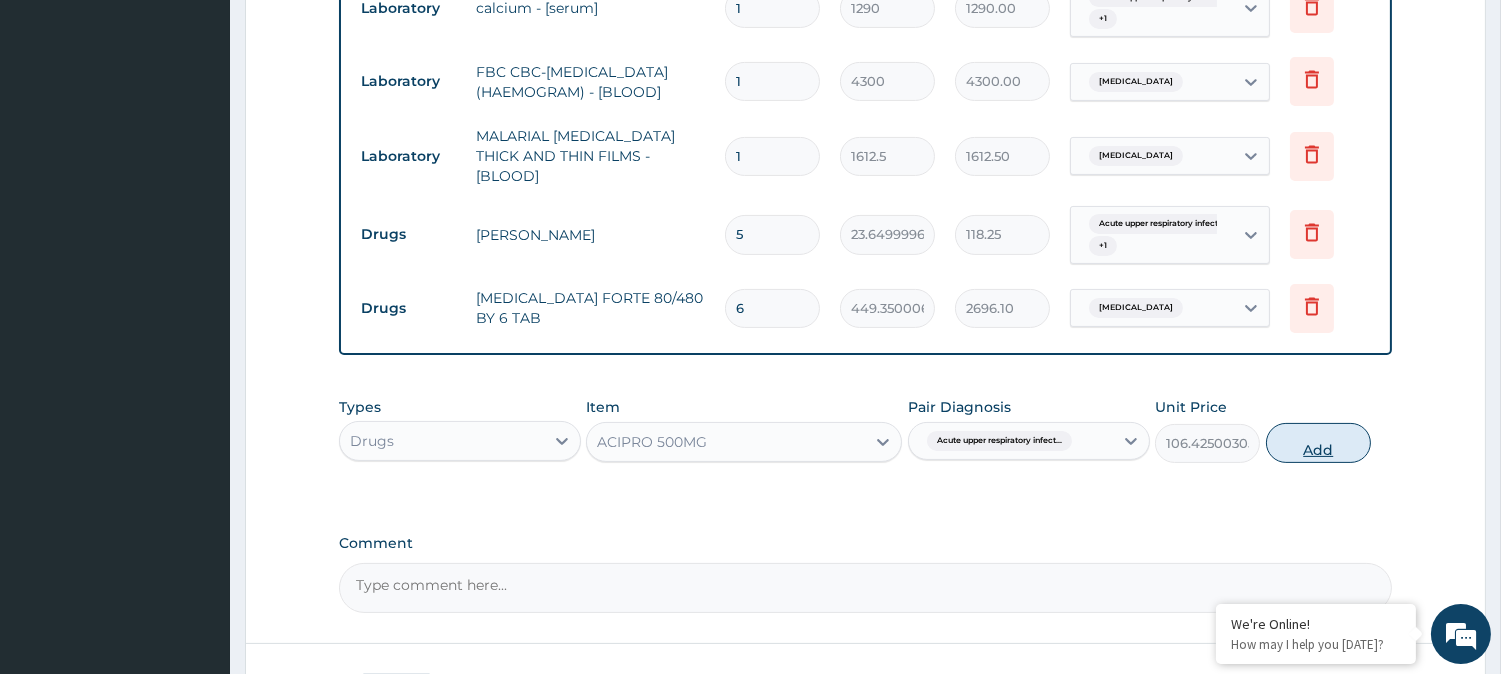click on "Add" at bounding box center [1318, 443] 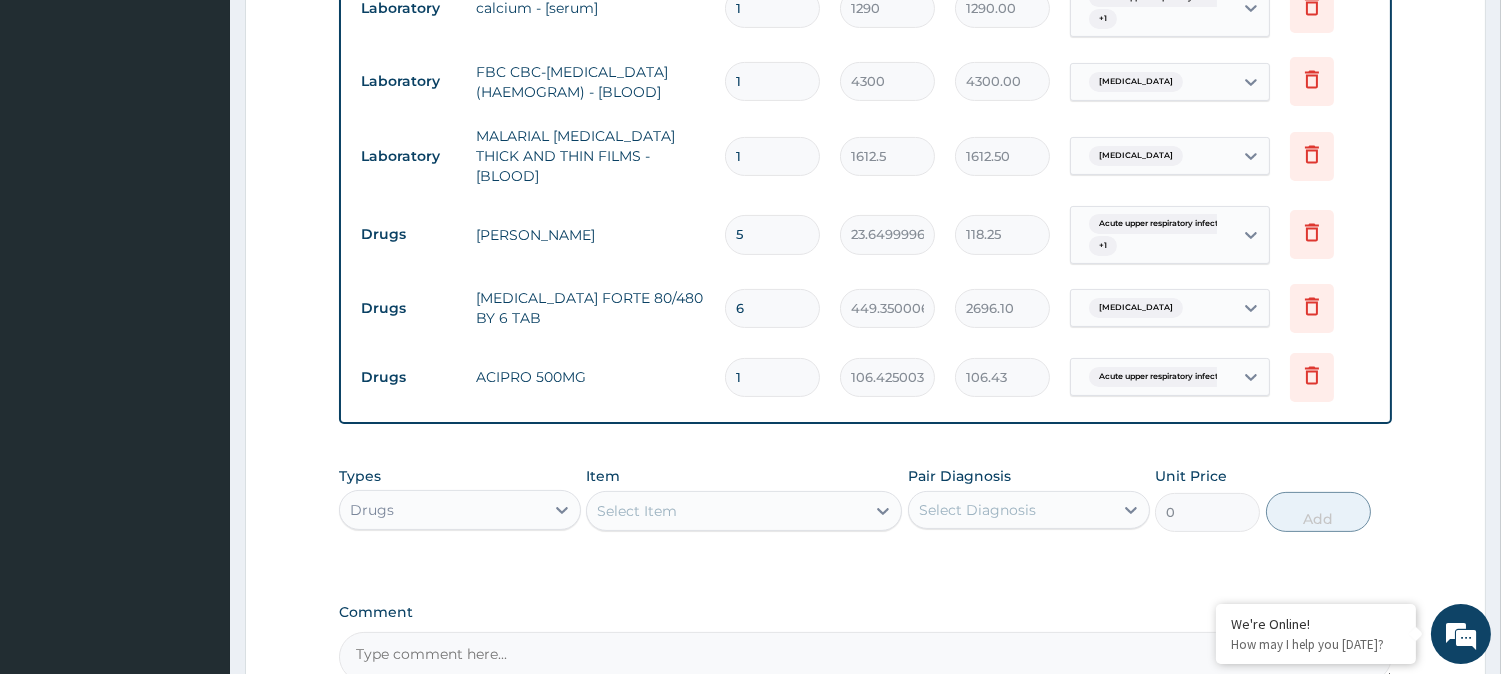 type on "10" 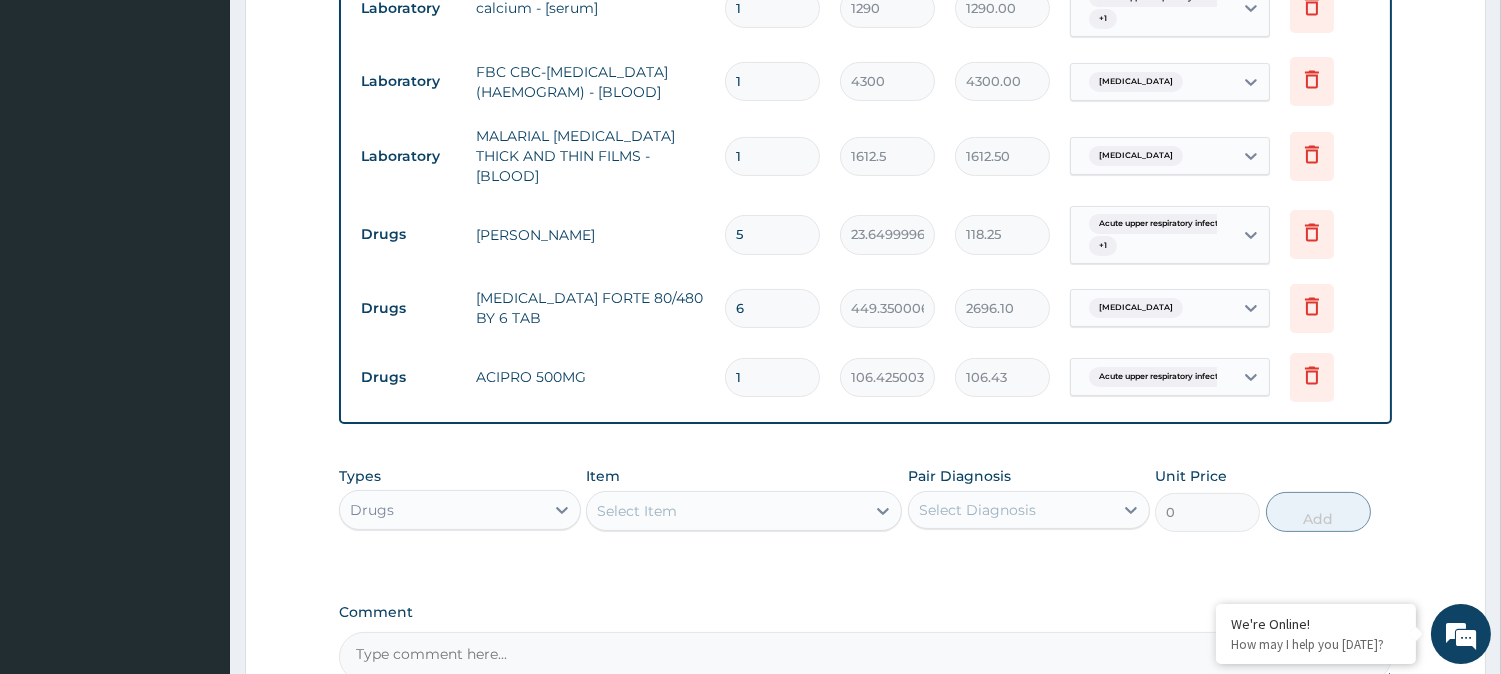 type on "1064.25" 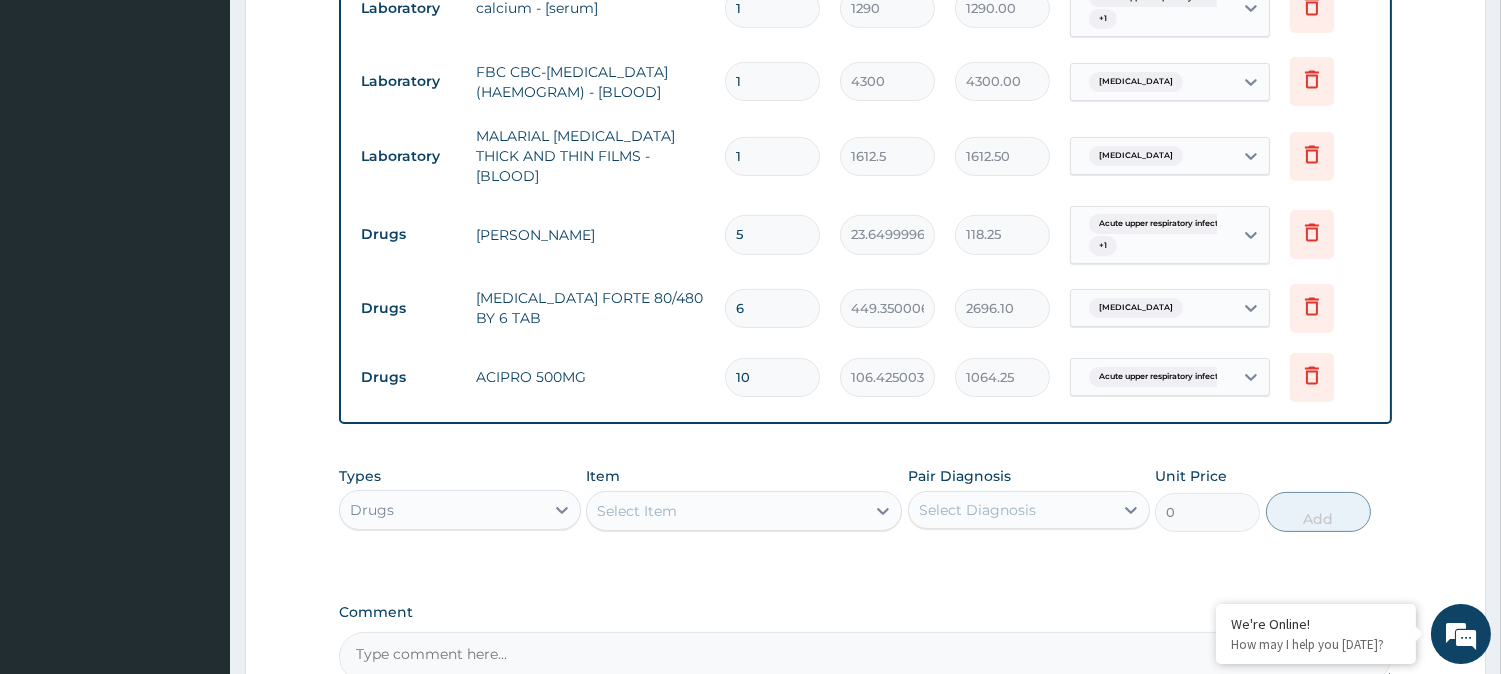 type on "10" 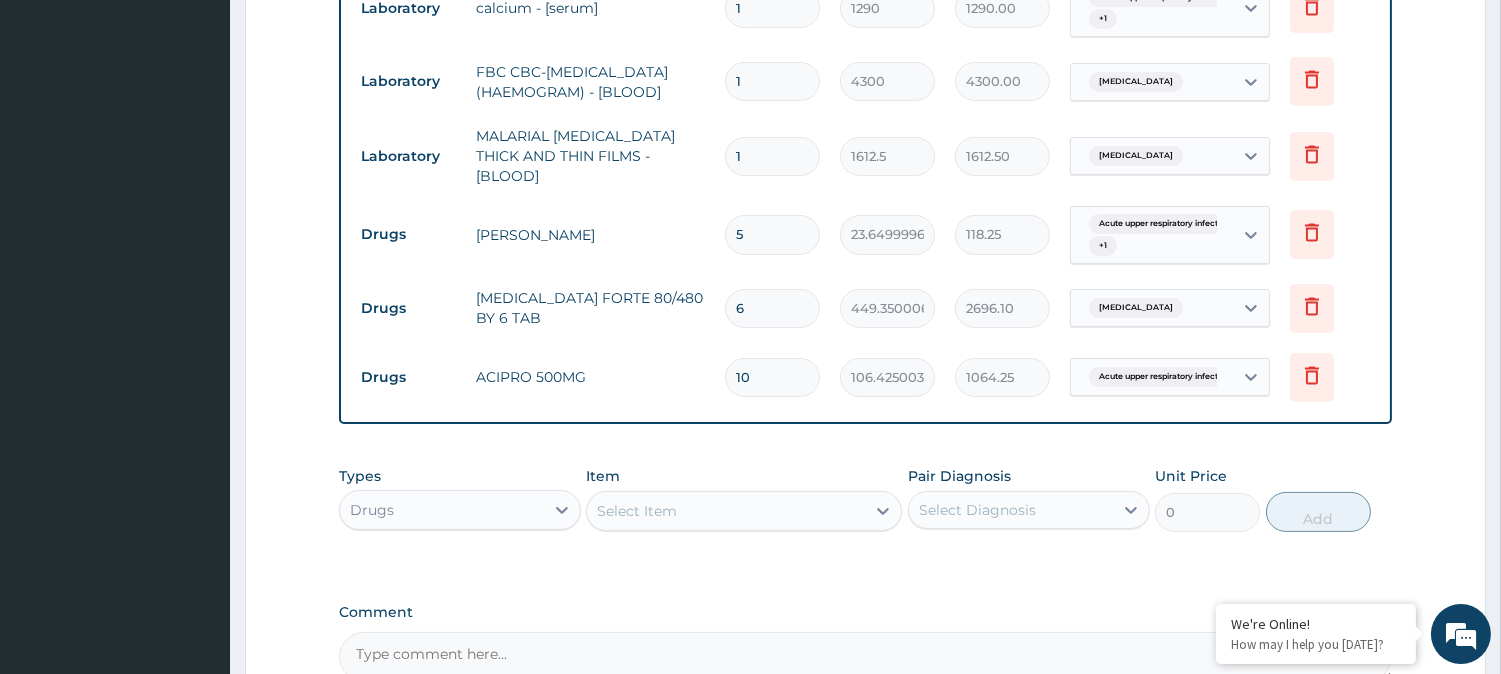 click on "Select Item" at bounding box center (744, 511) 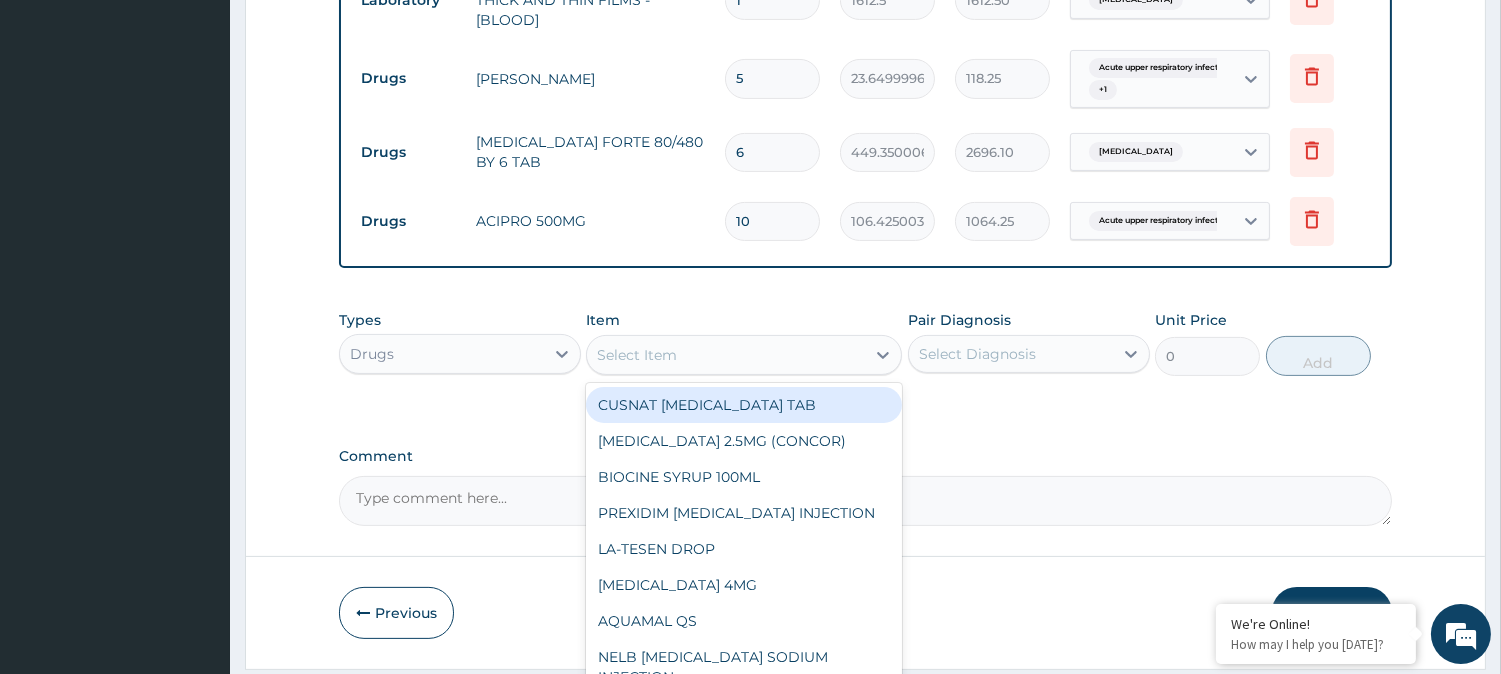 scroll, scrollTop: 1045, scrollLeft: 0, axis: vertical 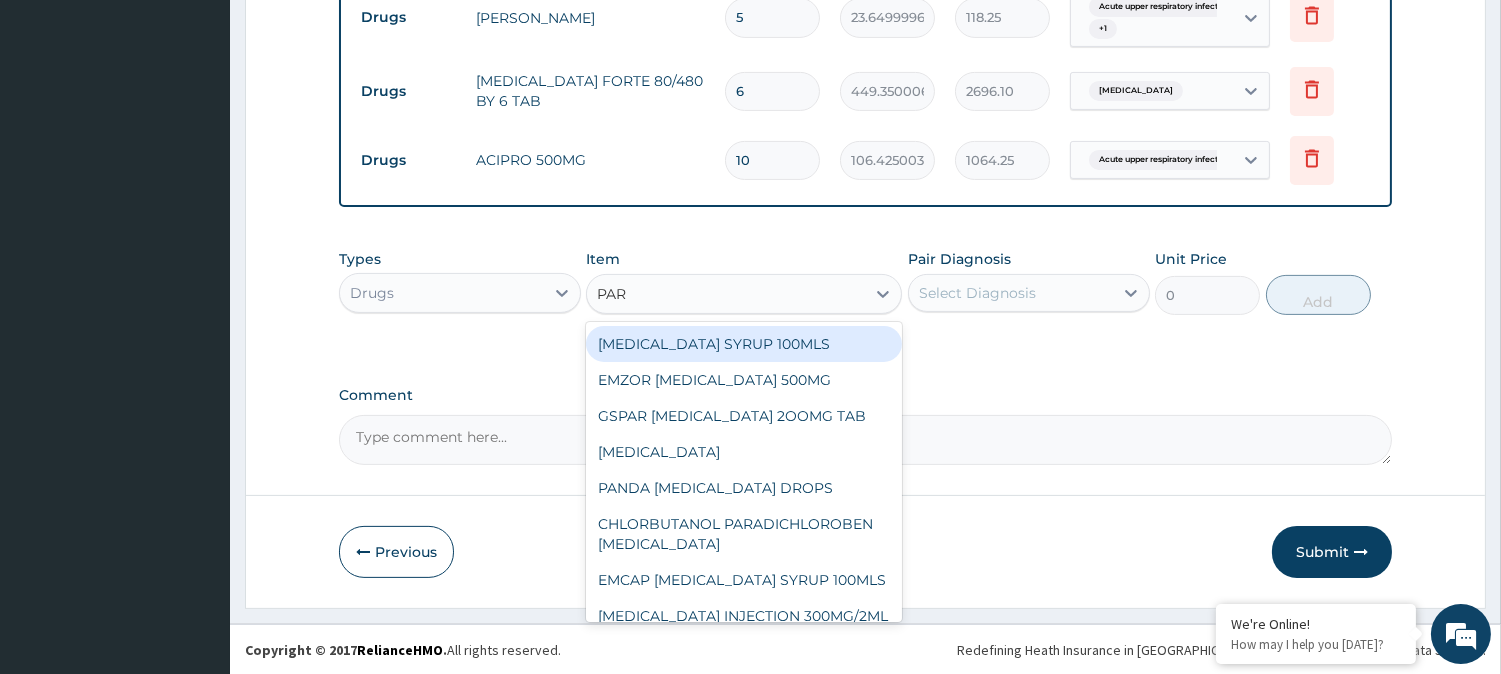 type on "PARA" 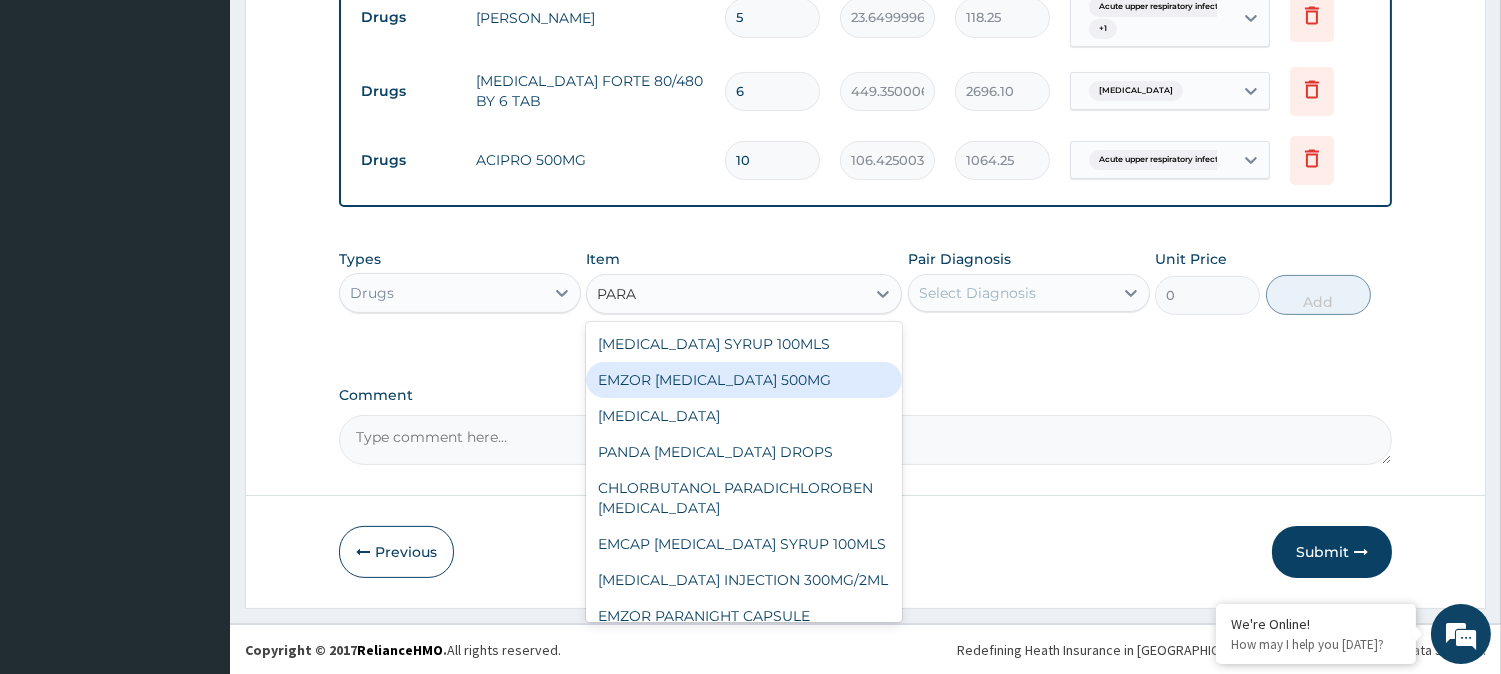 click on "EMZOR PARACETAMOL 500MG" at bounding box center (744, 380) 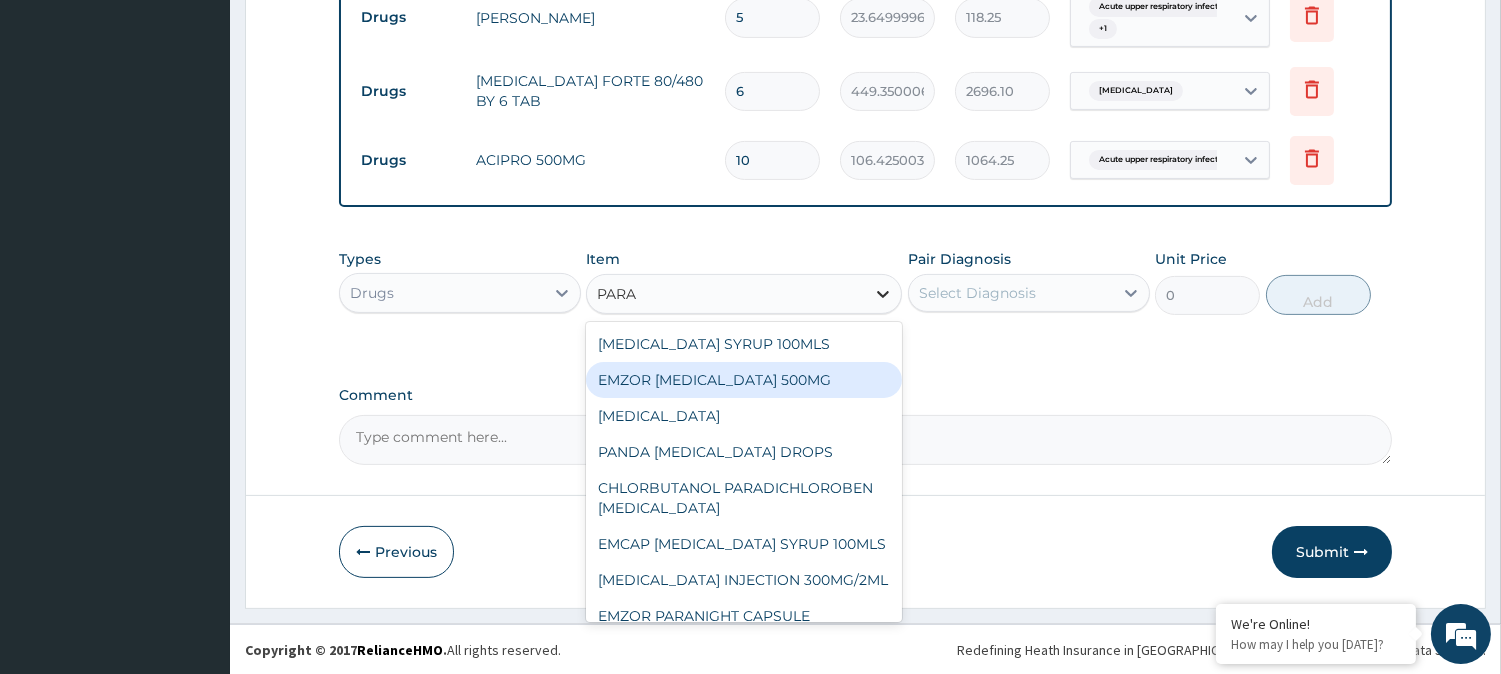 type 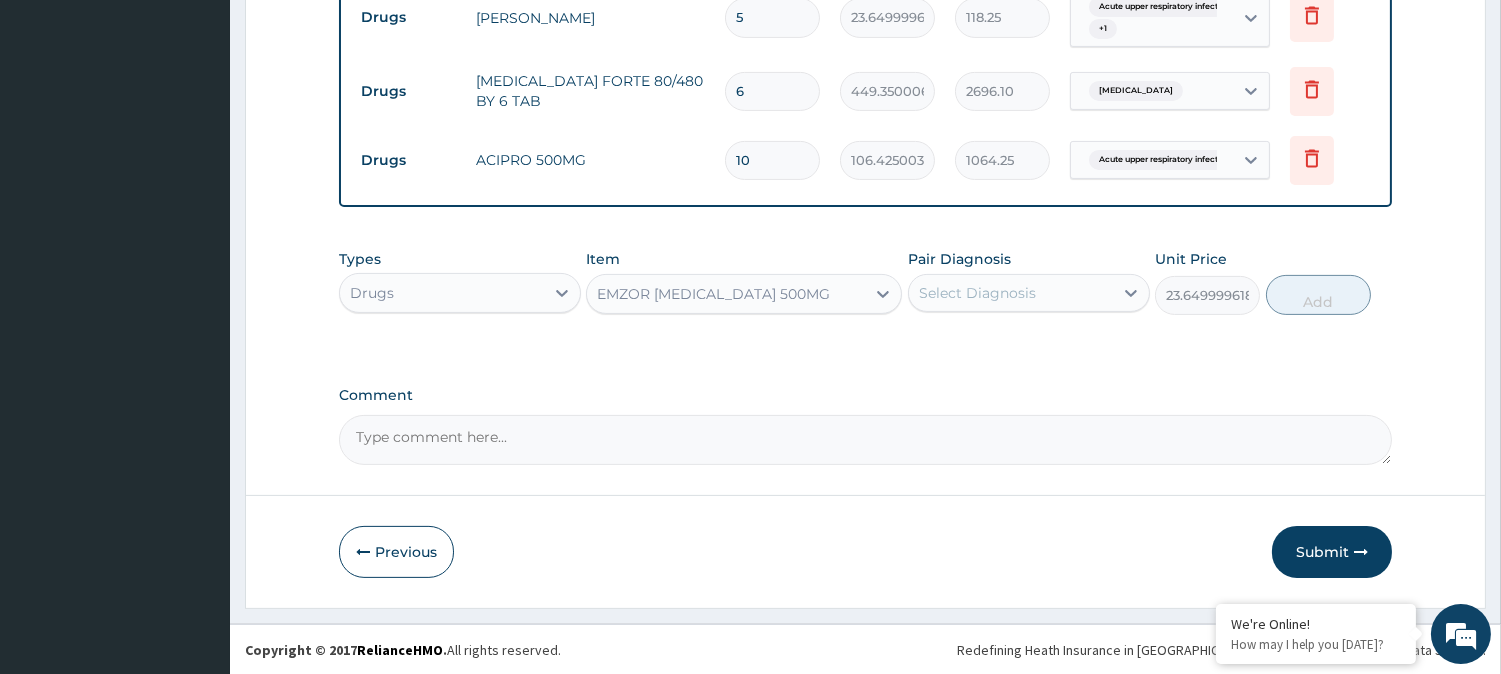 click on "Select Diagnosis" at bounding box center (977, 293) 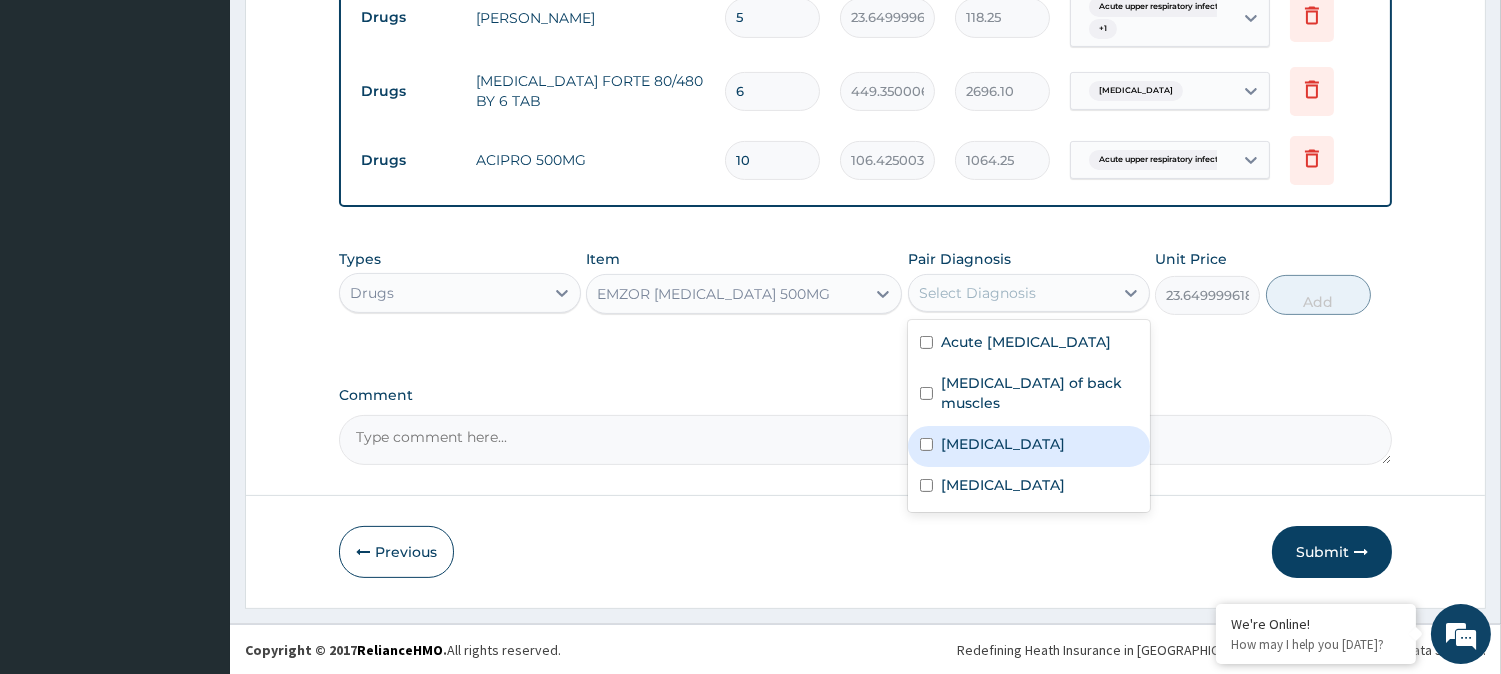 click on "Malaria" at bounding box center (1003, 444) 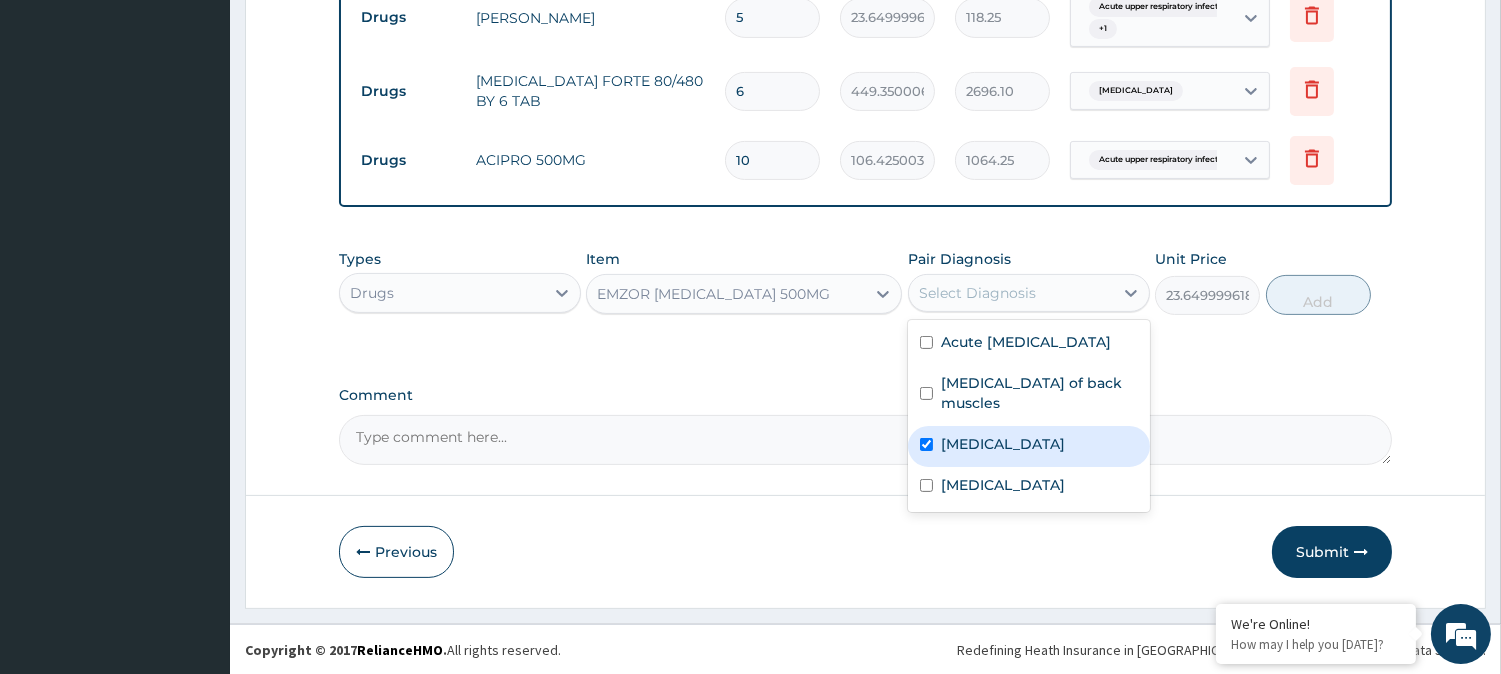 checkbox on "true" 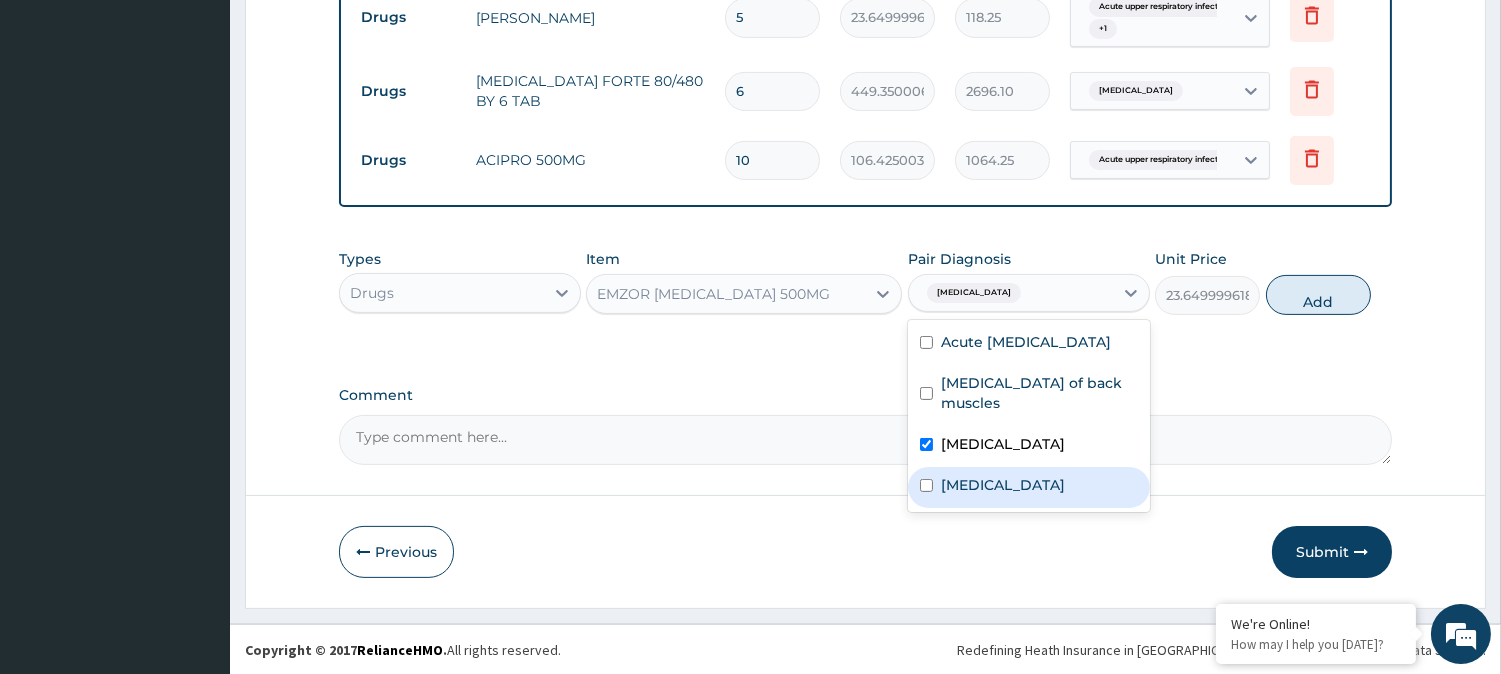 click on "Sepsis" at bounding box center (1029, 487) 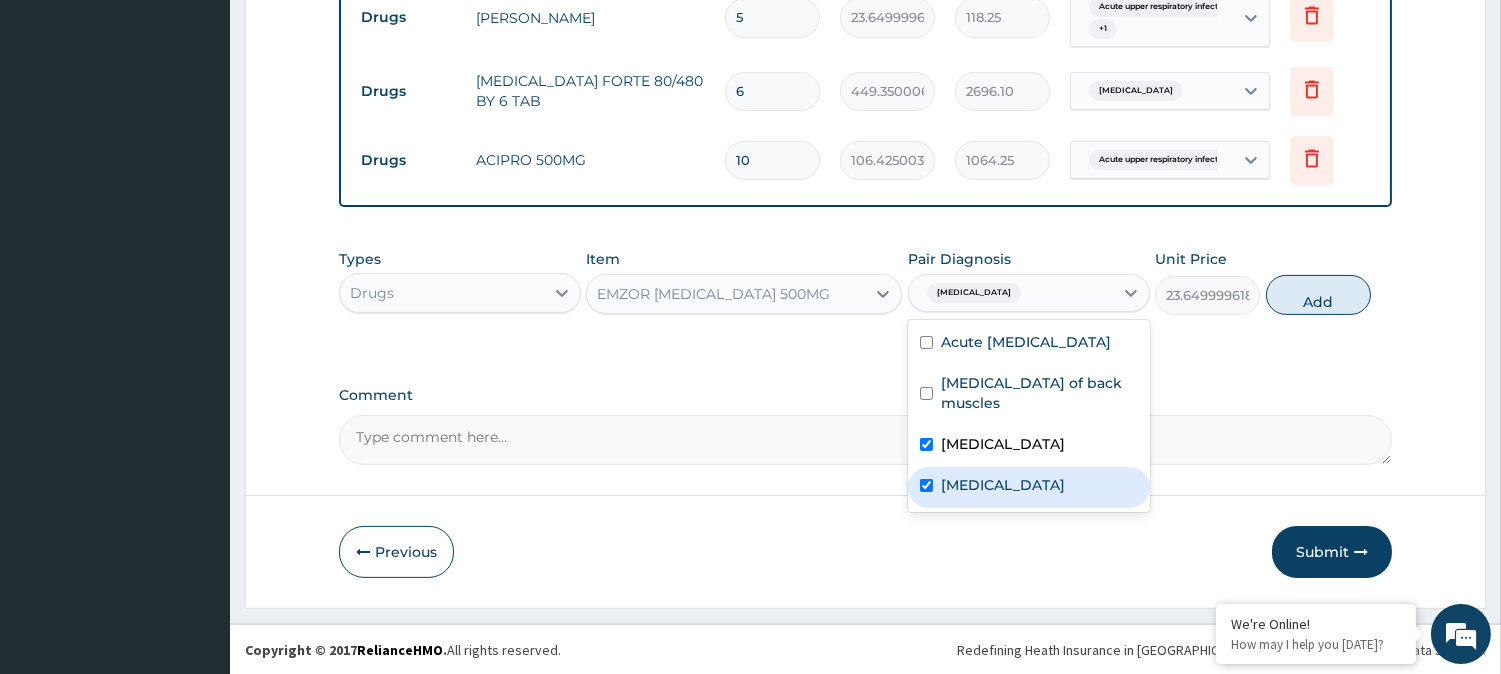 checkbox on "true" 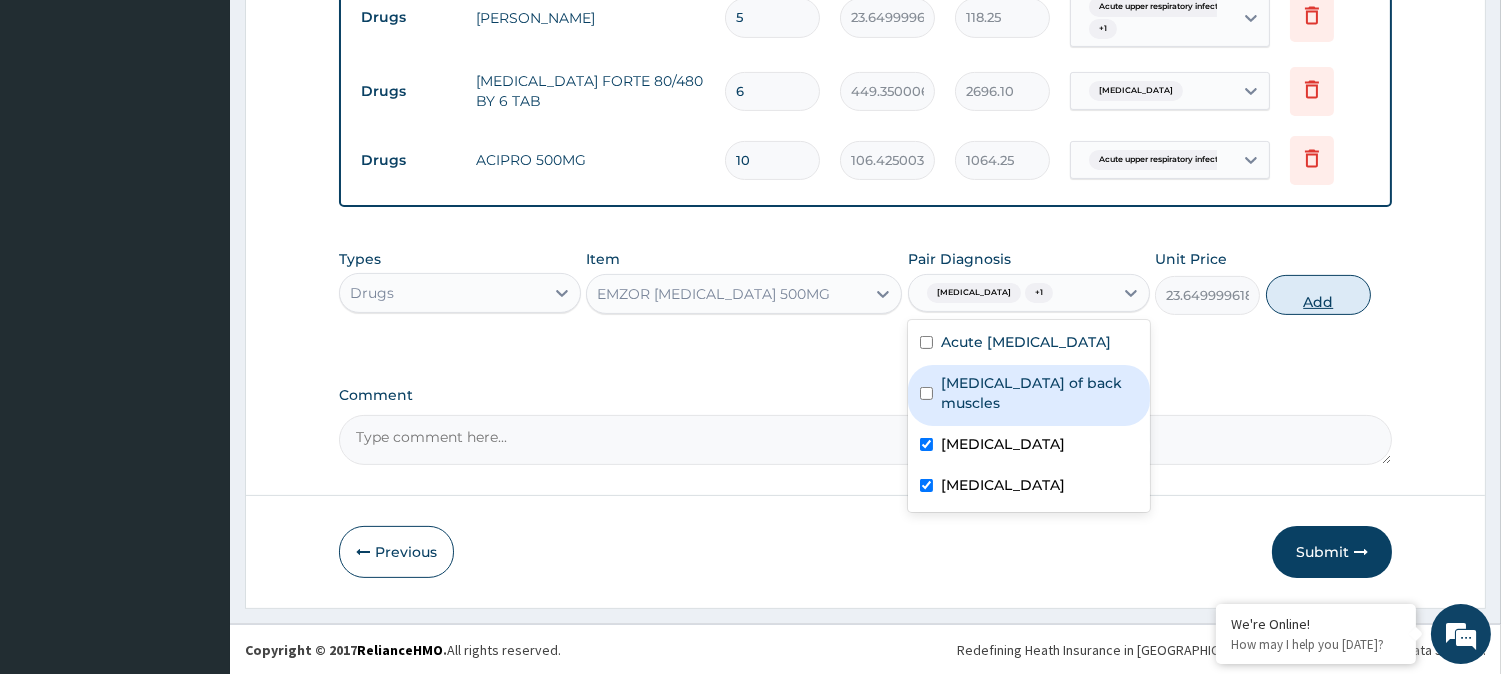 click on "Add" at bounding box center (1318, 295) 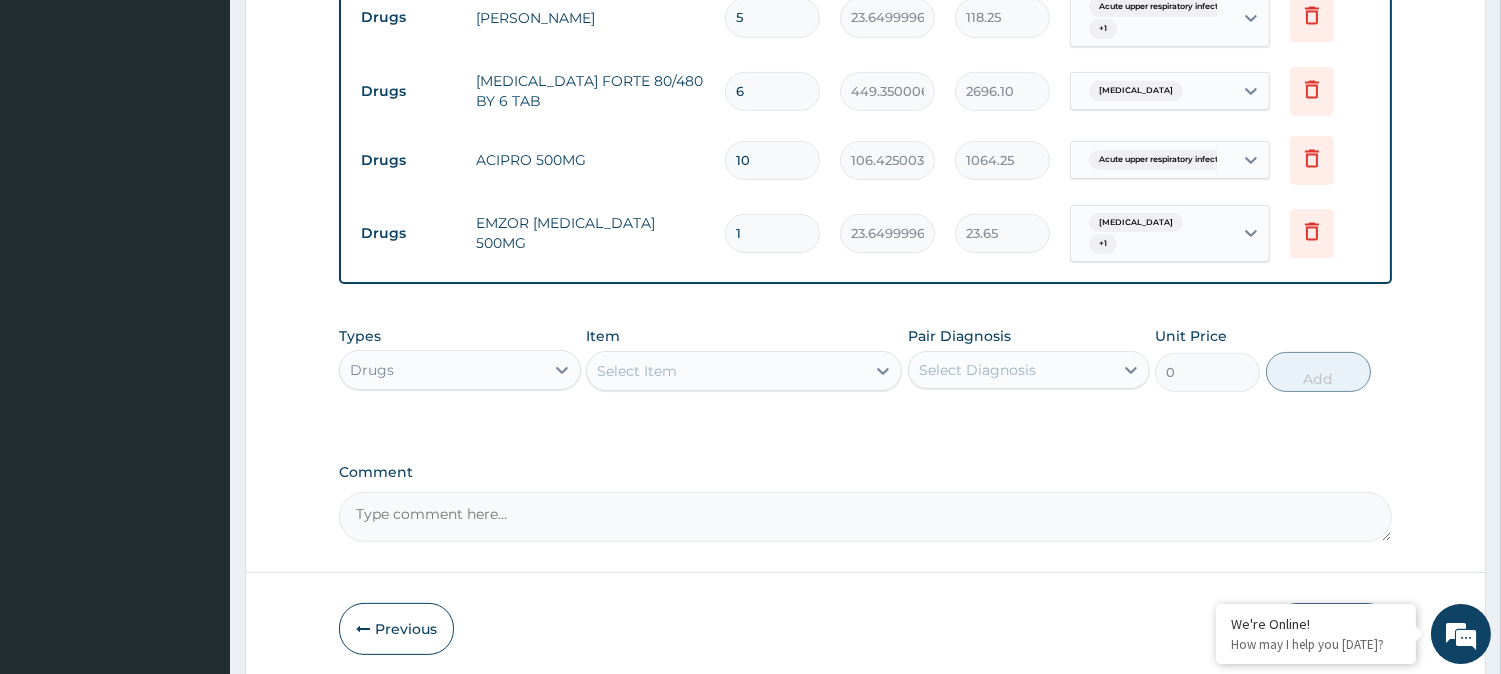 type on "18" 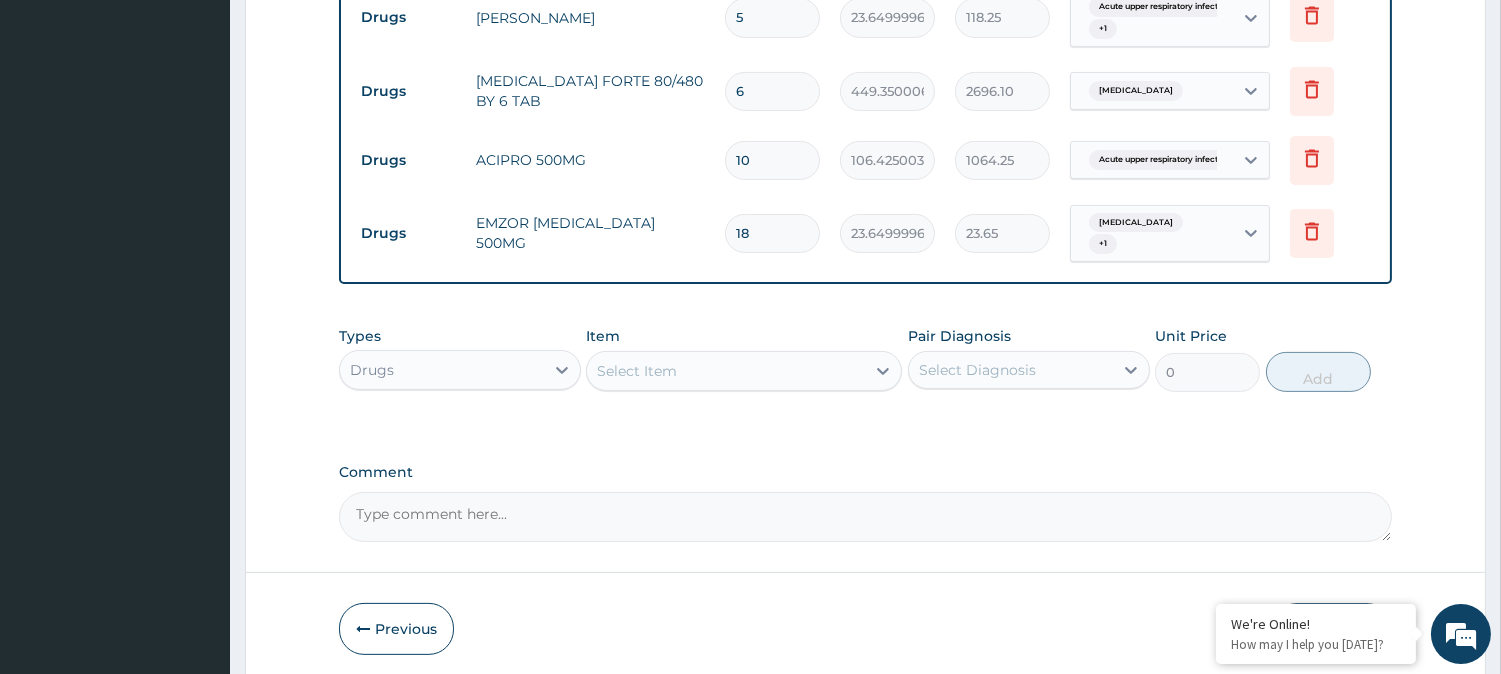 type on "425.70" 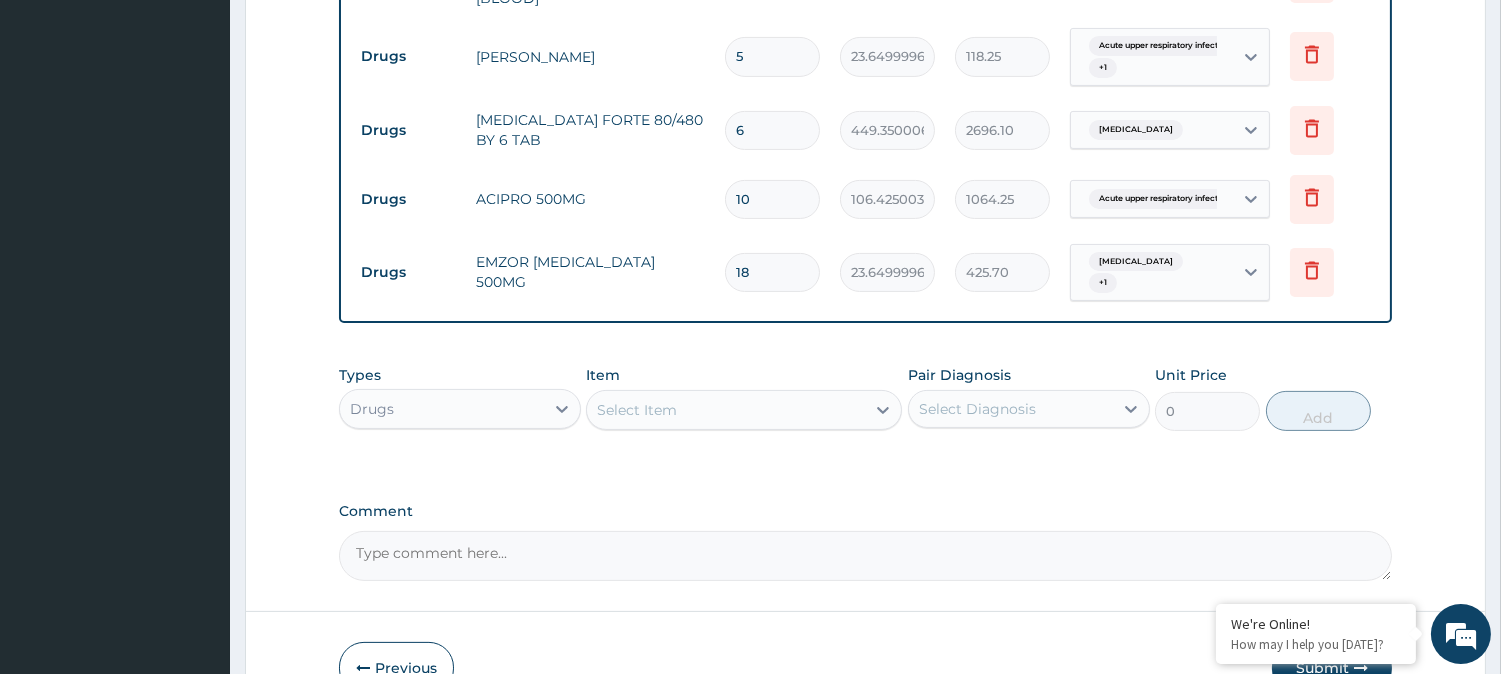 scroll, scrollTop: 1045, scrollLeft: 0, axis: vertical 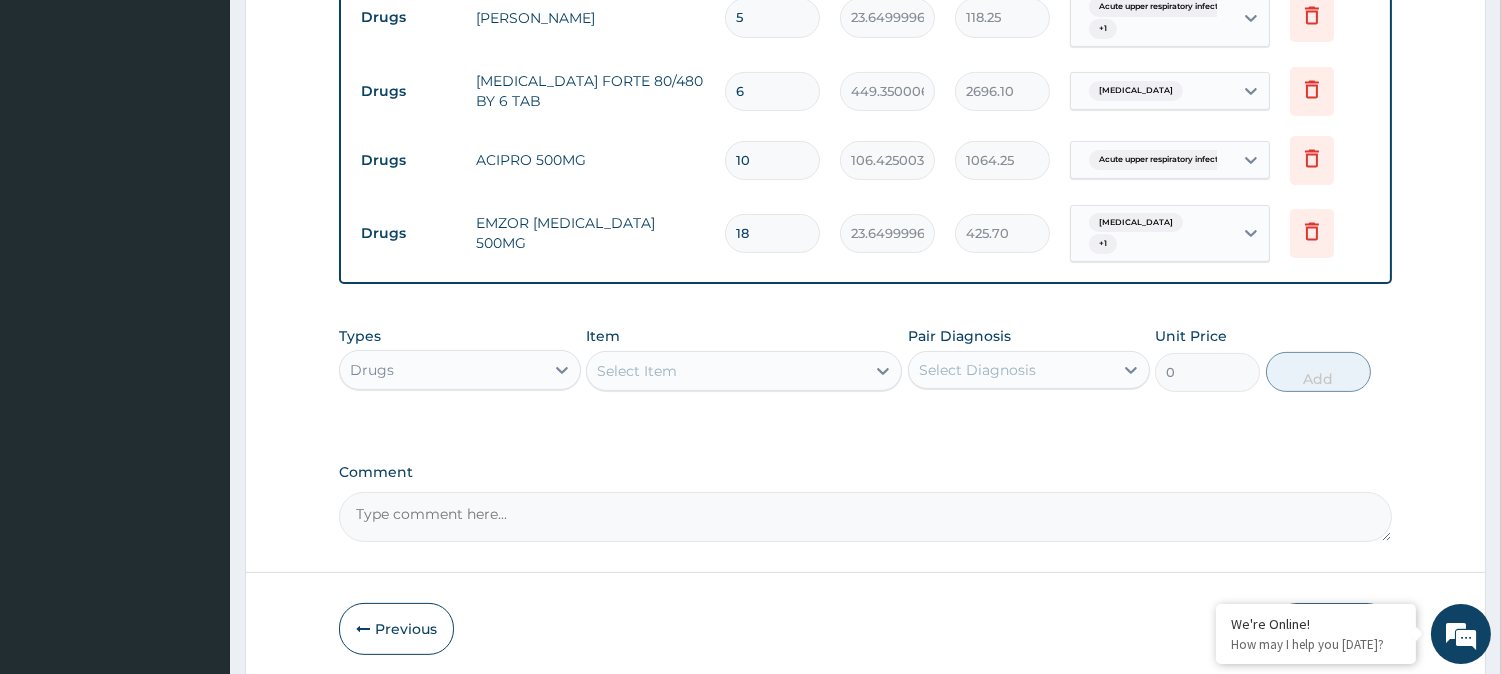 type on "18" 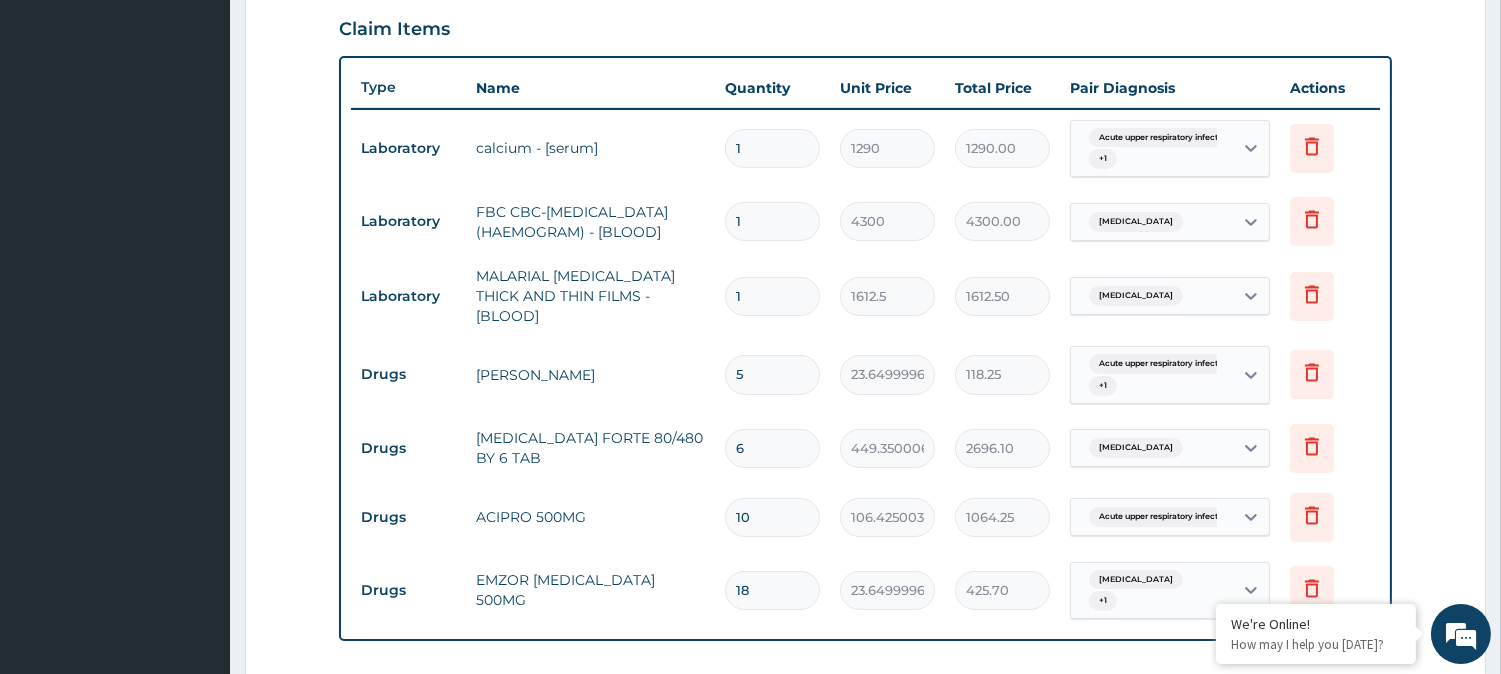 scroll, scrollTop: 1111, scrollLeft: 0, axis: vertical 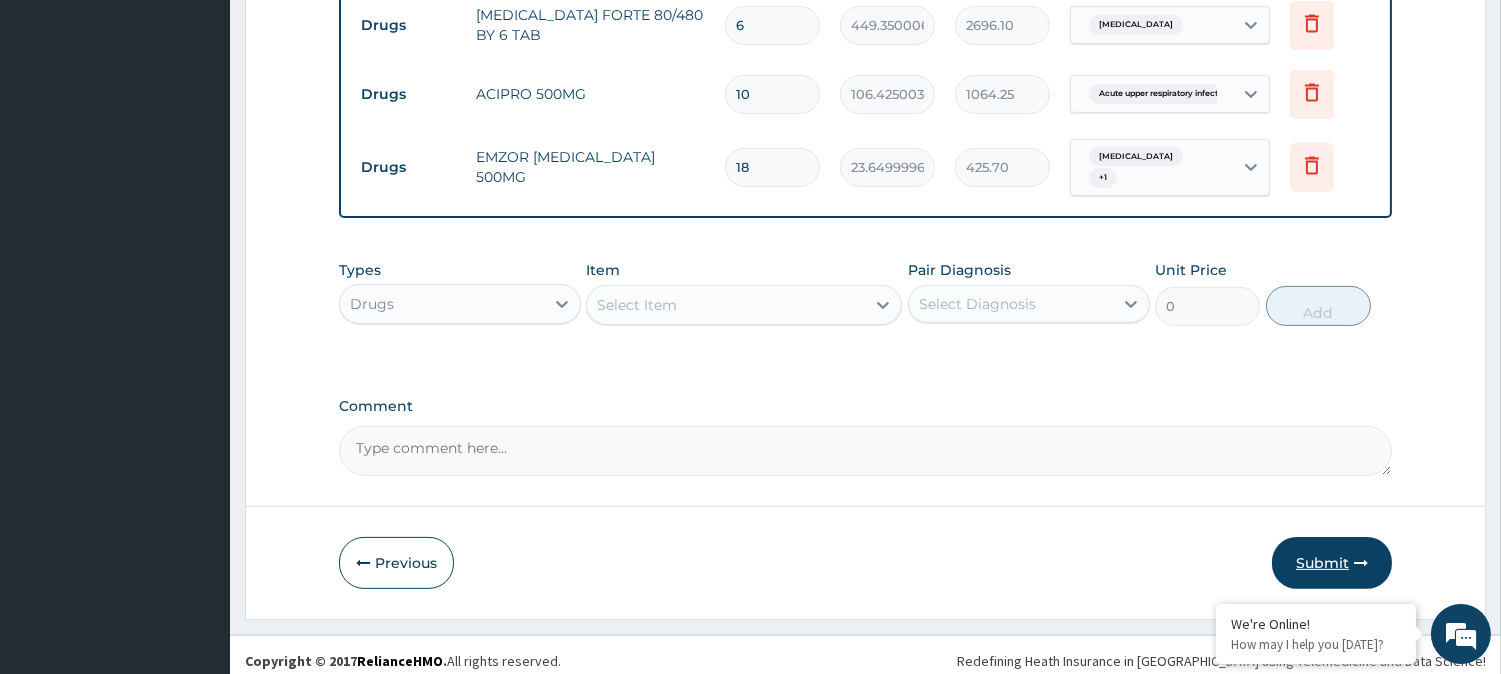 click on "Submit" at bounding box center (1332, 563) 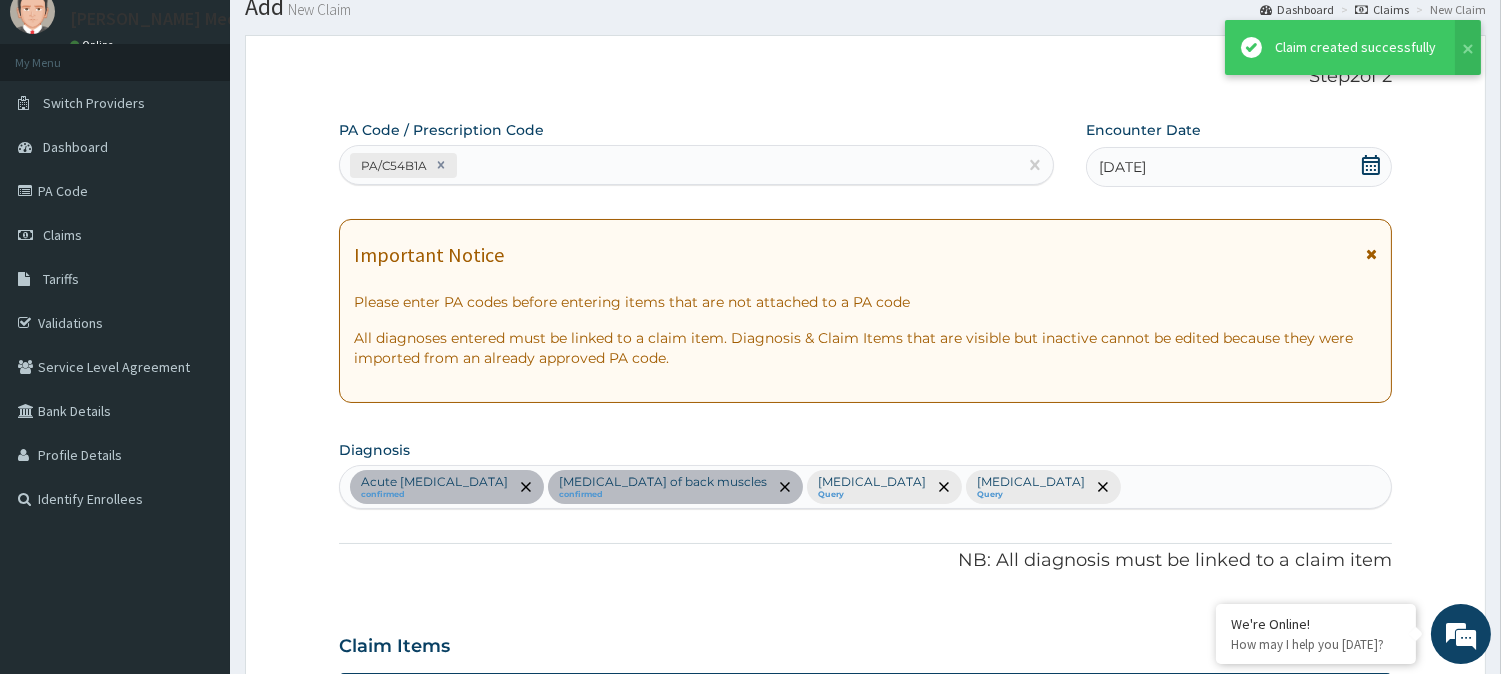 scroll, scrollTop: 1111, scrollLeft: 0, axis: vertical 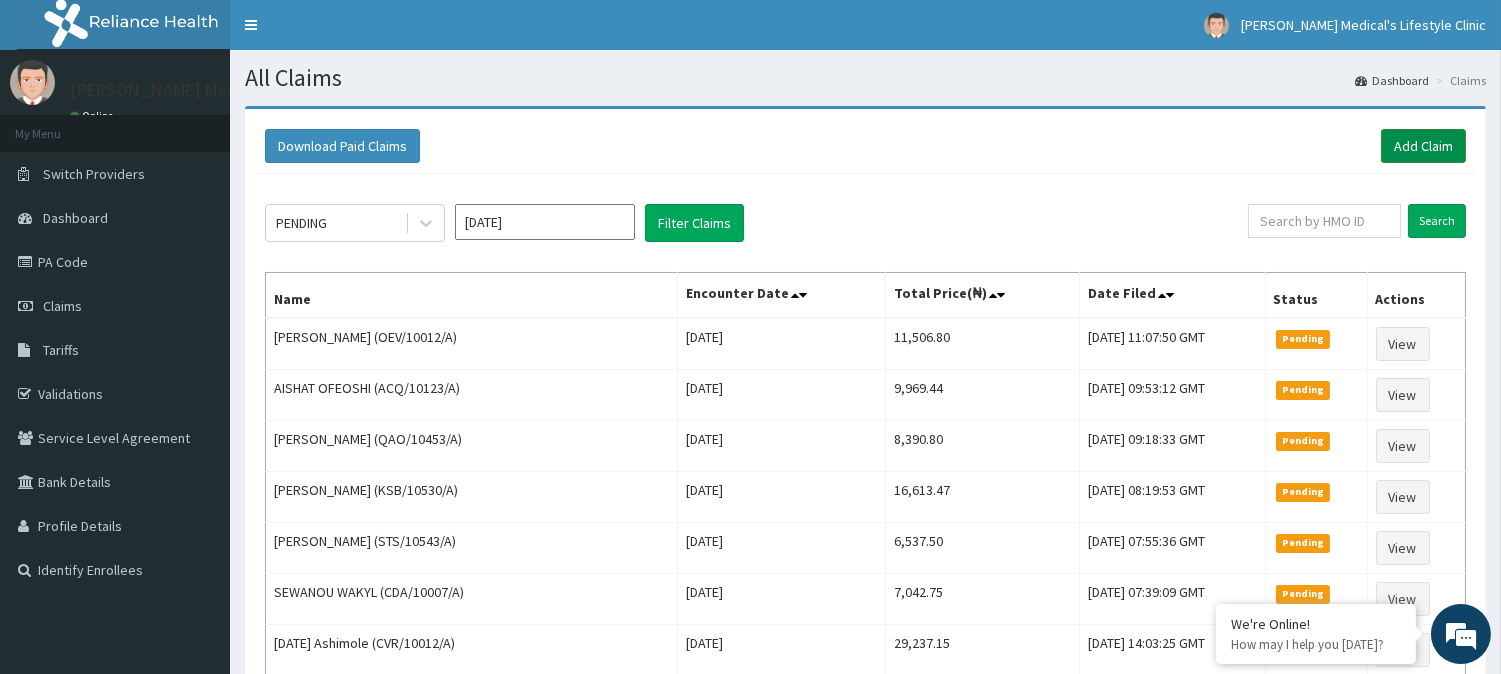 click on "Add Claim" at bounding box center [1423, 146] 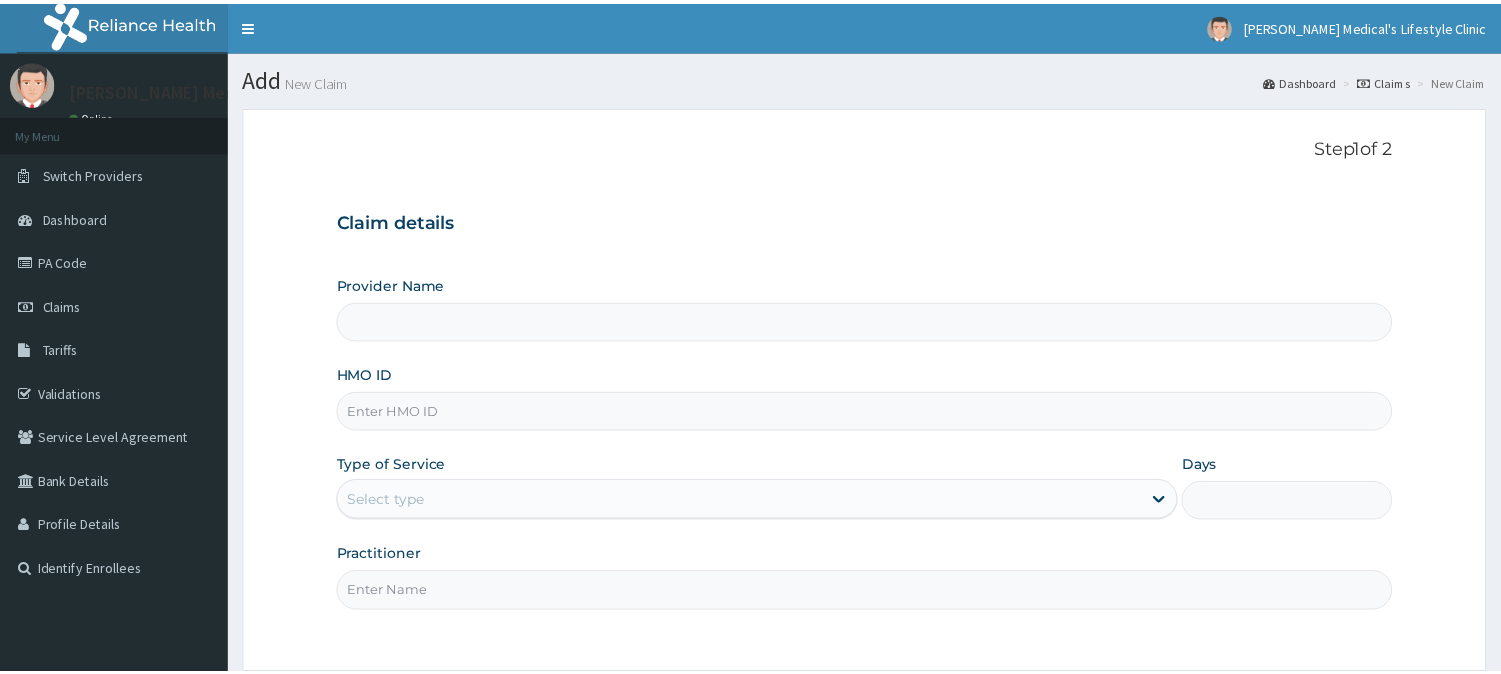 scroll, scrollTop: 0, scrollLeft: 0, axis: both 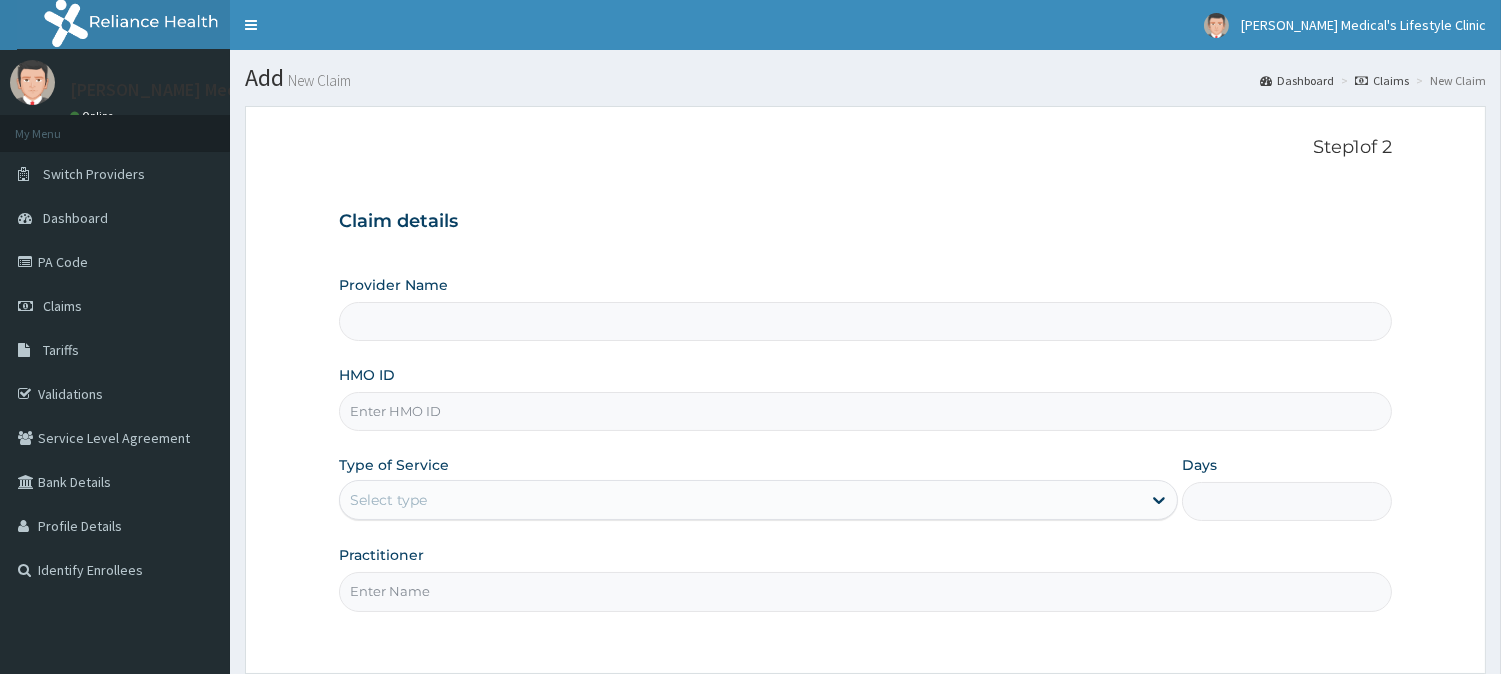 type on "[PERSON_NAME] Medical's Lifestyle clinic" 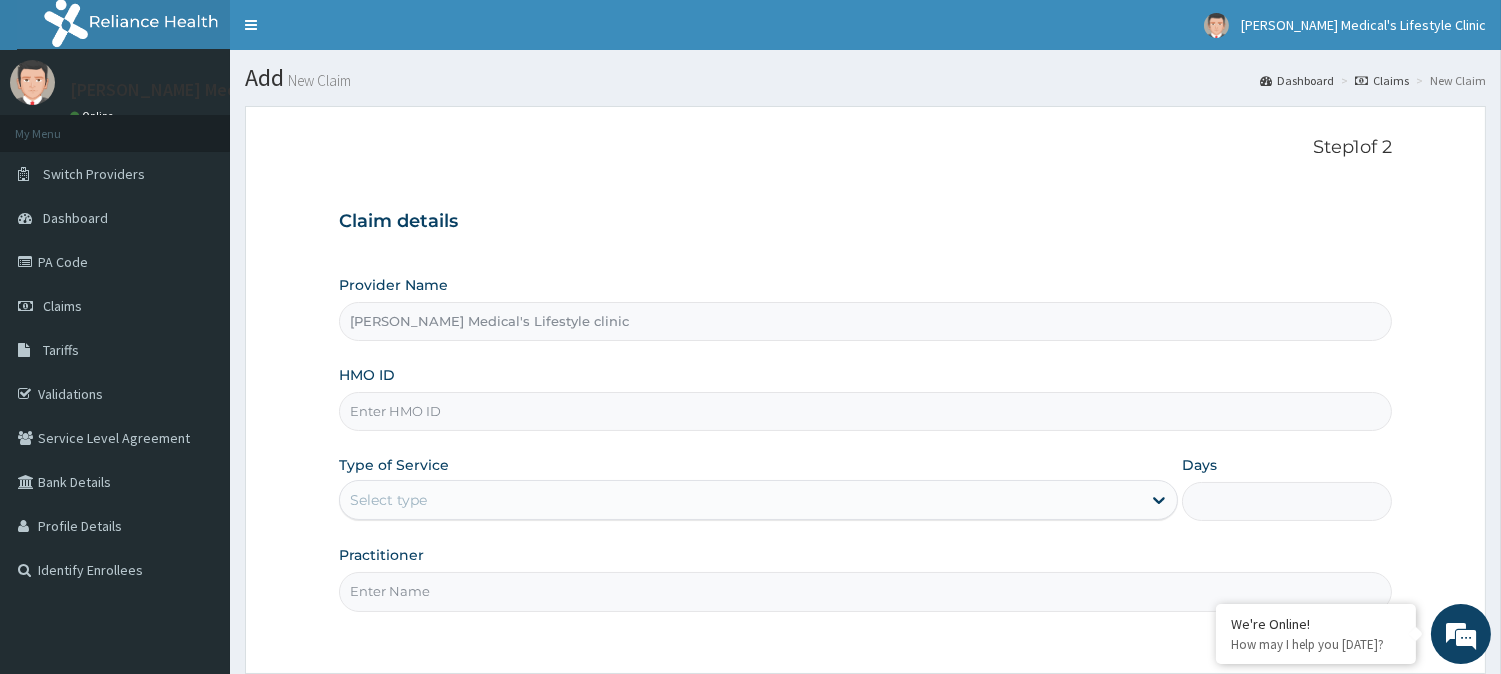 scroll, scrollTop: 0, scrollLeft: 0, axis: both 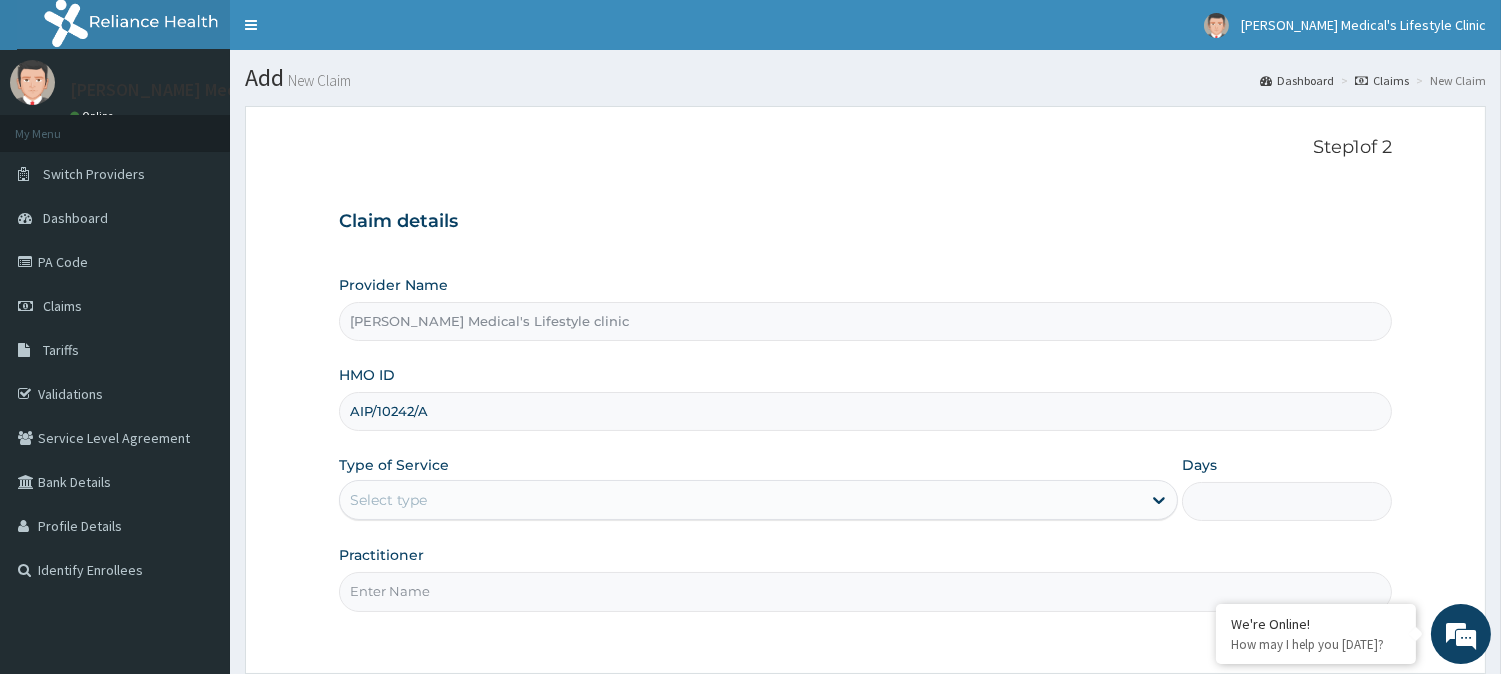 type on "AIP/10242/A" 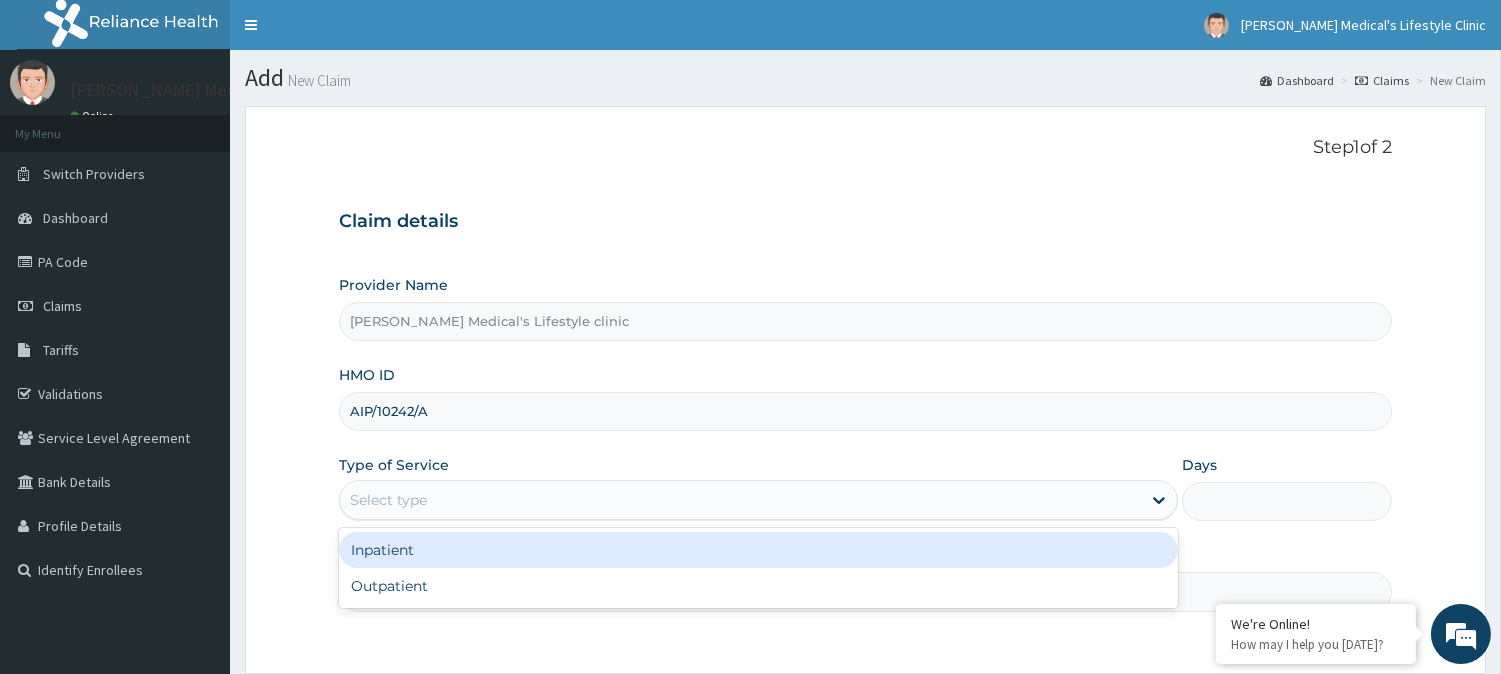 click on "Select type" at bounding box center (388, 500) 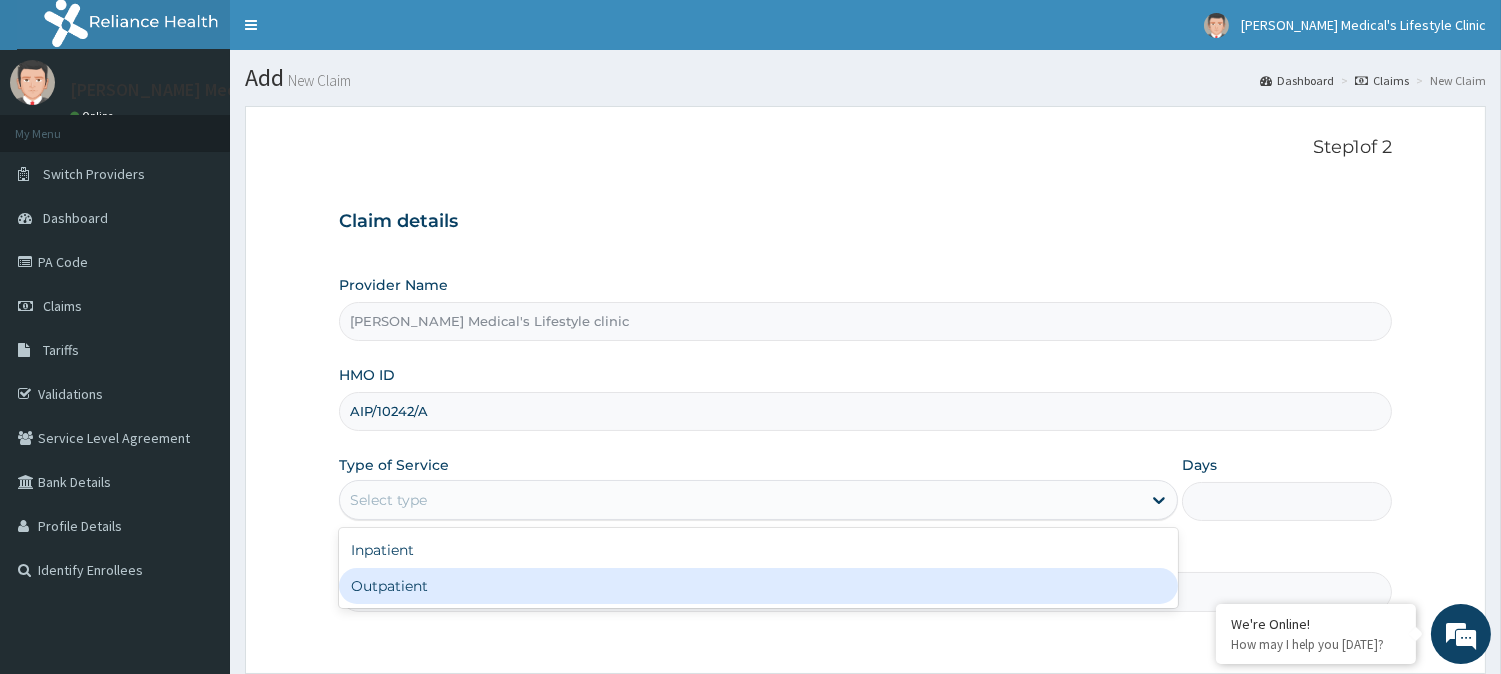 click on "Outpatient" at bounding box center [758, 586] 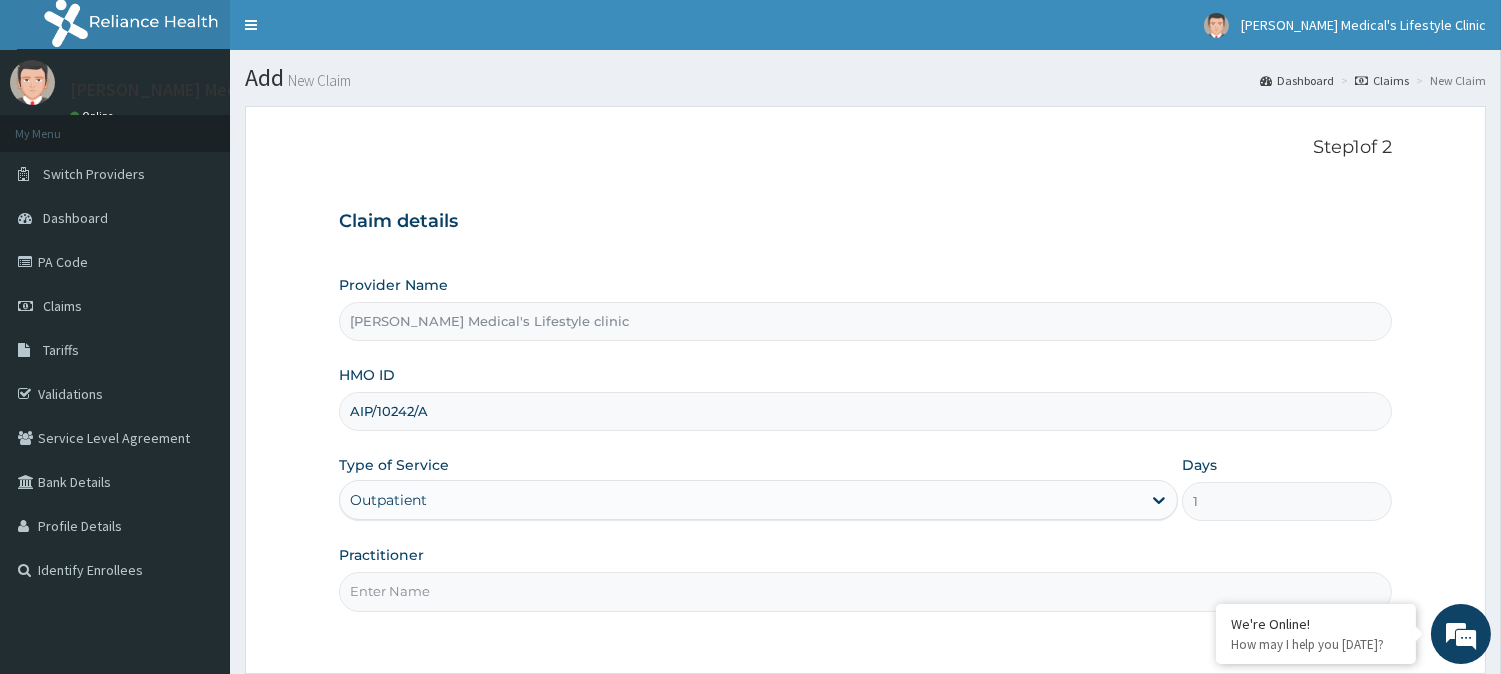 click on "Practitioner" at bounding box center (865, 591) 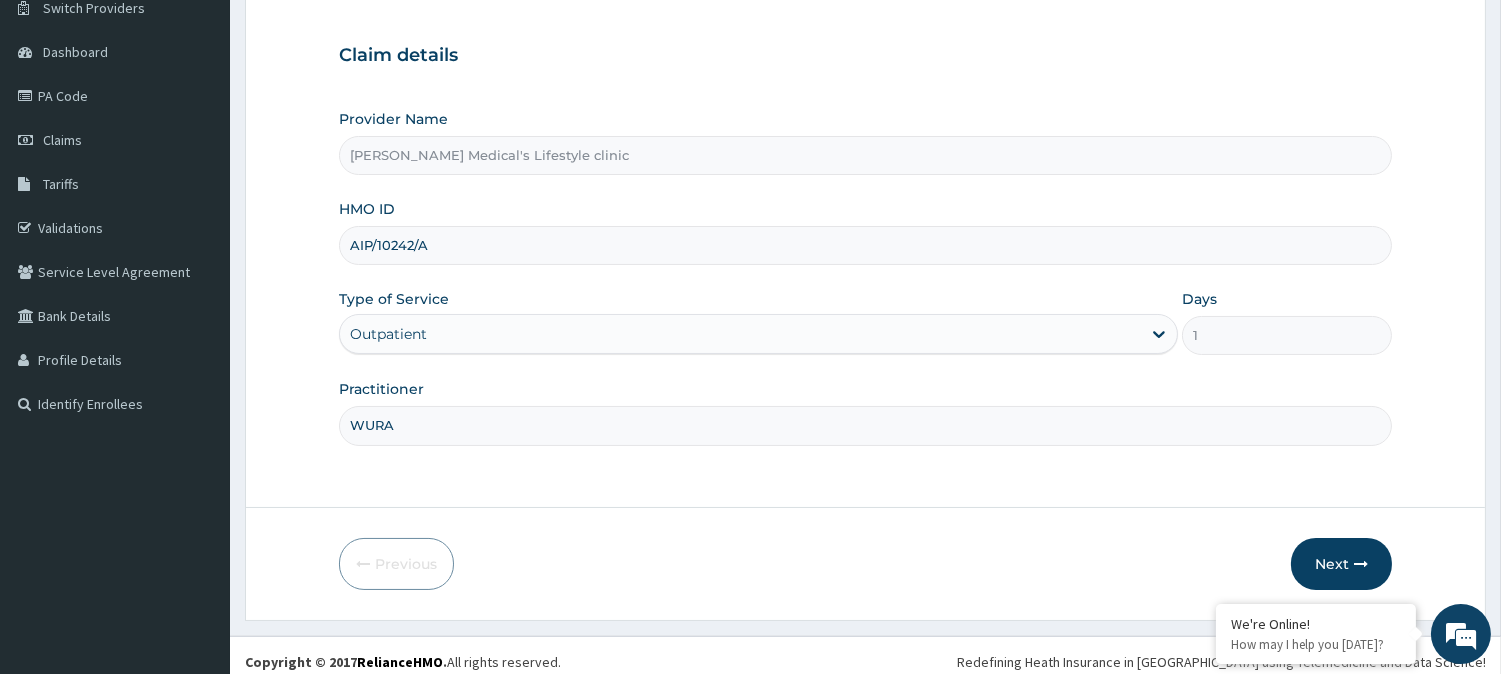 scroll, scrollTop: 178, scrollLeft: 0, axis: vertical 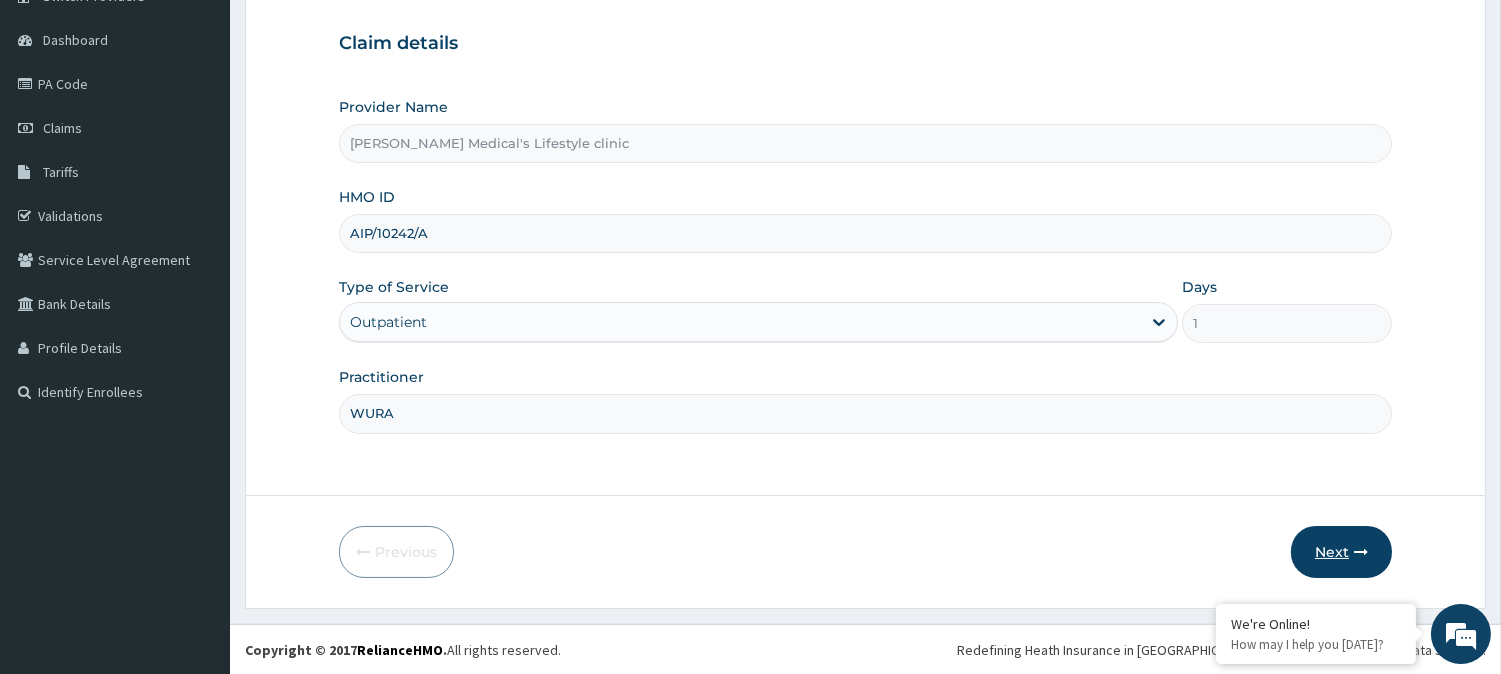 type on "WURA" 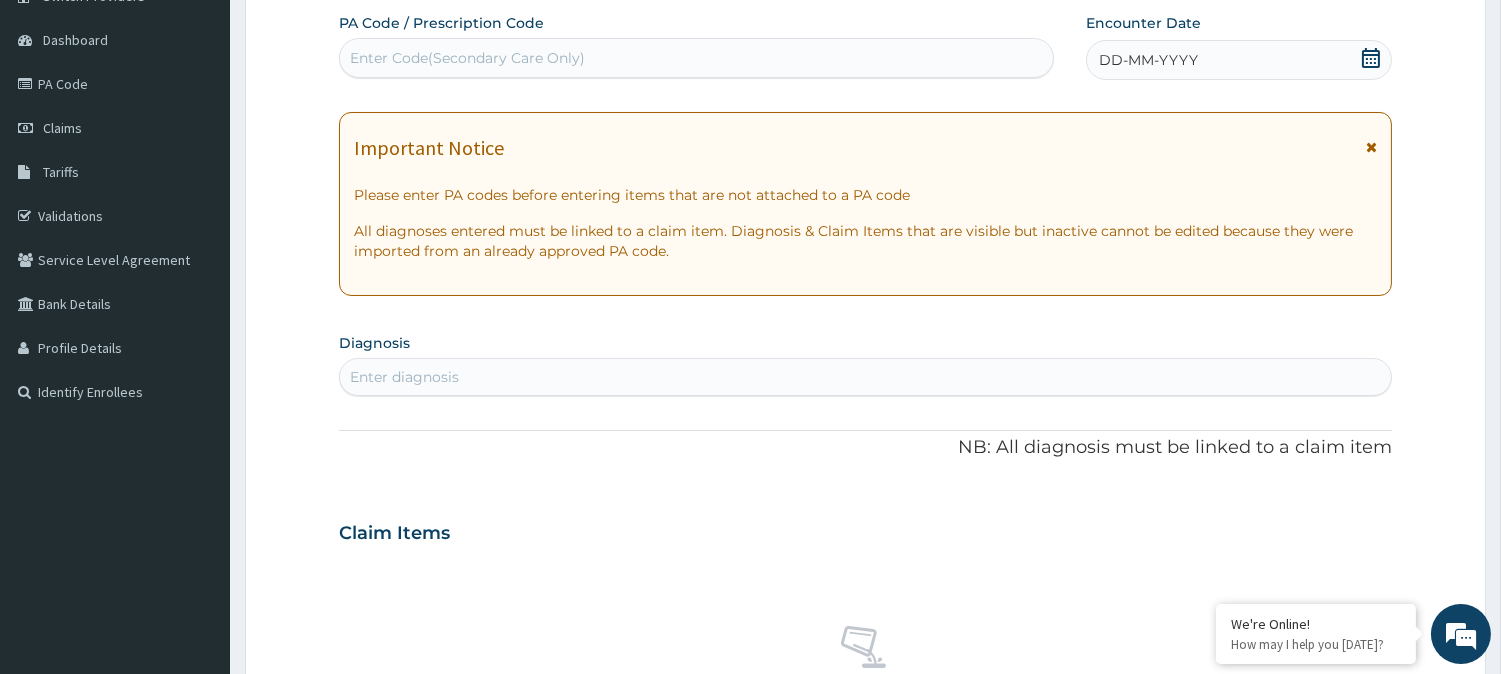 click on "Enter Code(Secondary Care Only)" at bounding box center [467, 58] 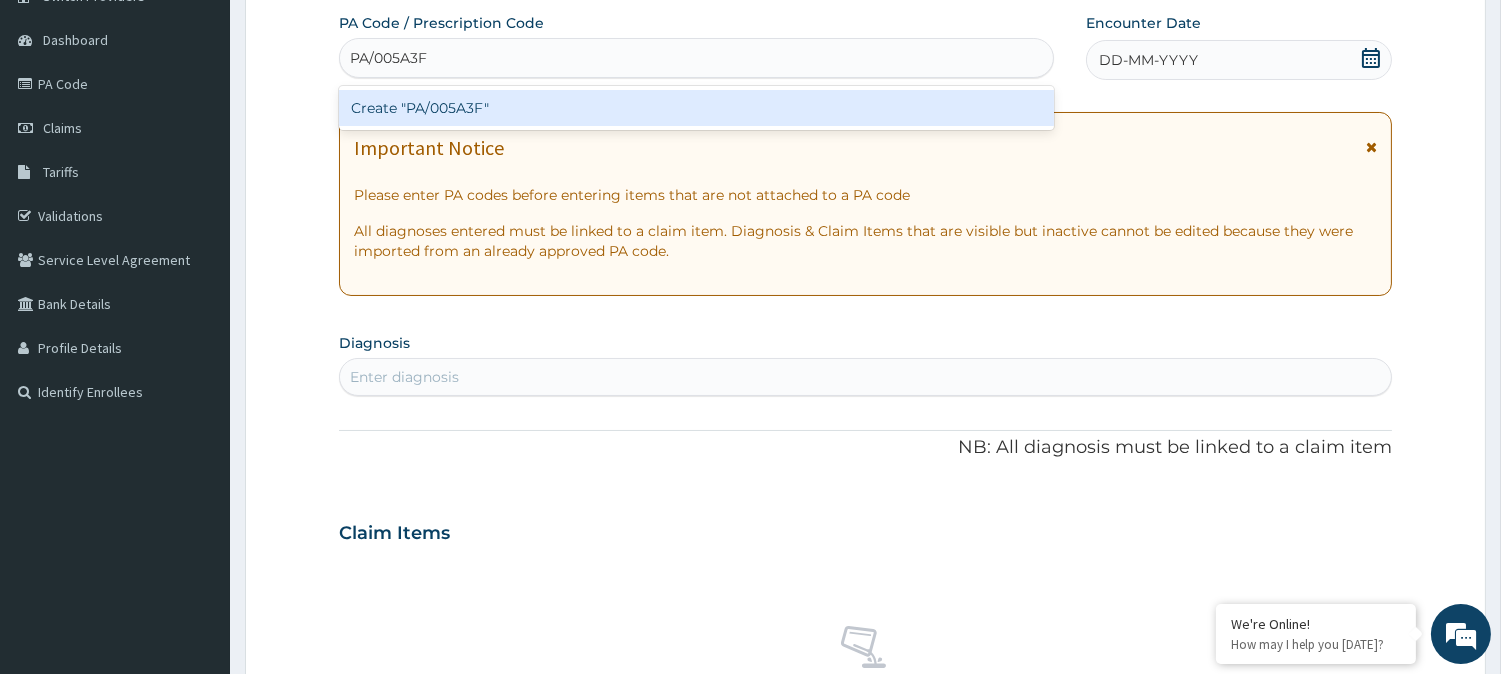 click on "Create "PA/005A3F"" at bounding box center (696, 108) 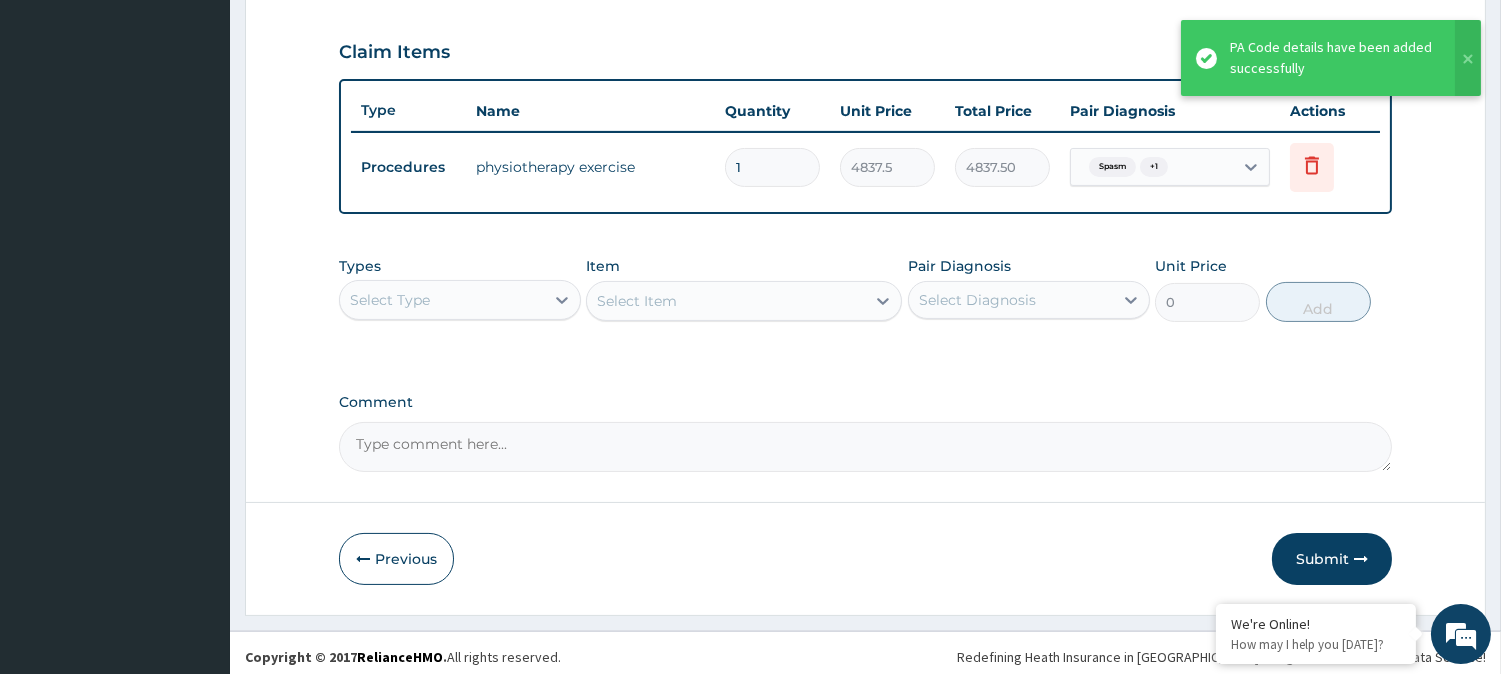 scroll, scrollTop: 671, scrollLeft: 0, axis: vertical 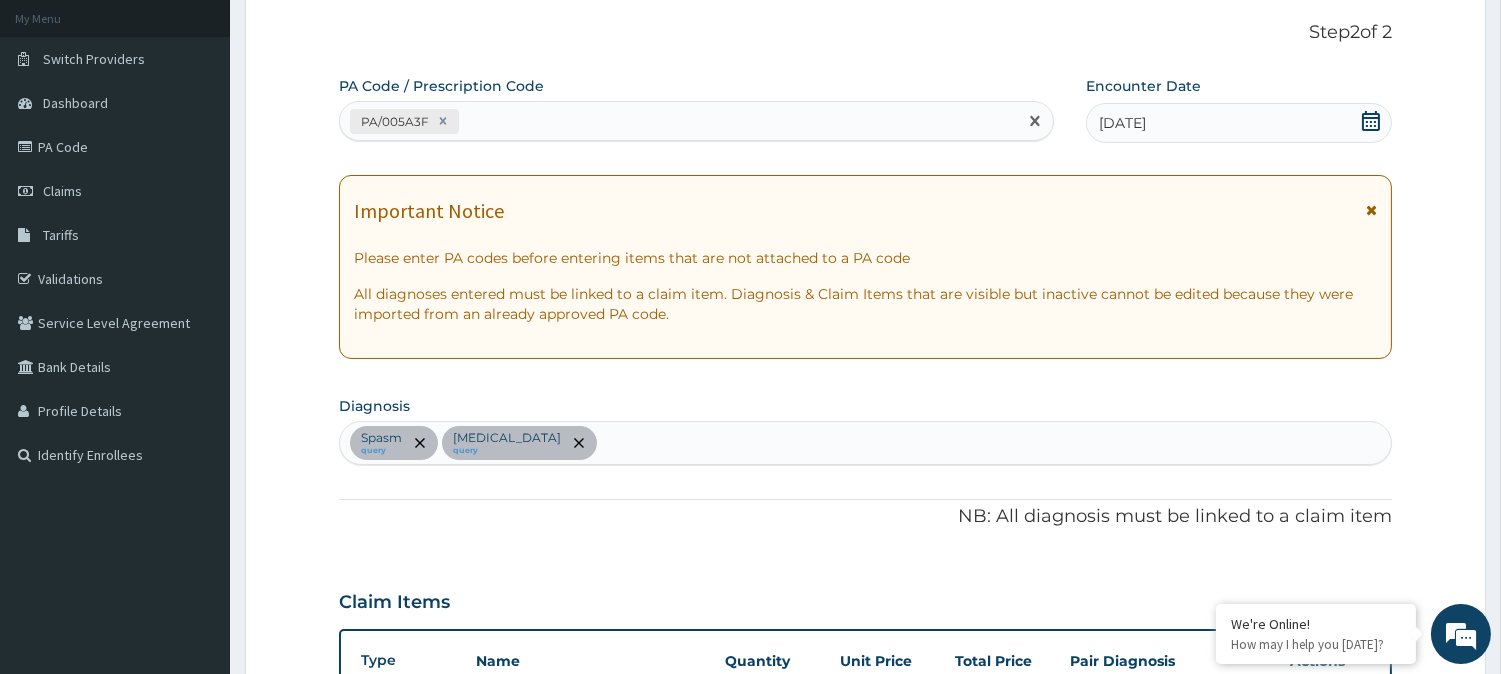 click on "PA/005A3F" at bounding box center (678, 121) 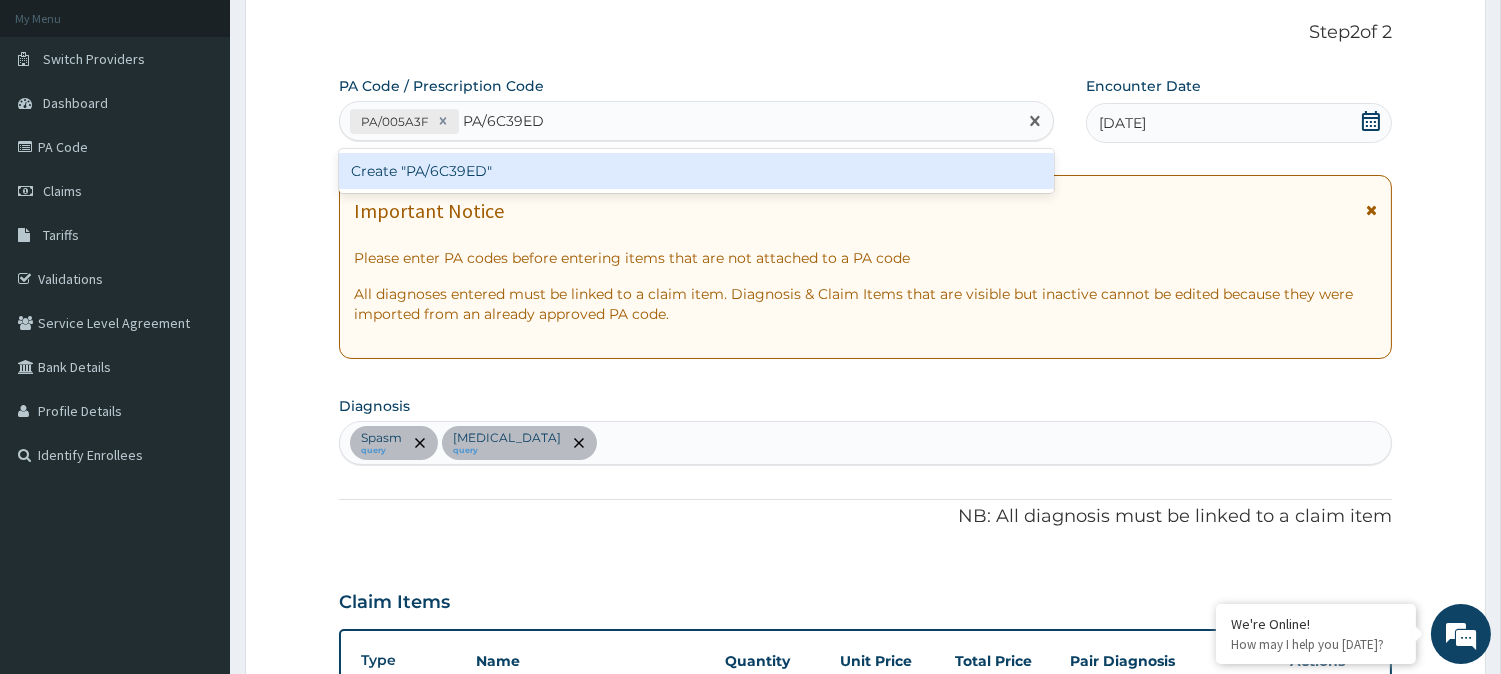 click on "Create "PA/6C39ED"" at bounding box center [696, 171] 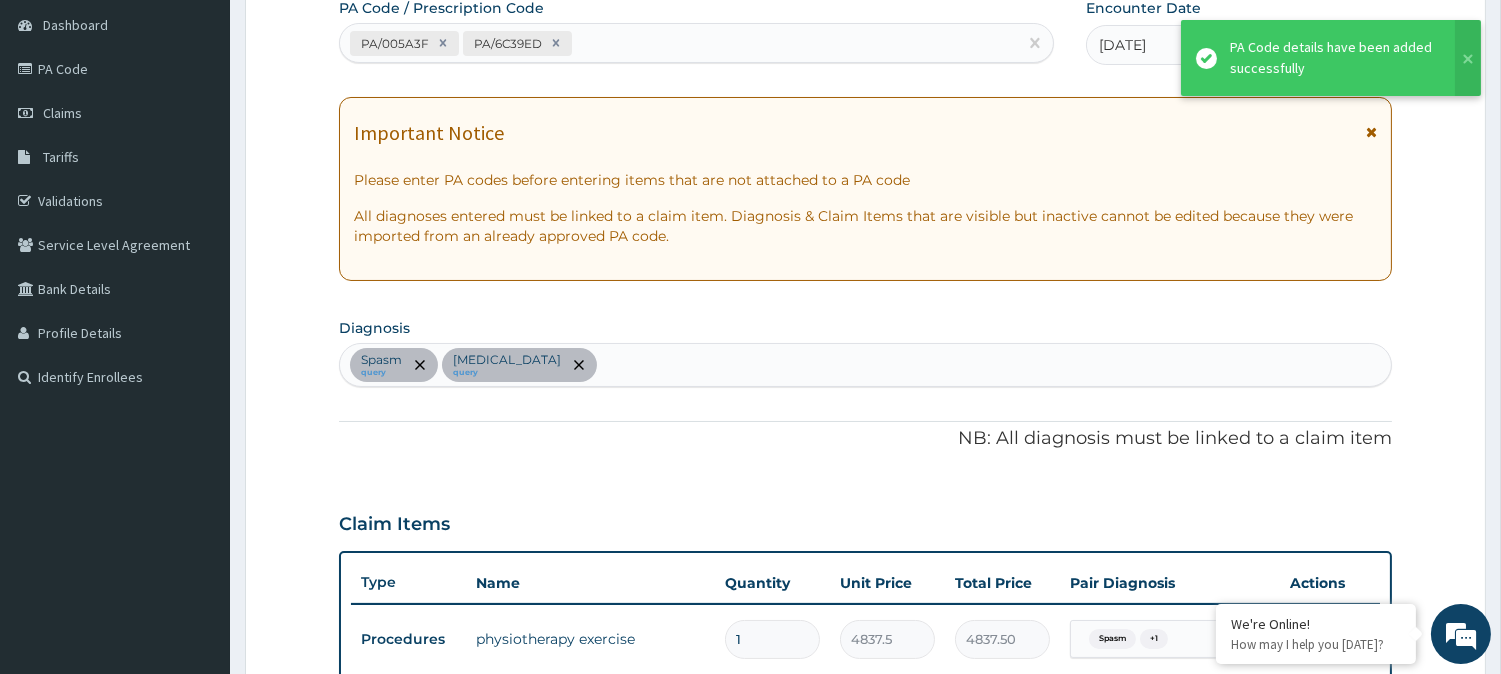 scroll, scrollTop: 377, scrollLeft: 0, axis: vertical 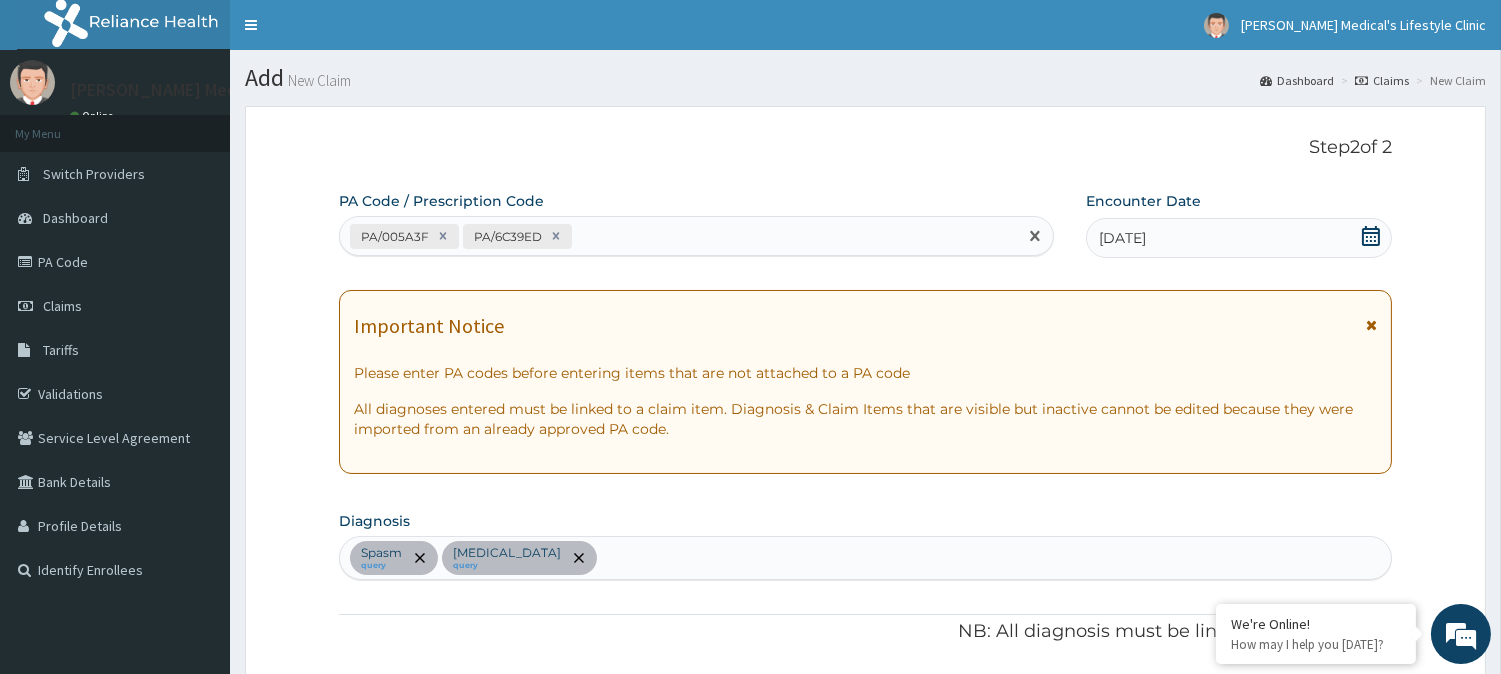 click on "PA/005A3F PA/6C39ED" at bounding box center (678, 236) 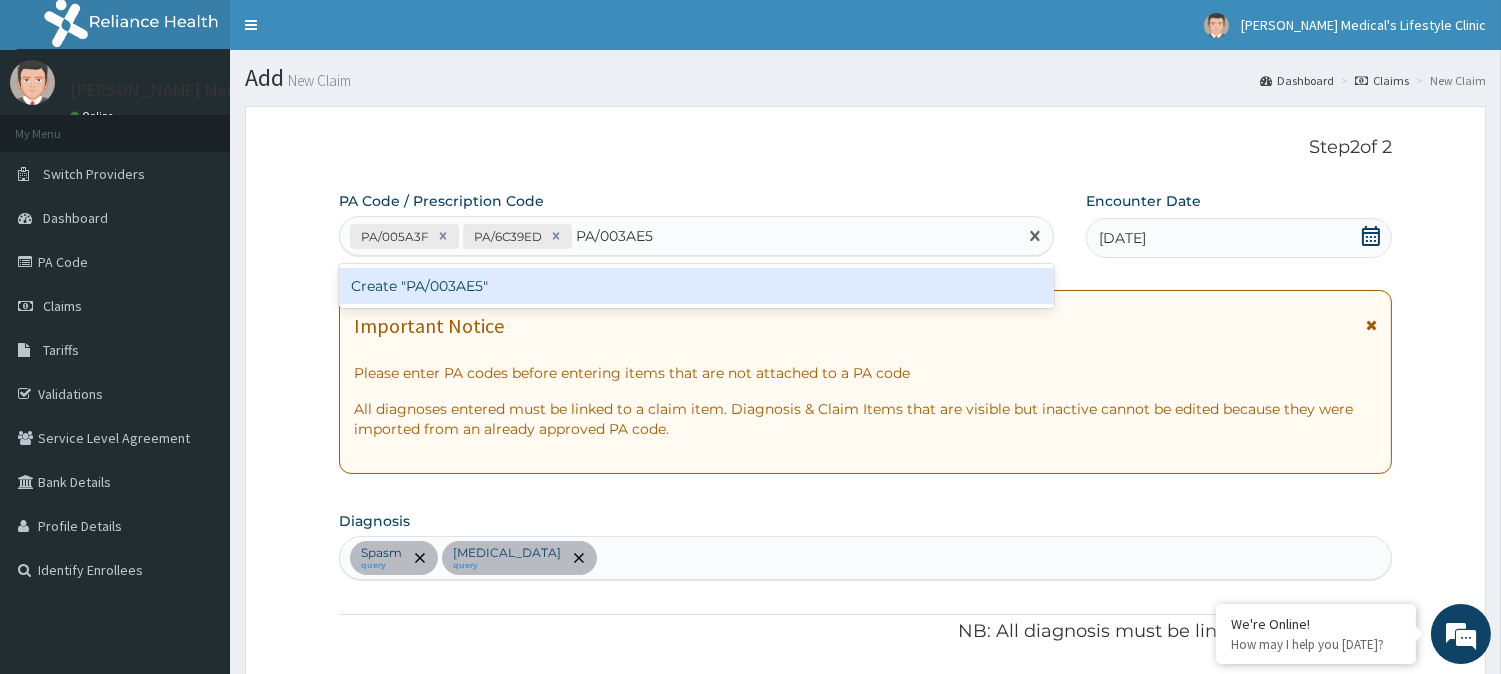click on "Create "PA/003AE5"" at bounding box center (696, 286) 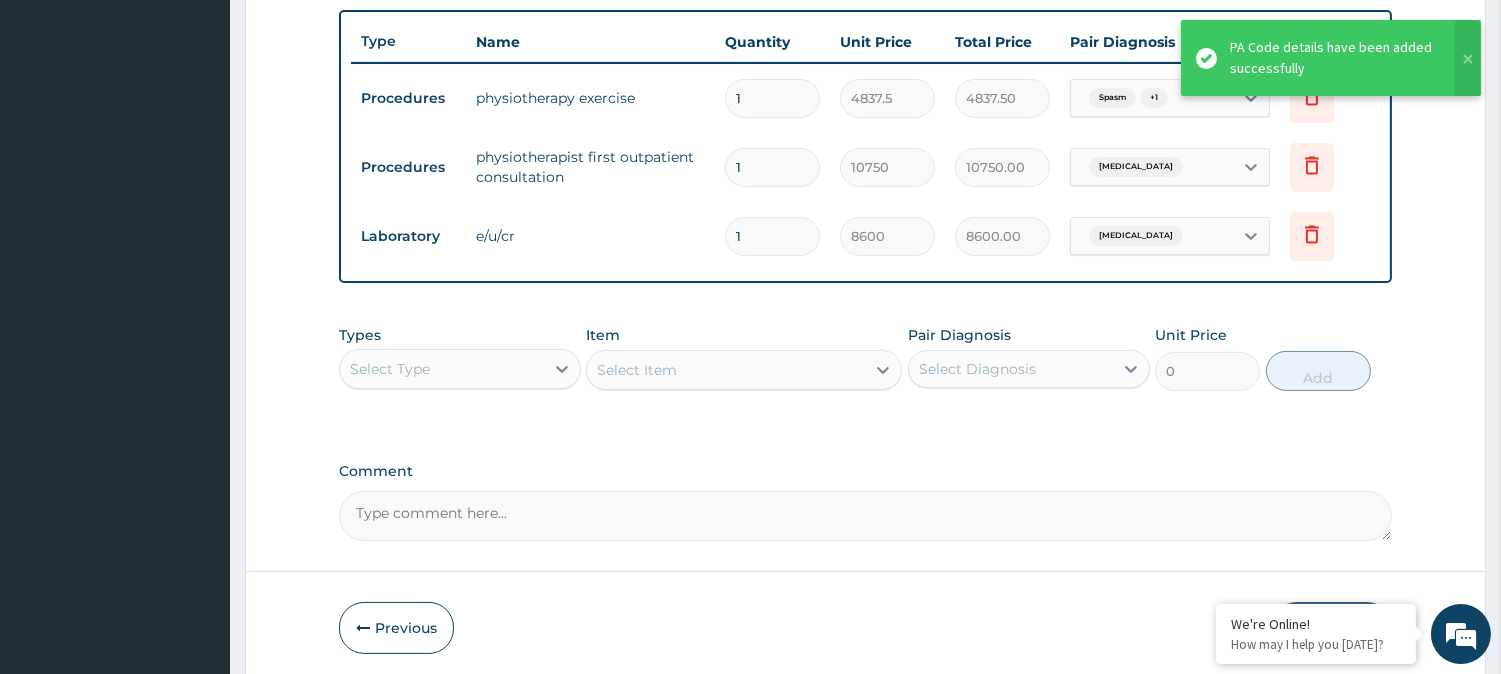 scroll, scrollTop: 810, scrollLeft: 0, axis: vertical 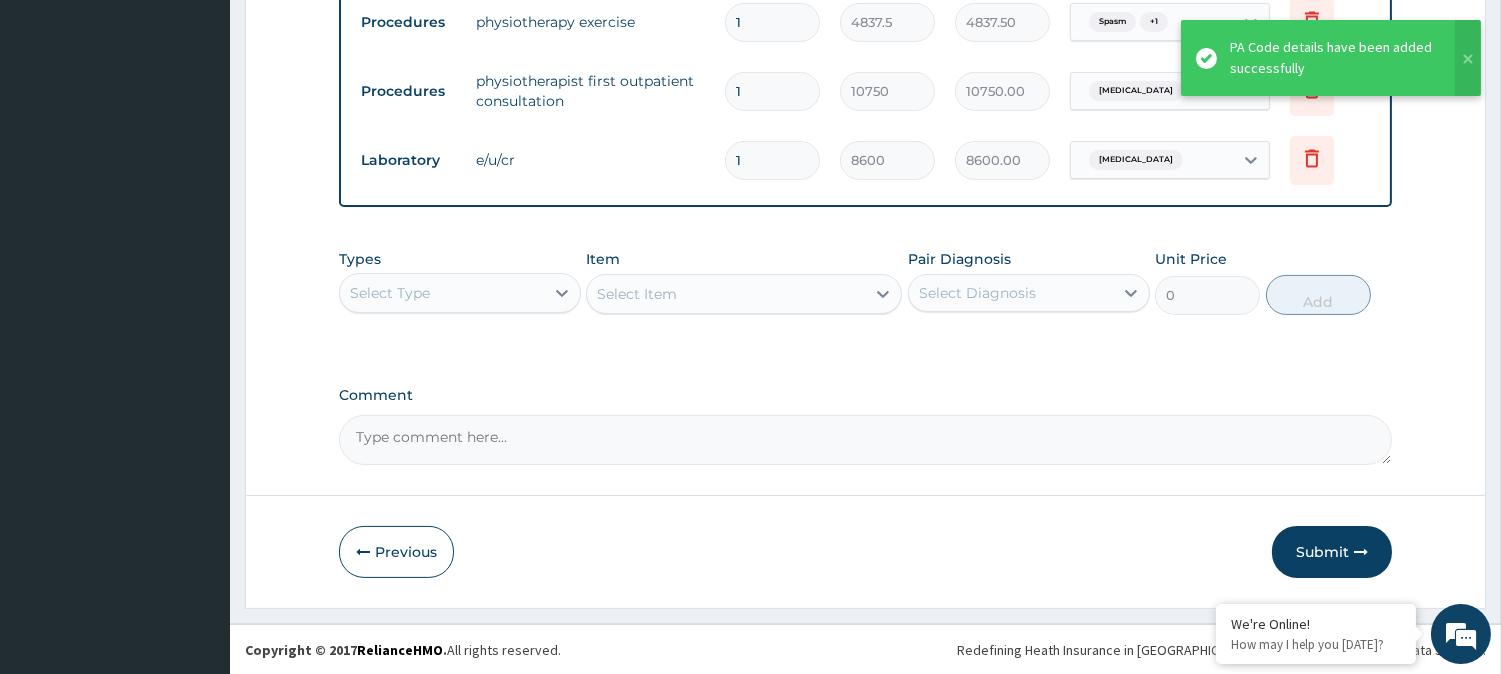 click on "Select Type" at bounding box center [442, 293] 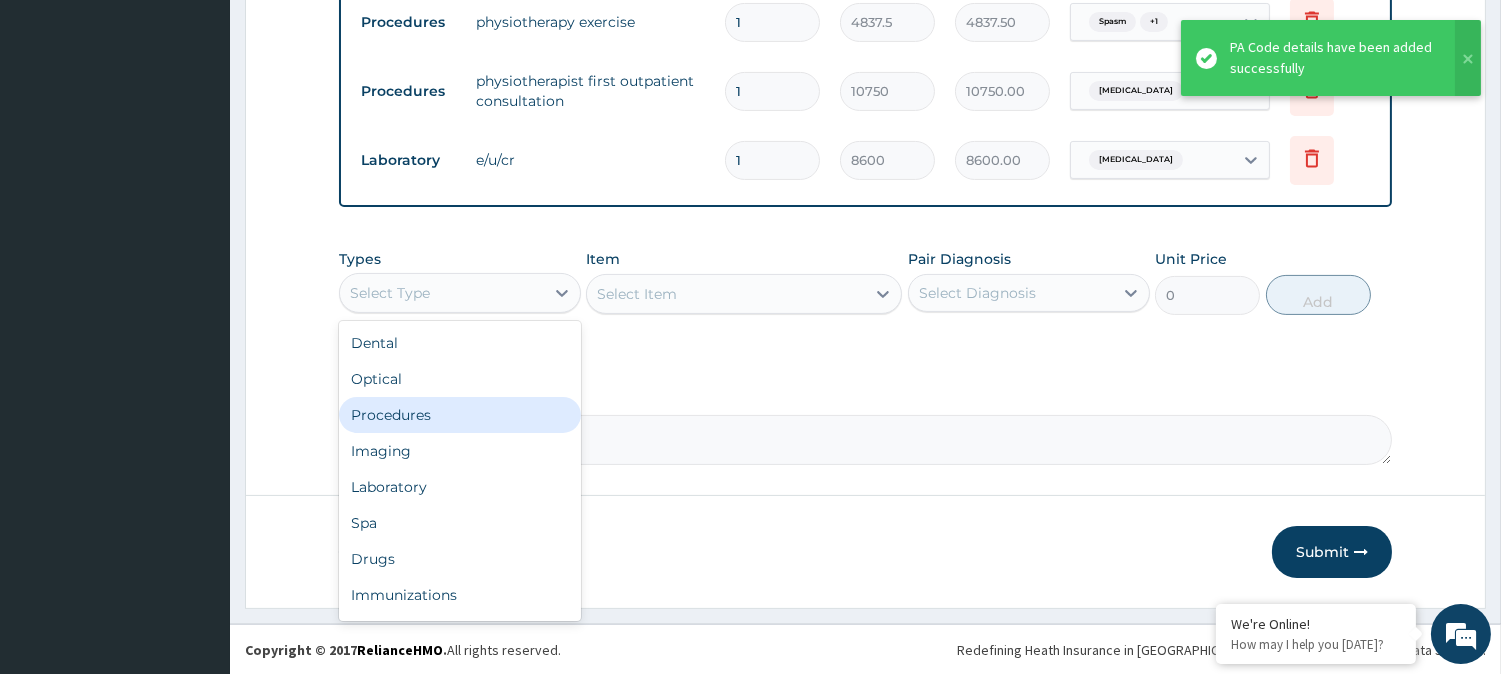 click on "Procedures" at bounding box center [460, 415] 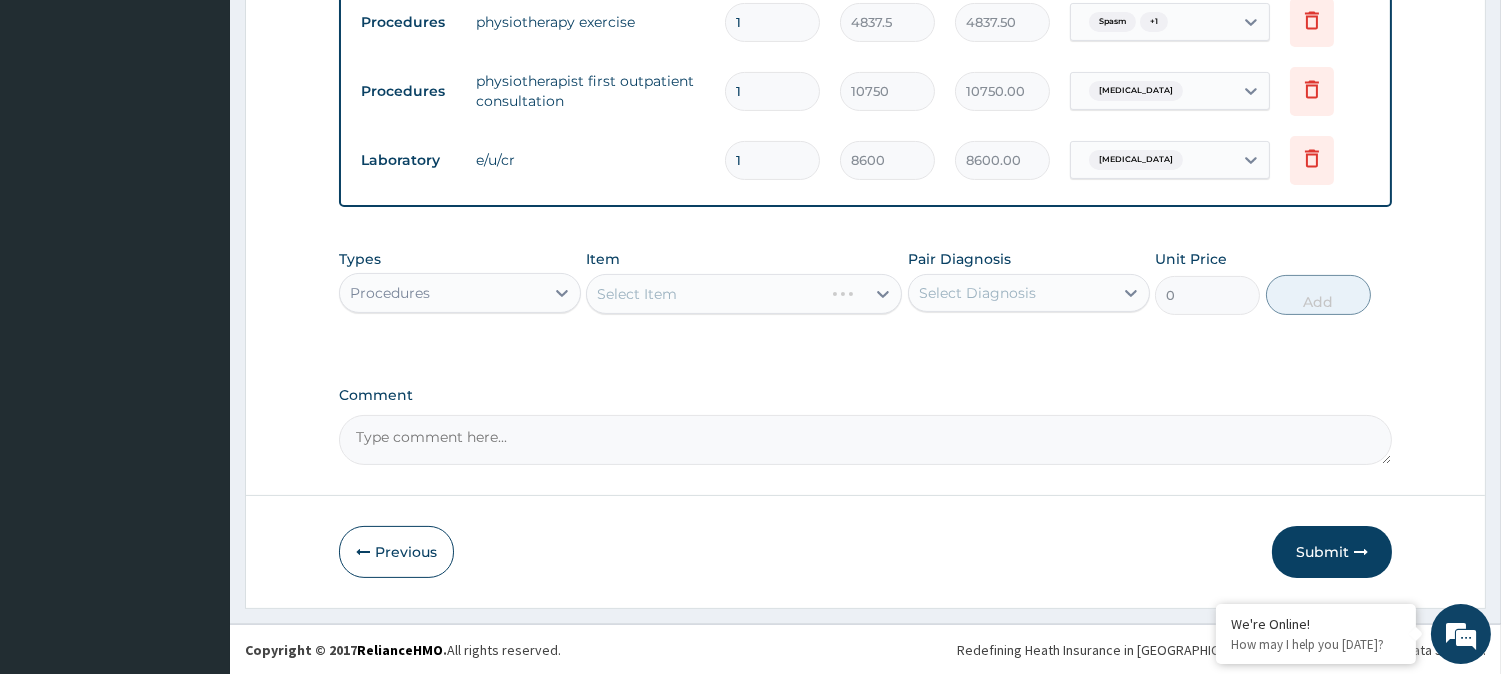 click on "Select Item" at bounding box center [744, 294] 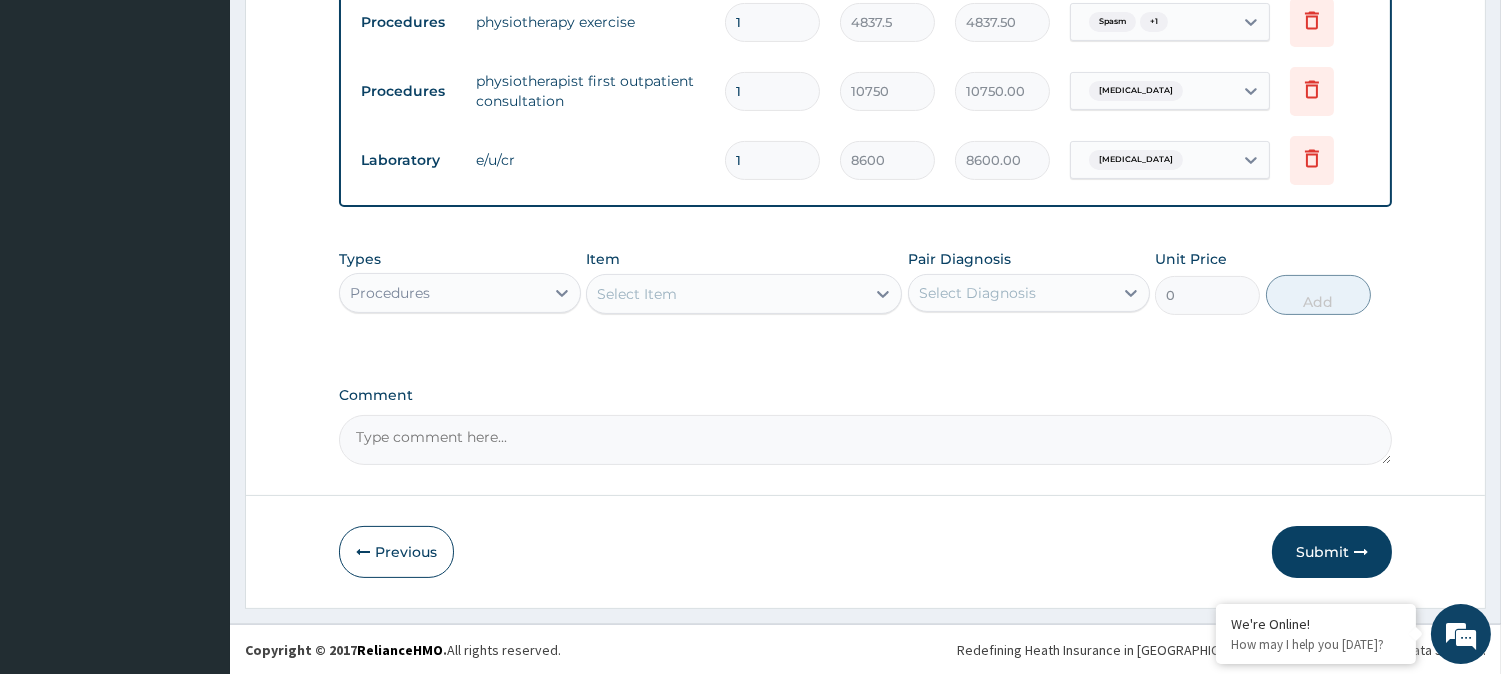 click on "Select Item" at bounding box center (726, 294) 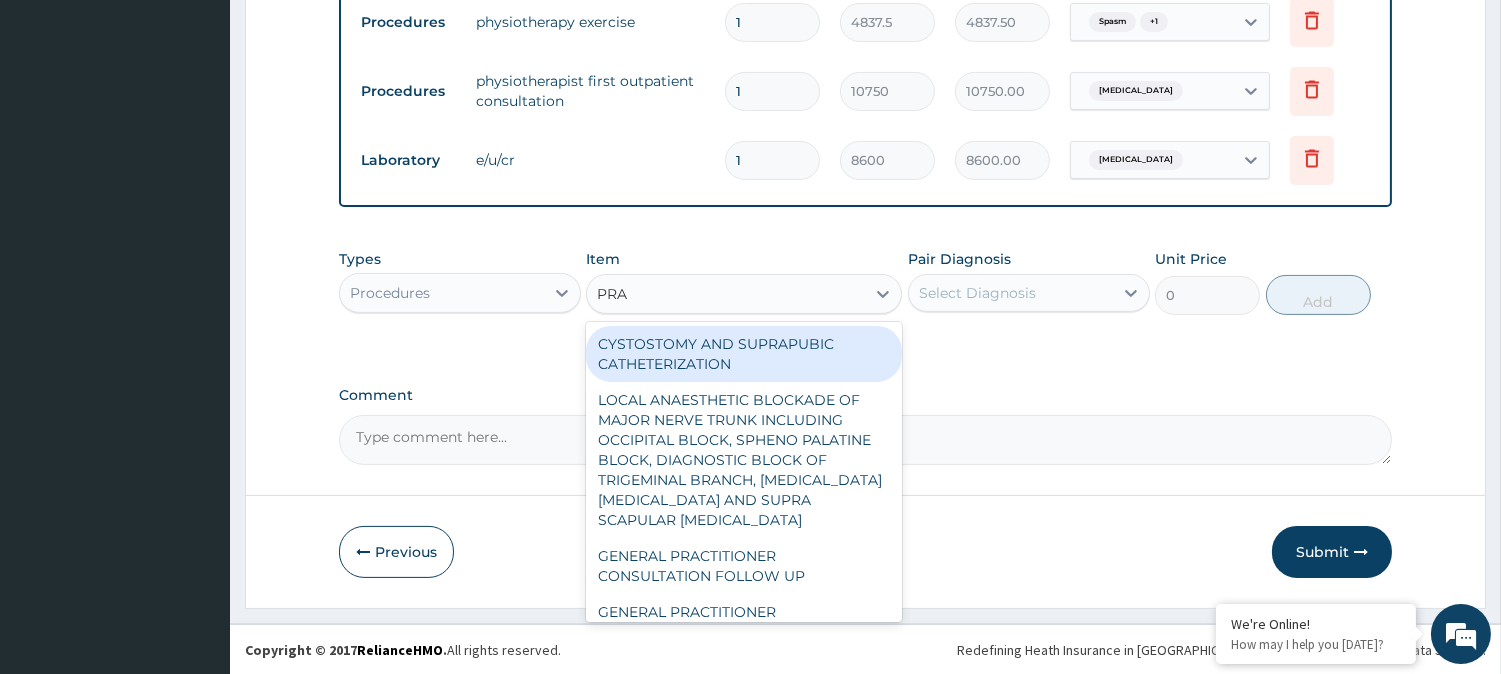 type on "PRAC" 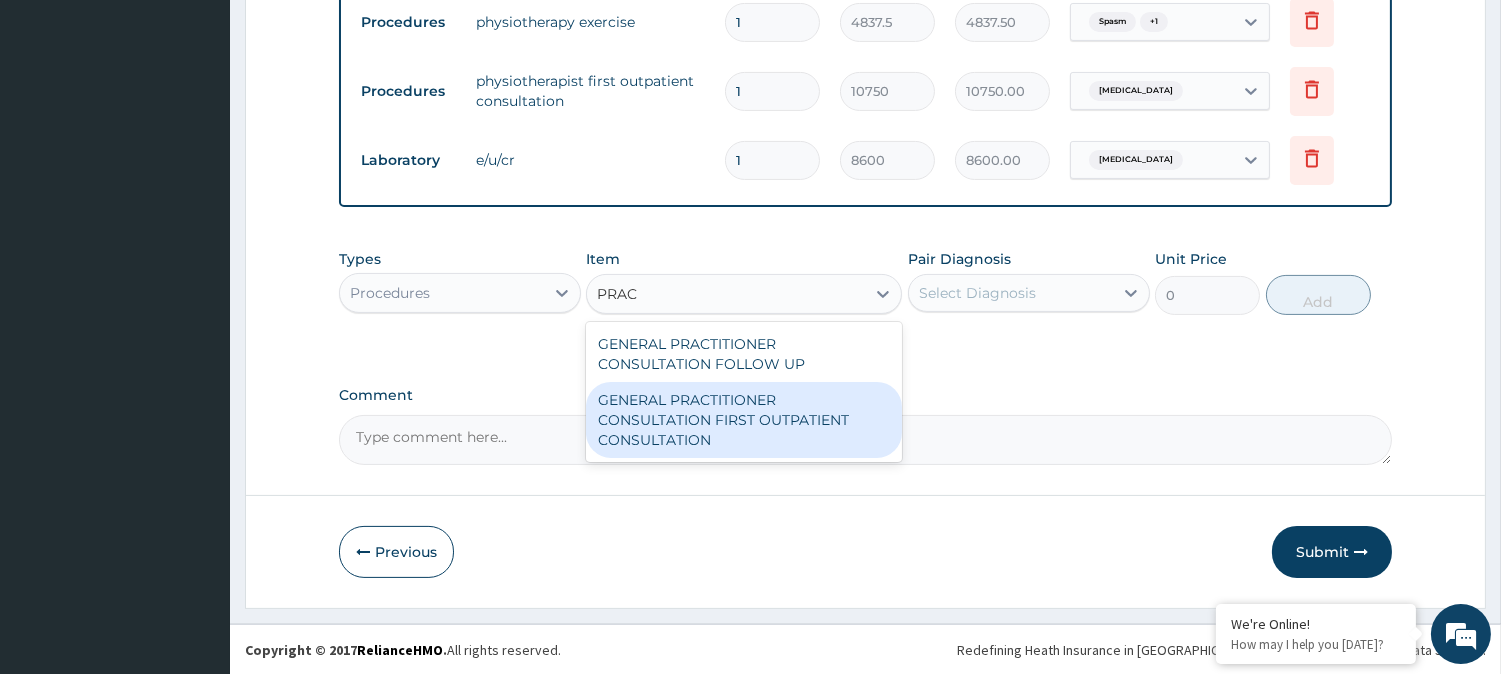 click on "GENERAL PRACTITIONER CONSULTATION FIRST OUTPATIENT CONSULTATION" at bounding box center (744, 420) 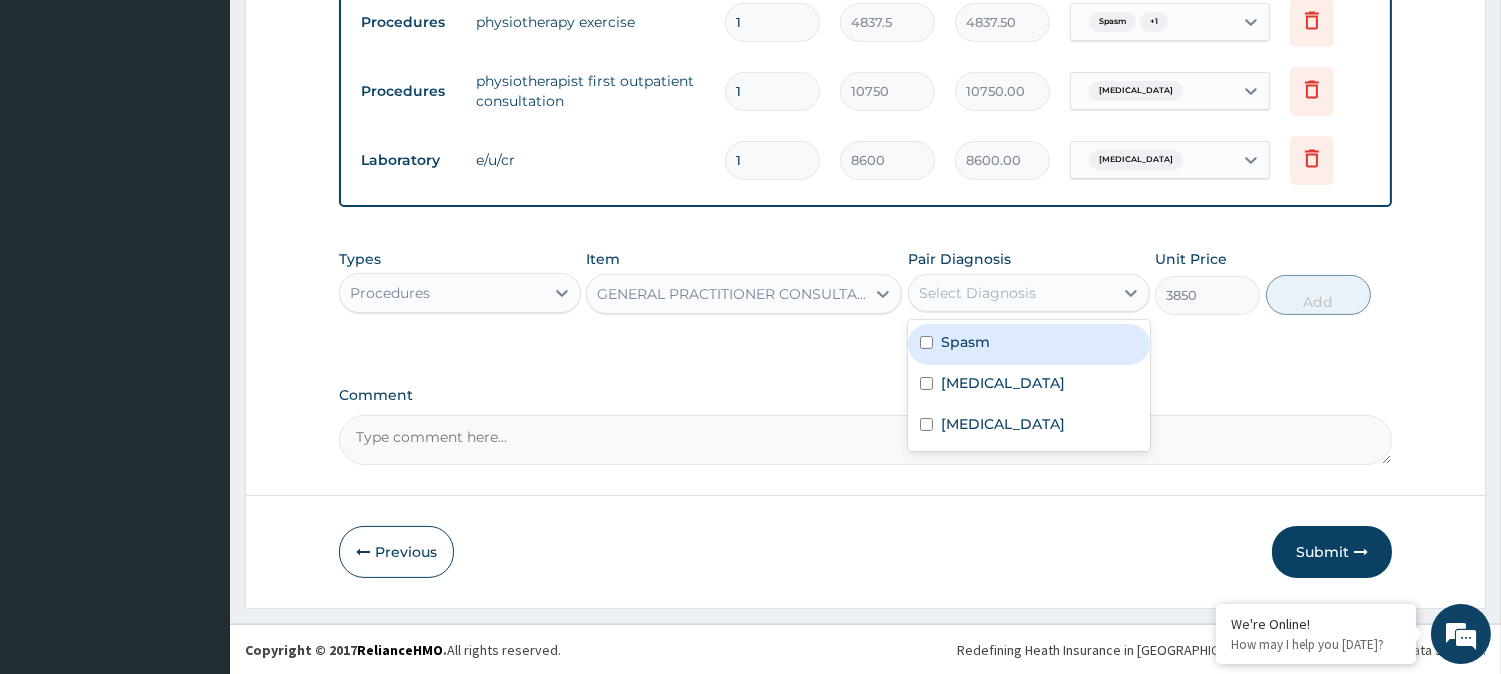 click on "Select Diagnosis" at bounding box center [977, 293] 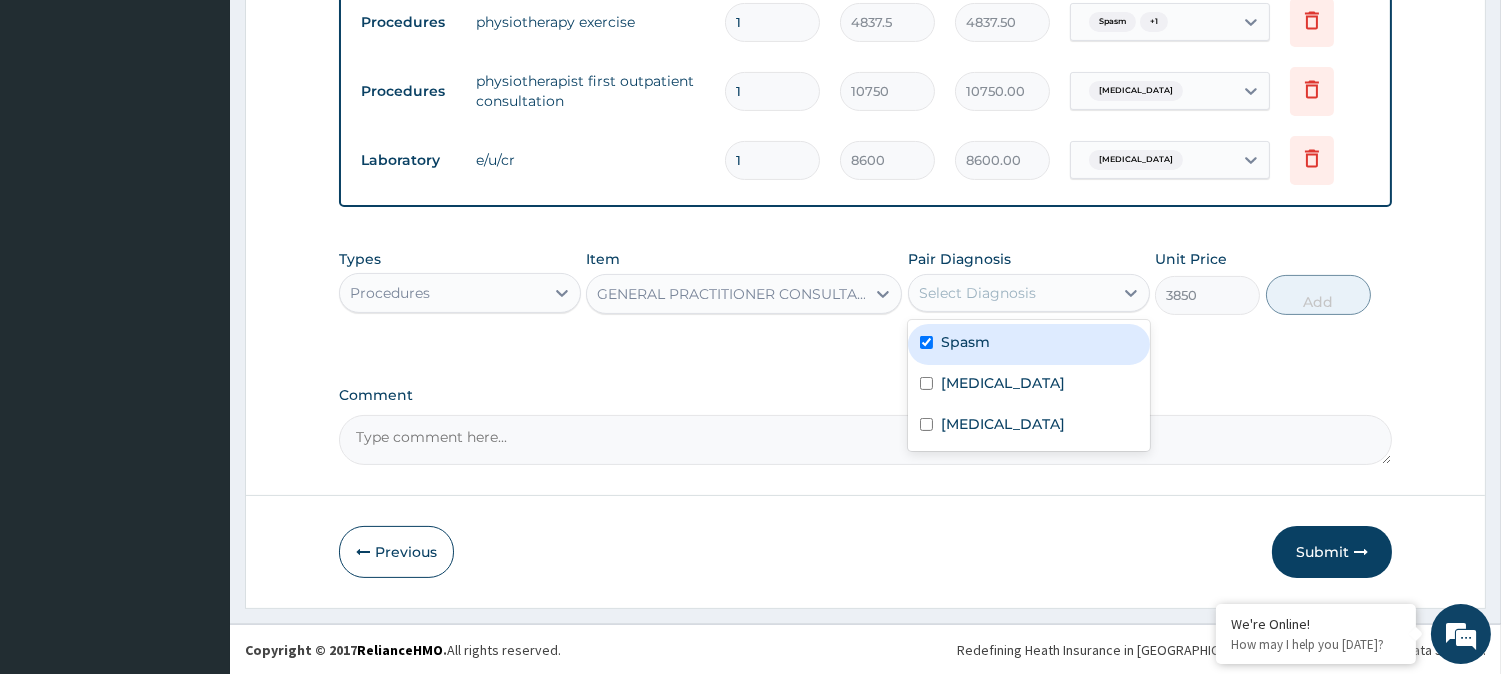 checkbox on "true" 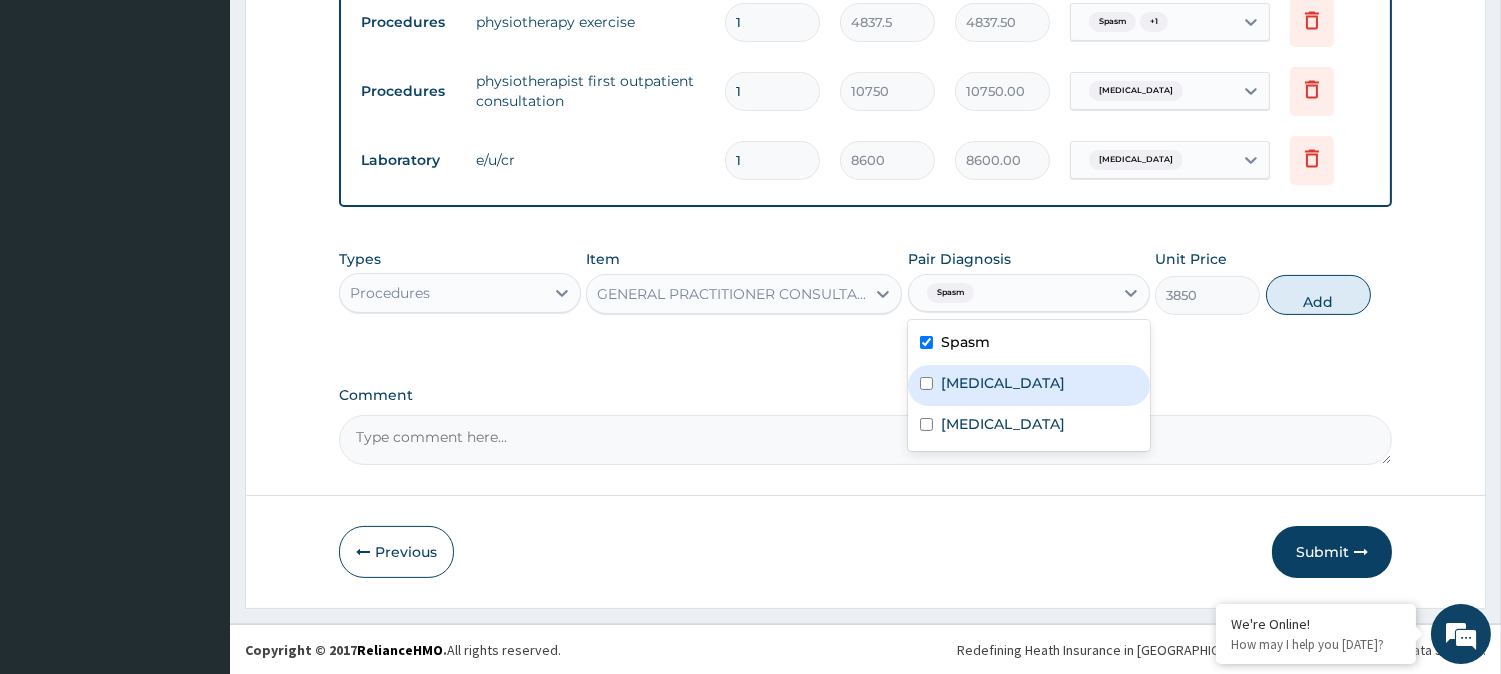 click on "Low back pain" at bounding box center (1029, 385) 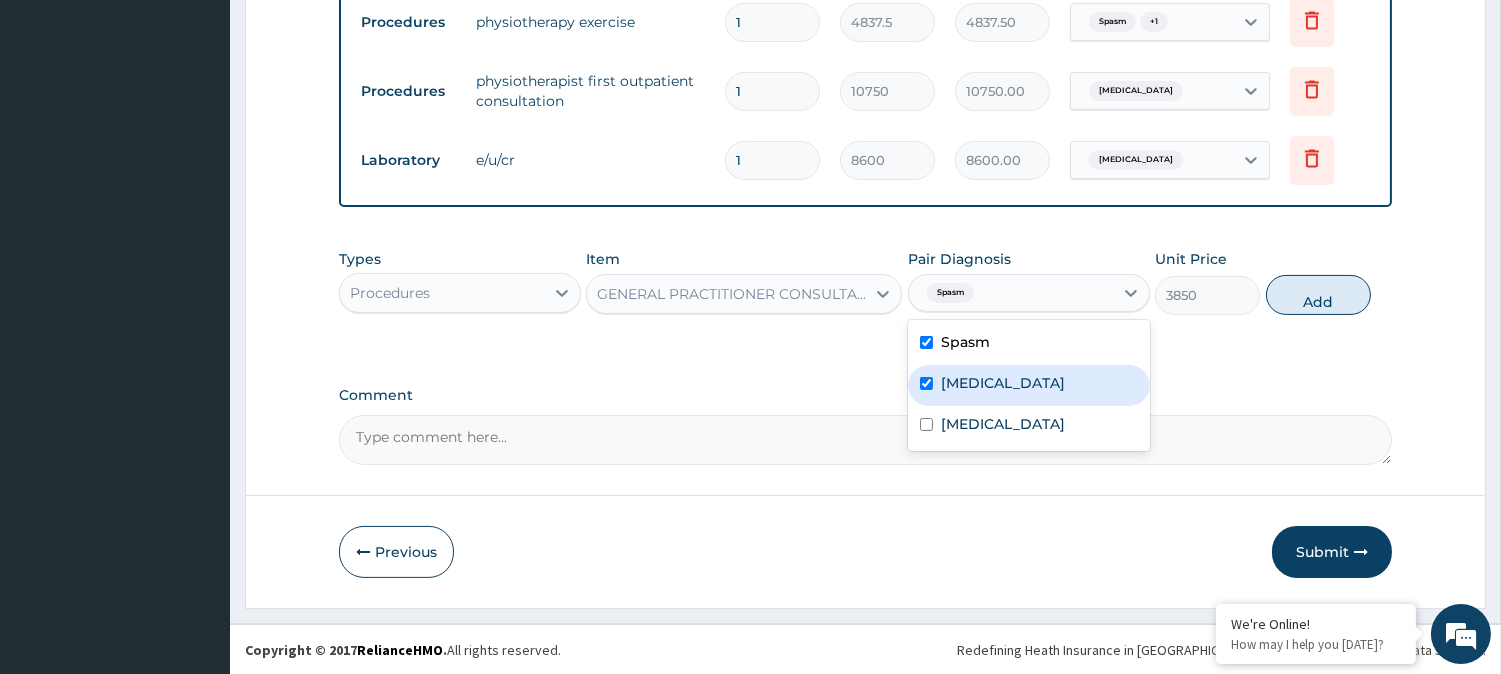 checkbox on "true" 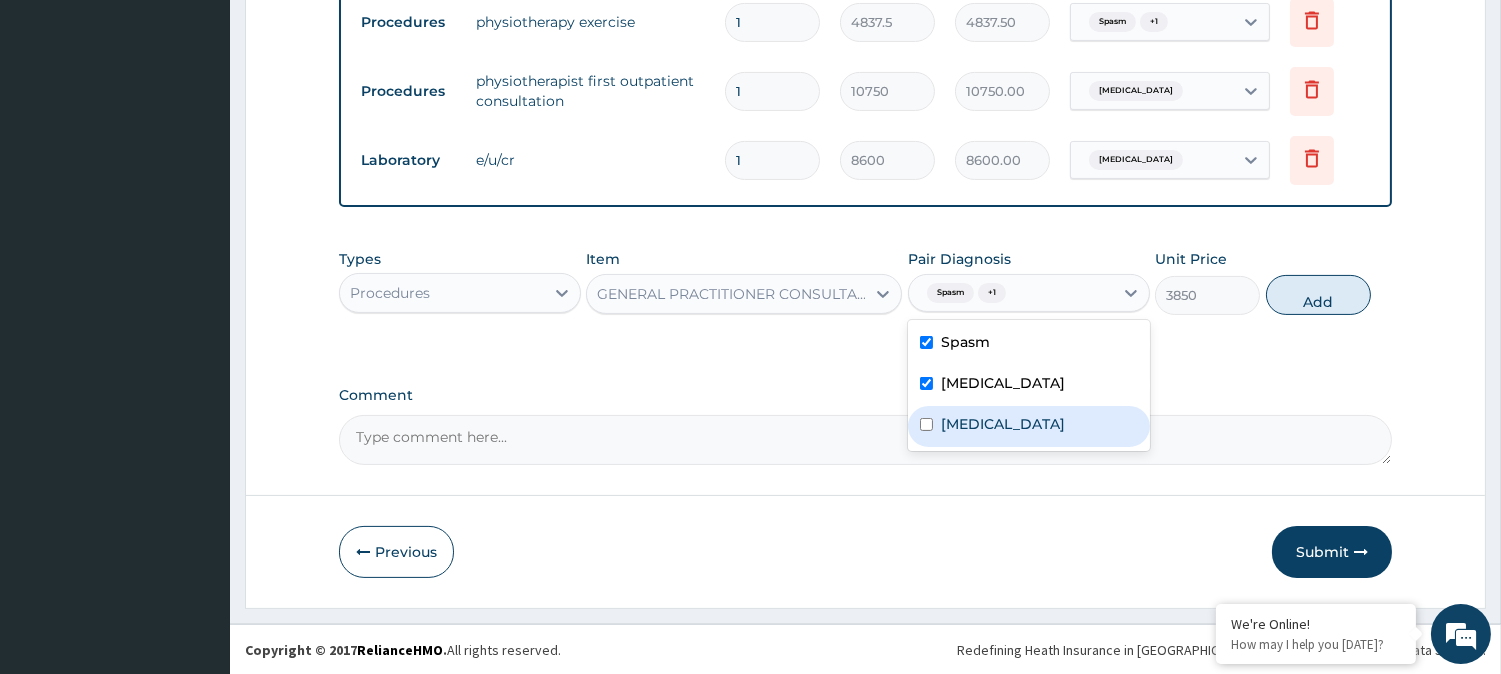 drag, startPoint x: 918, startPoint y: 425, endPoint x: 1036, endPoint y: 402, distance: 120.22063 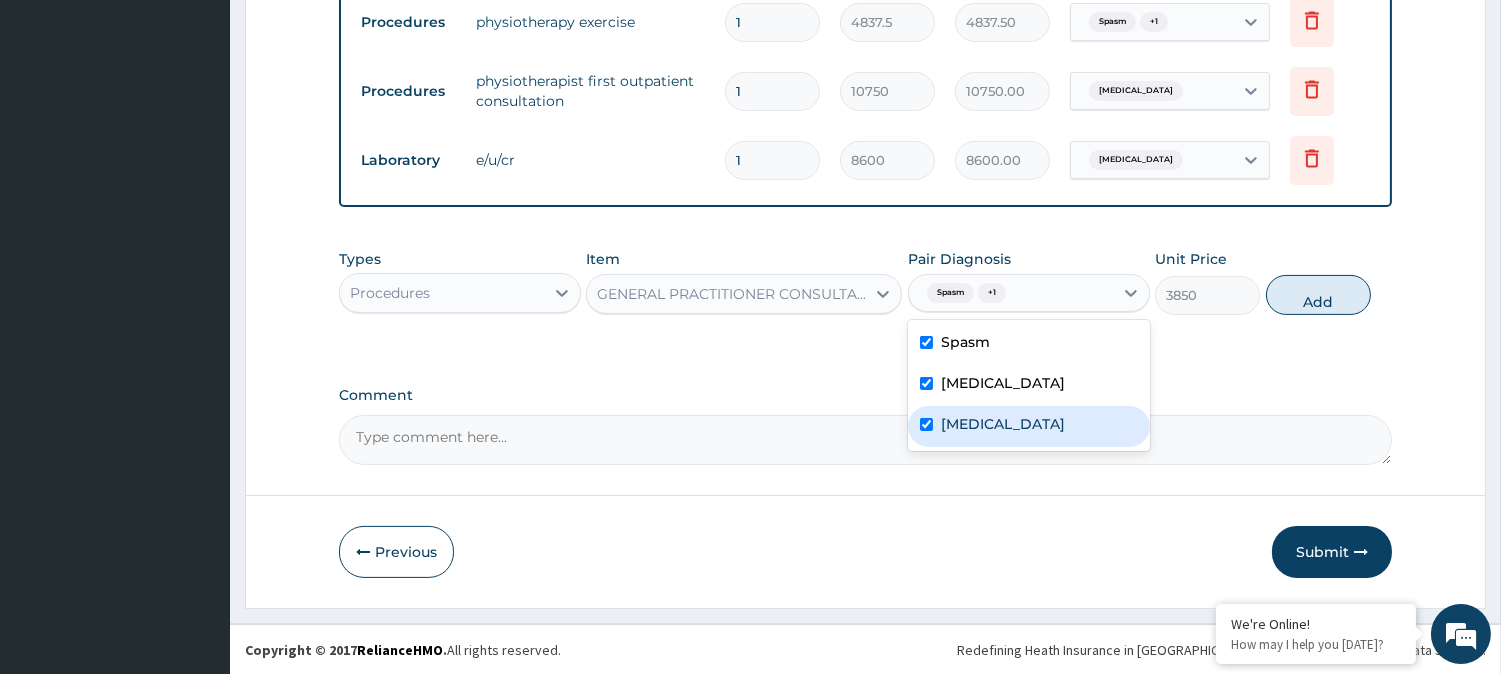 checkbox on "true" 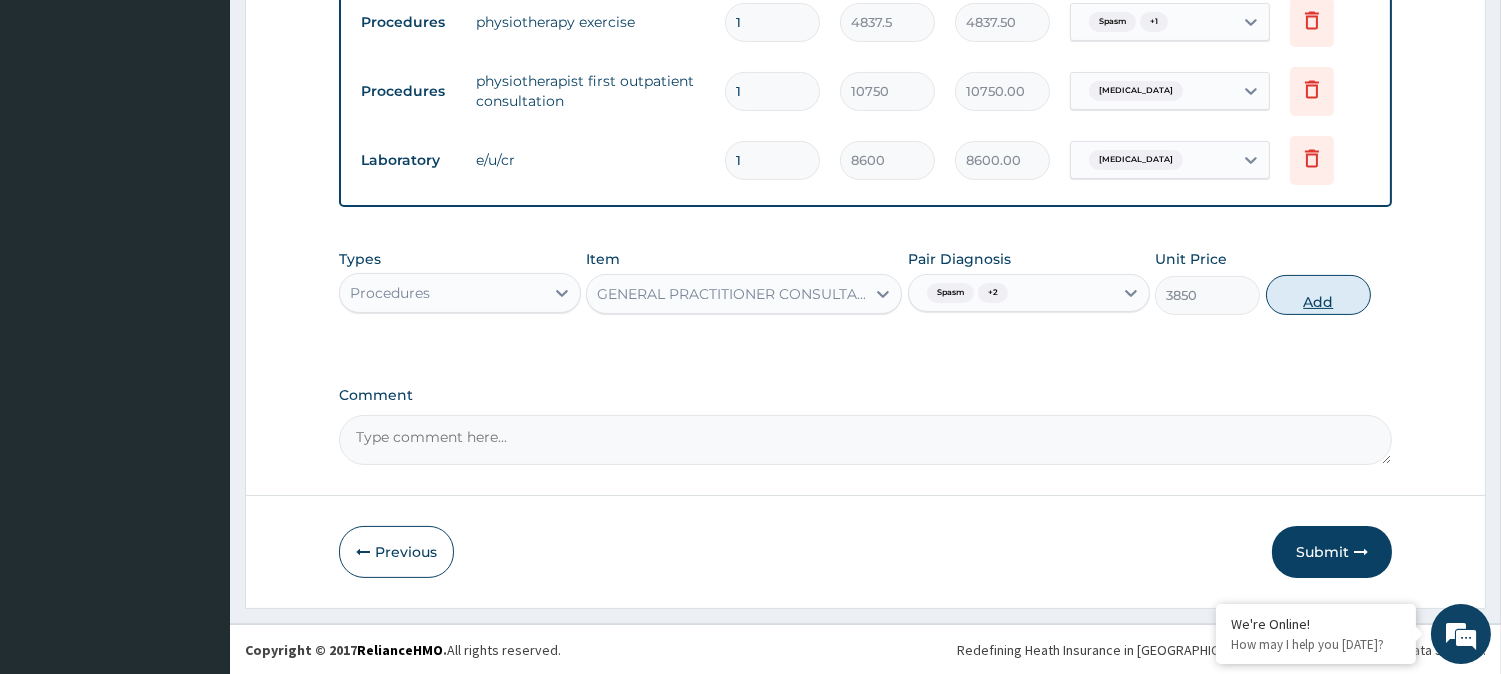 click on "Add" at bounding box center (1318, 295) 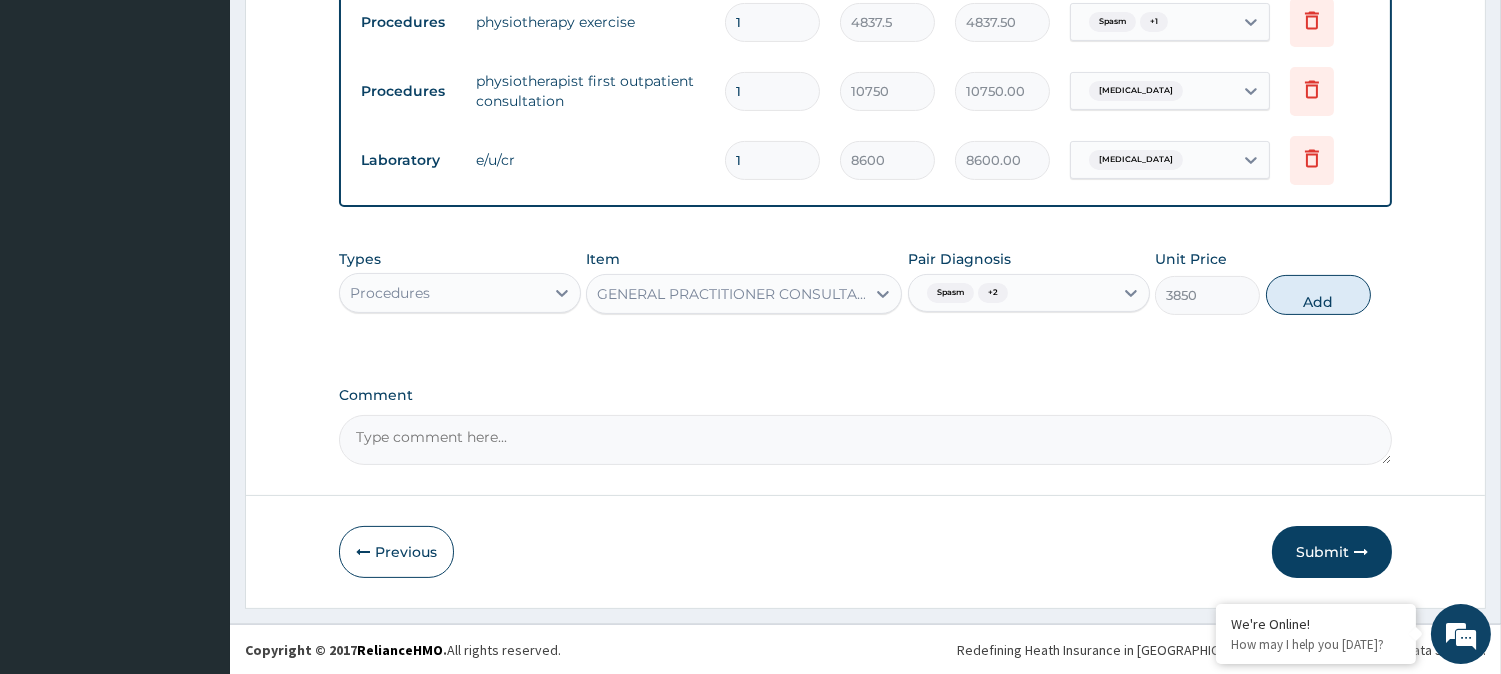 type on "0" 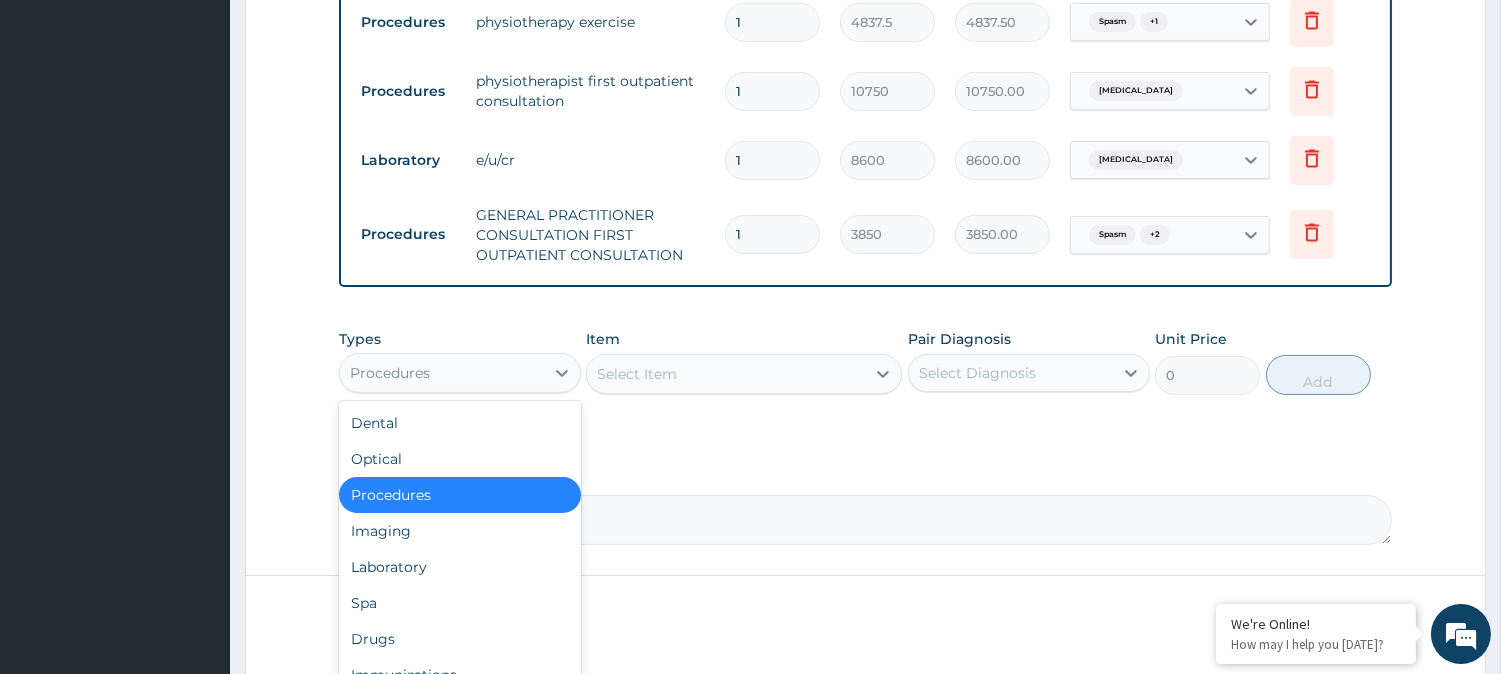 click on "Procedures" at bounding box center (442, 373) 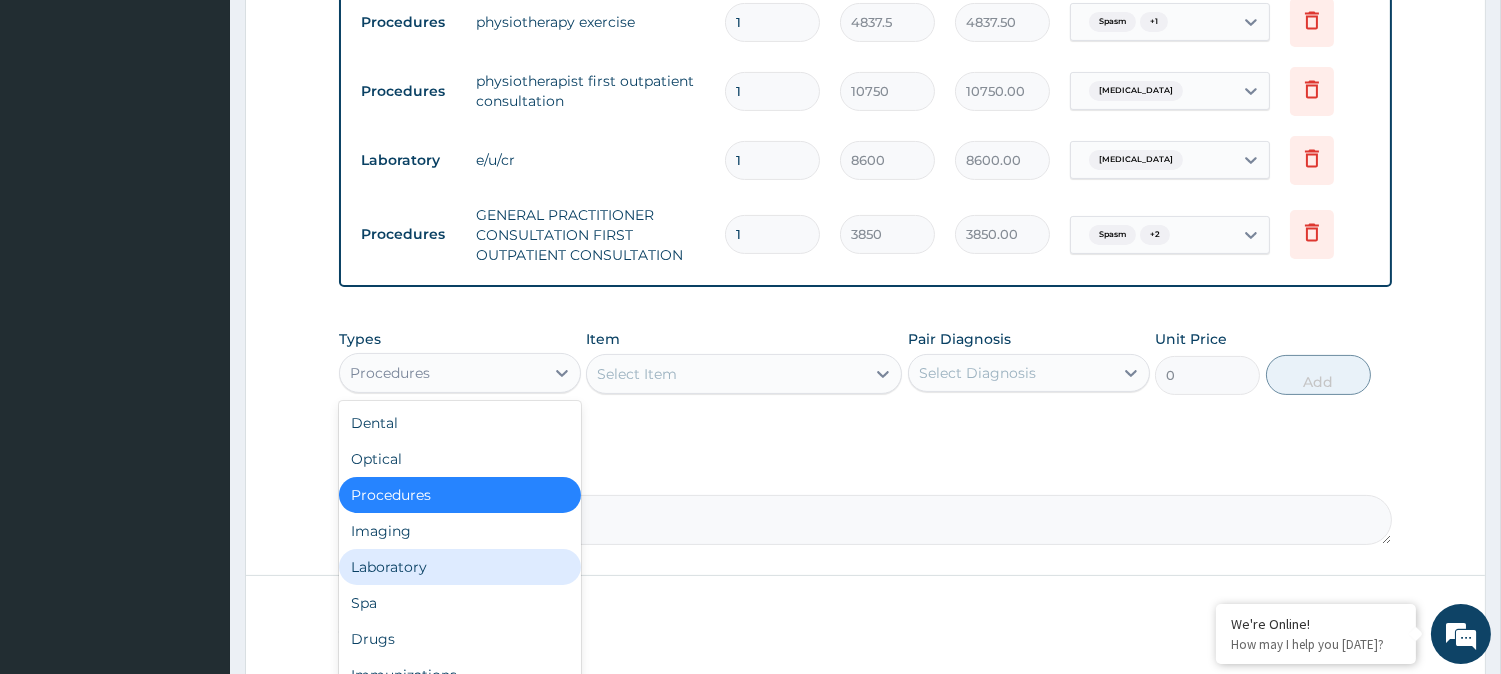 click on "Laboratory" at bounding box center (460, 567) 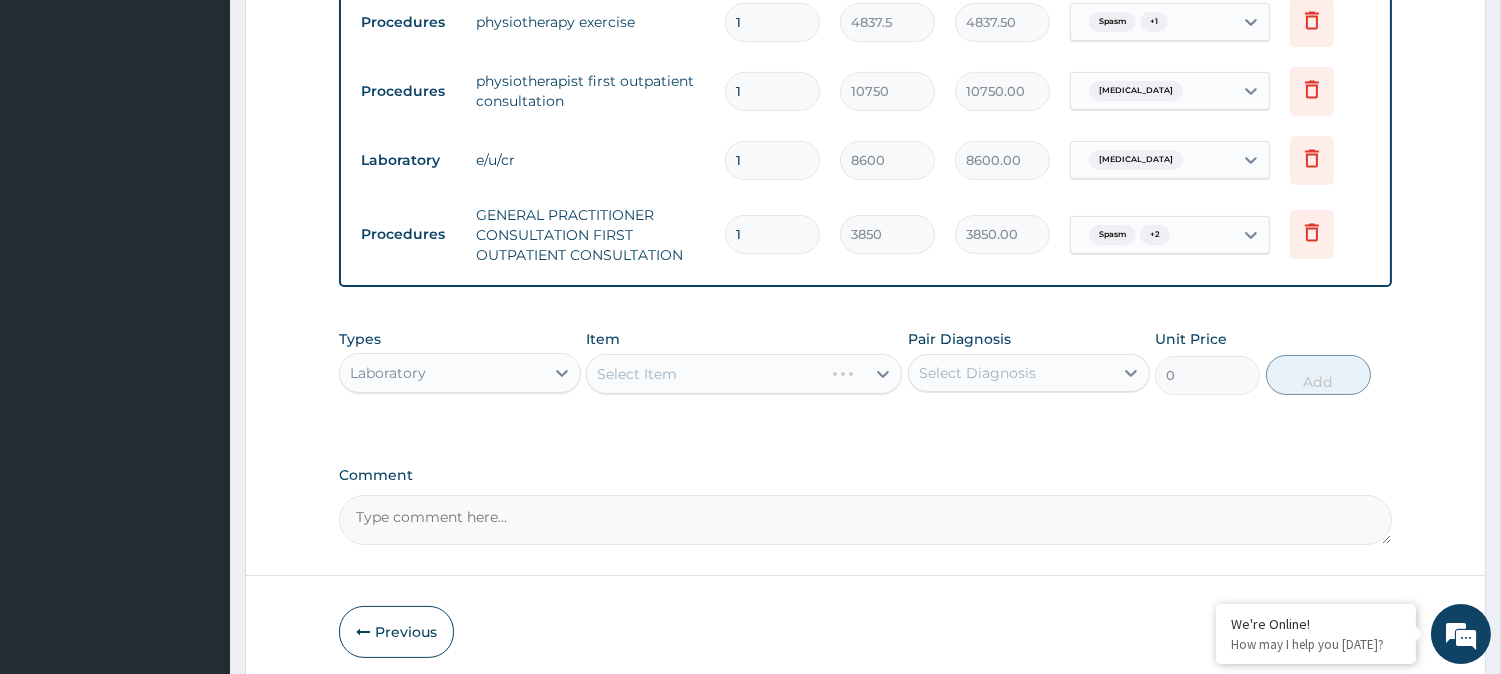 click on "Select Item" at bounding box center (705, 374) 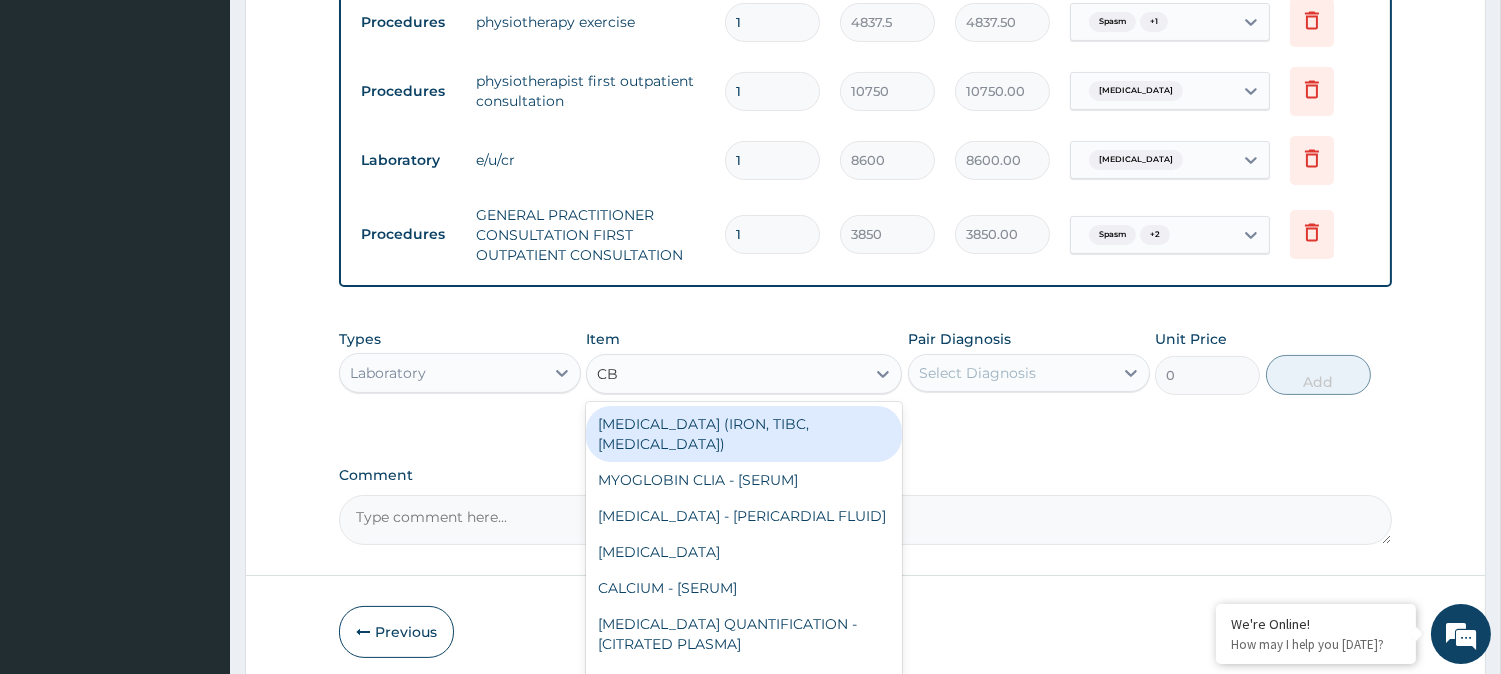 type on "CBC" 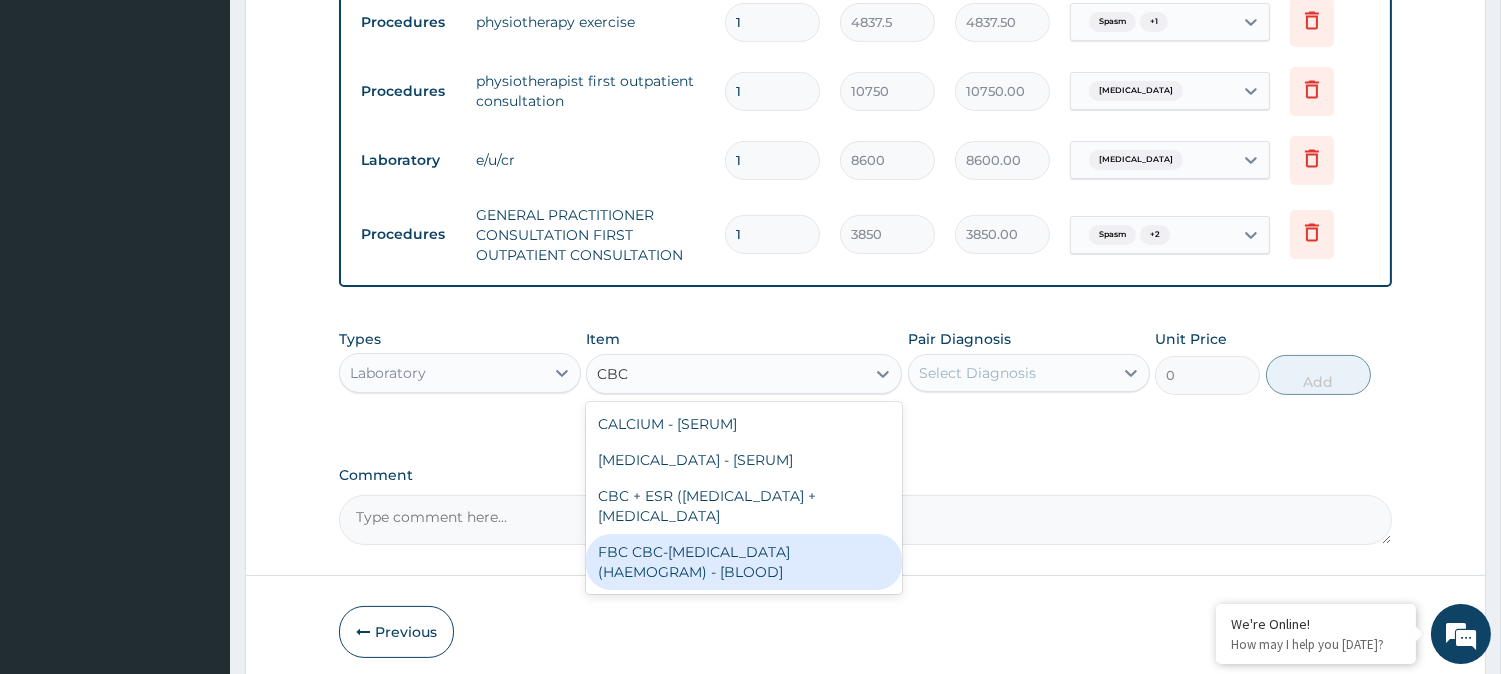drag, startPoint x: 740, startPoint y: 576, endPoint x: 787, endPoint y: 538, distance: 60.440052 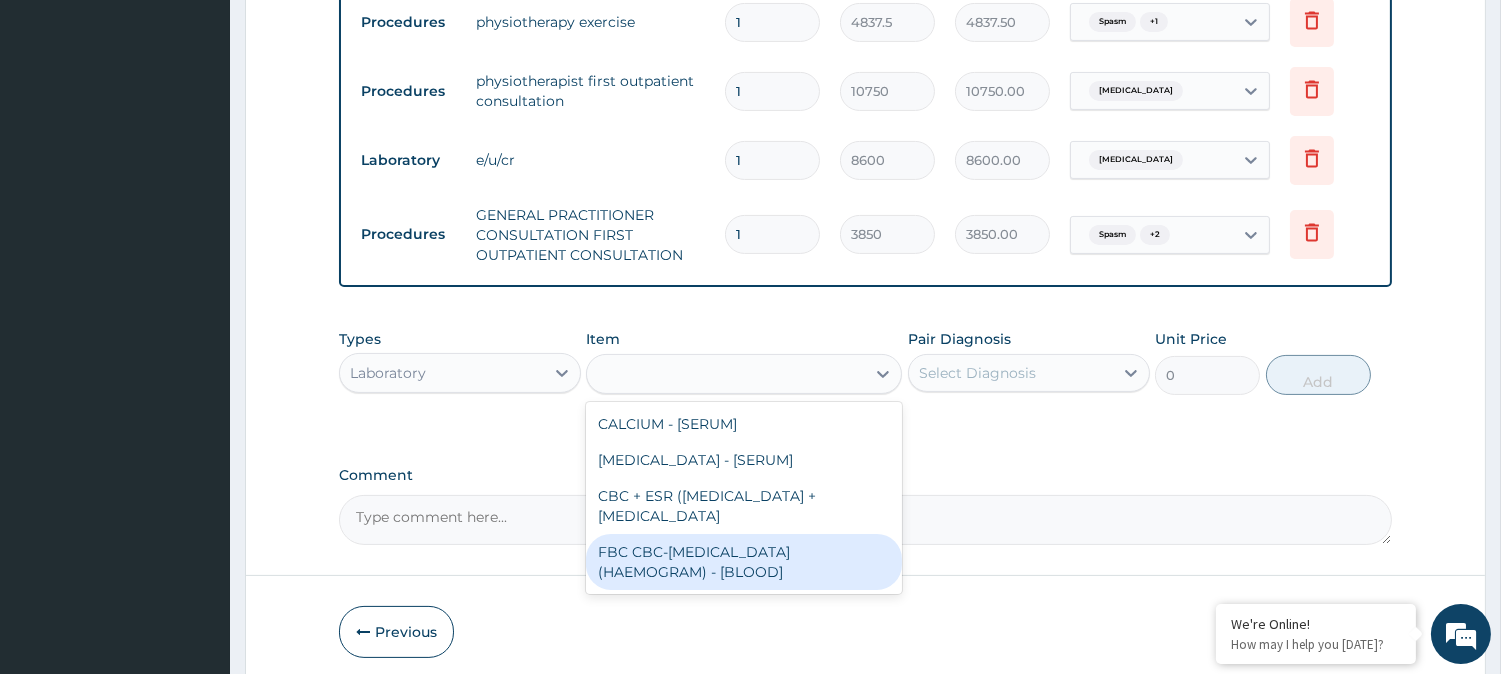 type on "4300" 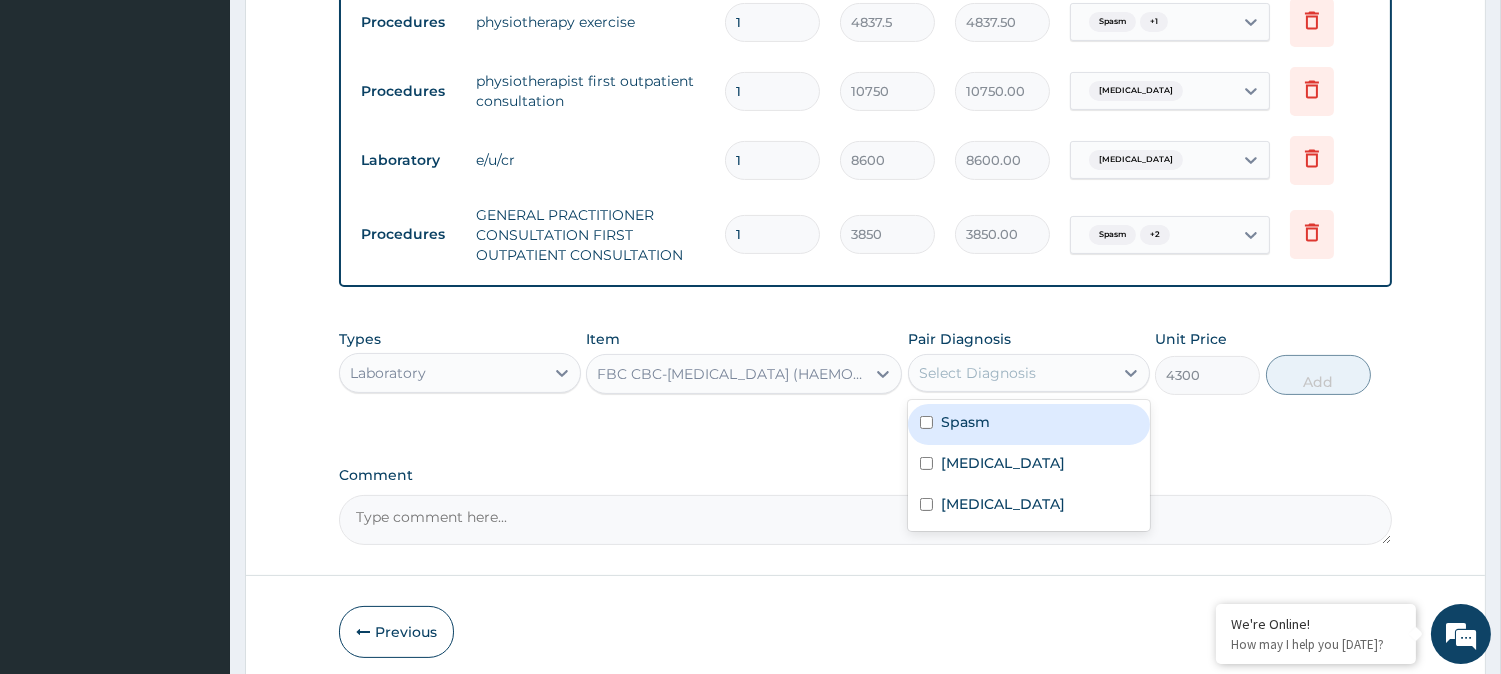 click on "Select Diagnosis" at bounding box center (977, 373) 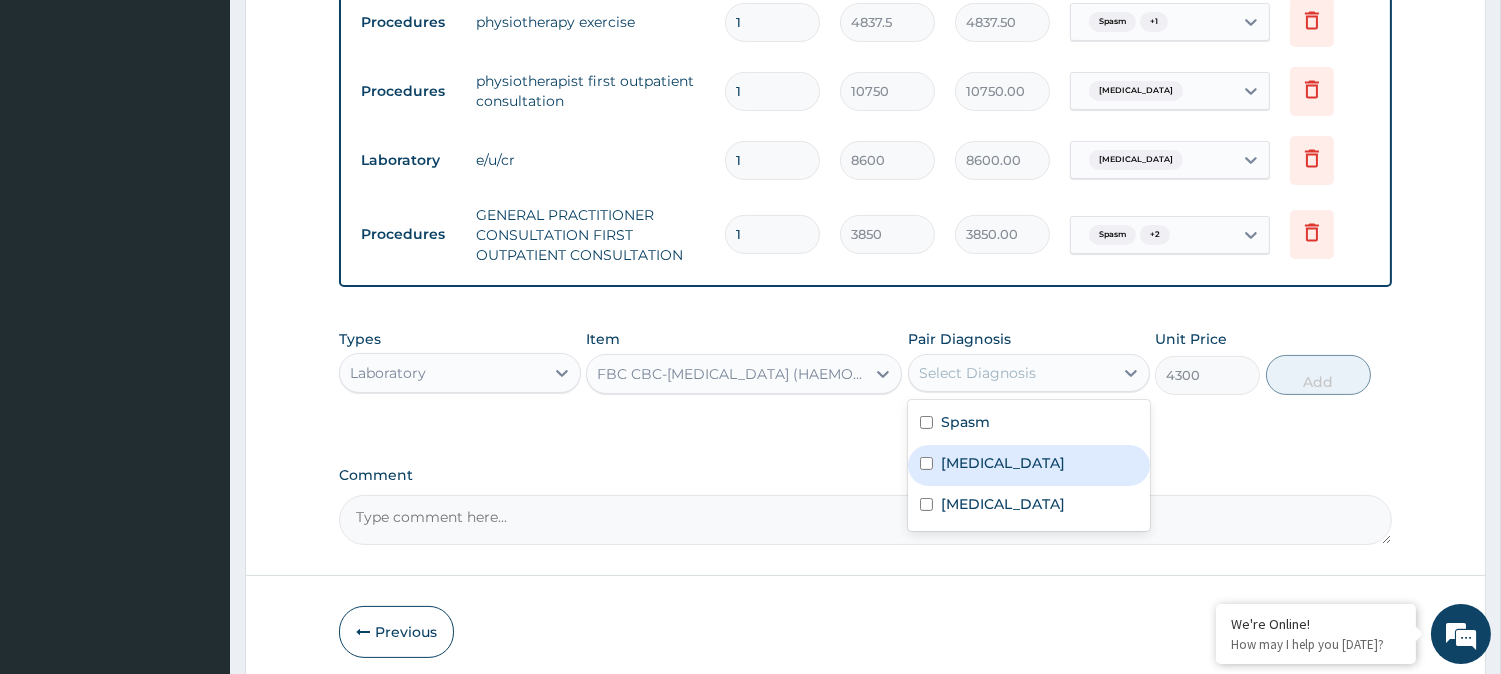 scroll, scrollTop: 254, scrollLeft: 0, axis: vertical 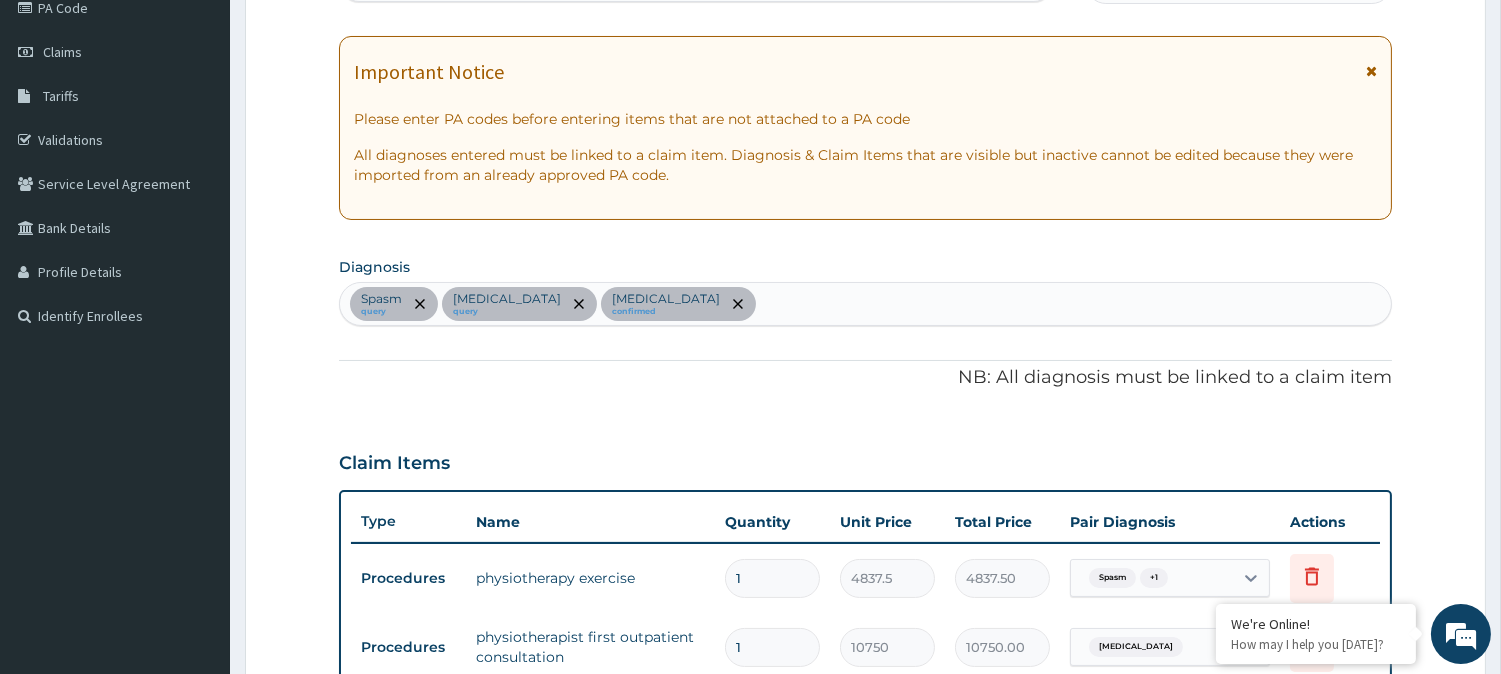 click on "Spasm query Low back pain query Electrolyte imbalance confirmed" at bounding box center (865, 304) 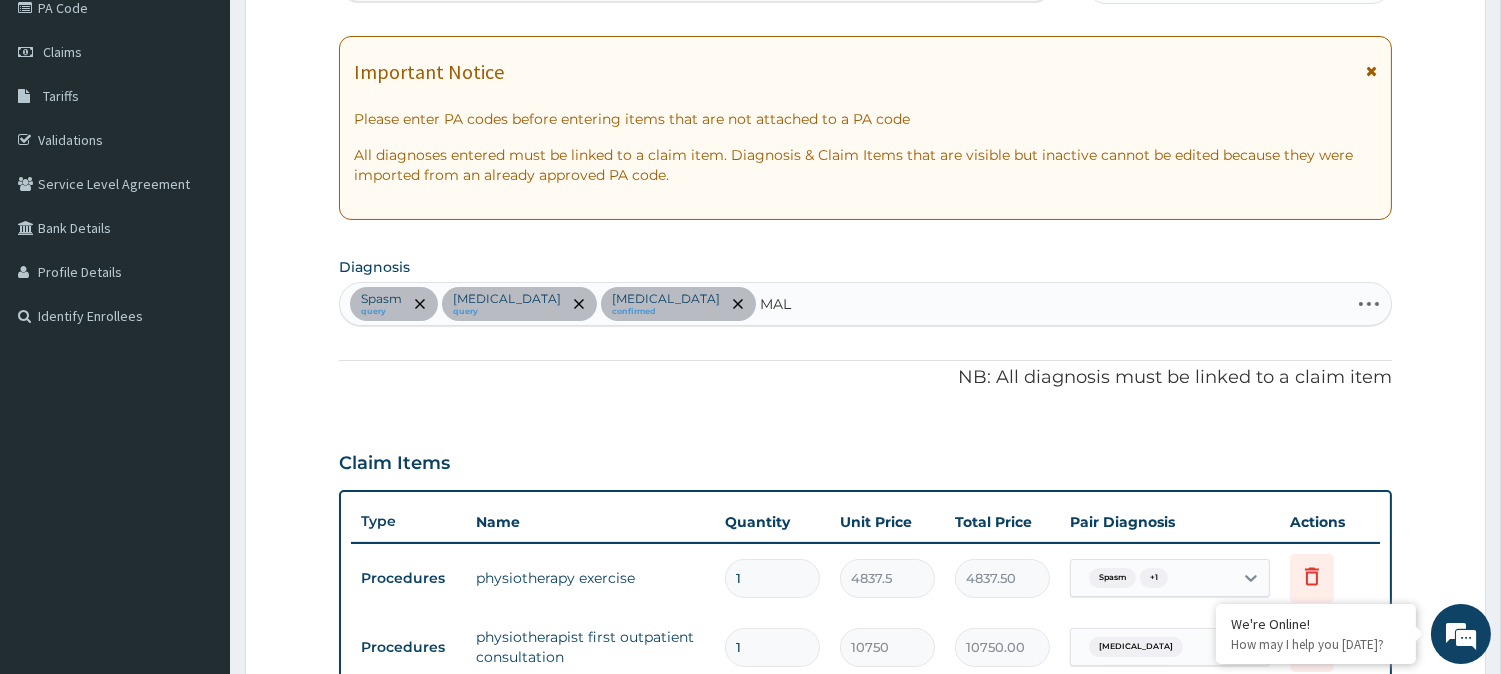 type on "MALA" 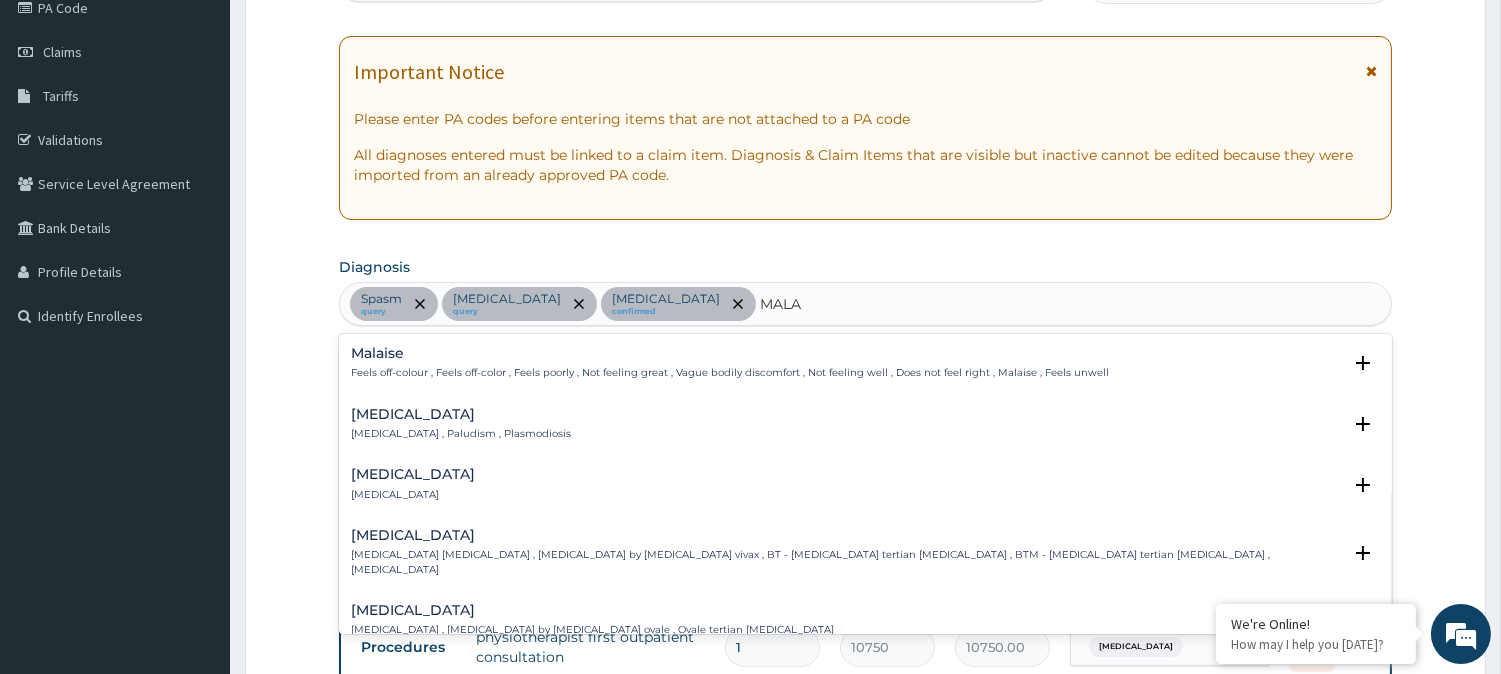 click on "Malaria" at bounding box center (461, 414) 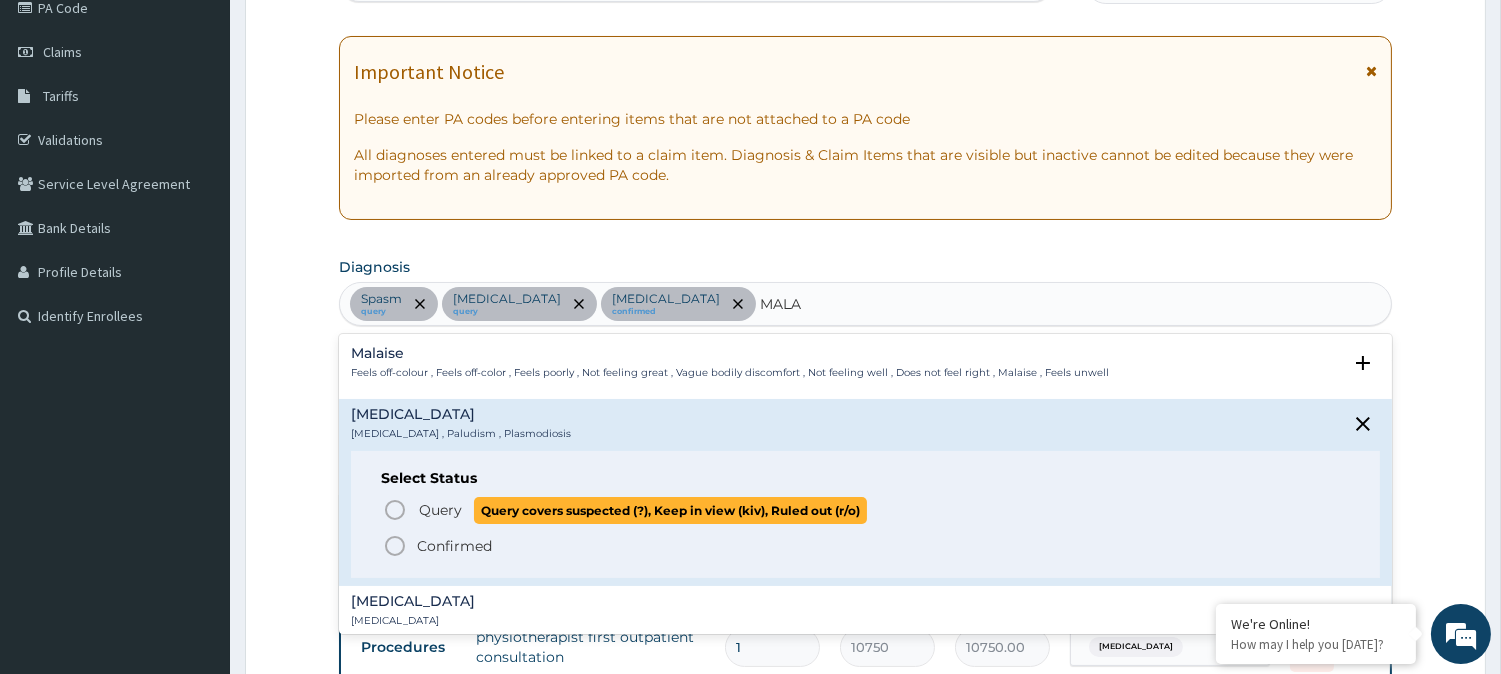 click on "Query Query covers suspected (?), Keep in view (kiv), Ruled out (r/o)" at bounding box center [866, 510] 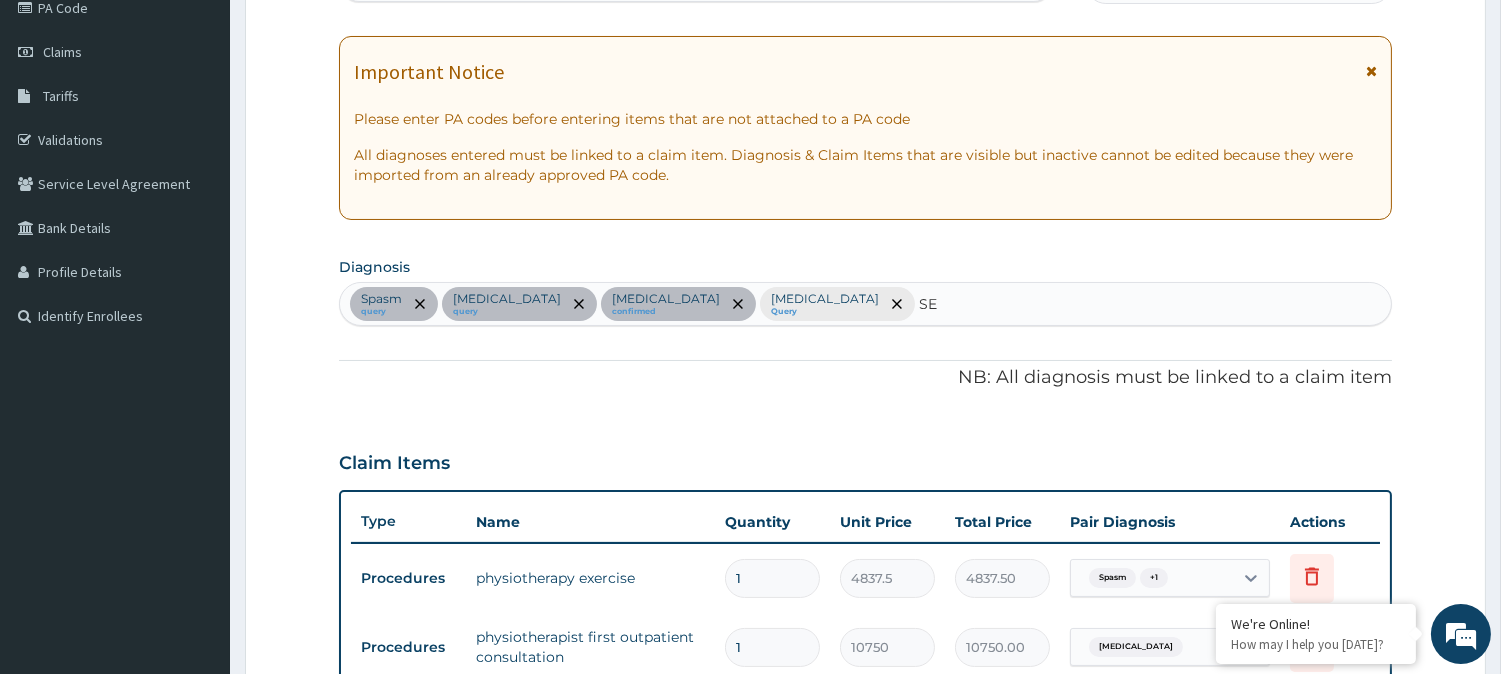 type on "SEP" 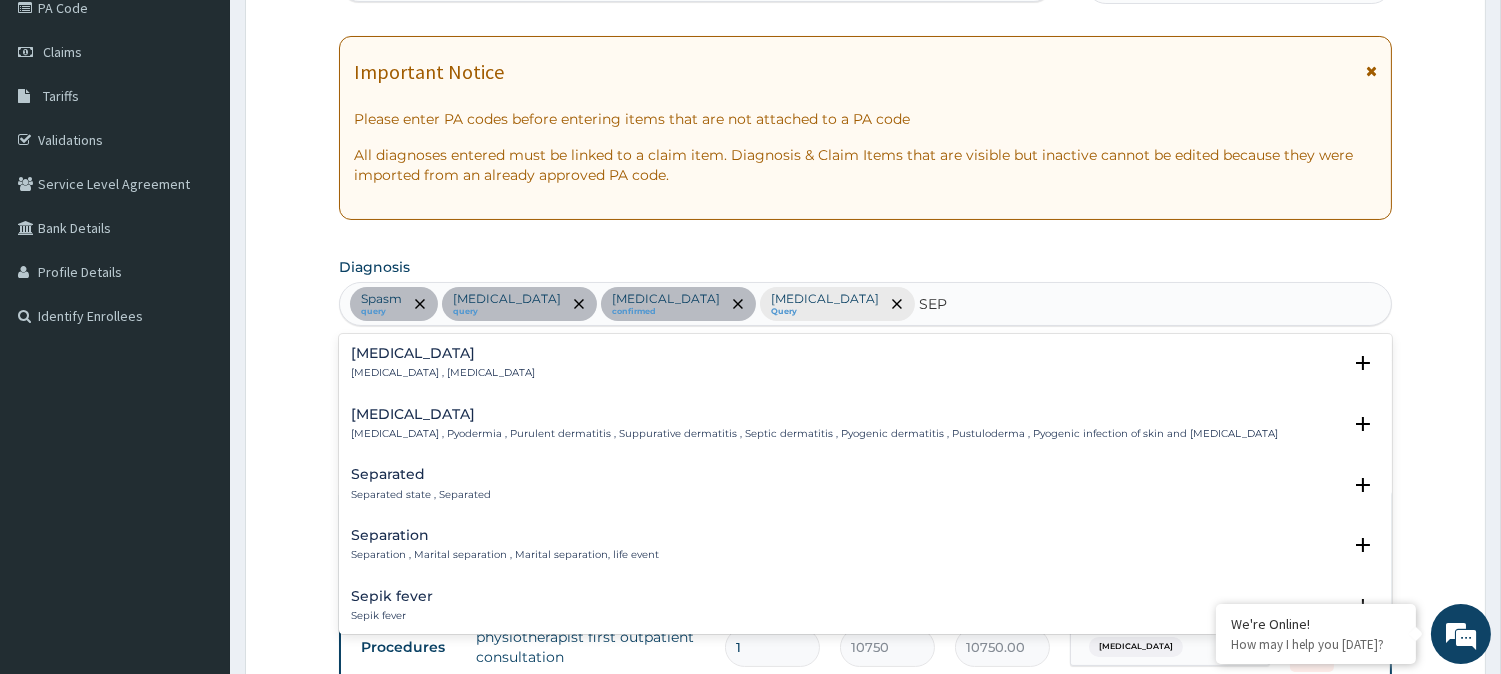 click on "Sepsis Systemic infection , Sepsis" at bounding box center [443, 363] 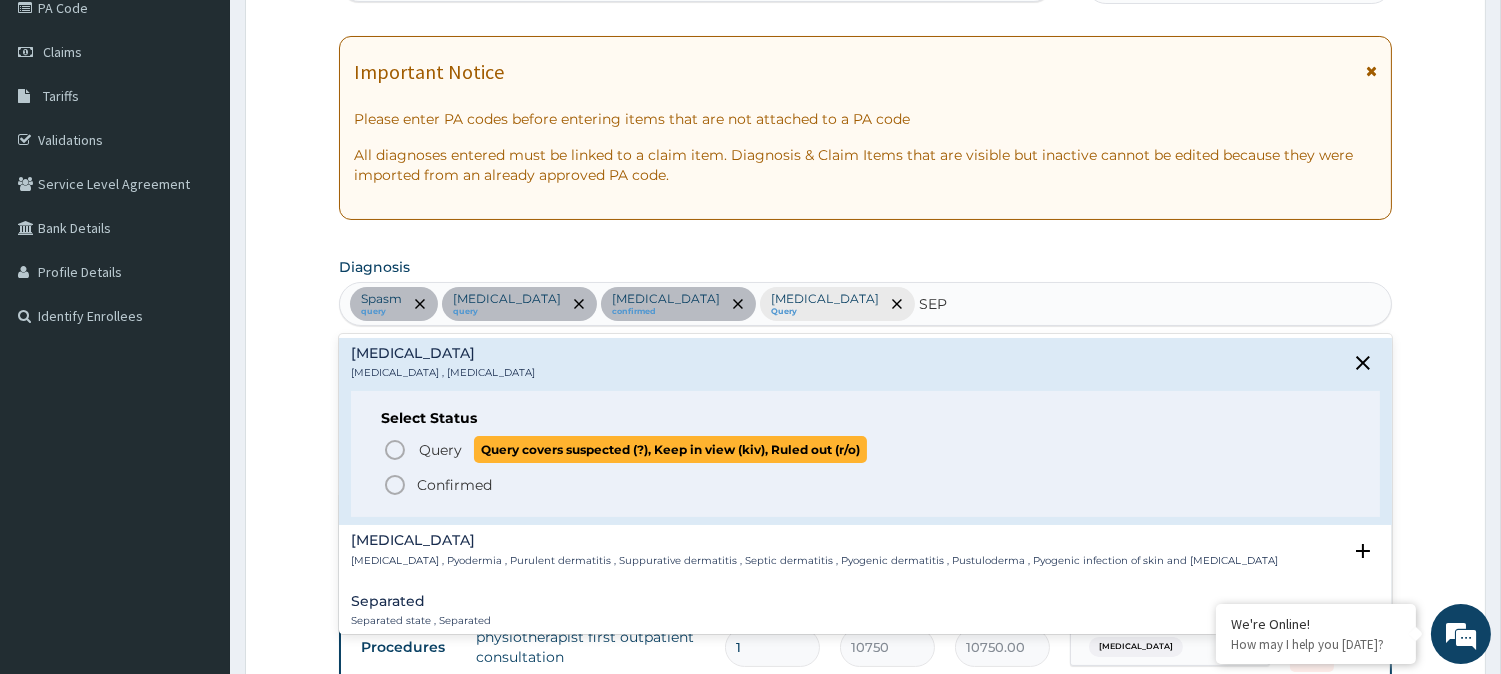 click on "Query" at bounding box center (440, 450) 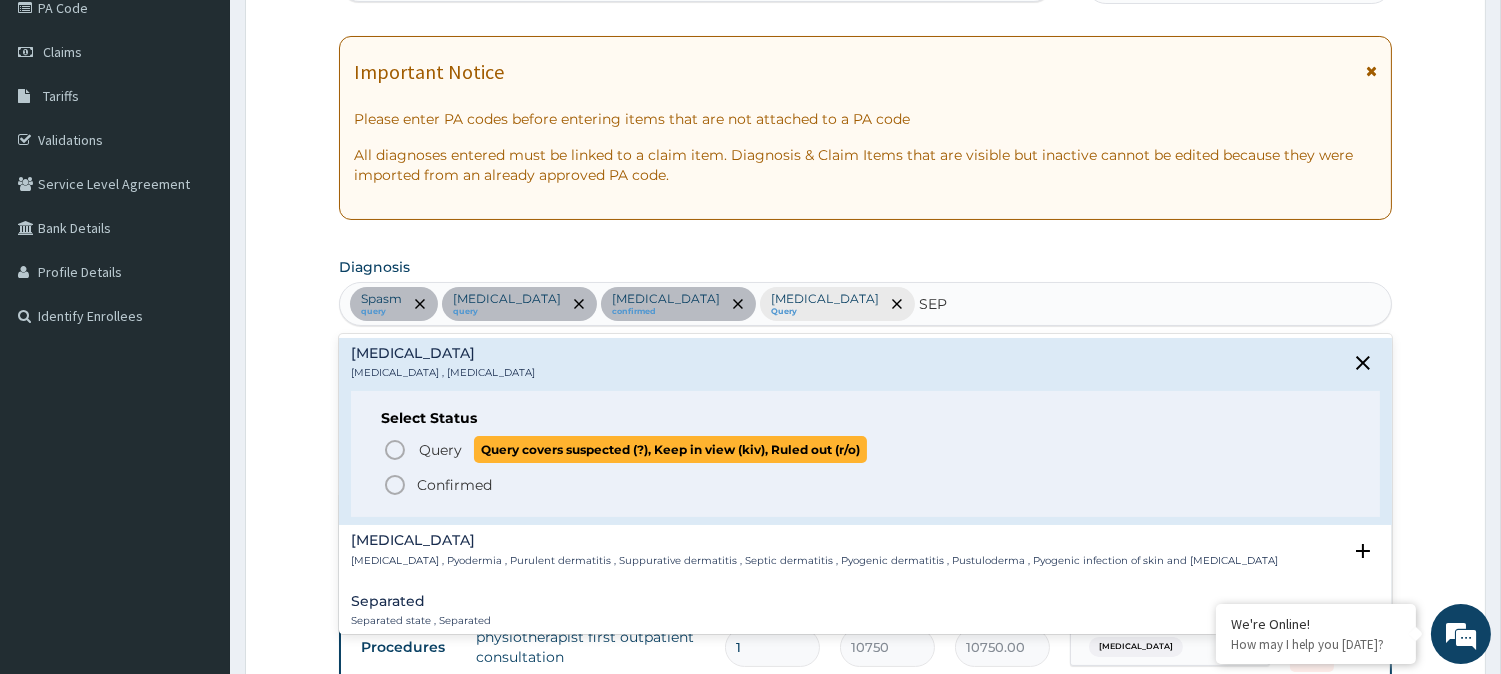 type 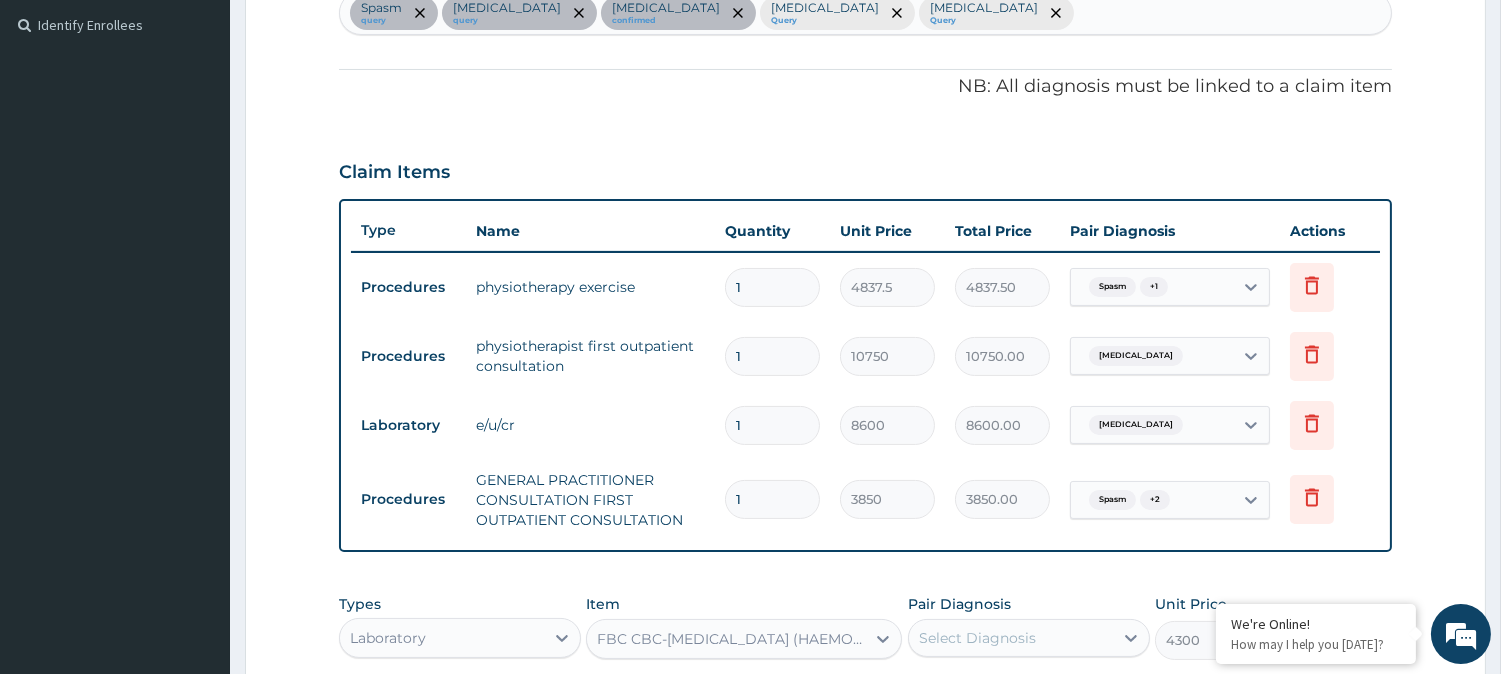 scroll, scrollTop: 624, scrollLeft: 0, axis: vertical 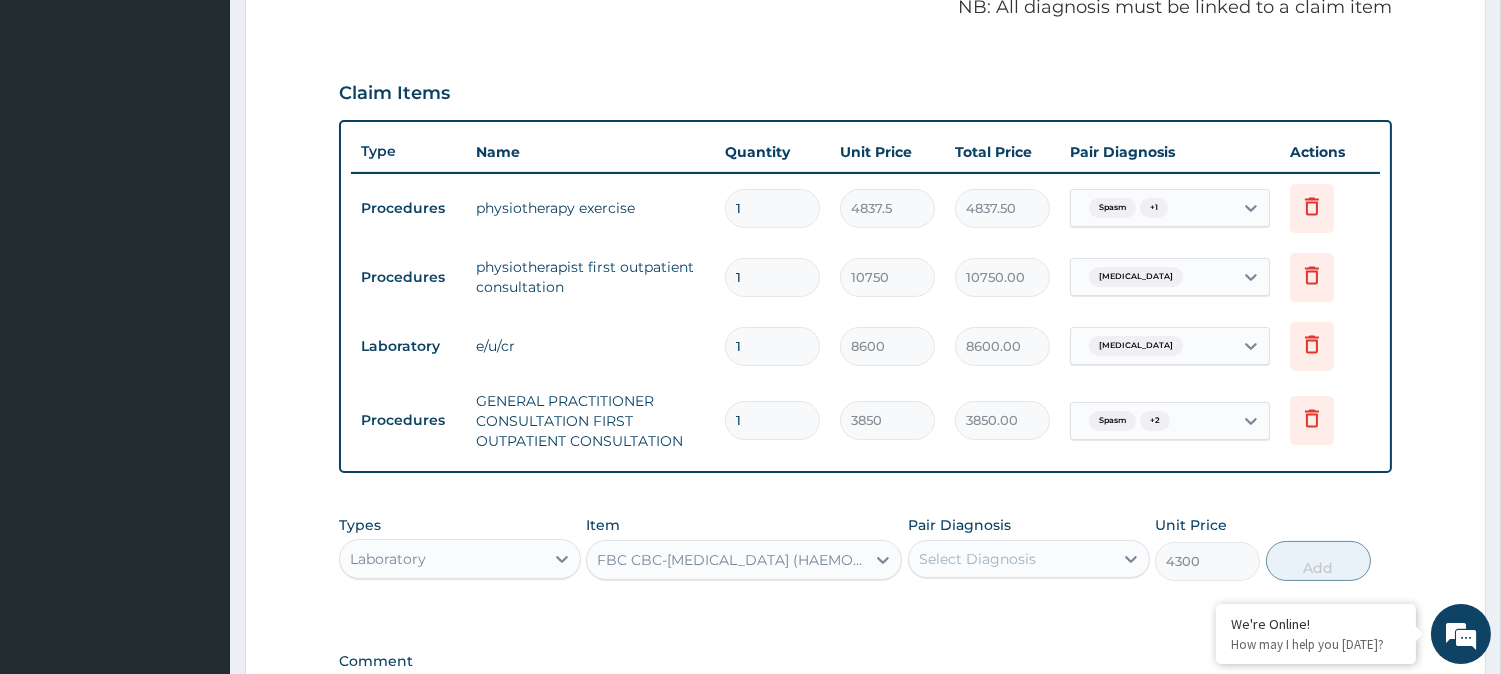click on "Select Diagnosis" at bounding box center (977, 559) 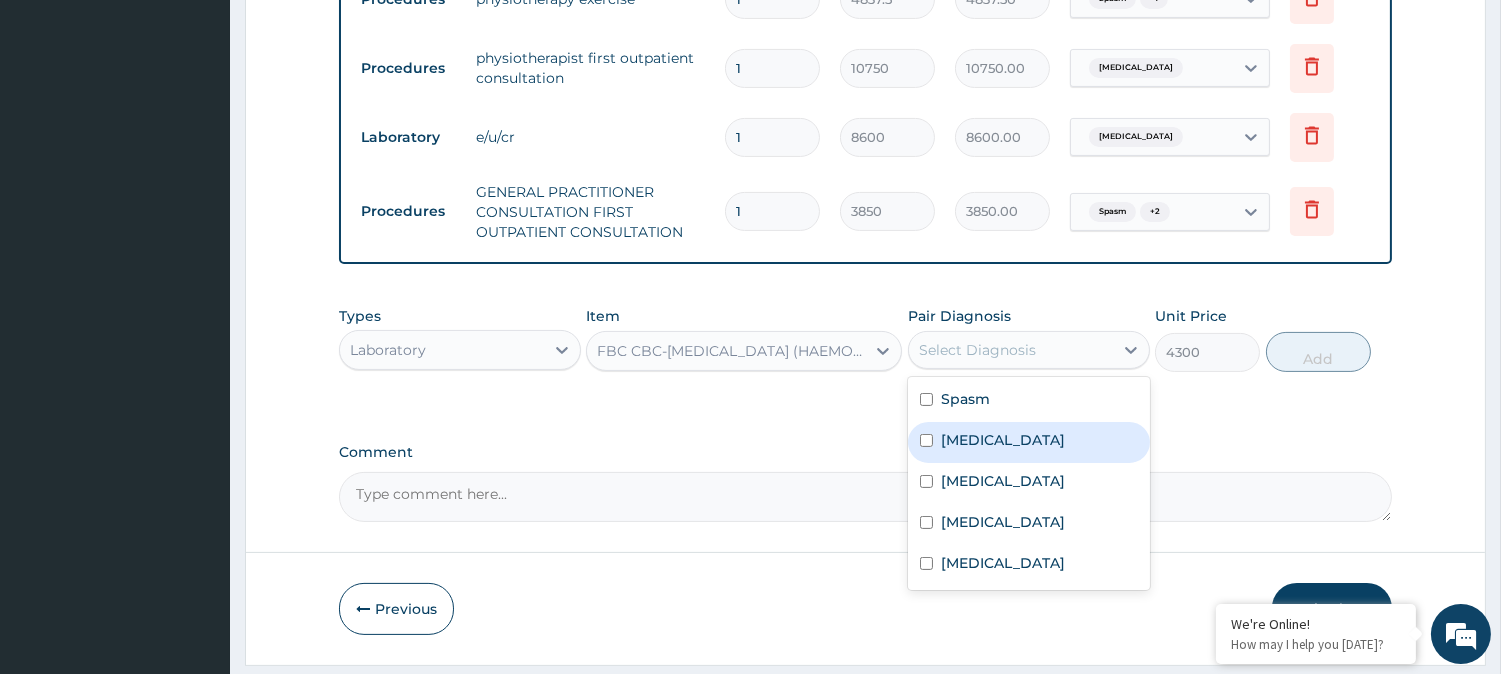 scroll, scrollTop: 890, scrollLeft: 0, axis: vertical 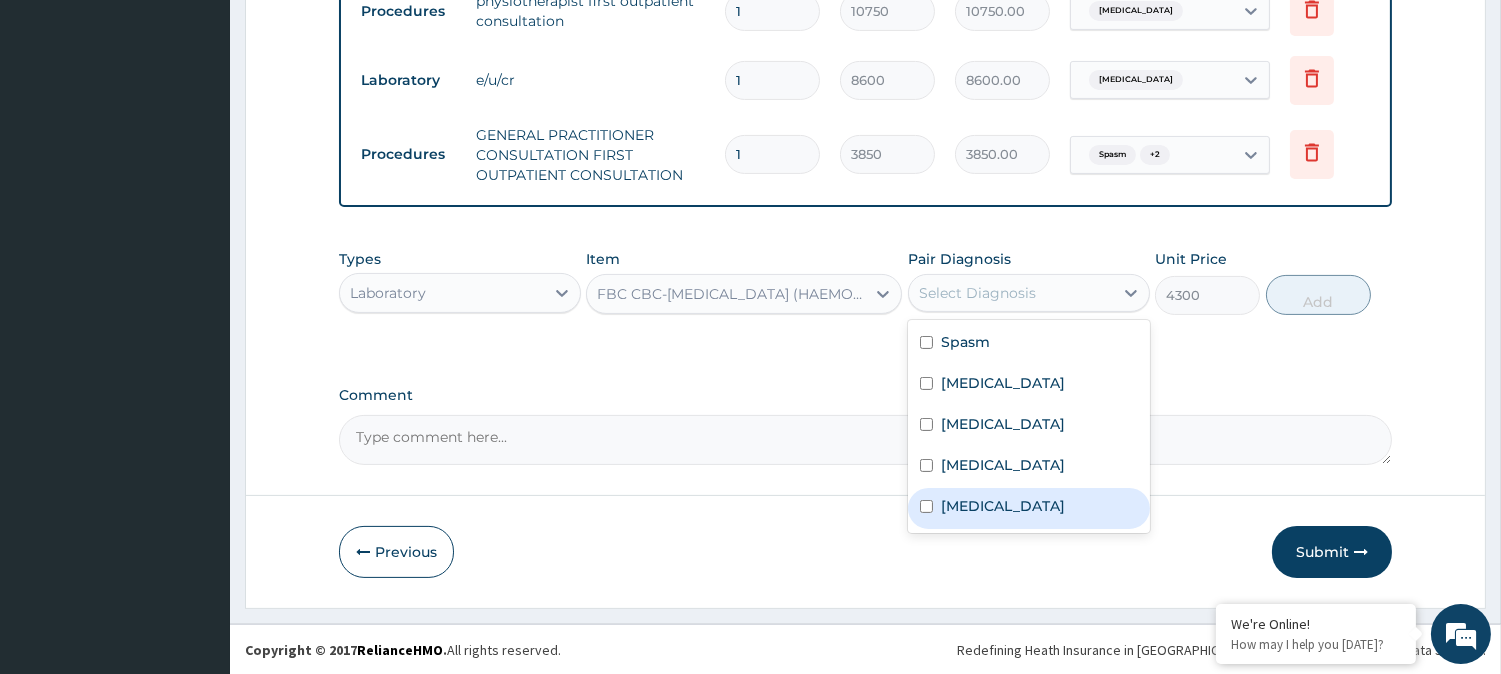 click on "Sepsis" at bounding box center [1029, 508] 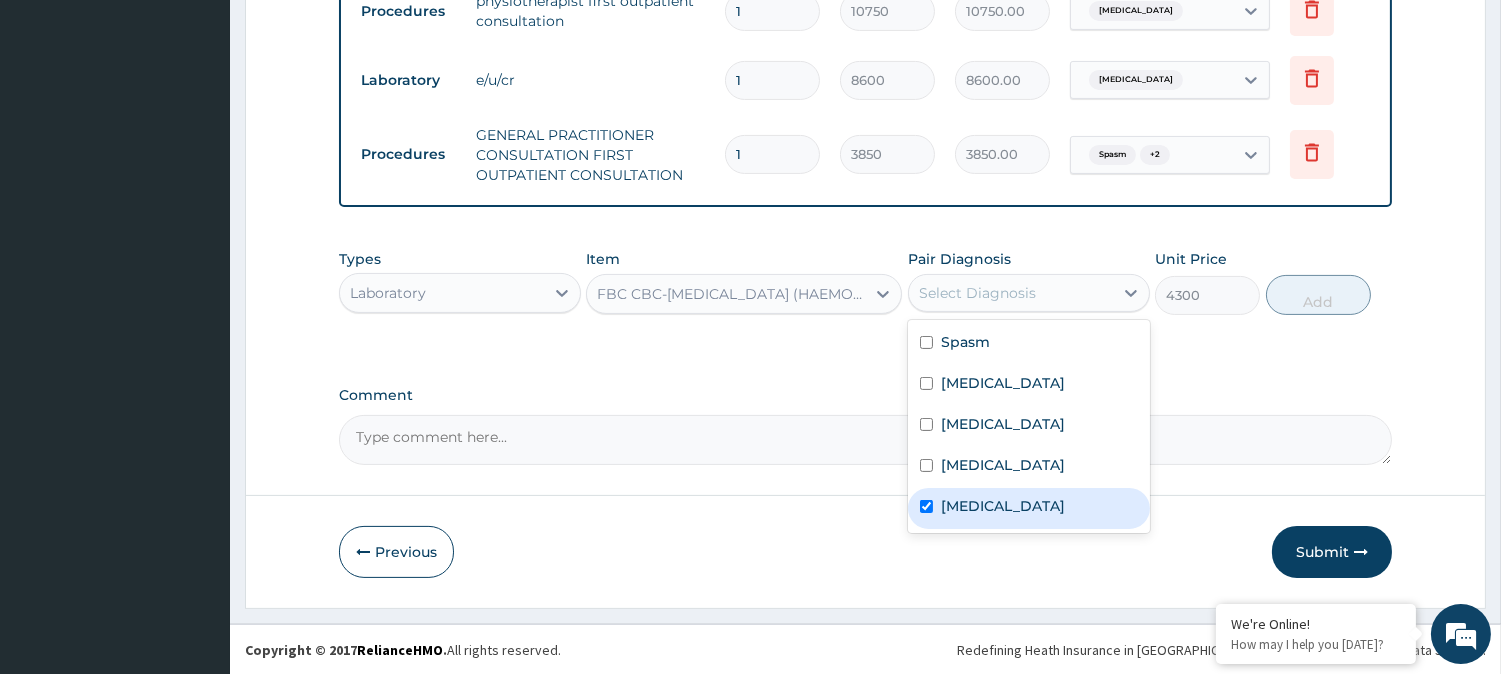 checkbox on "true" 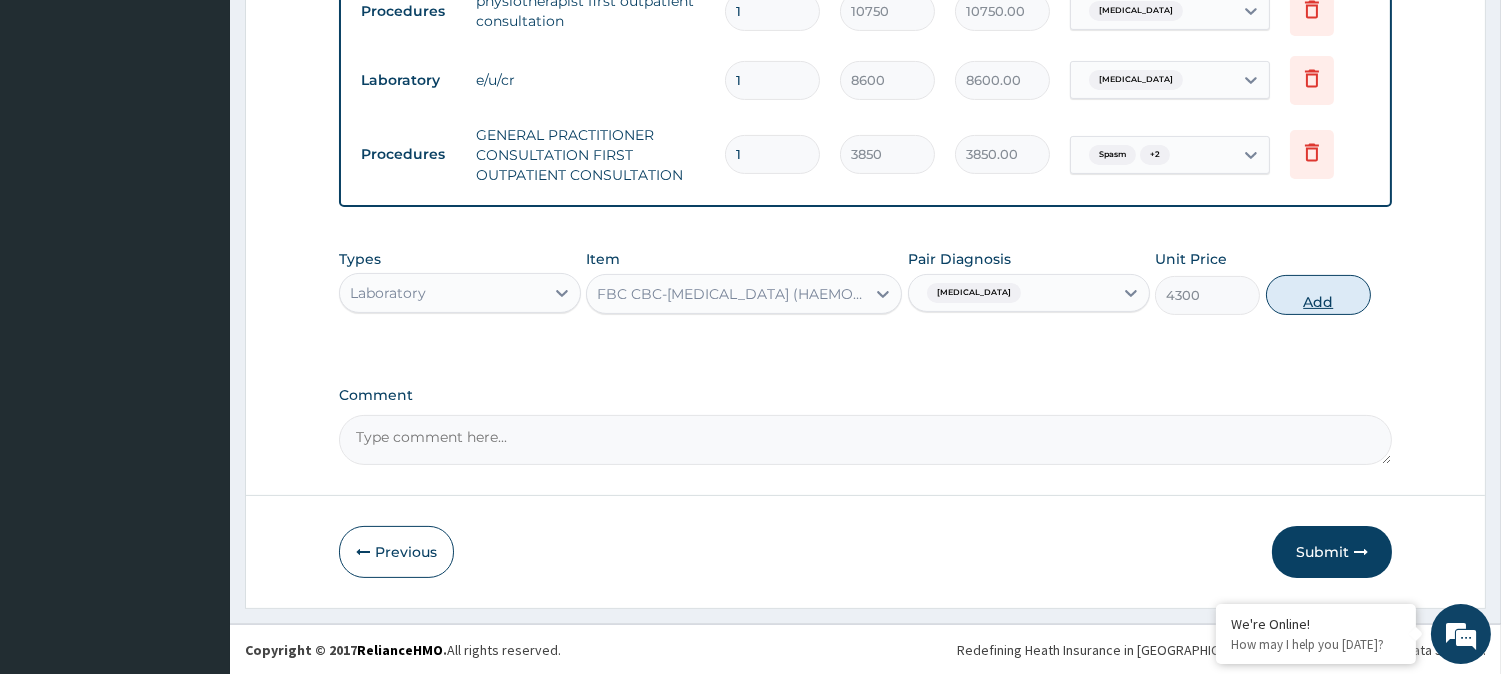 click on "Add" at bounding box center (1318, 295) 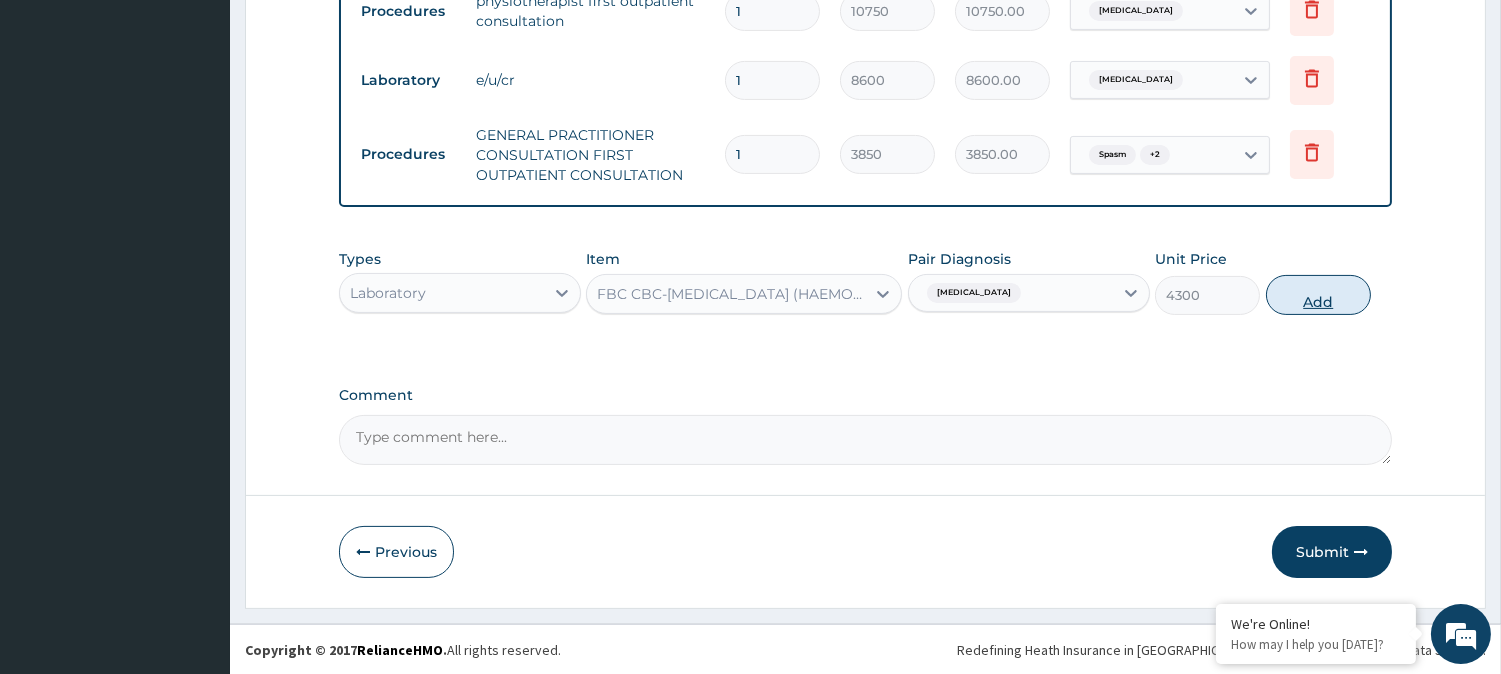 type on "0" 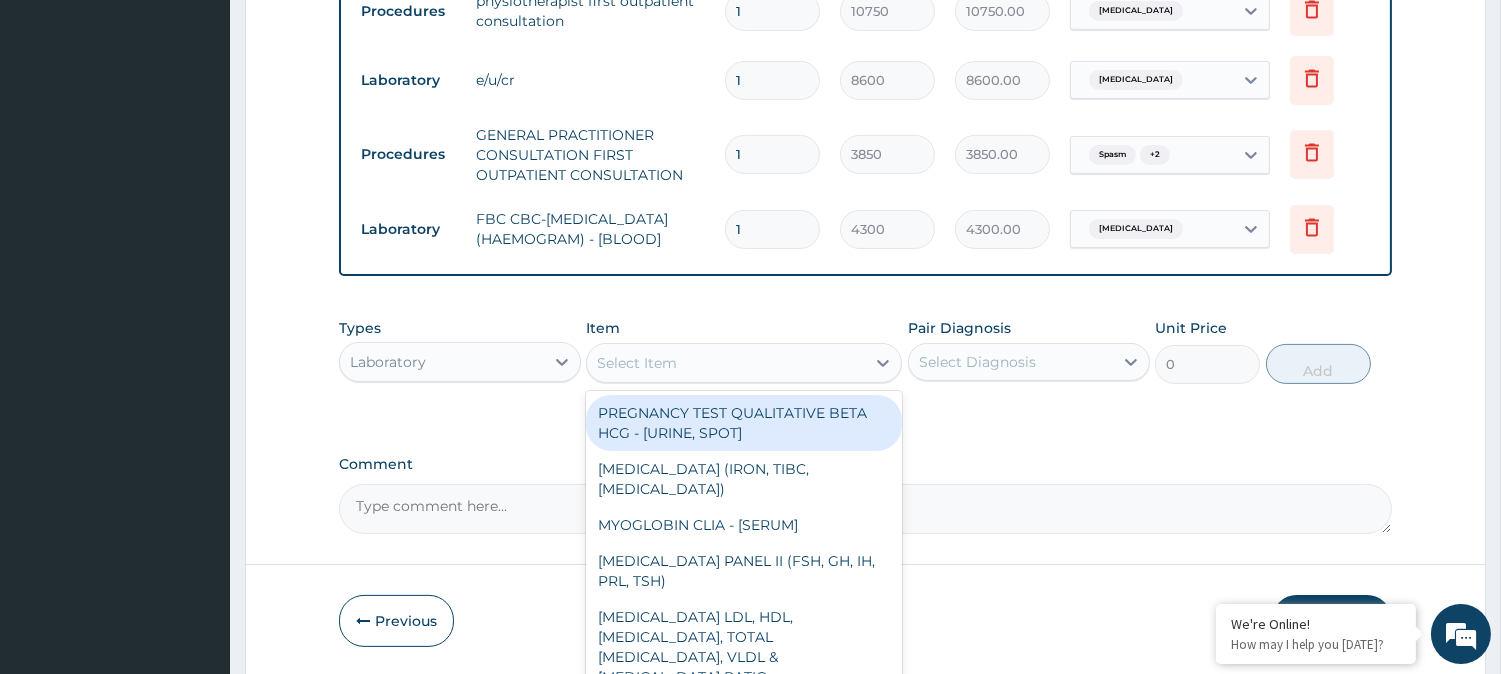 click on "Select Item" at bounding box center [726, 363] 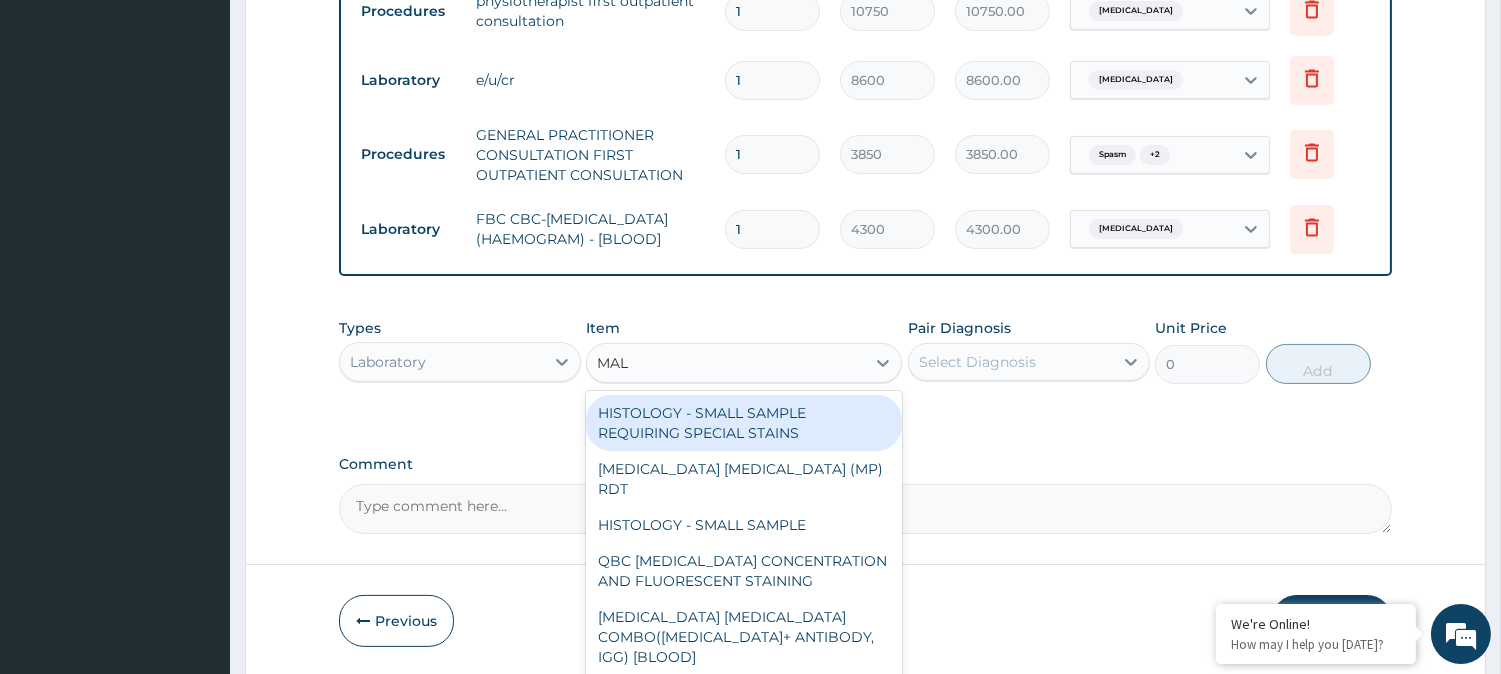 type on "MALA" 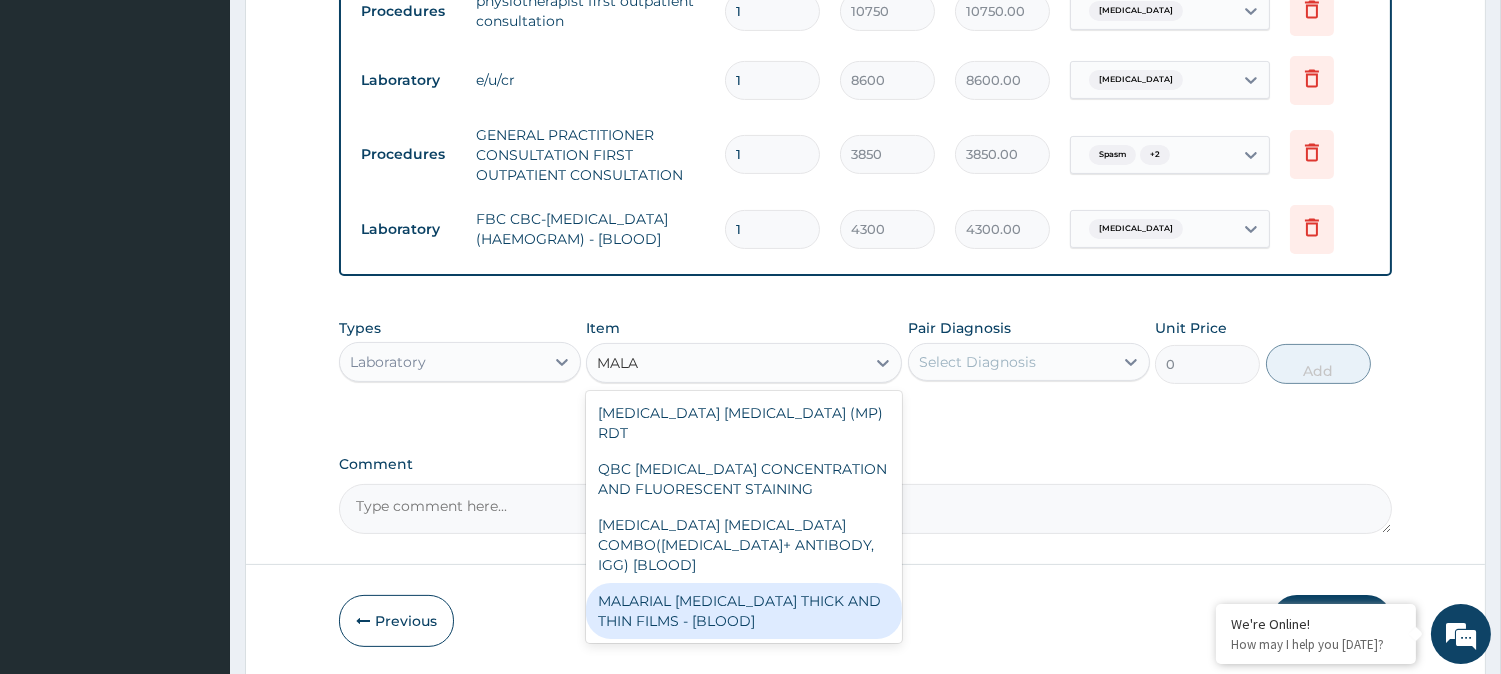 click on "MALARIAL PARASITE THICK AND THIN FILMS - [BLOOD]" at bounding box center (744, 611) 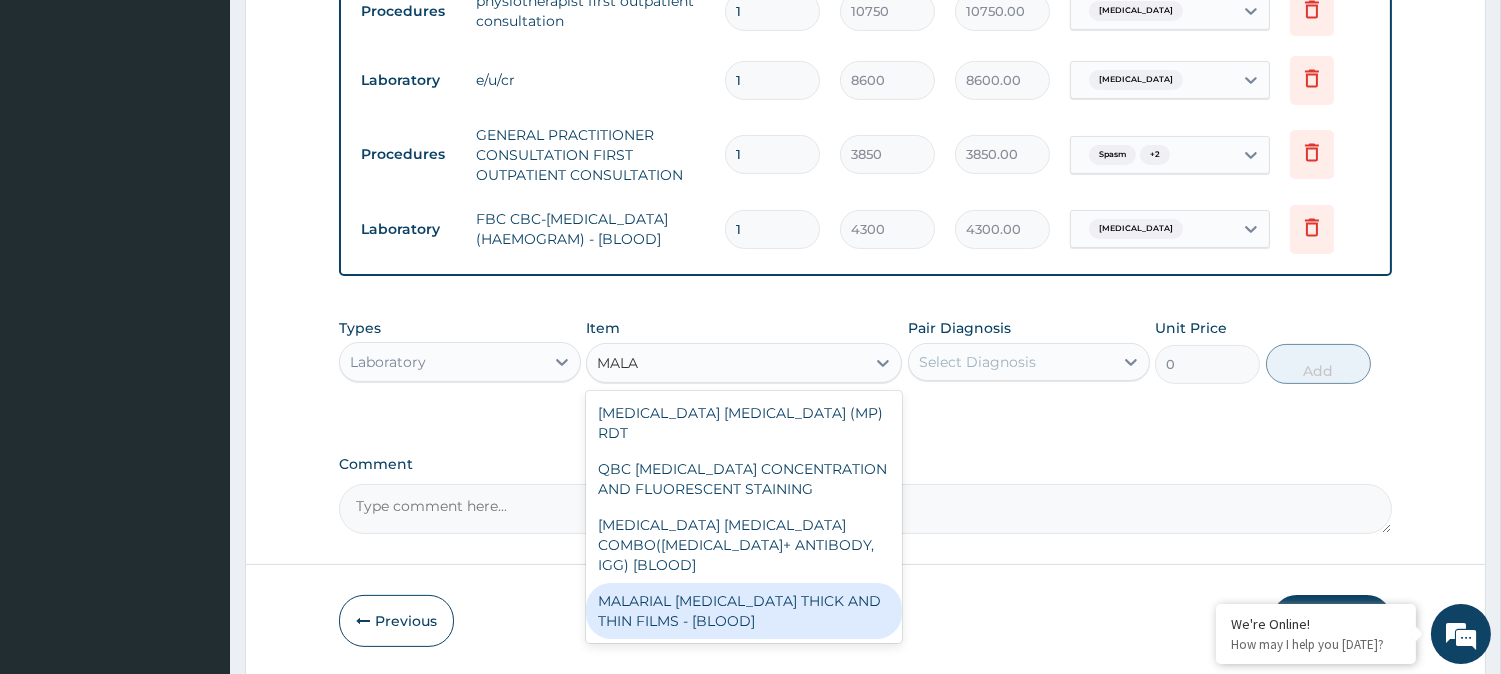 type 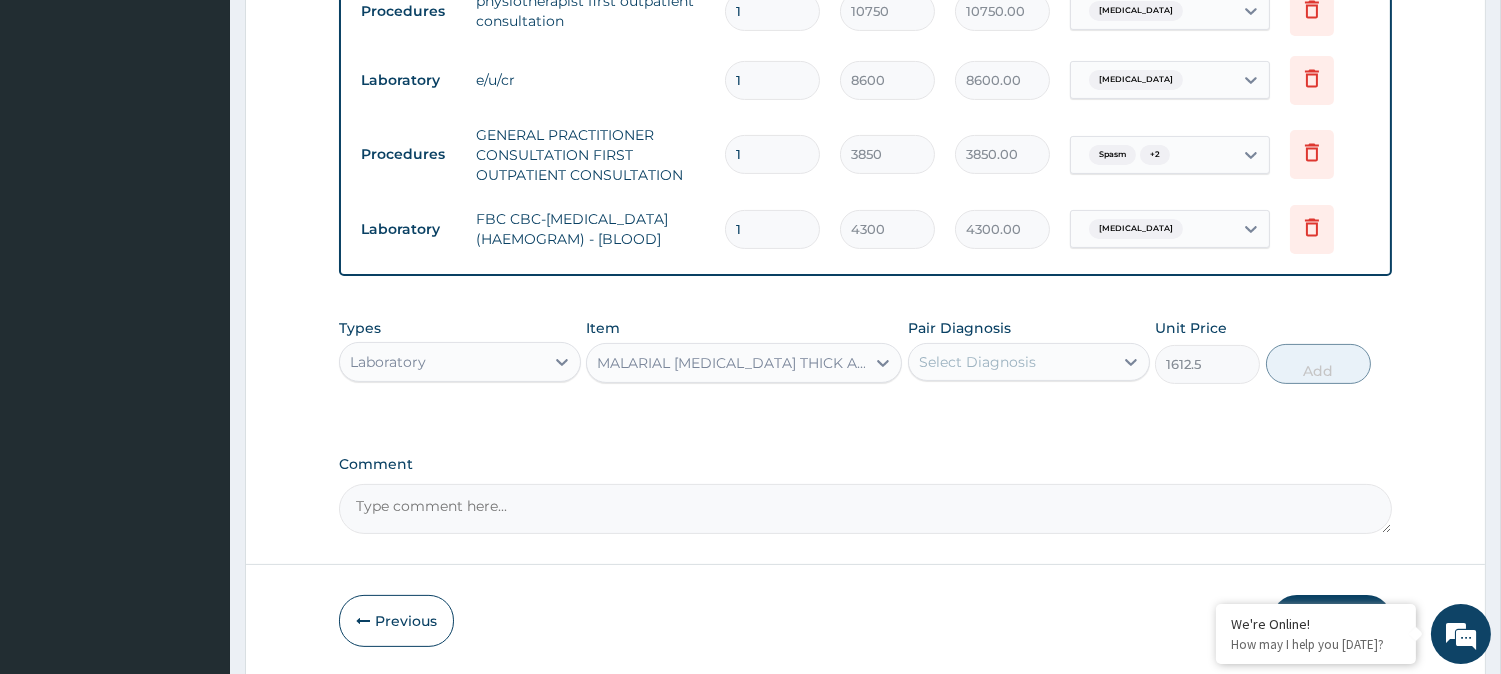 click on "Select Diagnosis" at bounding box center (977, 362) 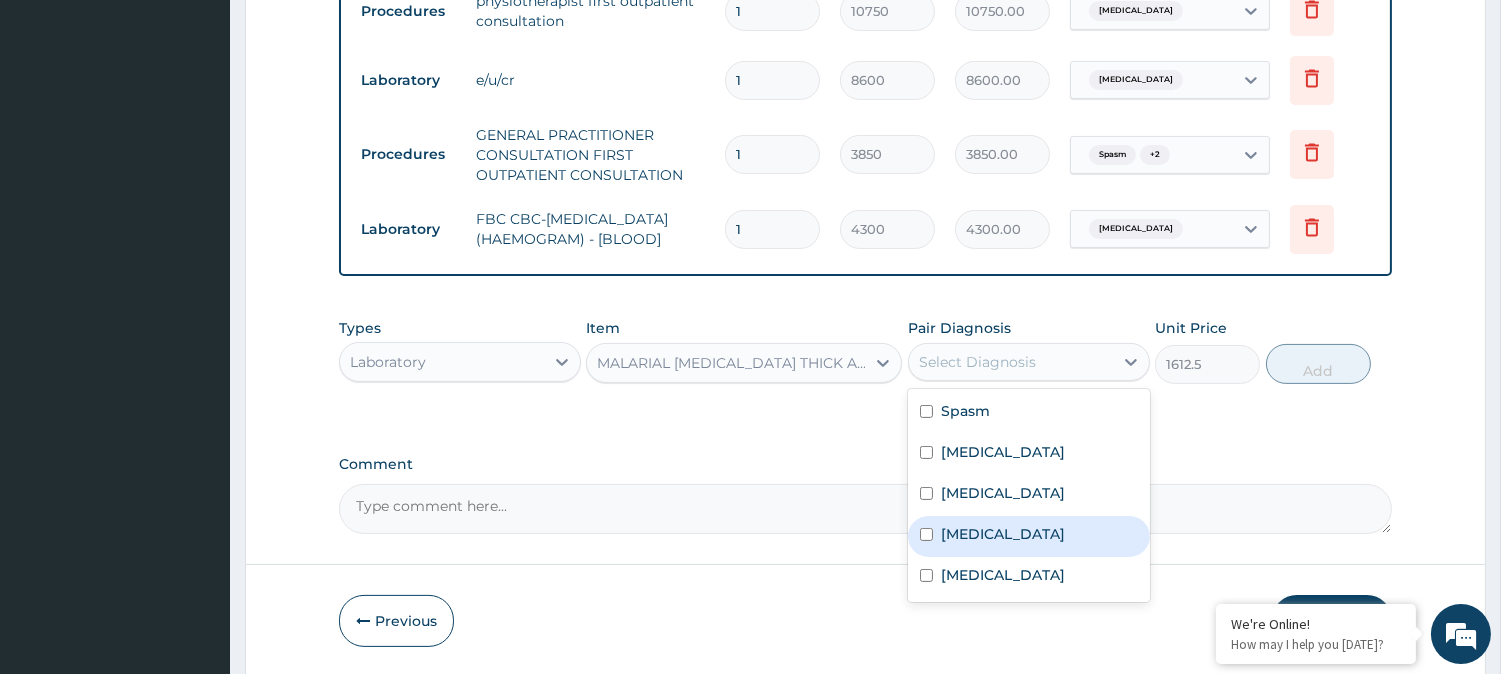 click at bounding box center [926, 534] 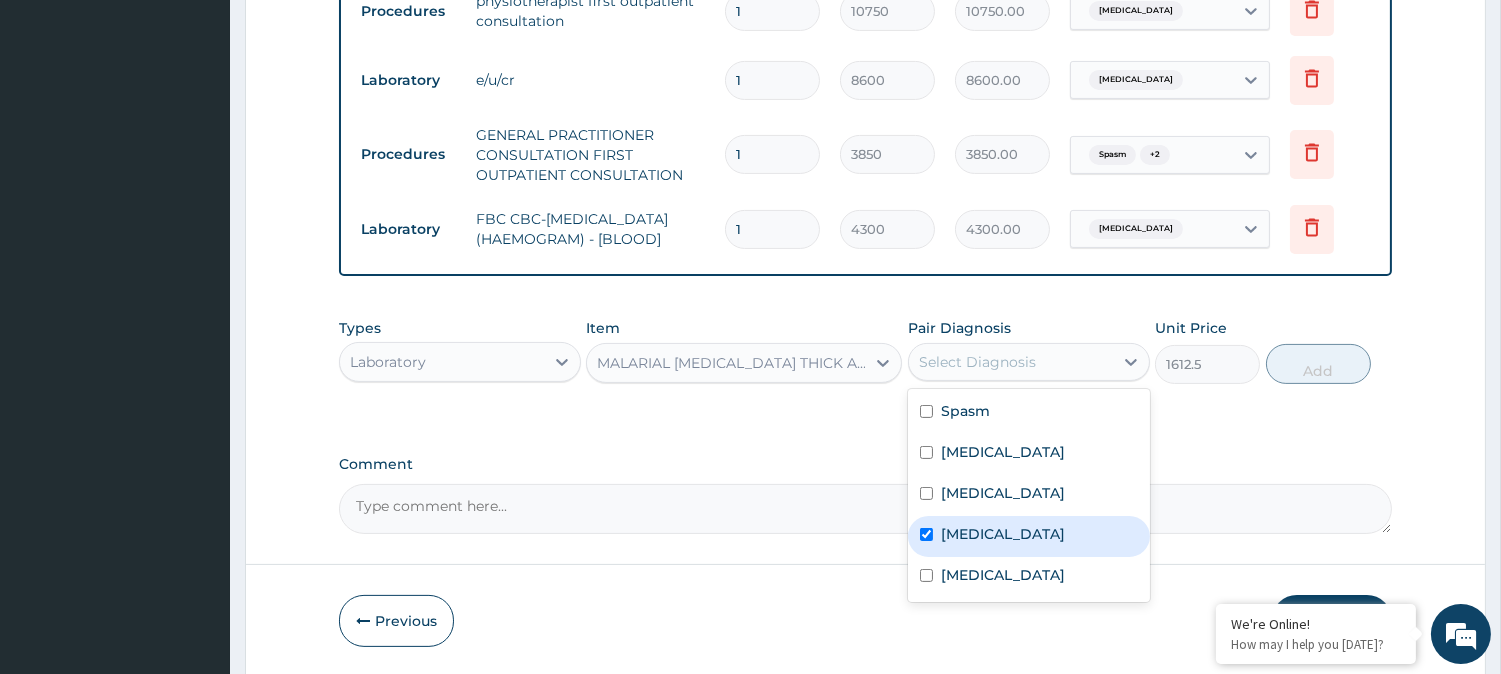 checkbox on "true" 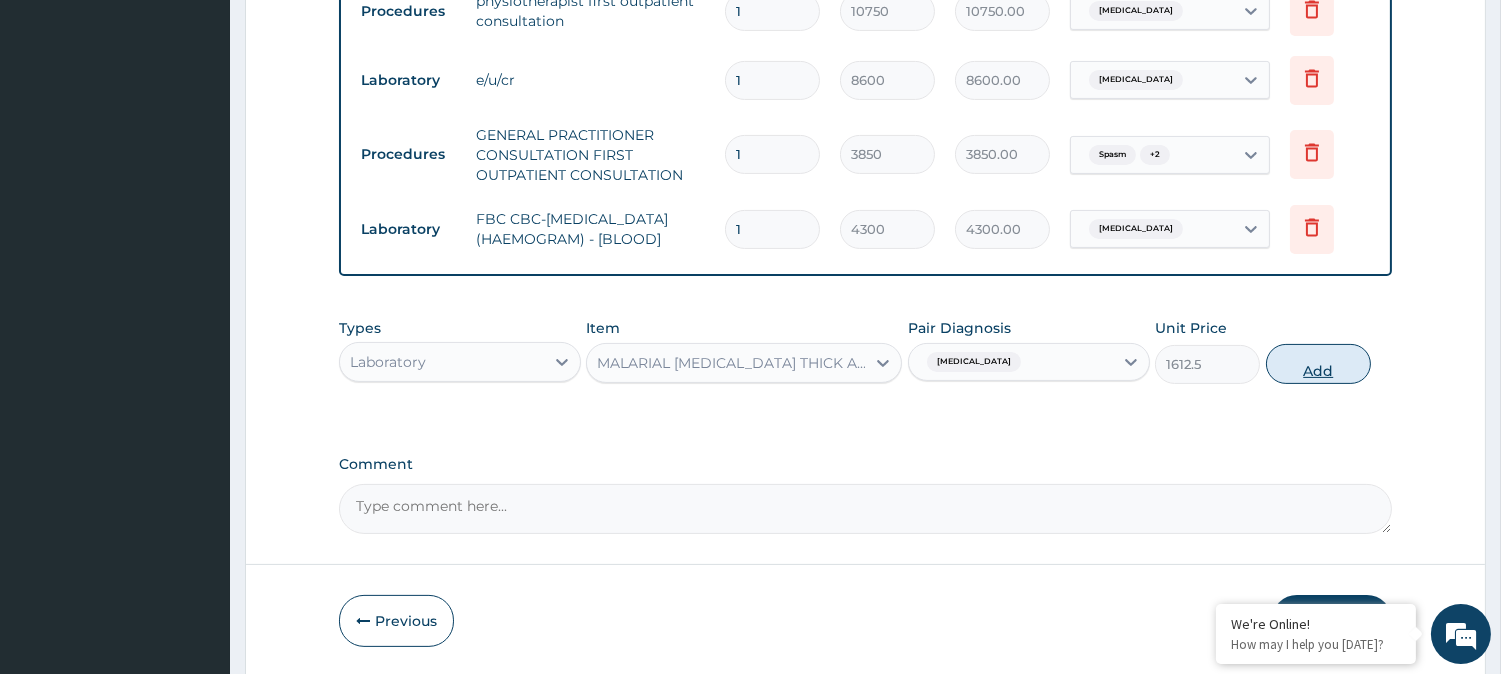 click on "Add" at bounding box center [1318, 364] 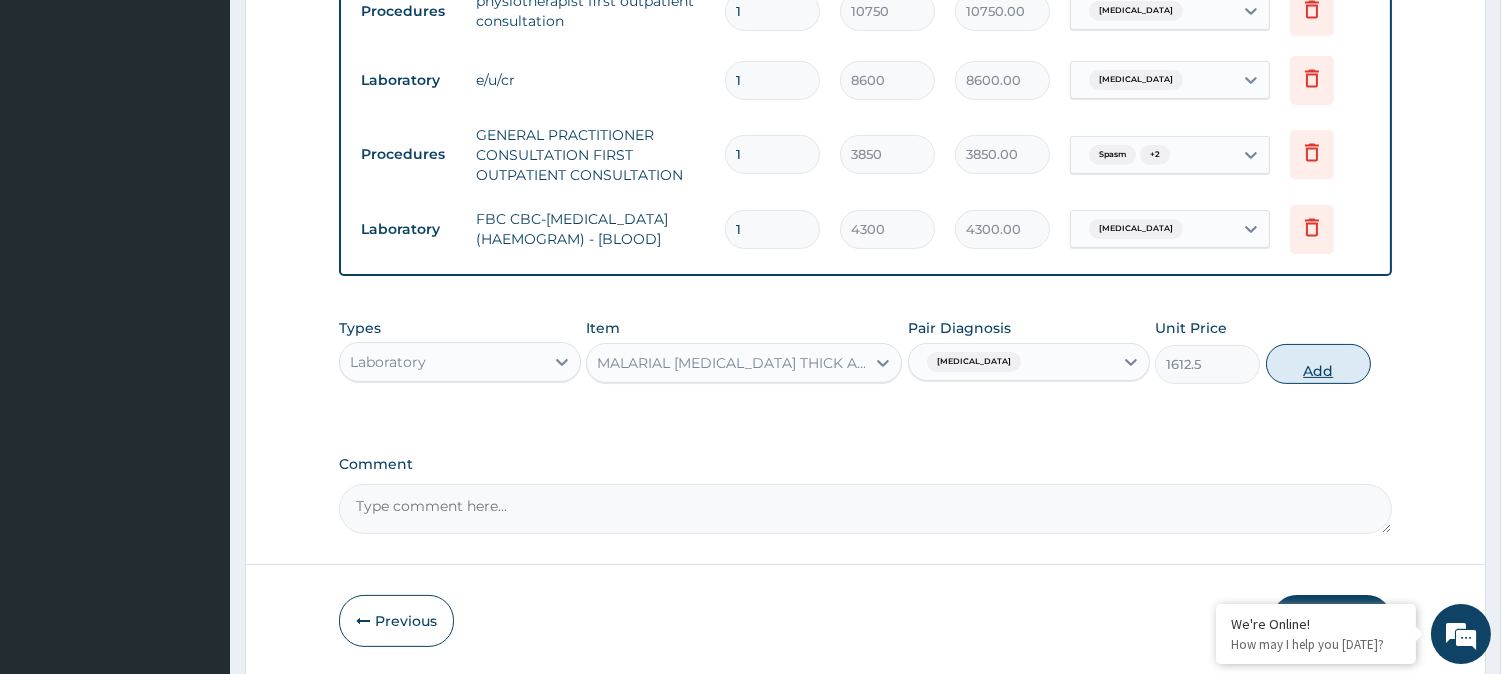type on "0" 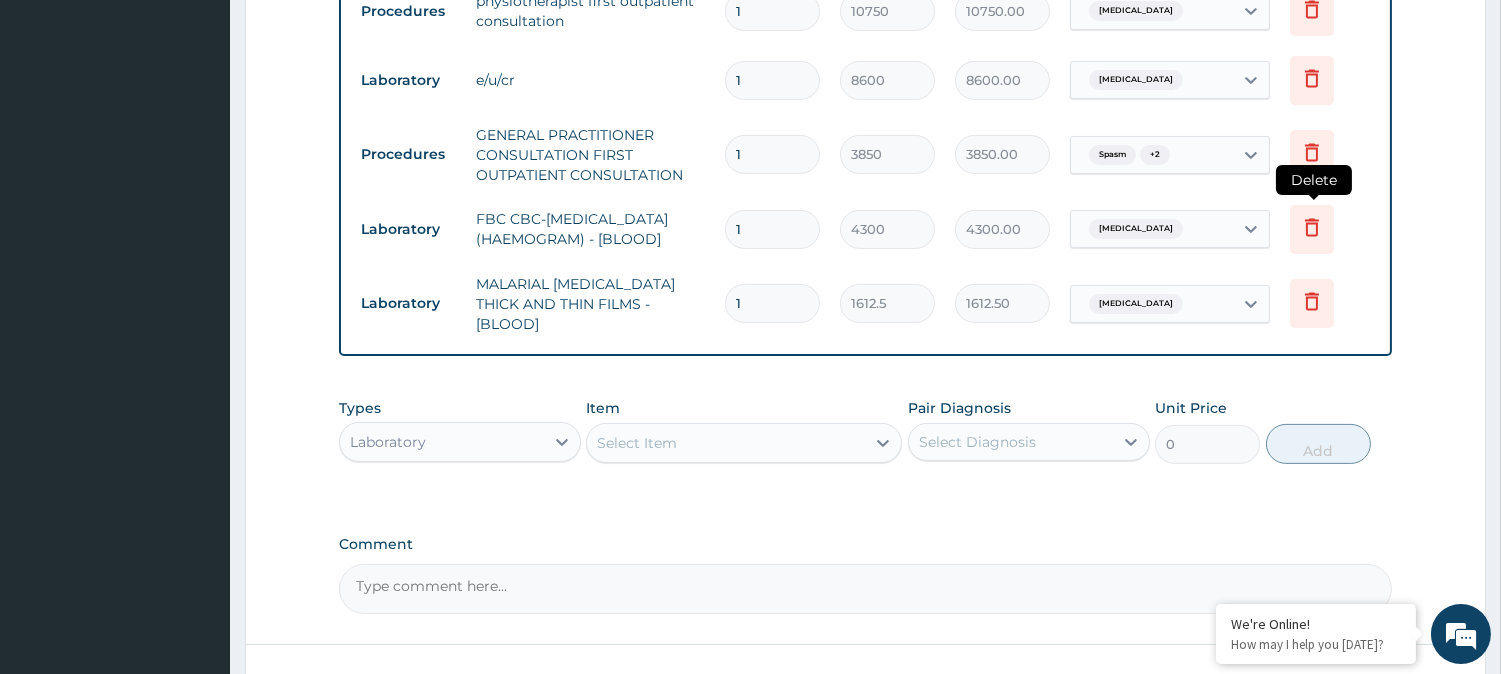 scroll, scrollTop: 704, scrollLeft: 0, axis: vertical 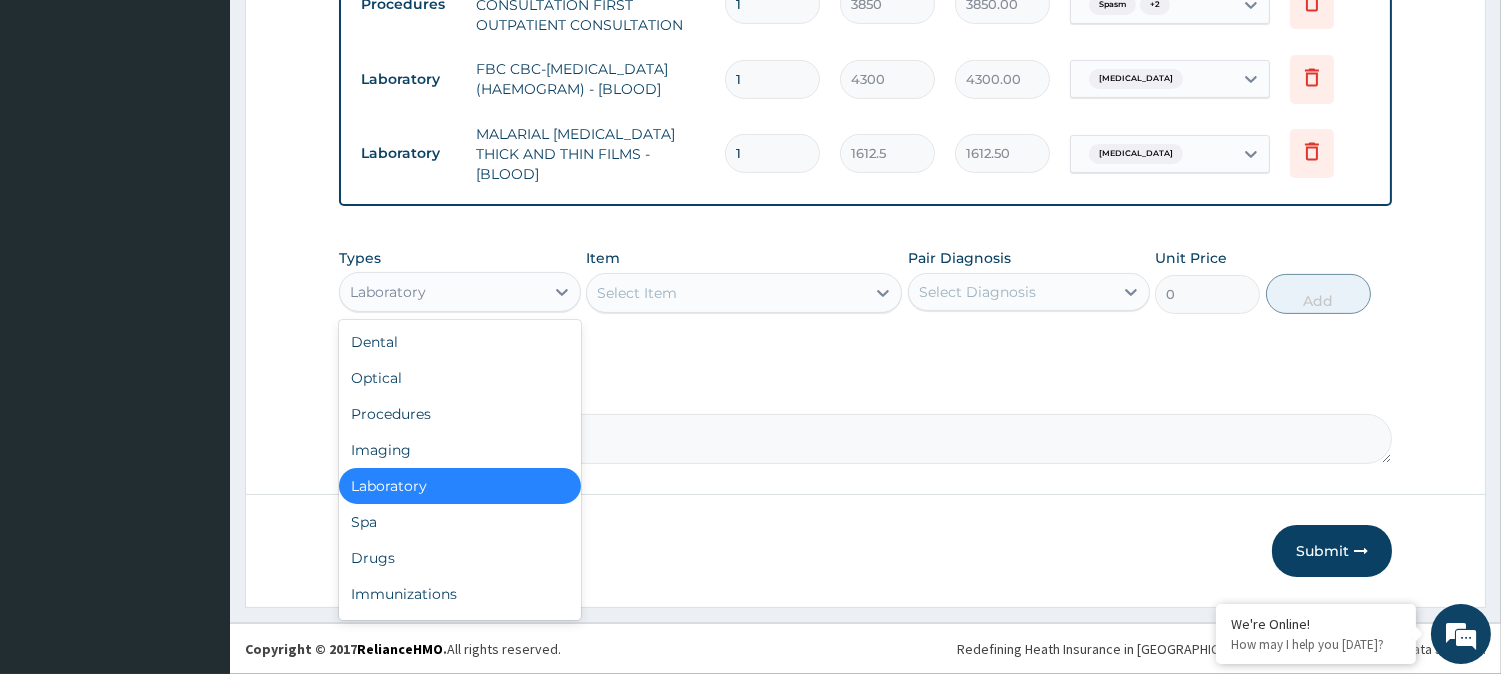 click on "Laboratory" at bounding box center [442, 292] 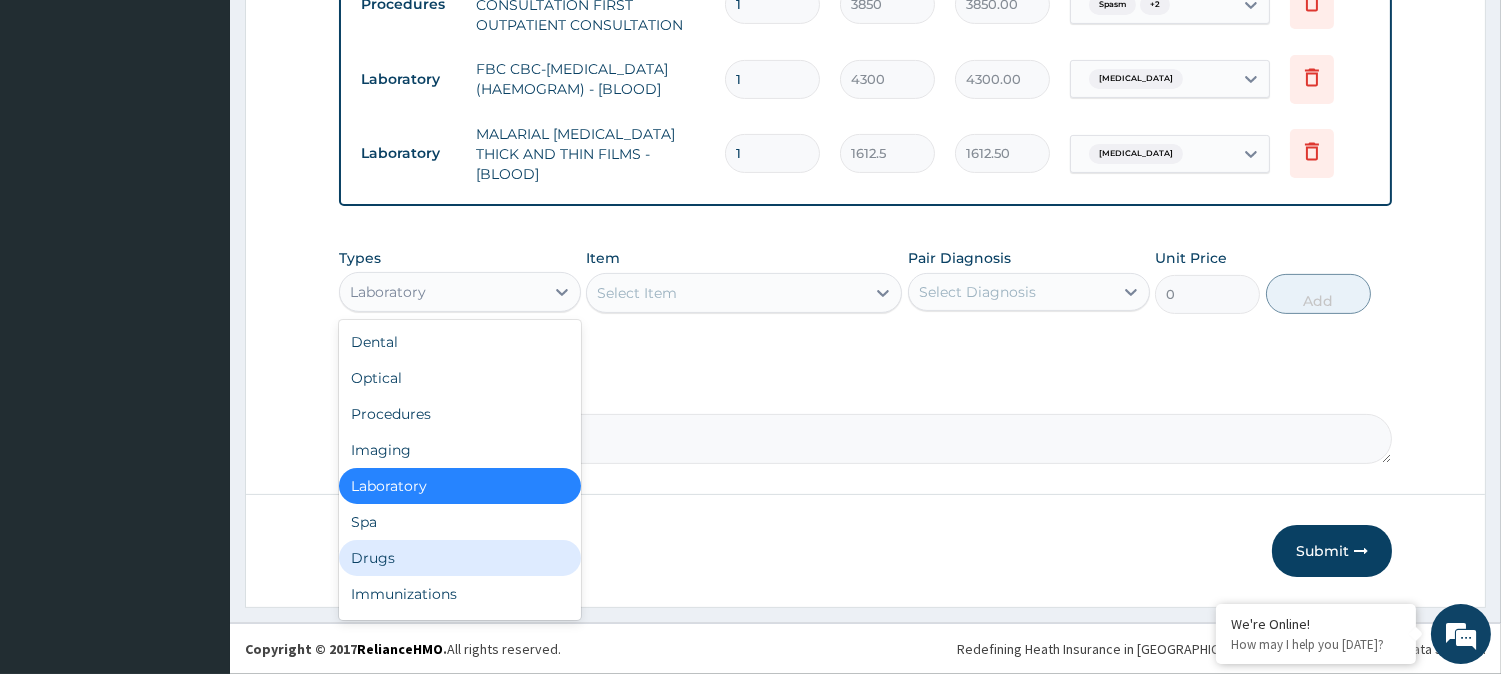 click on "Drugs" at bounding box center (460, 558) 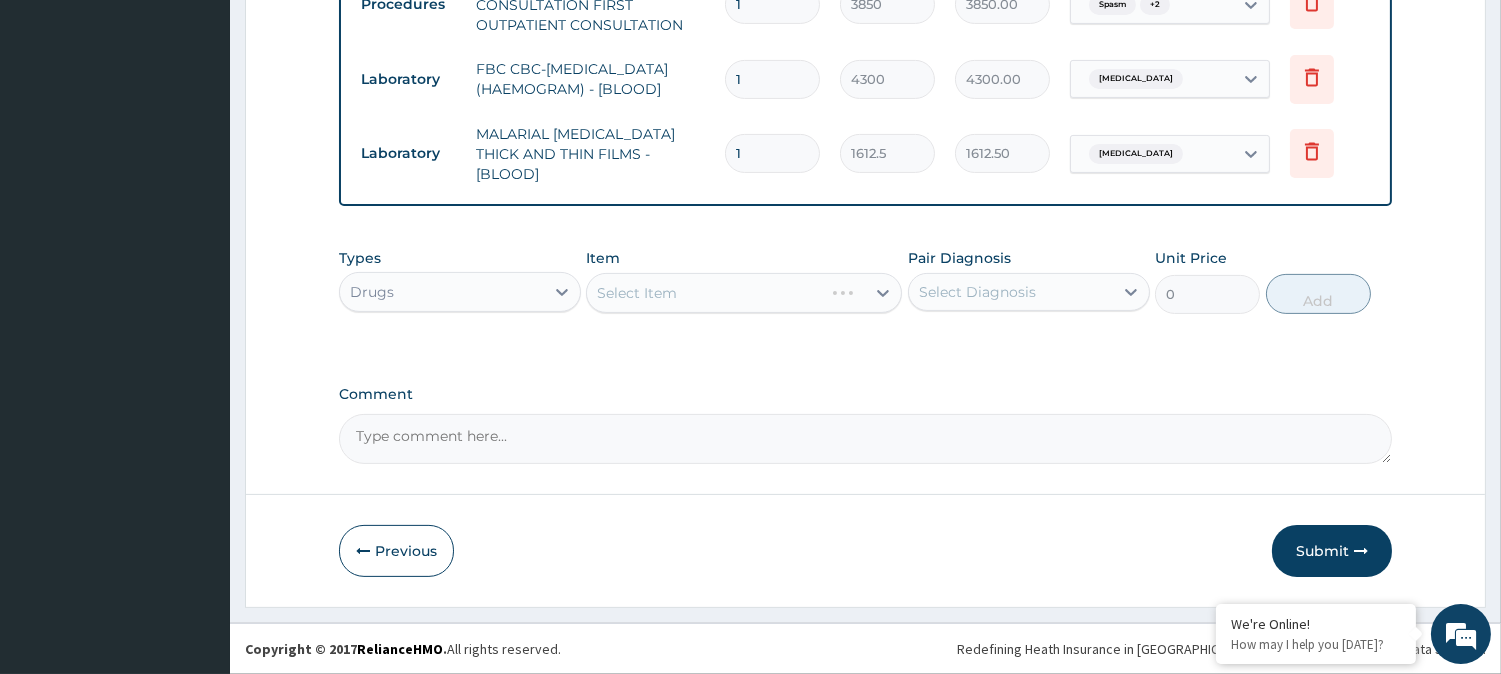 click on "Select Item" at bounding box center [744, 293] 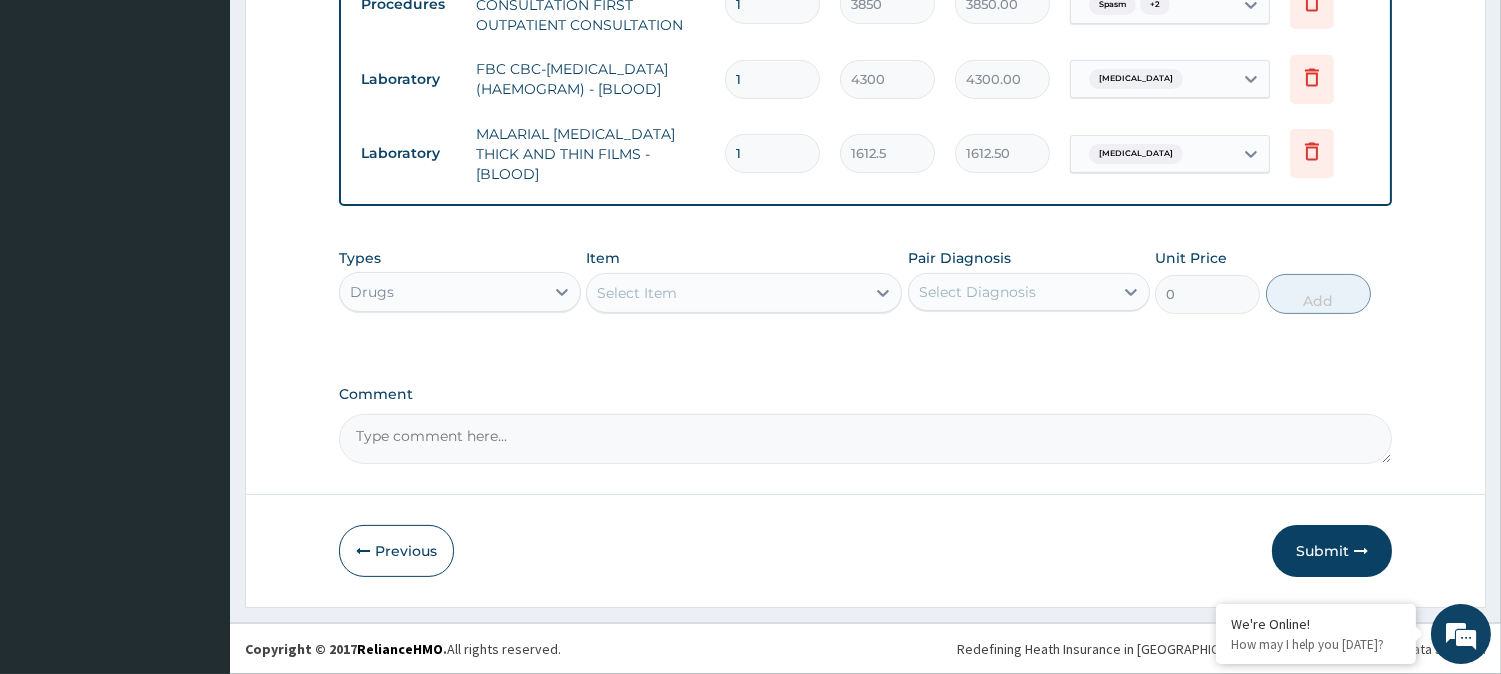 click on "Select Item" at bounding box center (726, 293) 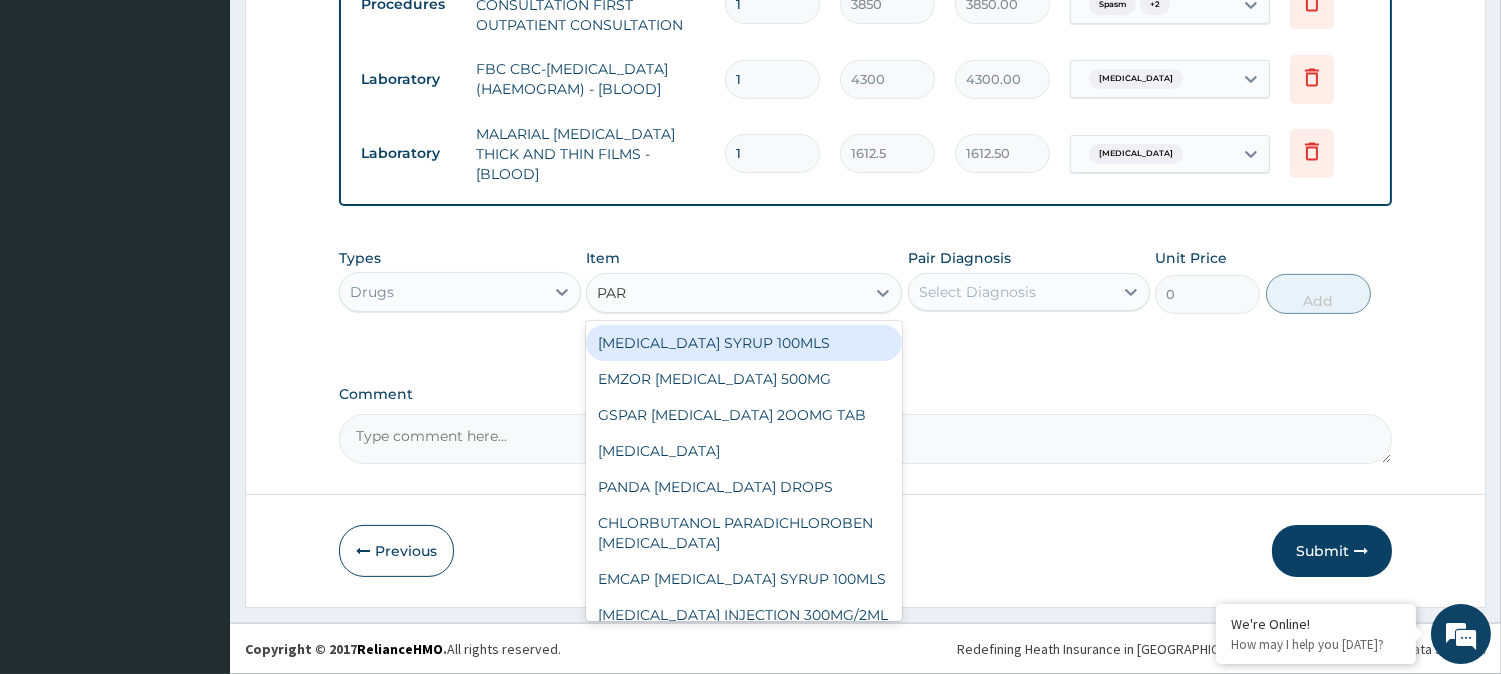 type on "PARA" 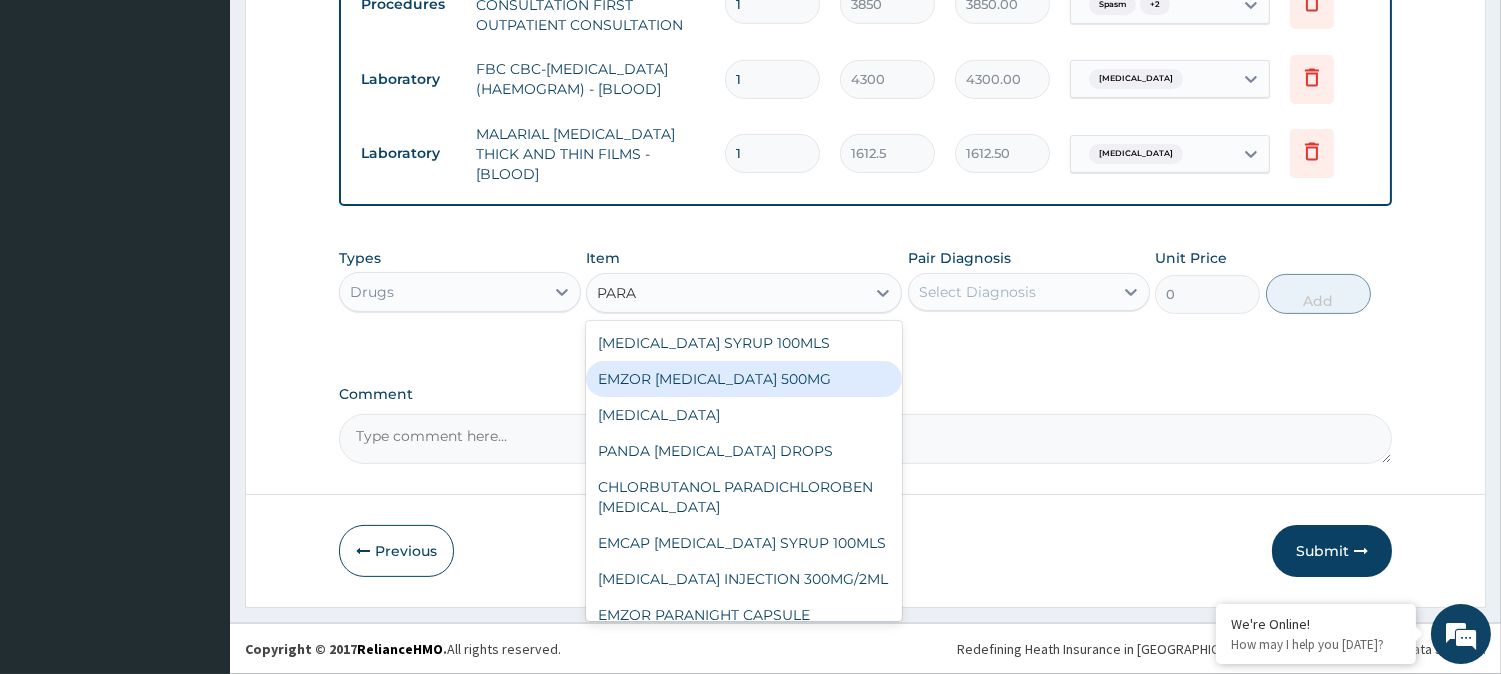 click on "EMZOR PARACETAMOL 500MG" at bounding box center (744, 379) 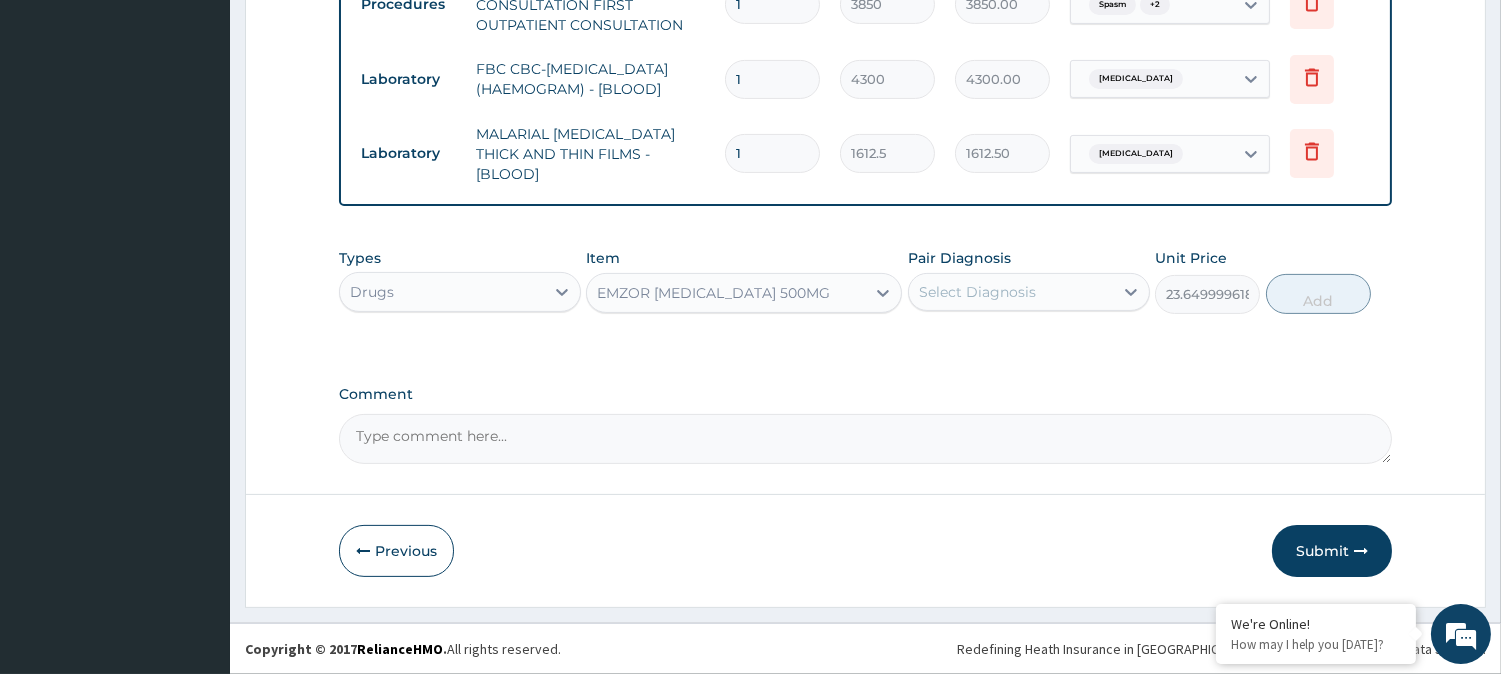click on "Select Diagnosis" at bounding box center [977, 292] 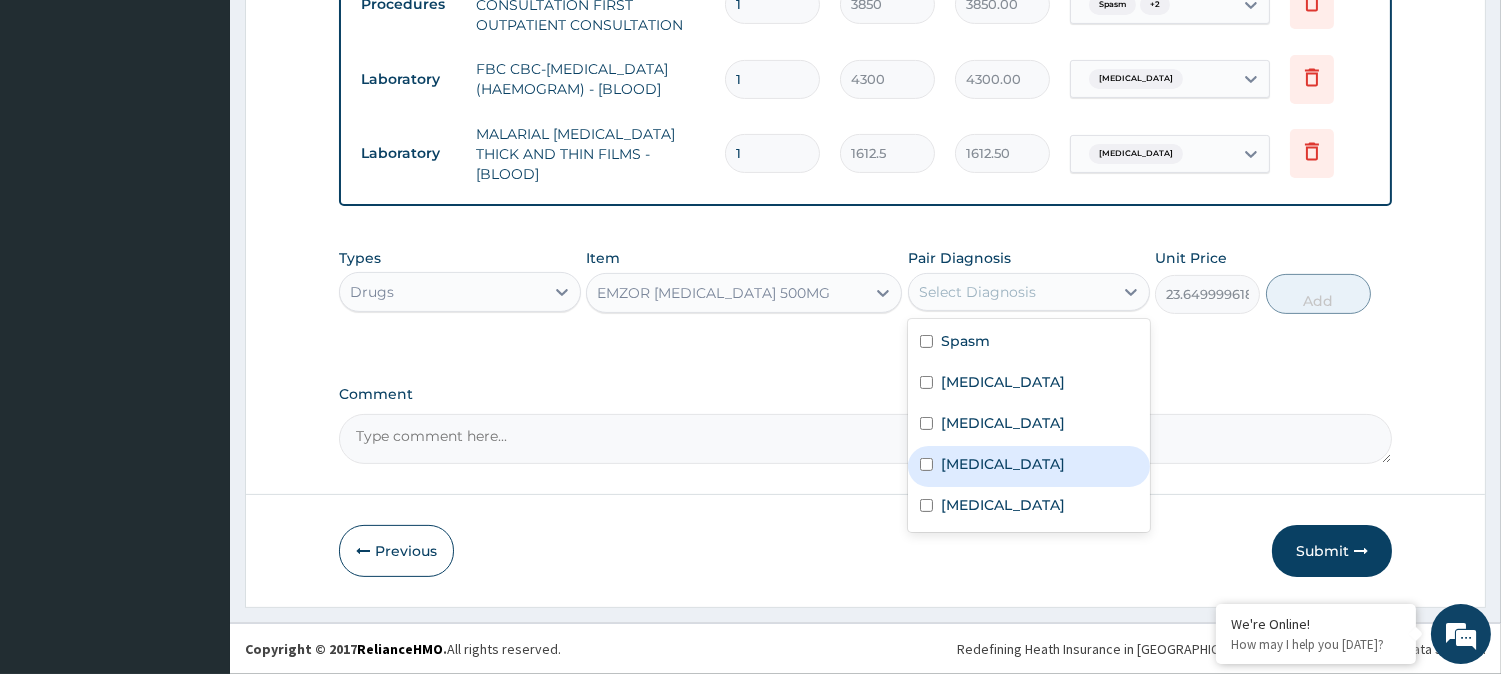 click on "Malaria" at bounding box center (1003, 464) 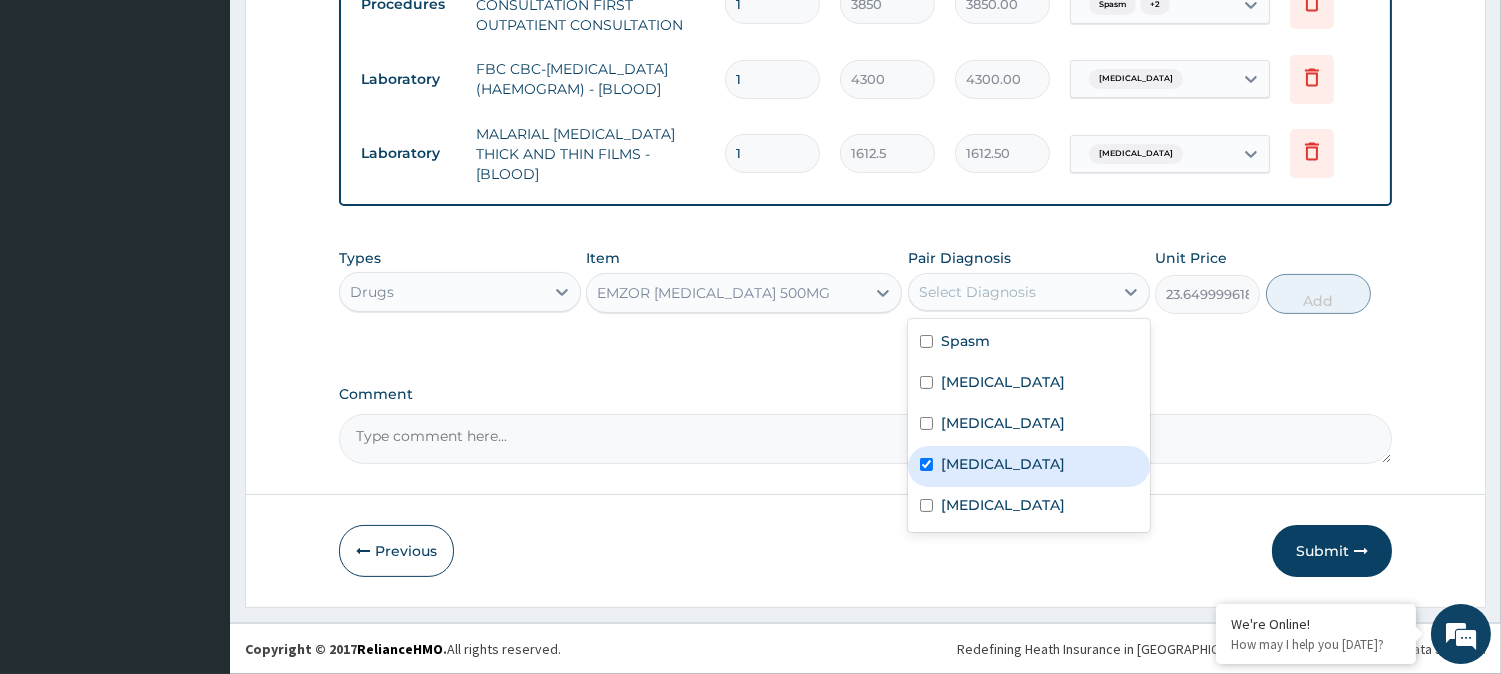 checkbox on "true" 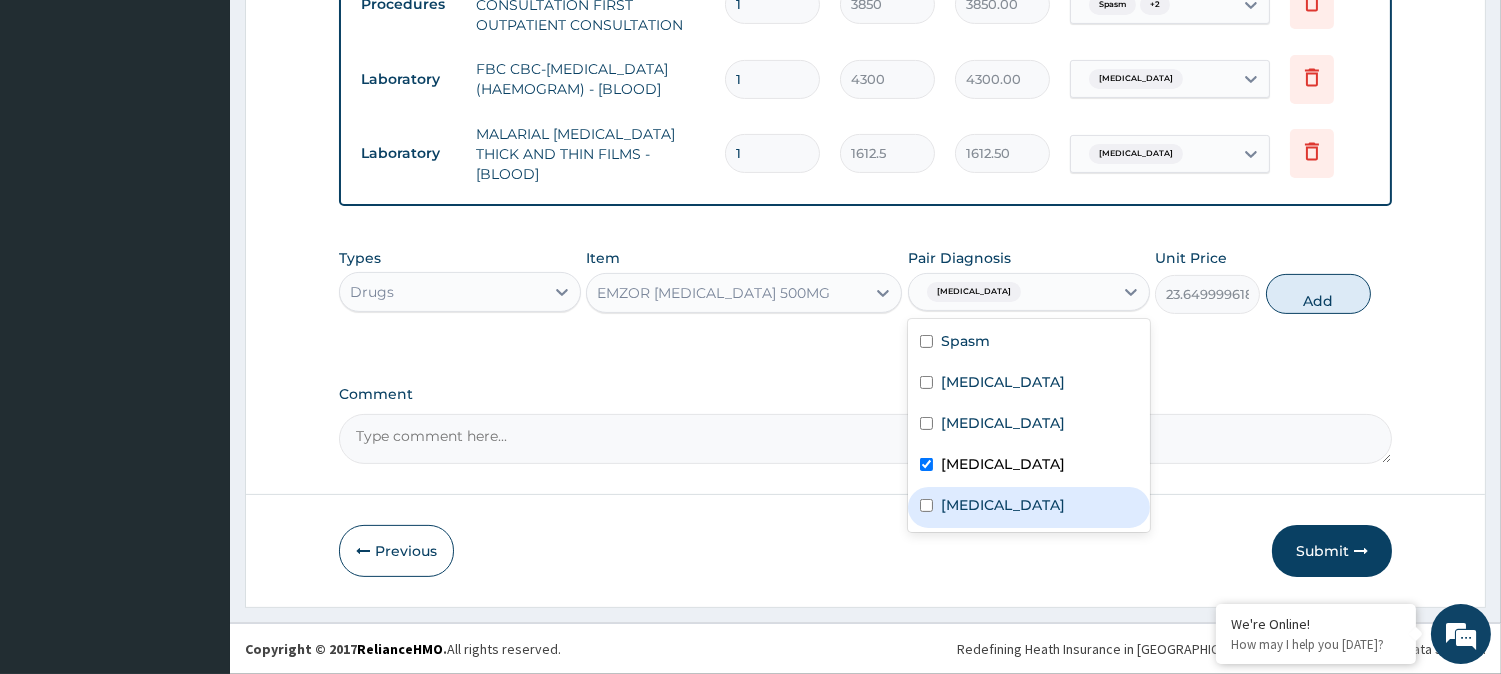 click at bounding box center (926, 505) 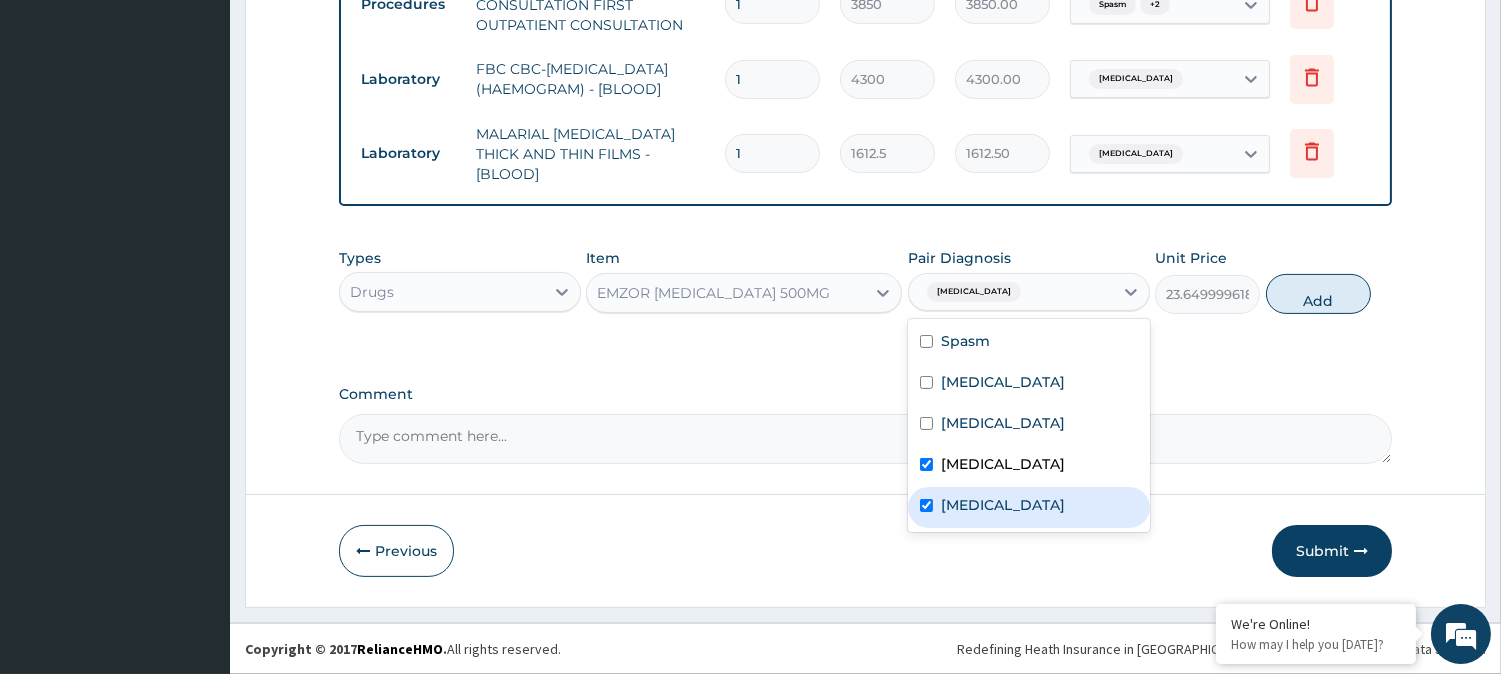 checkbox on "true" 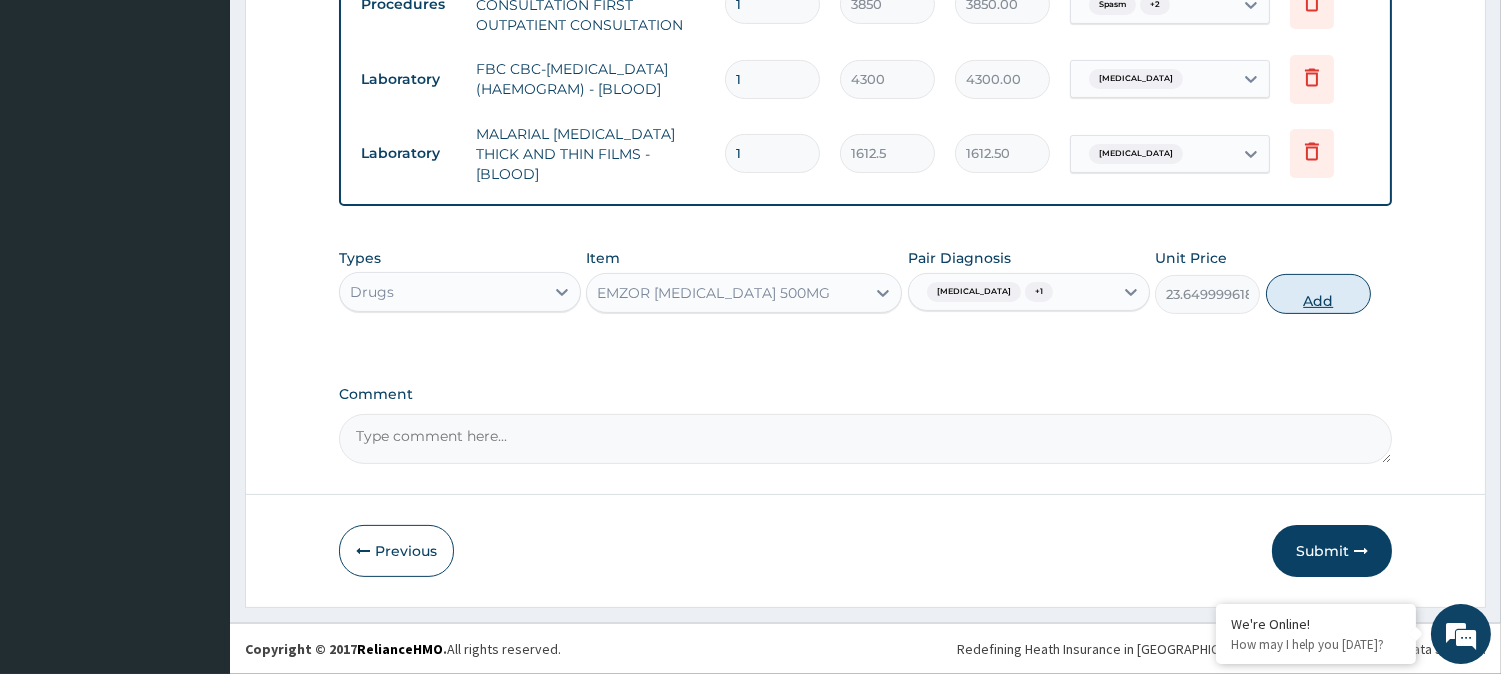 click on "Add" at bounding box center [1318, 294] 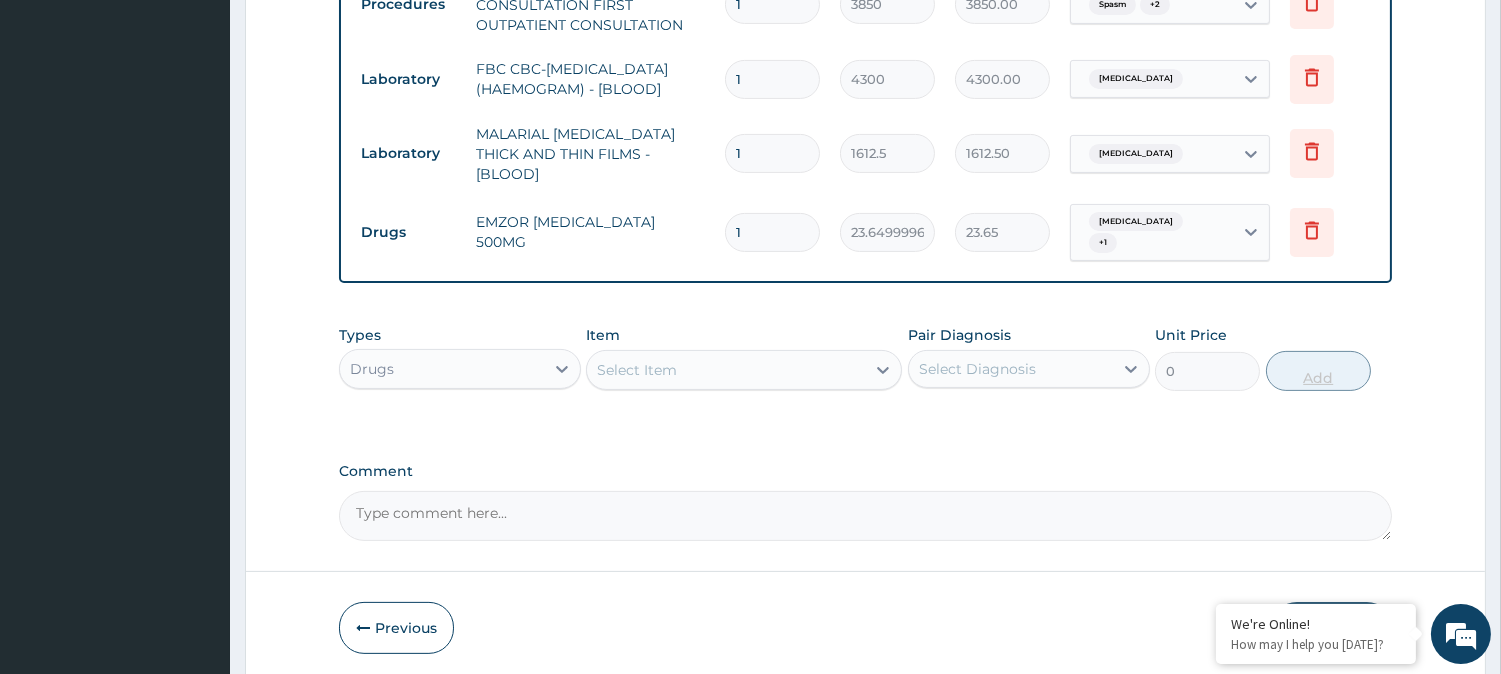 type on "18" 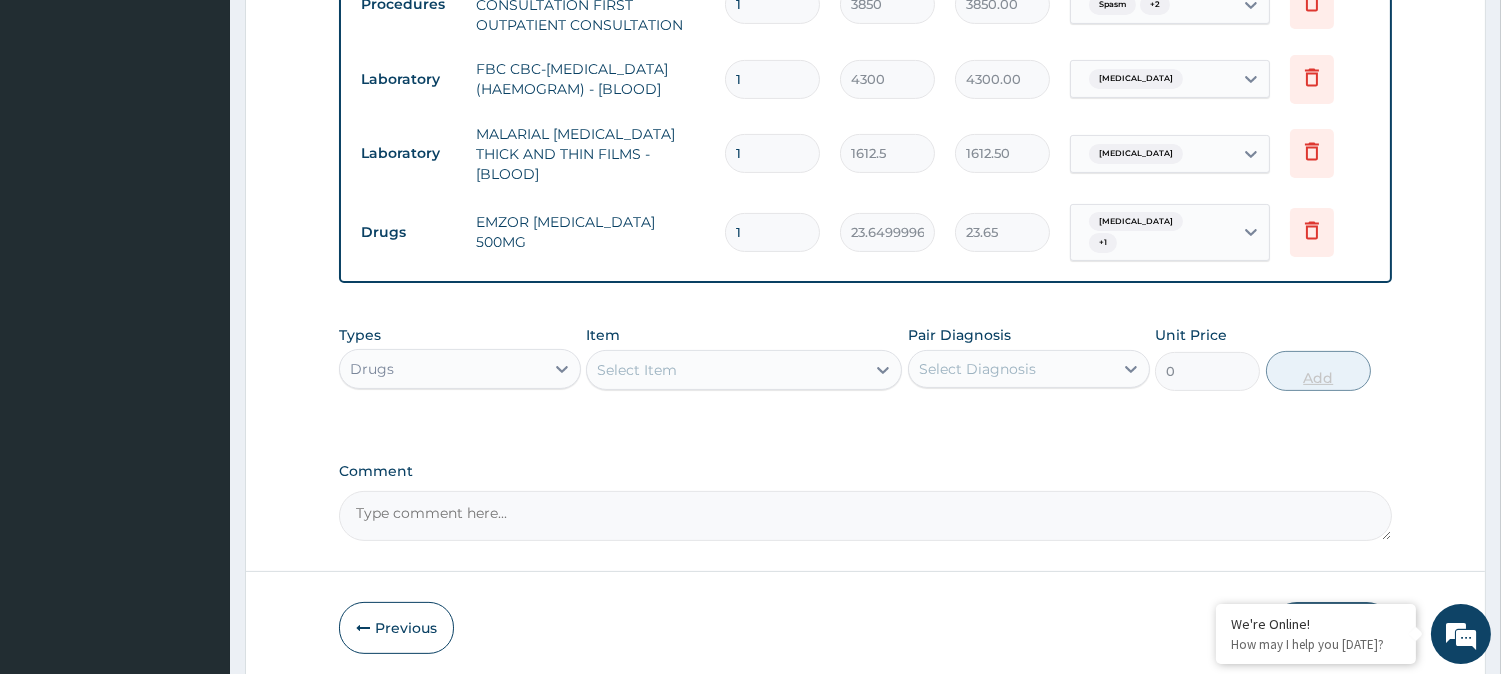 type on "425.70" 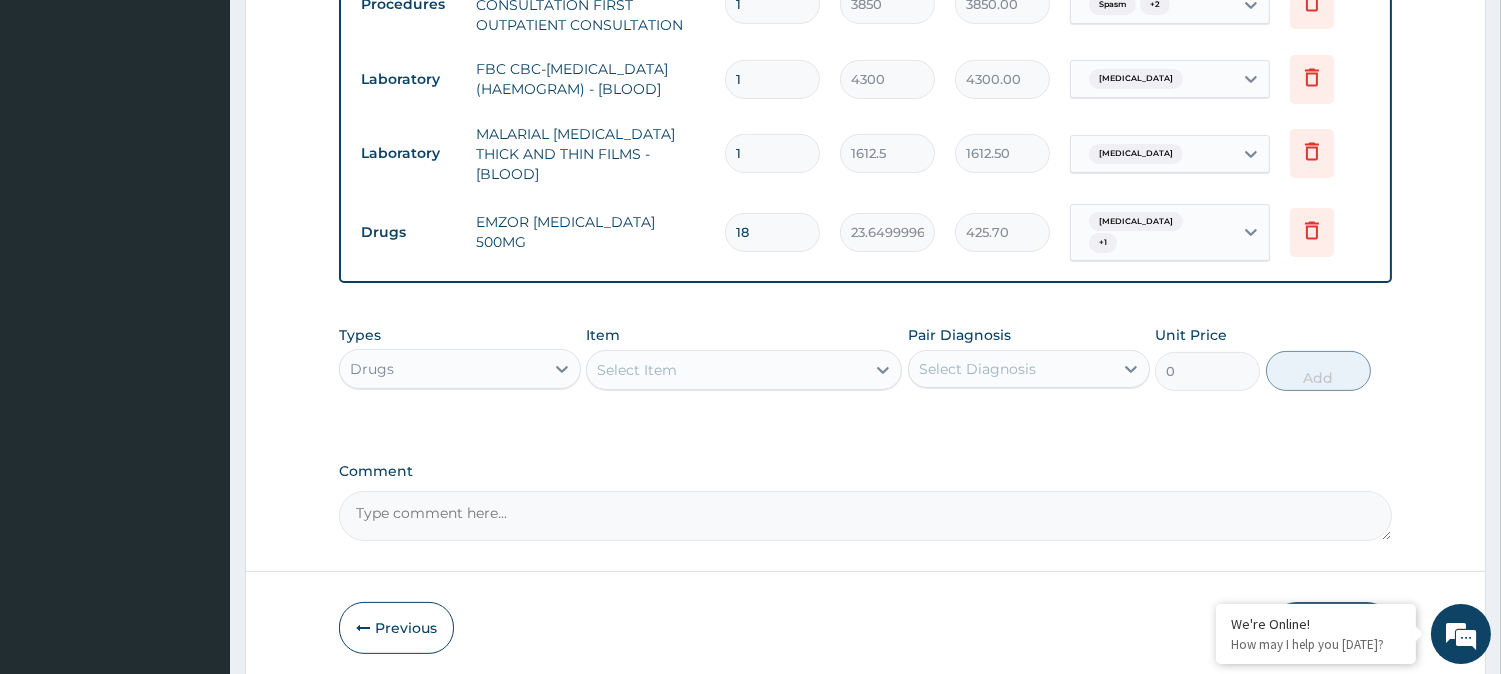 type on "18" 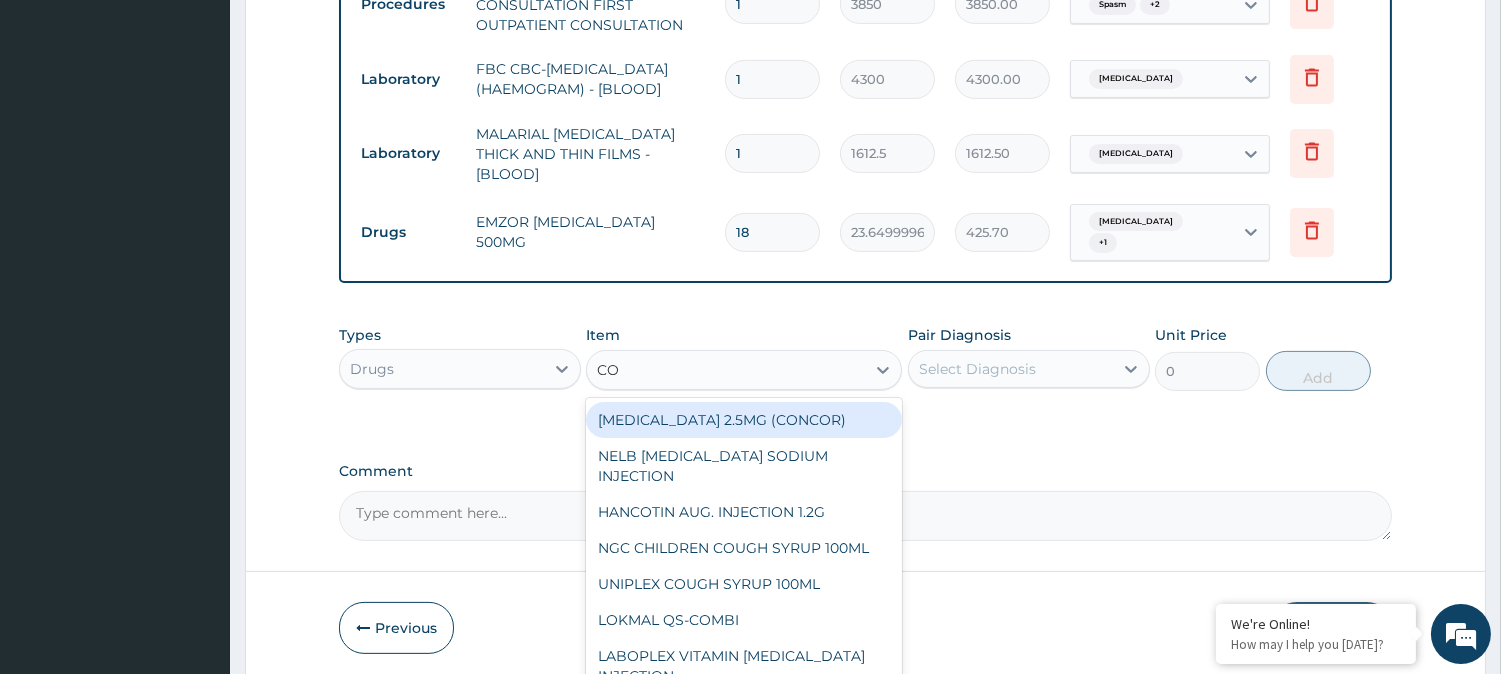 type on "COA" 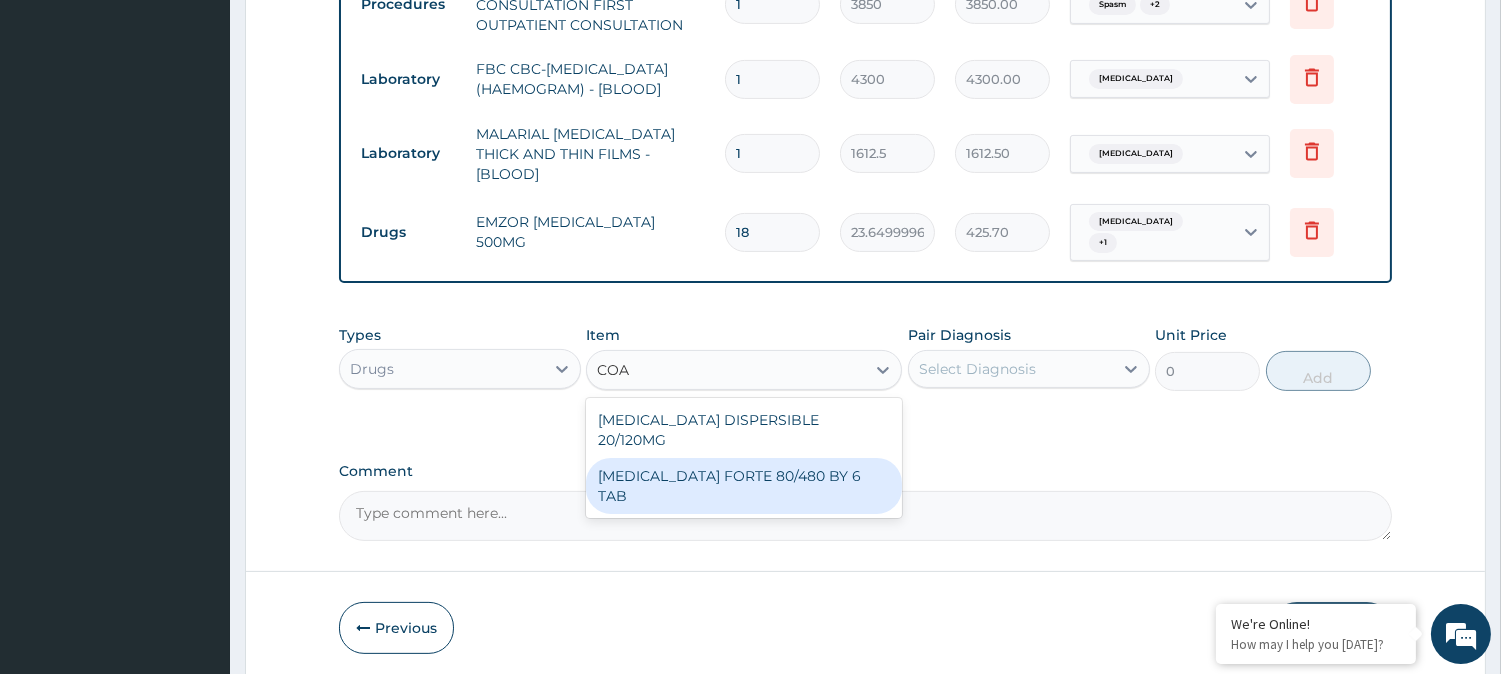 click on "COARTEM FORTE 80/480 BY 6 TAB" at bounding box center (744, 486) 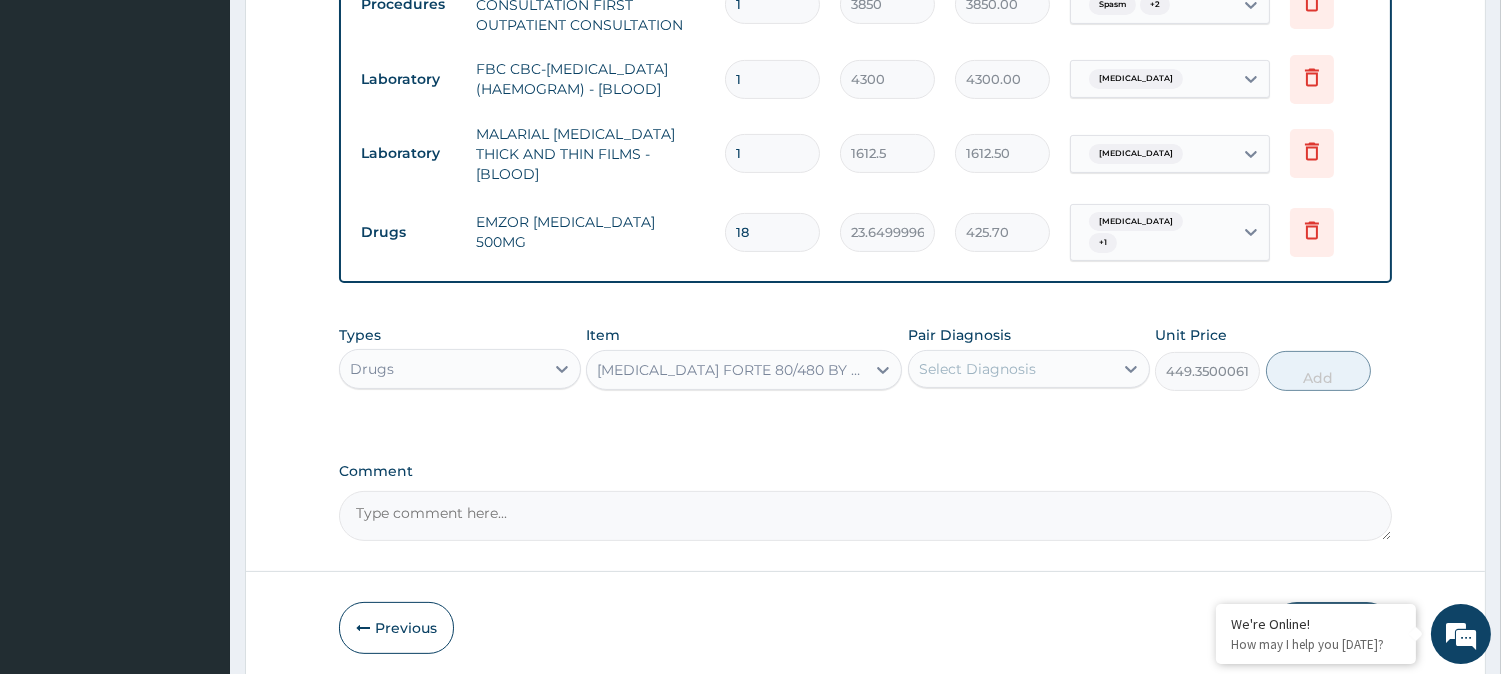 click on "Select Diagnosis" at bounding box center (977, 369) 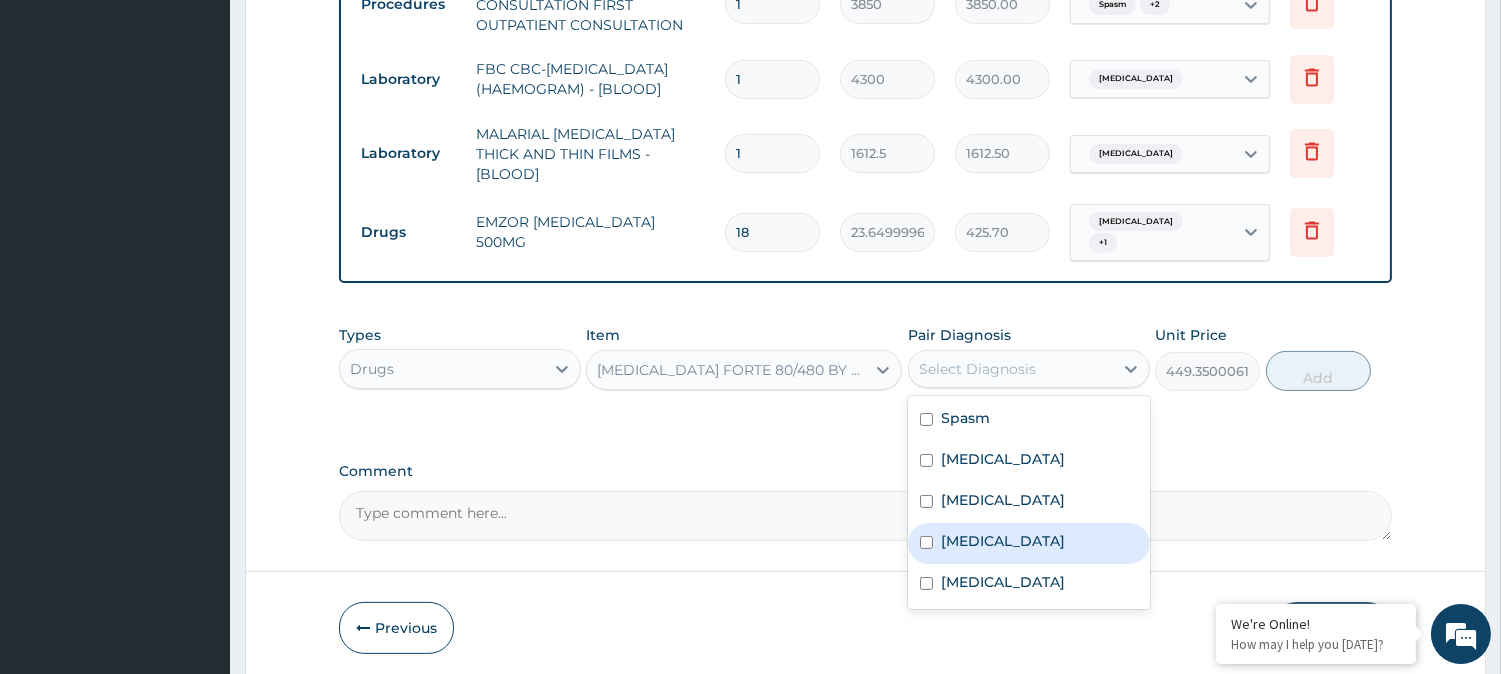 click on "Malaria" at bounding box center (1029, 543) 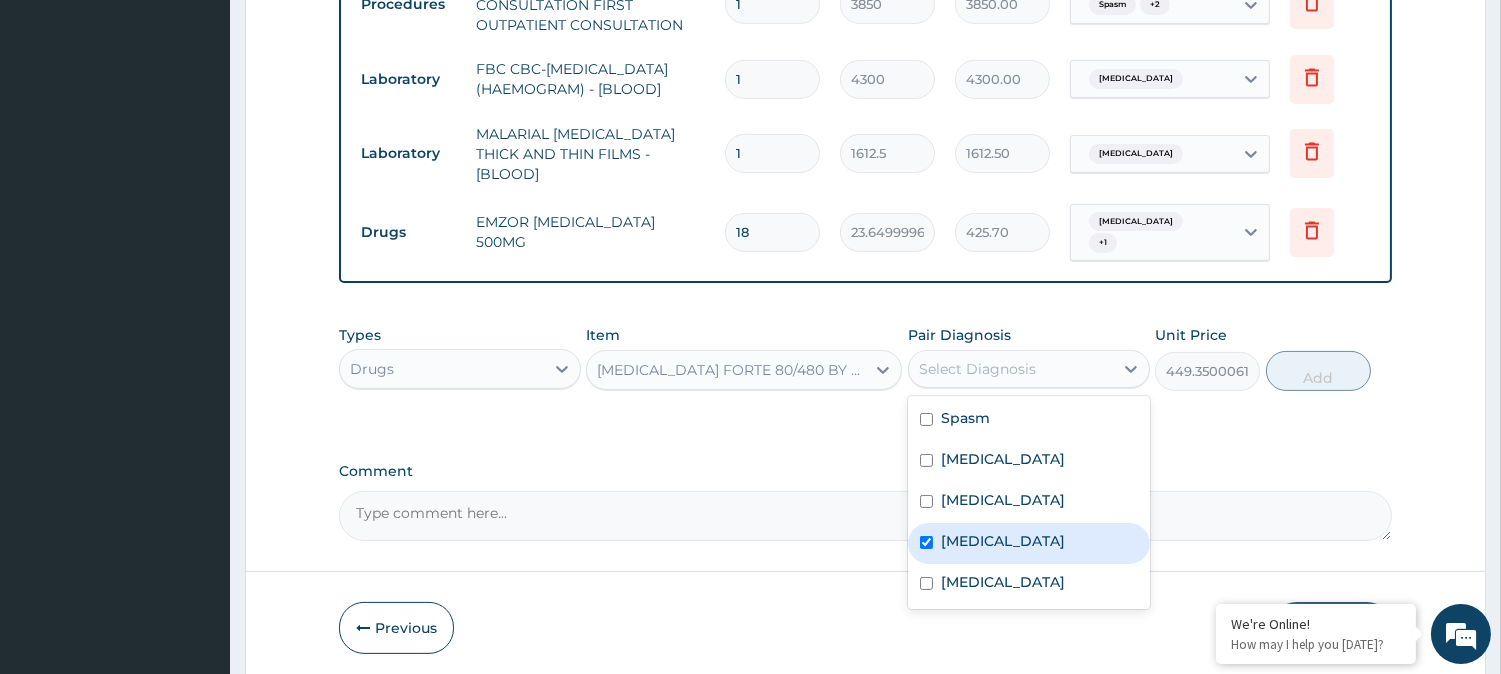 checkbox on "true" 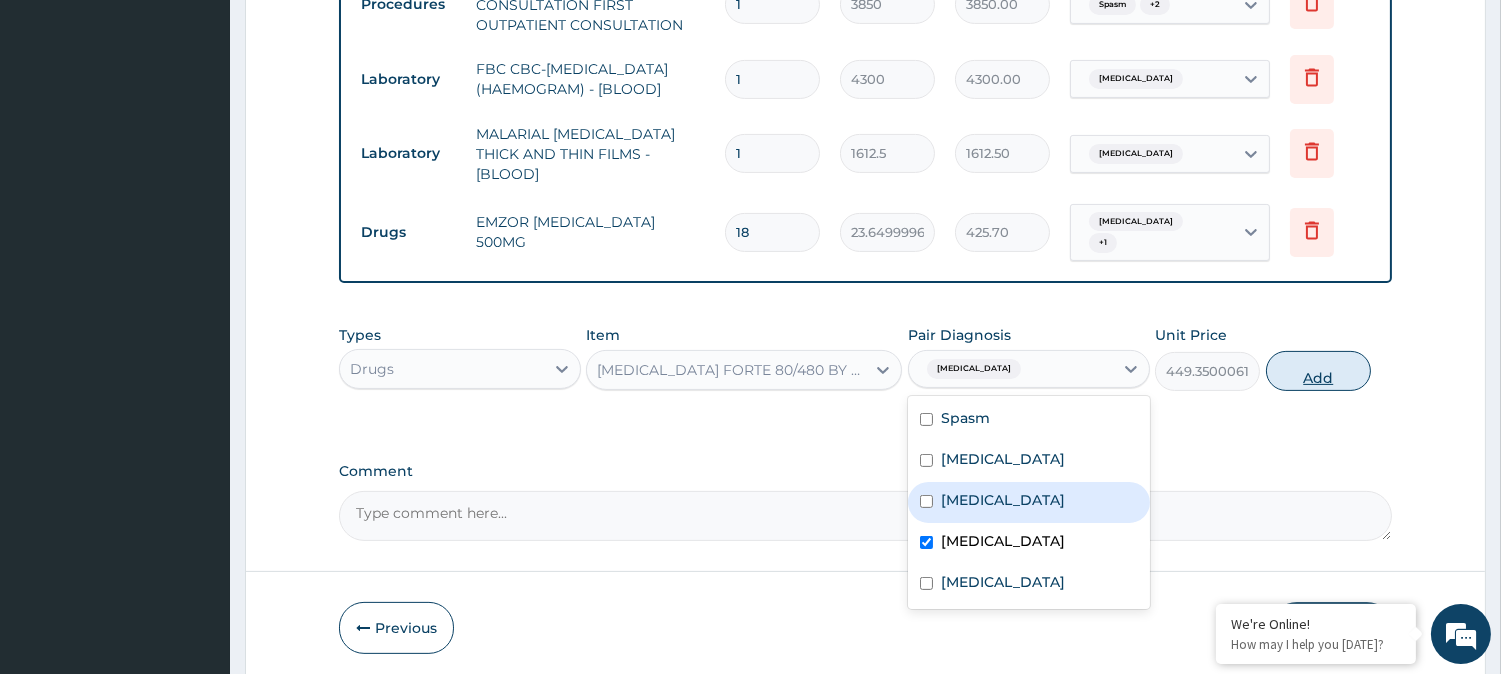 click on "Add" at bounding box center (1318, 371) 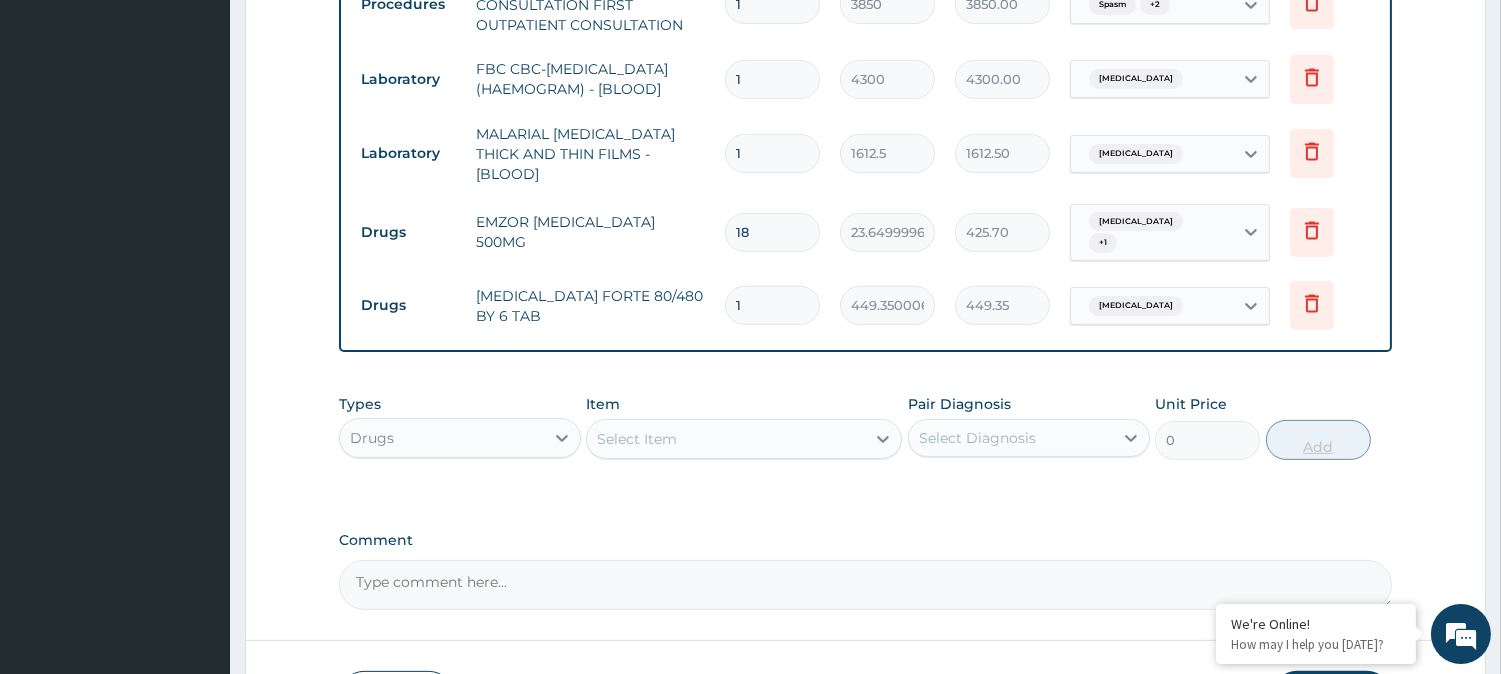 type 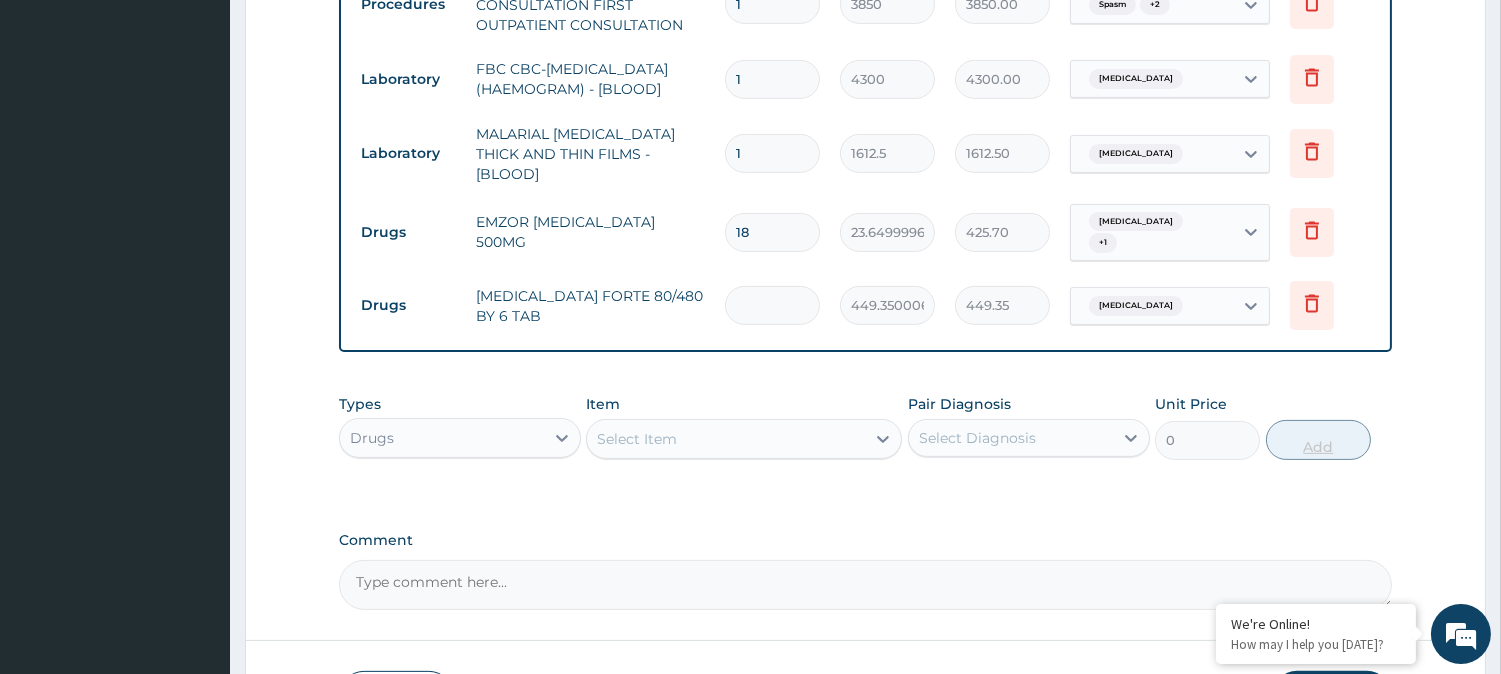 type on "0.00" 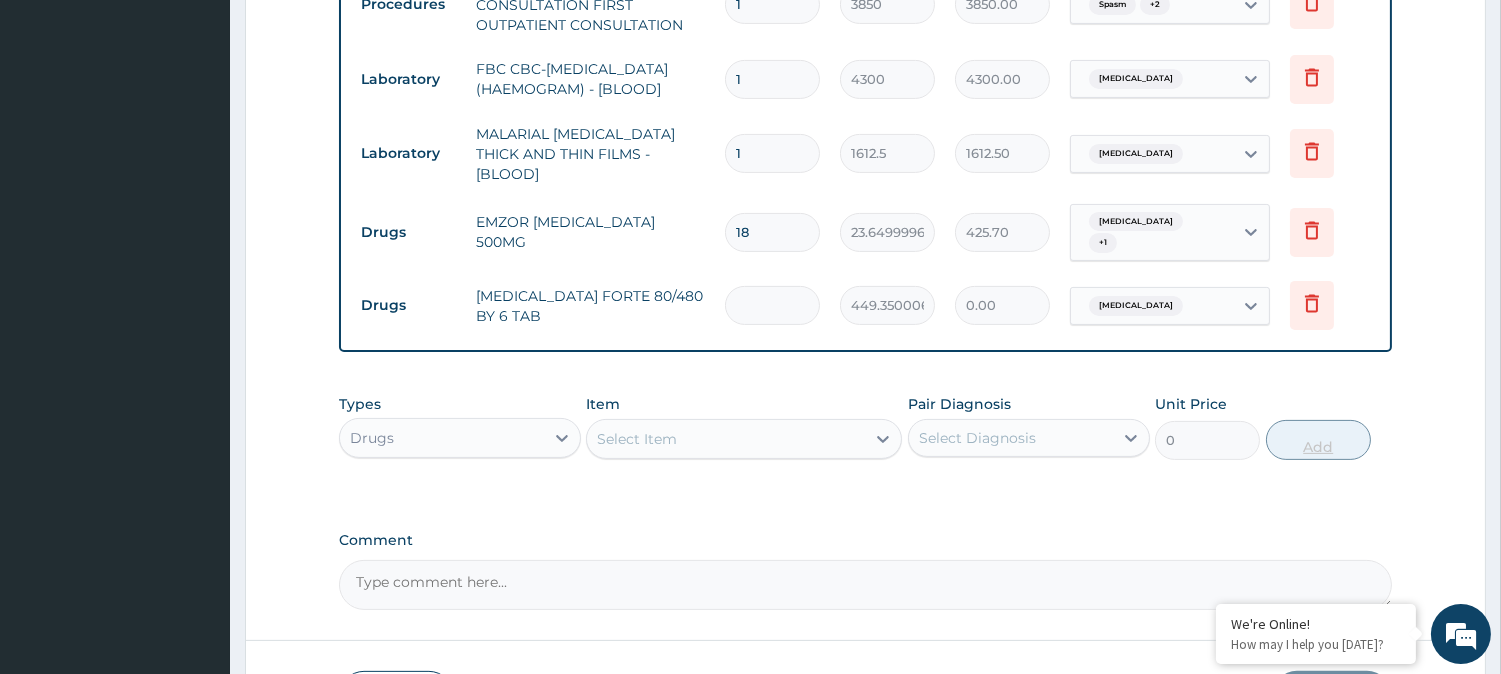 type on "6" 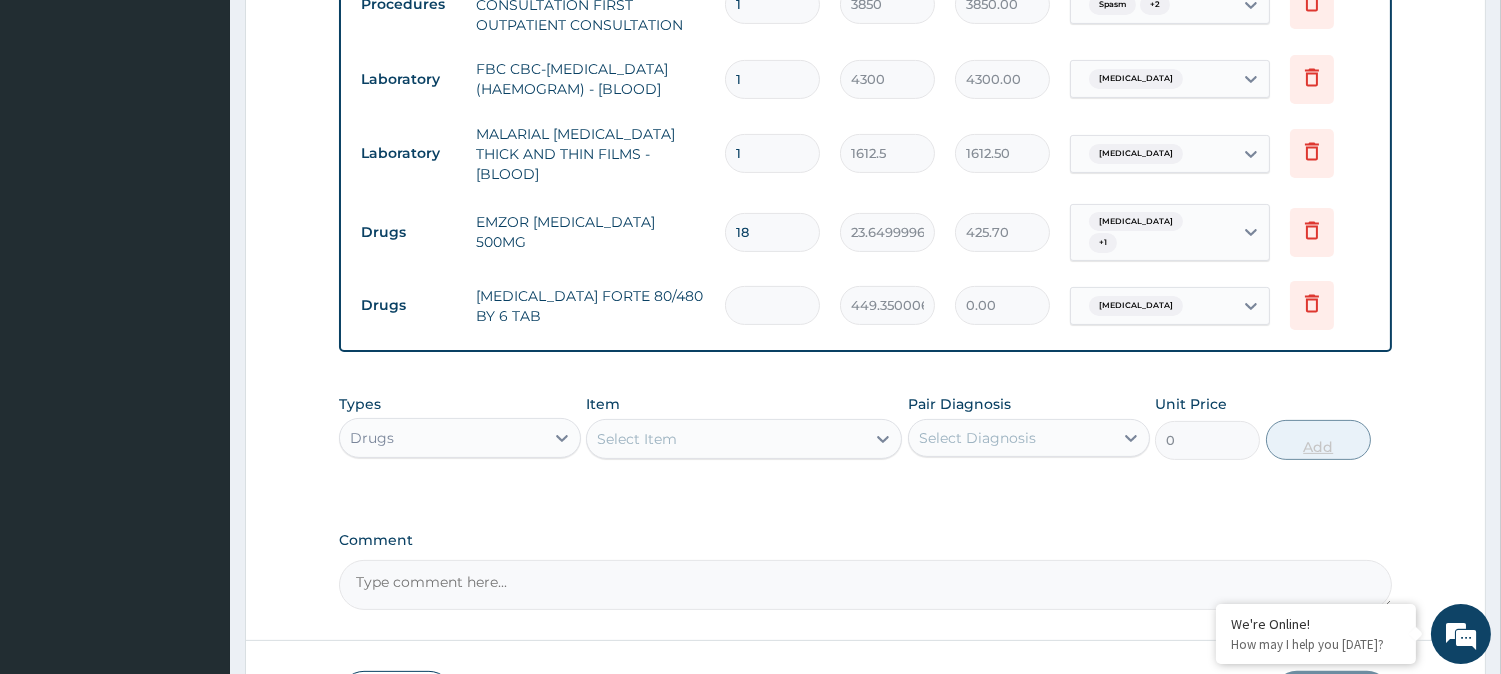 type on "2696.10" 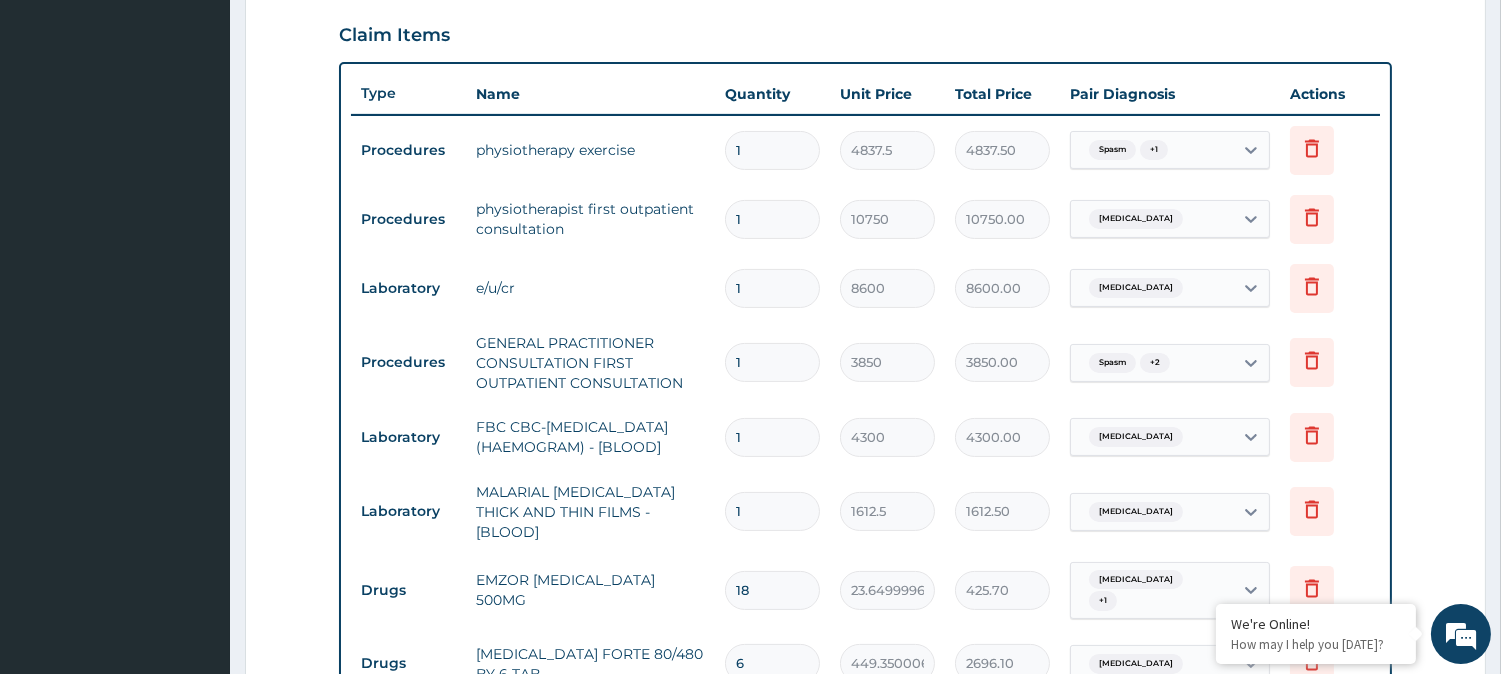 scroll, scrollTop: 670, scrollLeft: 0, axis: vertical 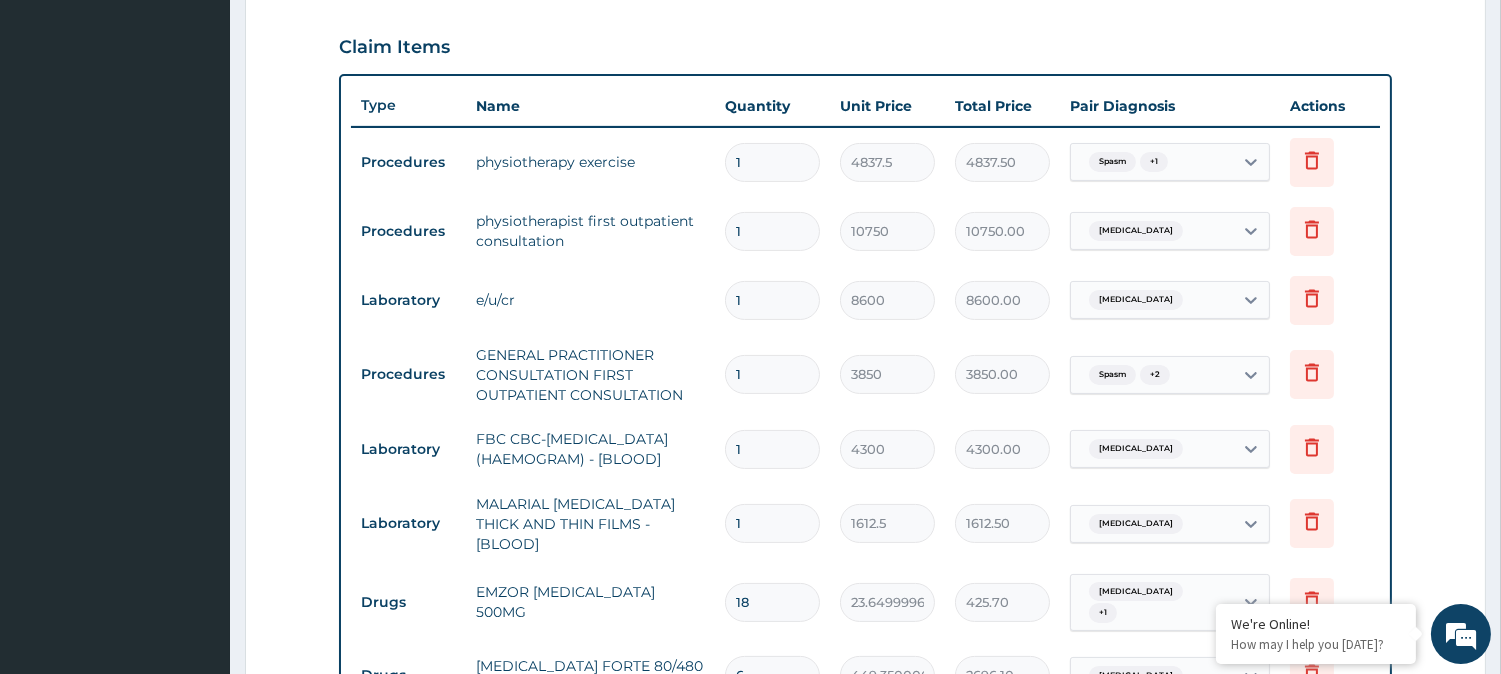 type on "6" 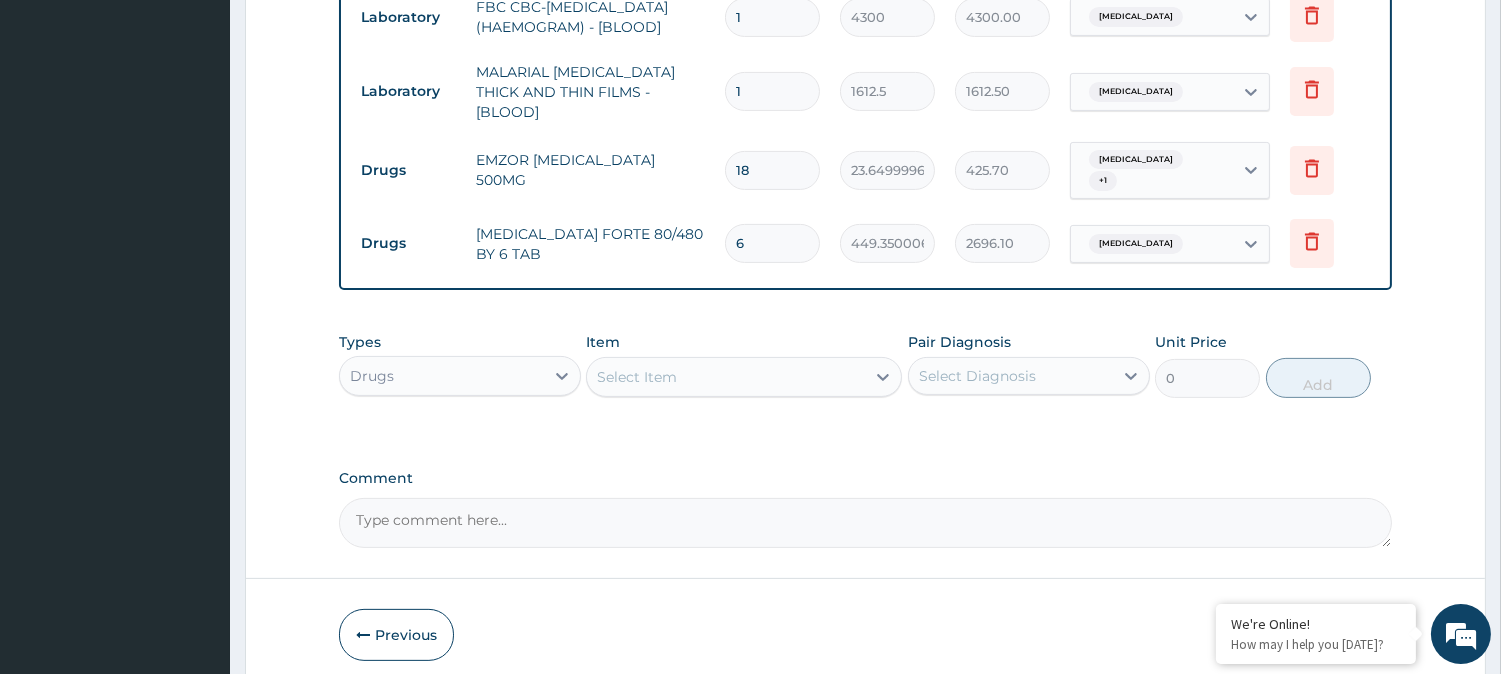 scroll, scrollTop: 1178, scrollLeft: 0, axis: vertical 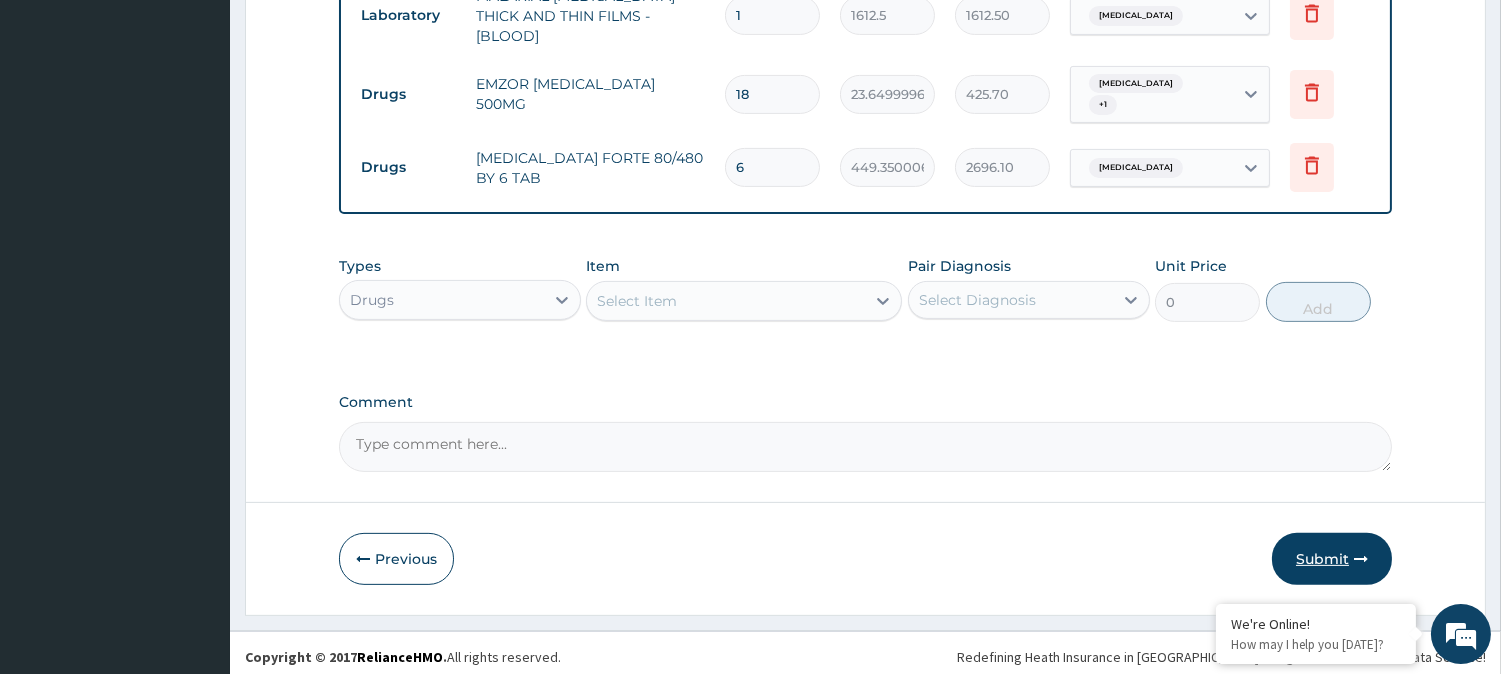 click on "Submit" at bounding box center (1332, 559) 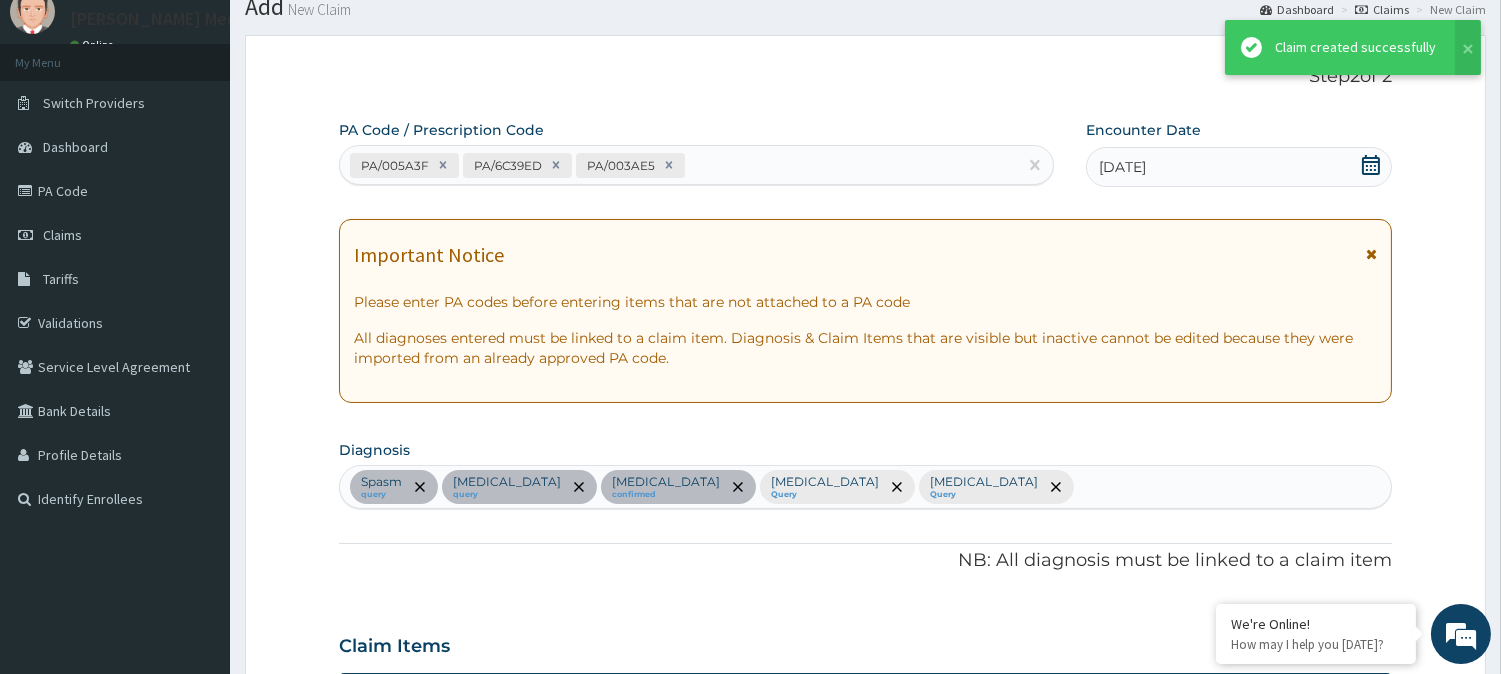 scroll, scrollTop: 1178, scrollLeft: 0, axis: vertical 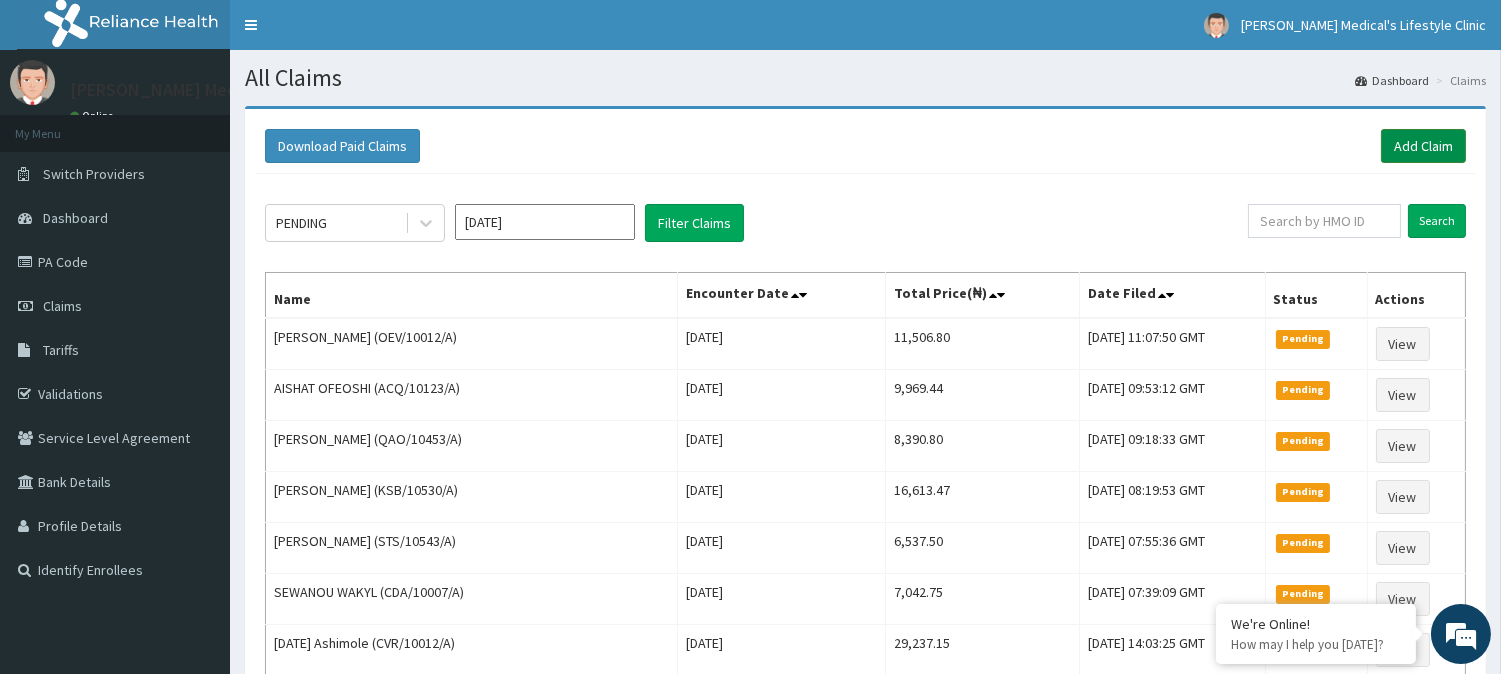 drag, startPoint x: 1415, startPoint y: 135, endPoint x: 1406, endPoint y: 141, distance: 10.816654 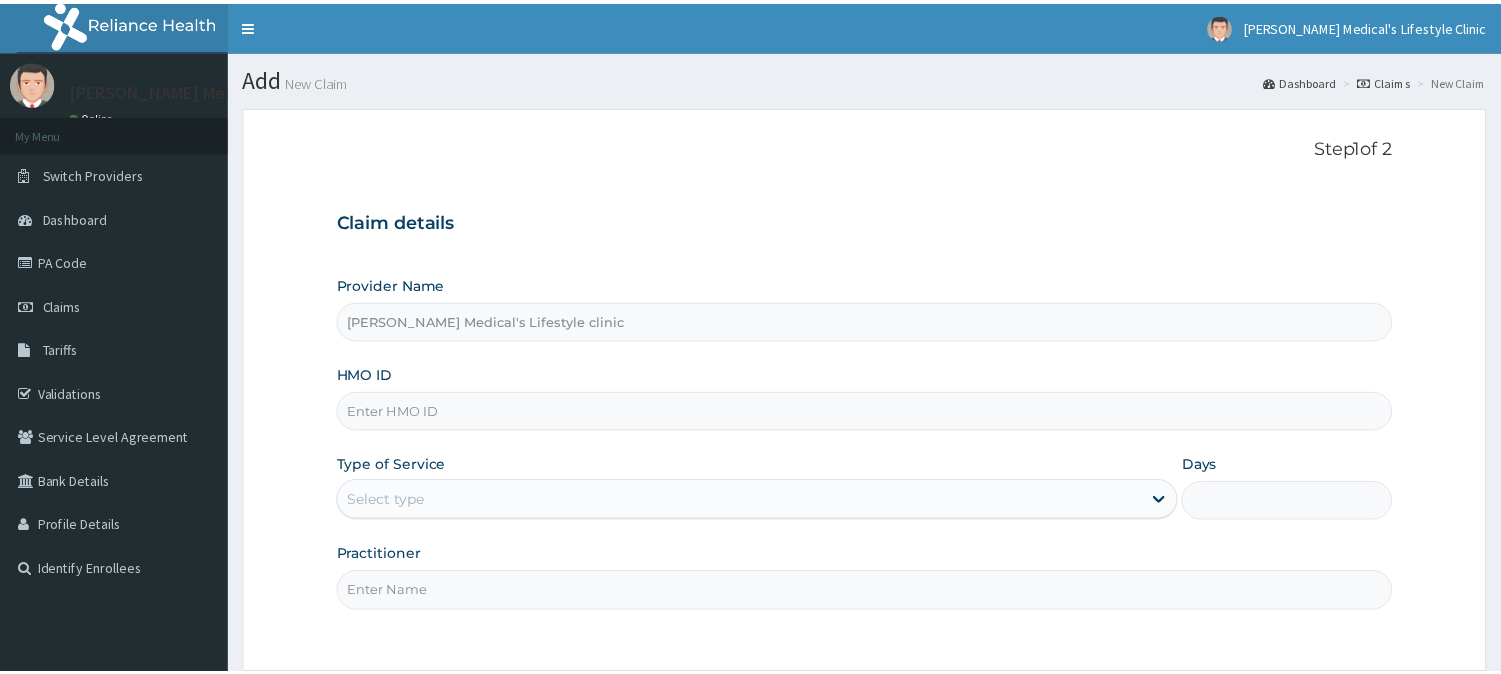 scroll, scrollTop: 0, scrollLeft: 0, axis: both 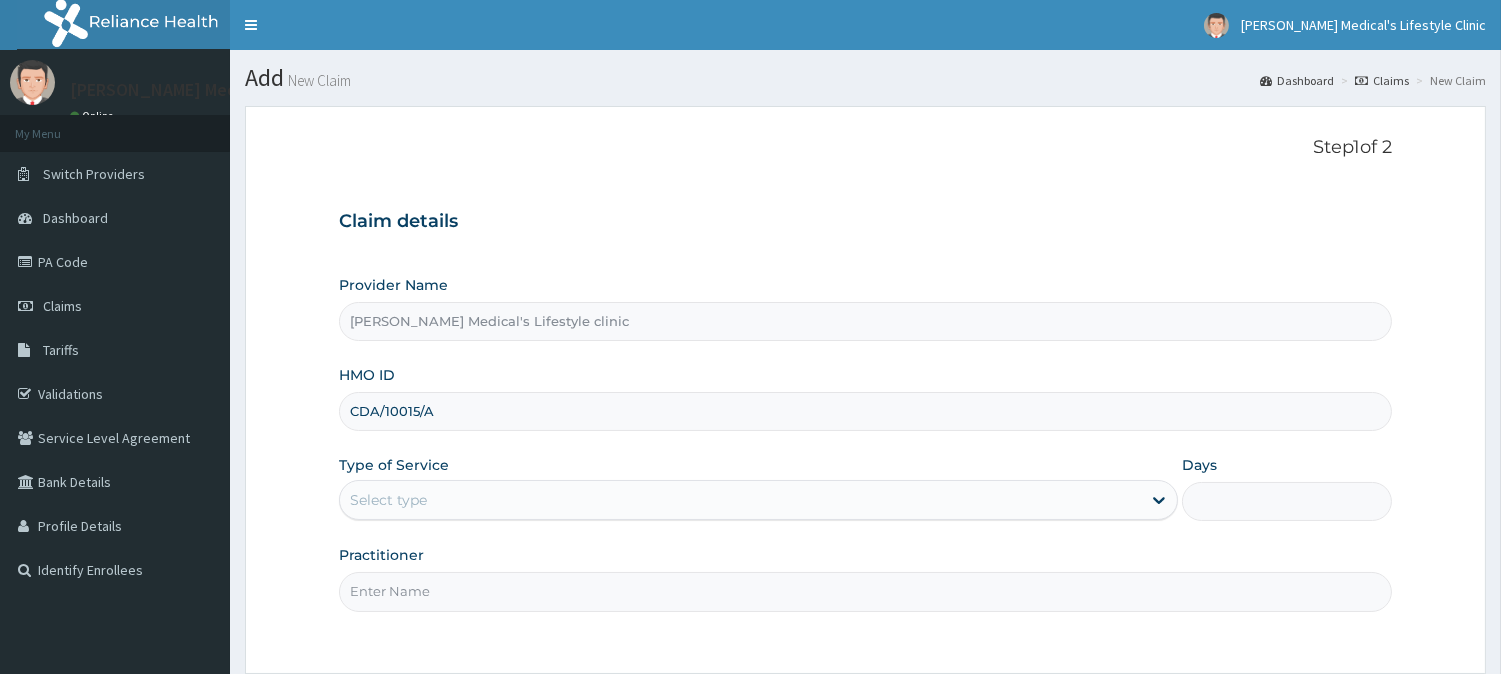 type on "CDA/10015/A" 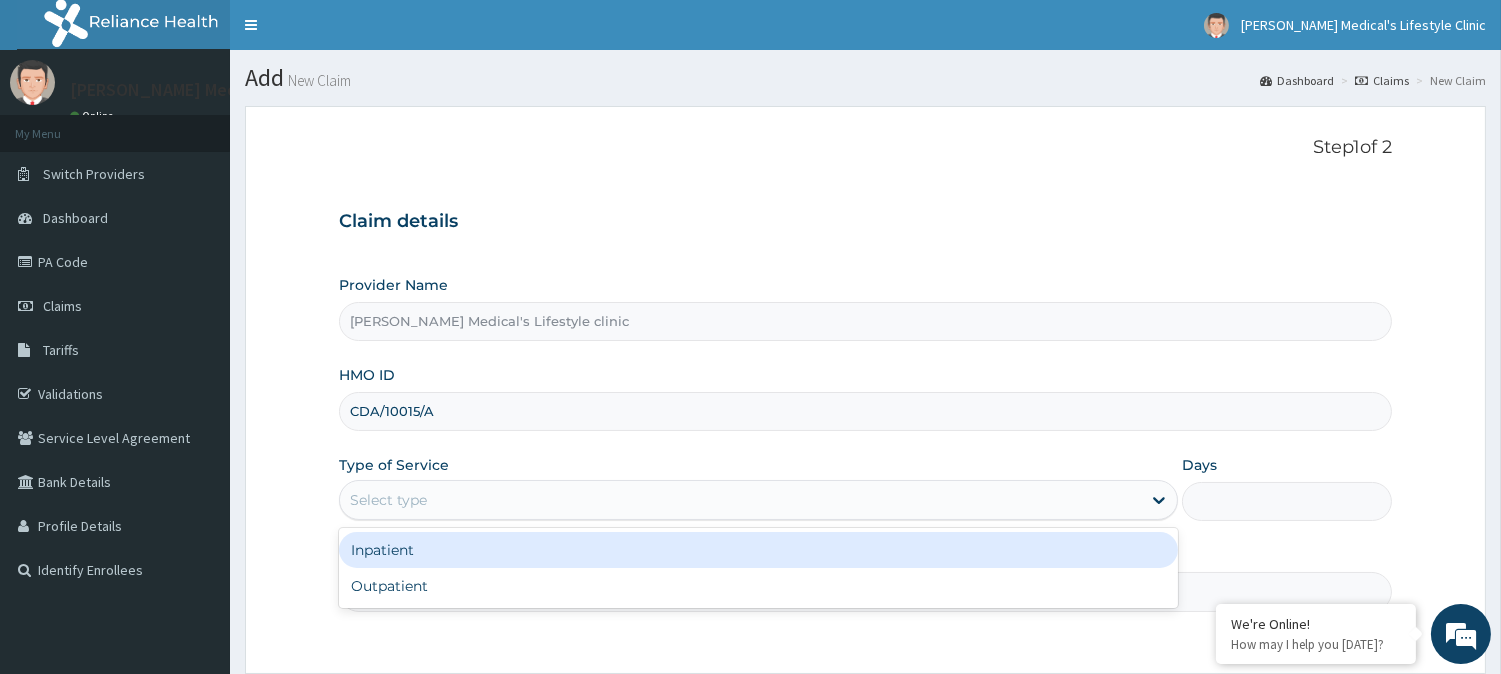 click on "Select type" at bounding box center [388, 500] 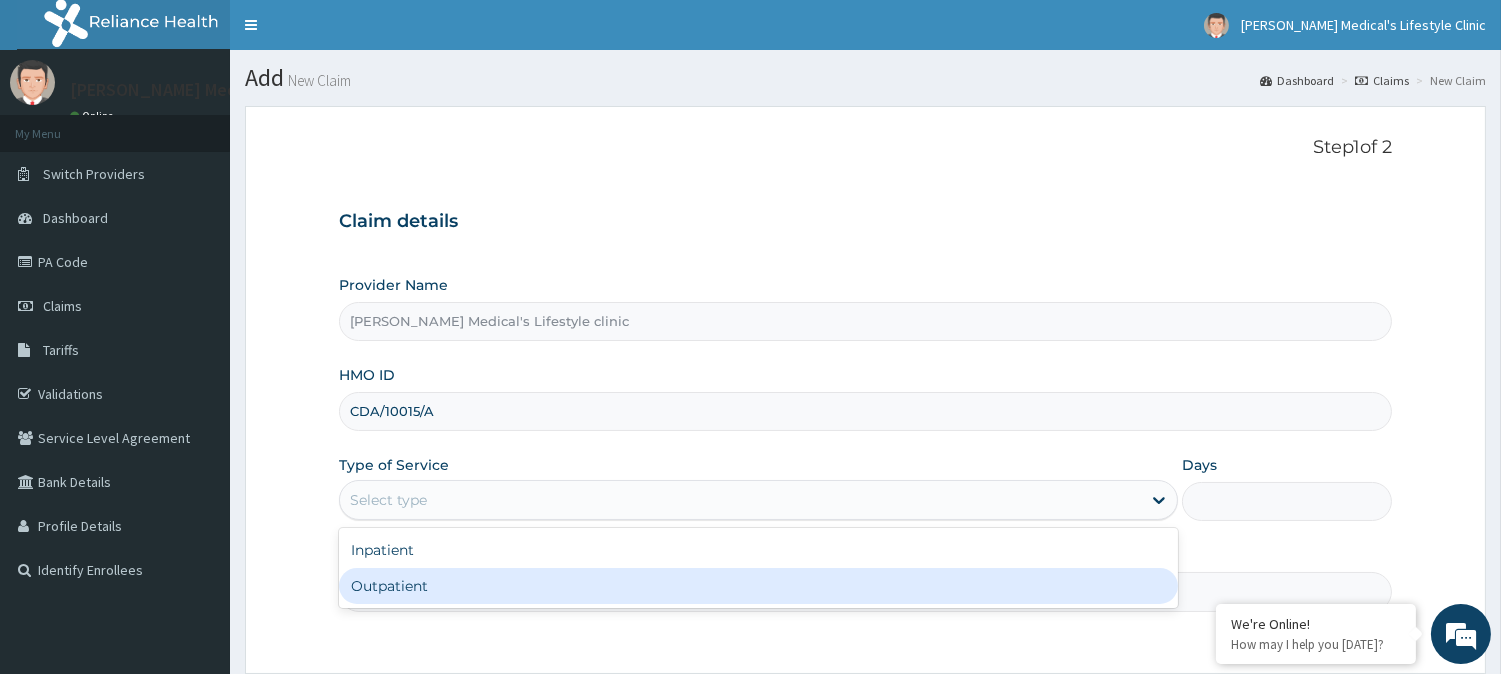 click on "Outpatient" at bounding box center (758, 586) 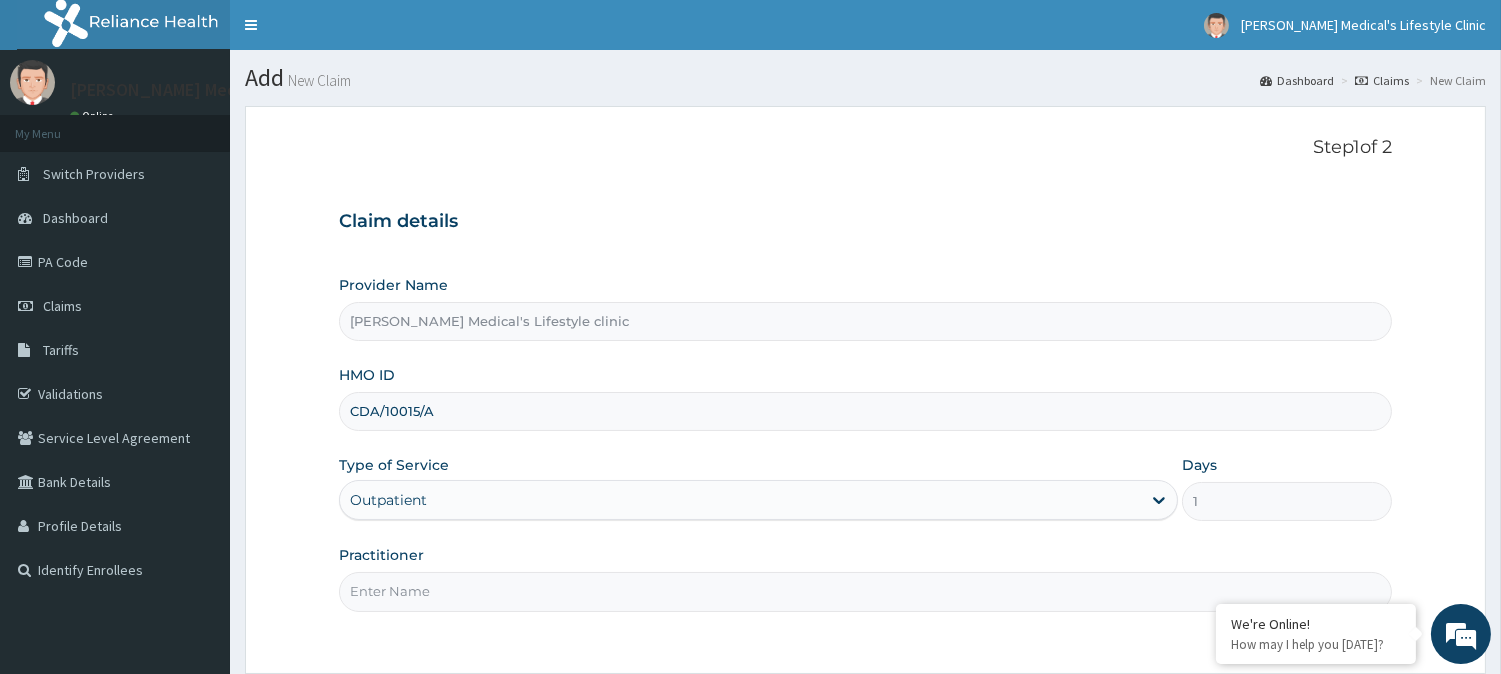 click on "Practitioner" at bounding box center (865, 591) 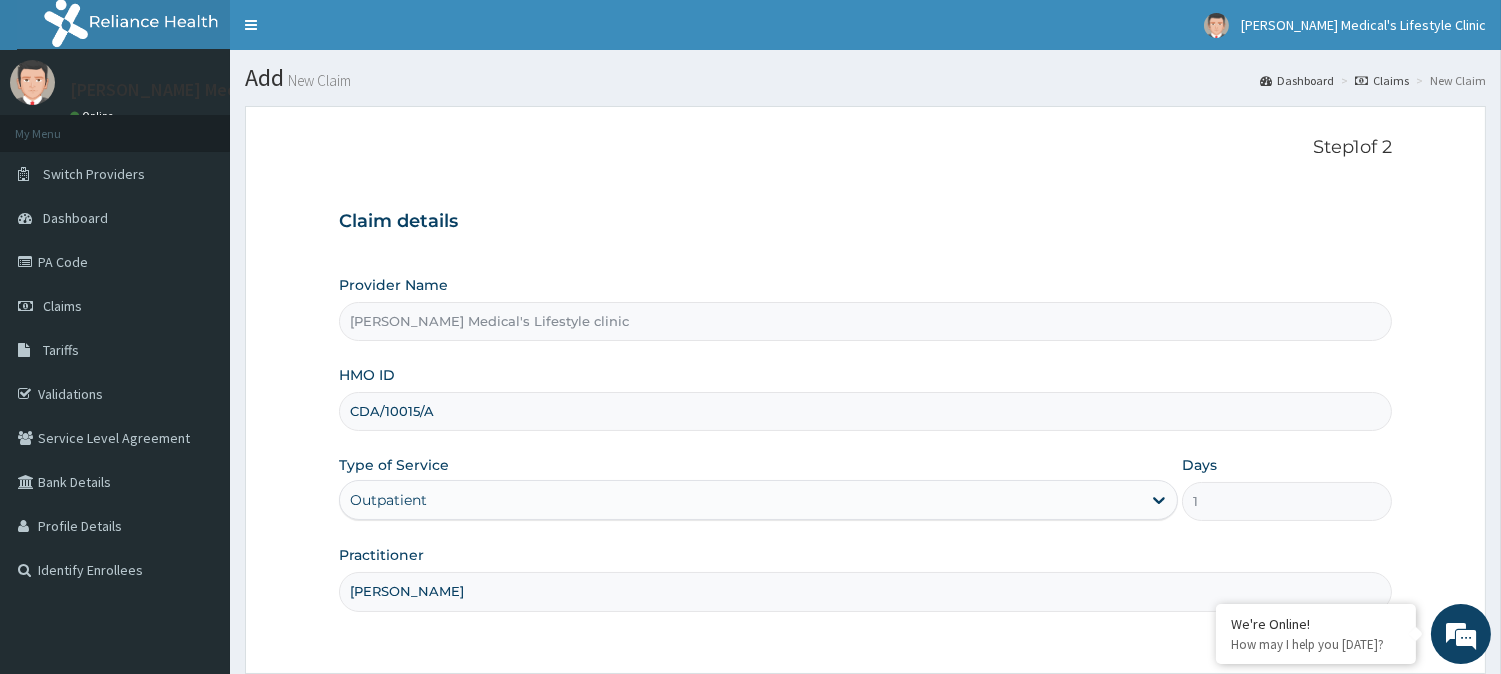 scroll, scrollTop: 178, scrollLeft: 0, axis: vertical 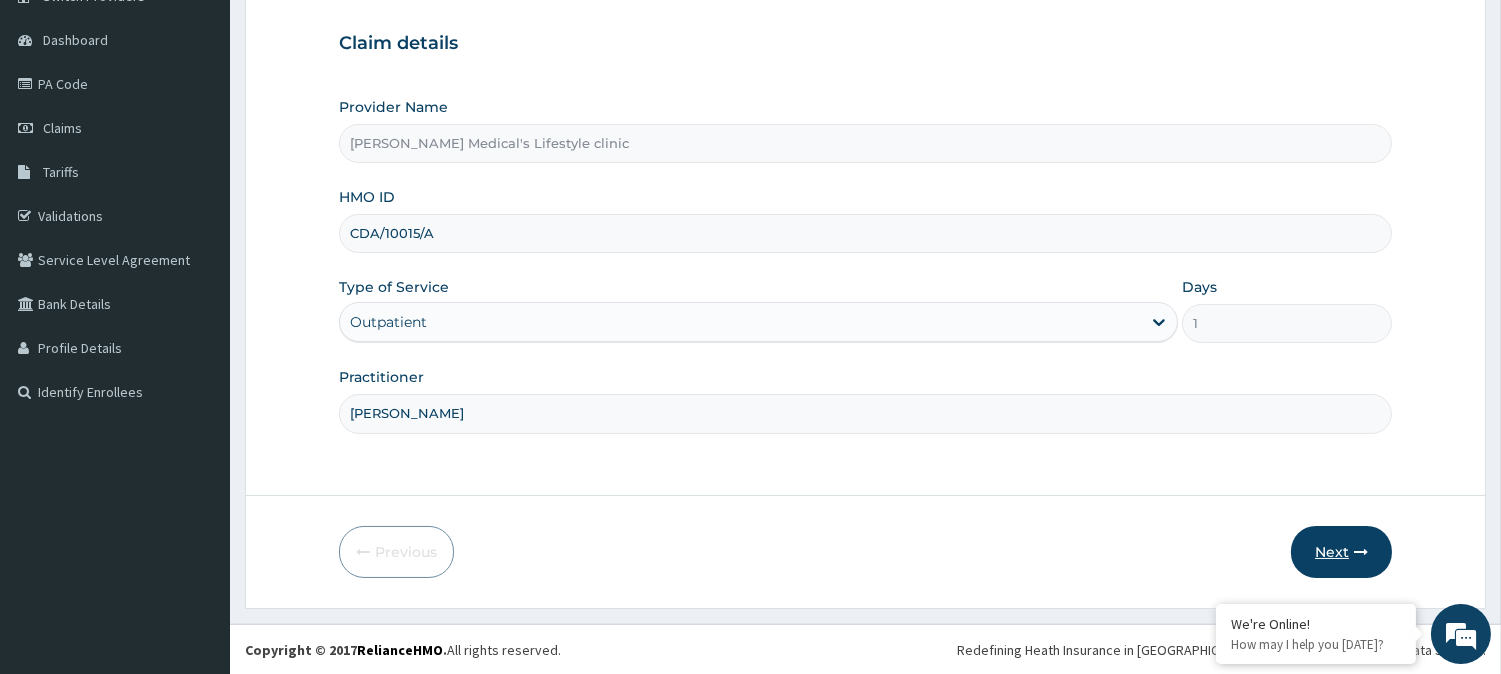 click on "Next" at bounding box center [1341, 552] 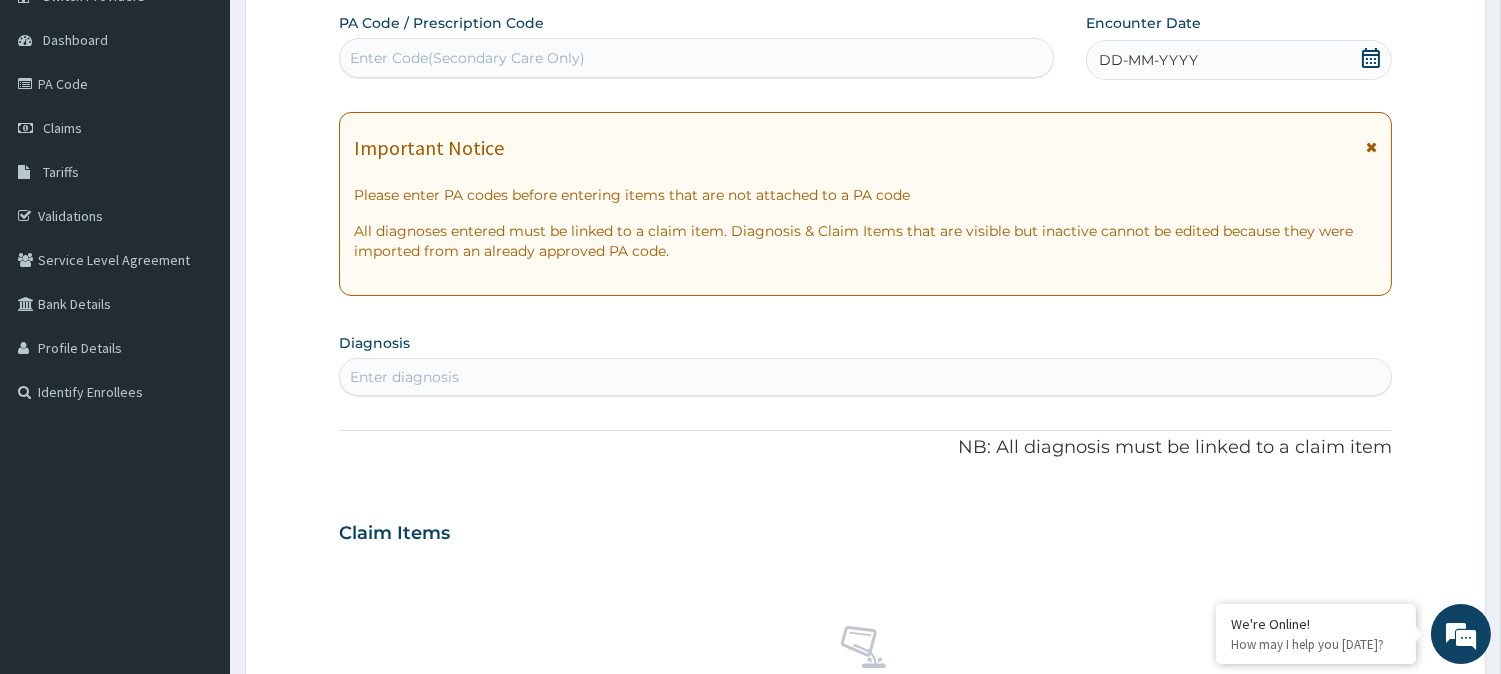 scroll, scrollTop: 0, scrollLeft: 0, axis: both 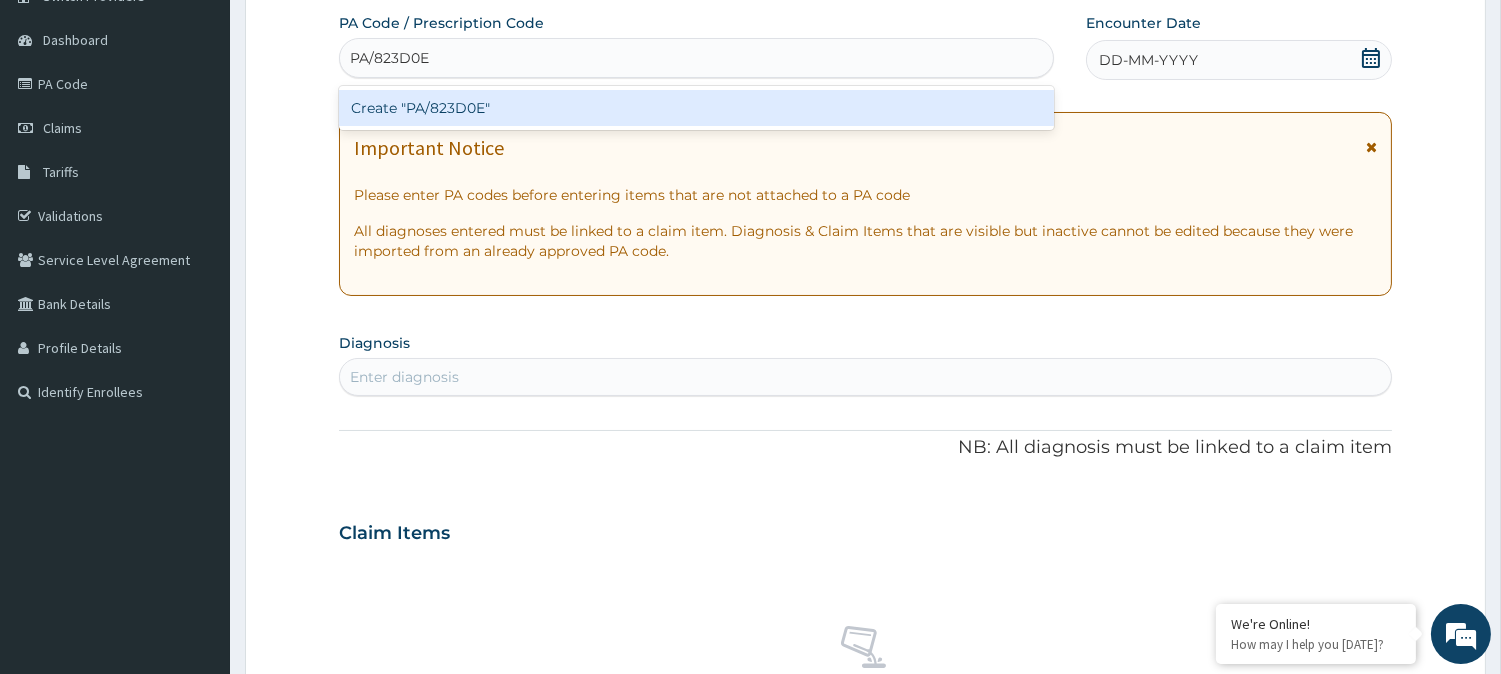 click on "Create "PA/823D0E"" at bounding box center (696, 108) 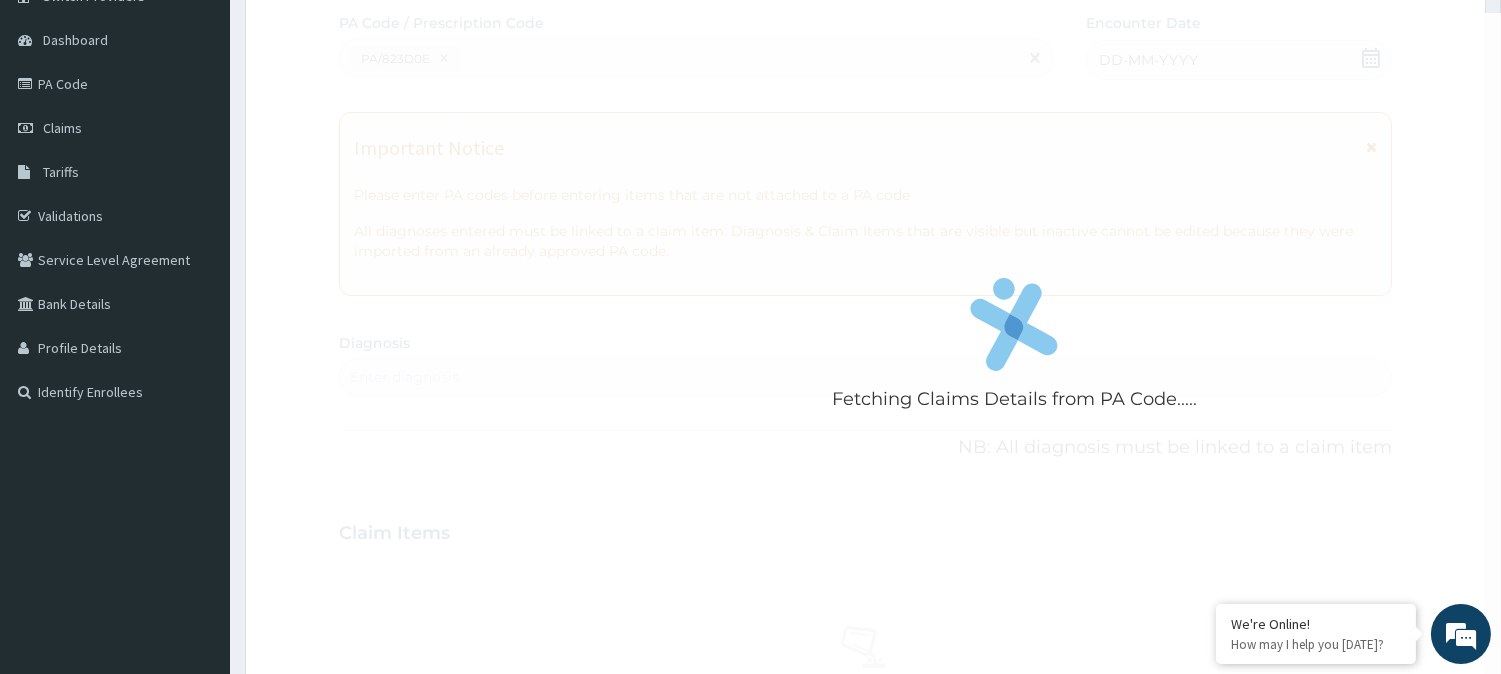 scroll, scrollTop: 563, scrollLeft: 0, axis: vertical 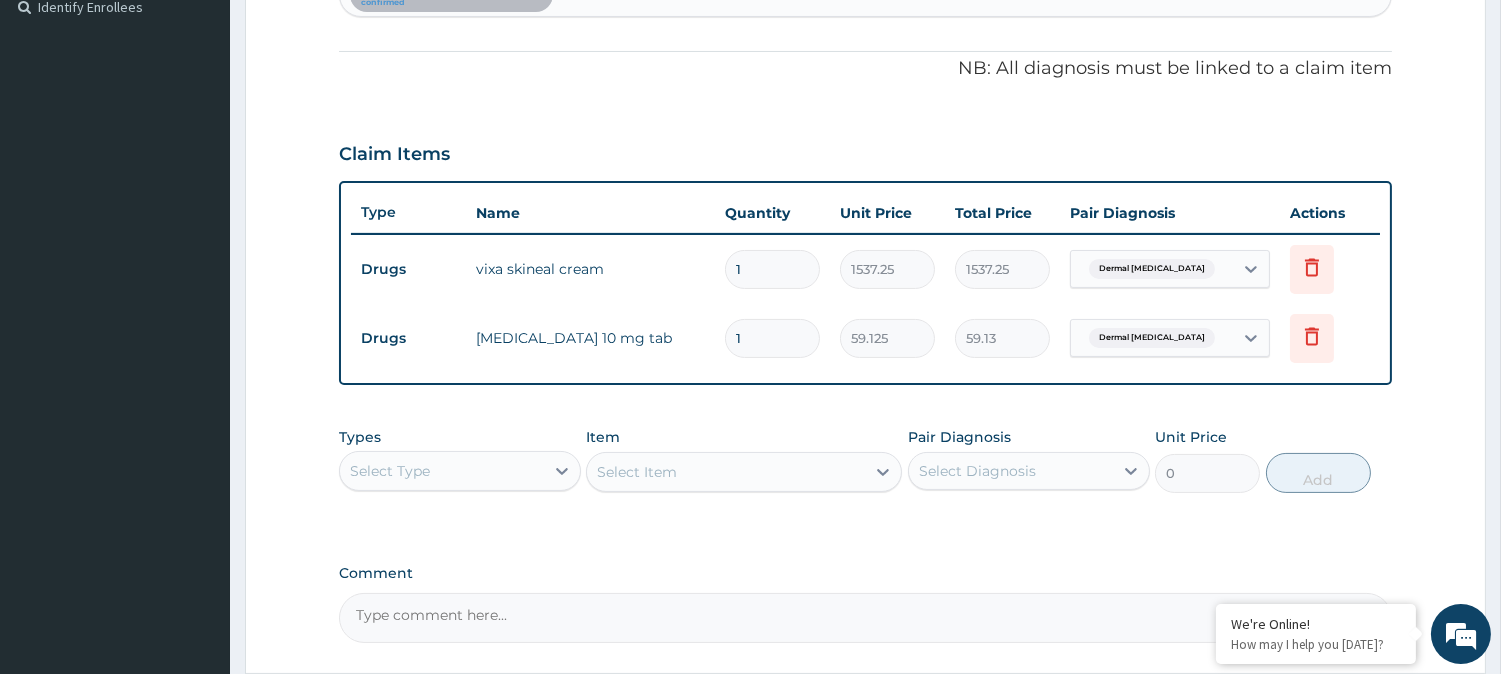click on "1" at bounding box center [772, 338] 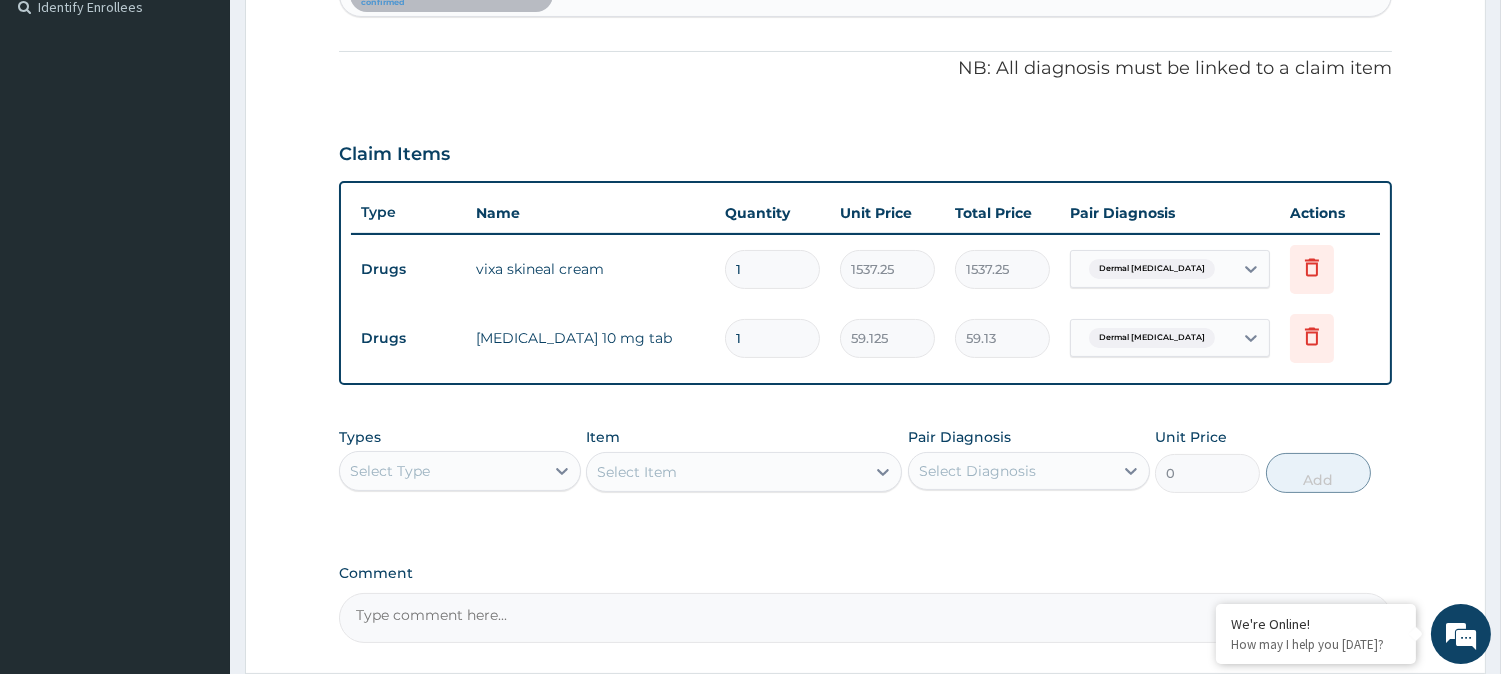 type on "10" 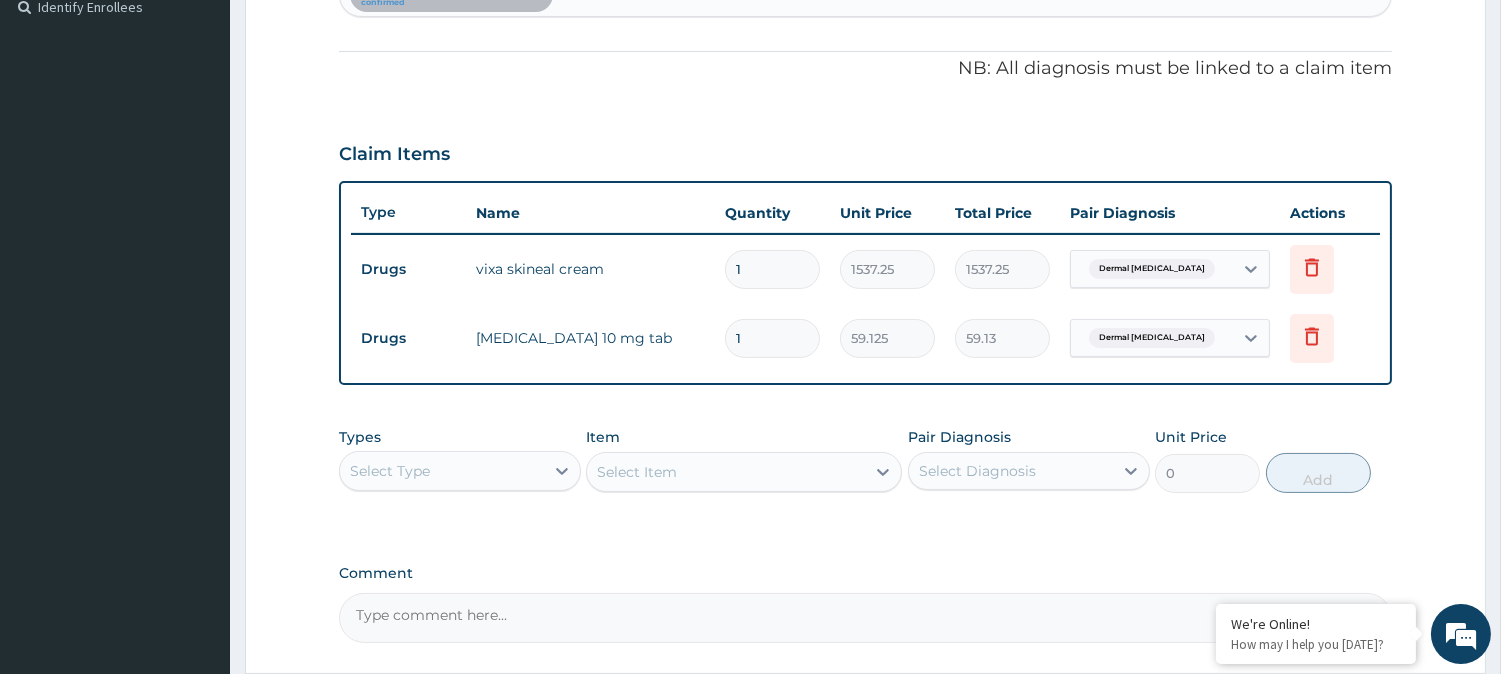type on "591.25" 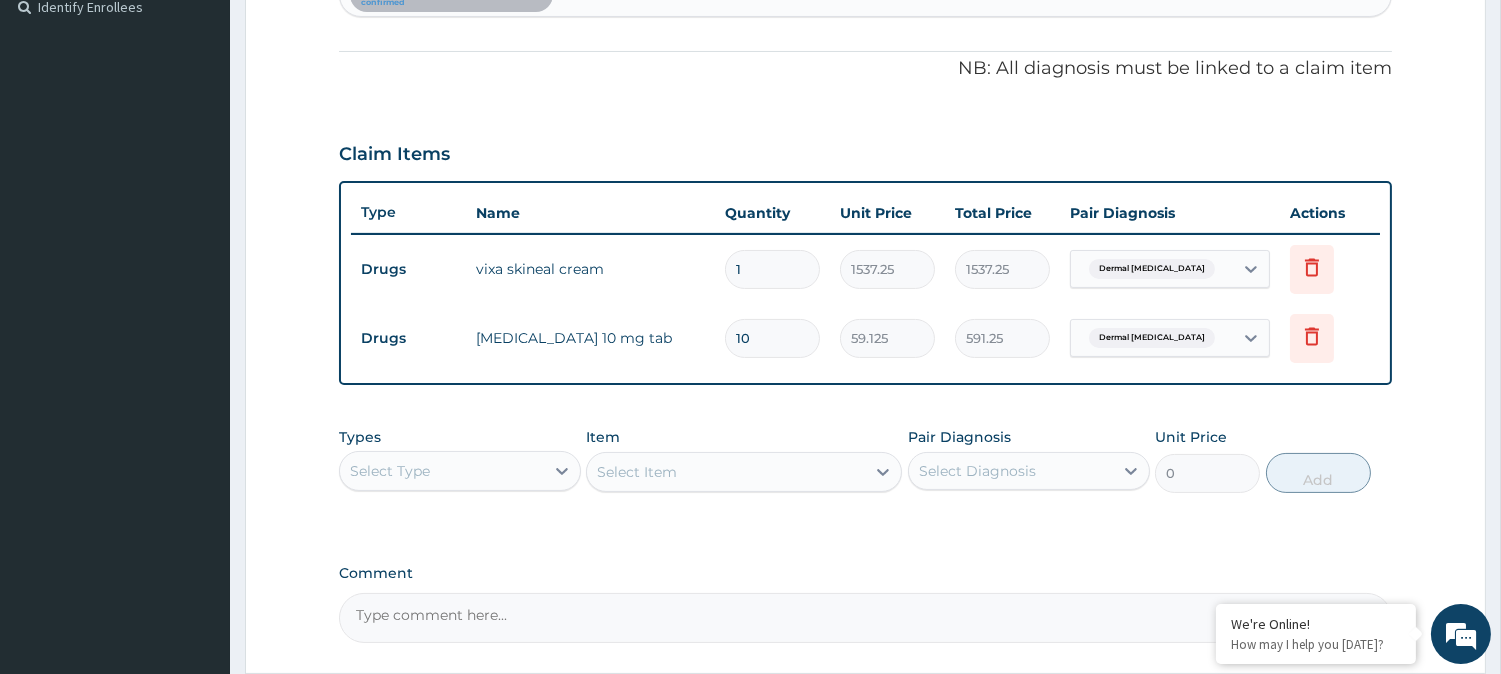 type on "10" 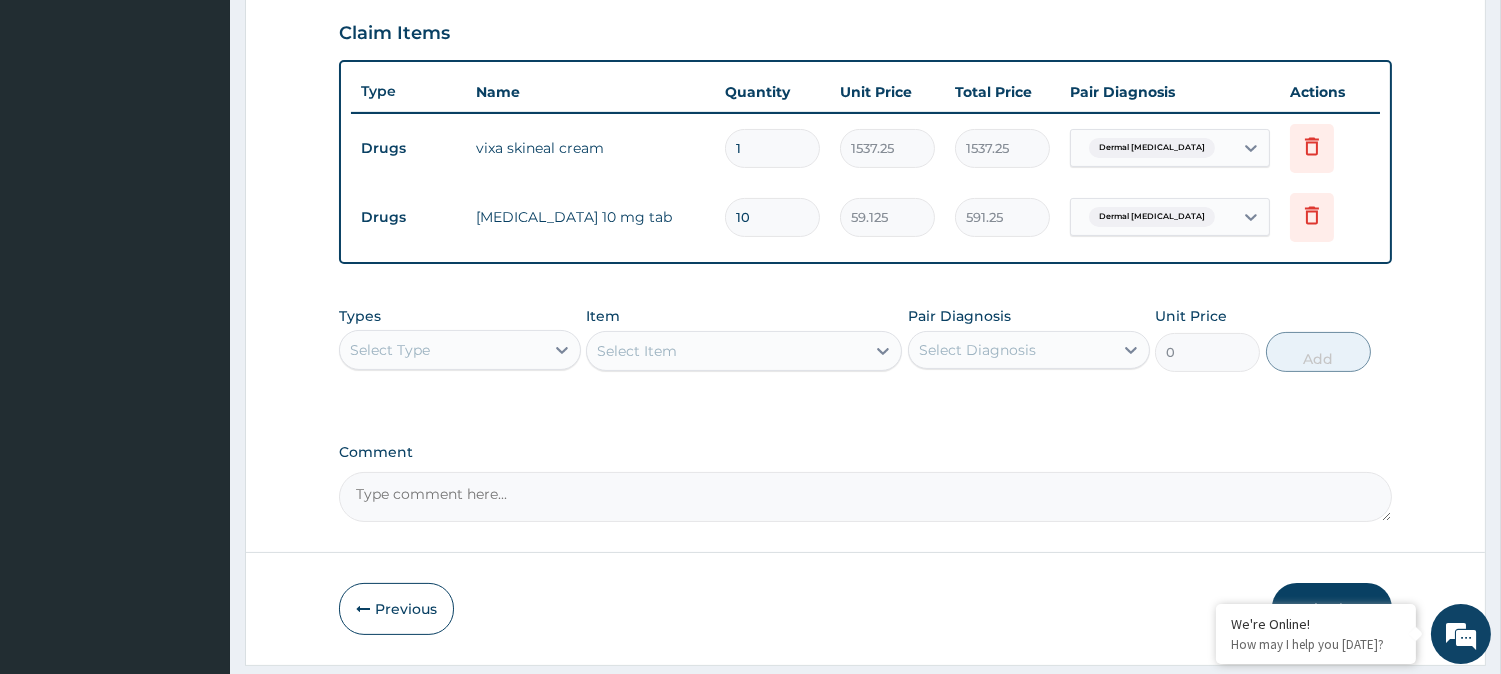 scroll, scrollTop: 740, scrollLeft: 0, axis: vertical 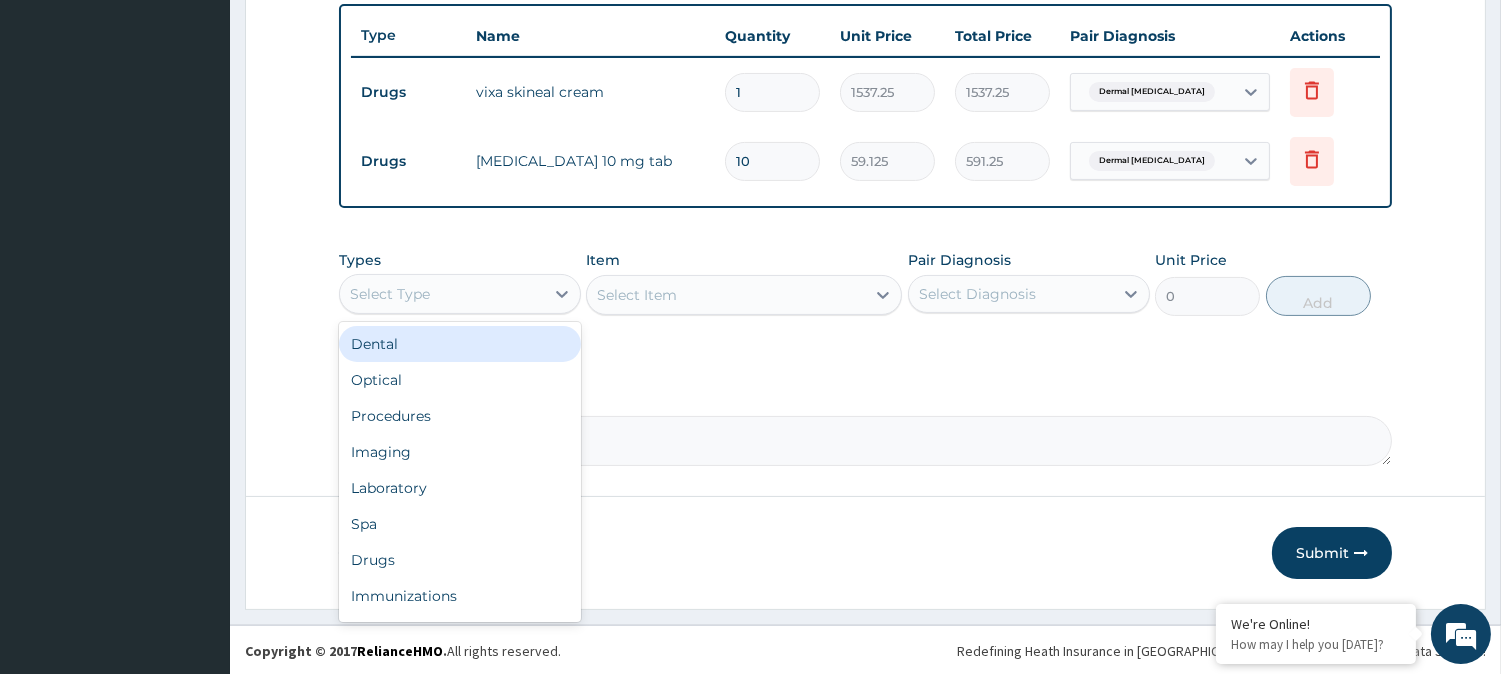 click on "Select Type" at bounding box center (442, 294) 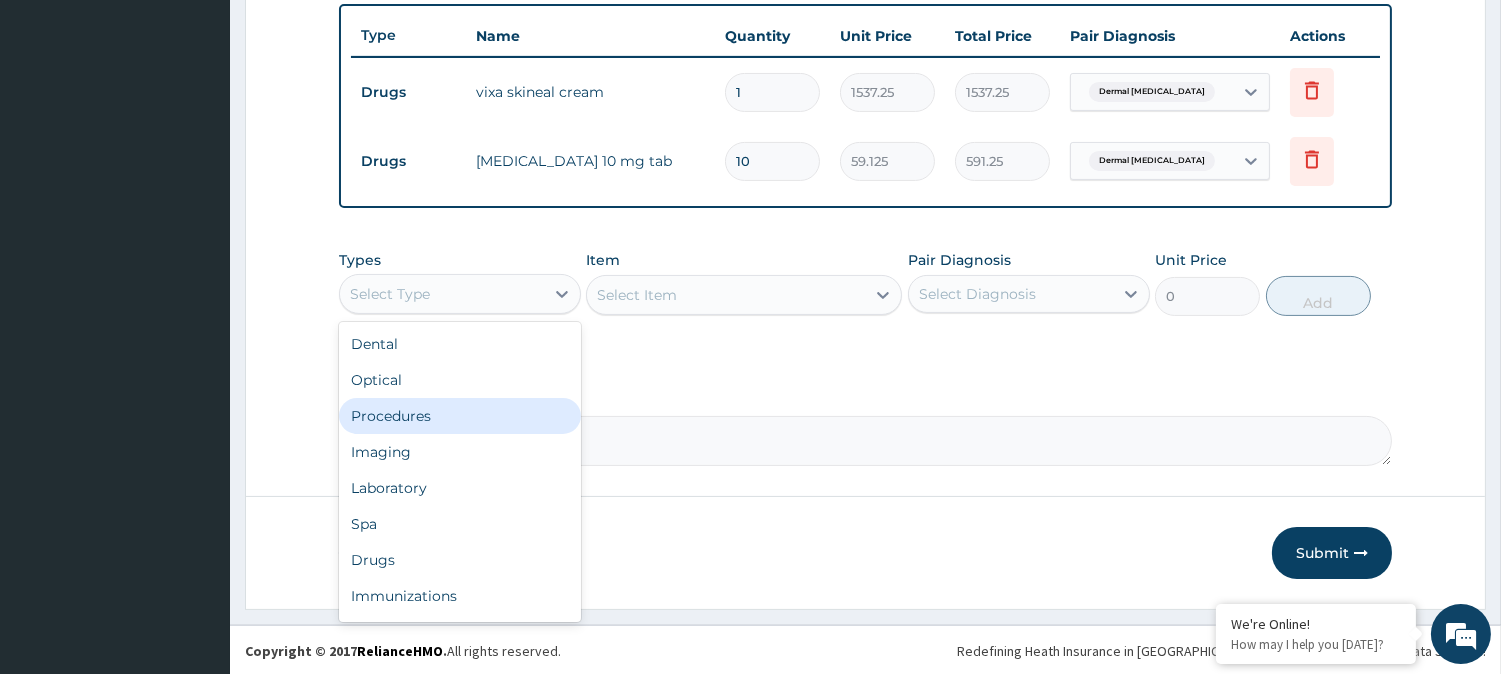 click on "Procedures" at bounding box center [460, 416] 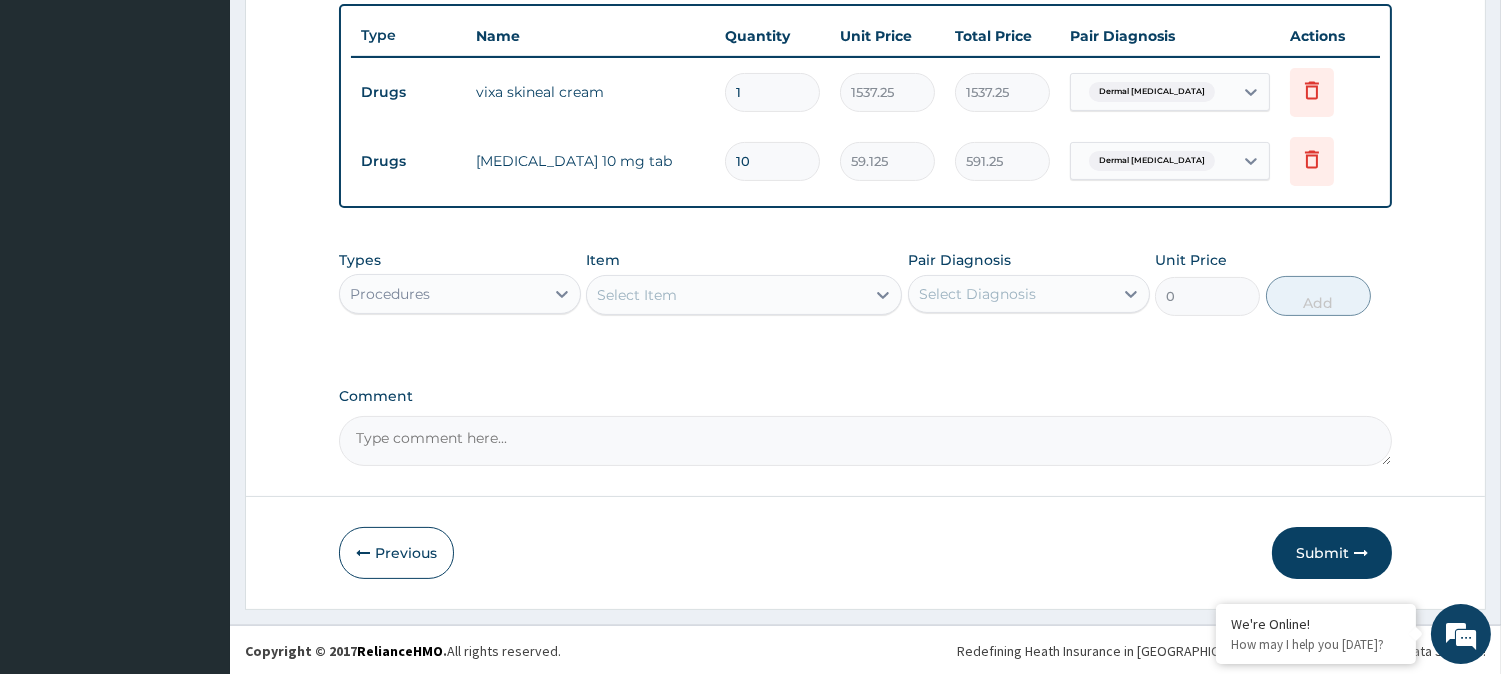 click on "Select Item" at bounding box center [726, 295] 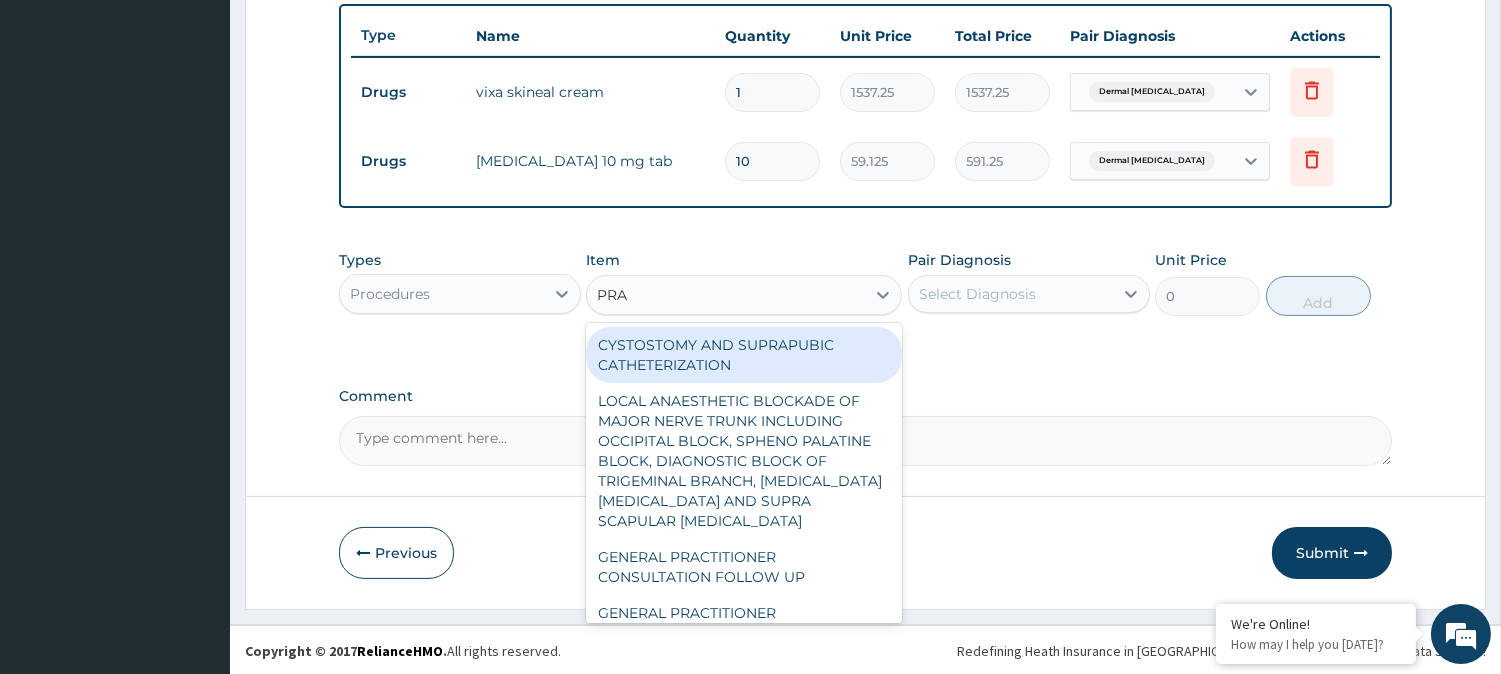 type on "PRAC" 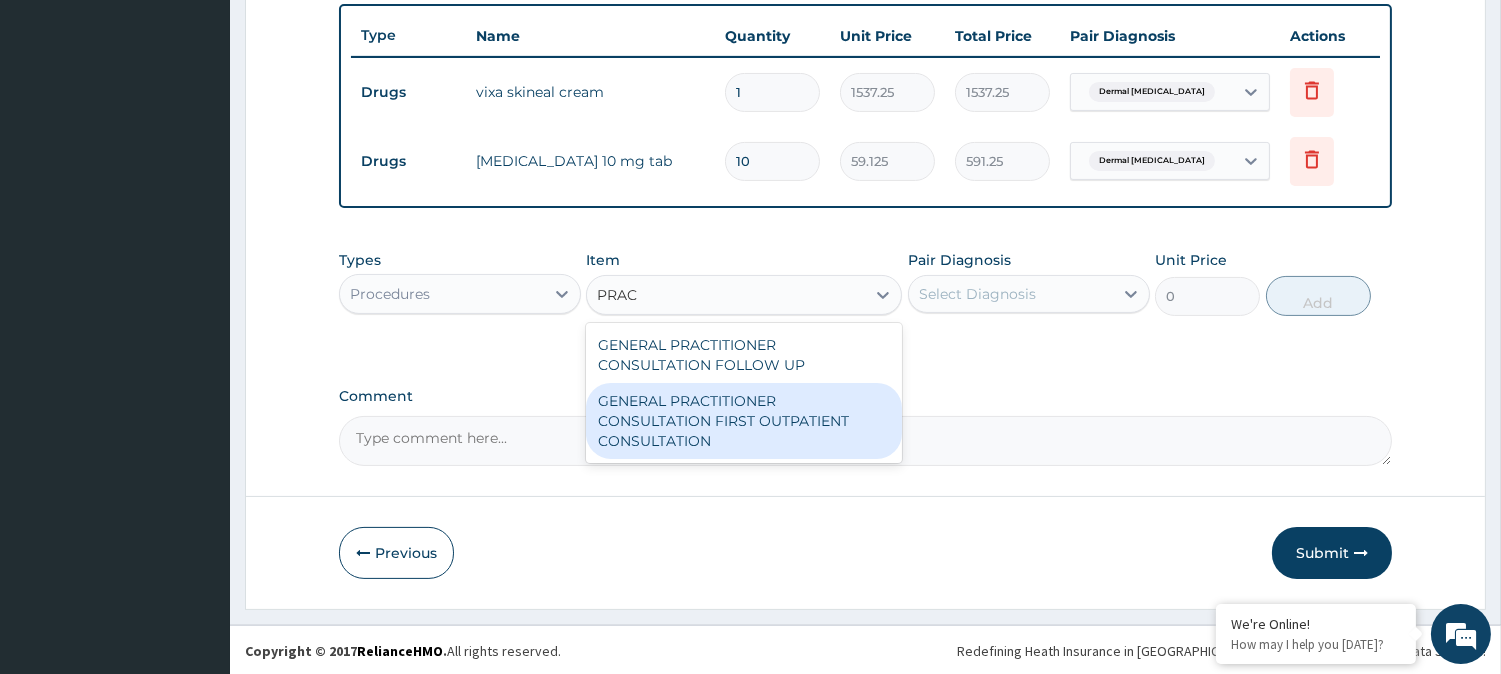 click on "GENERAL PRACTITIONER CONSULTATION FIRST OUTPATIENT CONSULTATION" at bounding box center [744, 421] 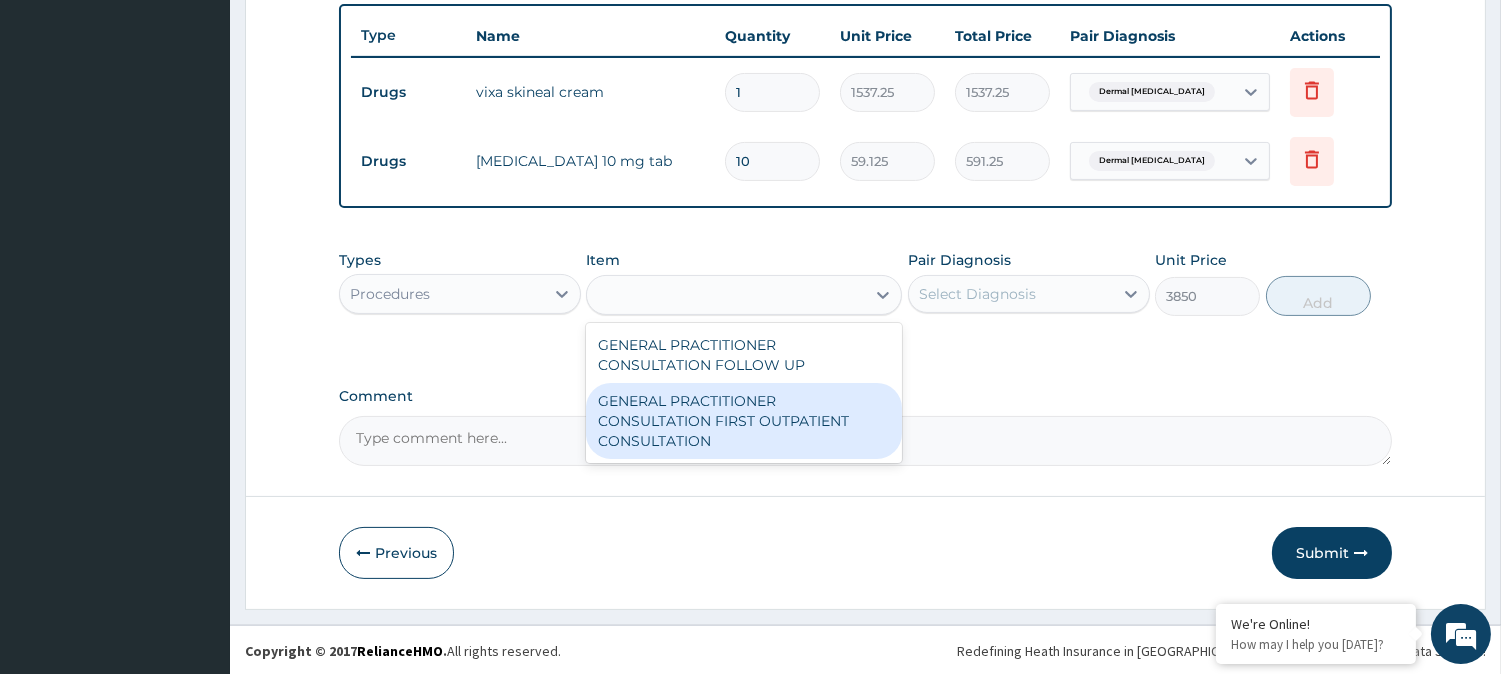 click on "Comment" at bounding box center (865, 427) 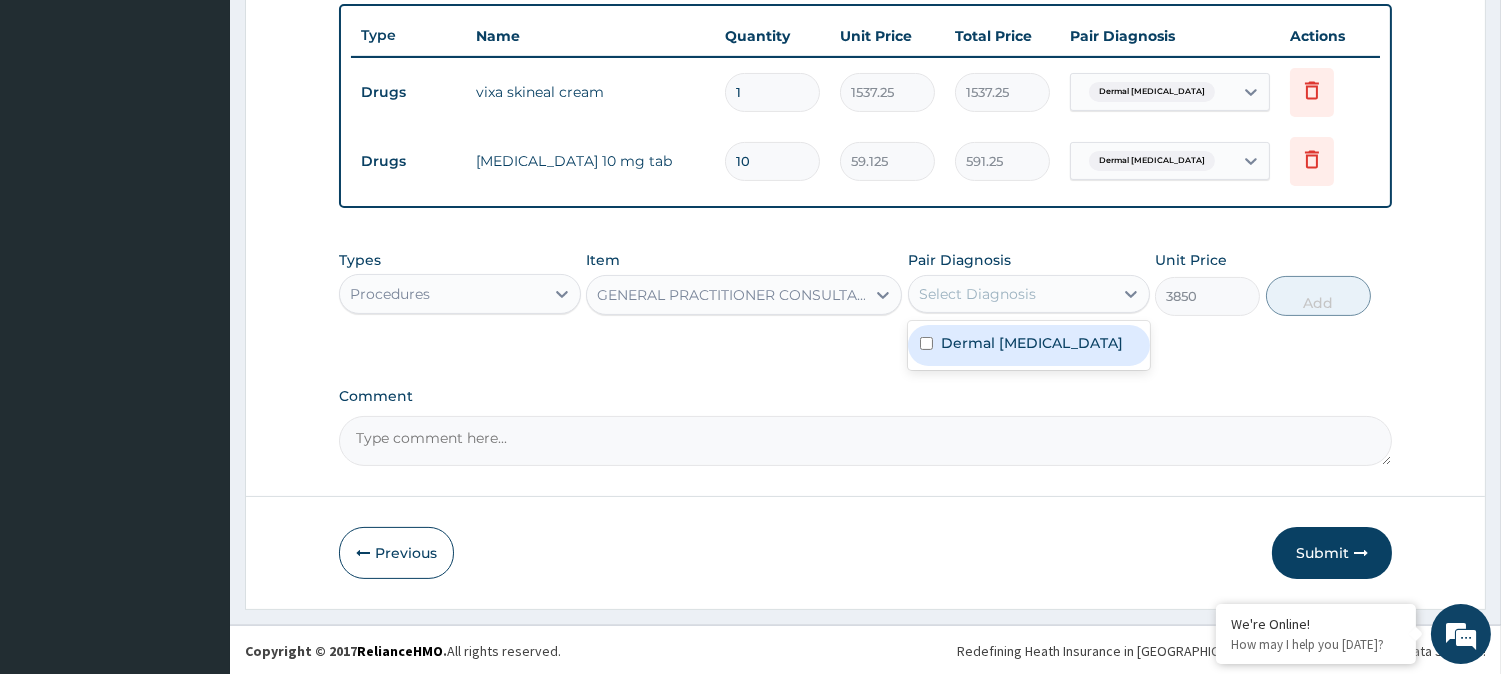click on "Select Diagnosis" at bounding box center [977, 294] 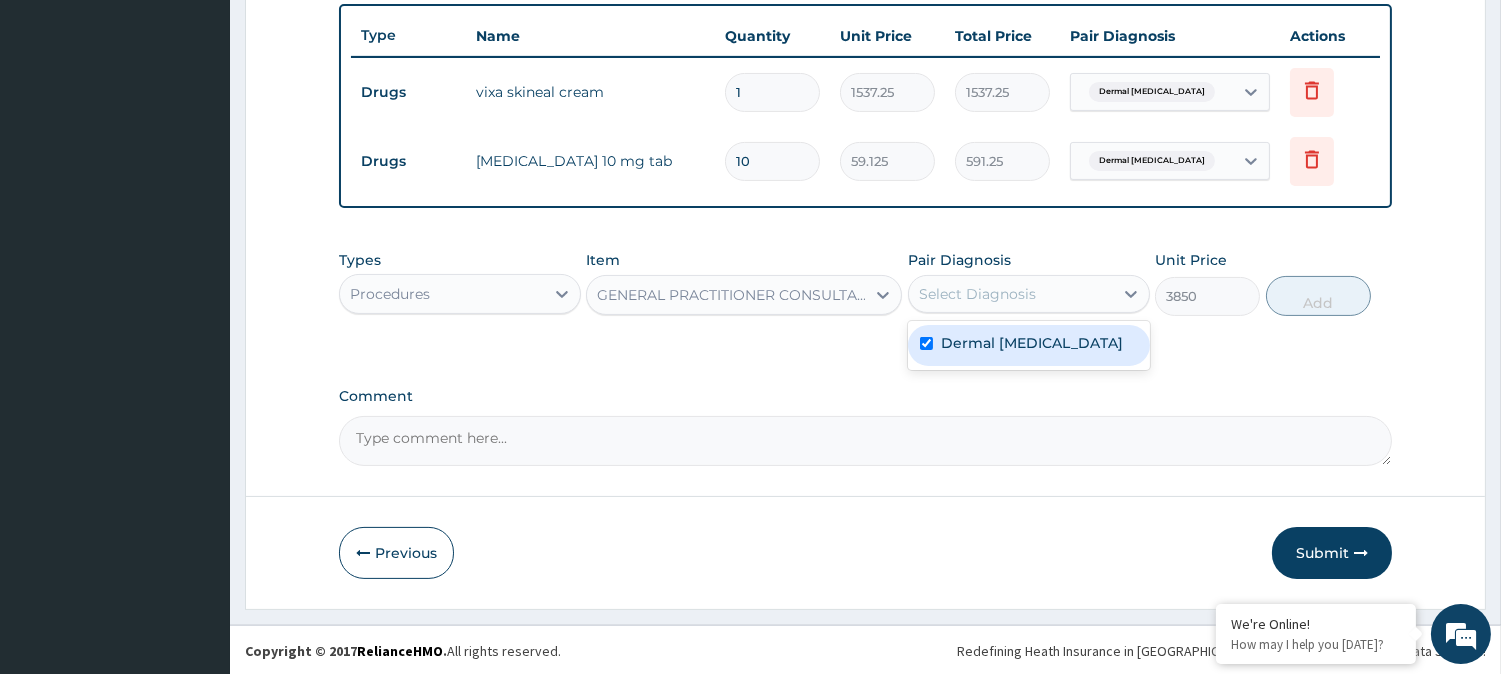 checkbox on "true" 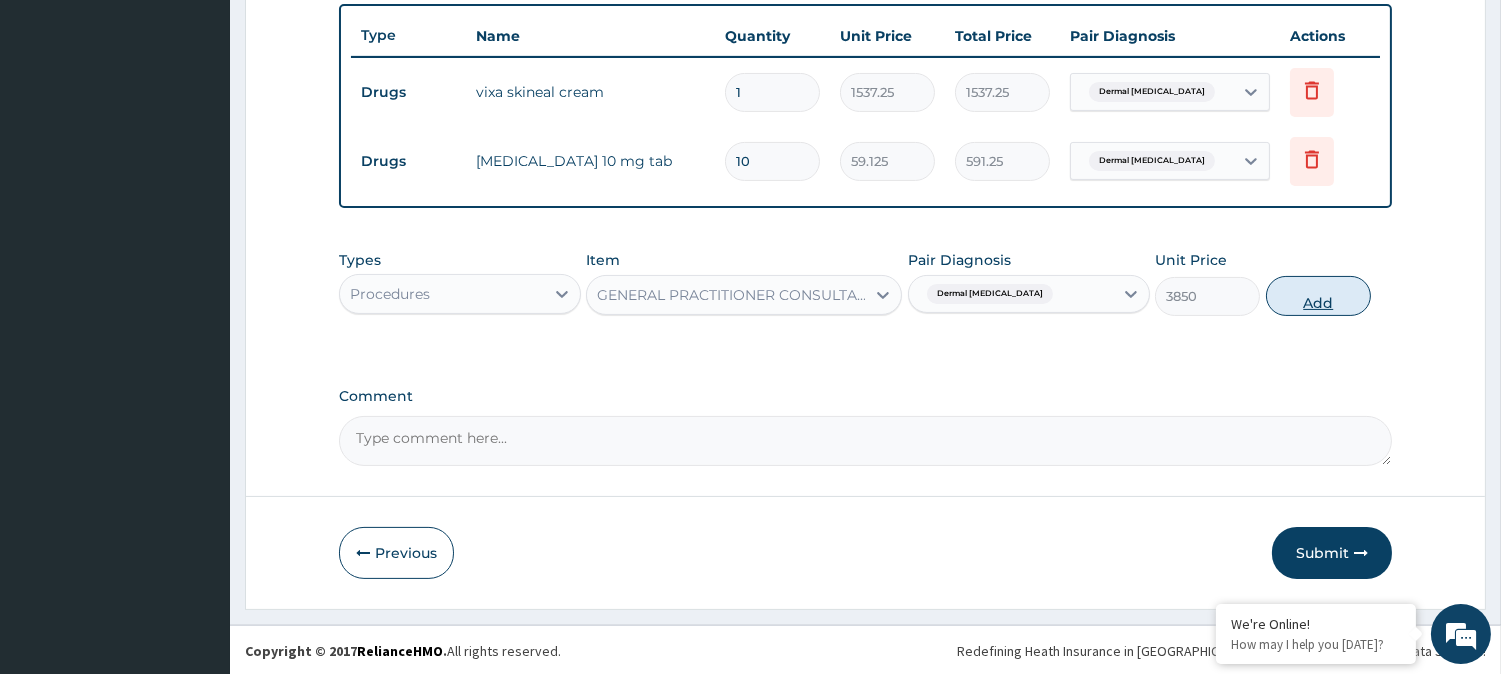 click on "Add" at bounding box center (1318, 296) 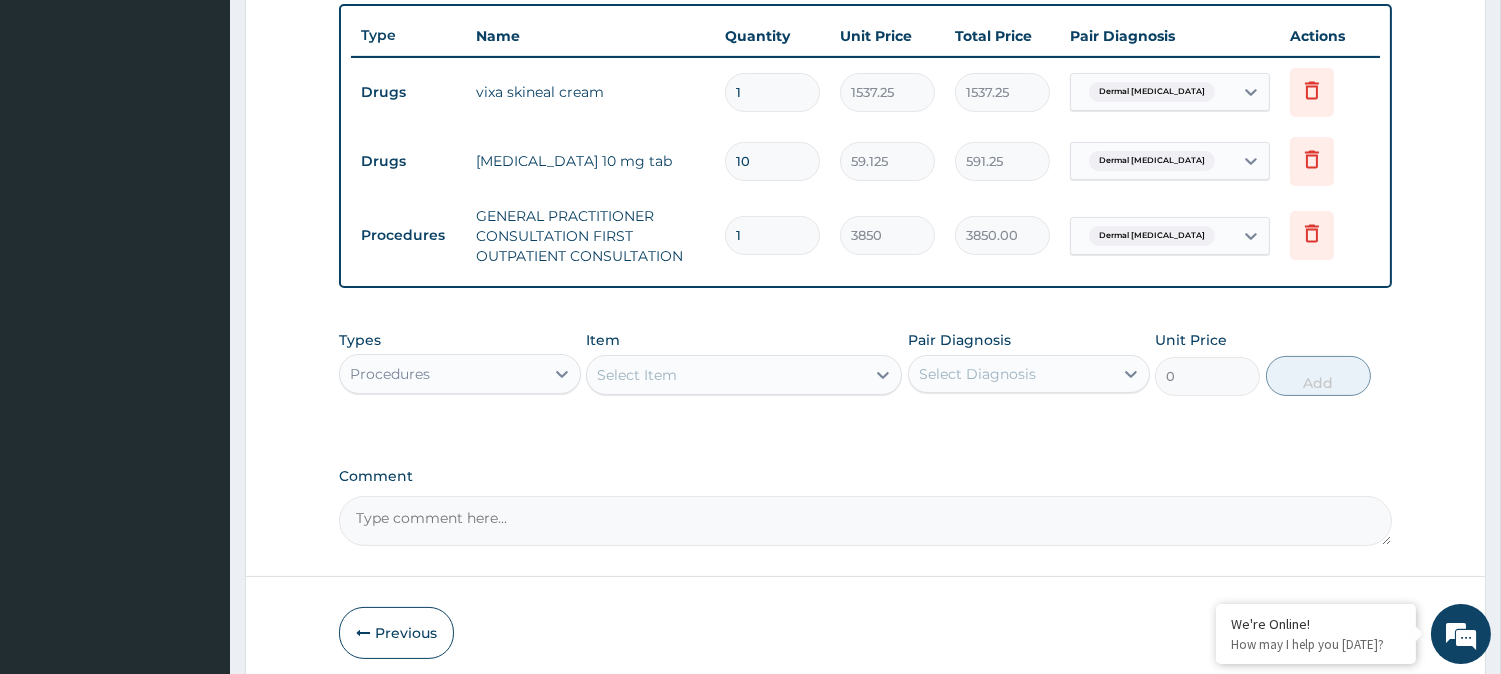 click on "Select Item" at bounding box center (726, 375) 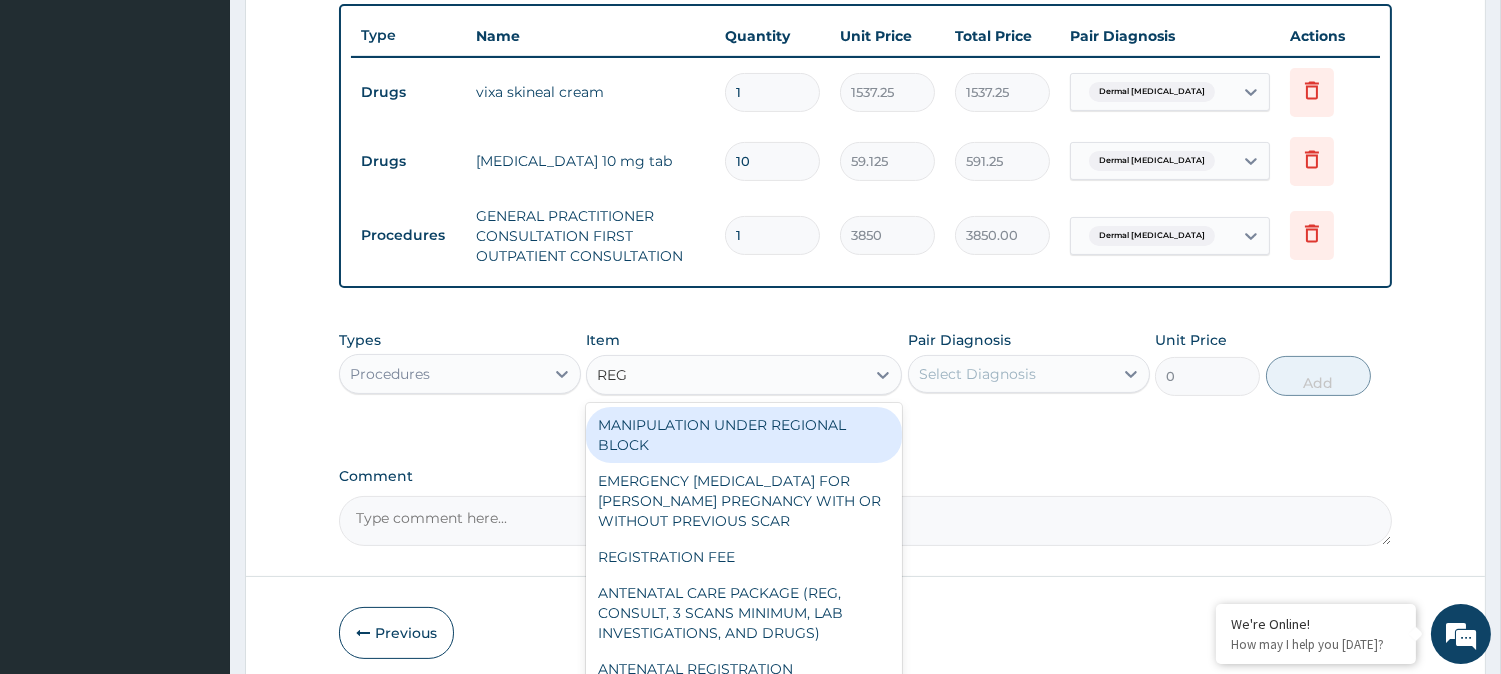type on "REGI" 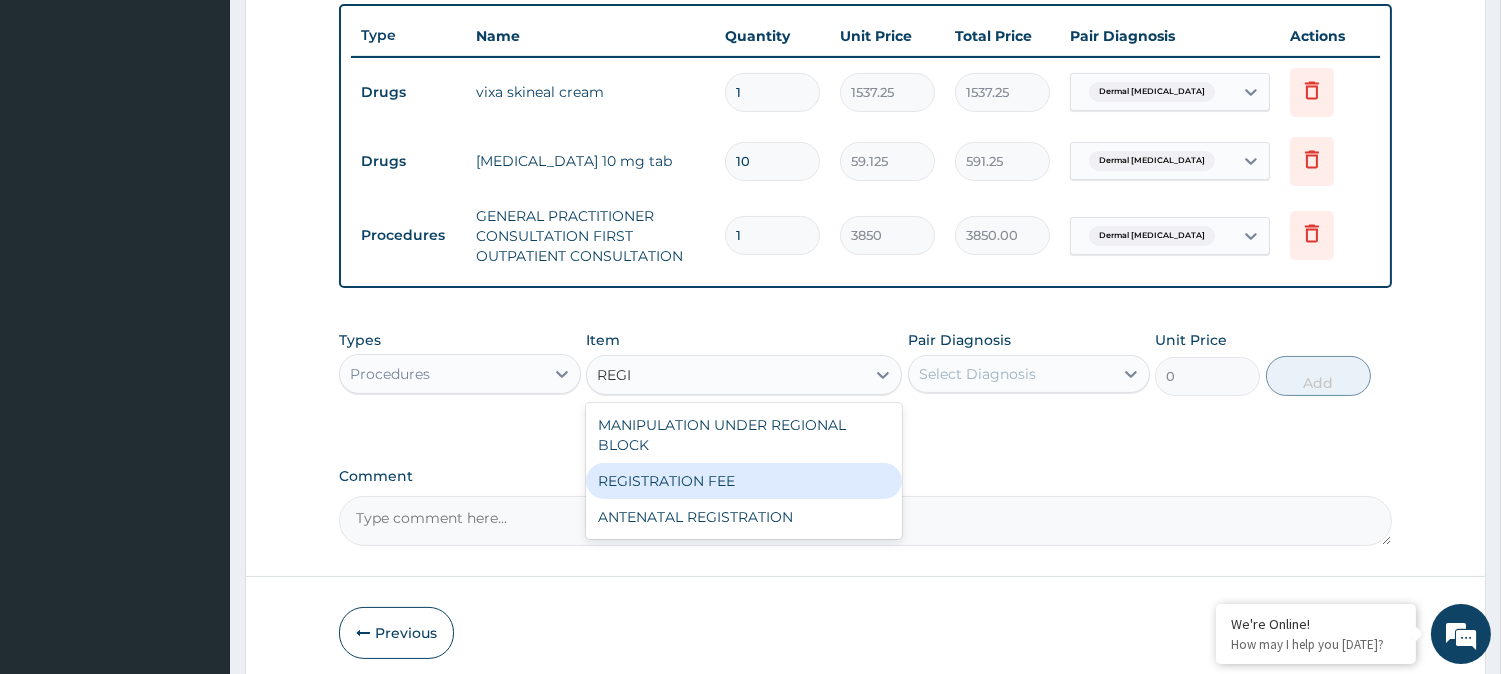 click on "REGISTRATION FEE" at bounding box center (744, 481) 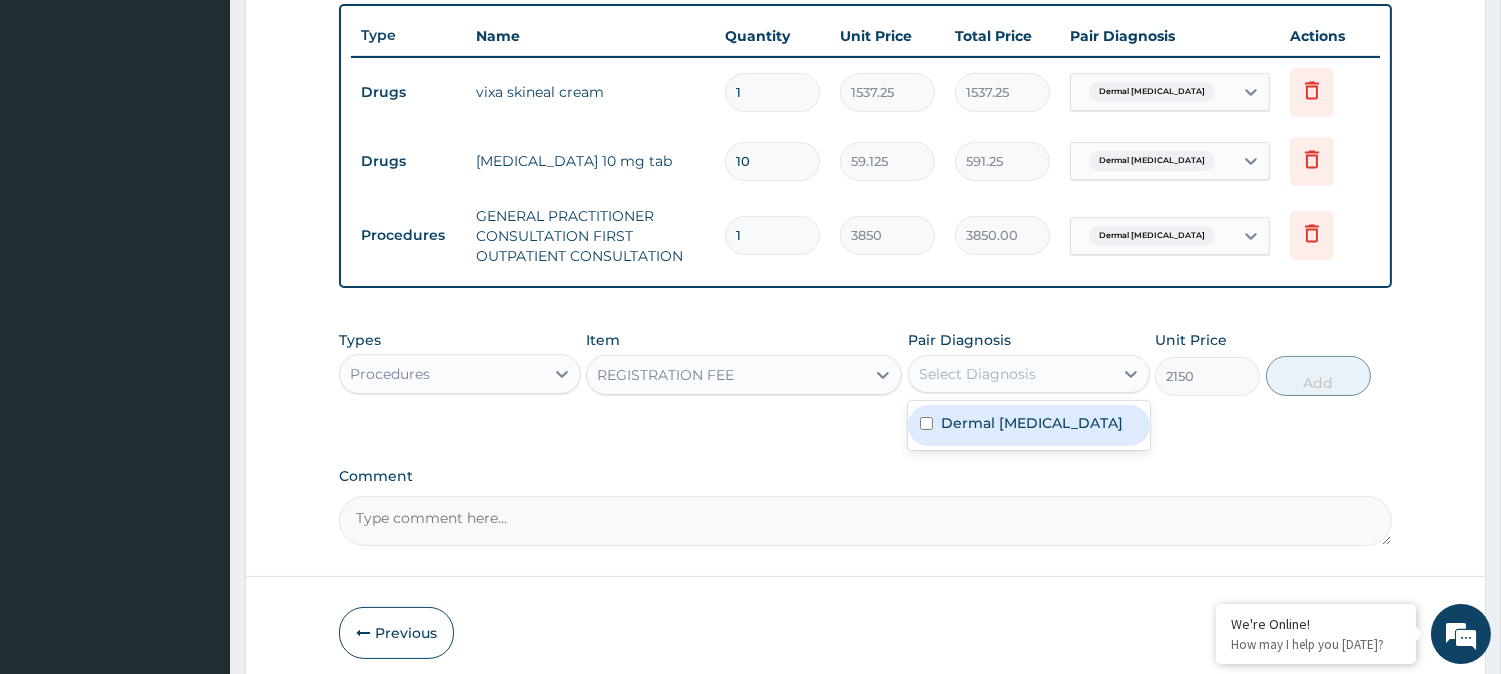 click on "Select Diagnosis" at bounding box center [977, 374] 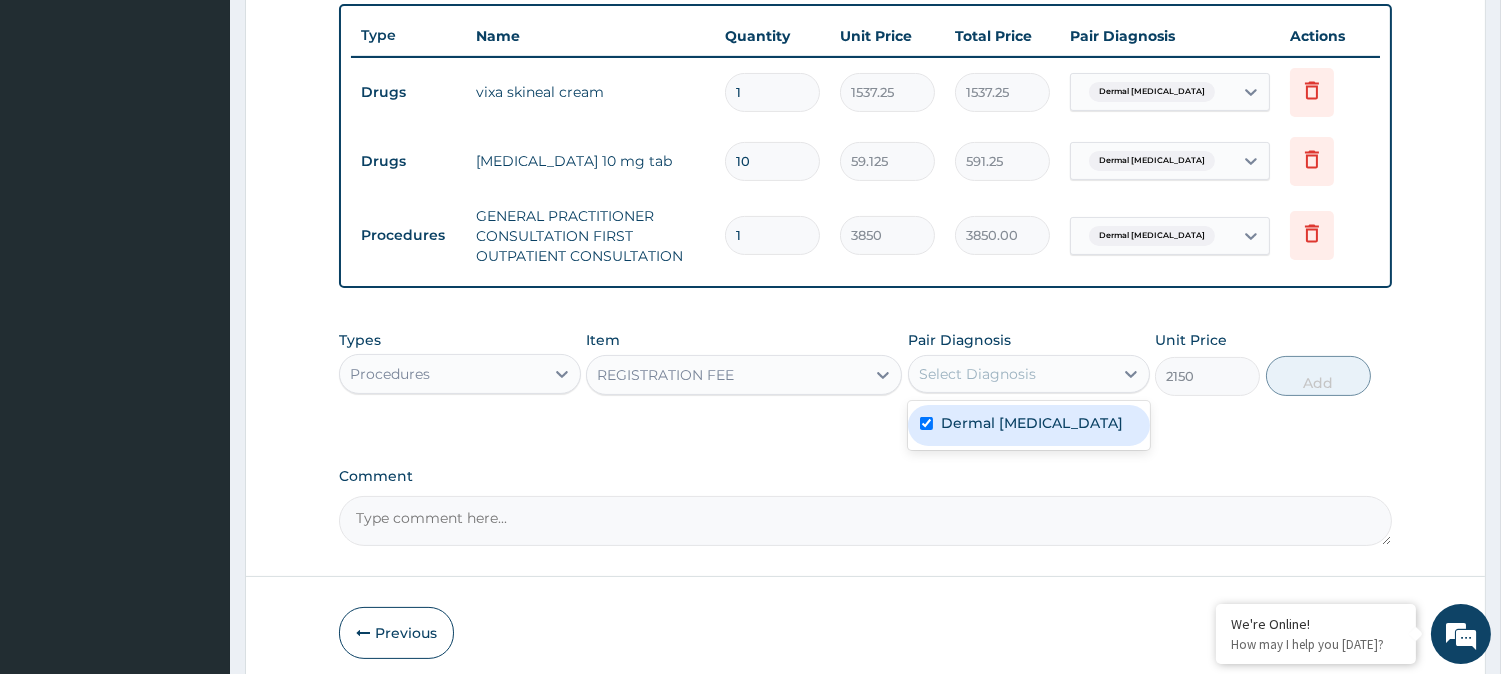 checkbox on "true" 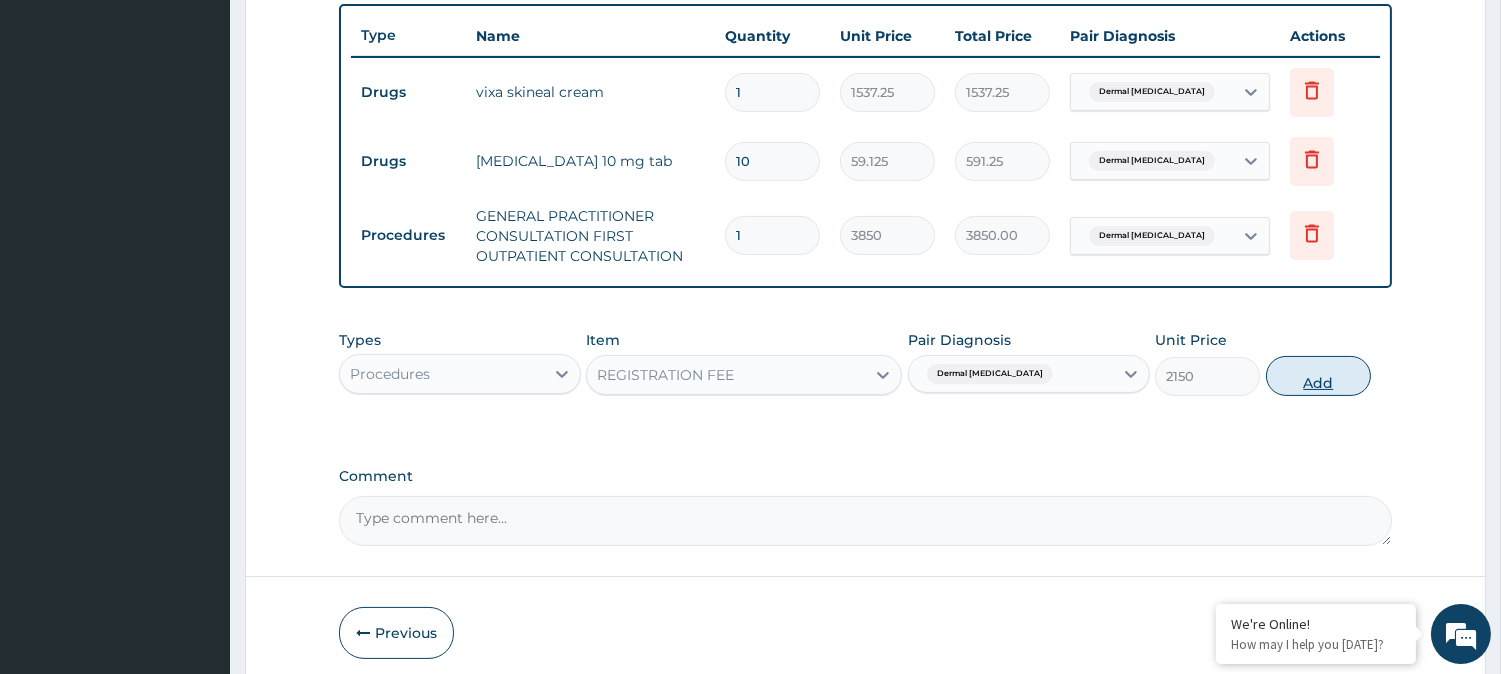 click on "Add" at bounding box center [1318, 376] 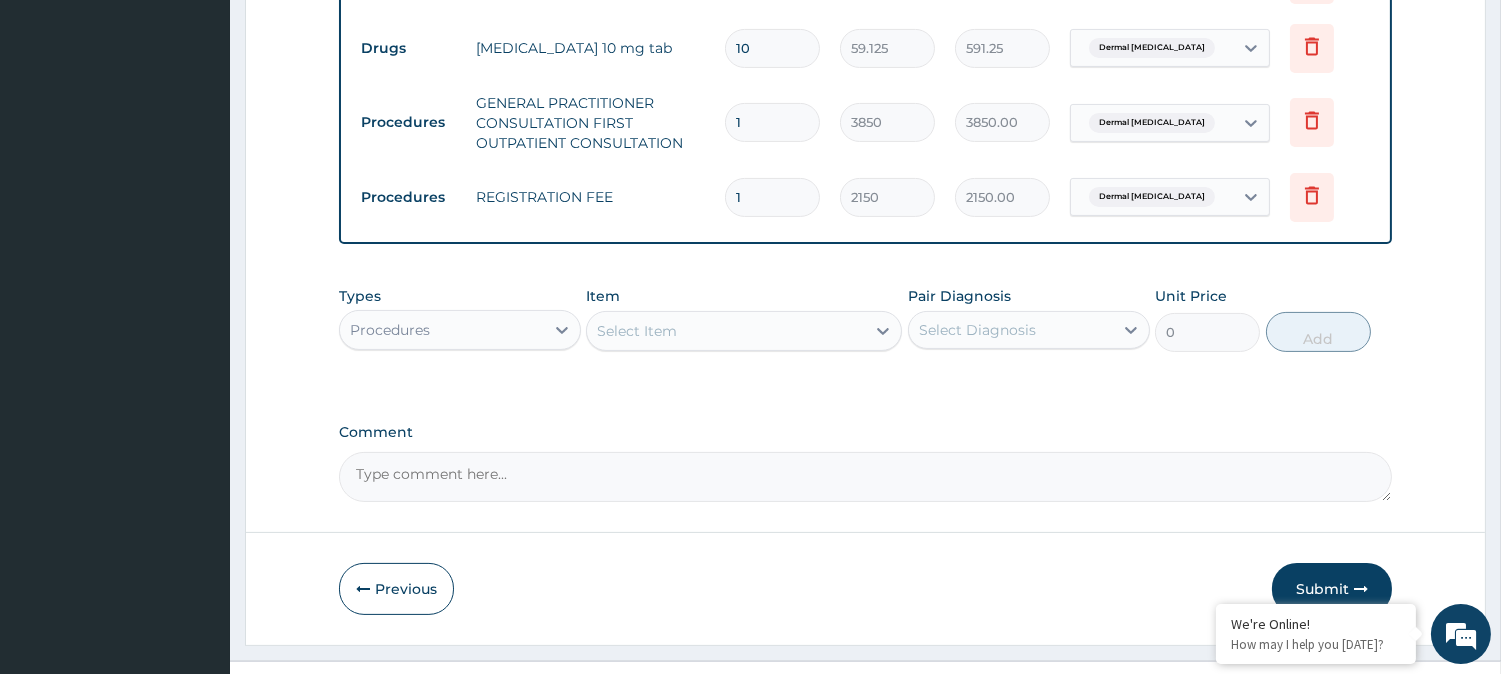 scroll, scrollTop: 890, scrollLeft: 0, axis: vertical 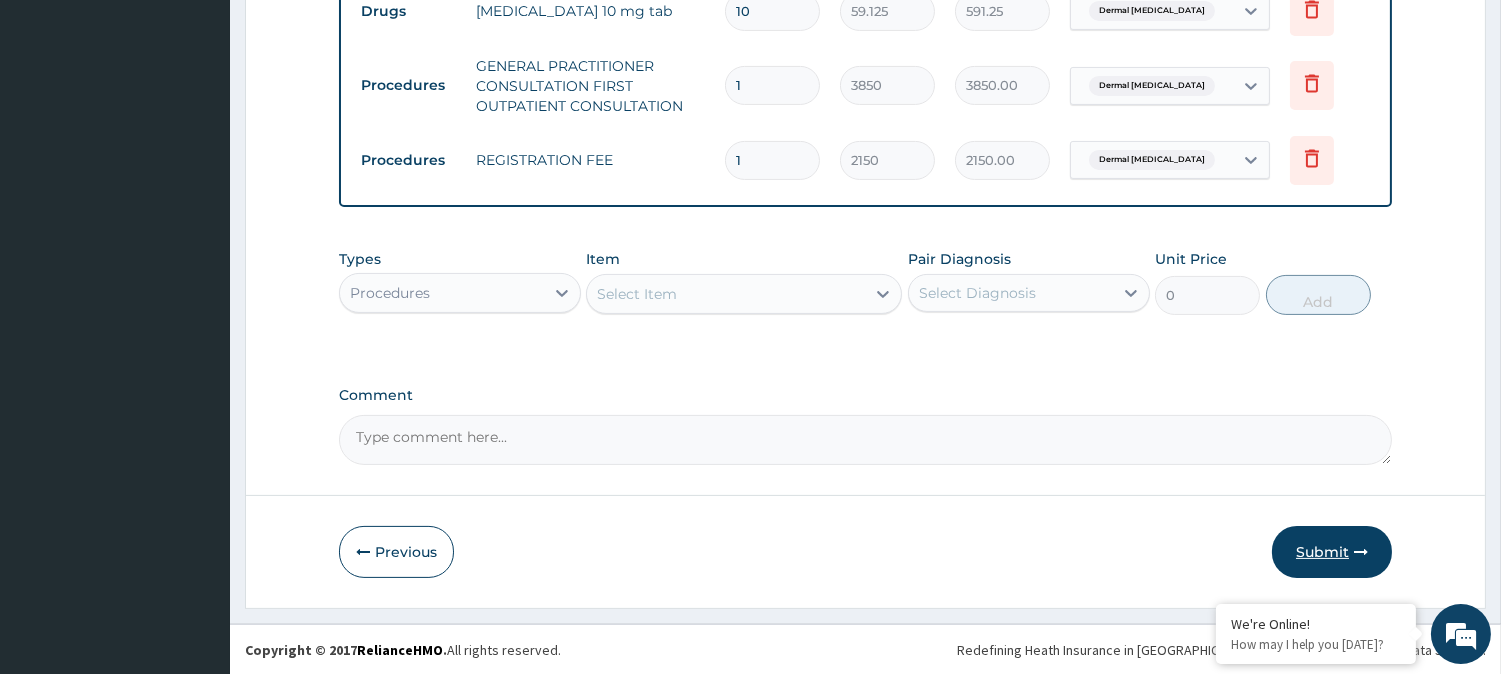 click on "Submit" at bounding box center [1332, 552] 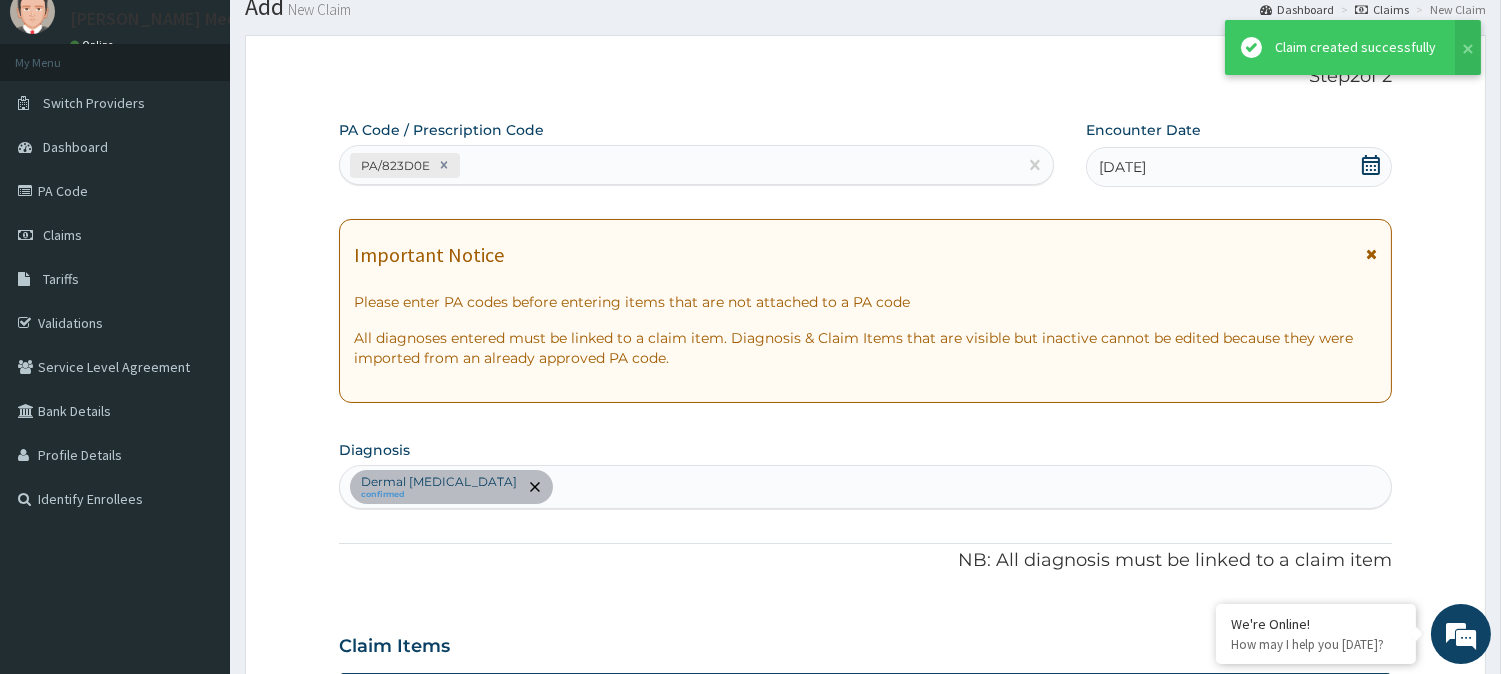 scroll, scrollTop: 890, scrollLeft: 0, axis: vertical 